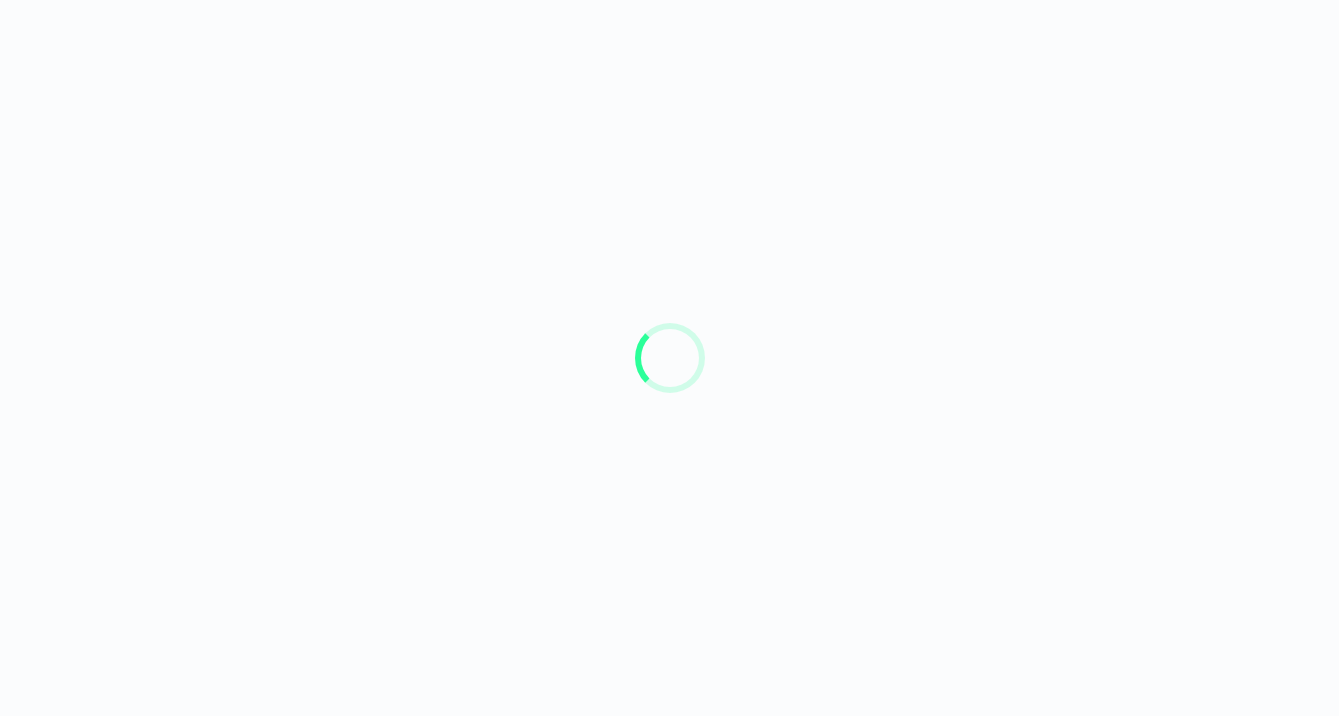 scroll, scrollTop: 0, scrollLeft: 0, axis: both 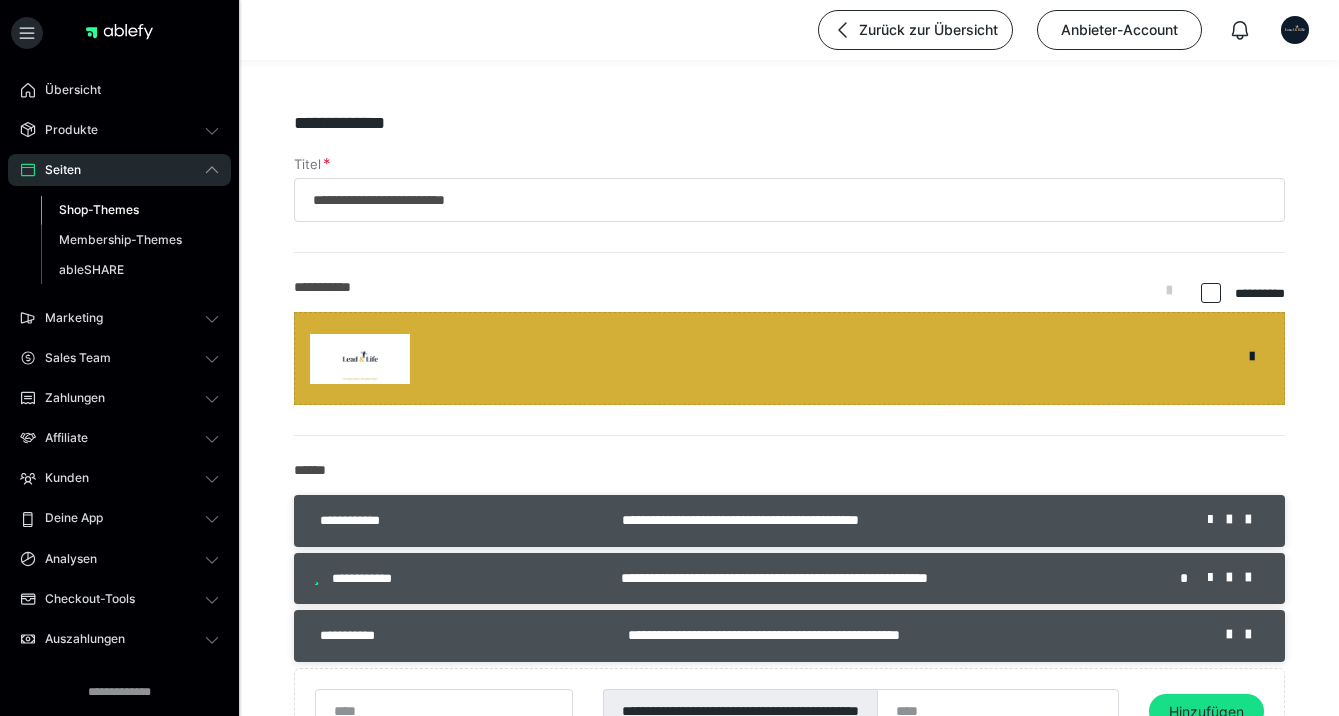 type on "**********" 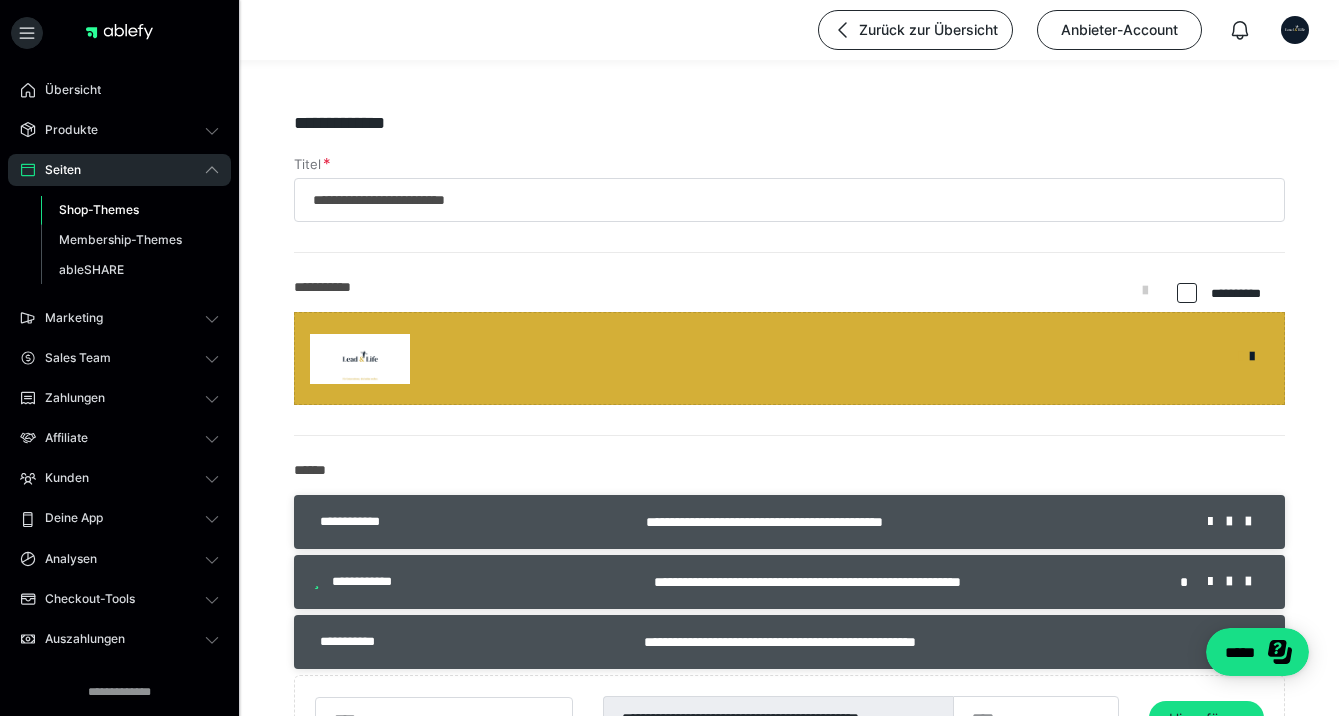 scroll, scrollTop: 0, scrollLeft: 0, axis: both 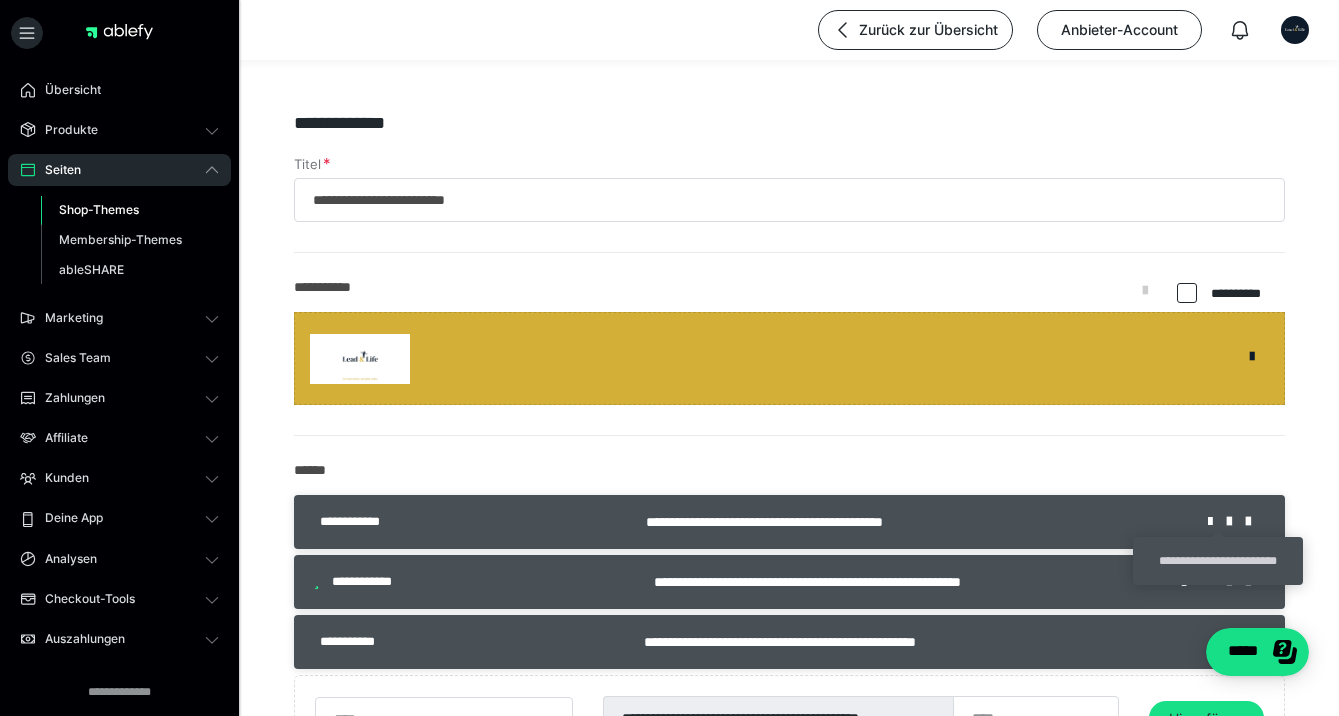 click on "**********" at bounding box center (1218, 561) 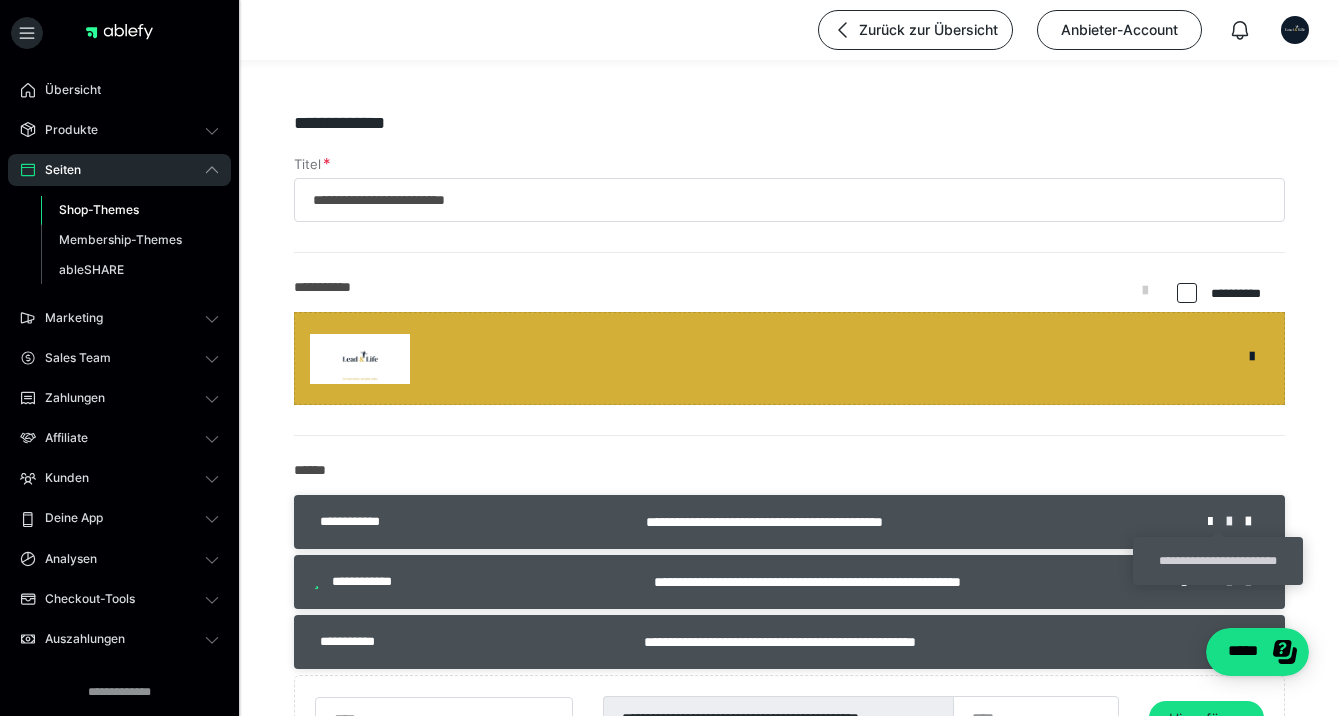 click at bounding box center (1236, 522) 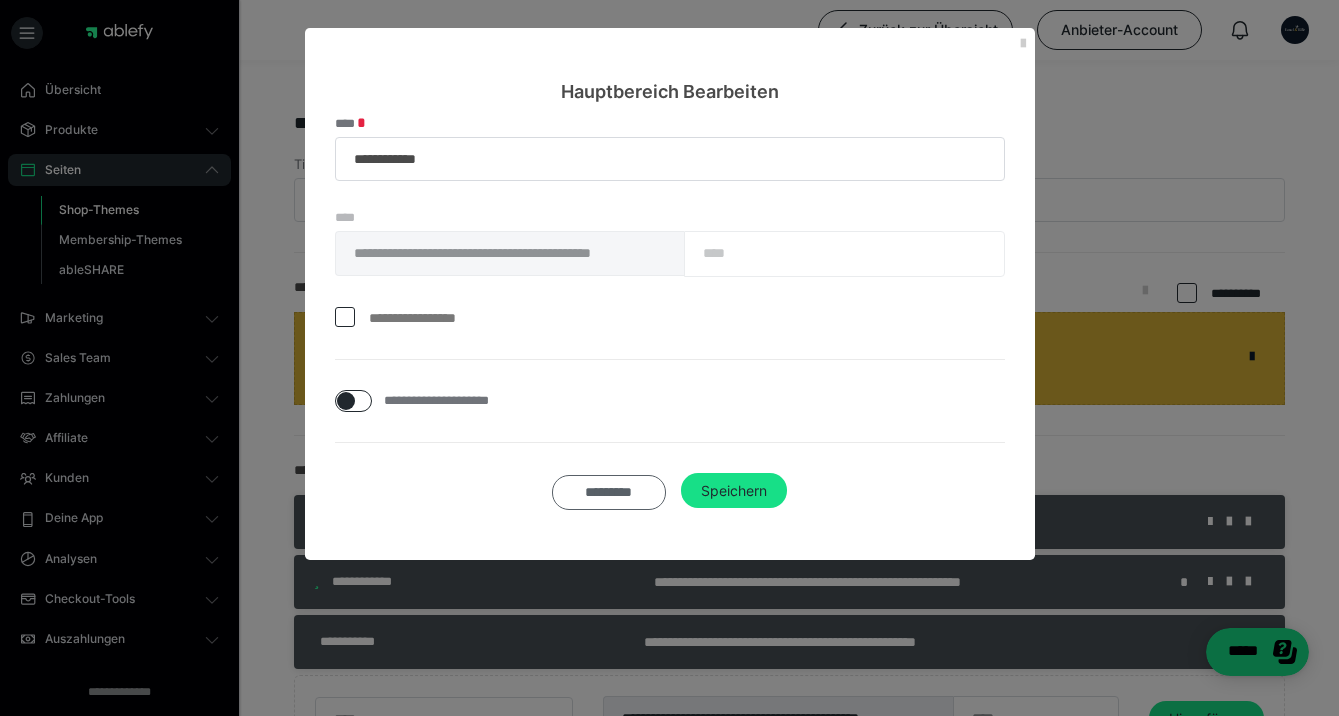 click on "*********" at bounding box center [609, 492] 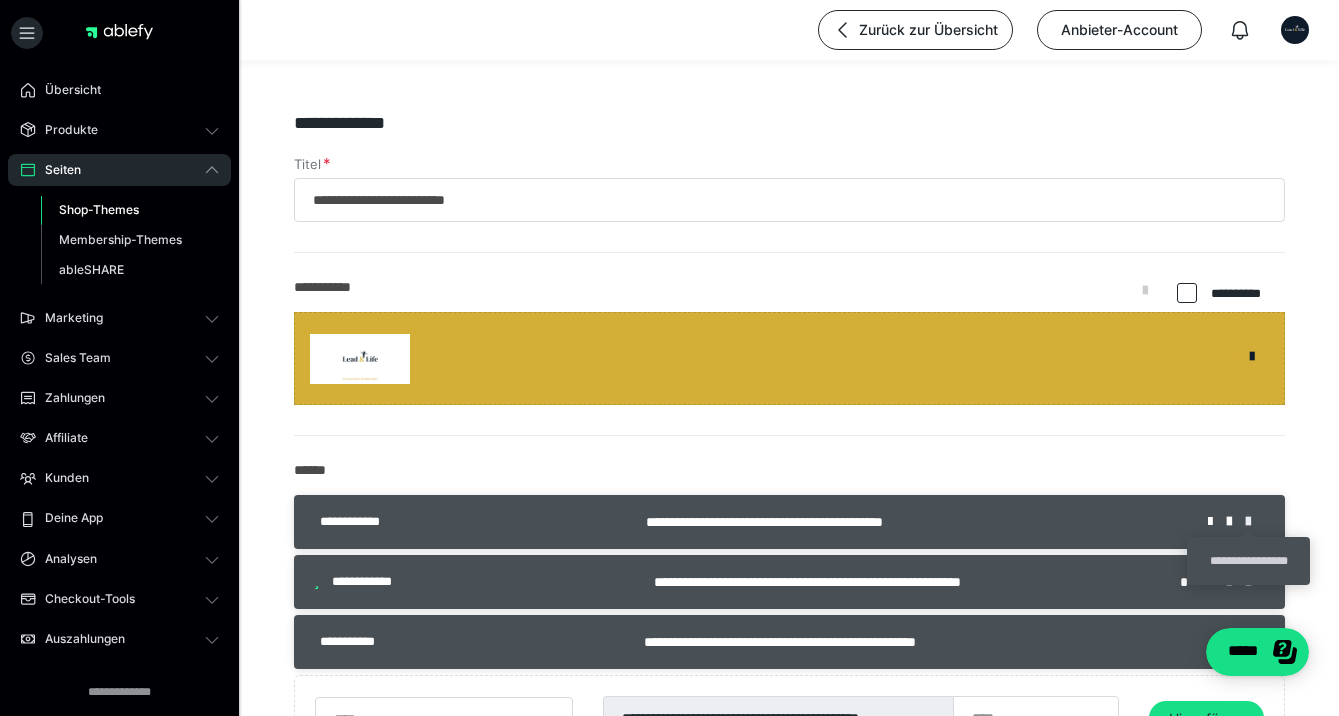 click at bounding box center [1255, 522] 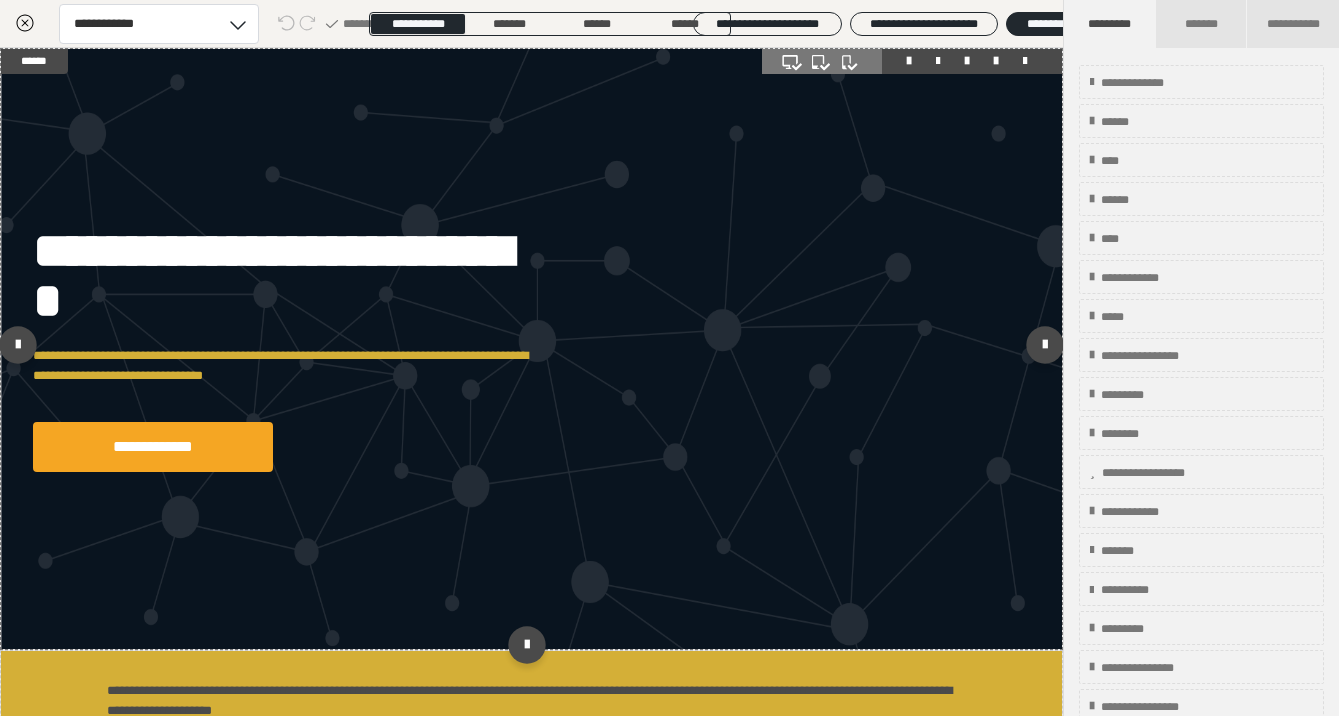 click on "**********" at bounding box center (531, 349) 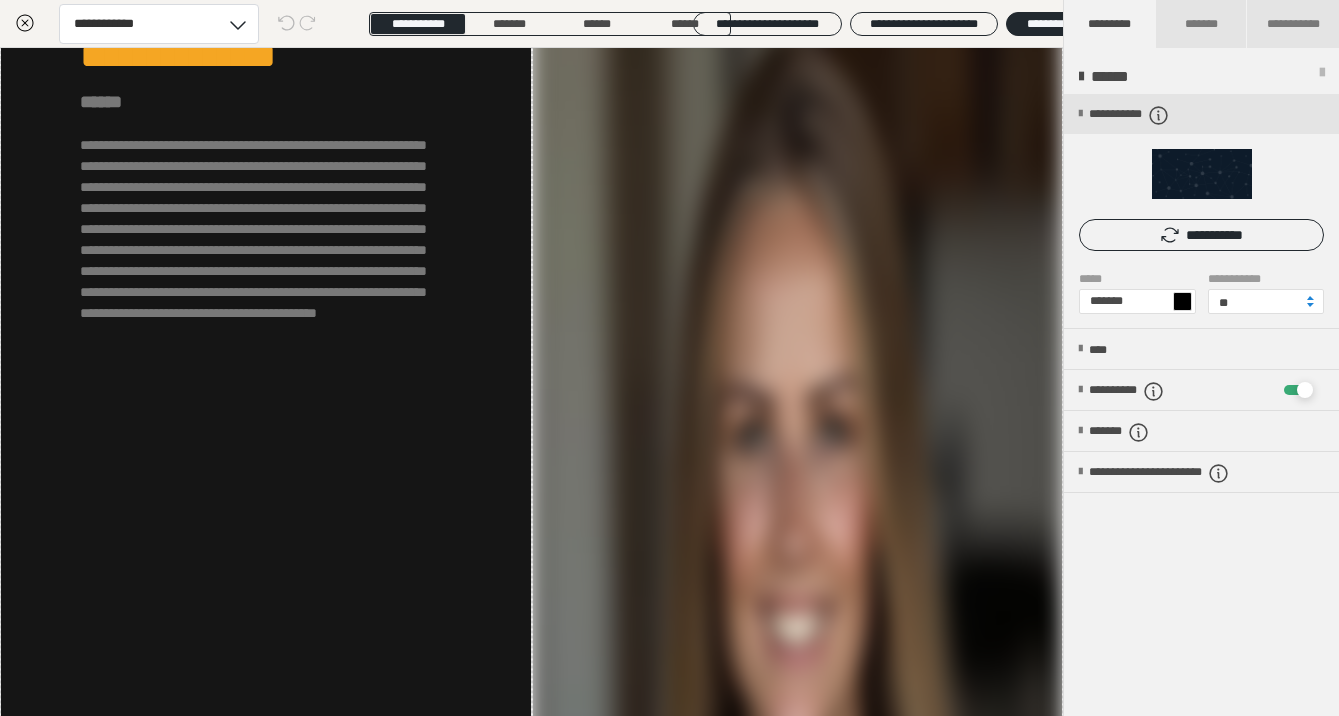 scroll, scrollTop: 2419, scrollLeft: 0, axis: vertical 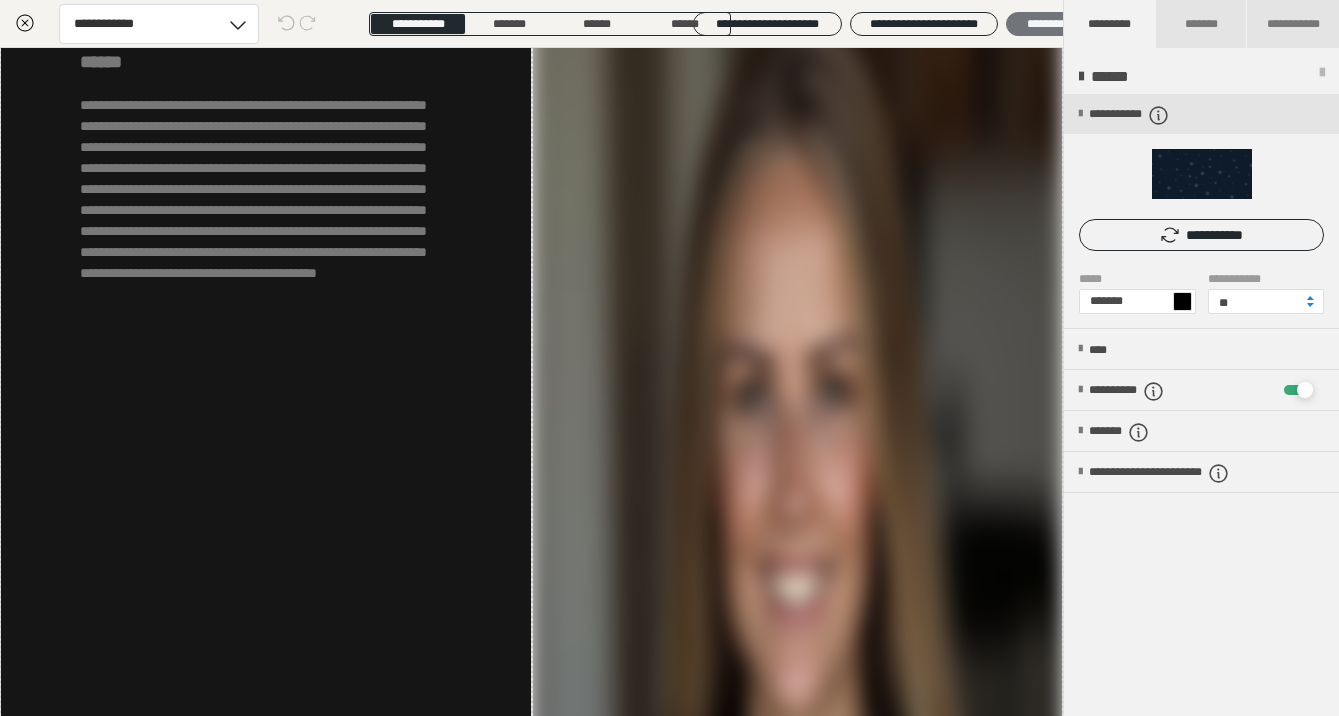 click on "********" at bounding box center (1045, 24) 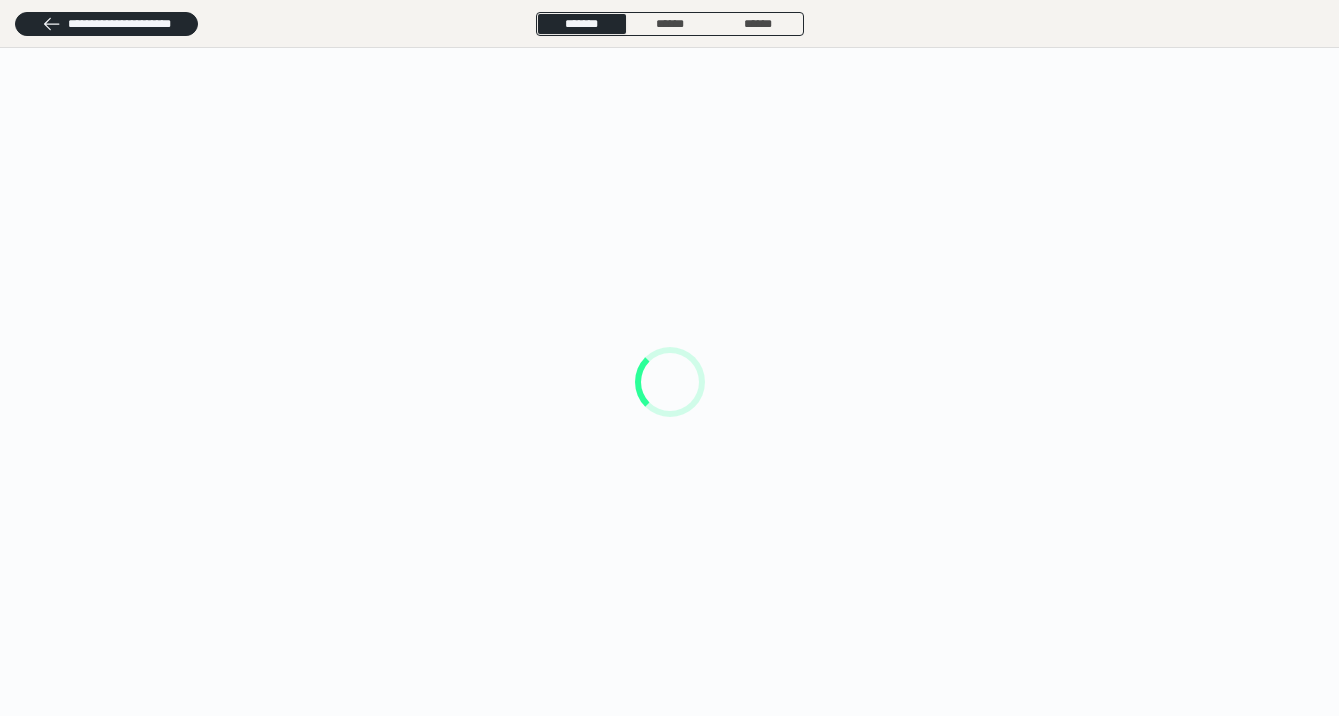 scroll, scrollTop: 0, scrollLeft: 0, axis: both 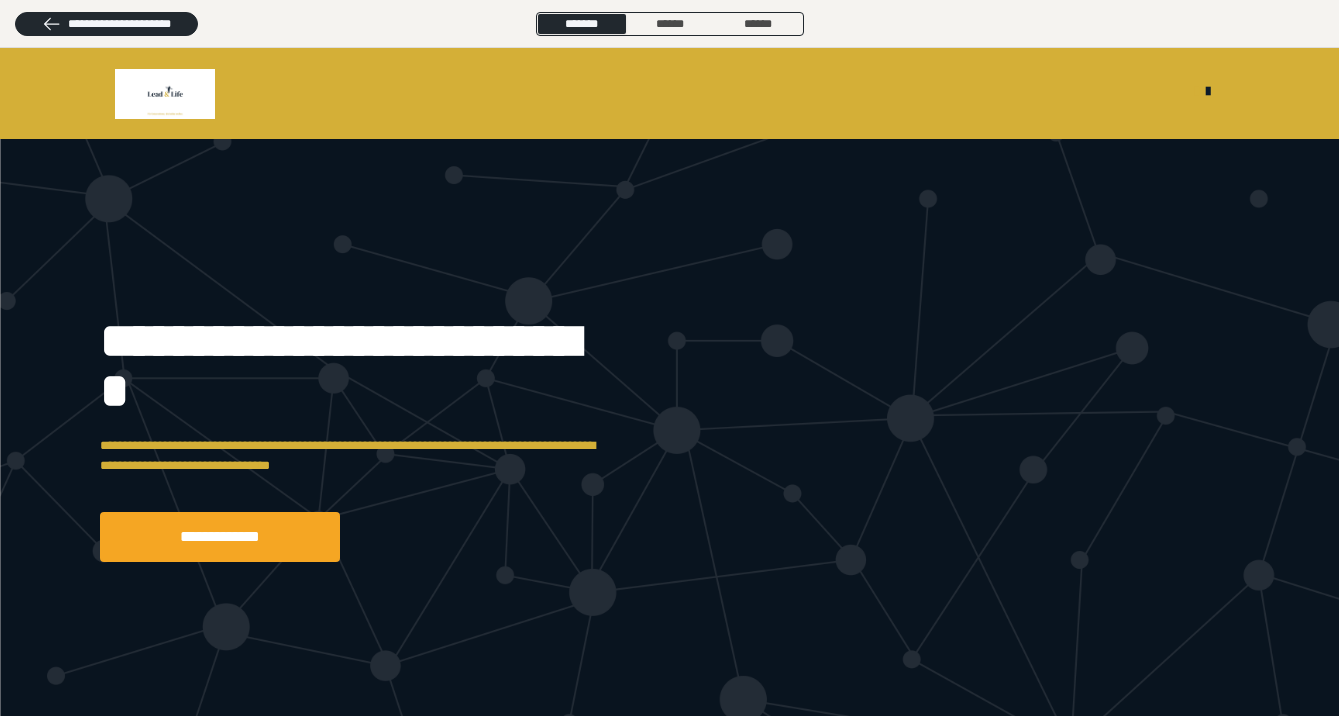 click on "**********" at bounding box center (670, 439) 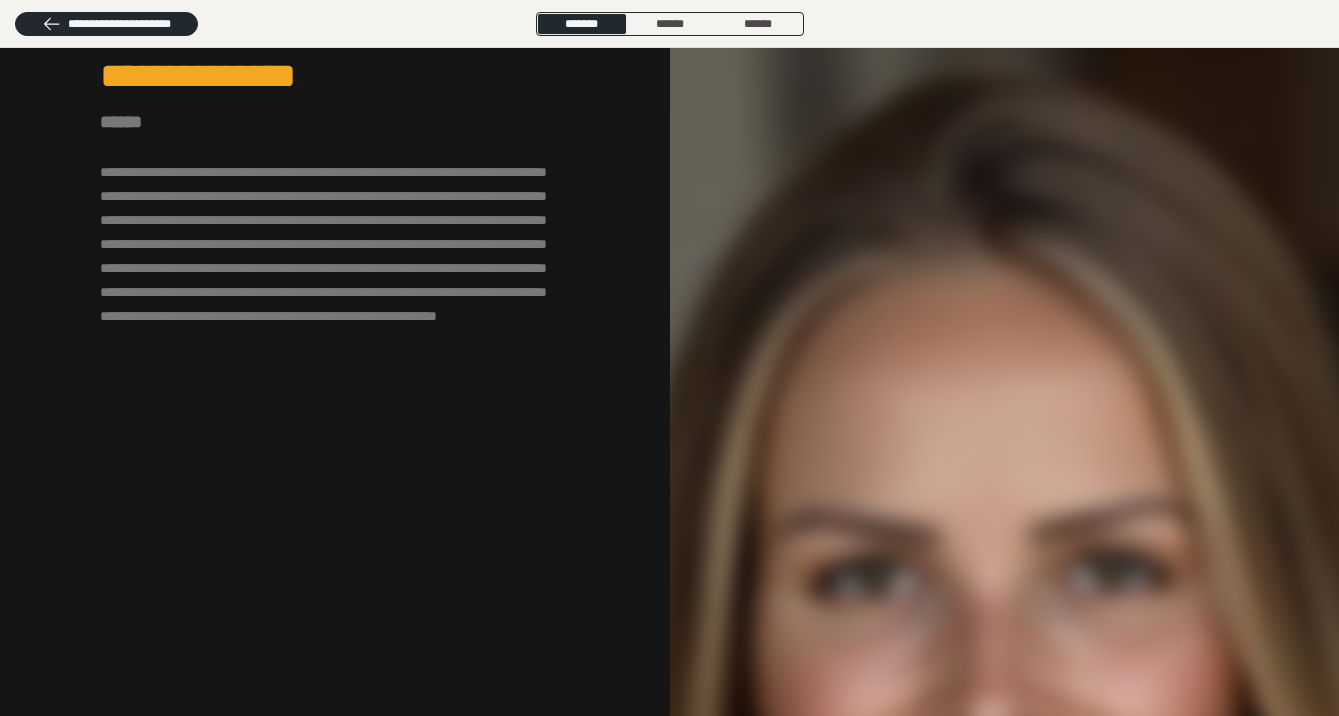 scroll, scrollTop: 2586, scrollLeft: 0, axis: vertical 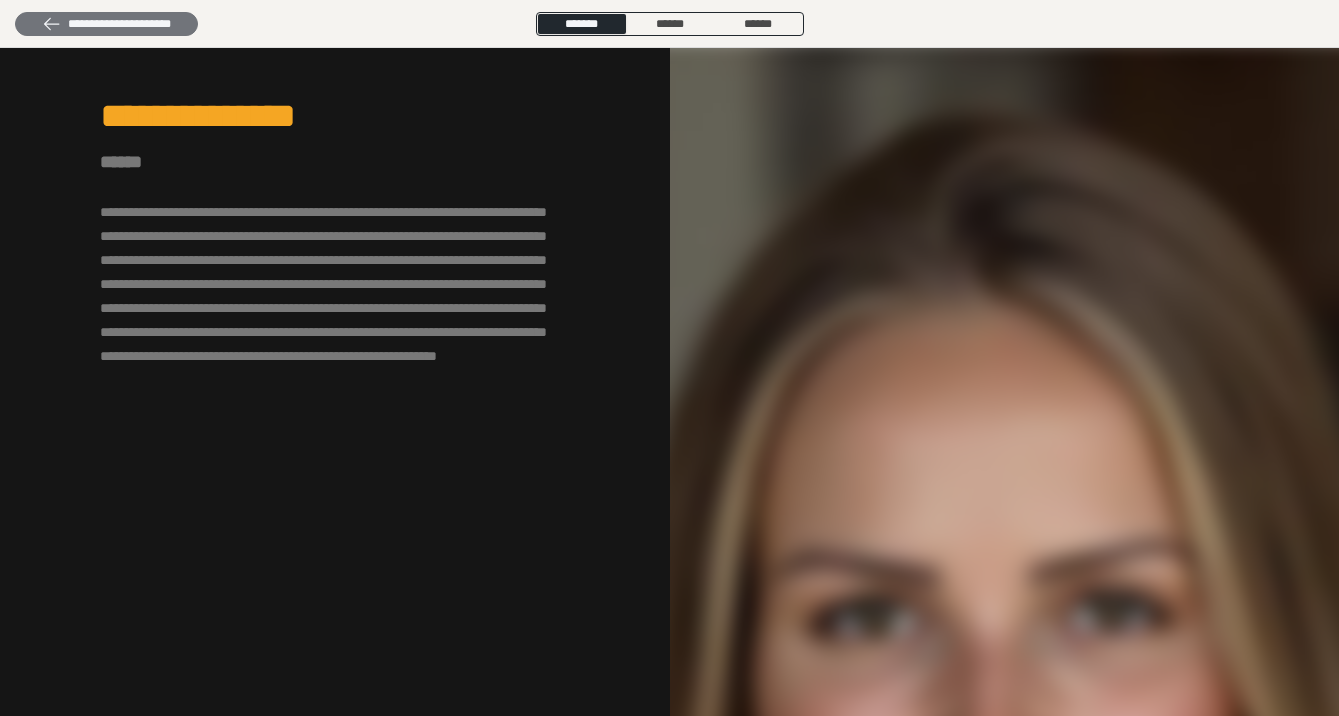 click on "**********" at bounding box center (106, 24) 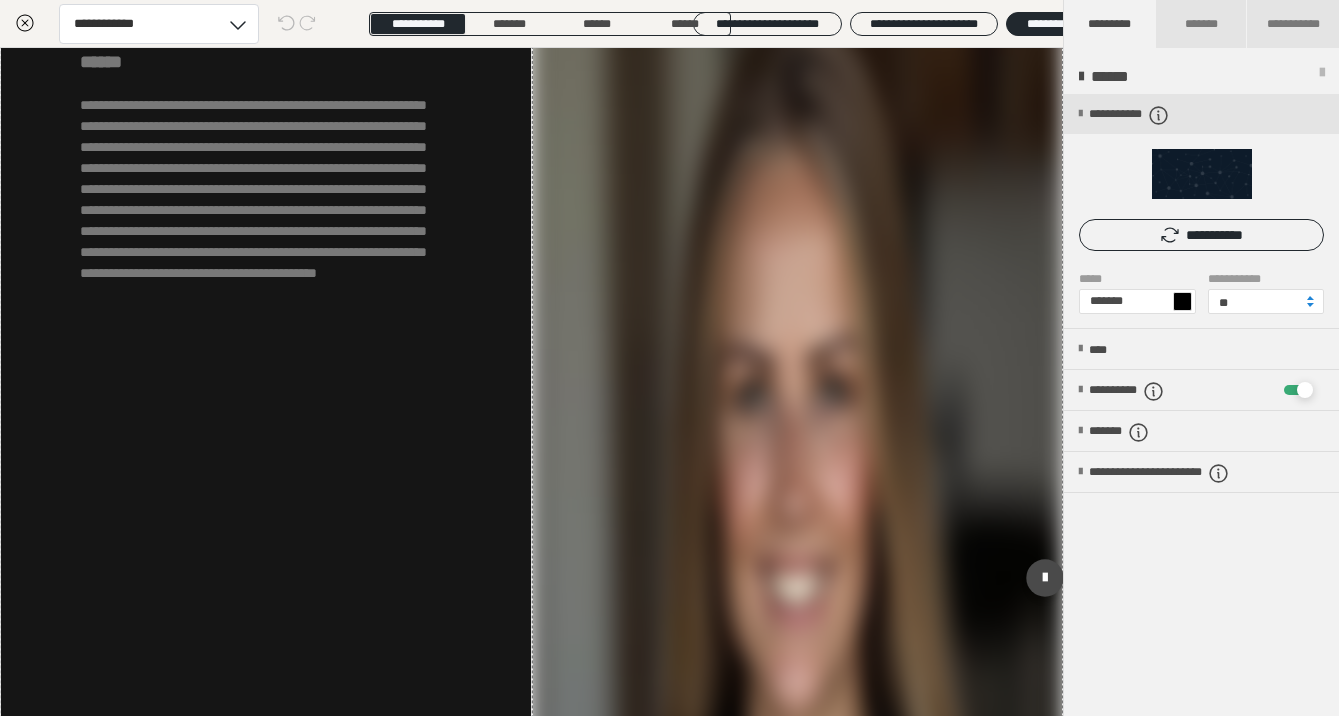 click at bounding box center [798, 582] 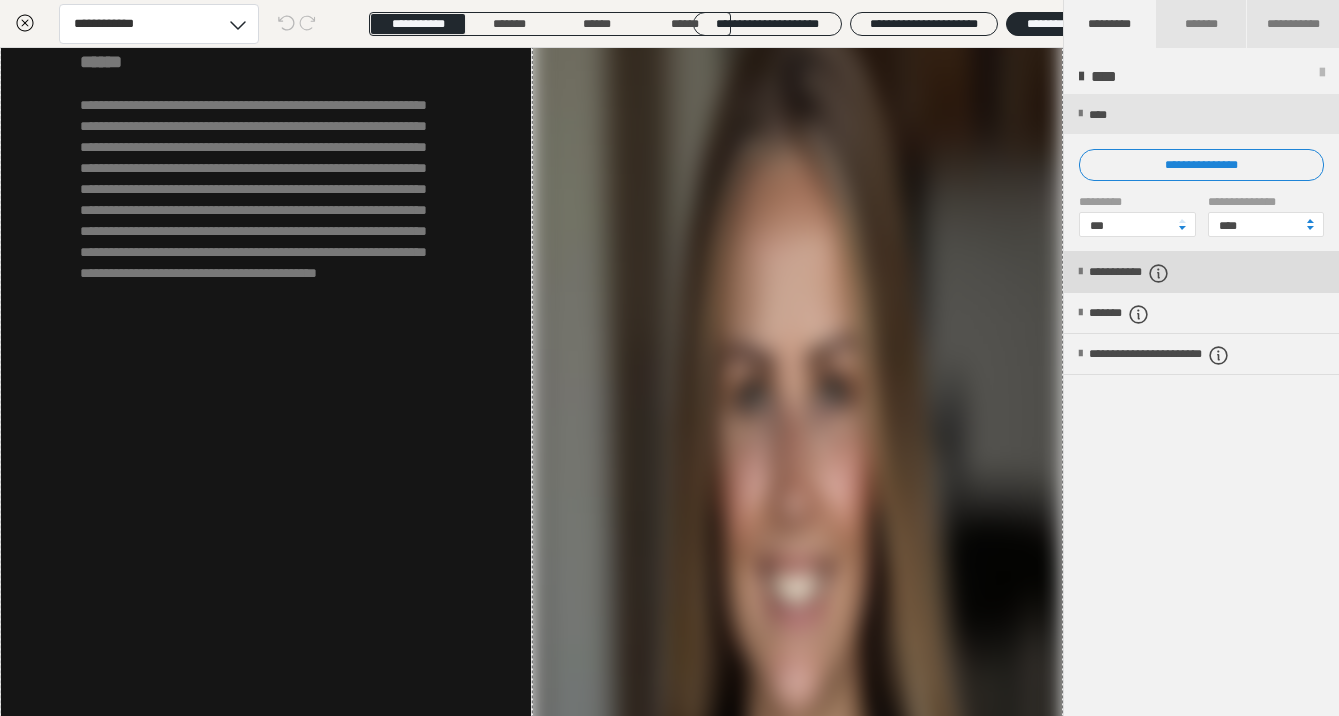 click on "**********" at bounding box center [1153, 273] 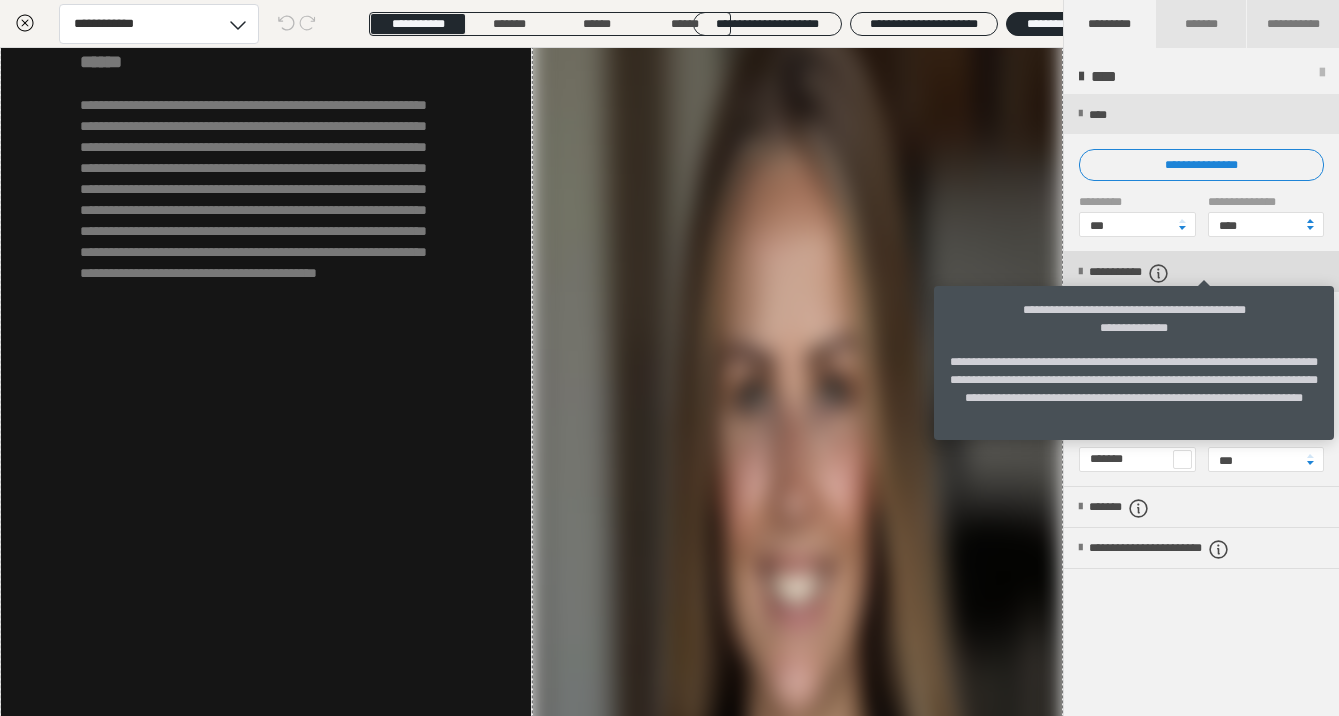 click 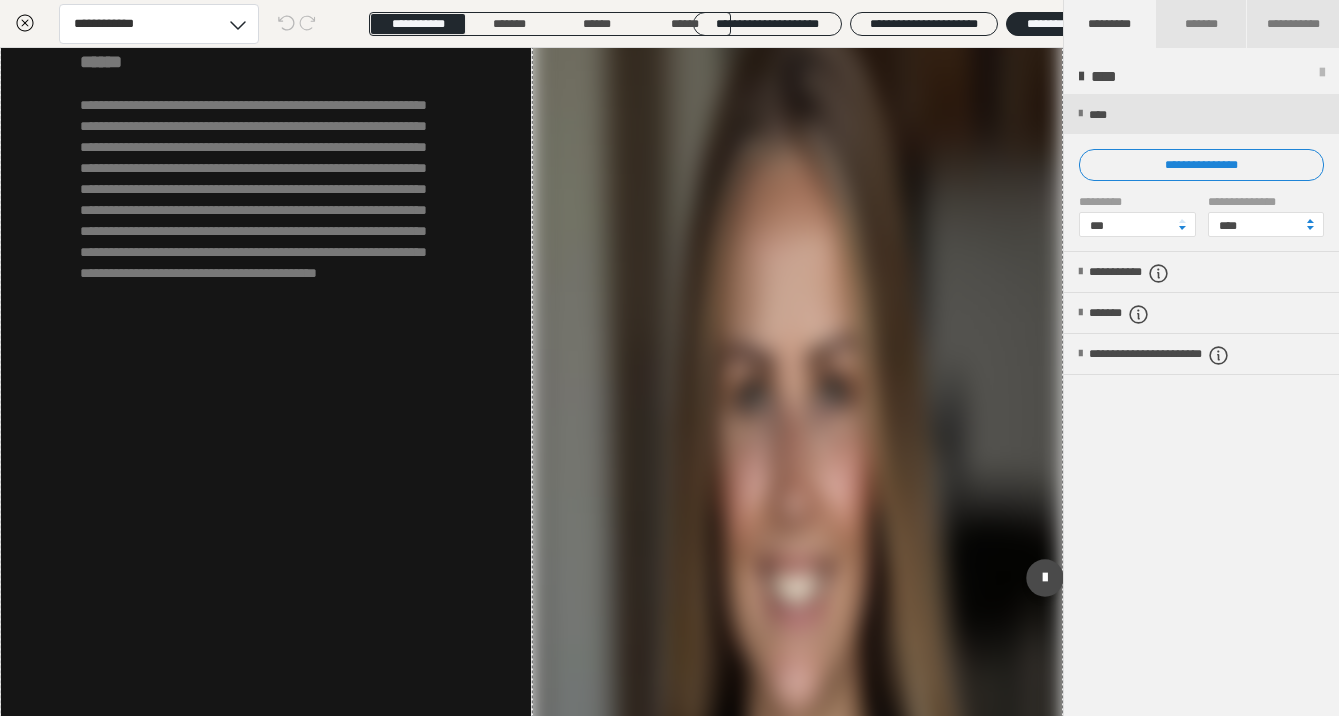 click at bounding box center (798, 582) 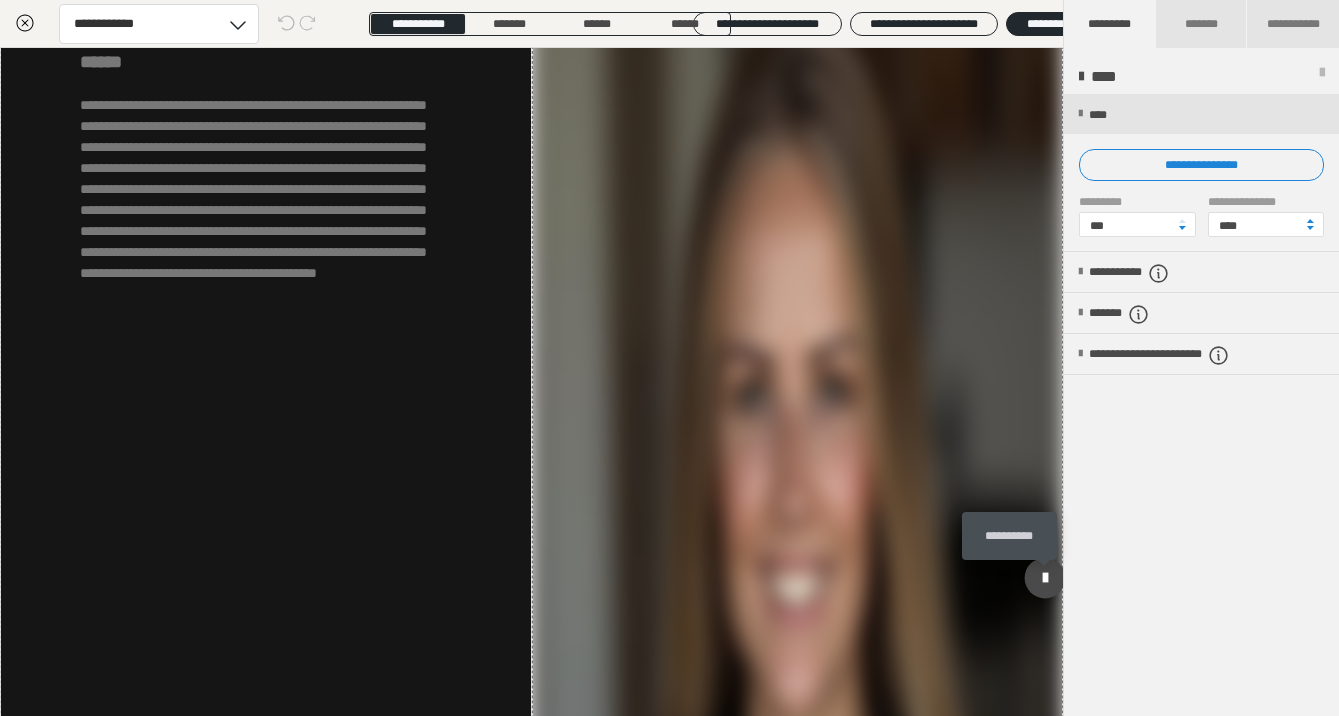 click at bounding box center [1045, 577] 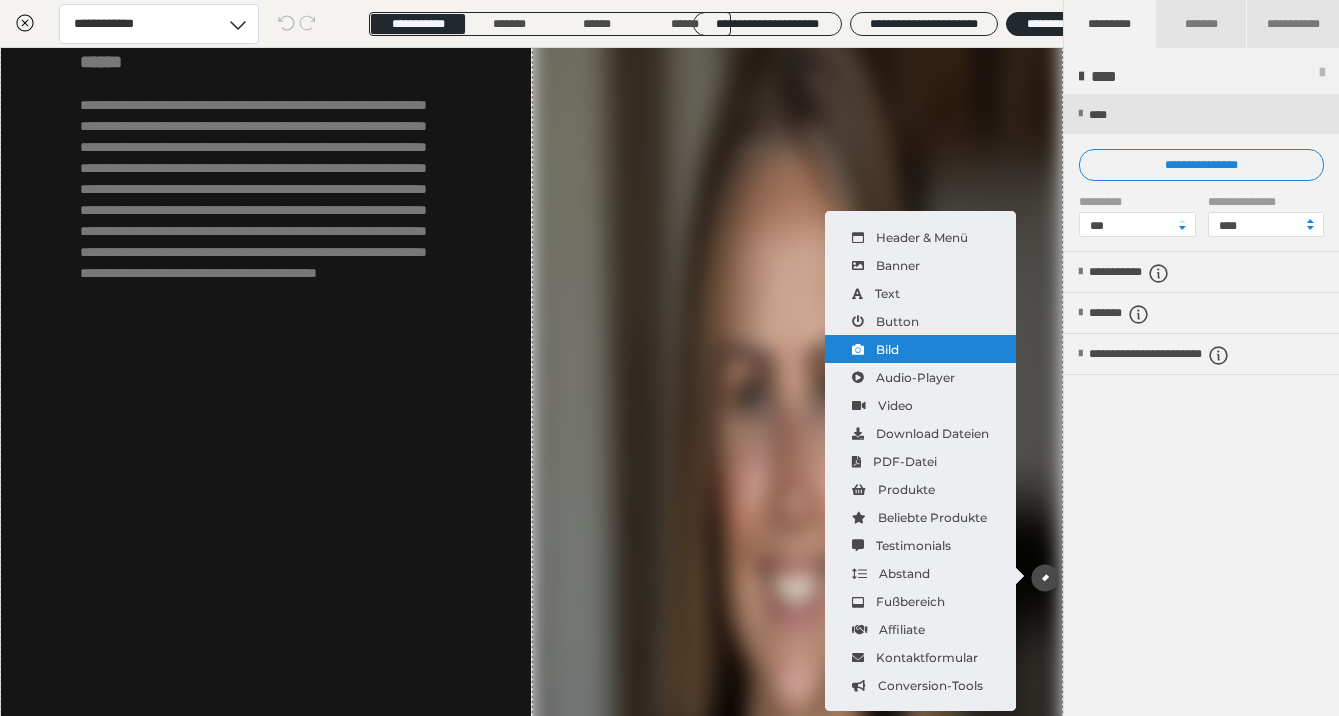 click on "Bild" at bounding box center [920, 349] 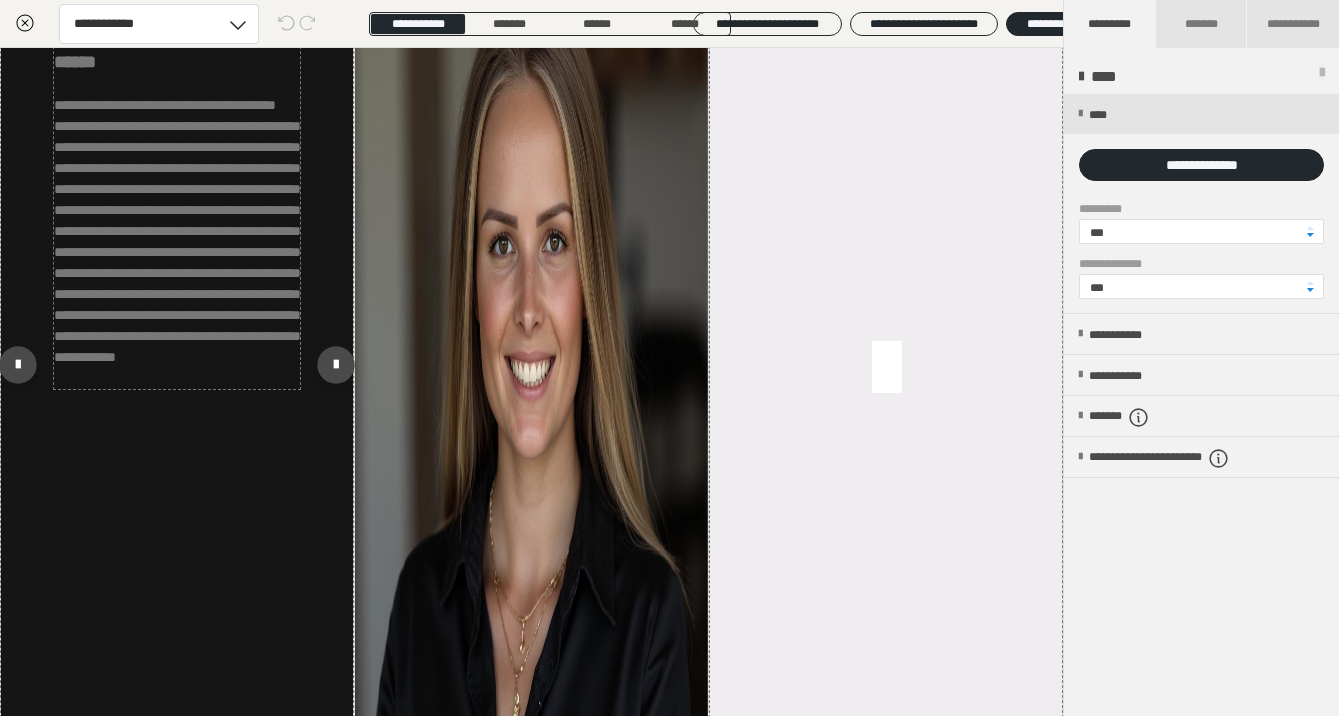 click on "**********" at bounding box center (177, 231) 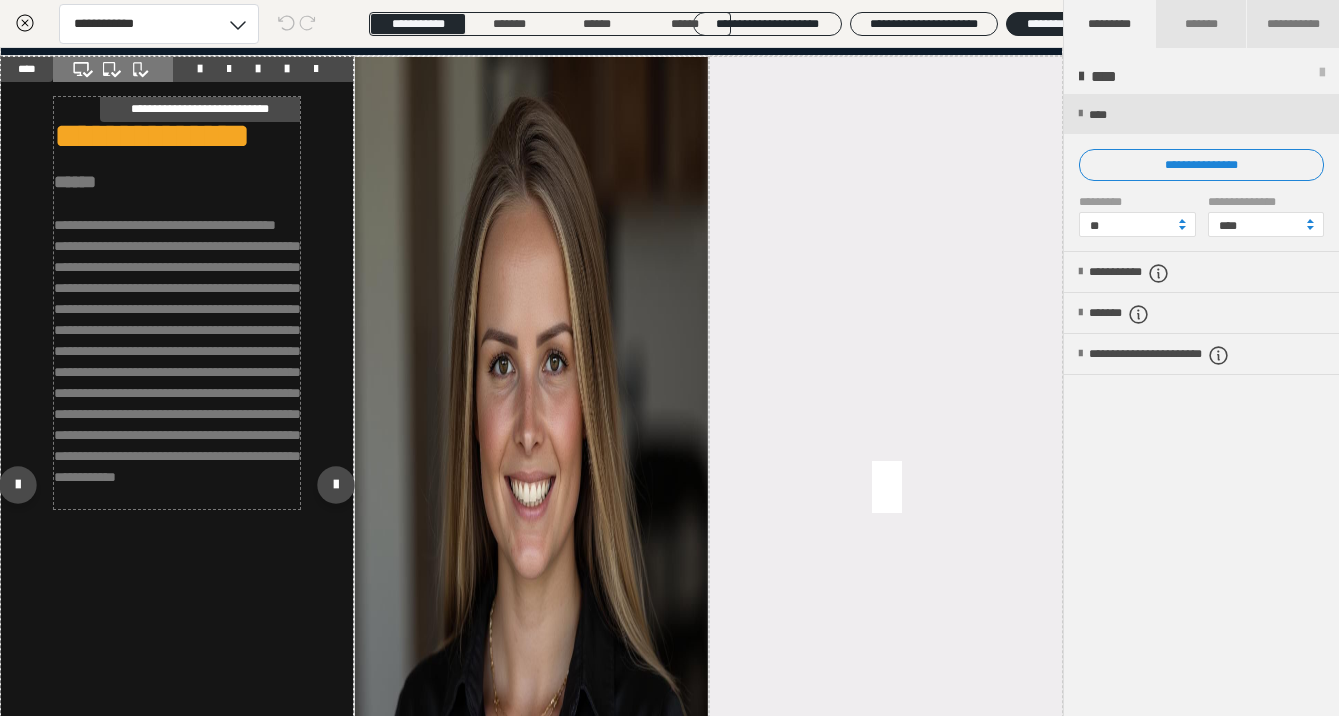 scroll, scrollTop: 2259, scrollLeft: 0, axis: vertical 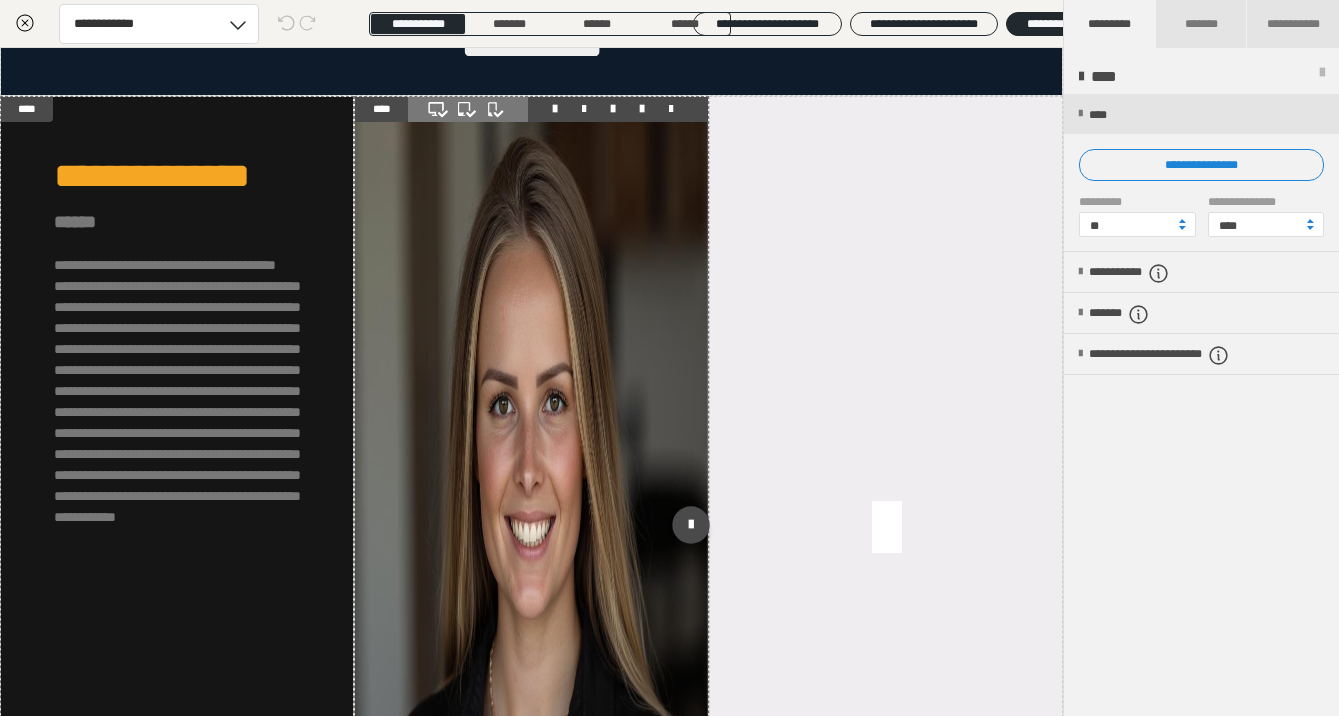 click at bounding box center (531, 529) 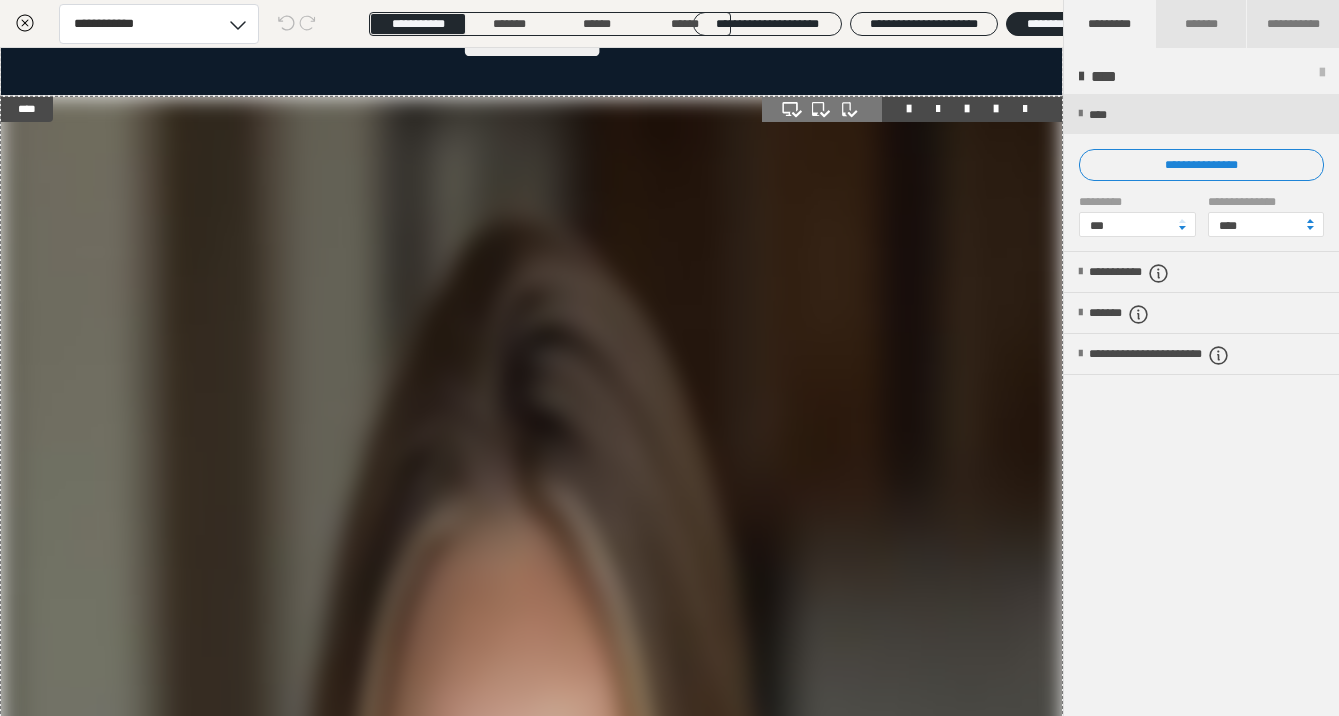 click at bounding box center [1025, 109] 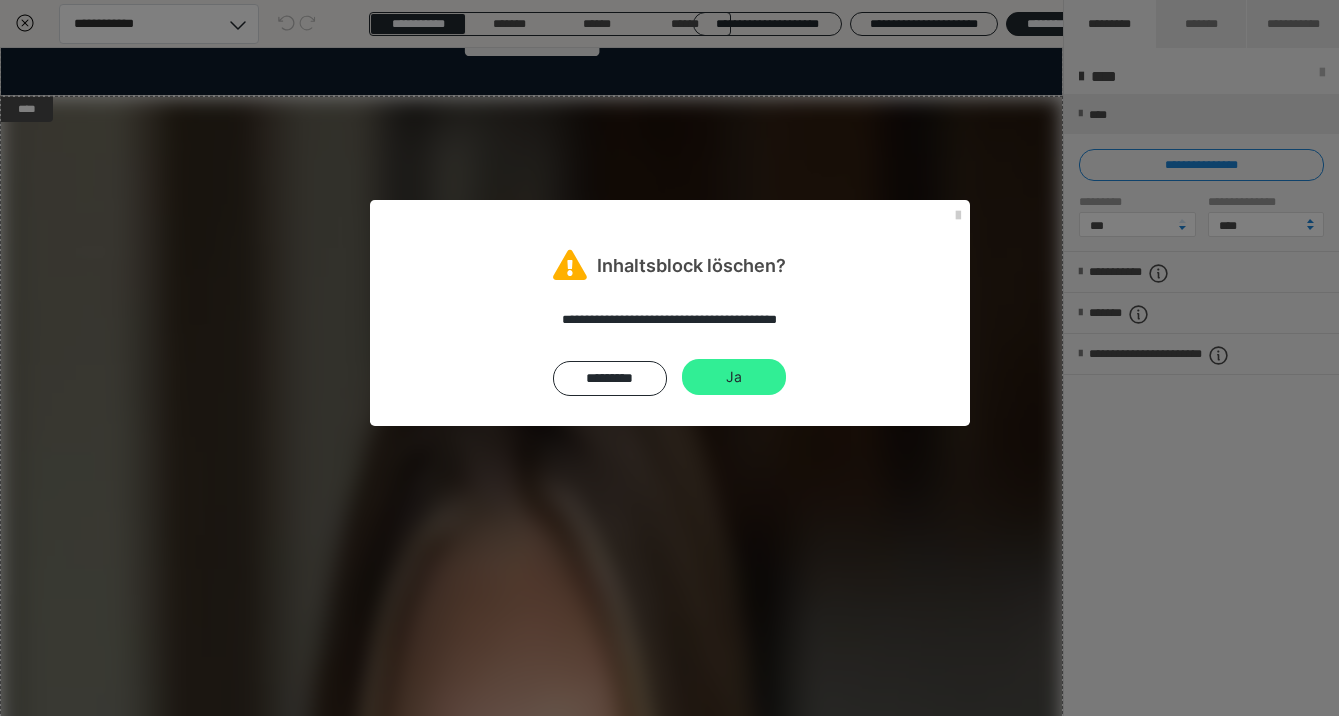click on "Ja" at bounding box center (734, 377) 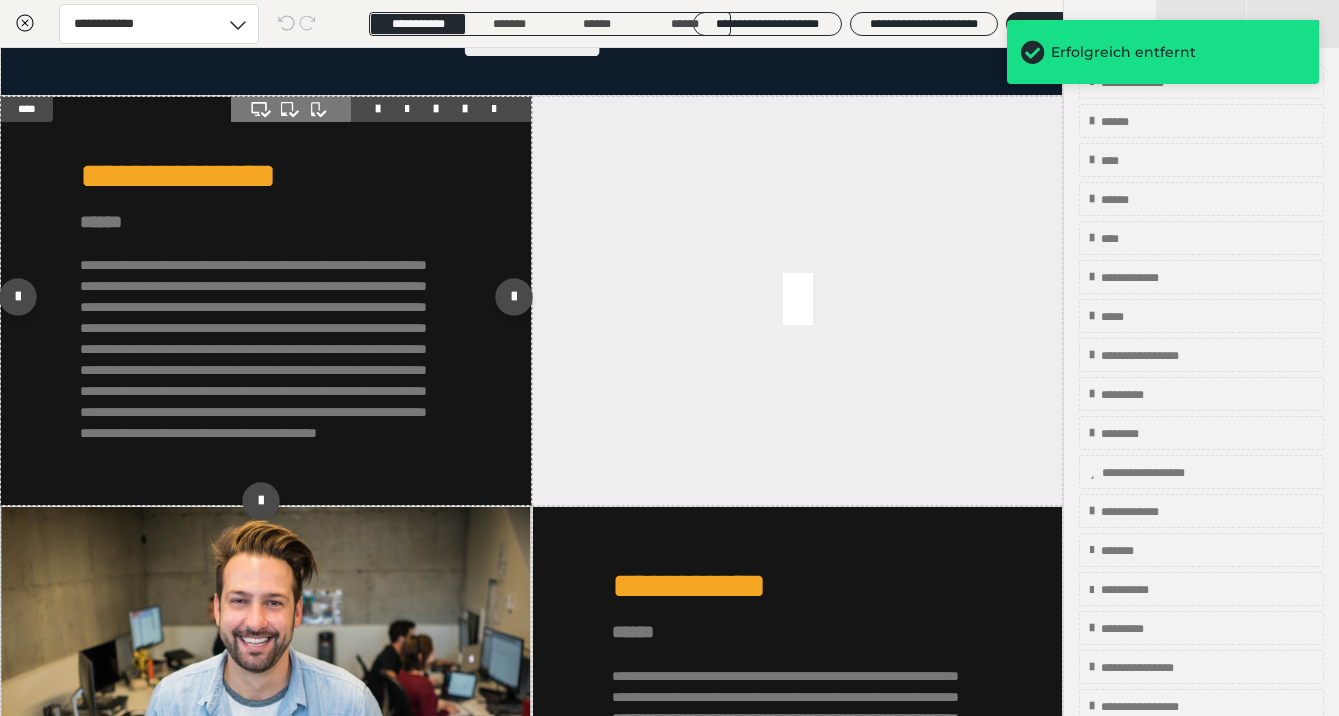 click at bounding box center [266, 301] 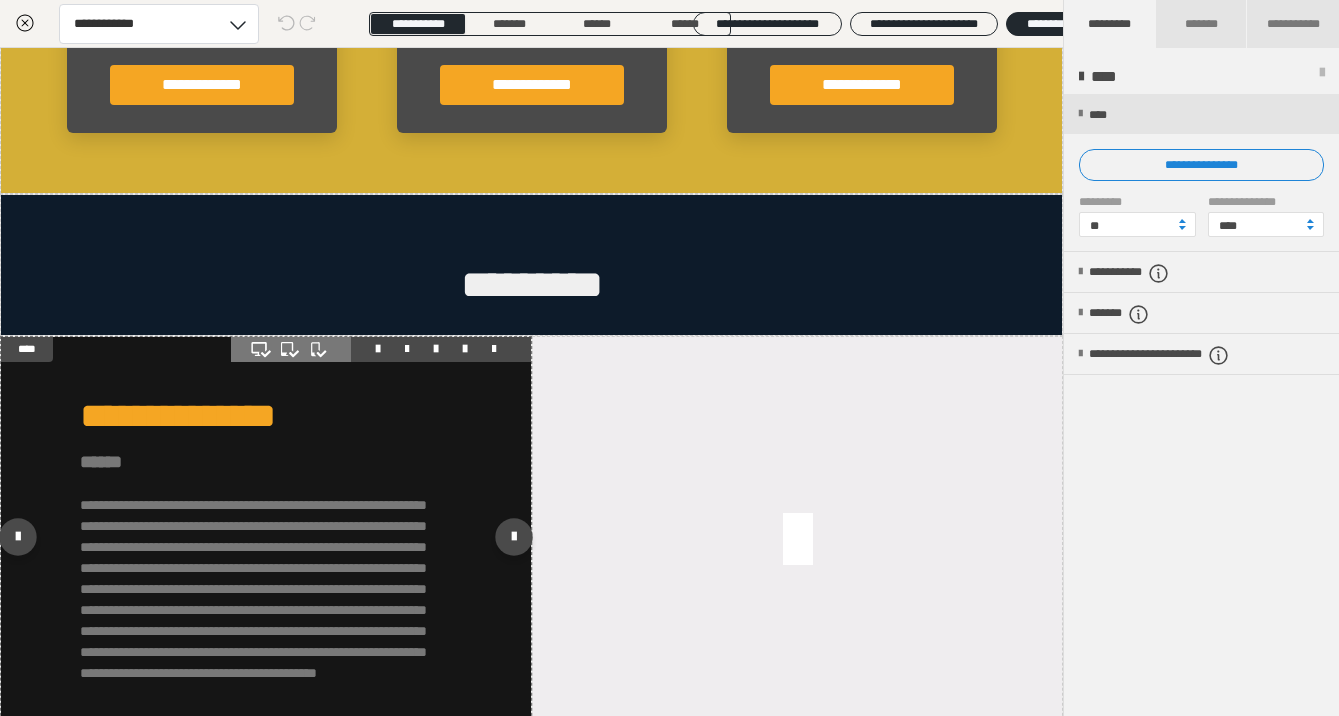 scroll, scrollTop: 1979, scrollLeft: 0, axis: vertical 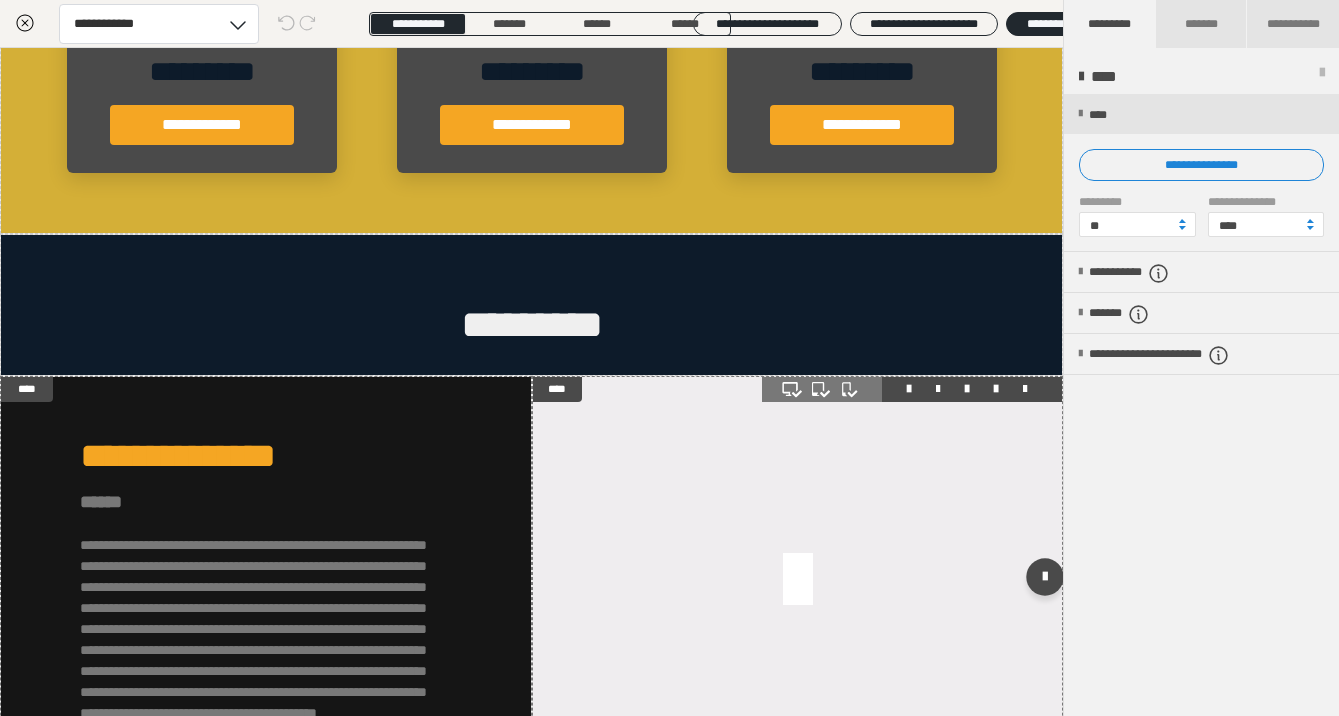 click at bounding box center [797, 581] 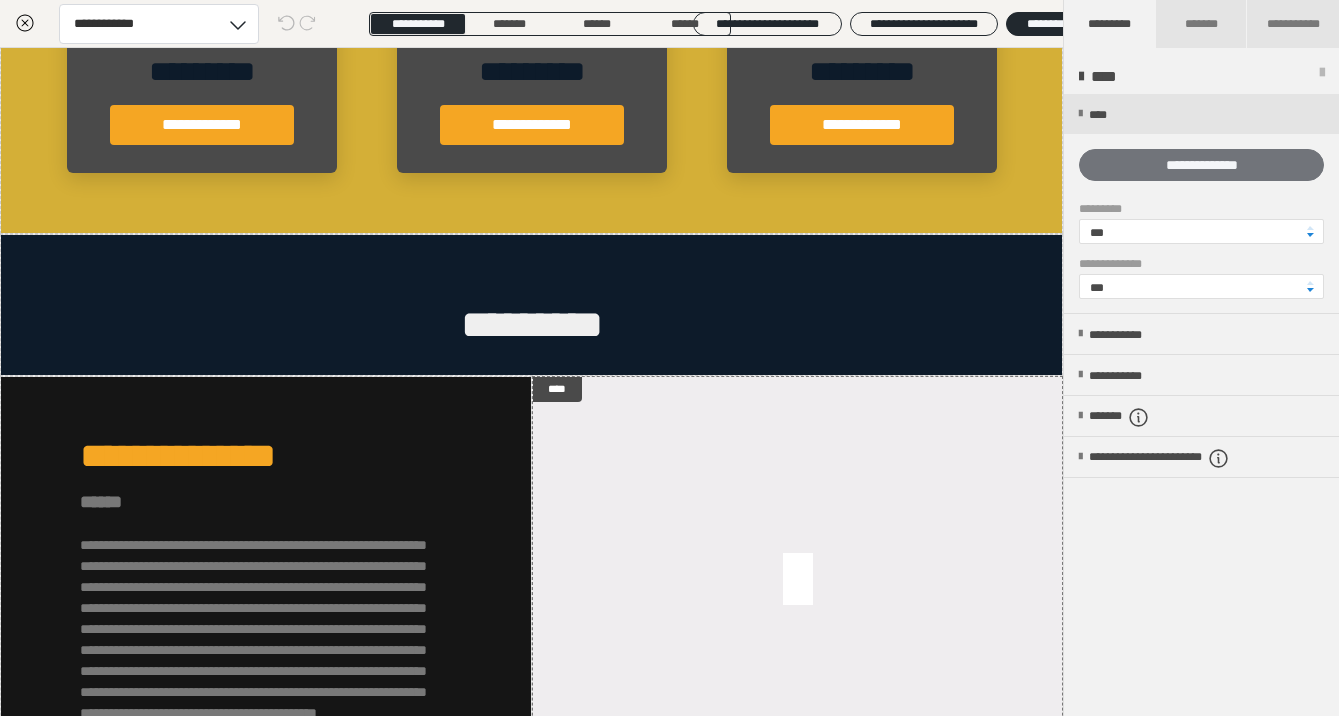 click on "**********" at bounding box center (1201, 165) 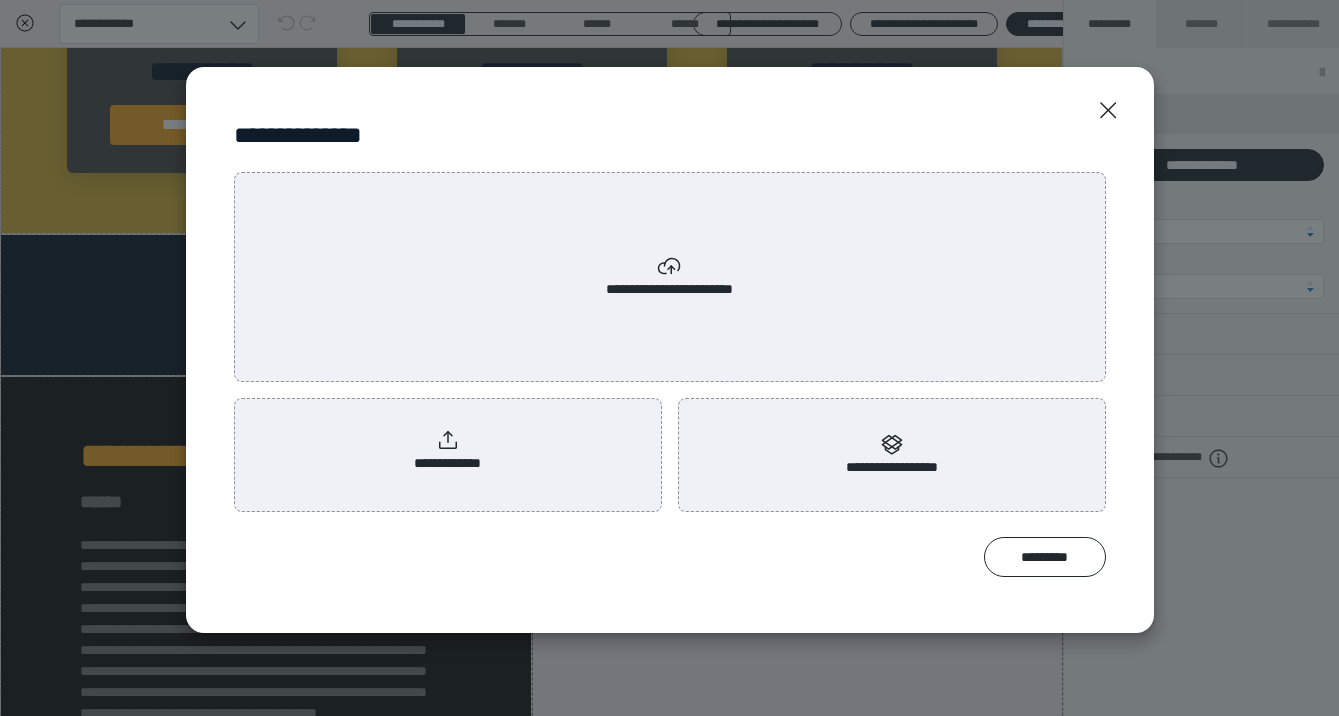 click on "**********" at bounding box center [448, 451] 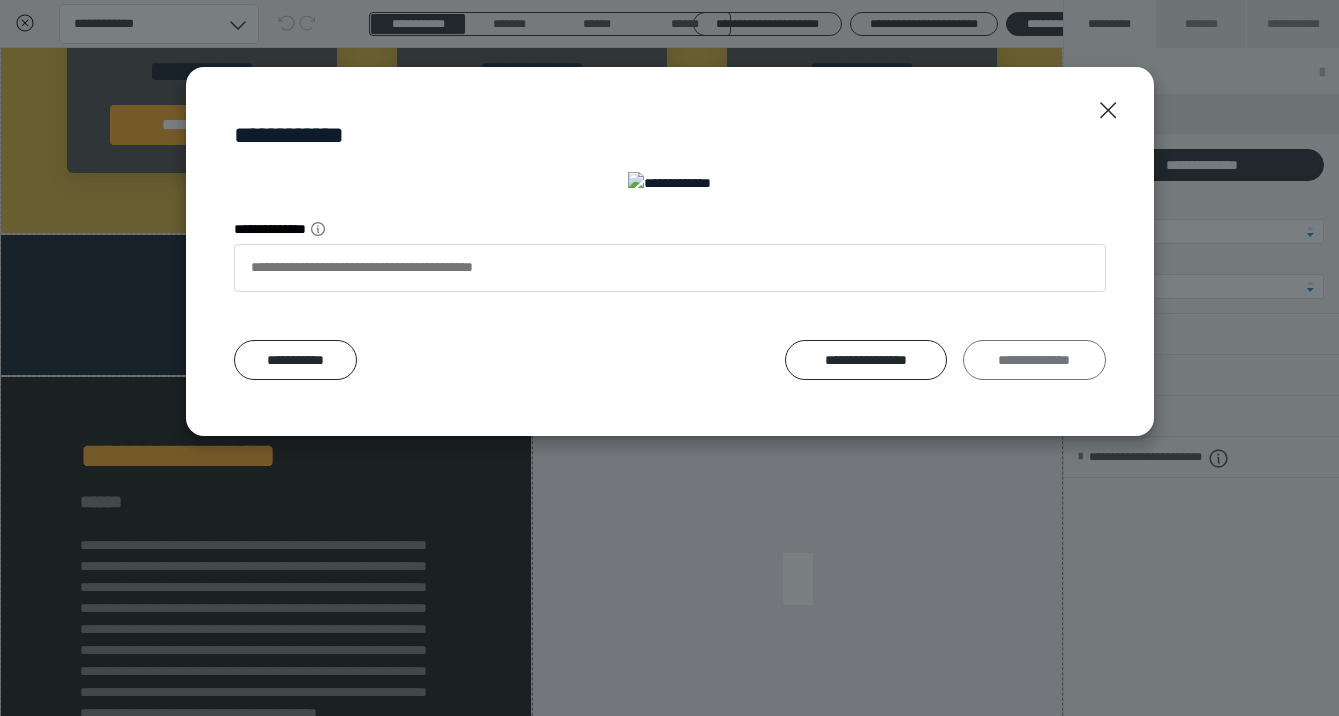 click on "**********" at bounding box center [1034, 360] 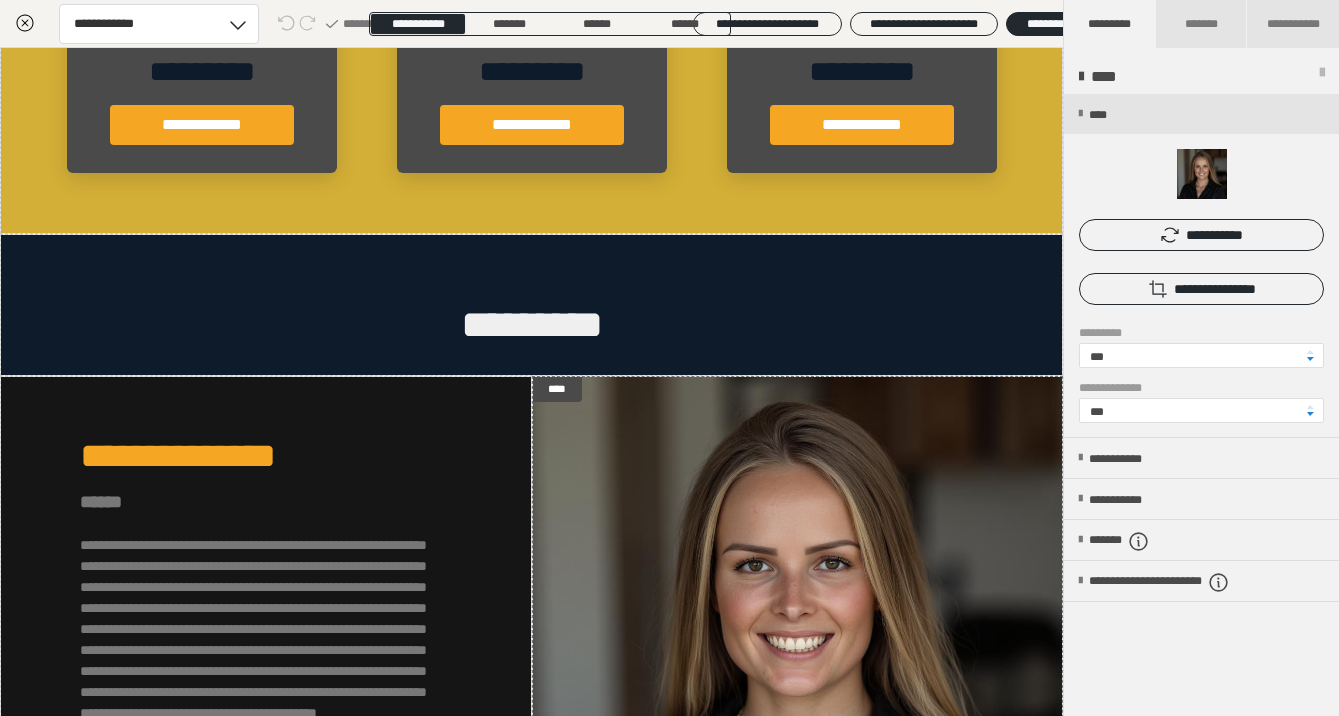 click on "**********" at bounding box center (1201, 406) 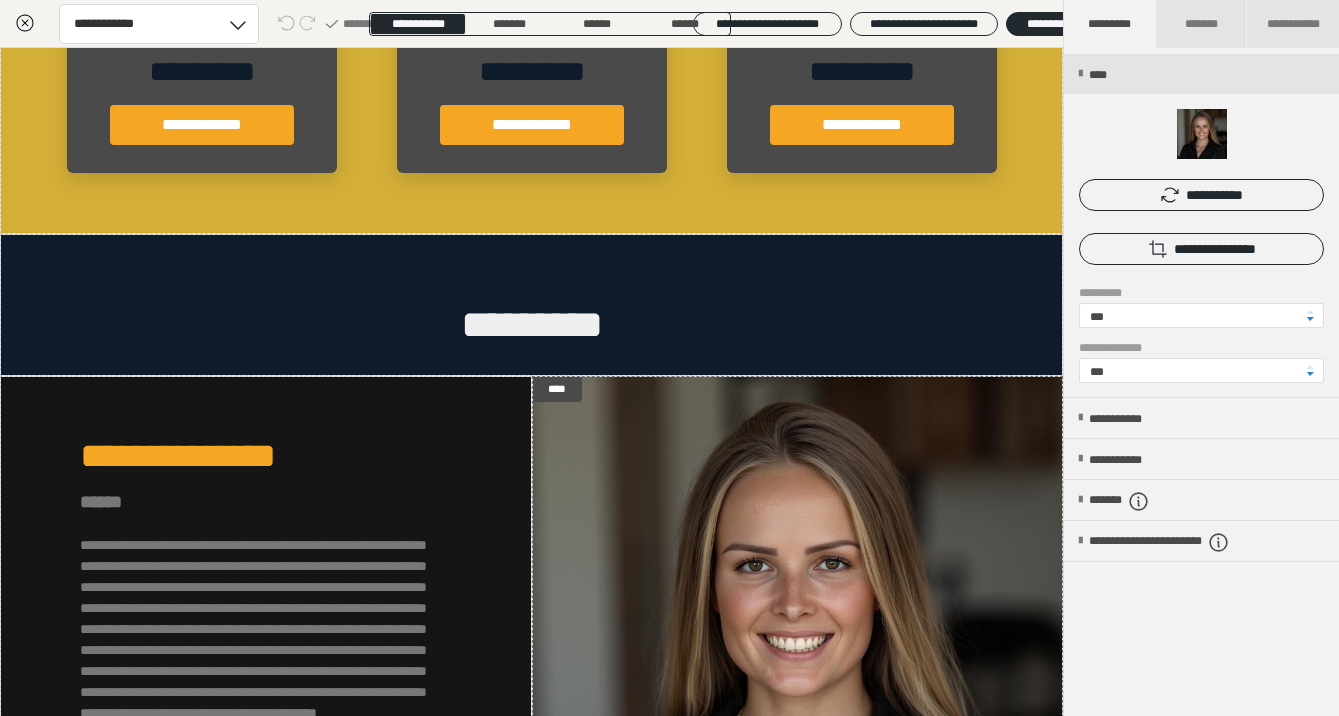 scroll, scrollTop: 80, scrollLeft: 0, axis: vertical 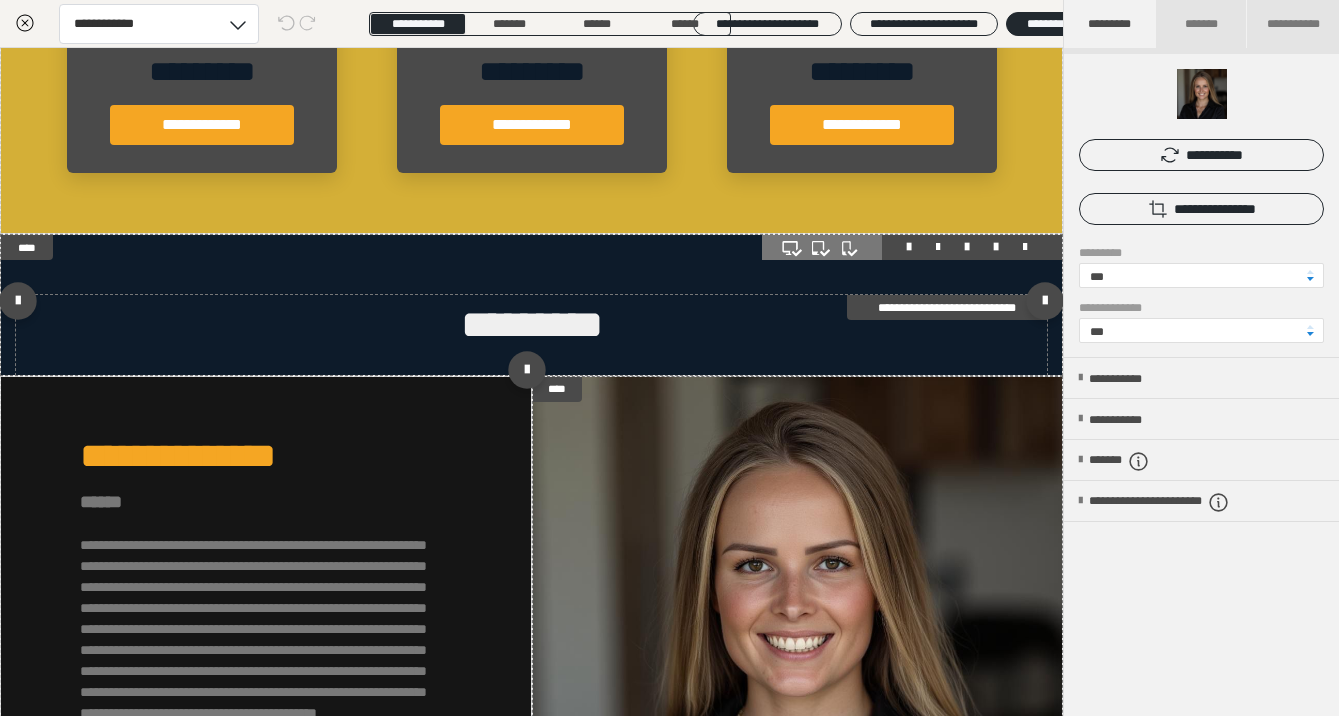 click on "*********" at bounding box center (531, 325) 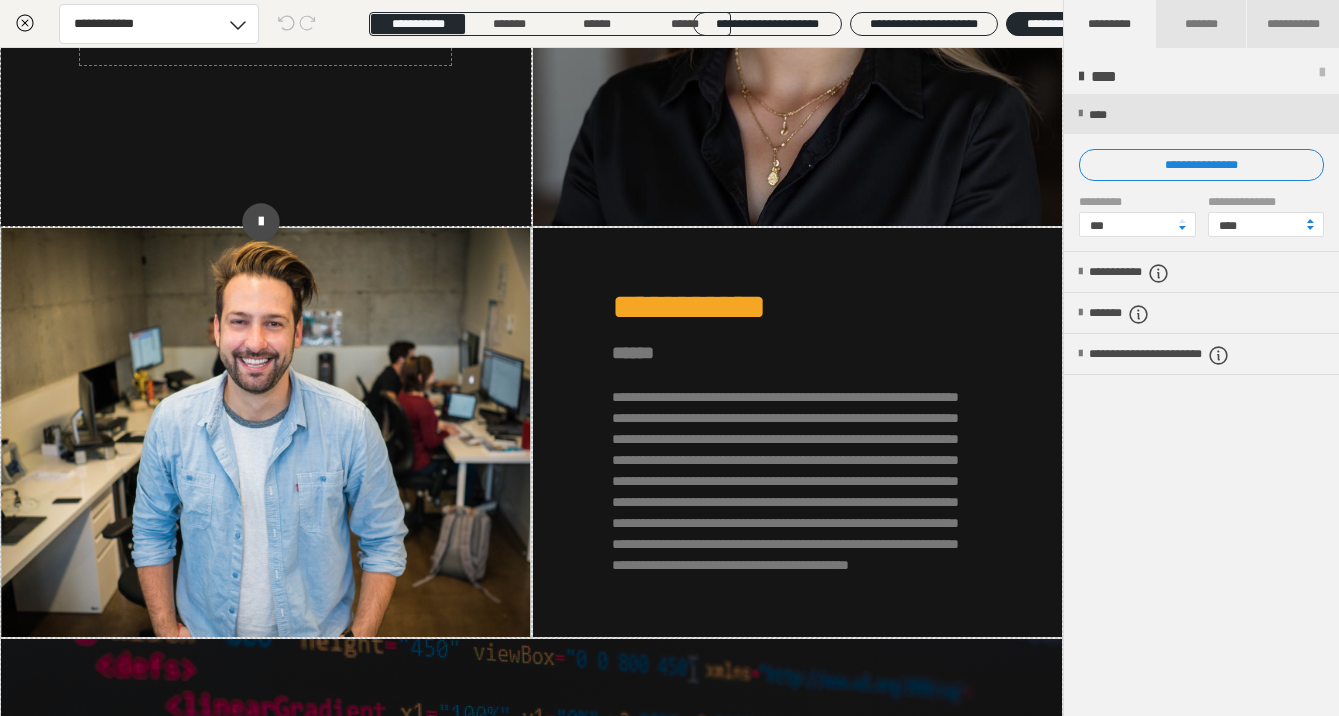 scroll, scrollTop: 2739, scrollLeft: 0, axis: vertical 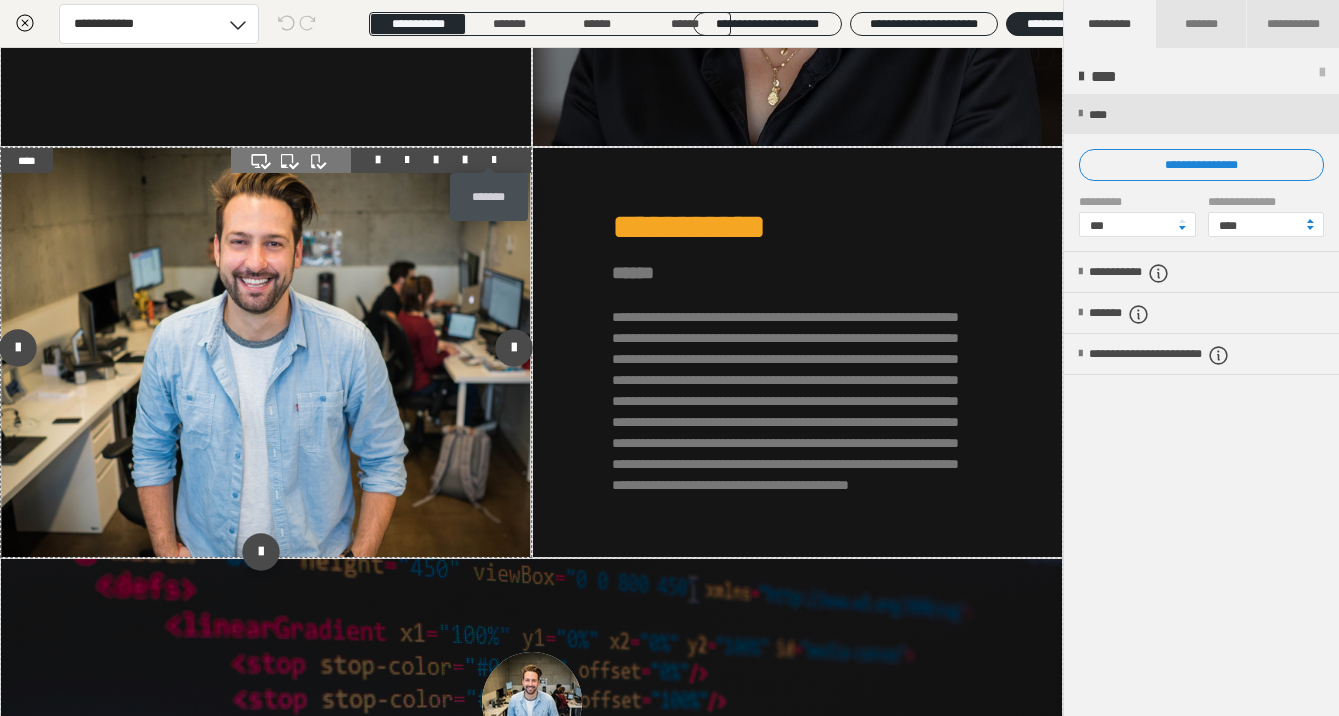 click at bounding box center [494, 160] 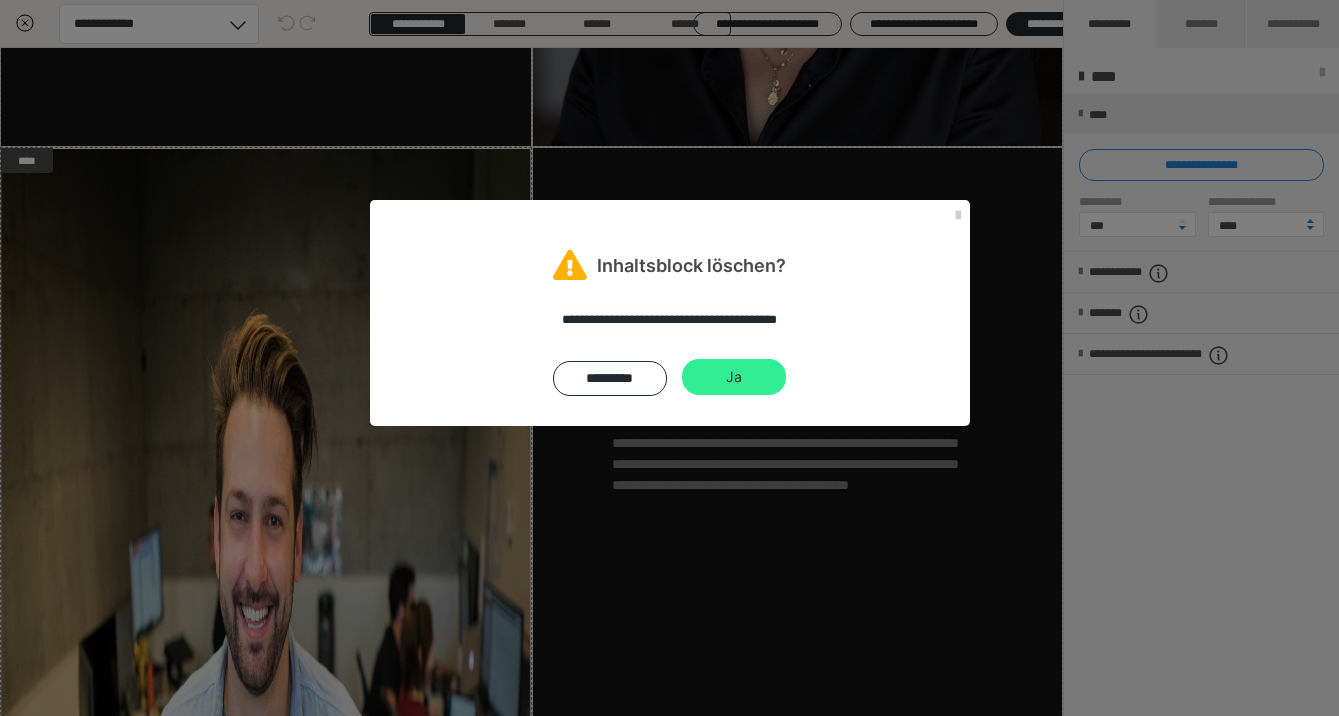 click on "Ja" at bounding box center (734, 377) 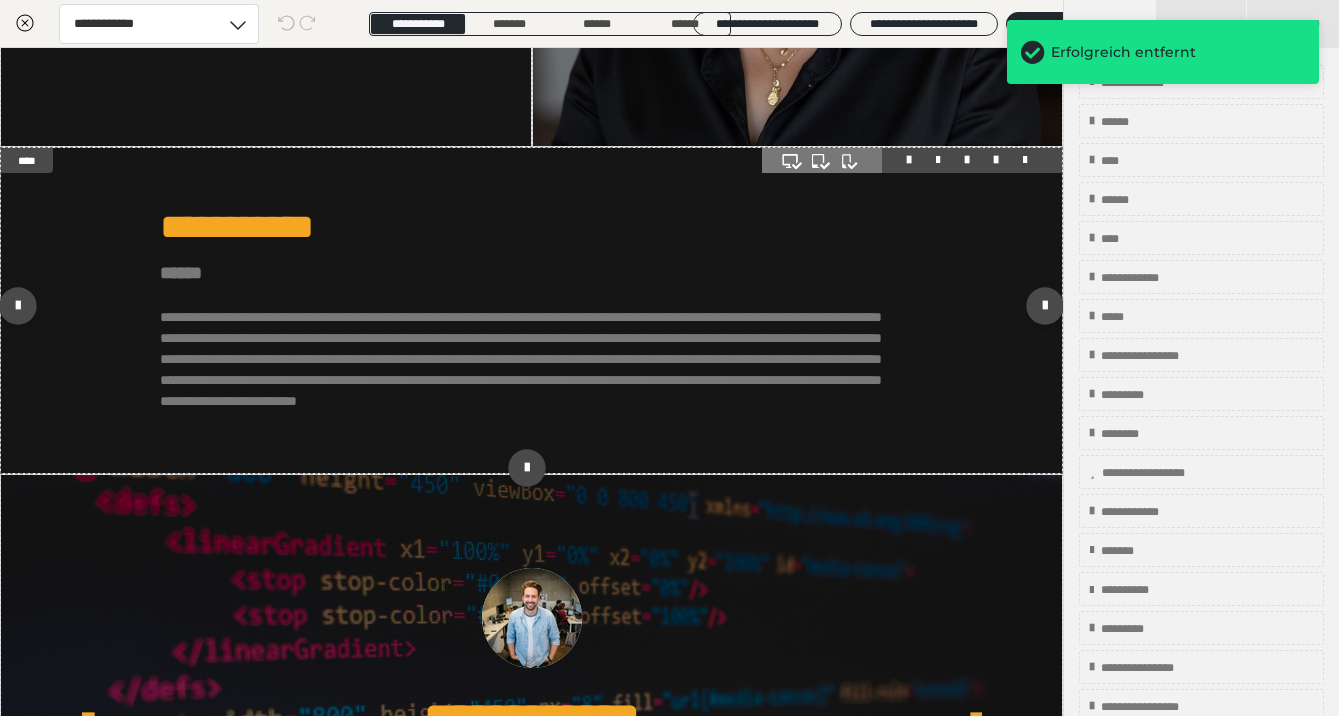 click at bounding box center (912, 160) 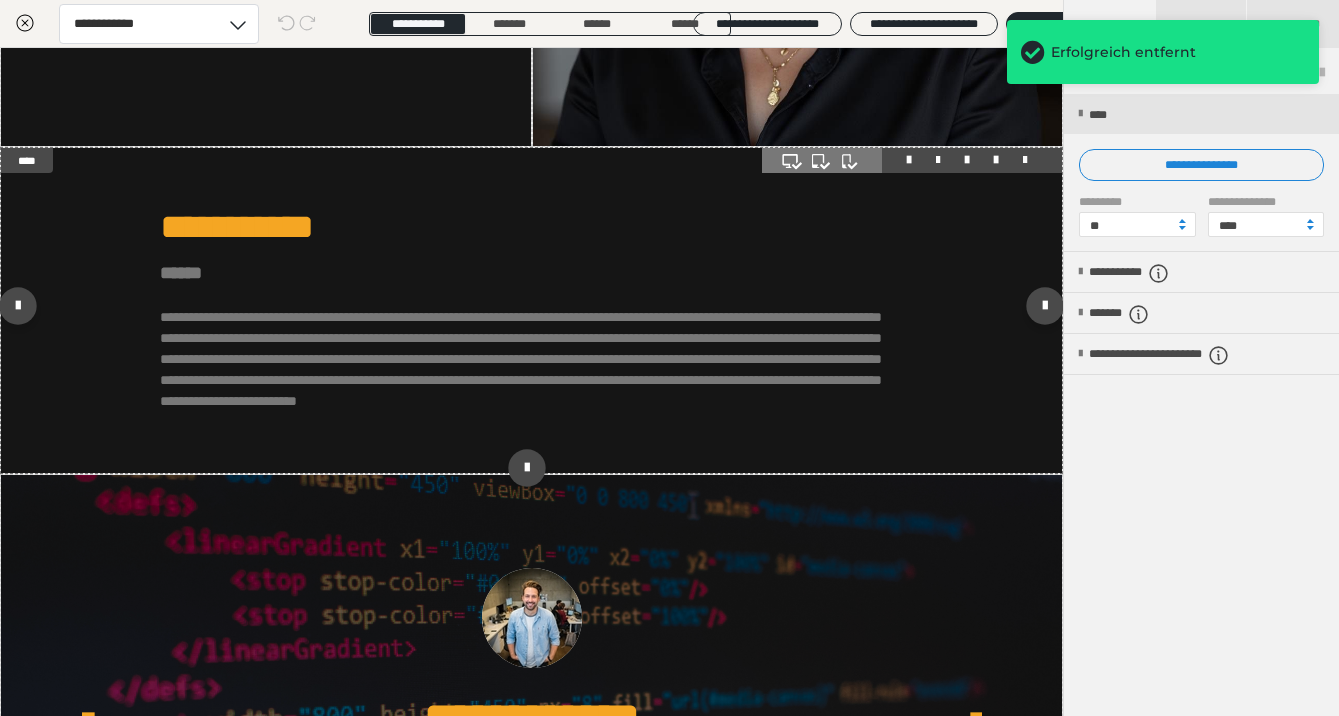 click at bounding box center [1025, 160] 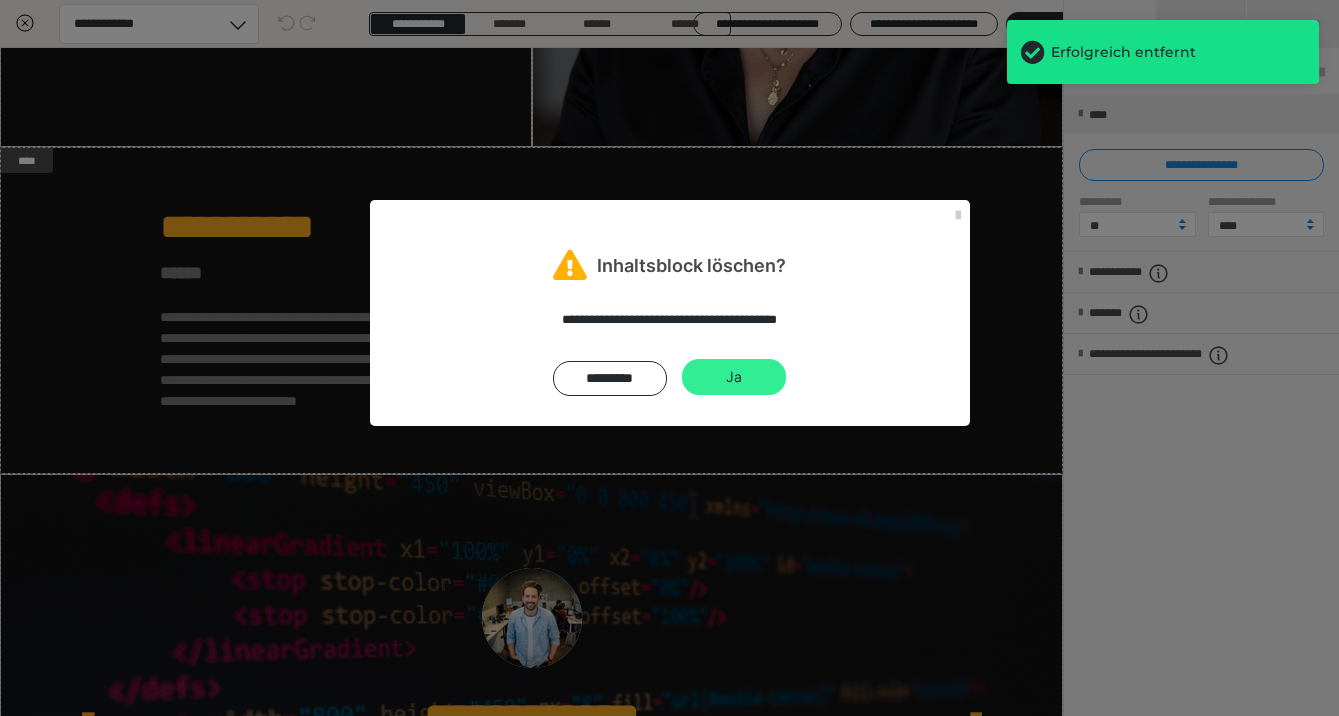 click on "Ja" at bounding box center [734, 377] 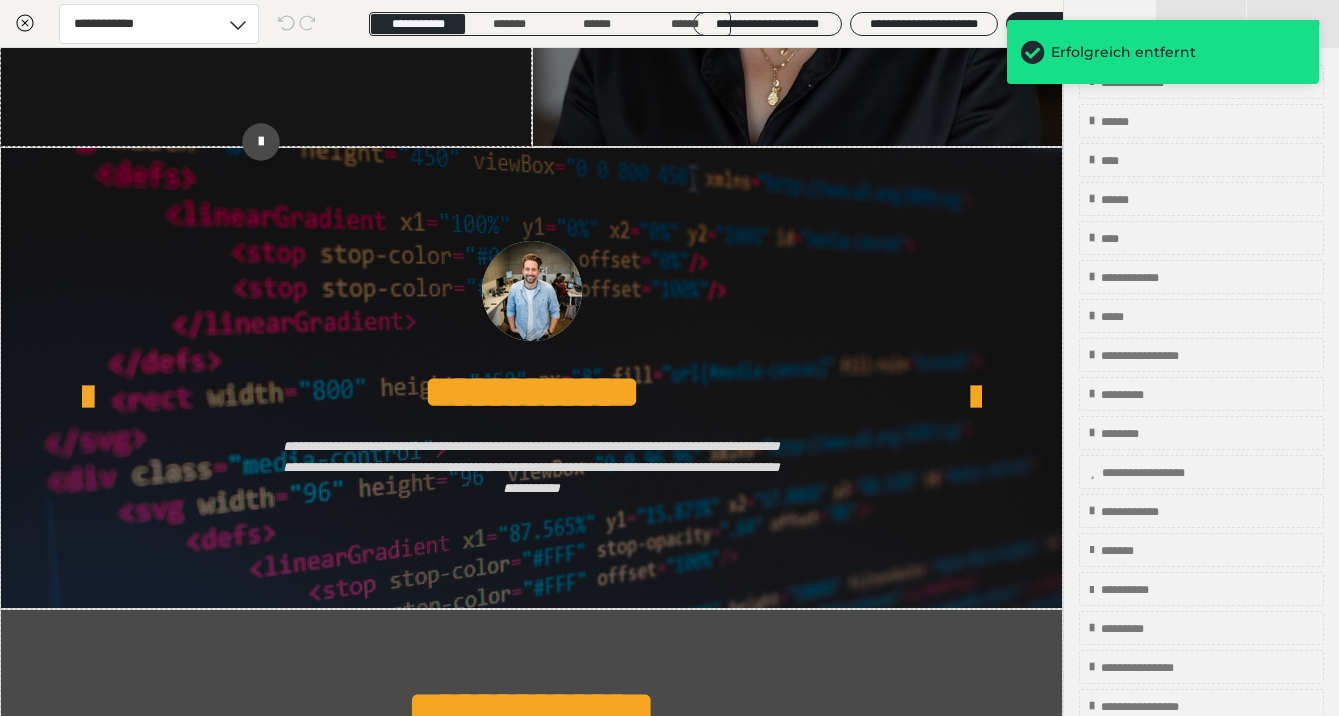 click on "**********" at bounding box center [265, -118] 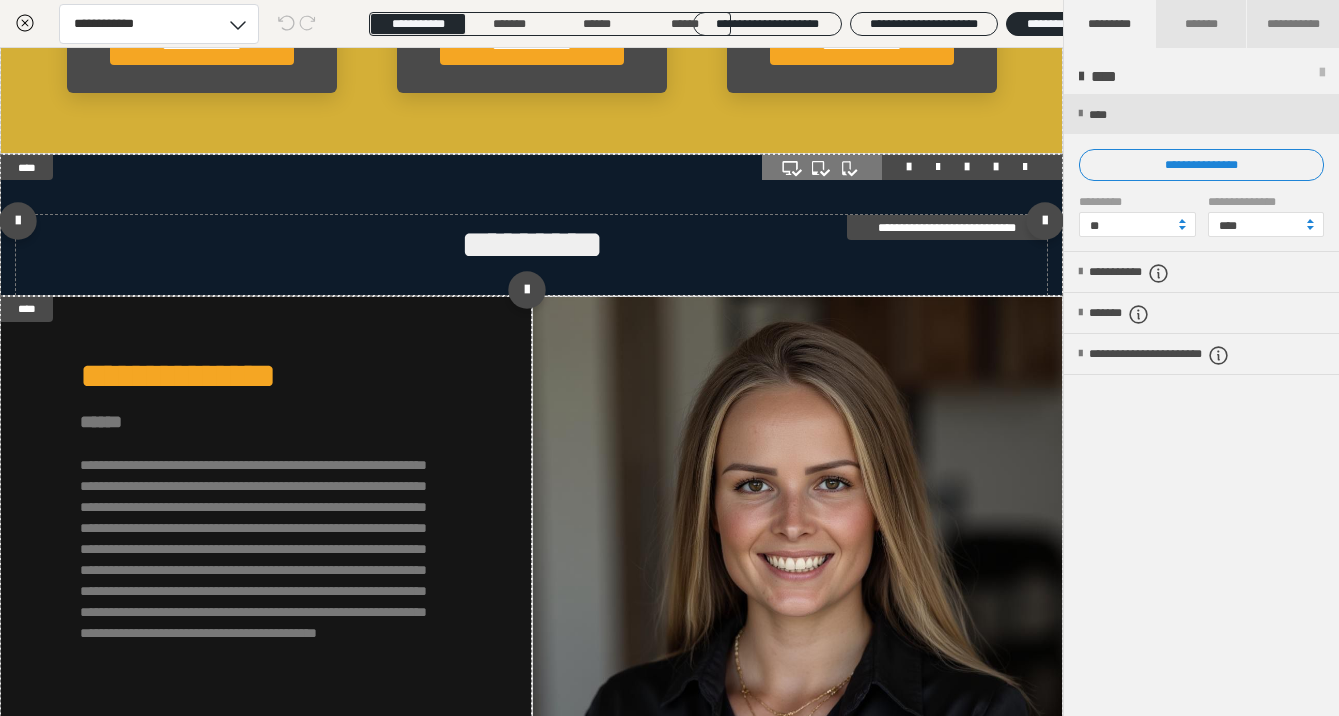 scroll, scrollTop: 1979, scrollLeft: 0, axis: vertical 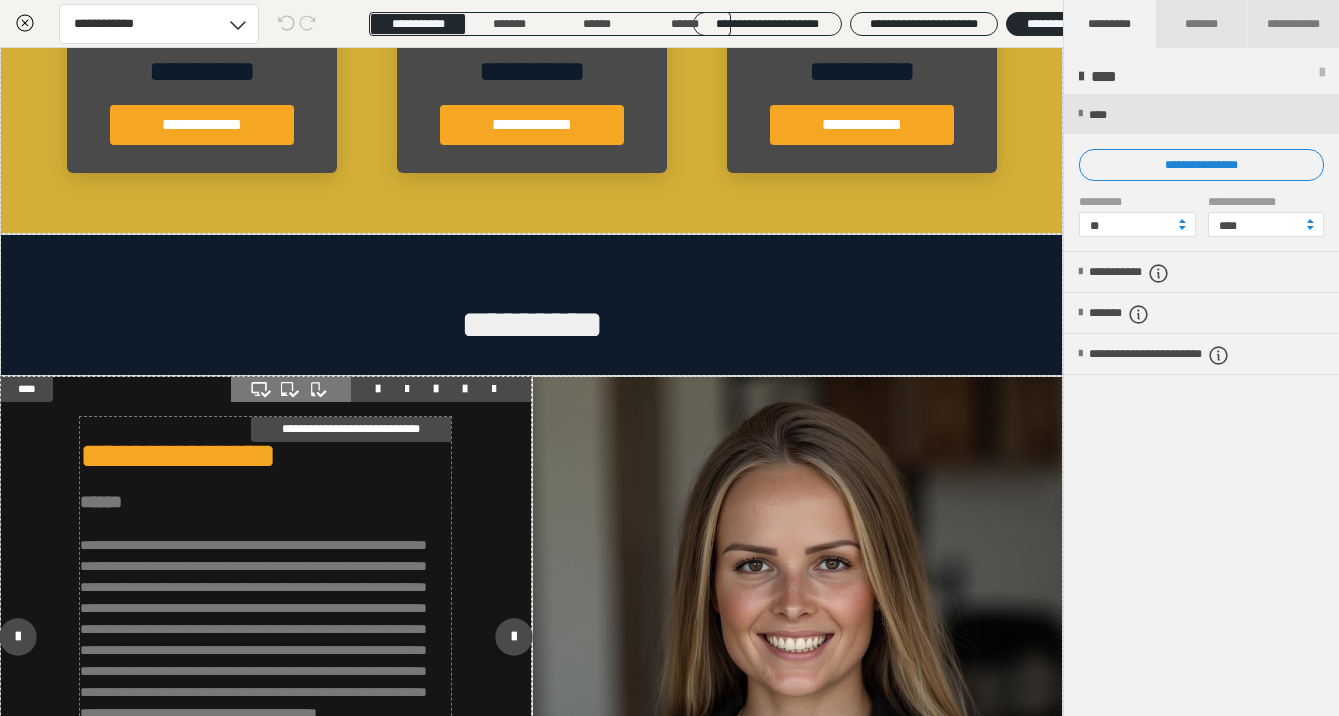 click on "**********" at bounding box center (178, 456) 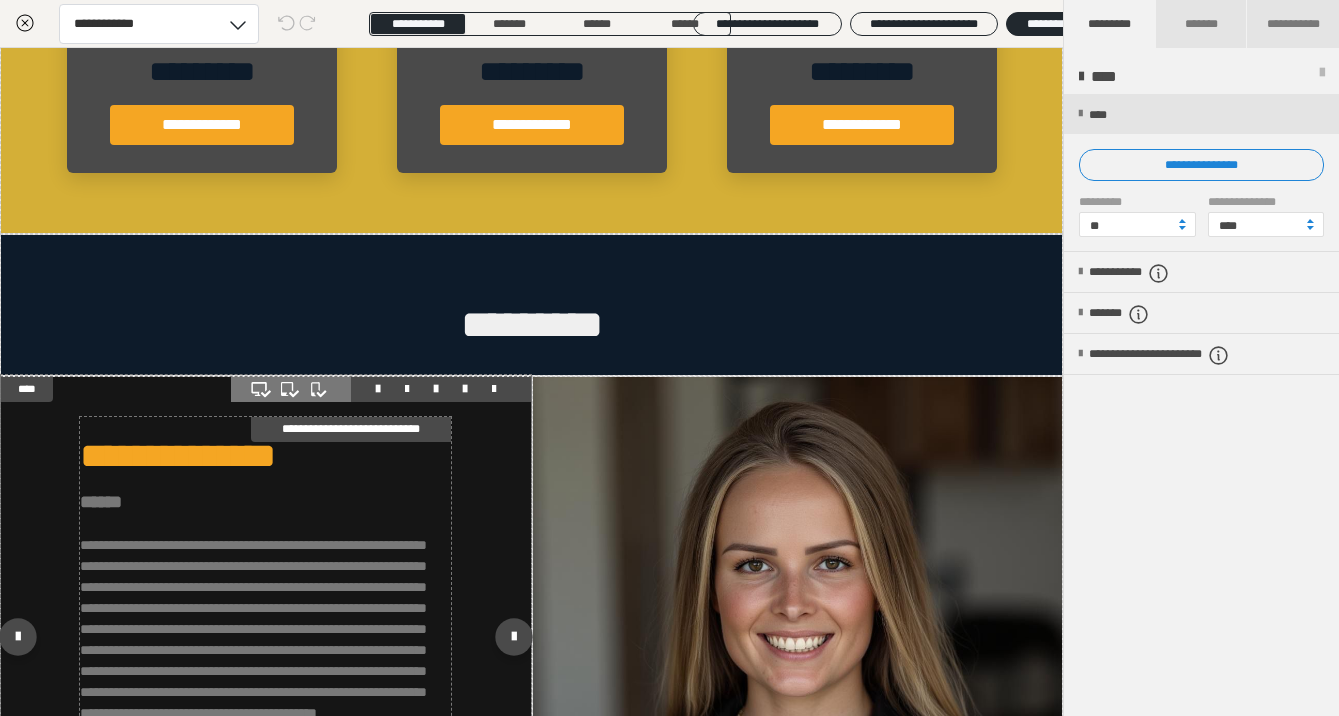 click on "**********" at bounding box center [178, 456] 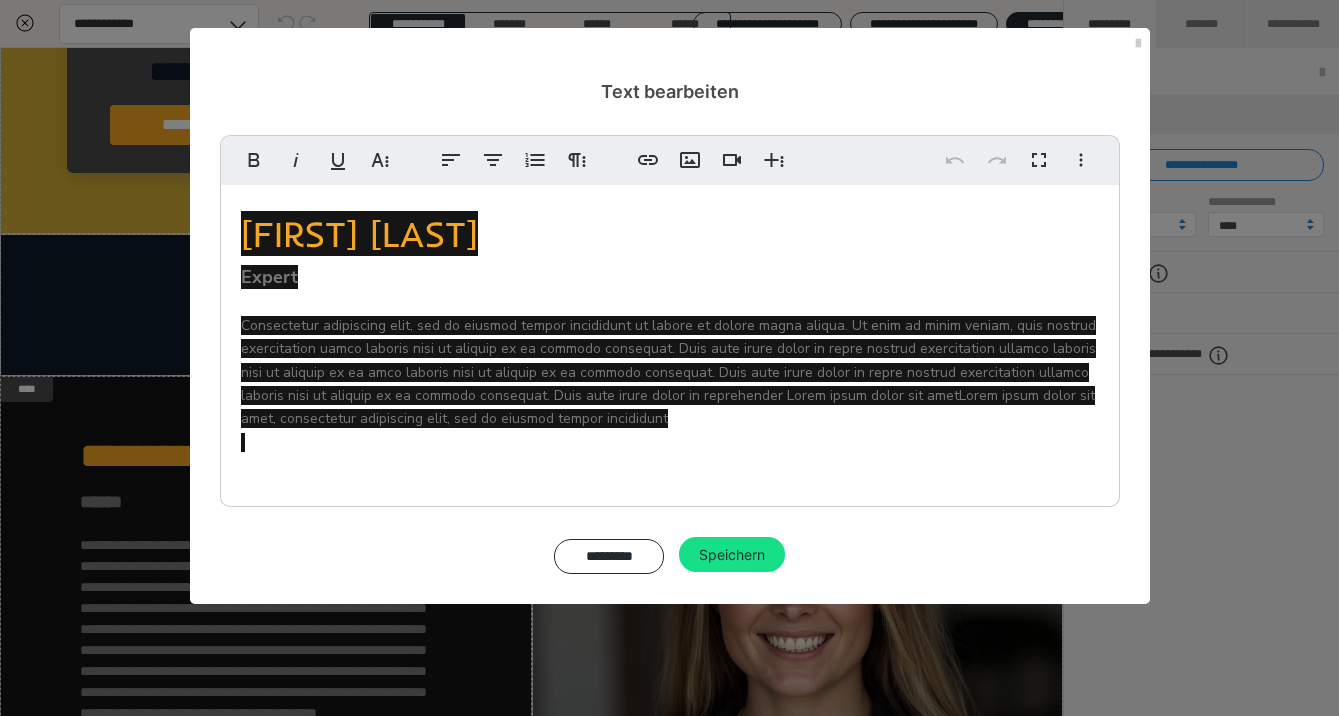 click on "Jonathan Smith Expert" at bounding box center (670, 248) 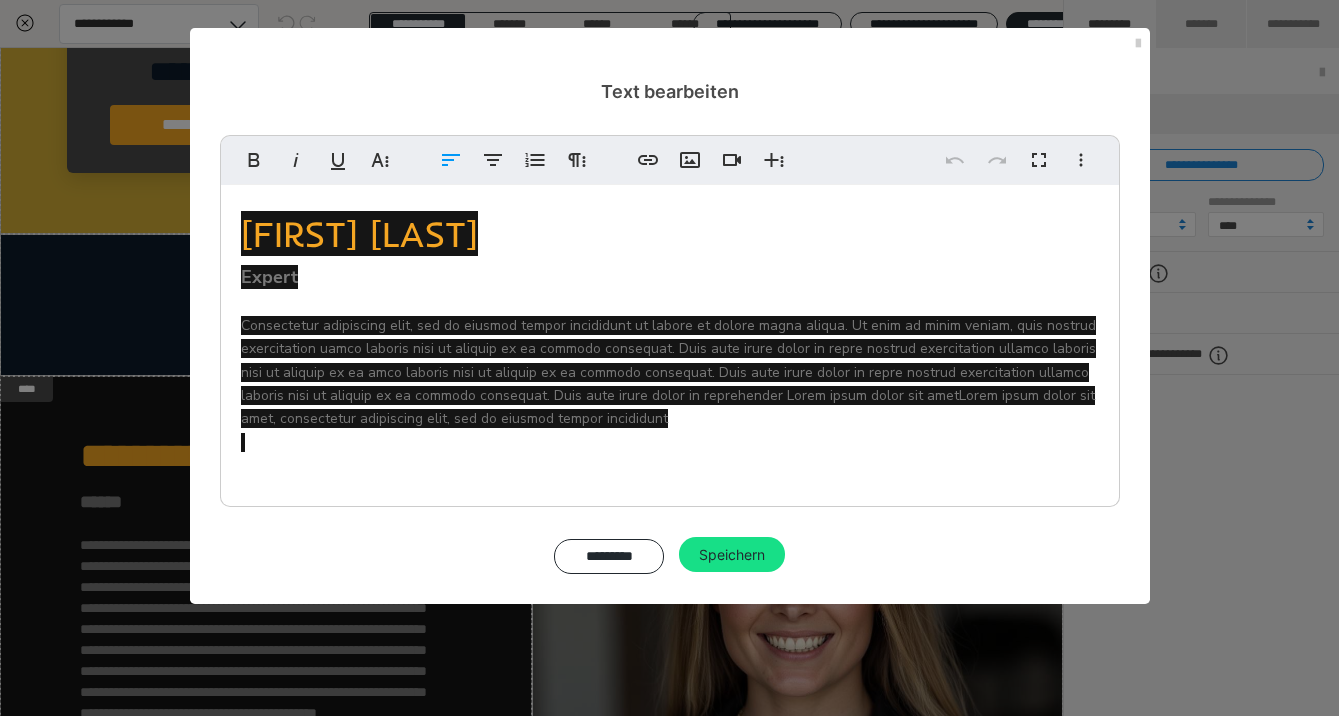 click on "Jonathan Smith" at bounding box center [359, 233] 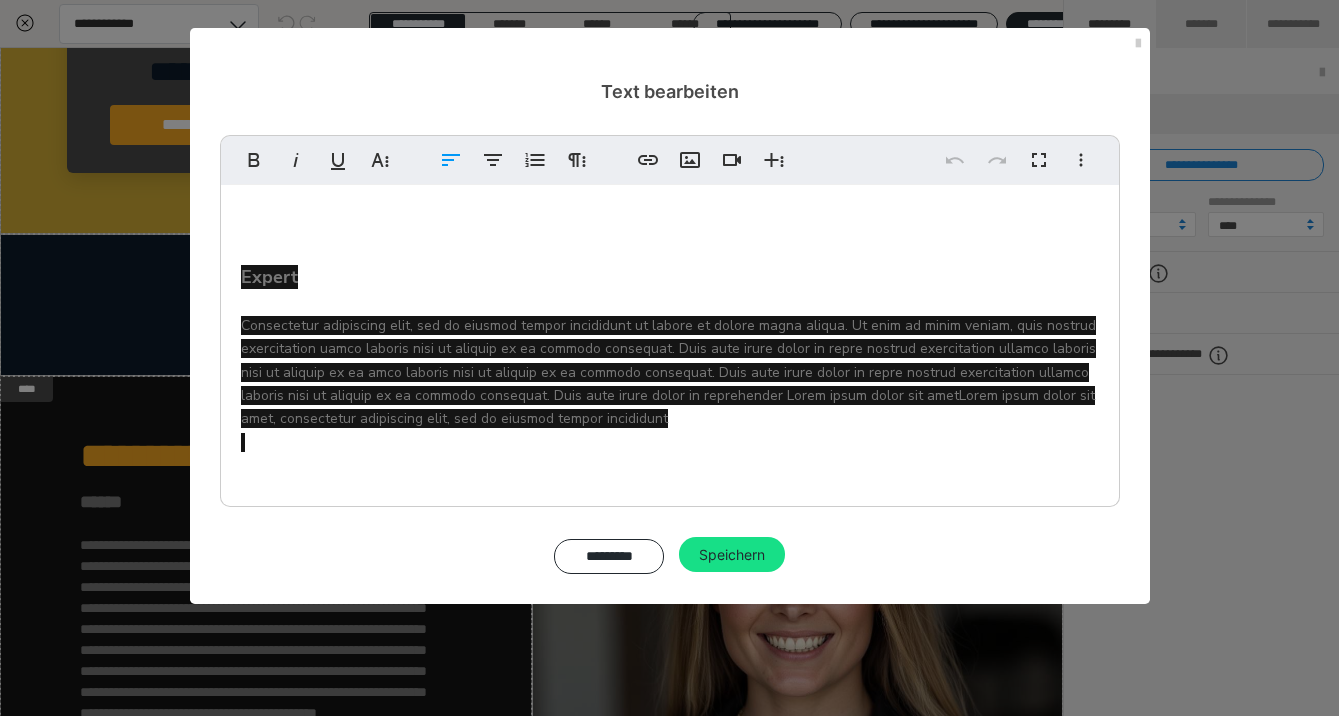 type 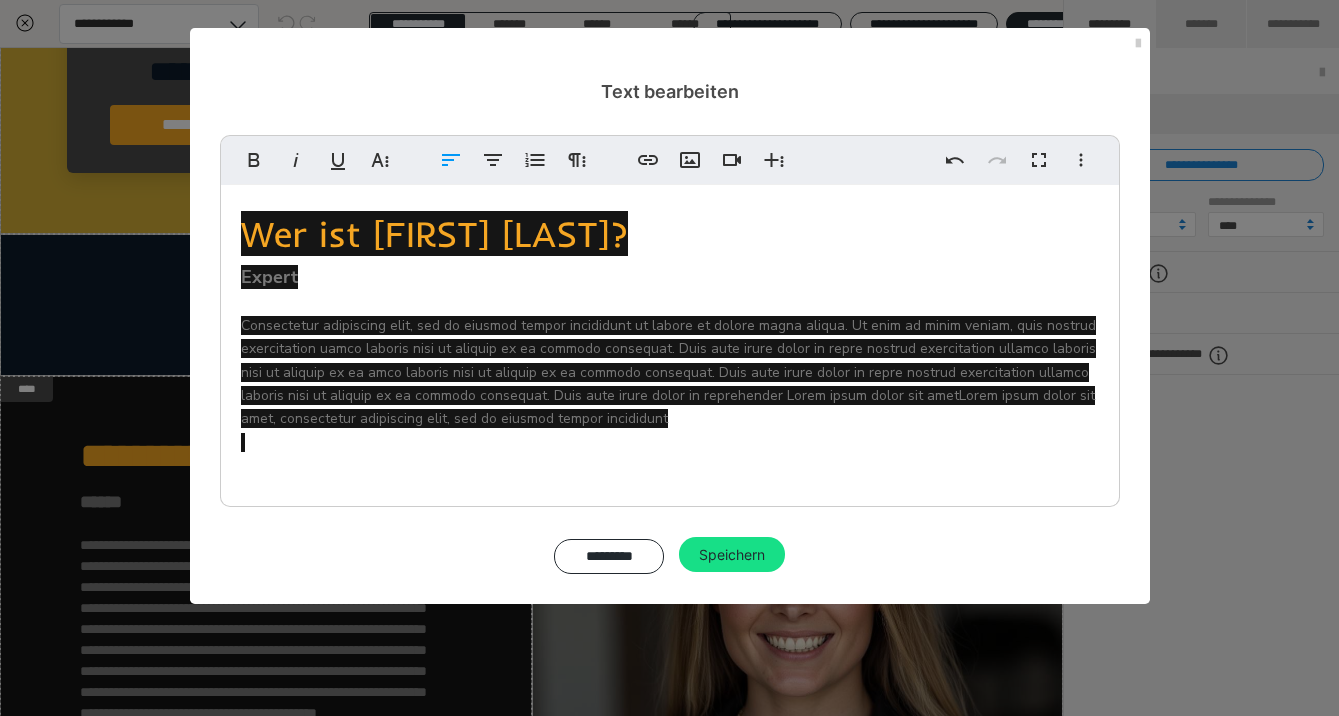 click on "Wer ist Charlotte Ernst? Expert" at bounding box center (670, 248) 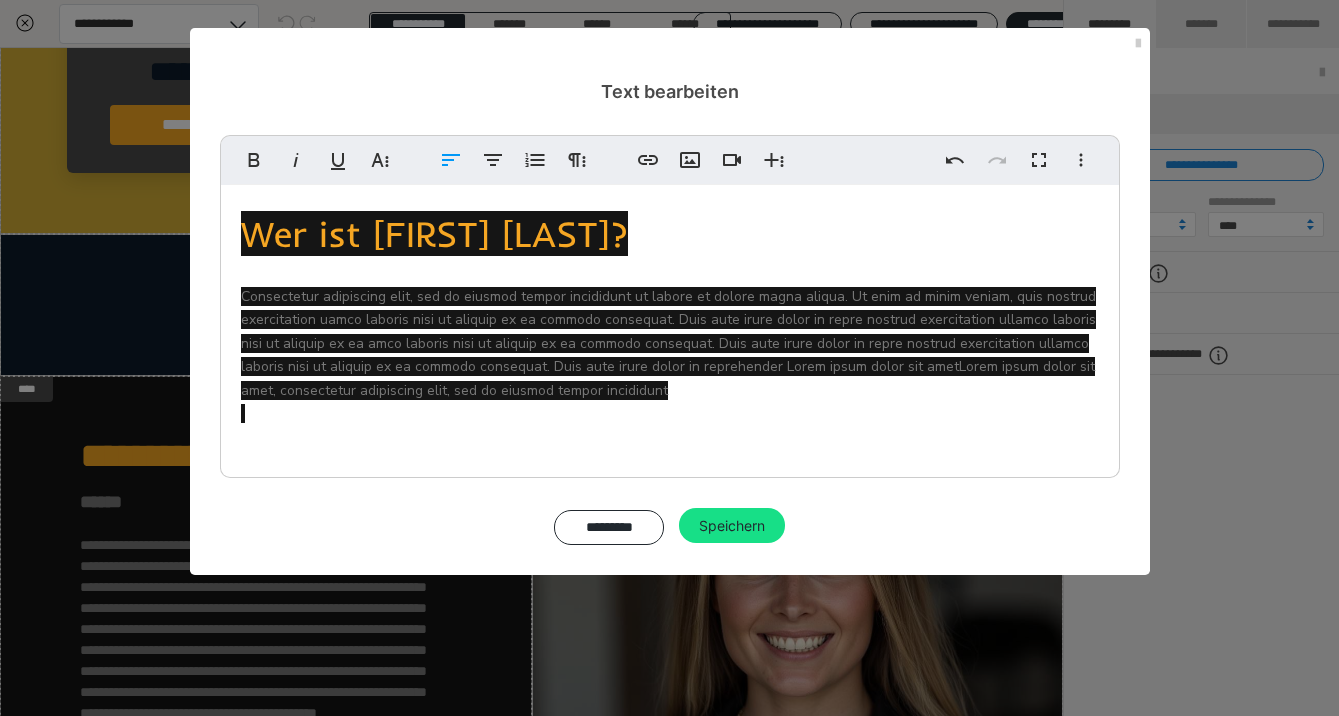 drag, startPoint x: 636, startPoint y: 427, endPoint x: 655, endPoint y: 415, distance: 22.472204 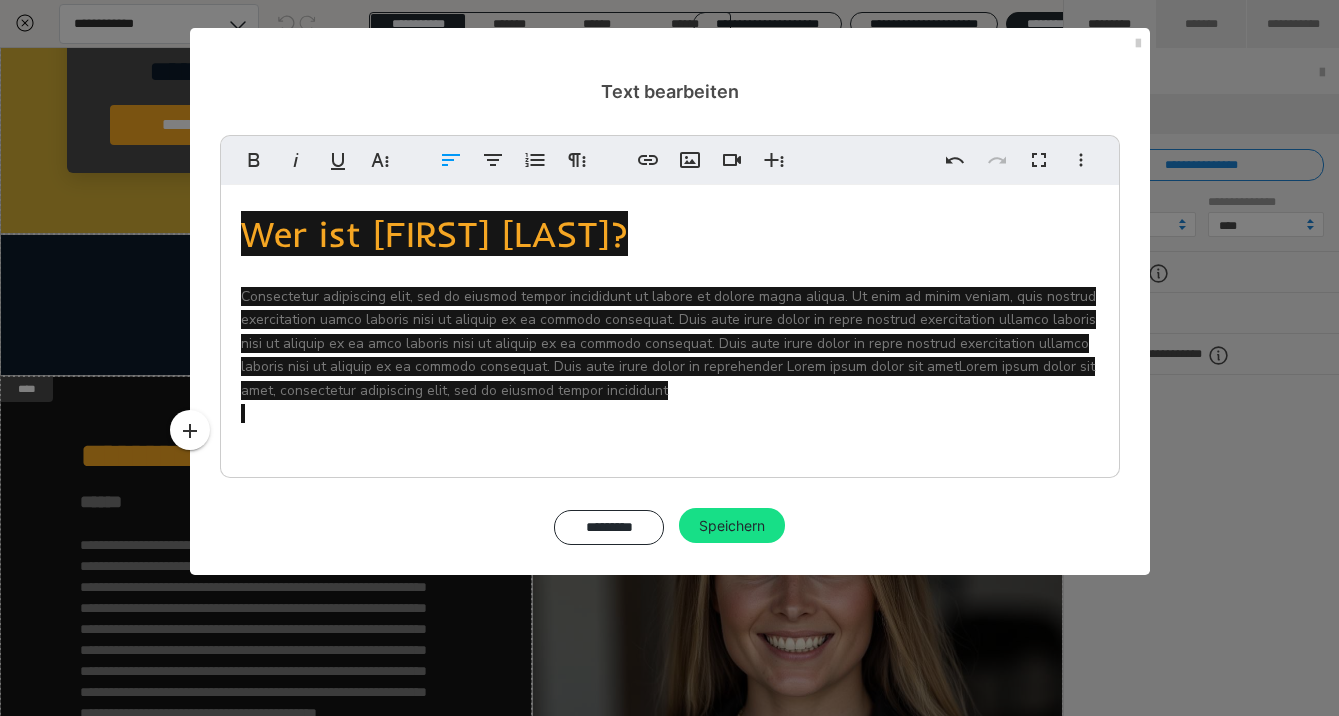 drag, startPoint x: 675, startPoint y: 392, endPoint x: 211, endPoint y: 296, distance: 473.82697 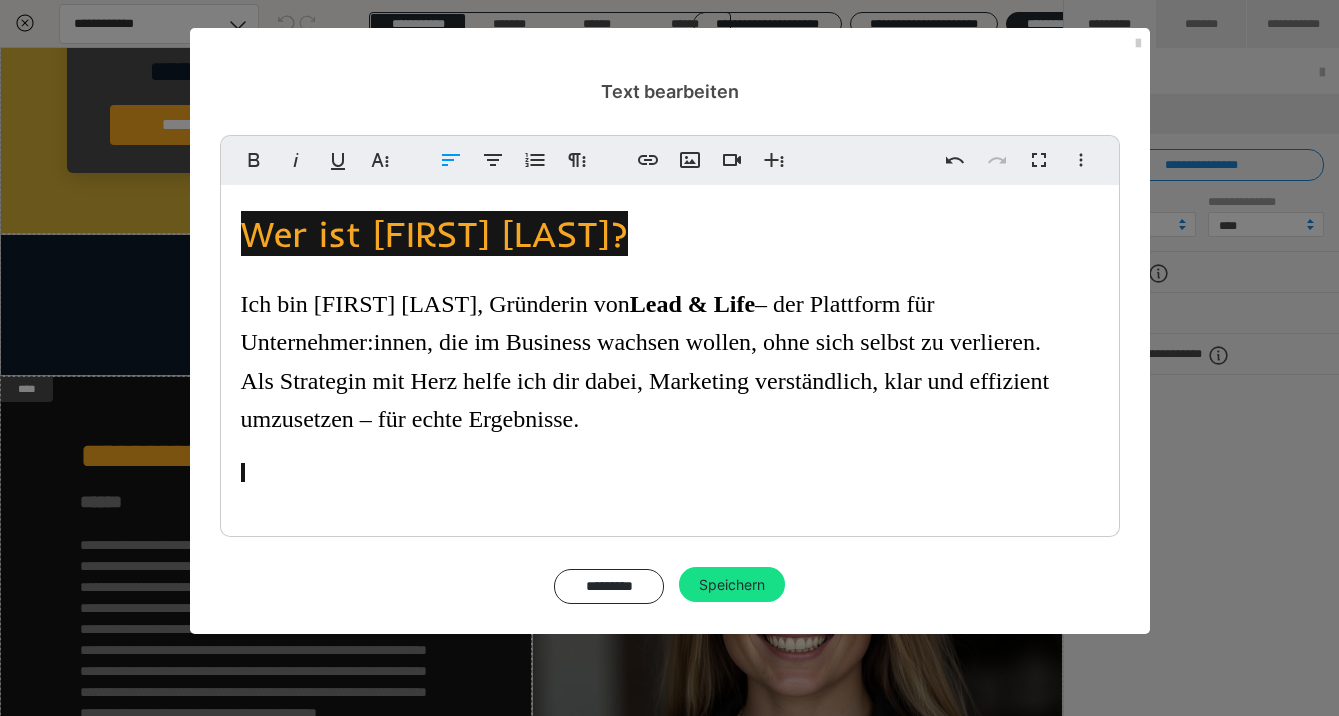 click at bounding box center (670, 462) 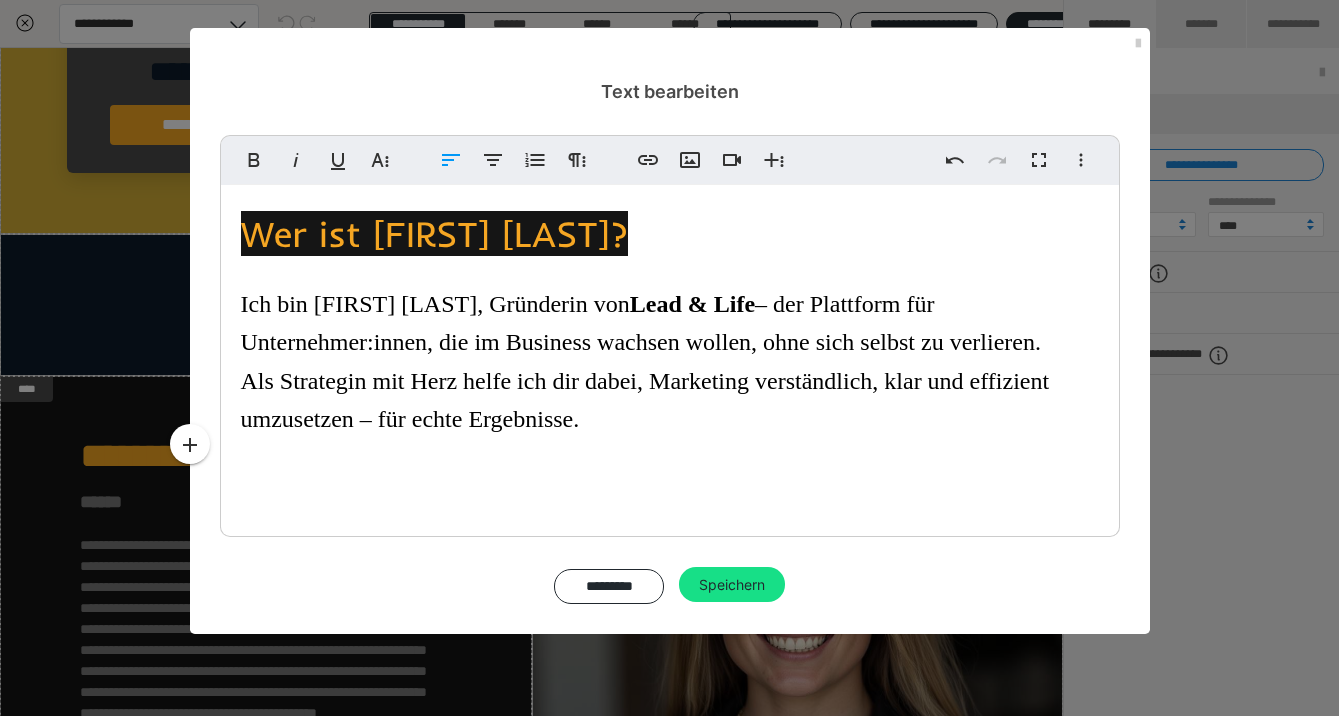 drag, startPoint x: 632, startPoint y: 427, endPoint x: 207, endPoint y: 231, distance: 468.01816 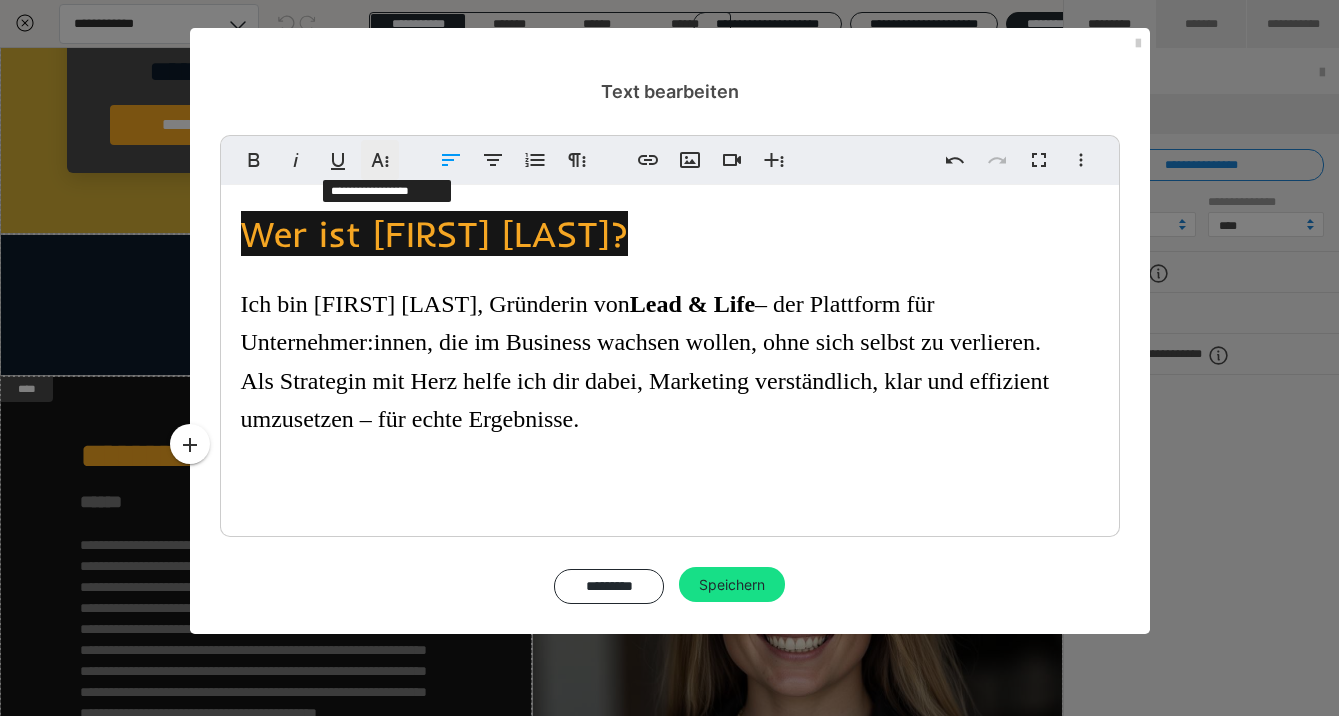 click on "Weitere Textformate" at bounding box center (380, 160) 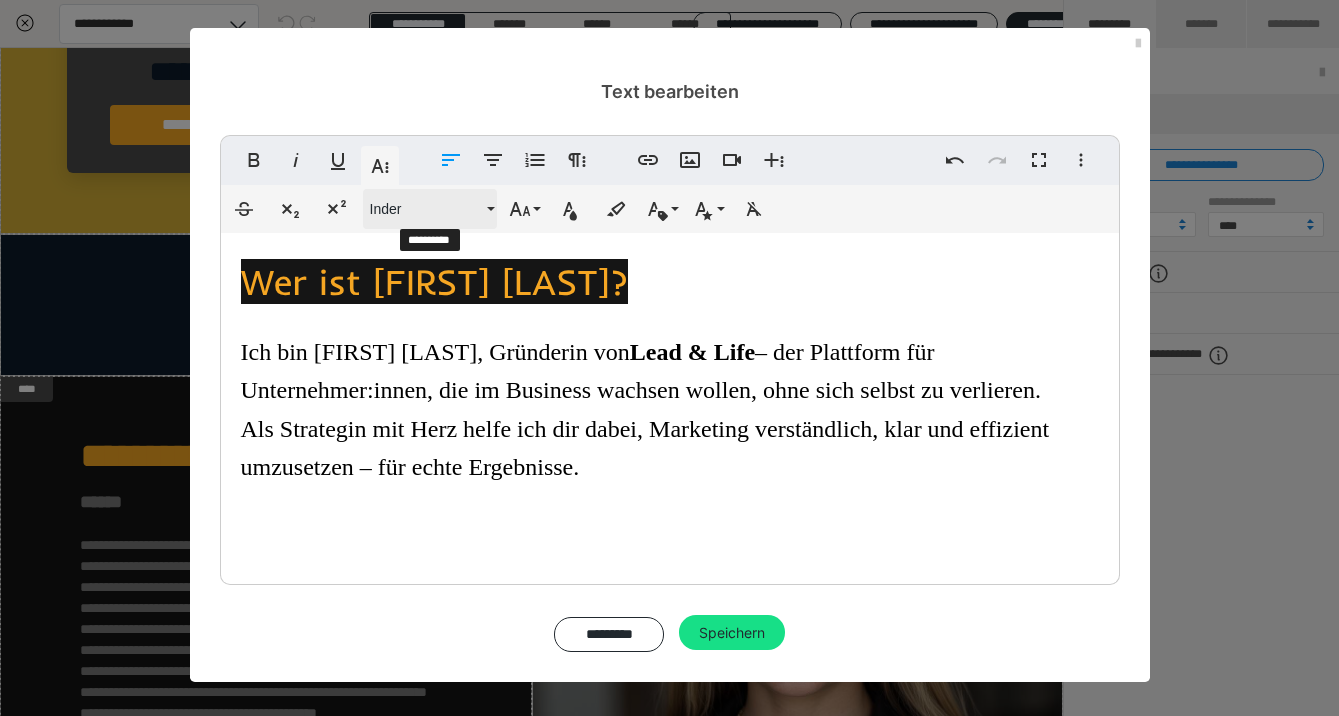 click on "Inder" at bounding box center (426, 209) 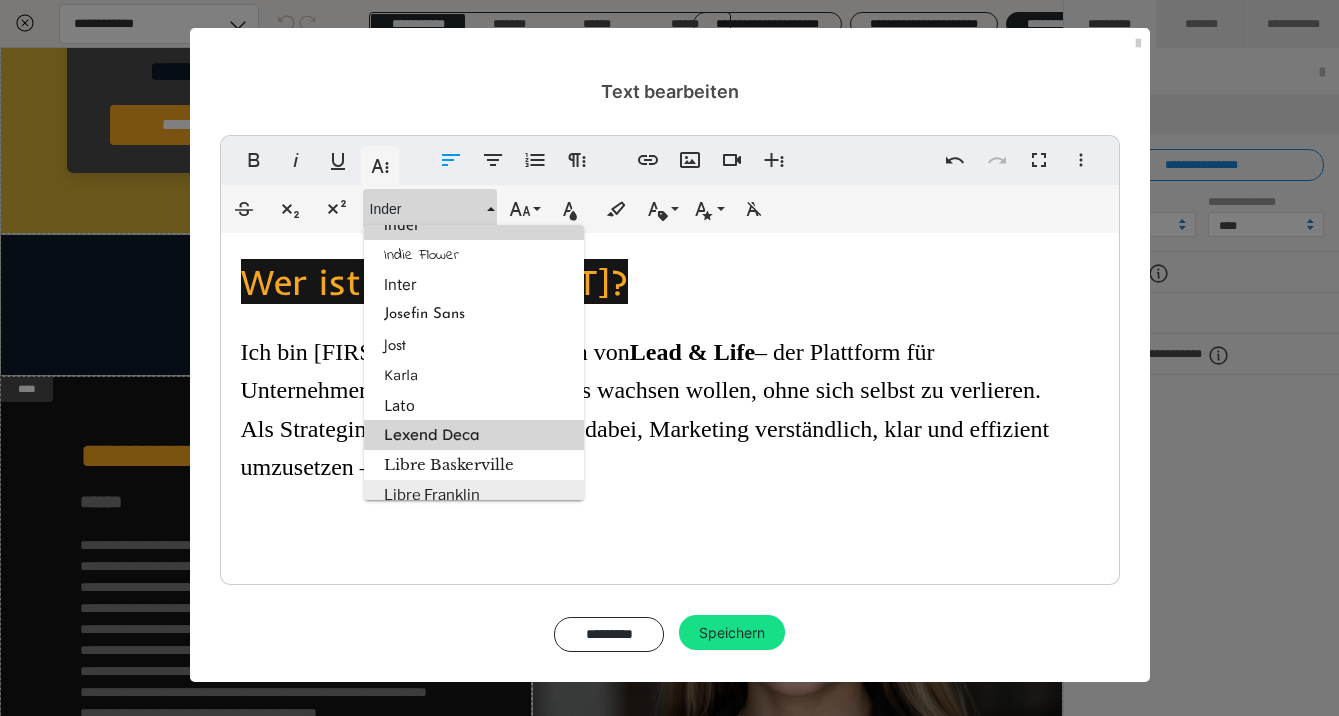 drag, startPoint x: 516, startPoint y: 427, endPoint x: 537, endPoint y: 488, distance: 64.513565 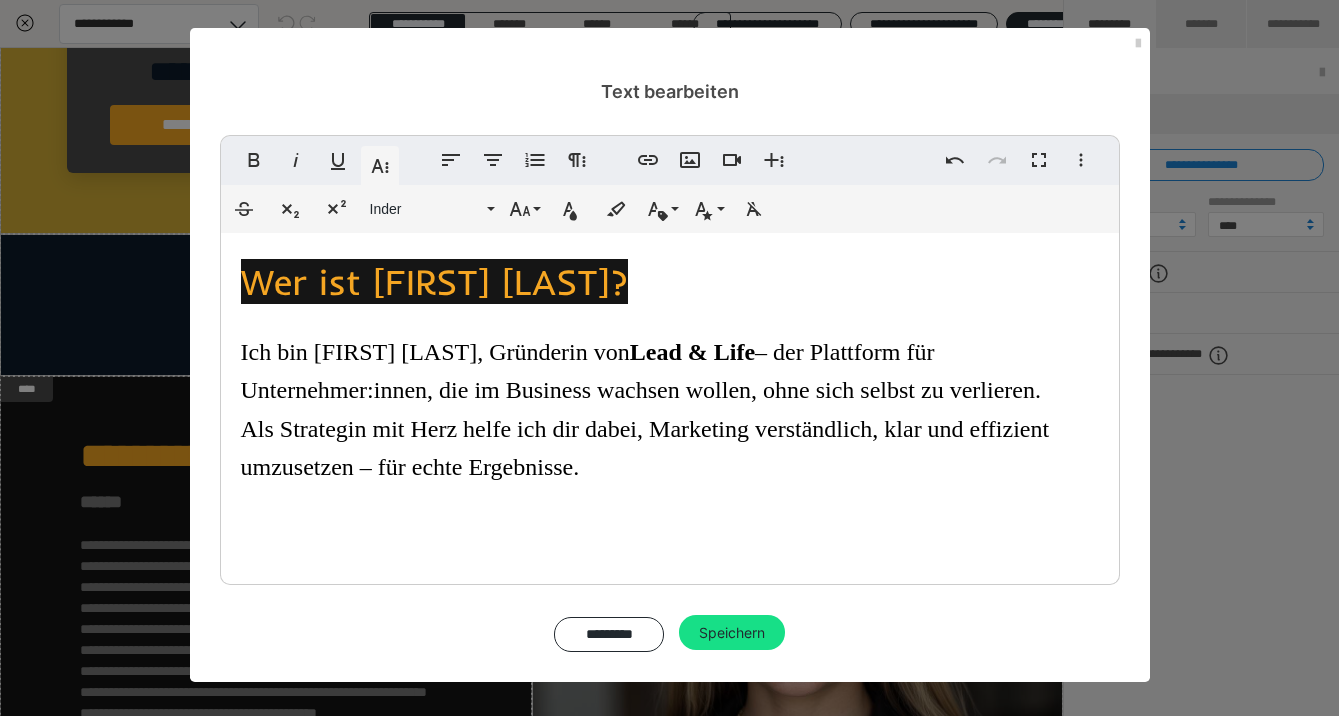 scroll, scrollTop: 1463, scrollLeft: 0, axis: vertical 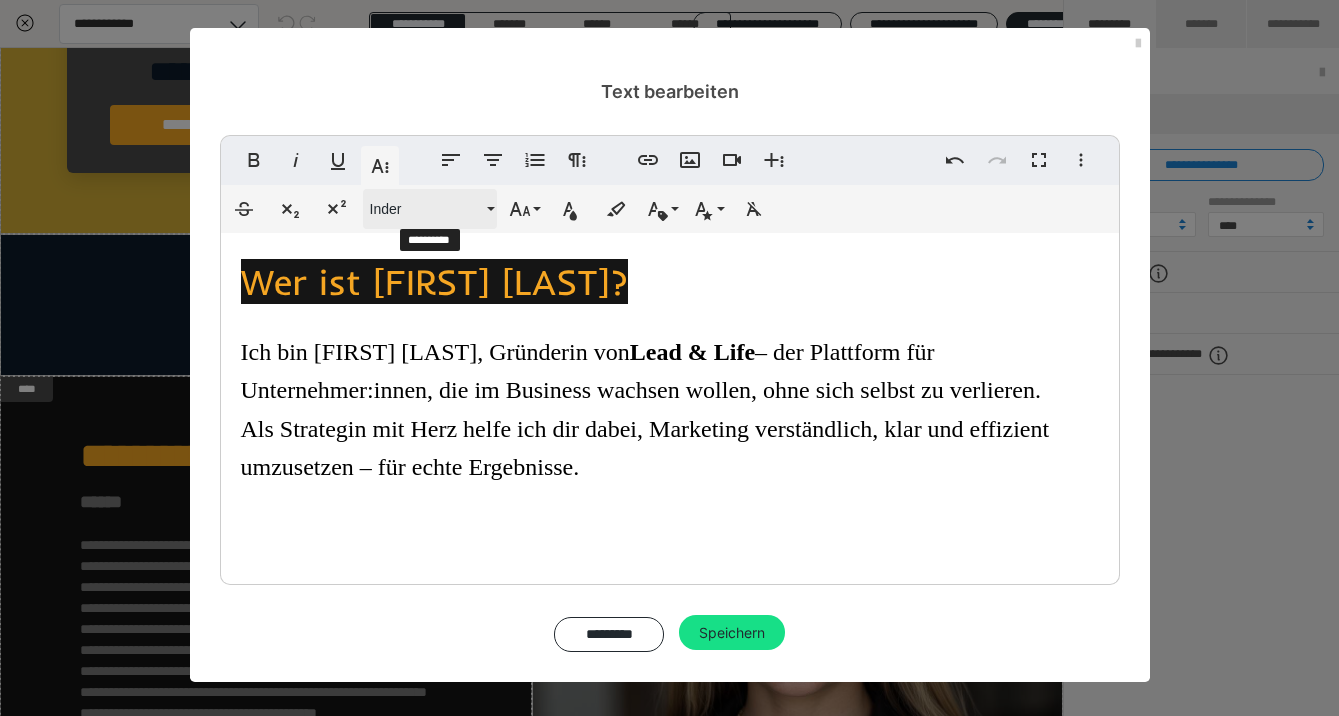 click on "Inder" at bounding box center [430, 209] 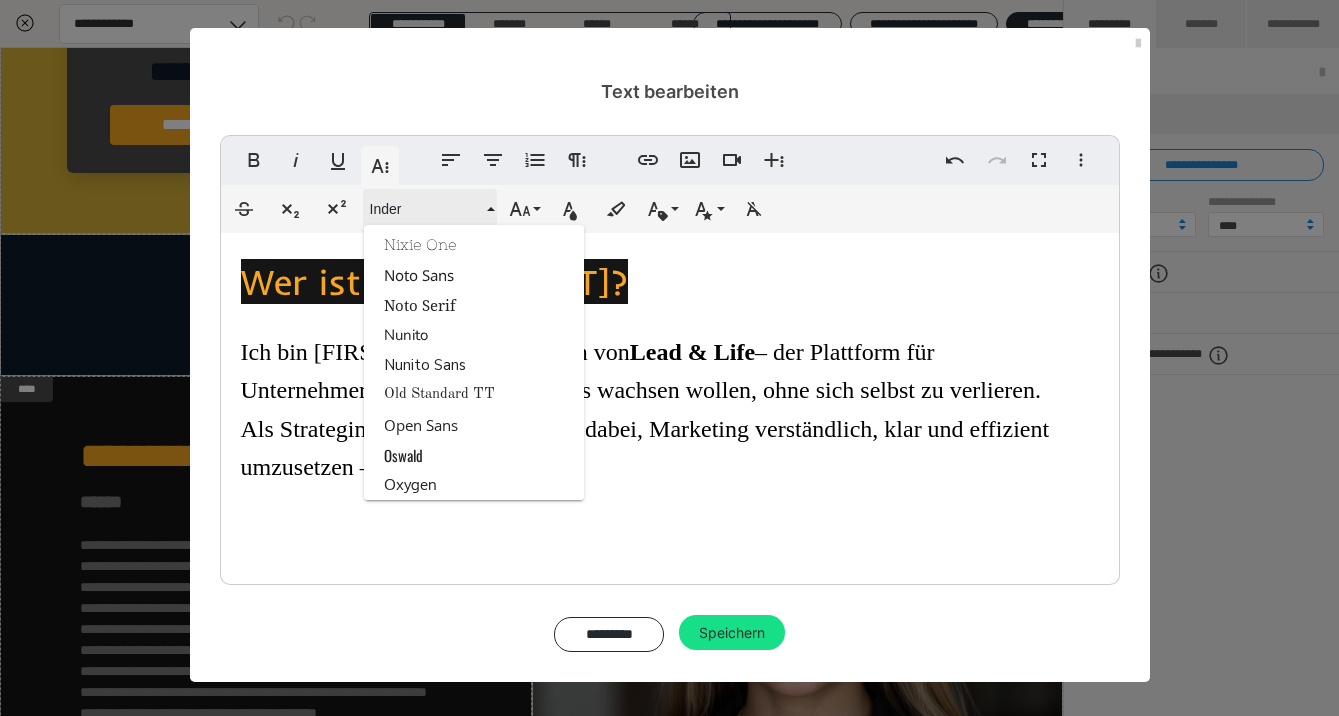 scroll, scrollTop: 2143, scrollLeft: 0, axis: vertical 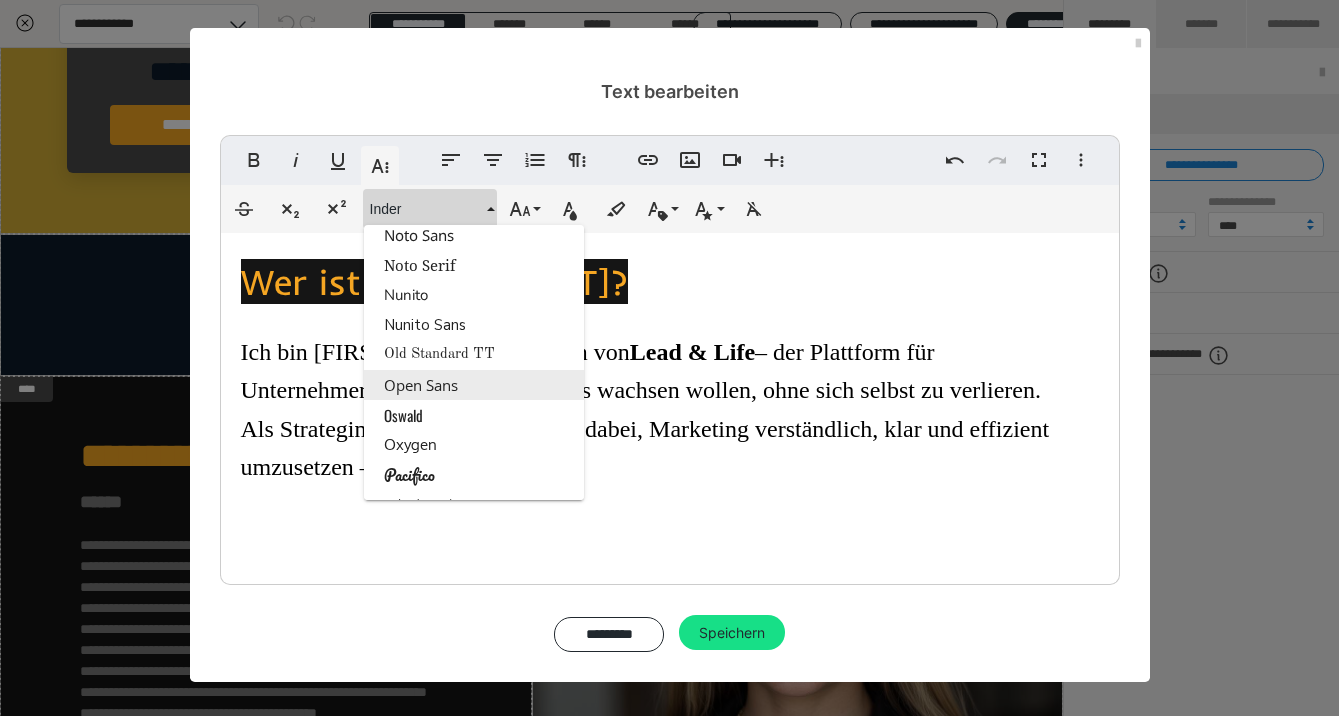 click on "Open Sans" at bounding box center (474, 385) 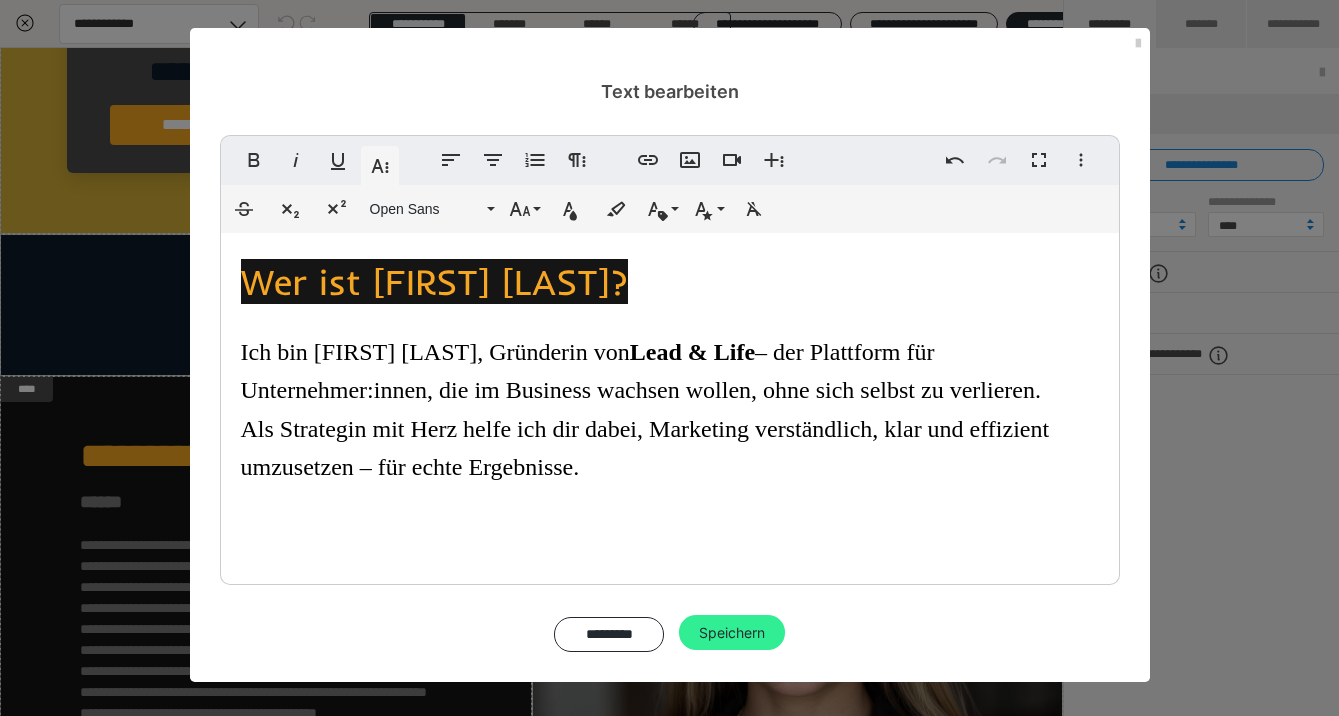 click on "Speichern" at bounding box center [732, 633] 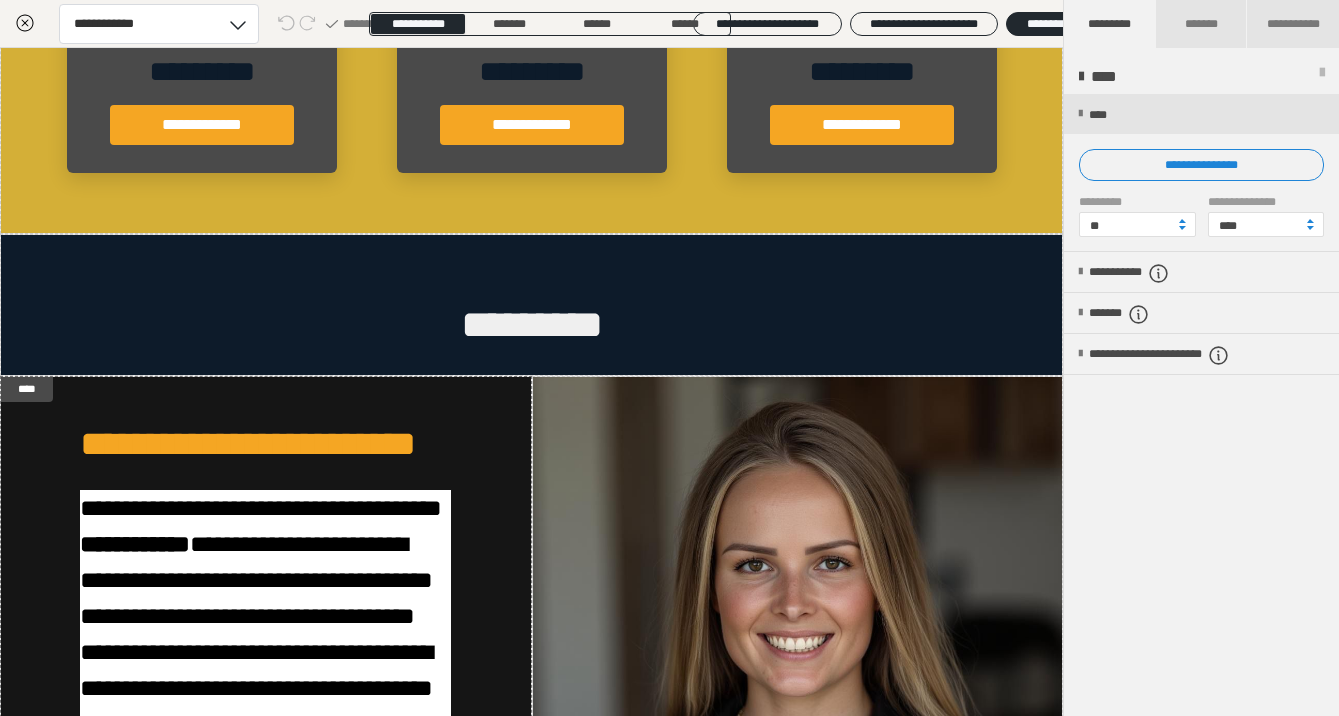 click on "**********" at bounding box center [1201, 406] 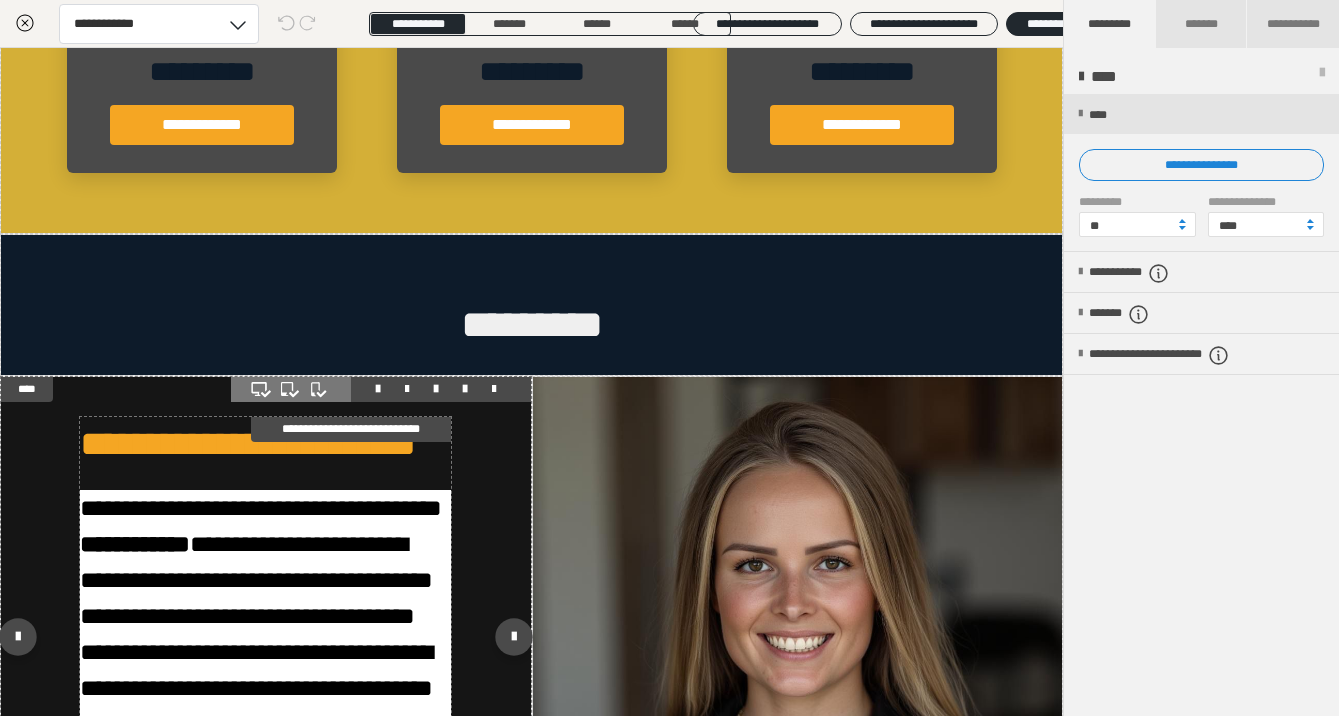 click on "**********" at bounding box center (261, 508) 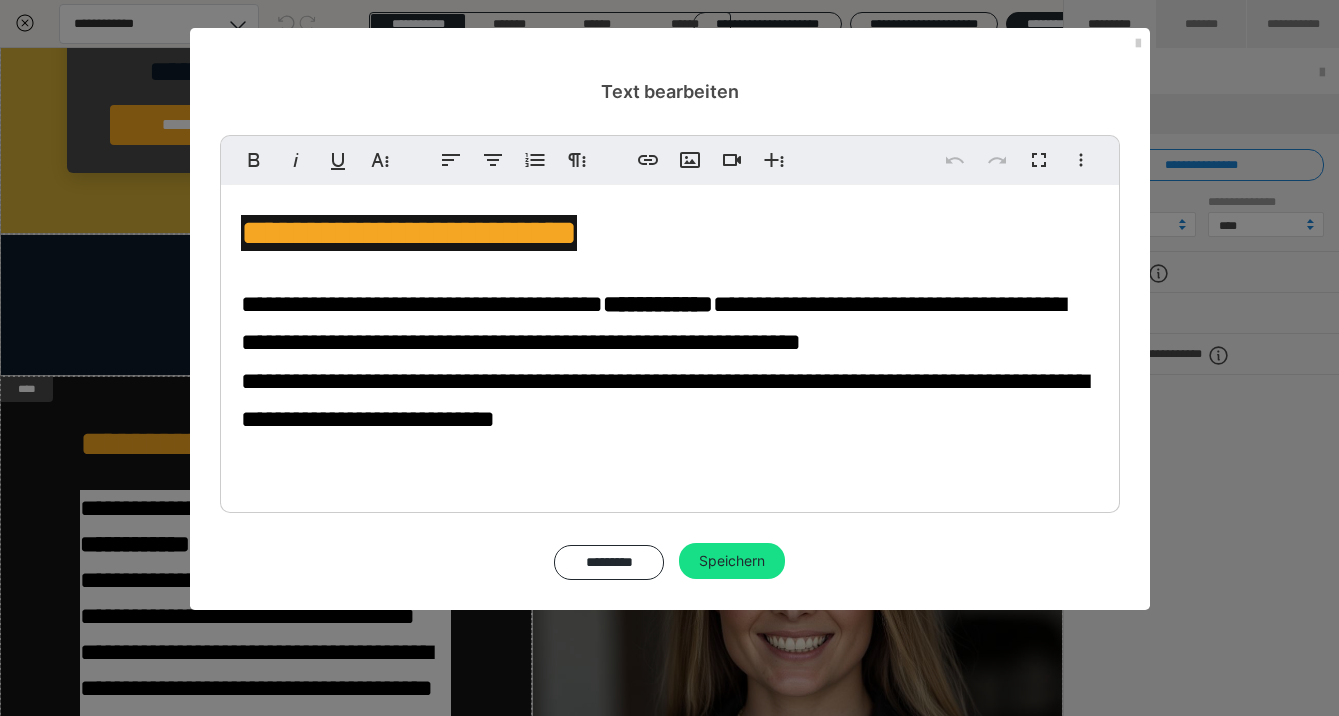 click on "**********" at bounding box center [670, 362] 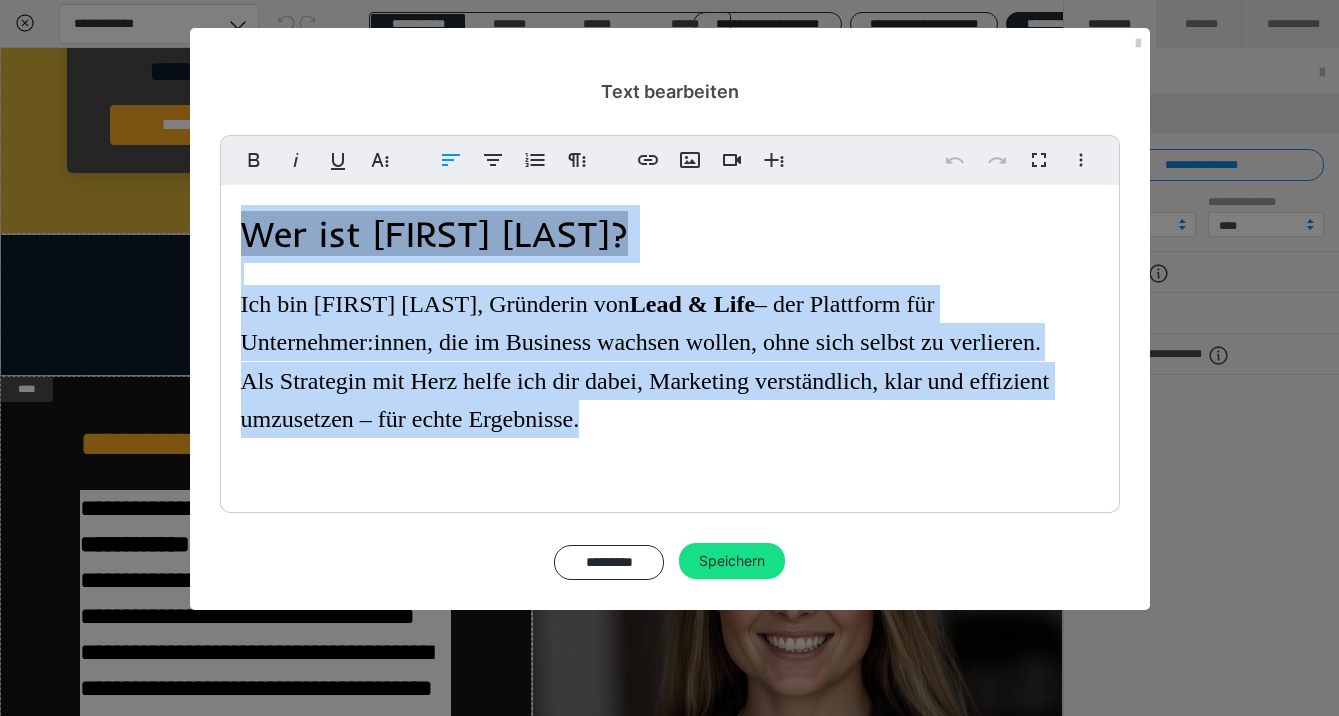 drag, startPoint x: 592, startPoint y: 424, endPoint x: 242, endPoint y: 214, distance: 408.16663 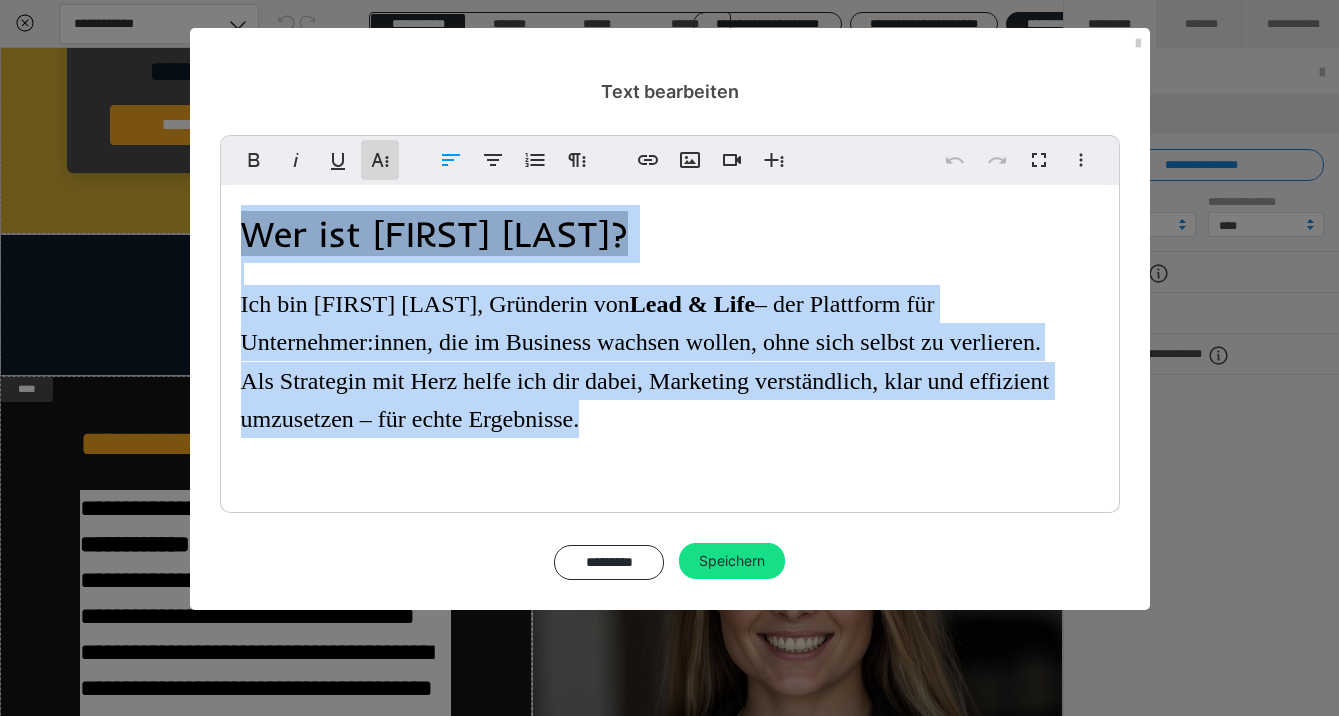 click on "Weitere Textformate" at bounding box center (380, 160) 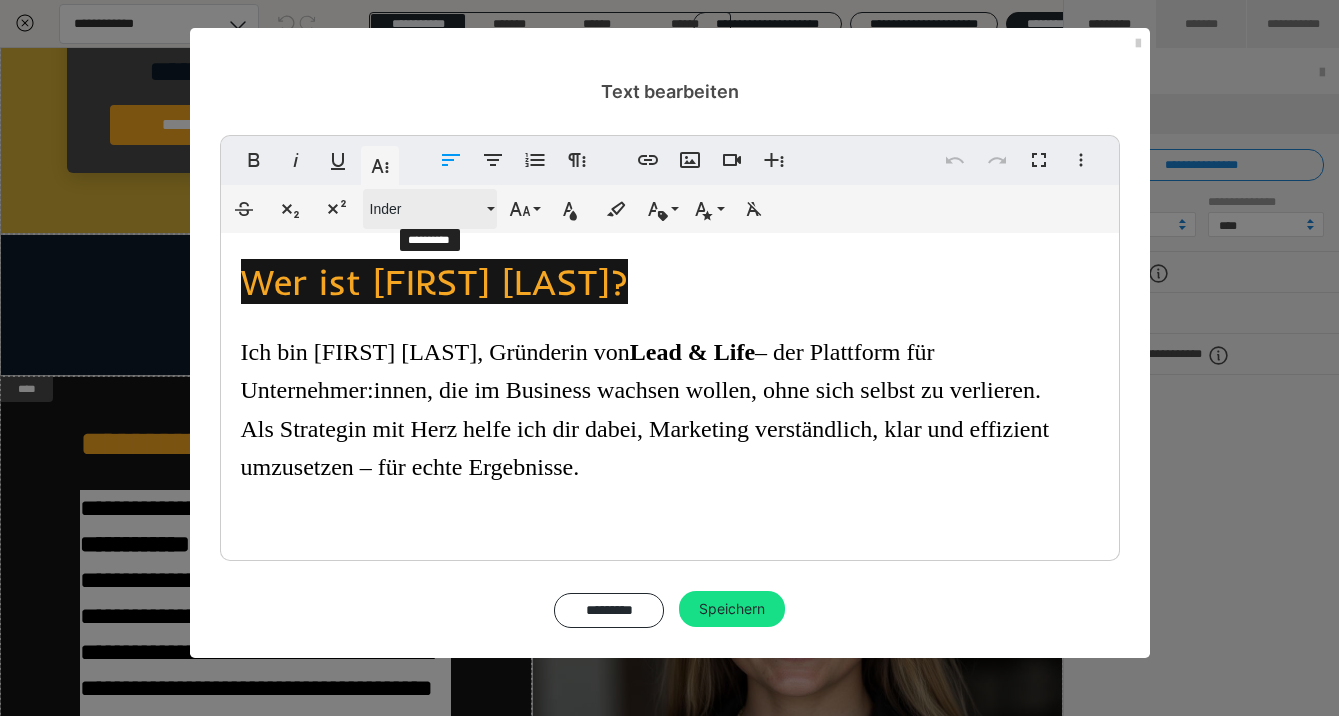 click on "Inder" at bounding box center [426, 209] 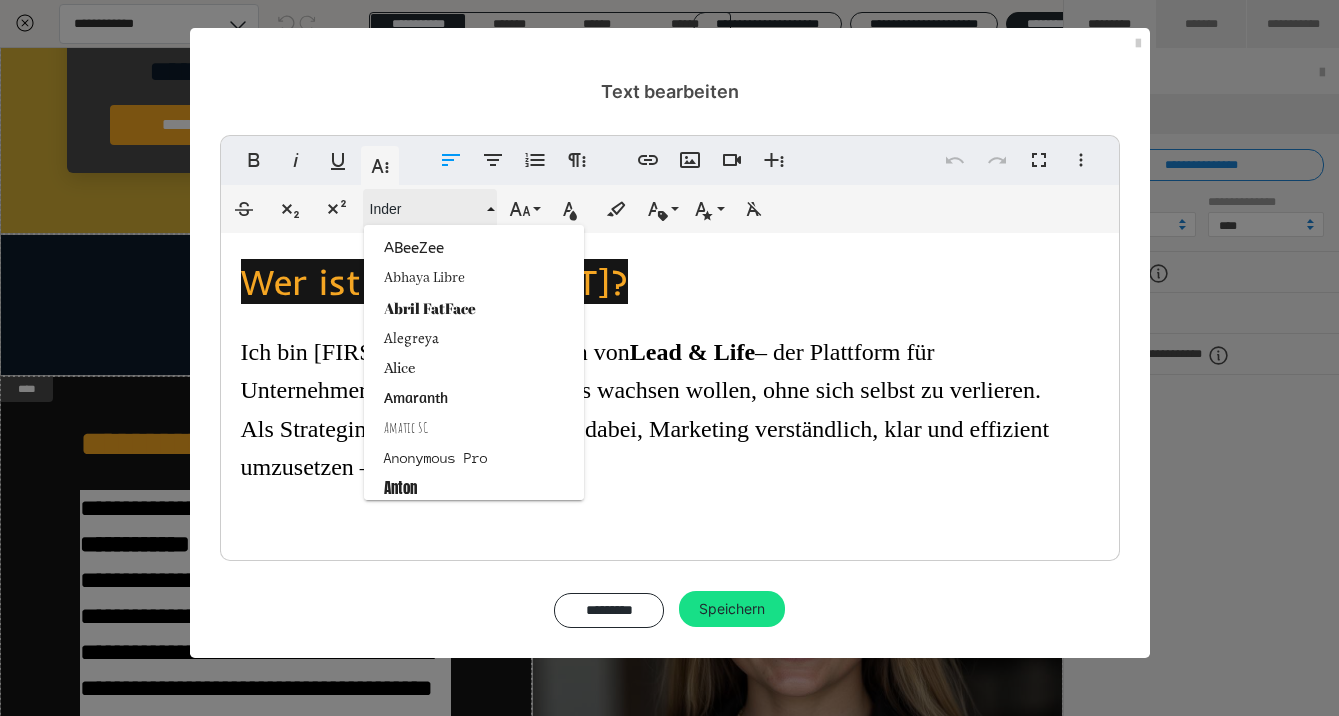 scroll, scrollTop: 1433, scrollLeft: 0, axis: vertical 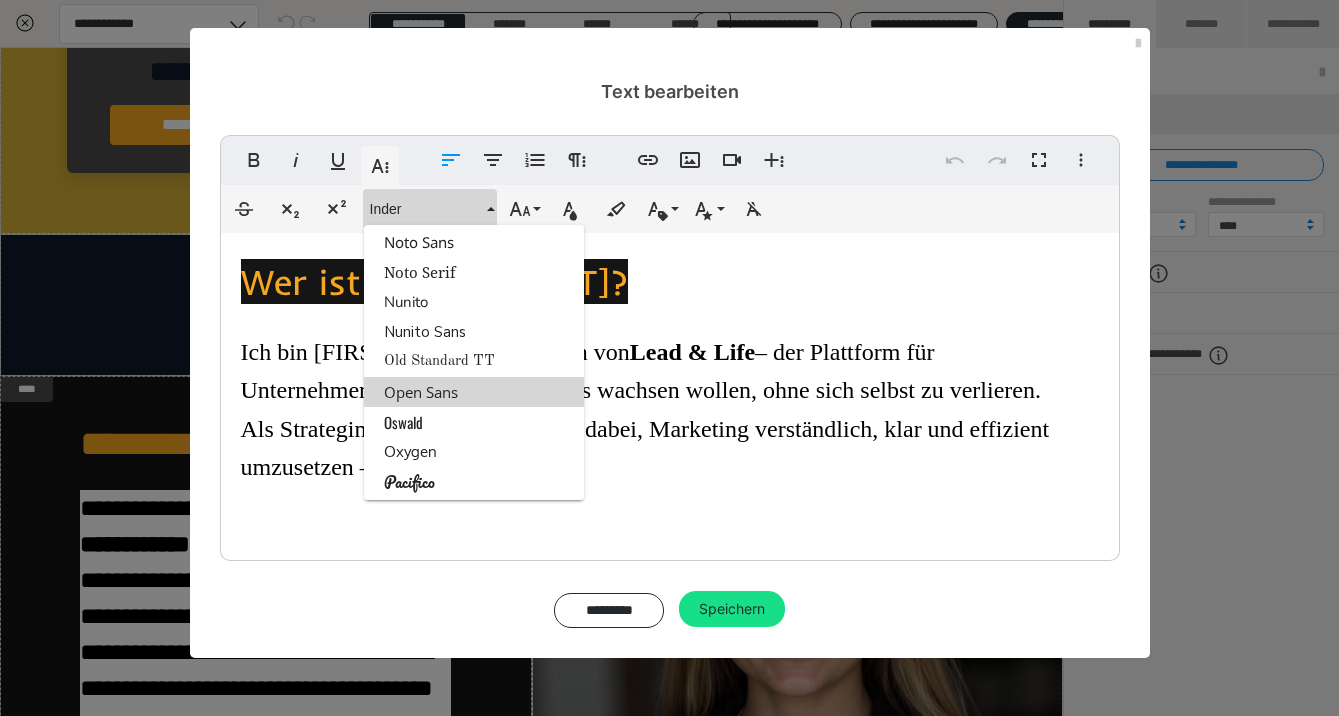 click on "Open Sans" at bounding box center [474, 392] 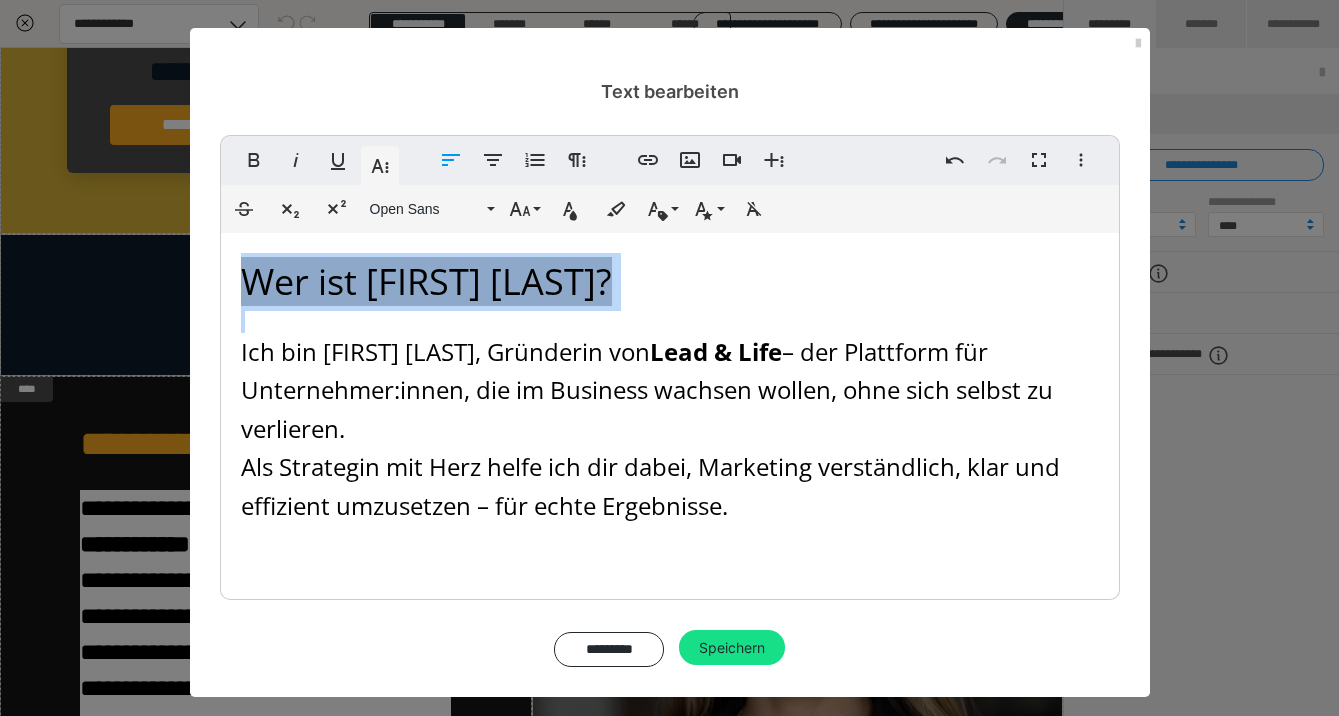 click on "Ich bin Charlotte Ernst, Gründerin von  Lead & Life  – der Plattform für Unternehmer:innen, die im Business wachsen wollen, ohne sich selbst zu verlieren. Als Strategin mit Herz helfe ich dir dabei, Marketing verständlich, klar und effizient umzusetzen – für echte Ergebnisse." at bounding box center [670, 429] 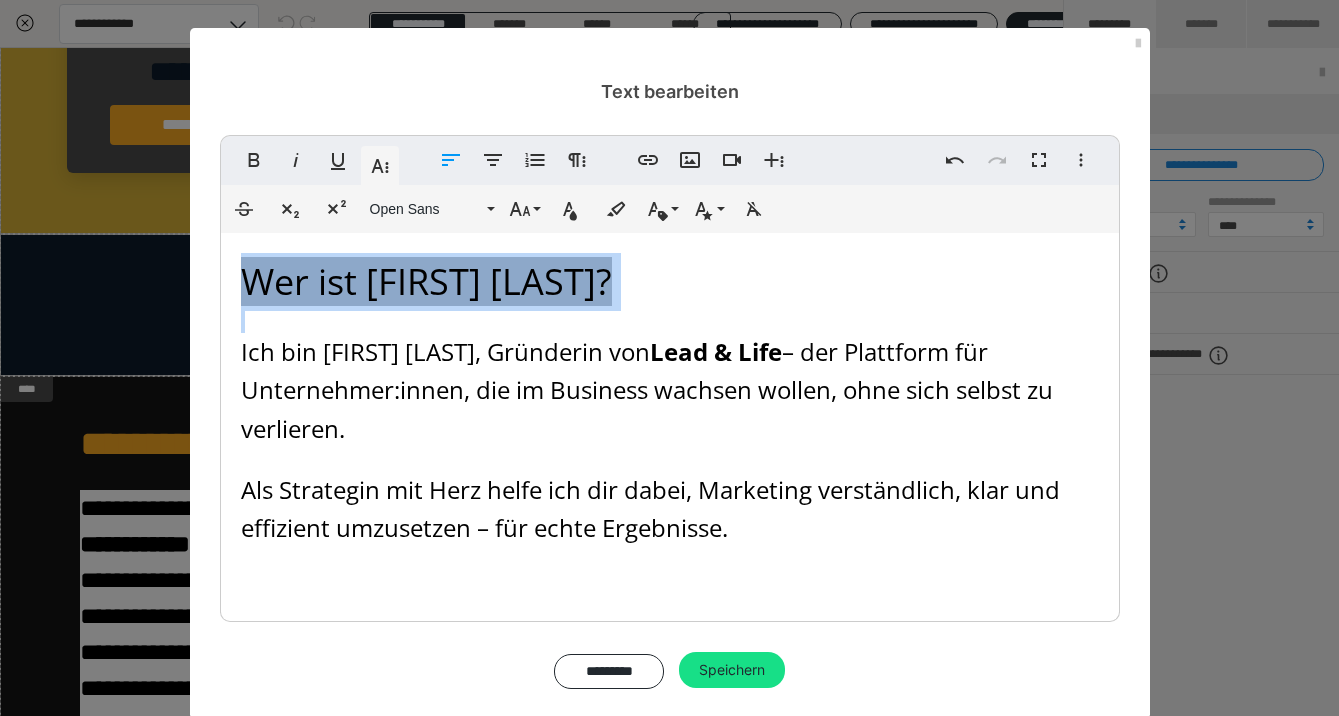 drag, startPoint x: 668, startPoint y: 291, endPoint x: 218, endPoint y: 256, distance: 451.35907 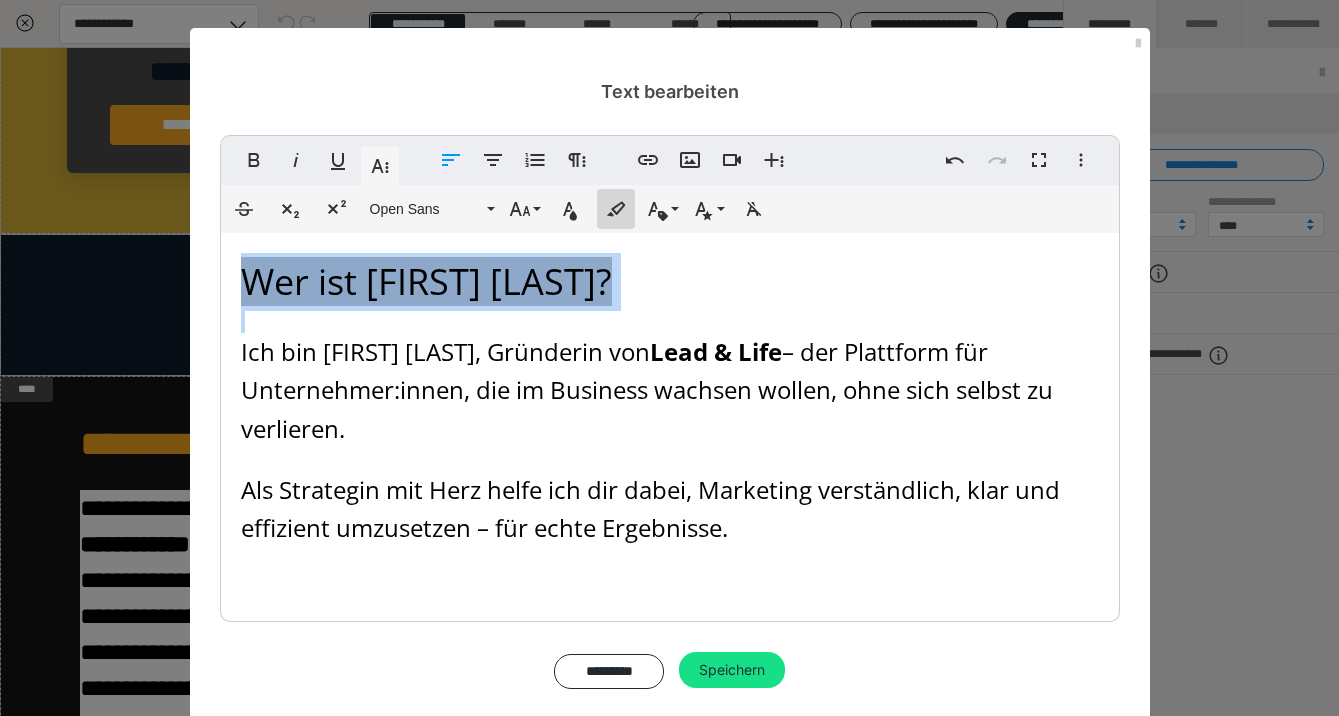 click 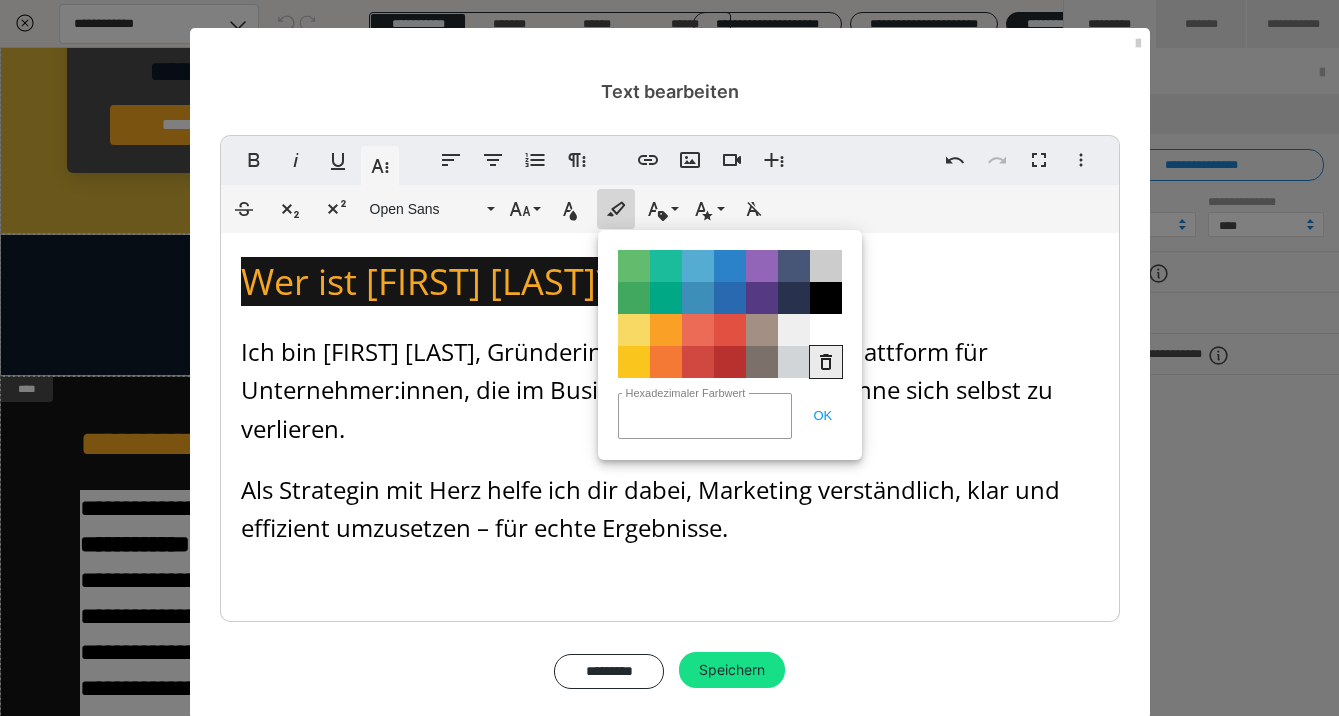 click 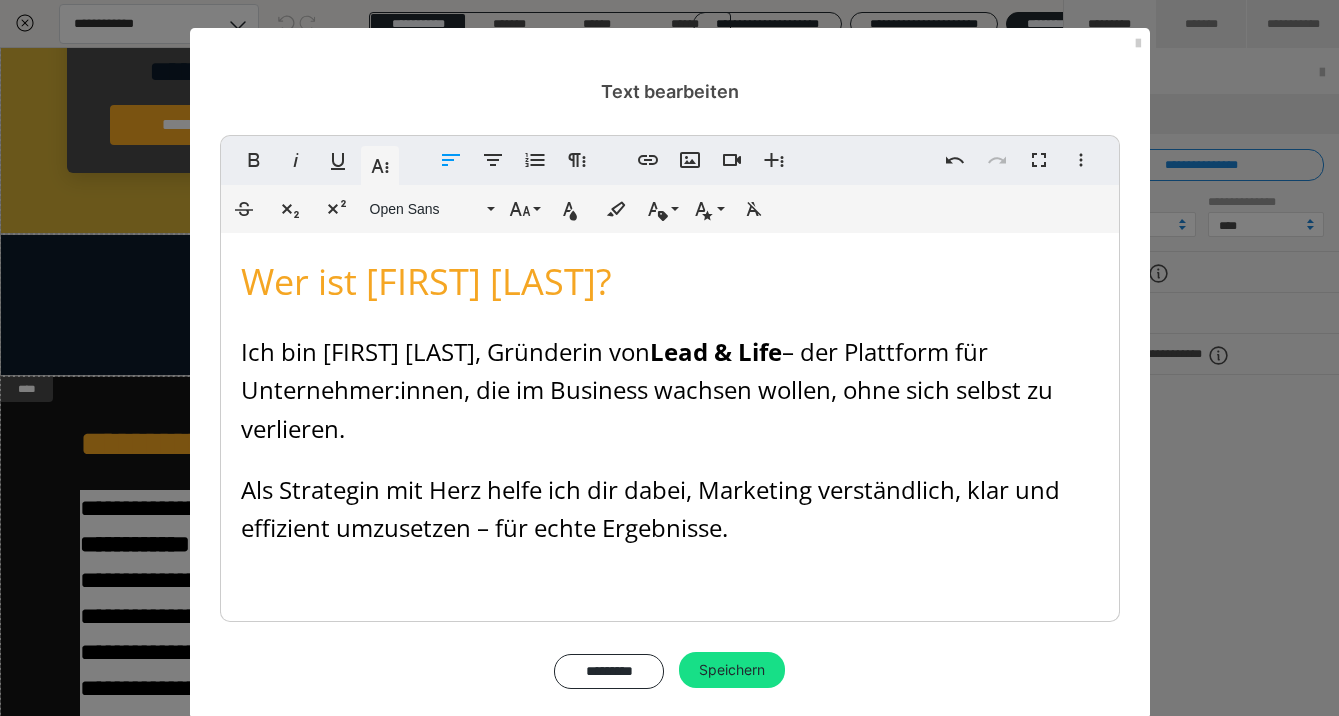 click on "Wer ist Charlotte Ernst?" at bounding box center [670, 282] 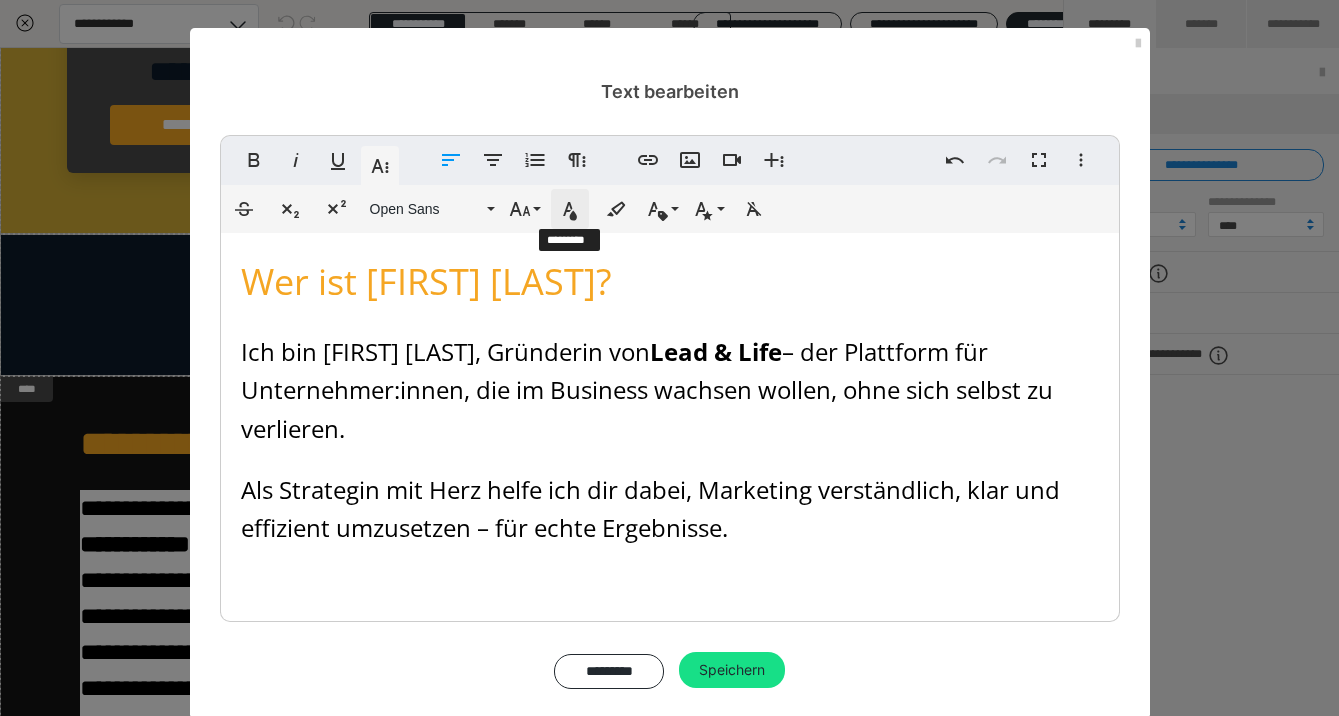 click 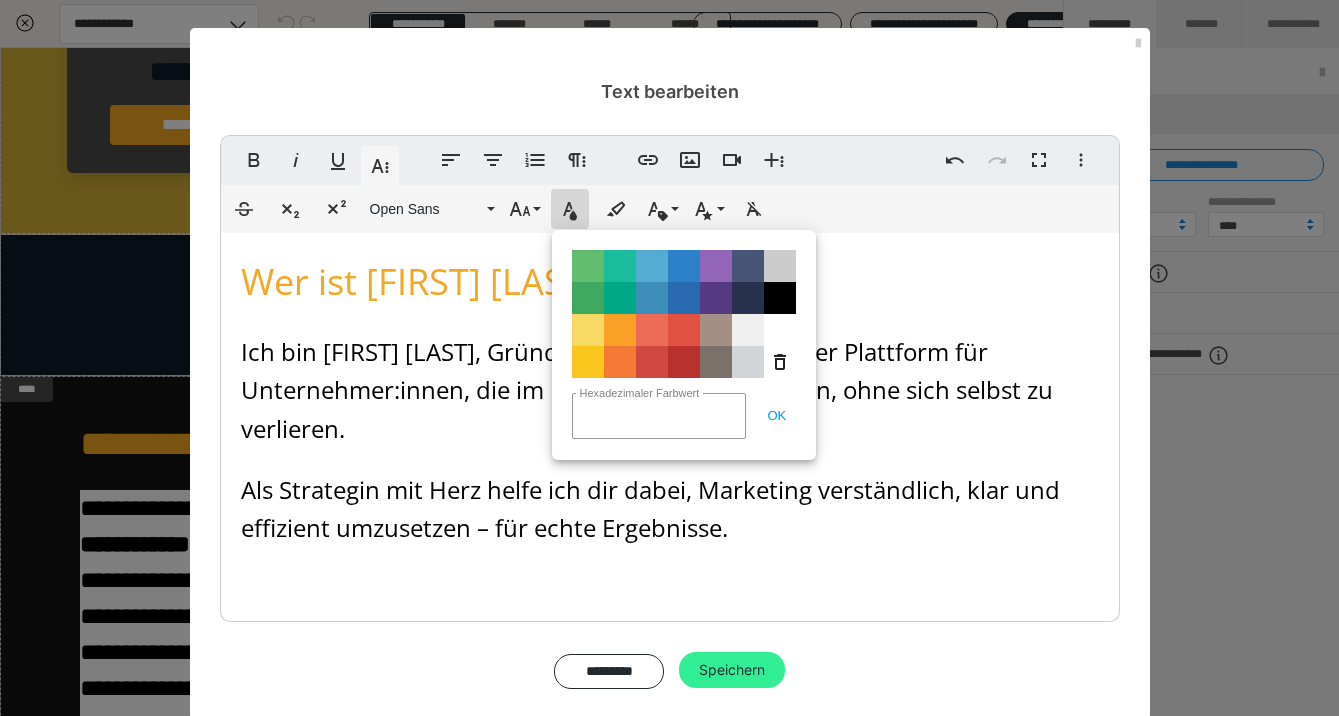 click on "Speichern" at bounding box center (732, 670) 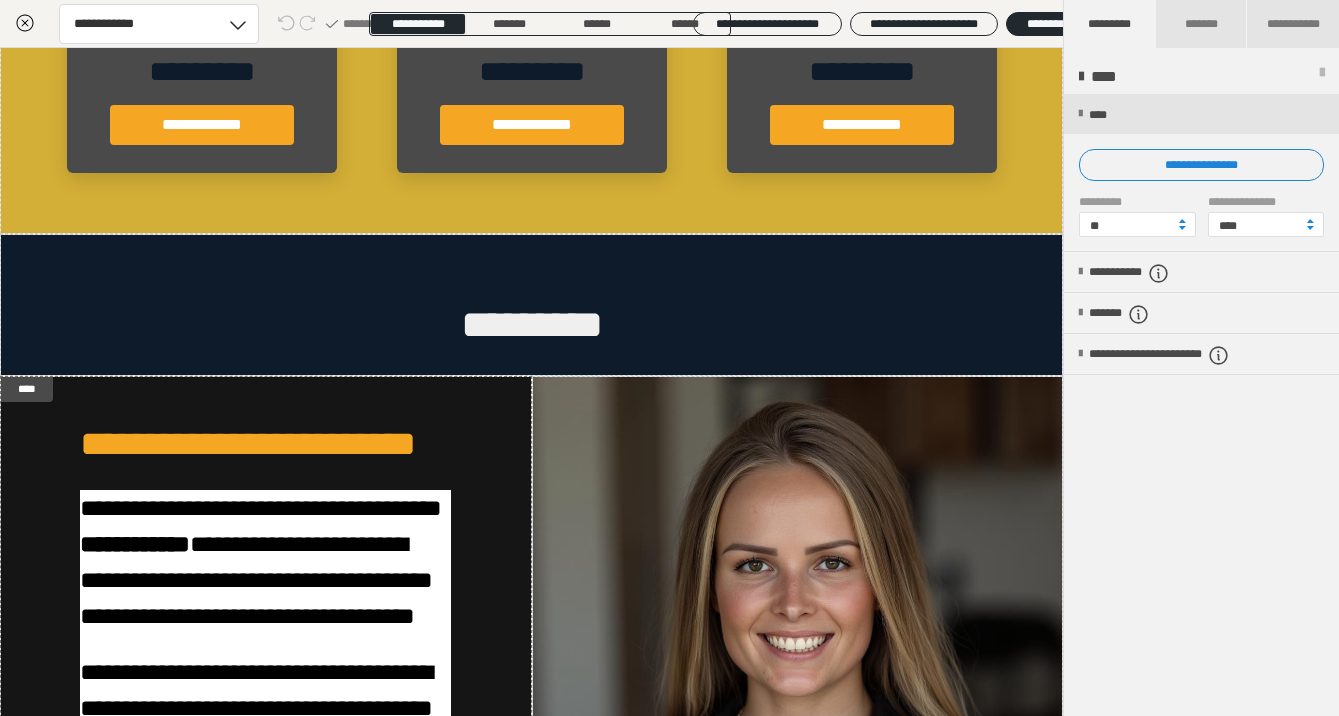 click on "**********" at bounding box center [1201, 406] 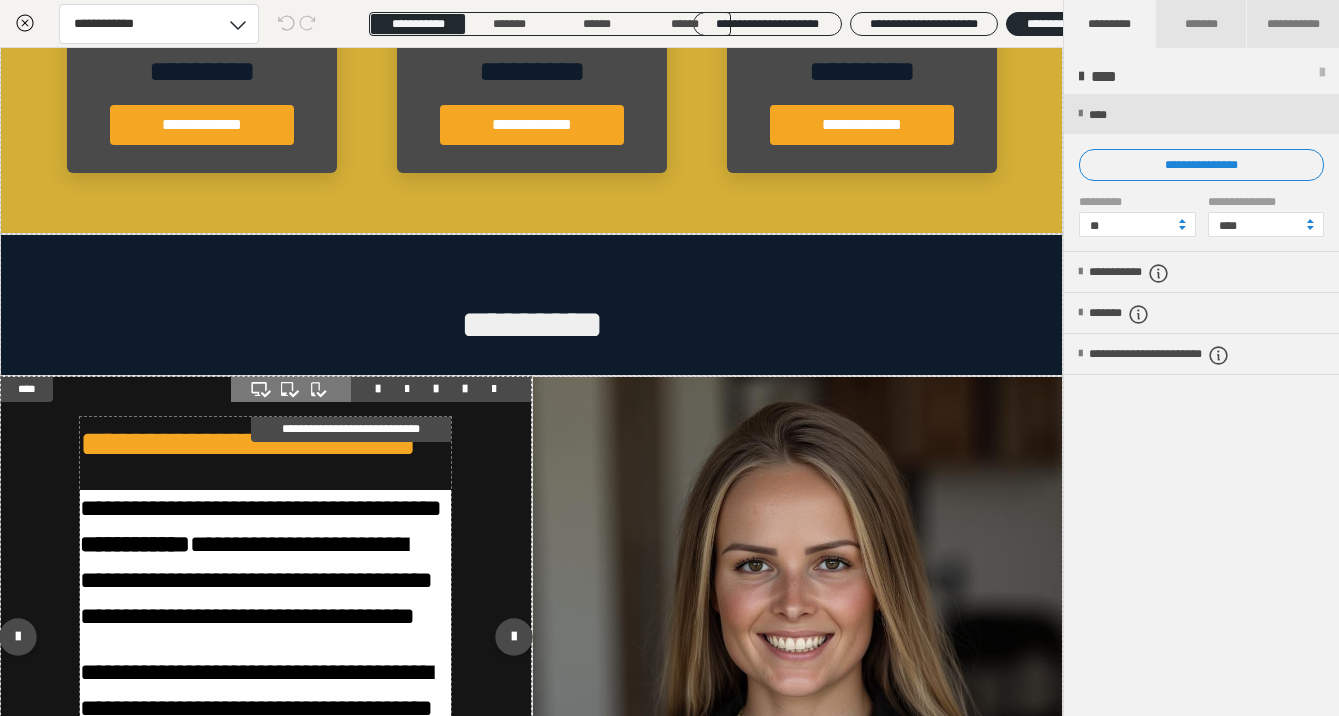 click on "**********" at bounding box center (265, 644) 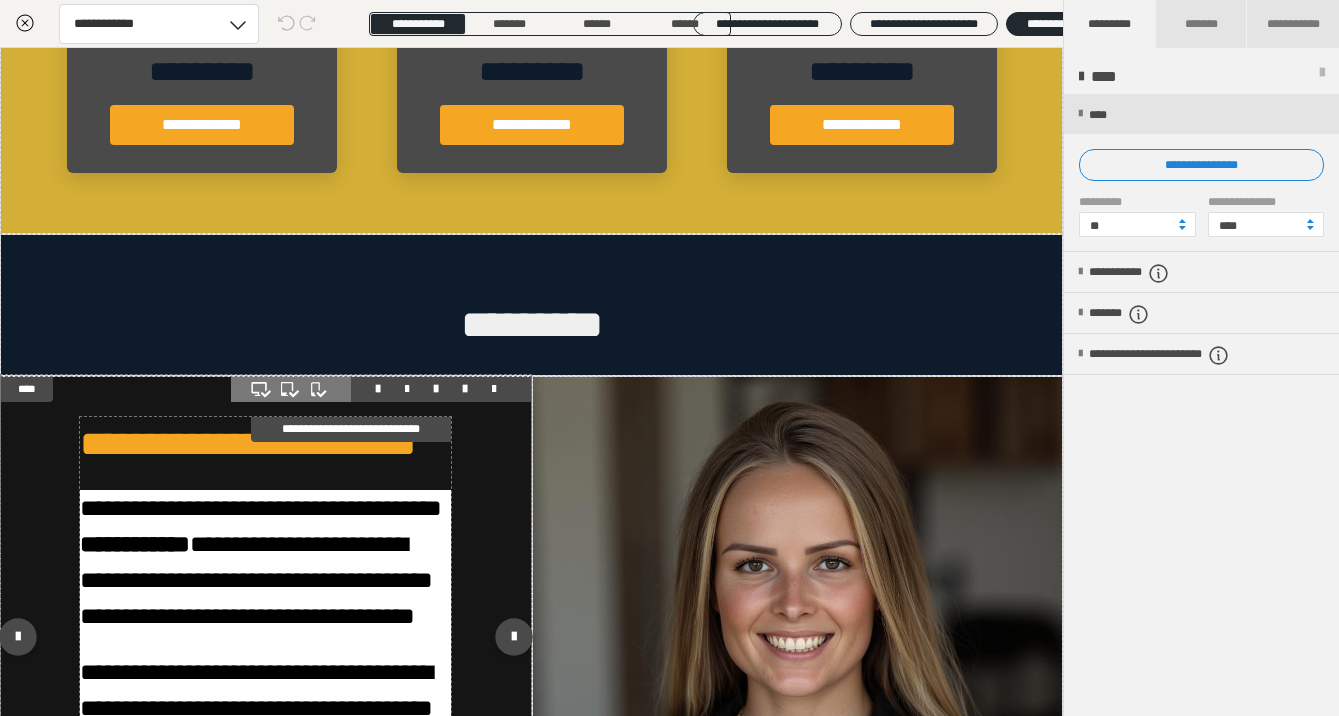 click on "**********" at bounding box center (265, 644) 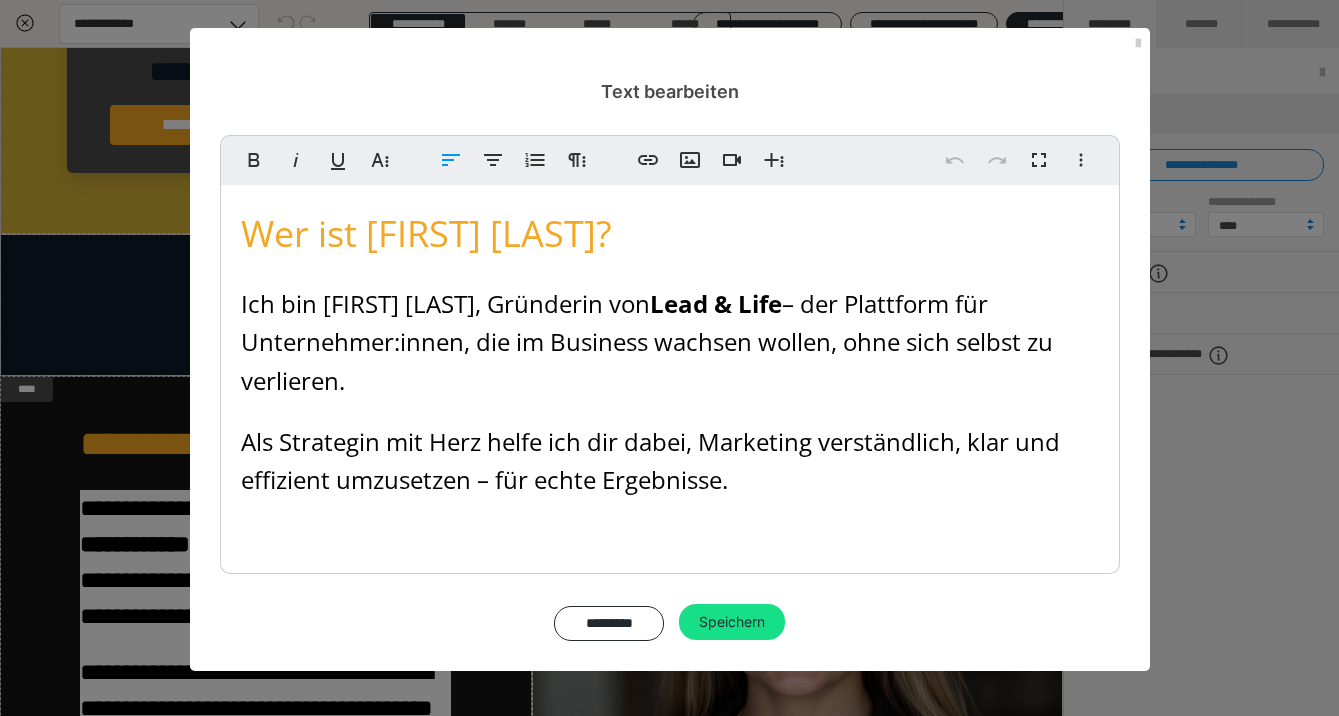click on "Ich bin Charlotte Ernst, Gründerin von  Lead & Life  – der Plattform für Unternehmer:innen, die im Business wachsen wollen, ohne sich selbst zu verlieren. Als Strategin mit Herz helfe ich dir dabei, Marketing verständlich, klar und effizient umzusetzen – für echte Ergebnisse." at bounding box center (670, 392) 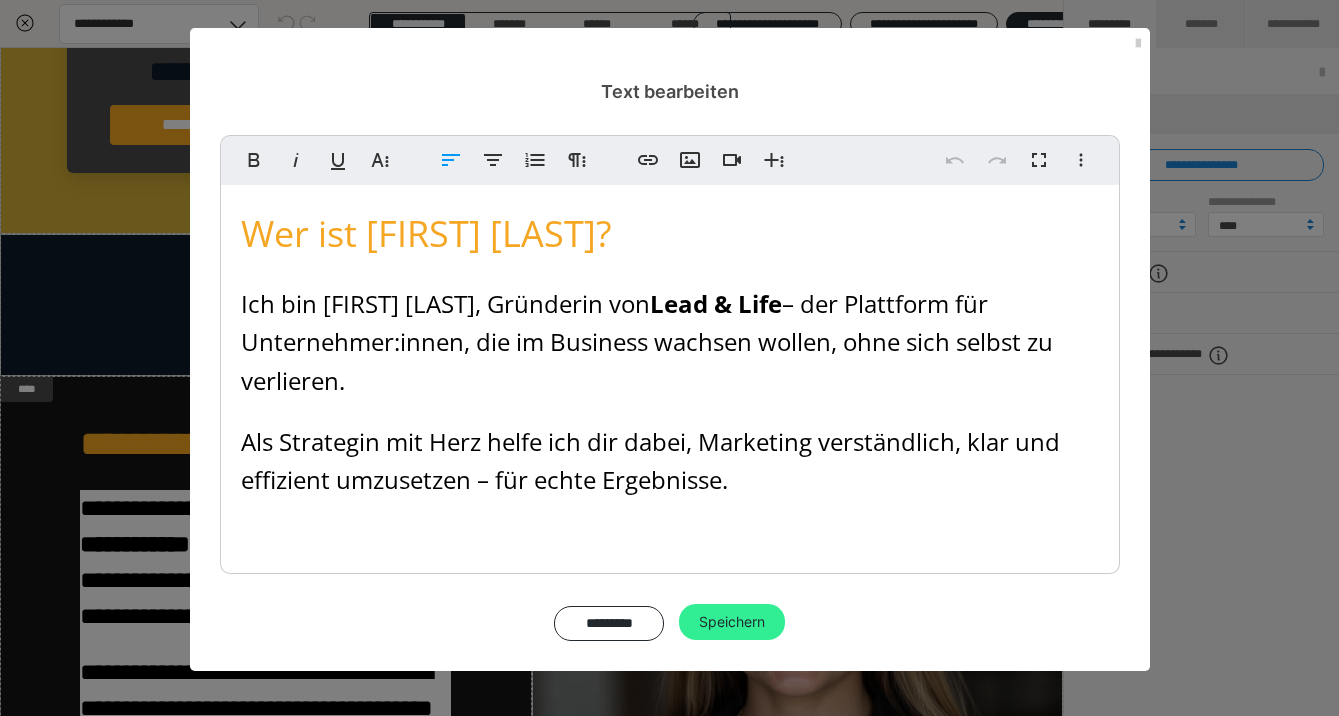 click on "Speichern" at bounding box center [732, 622] 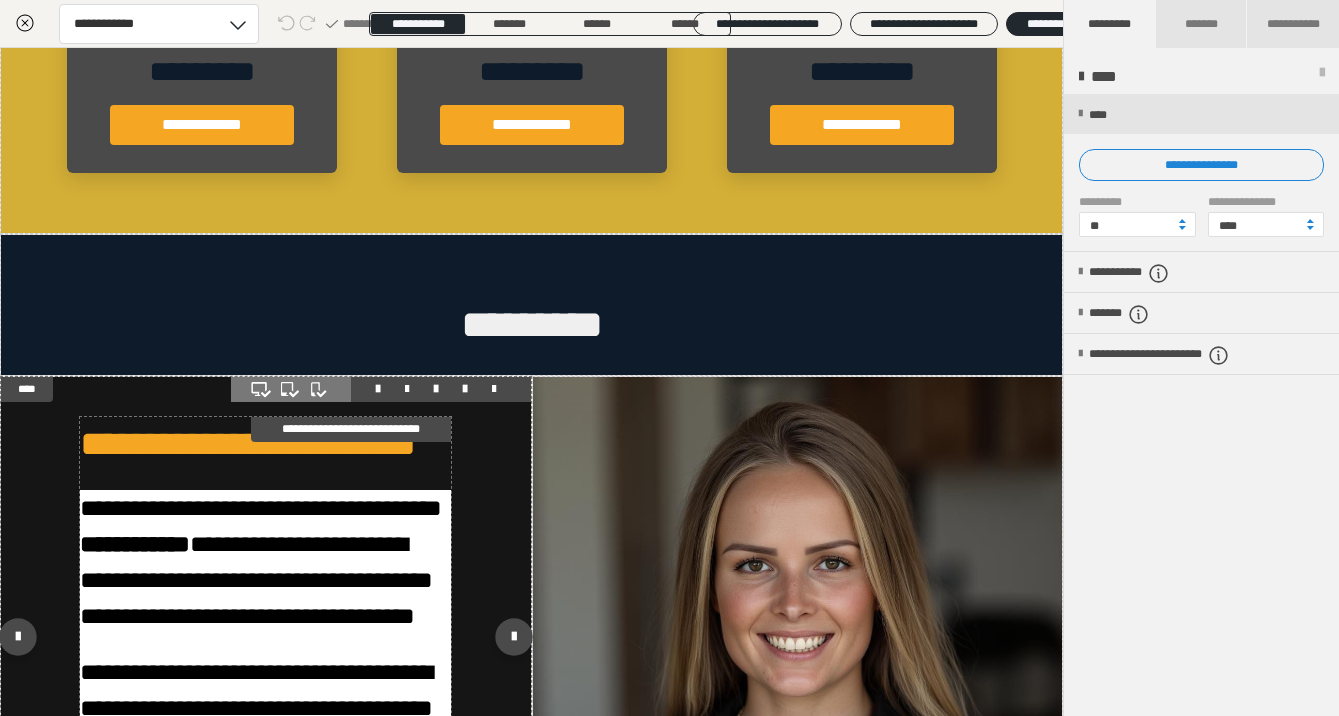 click on "**********" at bounding box center [265, 644] 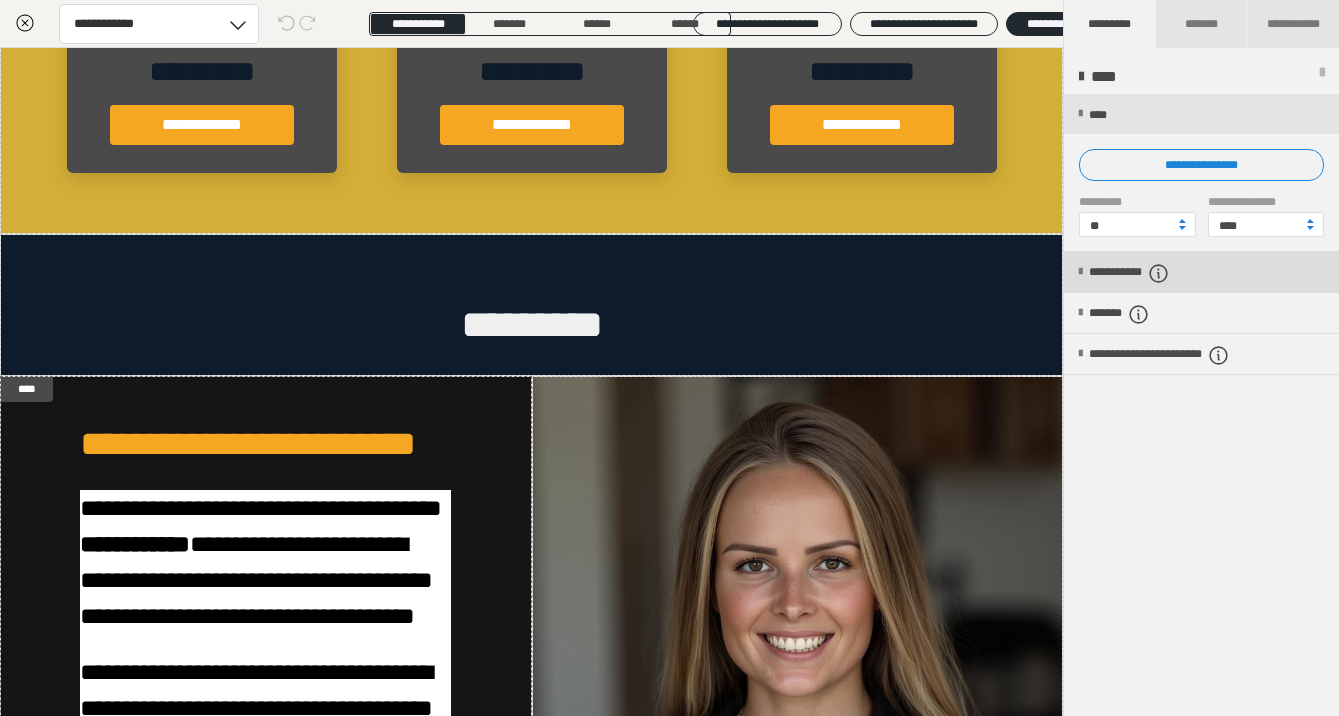 click on "**********" at bounding box center [1201, 272] 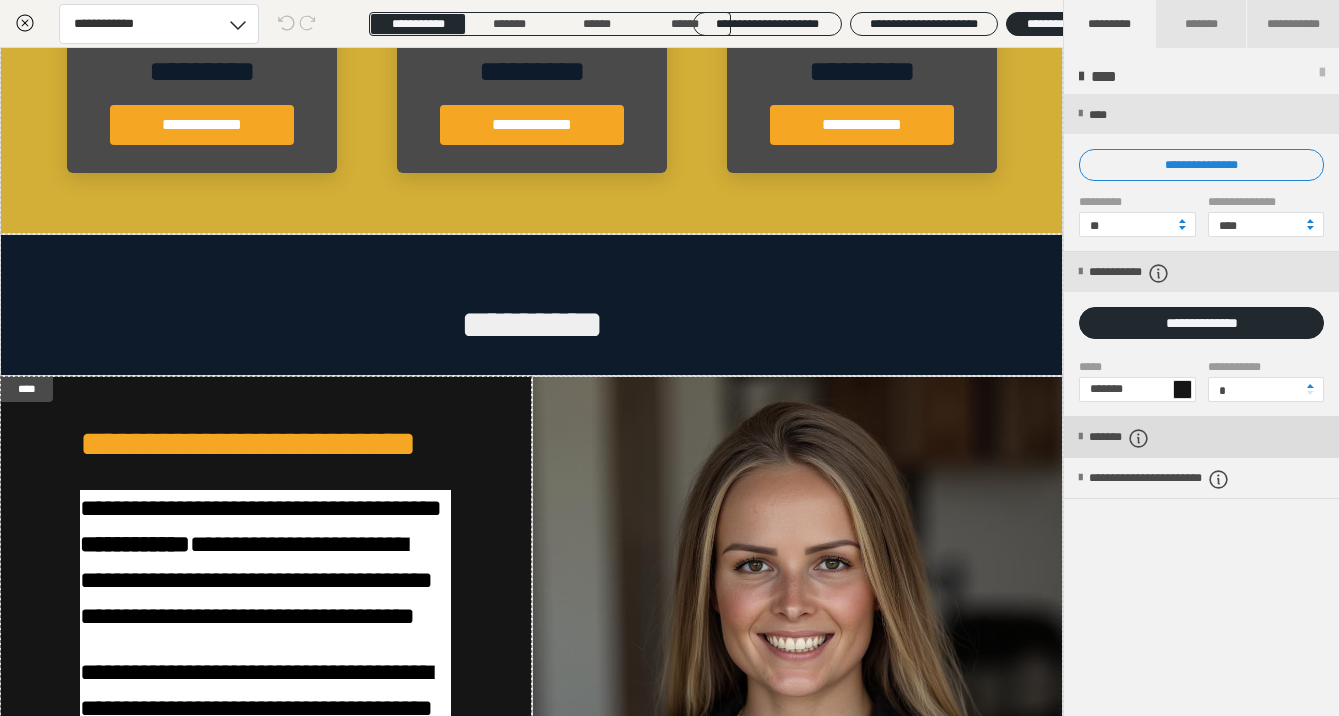 click on "*******" at bounding box center [1136, 438] 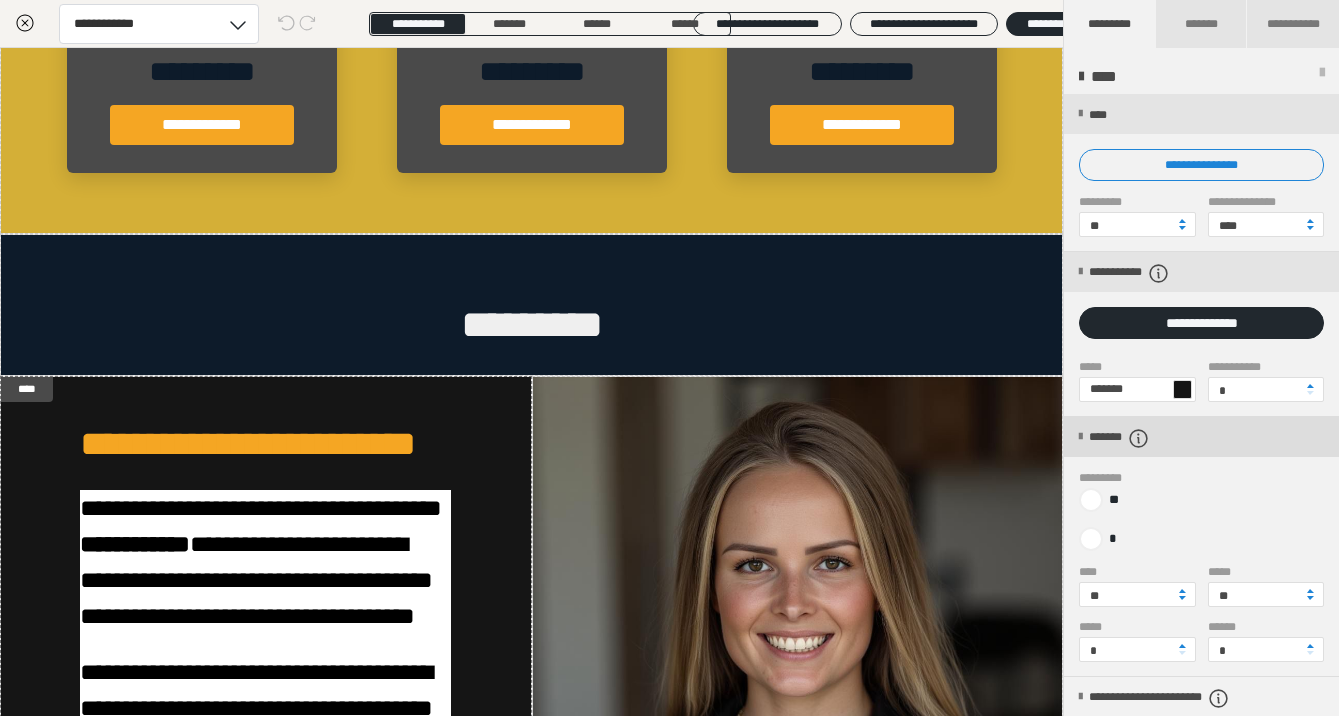 click on "*******" at bounding box center [1201, 437] 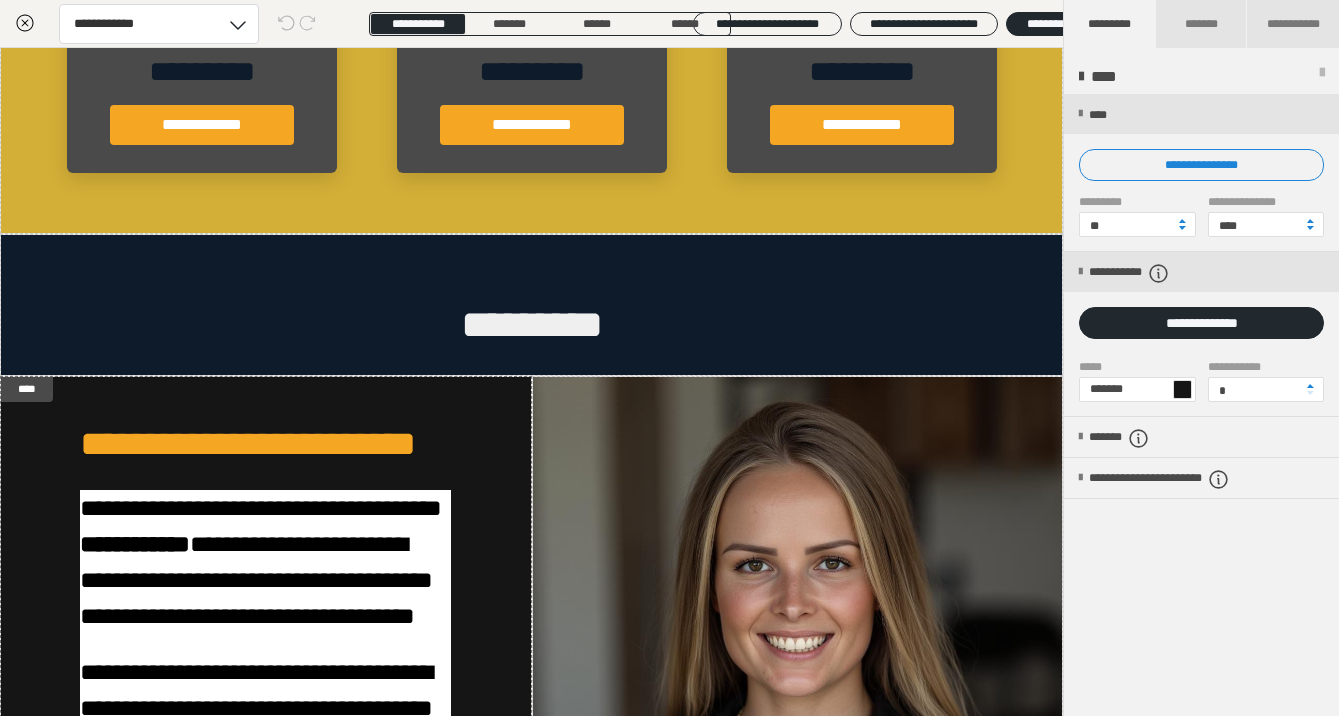 click on "**********" at bounding box center [1201, 334] 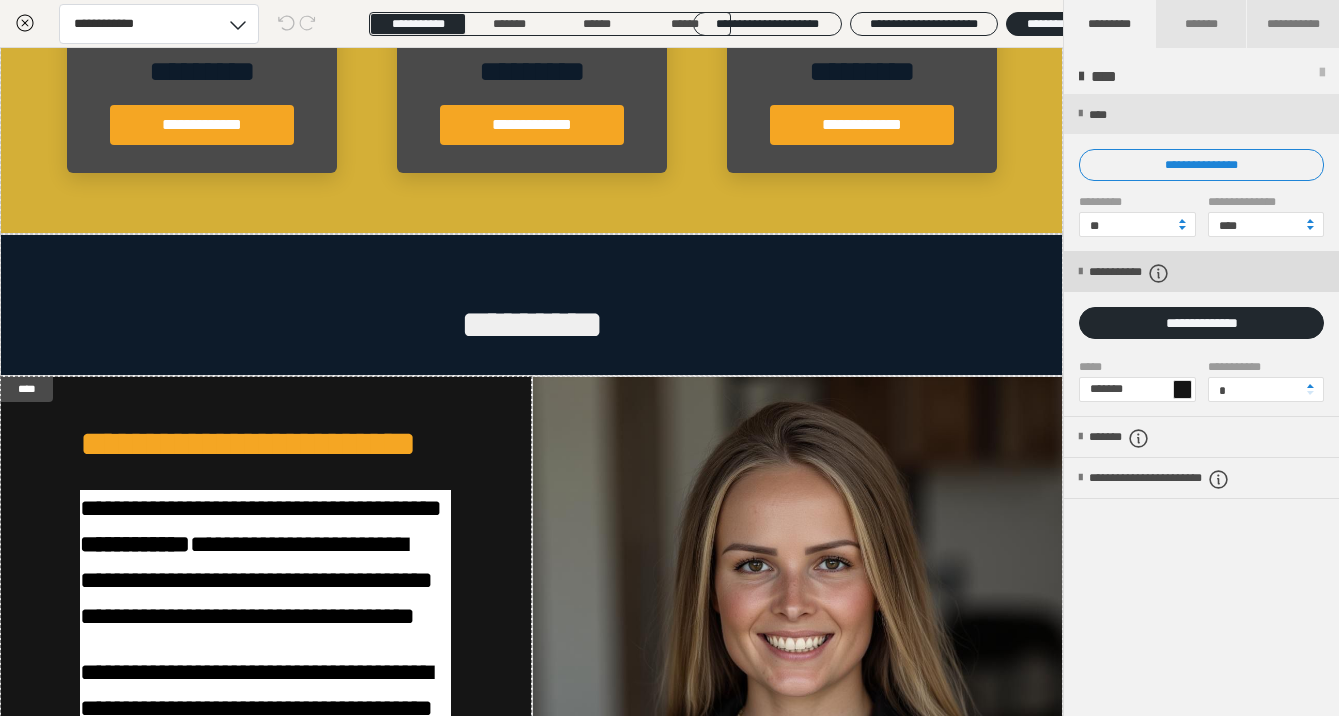 click at bounding box center (1080, 272) 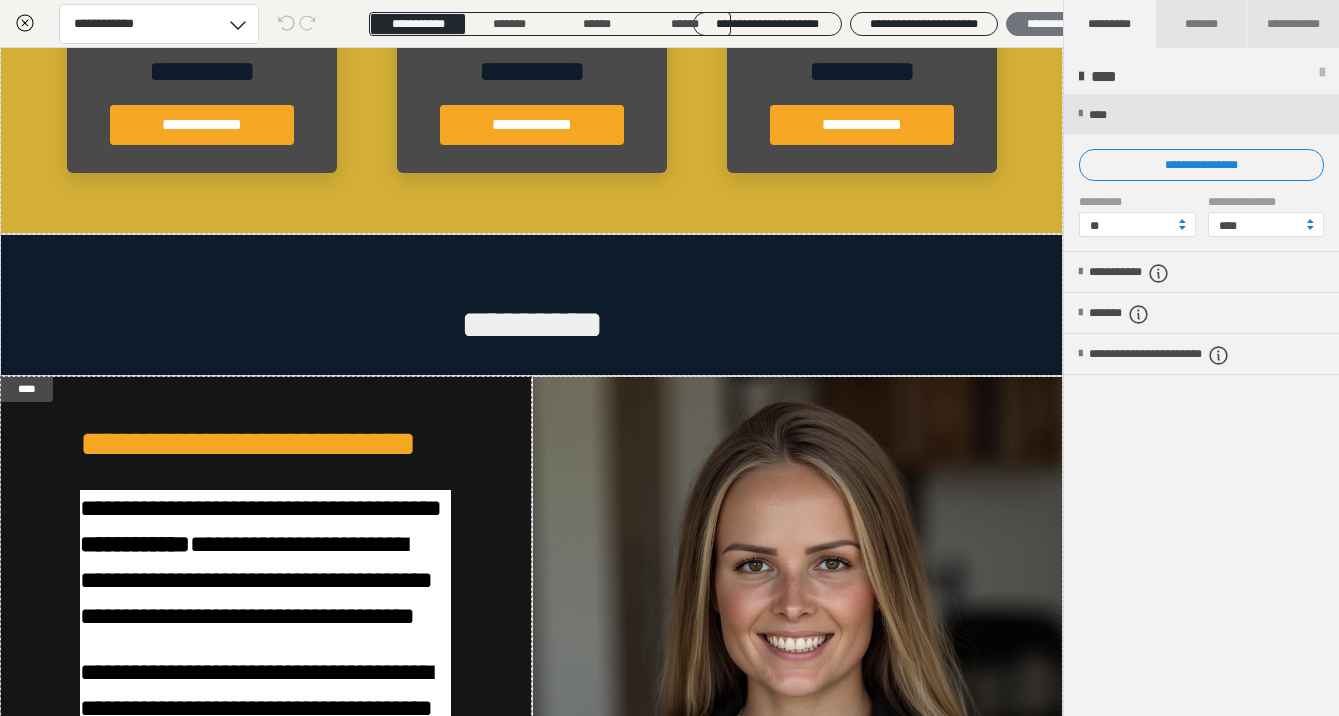 click on "********" at bounding box center [1045, 24] 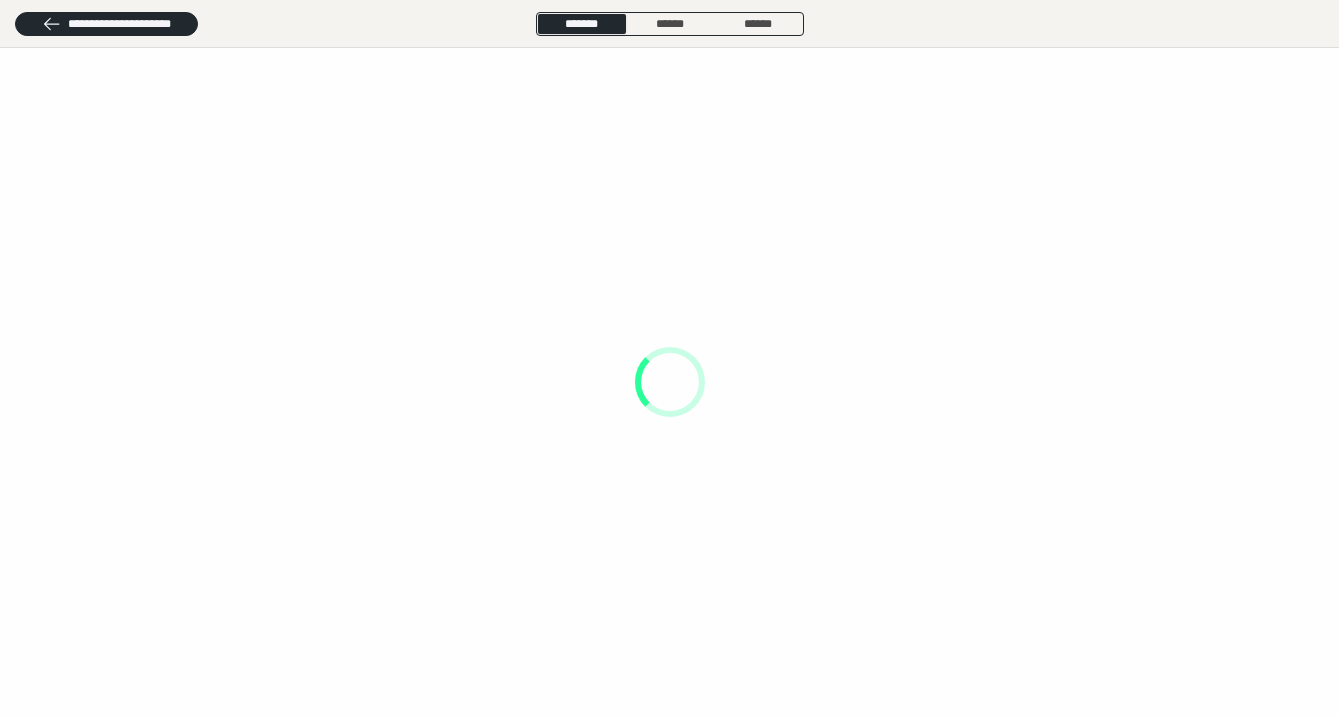 scroll, scrollTop: 0, scrollLeft: 0, axis: both 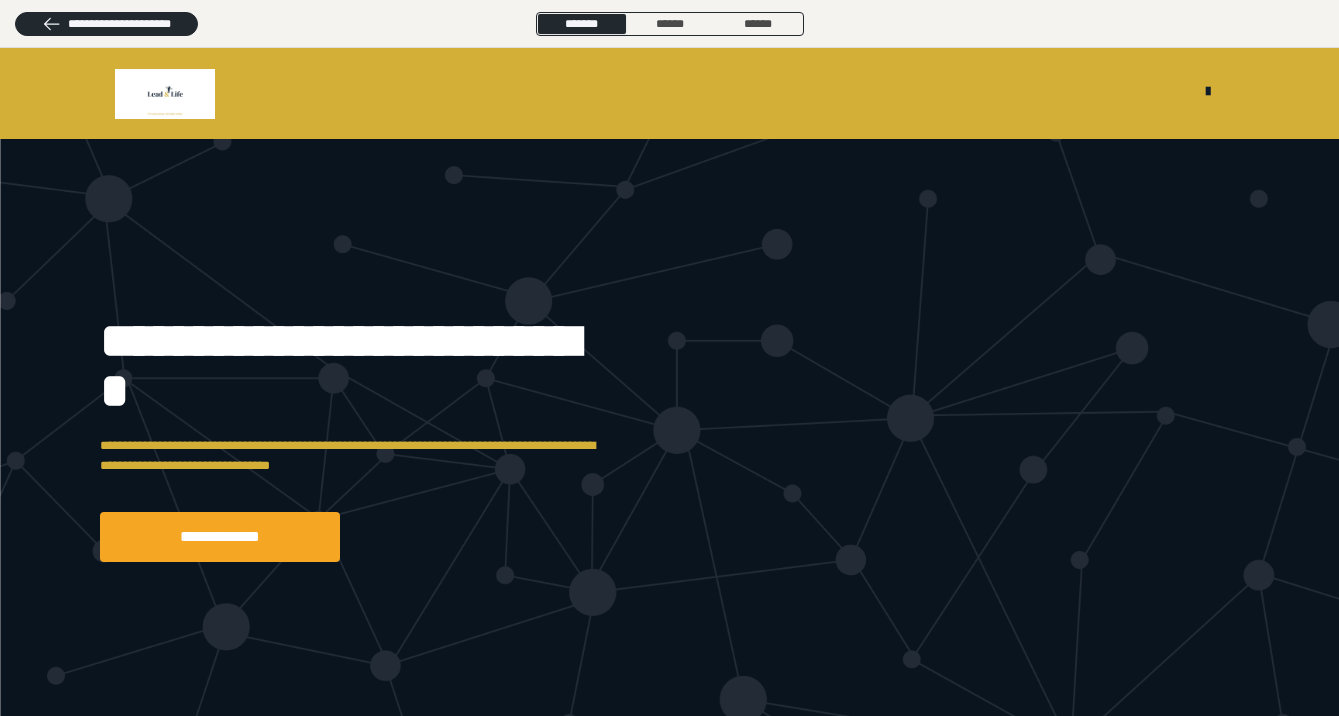 click at bounding box center (669, 439) 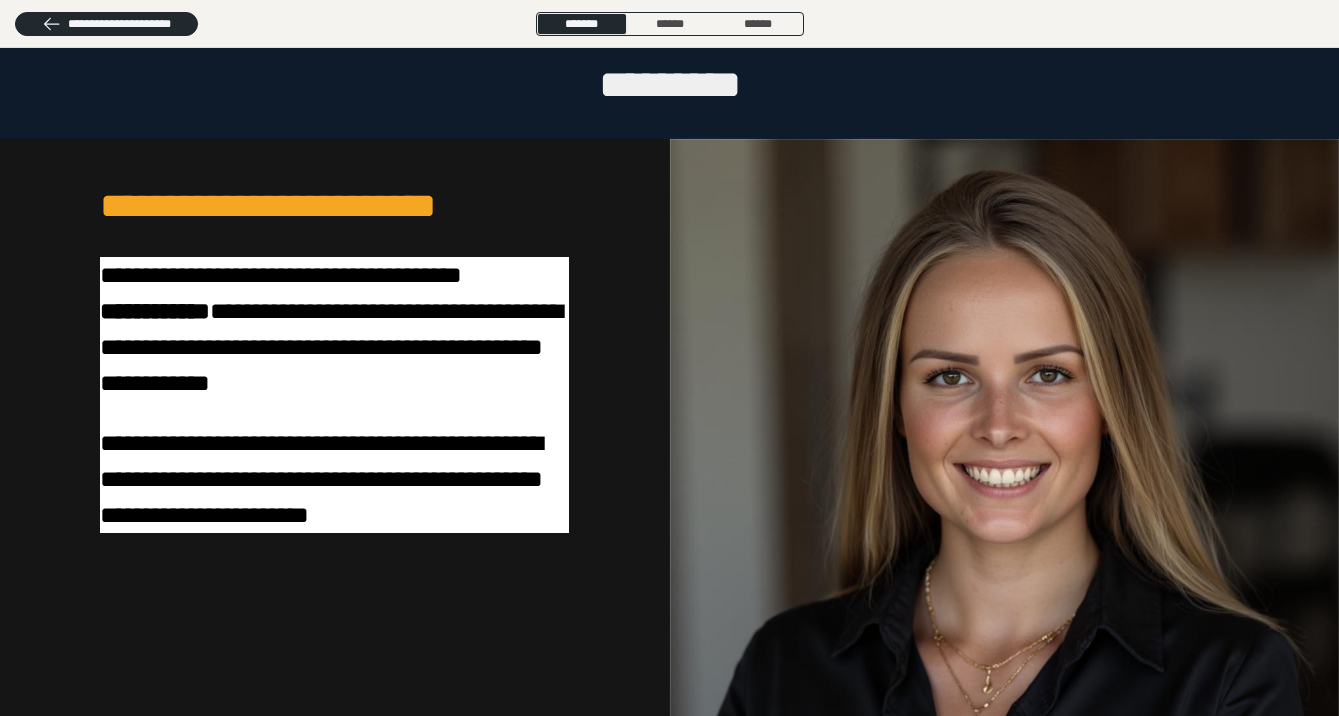 scroll, scrollTop: 2524, scrollLeft: 0, axis: vertical 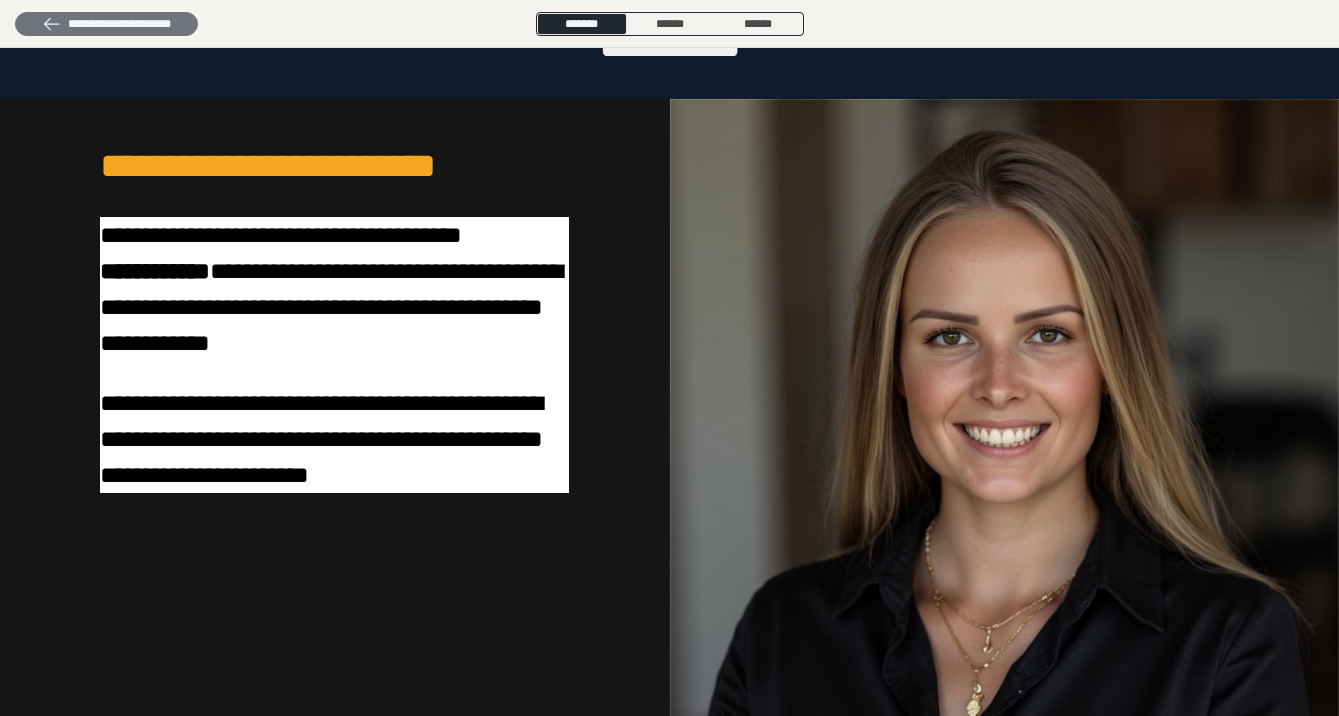 click on "**********" at bounding box center [106, 24] 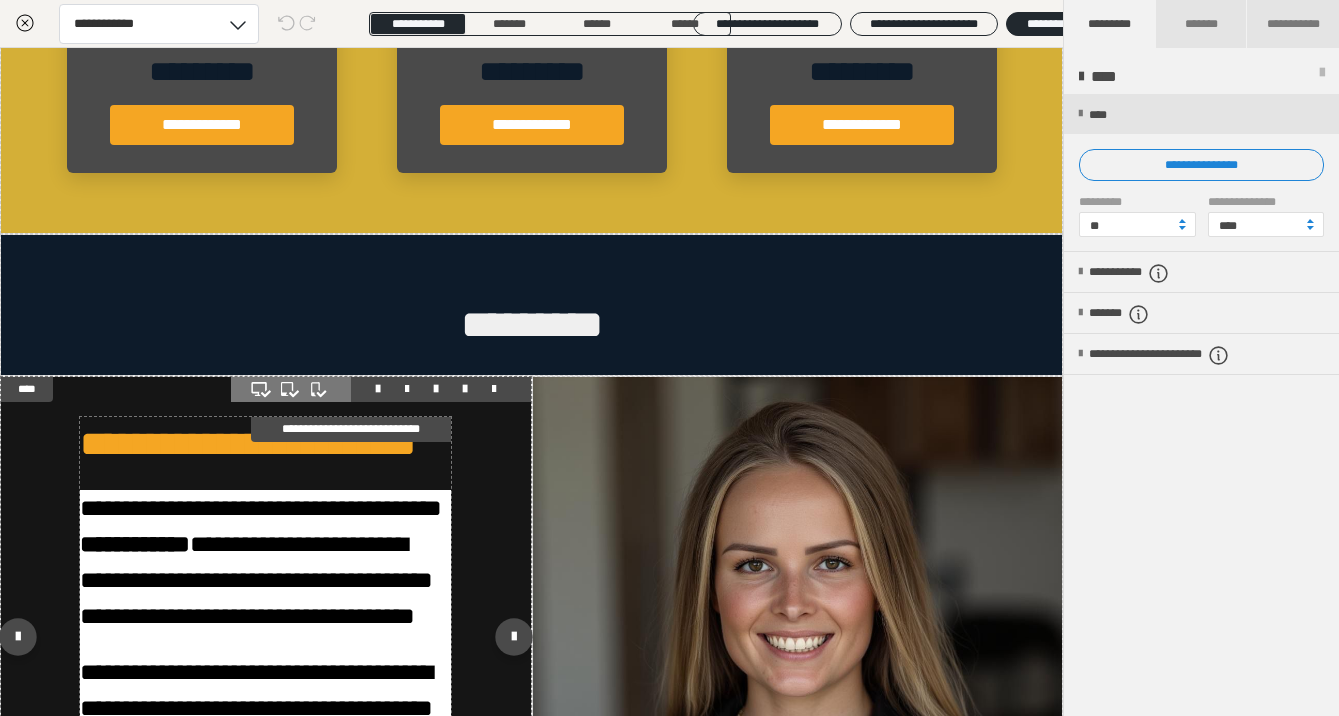 click on "**********" at bounding box center [265, 644] 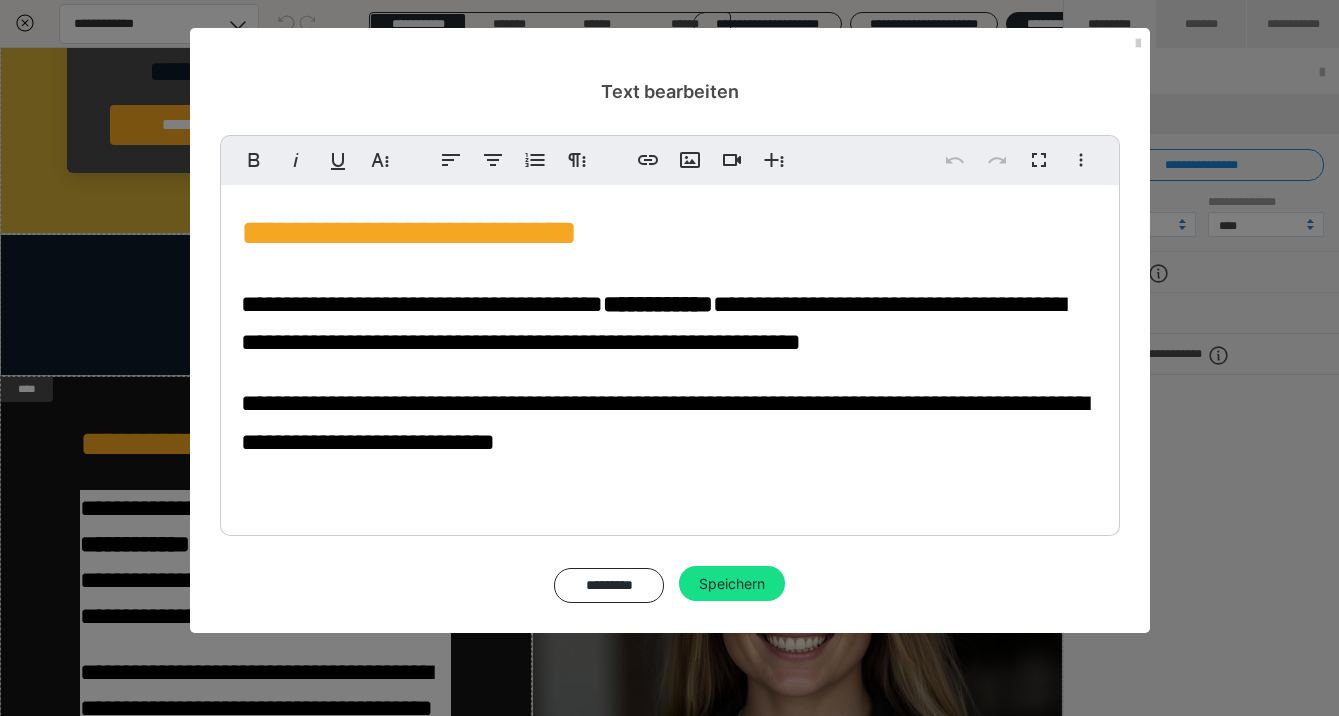 click at bounding box center (670, 494) 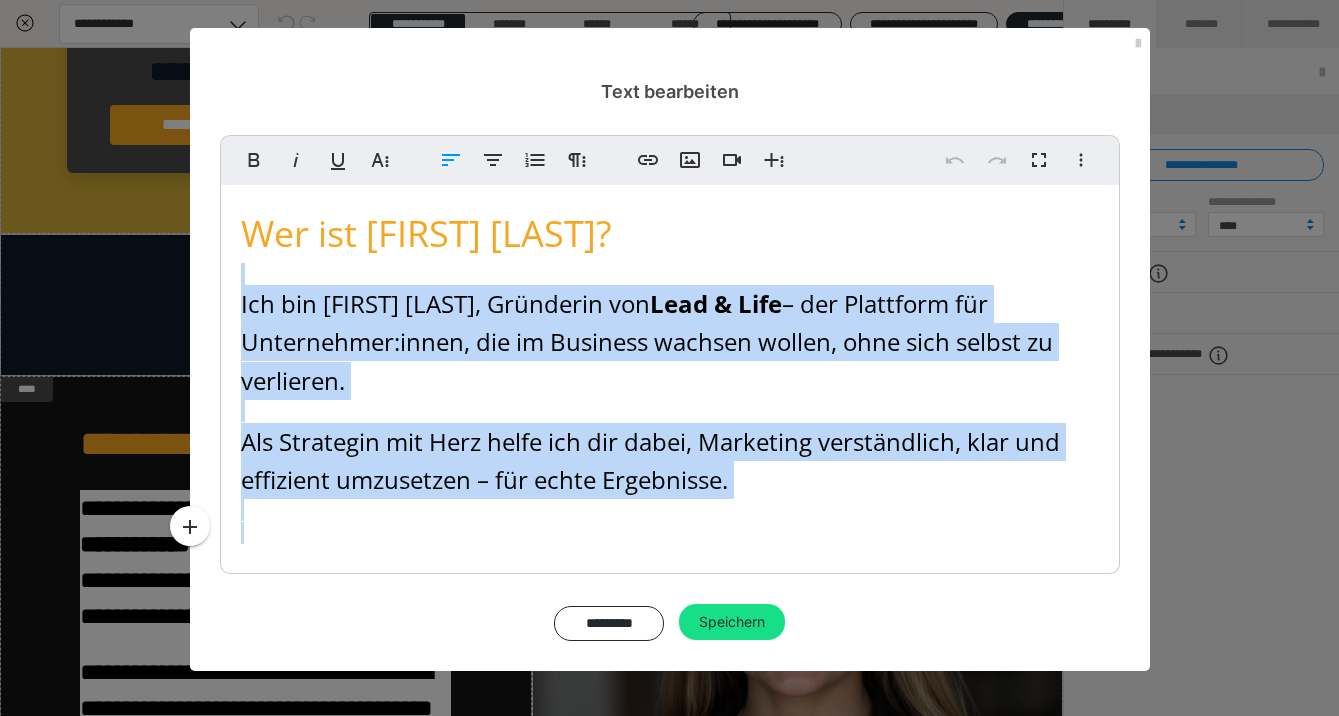 drag, startPoint x: 799, startPoint y: 541, endPoint x: 201, endPoint y: 279, distance: 652.8767 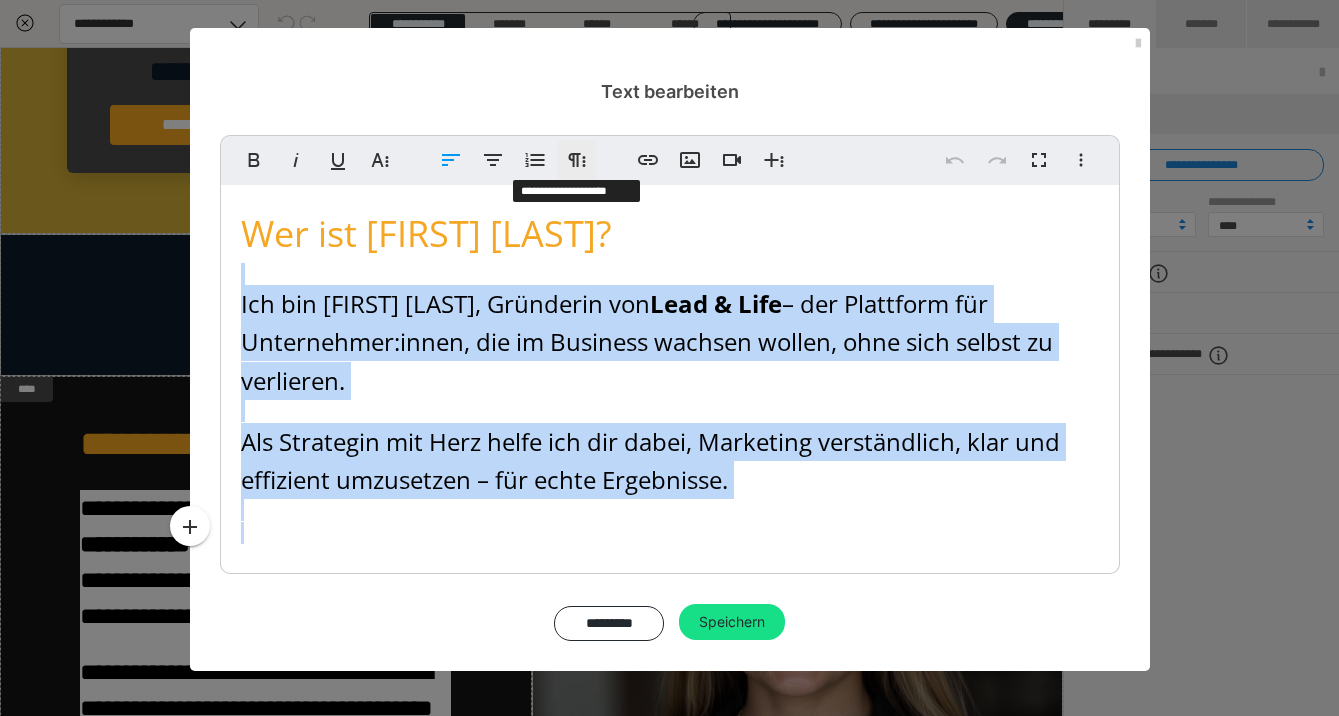 click on "Weitere Absatzformate" at bounding box center (577, 160) 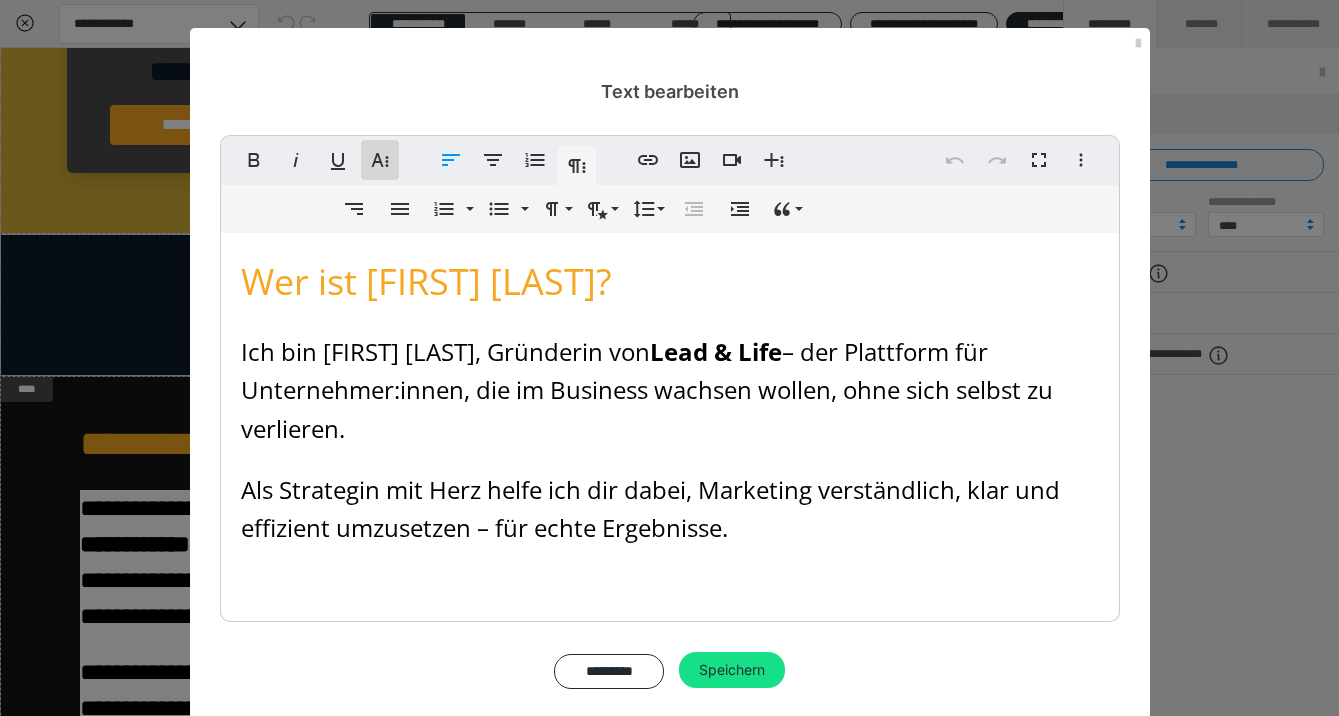 click 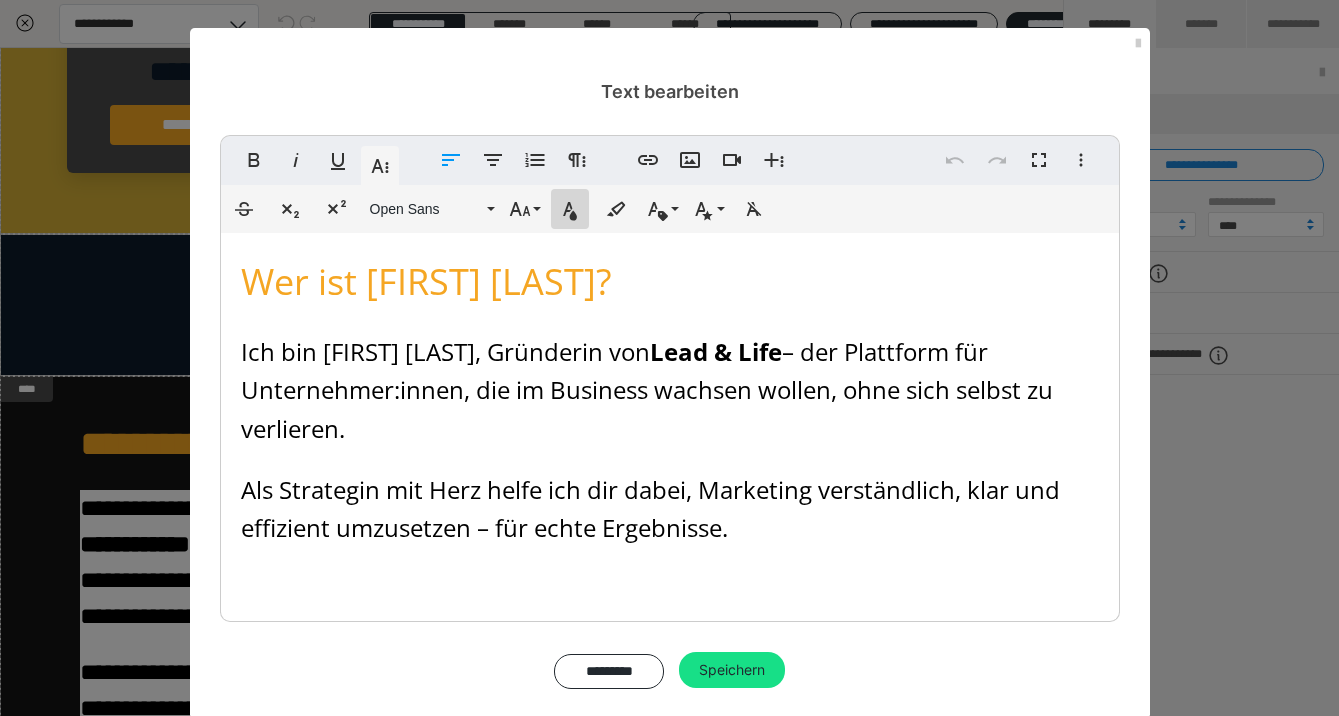 click 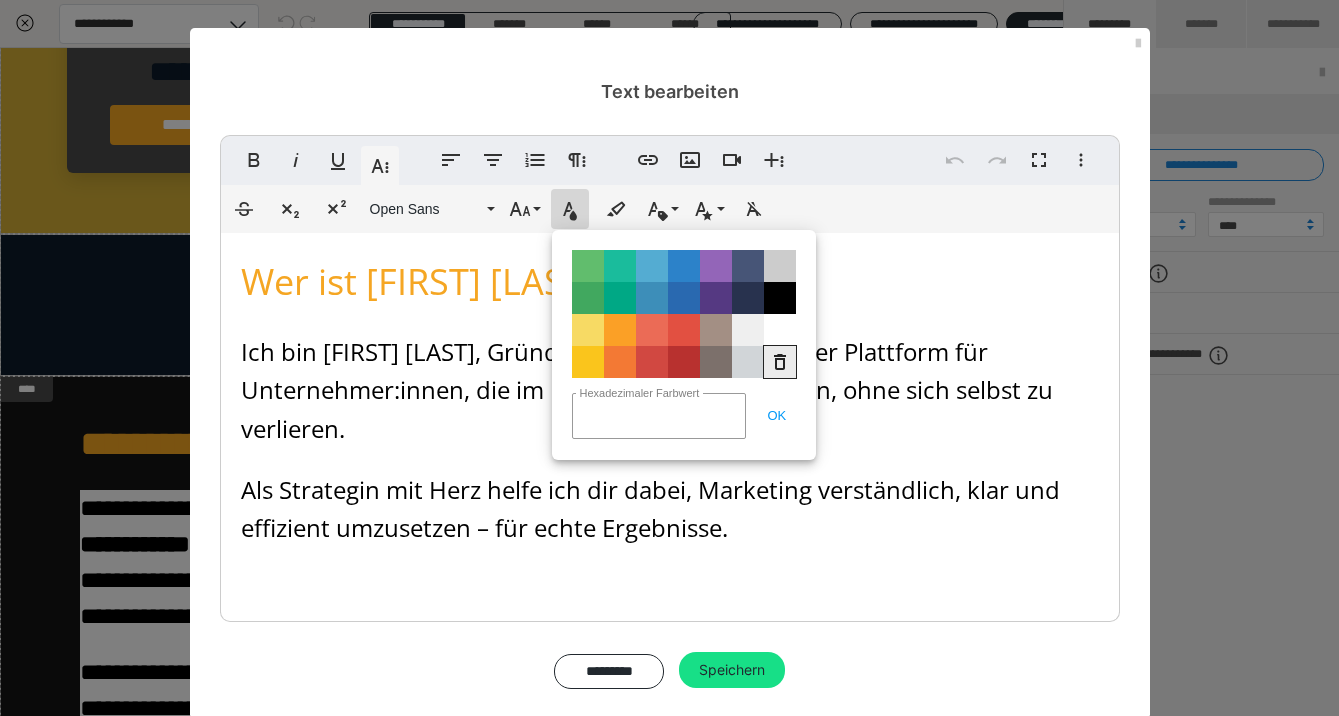 click 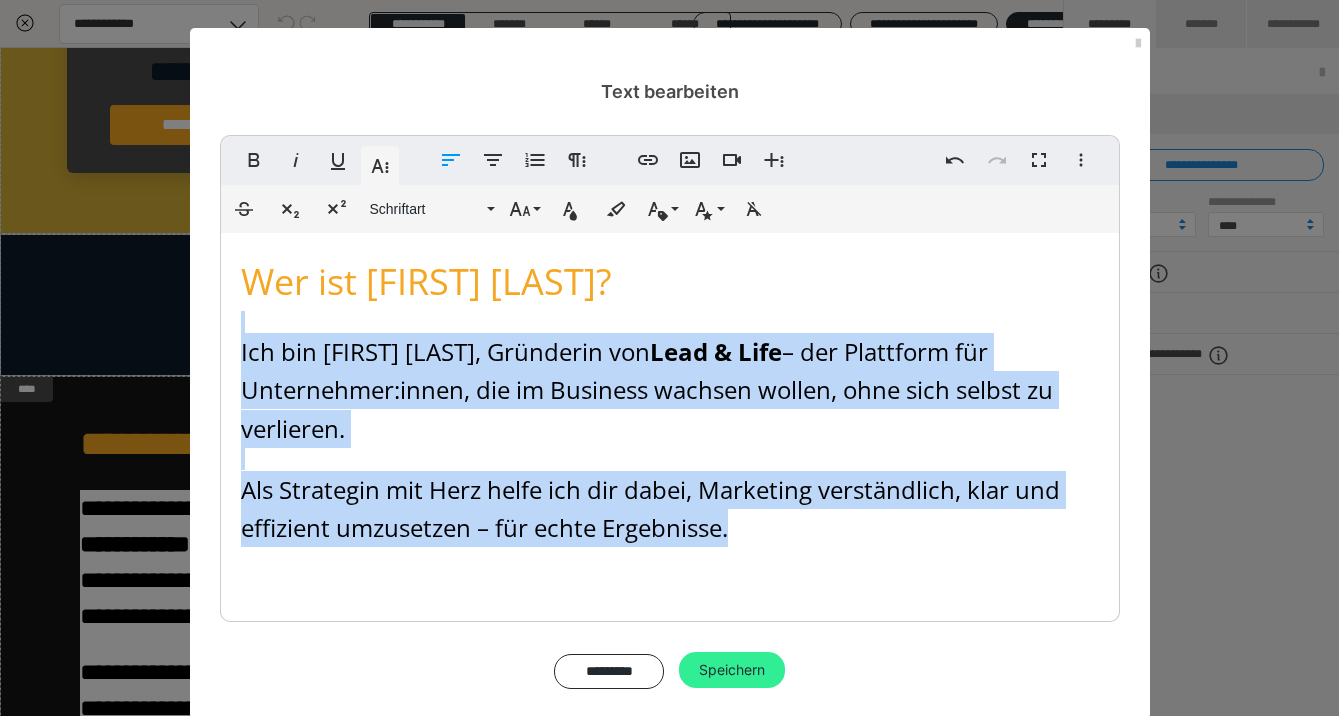 click on "Speichern" at bounding box center [732, 670] 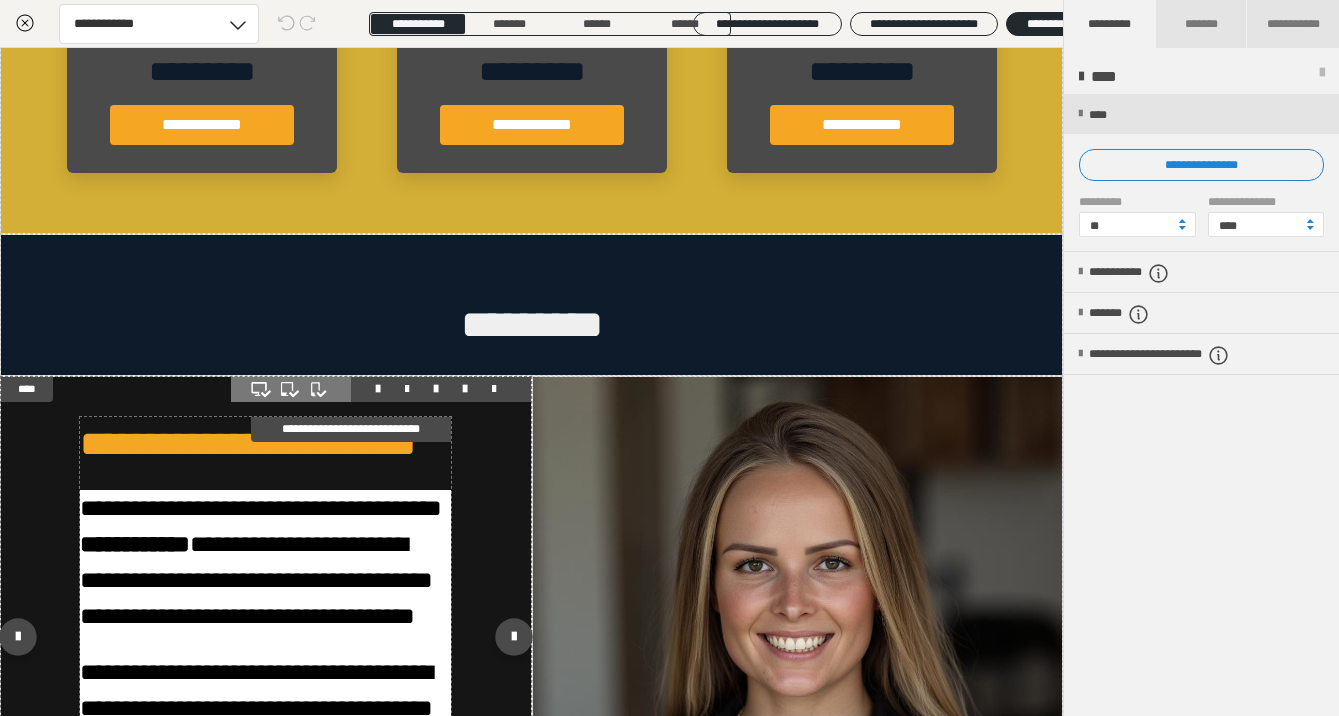 click on "**********" at bounding box center (265, 444) 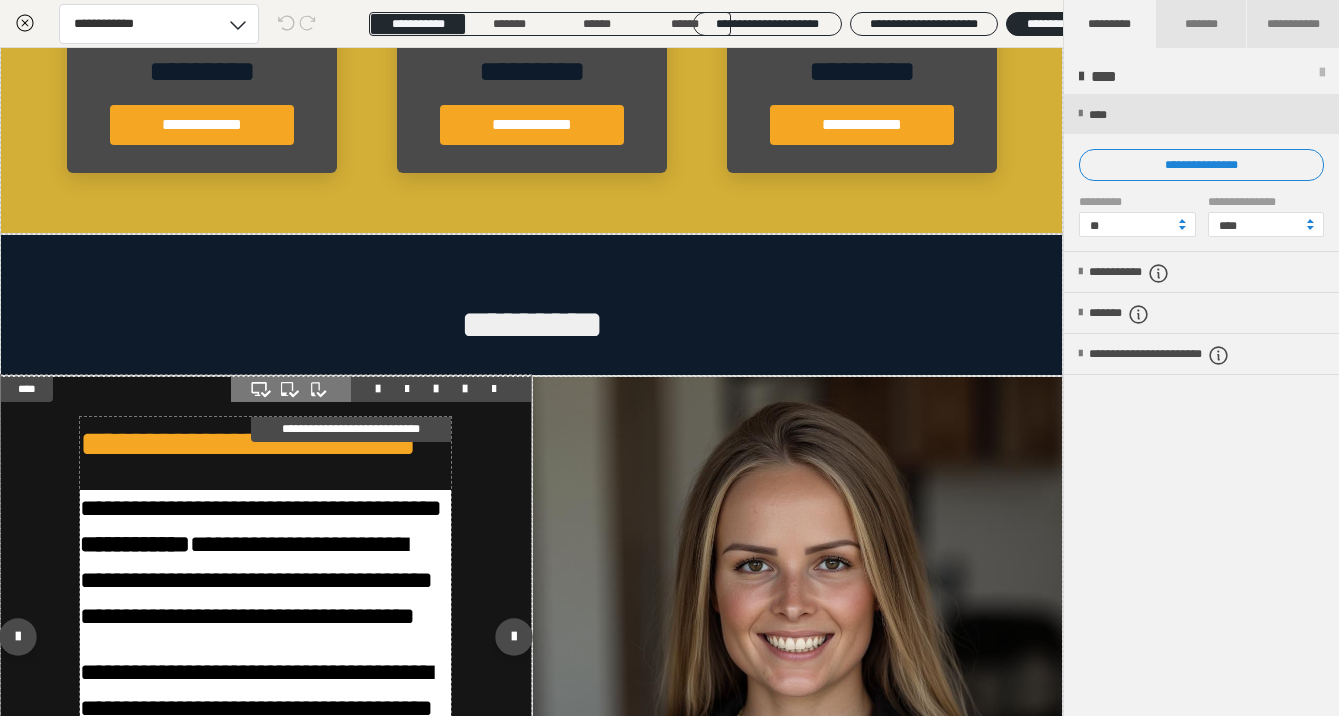 click on "**********" at bounding box center (265, 444) 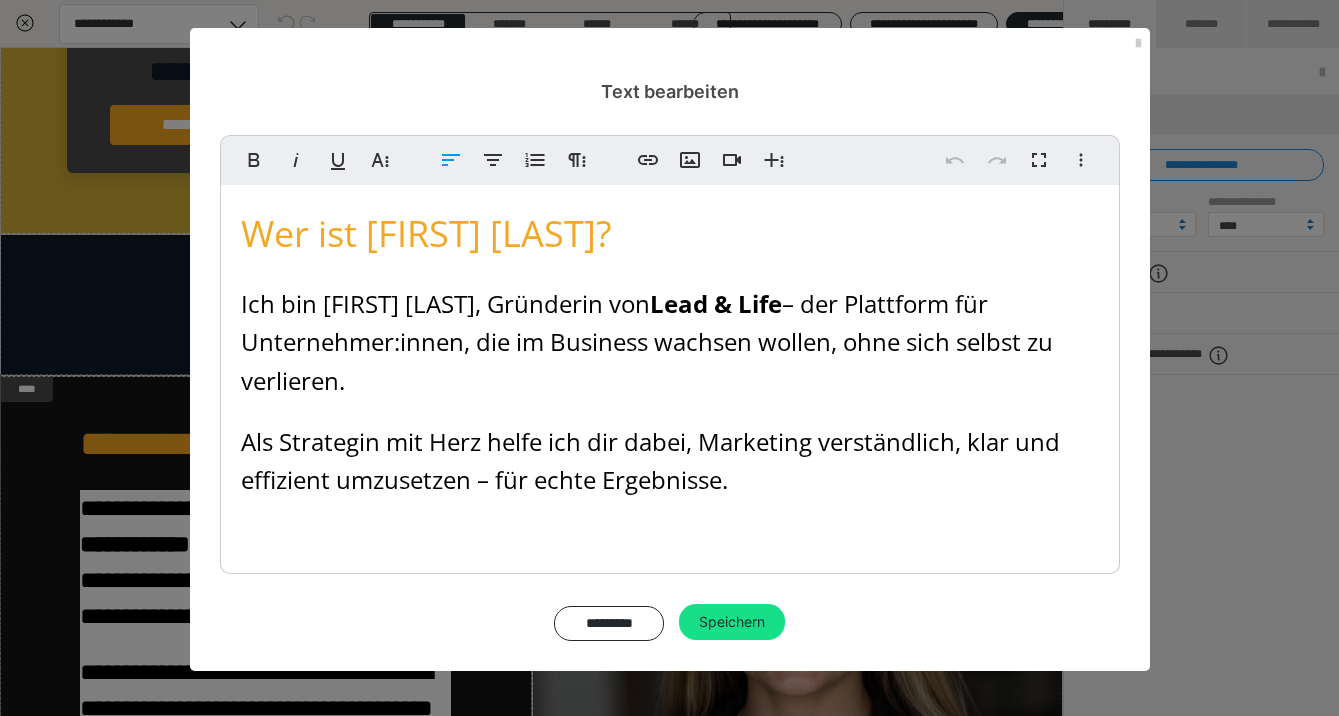 click on "Wer ist Charlotte Ernst?" at bounding box center [426, 233] 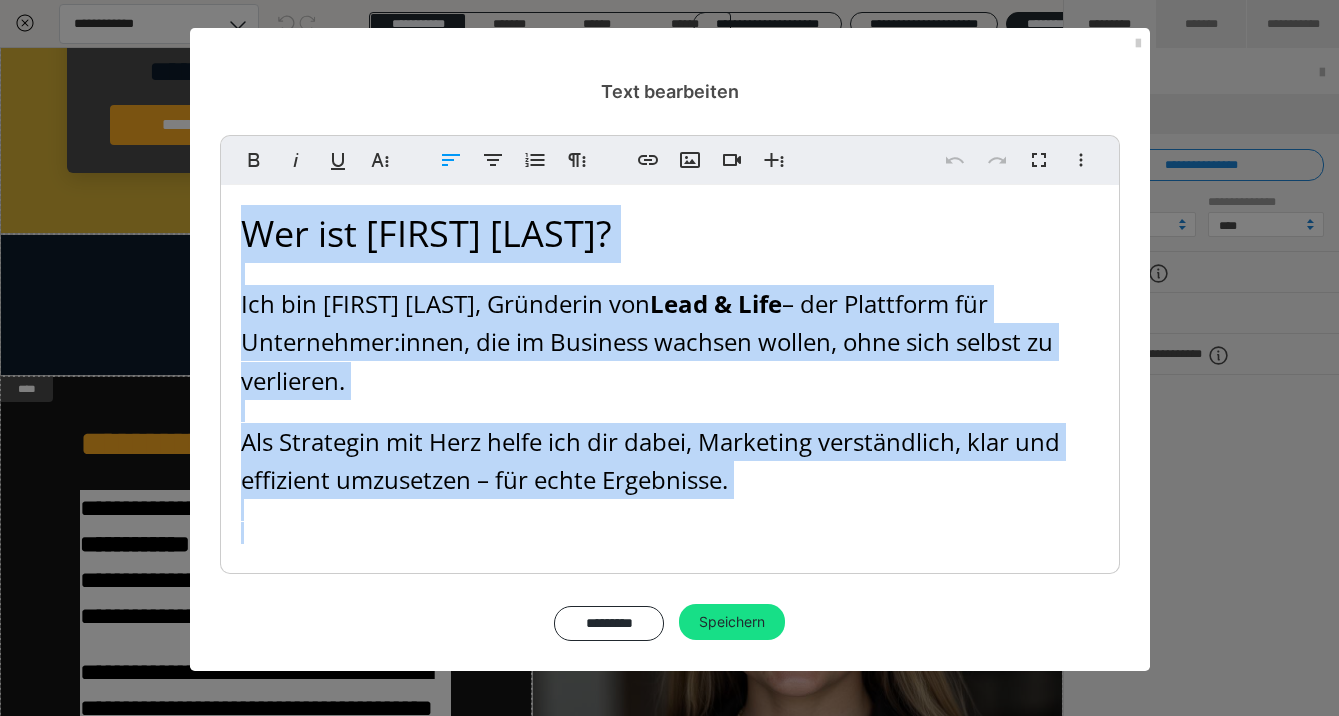 drag, startPoint x: 248, startPoint y: 209, endPoint x: 914, endPoint y: 651, distance: 799.3247 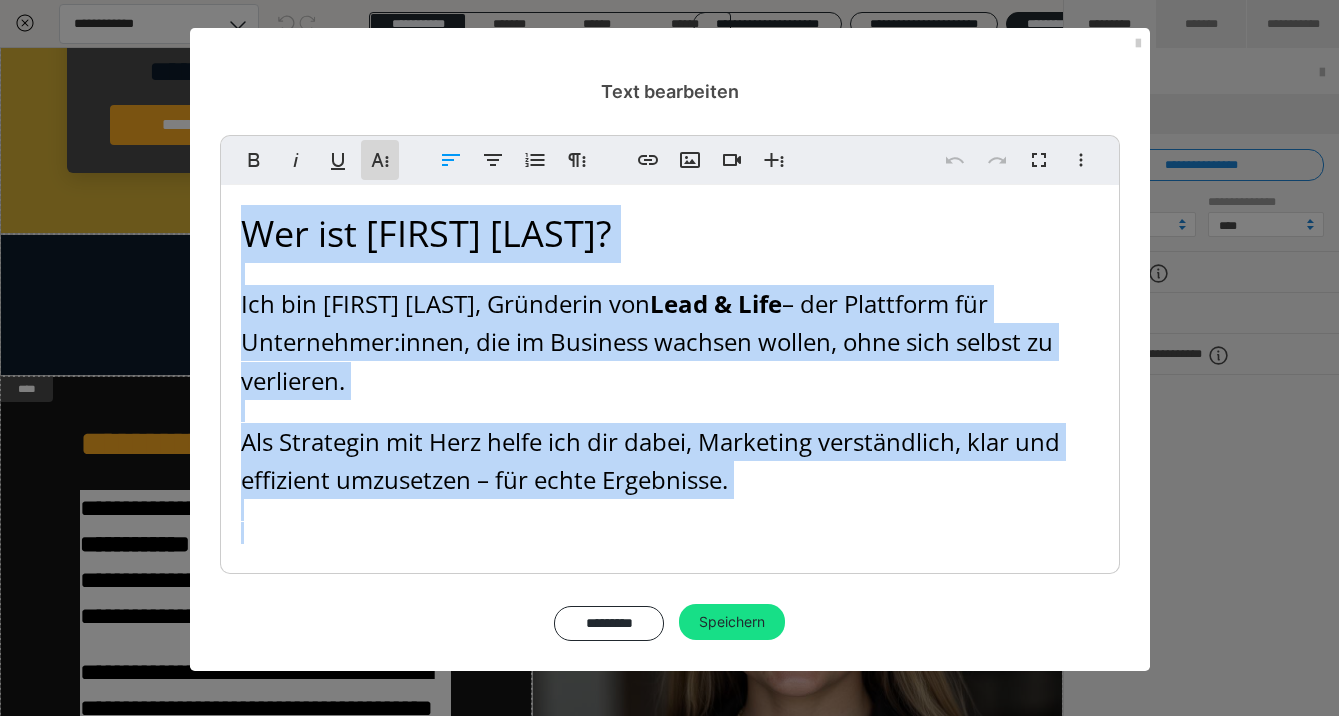 click 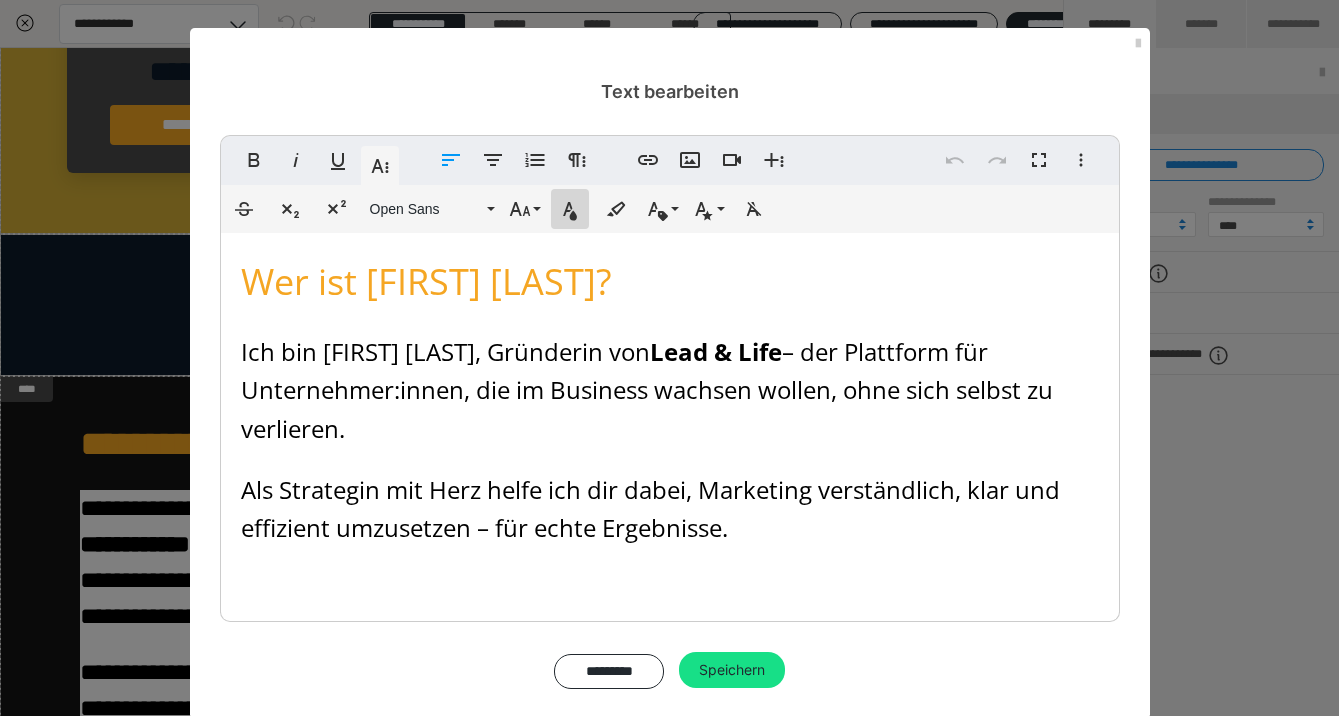 click 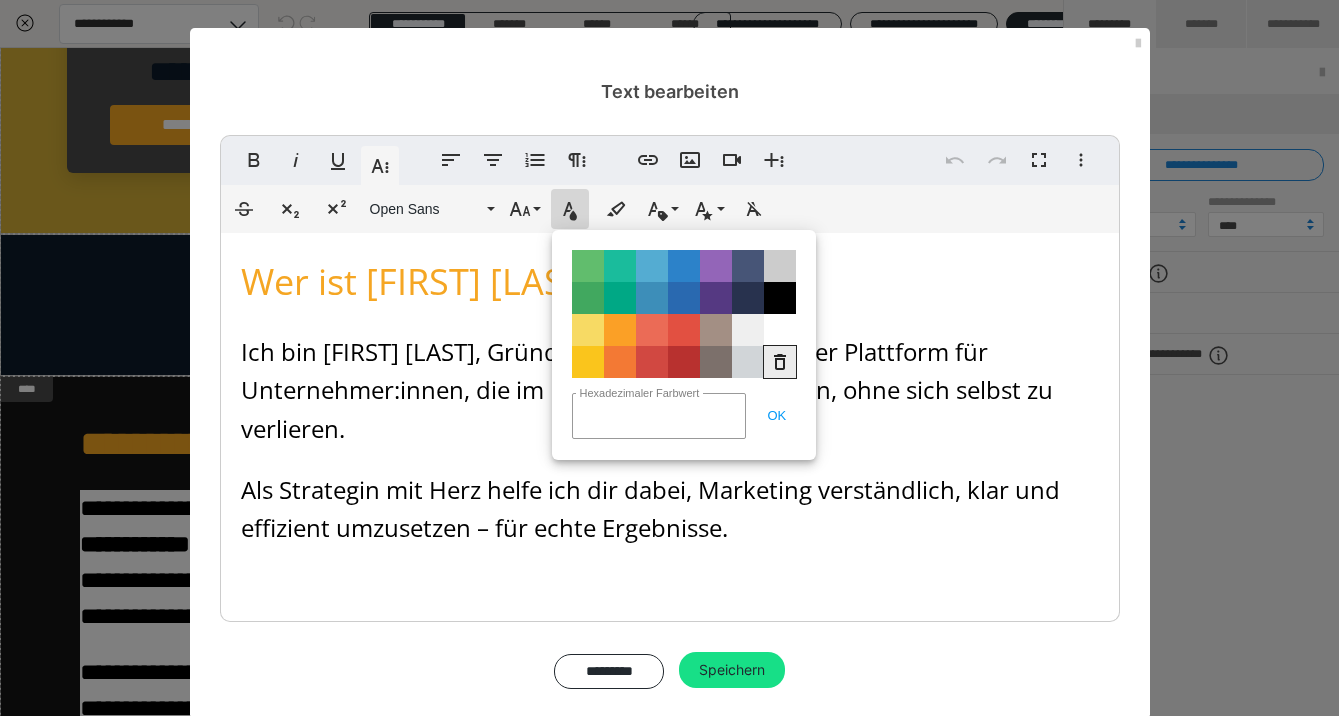 click 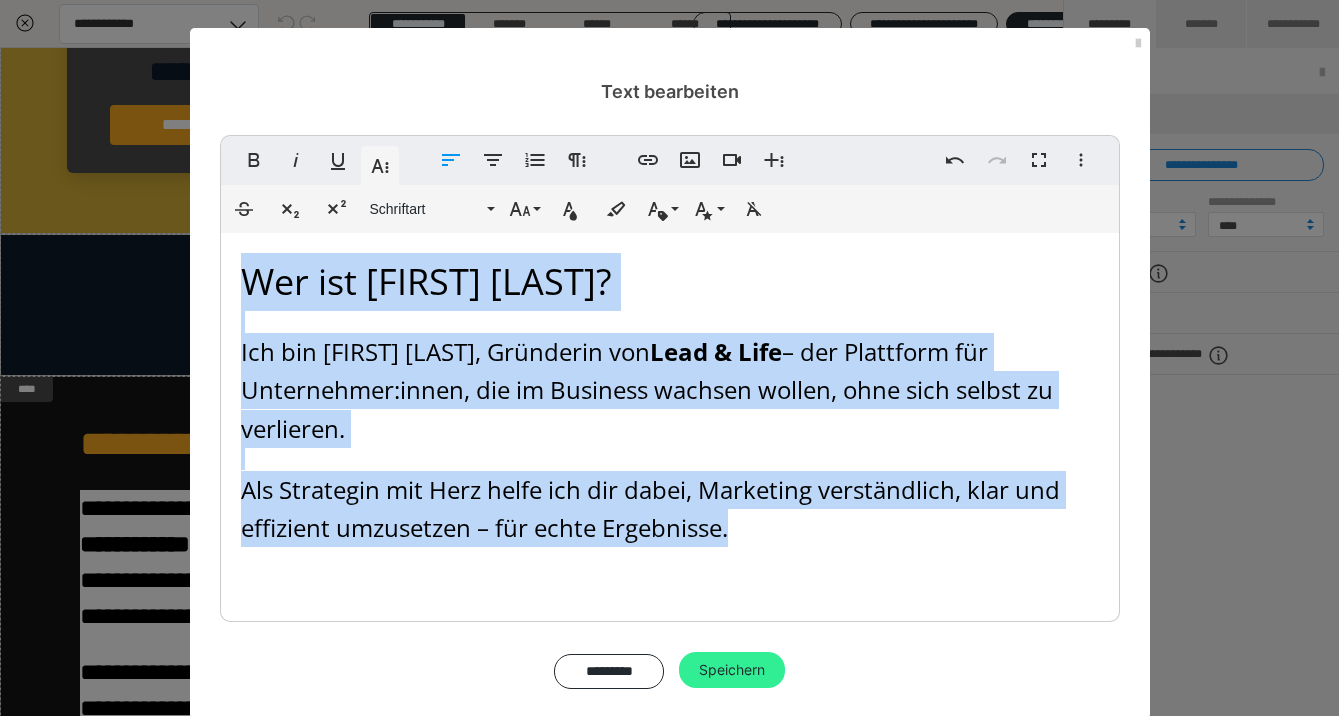 click on "Speichern" at bounding box center [732, 670] 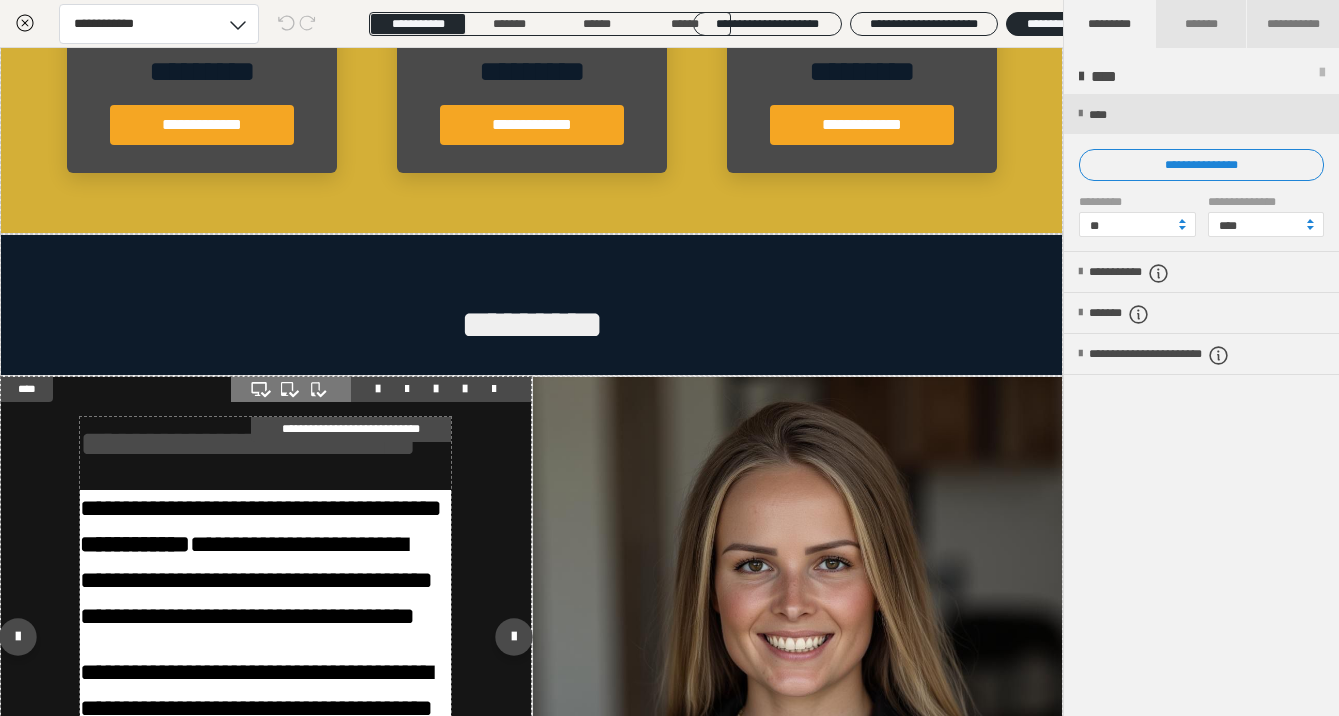 click on "**********" at bounding box center (135, 544) 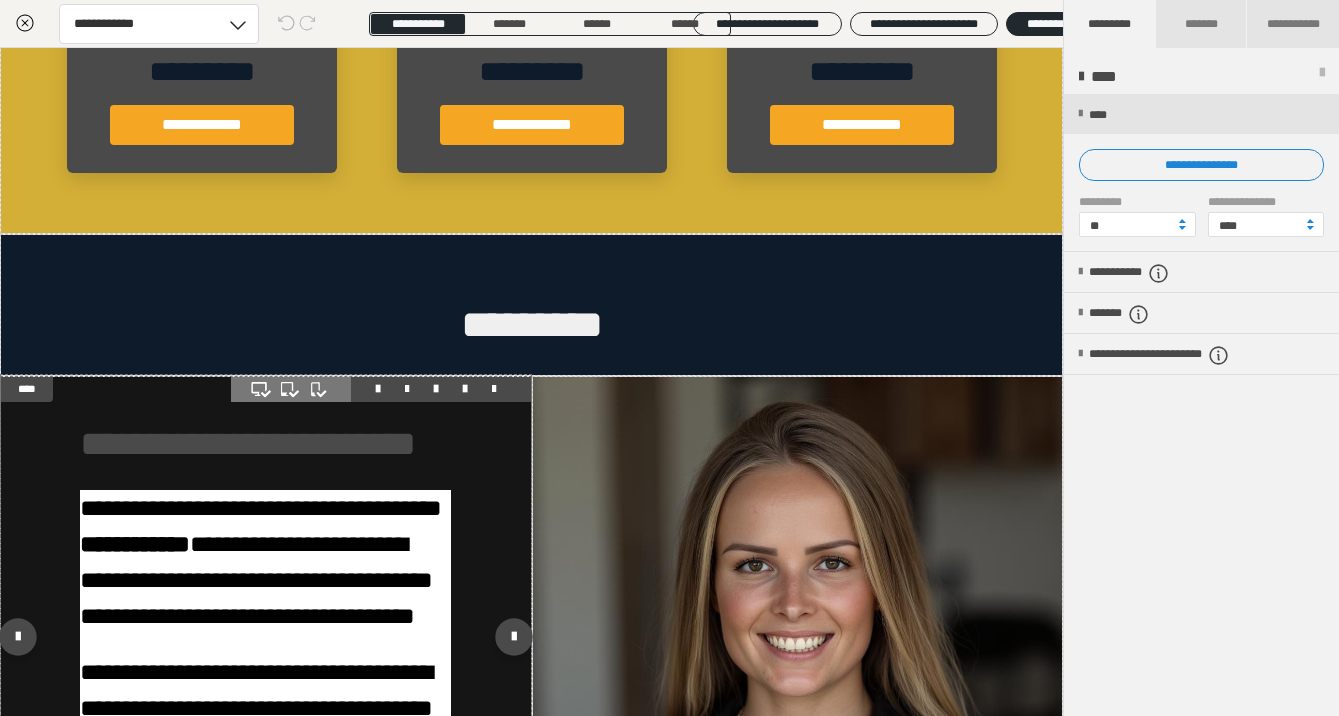click at bounding box center [266, 642] 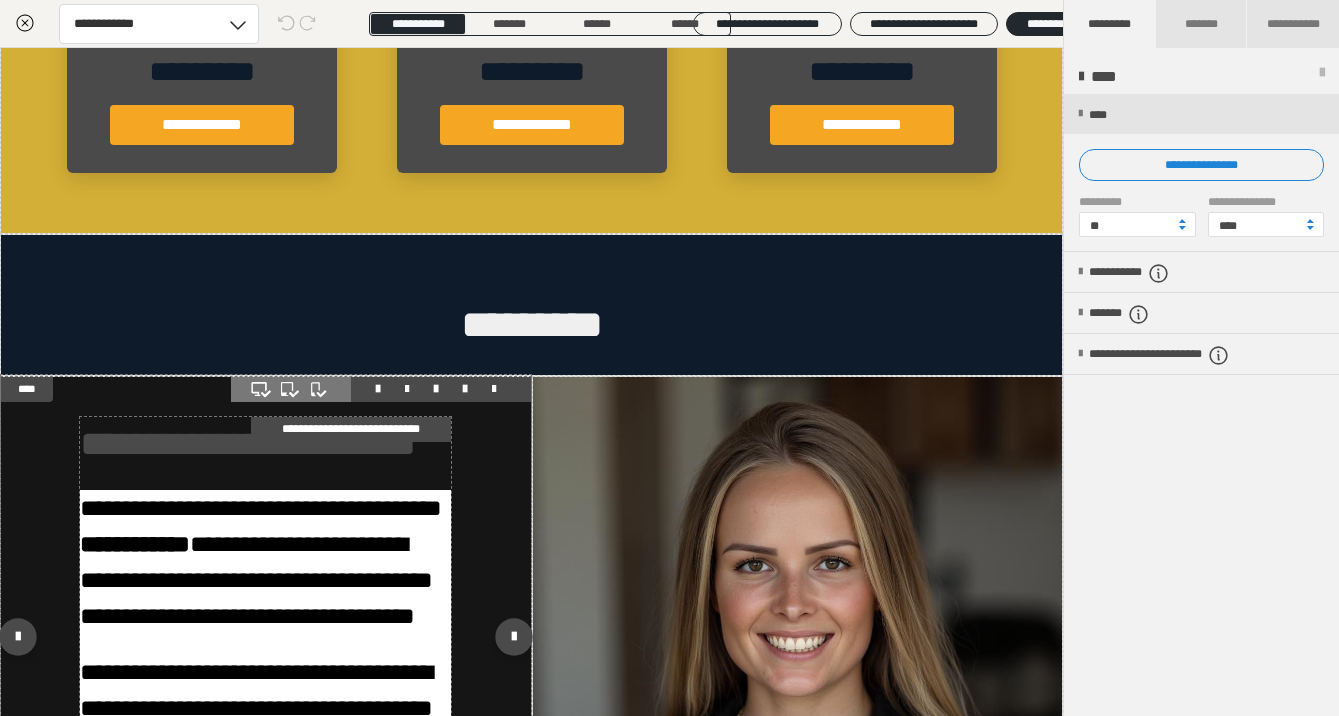 click on "**********" at bounding box center (135, 544) 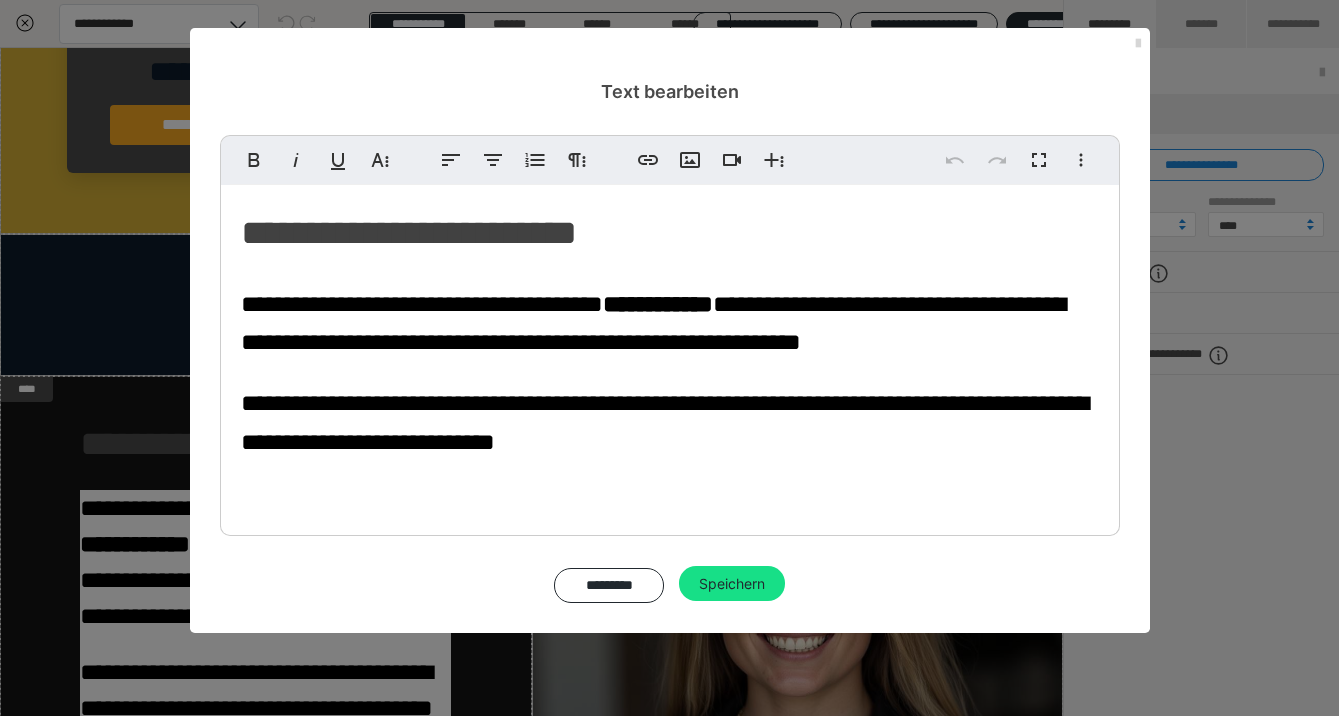 click at bounding box center (1138, 44) 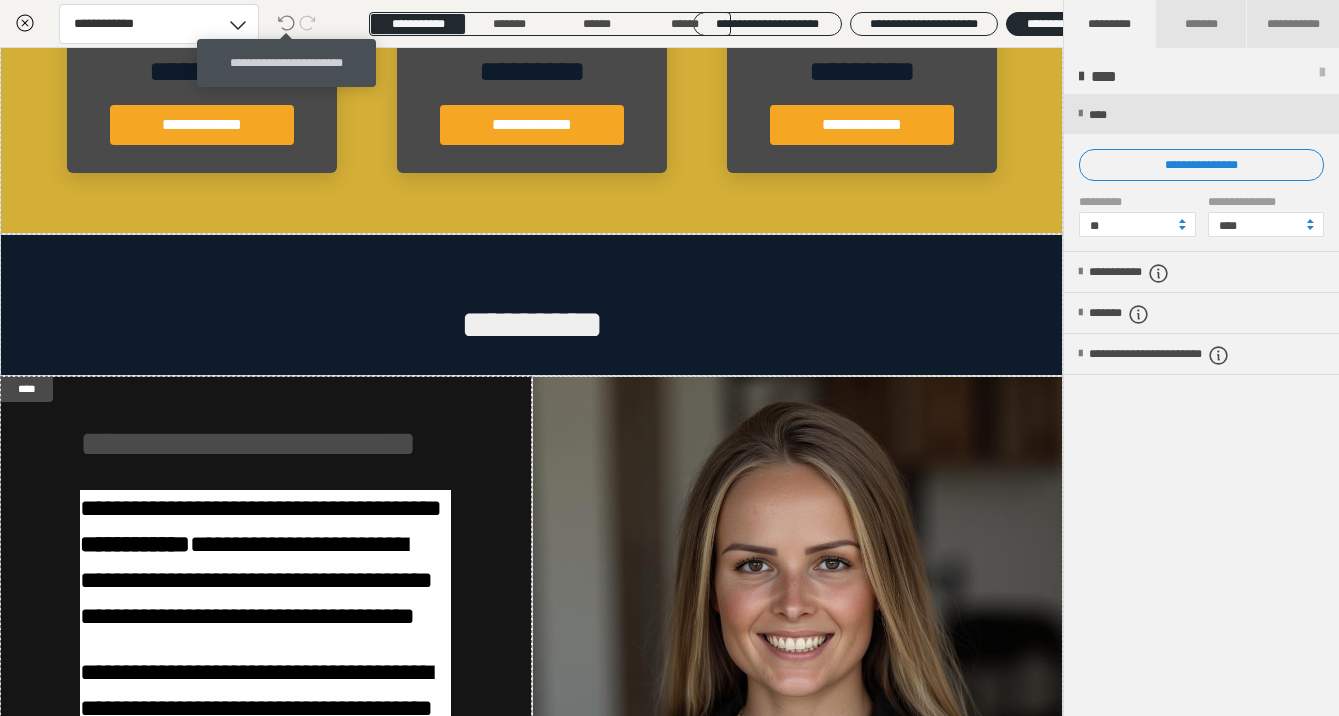 click 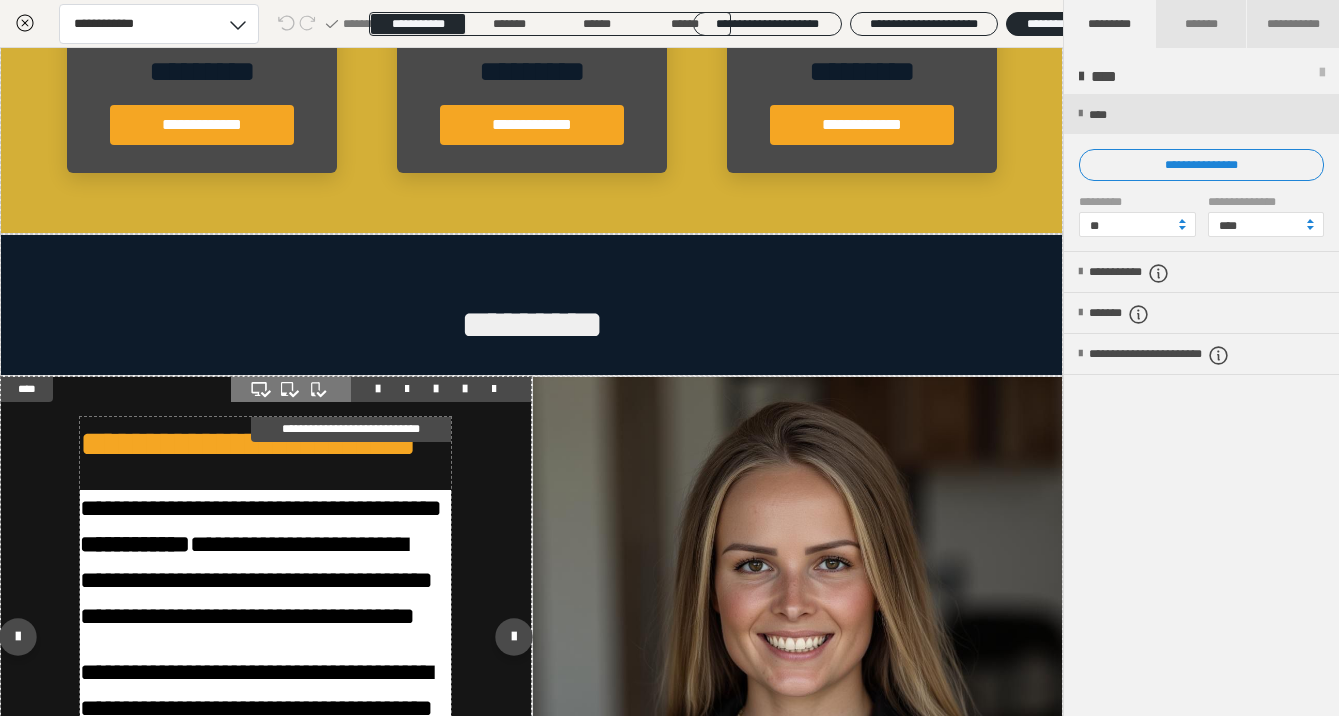 click on "**********" at bounding box center (265, 444) 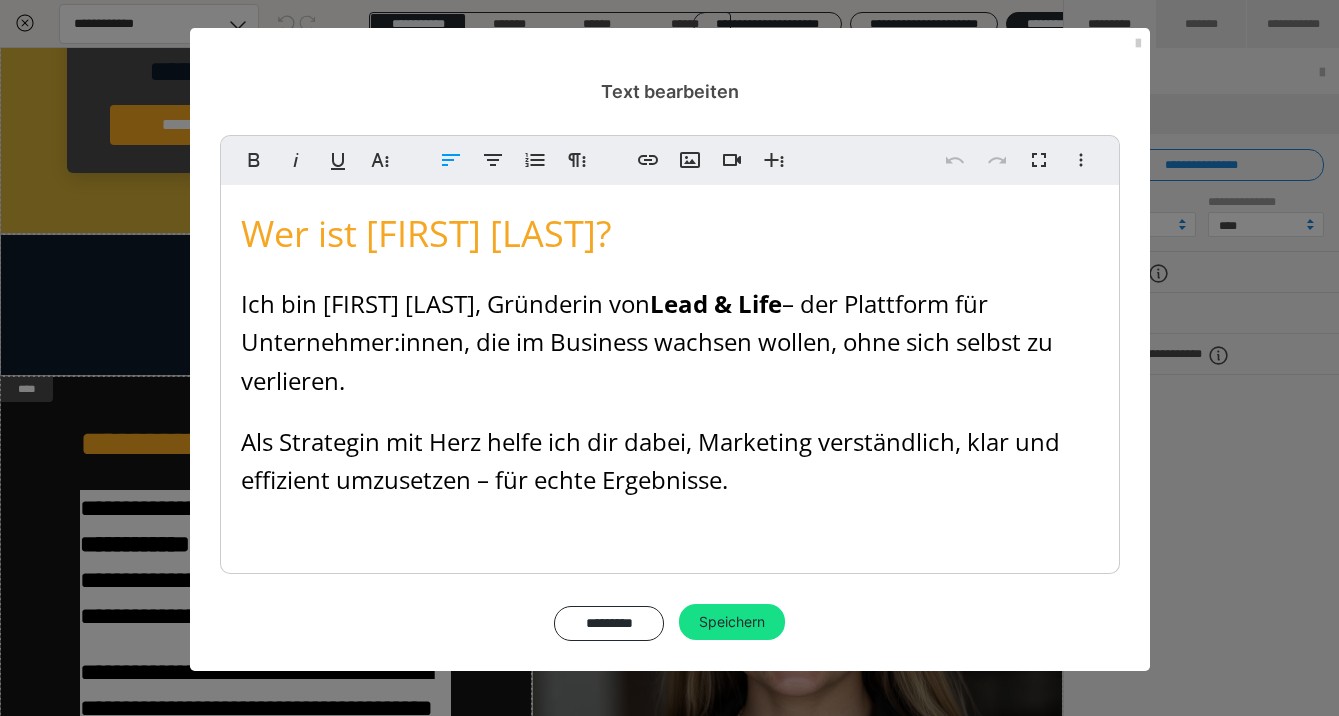 drag, startPoint x: 239, startPoint y: 308, endPoint x: 766, endPoint y: 490, distance: 557.54193 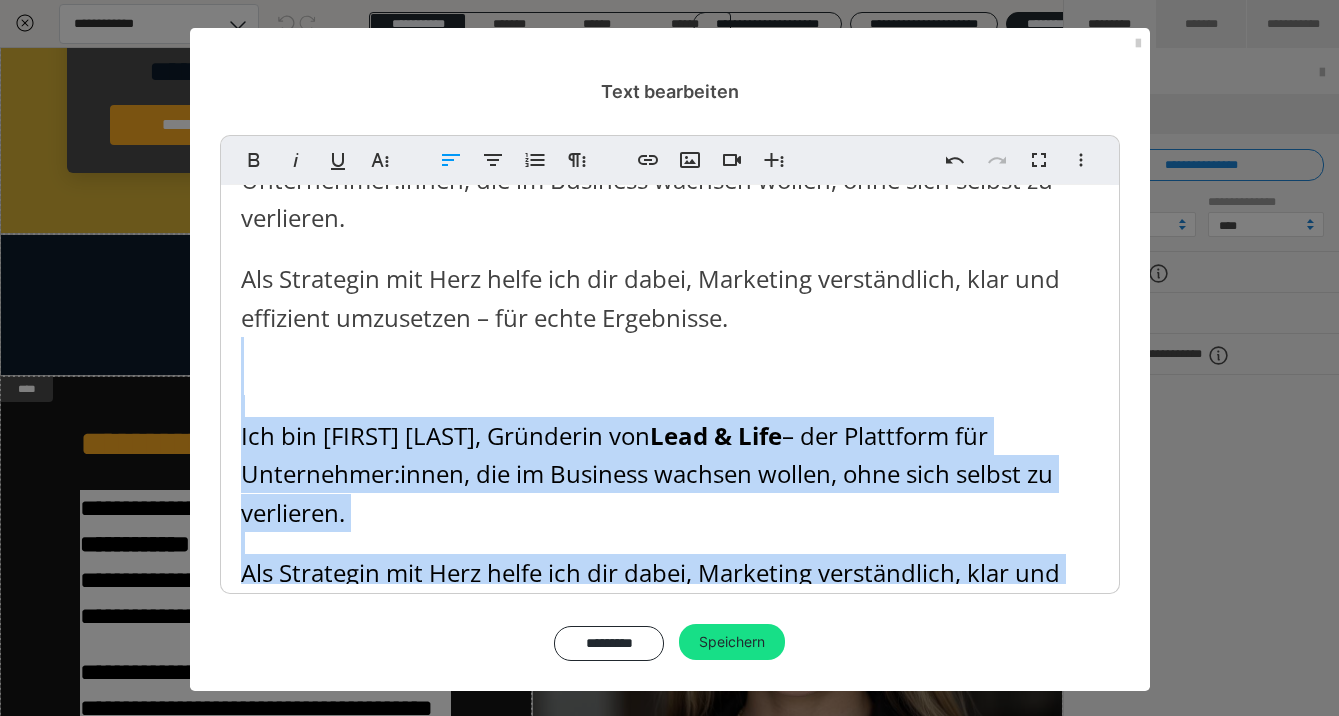 scroll, scrollTop: 245, scrollLeft: 0, axis: vertical 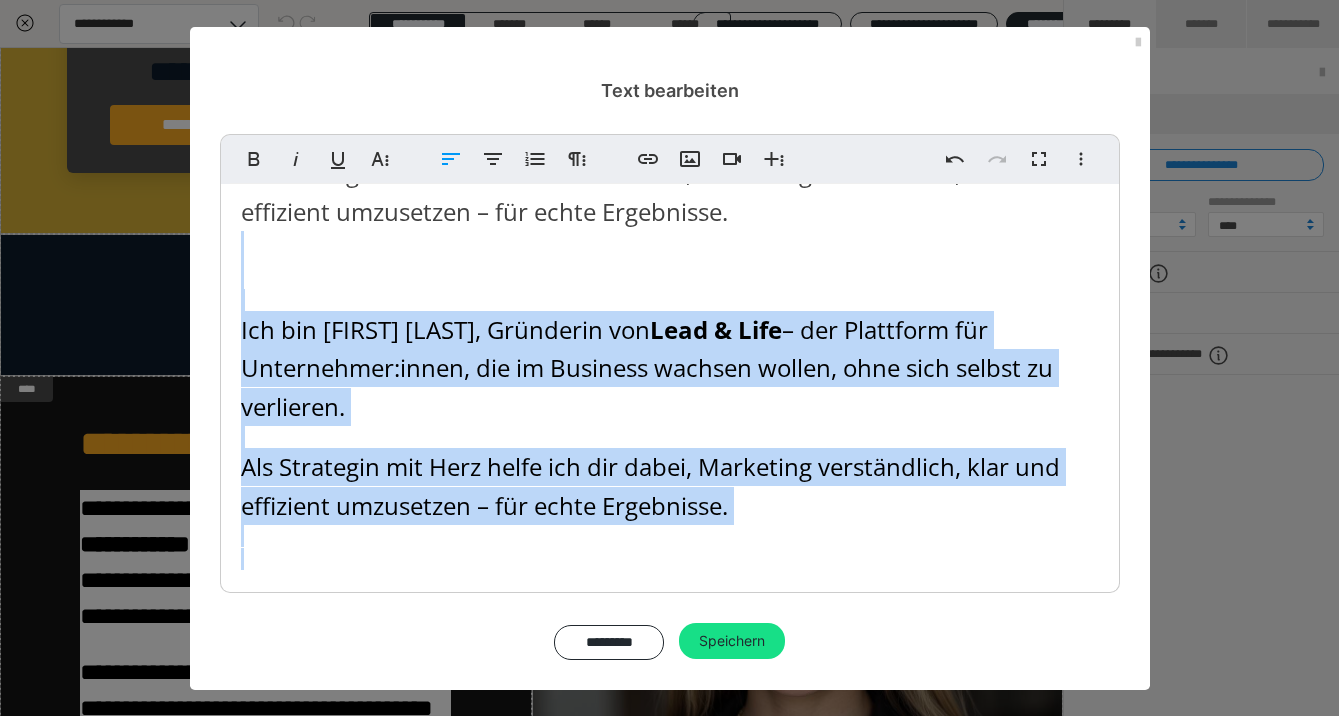 drag, startPoint x: 258, startPoint y: 495, endPoint x: 867, endPoint y: 749, distance: 659.8462 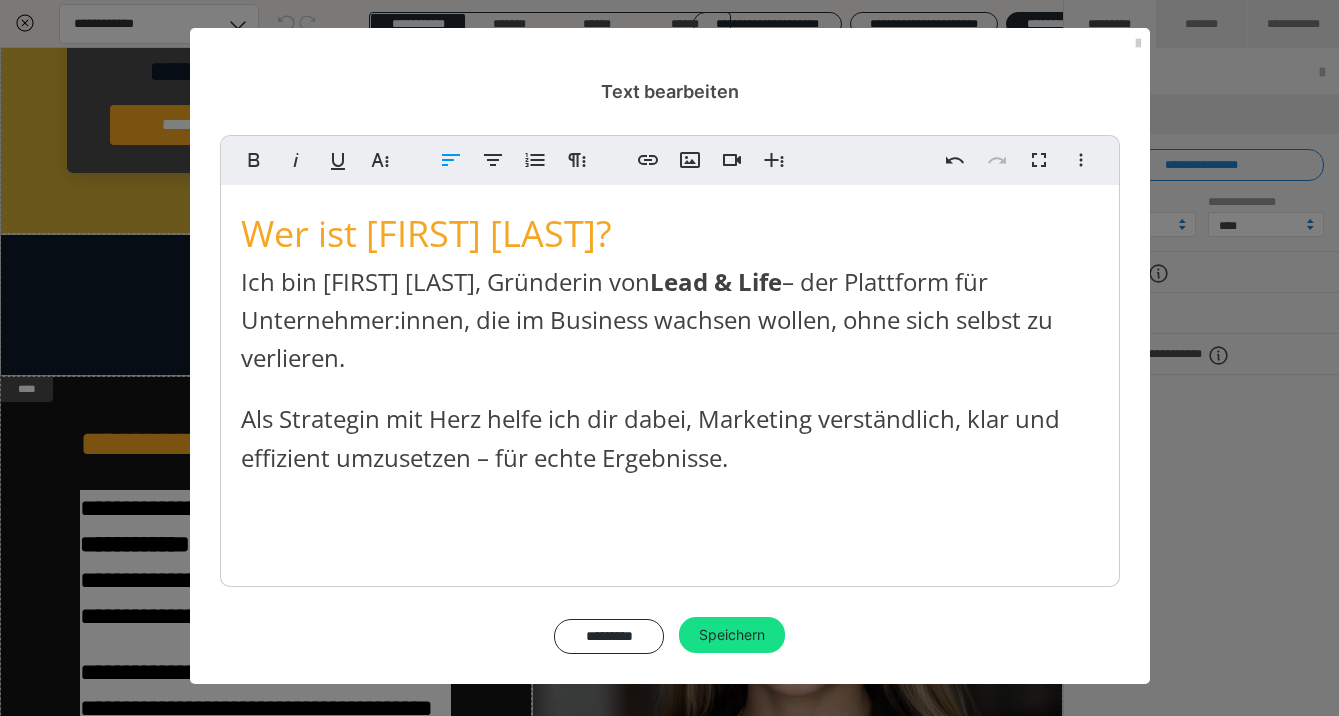 scroll, scrollTop: 0, scrollLeft: 0, axis: both 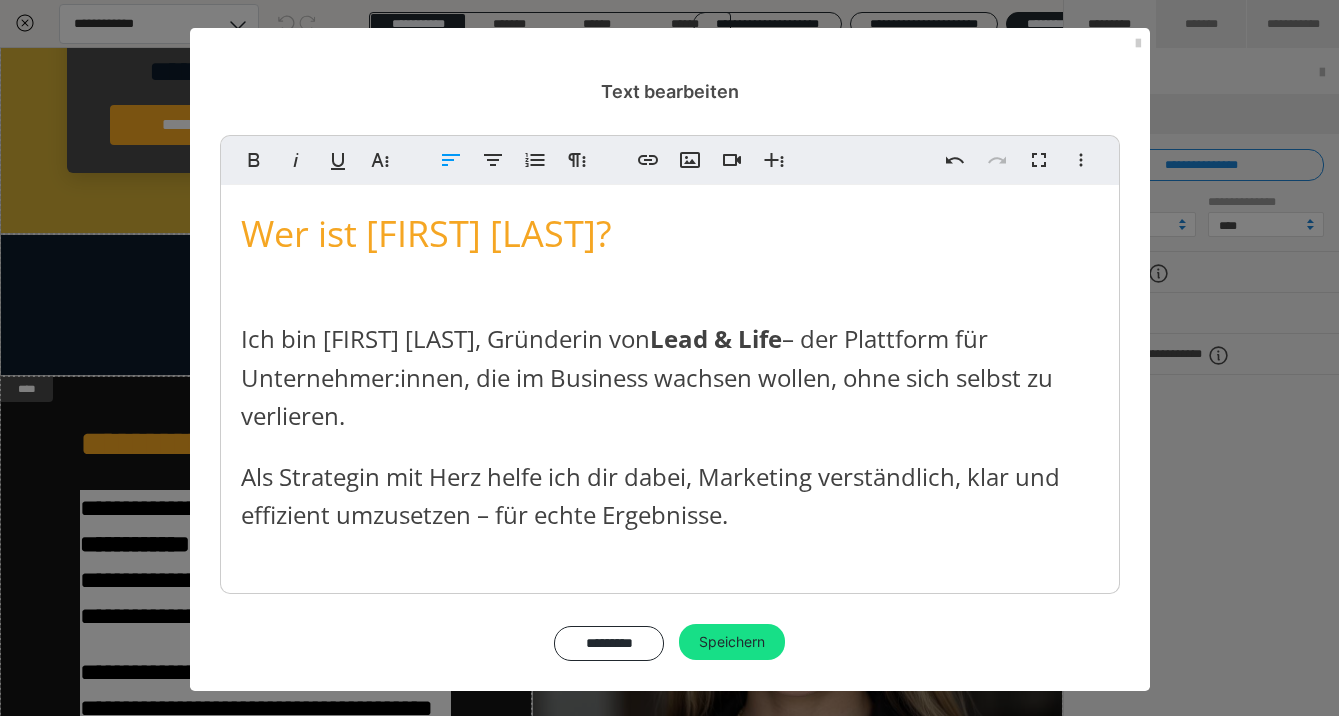 click on "Wer ist Charlotte Ernst? ​ Ich bin Charlotte Ernst, Gründerin von  Lead & Life  – der Plattform für Unternehmer:innen, die im Business wachsen wollen, ohne sich selbst zu verlieren. Als Strategin mit Herz helfe ich dir dabei, Marketing verständlich, klar und effizient umzusetzen – für echte Ergebnisse. ​" at bounding box center (670, 410) 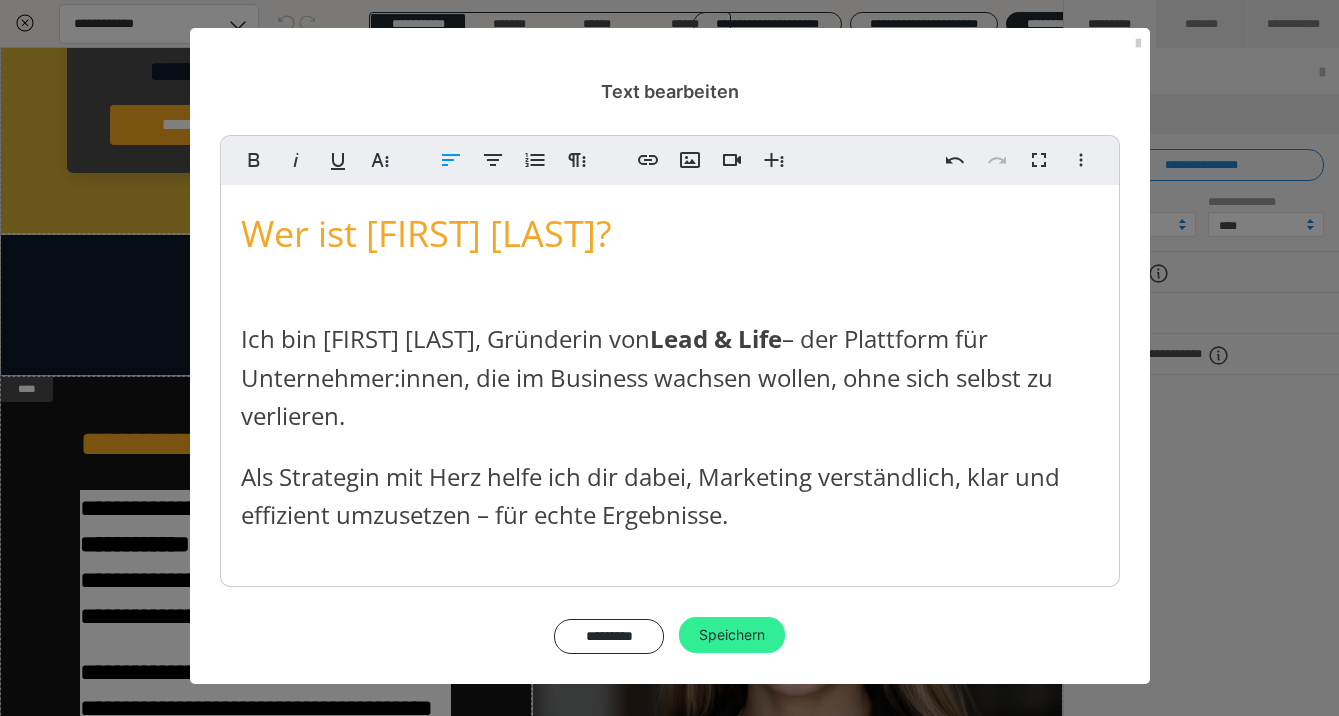 click on "Speichern" at bounding box center [732, 635] 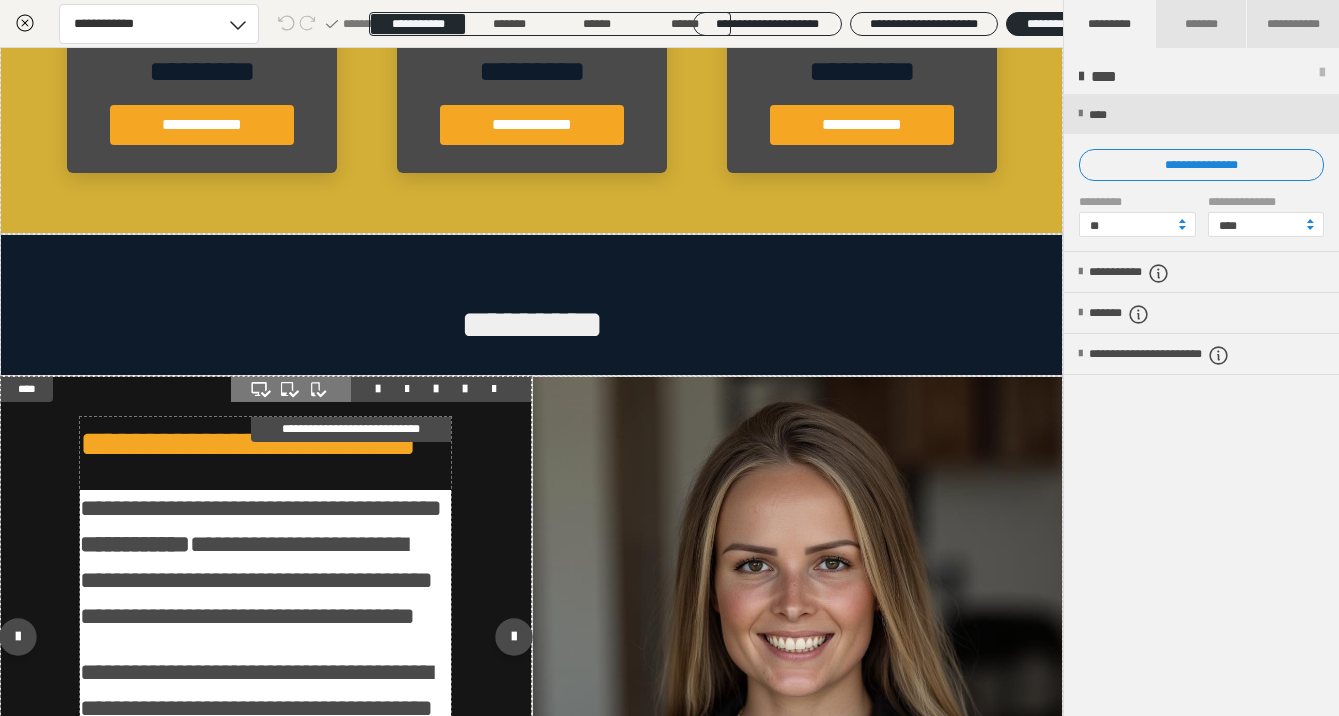 click on "**********" at bounding box center (135, 544) 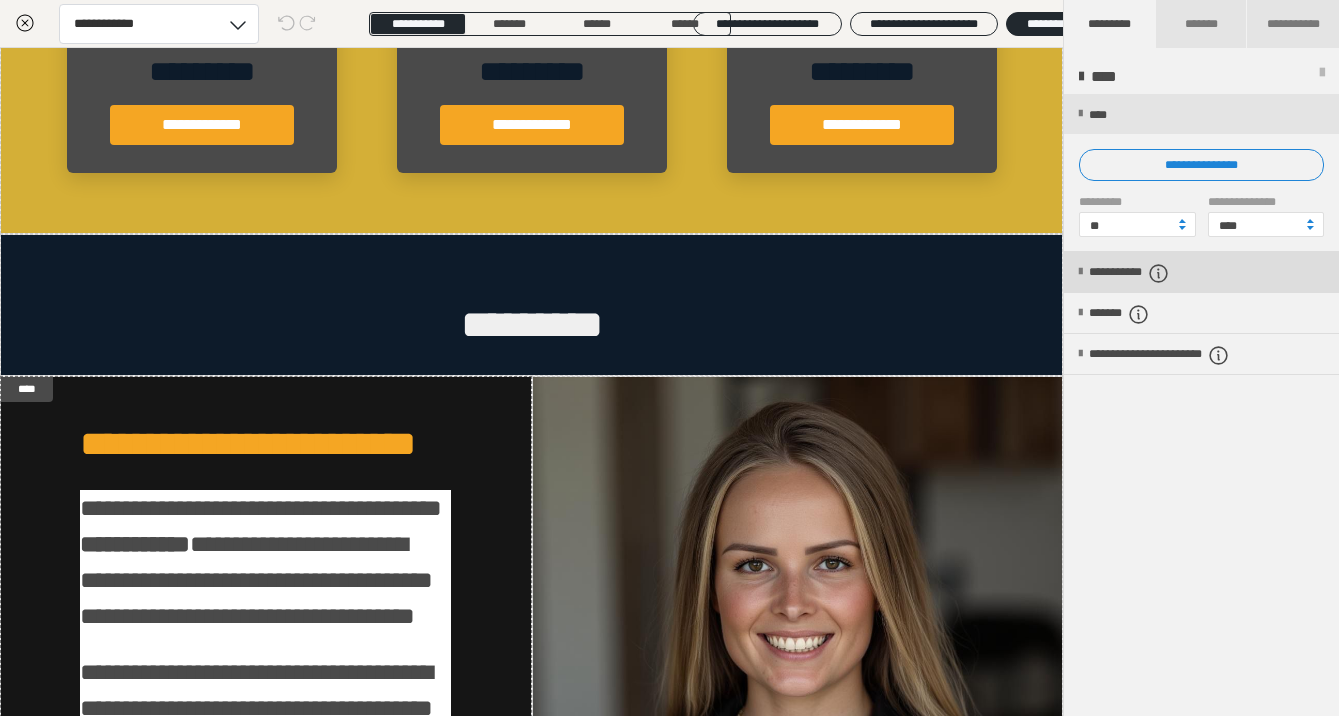click at bounding box center (1080, 272) 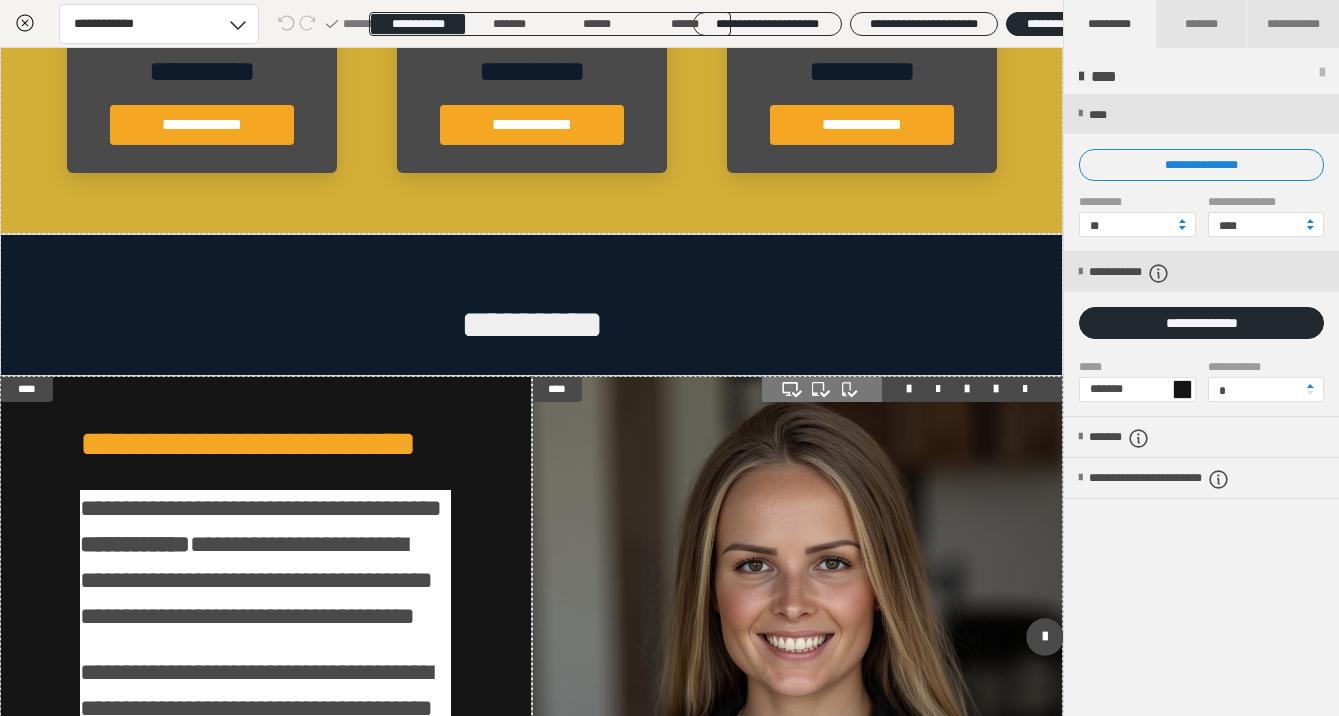 click at bounding box center (798, 642) 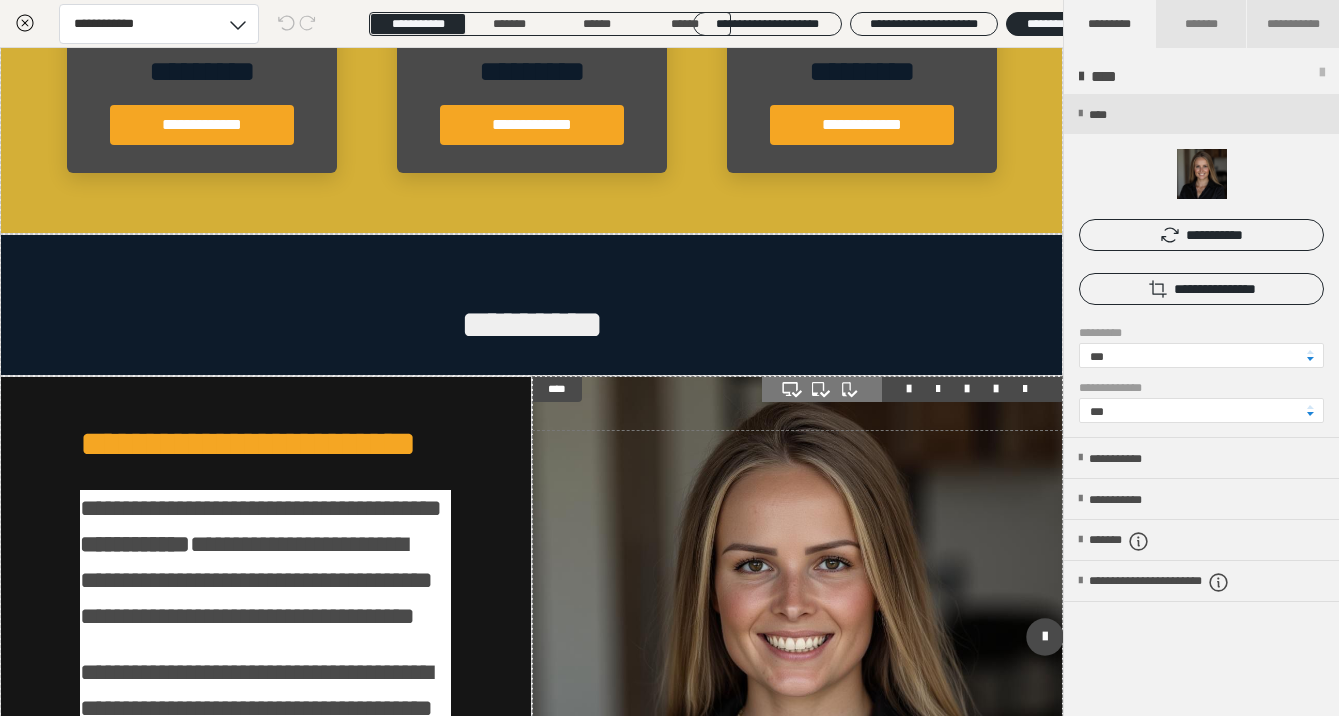 click at bounding box center [798, 642] 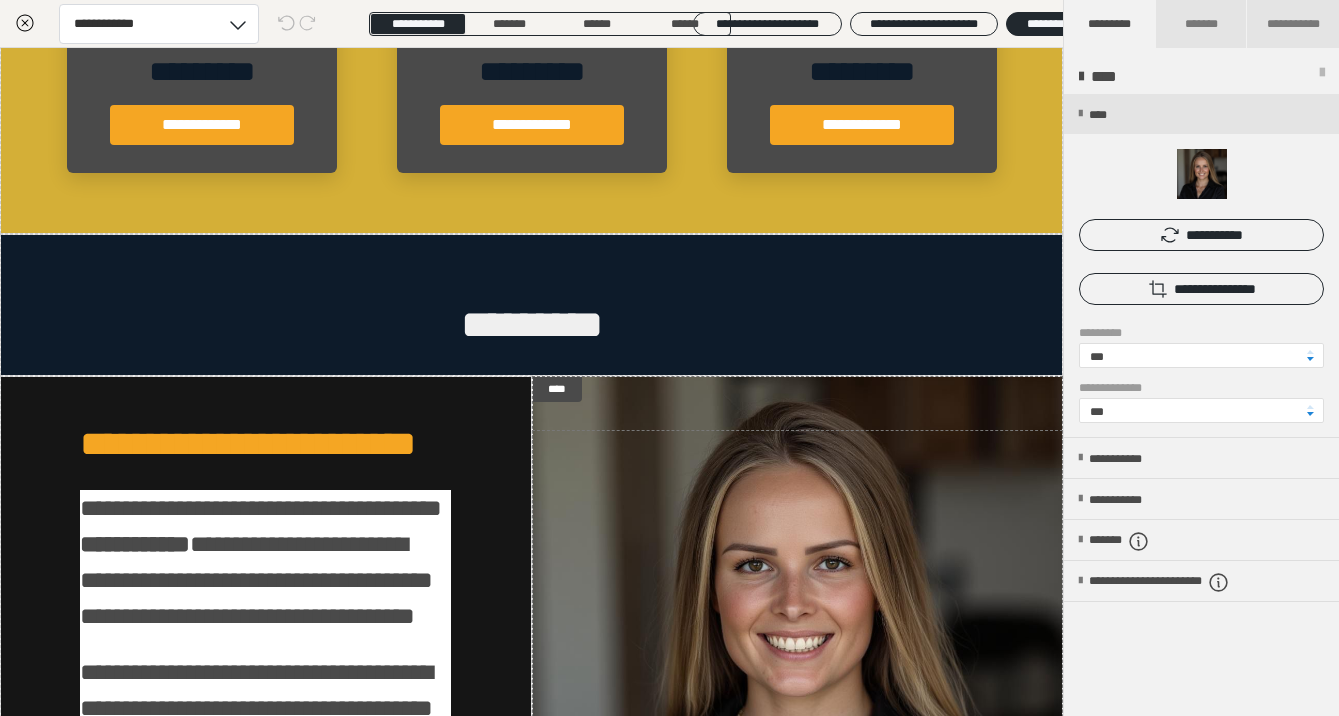 click on "**********" at bounding box center [1201, 406] 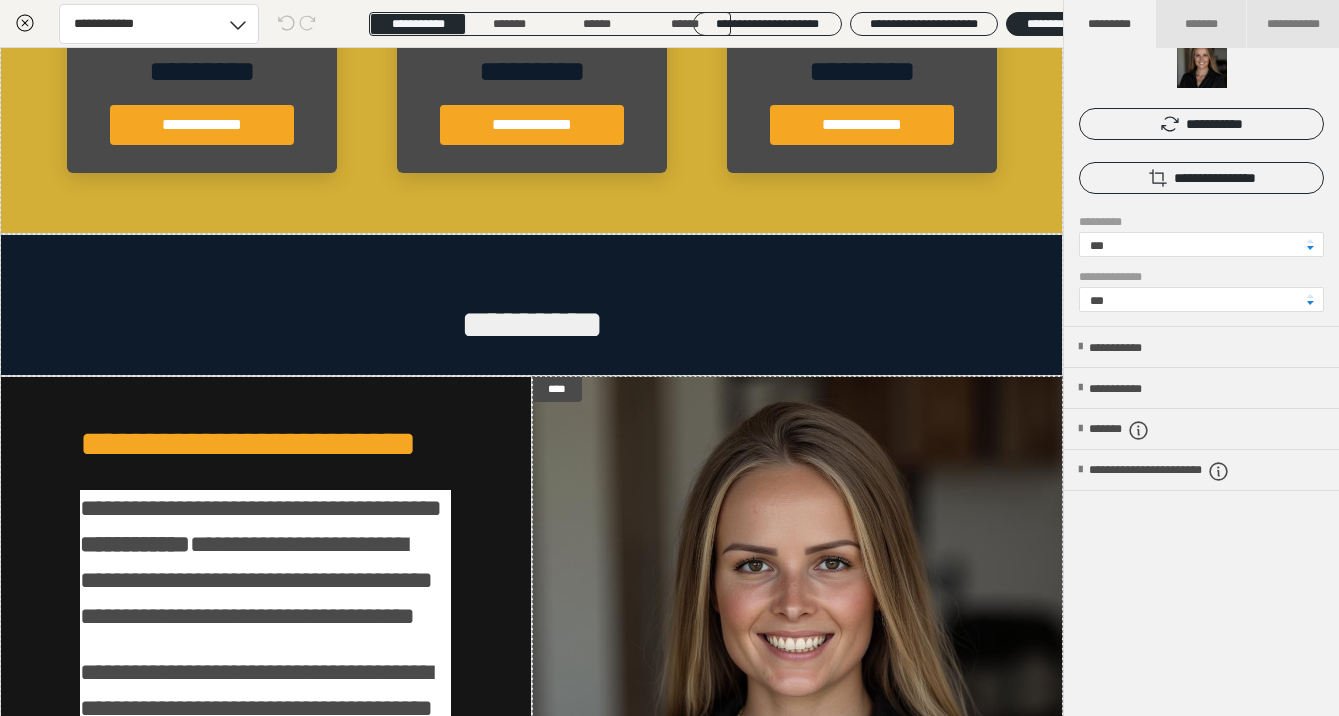 scroll, scrollTop: 120, scrollLeft: 0, axis: vertical 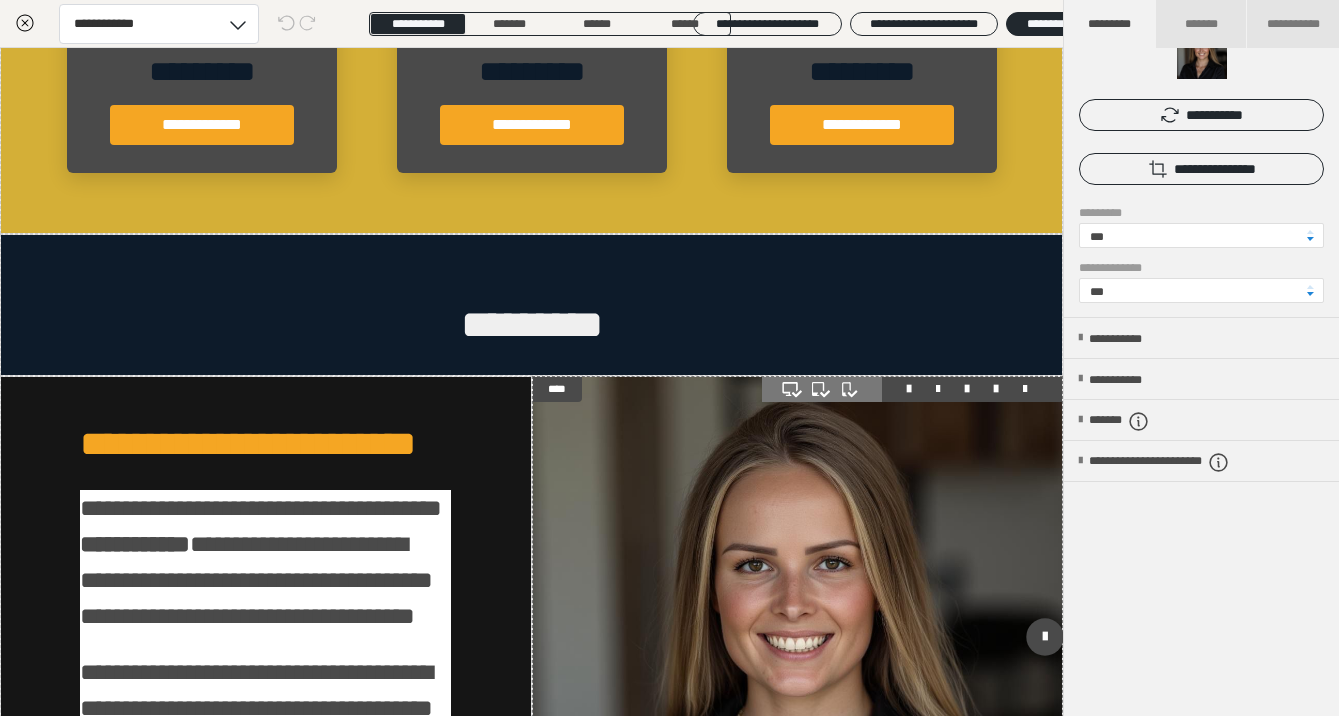 click at bounding box center [798, 642] 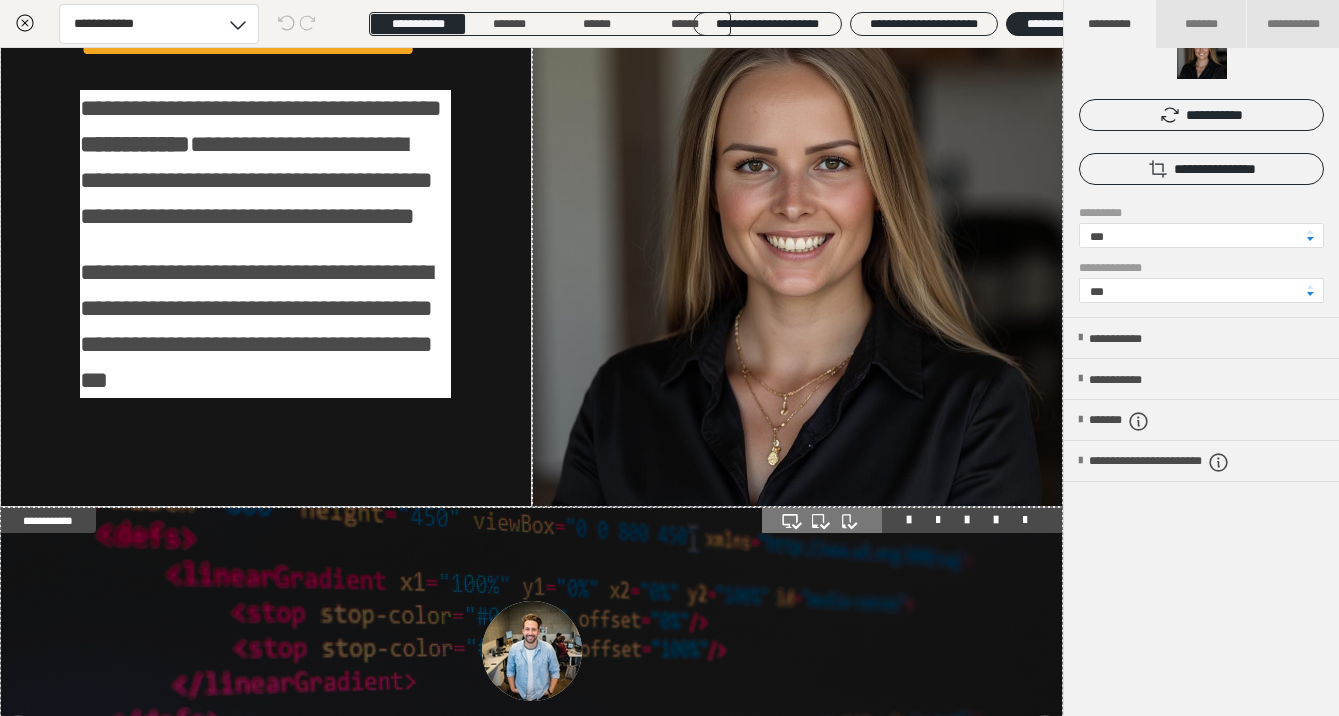 scroll, scrollTop: 2339, scrollLeft: 0, axis: vertical 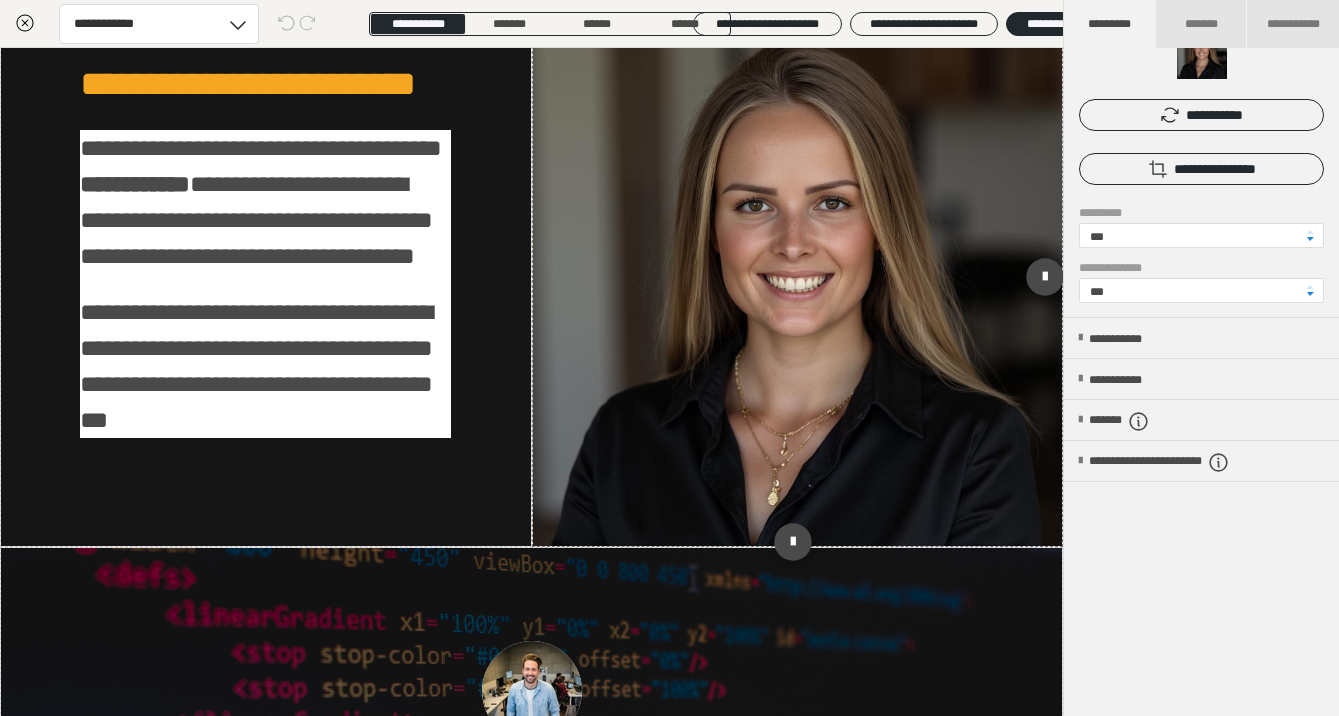 click at bounding box center [798, 282] 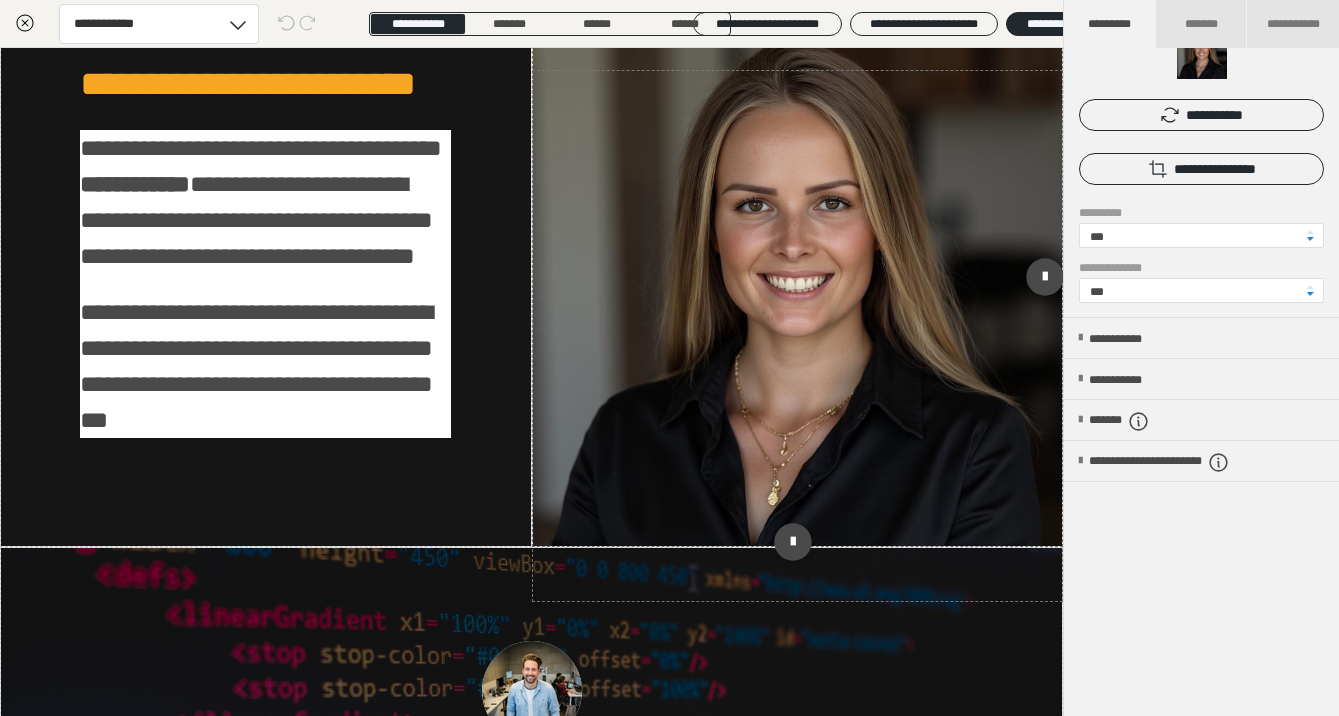 click at bounding box center [798, 282] 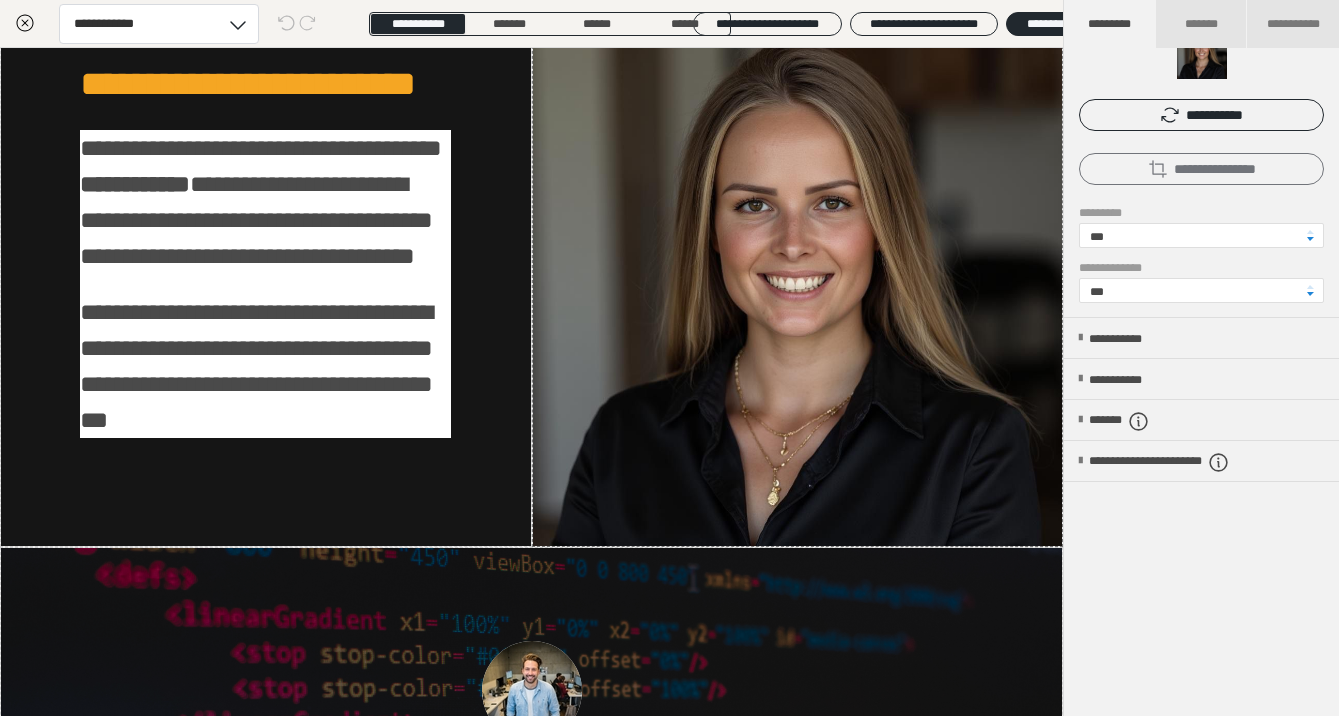 click on "**********" at bounding box center [1201, 169] 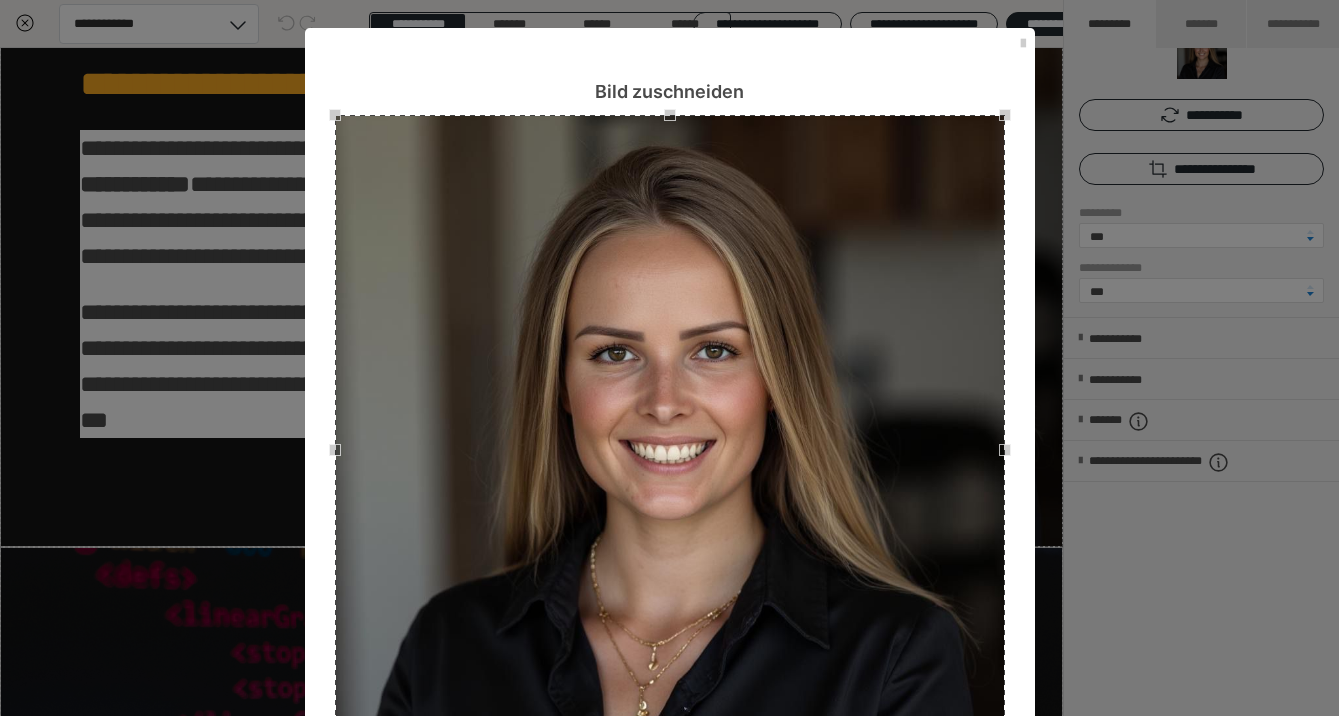 click on "Bild zuschneiden" at bounding box center [670, 66] 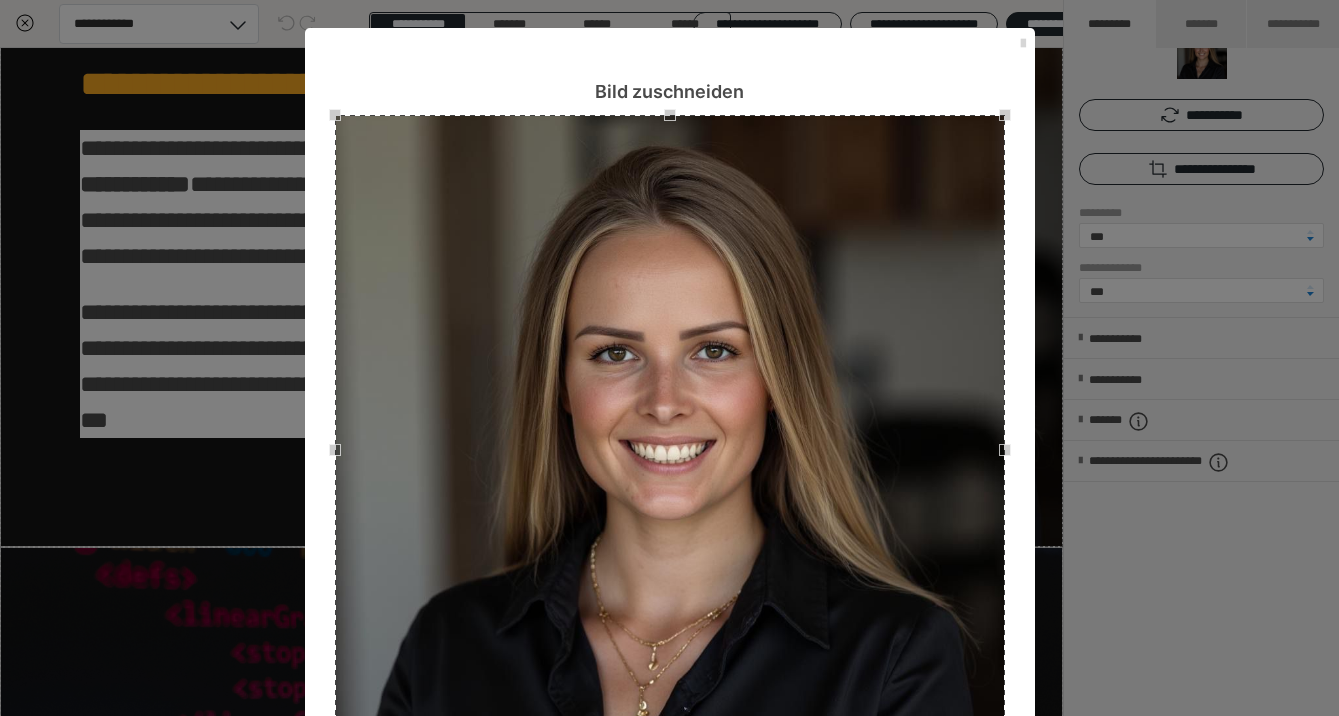 click at bounding box center [1023, 44] 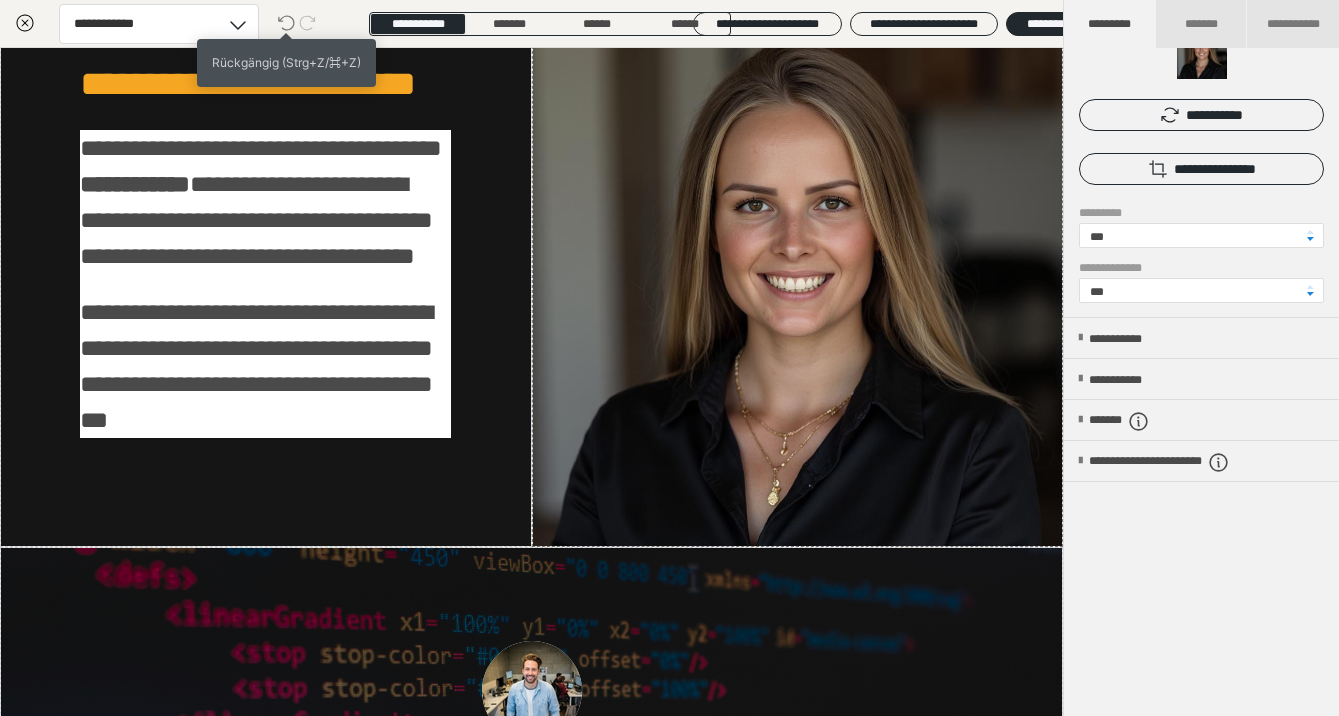 click 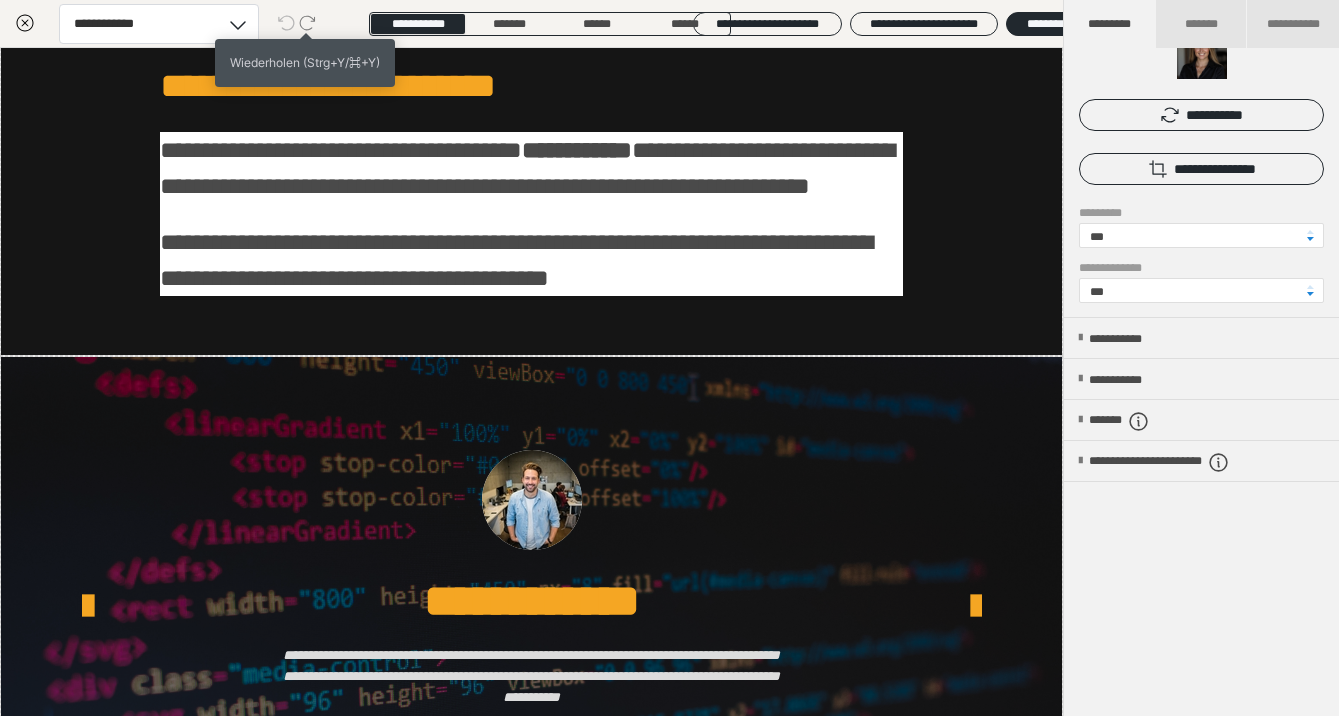 click 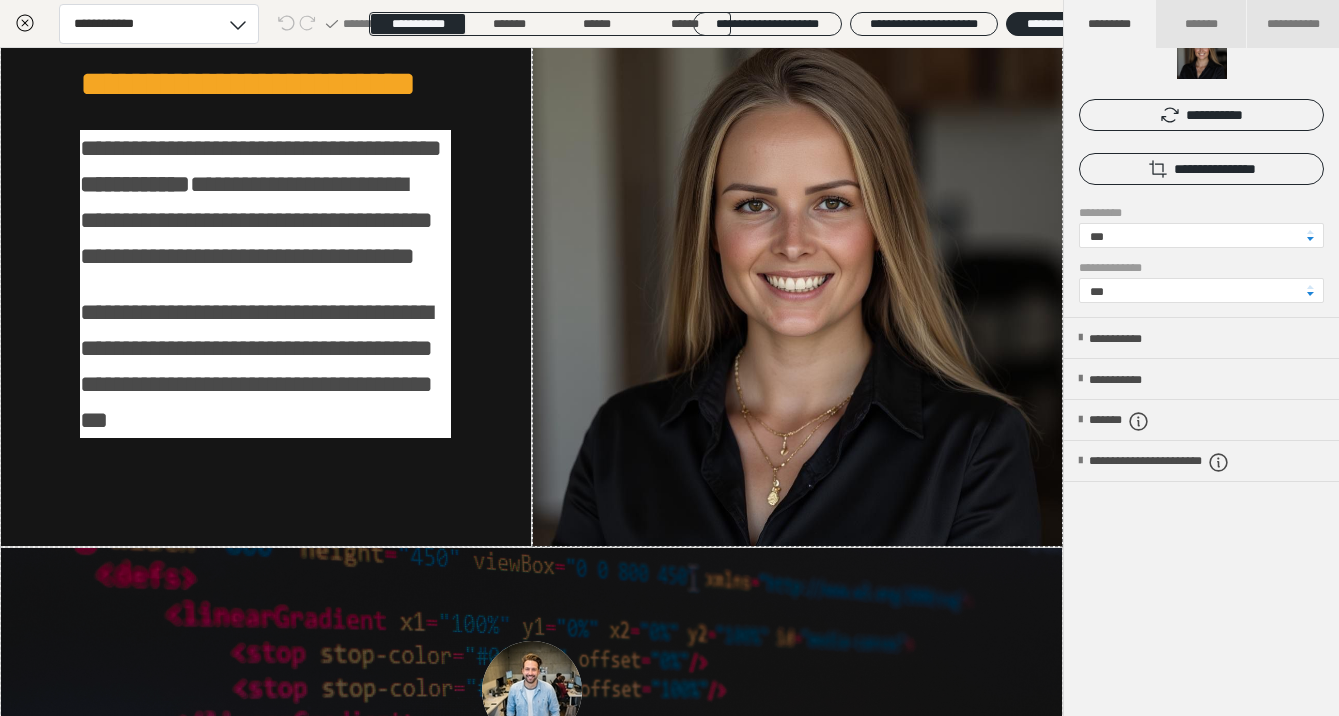 click on "**********" at bounding box center [1201, 406] 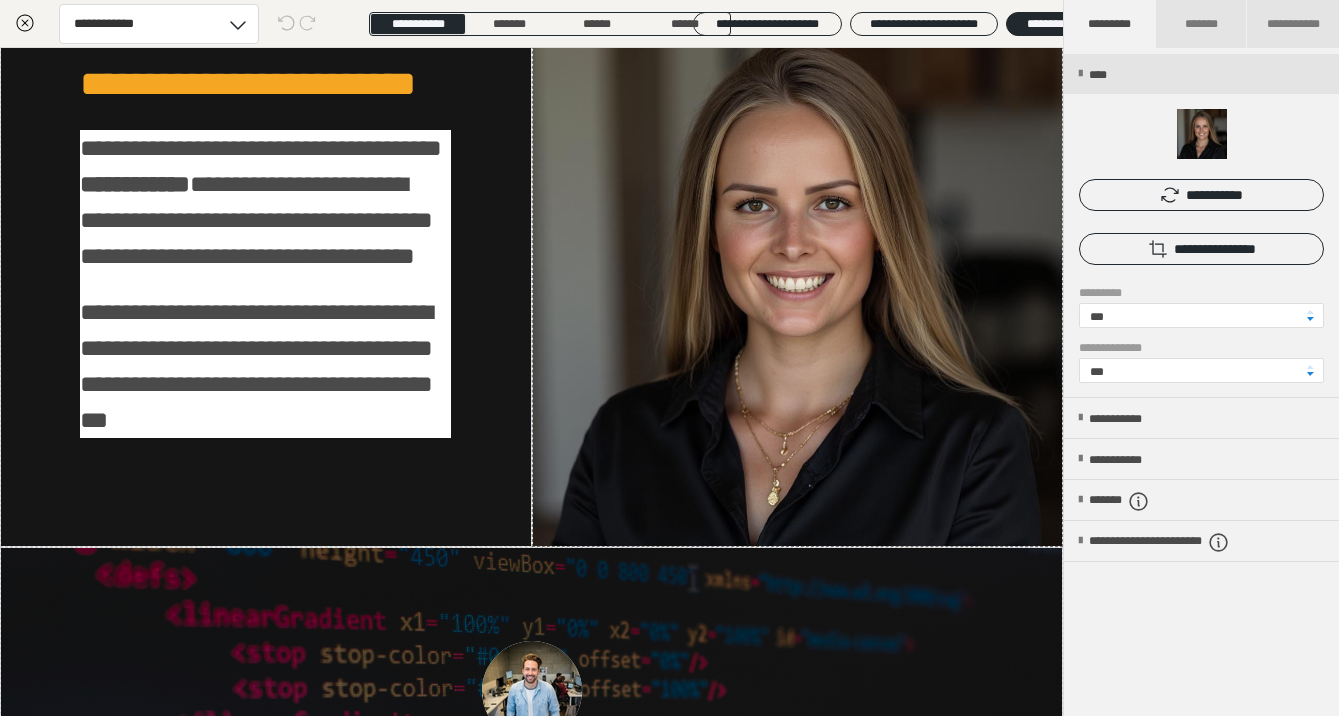 scroll, scrollTop: 0, scrollLeft: 0, axis: both 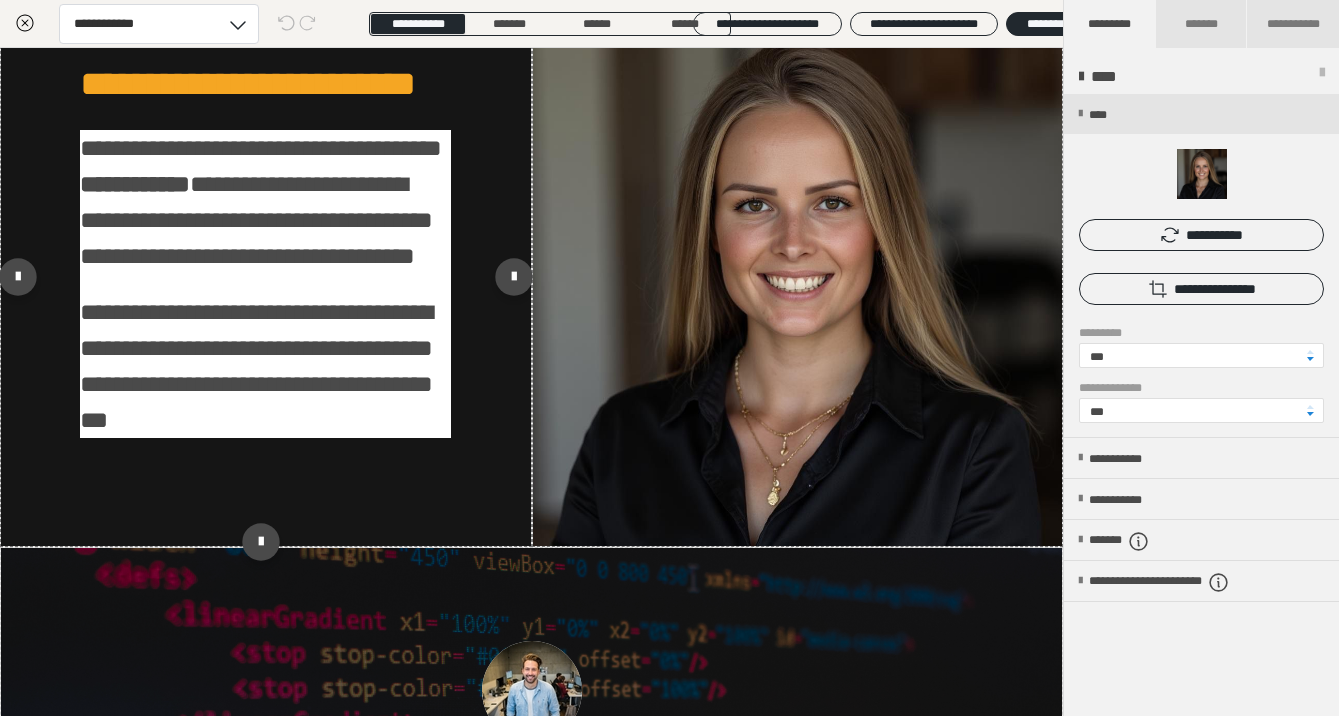 click at bounding box center [266, 282] 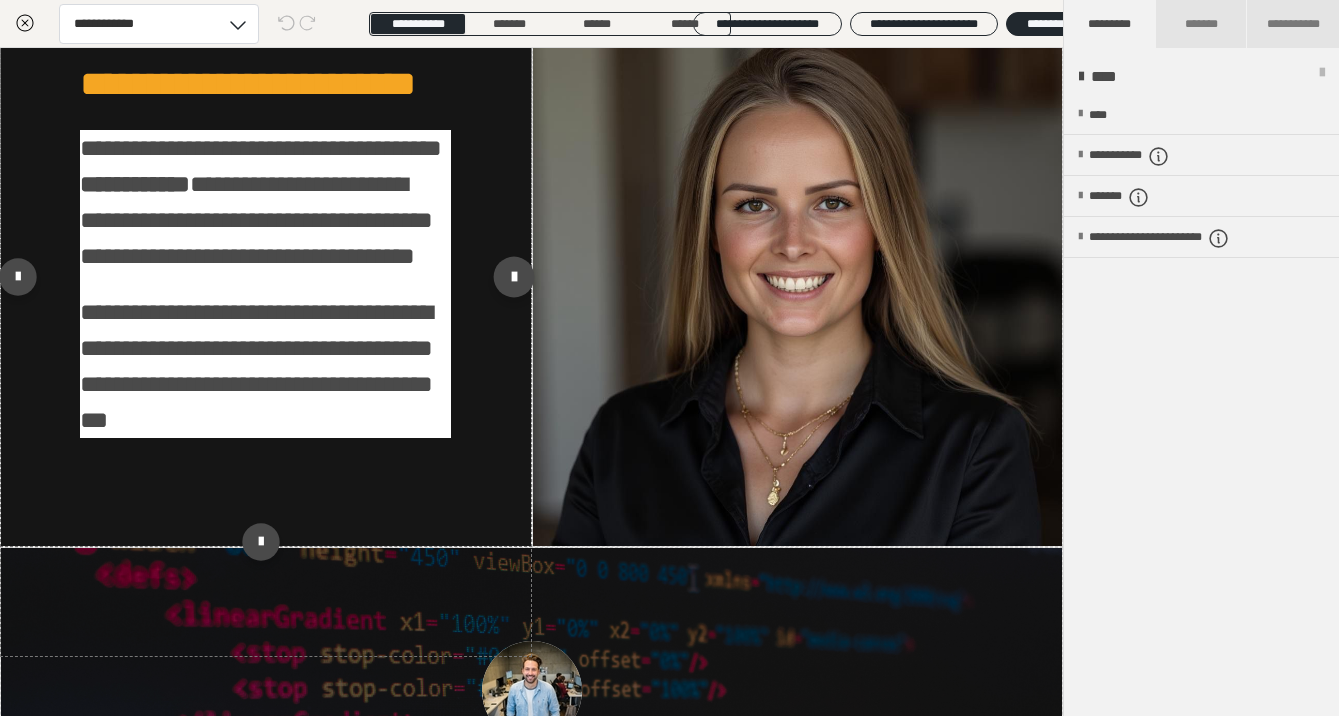 click at bounding box center [513, 277] 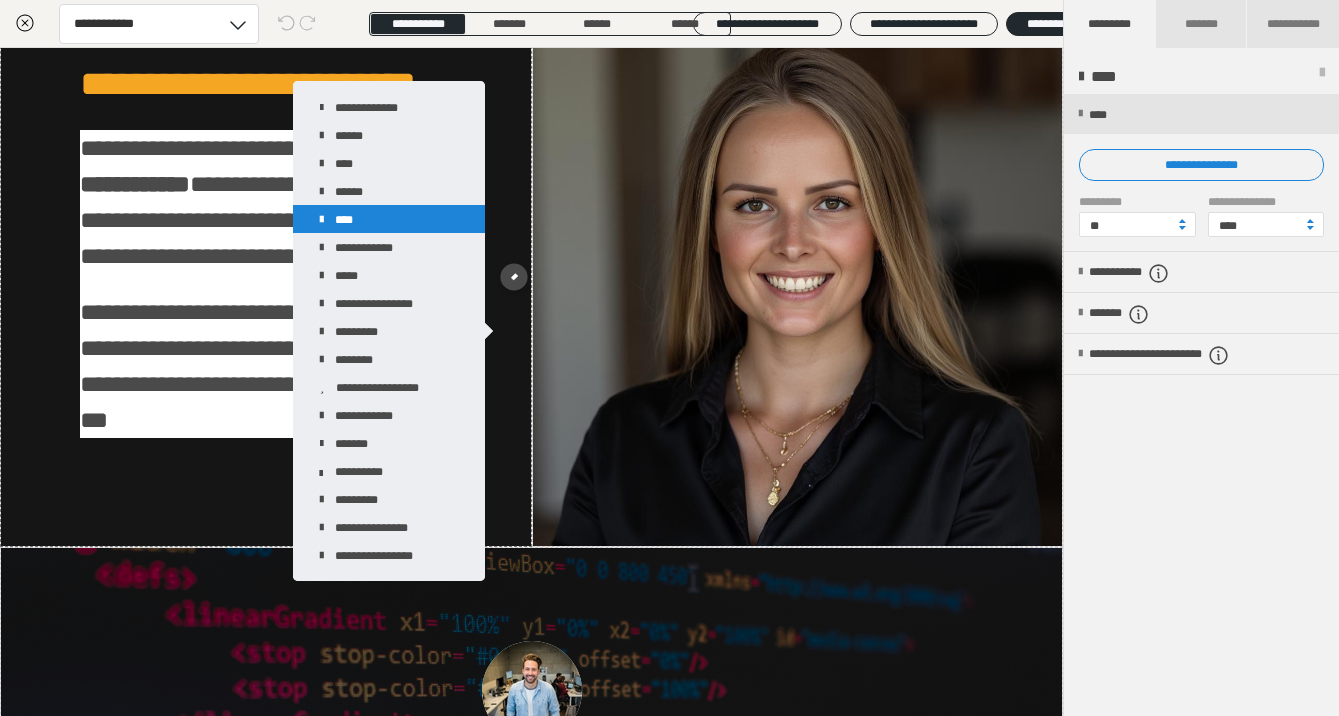 click on "****" at bounding box center (389, 219) 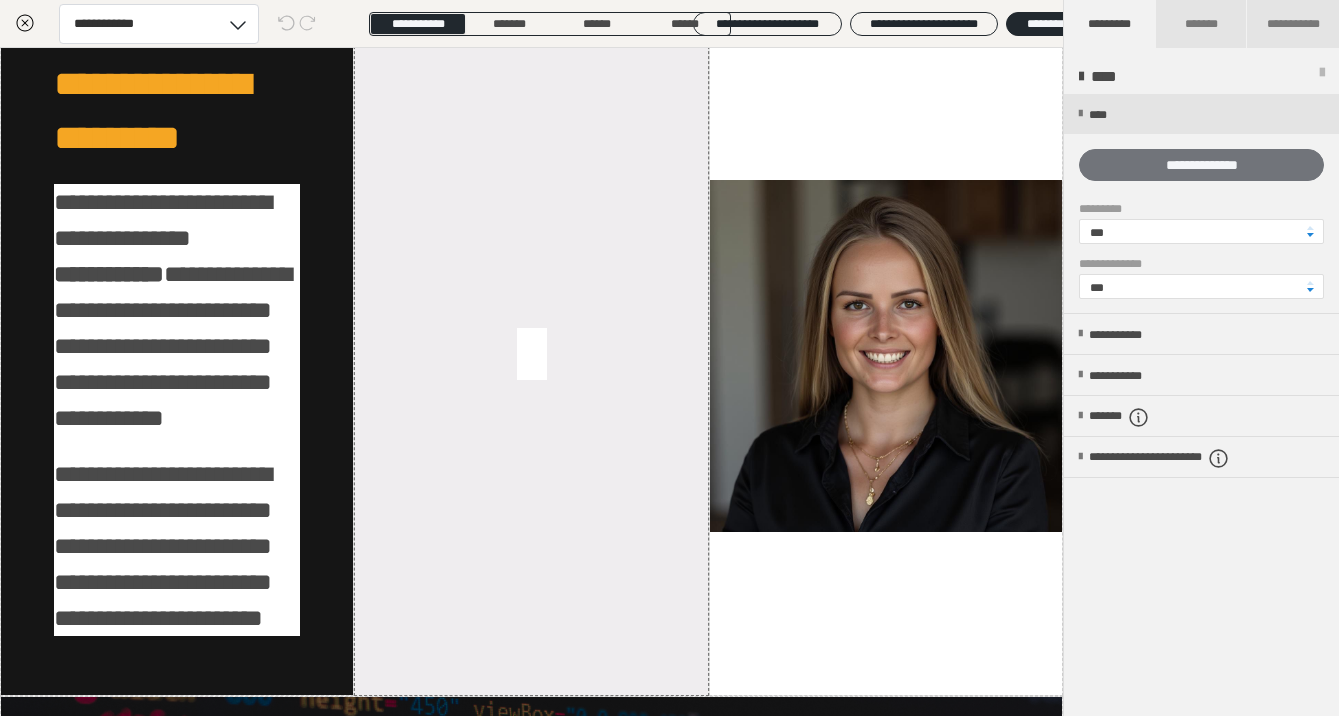 click on "**********" at bounding box center (1201, 165) 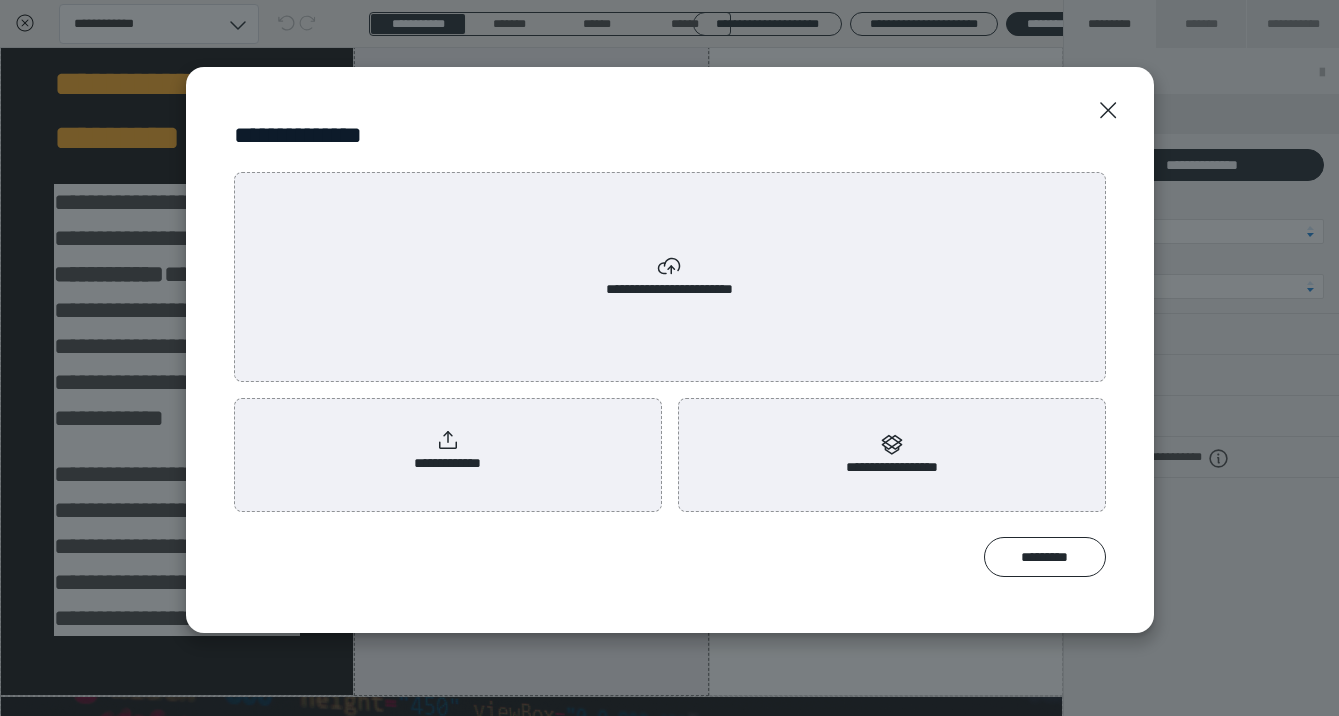 click on "**********" at bounding box center (448, 451) 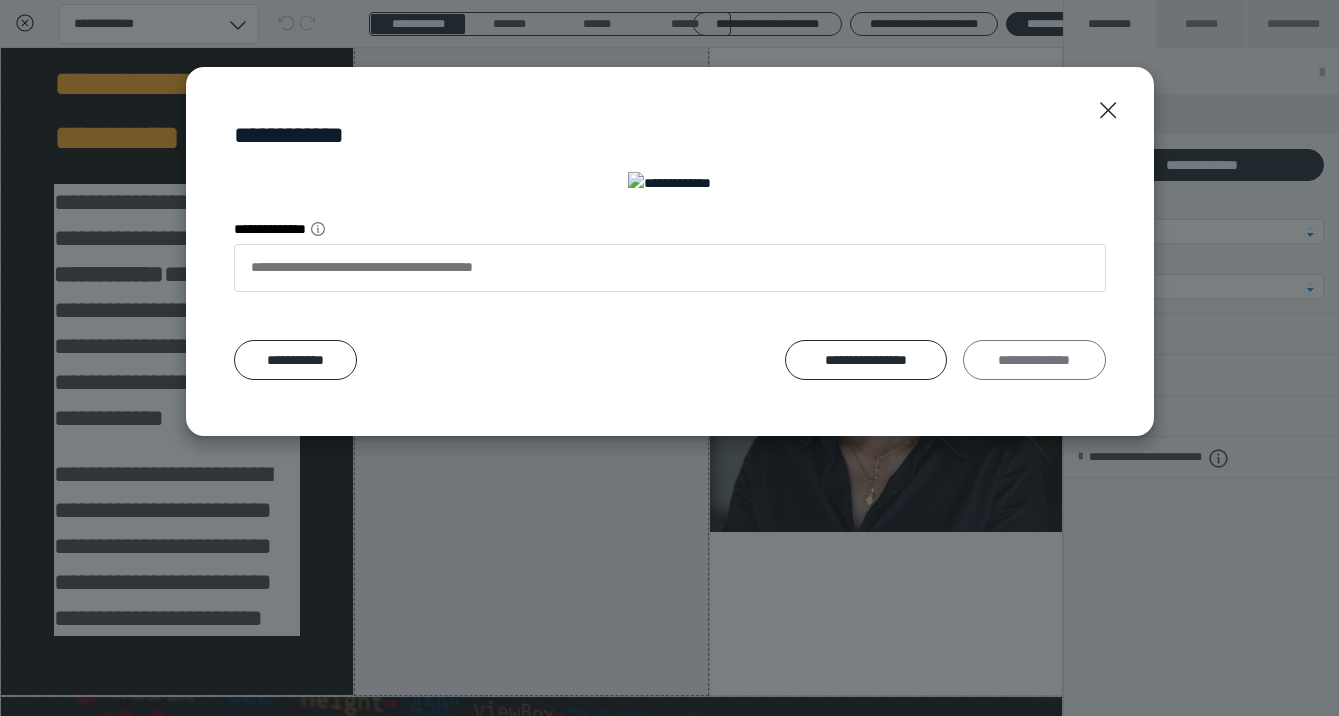 click on "**********" at bounding box center (1034, 360) 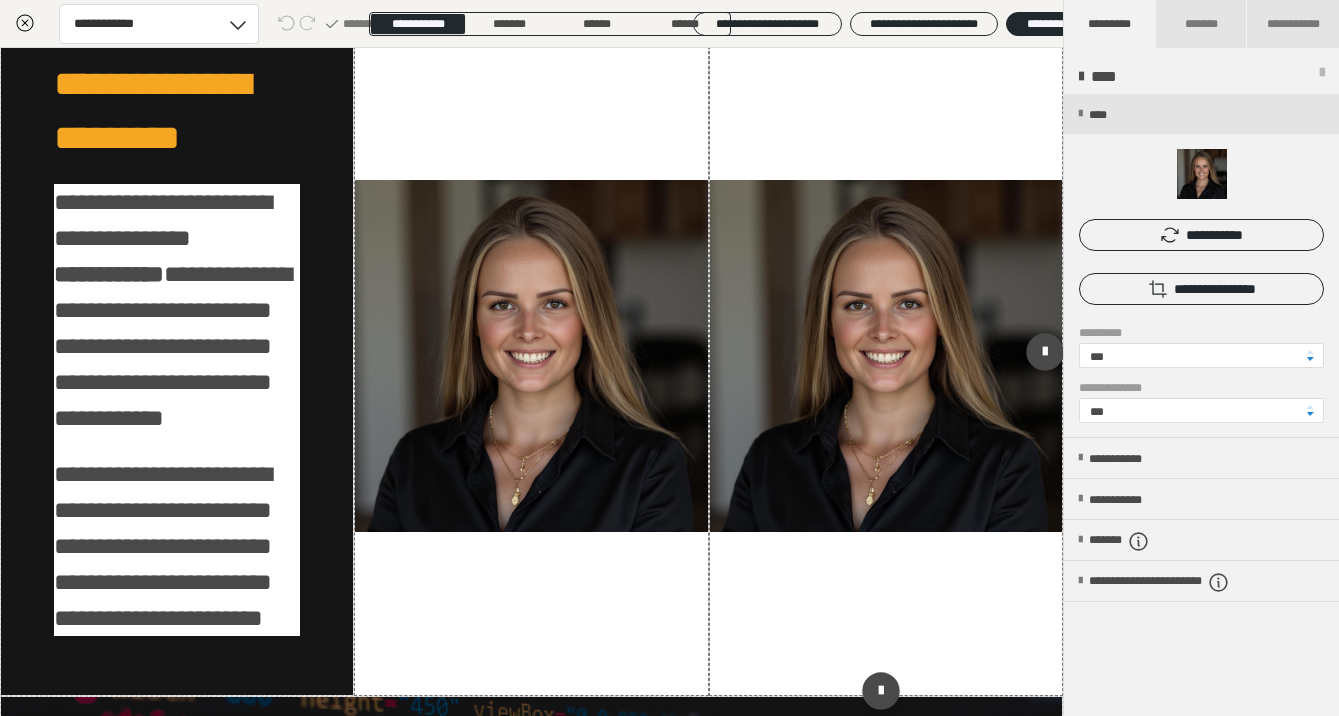 click at bounding box center (886, 356) 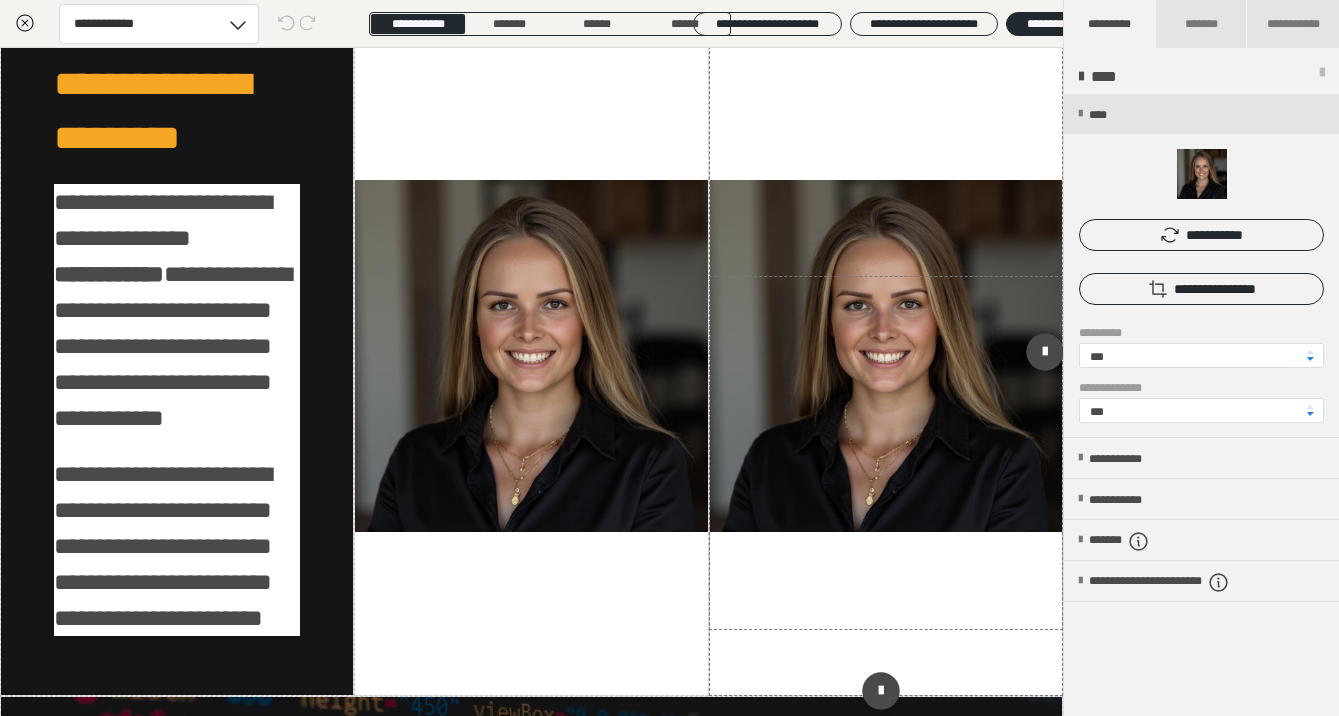 click at bounding box center [886, 356] 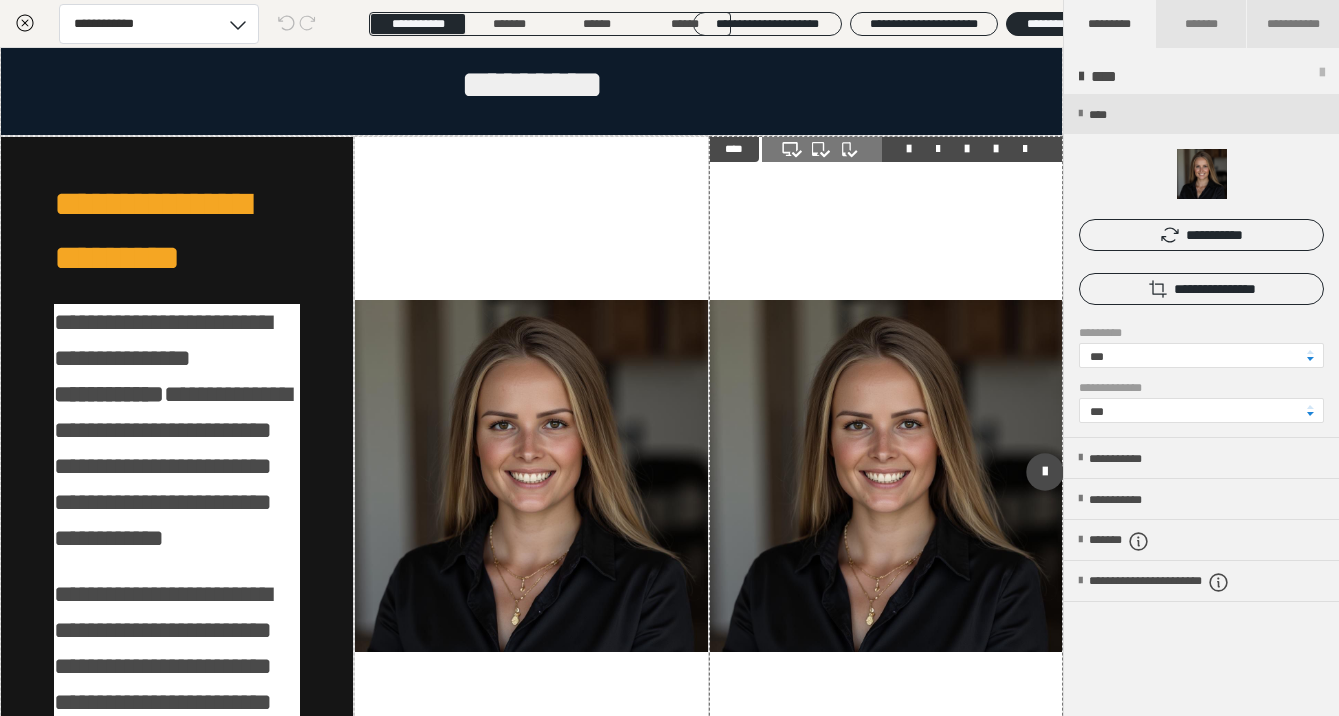 scroll, scrollTop: 2179, scrollLeft: 0, axis: vertical 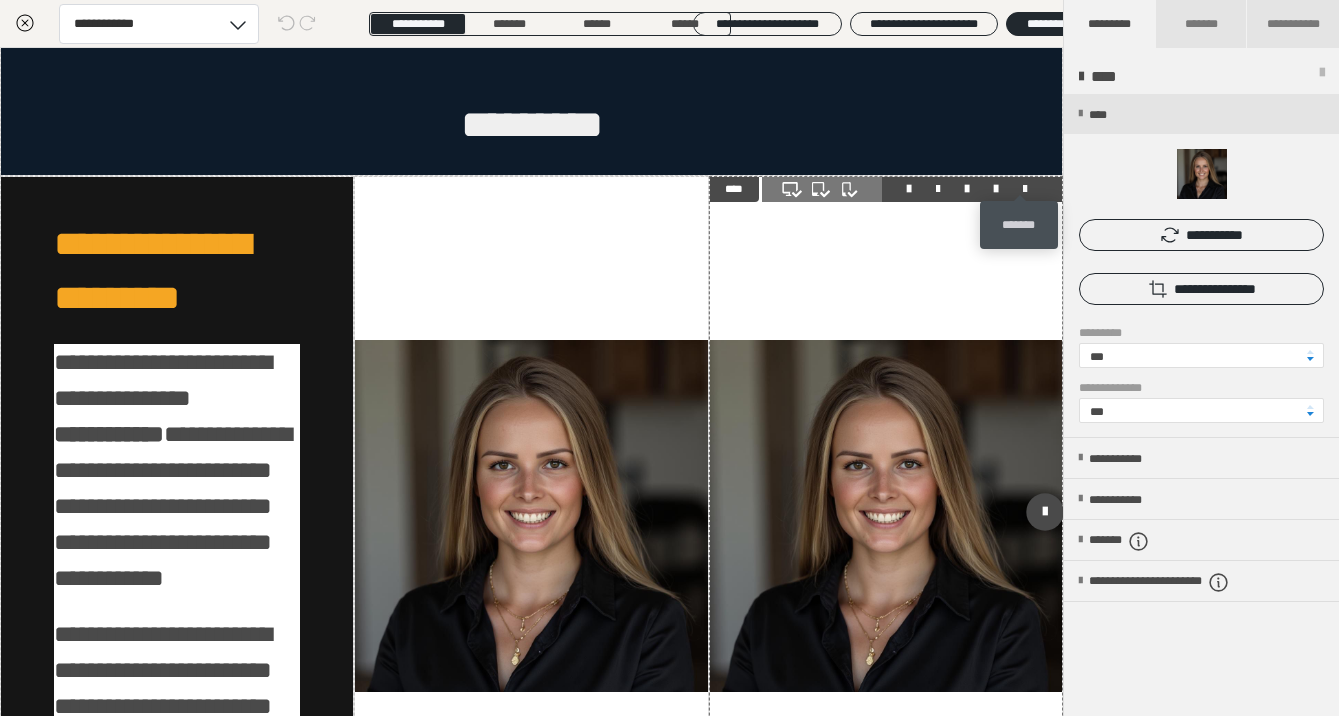 click at bounding box center (1025, 189) 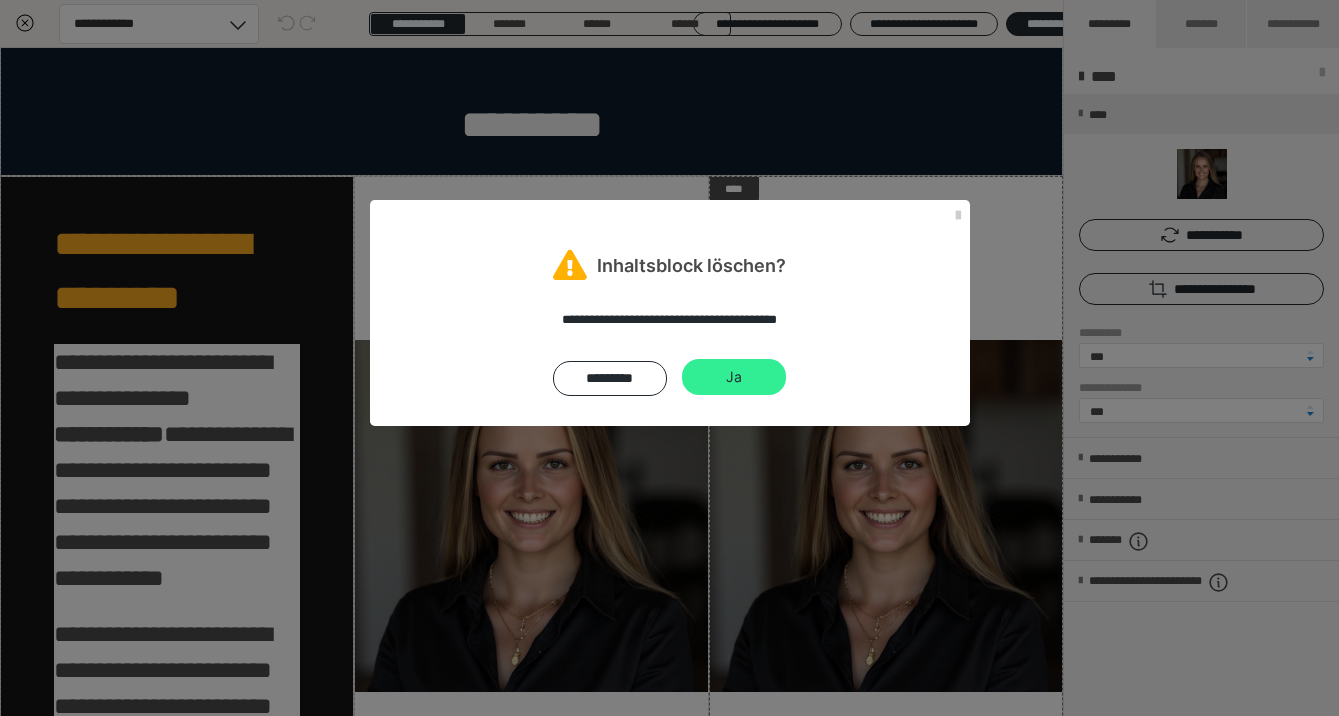 click on "Ja" at bounding box center [734, 377] 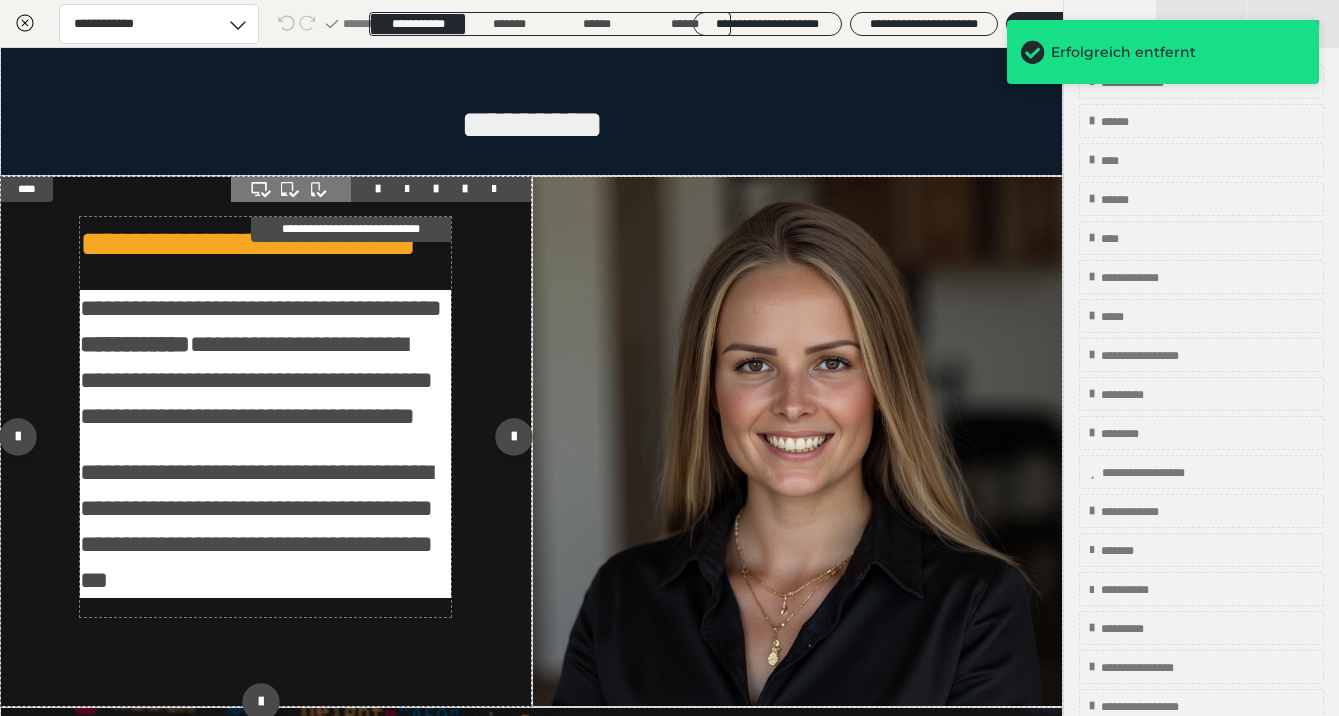 click on "**********" at bounding box center (265, 444) 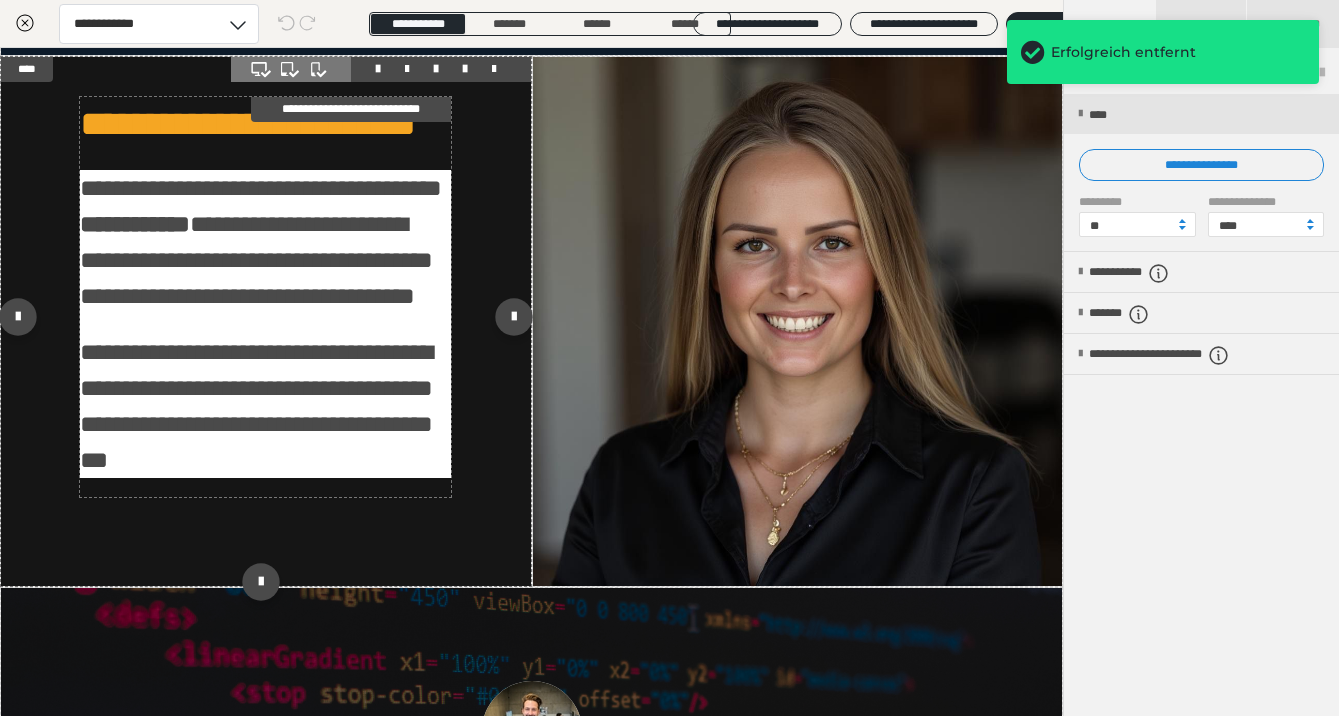 scroll, scrollTop: 2339, scrollLeft: 0, axis: vertical 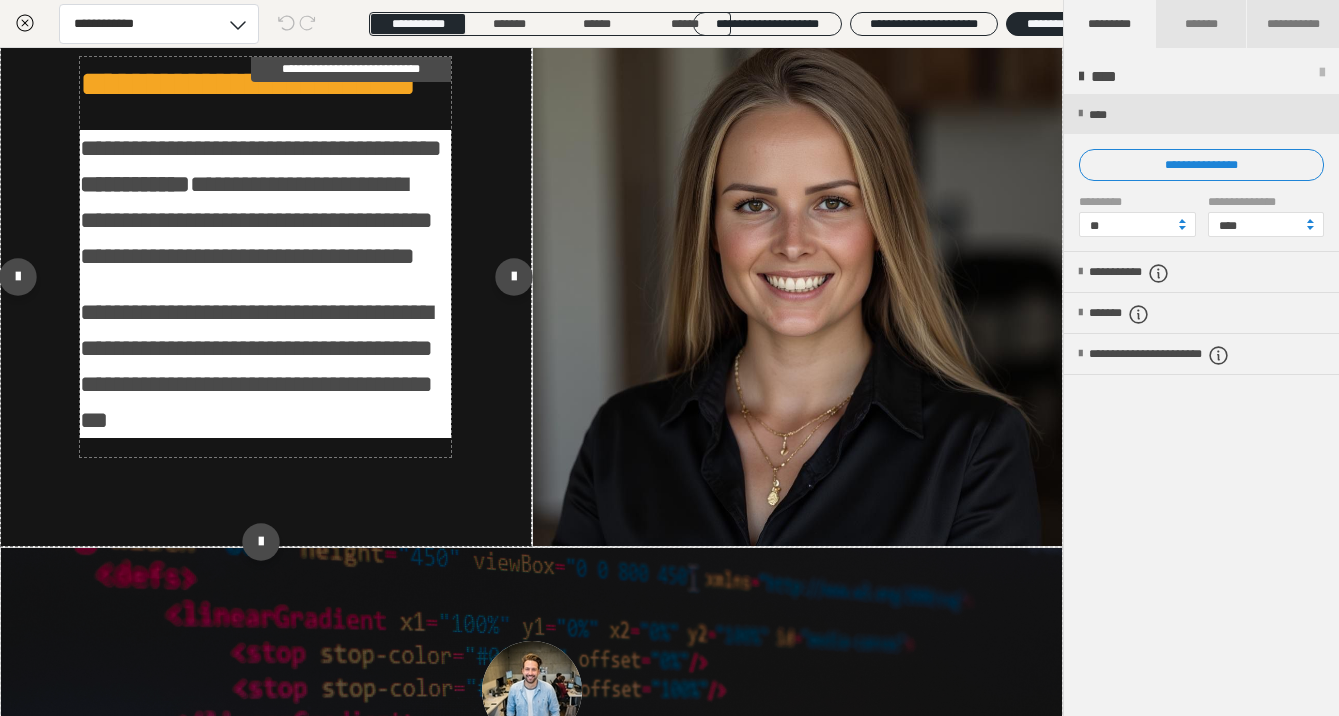 click on "**********" at bounding box center [256, 366] 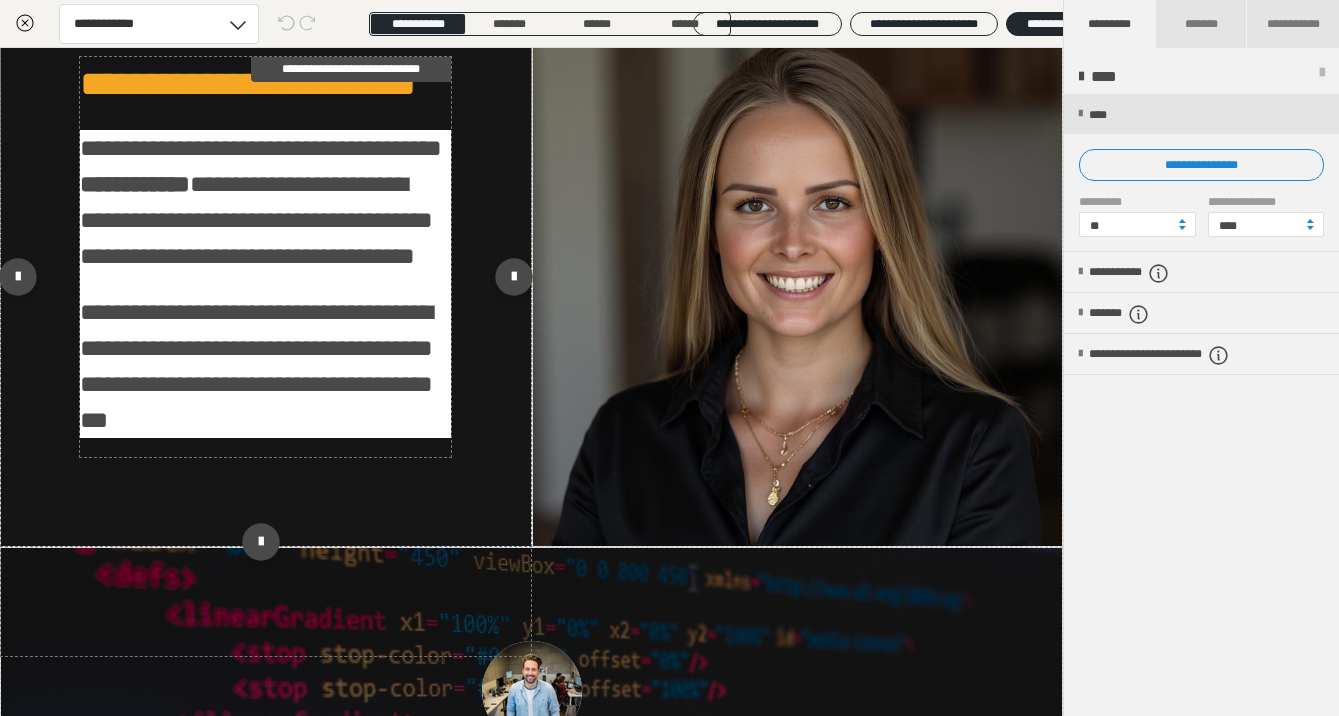 click on "**********" at bounding box center [256, 366] 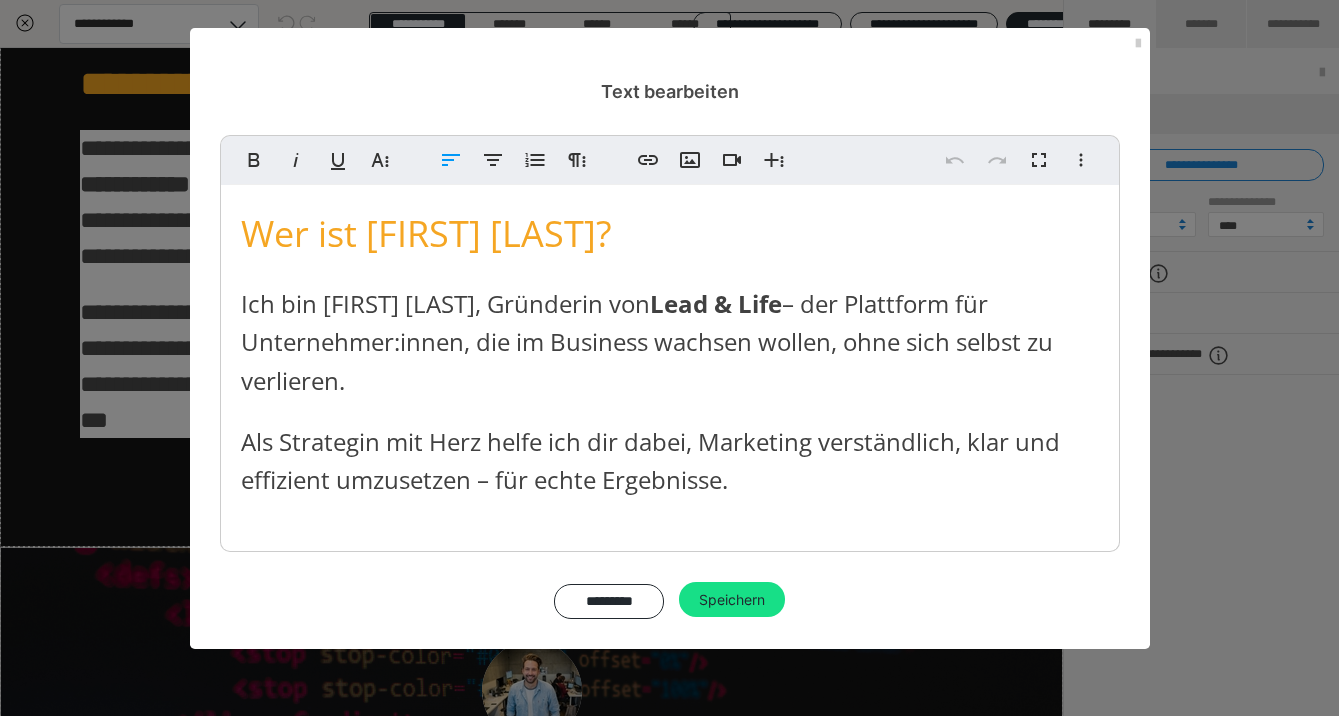 drag, startPoint x: 761, startPoint y: 485, endPoint x: 253, endPoint y: 245, distance: 561.83984 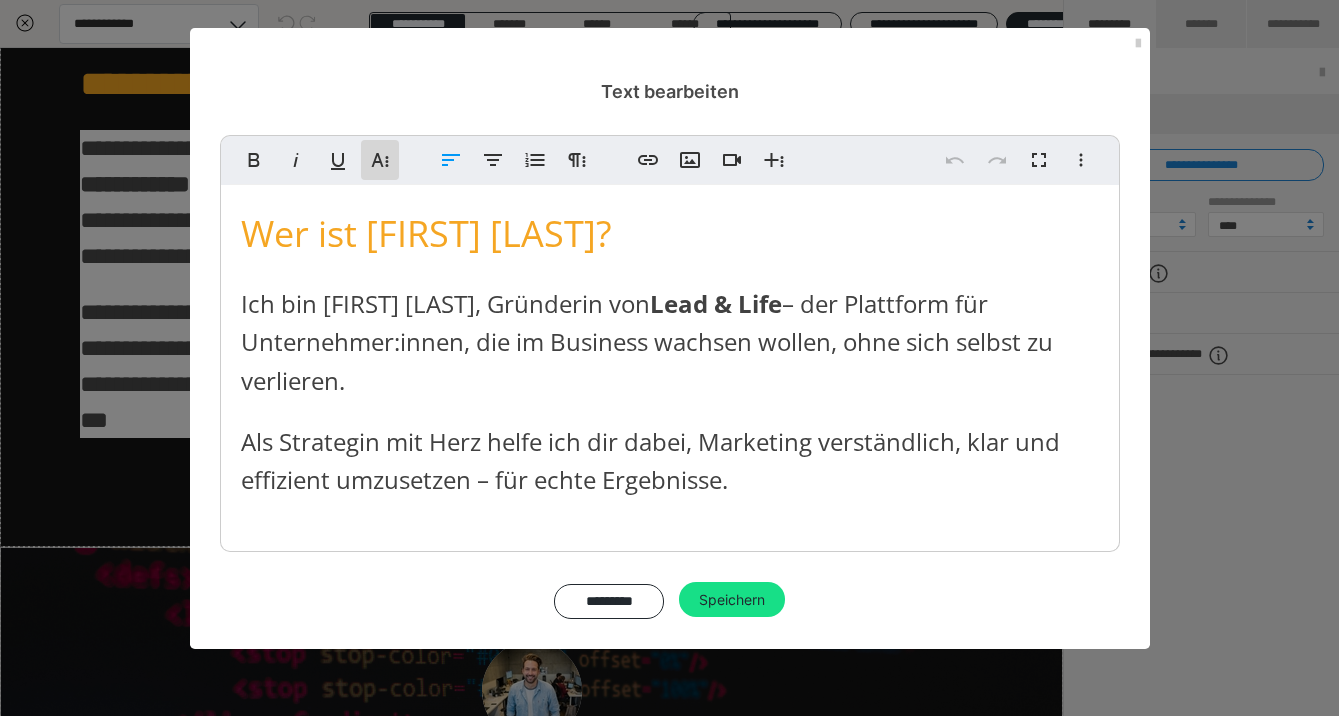 click 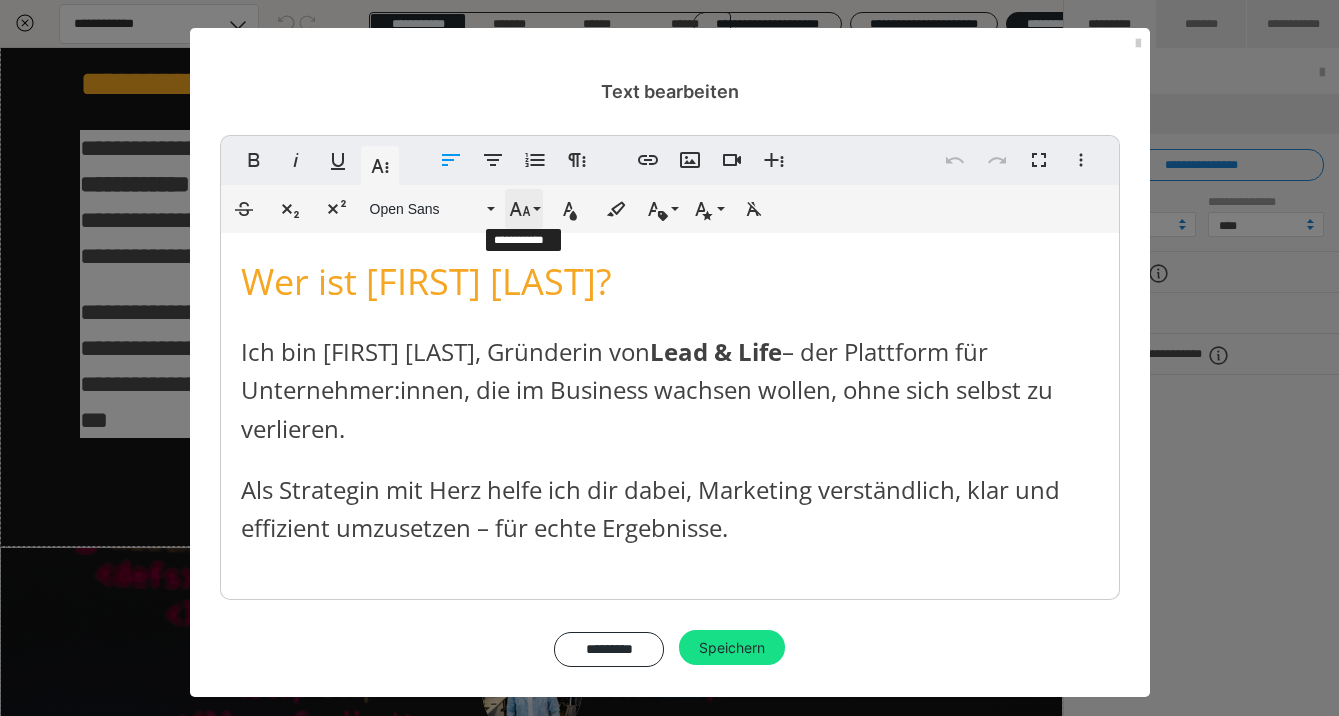 click 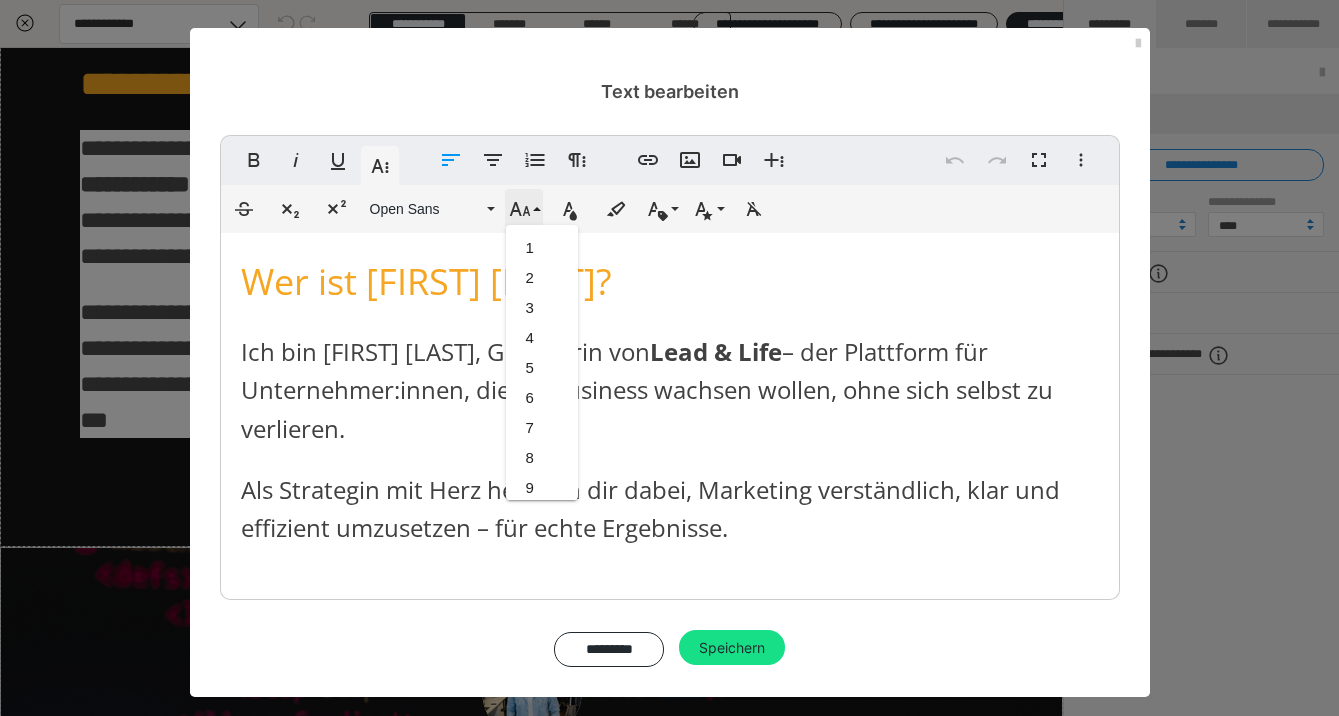 scroll, scrollTop: 1073, scrollLeft: 0, axis: vertical 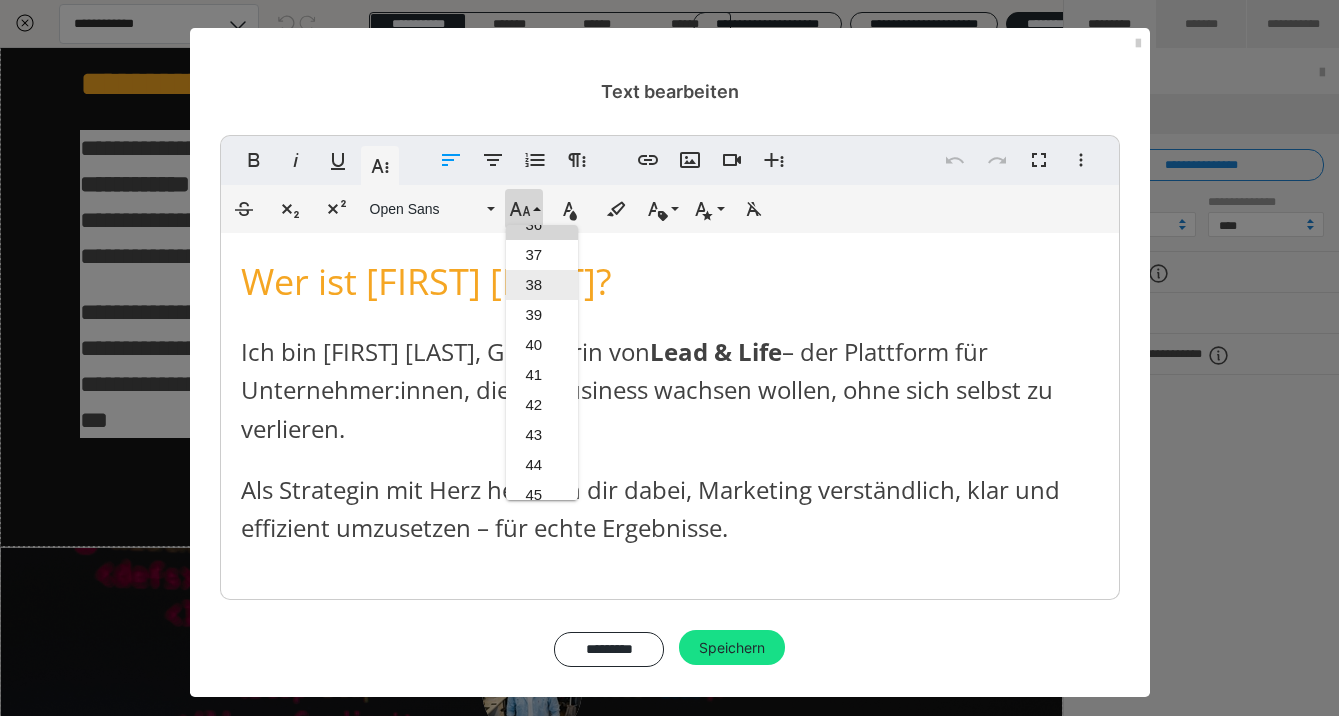 click on "38" at bounding box center (542, 285) 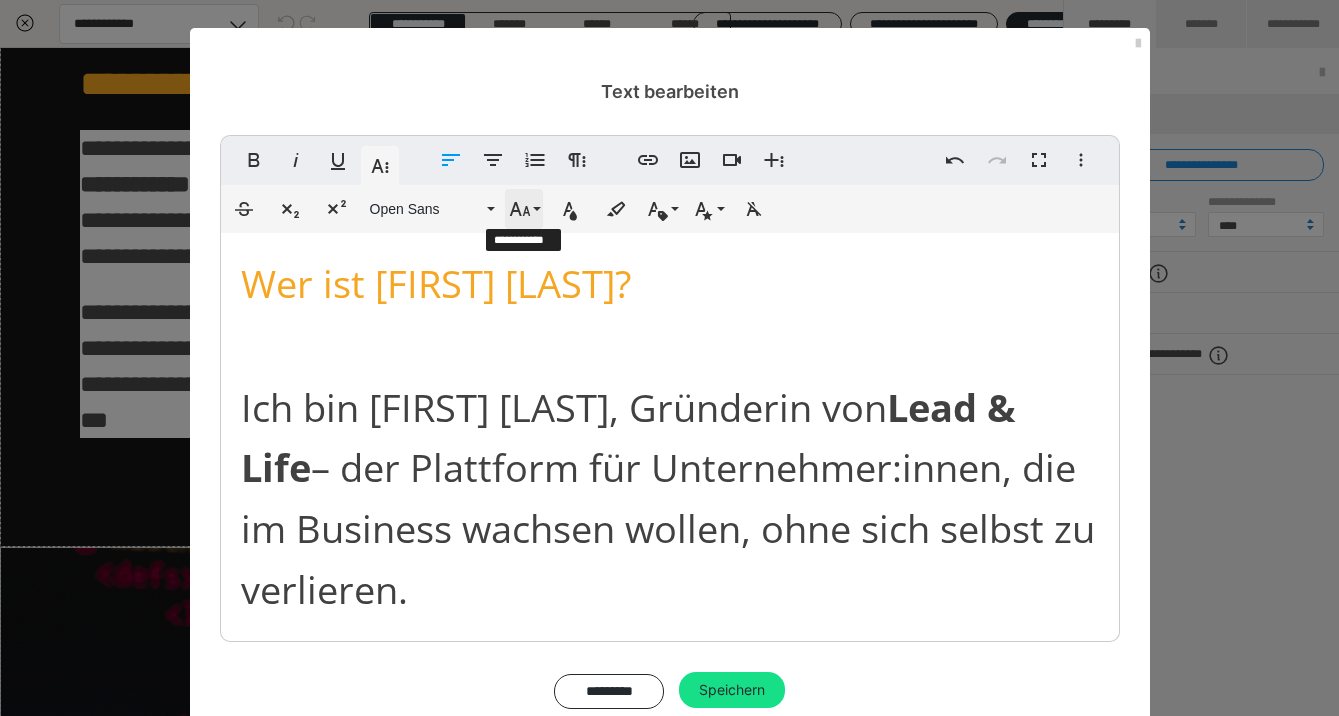 click on "Schriftgröße" at bounding box center [524, 209] 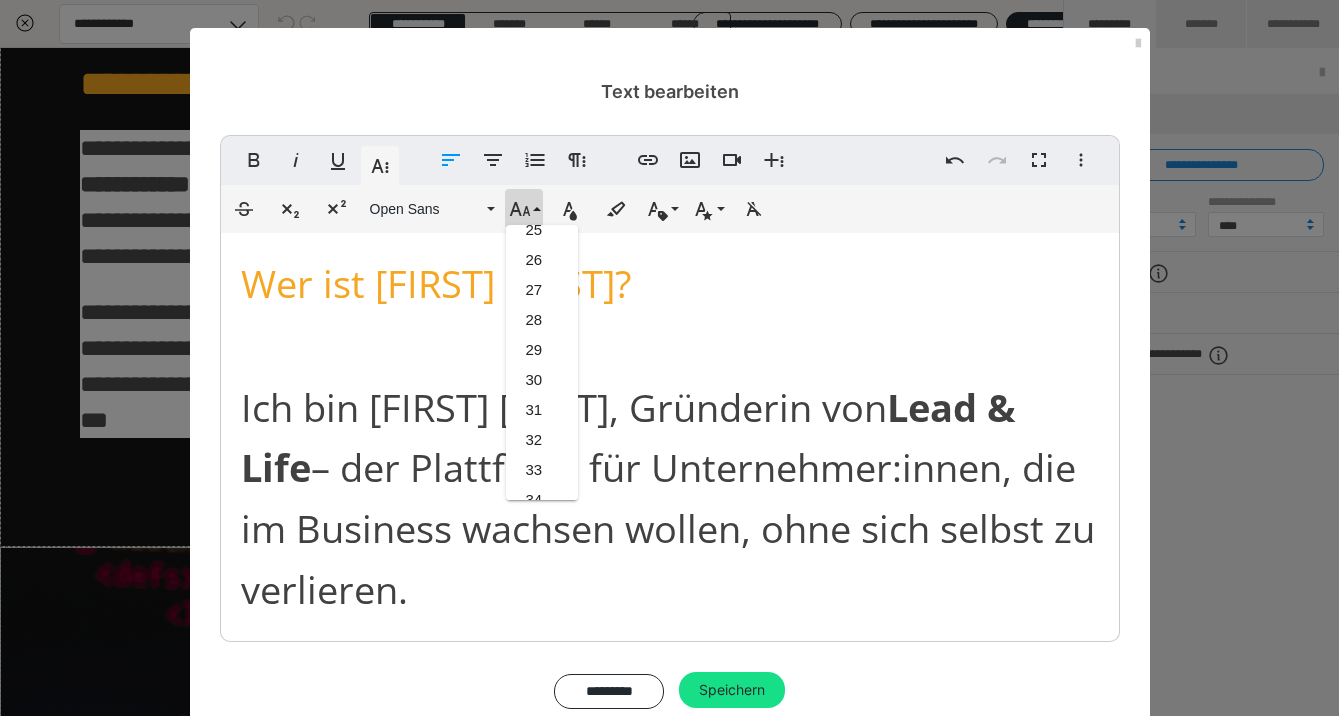 scroll, scrollTop: 617, scrollLeft: 0, axis: vertical 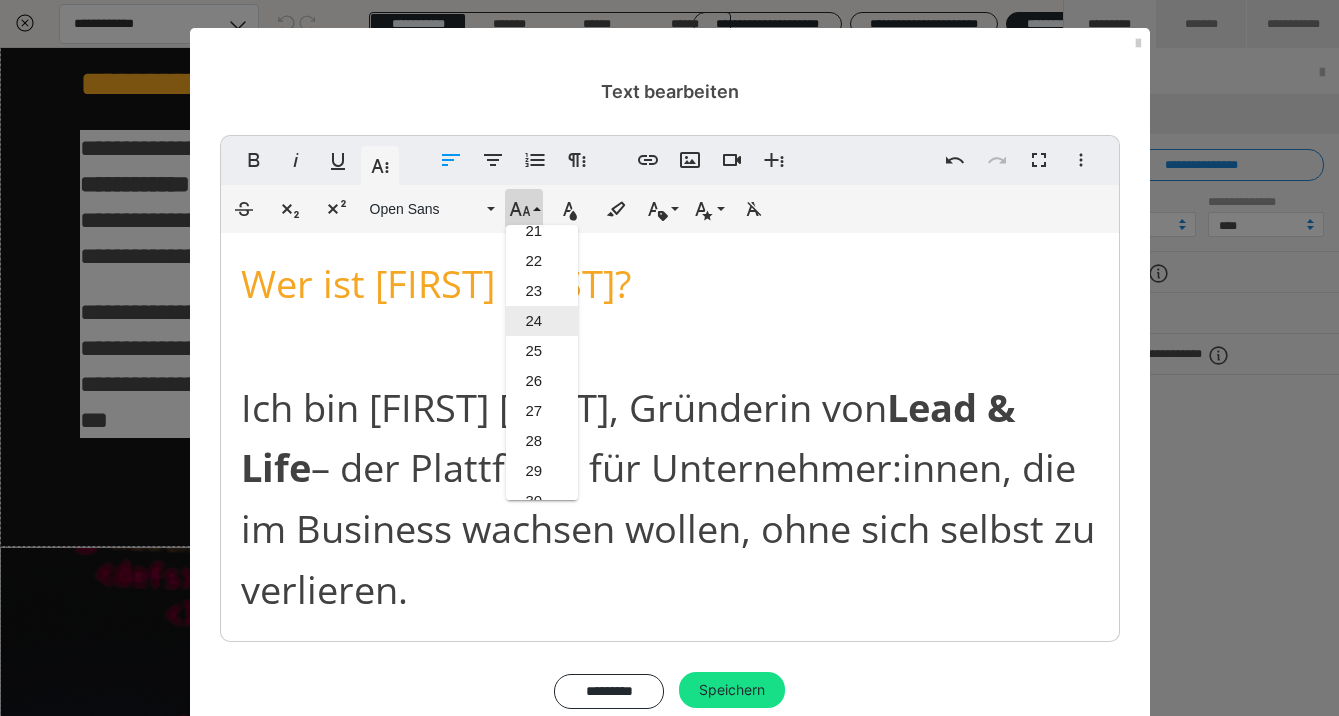 click on "24" at bounding box center [542, 321] 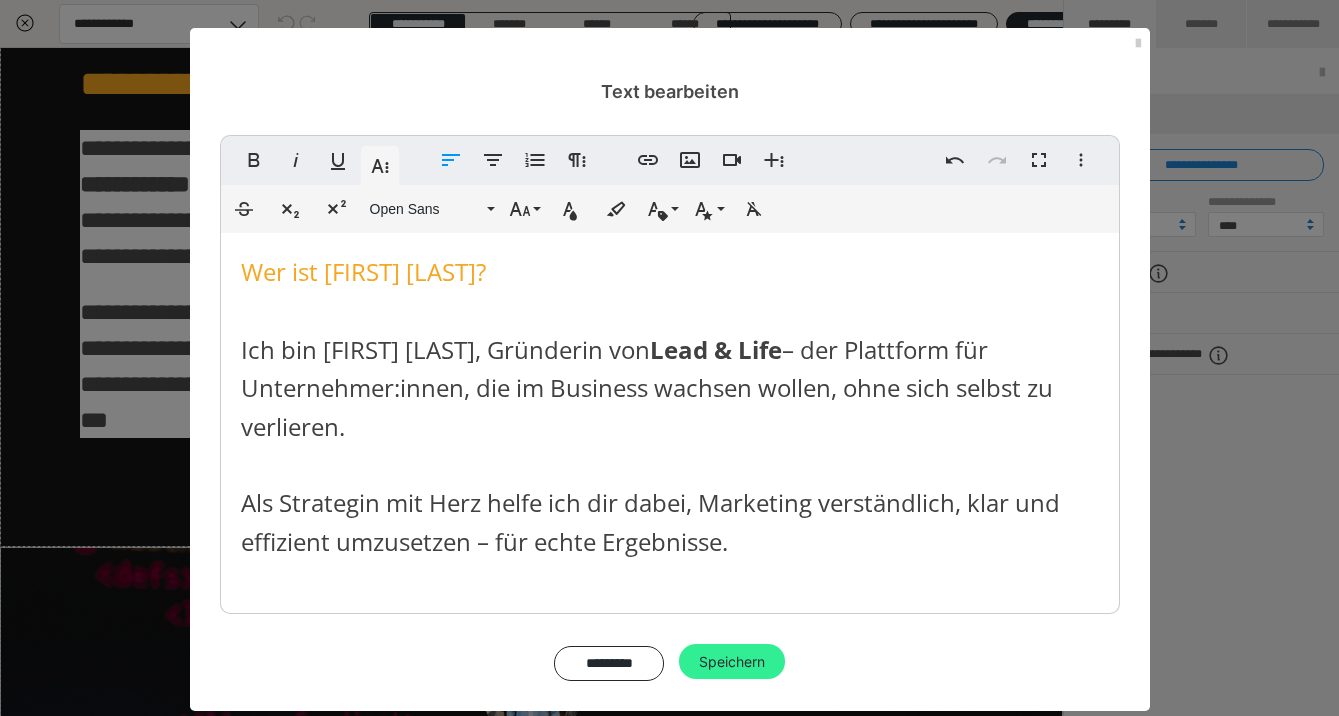 click on "Speichern" at bounding box center [732, 662] 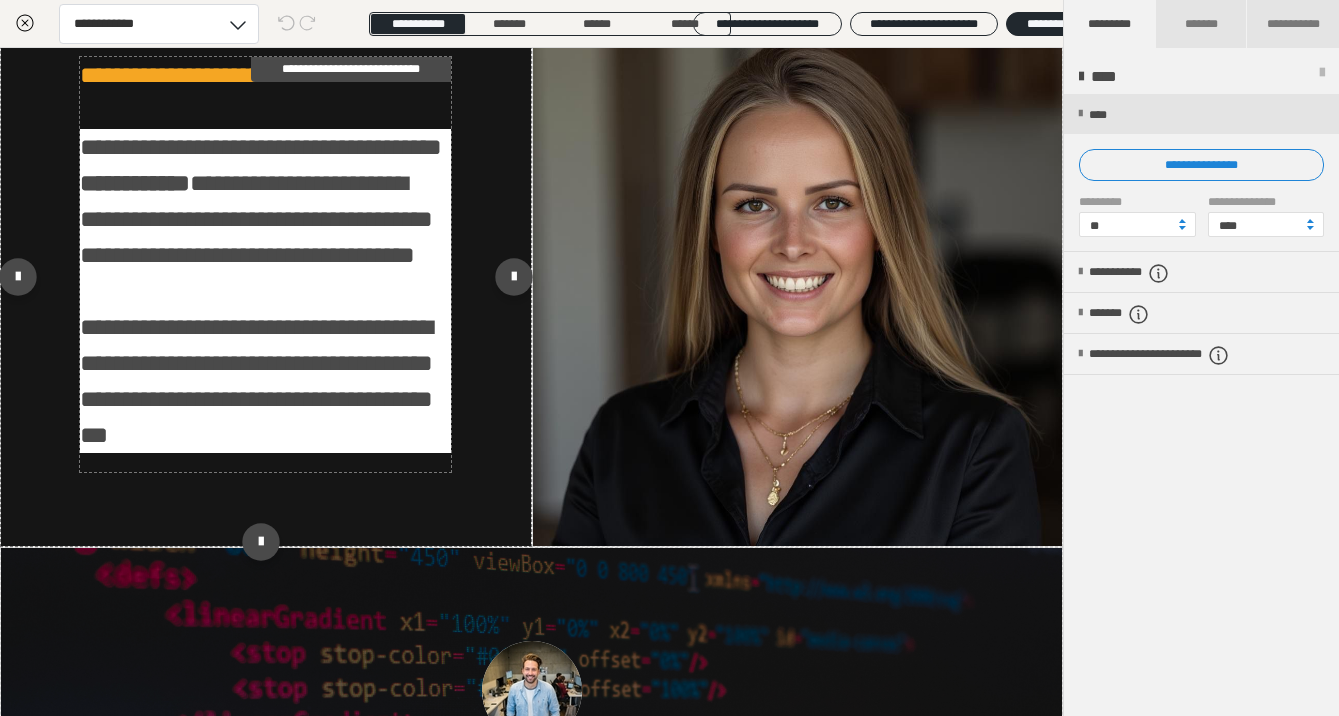 click on "**********" at bounding box center [265, 291] 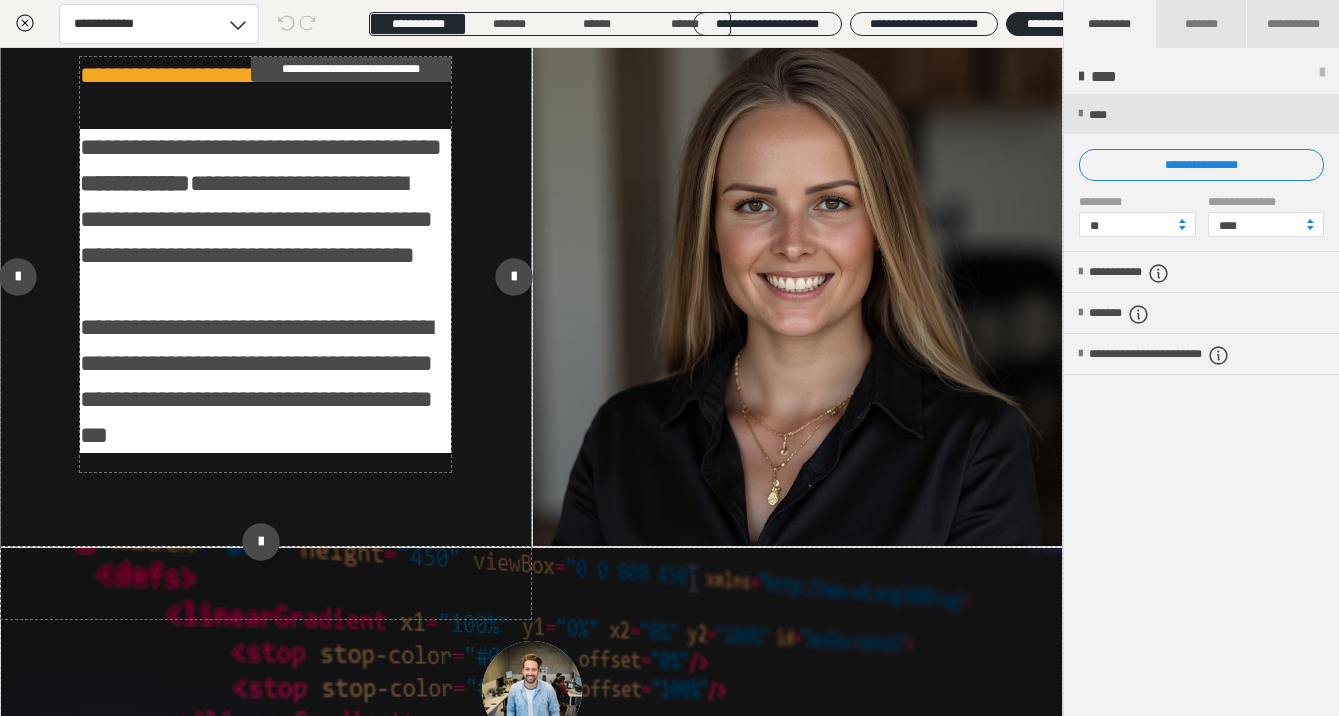 click on "**********" at bounding box center (265, 291) 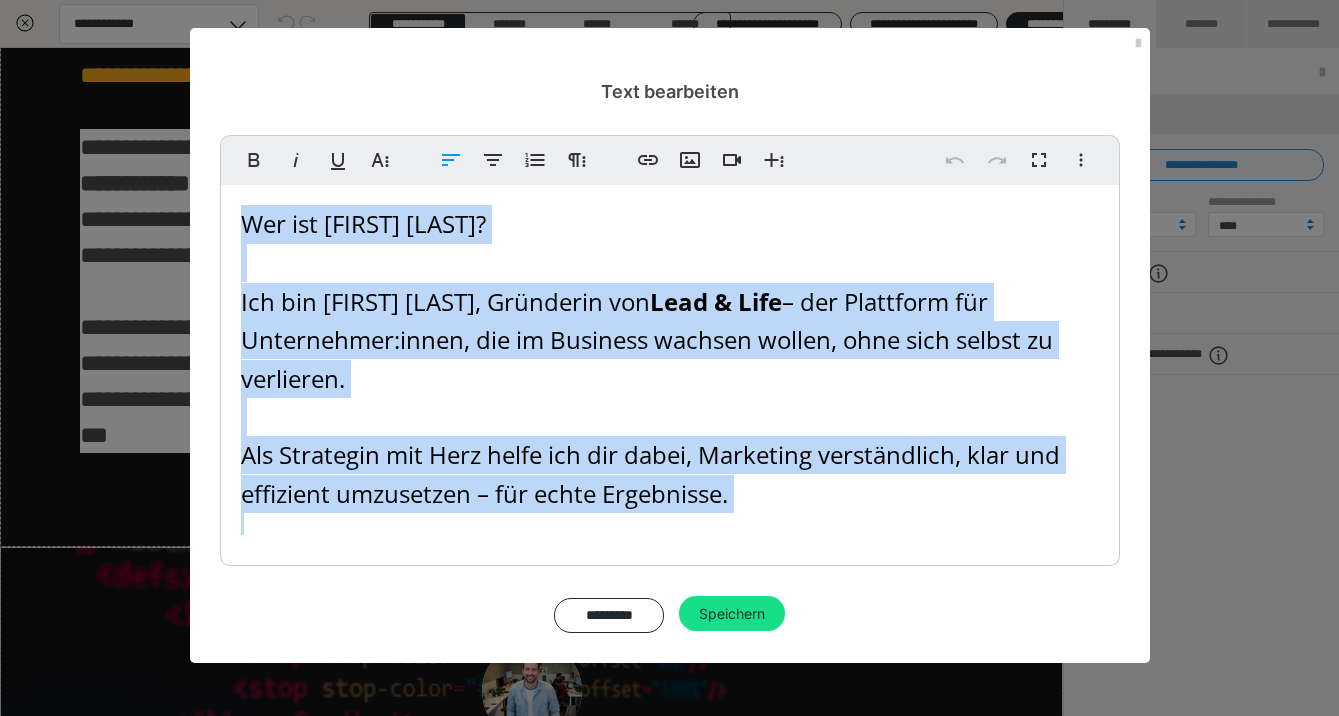 drag, startPoint x: 248, startPoint y: 218, endPoint x: 879, endPoint y: 578, distance: 726.4716 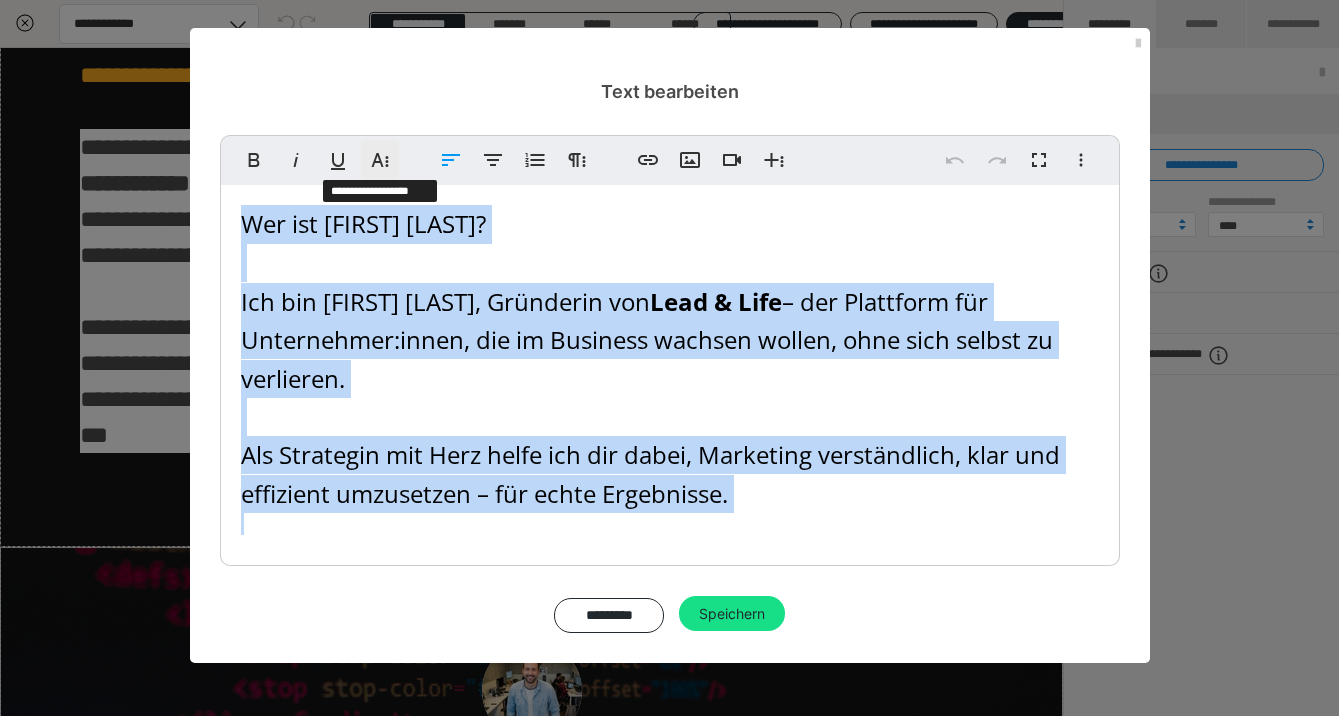 click 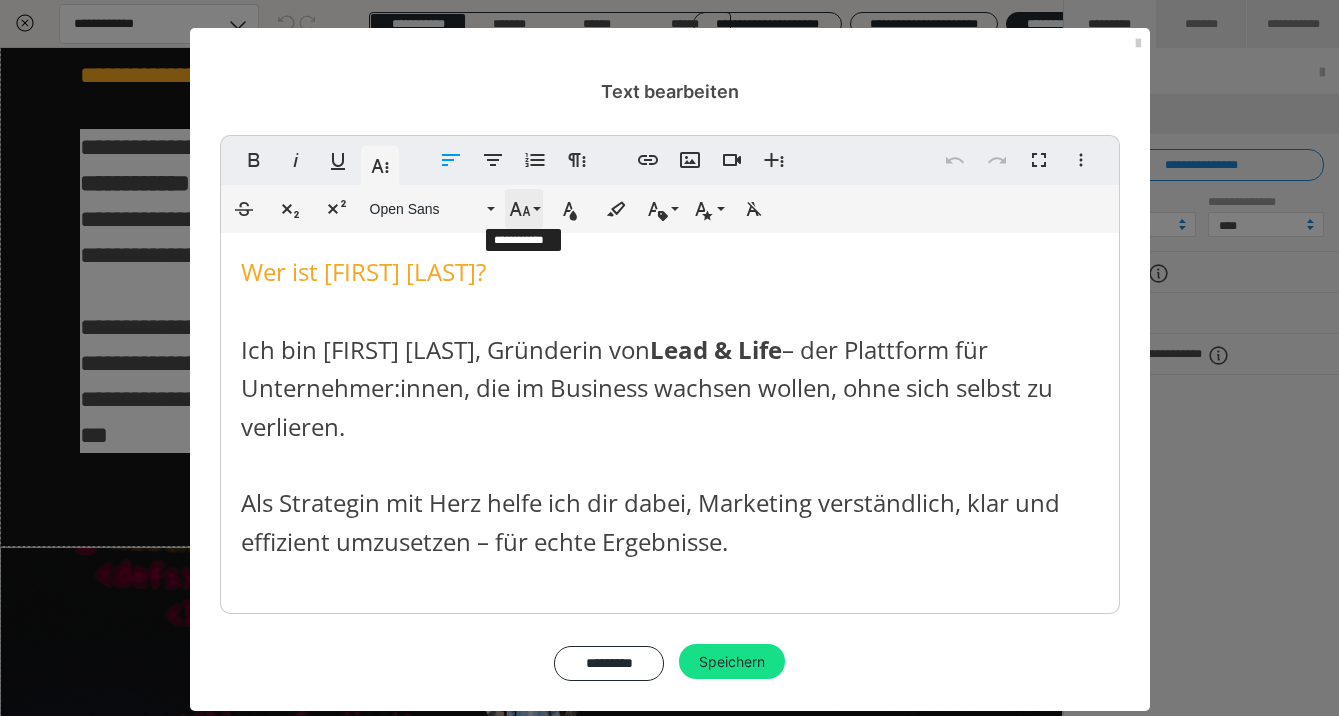 click 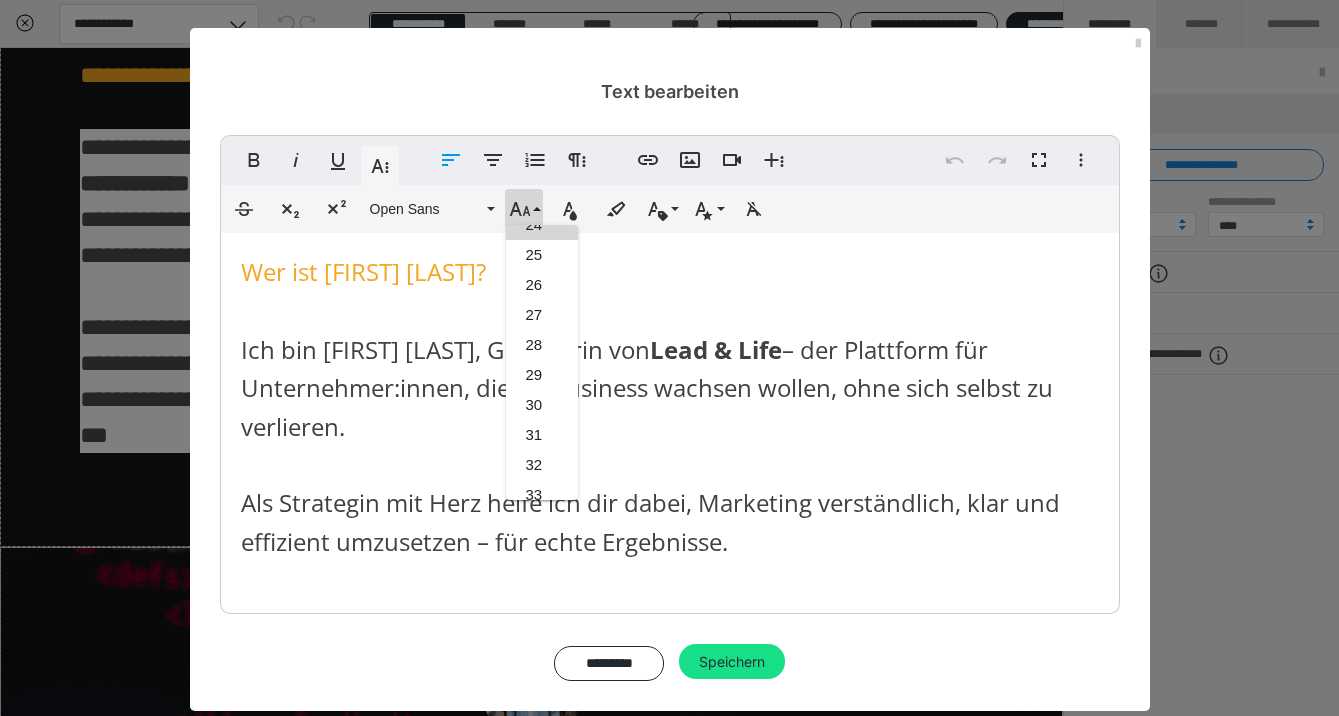 scroll, scrollTop: 456, scrollLeft: 0, axis: vertical 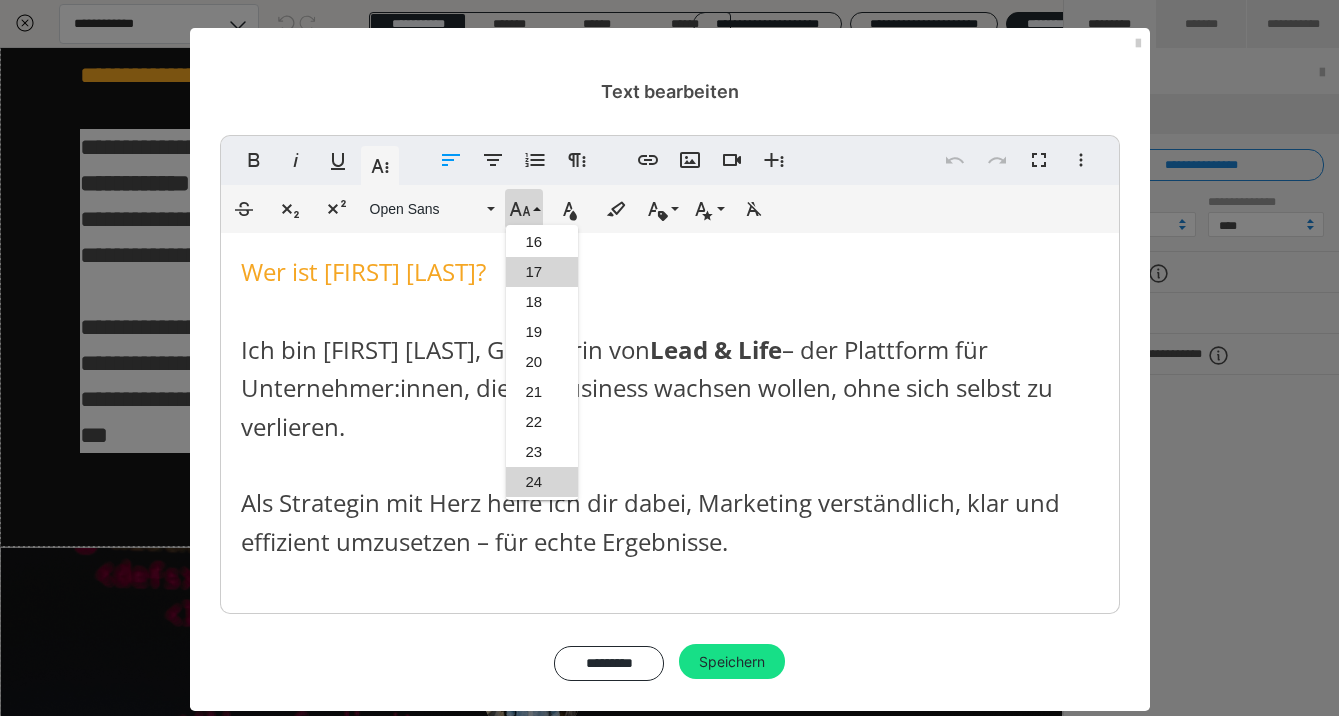 click on "17" at bounding box center (542, 272) 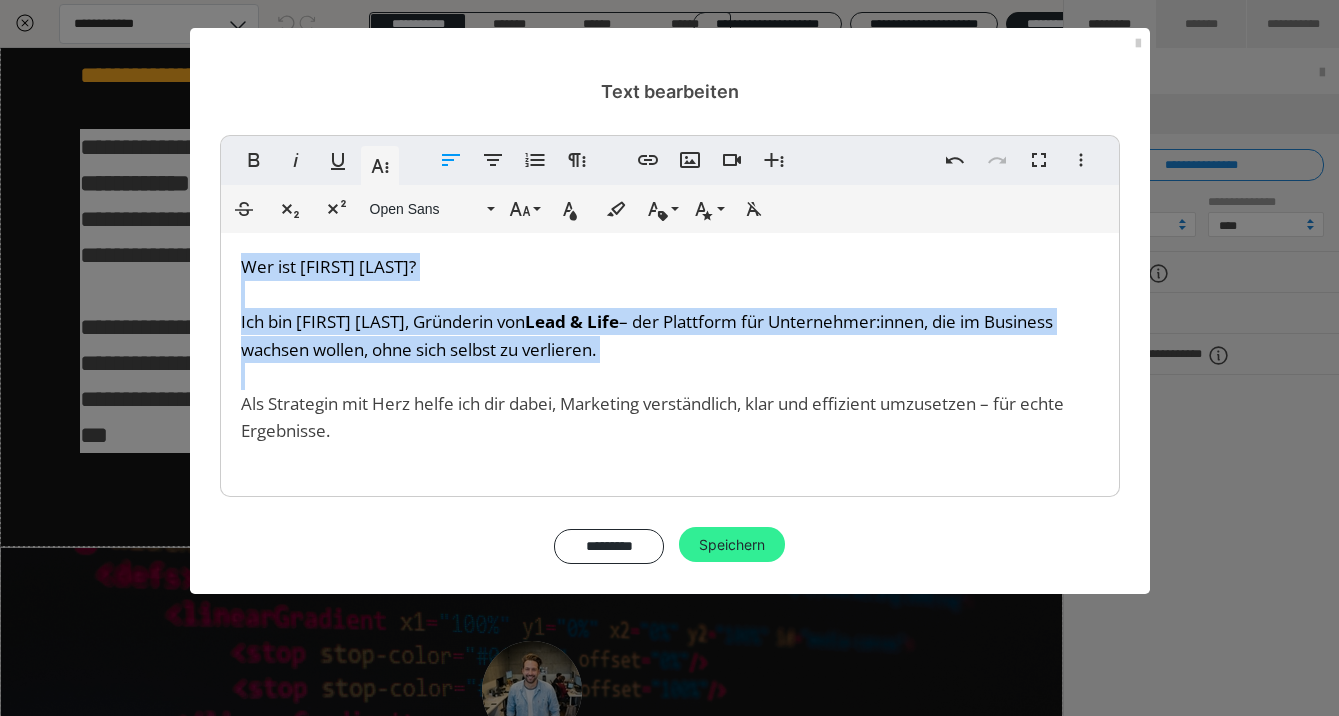 click on "Speichern" at bounding box center [732, 545] 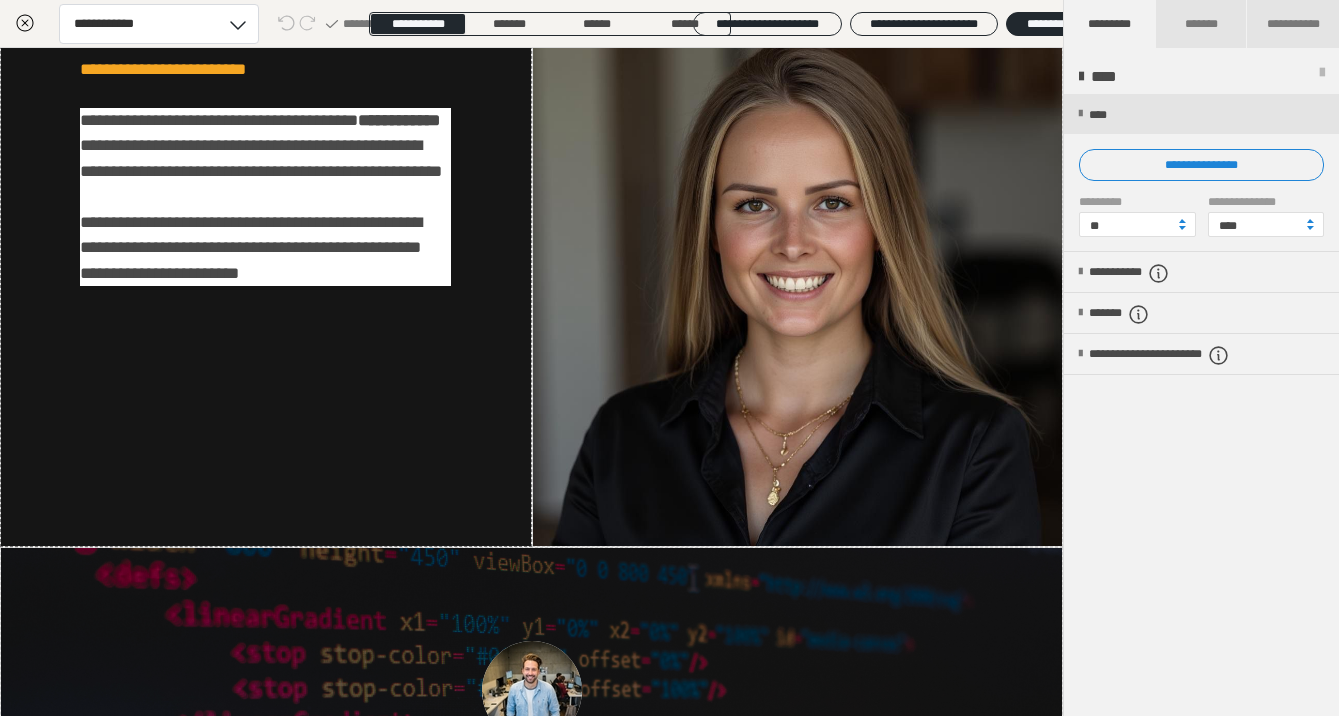click on "**********" at bounding box center [1201, 406] 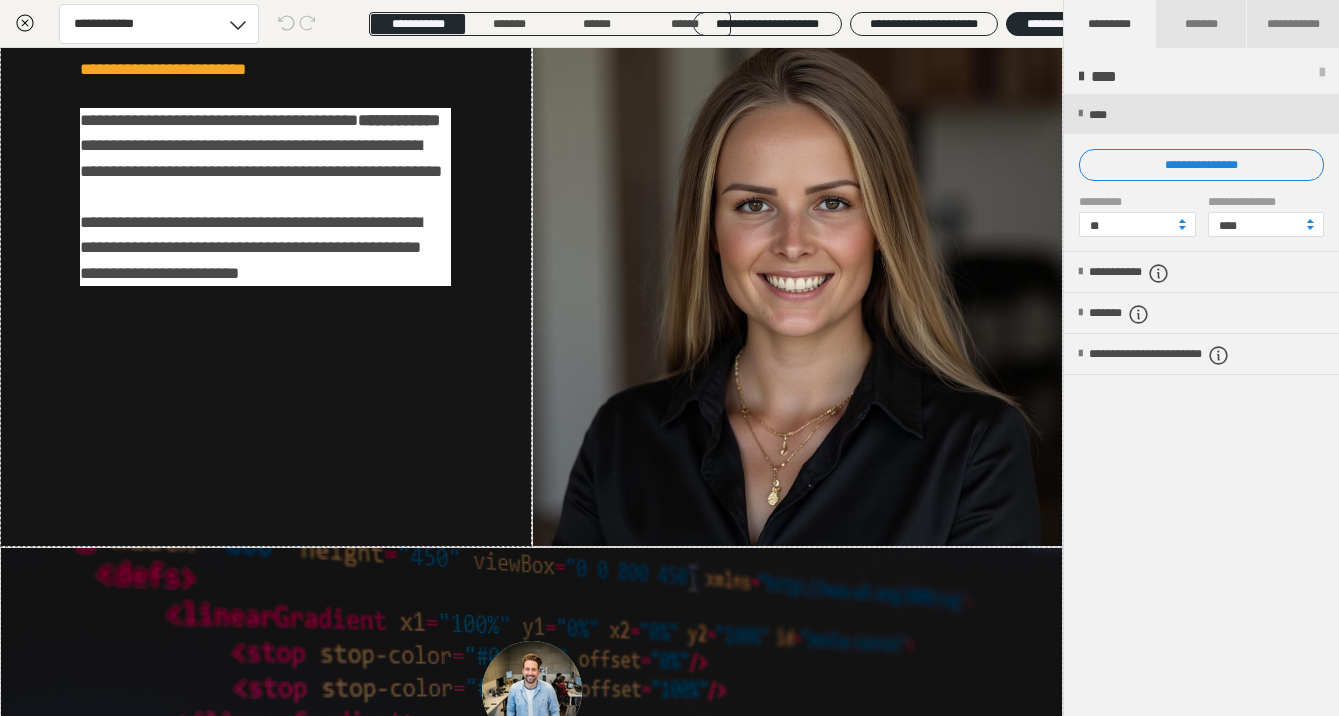click on "**********" at bounding box center [1201, 406] 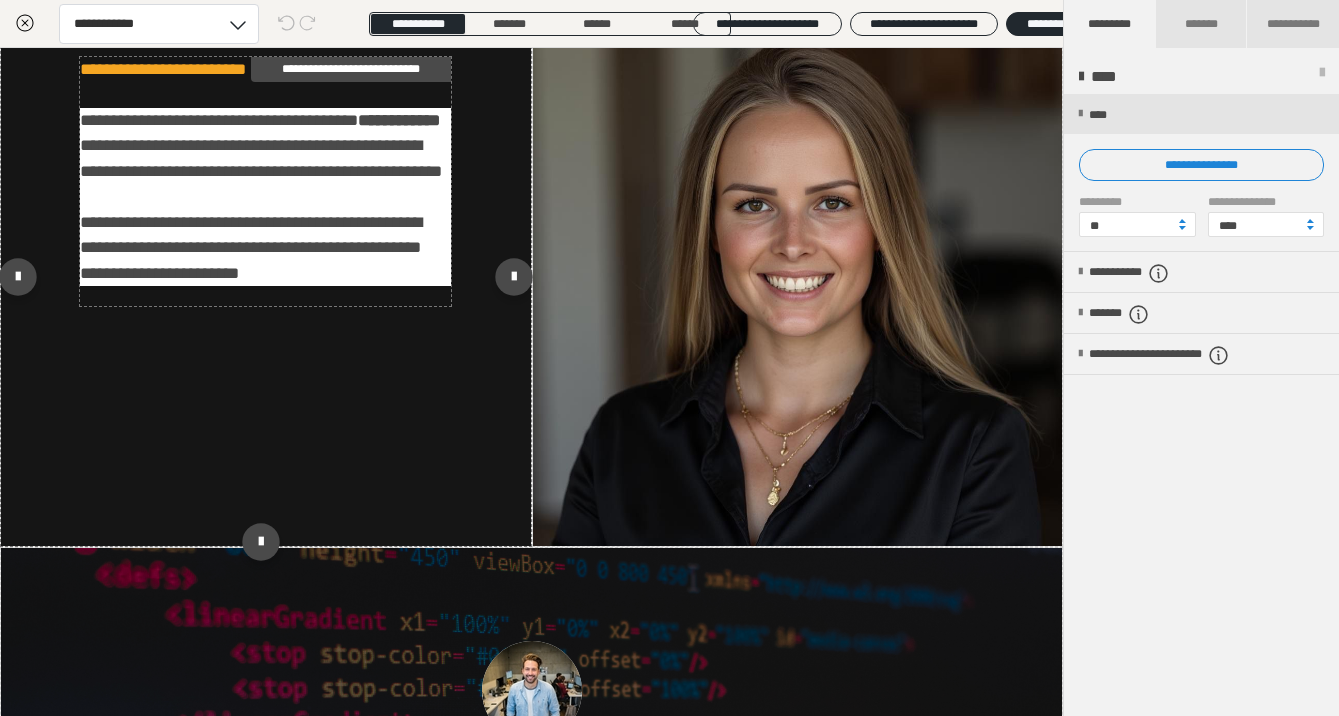 click on "**********" at bounding box center (251, 248) 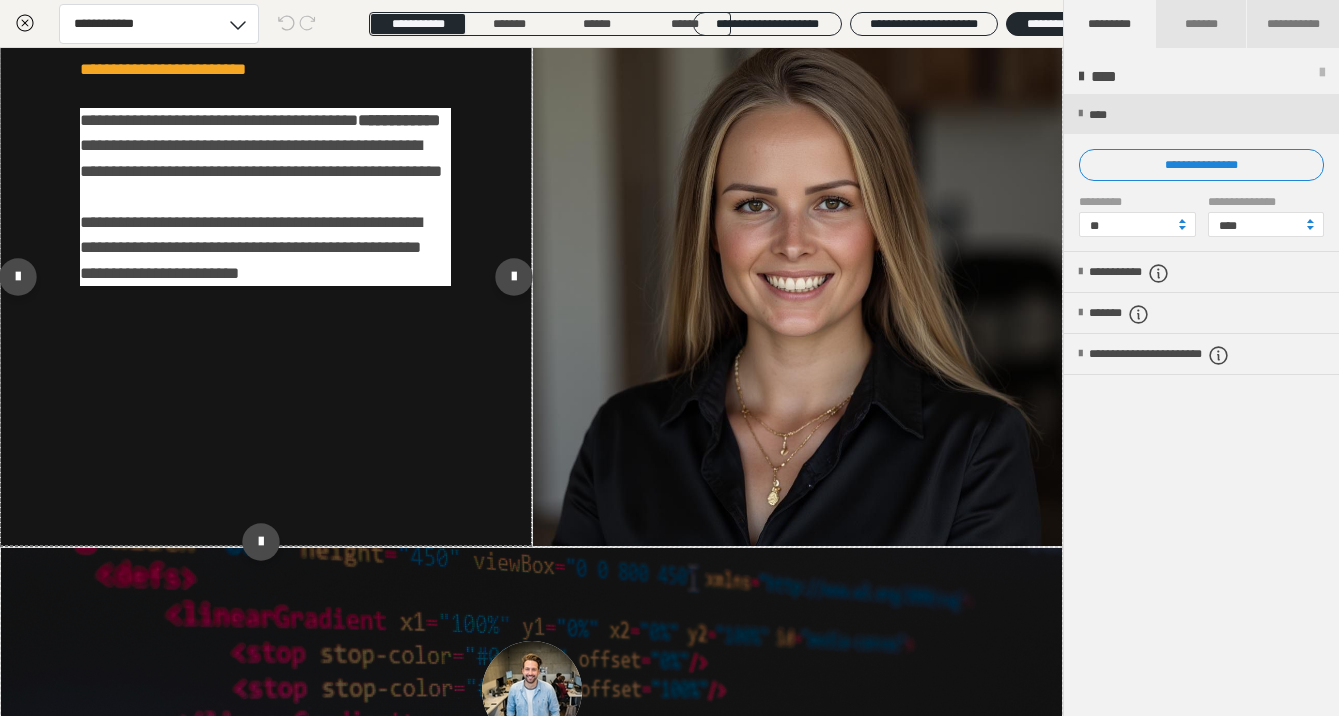 click on "**********" at bounding box center (265, 282) 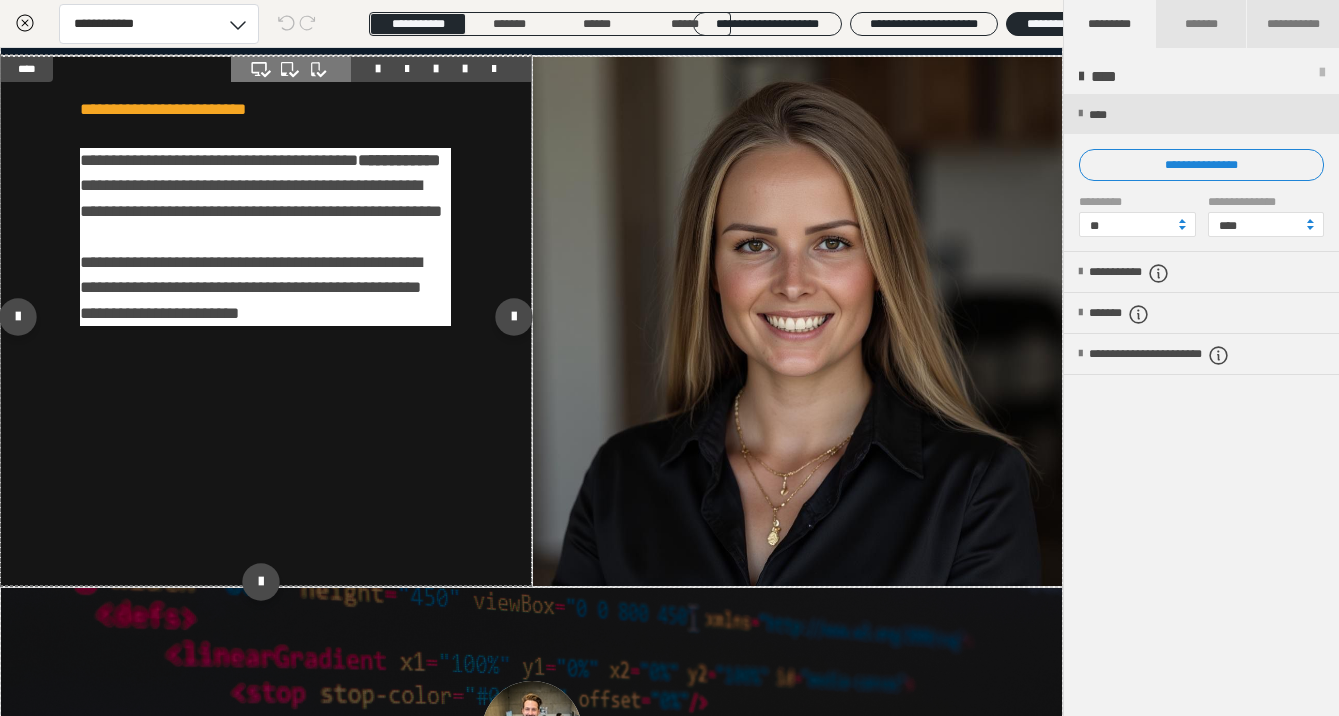scroll, scrollTop: 2219, scrollLeft: 0, axis: vertical 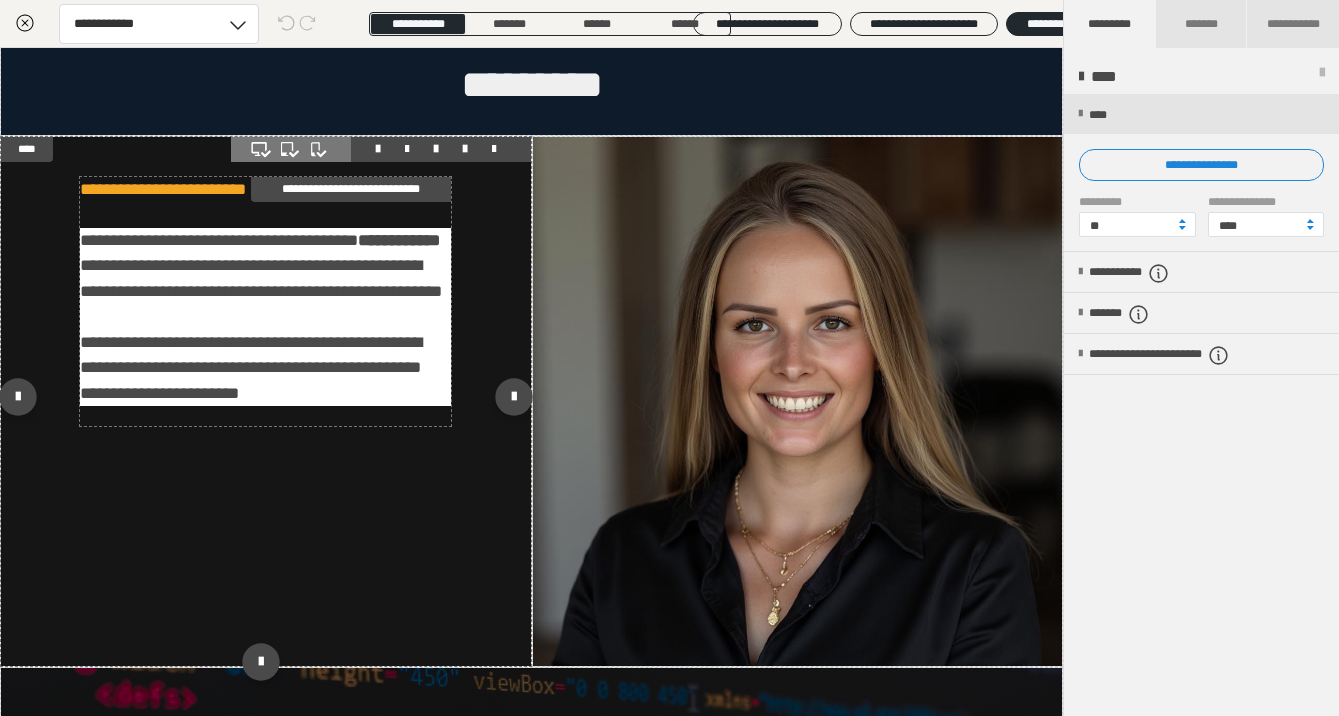 click on "**********" at bounding box center (261, 278) 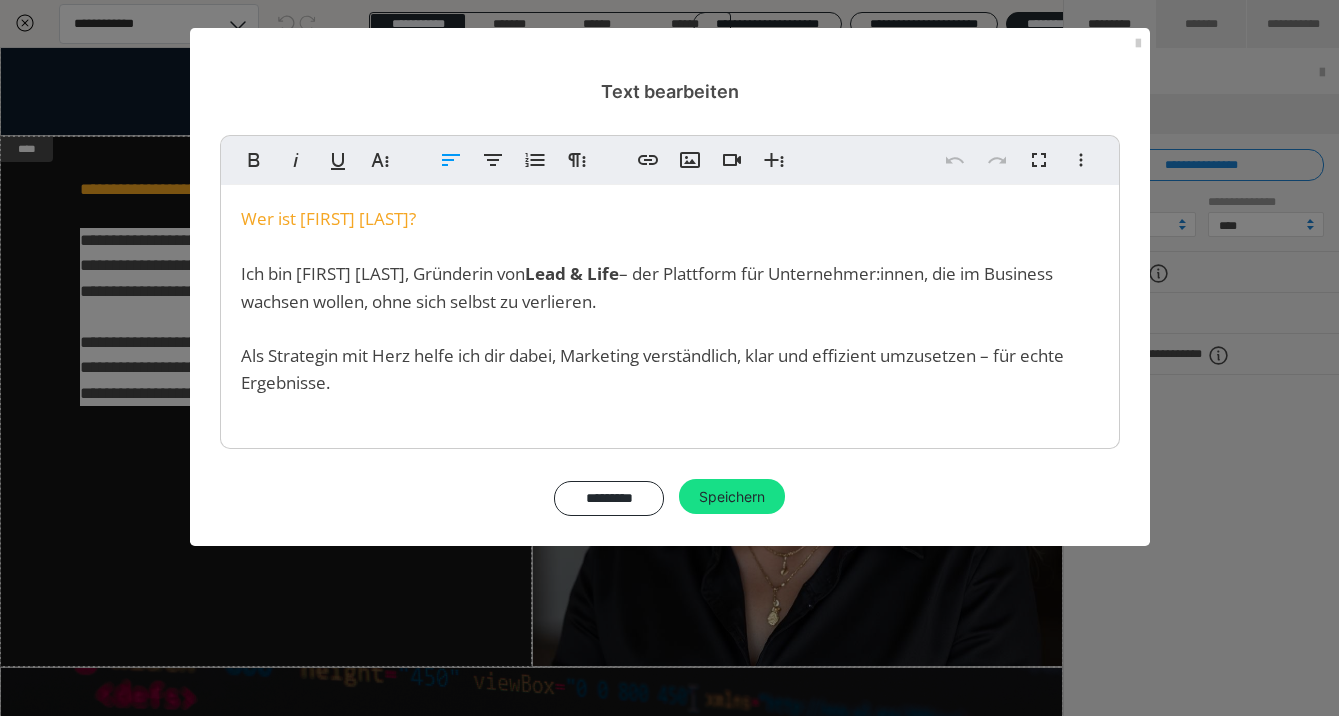 click on "Ich bin Charlotte Ernst, Gründerin von" at bounding box center [383, 273] 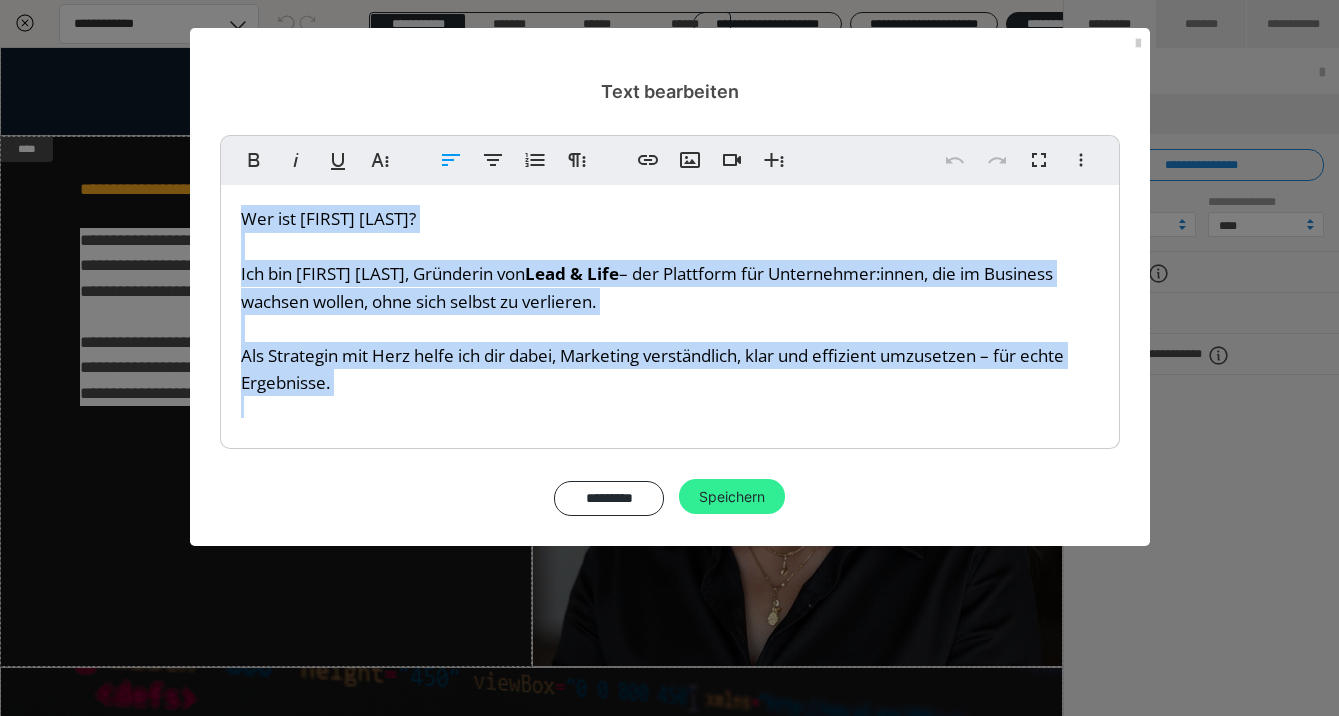 drag, startPoint x: 235, startPoint y: 204, endPoint x: 758, endPoint y: 503, distance: 602.4367 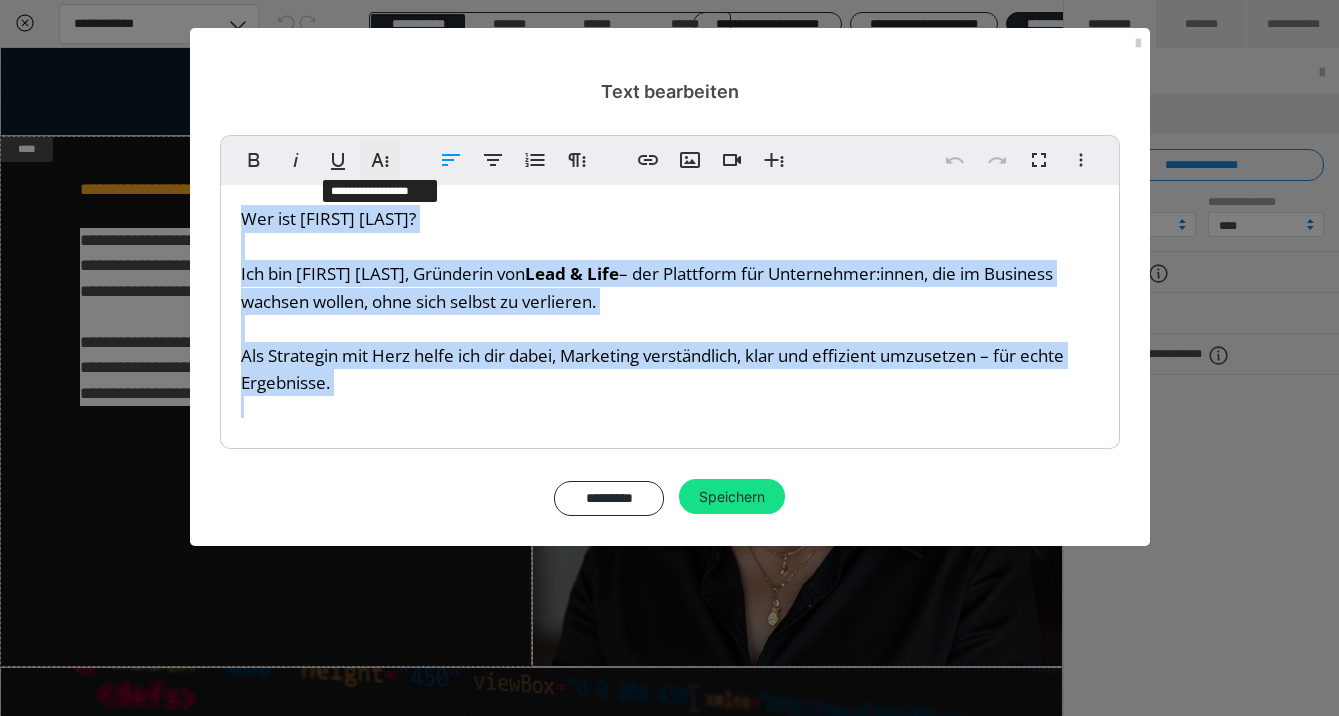 click 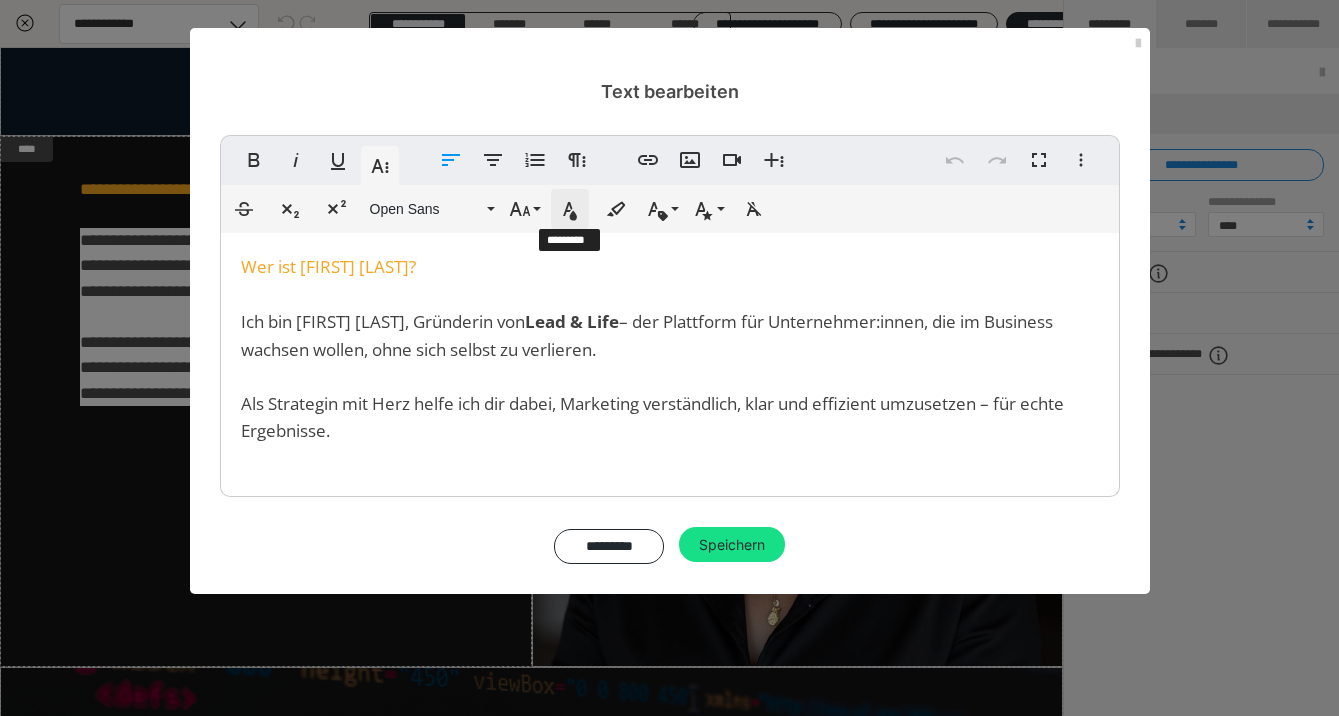 click 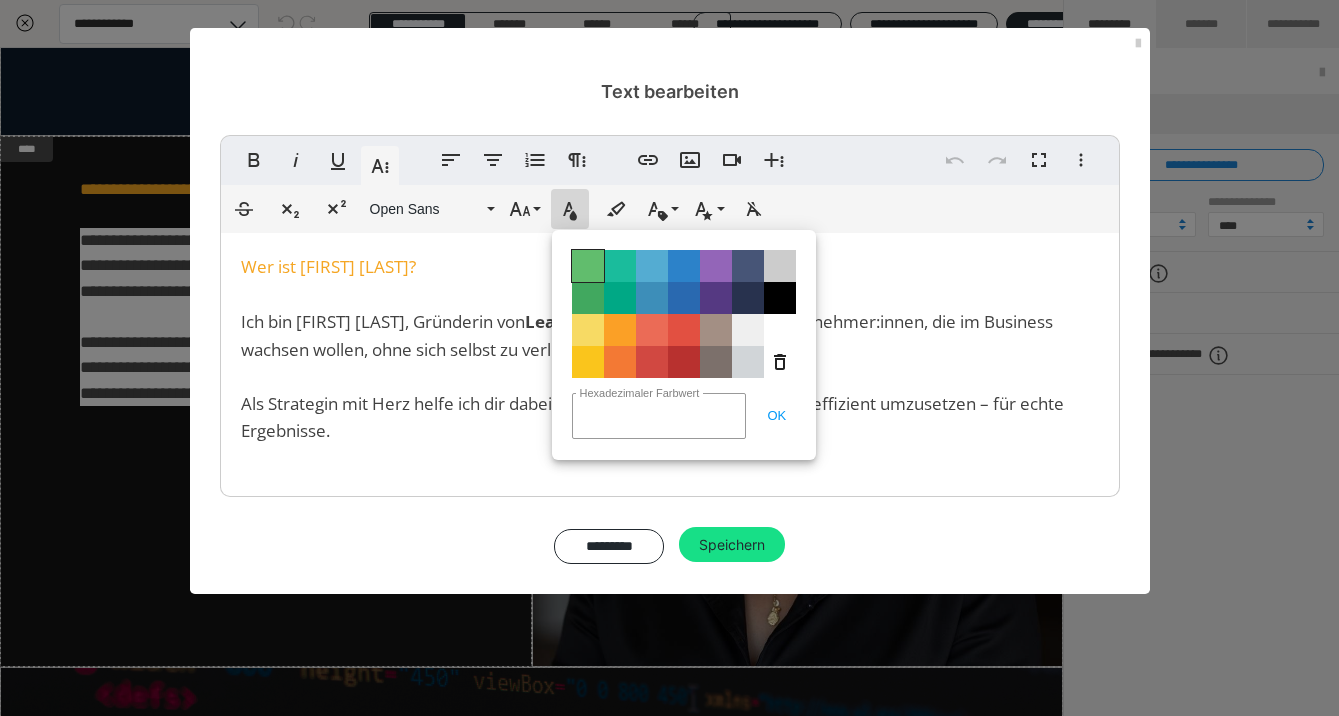 click on "Color#61BD6D" at bounding box center (588, 266) 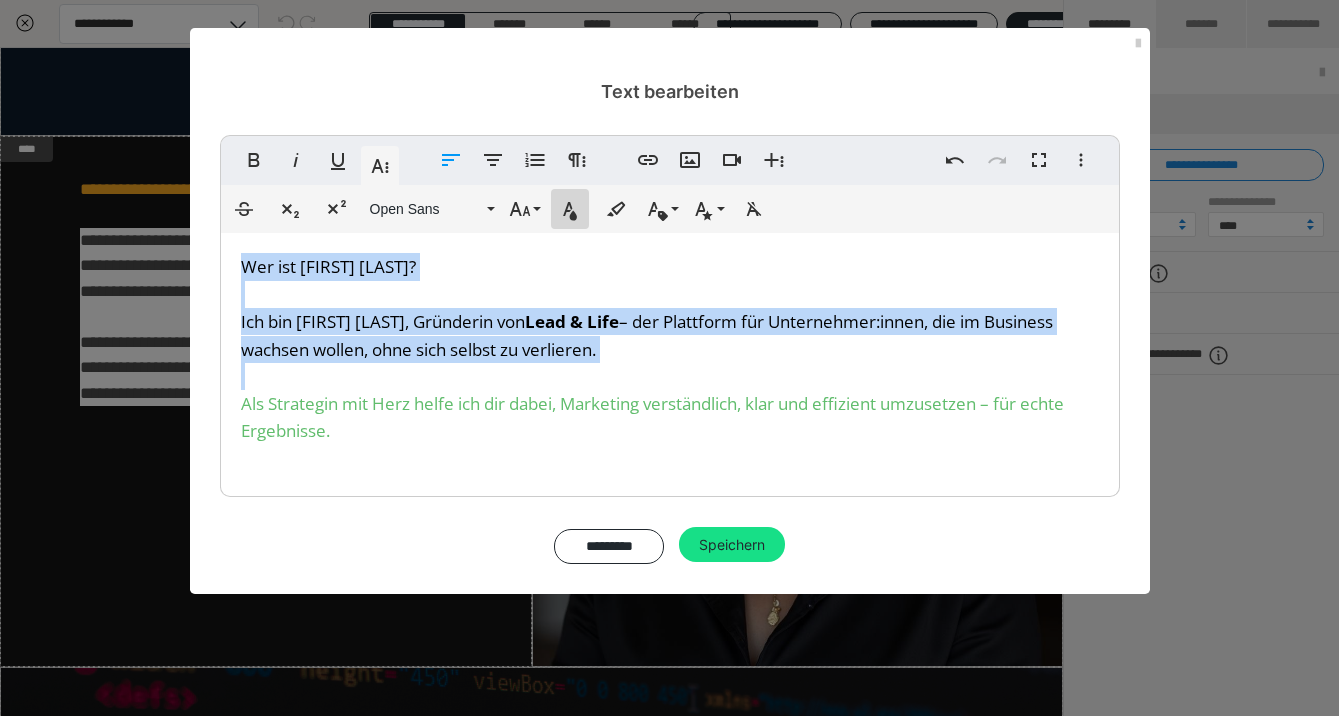 click 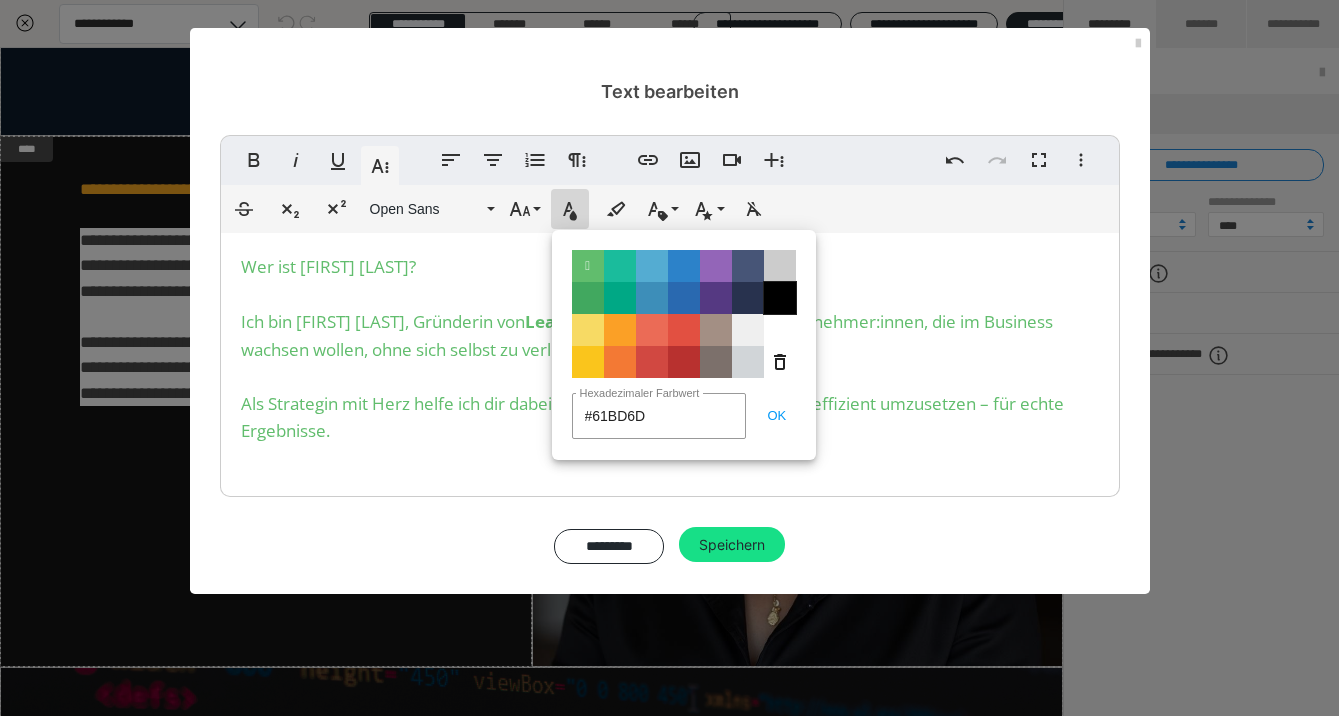 click on "Color#000000" at bounding box center [780, 298] 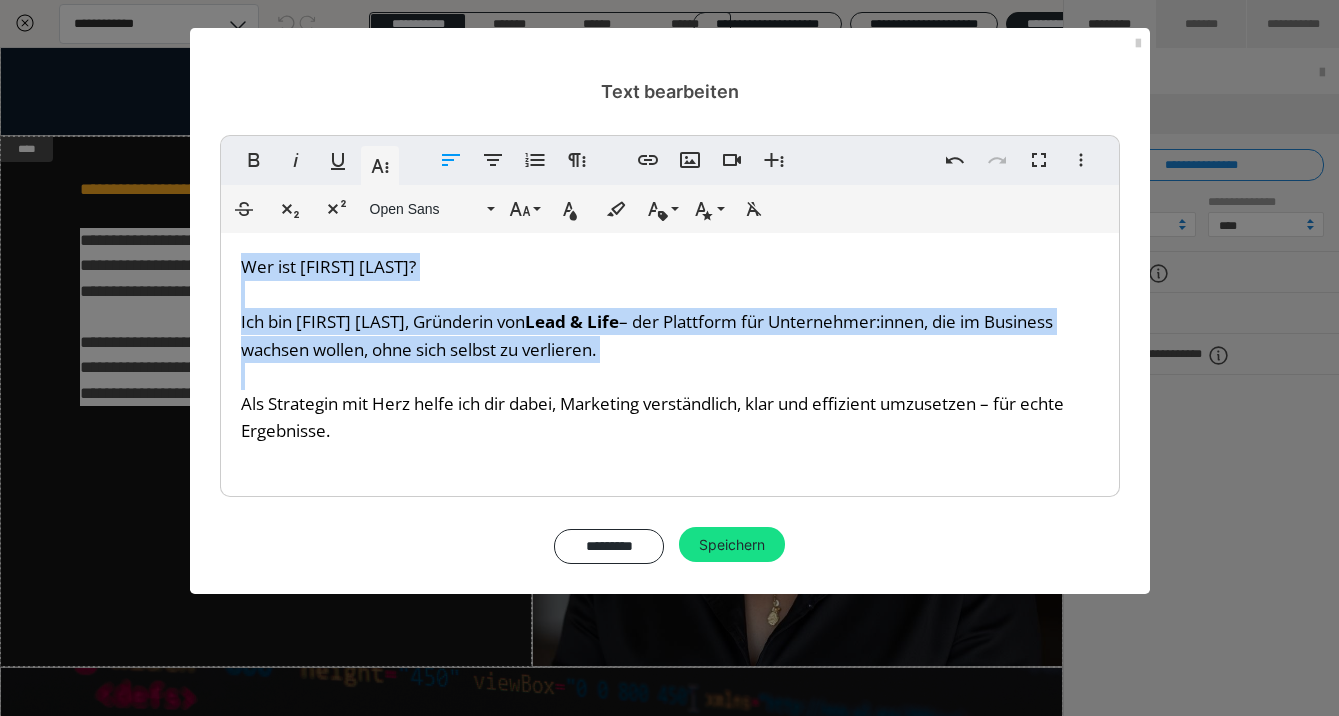 click on "Wer ist Charlotte Ernst?" at bounding box center (670, 280) 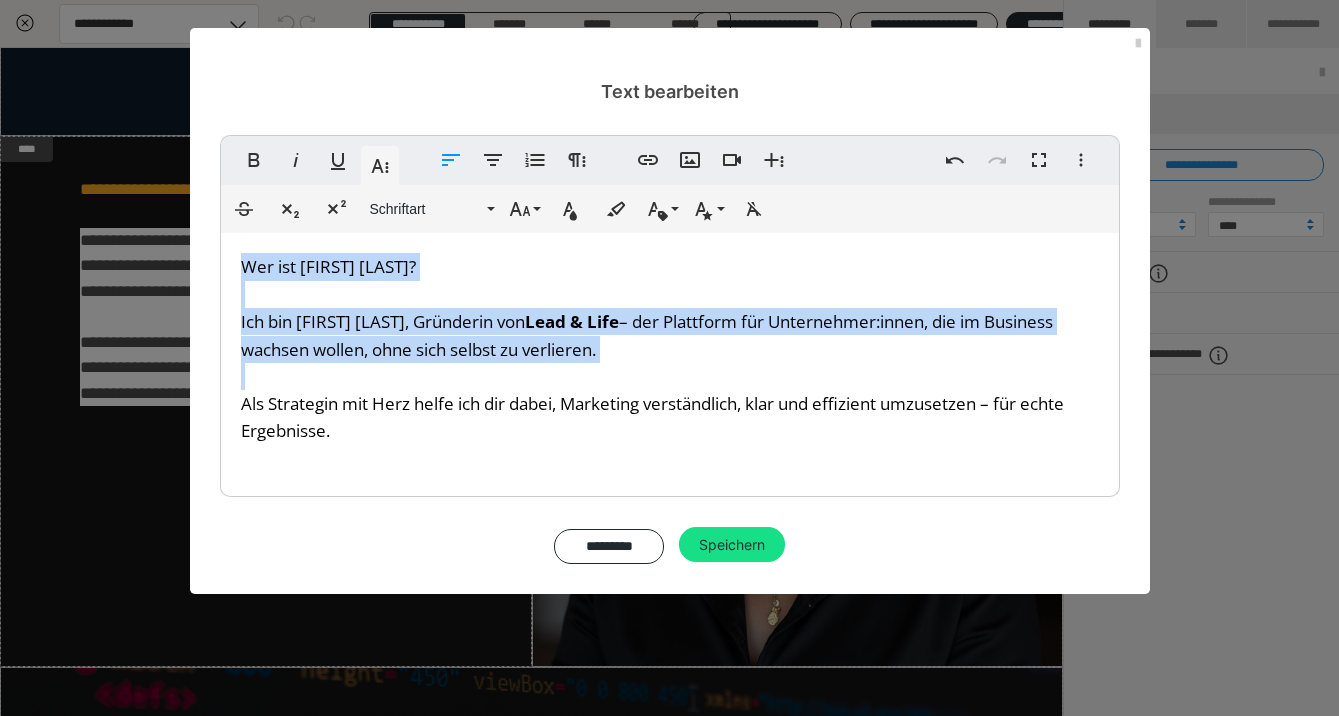 drag, startPoint x: 458, startPoint y: 260, endPoint x: 275, endPoint y: 243, distance: 183.78792 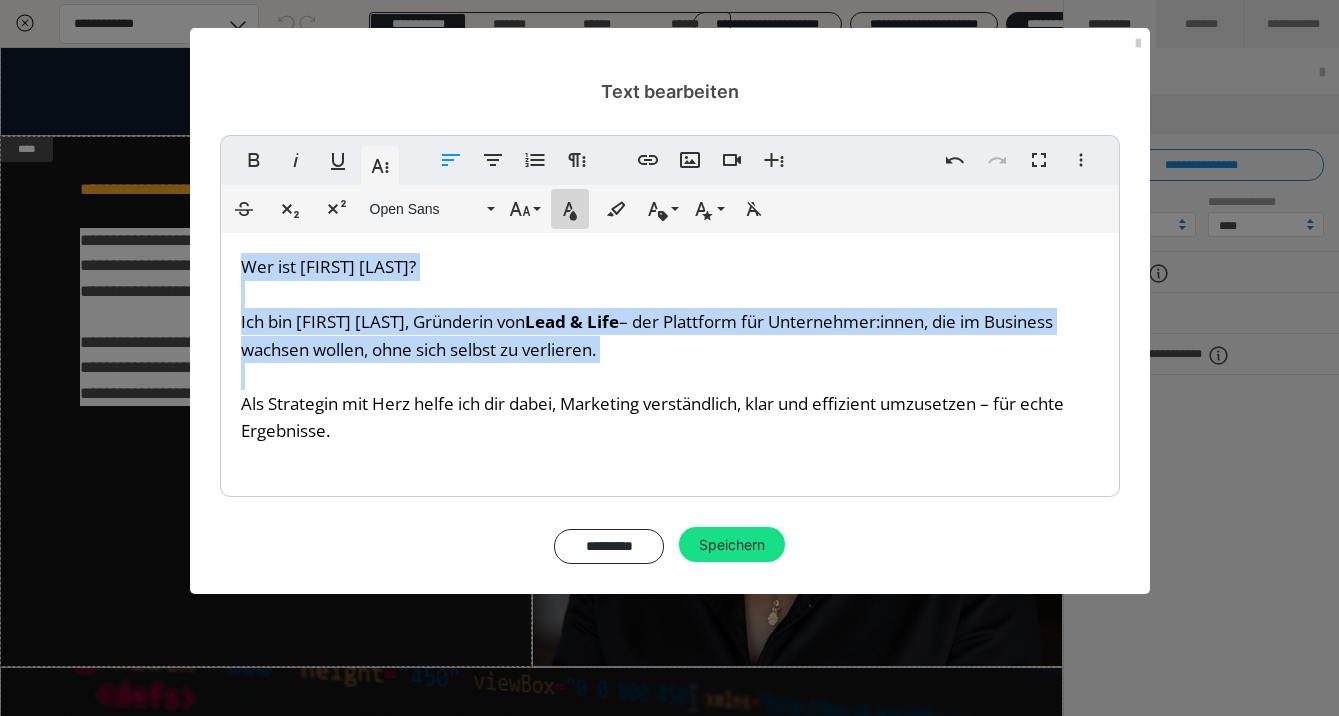 click 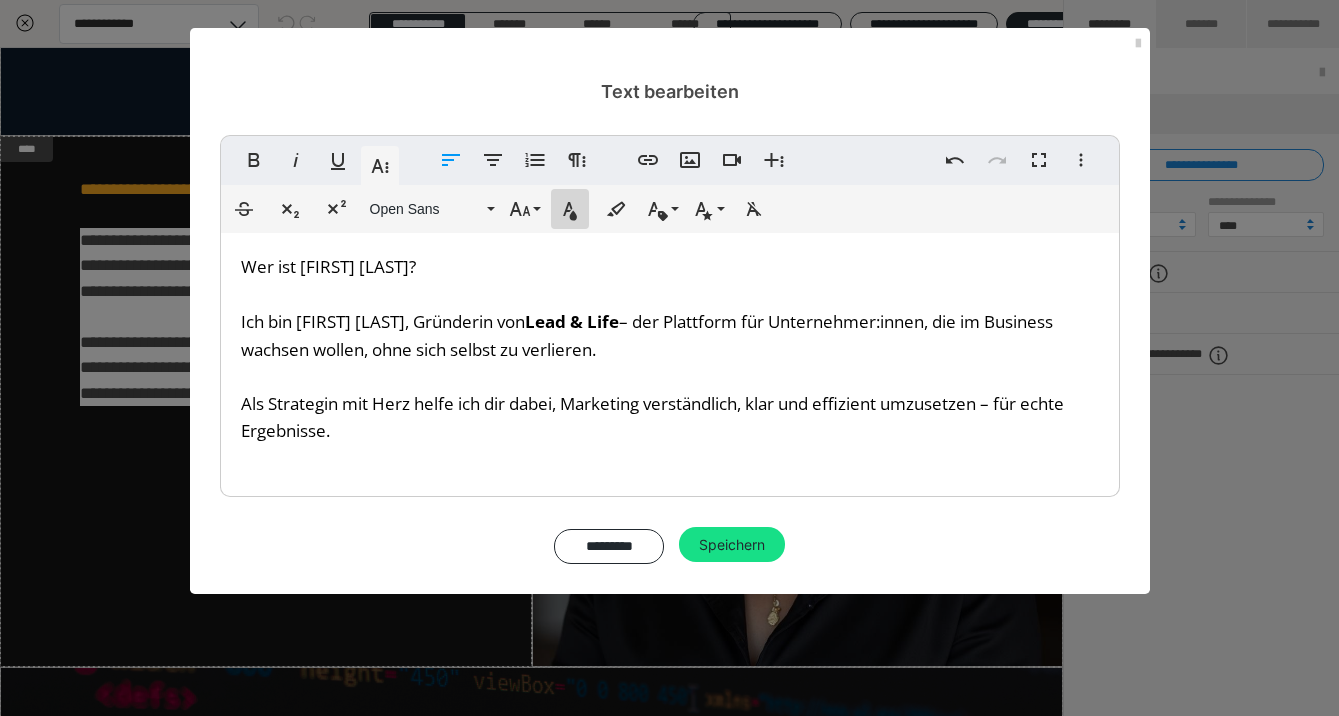 type on "#000000" 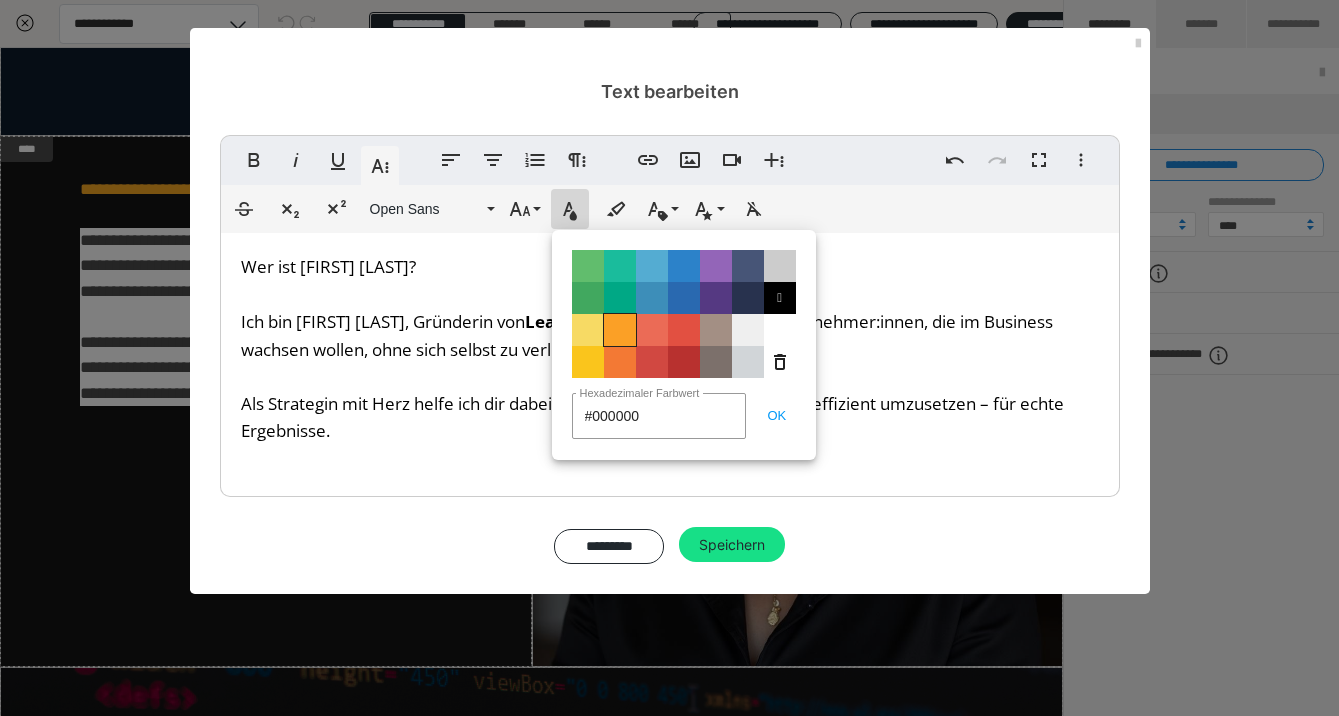 click on "Color#FBA026" at bounding box center (620, 330) 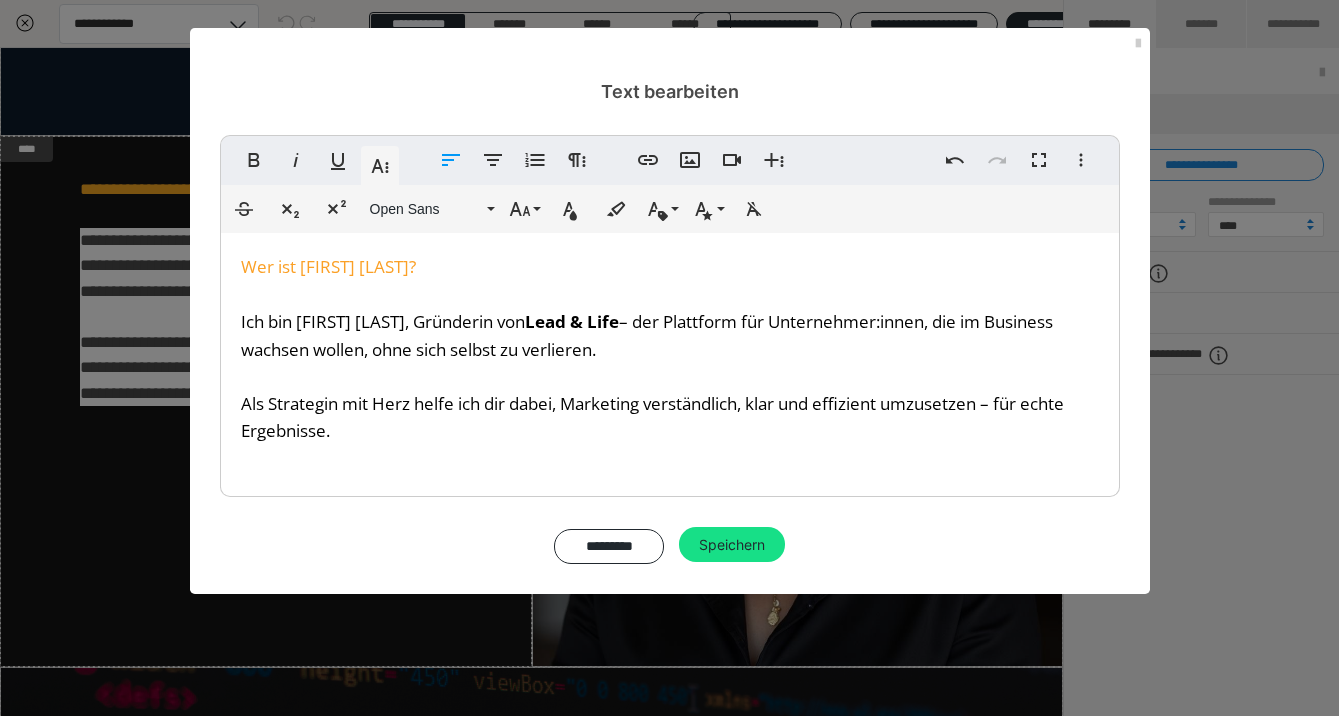 click on "Ich bin Charlotte Ernst, Gründerin von  Lead & Life  – der Plattform für Unternehmer:innen, die im Business wachsen wollen, ohne sich selbst zu verlieren. Als Strategin mit Herz helfe ich dir dabei, Marketing verständlich, klar und effizient umzusetzen – für echte Ergebnisse." at bounding box center (670, 376) 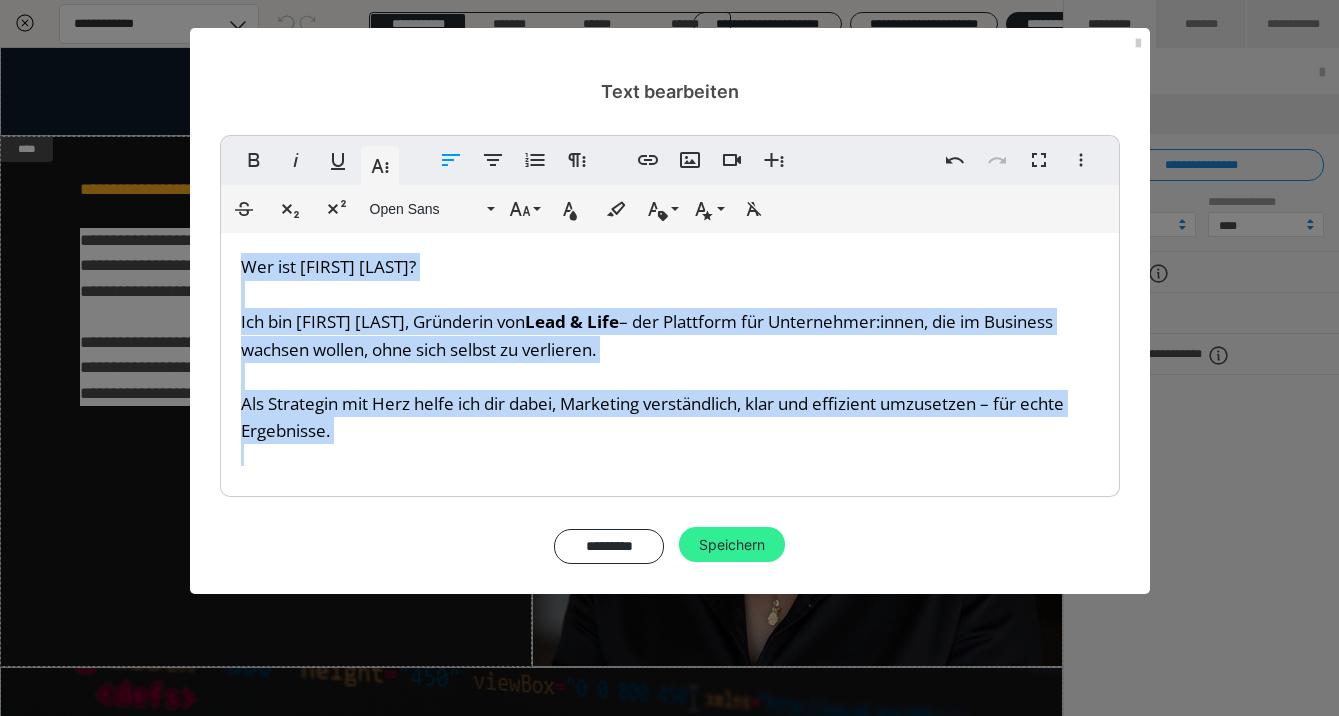 drag, startPoint x: 243, startPoint y: 262, endPoint x: 692, endPoint y: 529, distance: 522.38873 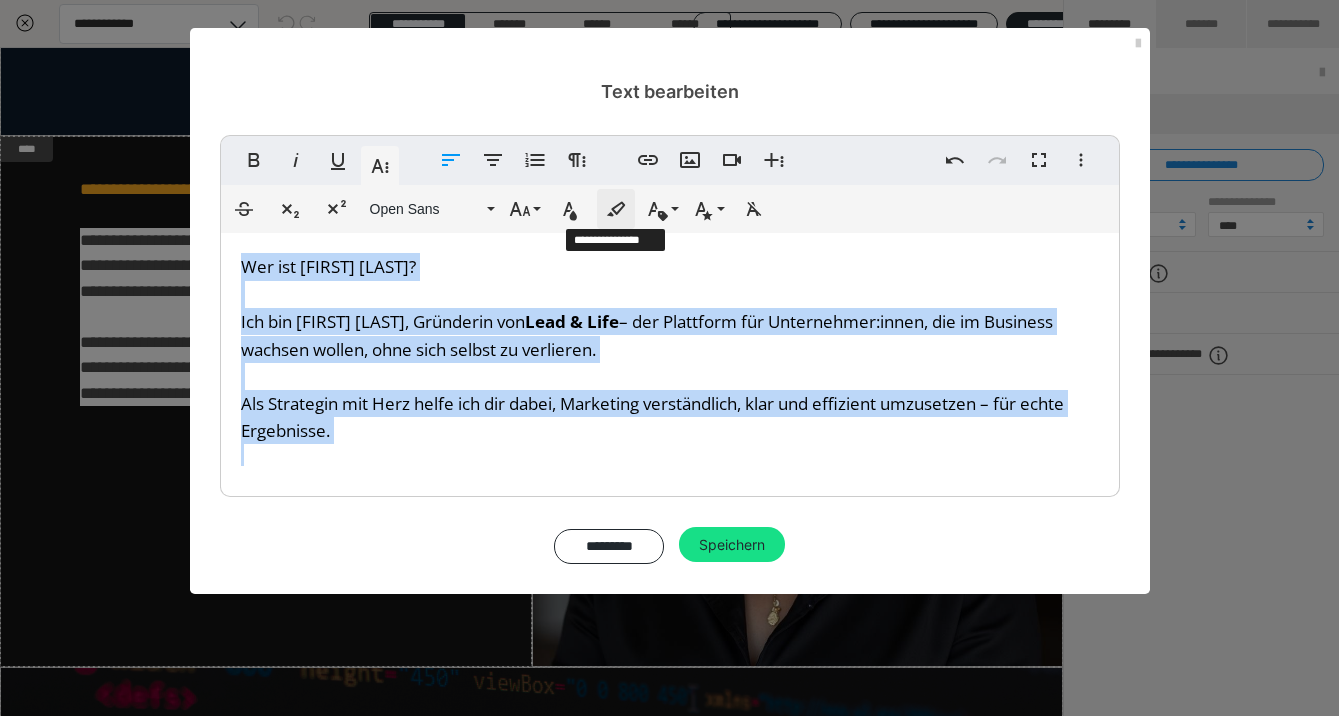 click 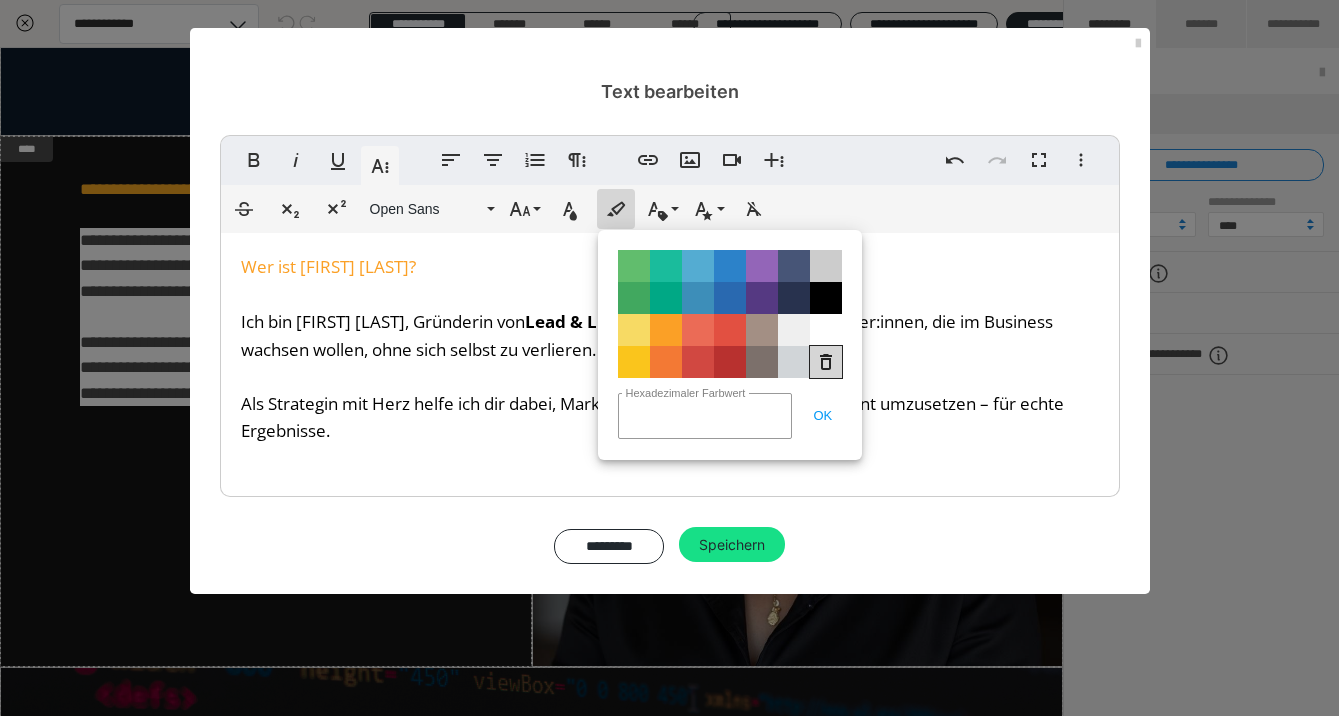 click 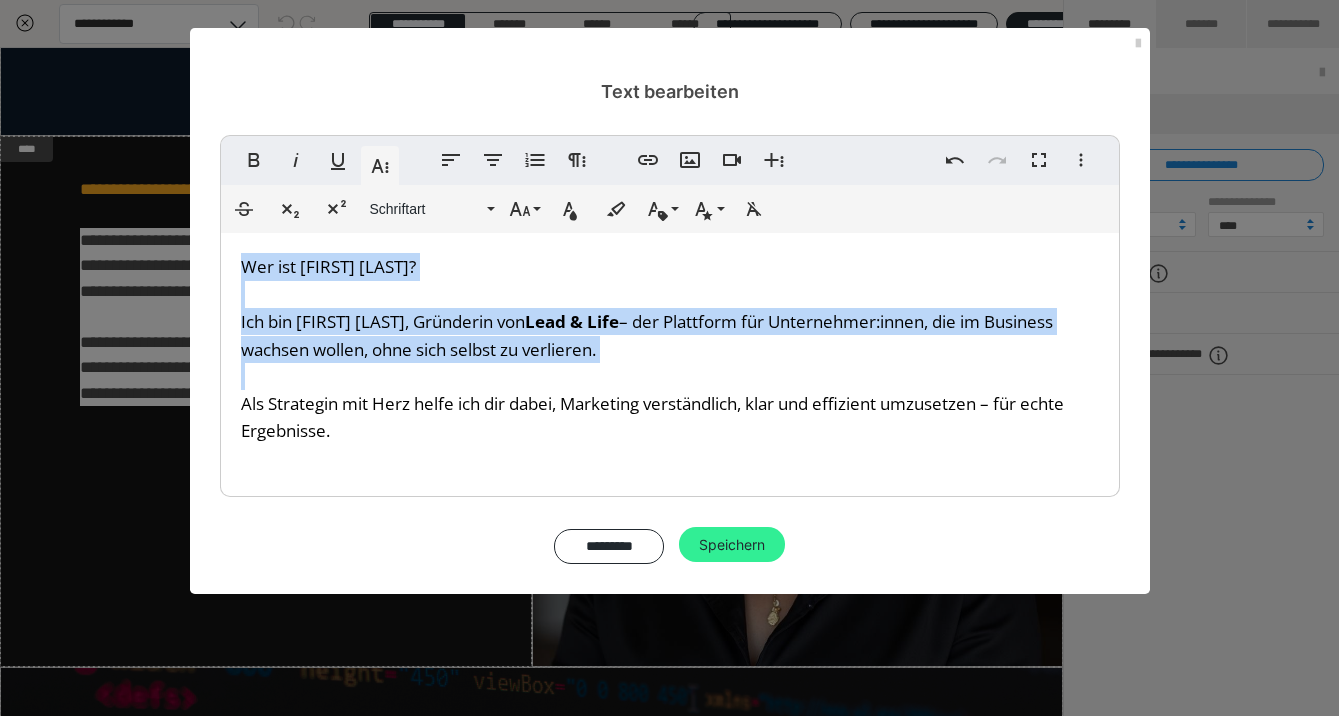 click on "Speichern" at bounding box center (732, 545) 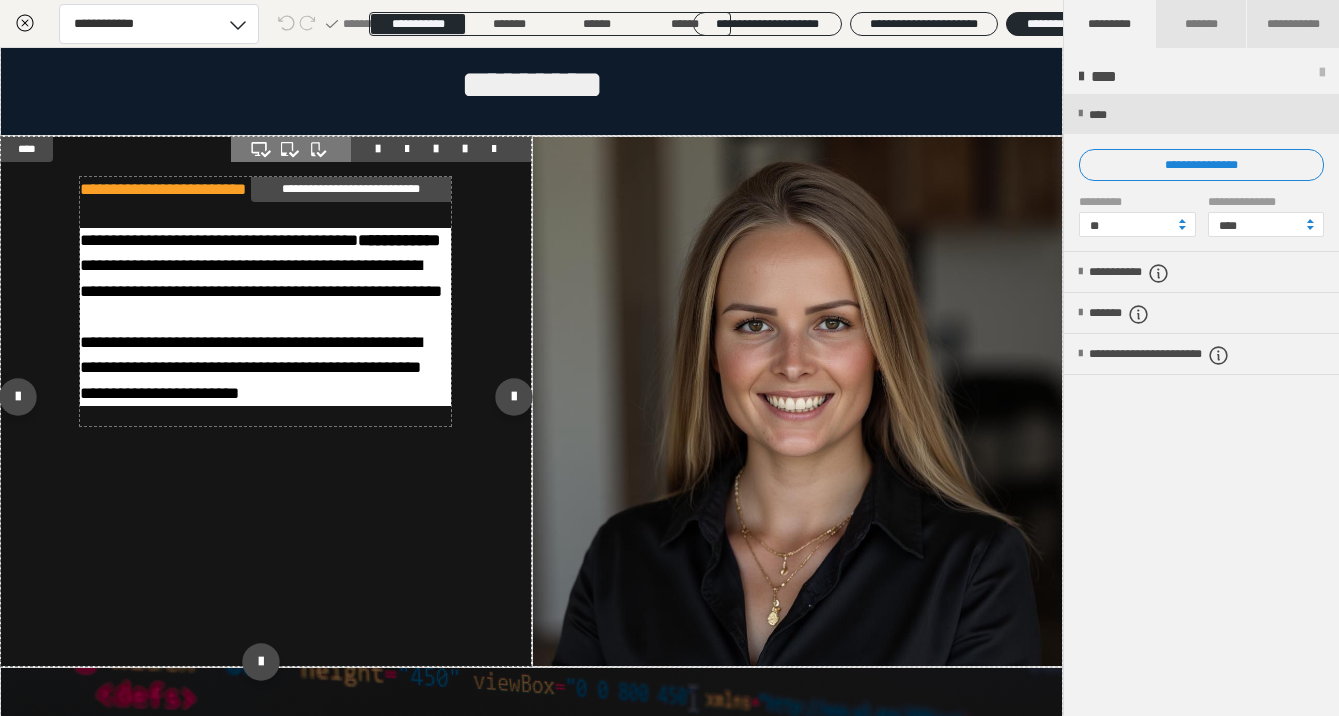 click on "**********" at bounding box center [265, 317] 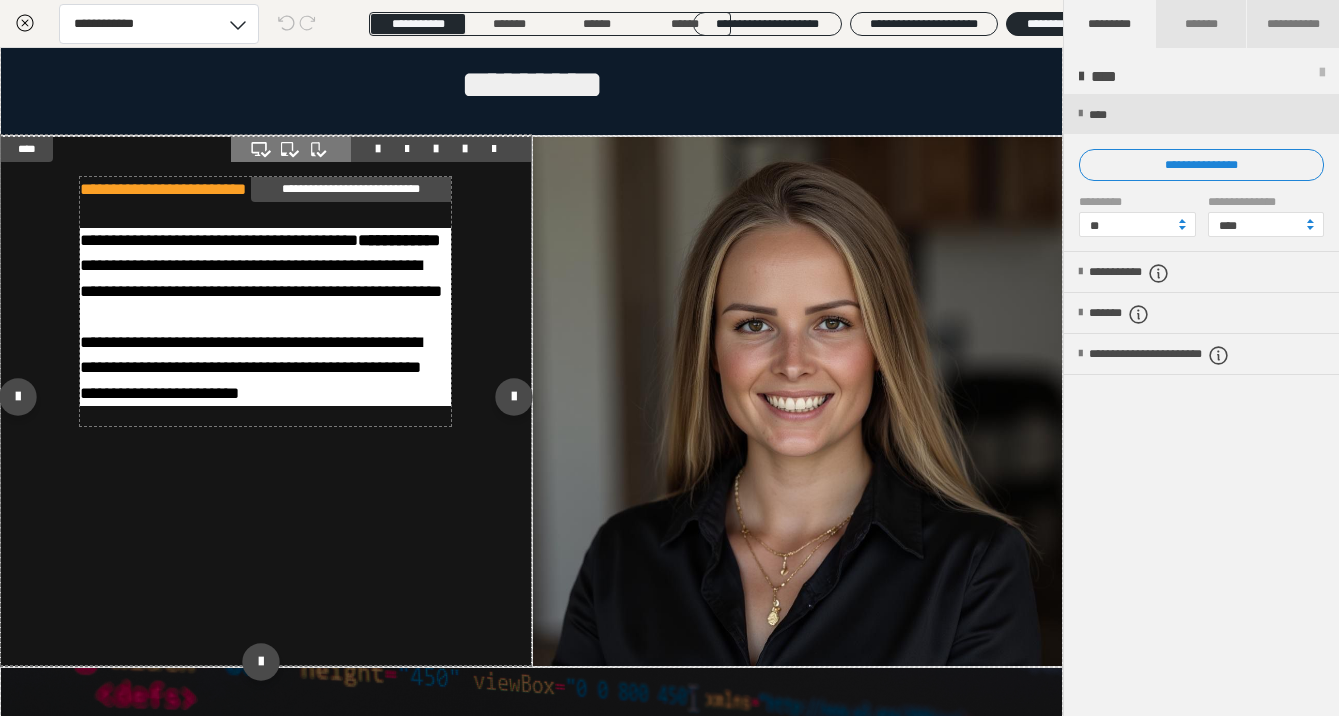 click on "**********" at bounding box center (265, 317) 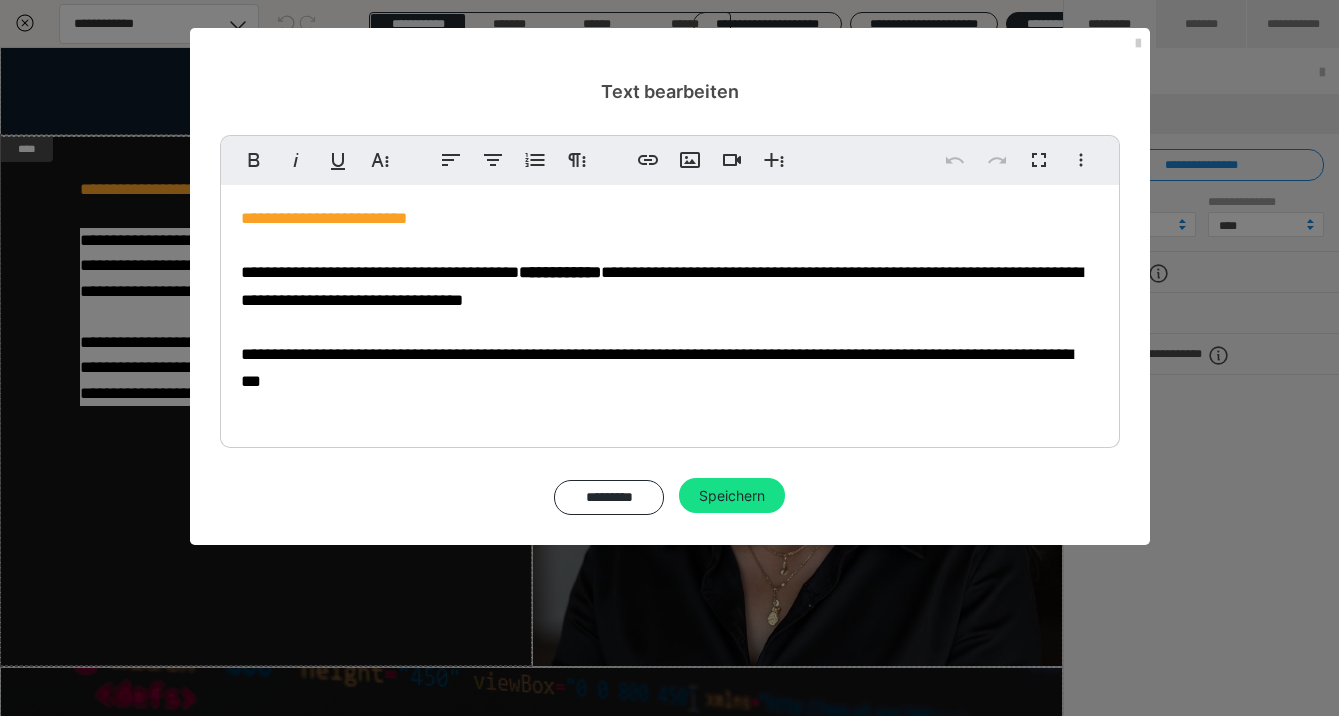click on "**********" at bounding box center (380, 272) 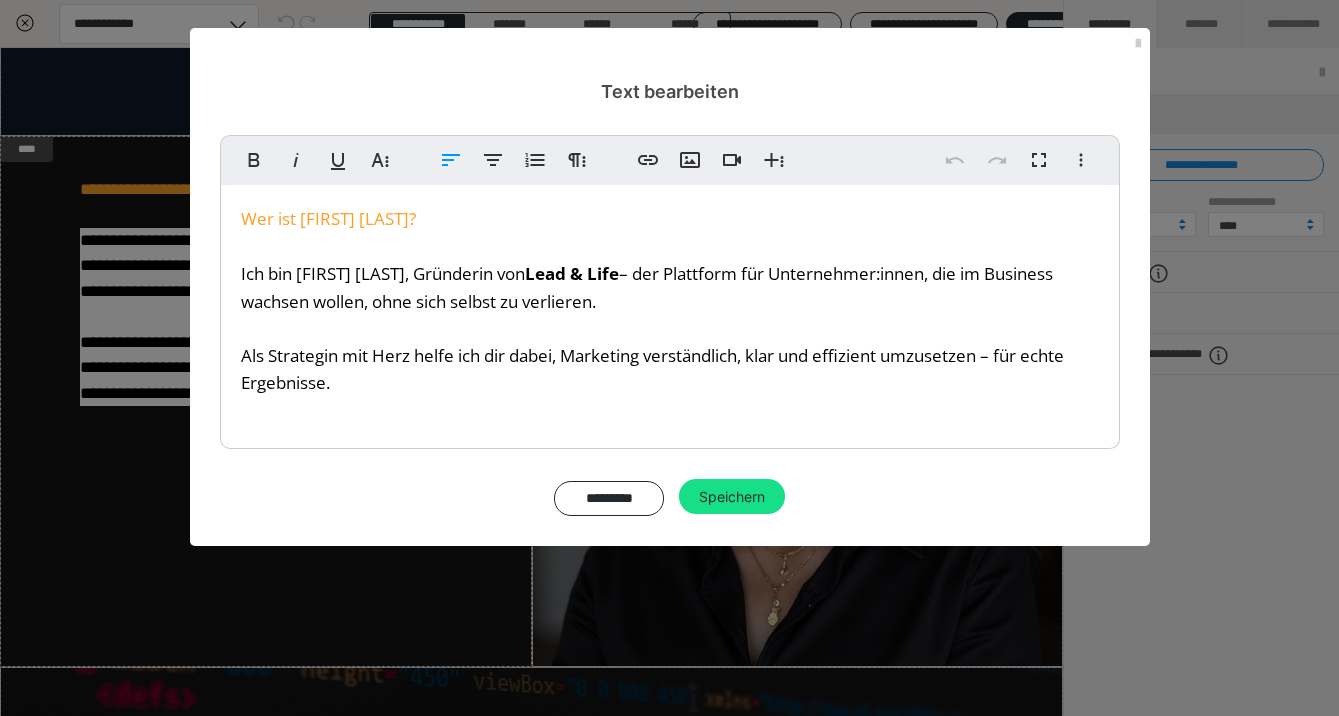 drag, startPoint x: 239, startPoint y: 268, endPoint x: 372, endPoint y: 382, distance: 175.17134 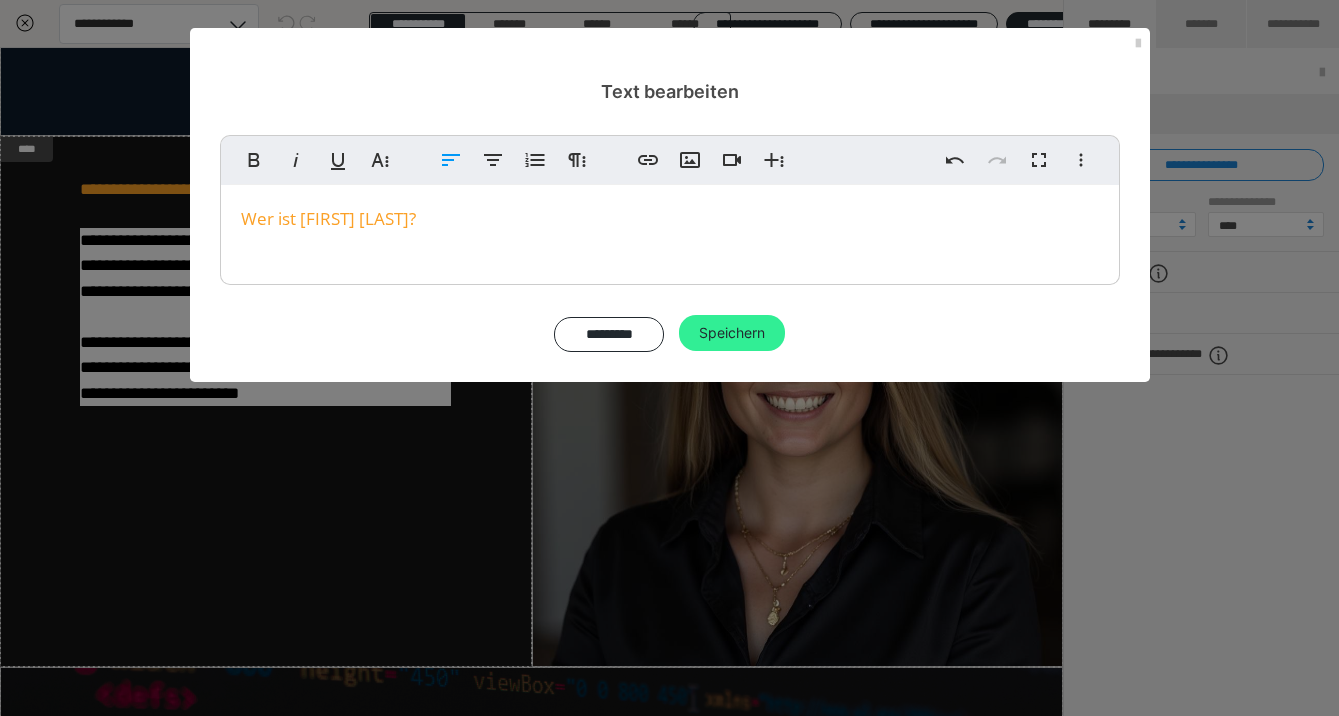 click on "Speichern" at bounding box center (732, 333) 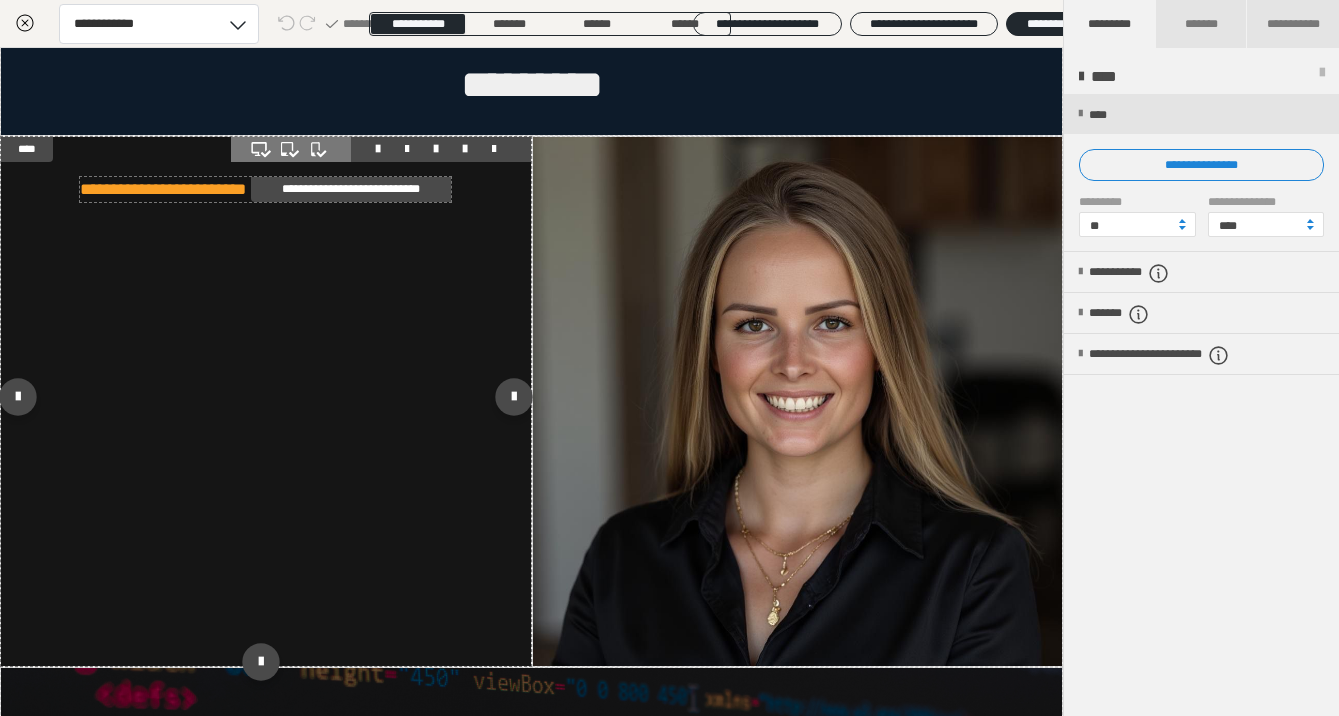 click on "**********" at bounding box center [163, 189] 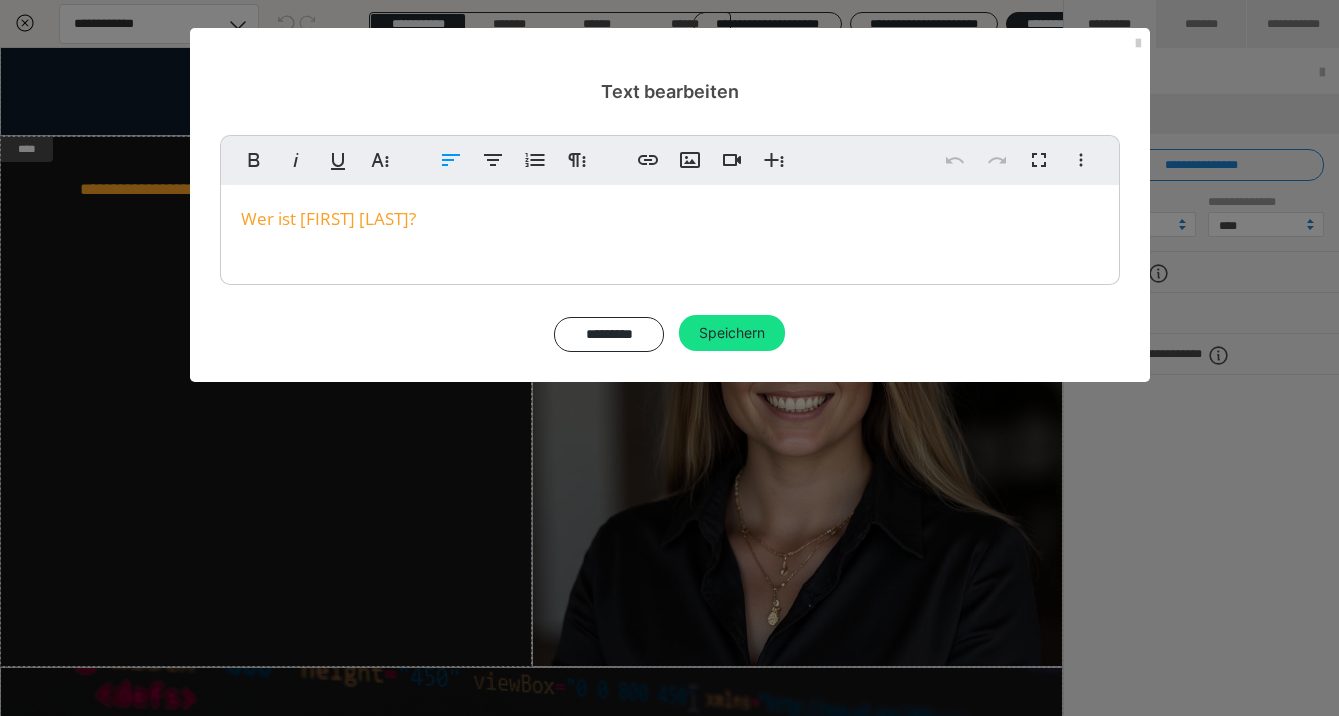 click on "Wer ist Charlotte Ernst?" at bounding box center (670, 219) 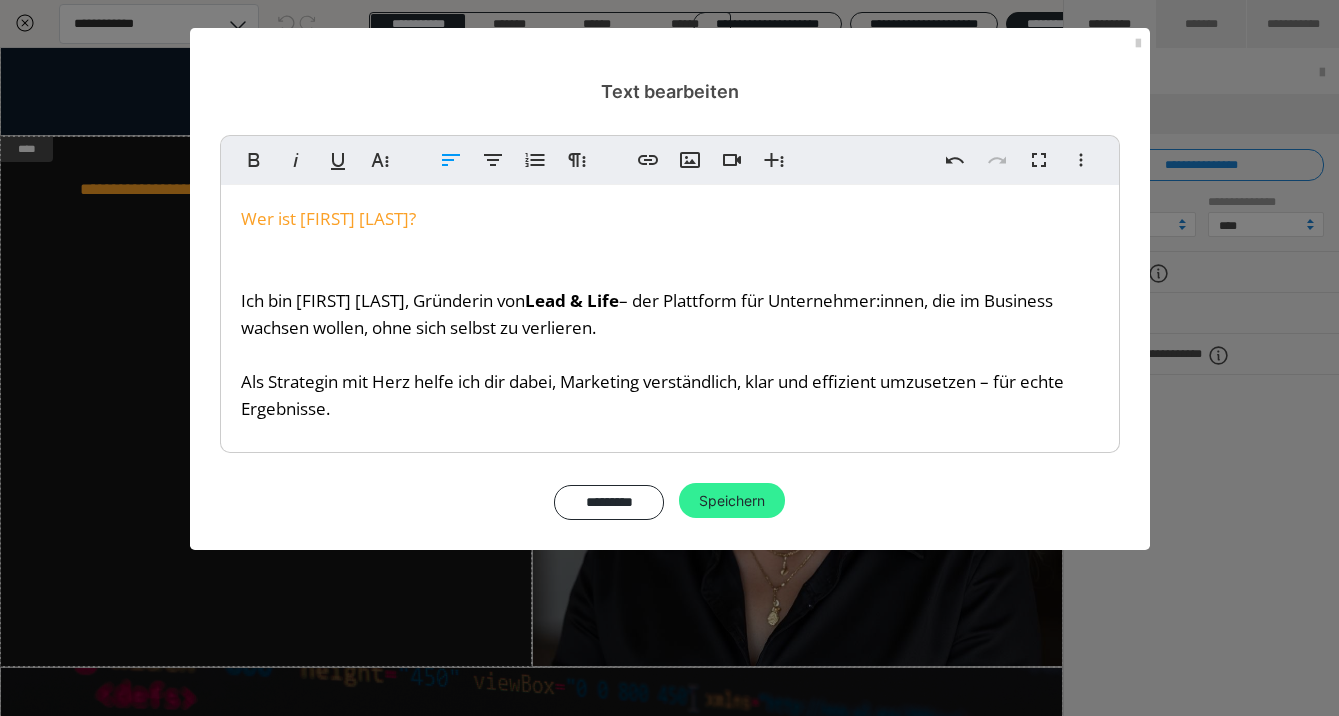 click on "Speichern" at bounding box center [732, 501] 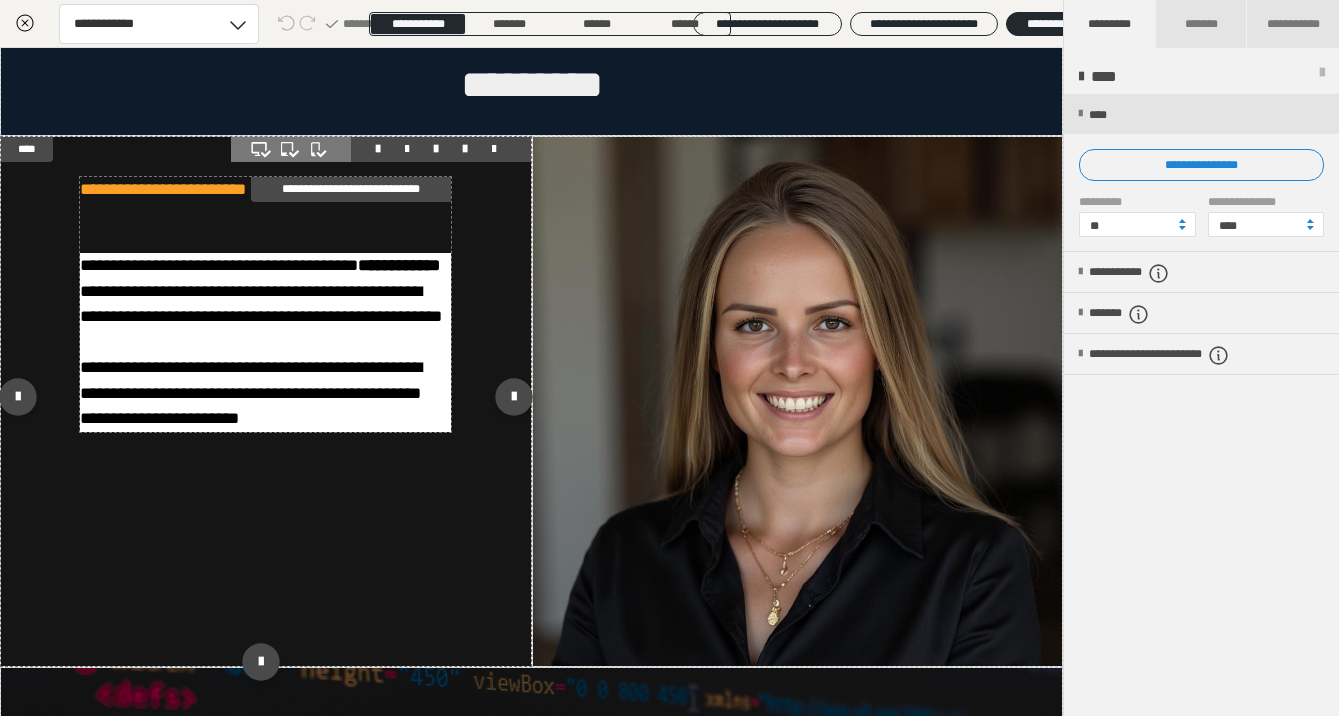 click on "**********" at bounding box center [265, 342] 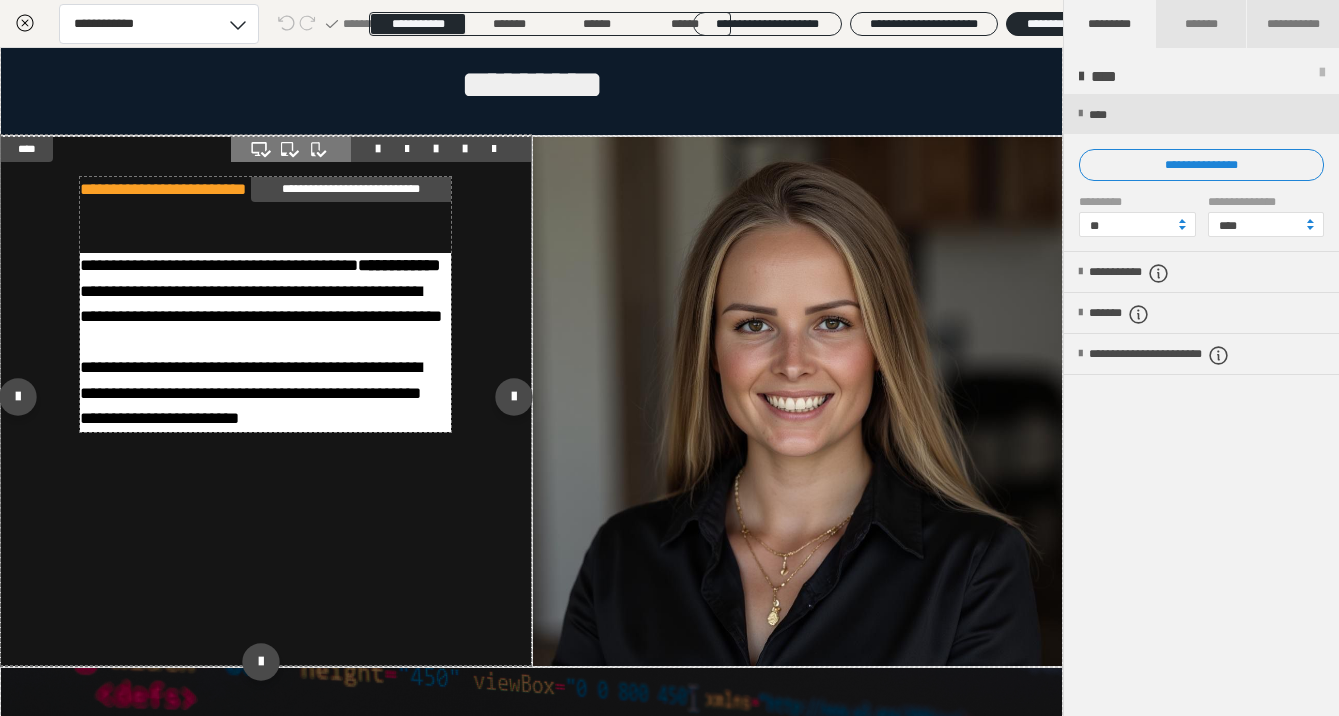 click on "**********" at bounding box center (265, 342) 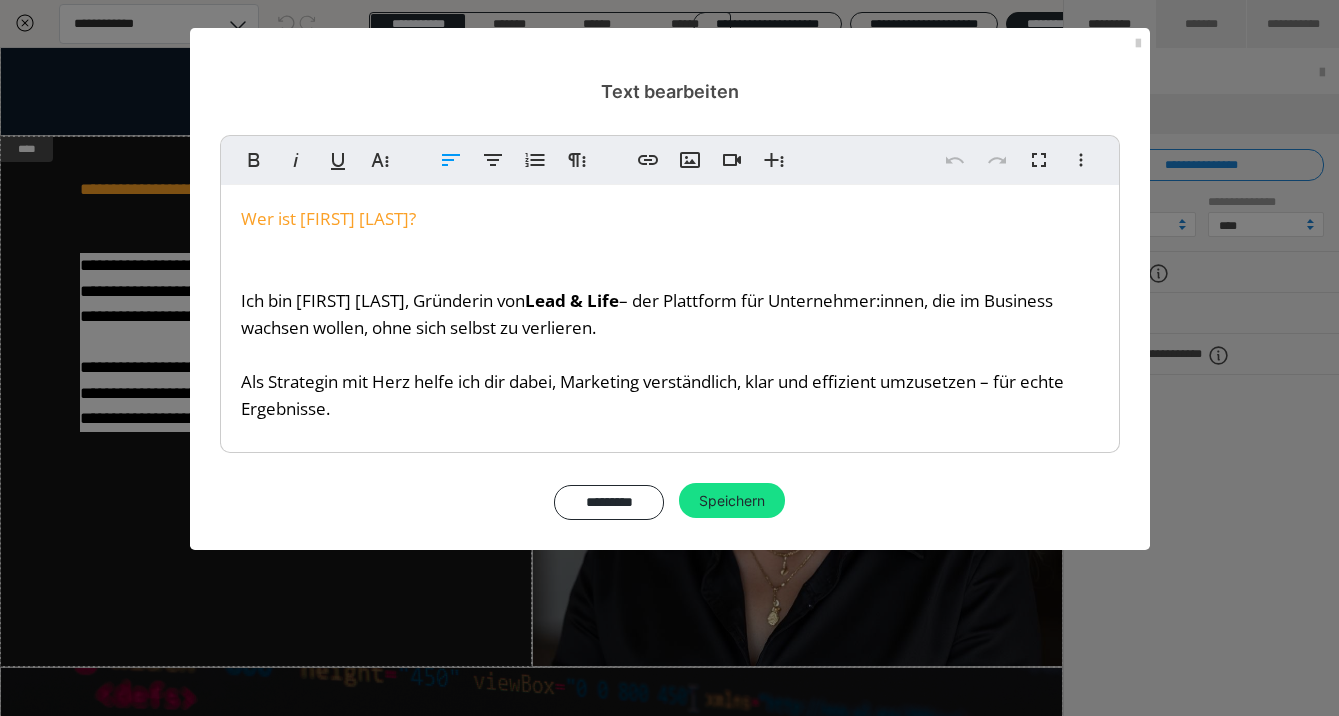 click on "Wer ist Charlotte Ernst?" at bounding box center [670, 246] 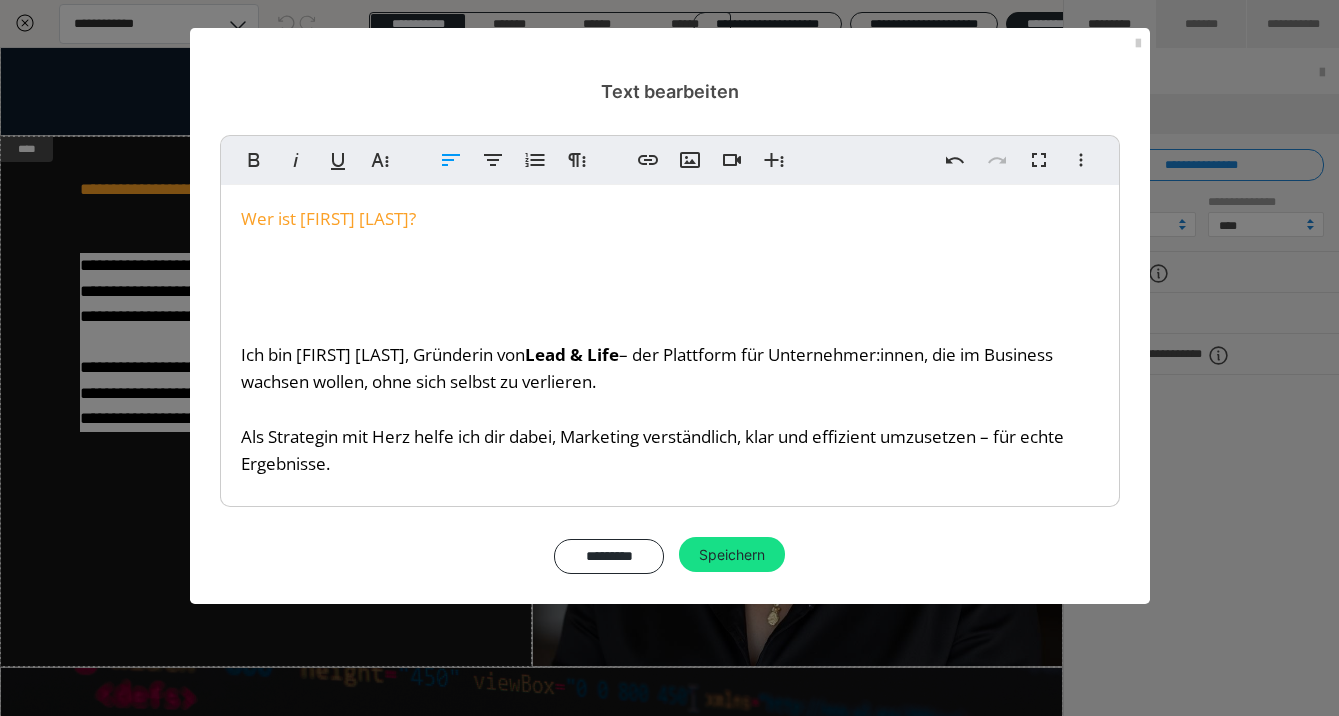 type 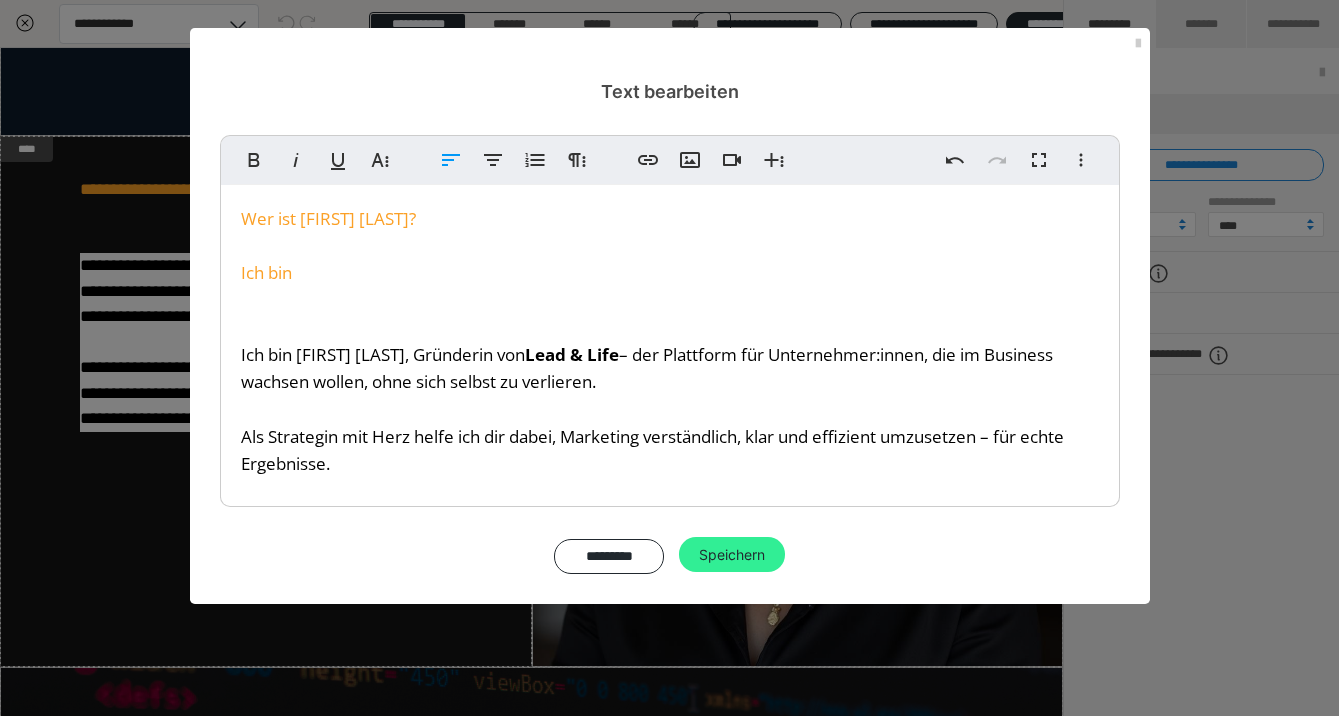 click on "Speichern" at bounding box center (732, 555) 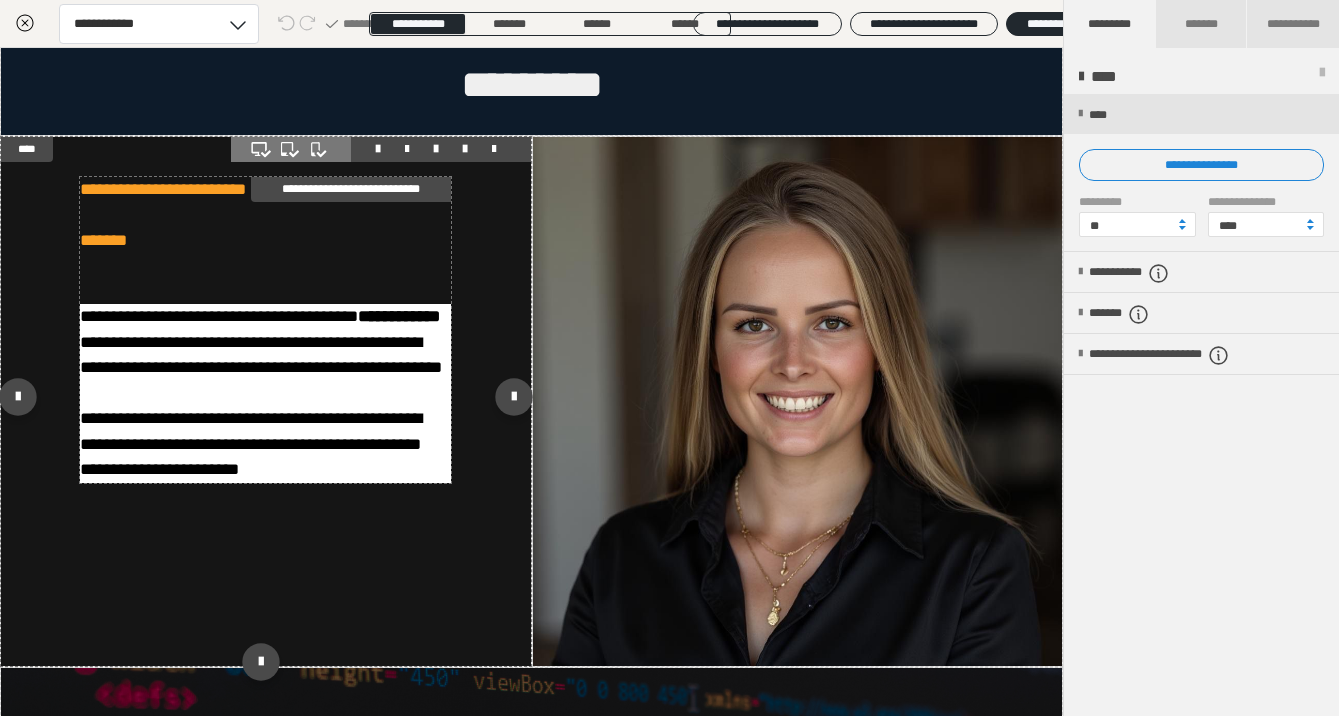 click on "**********" at bounding box center [261, 355] 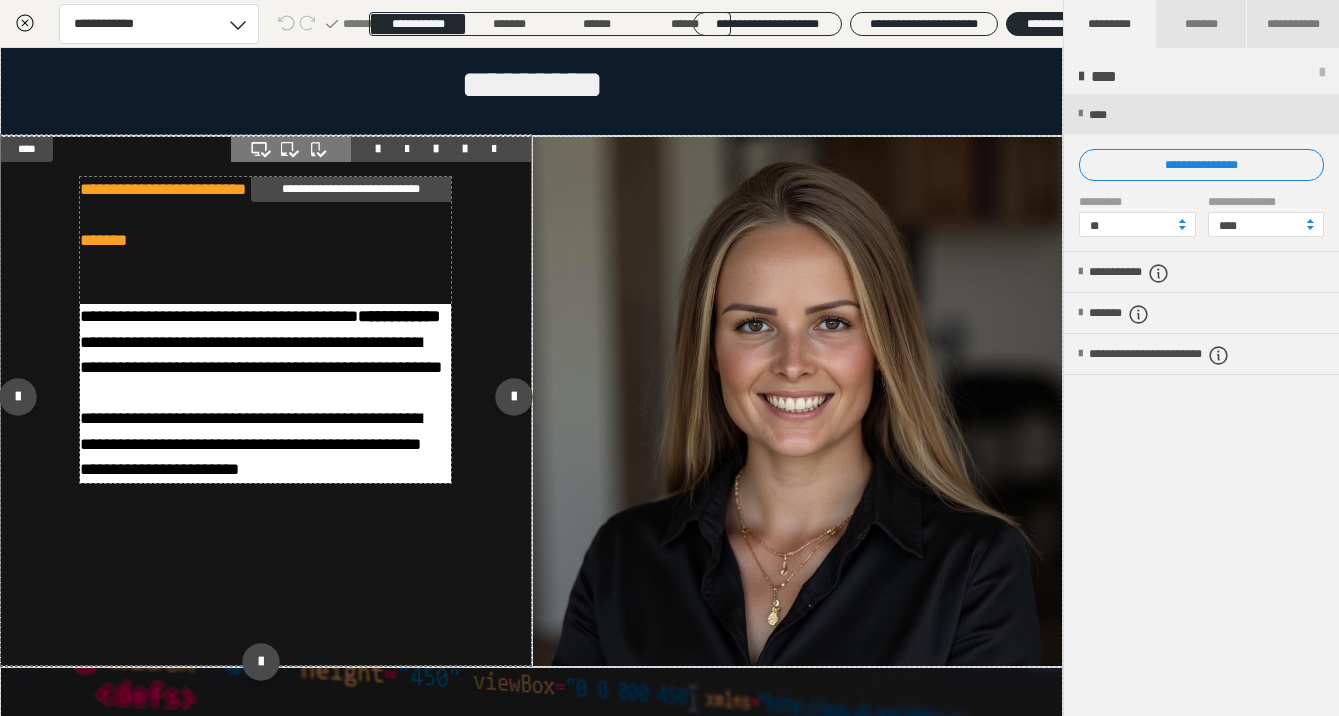 click on "**********" at bounding box center [261, 355] 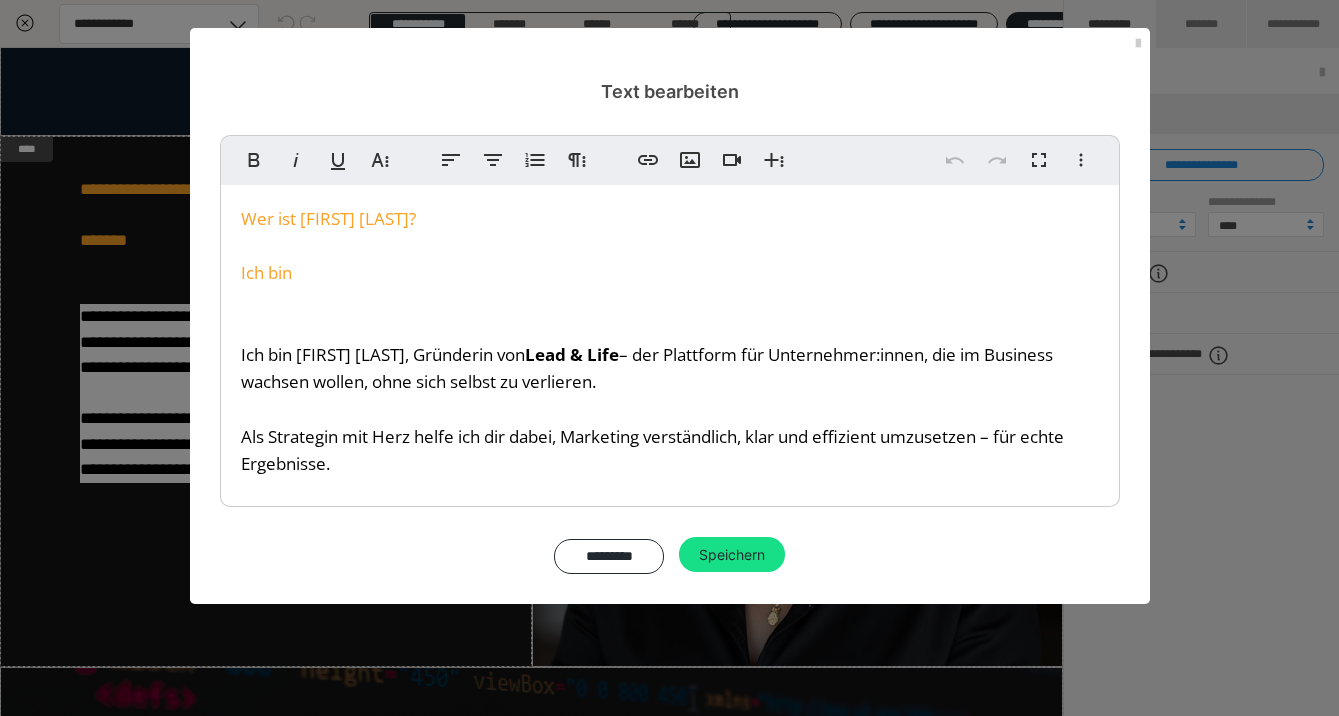 click on "Wer ist Charlotte Ernst? Ich bin" at bounding box center [670, 273] 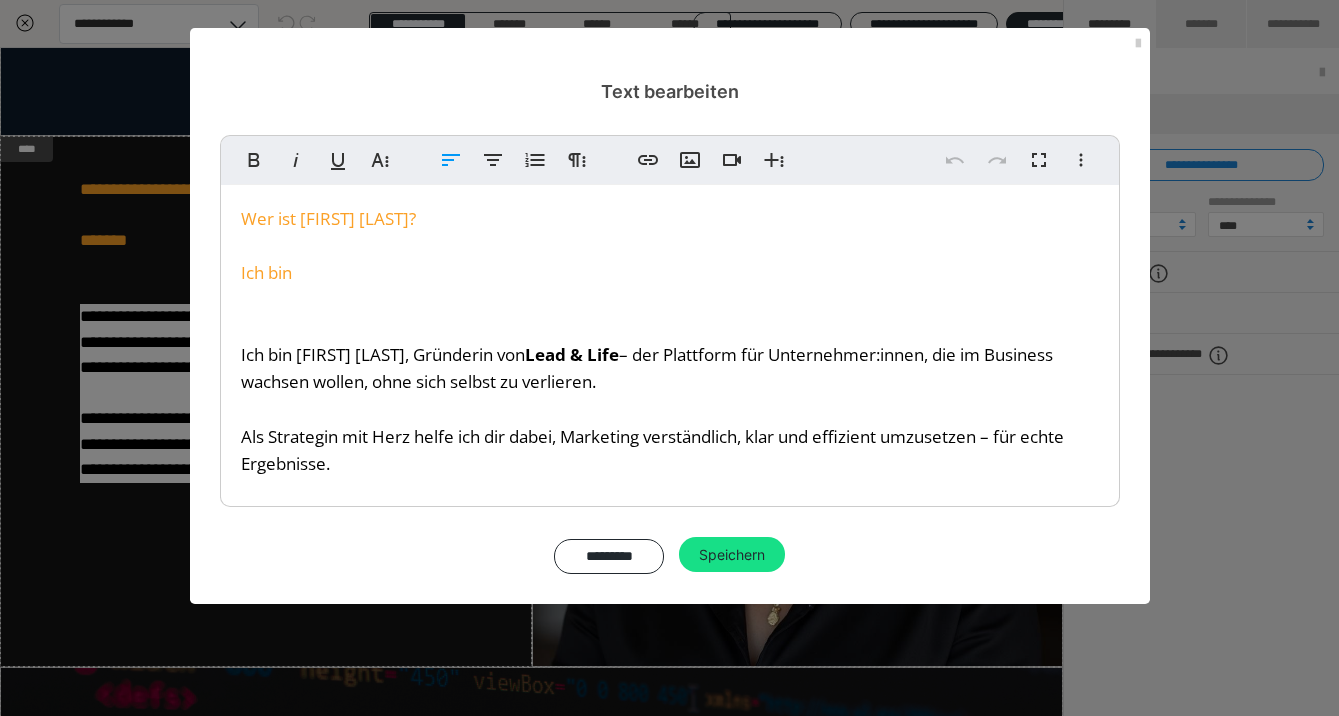 type 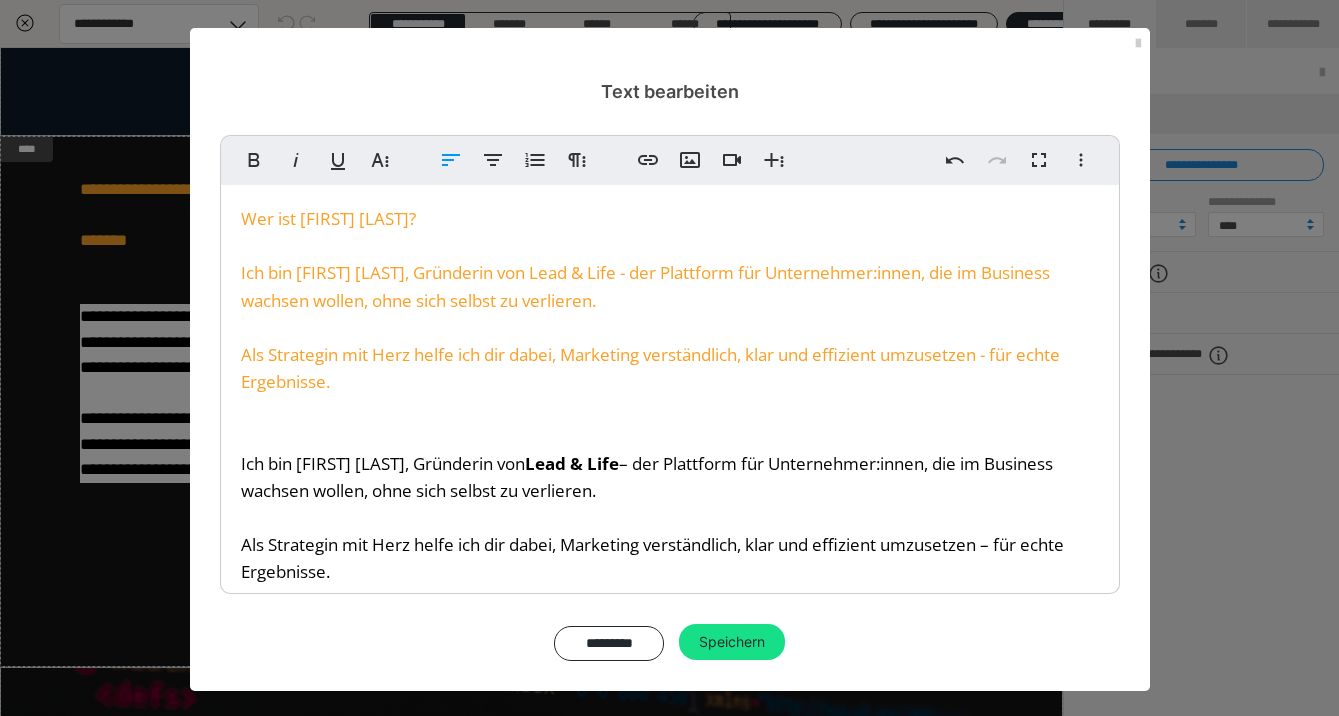 drag, startPoint x: 363, startPoint y: 575, endPoint x: 240, endPoint y: 425, distance: 193.98196 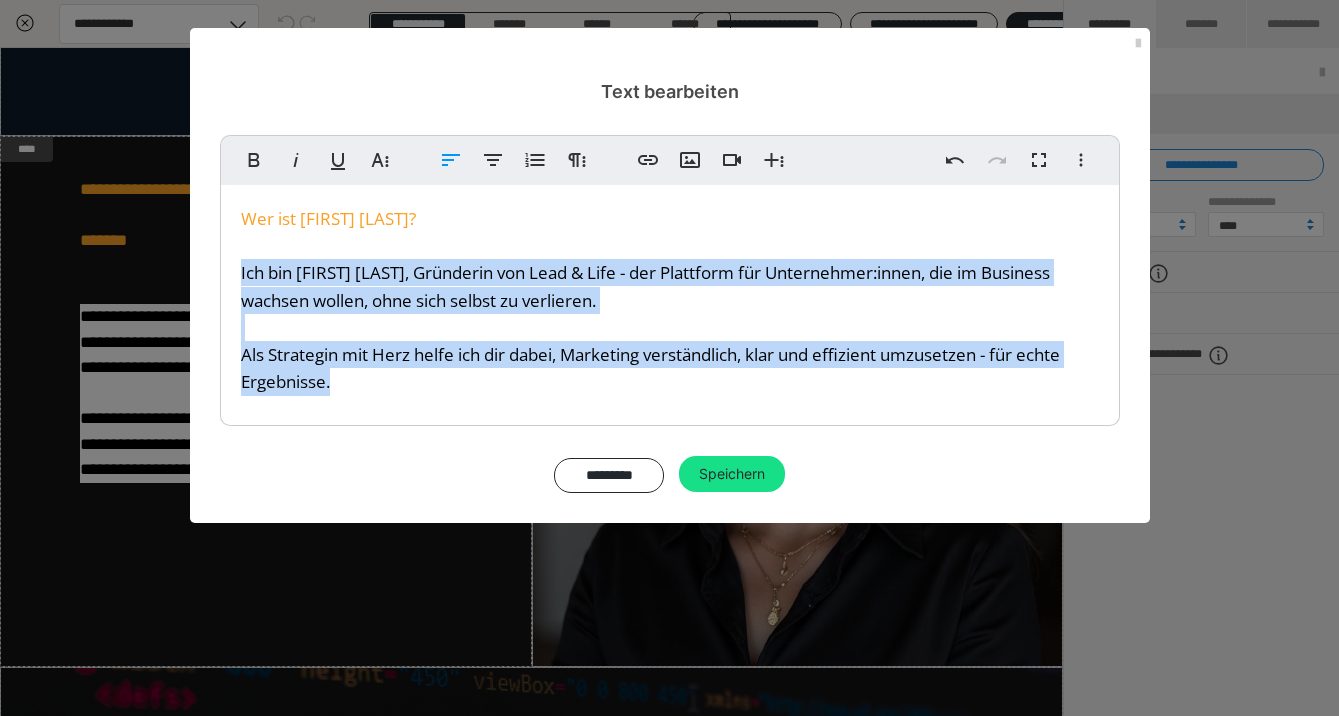 drag, startPoint x: 365, startPoint y: 375, endPoint x: 238, endPoint y: 270, distance: 164.78471 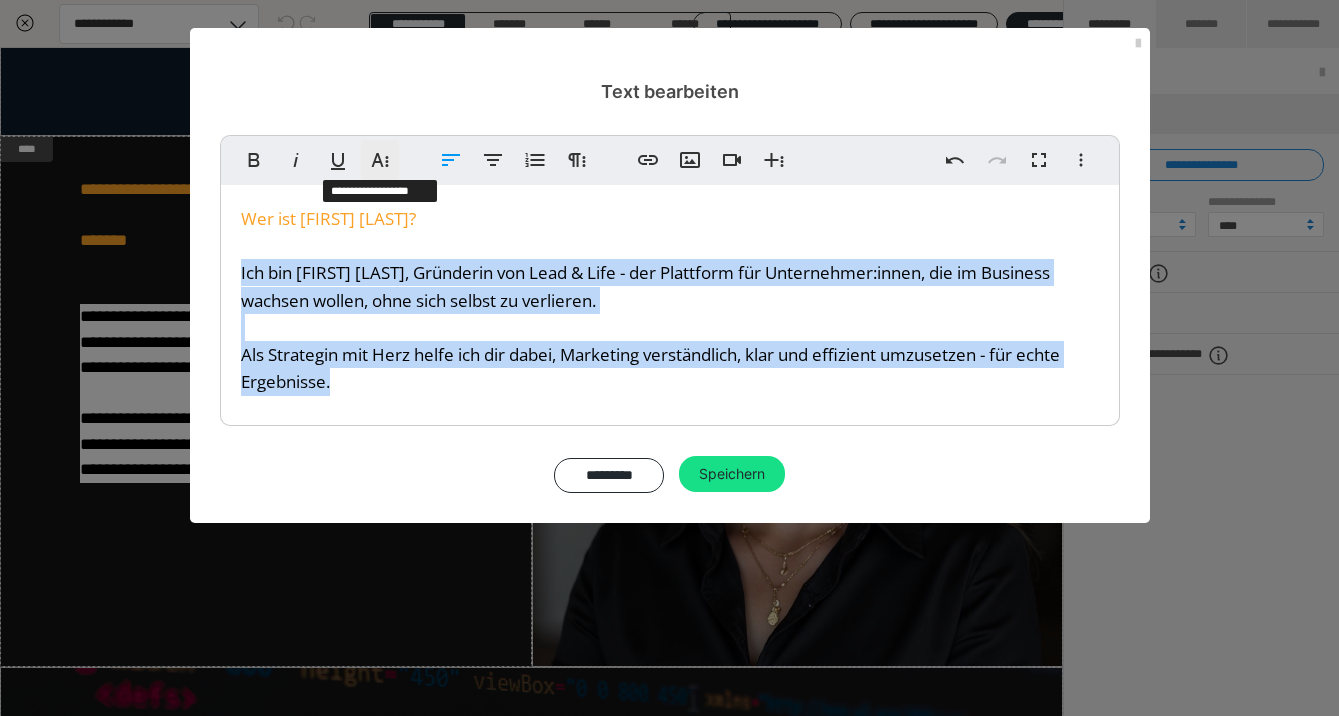 click 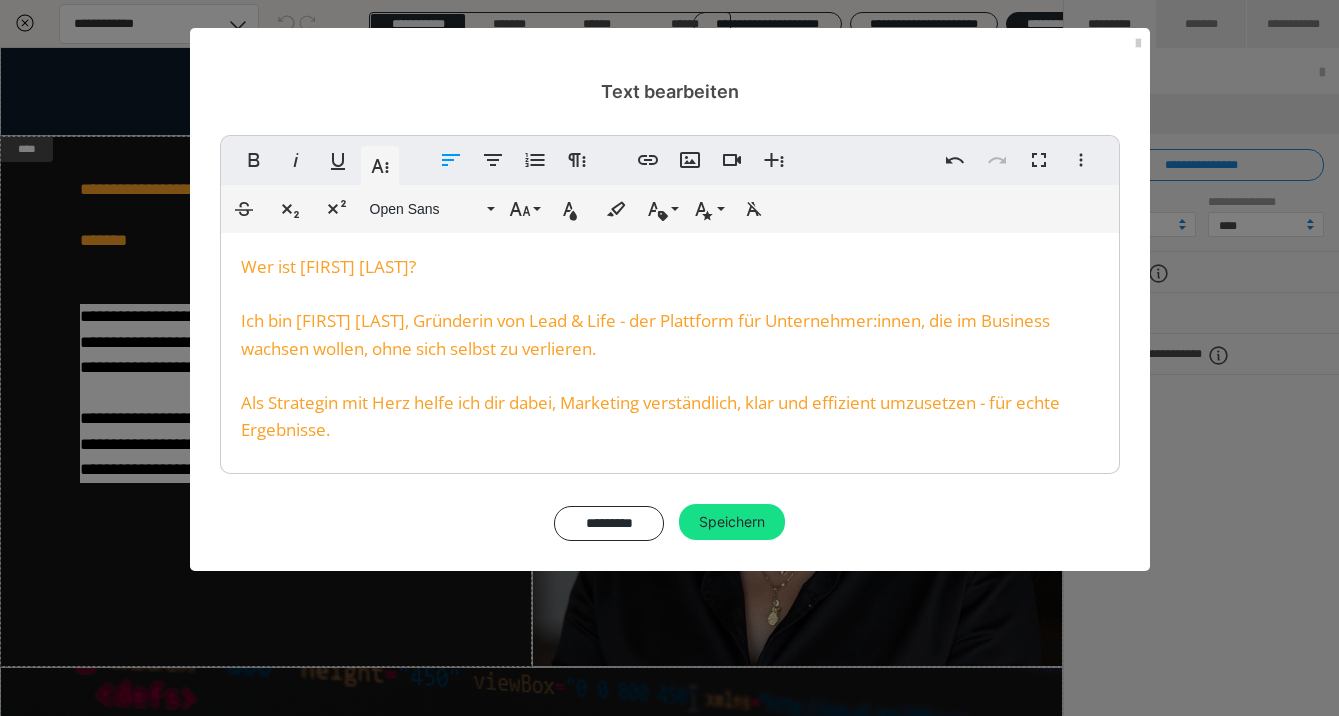 click on "Durchgestrichen Tiefgestellt Hochgestellt Open Sans ABeeZee Abhaya Libre Abril FatFace Alegreya Alice Amaranth Amatic SC Anonymous Pro Anton Arapey Archivo Black Archivo Light Archivo Medium Archivo Arimo Arvo B612 Barlow Bebas Neue Belleza Big Shoulders Stencil Display BioRhyme Blinker Cairo Cardo Catamaran Caveat Caveat Brush Comfortaa Concert One Cormorant Cormorant Garamond Courier Prime Crimson Text Dancing Script Eczar Exo Exo 2 Figtree Fira Sans Fjalla One Forum Frank Ruhl Libre Fraunces Grandstander IBM Plex Serif Inconsolata Inder Indie Flower Inter Josefin Sans Jost Karla Lato Lexend Deca Libre Baskerville Libre Franklin Lilita One Lobster Lobster Two Lora Merienda Merriweather Montserrat Montserrat Black Montserrat Extra Bold Montserrat Light Montserrat Med Mulish MuseoModerno Nixie One Noto Sans Noto Serif Nunito Nunito Sans Old Standard TT Open Sans Oswald Oxygen Pacifico Patrick Hand Playball Playfair Display Poppins PT Sans PT Sans Narrow PT Serif Public Sans Quicksand Rakkas Raleway Righteous" at bounding box center [670, 209] 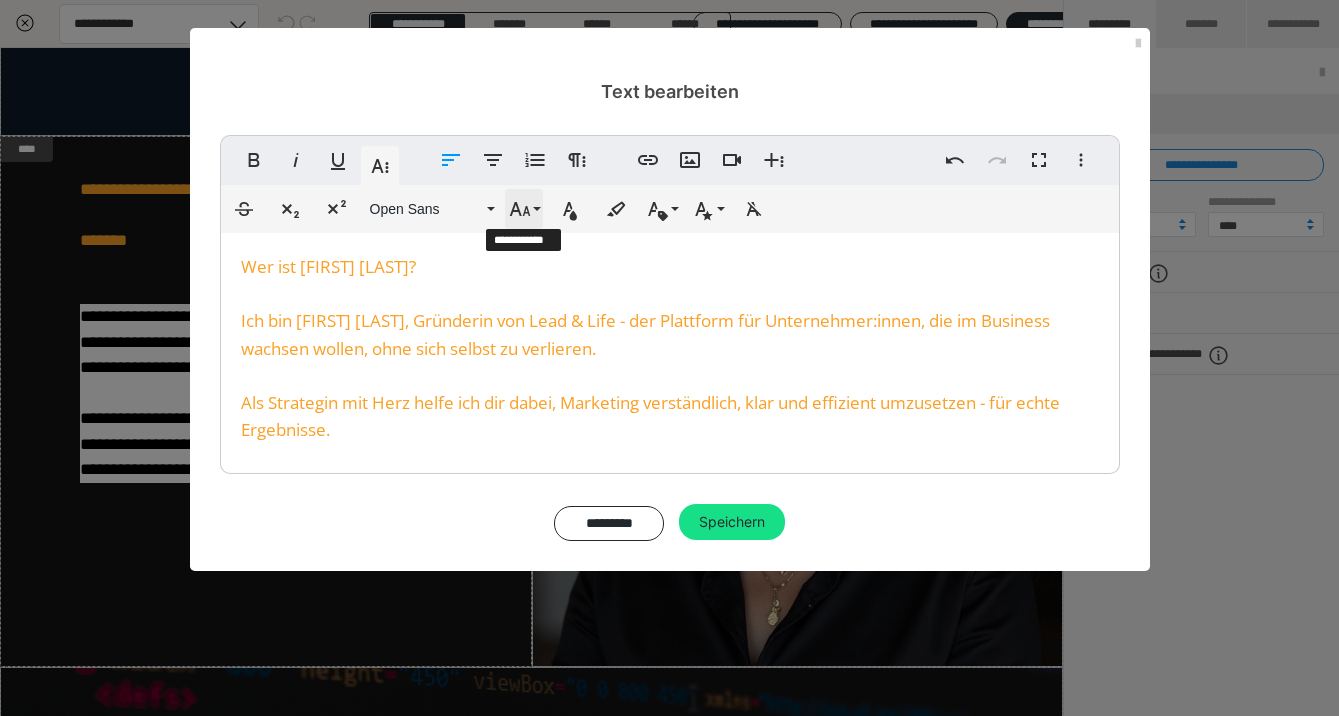 click 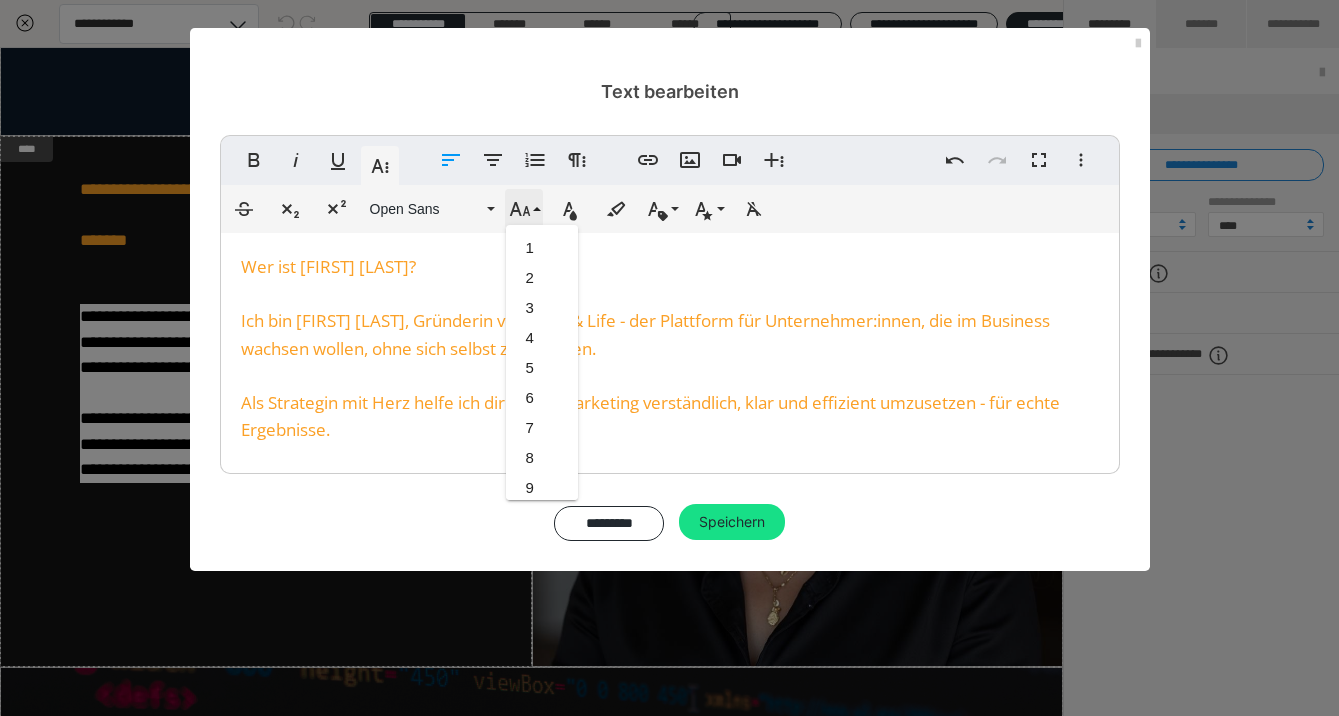 scroll, scrollTop: 503, scrollLeft: 0, axis: vertical 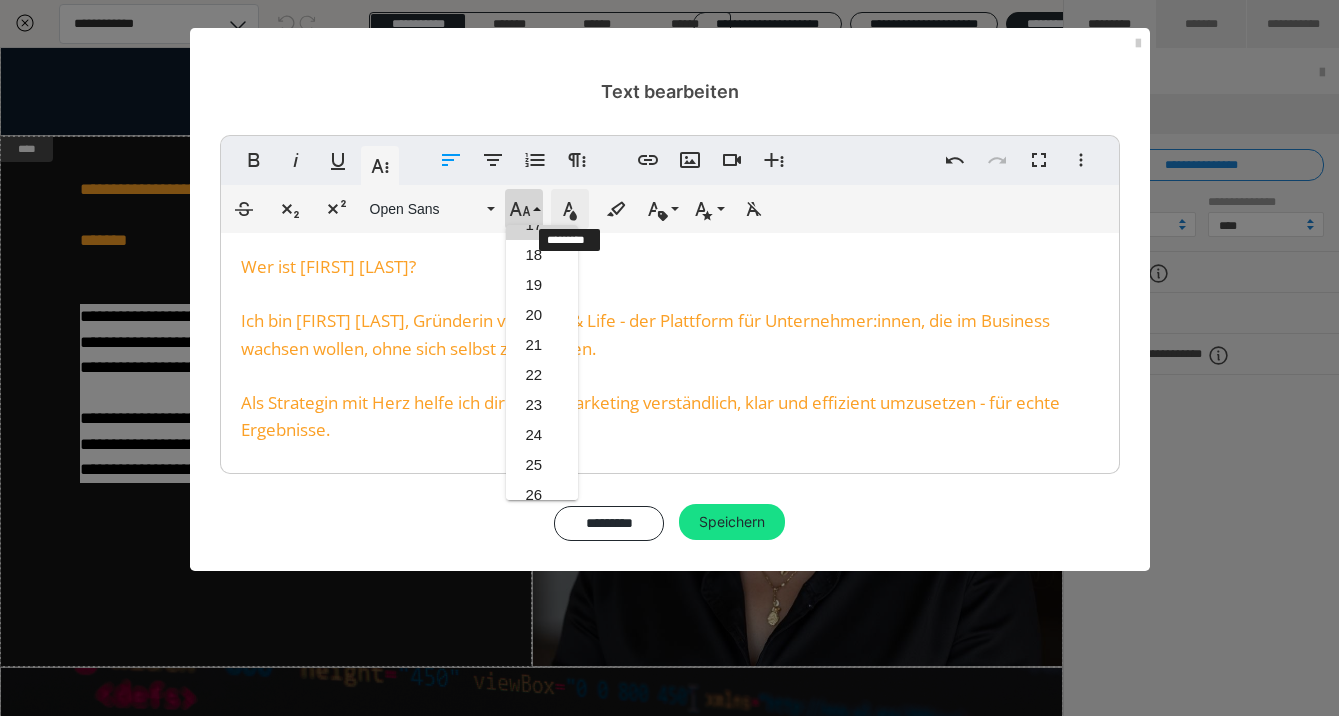 click 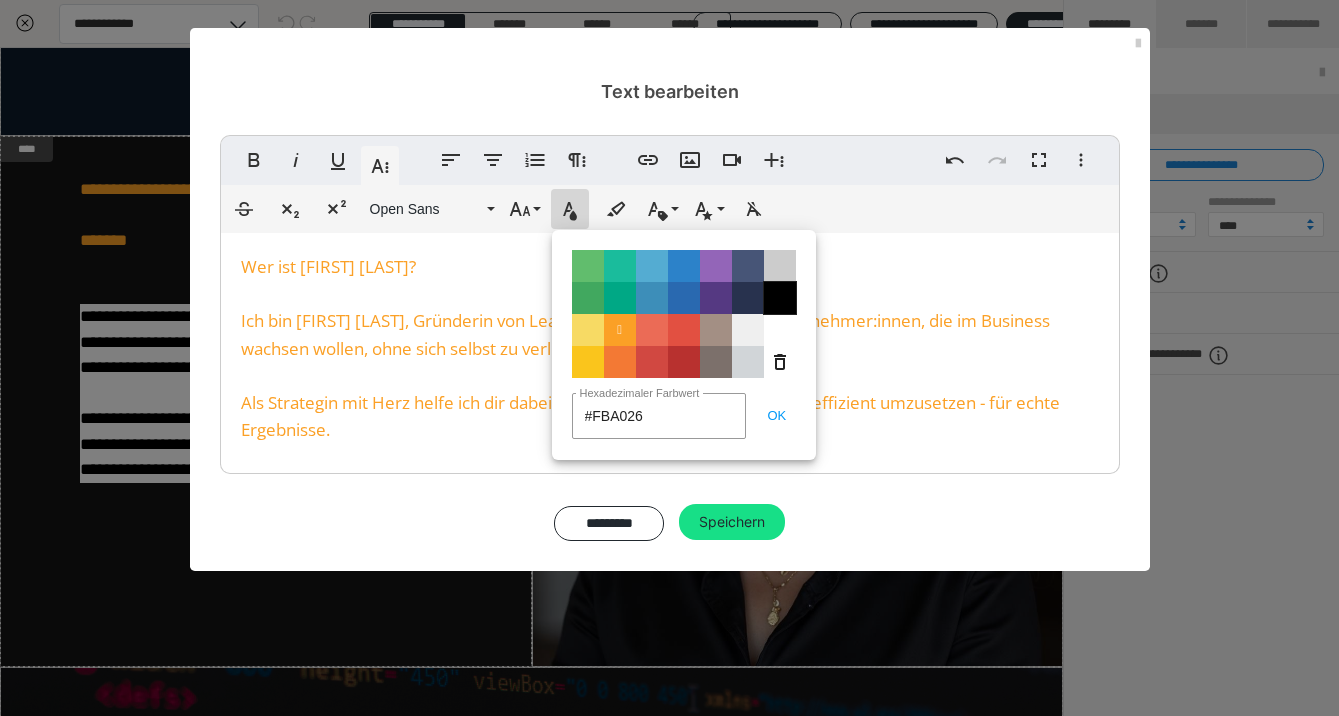 click on "Color#000000" at bounding box center [780, 298] 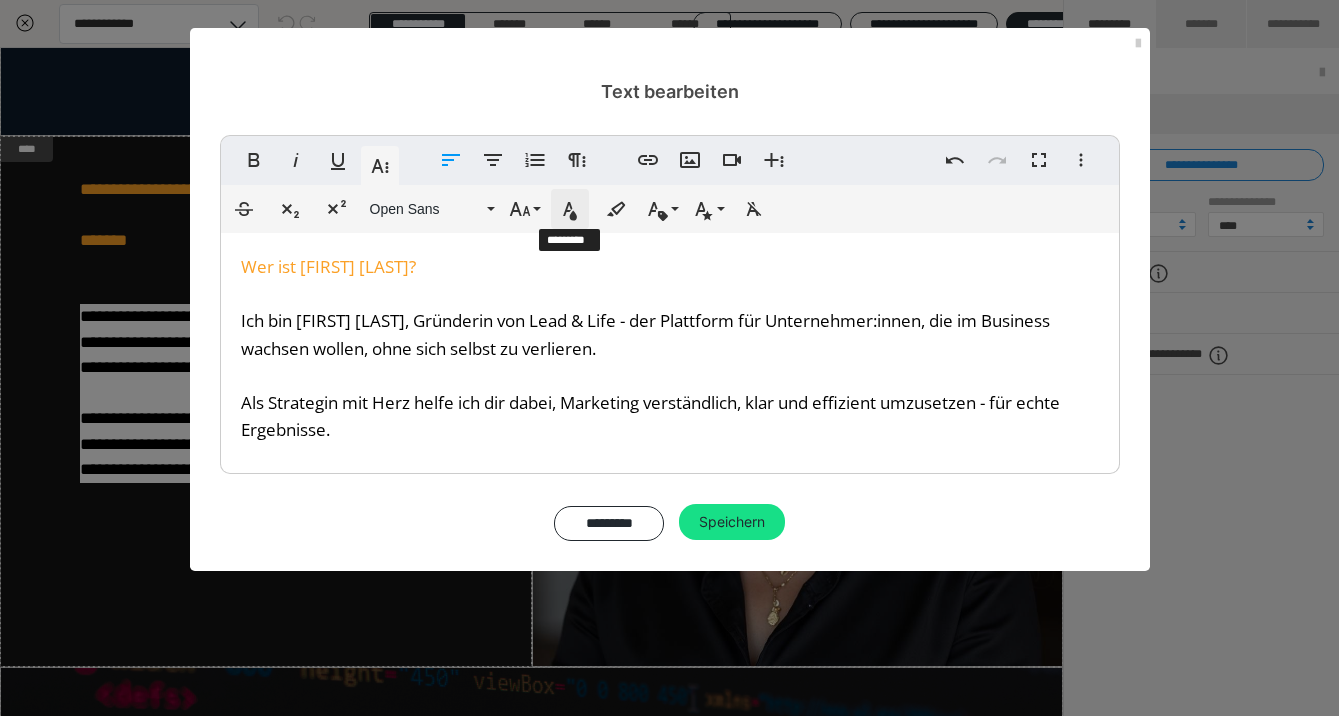 click 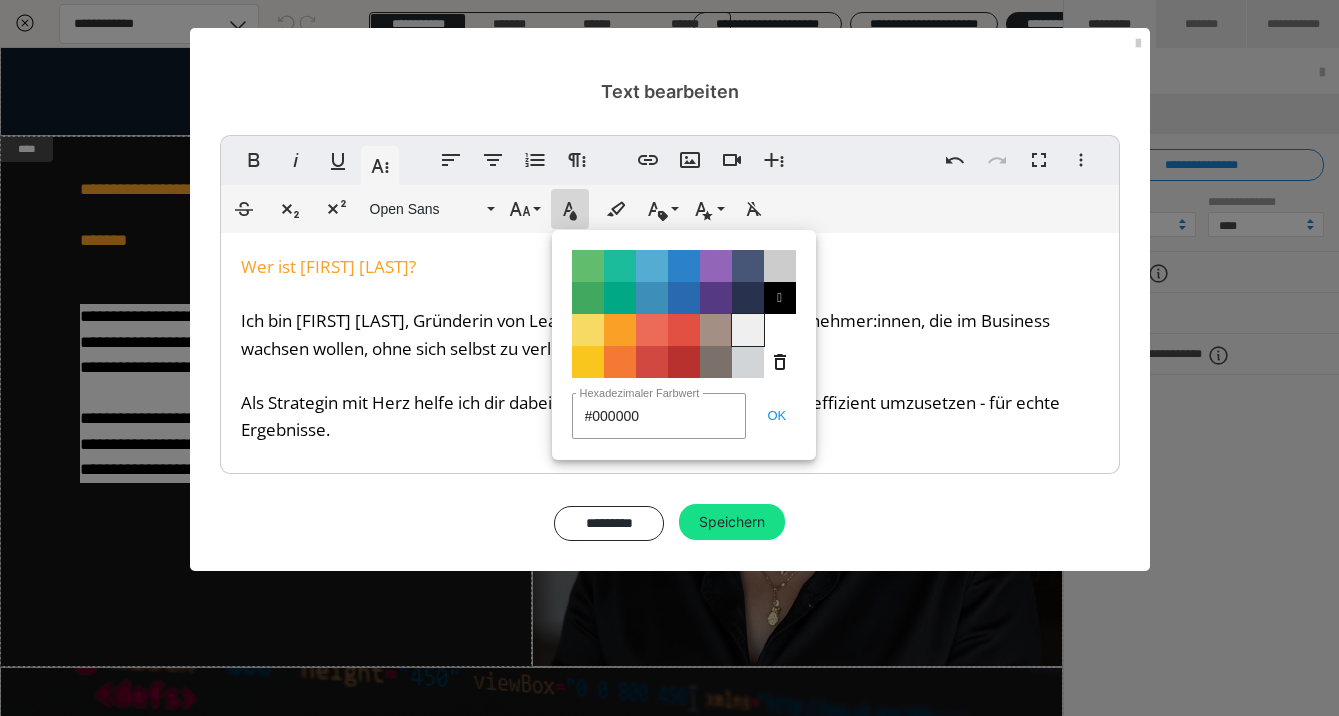 click on "Color#EFEFEF" at bounding box center (748, 330) 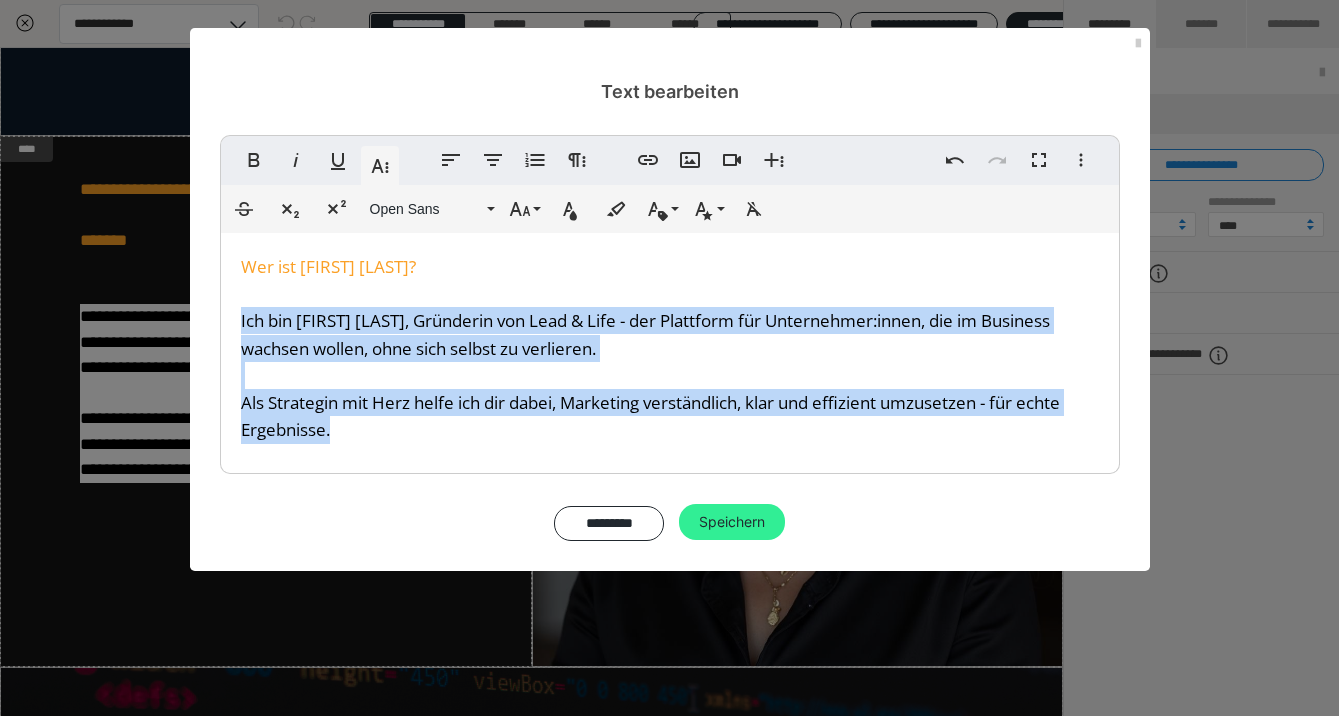 click on "Speichern" at bounding box center [732, 522] 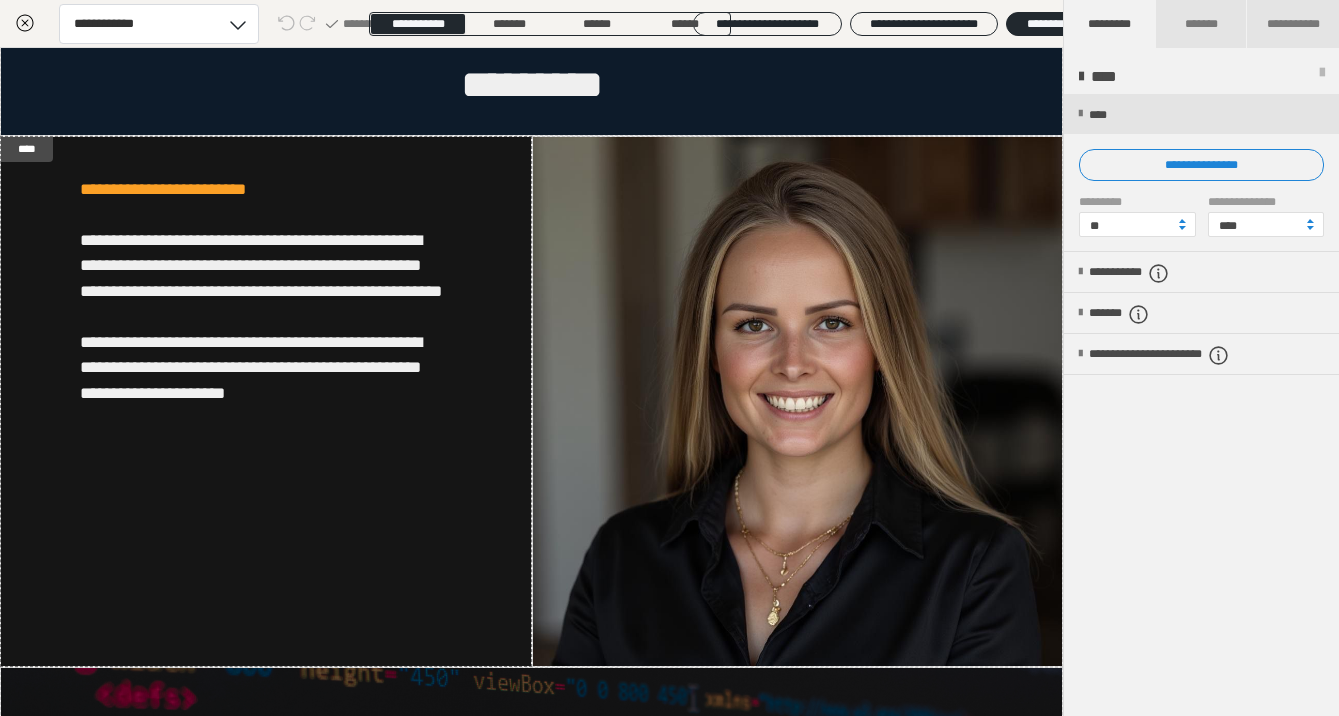 click on "**********" at bounding box center (1201, 406) 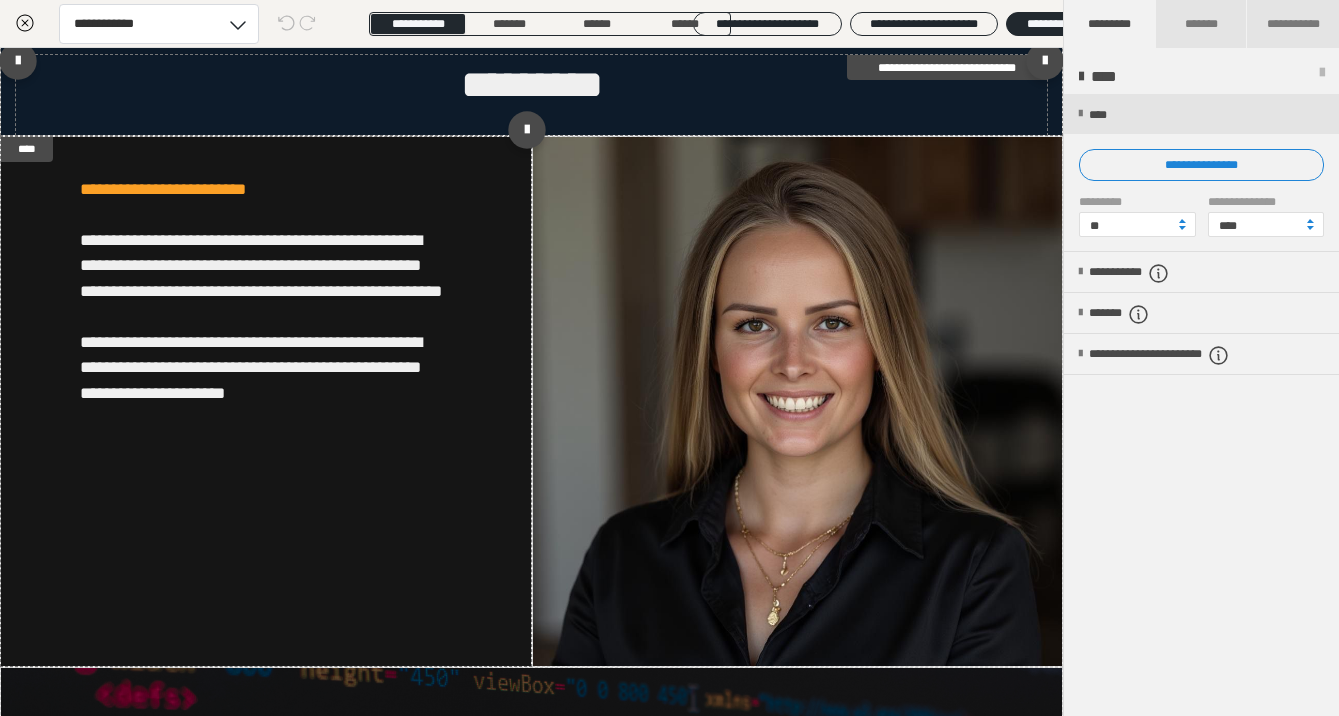 click on "*********" at bounding box center [531, 85] 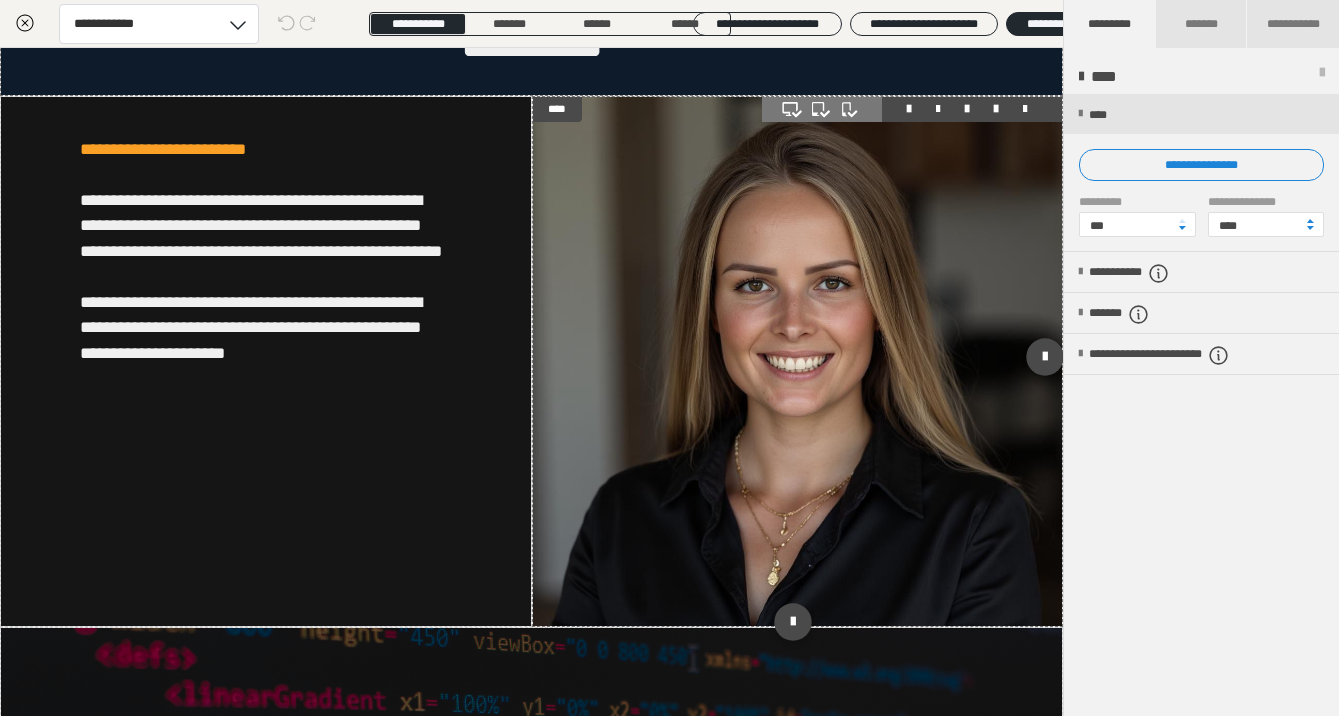 scroll, scrollTop: 2219, scrollLeft: 0, axis: vertical 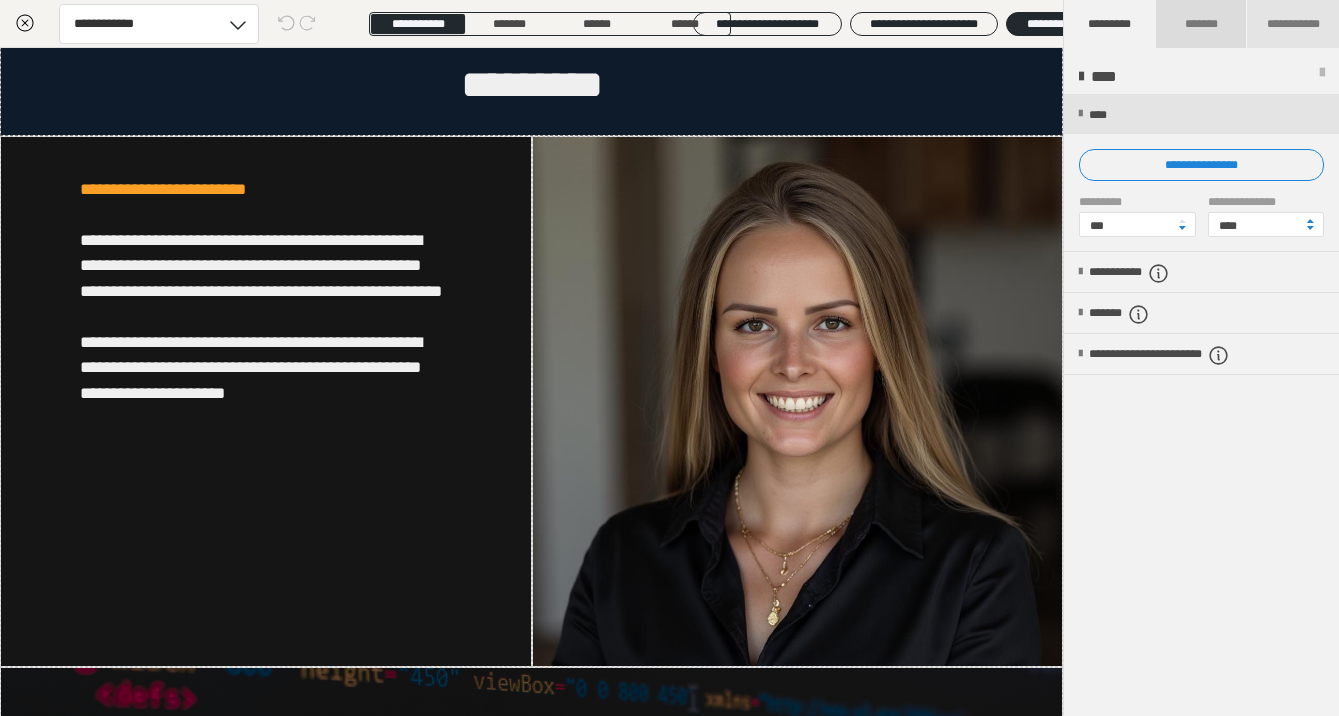 click on "*******" at bounding box center [1202, 24] 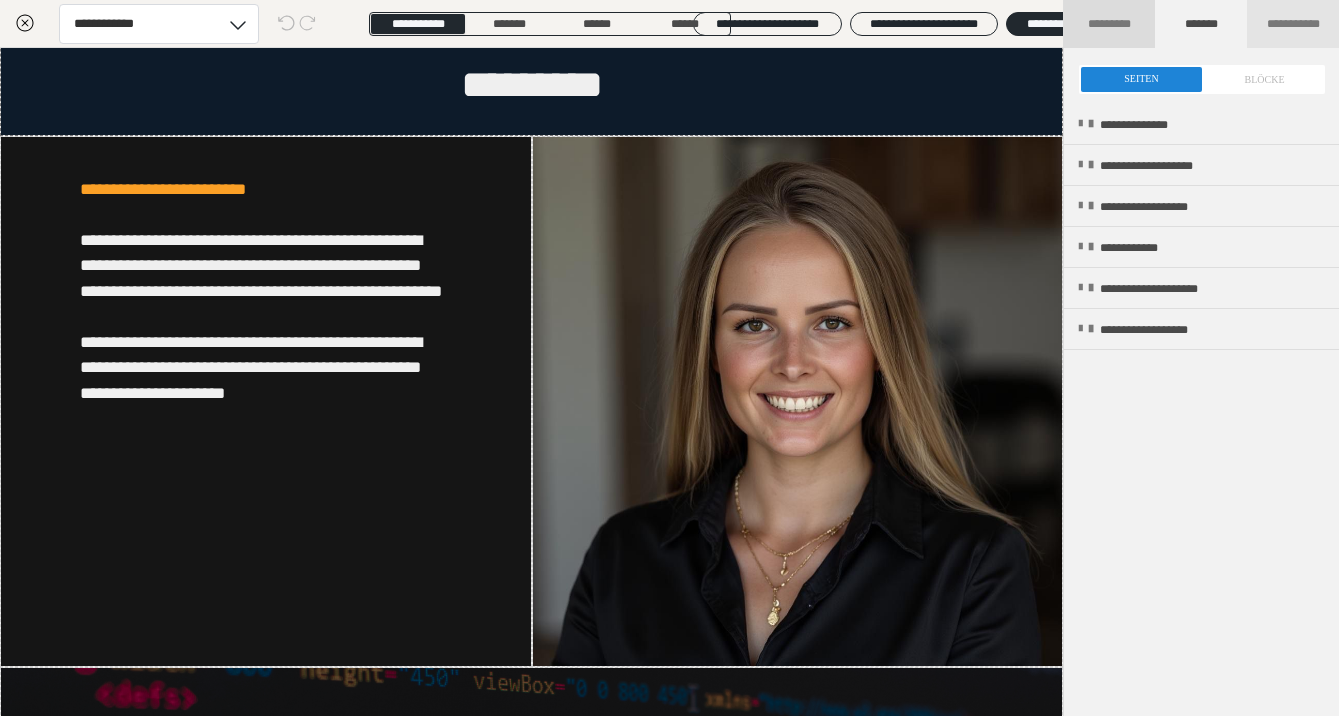 click on "*********" at bounding box center [1109, 24] 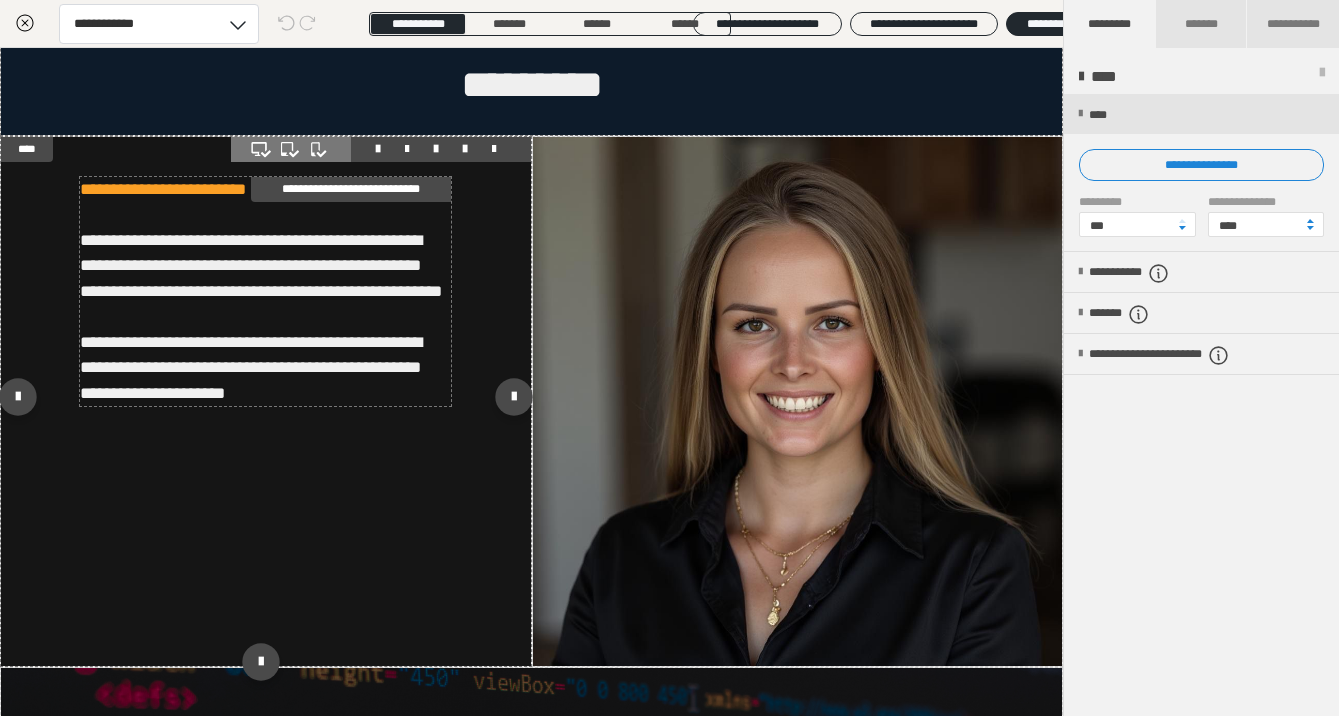 click on "**********" at bounding box center (265, 292) 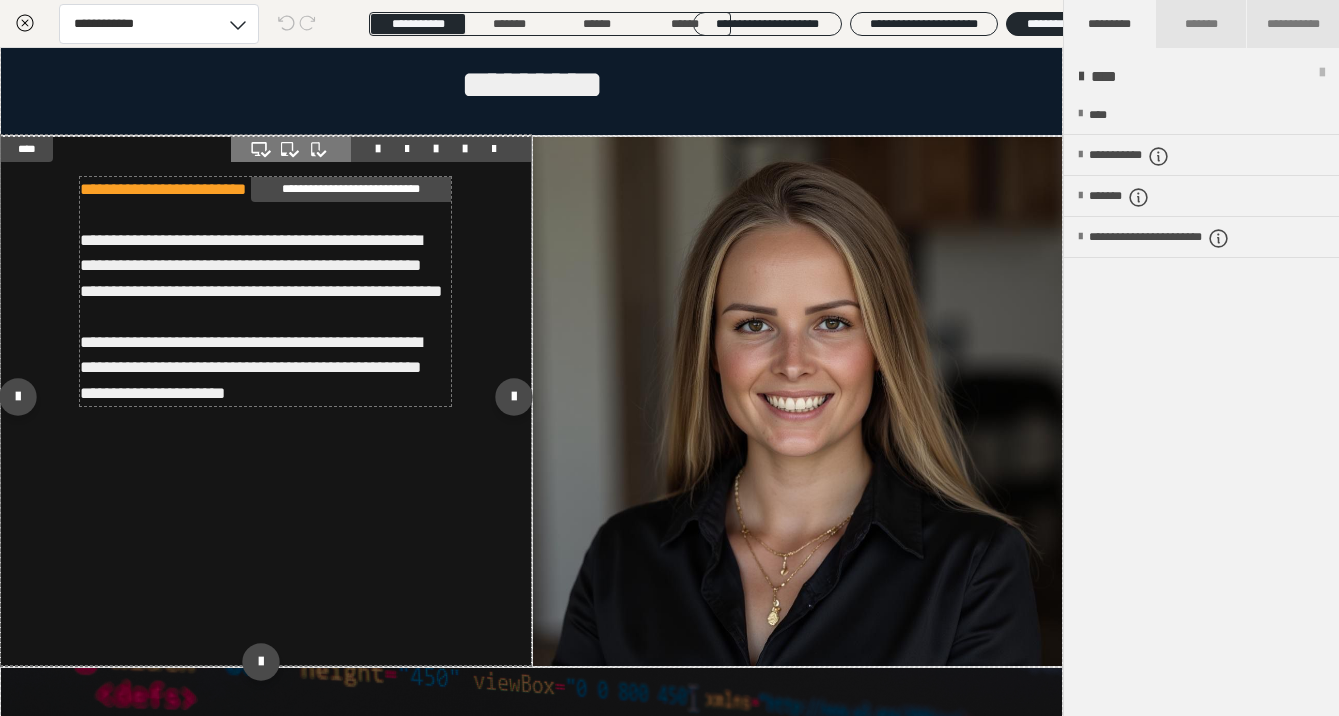 click on "**********" at bounding box center [265, 292] 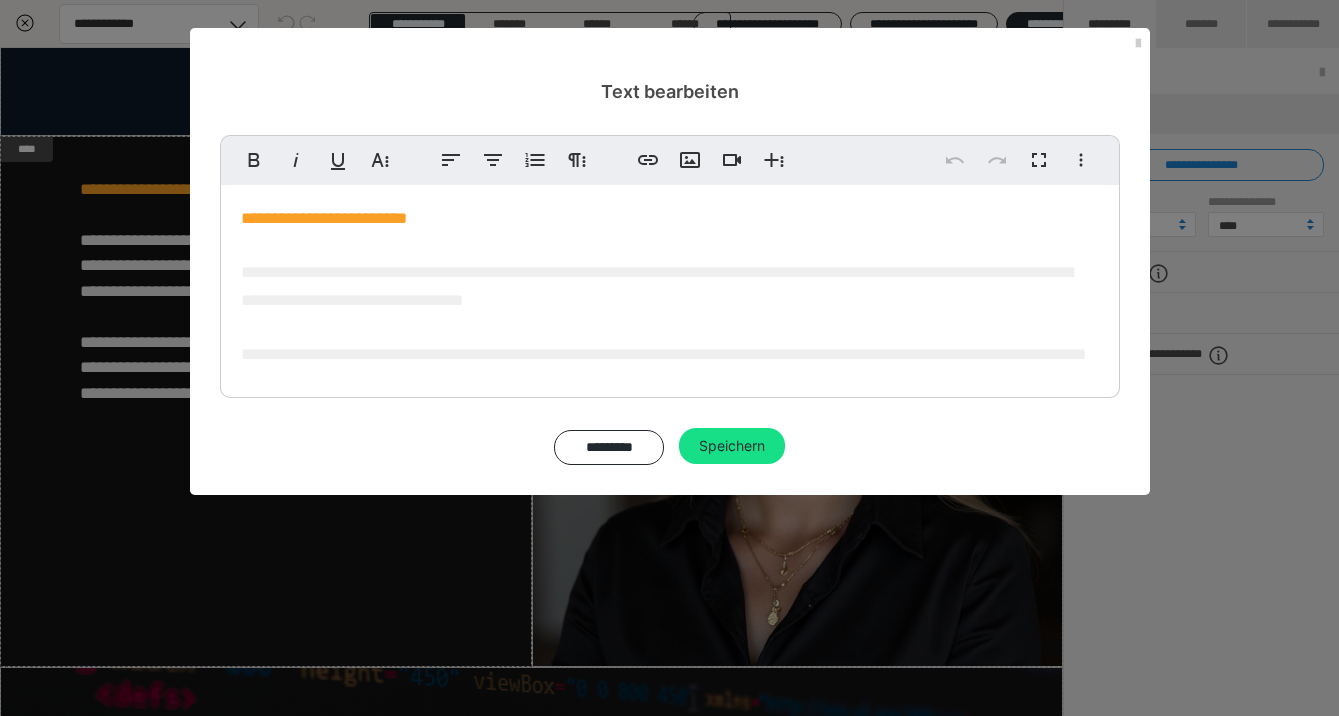 click on "**********" at bounding box center [663, 313] 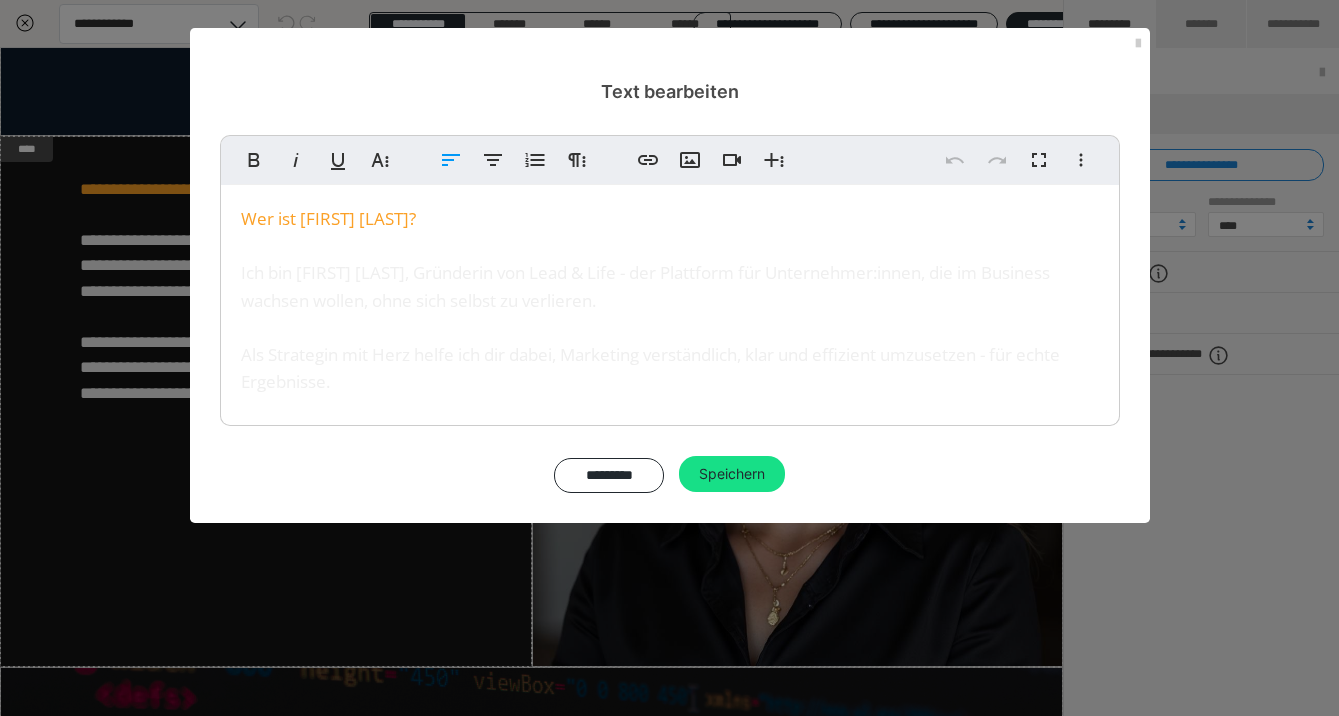 click on "Ich bin Charlotte Ernst, Gründerin von Lead & Life - der Plattform für Unternehmer:innen, die im Business wachsen wollen, ohne sich selbst zu verlieren. Als Strategin mit Herz helfe ich dir dabei, Marketing verständlich, klar und effizient umzusetzen - für echte Ergebnisse." at bounding box center [650, 327] 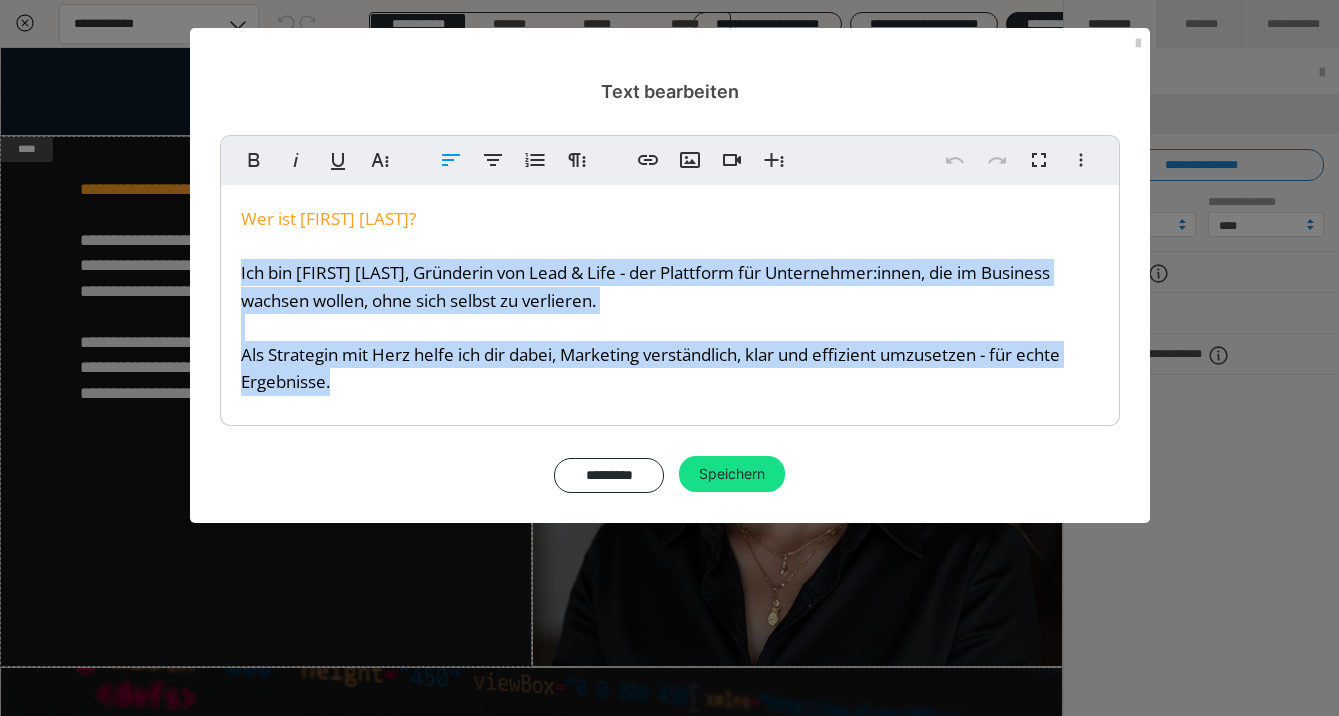 drag, startPoint x: 236, startPoint y: 266, endPoint x: 819, endPoint y: 547, distance: 647.1862 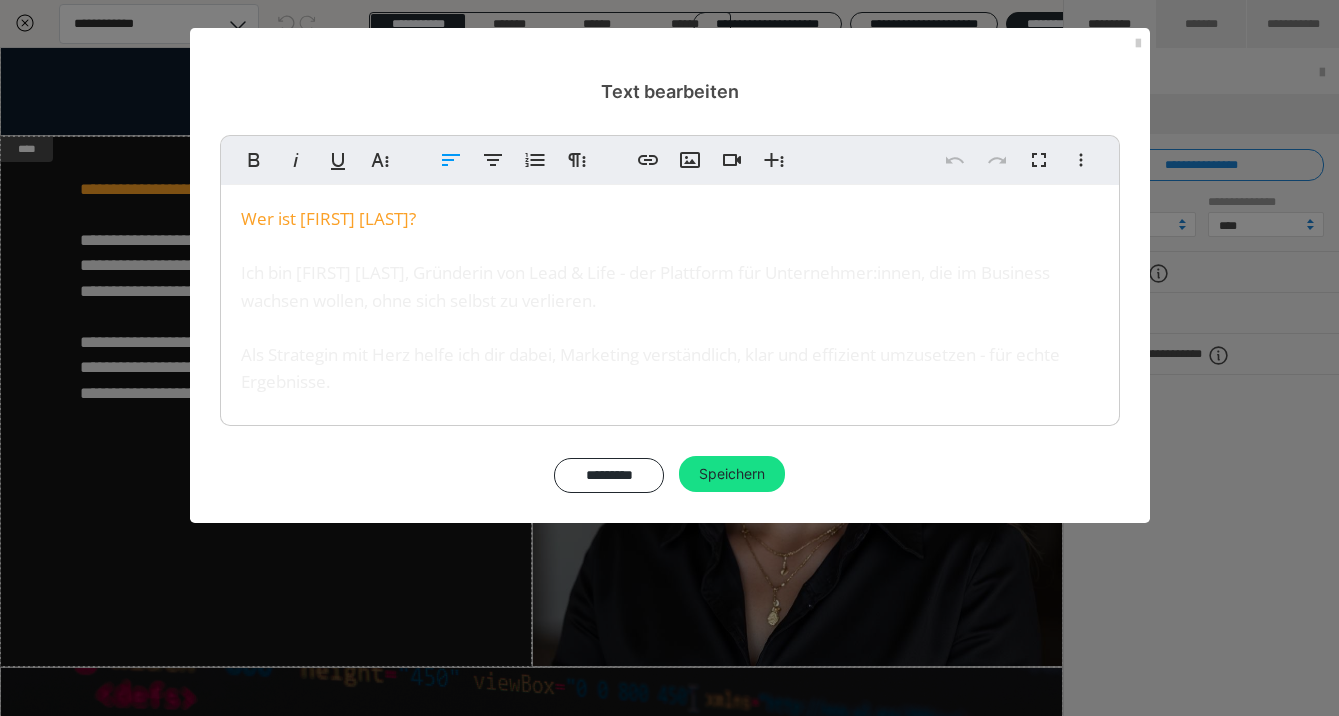 click on "Wer ist Charlotte Ernst? Ich bin Charlotte Ernst, Gründerin von Lead & Life - der Plattform für Unternehmer:innen, die im Business wachsen wollen, ohne sich selbst zu verlieren. Als Strategin mit Herz helfe ich dir dabei, Marketing verständlich, klar und effizient umzusetzen - für echte Ergebnisse." at bounding box center [670, 300] 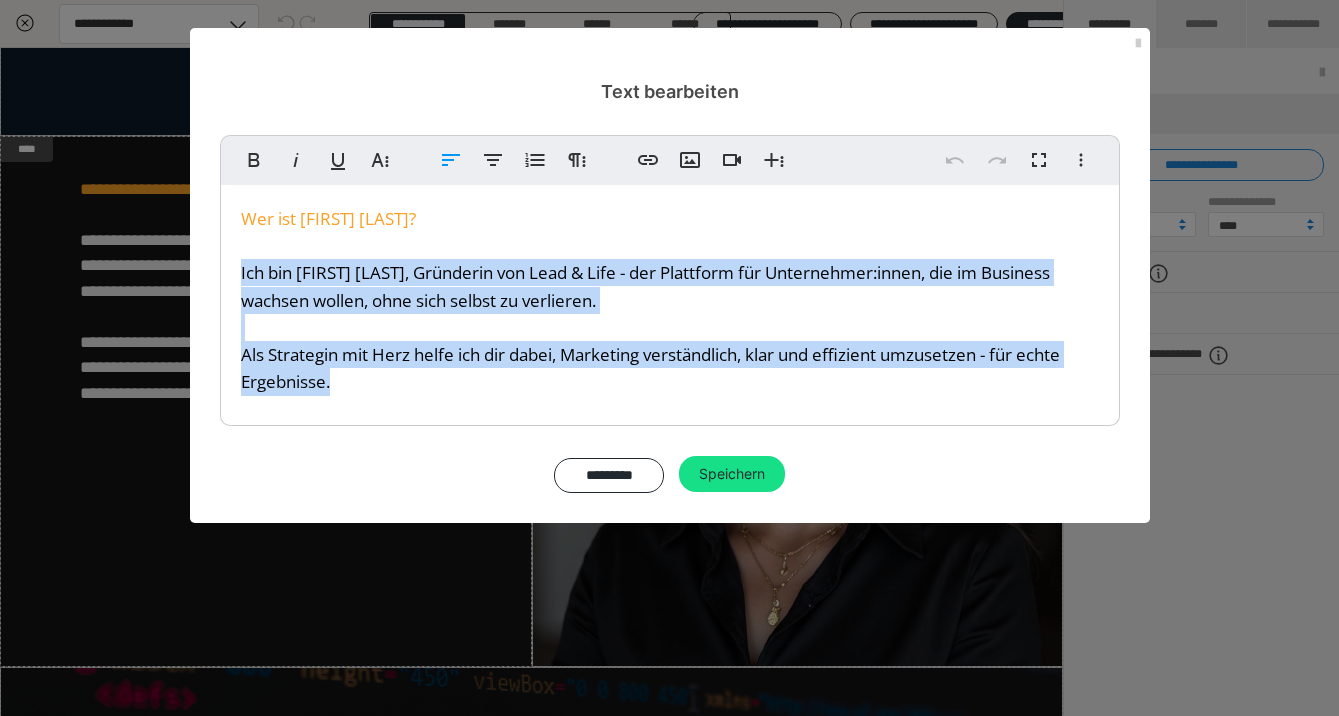 drag, startPoint x: 357, startPoint y: 379, endPoint x: 235, endPoint y: 266, distance: 166.29192 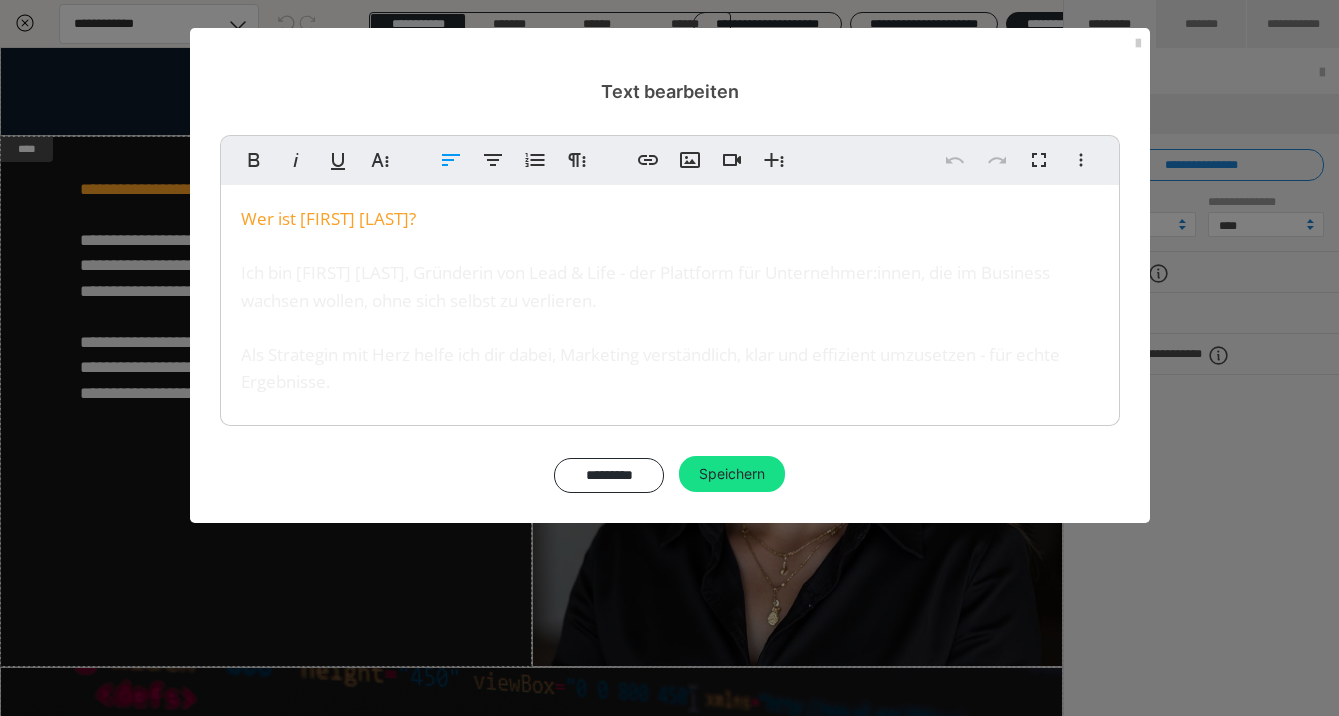 click on "Wer ist Charlotte Ernst? Ich bin Charlotte Ernst, Gründerin von Lead & Life - der Plattform für Unternehmer:innen, die im Business wachsen wollen, ohne sich selbst zu verlieren. Als Strategin mit Herz helfe ich dir dabei, Marketing verständlich, klar und effizient umzusetzen - für echte Ergebnisse." at bounding box center [670, 300] 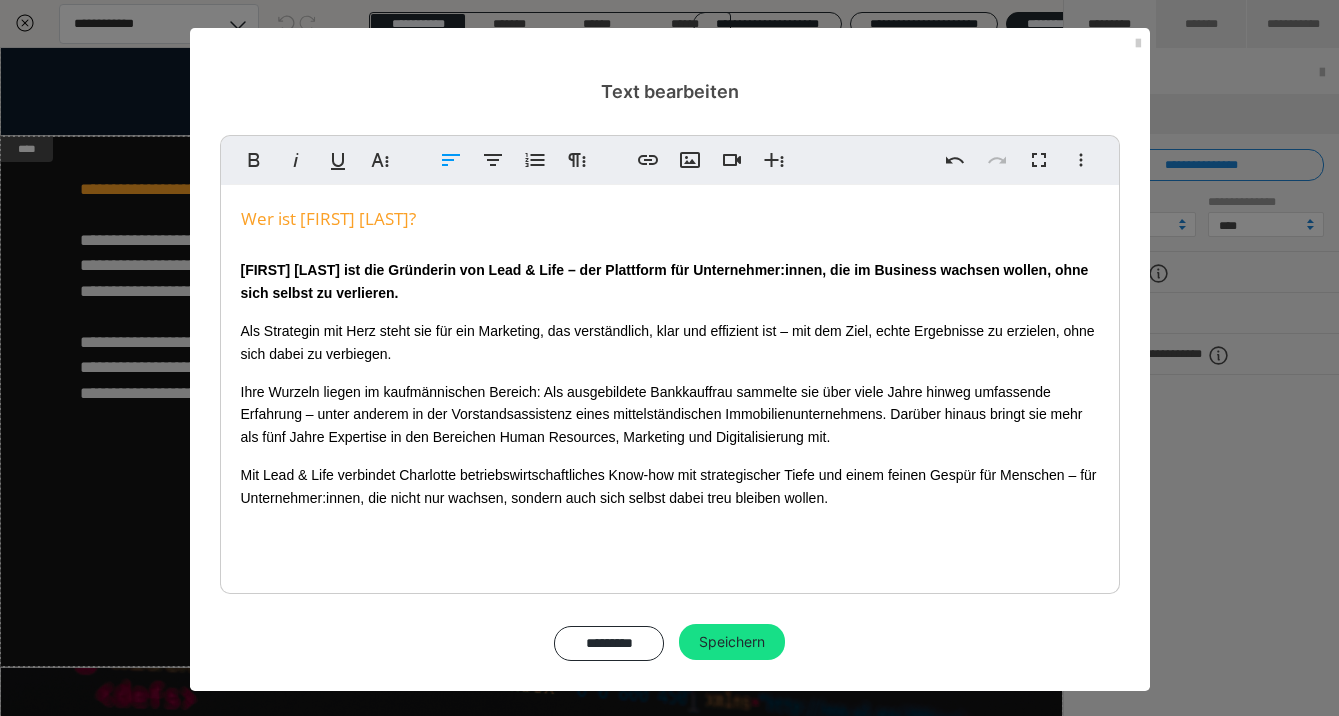 drag, startPoint x: 402, startPoint y: 299, endPoint x: 232, endPoint y: 266, distance: 173.17332 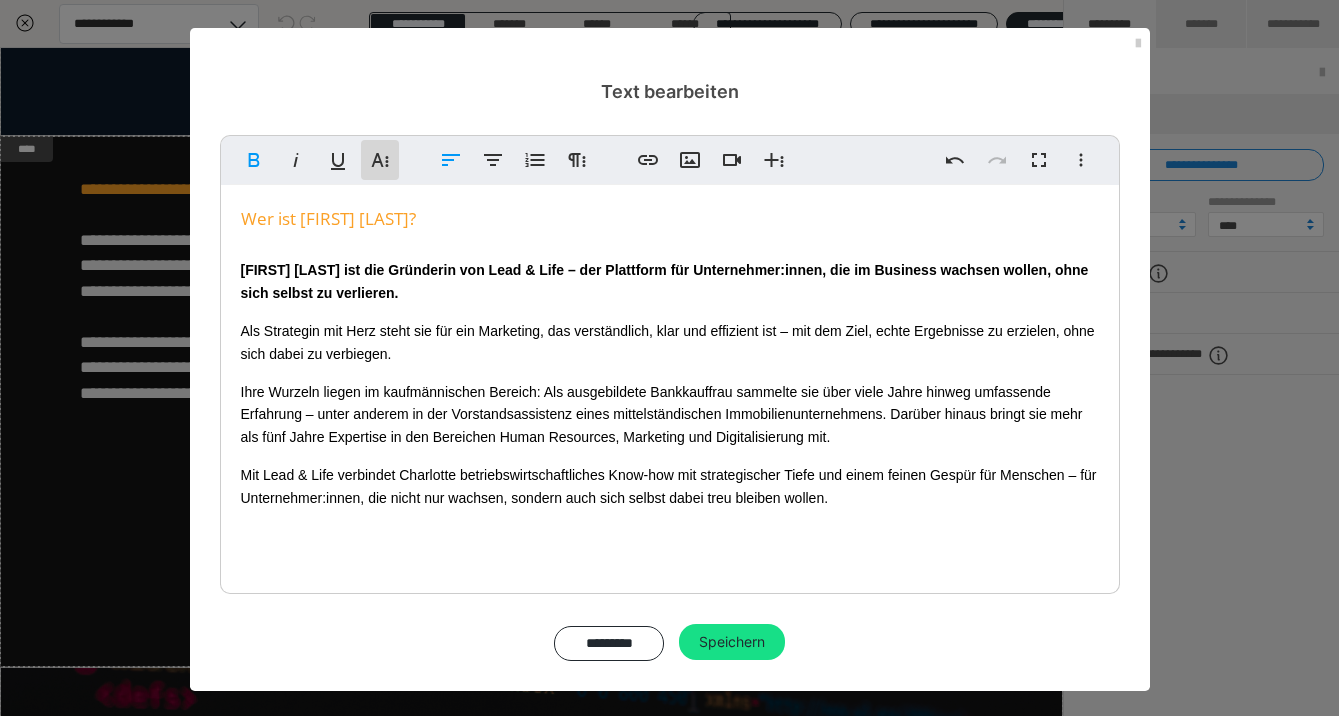 click 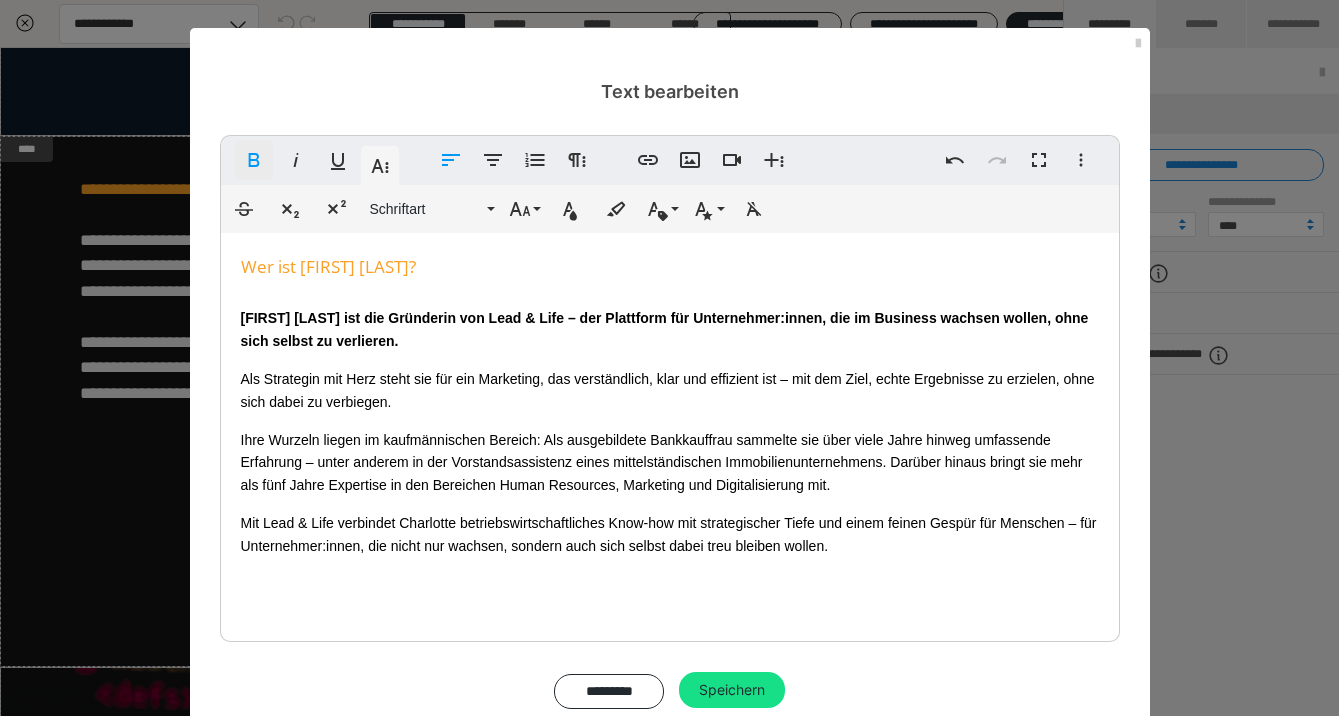 click on "Fett" at bounding box center [254, 160] 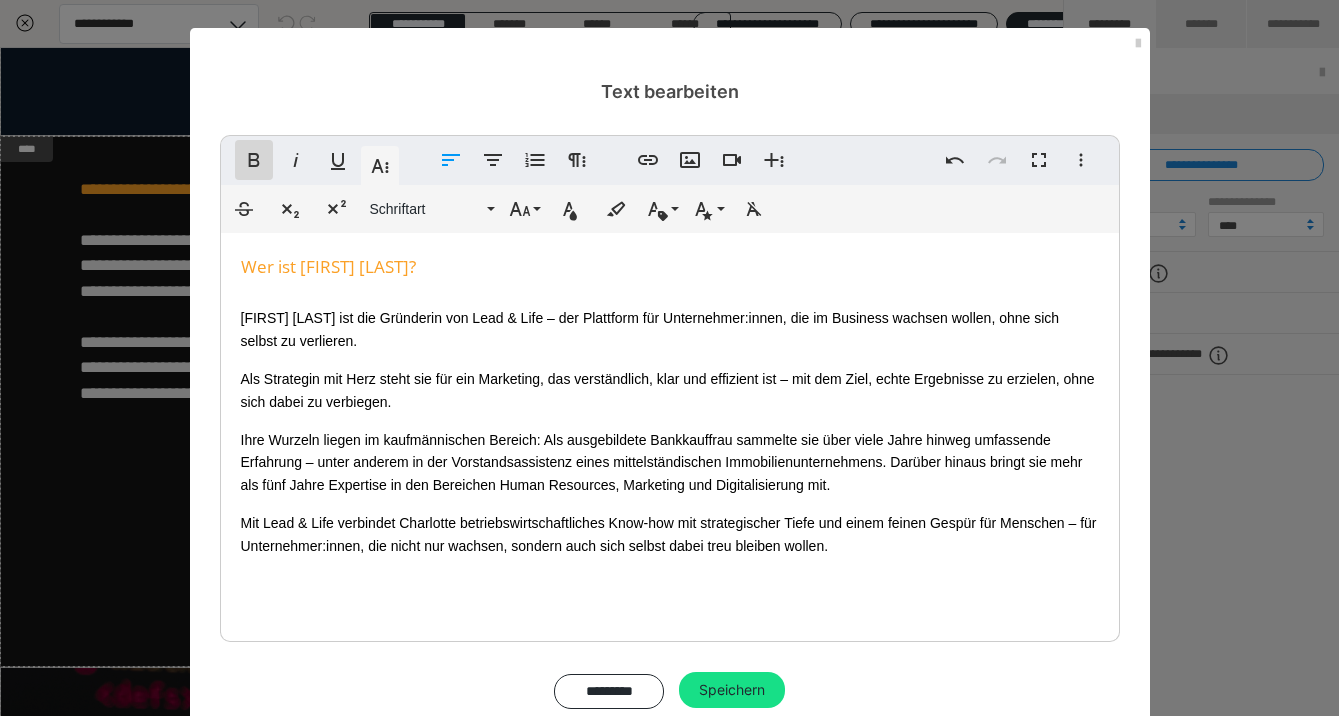 click 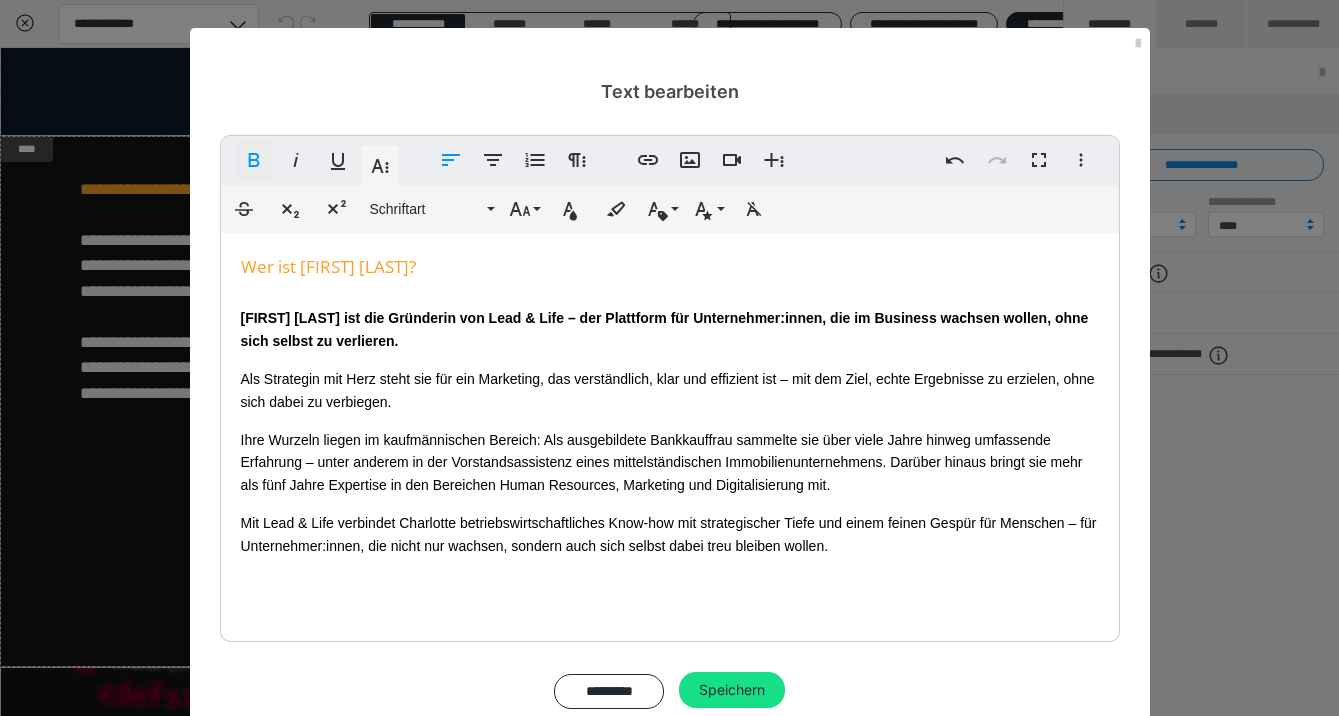 click 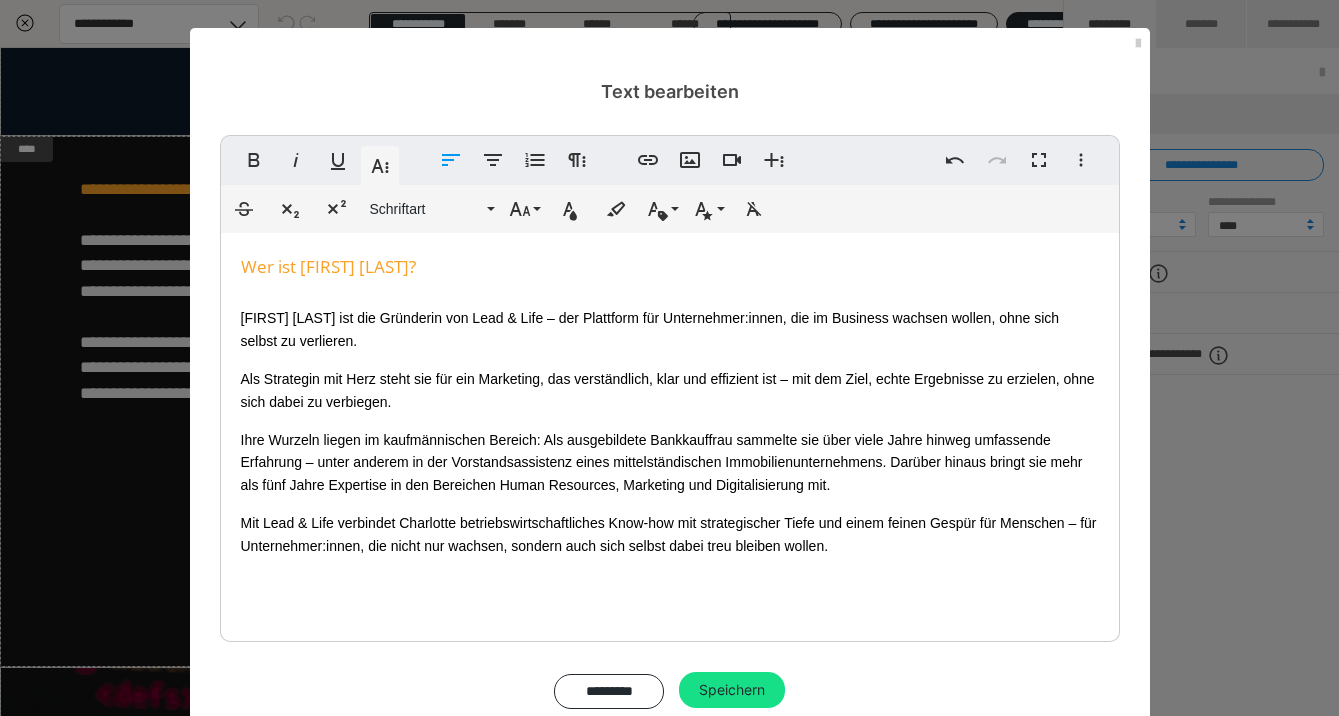 click on "Wer ist Charlotte Ernst? Charlotte Ernst ist die Gründerin von Lead & Life – der Plattform für Unternehmer:innen, die im Business wachsen wollen, ohne sich selbst zu verlieren. Als Strategin mit Herz steht sie für ein Marketing, das verständlich, klar und effizient ist – mit dem Ziel, echte Ergebnisse zu erzielen, ohne sich dabei zu verbiegen. Ihre Wurzeln liegen im kaufmännischen Bereich: Als ausgebildete Bankkauffrau sammelte sie über viele Jahre hinweg umfassende Erfahrung – unter anderem in der Vorstandsassistenz eines mittelständischen Immobilienunternehmens. Darüber hinaus bringt sie mehr als fünf Jahre Expertise in den Bereichen Human Resources, Marketing und Digitalisierung mit. Mit Lead & Life verbindet Charlotte betriebswirtschaftliches Know-how mit strategischer Tiefe und einem feinen Gespür für Menschen – für Unternehmer:innen, die nicht nur wachsen, sondern auch sich selbst dabei treu bleiben wollen." at bounding box center (670, 508) 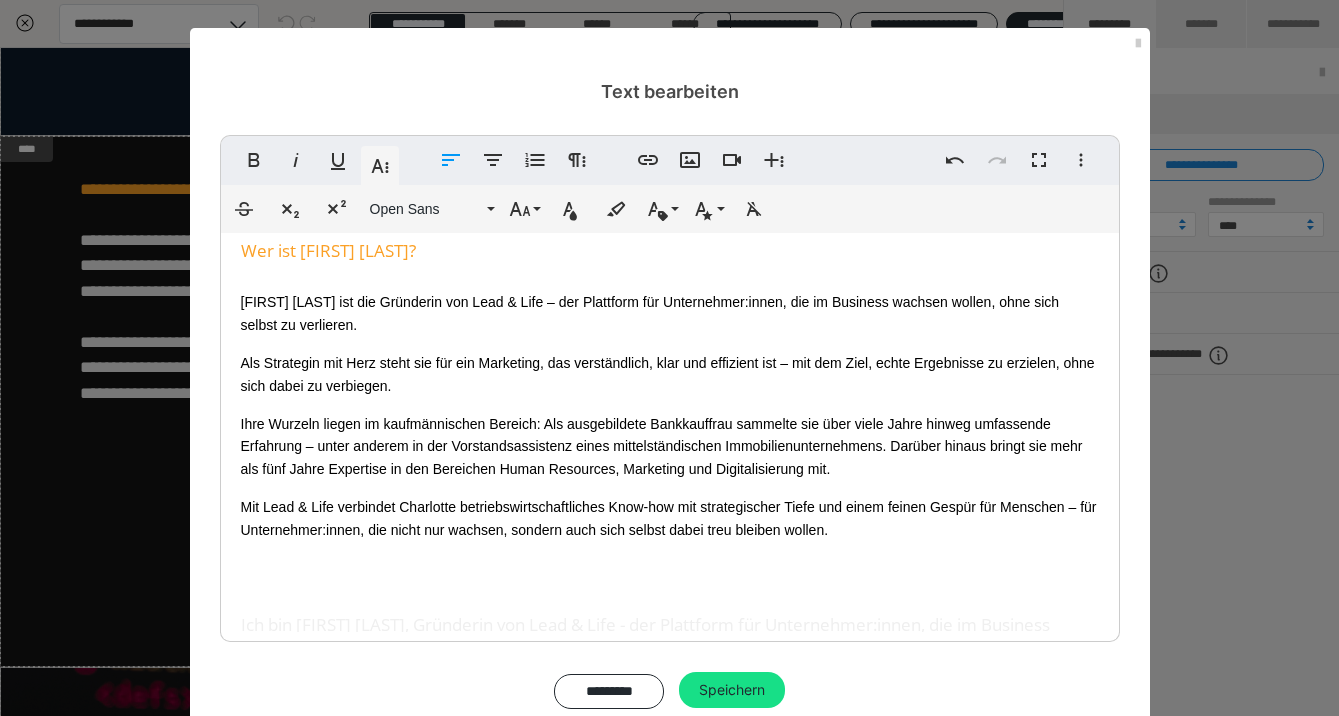 scroll, scrollTop: 147, scrollLeft: 0, axis: vertical 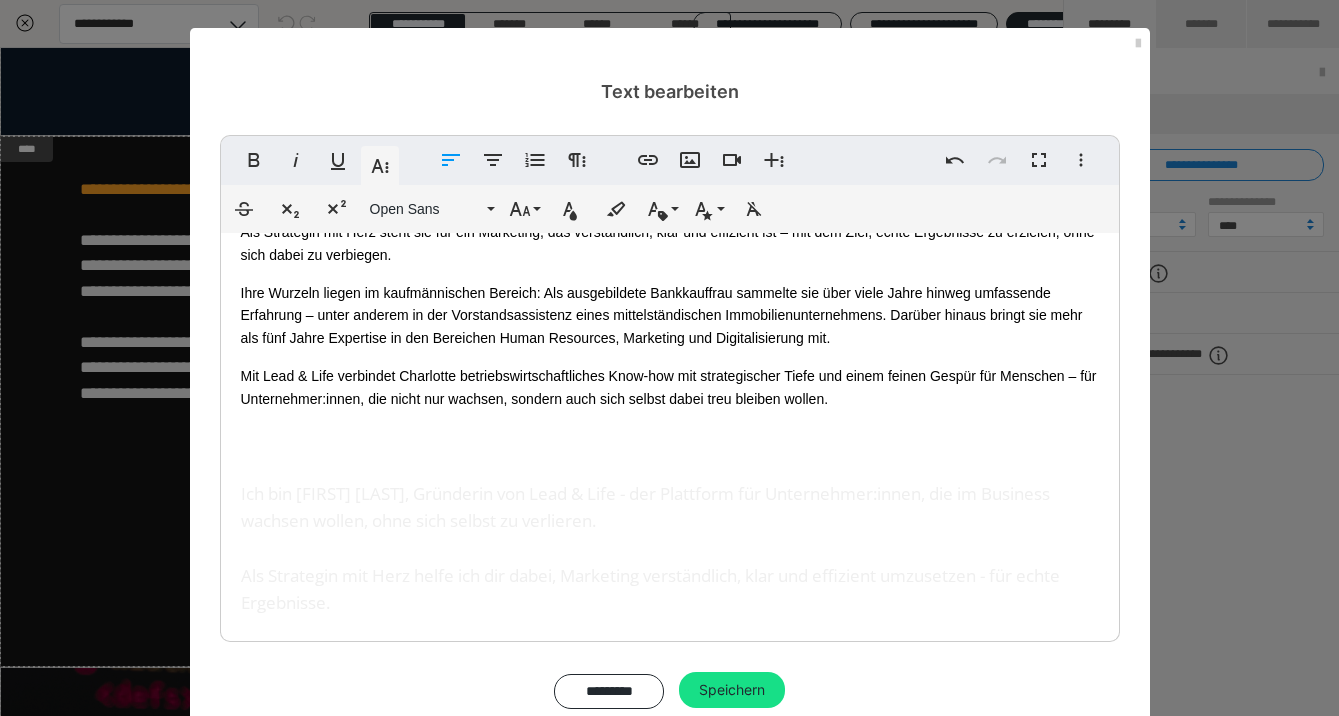 click on "Wer ist Charlotte Ernst? Charlotte Ernst ist die Gründerin von Lead & Life – der Plattform für Unternehmer:innen, die im Business wachsen wollen, ohne sich selbst zu verlieren. Als Strategin mit Herz steht sie für ein Marketing, das verständlich, klar und effizient ist – mit dem Ziel, echte Ergebnisse zu erzielen, ohne sich dabei zu verbiegen. Ihre Wurzeln liegen im kaufmännischen Bereich: Als ausgebildete Bankkauffrau sammelte sie über viele Jahre hinweg umfassende Erfahrung – unter anderem in der Vorstandsassistenz eines mittelständischen Immobilienunternehmens. Darüber hinaus bringt sie mehr als fünf Jahre Expertise in den Bereichen Human Resources, Marketing und Digitalisierung mit. Mit Lead & Life verbindet Charlotte betriebswirtschaftliches Know-how mit strategischer Tiefe und einem feinen Gespür für Menschen – für Unternehmer:innen, die nicht nur wachsen, sondern auch sich selbst dabei treu bleiben wollen." at bounding box center [670, 361] 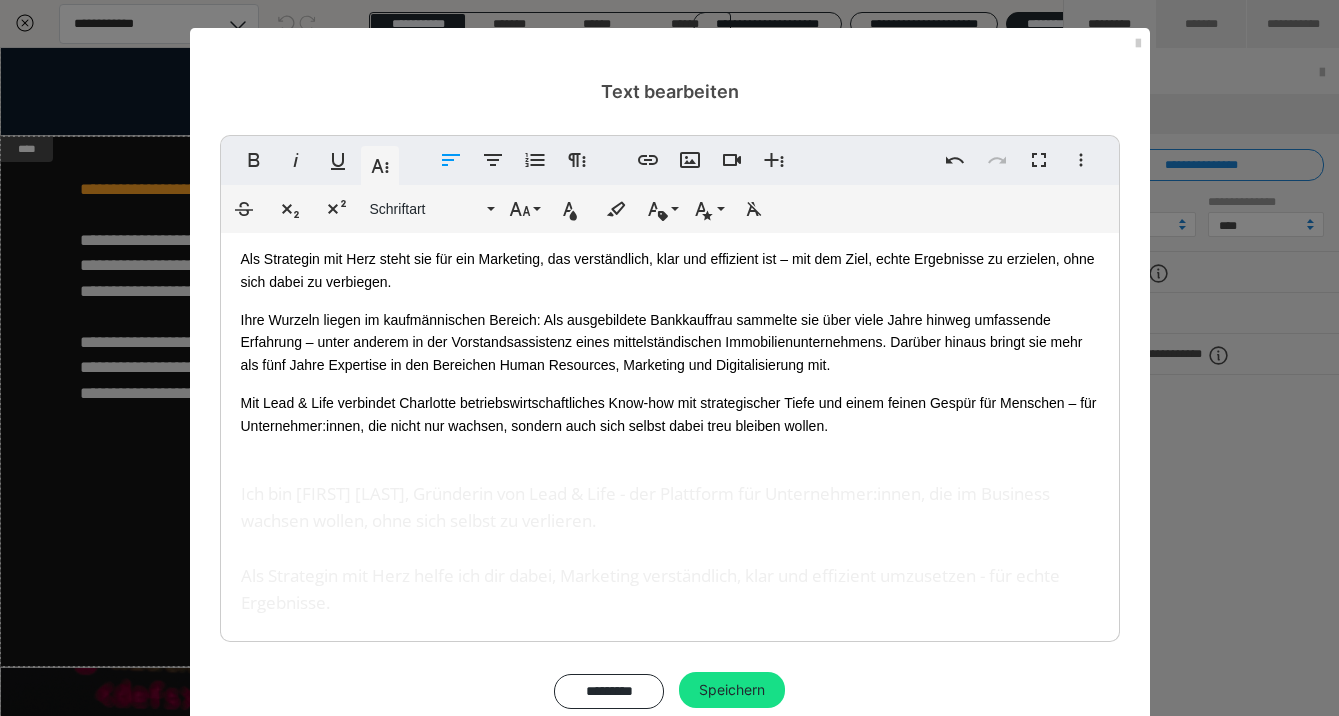 scroll, scrollTop: 0, scrollLeft: 0, axis: both 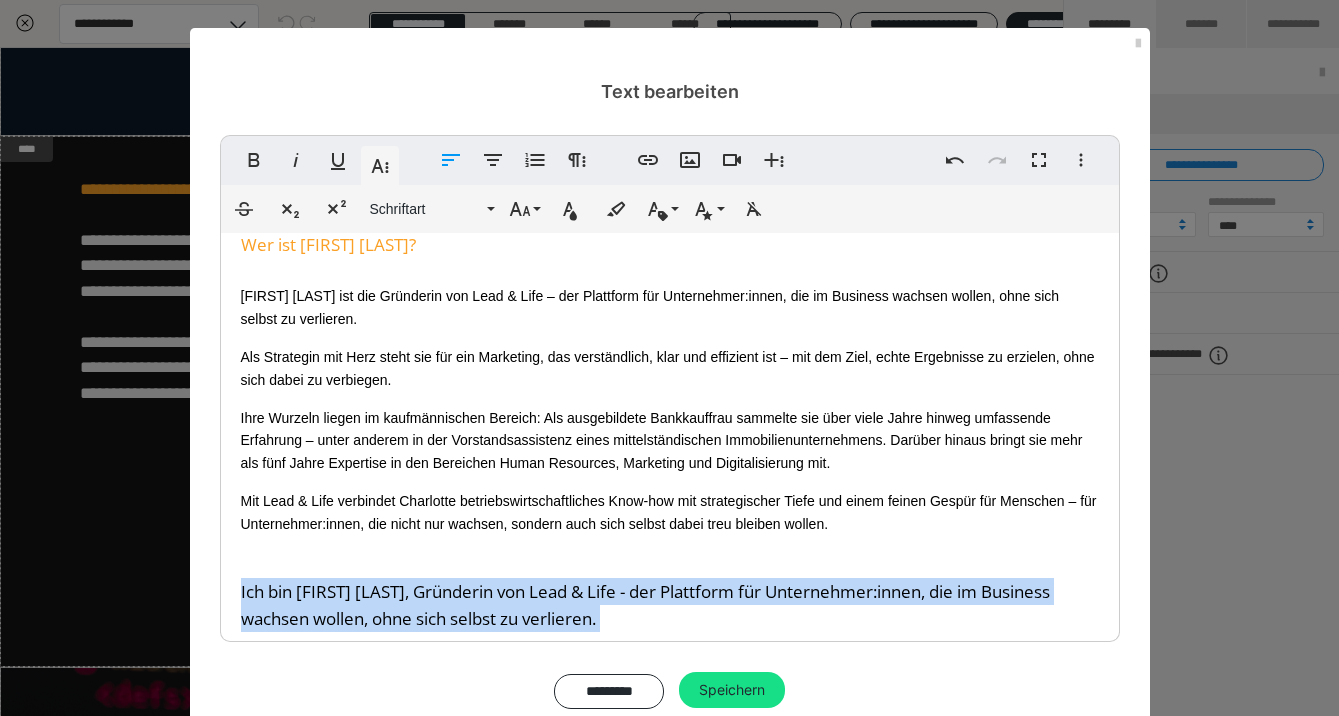 drag, startPoint x: 235, startPoint y: 603, endPoint x: 626, endPoint y: 615, distance: 391.1841 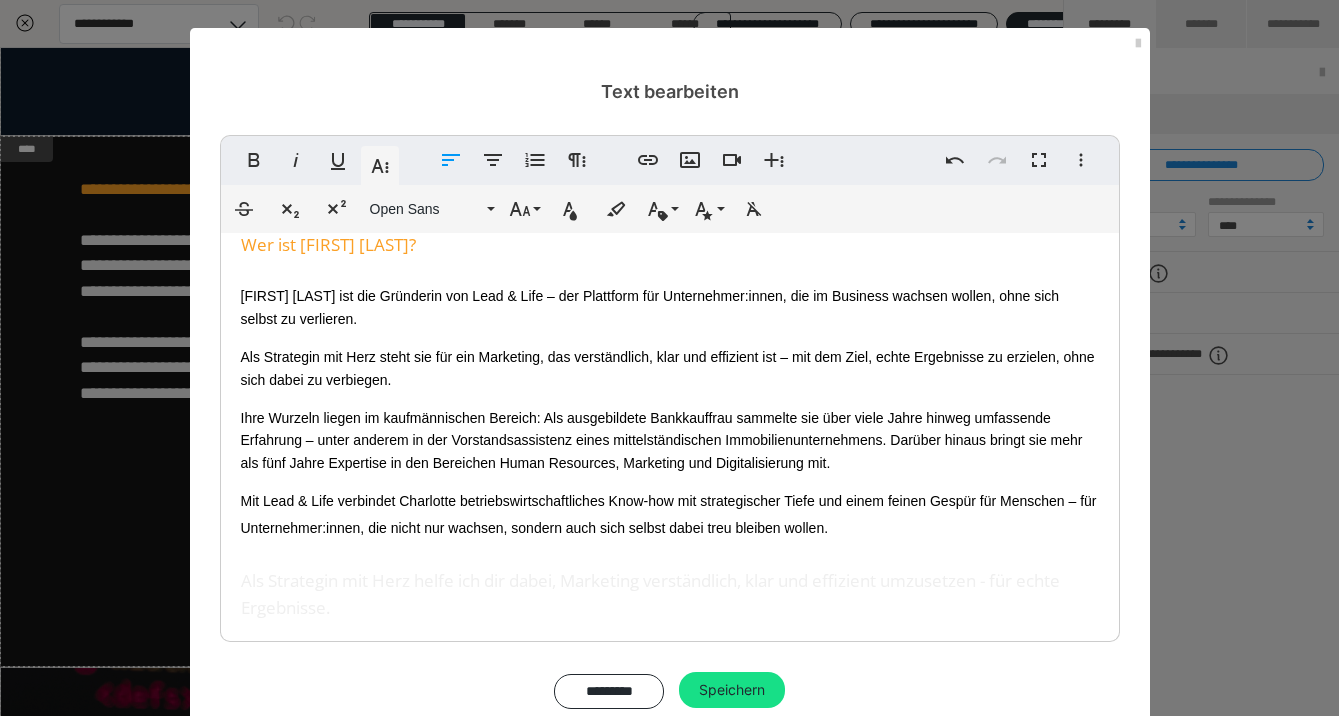 click on "Als Strategin mit Herz steht sie für ein Marketing, das verständlich, klar und effizient ist – mit dem Ziel, echte Ergebnisse zu erzielen, ohne sich dabei zu verbiegen." at bounding box center [670, 368] 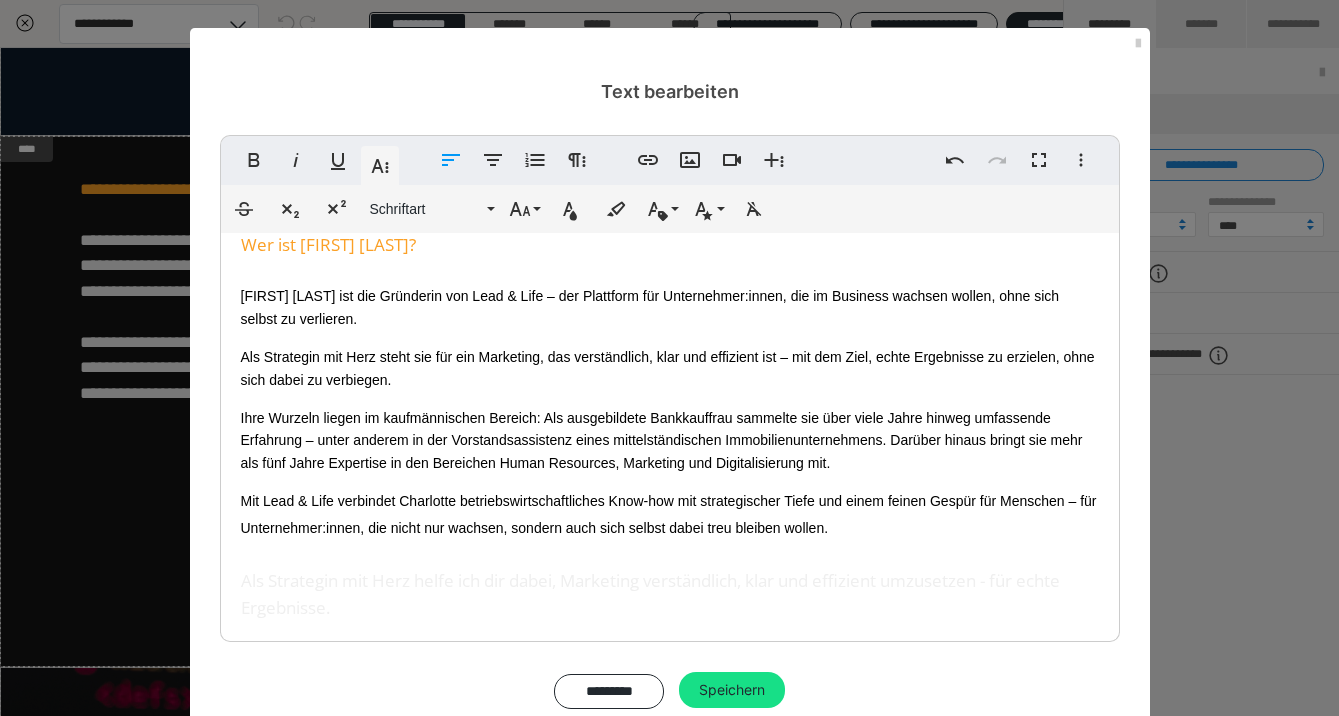 type 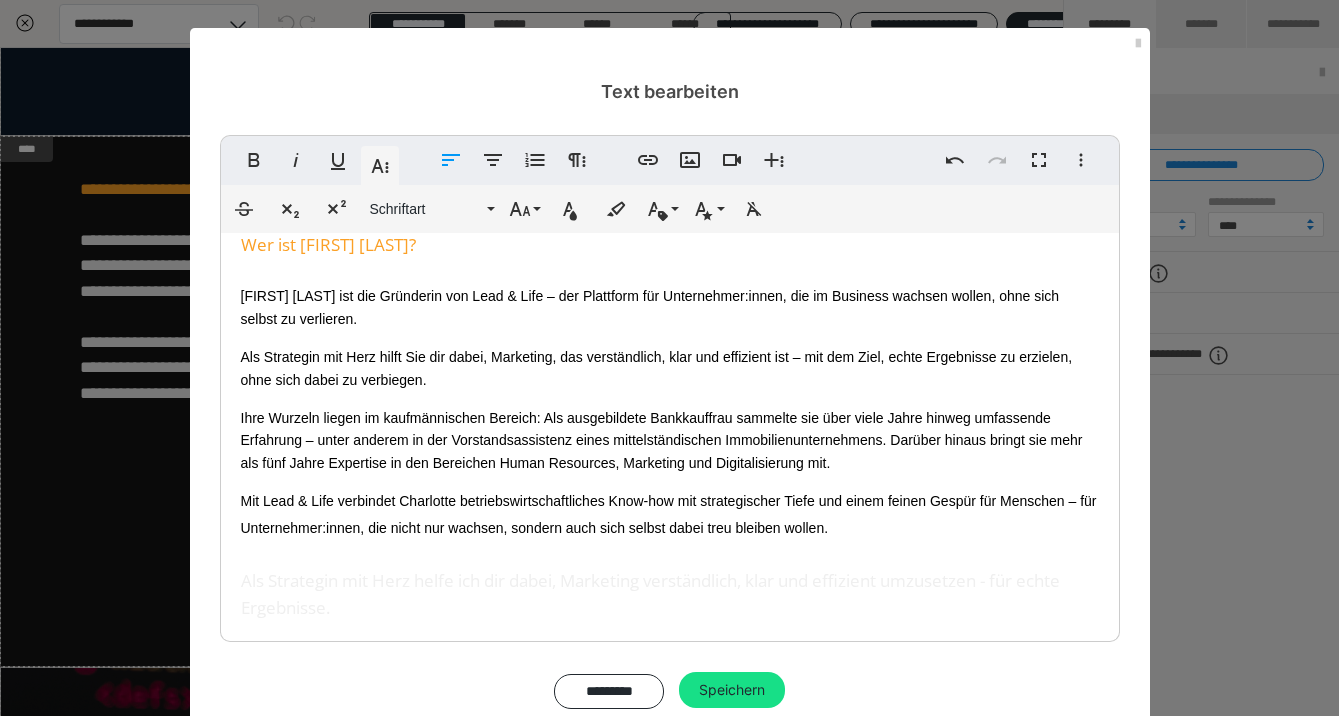 click on "Als Strategin mit Herz hilft Sie dir dabei, Marketing, das verständlich, klar und effizient ist – mit dem Ziel, echte Ergebnisse zu erzielen, ohne sich dabei zu verbiegen." at bounding box center (670, 368) 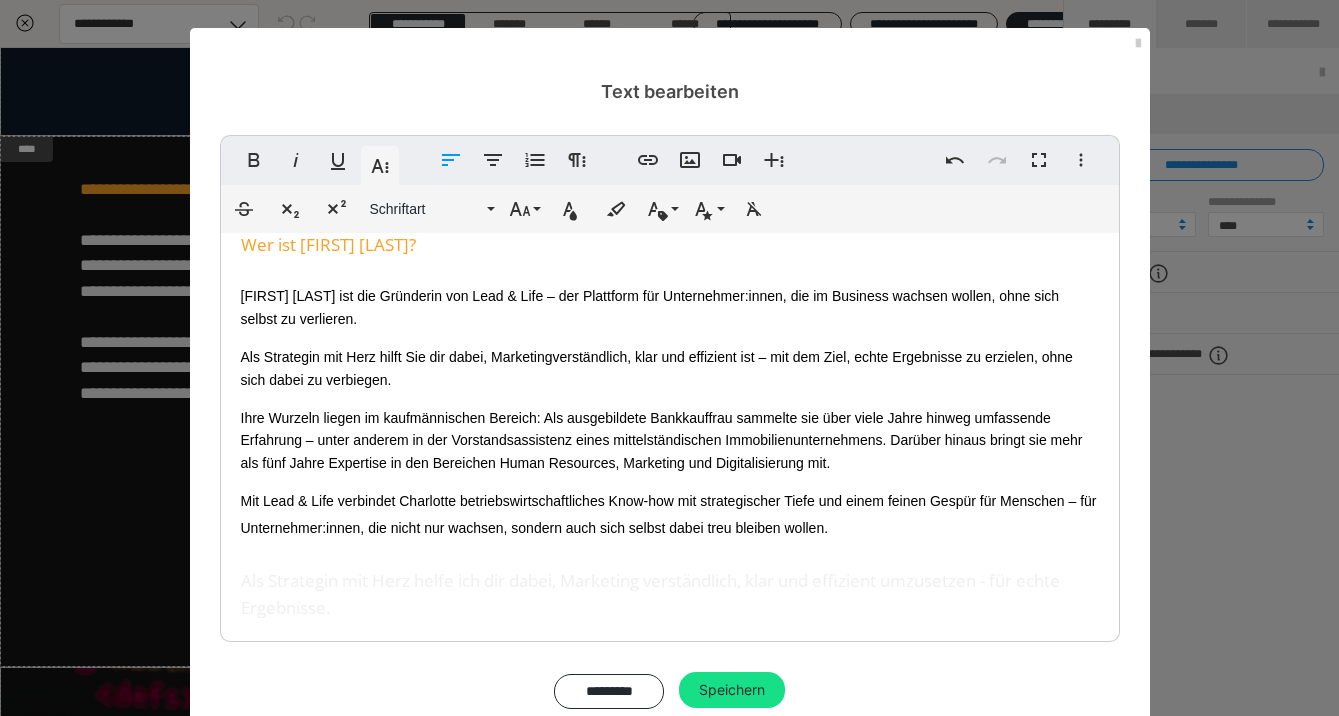 click on "Als Strategin mit Herz hilft Sie dir dabei, Marketing  verständlich, klar und effizient ist – mit dem Ziel, echte Ergebnisse zu erzielen, ohne sich dabei zu verbiegen." at bounding box center (670, 368) 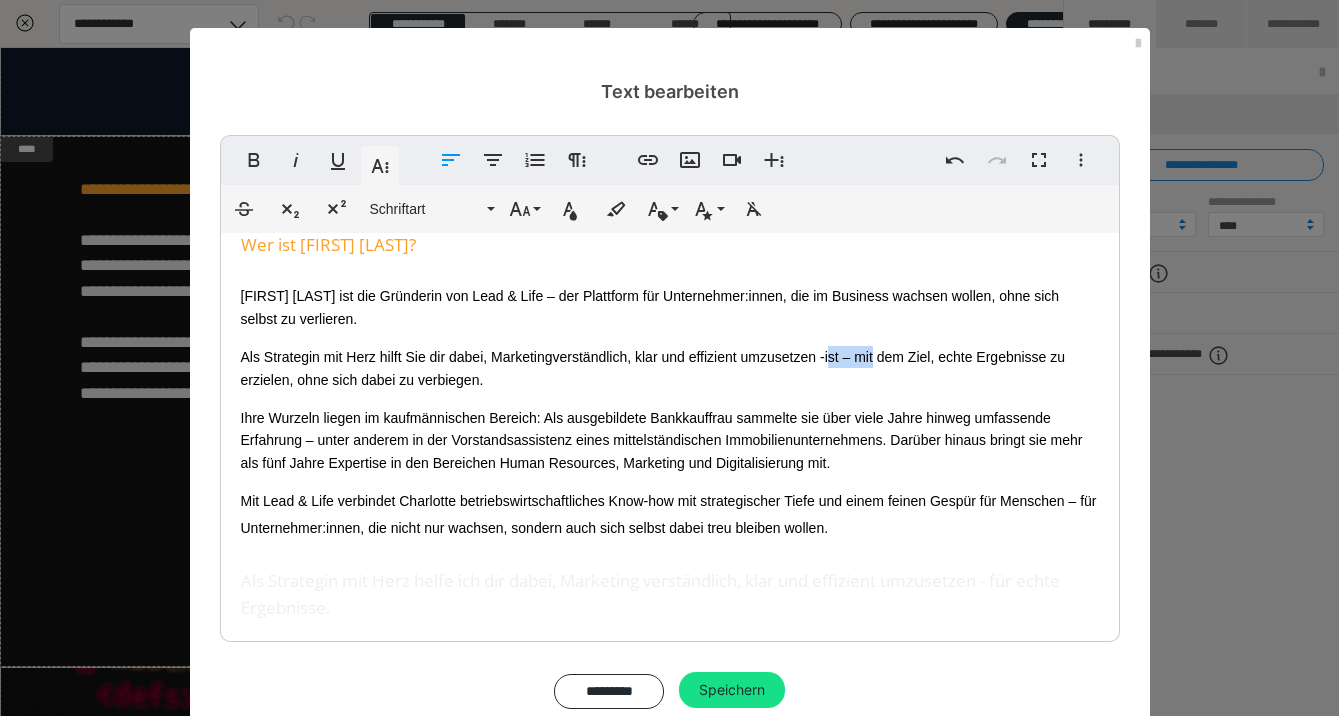 drag, startPoint x: 836, startPoint y: 356, endPoint x: 882, endPoint y: 353, distance: 46.09772 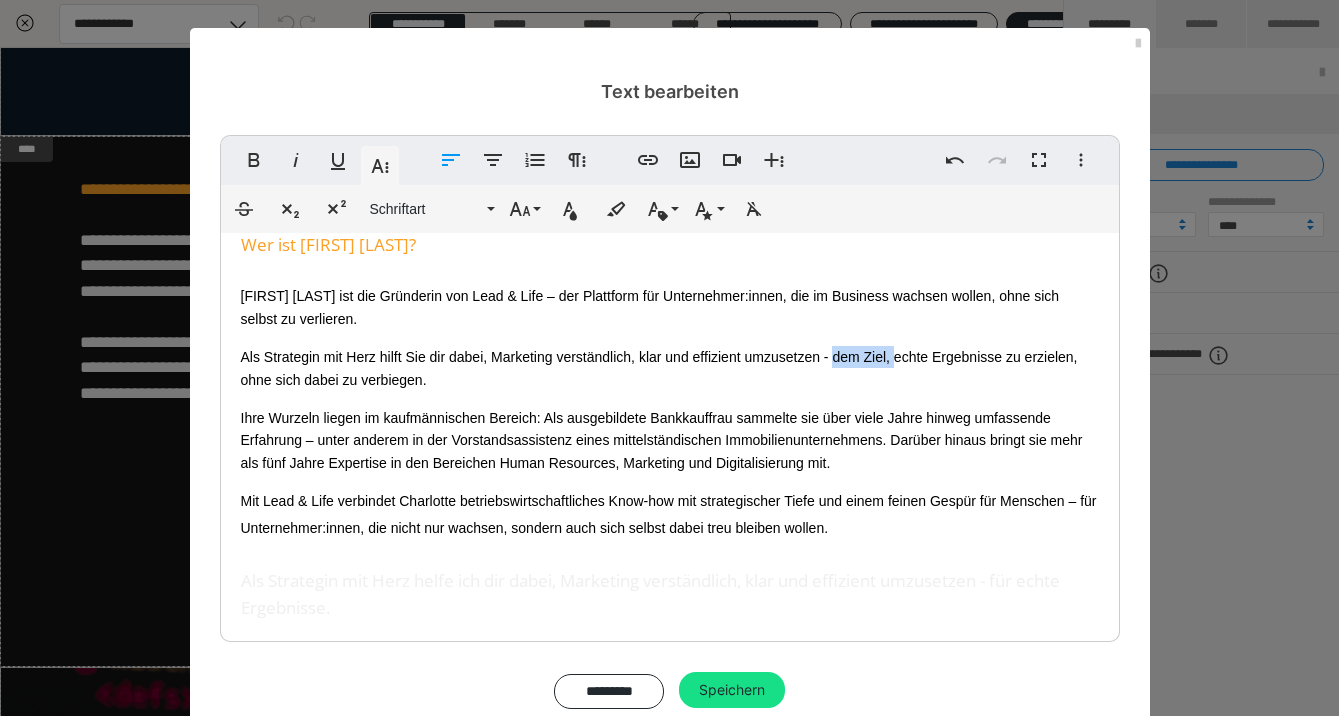 drag, startPoint x: 836, startPoint y: 354, endPoint x: 893, endPoint y: 356, distance: 57.035076 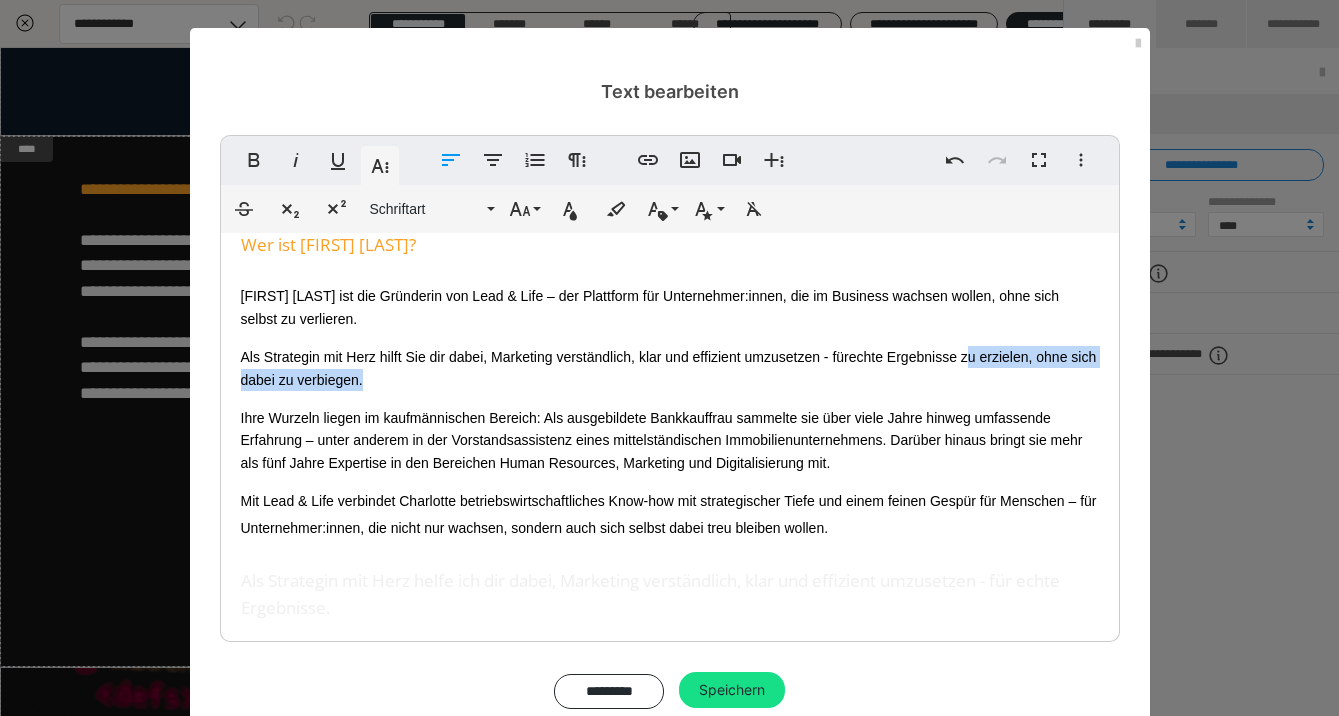 drag, startPoint x: 969, startPoint y: 355, endPoint x: 1074, endPoint y: 372, distance: 106.36729 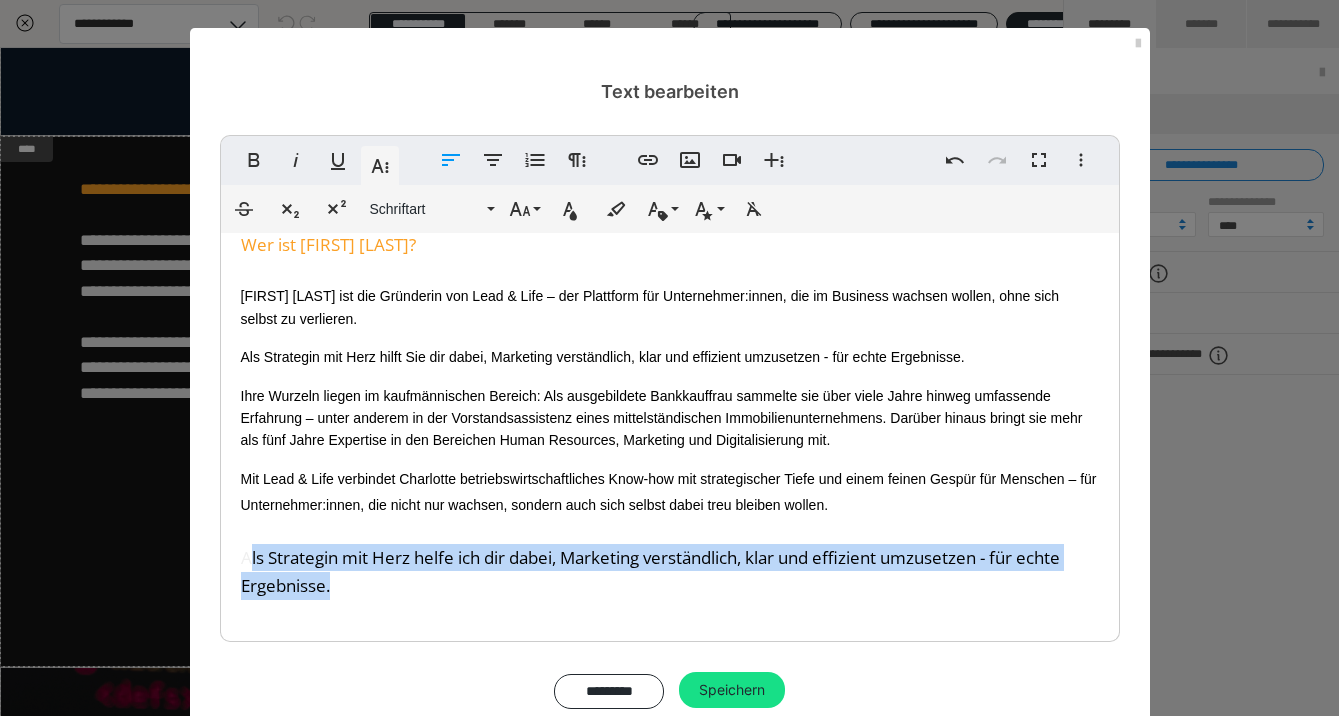 drag, startPoint x: 247, startPoint y: 548, endPoint x: 361, endPoint y: 580, distance: 118.40608 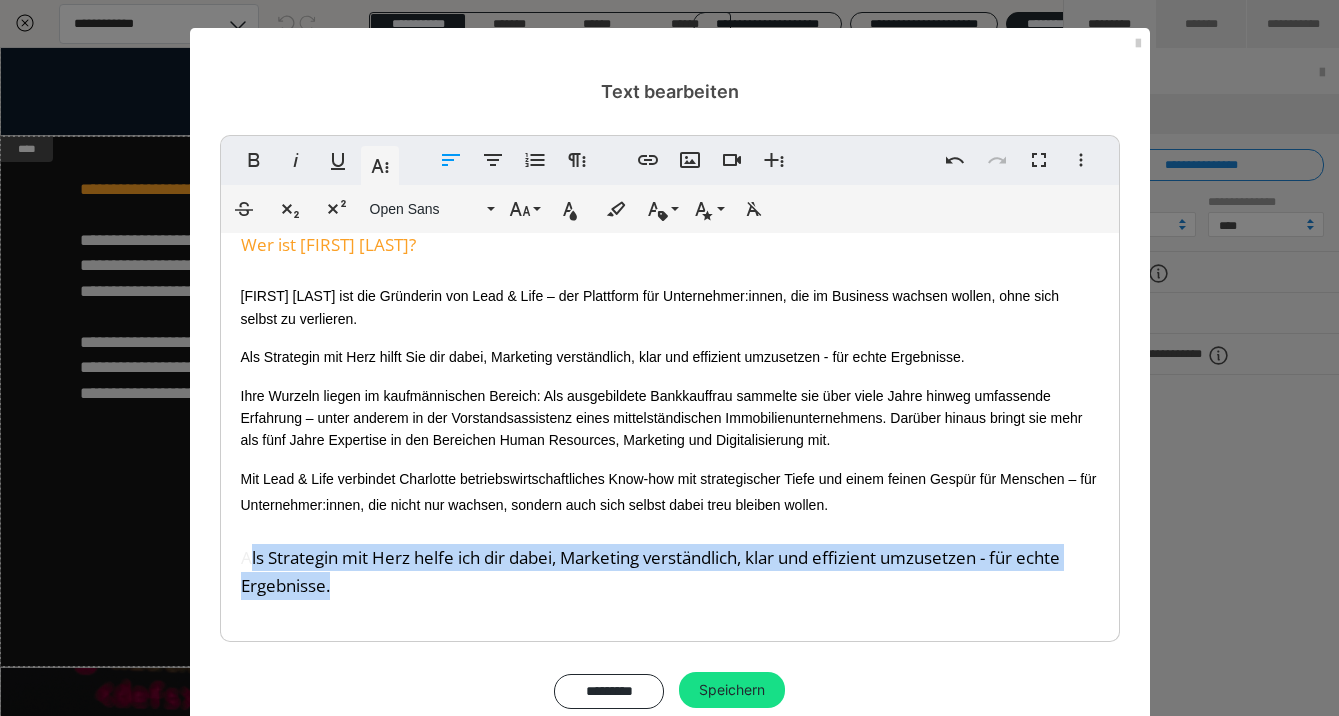 scroll, scrollTop: 0, scrollLeft: 0, axis: both 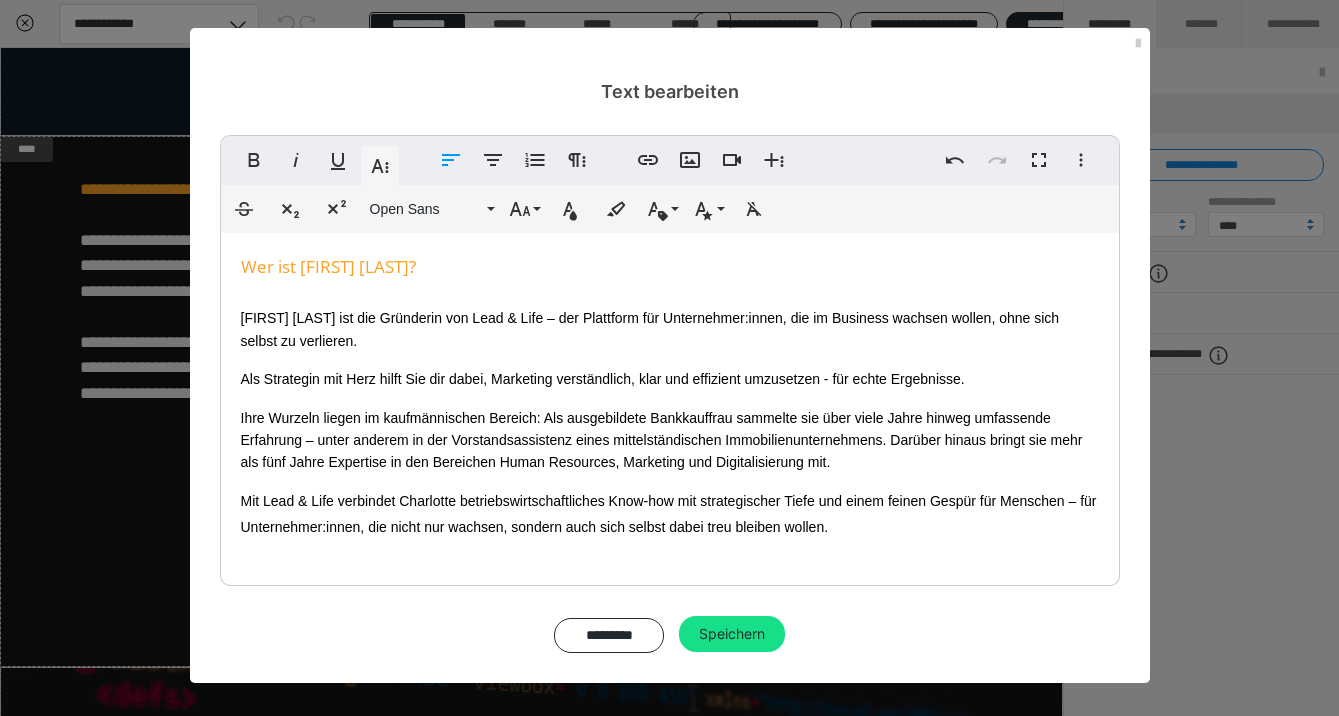click on "Ihre Wurzeln liegen im kaufmännischen Bereich: Als ausgebildete Bankkauffrau sammelte sie über viele Jahre hinweg umfassende Erfahrung – unter anderem in der Vorstandsassistenz eines mittelständischen Immobilienunternehmens. Darüber hinaus bringt sie mehr als fünf Jahre Expertise in den Bereichen Human Resources, Marketing und Digitalisierung mit." at bounding box center (670, 440) 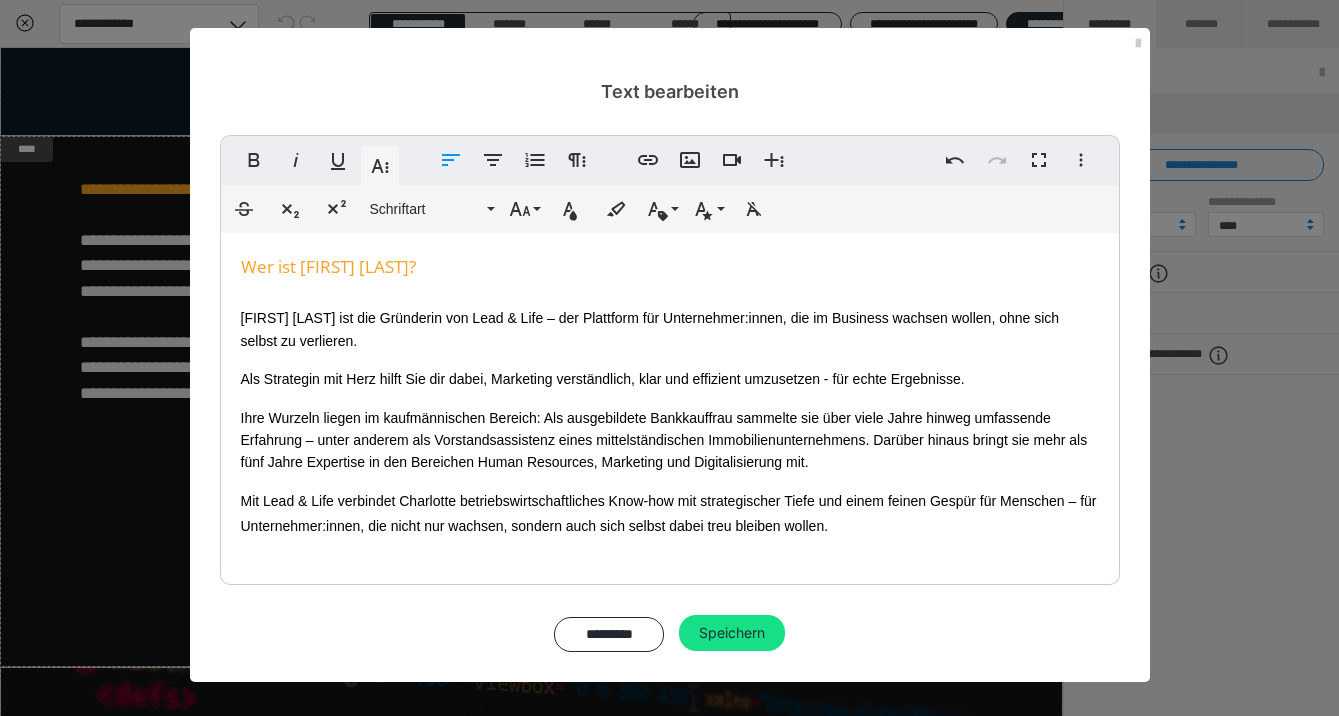 click on "Ihre Wurzeln liegen im kaufmännischen Bereich: Als ausgebildete Bankkauffrau sammelte sie über viele Jahre hinweg umfassende Erfahrung – unter anderem als Vorstandsassistenz eines mittelständischen Immobilienunternehmens. Darüber hinaus bringt sie mehr als fünf Jahre Expertise in den Bereichen Human Resources, Marketing und Digitalisierung mit." at bounding box center [670, 440] 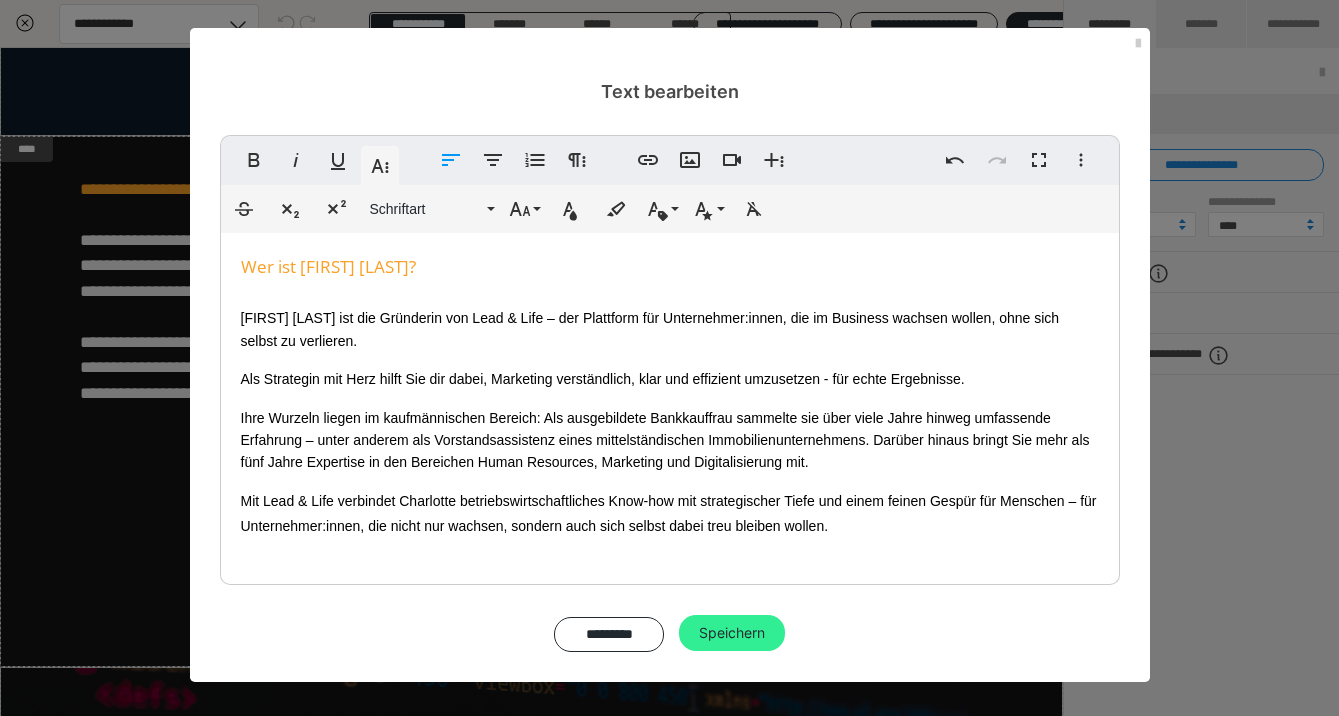 click on "Speichern" at bounding box center (732, 633) 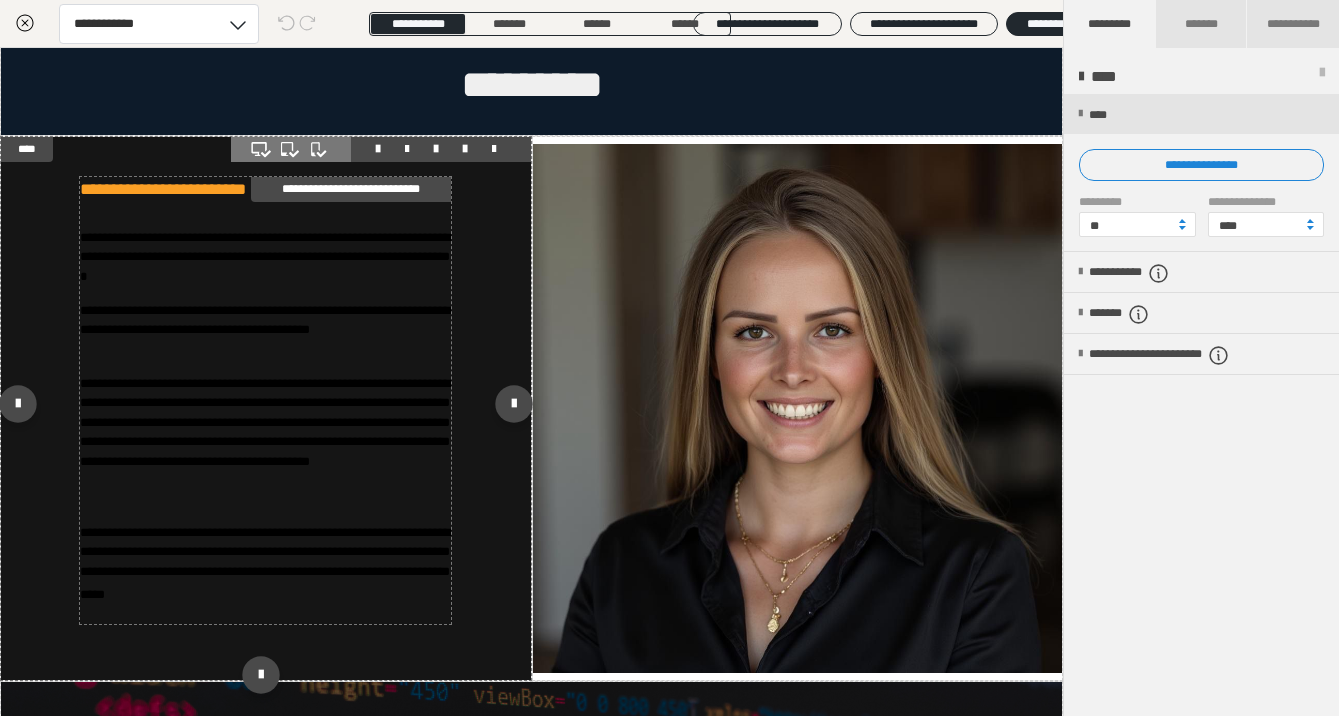 click on "**********" at bounding box center (265, 573) 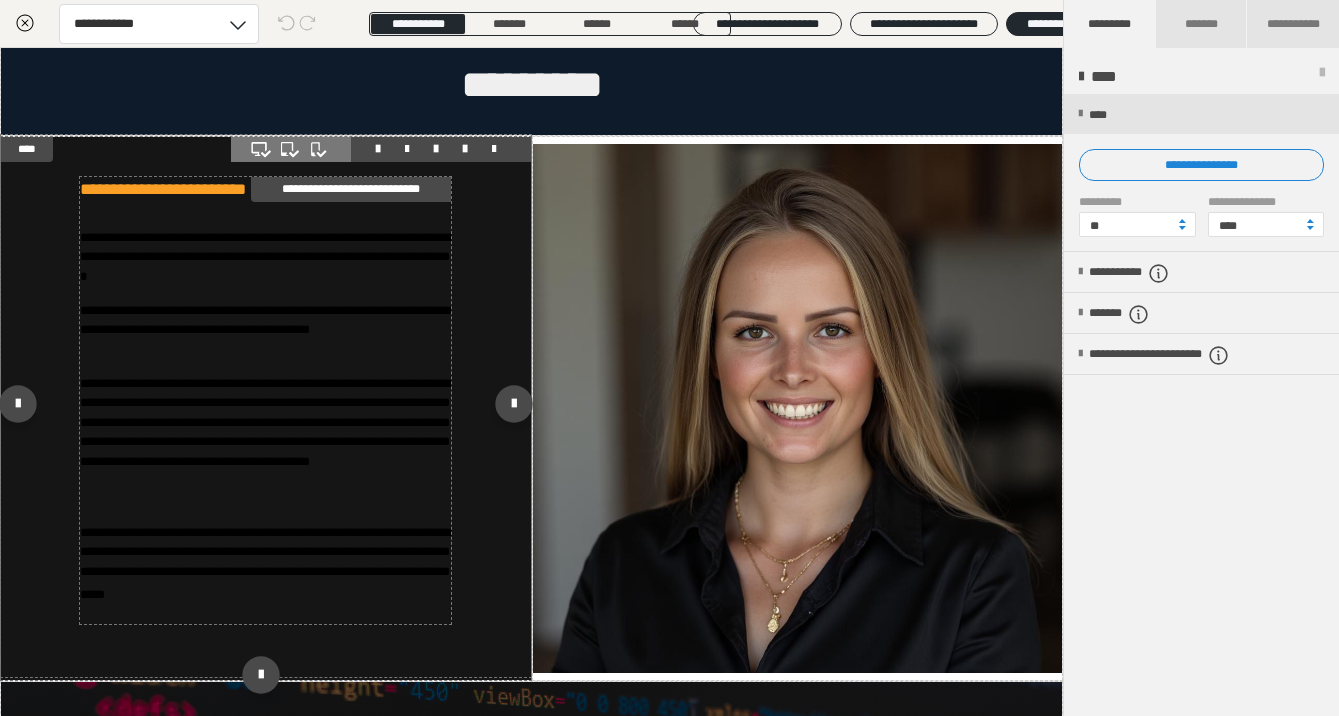 click on "**********" at bounding box center [265, 573] 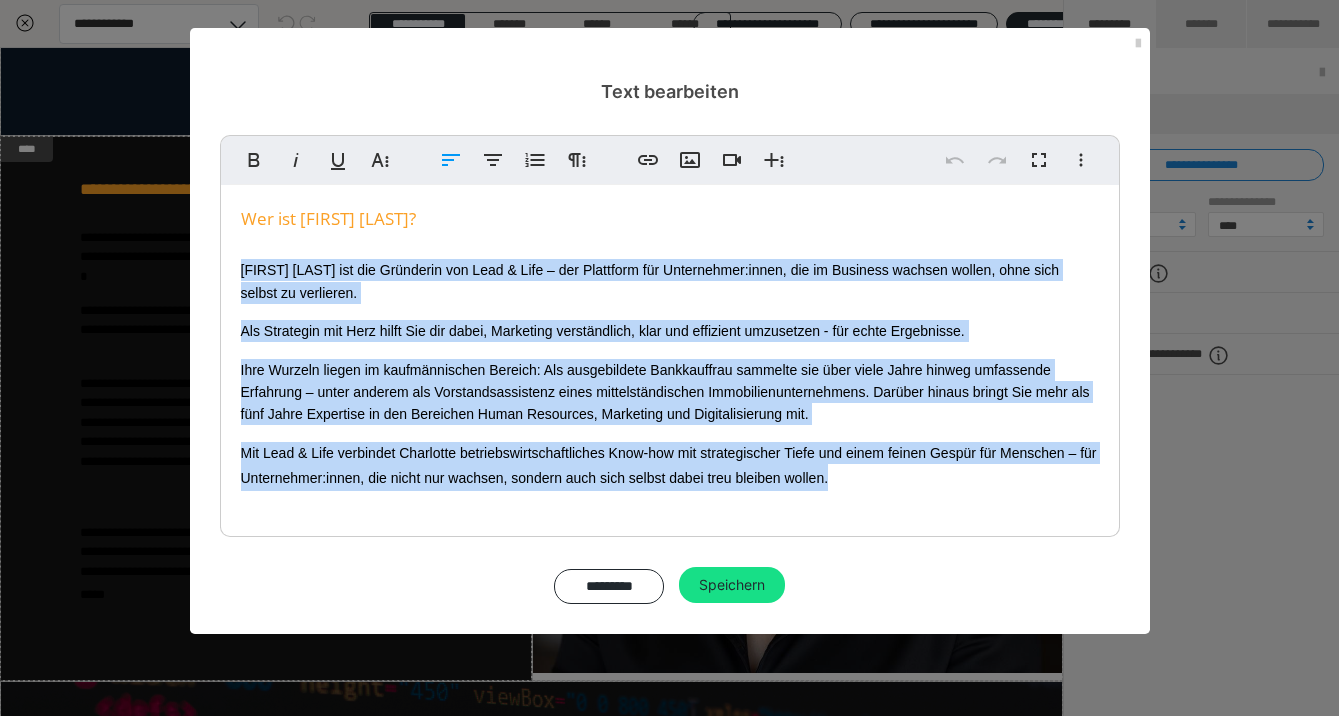 drag, startPoint x: 865, startPoint y: 480, endPoint x: 230, endPoint y: 268, distance: 669.4543 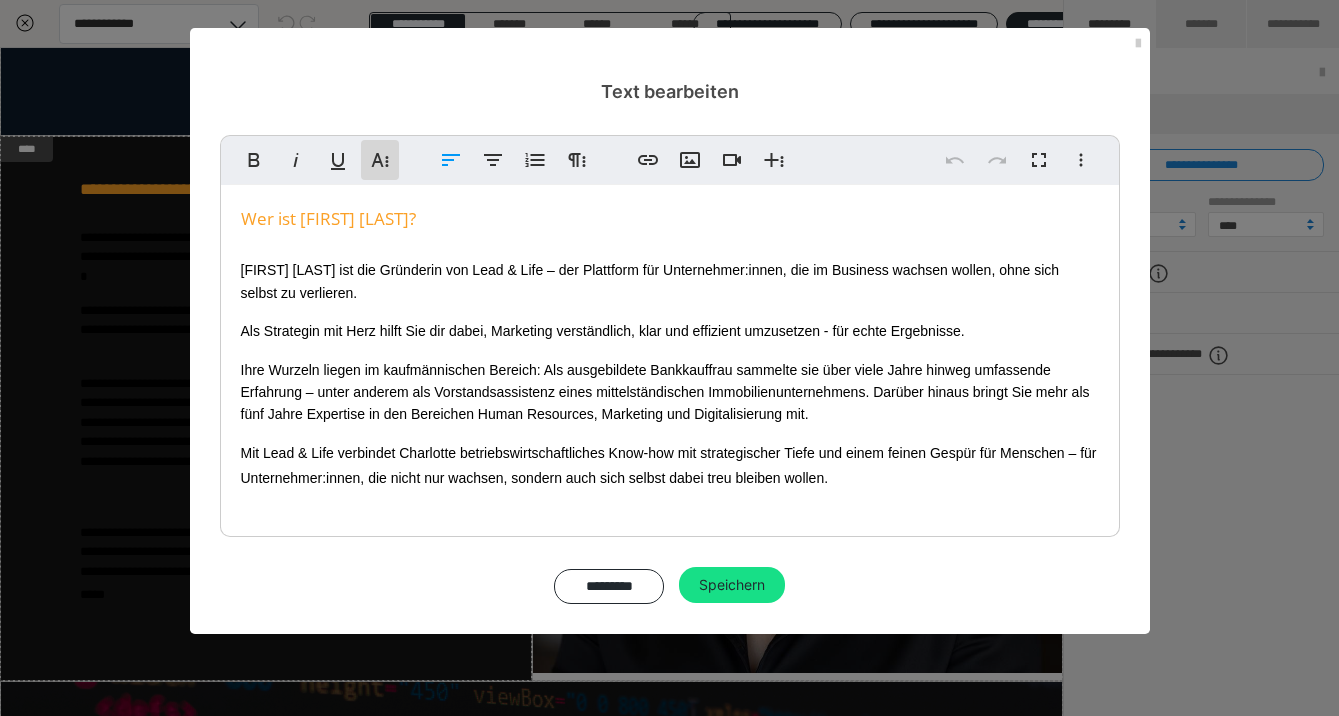 click on "Weitere Textformate" at bounding box center (380, 160) 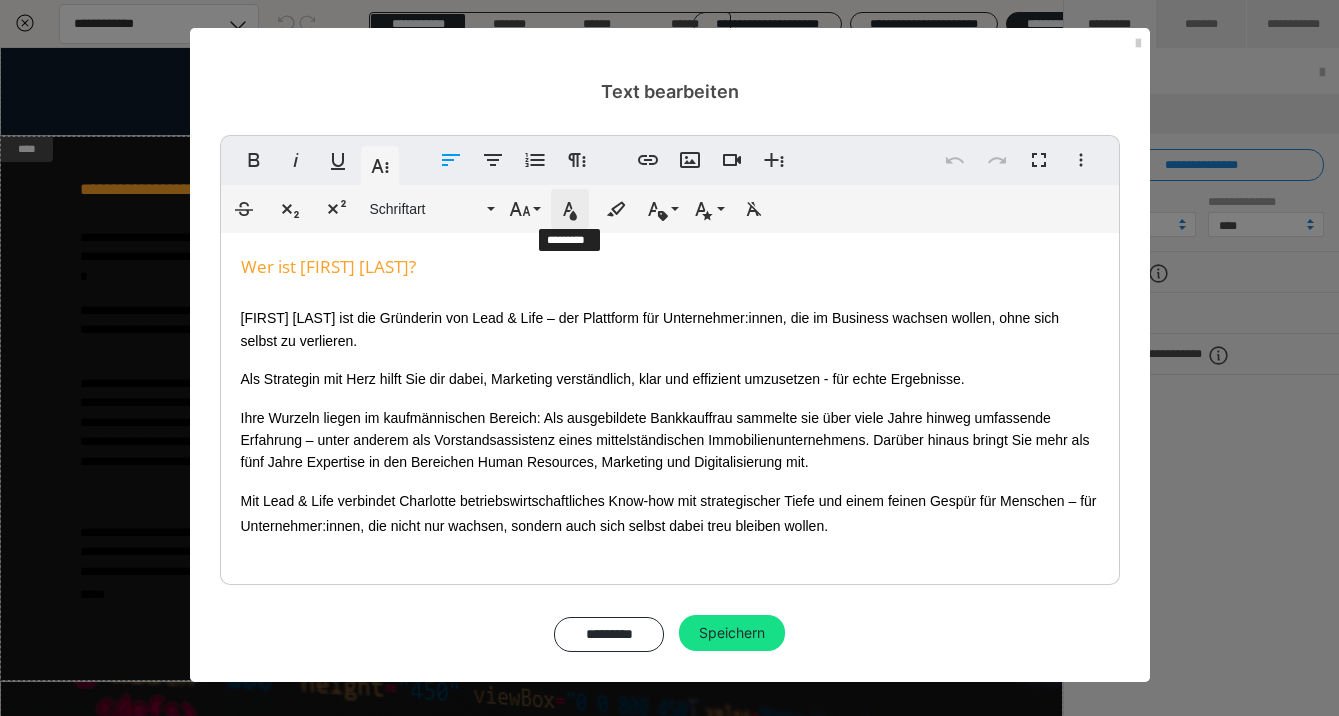click 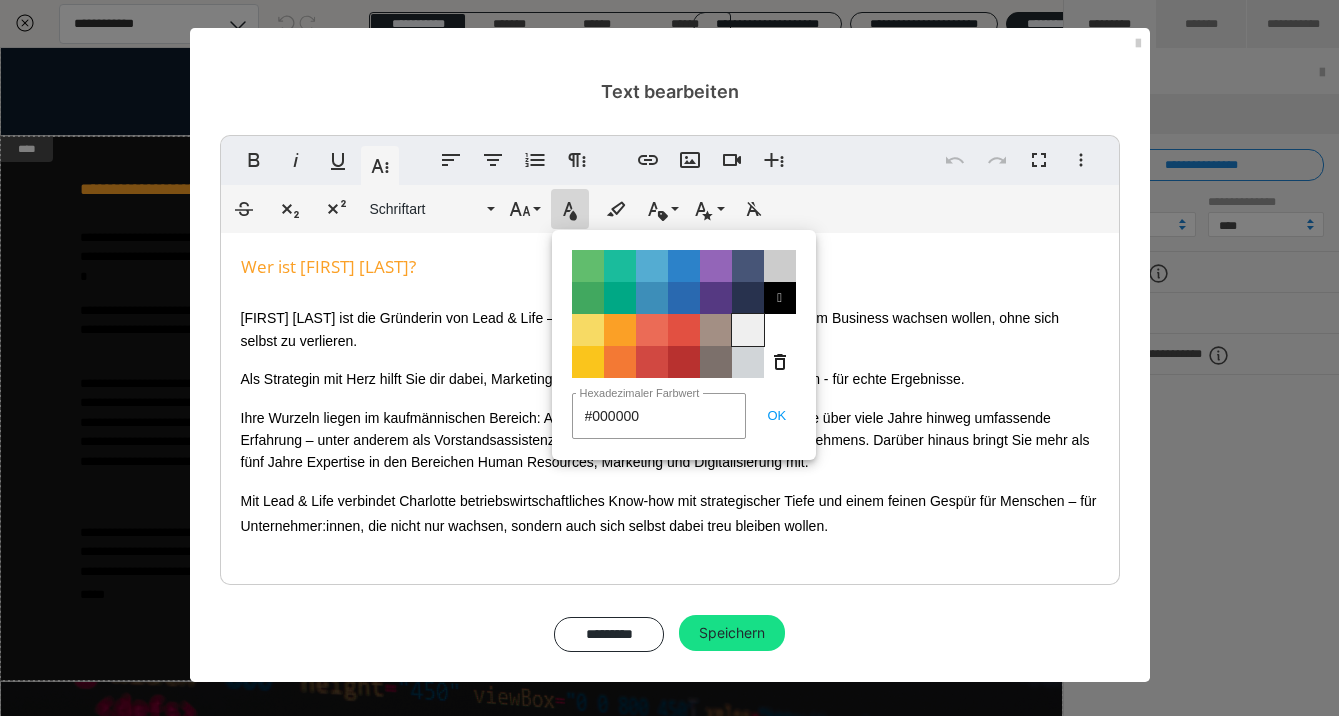 click on "Color#EFEFEF" at bounding box center [748, 330] 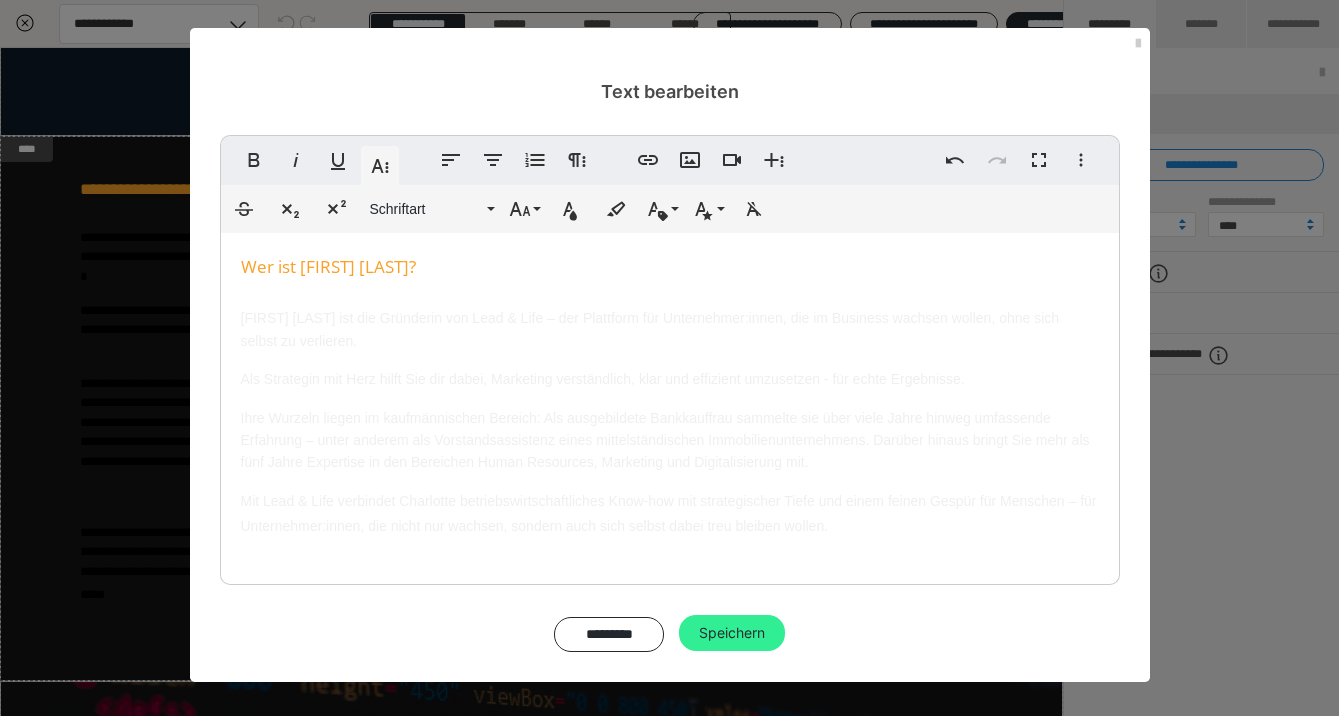 click on "Speichern" at bounding box center (732, 633) 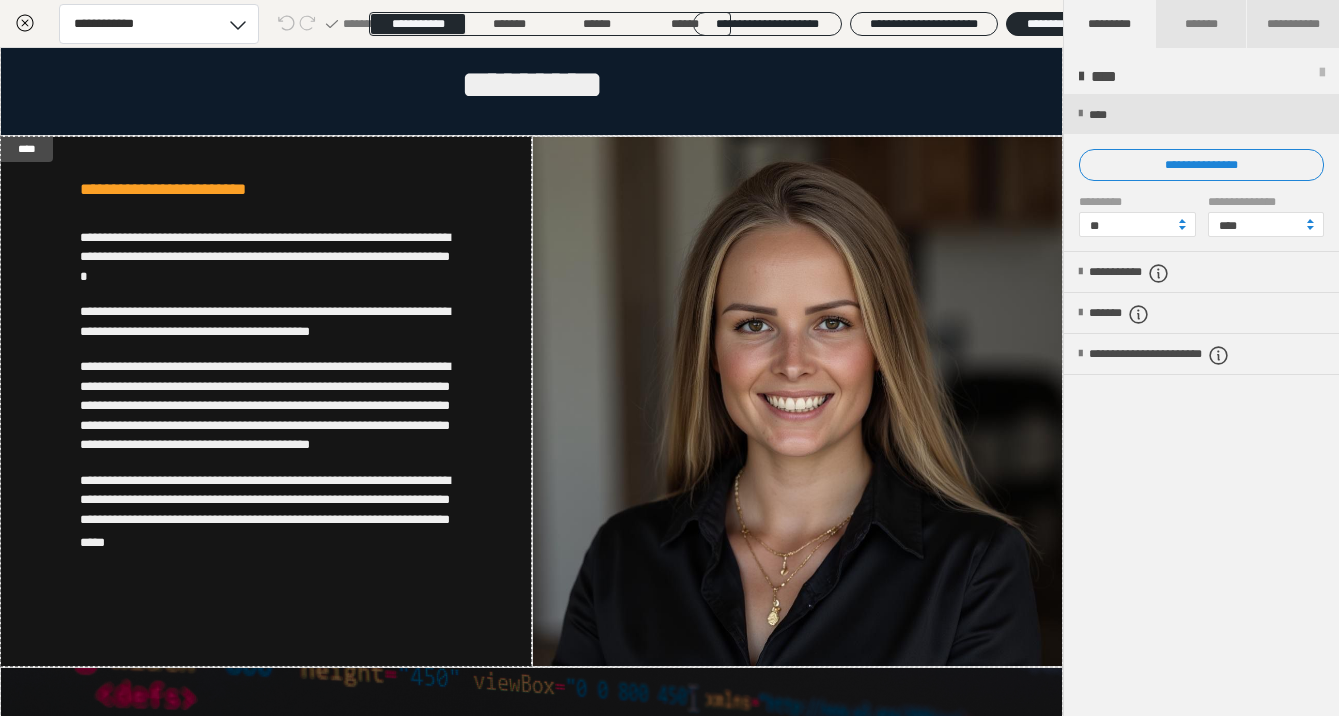 click on "**********" at bounding box center [1201, 406] 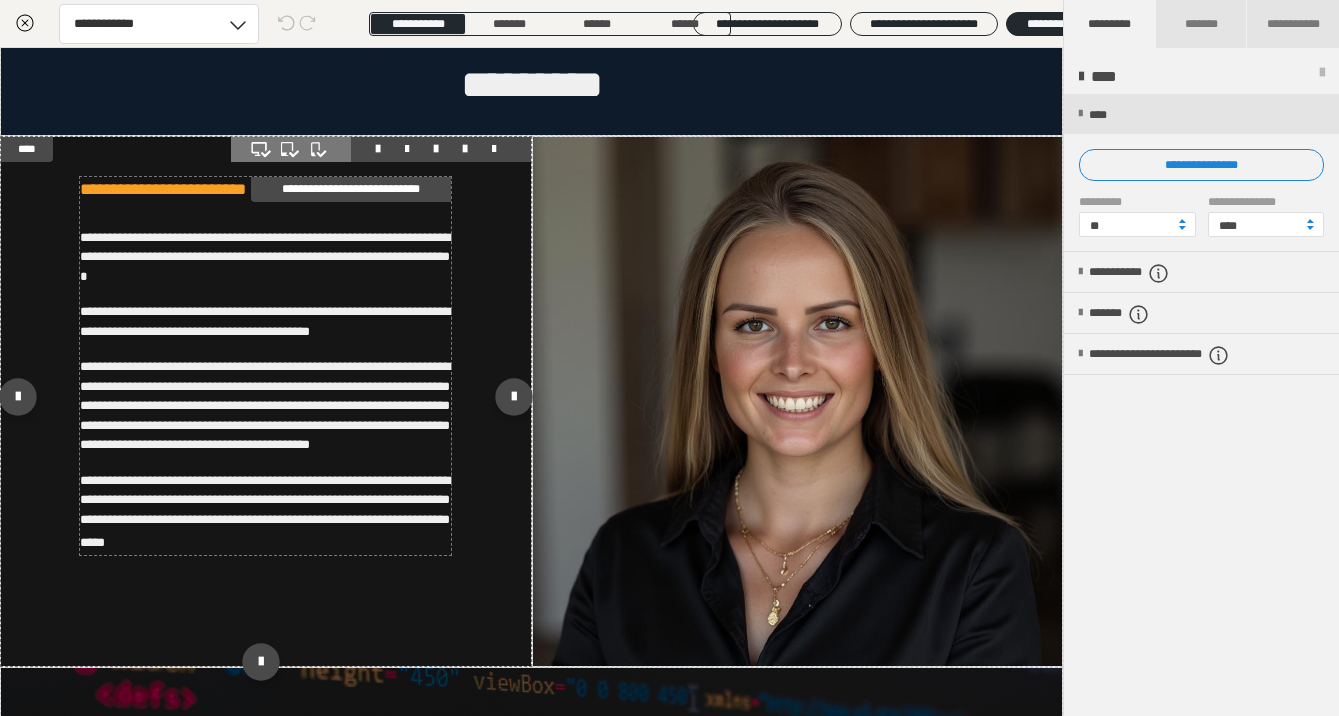 click on "**********" at bounding box center [265, 405] 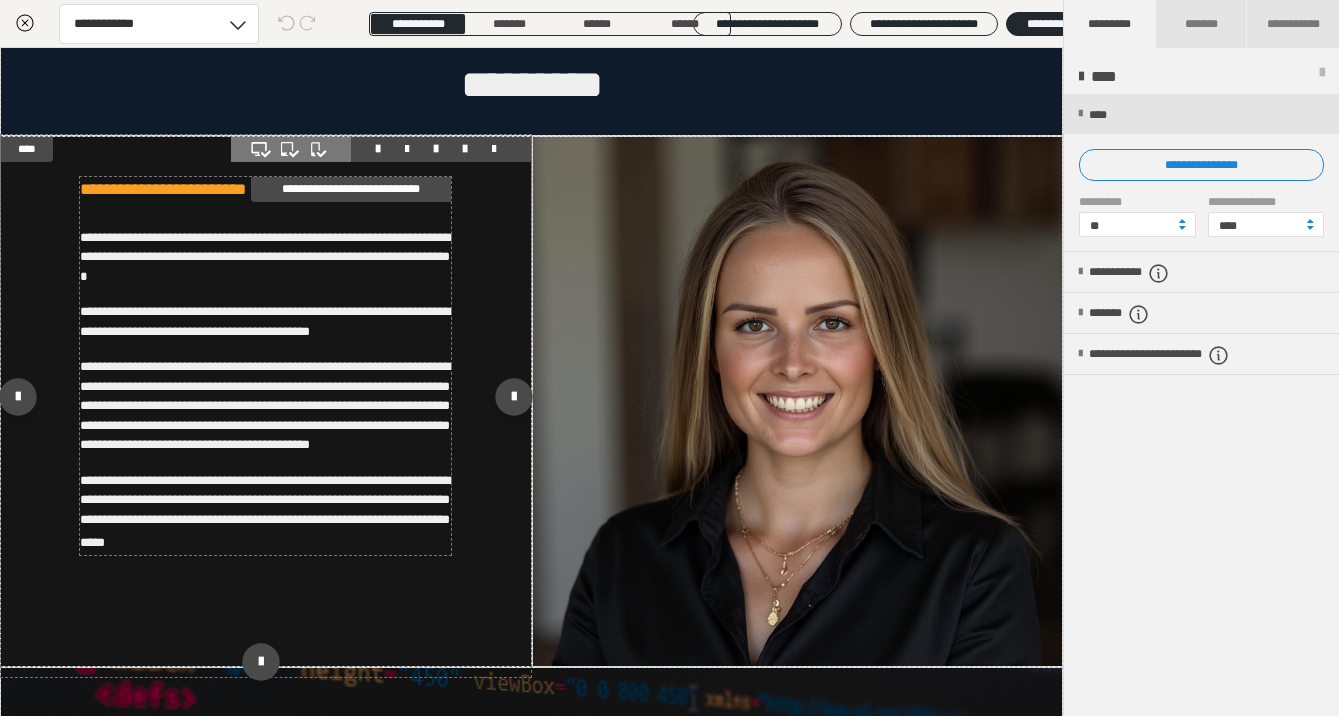 click on "**********" at bounding box center [265, 405] 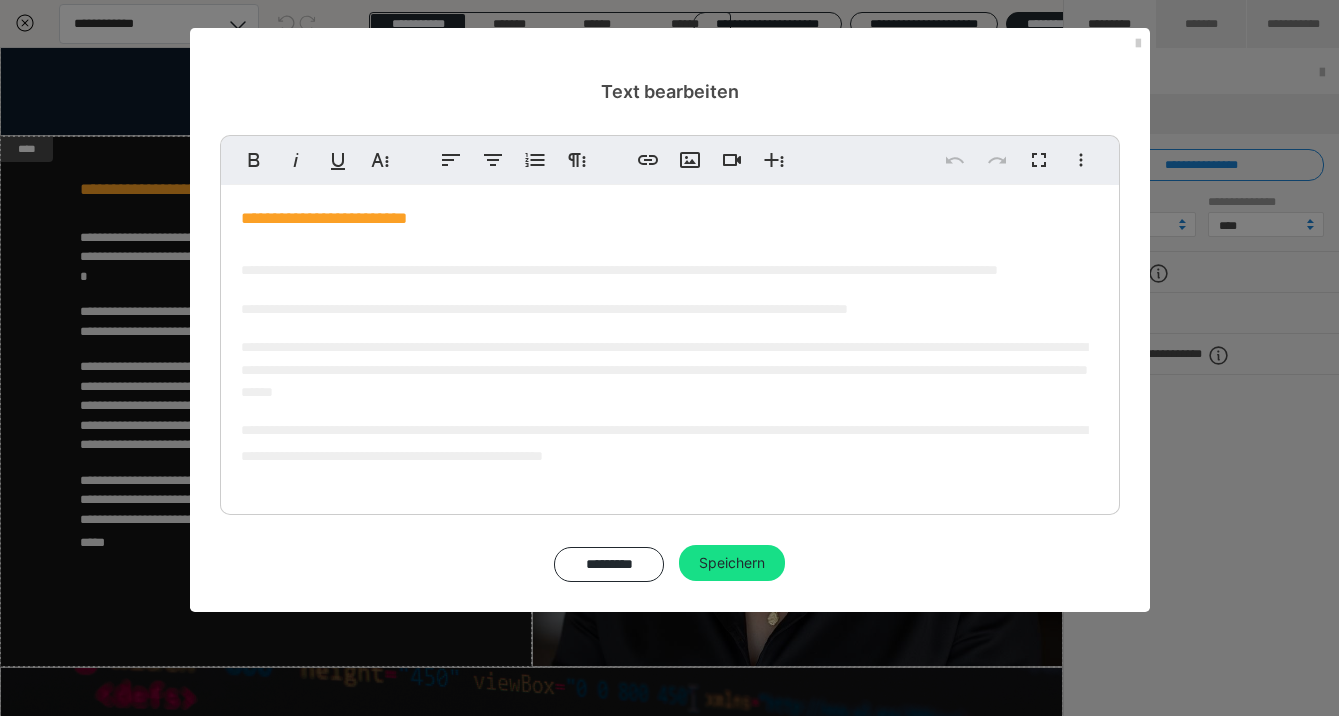 click on "**********" at bounding box center (544, 309) 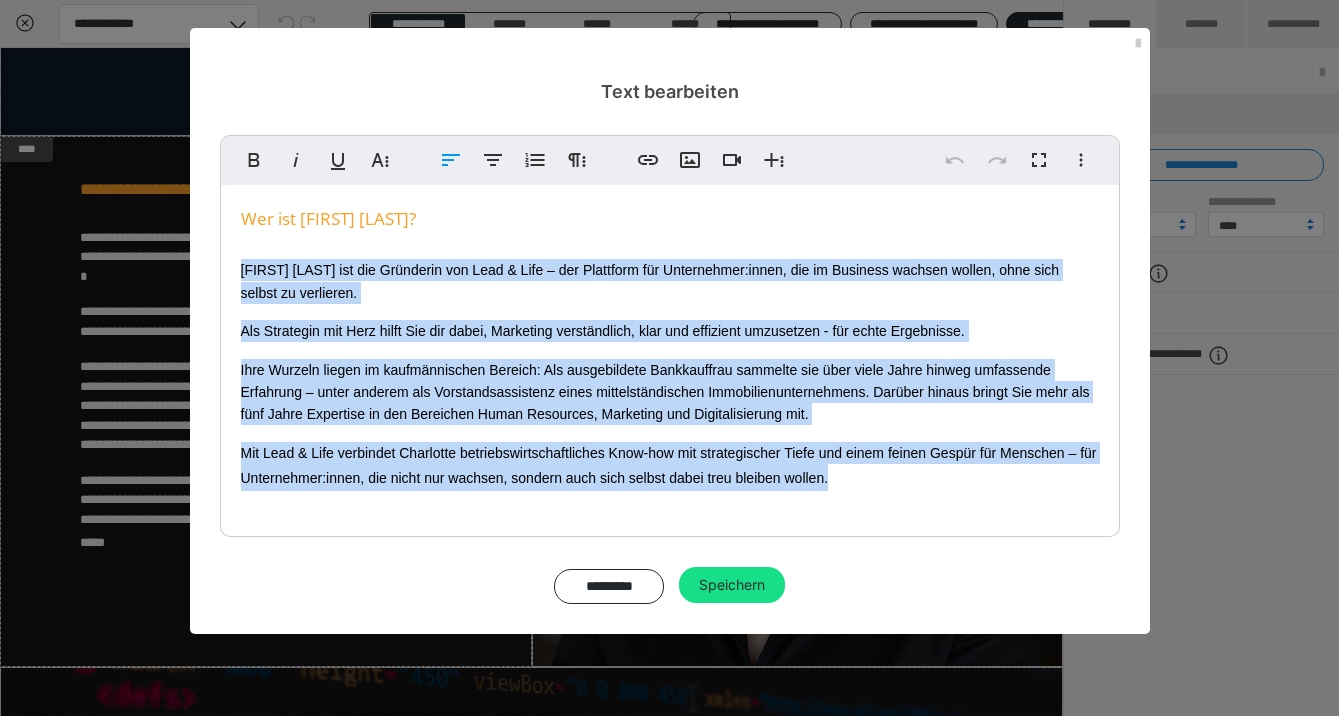 drag, startPoint x: 239, startPoint y: 266, endPoint x: 1059, endPoint y: 497, distance: 851.9161 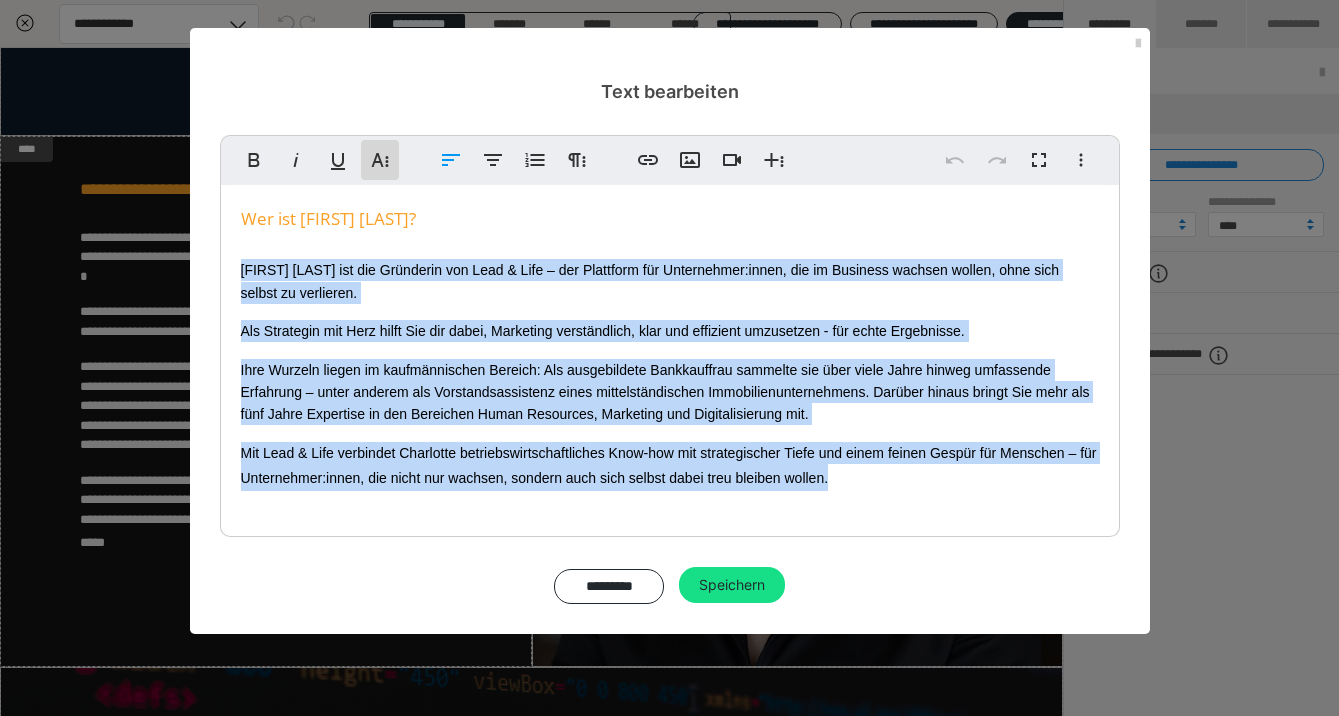 click 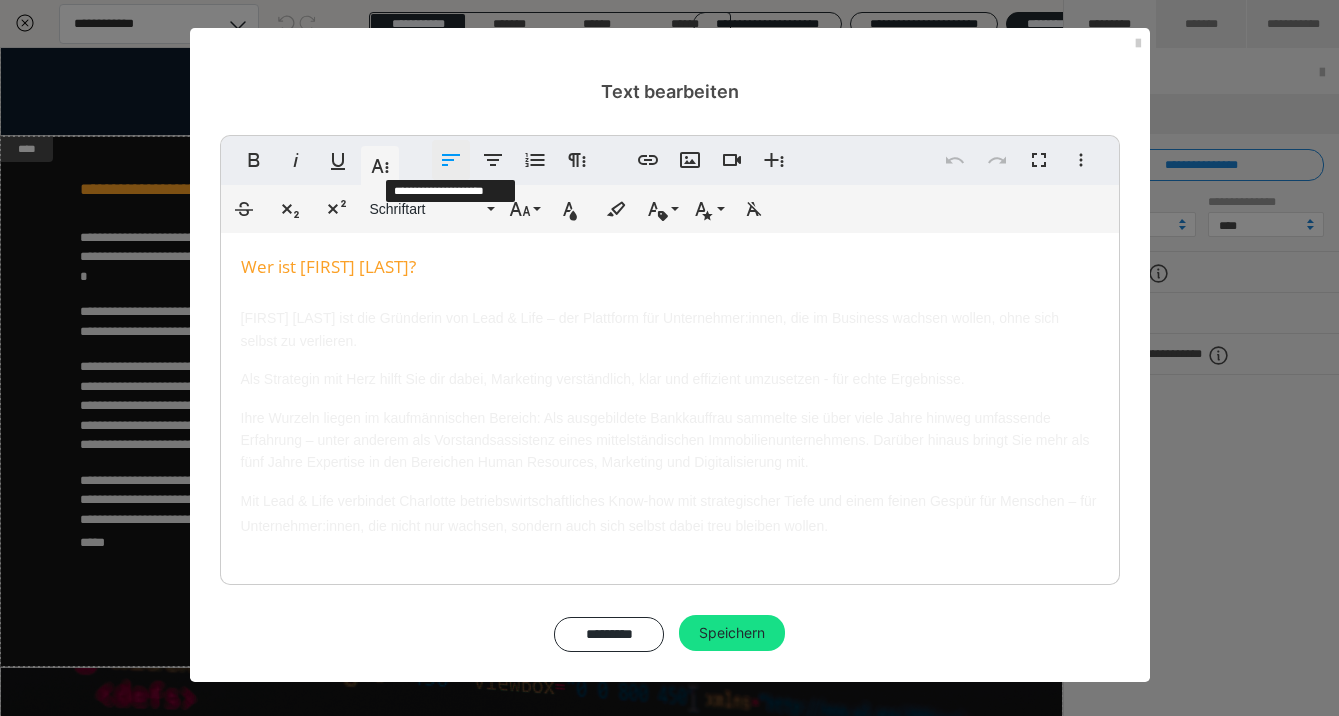click 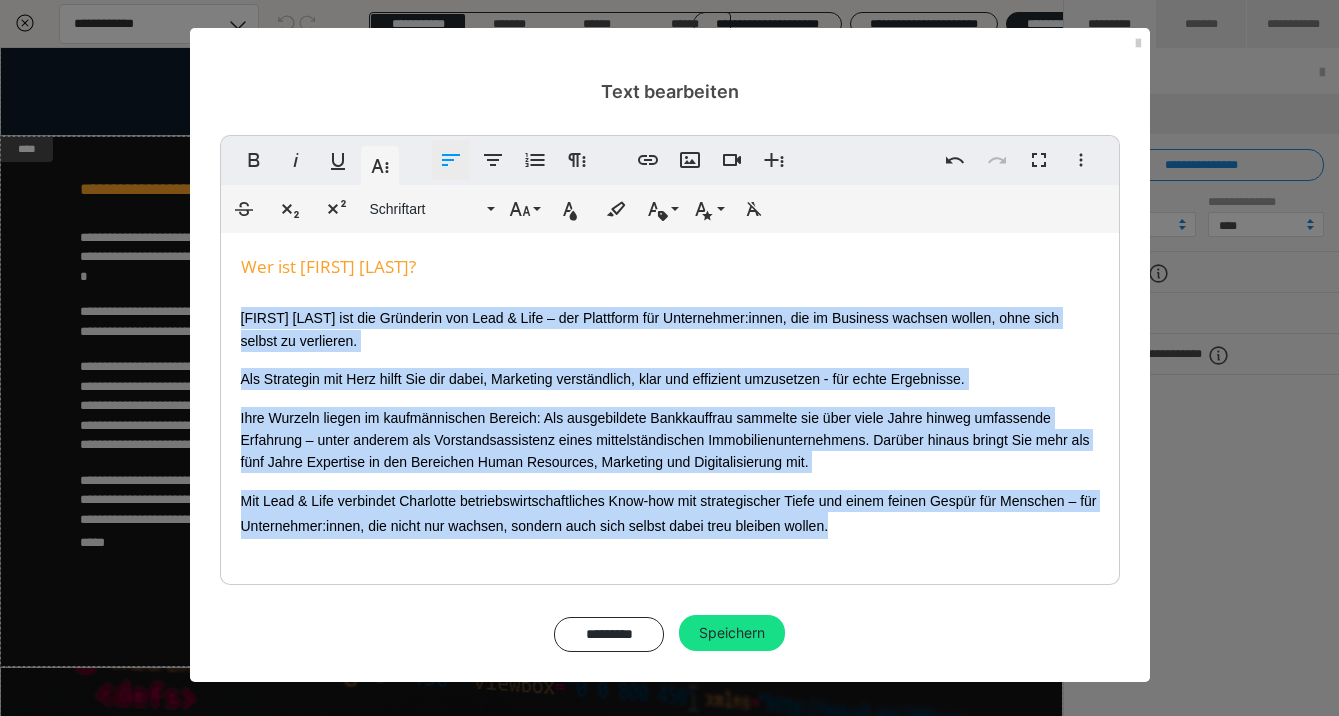 click 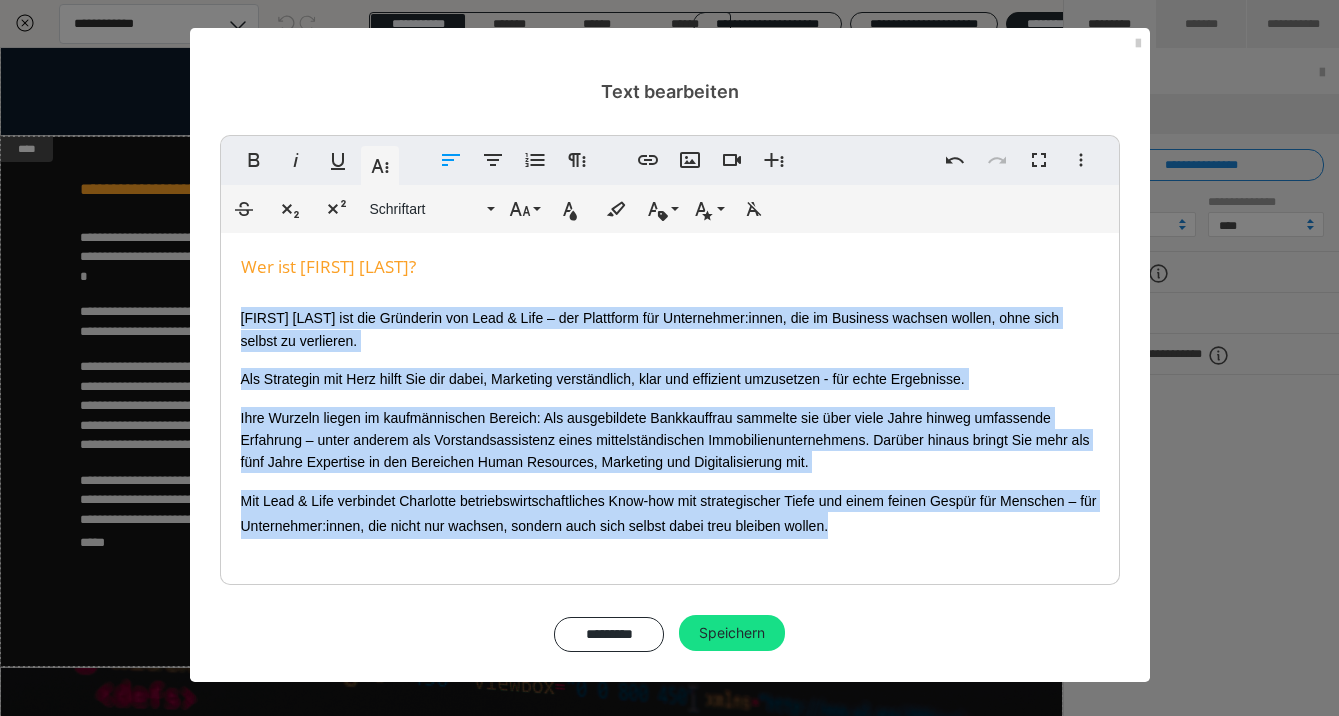 click on "Wer ist Charlotte Ernst? Charlotte Ernst ist die Gründerin von Lead & Life – der Plattform für Unternehmer:innen, die im Business wachsen wollen, ohne sich selbst zu verlieren. Als Strategin mit Herz hilft Sie dir dabei, Marketing verständlich, klar und effizient umzusetzen - für echte Ergebnisse. Ihre Wurzeln liegen im kaufmännischen Bereich: Als ausgebildete Bankkauffrau sammelte sie über viele Jahre hinweg umfassende Erfahrung – unter anderem als Vorstandsassistenz eines mittelständischen Immobilienunternehmens. Darüber hinaus bringt Sie mehr als fünf Jahre Expertise in den Bereichen Human Resources, Marketing und Digitalisierung mit. Mit Lead & Life verbindet Charlotte betriebswirtschaftliches Know-how mit strategischer Tiefe und einem feinen Gespür für Menschen – für Unternehmer:innen, die nicht nur wachsen, sondern auch sich selbst dabei treu bleiben wollen." at bounding box center [670, 404] 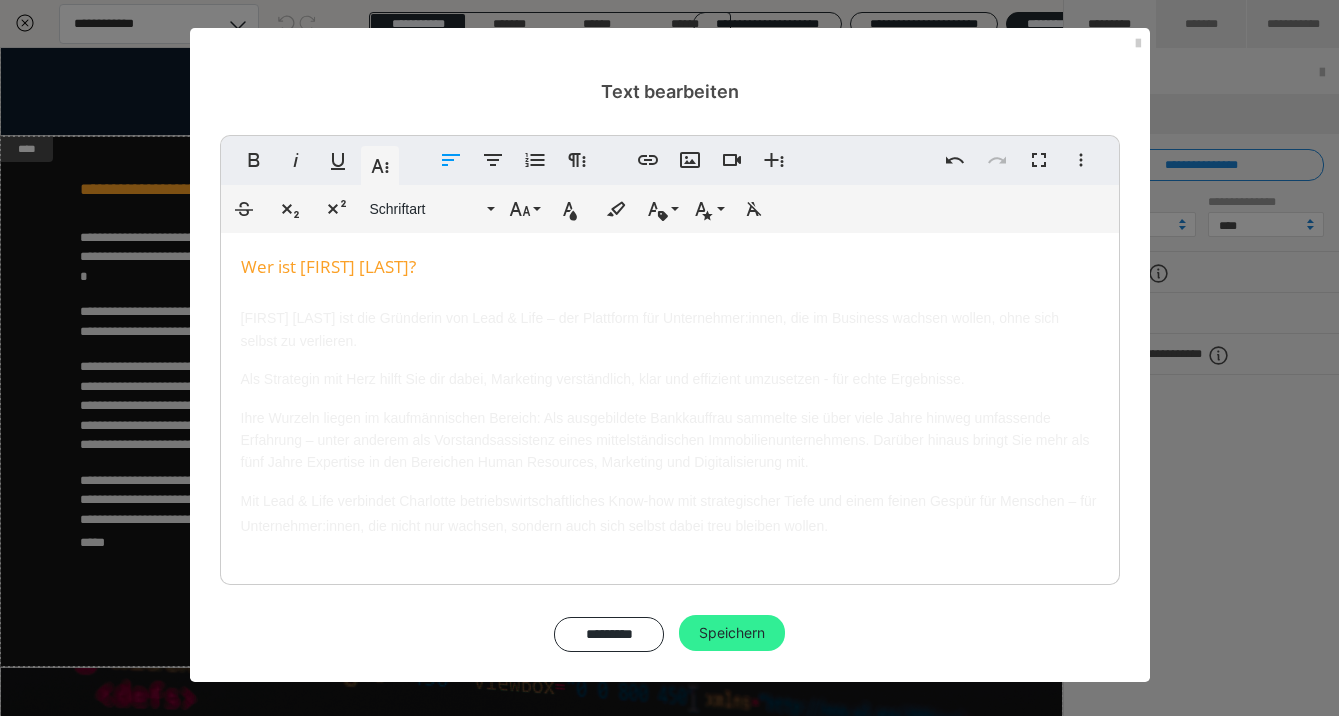 click on "Speichern" at bounding box center [732, 633] 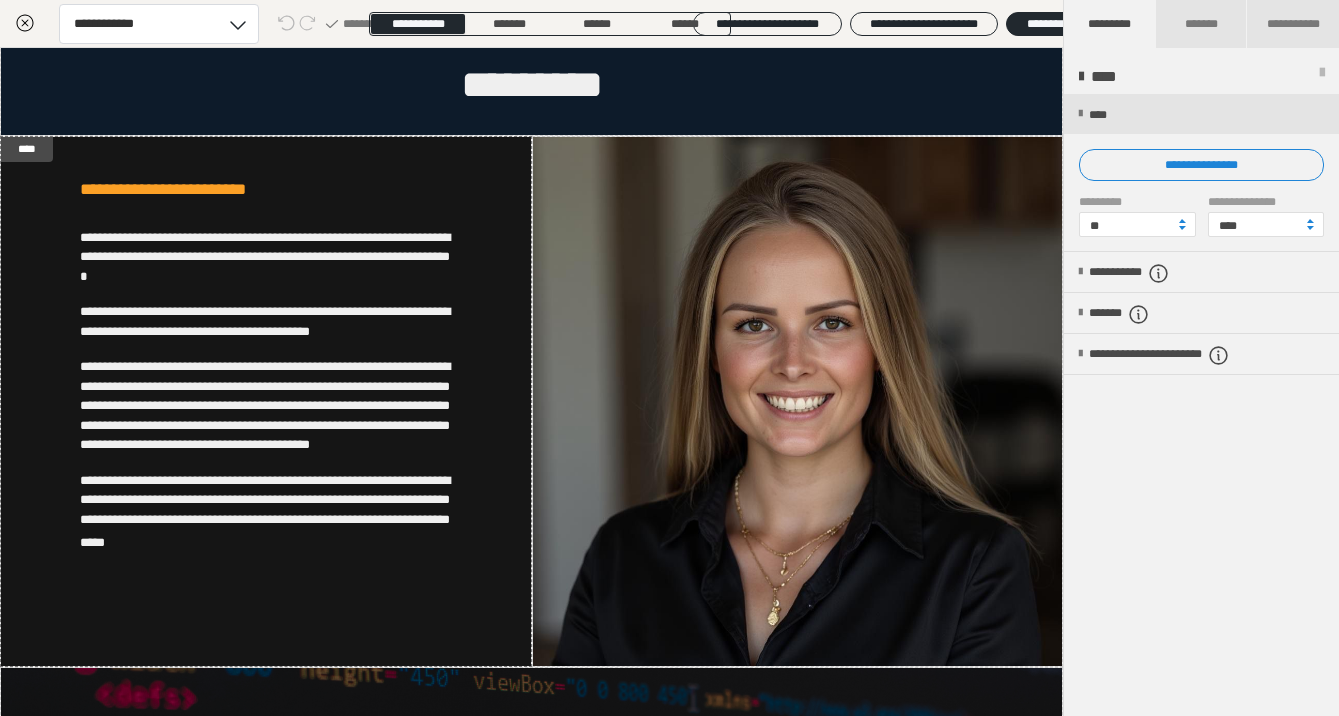 click on "**********" at bounding box center [1201, 406] 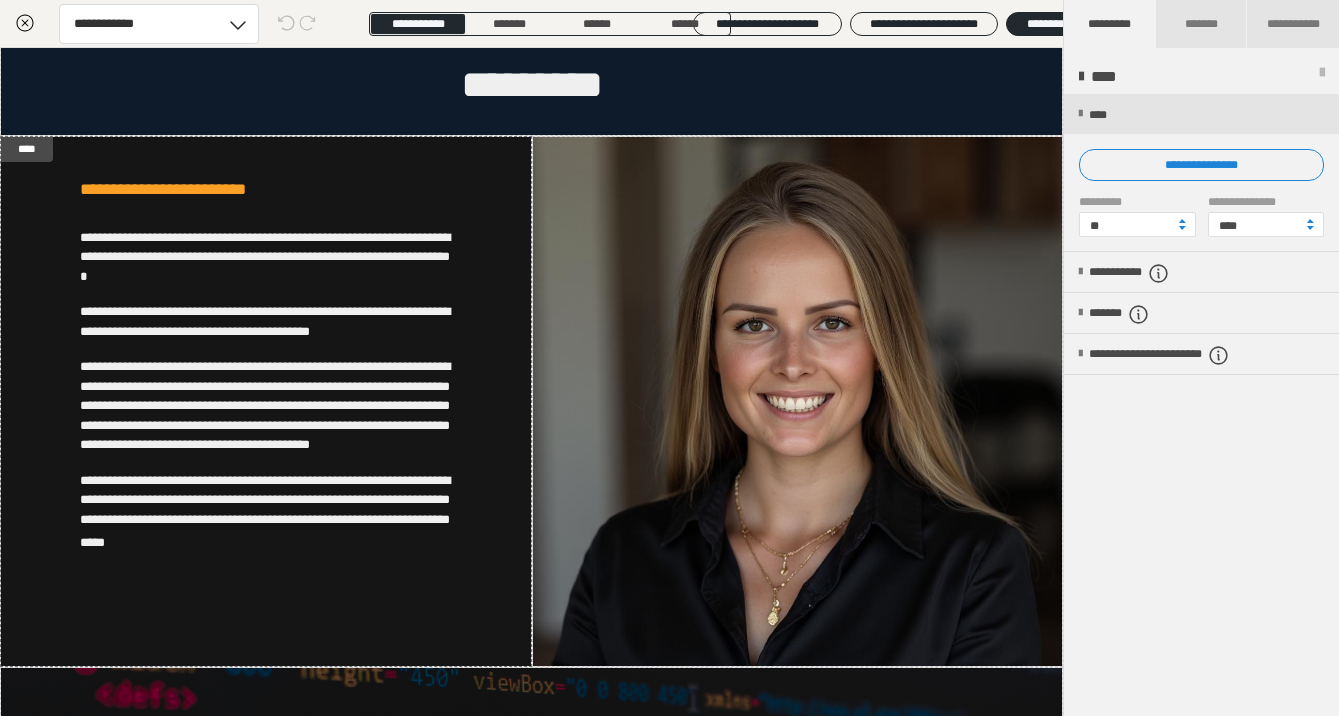 click on "**********" at bounding box center [1201, 406] 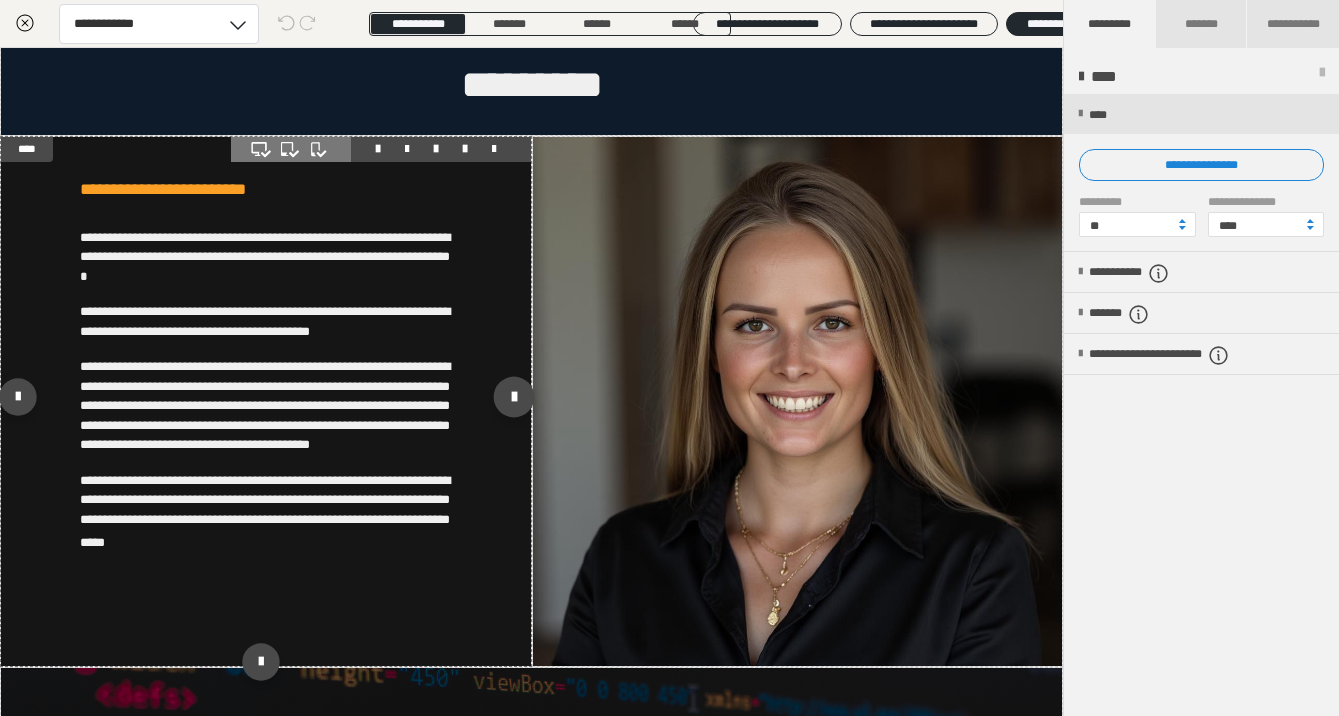click at bounding box center (513, 397) 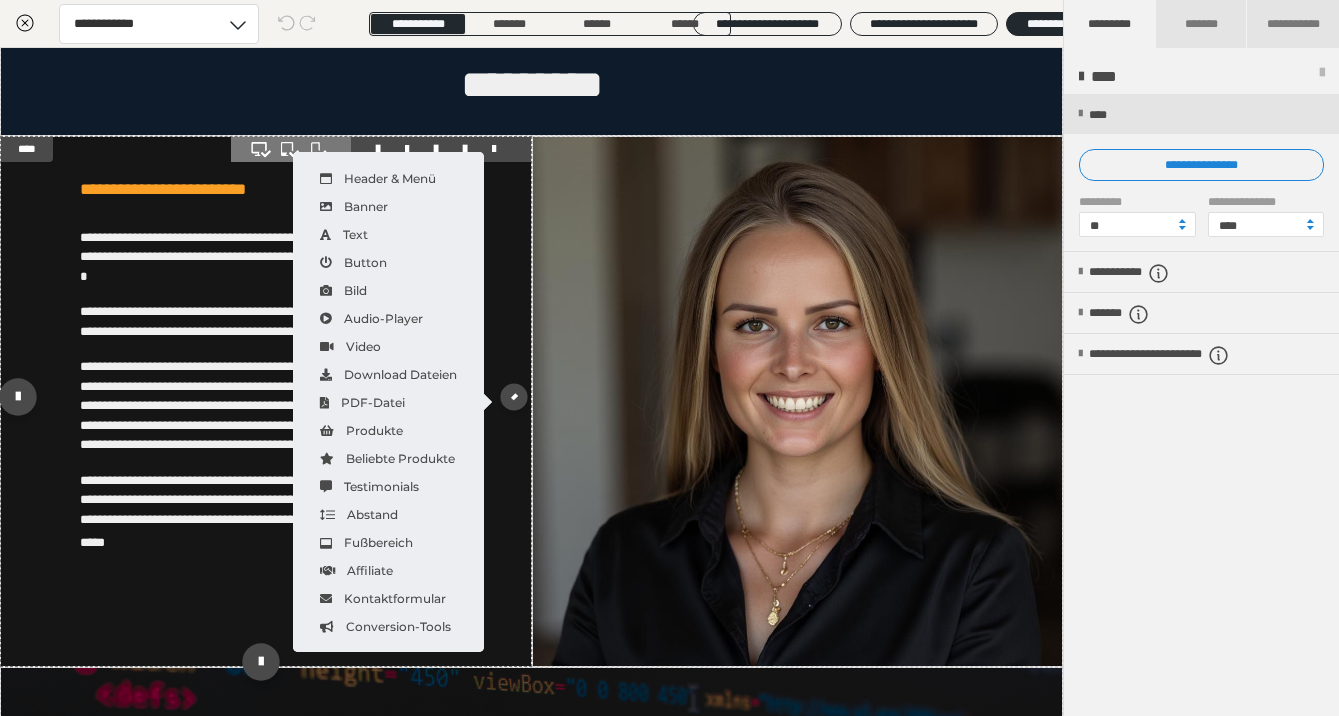 click at bounding box center [266, 402] 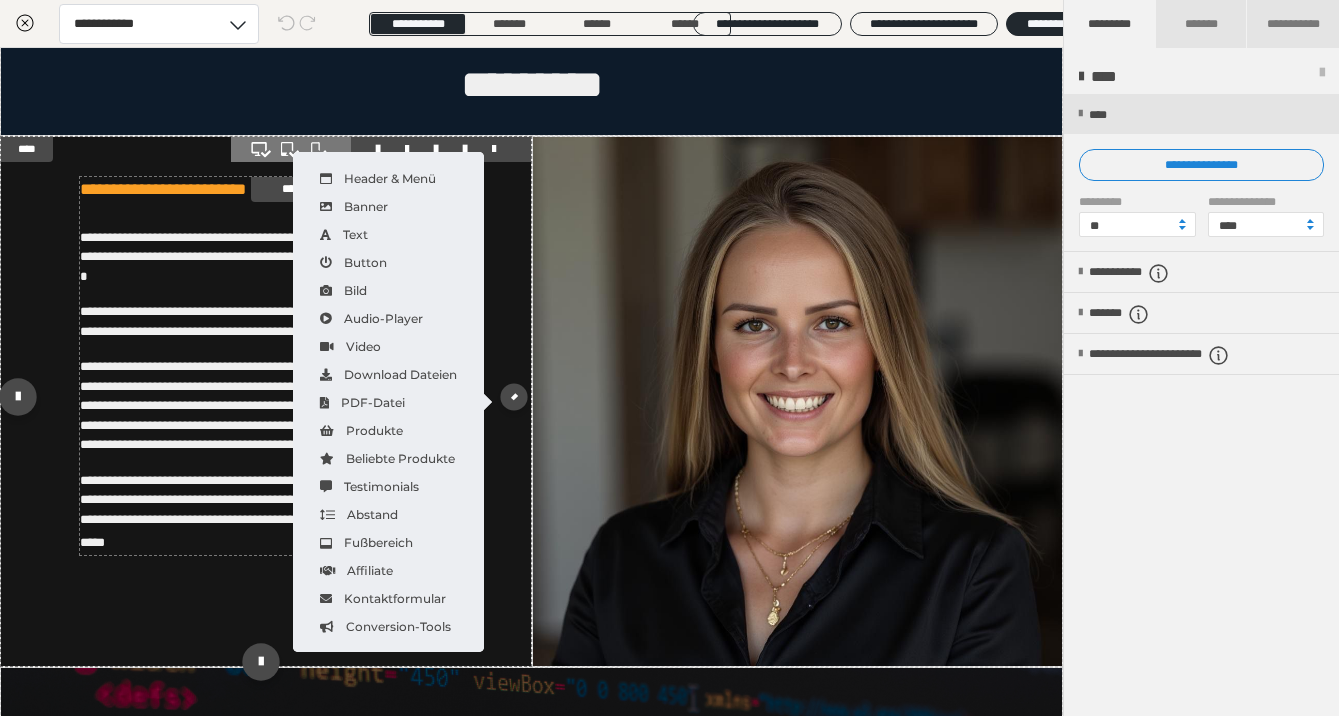 click on "**********" at bounding box center (265, 321) 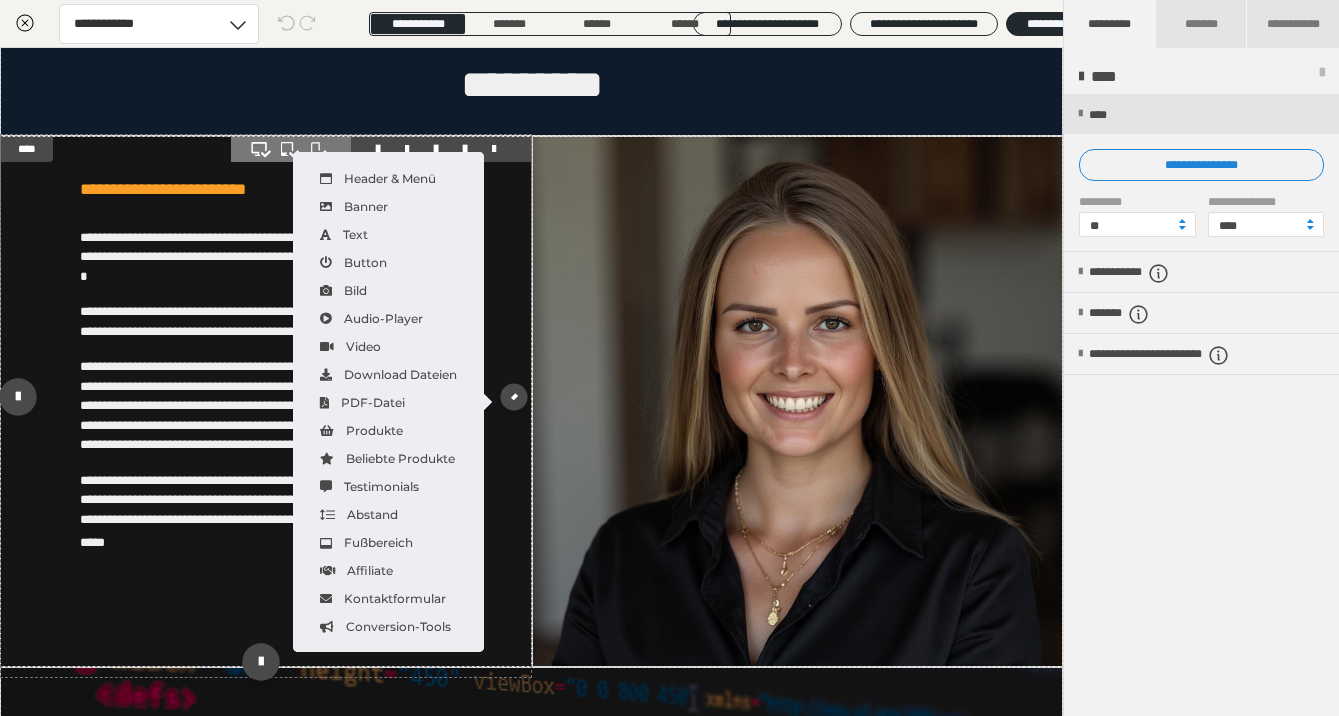 click at bounding box center [266, 402] 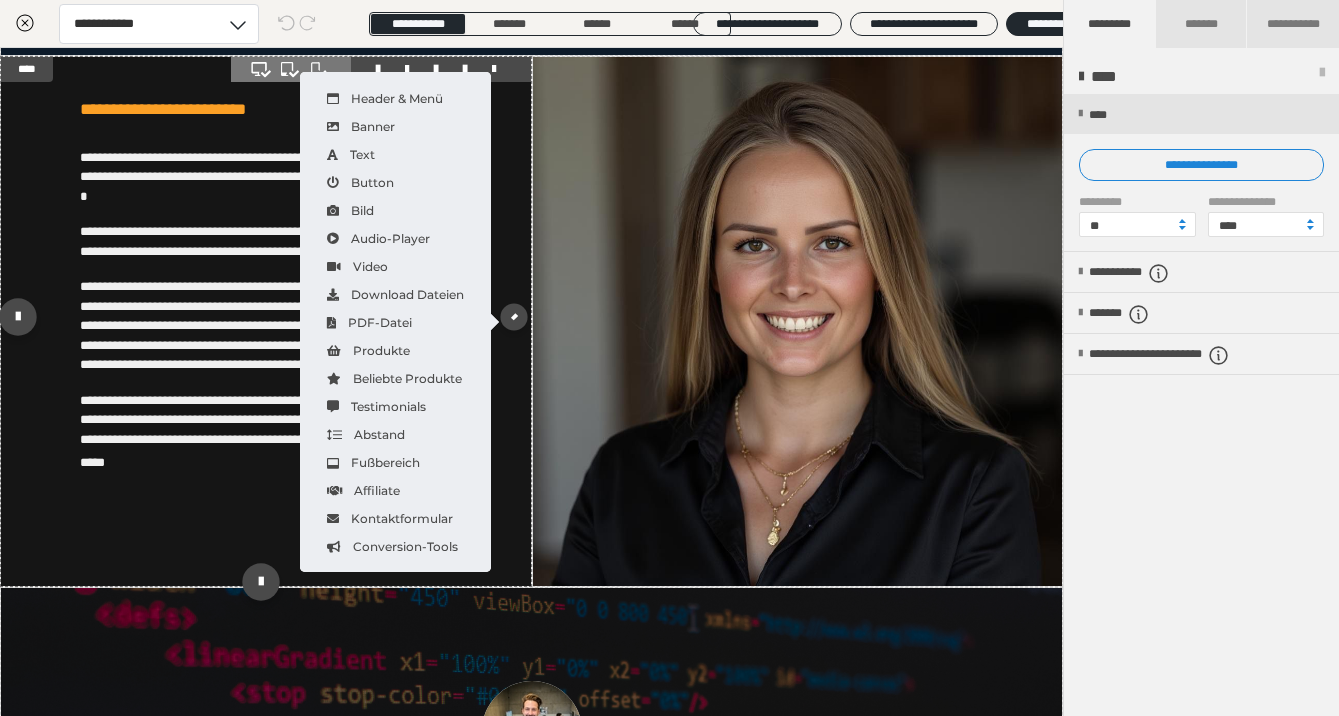click at bounding box center [266, 322] 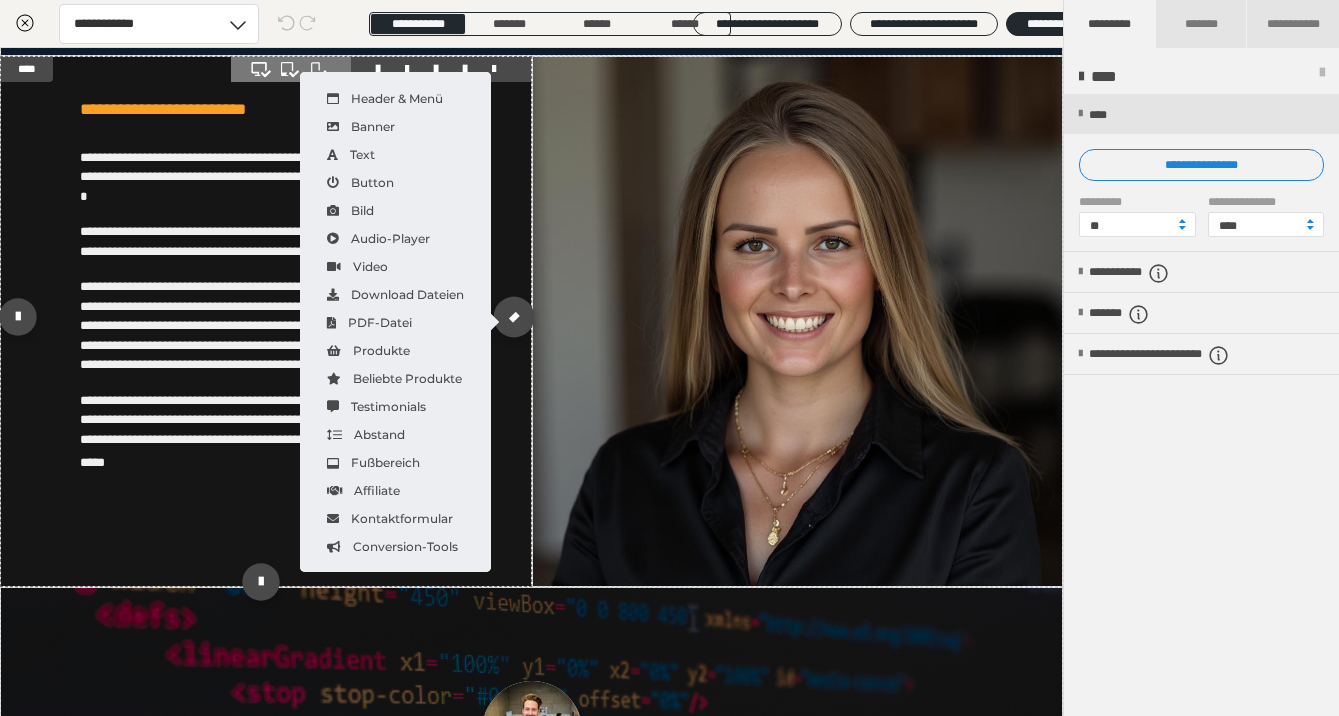 click at bounding box center [513, 317] 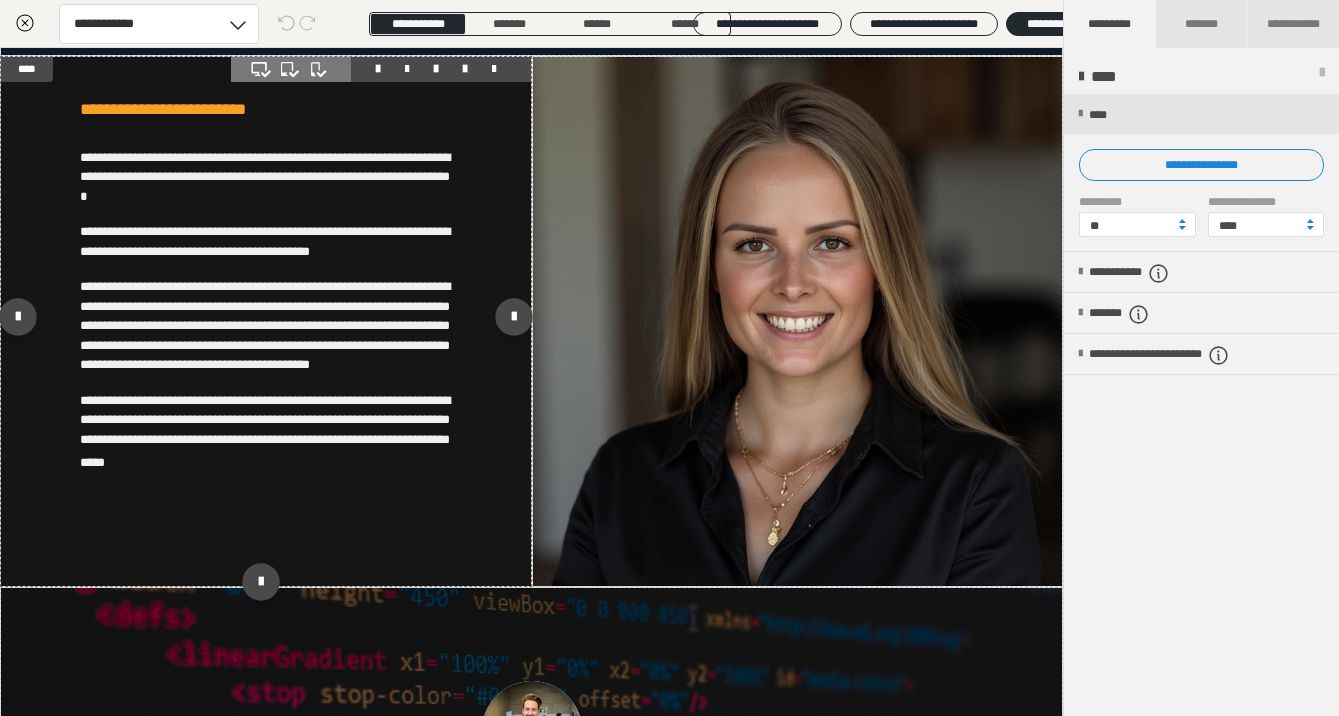 click at bounding box center [266, 322] 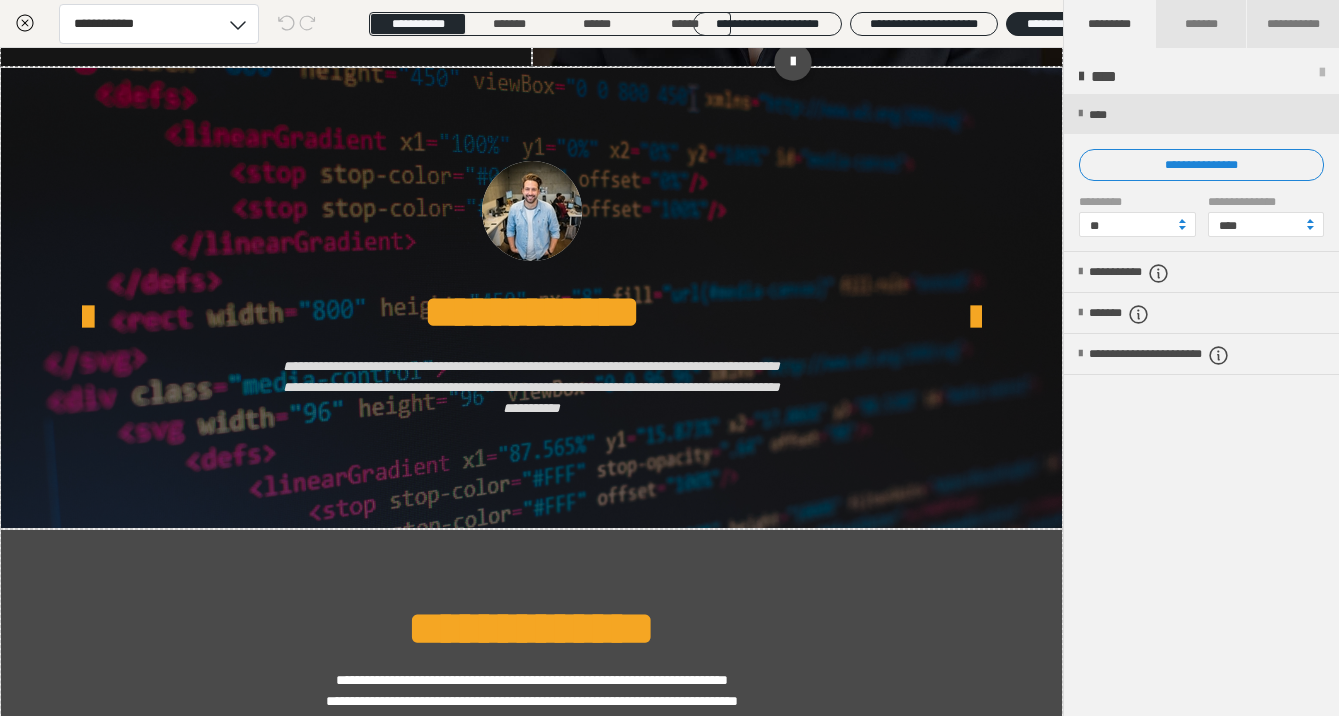 scroll, scrollTop: 2859, scrollLeft: 0, axis: vertical 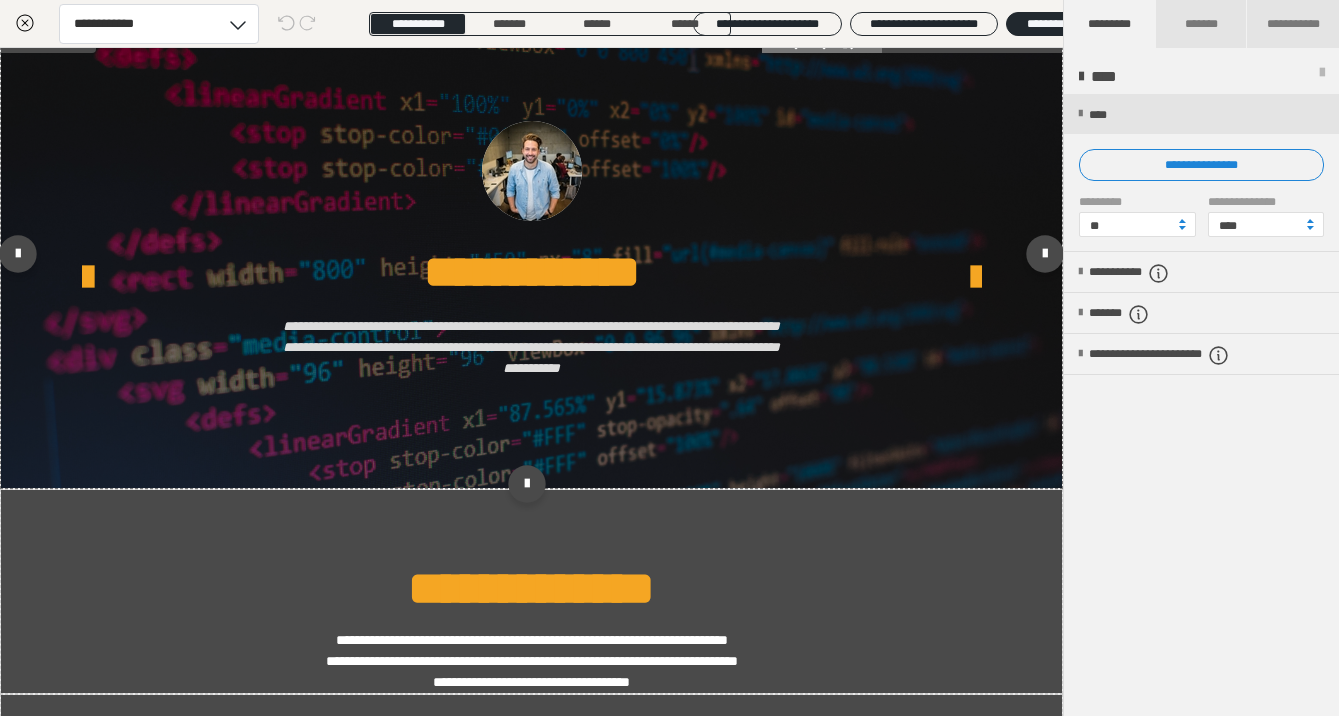 click on "**********" at bounding box center (532, 347) 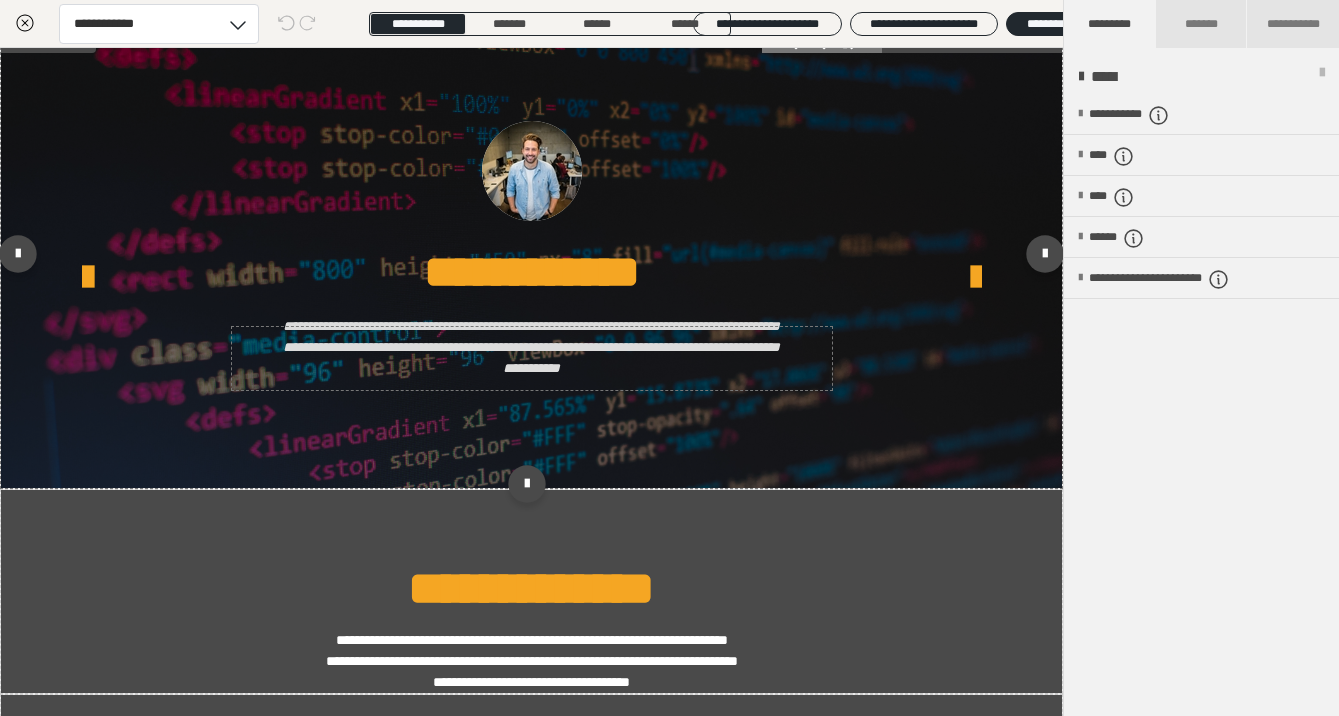 click on "**********" at bounding box center [532, 347] 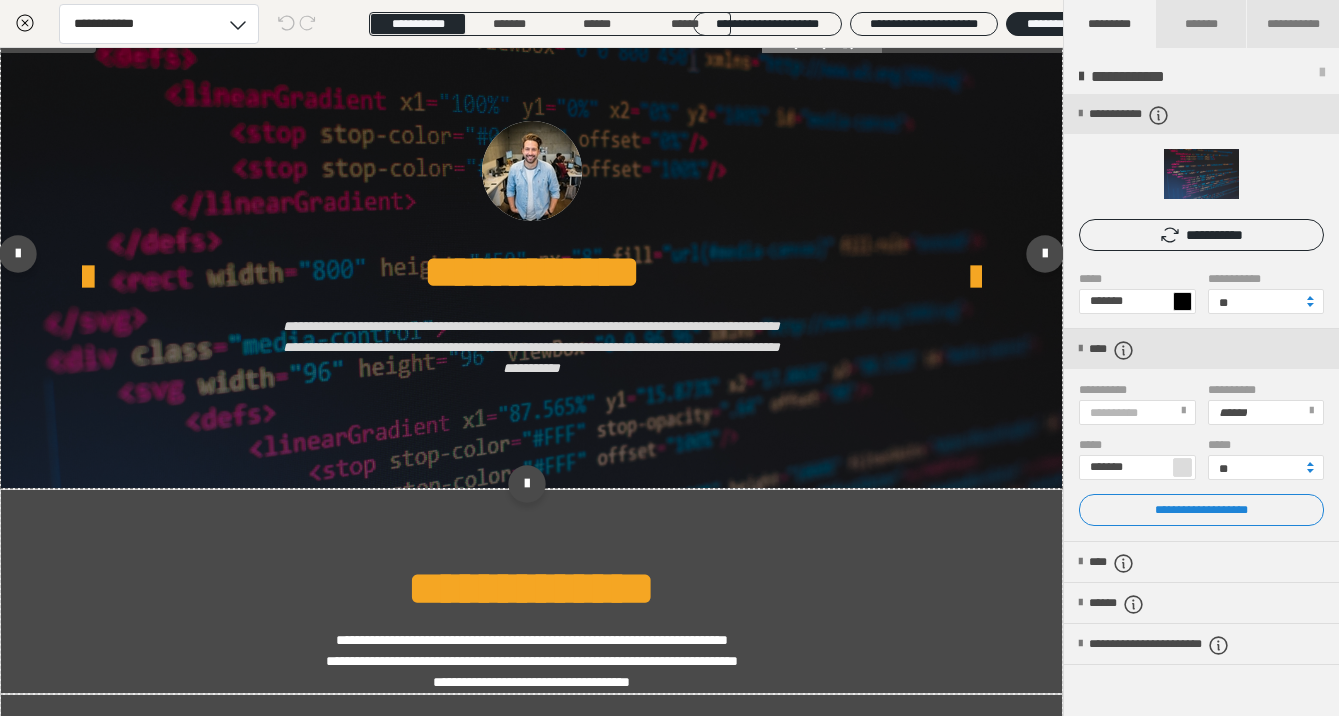 click on "**********" at bounding box center (532, 347) 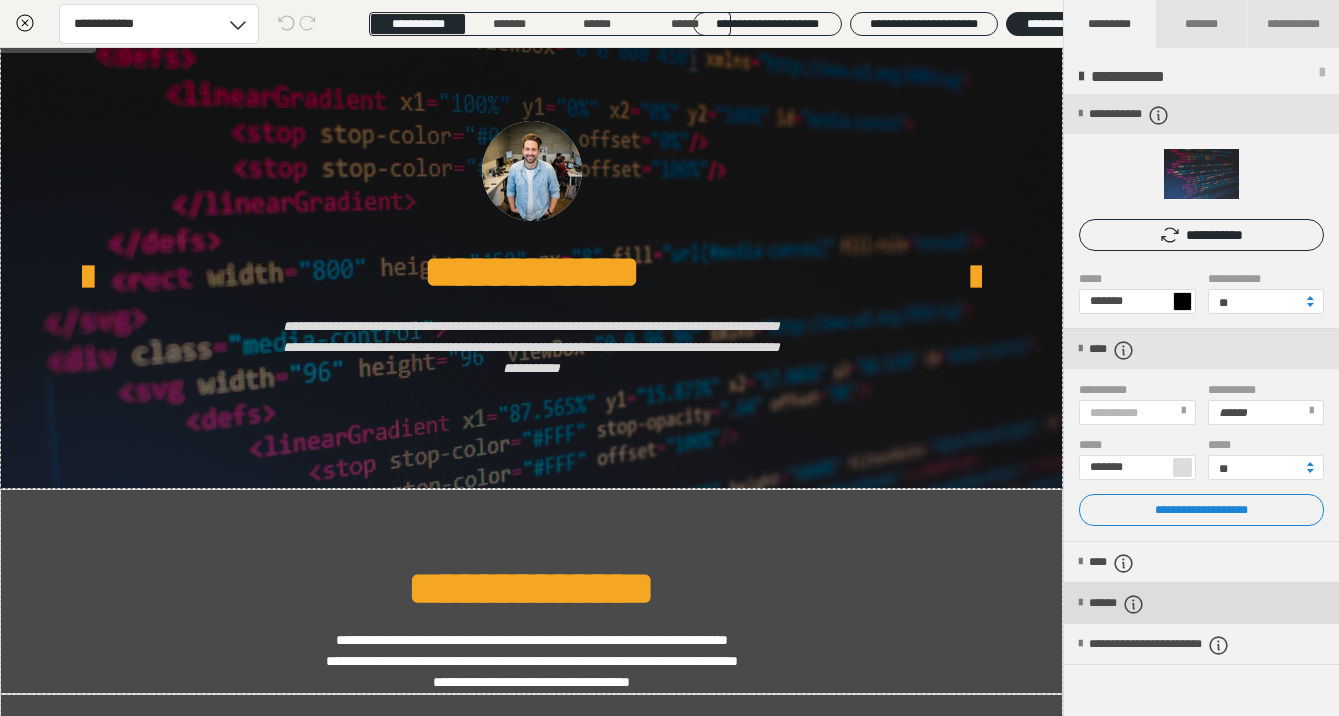 click on "******" at bounding box center [1201, 603] 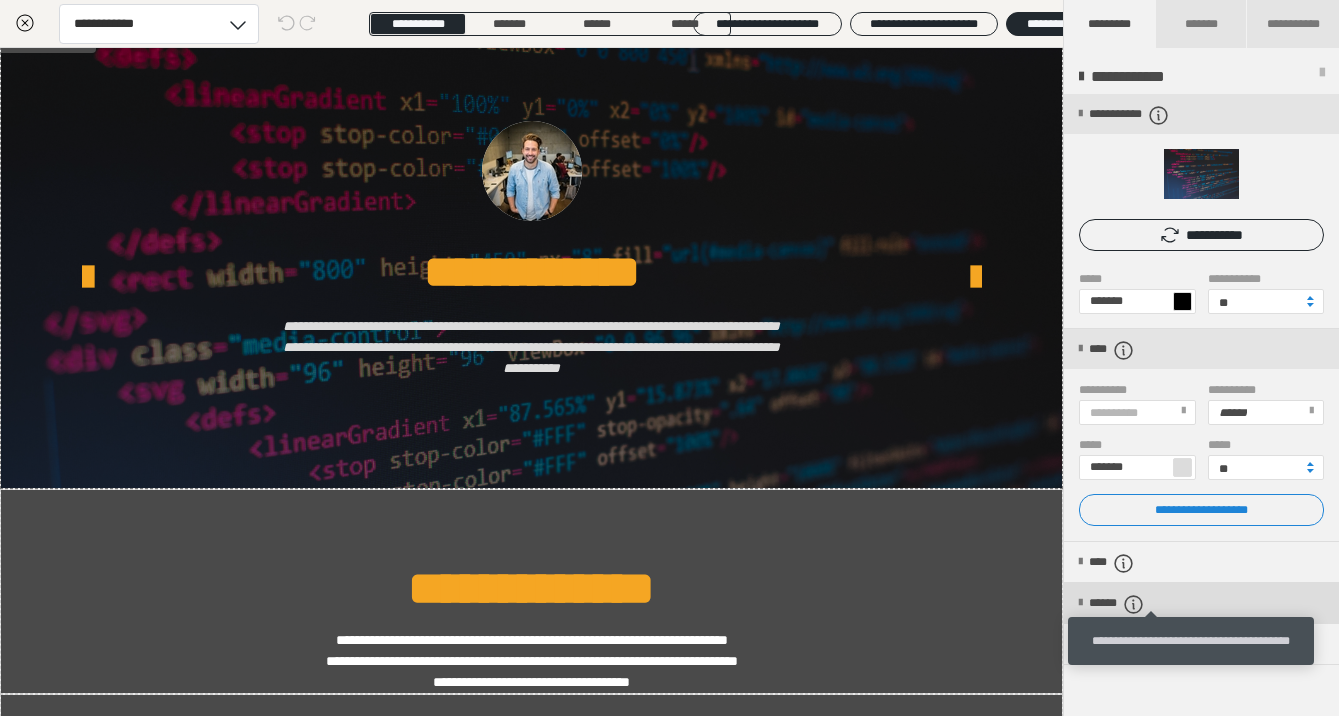 click 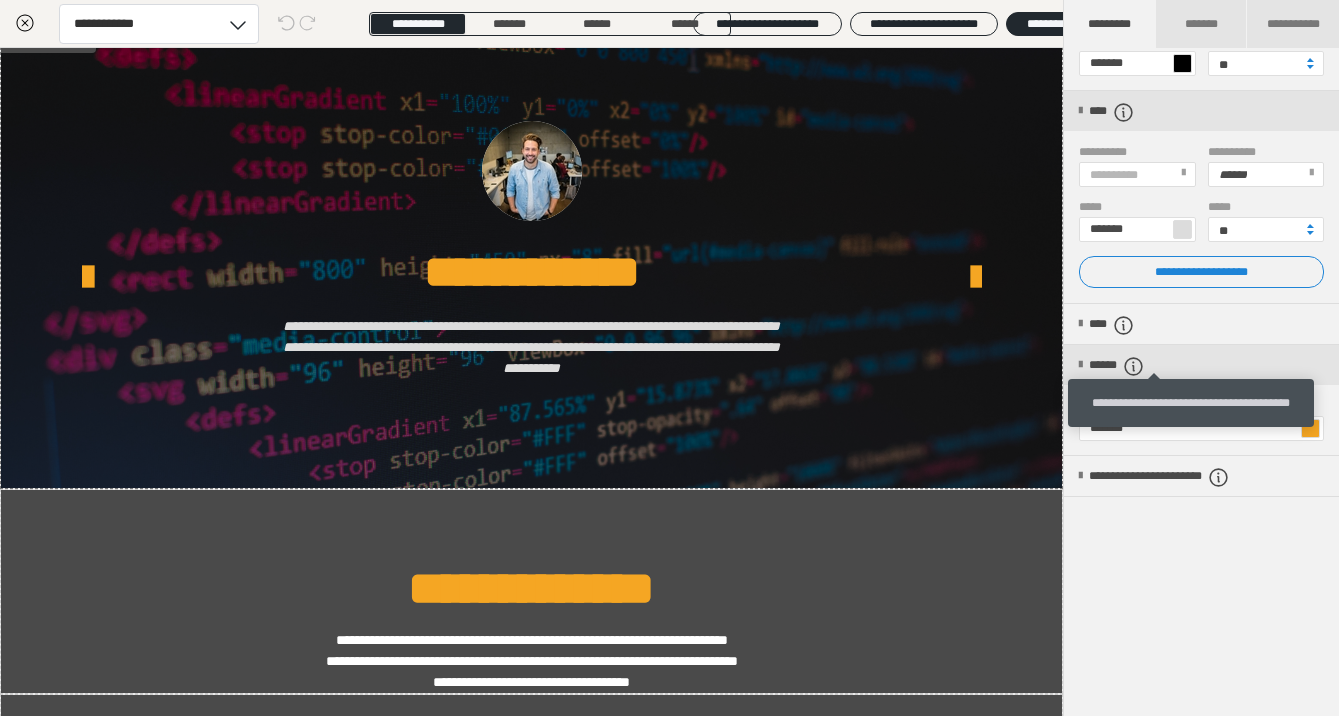 scroll, scrollTop: 271, scrollLeft: 0, axis: vertical 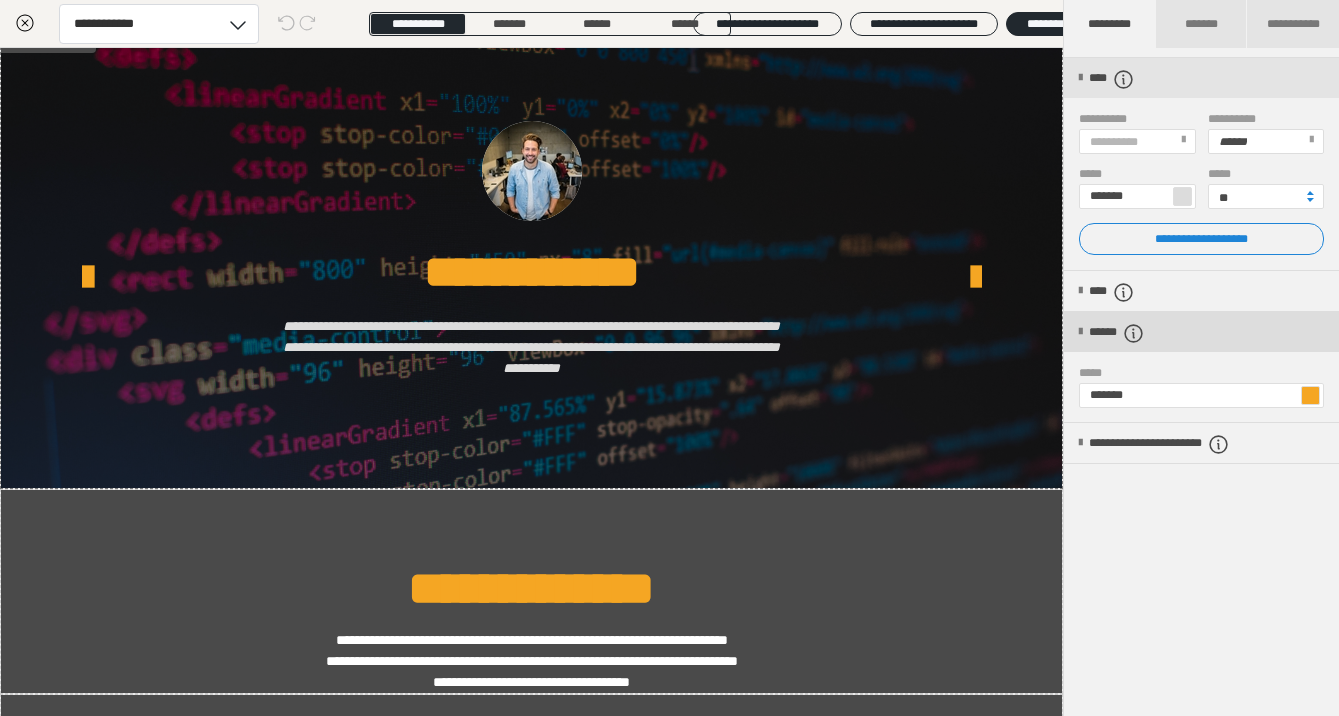 click on "******" at bounding box center (1201, 332) 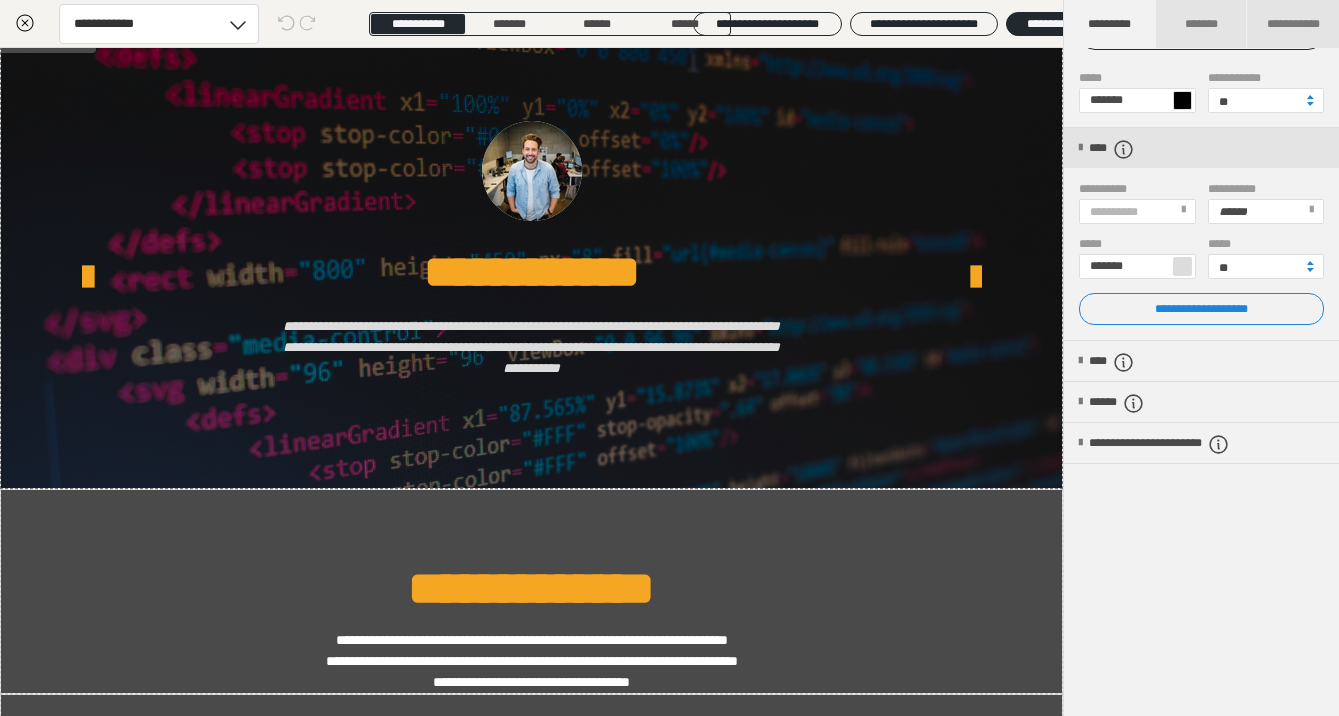 scroll, scrollTop: 201, scrollLeft: 0, axis: vertical 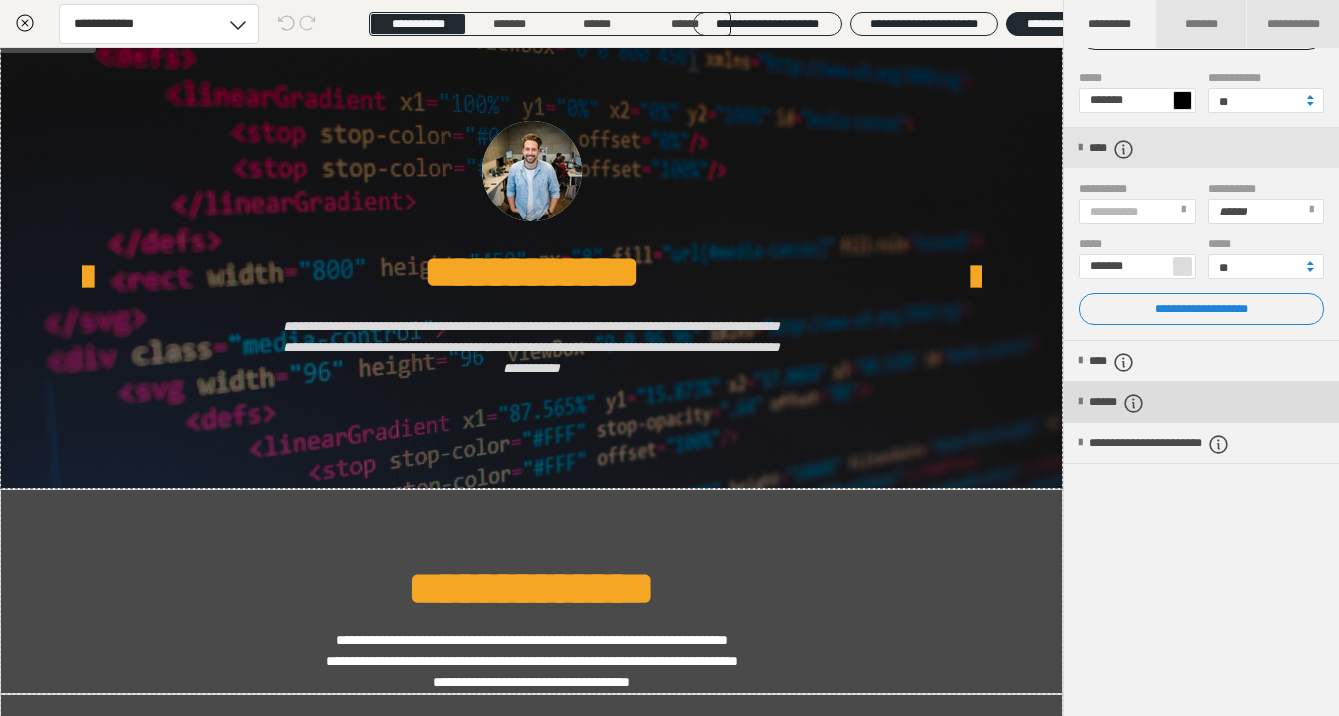 click at bounding box center [1080, 402] 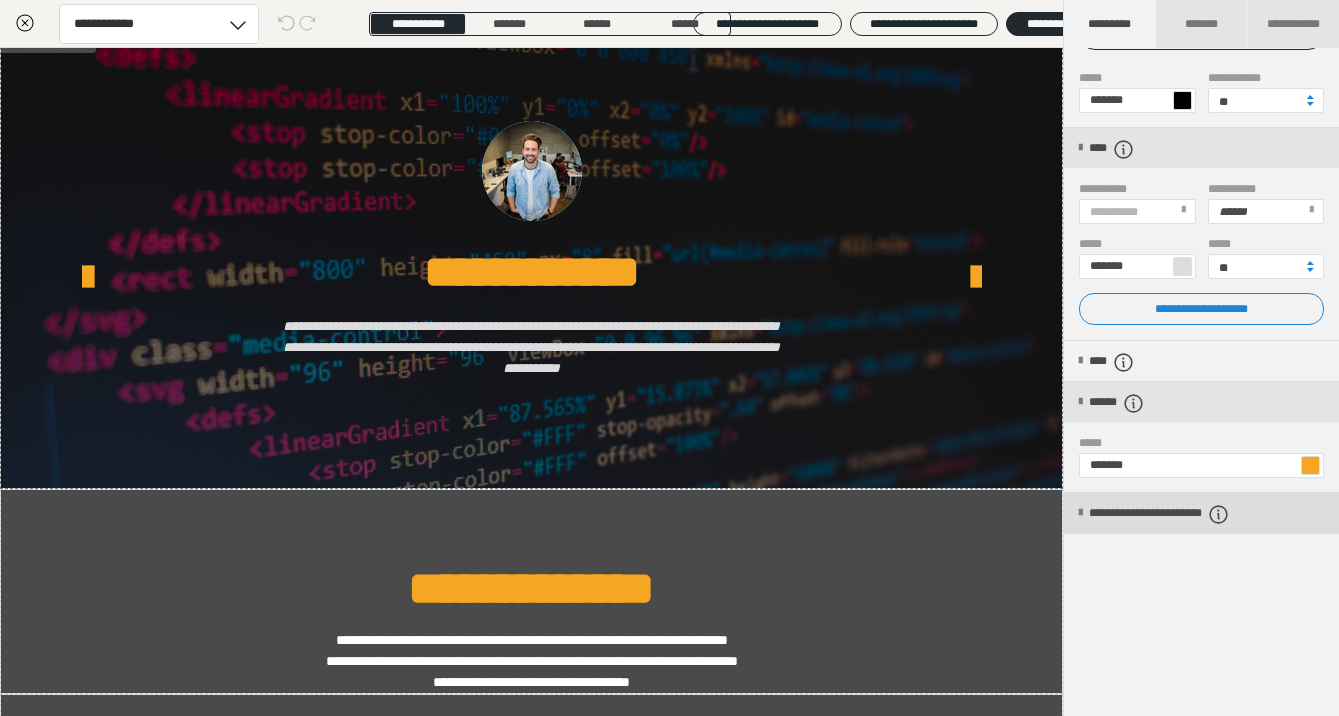 click on "**********" at bounding box center (1201, 513) 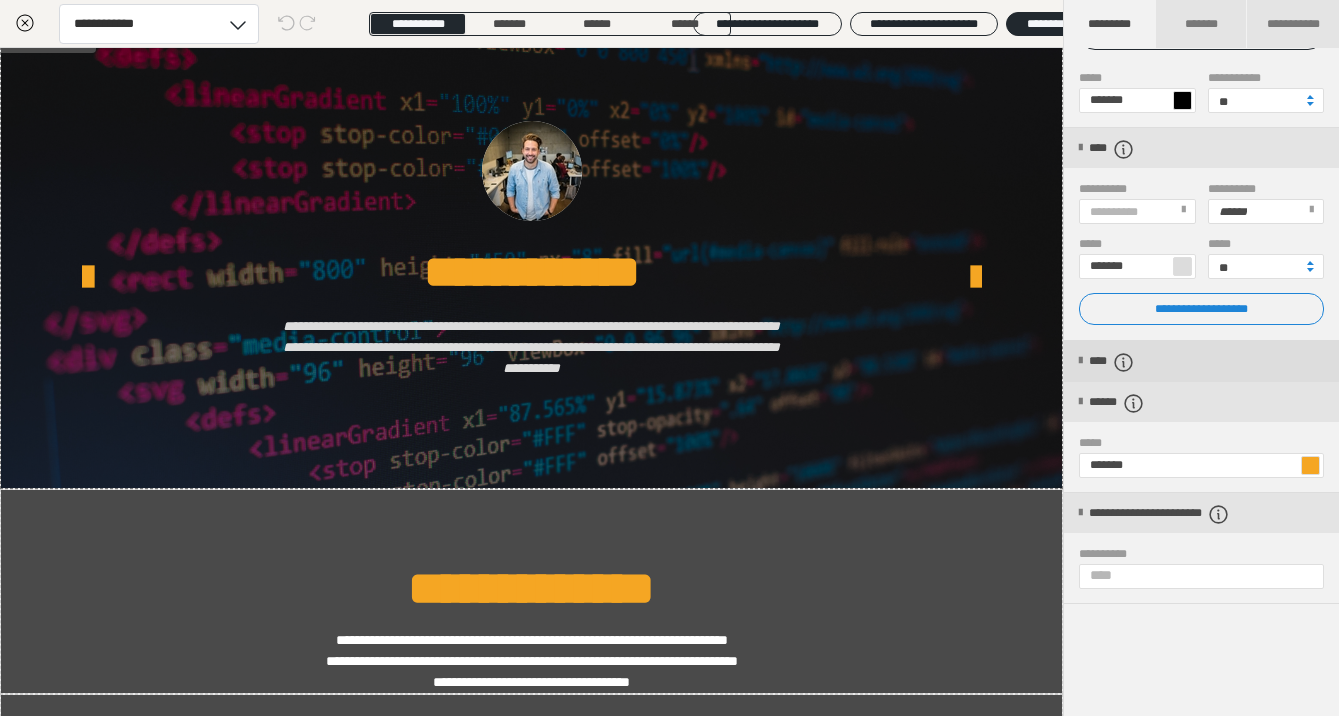 click at bounding box center [1080, 361] 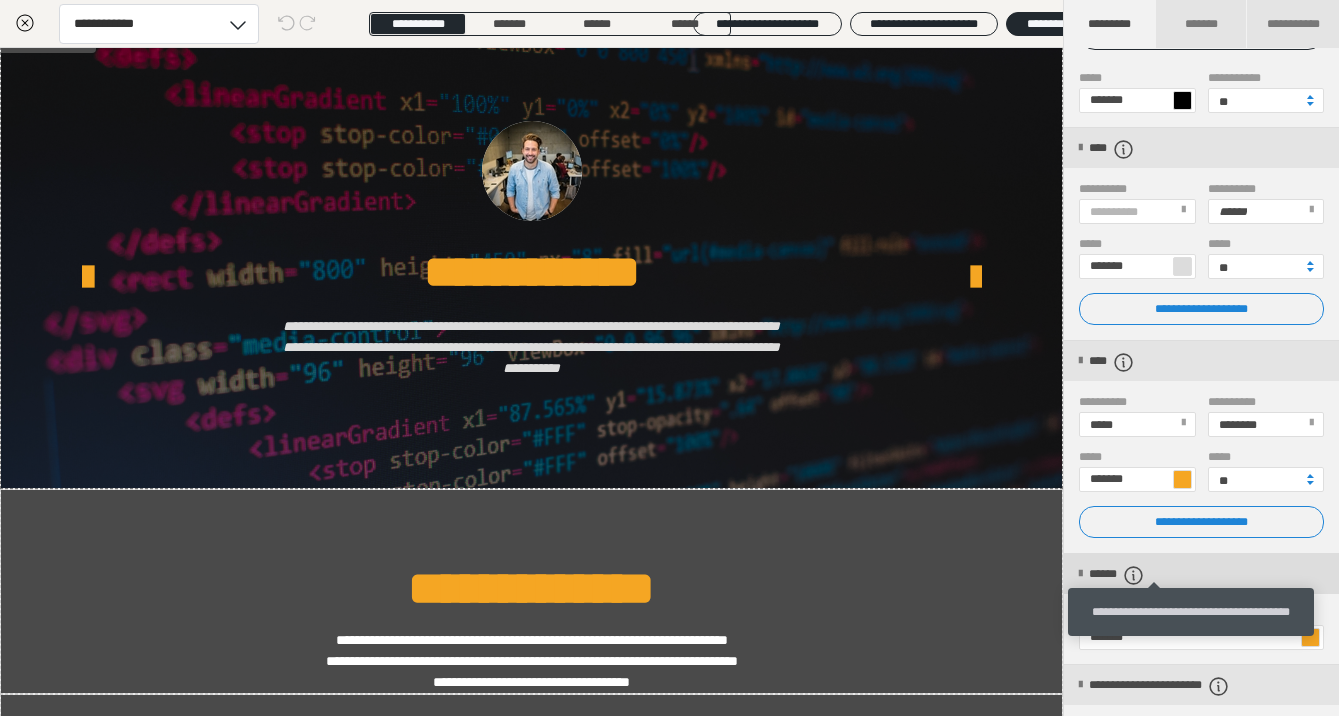click 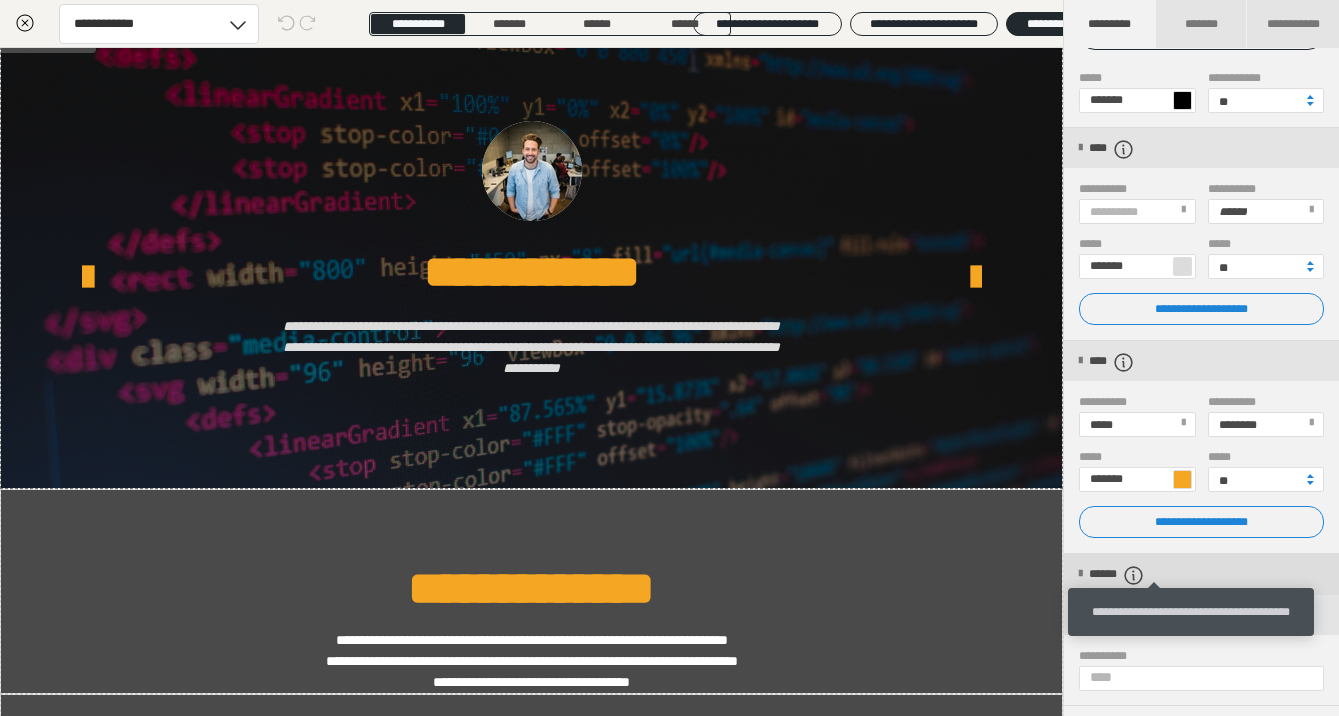 click 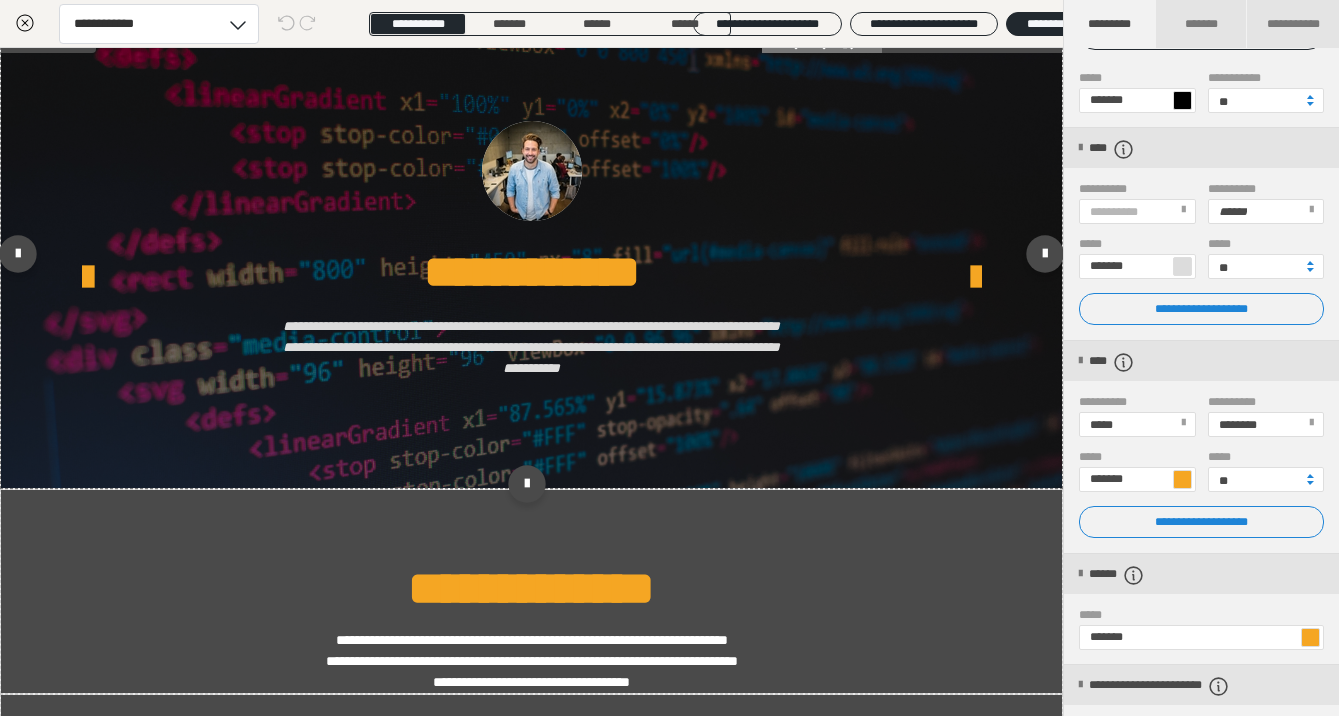 click on "**********" at bounding box center (532, 347) 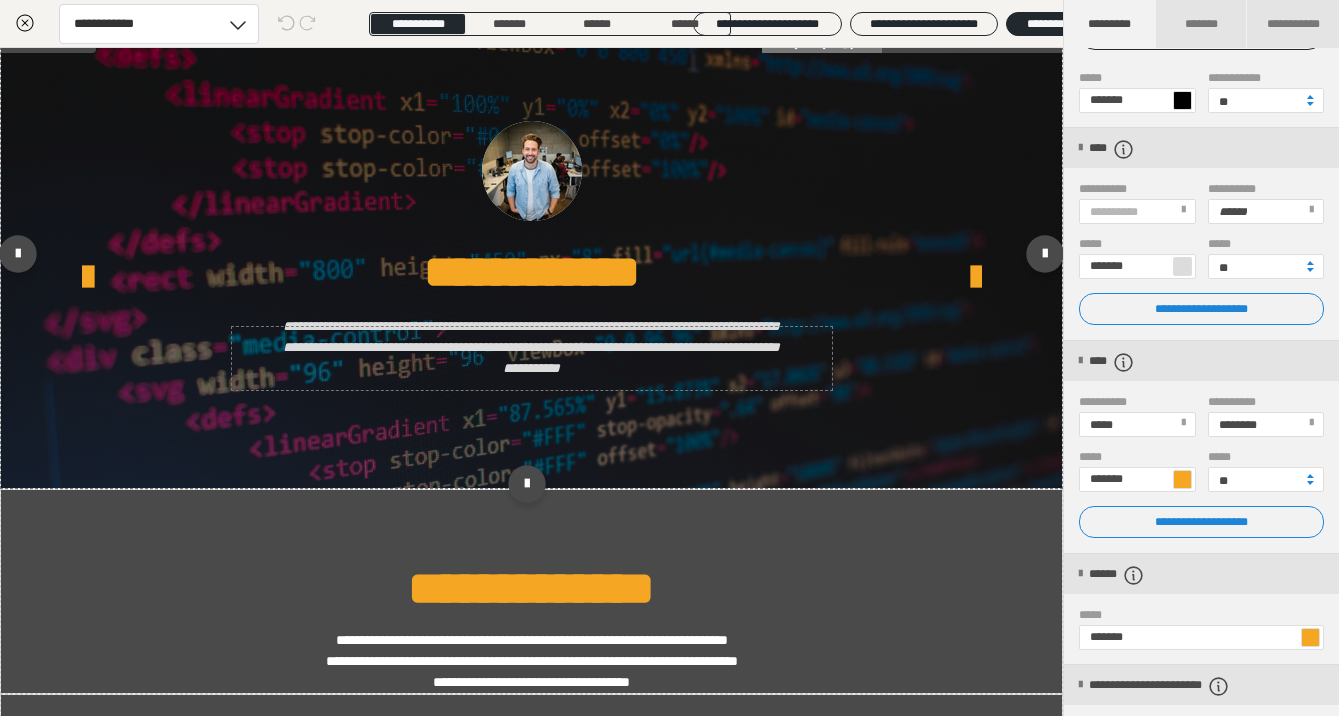 click on "**********" at bounding box center (532, 347) 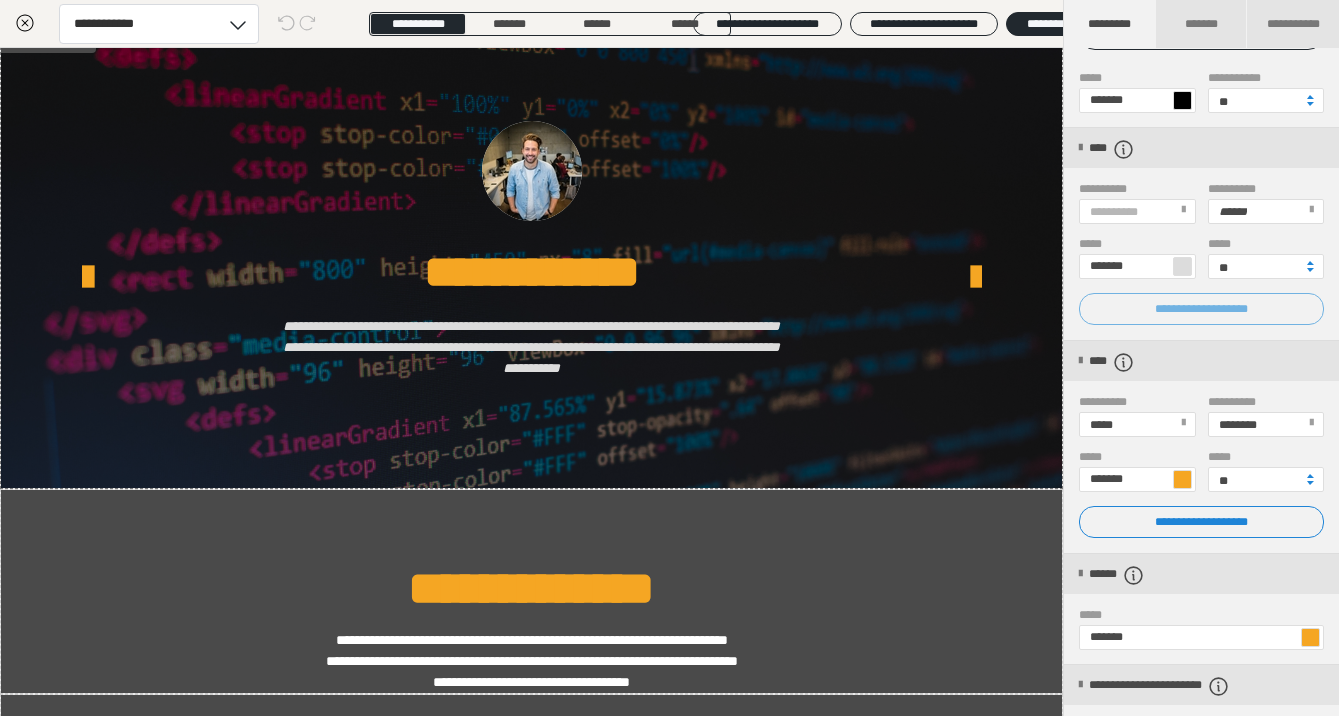 click on "**********" at bounding box center (1201, 309) 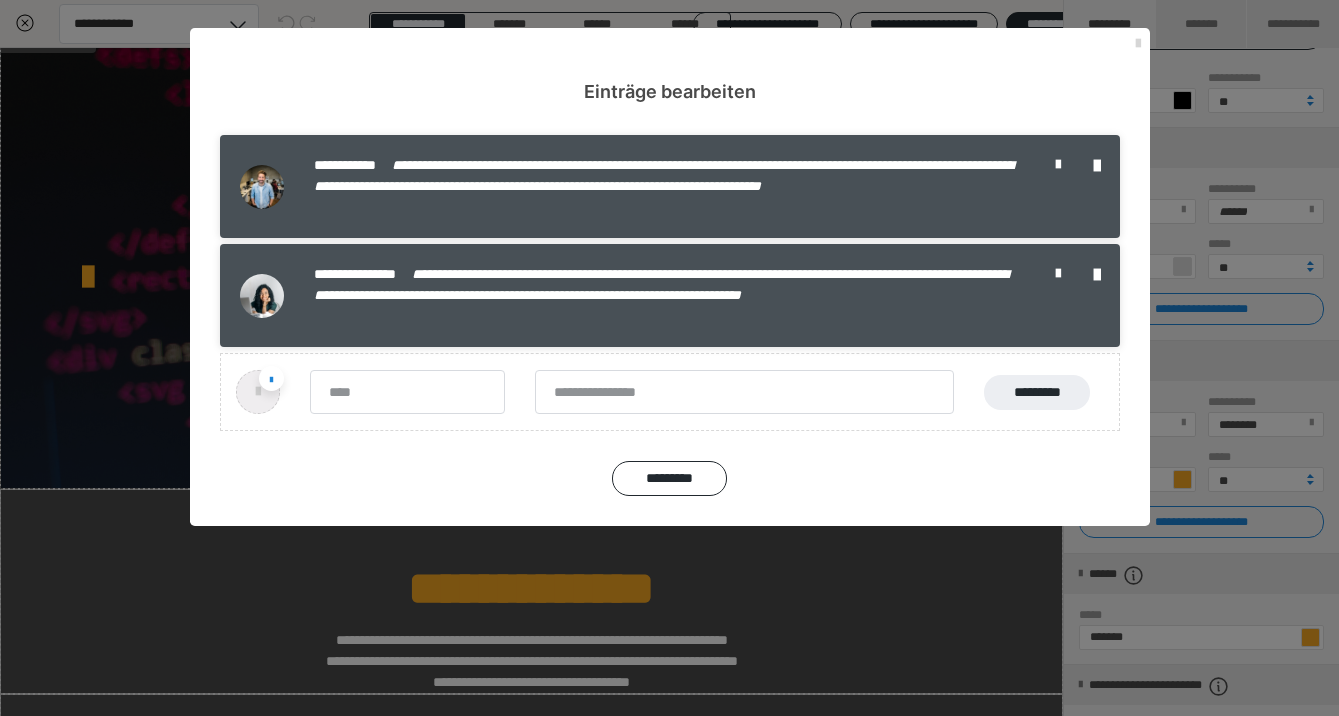click at bounding box center [1138, 44] 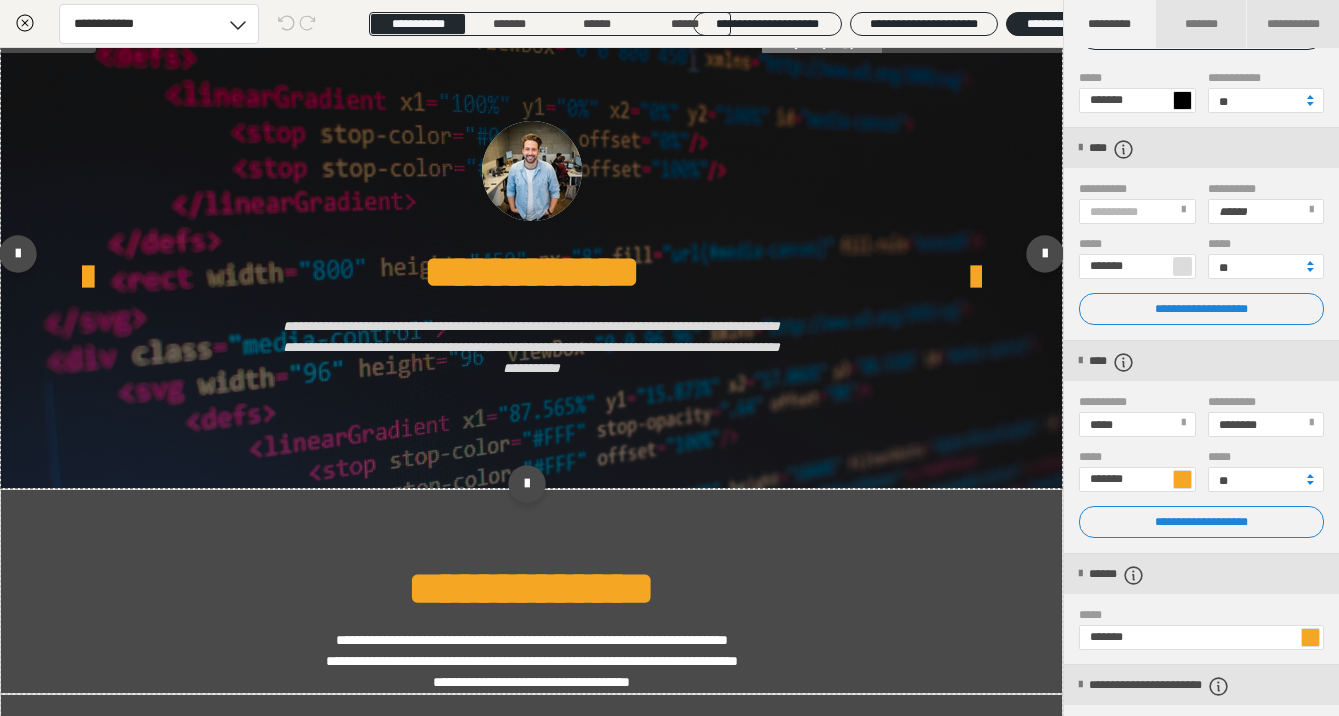click on "**********" at bounding box center [532, 258] 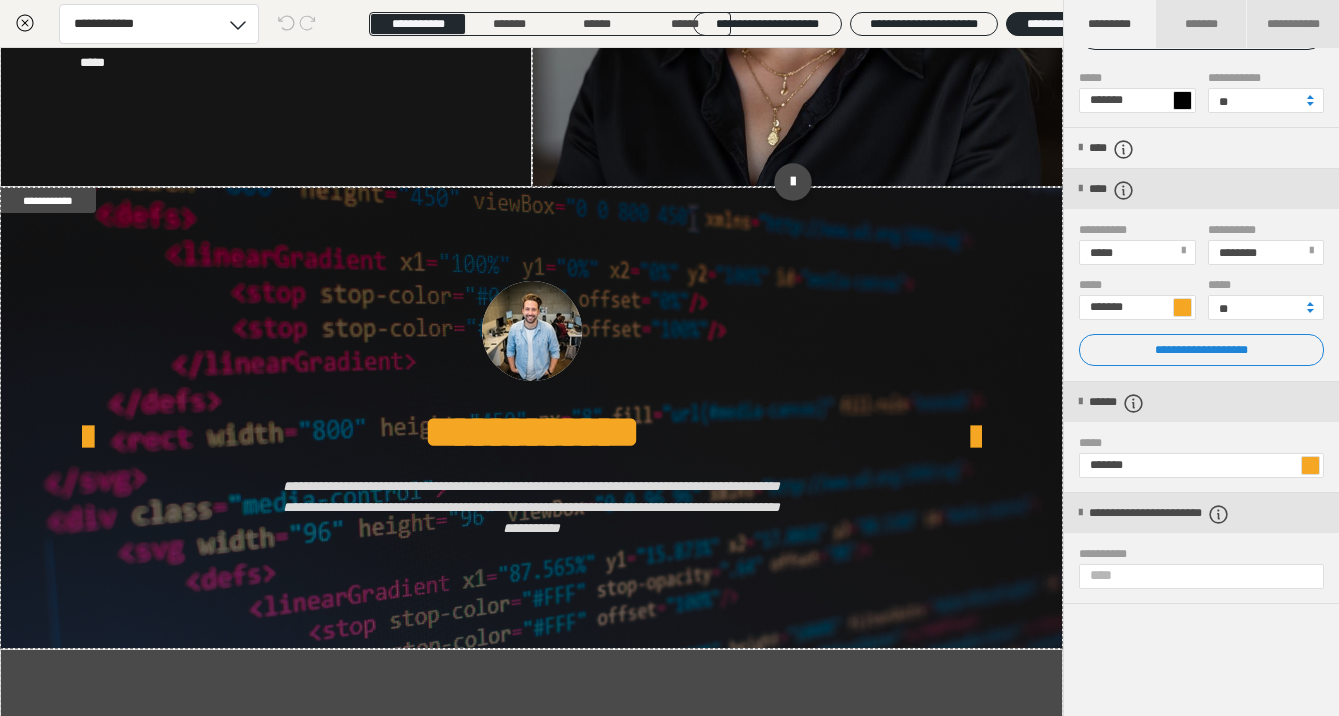scroll, scrollTop: 2659, scrollLeft: 0, axis: vertical 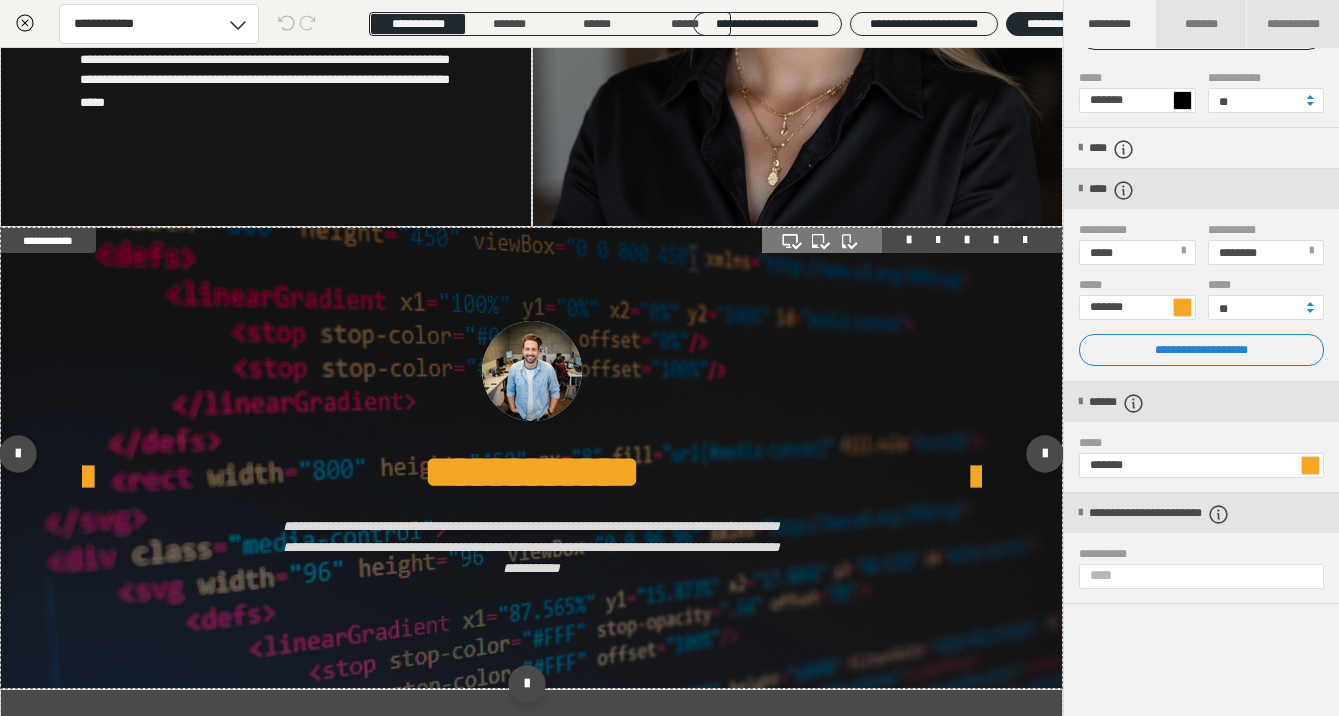 click on "**********" at bounding box center [532, 458] 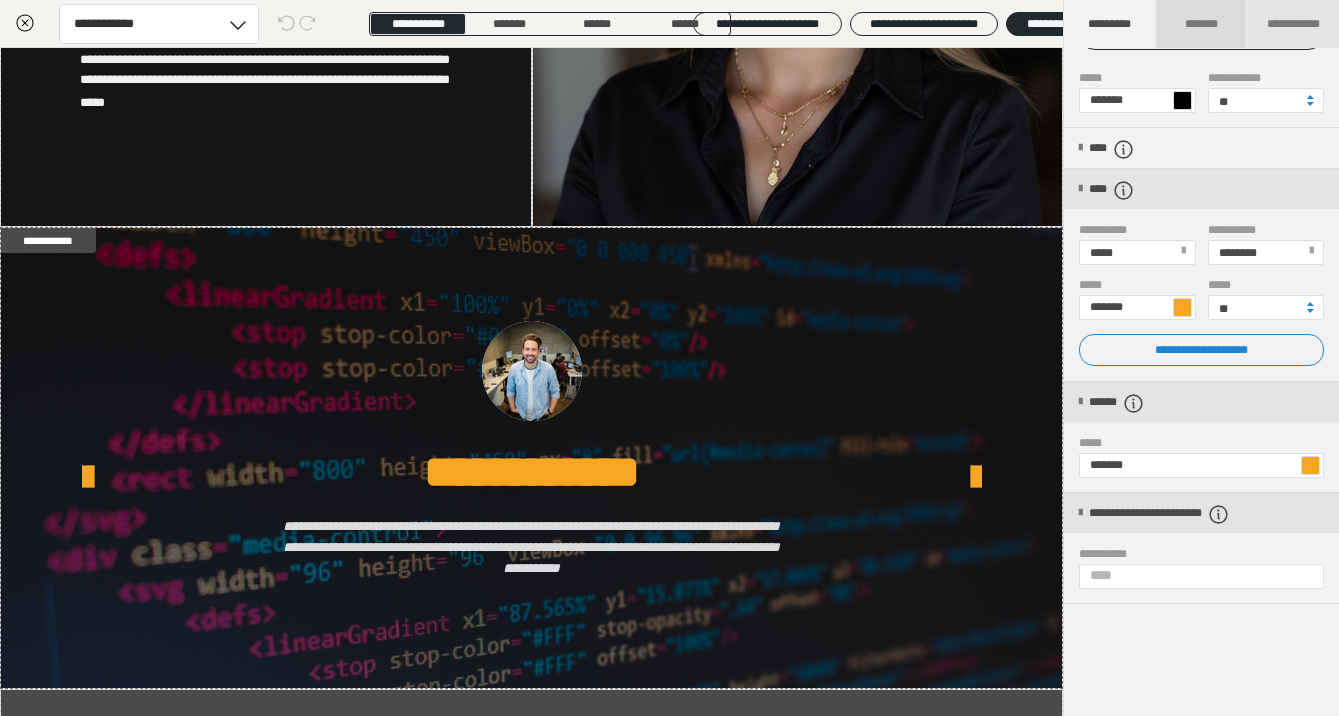 click on "*******" at bounding box center [1202, 24] 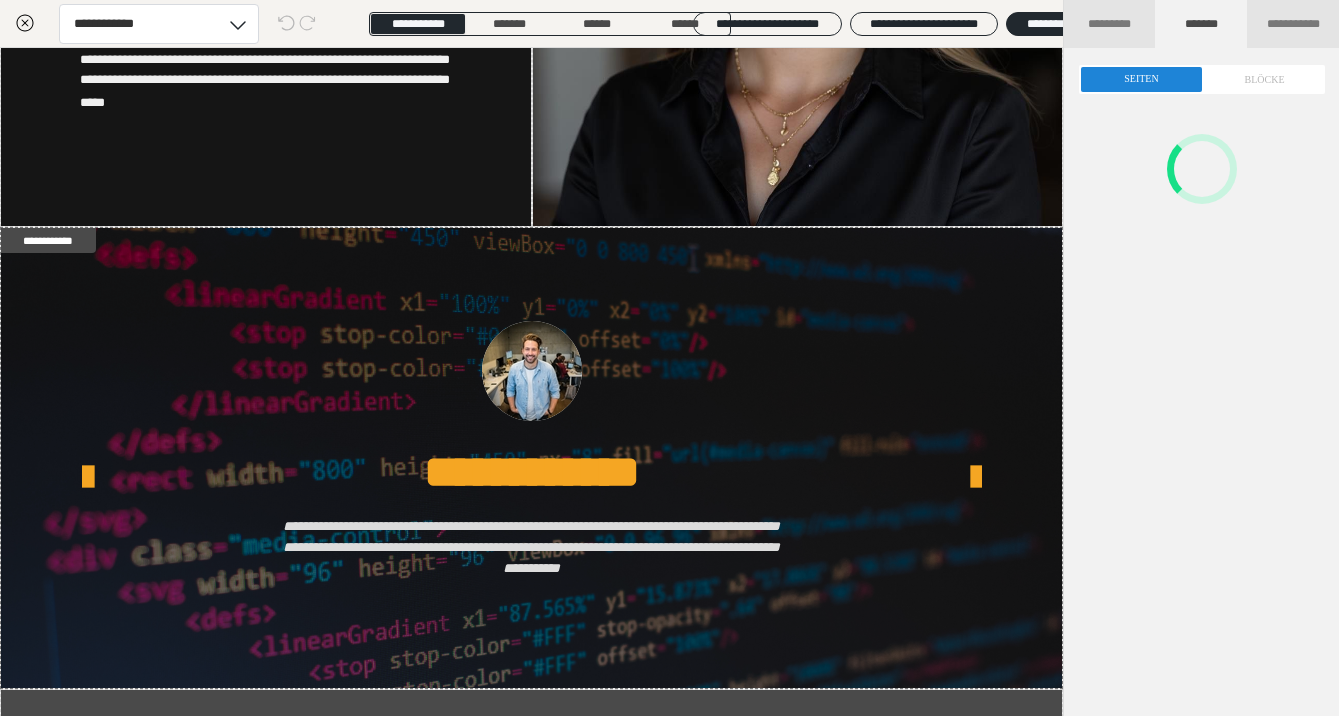 scroll, scrollTop: 0, scrollLeft: 0, axis: both 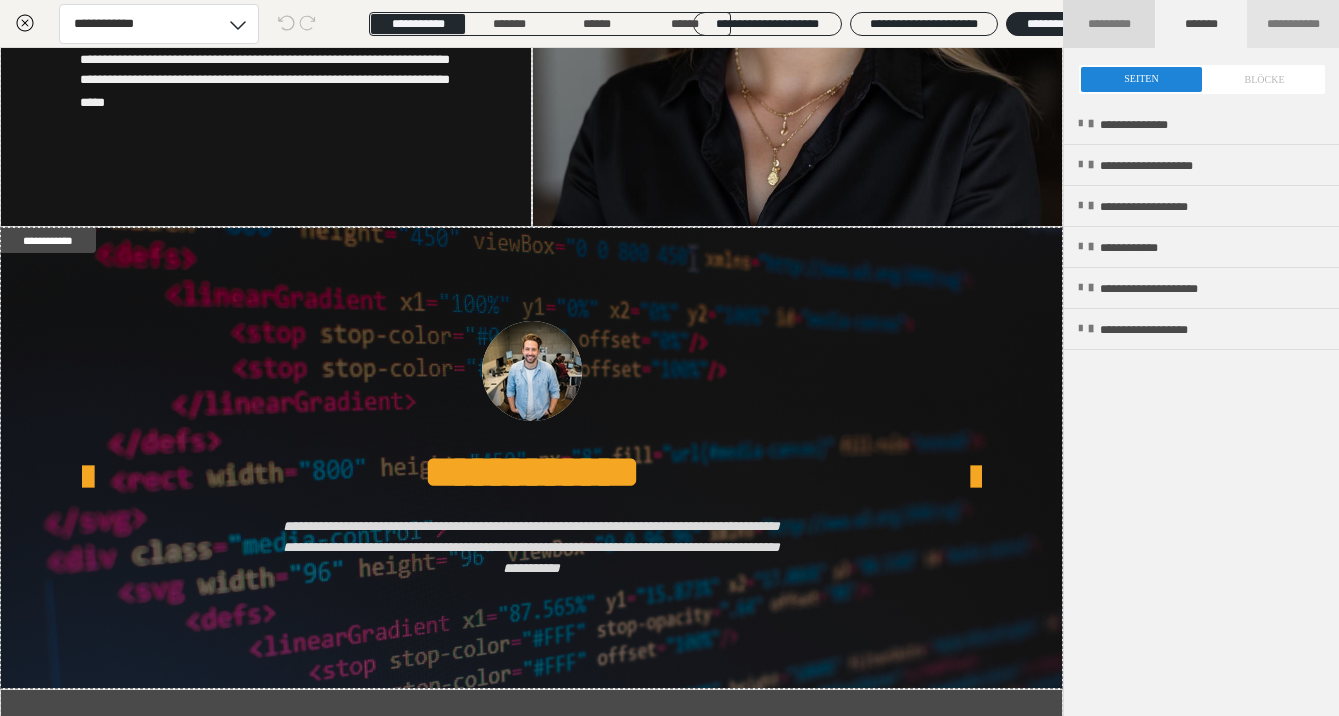click on "*********" at bounding box center (1110, 24) 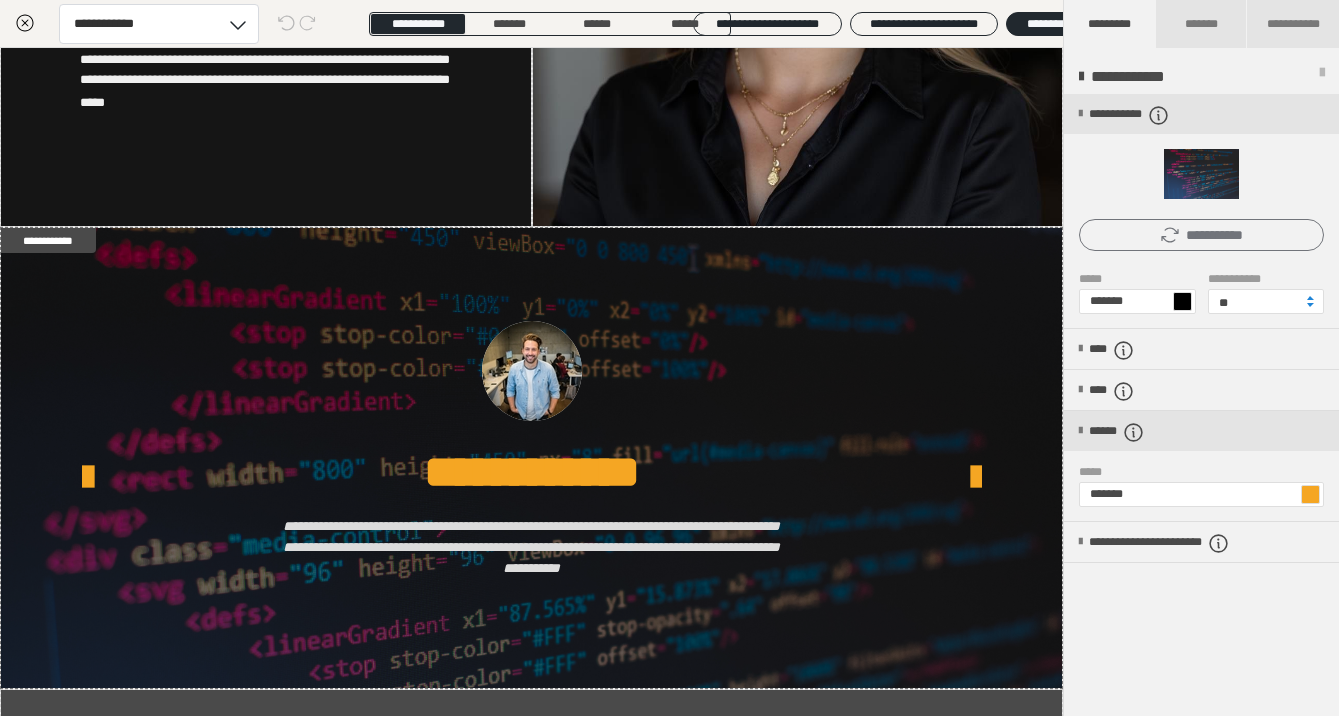 click on "**********" at bounding box center [1201, 235] 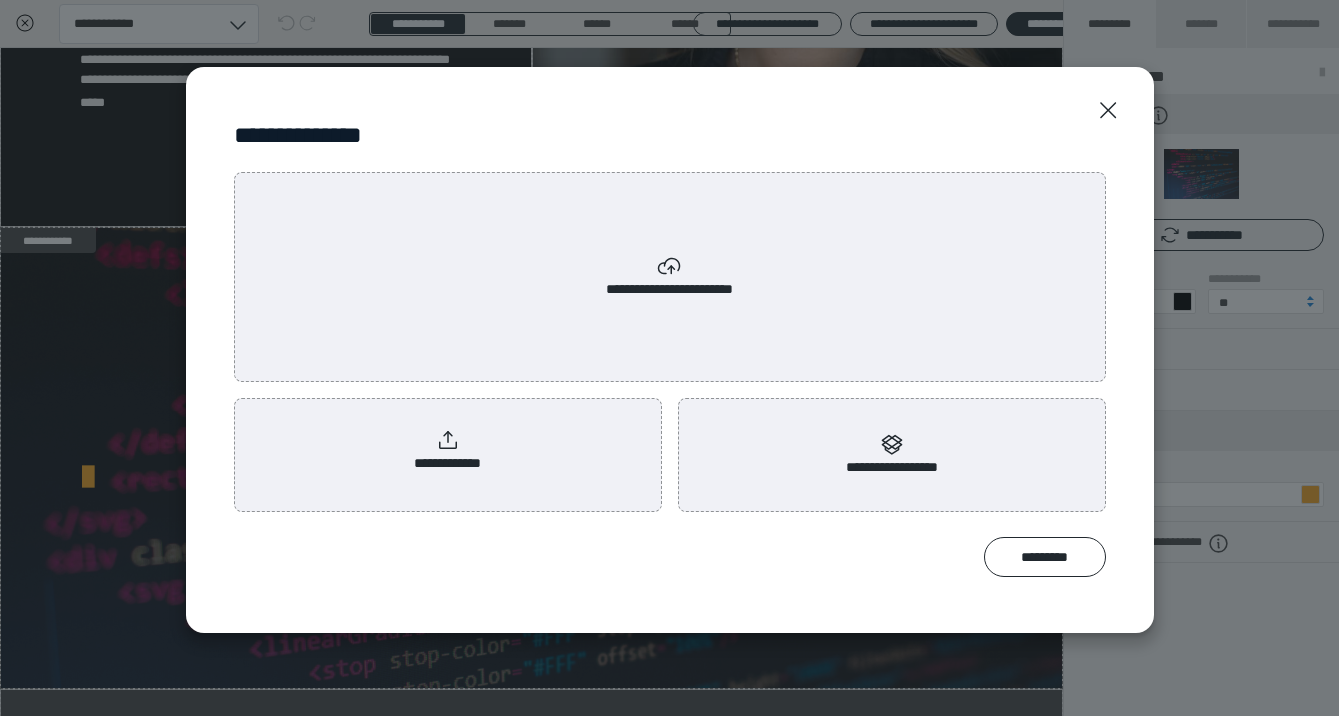 click on "**********" at bounding box center (448, 451) 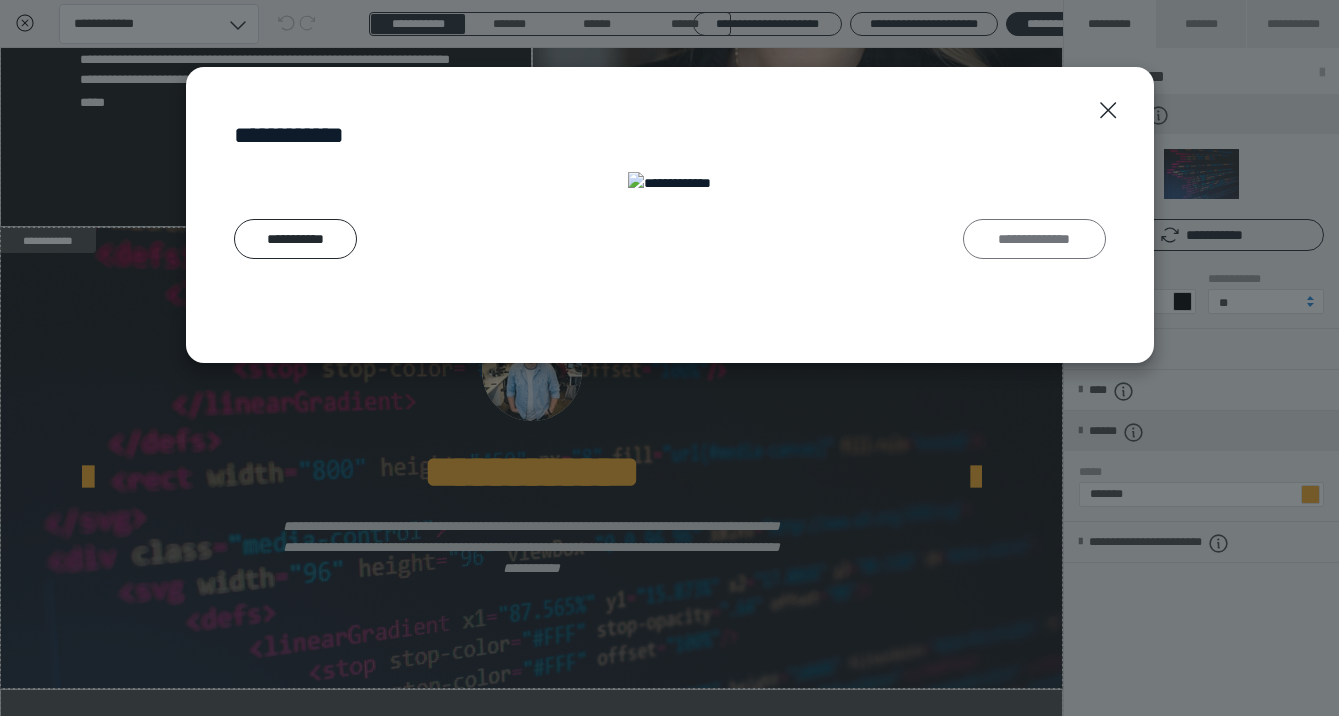 click on "**********" at bounding box center [1034, 239] 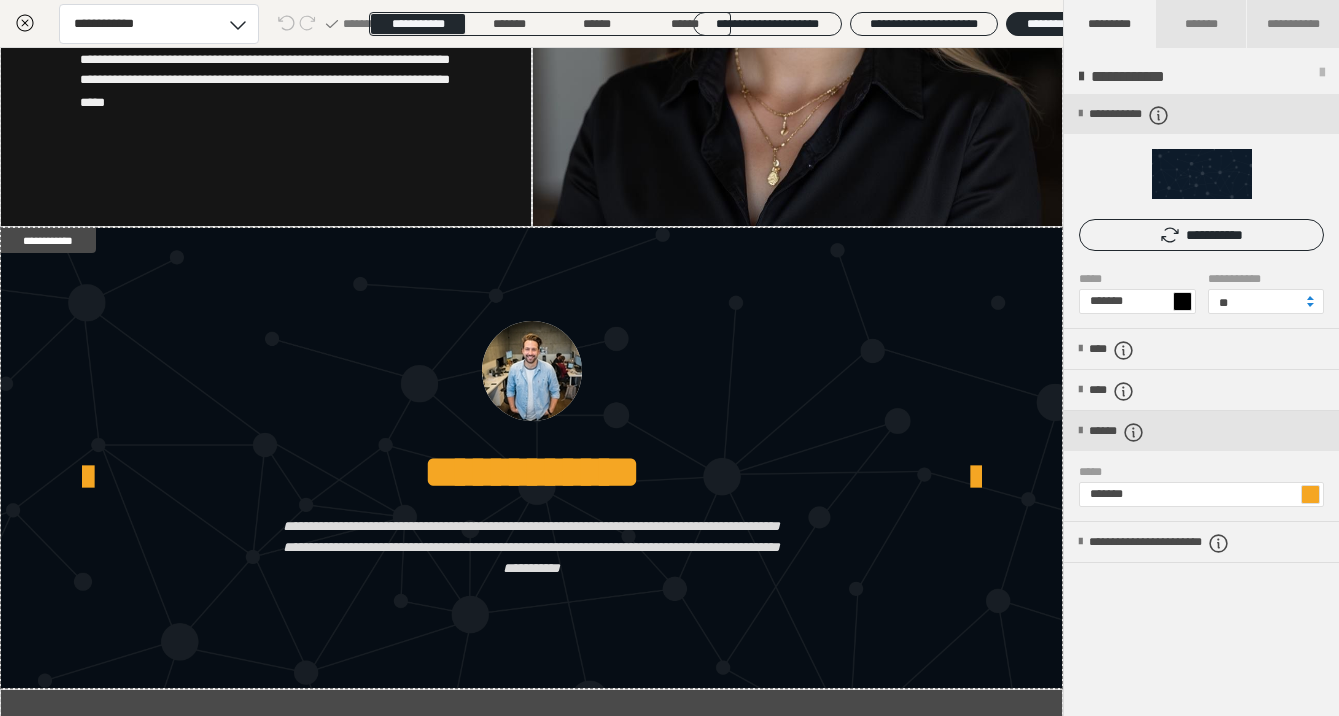 click on "**********" at bounding box center [1201, 406] 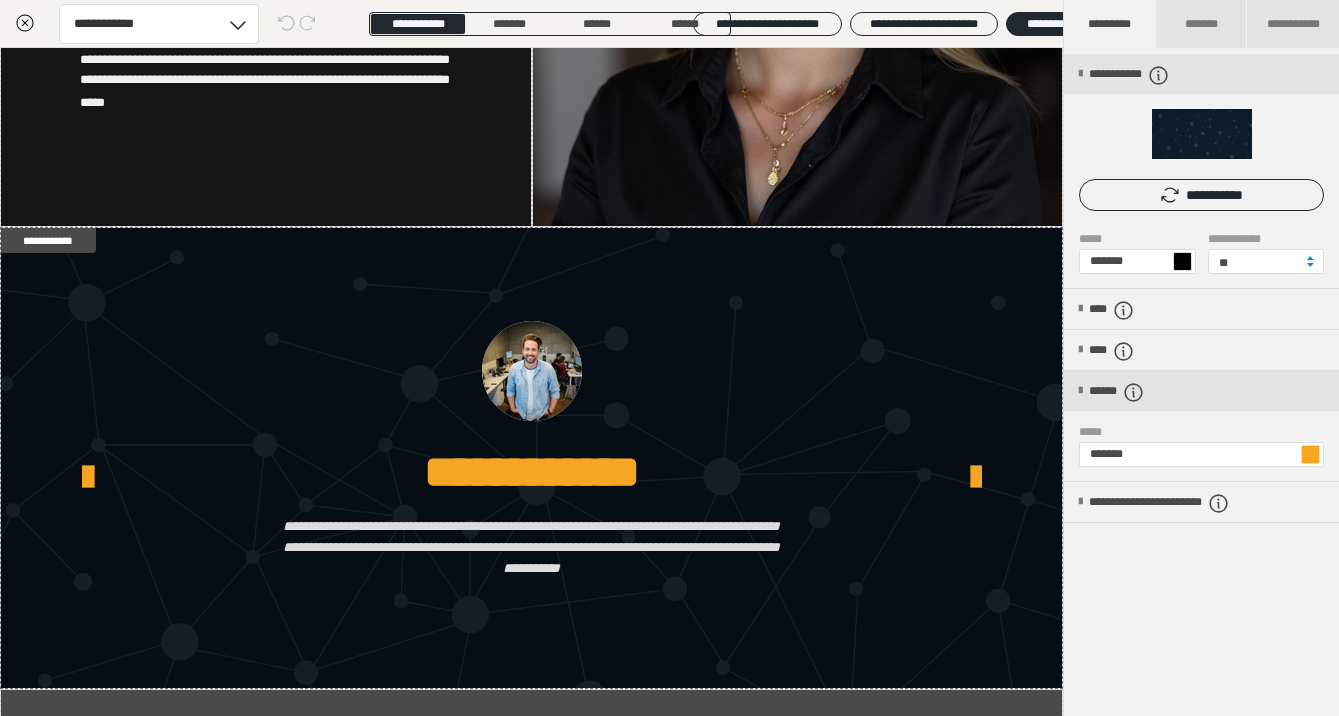 scroll, scrollTop: 80, scrollLeft: 0, axis: vertical 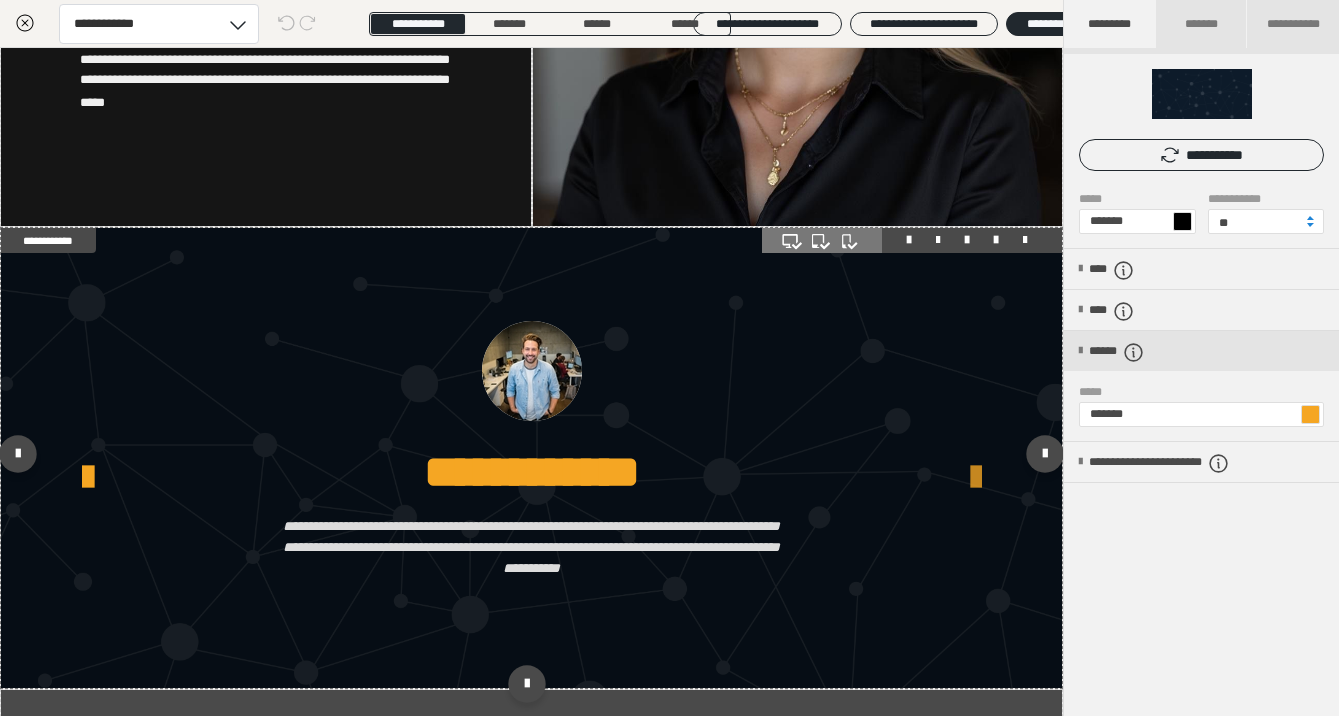 click at bounding box center (976, 478) 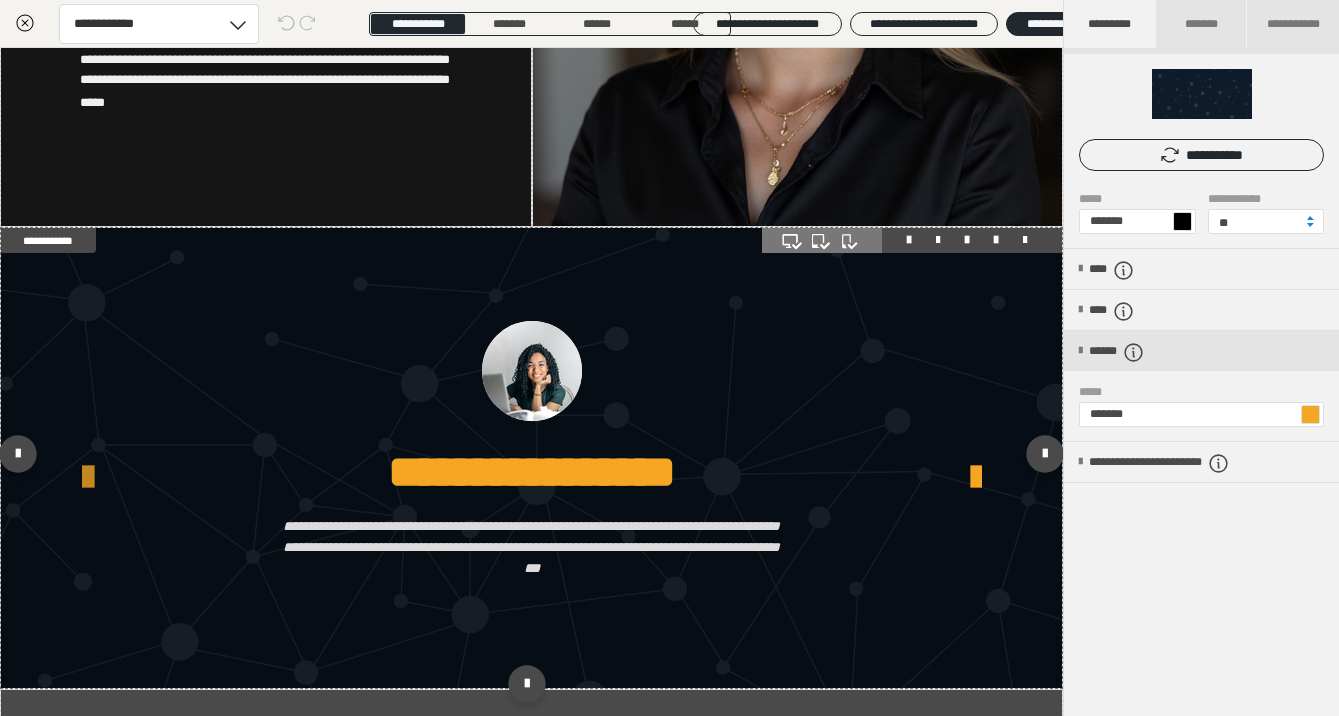 click at bounding box center [87, 478] 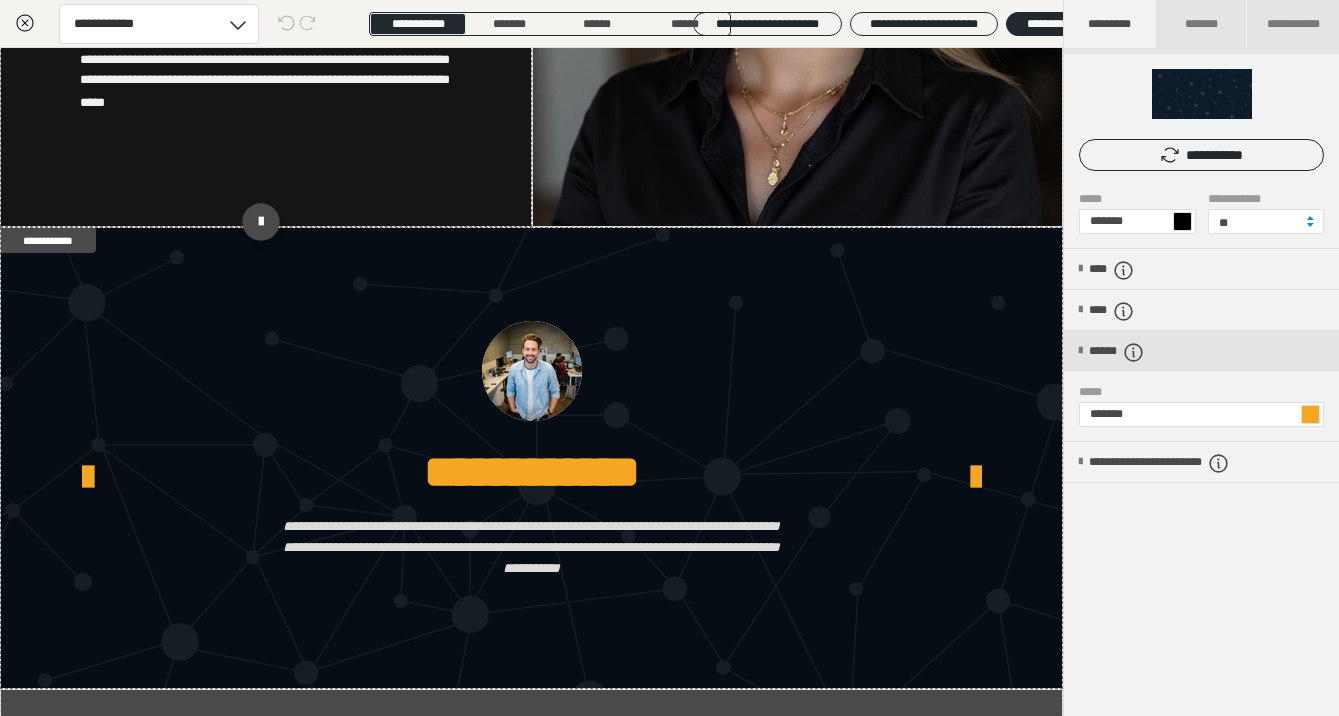 click at bounding box center (266, -38) 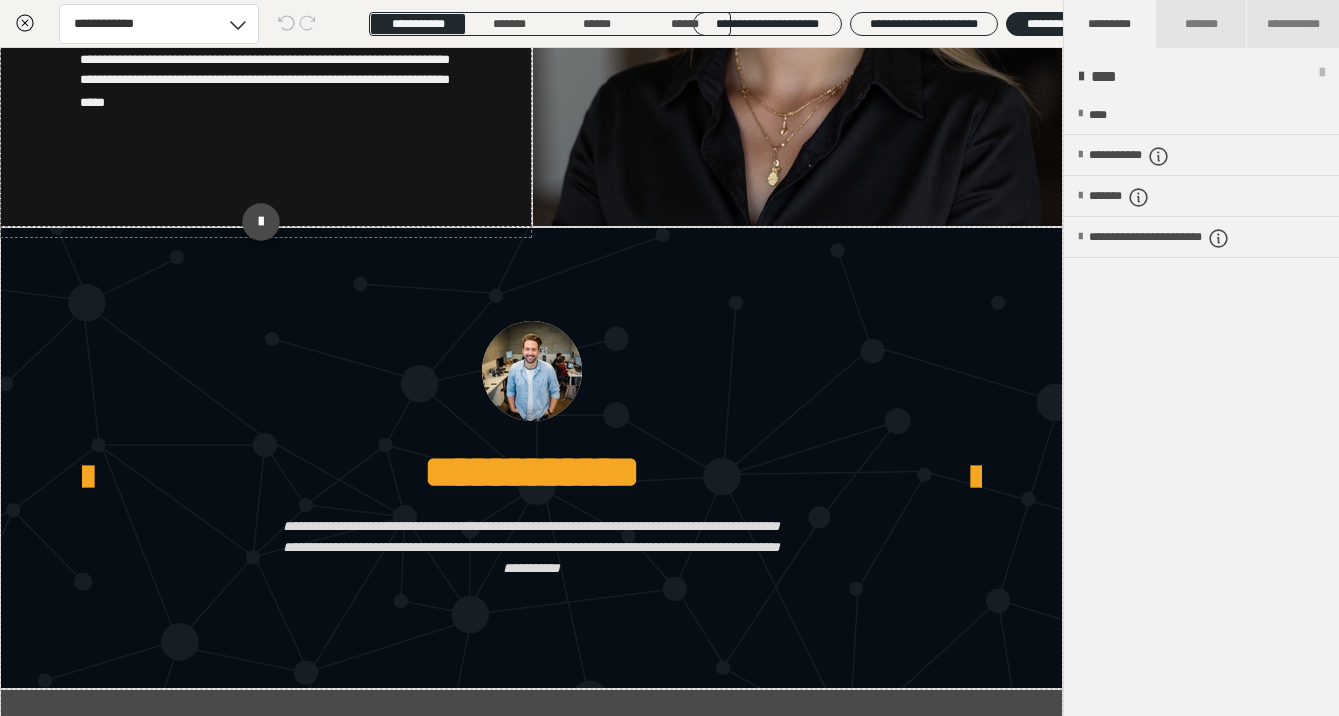 scroll, scrollTop: 0, scrollLeft: 0, axis: both 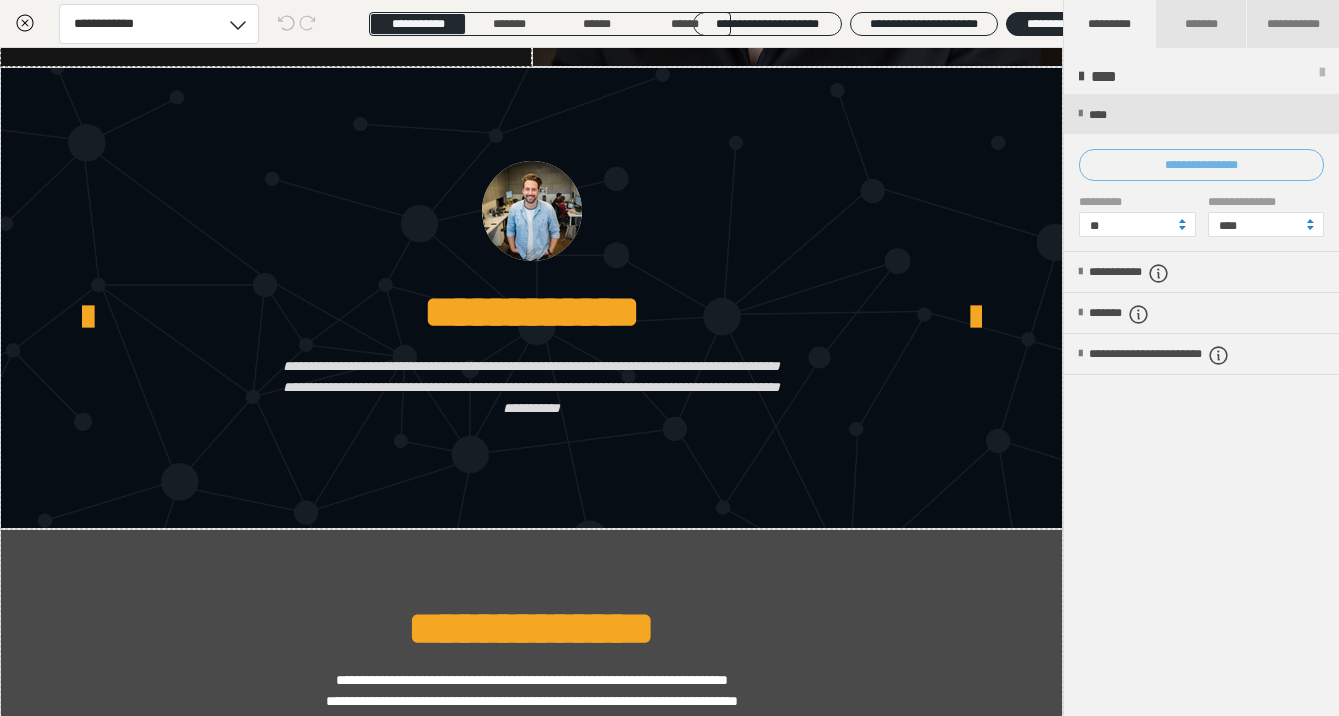 click on "**********" at bounding box center (1201, 165) 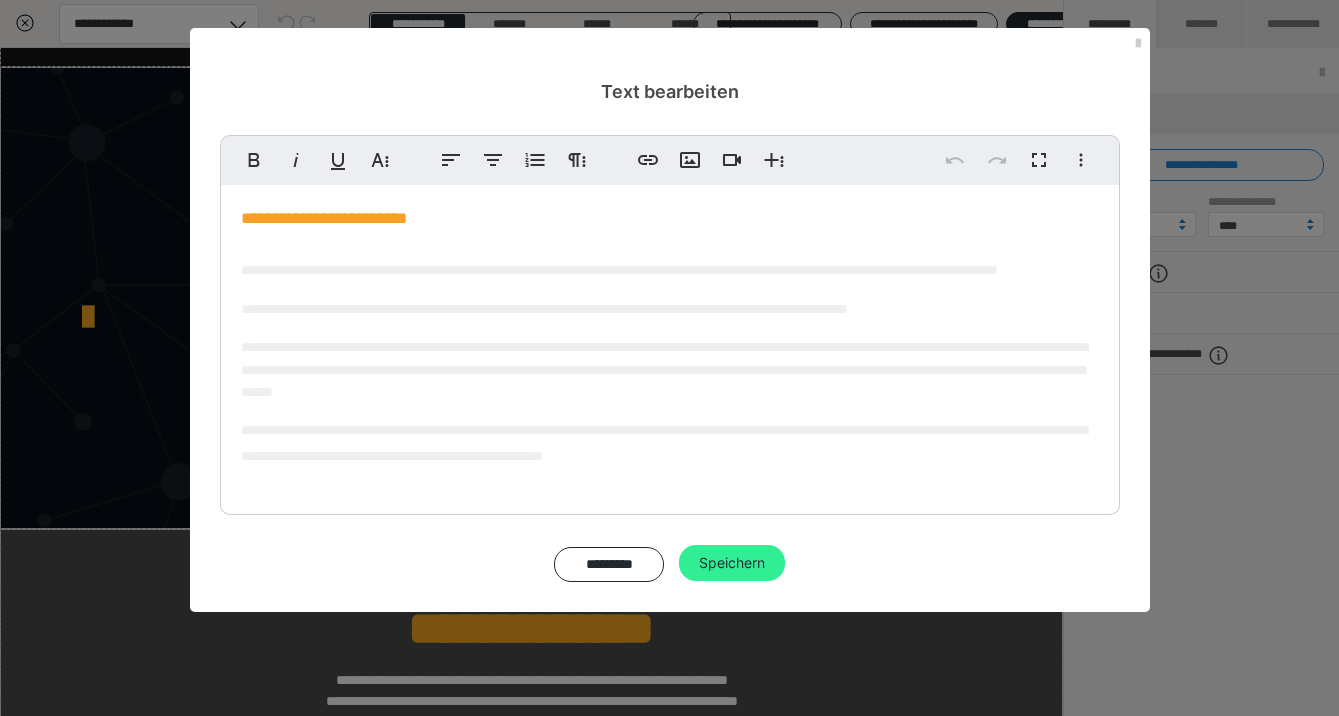 click on "Speichern" at bounding box center (732, 563) 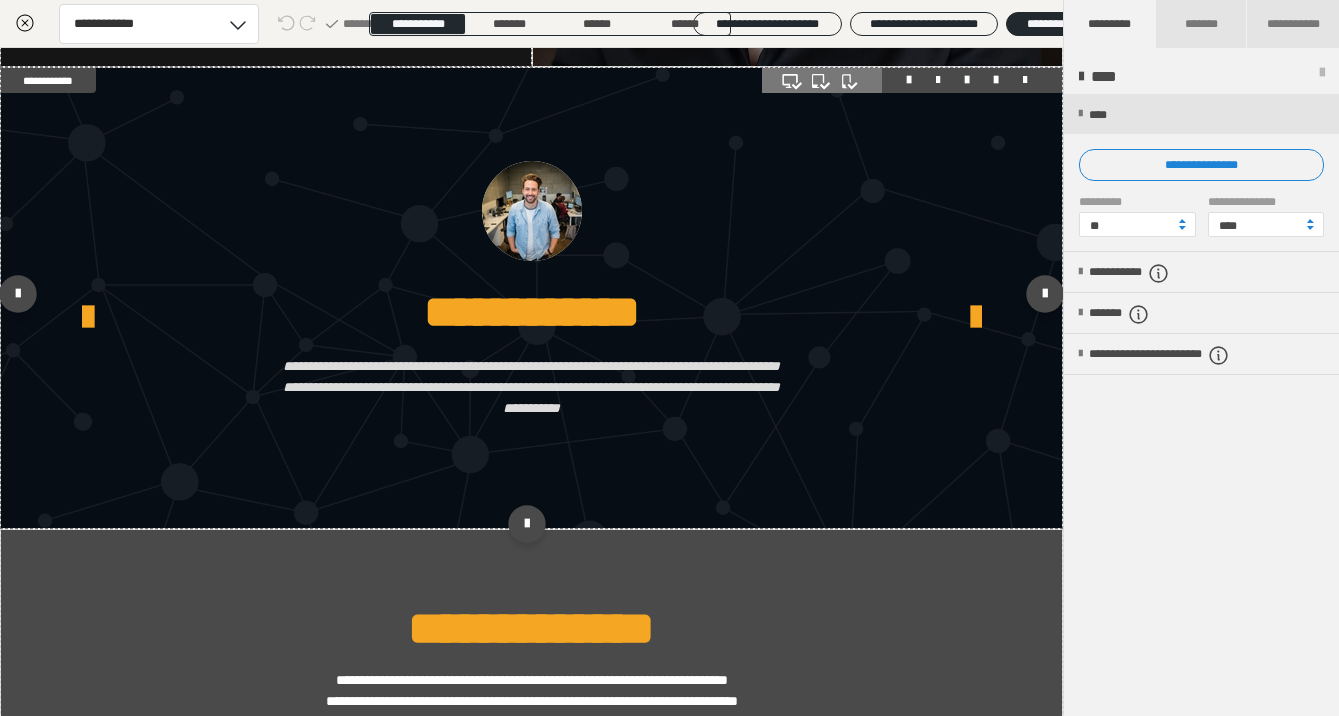 click on "**********" at bounding box center (532, 387) 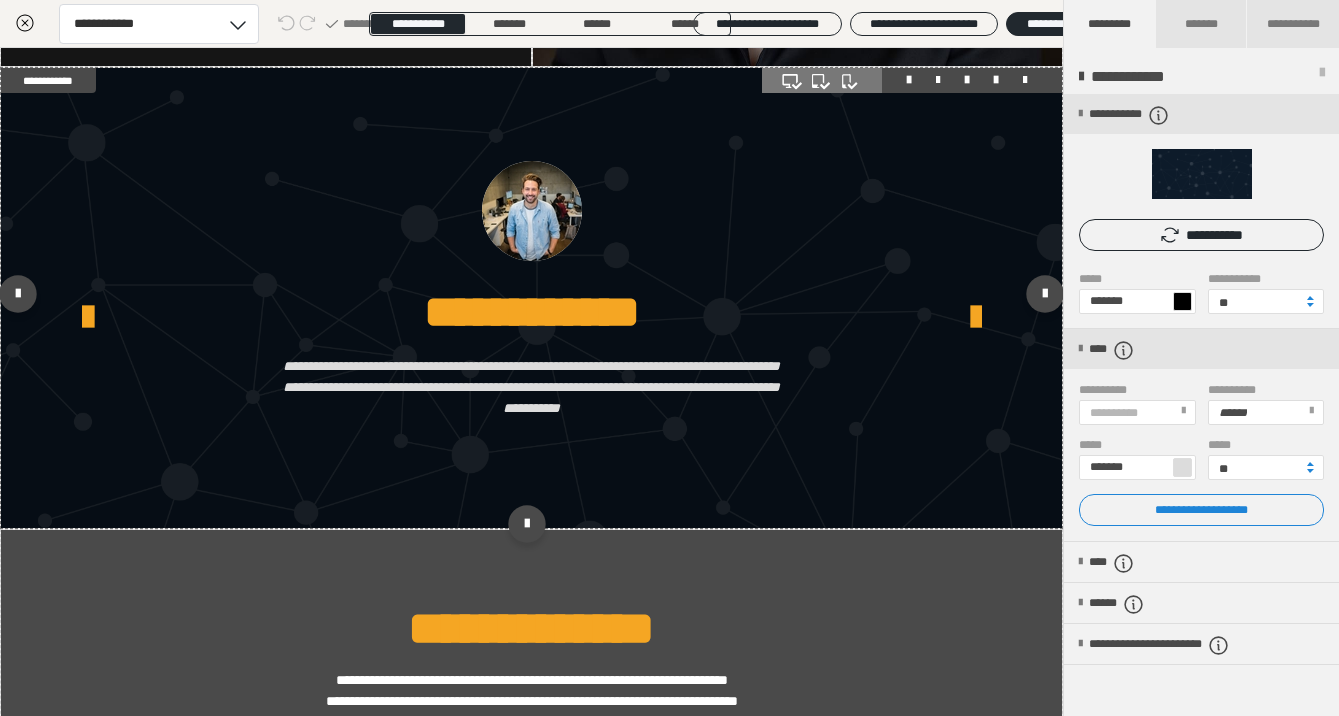 click on "**********" at bounding box center [532, 298] 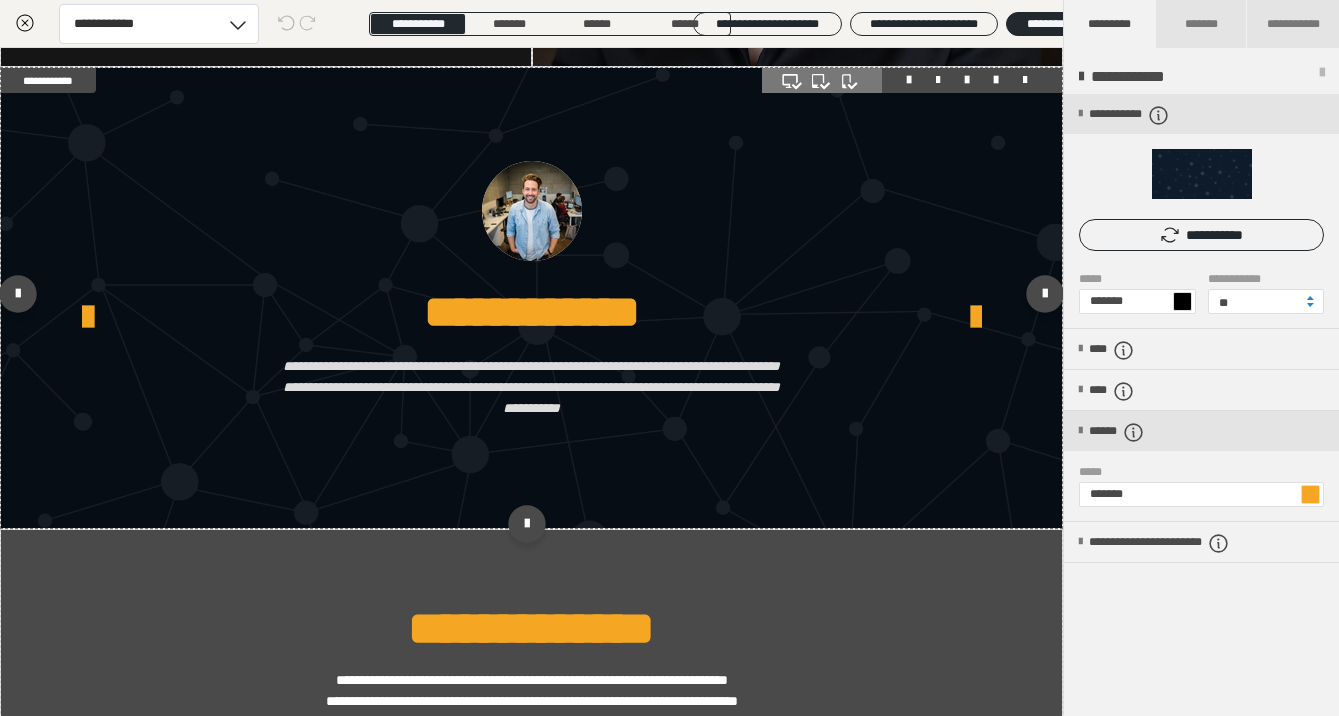 click on "**********" at bounding box center [532, 298] 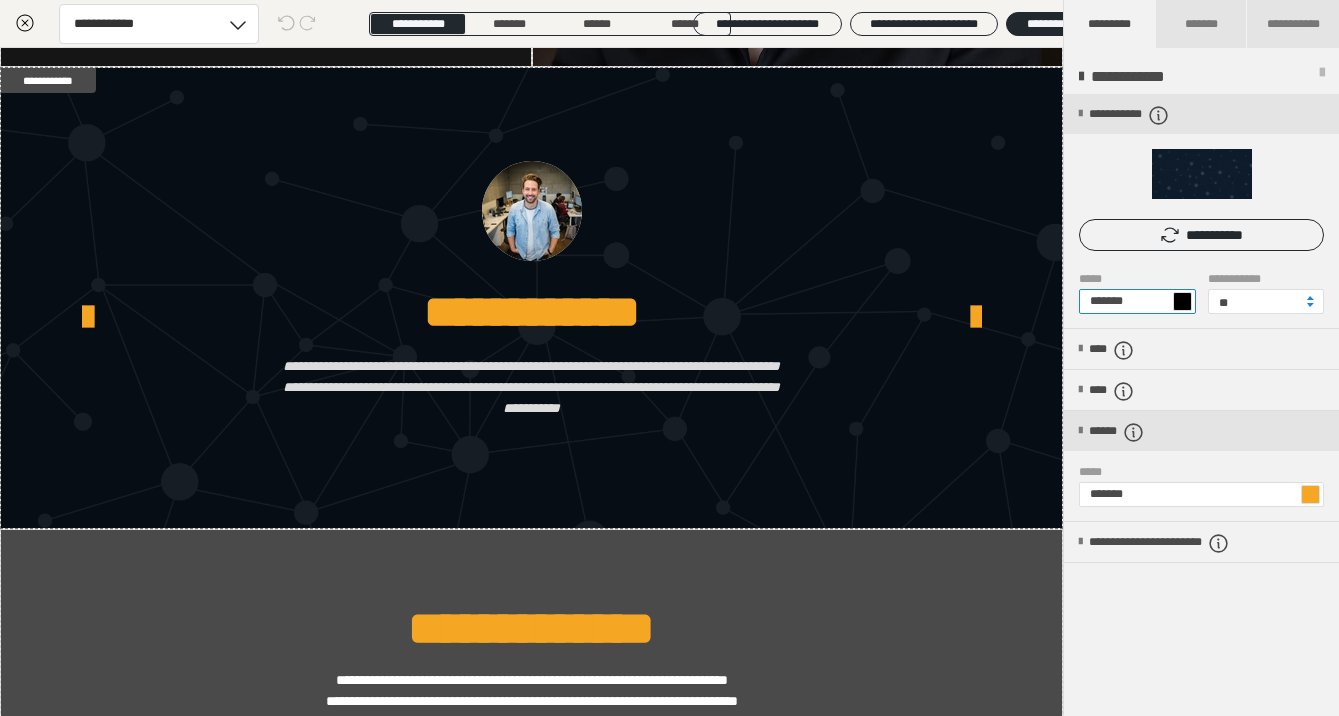click on "*******" at bounding box center [1137, 301] 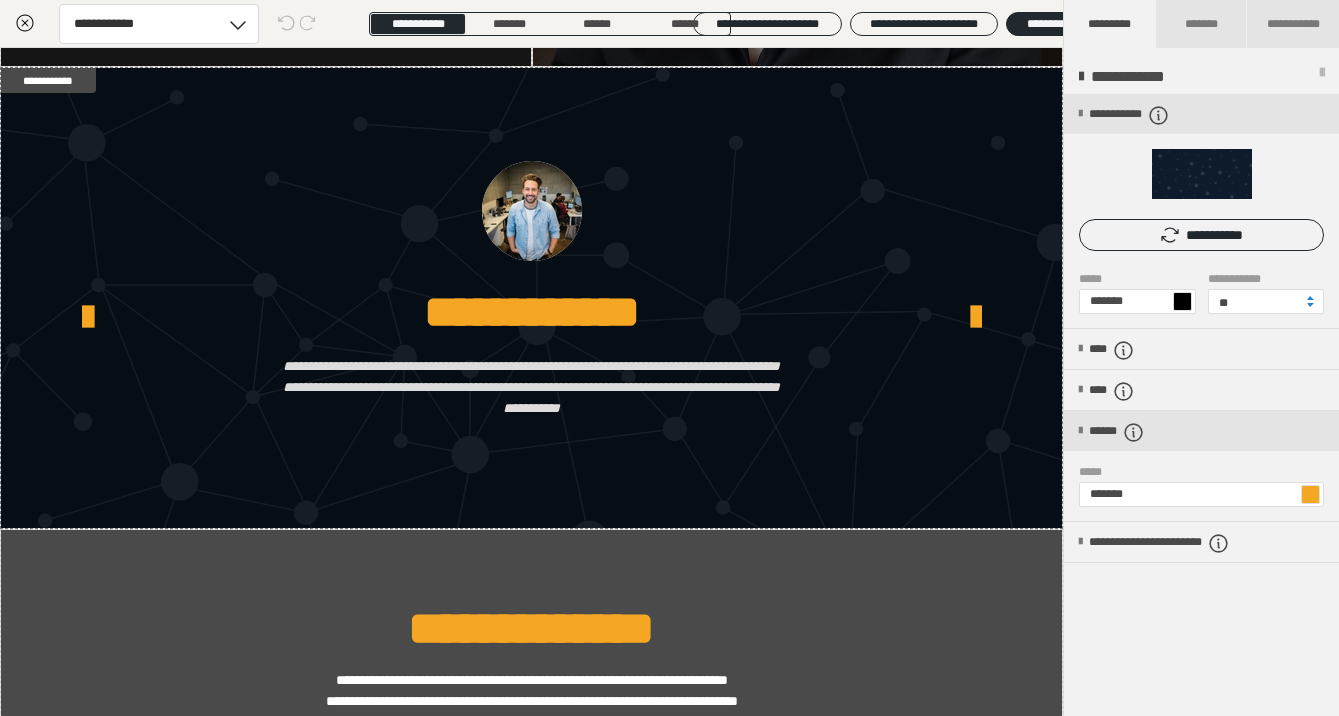 click at bounding box center [1182, 301] 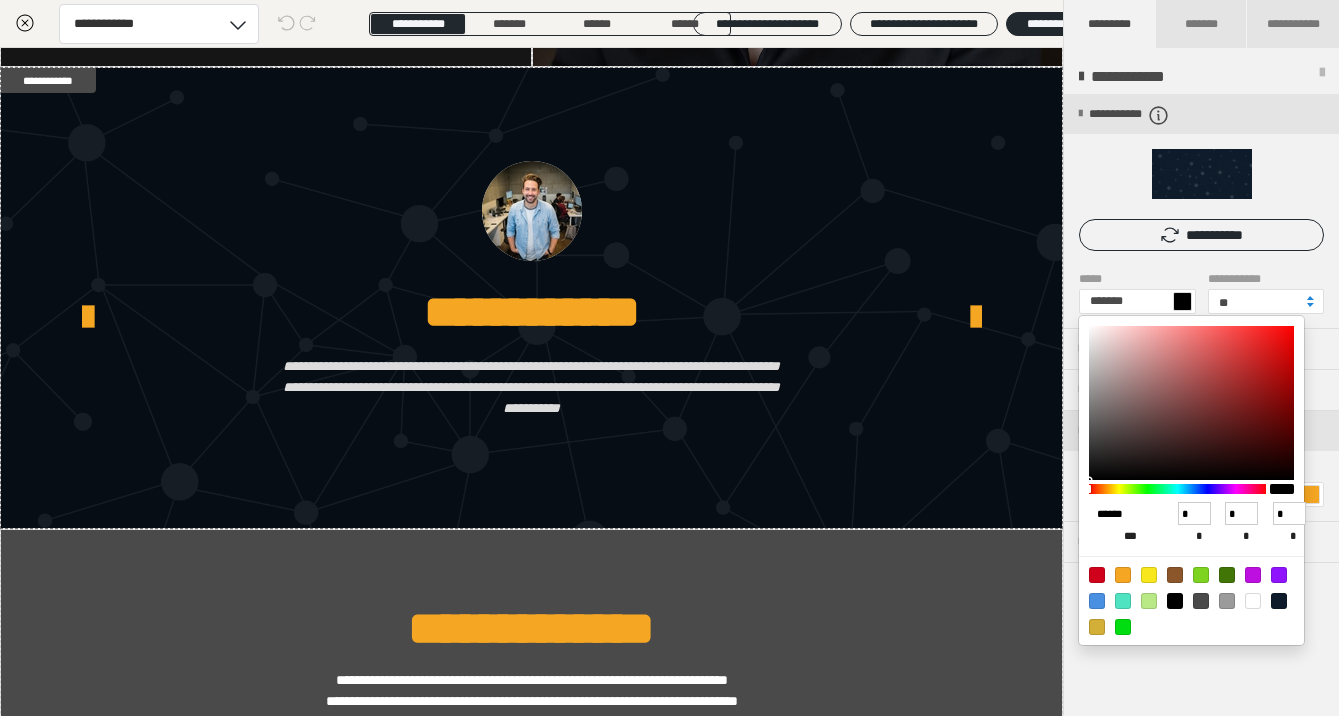click on "******" at bounding box center (1122, 514) 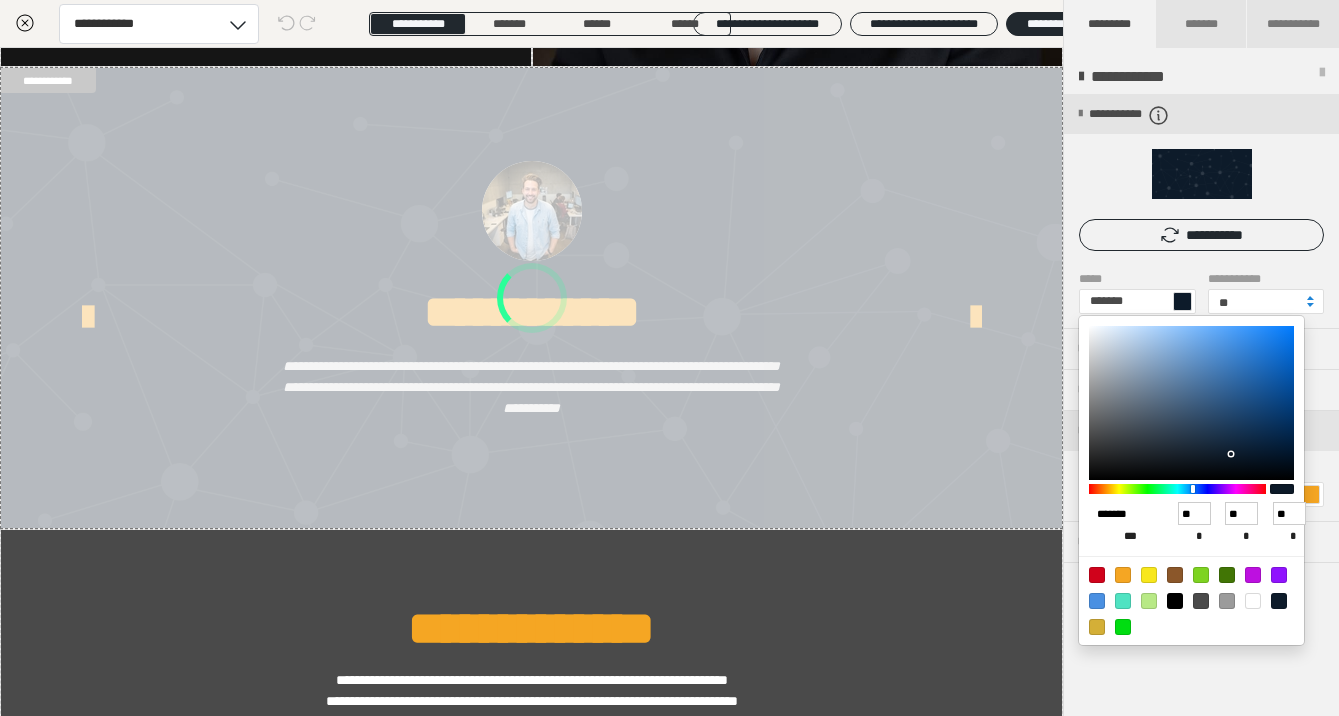 type on "*******" 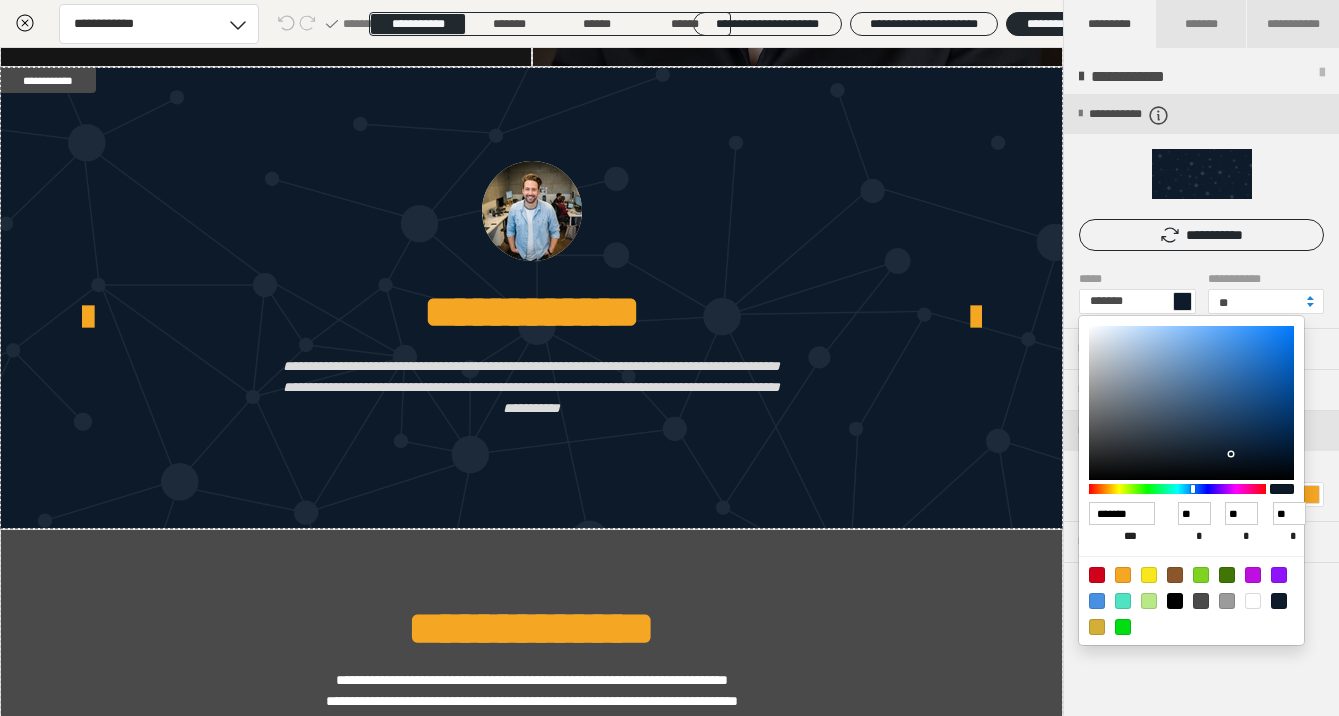 type on "******" 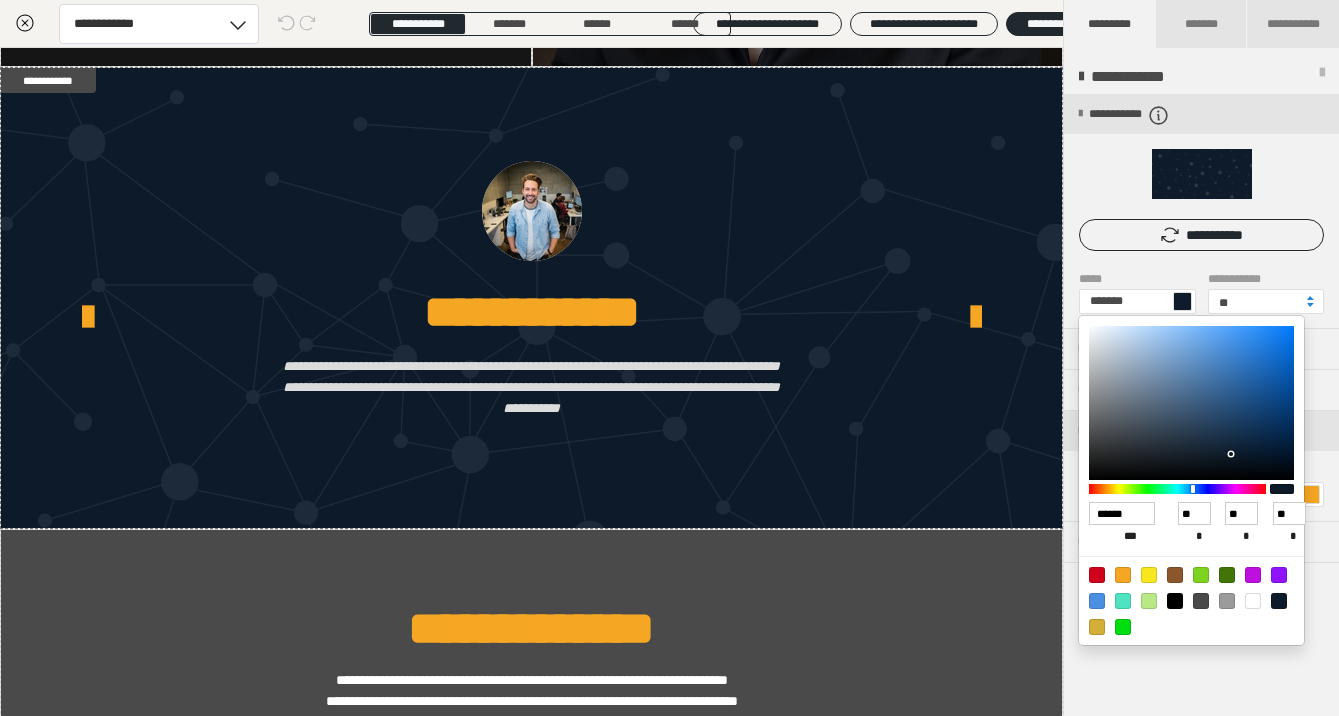 click at bounding box center [669, 358] 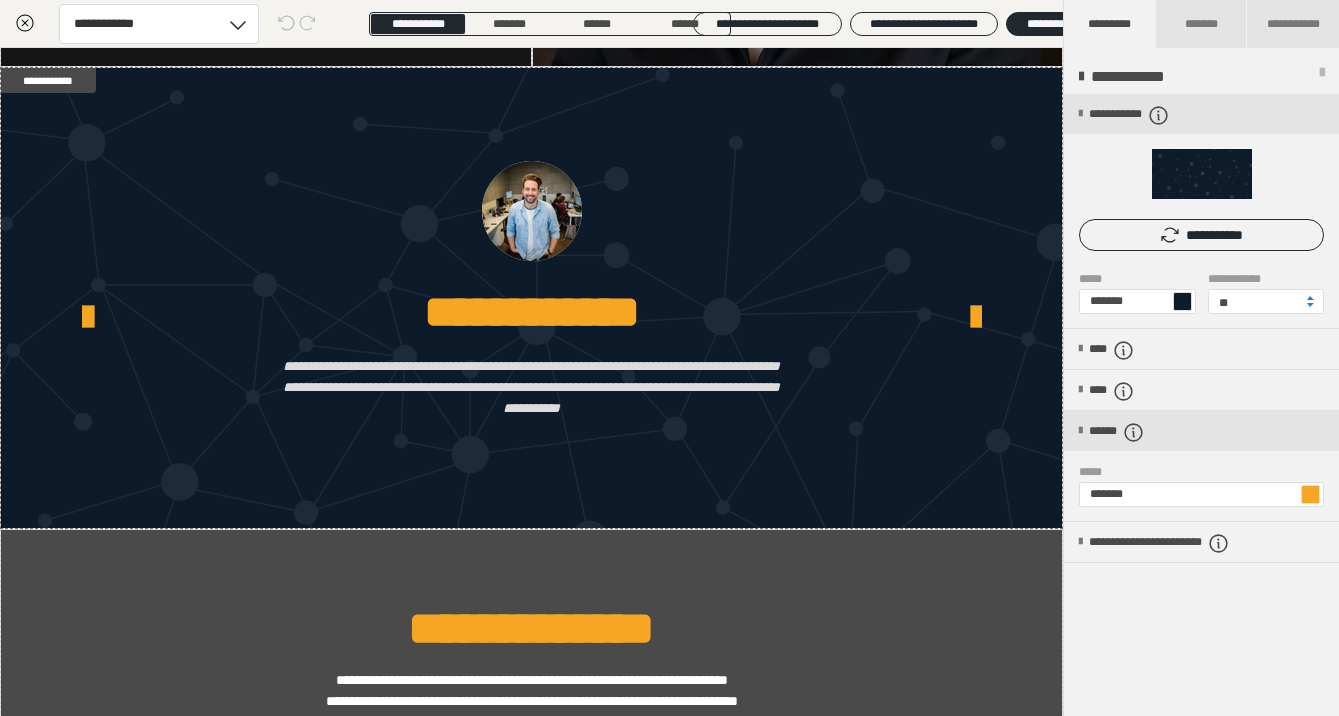 click at bounding box center [1310, 298] 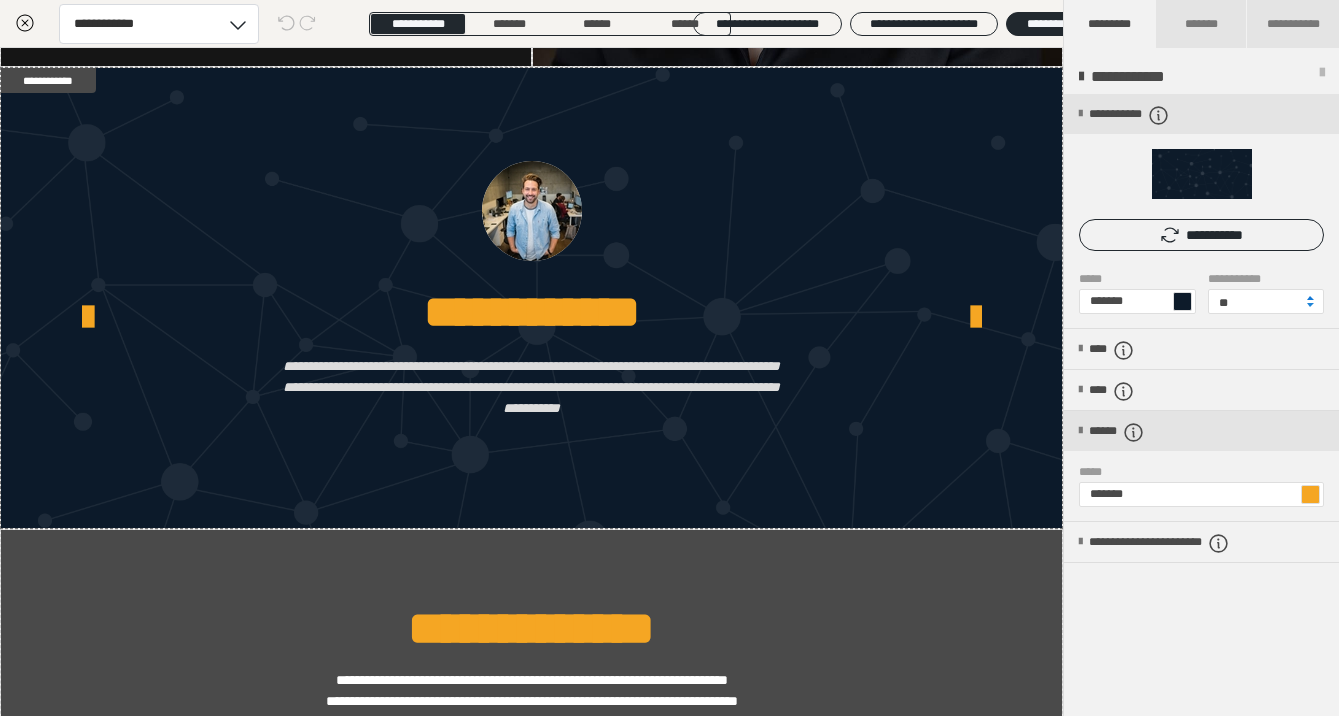 click at bounding box center [1310, 298] 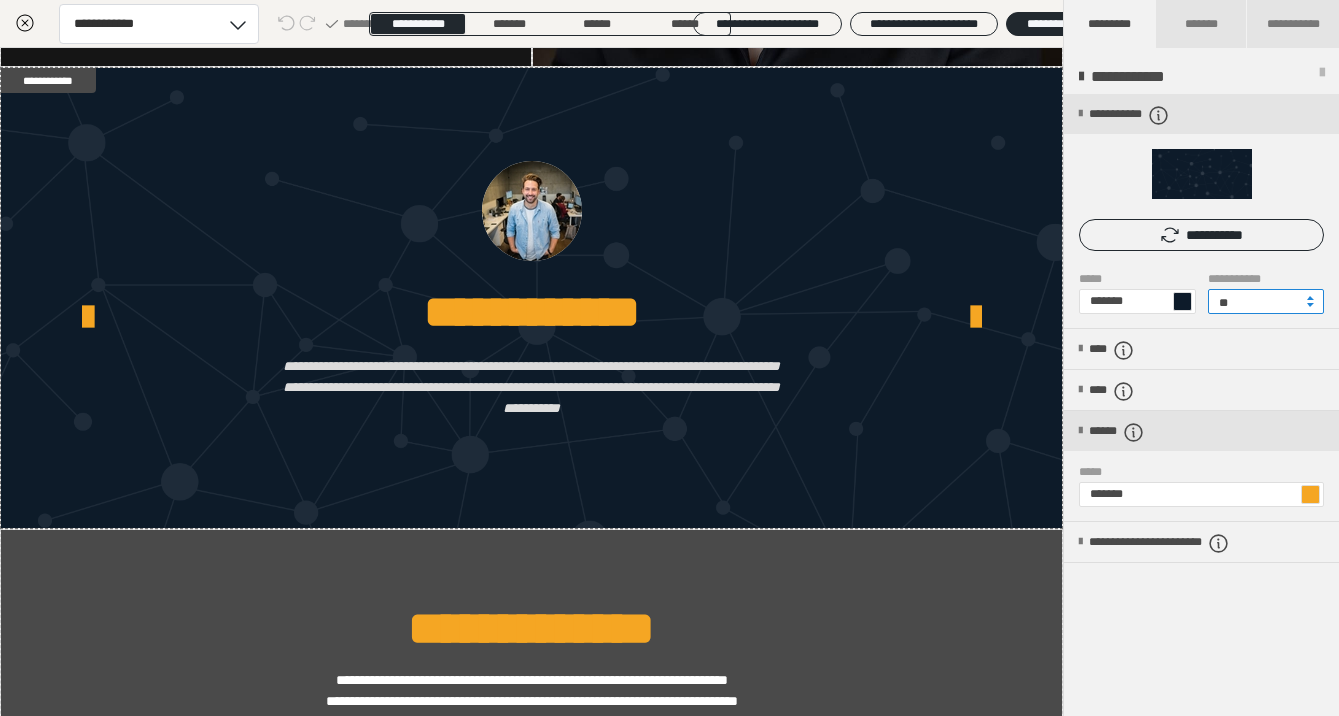 click on "**" at bounding box center [1266, 301] 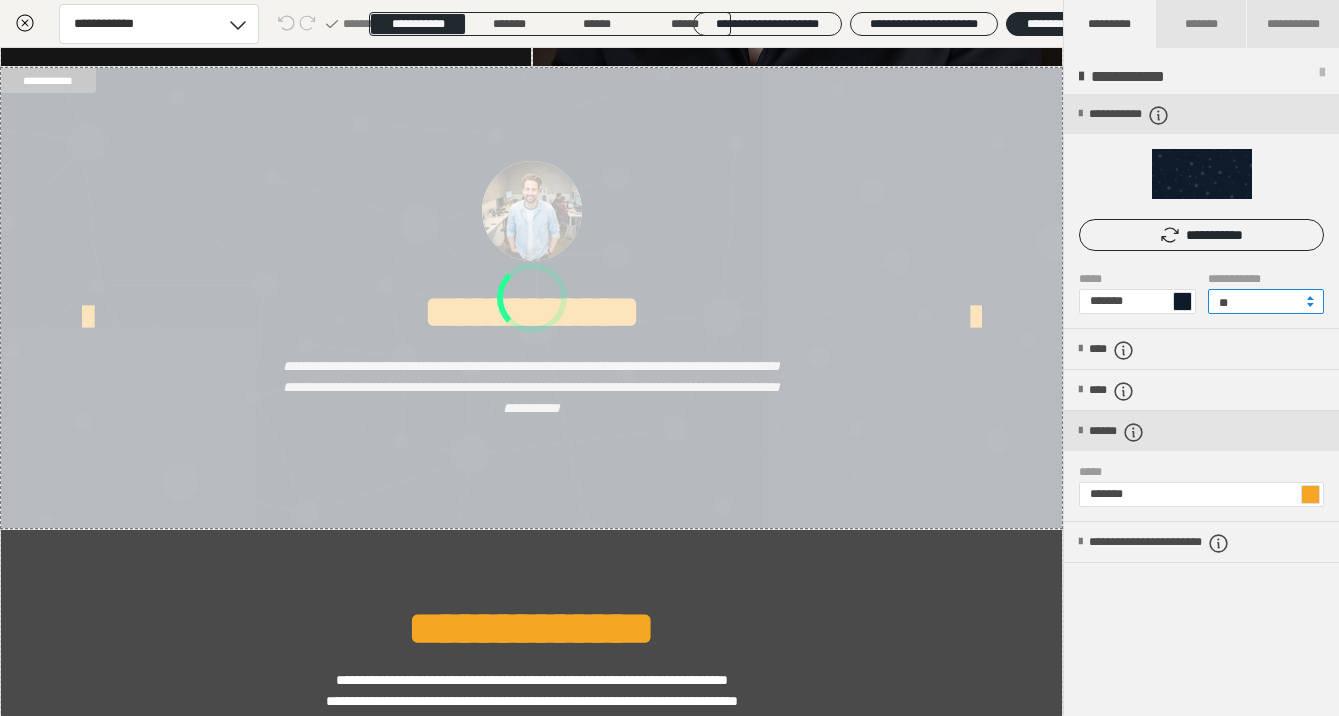 type on "***" 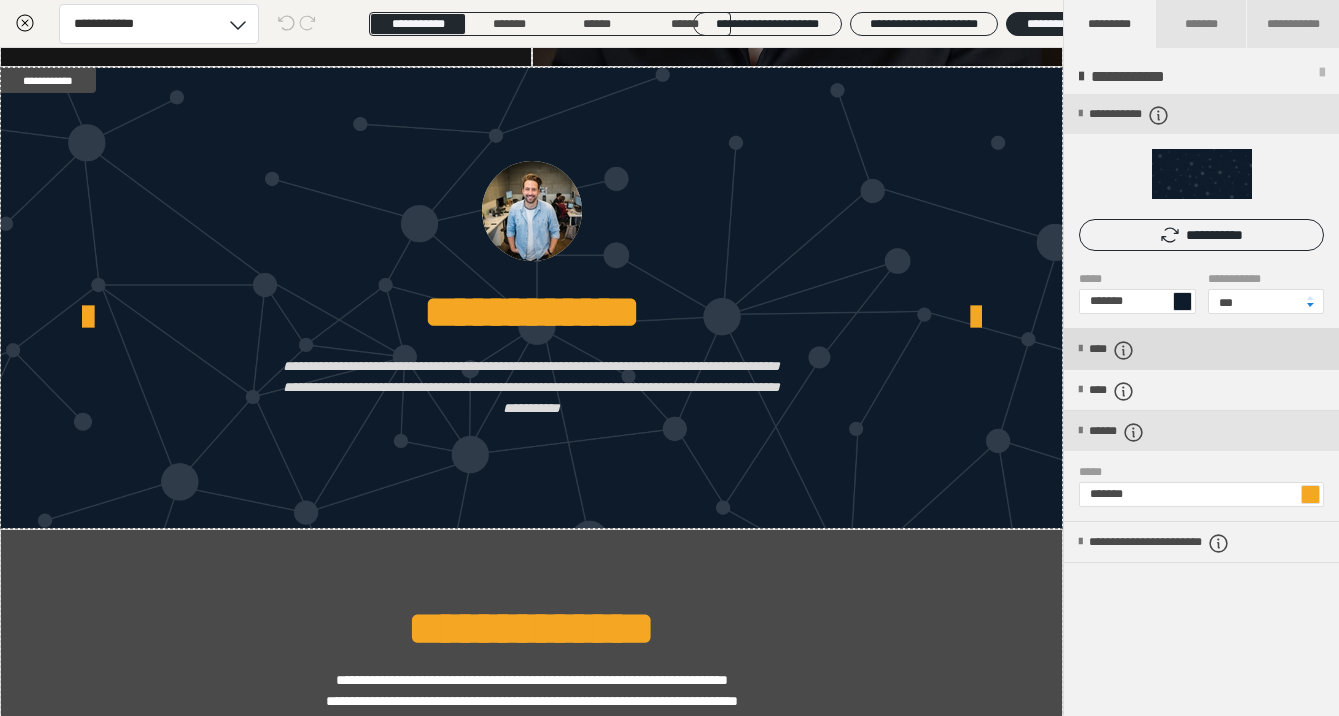 click on "****" at bounding box center (1201, 349) 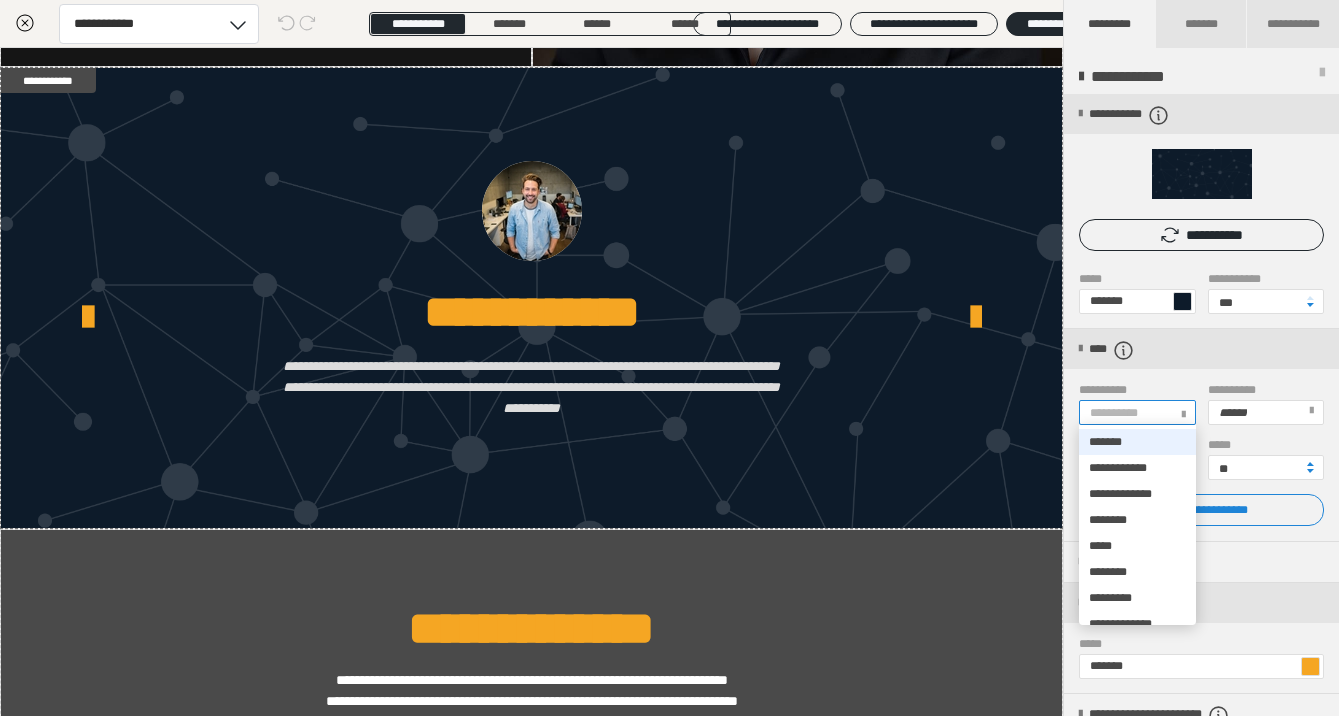 click on "**********" at bounding box center (1136, 412) 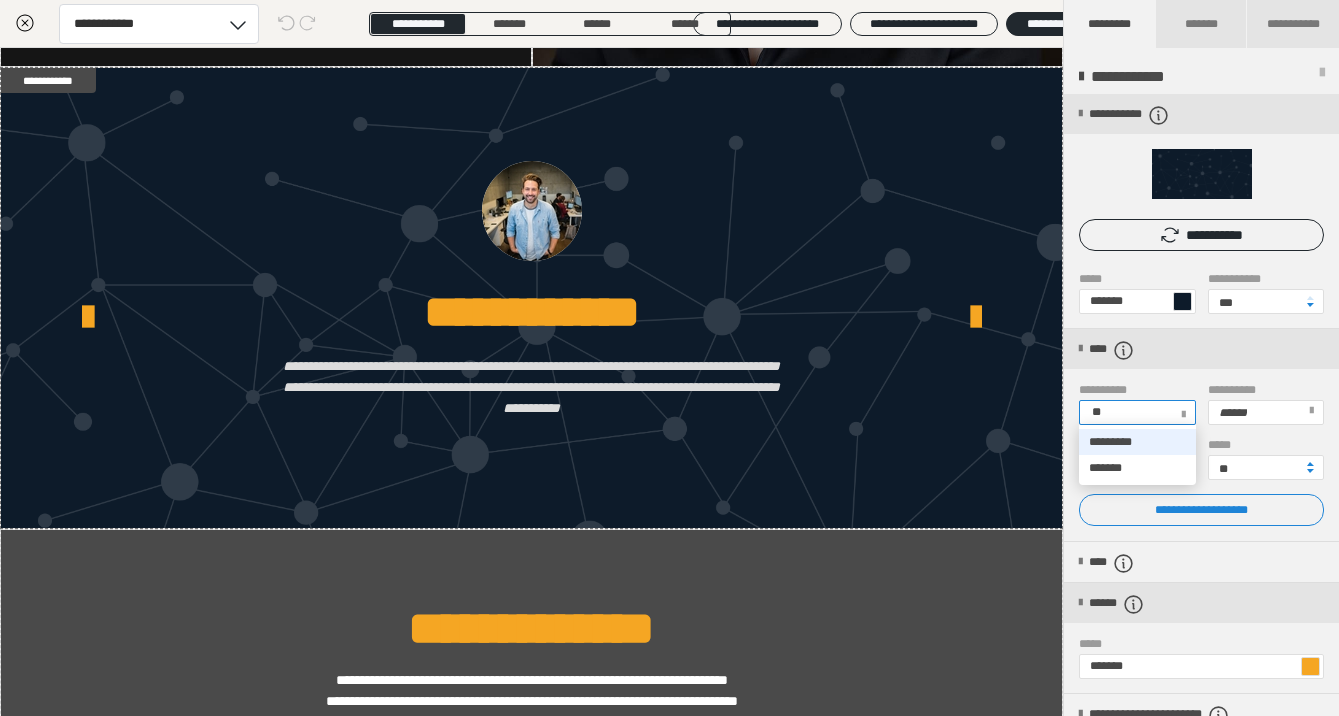 type on "***" 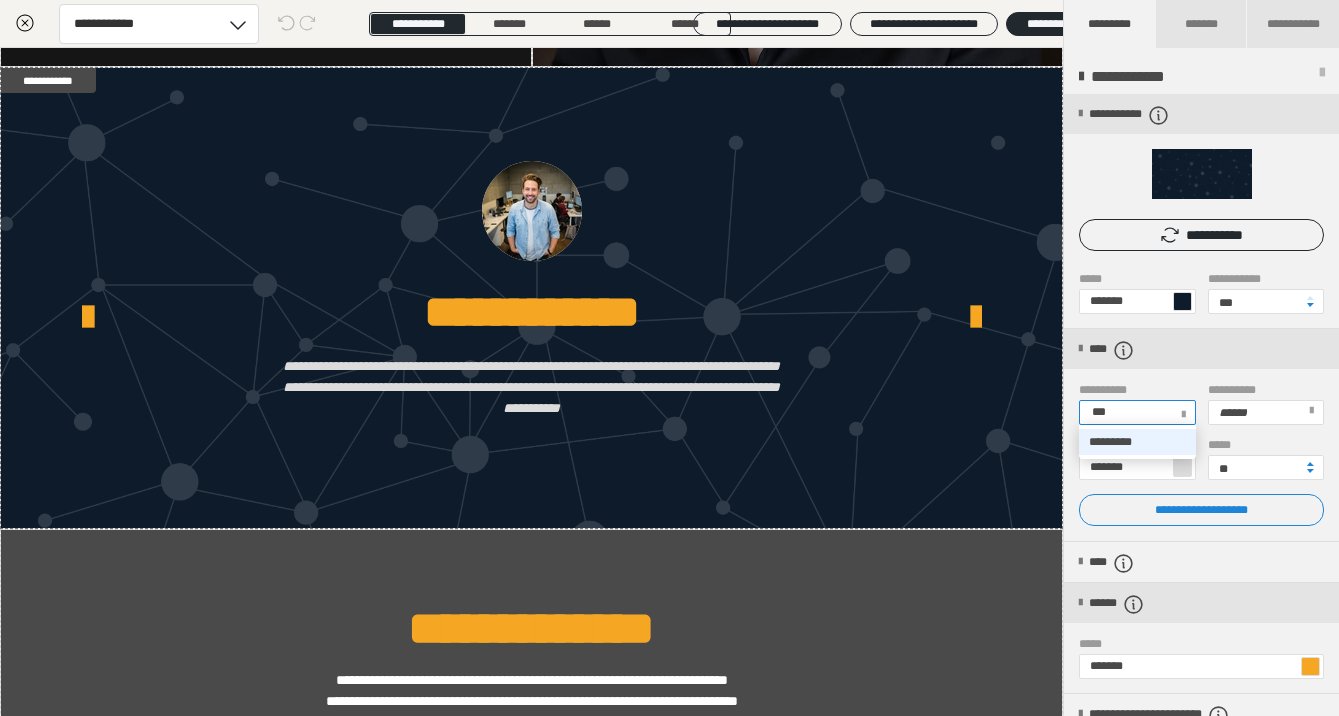 click on "*********" at bounding box center (1137, 442) 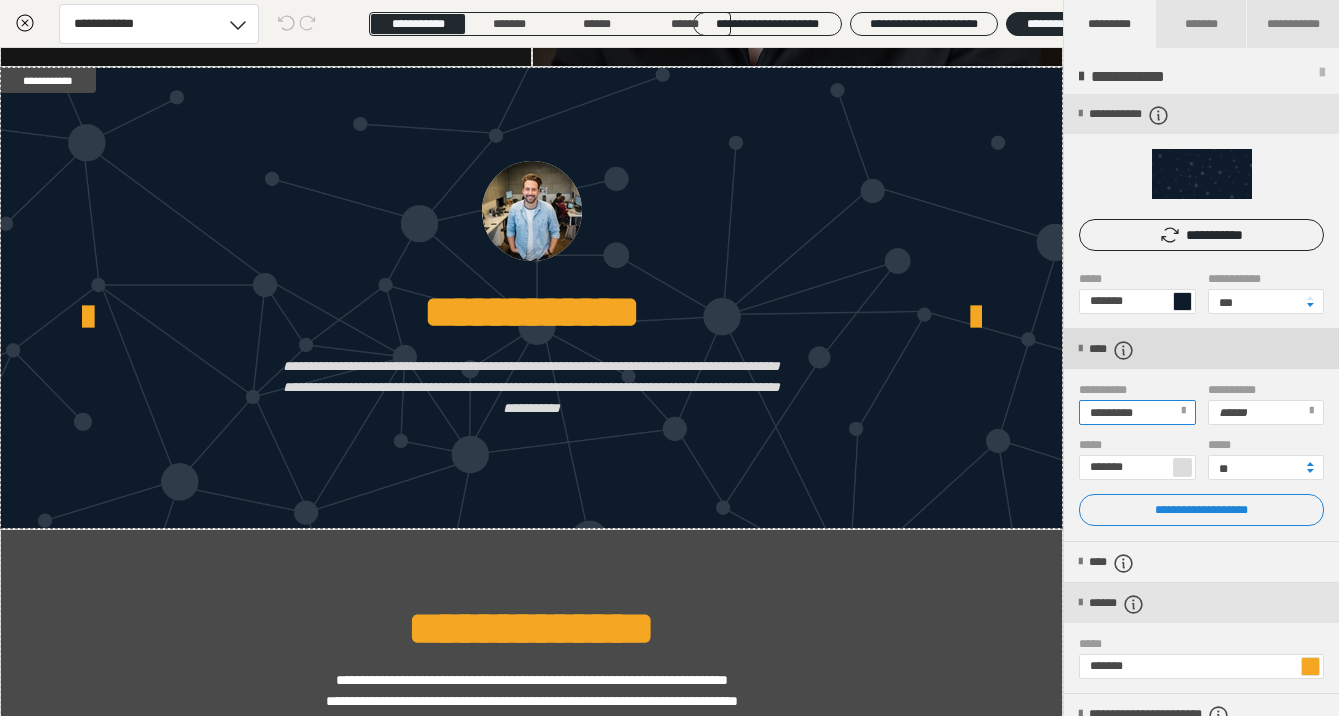 click at bounding box center [1080, 349] 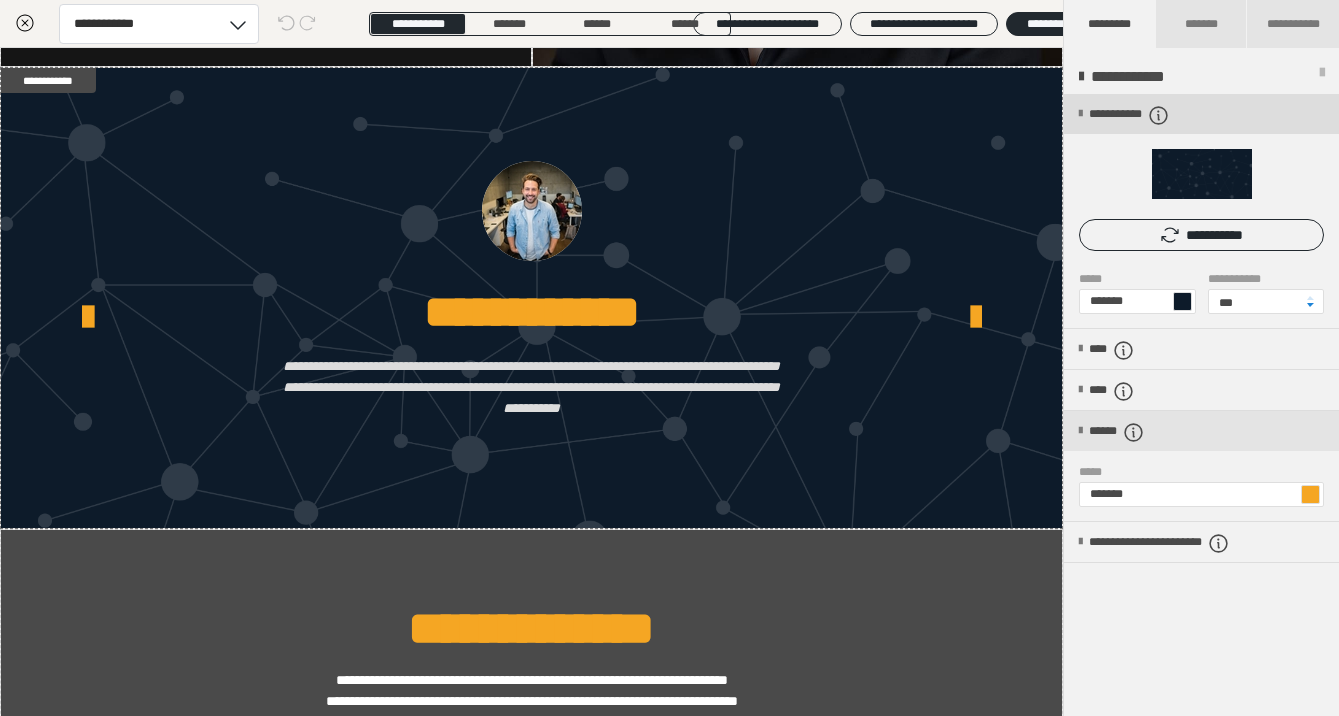 click at bounding box center [1080, 114] 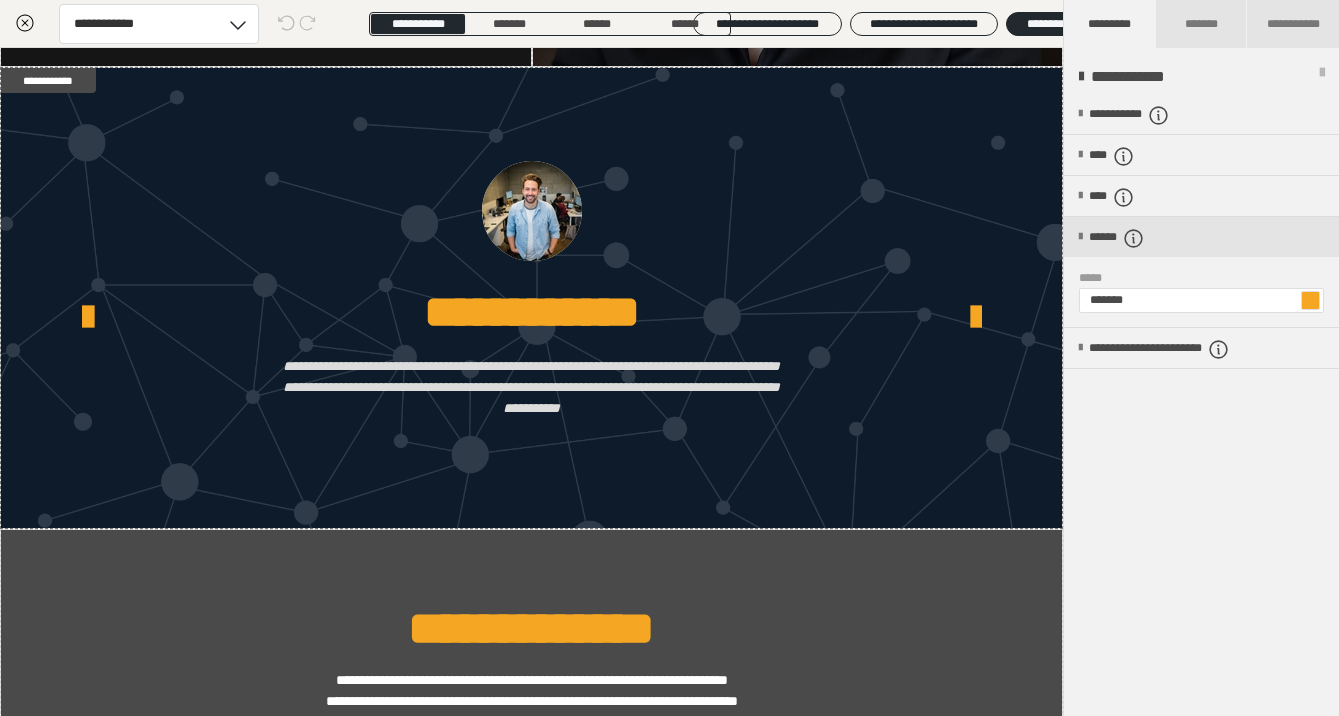 click at bounding box center (1081, 77) 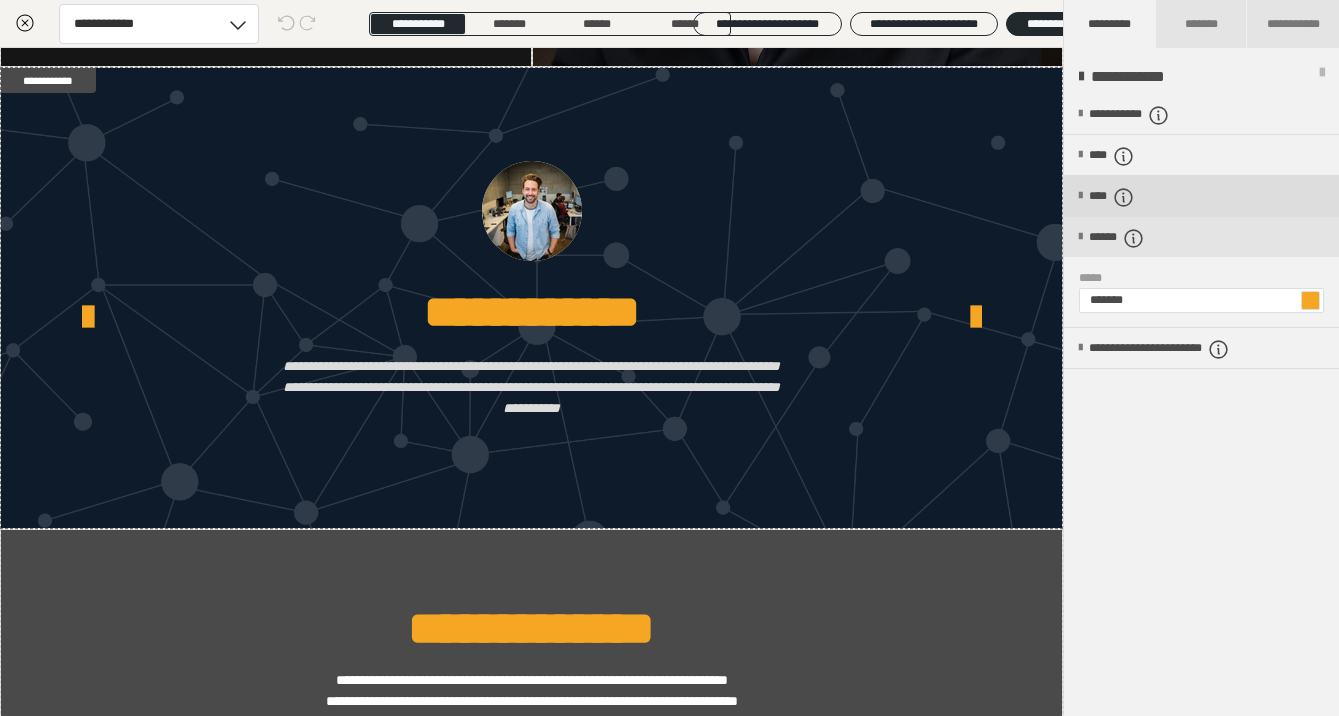 click on "****" at bounding box center [1125, 197] 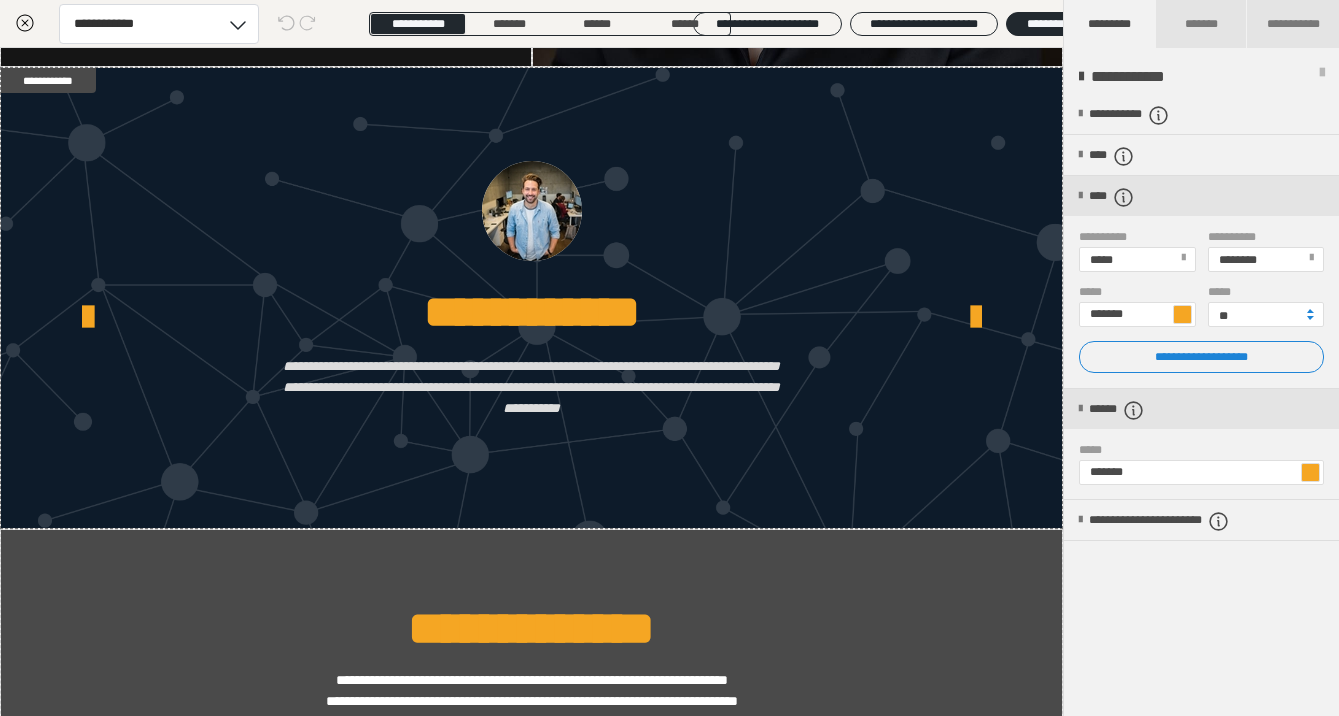 click on "*****" at bounding box center [1136, 259] 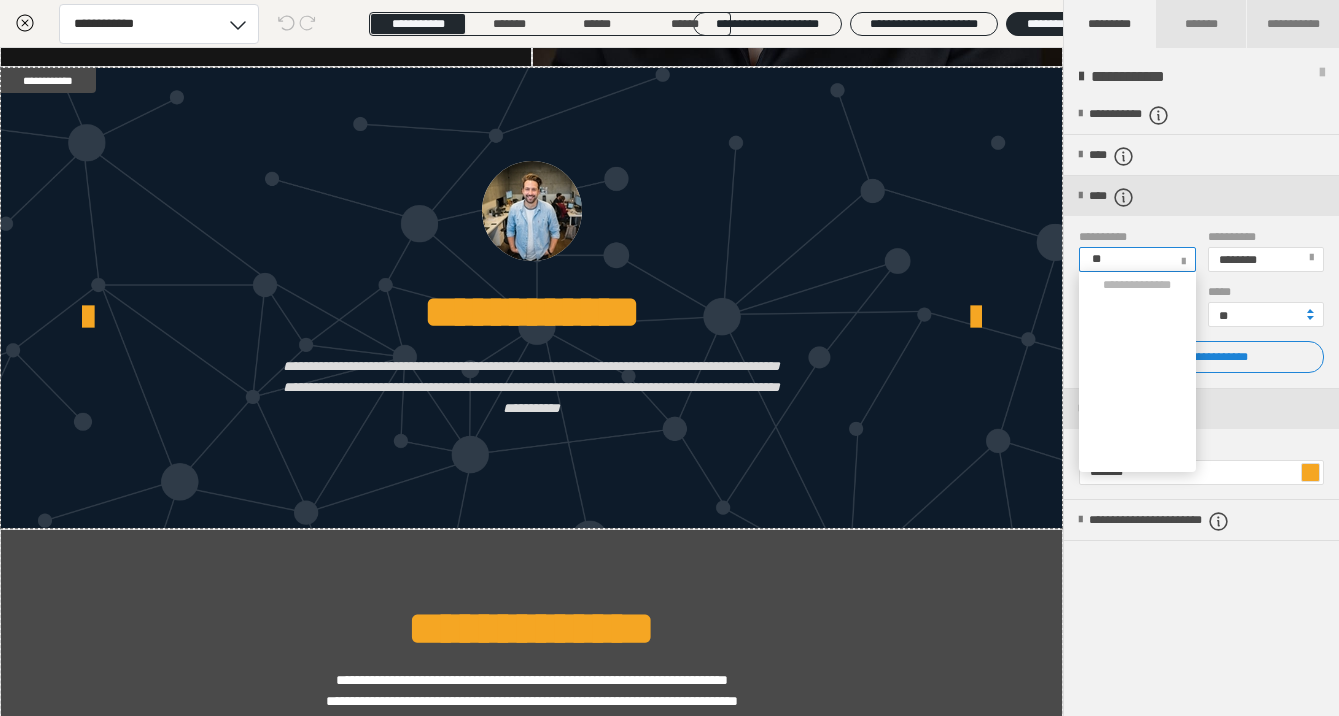 scroll, scrollTop: 0, scrollLeft: 0, axis: both 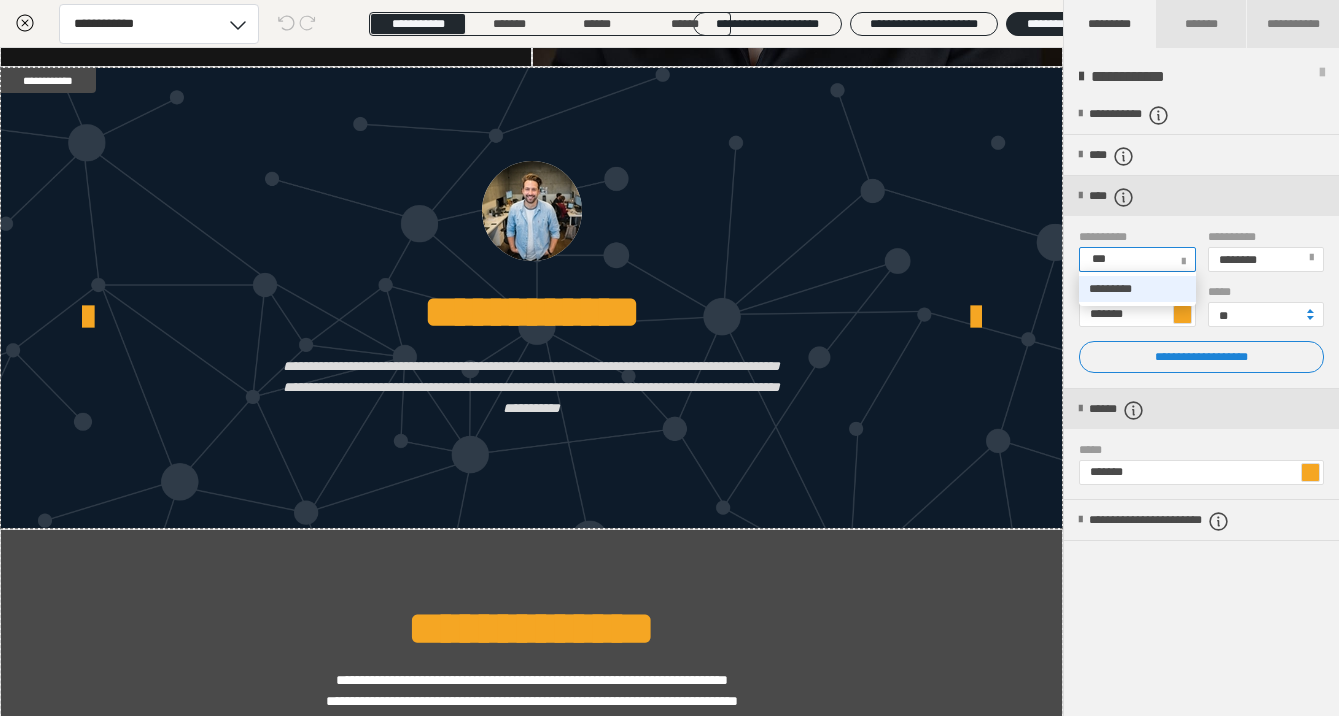 type on "****" 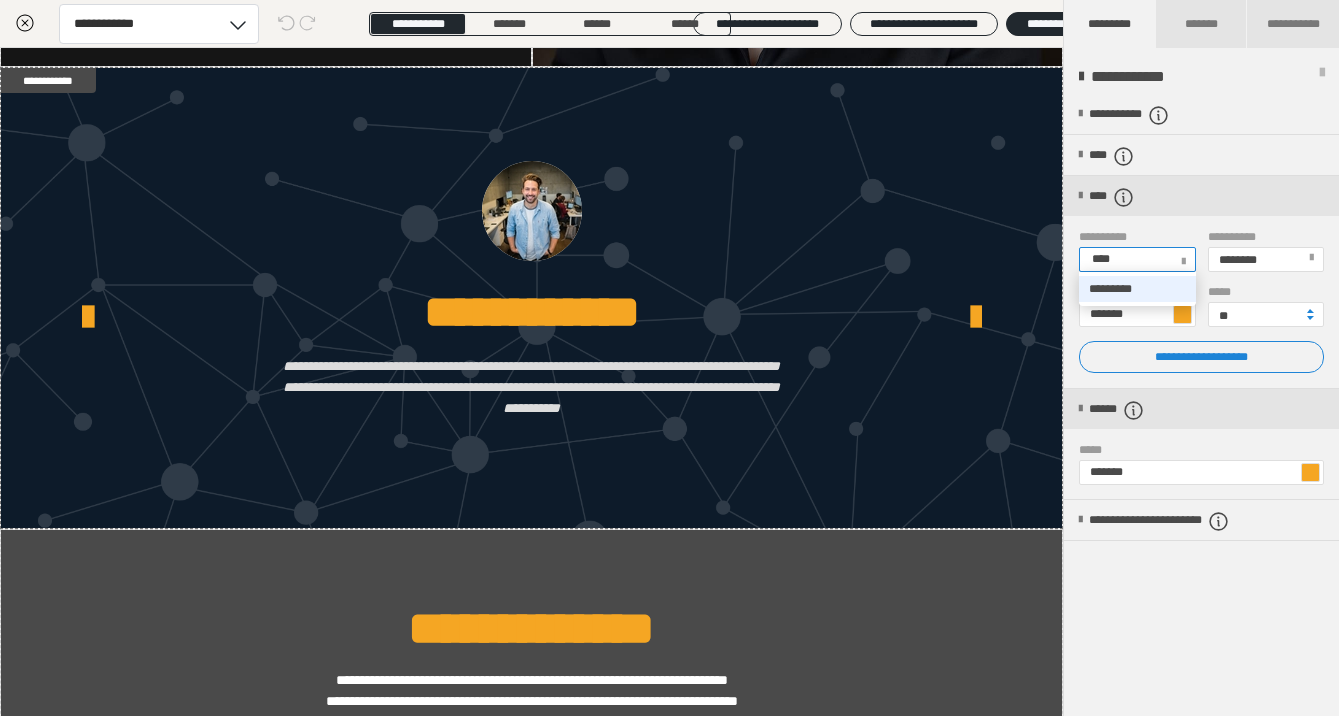 click on "*********" at bounding box center (1110, 289) 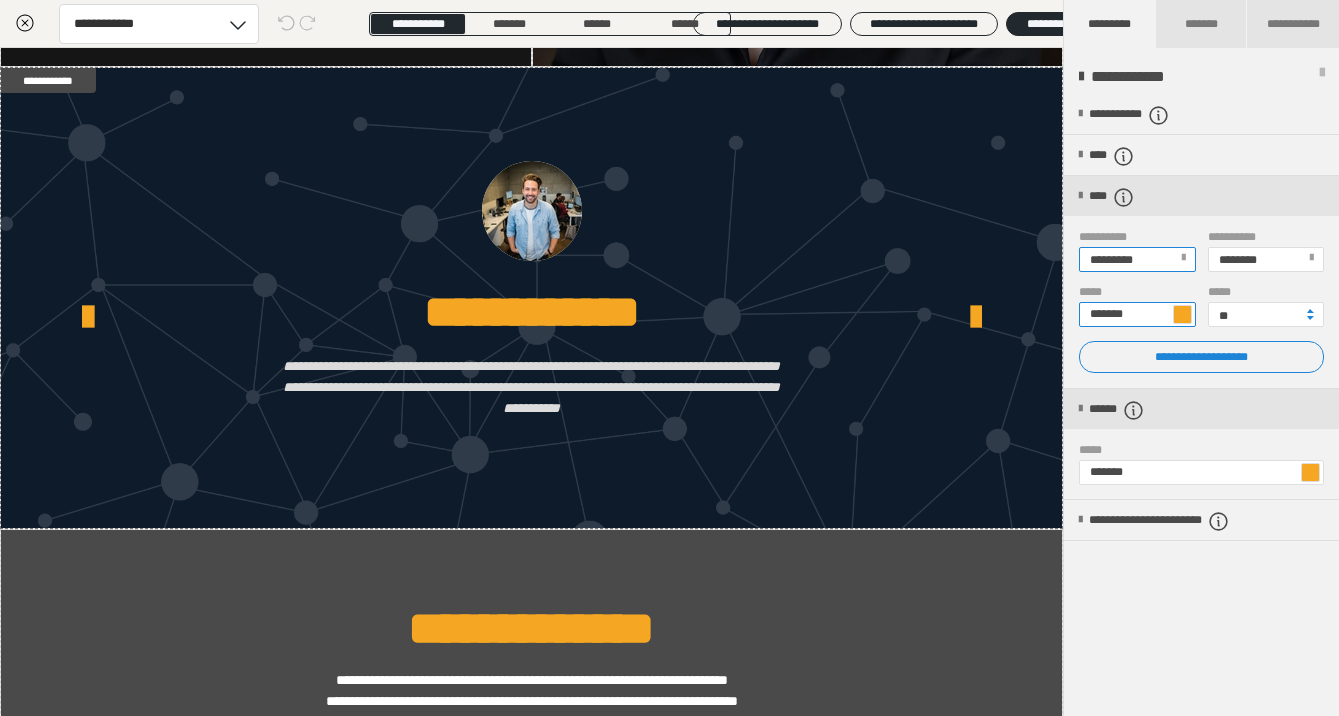 click on "*******" at bounding box center (1137, 314) 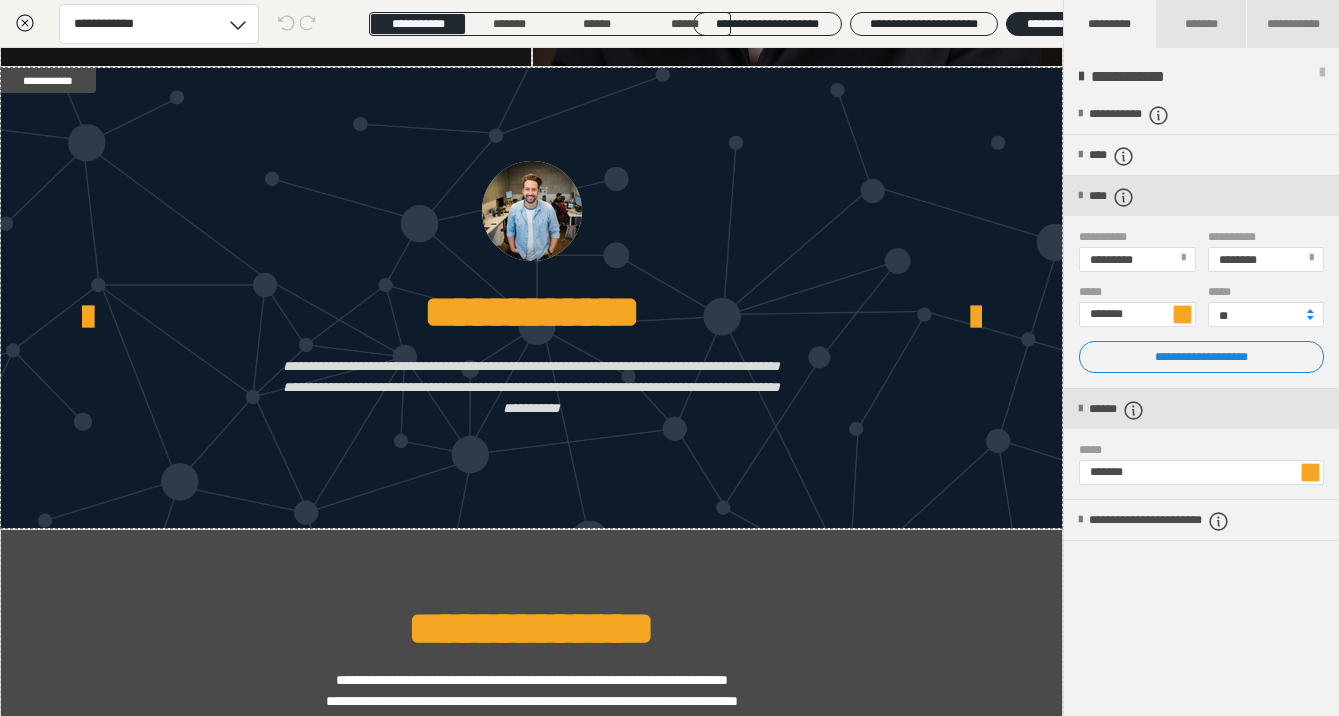 click at bounding box center [1182, 314] 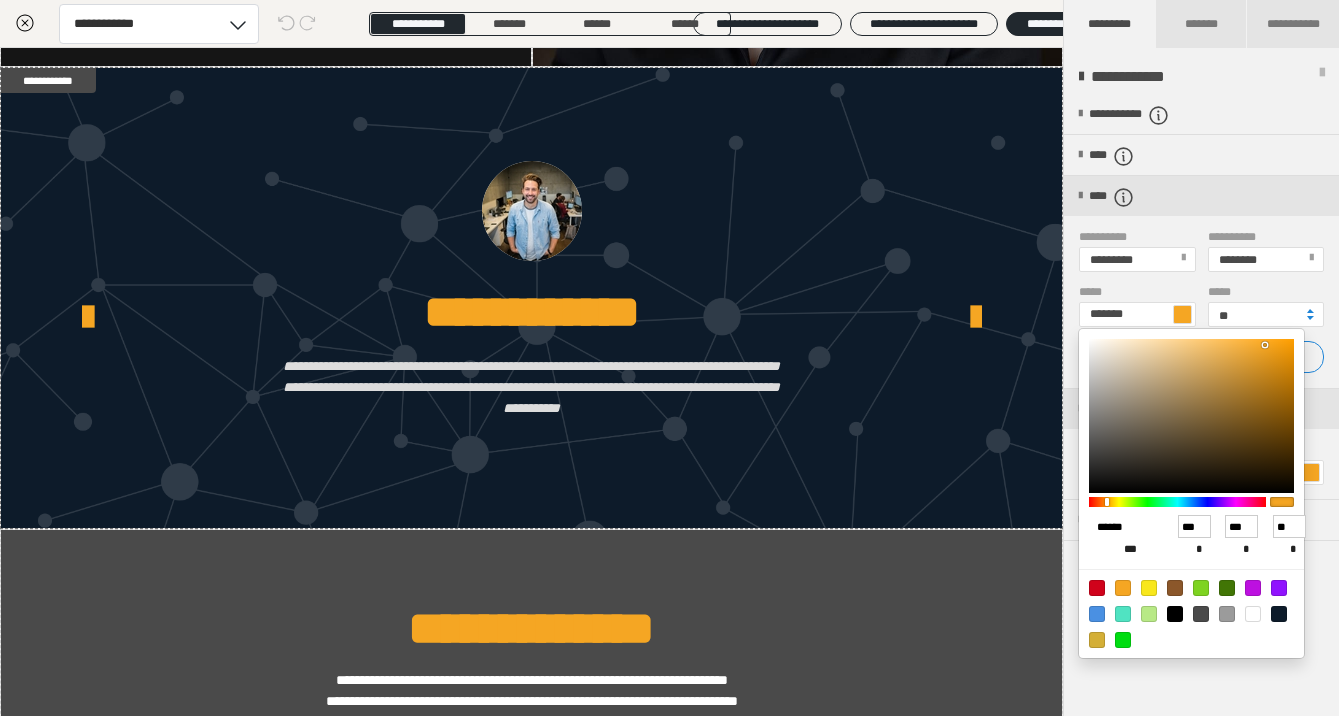 click on "******" at bounding box center (1122, 527) 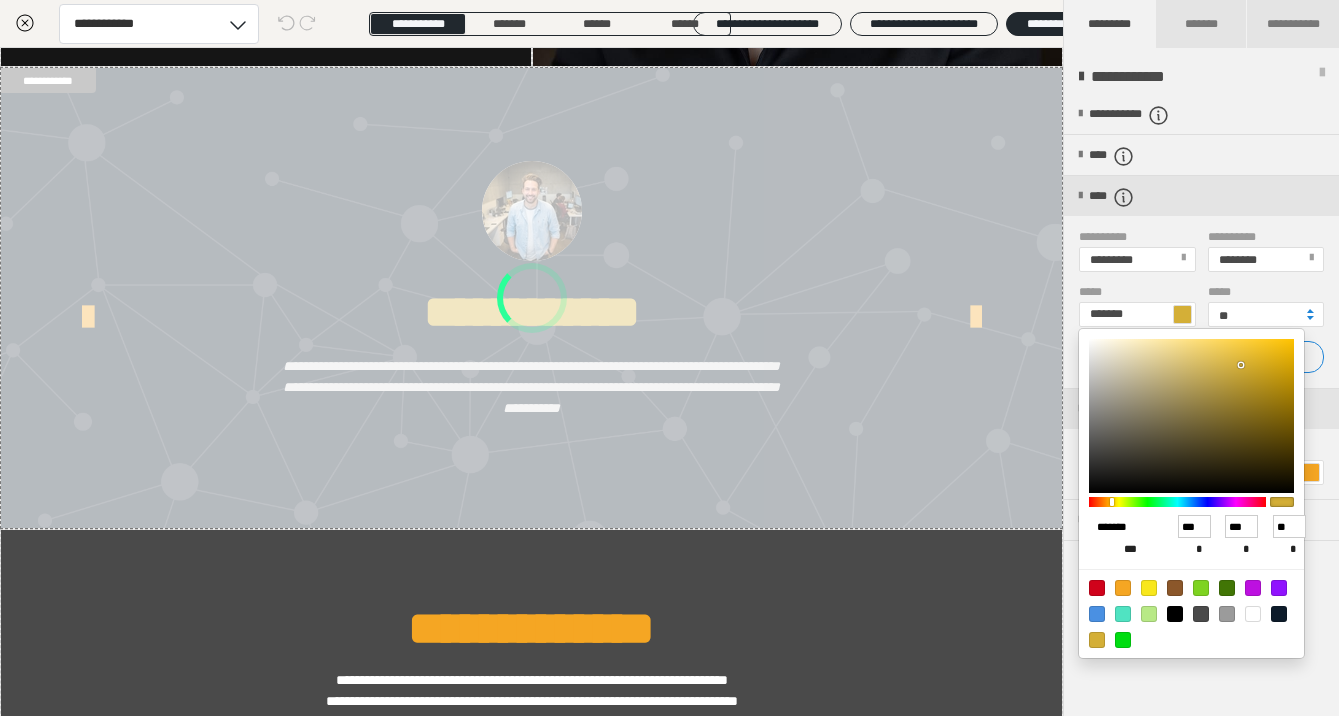 type on "*******" 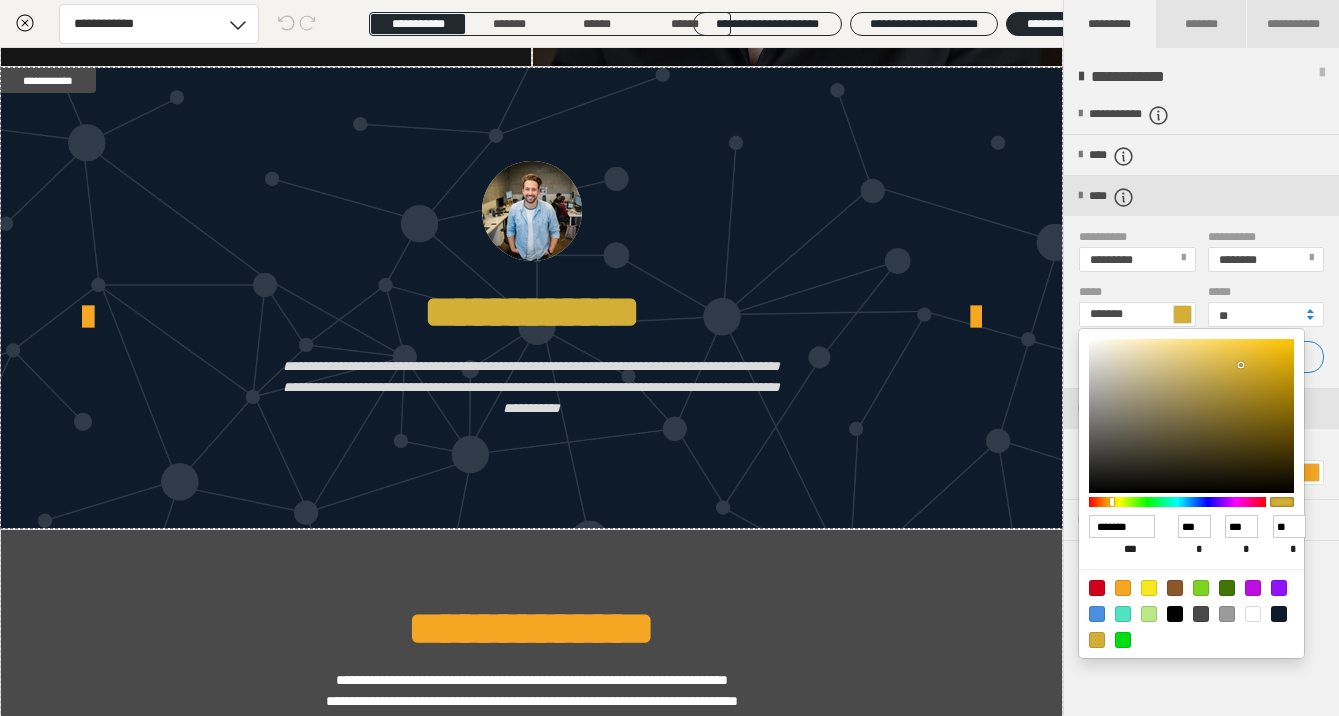 type on "******" 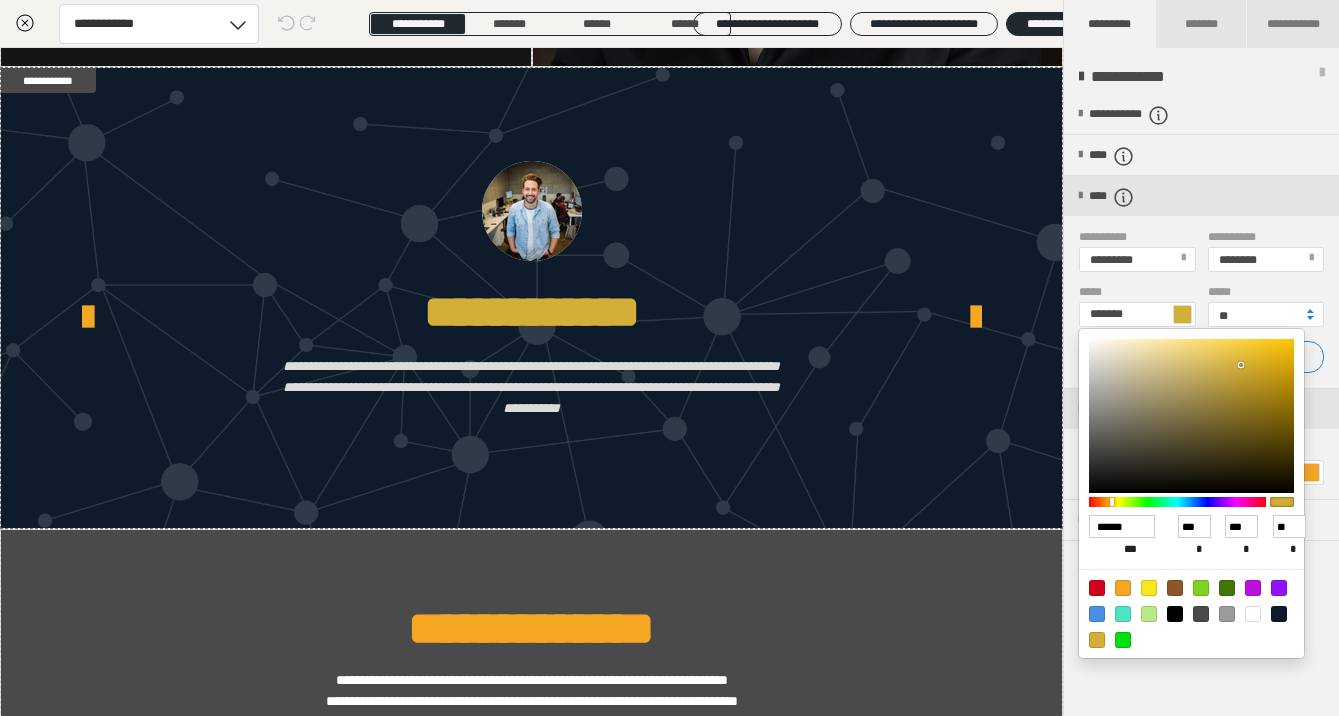 click at bounding box center (669, 358) 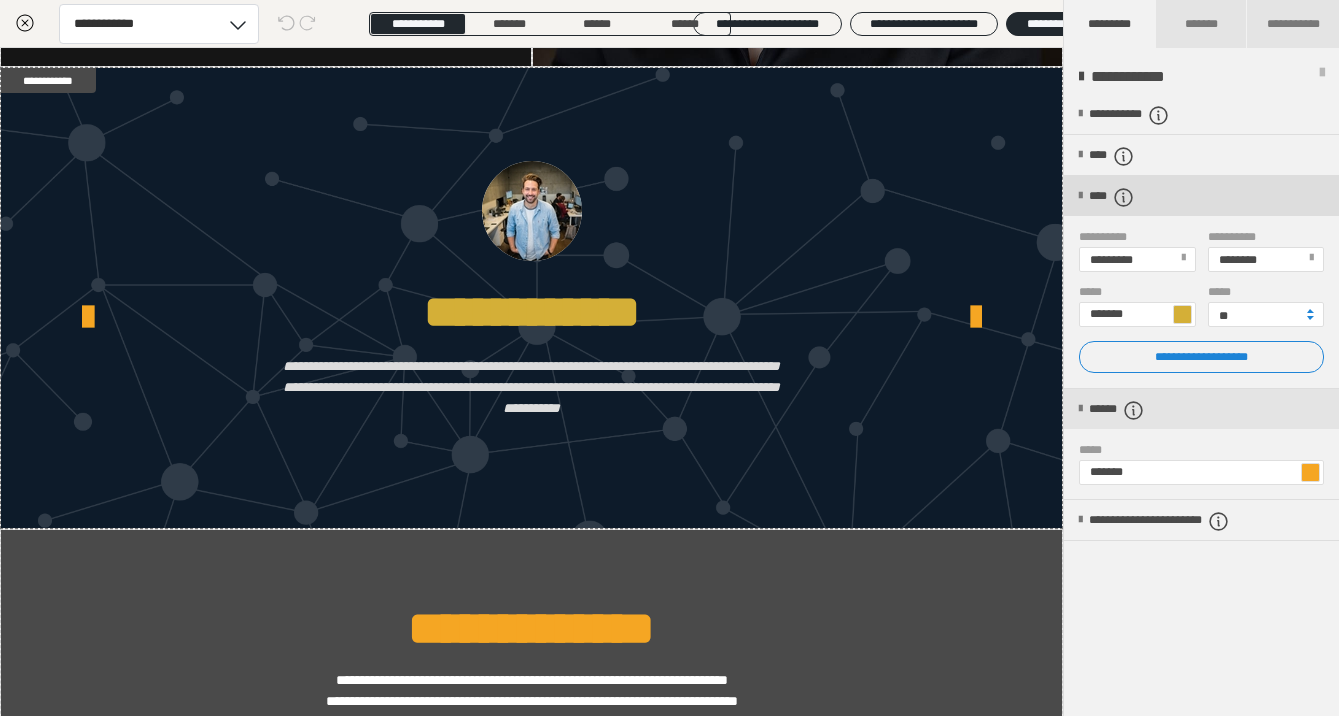 click on "****" at bounding box center [1201, 196] 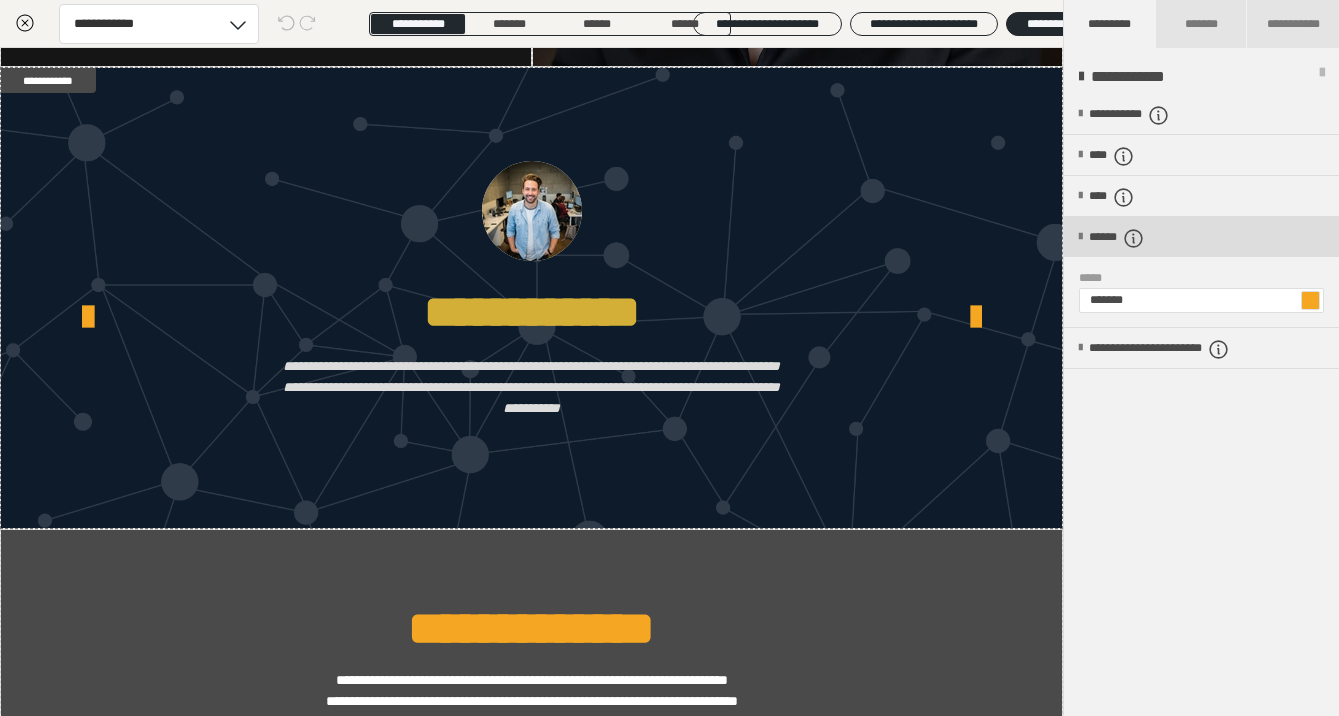 click at bounding box center [1080, 237] 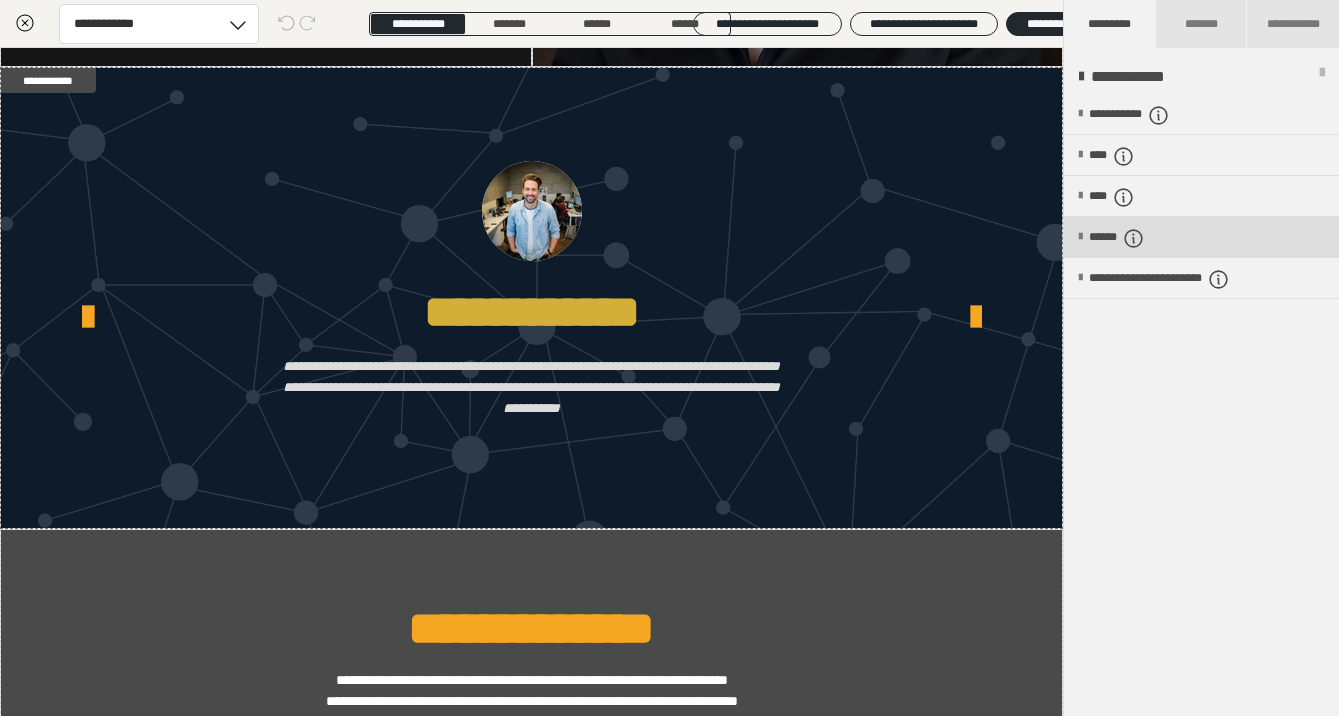 click at bounding box center (1080, 237) 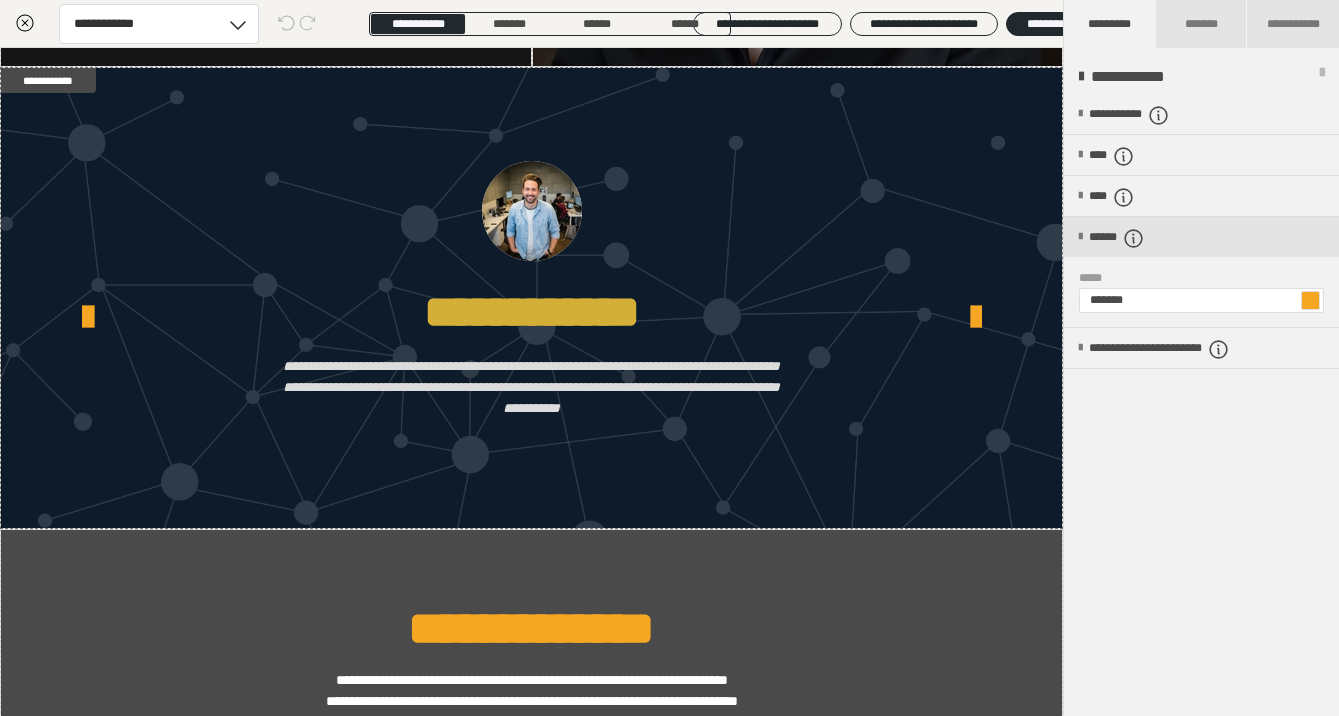 click at bounding box center (1310, 300) 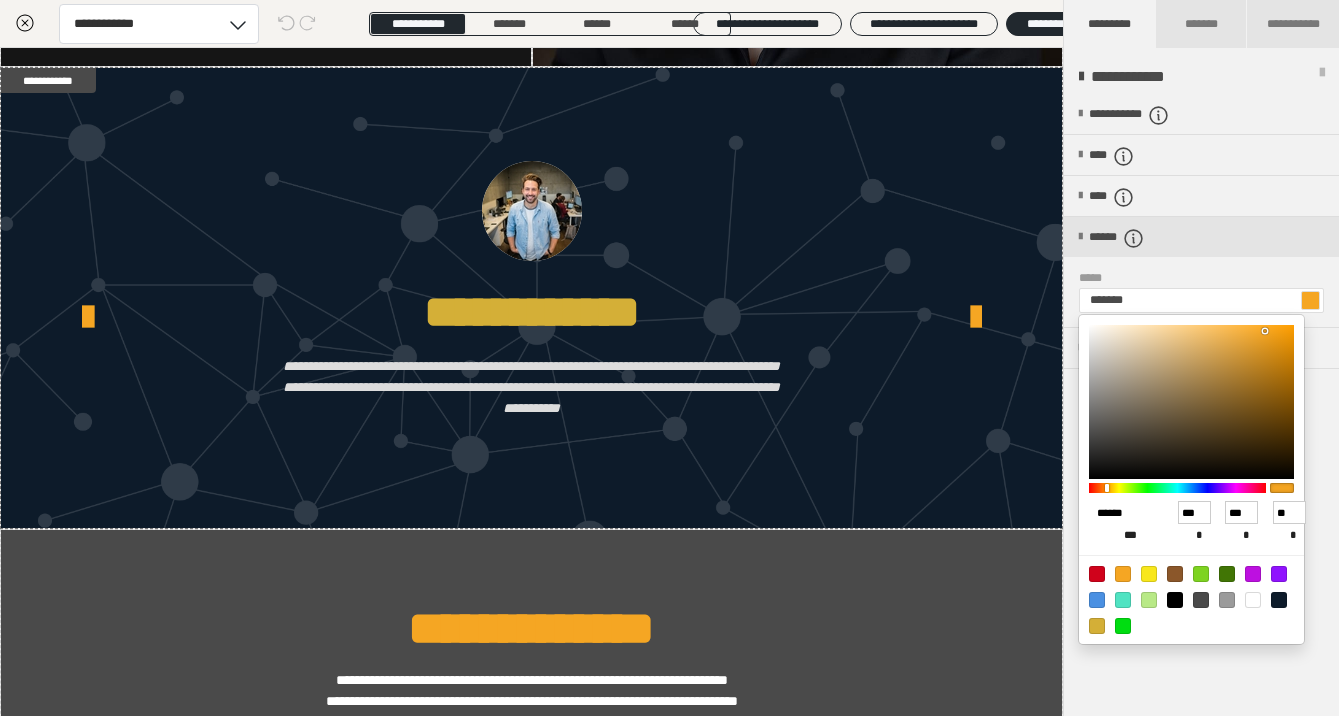 click on "******" at bounding box center (1122, 513) 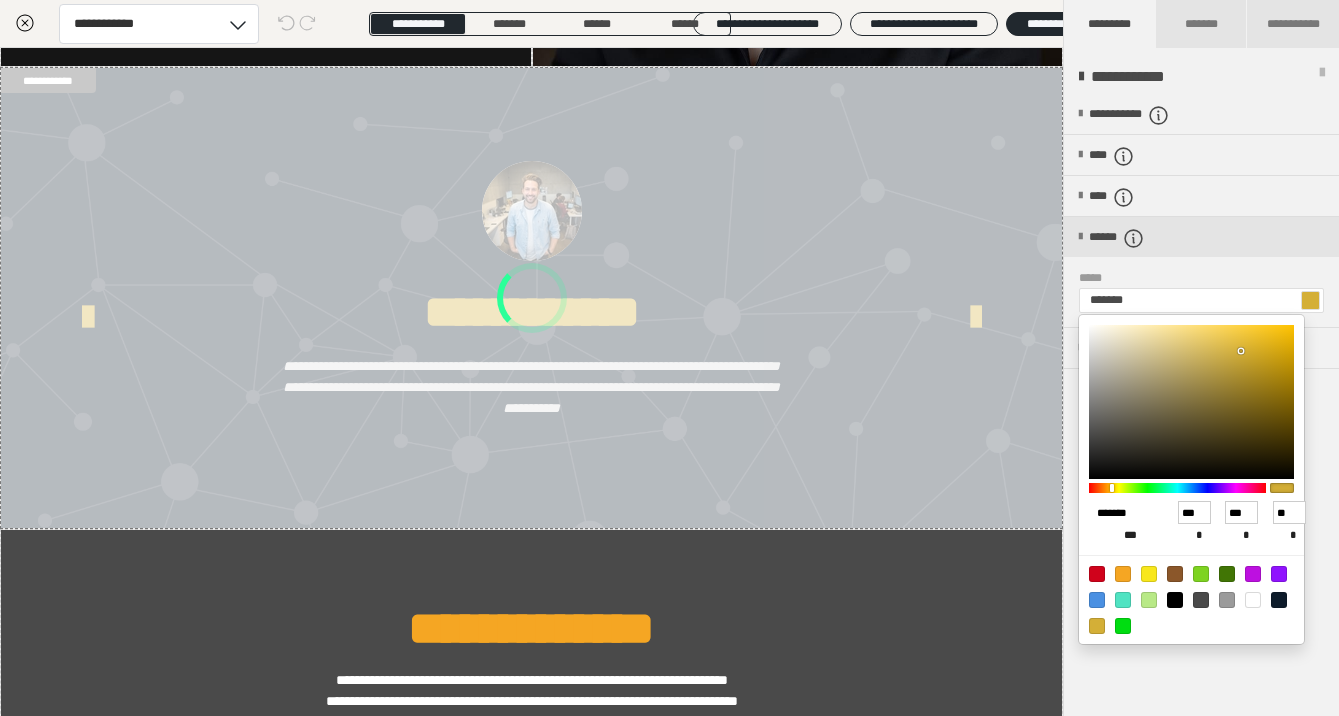type on "*******" 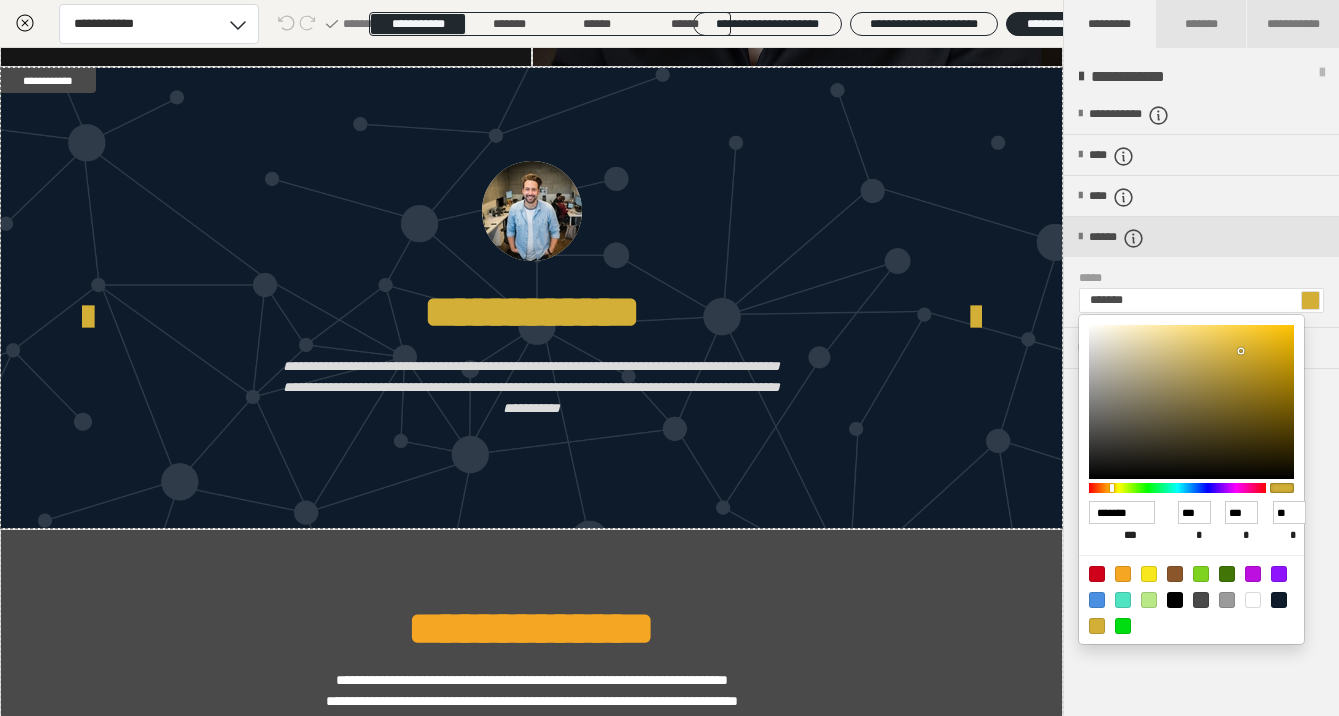 type on "******" 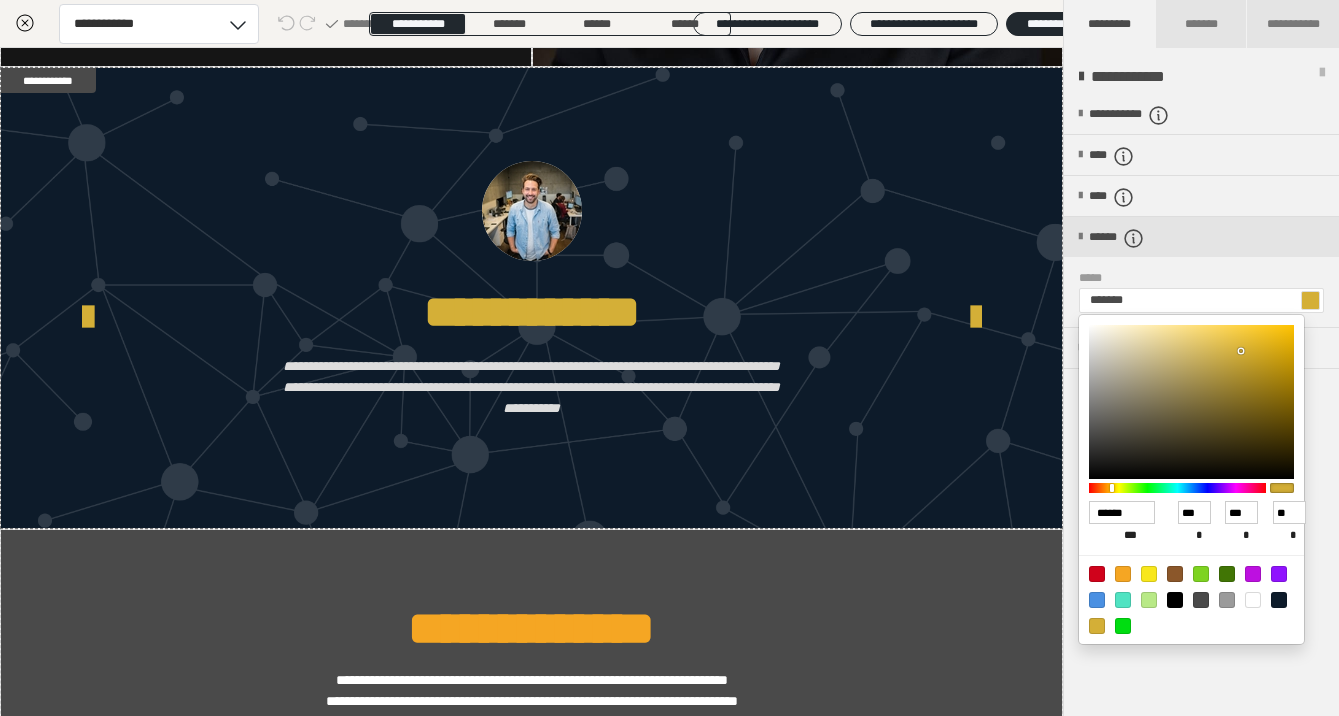 click at bounding box center [669, 358] 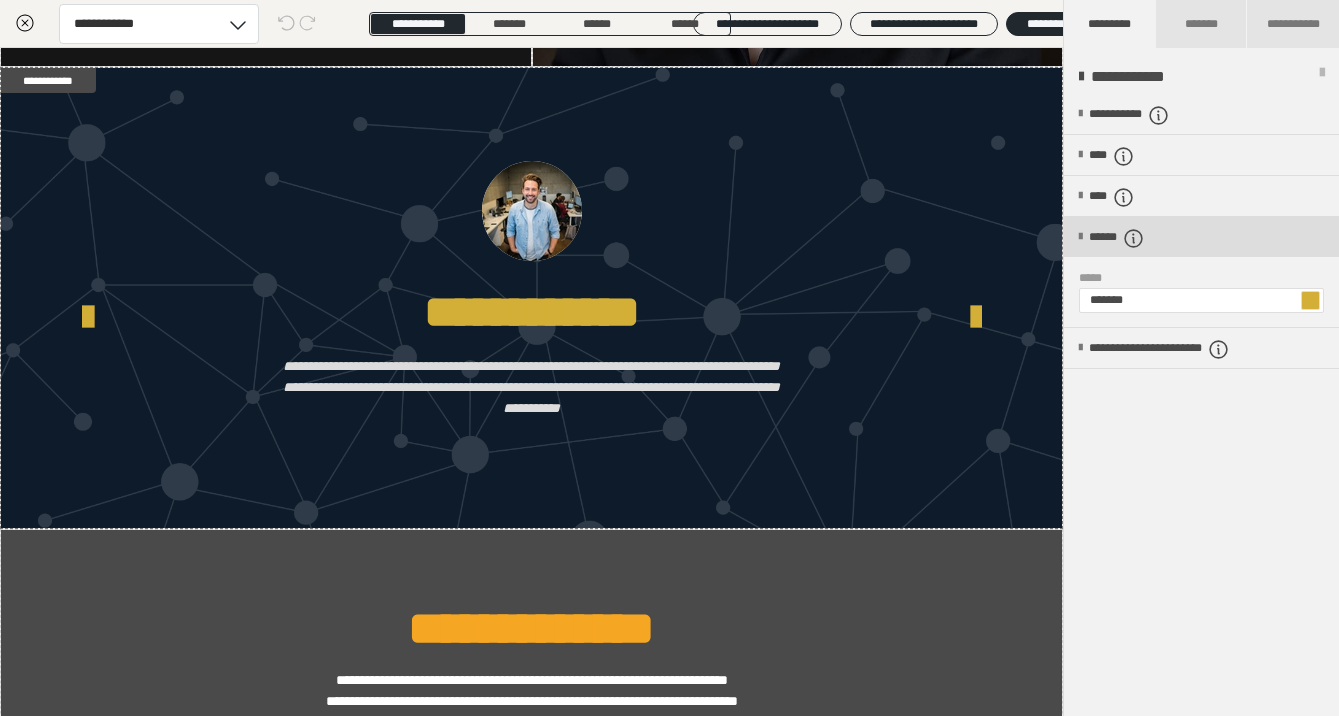 click at bounding box center (1080, 237) 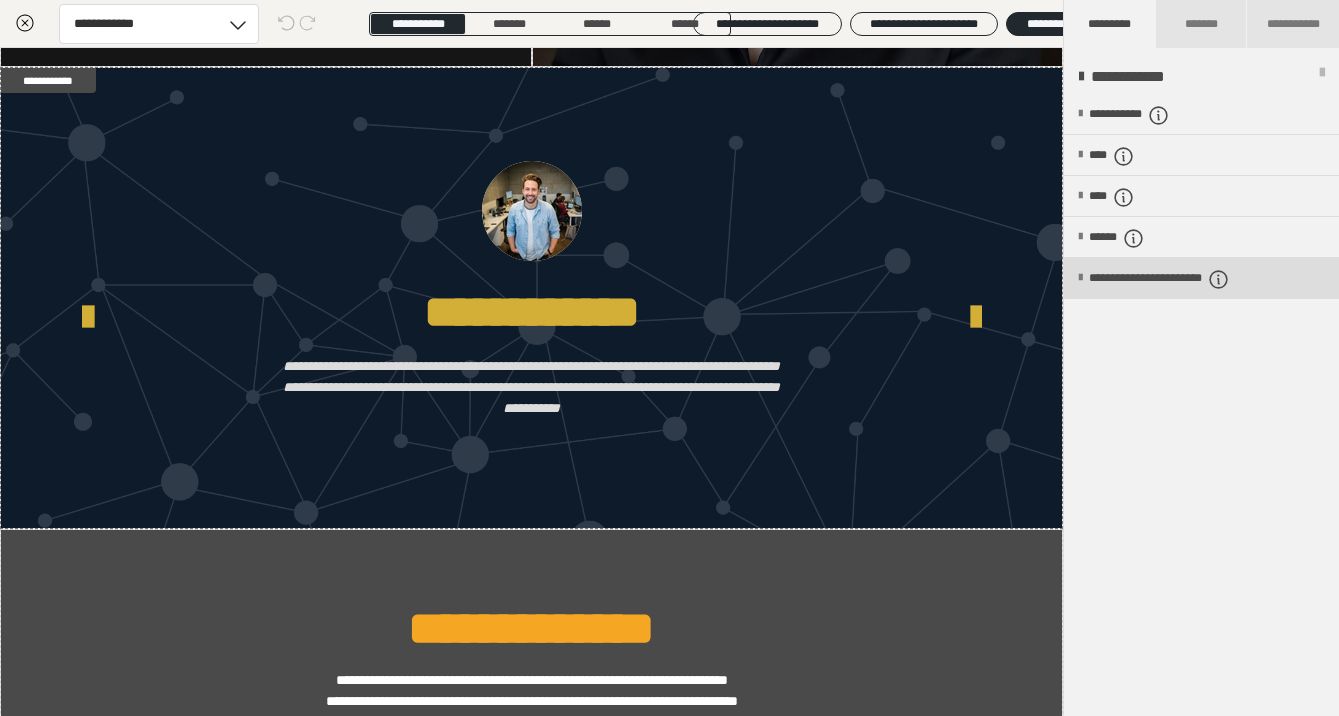 click on "**********" at bounding box center [1201, 278] 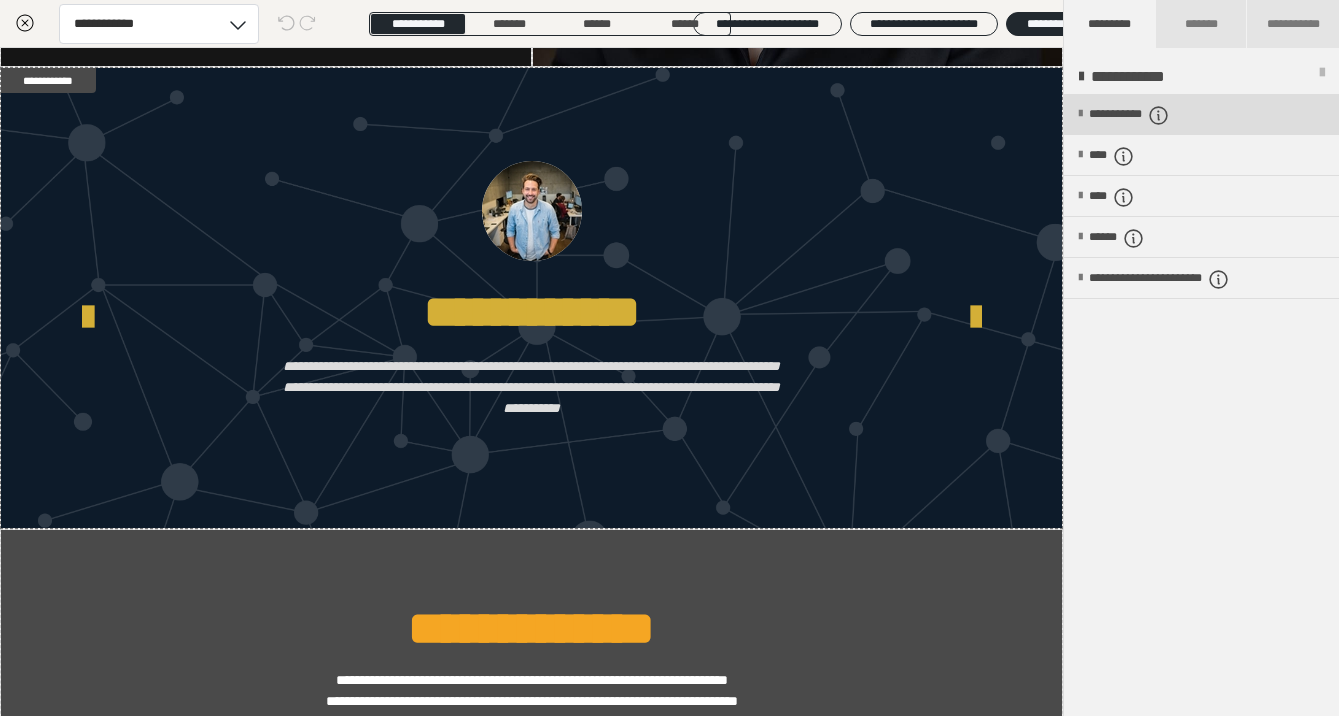 click on "**********" at bounding box center [1201, 114] 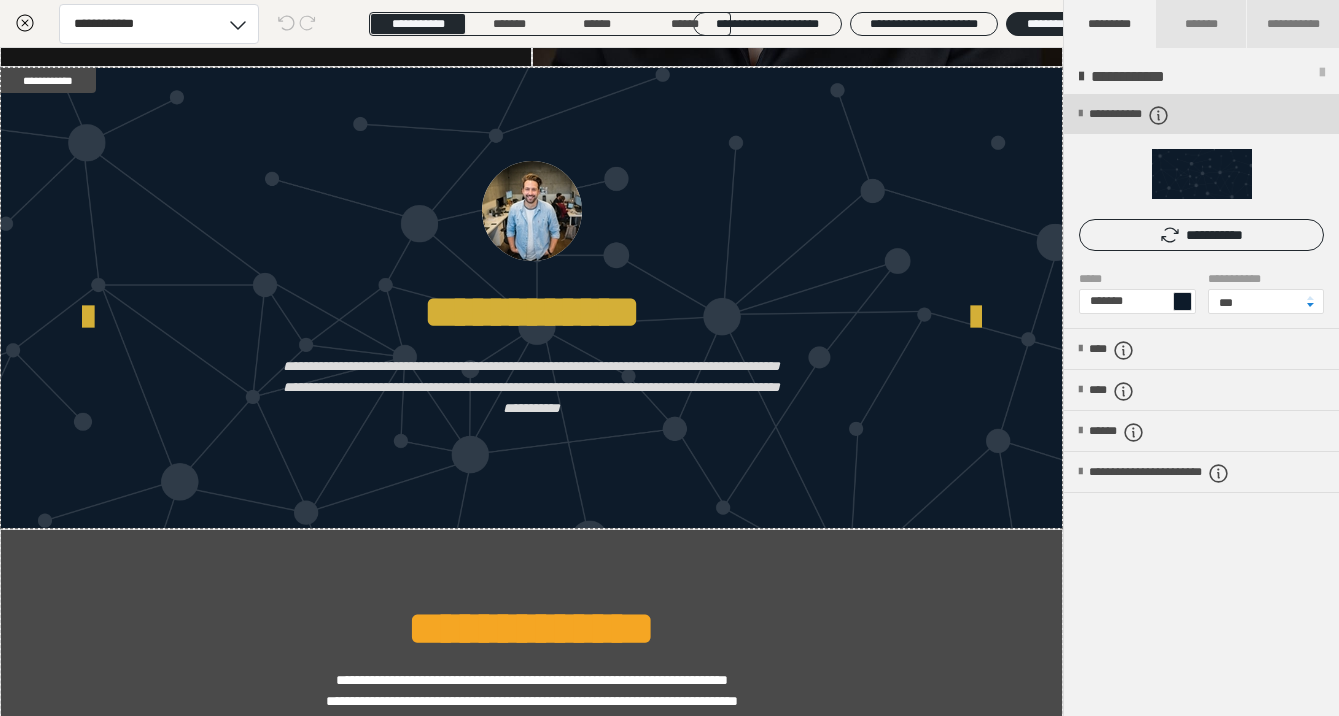 click on "**********" at bounding box center (1201, 114) 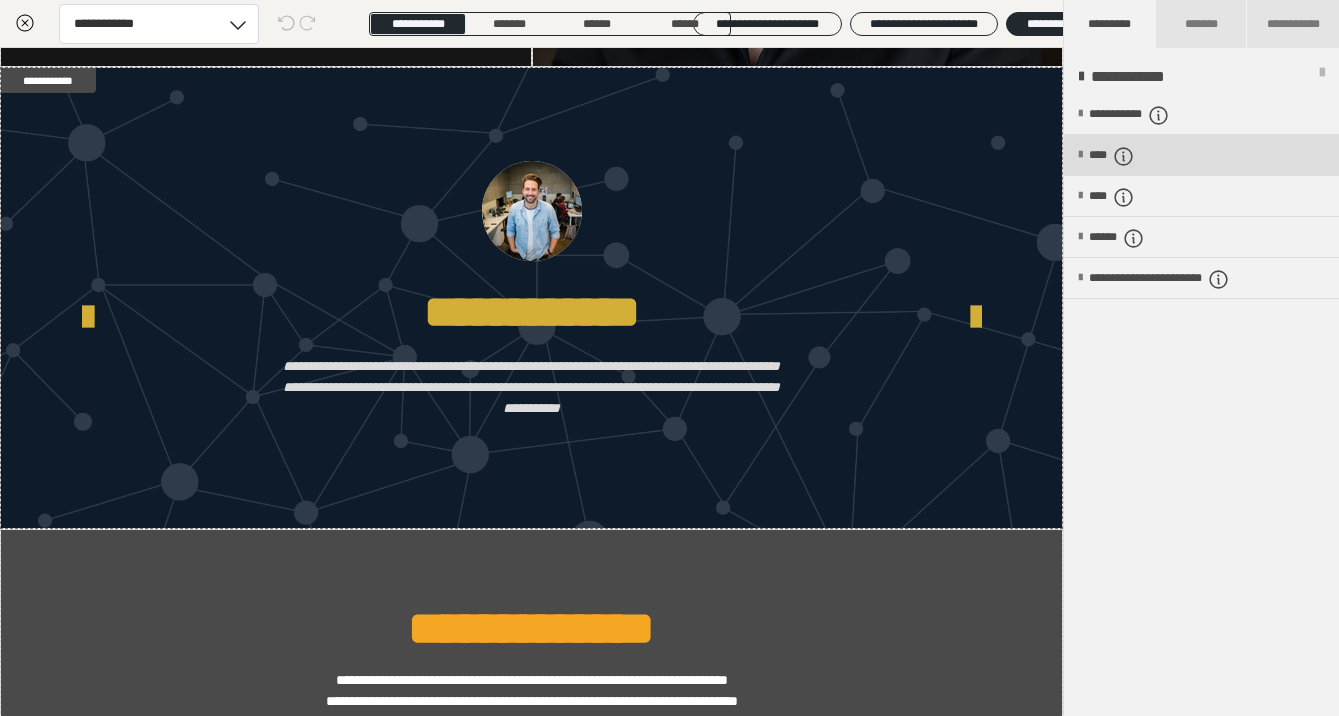 click on "****" at bounding box center [1201, 155] 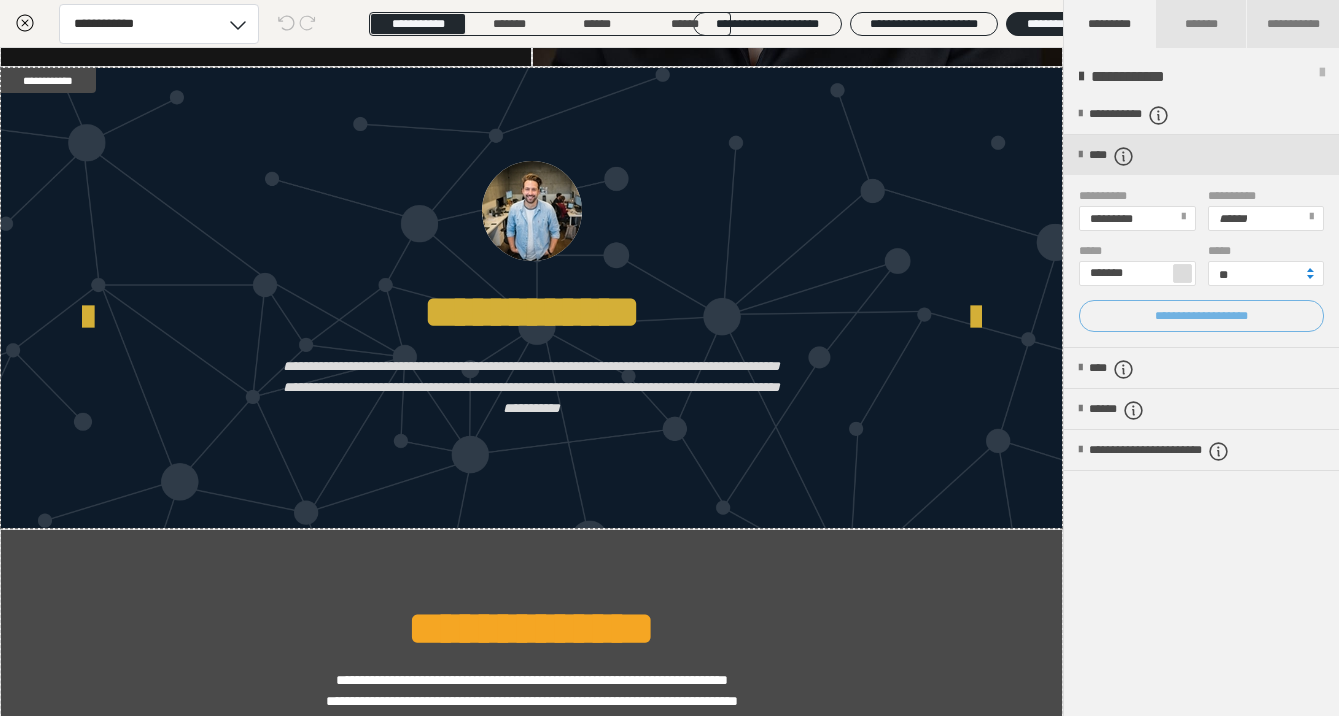 click on "**********" at bounding box center (1201, 316) 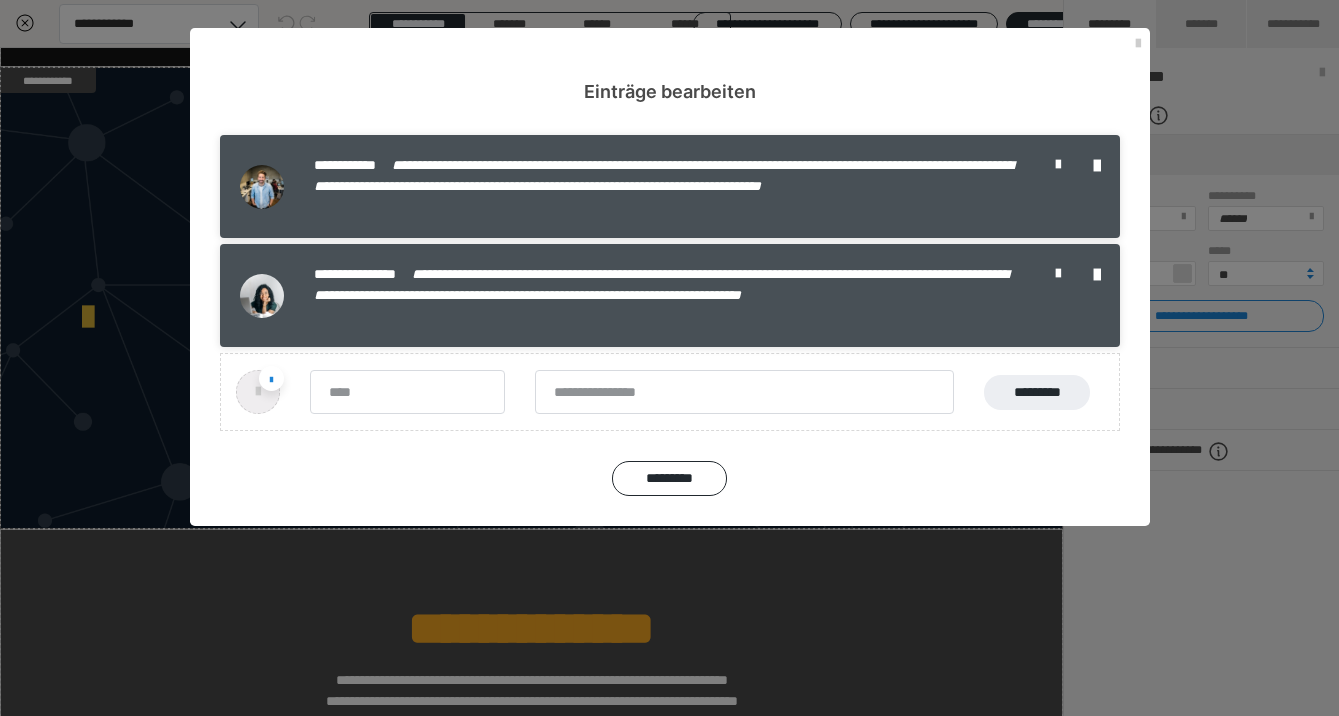 click on "**********" at bounding box center (670, 186) 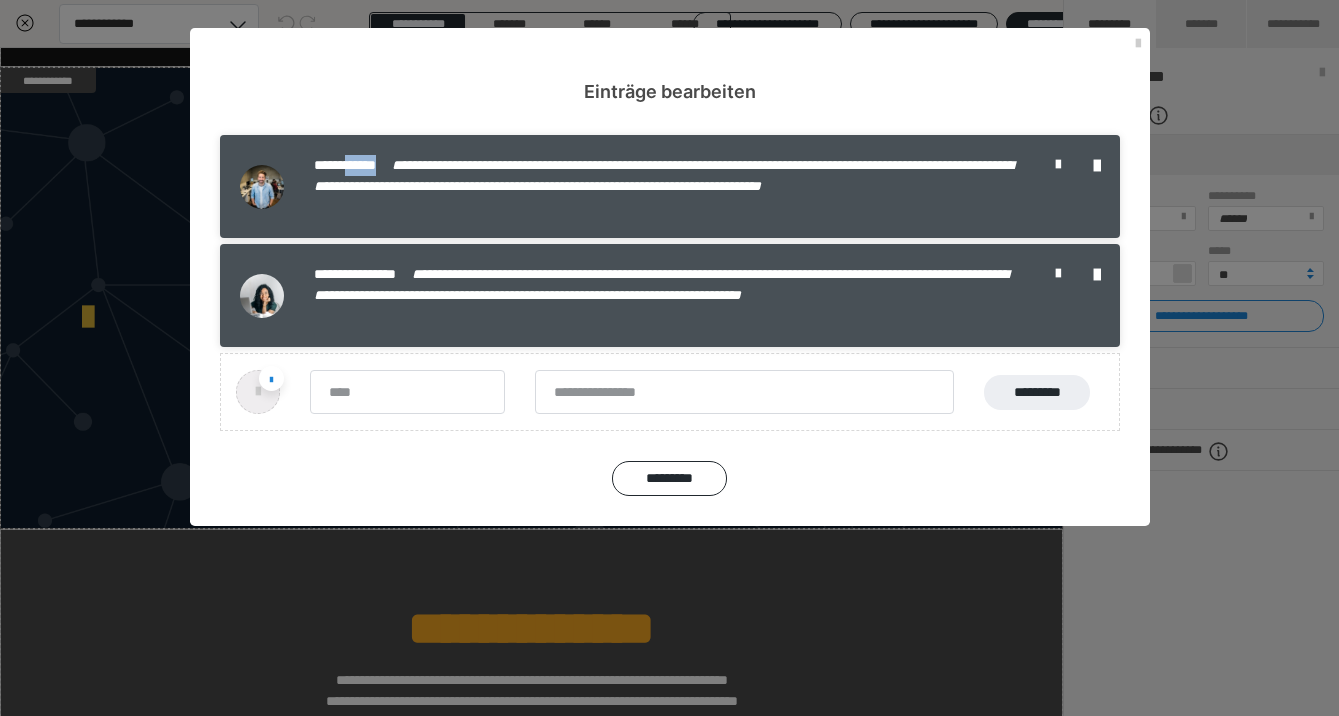 click on "**********" at bounding box center [670, 186] 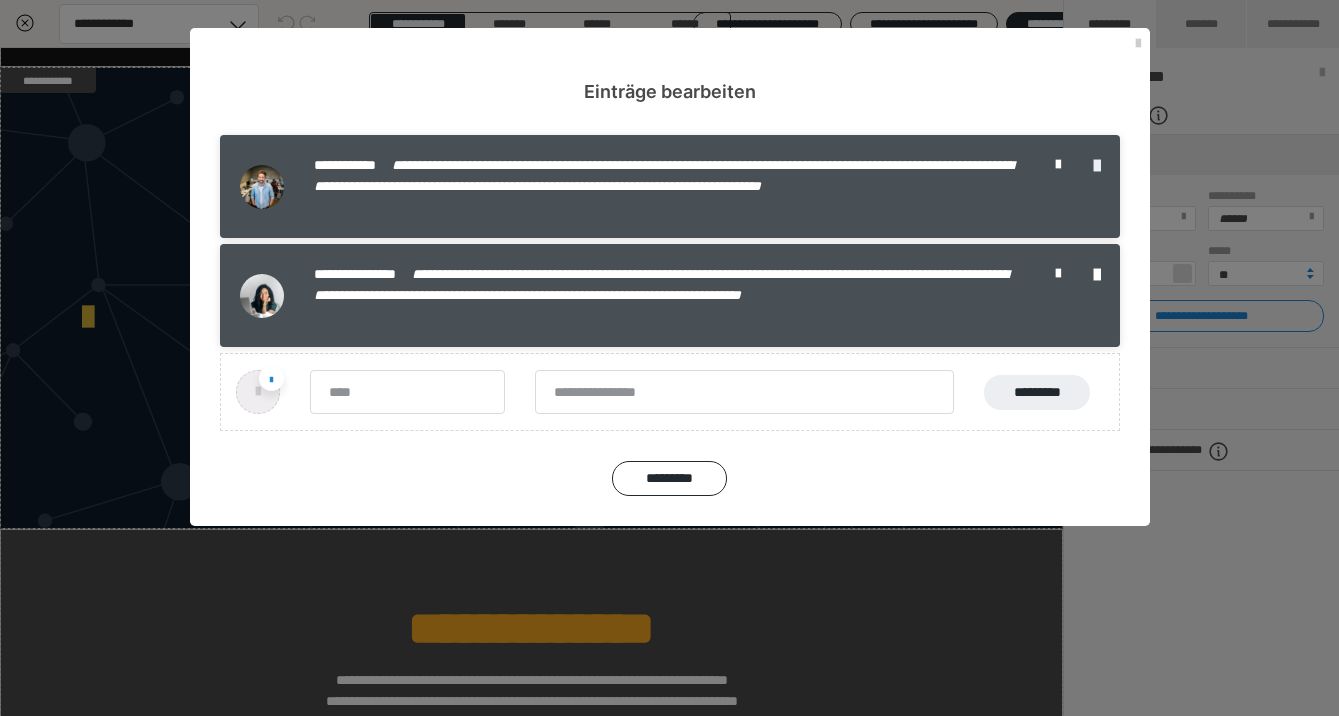 click at bounding box center [1097, 166] 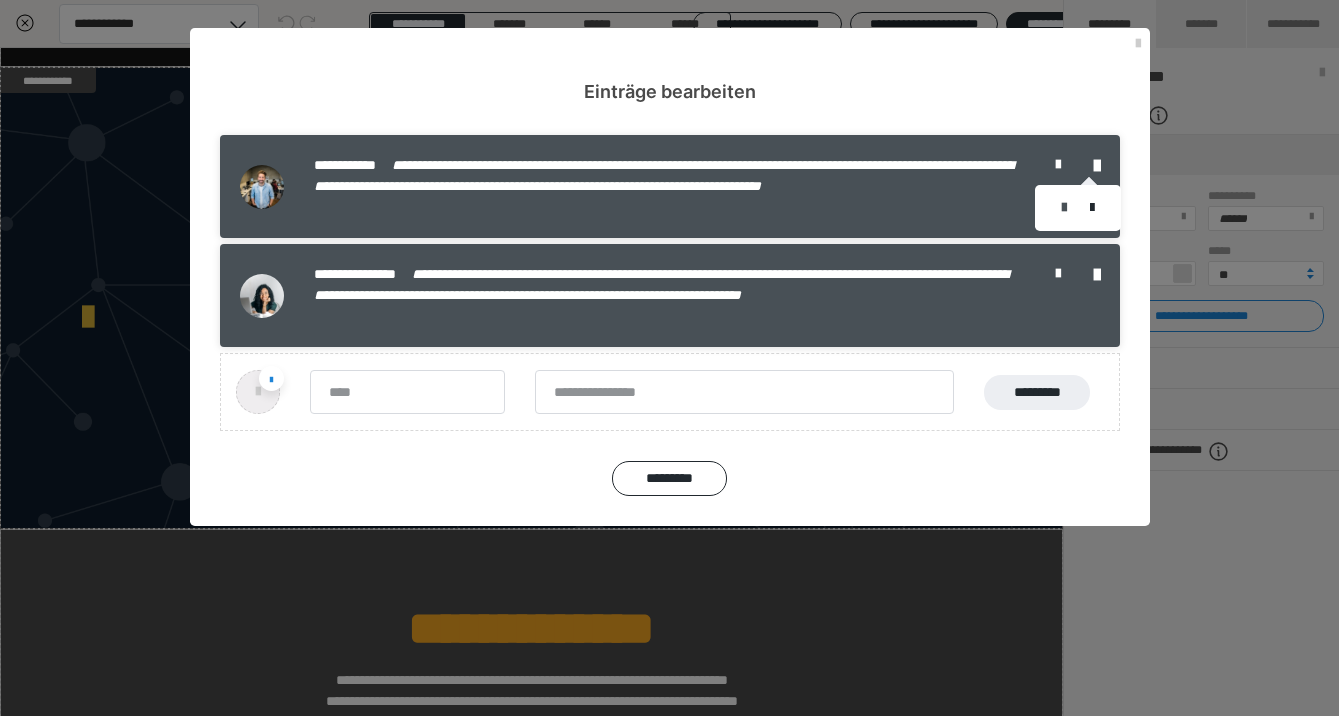 click at bounding box center [1064, 208] 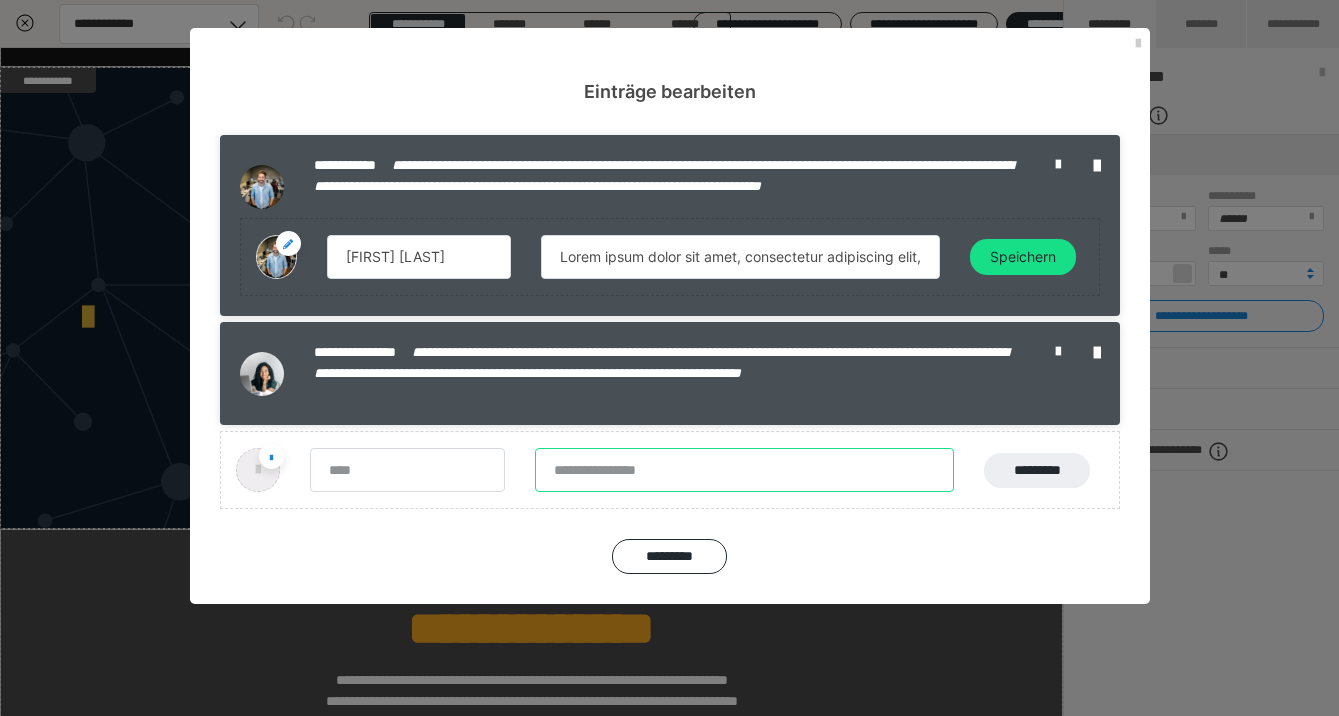 click at bounding box center [744, 470] 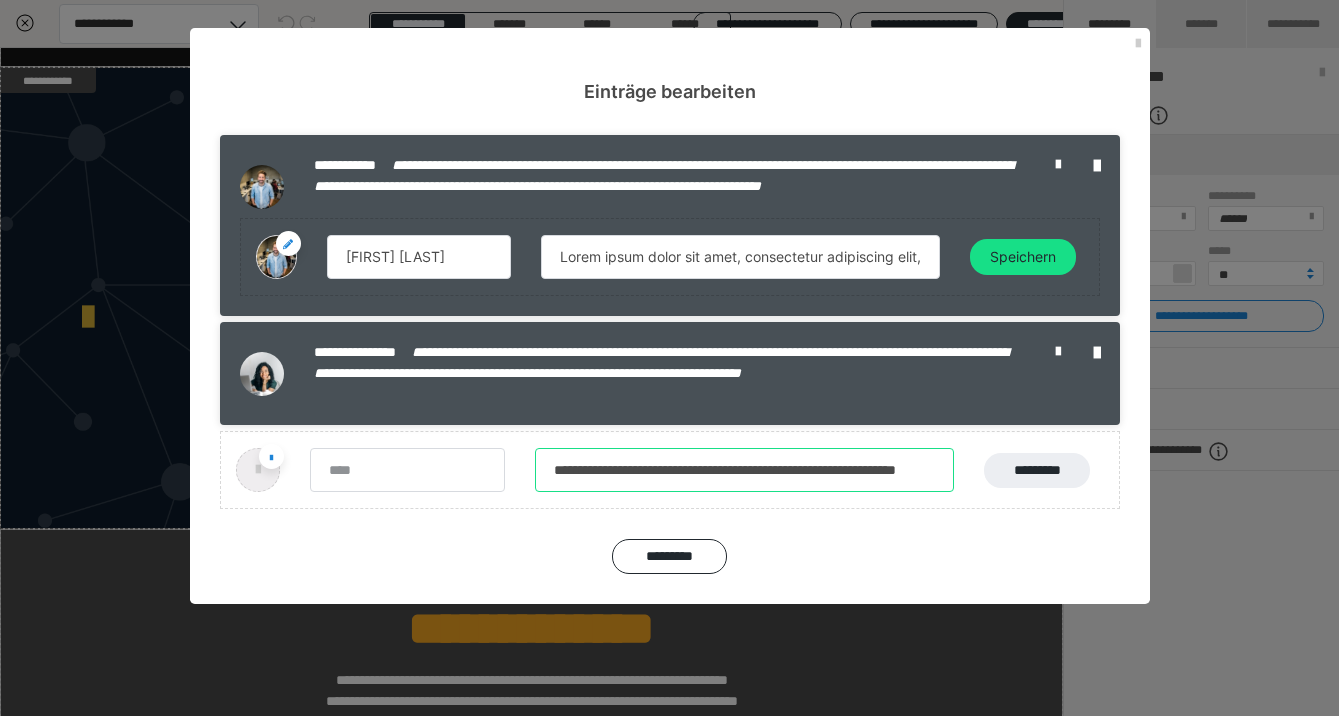 drag, startPoint x: 582, startPoint y: 479, endPoint x: 457, endPoint y: 451, distance: 128.09763 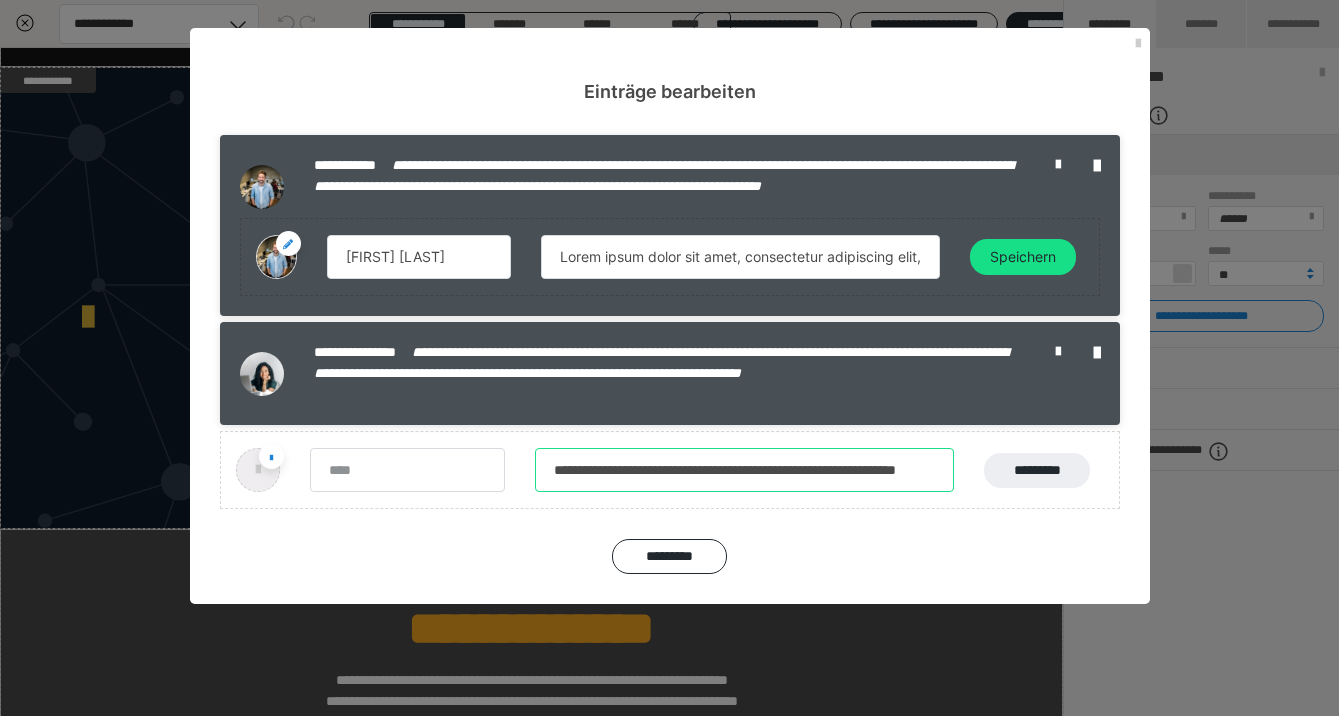 type on "**********" 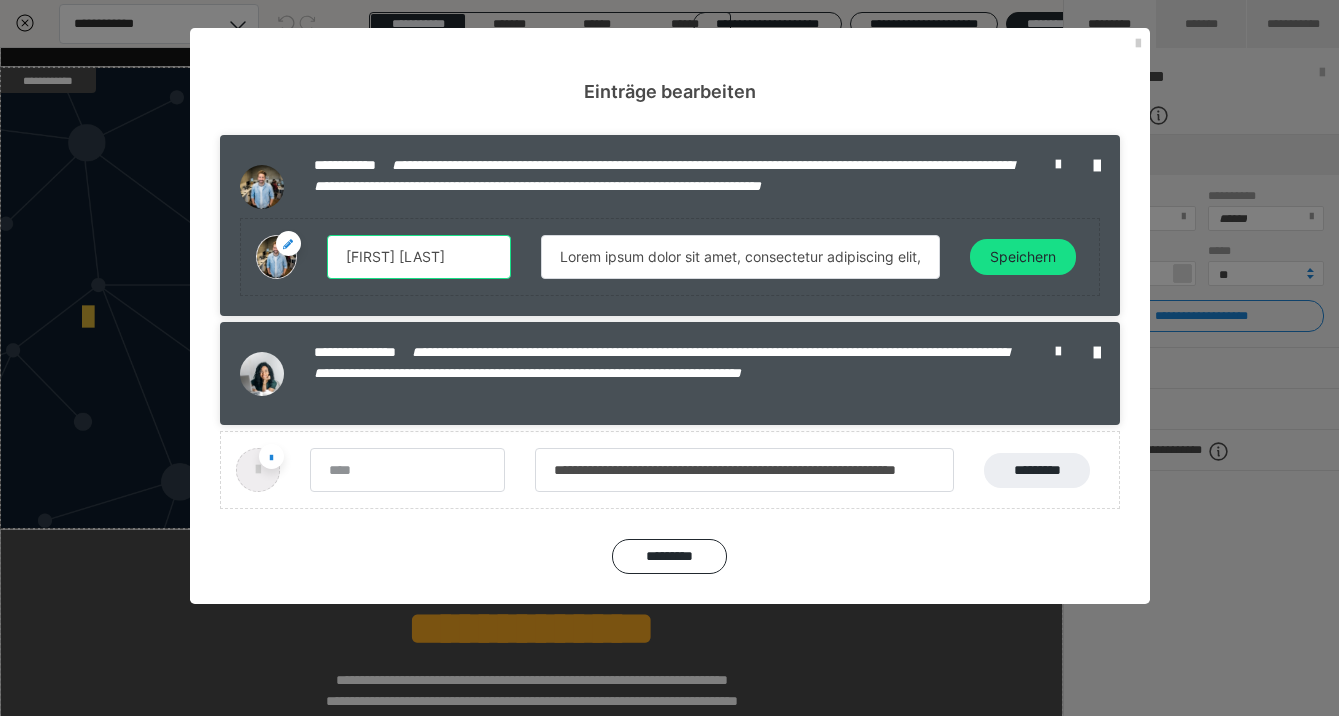 click on "Jimmy Norman" at bounding box center (419, 257) 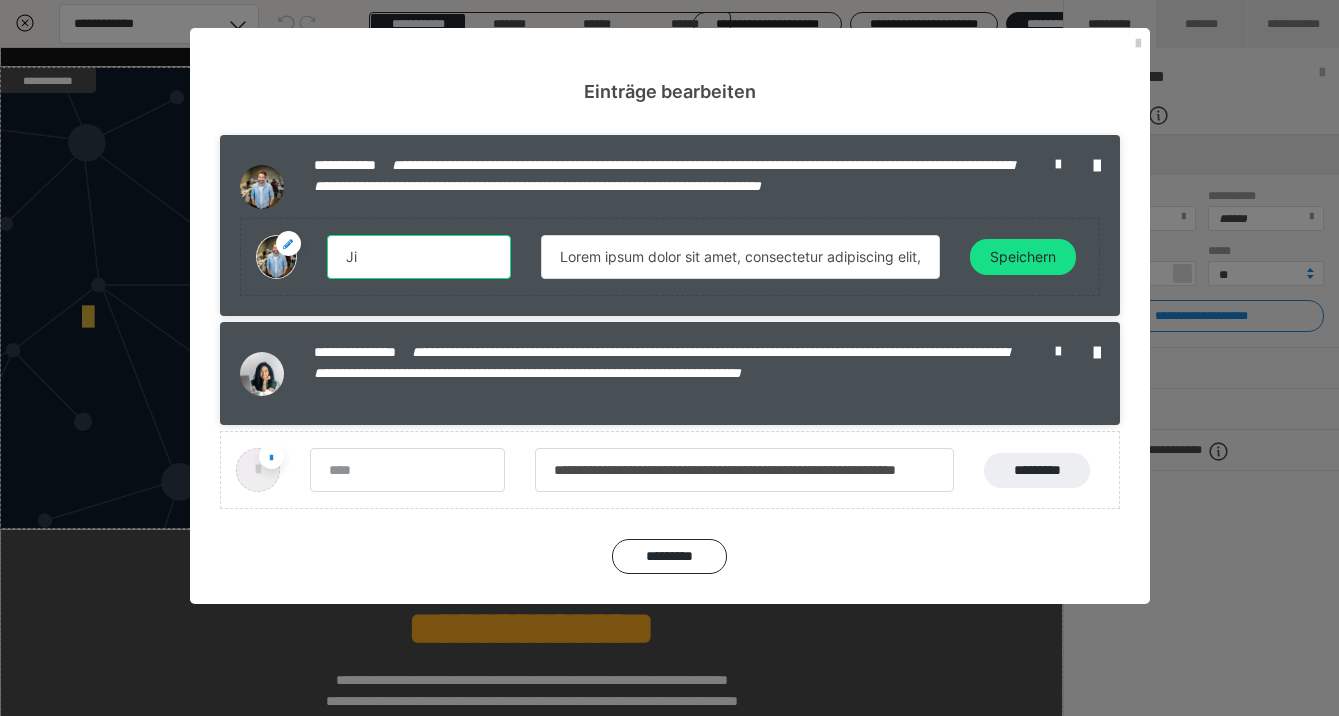 type on "J" 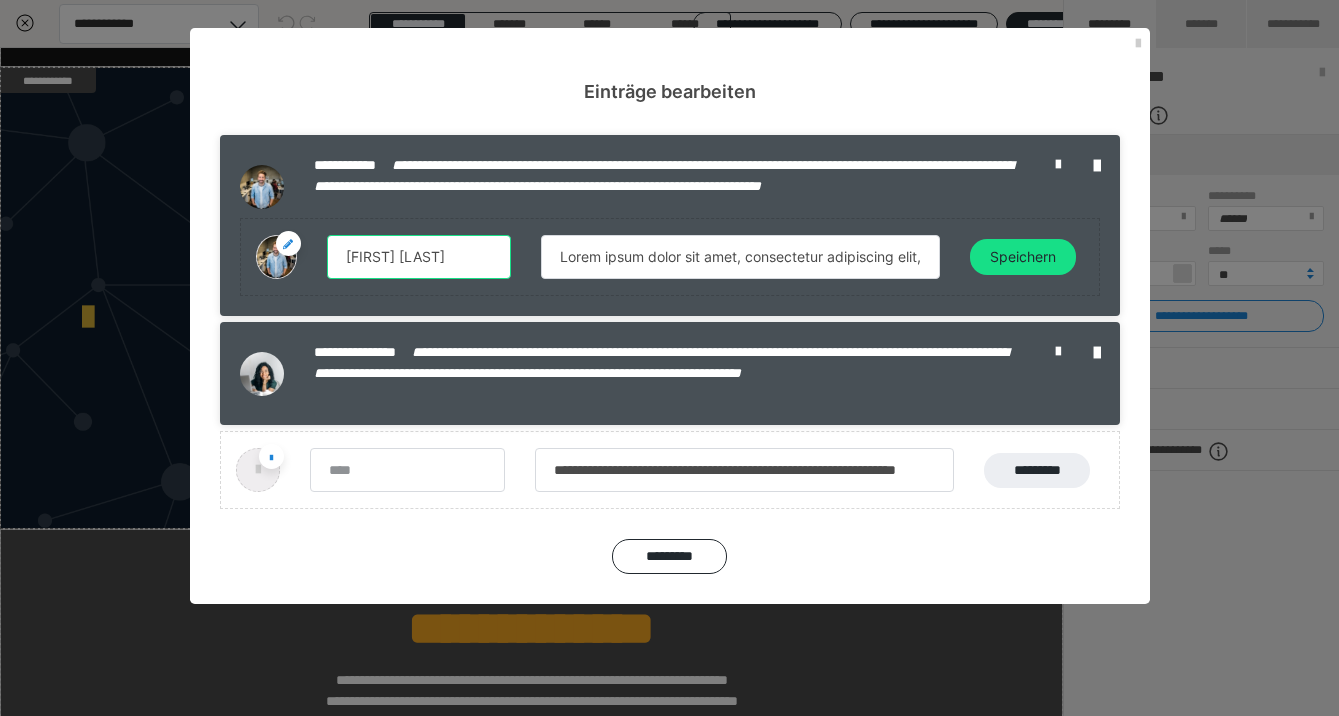 type on "Laura Mertens" 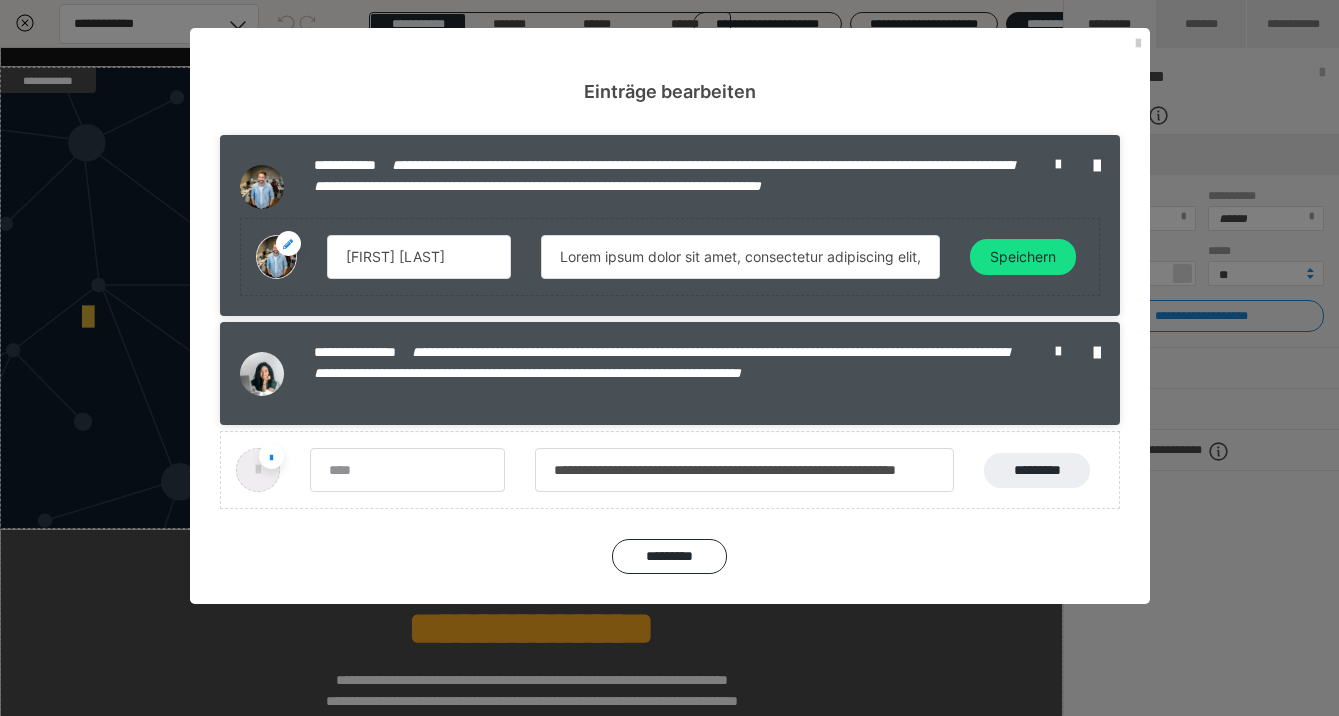 click on "**********" at bounding box center (661, 362) 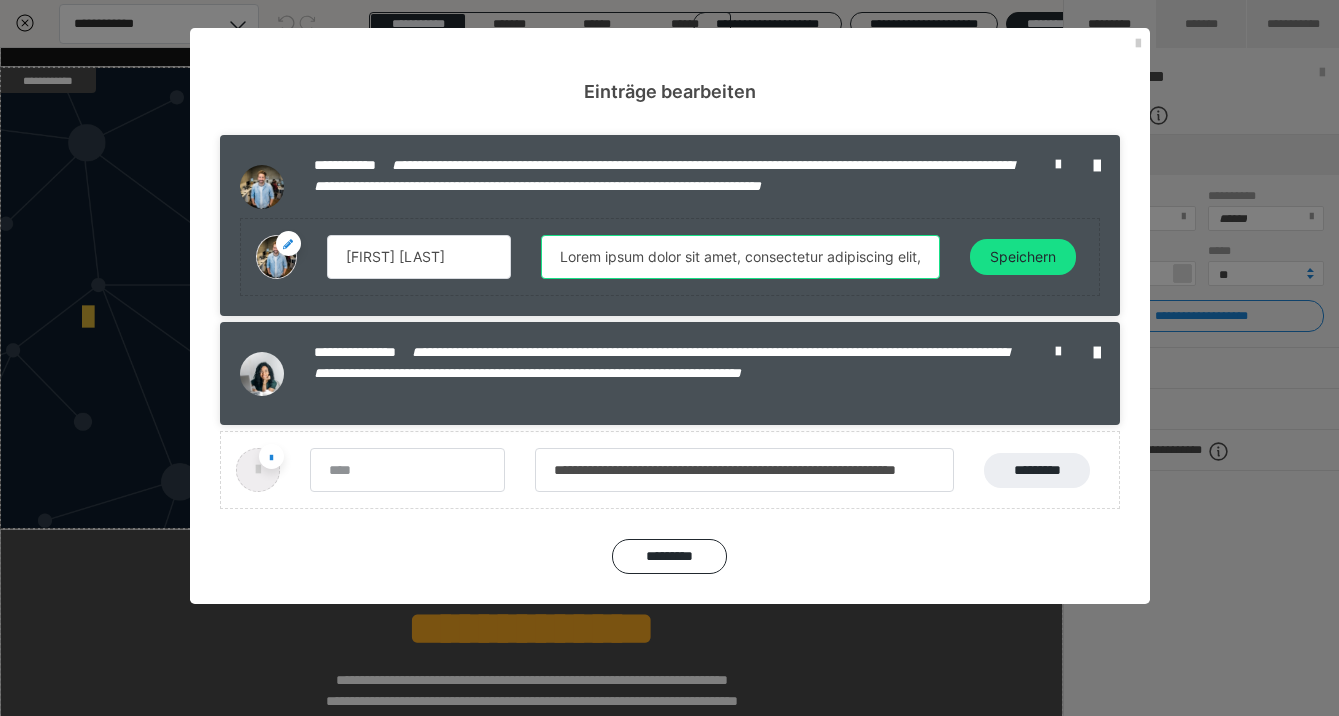 click on "Lorem ipsum dolor sit amet, consectetur adipiscing elit, sed do eiusmod tempor incididunt ut labore et dolore magna aliqua. Ut enim ad minim veniam, quis nostrud orem ipsum dolor sit amet, consectetur adipiscing" at bounding box center (740, 257) 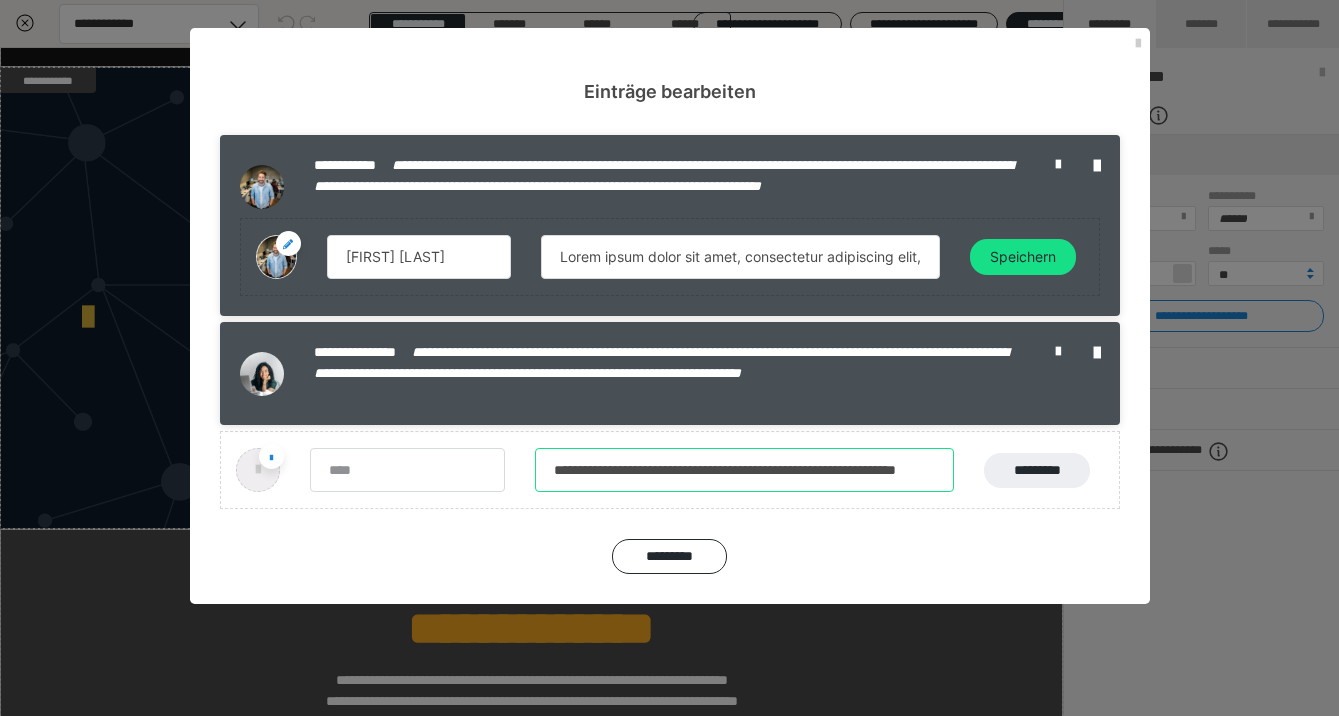 drag, startPoint x: 758, startPoint y: 470, endPoint x: 647, endPoint y: 468, distance: 111.01801 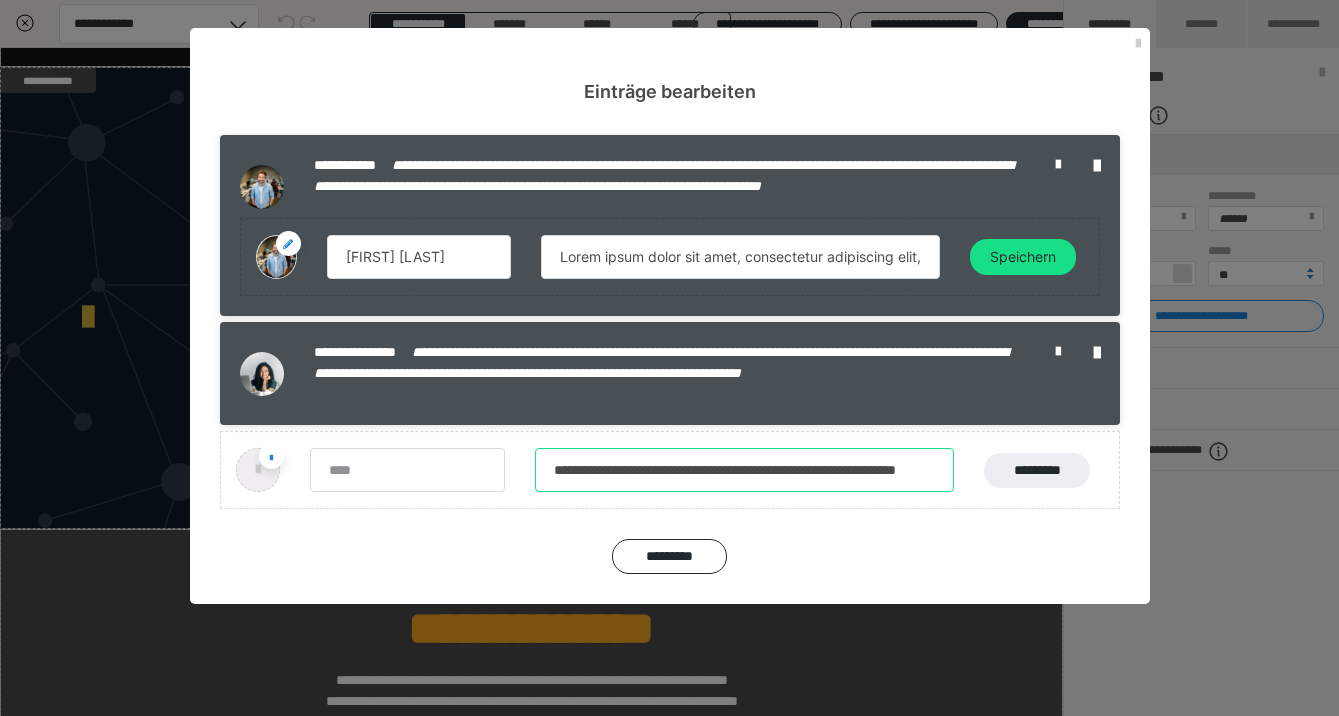 click on "**********" at bounding box center (744, 470) 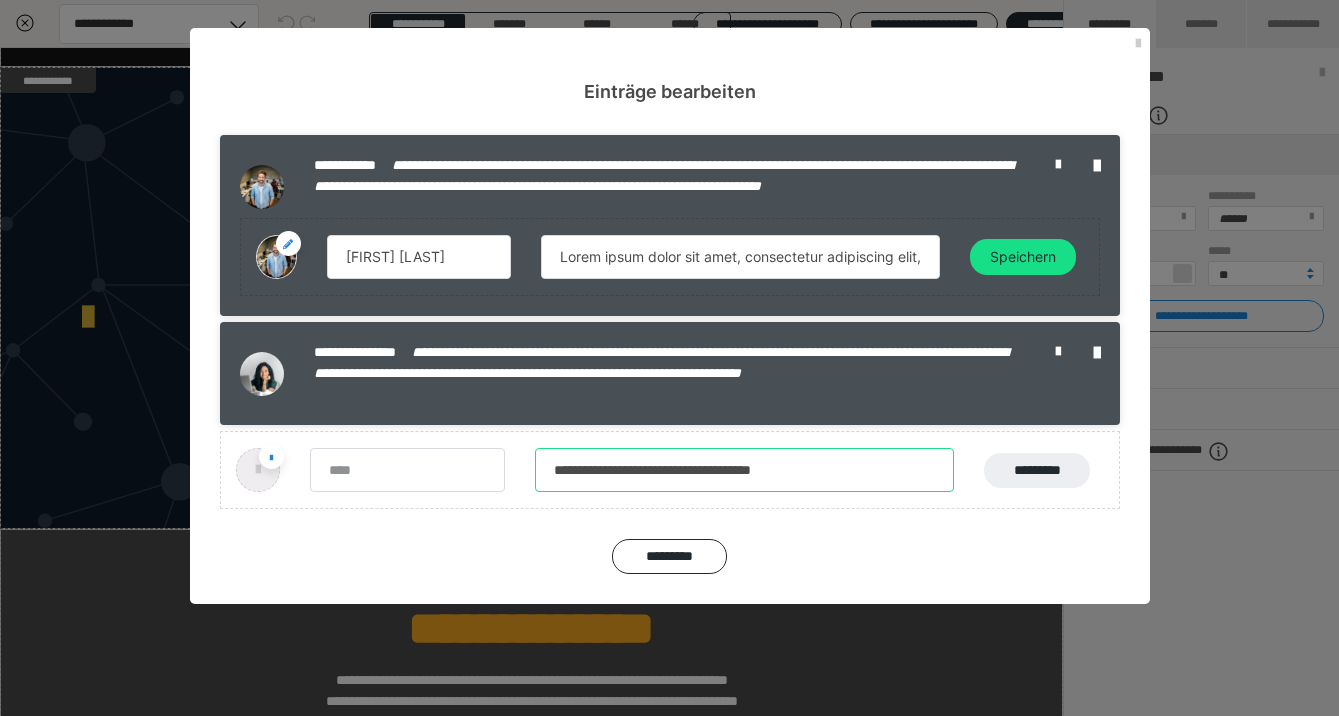 type on "**********" 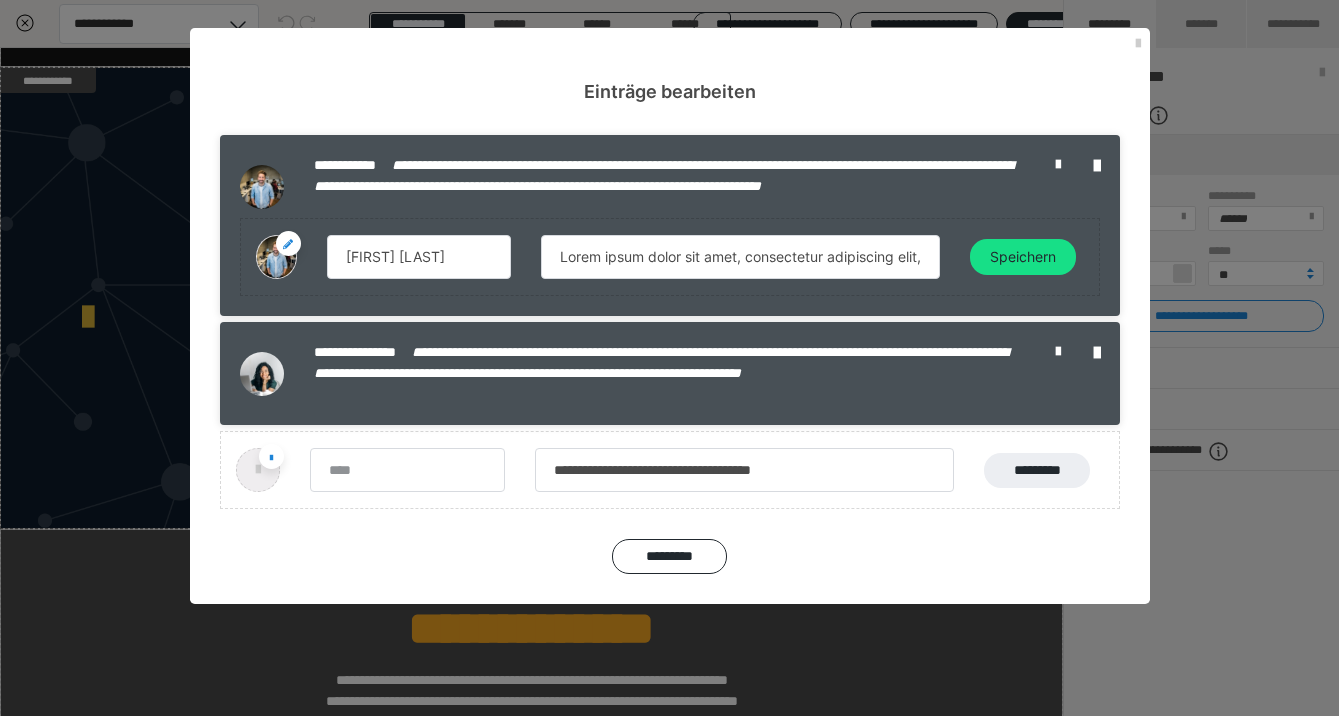 click on "**********" at bounding box center (670, 373) 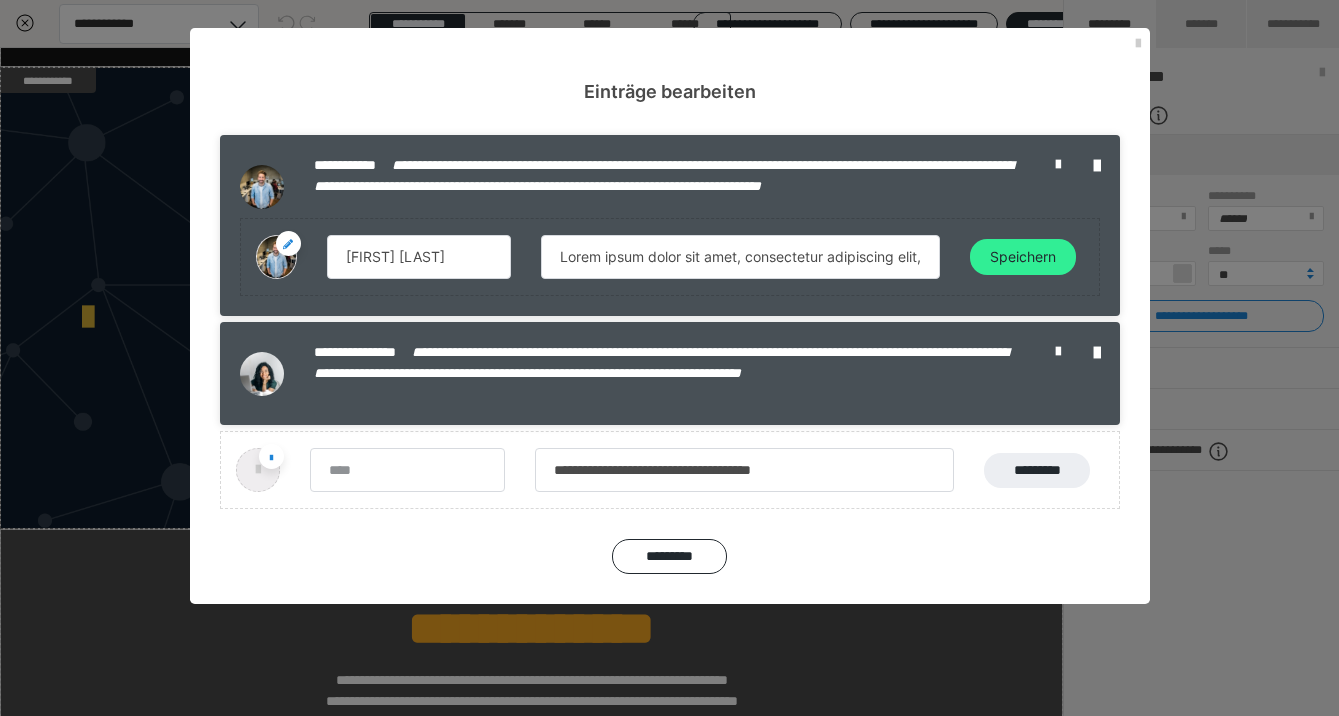 click on "Speichern" at bounding box center (1023, 257) 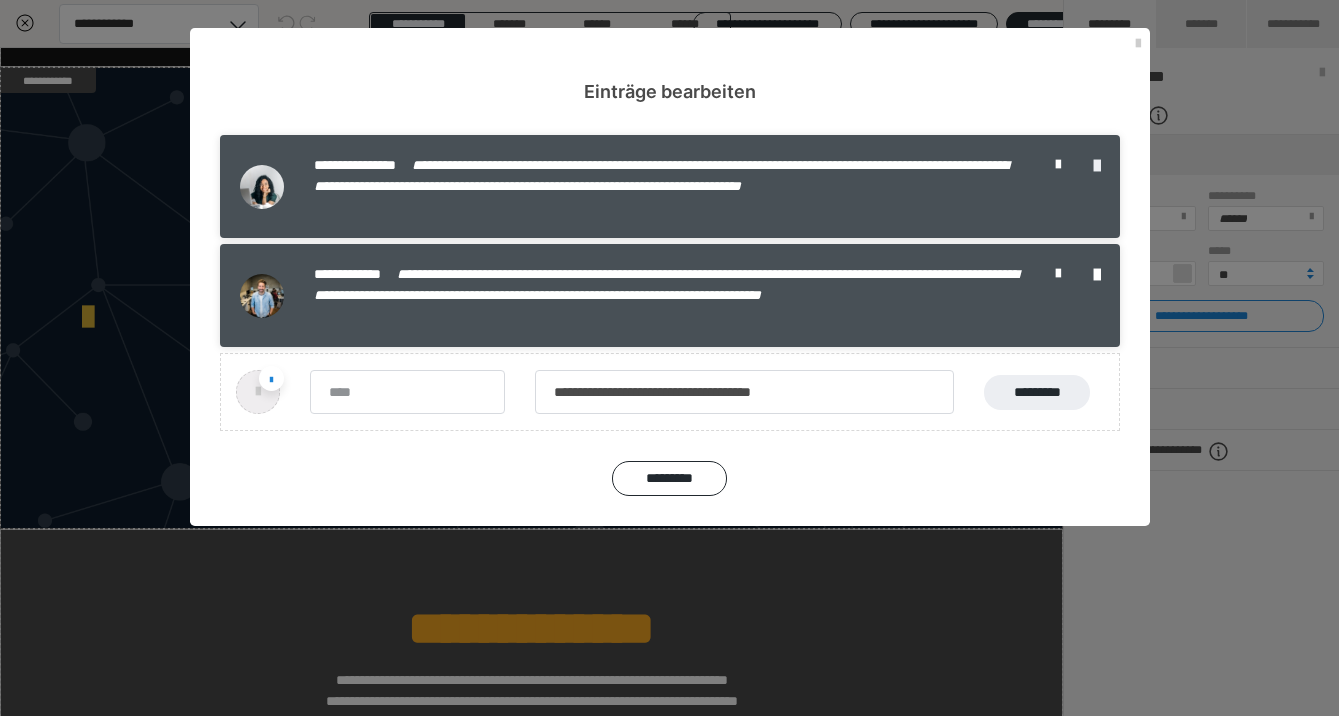 click at bounding box center [1097, 166] 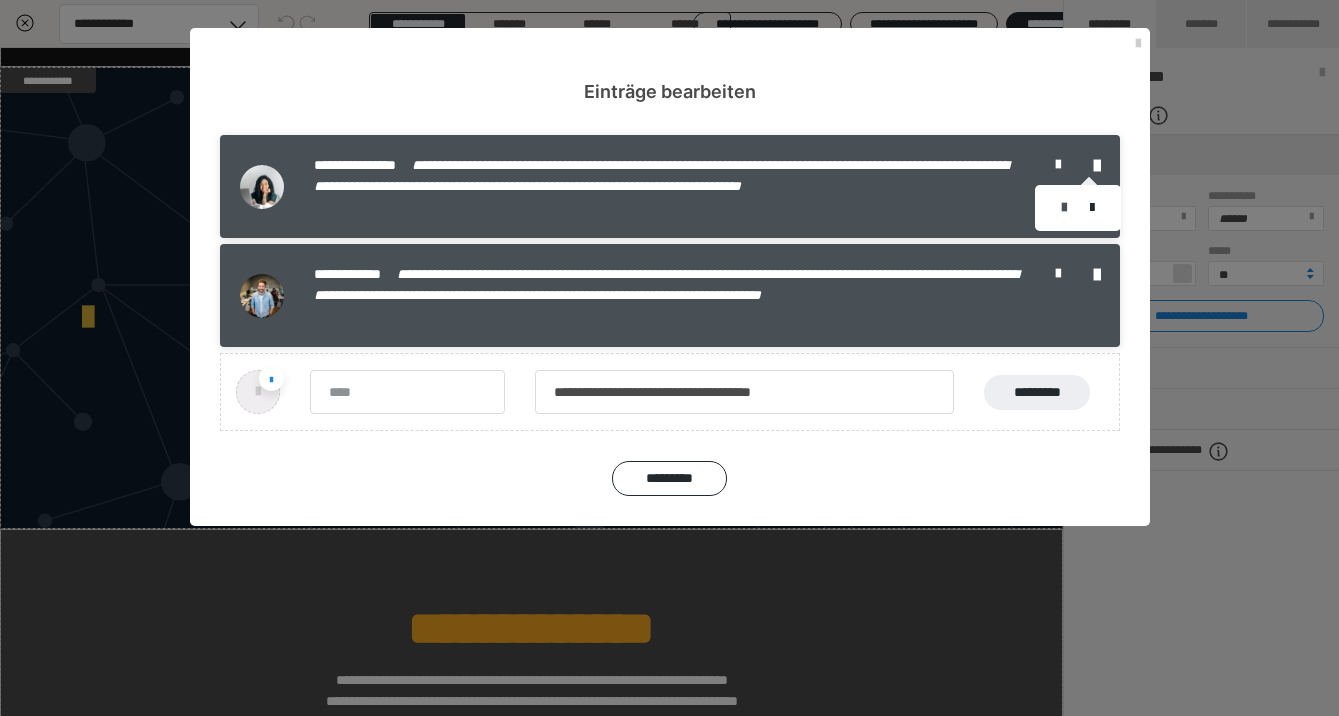 click at bounding box center [1064, 208] 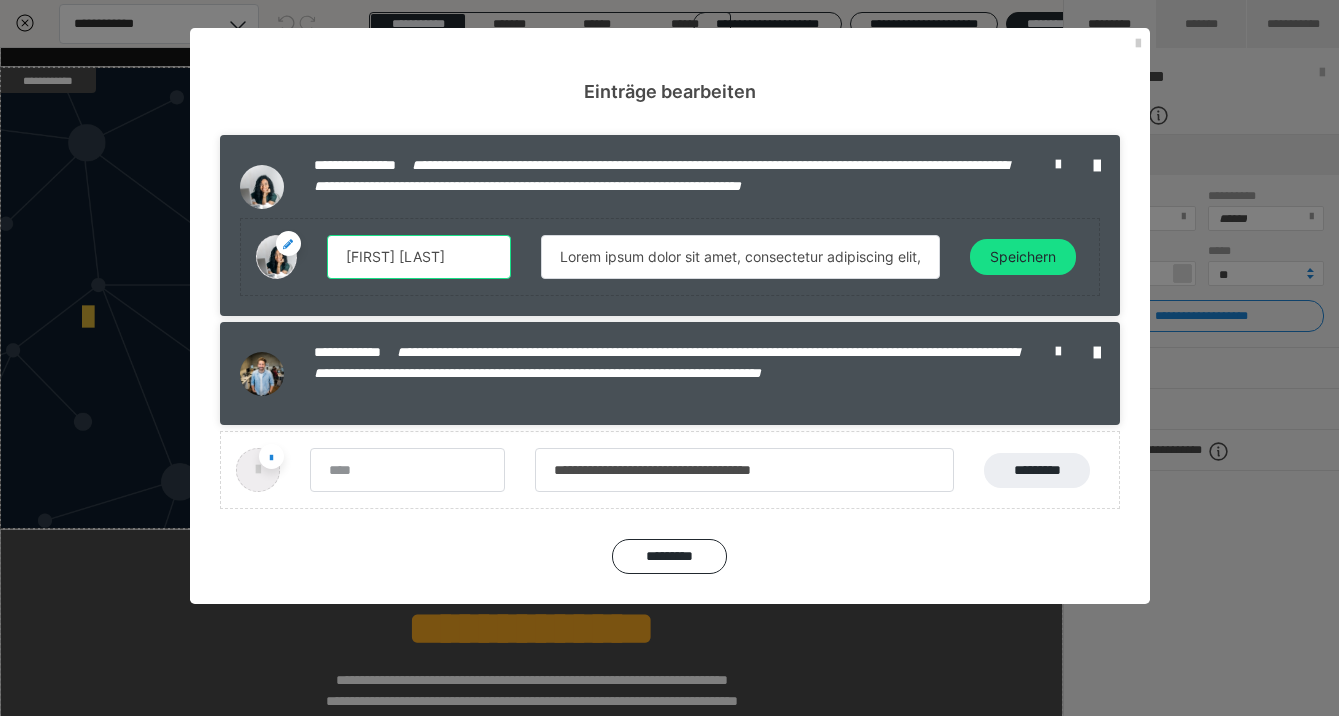 click on "Barbara Rozeland" at bounding box center [419, 257] 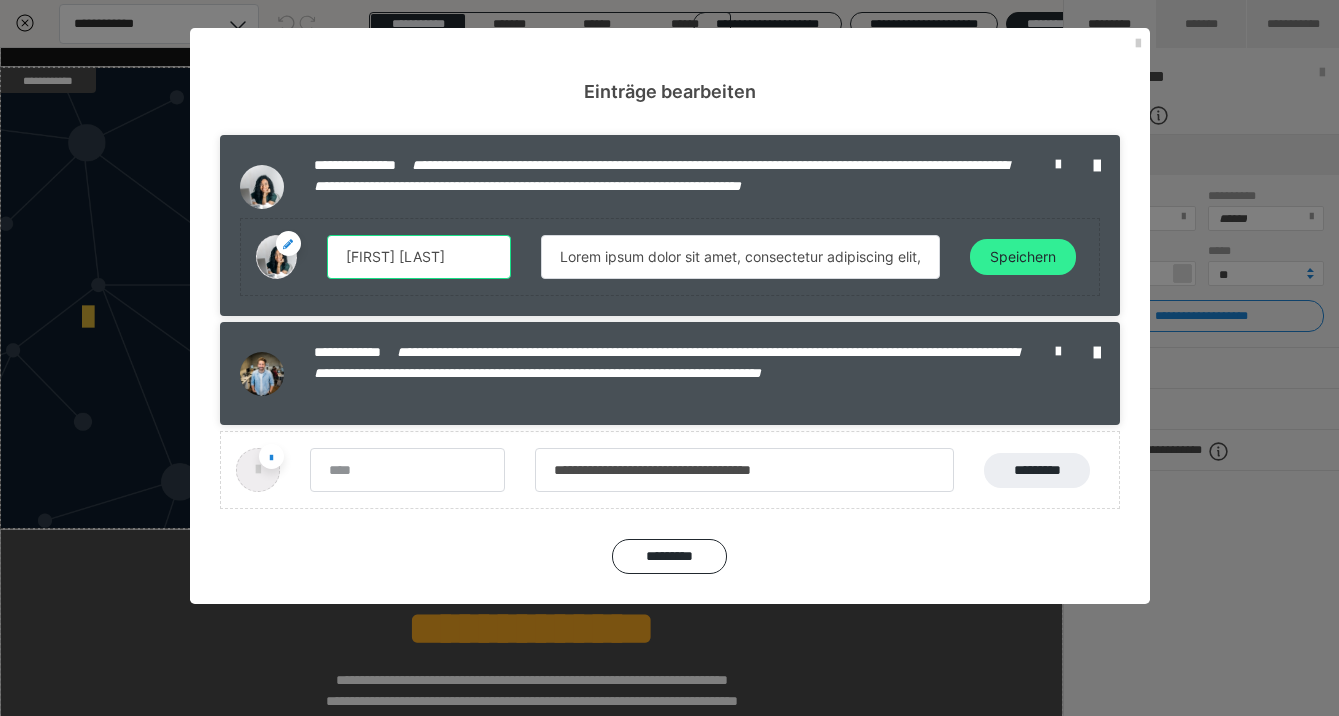type on "Tobias Schreiber" 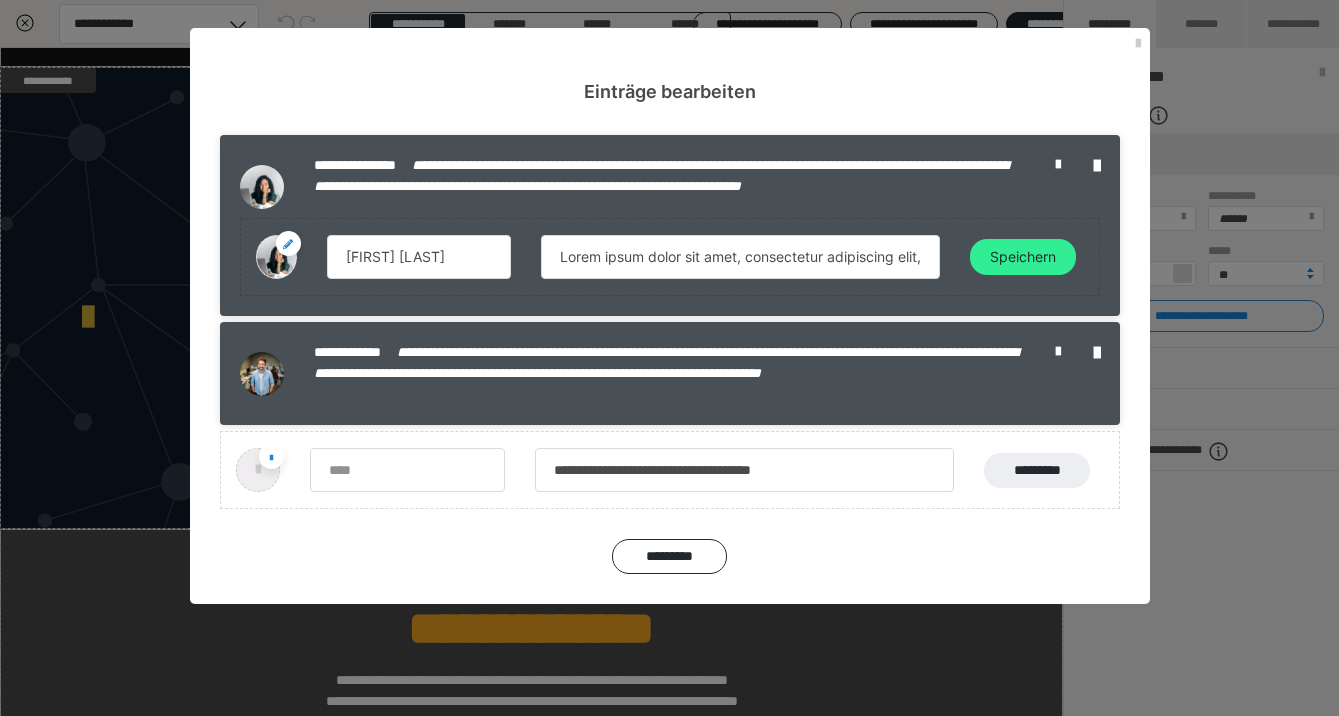 click on "Speichern" at bounding box center (1023, 257) 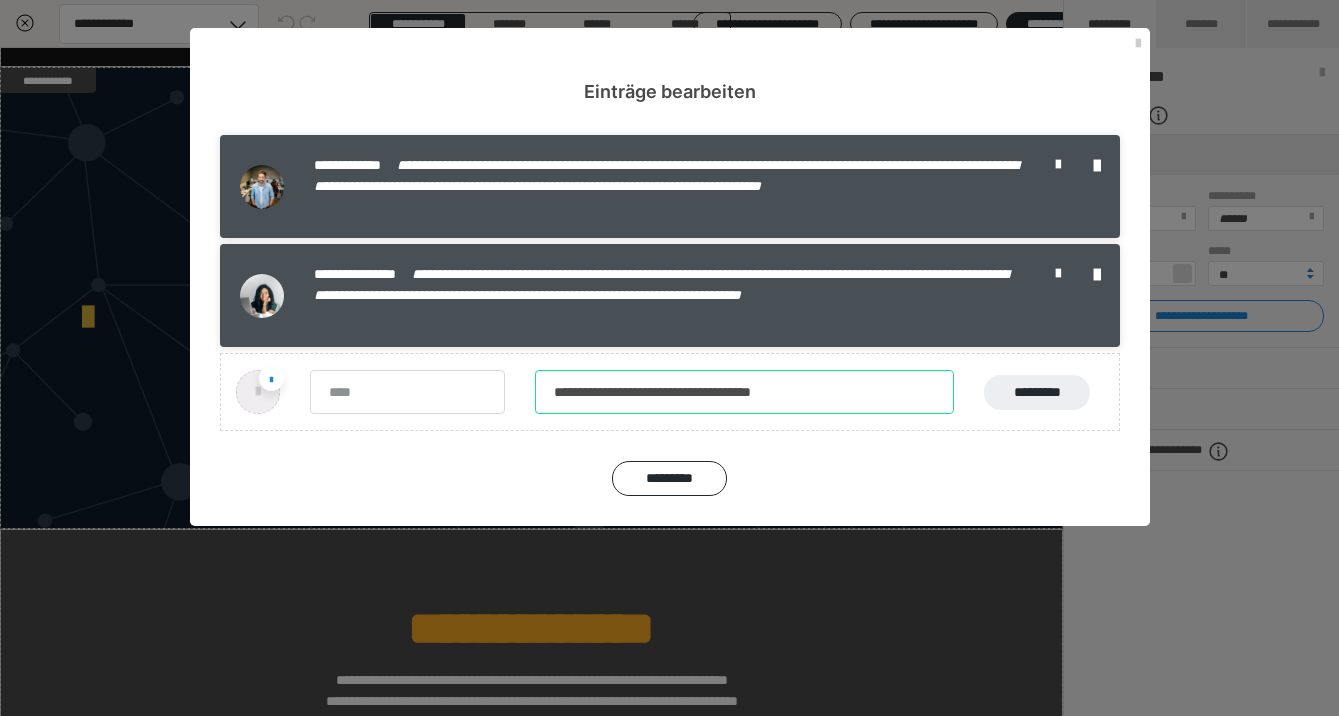 drag, startPoint x: 670, startPoint y: 398, endPoint x: 551, endPoint y: 393, distance: 119.104996 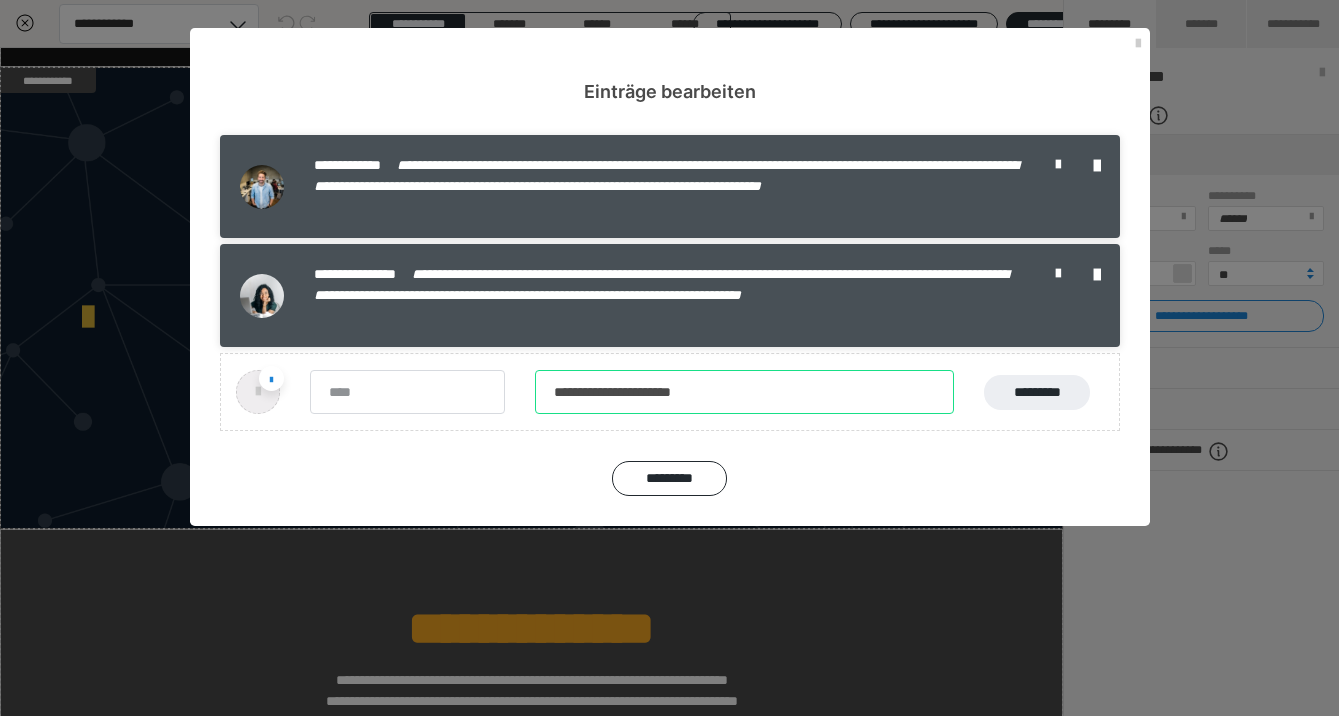 type on "**********" 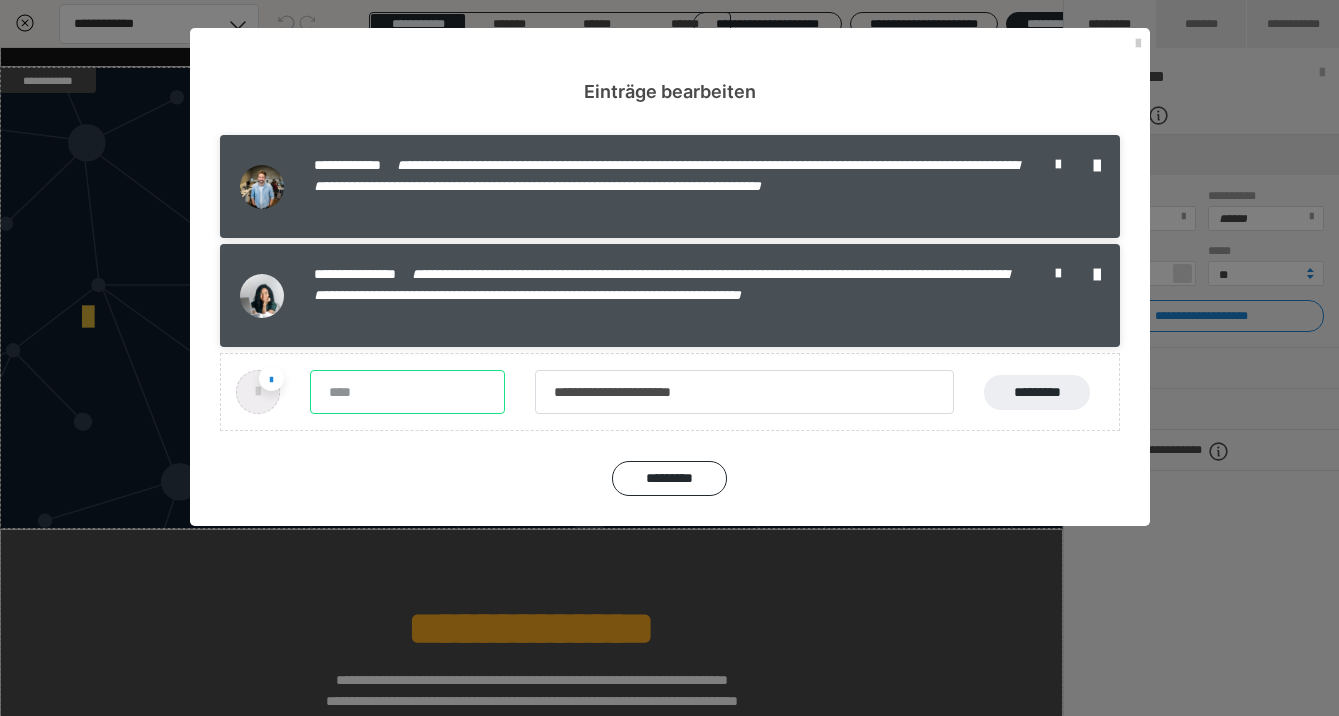 click at bounding box center [407, 392] 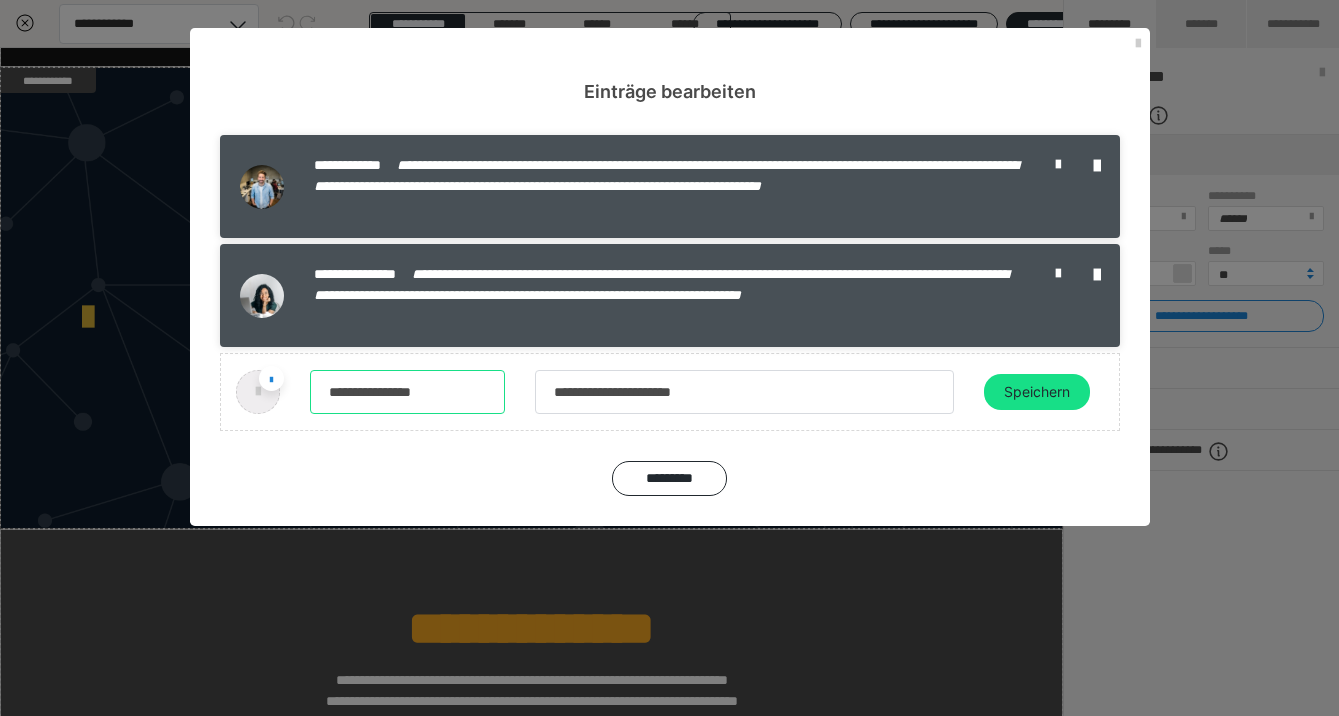 type on "**********" 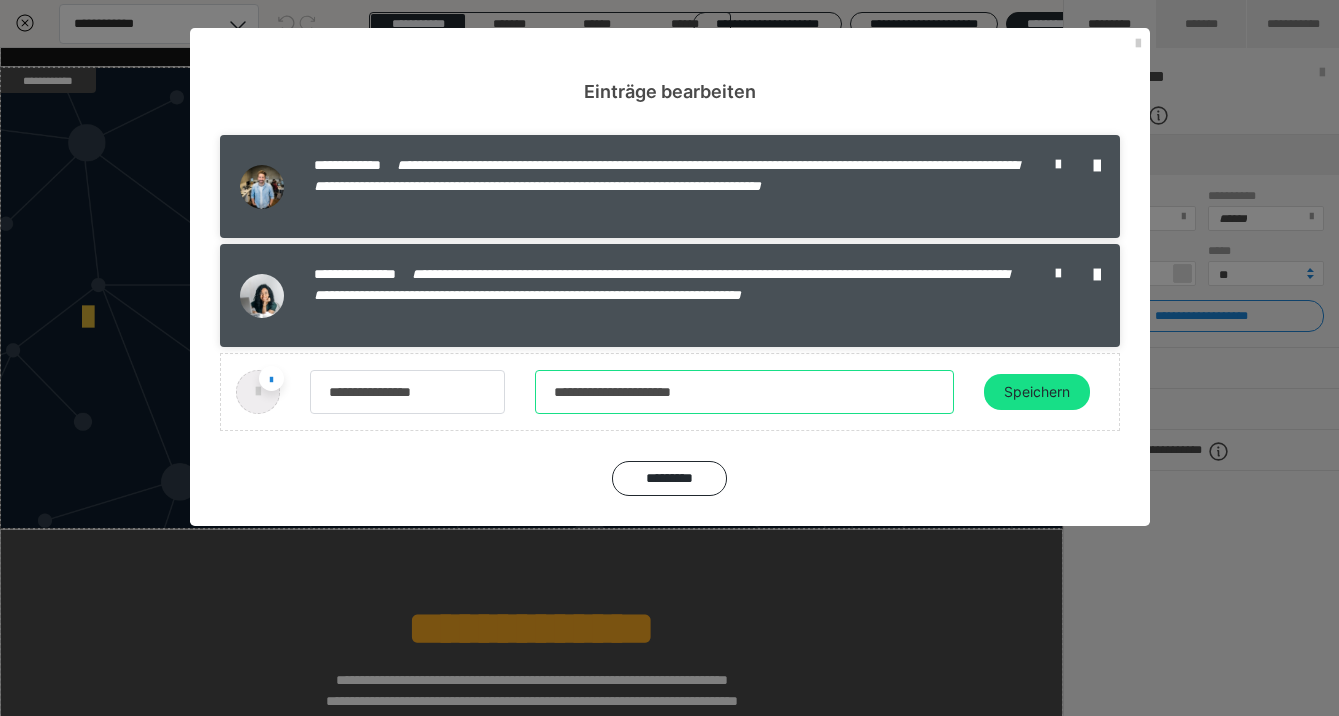 drag, startPoint x: 751, startPoint y: 390, endPoint x: 519, endPoint y: 386, distance: 232.03448 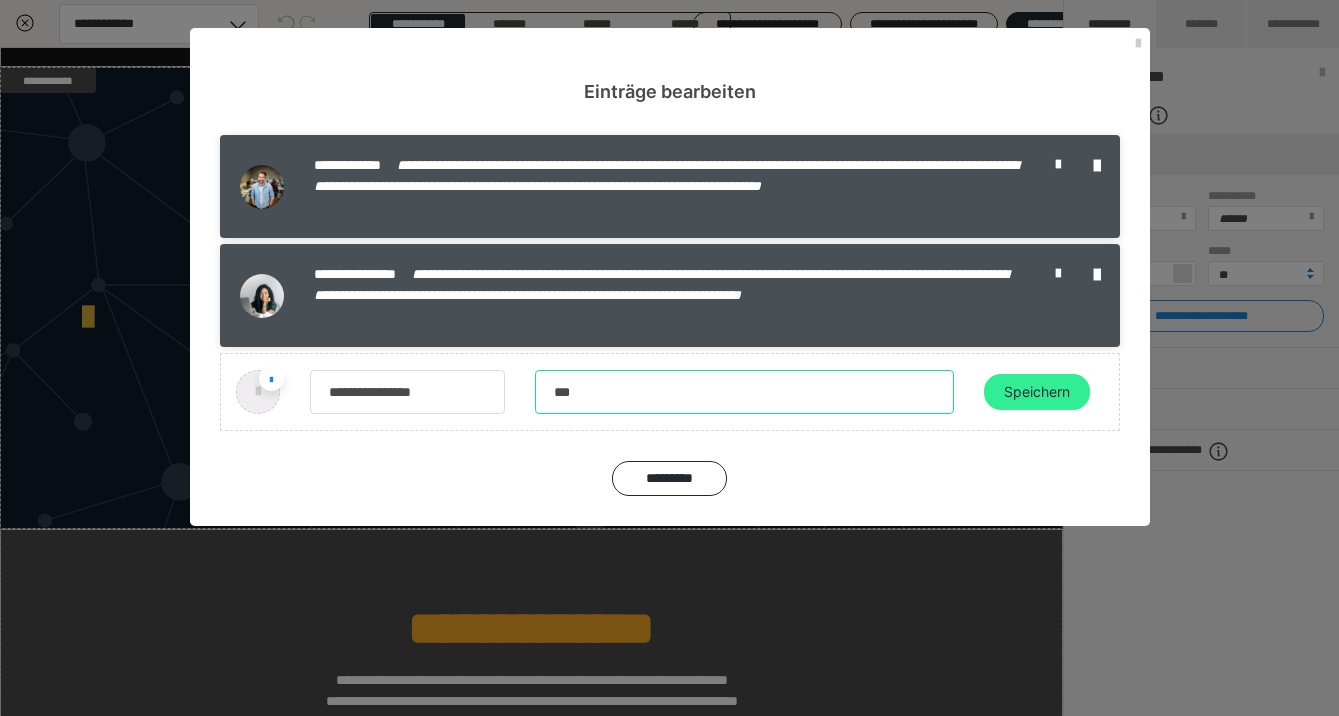 type on "***" 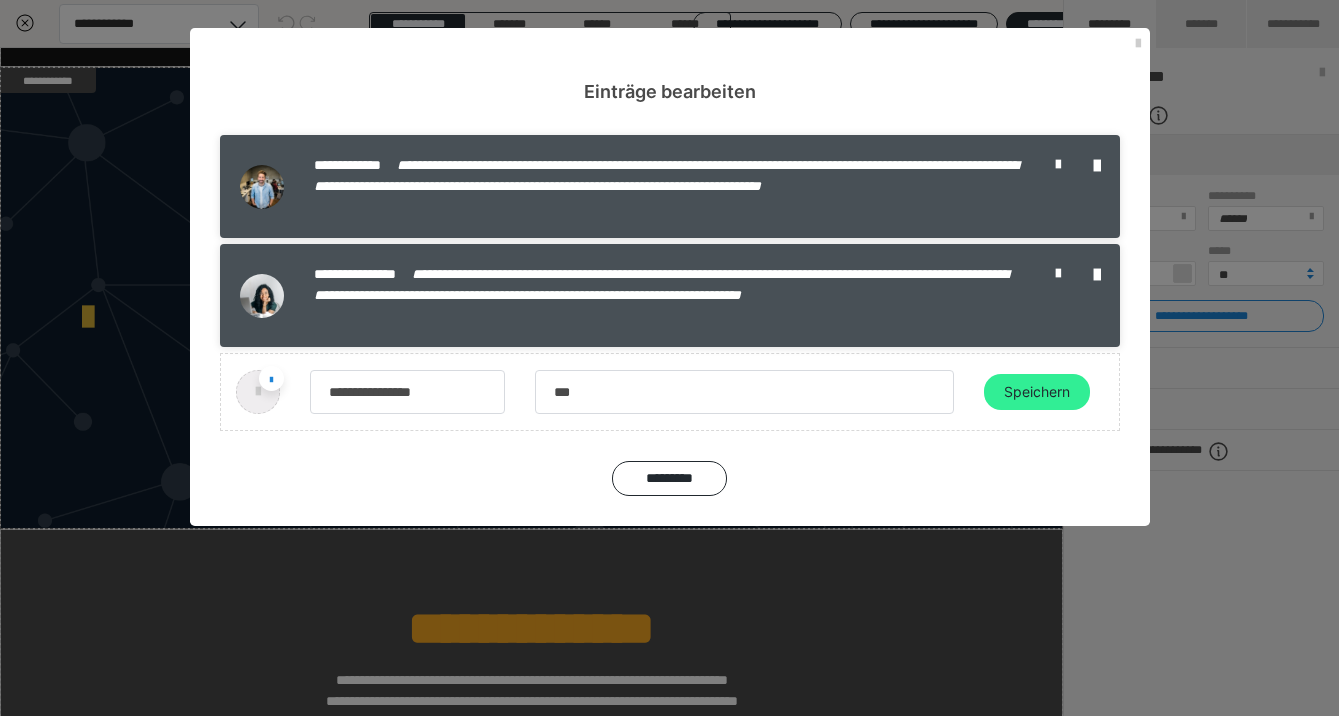 click on "Speichern" at bounding box center (1037, 392) 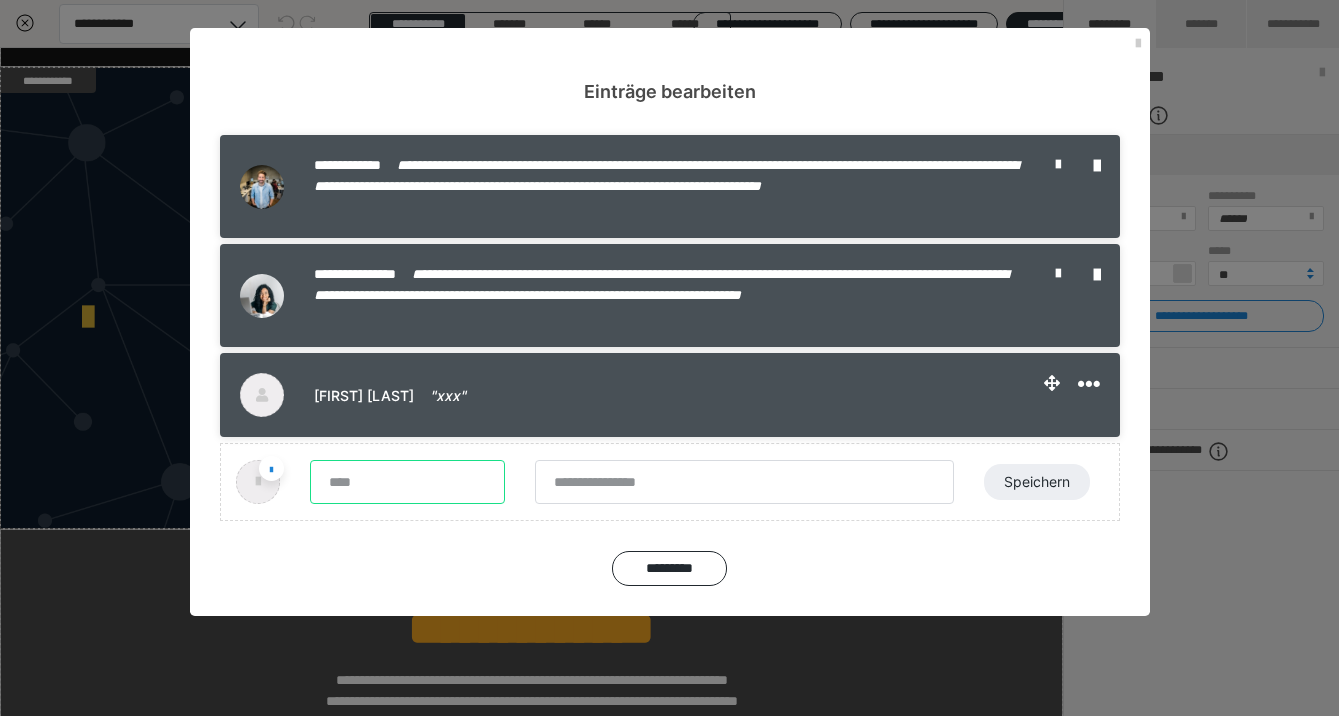 click at bounding box center (407, 482) 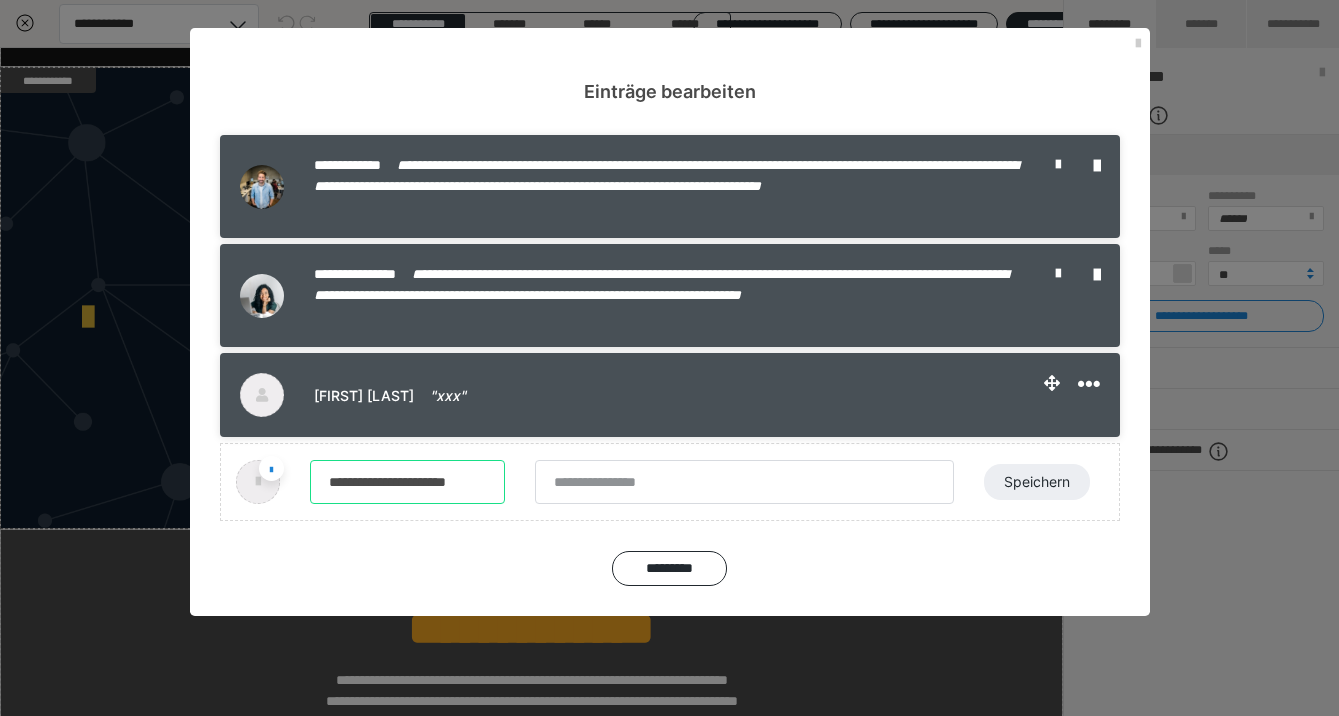 drag, startPoint x: 417, startPoint y: 483, endPoint x: 533, endPoint y: 433, distance: 126.31706 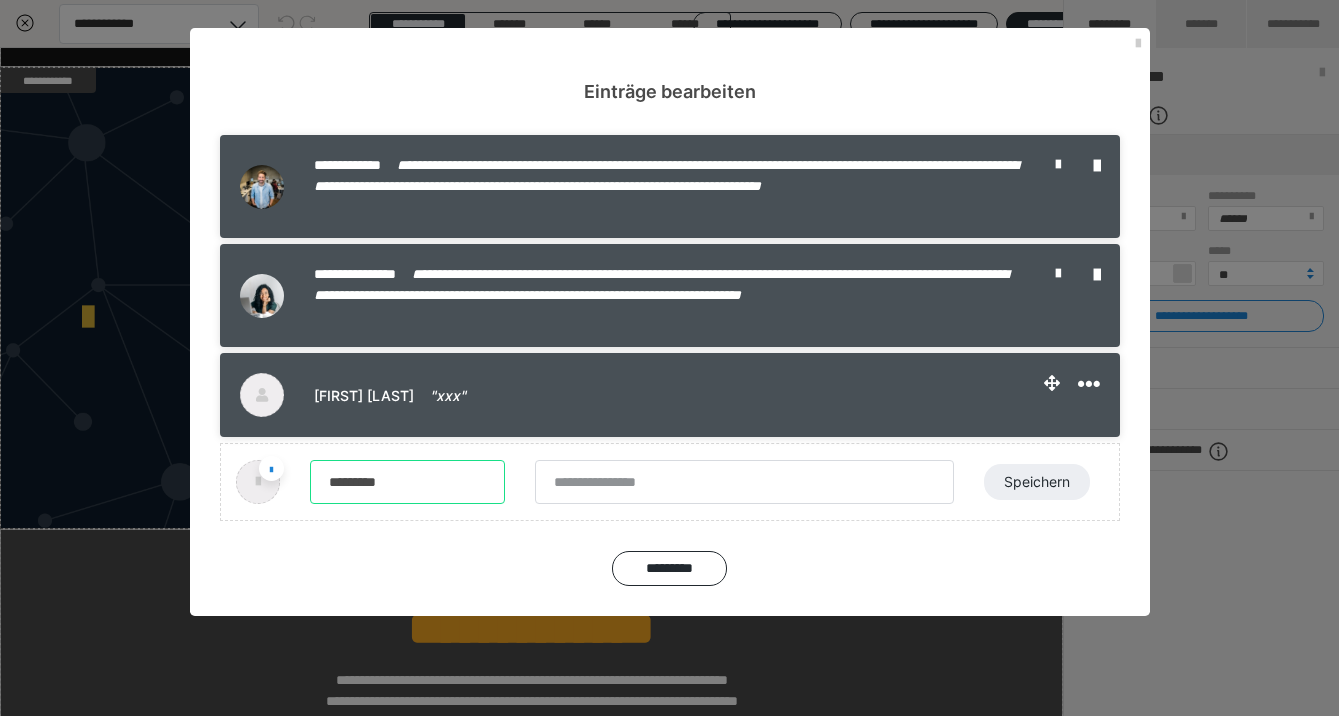 type on "*********" 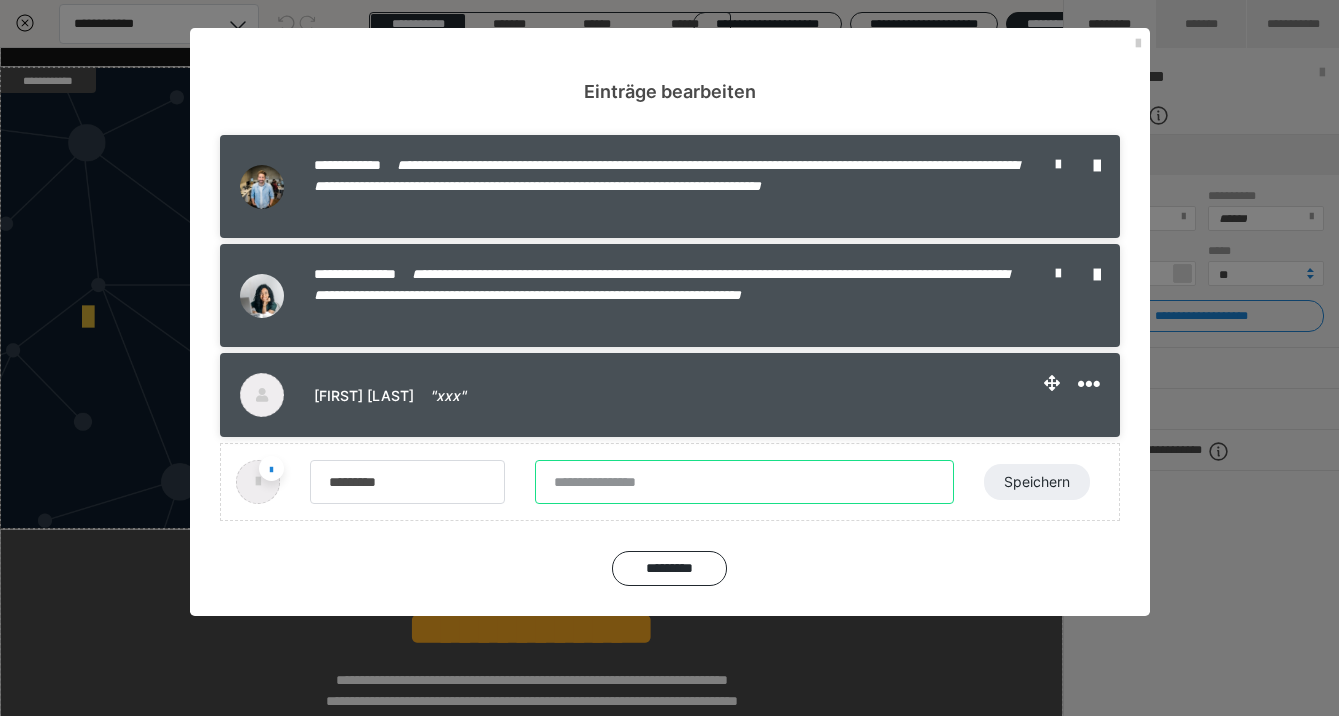 click at bounding box center [744, 482] 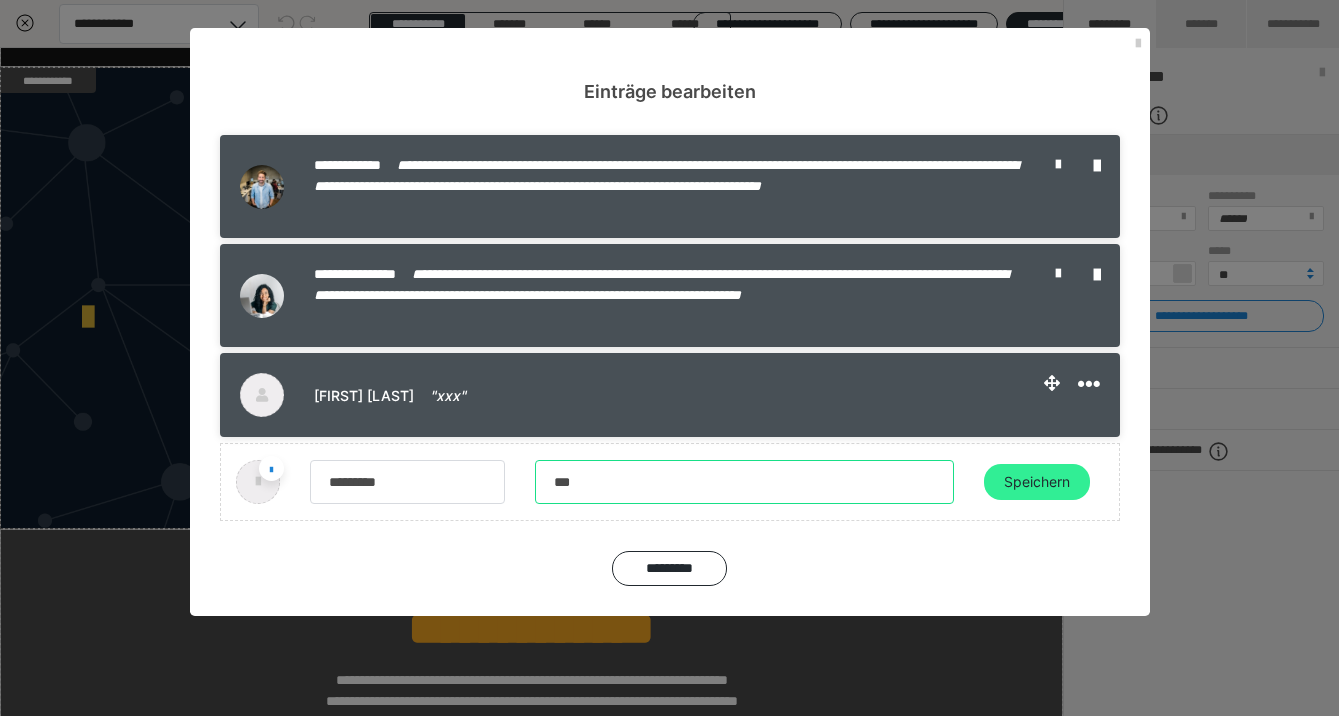type on "***" 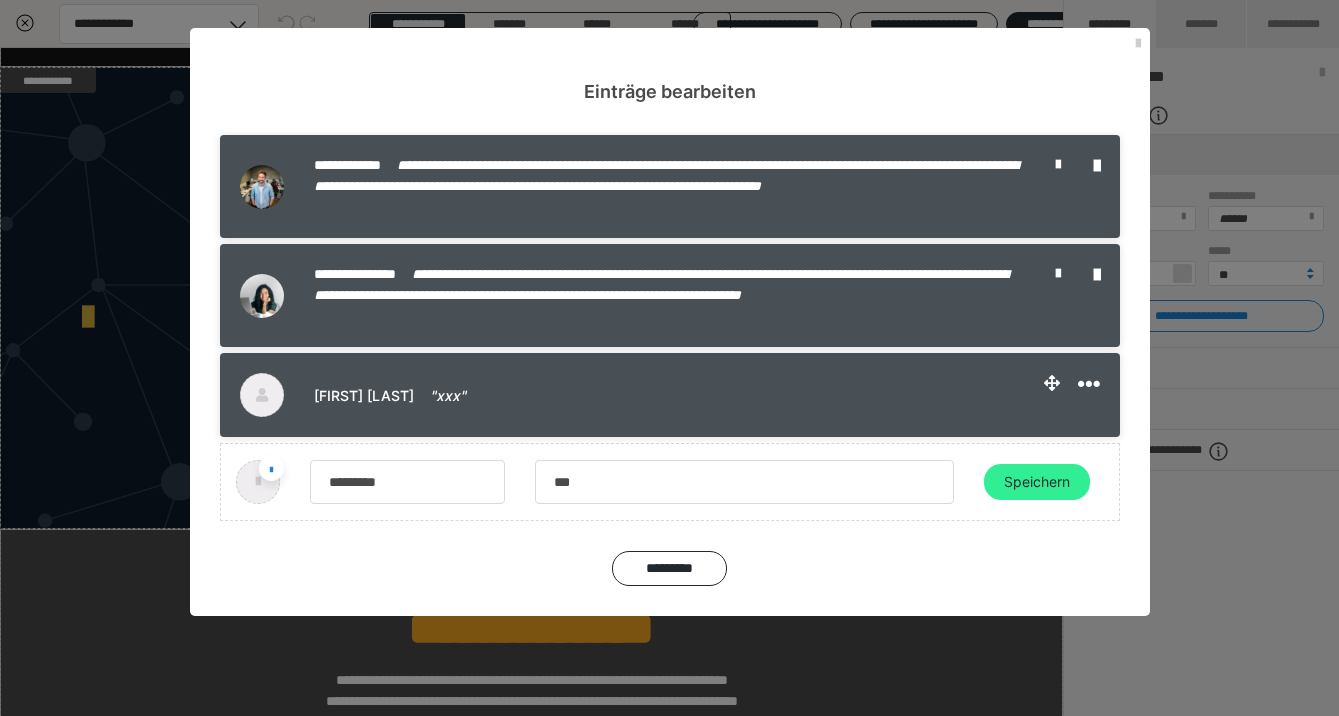 click on "Speichern" at bounding box center [1037, 482] 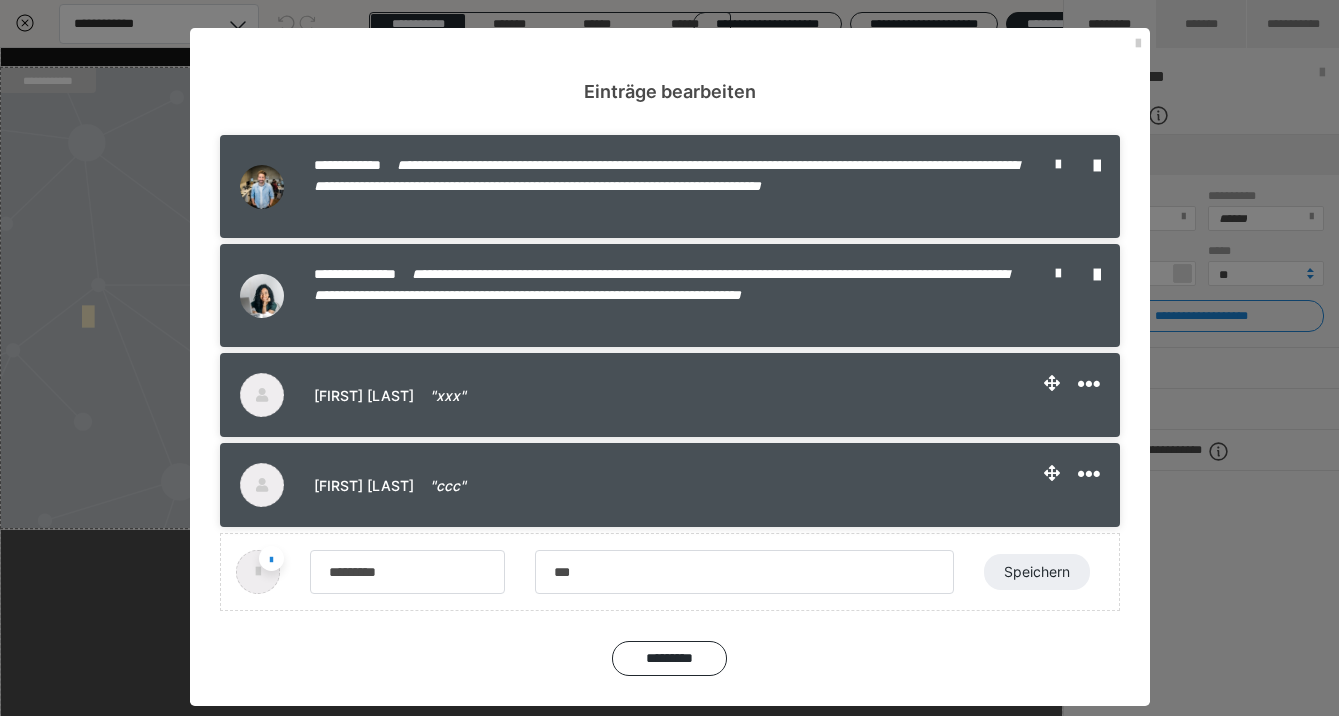 type 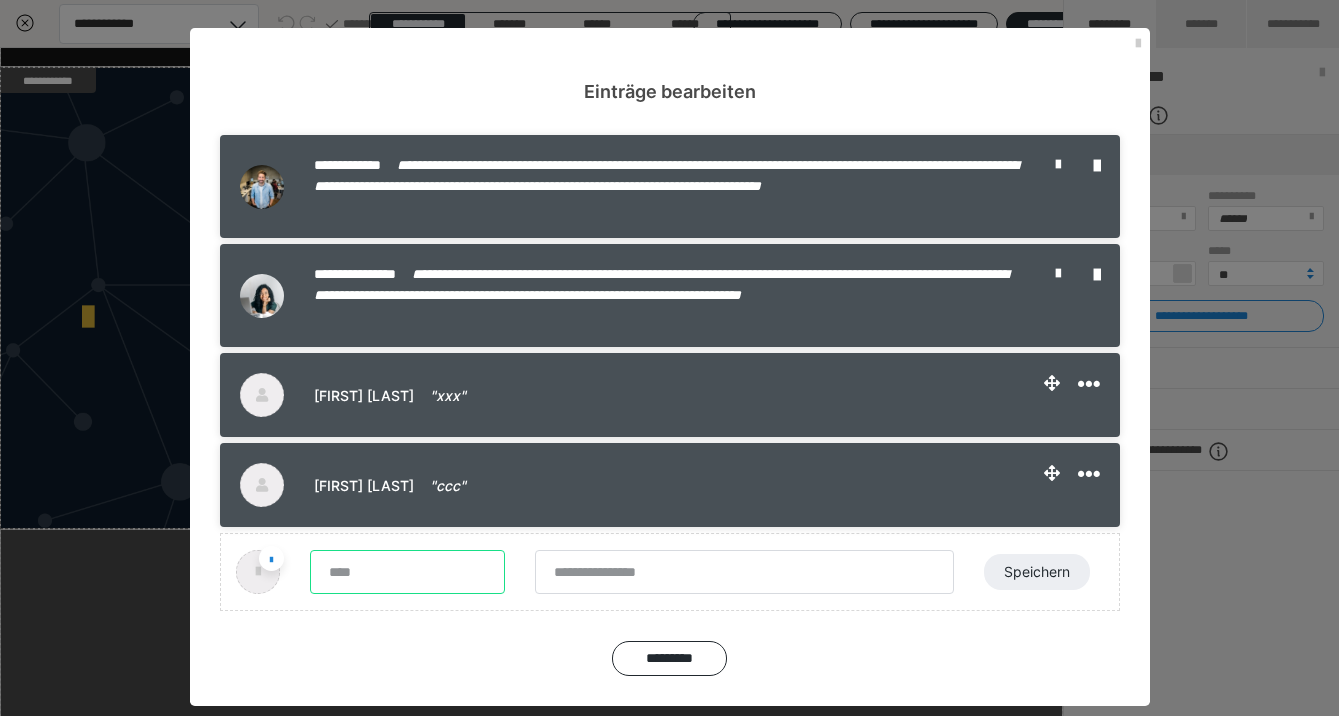 click at bounding box center (407, 572) 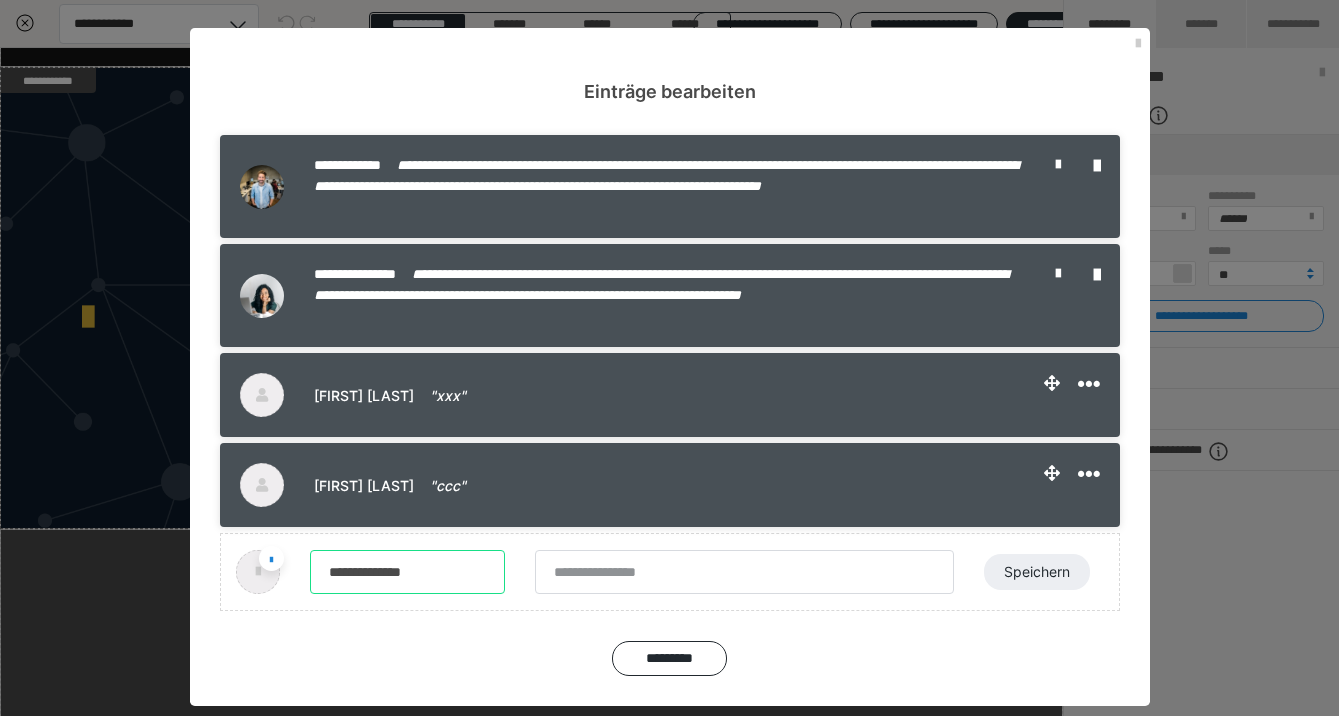 click on "**********" at bounding box center (407, 572) 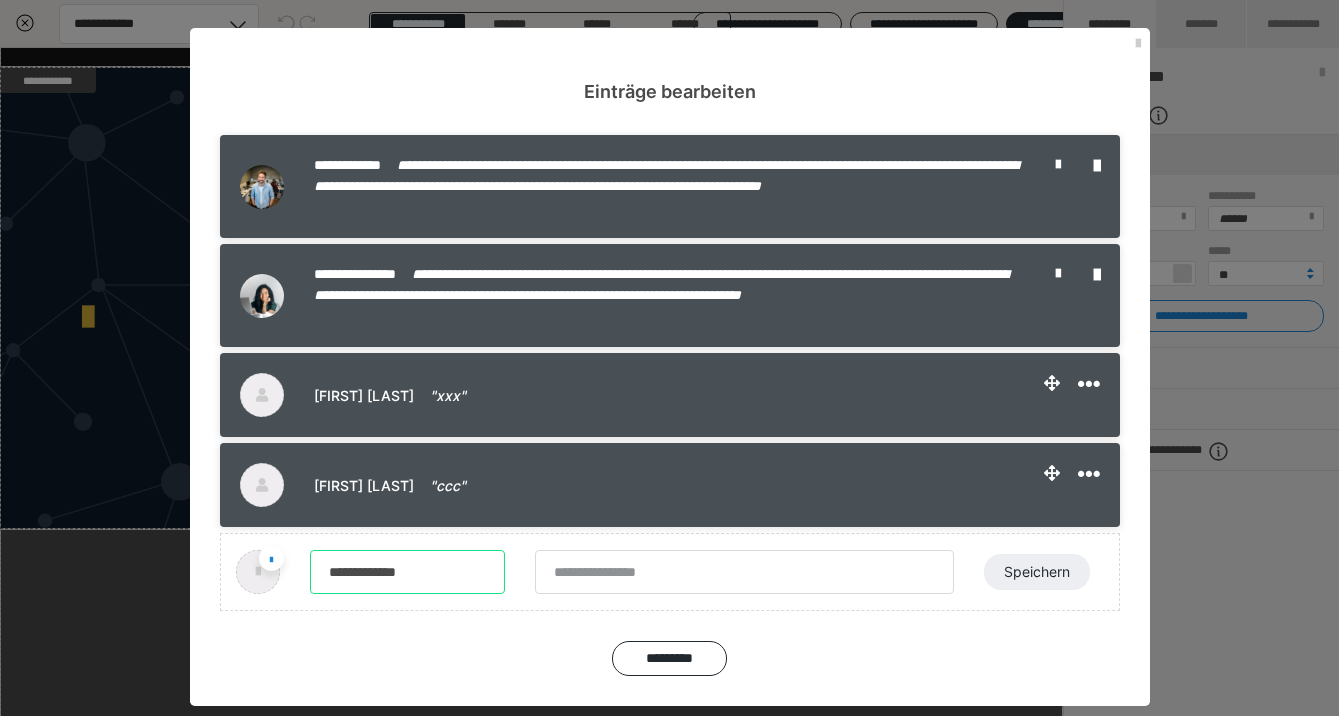 type on "**********" 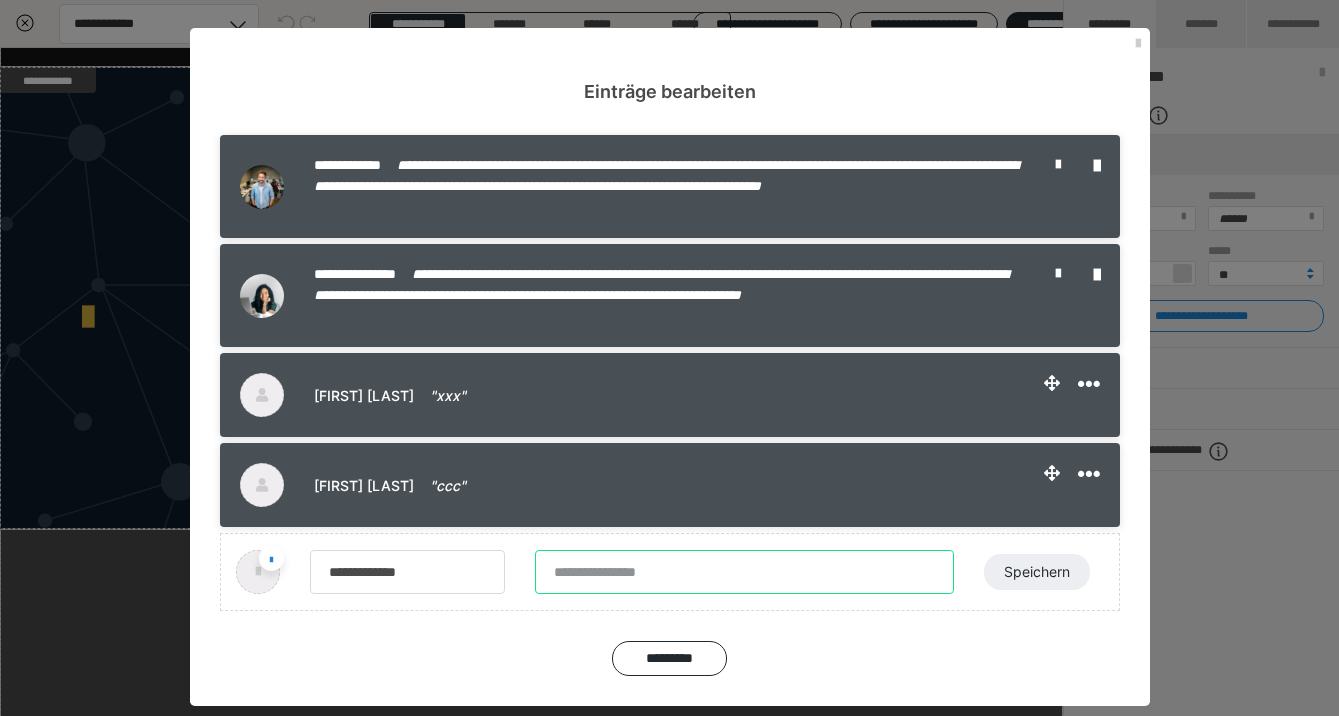 click at bounding box center [744, 572] 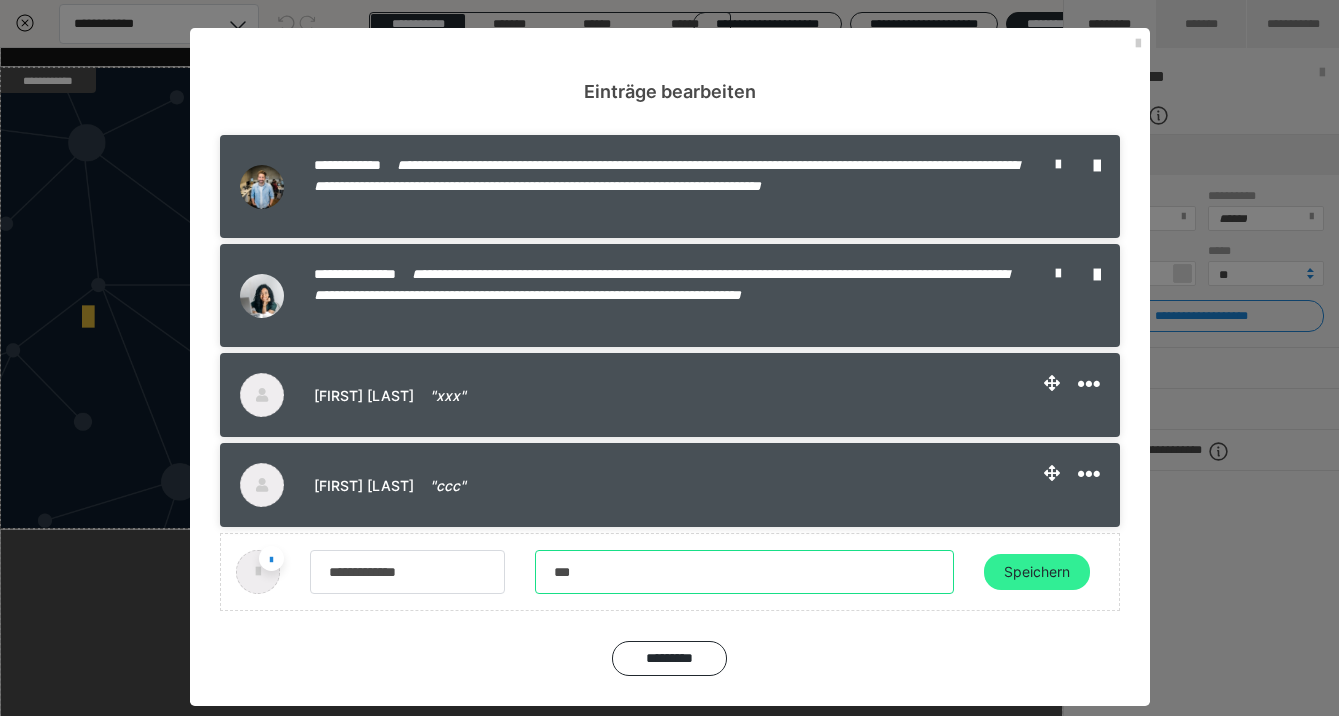 type on "***" 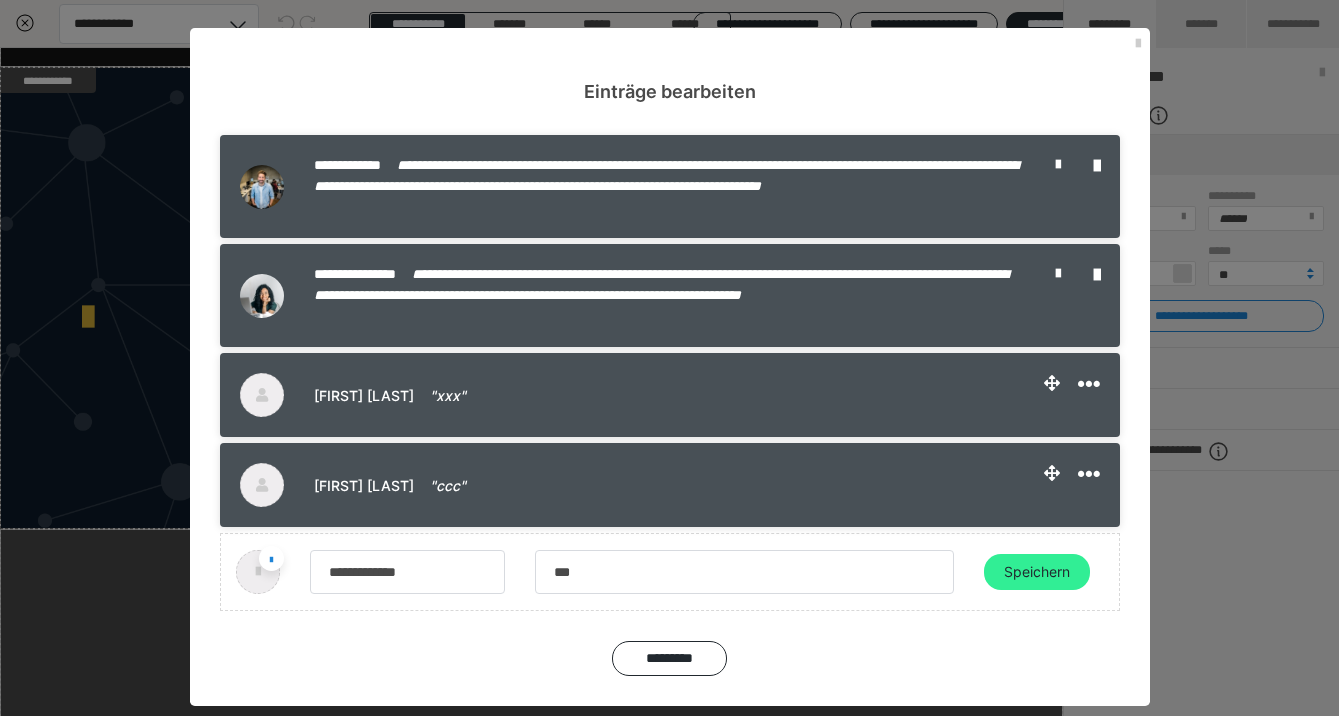 click on "Speichern" at bounding box center (1037, 572) 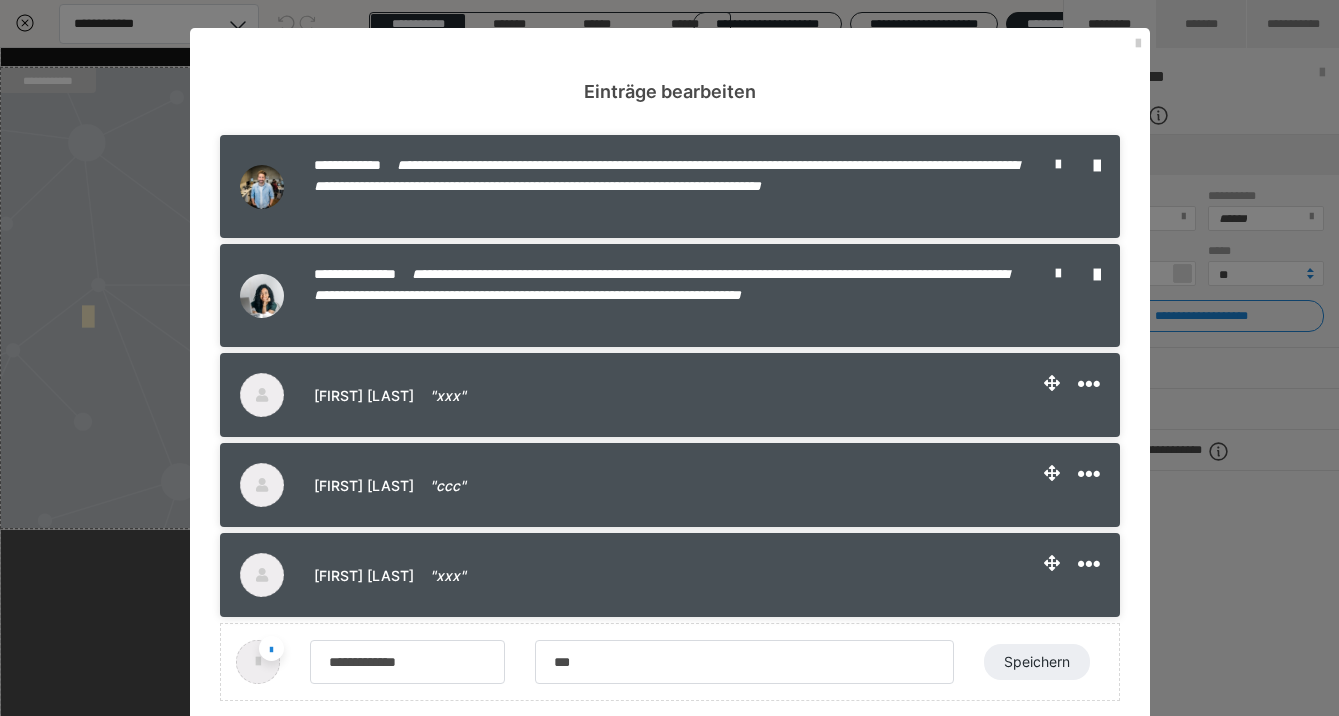 type 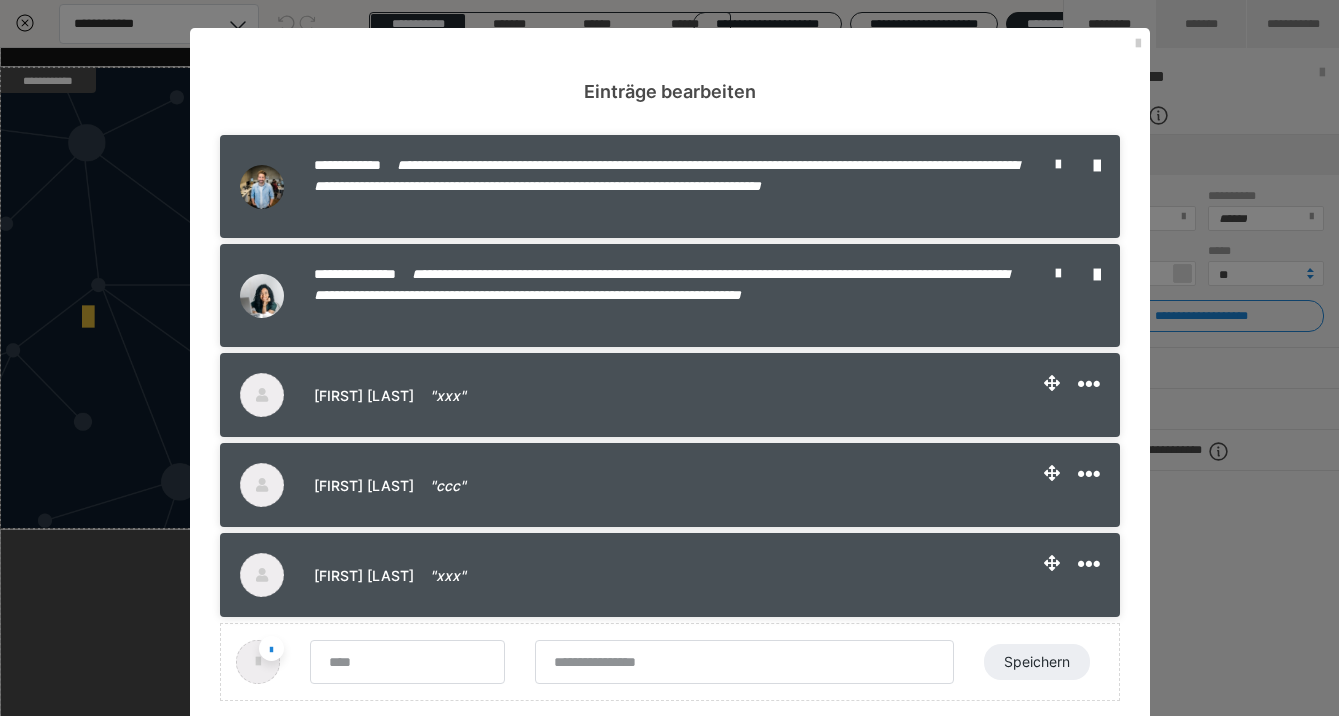 click on "**********" at bounding box center [661, 284] 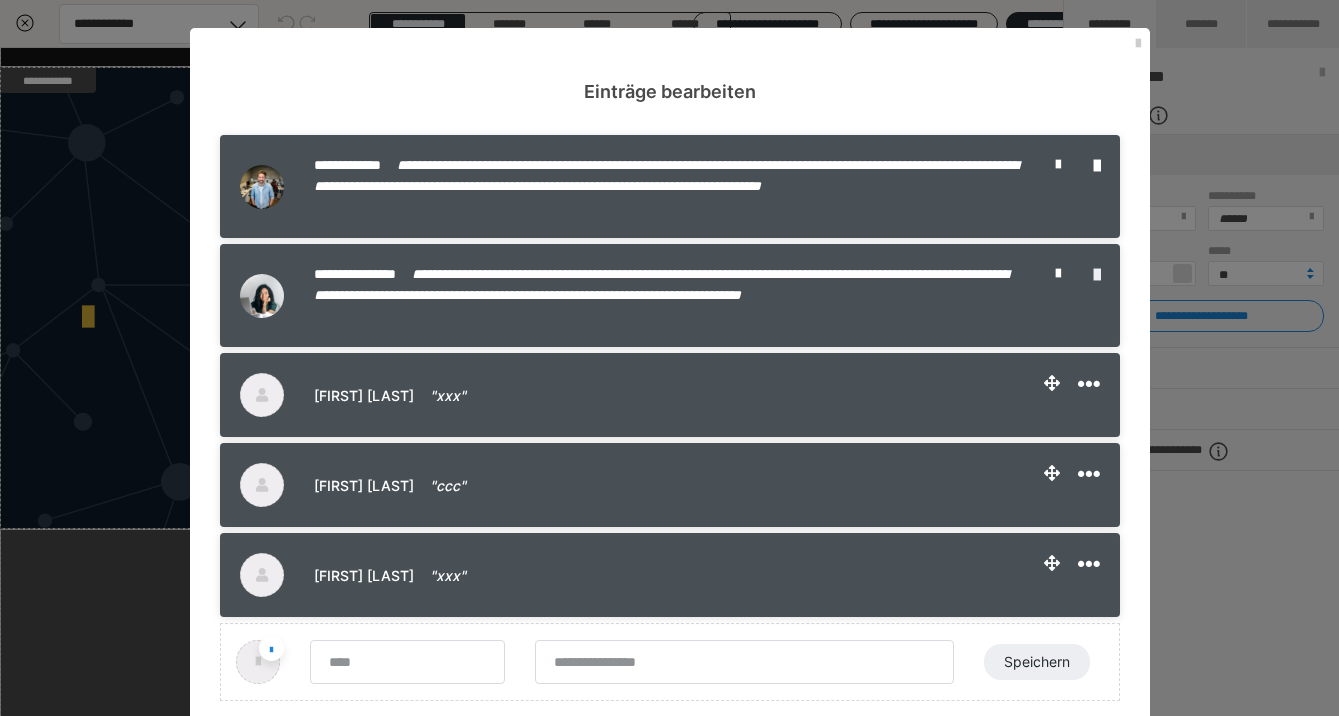 click at bounding box center [1097, 275] 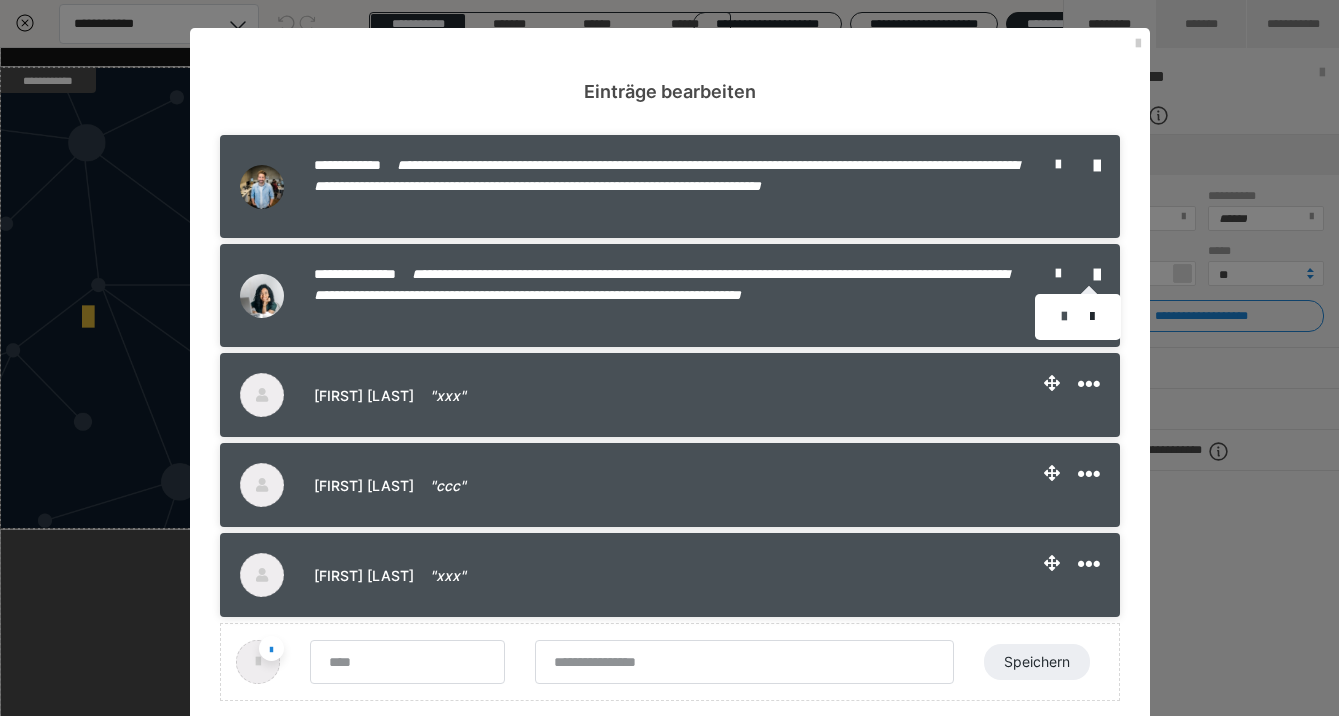 click at bounding box center [1064, 317] 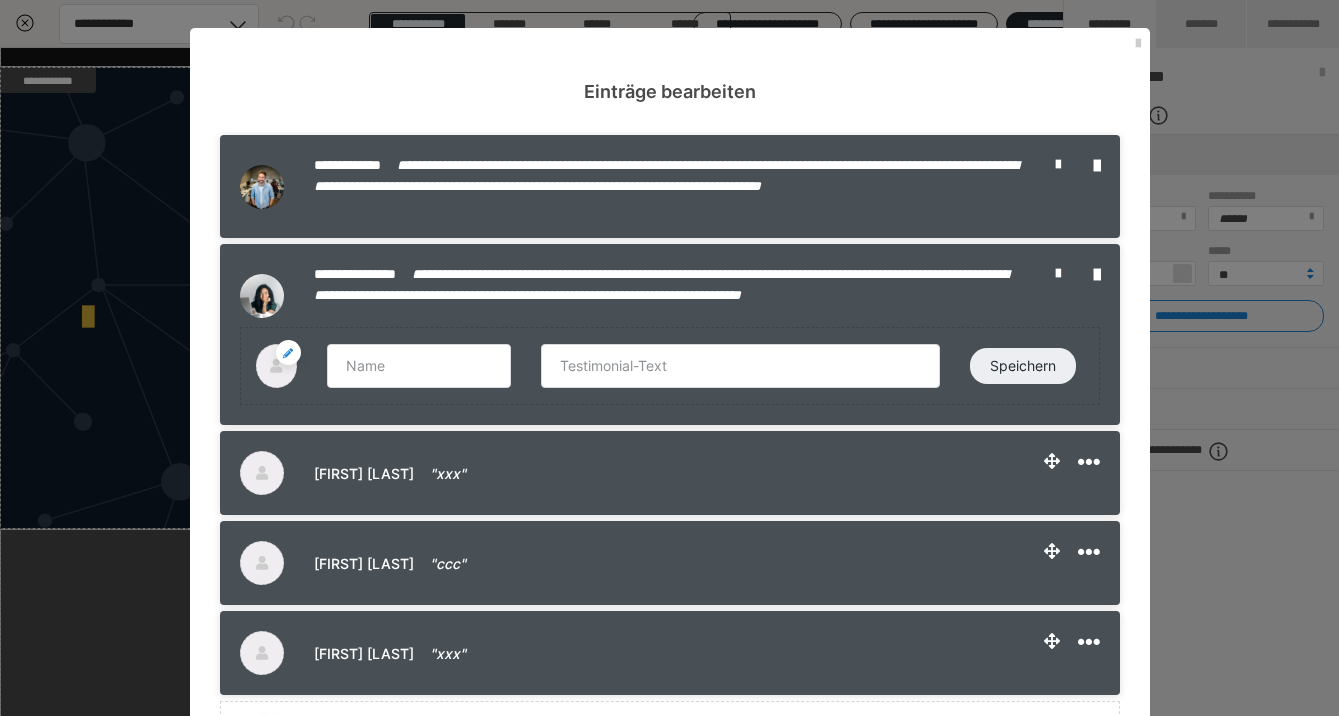 type on "Tobias Schreiber" 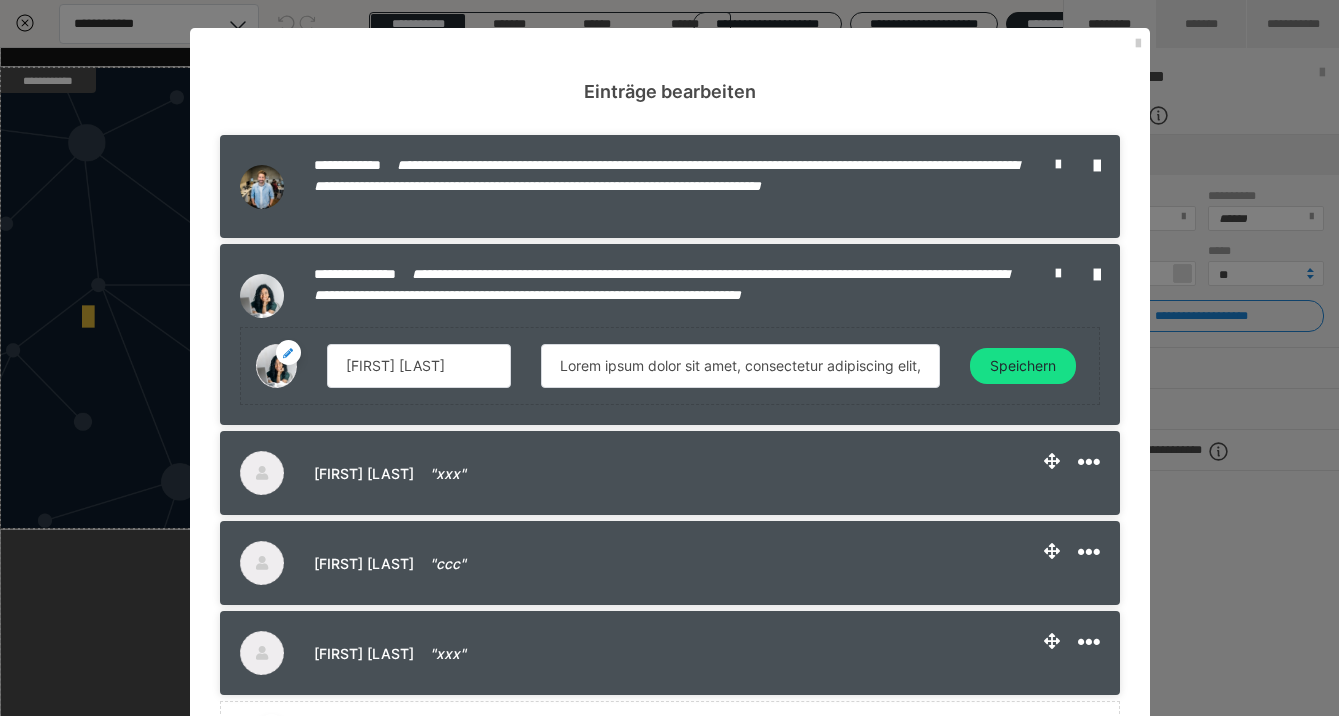 click on "Tobias Schreiber Lorem ipsum dolor sit amet, consectetur adipiscing elit, sed do eiusmod tempor incididunt ut labore et dolore magna aliqua. Ut enim ad minim veniam, quis nostrud exercitation ullamco laboris nisi ut aliq Speichern" at bounding box center [670, 366] 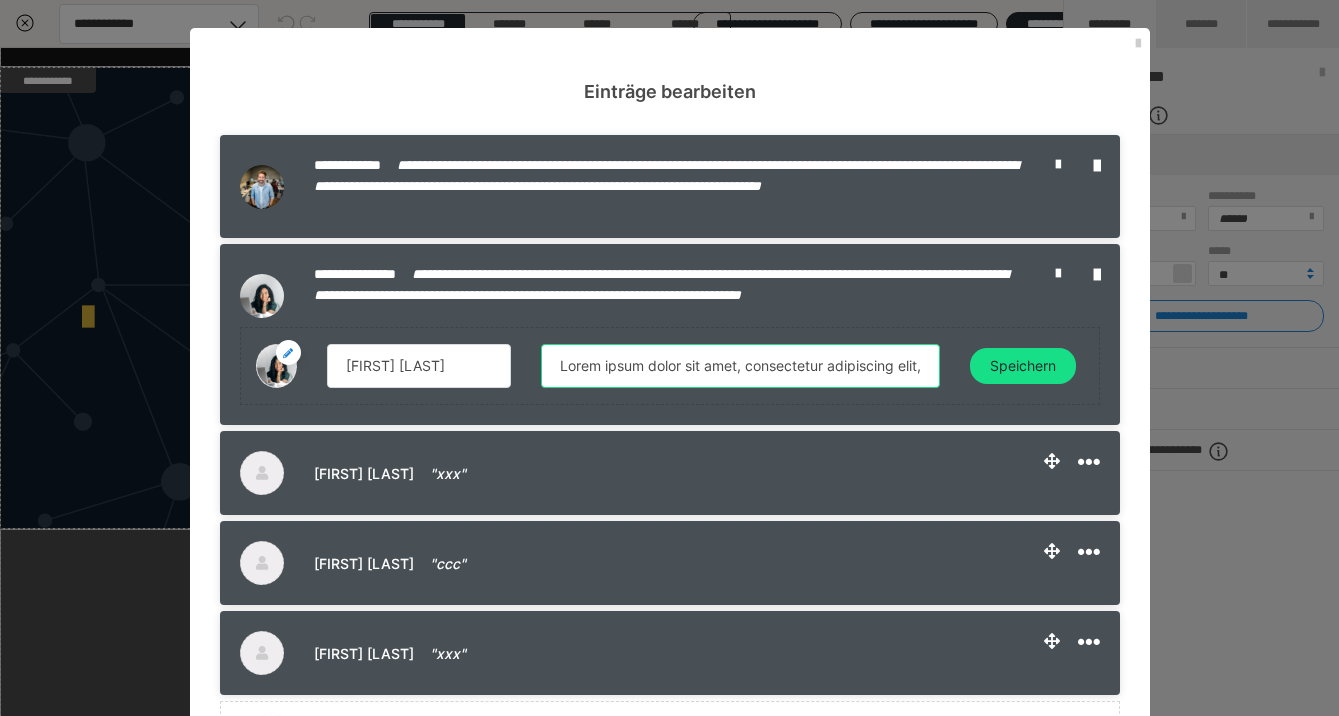 drag, startPoint x: 583, startPoint y: 375, endPoint x: 484, endPoint y: 330, distance: 108.74741 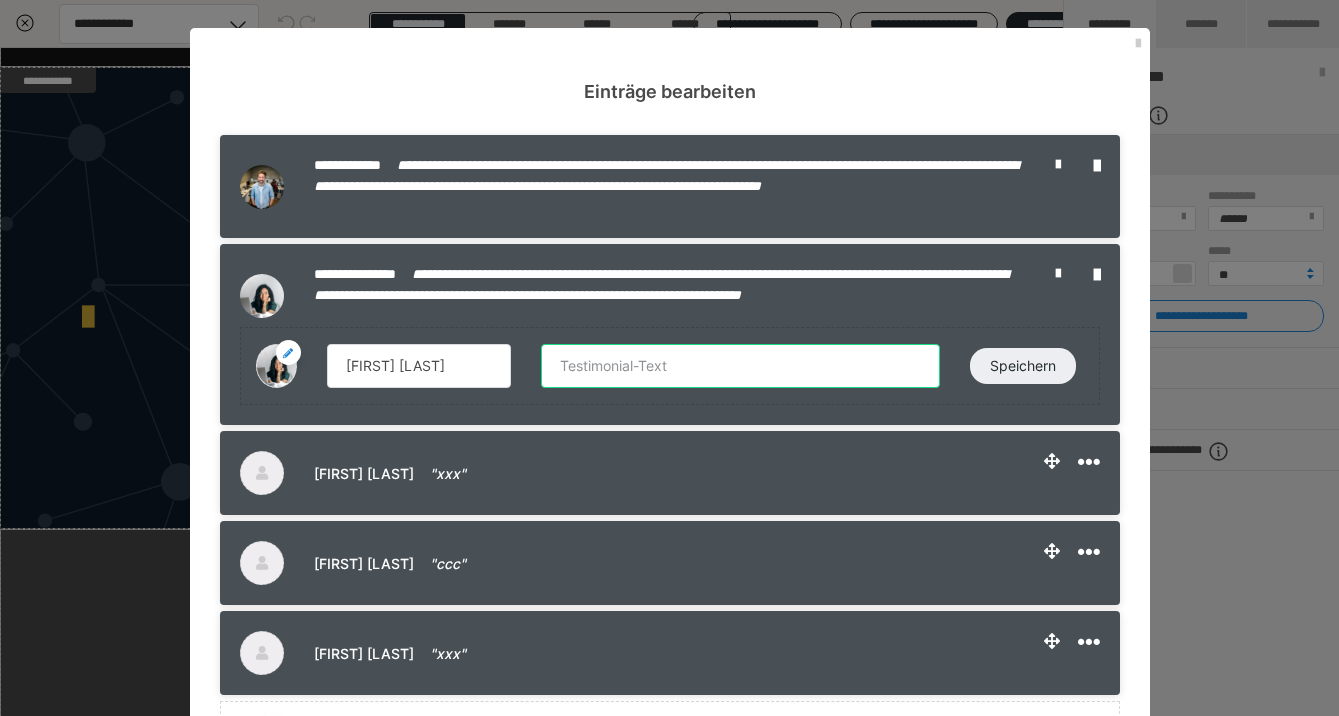 paste on "„Ich war skeptisch, ob Social Ads bei uns funktionieren – jetzt bekommen wir regelmäßig Bewerbungen.“" 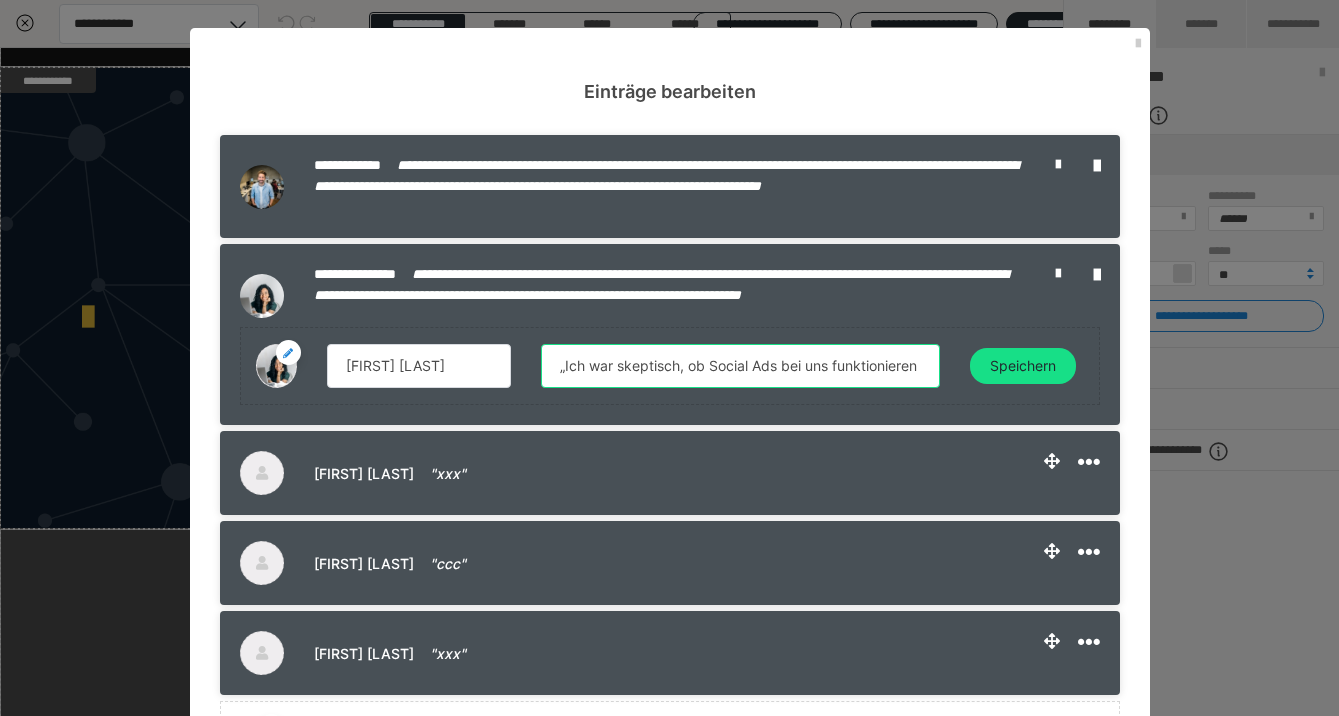 drag, startPoint x: 877, startPoint y: 375, endPoint x: 435, endPoint y: 363, distance: 442.16287 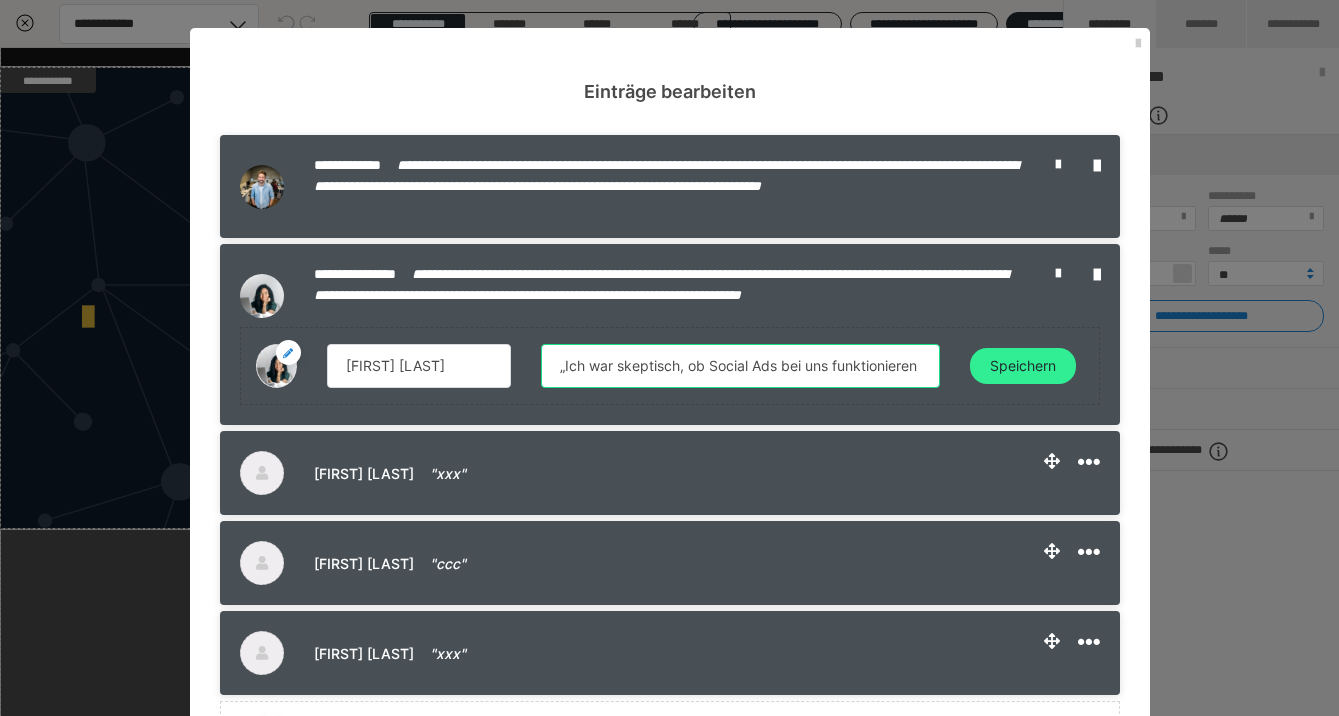 type on "„Ich war skeptisch, ob Social Ads bei uns funktionieren – jetzt bekommen wir regelmäßig Bewerbungen.“" 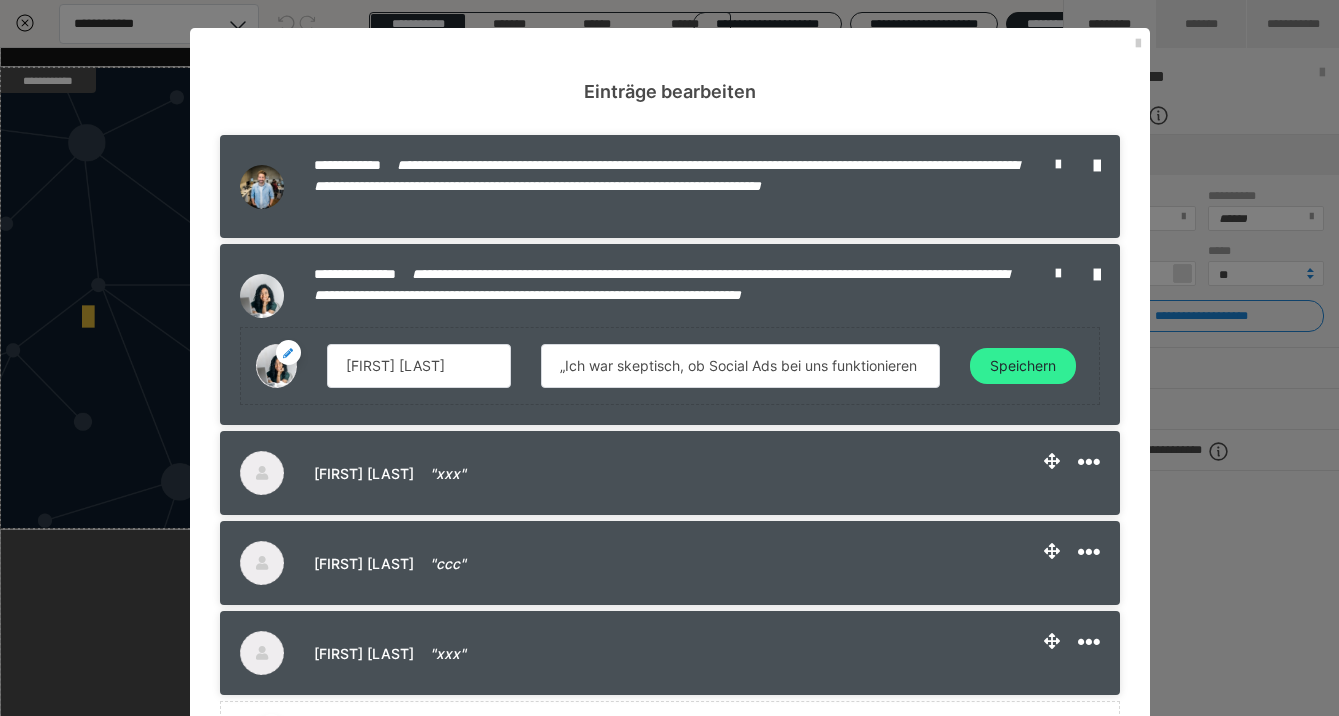 click on "Speichern" at bounding box center (1023, 366) 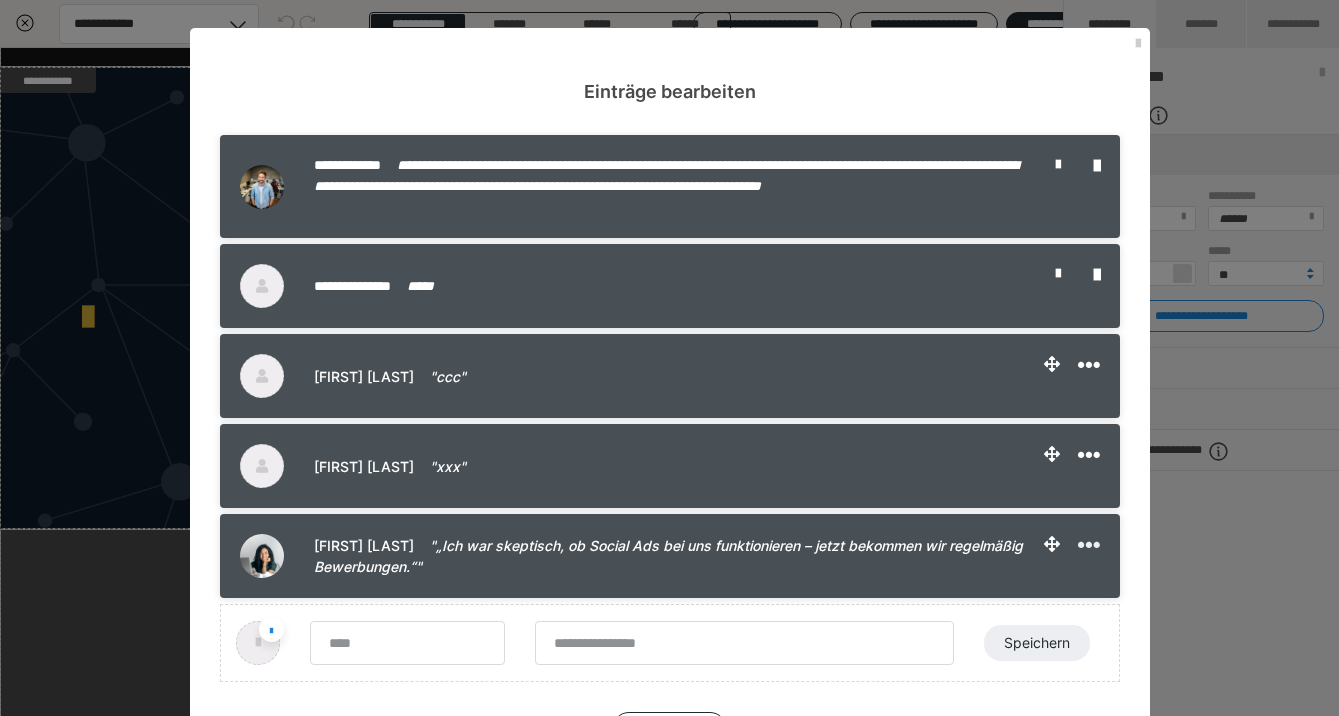 click at bounding box center [1089, 545] 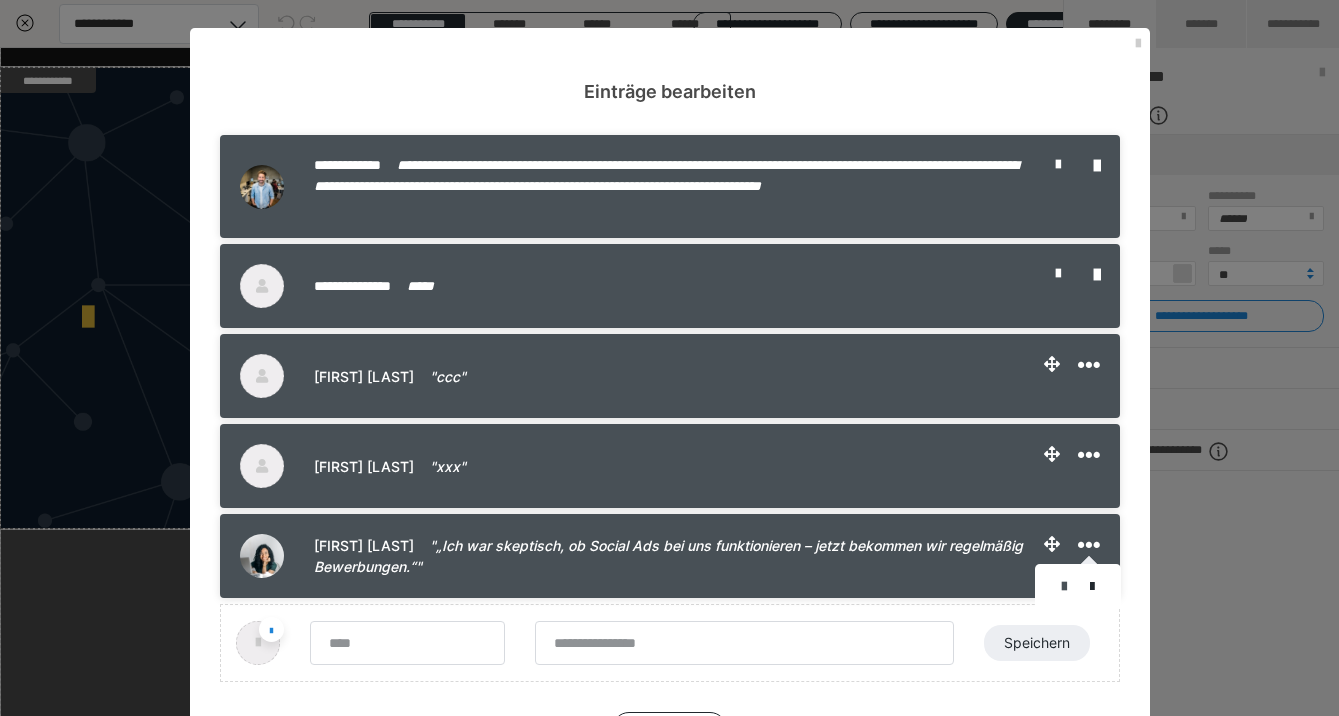 click at bounding box center [1064, 587] 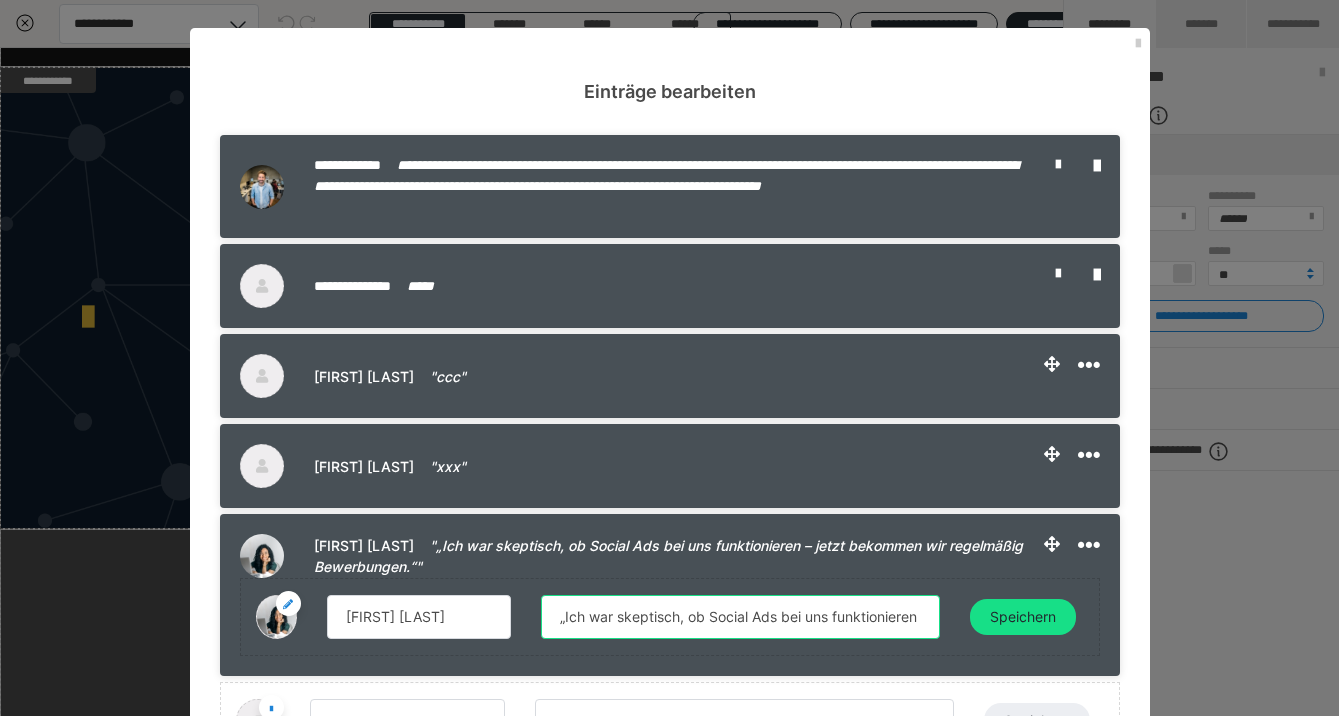 drag, startPoint x: 910, startPoint y: 626, endPoint x: 1036, endPoint y: 635, distance: 126.32102 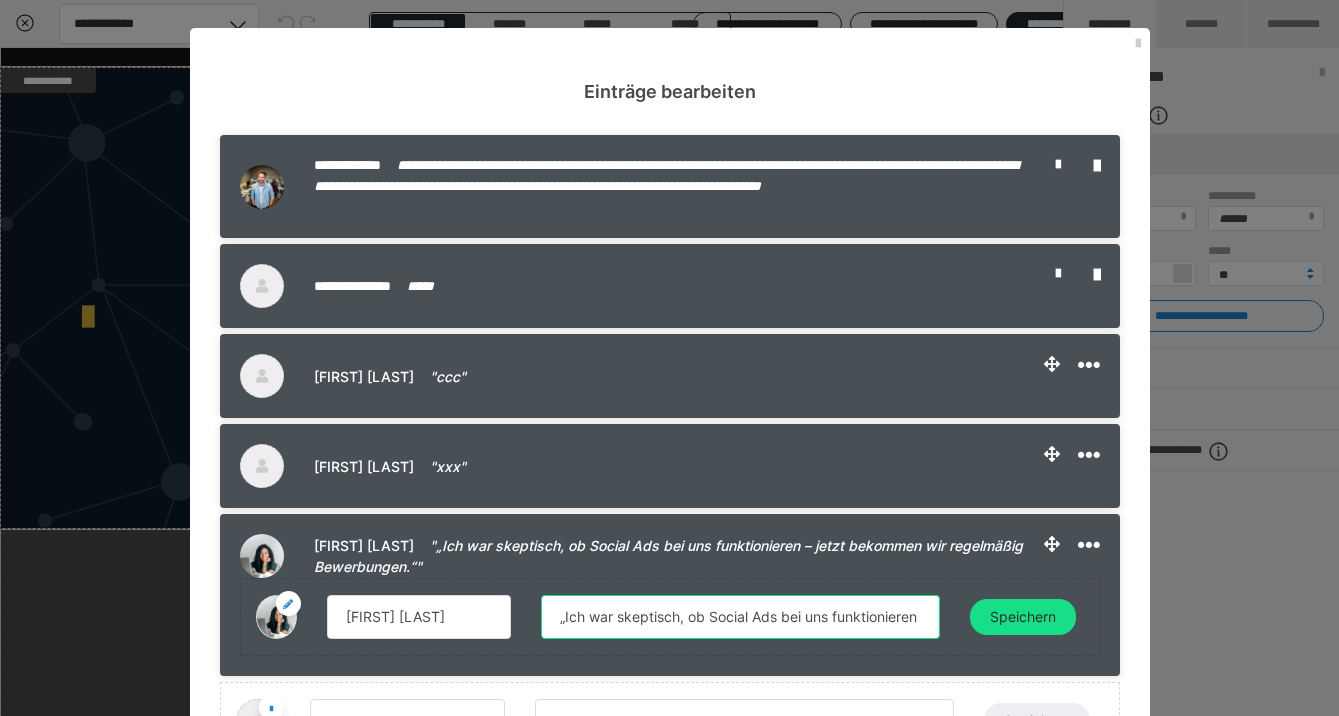 drag, startPoint x: 927, startPoint y: 621, endPoint x: 412, endPoint y: 563, distance: 518.25574 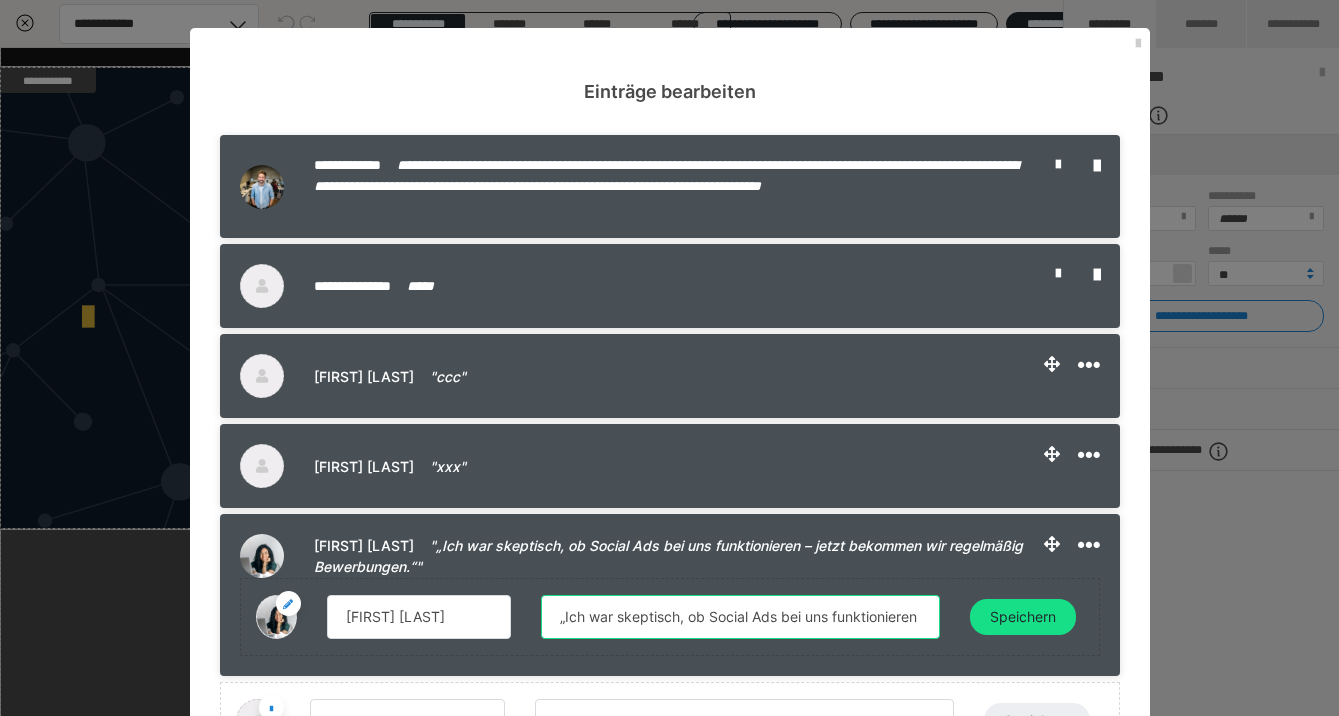 click on "Tobias Schreiber "„Ich war skeptisch, ob Social Ads bei uns funktionieren – jetzt bekommen wir regelmäßig Bewerbungen.“" Tobias Schreiber „Ich war skeptisch, ob Social Ads bei uns funktionieren – jetzt bekommen wir regelmäßig Bewerbungen. Speichern" at bounding box center (670, 595) 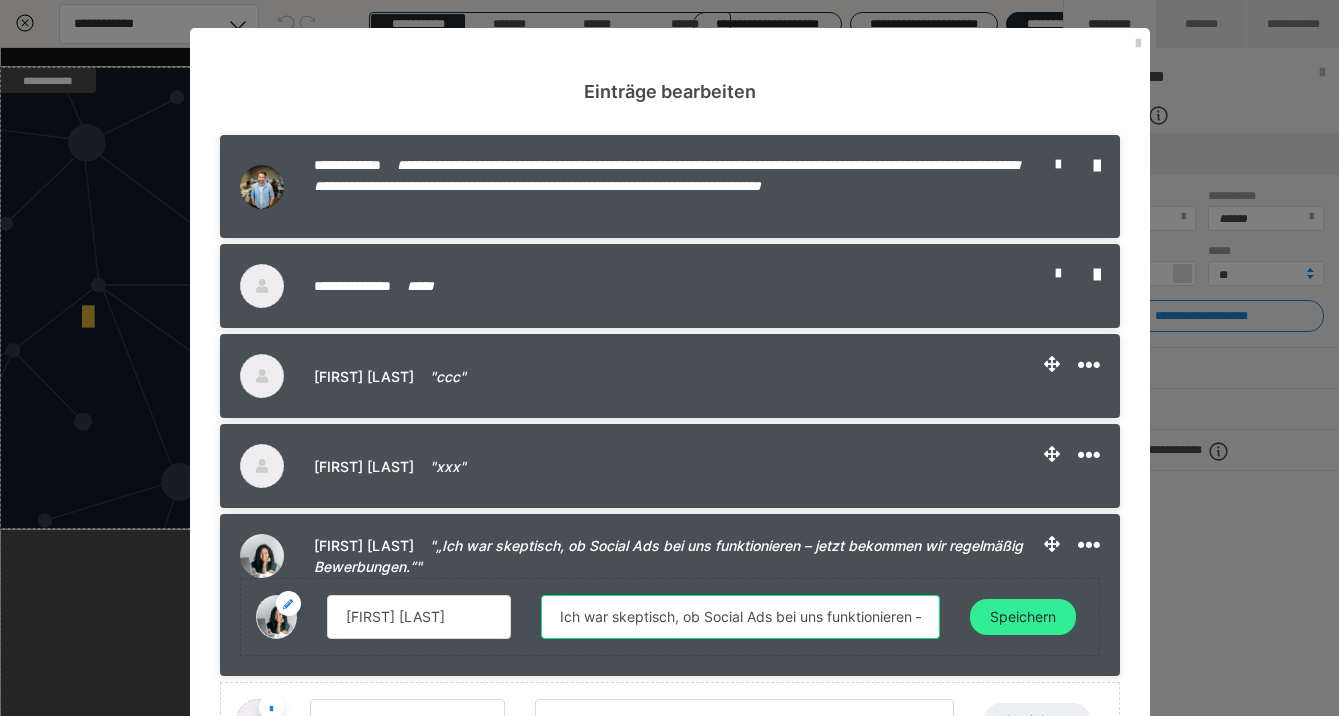 type on "Ich war skeptisch, ob Social Ads bei uns funktionieren – jetzt bekommen wir regelmäßig Bewerbungen." 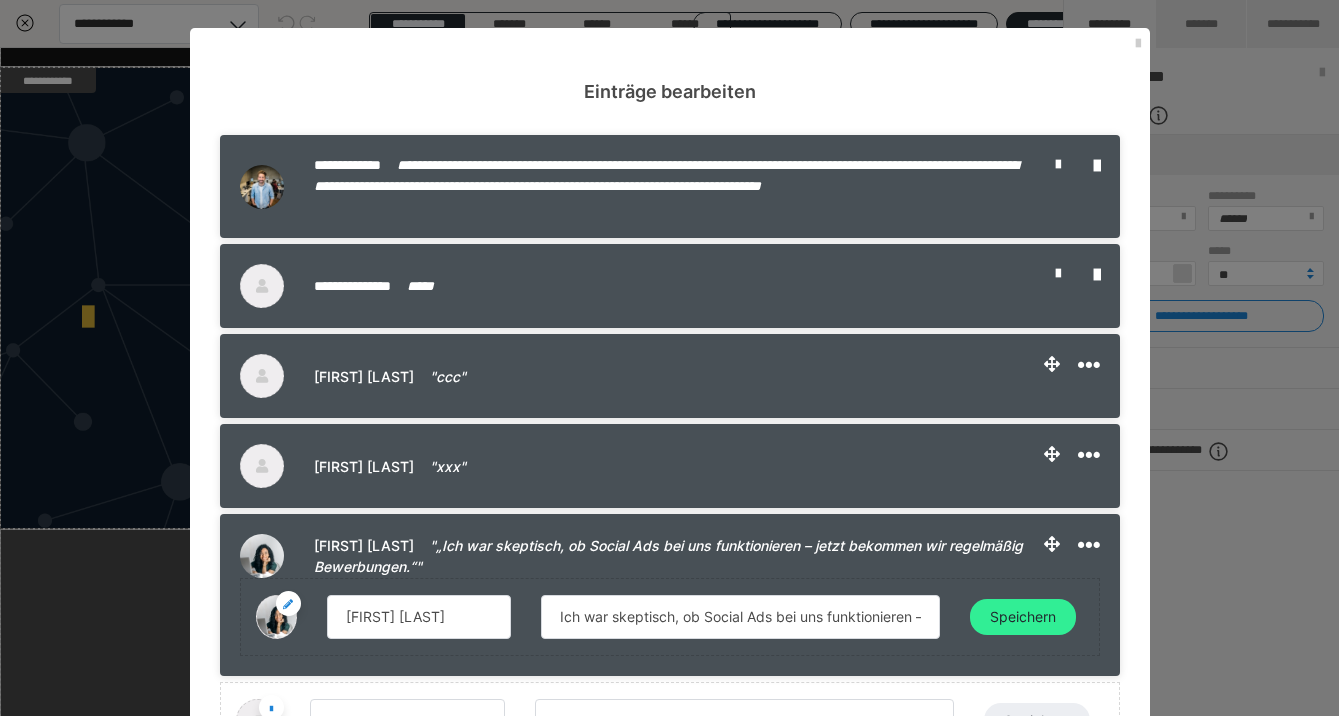 click on "Speichern" at bounding box center [1023, 617] 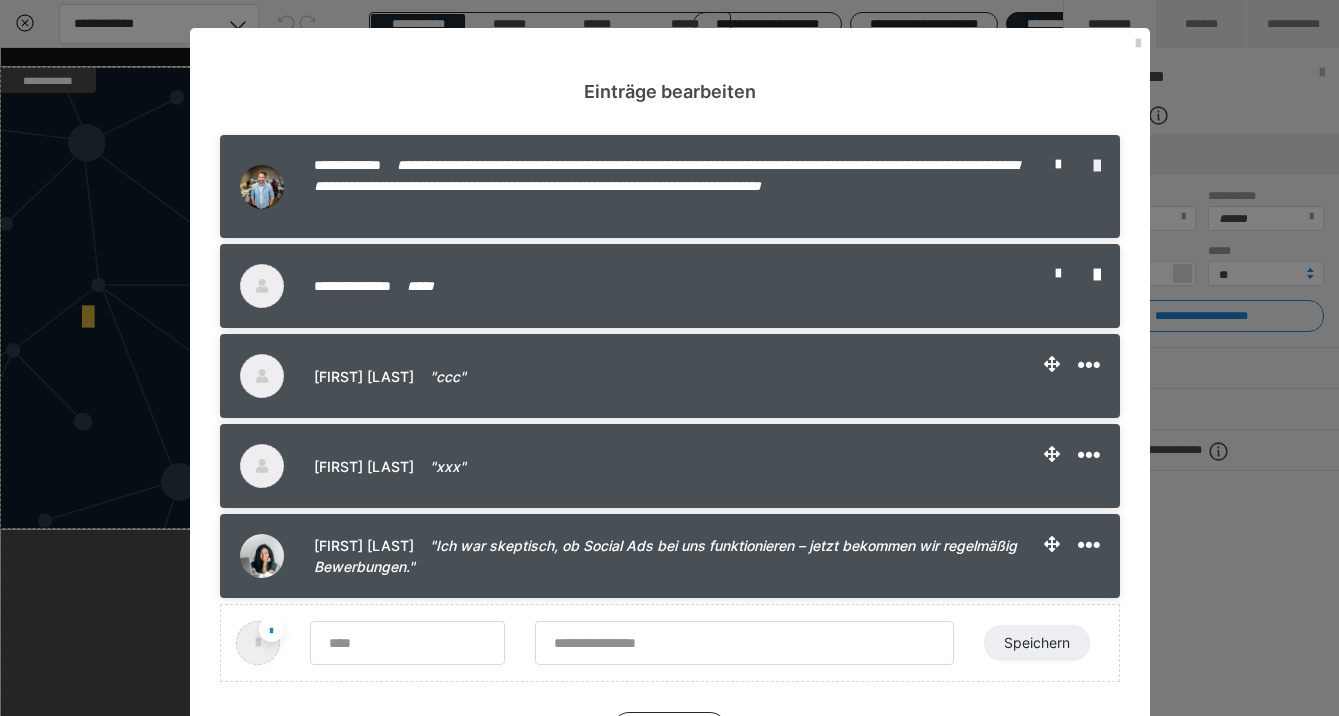 click at bounding box center (1097, 166) 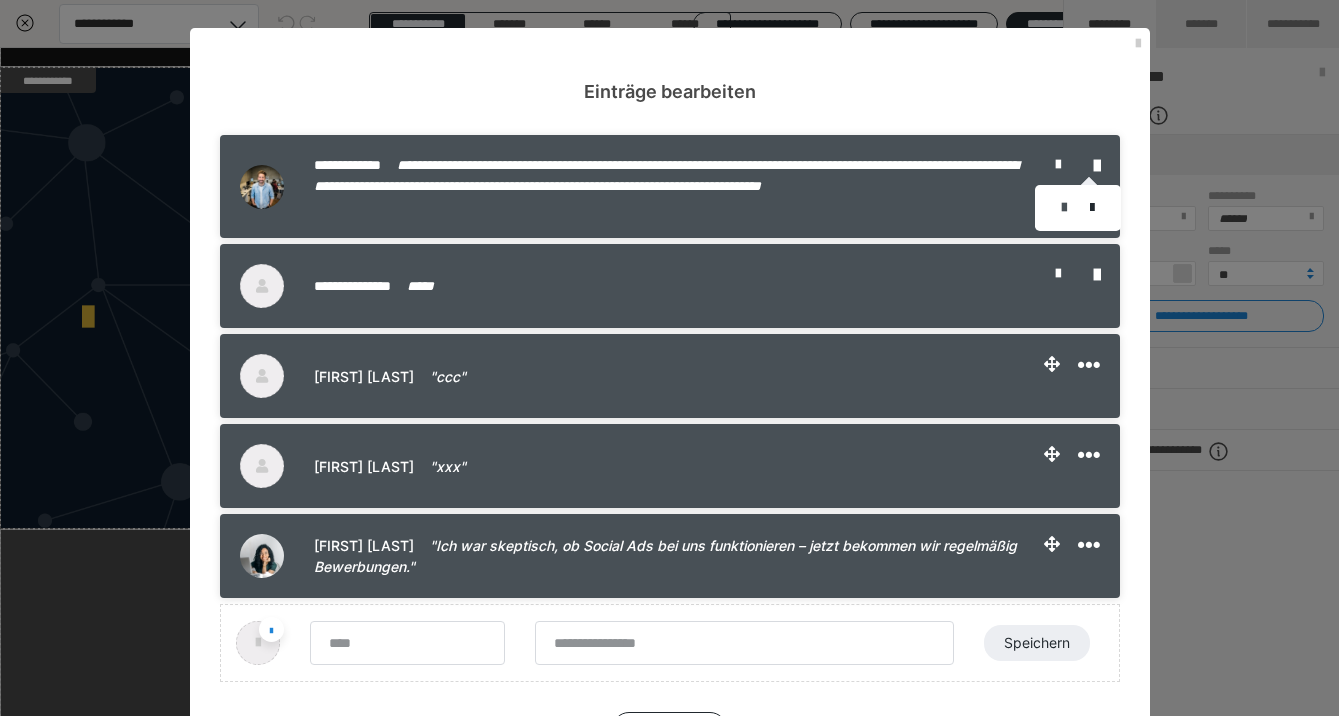 click at bounding box center [1064, 208] 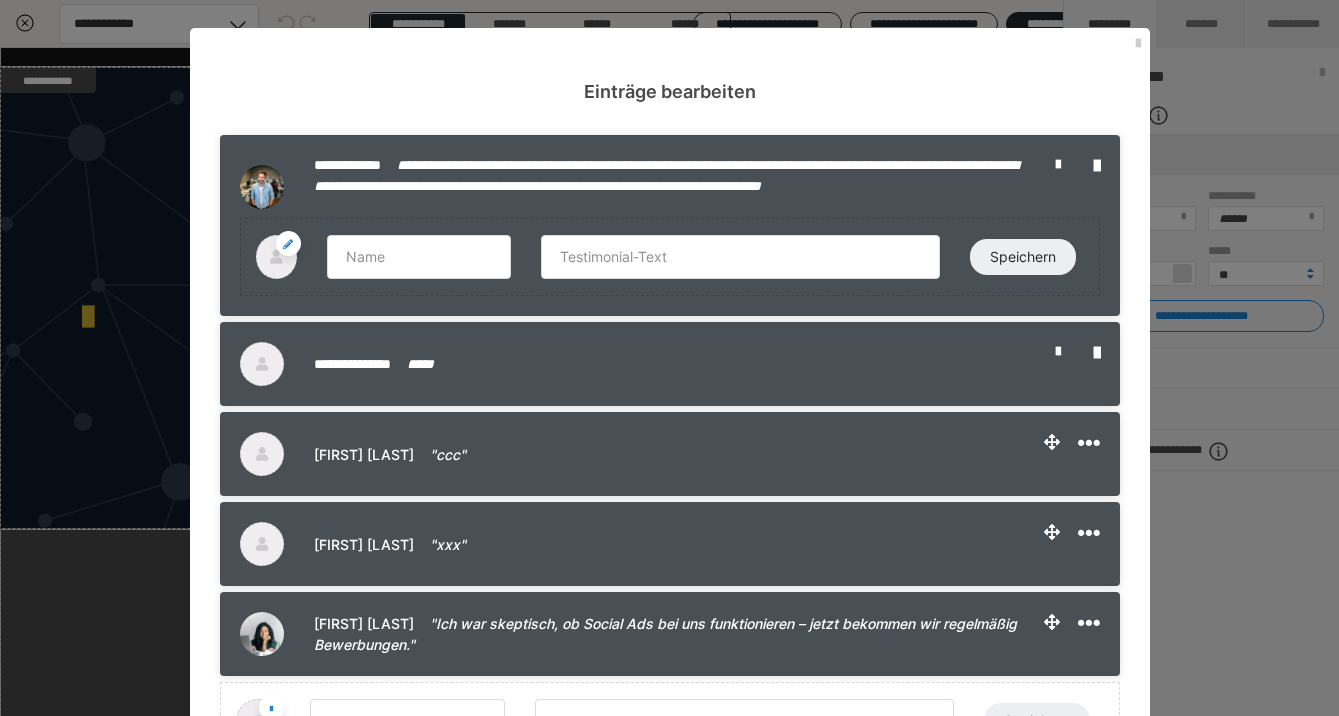 type on "Laura Mertens" 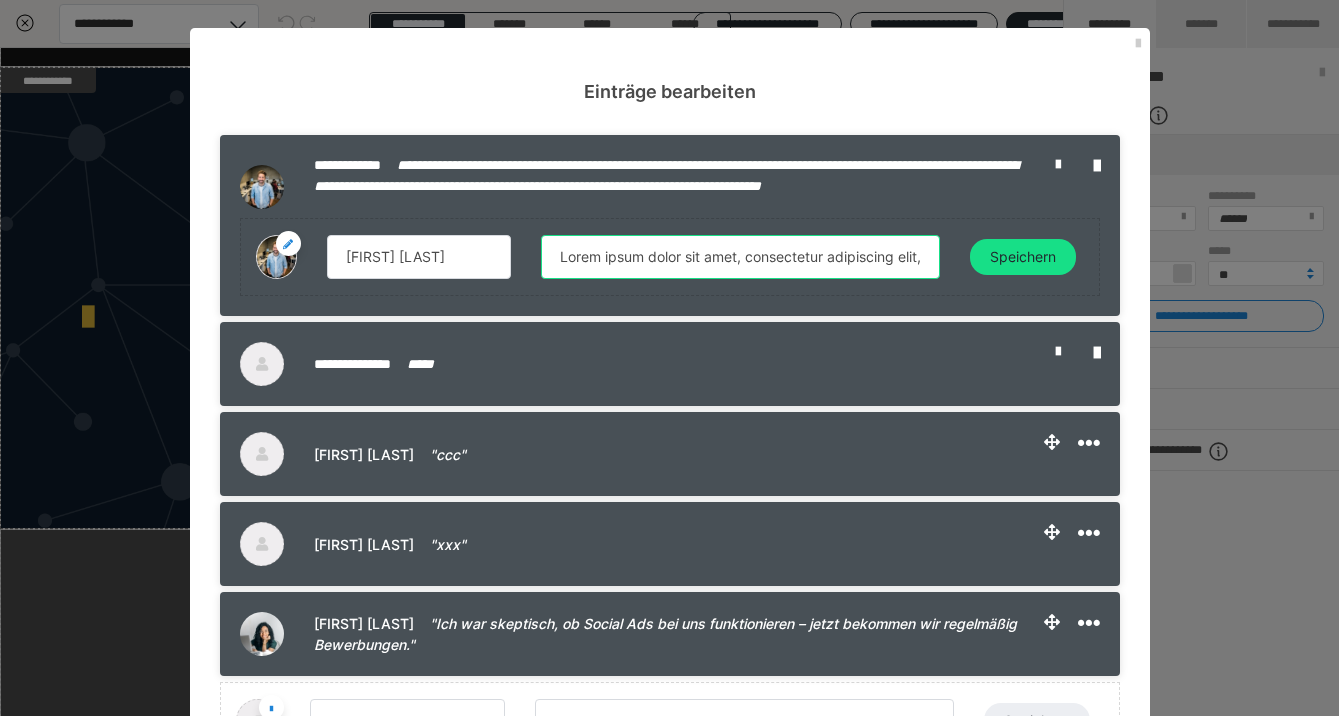 click on "Lorem ipsum dolor sit amet, consectetur adipiscing elit, sed do eiusmod tempor incididunt ut labore et dolore magna aliqua. Ut enim ad minim veniam, quis nostrud orem ipsum dolor sit amet, consectetur adipiscing" at bounding box center (740, 257) 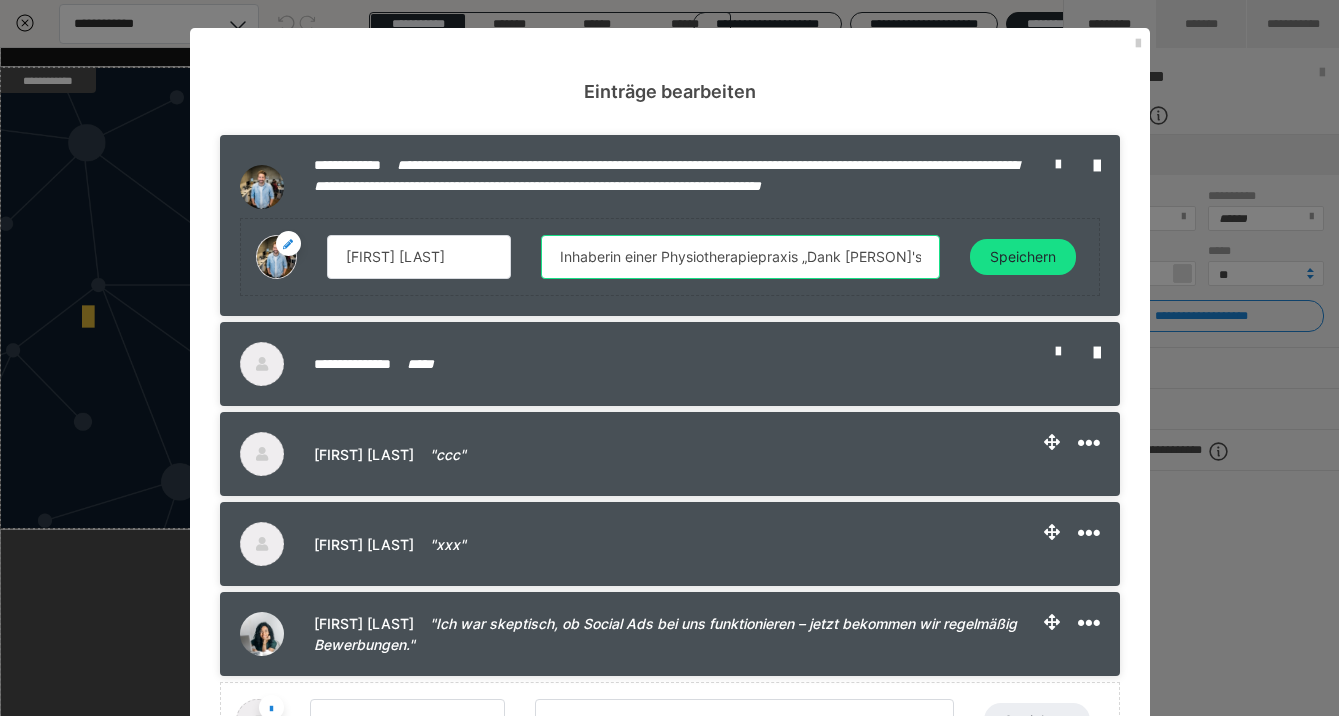 drag, startPoint x: 748, startPoint y: 258, endPoint x: 1075, endPoint y: 301, distance: 329.8151 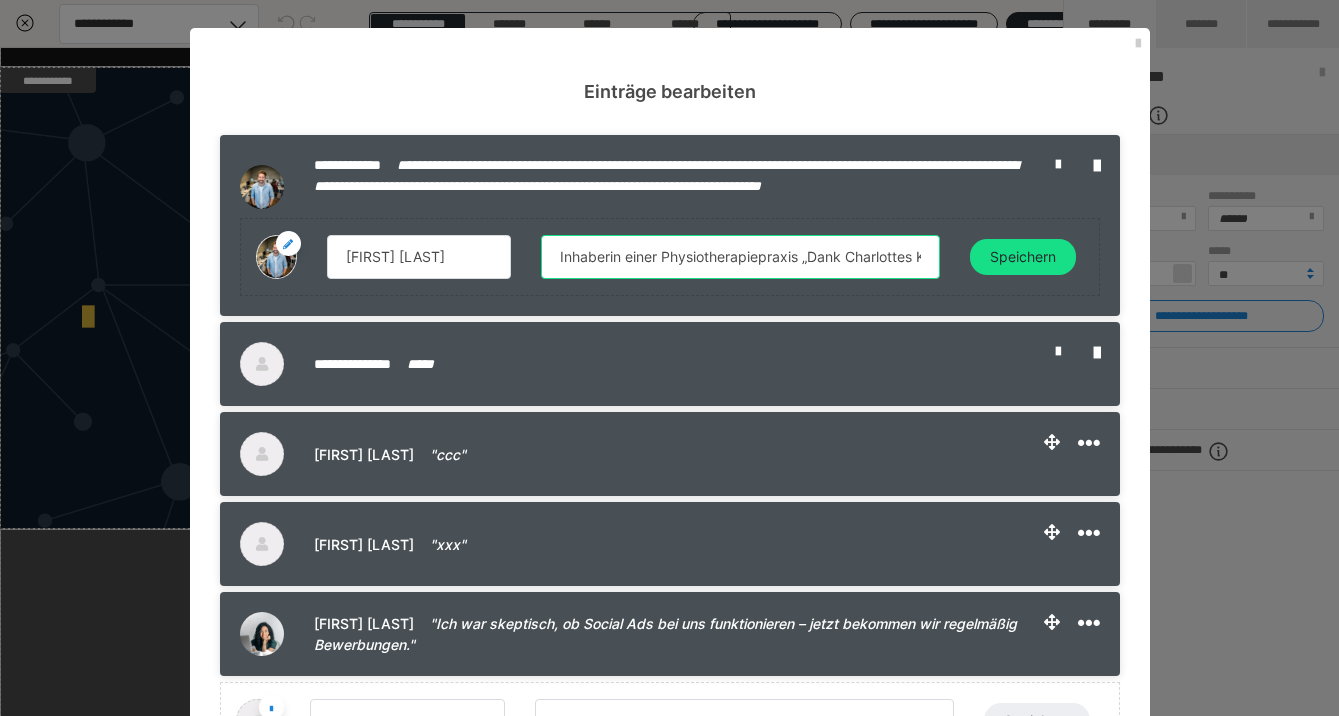 drag, startPoint x: 805, startPoint y: 265, endPoint x: 436, endPoint y: 245, distance: 369.5416 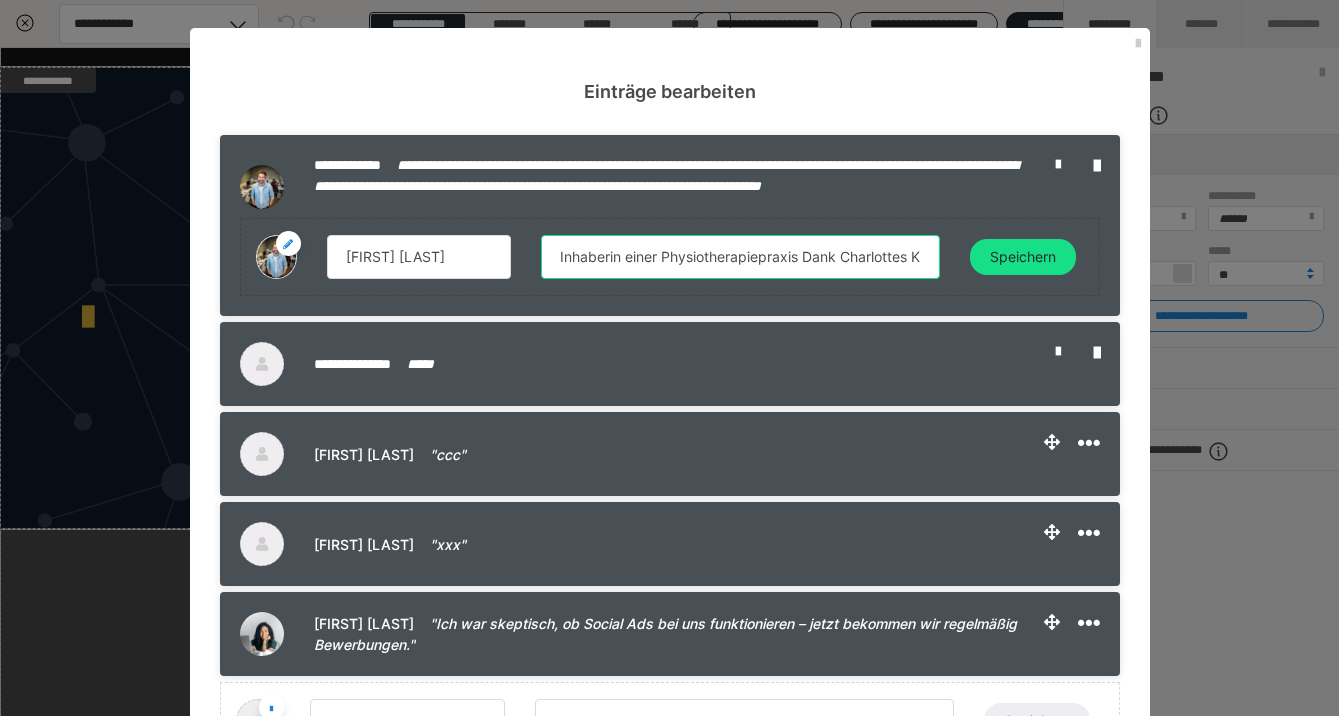 drag, startPoint x: 799, startPoint y: 259, endPoint x: 537, endPoint y: 246, distance: 262.32233 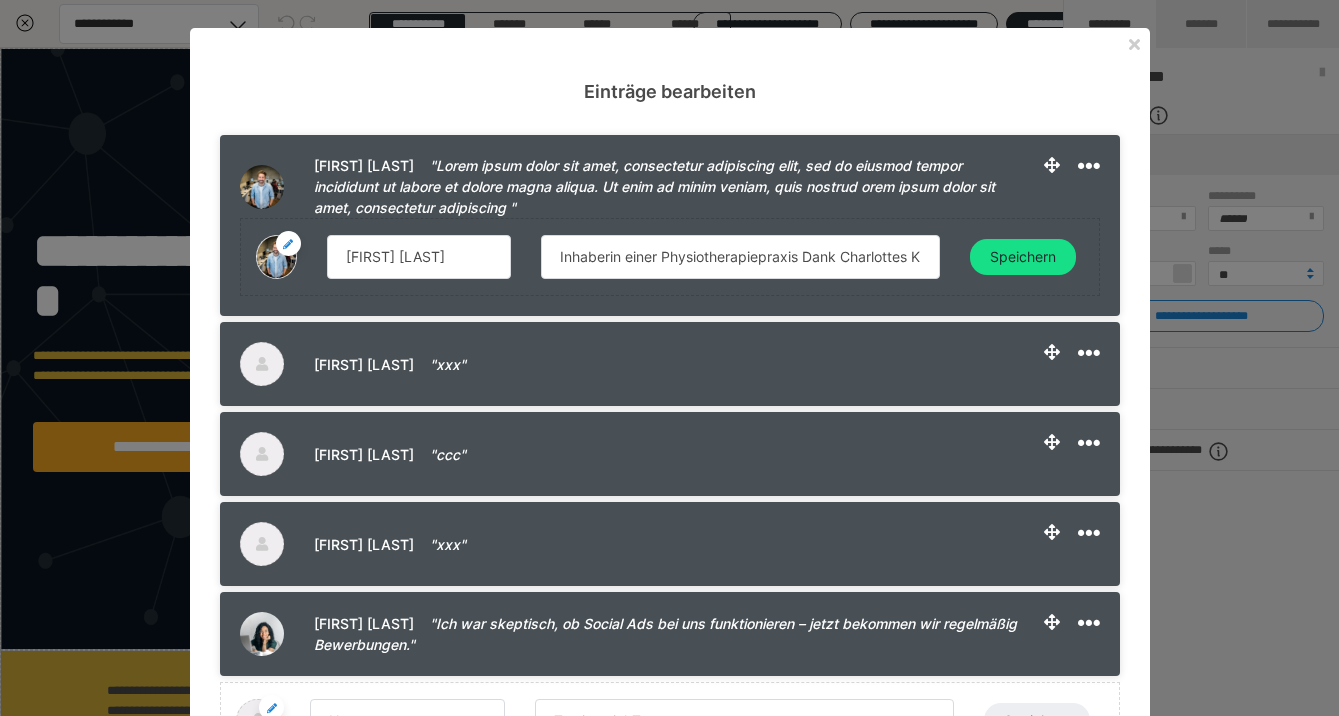 scroll, scrollTop: 246, scrollLeft: 0, axis: vertical 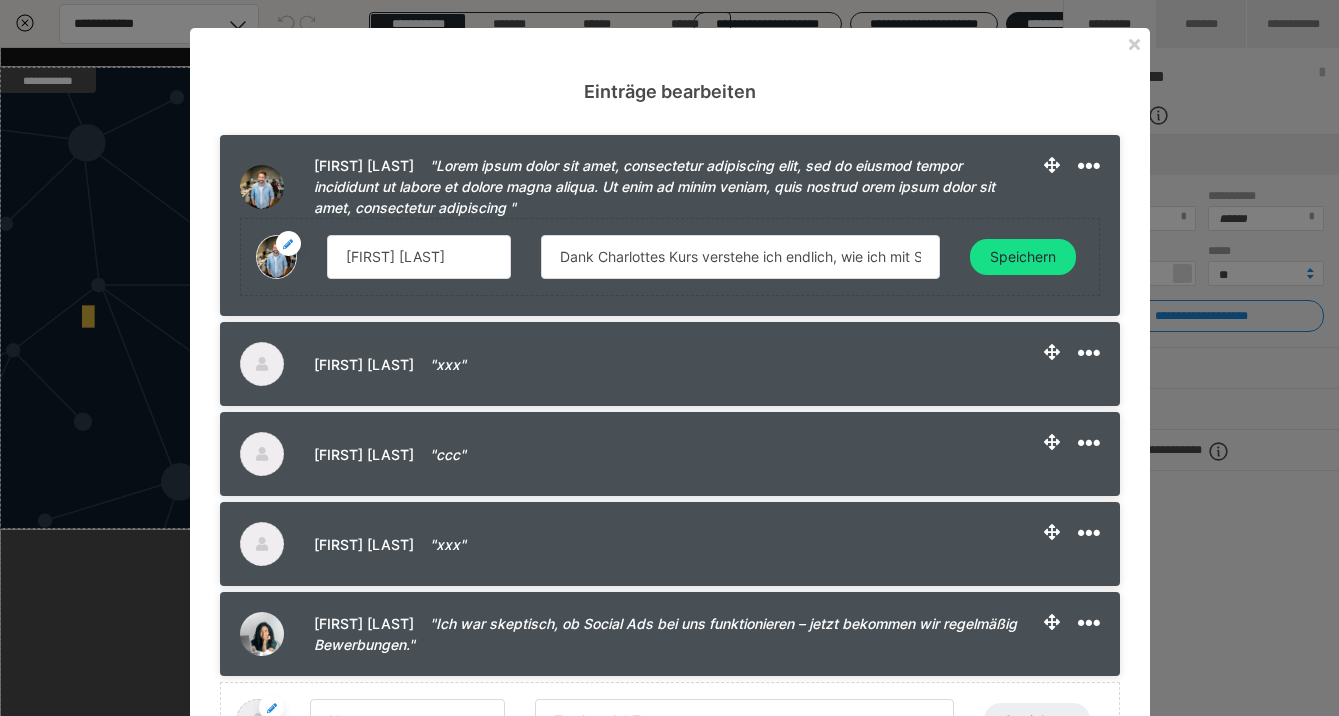 type on "Dank Charlottes Kurs verstehe ich endlich, wie ich mit Social Ads gezielt neue Patienten gewinne." 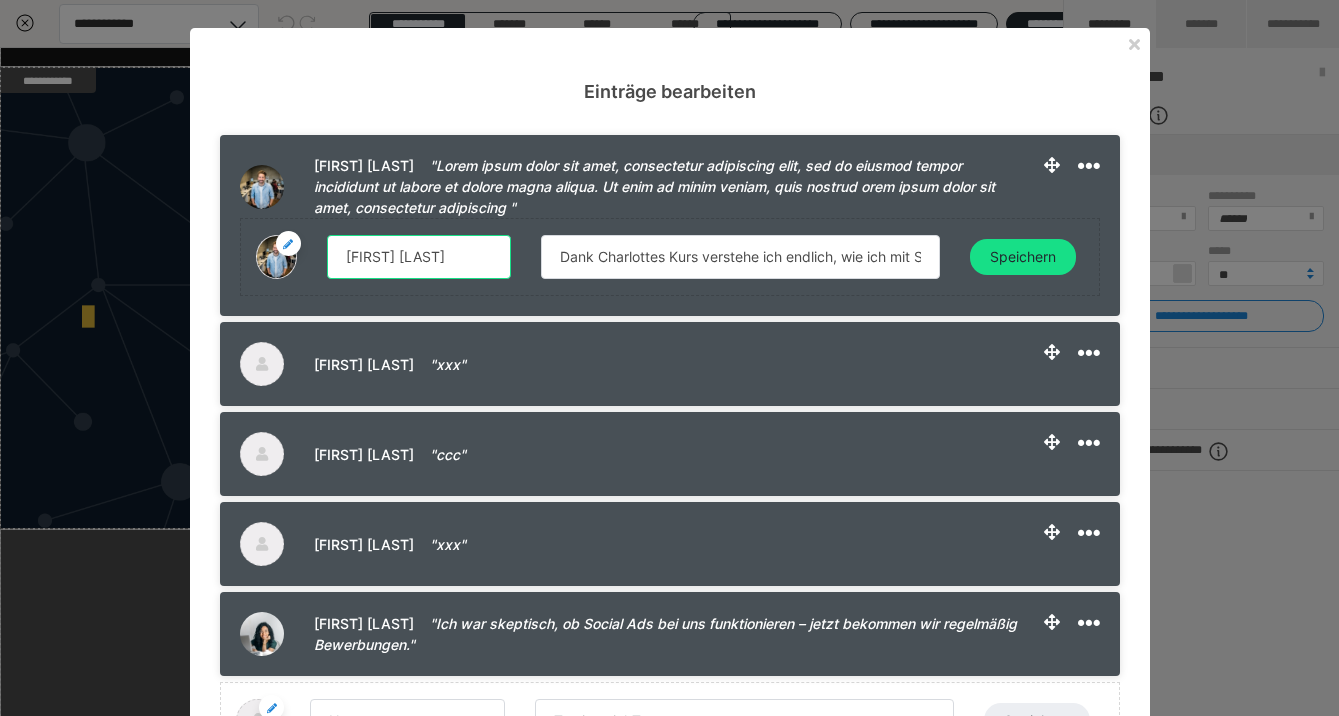 click on "[FIRST] [LAST]" at bounding box center (419, 257) 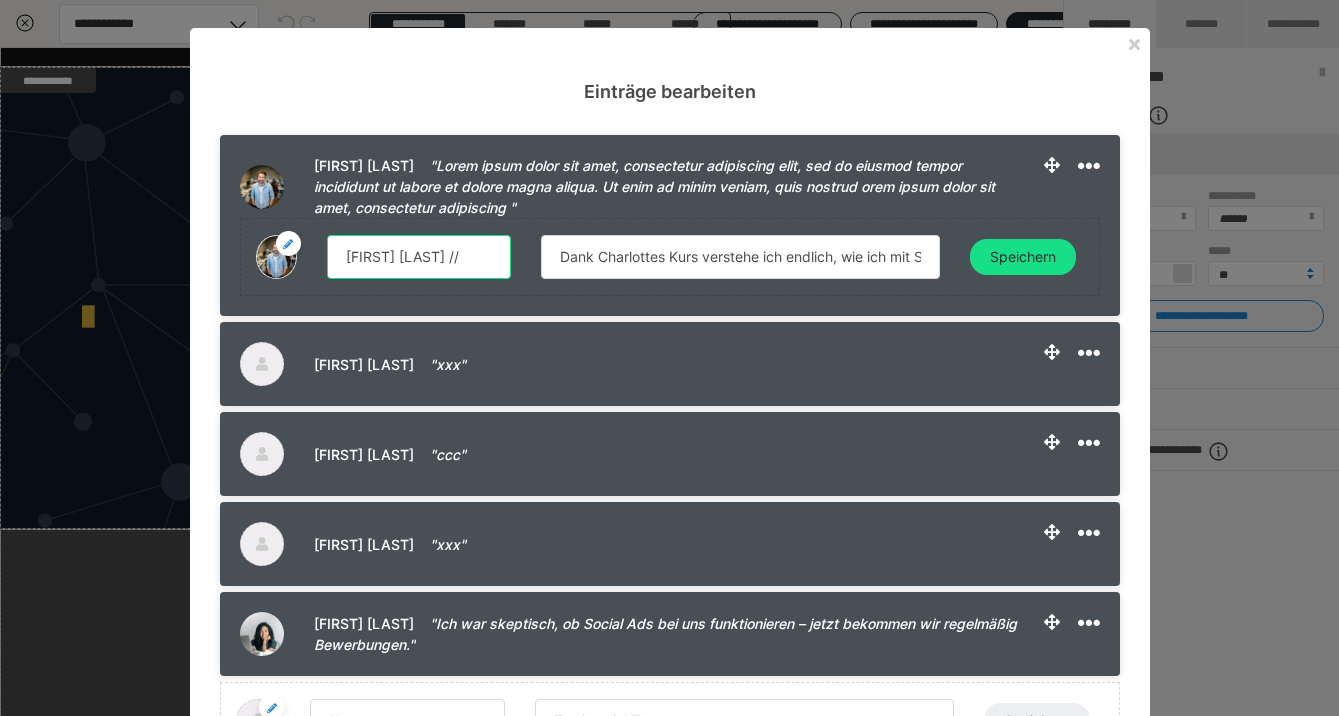 paste on "Inhaberin einer Physiotherapiepraxis" 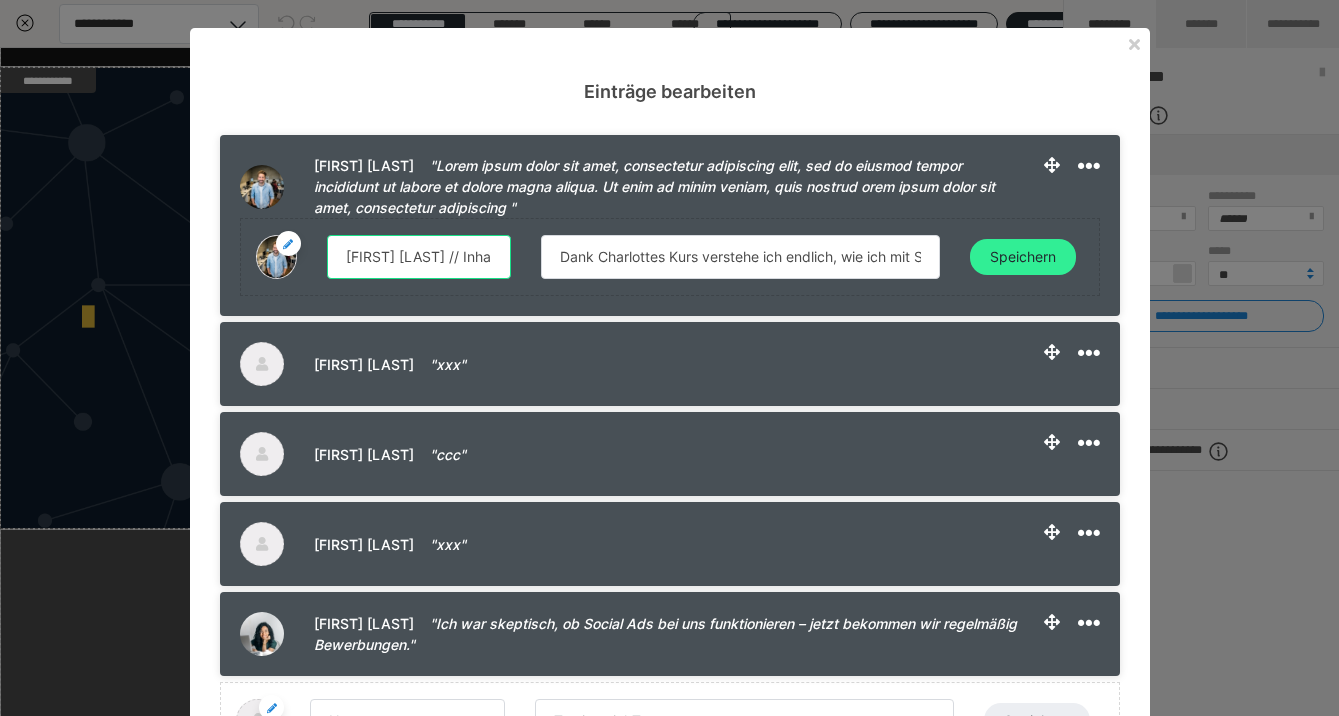 type on "Laura Mertens // Inhaberin einer Physiotherapiepraxis" 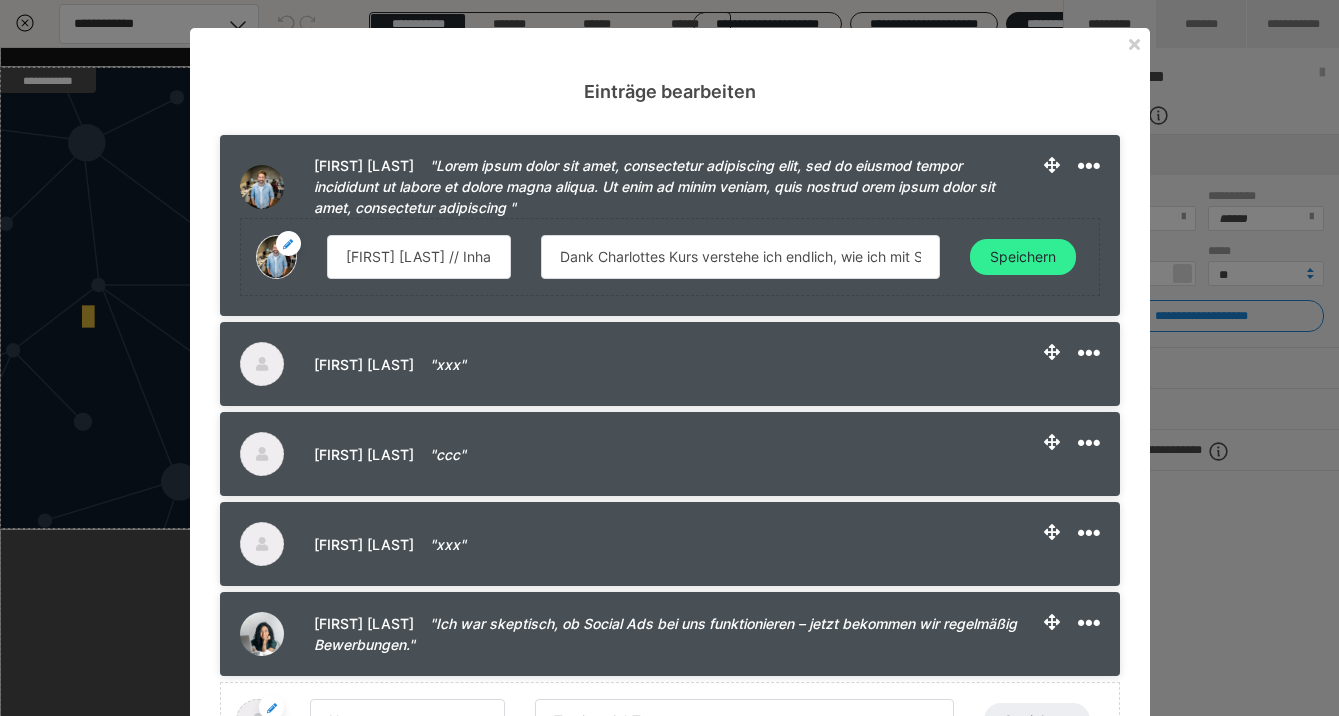 click on "Speichern" at bounding box center (1023, 257) 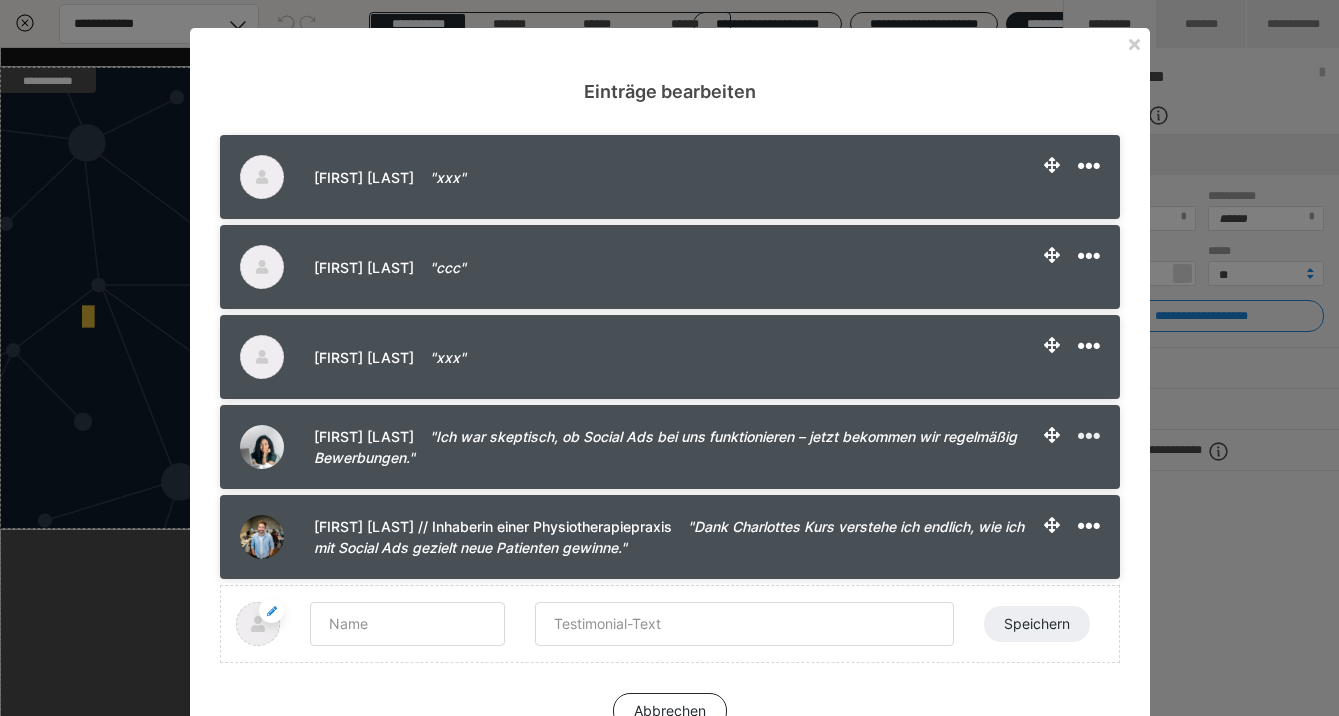 click at bounding box center [1089, 436] 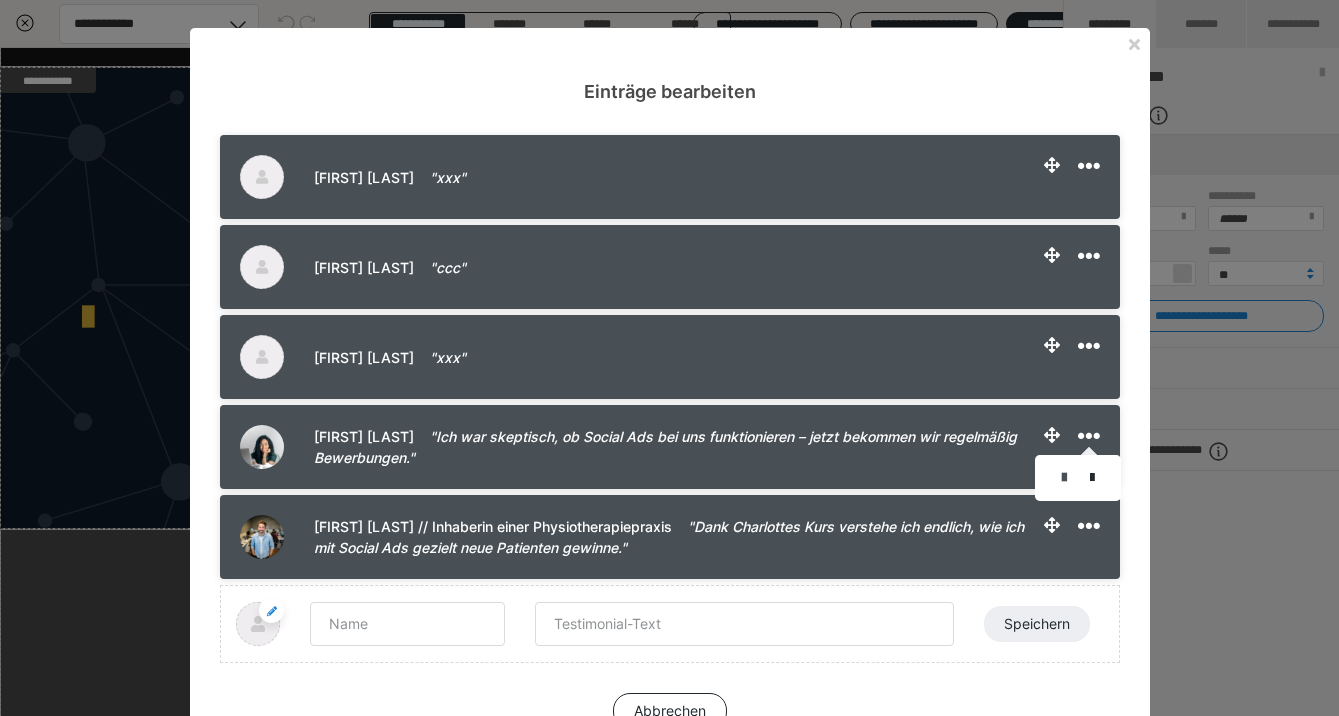 click at bounding box center [1064, 478] 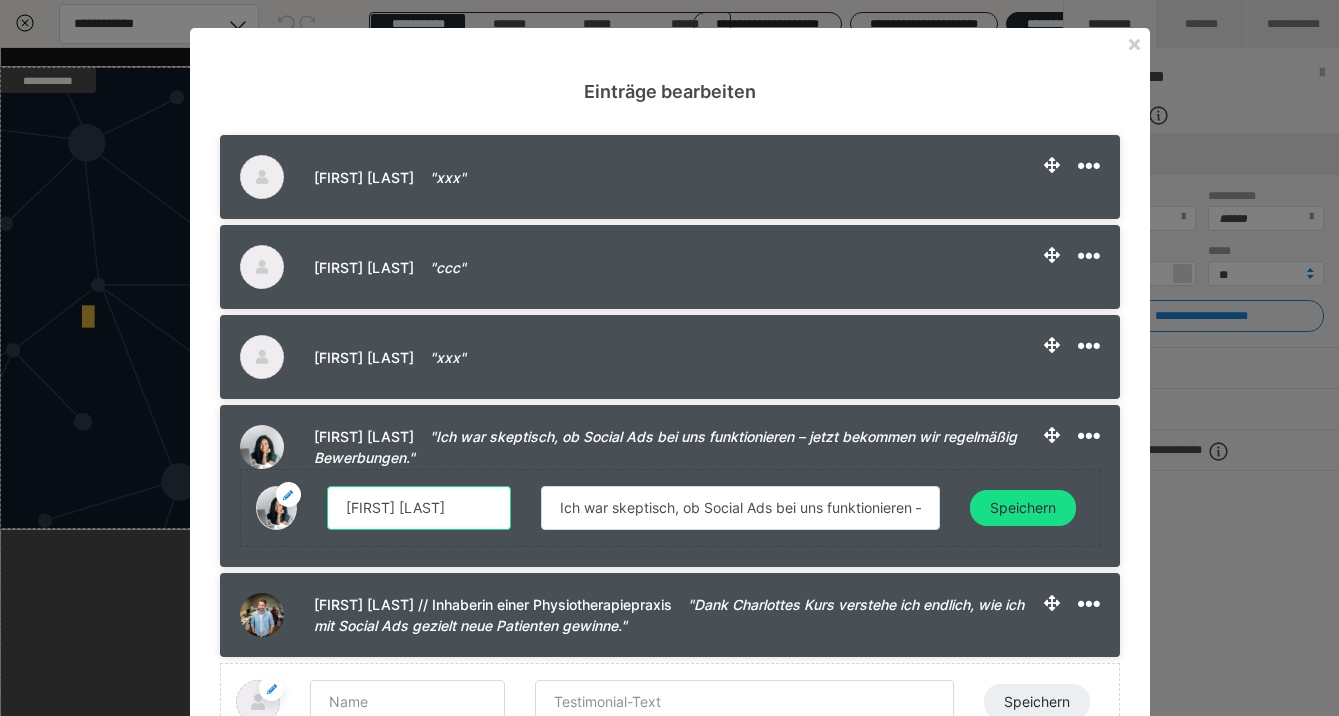 click on "Tobias Schreiber" at bounding box center [419, 508] 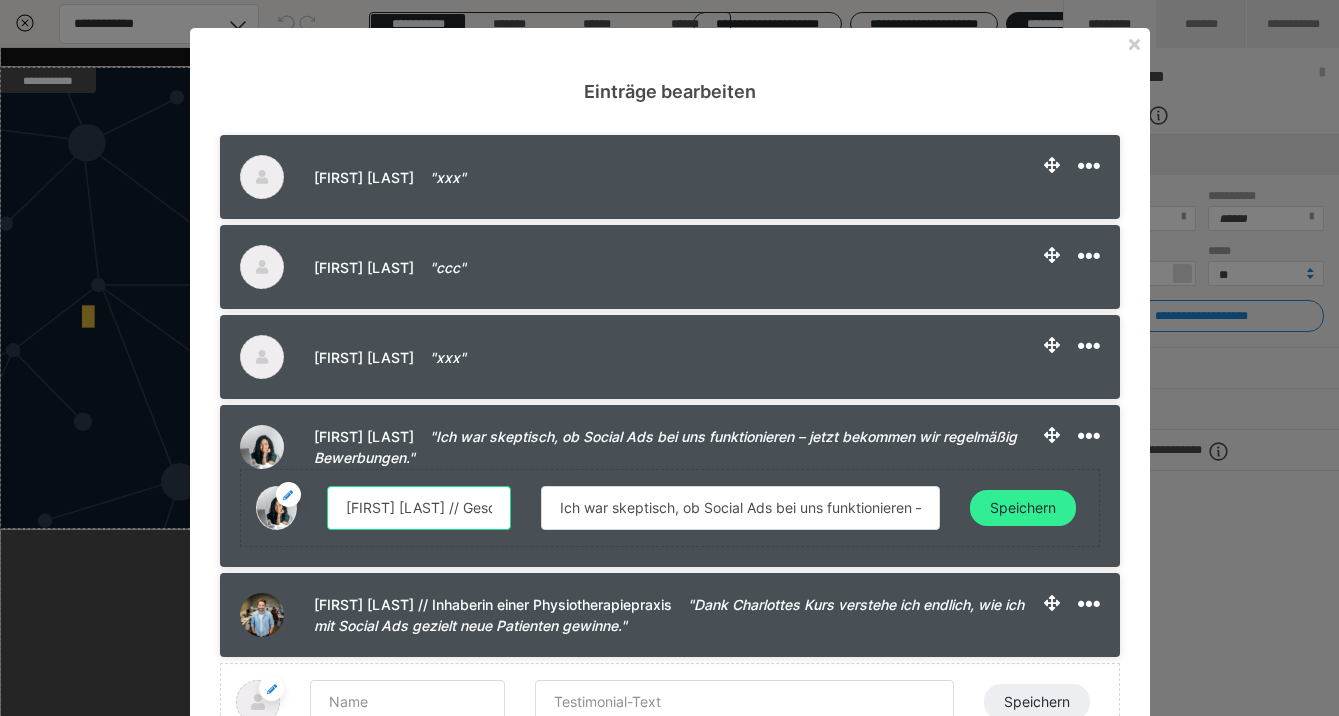 type on "Tobias Schreiber // Geschäftsführer einer Handwerksfirma" 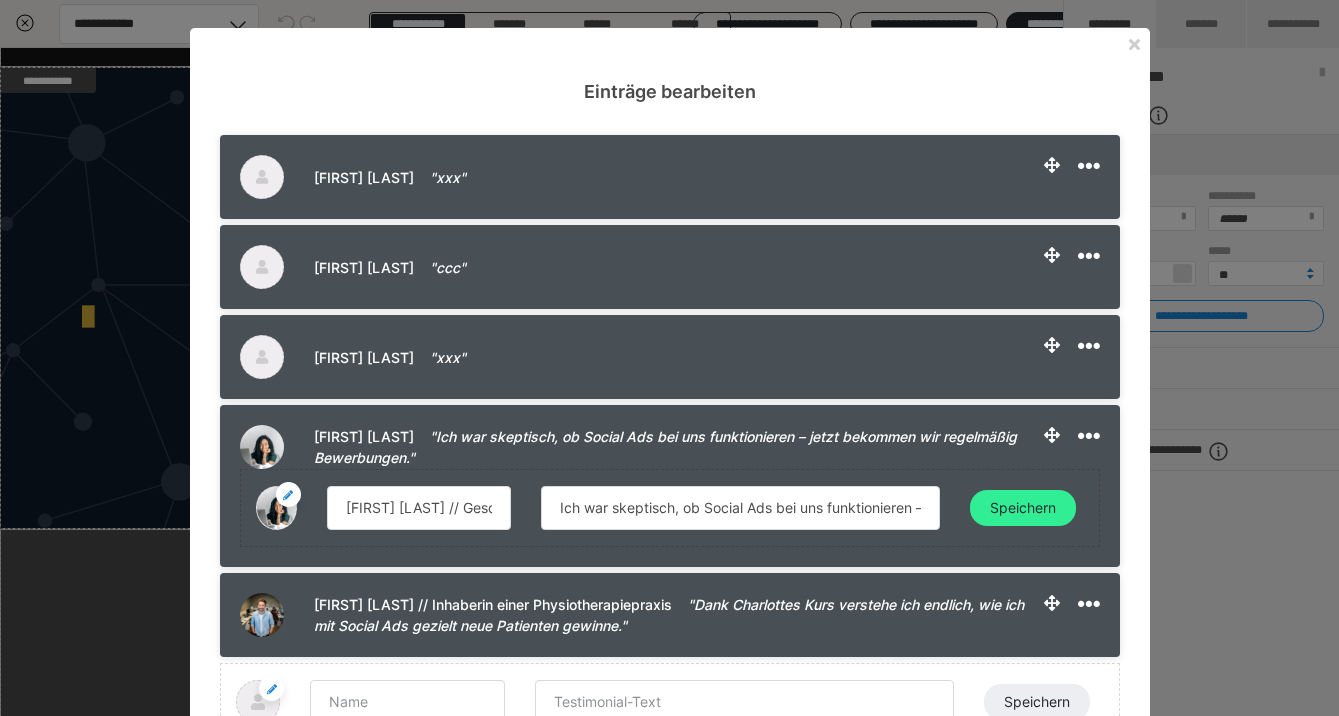 click on "Speichern" at bounding box center [1023, 508] 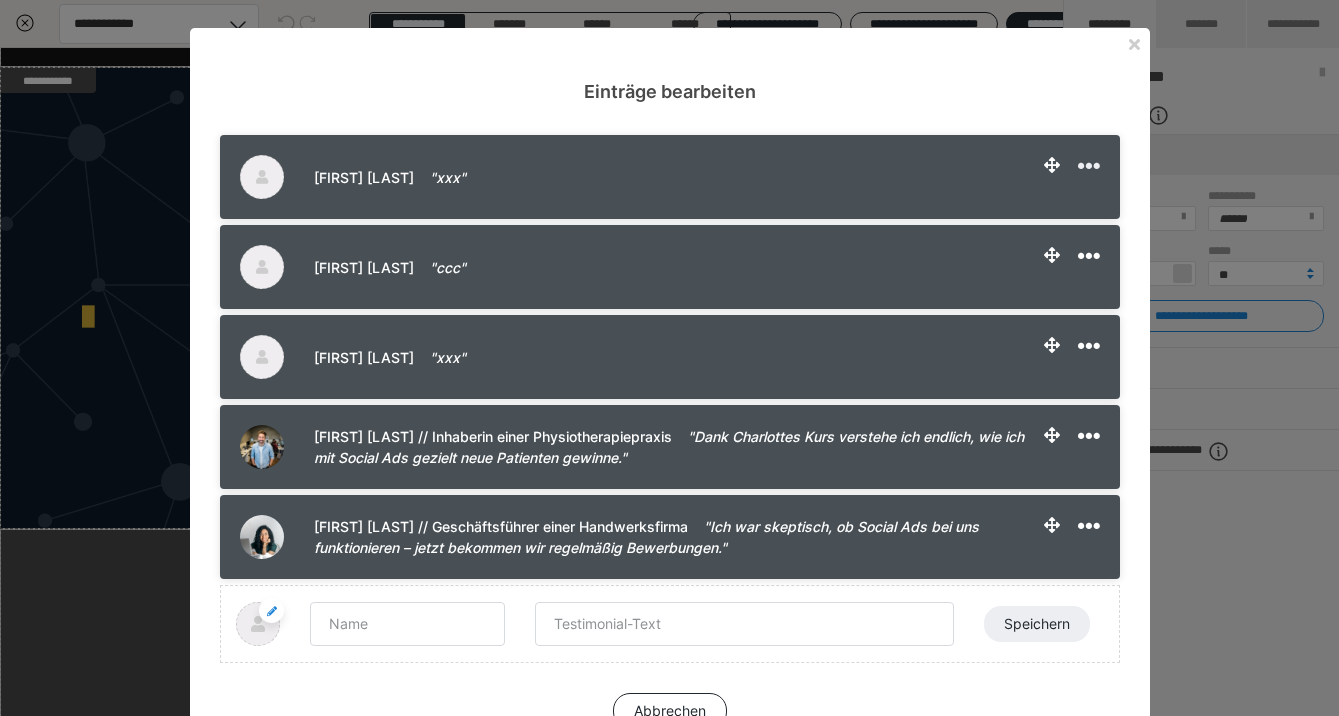 click at bounding box center (1089, 166) 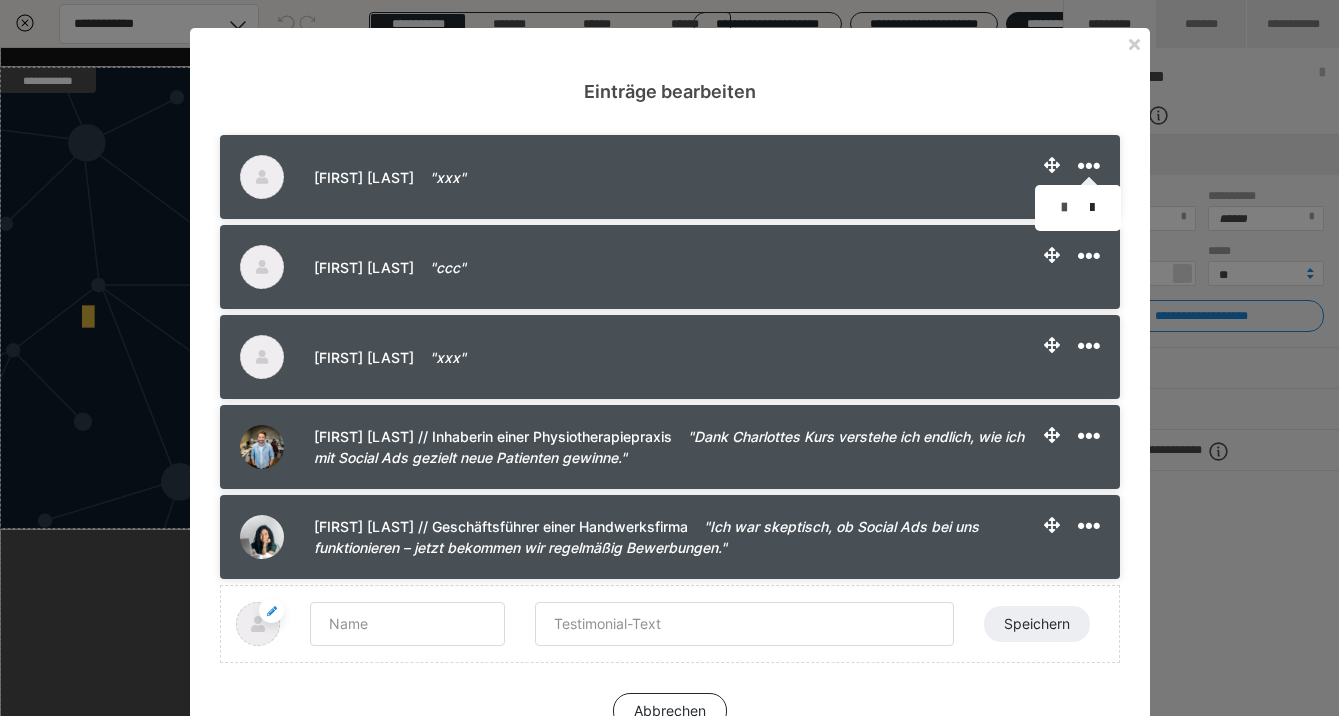click at bounding box center (1064, 208) 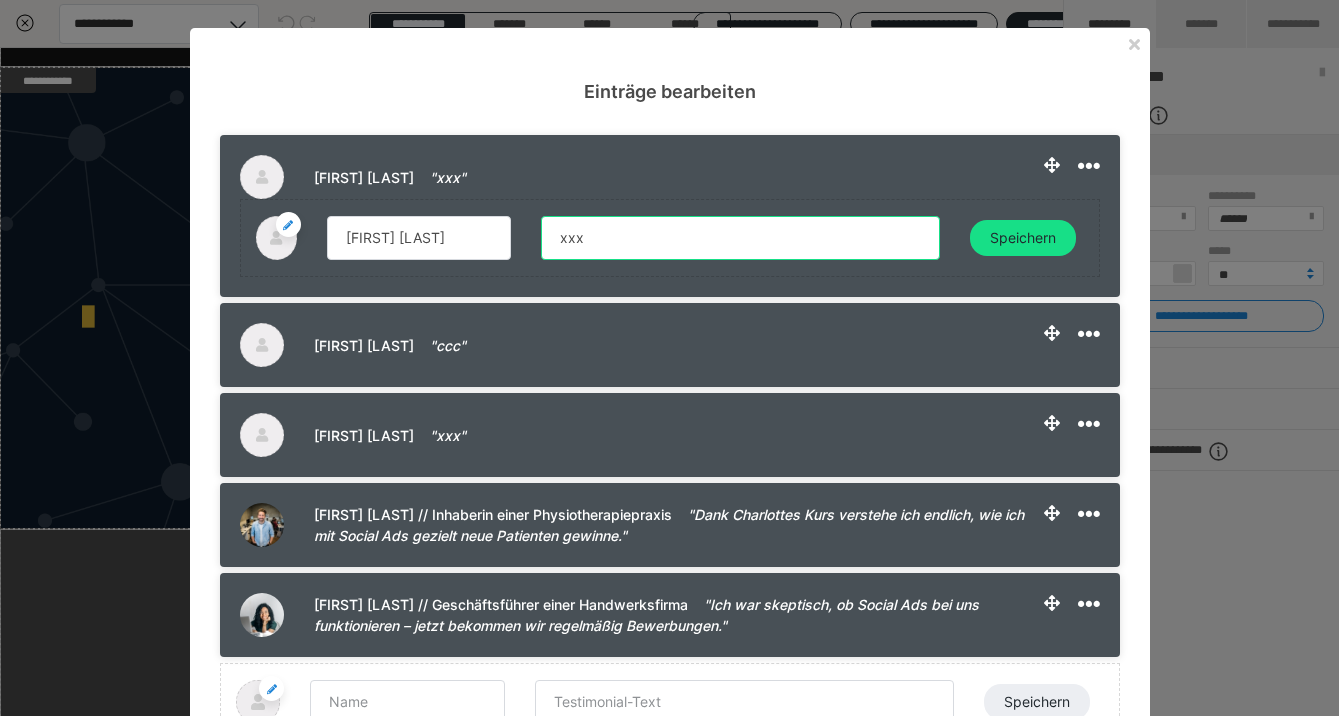 drag, startPoint x: 746, startPoint y: 232, endPoint x: 523, endPoint y: 204, distance: 224.75098 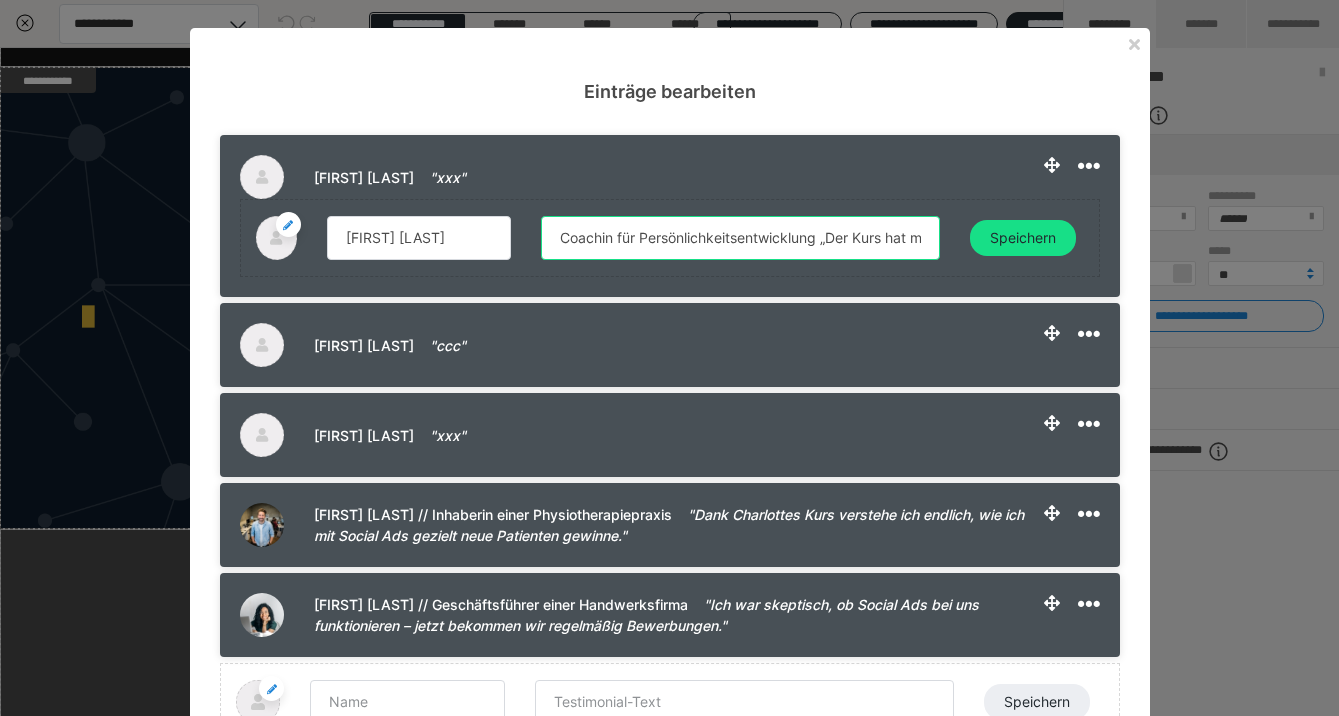 drag, startPoint x: 691, startPoint y: 230, endPoint x: 458, endPoint y: 226, distance: 233.03433 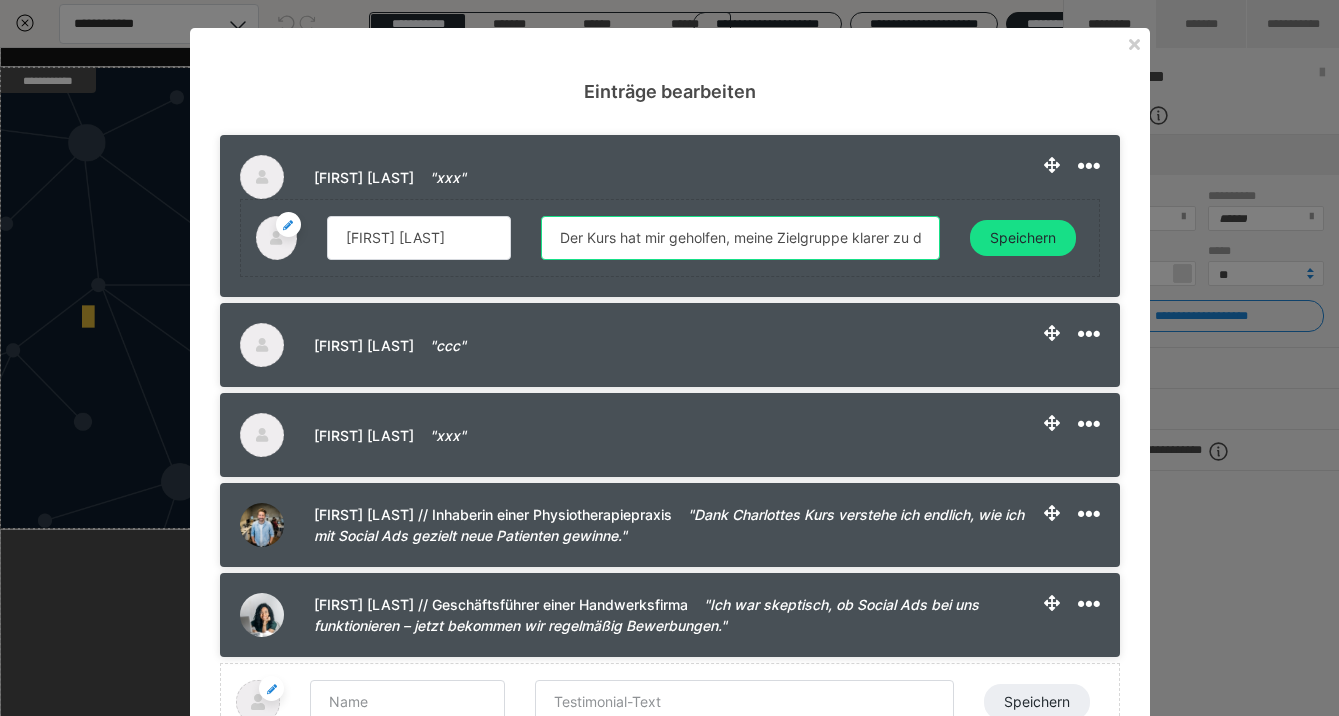 type on "Der Kurs hat mir geholfen, meine Zielgruppe klarer zu definieren und meine Reichweite deutlich zu erhöhen." 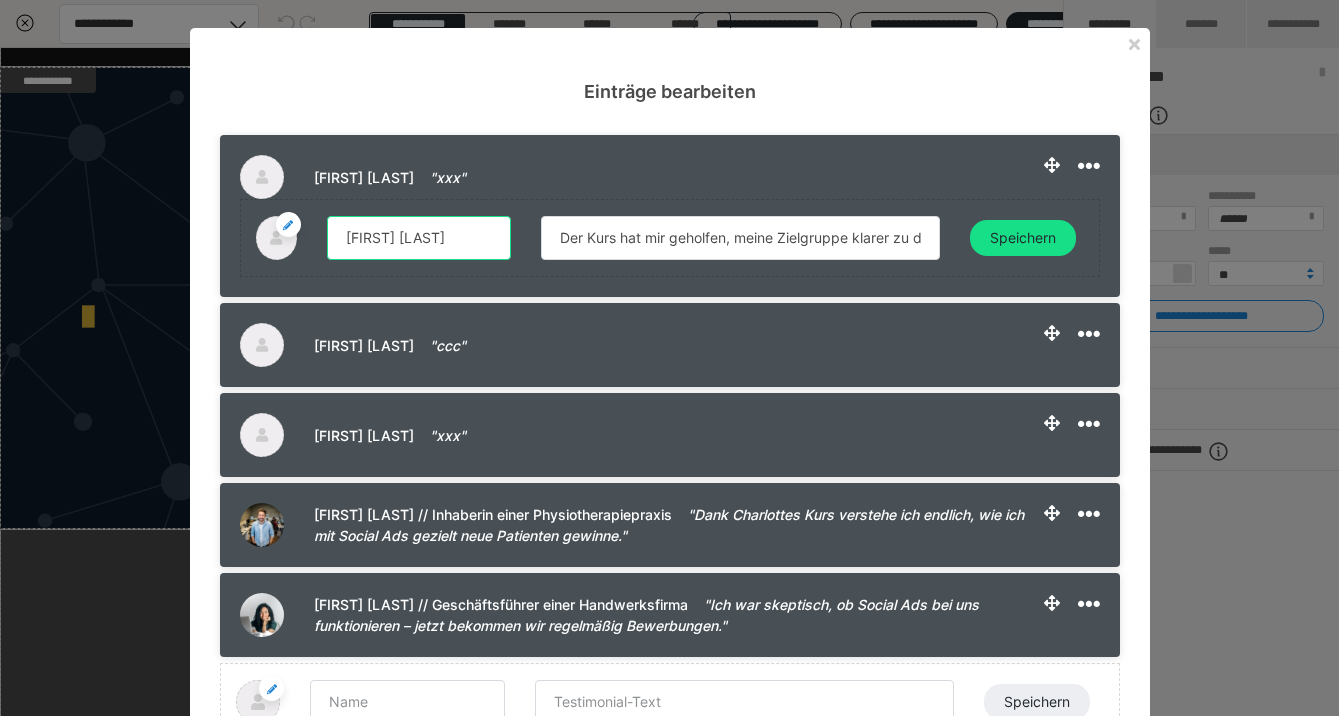 click on "Sabine Hoffmann" at bounding box center [419, 238] 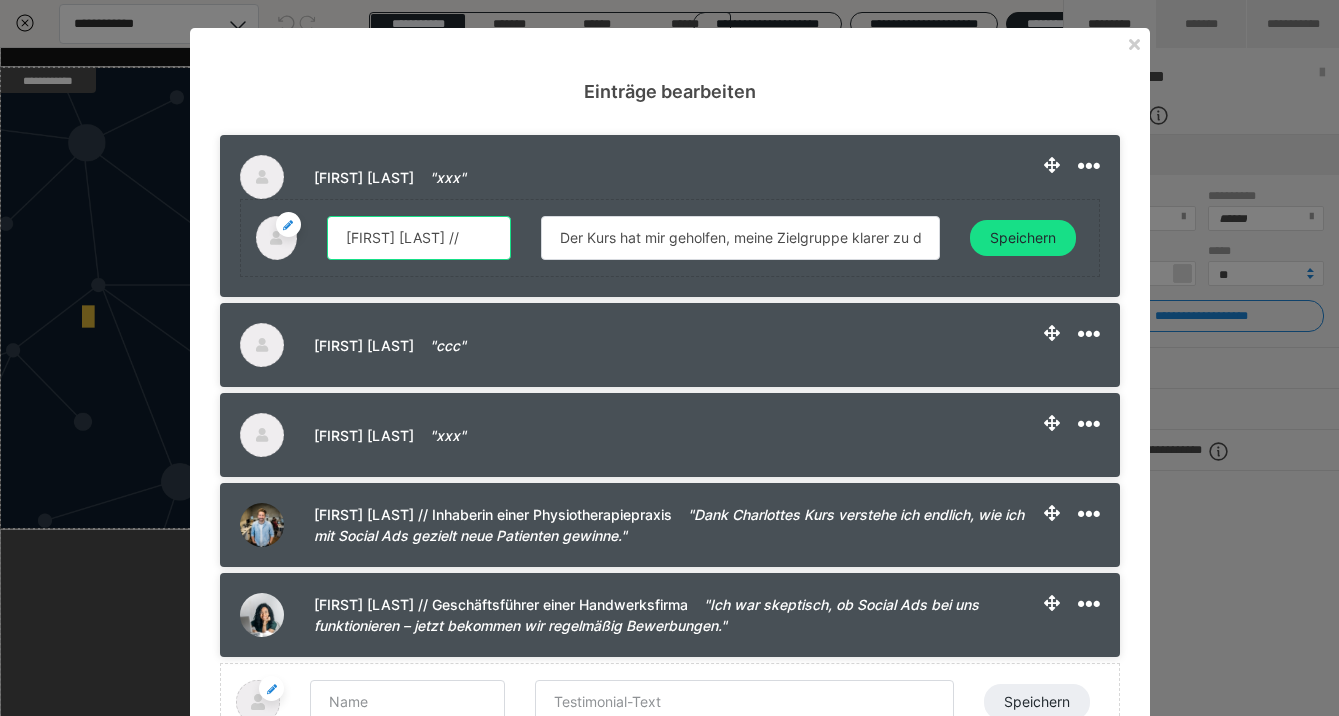 paste on "Coachin für Persönlichkeitsentwicklung „" 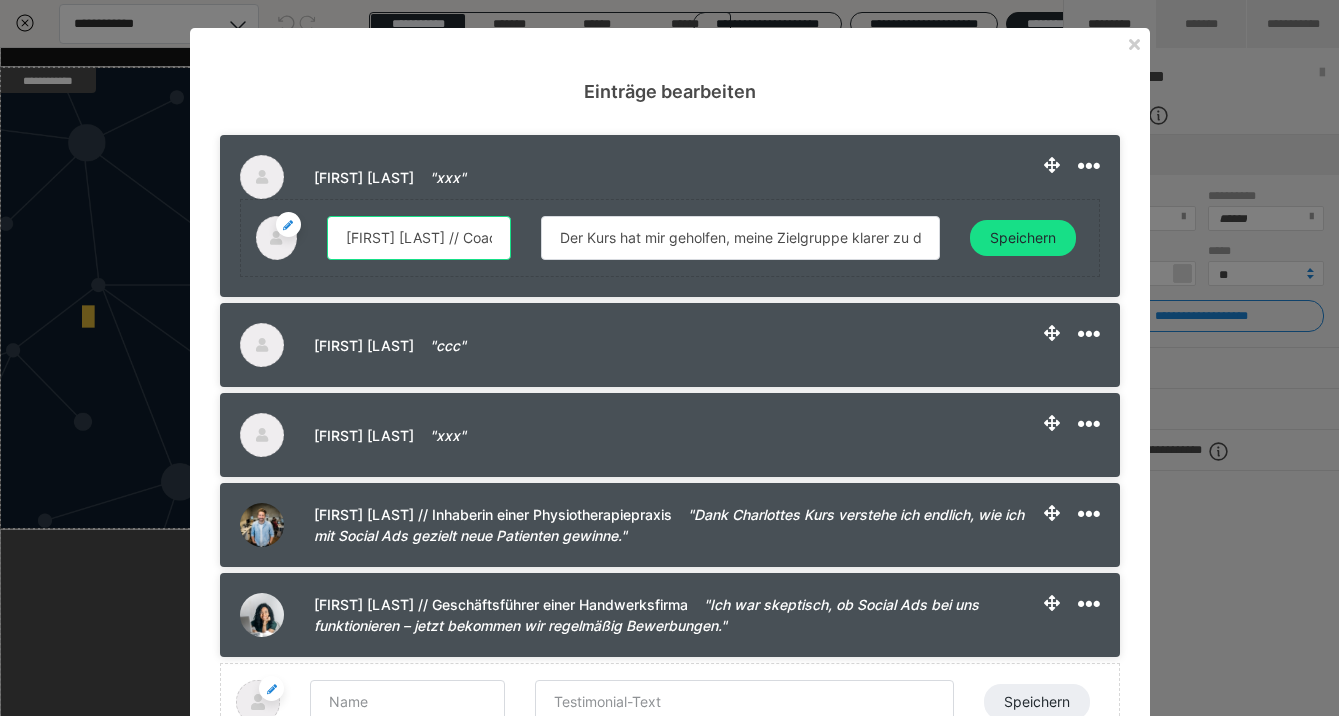 drag, startPoint x: 469, startPoint y: 238, endPoint x: 265, endPoint y: 238, distance: 204 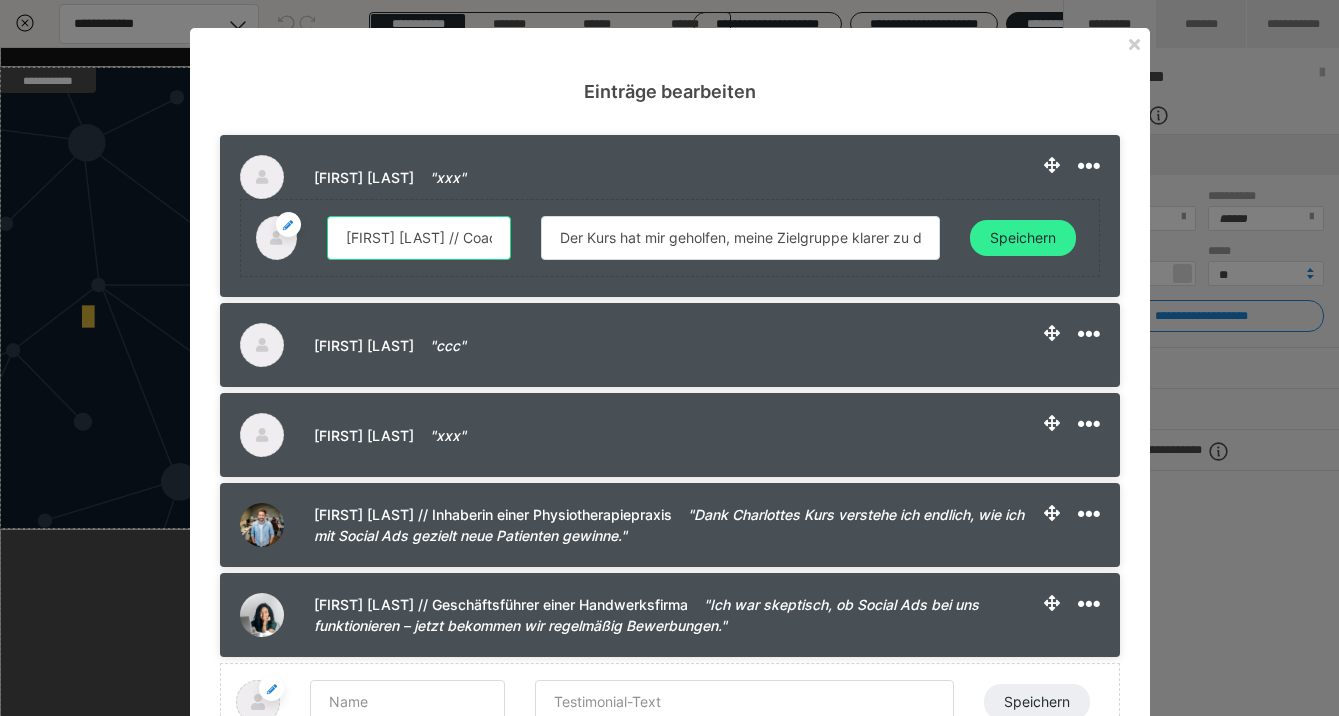 type on "Sabine Hoffmann // Coachin für Persönlichkeitsentwicklung" 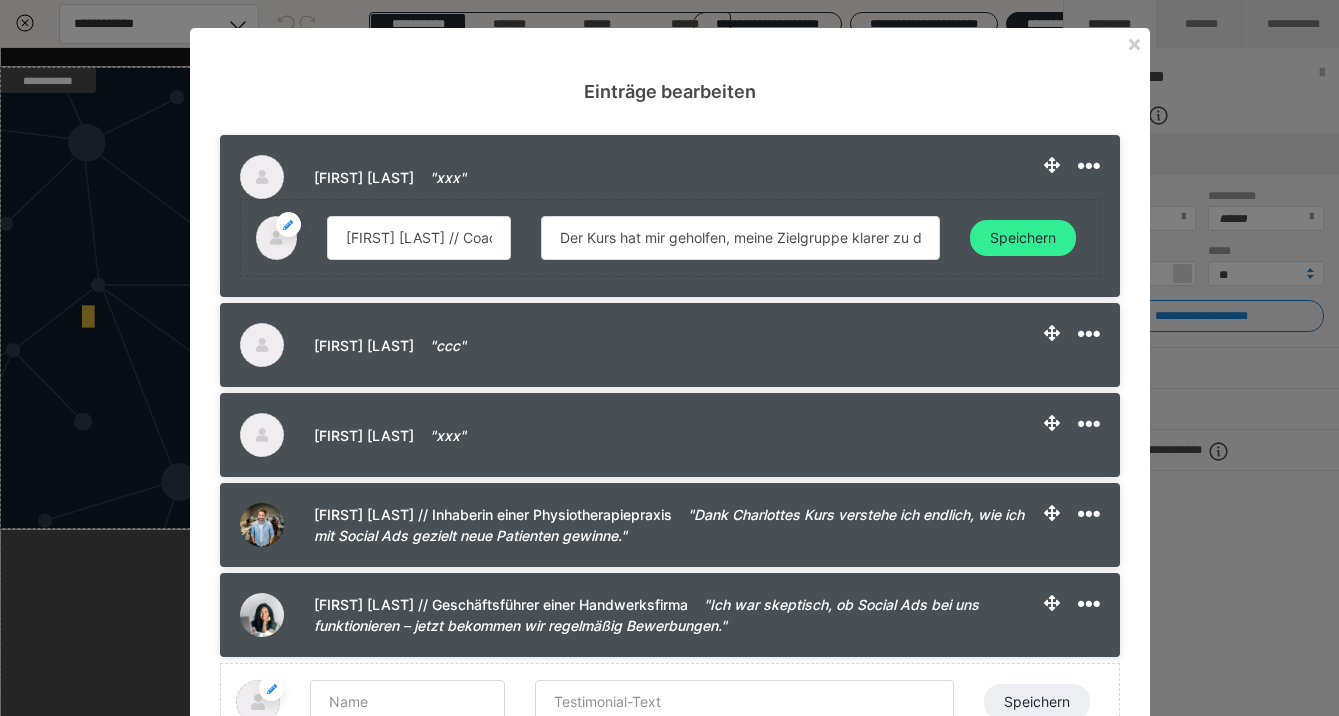 click on "Speichern" at bounding box center (1023, 238) 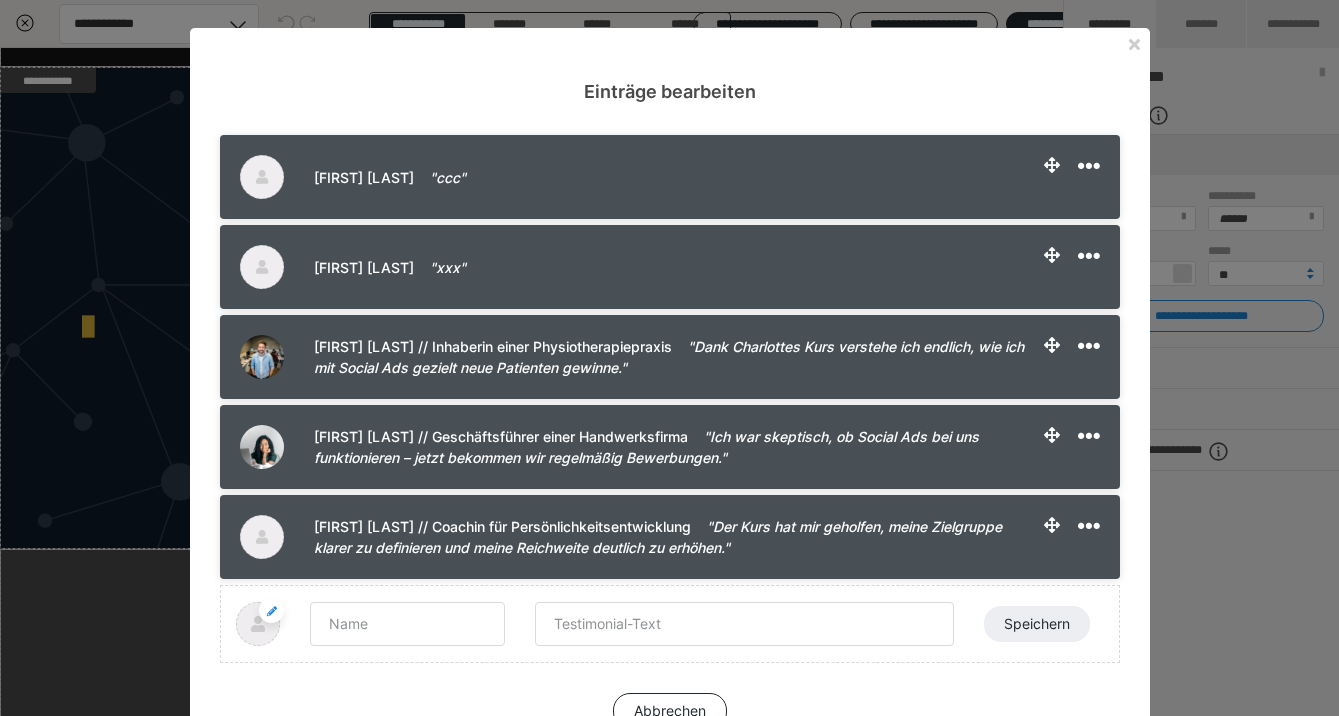click on "Anja Roth "ccc"" at bounding box center (670, 177) 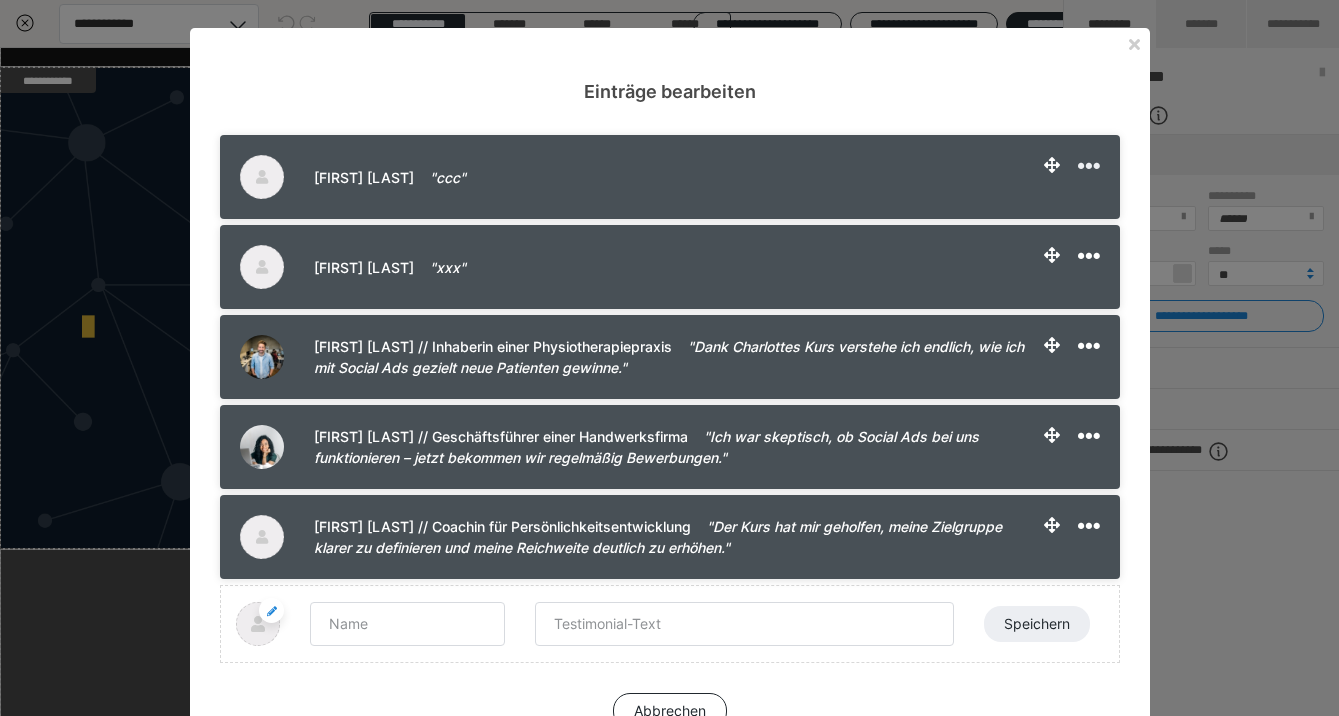 click at bounding box center (1089, 166) 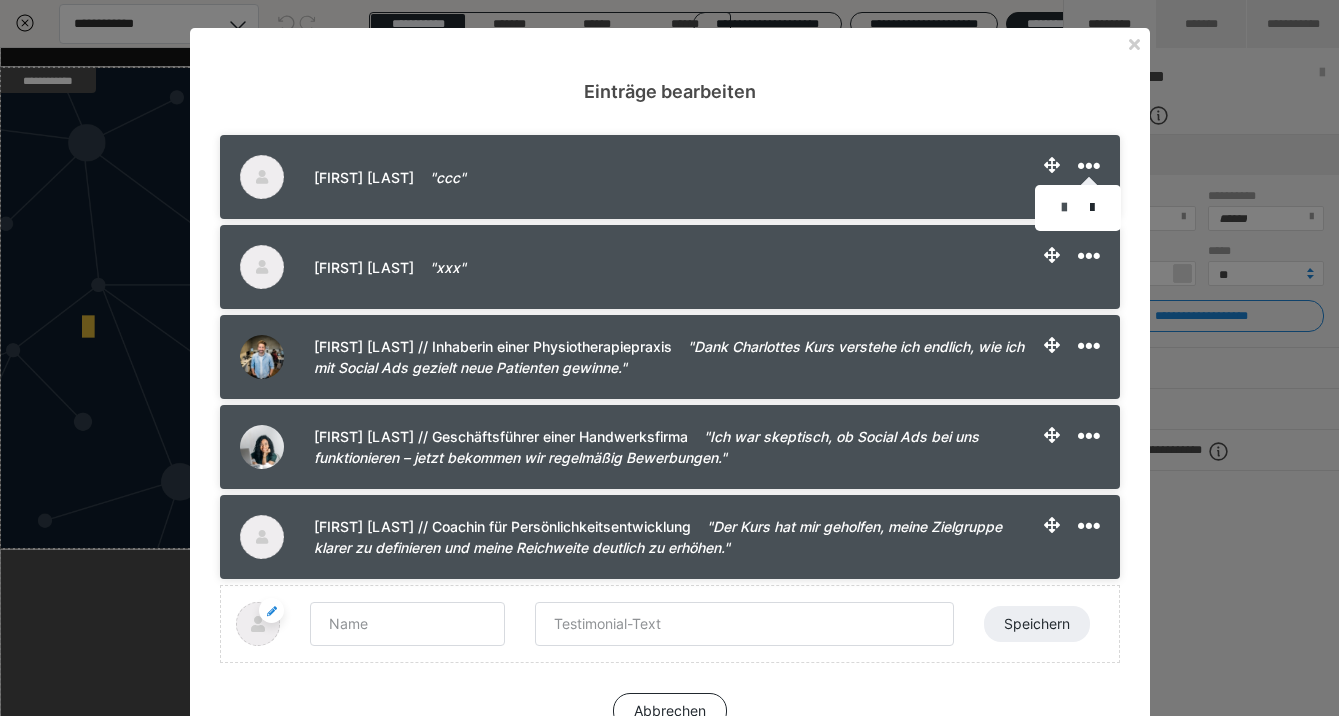click at bounding box center (1064, 208) 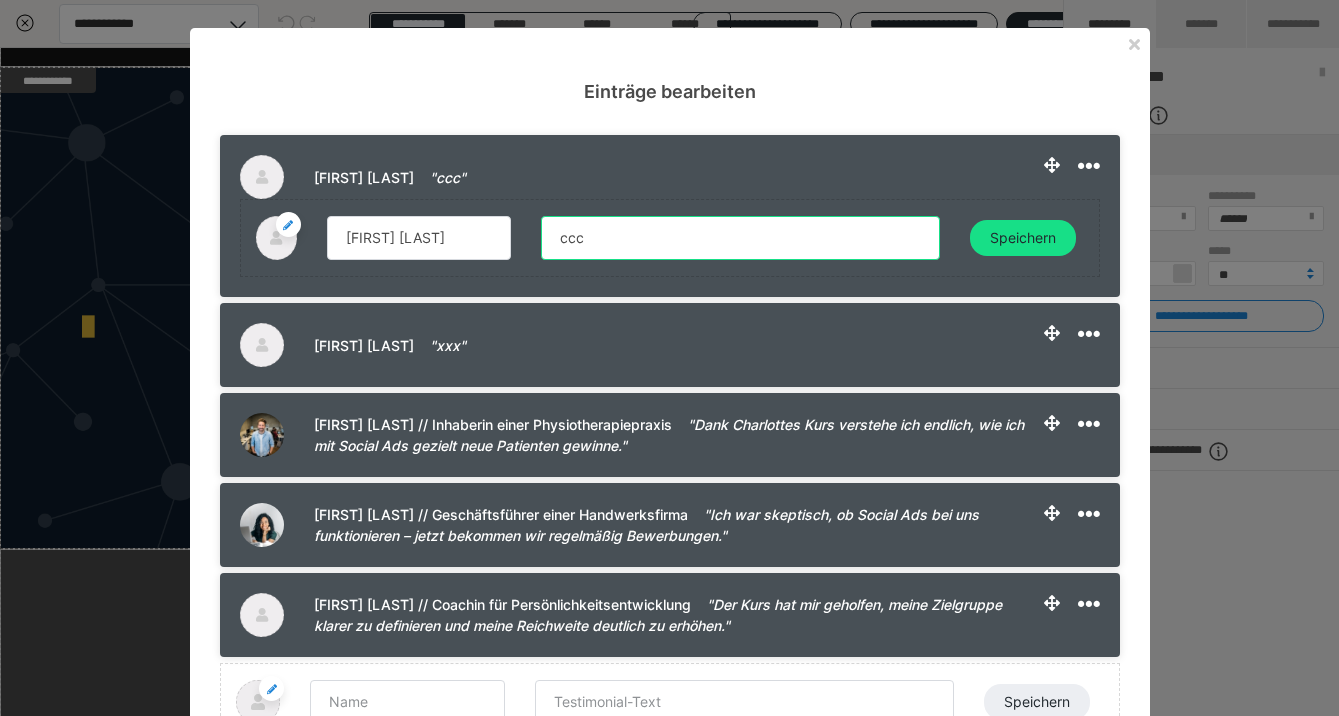 drag, startPoint x: 634, startPoint y: 244, endPoint x: 469, endPoint y: 228, distance: 165.77394 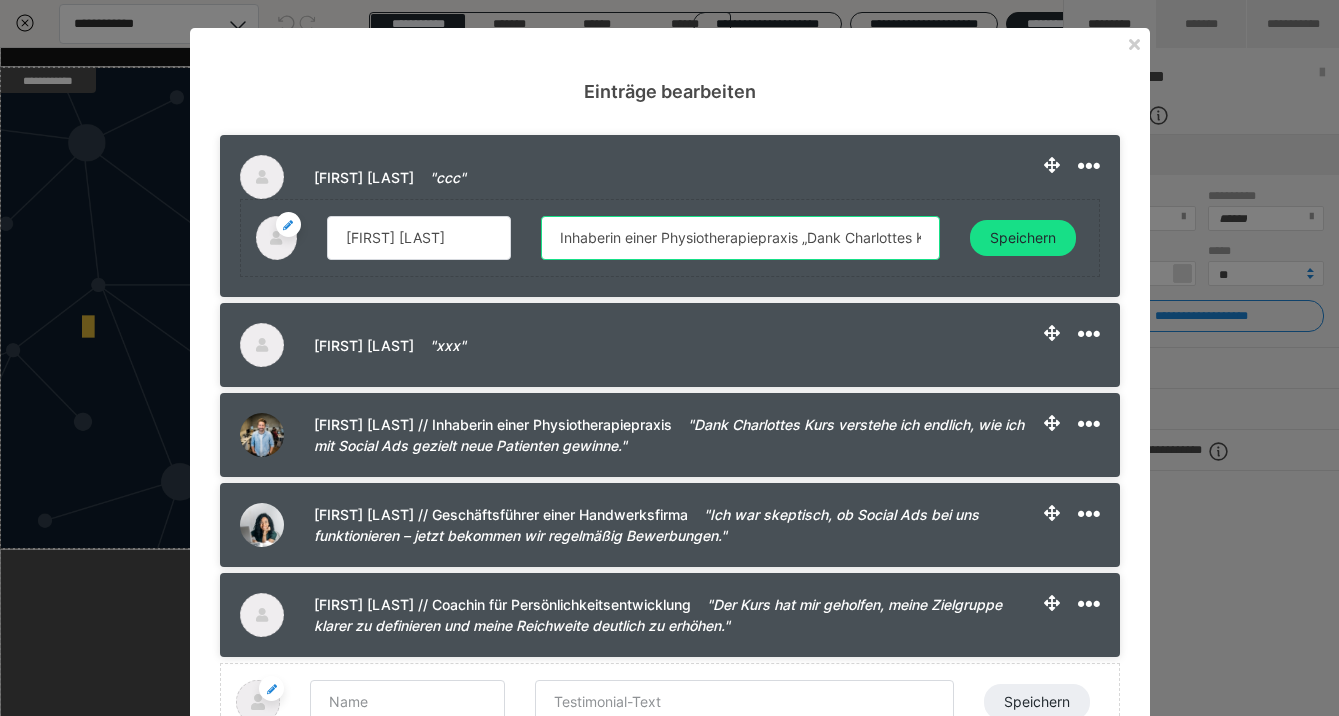 drag, startPoint x: 724, startPoint y: 247, endPoint x: 401, endPoint y: 212, distance: 324.89075 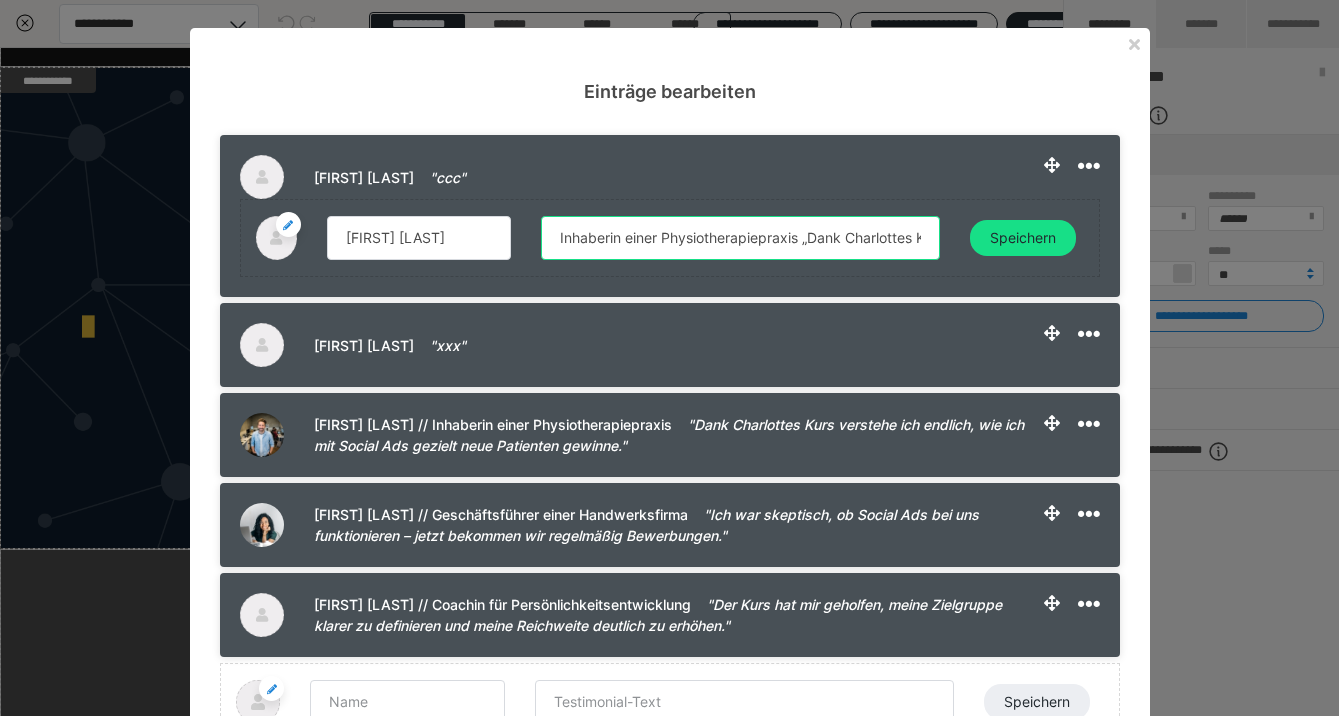 drag, startPoint x: 601, startPoint y: 238, endPoint x: 402, endPoint y: 207, distance: 201.4001 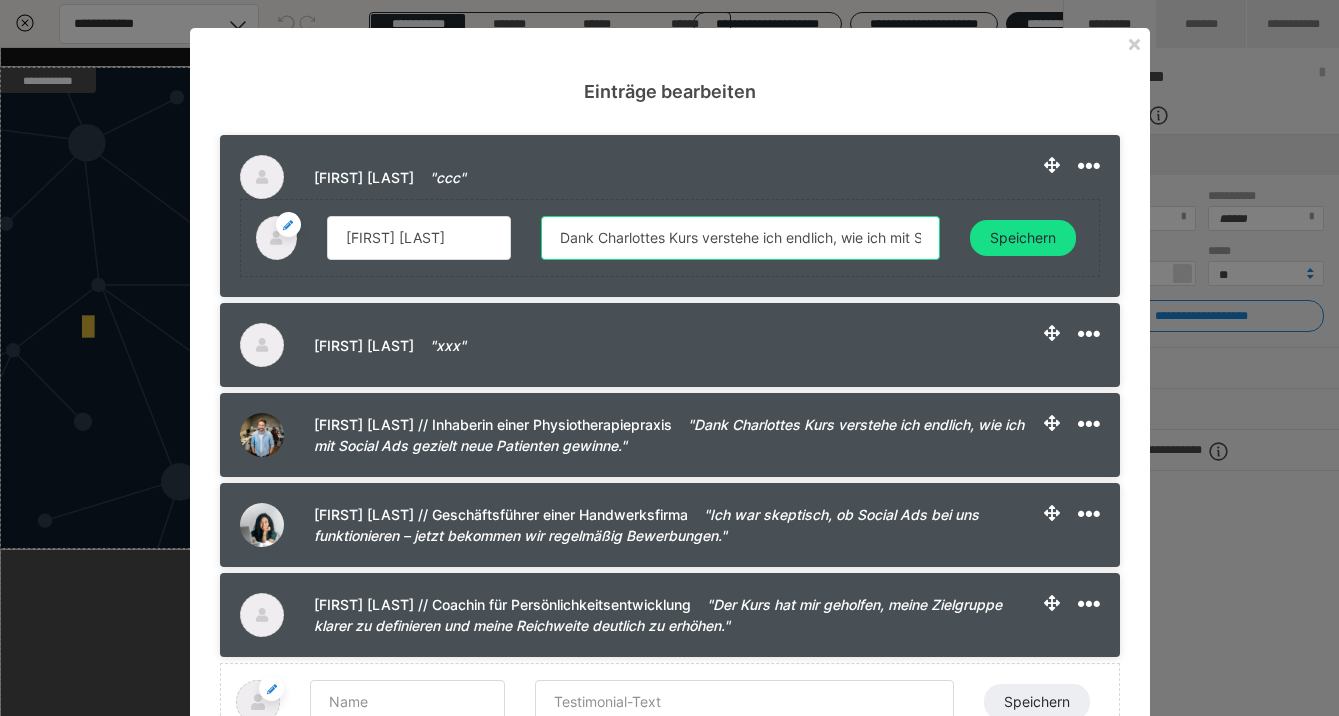 type on "Dank Charlottes Kurs verstehe ich endlich, wie ich mit Social Ads gezielt neue Patienten gewinne – ganz ohne Agentur." 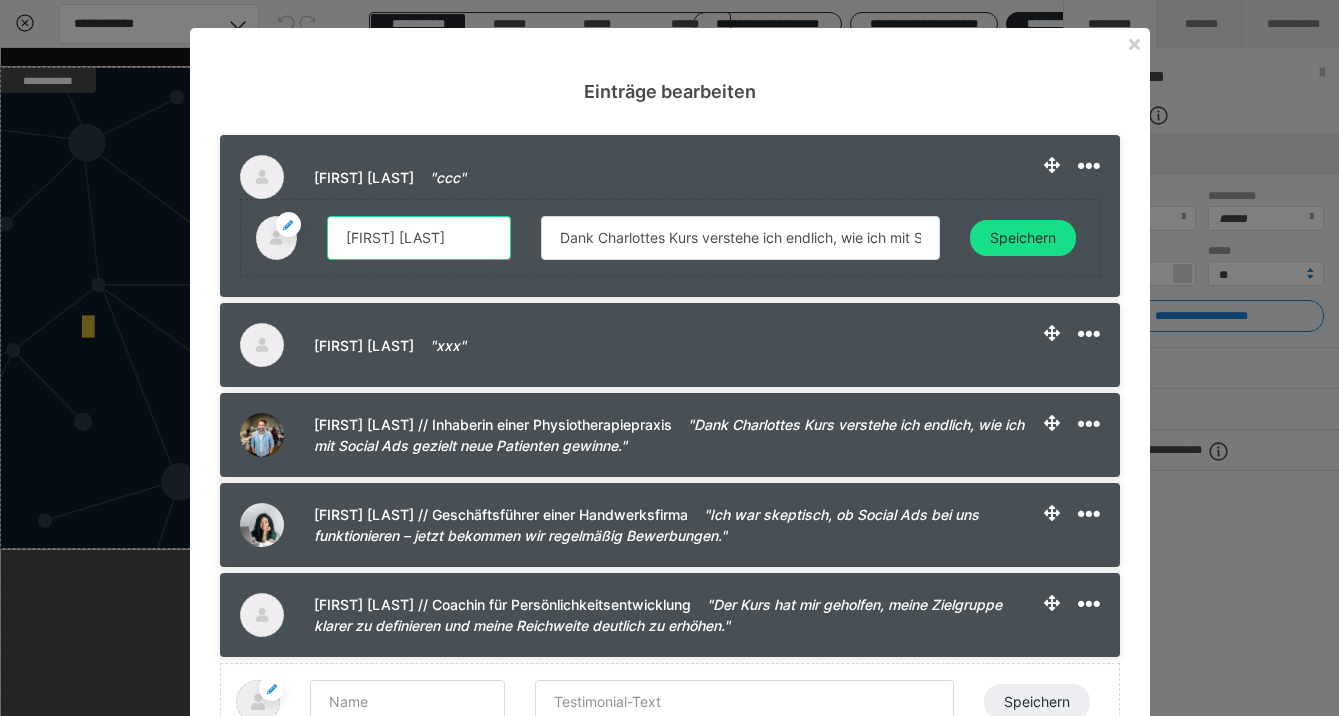 click on "Anja Roth" at bounding box center [419, 238] 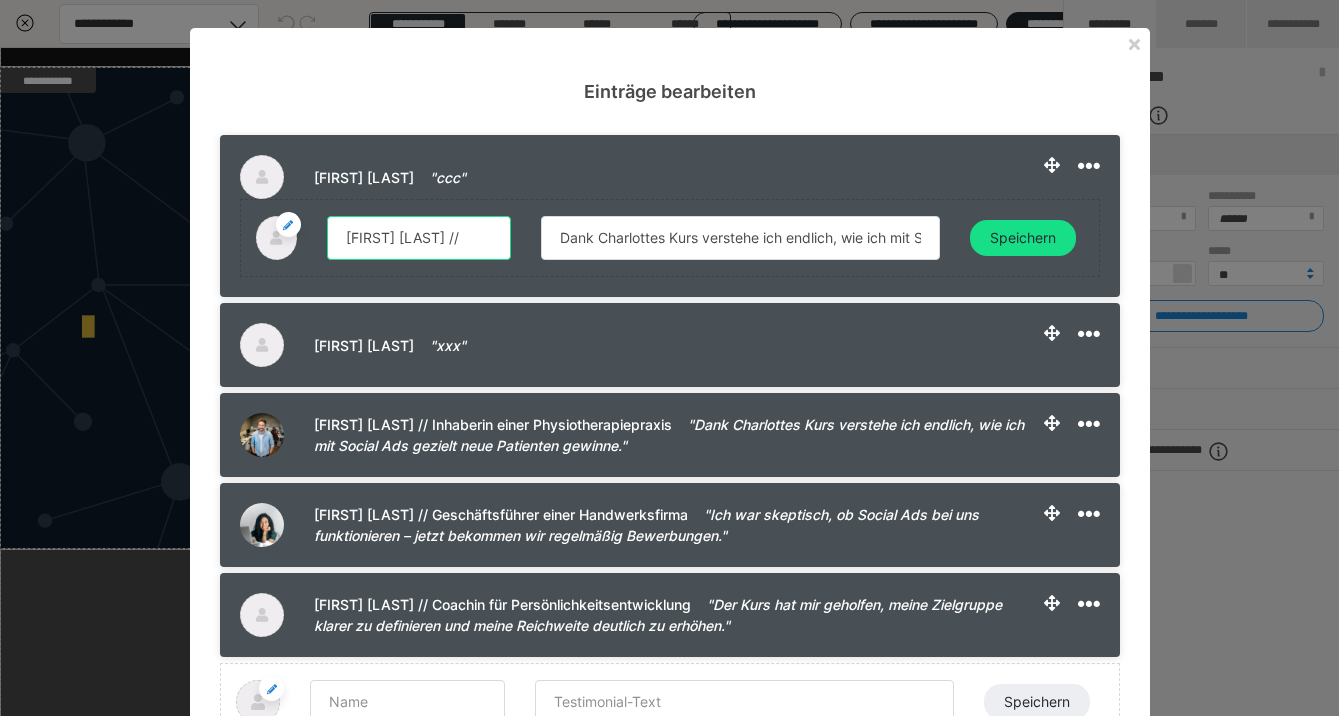 paste on "Inhaberin einer Physiotherapiepraxis" 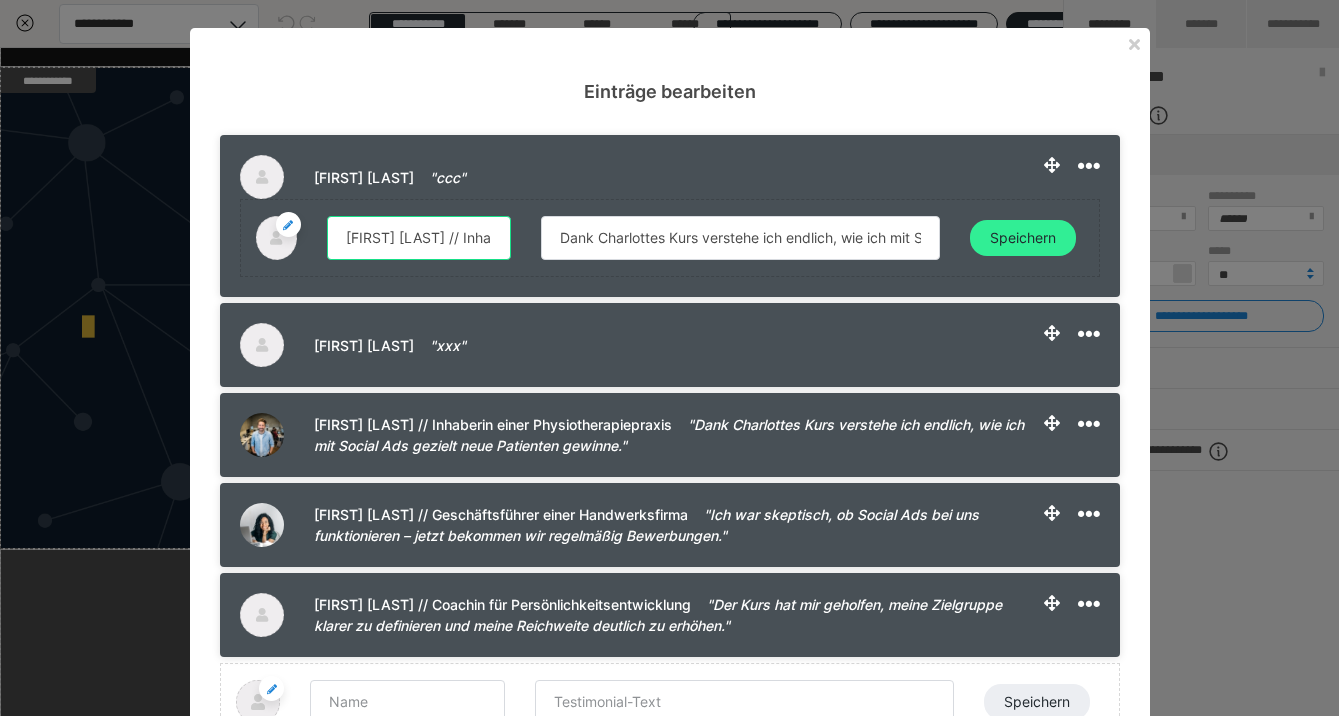 type on "Anja Roth // Inhaberin einer Physiotherapiepraxis" 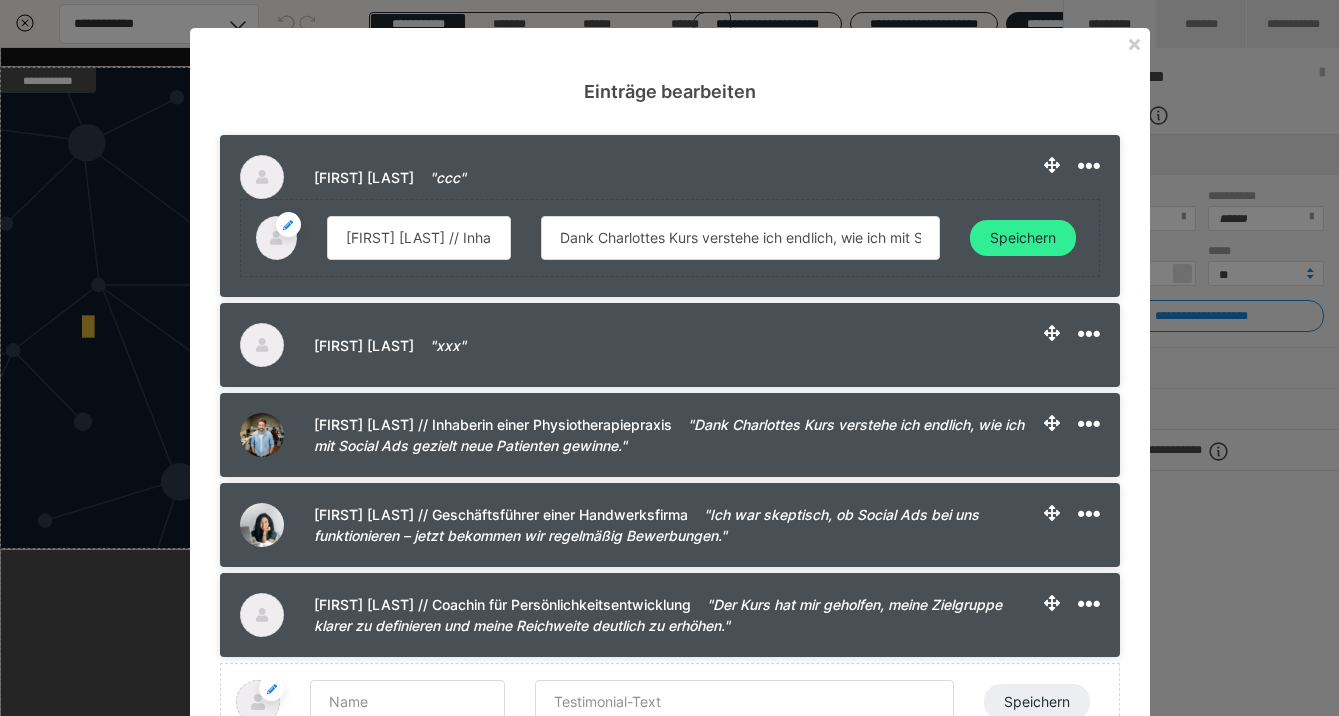 click on "Speichern" at bounding box center [1023, 238] 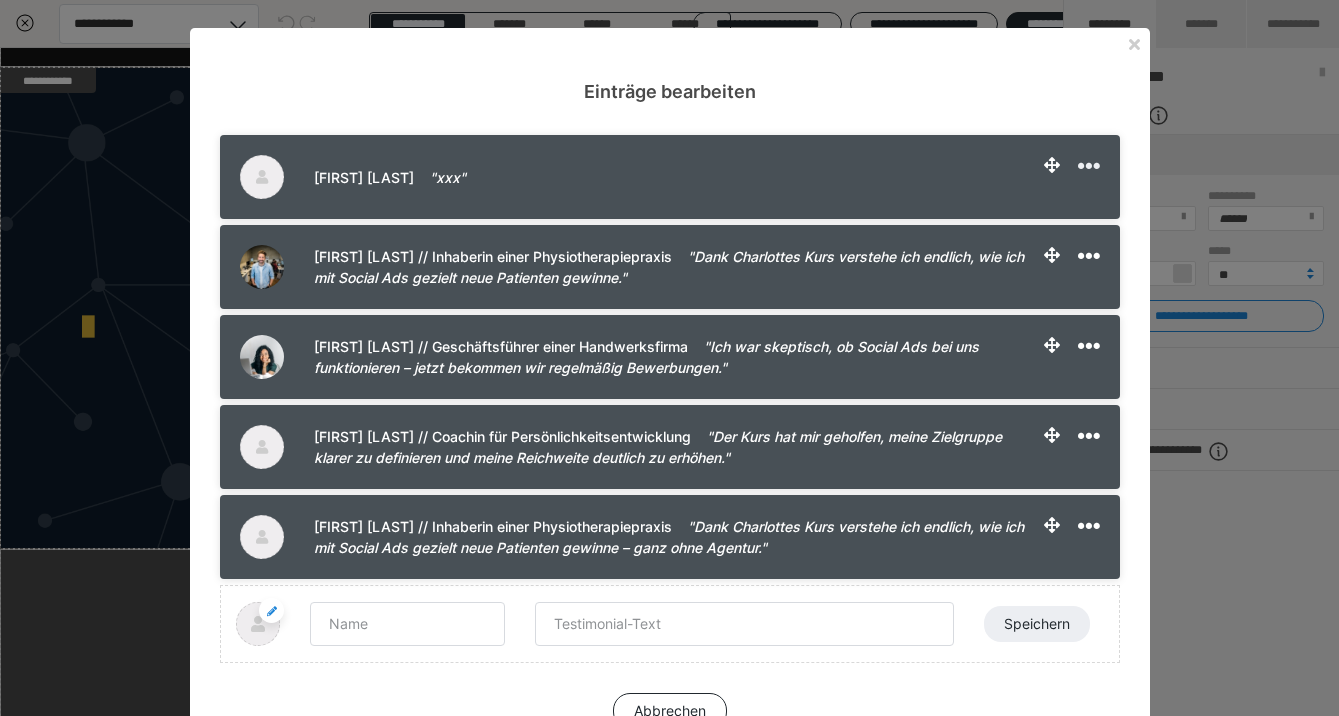 click at bounding box center [1089, 166] 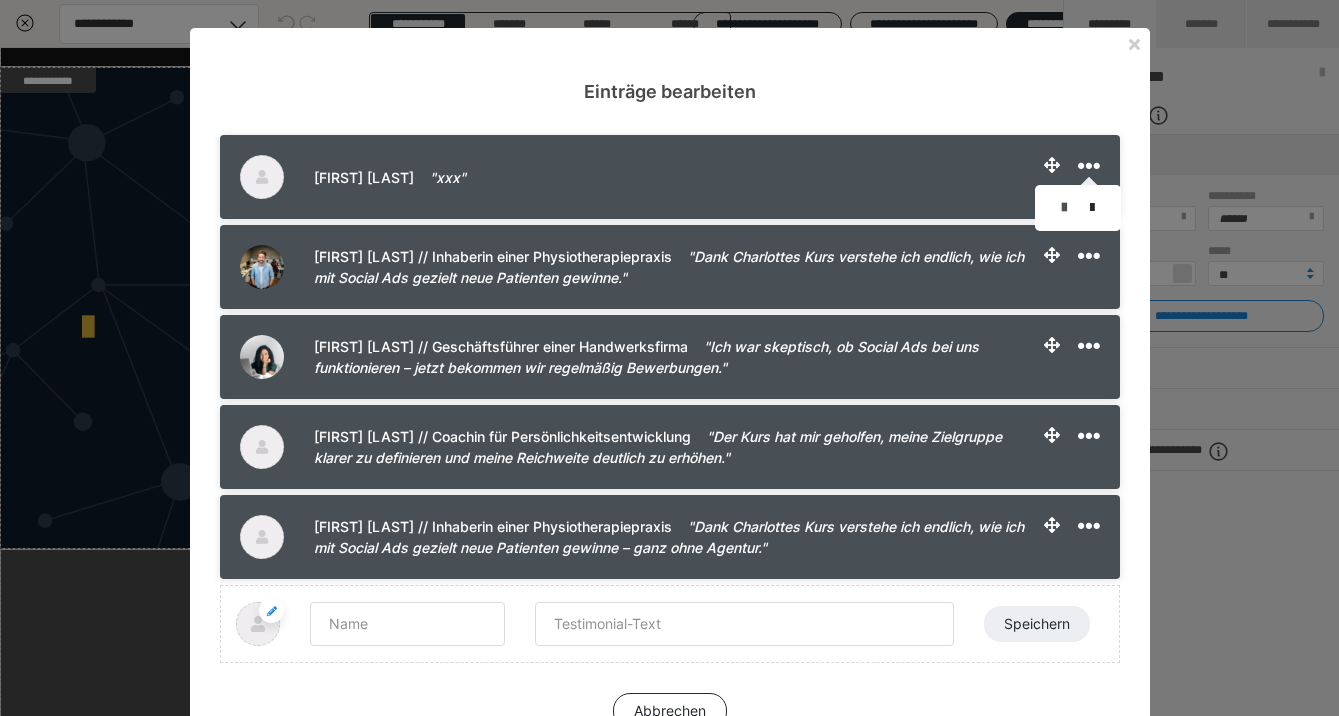 click at bounding box center (1064, 208) 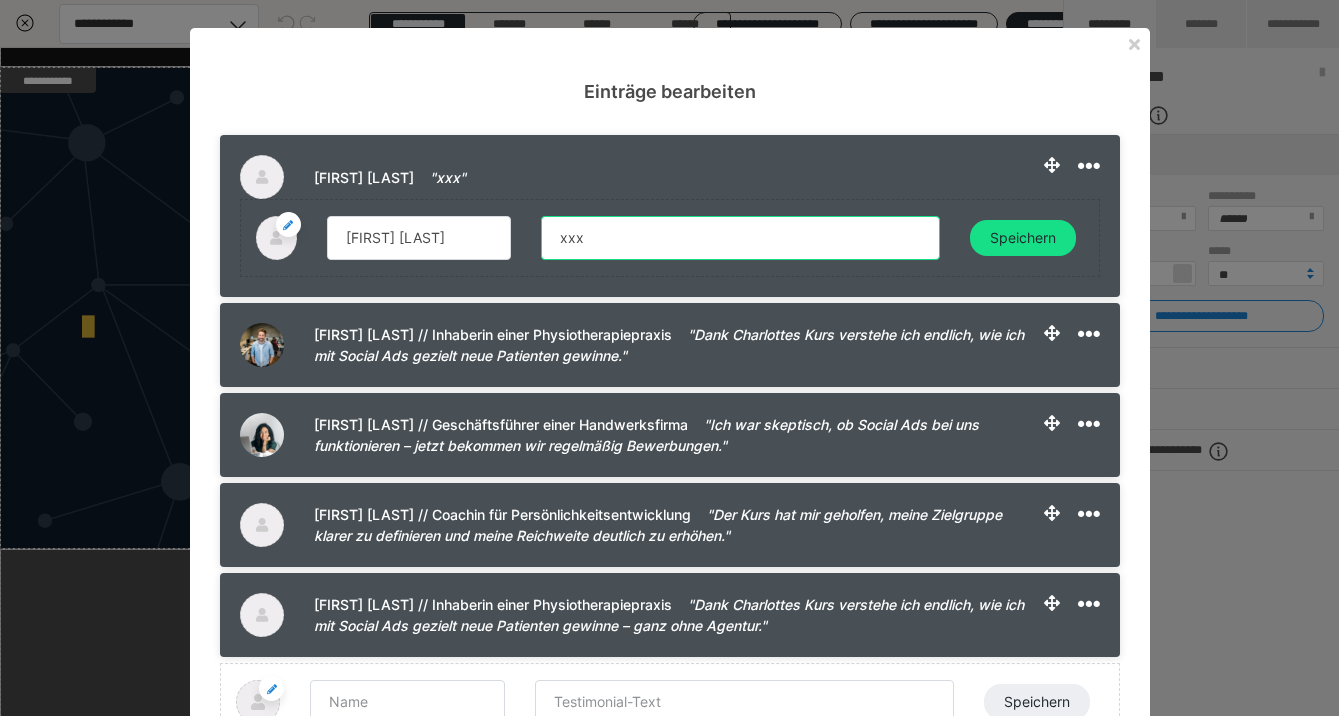 drag, startPoint x: 754, startPoint y: 228, endPoint x: 470, endPoint y: 217, distance: 284.21295 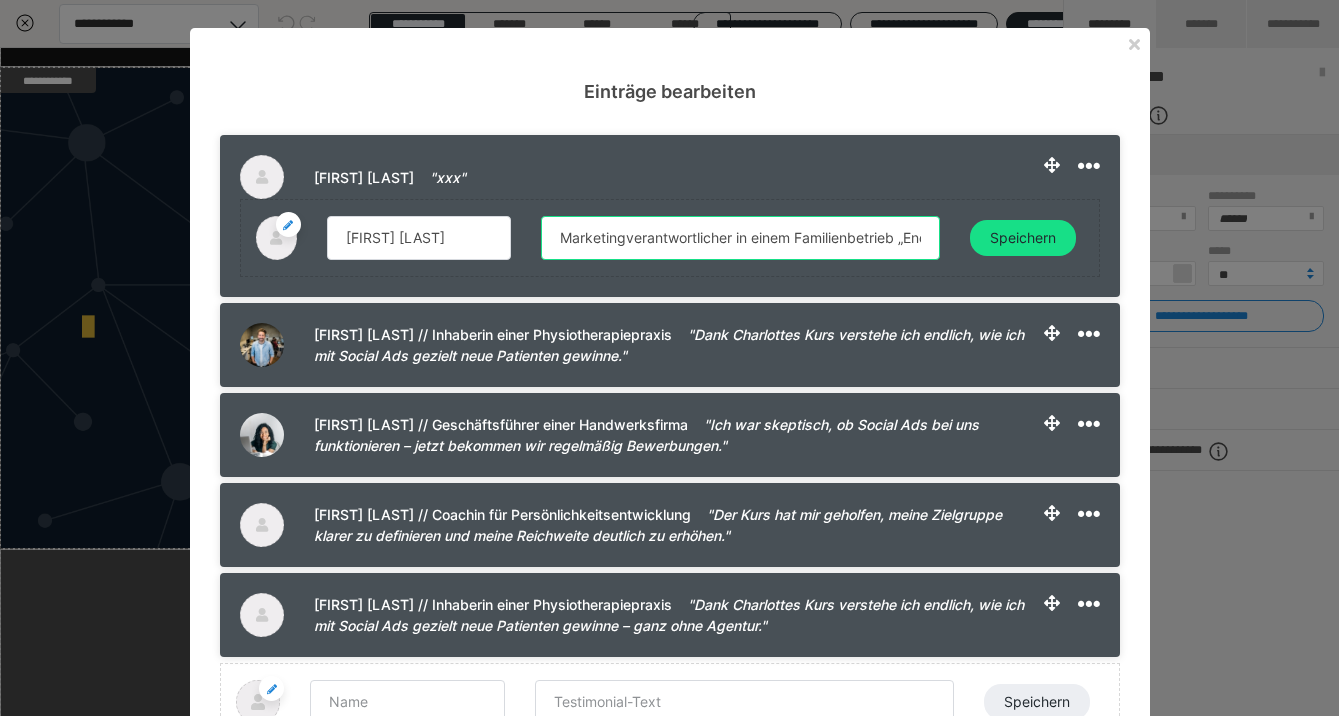 drag, startPoint x: 796, startPoint y: 235, endPoint x: 396, endPoint y: 218, distance: 400.36108 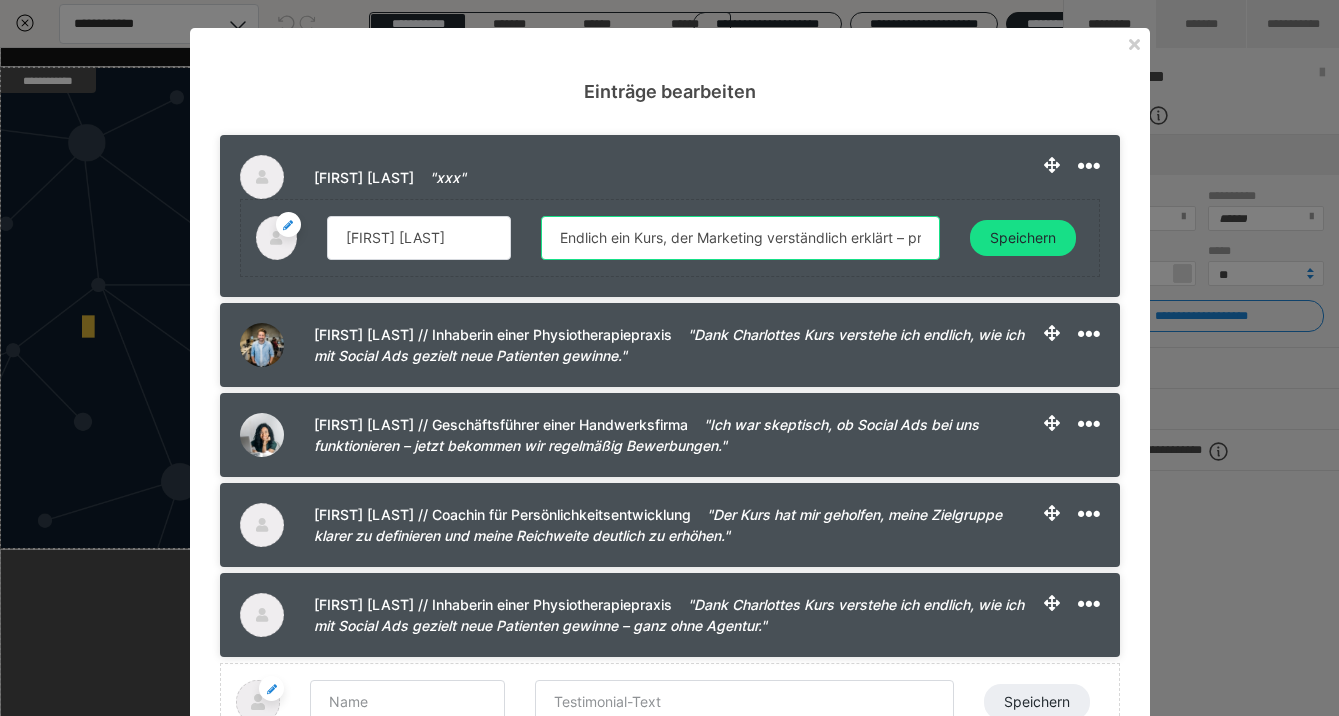 type on "Endlich ein Kurs, der Marketing verständlich erklärt – praxisnah, ohne Schnickschnack und mit echtem Mehrwert." 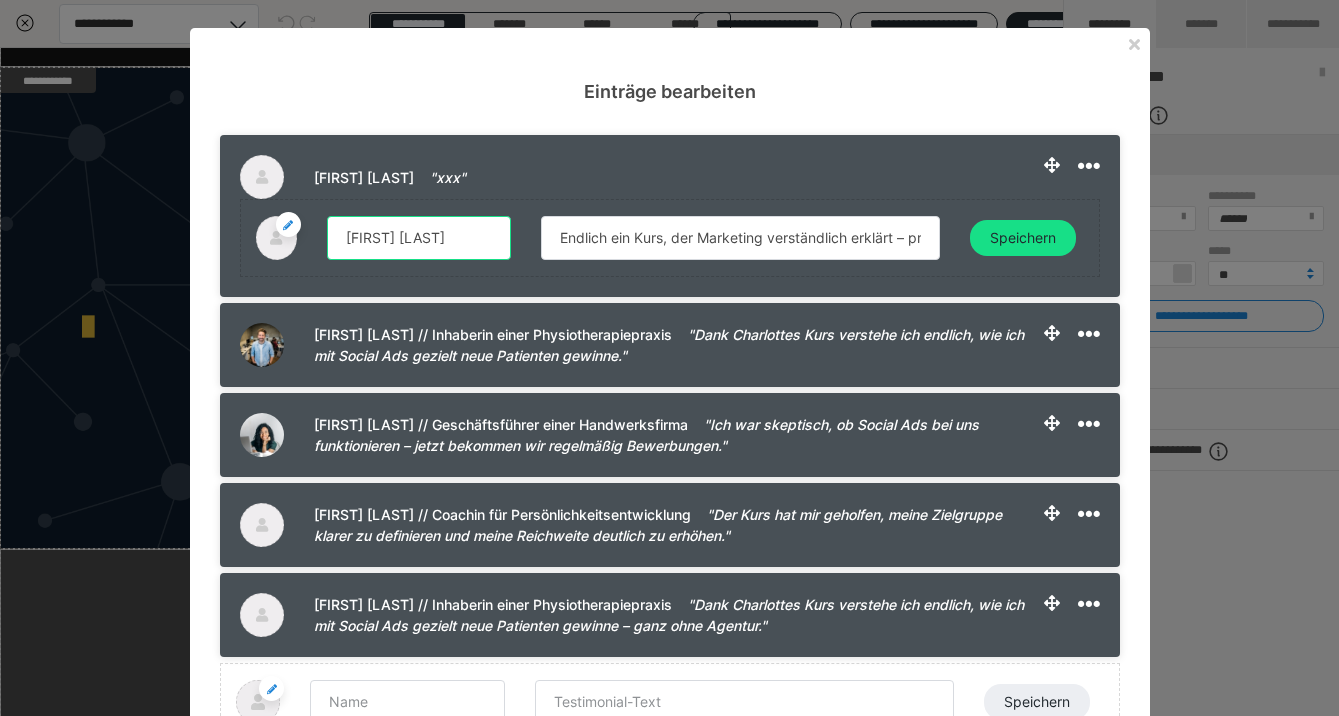 click on "Jonas Keller" at bounding box center (419, 238) 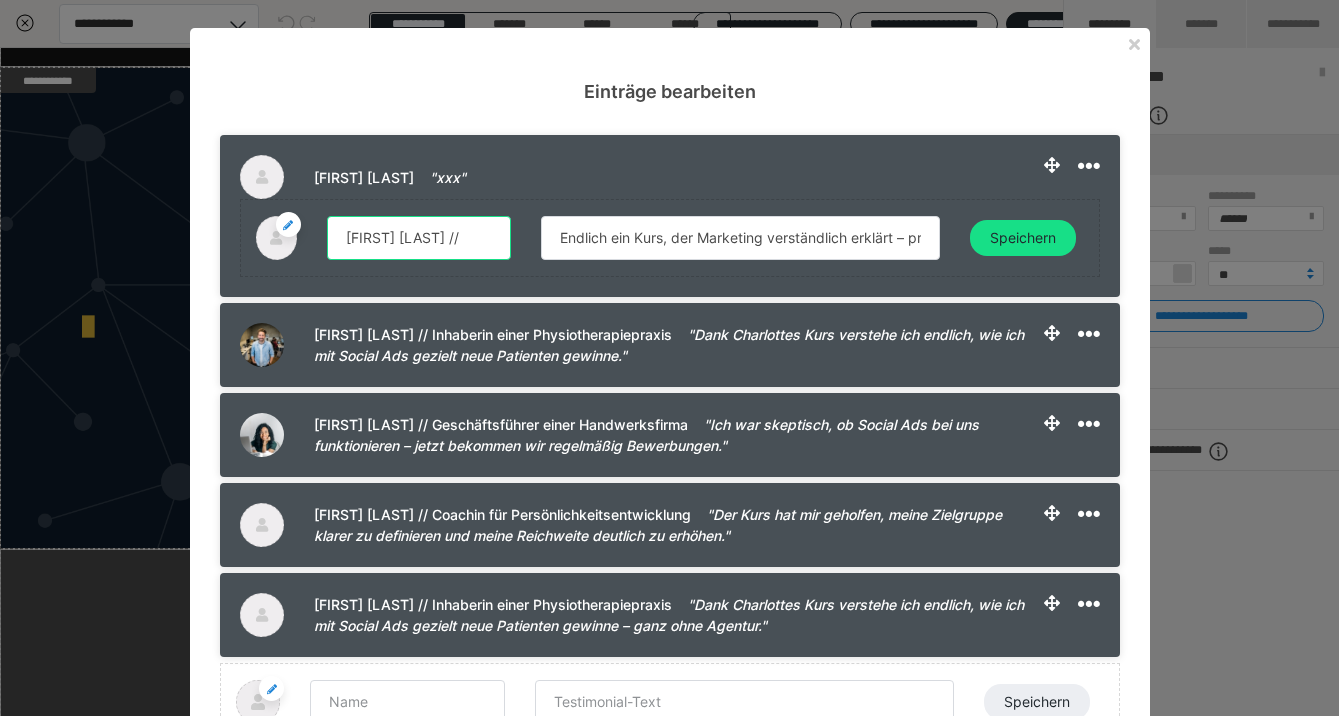 paste on "Marketingverantwortlicher in einem Familienbetrieb" 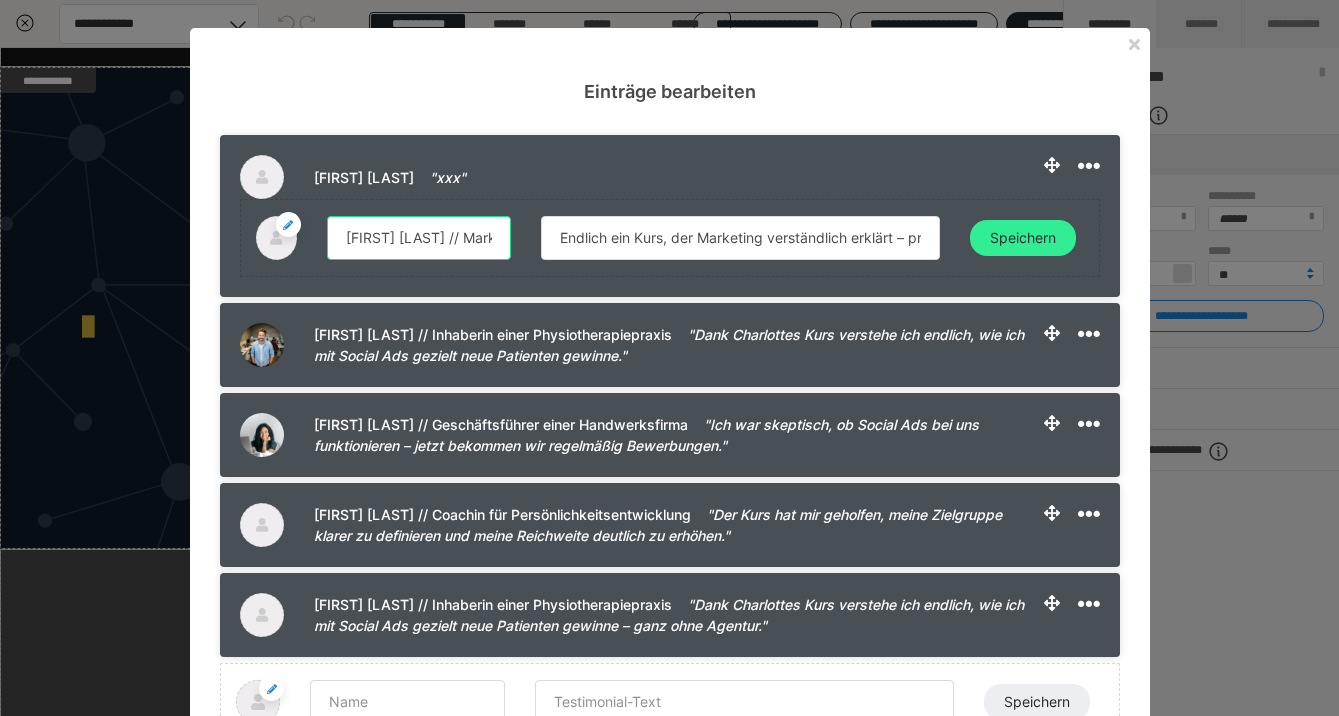 type on "Jonas Keller // Marketingverantwortlicher in einem Familienbetrieb" 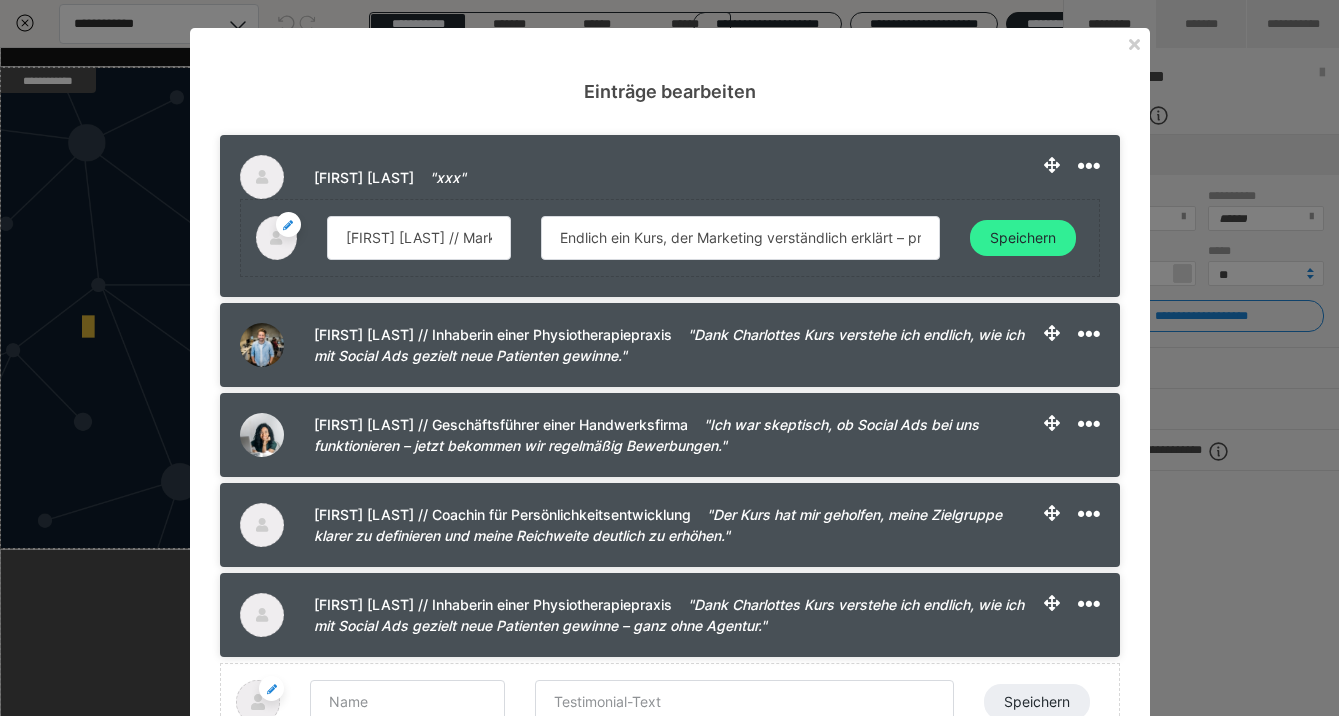 click on "Speichern" at bounding box center (1023, 238) 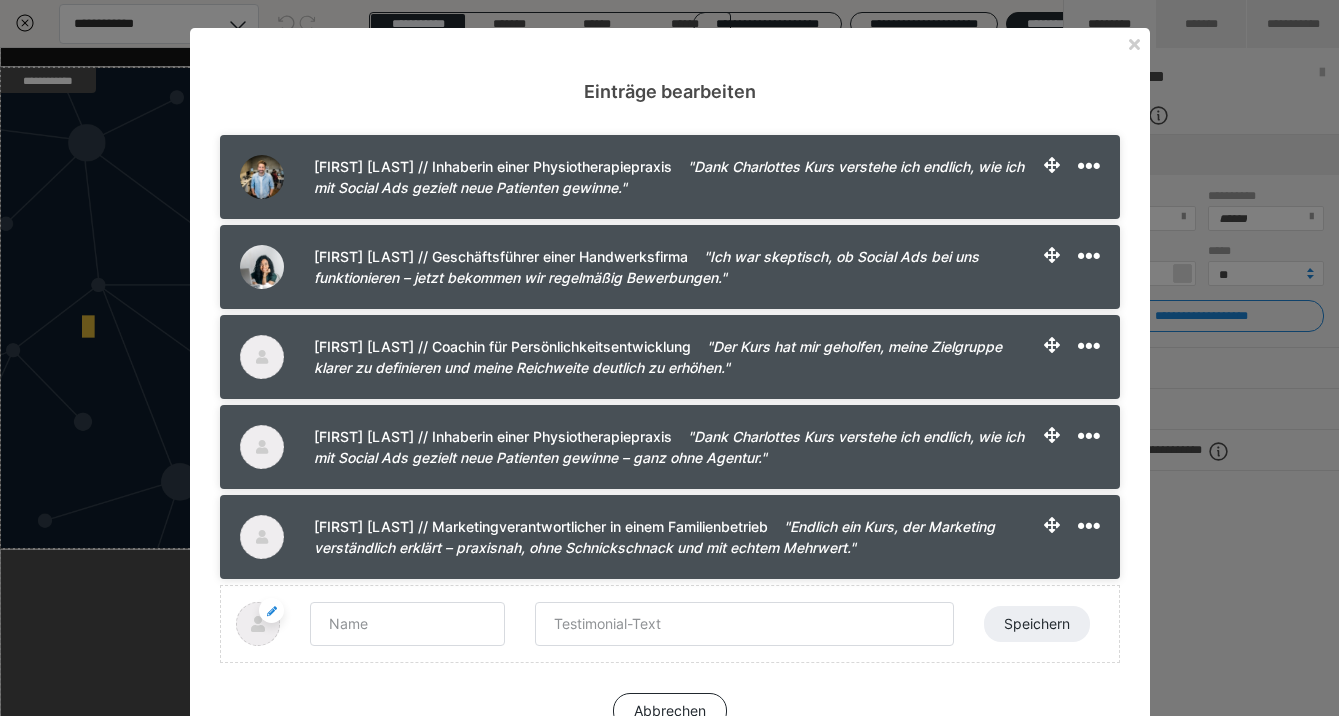click at bounding box center [262, 537] 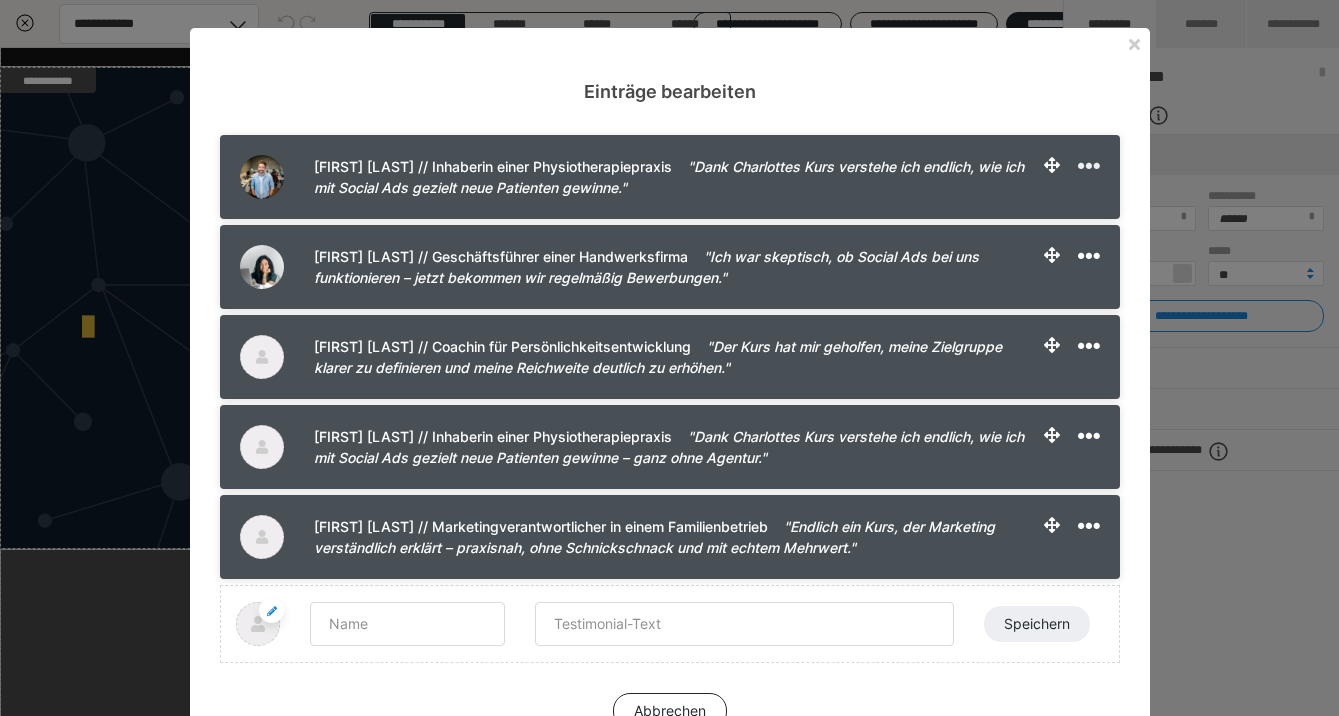 click at bounding box center (1089, 166) 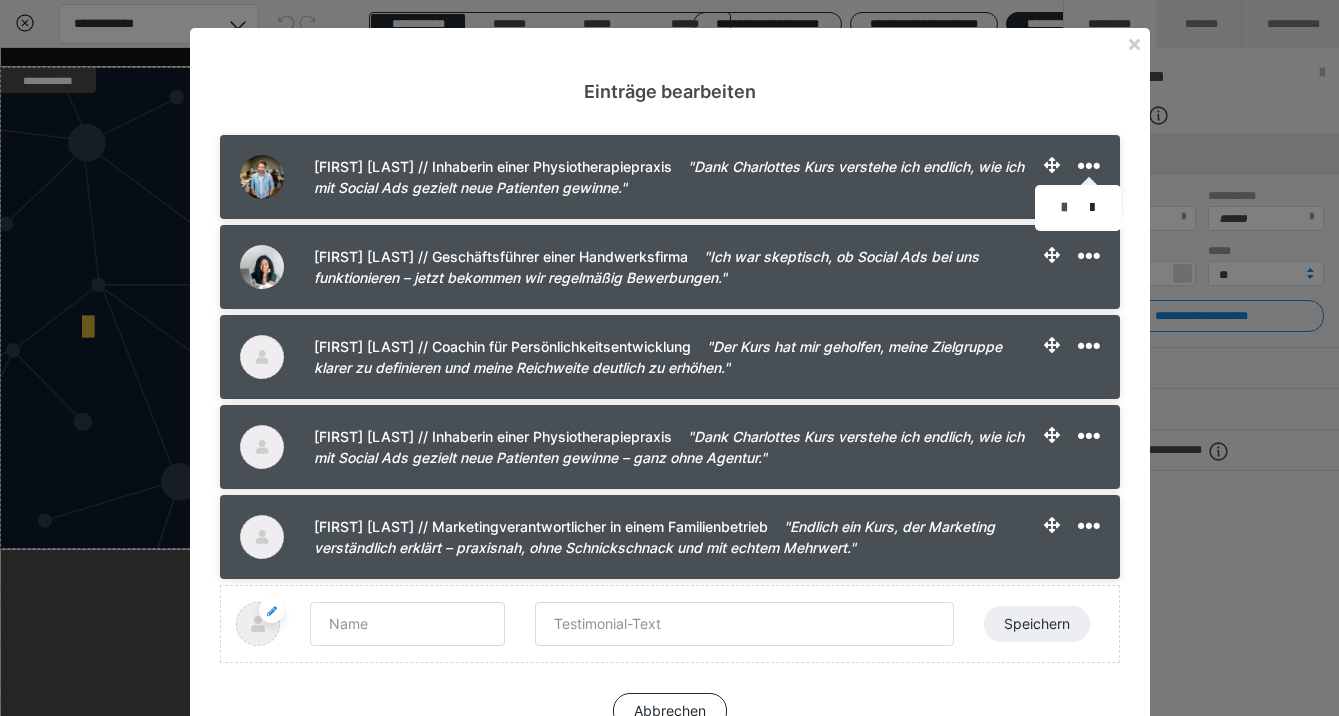 click at bounding box center (1064, 208) 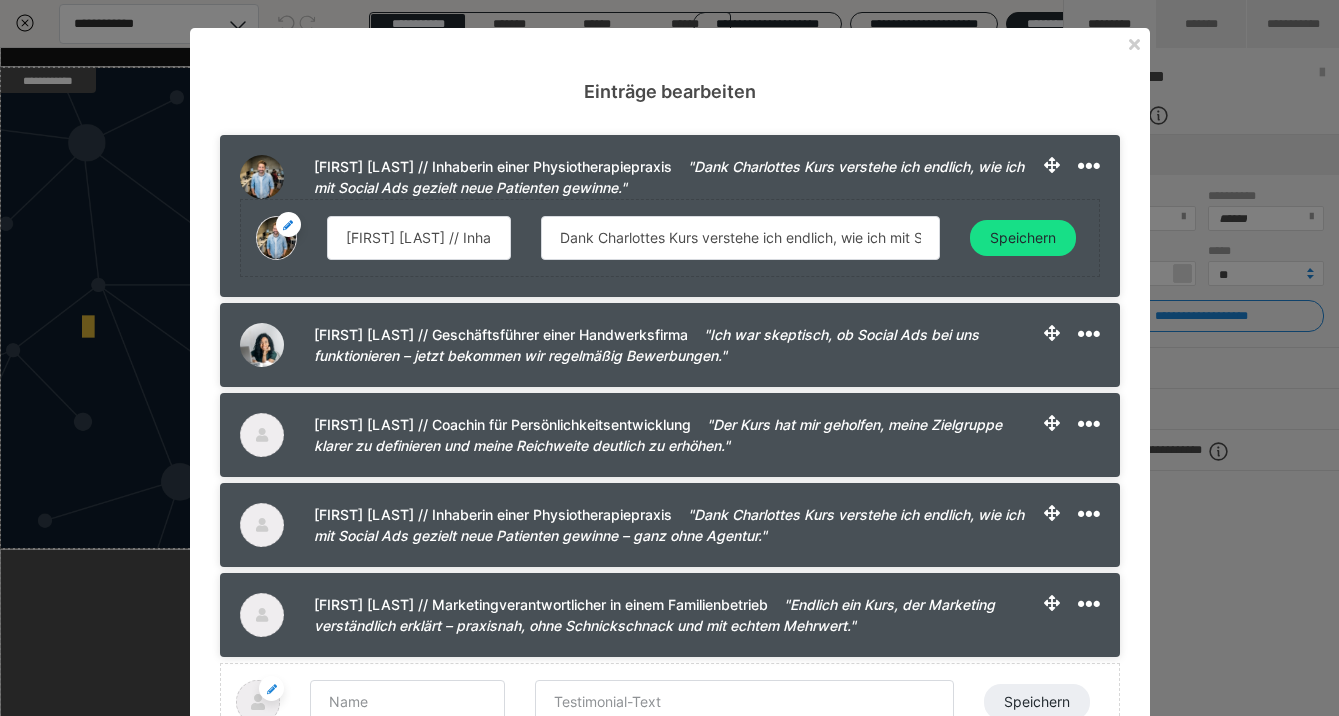 click at bounding box center (288, 225) 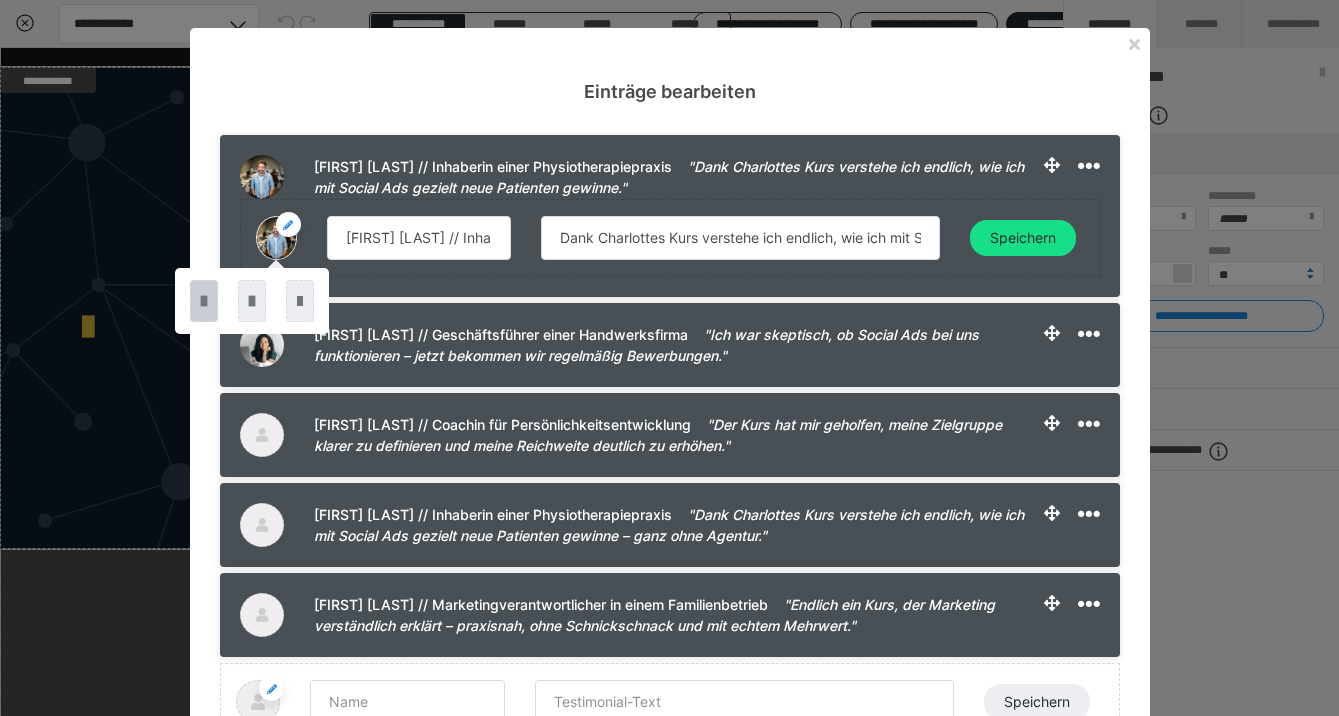 click at bounding box center (204, 301) 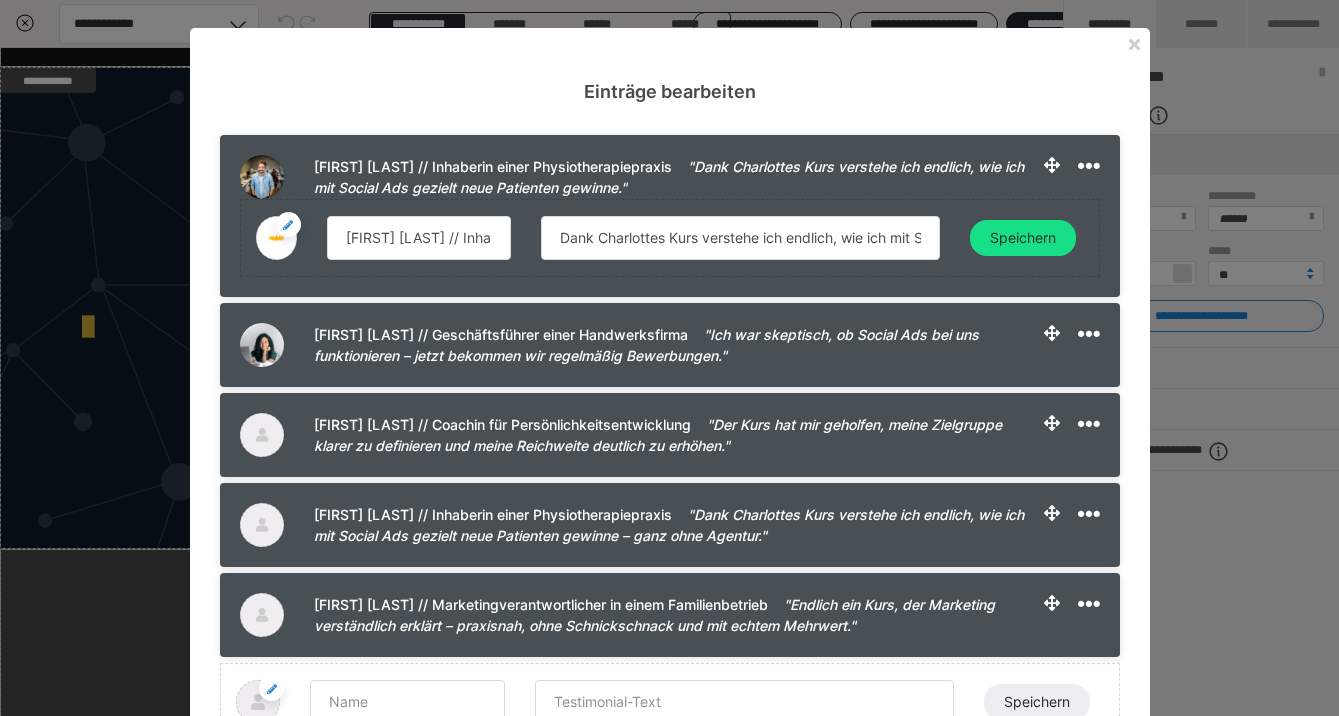 click at bounding box center [262, 177] 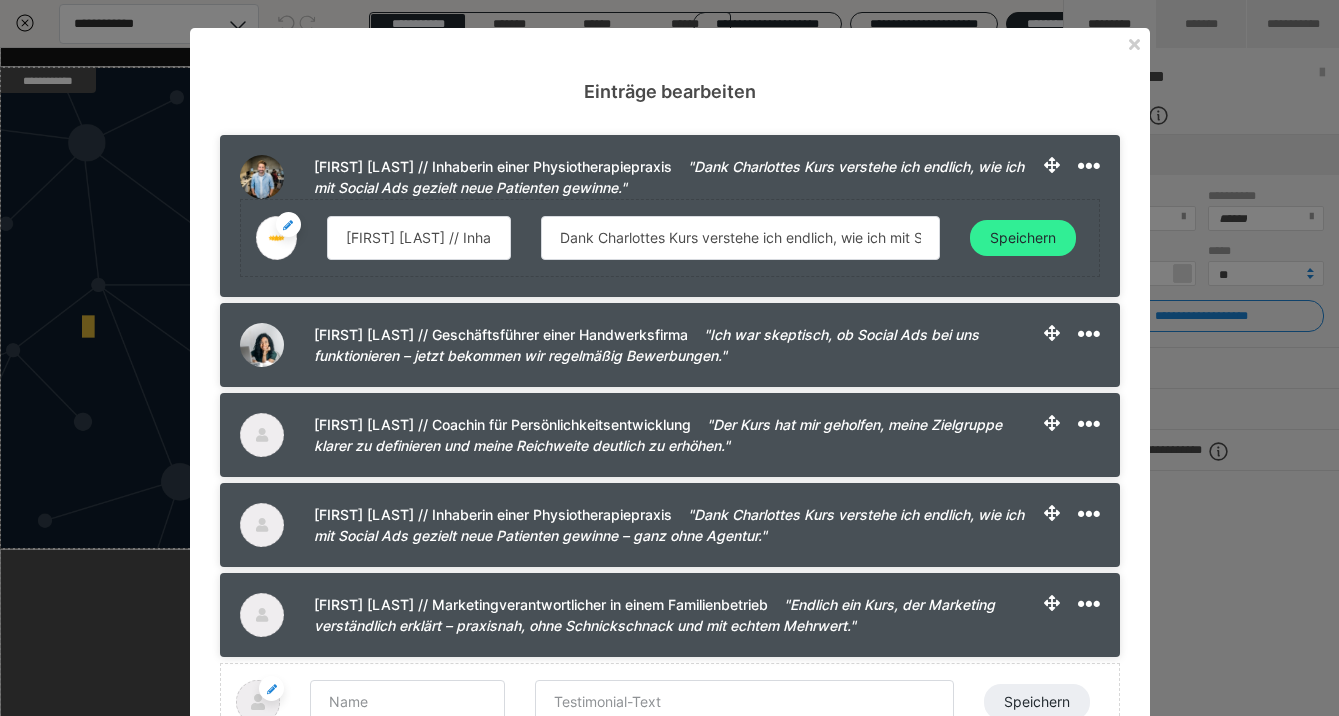 click on "Speichern" at bounding box center [1023, 238] 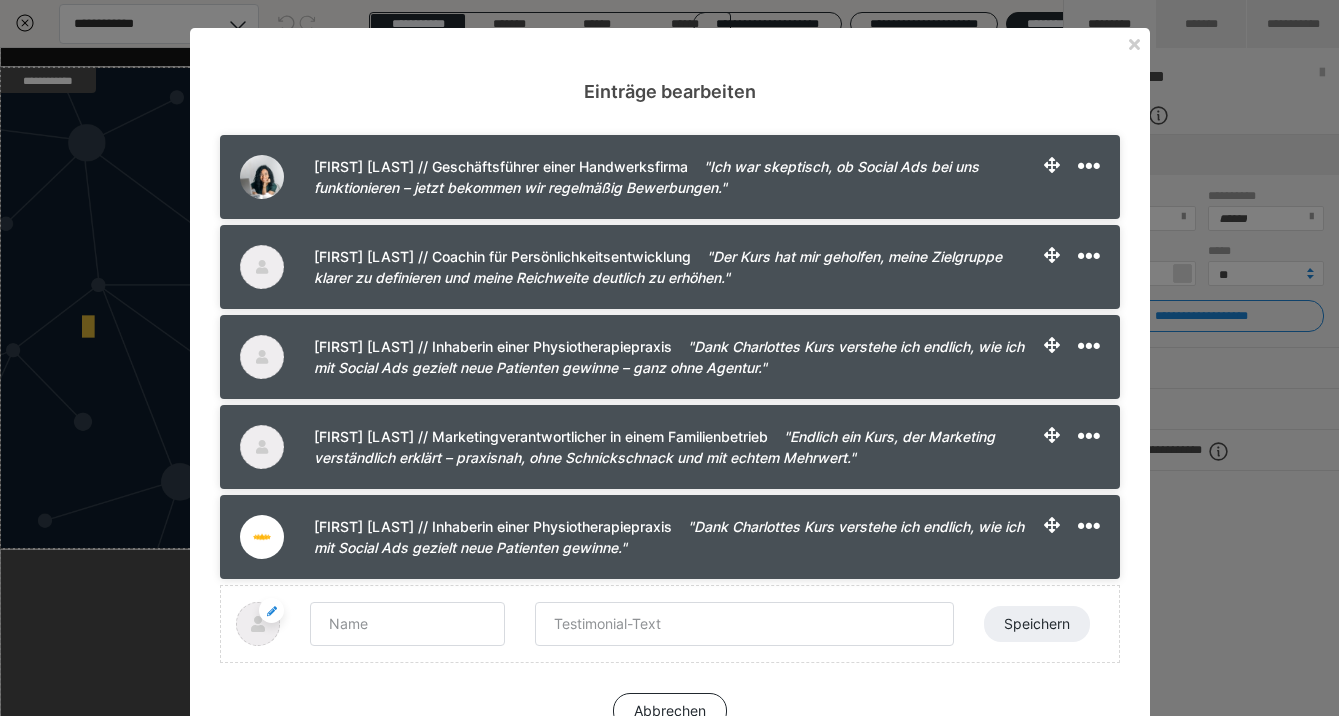click at bounding box center (262, 537) 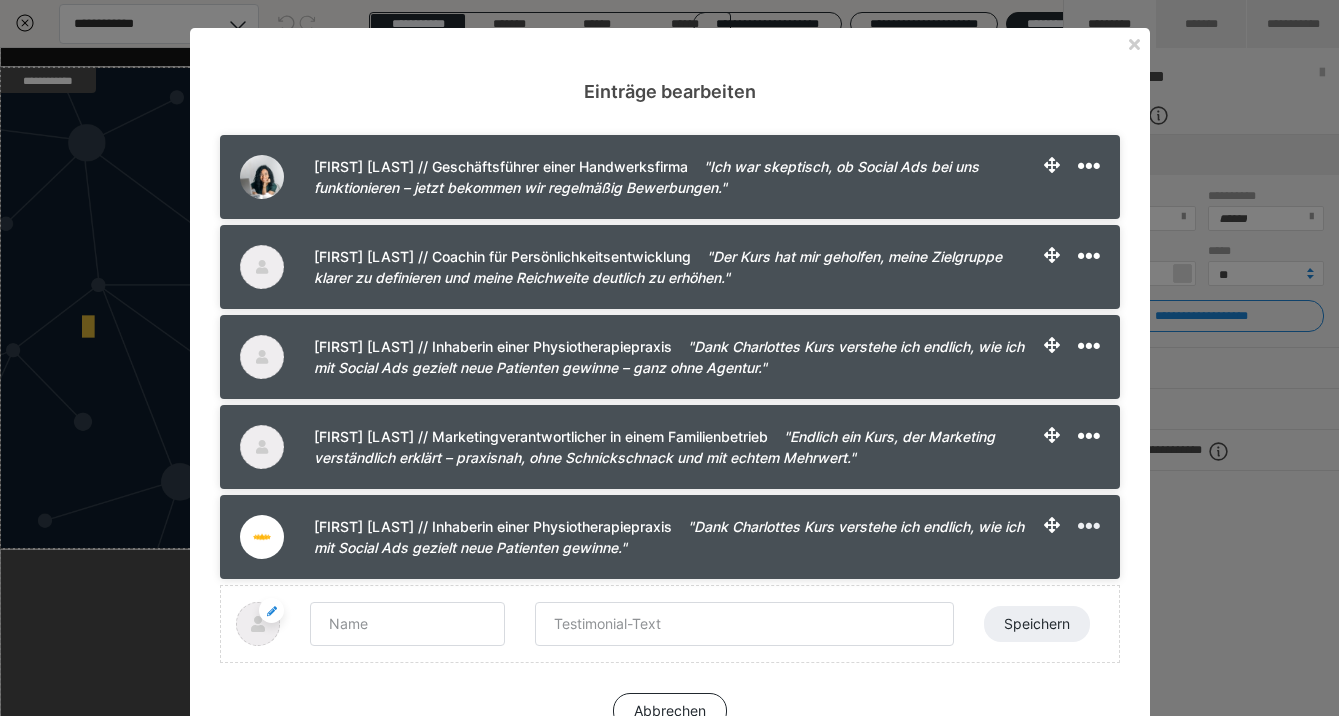 click at bounding box center [1089, 526] 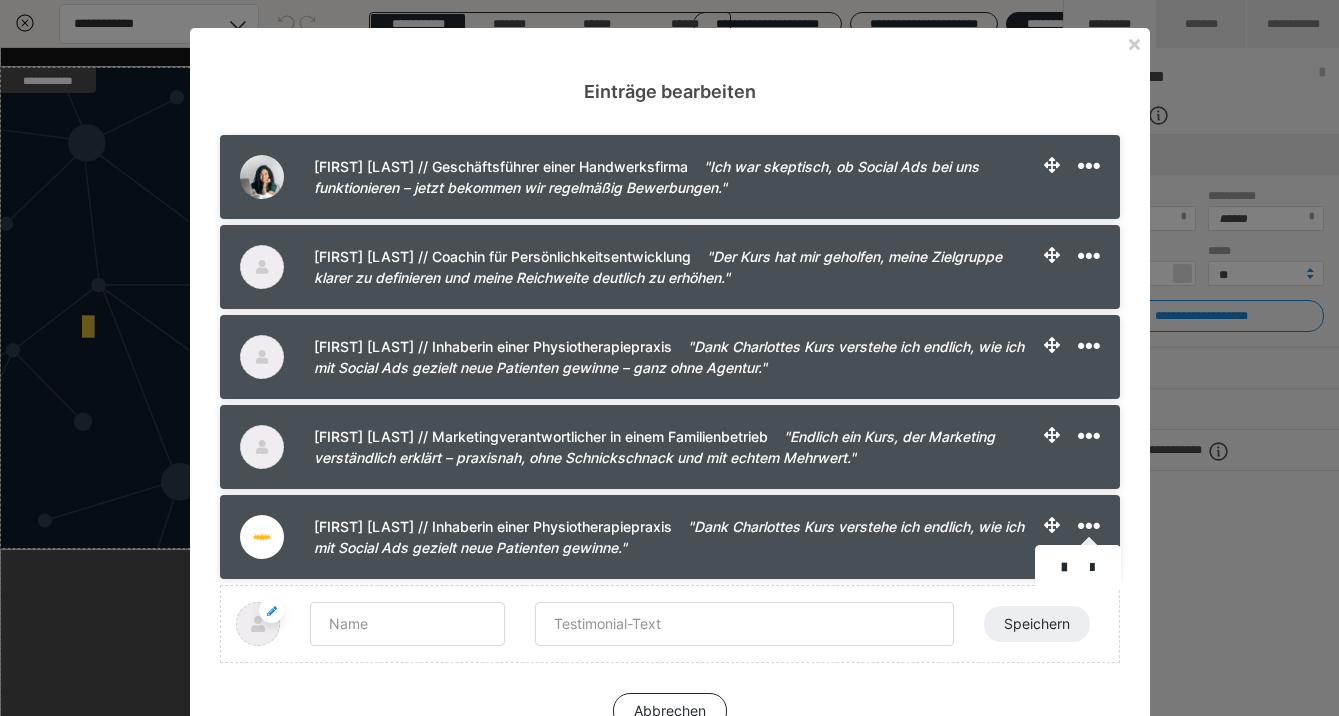 click at bounding box center [1064, 568] 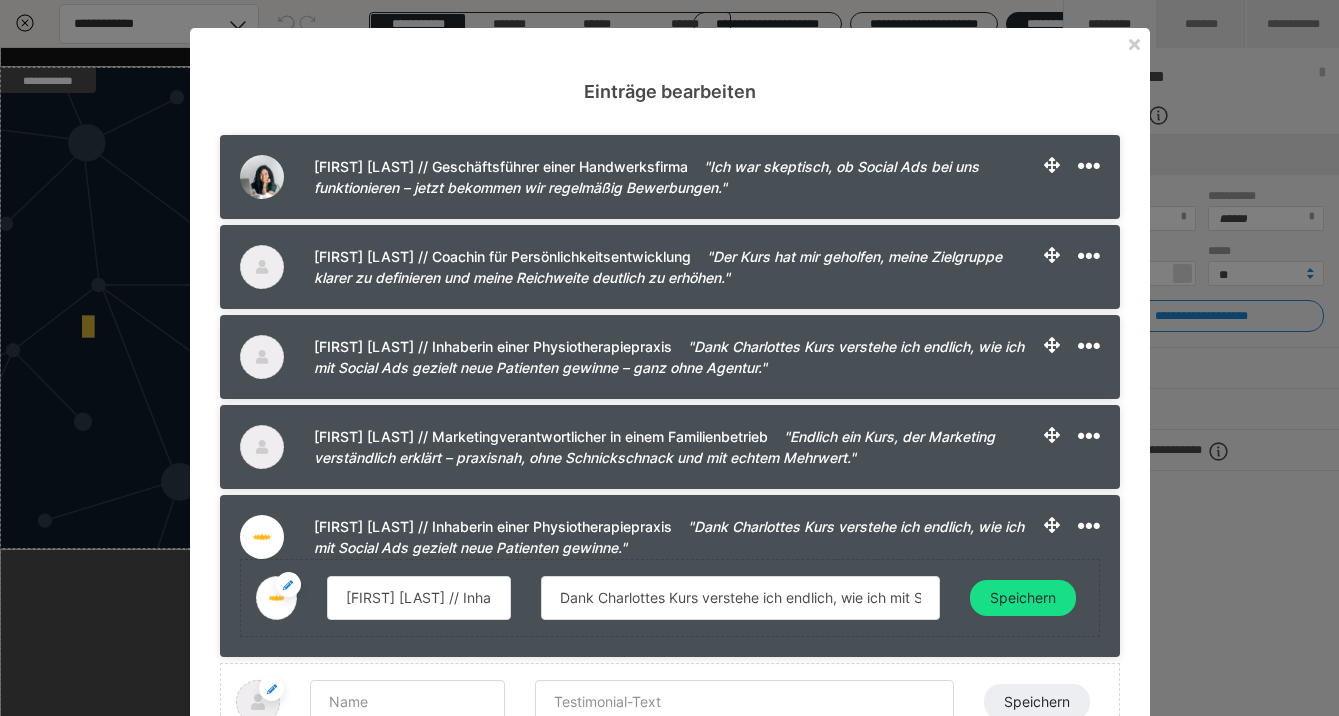 click at bounding box center [288, 584] 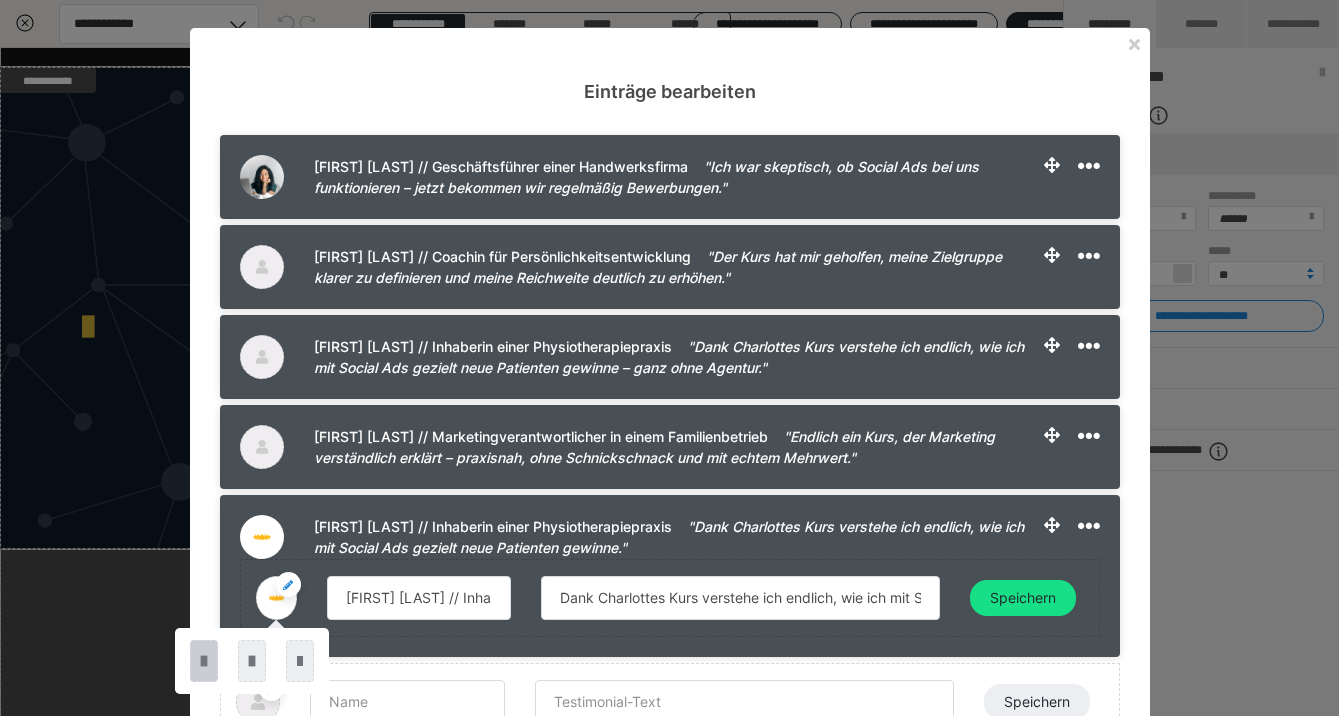 click at bounding box center (204, 661) 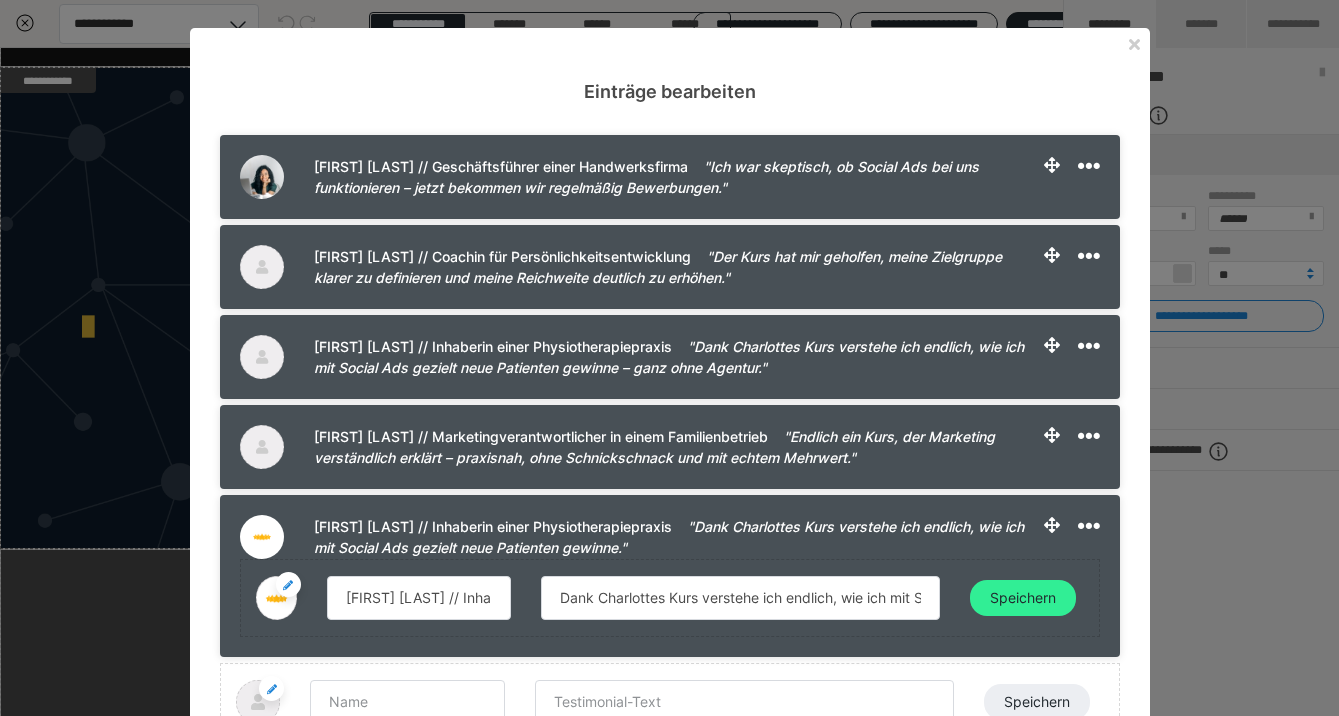 click on "Speichern" at bounding box center [1023, 598] 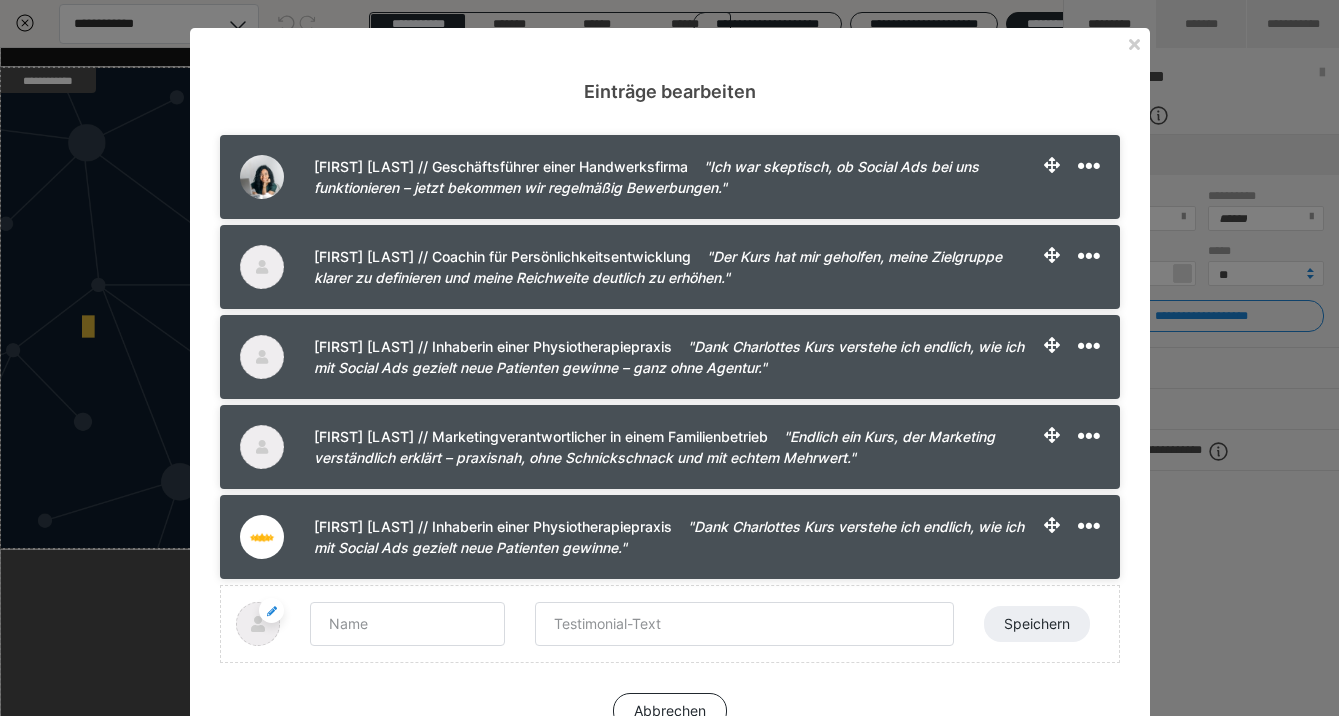 click at bounding box center [262, 447] 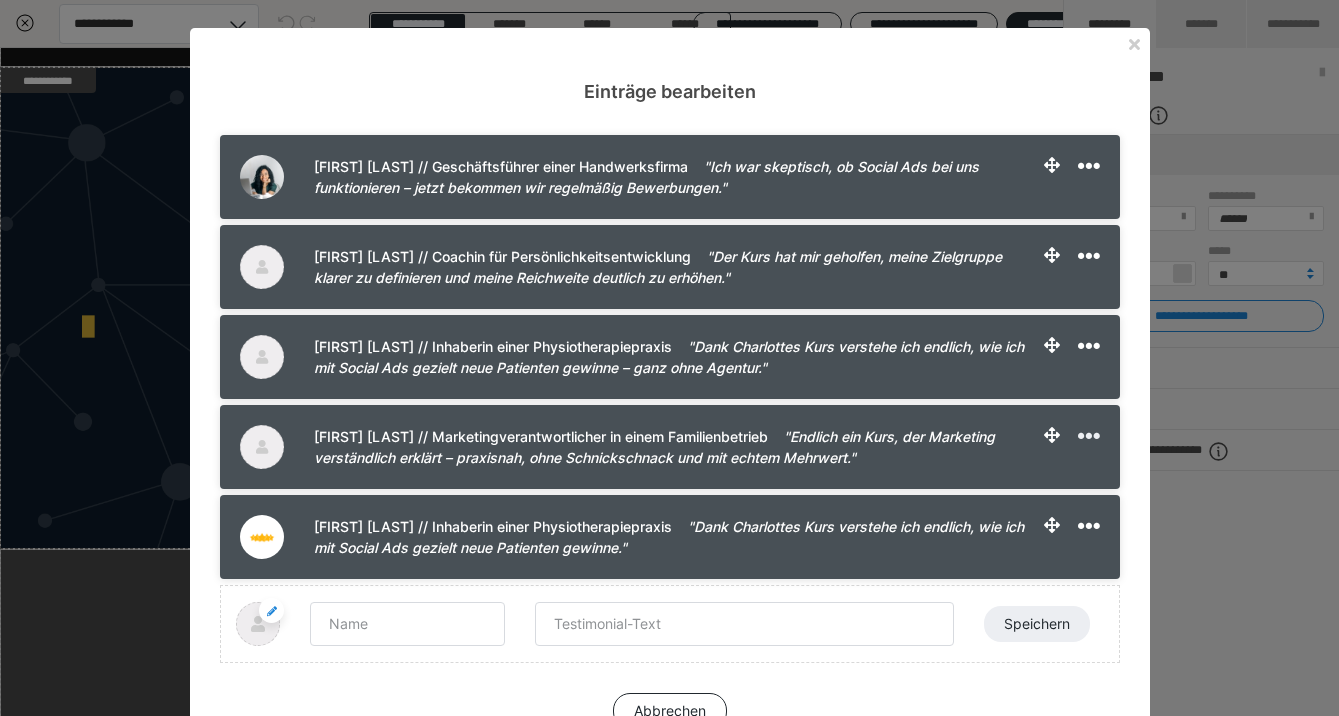 click at bounding box center (1089, 436) 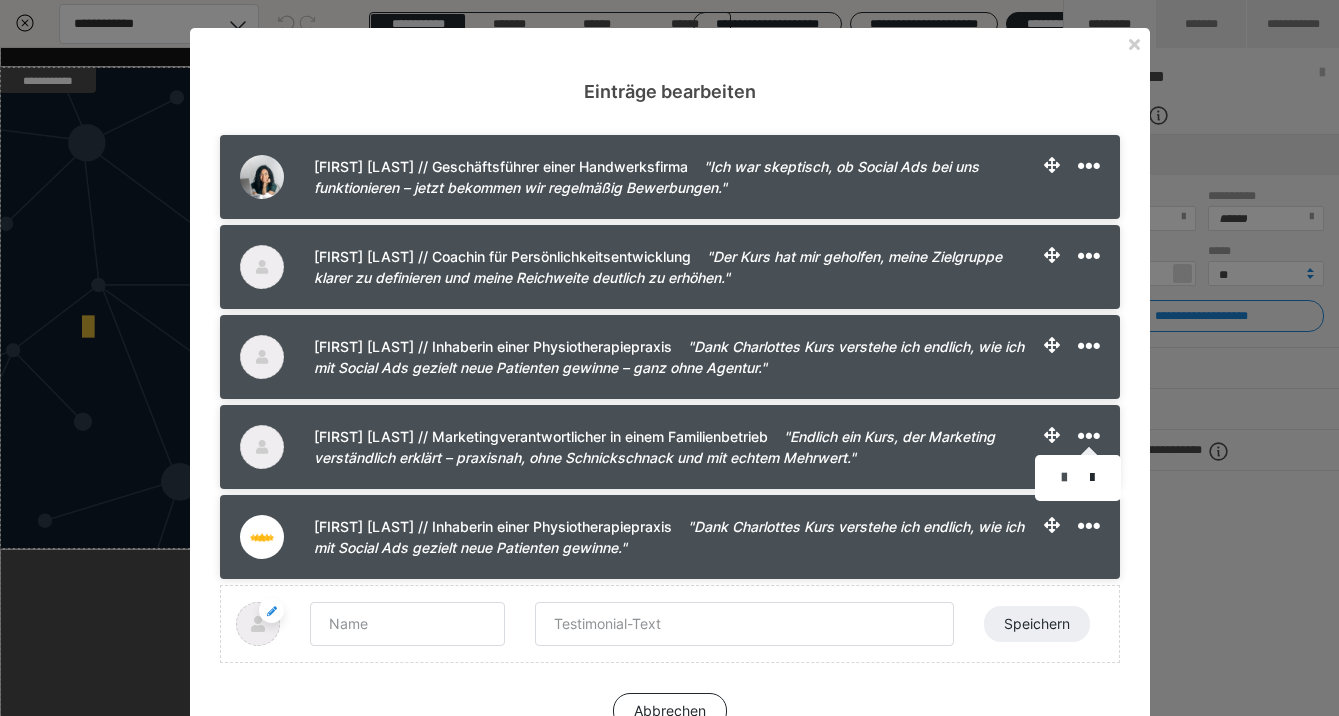 click at bounding box center (1064, 478) 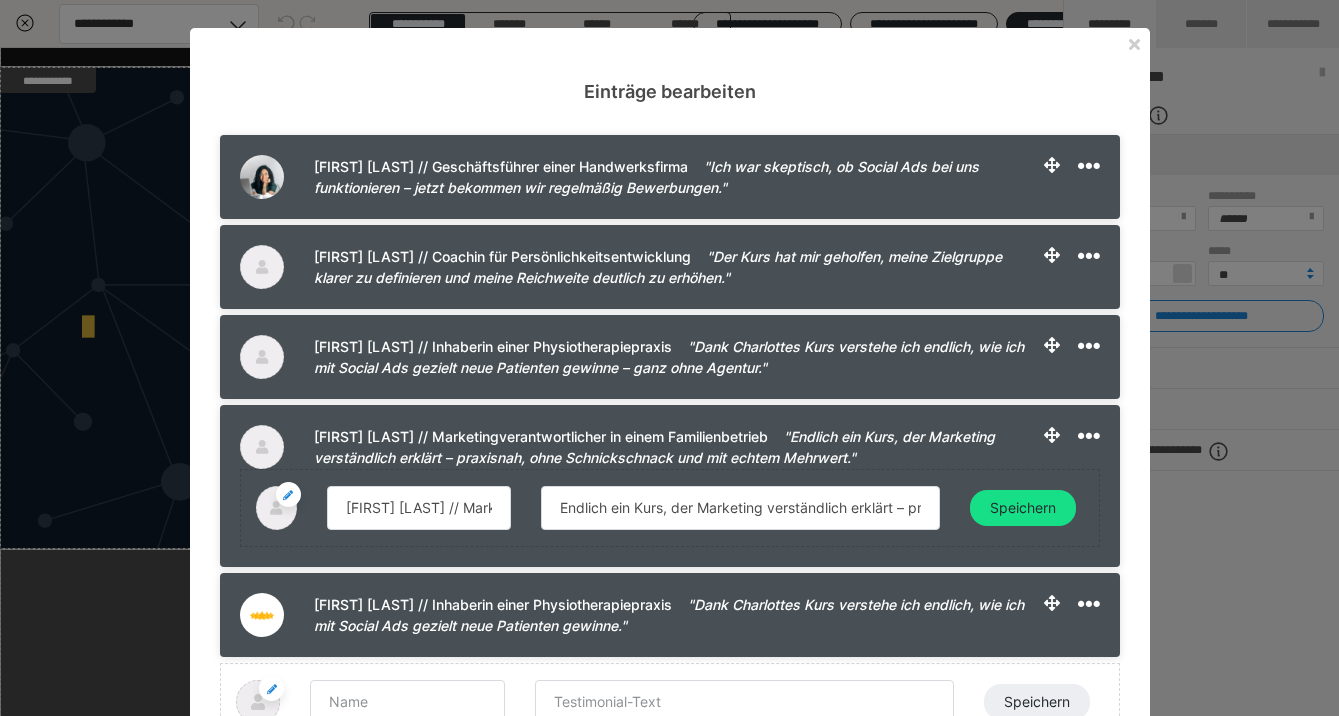 click at bounding box center [288, 494] 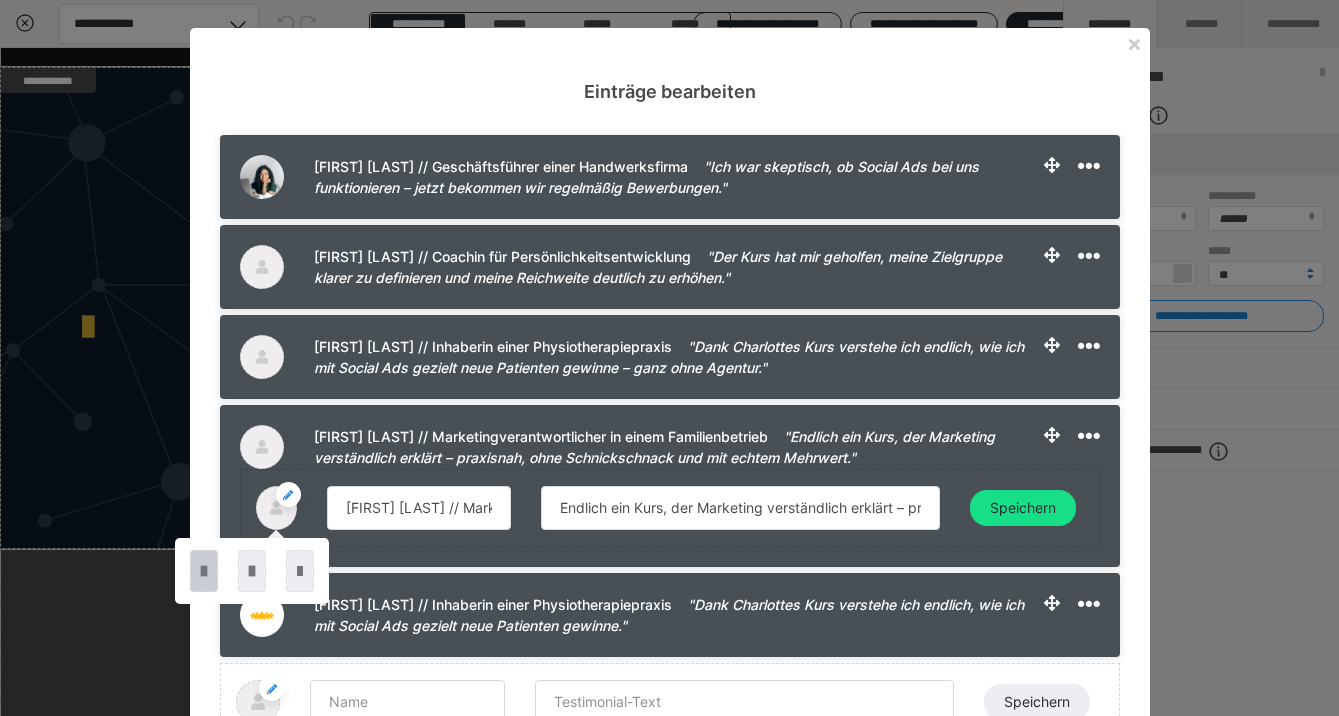 click at bounding box center (204, 571) 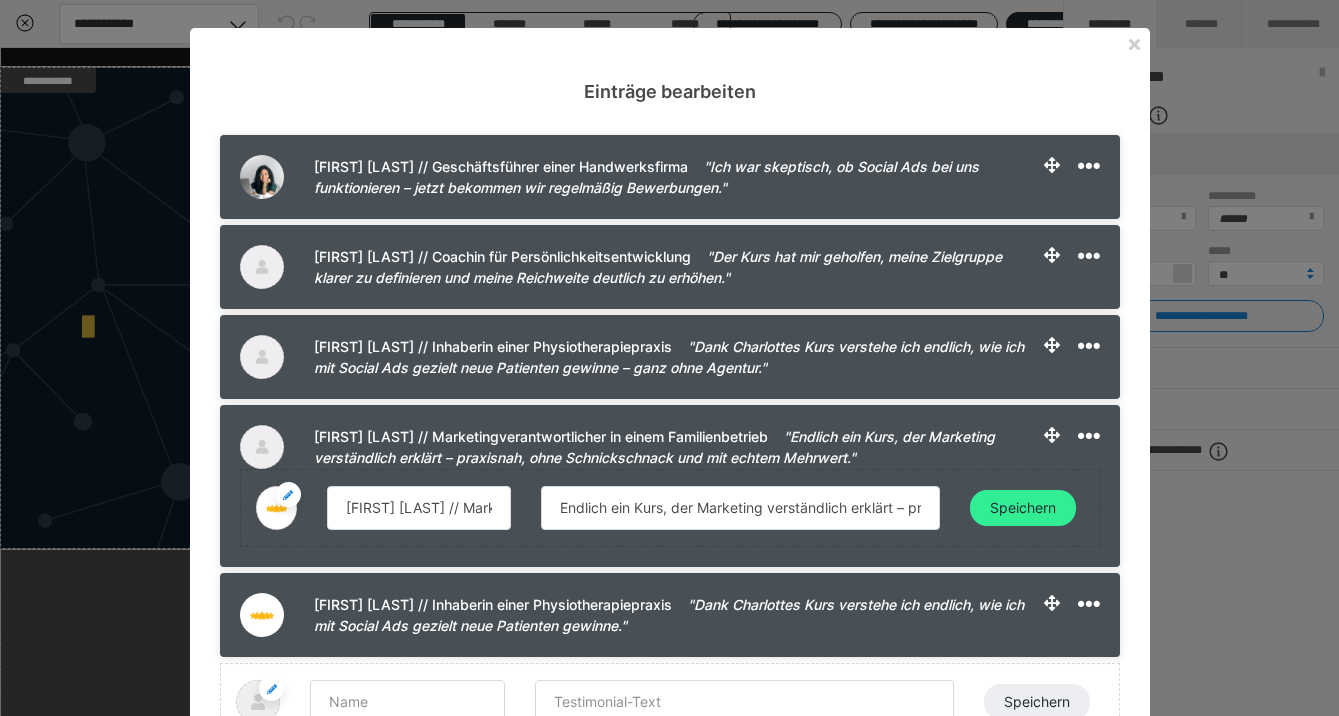 click on "Speichern" at bounding box center [1023, 508] 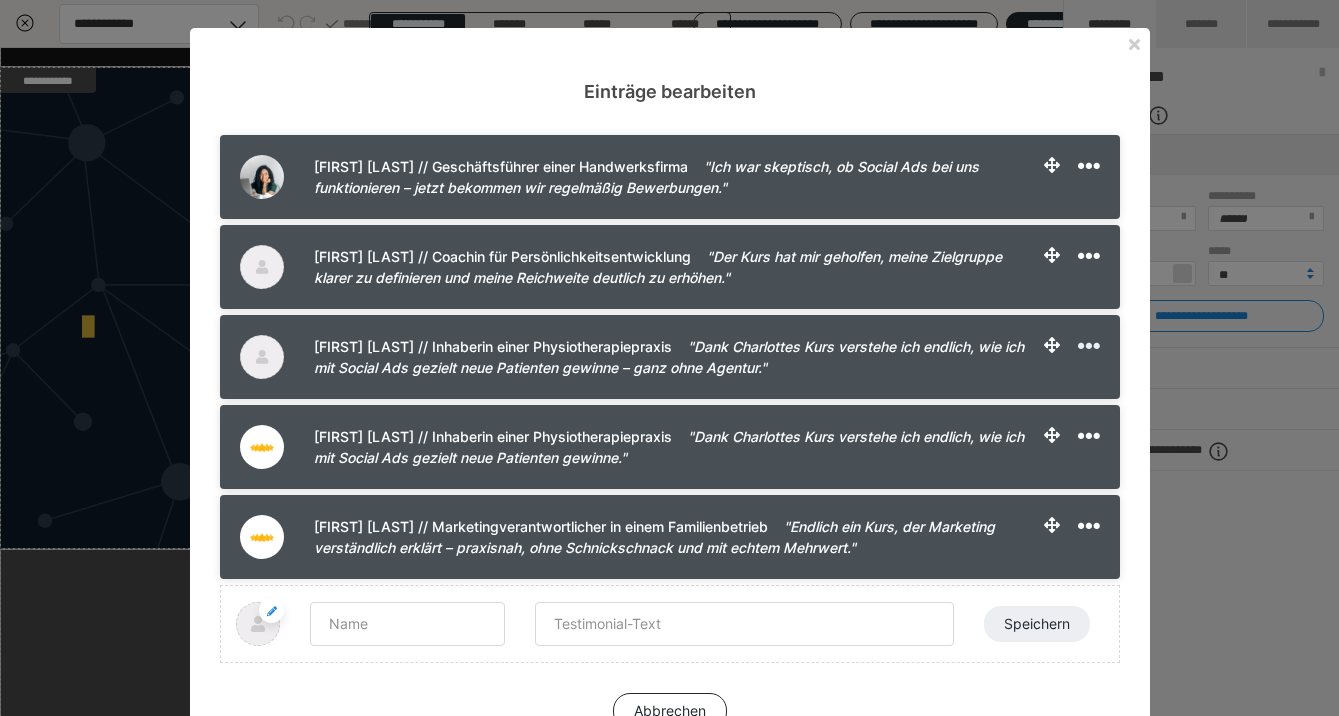 click at bounding box center (1089, 346) 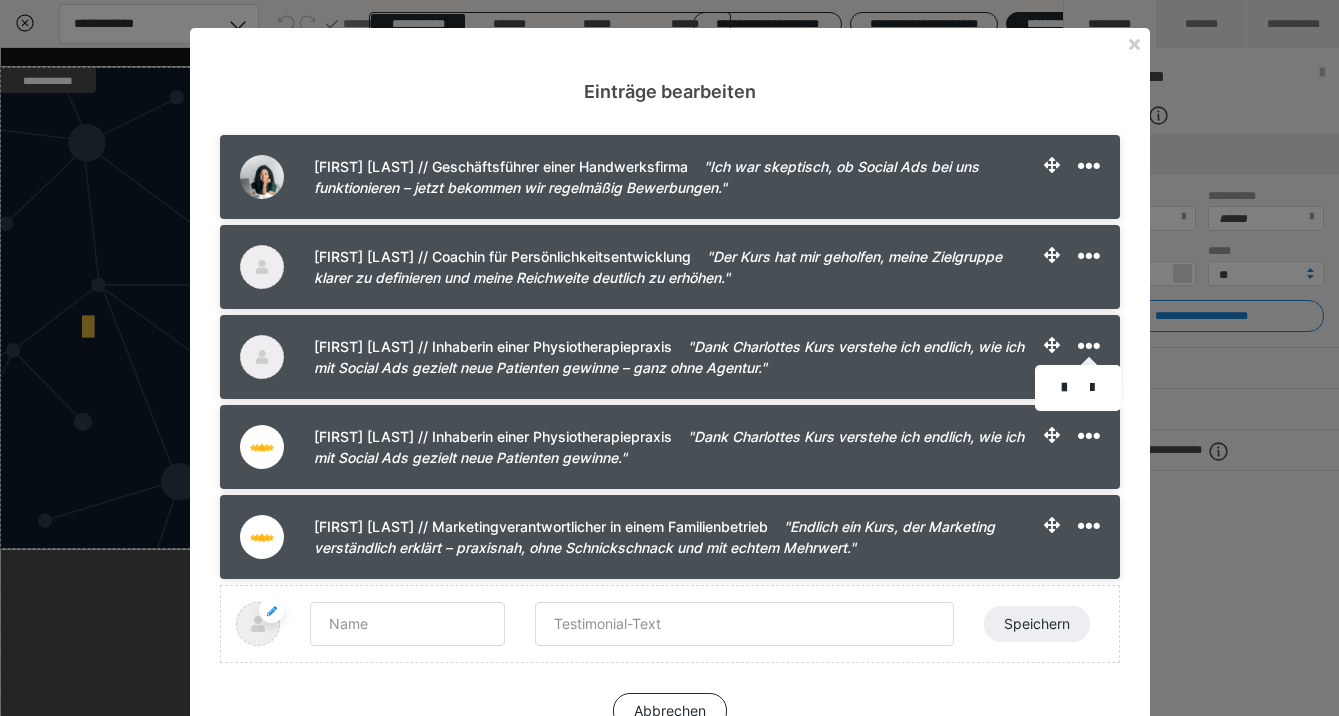 click at bounding box center (1078, 388) 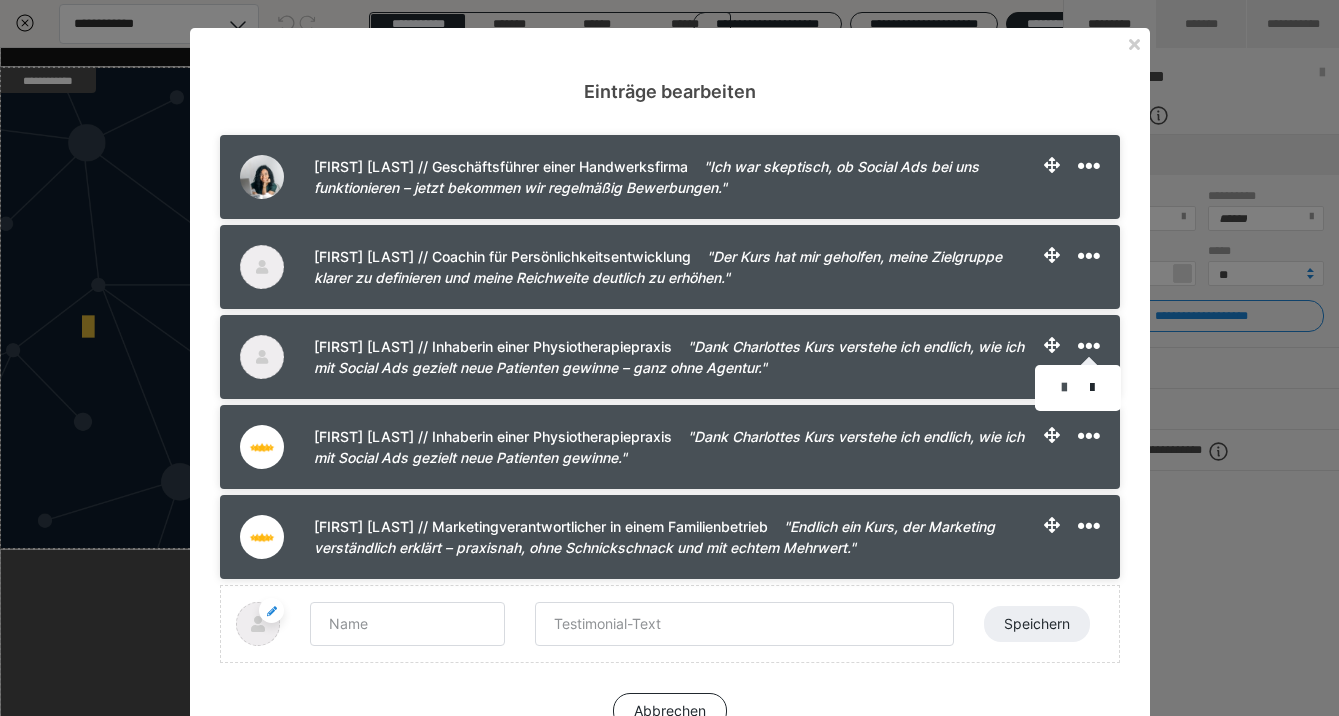 click at bounding box center [1064, 388] 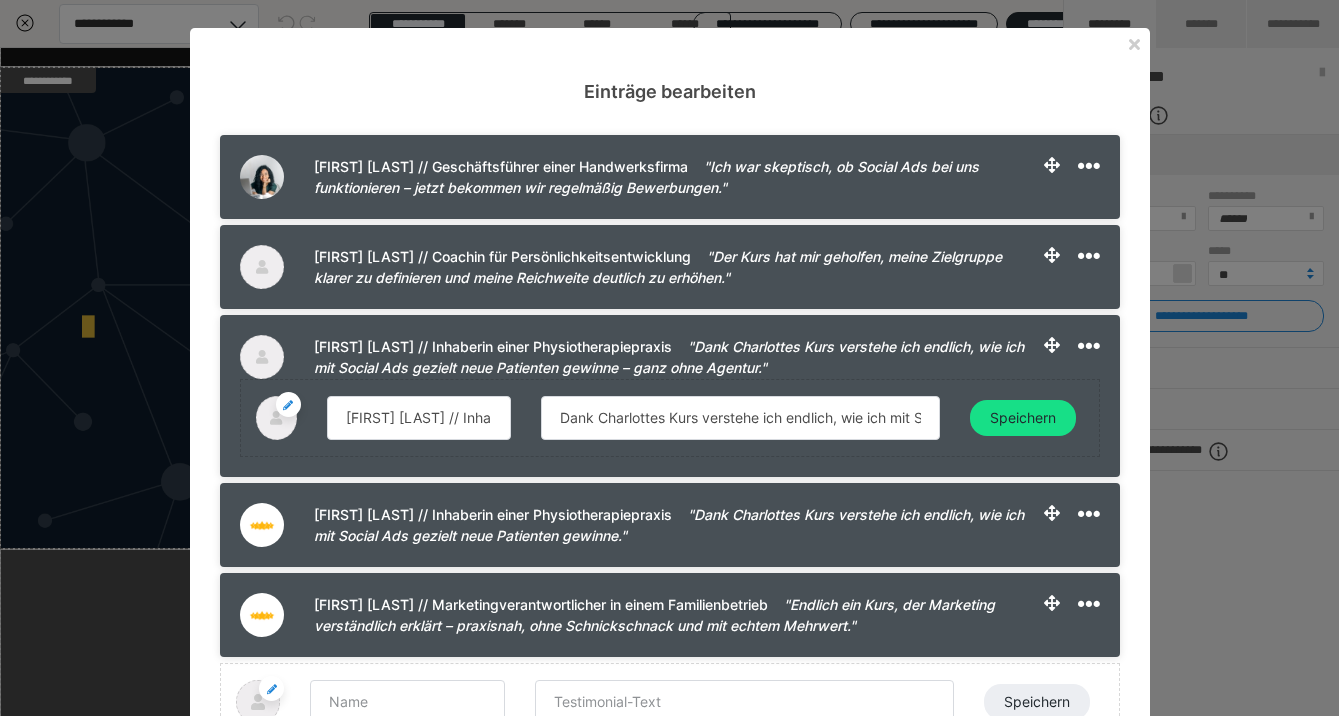 click at bounding box center [288, 404] 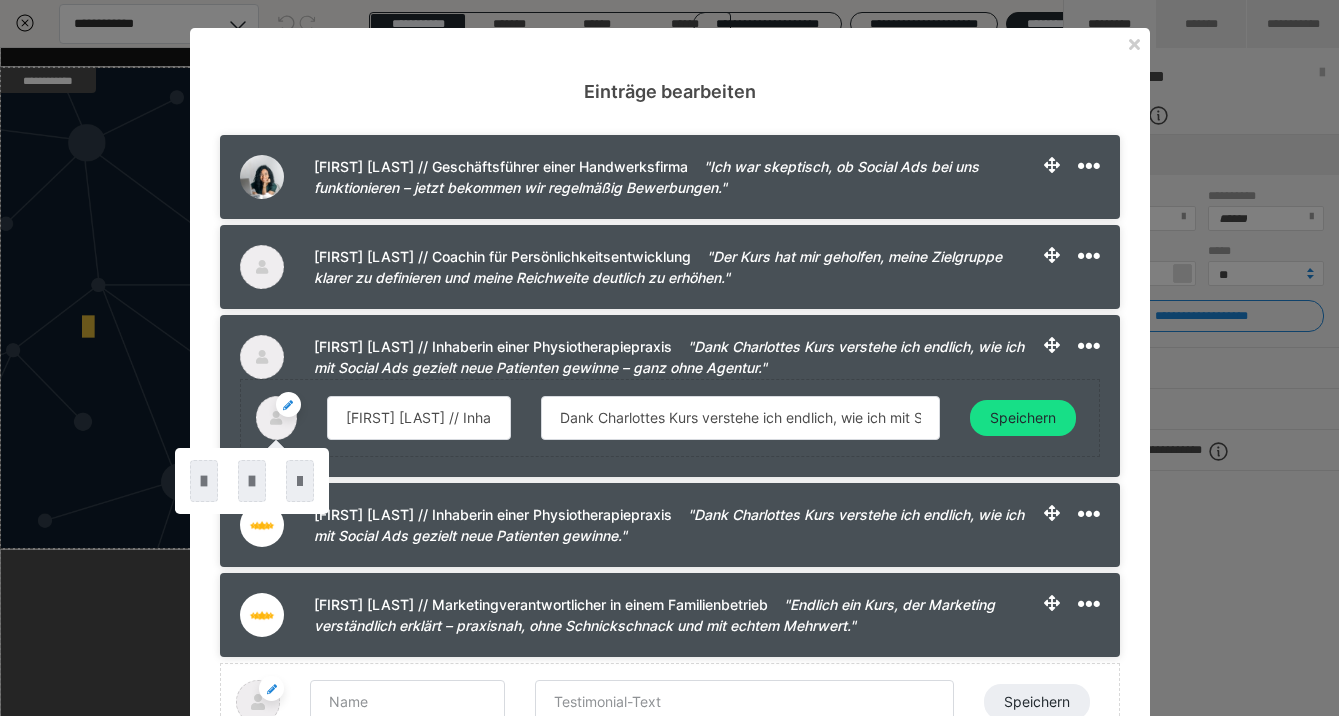 click at bounding box center [252, 481] 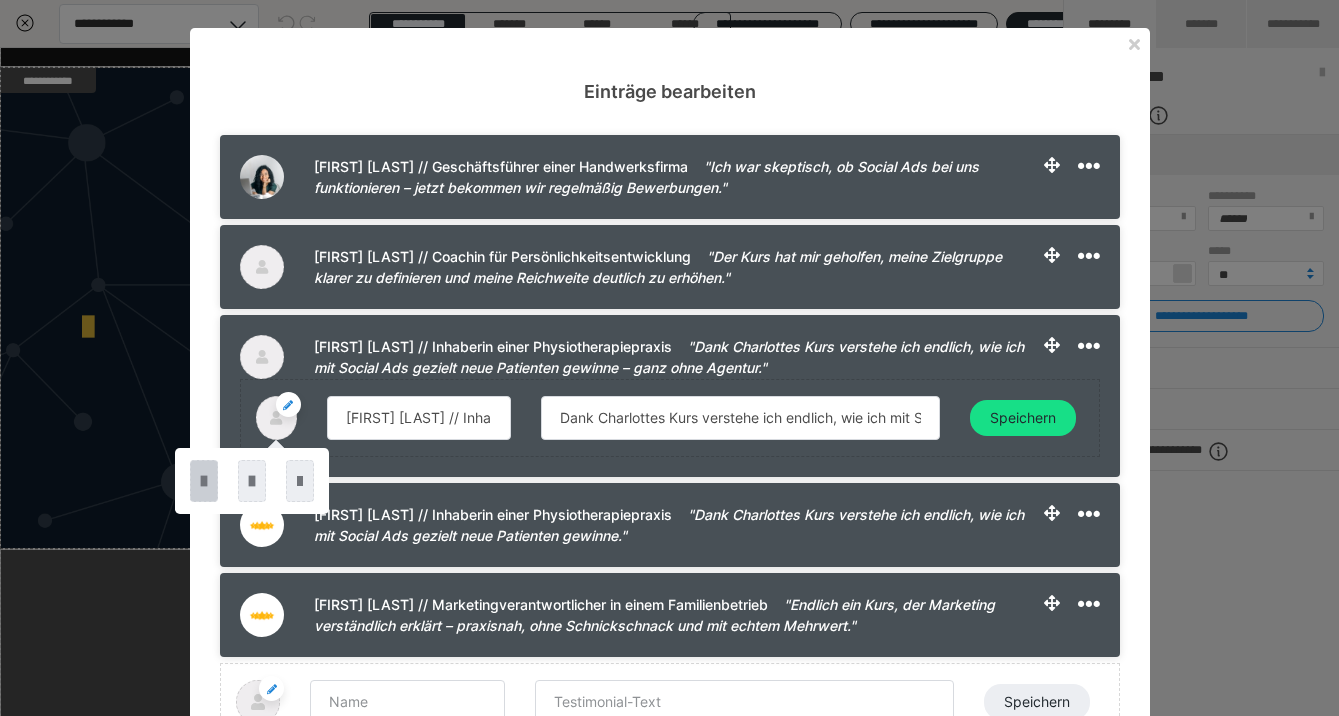 click at bounding box center [204, 481] 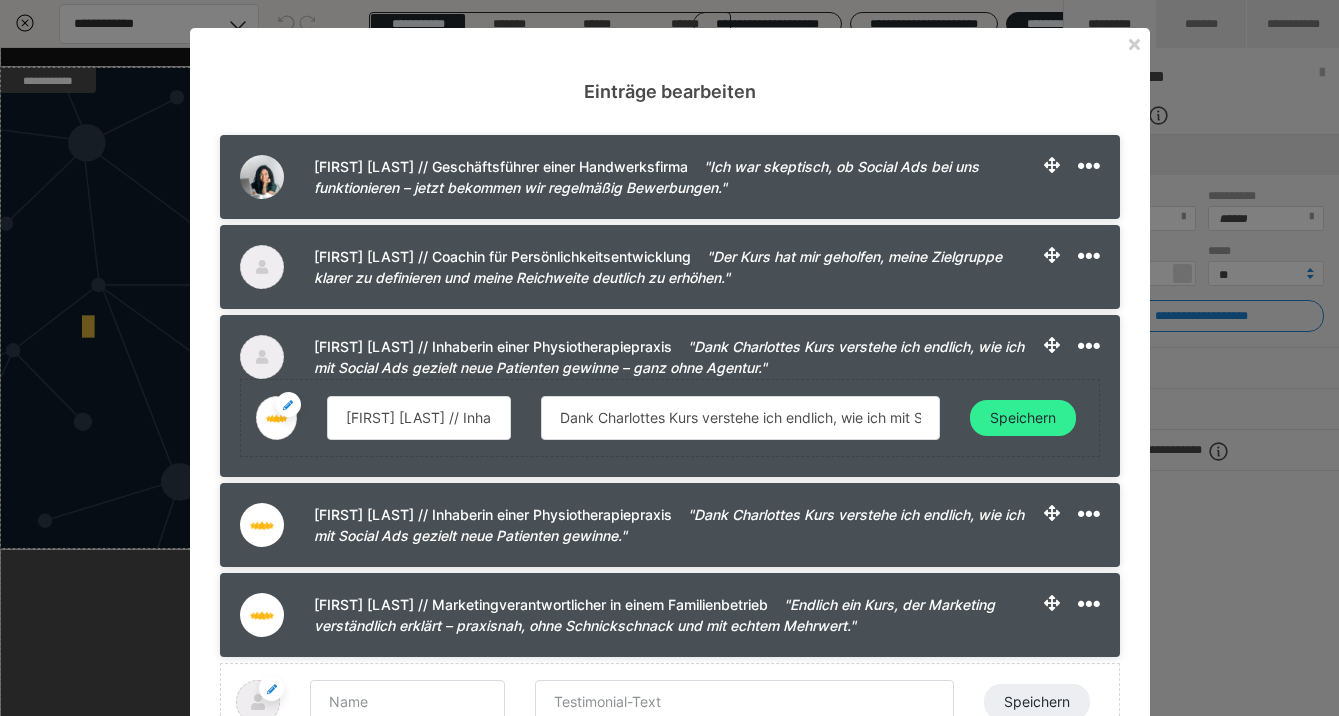click on "Speichern" at bounding box center [1023, 418] 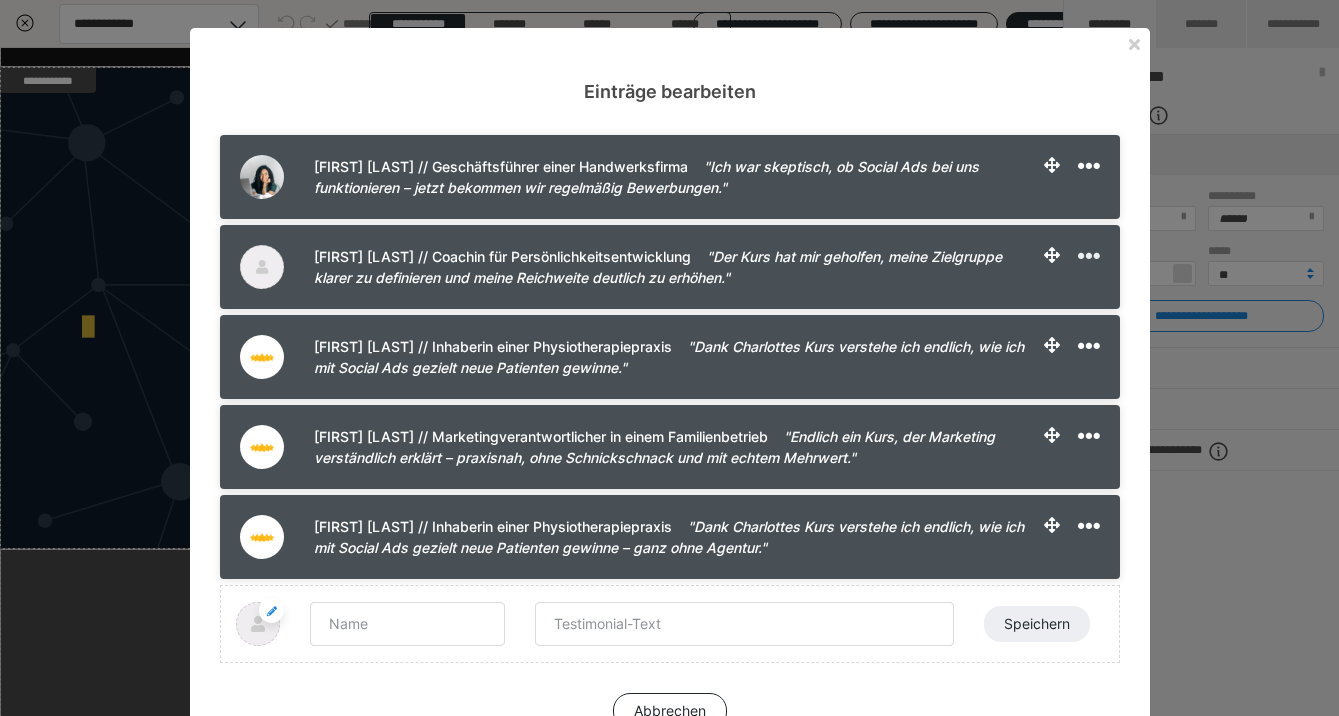 click at bounding box center (1089, 256) 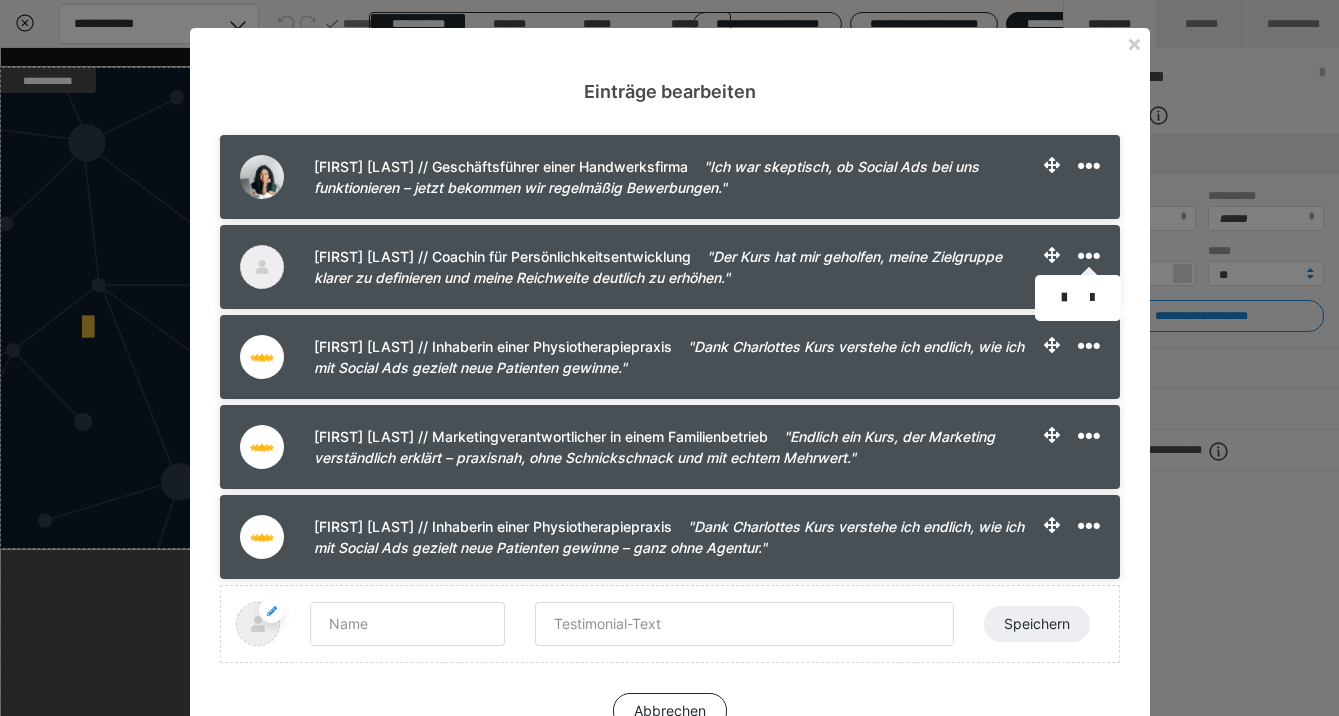 click at bounding box center [1064, 298] 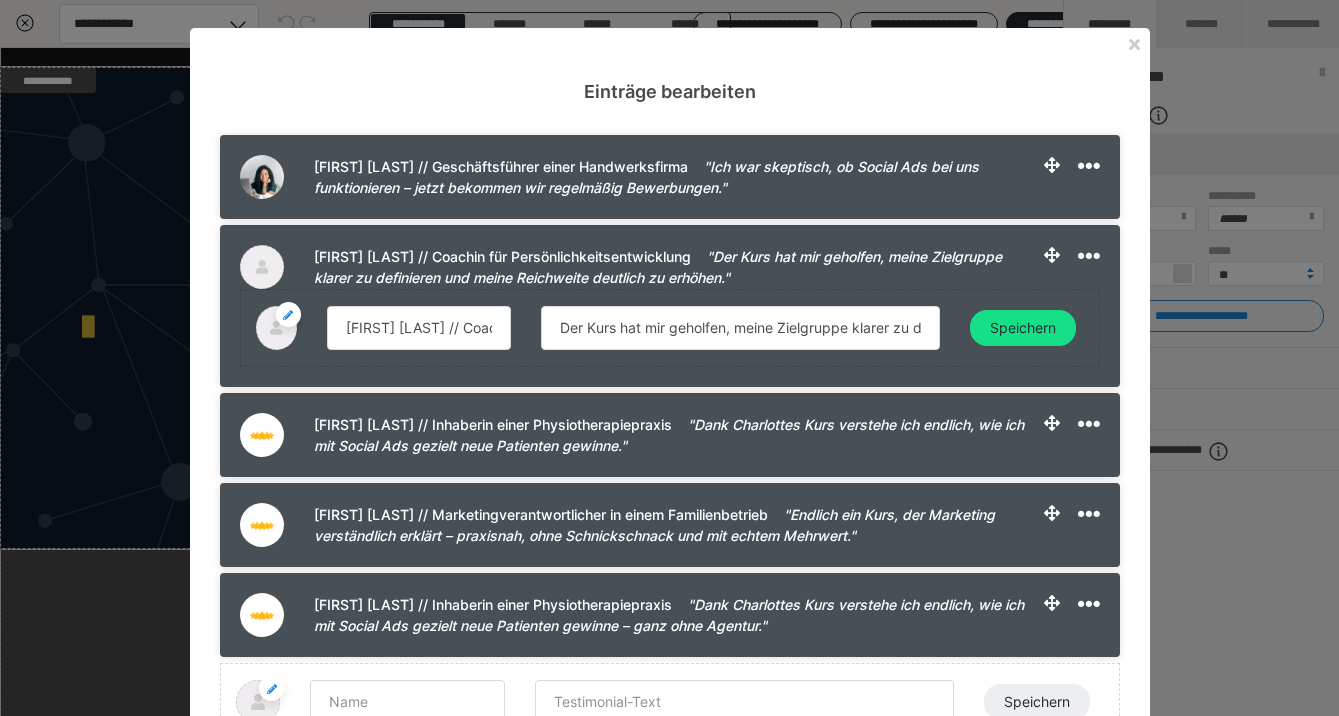 click at bounding box center (276, 328) 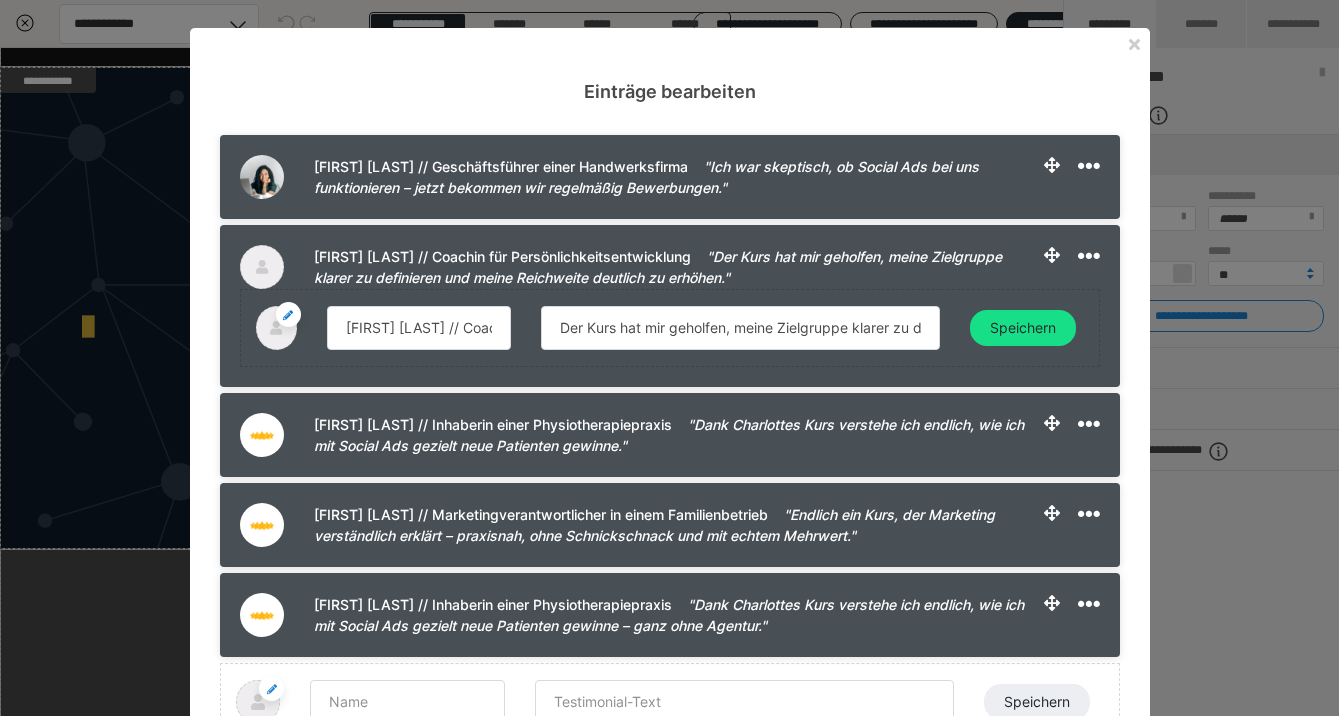click at bounding box center [288, 315] 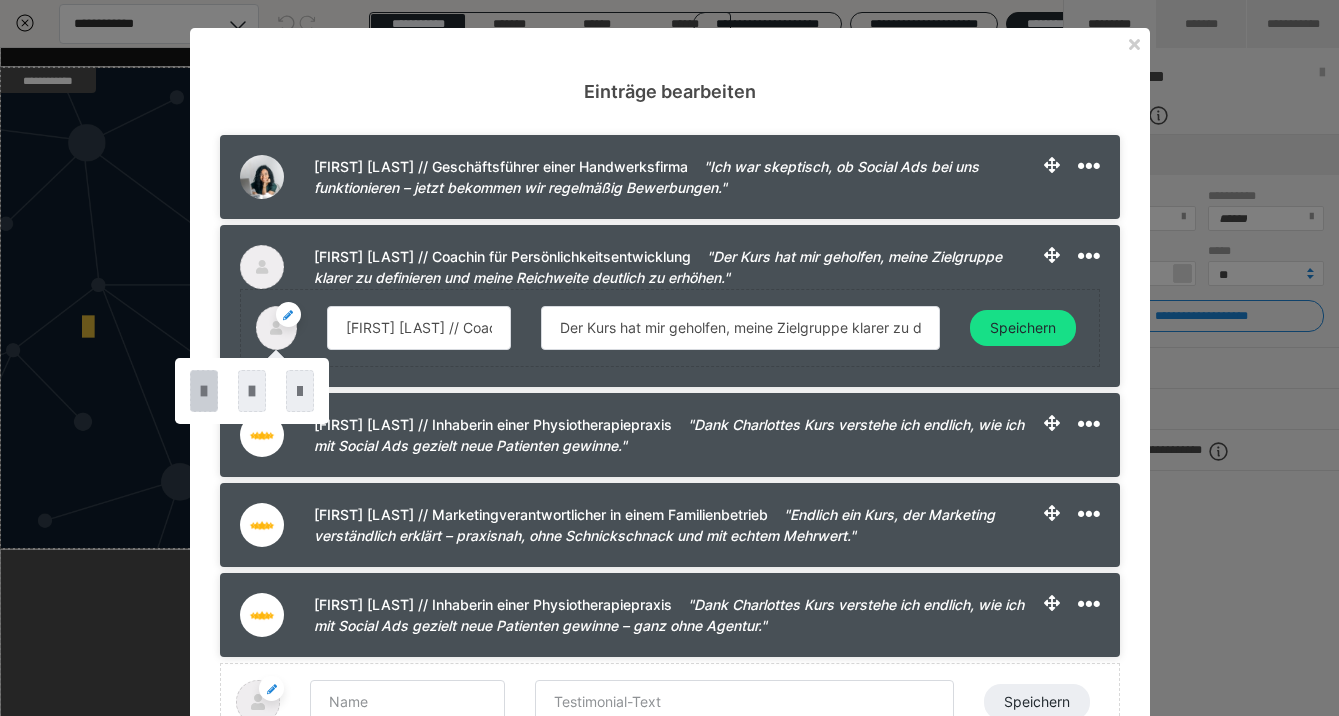 click at bounding box center (204, 391) 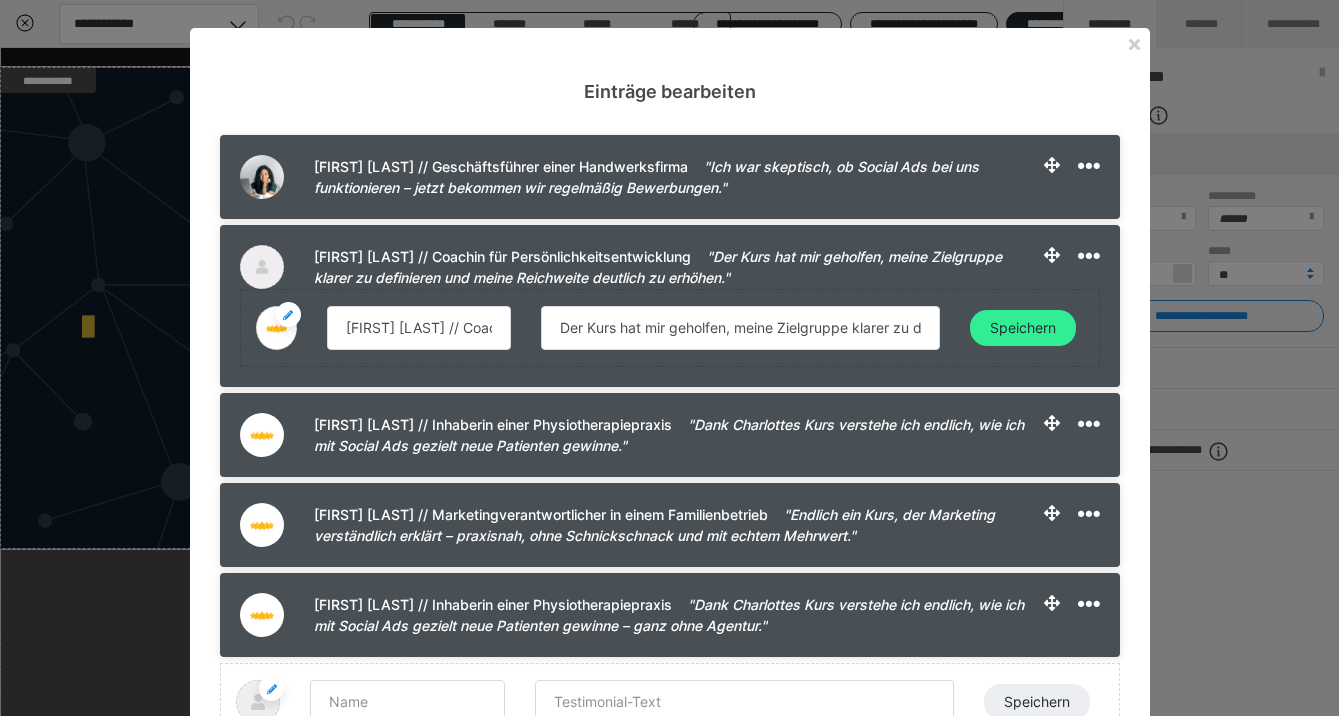 click on "Speichern" at bounding box center [1023, 328] 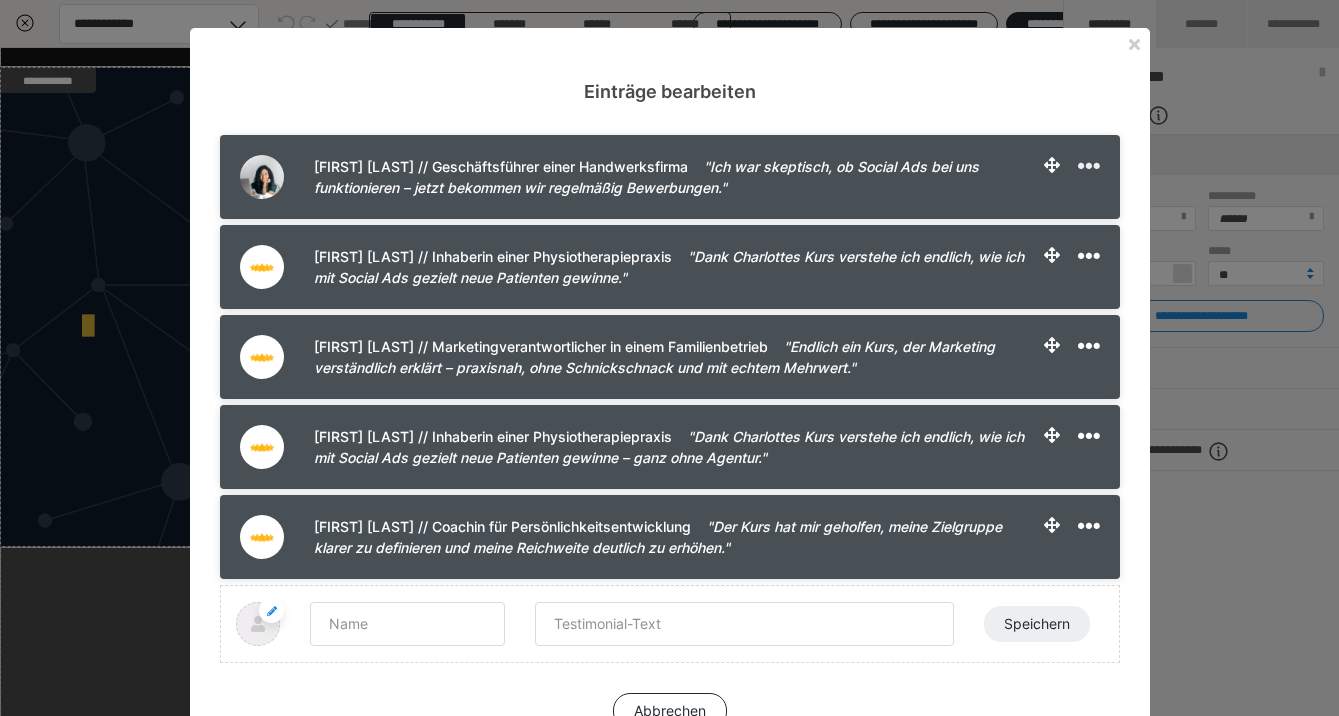click at bounding box center (1089, 166) 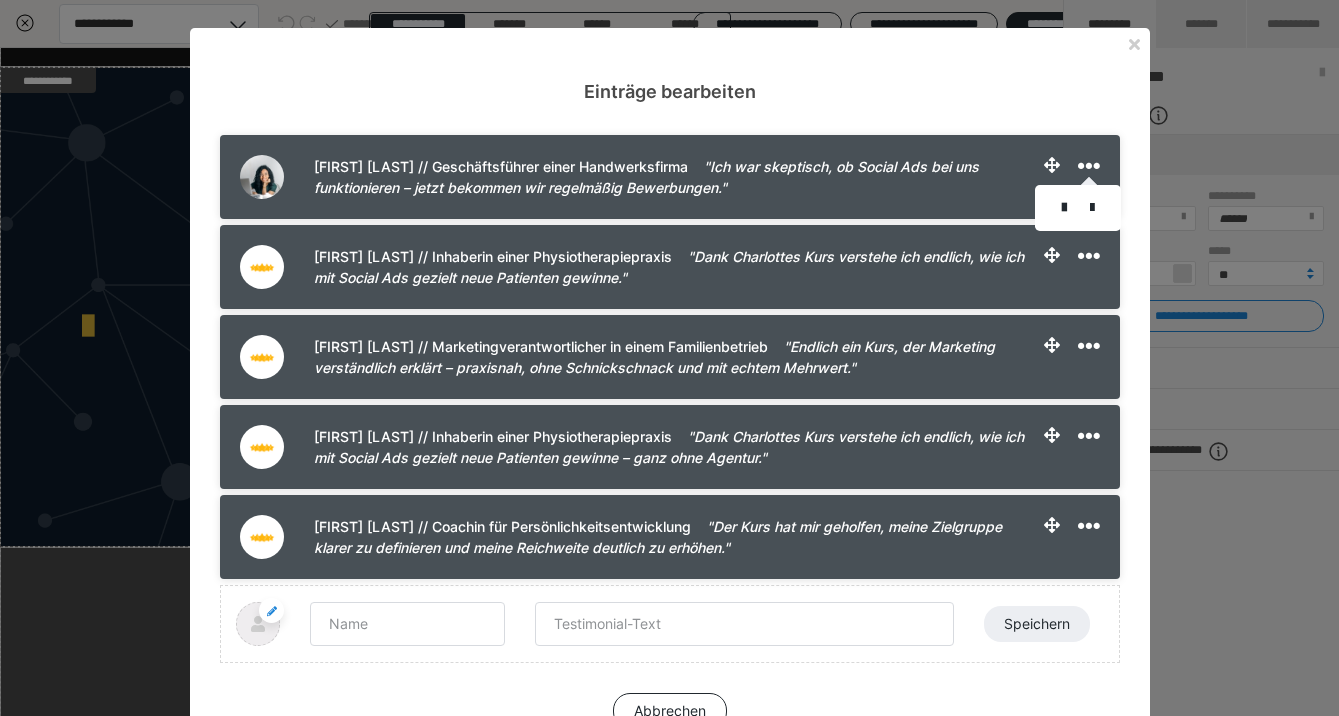 click at bounding box center [1064, 208] 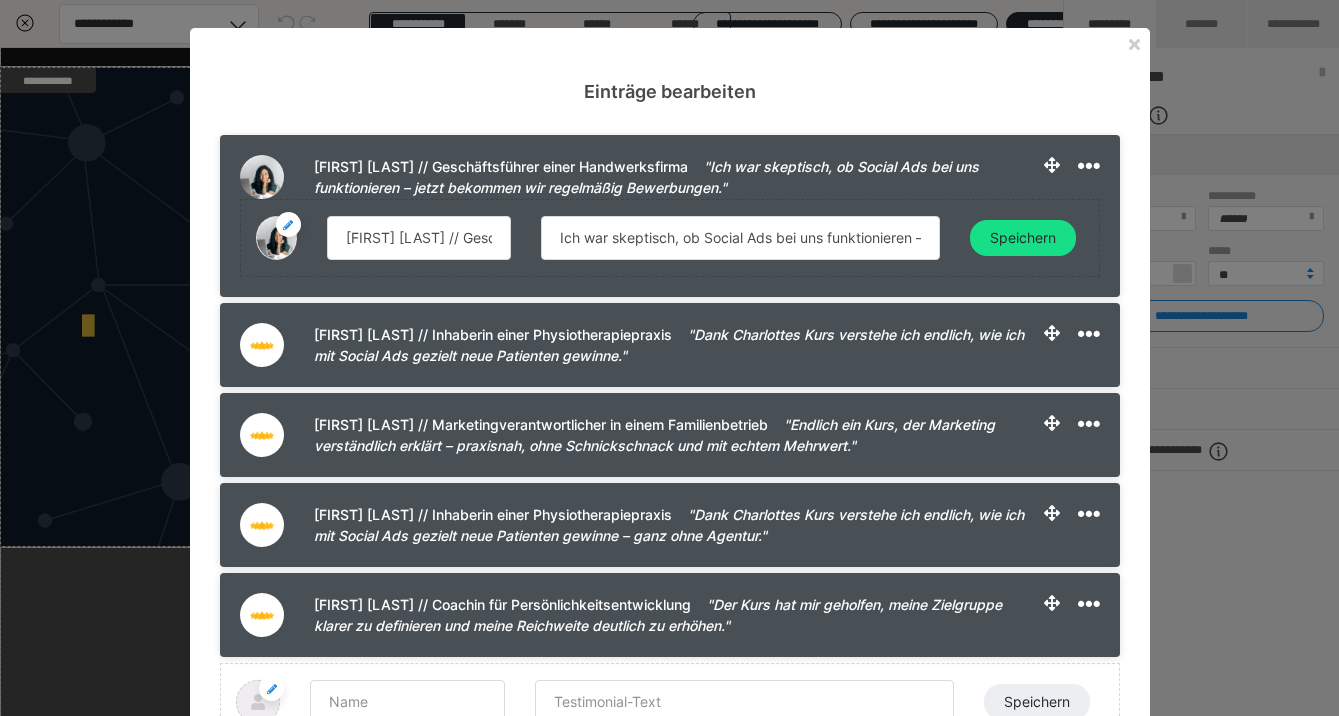 click at bounding box center [288, 224] 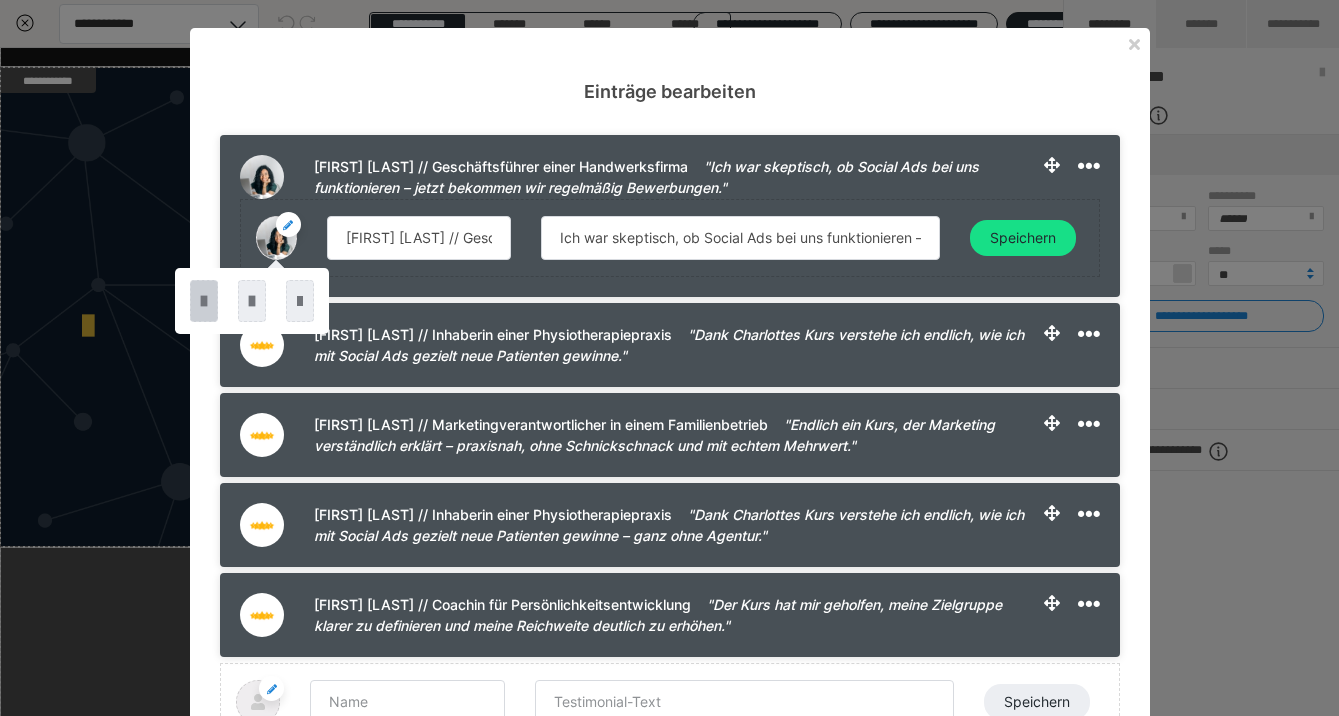 click at bounding box center [204, 301] 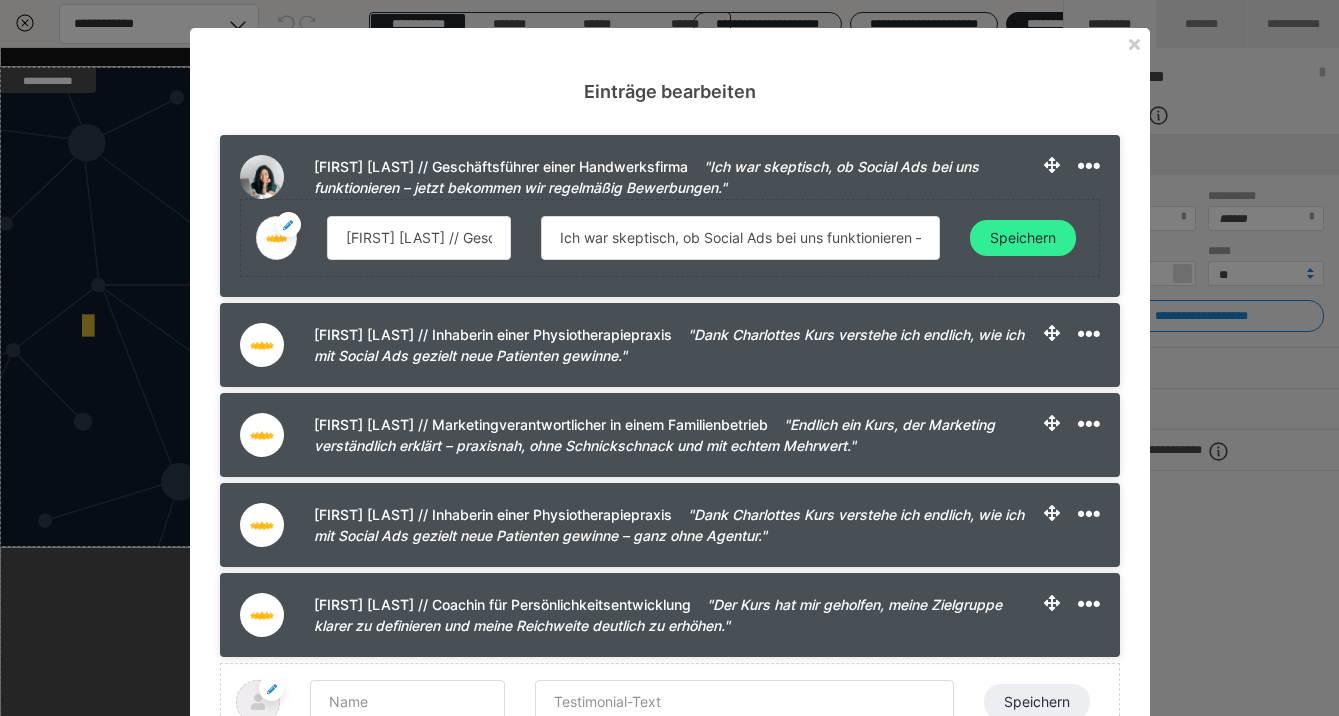 click on "Speichern" at bounding box center (1023, 238) 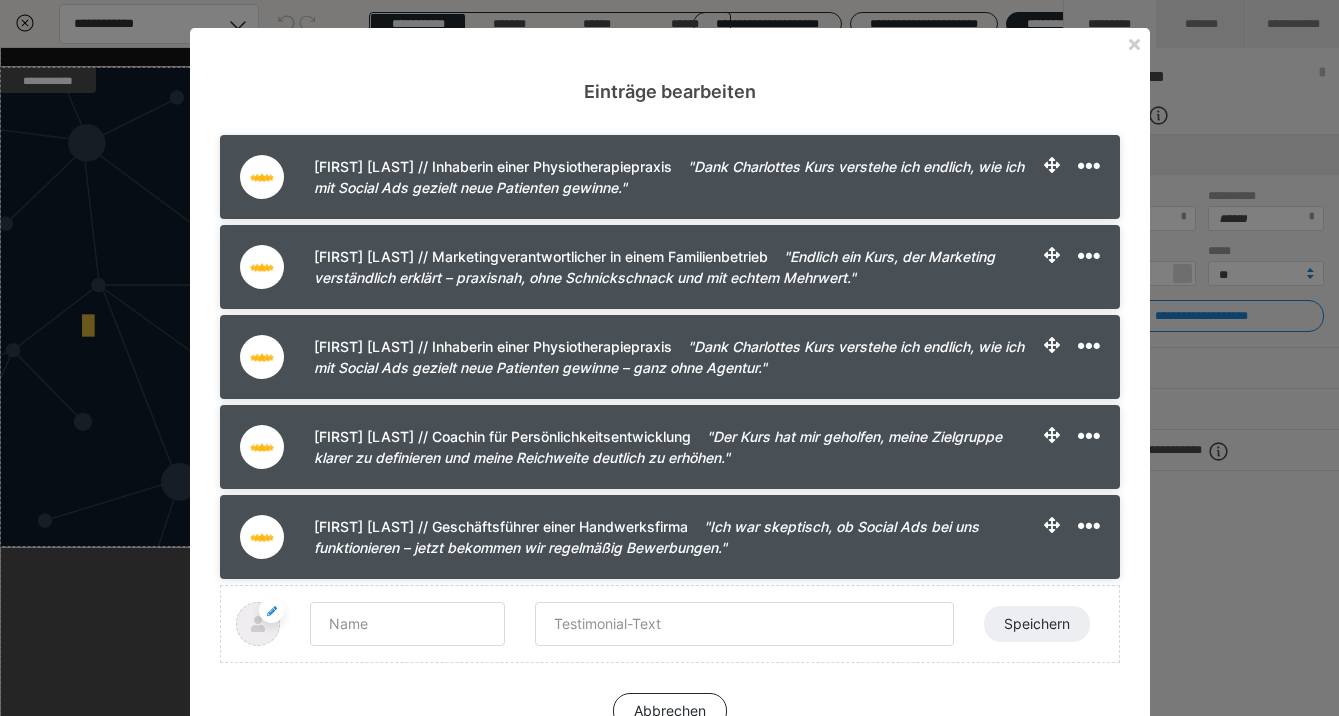 click on "Speichern" at bounding box center (1044, 624) 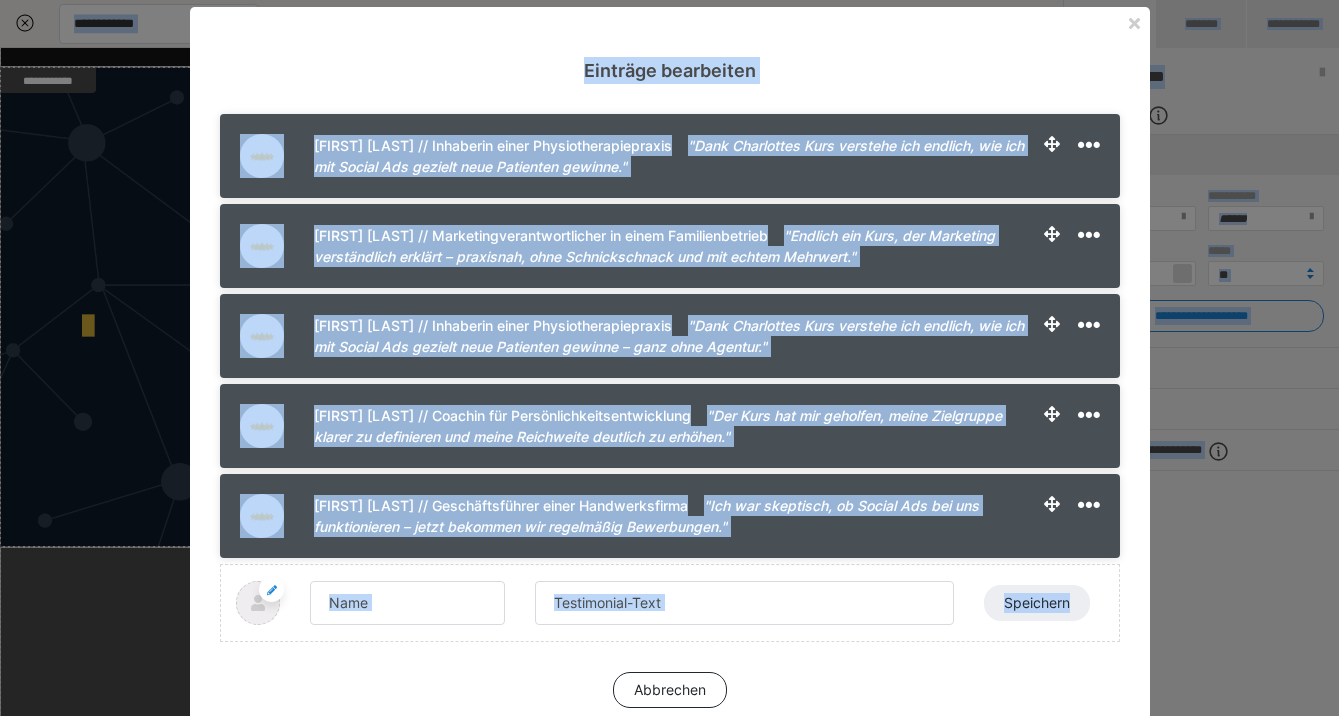 scroll, scrollTop: 71, scrollLeft: 0, axis: vertical 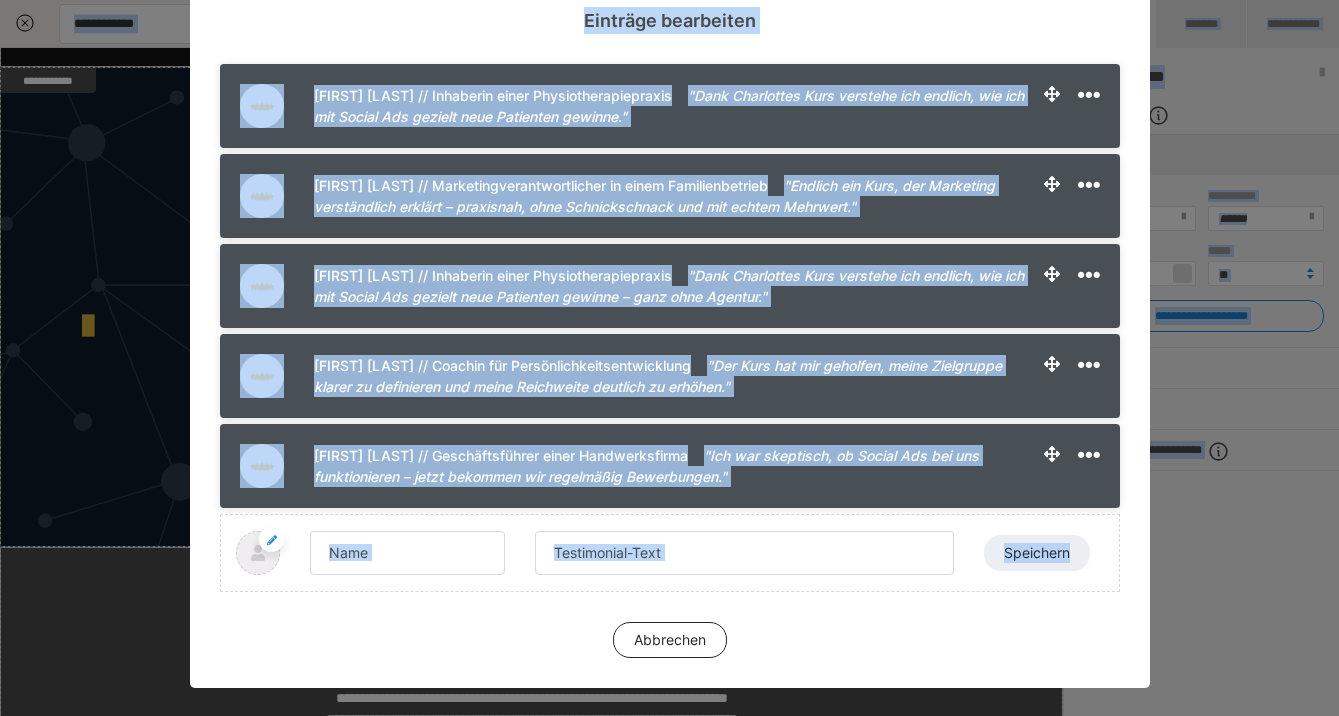 drag, startPoint x: 1070, startPoint y: 690, endPoint x: 1081, endPoint y: 744, distance: 55.108982 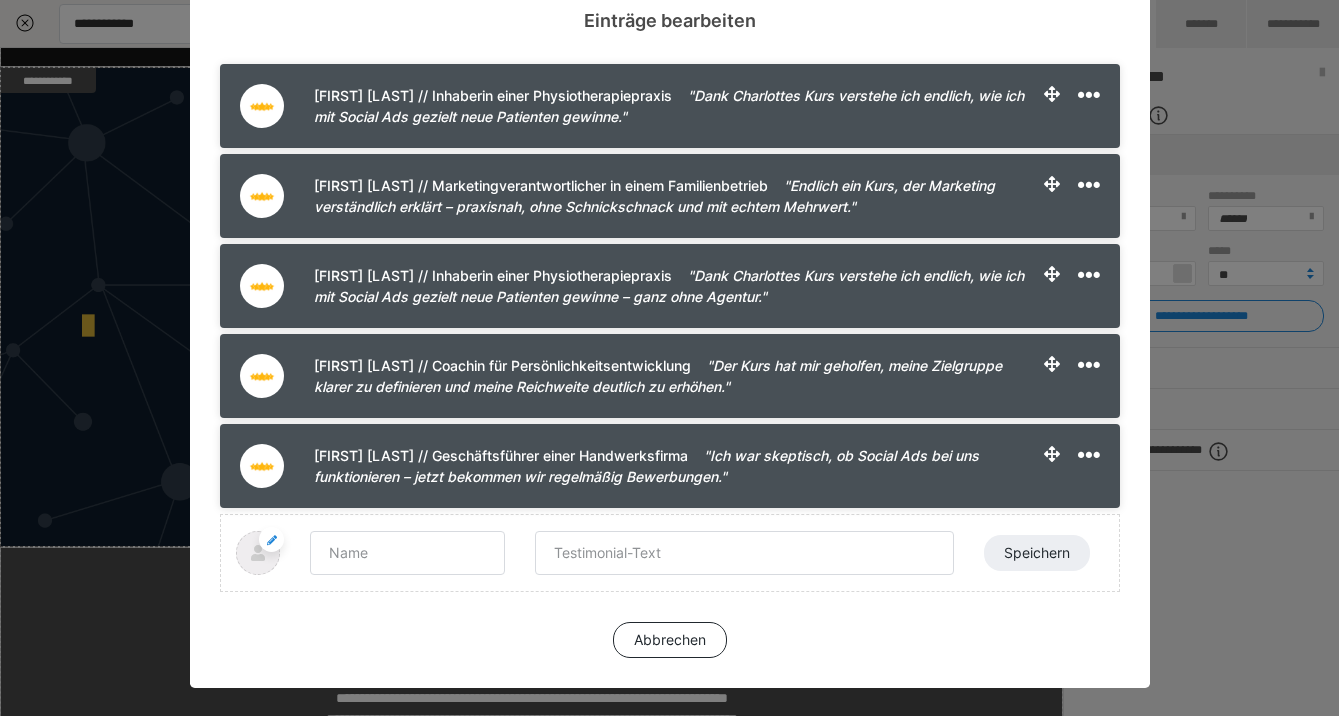 click on "Laura Mertens // Inhaberin einer Physiotherapiepraxis "Dank Charlottes Kurs verstehe ich endlich, wie ich mit Social Ads gezielt neue Patienten gewinne." Jonas Keller // Marketingverantwortlicher in einem Familienbetrieb "Endlich ein Kurs, der Marketing verständlich erklärt – praxisnah, ohne Schnickschnack und mit echtem Mehrwert." Anja Roth // Inhaberin einer Physiotherapiepraxis "Dank Charlottes Kurs verstehe ich endlich, wie ich mit Social Ads gezielt neue Patienten gewinne – ganz ohne Agentur." Sabine Hoffmann // Coachin für Persönlichkeitsentwicklung "Der Kurs hat mir geholfen, meine Zielgruppe klarer zu definieren und meine Reichweite deutlich zu erhöhen." Tobias Schreiber // Geschäftsführer einer Handwerksfirma "Ich war skeptisch, ob Social Ads bei uns funktionieren – jetzt bekommen wir regelmäßig Bewerbungen." Speichern Abbrechen" at bounding box center [670, 361] 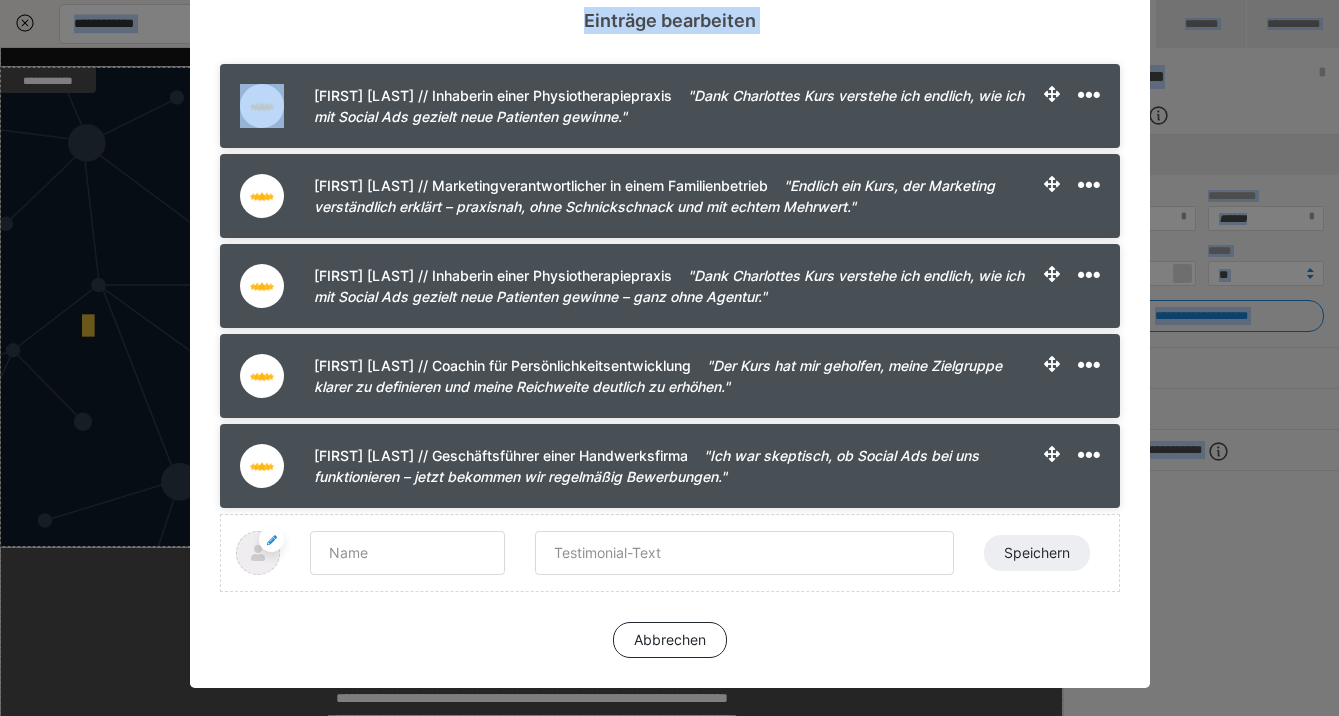 scroll, scrollTop: 0, scrollLeft: 0, axis: both 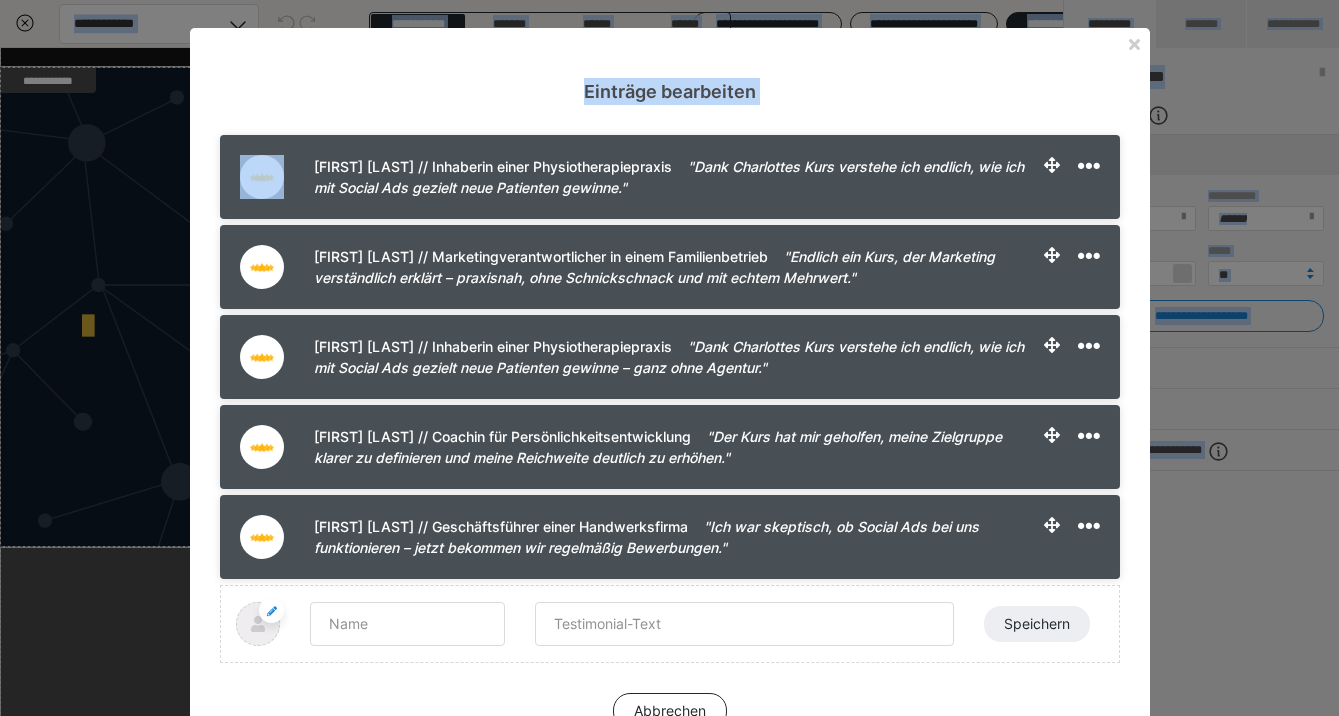 drag, startPoint x: 1001, startPoint y: 41, endPoint x: 1005, endPoint y: -21, distance: 62.1289 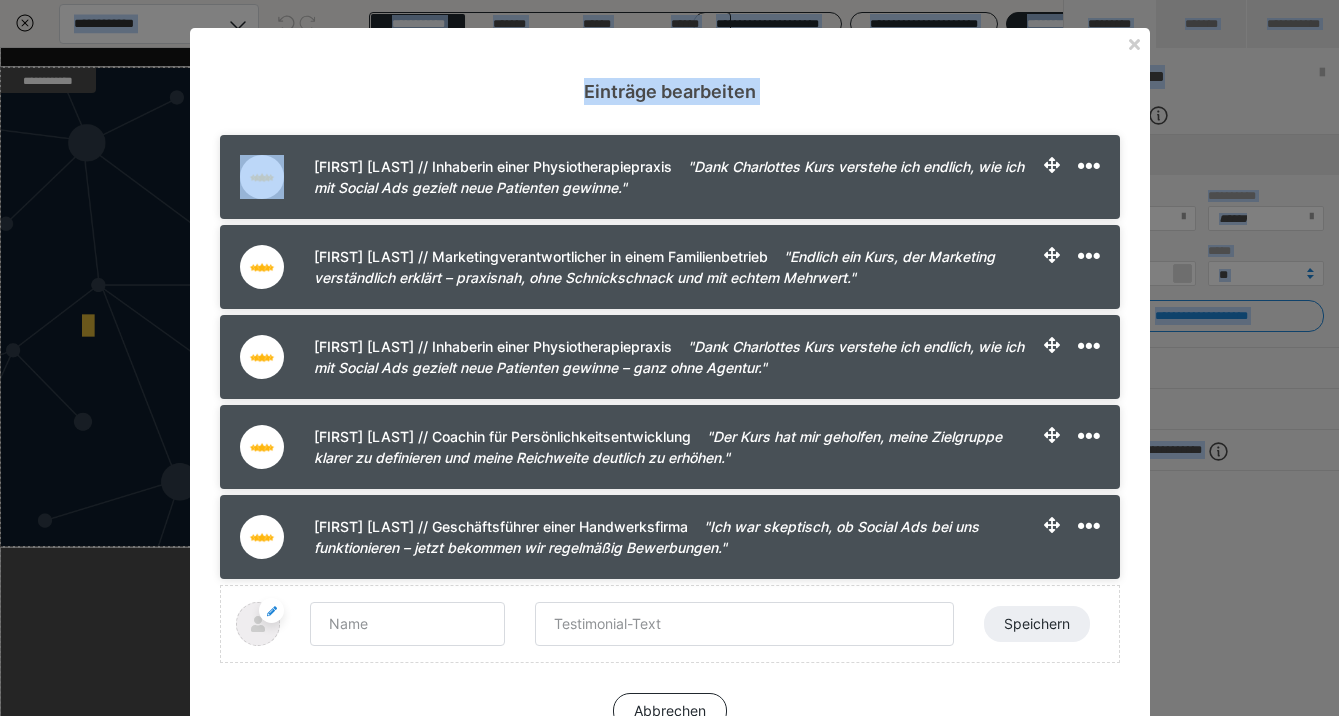 click on "**********" at bounding box center (669, 1041) 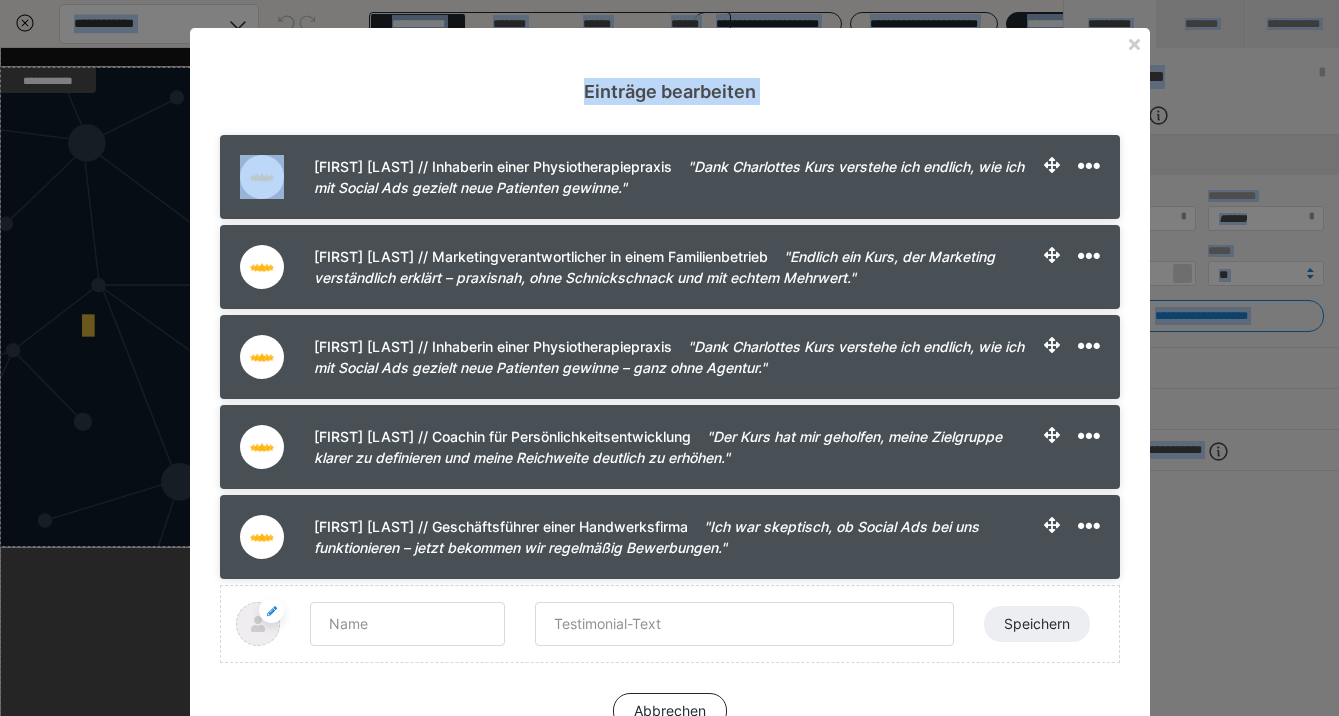 scroll, scrollTop: 52, scrollLeft: 0, axis: vertical 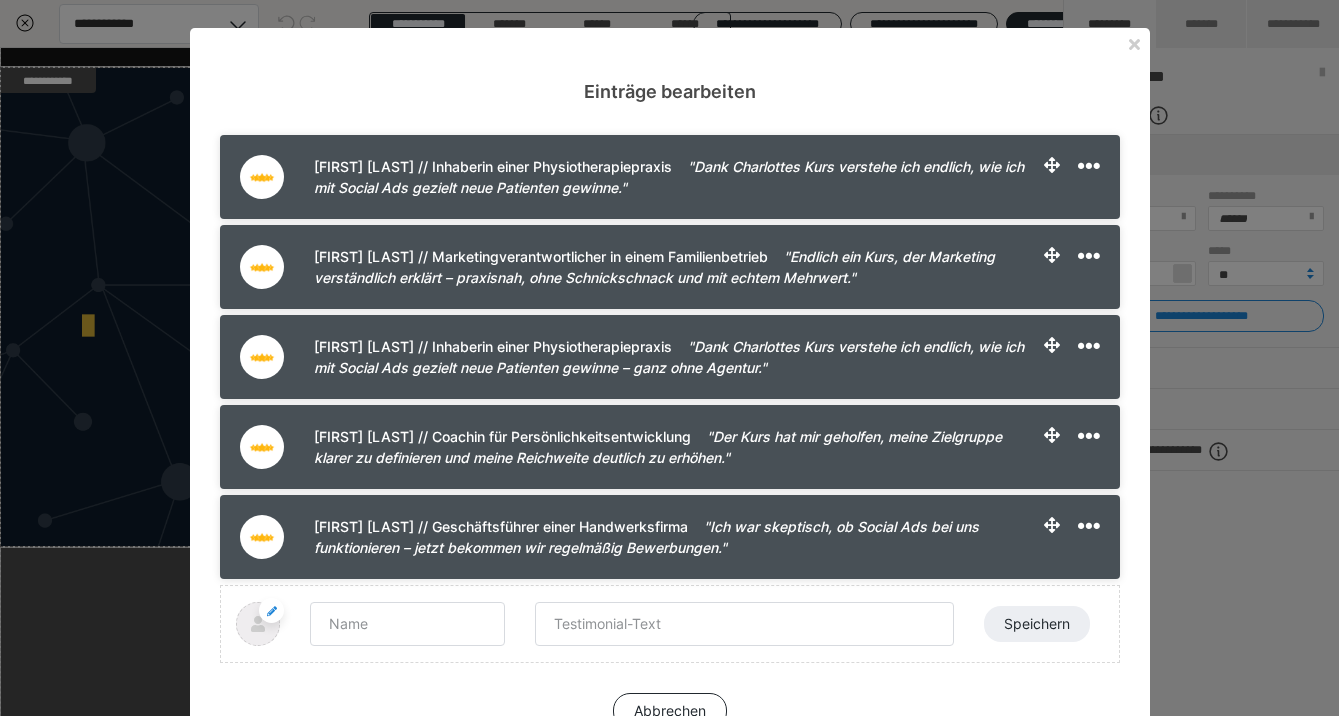 click on "Einträge bearbeiten" at bounding box center (670, 66) 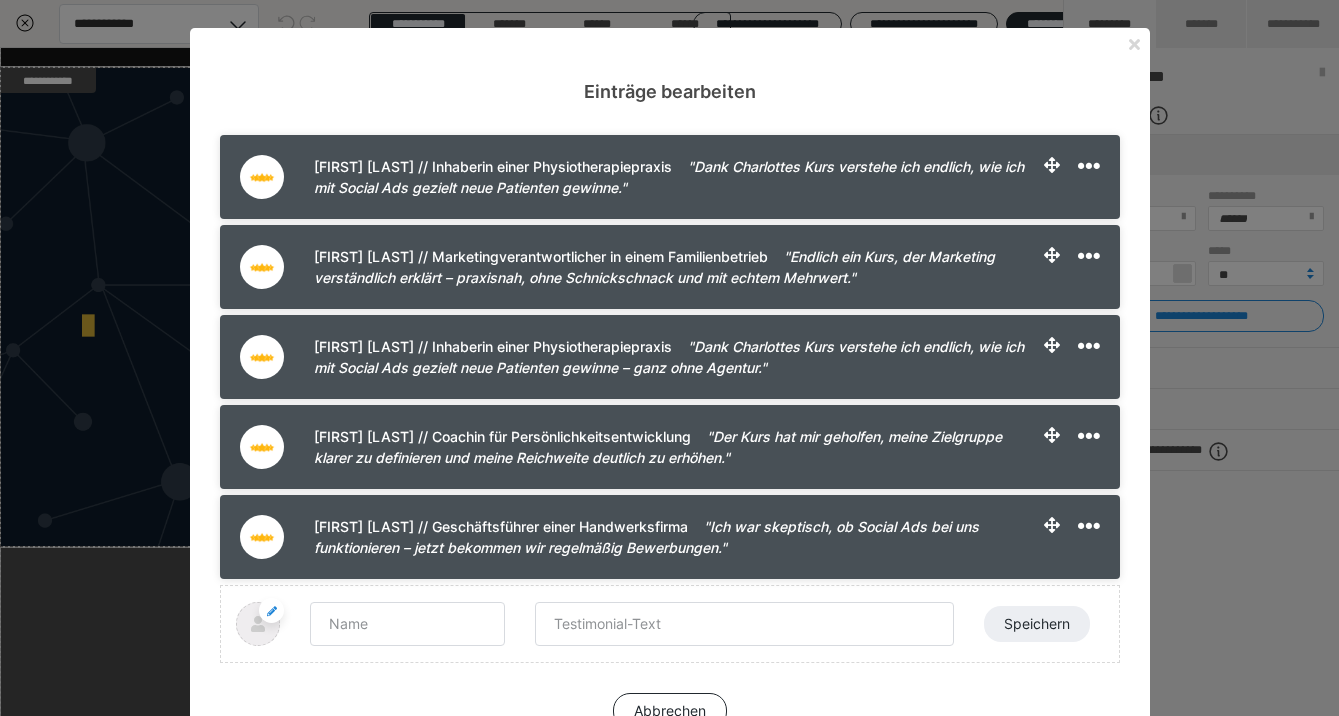 click at bounding box center [1134, 44] 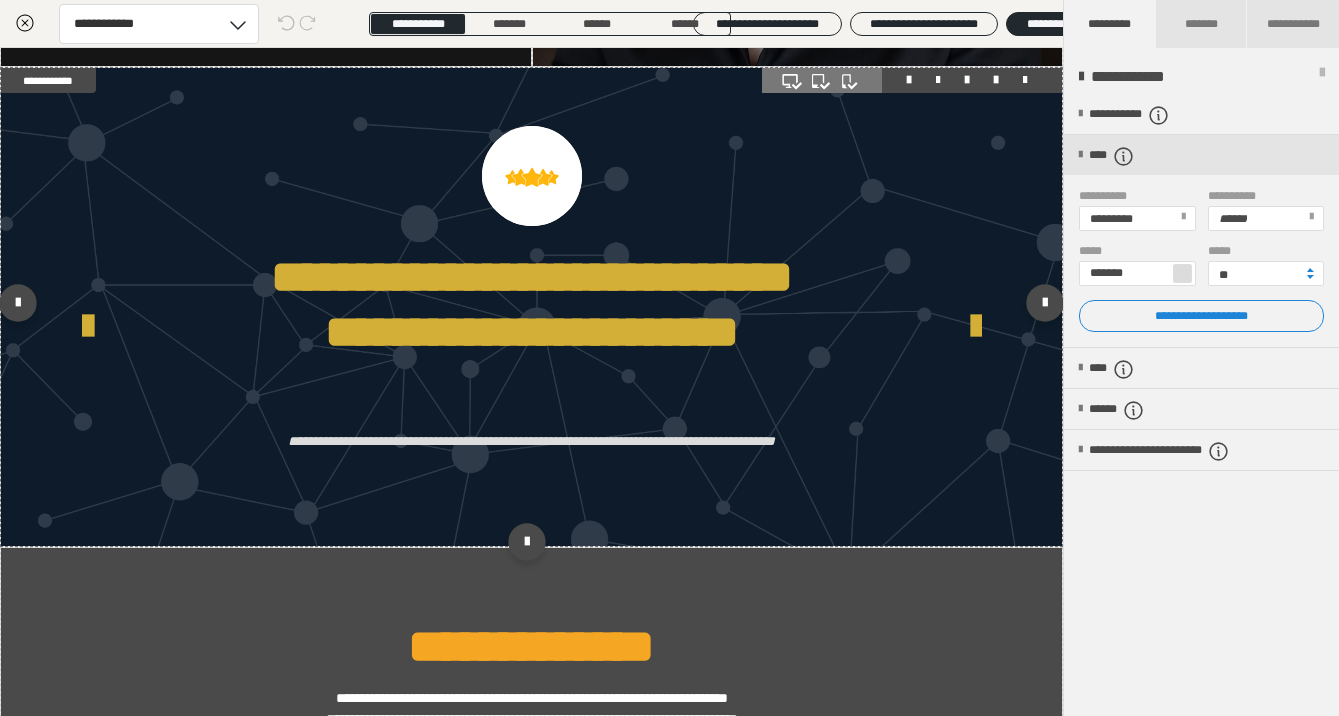drag, startPoint x: 1190, startPoint y: 17, endPoint x: 698, endPoint y: 395, distance: 620.4418 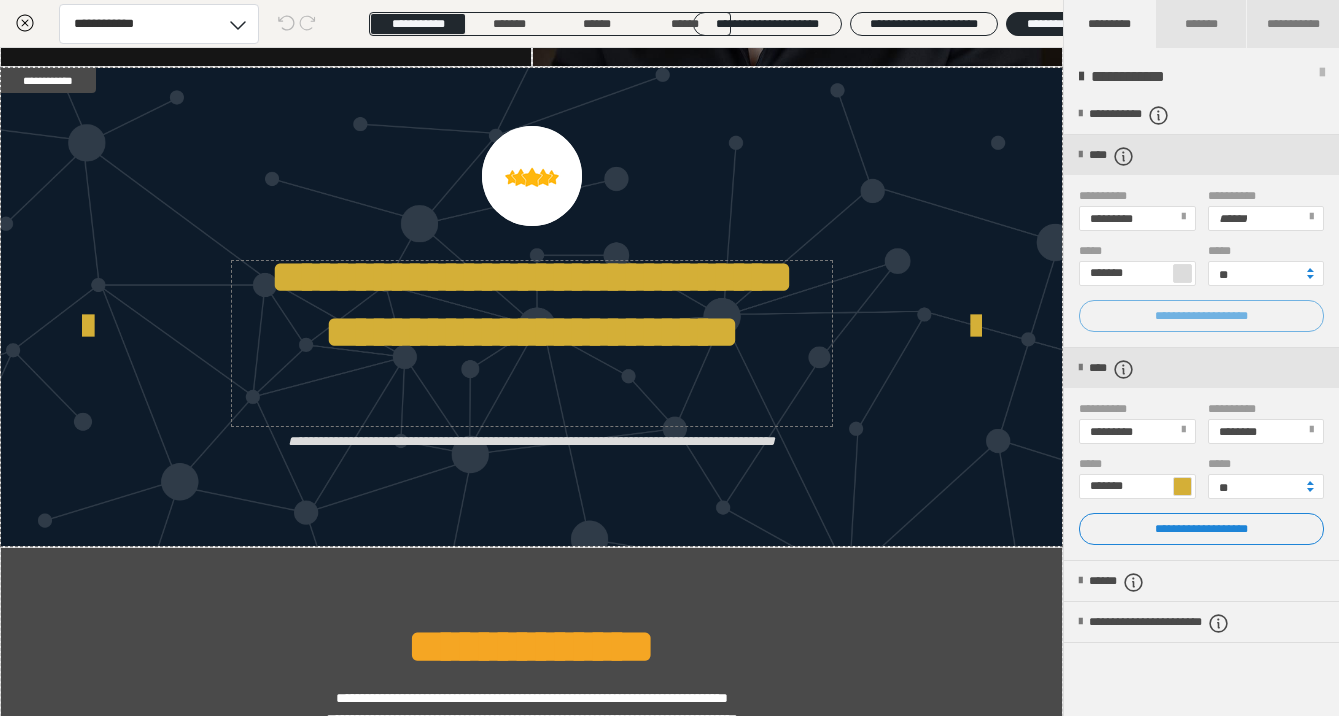 click on "**********" at bounding box center [1201, 316] 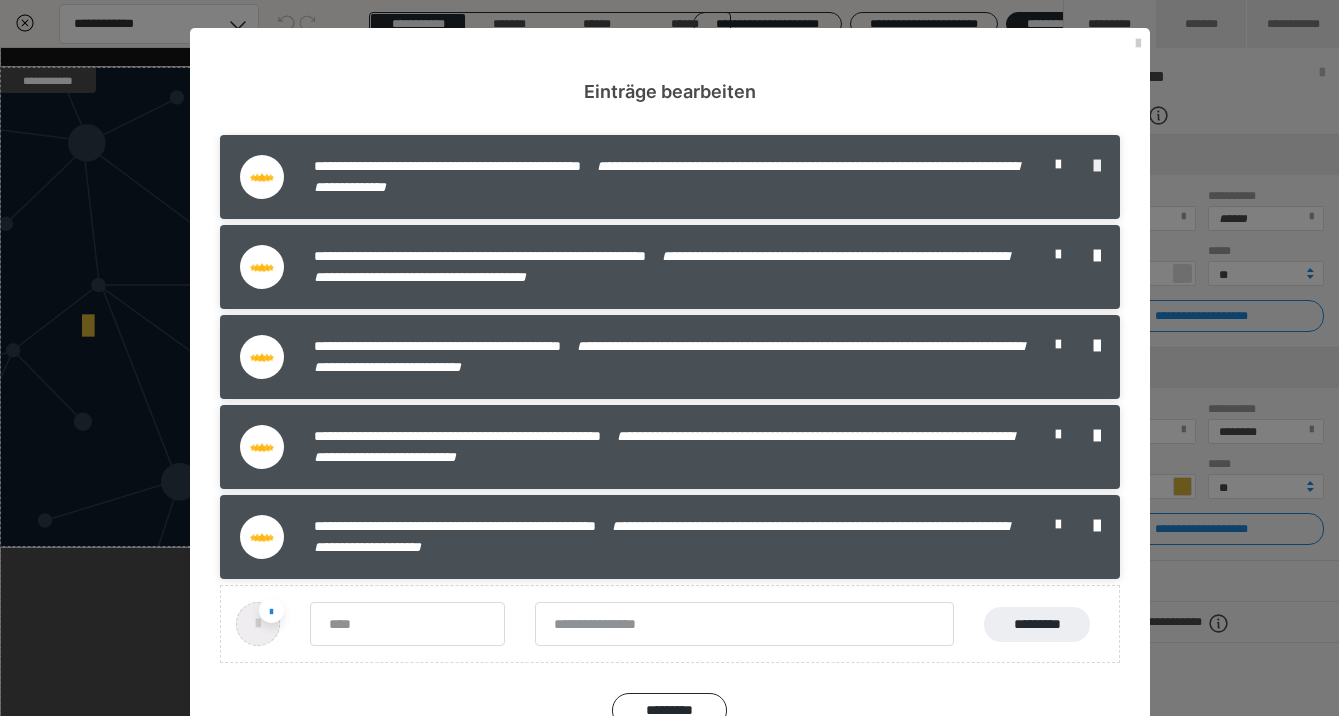 click at bounding box center (1097, 166) 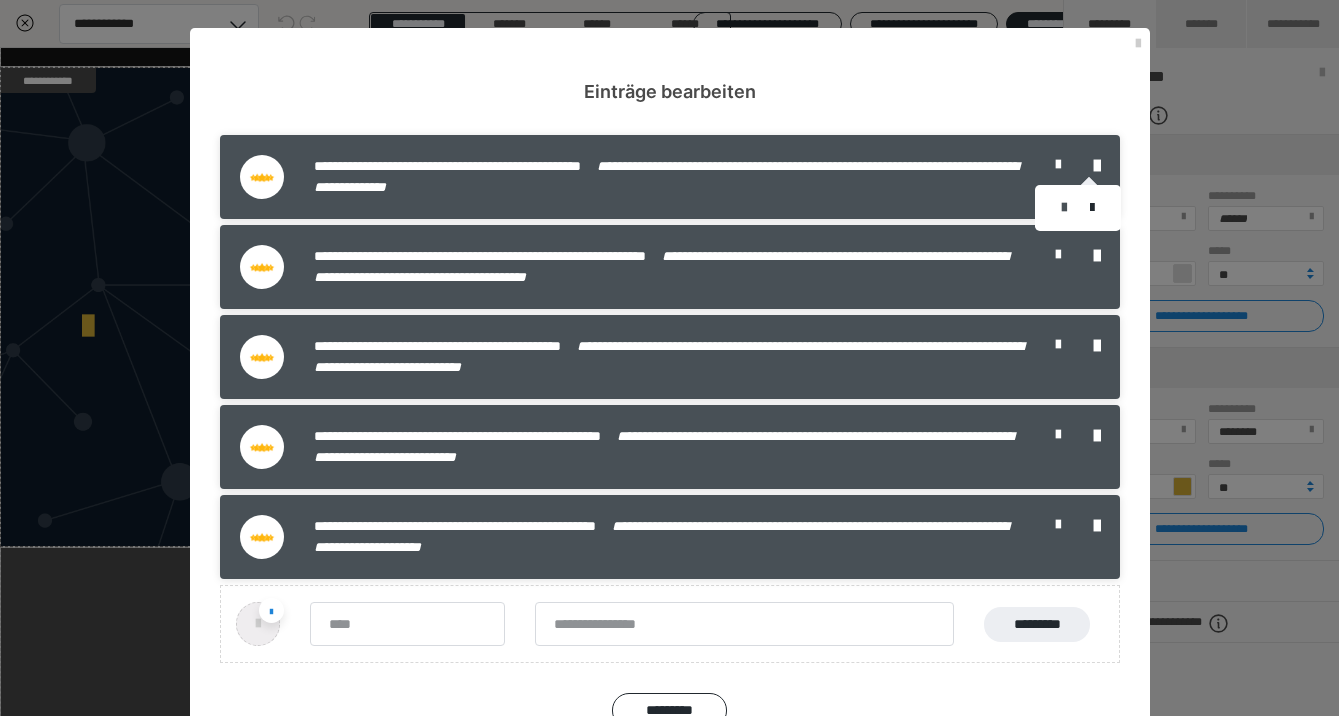 click at bounding box center (1064, 208) 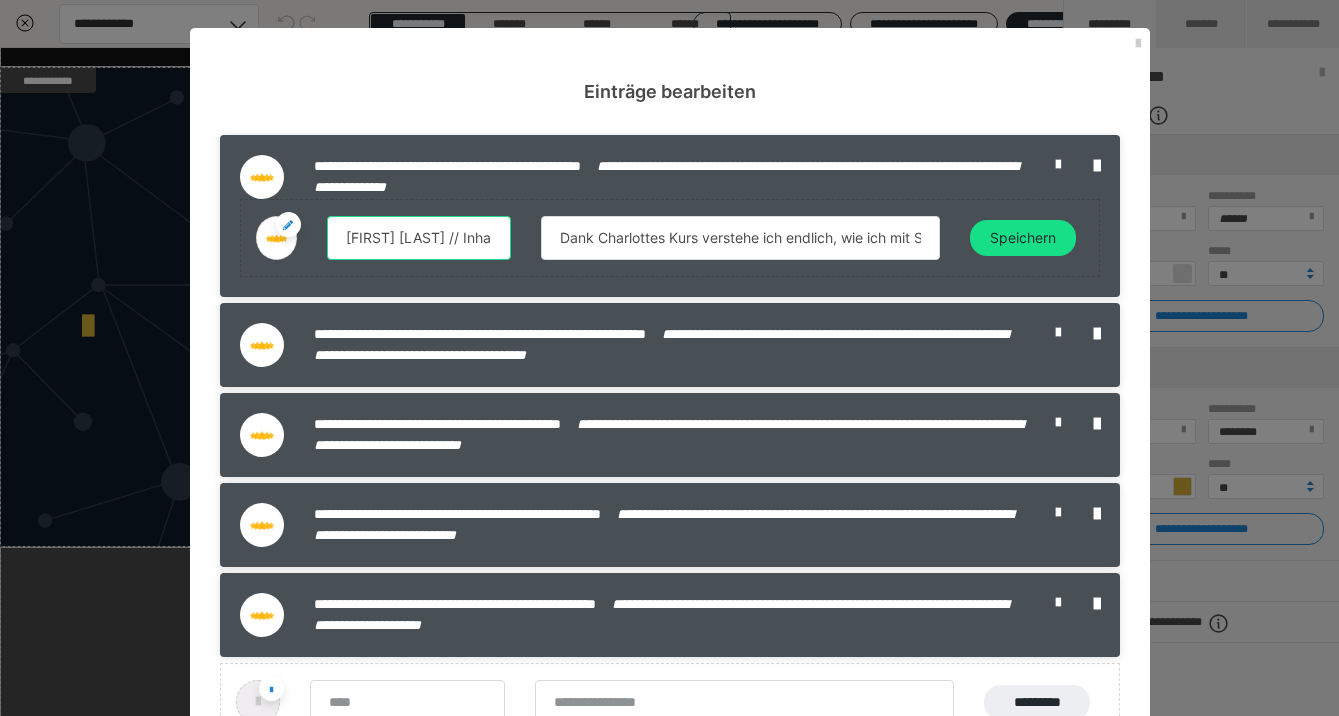 click on "Laura Mertens // Inhaberin einer Physiotherapiepraxis" at bounding box center [419, 238] 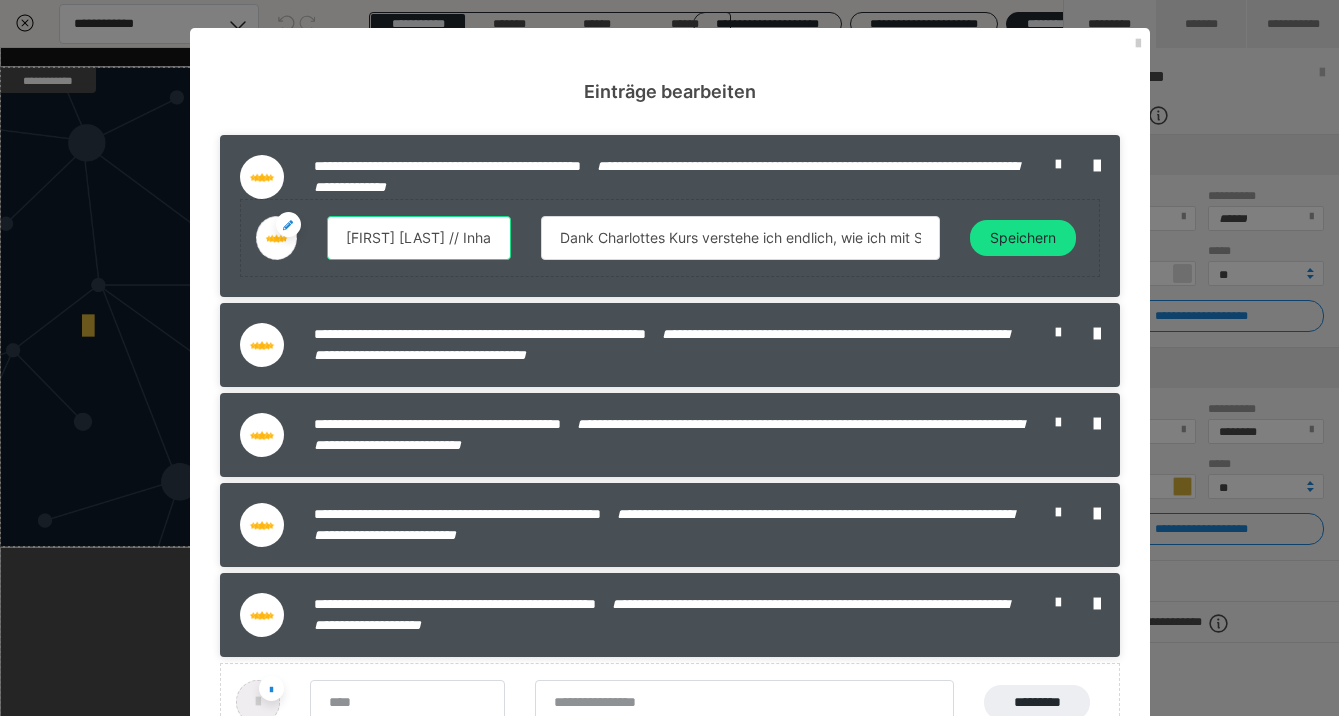 drag, startPoint x: 459, startPoint y: 239, endPoint x: 627, endPoint y: 263, distance: 169.70563 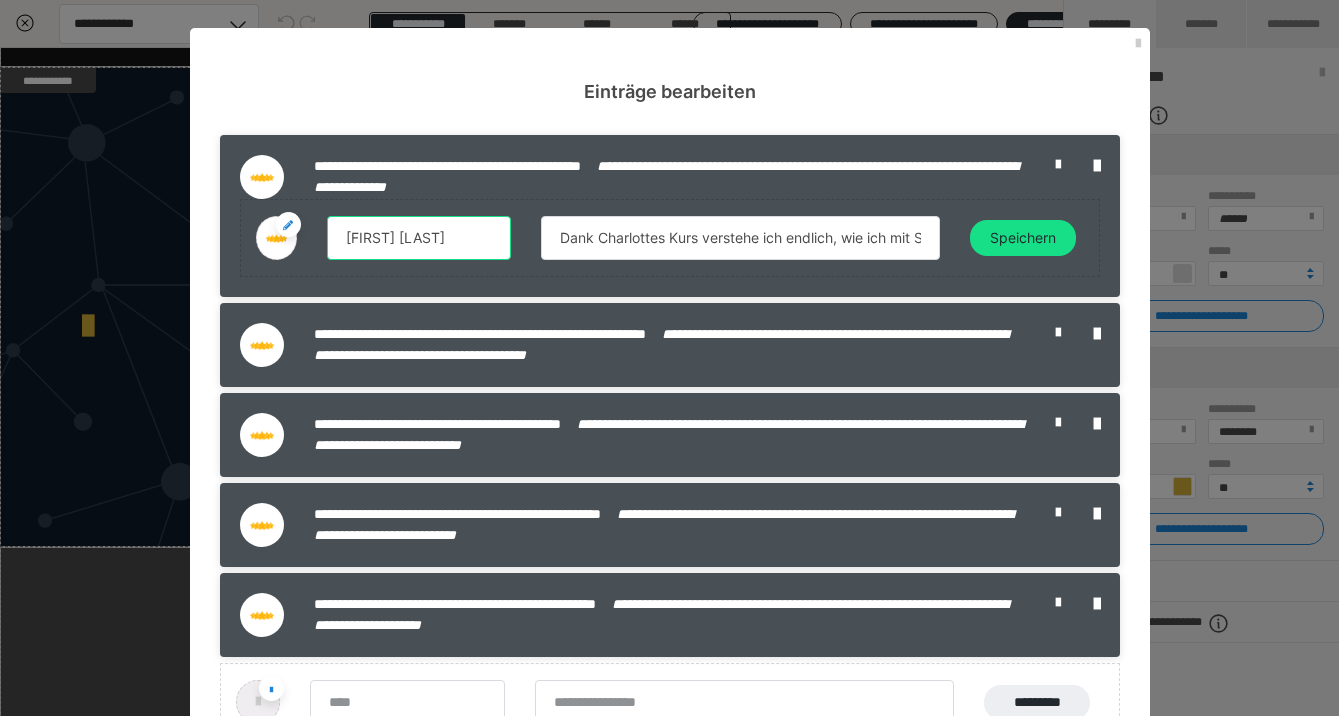 type on "Laura Mertens" 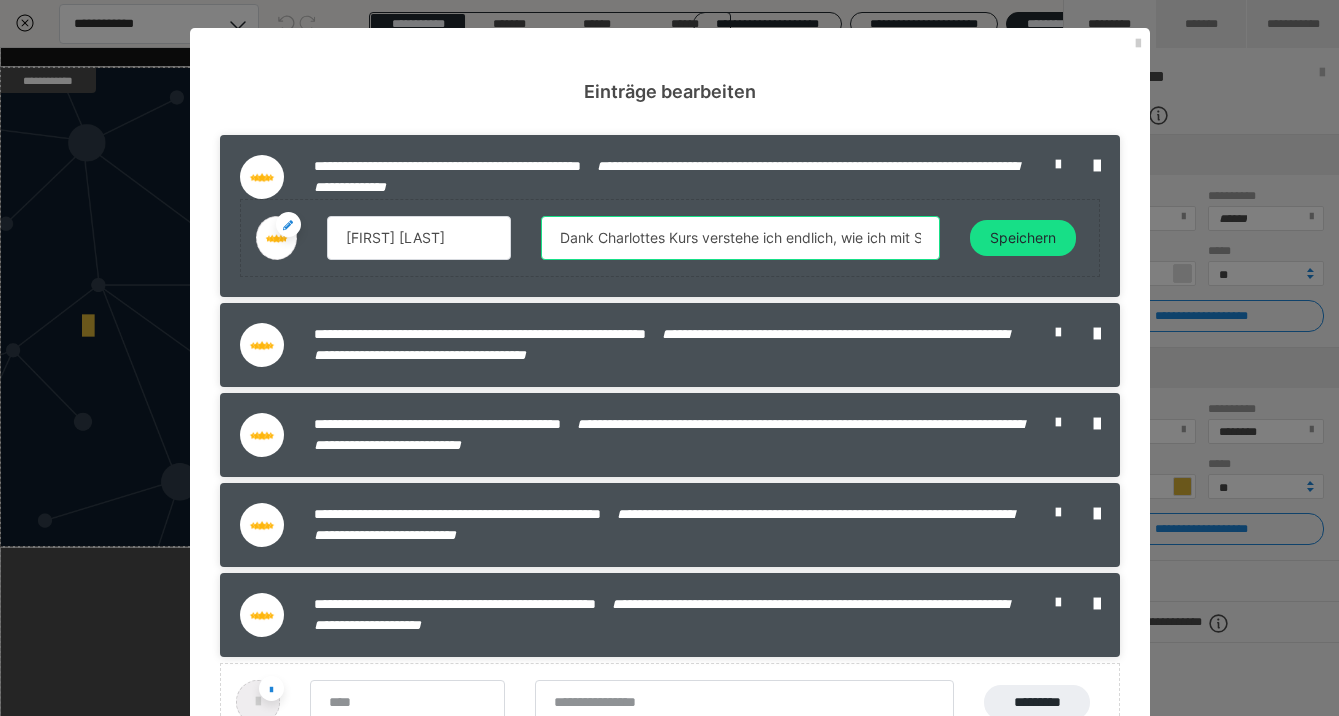 click on "Dank Charlottes Kurs verstehe ich endlich, wie ich mit Social Ads gezielt neue Patienten gewinne." at bounding box center [740, 238] 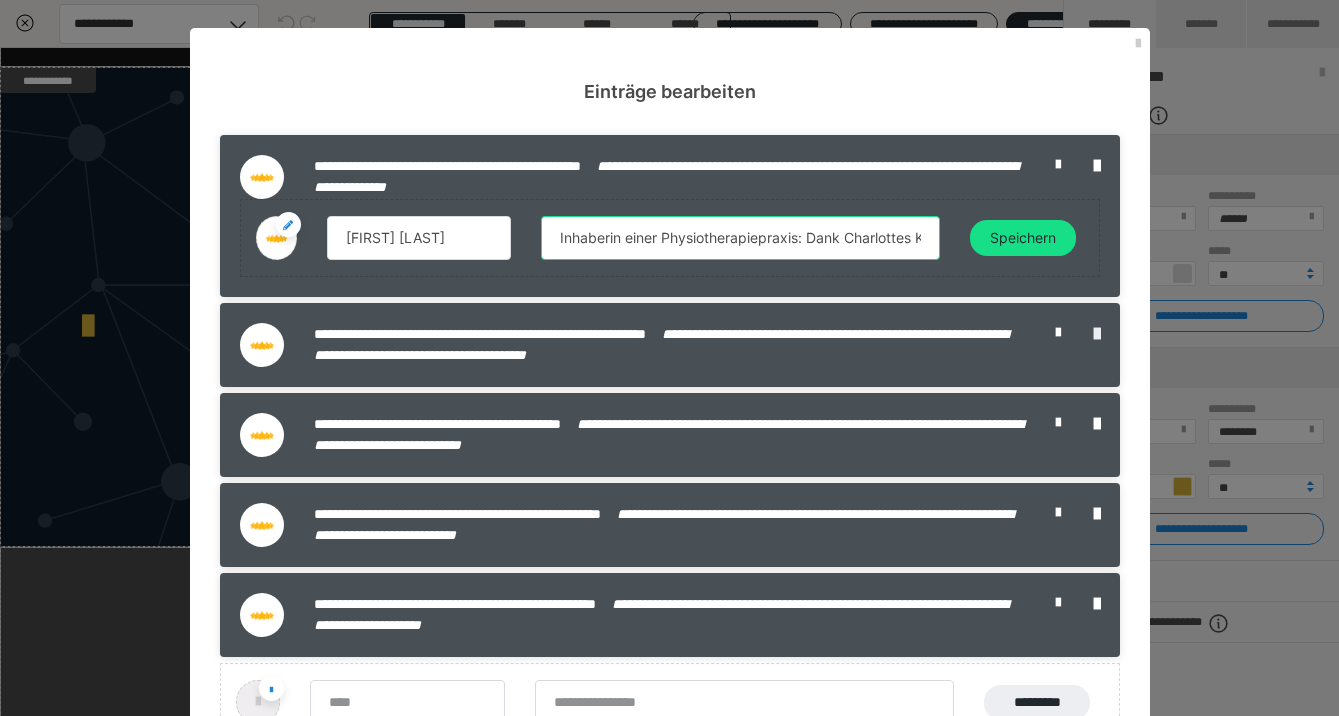 type on "Inhaberin einer Physiotherapiepraxis: Dank Charlottes Kurs verstehe ich endlich, wie ich mit Social Ads gezielt neue Patienten gewinne." 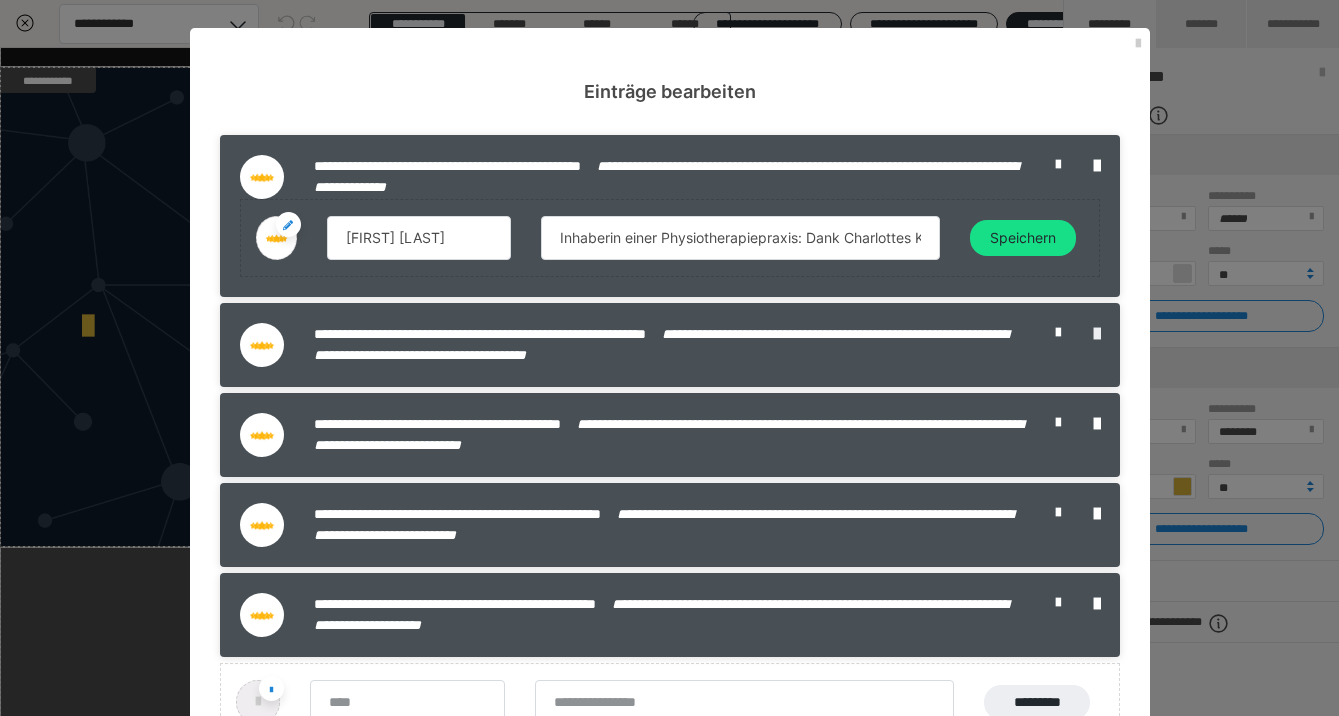 click at bounding box center (1097, 334) 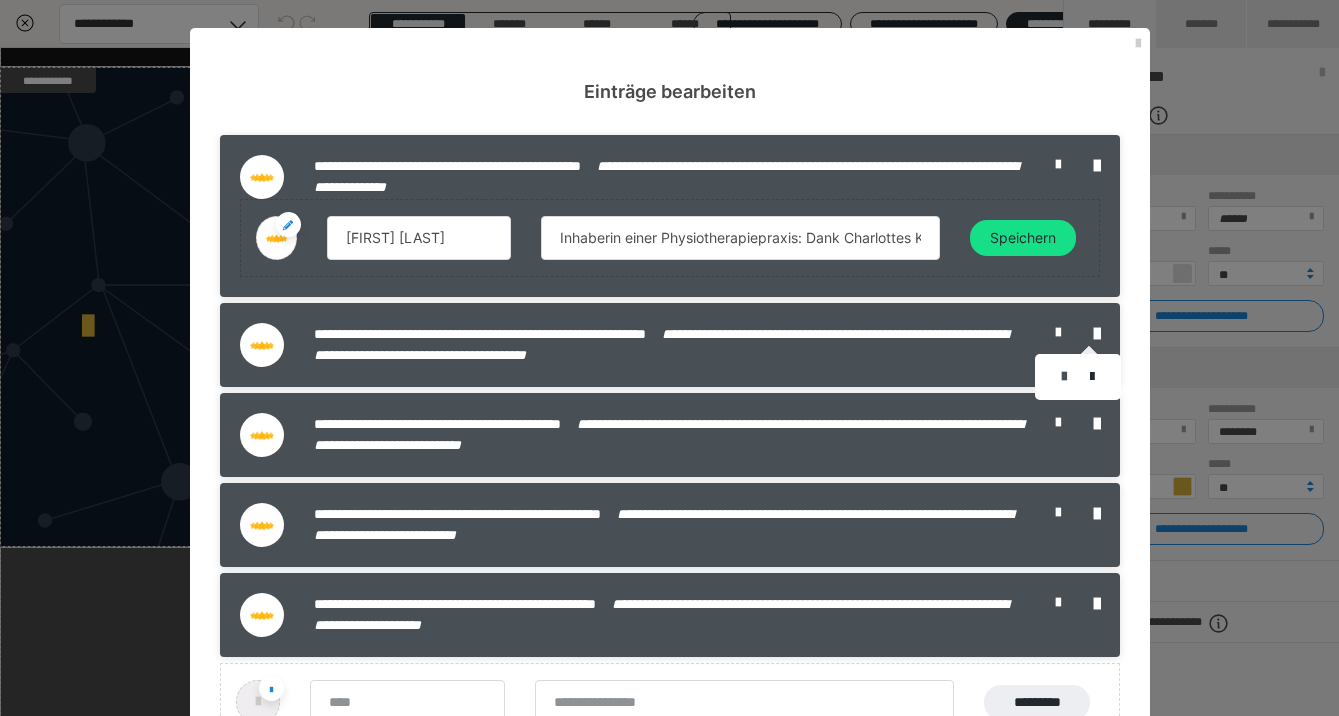 click at bounding box center (1064, 377) 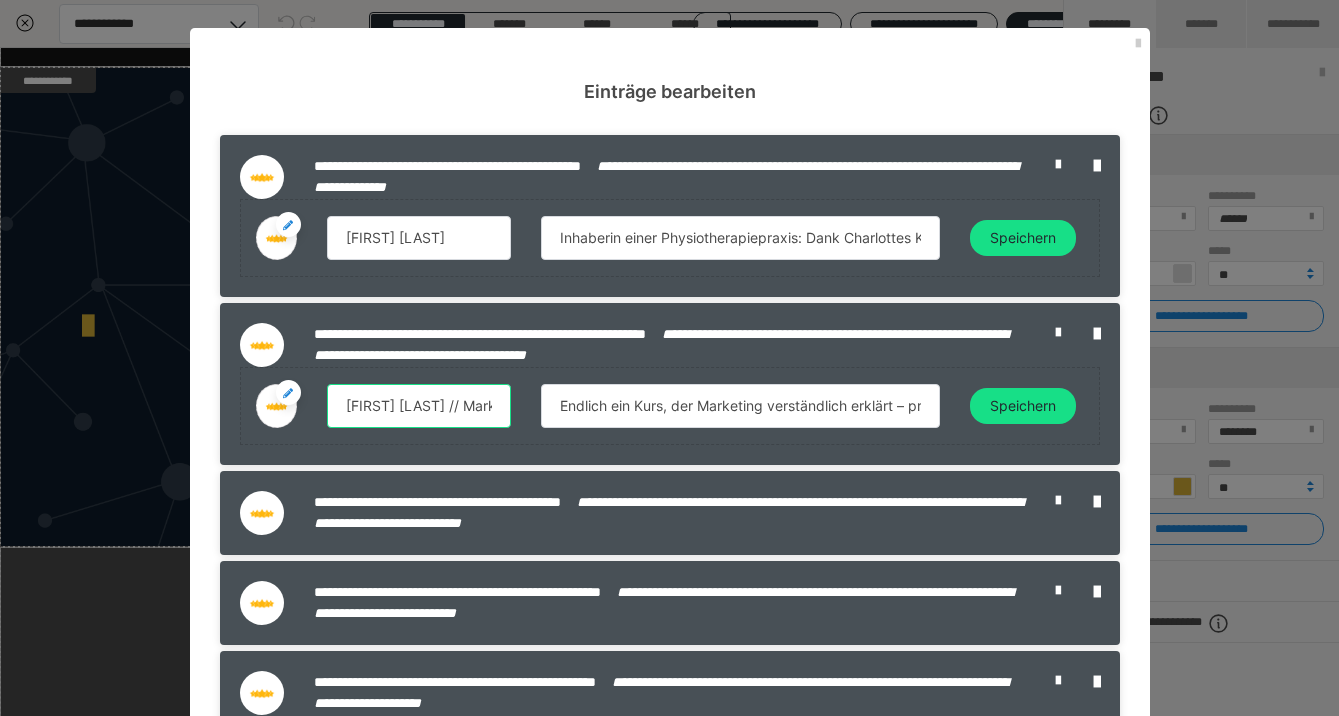 drag, startPoint x: 445, startPoint y: 409, endPoint x: 678, endPoint y: 442, distance: 235.3253 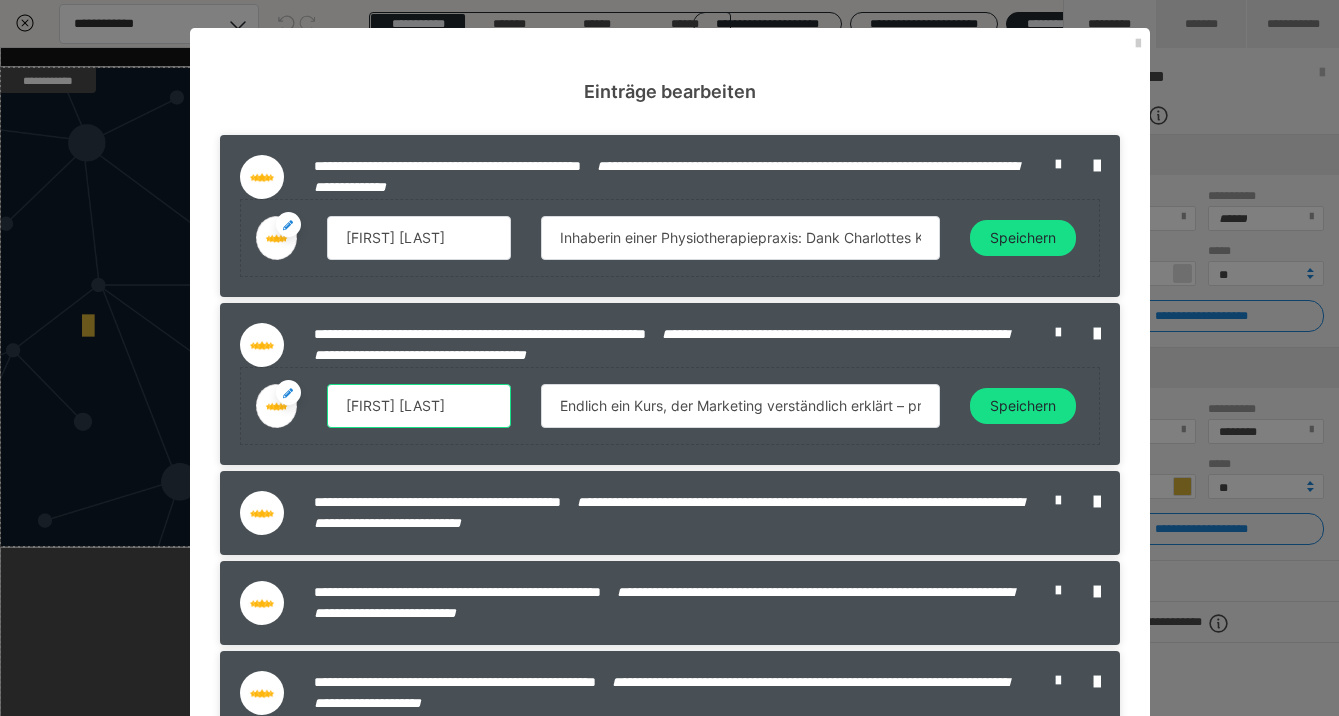 type on "Jonas Keller" 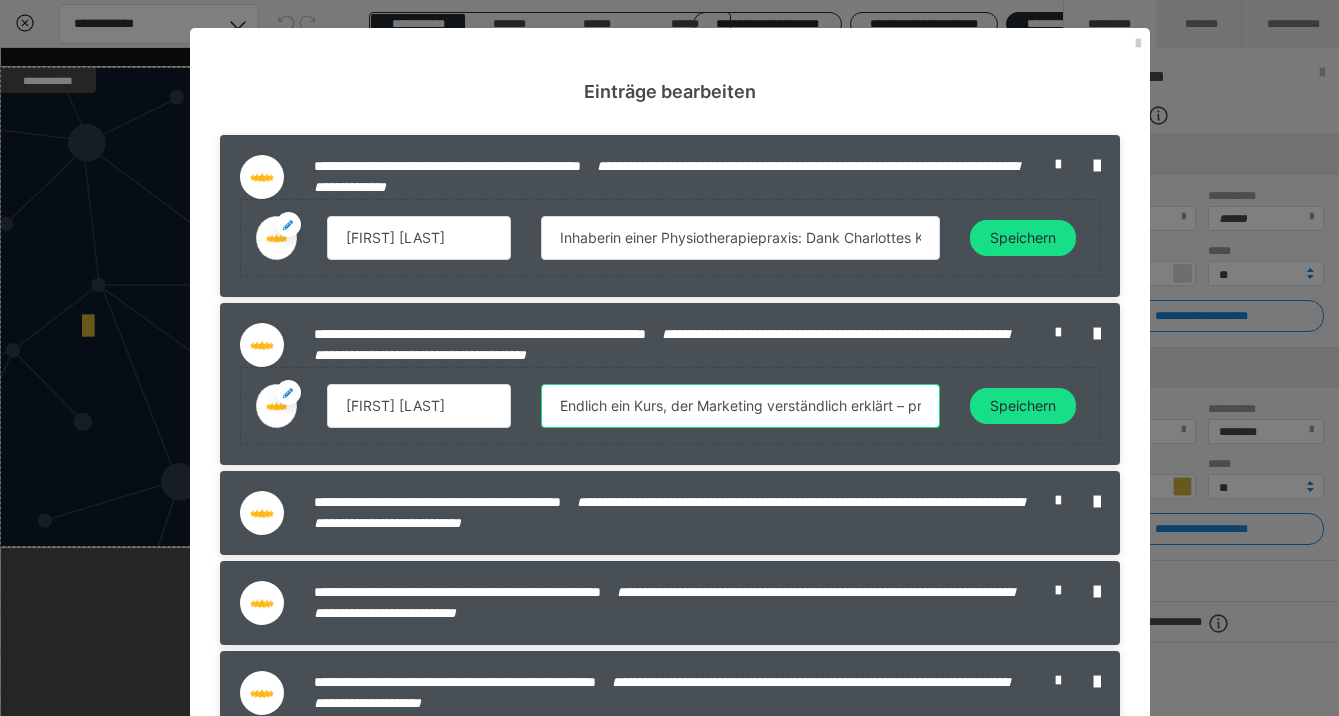 click on "Endlich ein Kurs, der Marketing verständlich erklärt – praxisnah, ohne Schnickschnack und mit echtem Mehrwert." at bounding box center (740, 406) 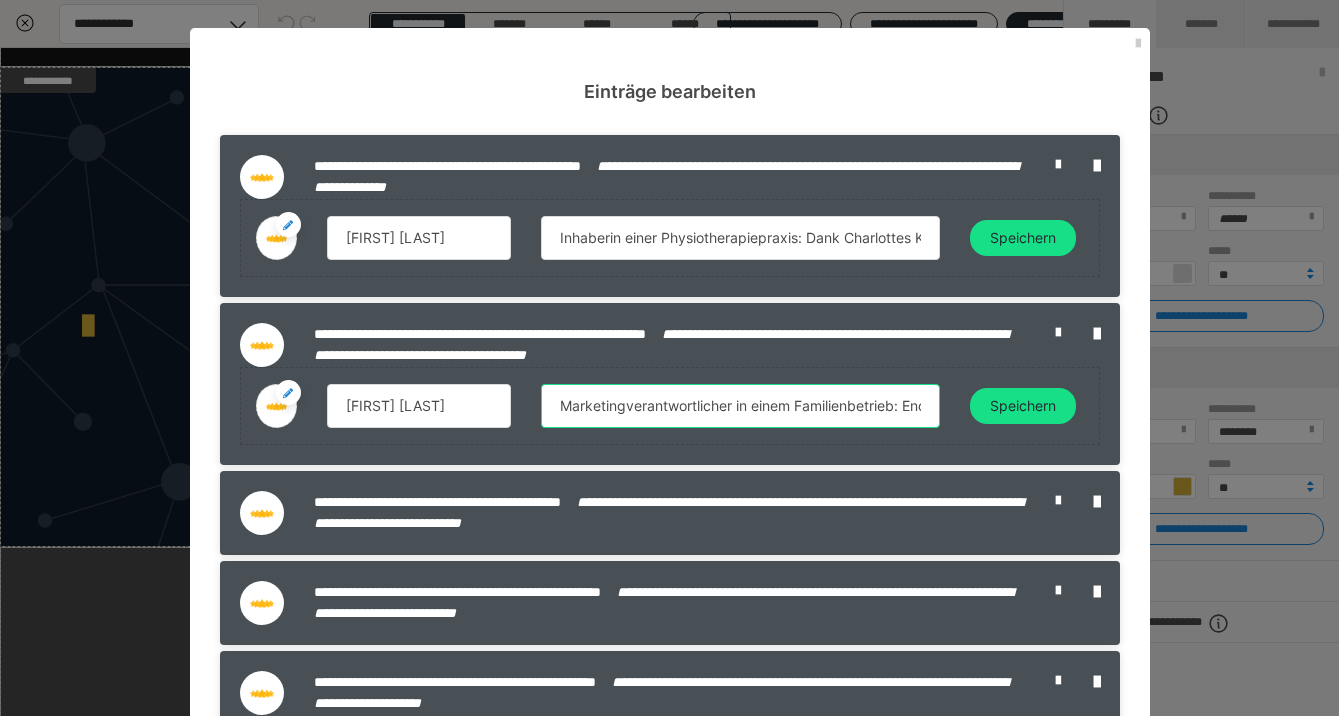 type on "Marketingverantwortlicher in einem Familienbetrieb: Endlich ein Kurs, der Marketing verständlich erklärt – praxisnah, ohne Schnickschnack und mit echtem Mehrwert." 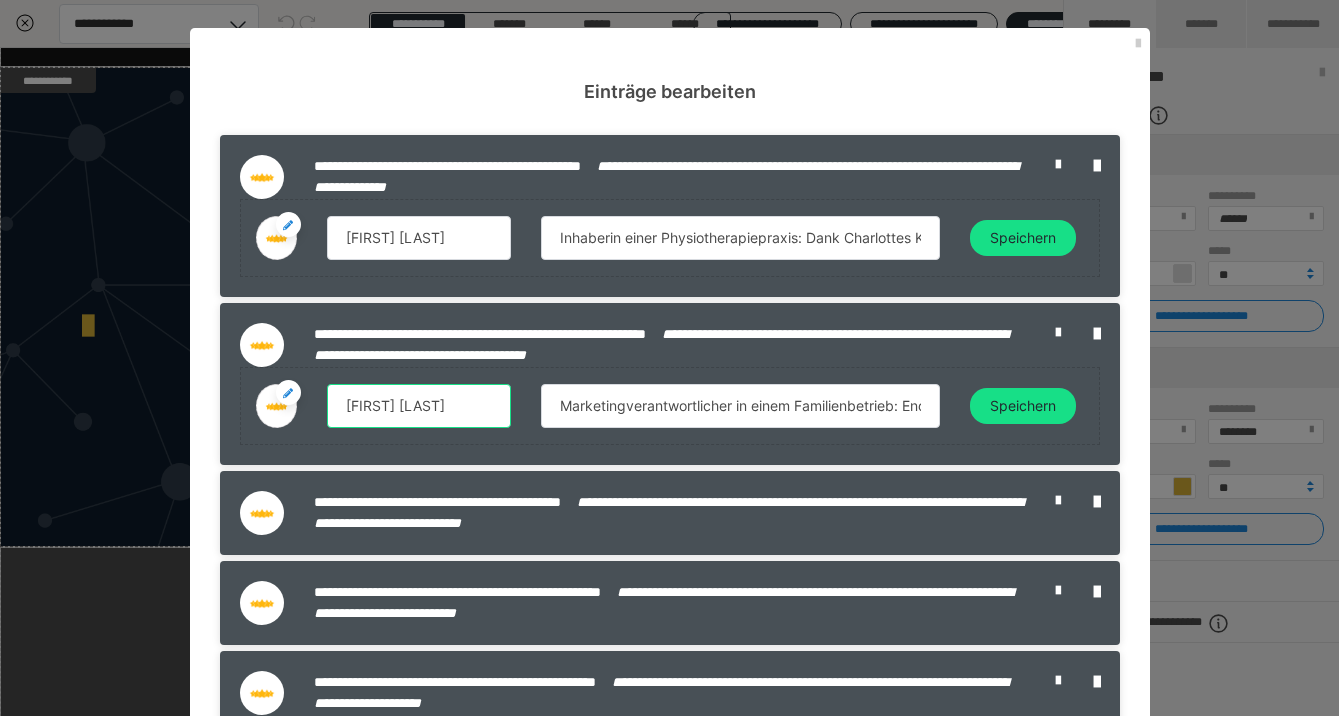 click on "Jonas Keller" at bounding box center [419, 406] 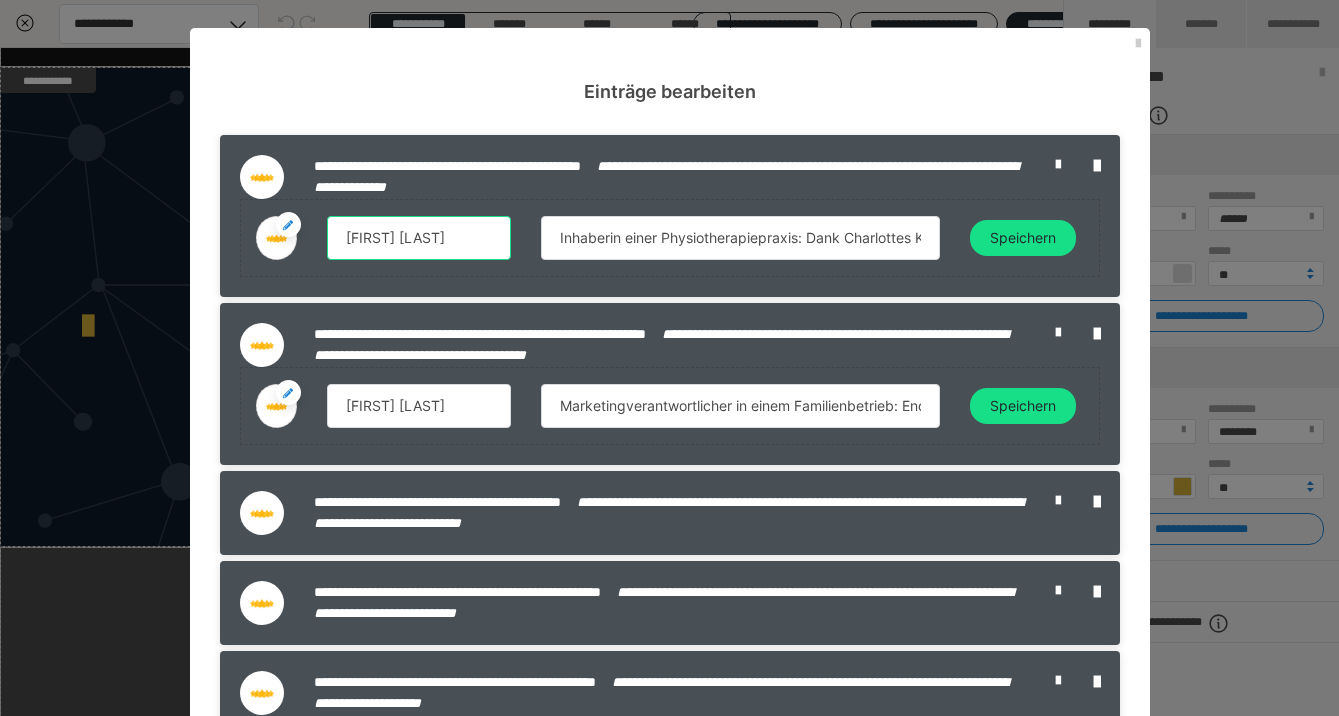 click on "Laura Mertens" at bounding box center [419, 238] 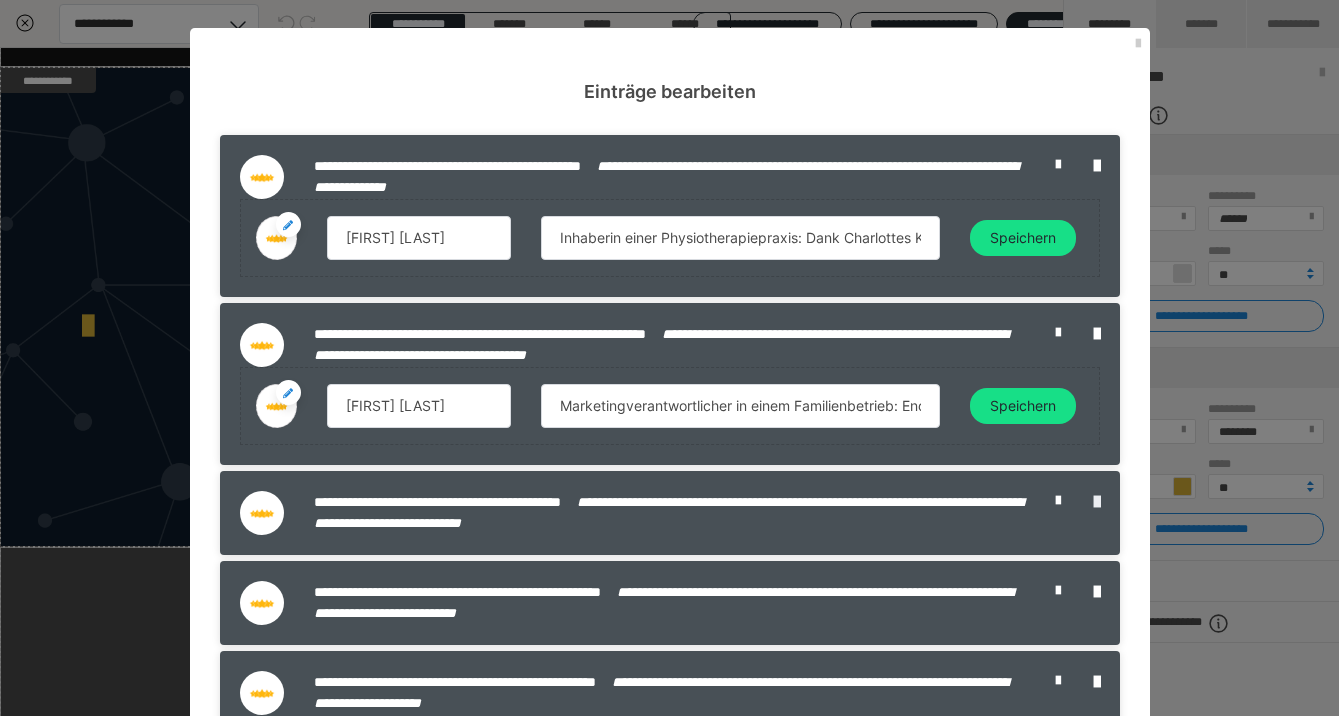 click at bounding box center [1097, 502] 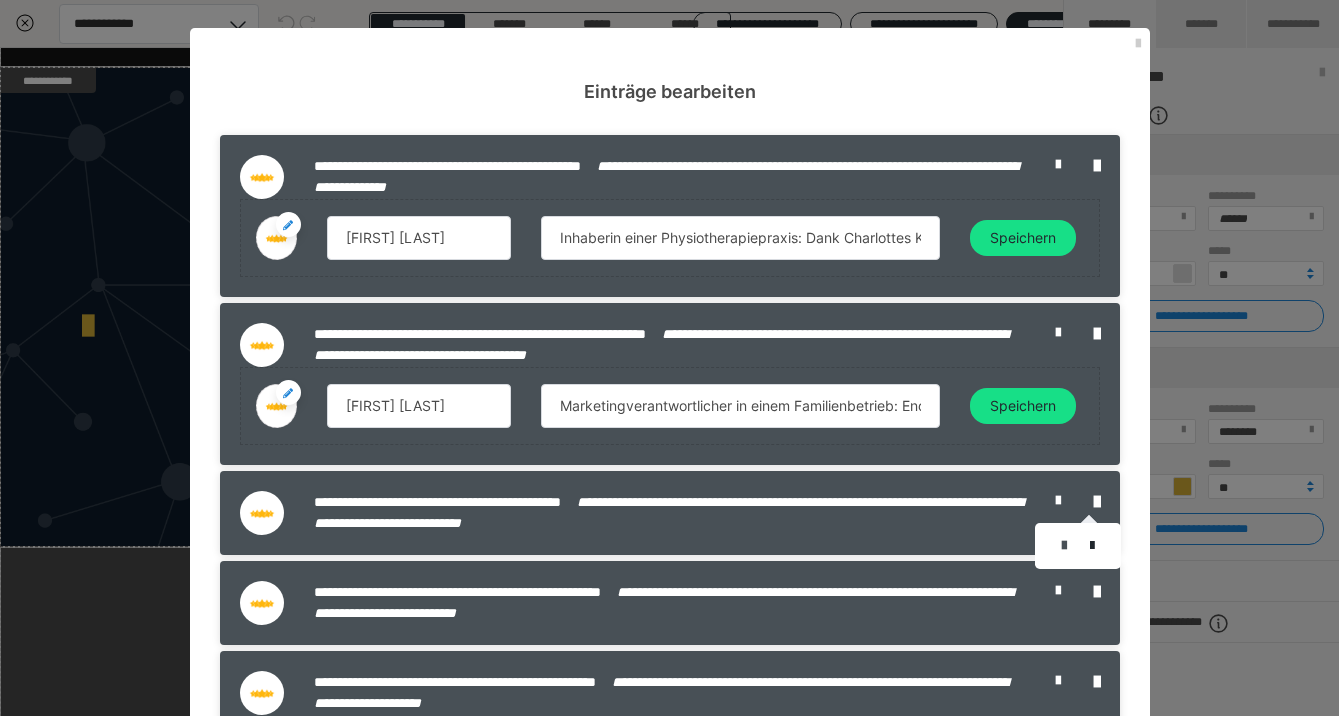 click at bounding box center (1064, 546) 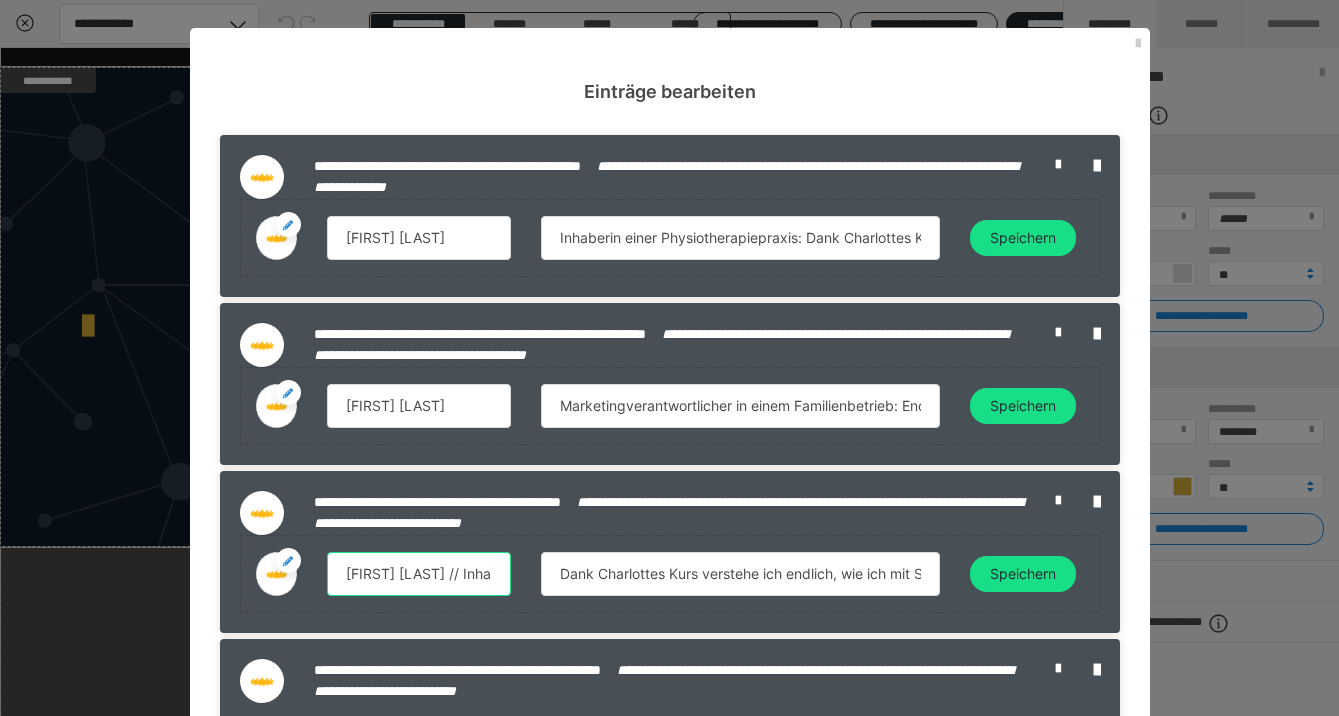 click on "Anja Roth // Inhaberin einer Physiotherapiepraxis" at bounding box center [419, 574] 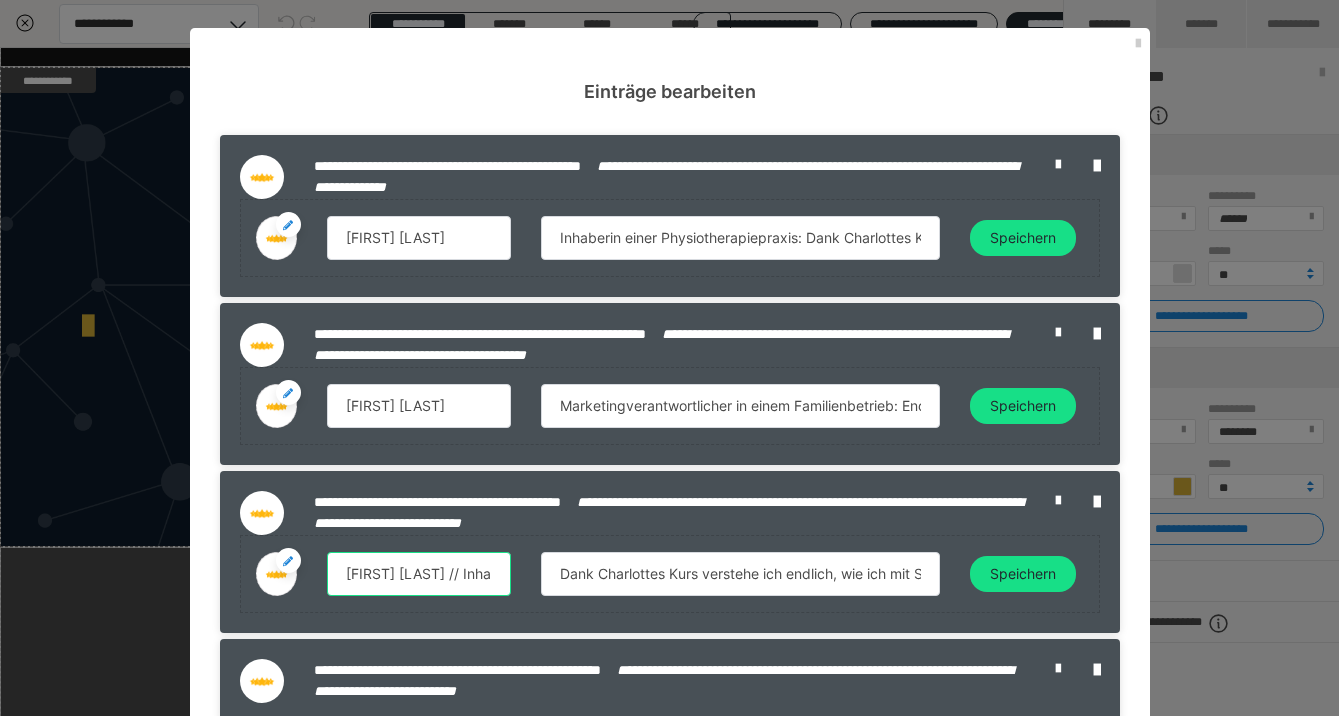 drag, startPoint x: 428, startPoint y: 579, endPoint x: 585, endPoint y: 590, distance: 157.38487 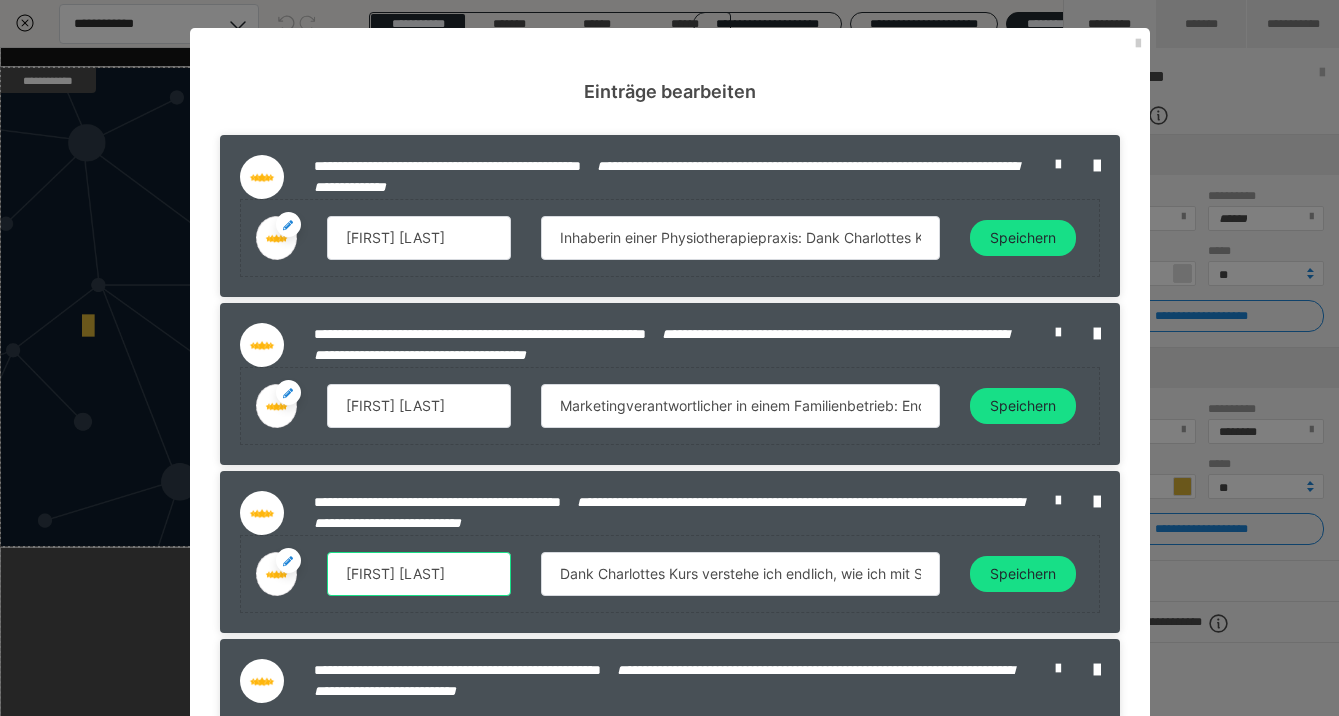 type on "Anja Roth" 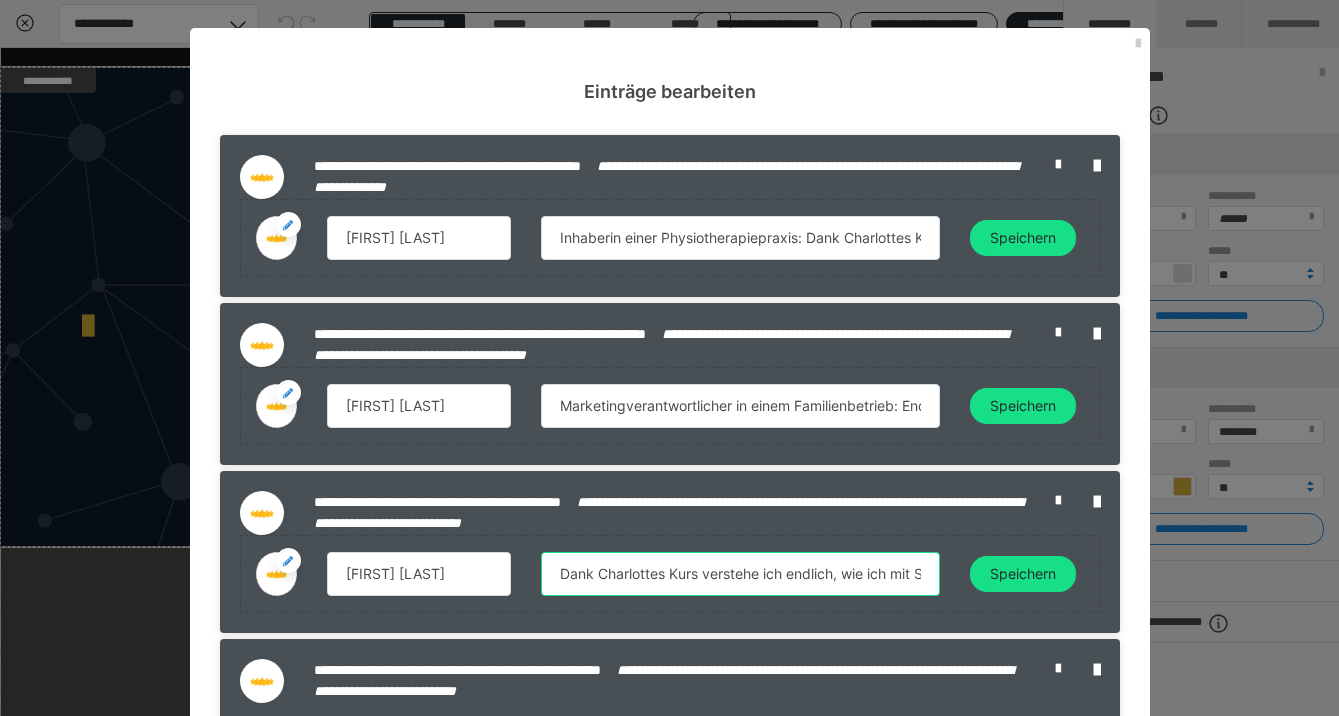 click on "Dank Charlottes Kurs verstehe ich endlich, wie ich mit Social Ads gezielt neue Patienten gewinne – ganz ohne Agentur." at bounding box center (740, 574) 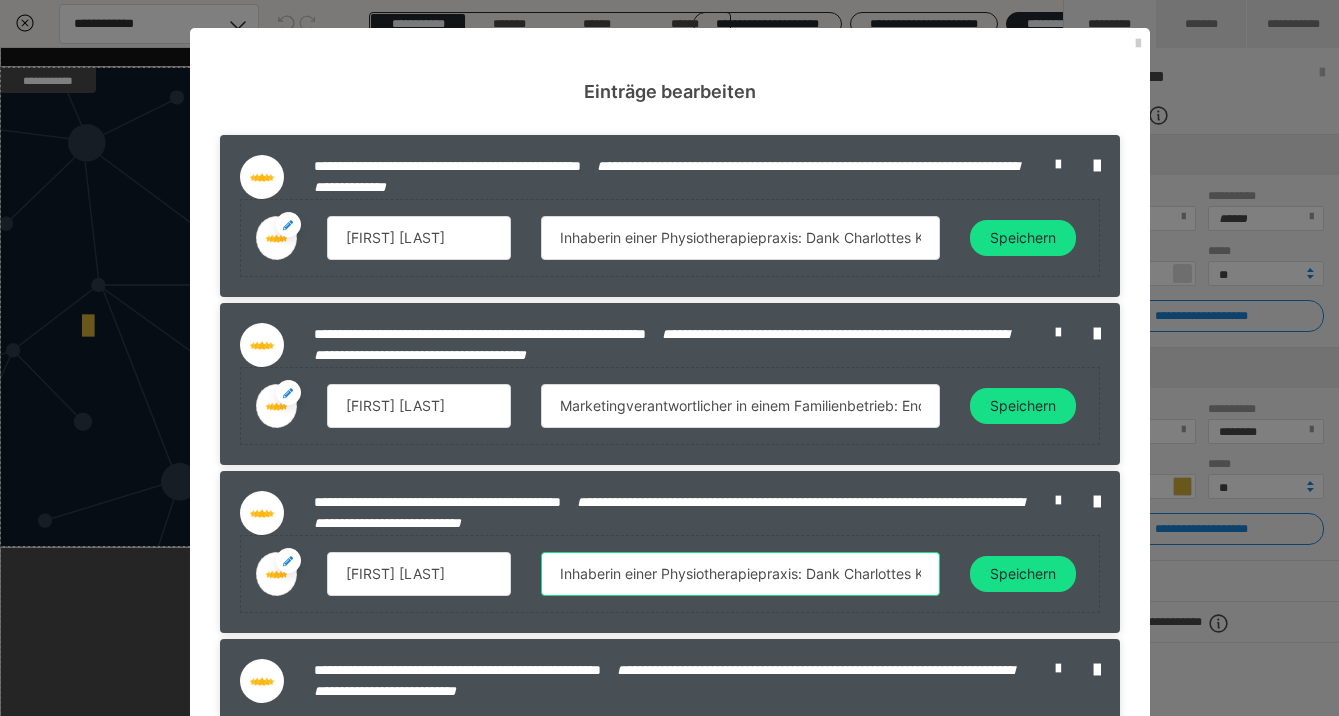 type on "Inhaberin einer Physiotherapiepraxis: Dank Charlottes Kurs verstehe ich endlich, wie ich mit Social Ads gezielt neue Patienten gewinne – ganz ohne Agentur." 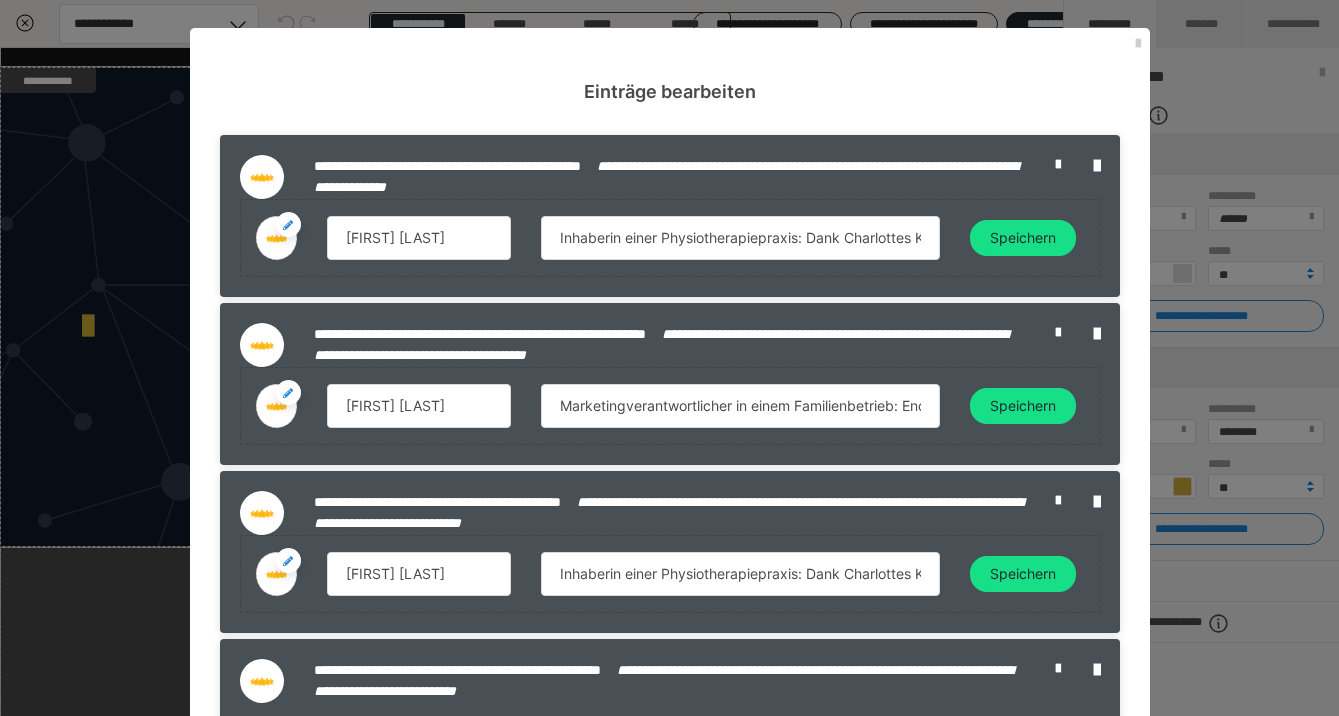 click on "Anja Roth Inhaberin einer Physiotherapiepraxis: Dank Charlottes Kurs verstehe ich endlich, wie ich mit Social Ads gezielt neue Patienten gewinne – ganz ohne Agentur. Speichern" at bounding box center [670, 574] 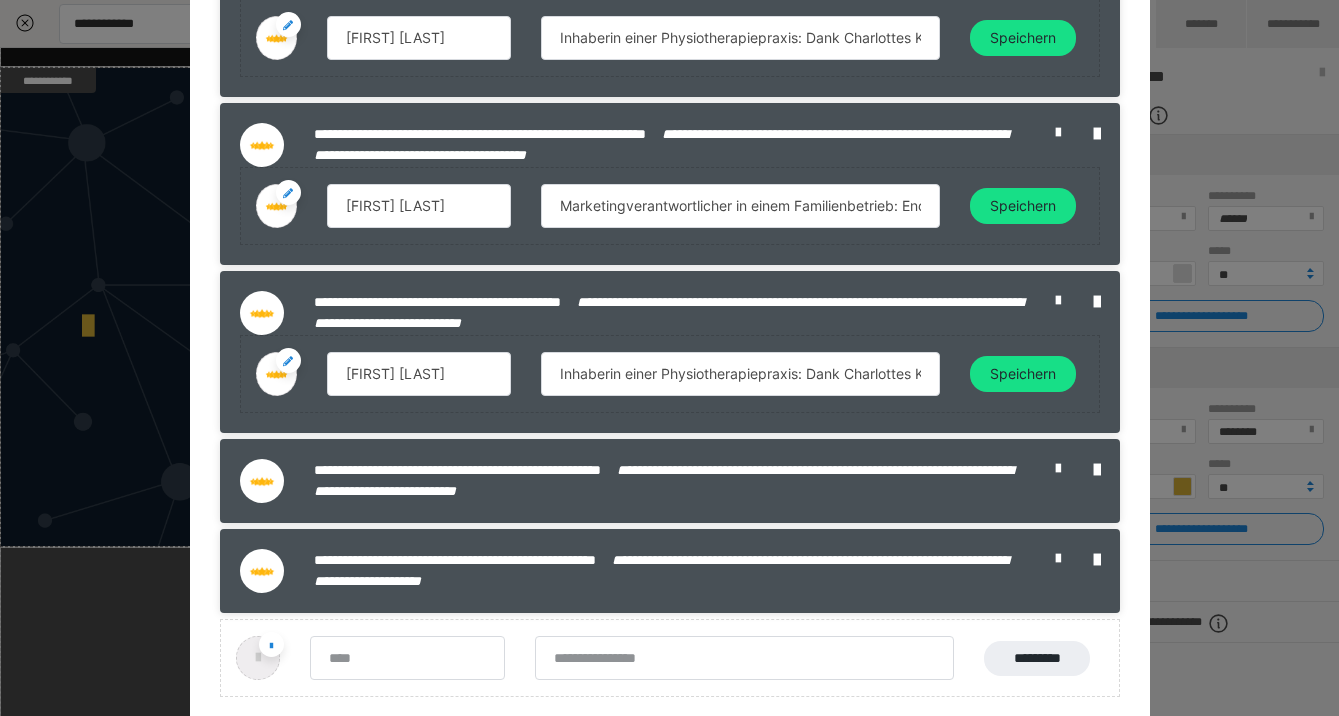 scroll, scrollTop: 240, scrollLeft: 0, axis: vertical 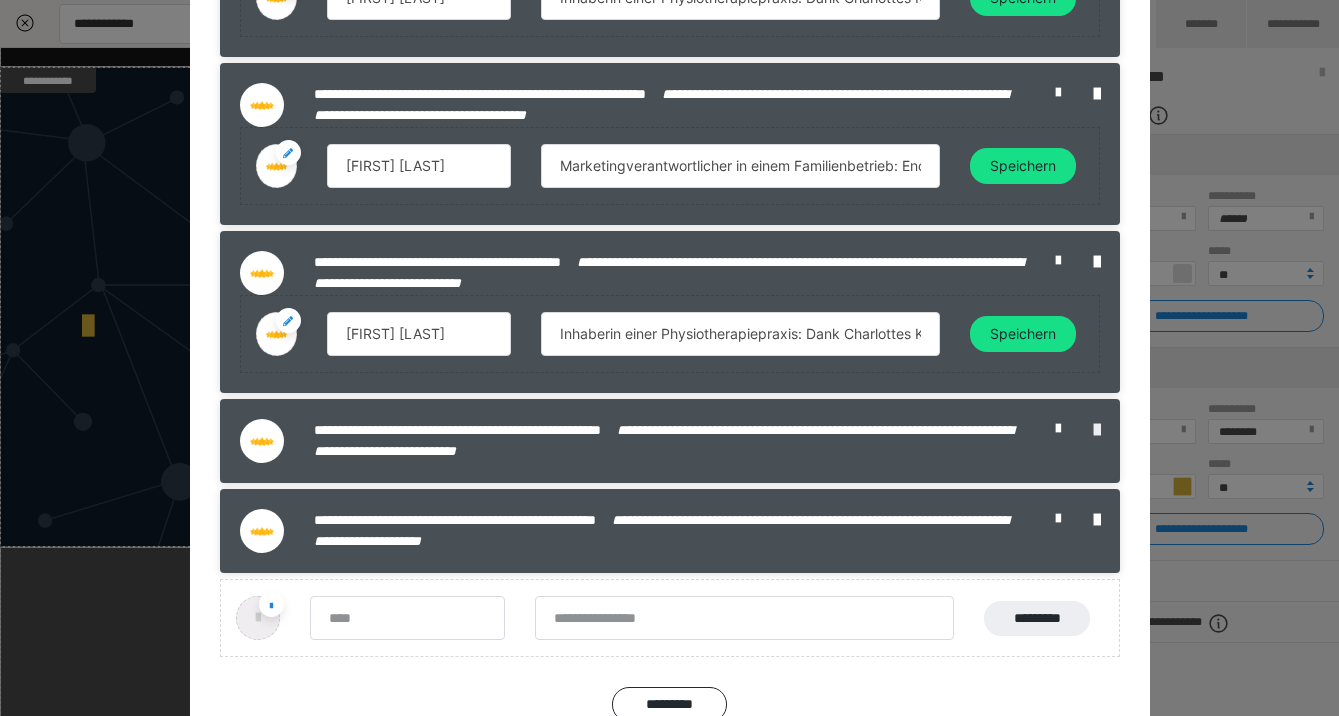 click at bounding box center (1097, 430) 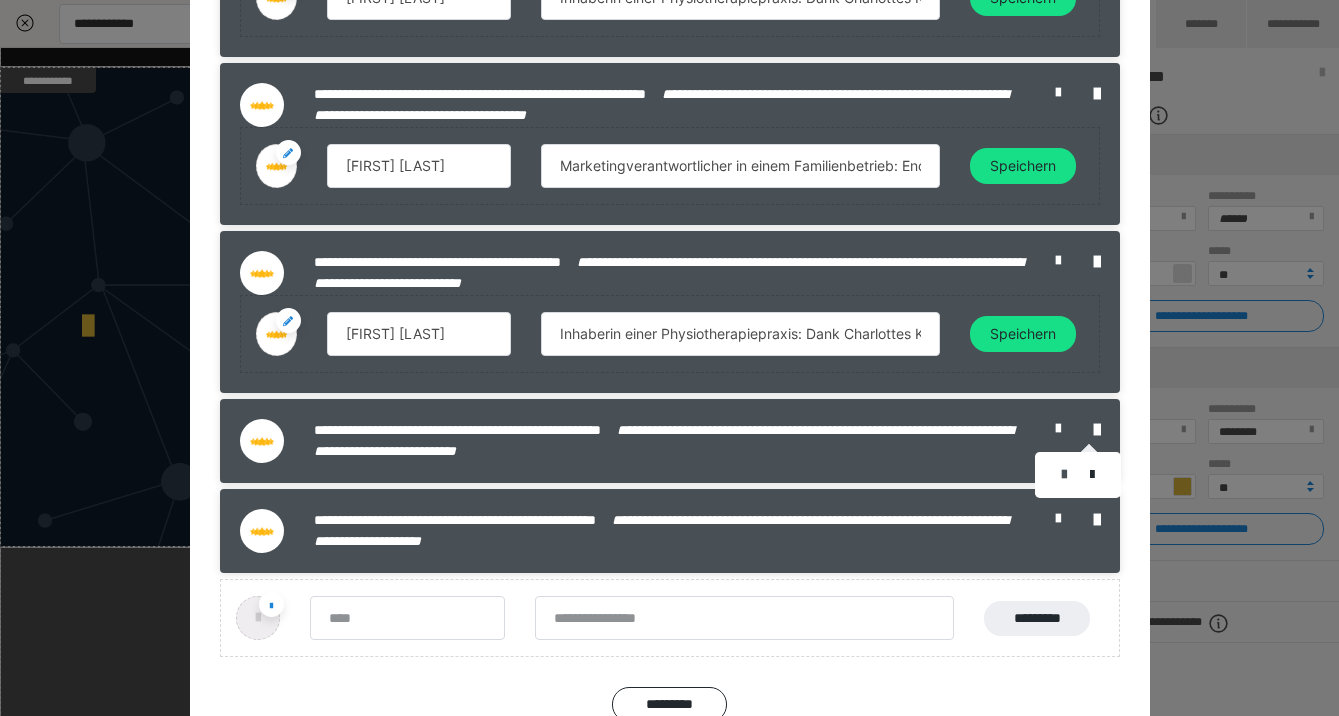 click at bounding box center (1064, 475) 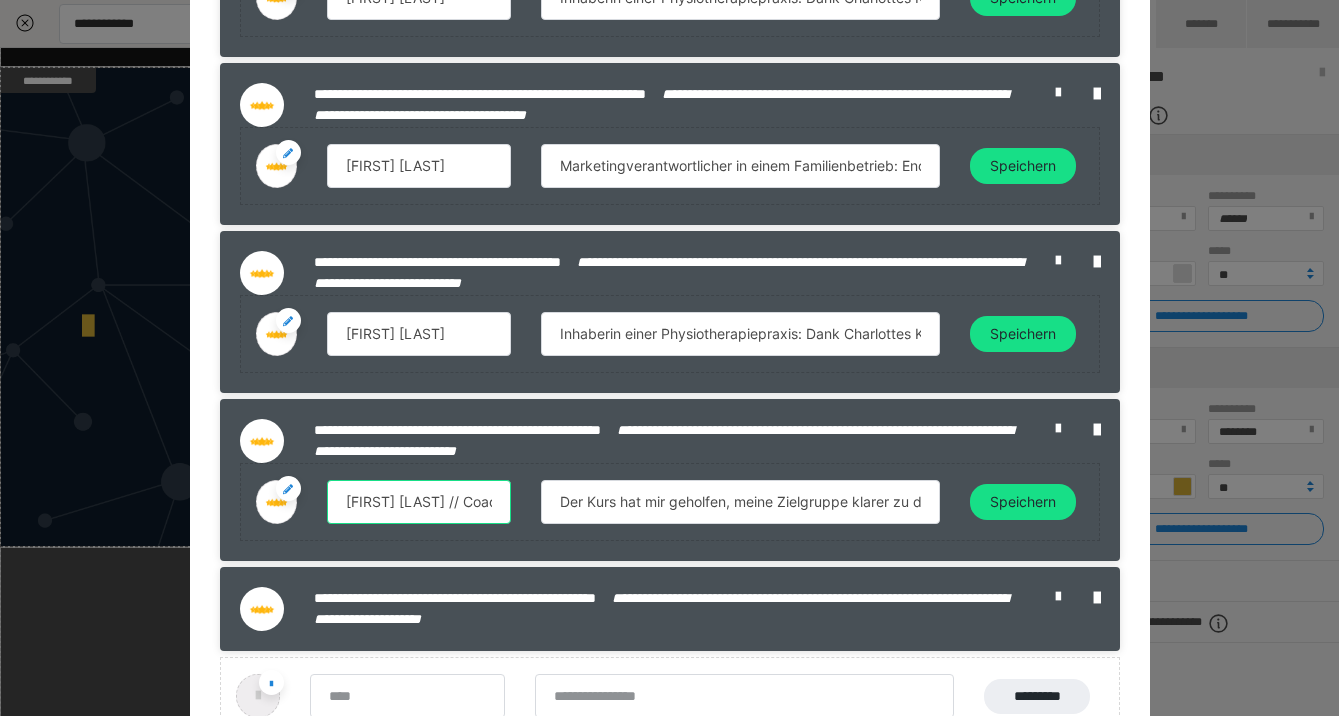drag, startPoint x: 480, startPoint y: 507, endPoint x: 628, endPoint y: 529, distance: 149.6262 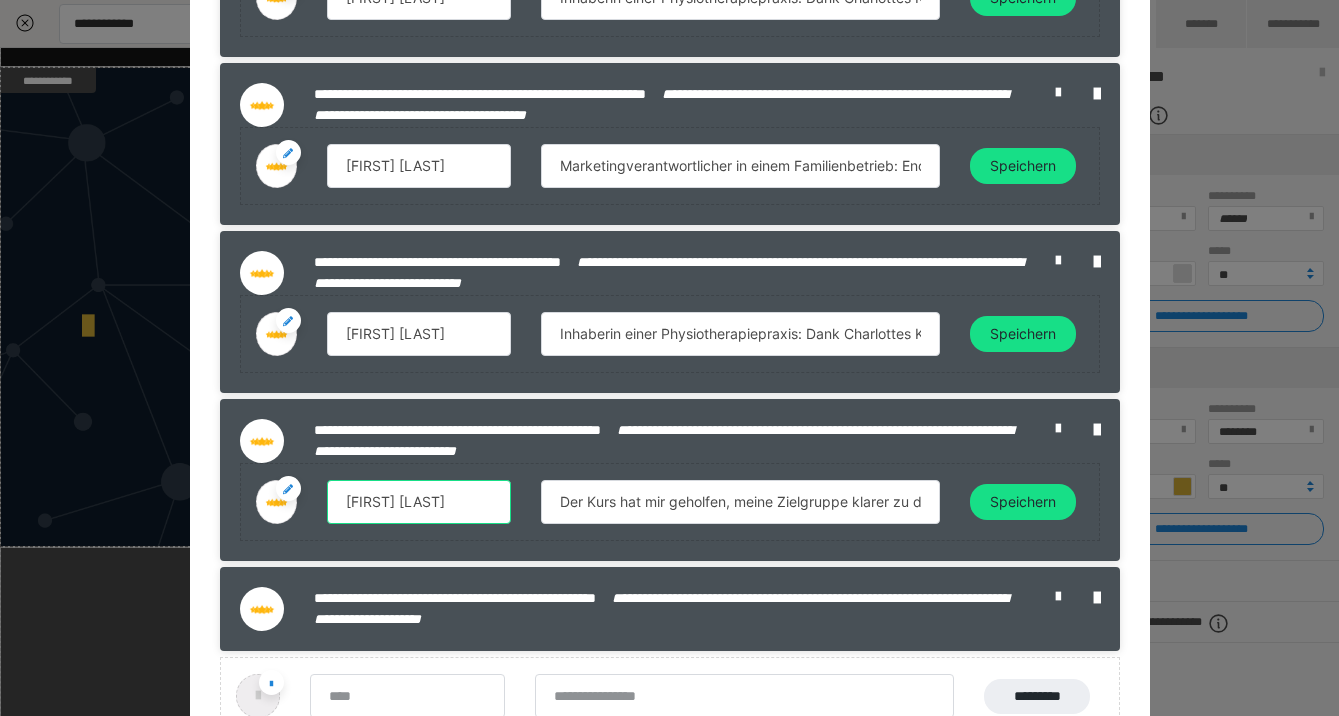 type on "Sabine Hoffmann" 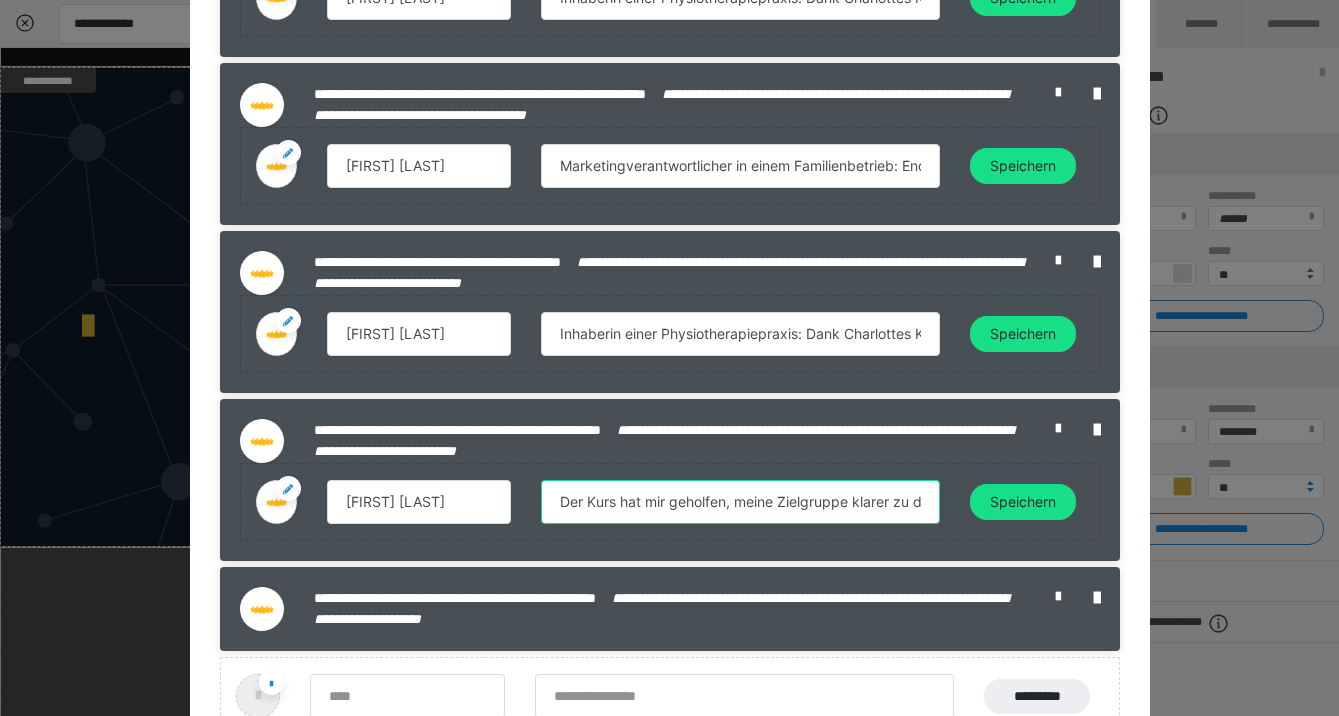 click on "Der Kurs hat mir geholfen, meine Zielgruppe klarer zu definieren und meine Reichweite deutlich zu erhöhen." at bounding box center (740, 502) 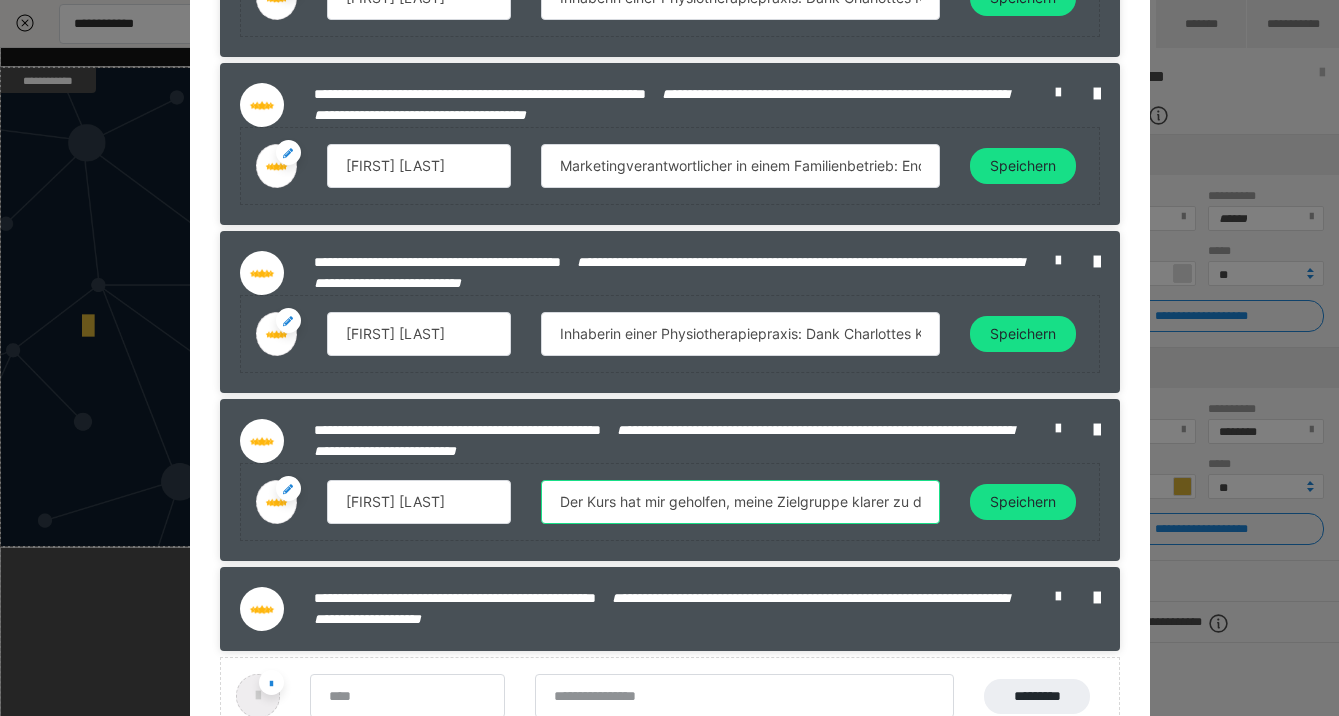 paste on "Coachin für Persönlichkeitsentwicklung" 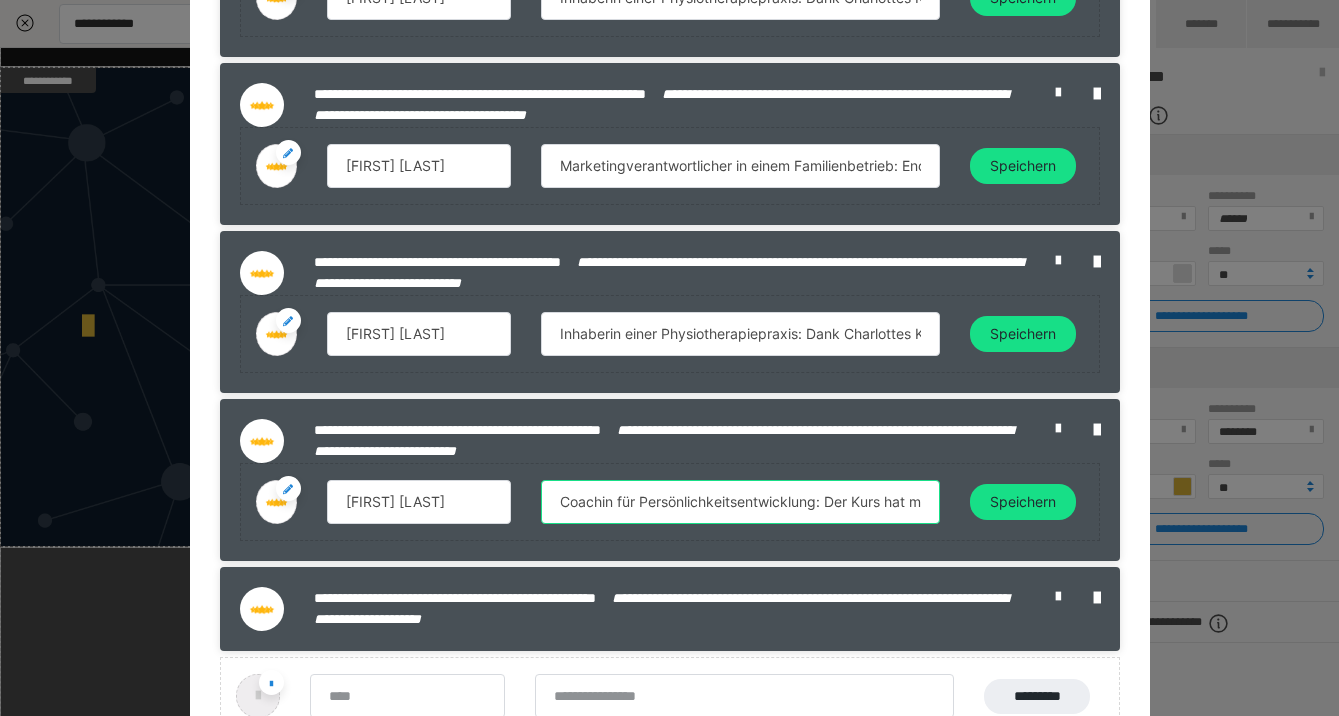 type on "Coachin für Persönlichkeitsentwicklung: Der Kurs hat mir geholfen, meine Zielgruppe klarer zu definieren und meine Reichweite deutlich zu erhöhen." 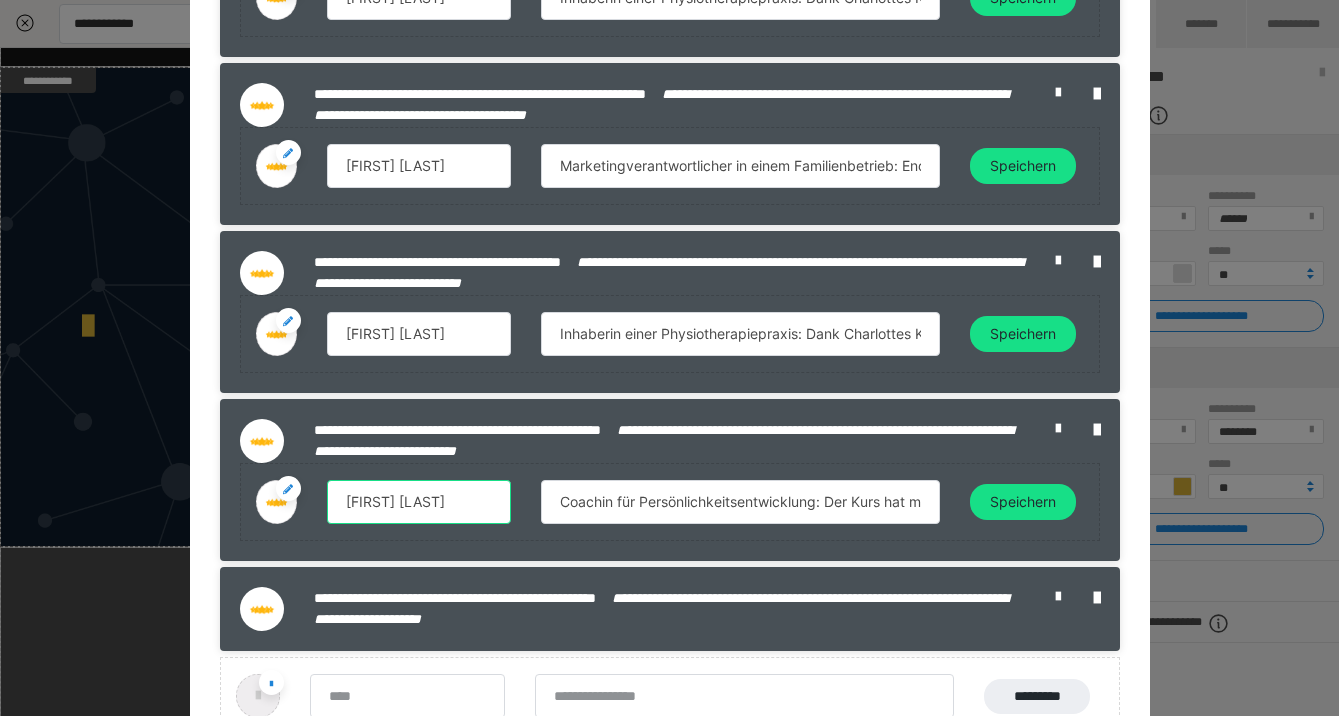 click on "Sabine Hoffmann" at bounding box center (419, 502) 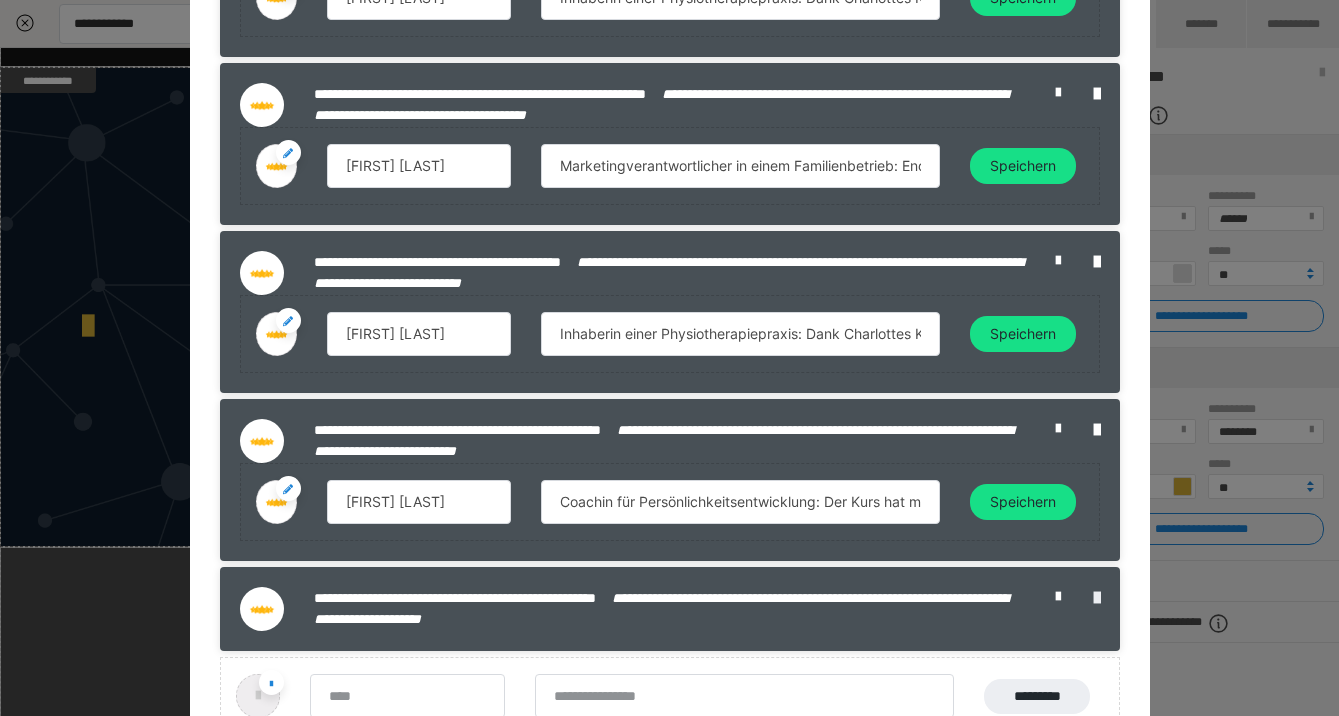 click at bounding box center (1097, 598) 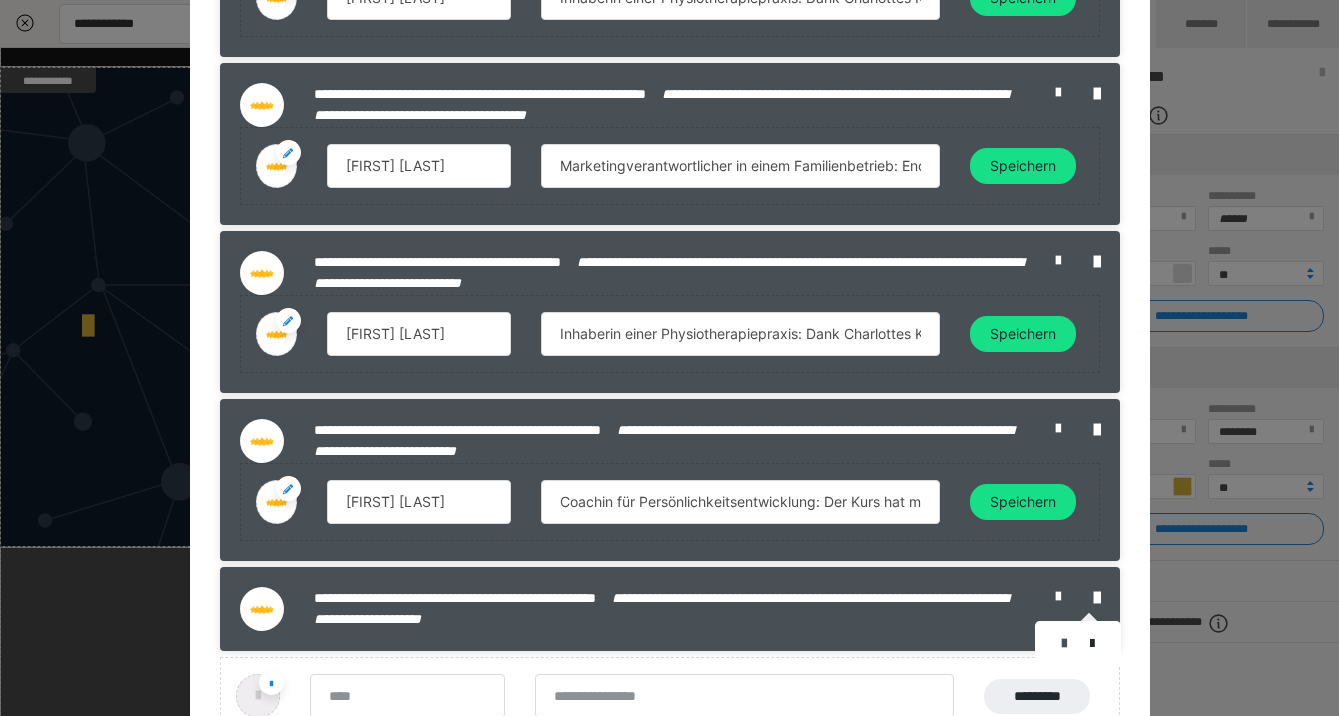 click at bounding box center [1064, 644] 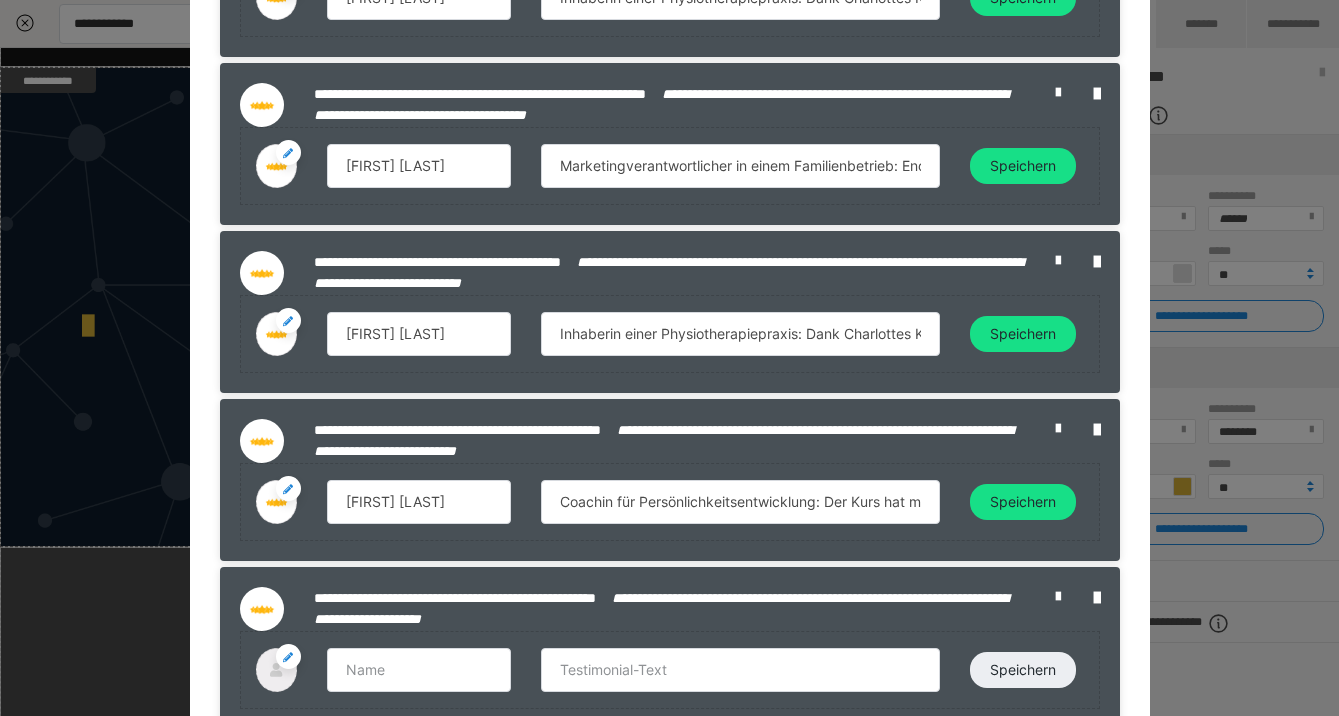 type on "Tobias Schreiber // Geschäftsführer einer Handwerksfirma" 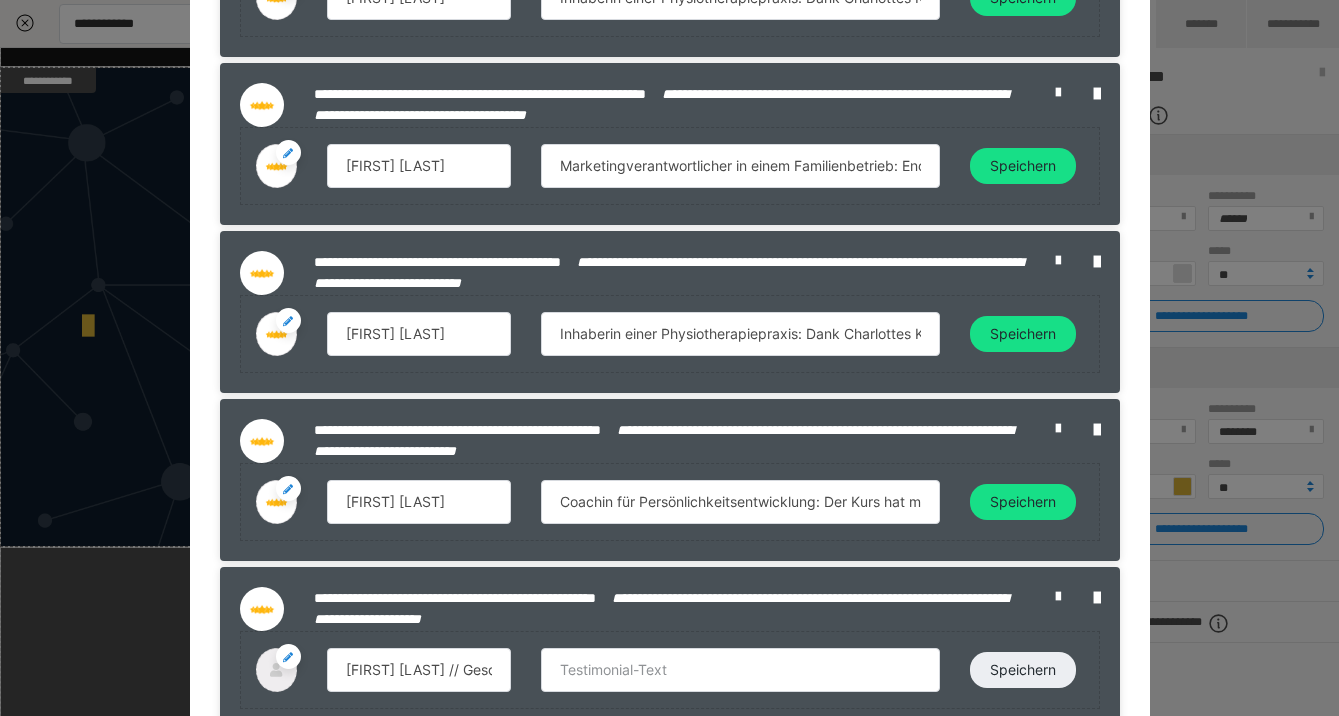 type on "Ich war skeptisch, ob Social Ads bei uns funktionieren – jetzt bekommen wir regelmäßig Bewerbungen." 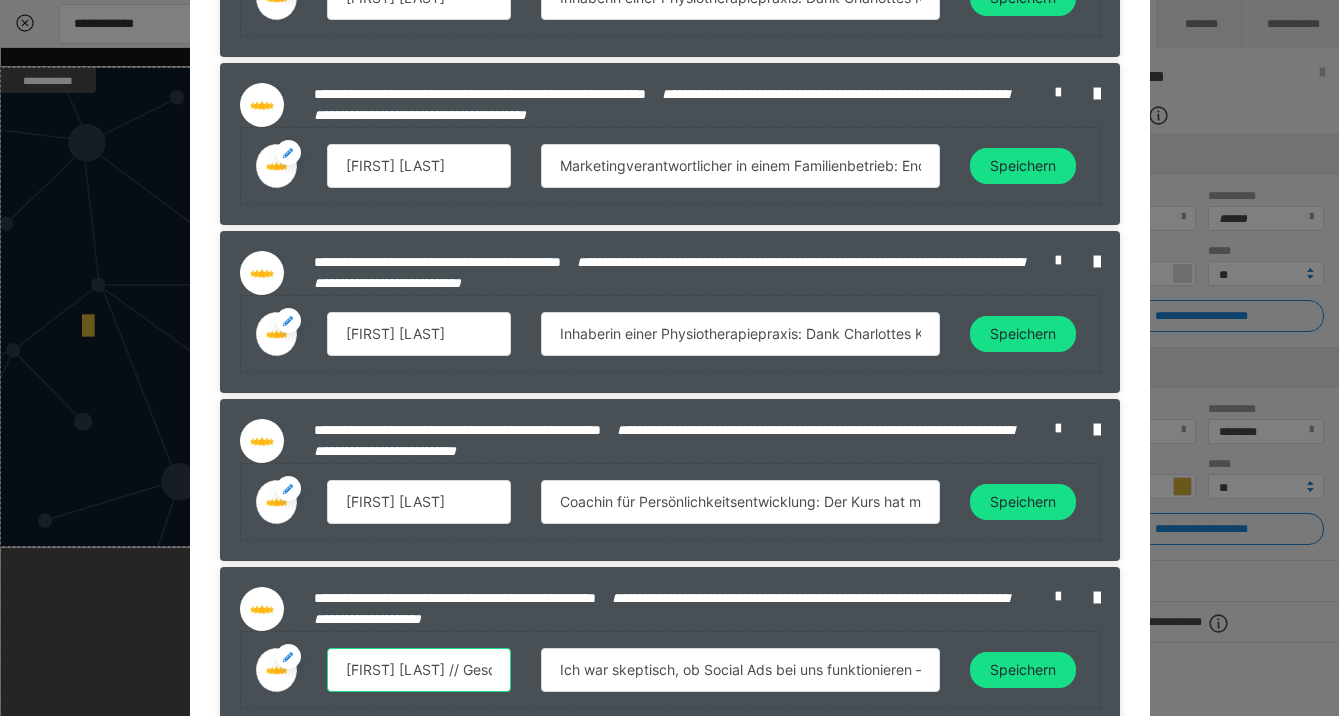 click on "Tobias Schreiber // Geschäftsführer einer Handwerksfirma" at bounding box center [419, 670] 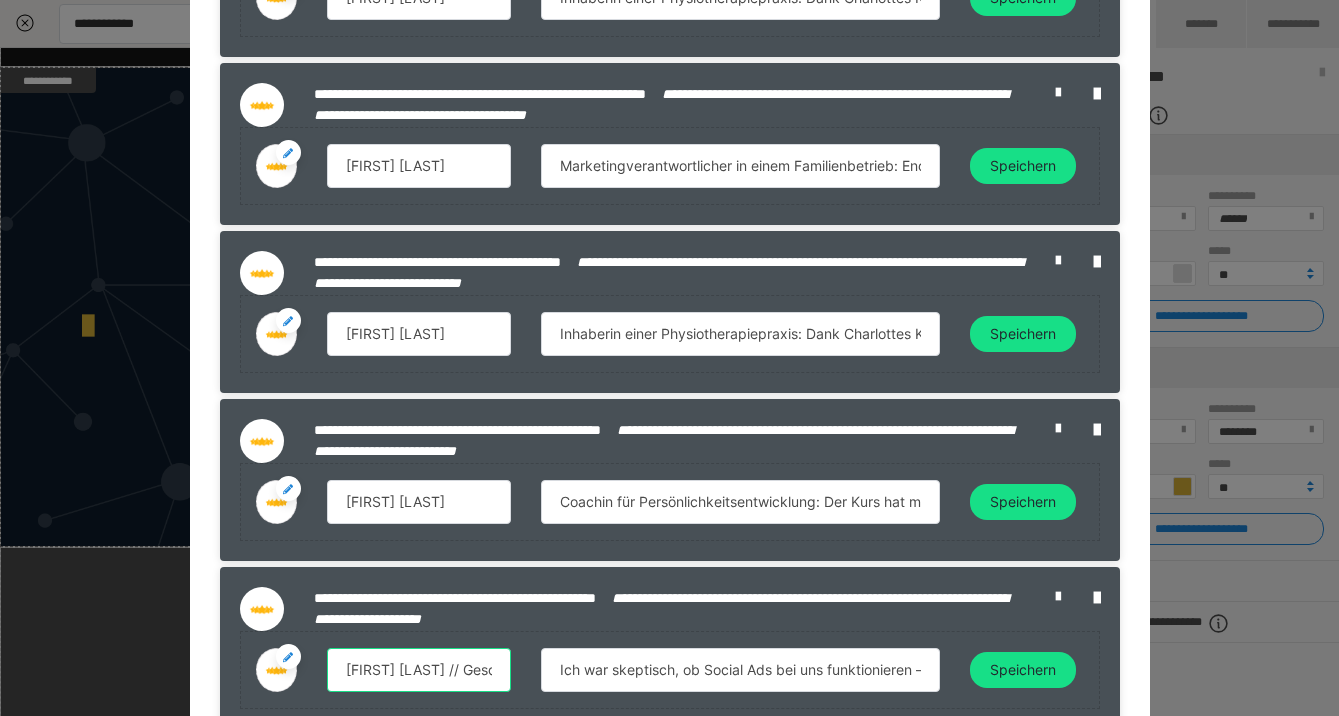 click on "Tobias Schreiber // Geschäftsführer einer Handwerksfirma" at bounding box center (419, 670) 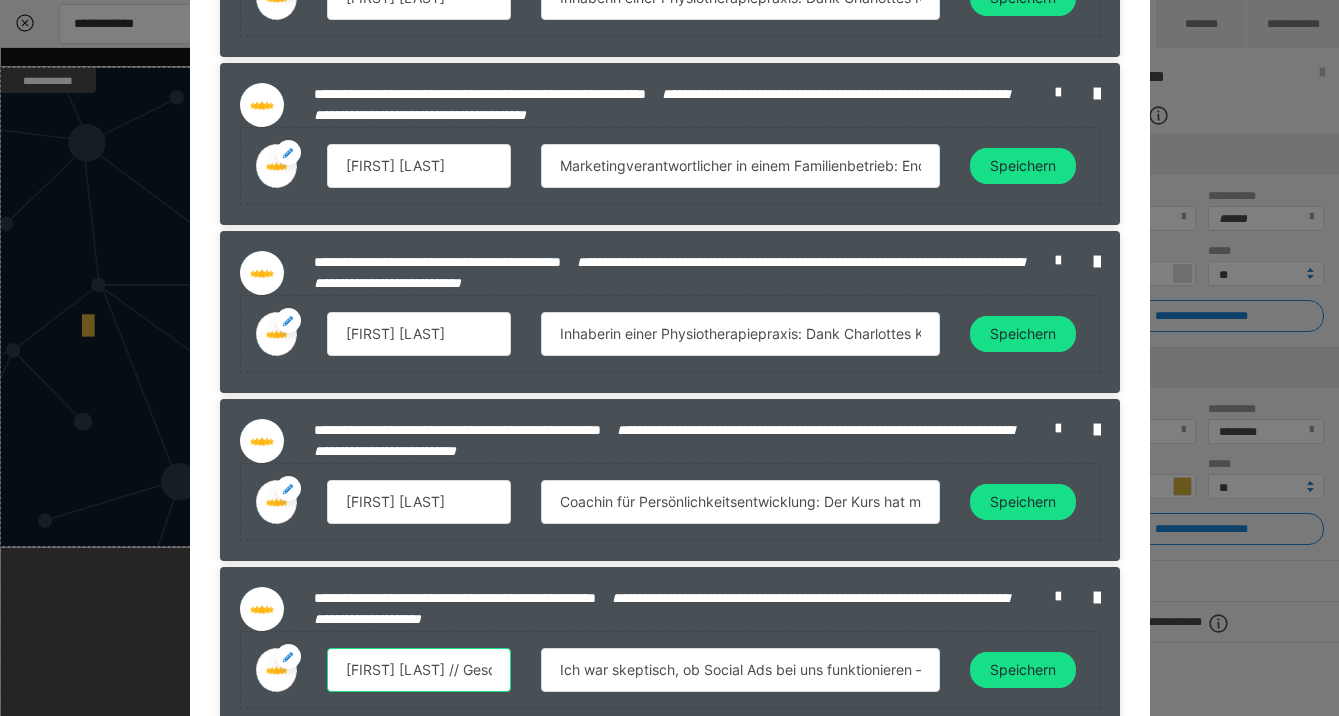 drag, startPoint x: 475, startPoint y: 674, endPoint x: 674, endPoint y: 697, distance: 200.32474 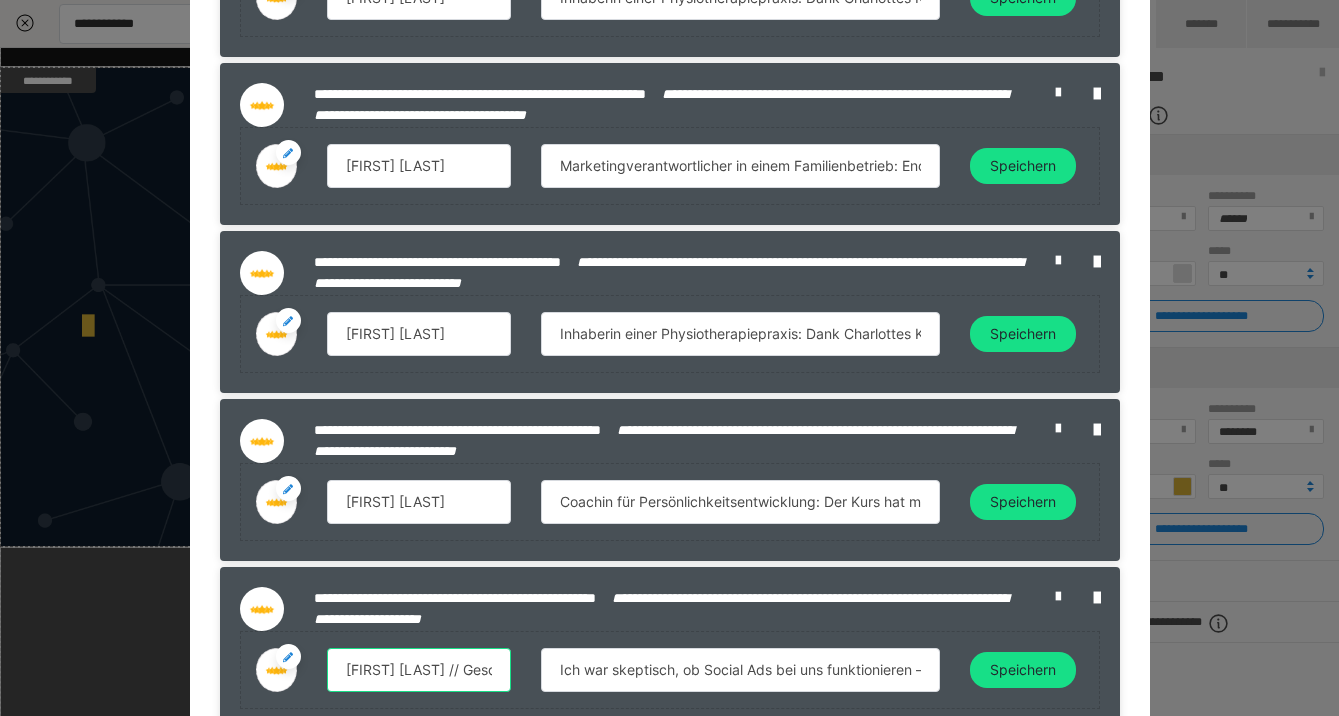 click on "Tobias Schreiber // Geschäftsführer einer Handwerksfirma Ich war skeptisch, ob Social Ads bei uns funktionieren – jetzt bekommen wir regelmäßig Bewerbungen. Speichern" at bounding box center (670, 670) 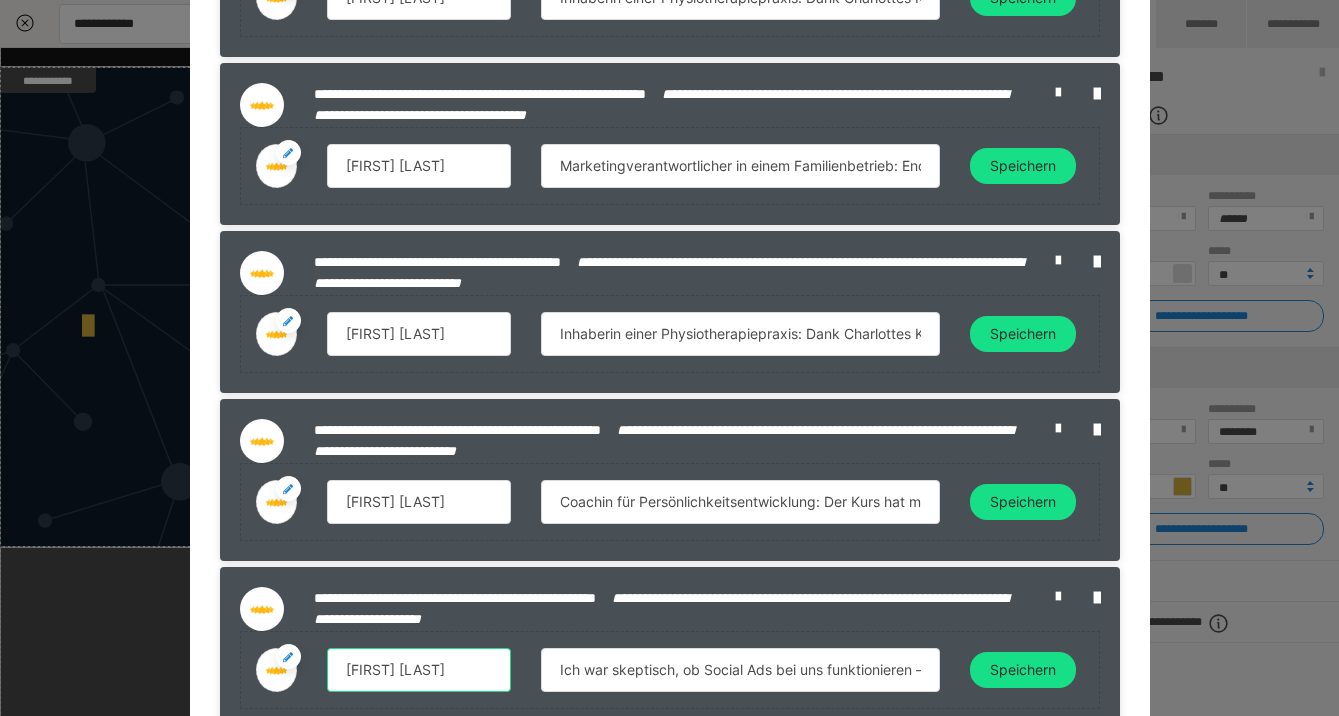 type on "Tobias Schreiber" 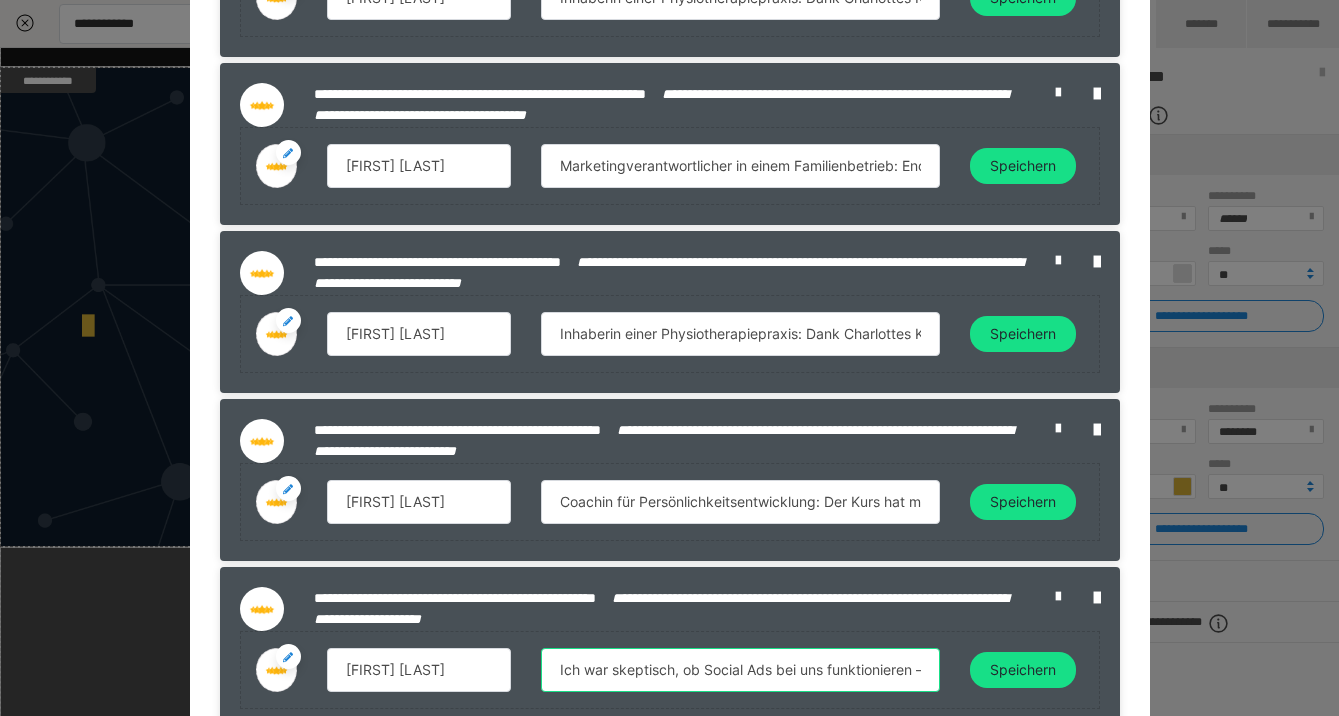 click on "Ich war skeptisch, ob Social Ads bei uns funktionieren – jetzt bekommen wir regelmäßig Bewerbungen." at bounding box center (740, 670) 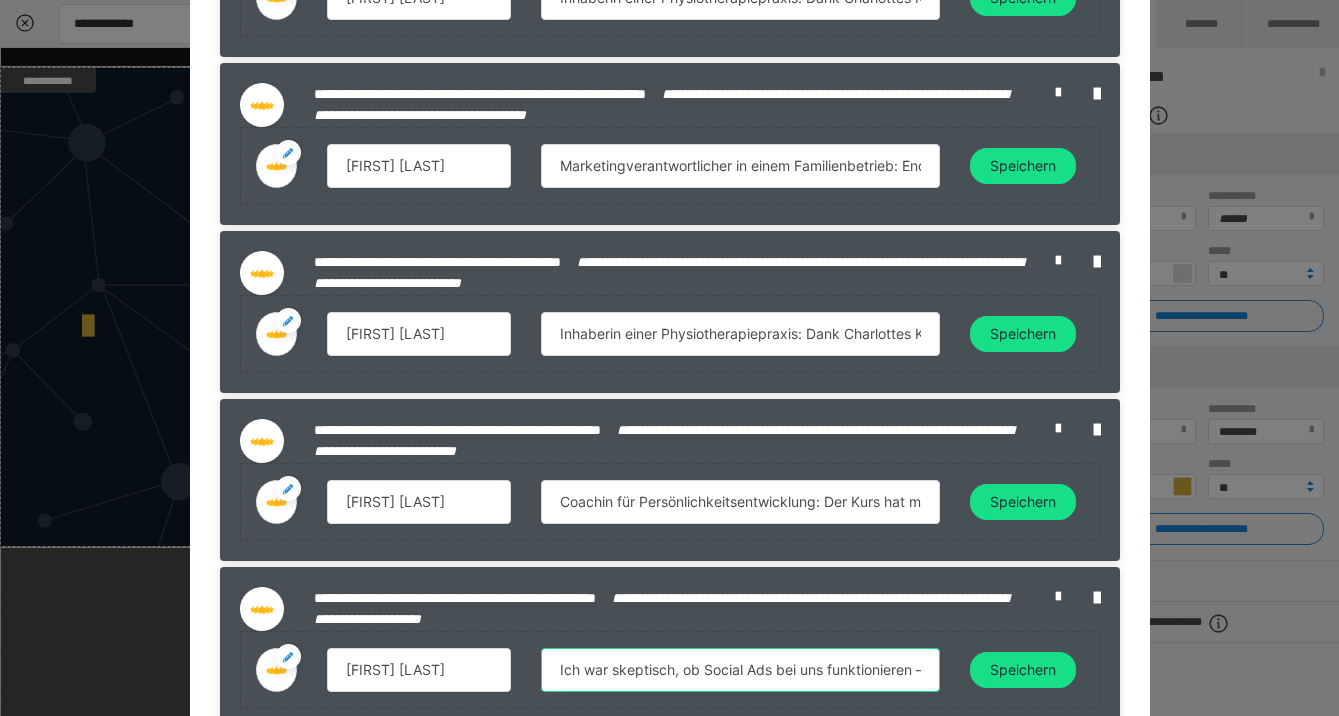 paste on "Geschäftsführer einer Handwerksfirma" 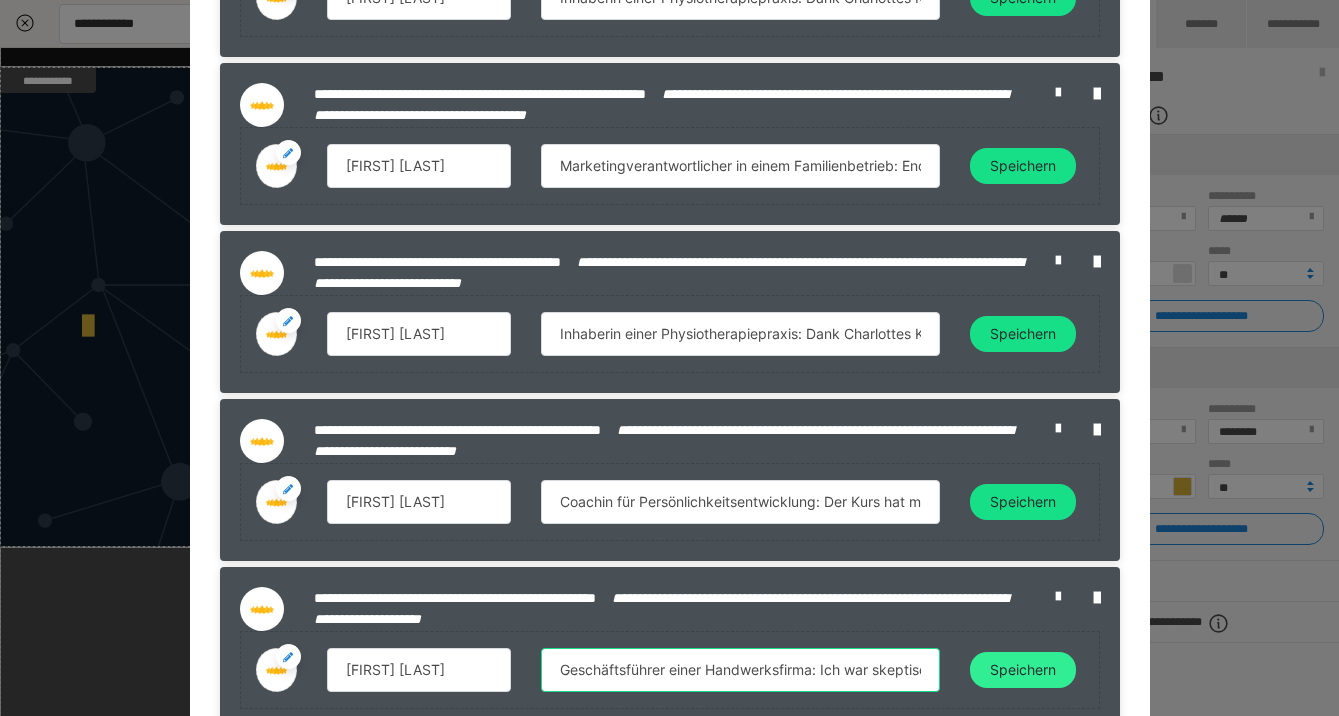 type on "Geschäftsführer einer Handwerksfirma: Ich war skeptisch, ob Social Ads bei uns funktionieren – jetzt bekommen wir regelmäßig Bewerbungen." 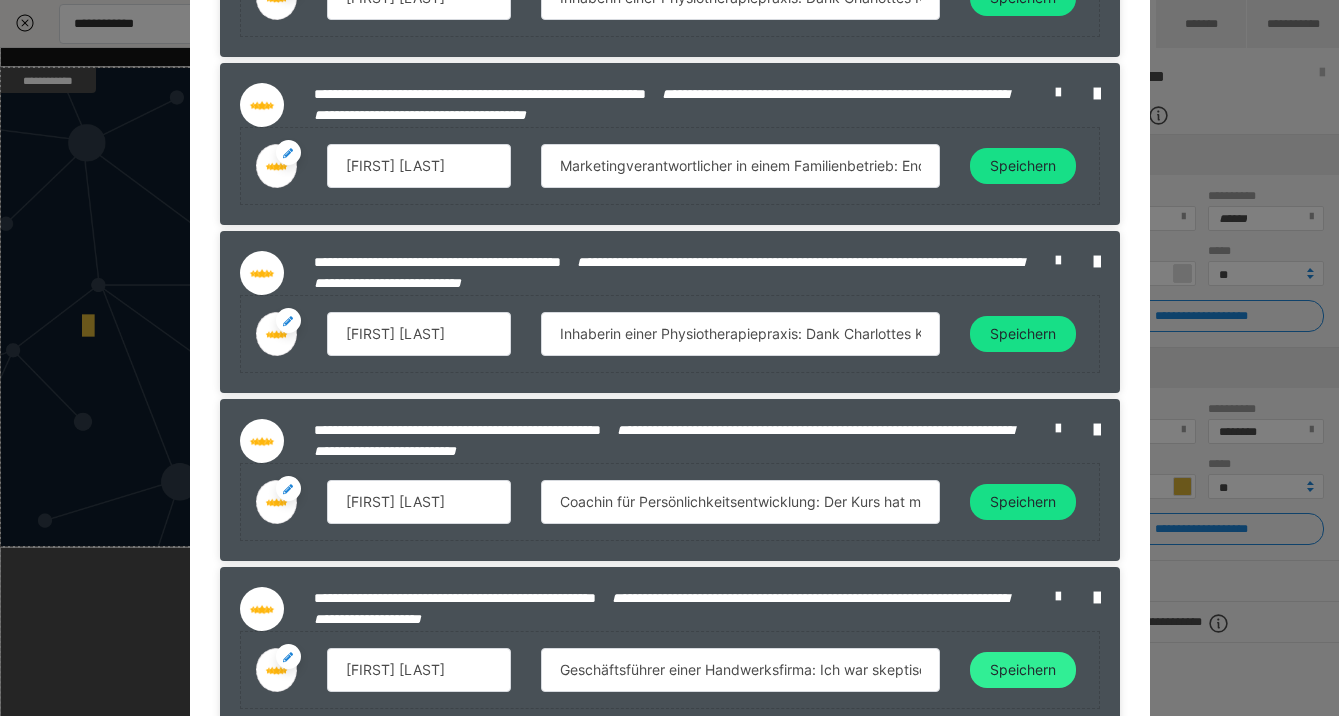 click on "Speichern" at bounding box center (1023, -2) 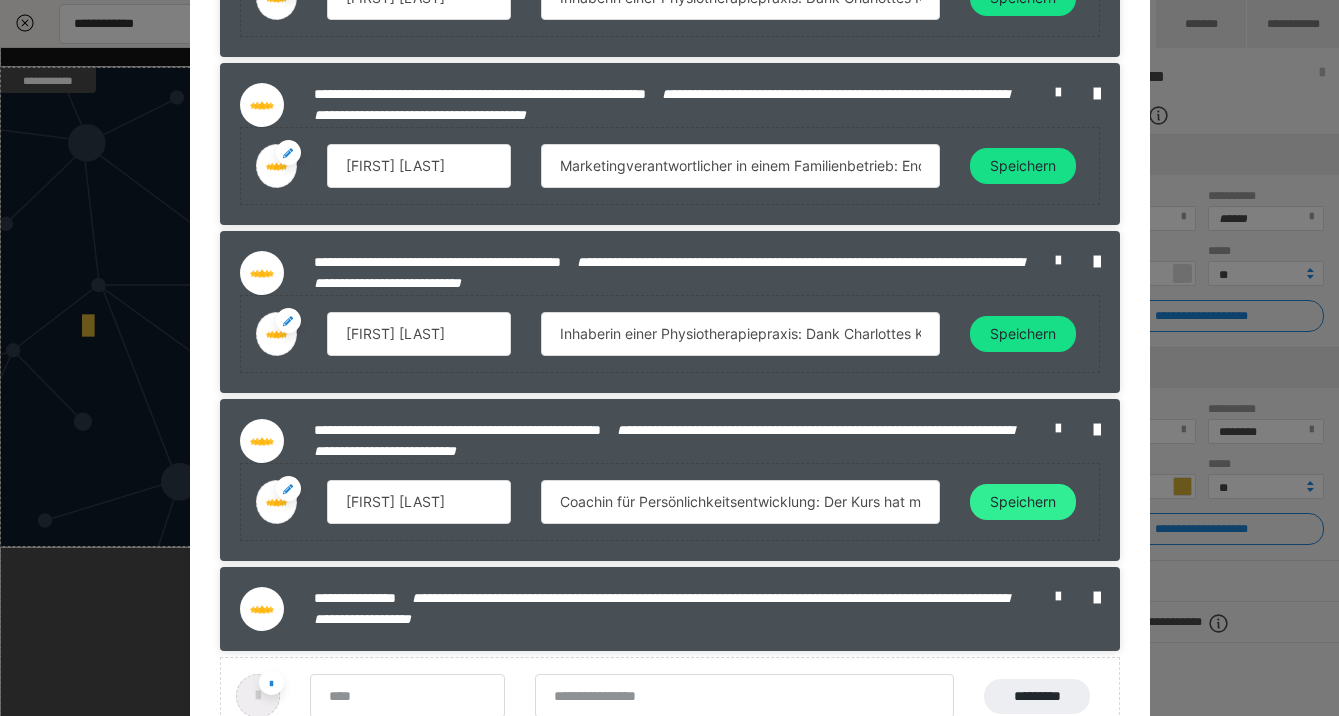click on "Speichern" at bounding box center (1023, -2) 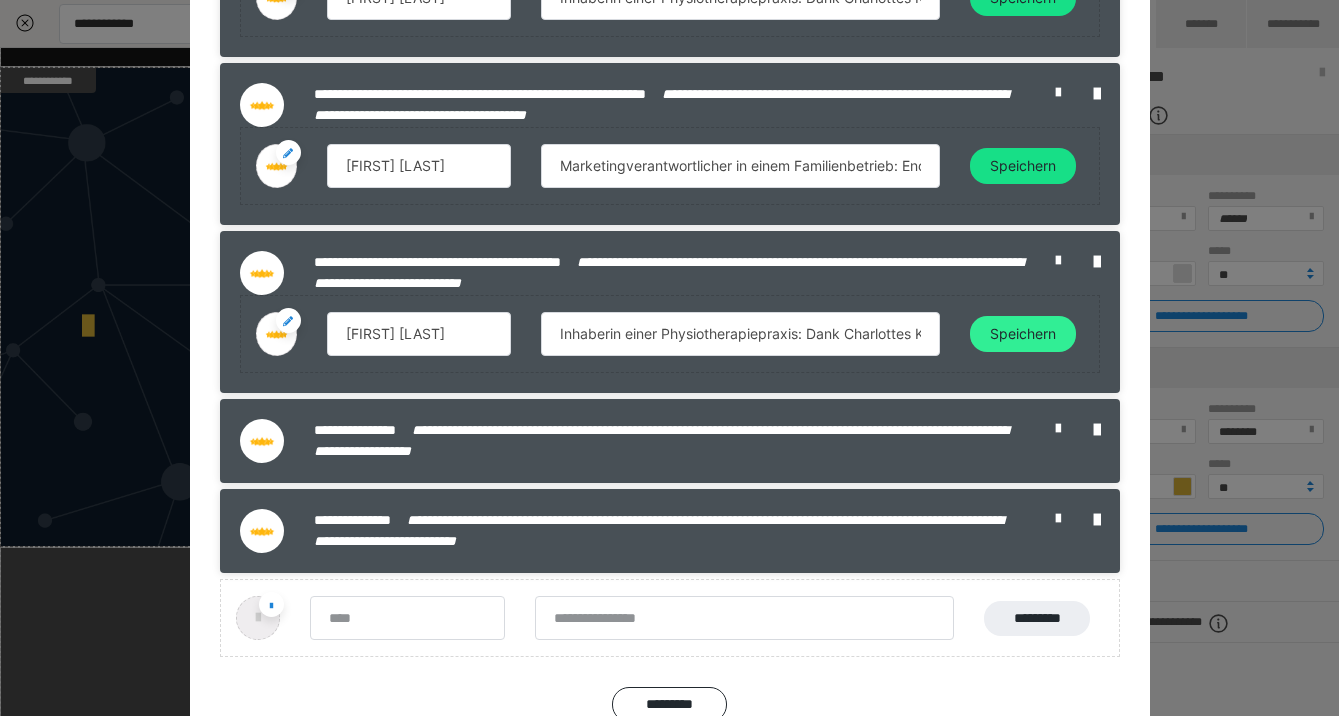 click on "Speichern" at bounding box center [1023, -2] 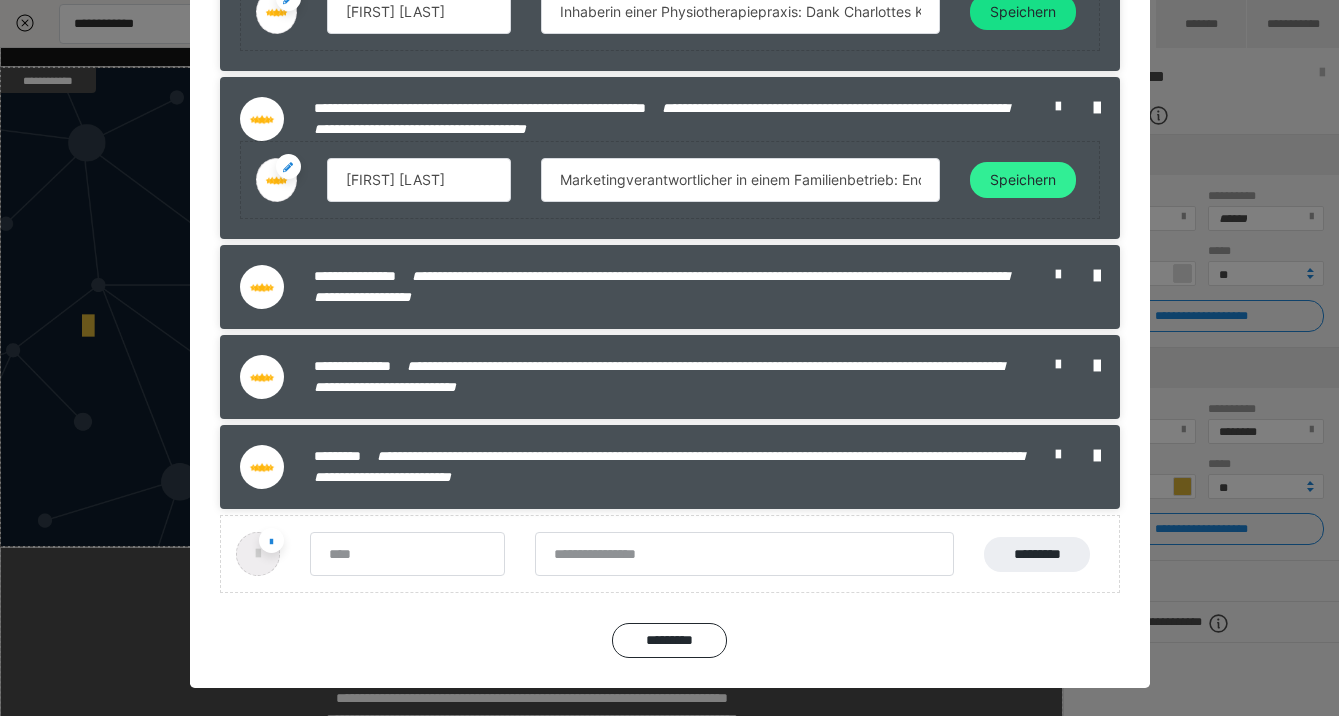 click on "Speichern" at bounding box center [1023, 12] 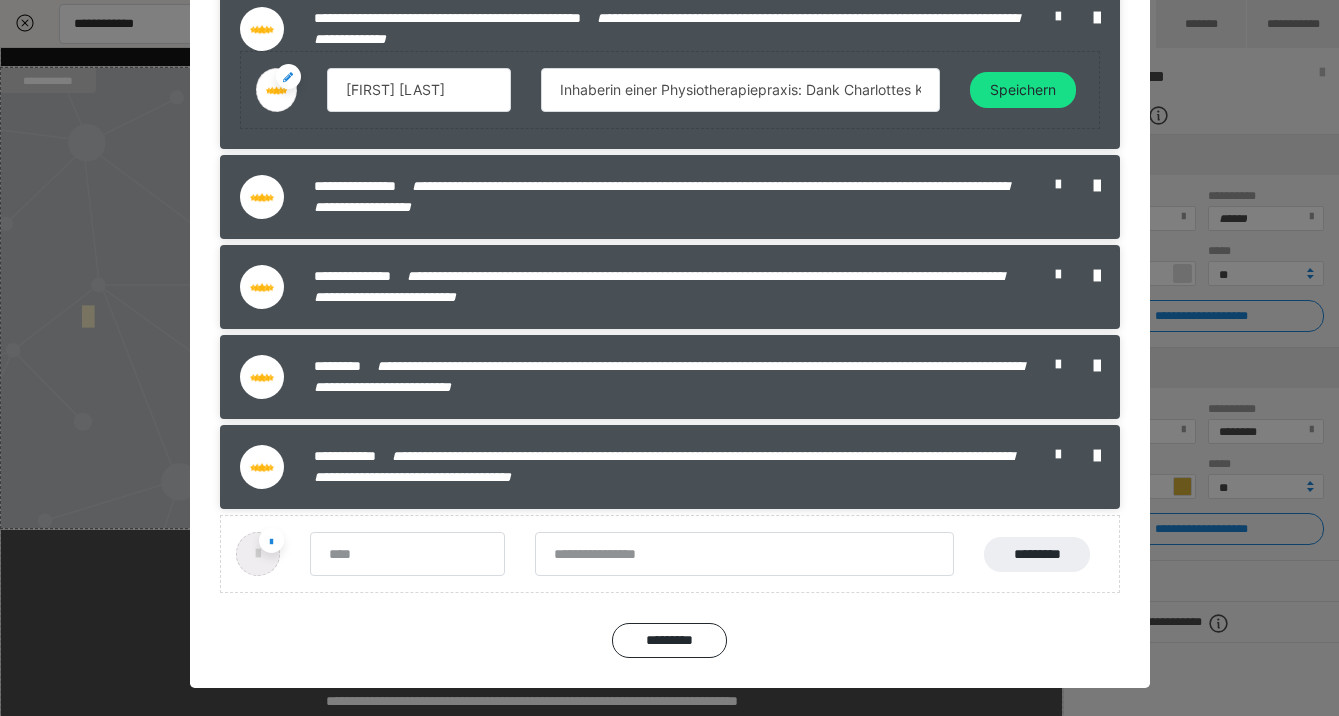 scroll, scrollTop: 150, scrollLeft: 0, axis: vertical 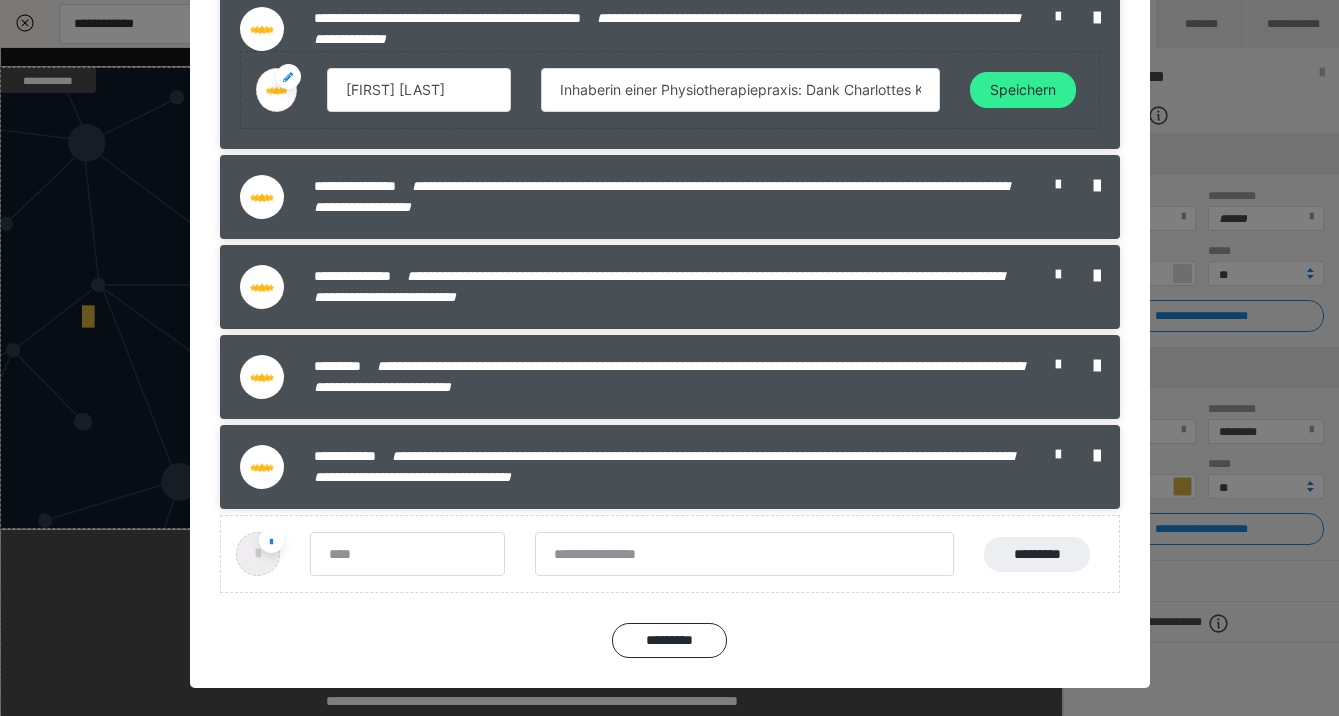 click on "Speichern" at bounding box center (1023, 90) 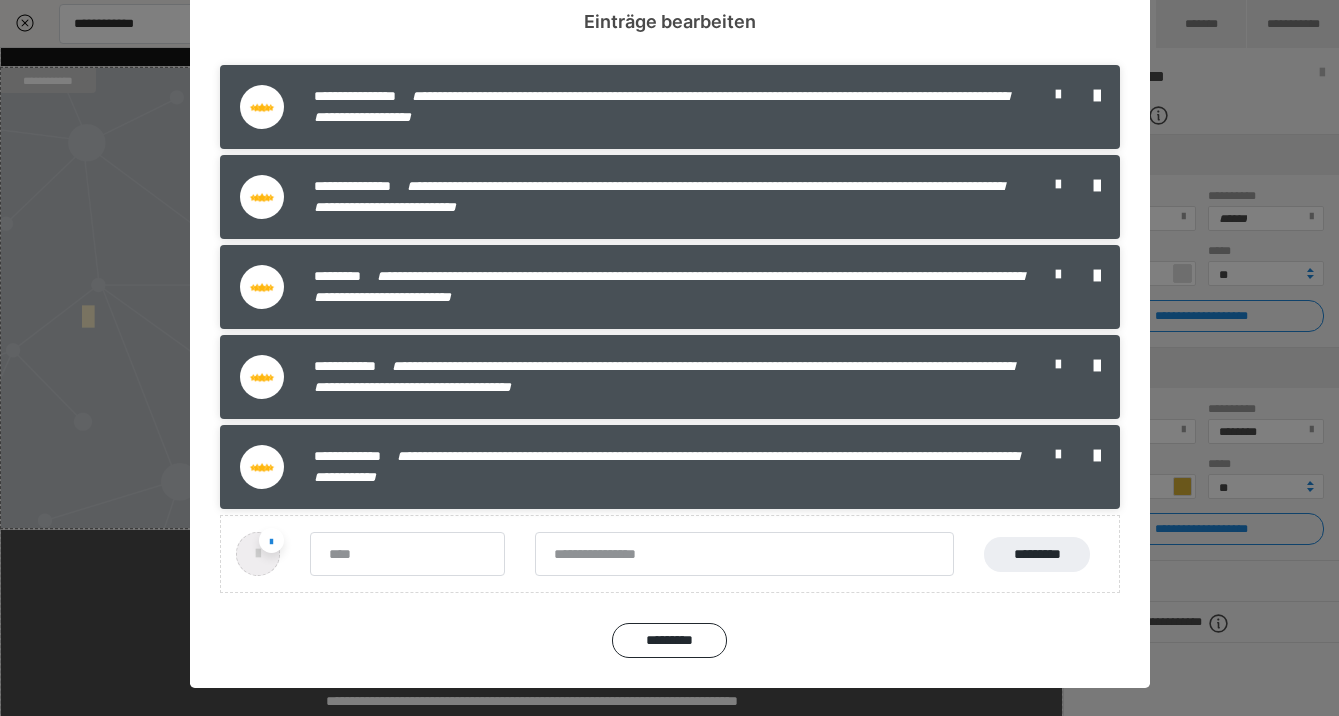 scroll, scrollTop: 71, scrollLeft: 0, axis: vertical 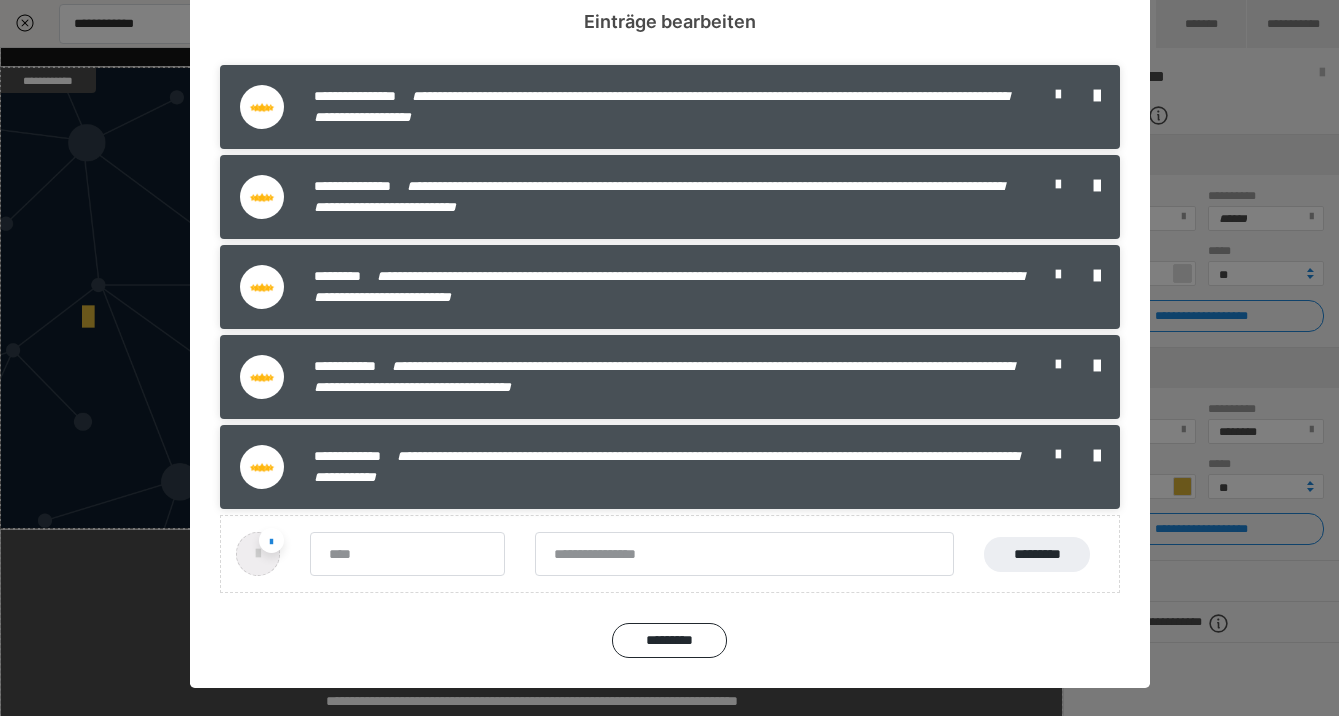 click on "*********" at bounding box center [1044, 554] 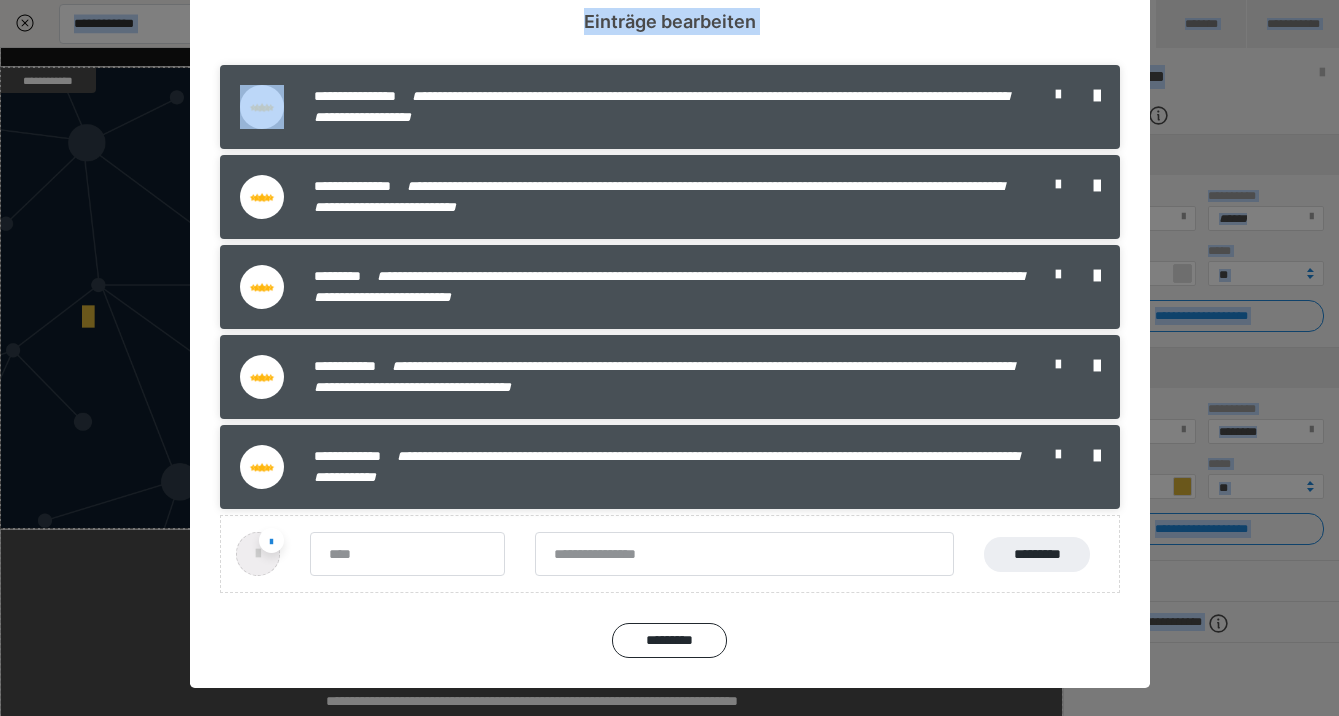 scroll, scrollTop: 0, scrollLeft: 0, axis: both 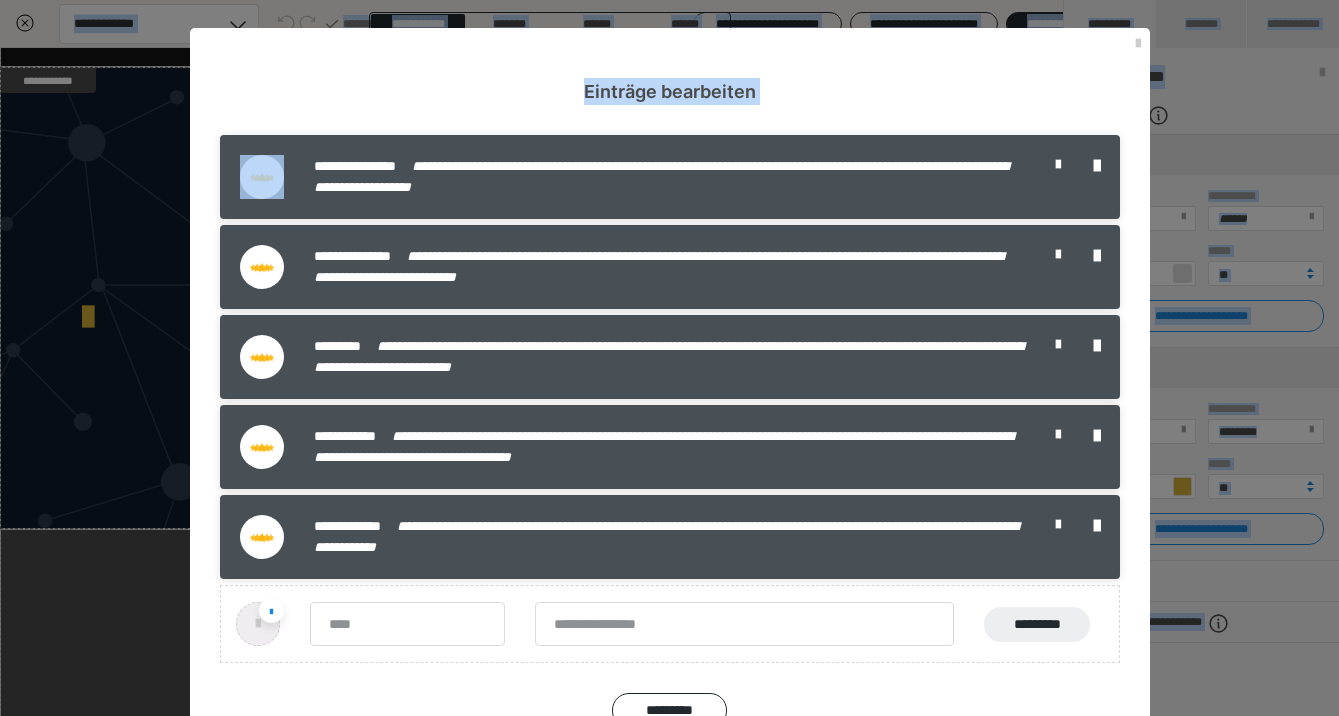 drag, startPoint x: 1037, startPoint y: 43, endPoint x: 1039, endPoint y: -72, distance: 115.01739 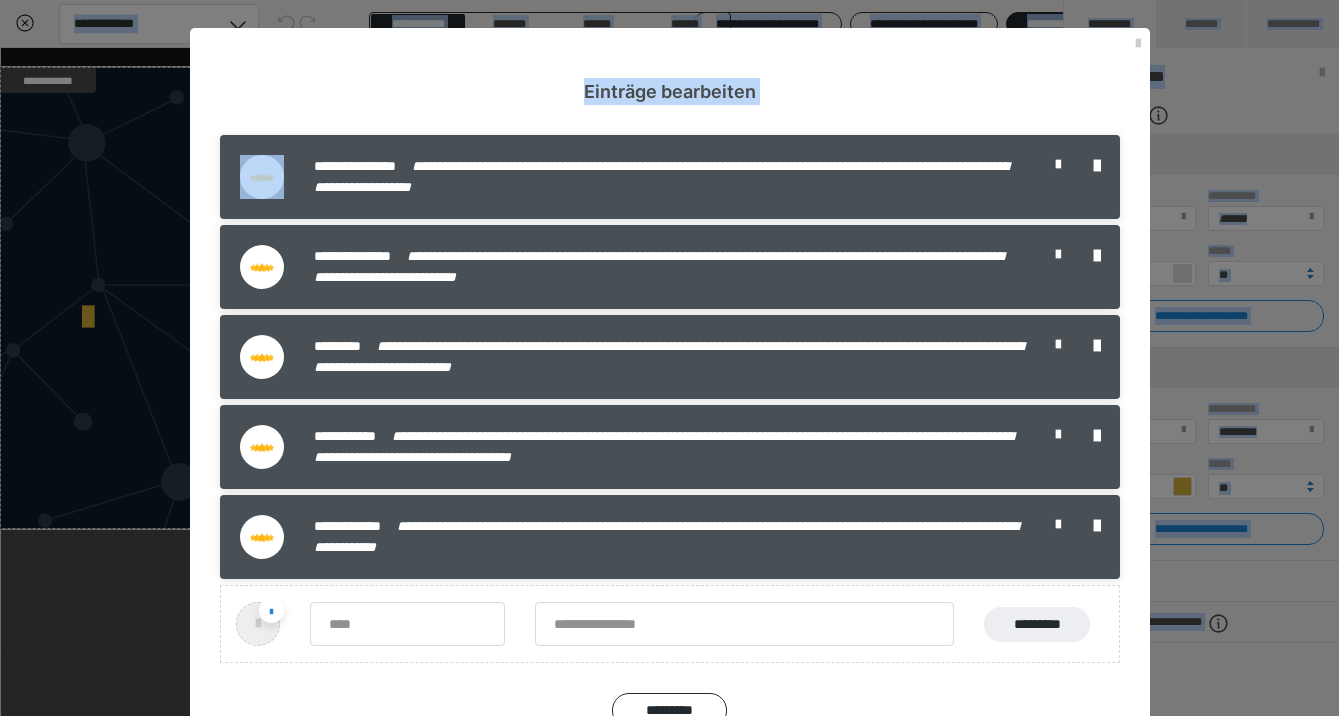 click on "Einträge bearbeiten" at bounding box center (670, 66) 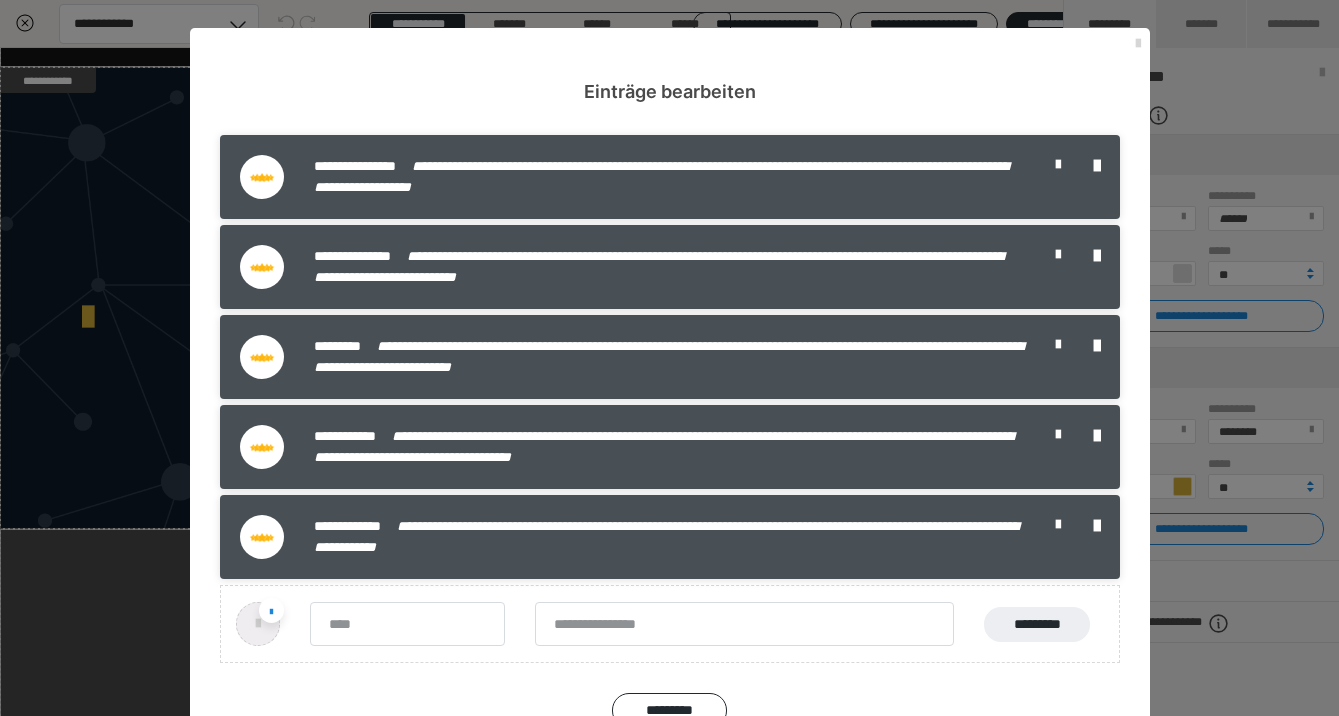 click at bounding box center [1138, 44] 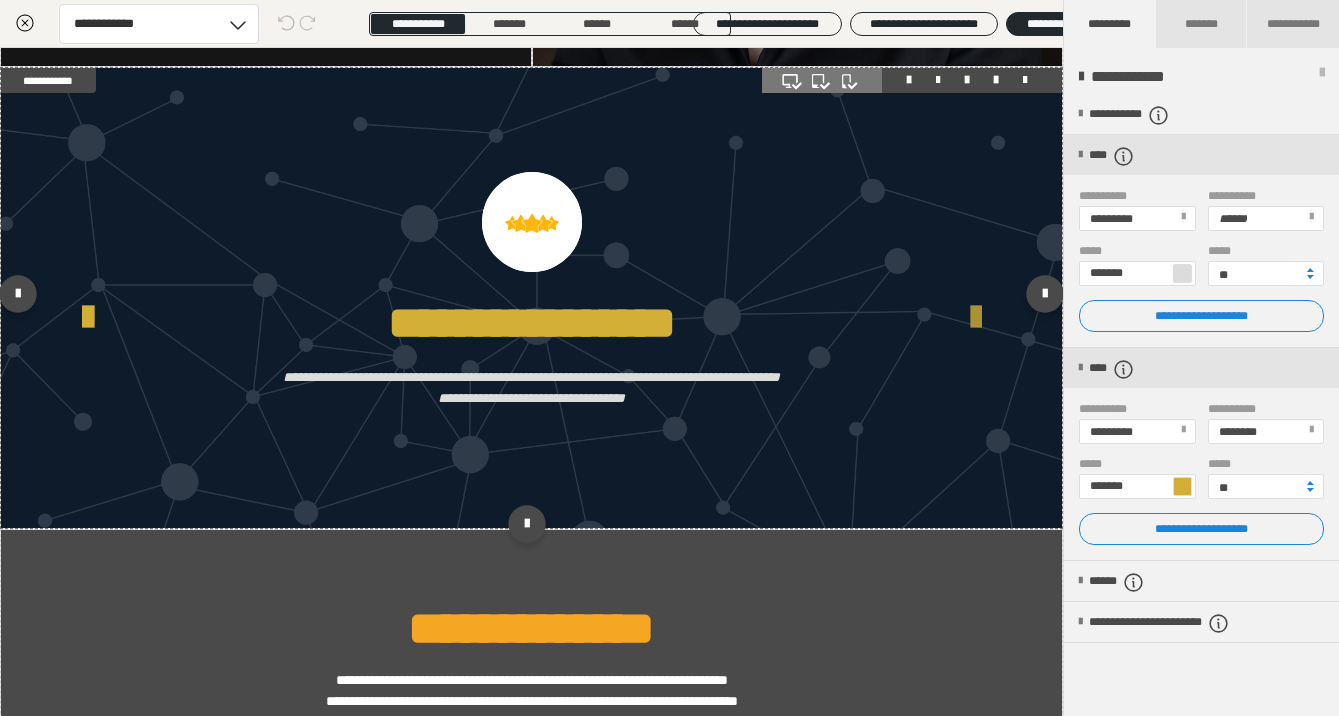 click at bounding box center (976, 318) 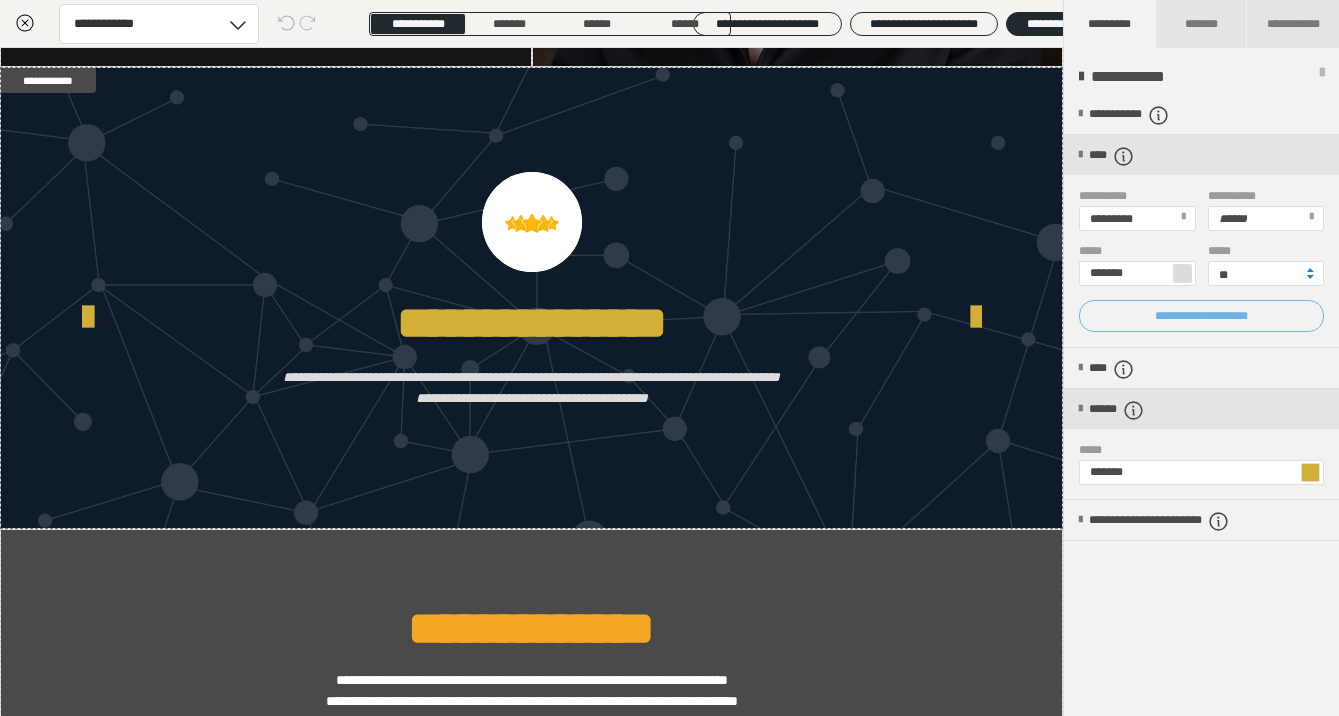 click on "**********" at bounding box center [1201, 316] 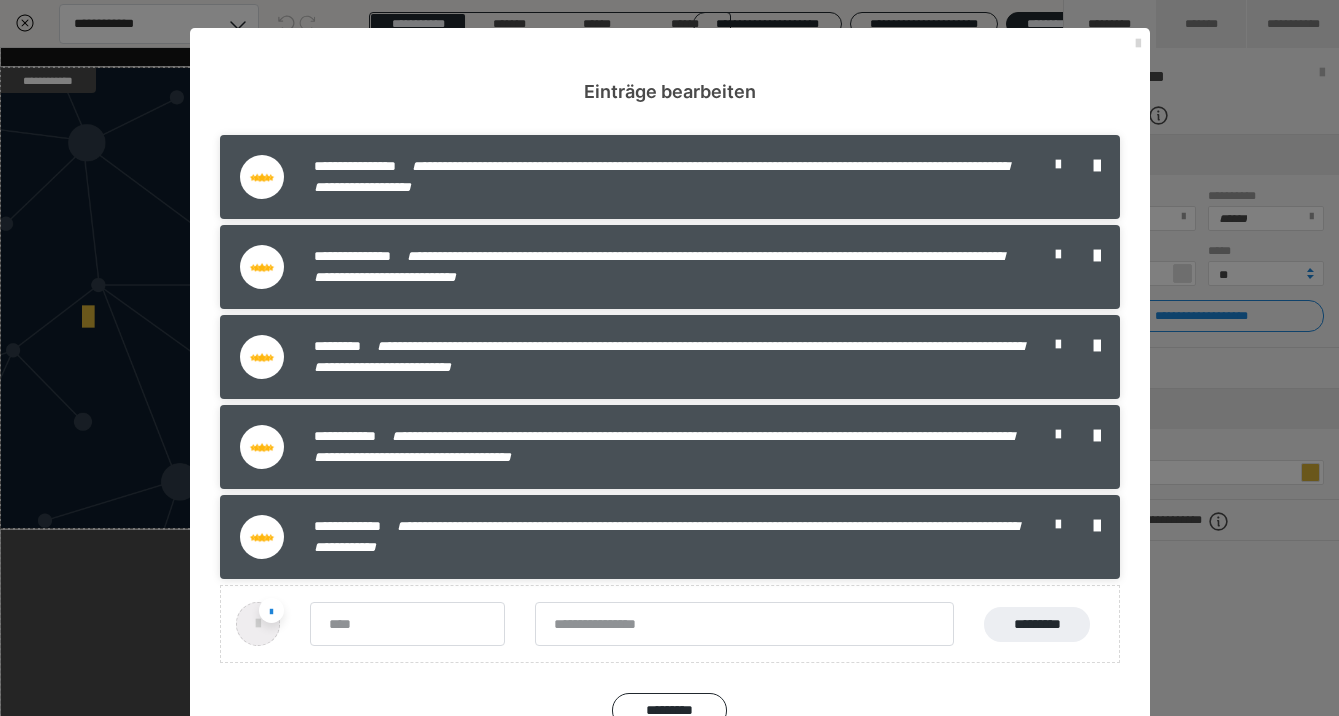 click at bounding box center [1138, 44] 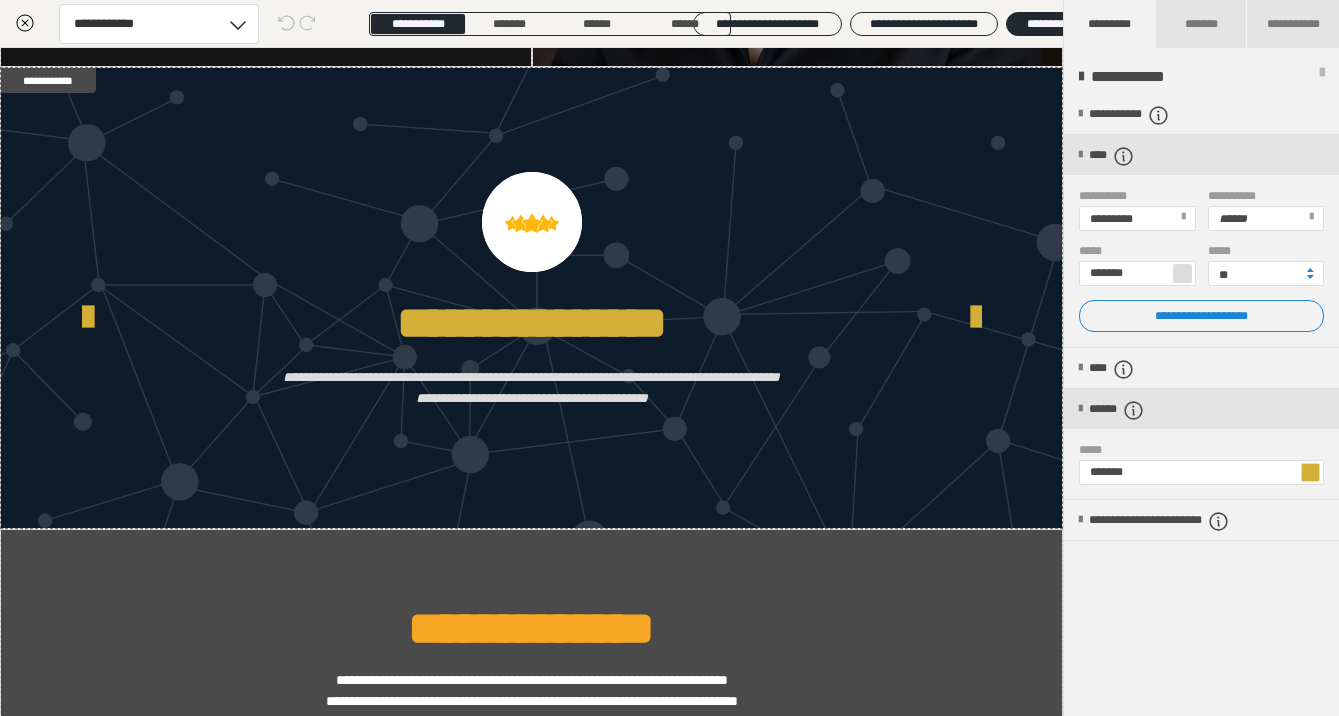 click on "**********" at bounding box center (1201, 406) 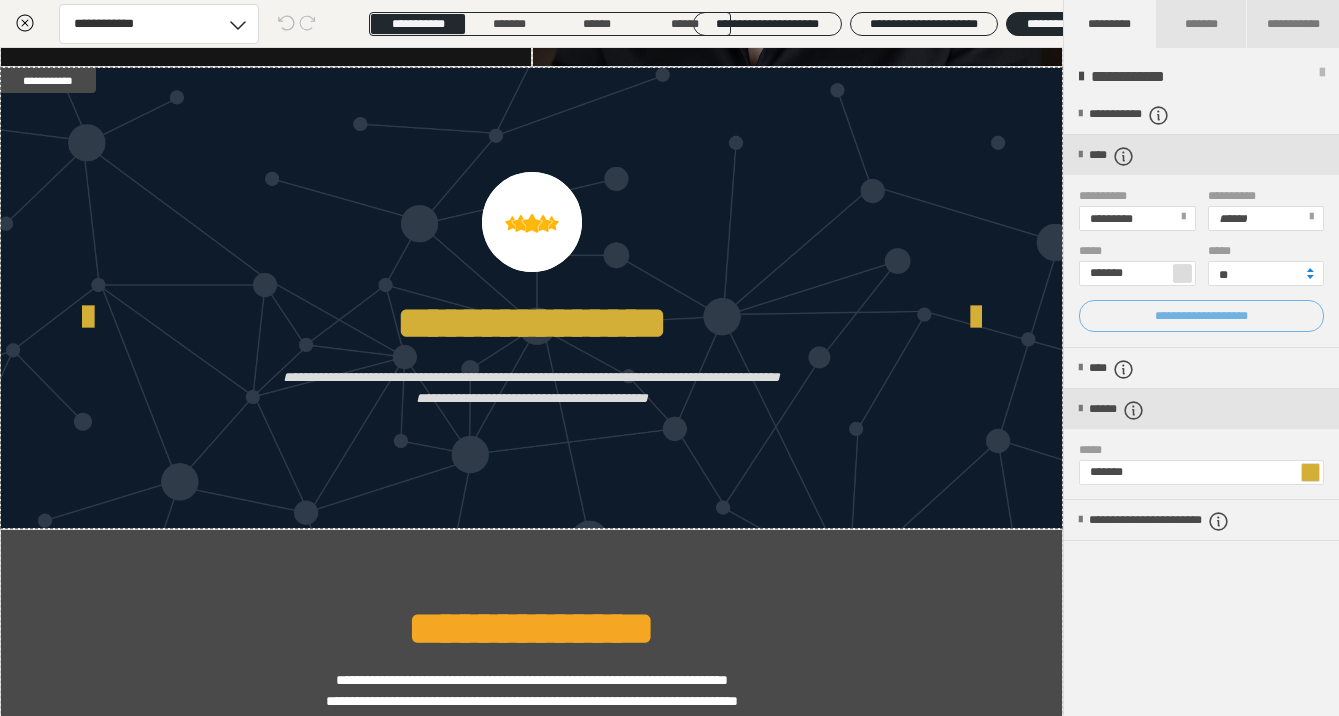 click on "**********" at bounding box center [1201, 316] 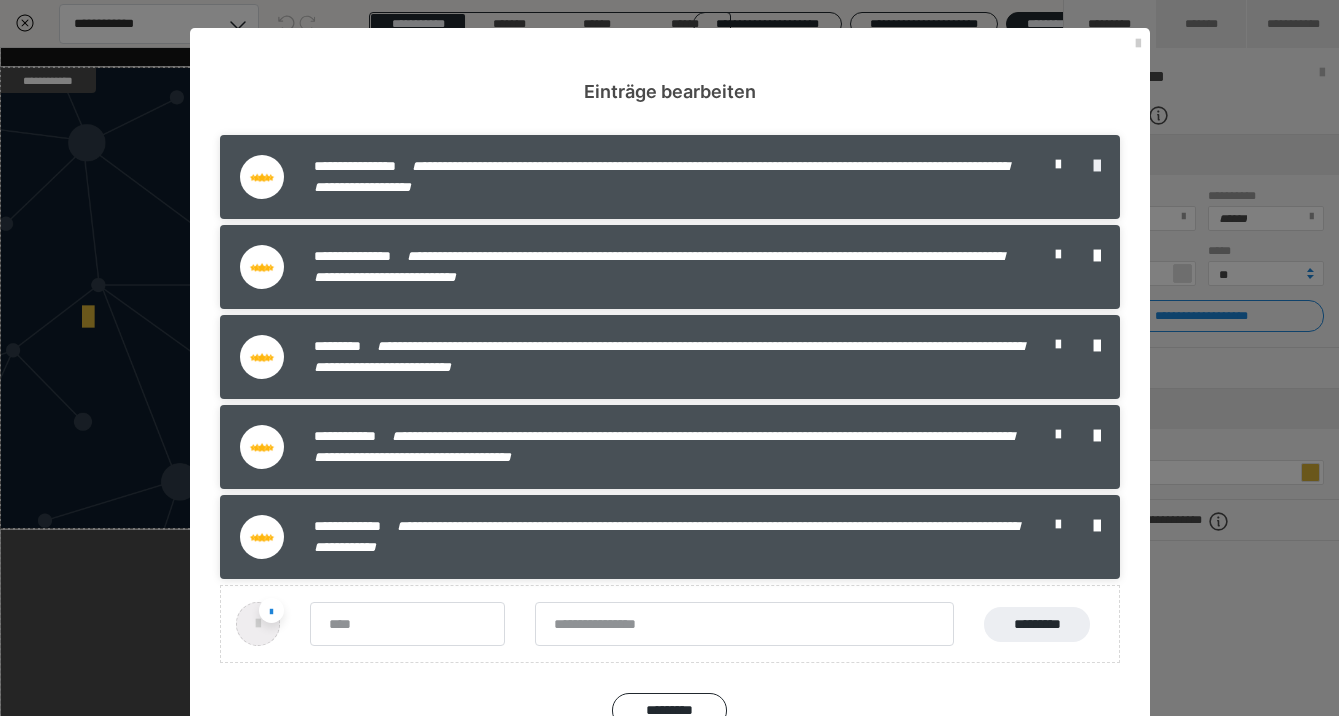 click at bounding box center (1097, 166) 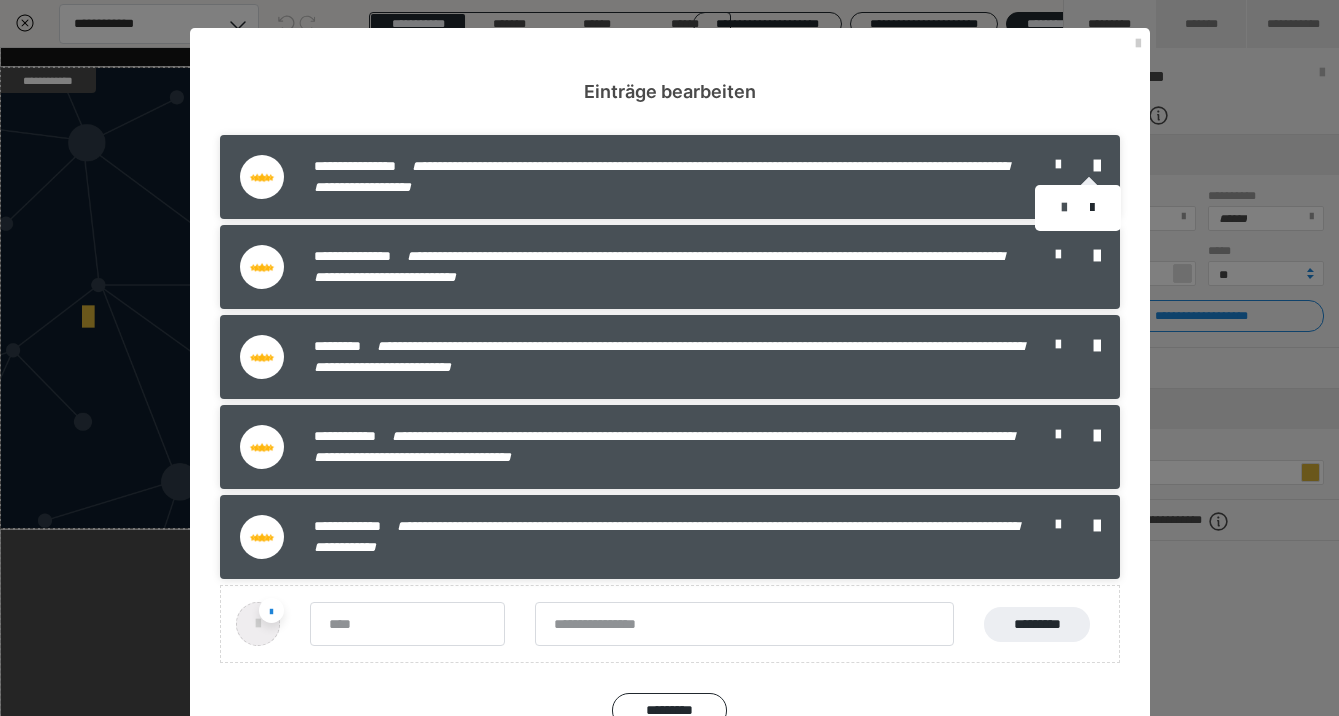 click at bounding box center [1064, 208] 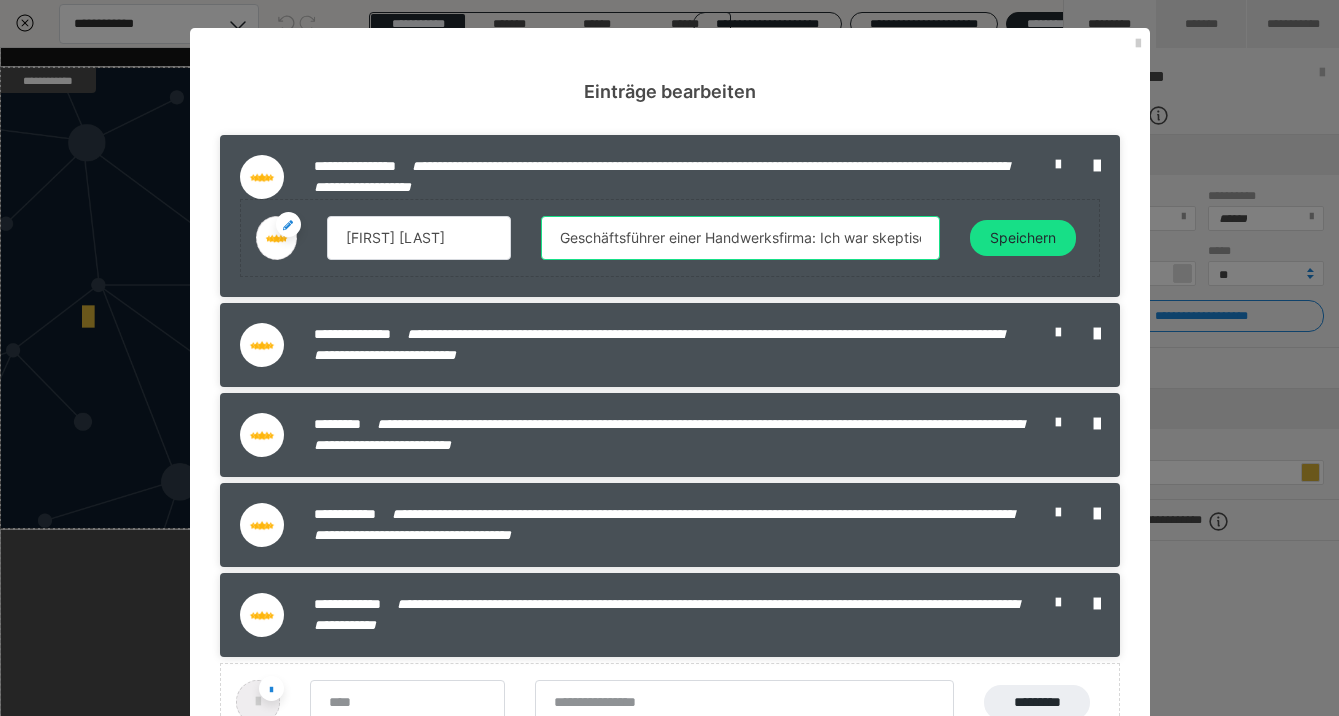 click on "Geschäftsführer einer Handwerksfirma: Ich war skeptisch, ob Social Ads bei uns funktionieren – jetzt bekommen wir regelmäßig Bewerbungen." at bounding box center [740, 238] 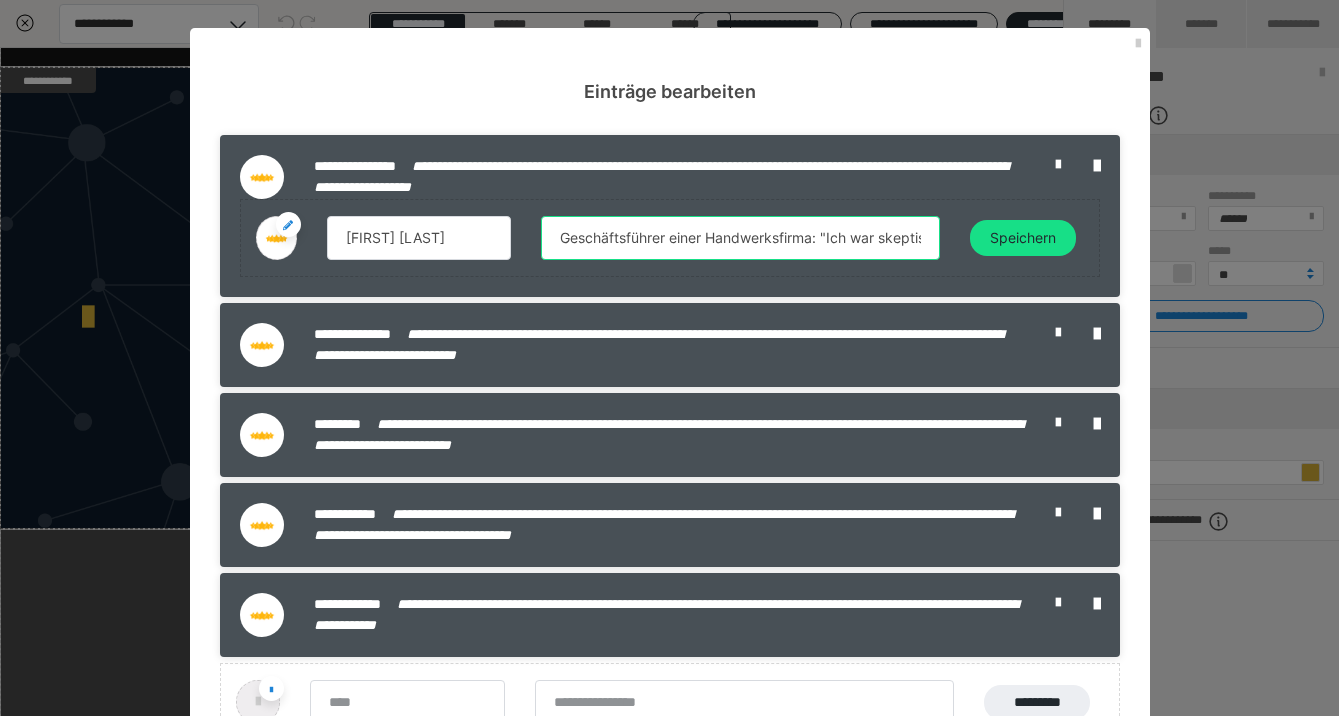 drag, startPoint x: 887, startPoint y: 238, endPoint x: 1144, endPoint y: 278, distance: 260.0942 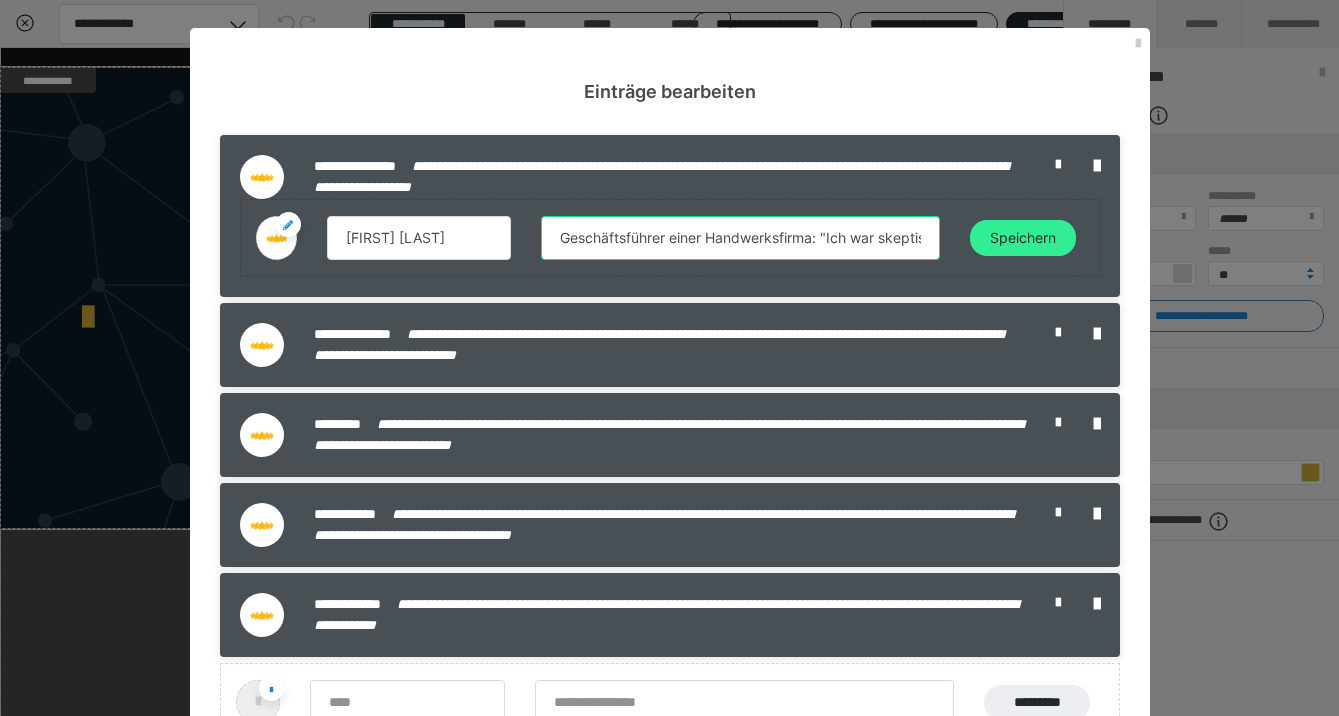 type on "Geschäftsführer einer Handwerksfirma: "Ich war skeptisch, ob Social Ads bei uns funktionieren – jetzt bekommen wir regelmäßig Bewerbungen."" 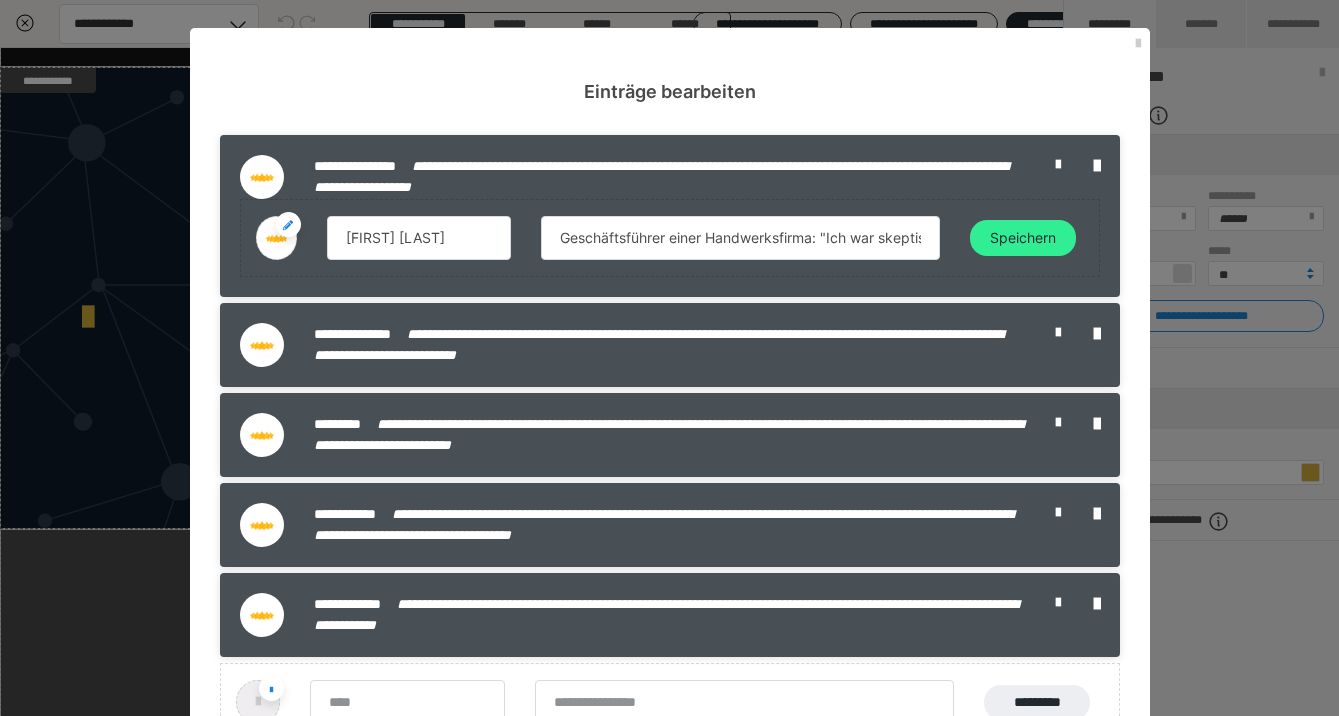 click on "Speichern" at bounding box center (1023, 238) 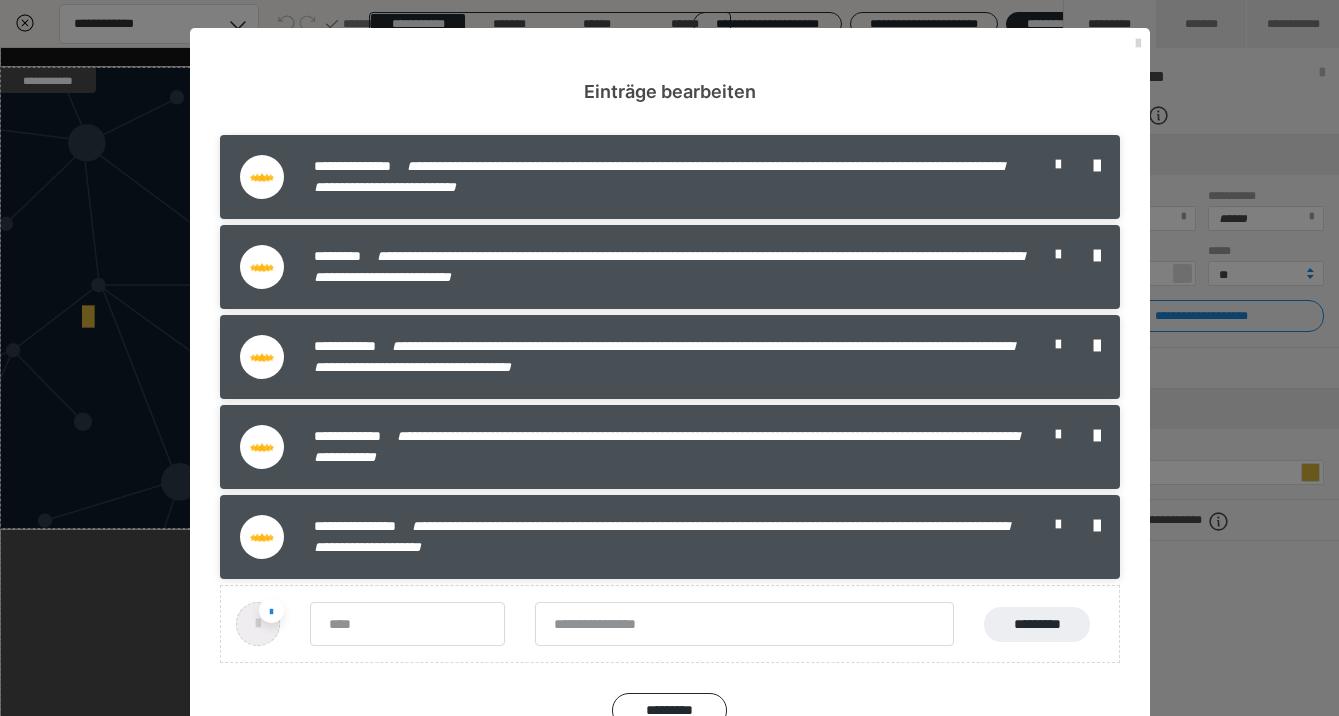 click at bounding box center (1138, 44) 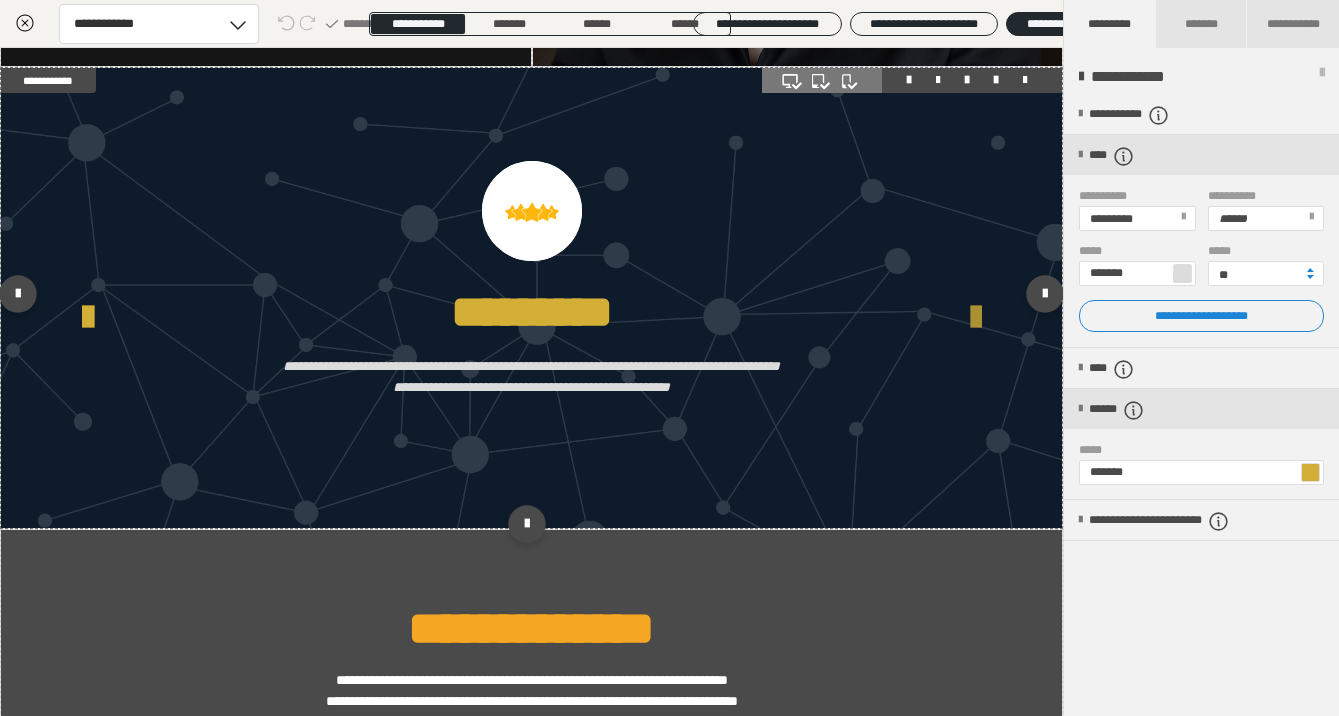 click at bounding box center [976, 318] 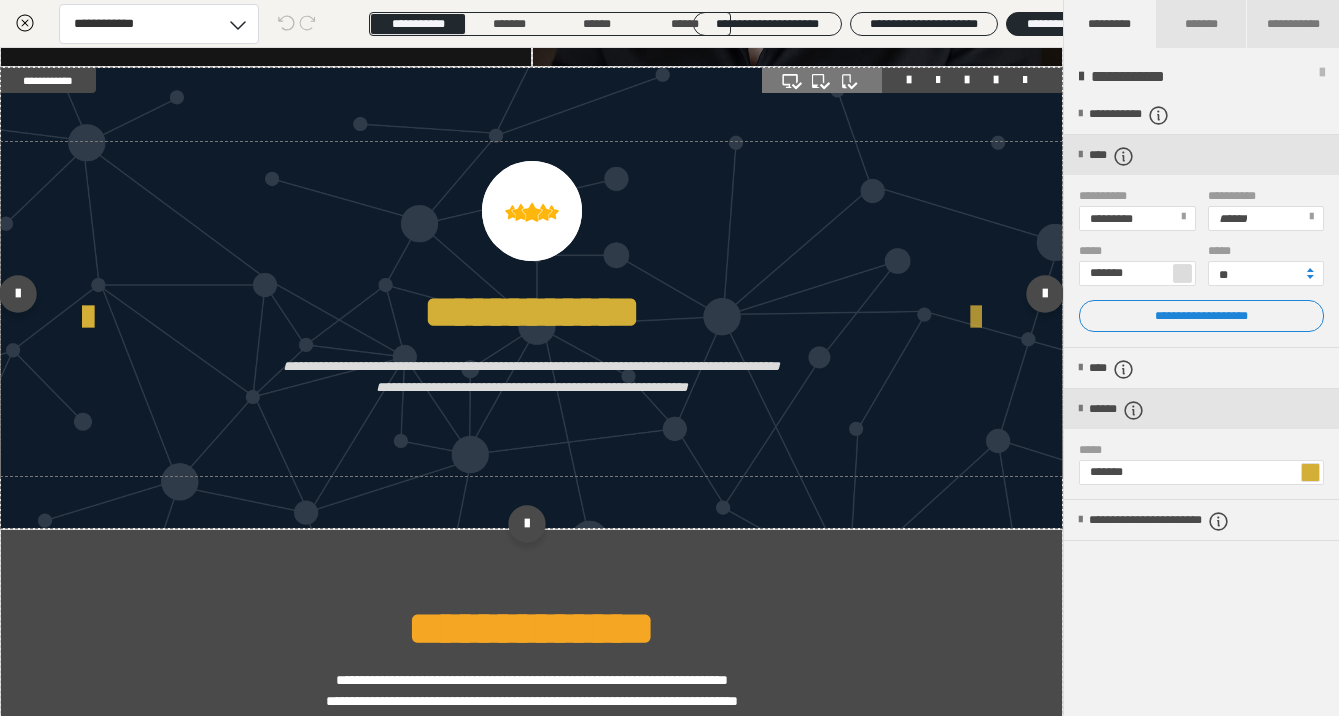 click at bounding box center (976, 318) 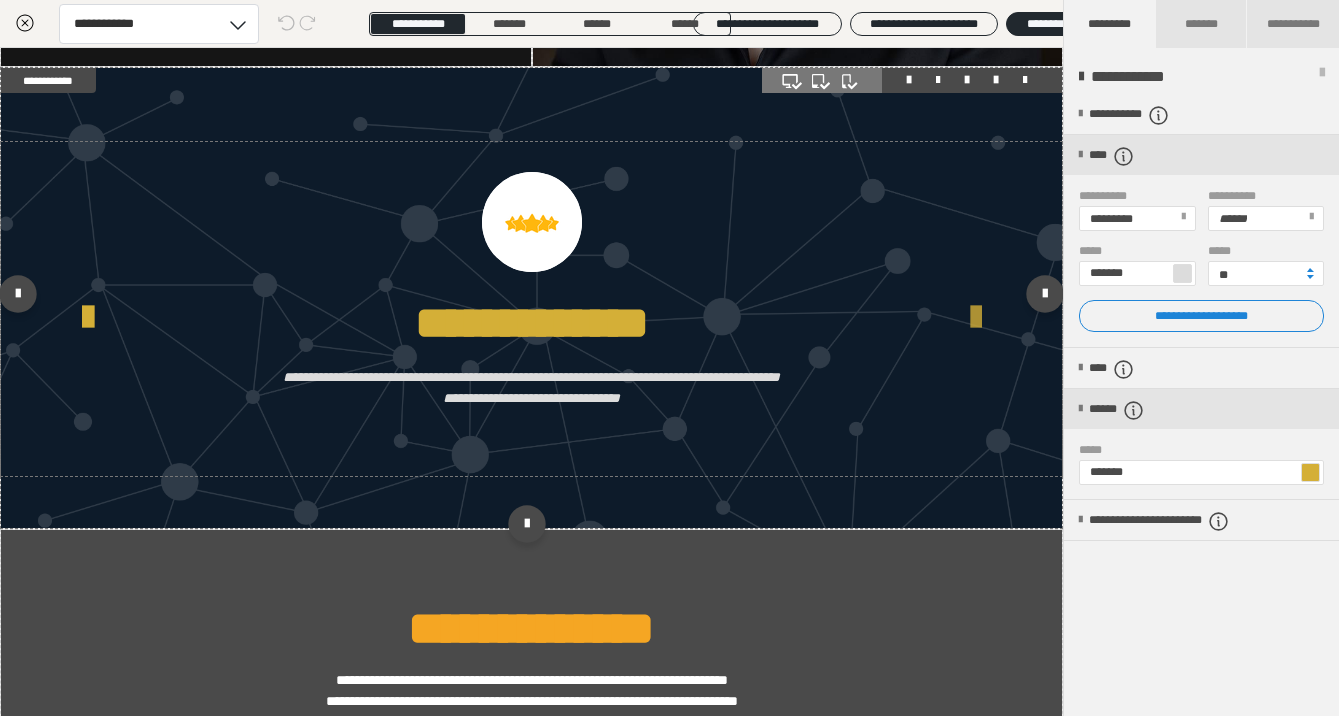 click at bounding box center (976, 318) 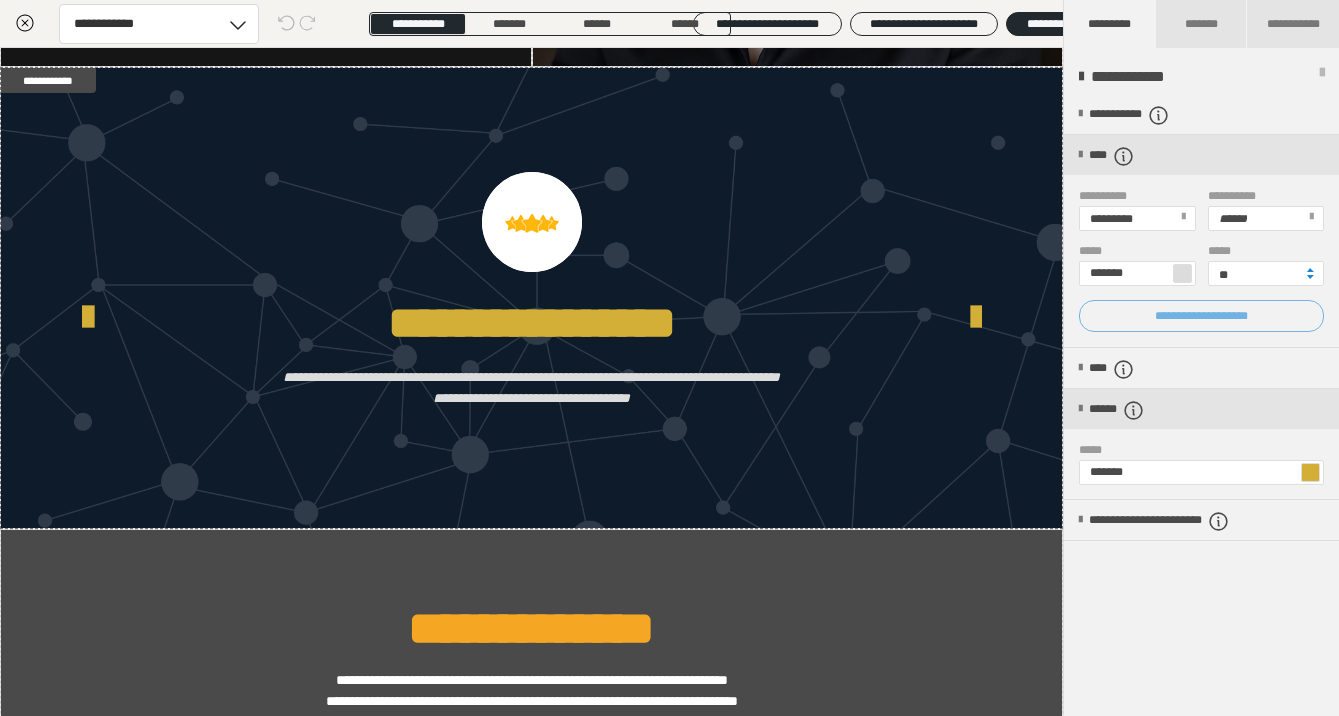 click on "**********" at bounding box center [1201, 316] 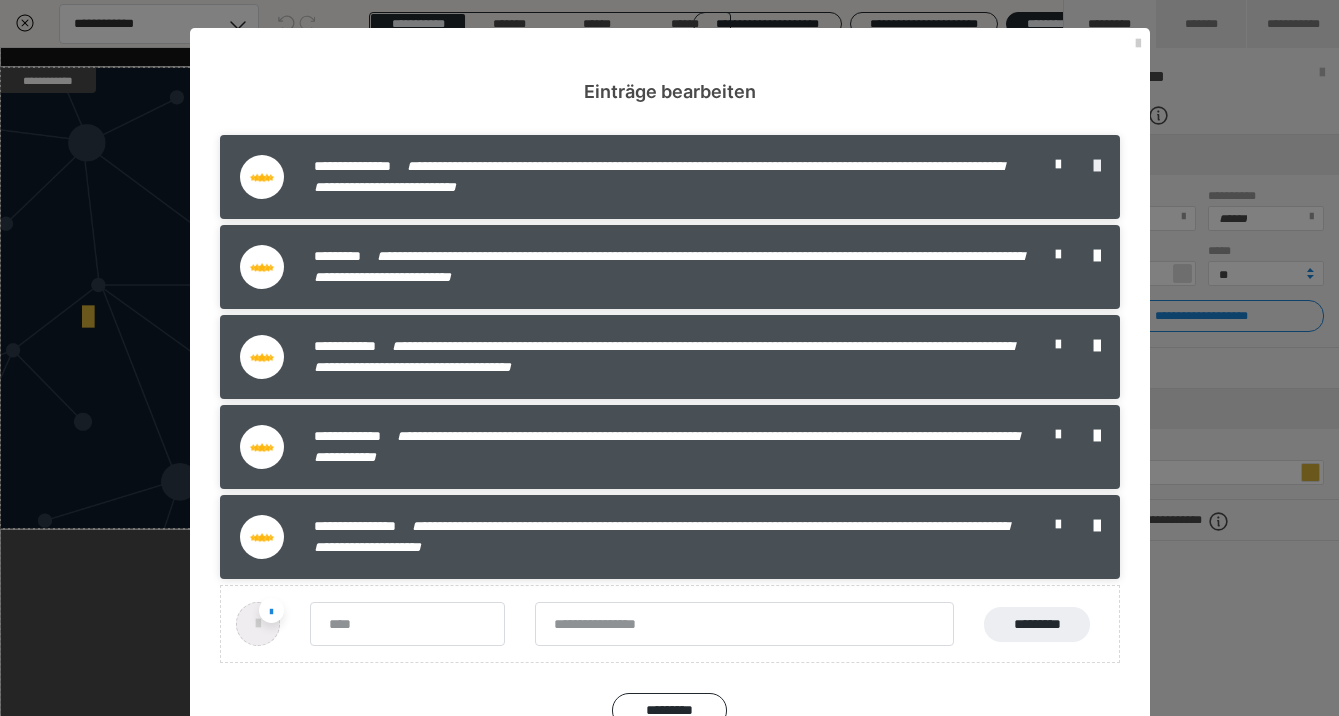 click at bounding box center [1097, 166] 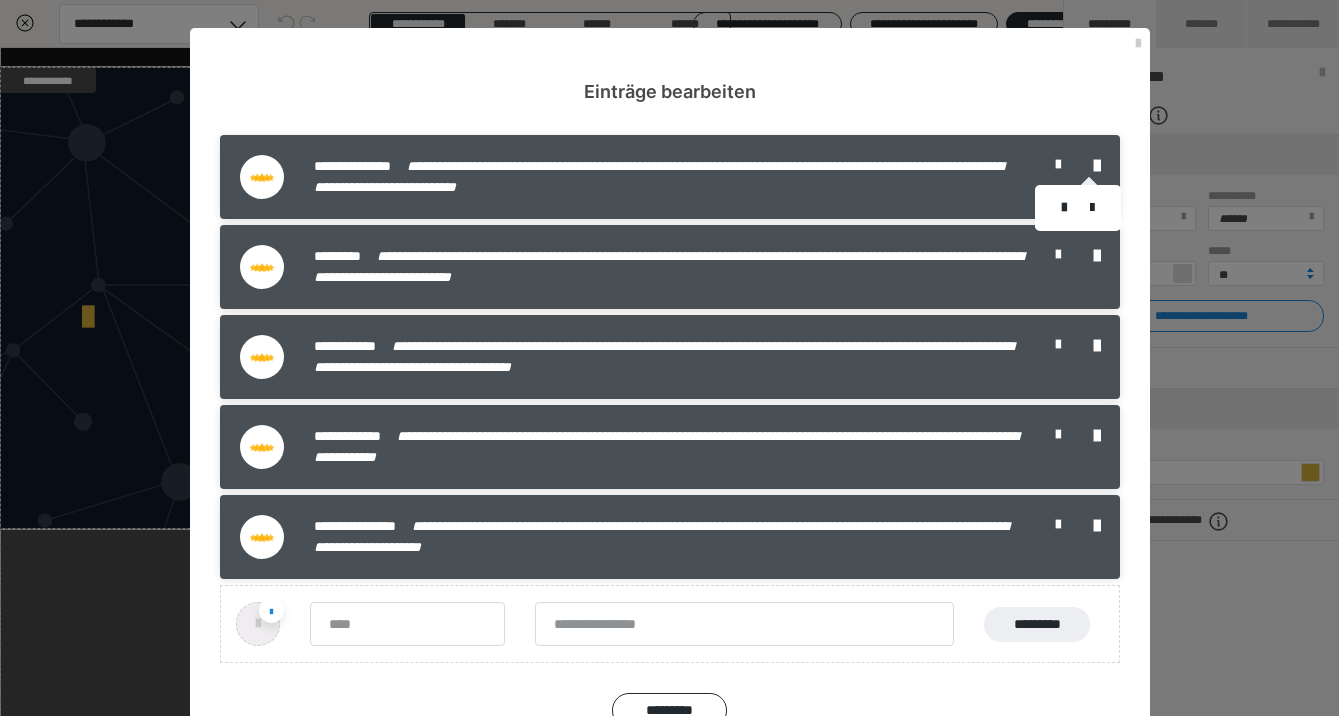 click at bounding box center [1064, 208] 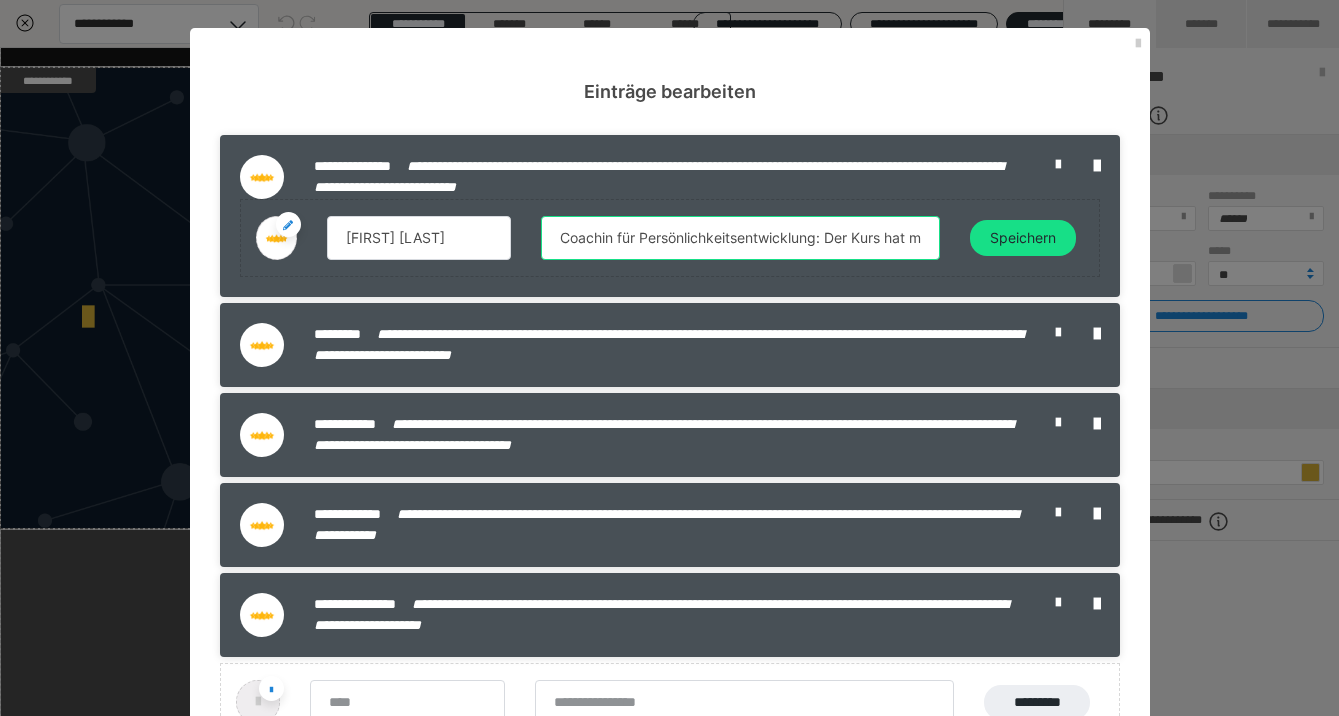 click on "Coachin für Persönlichkeitsentwicklung: Der Kurs hat mir geholfen, meine Zielgruppe klarer zu definieren und meine Reichweite deutlich zu erhöhen." at bounding box center [740, 238] 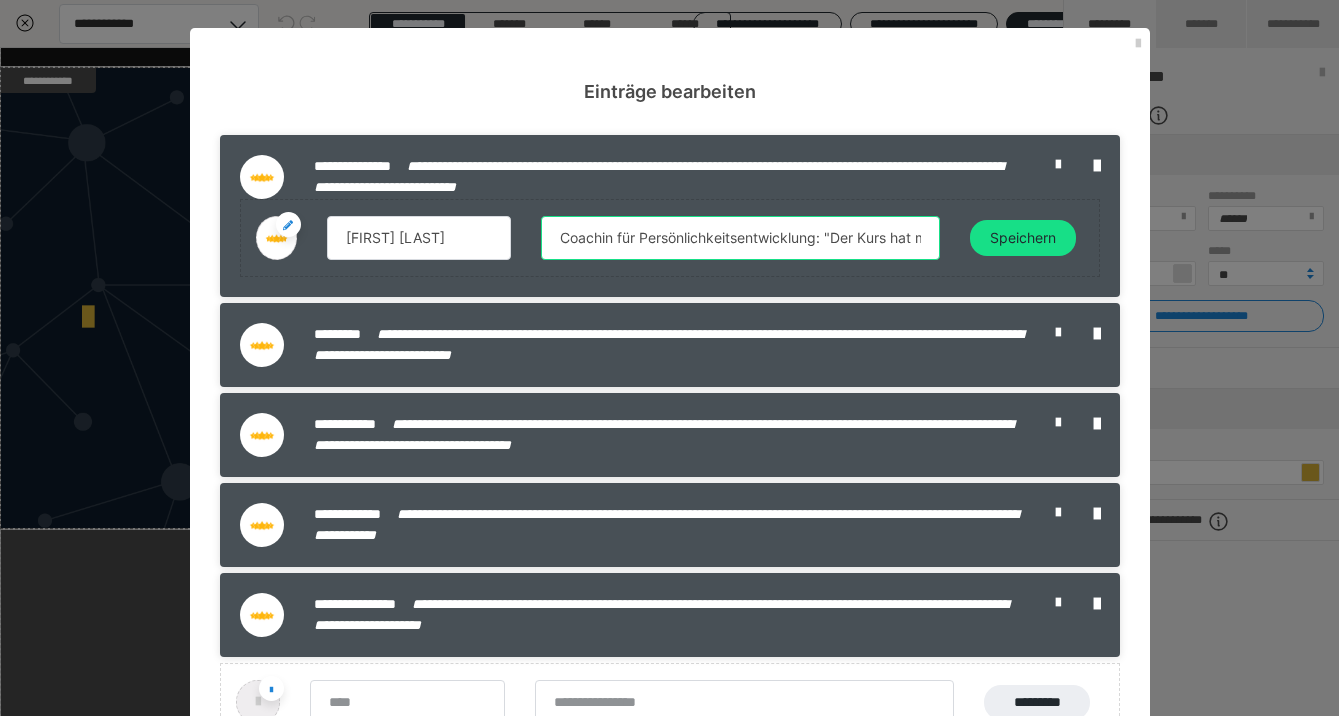 drag, startPoint x: 883, startPoint y: 245, endPoint x: 1191, endPoint y: 277, distance: 309.65787 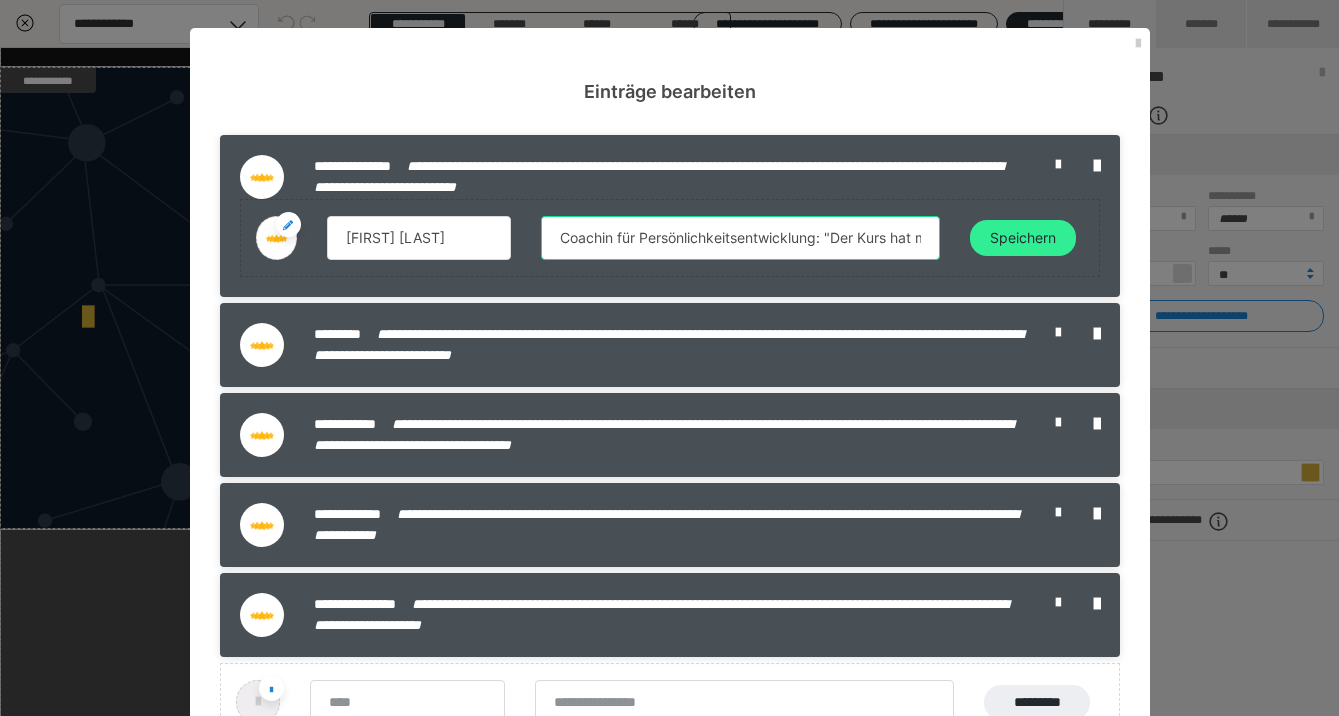 type on "Coachin für Persönlichkeitsentwicklung: "Der Kurs hat mir geholfen, meine Zielgruppe klarer zu definieren und meine Reichweite deutlich zu erhöhen."" 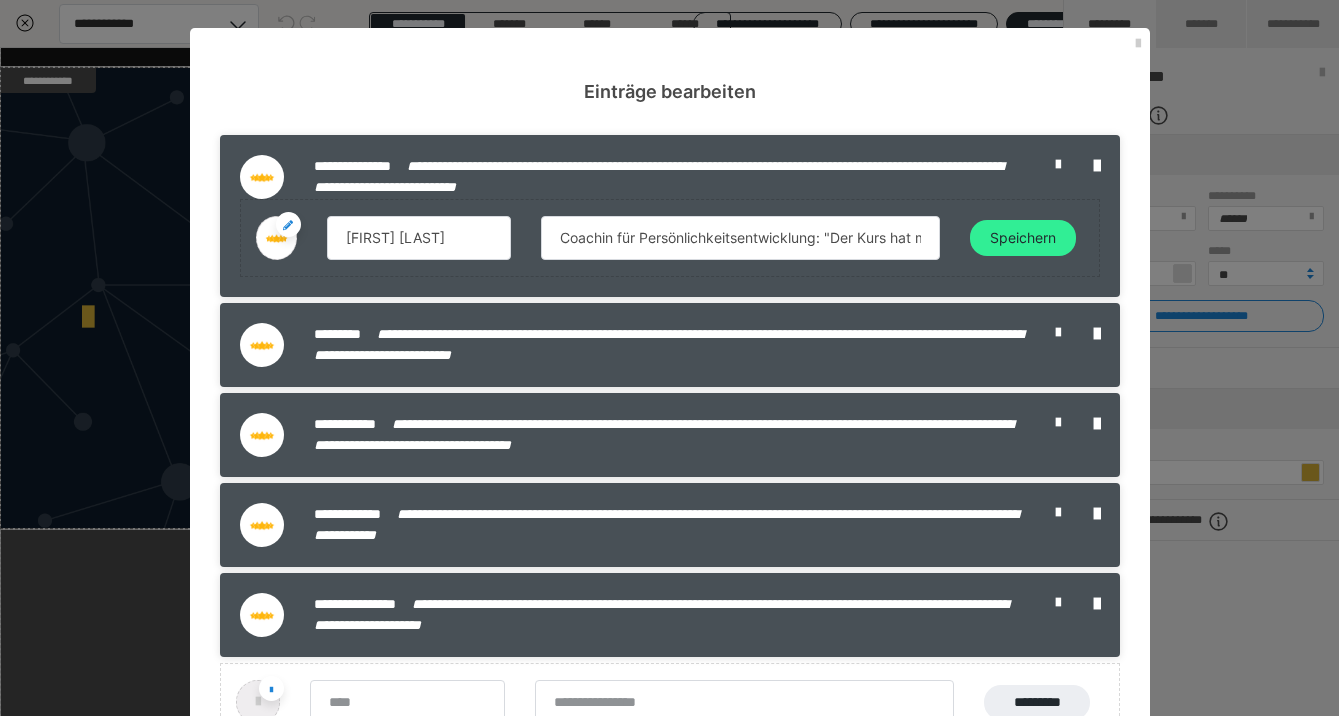 click on "Speichern" at bounding box center [1023, 238] 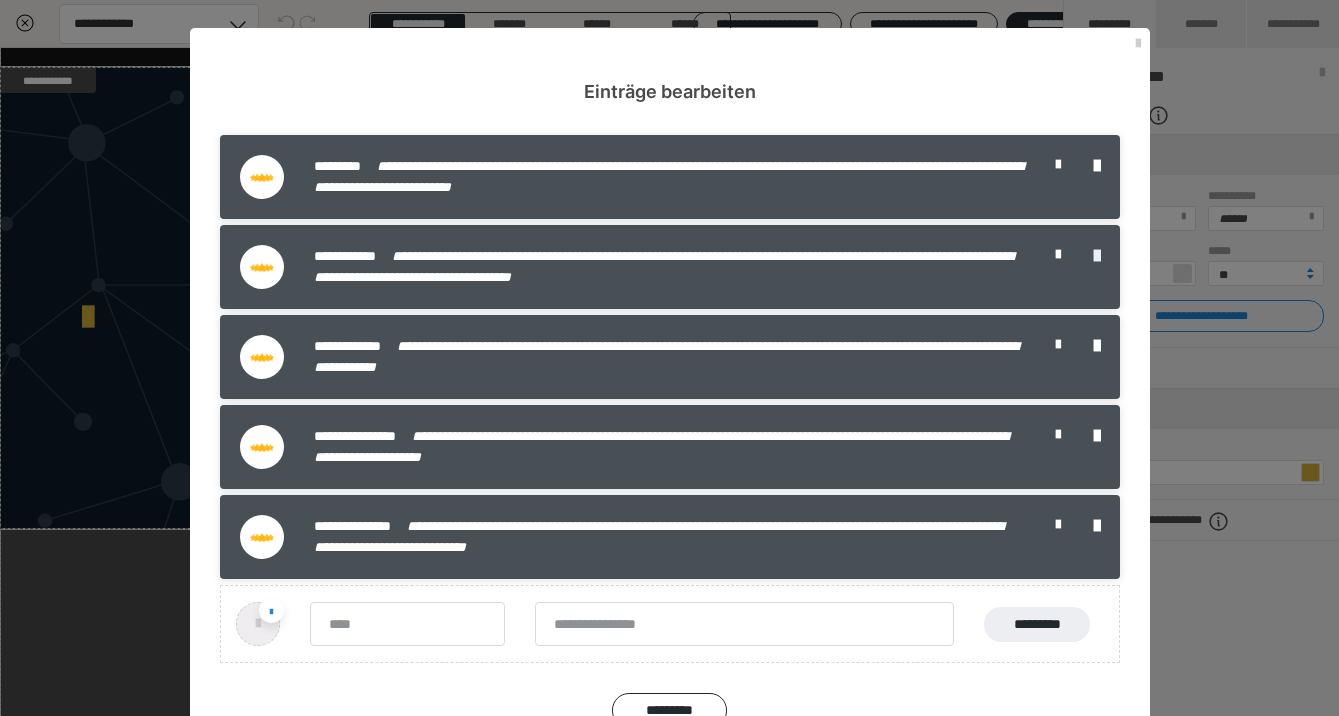 click at bounding box center (1097, 256) 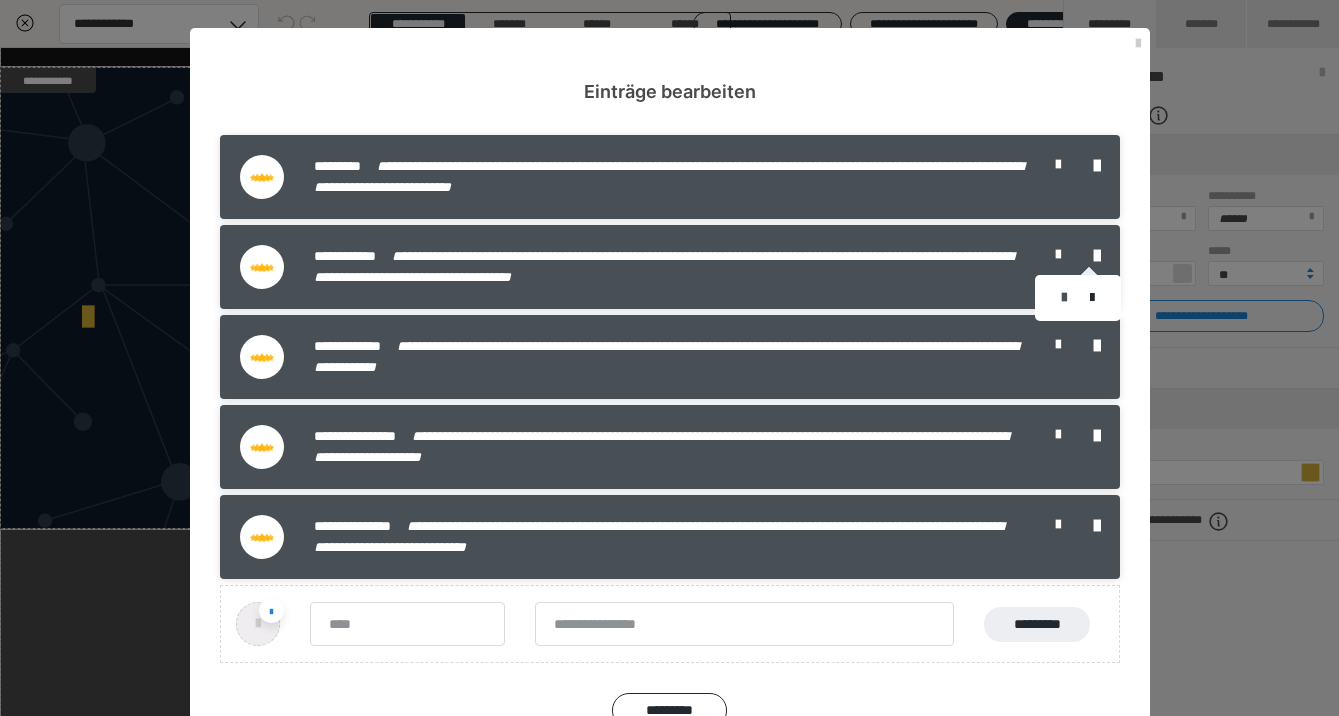 click at bounding box center (1064, 298) 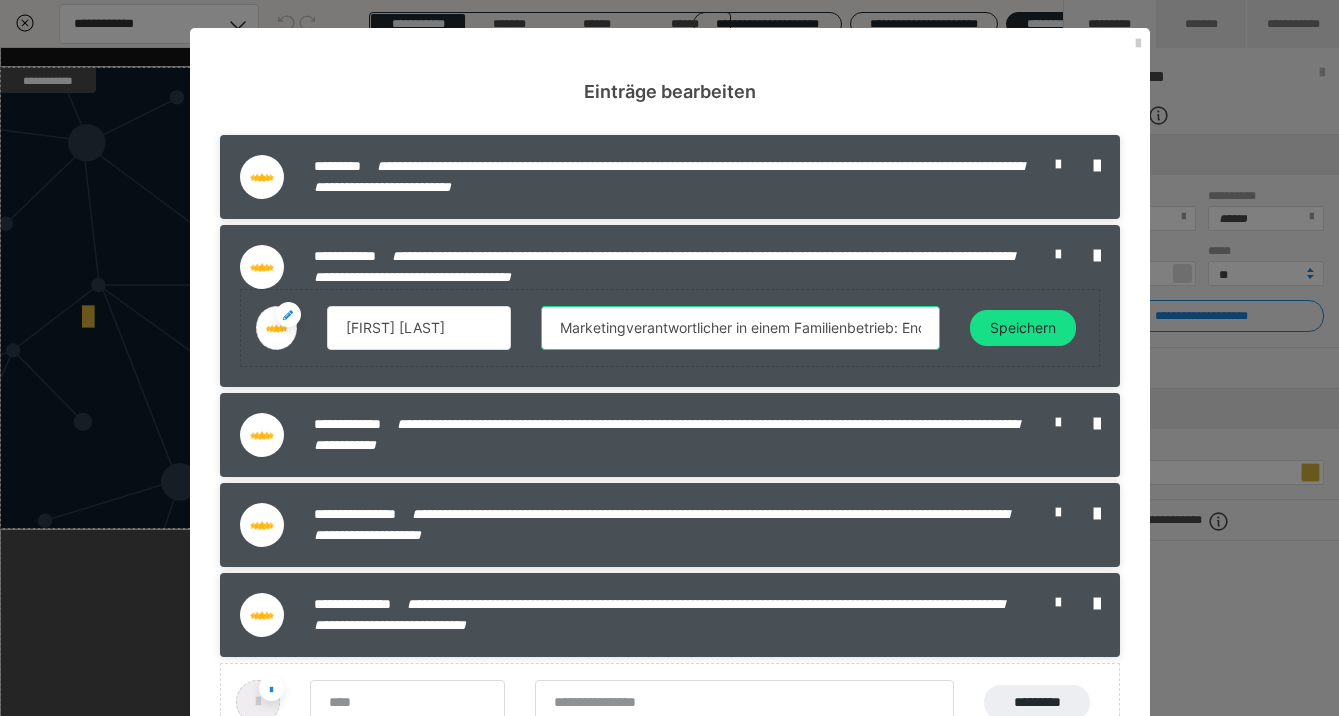 click on "Marketingverantwortlicher in einem Familienbetrieb: Endlich ein Kurs, der Marketing verständlich erklärt – praxisnah, ohne Schnickschnack und mit echtem Mehrwert." at bounding box center (740, 328) 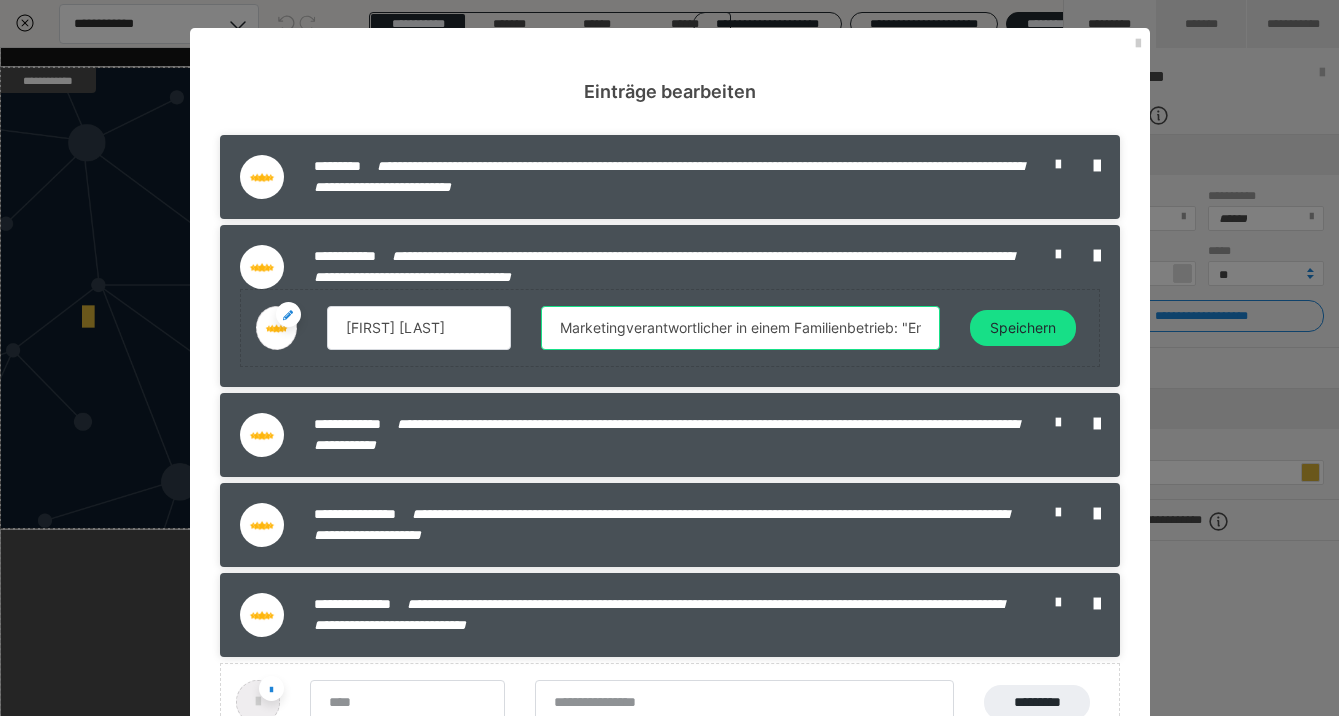 drag, startPoint x: 900, startPoint y: 327, endPoint x: 921, endPoint y: 332, distance: 21.587032 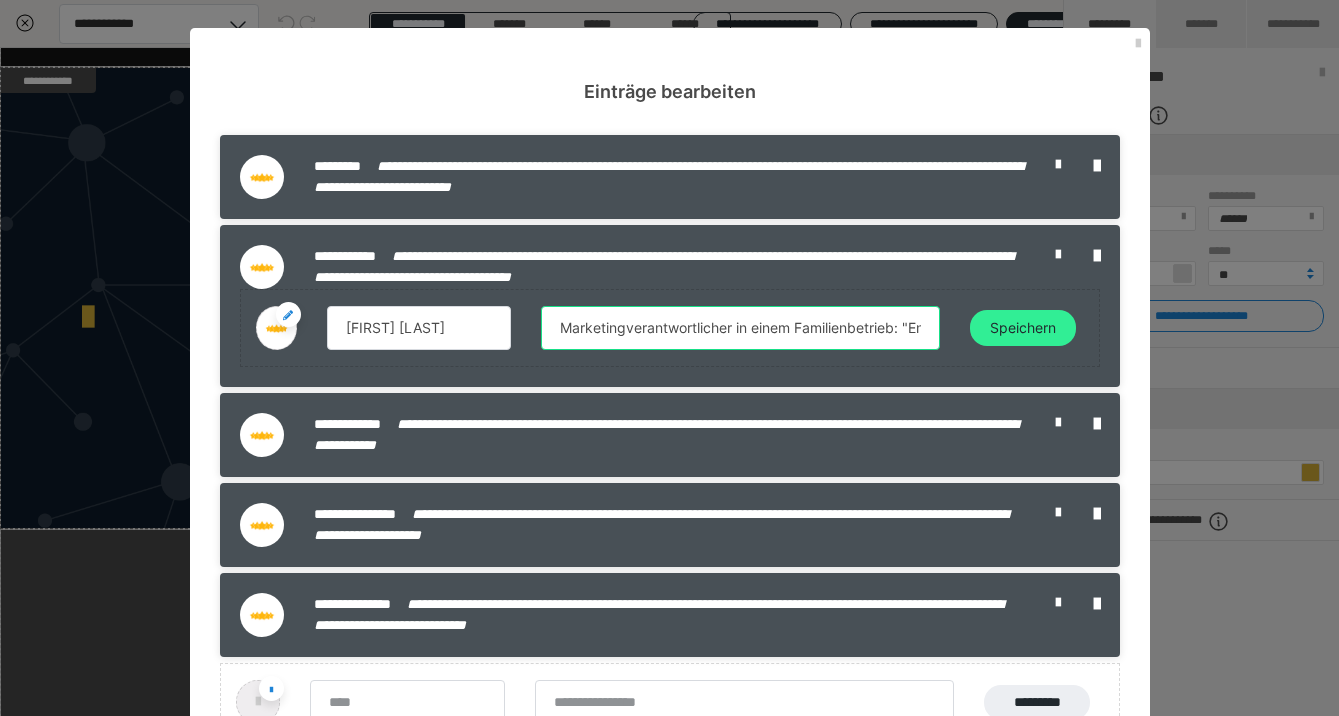 type on "Marketingverantwortlicher in einem Familienbetrieb: "Endlich ein Kurs, der Marketing verständlich erklärt – praxisnah, ohne Schnickschnack und mit echtem Mehrwert."" 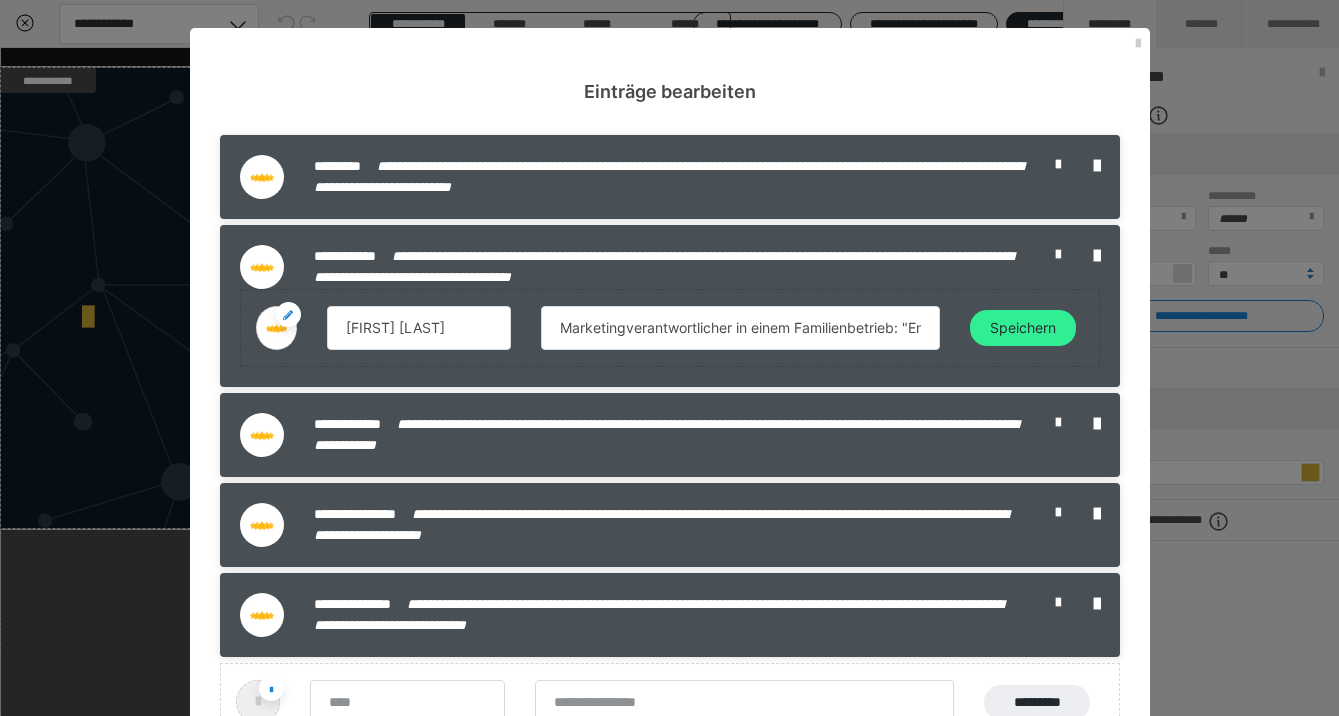 click on "Speichern" at bounding box center [1023, 328] 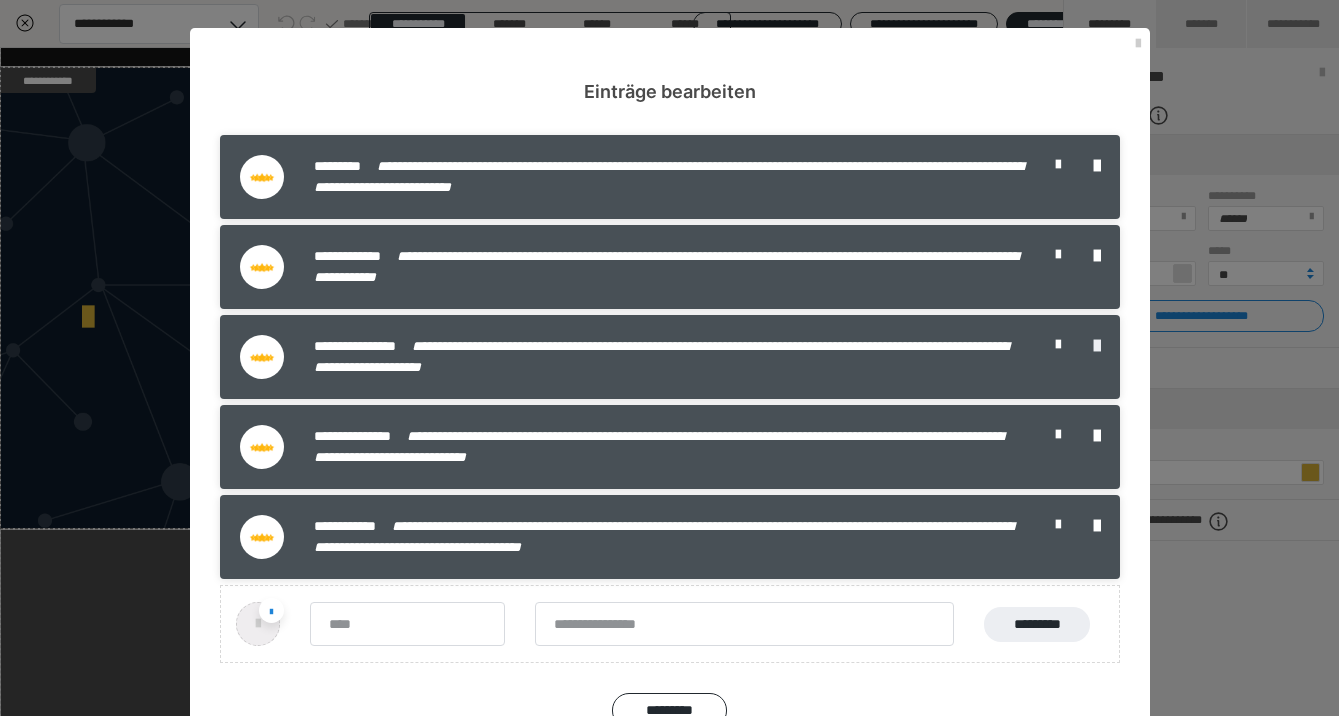 click at bounding box center [1097, 346] 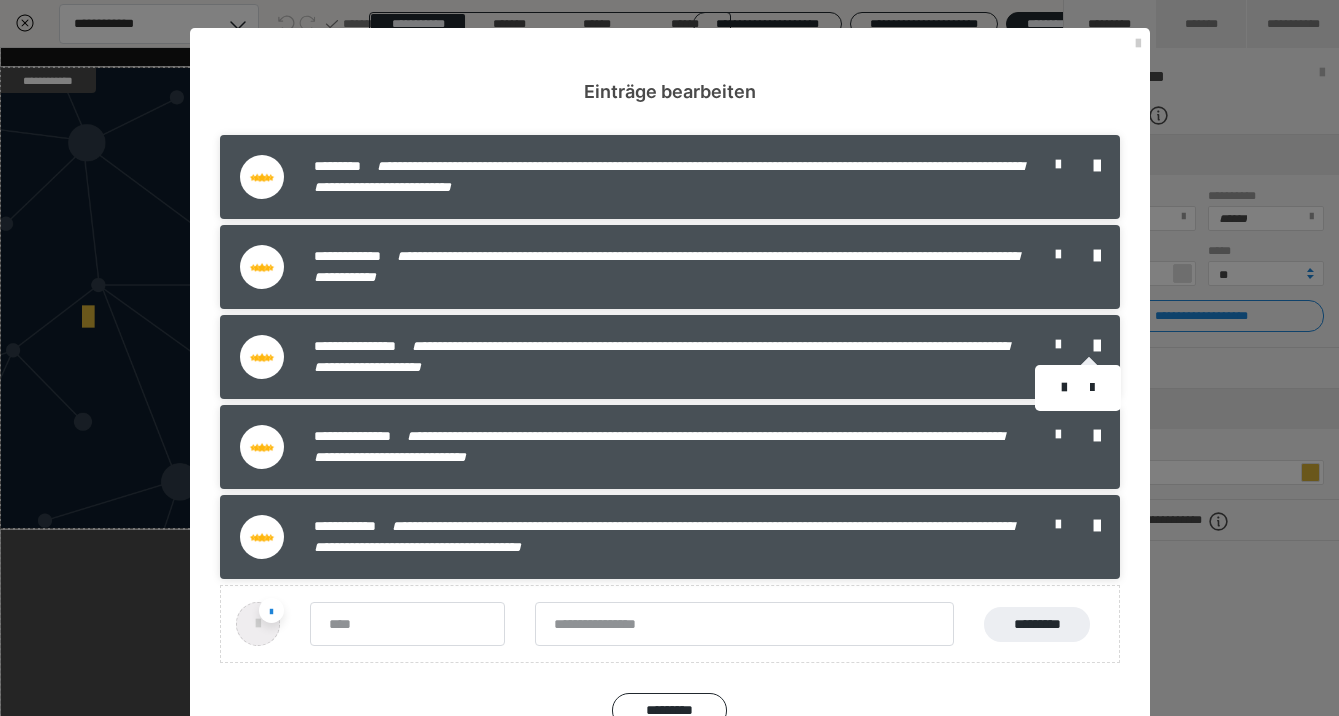 click at bounding box center (1078, 388) 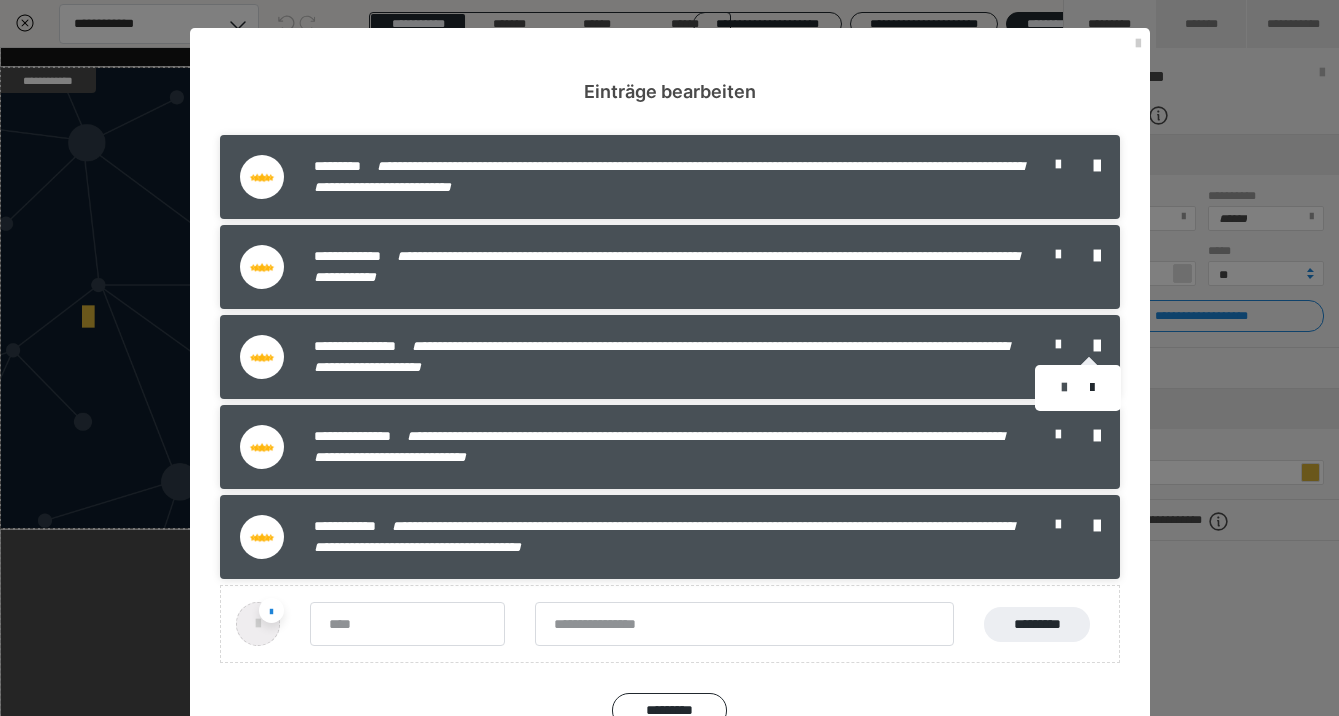 click at bounding box center (1064, 388) 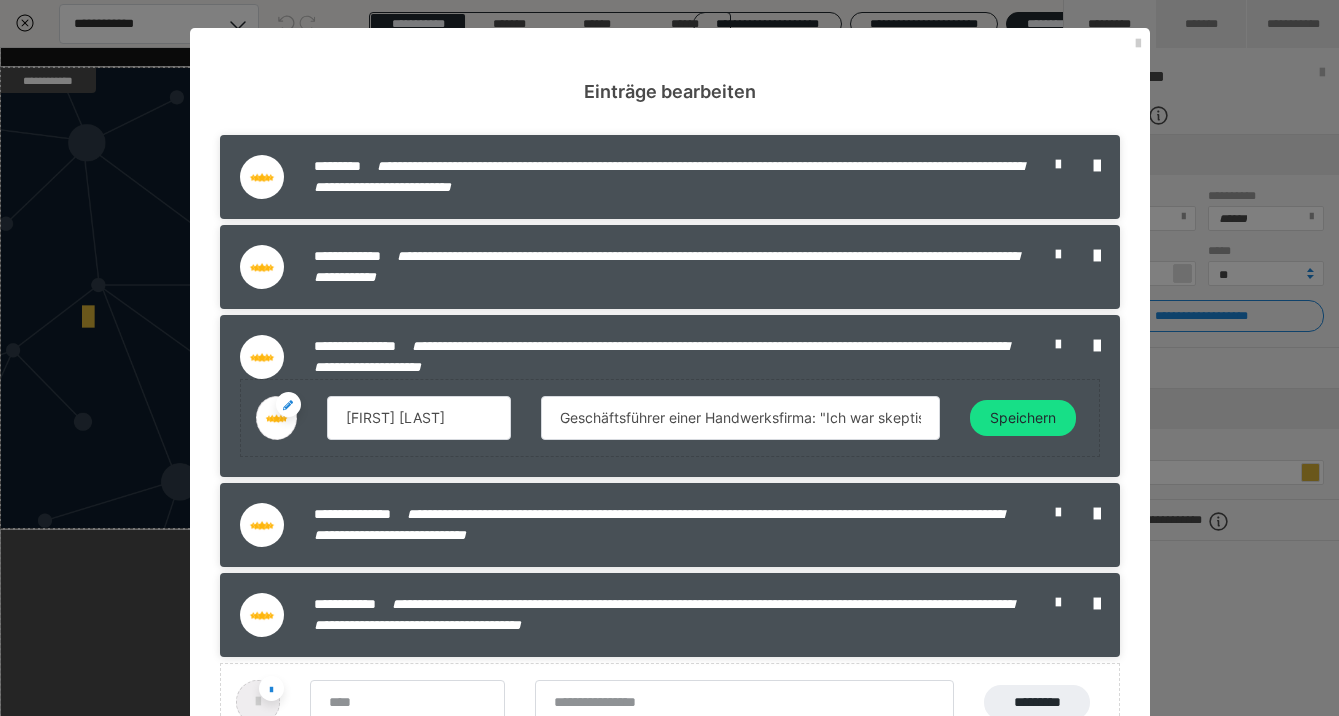 click on "Speichern" at bounding box center (1023, 418) 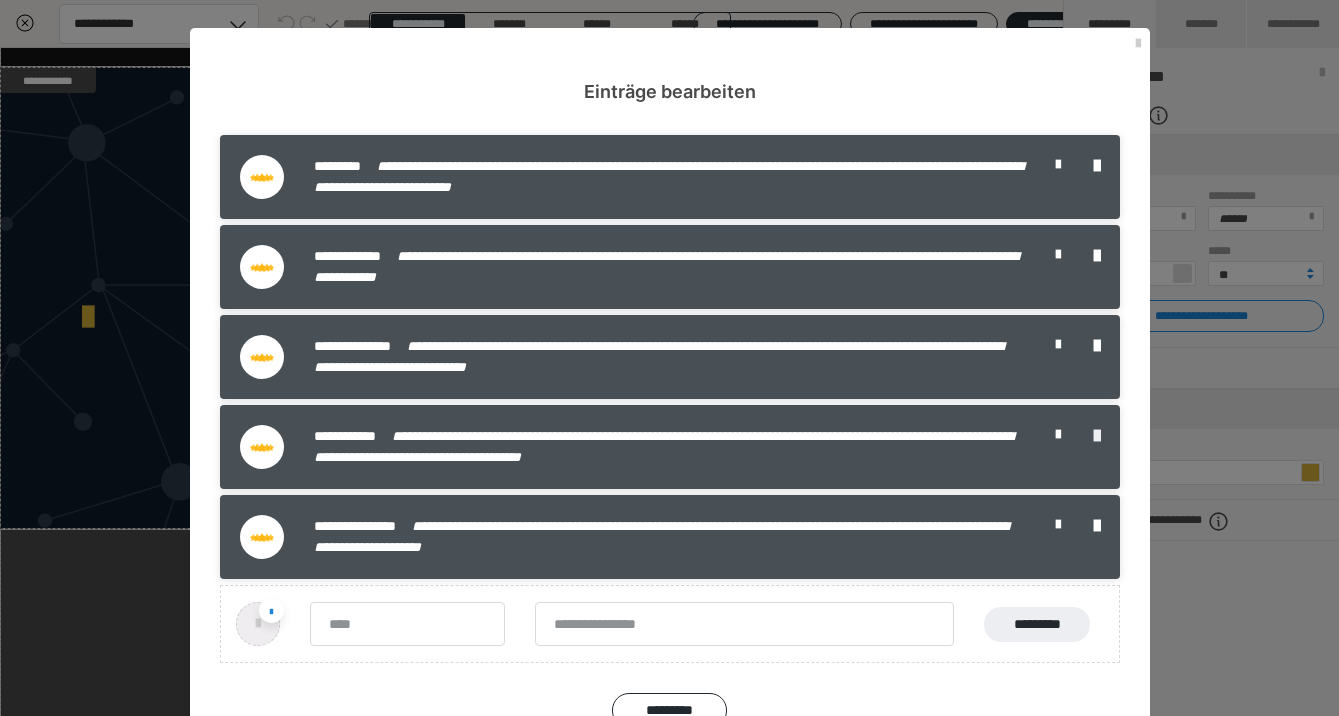 click at bounding box center (1097, 436) 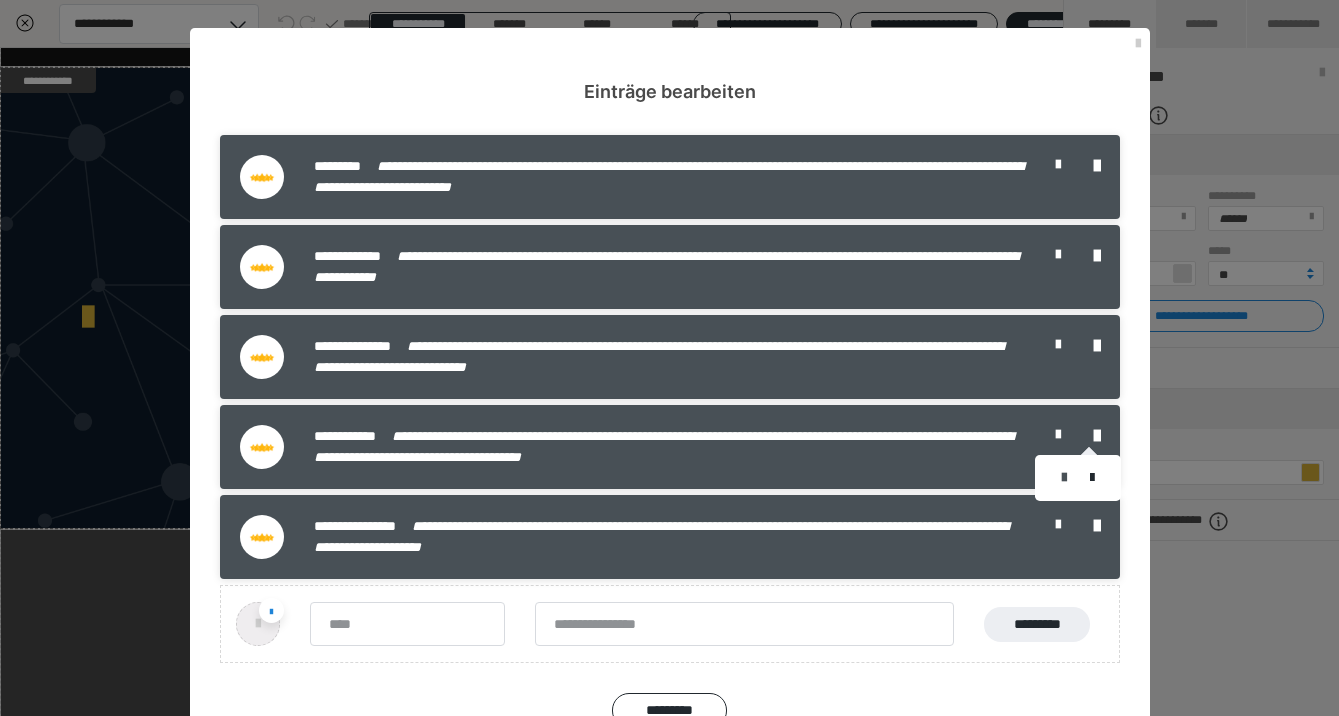 click at bounding box center [1064, 478] 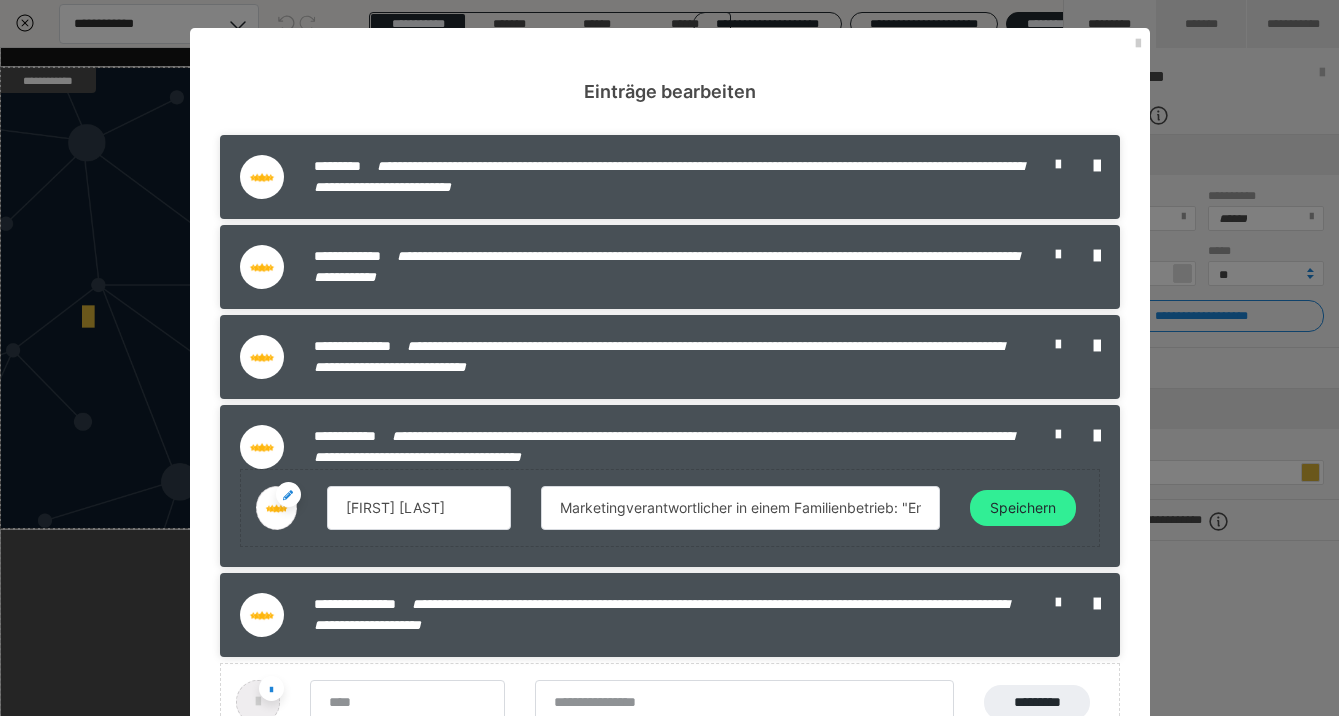 click on "Speichern" at bounding box center (1023, 508) 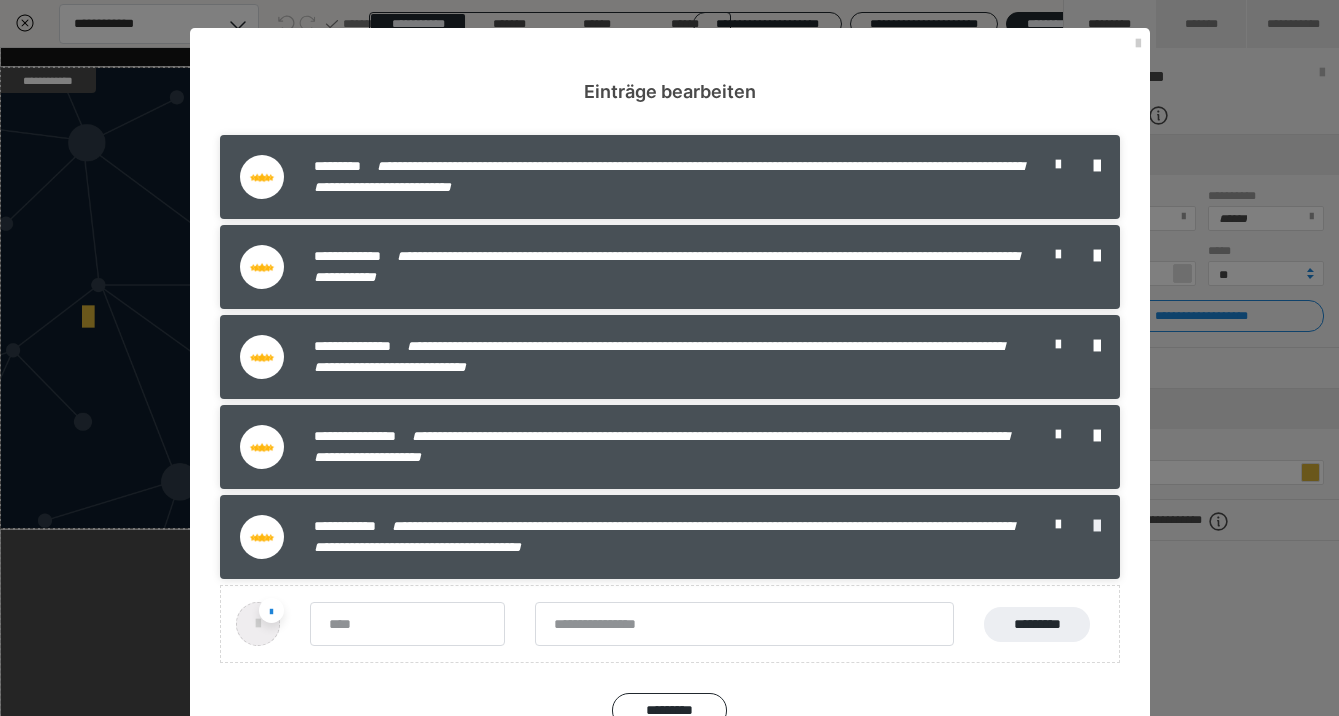 click at bounding box center (1097, 526) 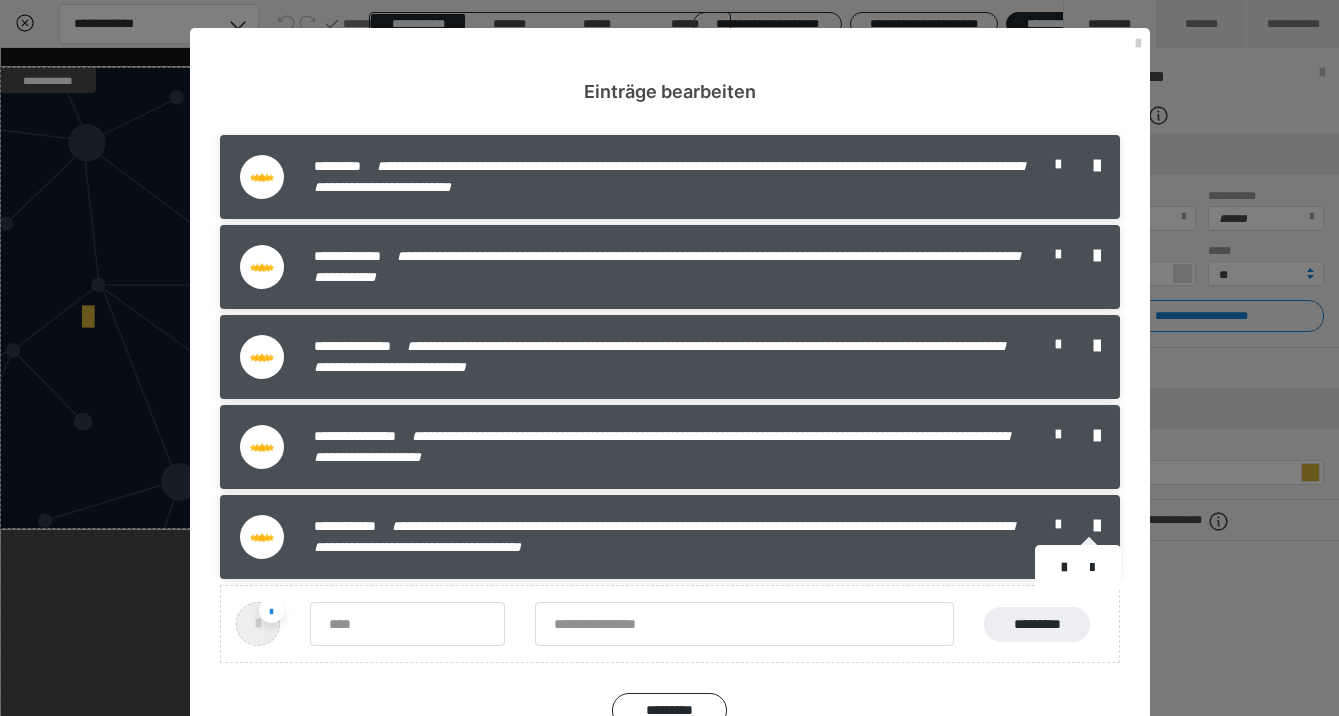 click at bounding box center (1078, 568) 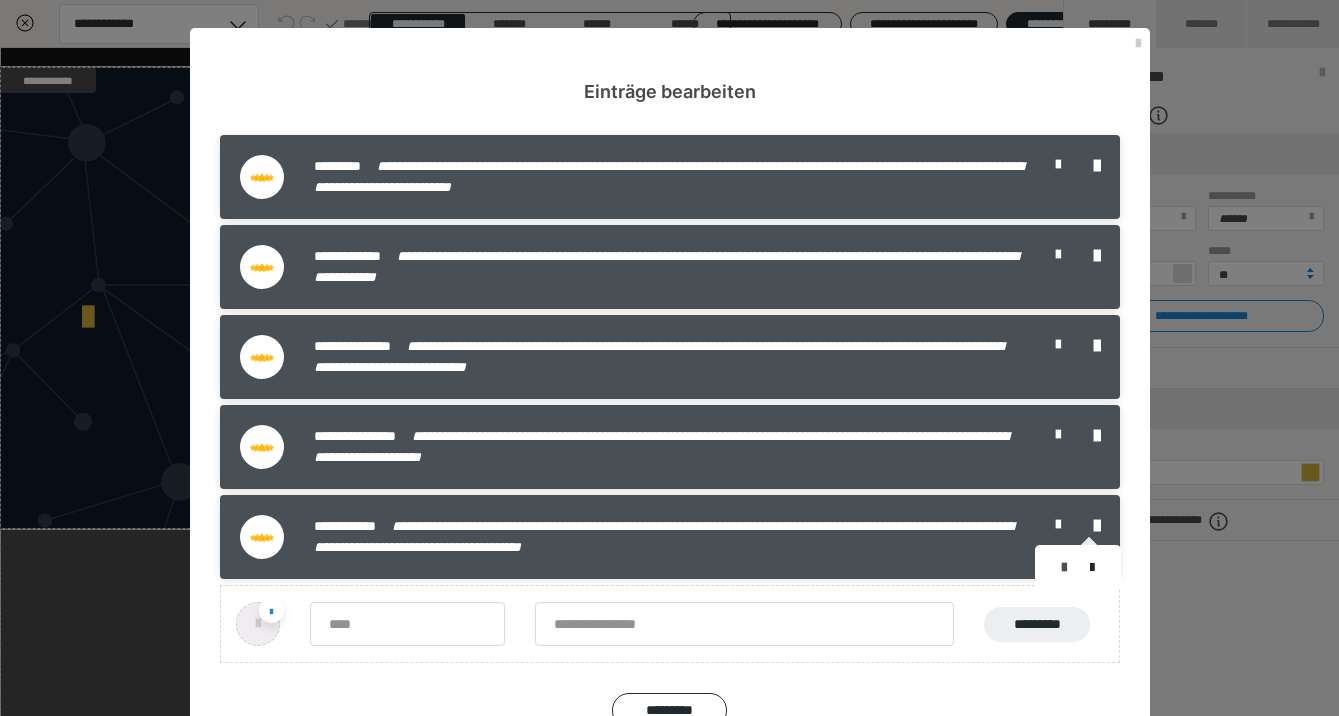 click at bounding box center [1064, 568] 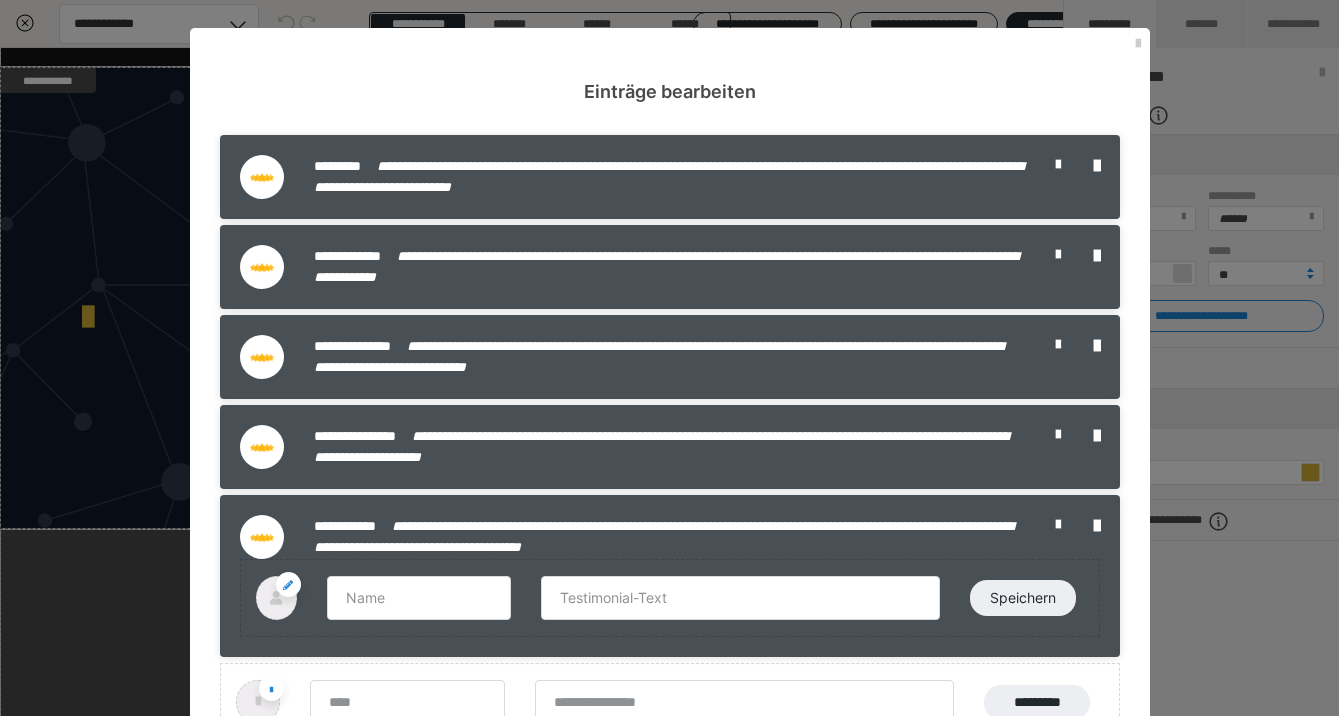 type on "Jonas Keller" 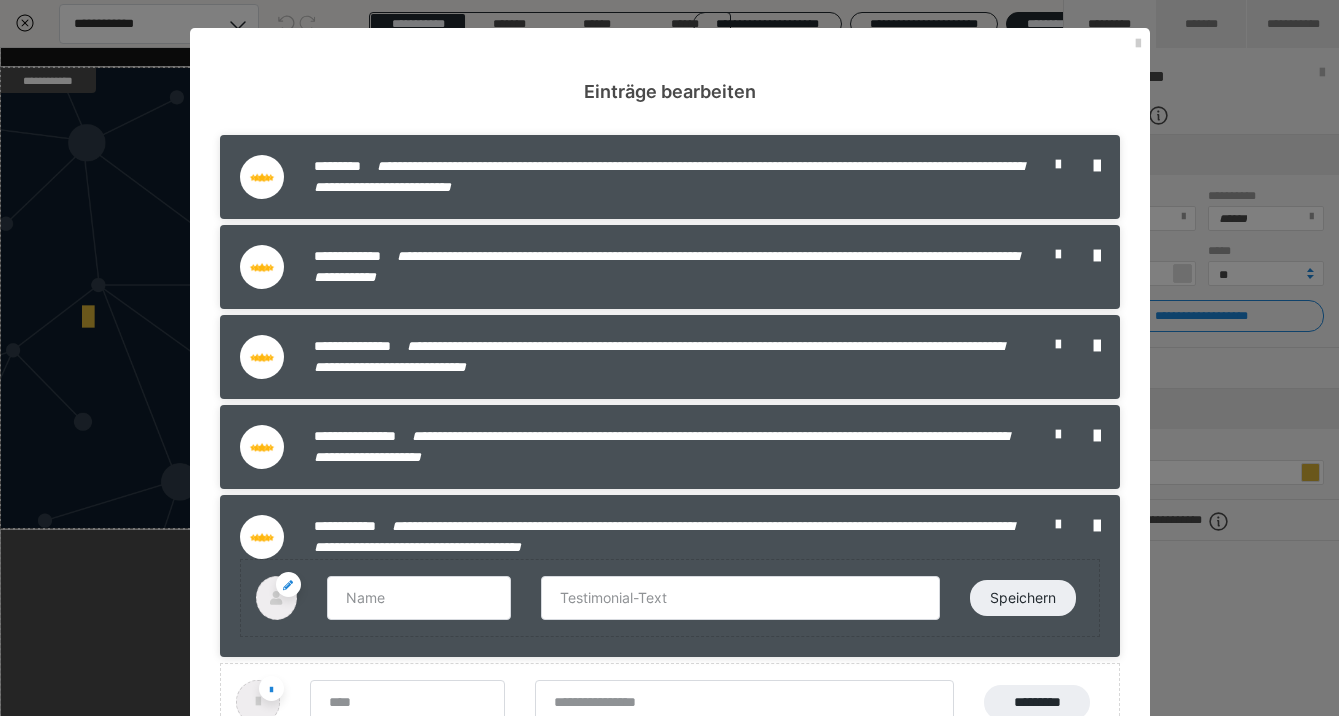 type on "Marketingverantwortlicher in einem Familienbetrieb: "Endlich ein Kurs, der Marketing verständlich erklärt – praxisnah, ohne Schnickschnack und mit echtem Mehrwert."" 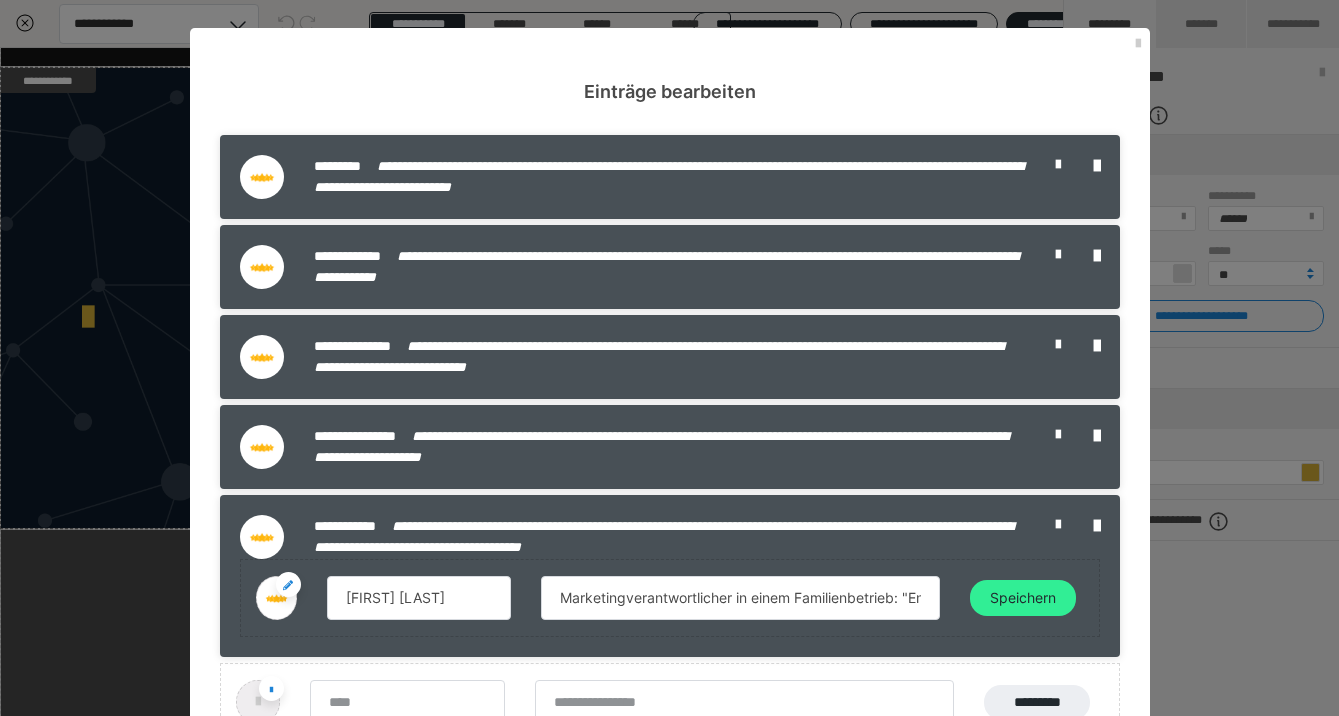 click on "Speichern" at bounding box center [1023, 598] 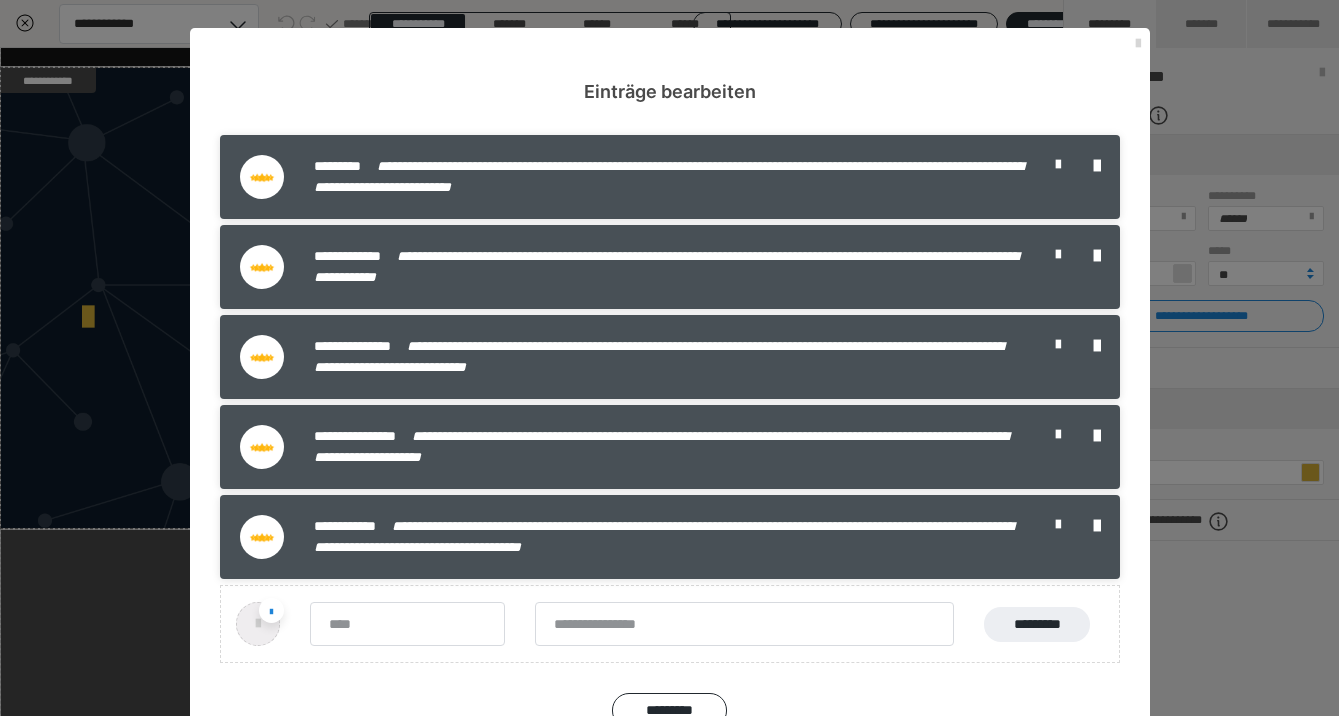 click at bounding box center (1138, 44) 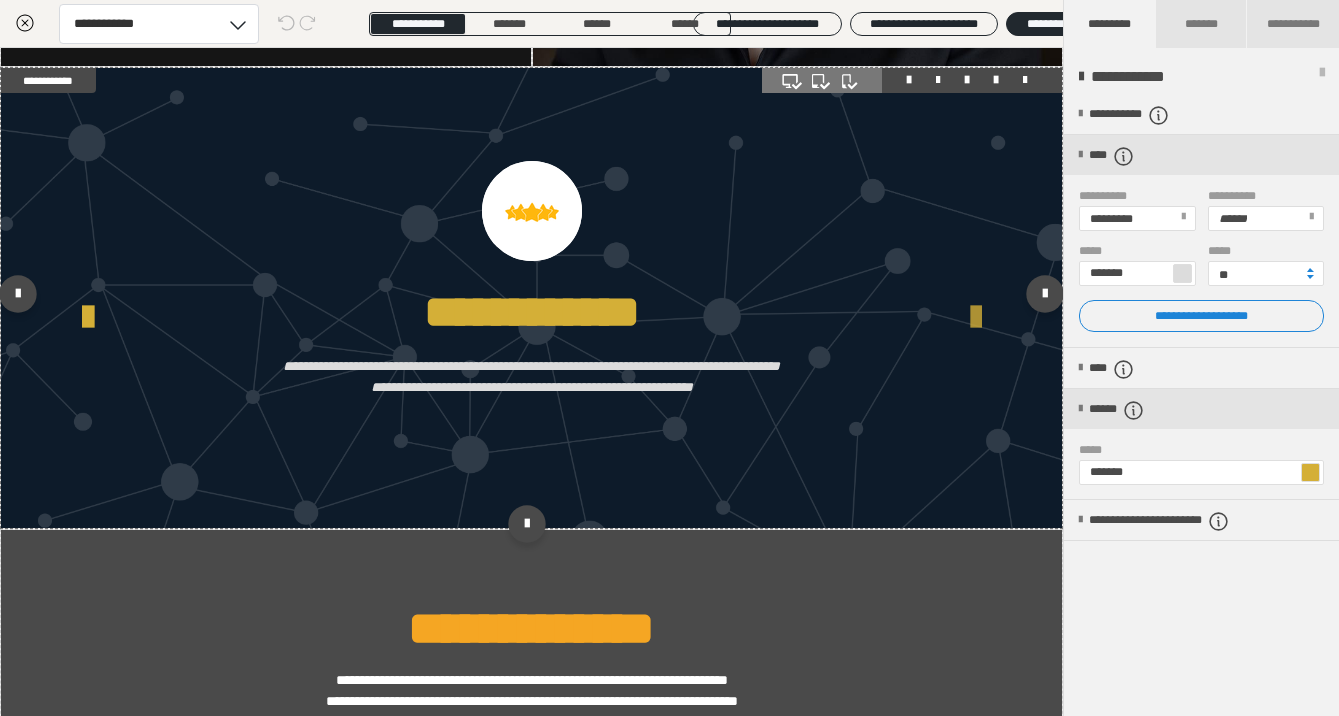 click at bounding box center [976, 318] 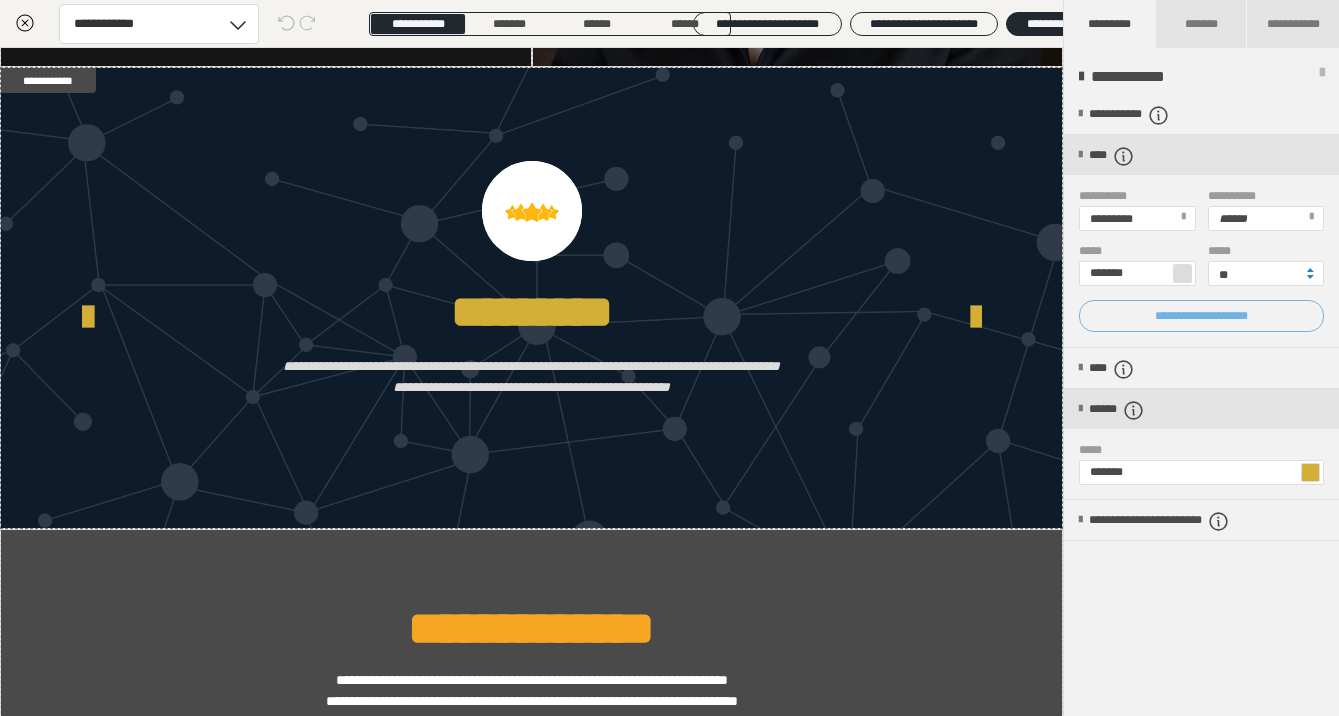click on "**********" at bounding box center [1201, 316] 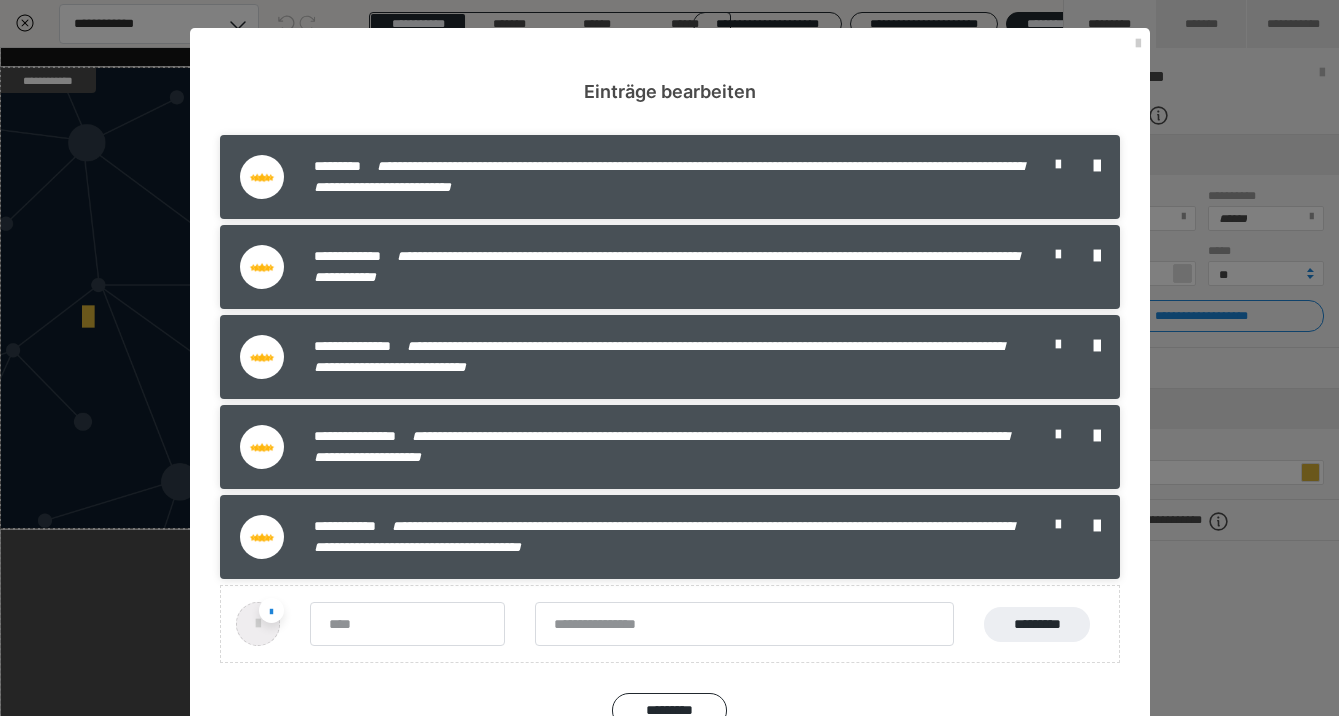 click at bounding box center (1097, 166) 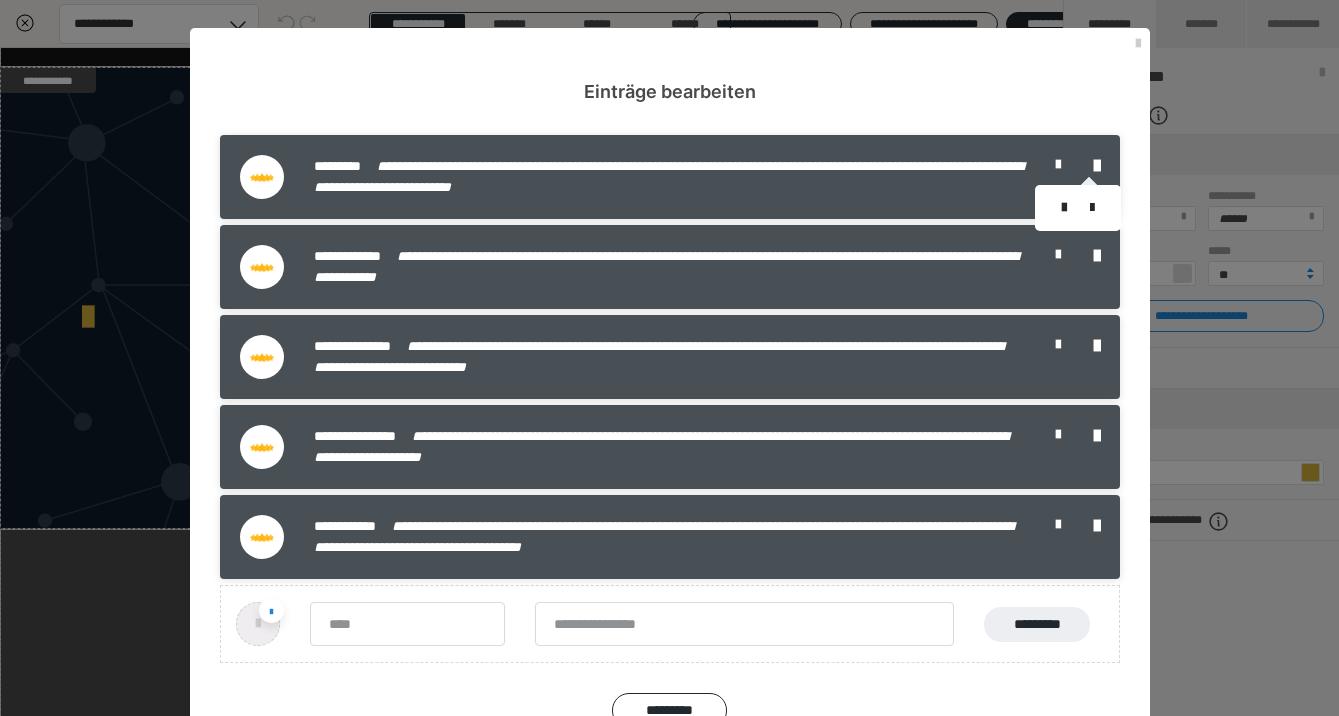 click at bounding box center (669, 358) 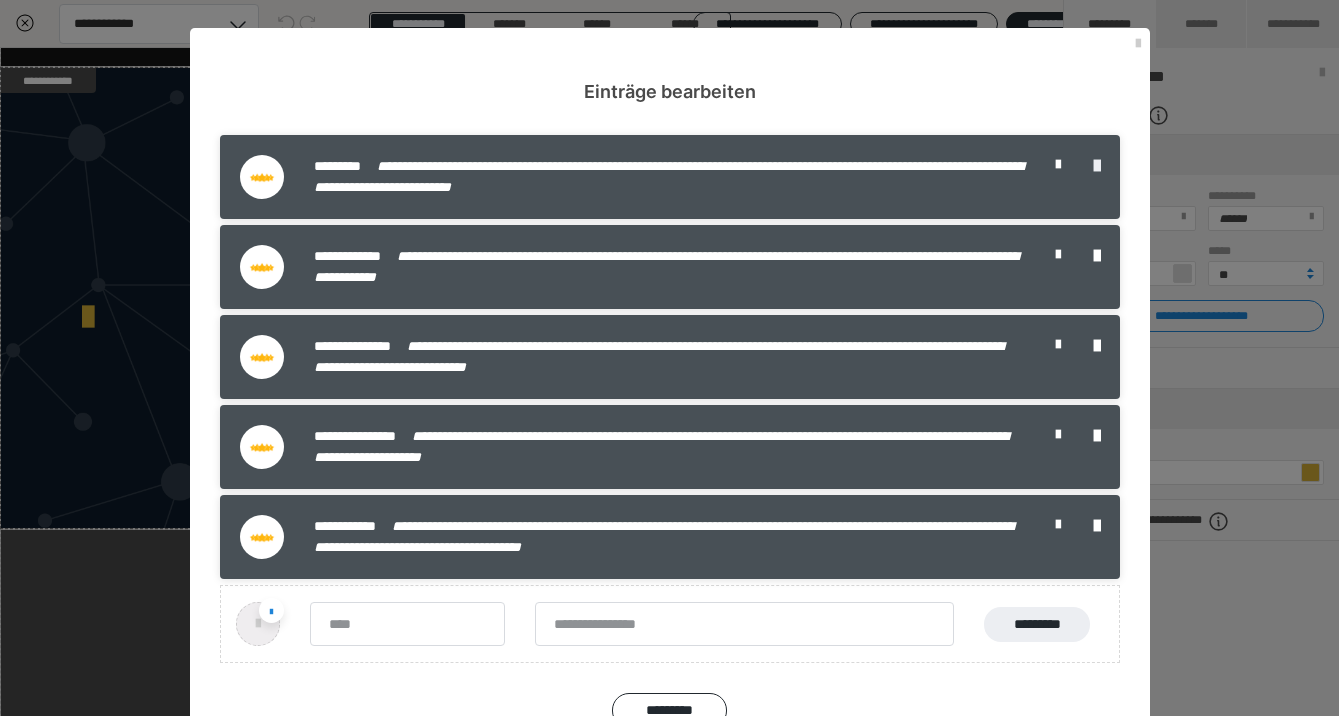 click at bounding box center [1097, 166] 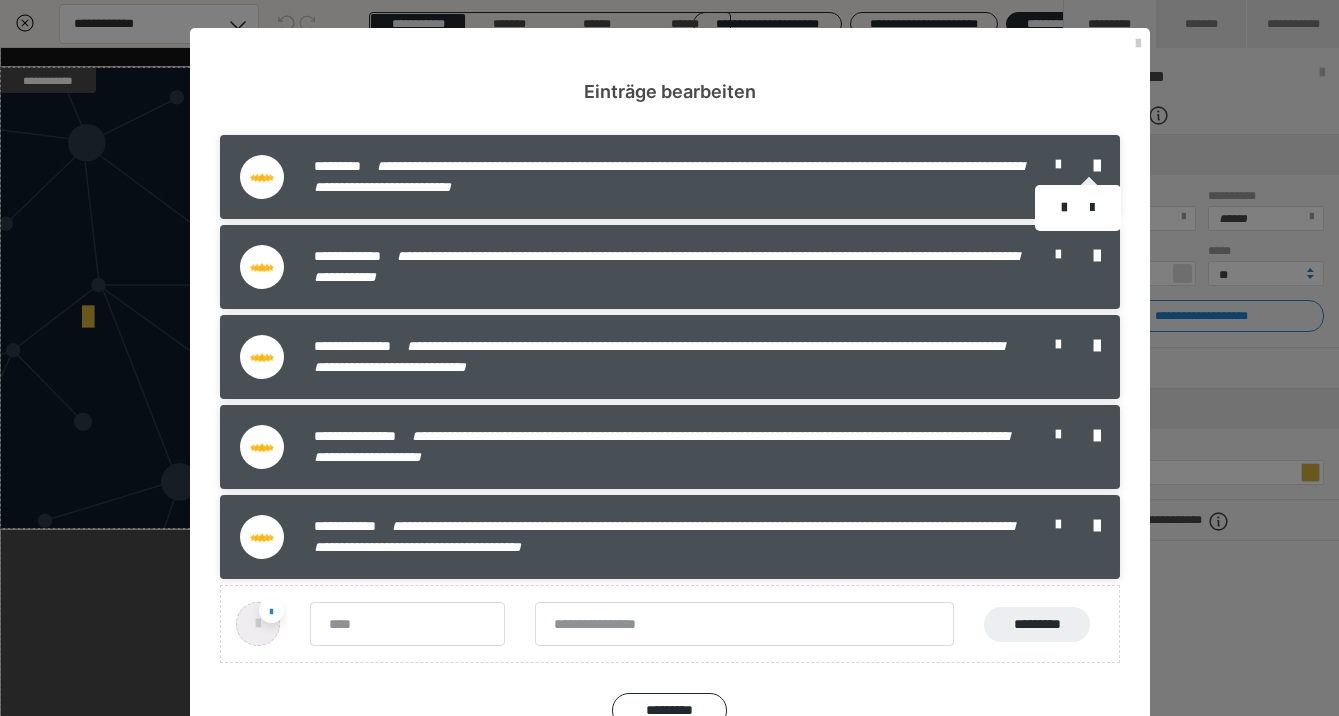 click at bounding box center (1078, 208) 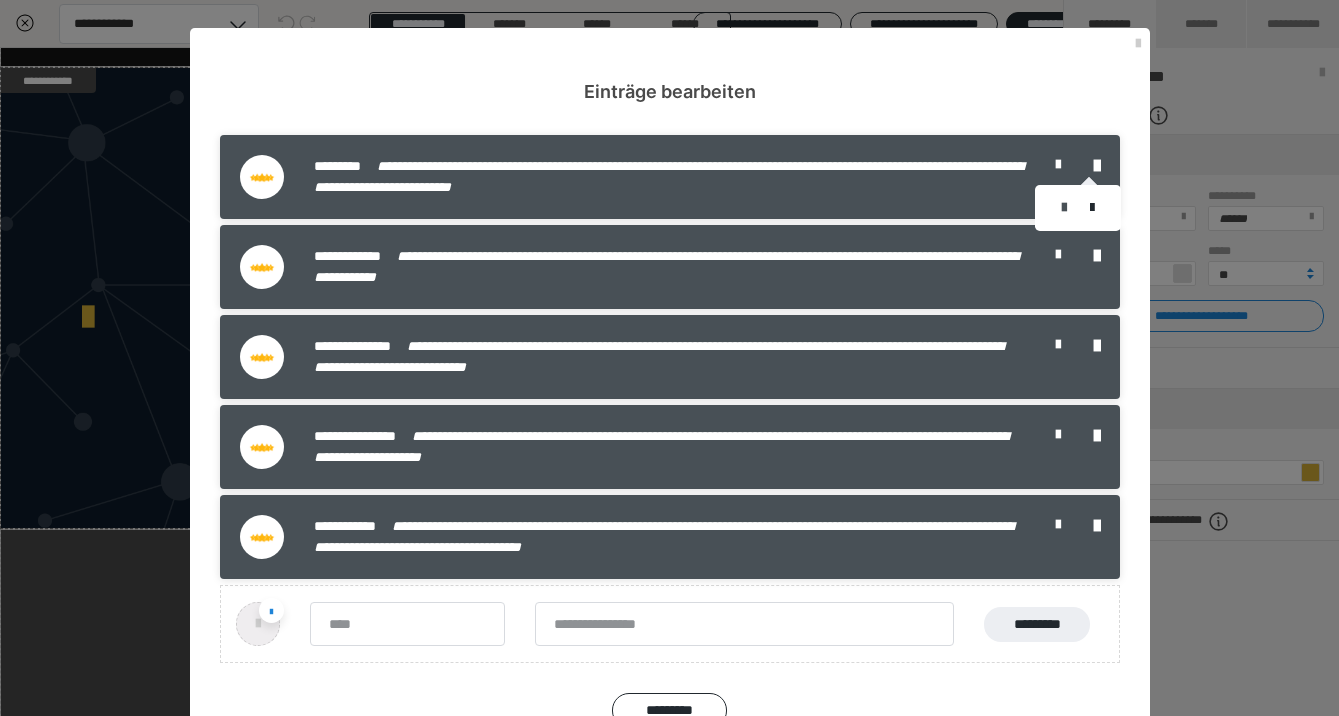 click at bounding box center (1064, 208) 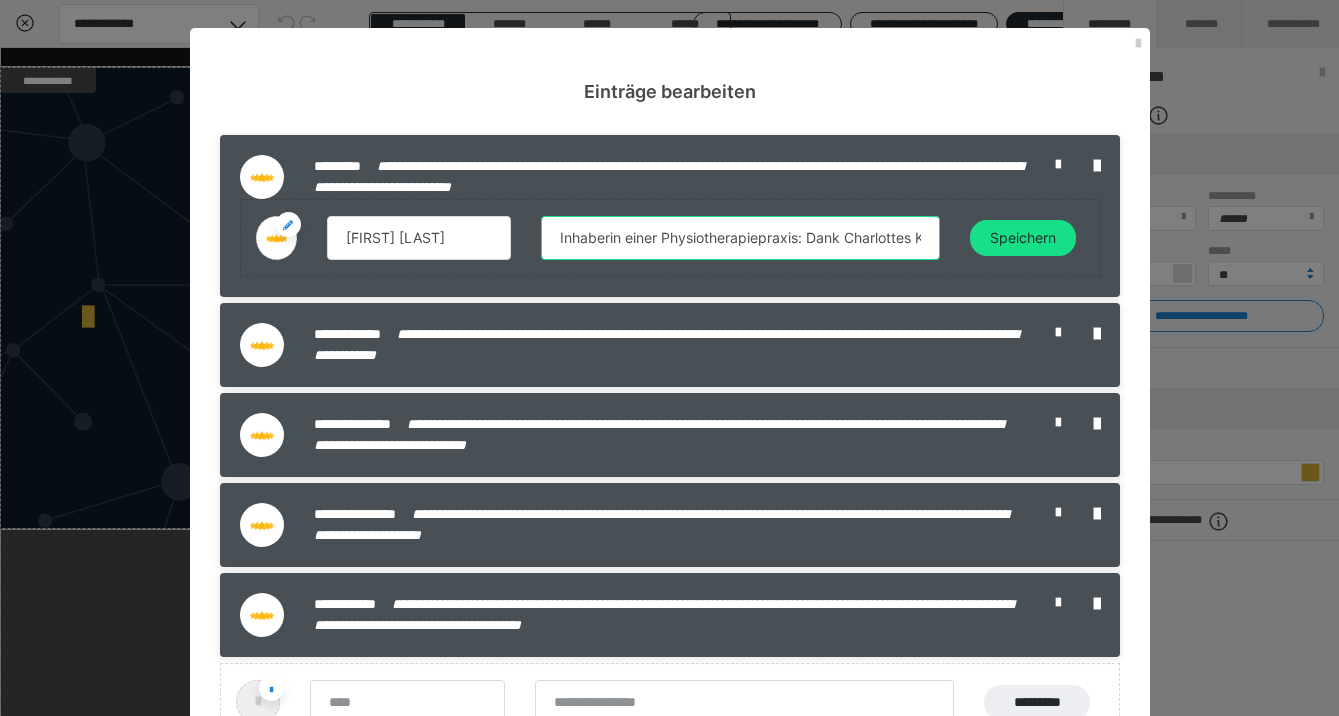 click on "Inhaberin einer Physiotherapiepraxis: Dank Charlottes Kurs verstehe ich endlich, wie ich mit Social Ads gezielt neue Patienten gewinne – ganz ohne Agentur." at bounding box center [740, 238] 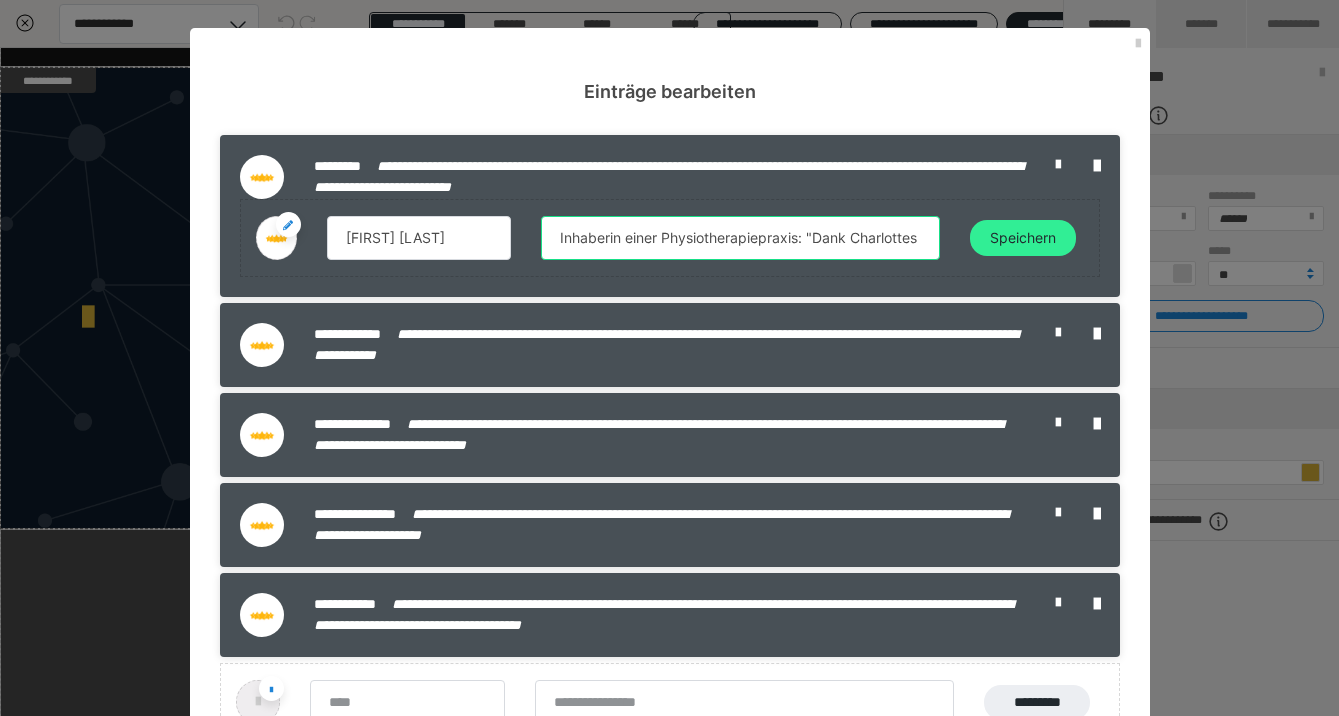 drag, startPoint x: 851, startPoint y: 242, endPoint x: 990, endPoint y: 248, distance: 139.12944 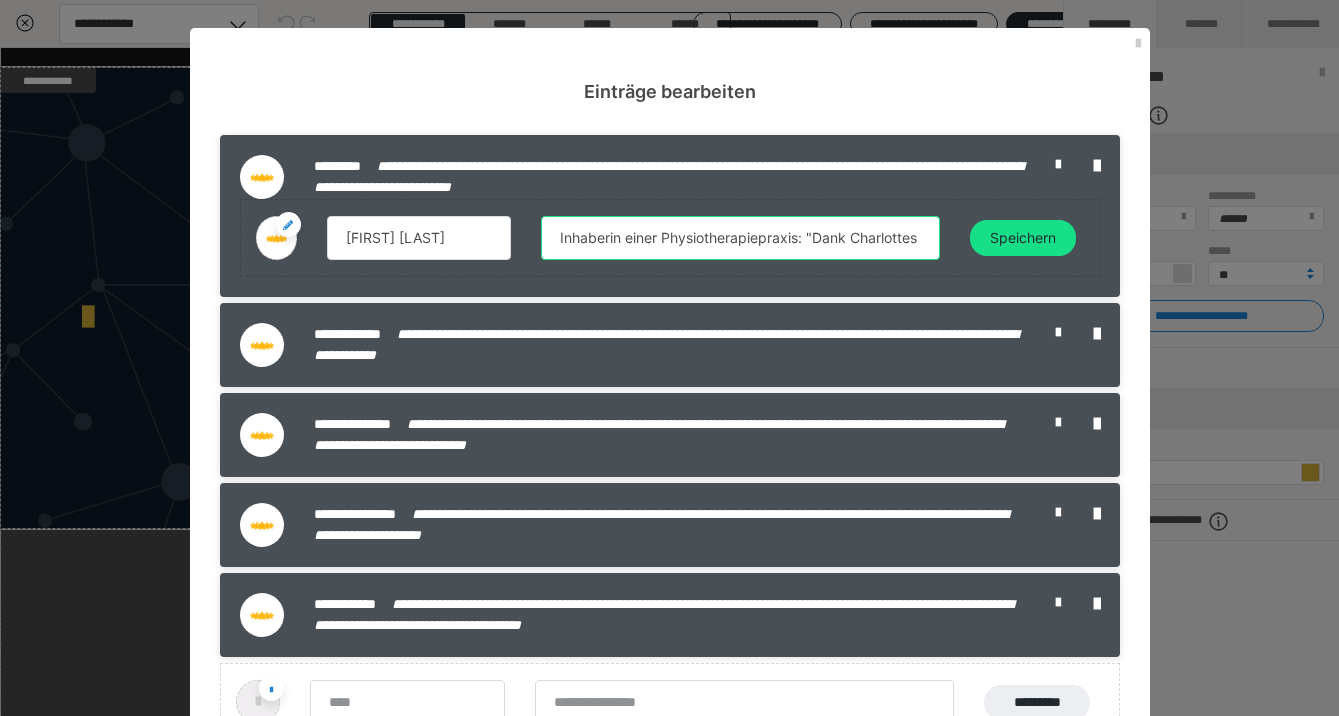 click on "Inhaberin einer Physiotherapiepraxis: "Dank Charlottes Kurs verstehe ich endlich, wie ich mit Social Ads gezielt neue Patienten gewinne – ganz ohne Agentur." at bounding box center (740, 238) 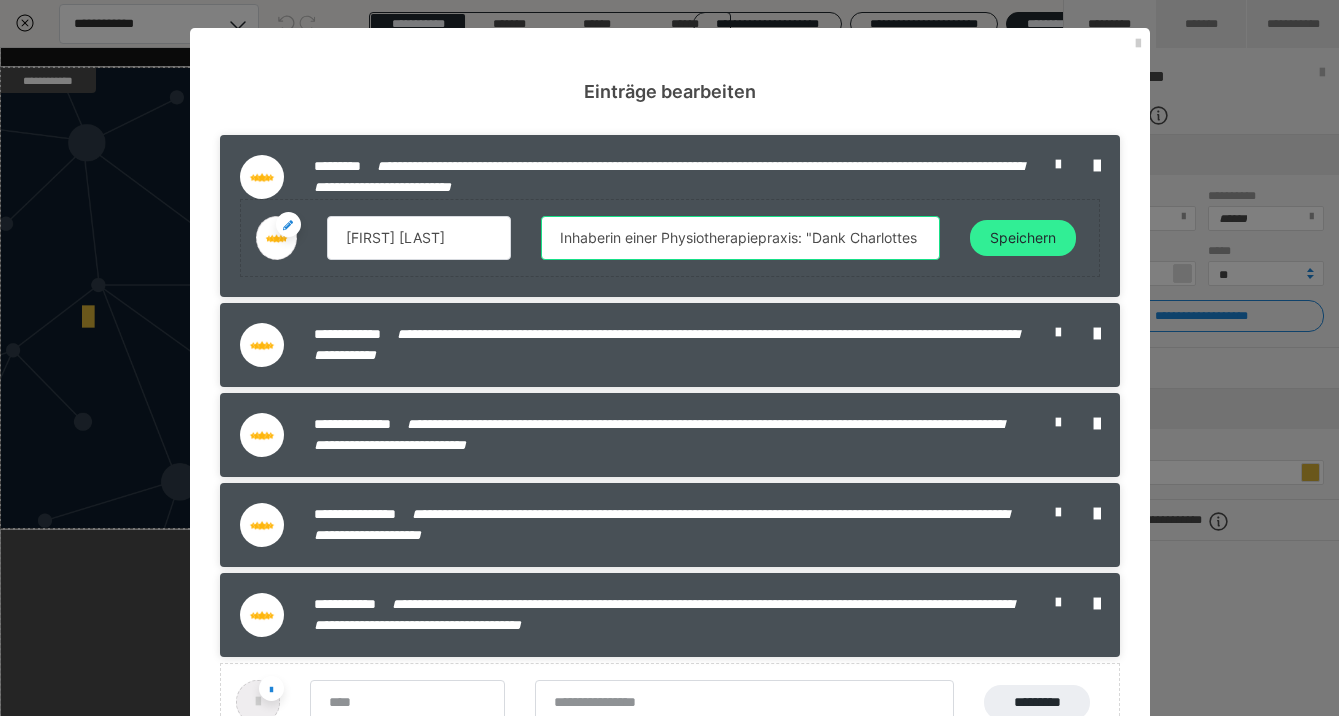 type on "Inhaberin einer Physiotherapiepraxis: "Dank Charlottes Kurs verstehe ich endlich, wie ich mit Social Ads gezielt neue Patienten gewinne – ganz ohne Agentur."" 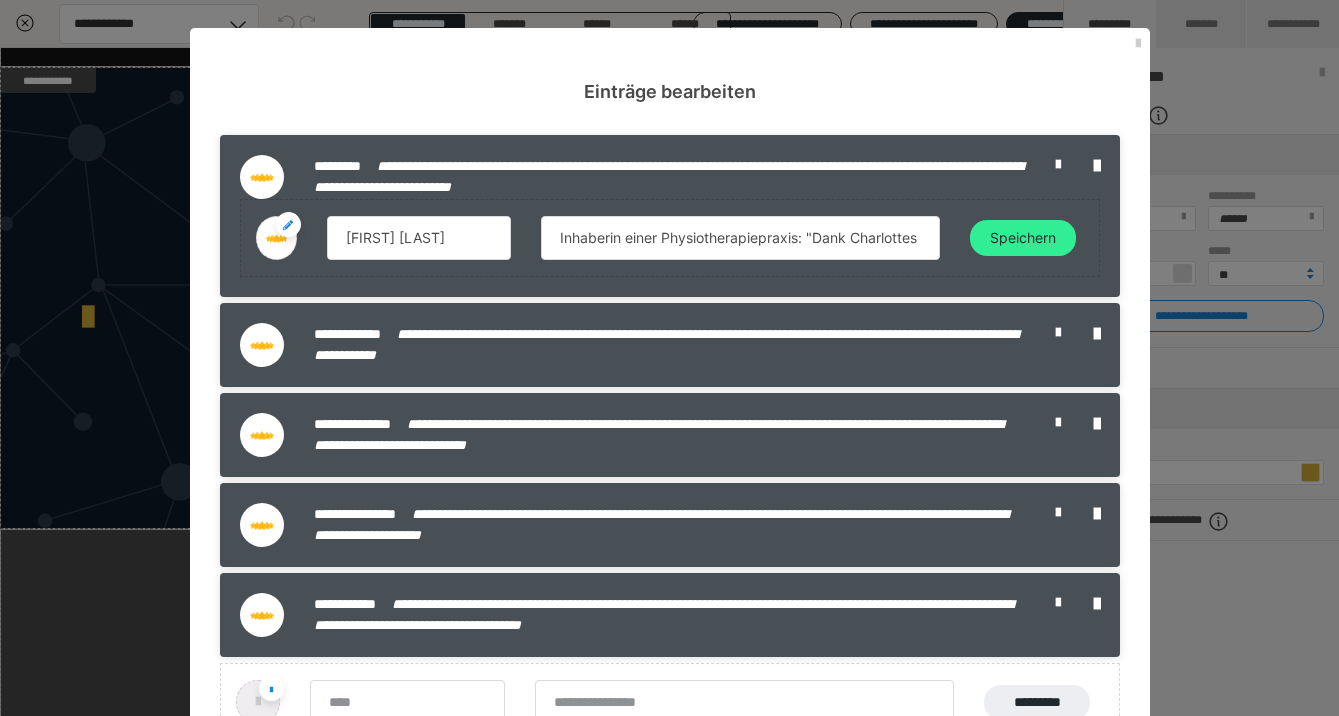 click on "Speichern" at bounding box center (1023, 238) 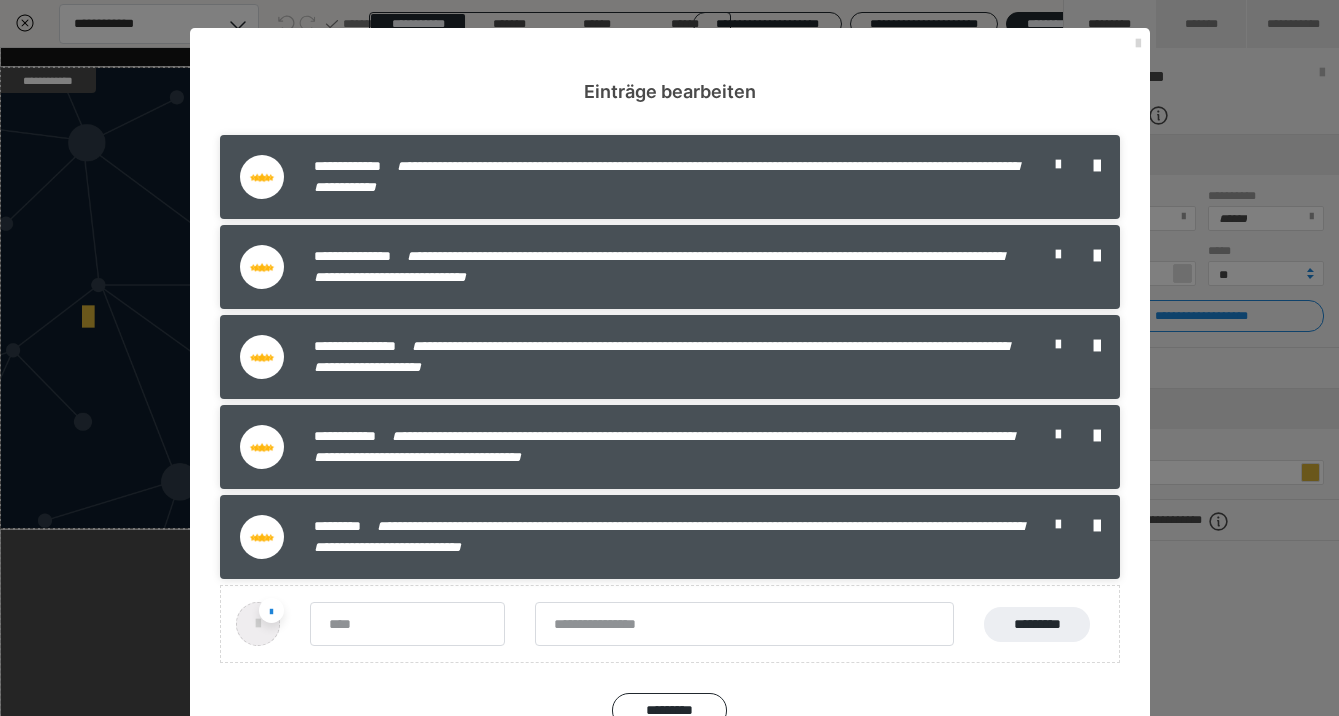 click at bounding box center [1138, 44] 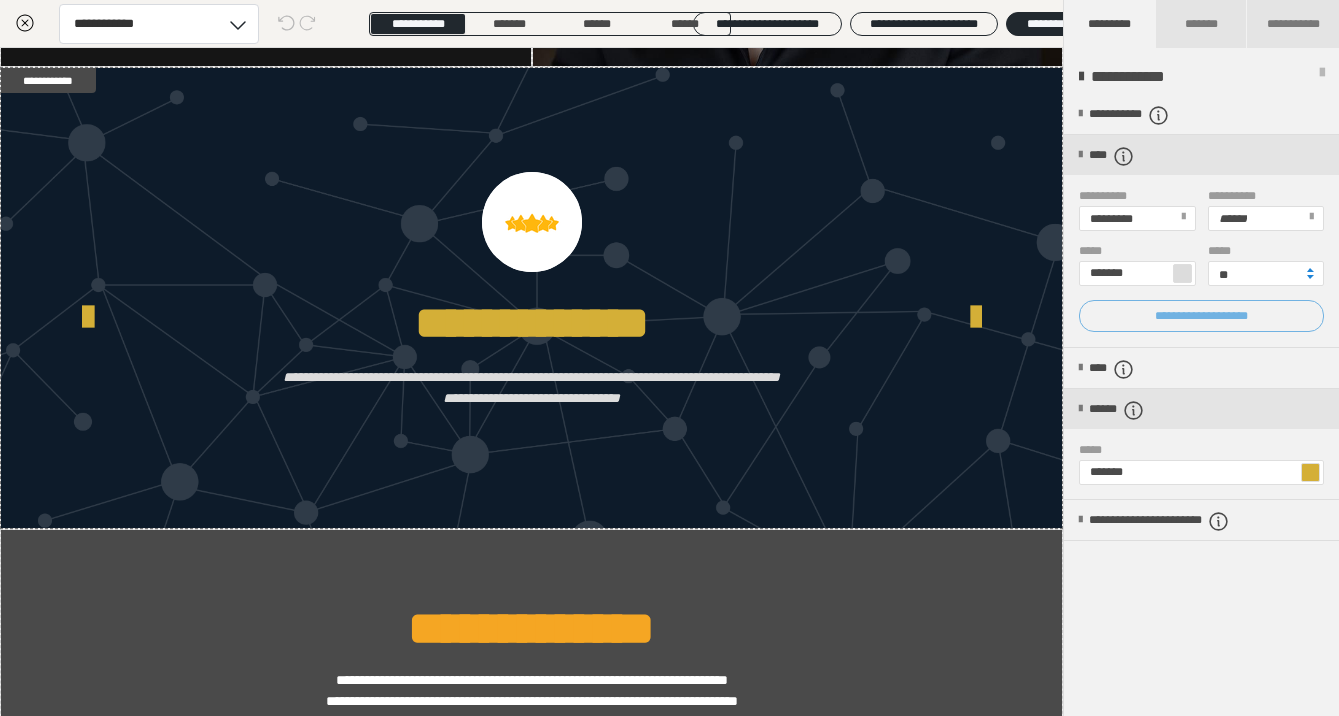 click on "**********" at bounding box center (1201, 316) 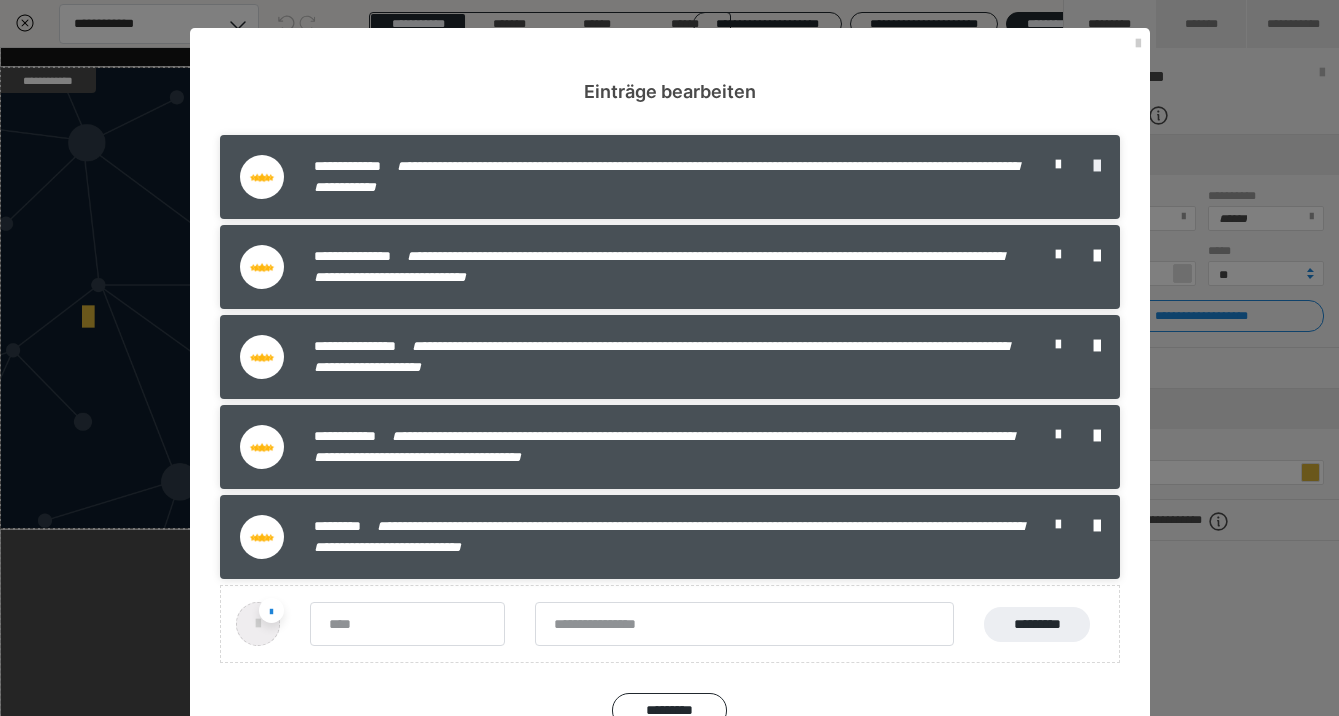 click at bounding box center [1097, 166] 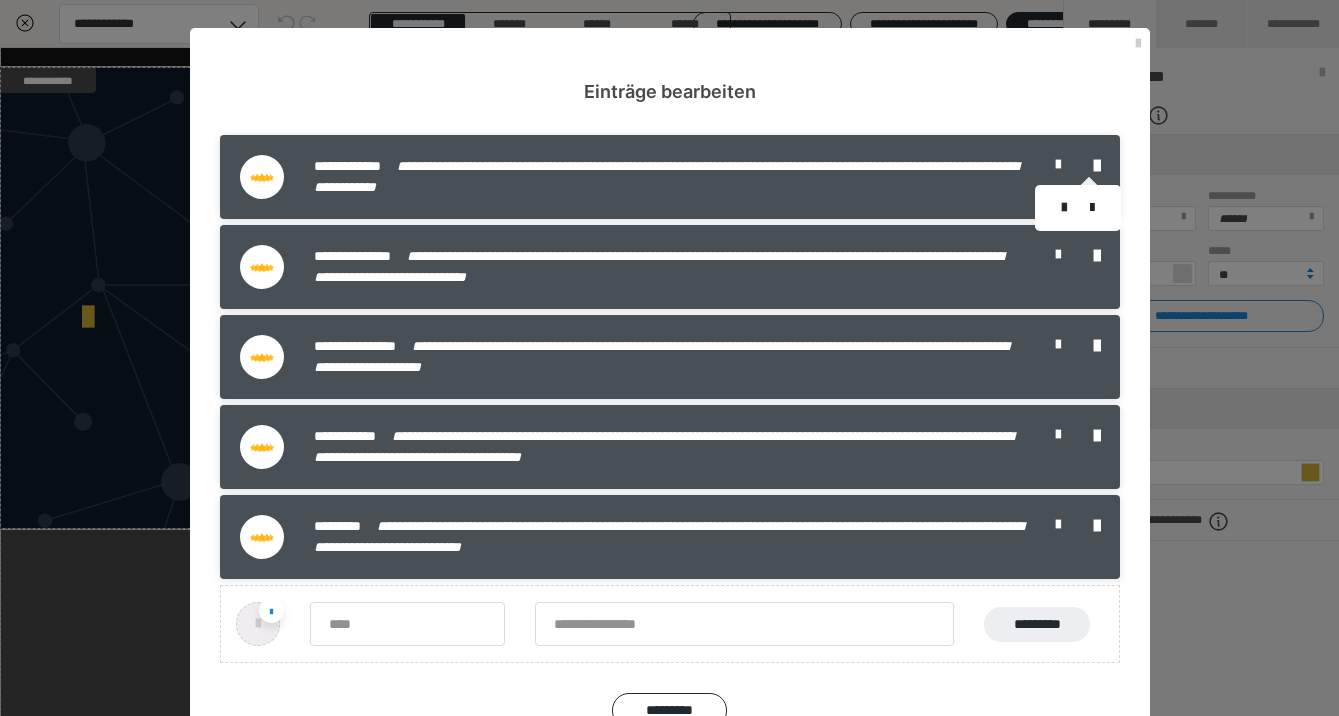 click at bounding box center (1078, 208) 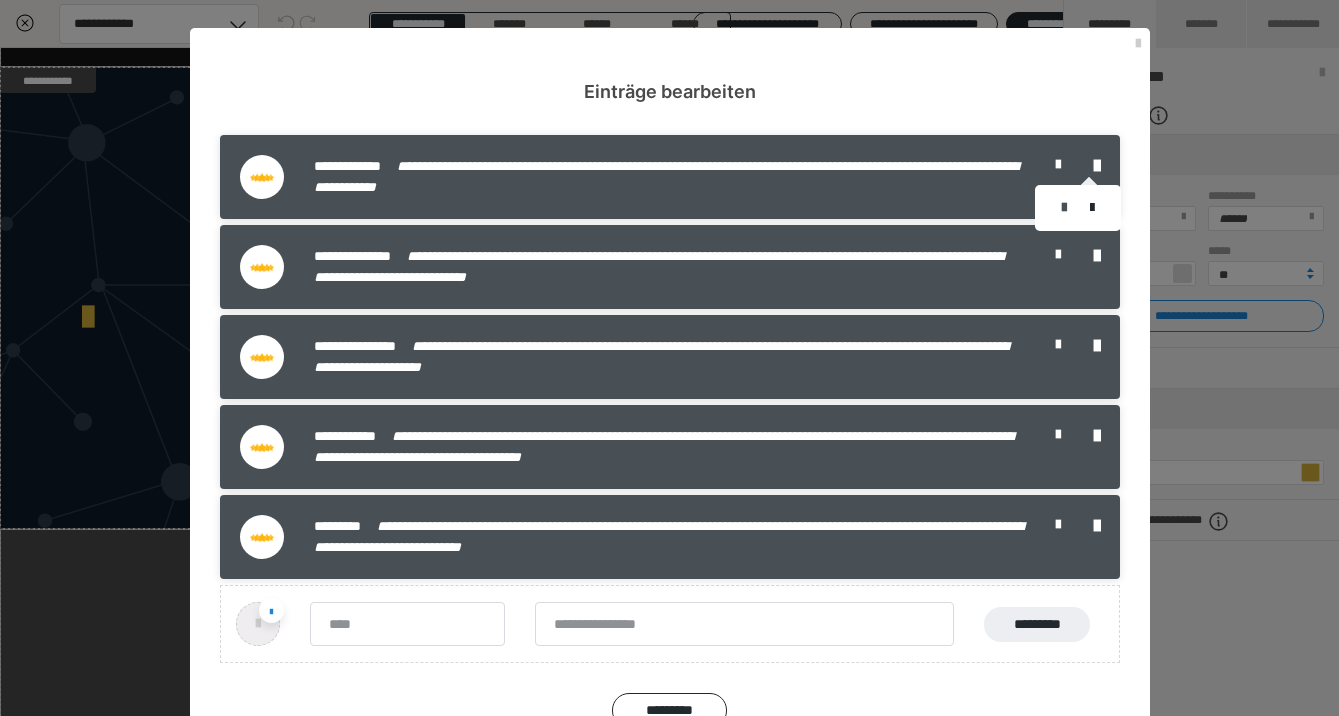 click at bounding box center [1064, 208] 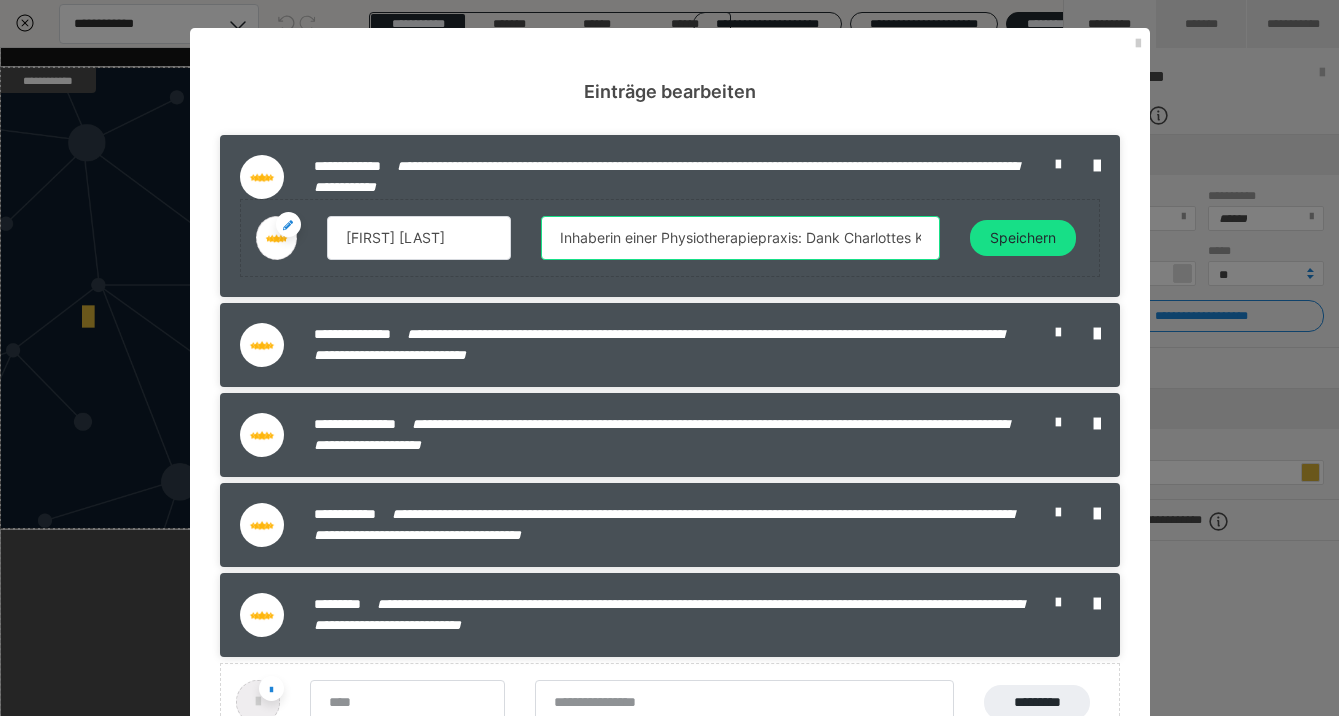 click on "Inhaberin einer Physiotherapiepraxis: Dank Charlottes Kurs verstehe ich endlich, wie ich mit Social Ads gezielt neue Patienten gewinne." at bounding box center [740, 238] 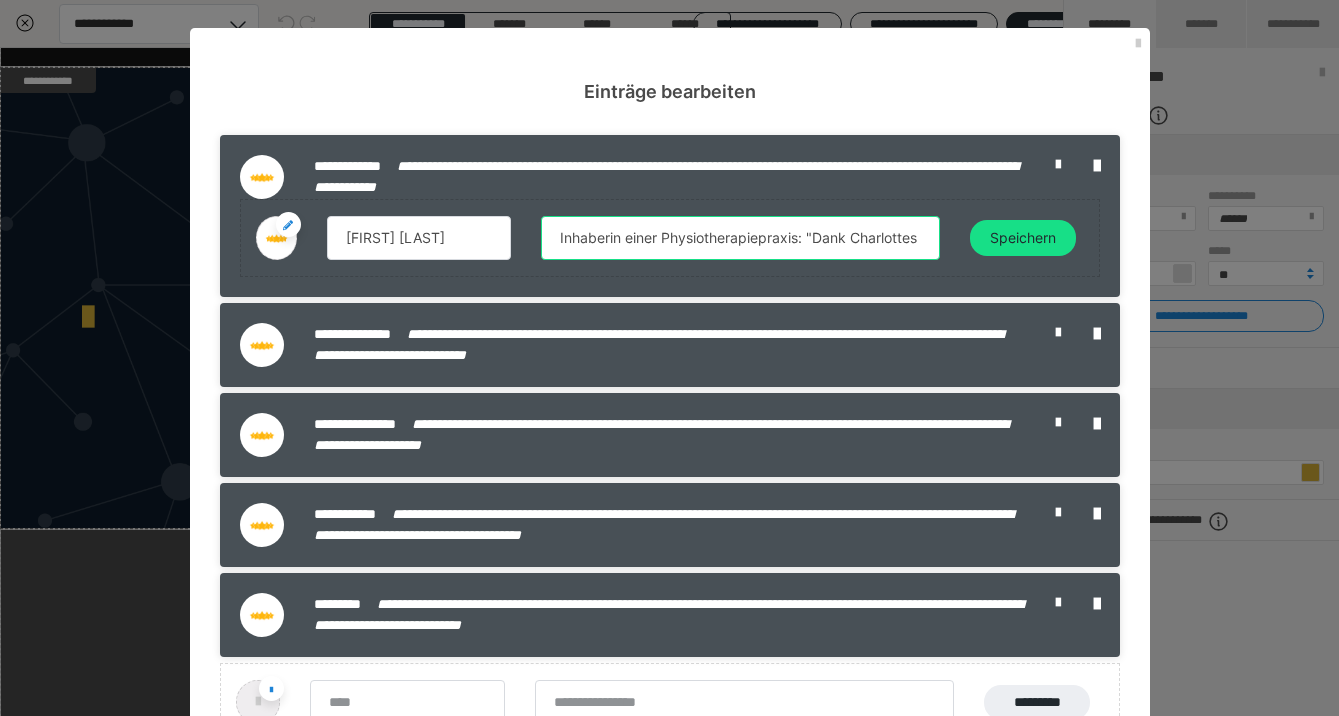 drag, startPoint x: 900, startPoint y: 247, endPoint x: 972, endPoint y: 248, distance: 72.00694 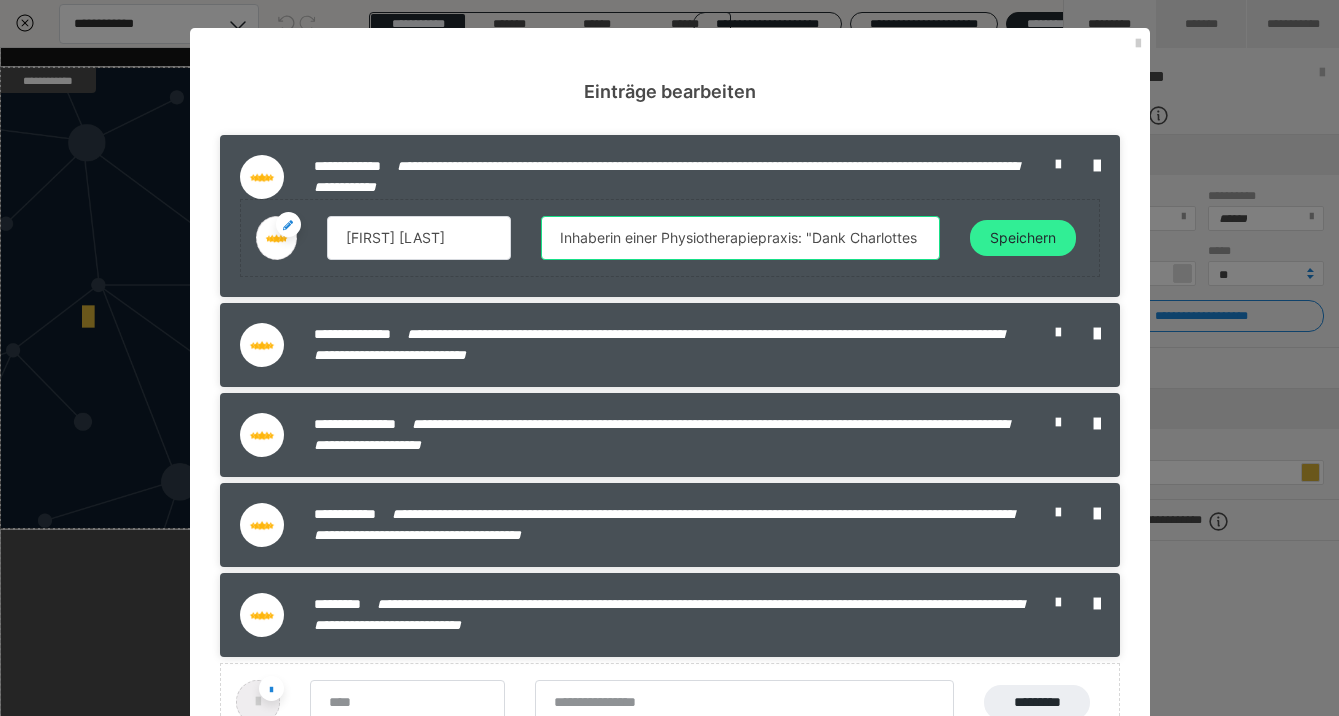 type on "Inhaberin einer Physiotherapiepraxis: "Dank Charlottes Kurs verstehe ich endlich, wie ich mit Social Ads gezielt neue Patienten gewinne."" 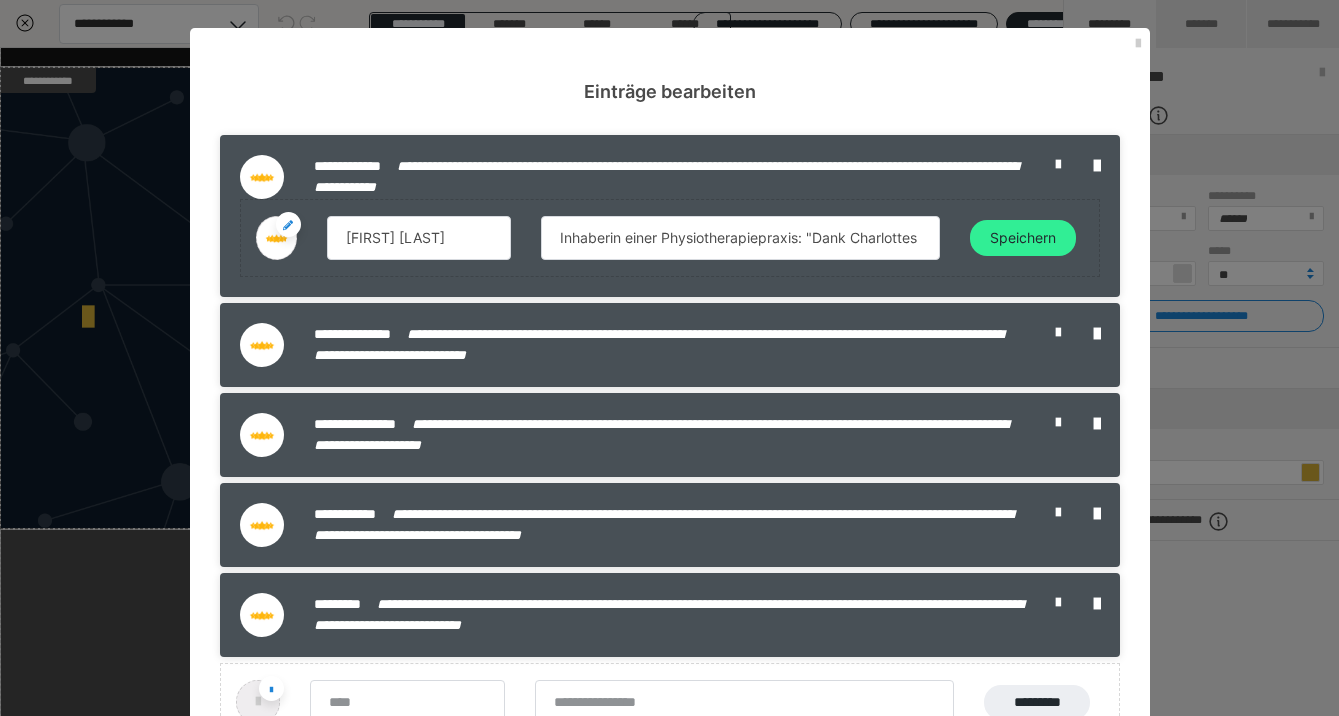 click on "Speichern" at bounding box center [1023, 238] 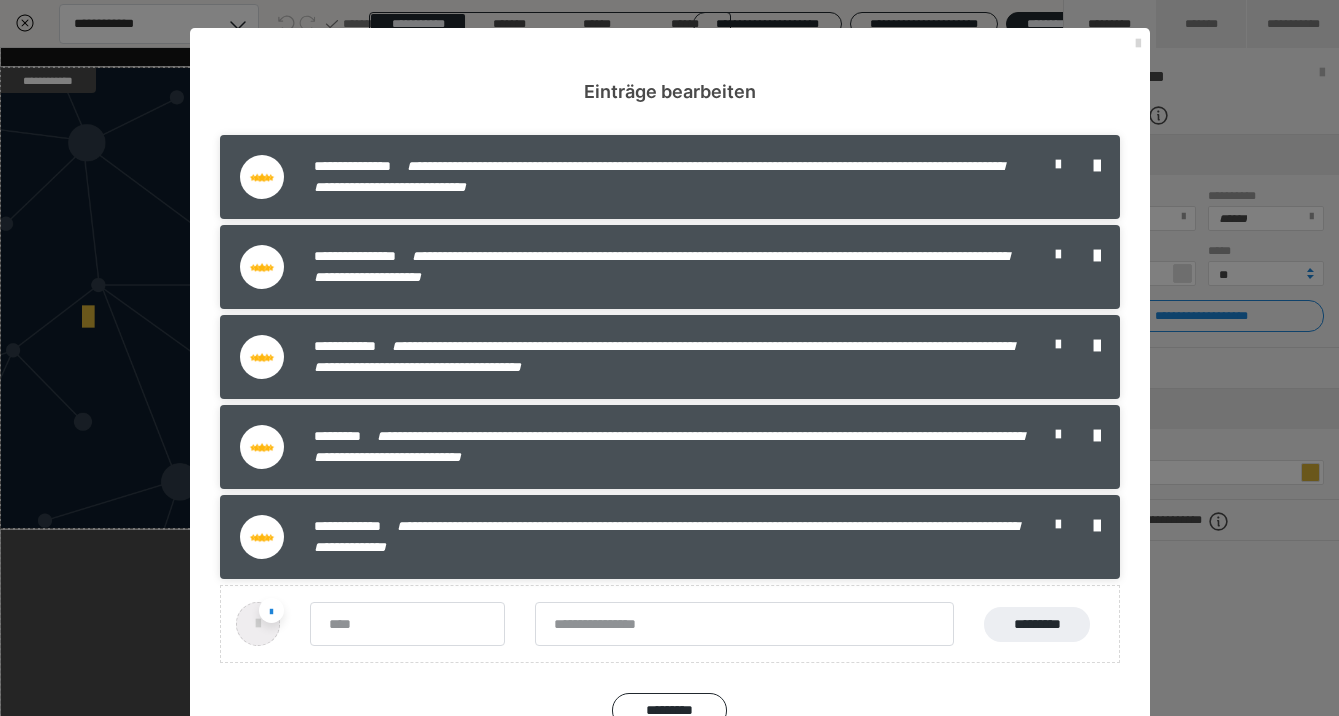 click at bounding box center (1138, 44) 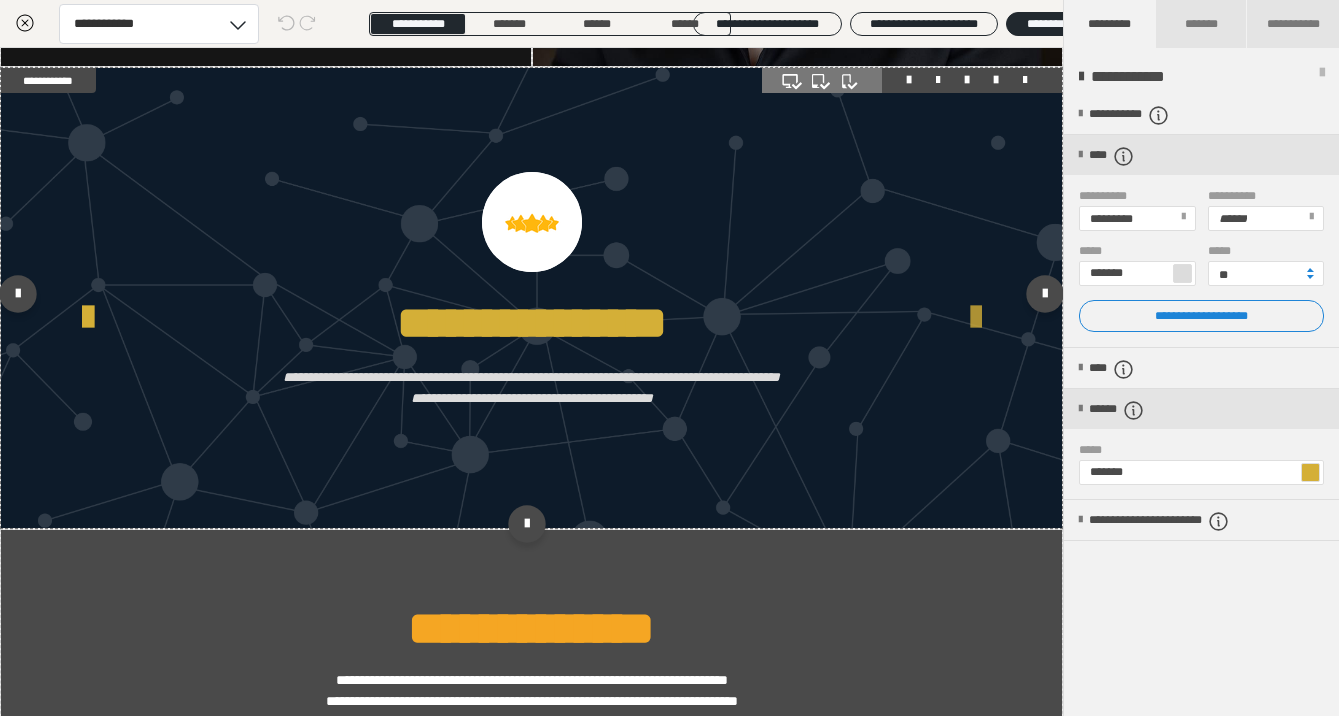 click at bounding box center [976, 318] 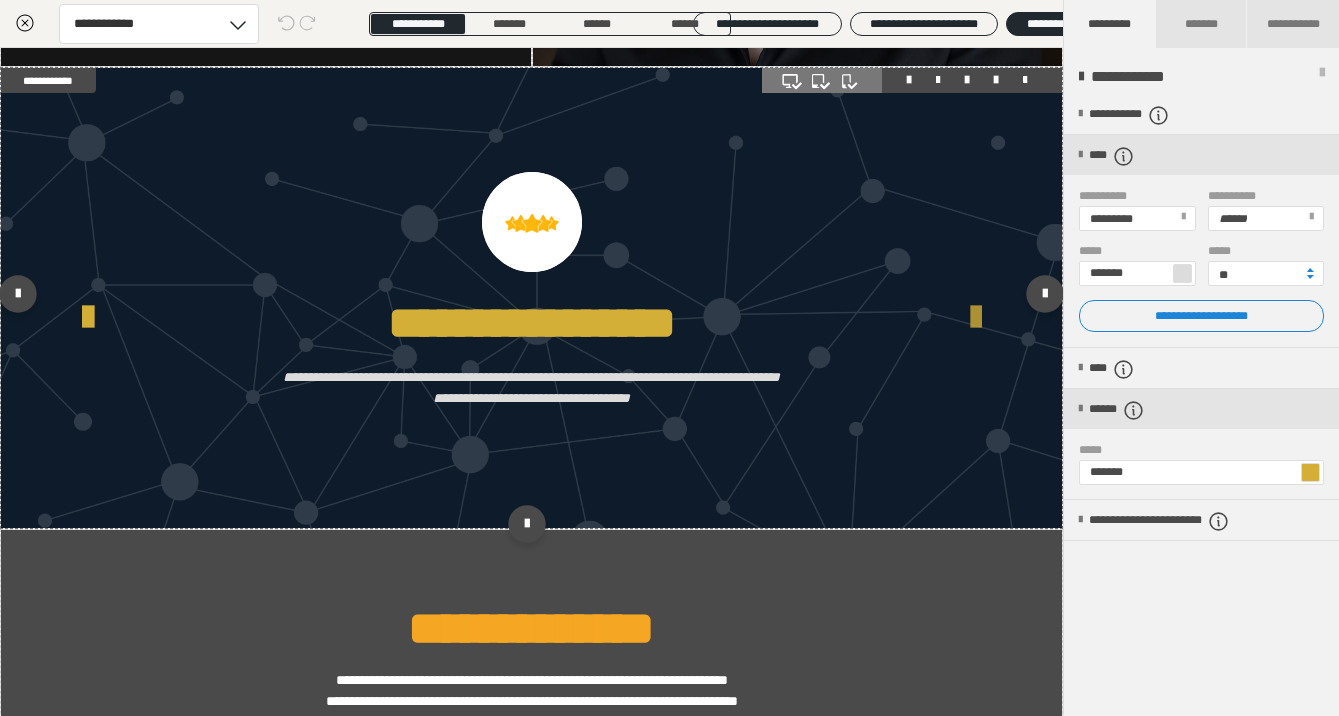 click at bounding box center [976, 318] 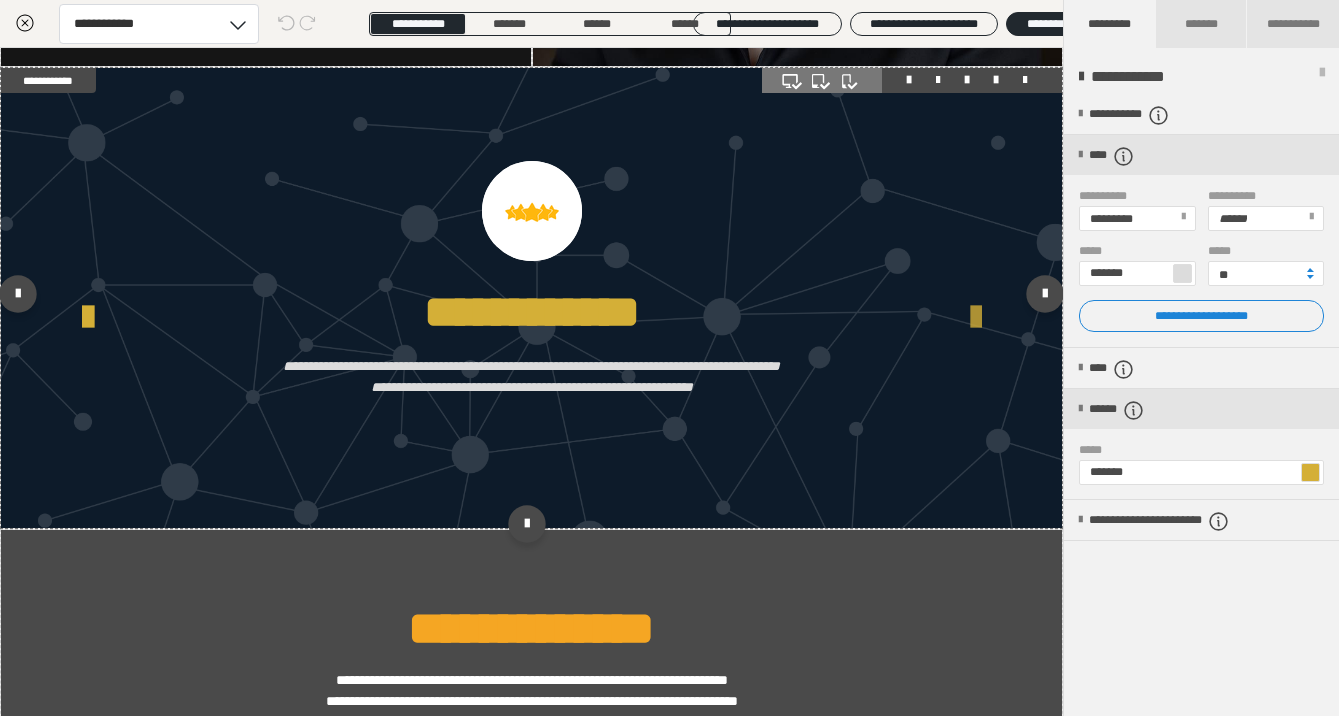 click at bounding box center [976, 318] 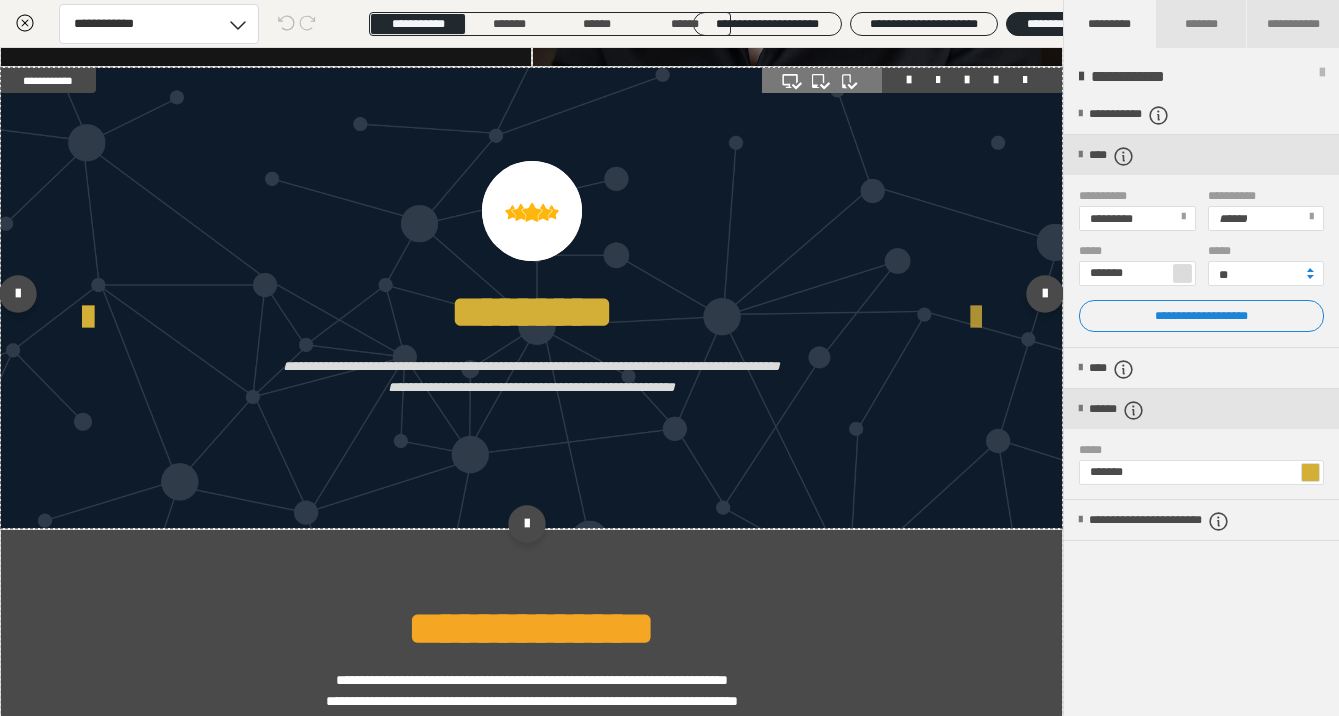 click at bounding box center [976, 318] 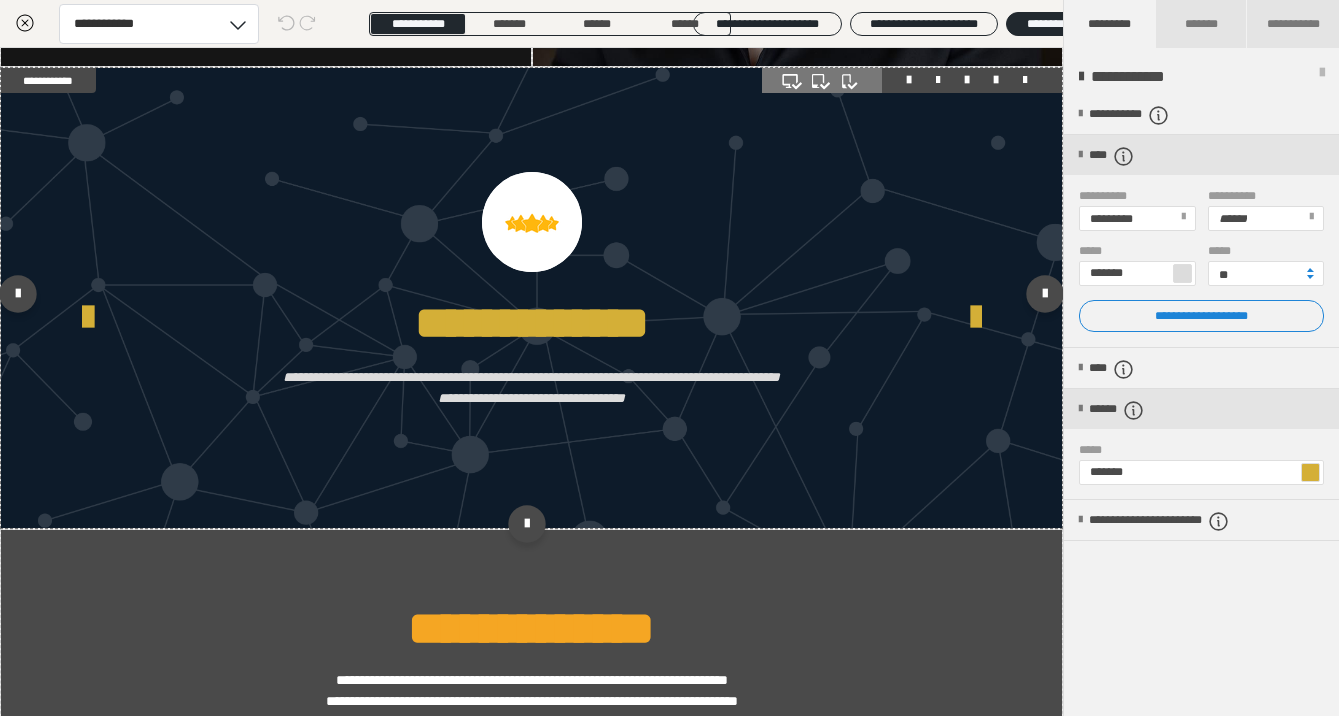 click on "**********" at bounding box center (-98, 312) 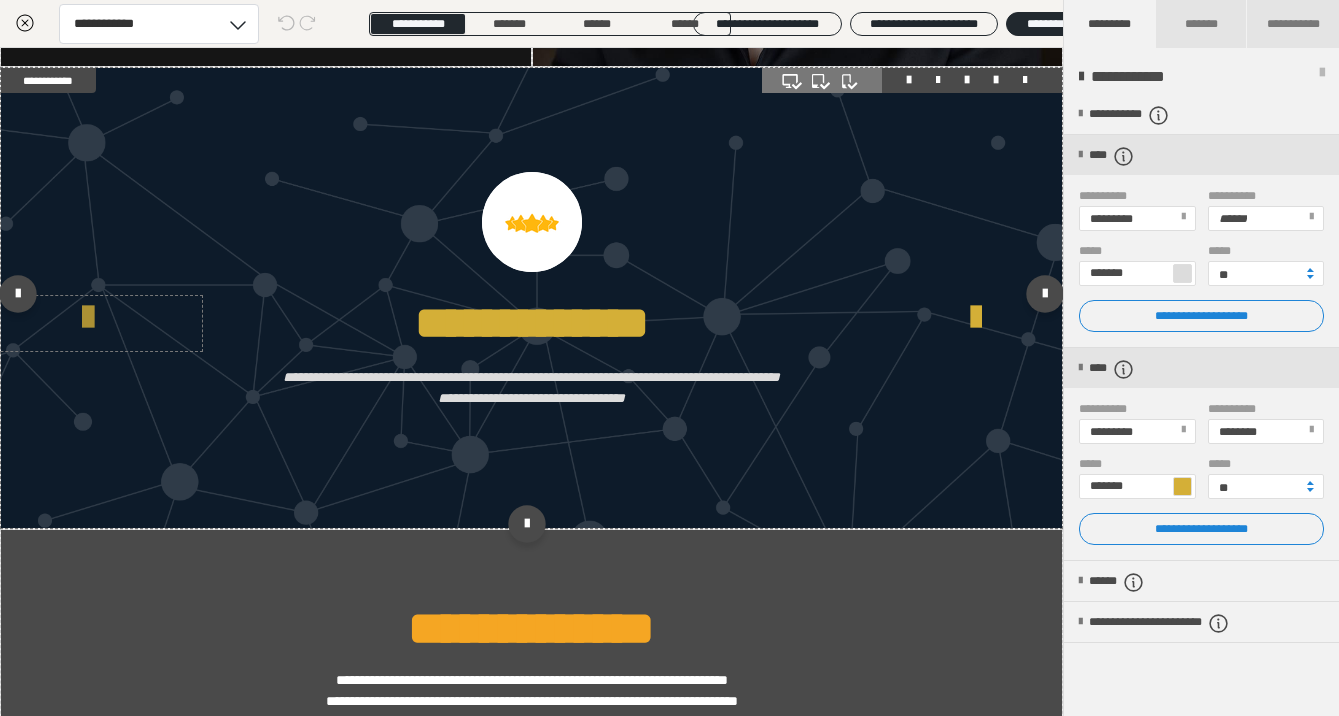 click at bounding box center (87, 318) 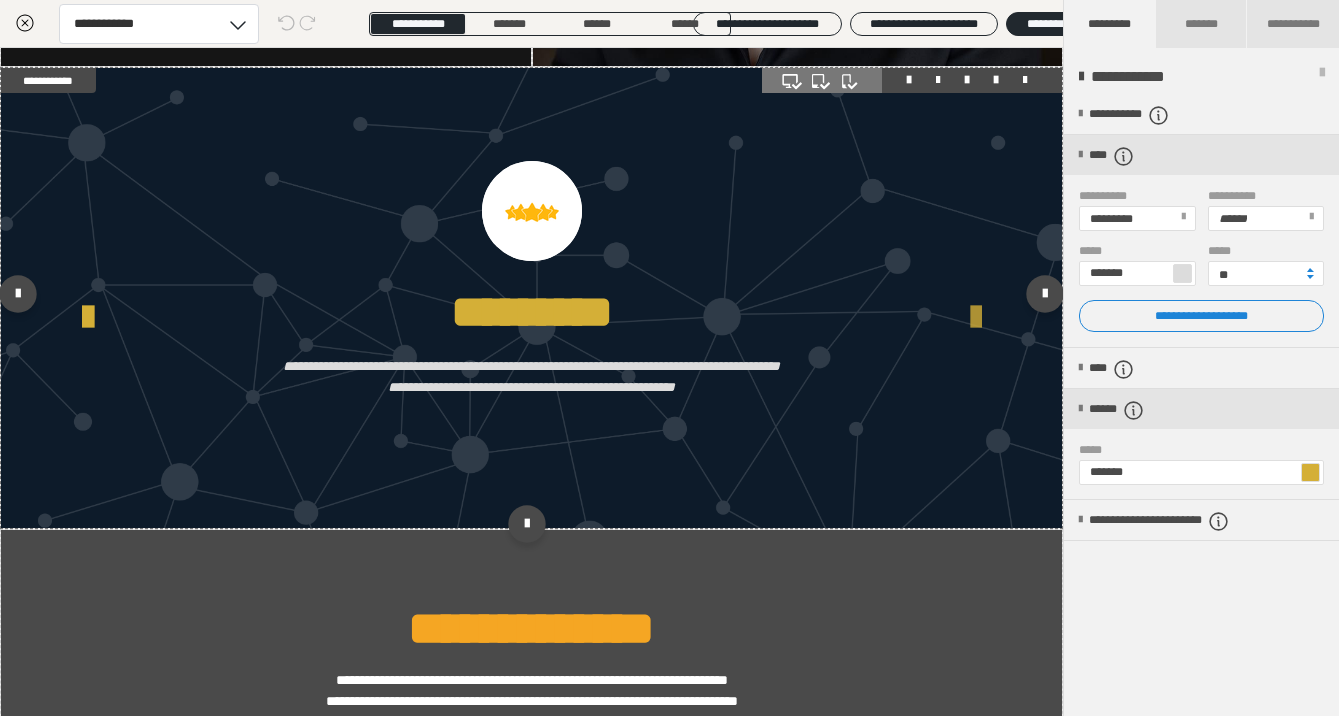 click at bounding box center [976, 318] 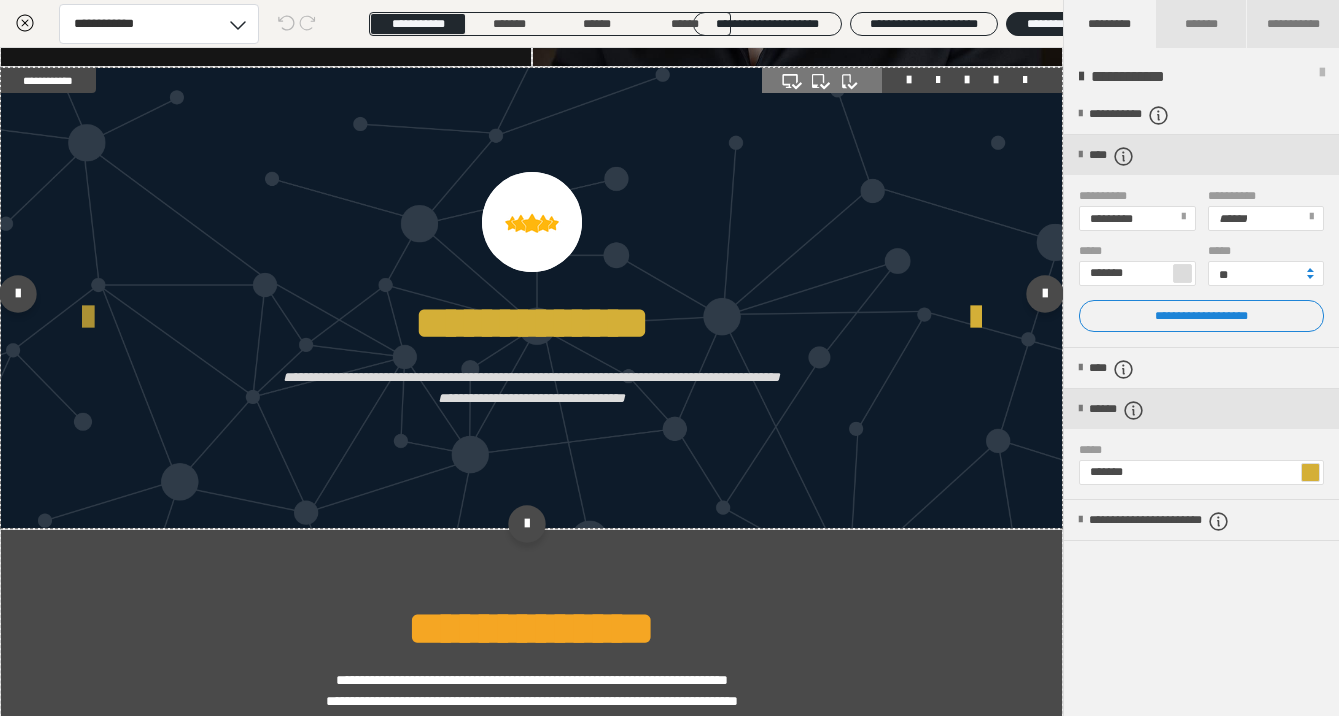 click at bounding box center (87, 318) 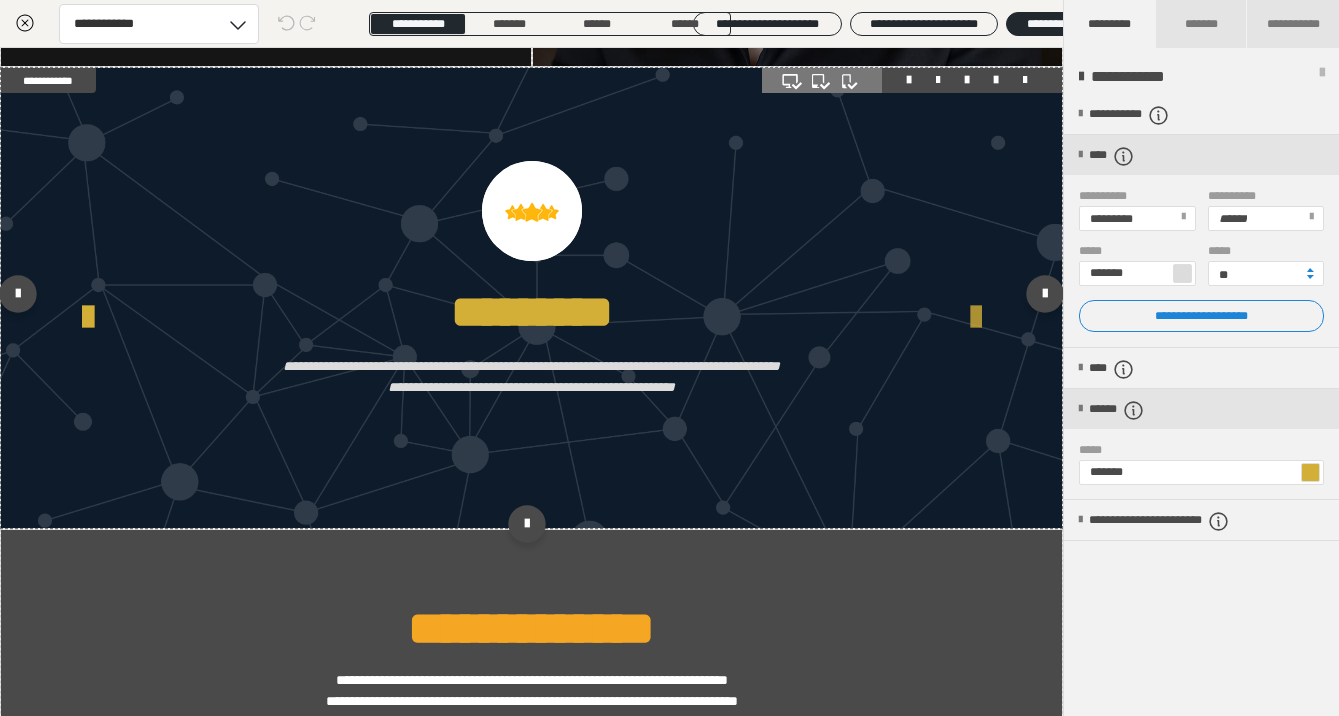 click at bounding box center [976, 318] 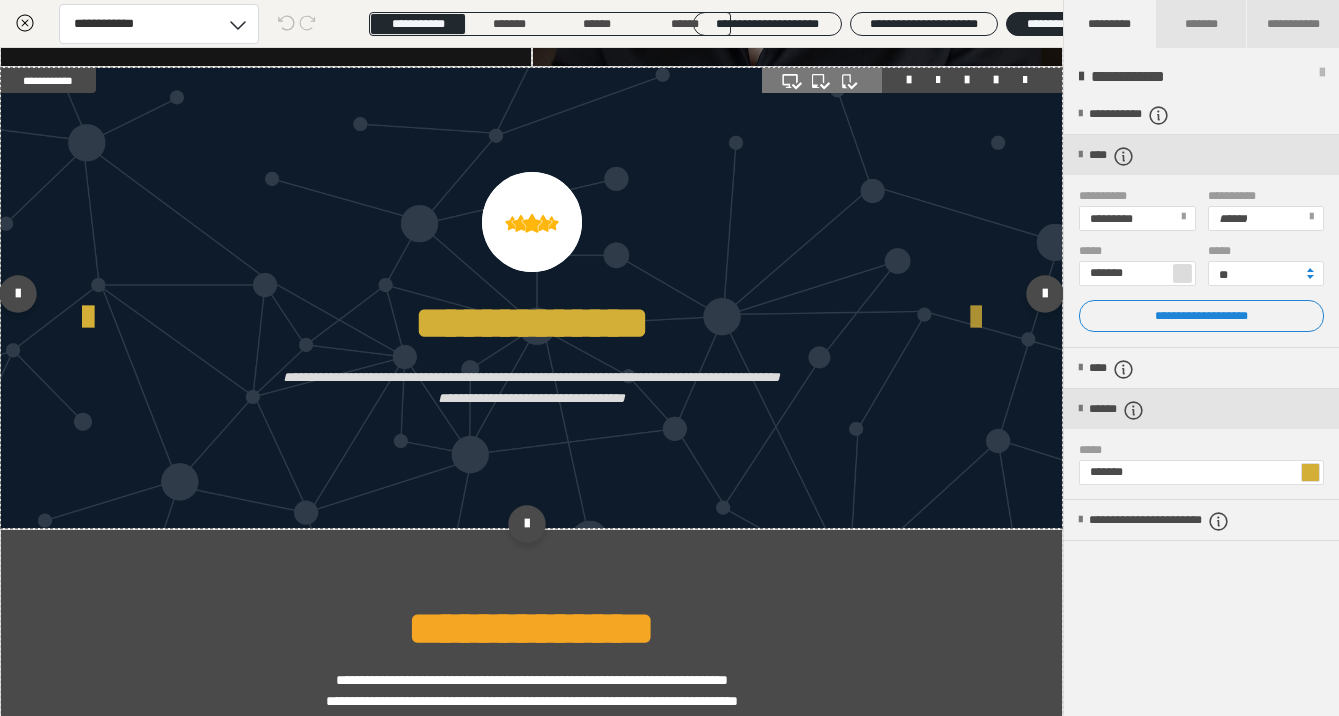 click at bounding box center (976, 318) 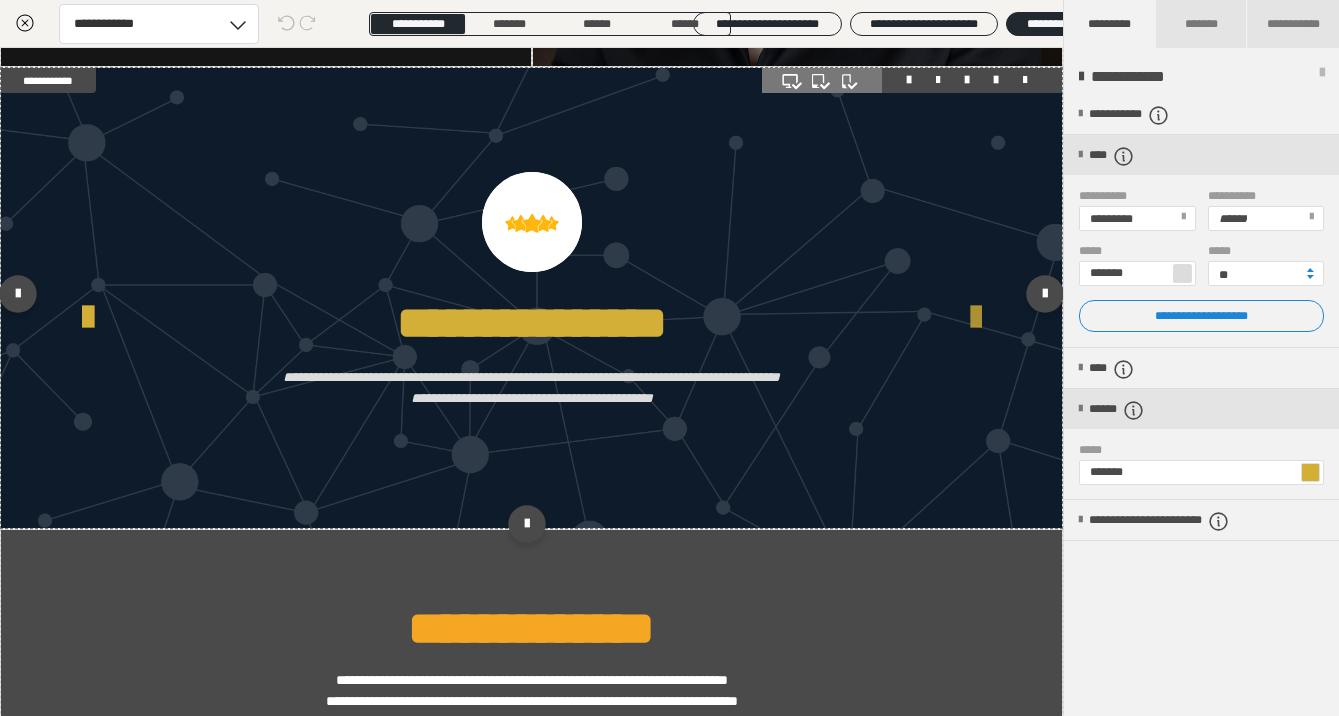 click at bounding box center [976, 318] 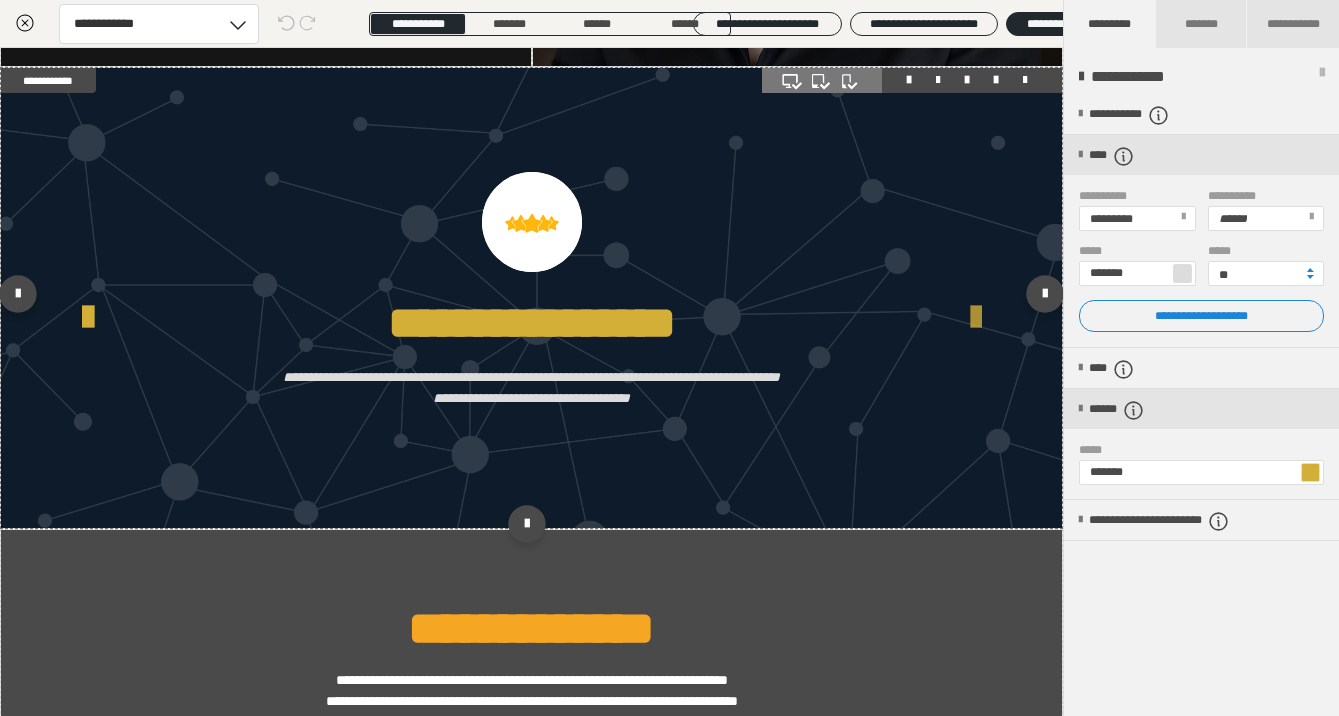 click at bounding box center (976, 318) 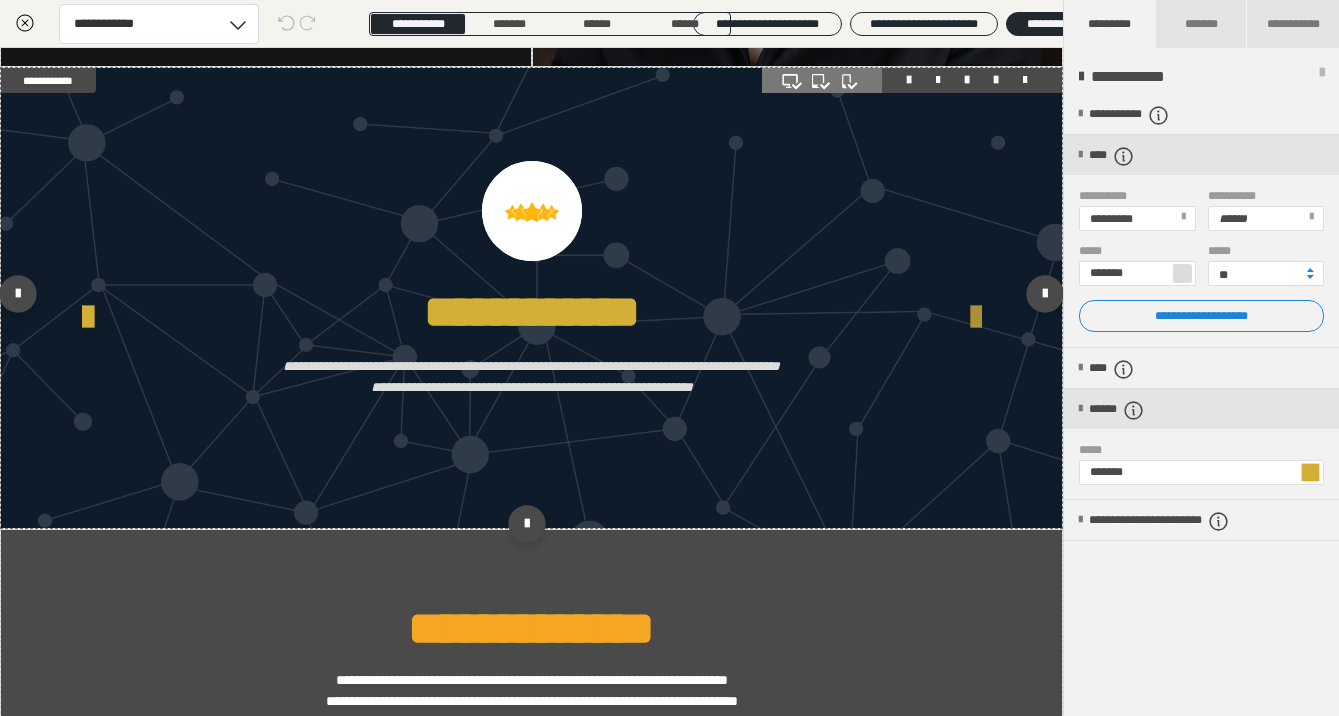 click at bounding box center [976, 318] 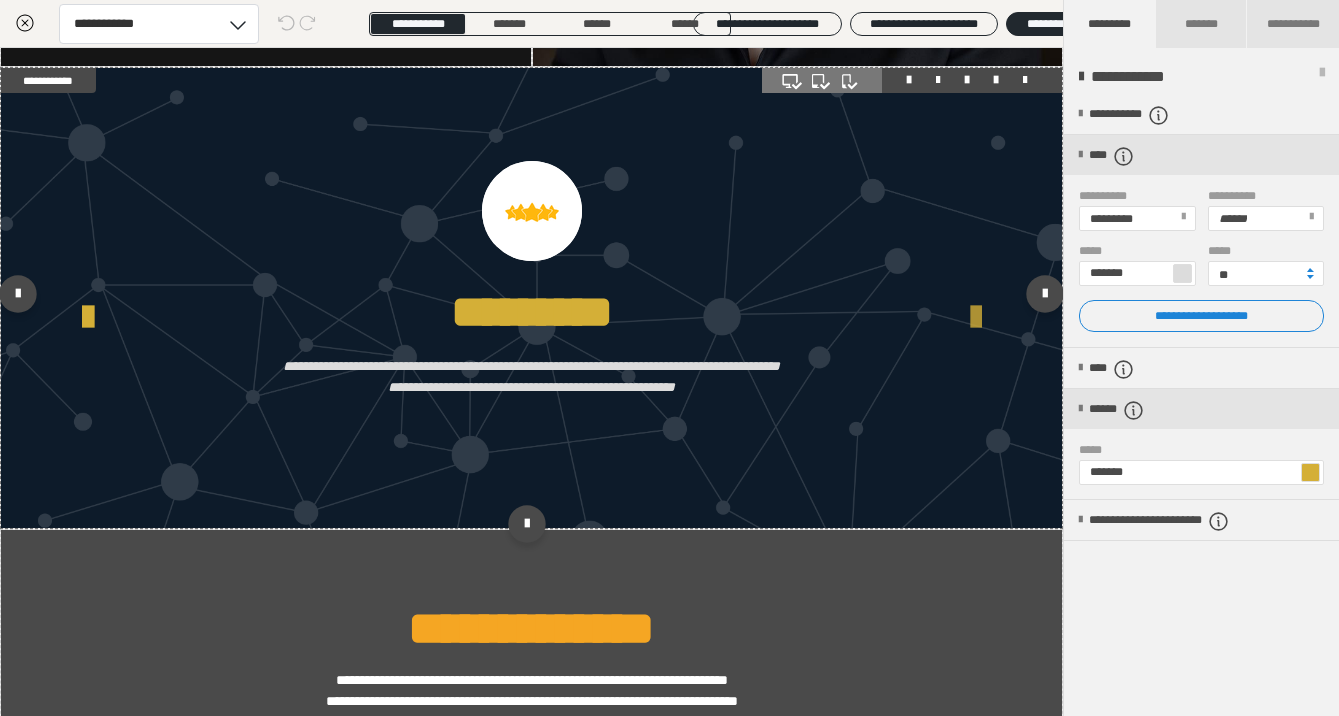 click at bounding box center (976, 318) 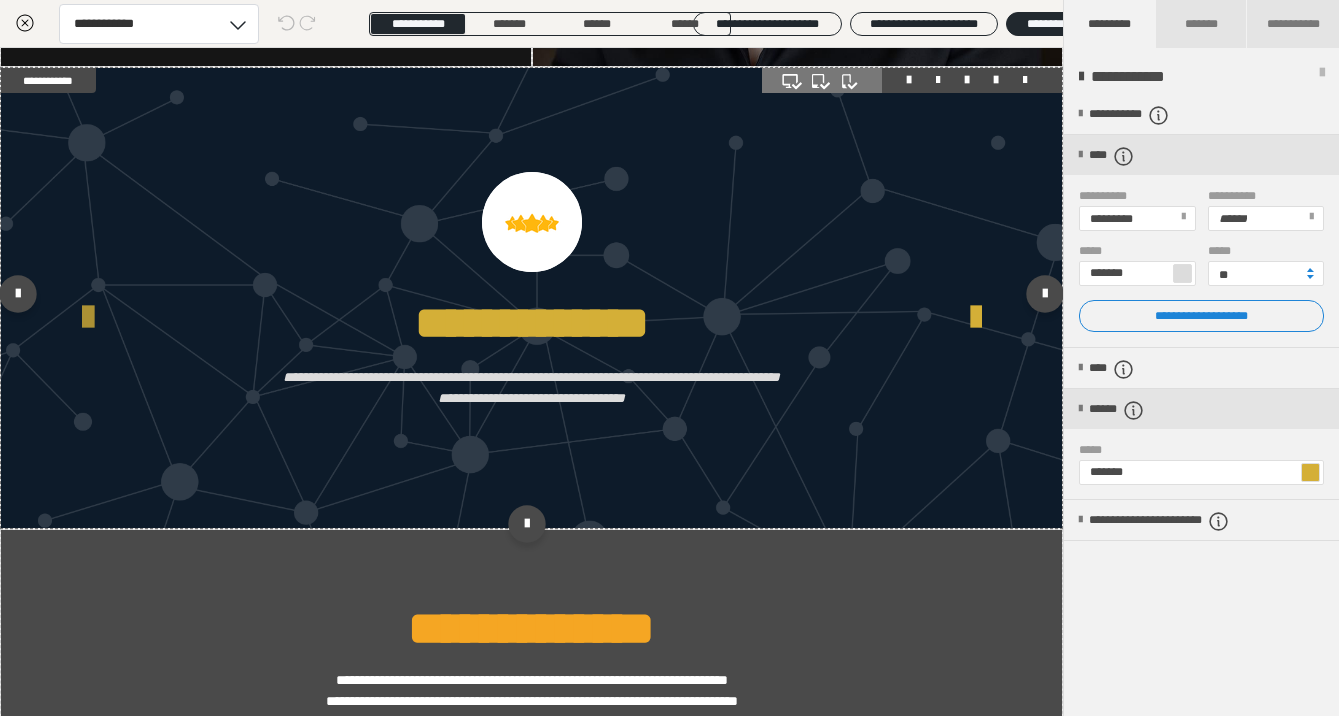 click at bounding box center (87, 318) 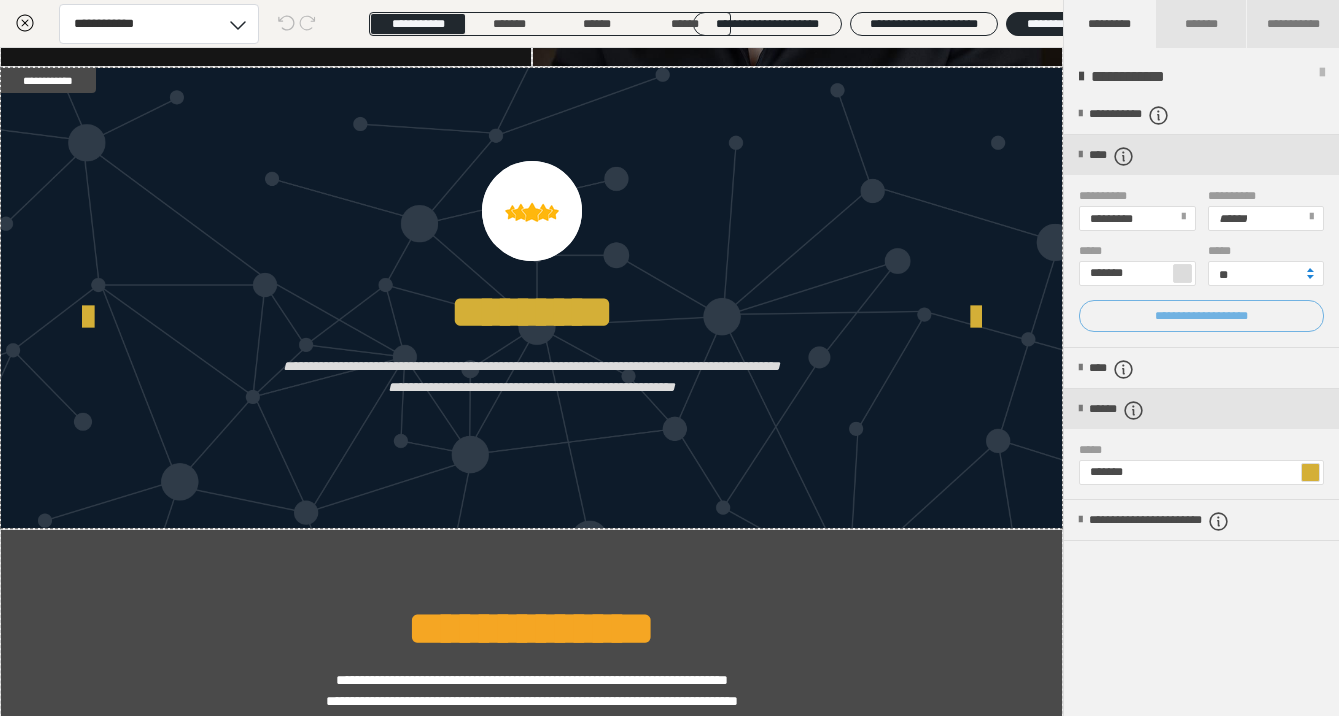 click on "**********" at bounding box center (1201, 316) 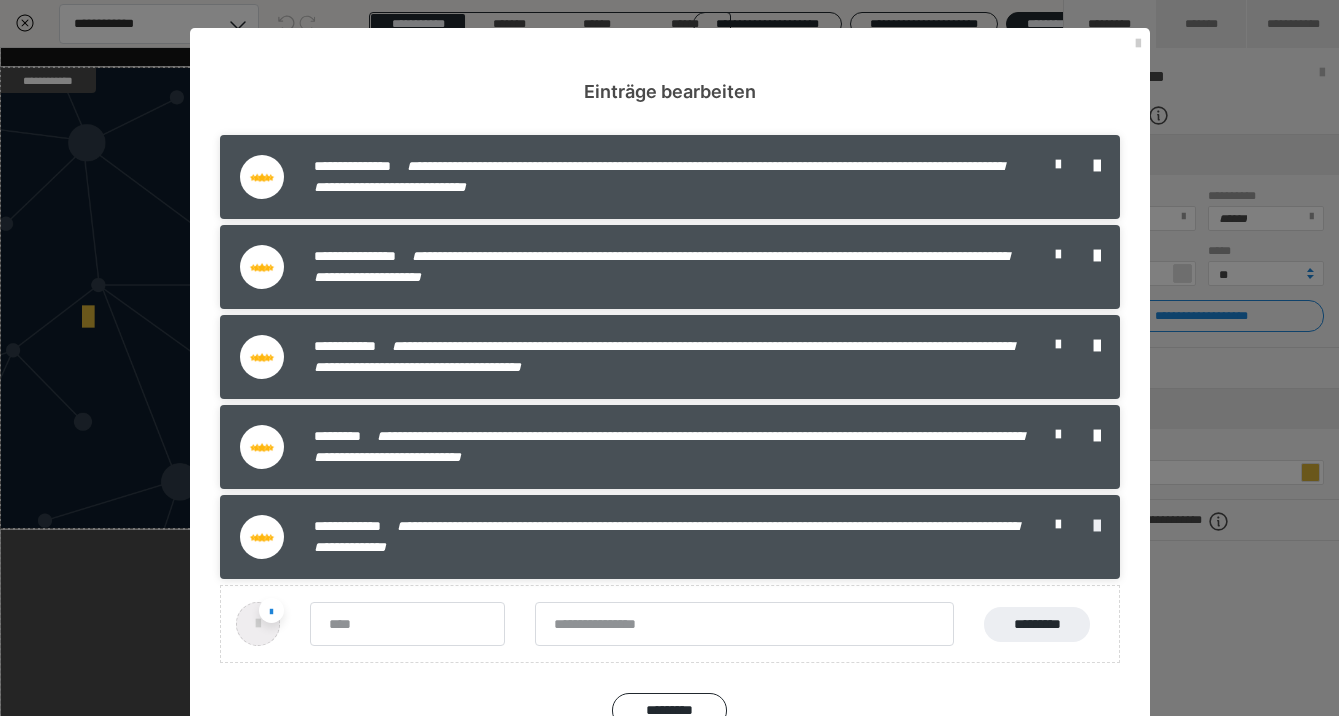 click at bounding box center (1097, 526) 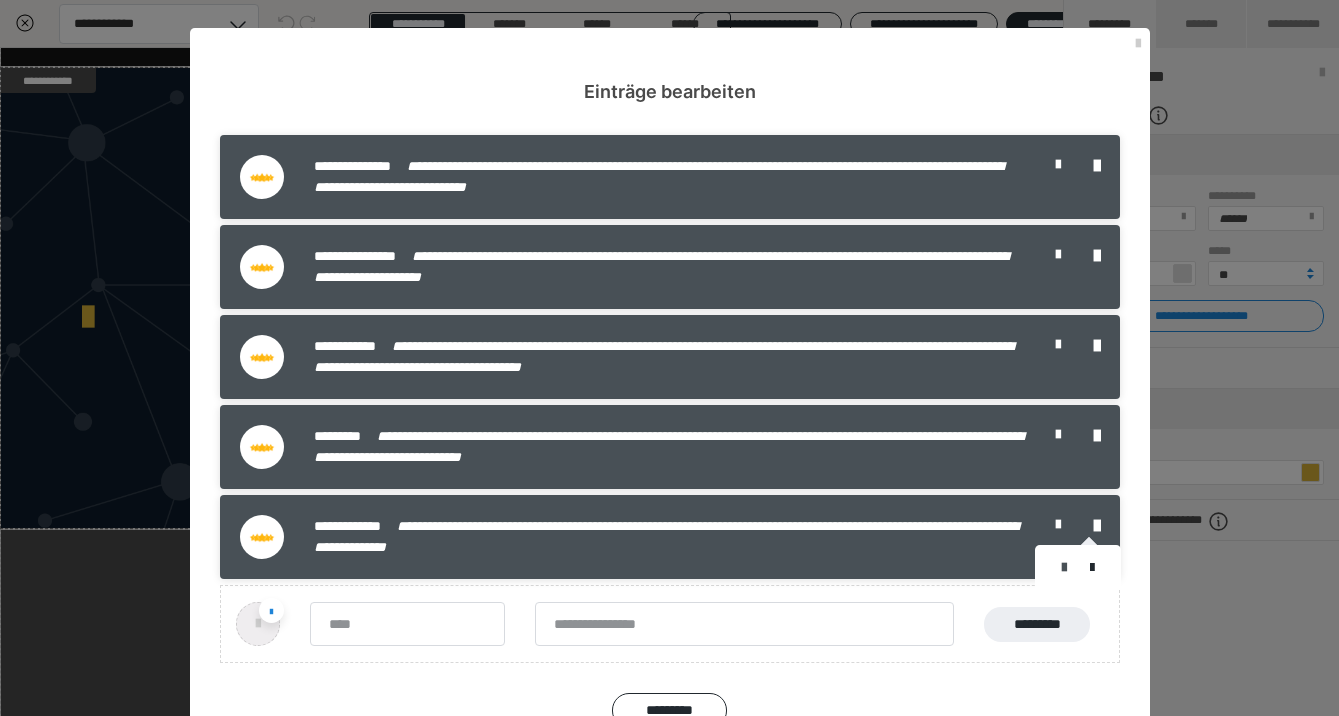 click at bounding box center [1064, 568] 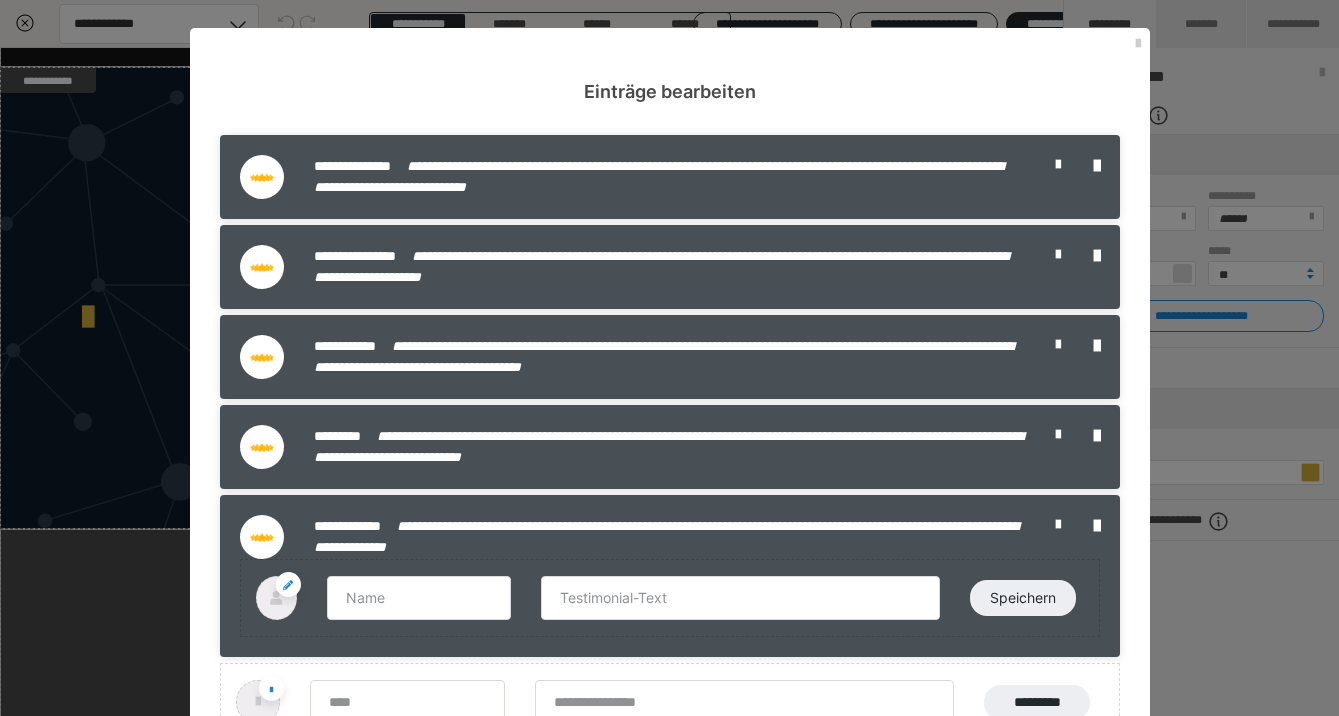 type on "Laura Mertens" 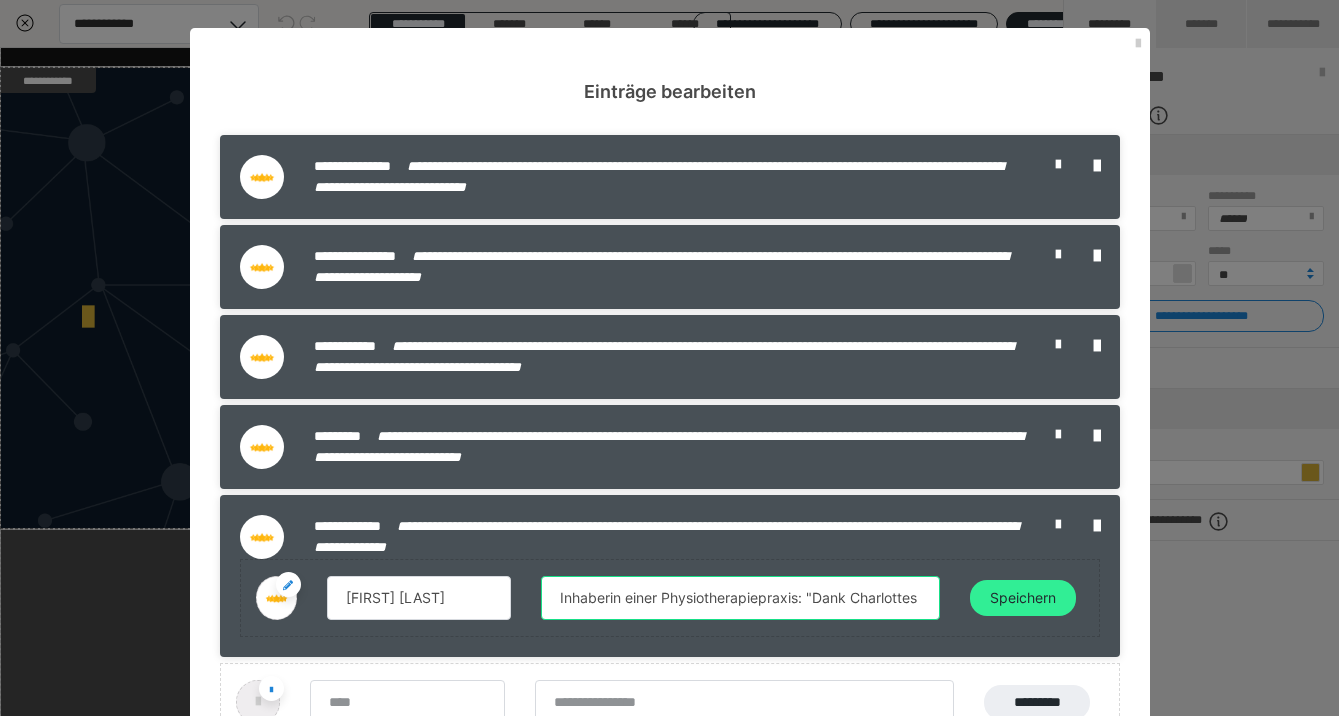 drag, startPoint x: 896, startPoint y: 610, endPoint x: 1073, endPoint y: 607, distance: 177.02542 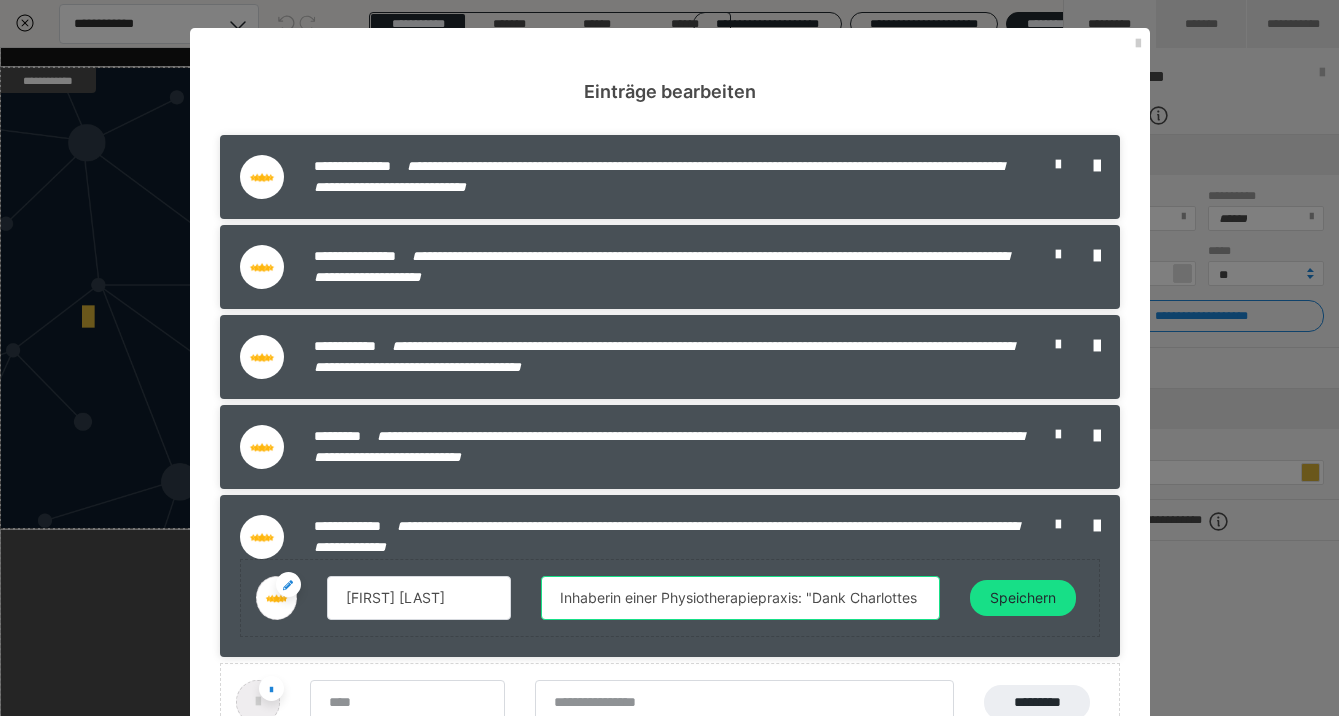 click on "Inhaberin einer Physiotherapiepraxis: "Dank Charlottes Kurs verstehe ich endlich, wie ich mit Social Ads gezielt neue Patienten gewinne."" at bounding box center [740, 598] 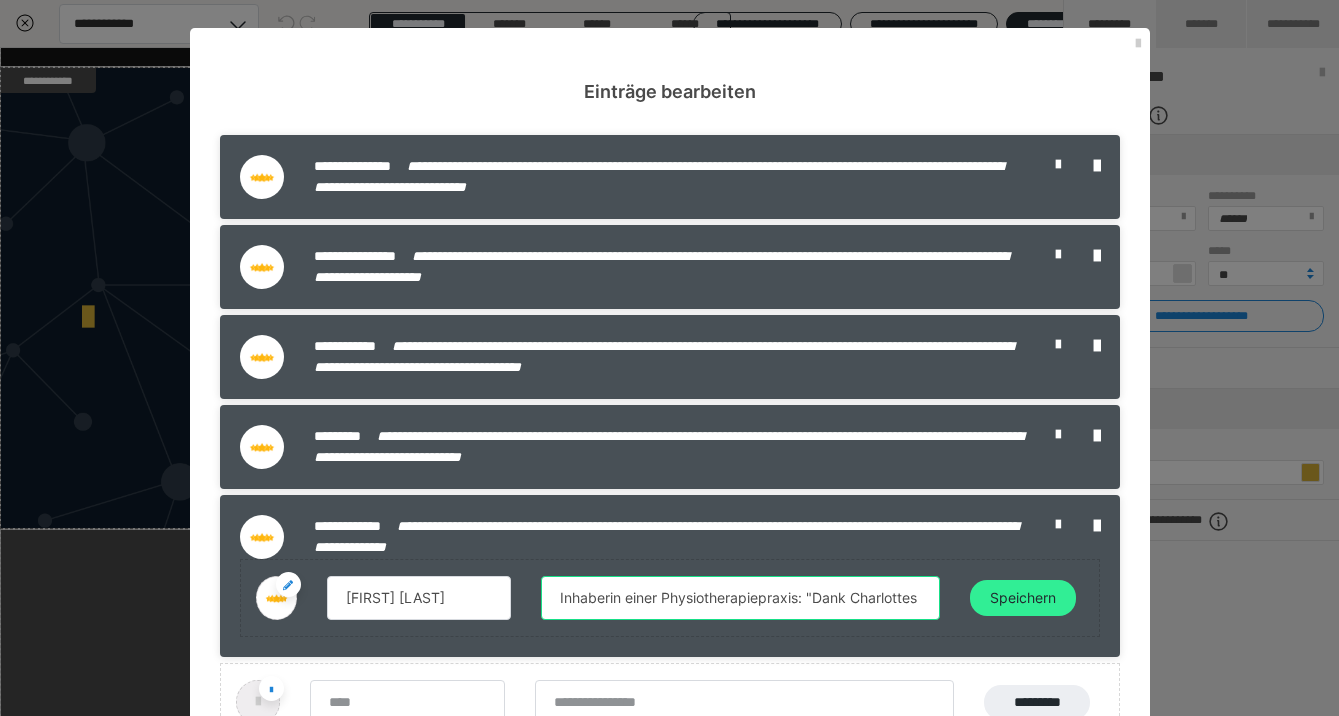 type on "Inhaberin einer Physiotherapiepraxis: "Dank Charlottes Kurs verstehe ich endlich, wie ich mit Social Ads gezielt neue Patienten gewinne - ganz ohne Agentur."" 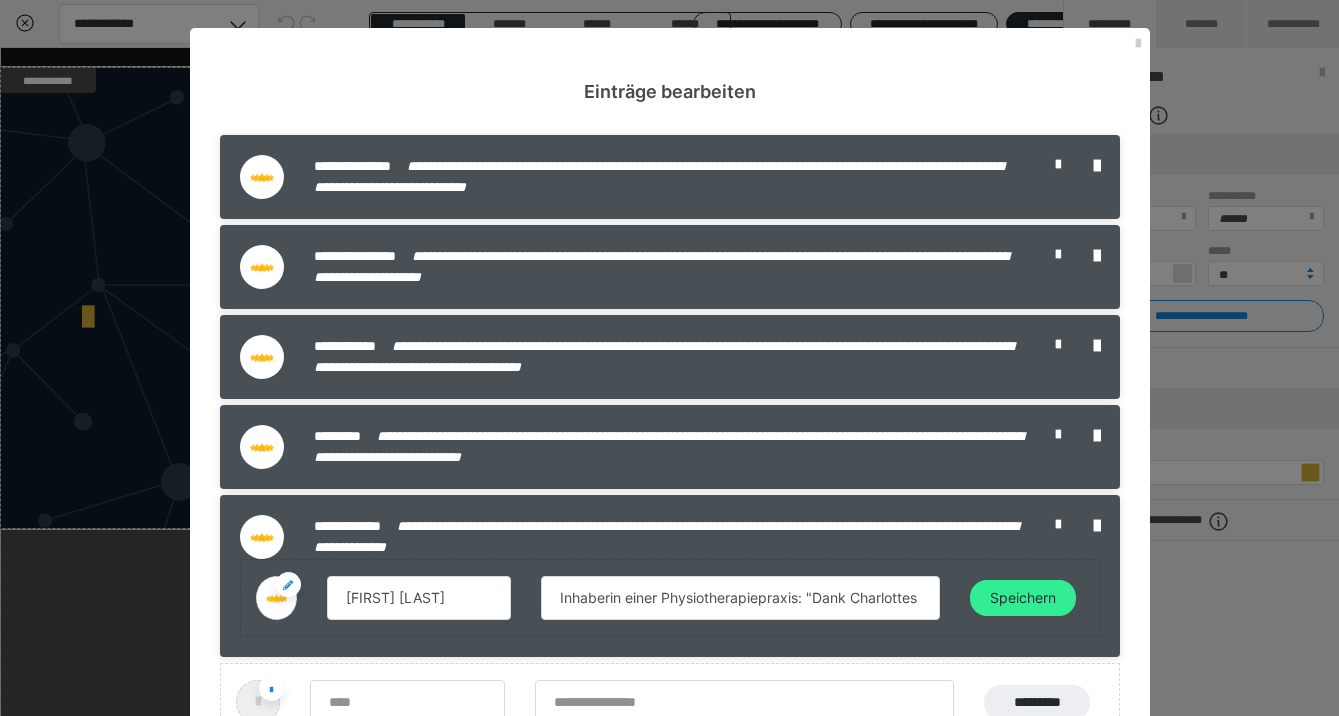 click on "Speichern" at bounding box center (1023, 598) 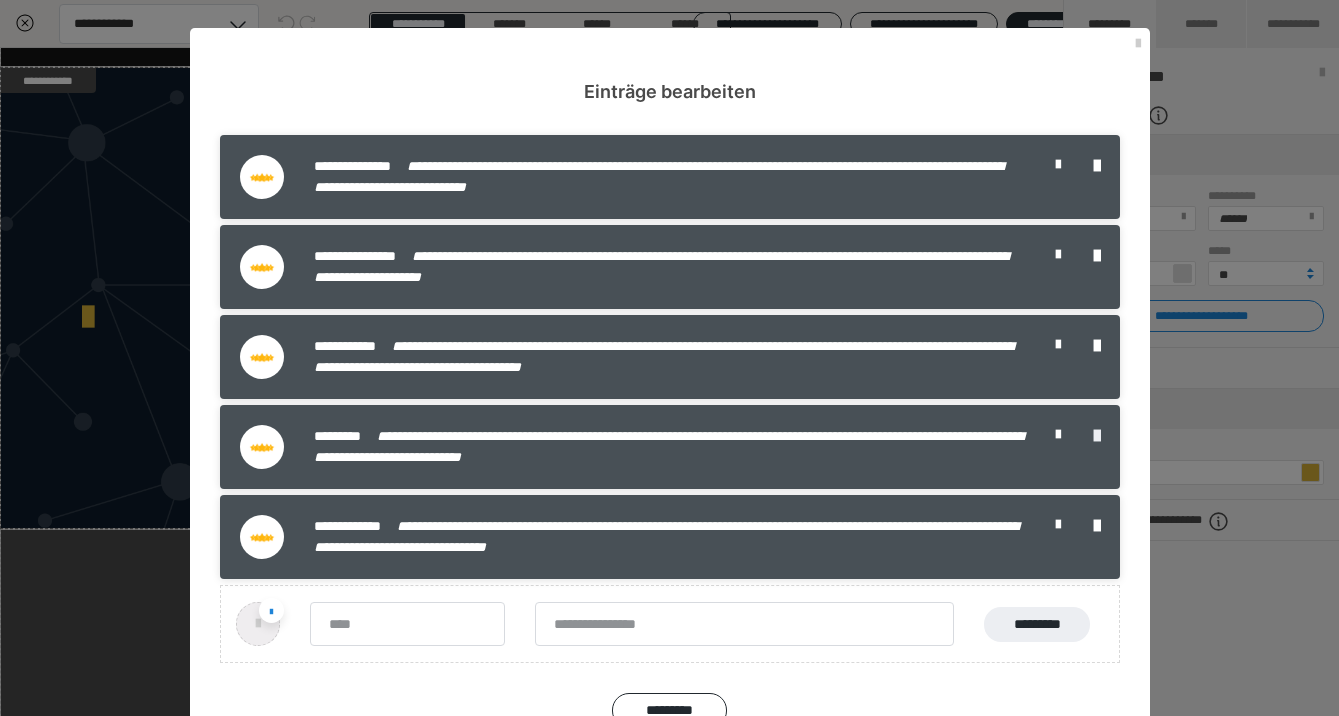 click at bounding box center [1097, 436] 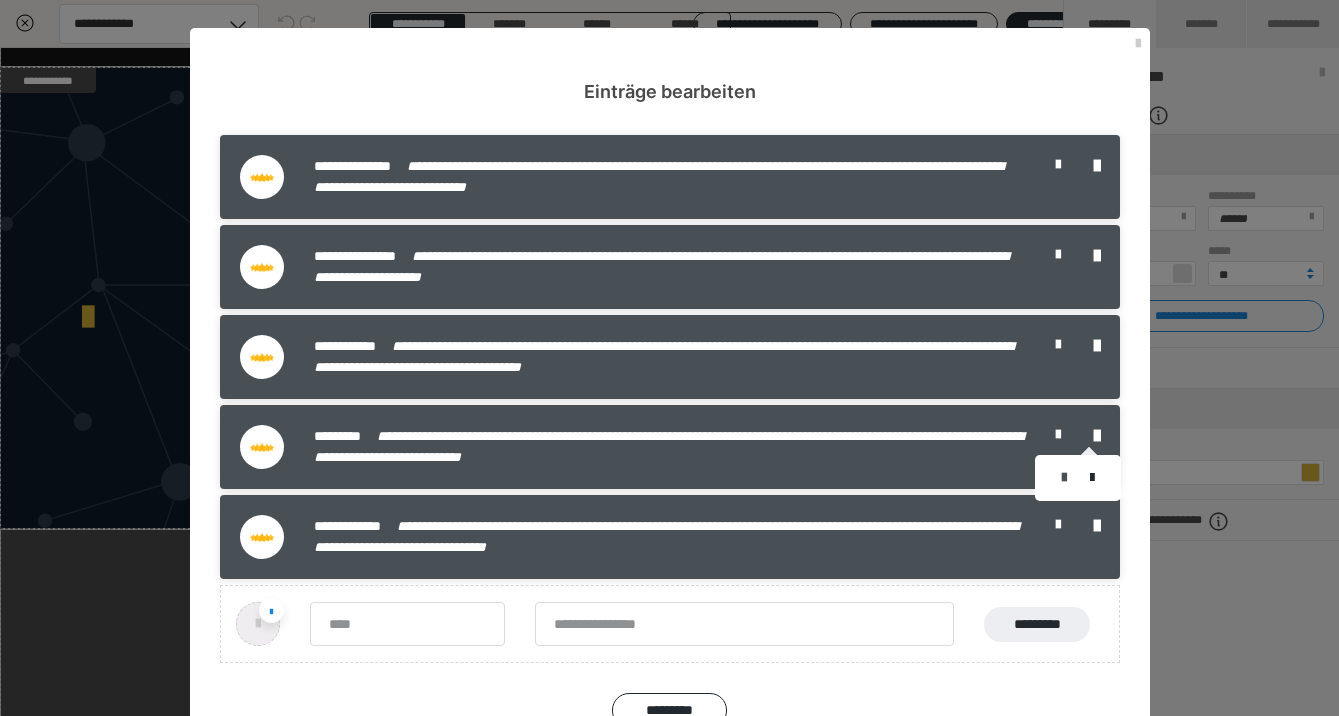 click at bounding box center [1064, 478] 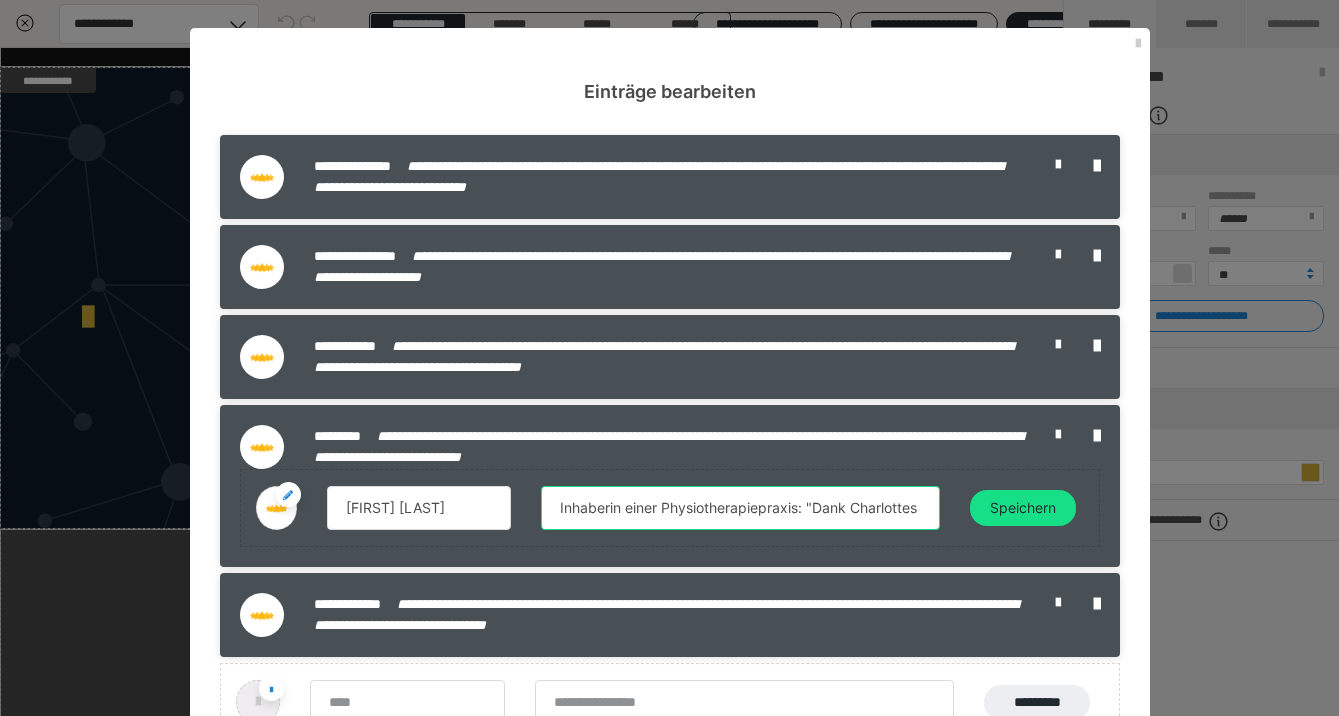 click on "Inhaberin einer Physiotherapiepraxis: "Dank Charlottes Kurs verstehe ich endlich, wie ich mit Social Ads gezielt neue Patienten gewinne – ganz ohne Agentur."" at bounding box center [740, 508] 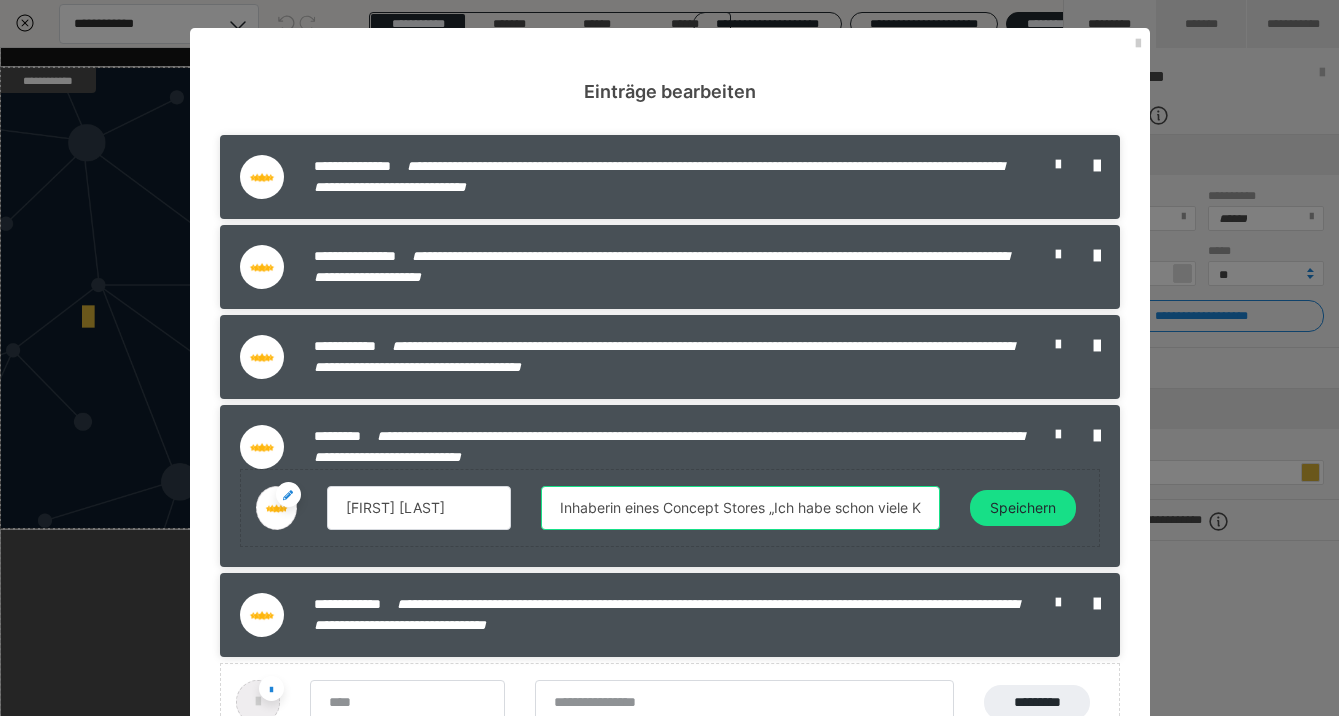 drag, startPoint x: 745, startPoint y: 503, endPoint x: 1109, endPoint y: 575, distance: 371.05255 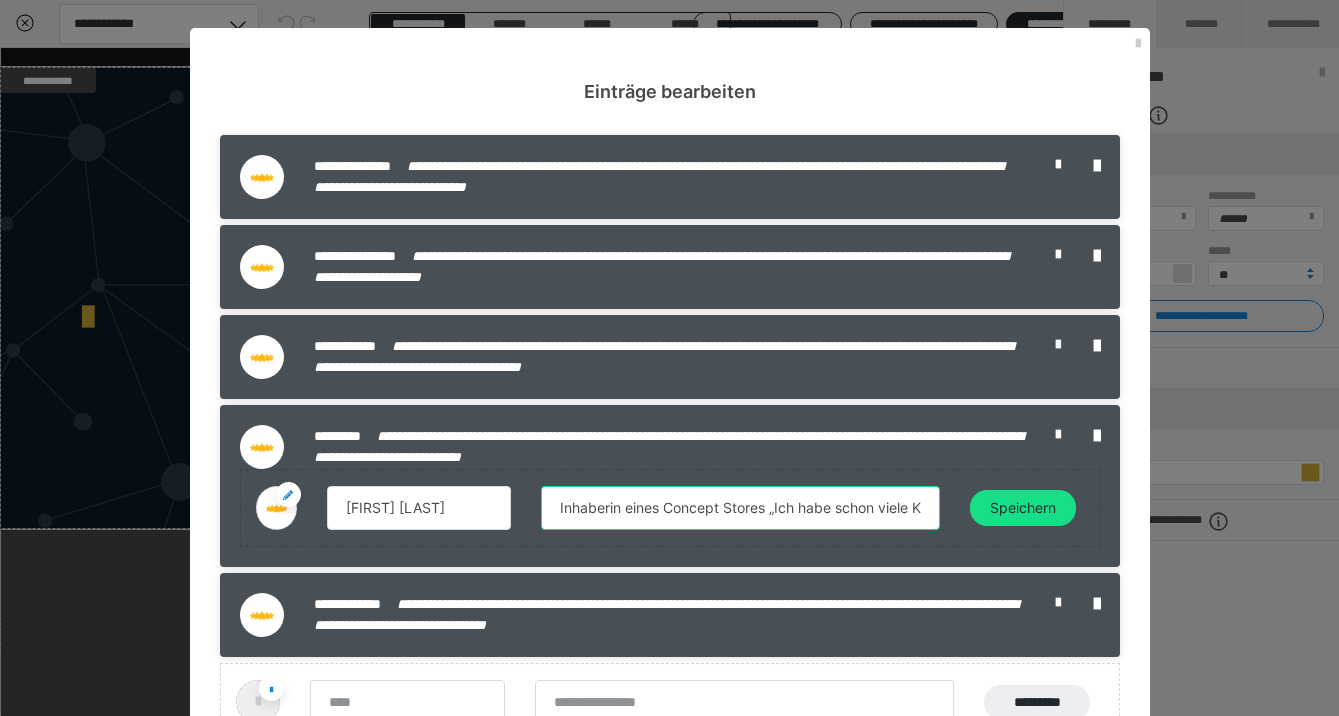 click on "**********" at bounding box center [670, 396] 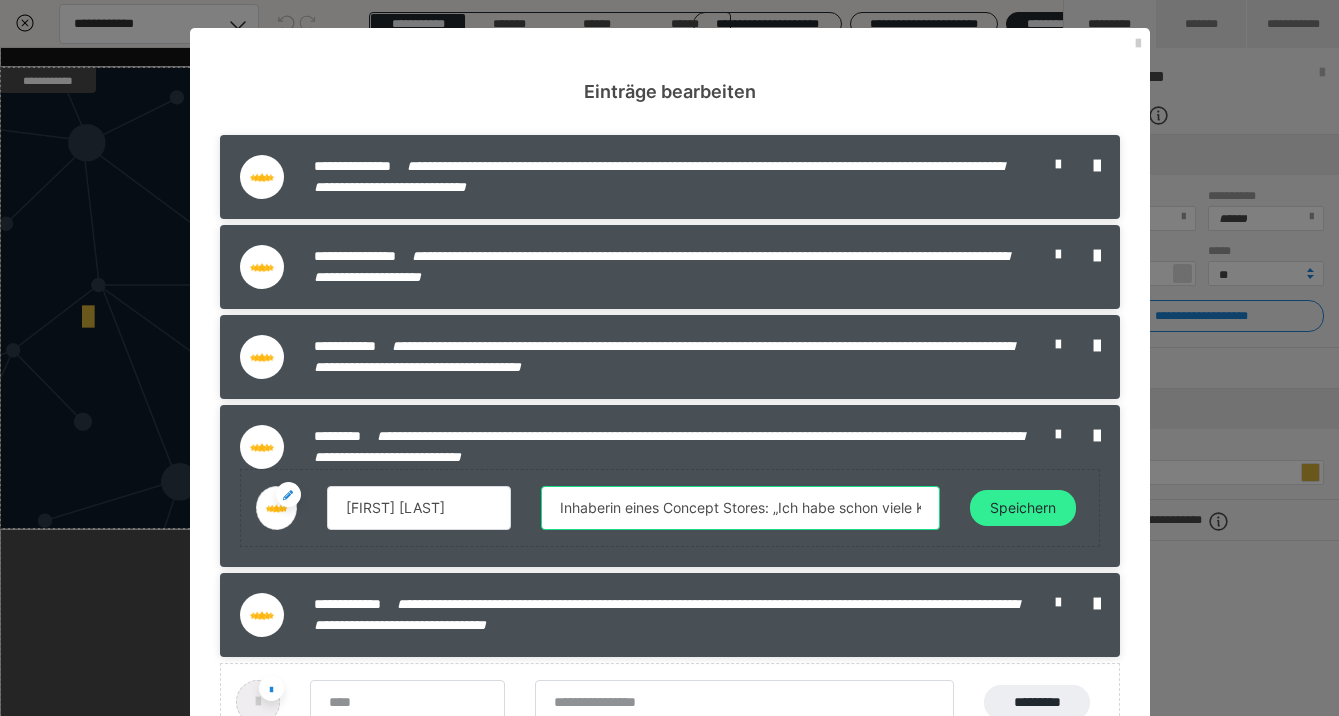 type on "Inhaberin eines Concept Stores: „Ich habe schon viele Kurse gebucht – aber hier hatte ich zum ersten Mal das Gefühl, wirklich abgeholt und verstanden zu werden.“I" 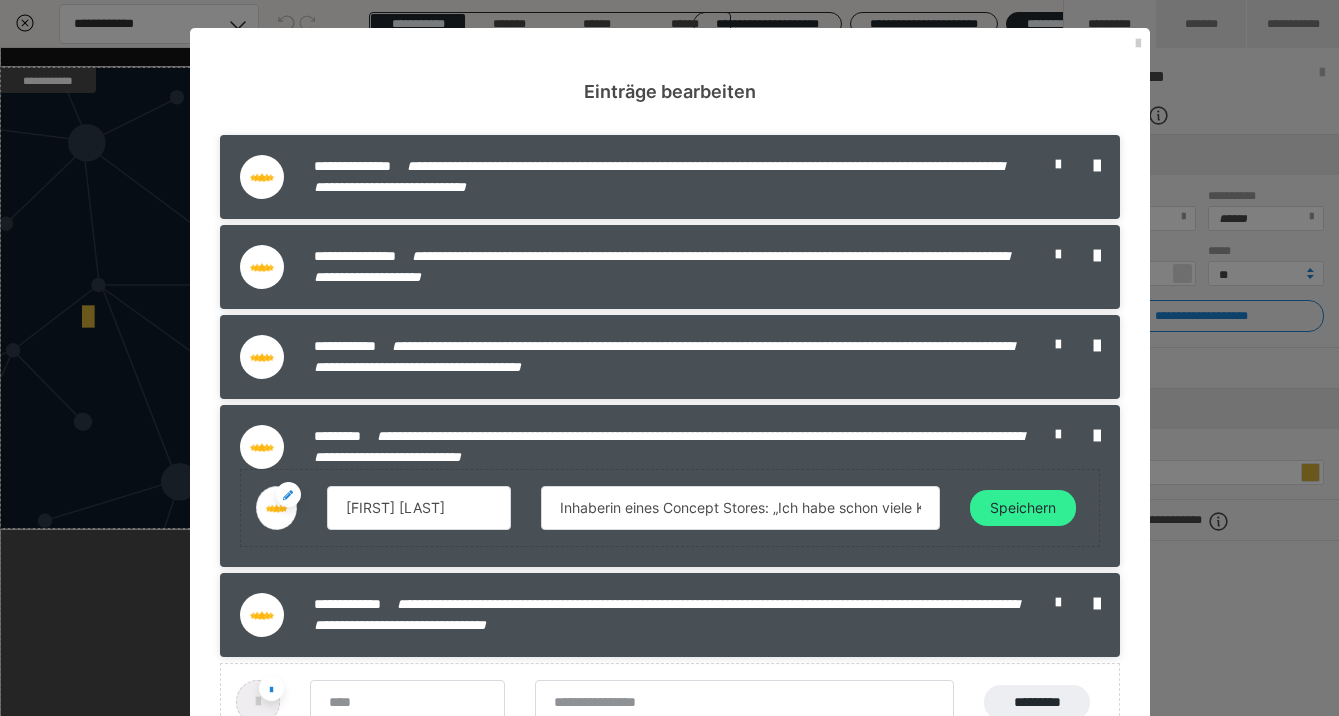 click on "Speichern" at bounding box center (1023, 508) 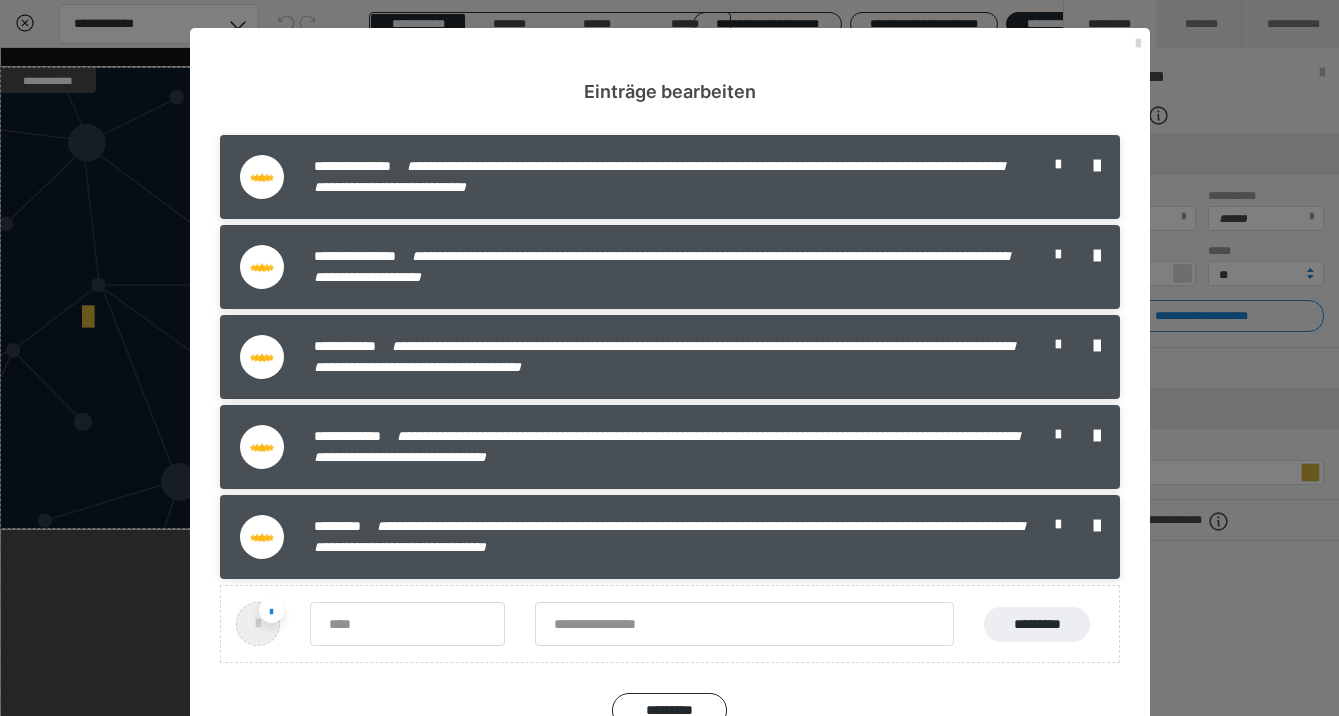click at bounding box center (1138, 44) 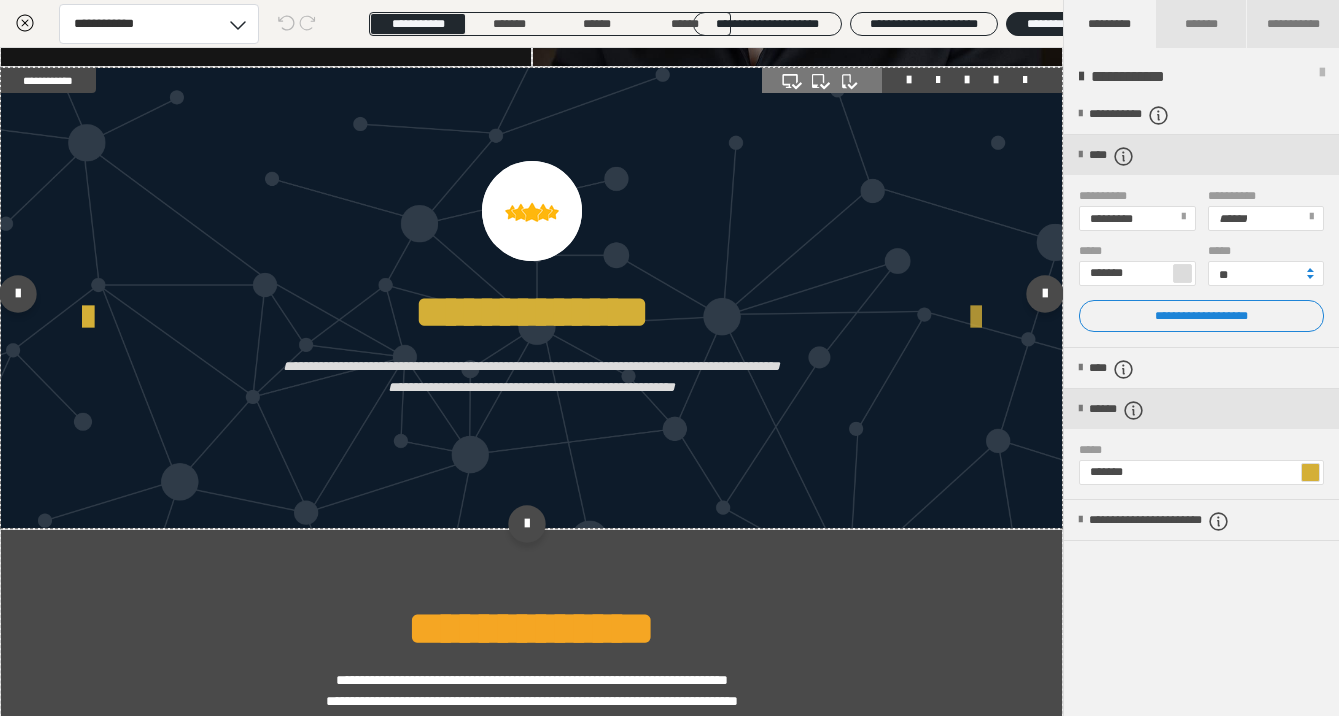 click at bounding box center [976, 318] 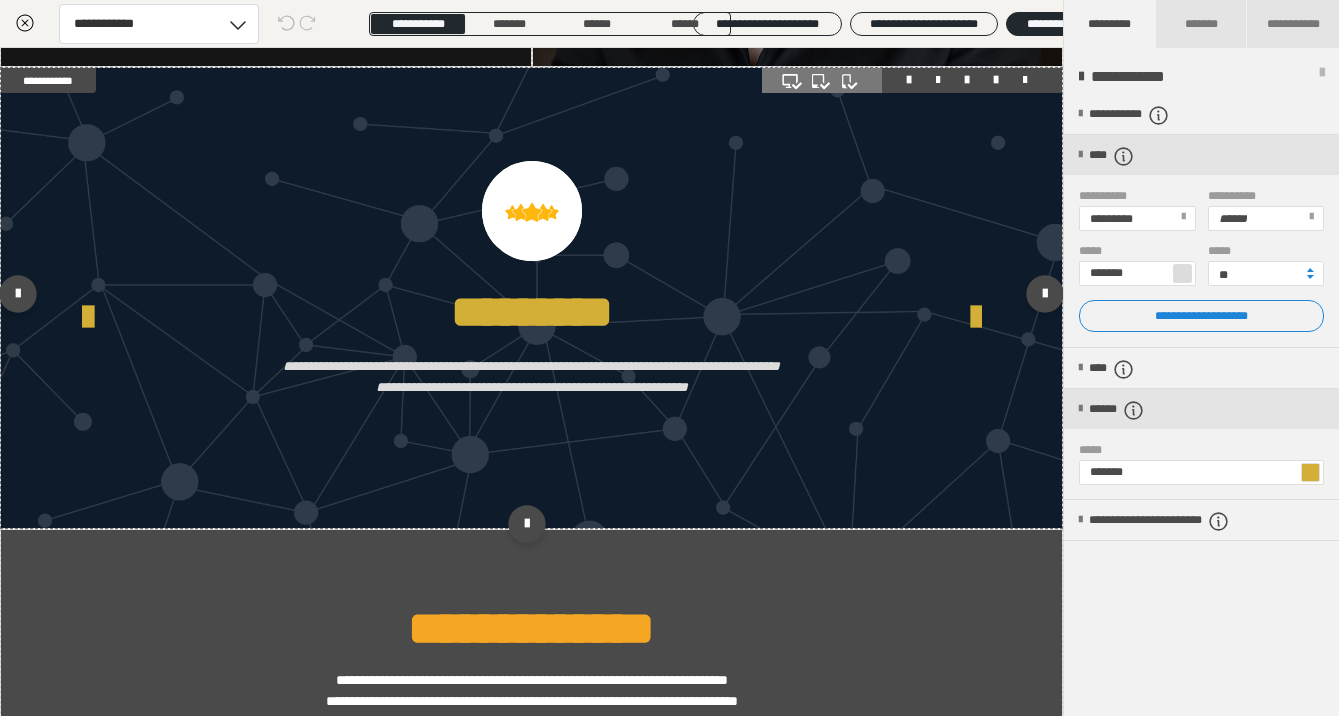 click at bounding box center [531, 298] 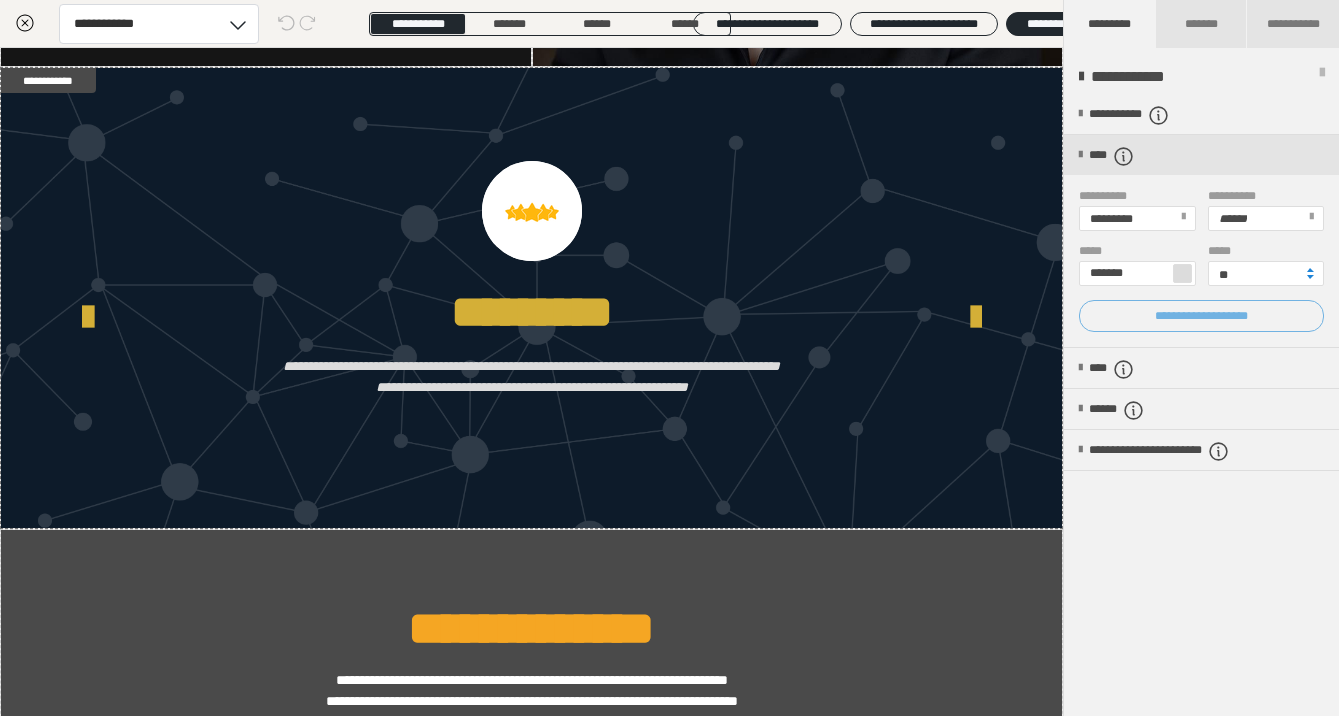 click on "**********" at bounding box center [1201, 316] 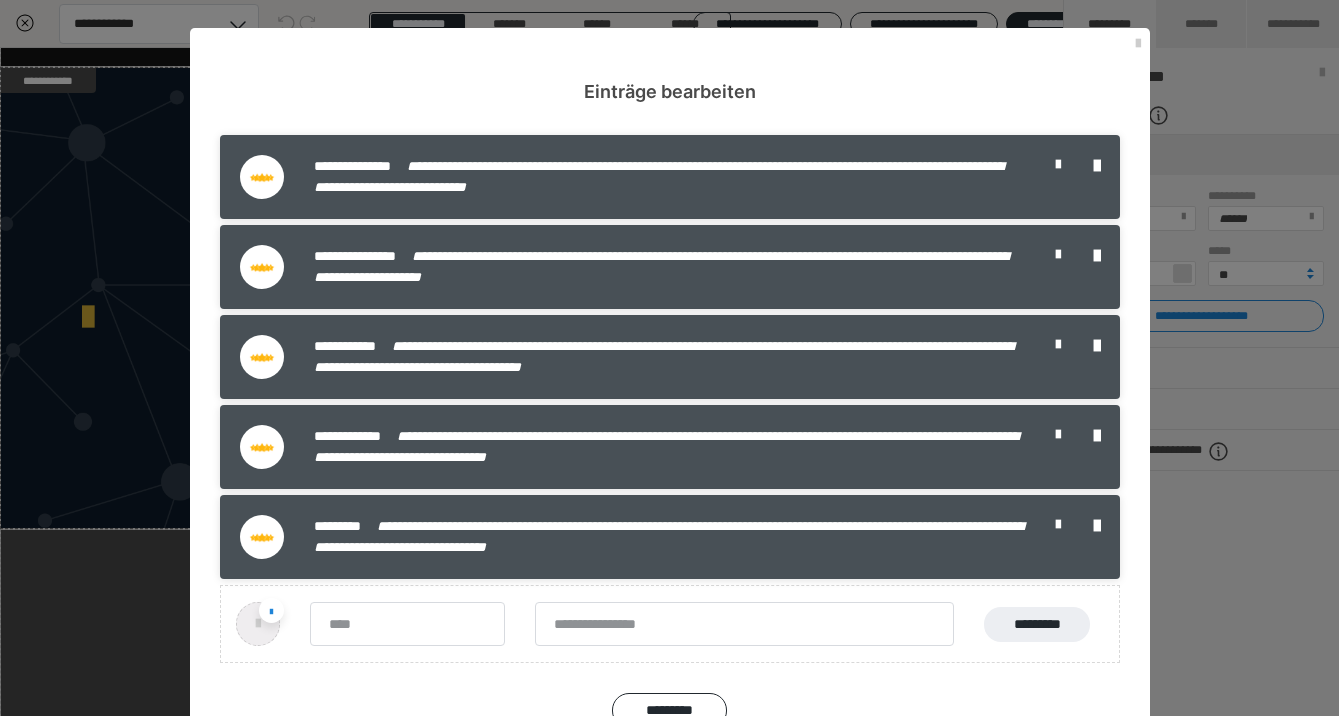 click on "**********" at bounding box center (670, 537) 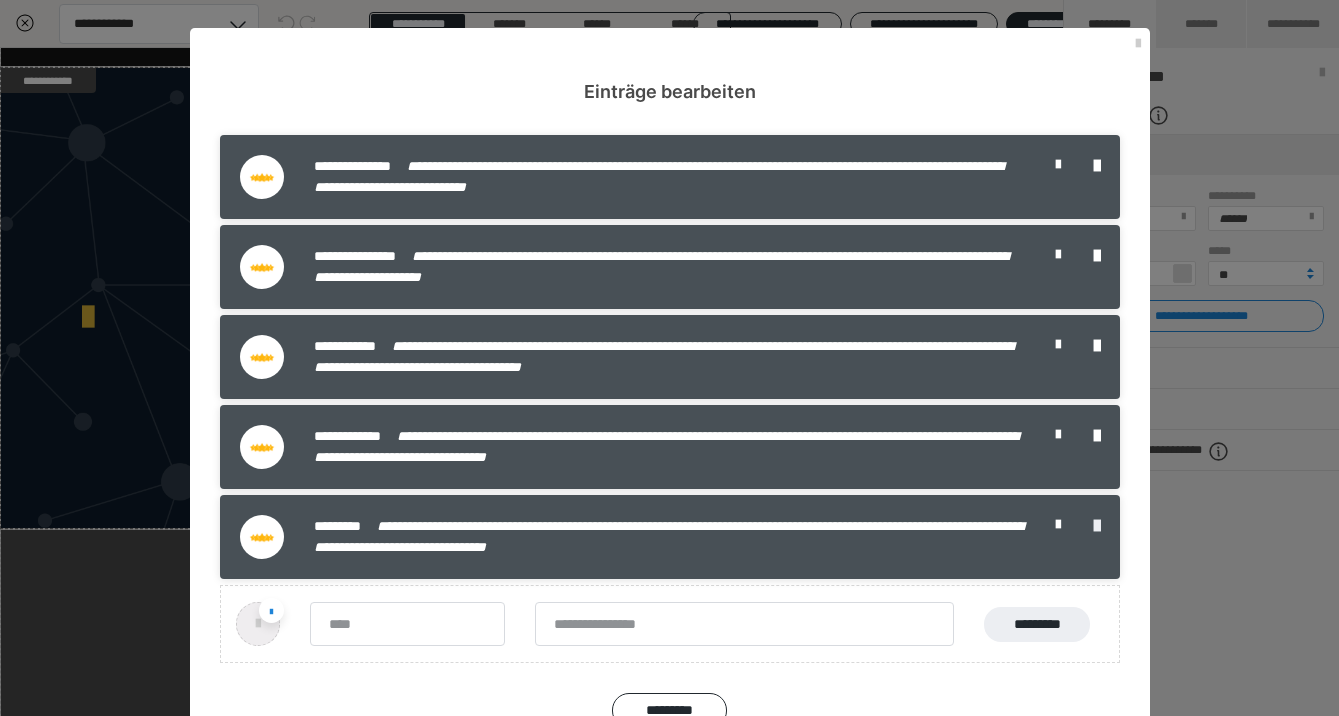 click at bounding box center [1097, 526] 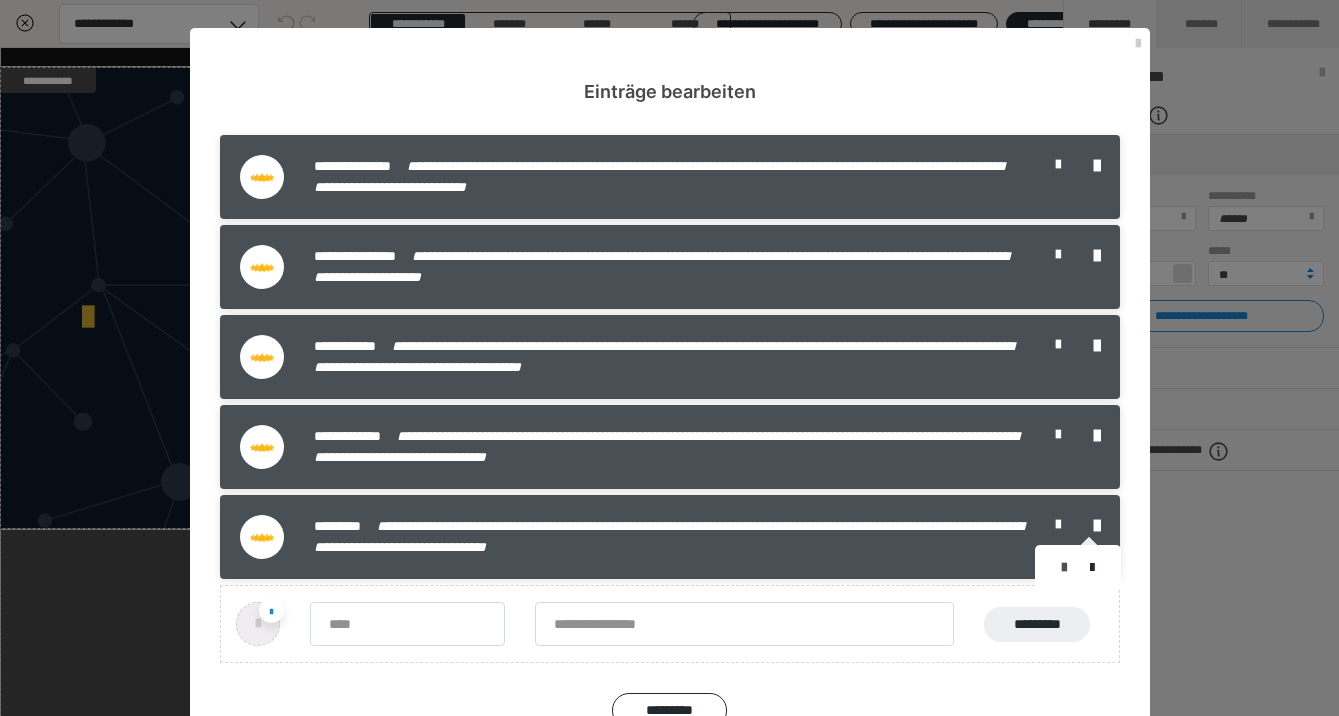 click at bounding box center [1064, 568] 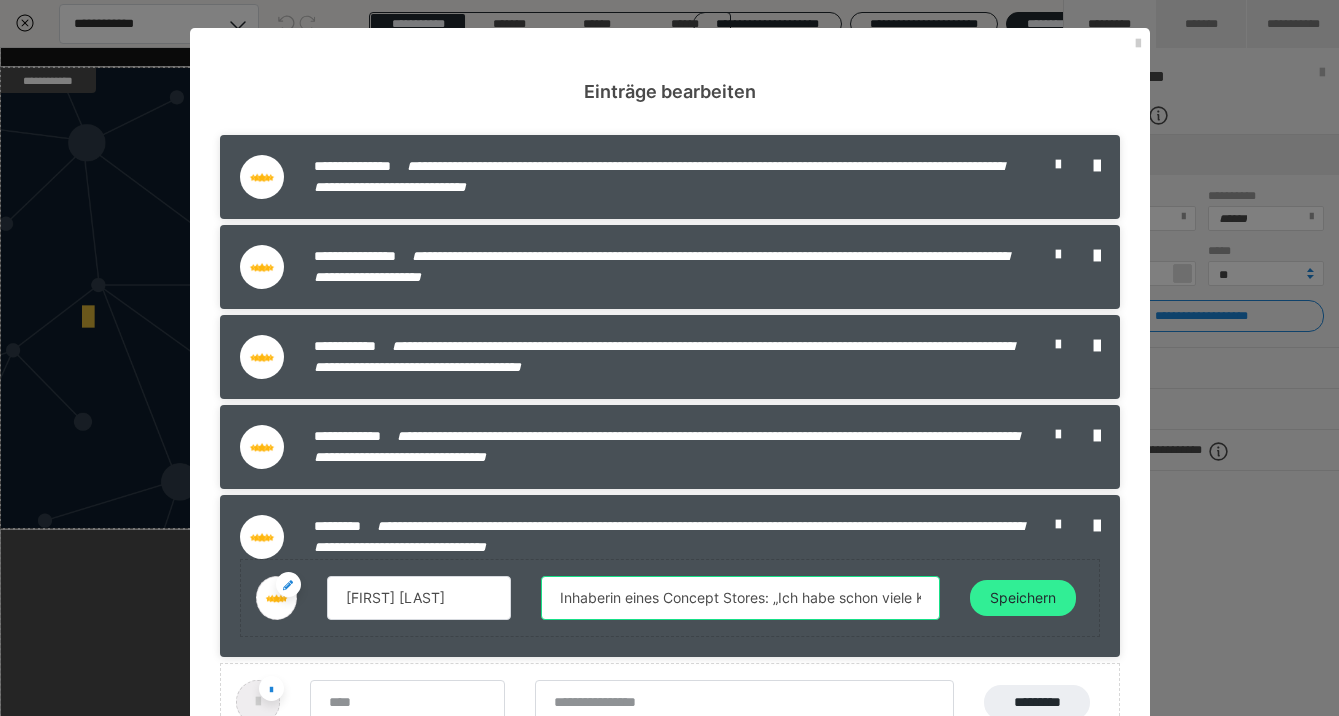 drag, startPoint x: 882, startPoint y: 598, endPoint x: 1056, endPoint y: 611, distance: 174.48495 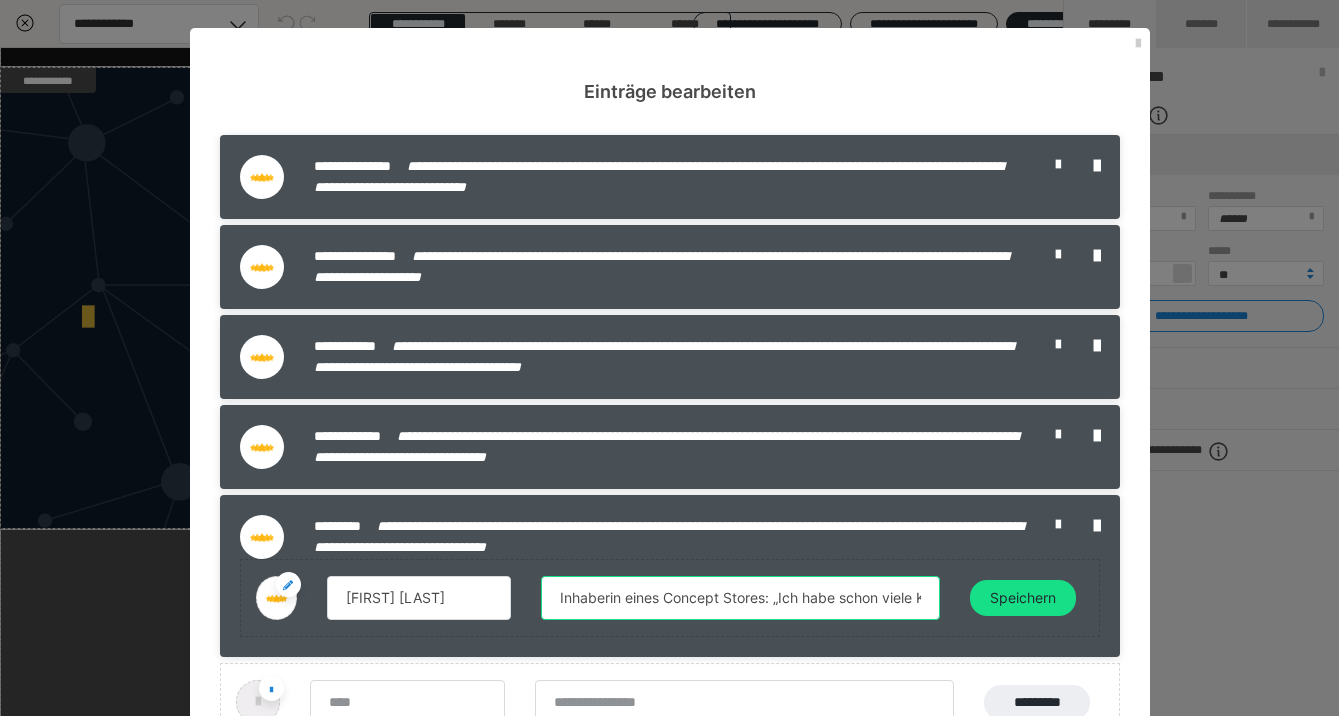 click on "Inhaberin eines Concept Stores: „Ich habe schon viele Kurse gebucht – aber hier hatte ich zum ersten Mal das Gefühl, wirklich abgeholt und verstanden zu werden.“I" at bounding box center [740, 598] 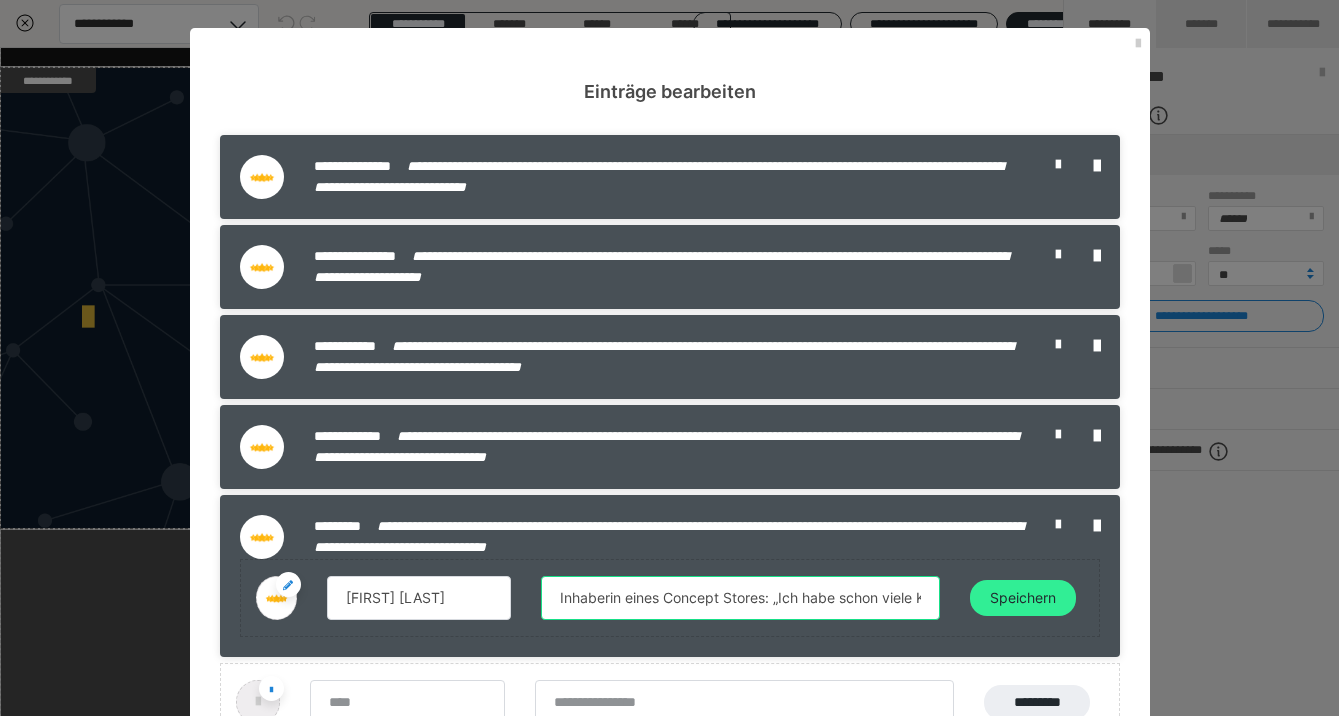 type on "Inhaberin eines Concept Stores: „Ich habe schon viele Kurse gebucht – aber hier hatte ich zum ersten Mal das Gefühl, wirklich abgeholt und verstanden zu werden.“" 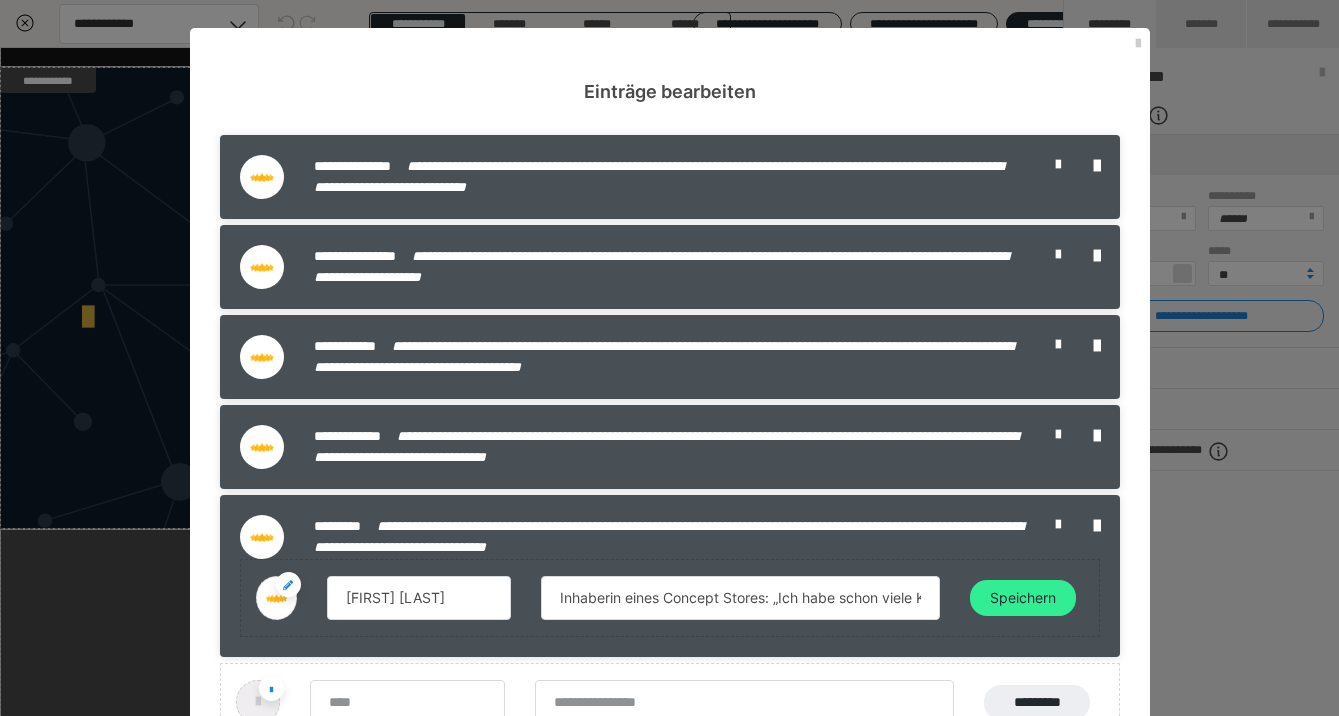 click on "Speichern" at bounding box center (1023, 598) 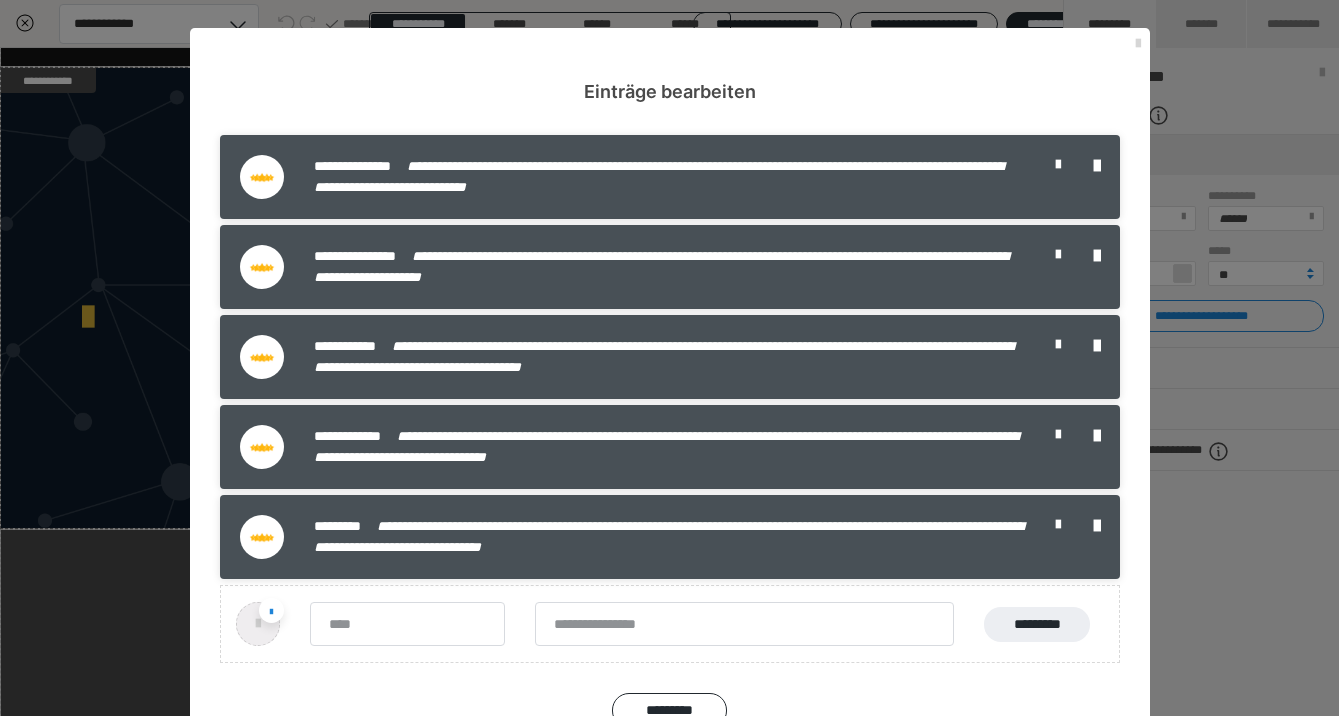 click at bounding box center [1138, 44] 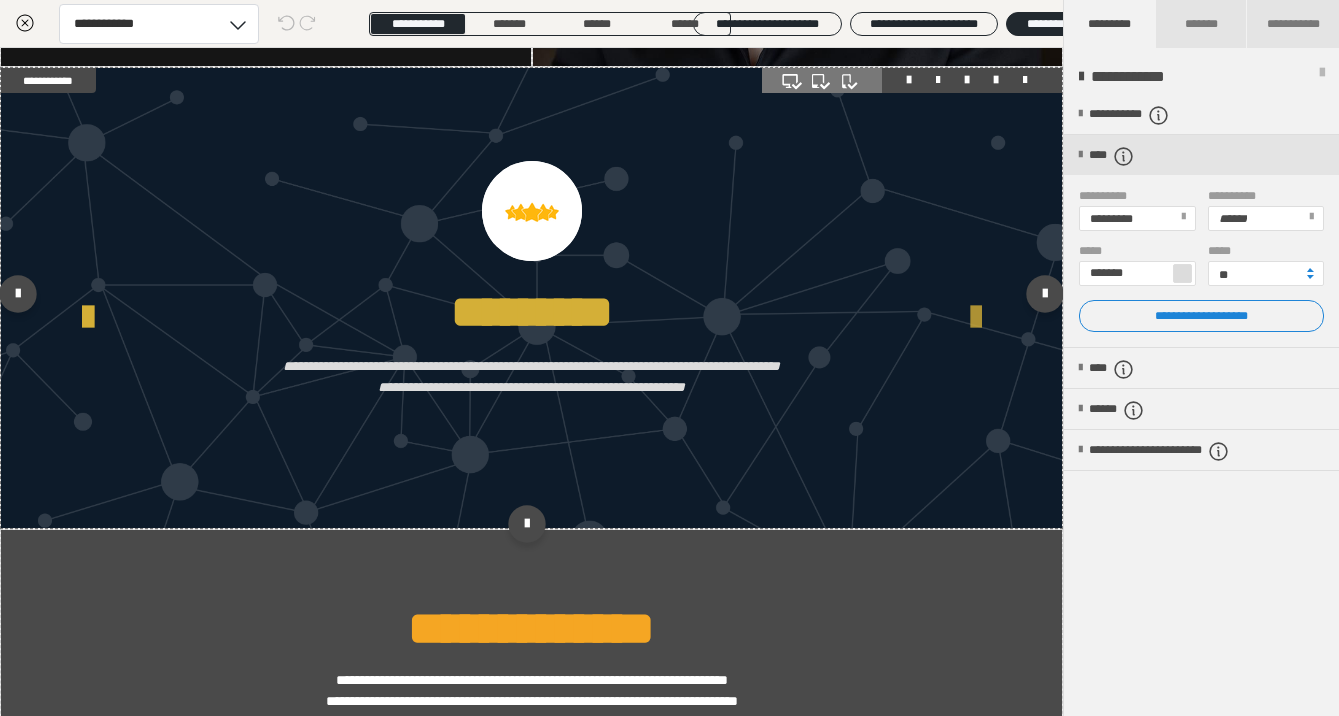 click at bounding box center [976, 318] 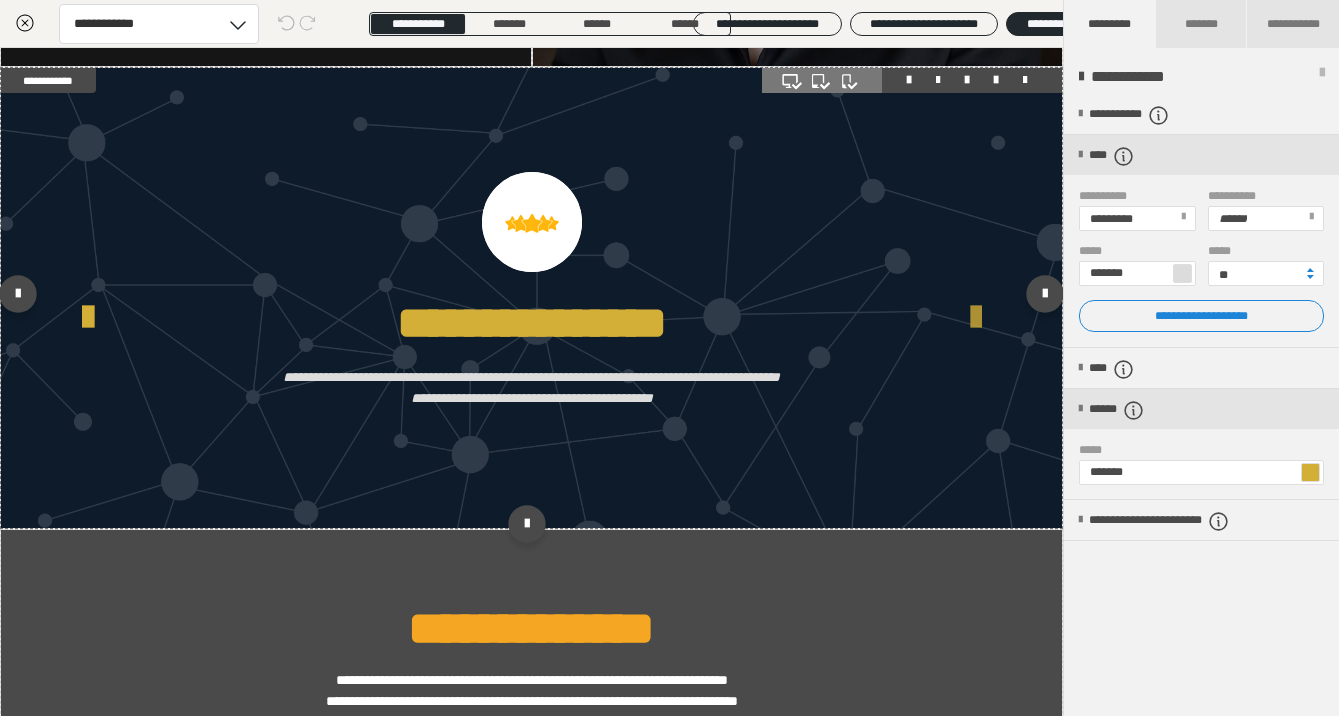 click at bounding box center [976, 318] 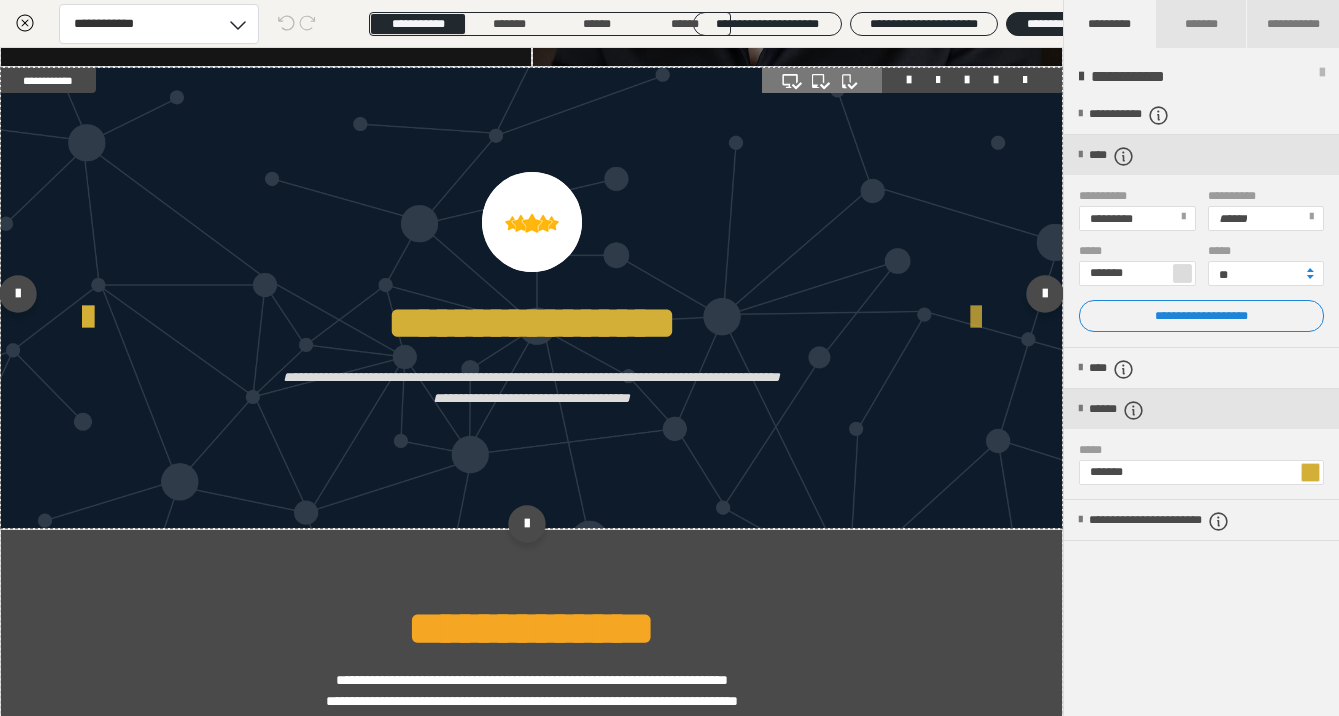 click at bounding box center (976, 318) 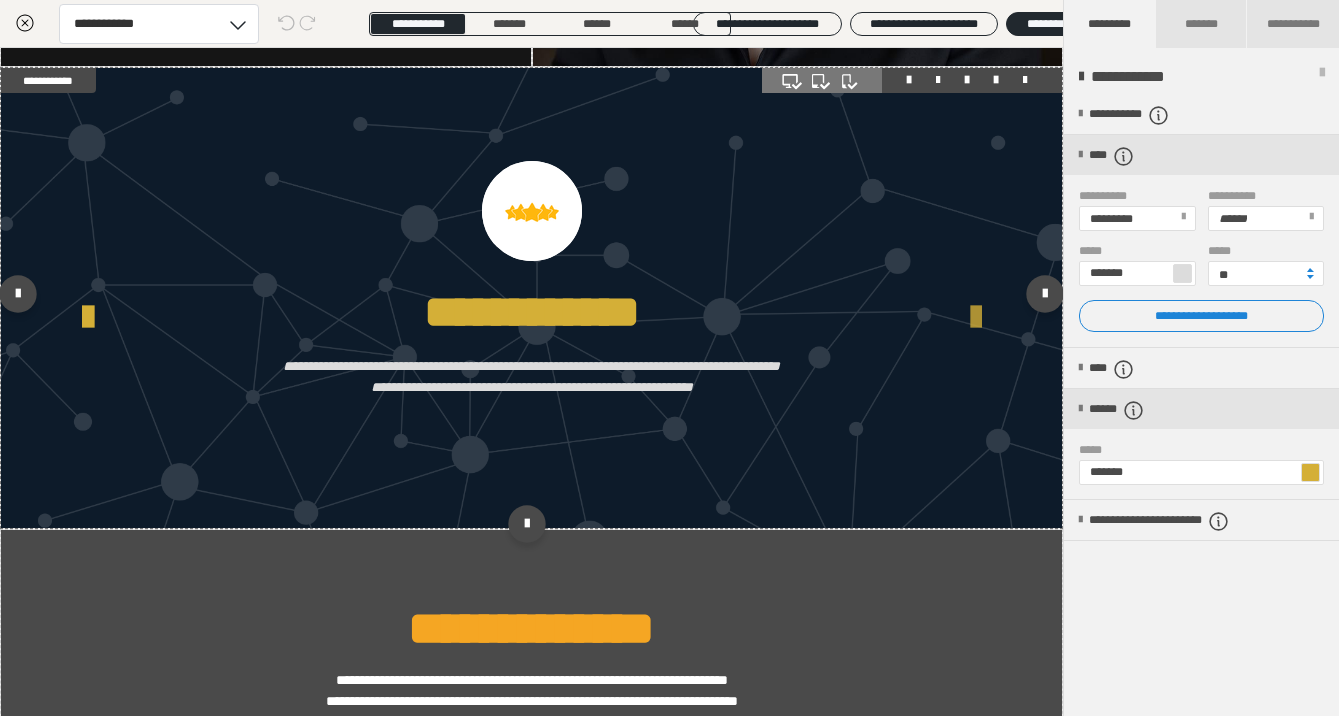 click at bounding box center (976, 318) 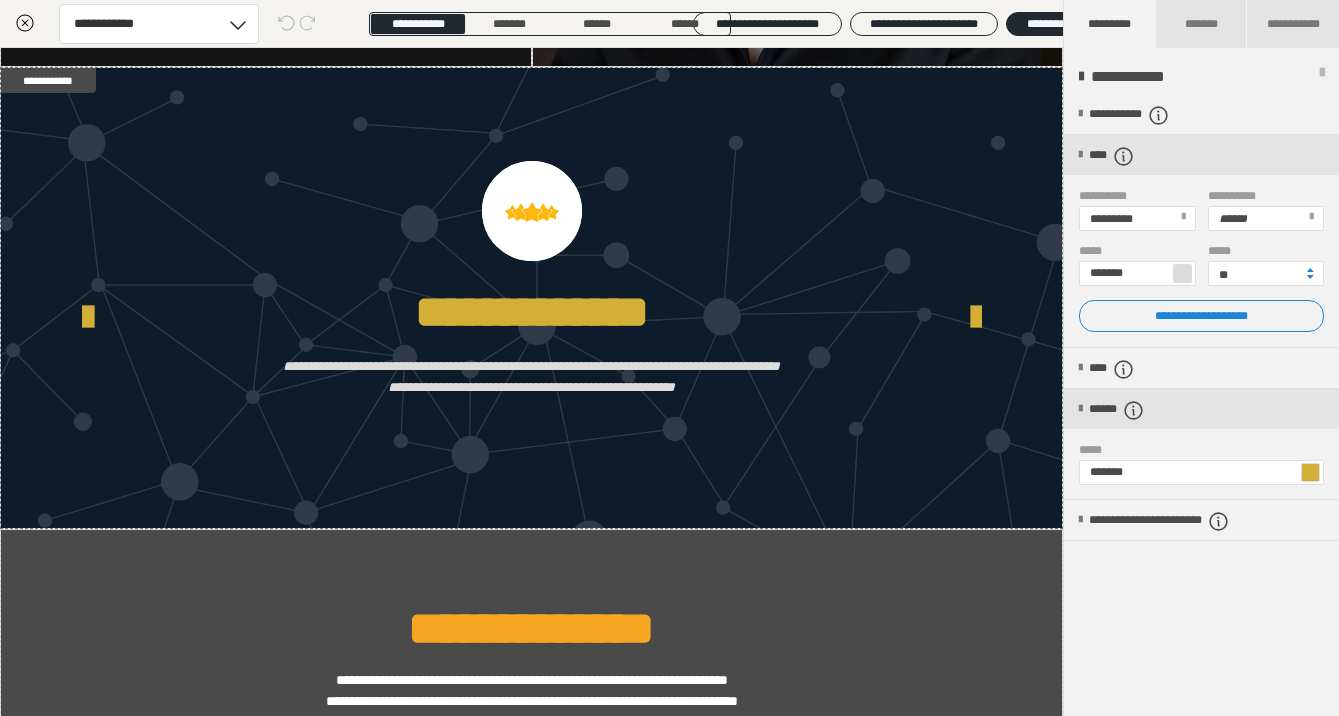 click on "**********" at bounding box center (1201, 406) 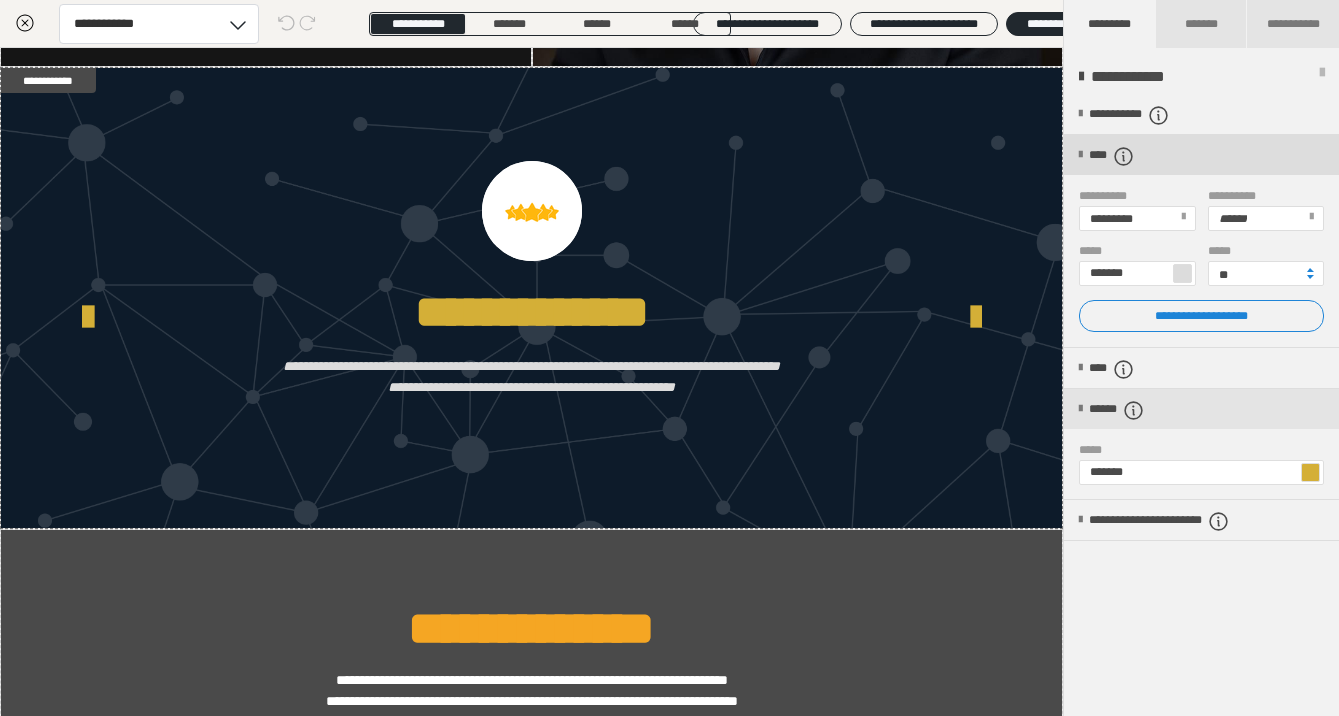 click on "****" at bounding box center (1201, 155) 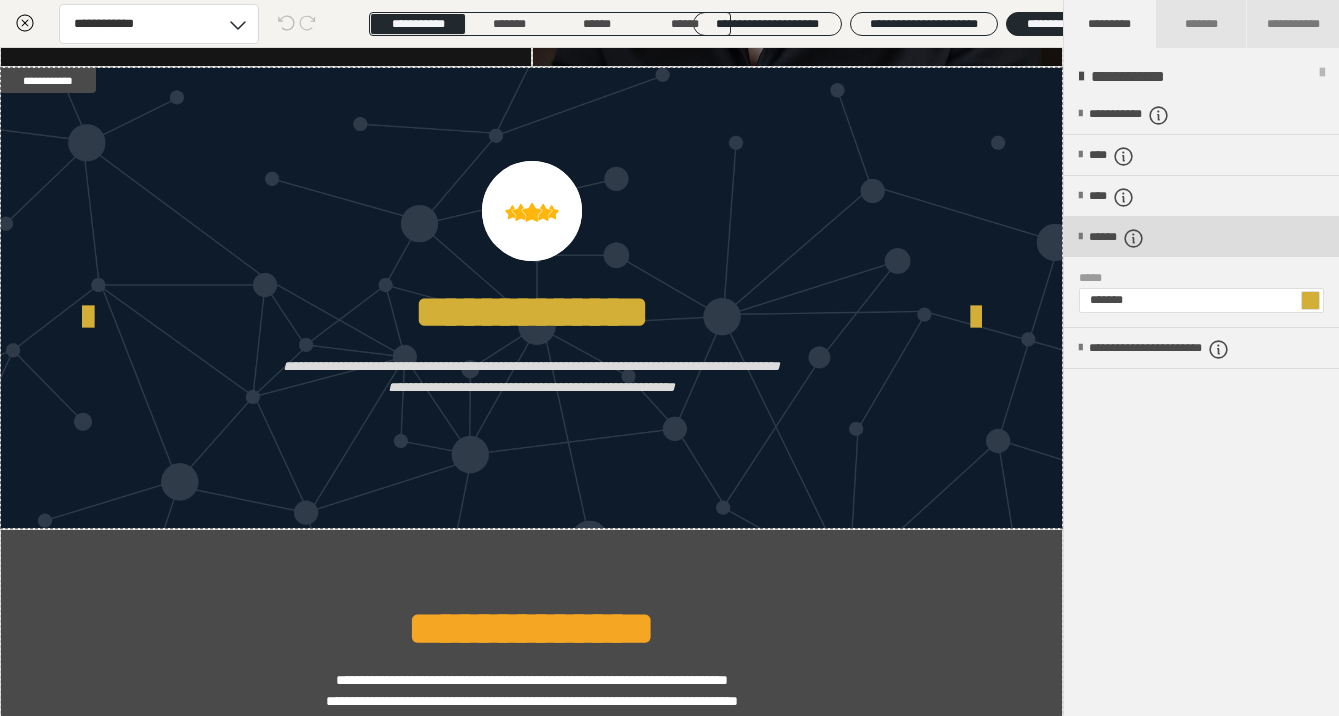 click on "******" at bounding box center [1201, 237] 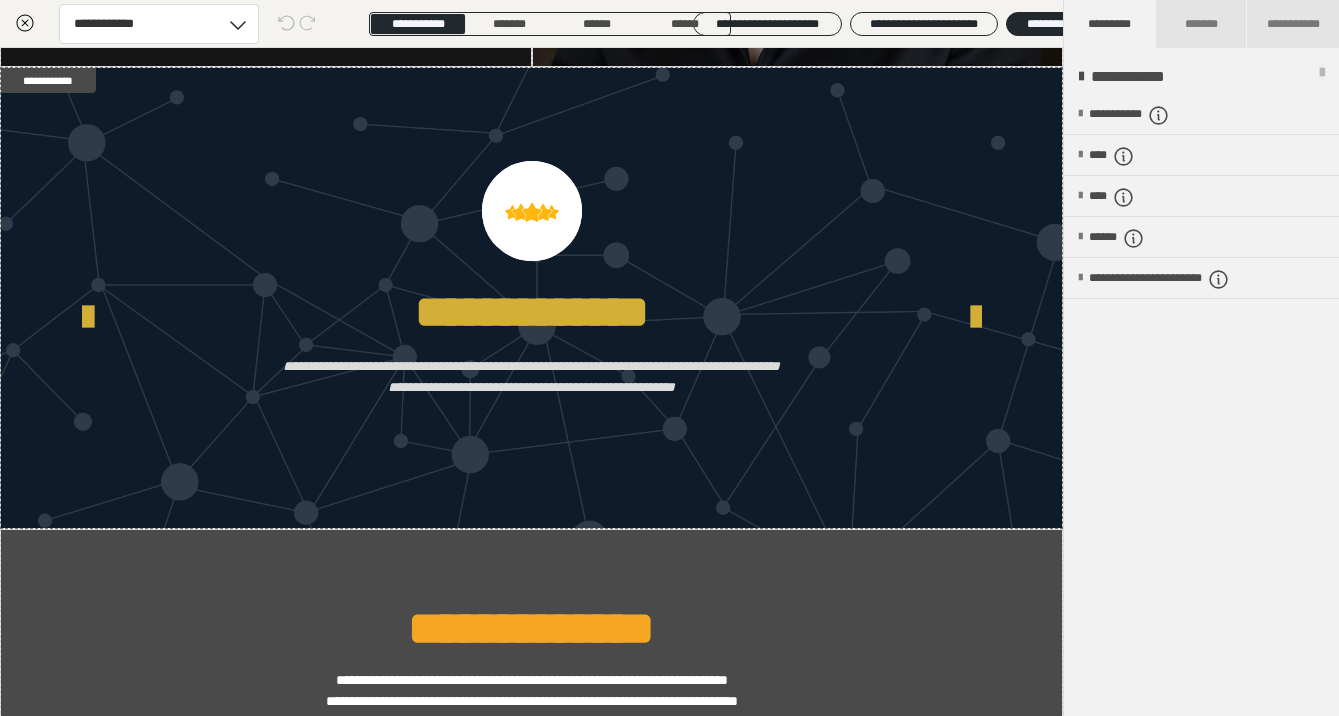 click on "**********" at bounding box center [1201, 406] 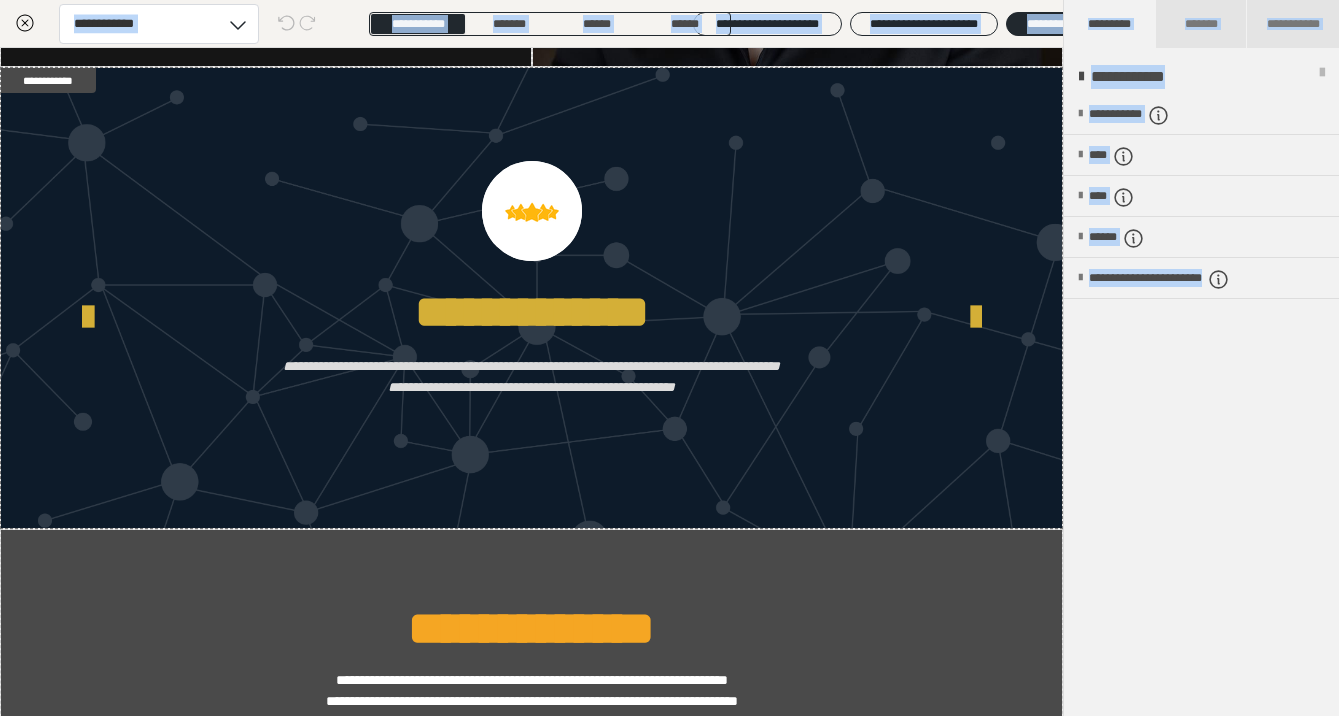 drag, startPoint x: 1150, startPoint y: 524, endPoint x: 1111, endPoint y: 789, distance: 267.85443 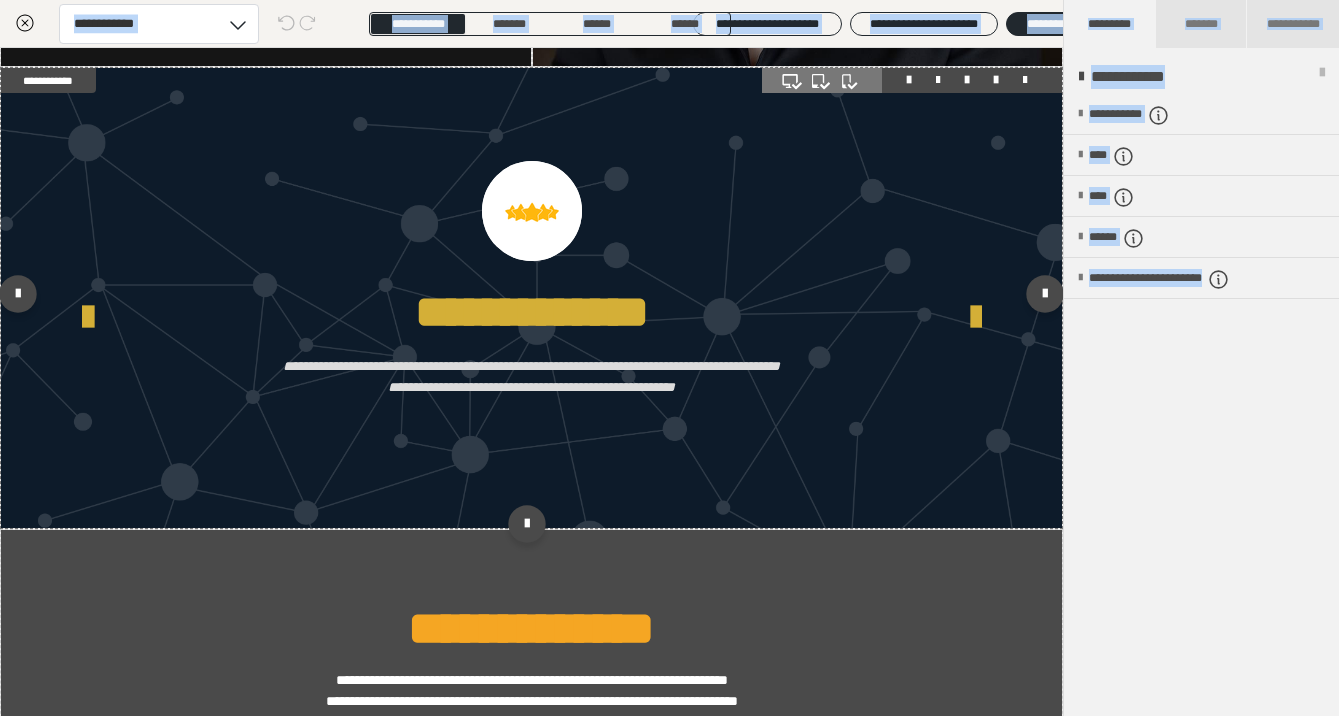 click at bounding box center [531, 298] 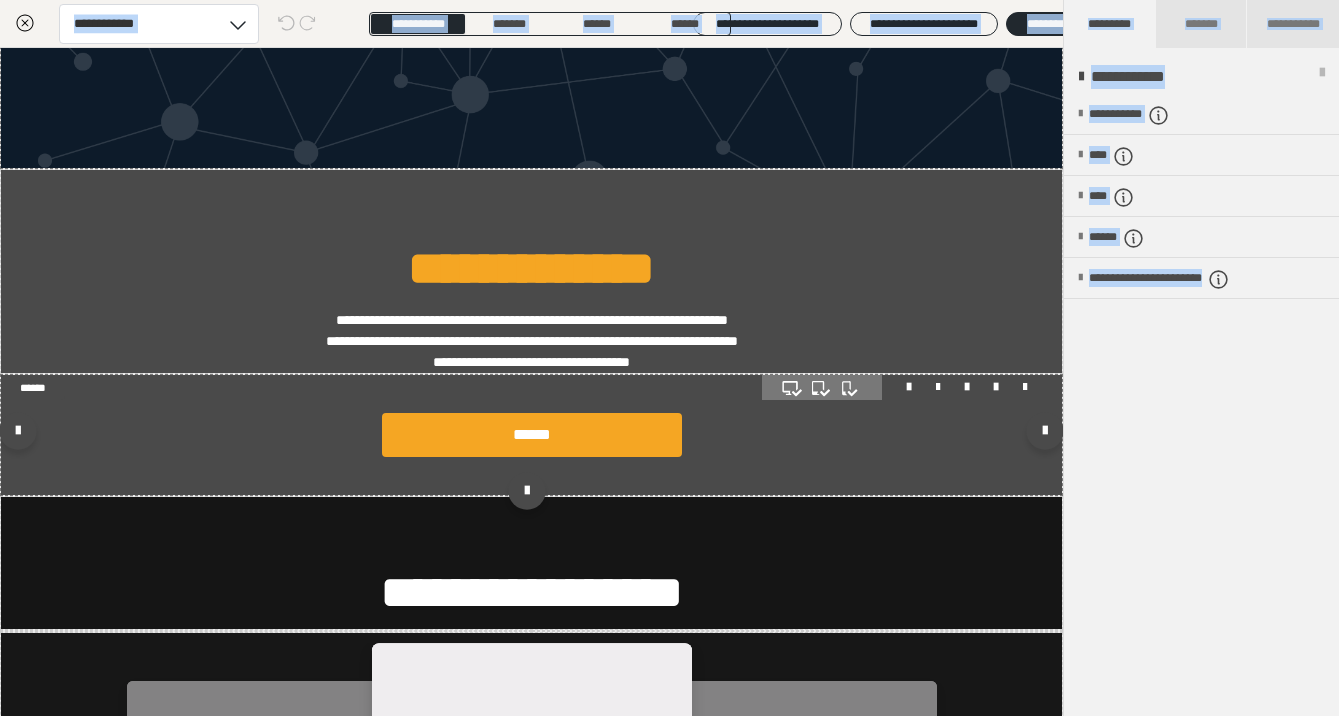scroll, scrollTop: 3219, scrollLeft: 0, axis: vertical 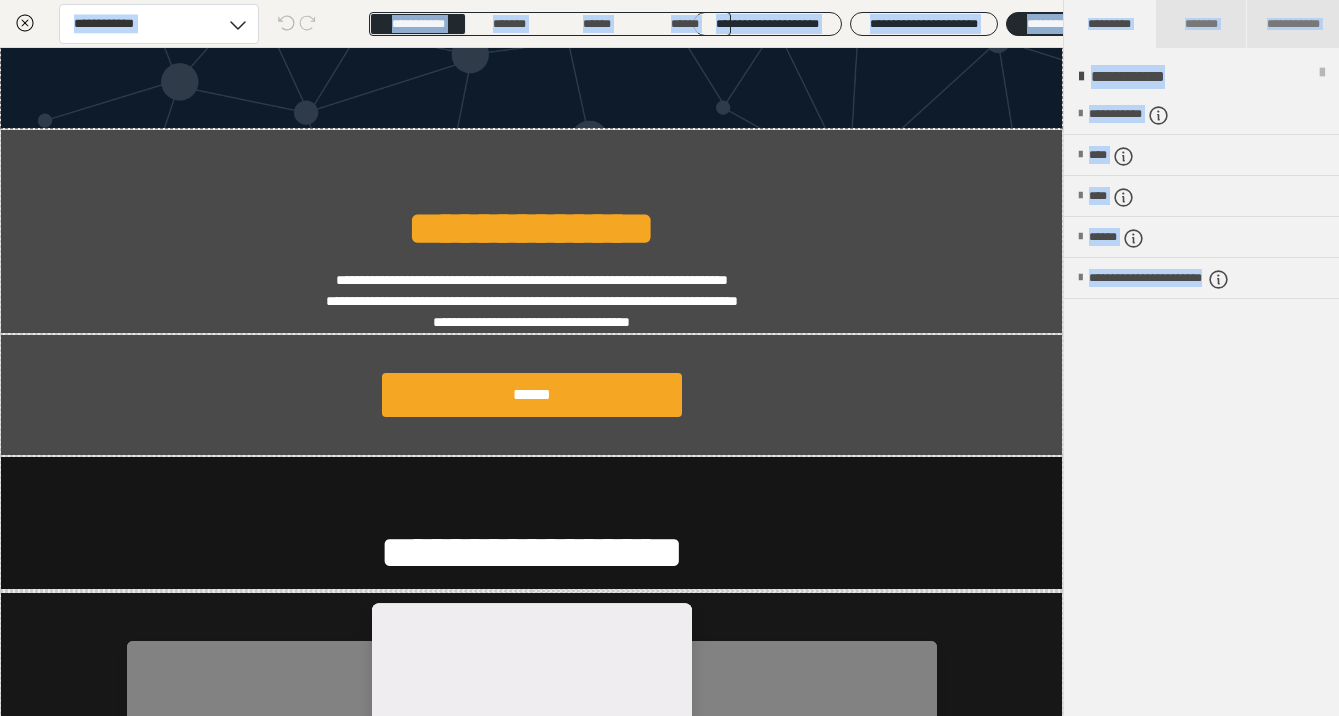 click on "**********" at bounding box center [1201, 406] 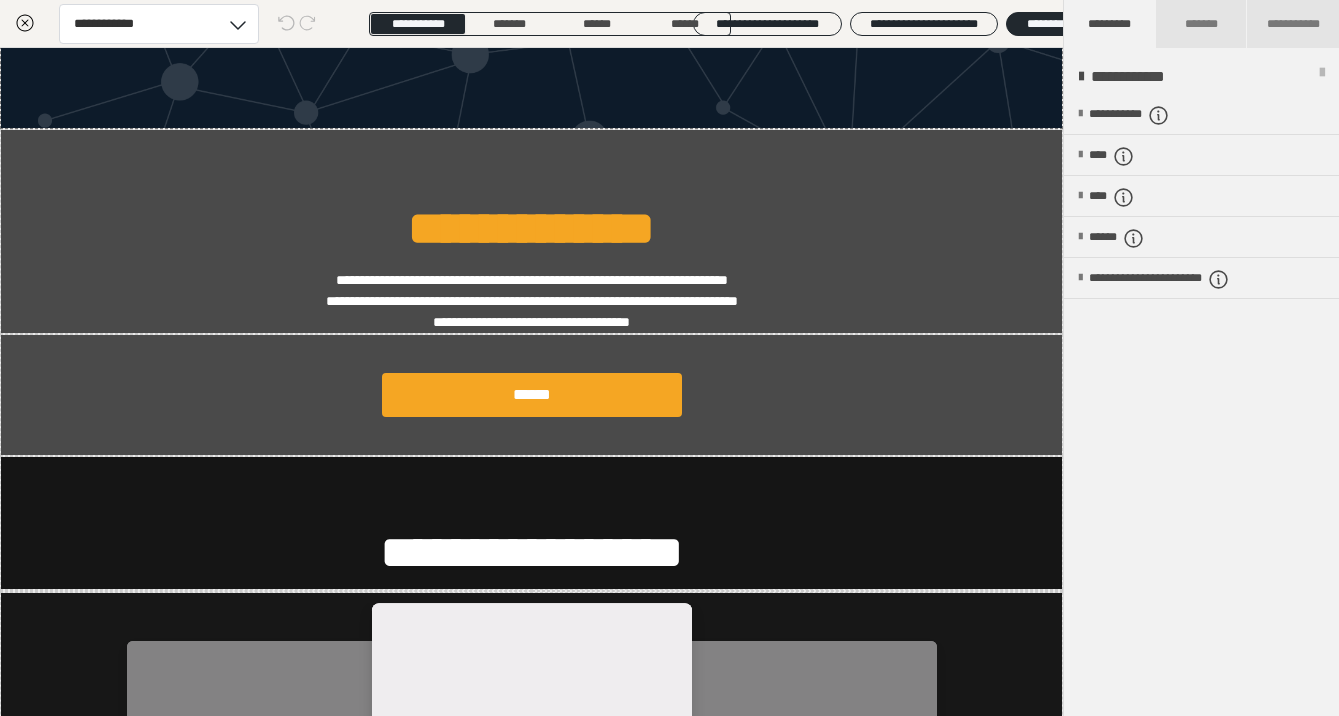 drag, startPoint x: 1160, startPoint y: 668, endPoint x: 1162, endPoint y: 761, distance: 93.0215 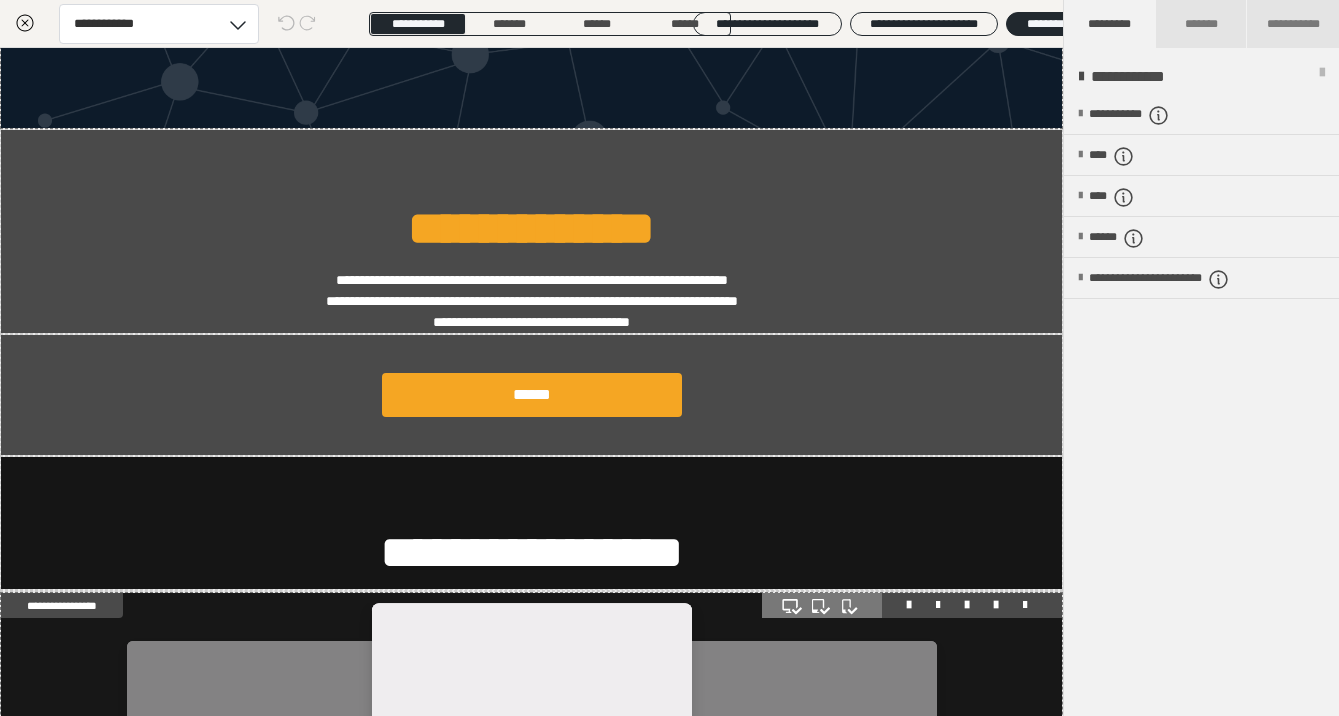 click at bounding box center (531, 849) 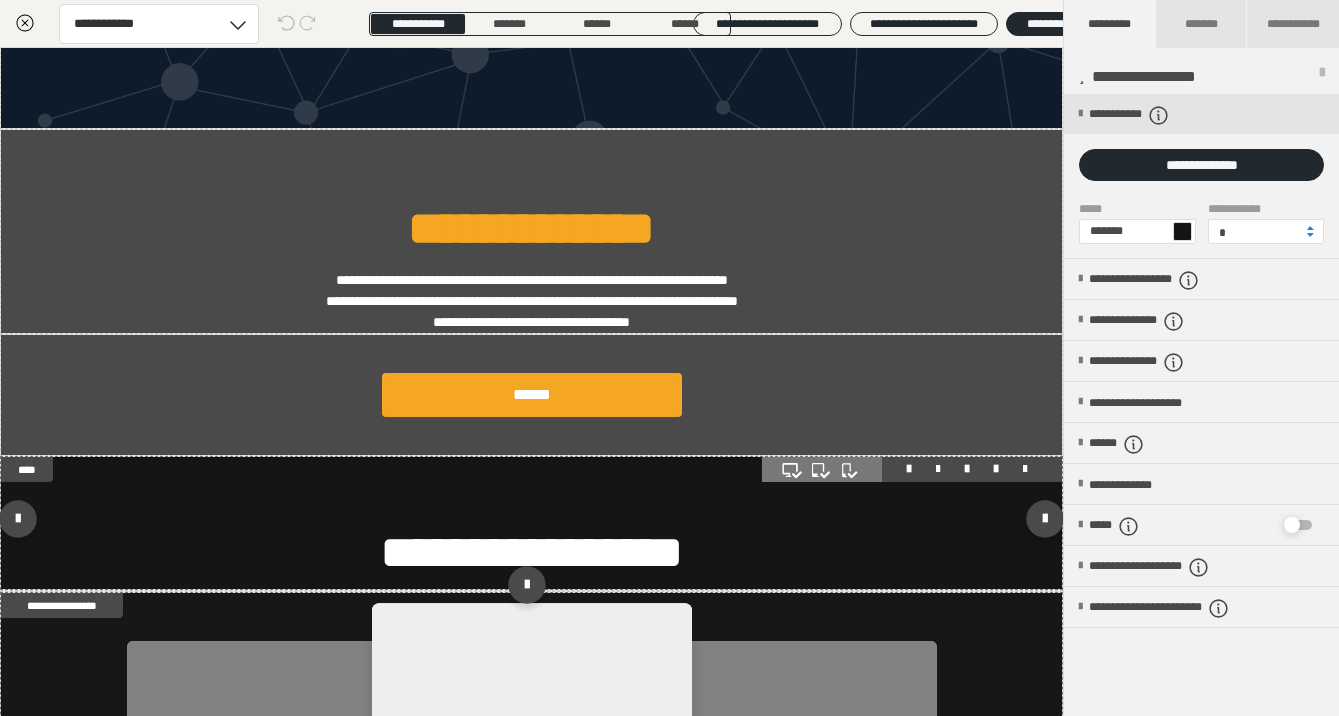 click at bounding box center [531, 523] 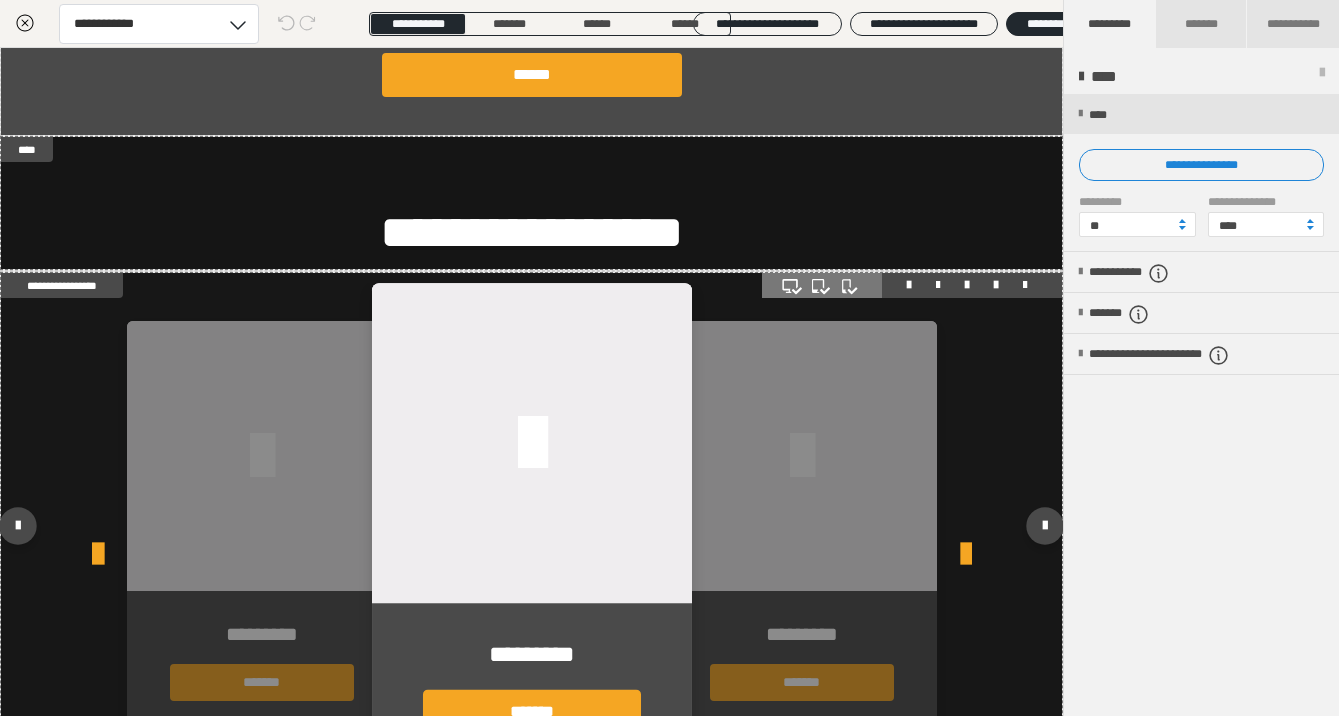 scroll, scrollTop: 3579, scrollLeft: 0, axis: vertical 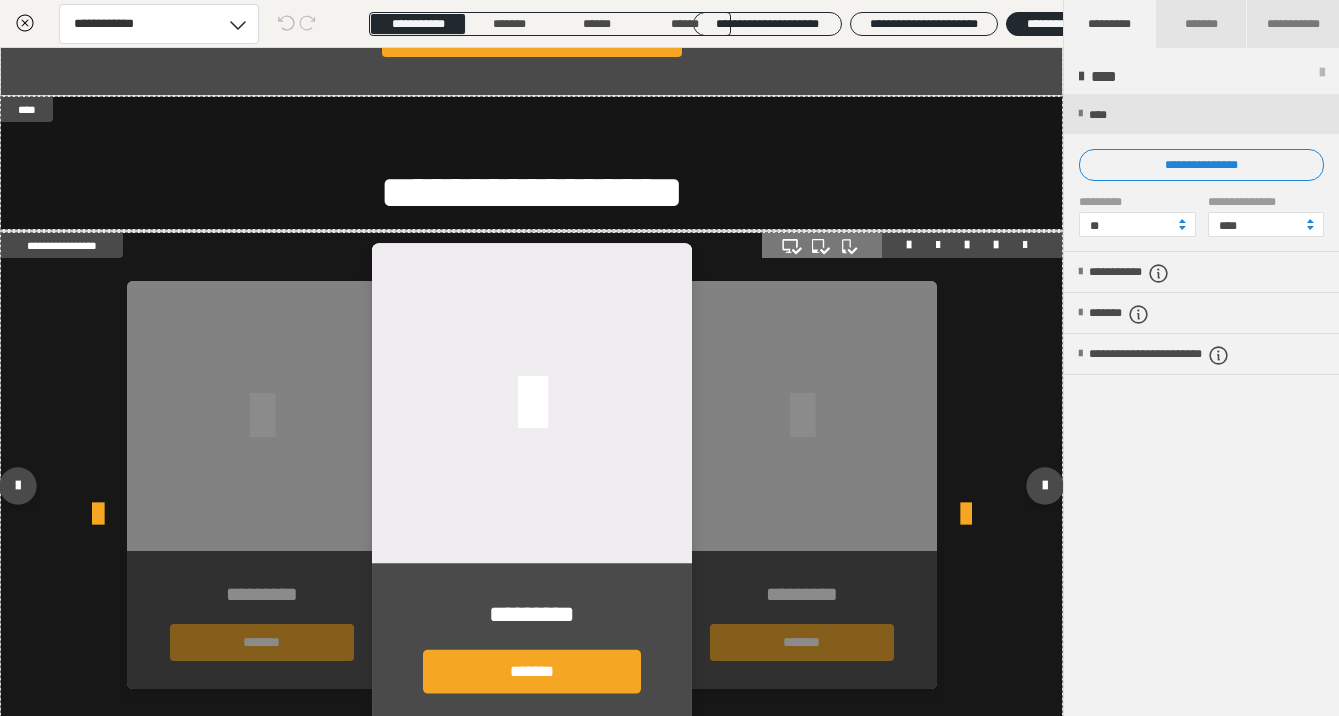 click at bounding box center (1025, 245) 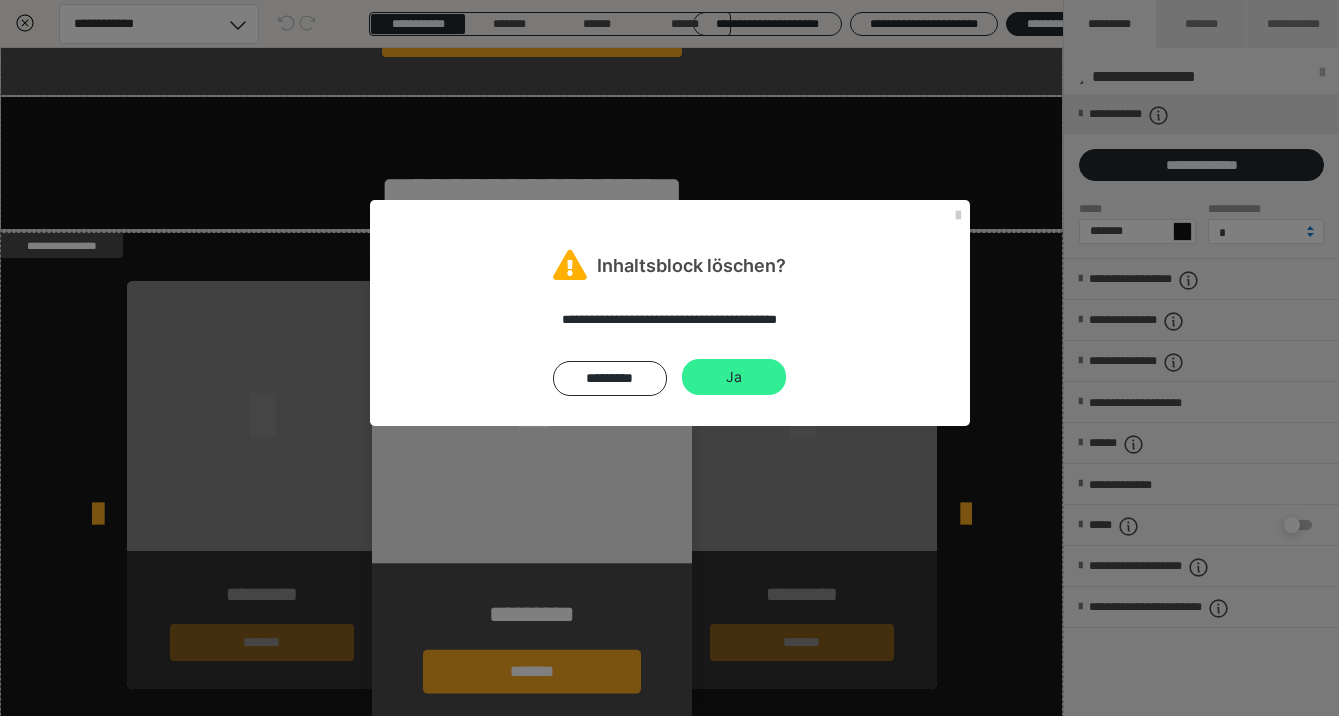 click on "Ja" at bounding box center (734, 377) 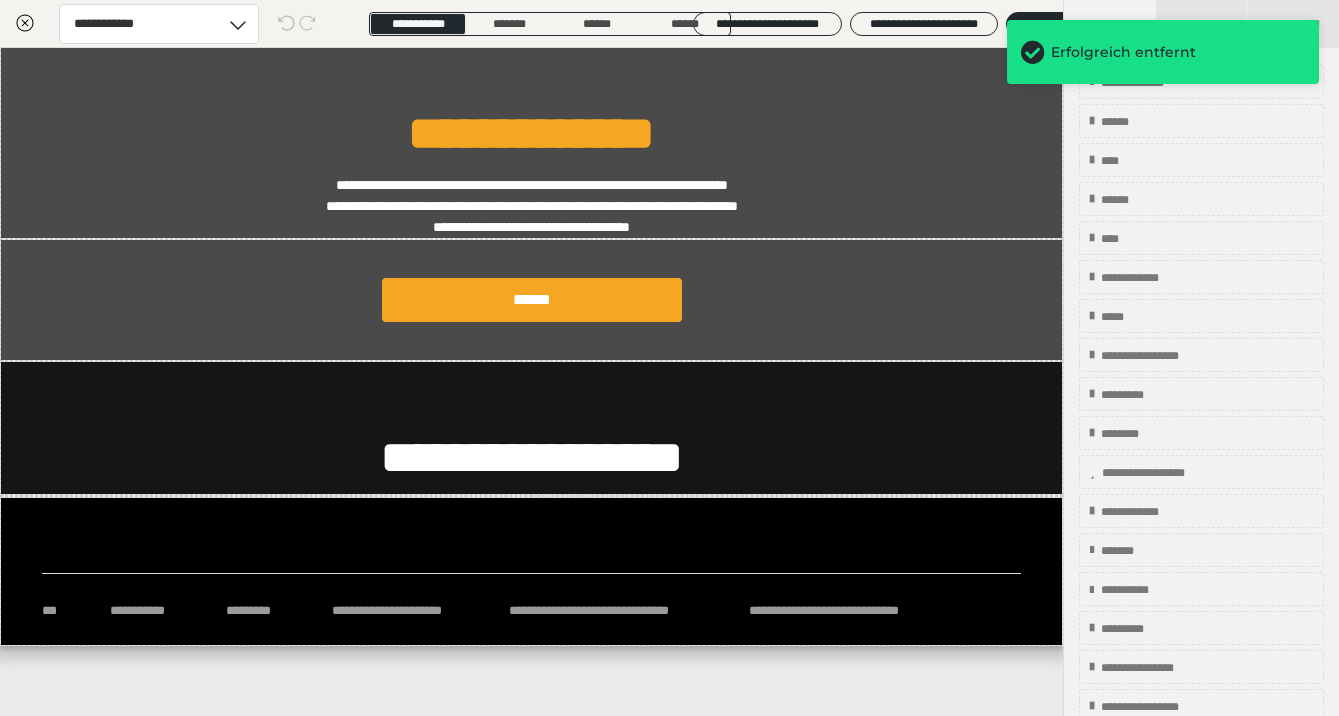 scroll, scrollTop: 3327, scrollLeft: 0, axis: vertical 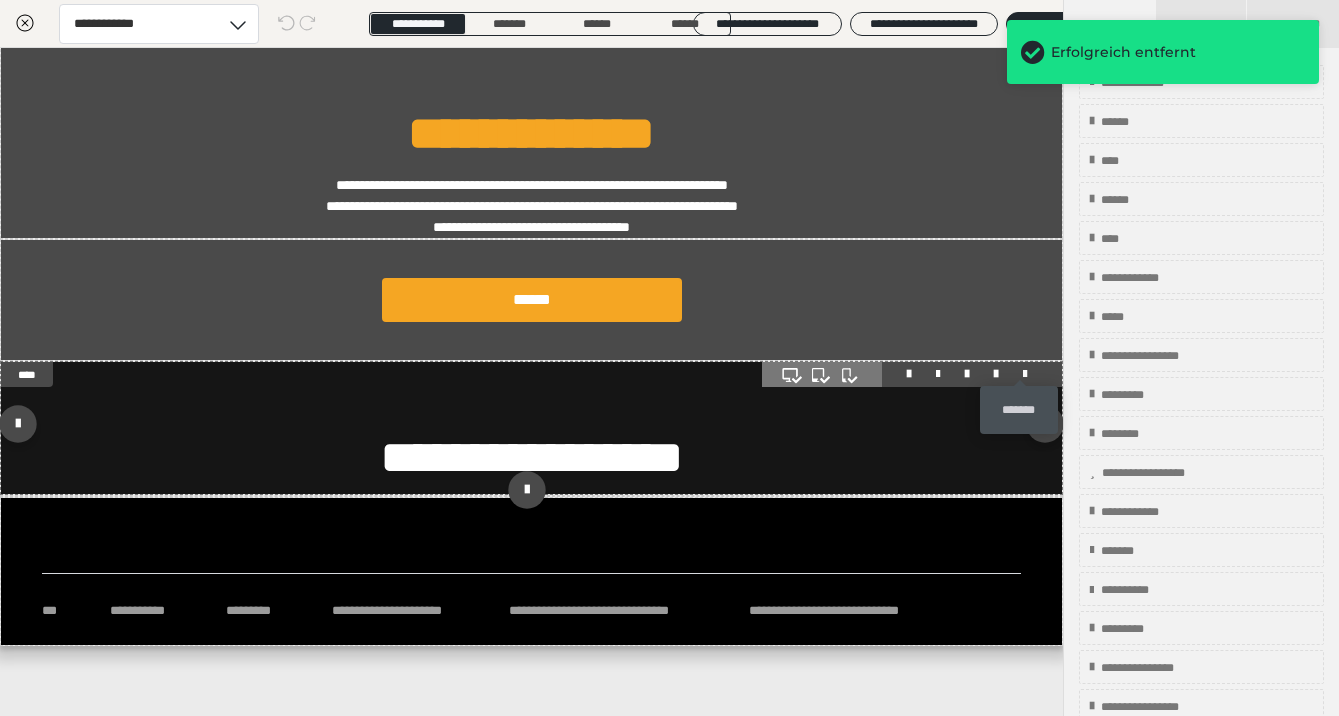 click at bounding box center [1025, 374] 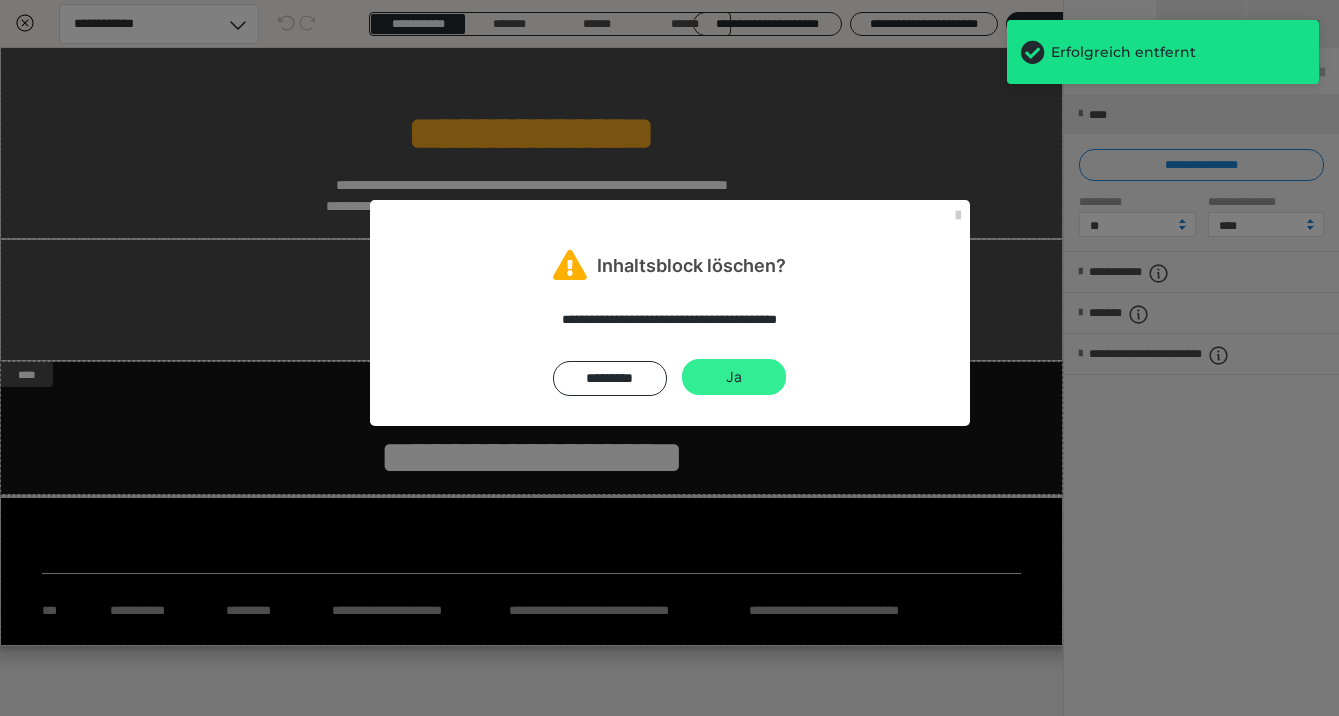 click on "Ja" at bounding box center [734, 377] 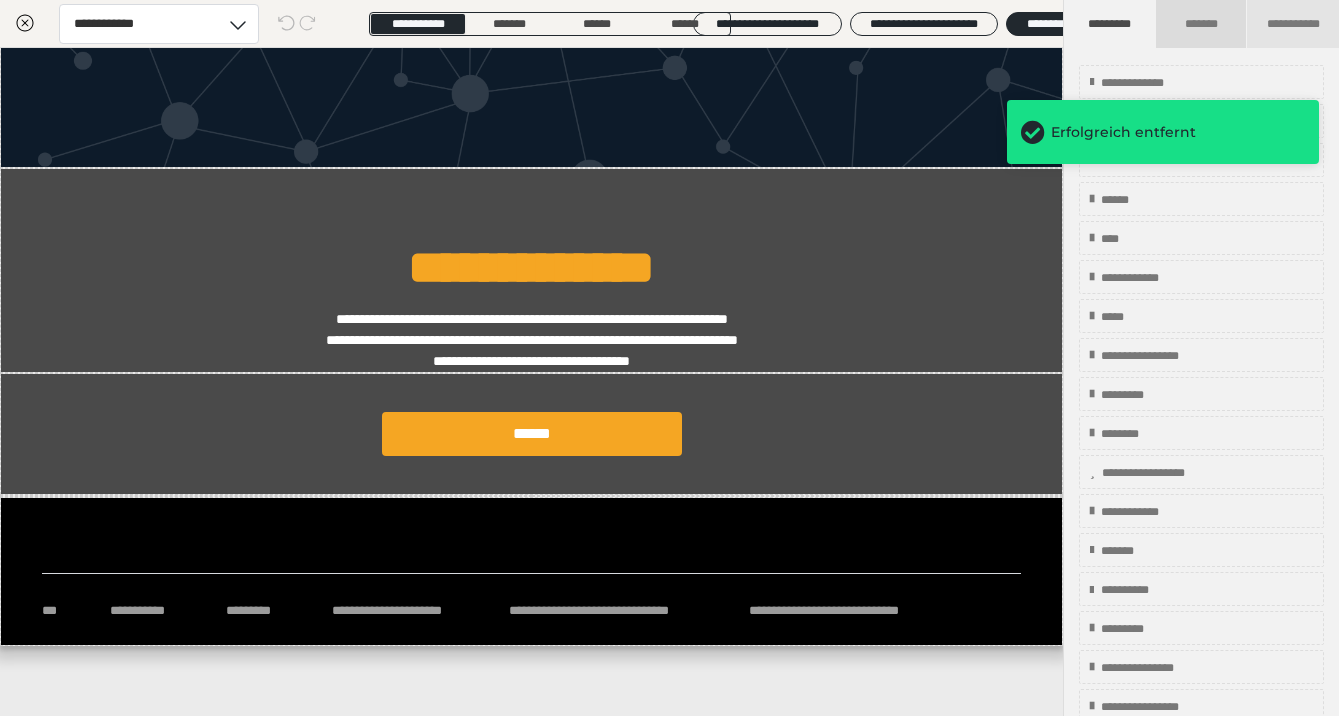 scroll, scrollTop: 3191, scrollLeft: 0, axis: vertical 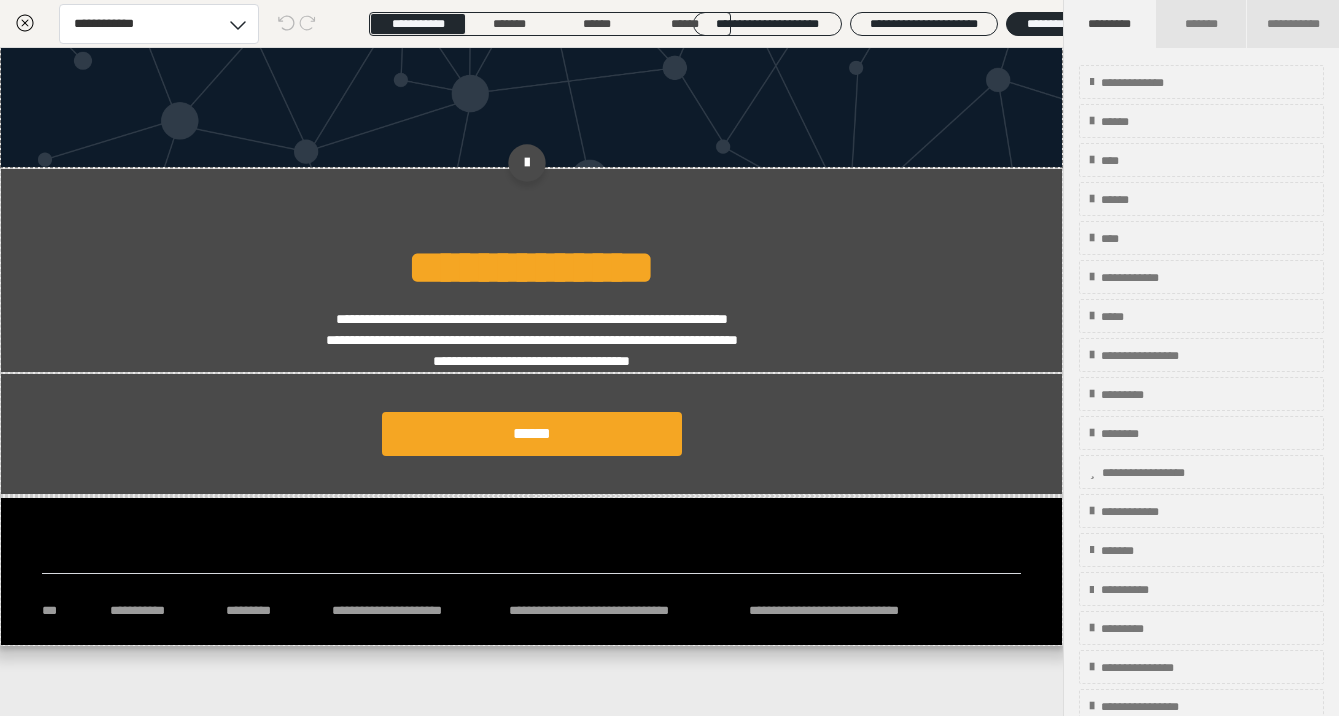 click at bounding box center (531, -63) 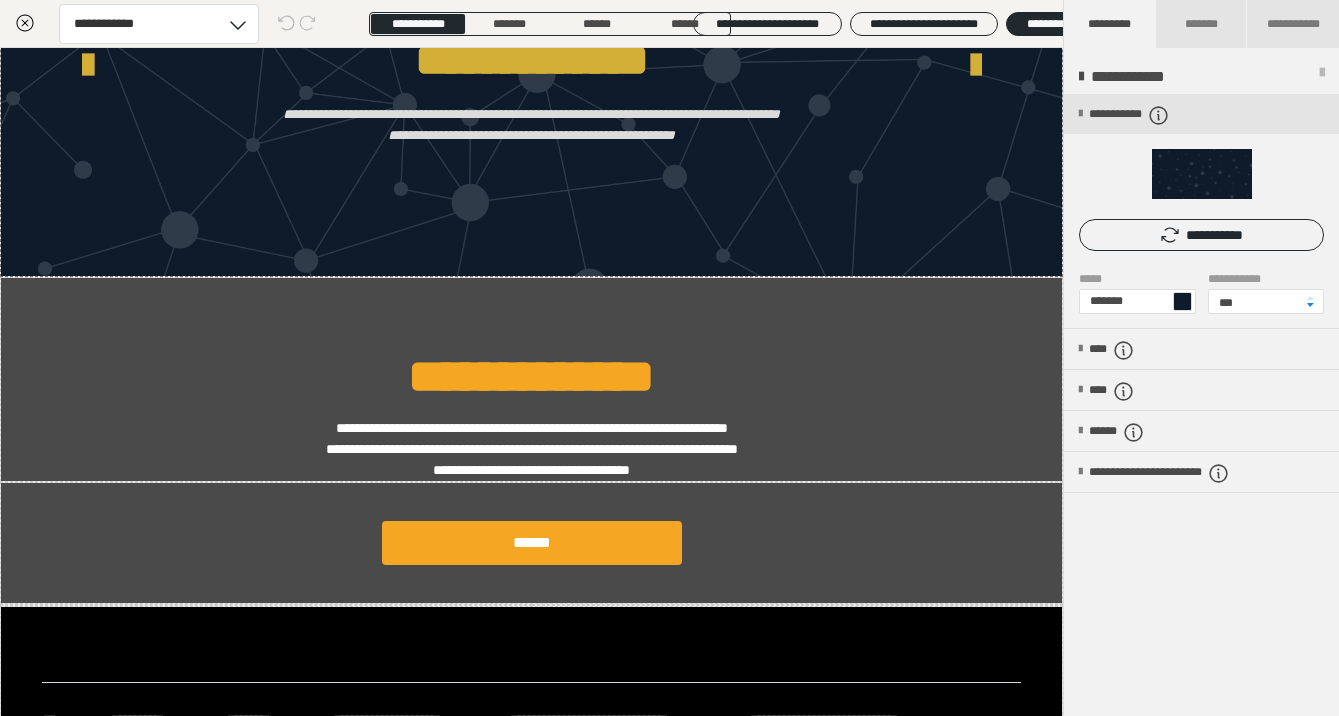 scroll, scrollTop: 3111, scrollLeft: 0, axis: vertical 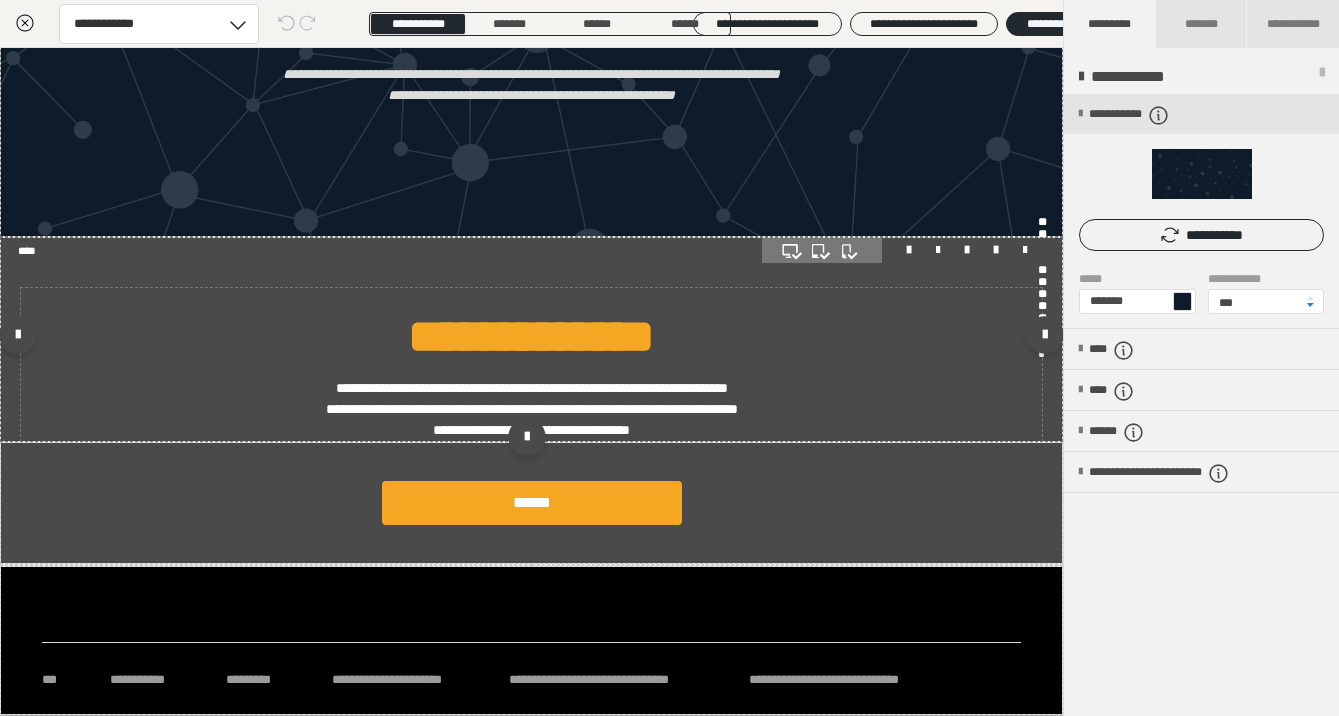 click on "**********" at bounding box center [531, 343] 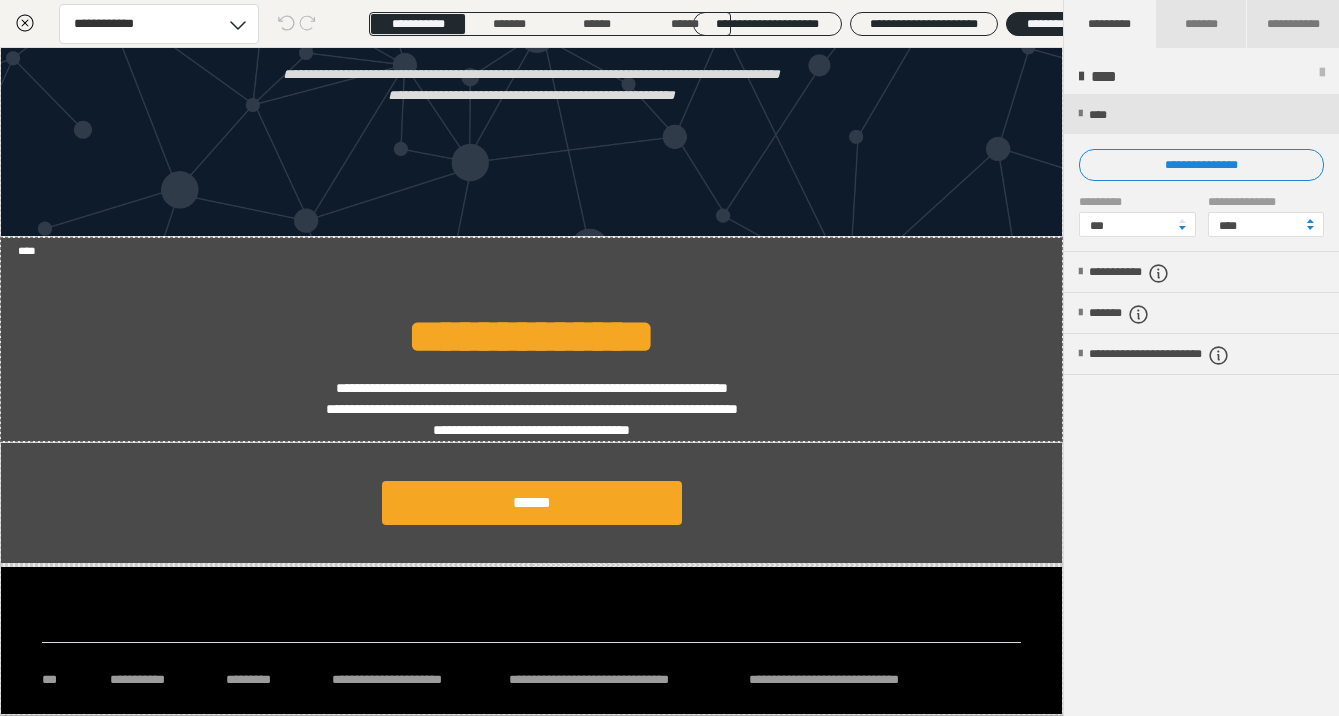 click on "**********" at bounding box center (1201, 406) 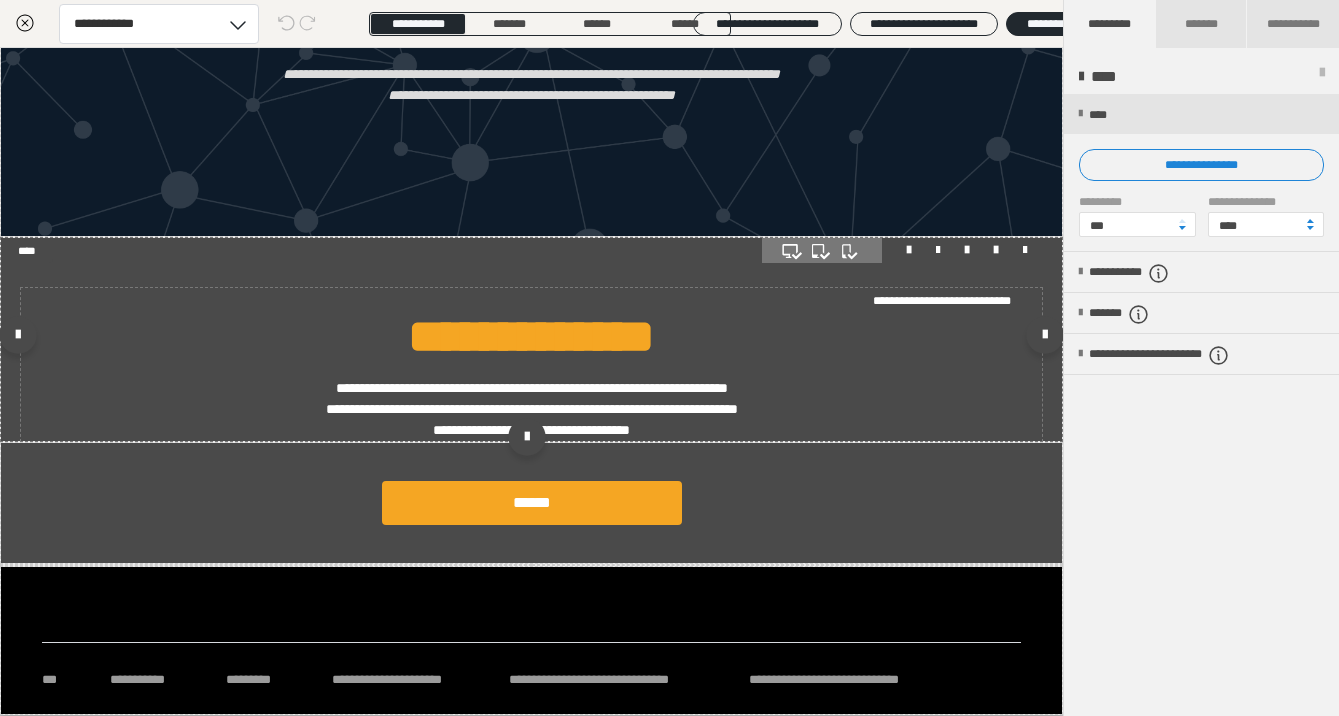 click on "**********" at bounding box center [531, 343] 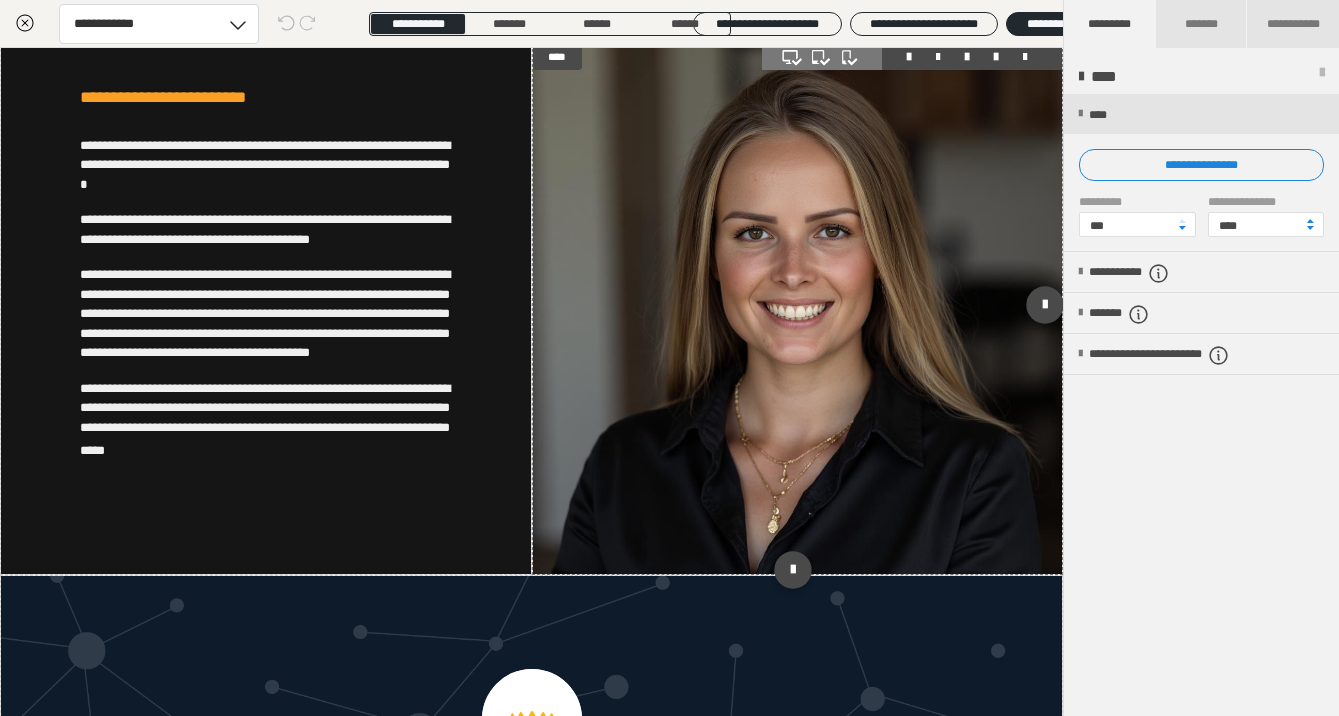 scroll, scrollTop: 2271, scrollLeft: 0, axis: vertical 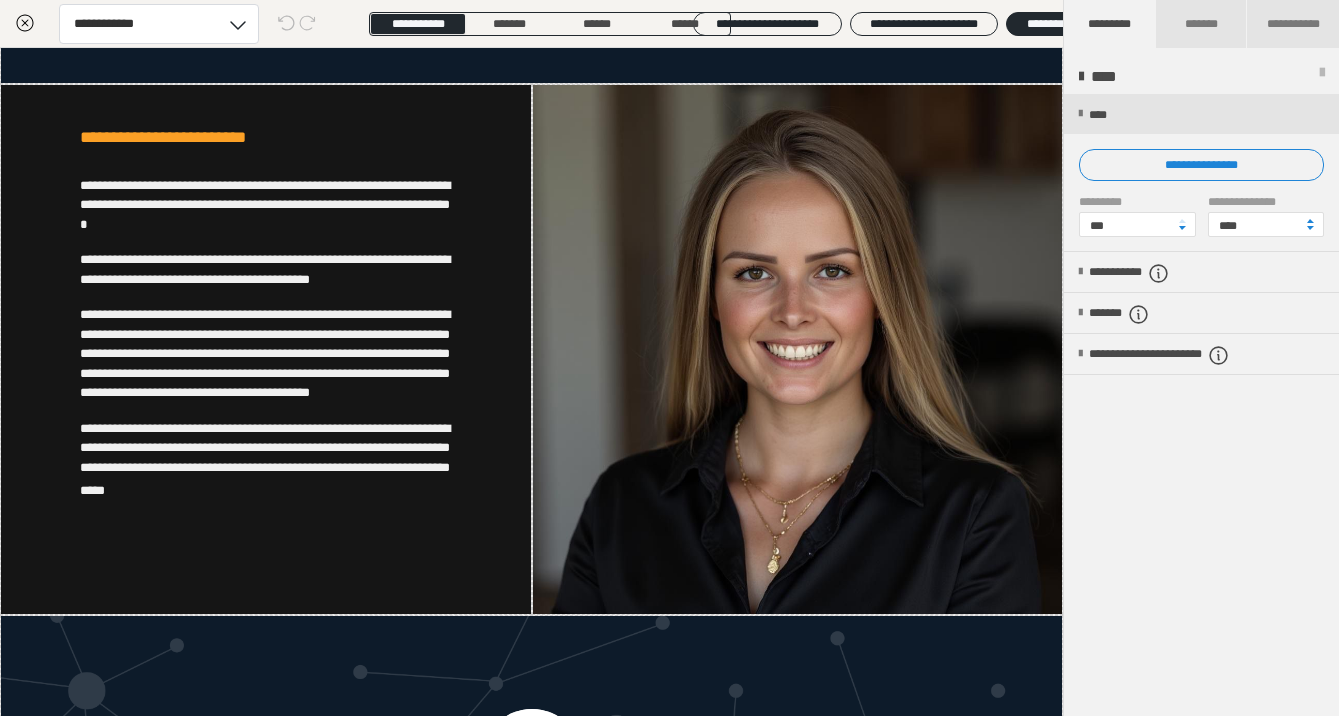 click on "**********" at bounding box center (1201, 406) 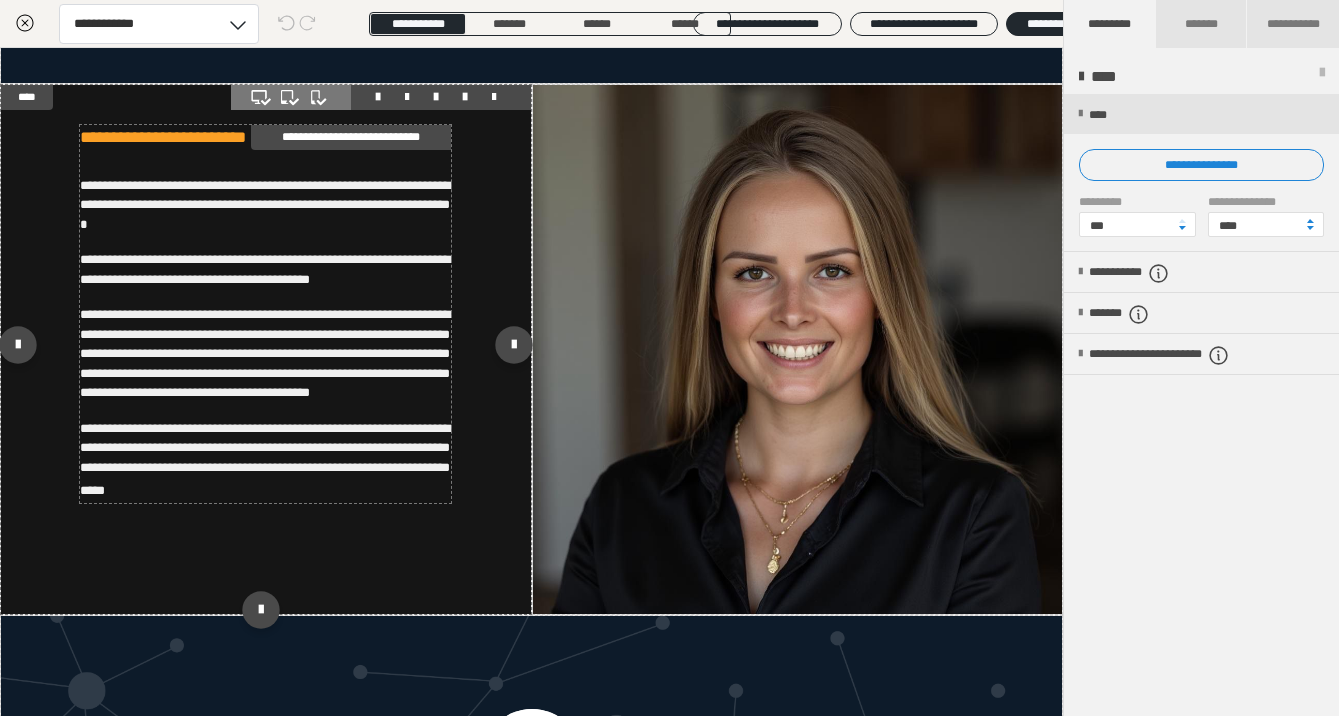 click on "**********" at bounding box center [265, 353] 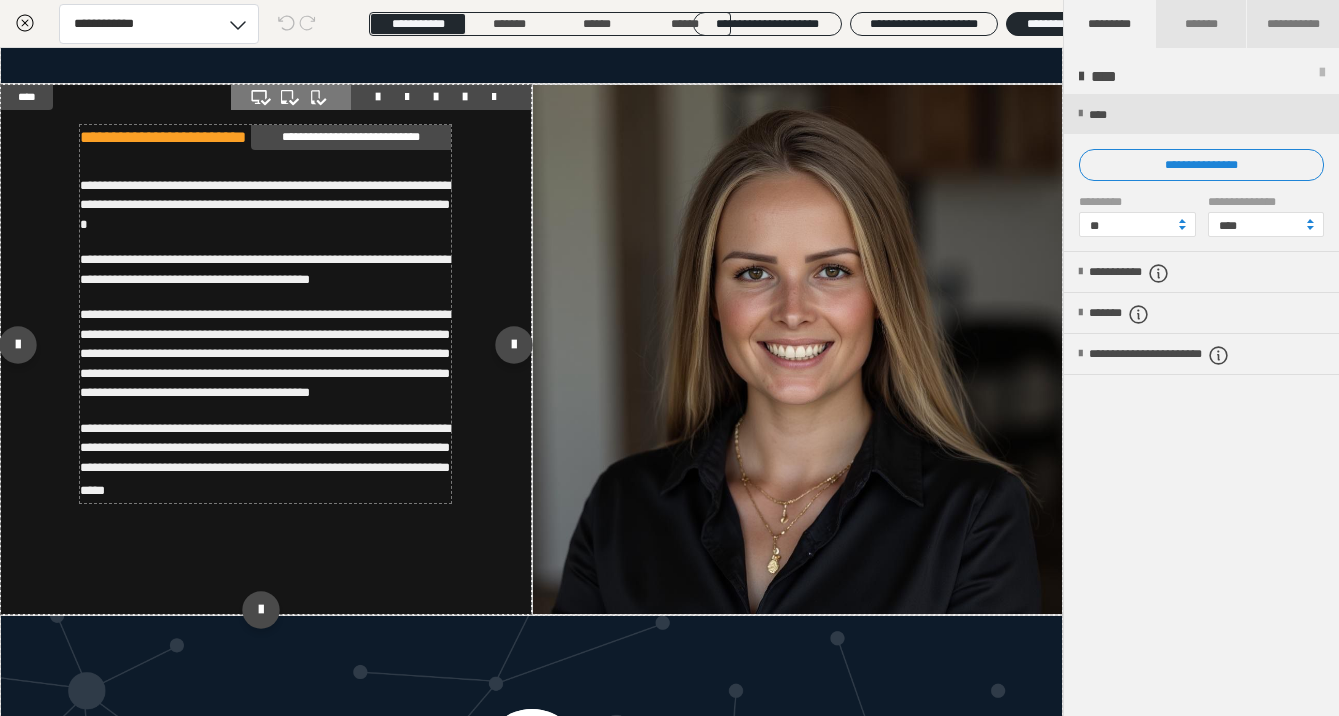 click on "**********" at bounding box center (265, 461) 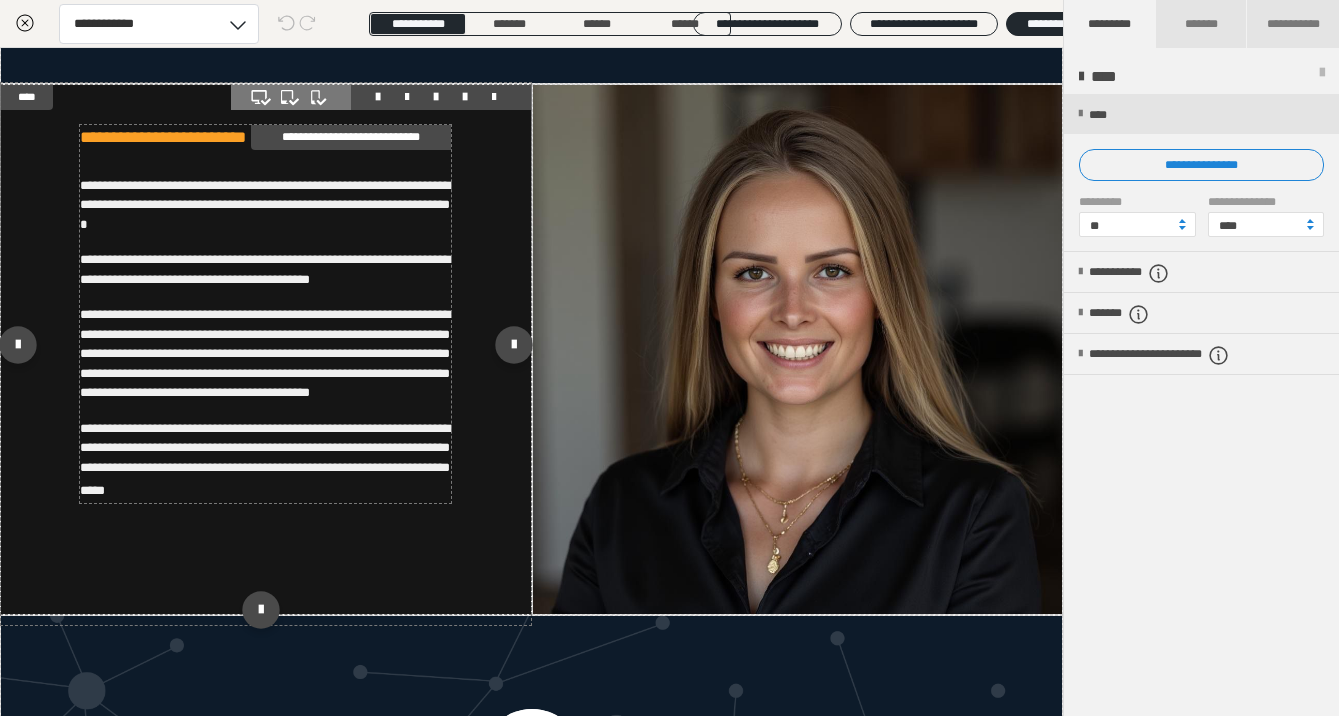 click on "**********" at bounding box center (265, 461) 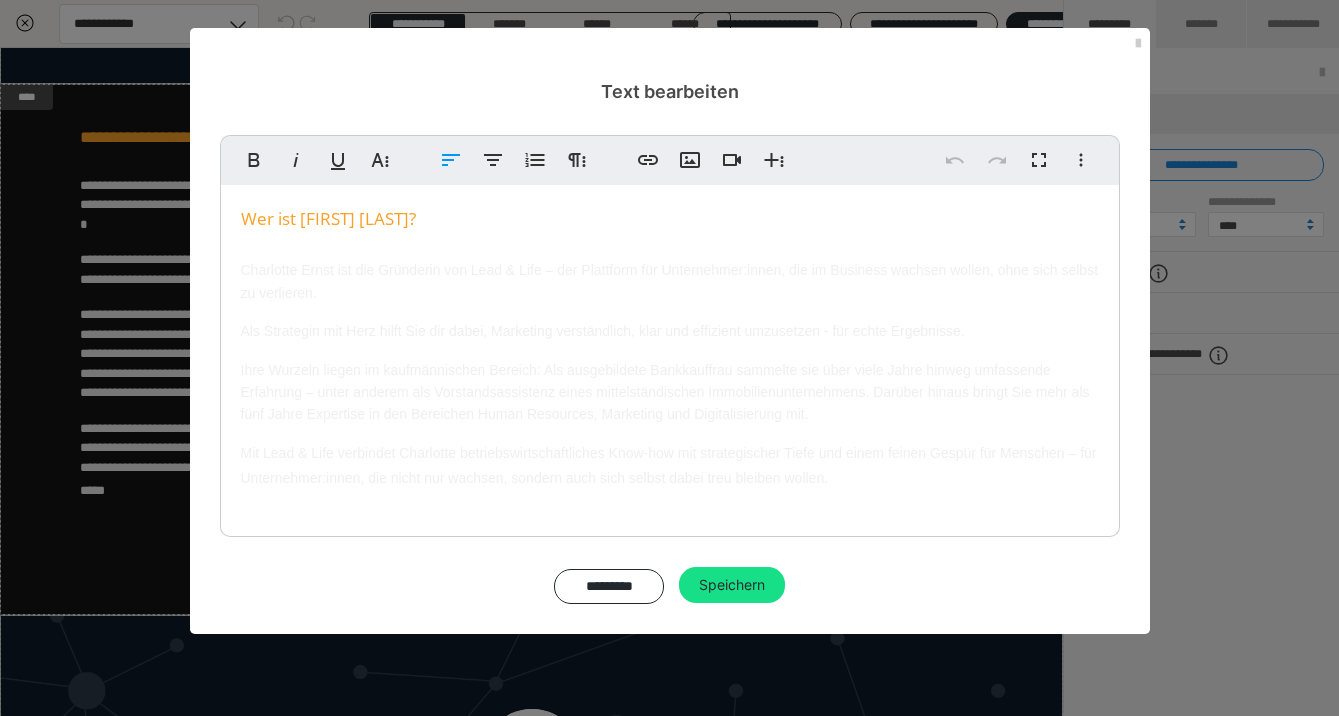 click on "Wer ist Charlotte Ernst?" at bounding box center (670, 232) 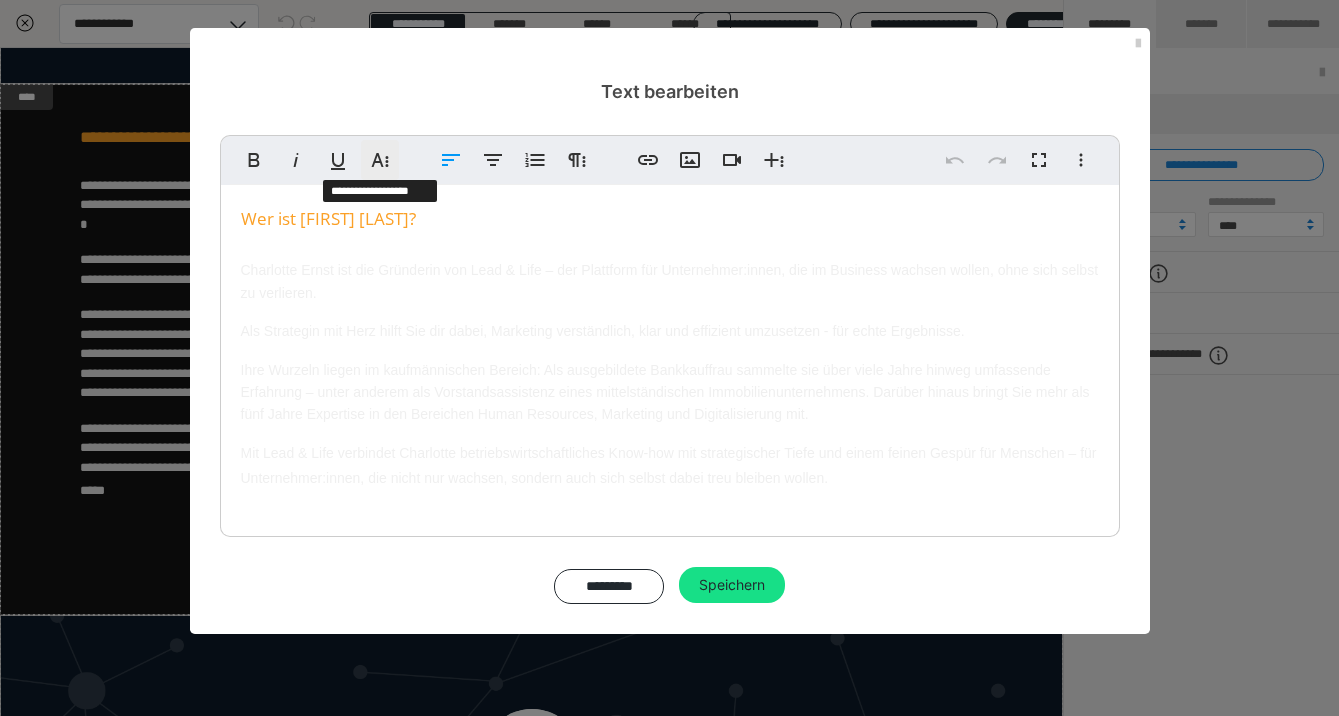 click 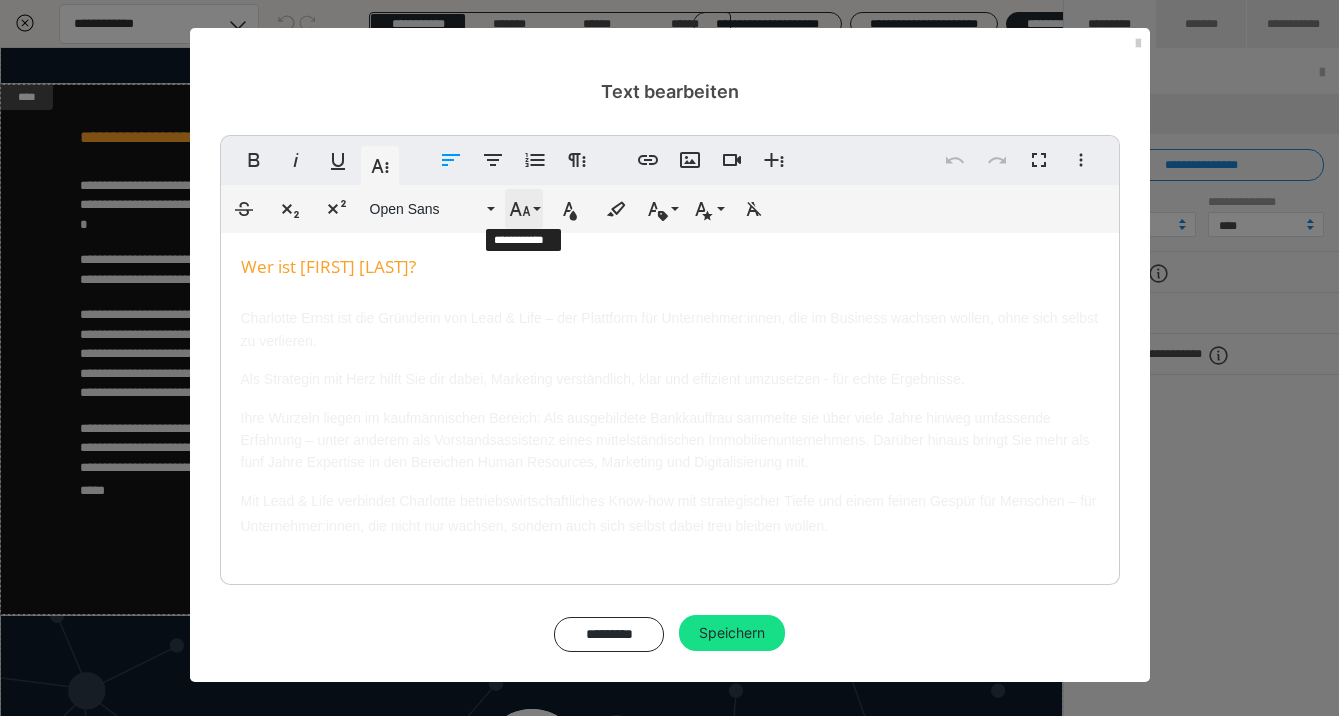 click 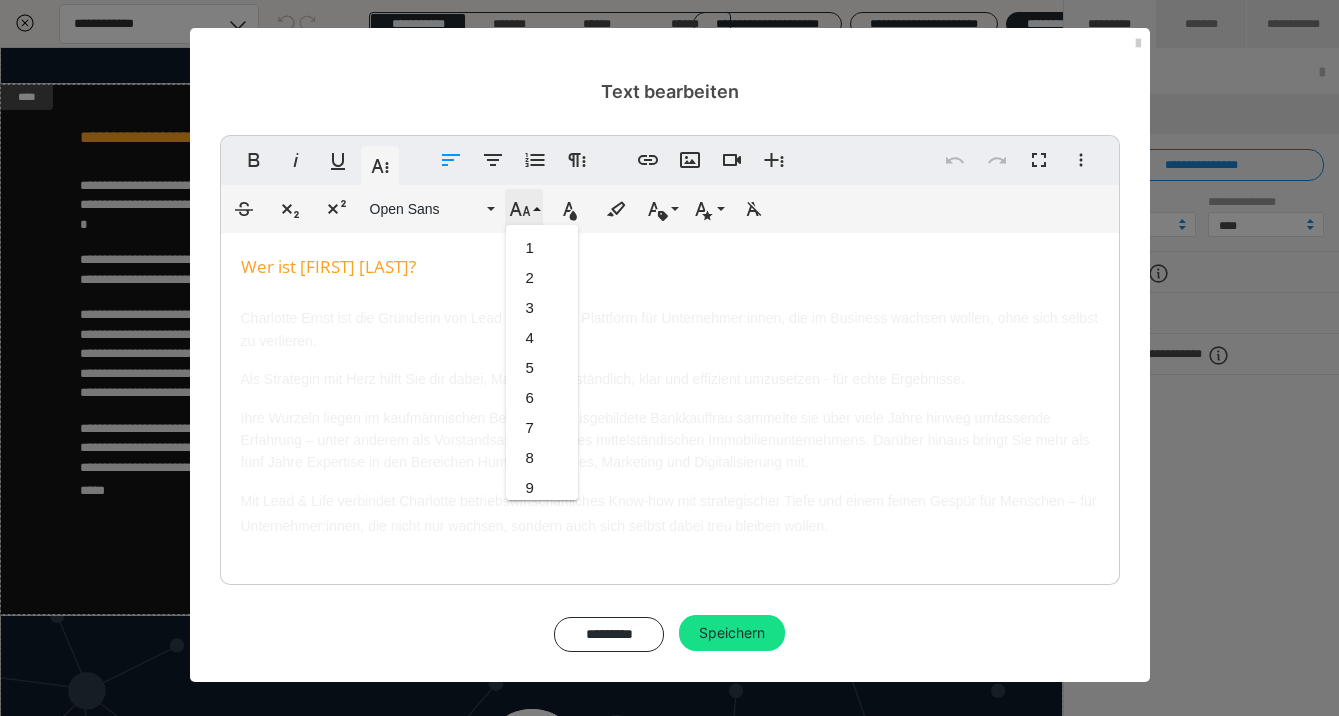 scroll, scrollTop: 503, scrollLeft: 0, axis: vertical 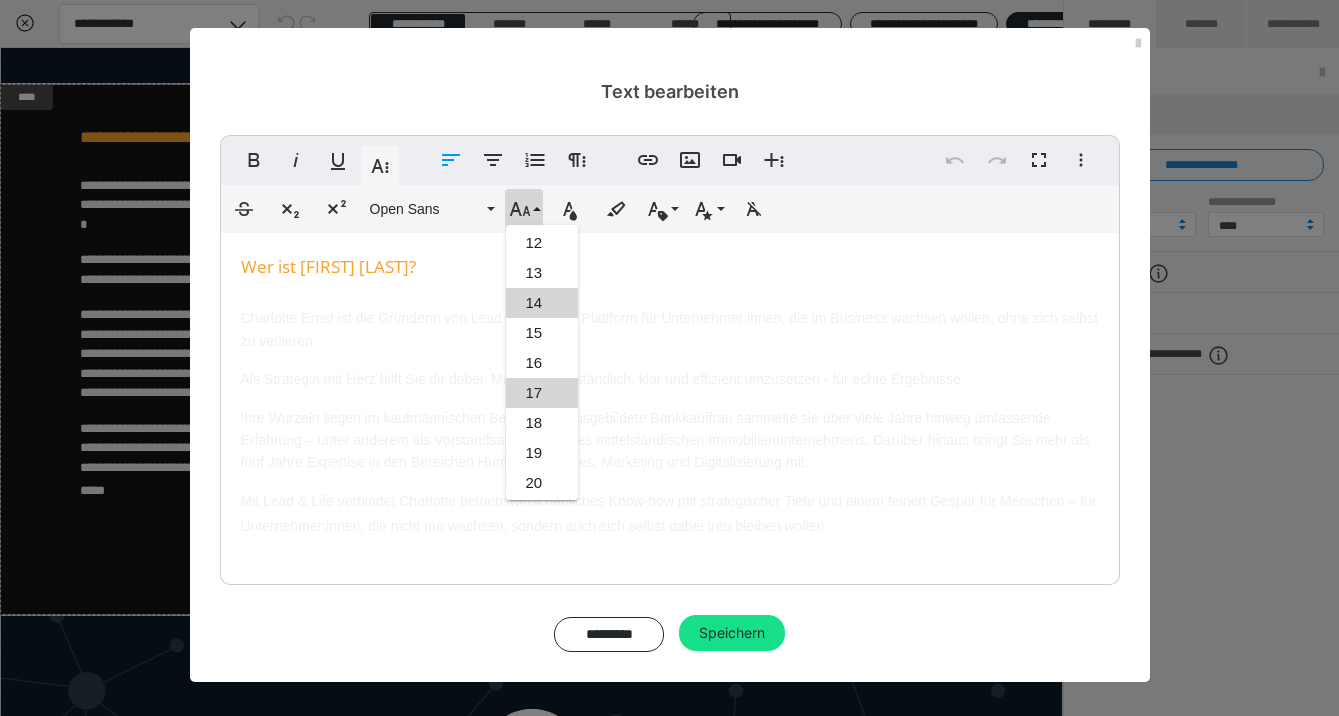 click on "14" at bounding box center (542, 303) 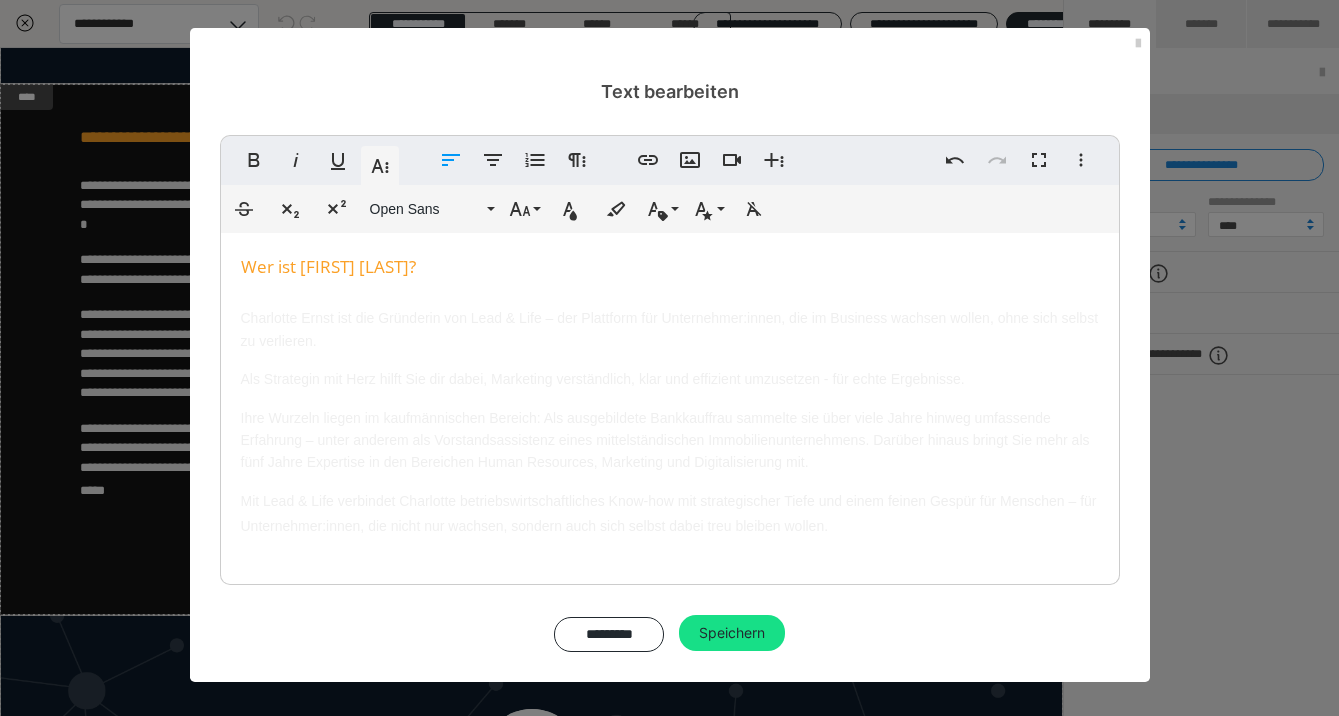 click on "Wer ist Charlotte Ernst? ​" at bounding box center [670, 280] 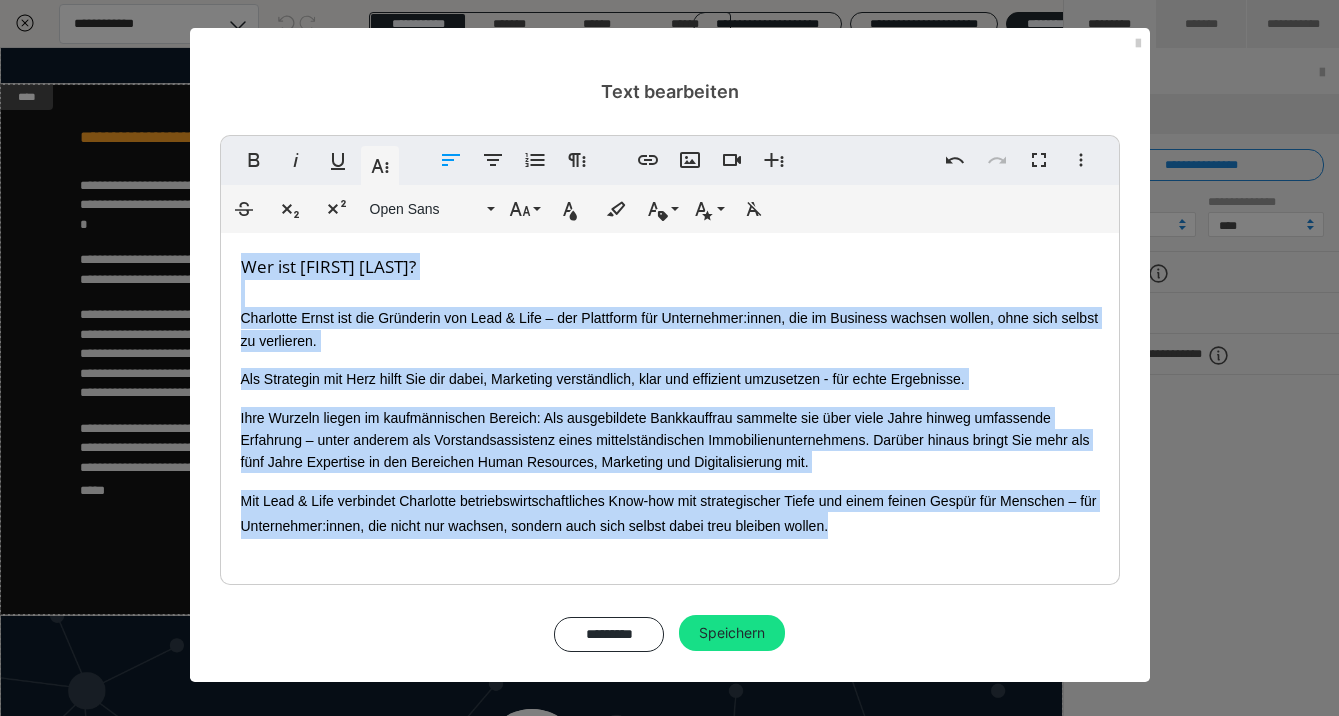 drag, startPoint x: 244, startPoint y: 262, endPoint x: 604, endPoint y: 670, distance: 544.1176 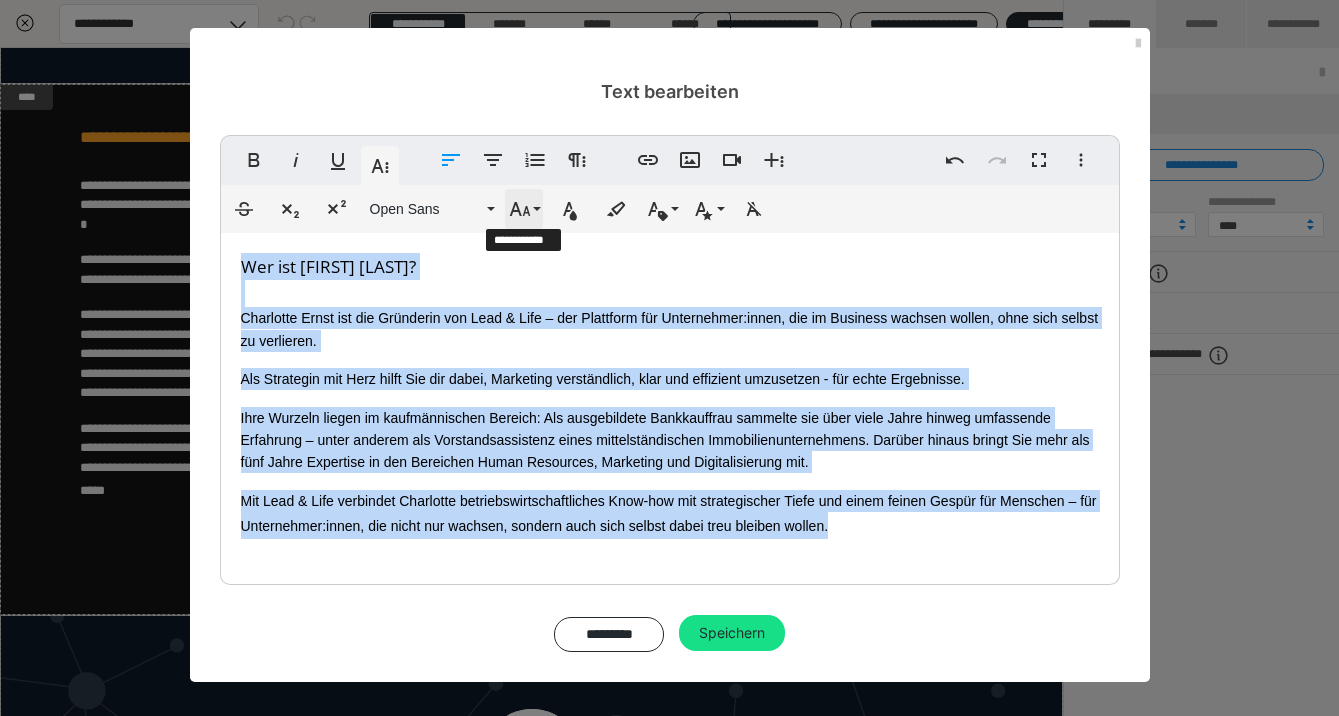 click on "Schriftgröße" at bounding box center [524, 209] 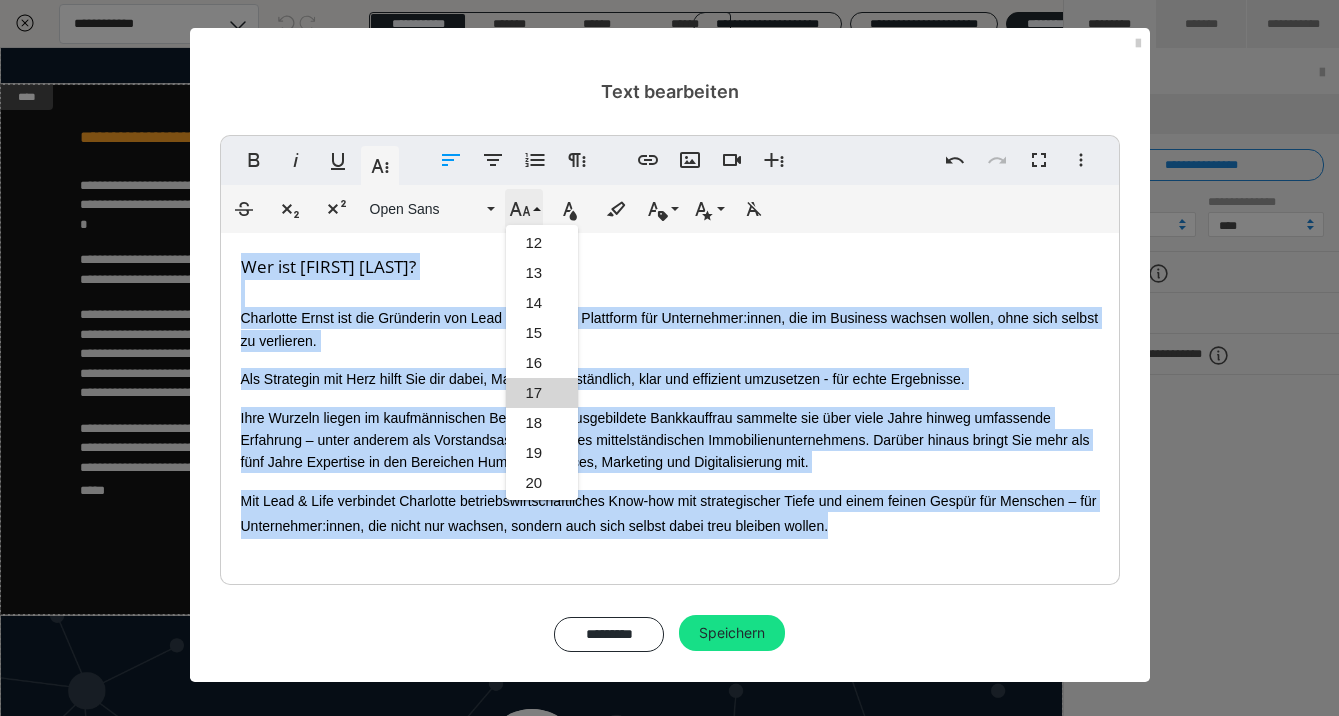 scroll, scrollTop: 503, scrollLeft: 0, axis: vertical 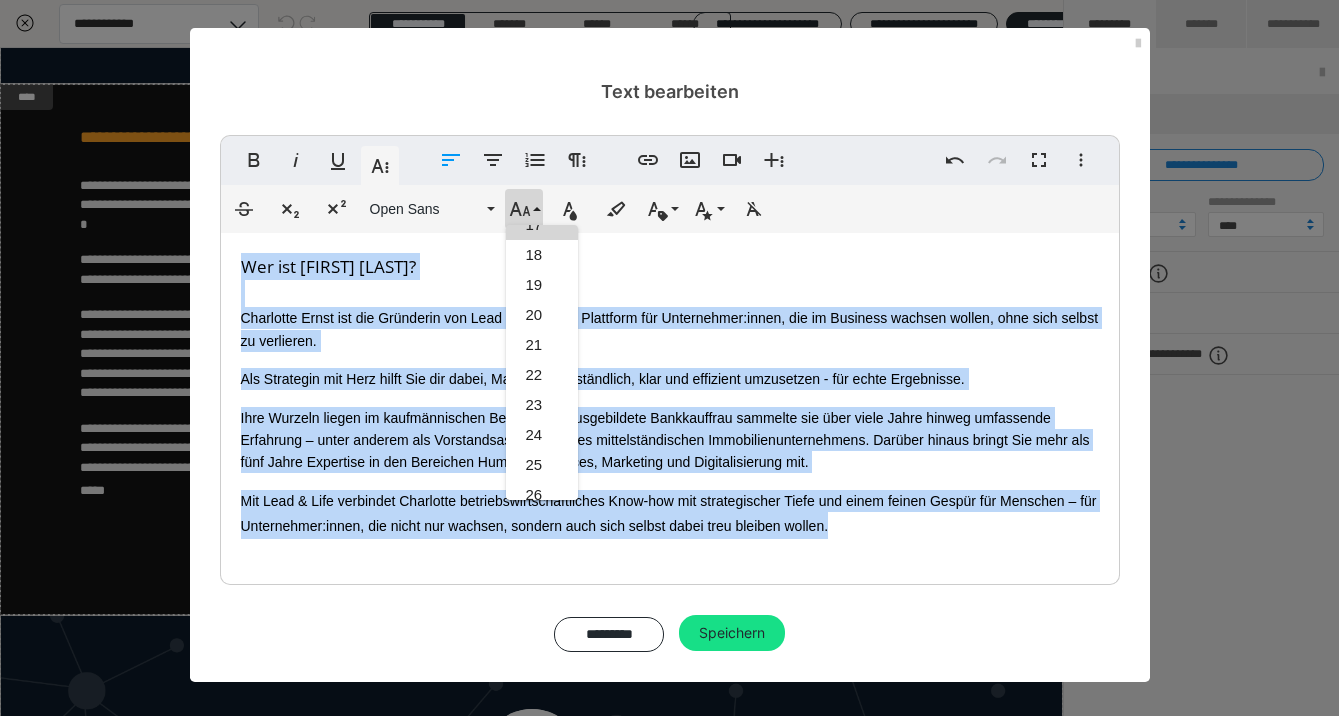 click on "Wer ist Charlotte Ernst?" at bounding box center (328, 266) 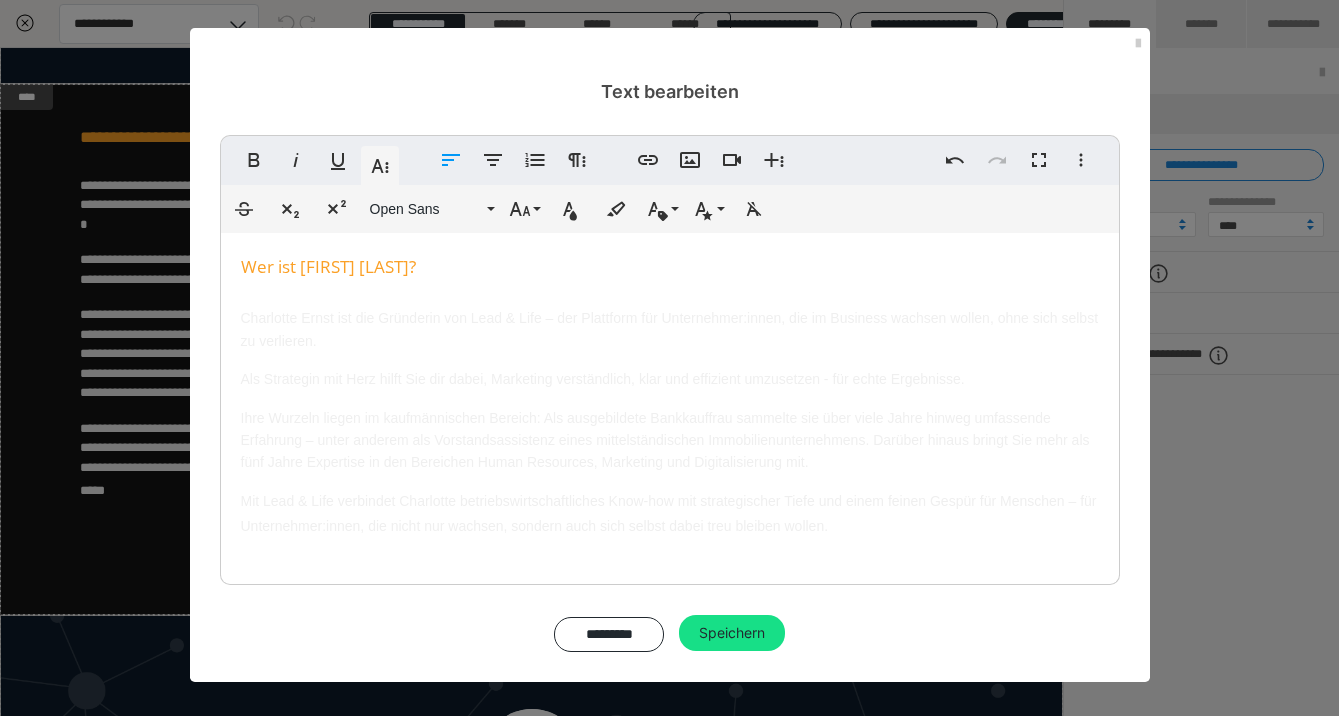 click on "Wer ist Charlotte Ernst?" at bounding box center (328, 266) 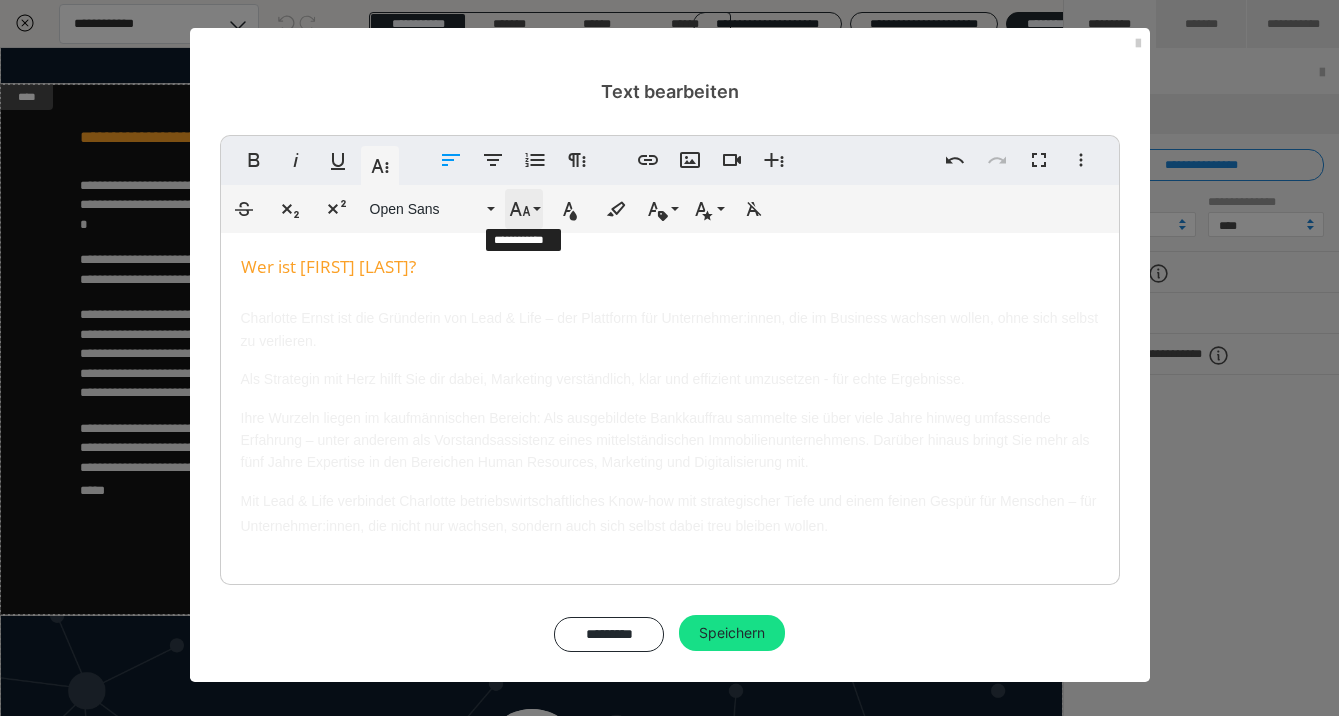 click on "Schriftgröße" at bounding box center (524, 209) 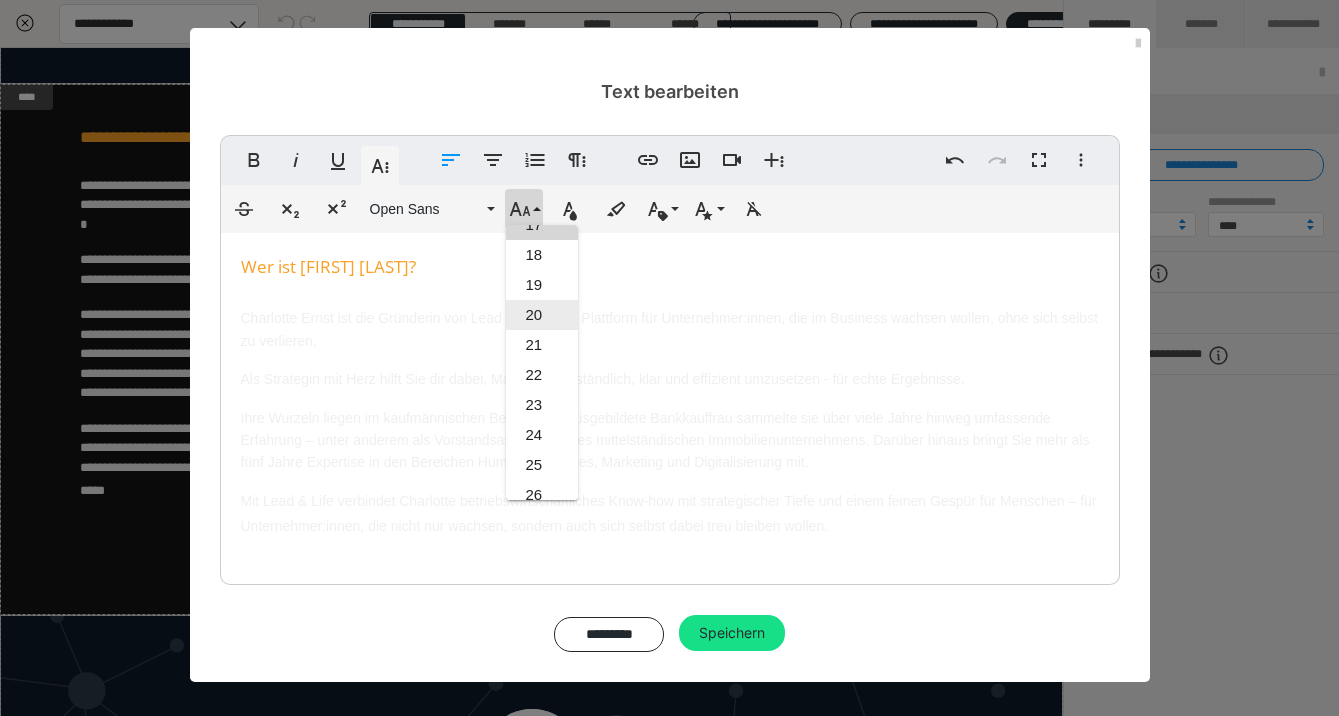 scroll, scrollTop: 335, scrollLeft: 0, axis: vertical 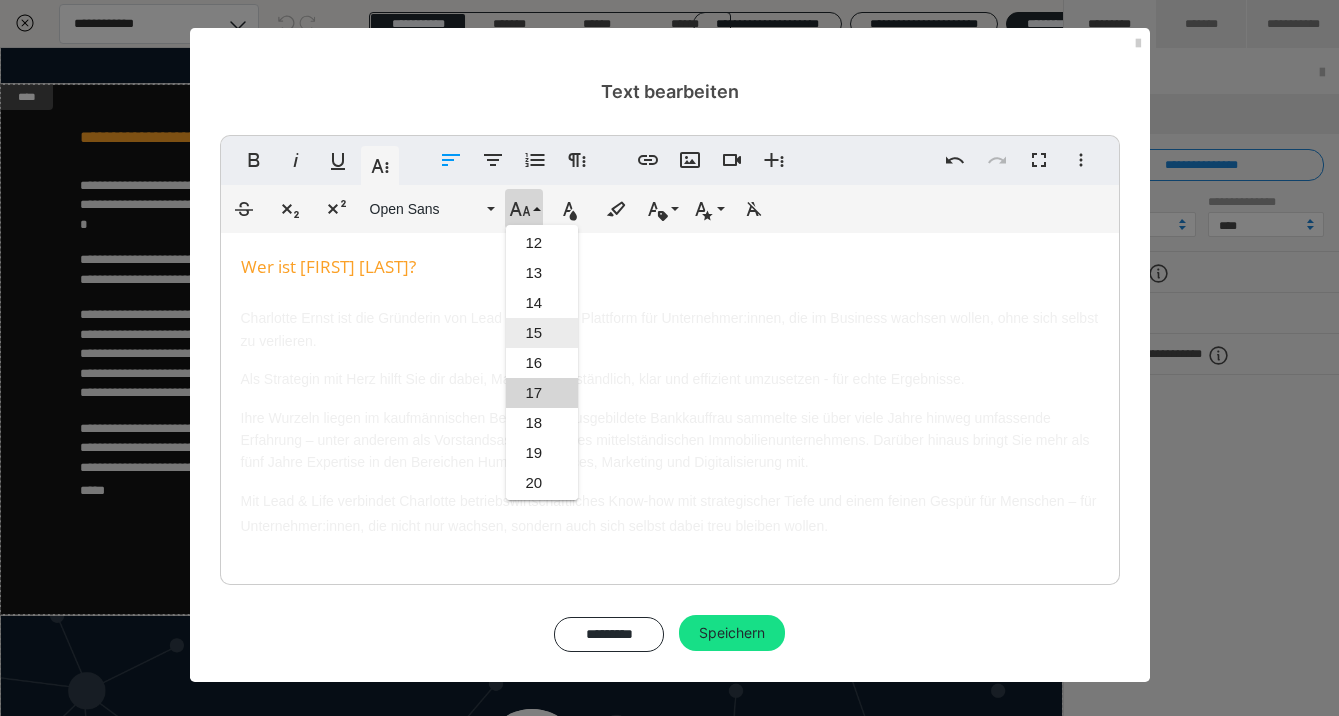 click on "15" at bounding box center (542, 333) 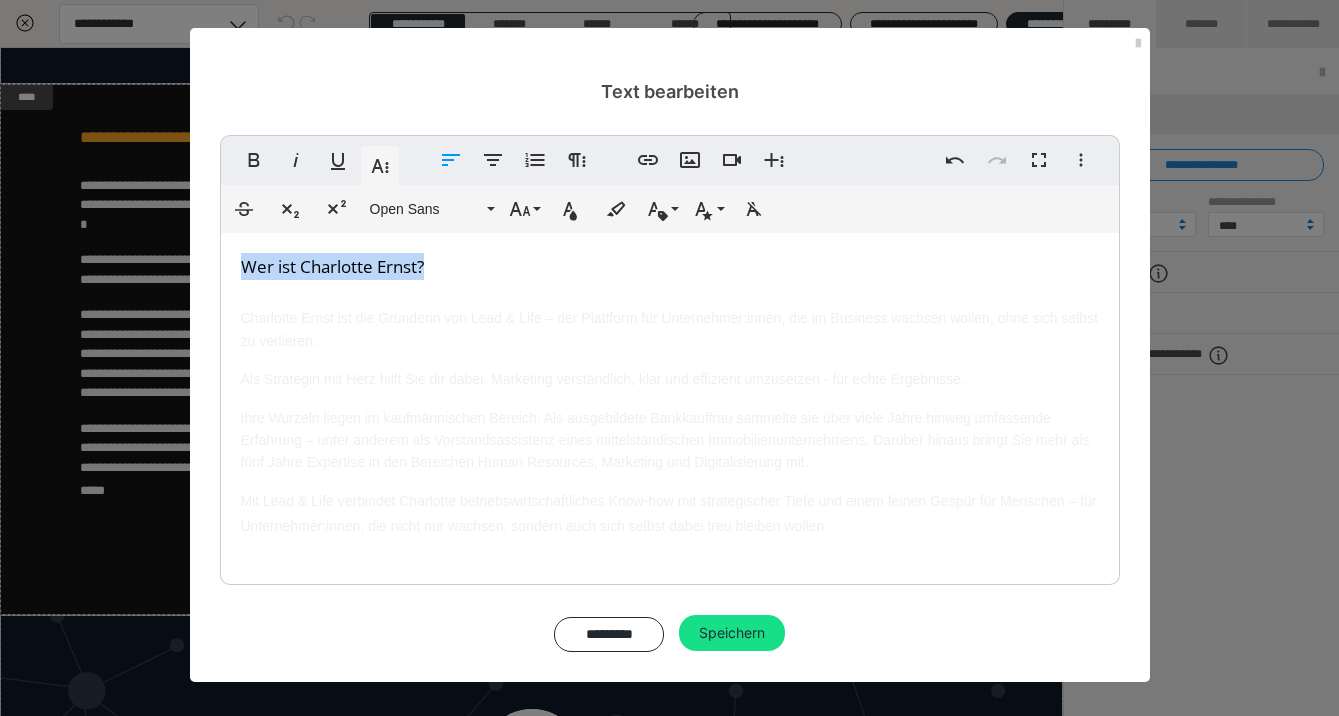 drag, startPoint x: 452, startPoint y: 259, endPoint x: 226, endPoint y: 251, distance: 226.14156 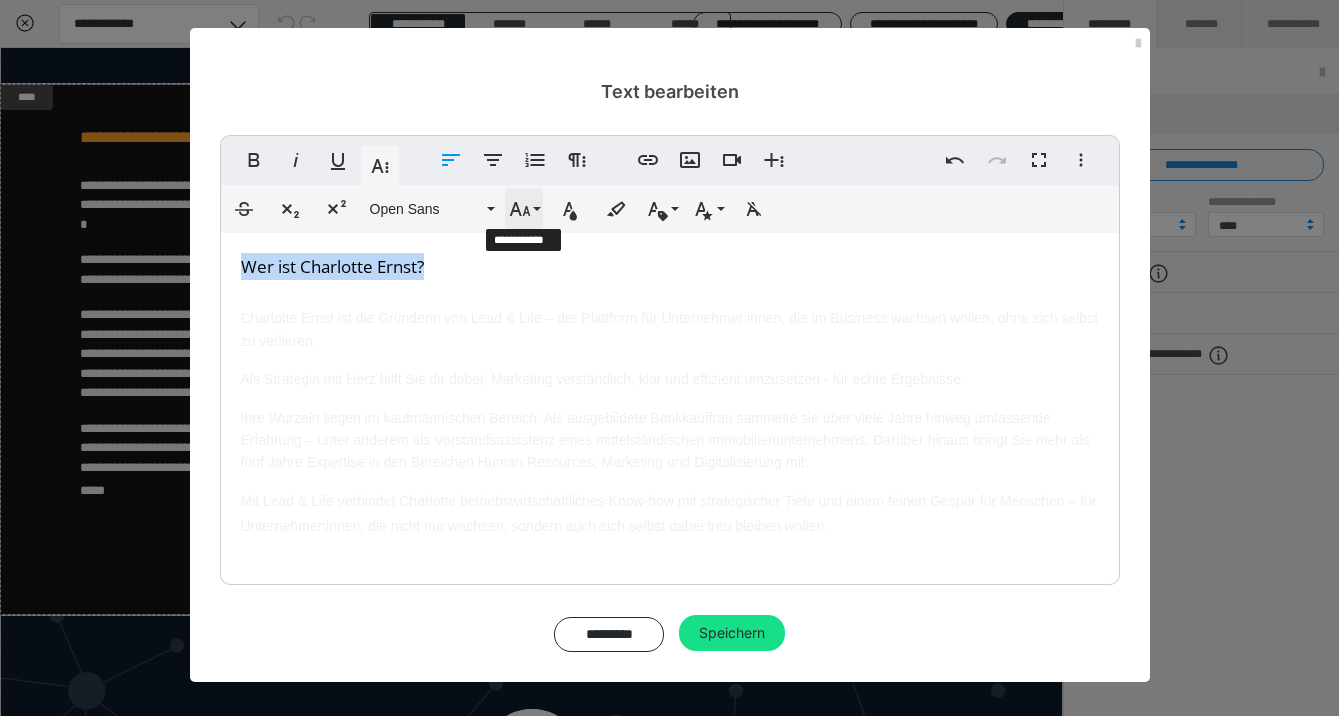 click on "Schriftgröße" at bounding box center [524, 209] 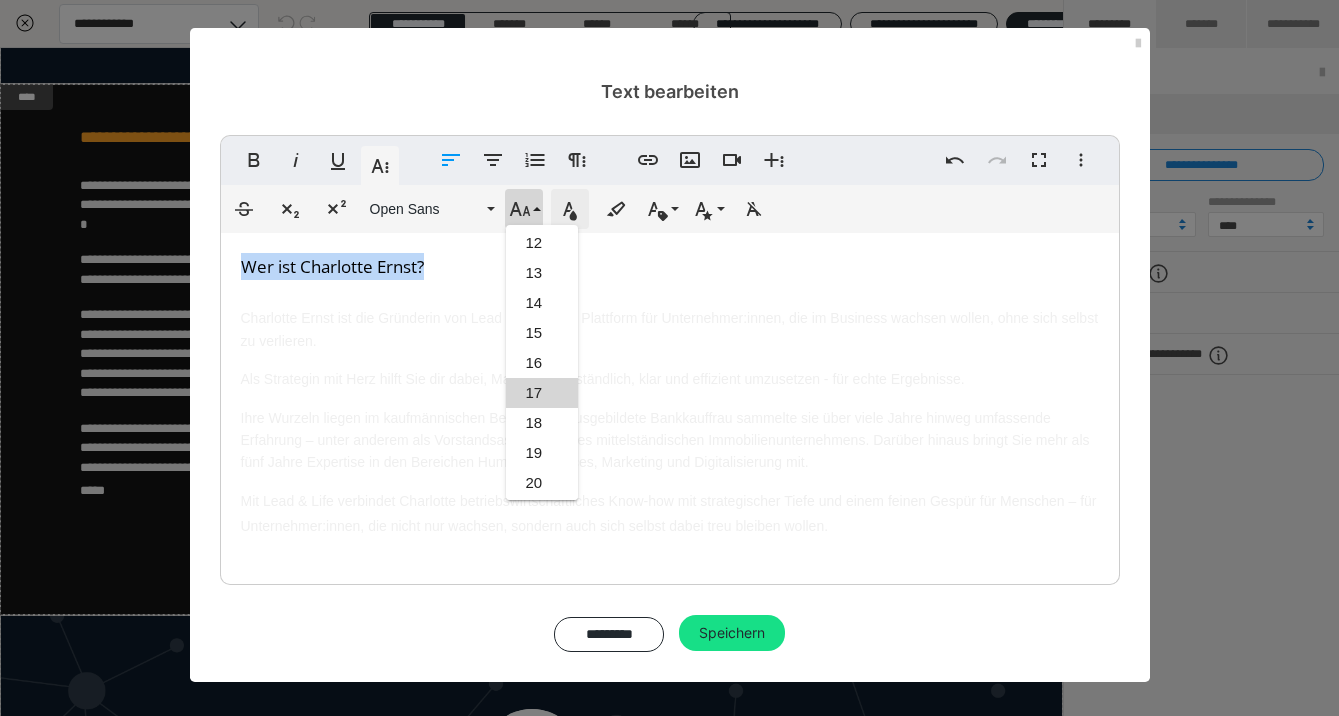 scroll, scrollTop: 503, scrollLeft: 0, axis: vertical 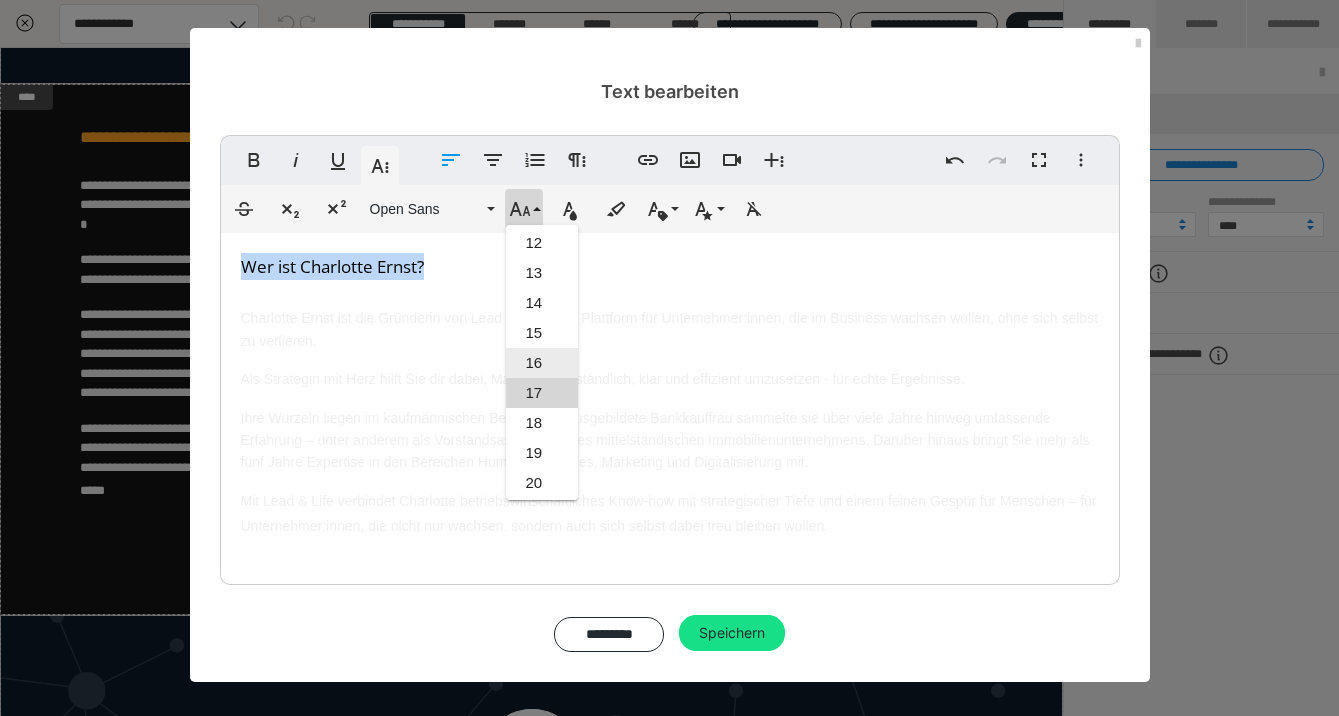 click on "16" at bounding box center [542, 363] 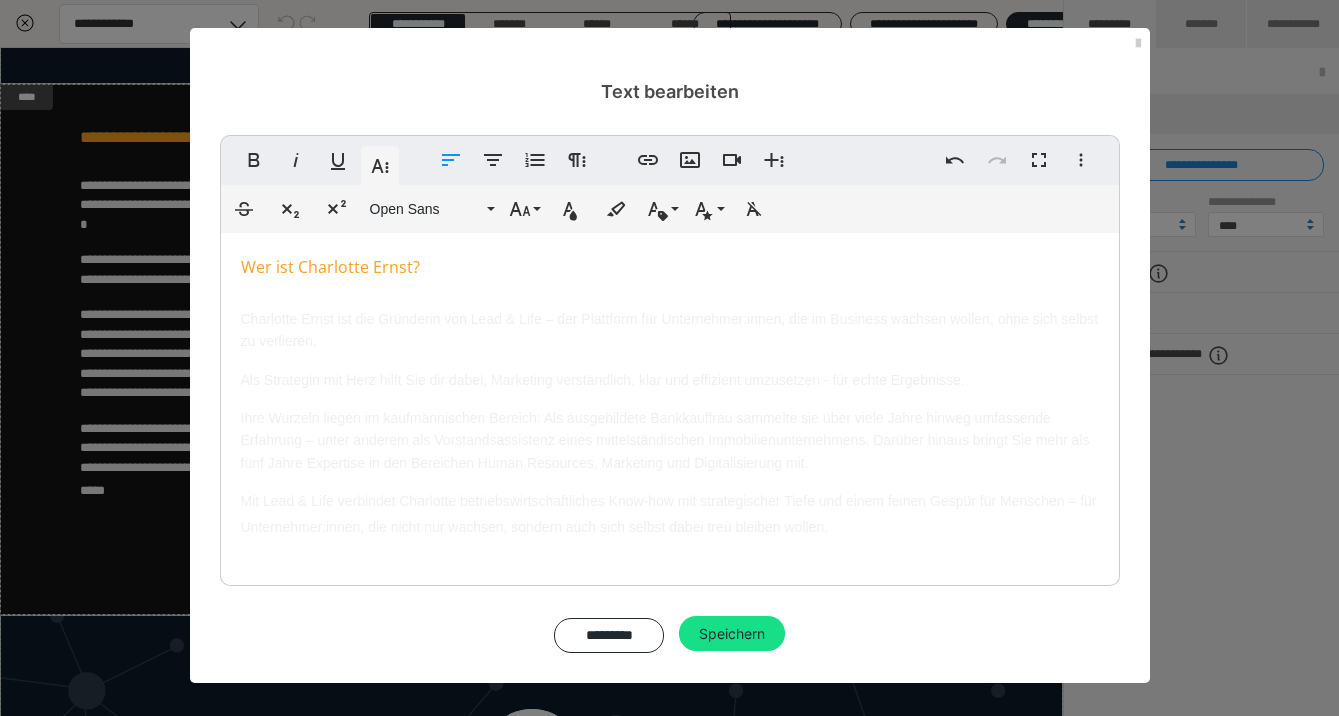 click on "Charlotte Ernst ist die Gründerin von Lead & Life – der Plattform für Unternehmer:innen, die im Business wachsen wollen, ohne sich selbst zu verlieren." at bounding box center [670, 330] 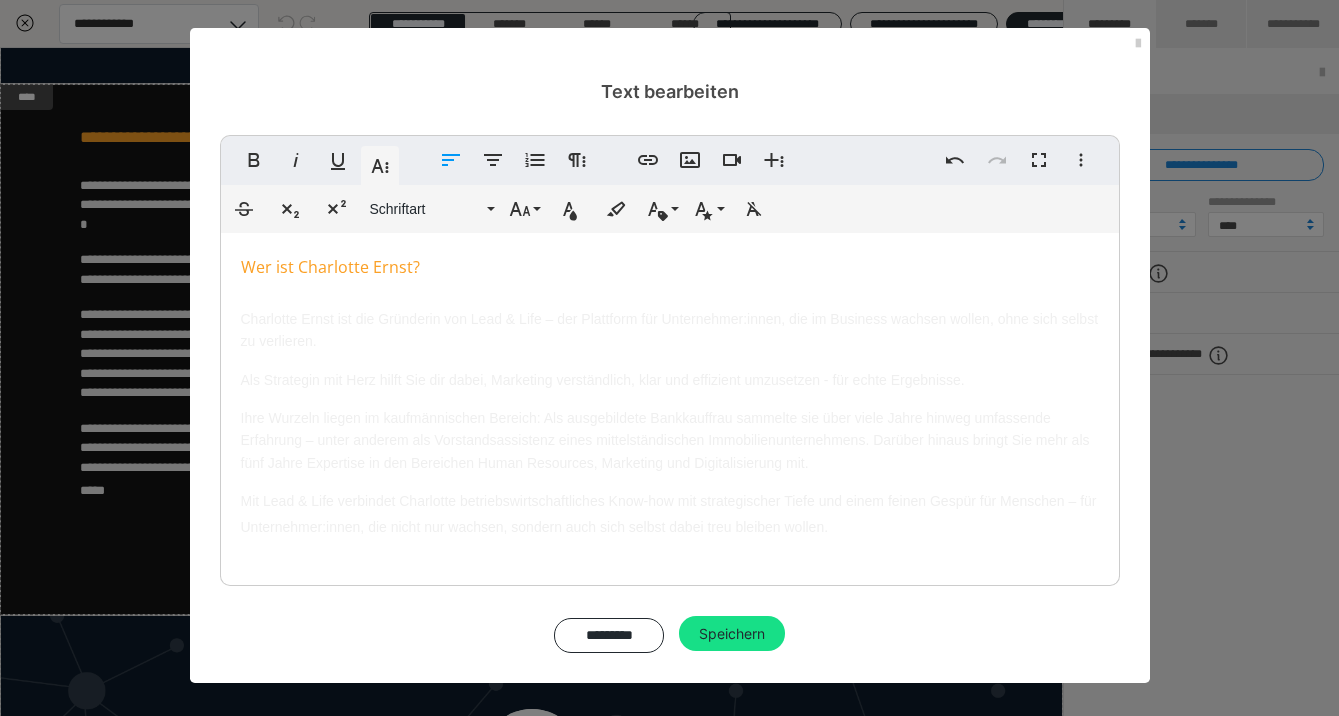 click on "Charlotte Ernst ist die Gründerin von Lead & Life – der Plattform für Unternehmer:innen, die im Business wachsen wollen, ohne sich selbst zu verlieren." at bounding box center [670, 330] 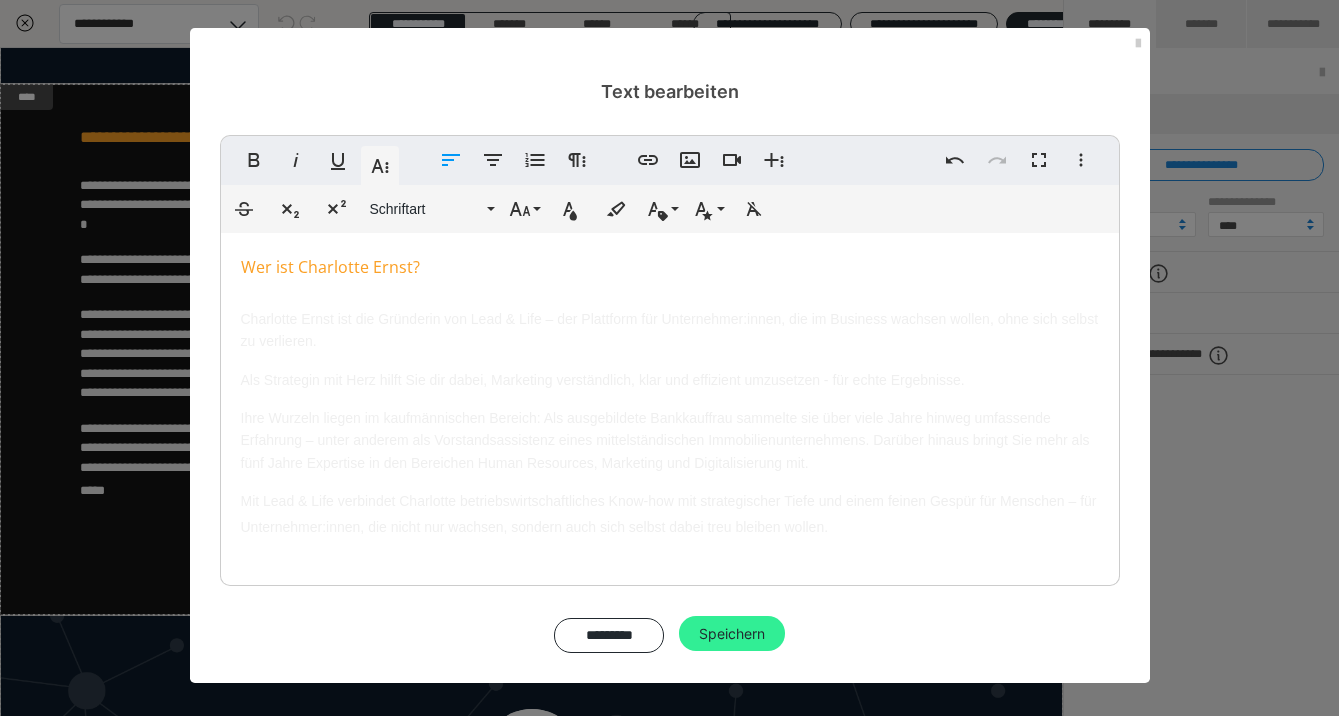 click on "Speichern" at bounding box center (732, 634) 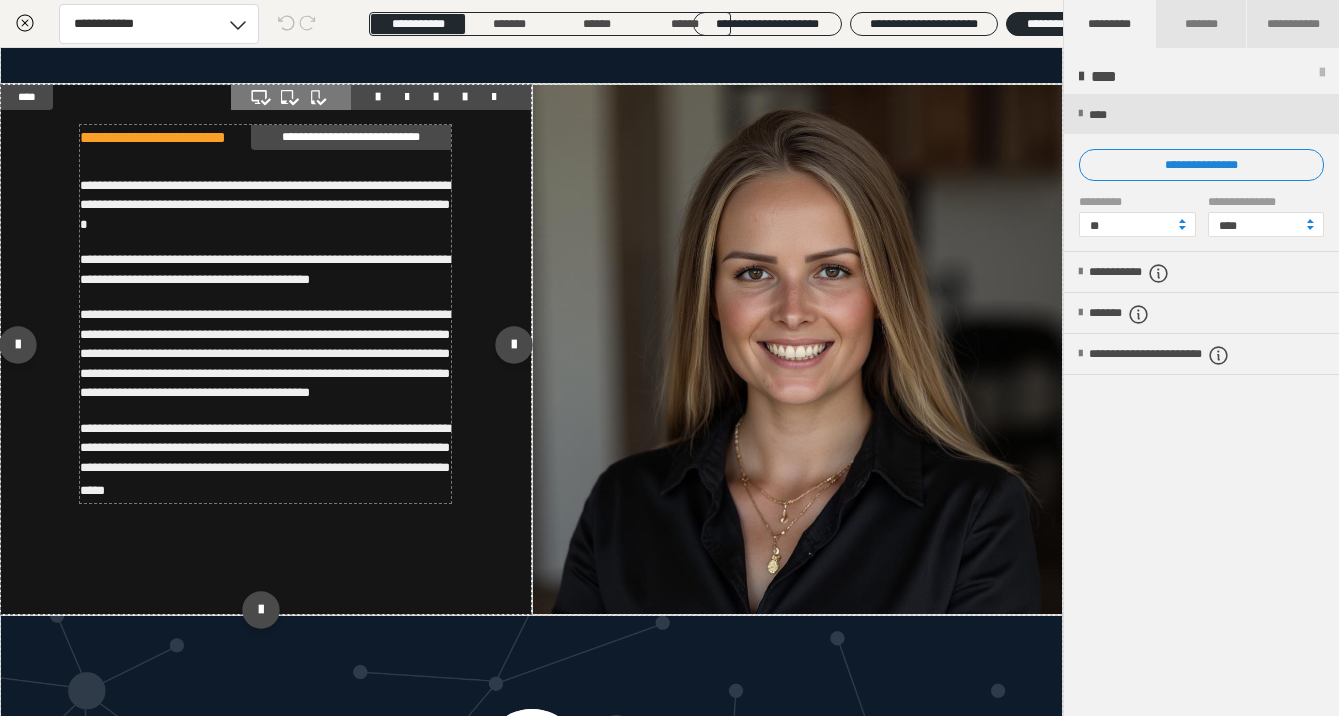 click on "**********" at bounding box center (265, 269) 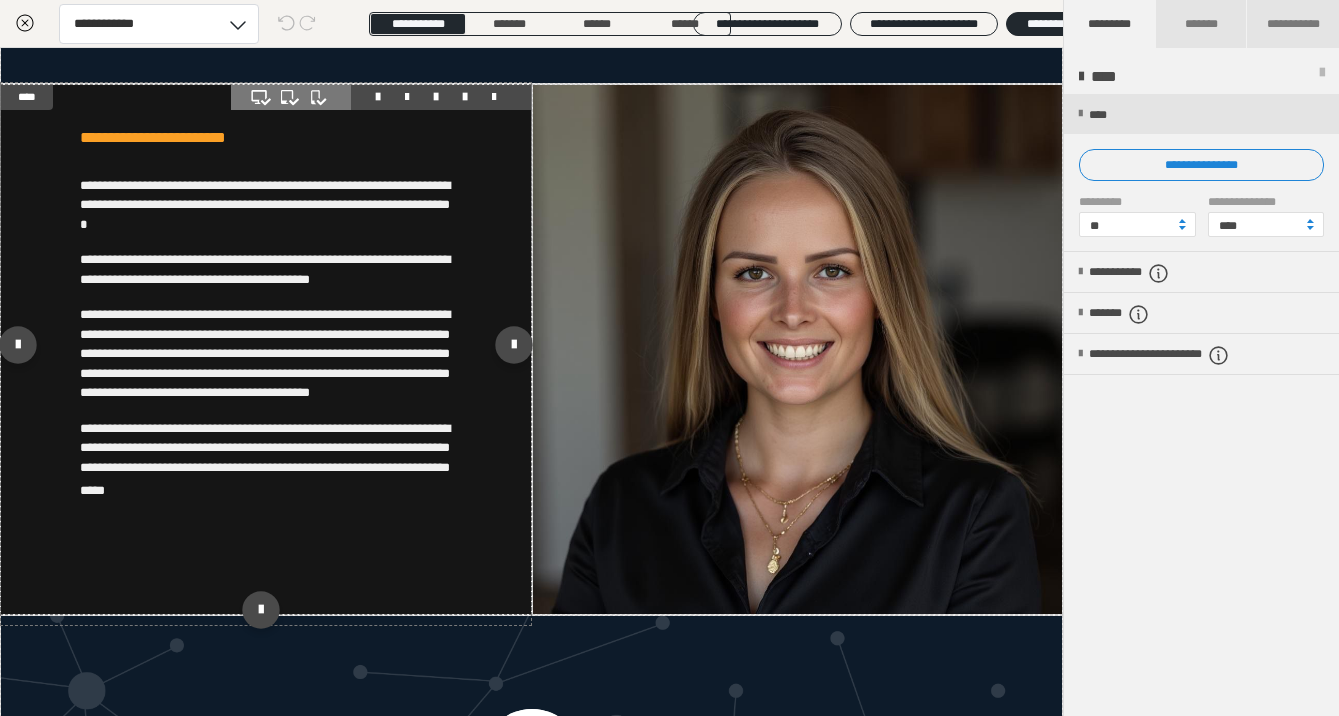 click on "**********" at bounding box center [265, 350] 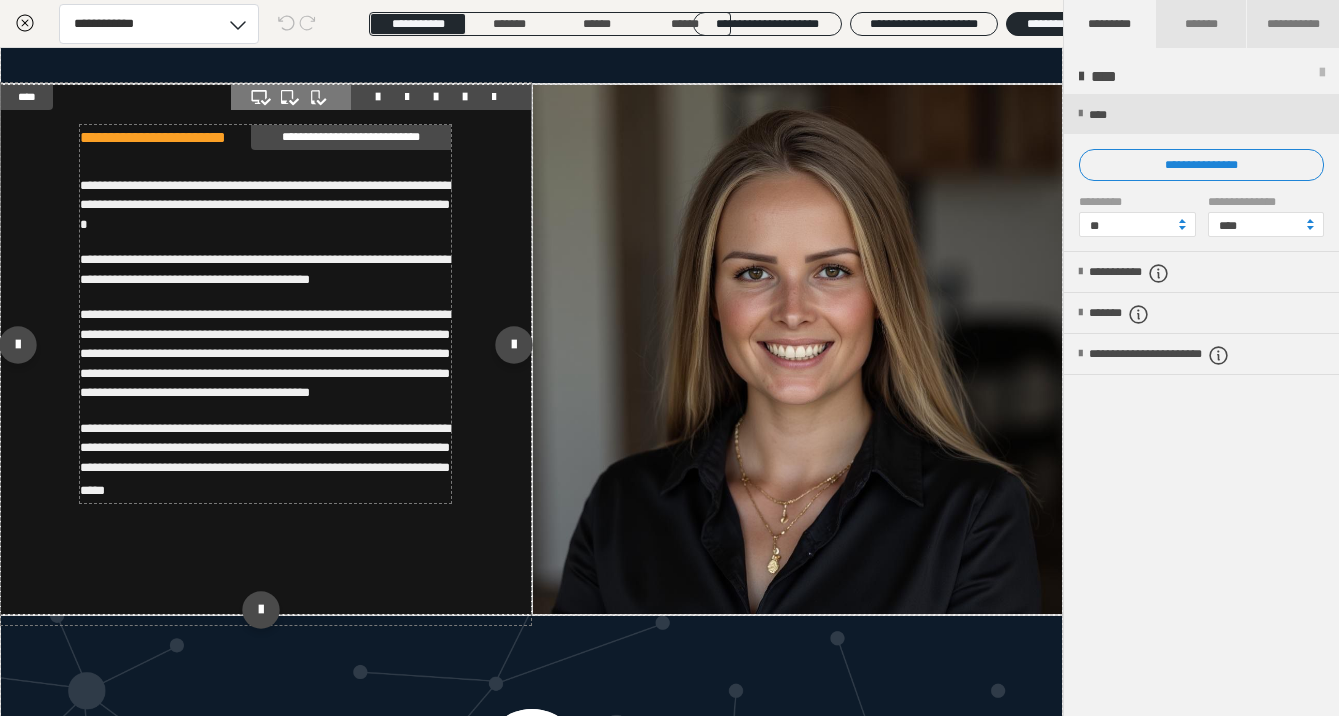 click on "**********" at bounding box center [265, 461] 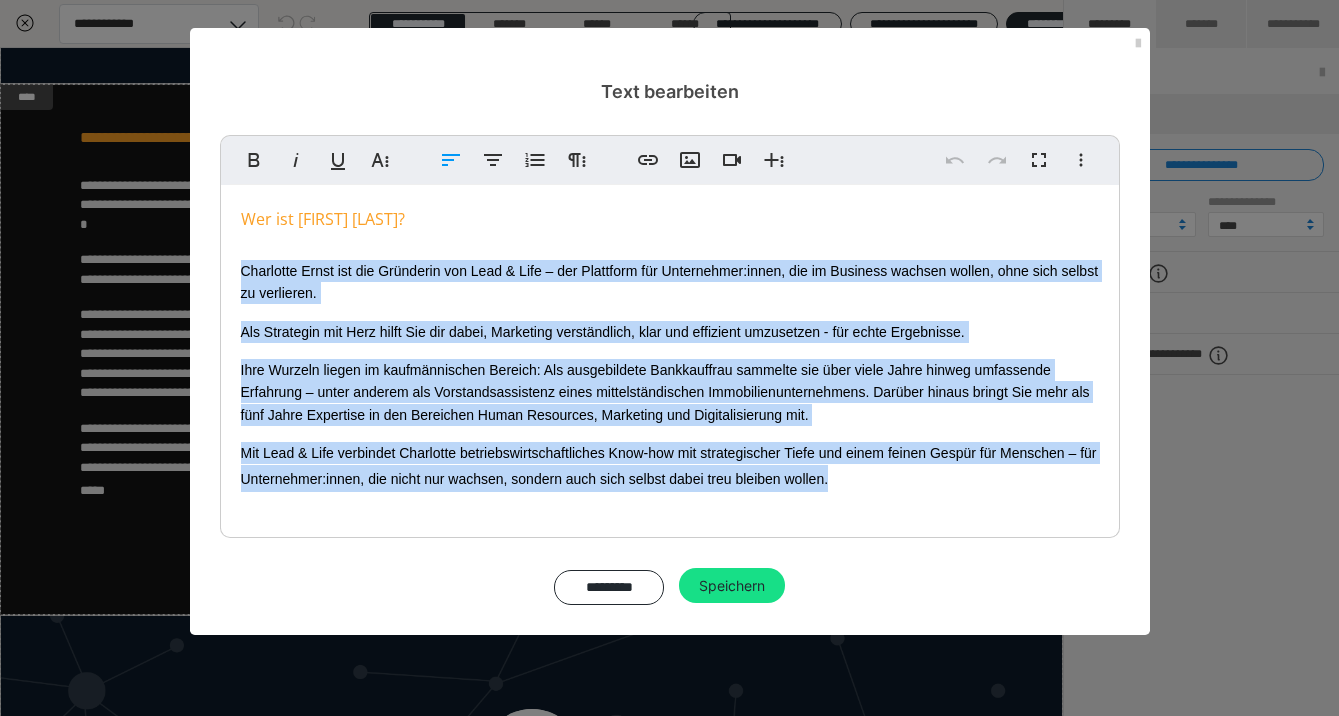 drag, startPoint x: 240, startPoint y: 265, endPoint x: 763, endPoint y: 699, distance: 679.6212 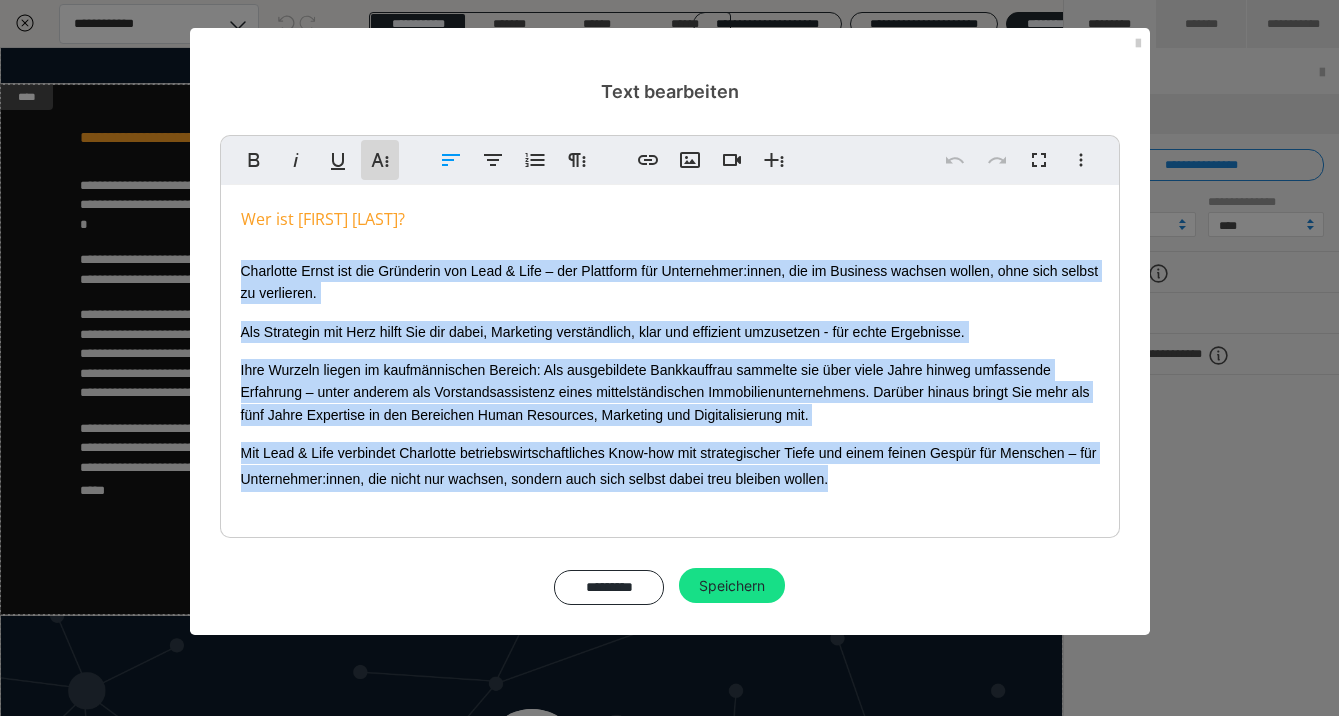 click 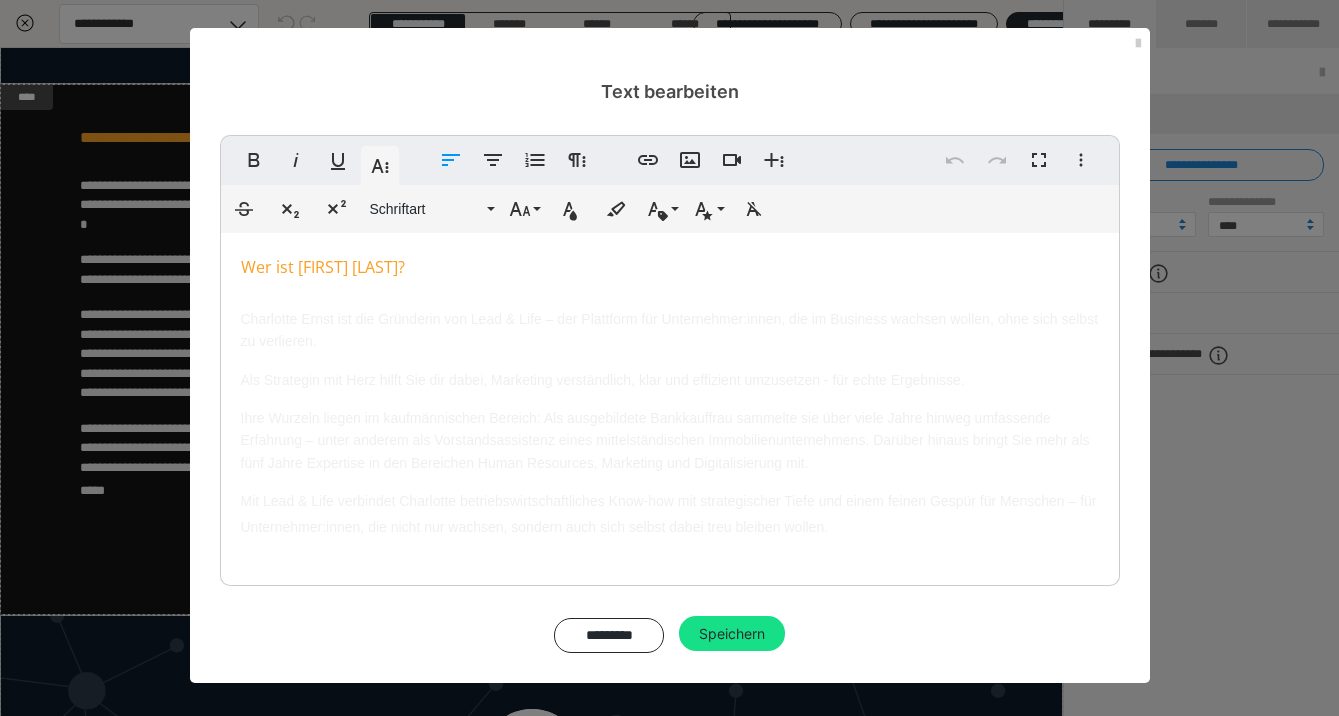 click on "Durchgestrichen Tiefgestellt Hochgestellt Schriftart ABeeZee Abhaya Libre Abril FatFace Alegreya Alice Amaranth Amatic SC Anonymous Pro Anton Arapey Archivo Black Archivo Light Archivo Medium Archivo Arimo Arvo B612 Barlow Bebas Neue Belleza Big Shoulders Stencil Display BioRhyme Blinker Cairo Cardo Catamaran Caveat Caveat Brush Comfortaa Concert One Cormorant Cormorant Garamond Courier Prime Crimson Text Dancing Script Eczar Exo Exo 2 Figtree Fira Sans Fjalla One Forum Frank Ruhl Libre Fraunces Grandstander IBM Plex Serif Inconsolata Inder Indie Flower Inter Josefin Sans Jost Karla Lato Lexend Deca Libre Baskerville Libre Franklin Lilita One Lobster Lobster Two Lora Merienda Merriweather Montserrat Montserrat Black Montserrat Extra Bold Montserrat Light Montserrat Med Mulish MuseoModerno Nixie One Noto Sans Noto Serif Nunito Nunito Sans Old Standard TT Open Sans Oswald Oxygen Pacifico Patrick Hand Playball Playfair Display Poppins PT Sans PT Sans Narrow PT Serif Public Sans Quicksand Rakkas Raleway Righteous" at bounding box center [670, 209] 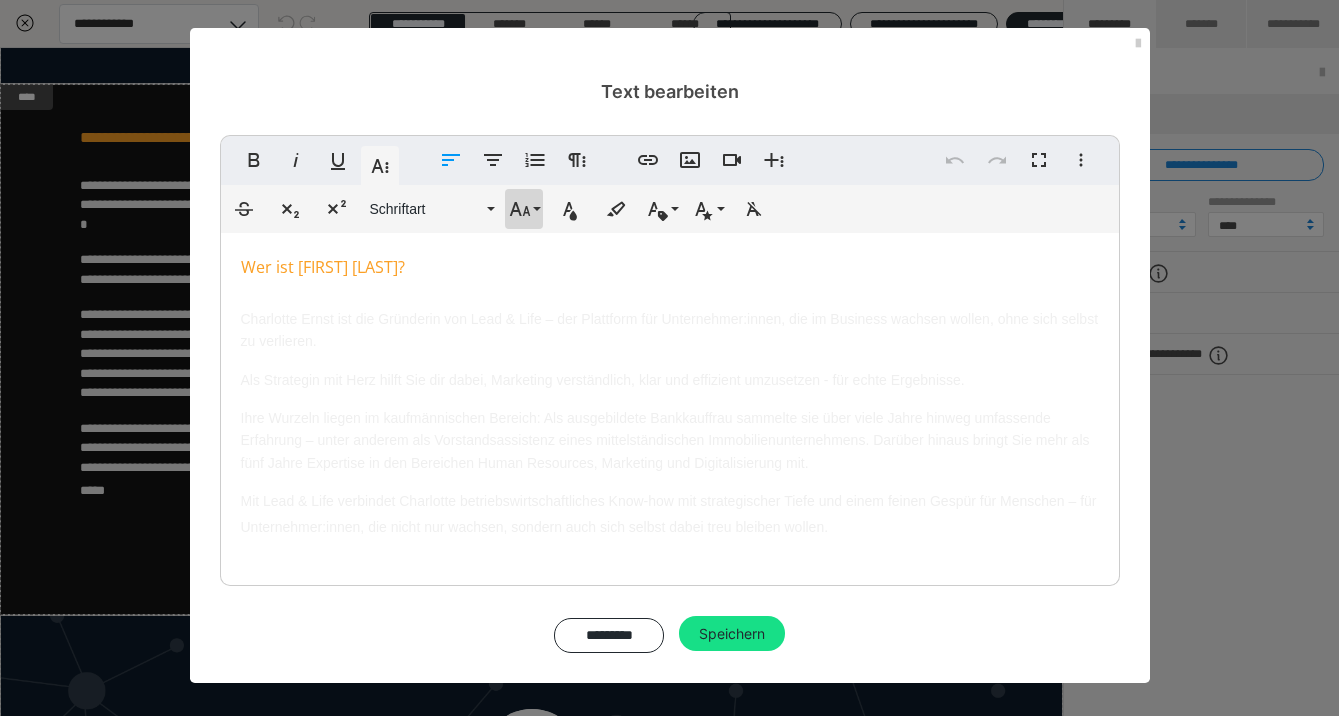 click on "Schriftgröße" at bounding box center (524, 209) 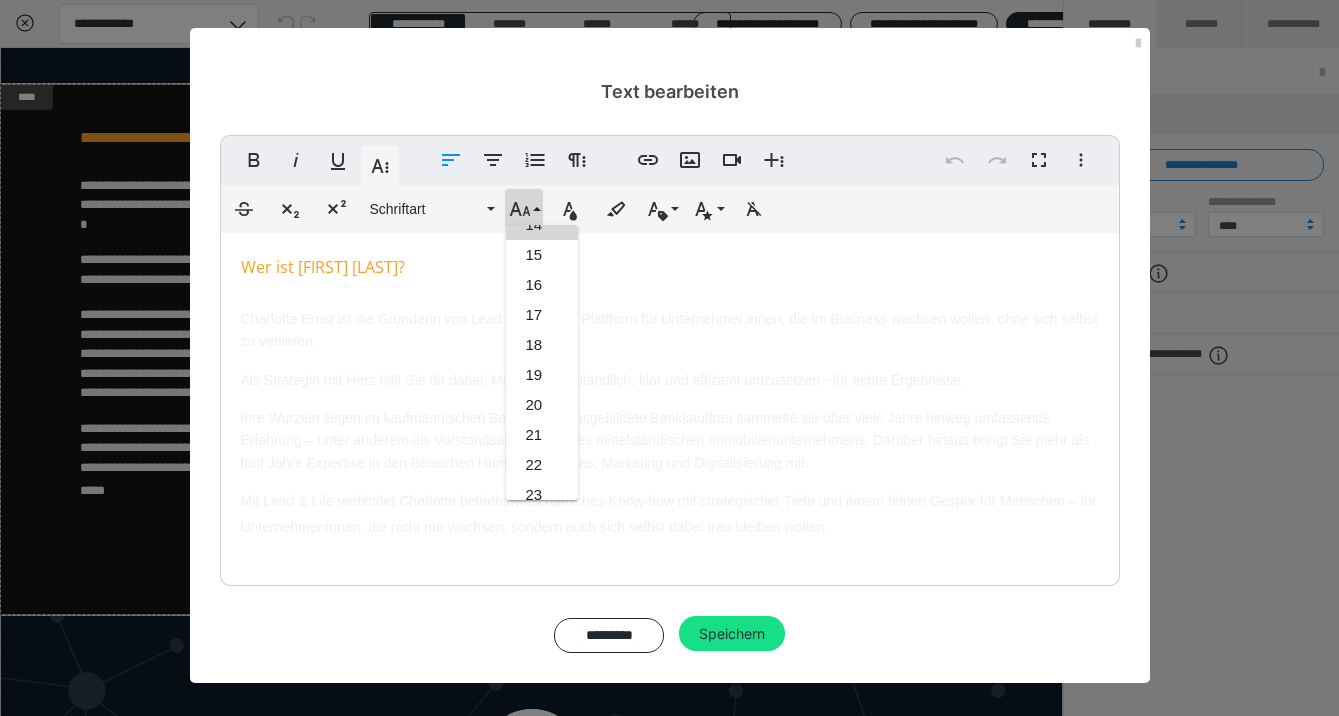 scroll, scrollTop: 245, scrollLeft: 0, axis: vertical 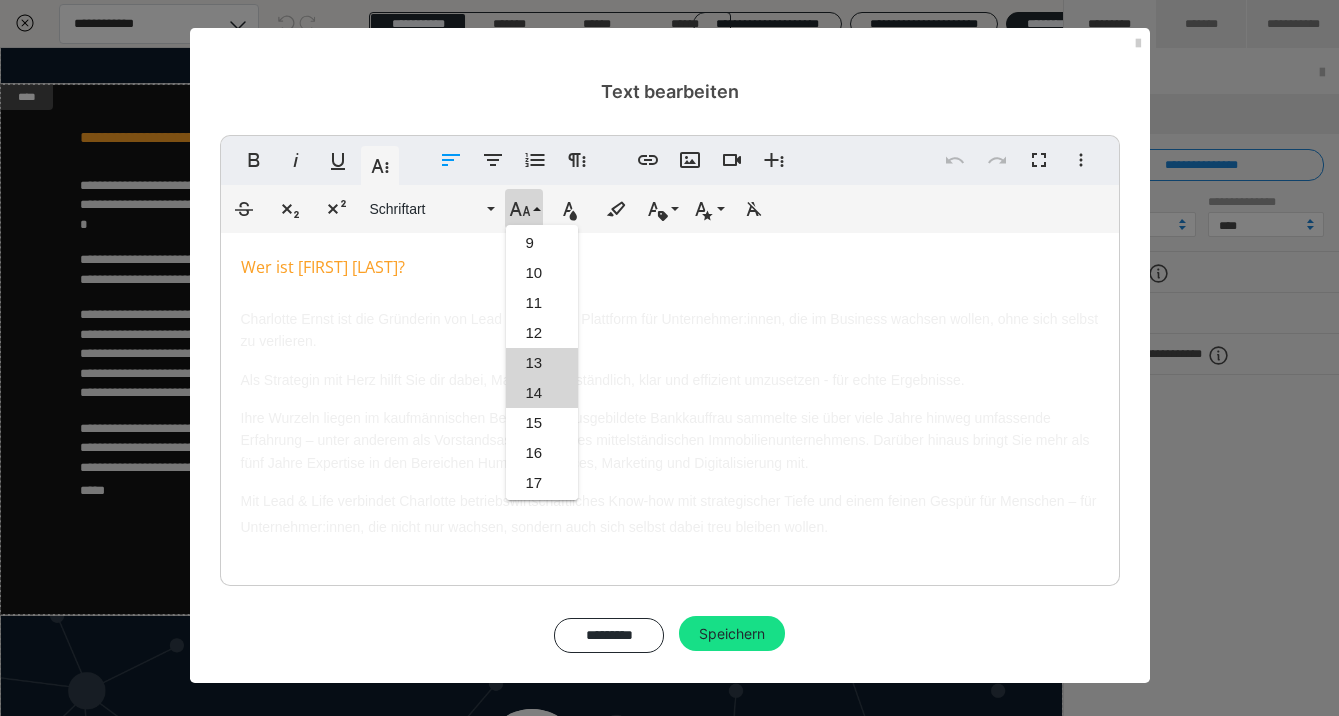 click on "13" at bounding box center [542, 363] 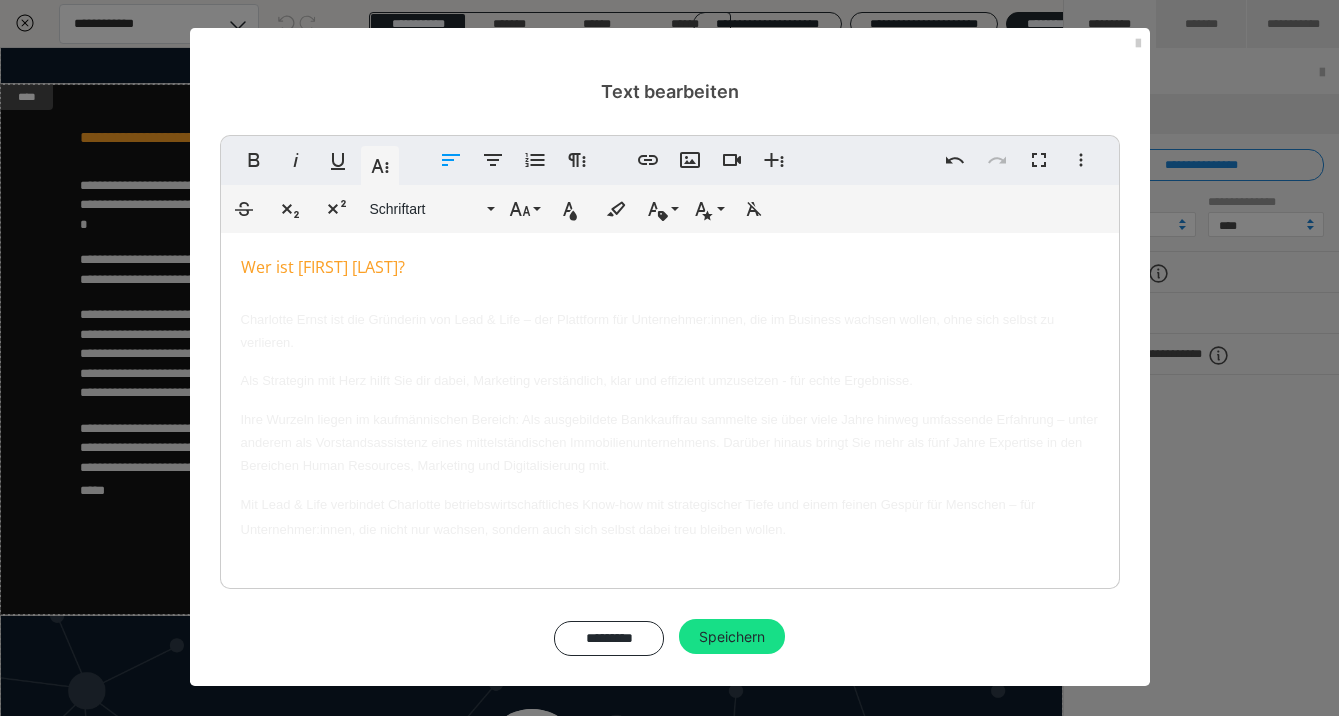 click on "Fett Kursiv Unterstrichen Weitere Textformate Linksbündig ausrichten Zentriert ausrichten Nummerierte Liste Weitere Absatzformate Link einfügen Bild einfügen Video einfügen Weitere Reichhaltige Formate Rückgängig Wiederholen Vollbild Weitere Formate Durchgestrichen Tiefgestellt Hochgestellt Schriftart ABeeZee Abhaya Libre Abril FatFace Alegreya Alice Amaranth Amatic SC Anonymous Pro Anton Arapey Archivo Black Archivo Light Archivo Medium Archivo Arimo Arvo B612 Barlow Bebas Neue Belleza Big Shoulders Stencil Display BioRhyme Blinker Cairo Cardo Catamaran Caveat Caveat Brush Comfortaa Concert One Cormorant Cormorant Garamond Courier Prime Crimson Text Dancing Script Eczar Exo Exo 2 Figtree Fira Sans Fjalla One Forum Frank Ruhl Libre Fraunces Grandstander IBM Plex Serif Inconsolata Inder Indie Flower Inter Josefin Sans Jost Karla Lato Lexend Deca Libre Baskerville Libre Franklin Lilita One Lobster Lobster Two Lora Merienda Merriweather Montserrat Montserrat Black Montserrat Extra Bold Montserrat Light 1 2" at bounding box center (670, 395) 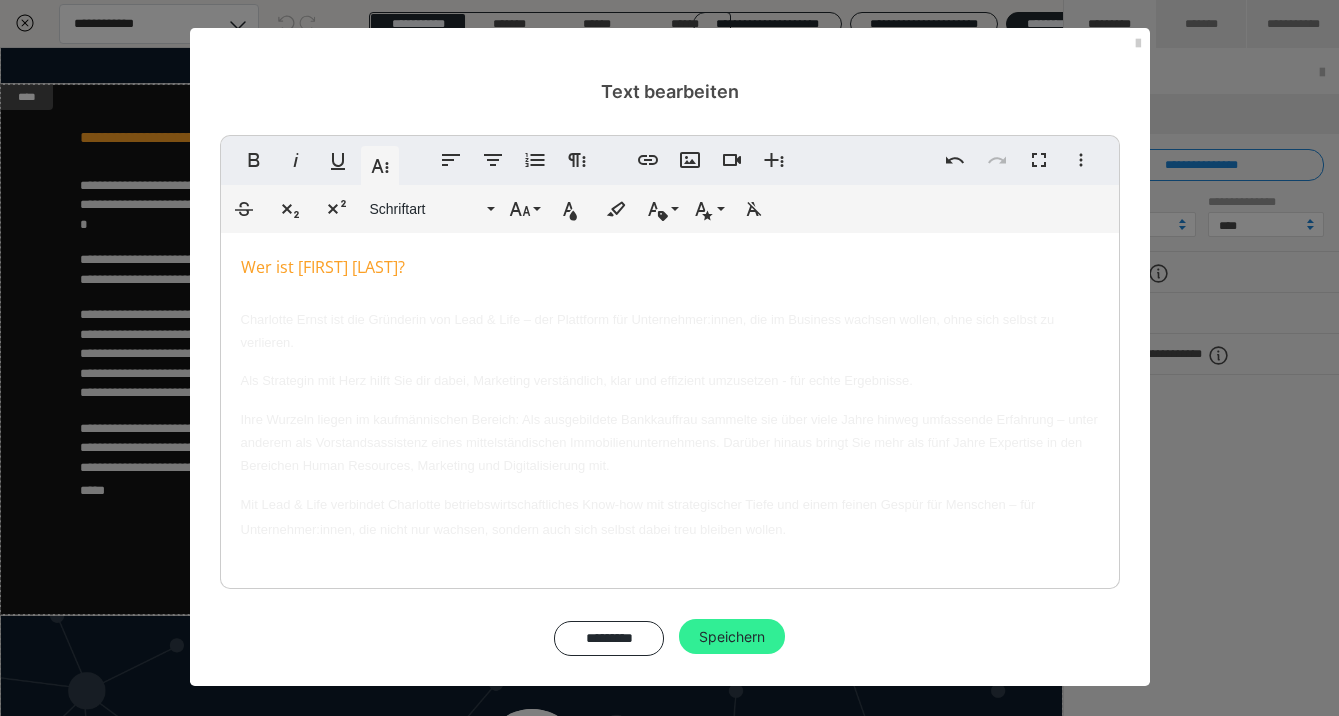 click on "Speichern" at bounding box center (732, 637) 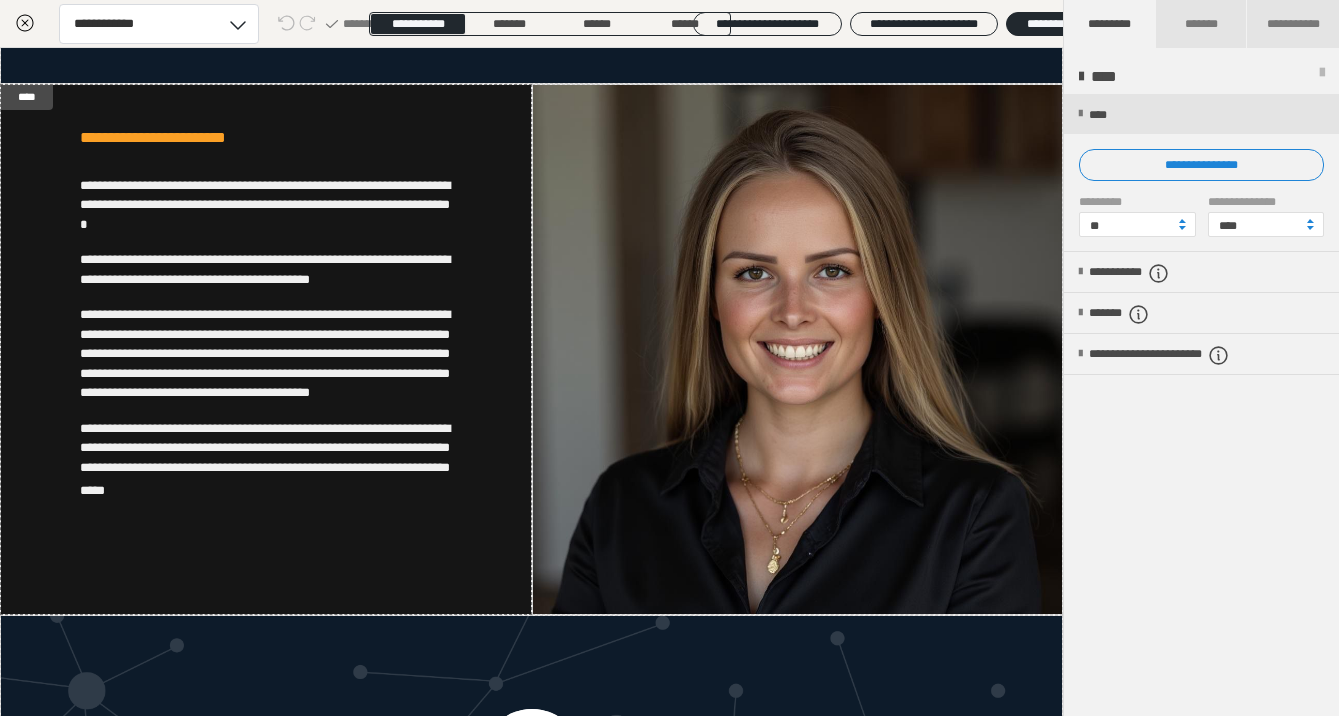 click on "**********" at bounding box center (1201, 406) 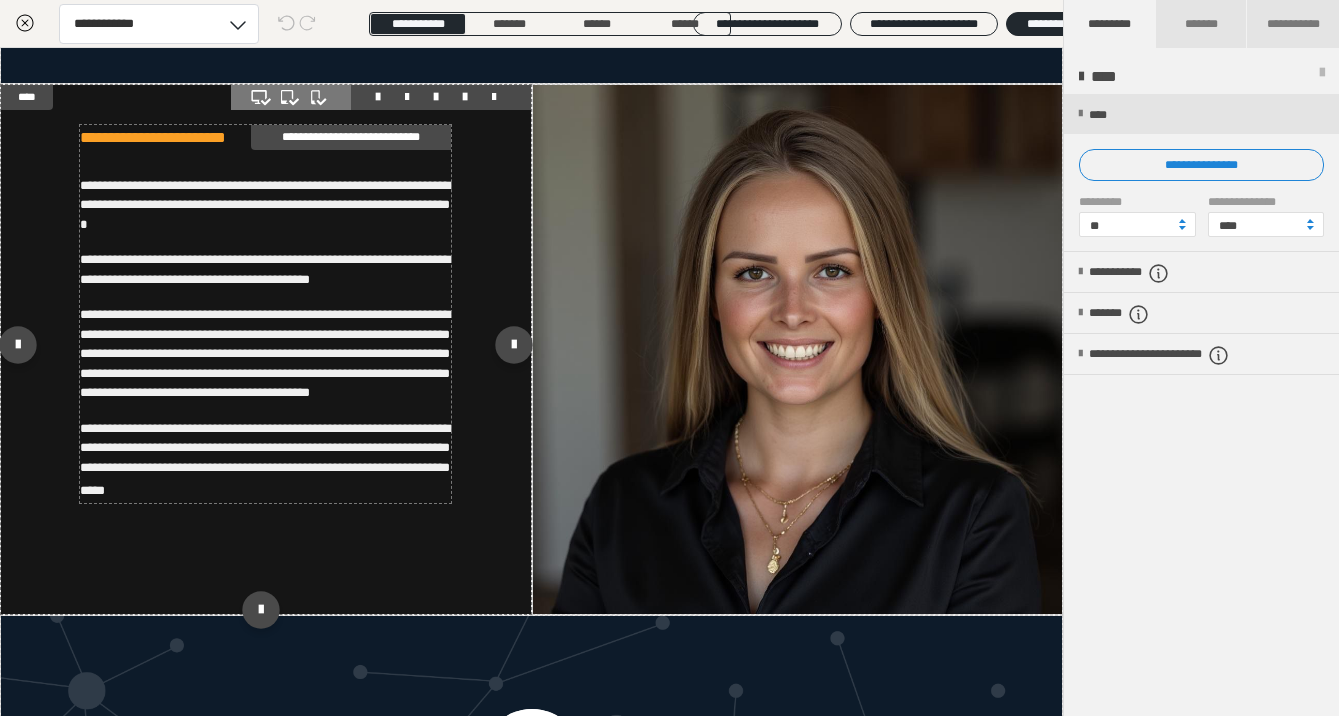 click on "**********" at bounding box center [265, 353] 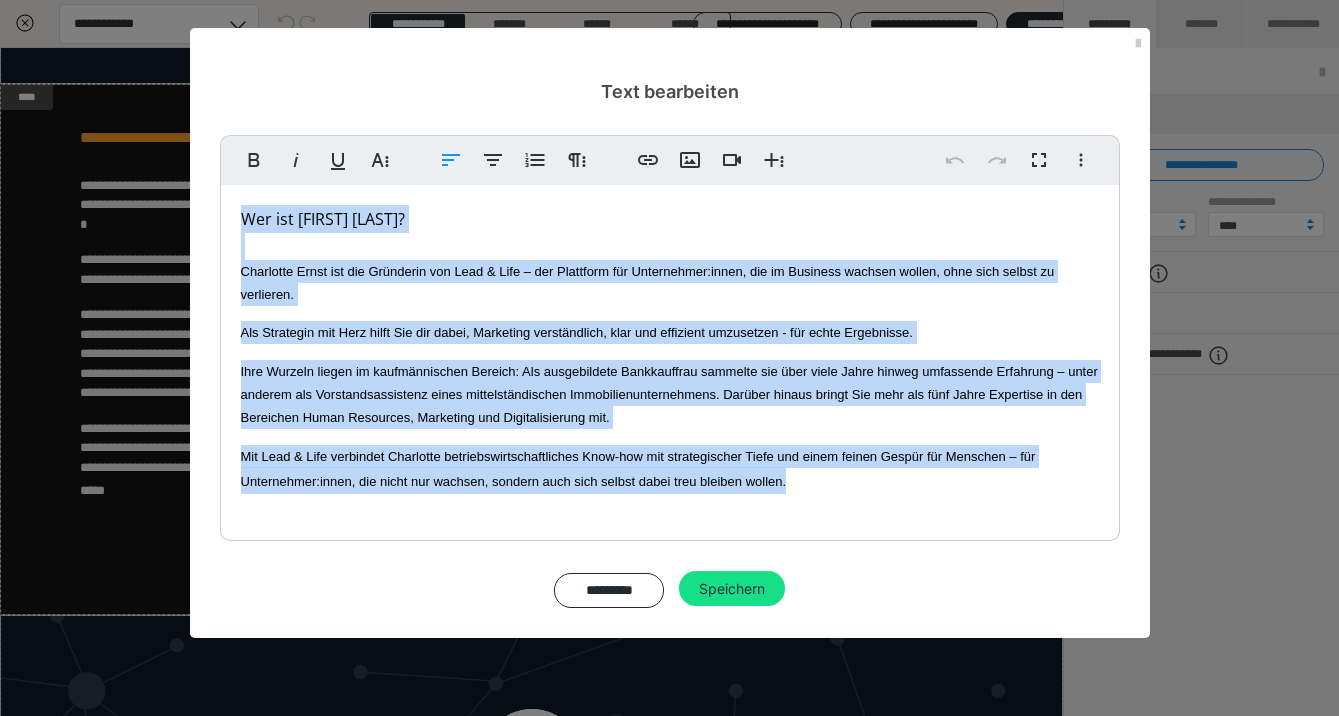 drag, startPoint x: 238, startPoint y: 215, endPoint x: 719, endPoint y: 602, distance: 617.3573 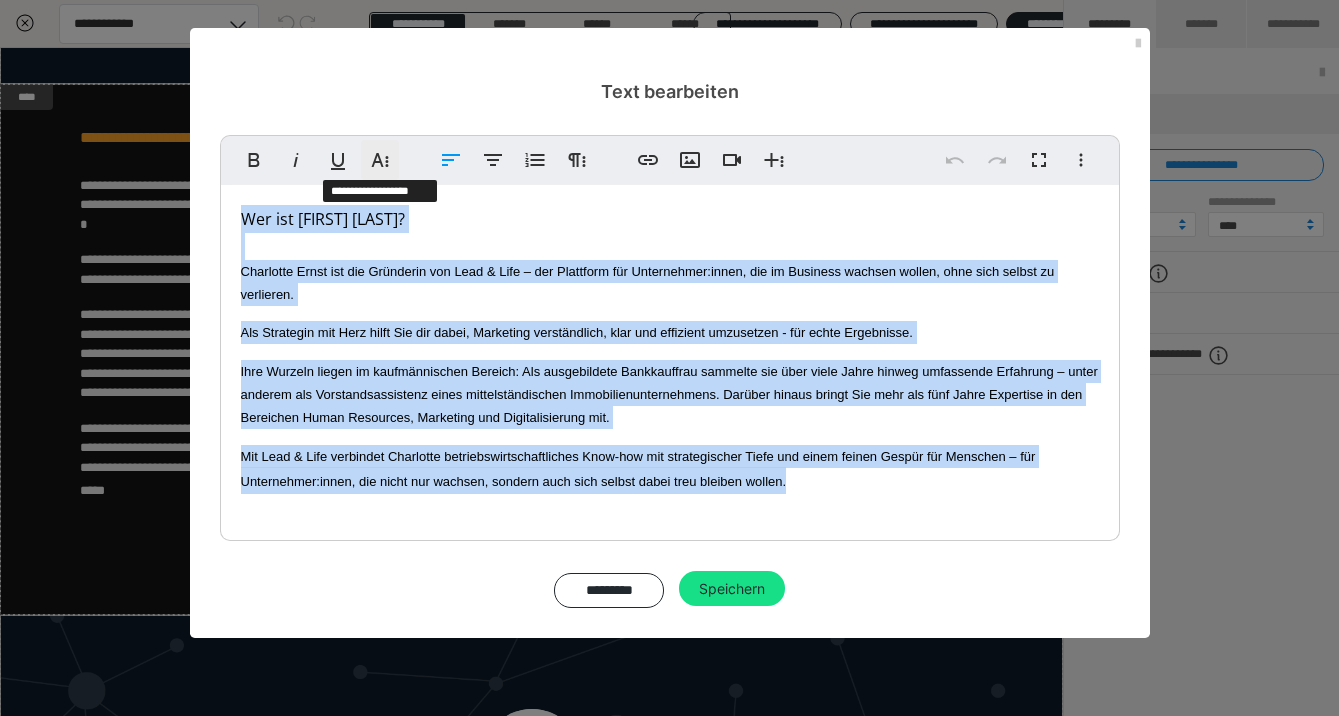 click 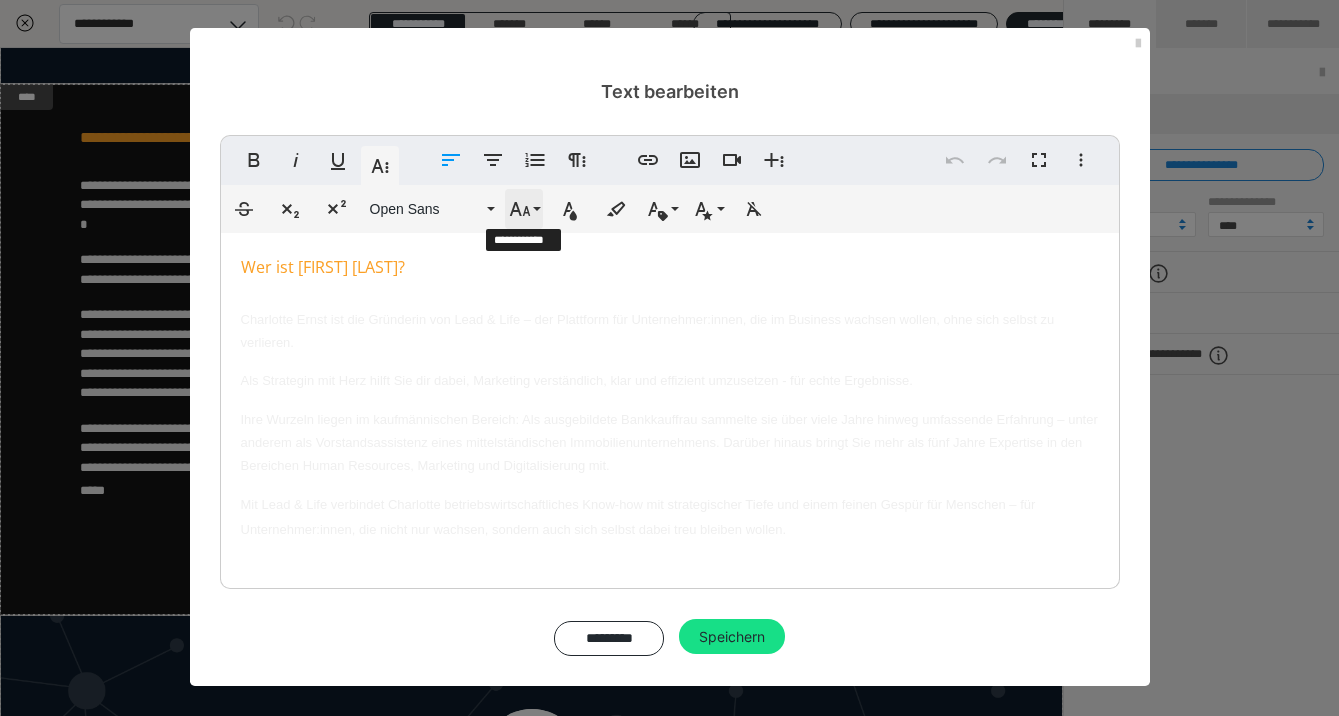 click 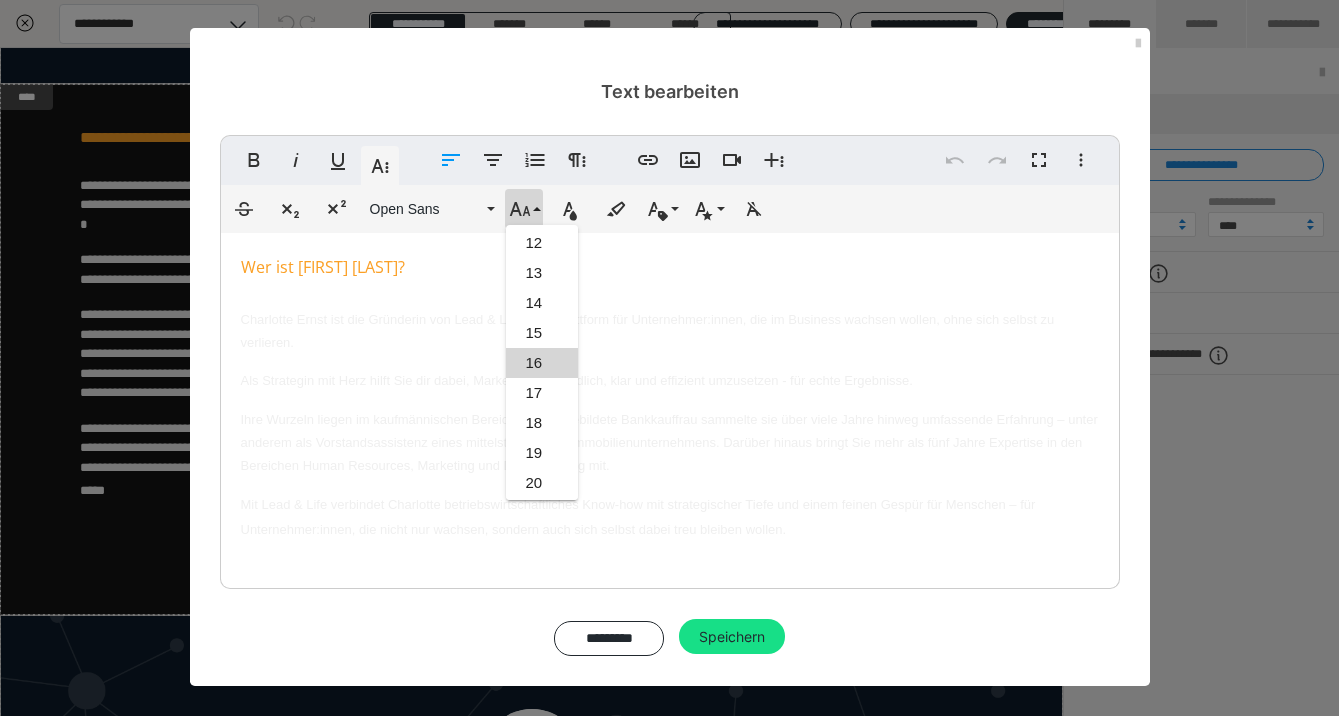 scroll, scrollTop: 295, scrollLeft: 0, axis: vertical 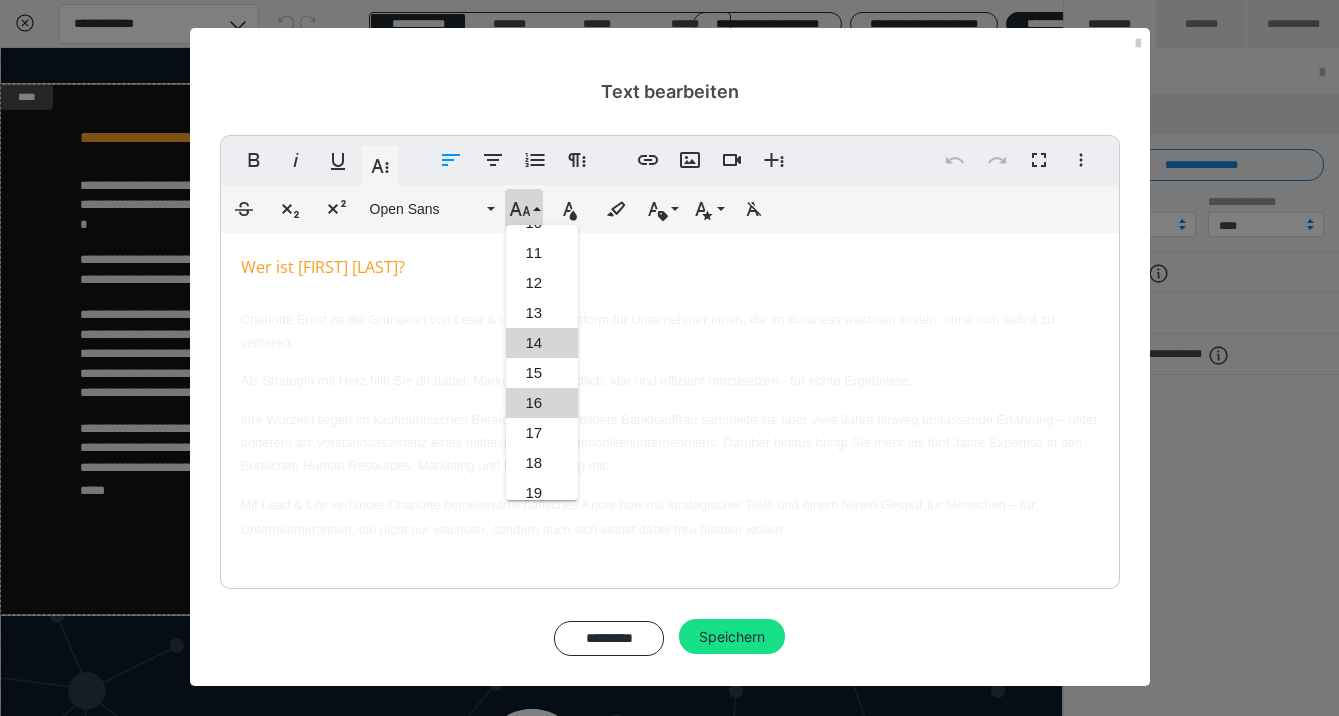 click on "14" at bounding box center (542, 343) 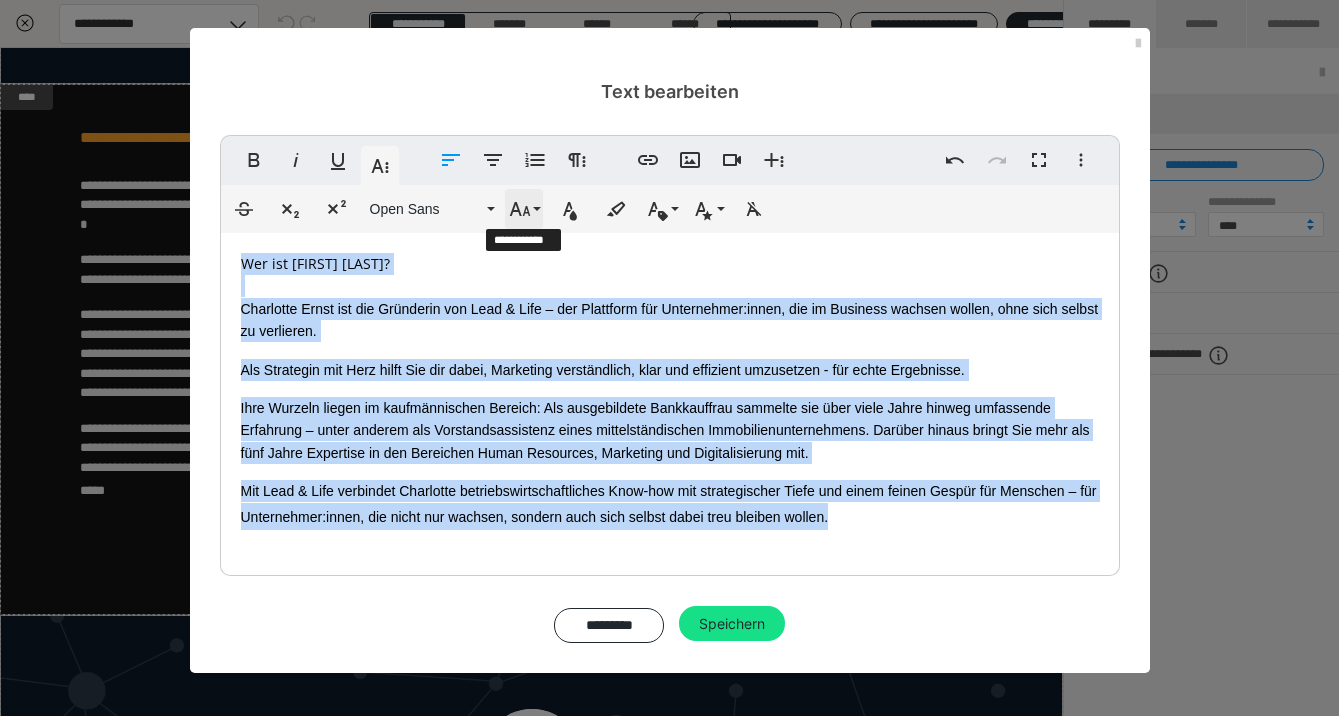 click 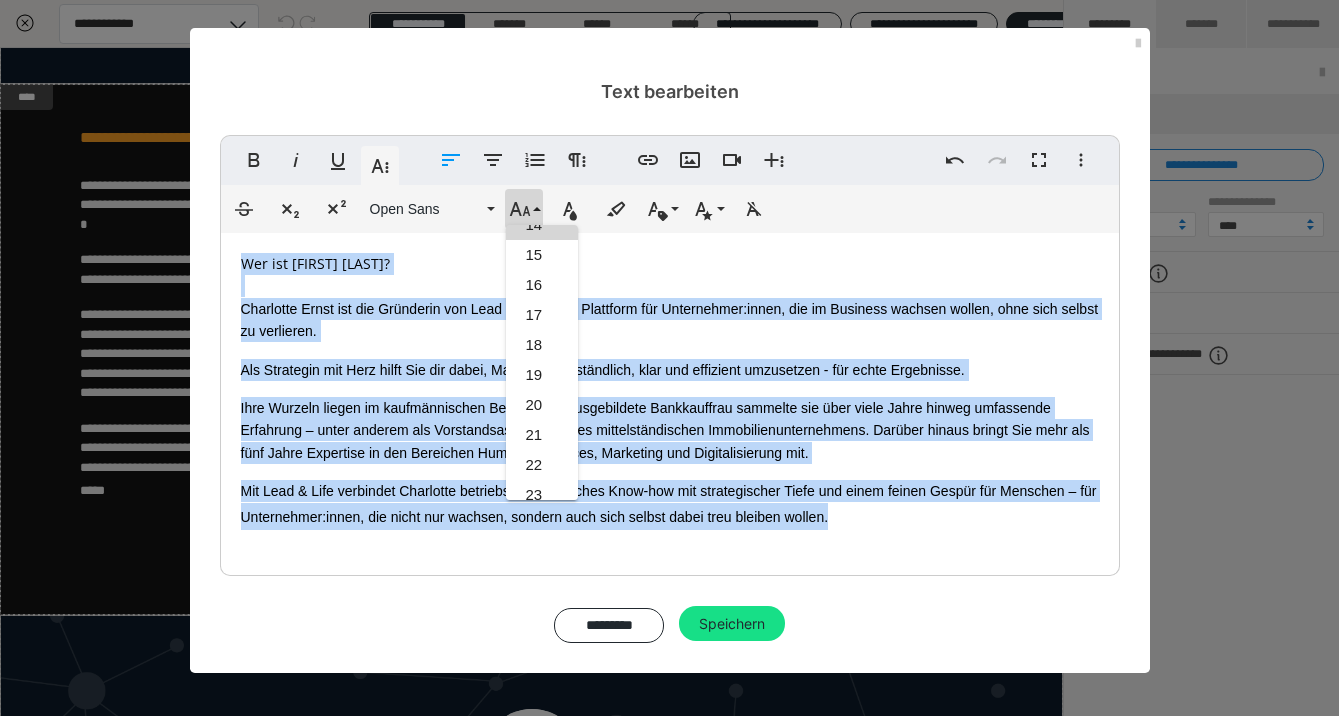 scroll, scrollTop: 295, scrollLeft: 0, axis: vertical 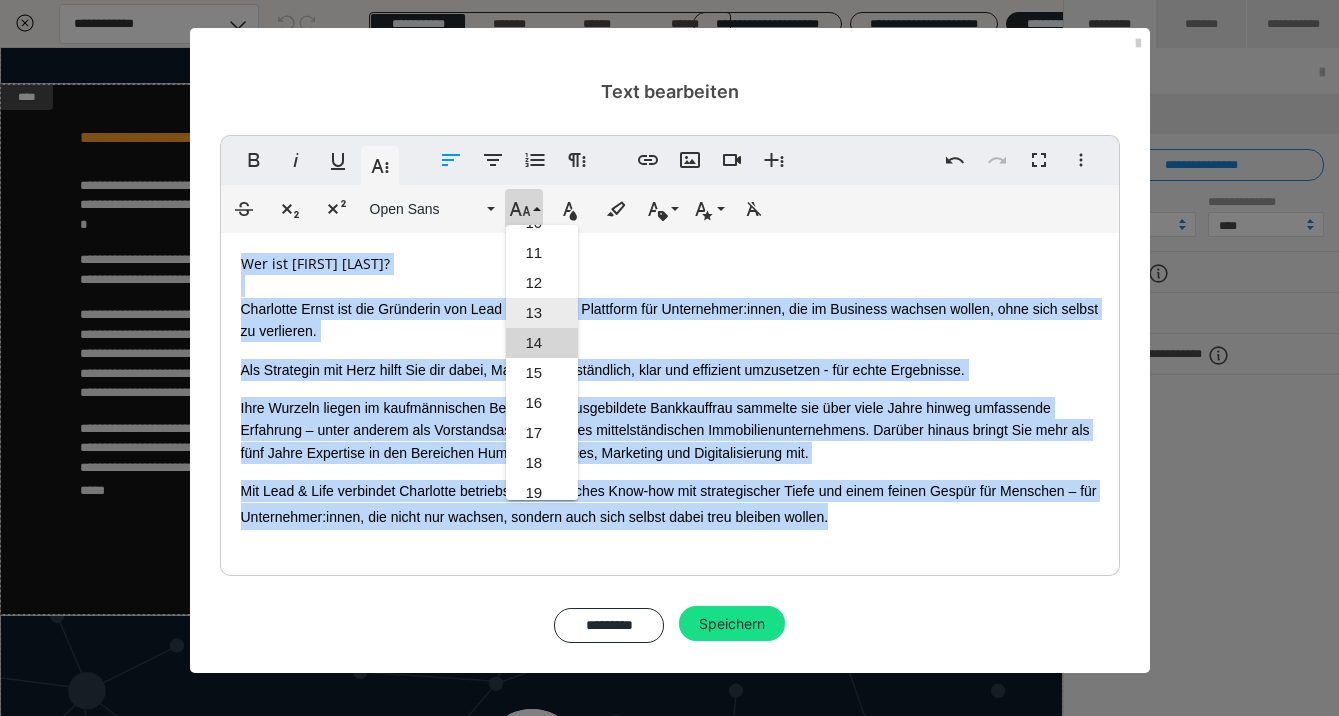 click on "13" at bounding box center [542, 313] 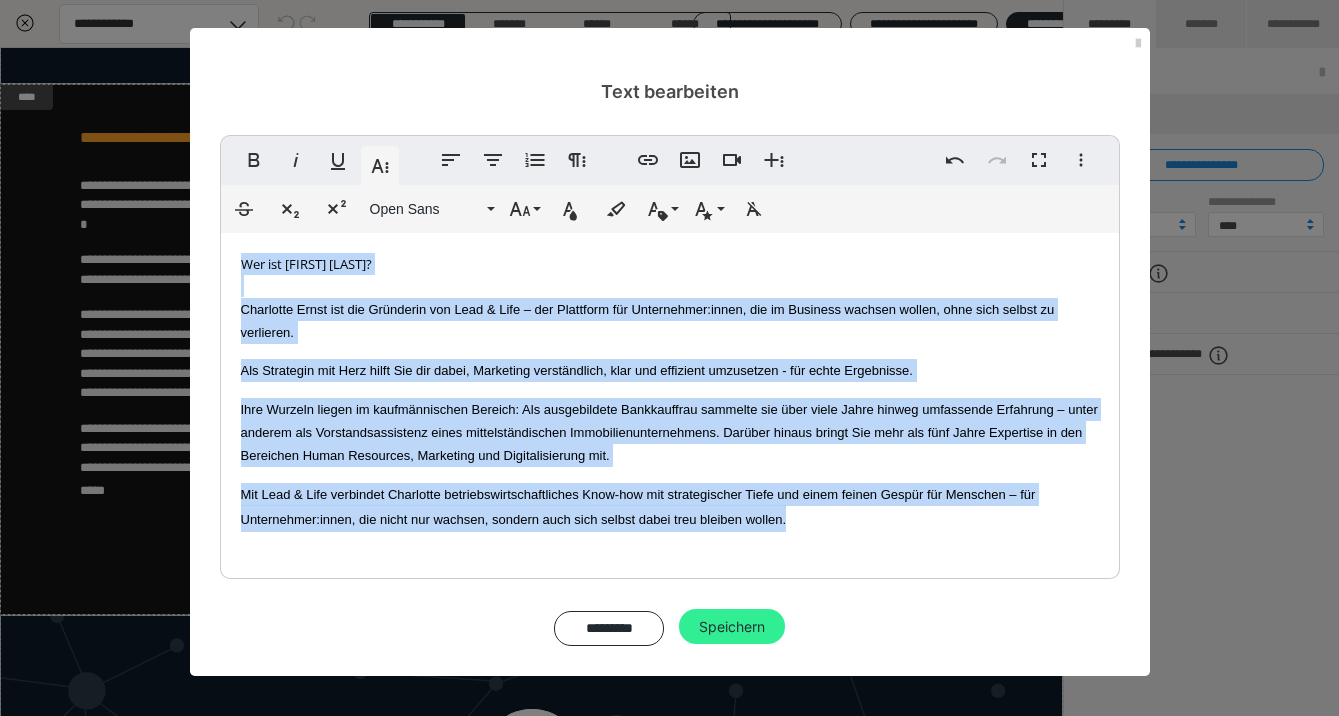 click on "Speichern" at bounding box center (732, 627) 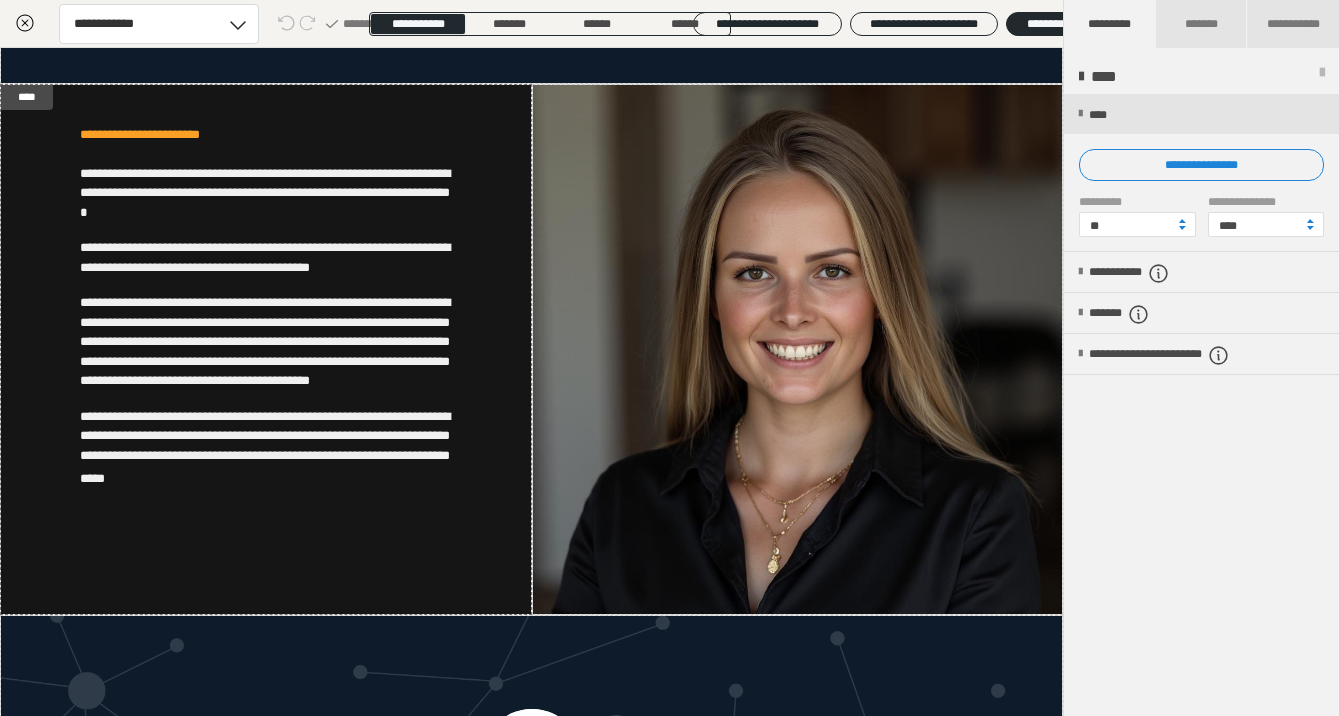 click on "**********" at bounding box center (1201, 406) 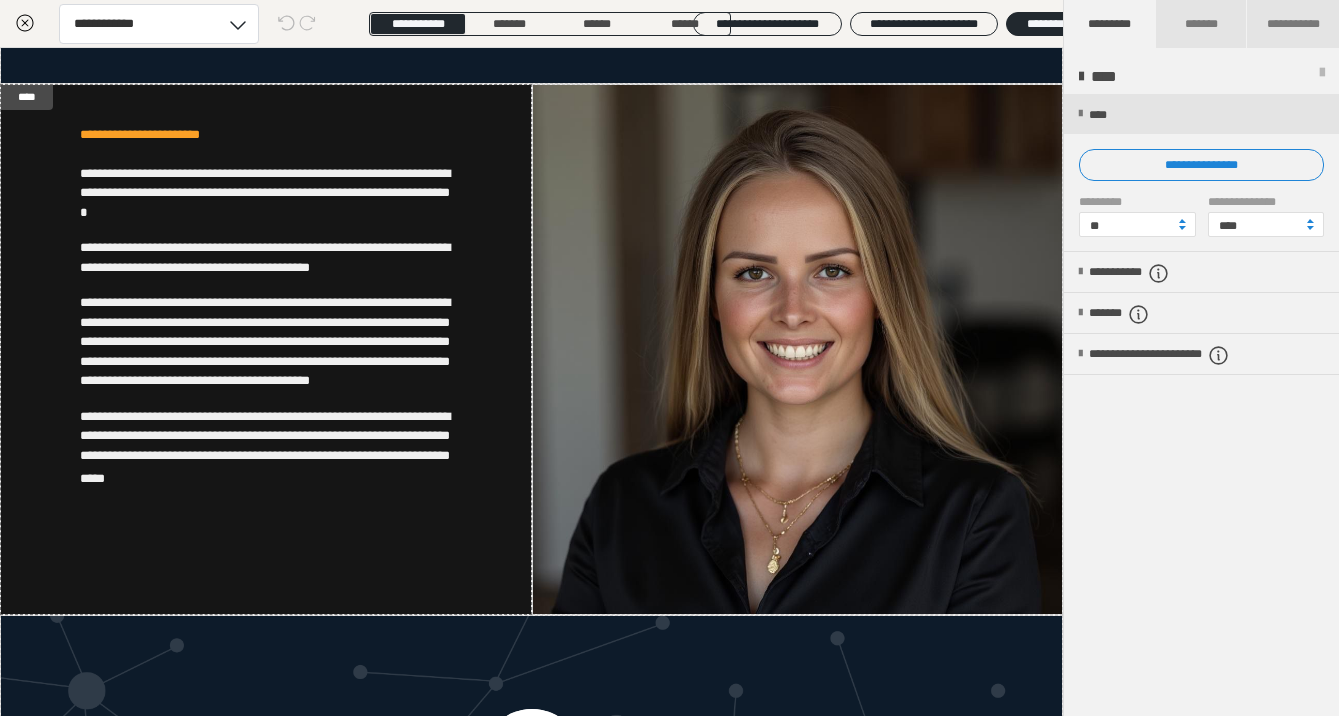 click on "**********" at bounding box center (1201, 406) 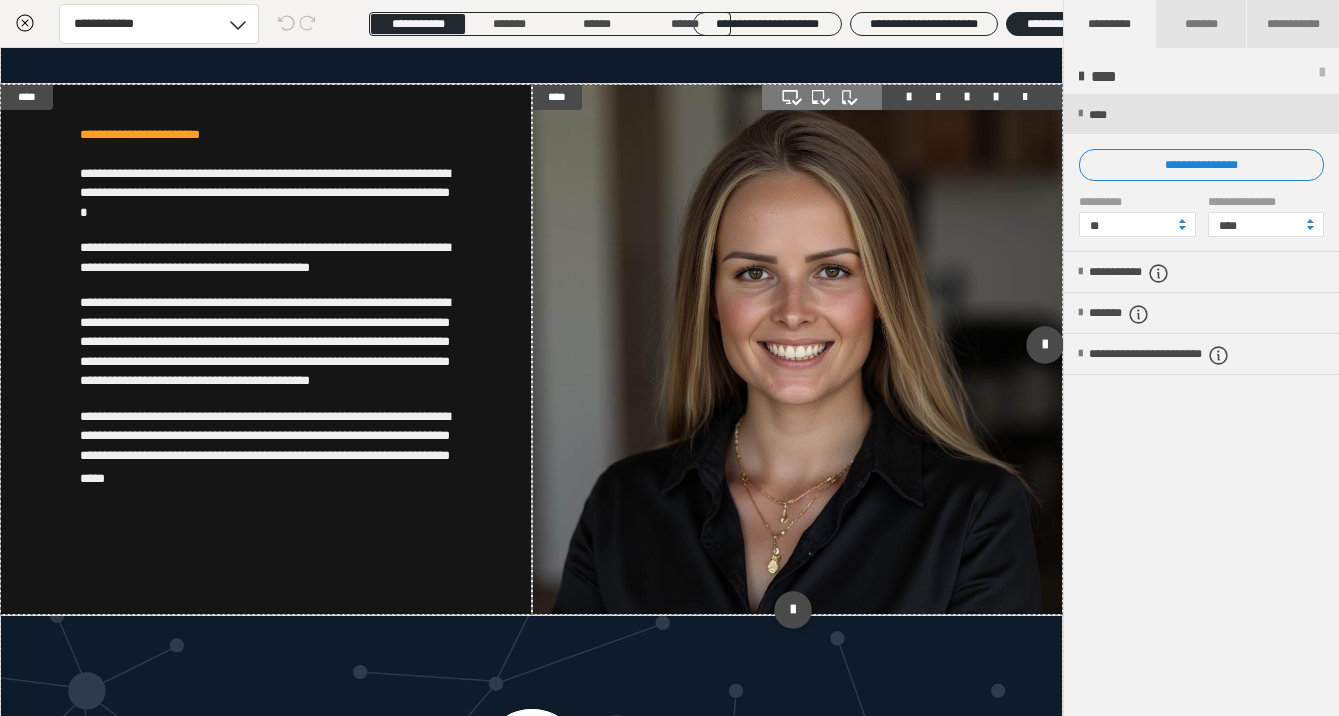 click at bounding box center [798, 350] 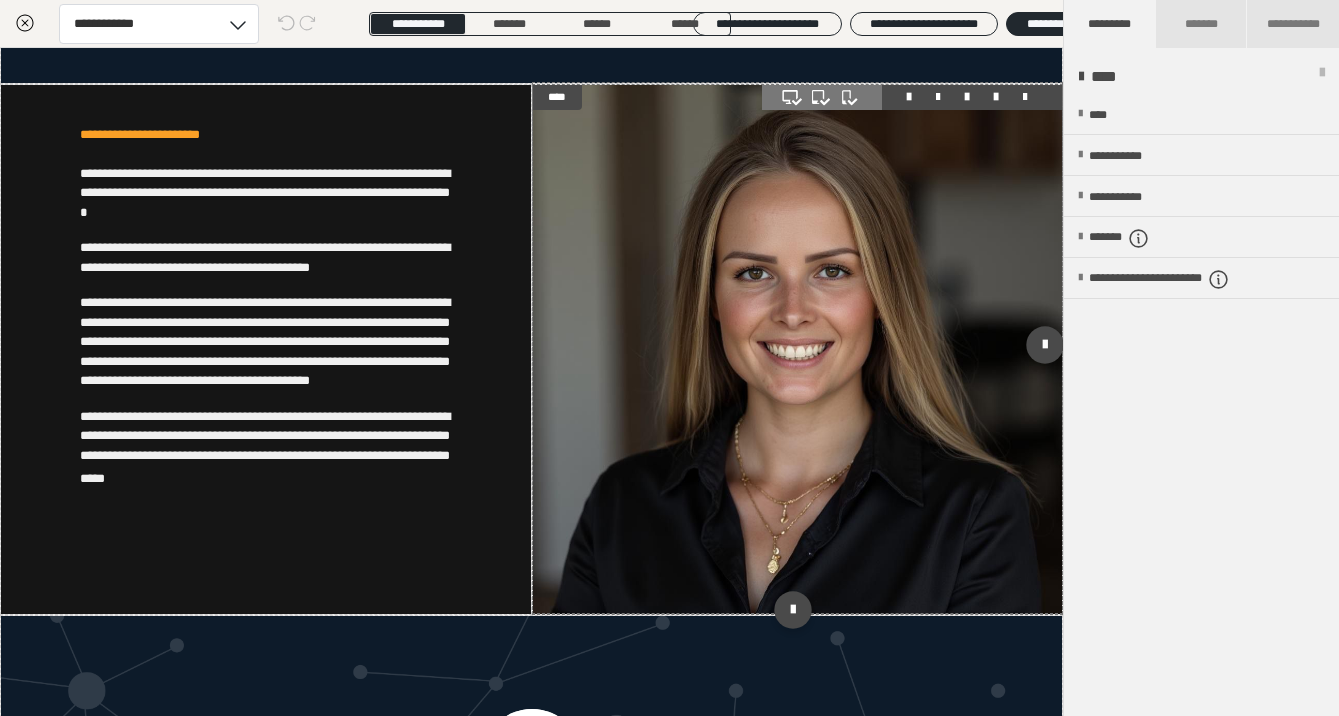 scroll, scrollTop: 2201, scrollLeft: 0, axis: vertical 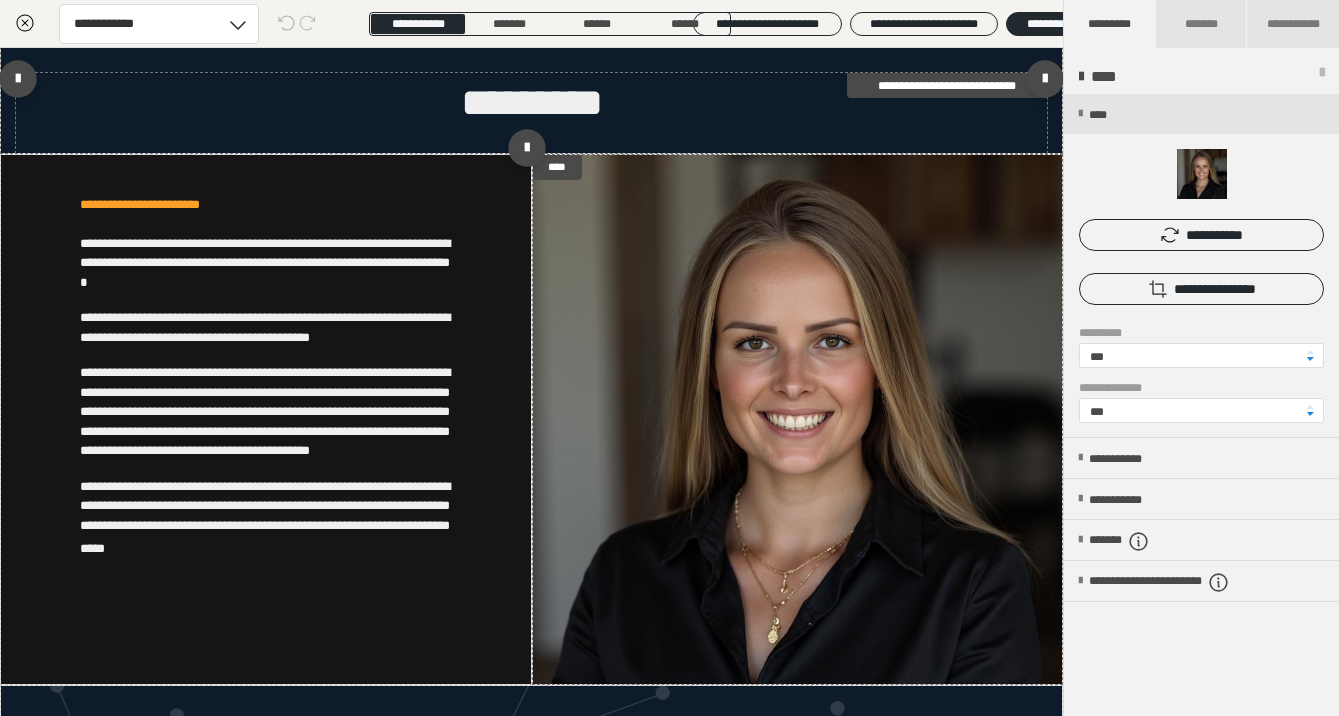 click on "**********" at bounding box center (947, 85) 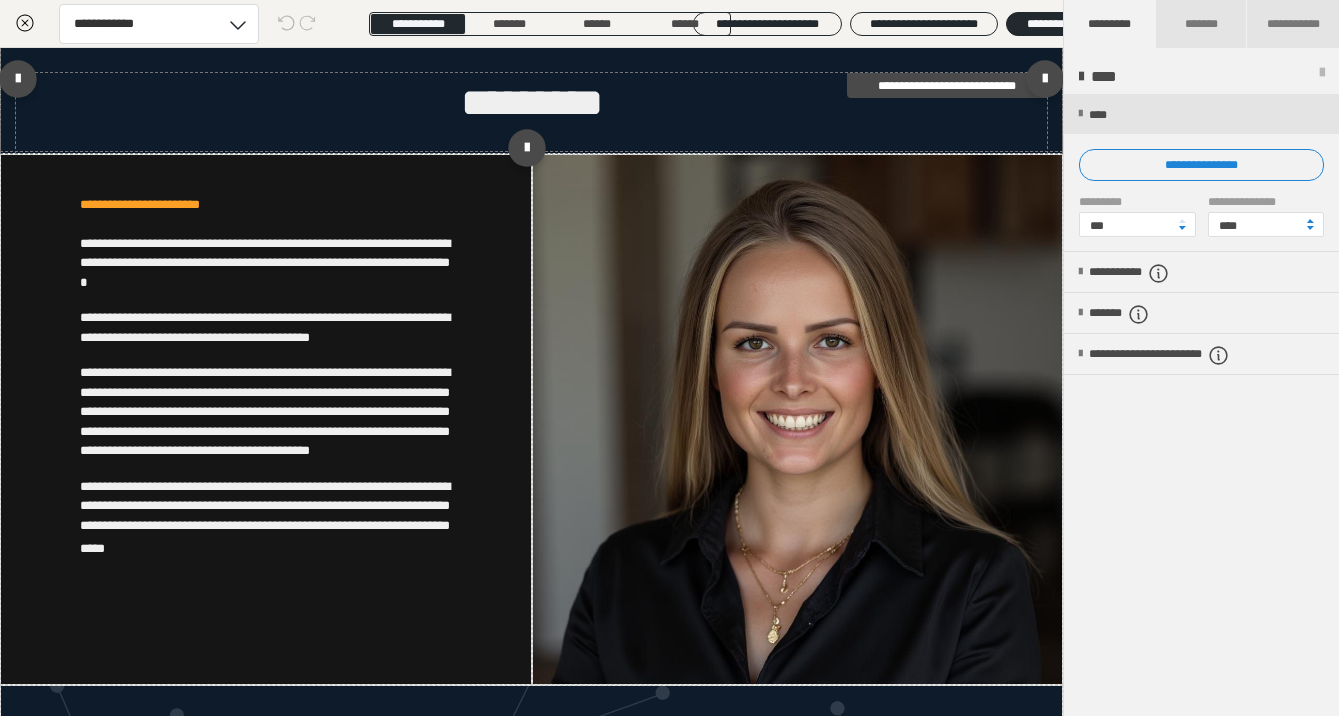click on "*********" at bounding box center [531, 103] 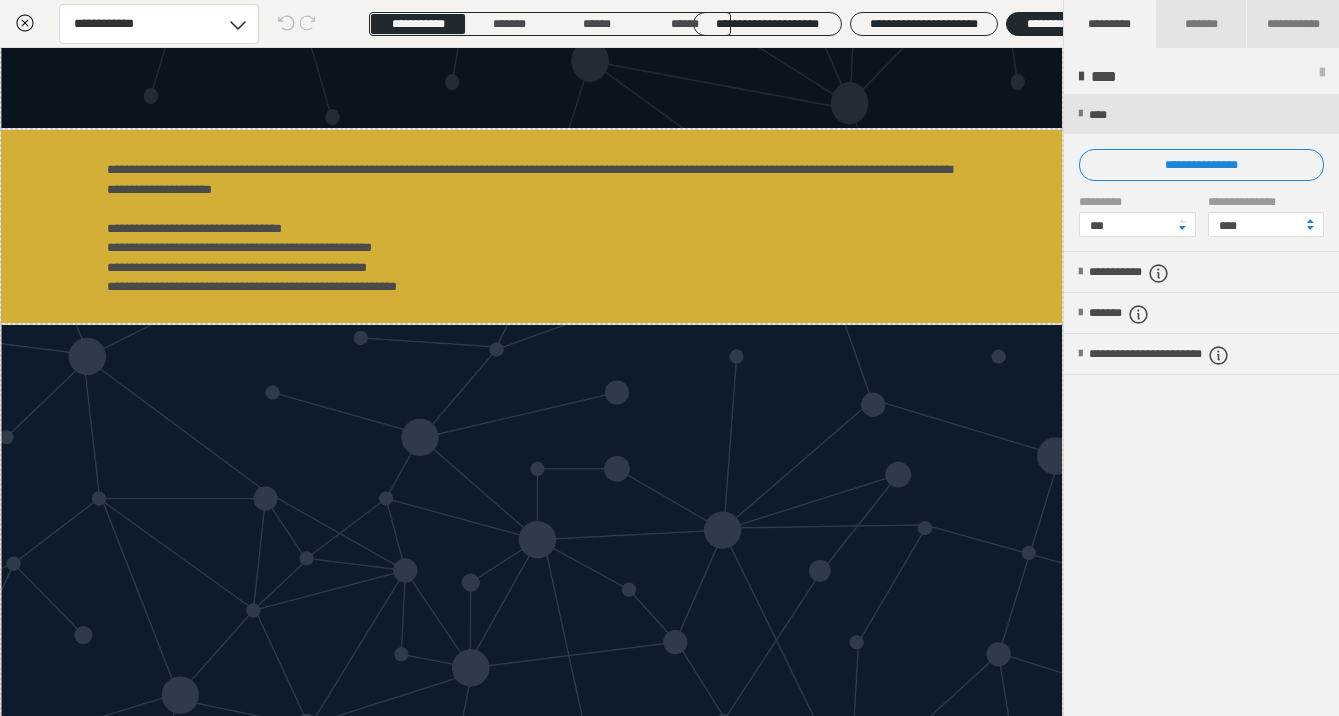 scroll, scrollTop: 480, scrollLeft: 0, axis: vertical 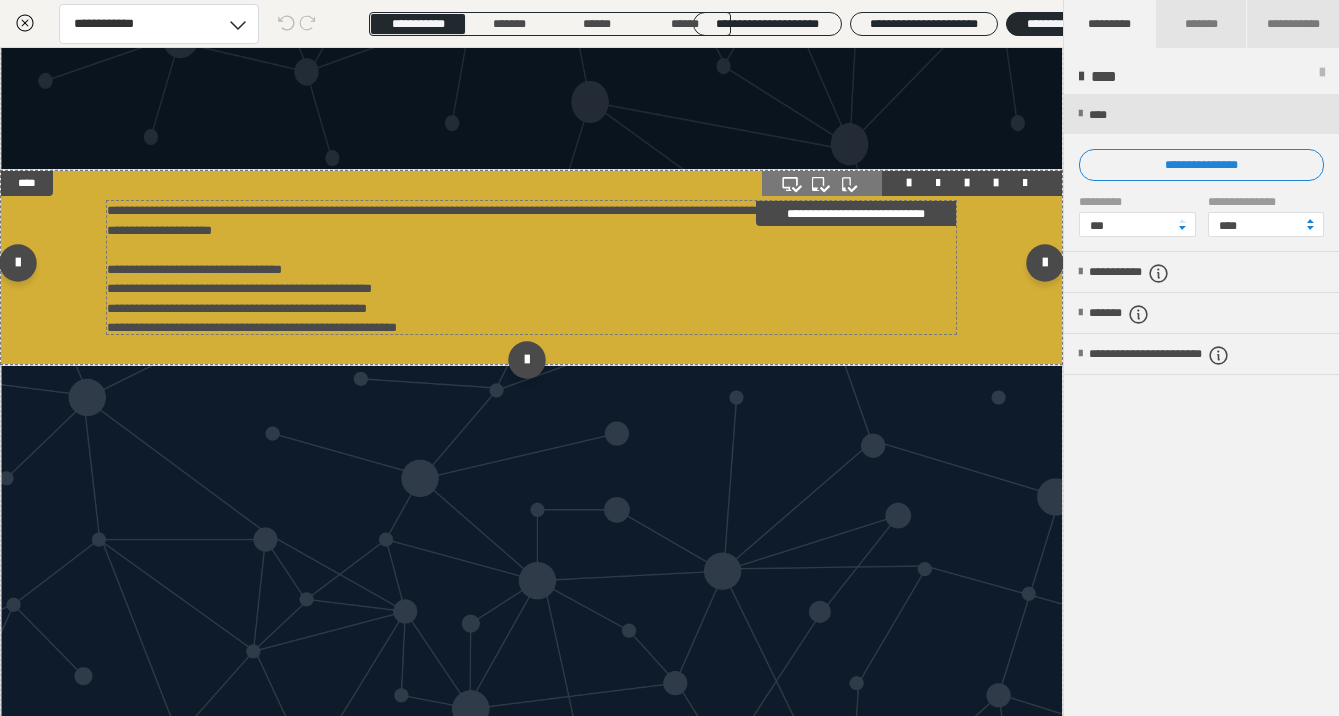 click on "**********" at bounding box center [531, 267] 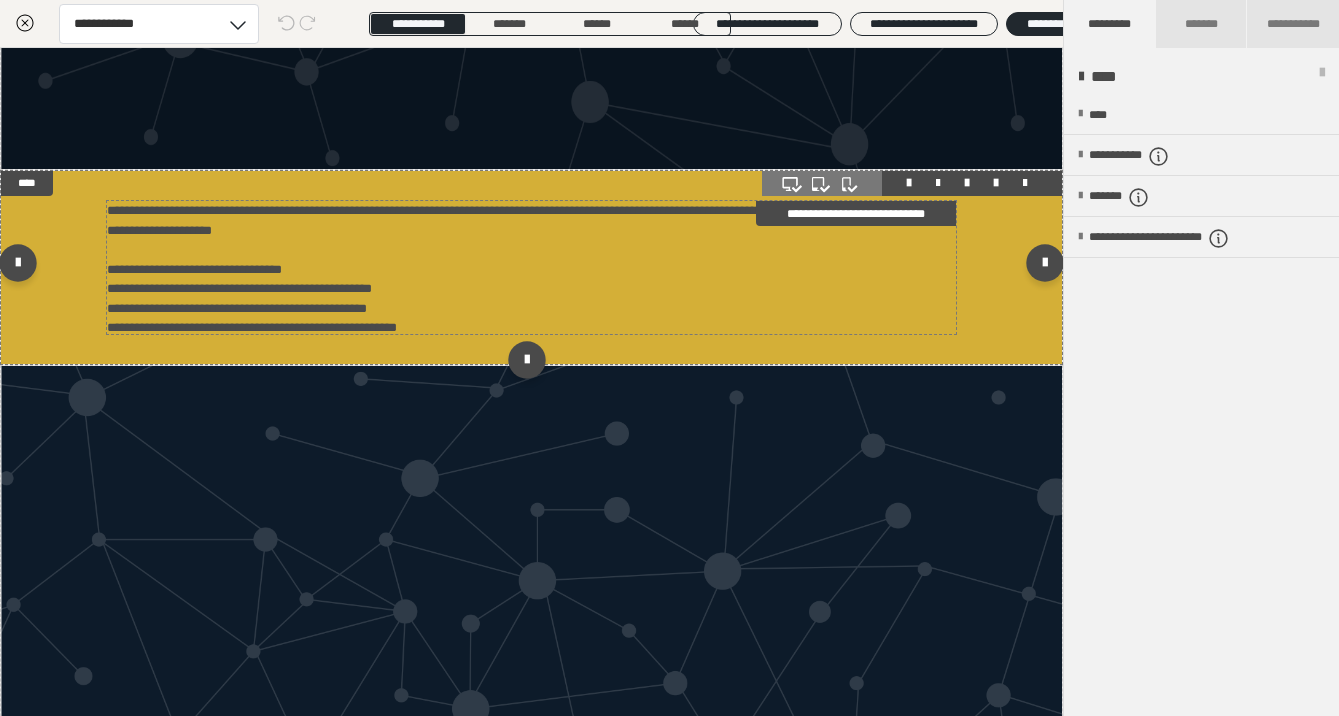 click on "**********" at bounding box center [531, 267] 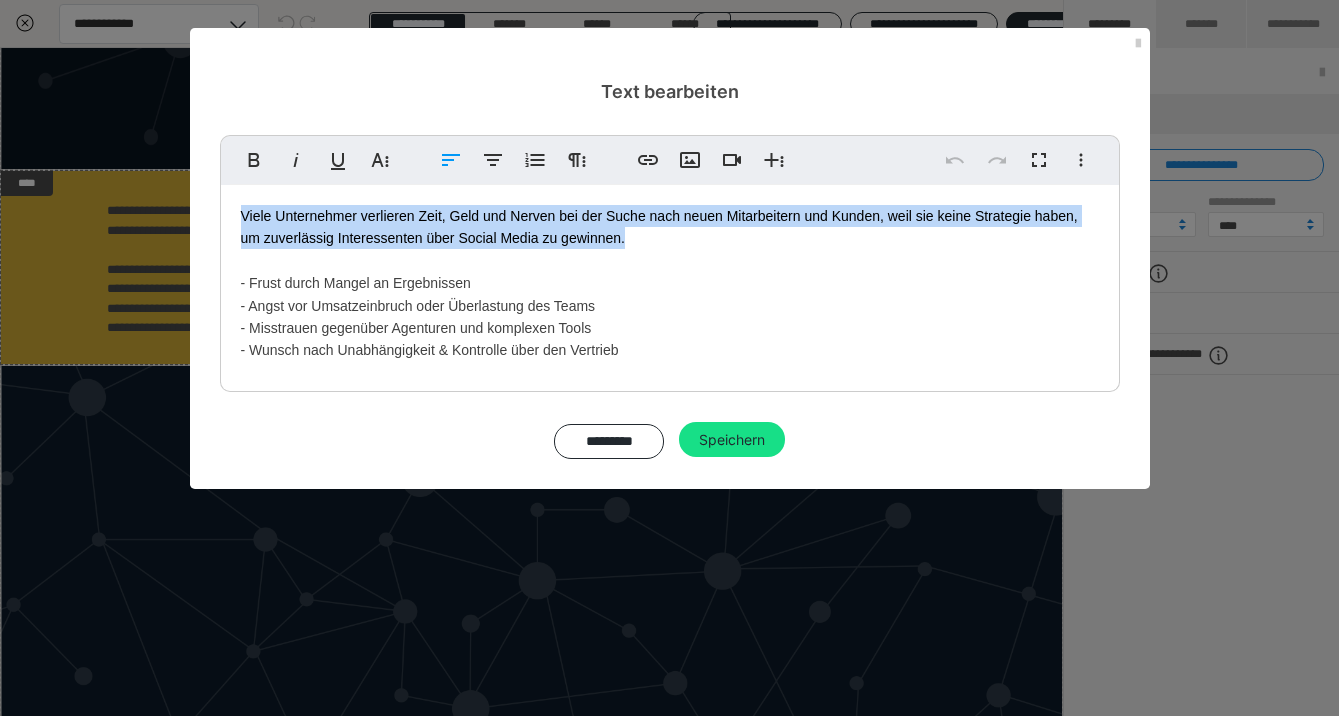 drag, startPoint x: 636, startPoint y: 245, endPoint x: 213, endPoint y: 198, distance: 425.6031 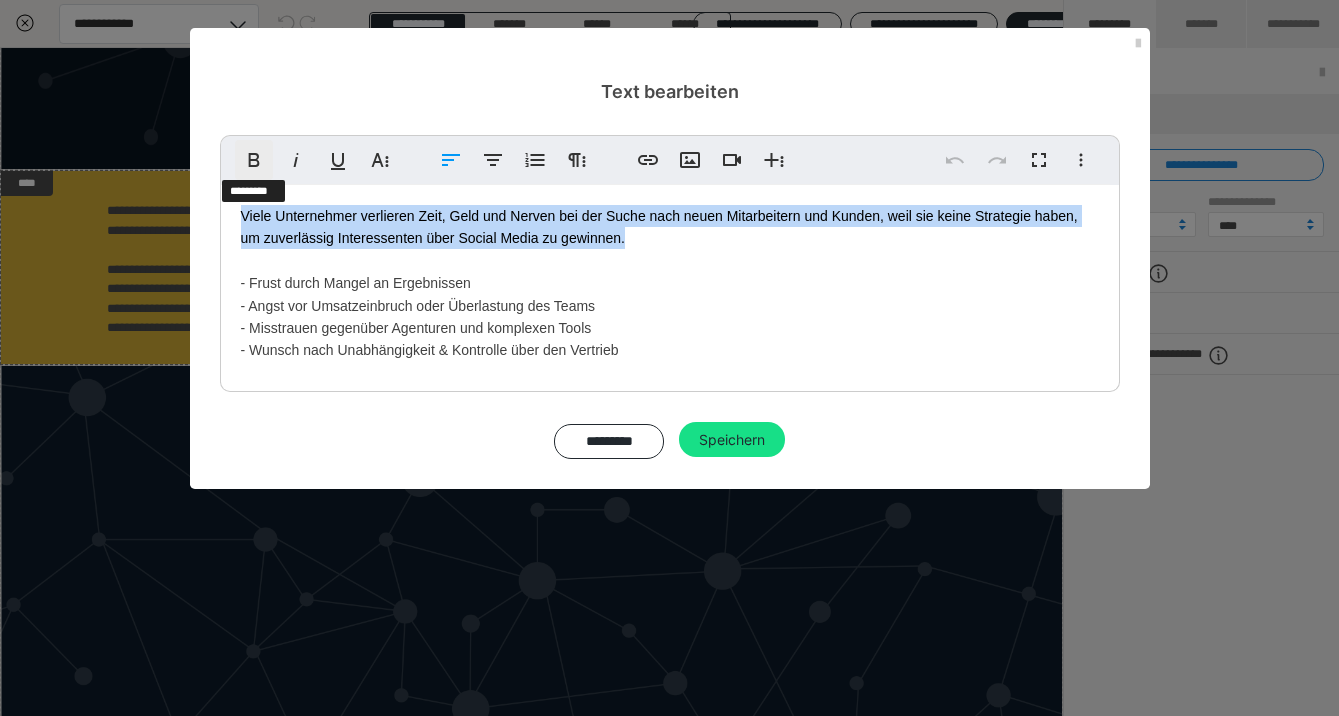 click on "Fett" at bounding box center (254, 160) 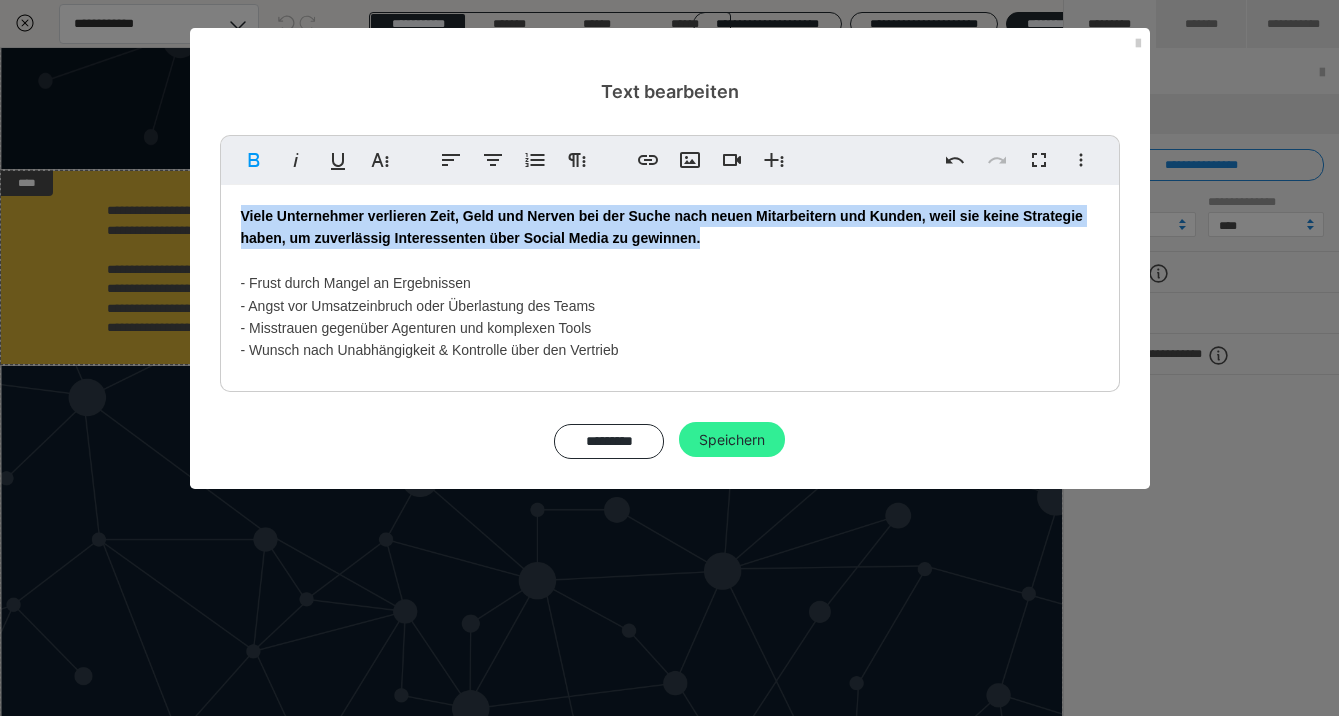 click on "Speichern" at bounding box center [732, 440] 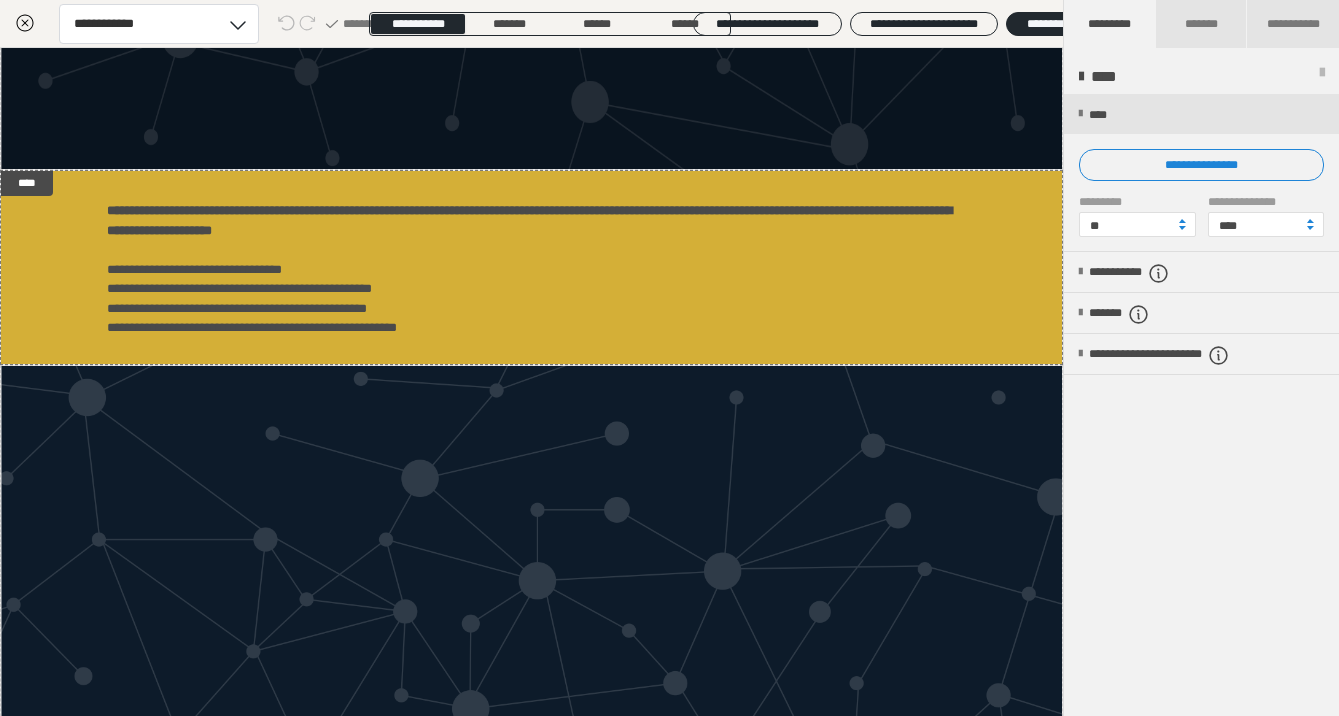 click on "**********" at bounding box center [1201, 406] 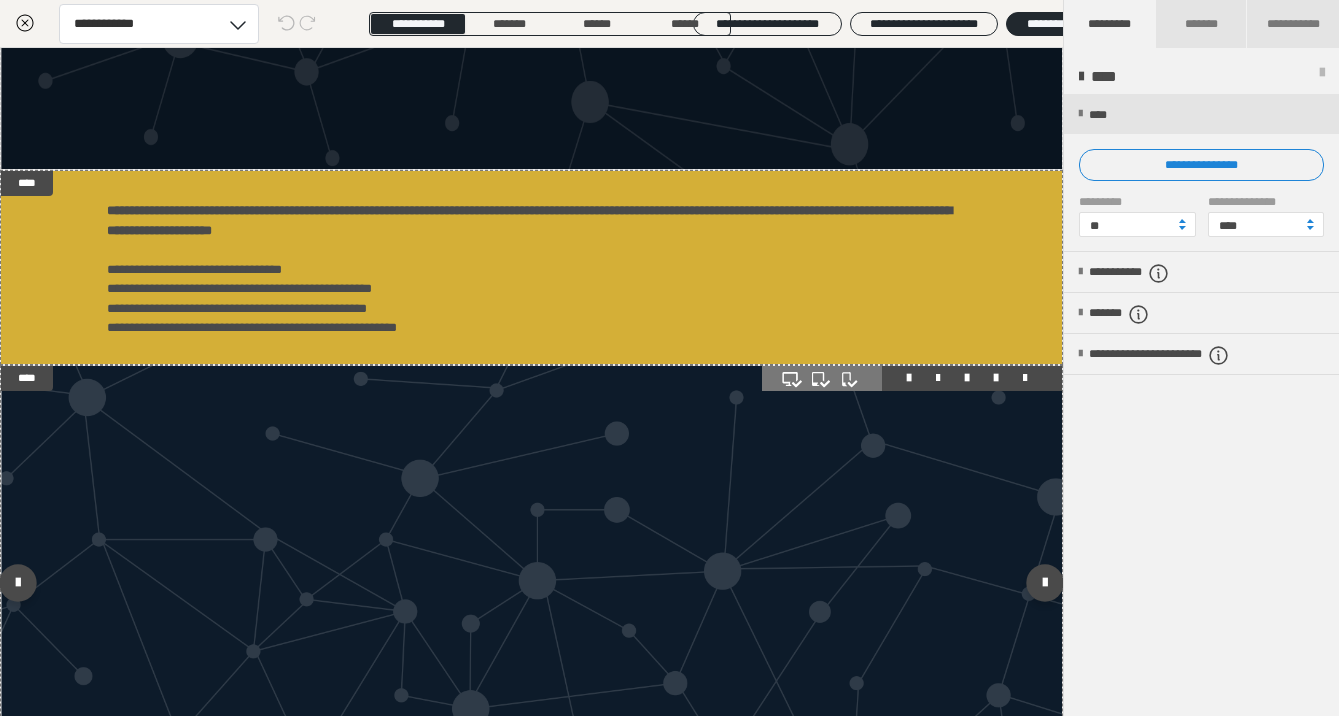 click at bounding box center [531, 588] 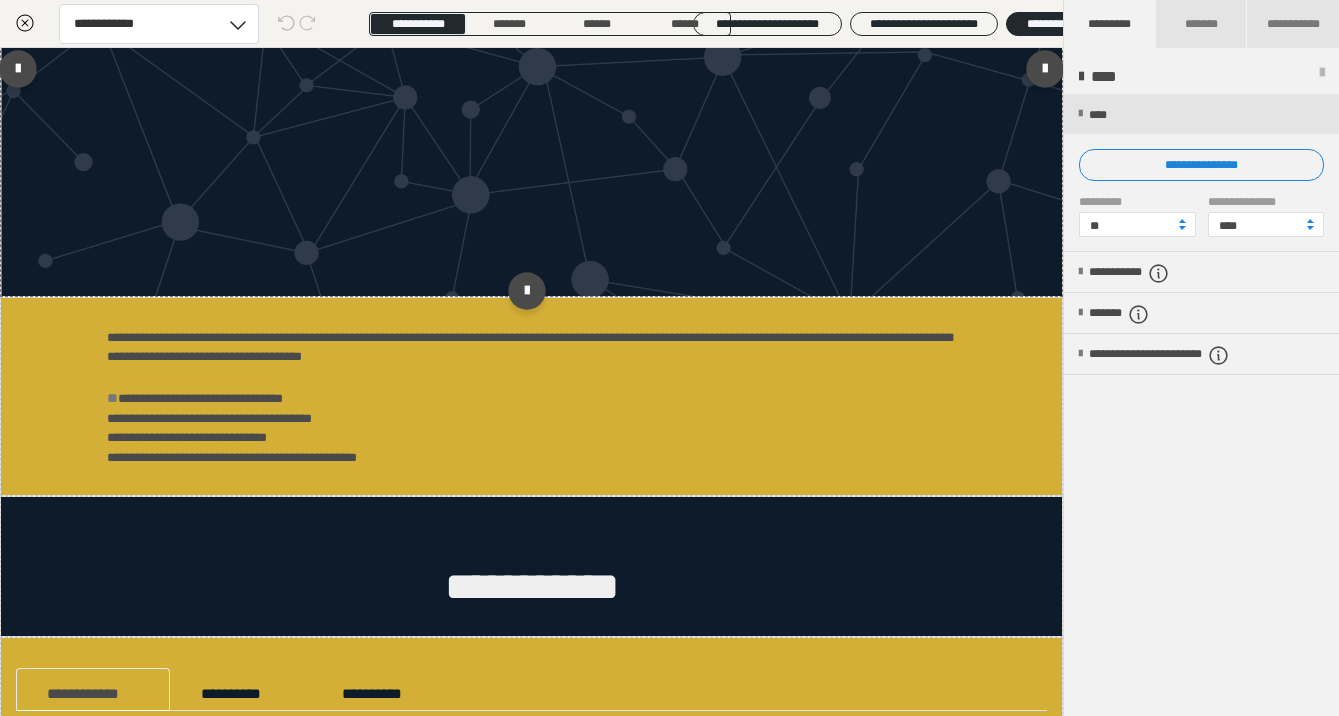 scroll, scrollTop: 1040, scrollLeft: 0, axis: vertical 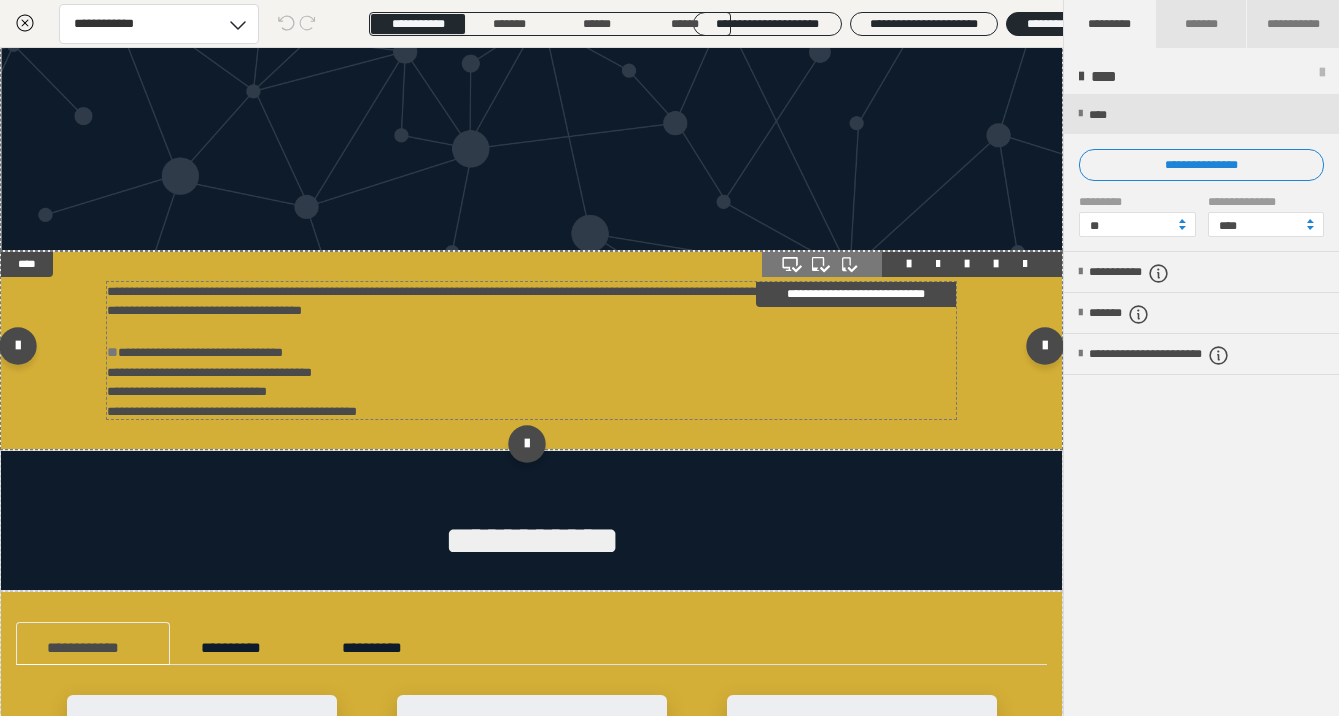 click on "**********" at bounding box center [531, 342] 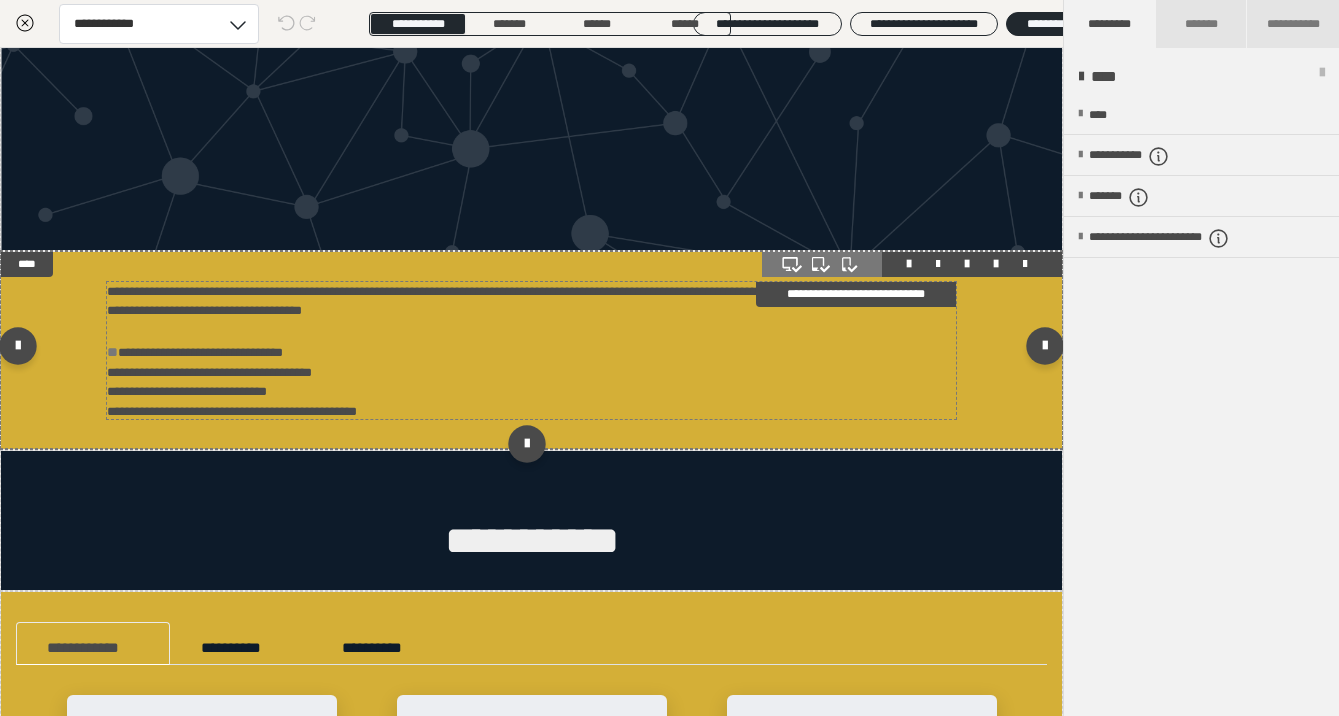 click on "**********" at bounding box center (531, 342) 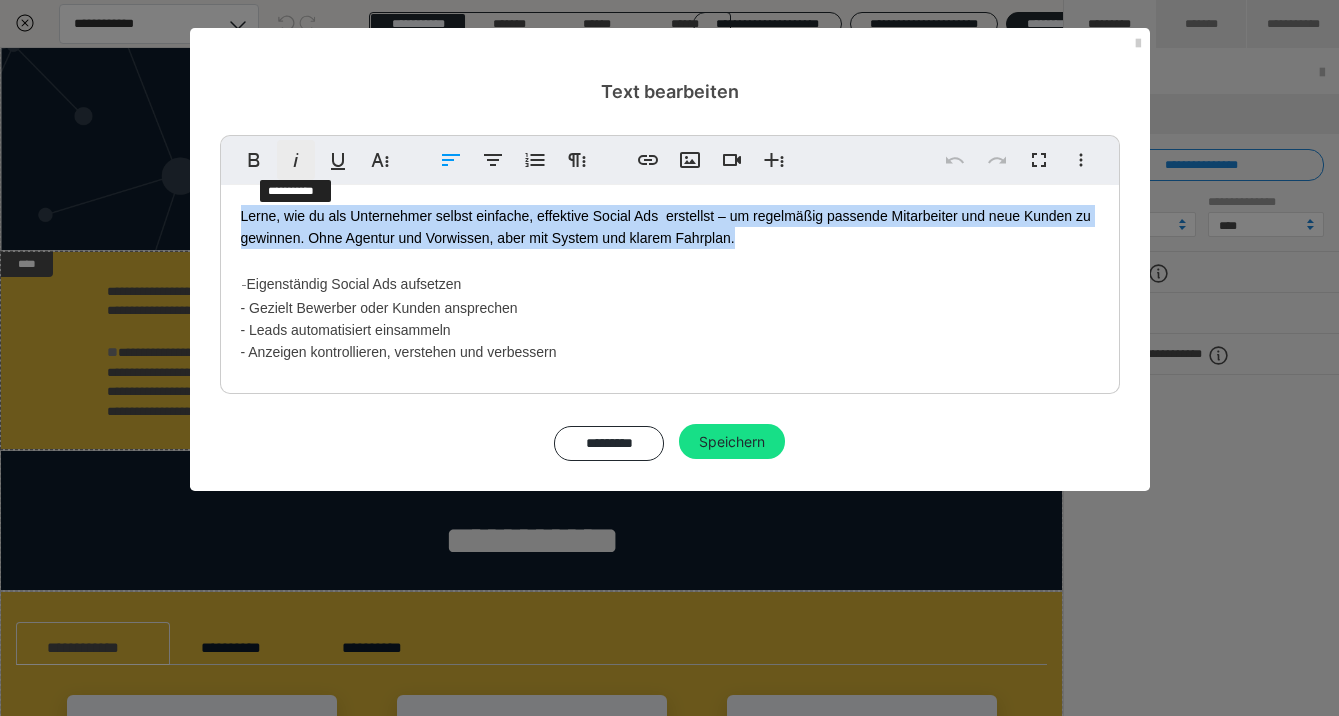 drag, startPoint x: 758, startPoint y: 237, endPoint x: 305, endPoint y: 176, distance: 457.08862 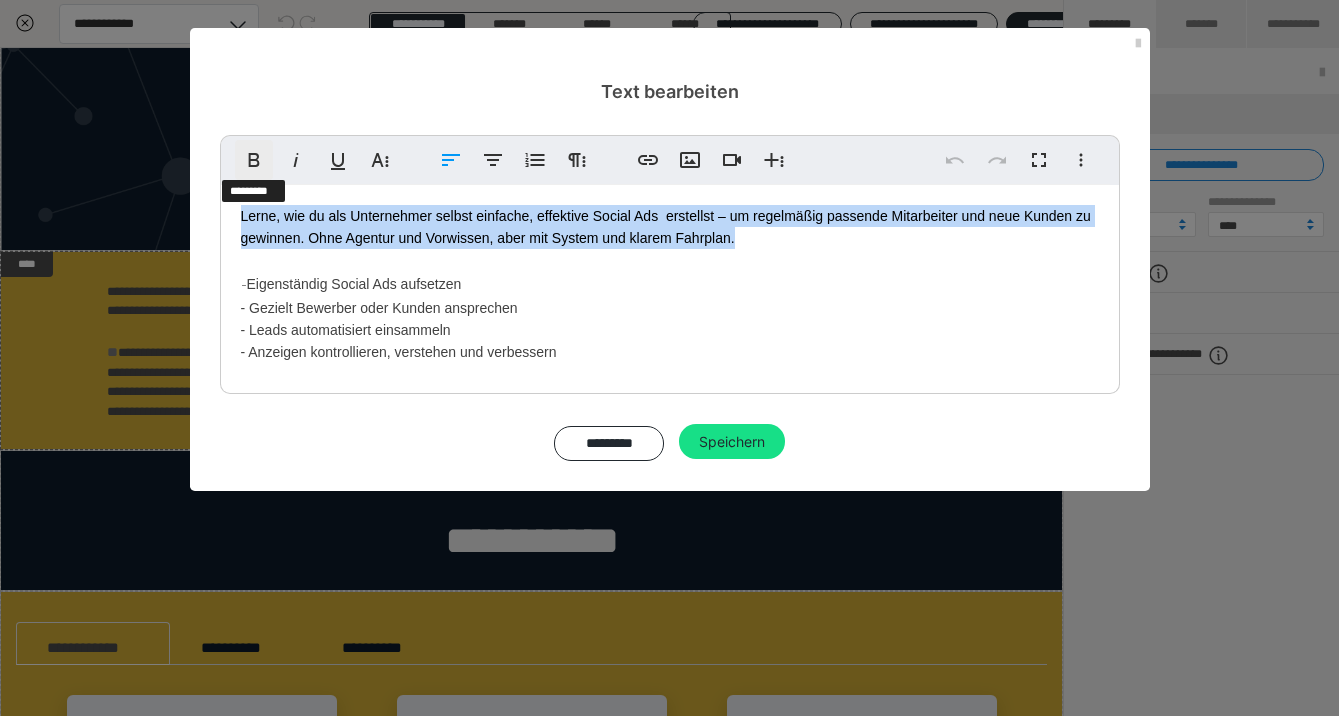 click 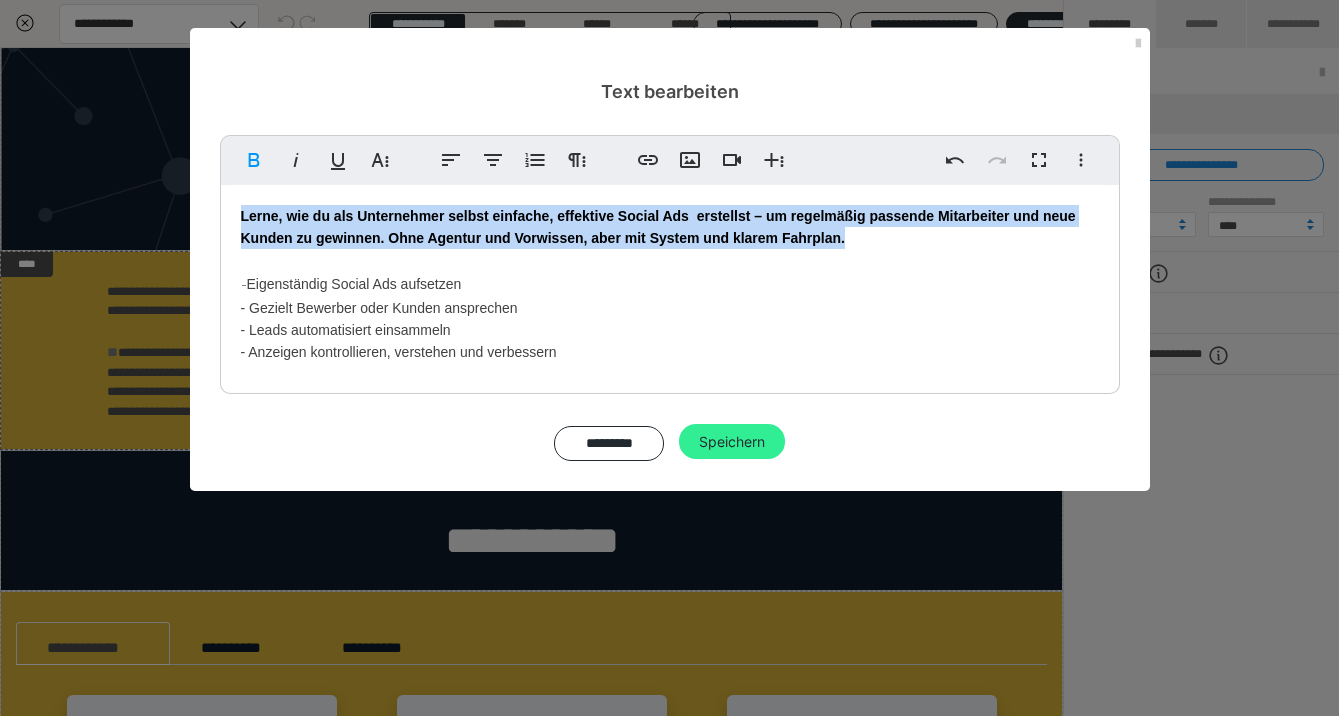 click on "Speichern" at bounding box center [732, 442] 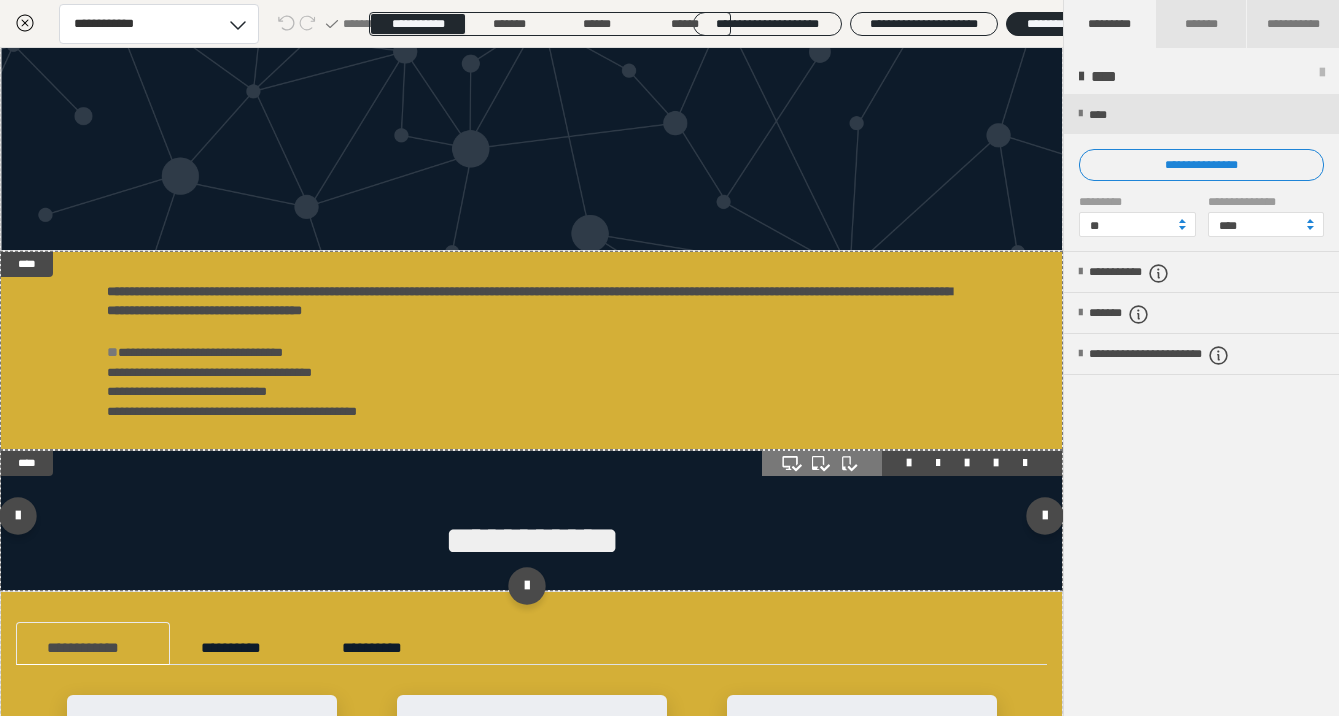 click on "**********" at bounding box center (531, 521) 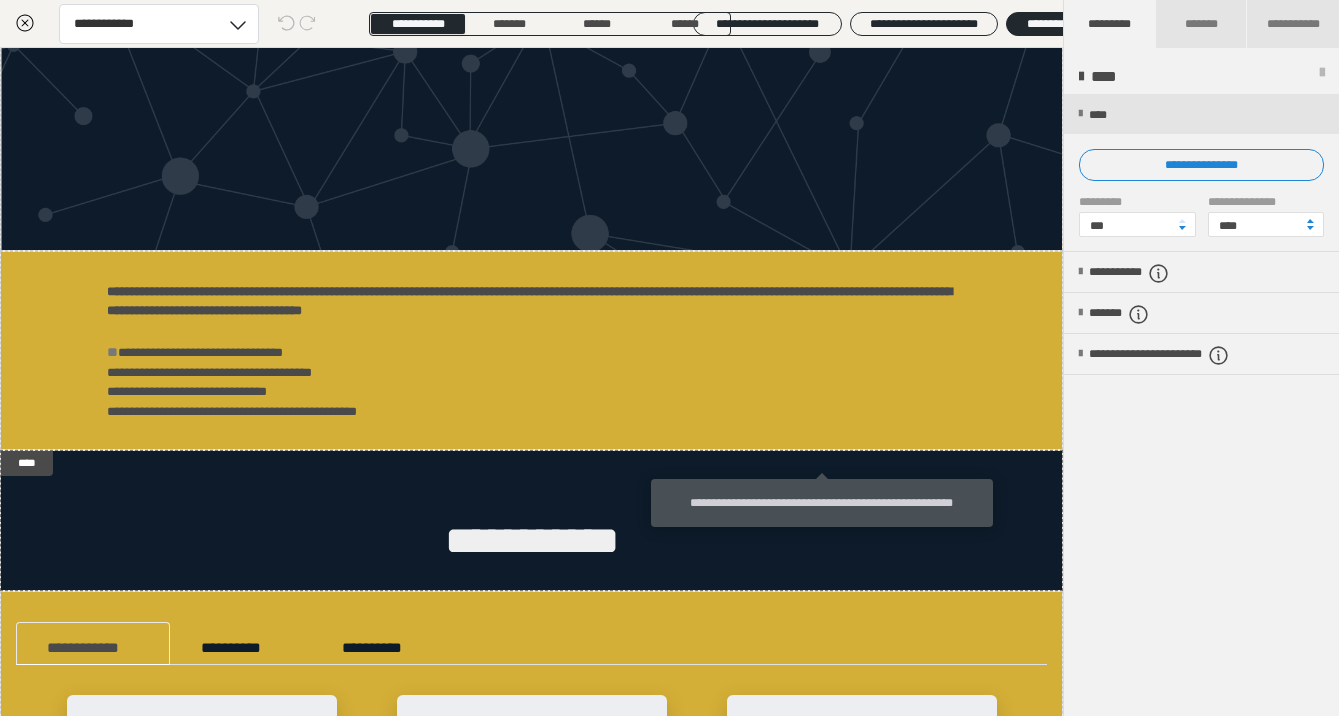 click on "**********" at bounding box center (822, 503) 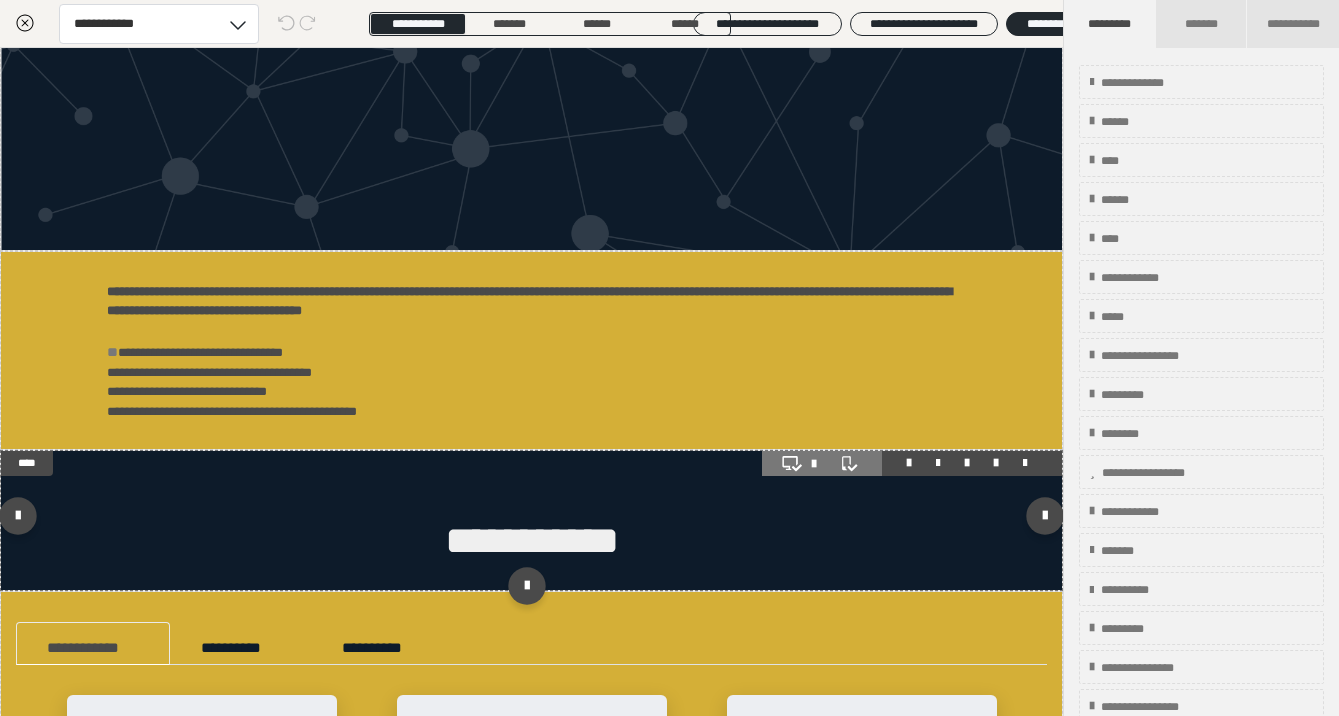 click at bounding box center (822, 464) 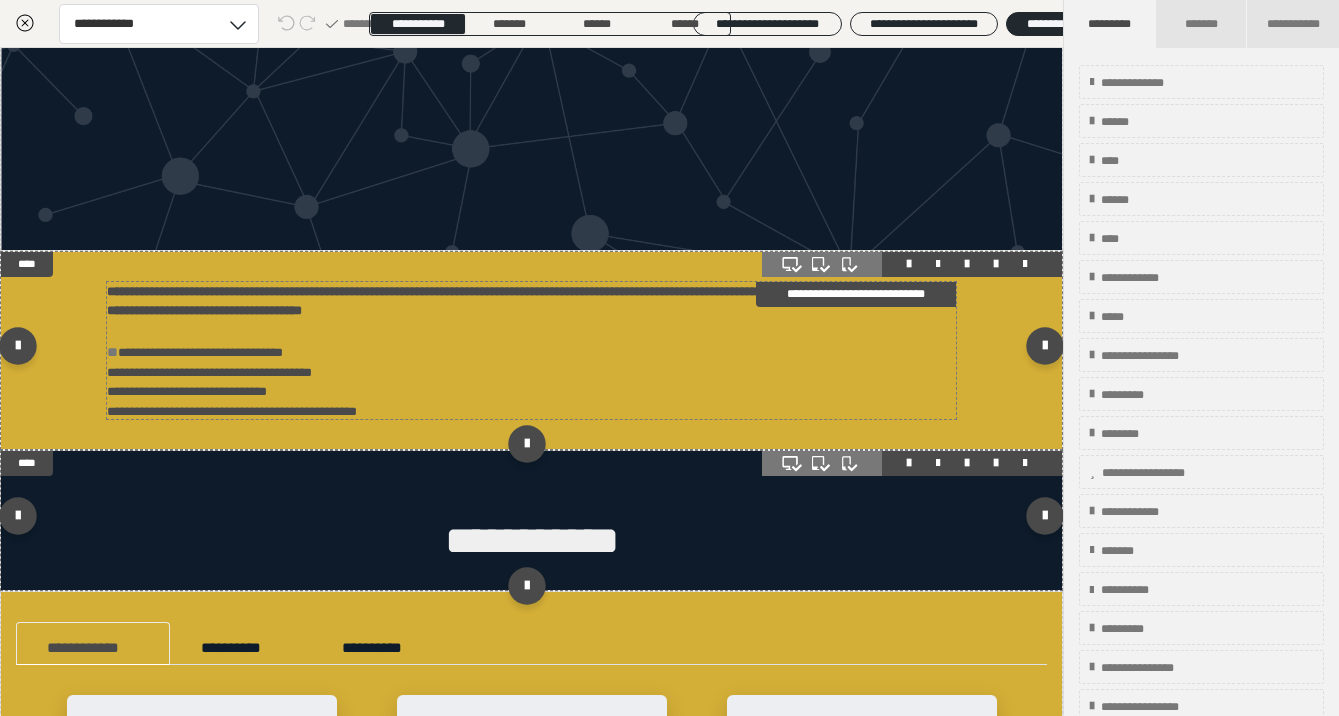 click on "**********" at bounding box center (531, 342) 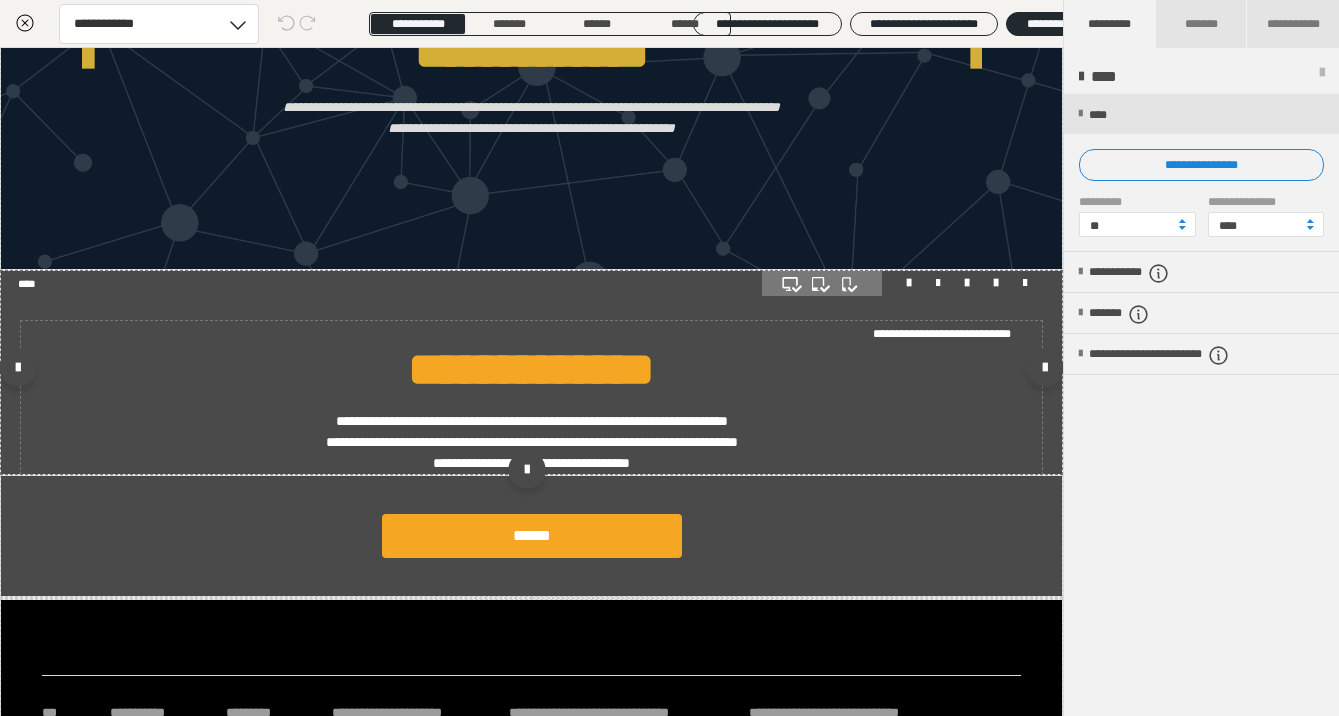 scroll, scrollTop: 3118, scrollLeft: 0, axis: vertical 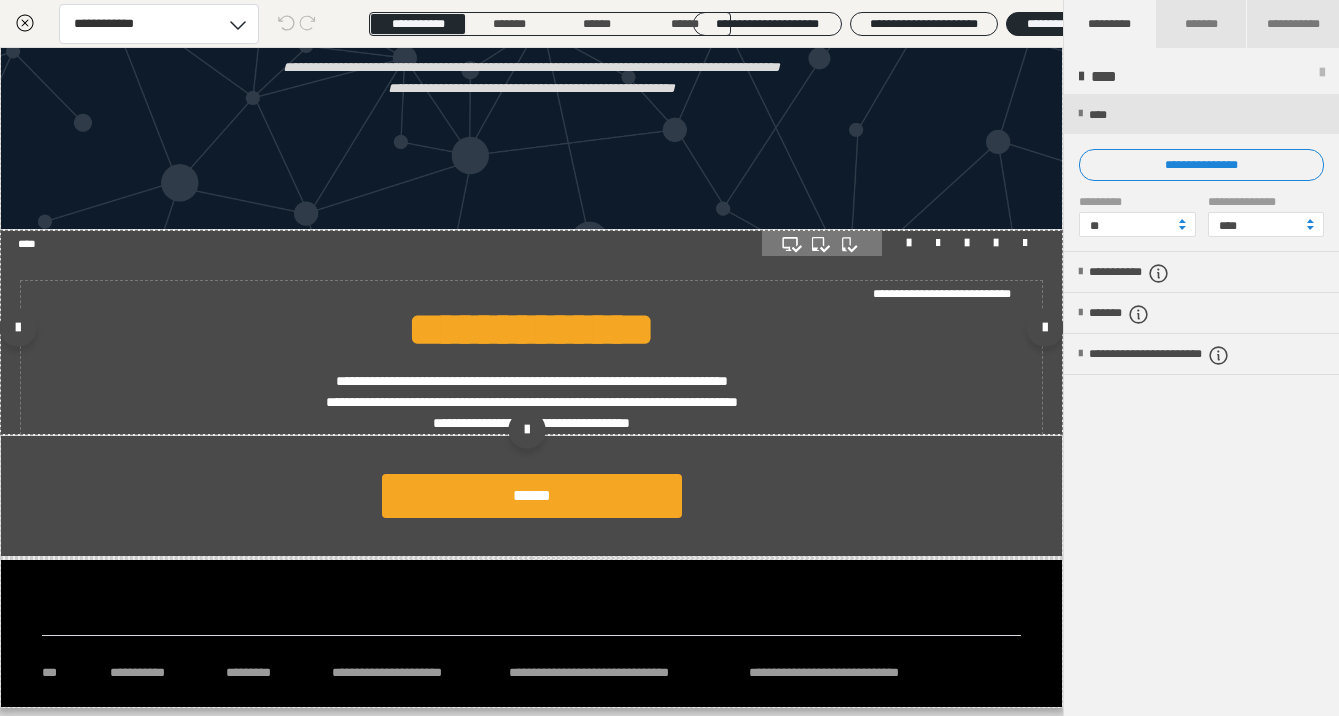 click on "**********" at bounding box center [531, 336] 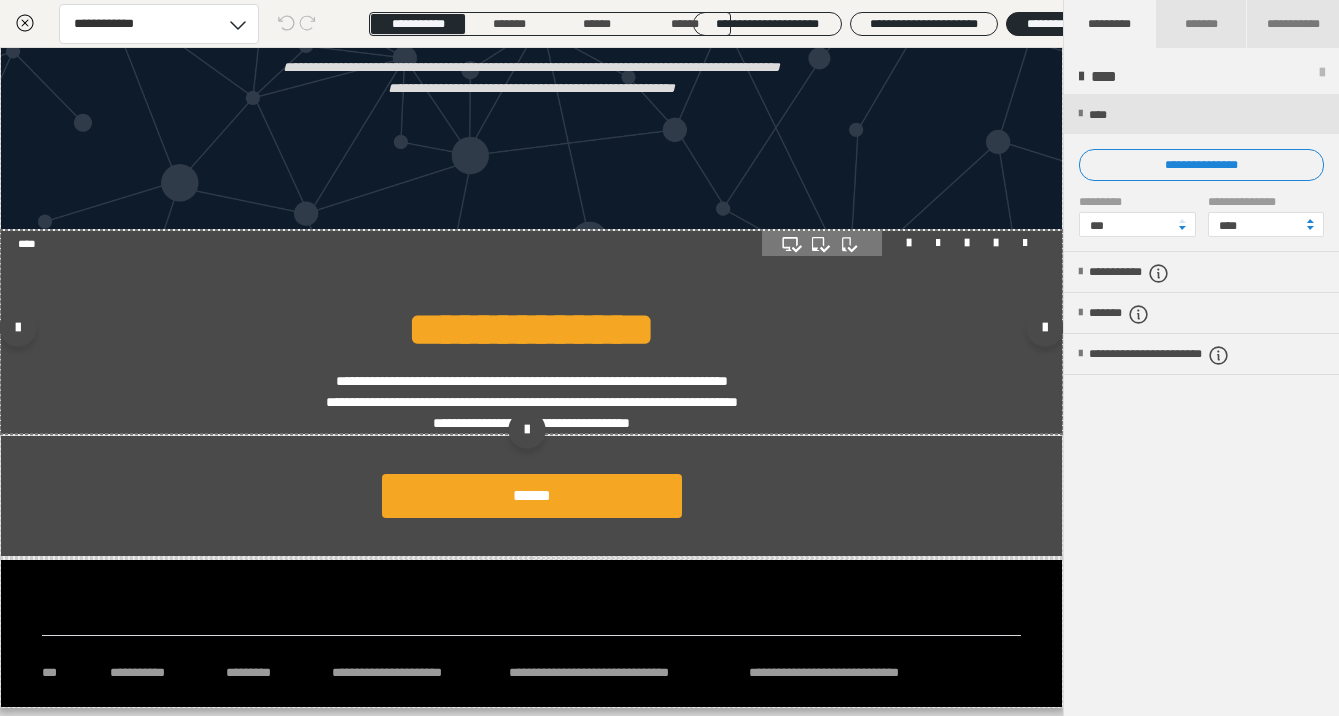 click on "**********" at bounding box center [531, 332] 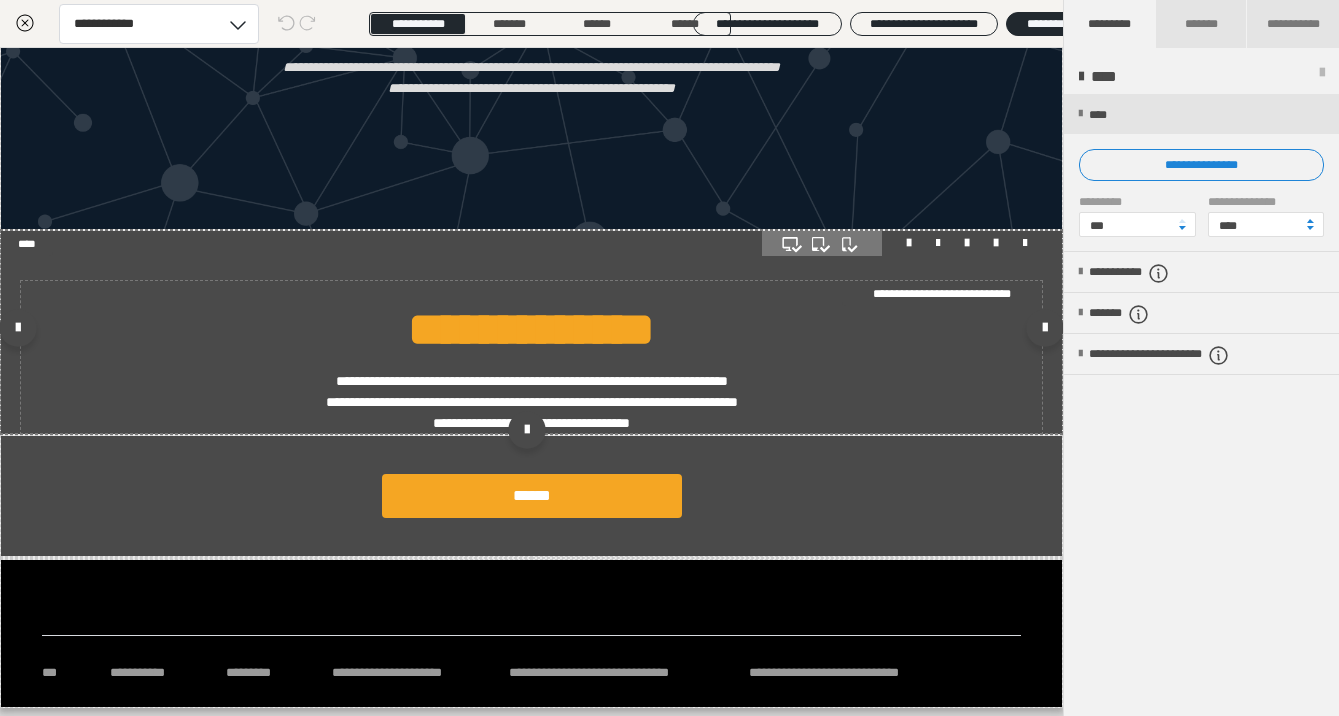 click on "**********" at bounding box center (531, 329) 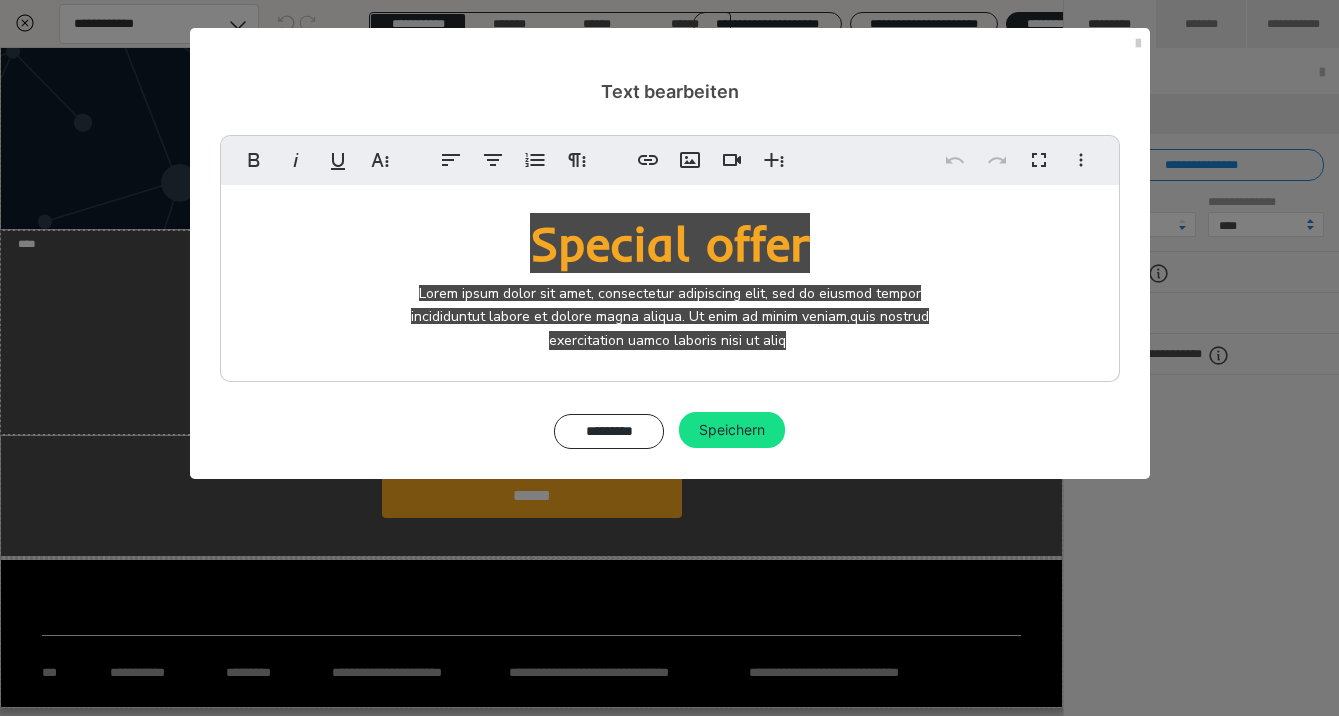 click on "Special offer Lorem ipsum dolor sit amet, consectetur adipiscing elit, sed do eiusmod tempor" at bounding box center [670, 255] 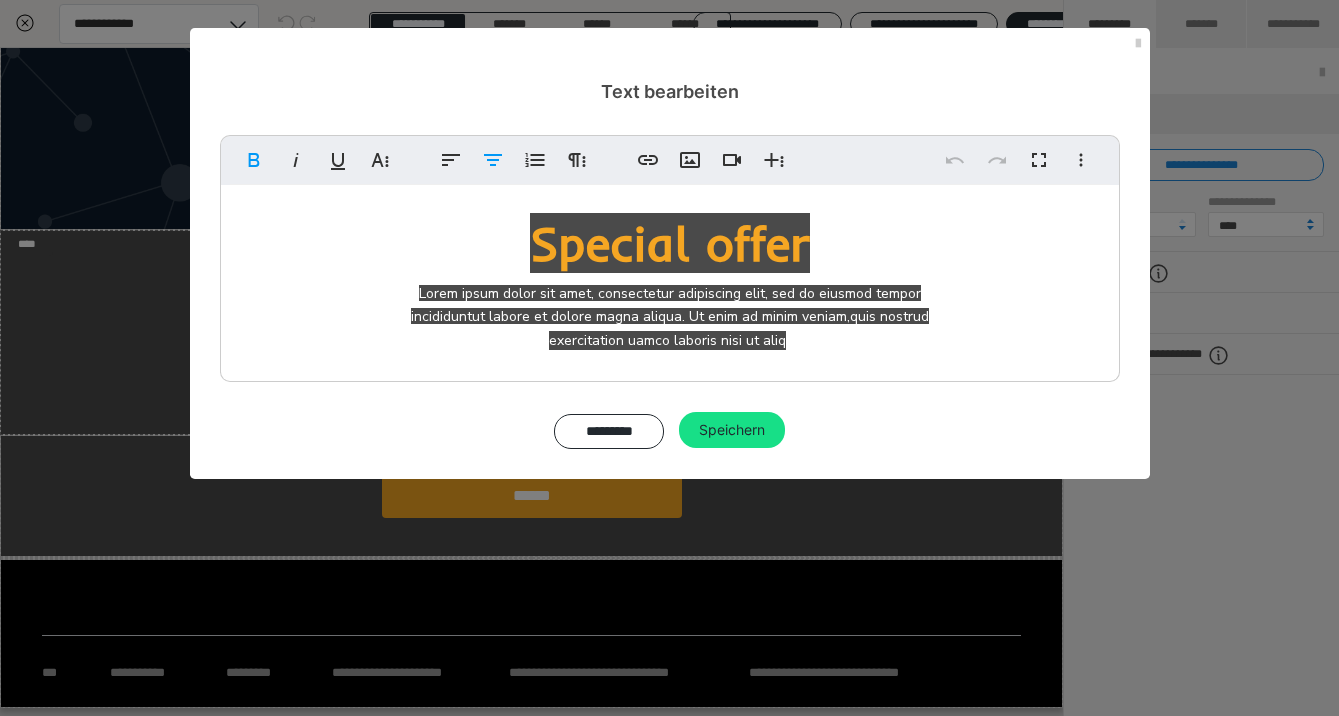 click on "exercitation uamco laboris nisi ut aliq" at bounding box center [670, 340] 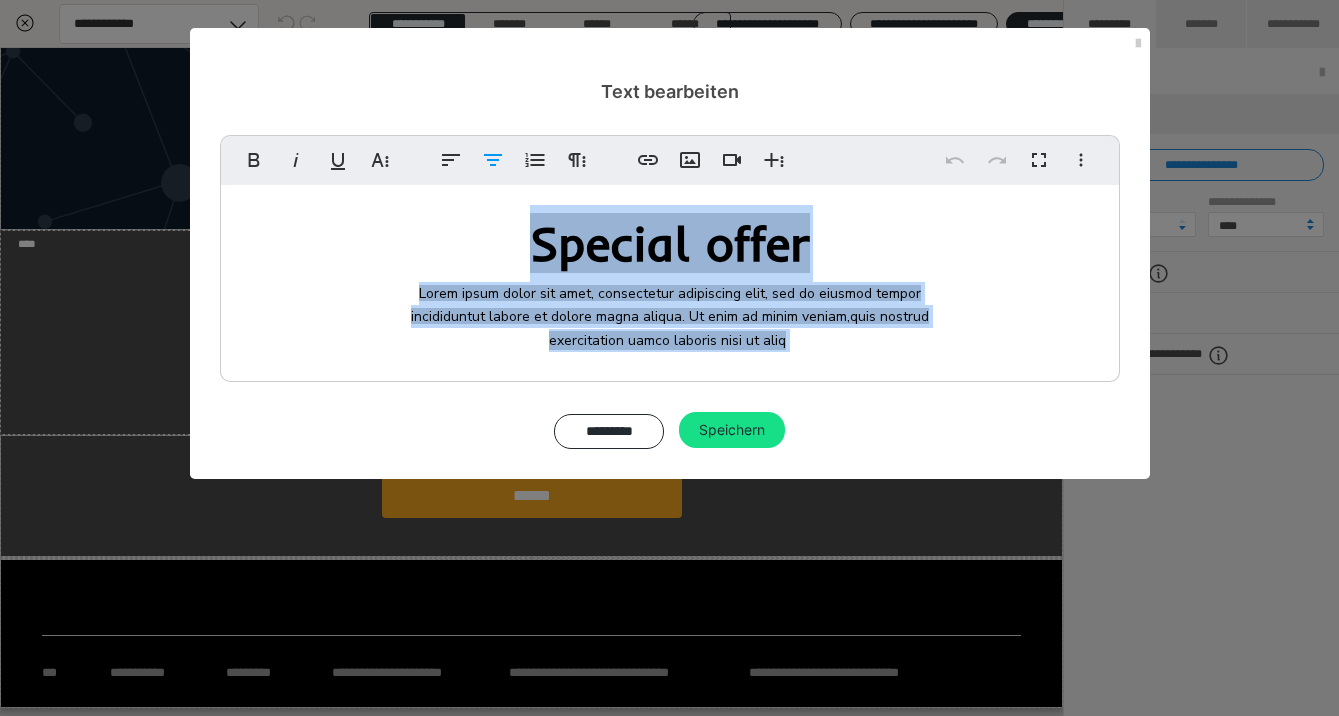 drag, startPoint x: 809, startPoint y: 343, endPoint x: 512, endPoint y: 248, distance: 311.82367 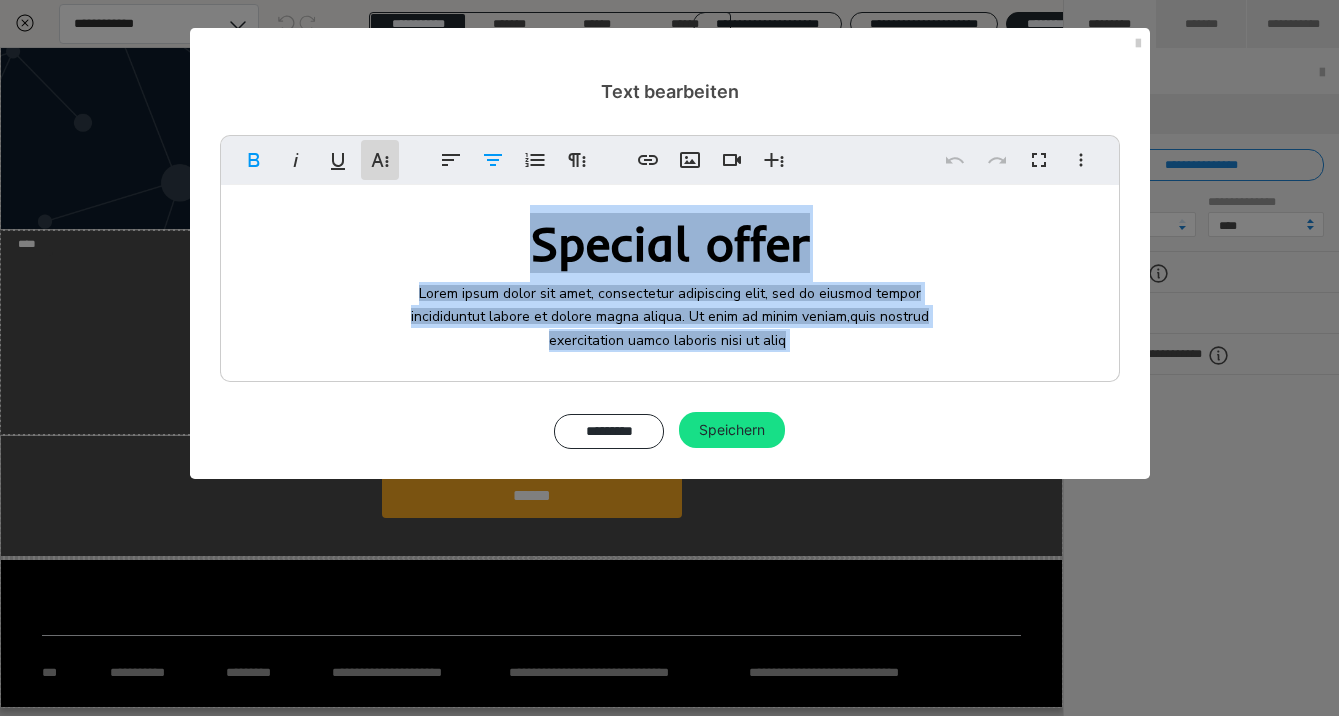 click 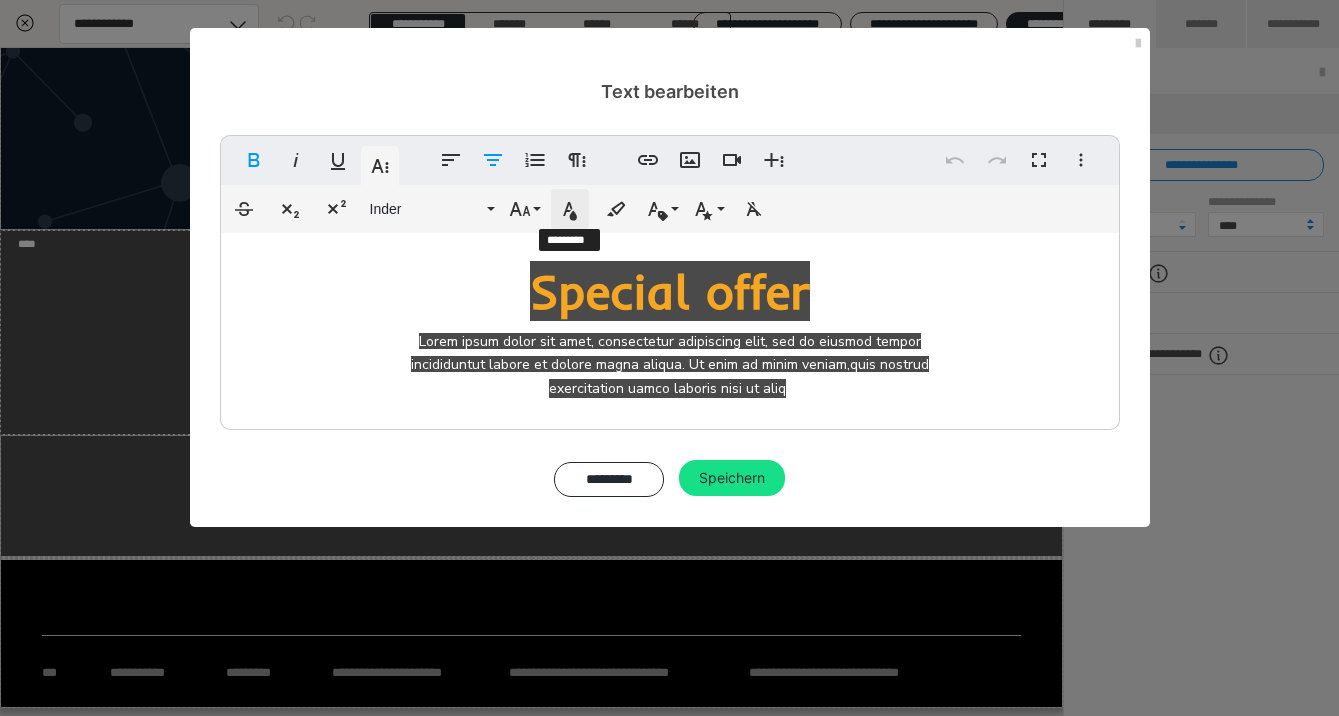 click 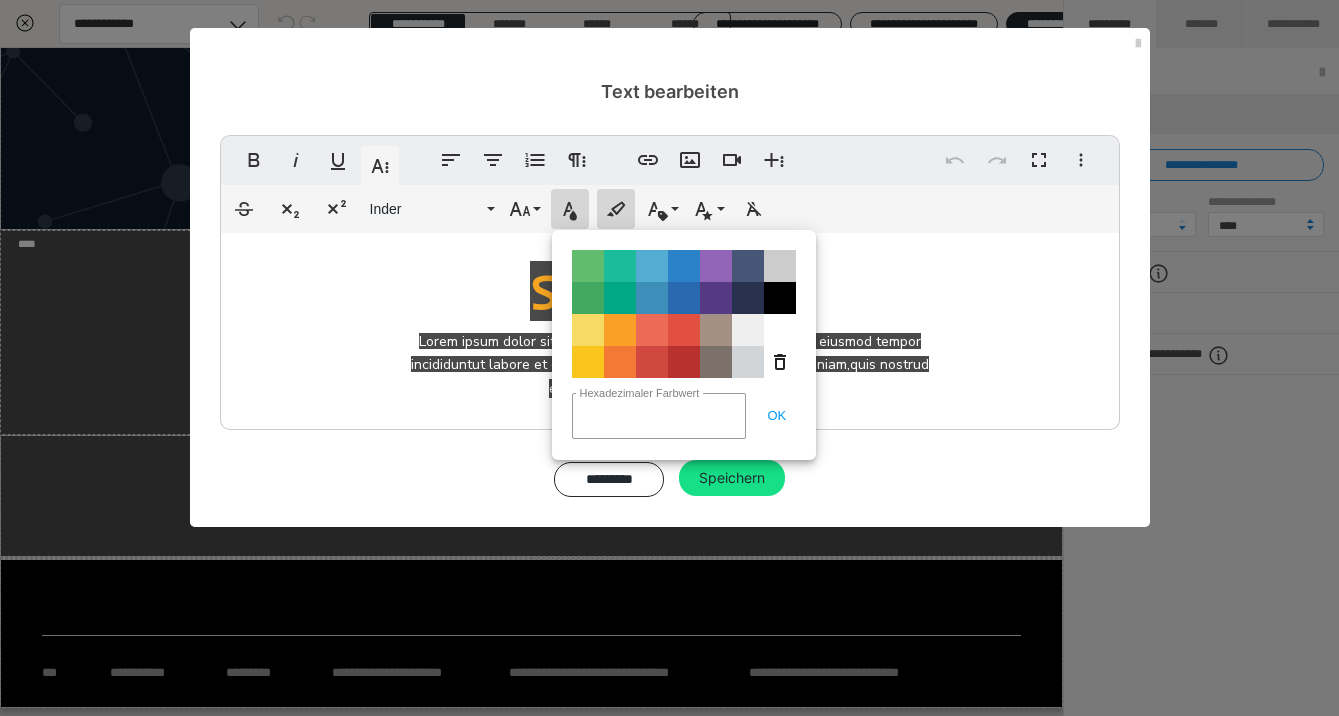 click 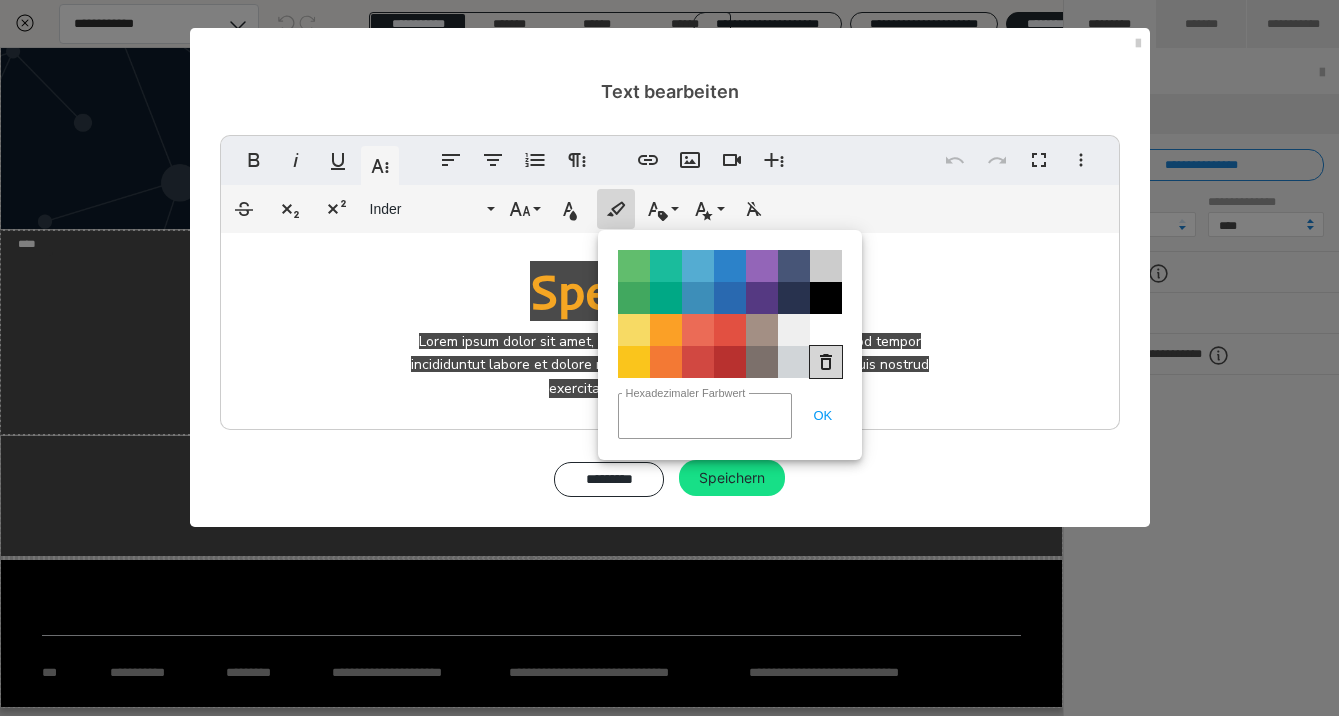 click 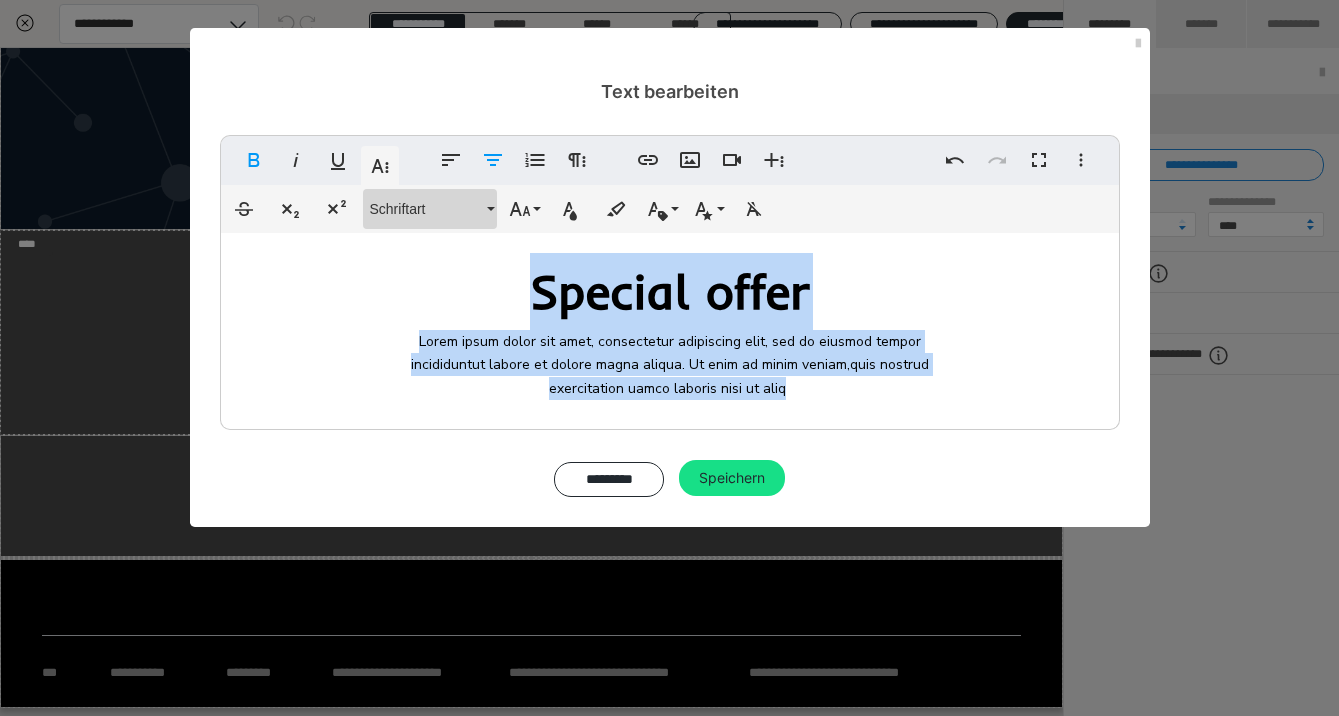 click on "Schriftart" at bounding box center (426, 209) 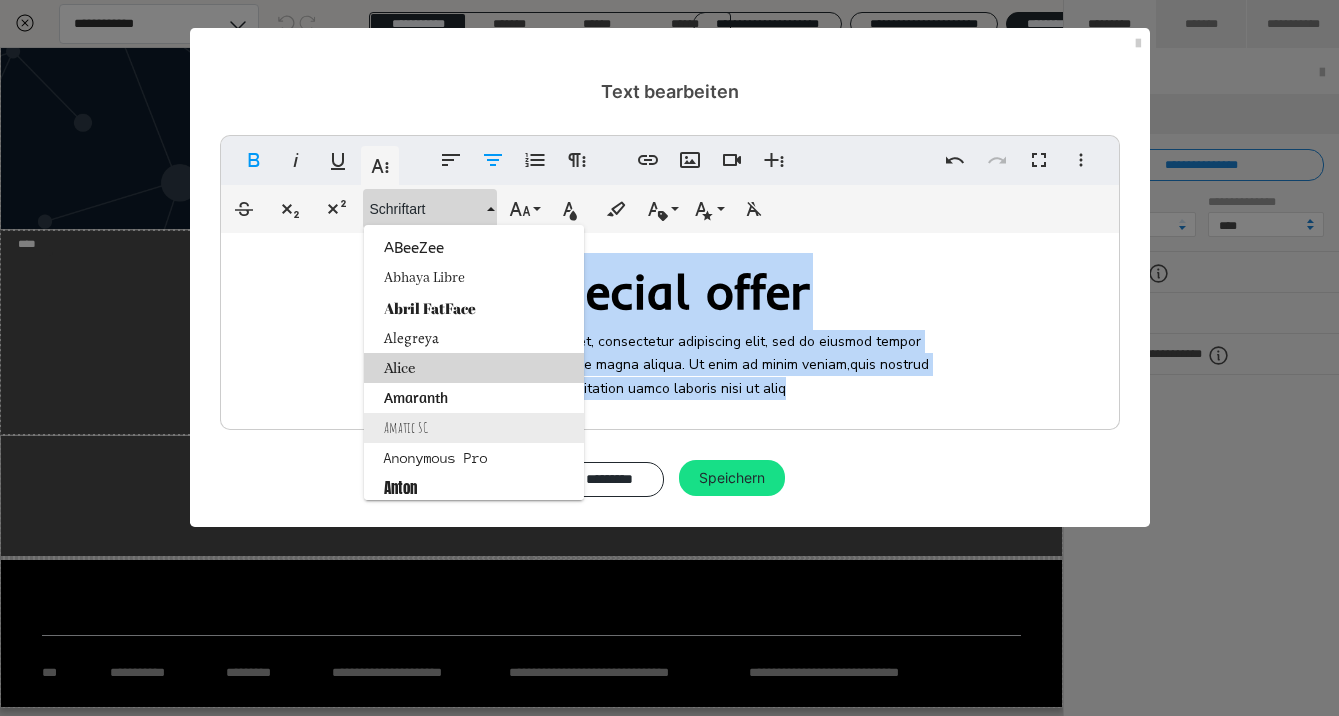 drag, startPoint x: 469, startPoint y: 362, endPoint x: 485, endPoint y: 437, distance: 76.687675 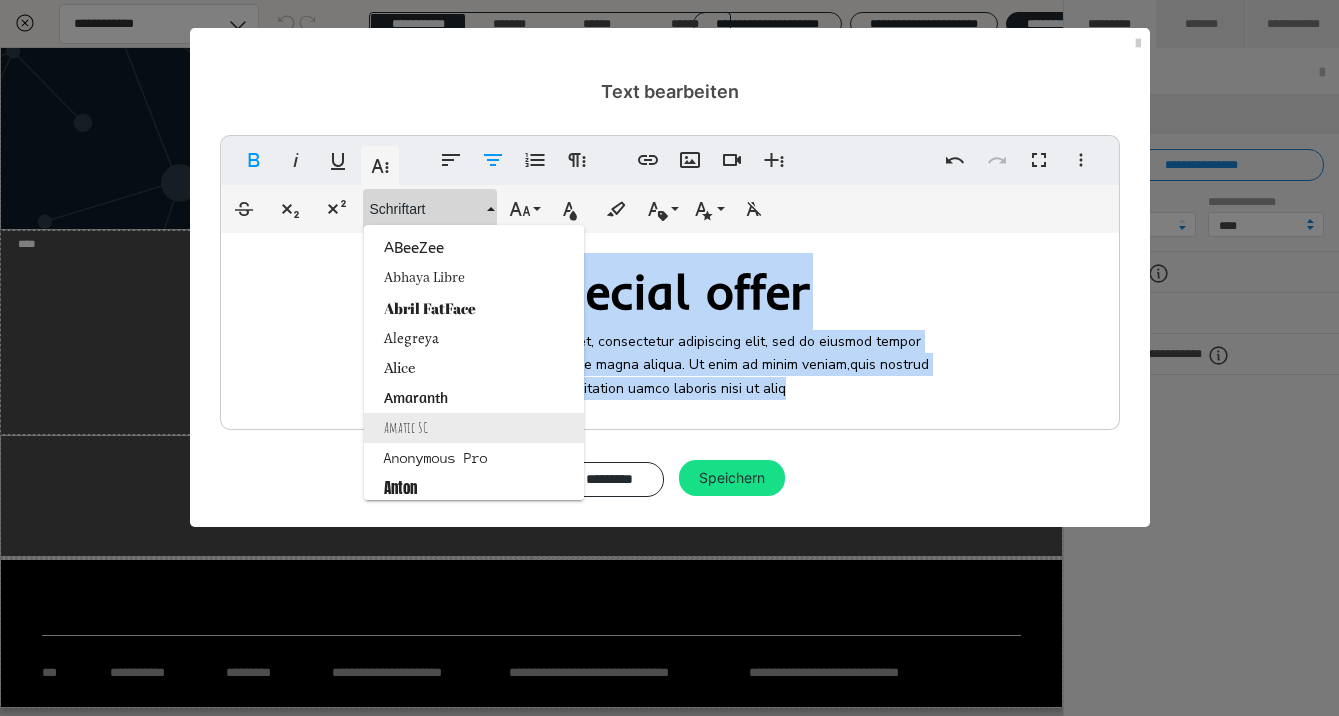 type 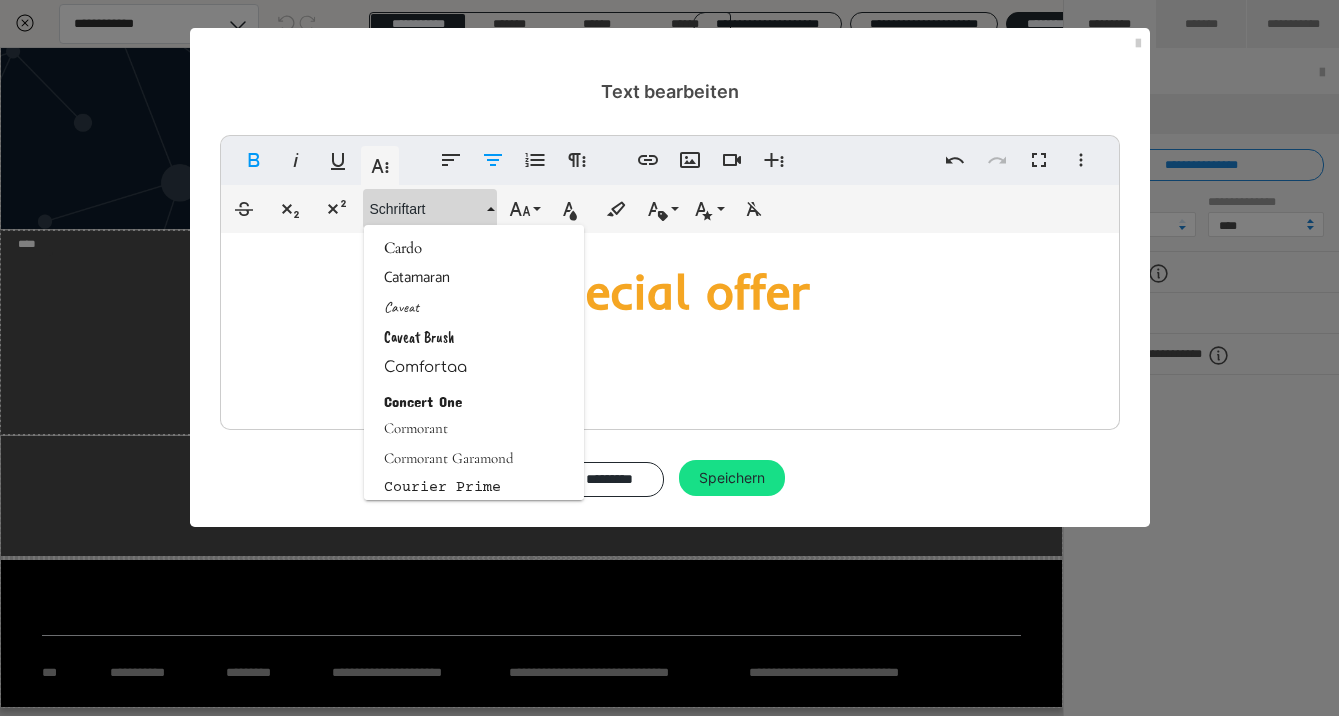 scroll, scrollTop: 760, scrollLeft: 0, axis: vertical 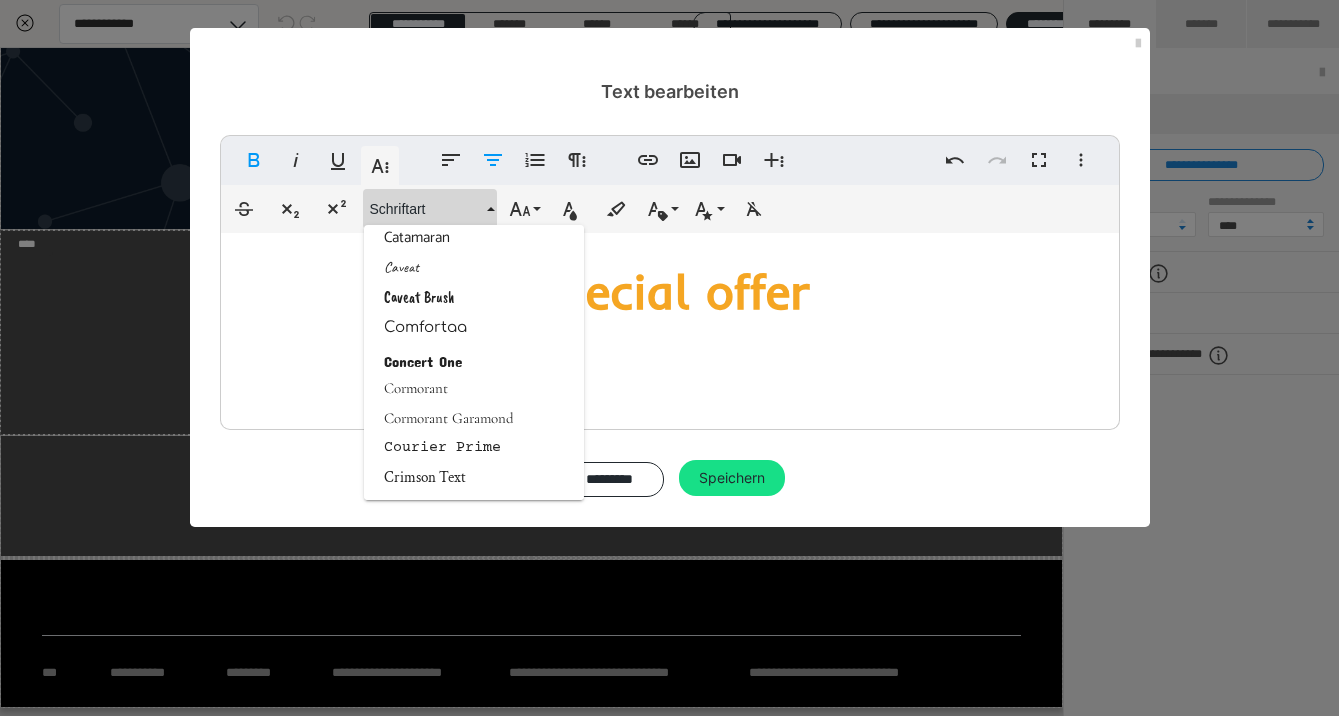 click on "ut labore et dolore magna aliqua. Ut enim ad minim veniam," at bounding box center (661, 364) 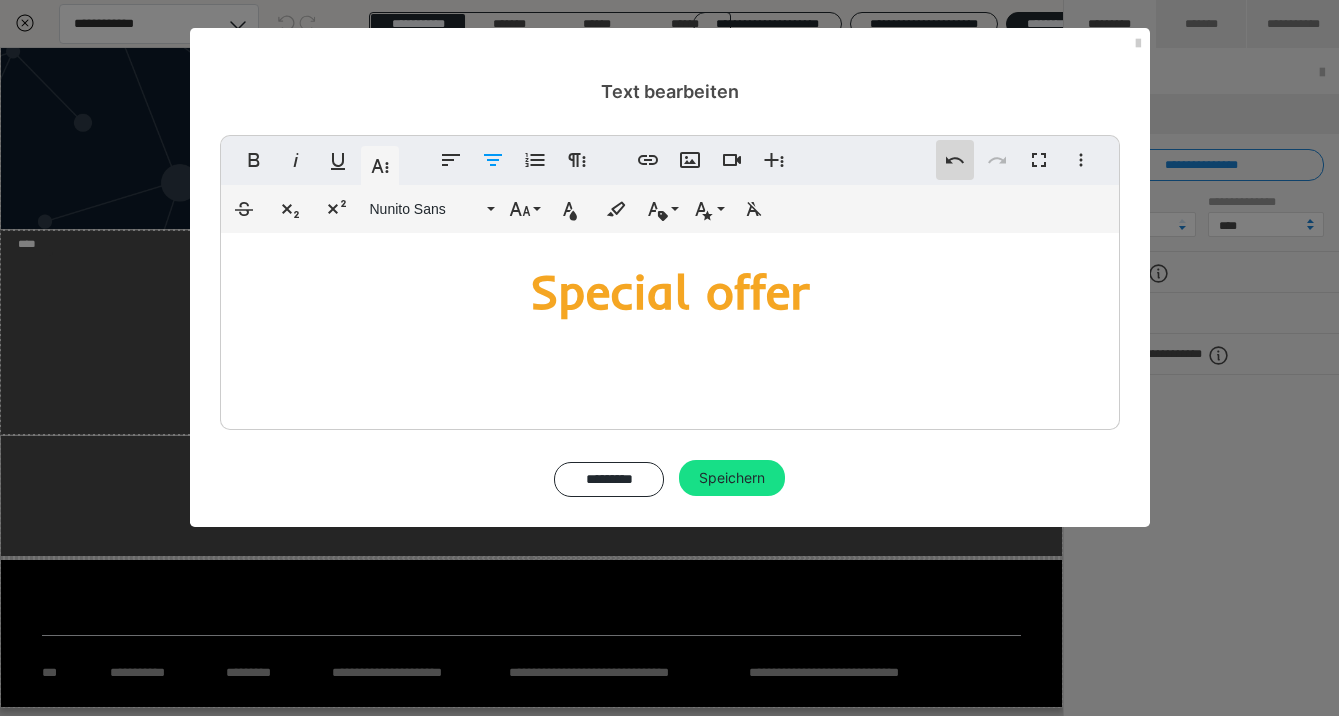 click 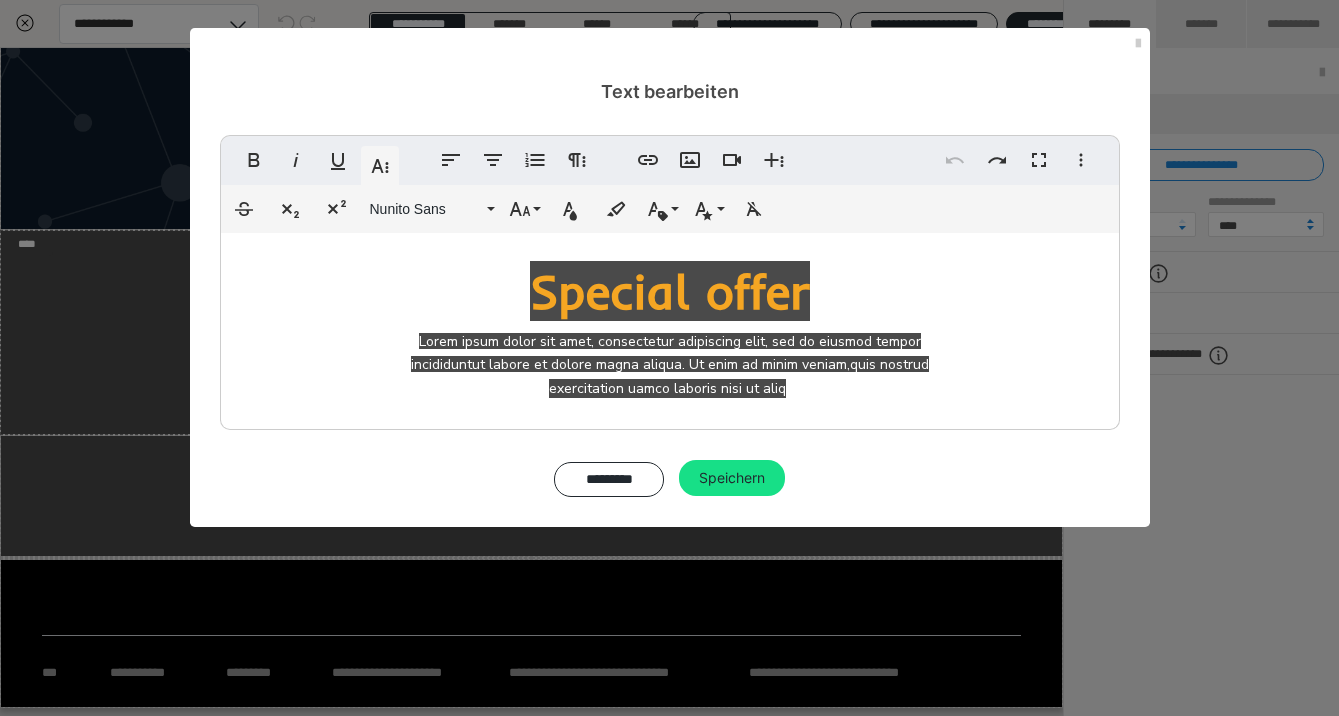 click on "Special offer" at bounding box center [670, 291] 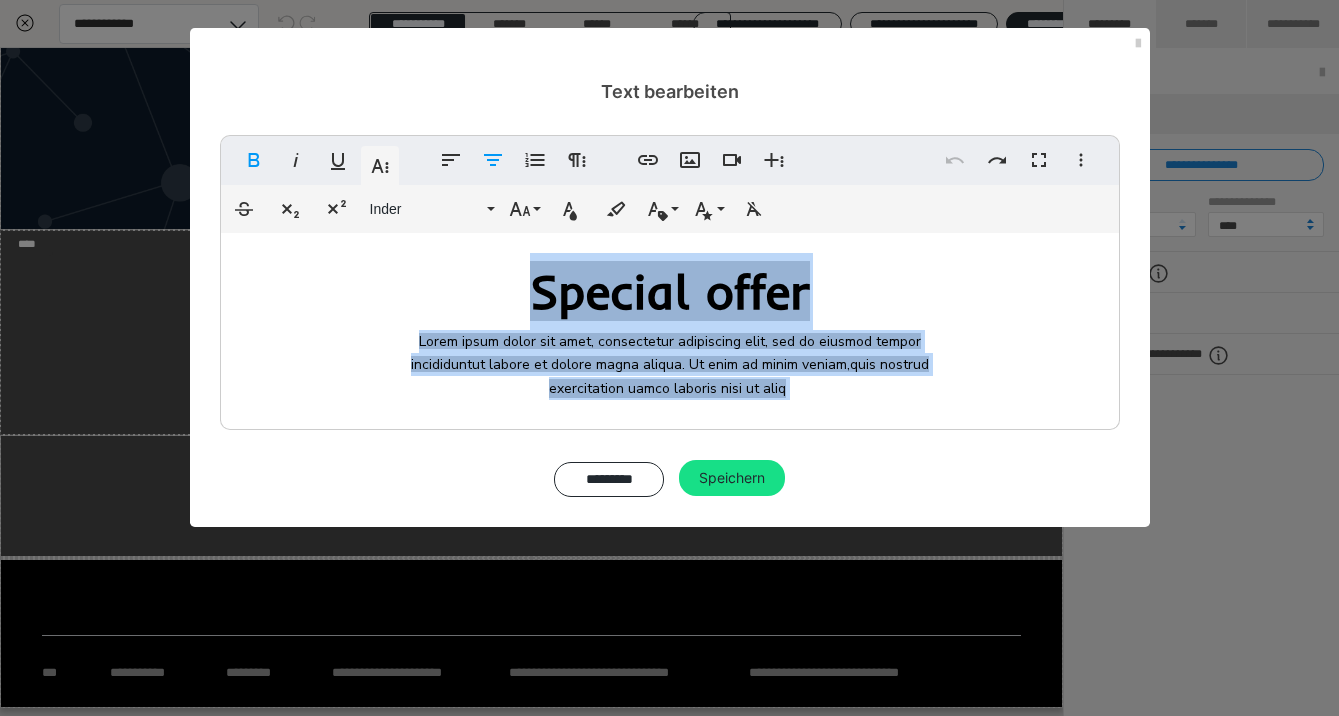 drag, startPoint x: 827, startPoint y: 401, endPoint x: 464, endPoint y: 243, distance: 395.8952 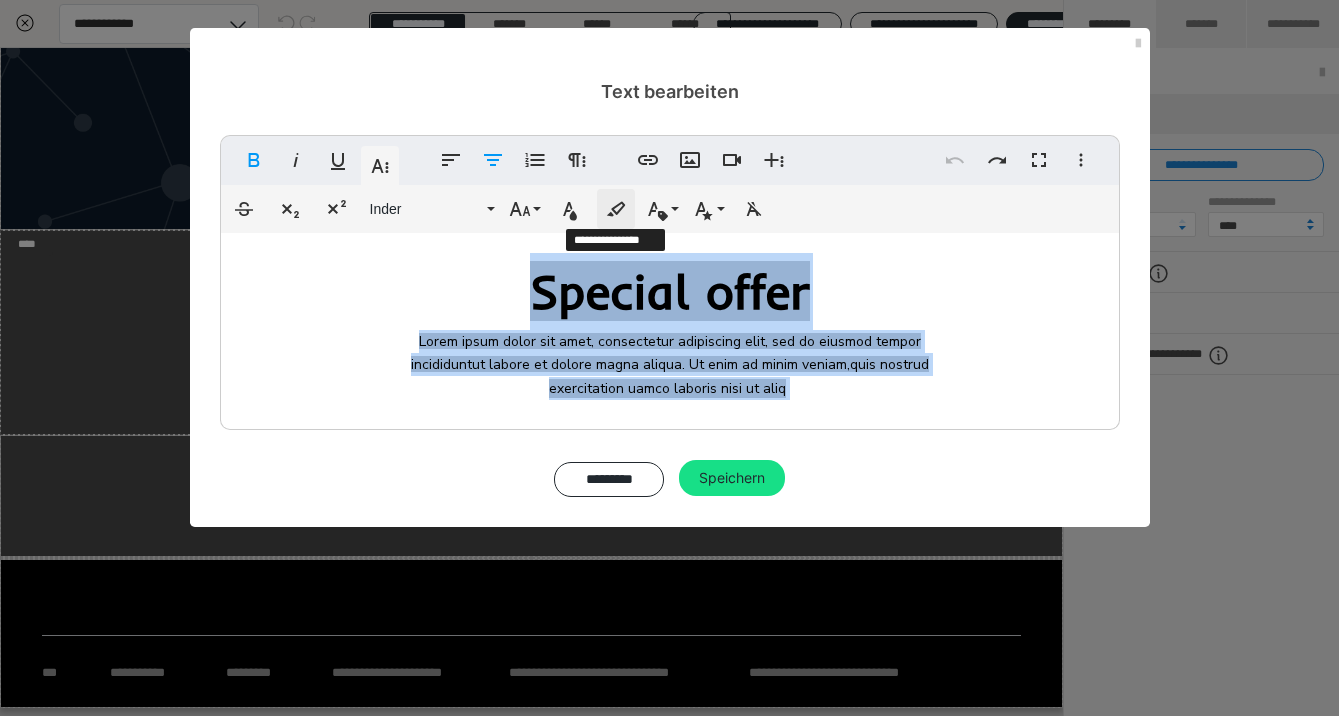 click 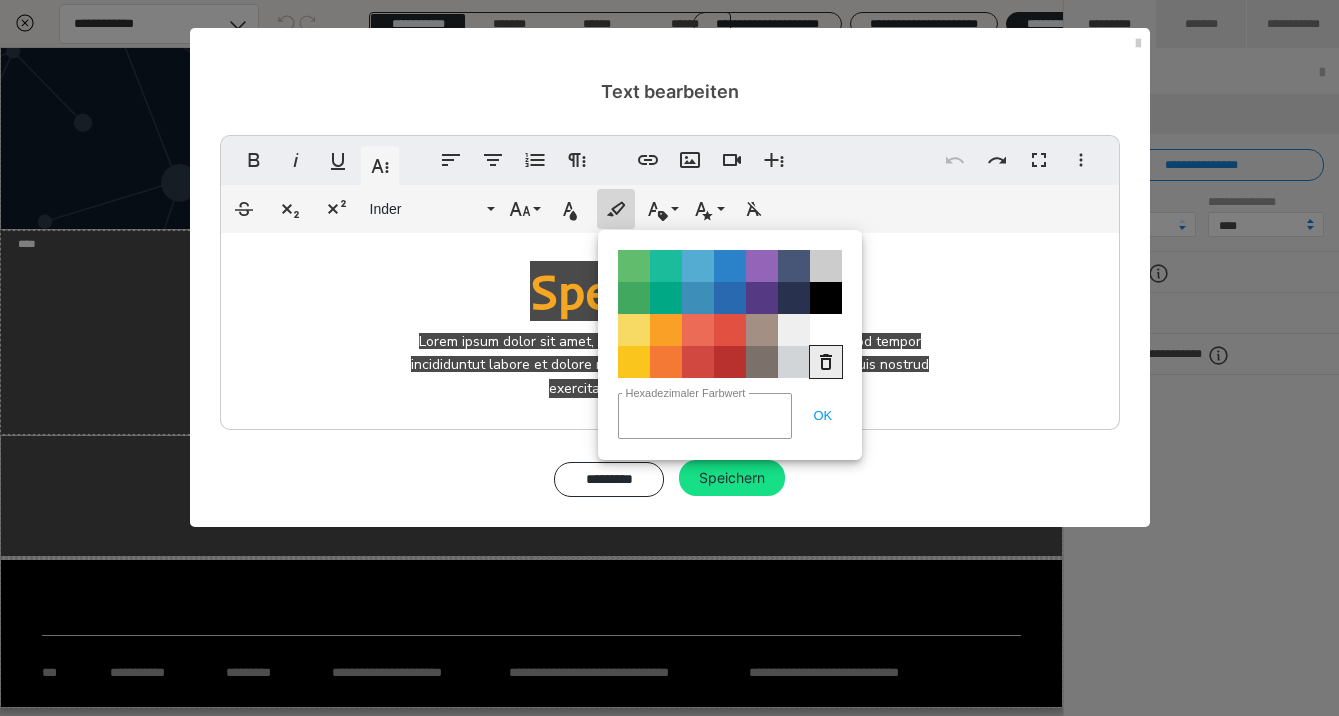 click 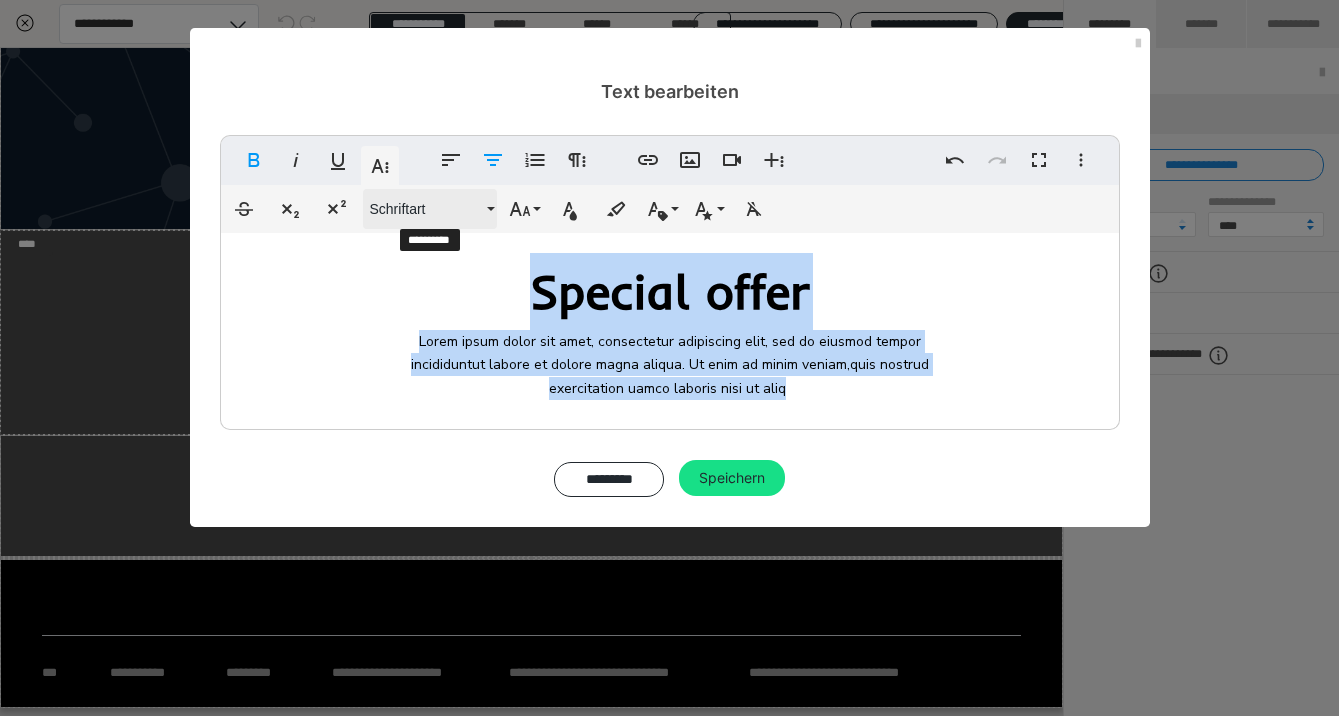 click on "Schriftart" at bounding box center (426, 209) 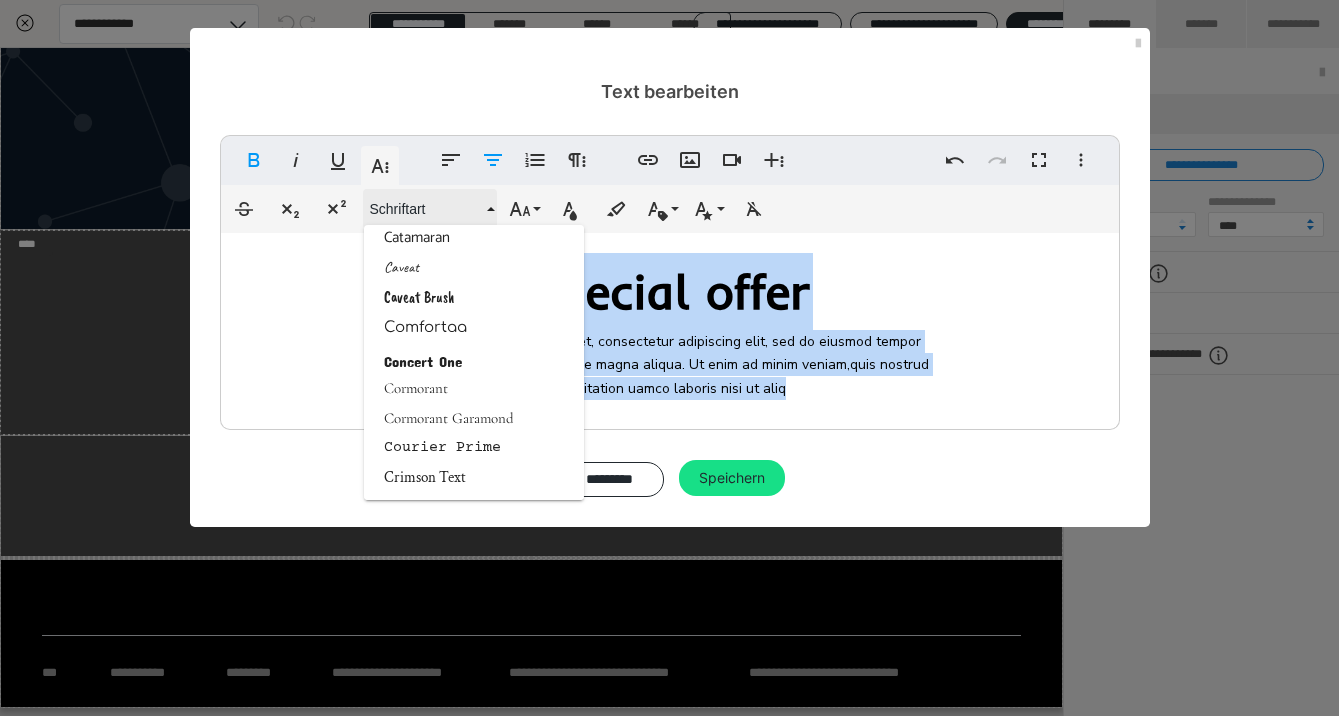 scroll, scrollTop: 0, scrollLeft: 0, axis: both 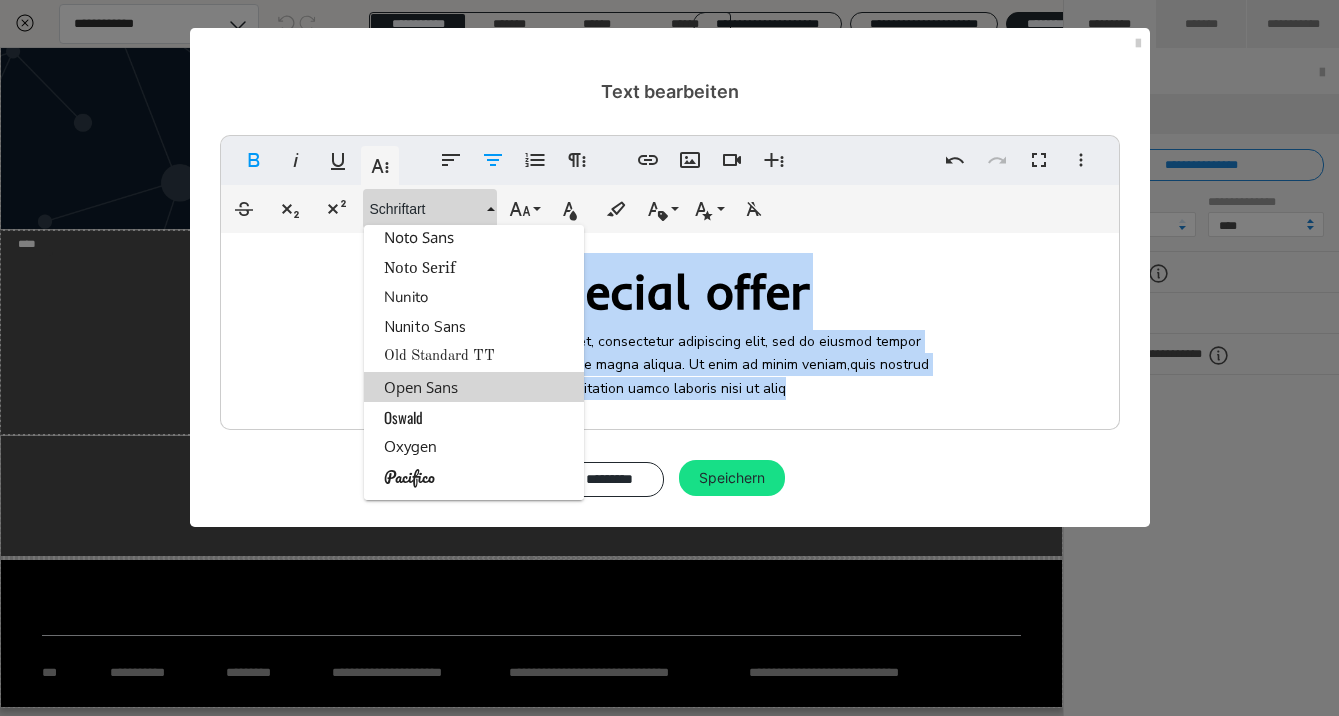 click on "Open Sans" at bounding box center [474, 387] 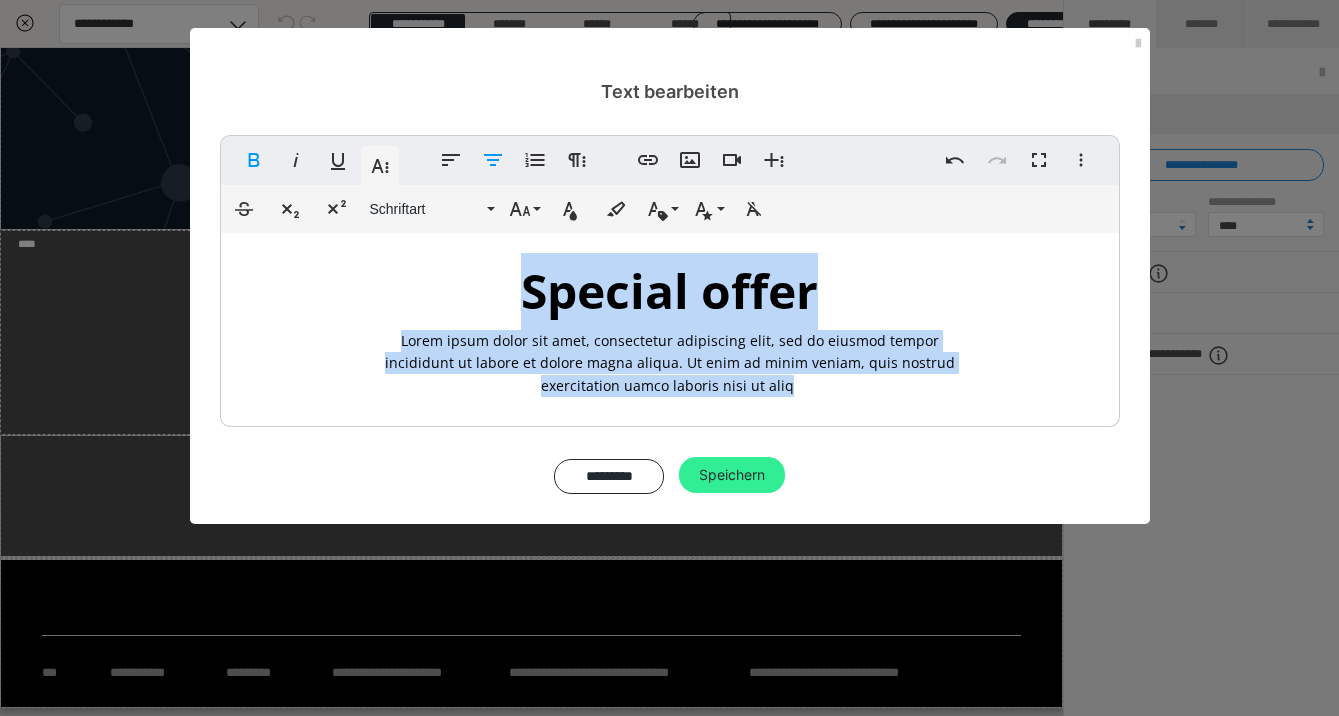 click on "Speichern" at bounding box center [732, 475] 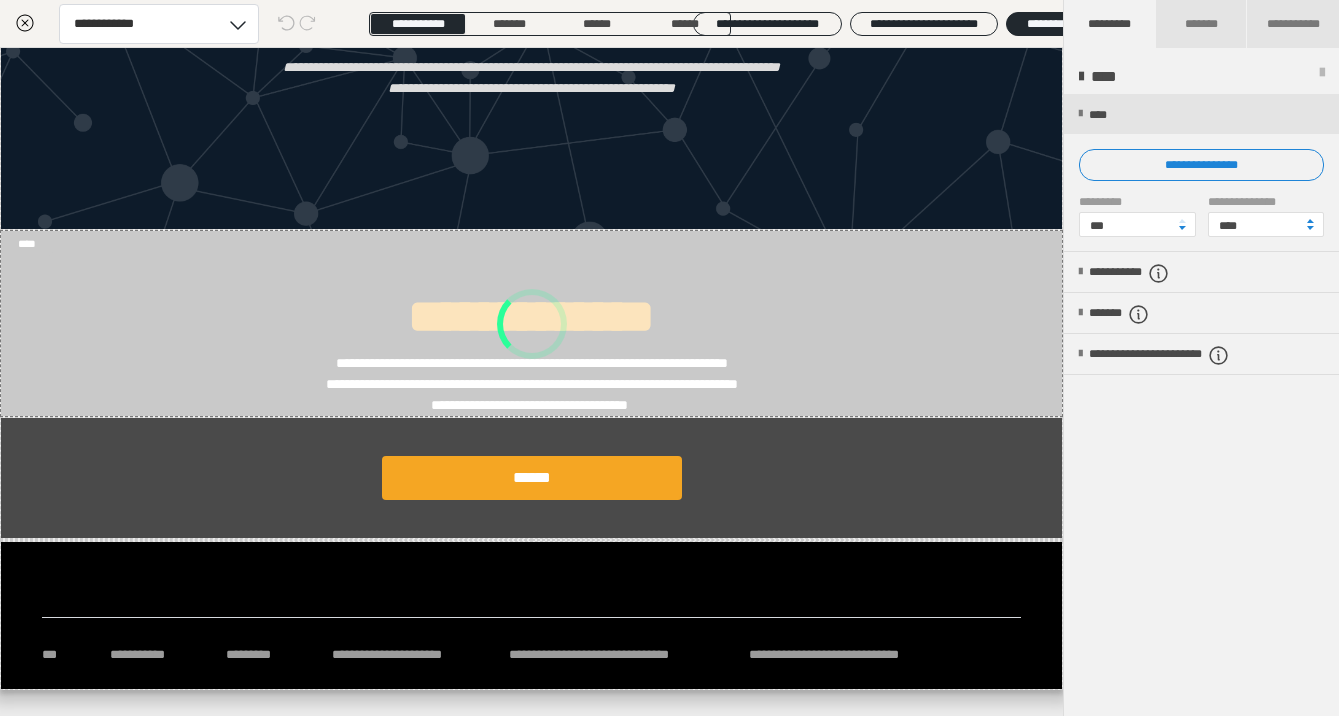 scroll, scrollTop: 3026, scrollLeft: 0, axis: vertical 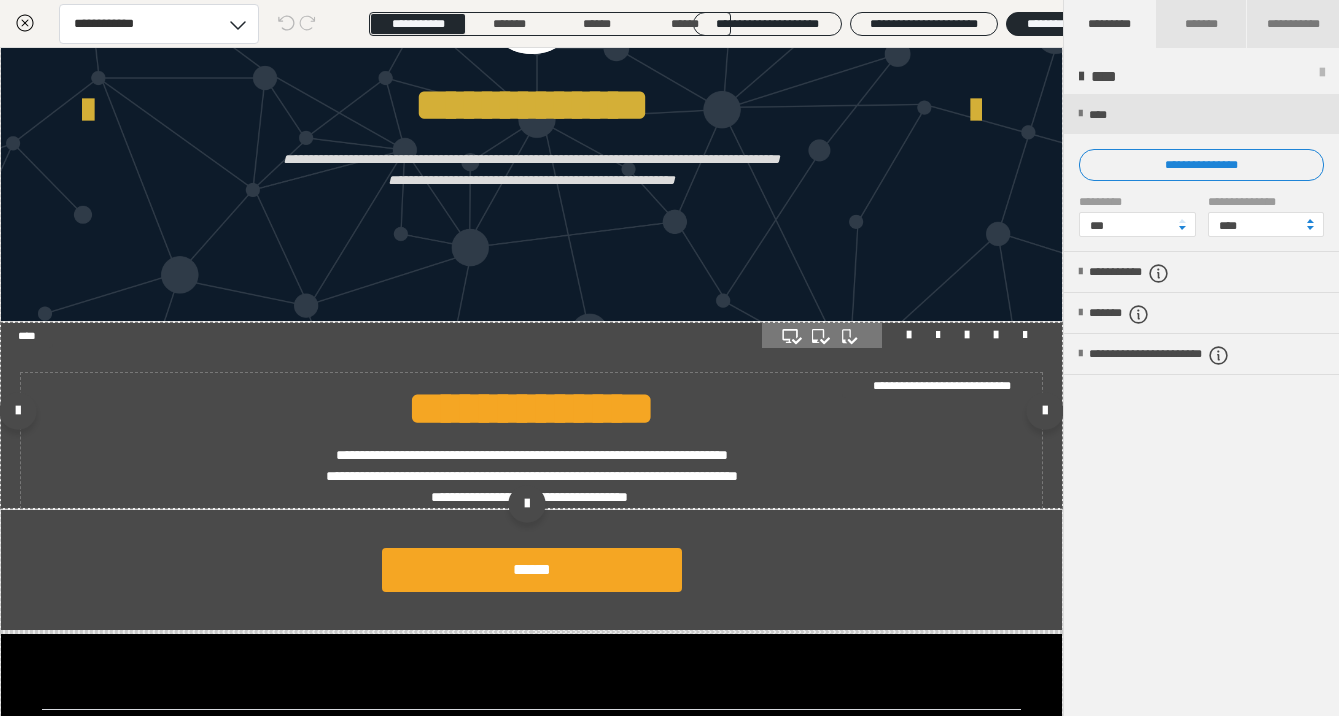 click on "**********" at bounding box center [531, 419] 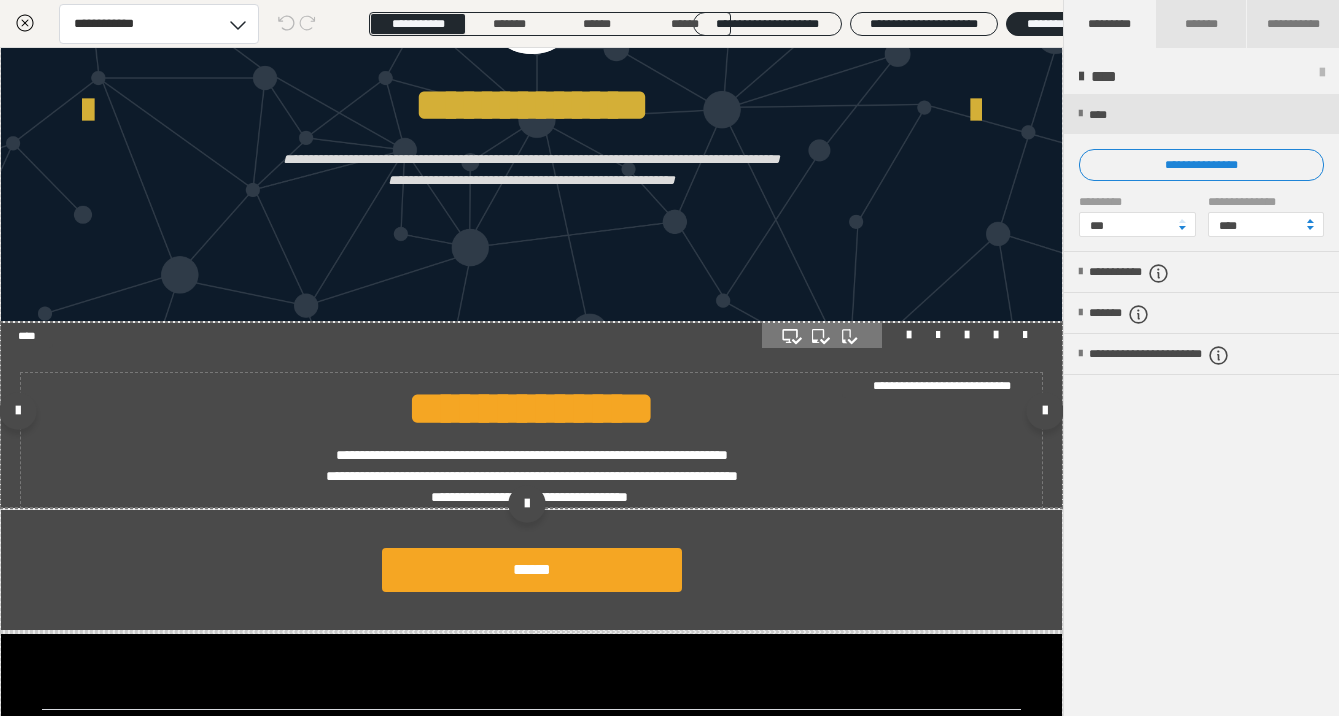 click on "**********" at bounding box center (531, 419) 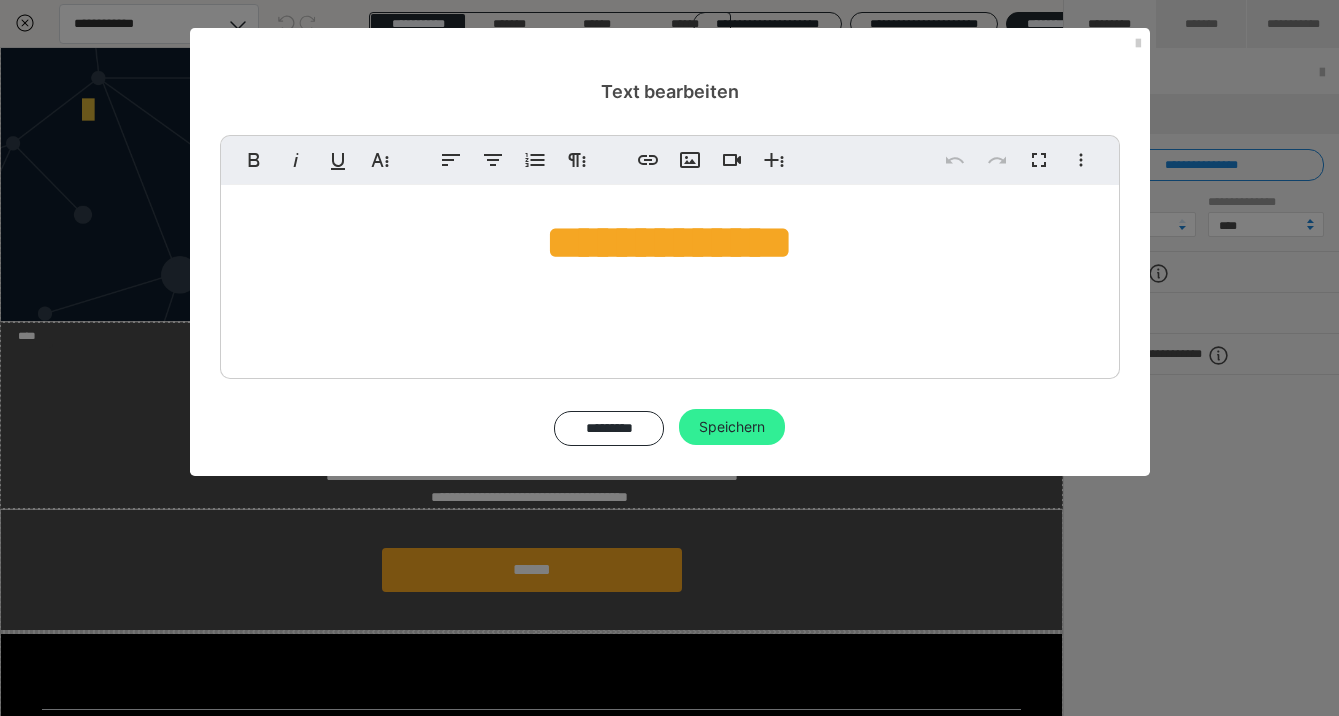 click on "Speichern" at bounding box center (732, 427) 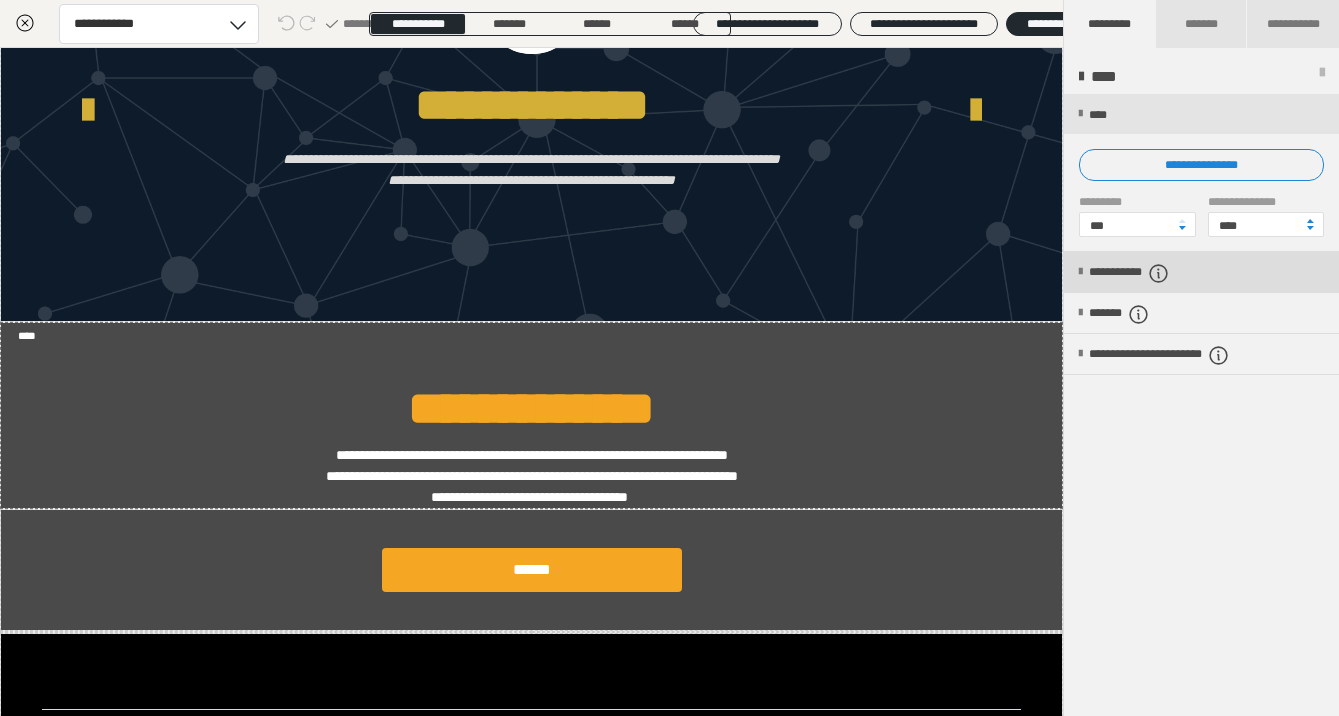 click at bounding box center (1080, 272) 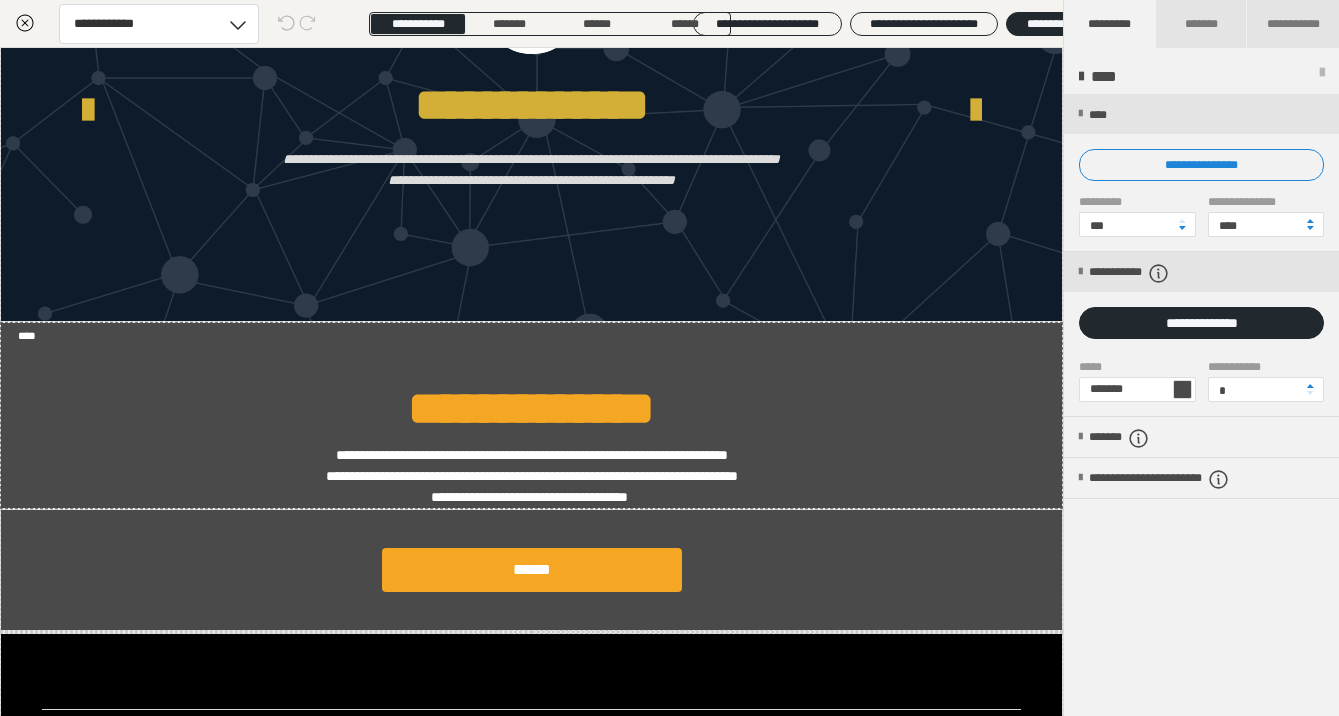click at bounding box center [1182, 389] 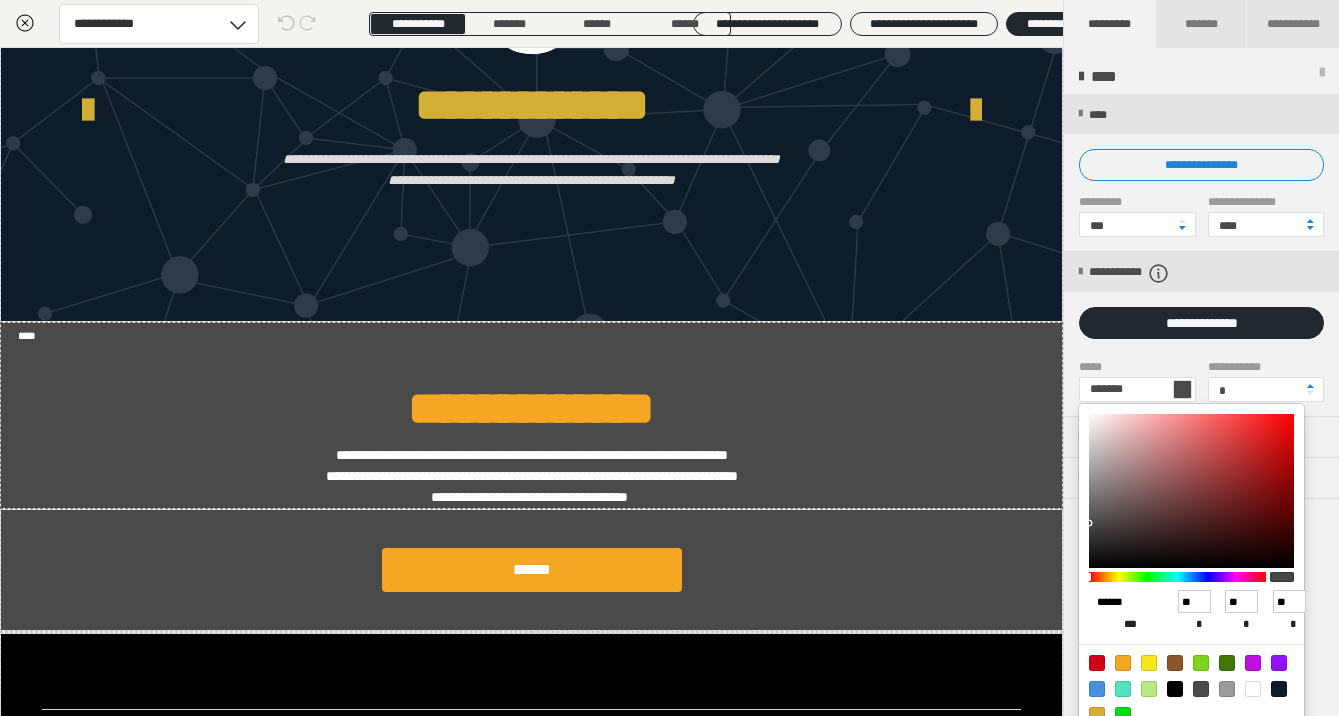 click on "******" at bounding box center [1122, 602] 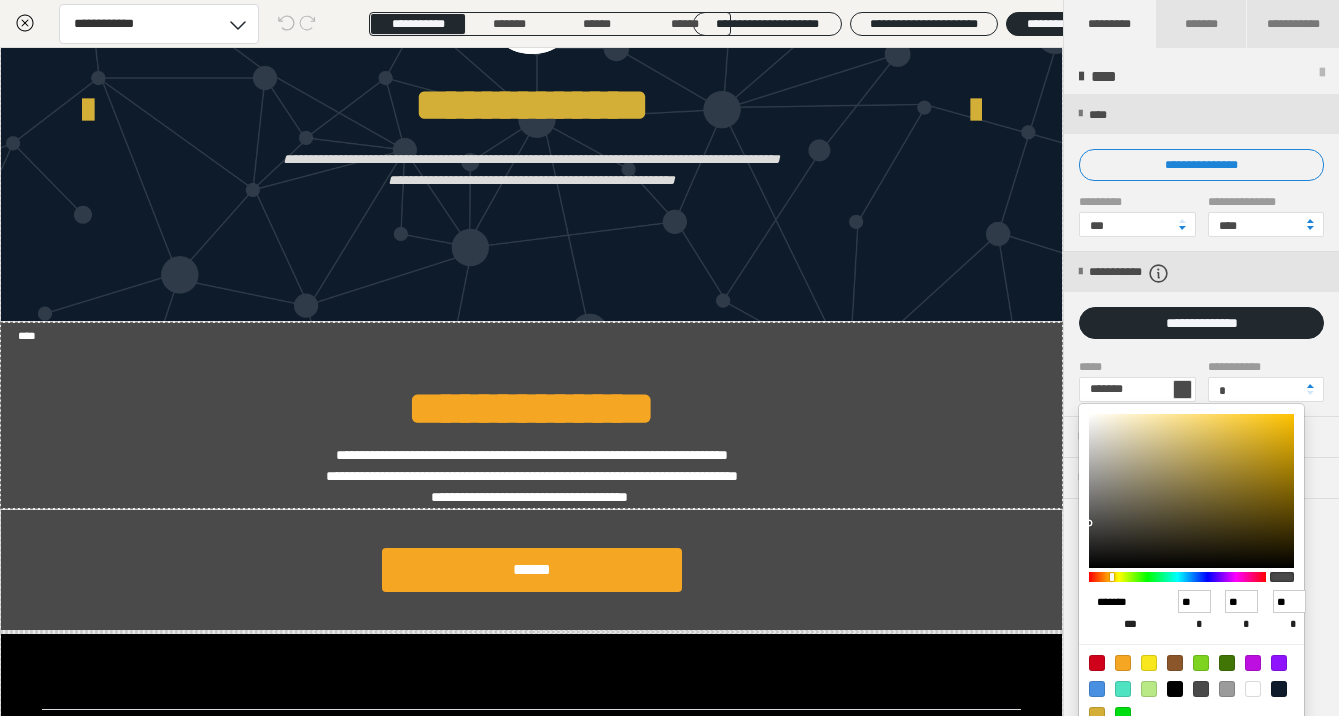 type on "*******" 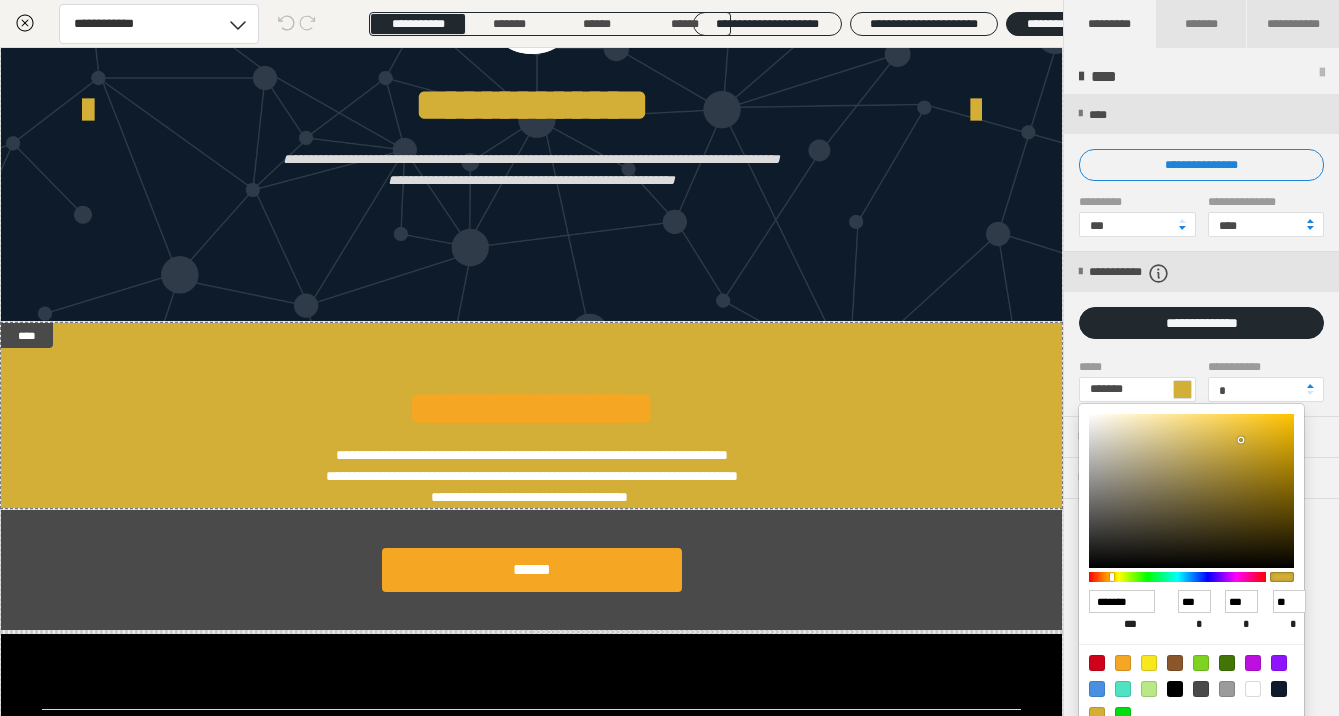 type on "******" 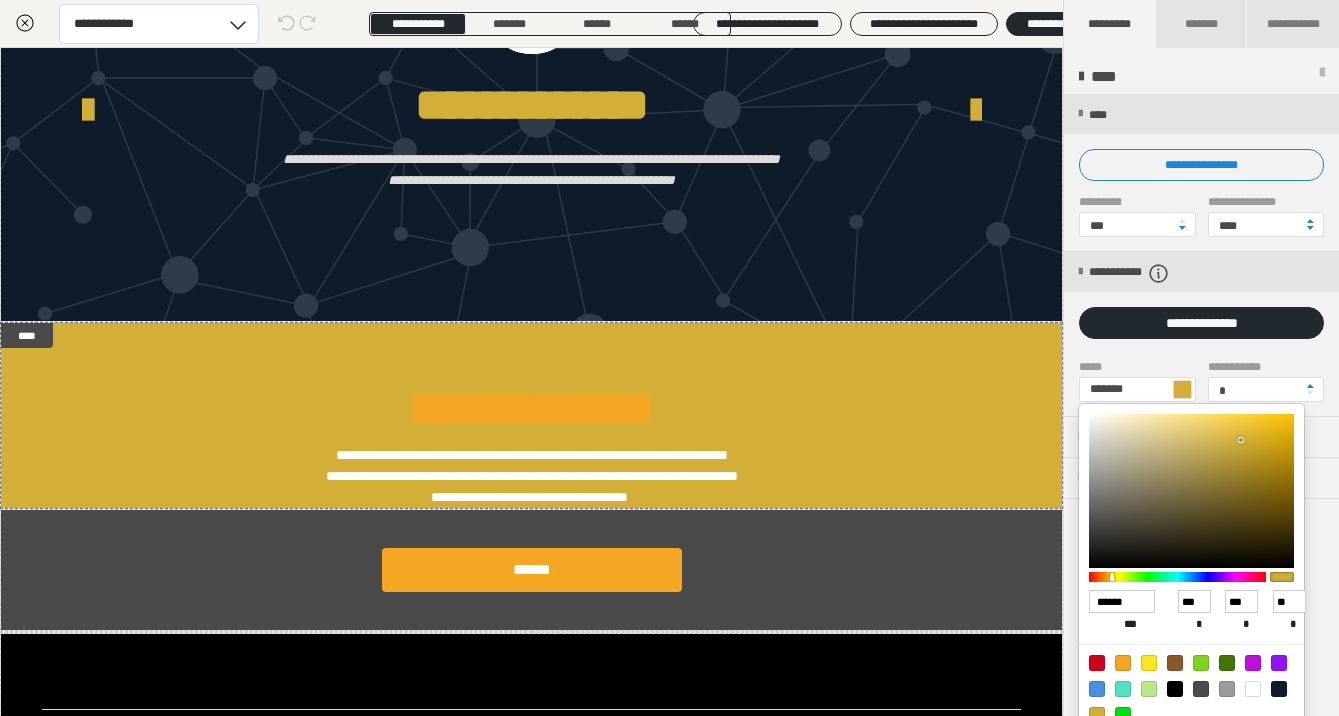 click at bounding box center (669, 358) 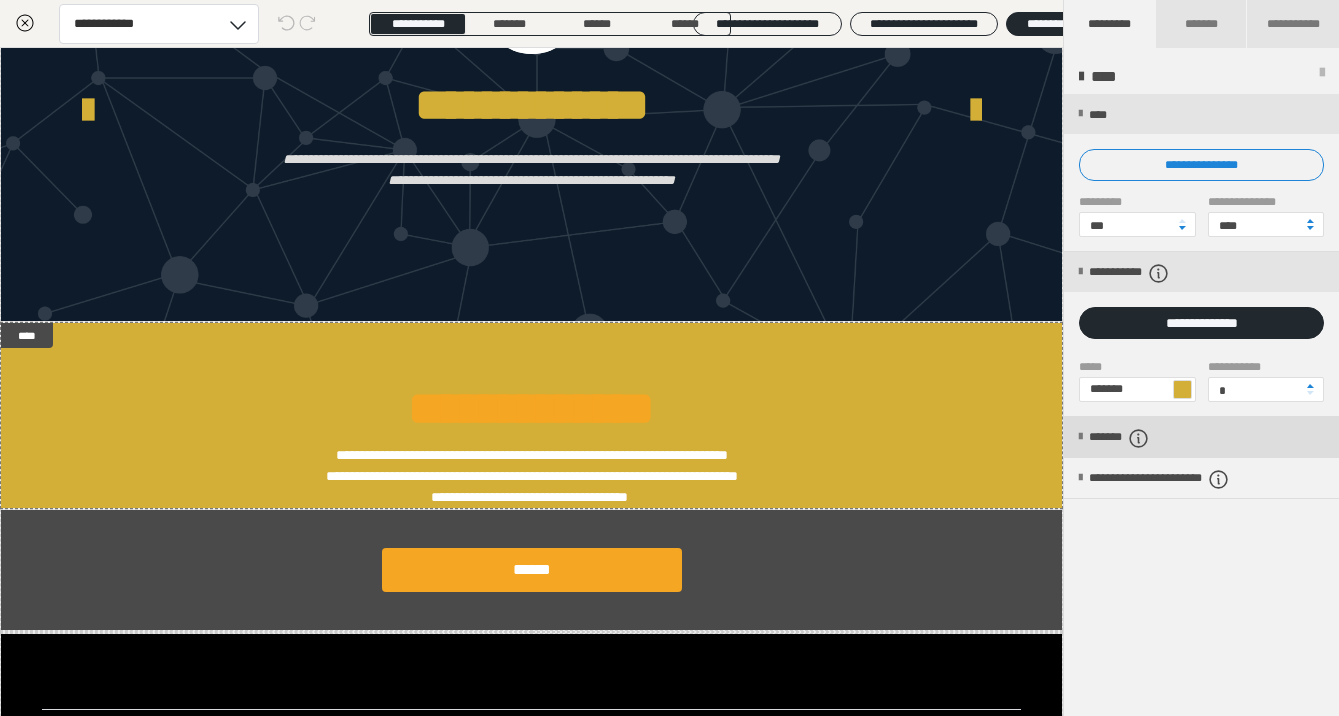 click at bounding box center [1080, 437] 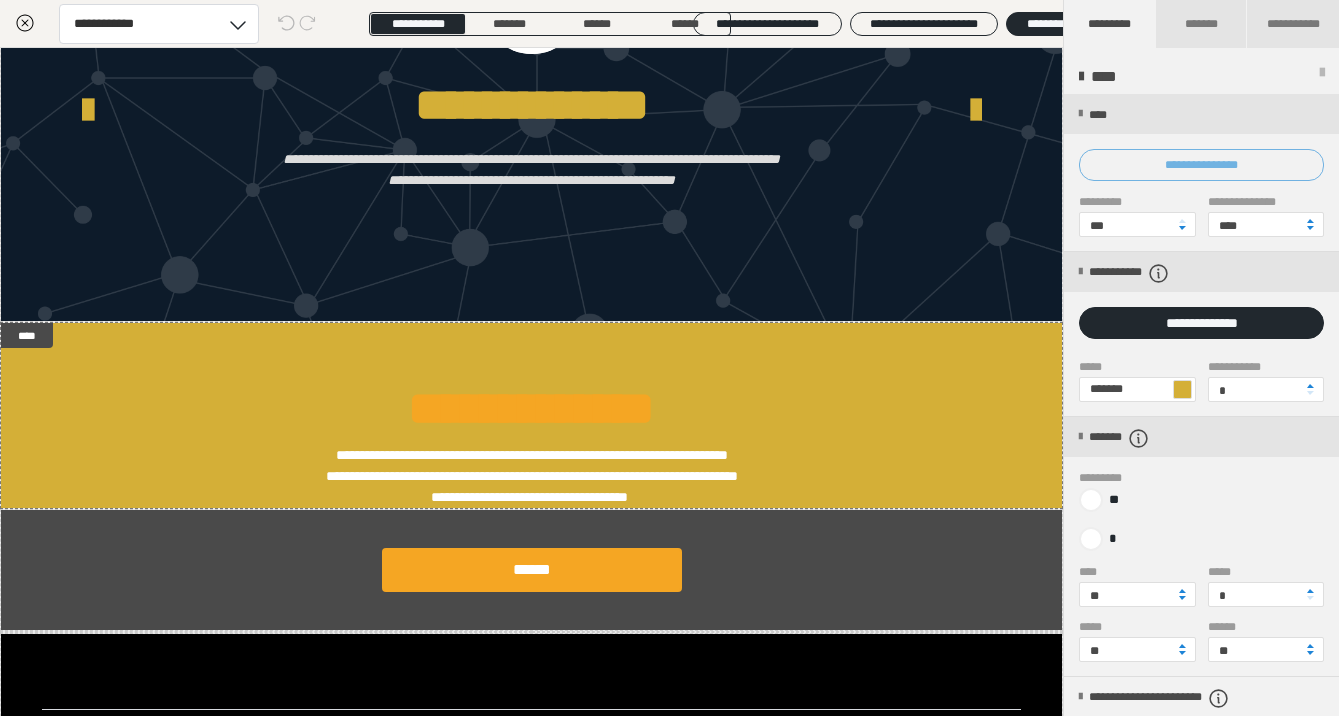 click on "**********" at bounding box center [1201, 165] 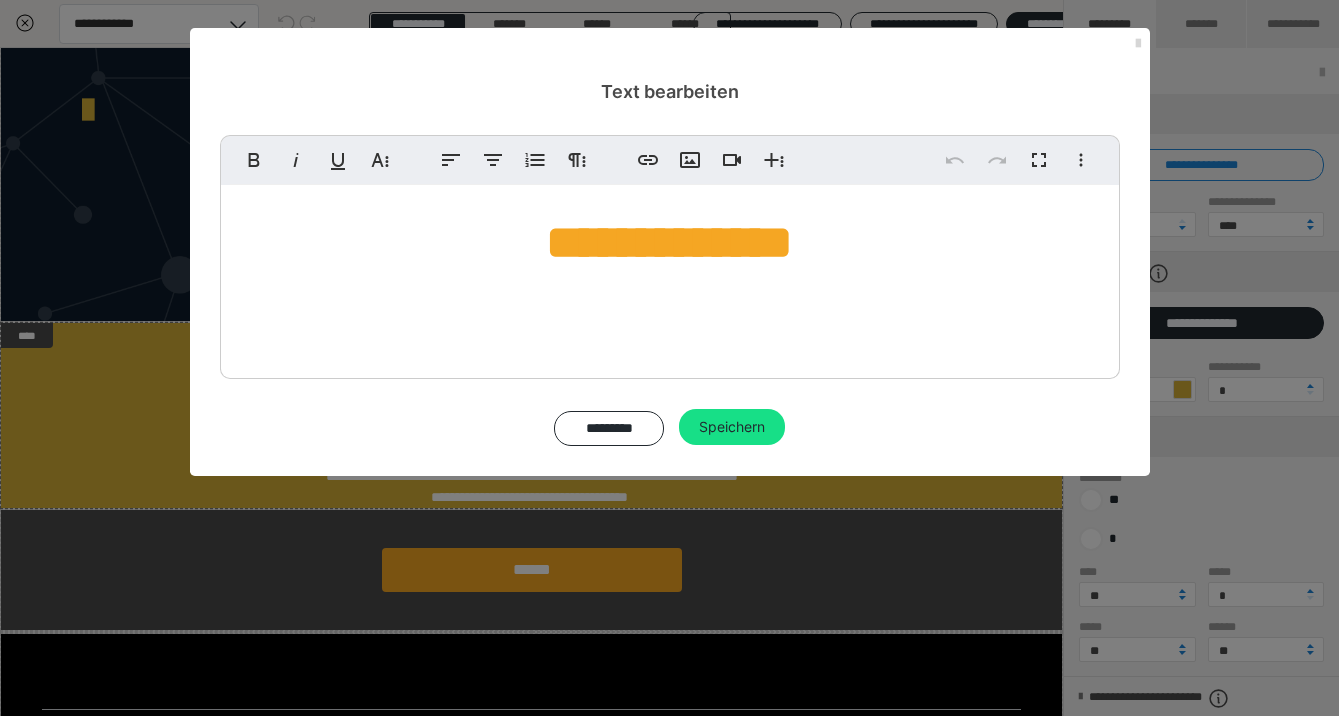click at bounding box center (1138, 44) 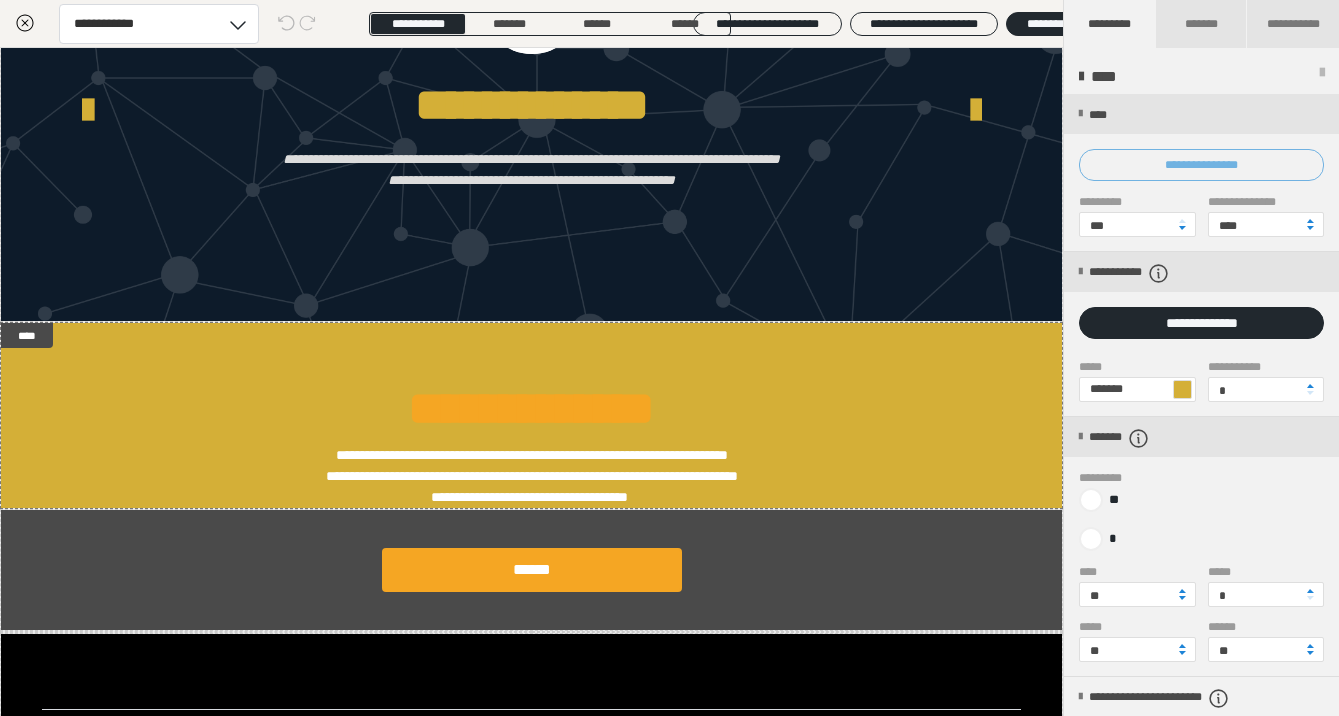 click on "**********" at bounding box center [1201, 165] 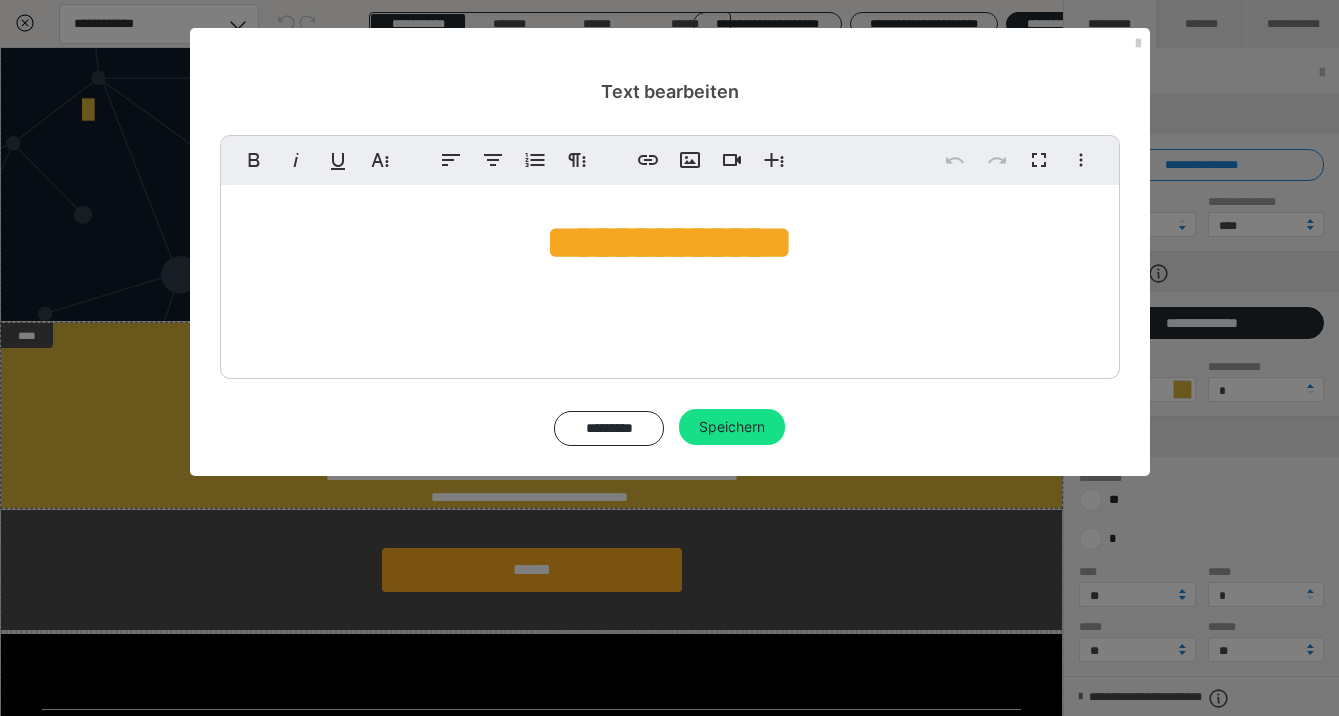 click on "**********" at bounding box center [669, 242] 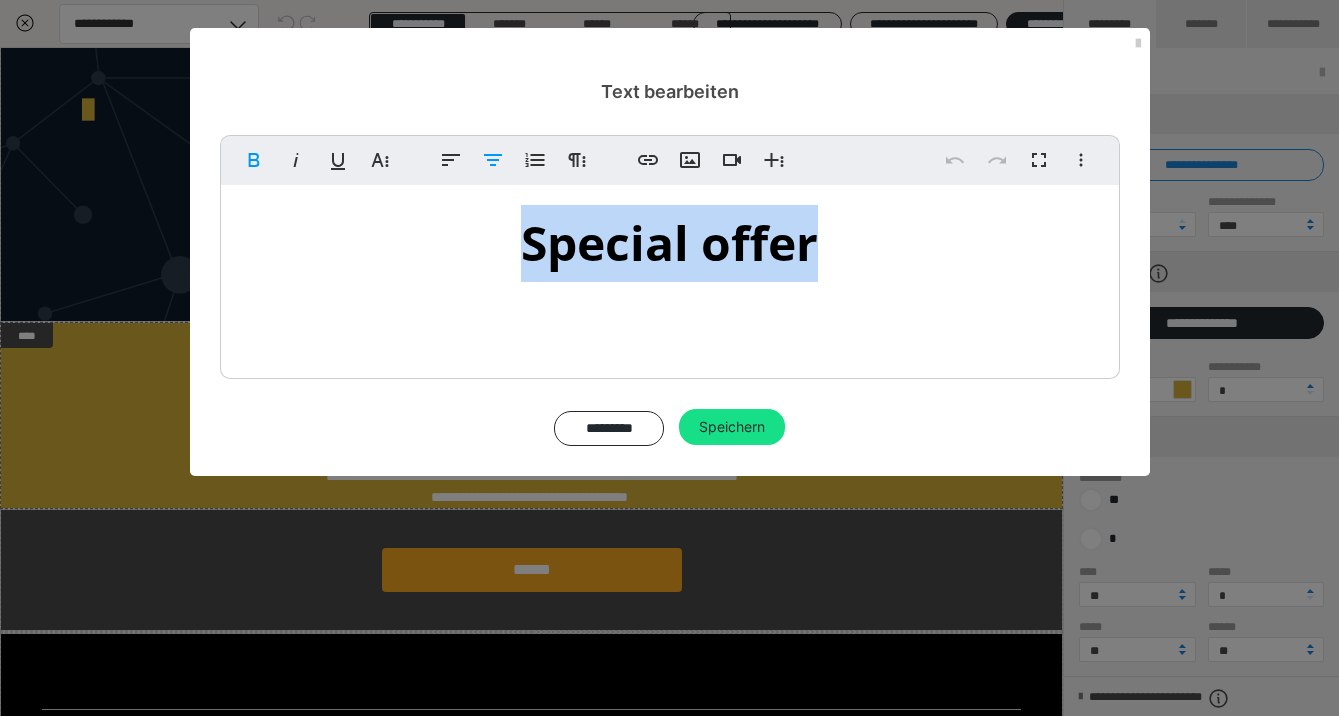 drag, startPoint x: 520, startPoint y: 221, endPoint x: 841, endPoint y: 264, distance: 323.86725 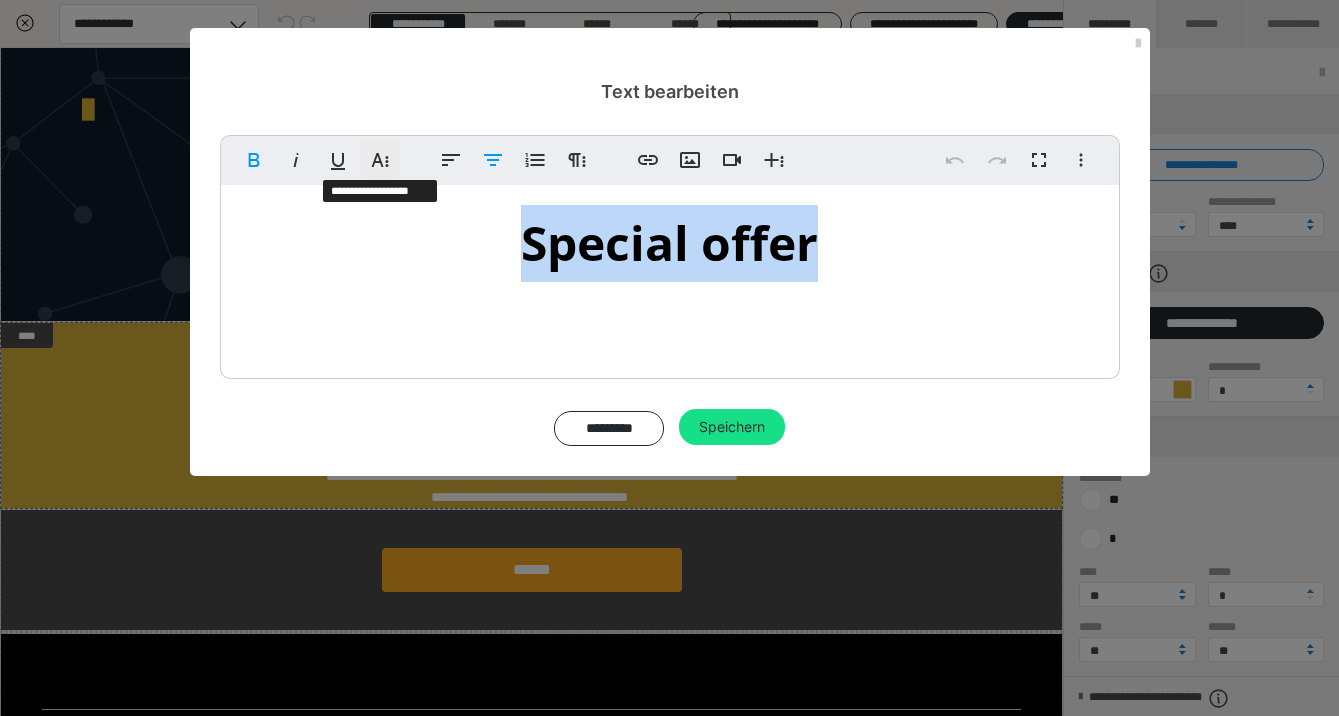 click 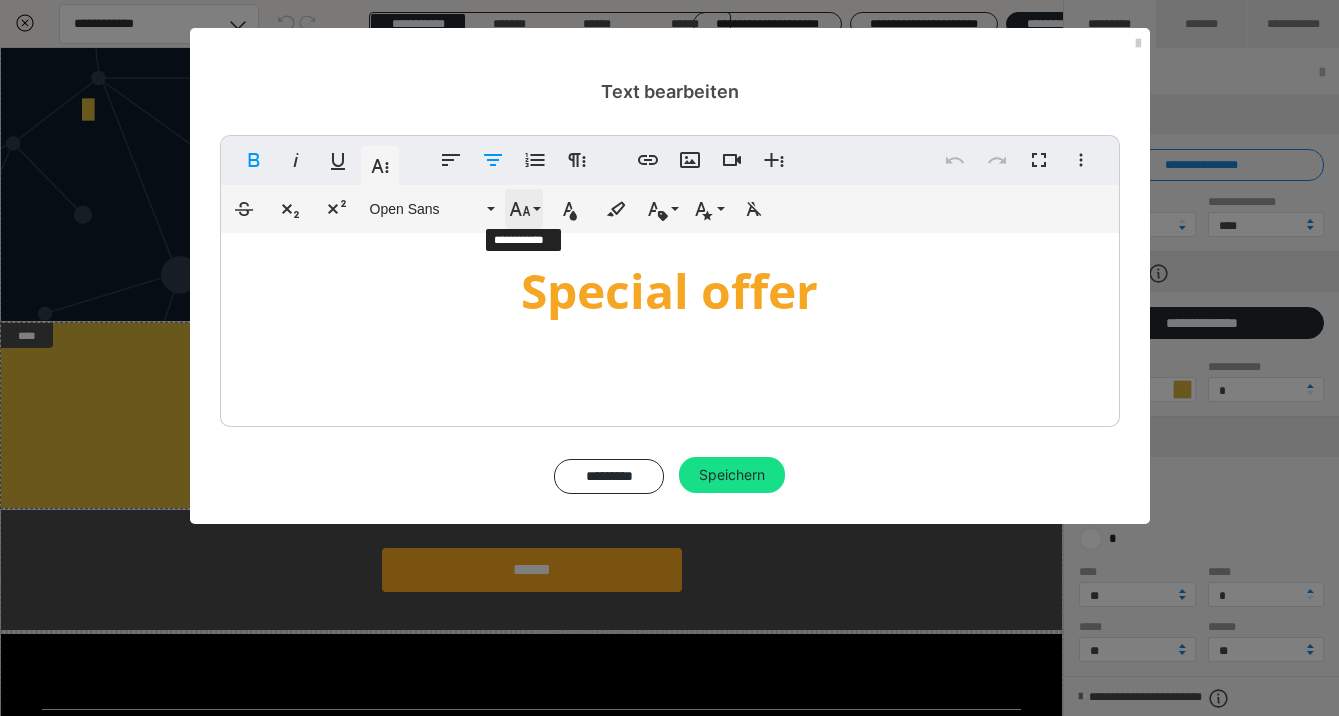 click 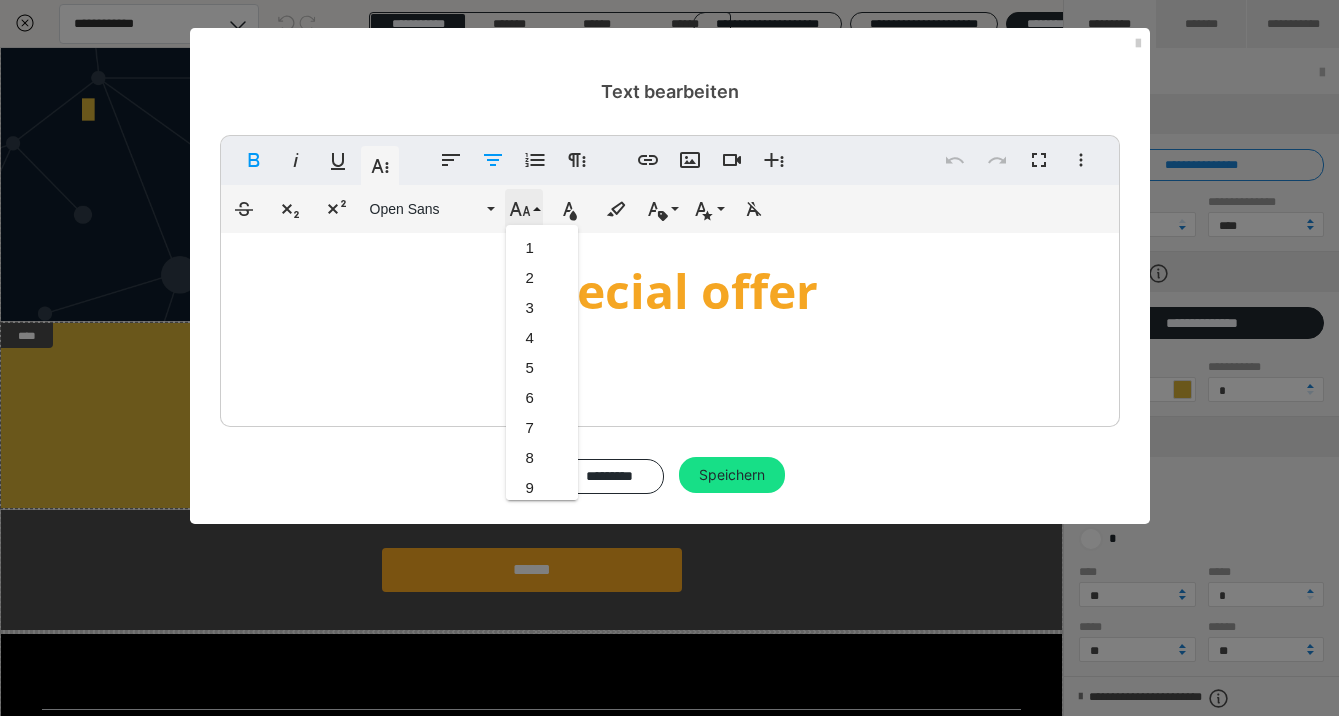 scroll, scrollTop: 1433, scrollLeft: 0, axis: vertical 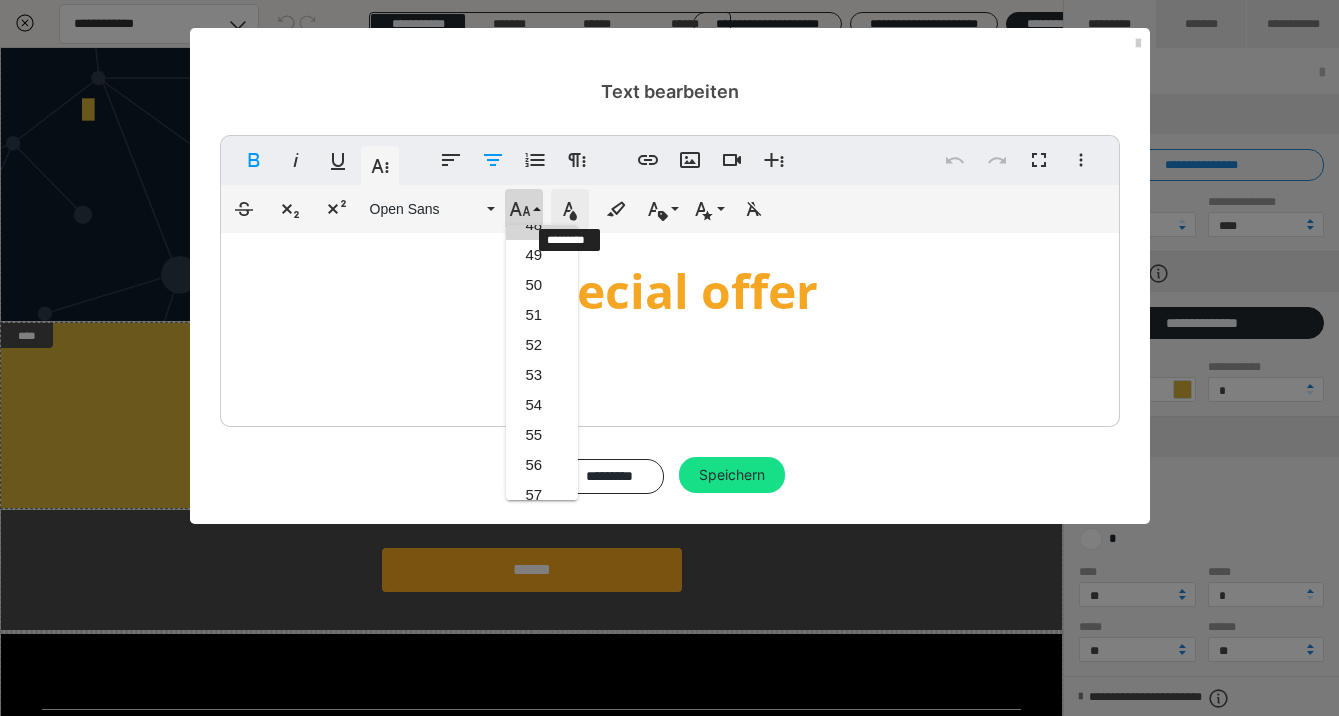 click 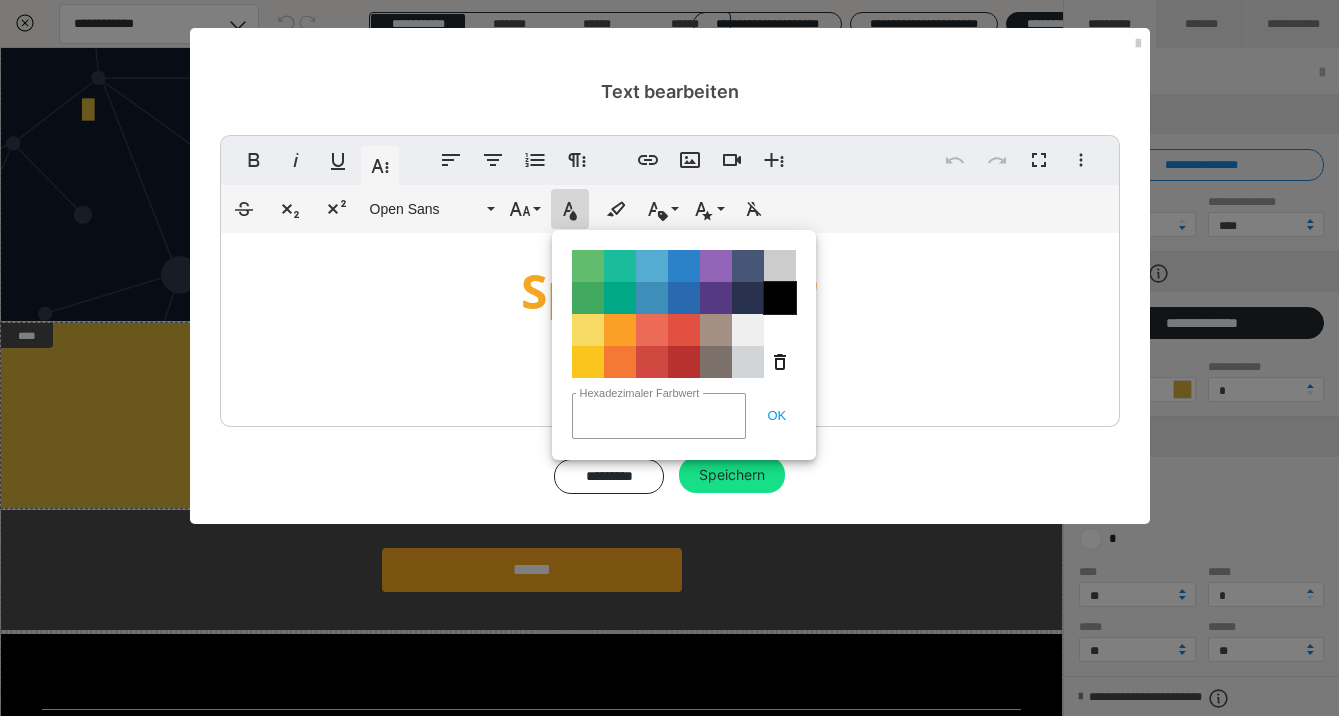 click on "Color#000000" at bounding box center (780, 298) 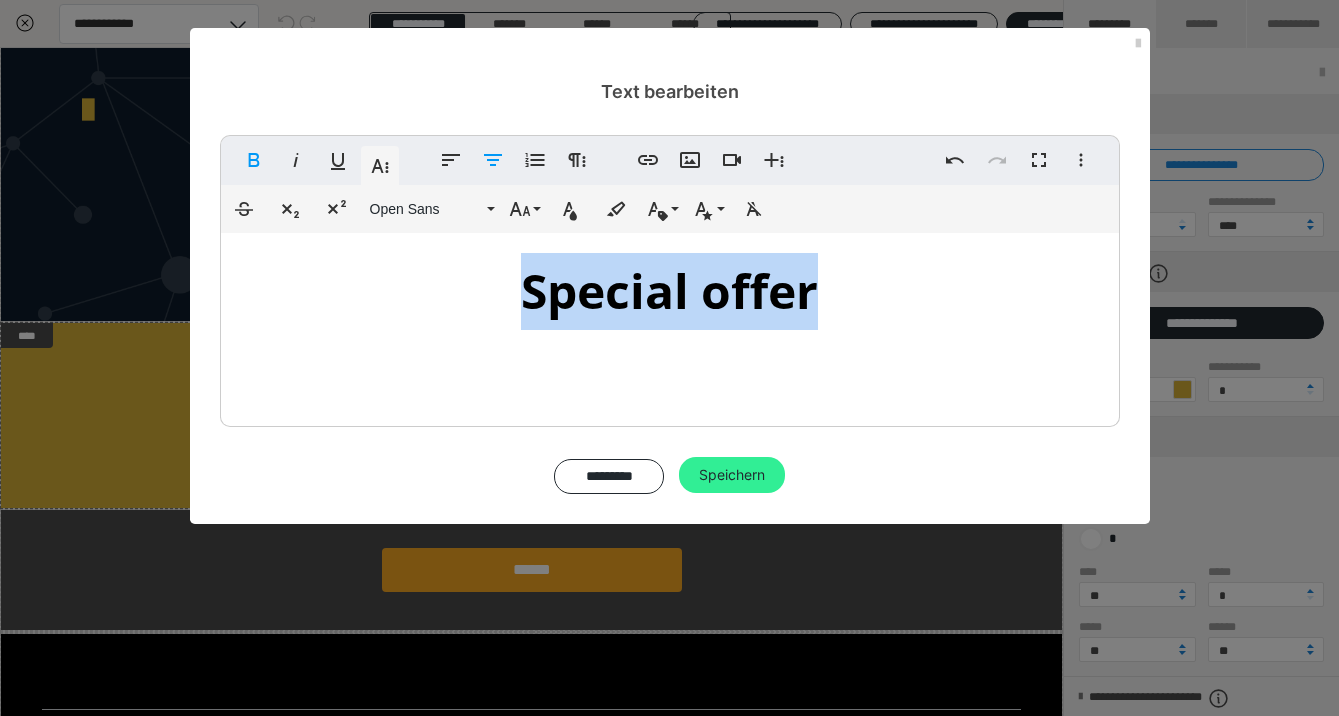 click on "Speichern" at bounding box center (732, 475) 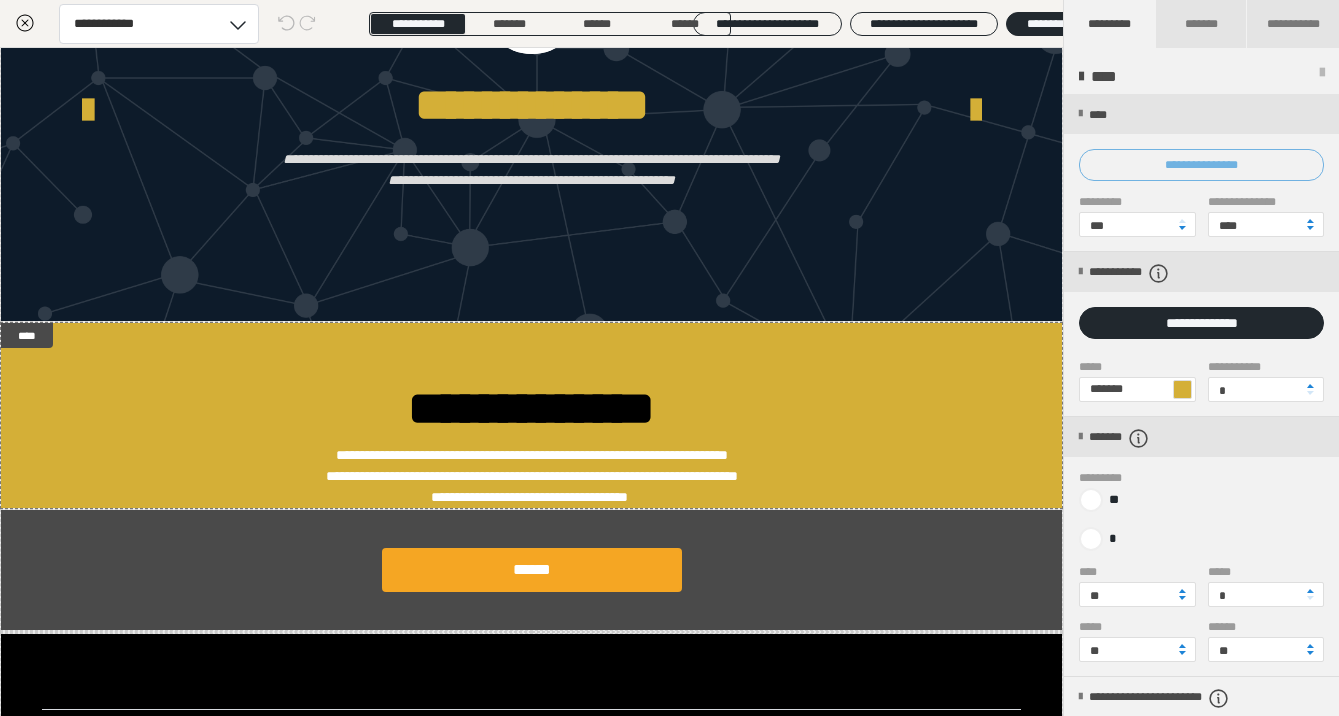 click on "**********" at bounding box center [1201, 165] 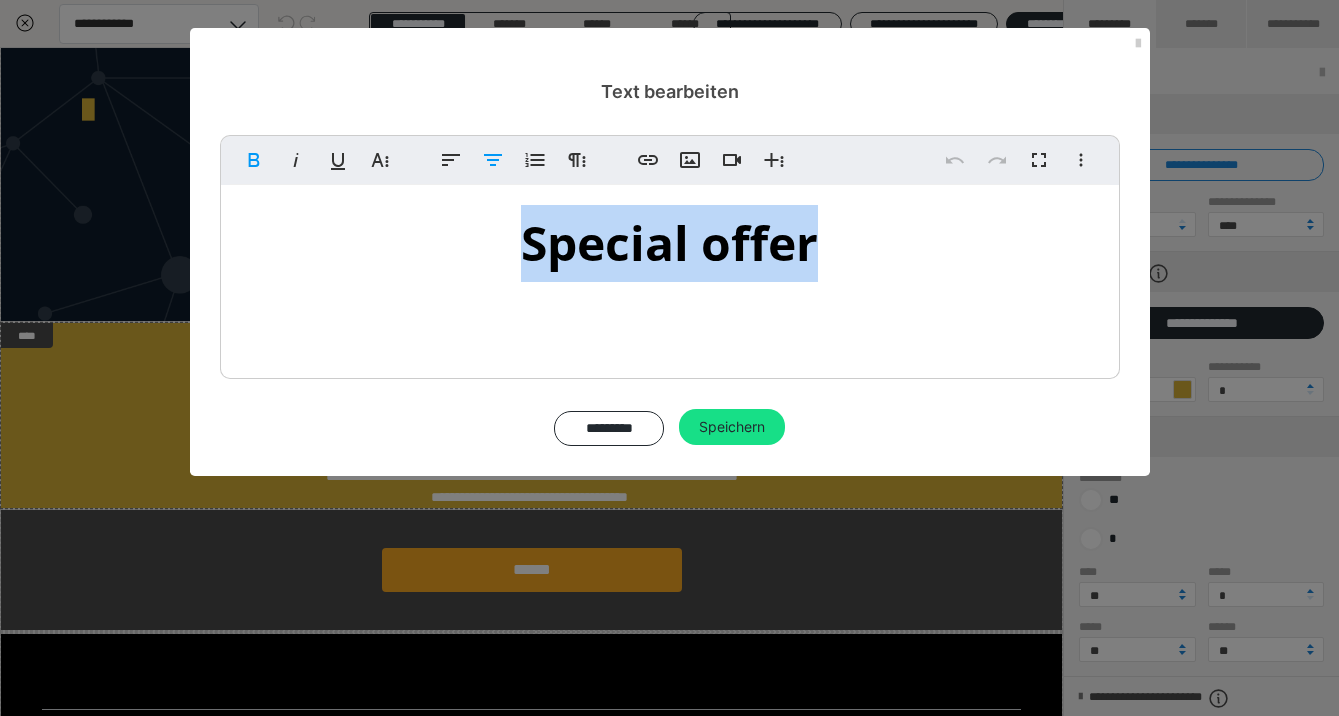 drag, startPoint x: 838, startPoint y: 242, endPoint x: 495, endPoint y: 241, distance: 343.00146 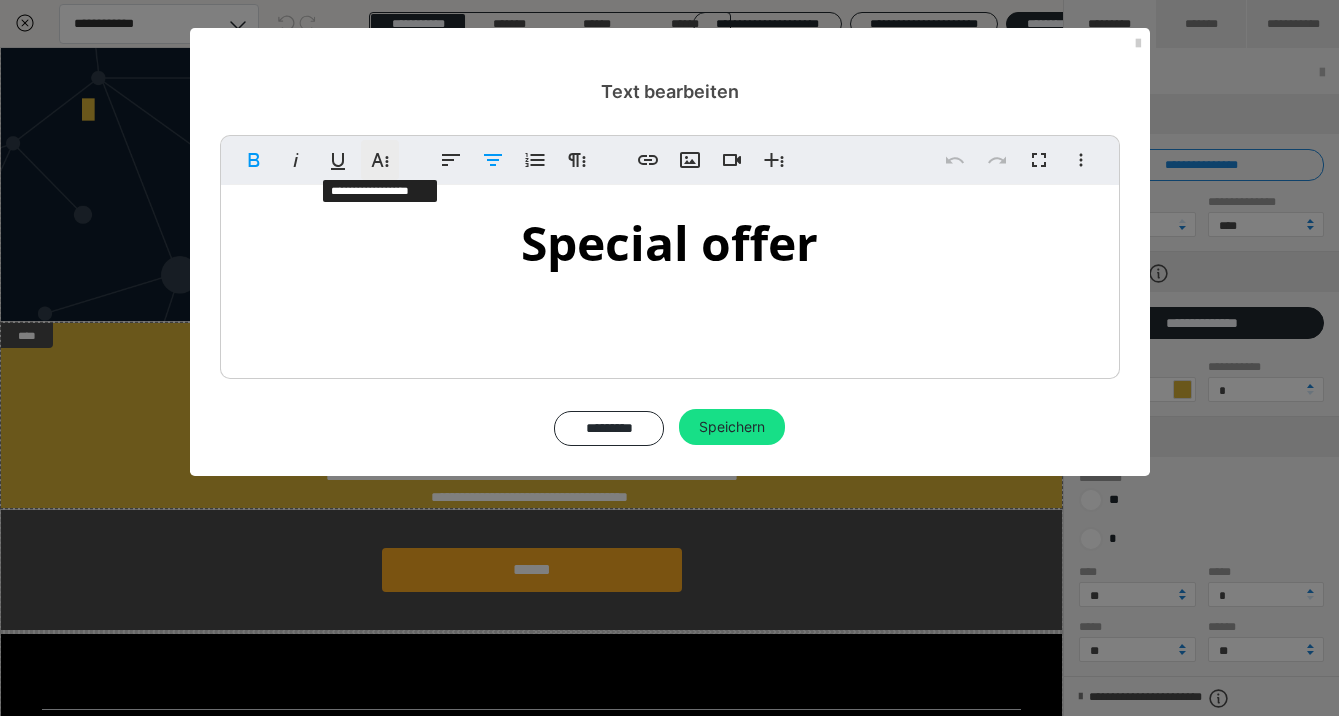 click 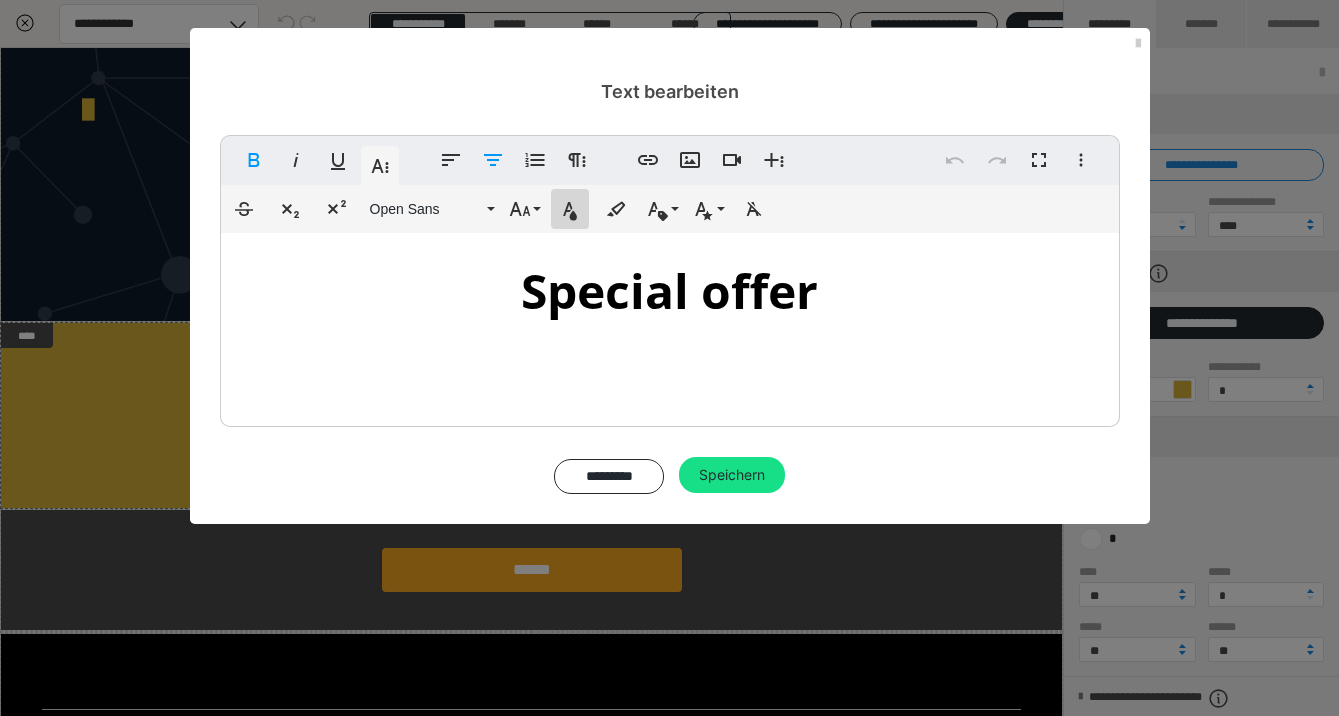click 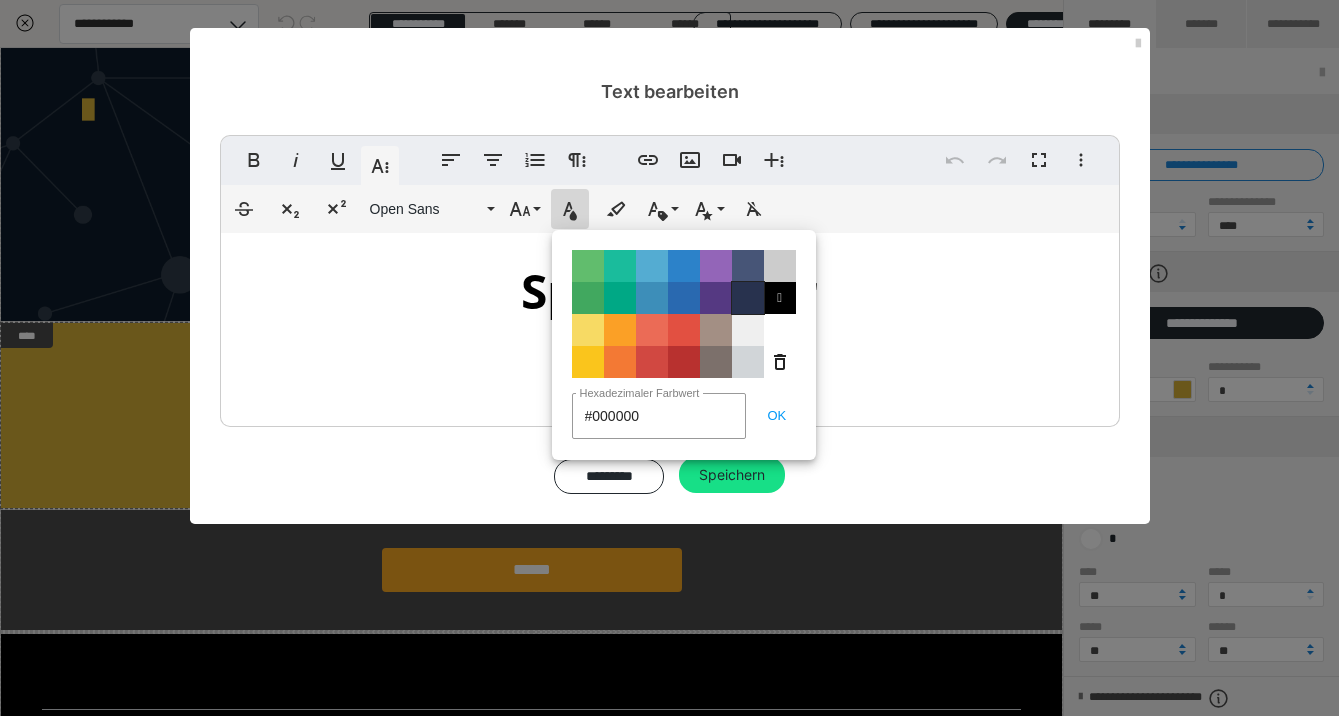click on "Color#28324E" at bounding box center [748, 298] 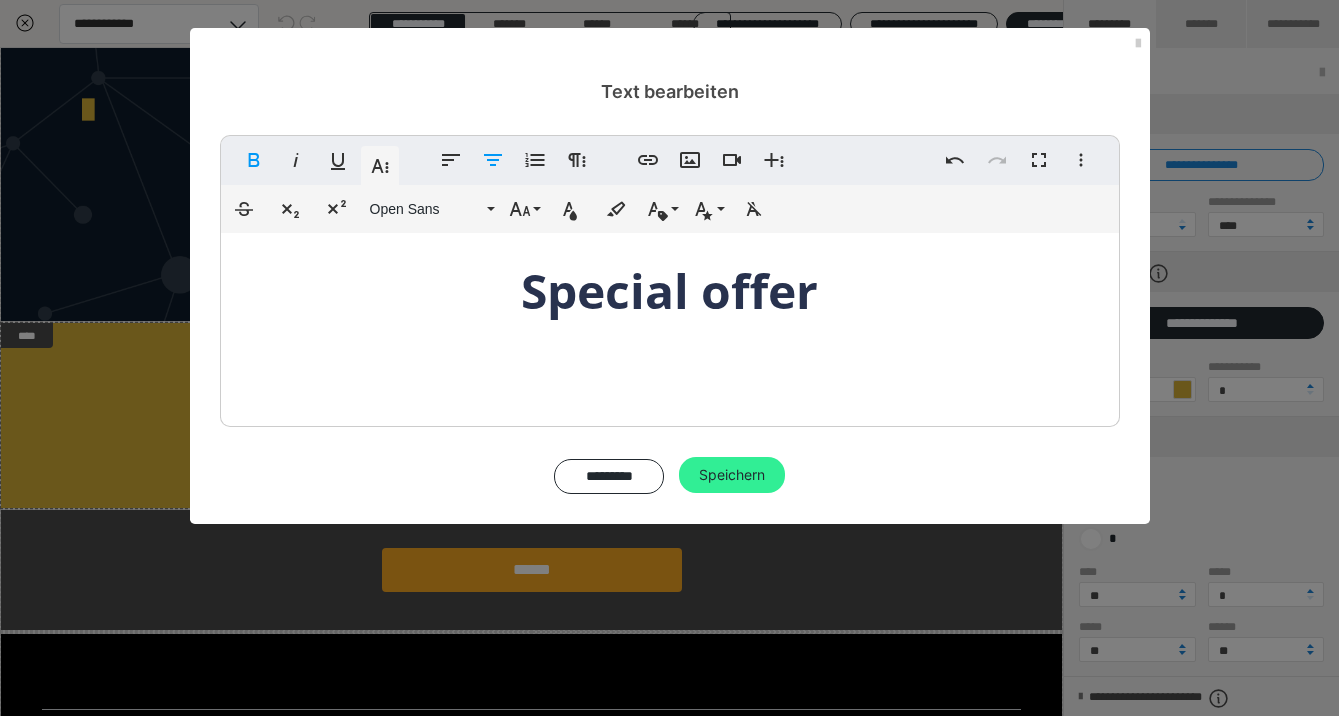click on "Speichern" at bounding box center [732, 475] 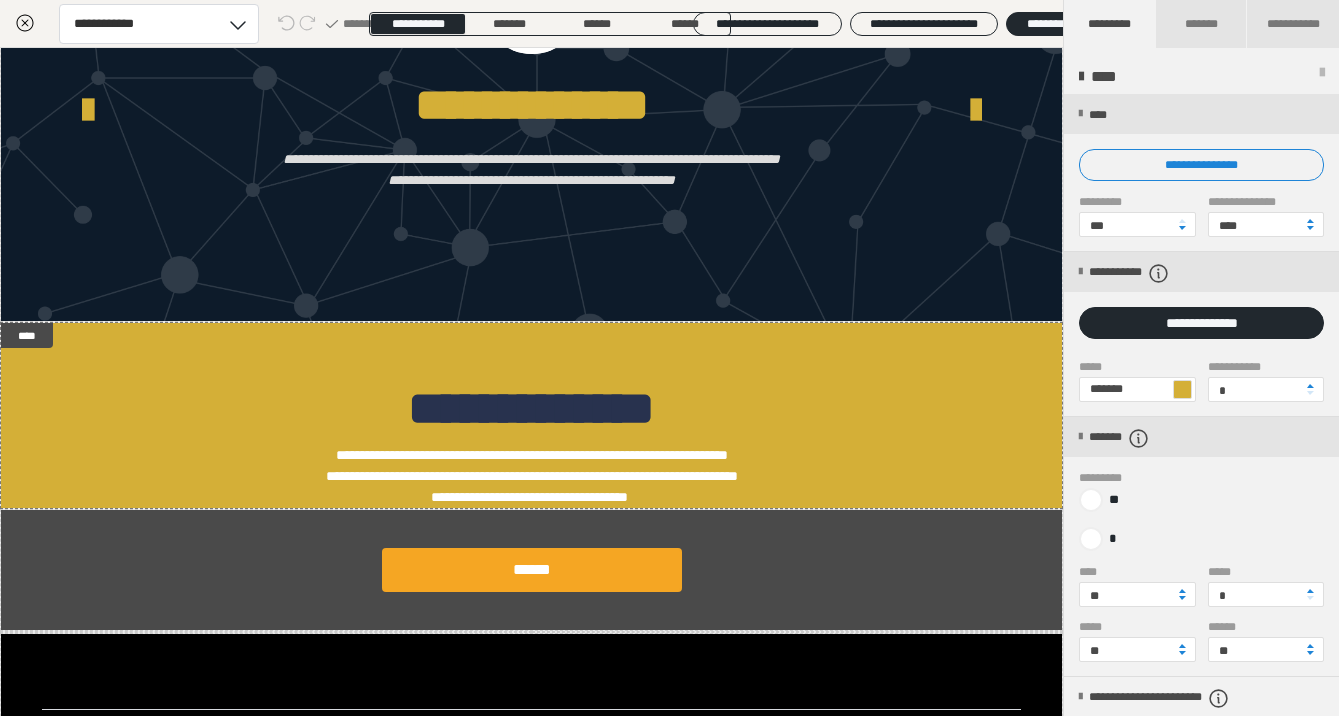 click on "****" at bounding box center [1201, 77] 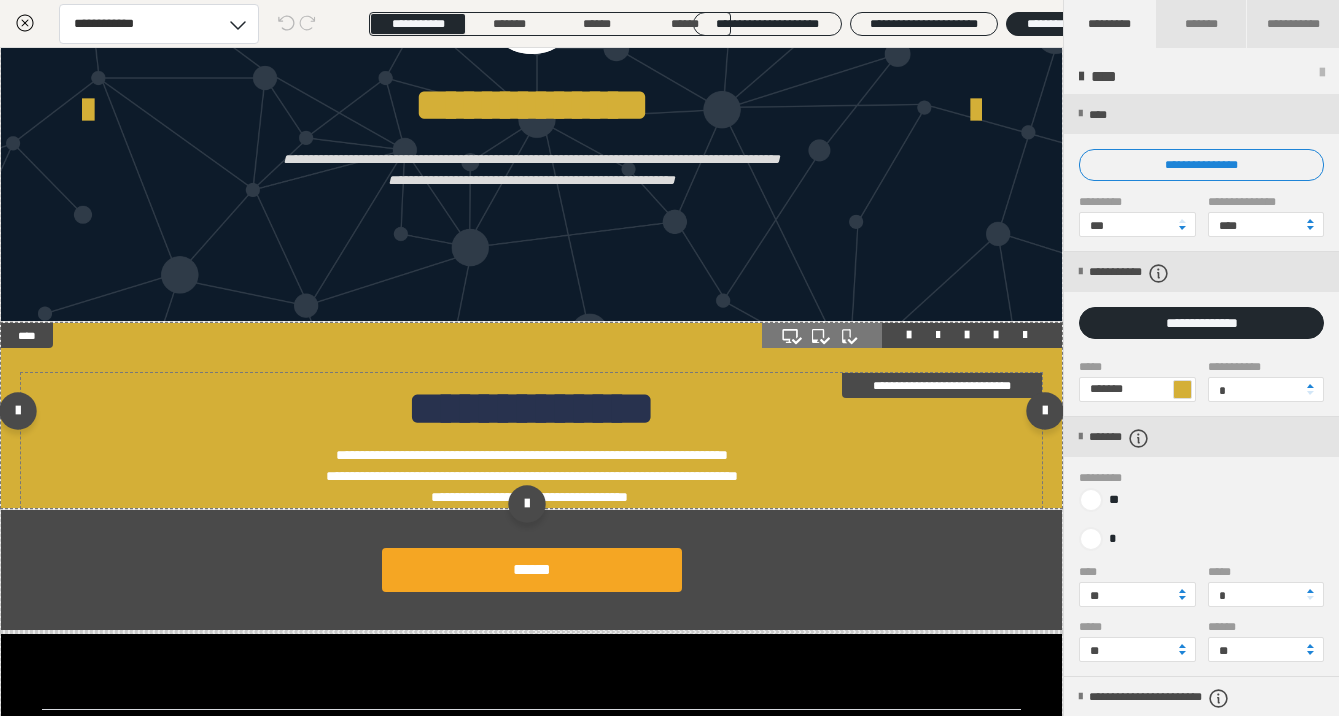click on "**********" at bounding box center (531, 408) 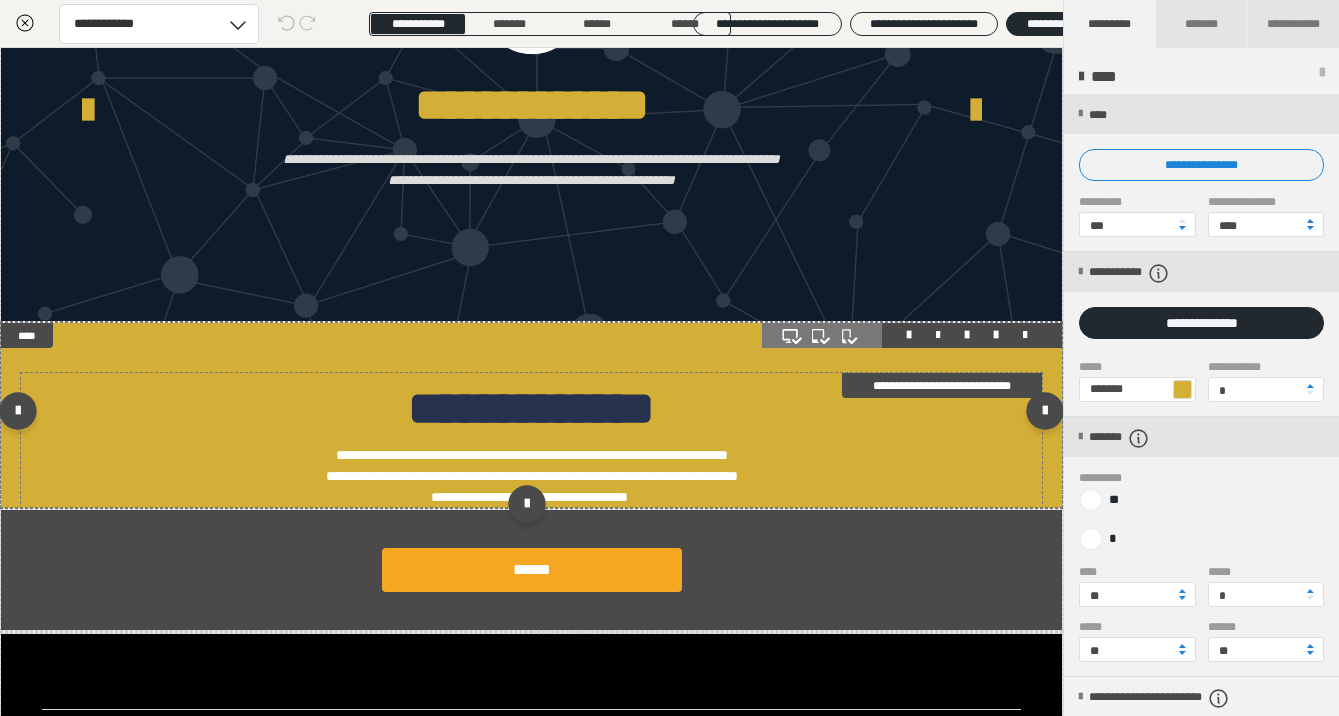 click on "**********" at bounding box center [531, 408] 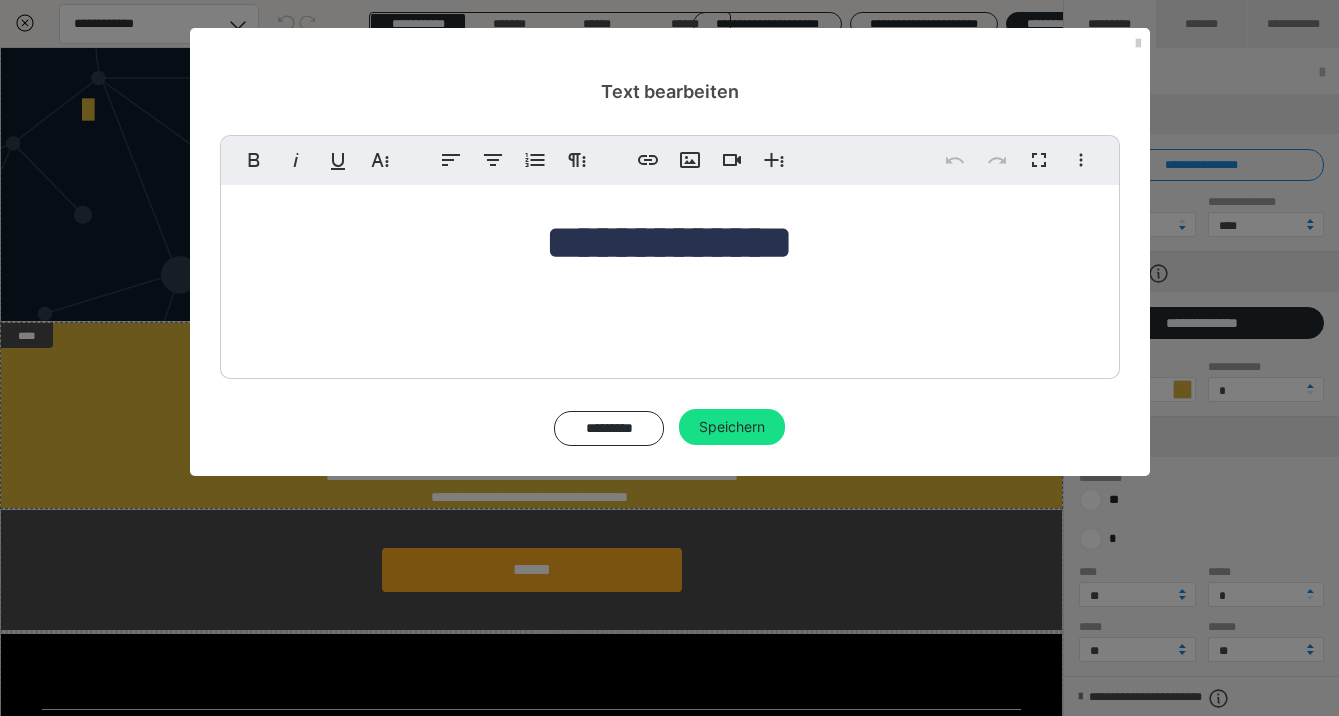 click on "**********" at bounding box center (670, 254) 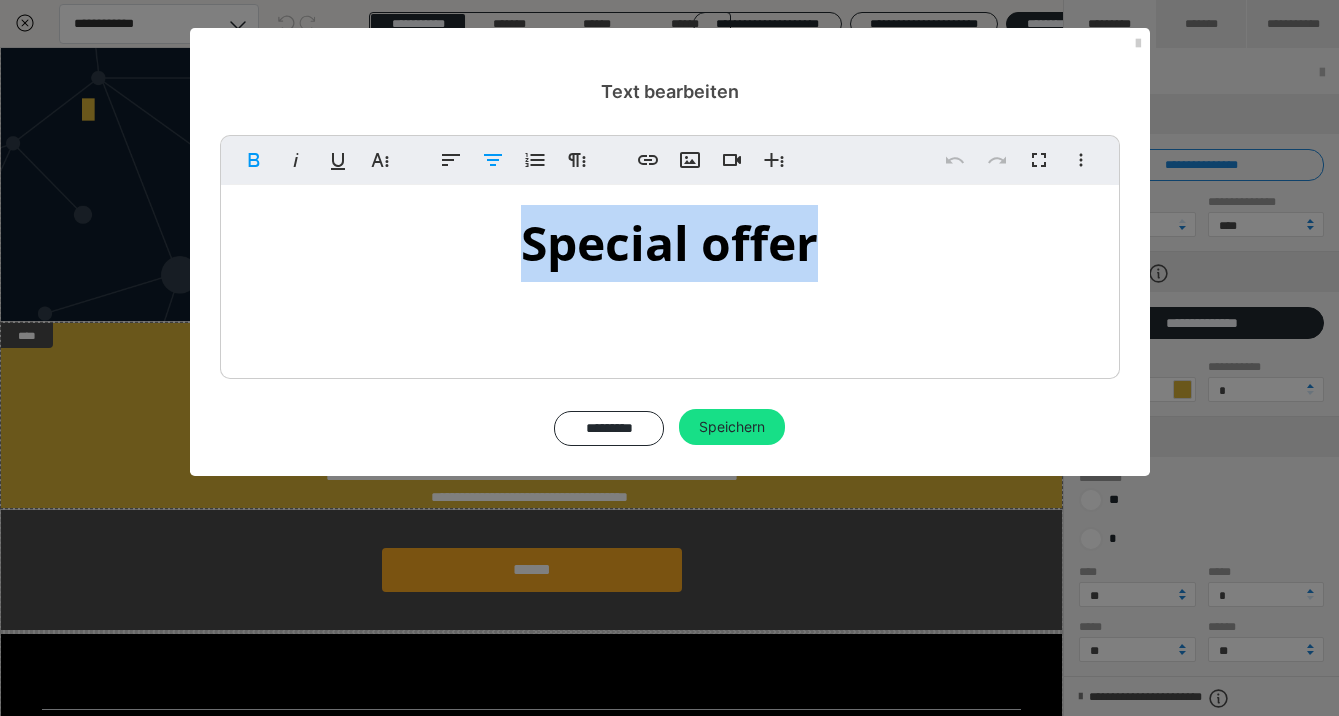 drag, startPoint x: 825, startPoint y: 240, endPoint x: 577, endPoint y: 243, distance: 248.01814 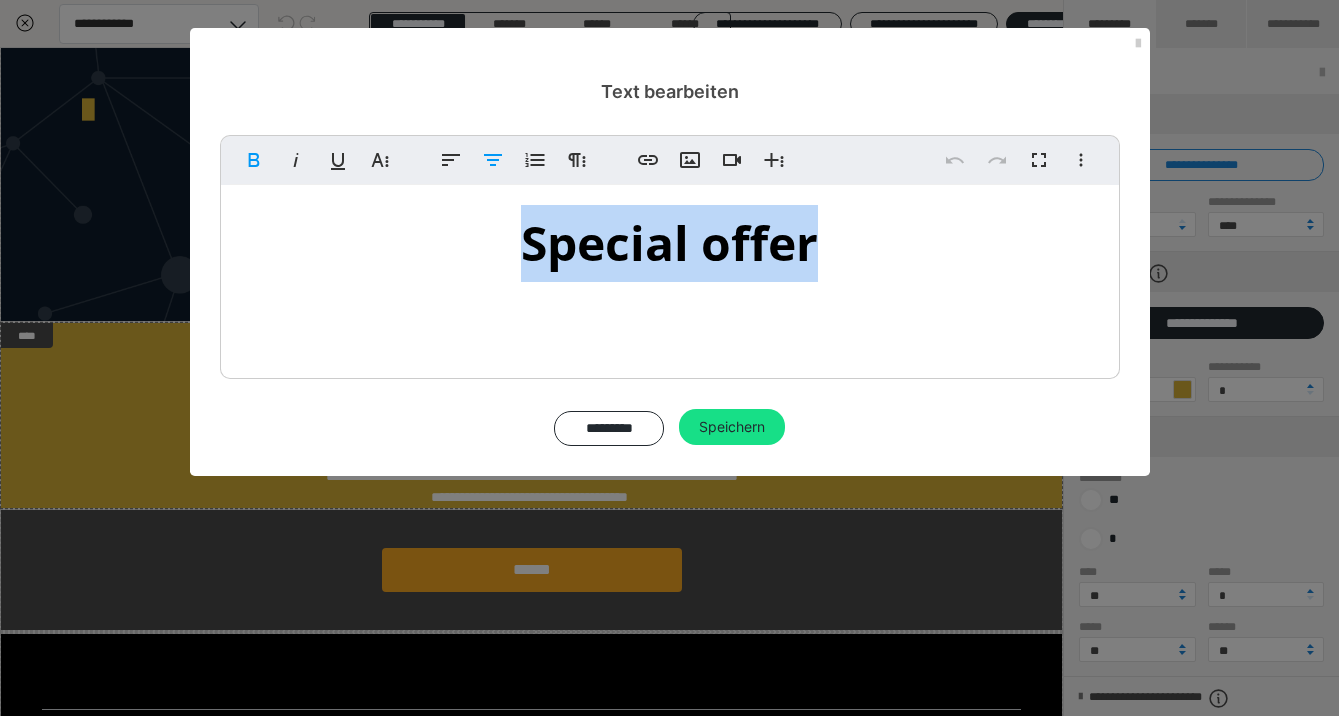 type 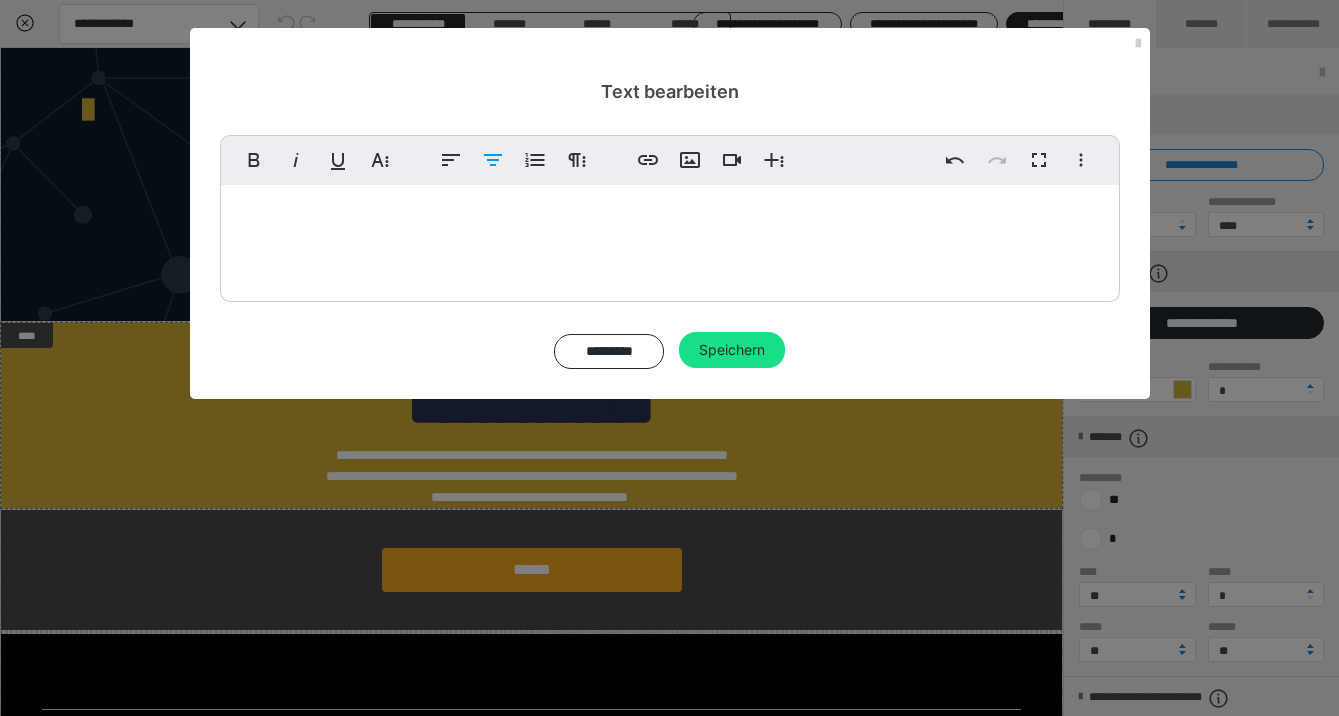click on "exercitation uamco laboris nisi ut aliq" at bounding box center [667, 260] 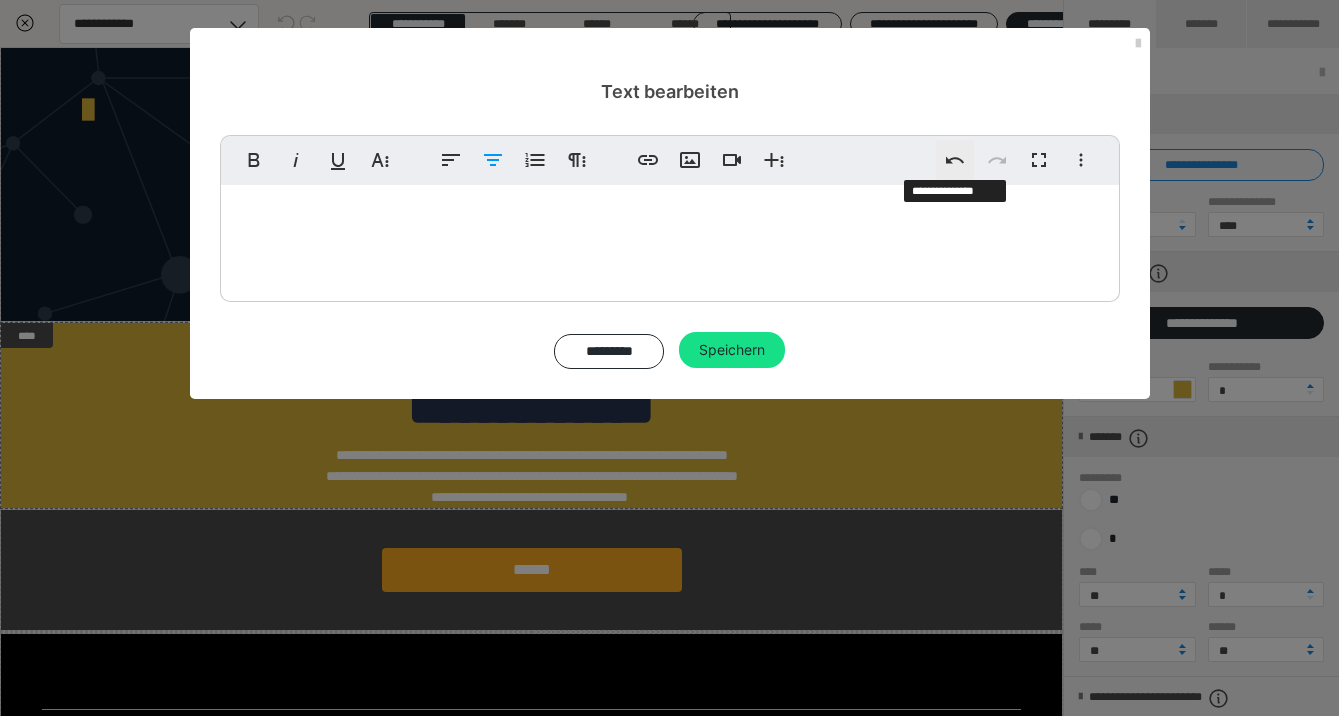 click 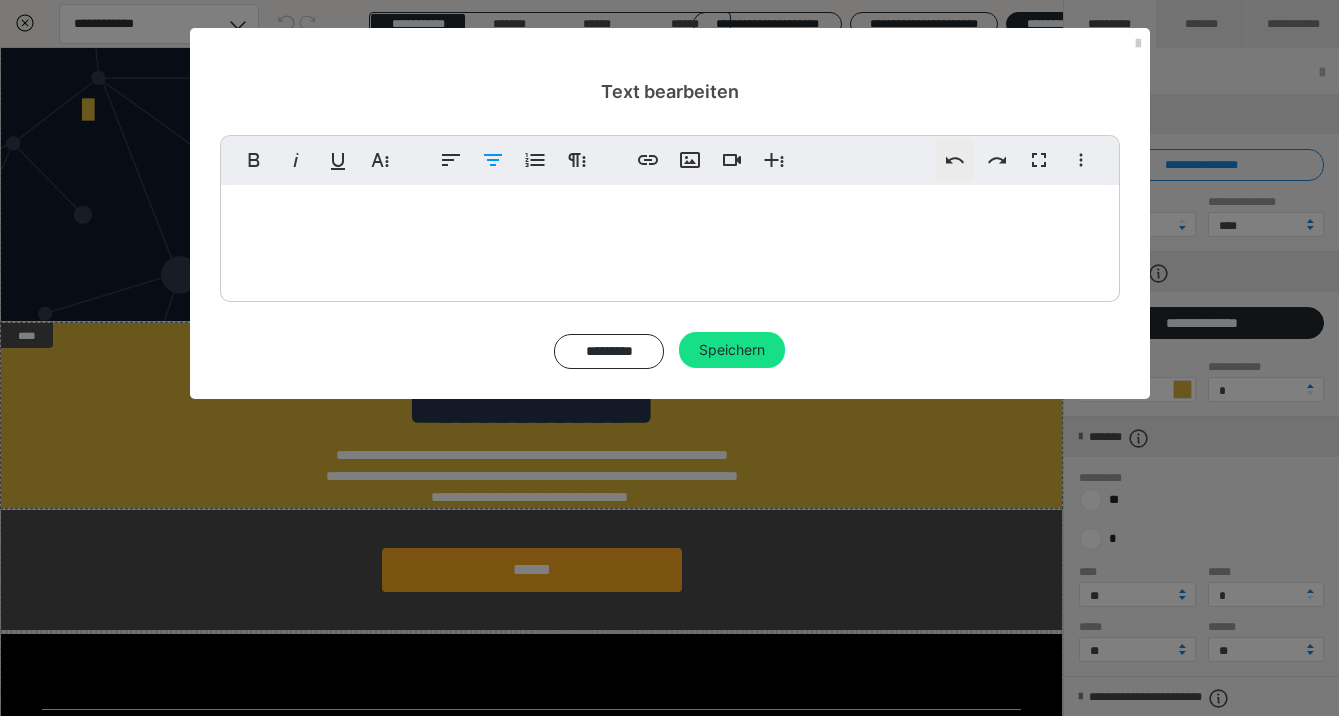 click 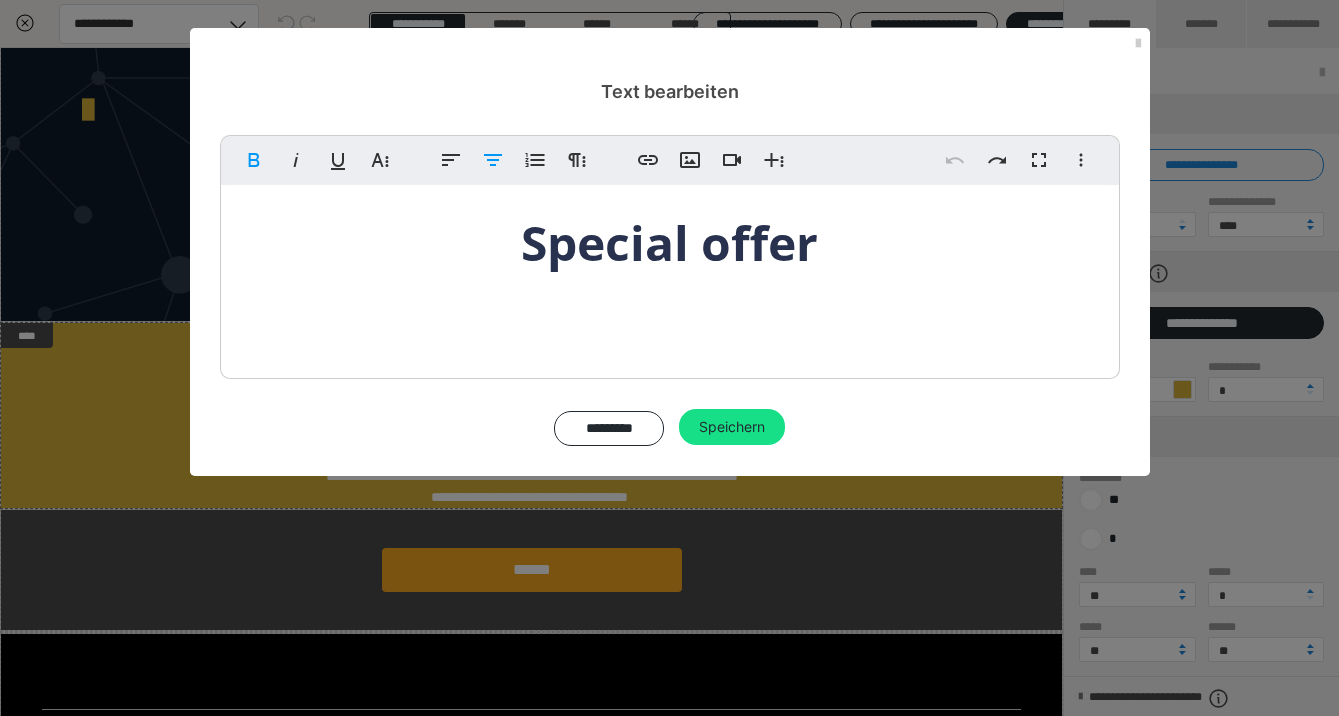 click on "Special offer" at bounding box center [669, 242] 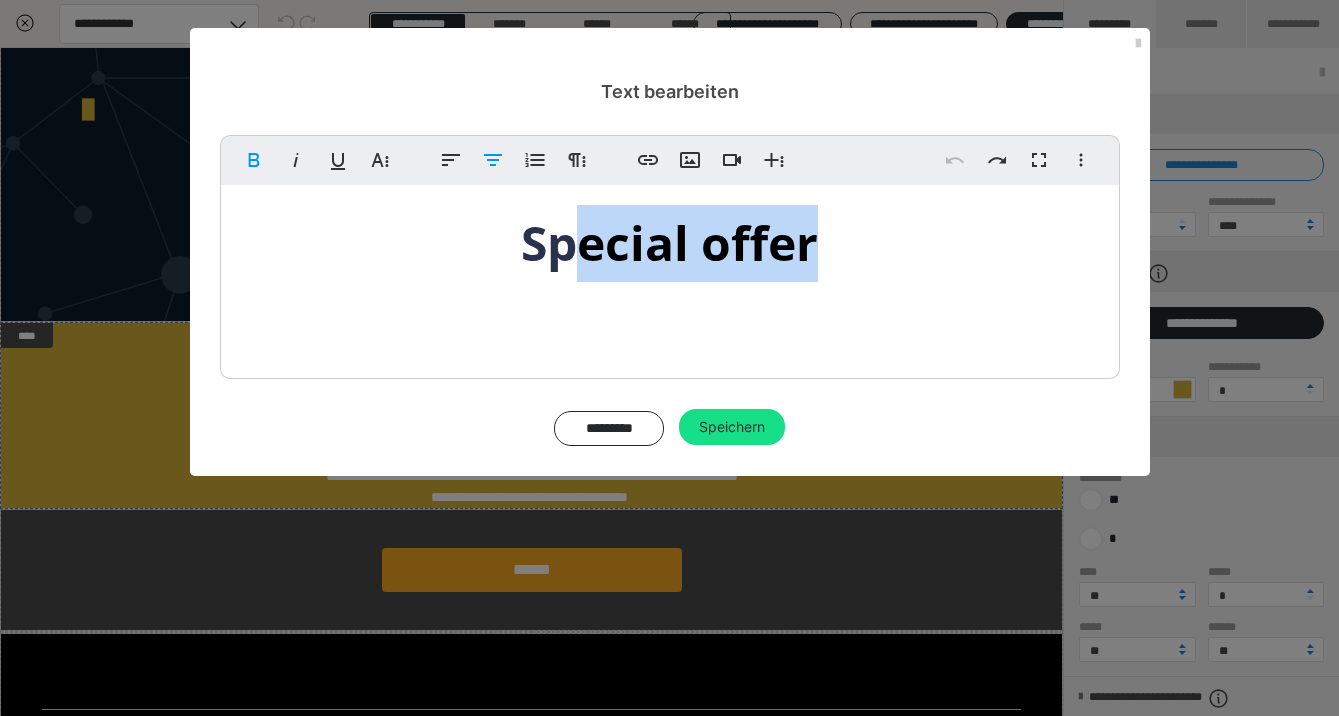drag, startPoint x: 810, startPoint y: 250, endPoint x: 564, endPoint y: 243, distance: 246.09958 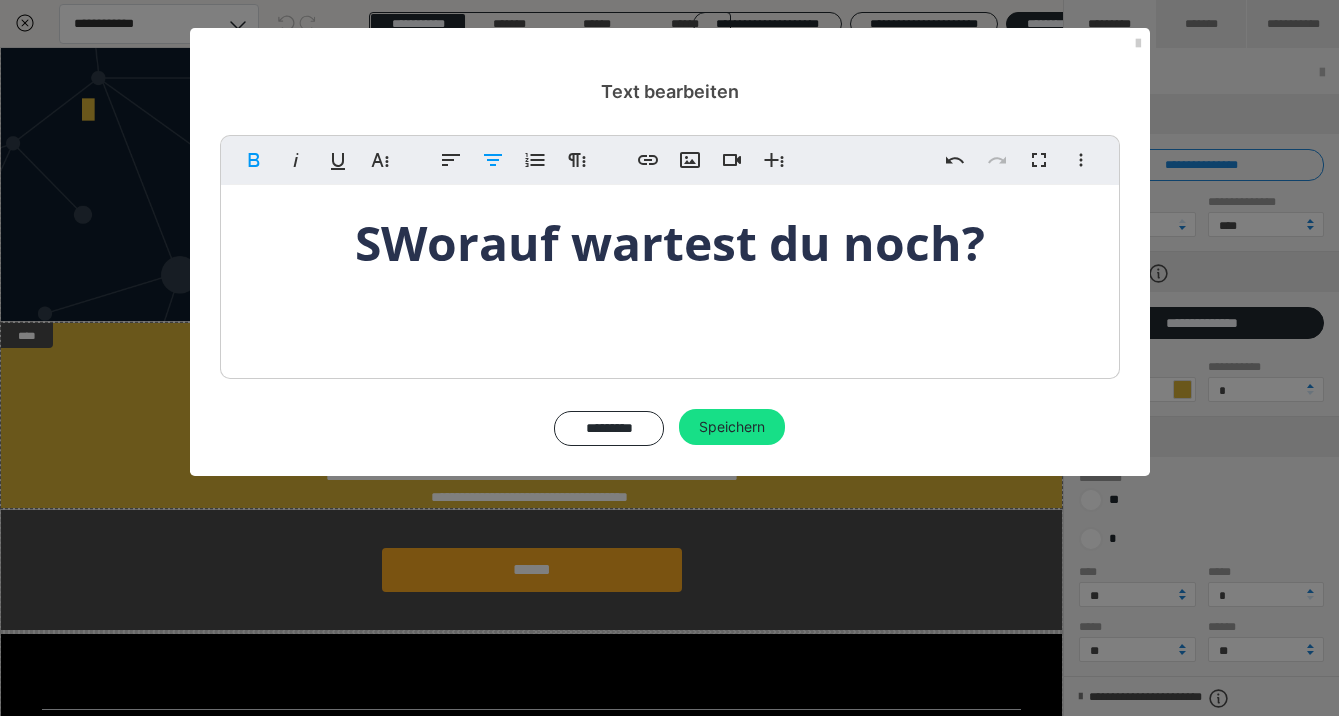 click on "SWorauf wartest du noch?" at bounding box center (670, 242) 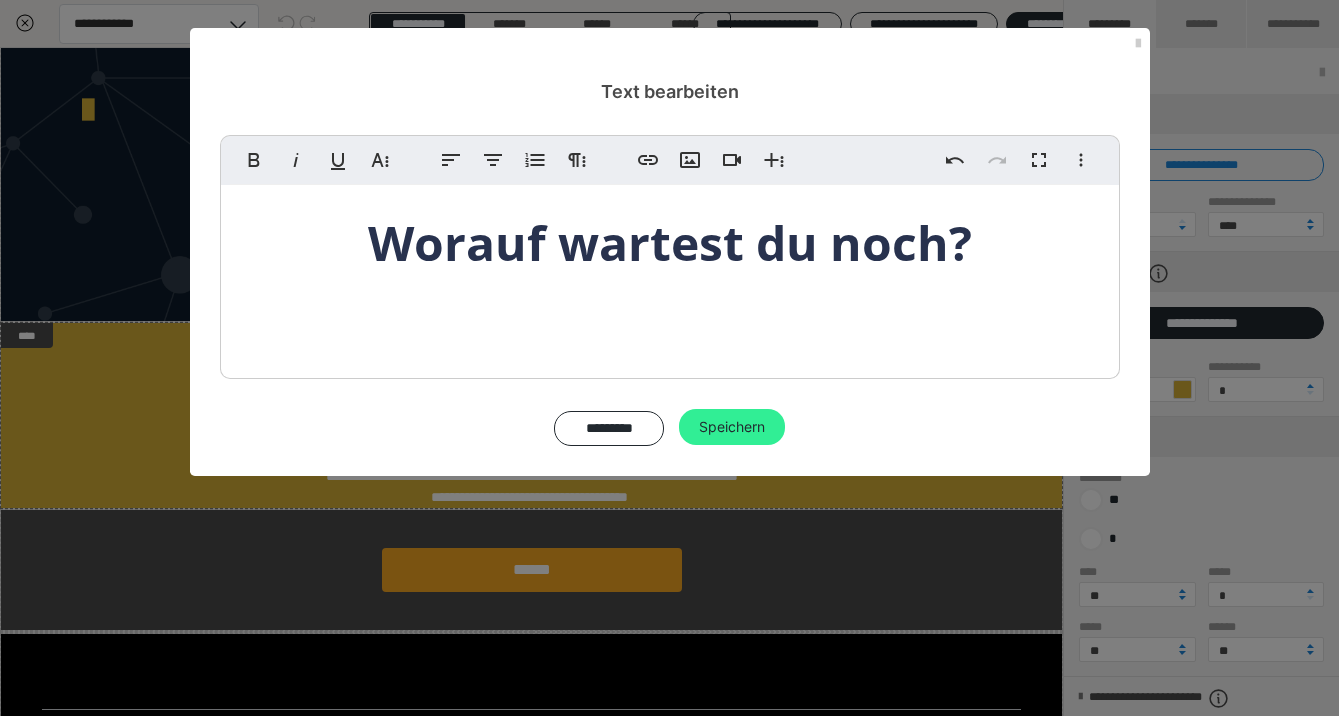 click on "Speichern" at bounding box center [732, 427] 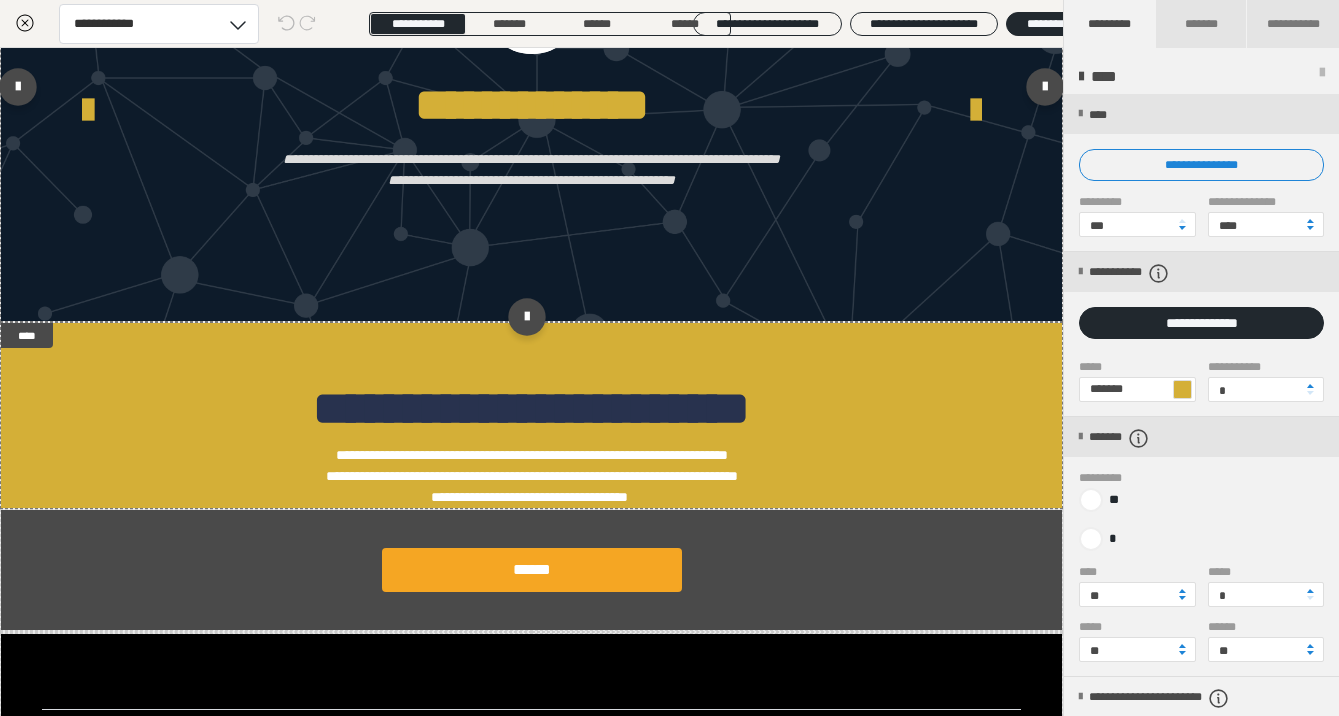 click at bounding box center (531, 91) 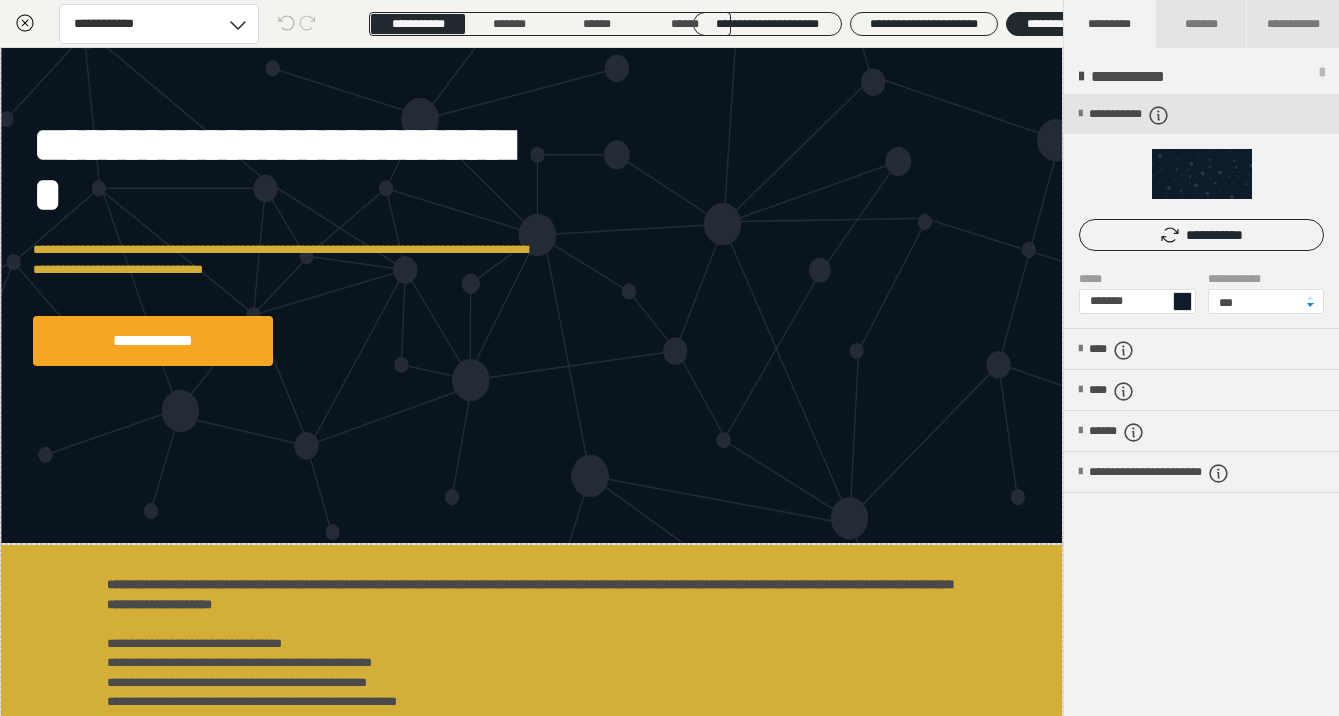 scroll, scrollTop: 26, scrollLeft: 0, axis: vertical 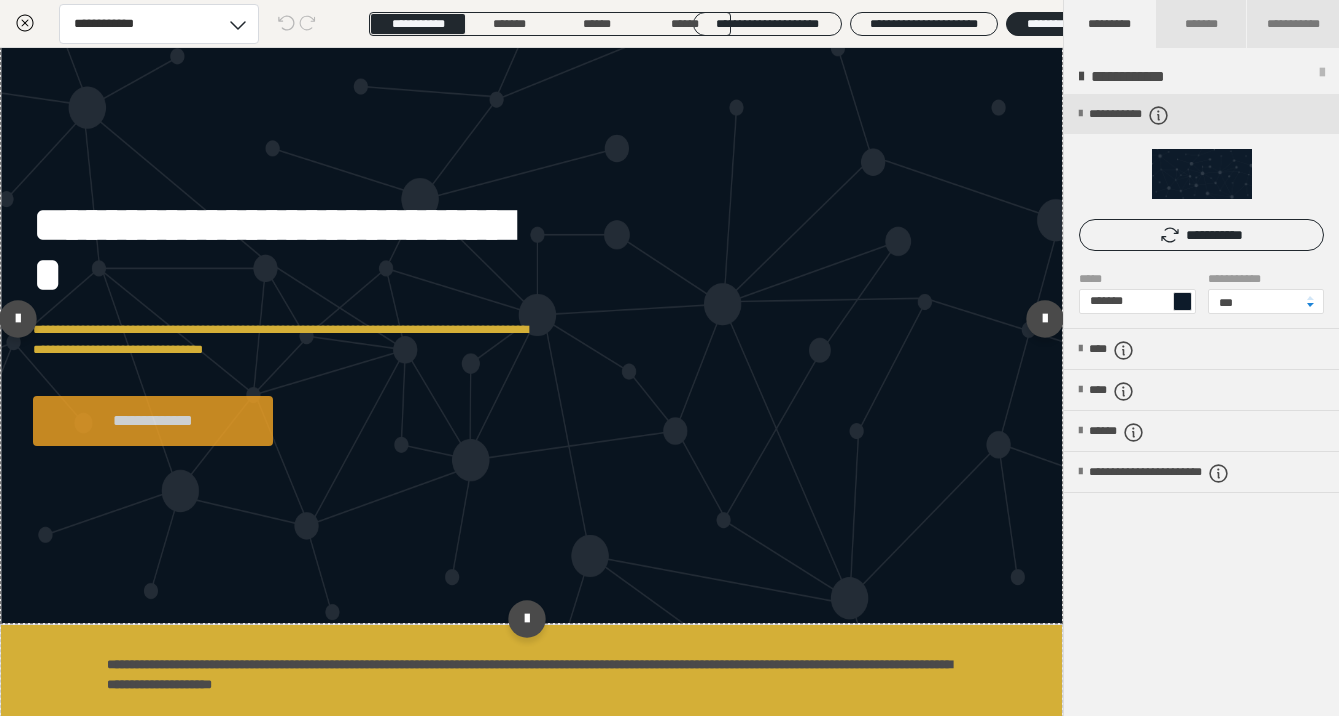 click on "**********" at bounding box center (153, 421) 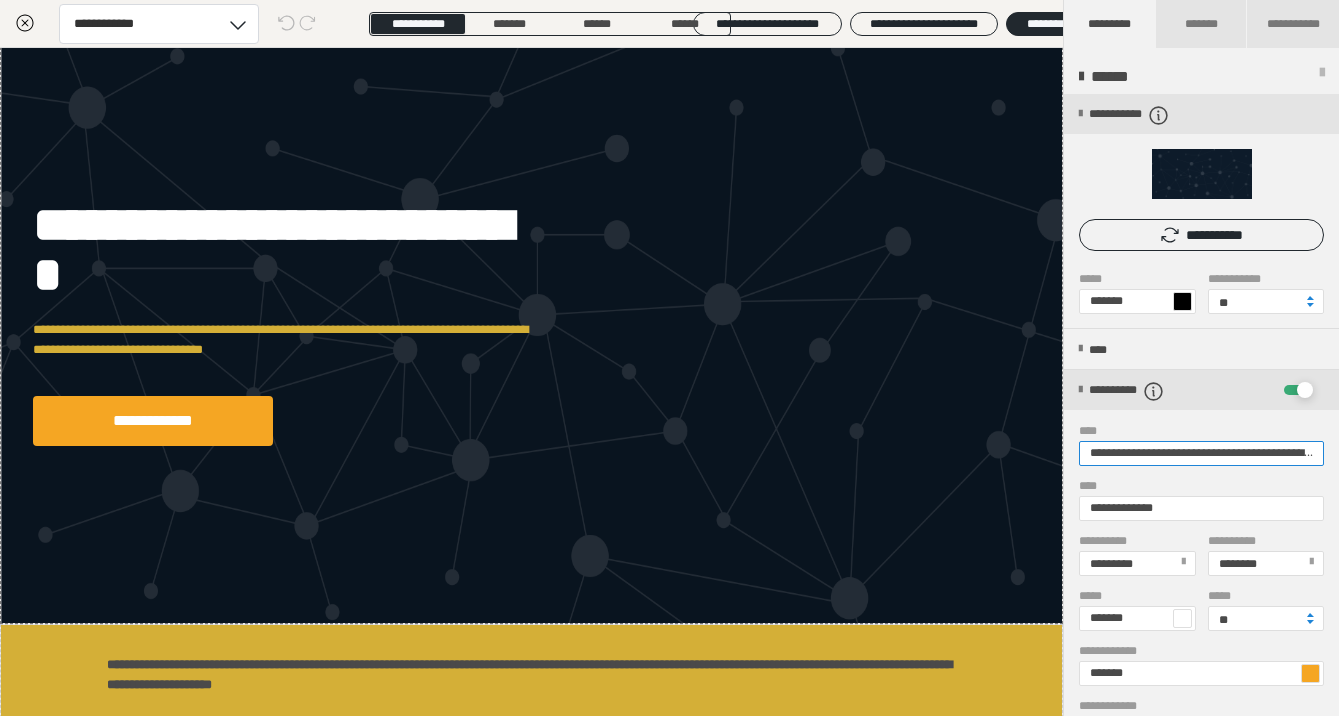click on "**********" at bounding box center [1201, 453] 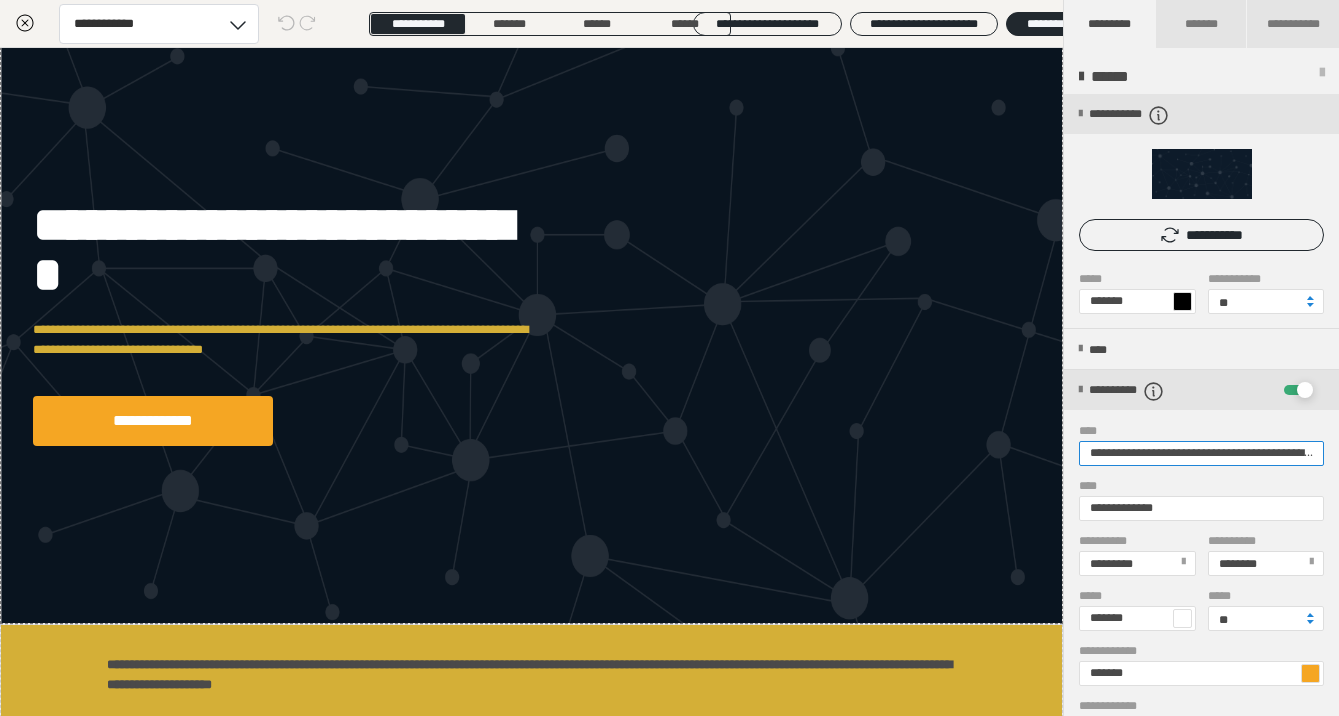 drag, startPoint x: 1088, startPoint y: 452, endPoint x: 1361, endPoint y: 465, distance: 273.30936 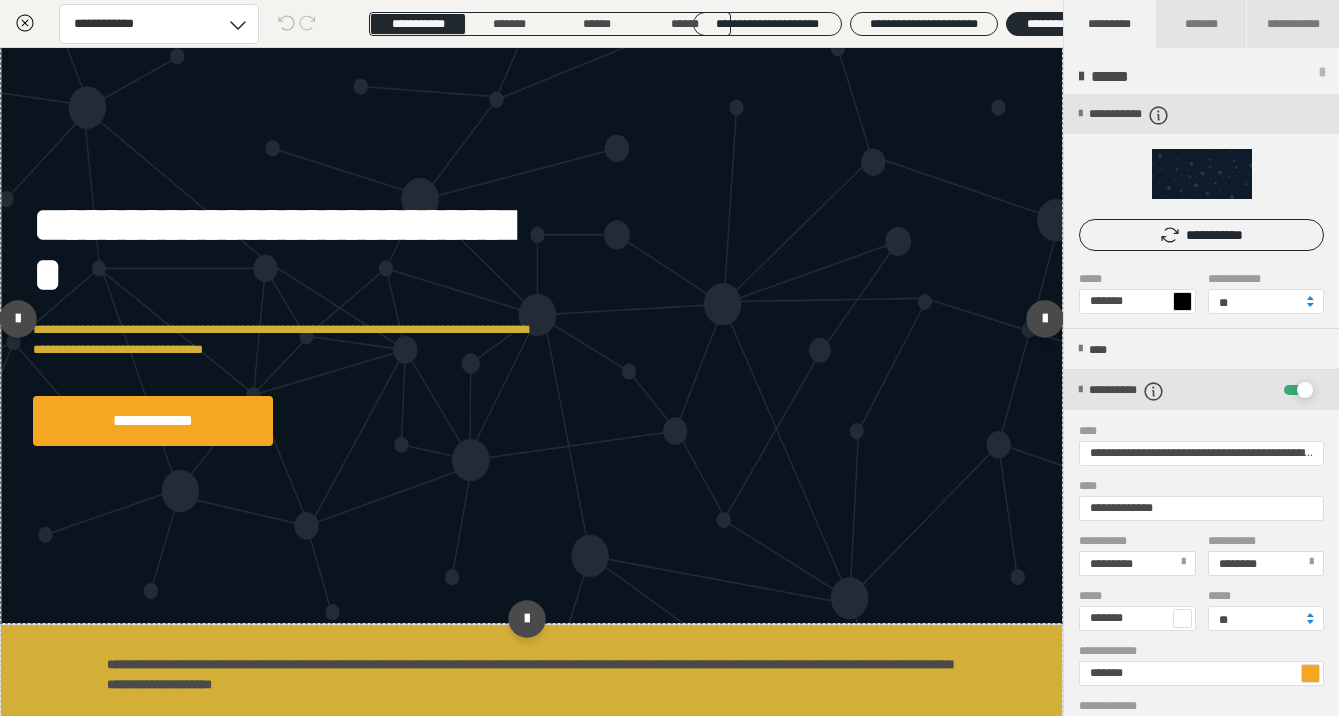 click on "**********" at bounding box center [531, 323] 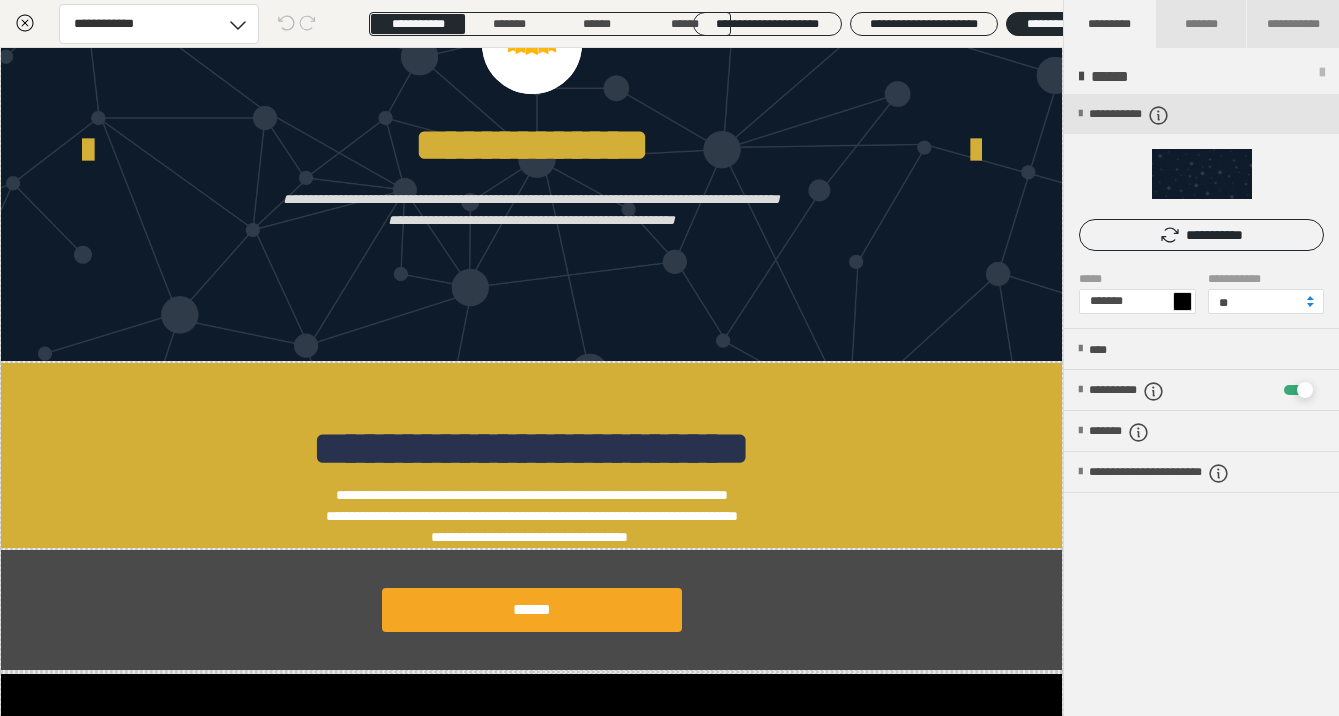 scroll, scrollTop: 3106, scrollLeft: 0, axis: vertical 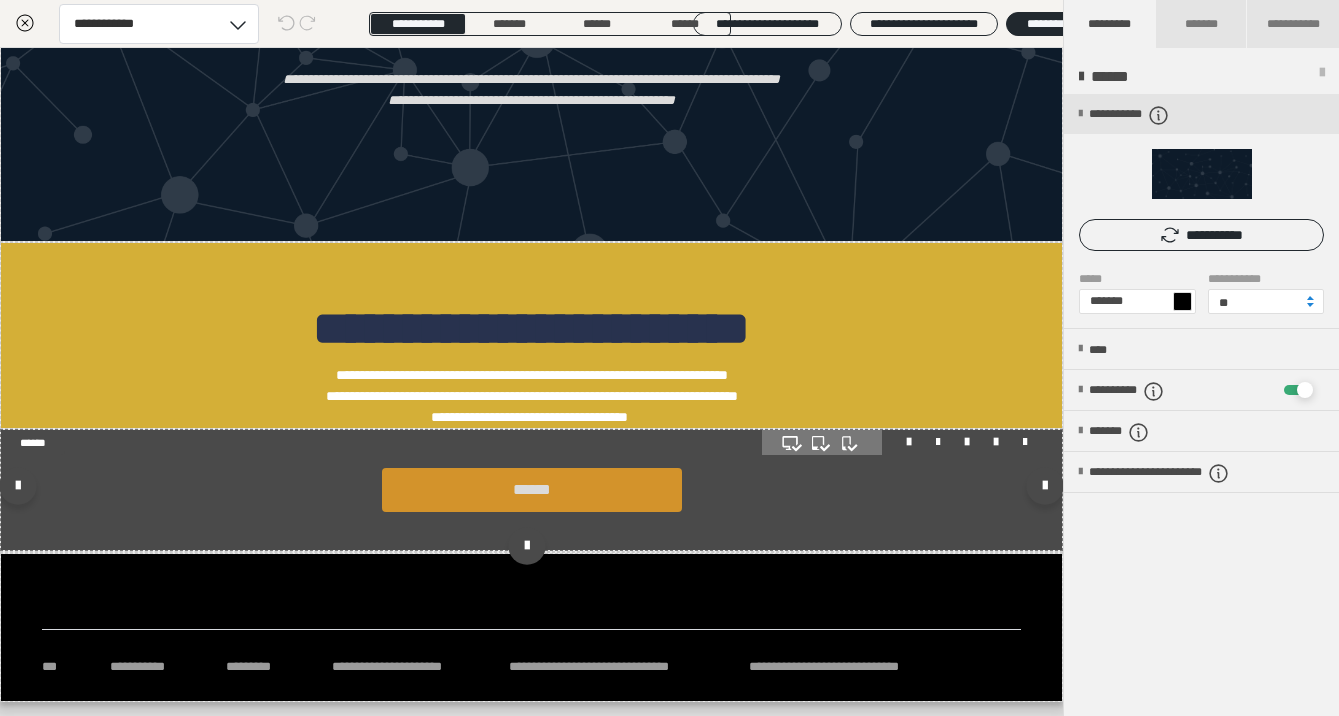 click on "******" at bounding box center [532, 490] 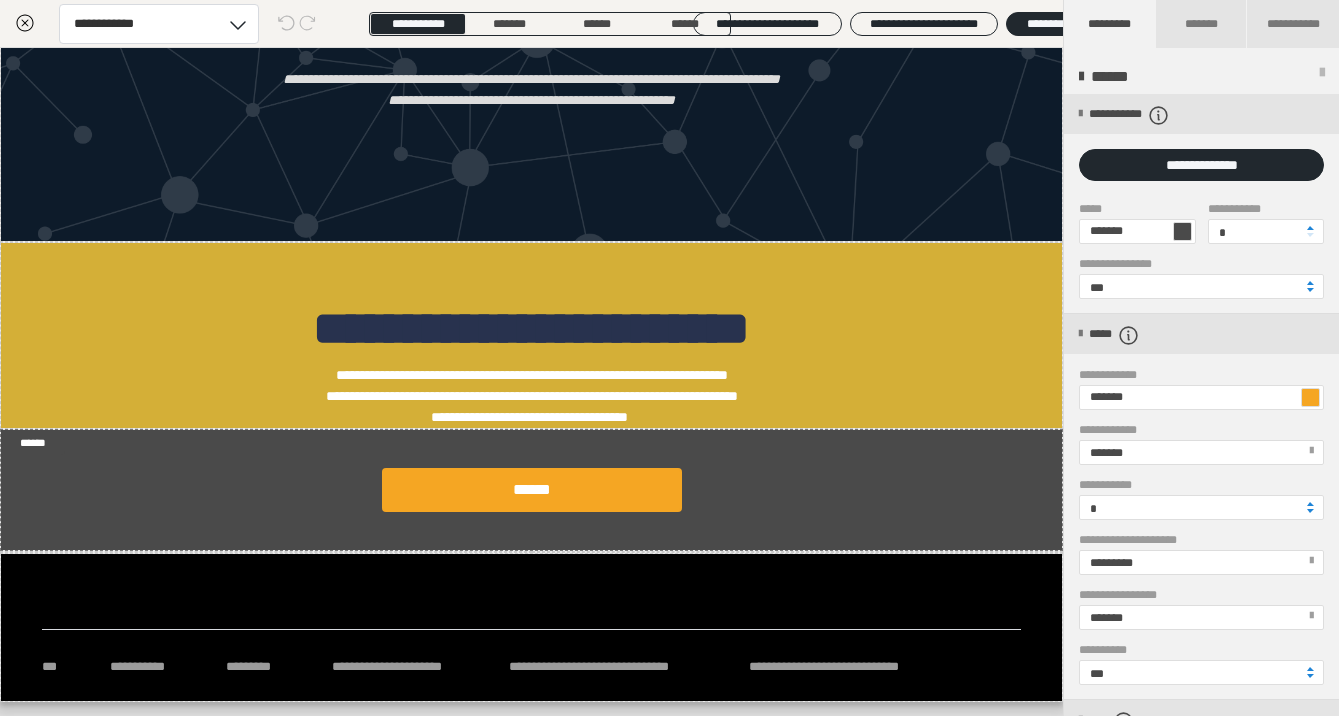 click on "**********" at bounding box center [1201, 507] 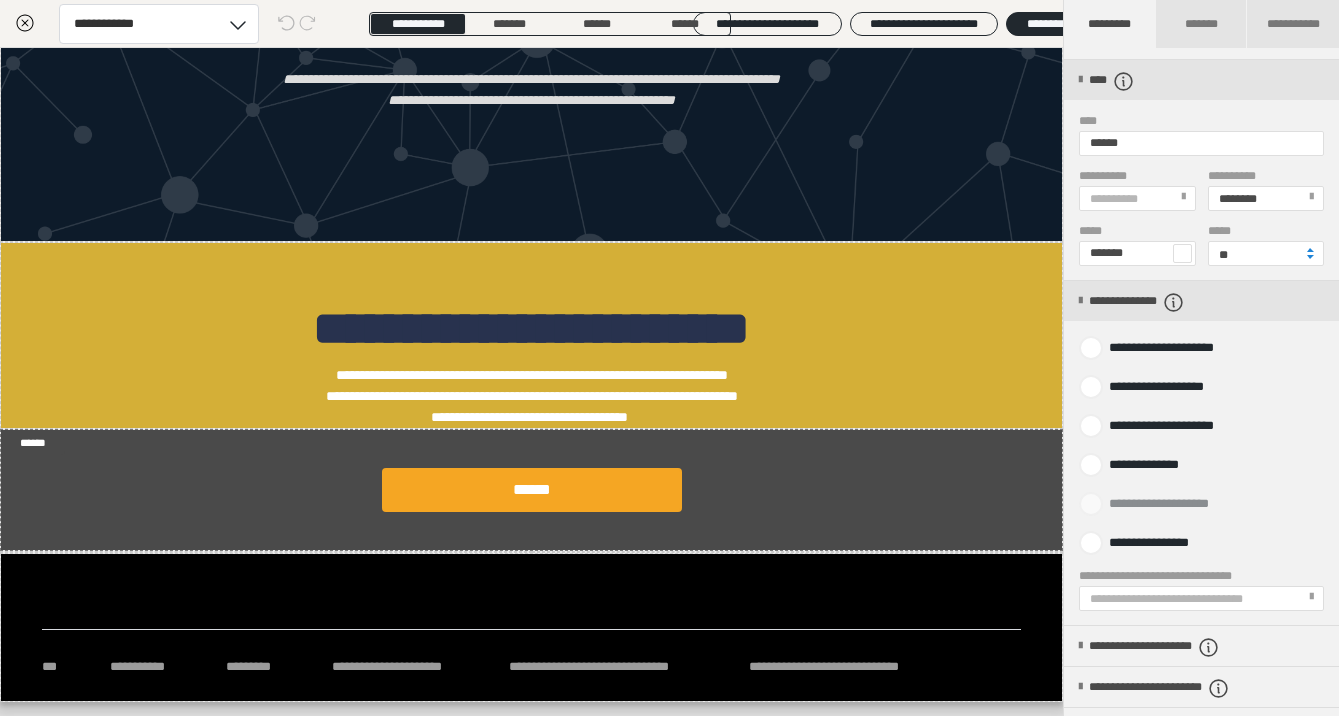 scroll, scrollTop: 720, scrollLeft: 0, axis: vertical 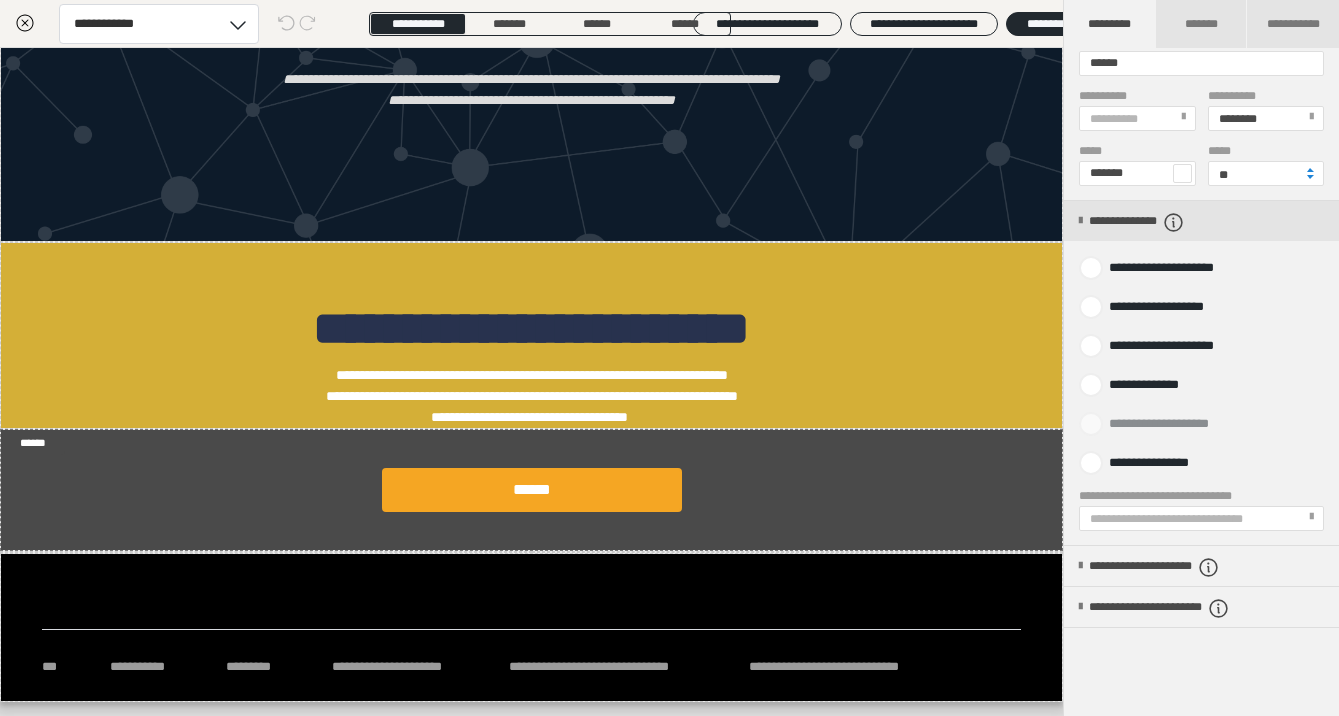 click on "**********" at bounding box center (1191, 519) 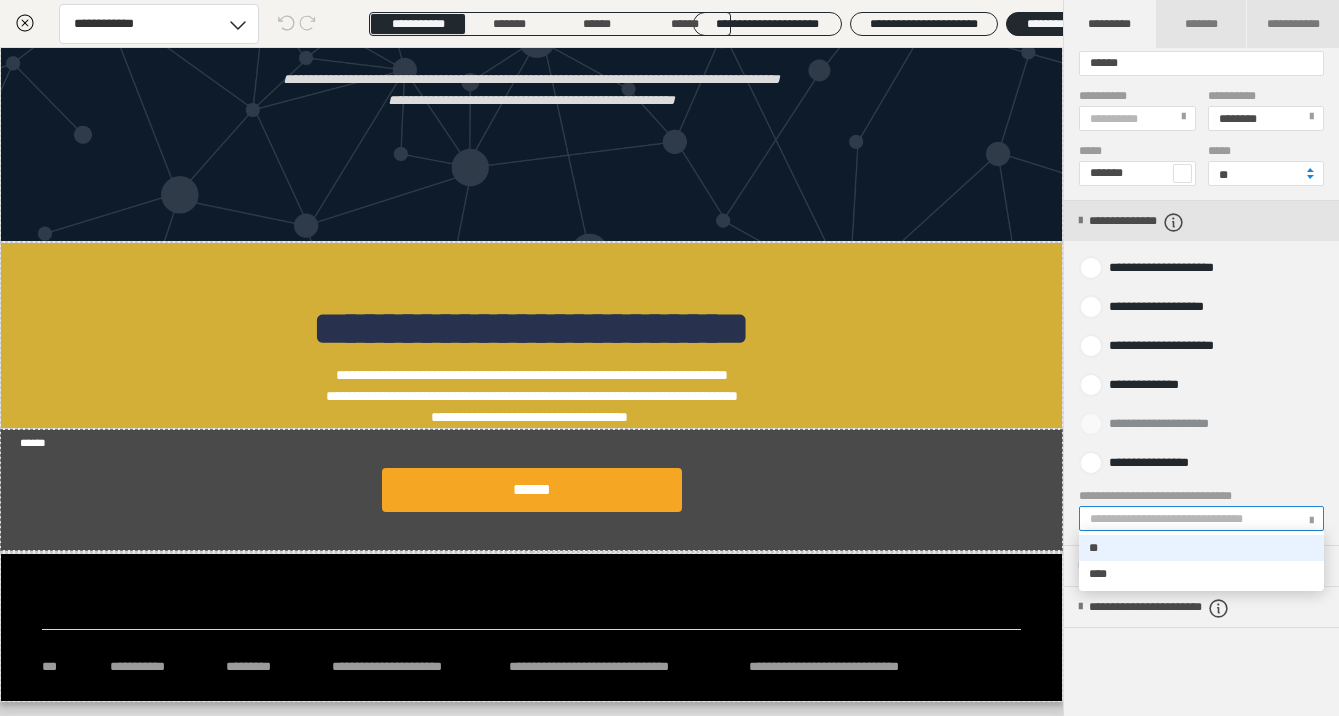 click on "**" at bounding box center (1201, 548) 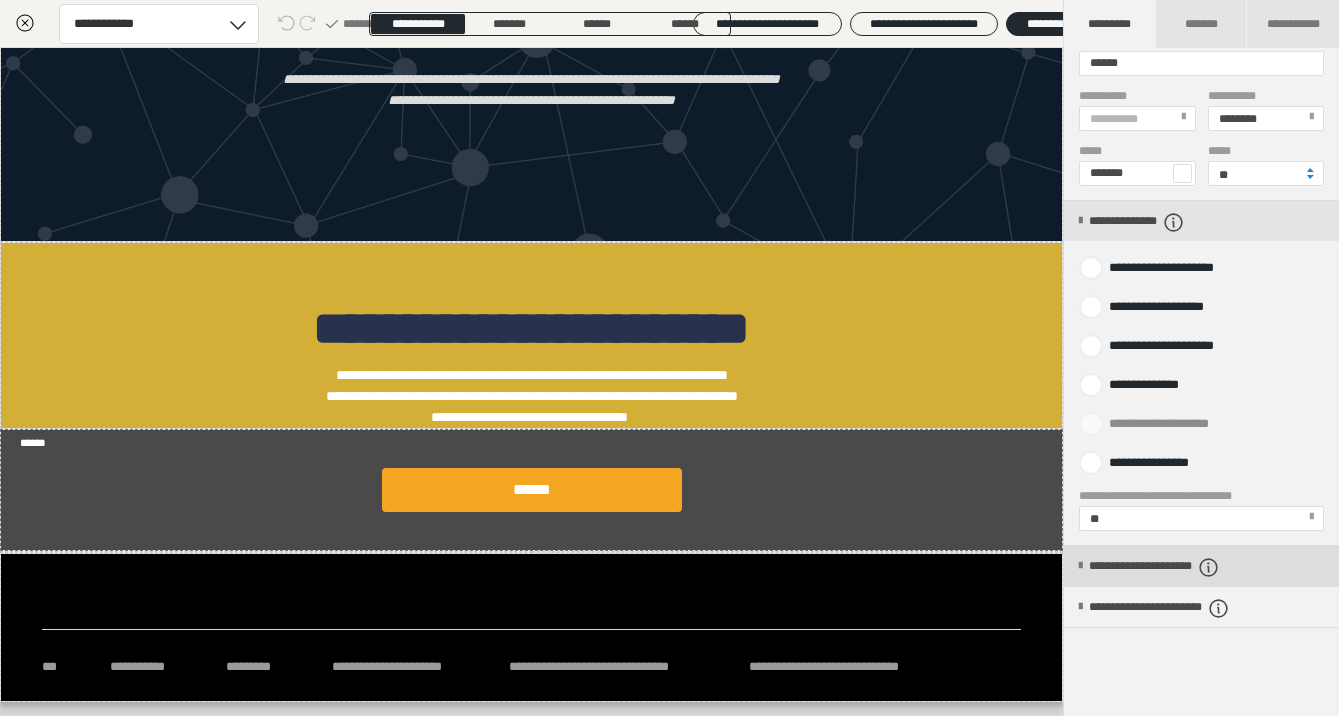 click on "**********" at bounding box center [1185, 567] 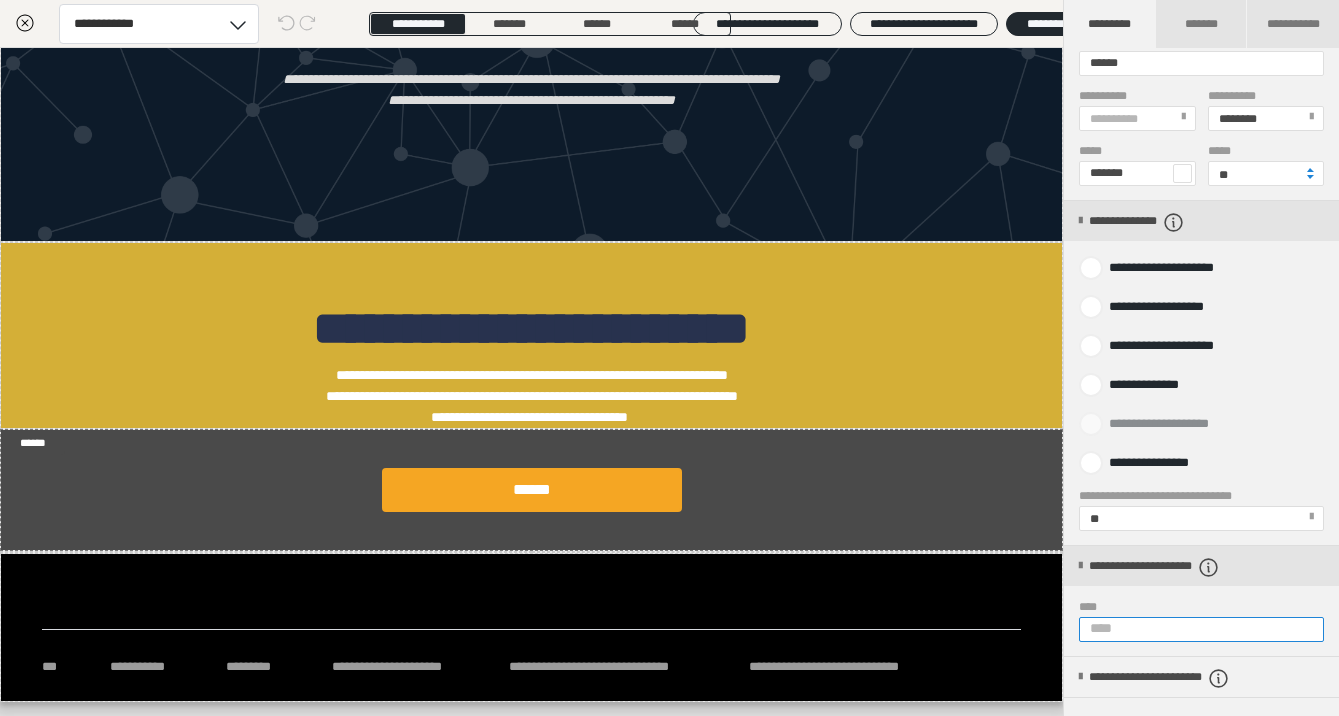 click on "****" at bounding box center [1201, 629] 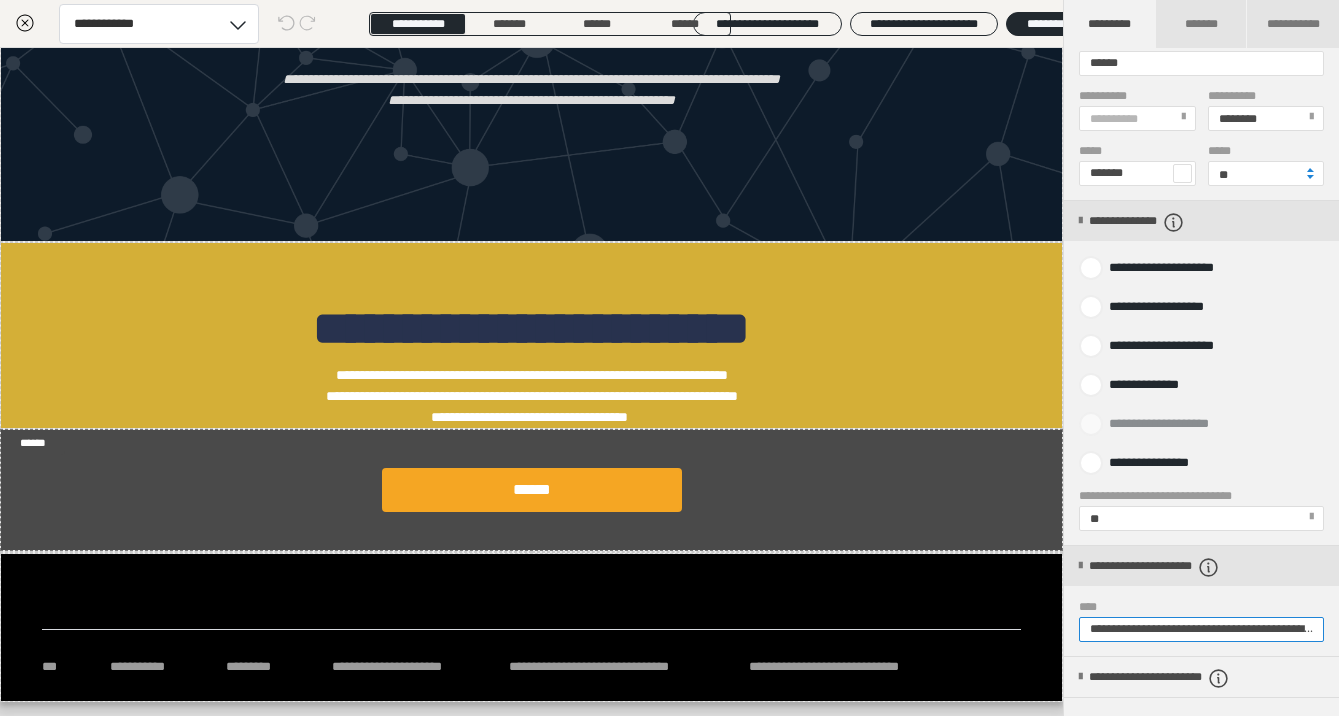 type on "**********" 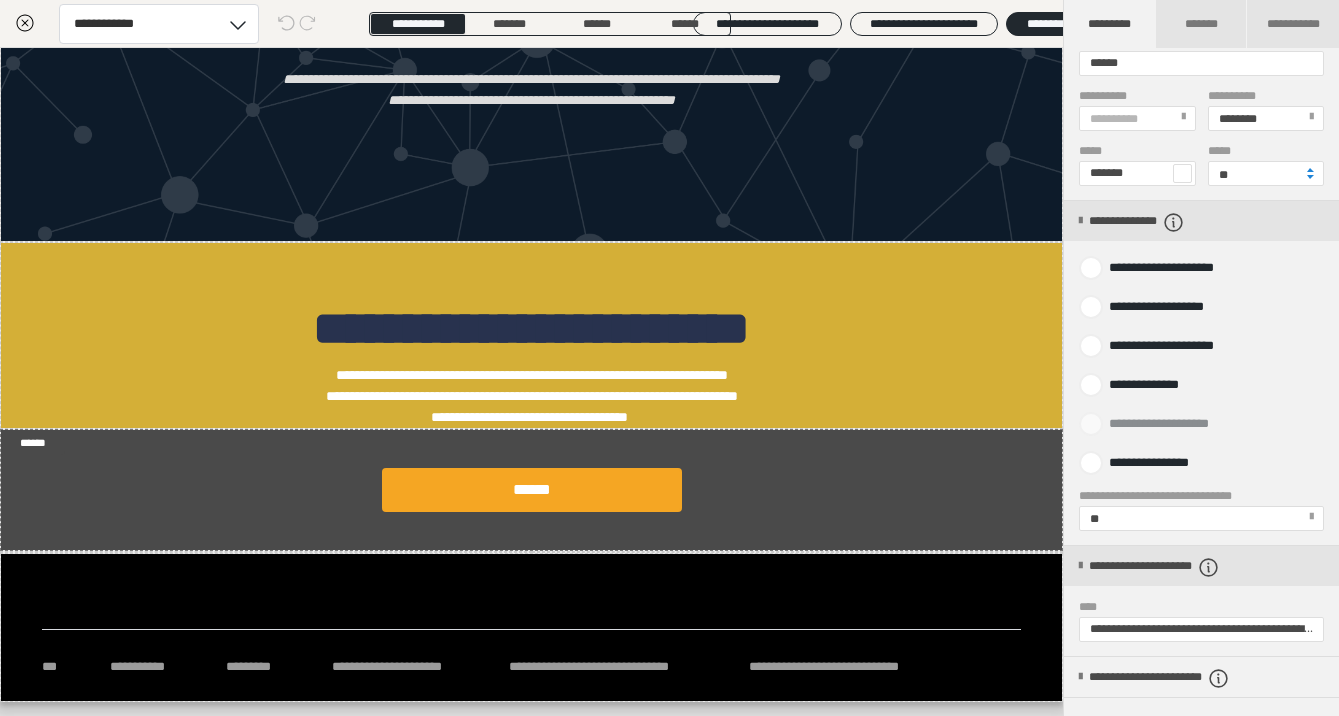 click on "**********" at bounding box center [1201, 365] 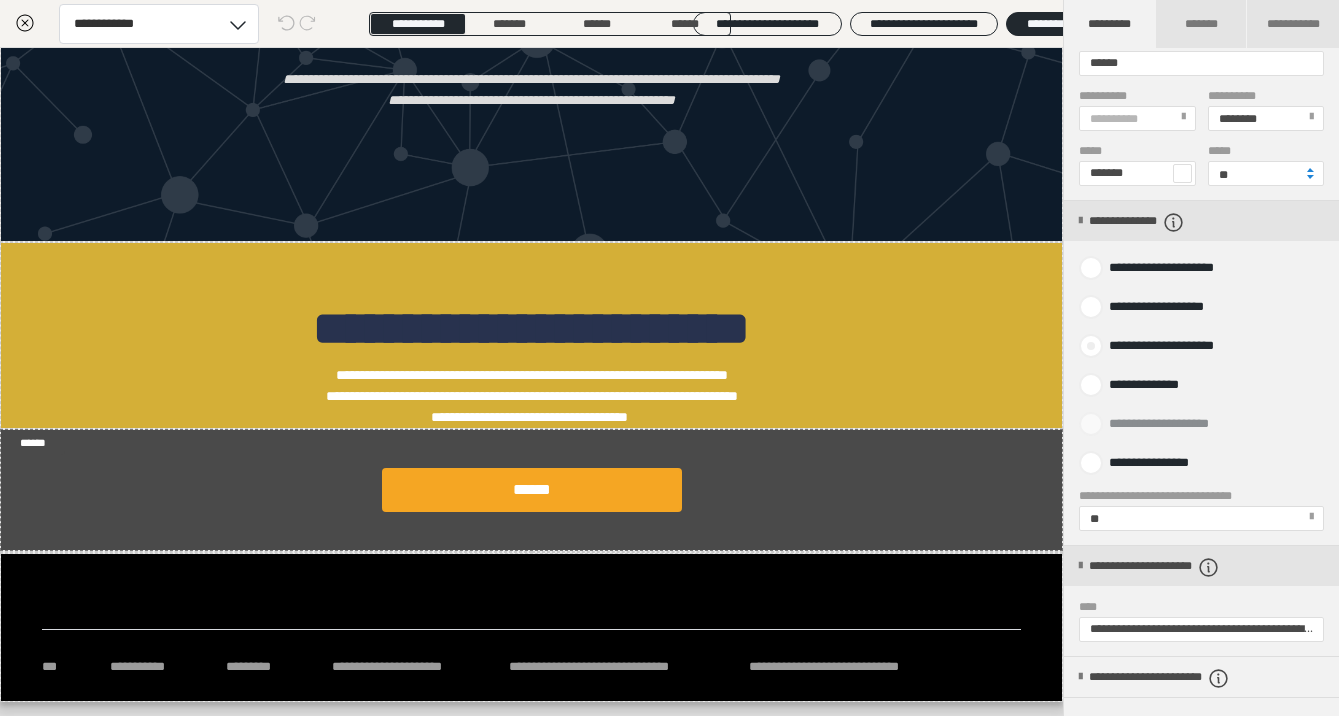 click at bounding box center (1091, 346) 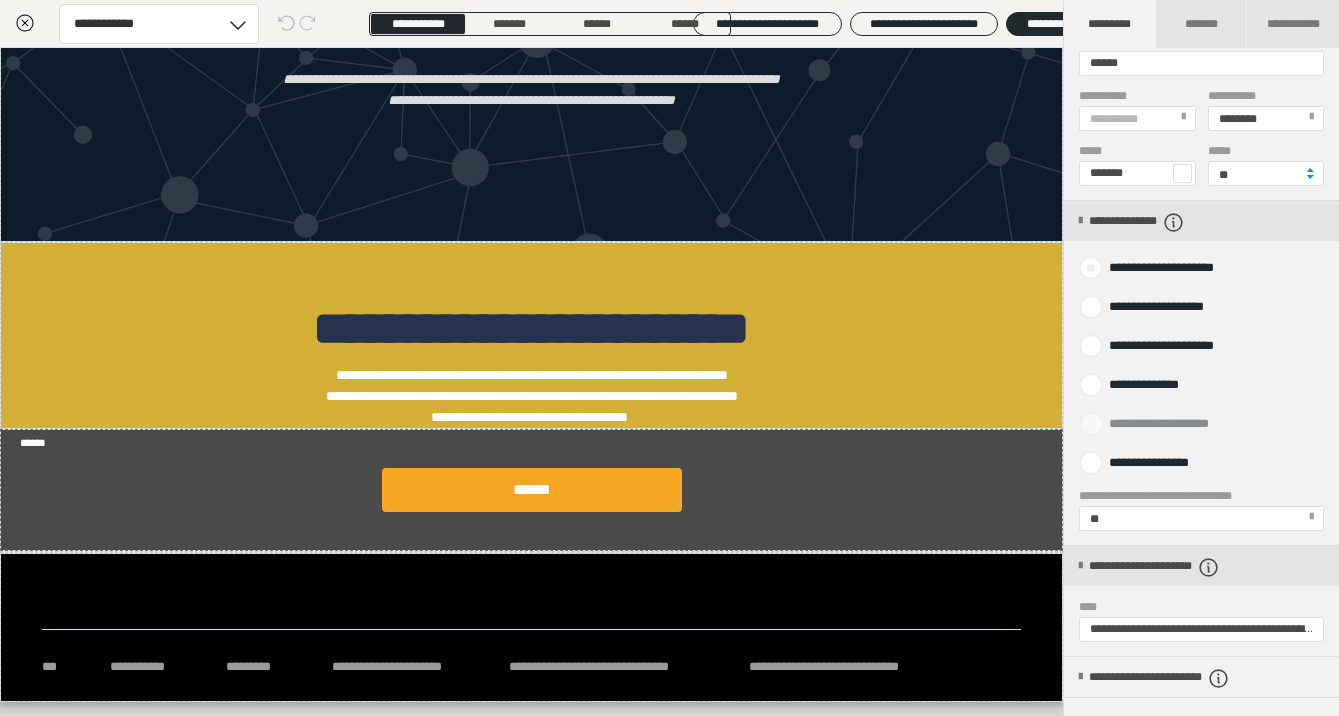 click at bounding box center (1091, 268) 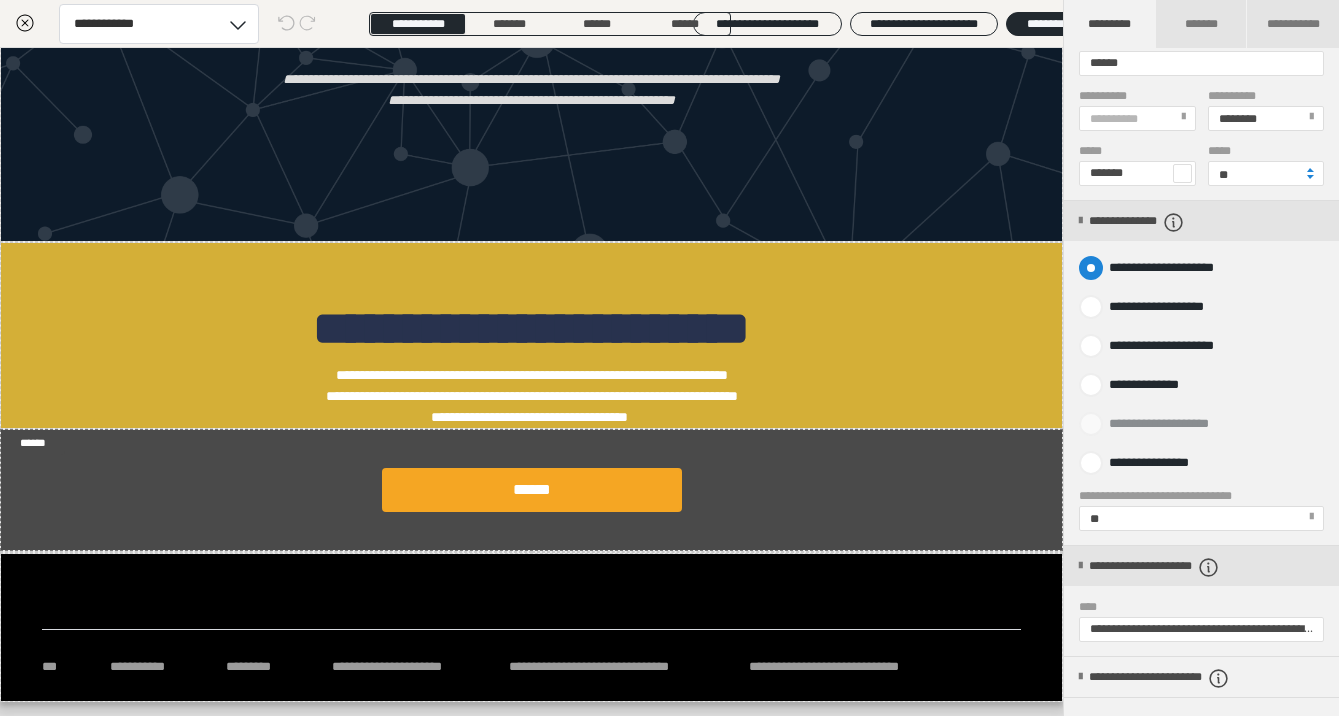 radio on "****" 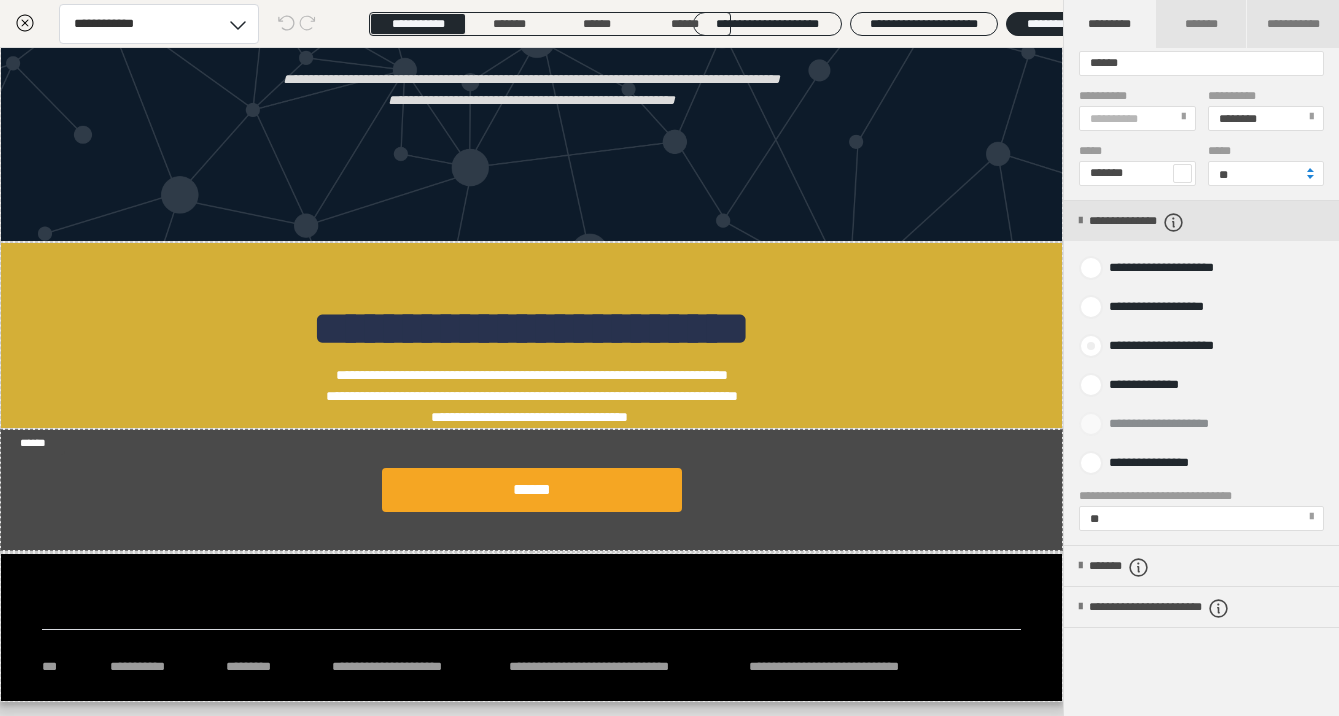 click at bounding box center [1091, 346] 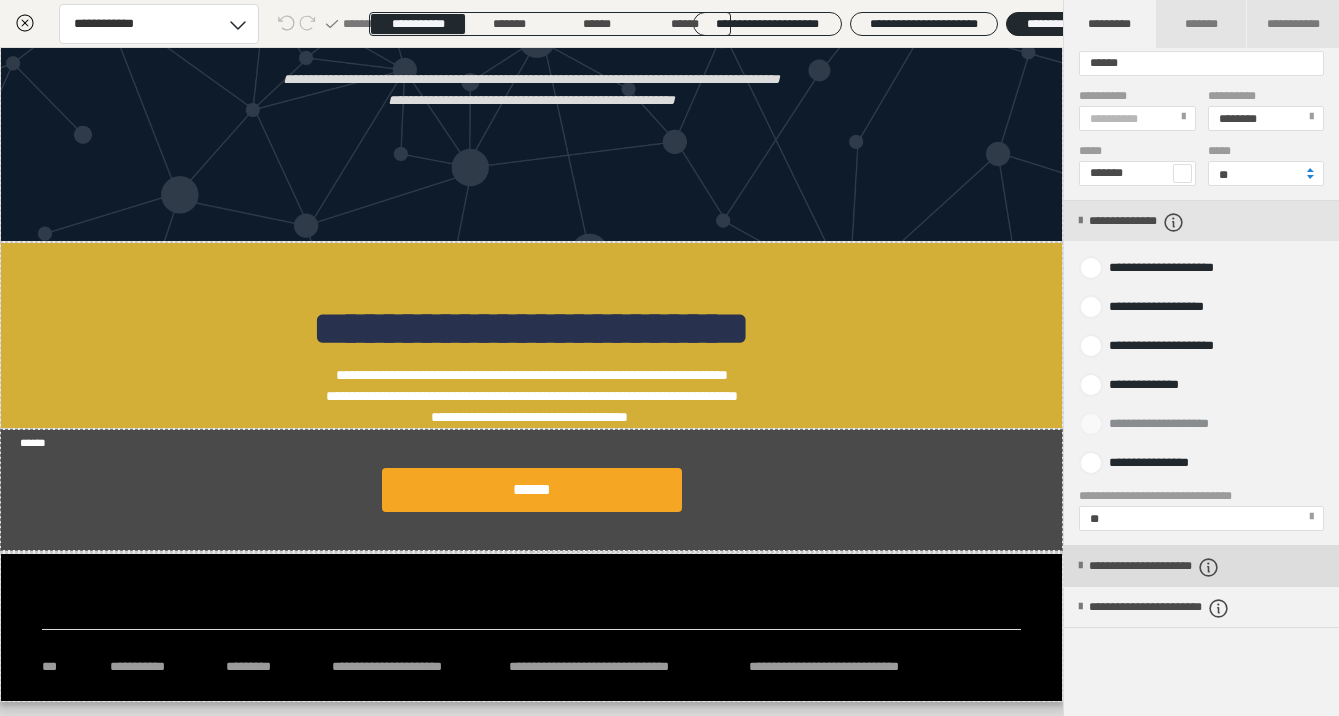 click on "**********" at bounding box center (1185, 567) 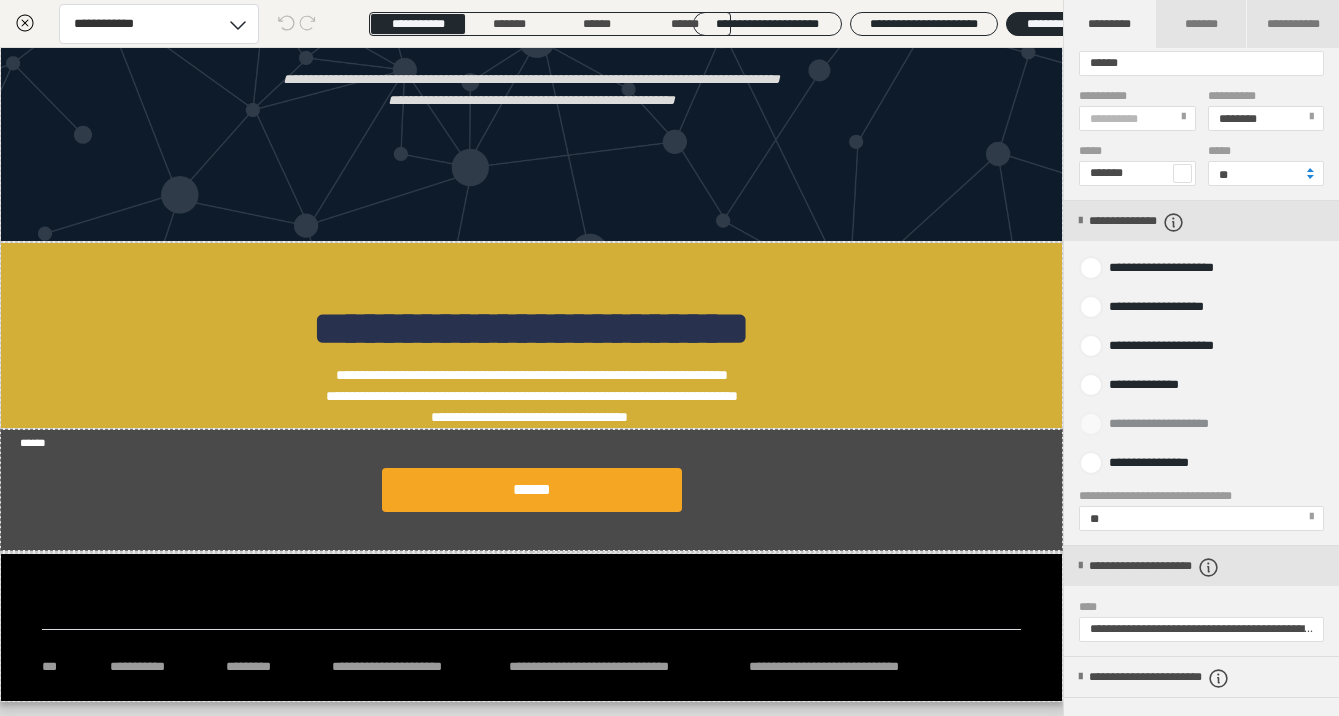 click on "**********" at bounding box center [1201, 601] 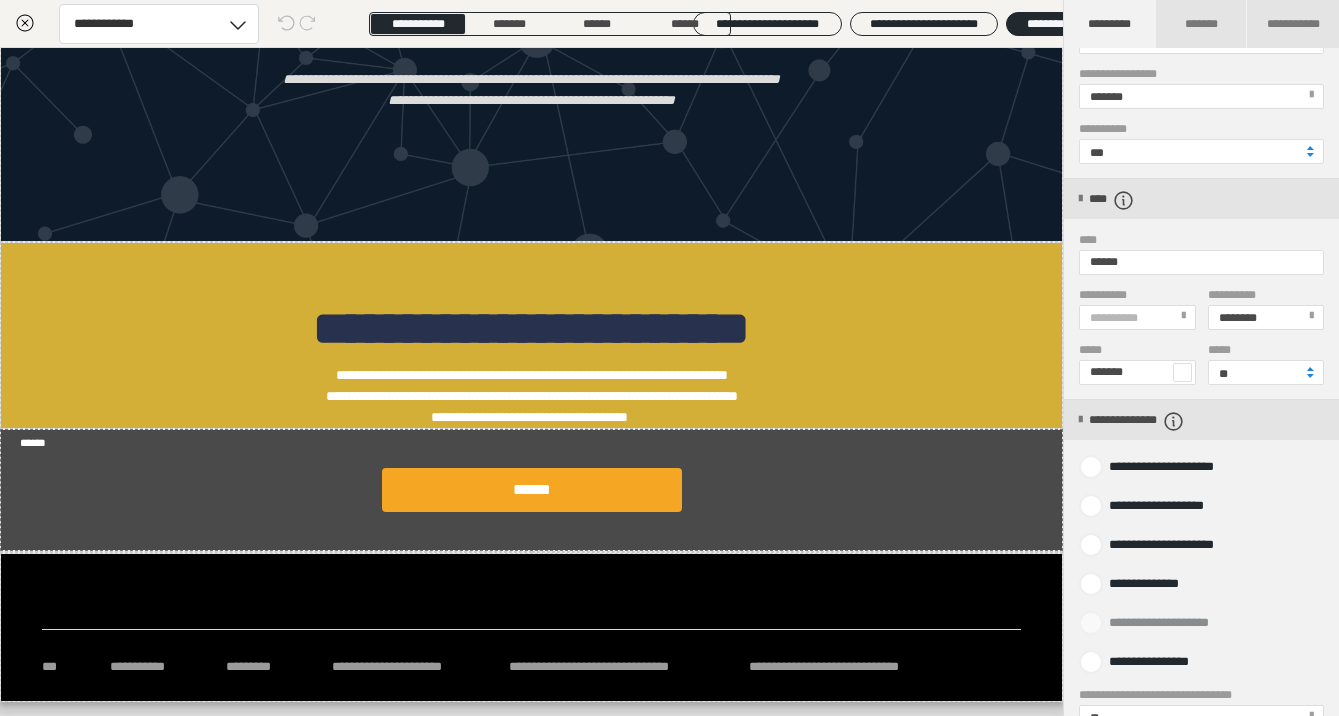 scroll, scrollTop: 520, scrollLeft: 0, axis: vertical 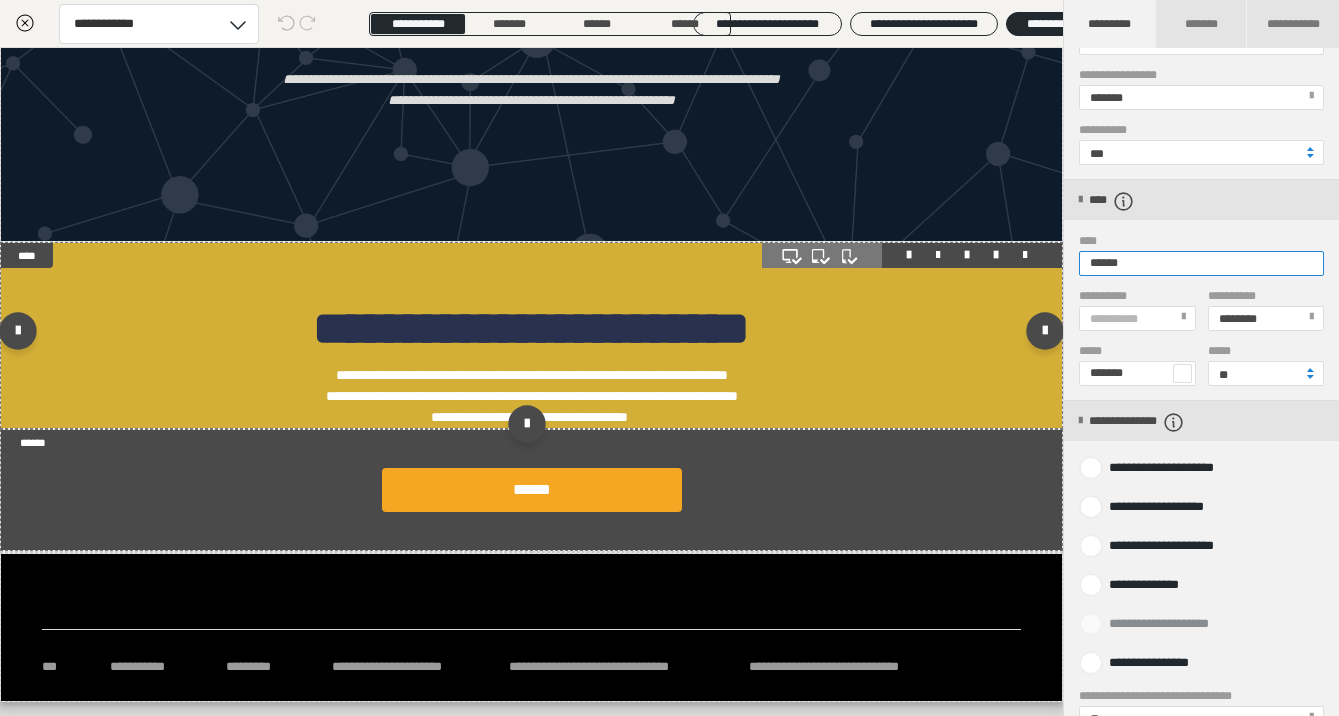 drag, startPoint x: 1210, startPoint y: 257, endPoint x: 1030, endPoint y: 254, distance: 180.025 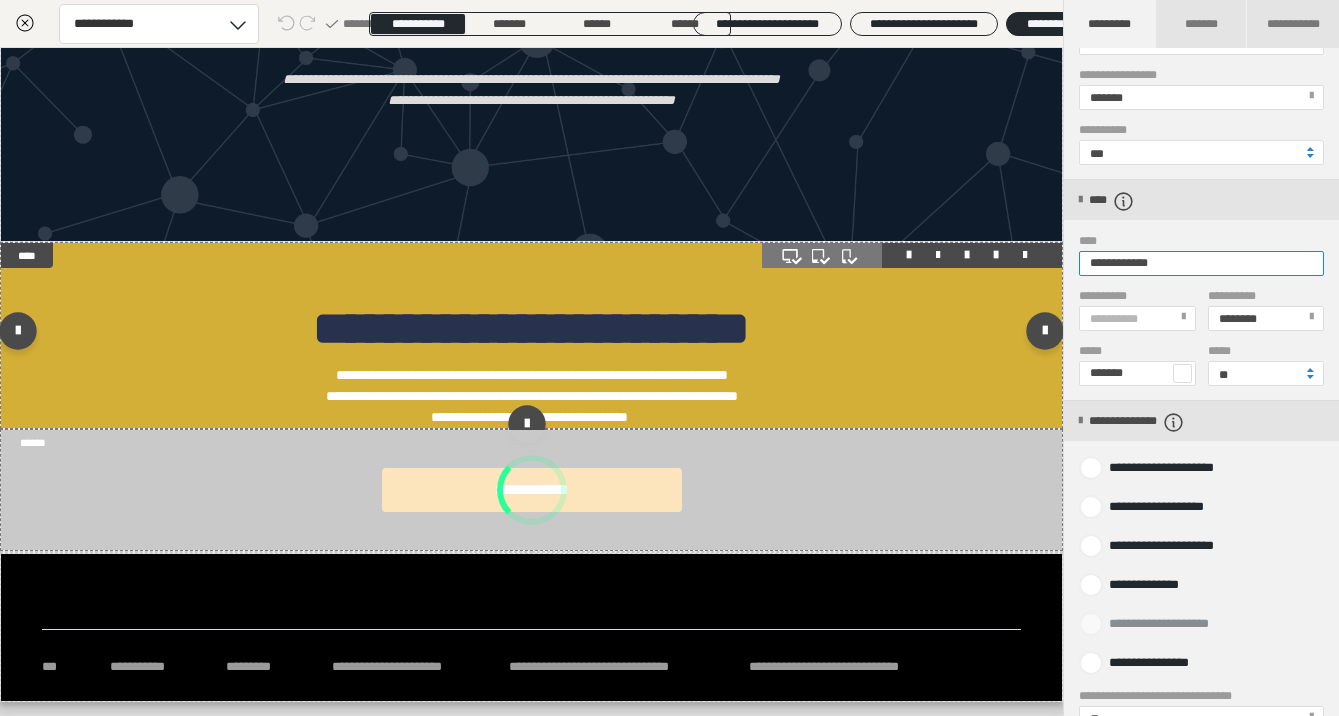 type on "**********" 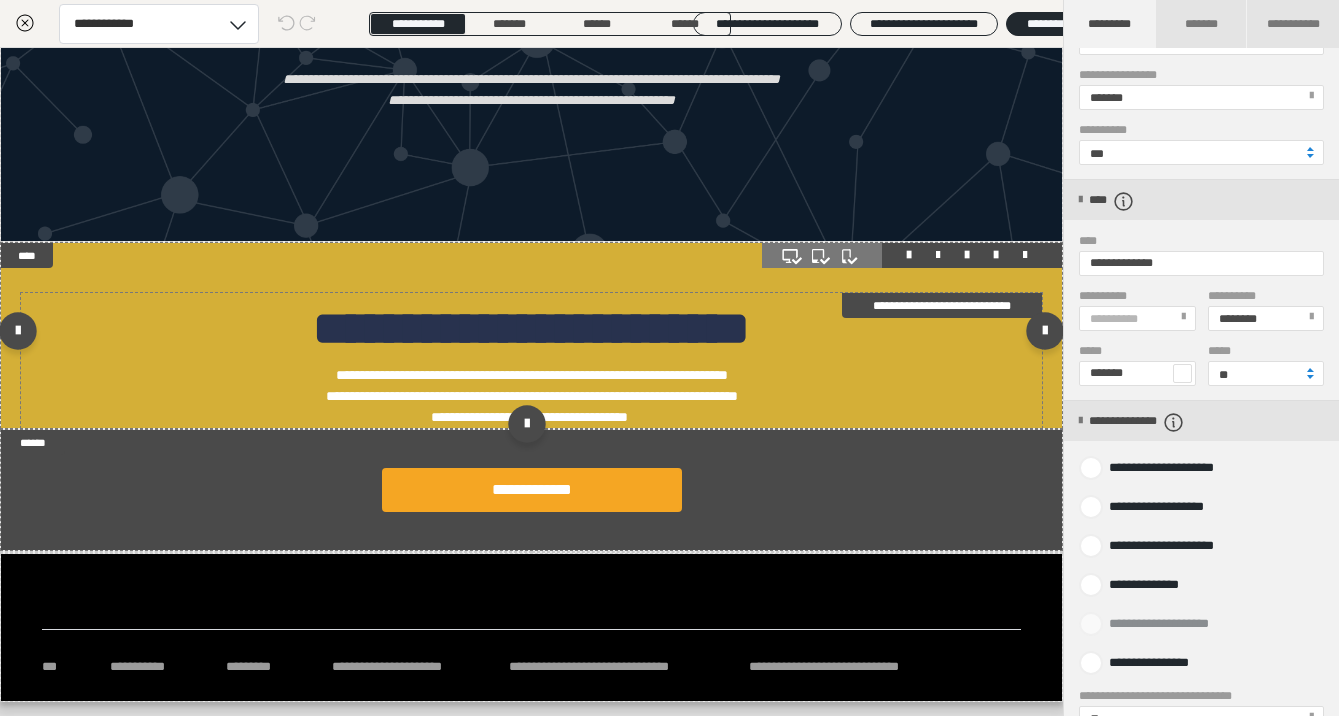 click on "**********" at bounding box center [532, 375] 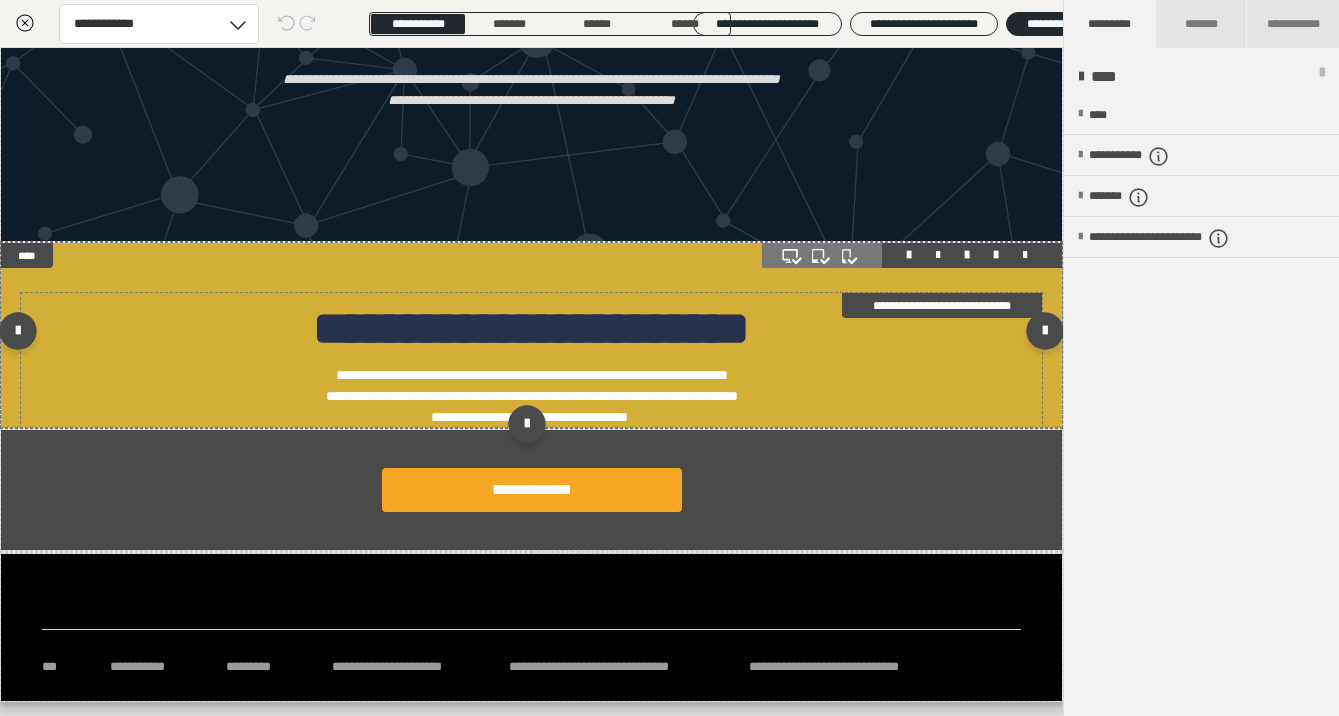 click on "**********" at bounding box center [532, 375] 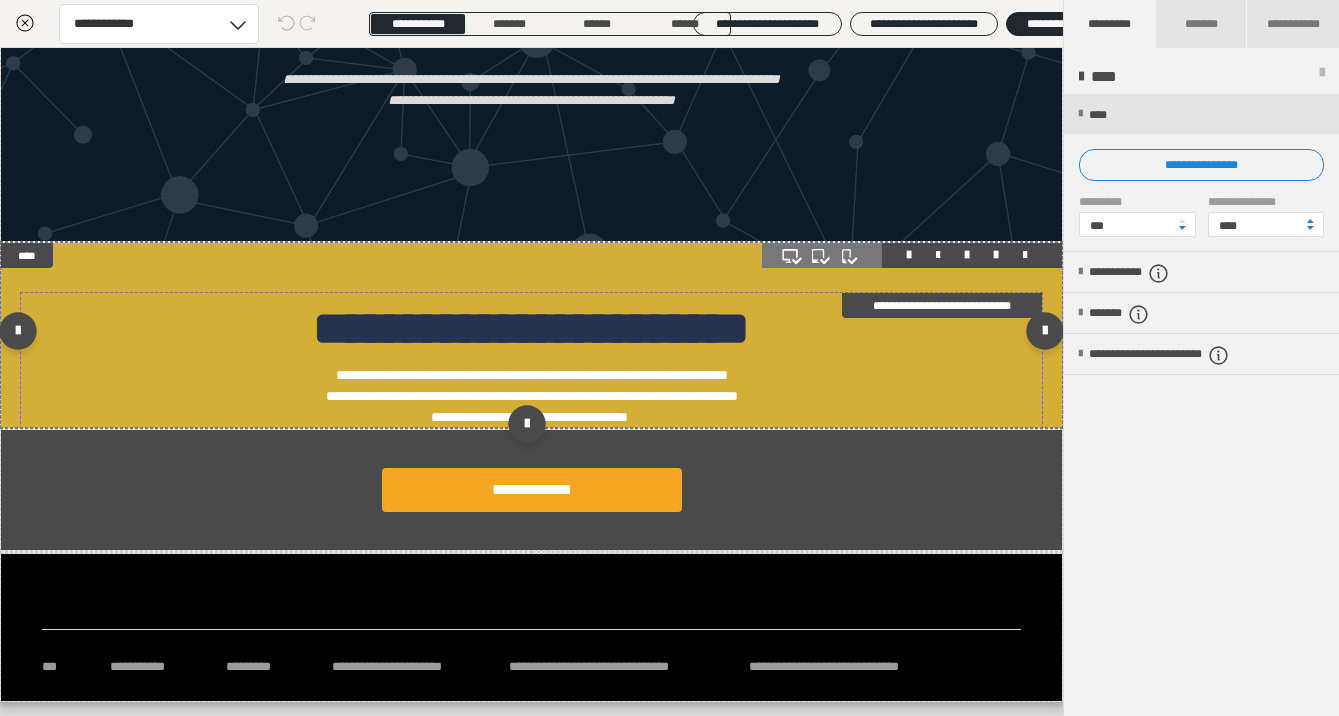 scroll, scrollTop: 0, scrollLeft: 0, axis: both 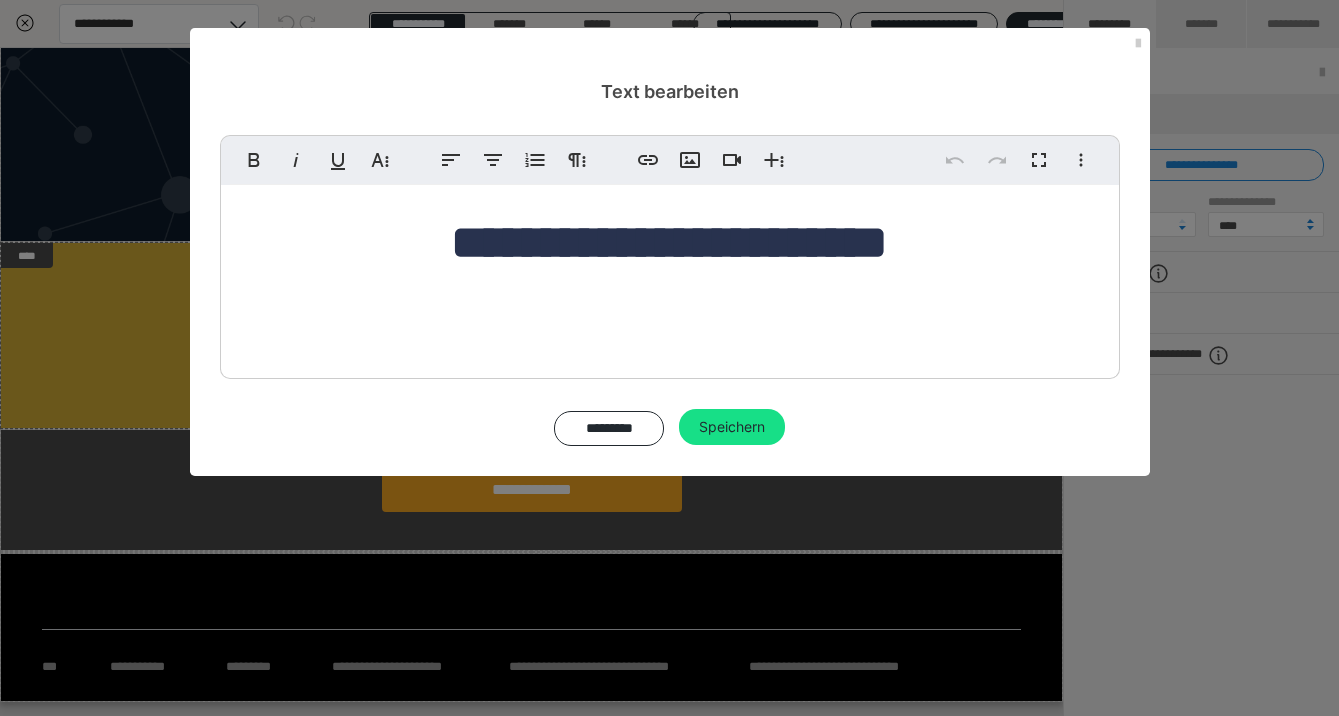 click on "**********" at bounding box center [670, 315] 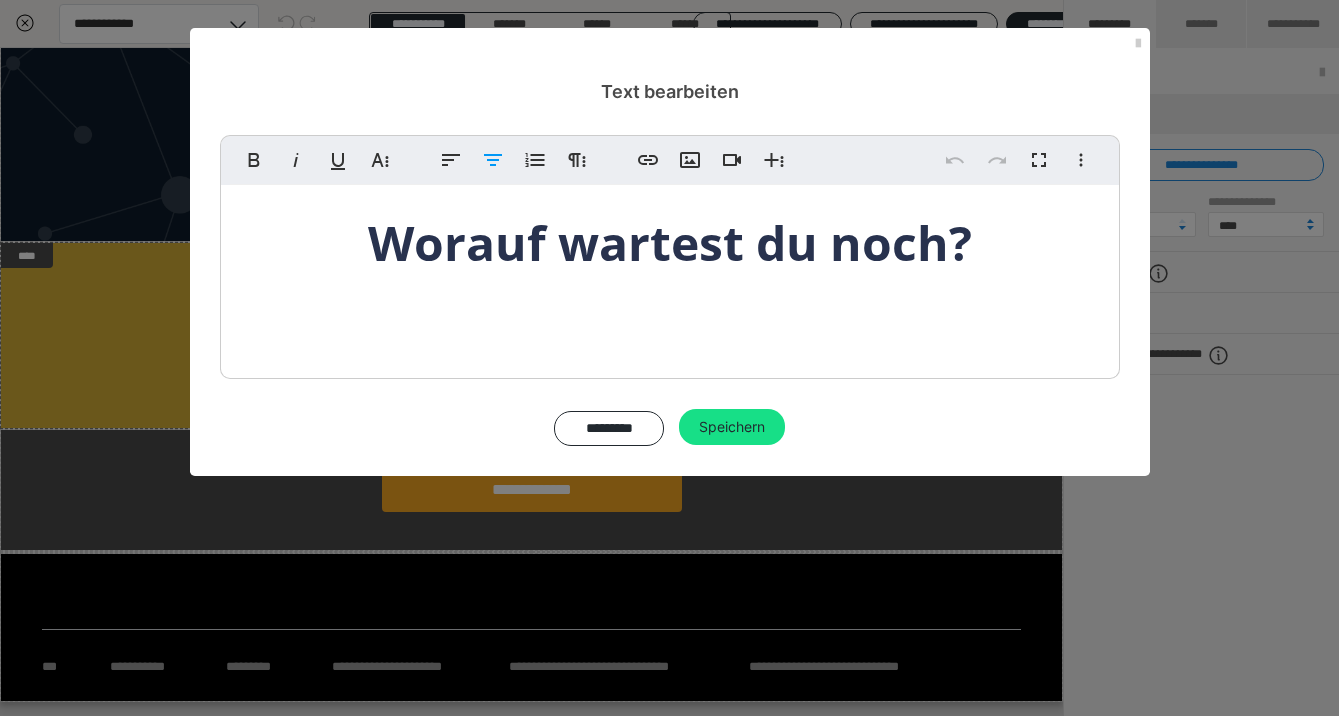 click on "Worauf wartest du noch?" at bounding box center [670, 242] 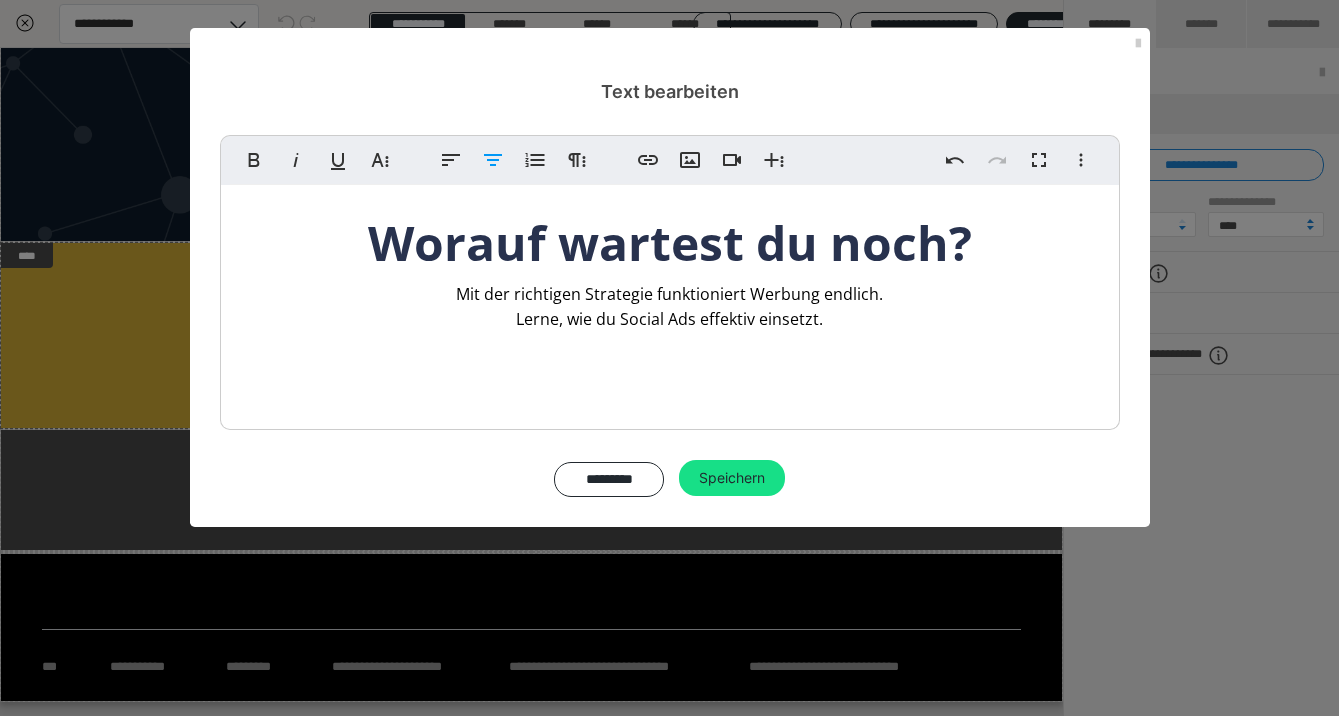 click on "exercitation uamco laboris nisi ut aliq" at bounding box center [670, 389] 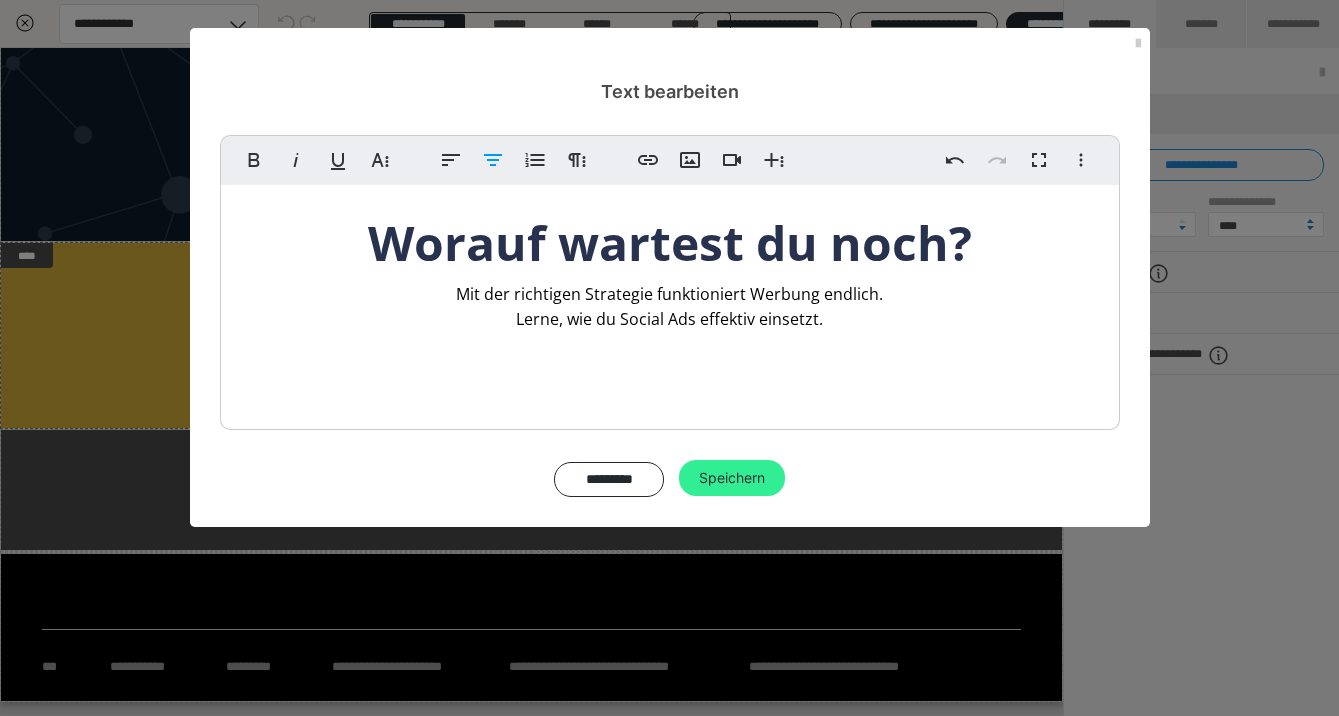 click on "Speichern" at bounding box center [732, 478] 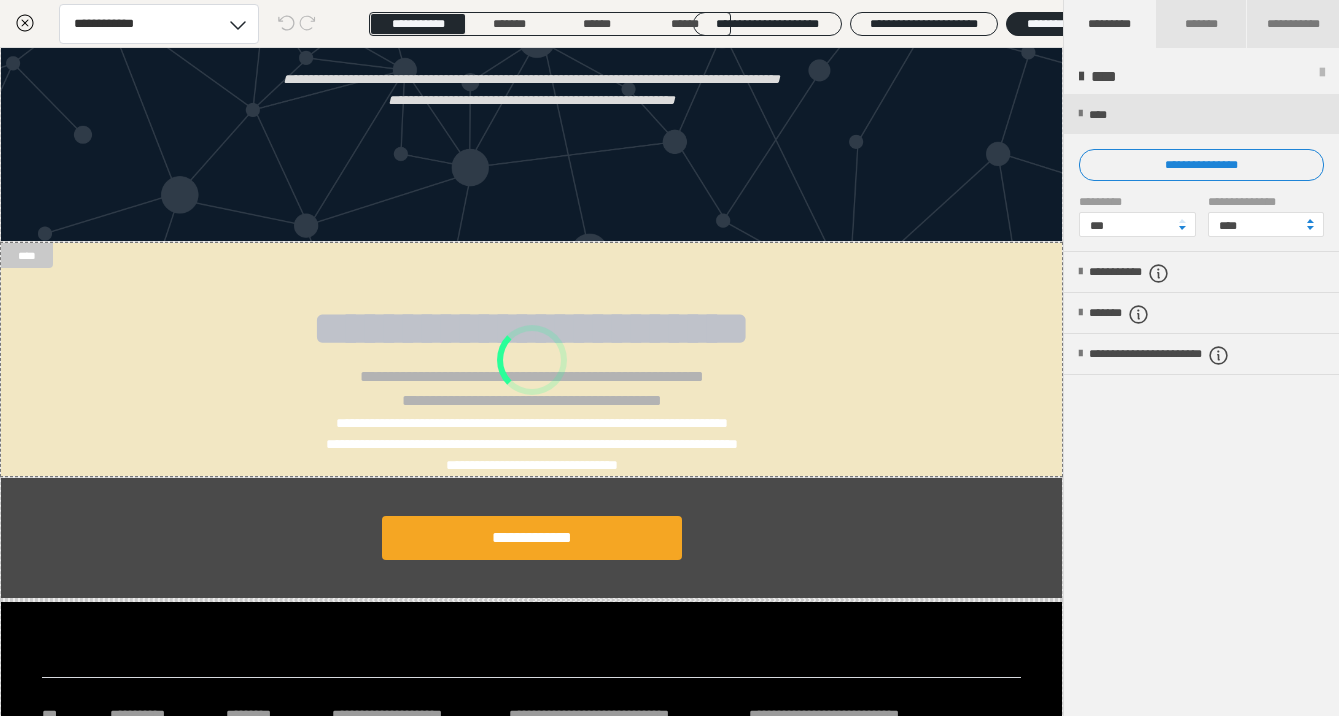 scroll, scrollTop: 3026, scrollLeft: 0, axis: vertical 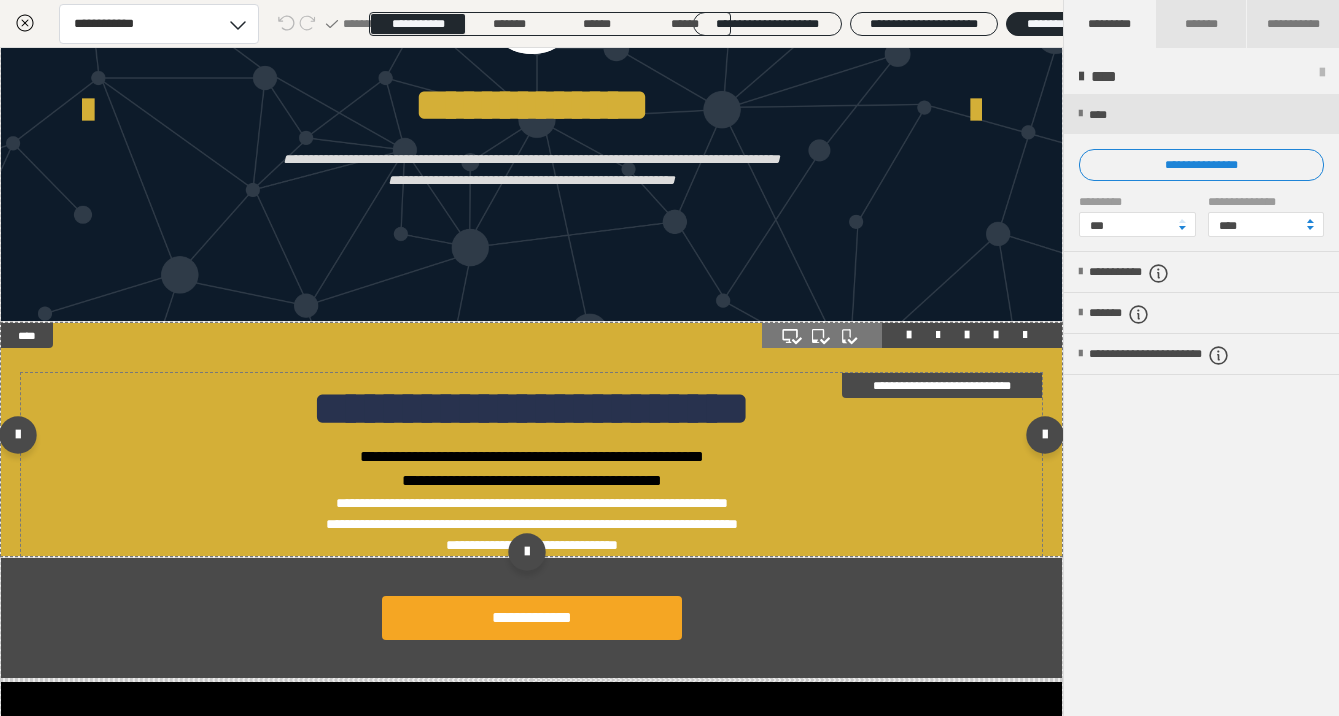 click on "**********" at bounding box center [532, 503] 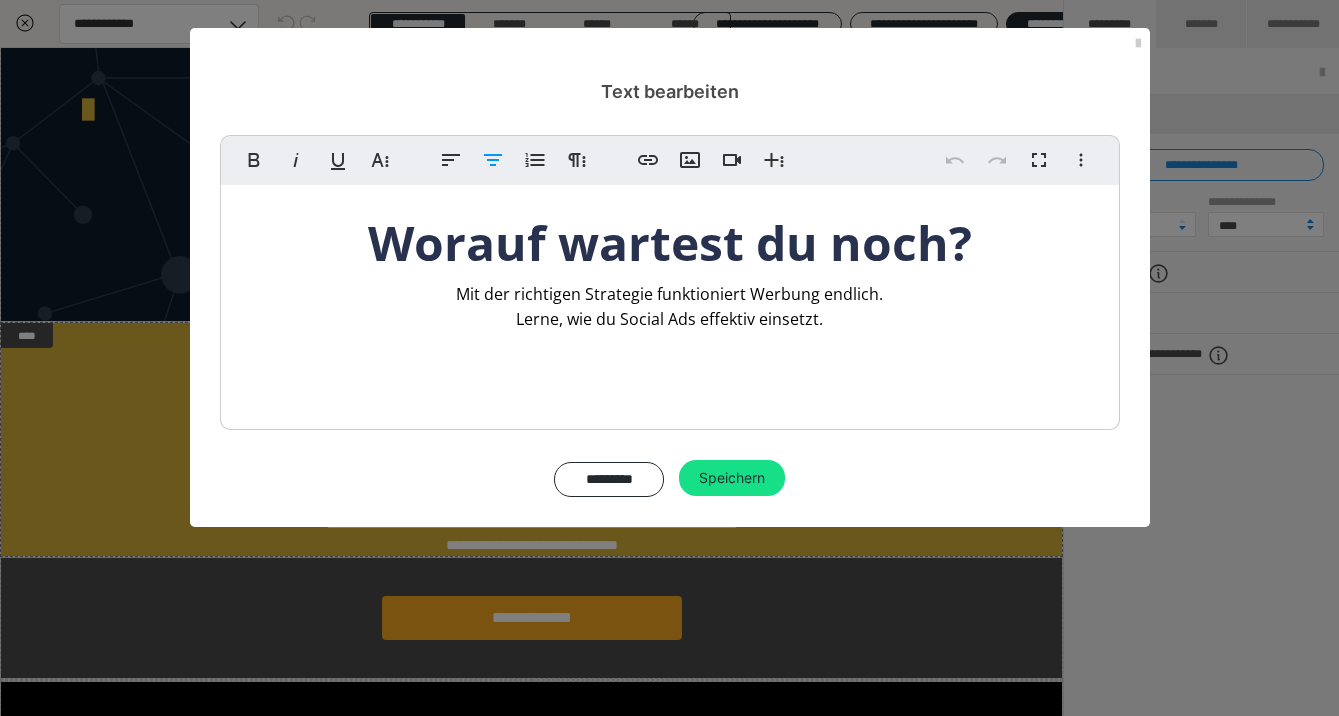 click on "incididunt ut labore et dolore magna aliqua. Ut enim ad minim veniam, quis nostrud" at bounding box center (670, 365) 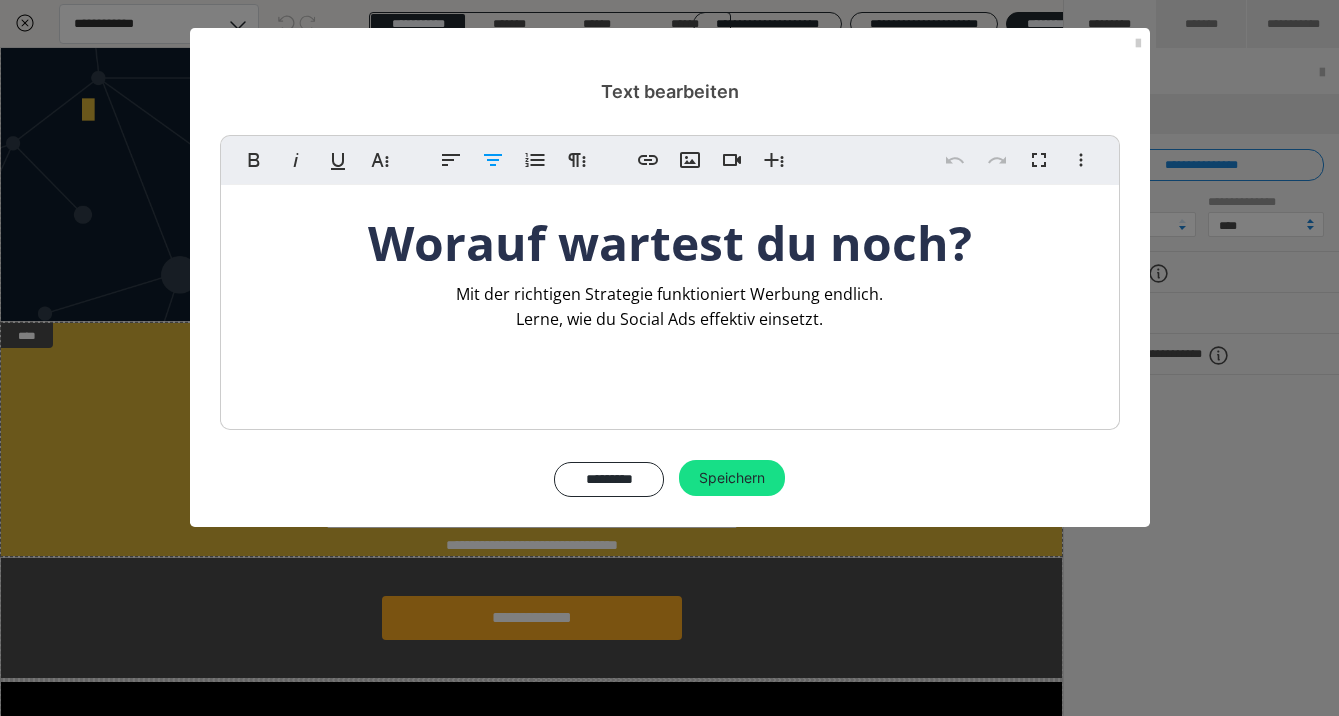 click on "Worauf wartest du noch? Mit der richtigen Strategie funktioniert Werbung endlich. Lerne, wie du Social Ads effektiv einsetzt. Lorem ipsum dolor sit amet, consectetur adipiscing elit, sed do eiusmod tempor" at bounding box center [670, 280] 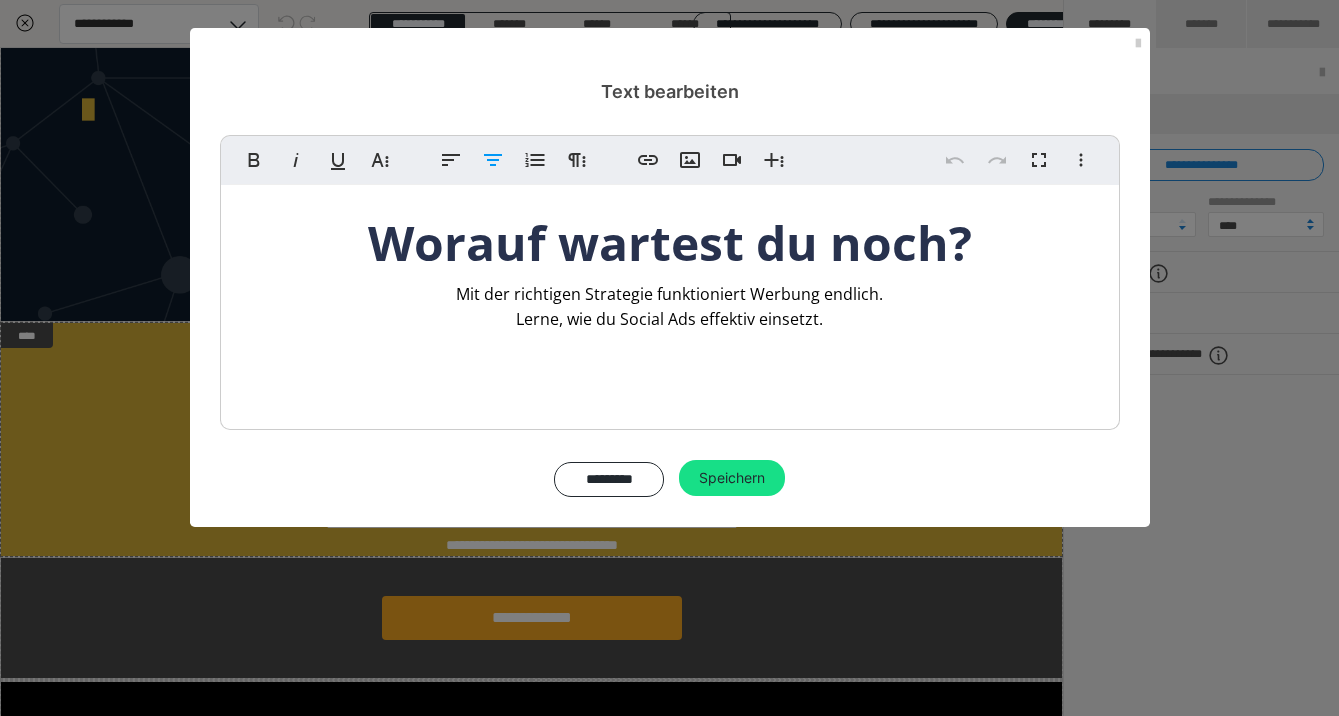 drag, startPoint x: 829, startPoint y: 320, endPoint x: 891, endPoint y: 495, distance: 185.6583 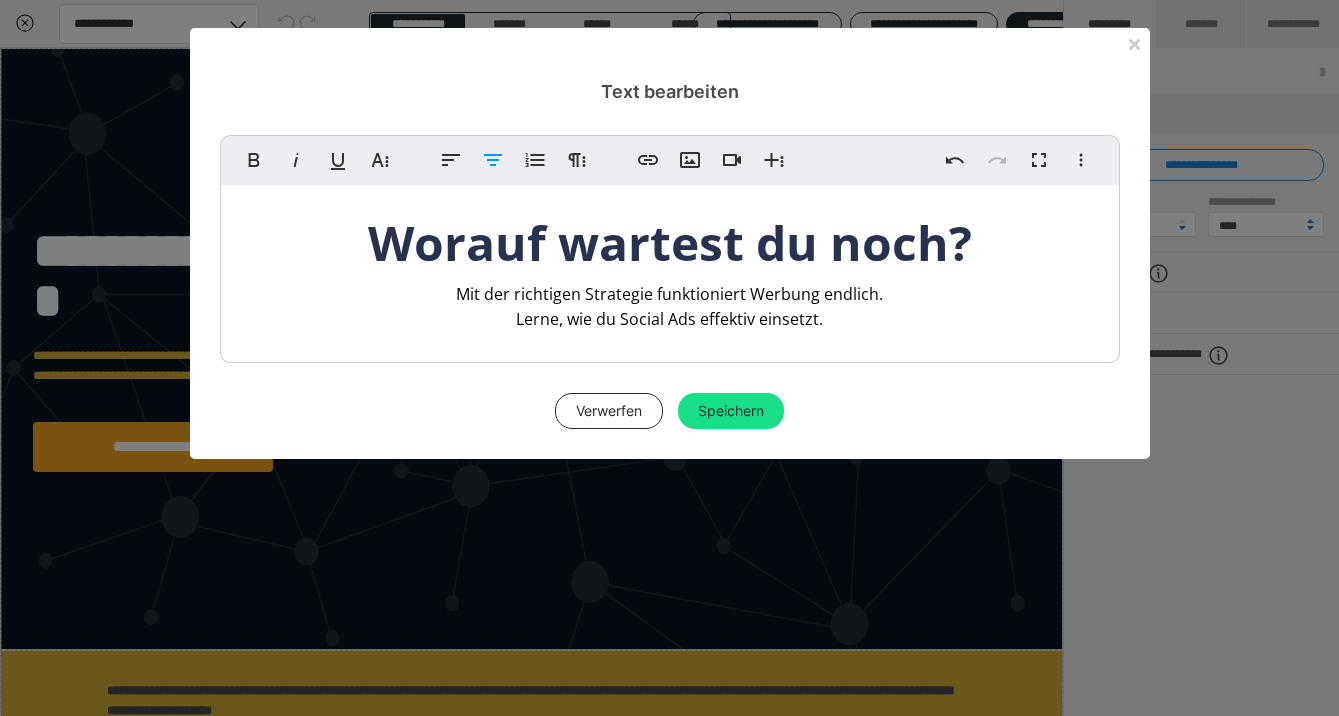 scroll, scrollTop: 0, scrollLeft: 0, axis: both 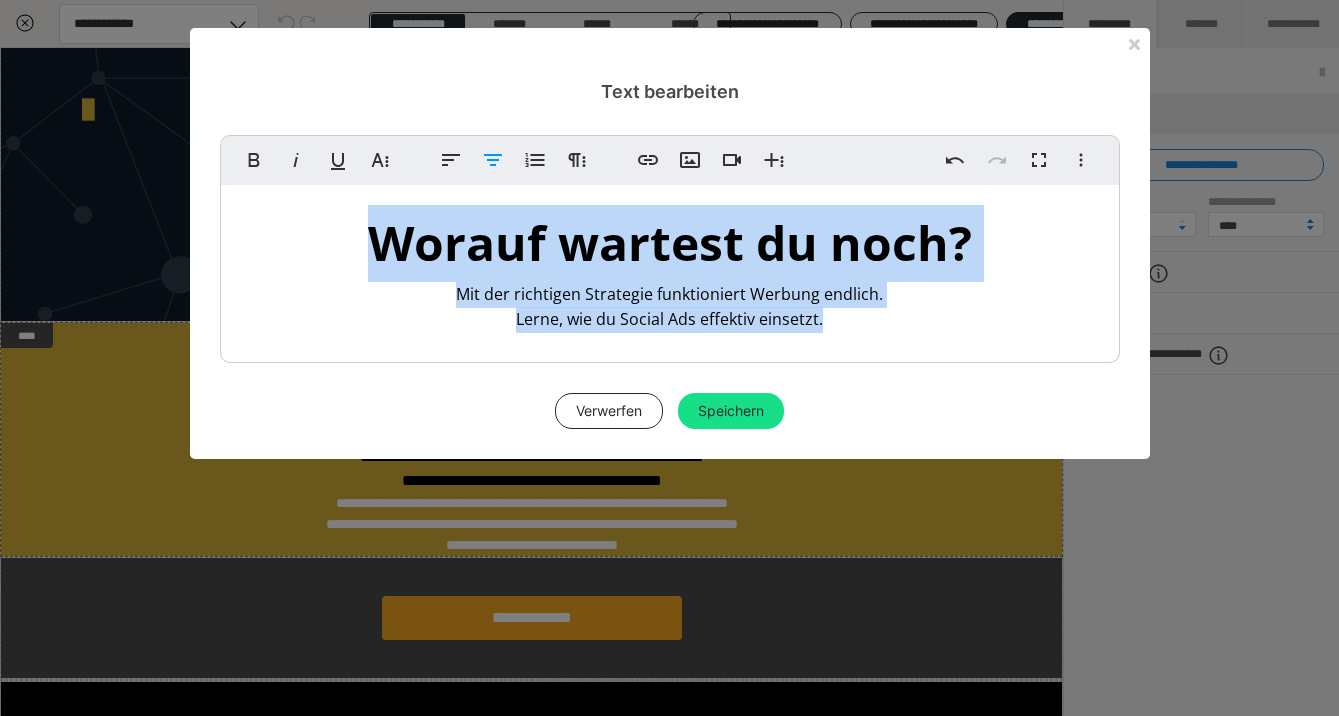 drag, startPoint x: 836, startPoint y: 320, endPoint x: 333, endPoint y: 222, distance: 512.4578 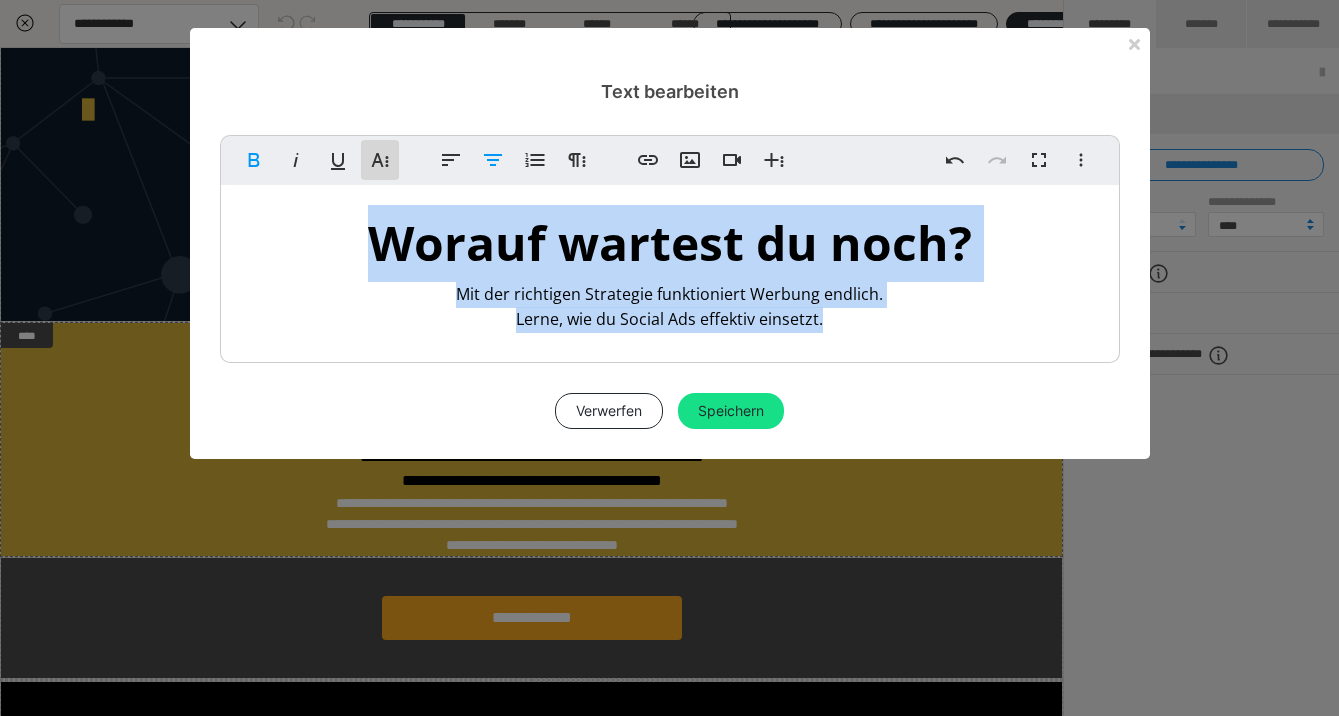 click 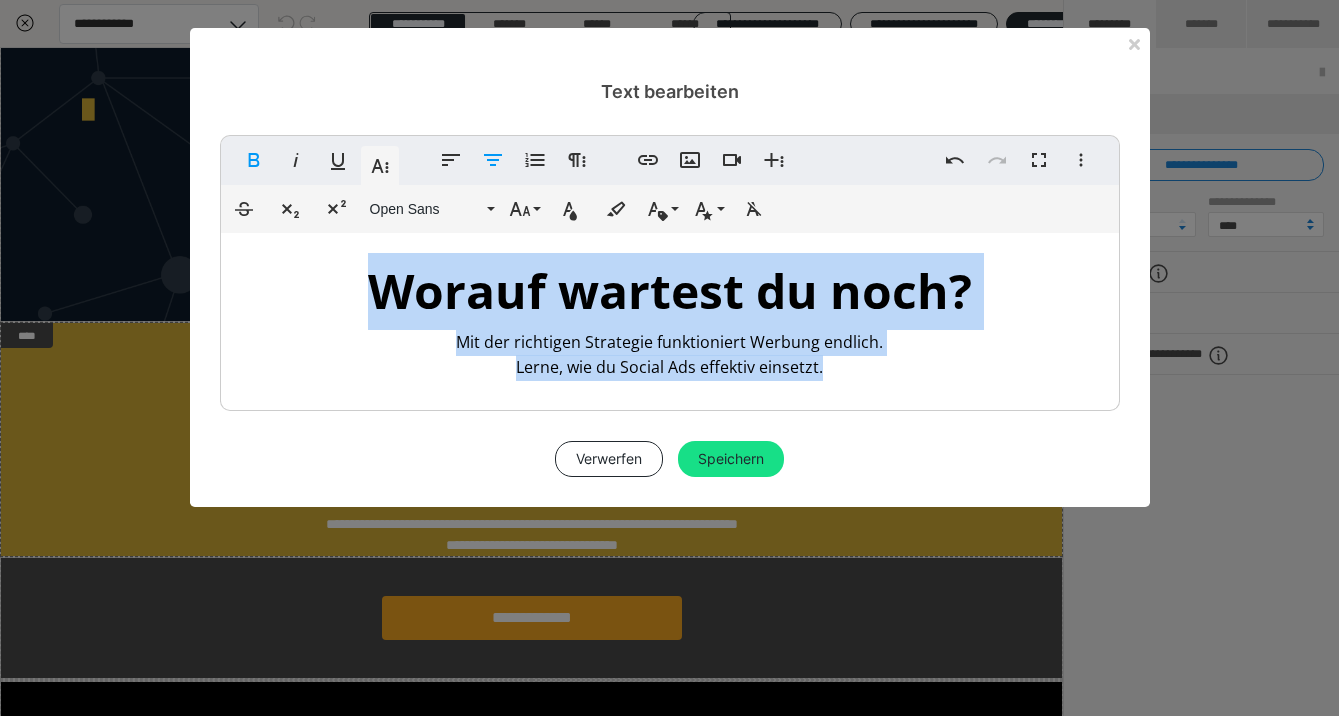 click on "Mit der richtigen Strategie funktioniert Werbung endlich." at bounding box center (669, 342) 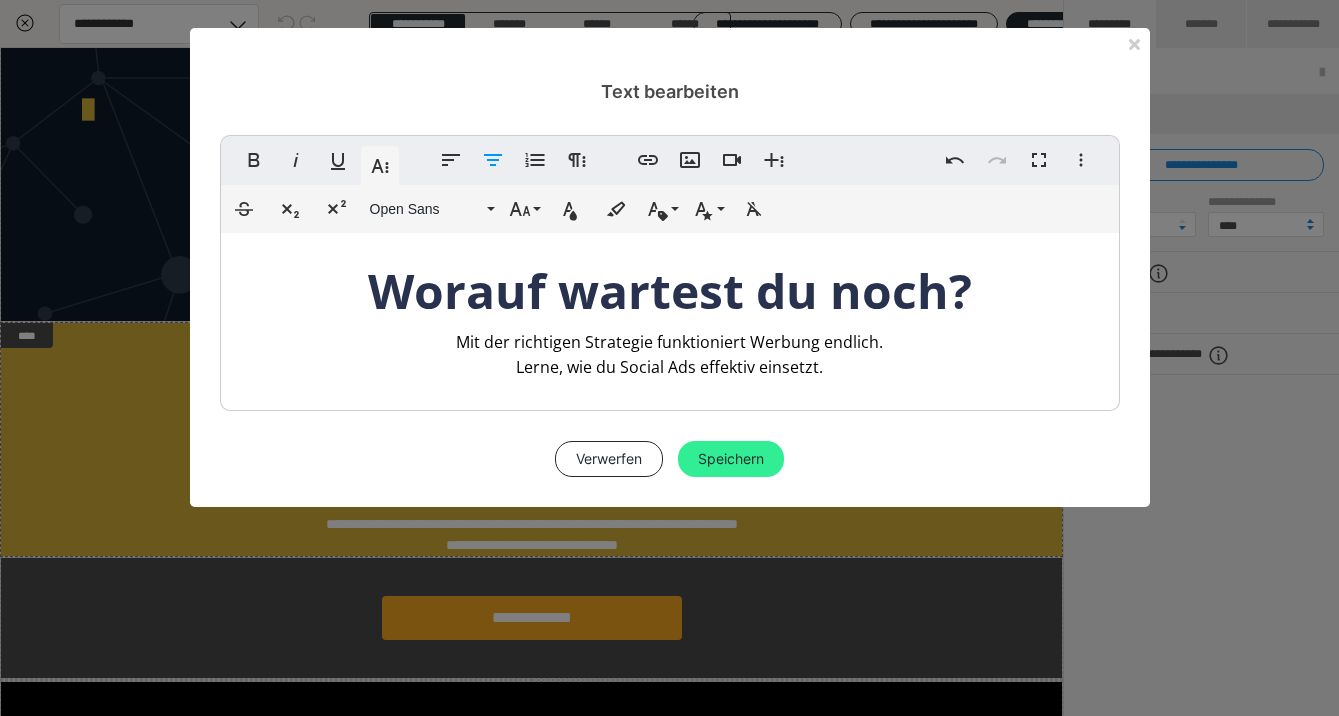 click on "Speichern" at bounding box center (731, 459) 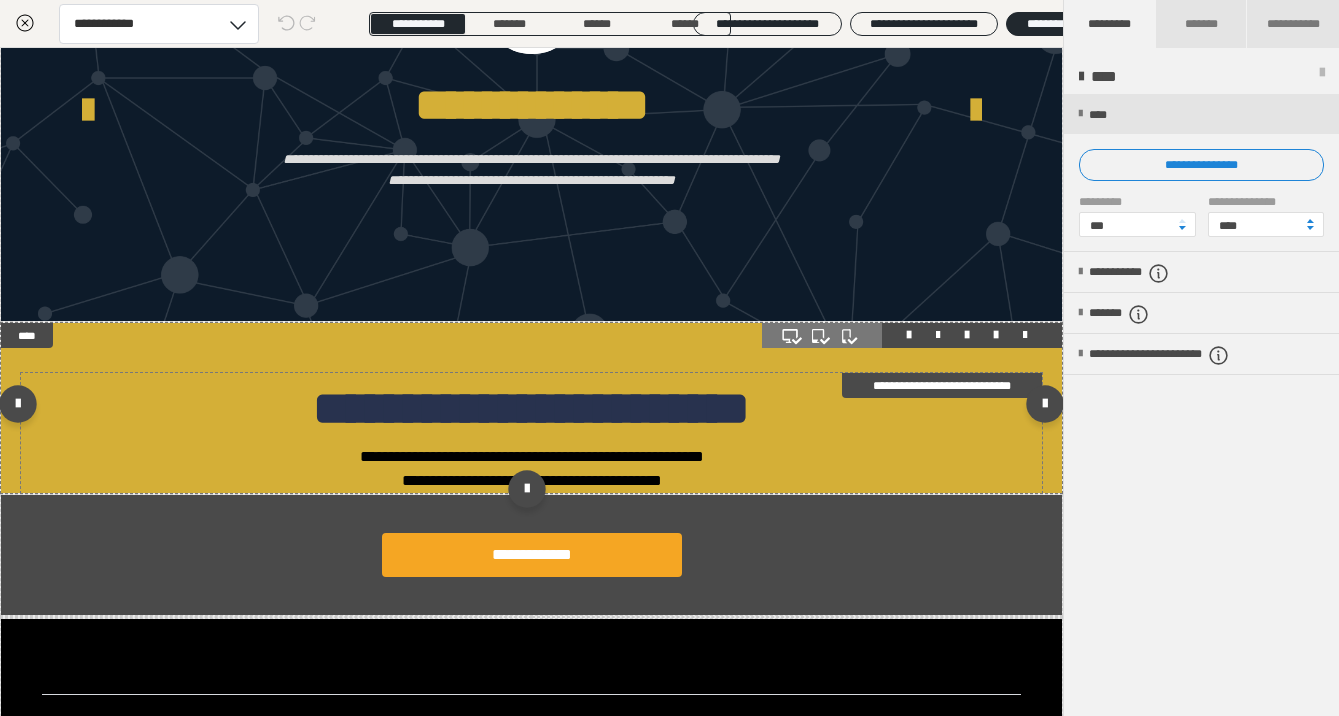 click on "**********" at bounding box center (532, 480) 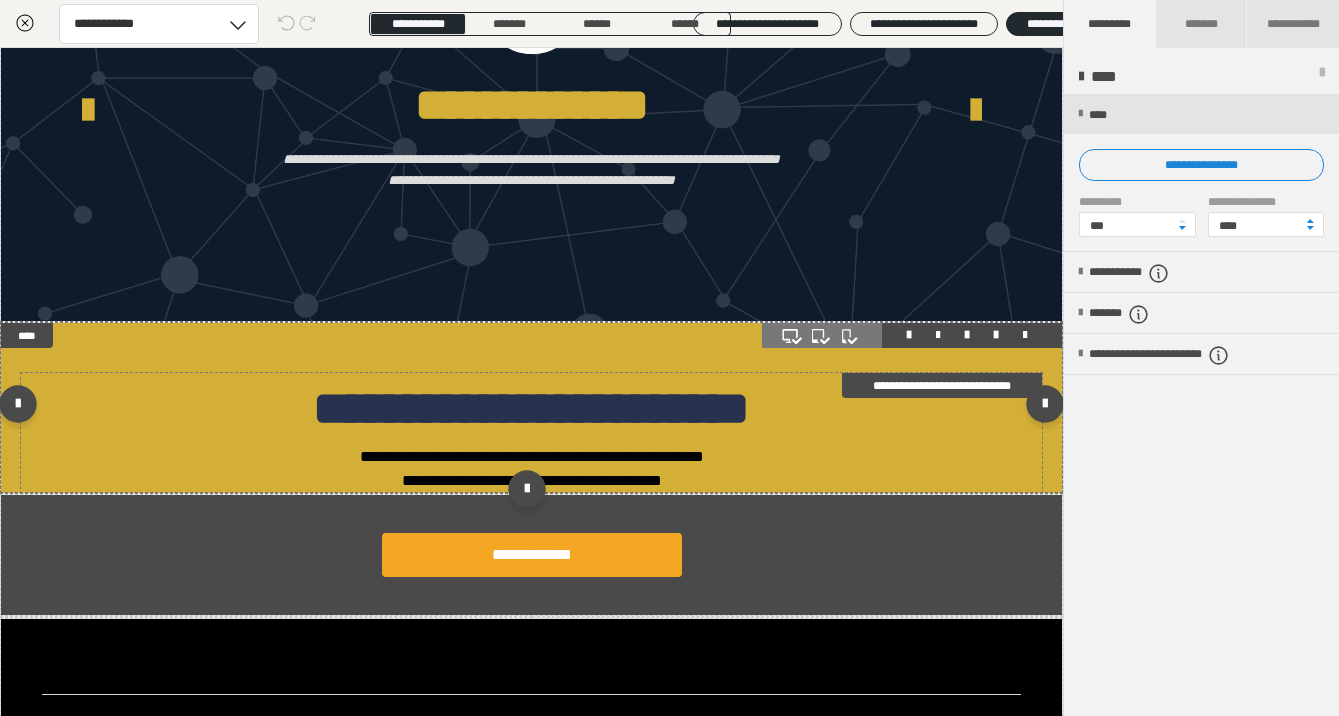 click on "**********" at bounding box center [532, 480] 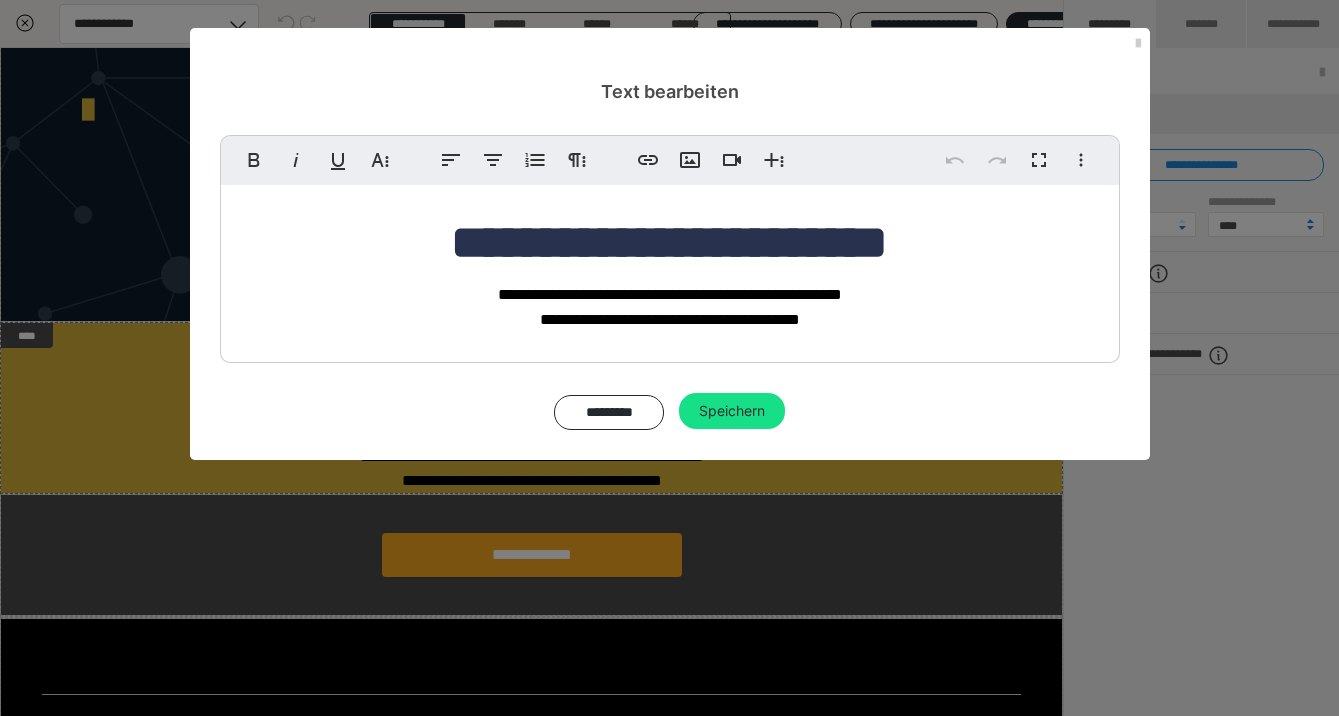 click on "**********" at bounding box center (670, 269) 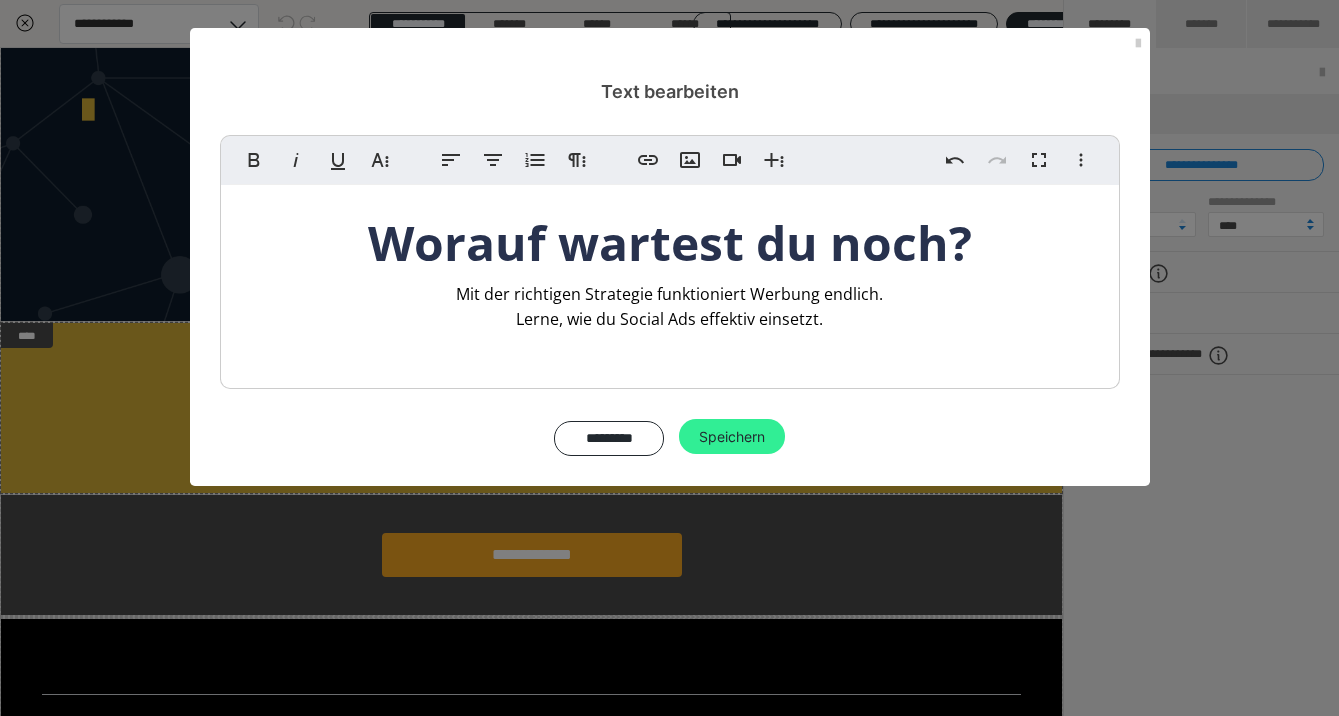 click on "Speichern" at bounding box center [732, 437] 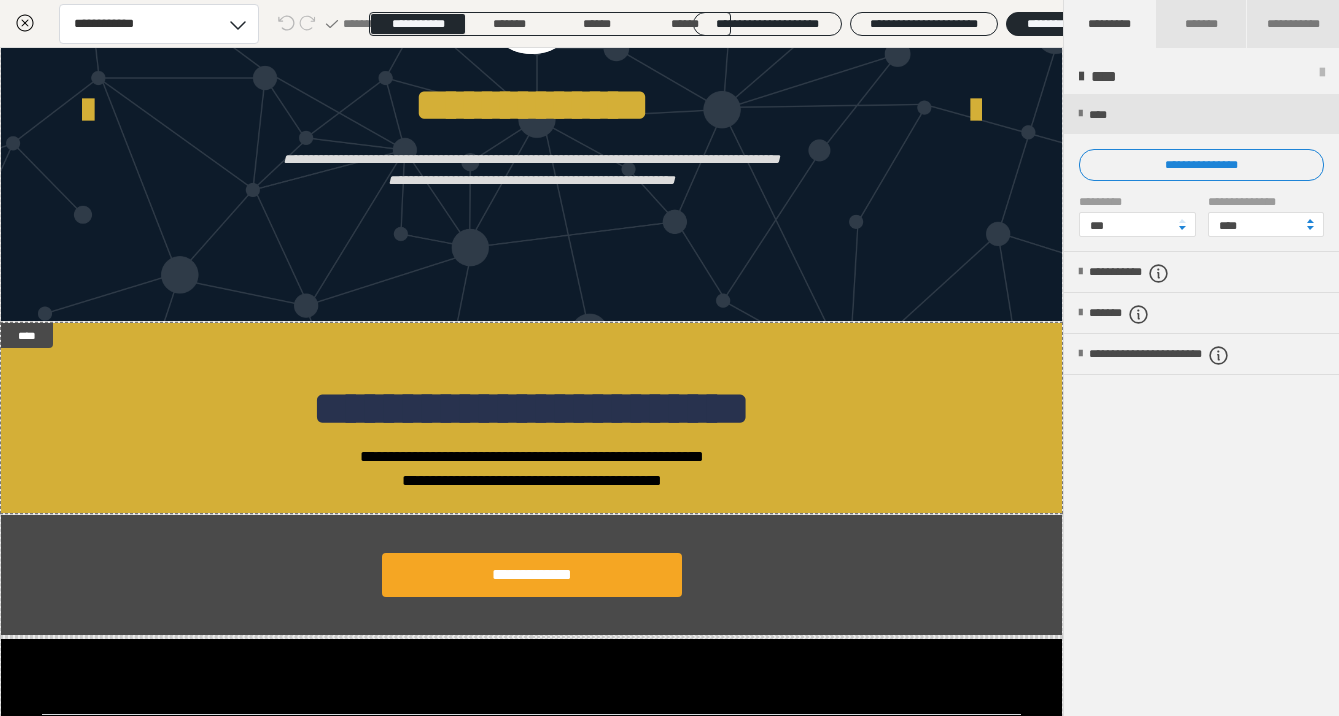 click on "**********" at bounding box center [1201, 406] 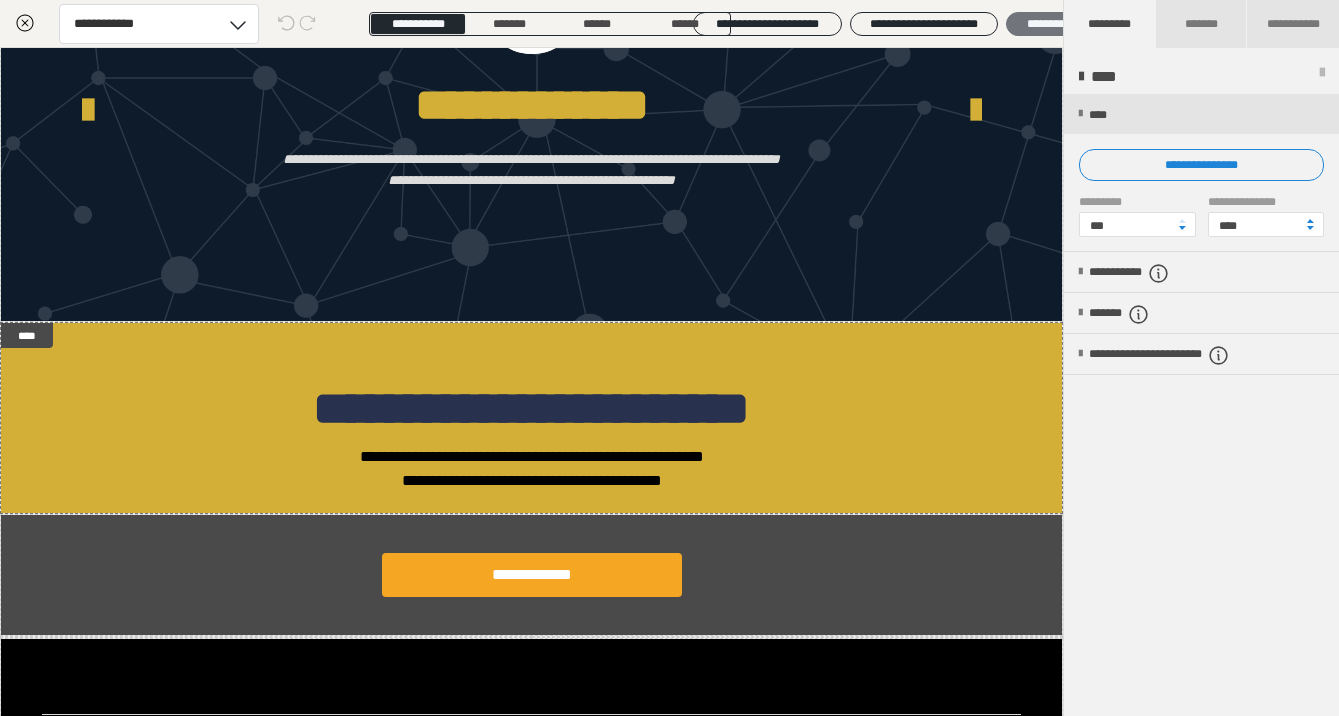 click on "********" at bounding box center [1045, 24] 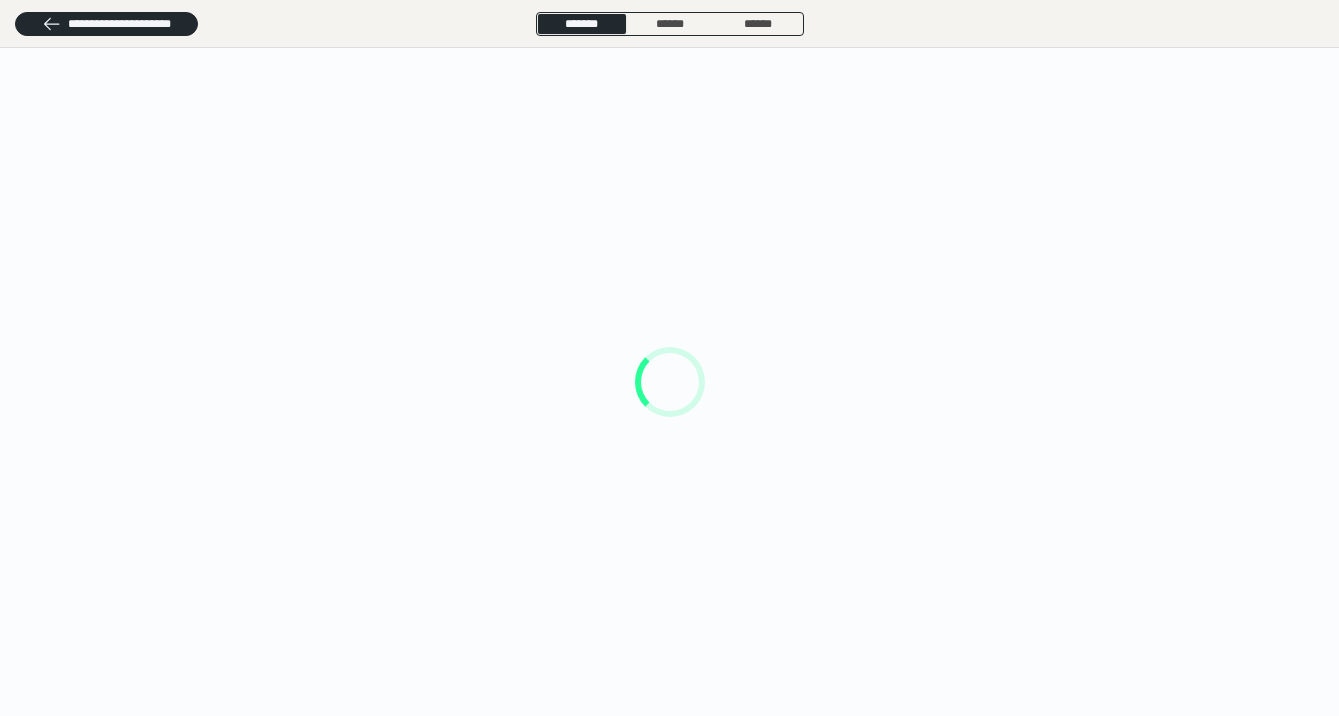 scroll, scrollTop: 0, scrollLeft: 0, axis: both 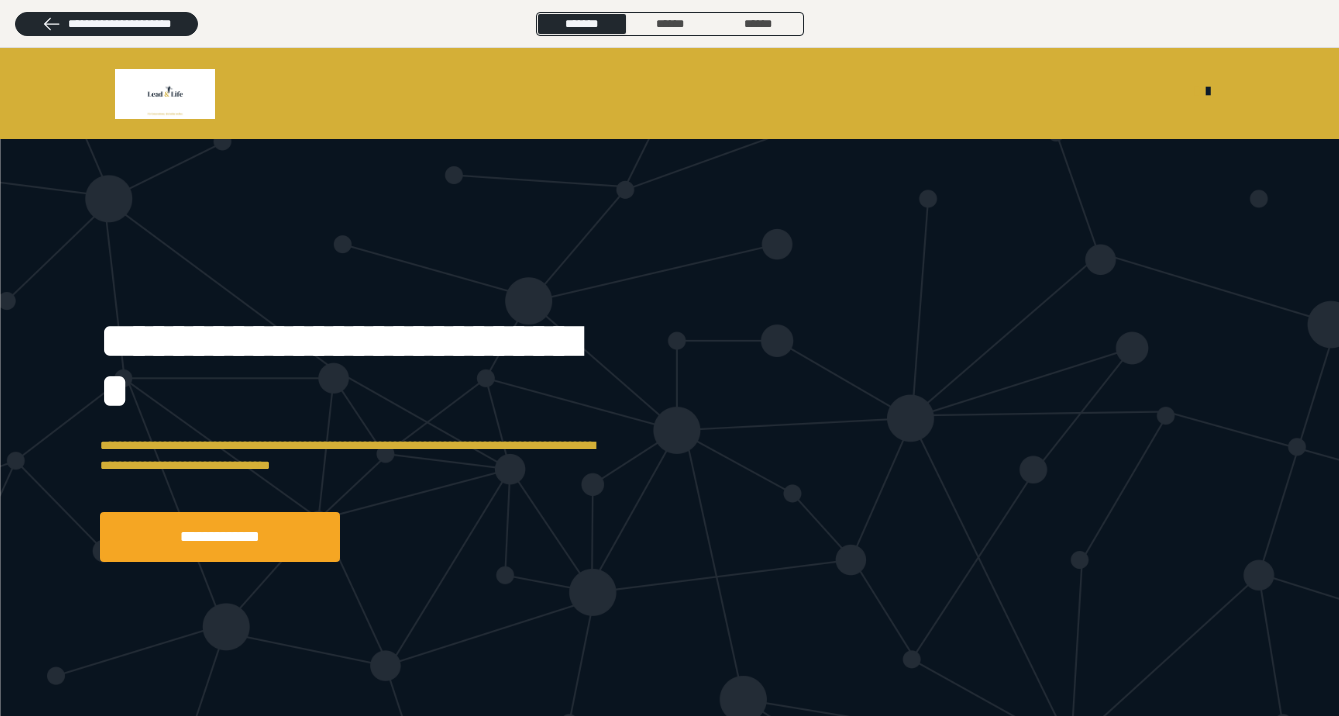 click on "**********" at bounding box center [350, 366] 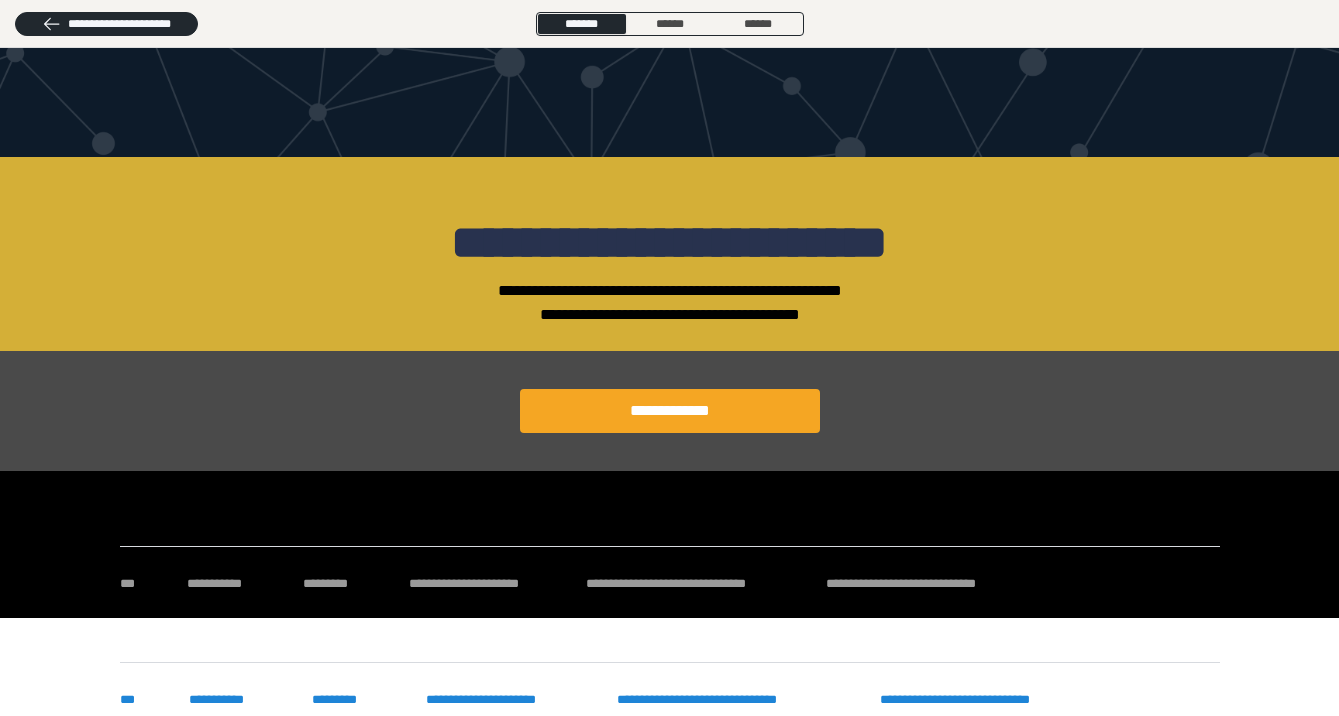 scroll, scrollTop: 3615, scrollLeft: 0, axis: vertical 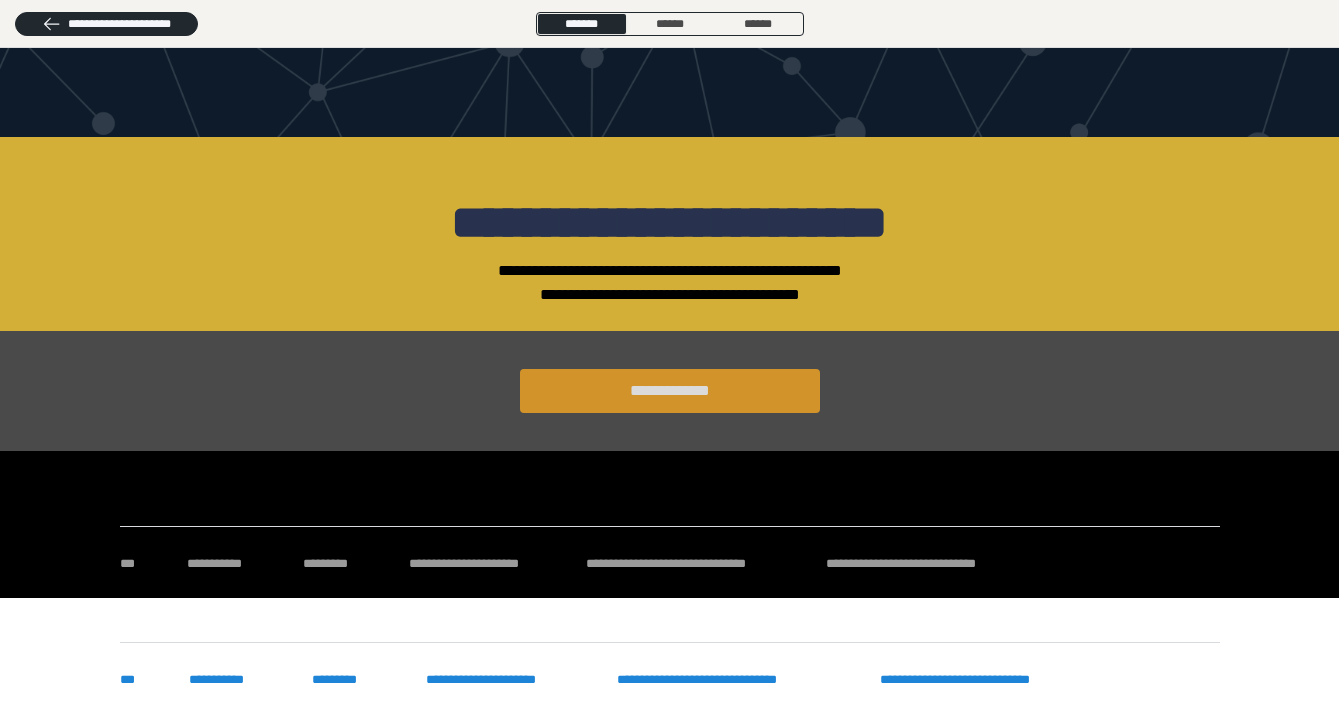 click on "**********" at bounding box center [670, 391] 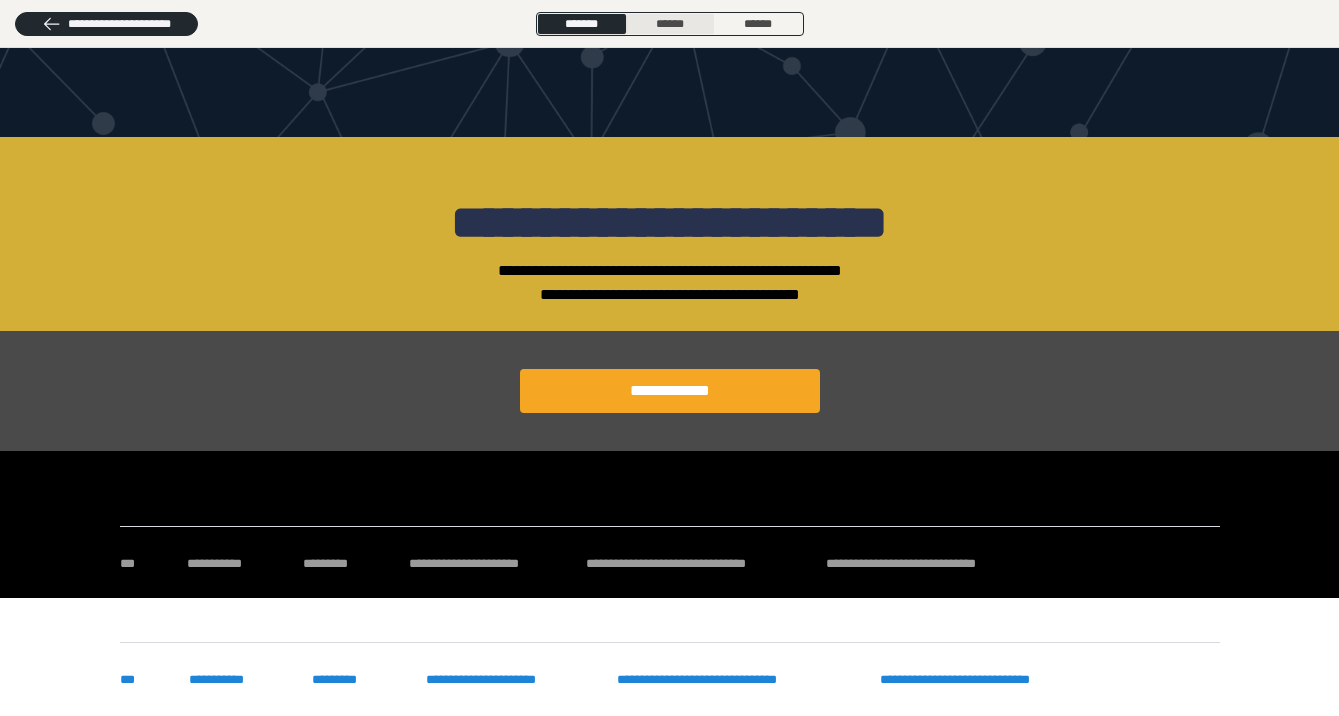 click on "******" at bounding box center (670, 24) 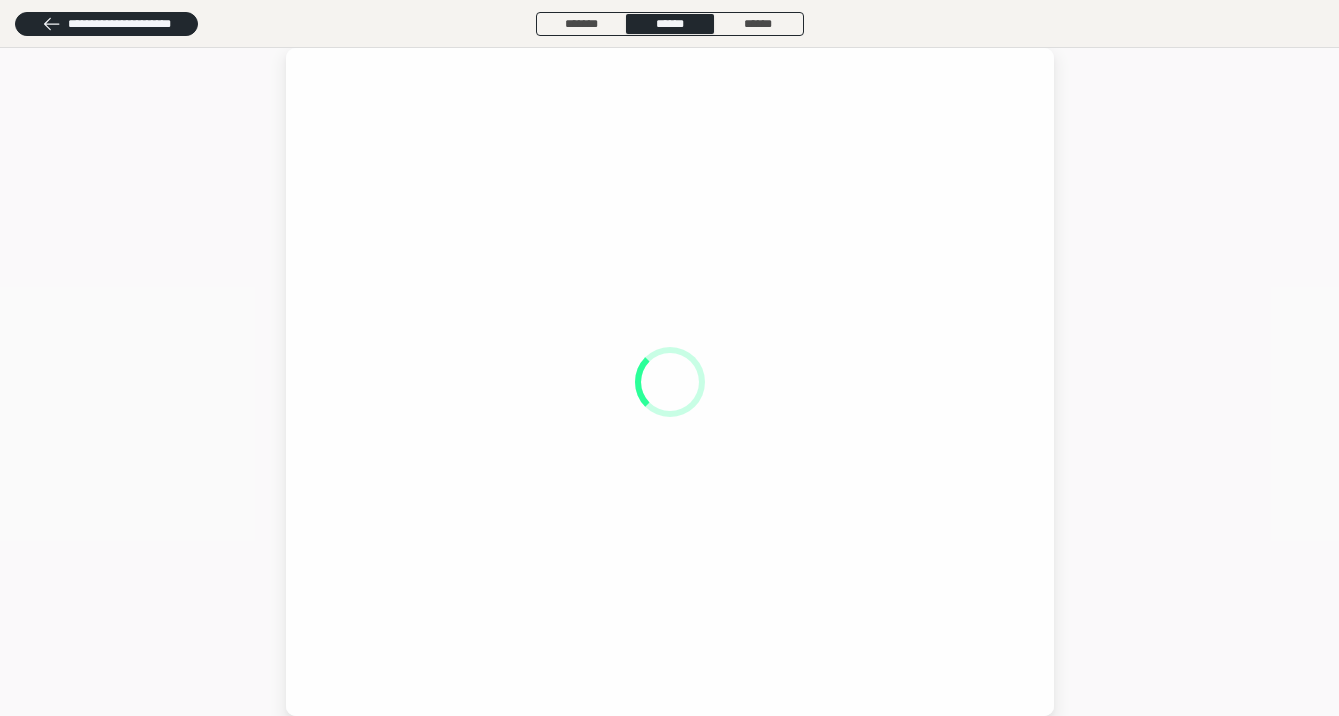 scroll, scrollTop: 0, scrollLeft: 0, axis: both 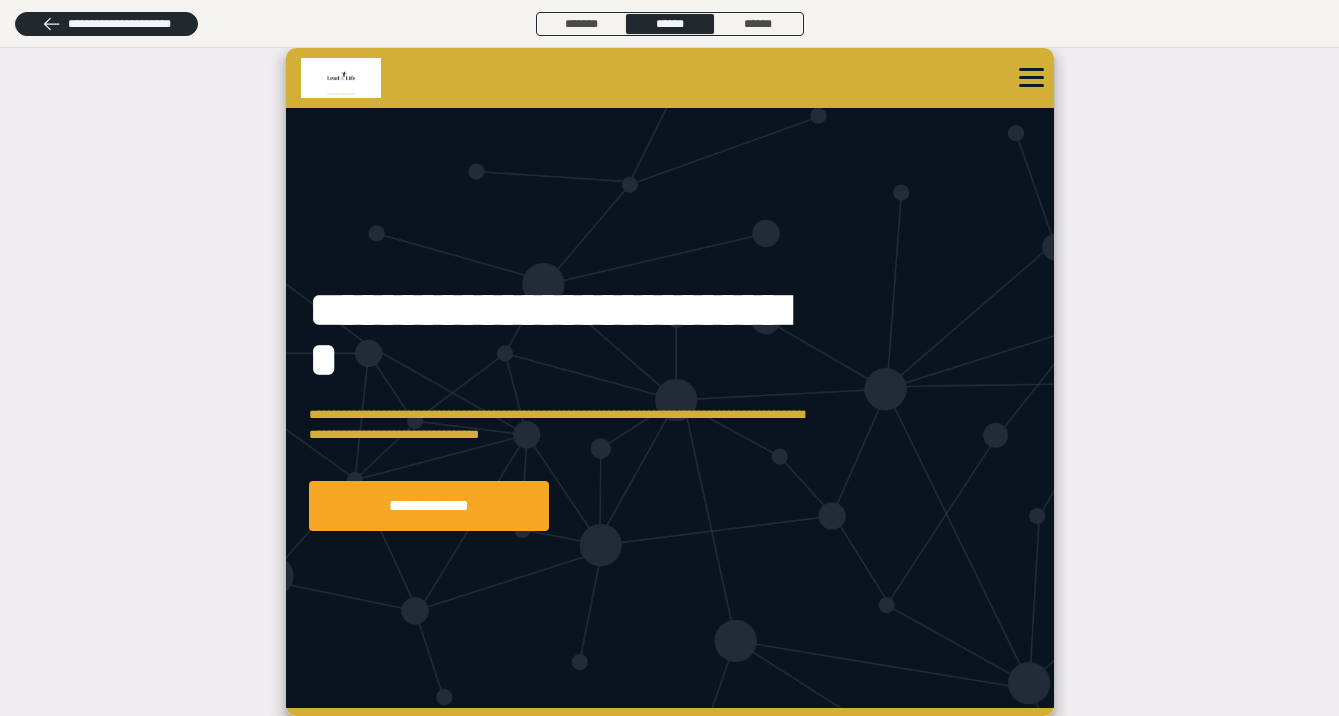 click at bounding box center [669, 408] 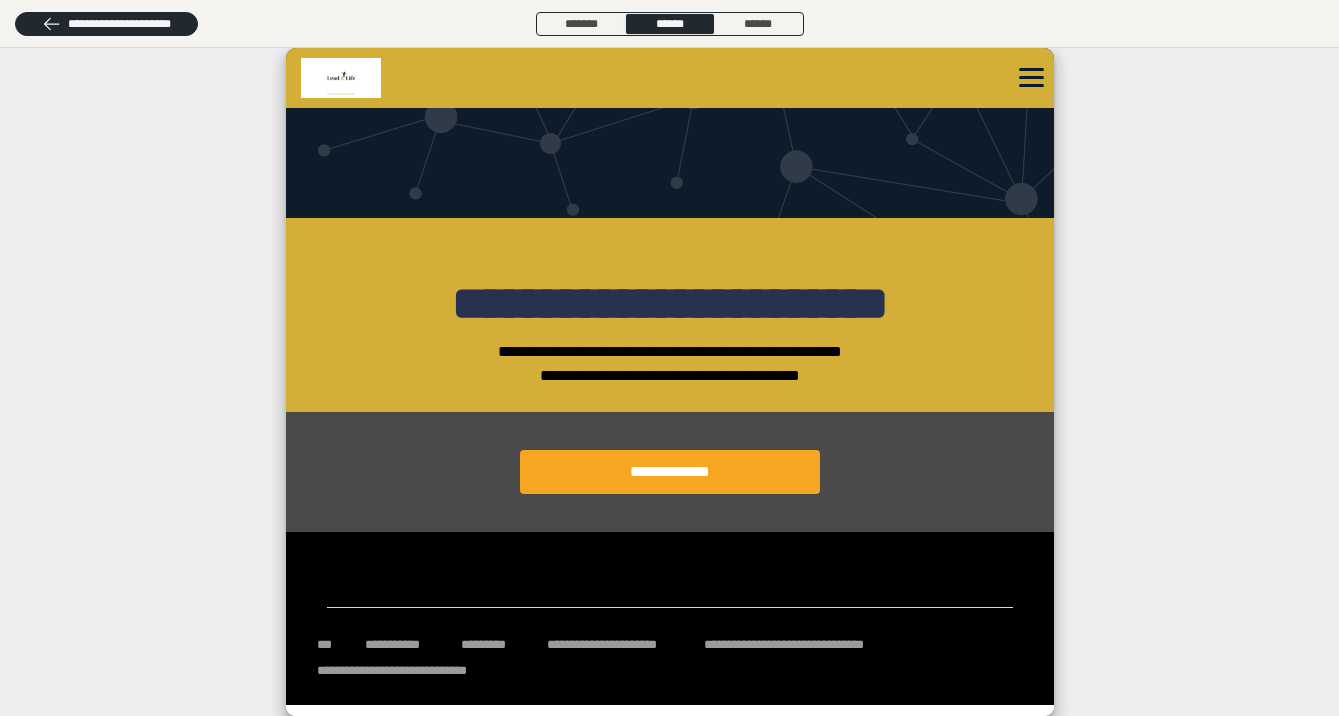 scroll, scrollTop: 4476, scrollLeft: 0, axis: vertical 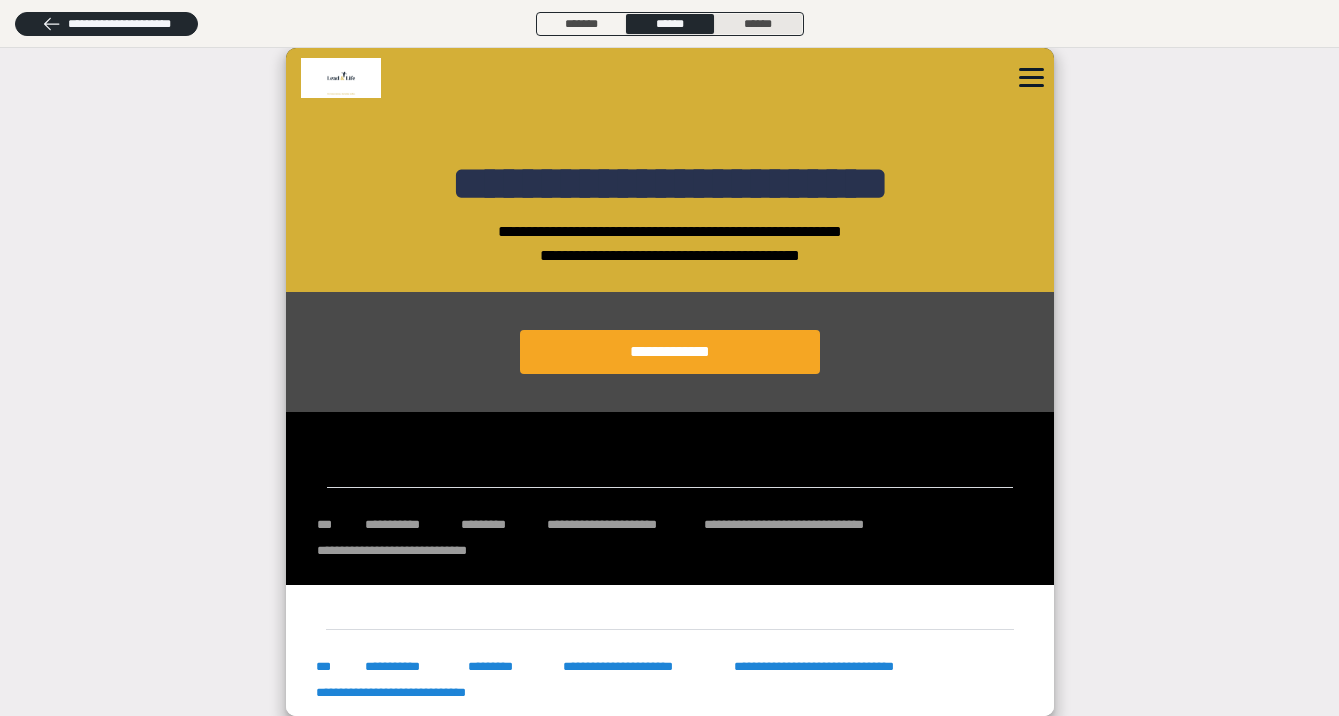 click on "******" at bounding box center [758, 24] 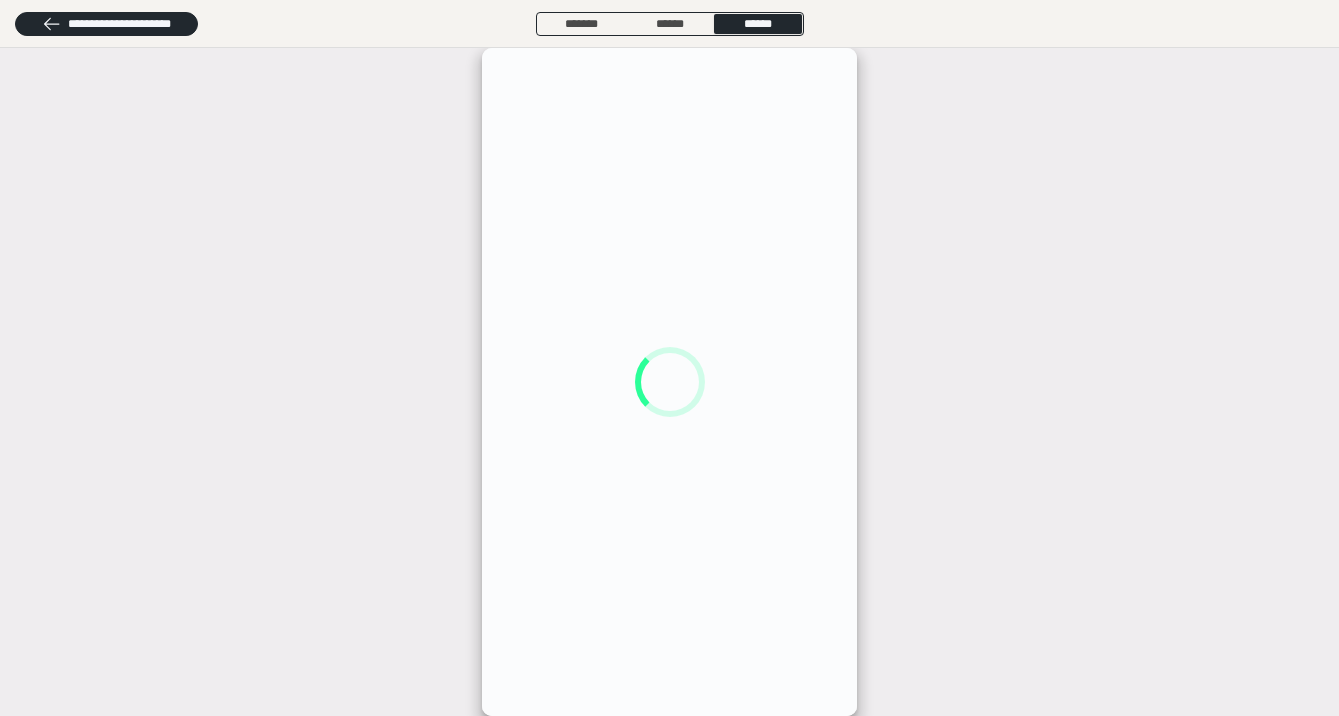 scroll, scrollTop: 0, scrollLeft: 0, axis: both 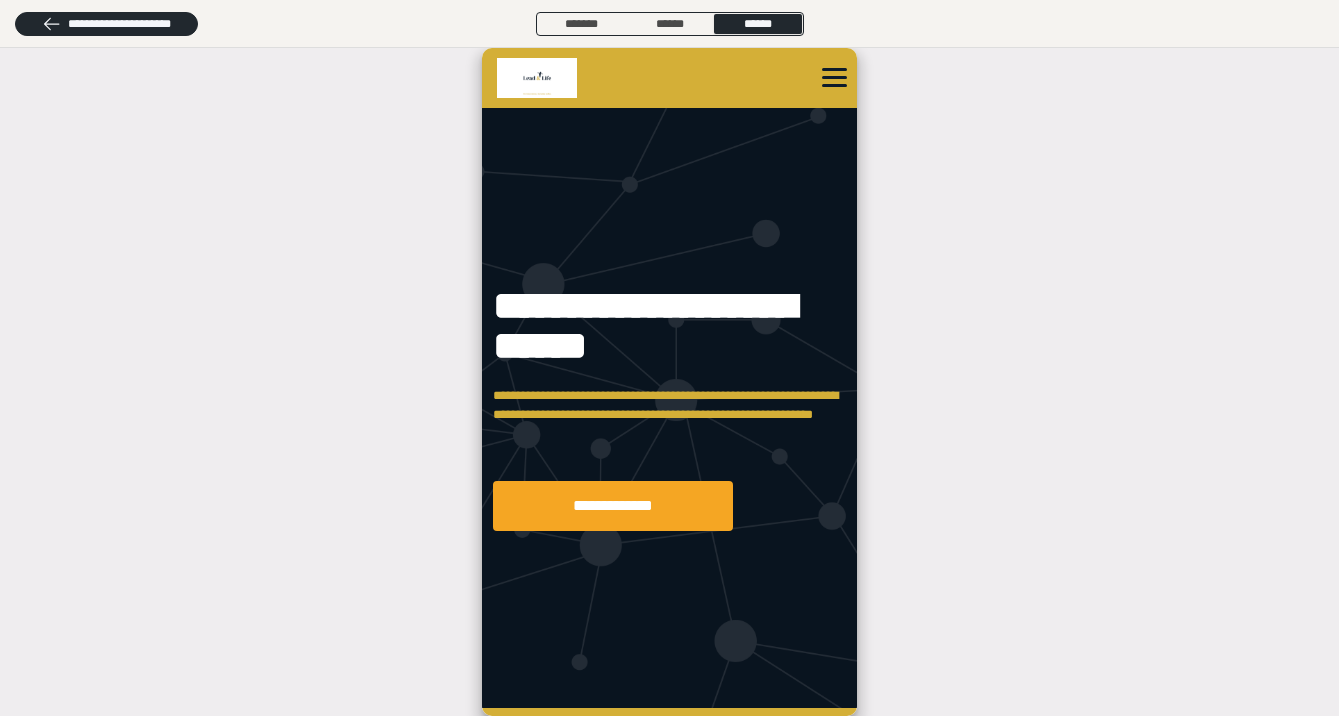 click at bounding box center [669, 408] 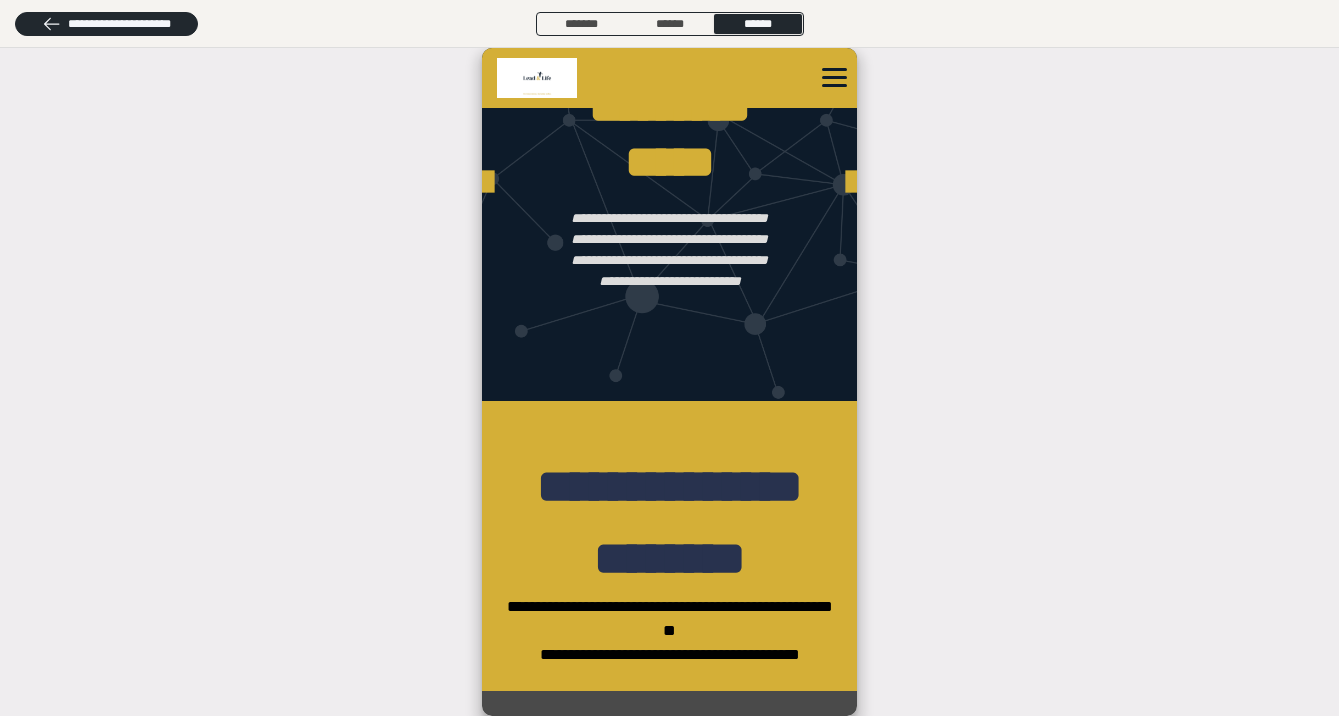 scroll, scrollTop: 4606, scrollLeft: 0, axis: vertical 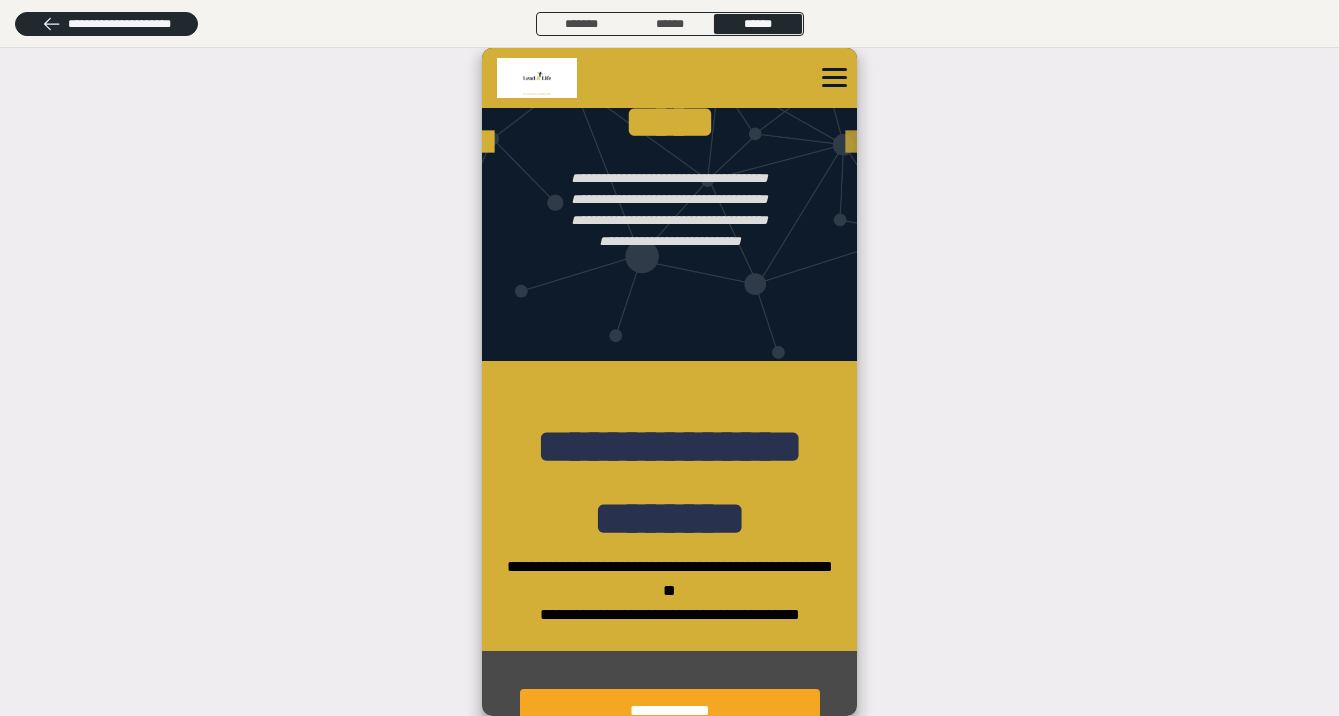 click at bounding box center [851, 143] 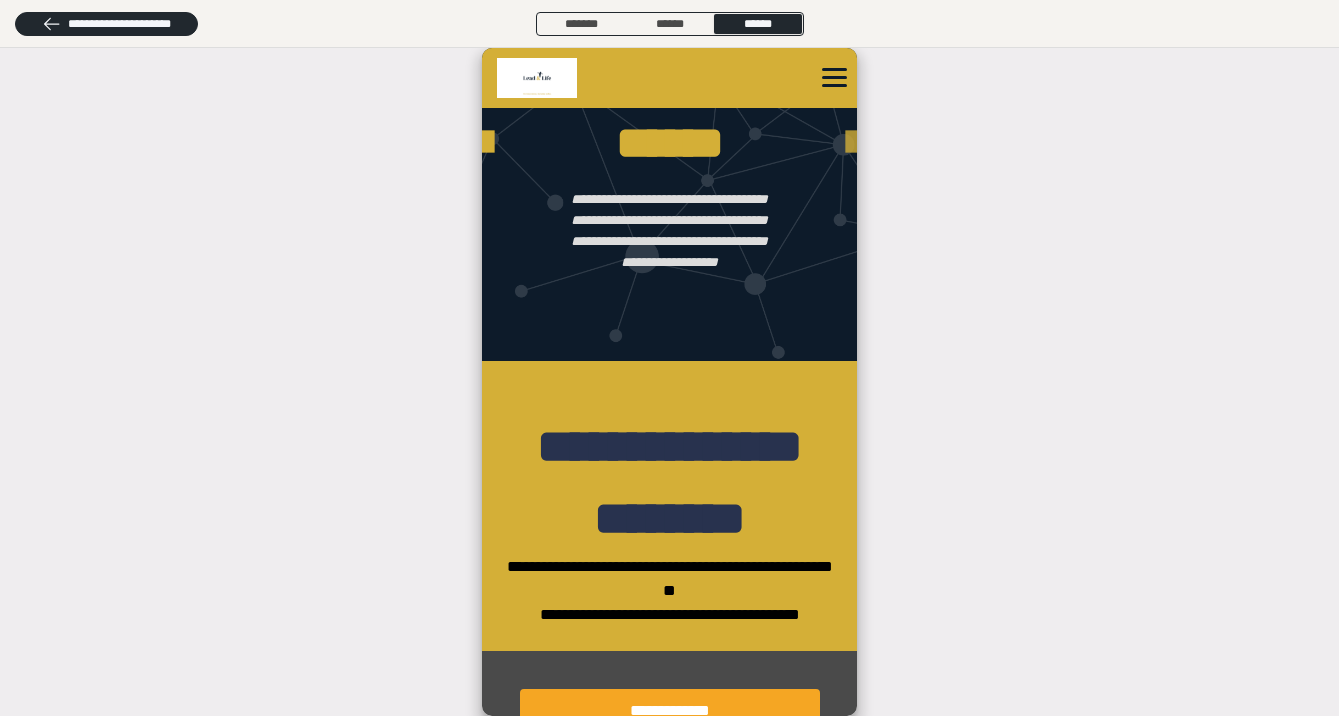 click at bounding box center [851, 143] 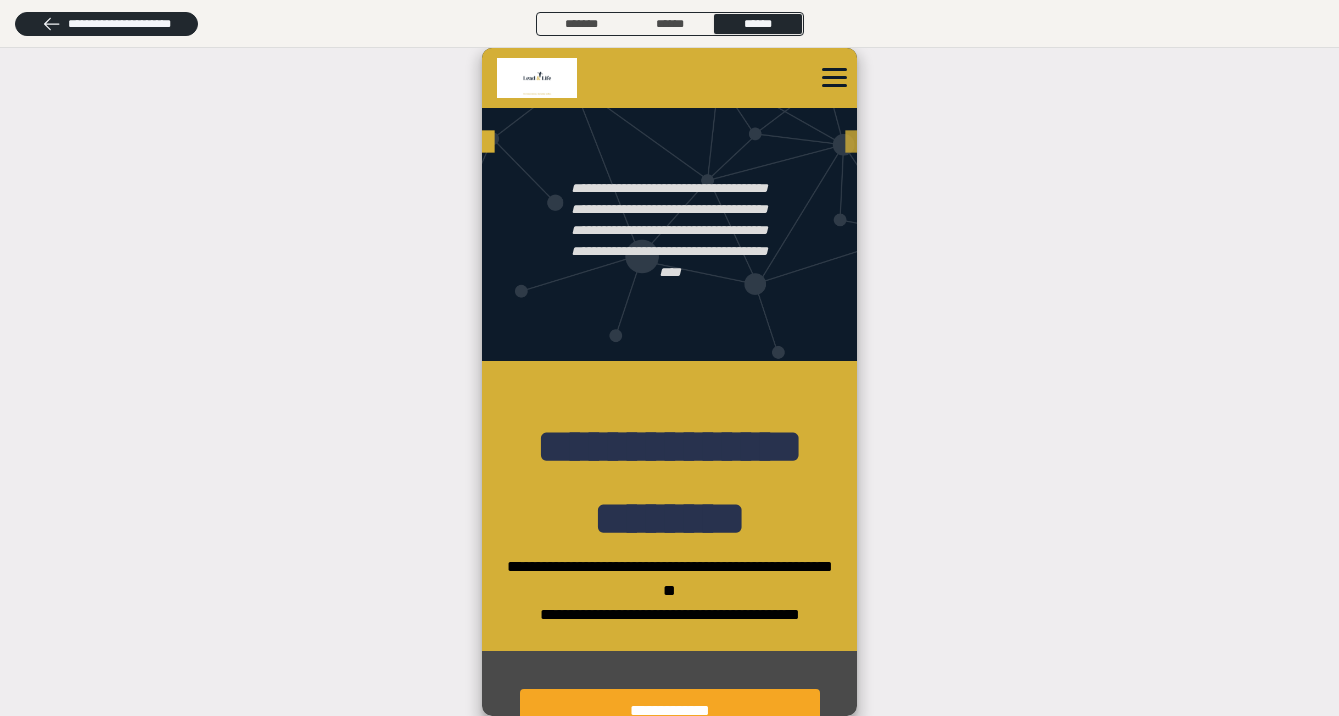click at bounding box center [851, 143] 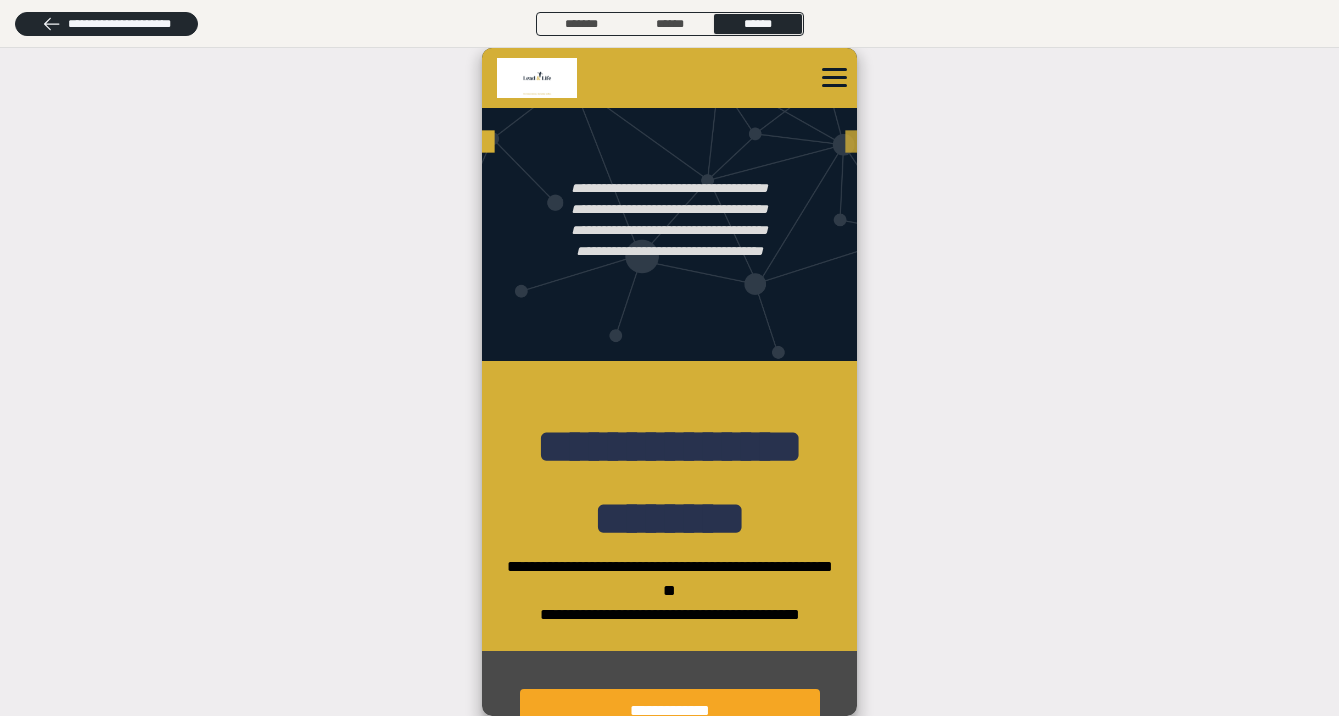 click at bounding box center [851, 143] 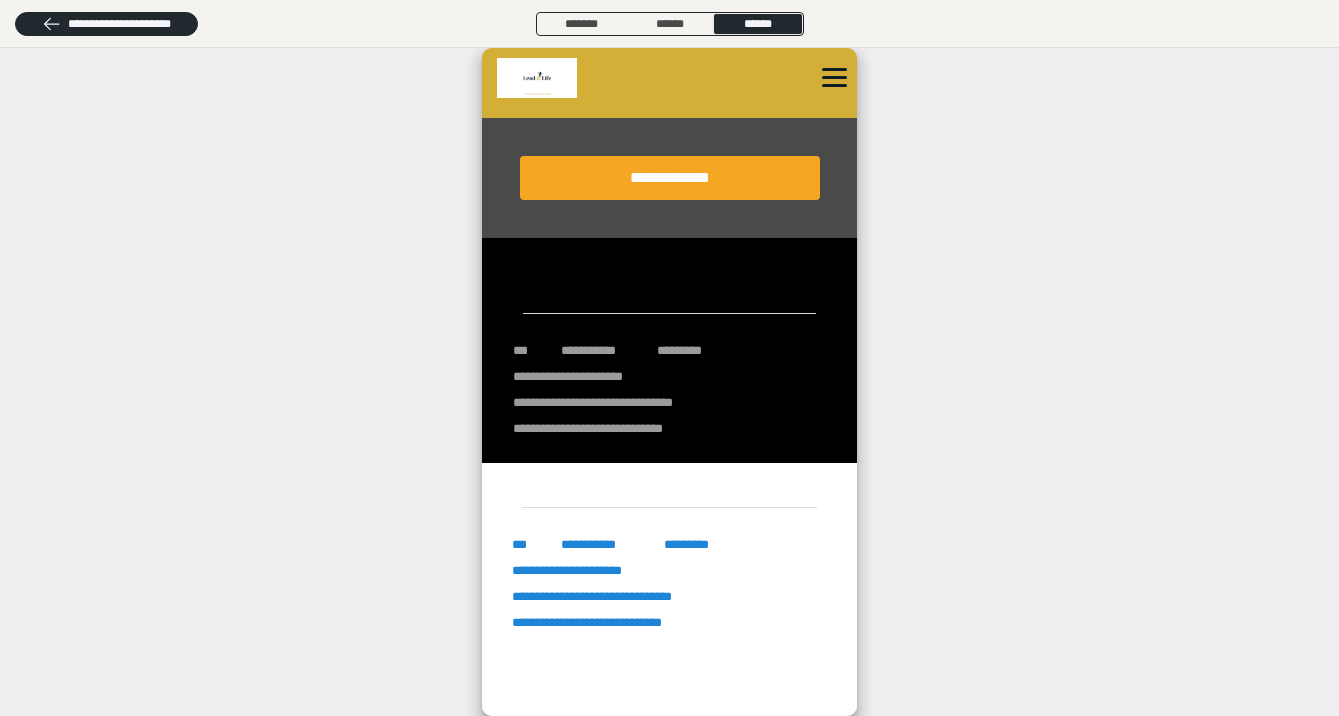 scroll, scrollTop: 5366, scrollLeft: 0, axis: vertical 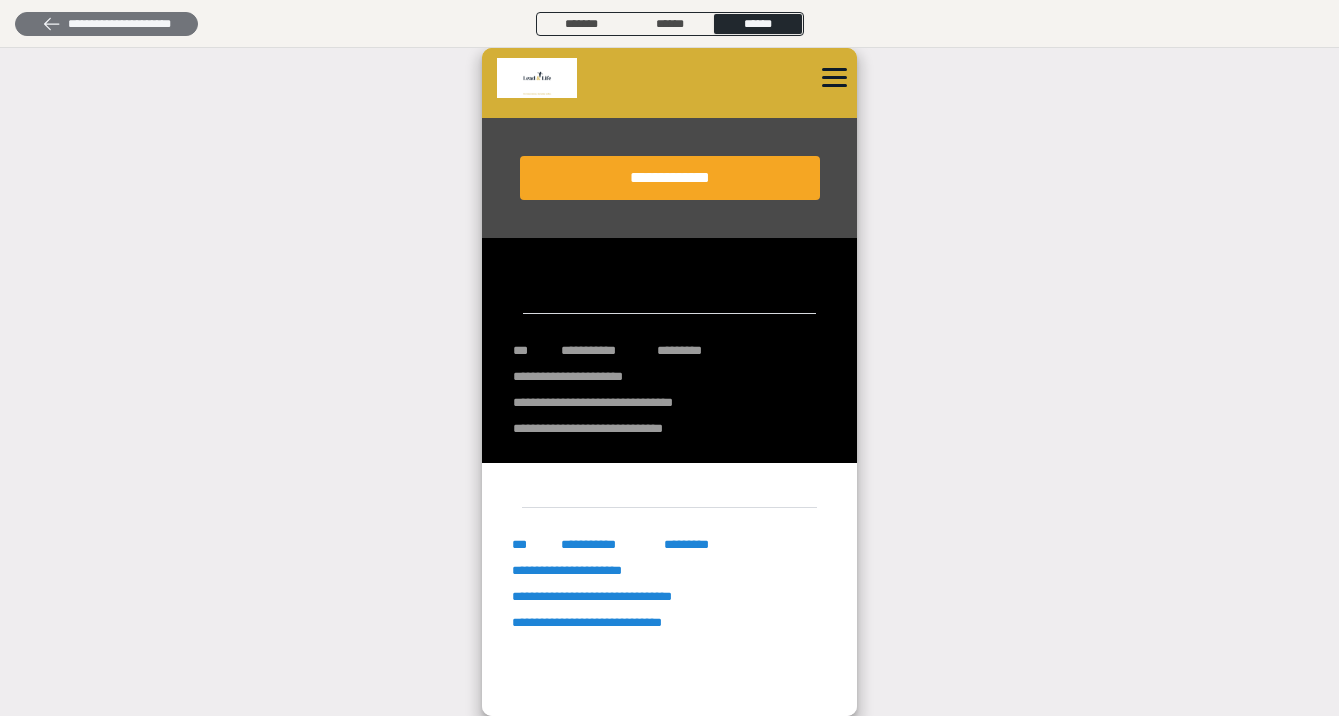click on "**********" at bounding box center [106, 24] 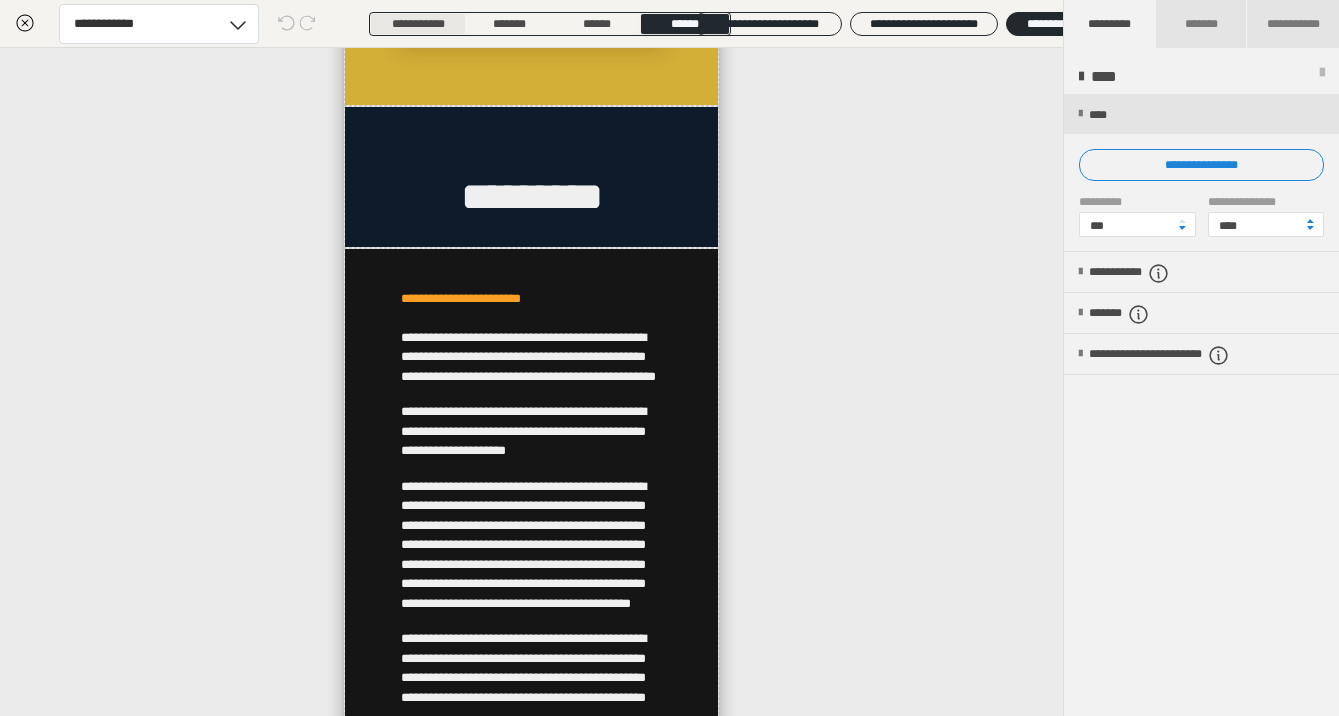 click on "**********" at bounding box center (418, 24) 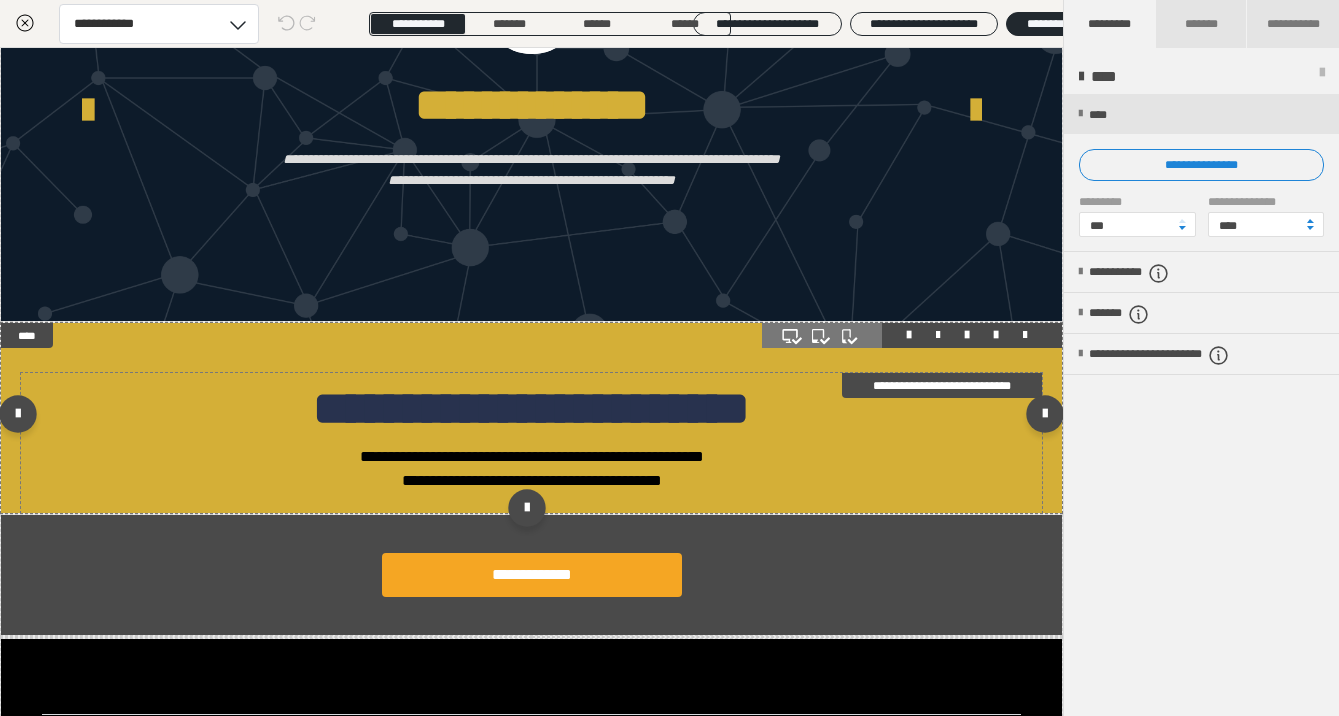 click on "**********" at bounding box center (531, 408) 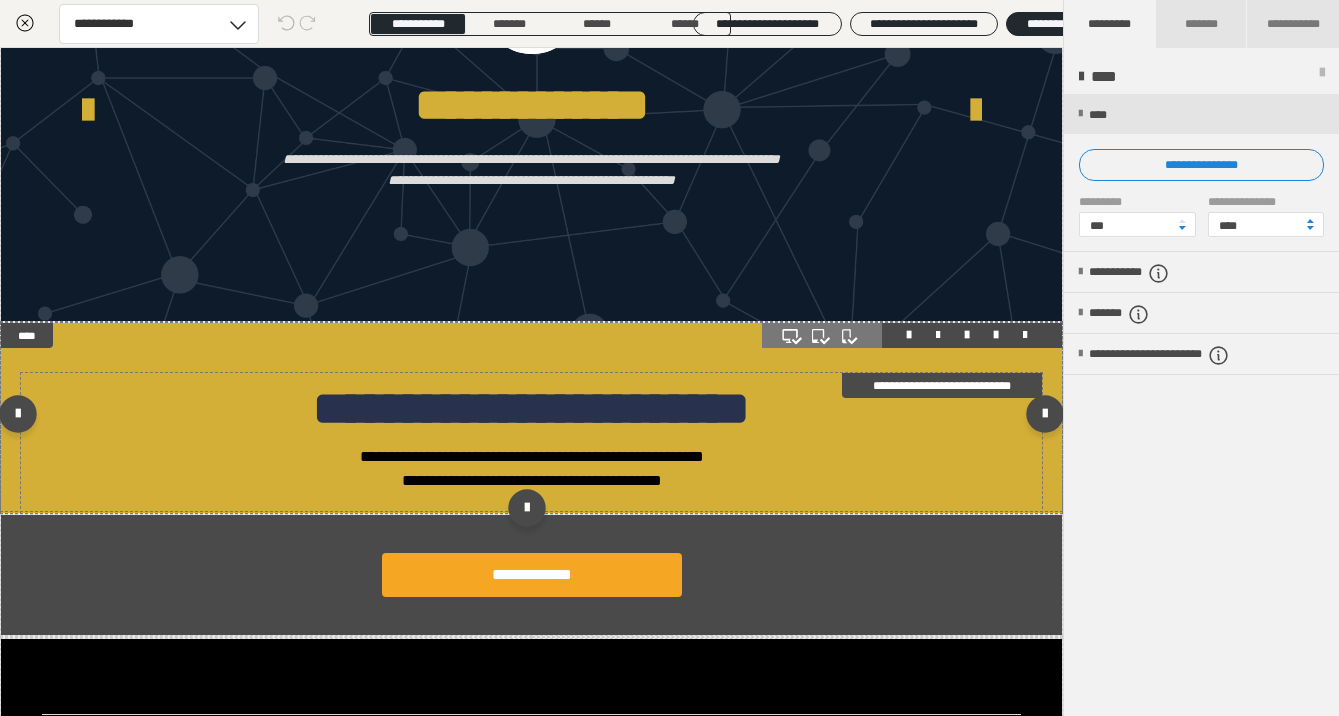 click on "**********" at bounding box center [531, 408] 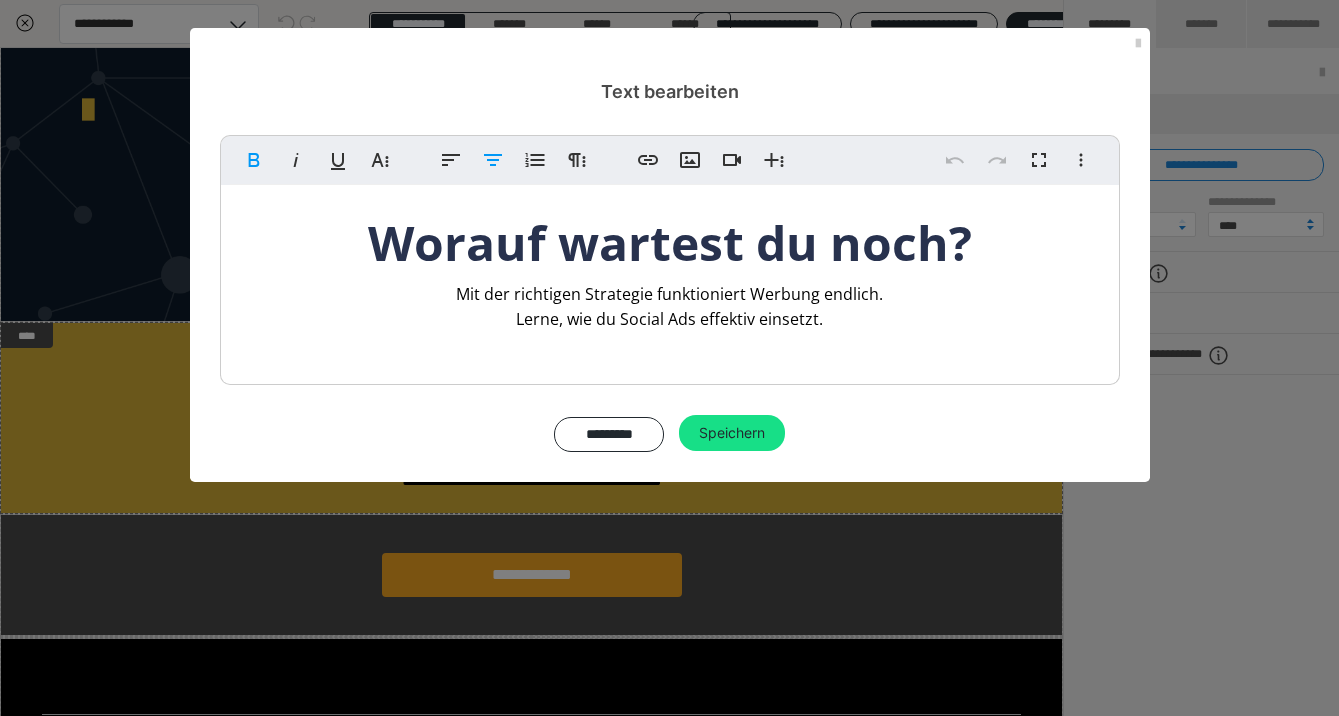 click on "Worauf wartest du noch?" at bounding box center [670, 242] 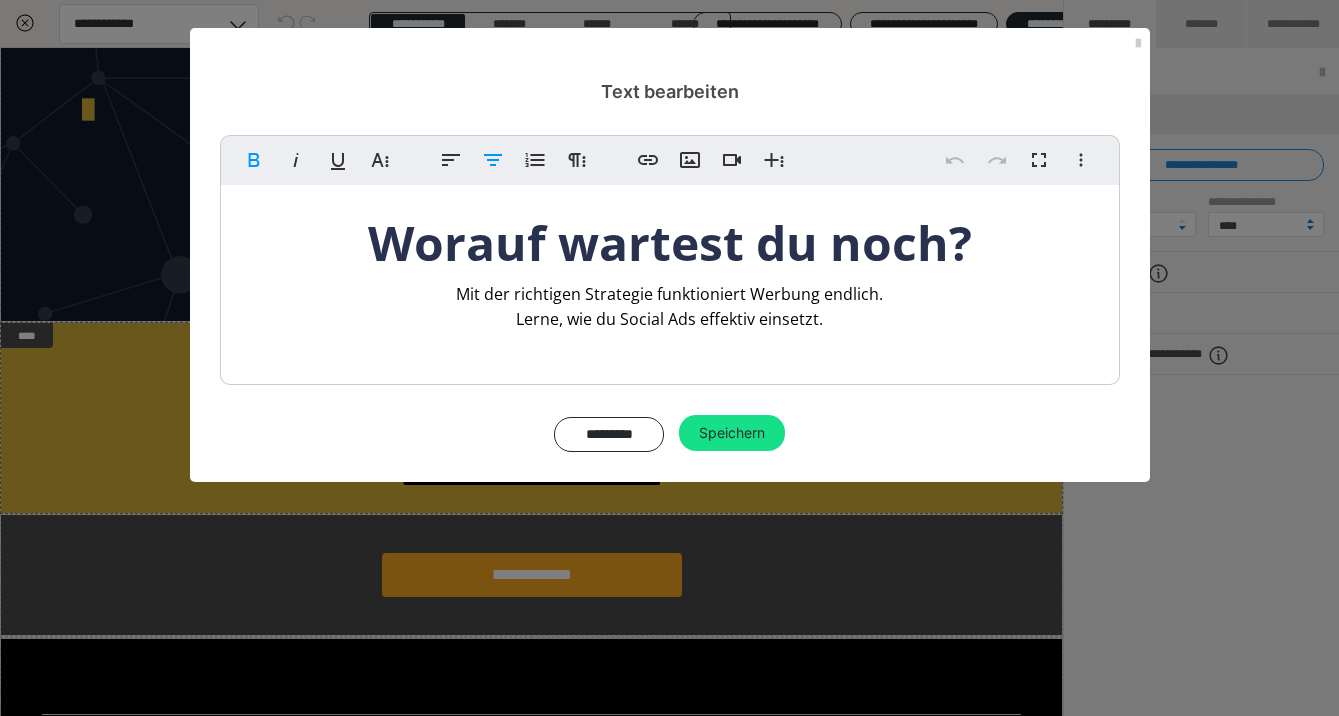 click on "Worauf wartest du noch?" at bounding box center (670, 242) 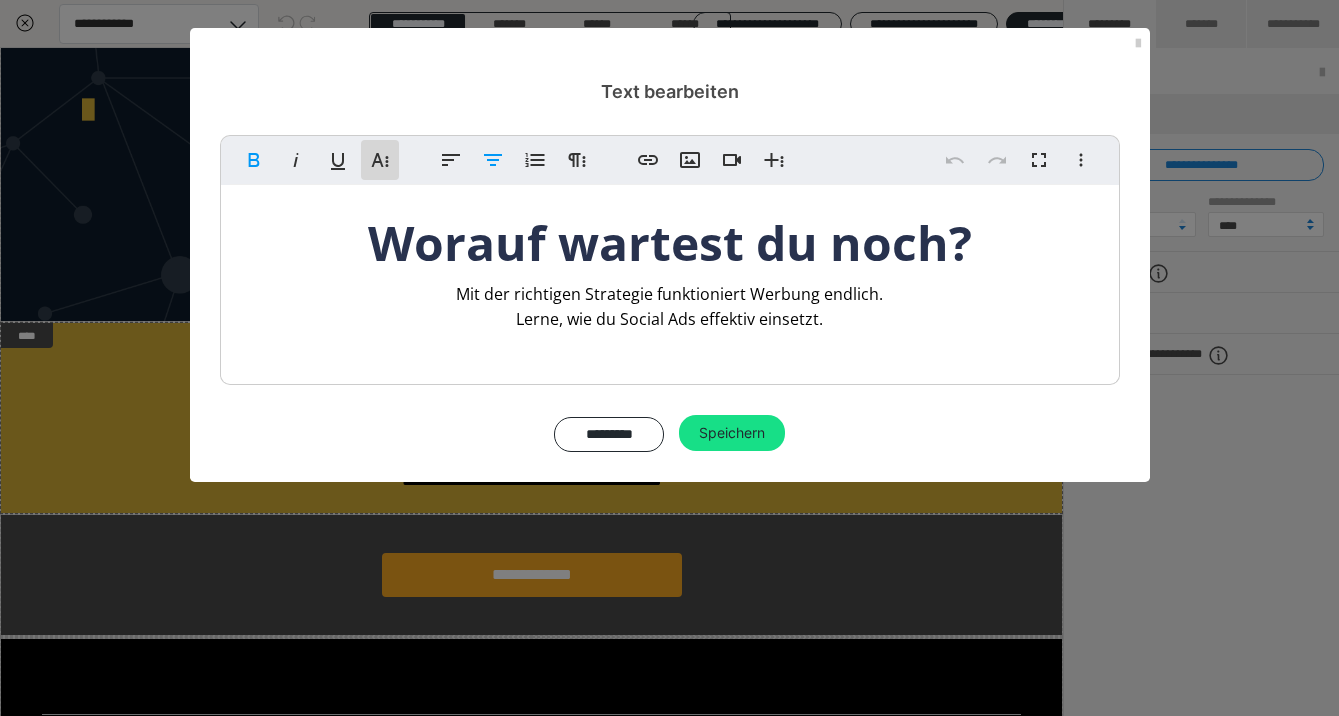 click 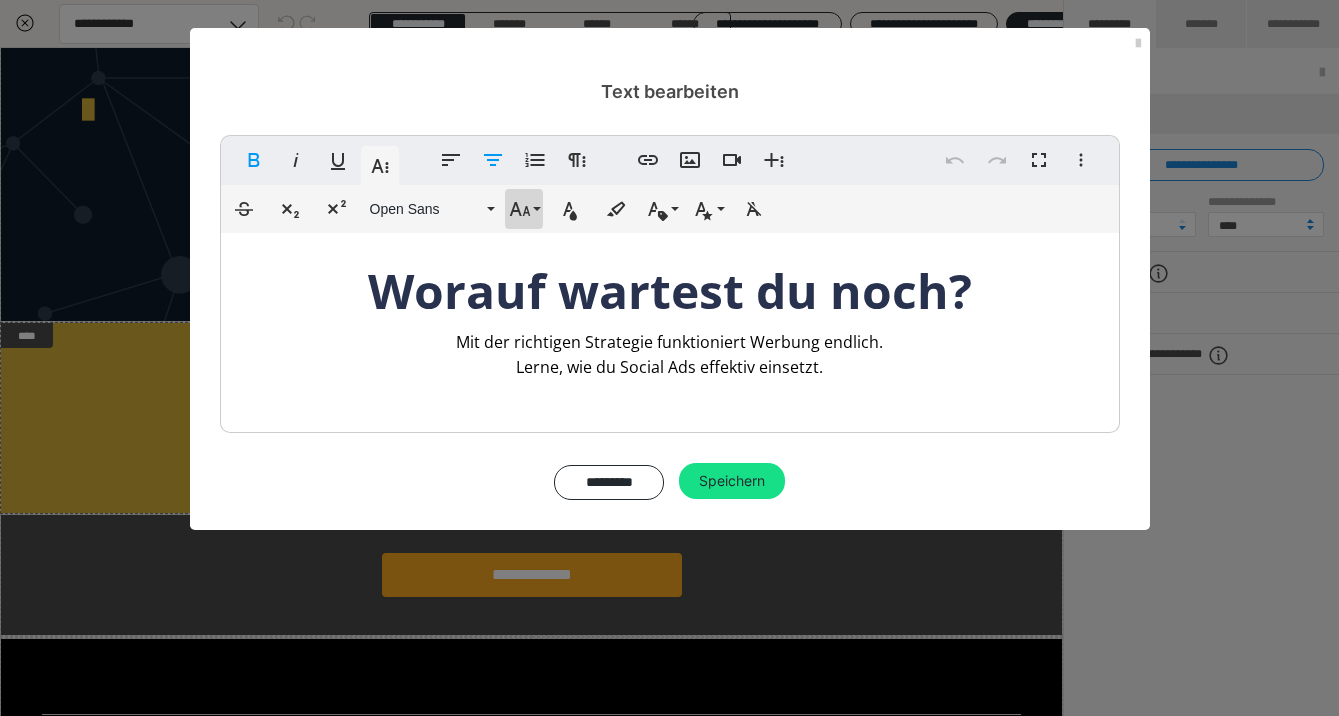 click 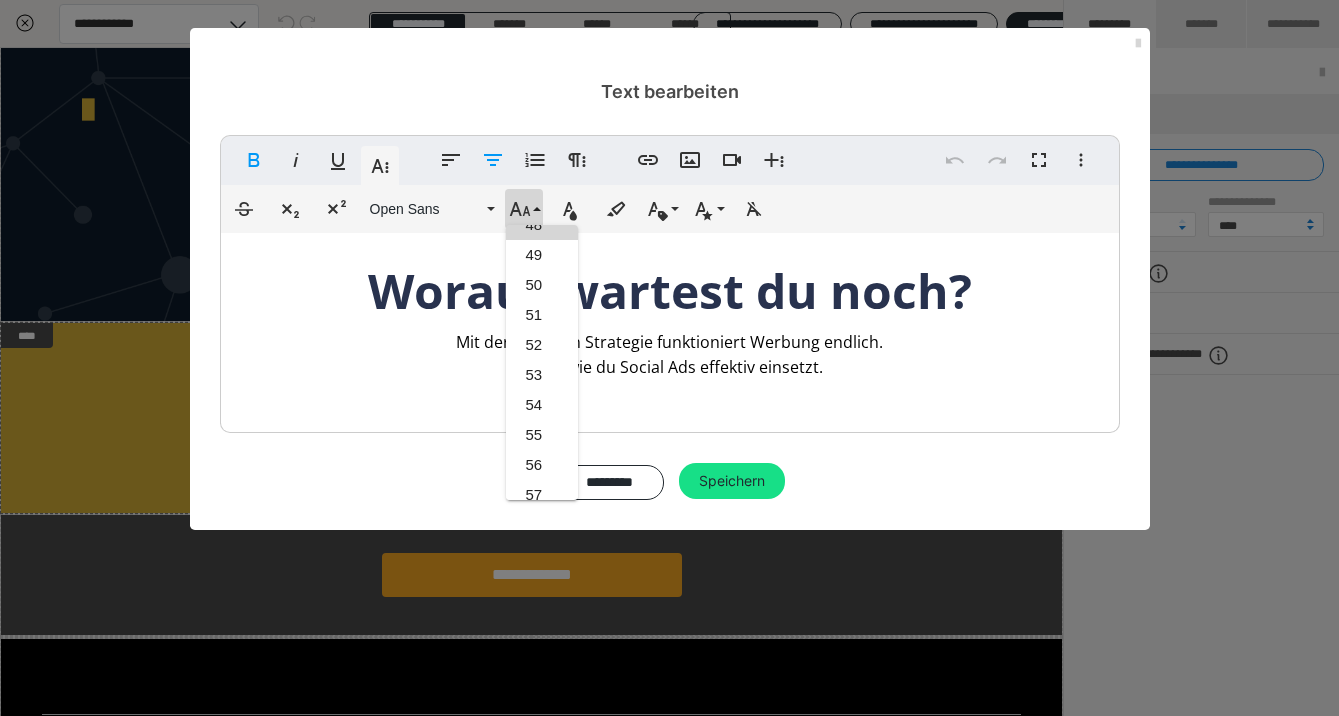 click at bounding box center [1138, 44] 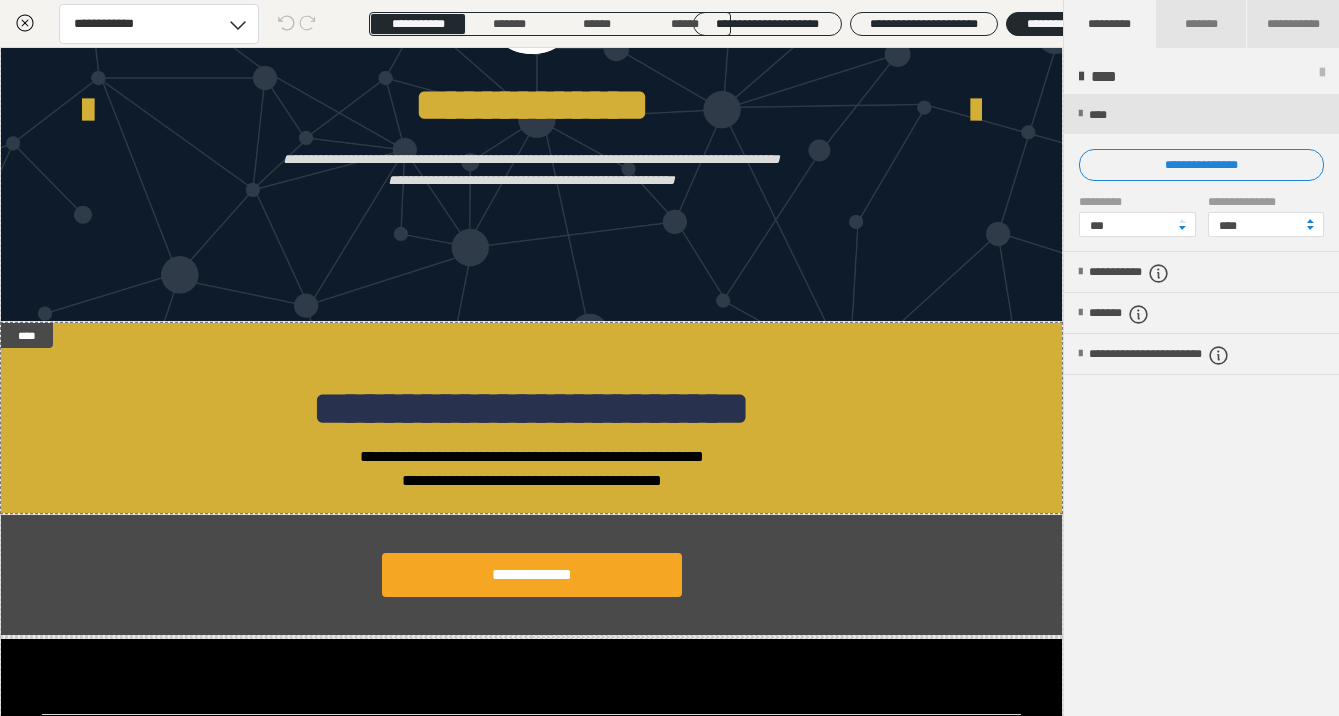 click on "**********" at bounding box center [1201, 406] 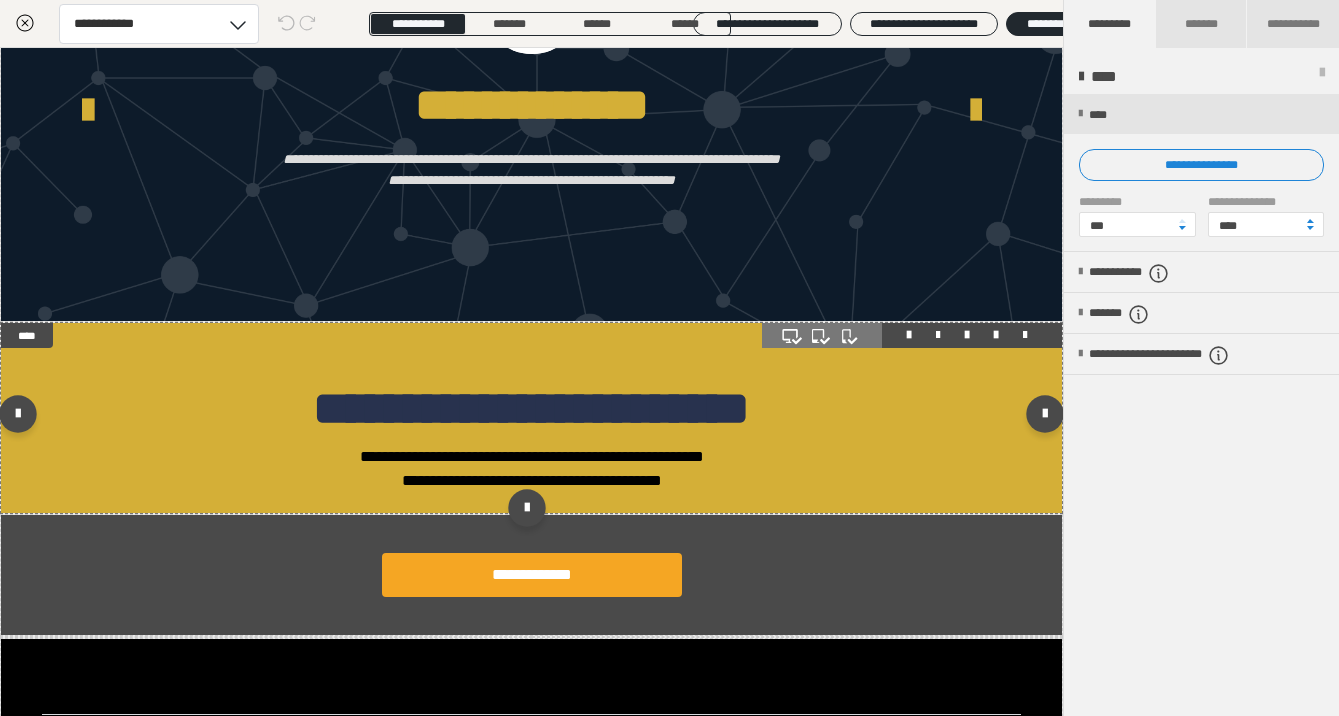 click at bounding box center (938, 335) 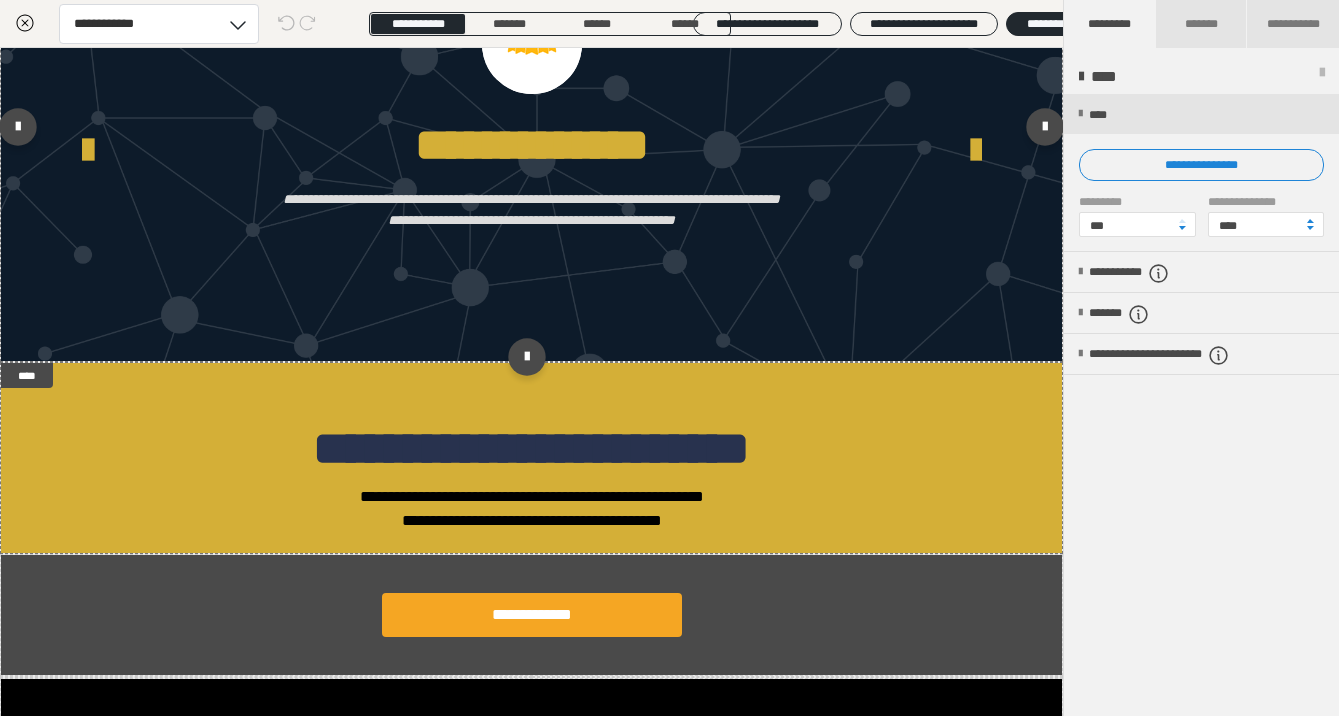 click on "**********" at bounding box center (1162, 131) 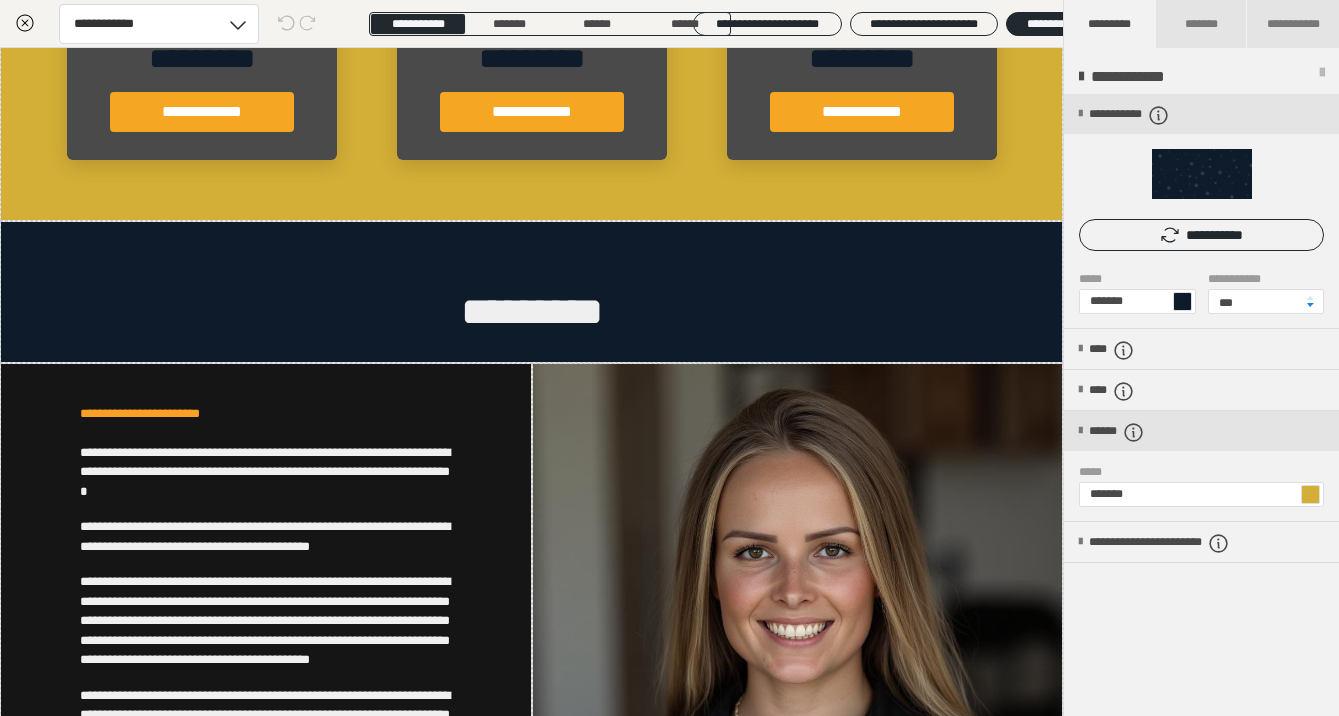 scroll, scrollTop: 1906, scrollLeft: 0, axis: vertical 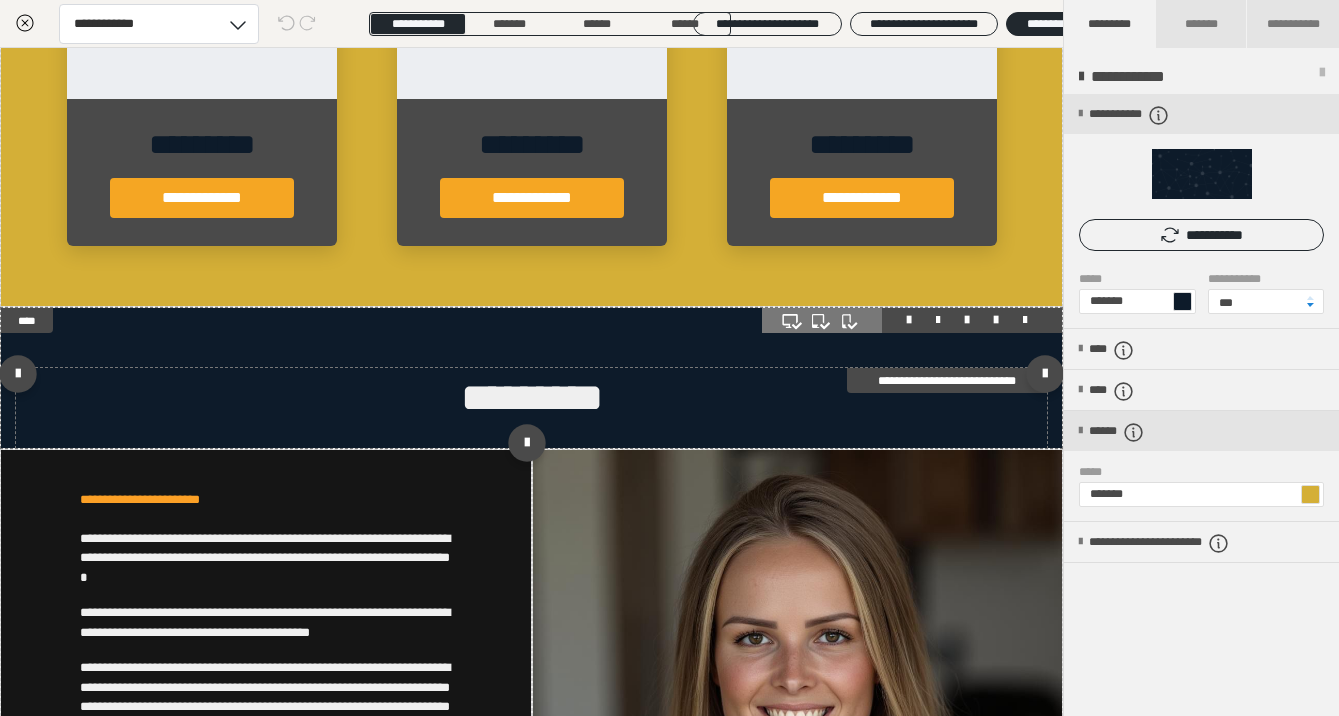 click on "*********" at bounding box center (532, 397) 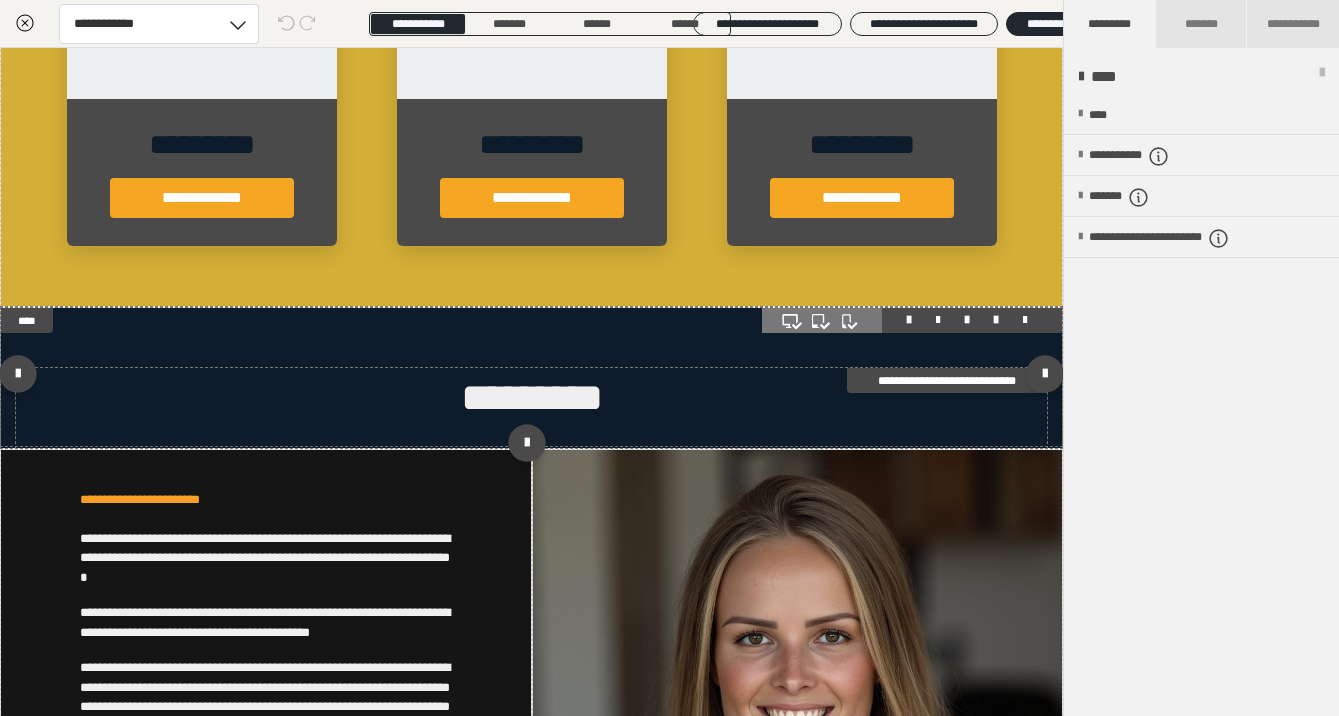 click on "*********" at bounding box center (532, 397) 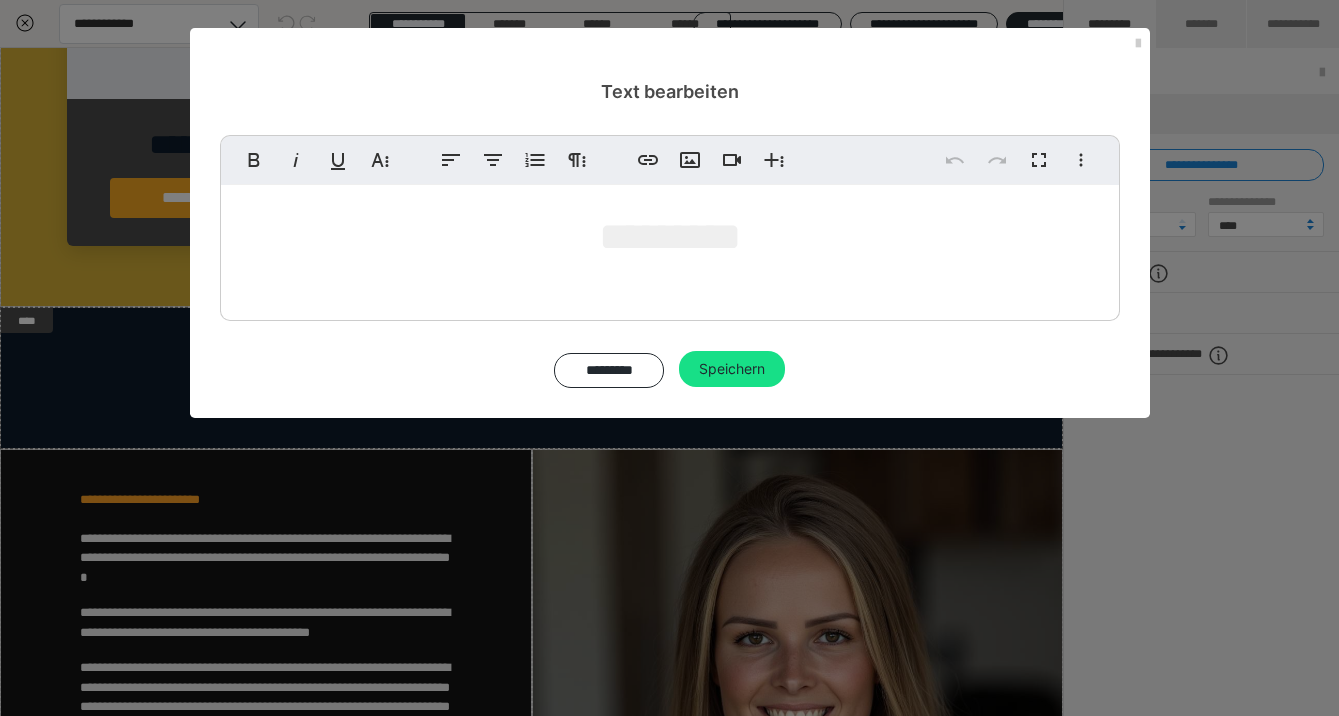 click on "*********" at bounding box center [670, 236] 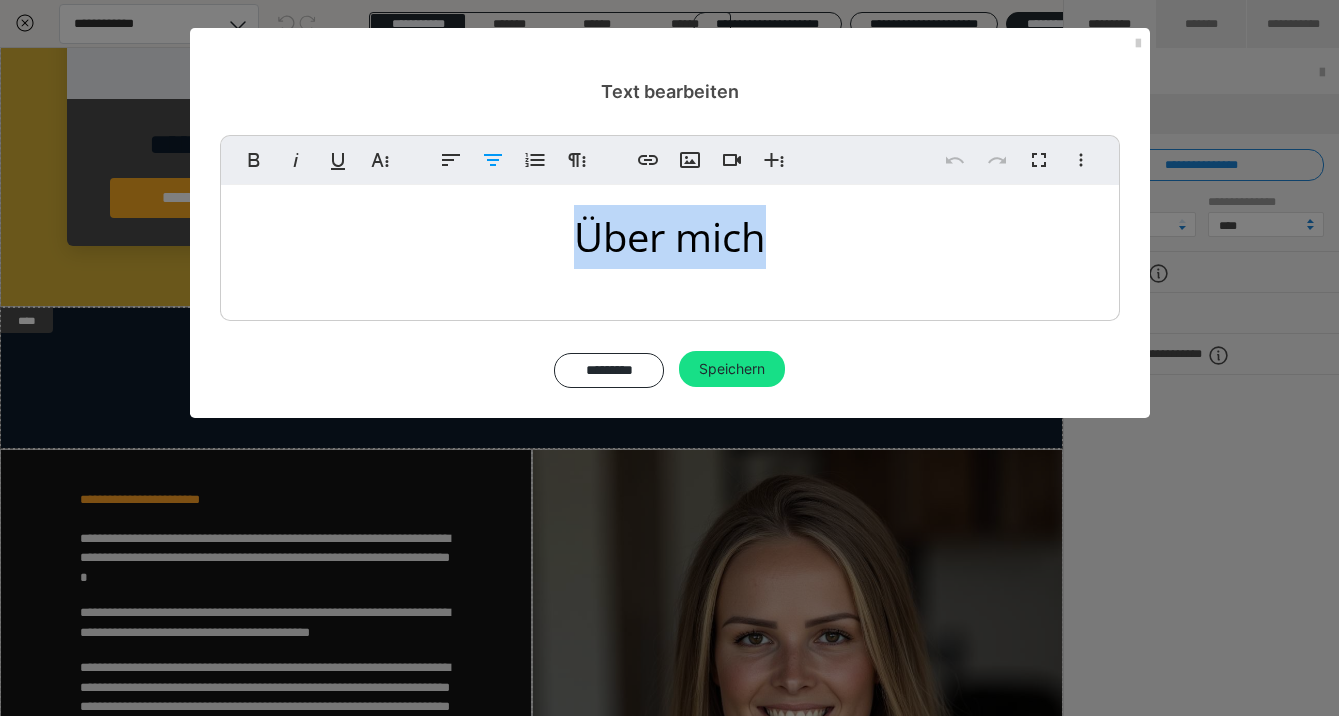 drag, startPoint x: 768, startPoint y: 236, endPoint x: 513, endPoint y: 219, distance: 255.56604 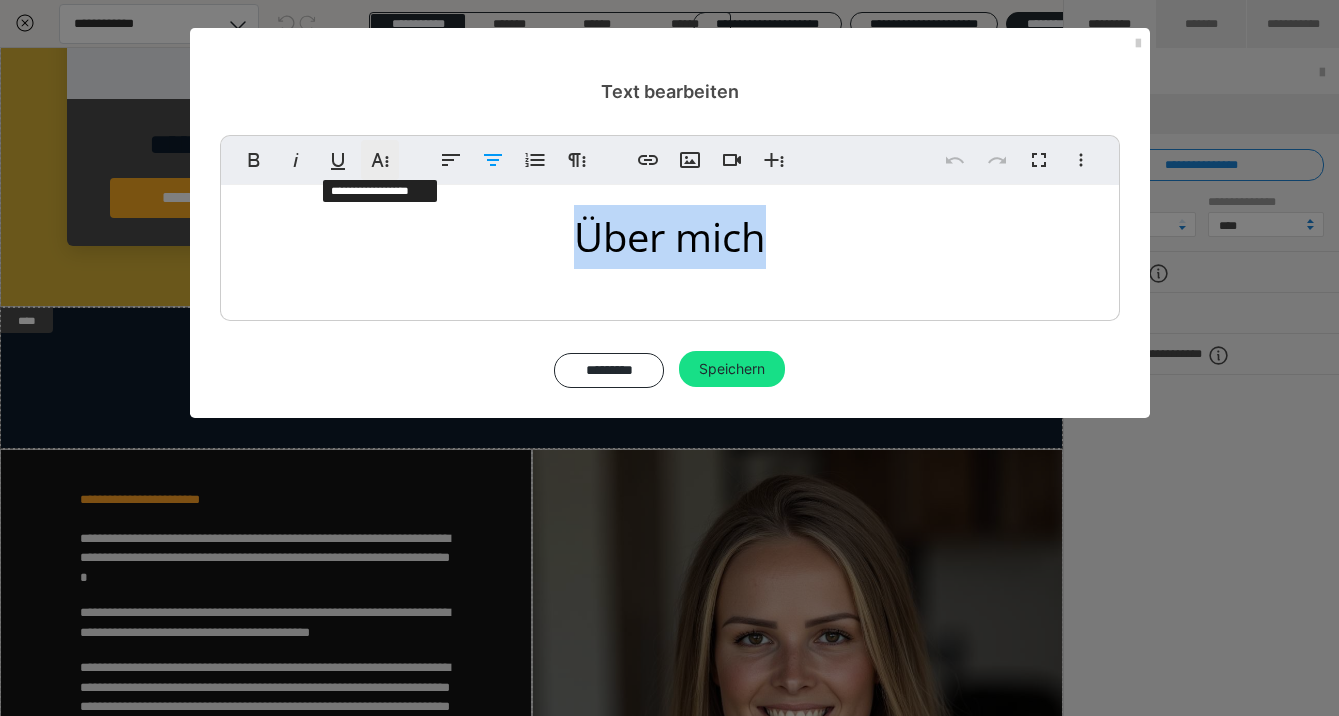 click 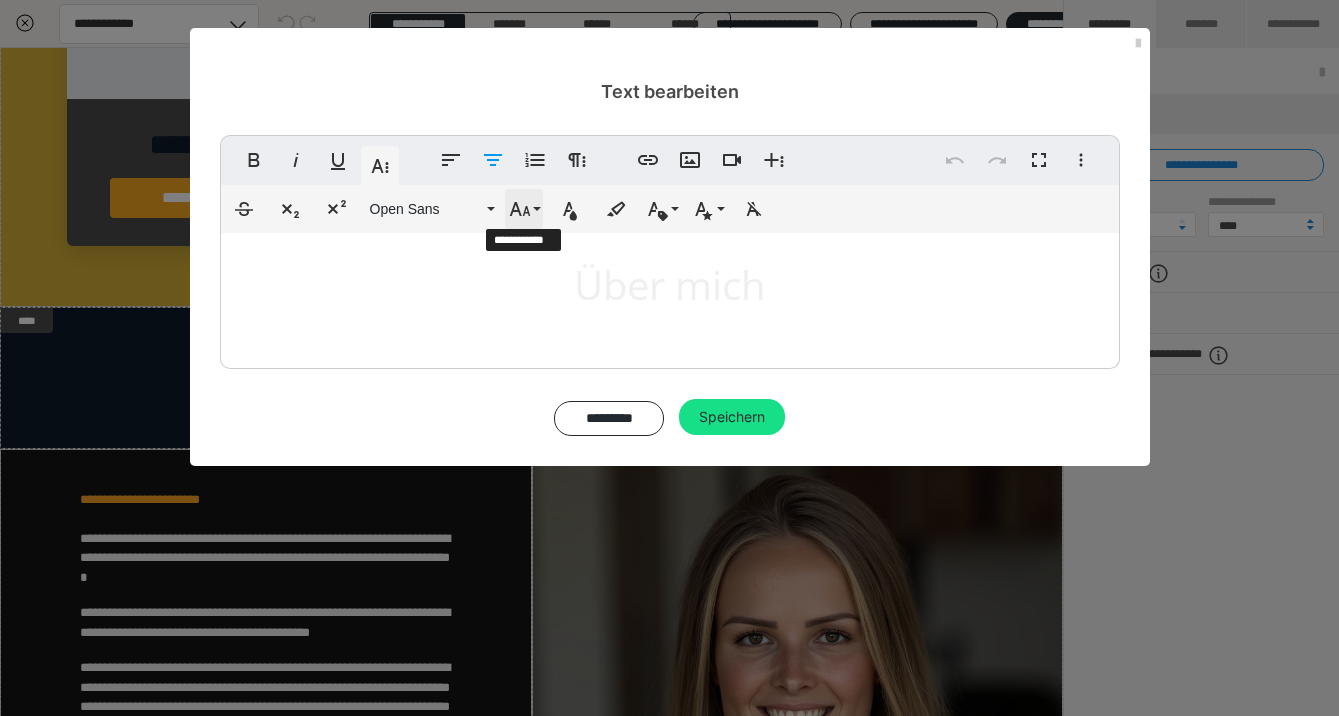 click 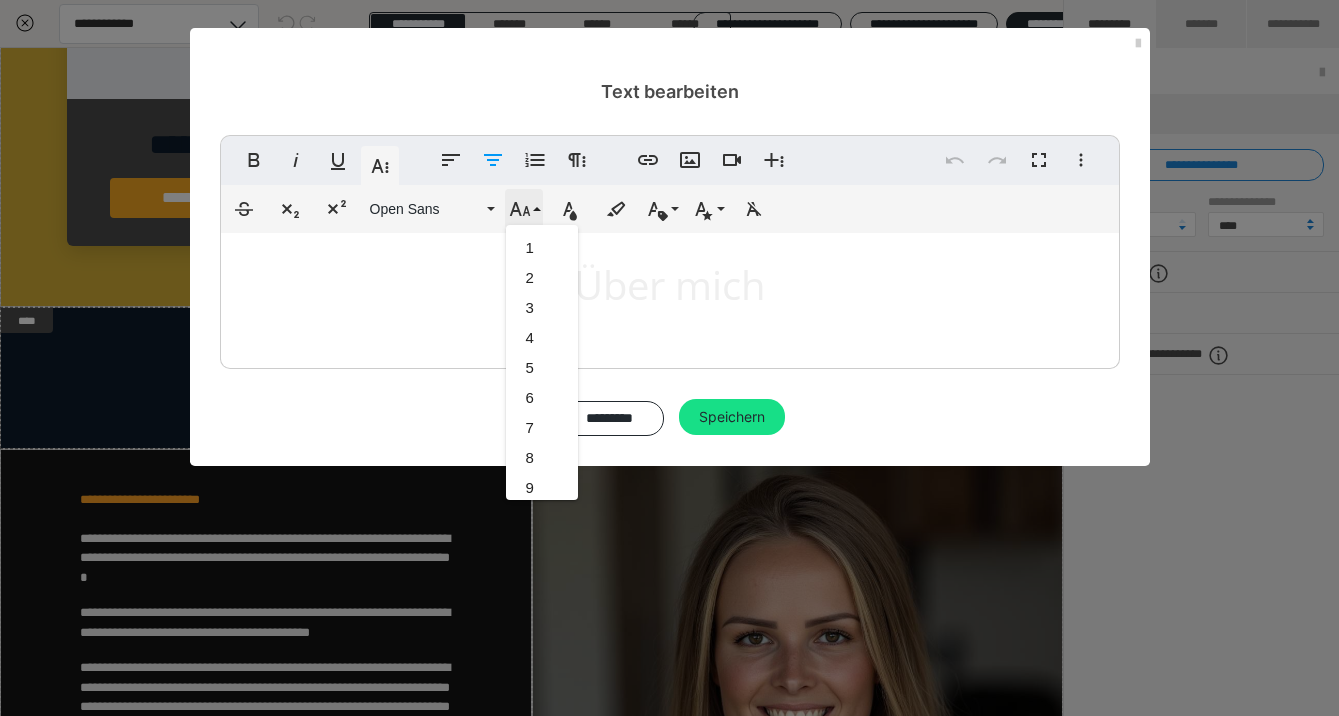 scroll, scrollTop: 1193, scrollLeft: 0, axis: vertical 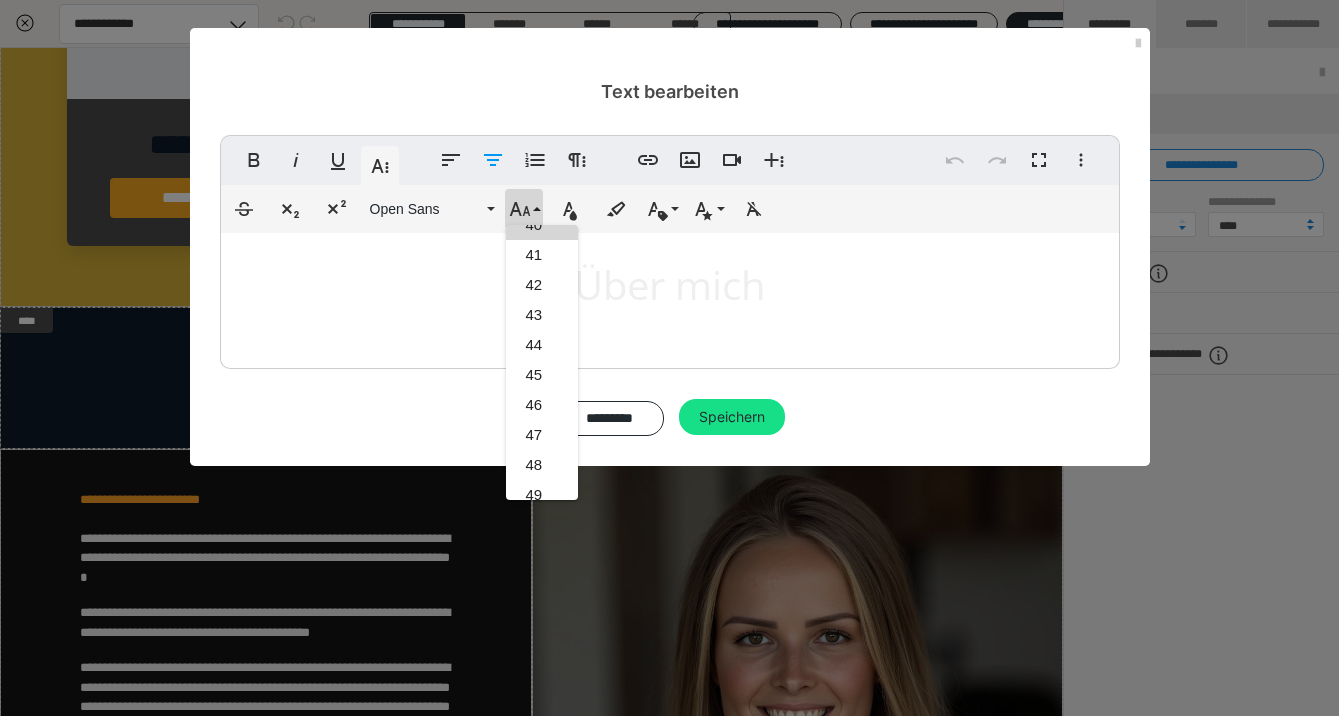 click on "Text bearbeiten" at bounding box center [670, 66] 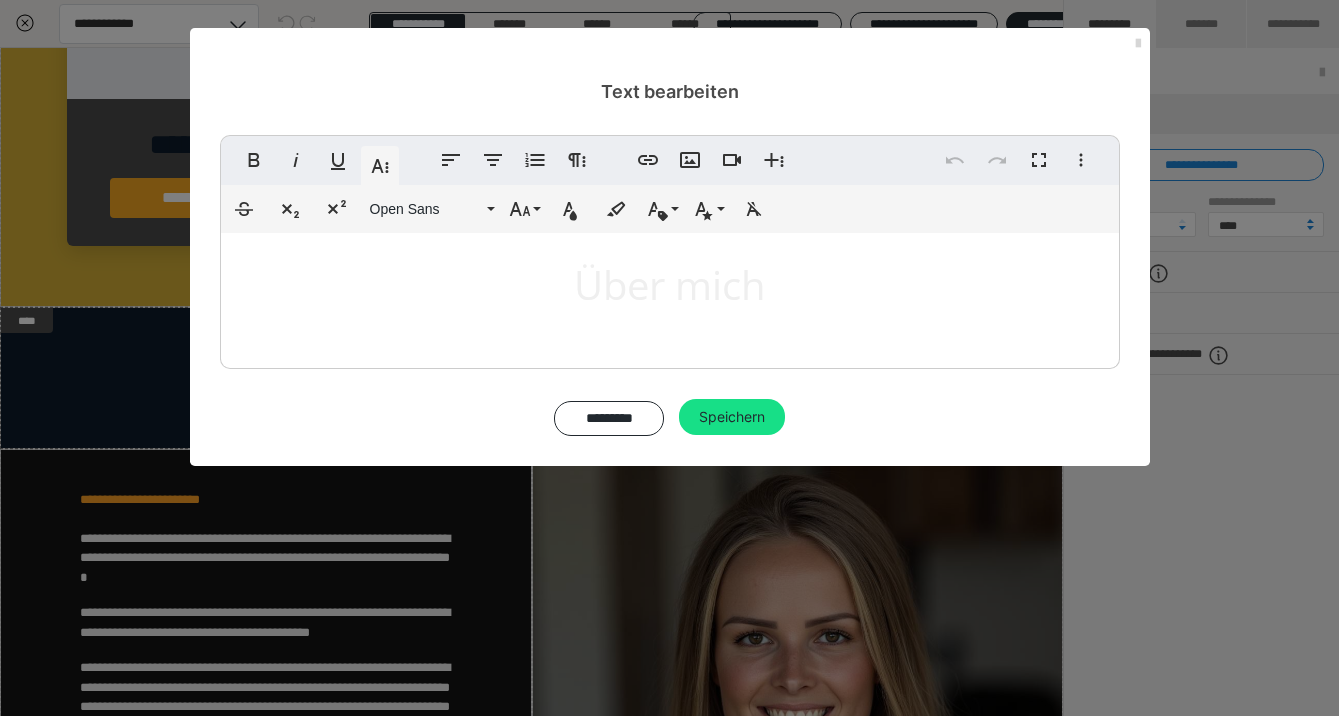 click at bounding box center (1138, 44) 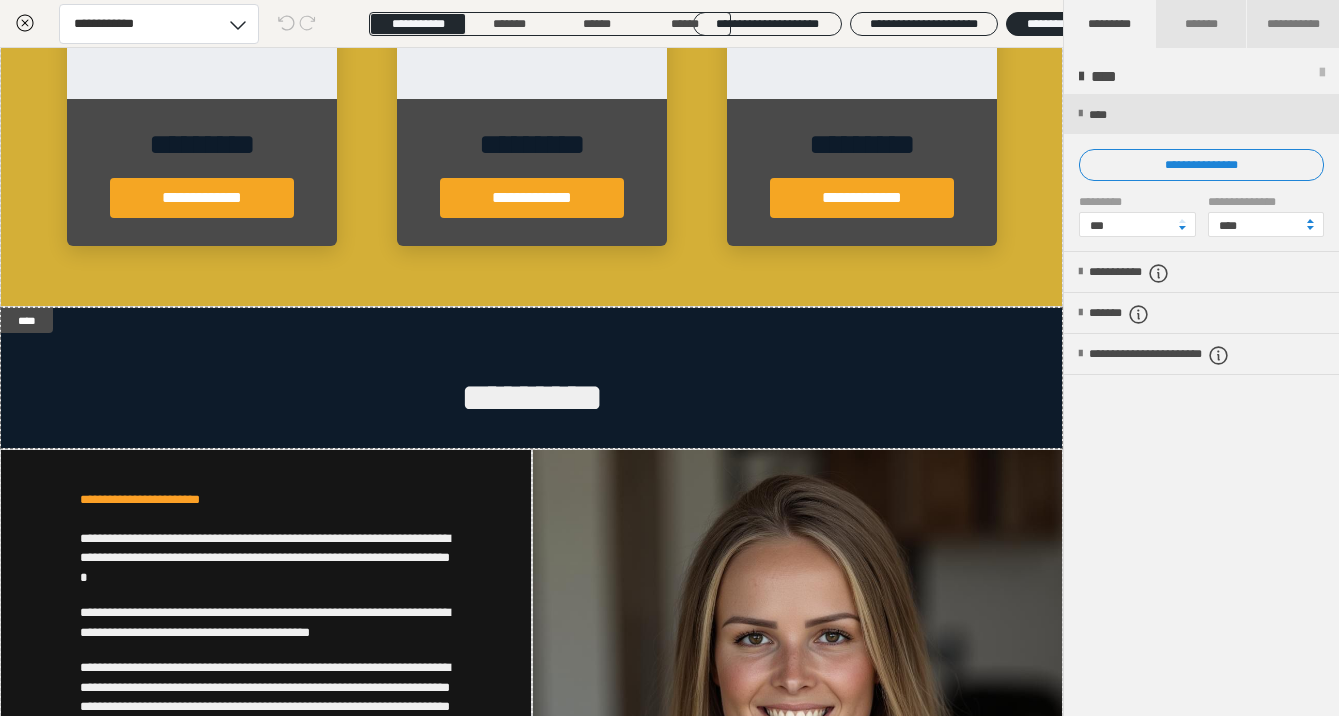 click on "**********" at bounding box center [1201, 406] 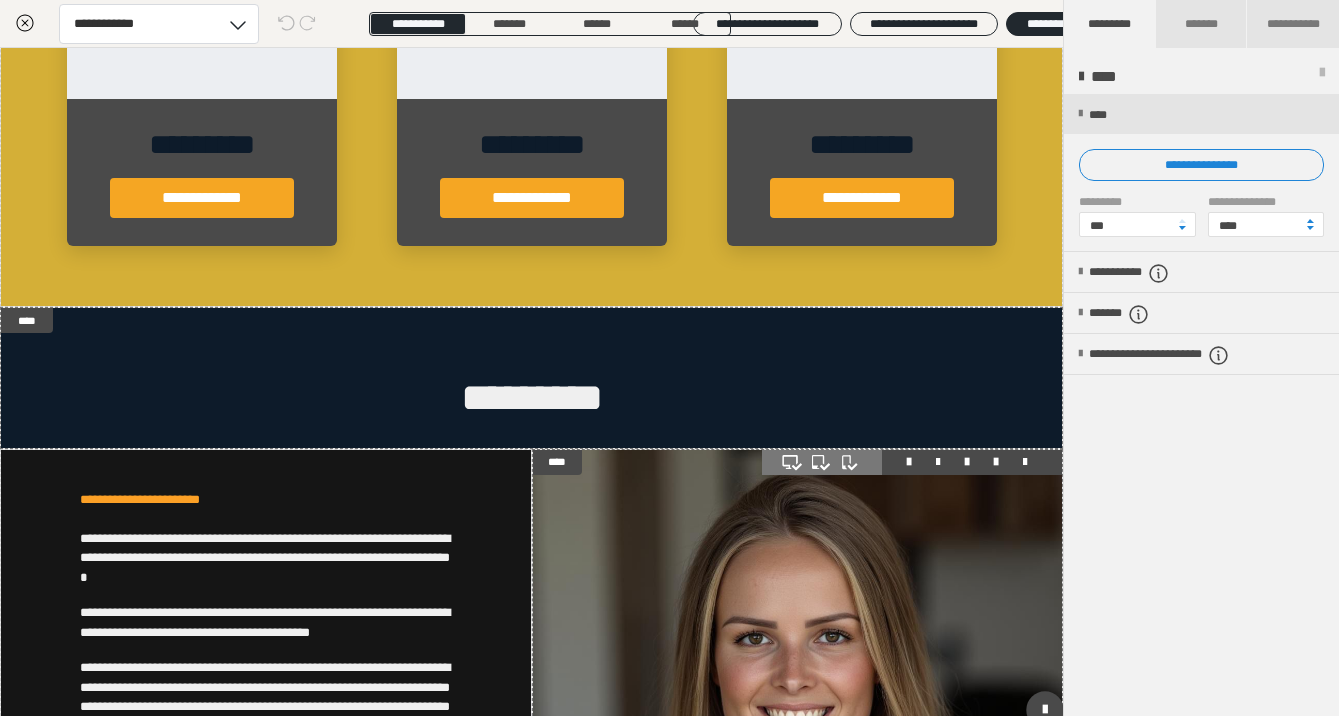 click at bounding box center (798, 715) 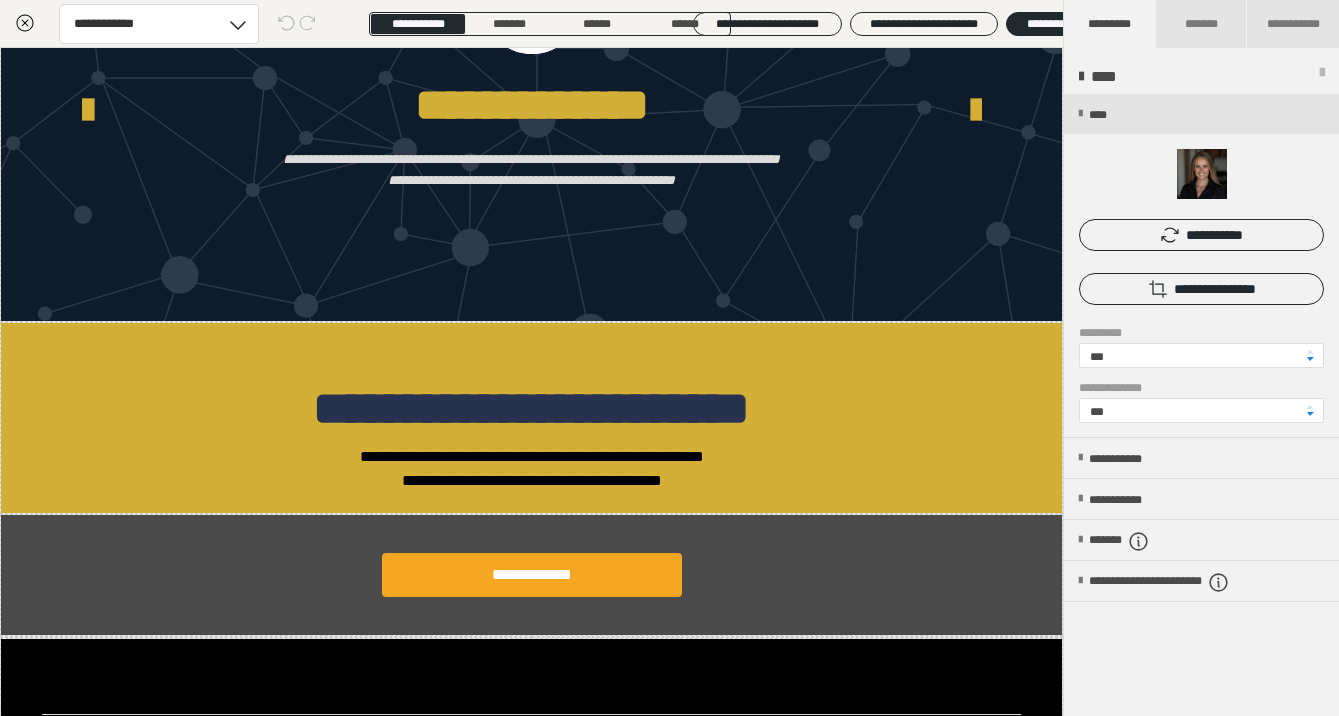 scroll, scrollTop: 3066, scrollLeft: 0, axis: vertical 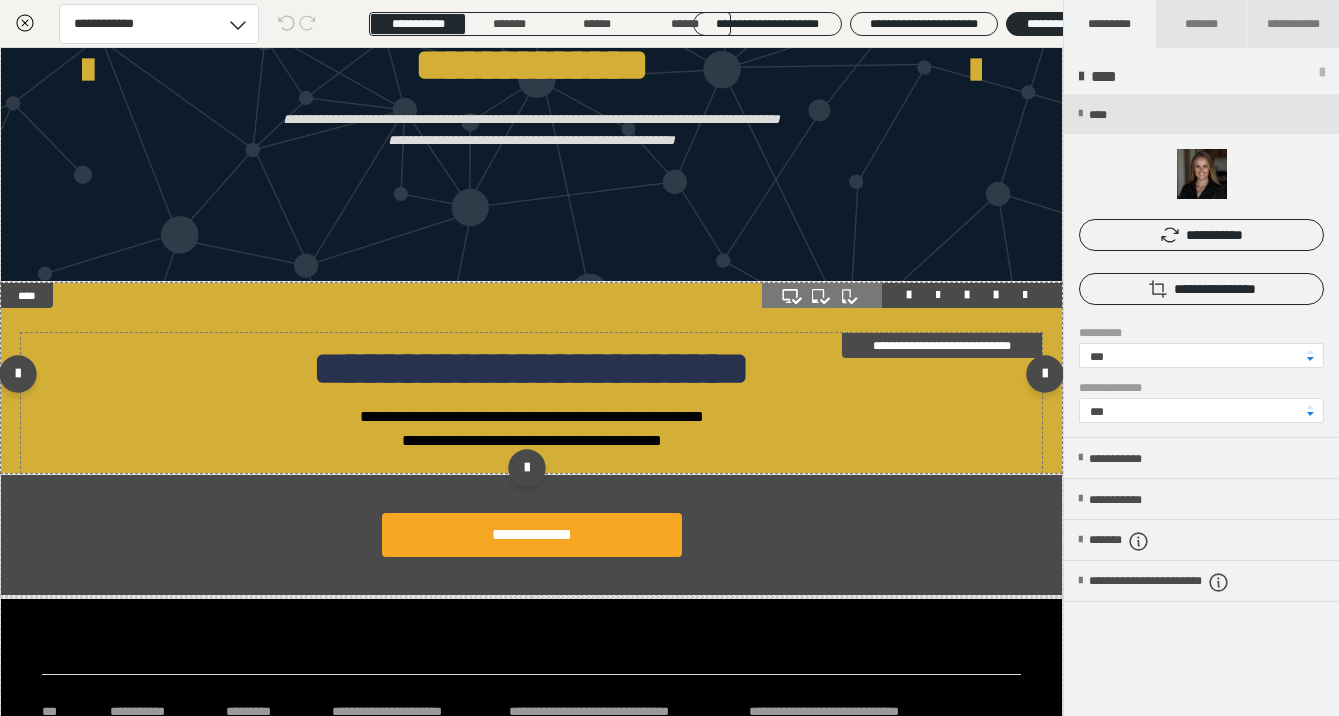 click on "**********" at bounding box center (531, 368) 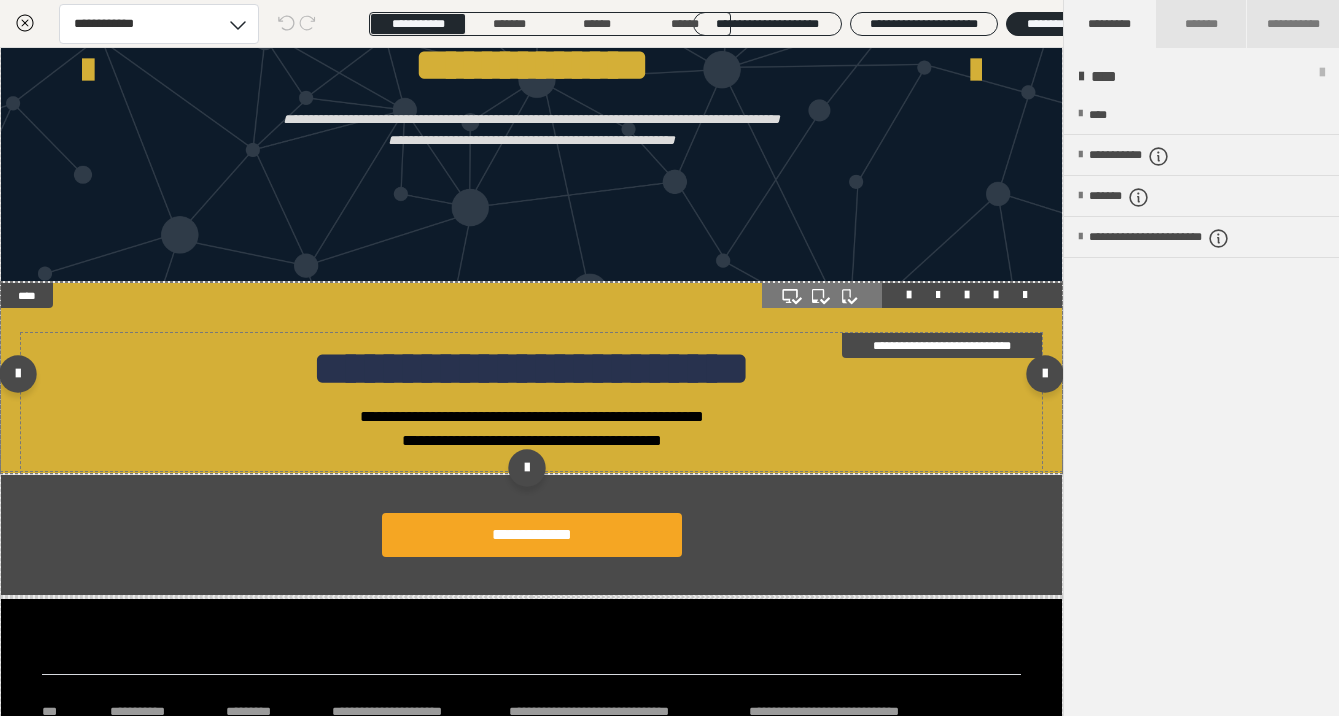 click on "**********" at bounding box center (531, 368) 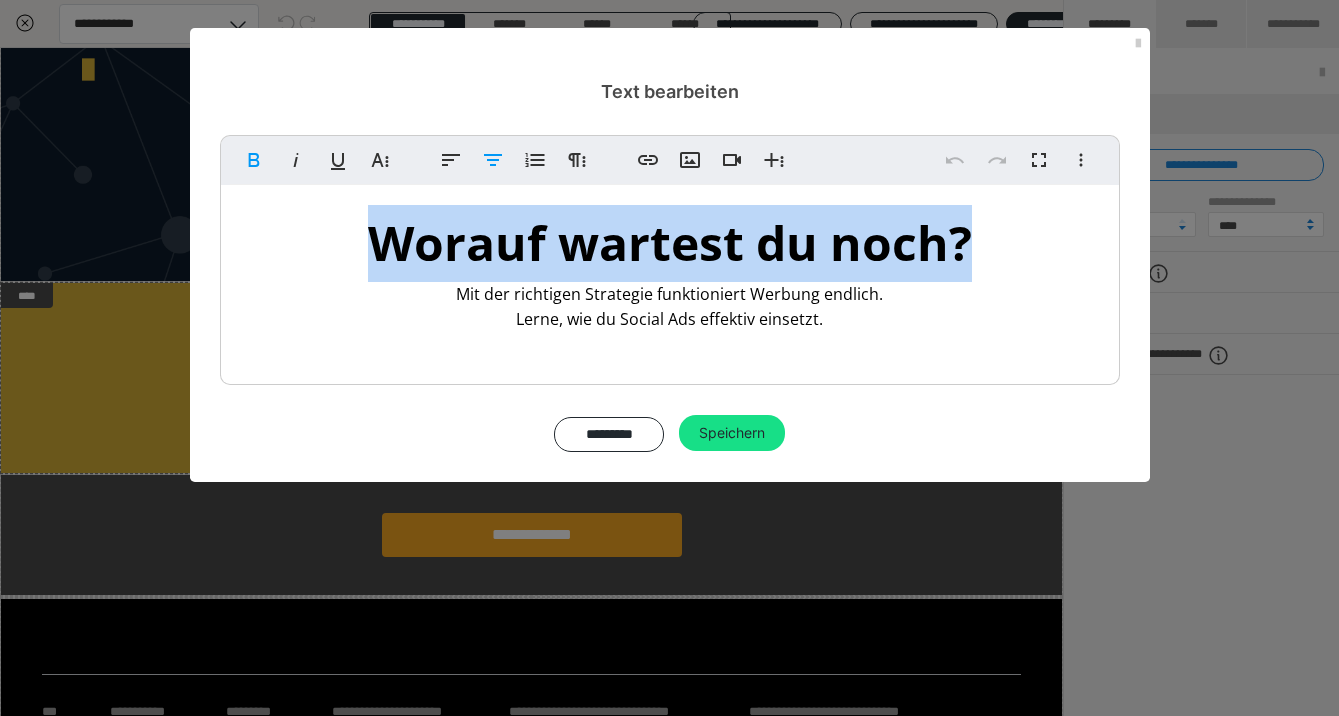 drag, startPoint x: 978, startPoint y: 241, endPoint x: 356, endPoint y: 235, distance: 622.02893 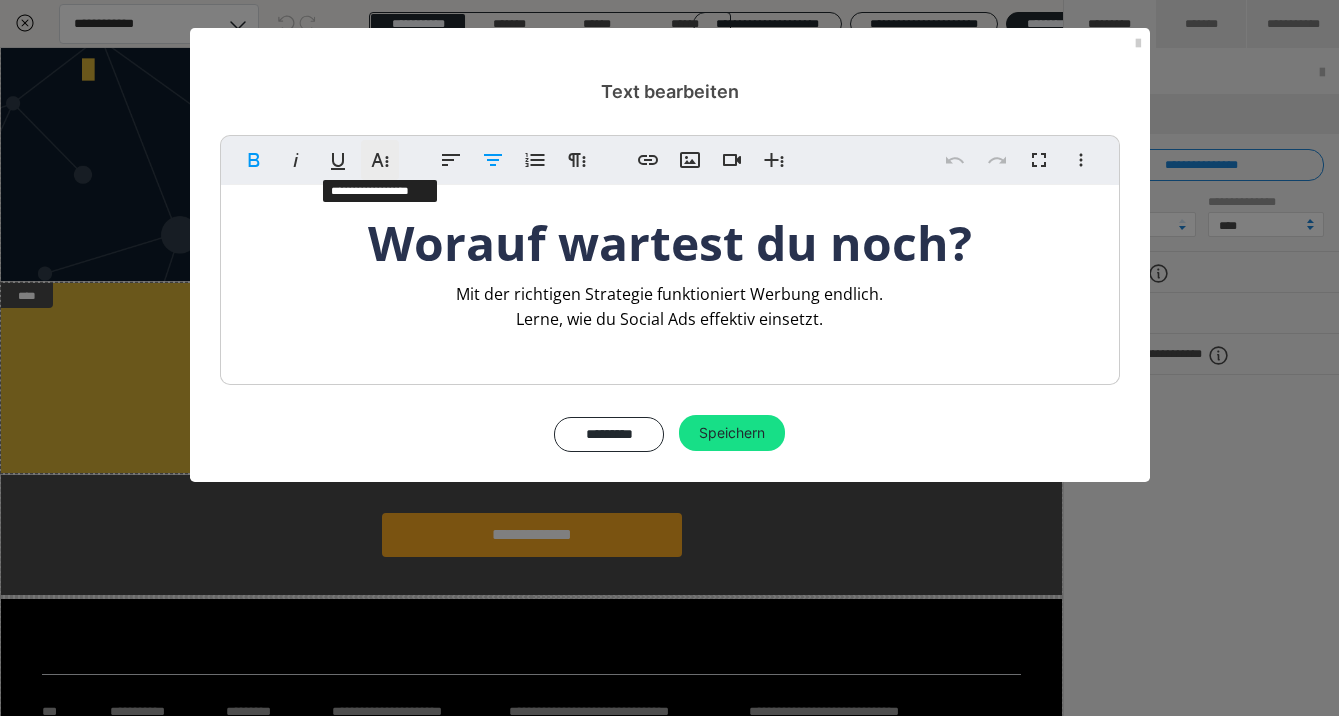 click 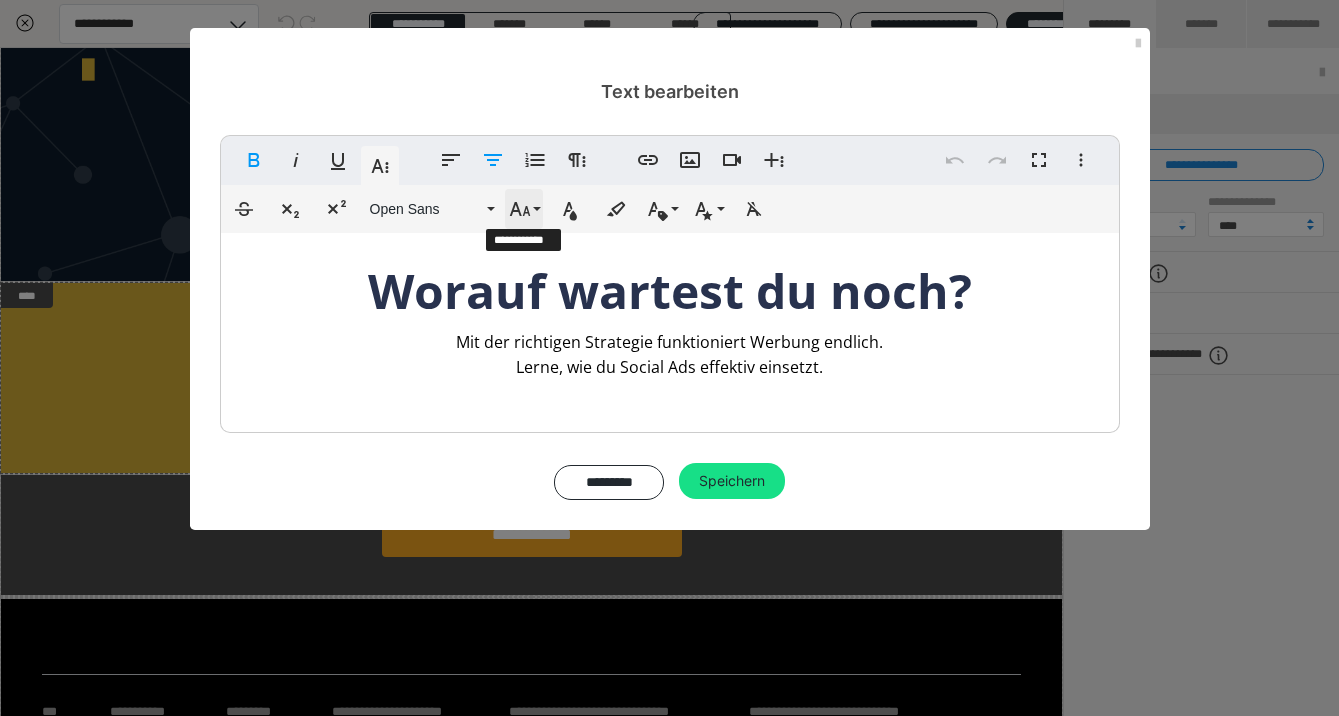 click 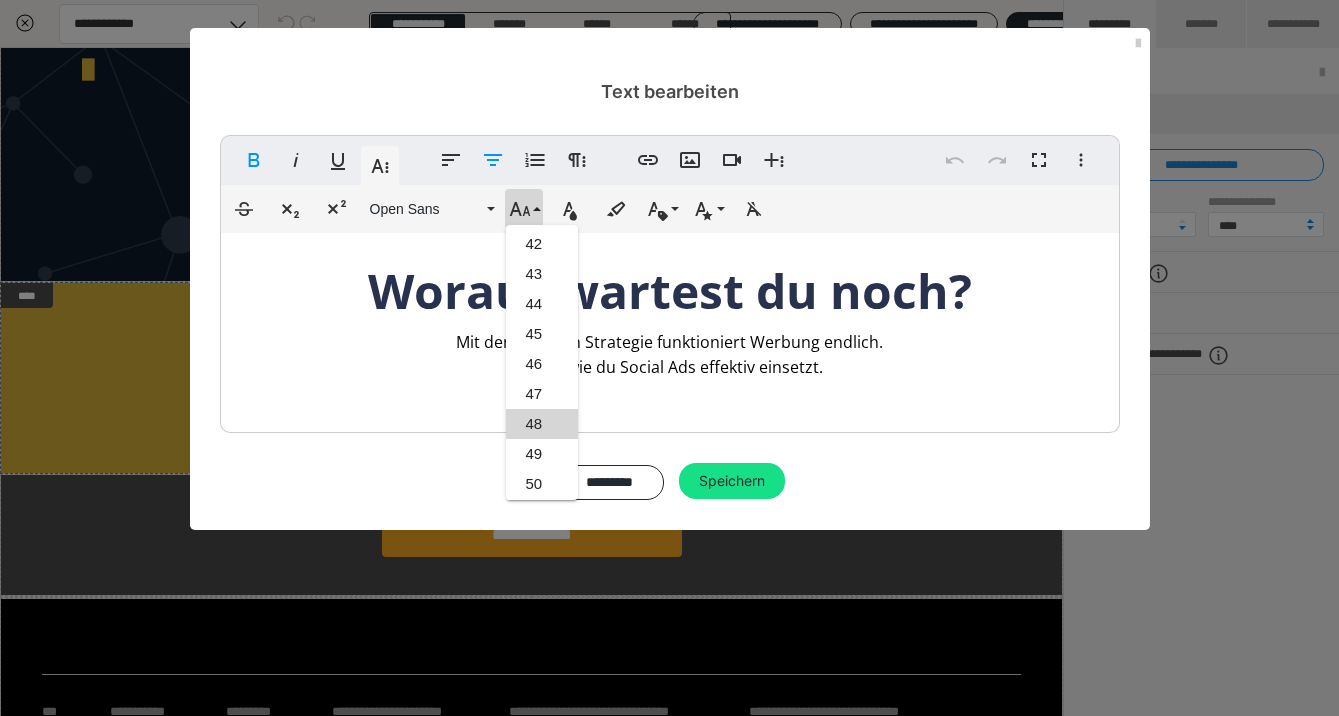 scroll, scrollTop: 1208, scrollLeft: 0, axis: vertical 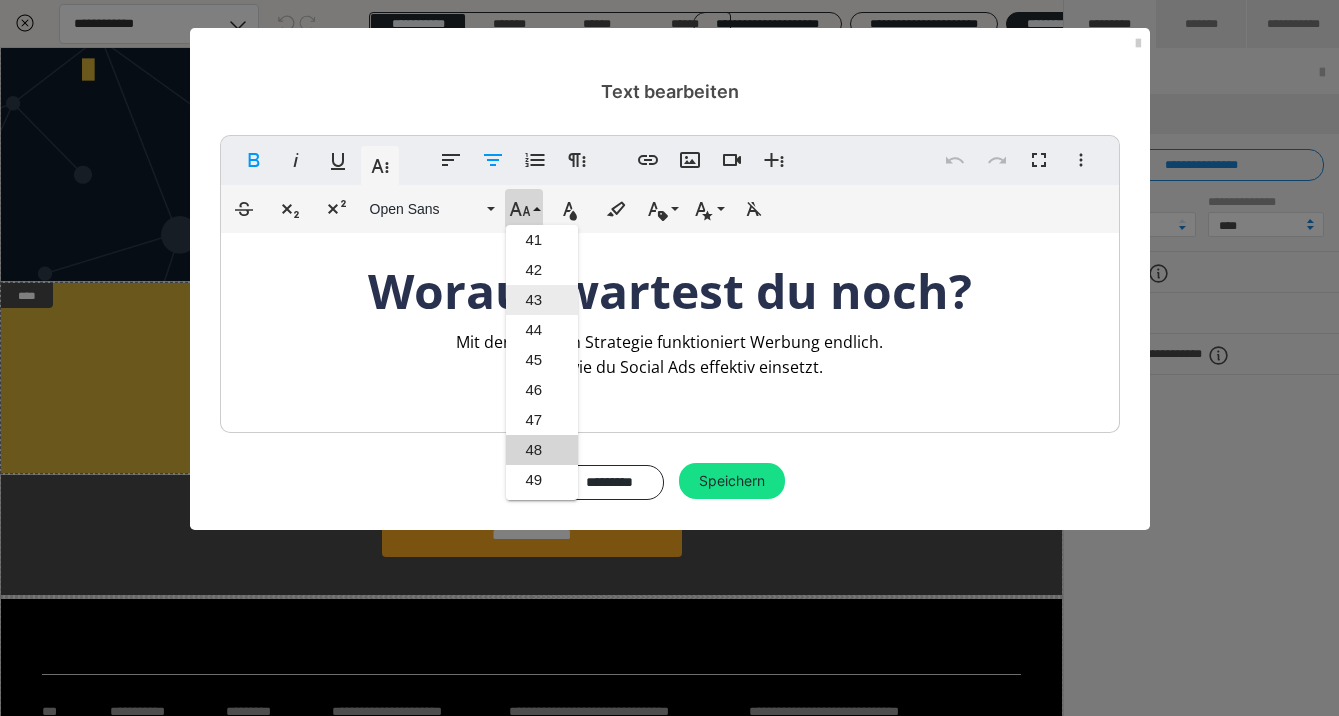 click on "43" at bounding box center (542, 300) 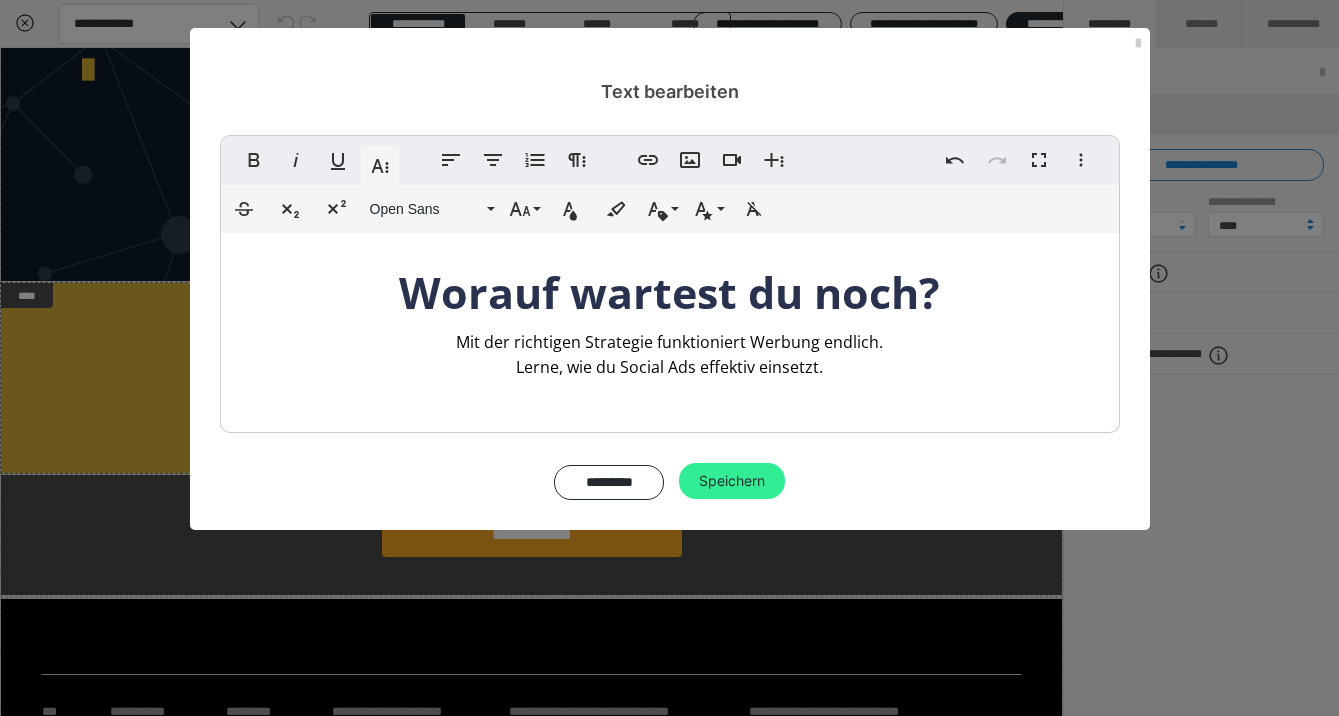 click on "Speichern" at bounding box center [732, 481] 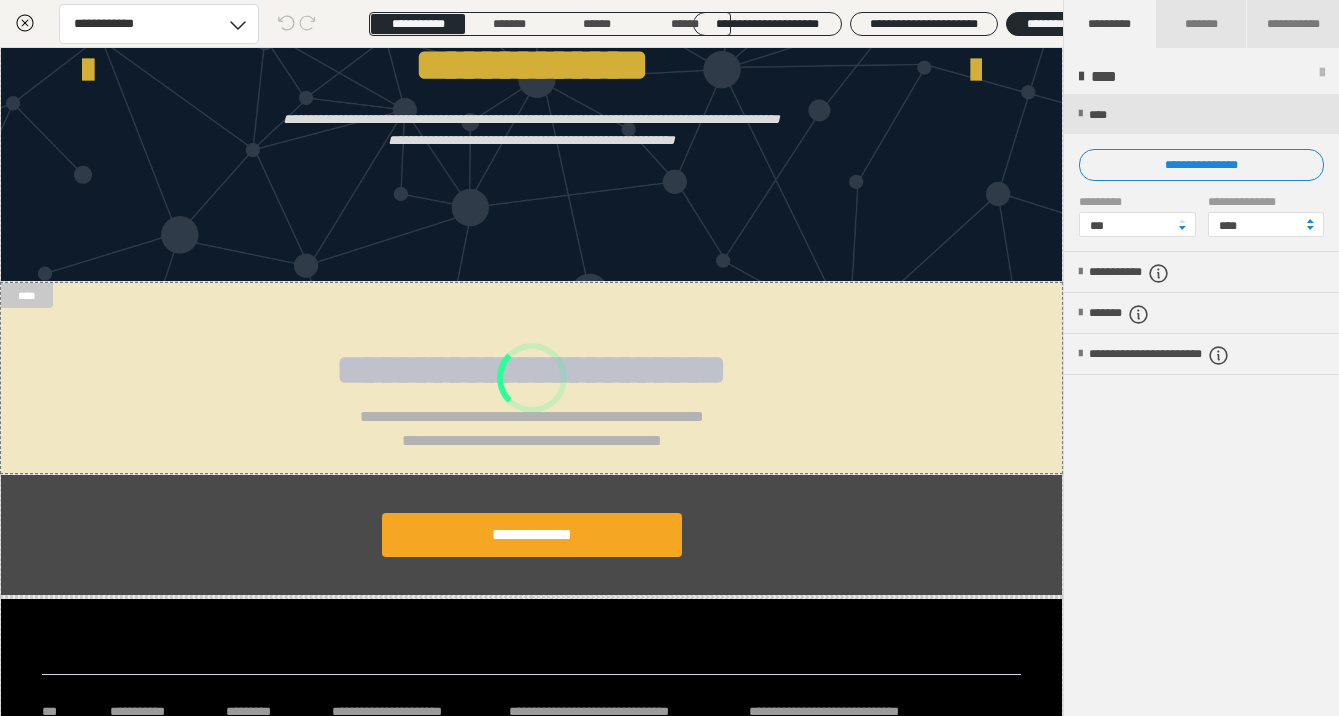 scroll, scrollTop: 3026, scrollLeft: 0, axis: vertical 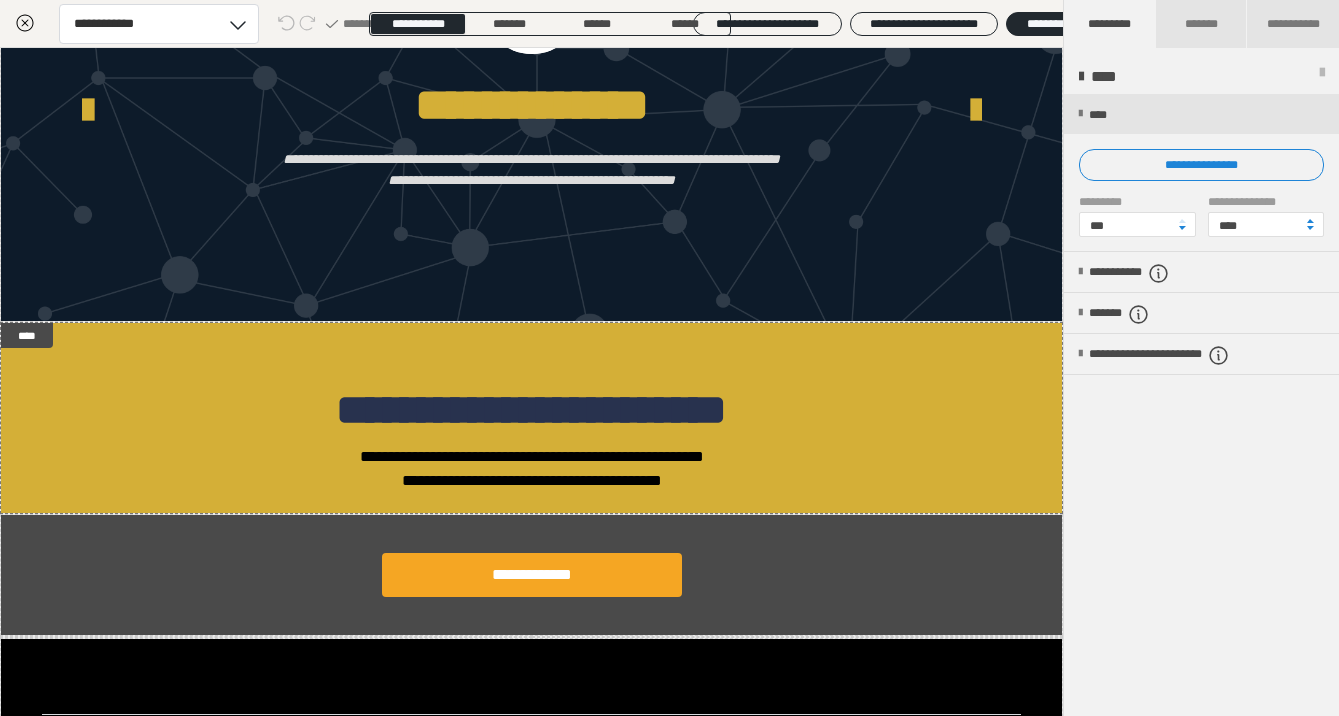 click on "**********" at bounding box center (1201, 406) 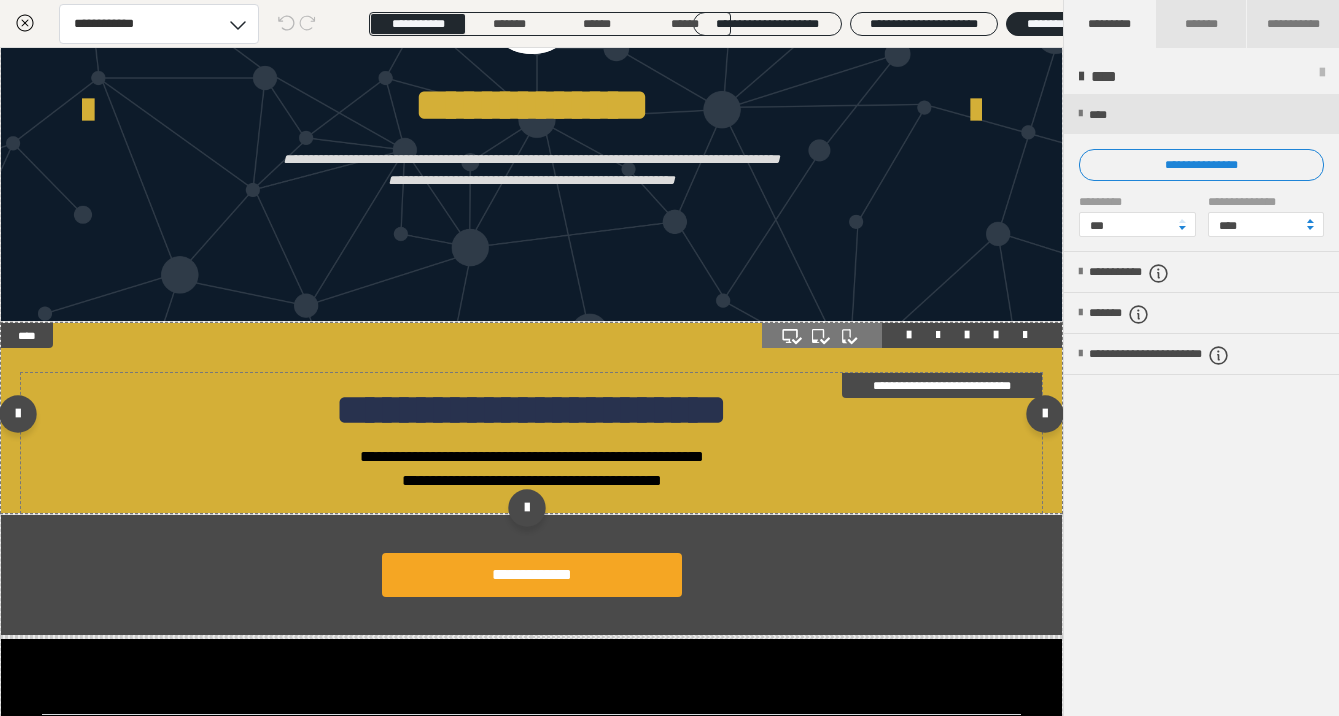 click on "**********" at bounding box center [531, 409] 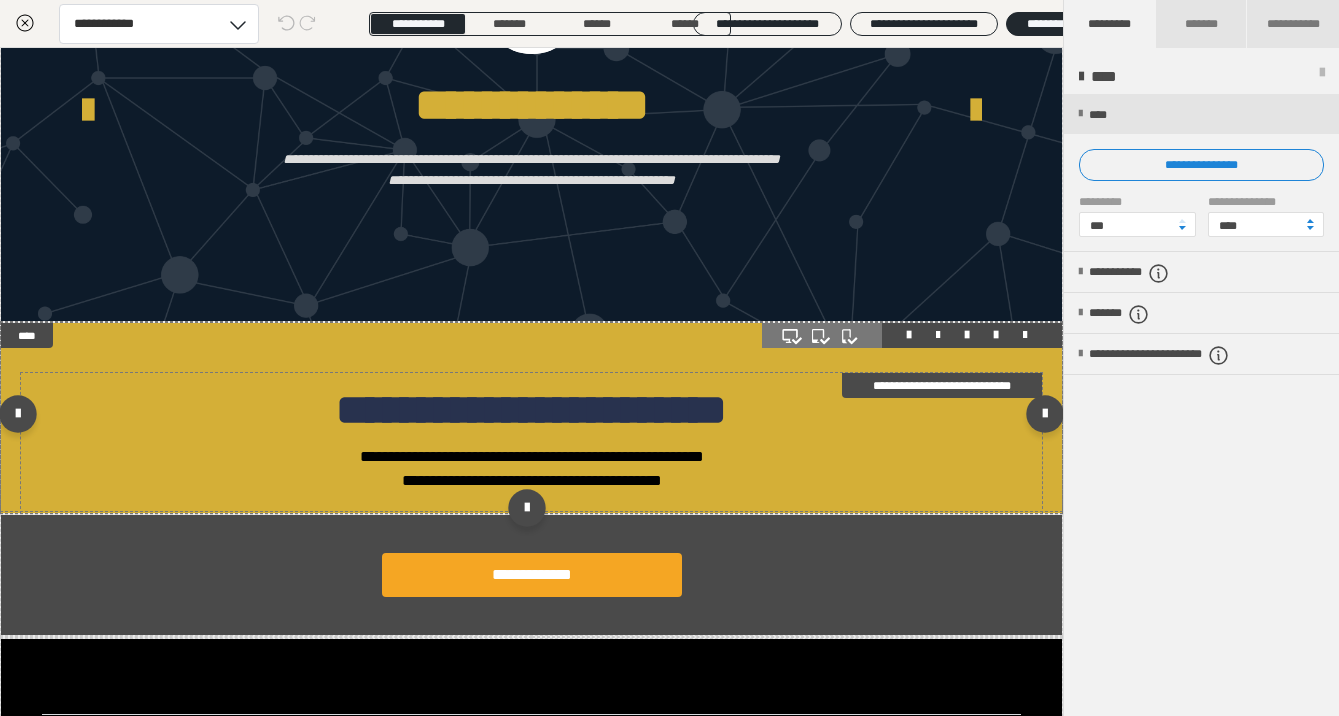 click on "**********" at bounding box center [531, 433] 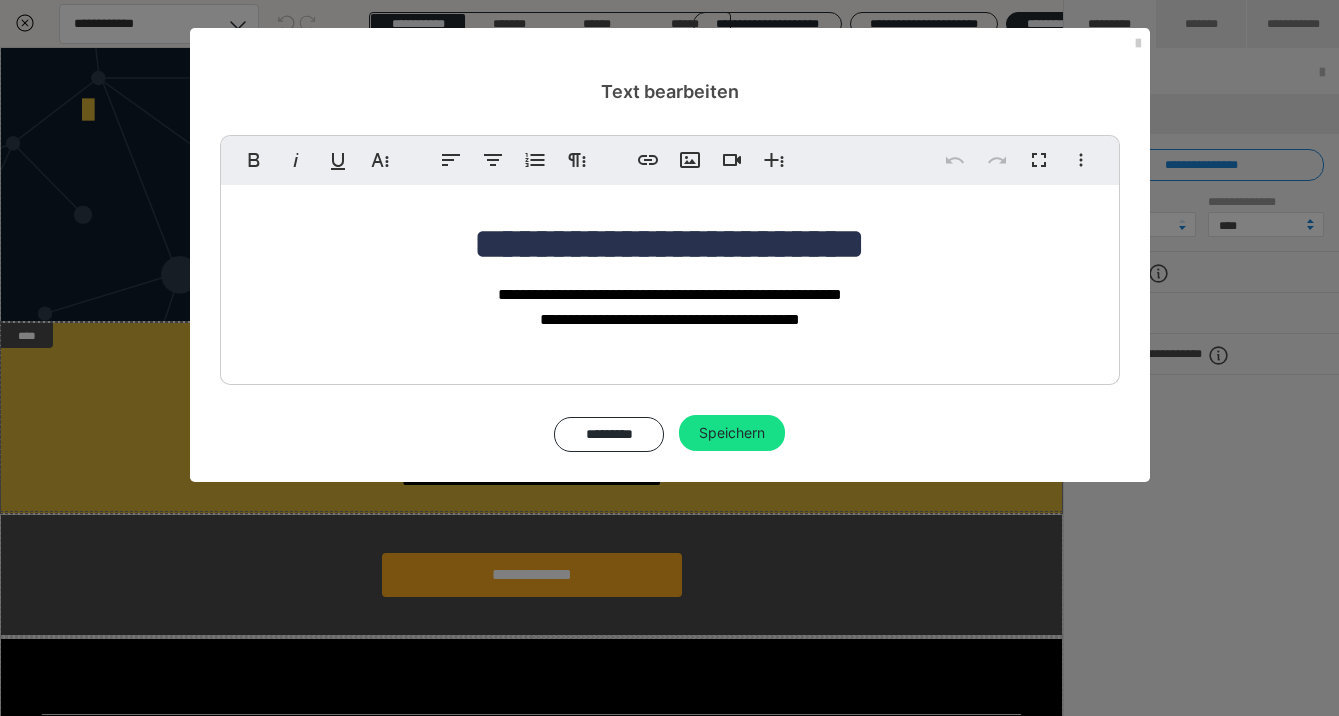 click on "**********" at bounding box center (670, 269) 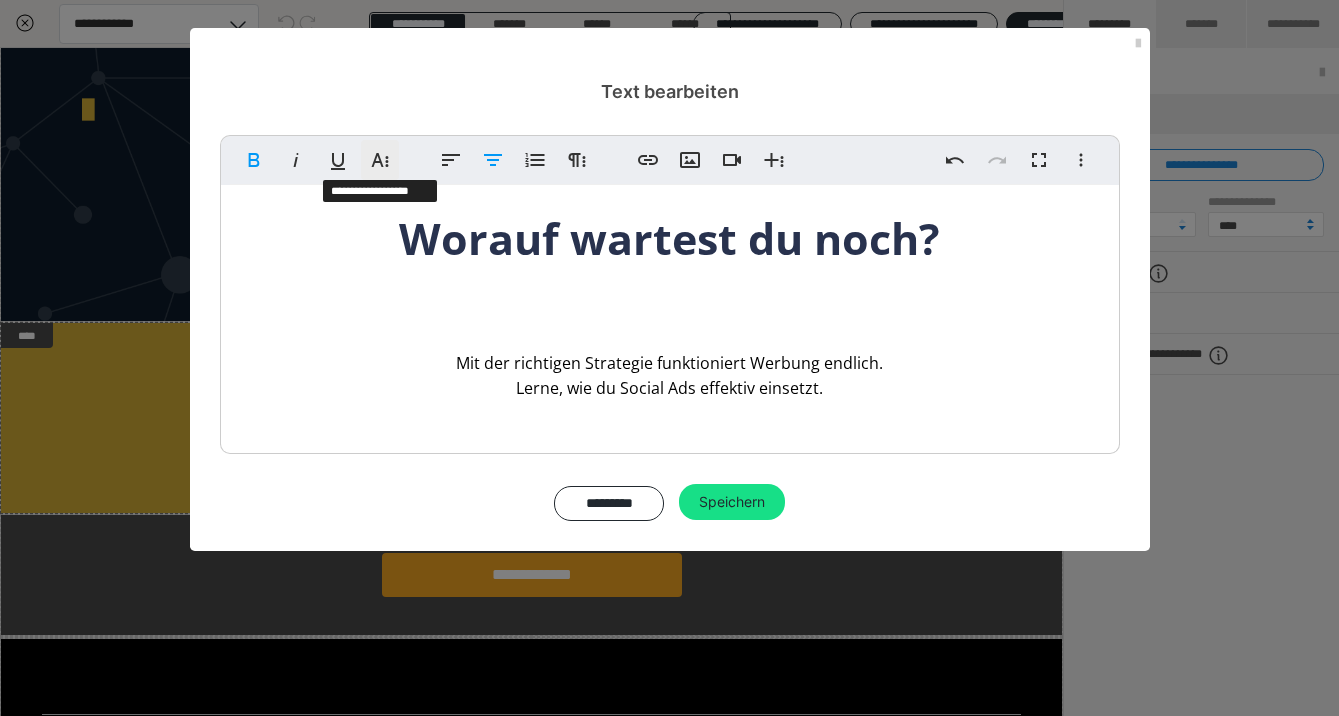 click 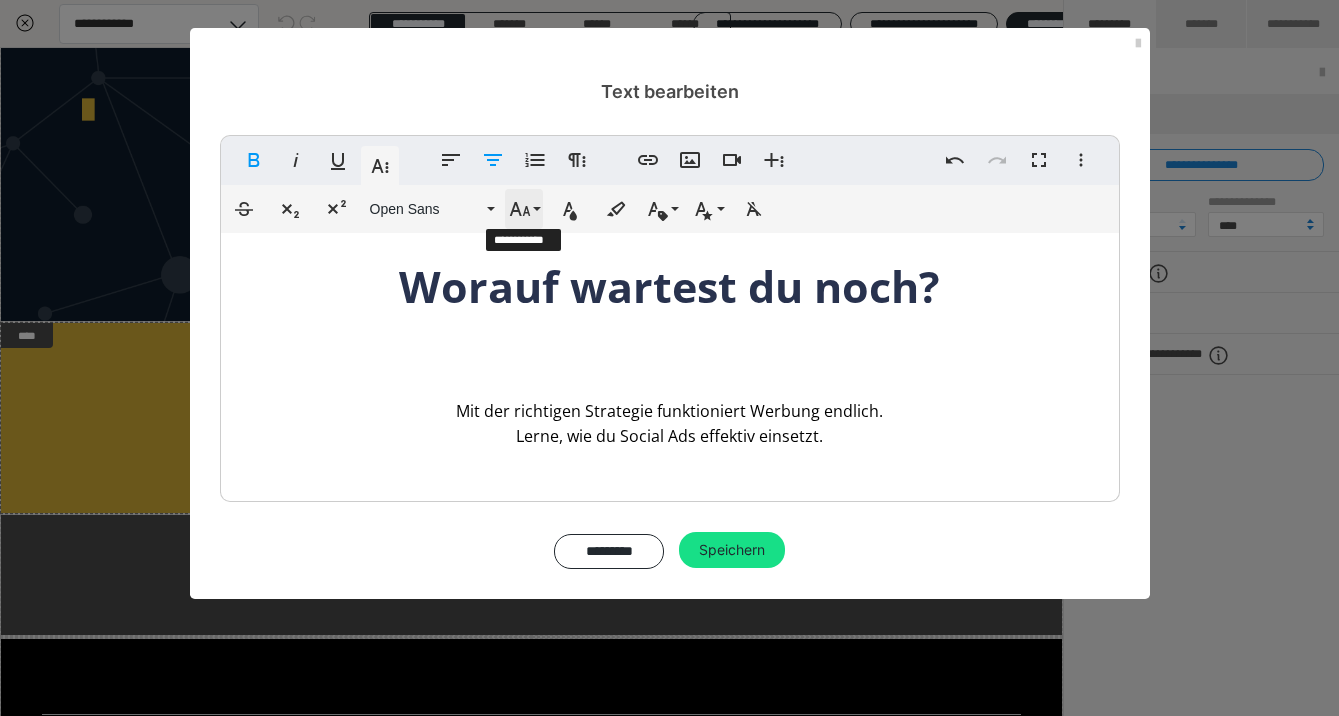 click 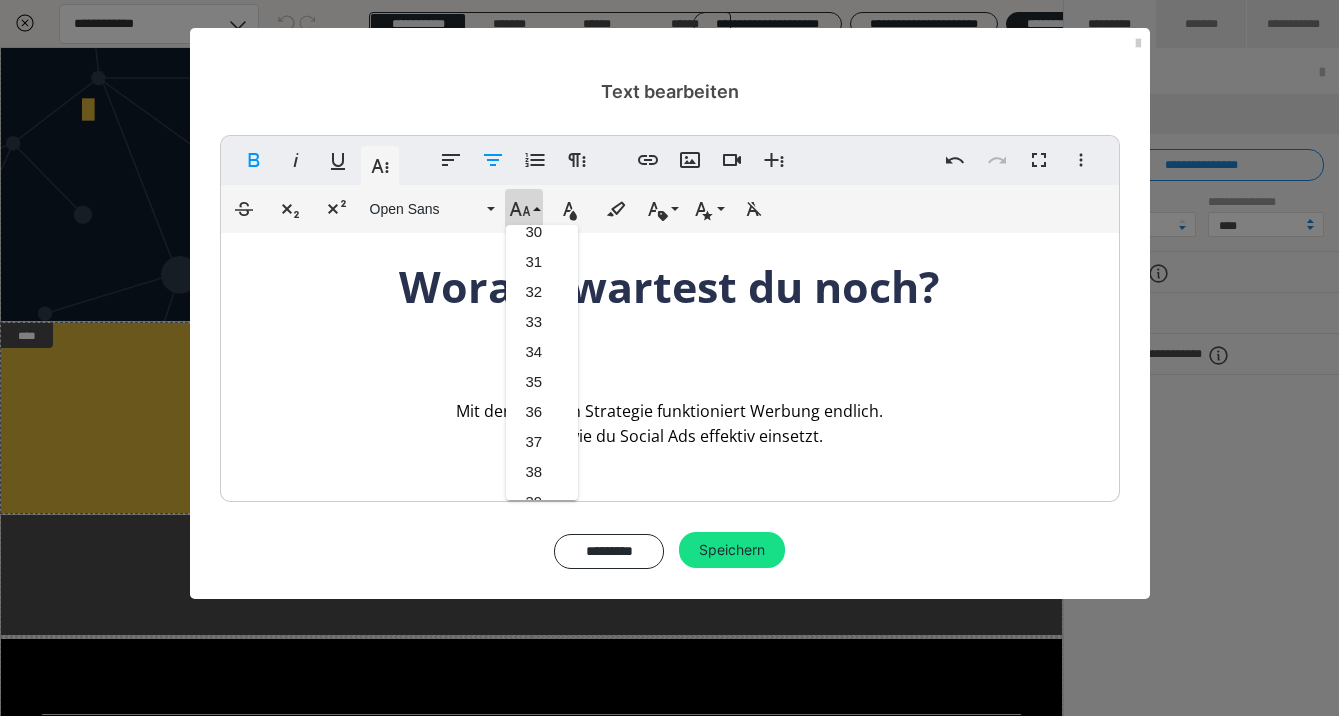 scroll, scrollTop: 792, scrollLeft: 0, axis: vertical 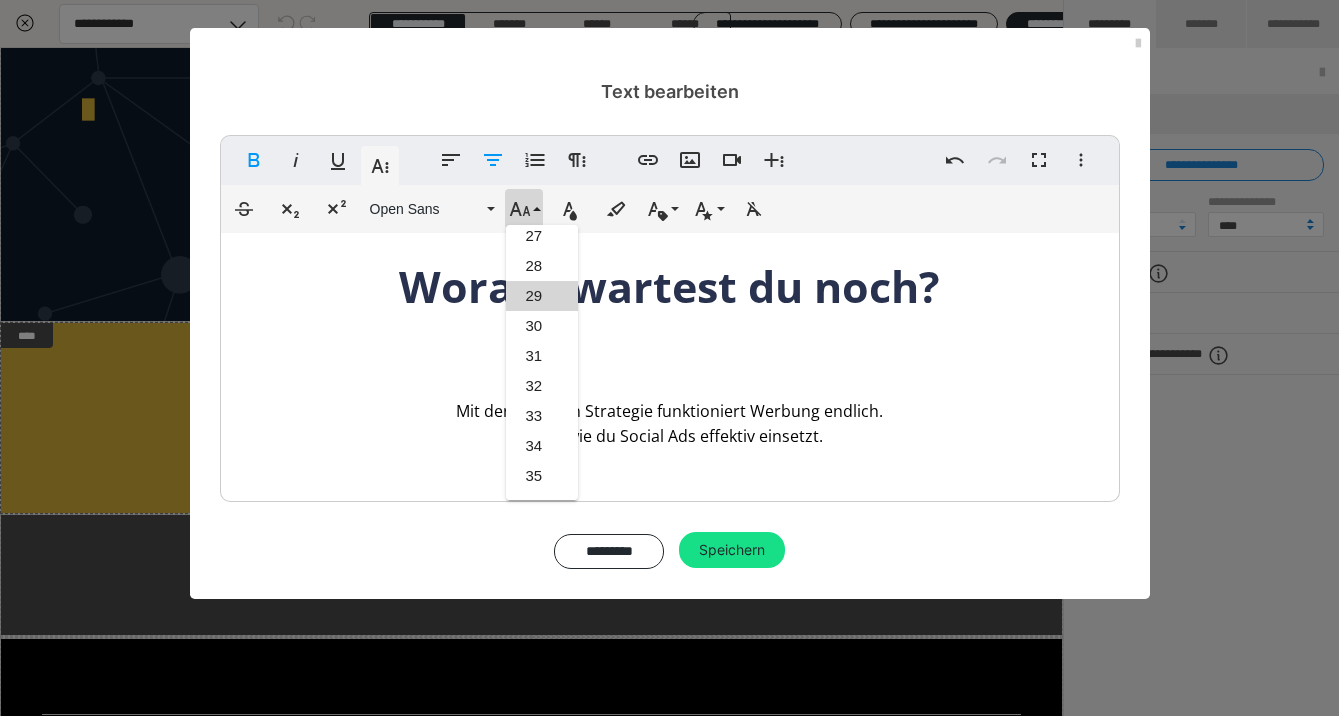 click on "29" at bounding box center (542, 296) 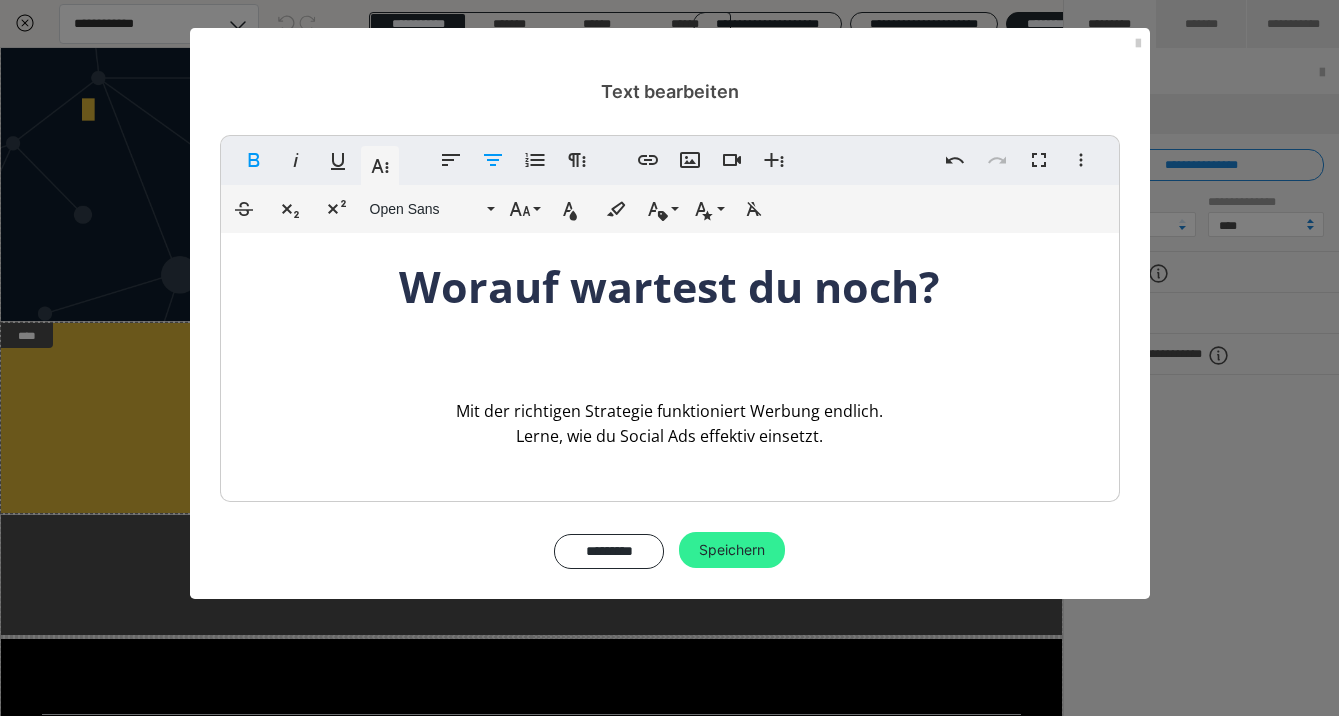 click on "Speichern" at bounding box center [732, 550] 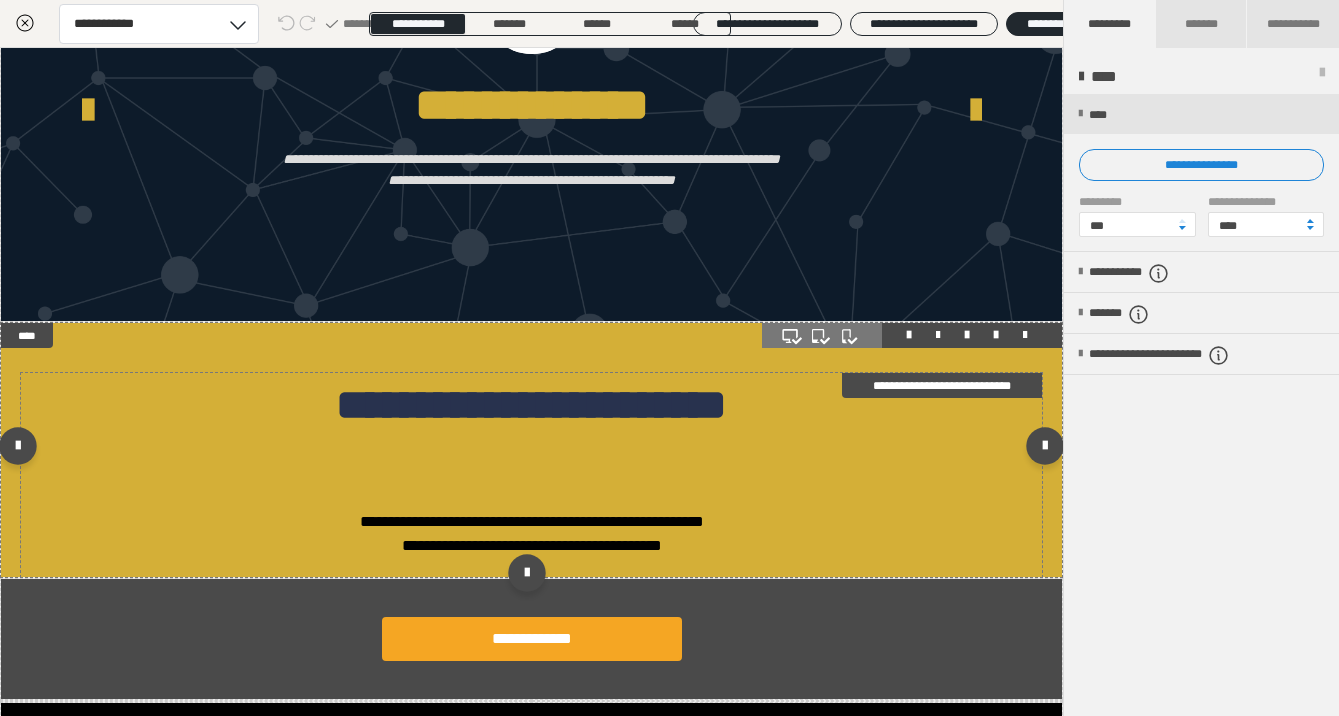 click on "**********" at bounding box center (531, 465) 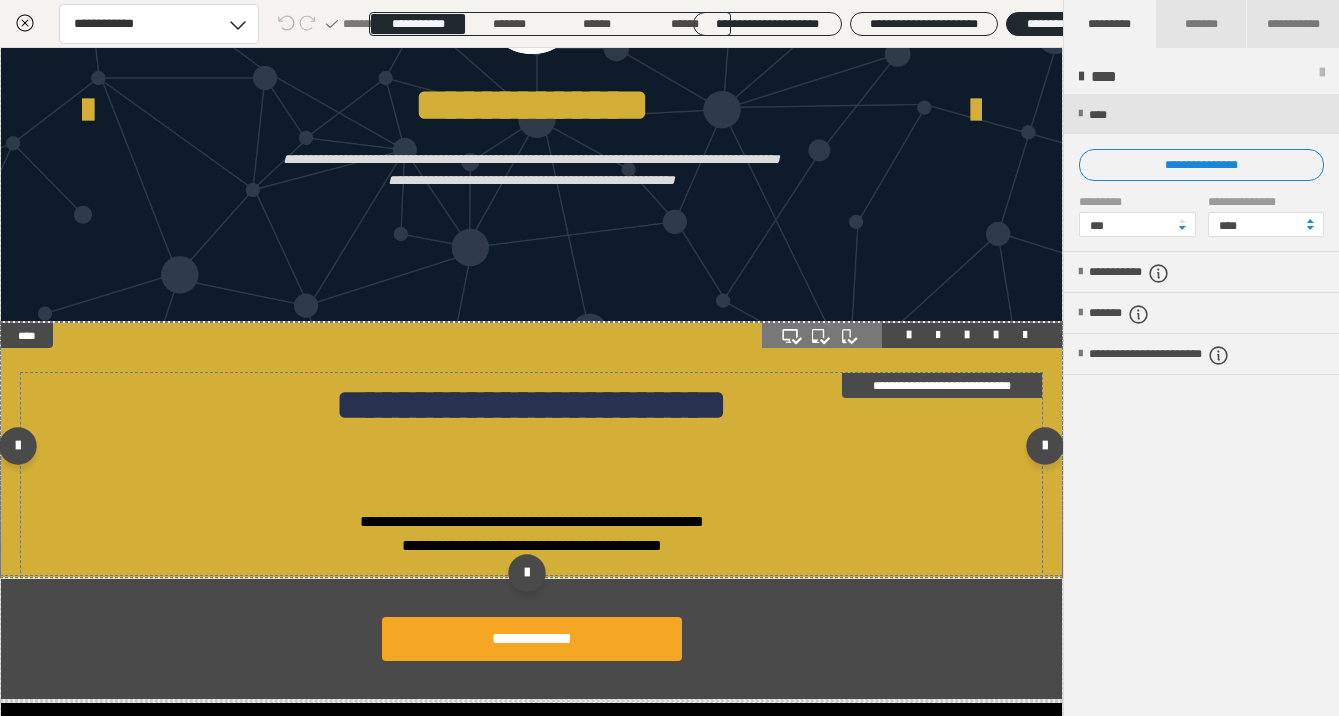 click on "**********" at bounding box center [531, 465] 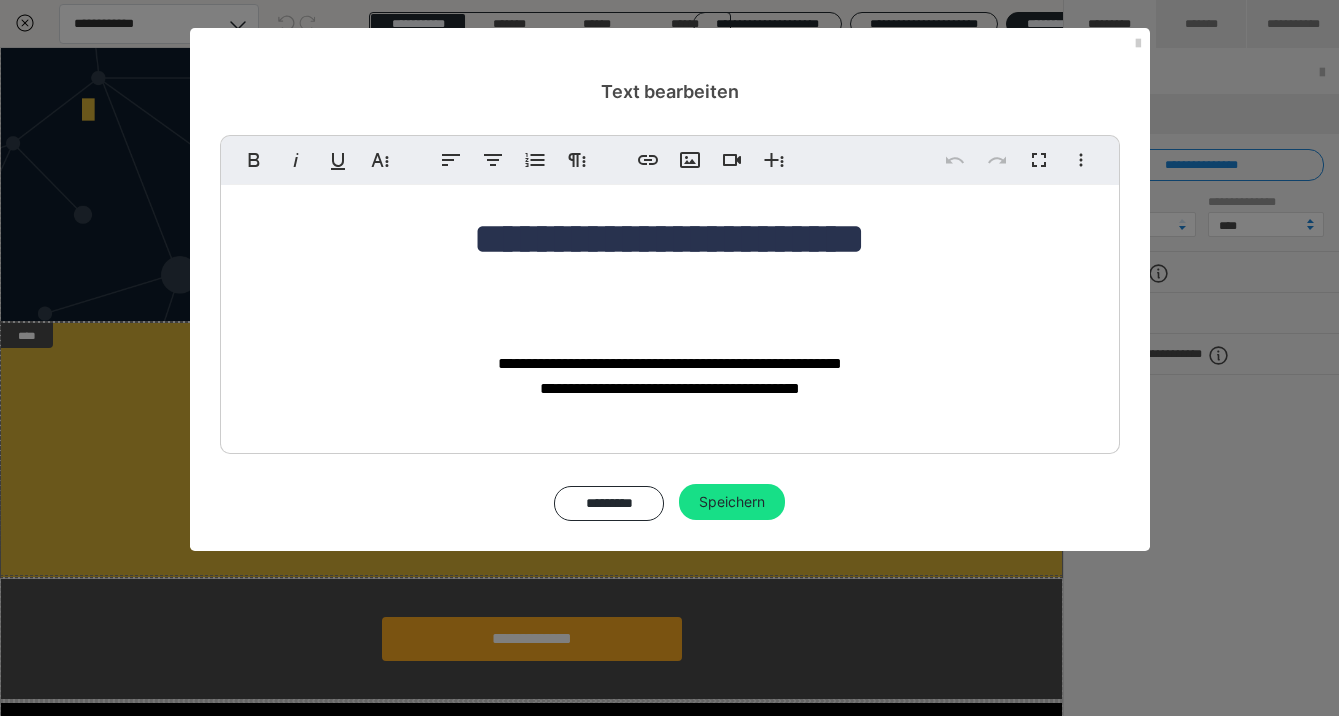 click on "**********" at bounding box center [670, 303] 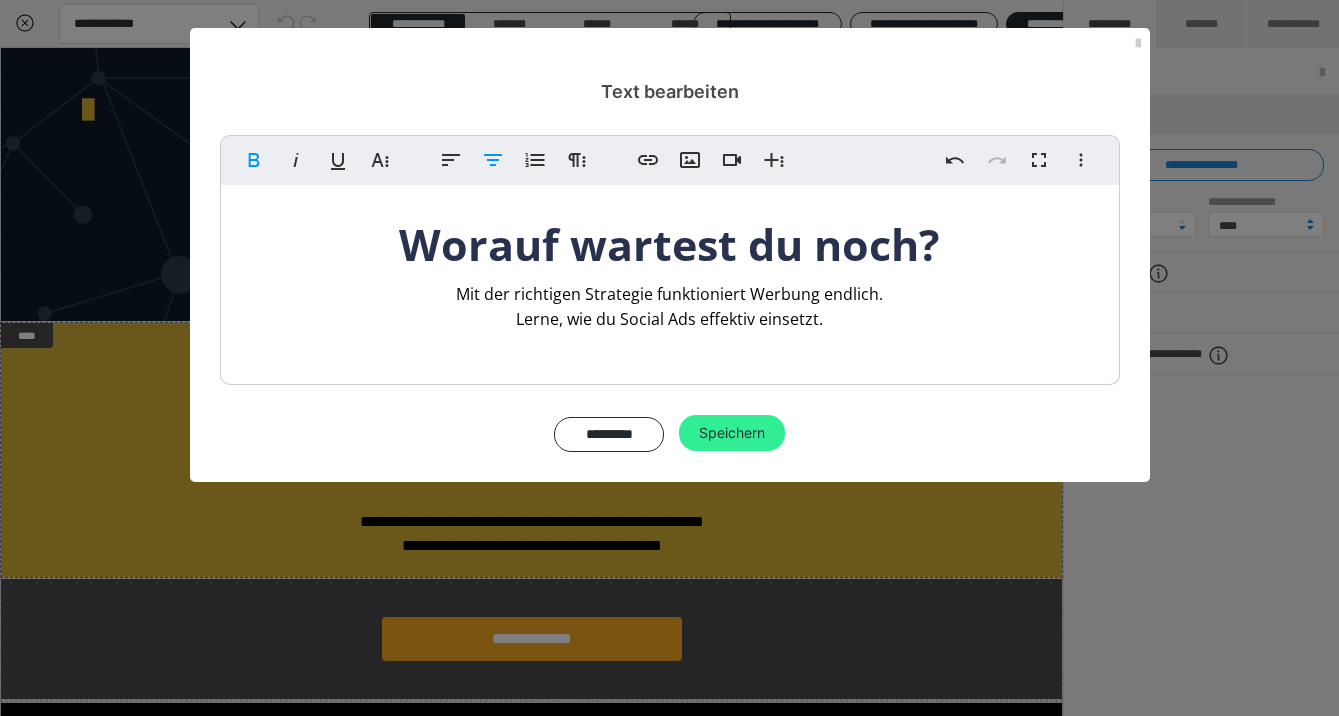 click on "Speichern" at bounding box center (732, 433) 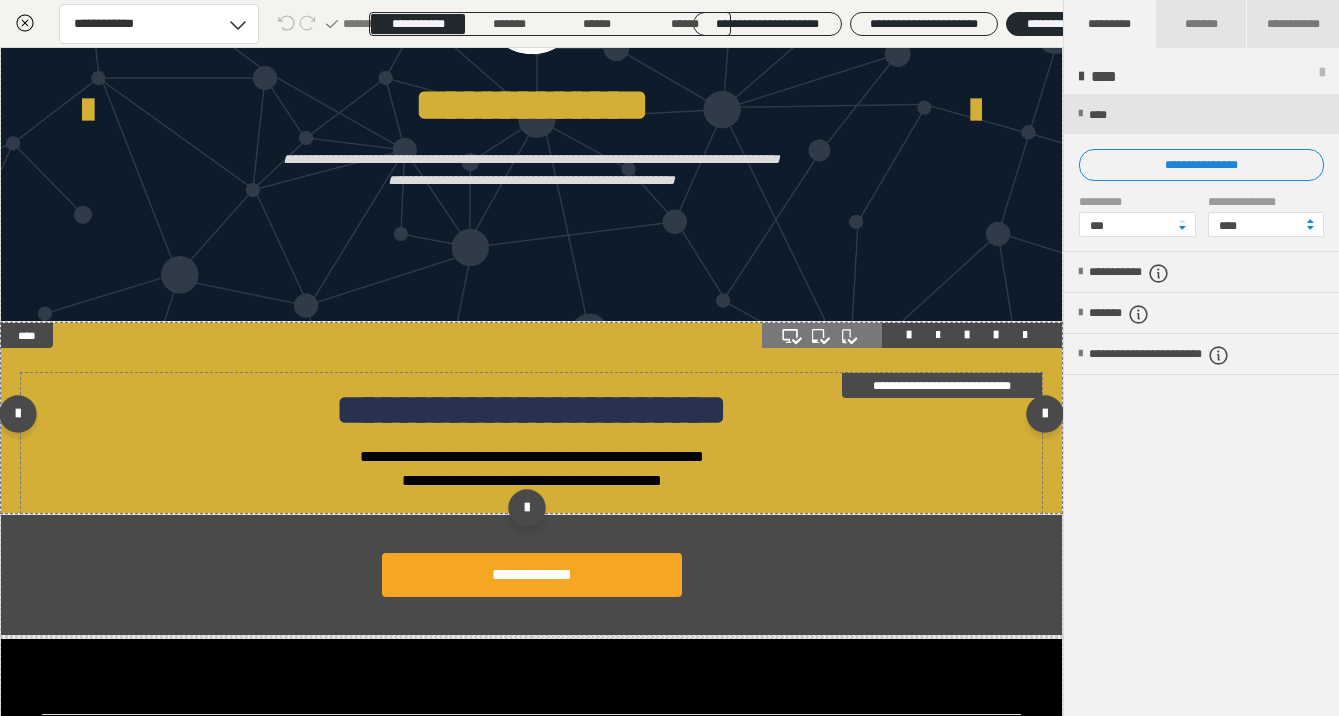 click on "**********" at bounding box center (531, 433) 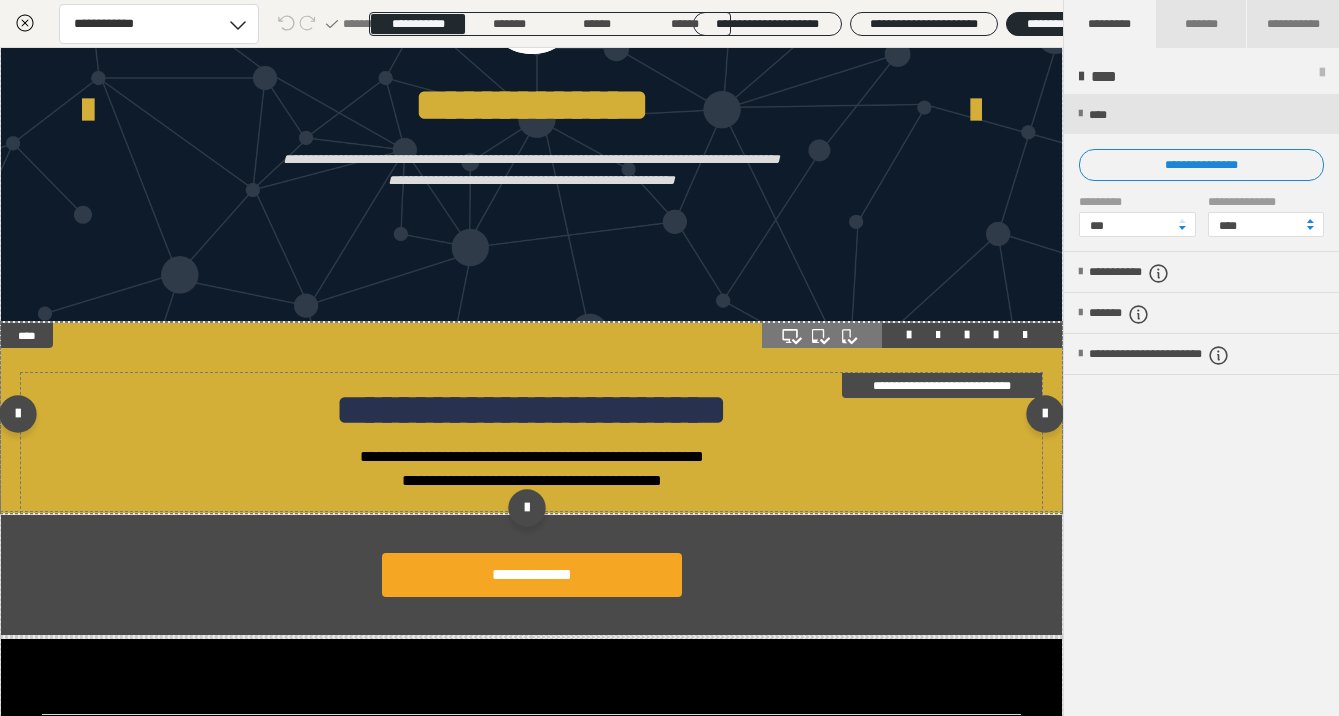 click on "**********" at bounding box center [531, 433] 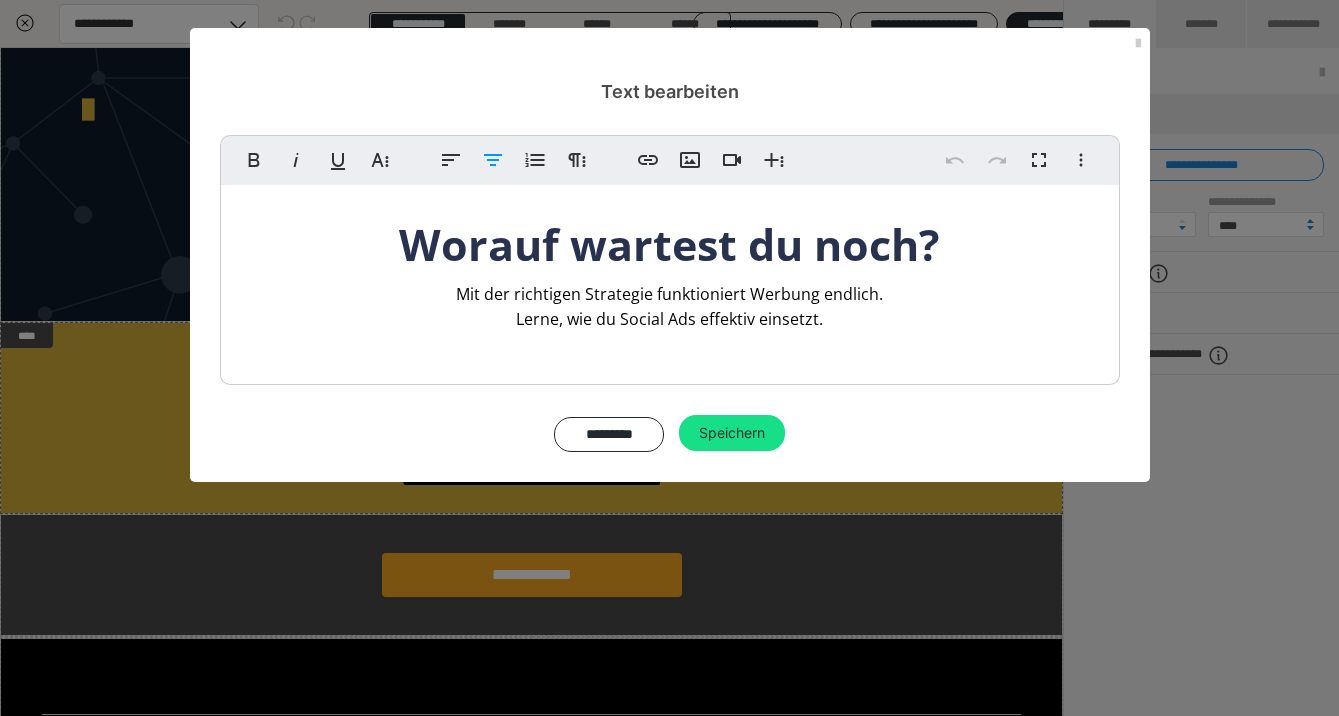 click on "Worauf wartest du noch? Mit der richtigen Strategie funktioniert Werbung endlich. Lerne, wie du Social Ads effektiv einsetzt." at bounding box center [670, 269] 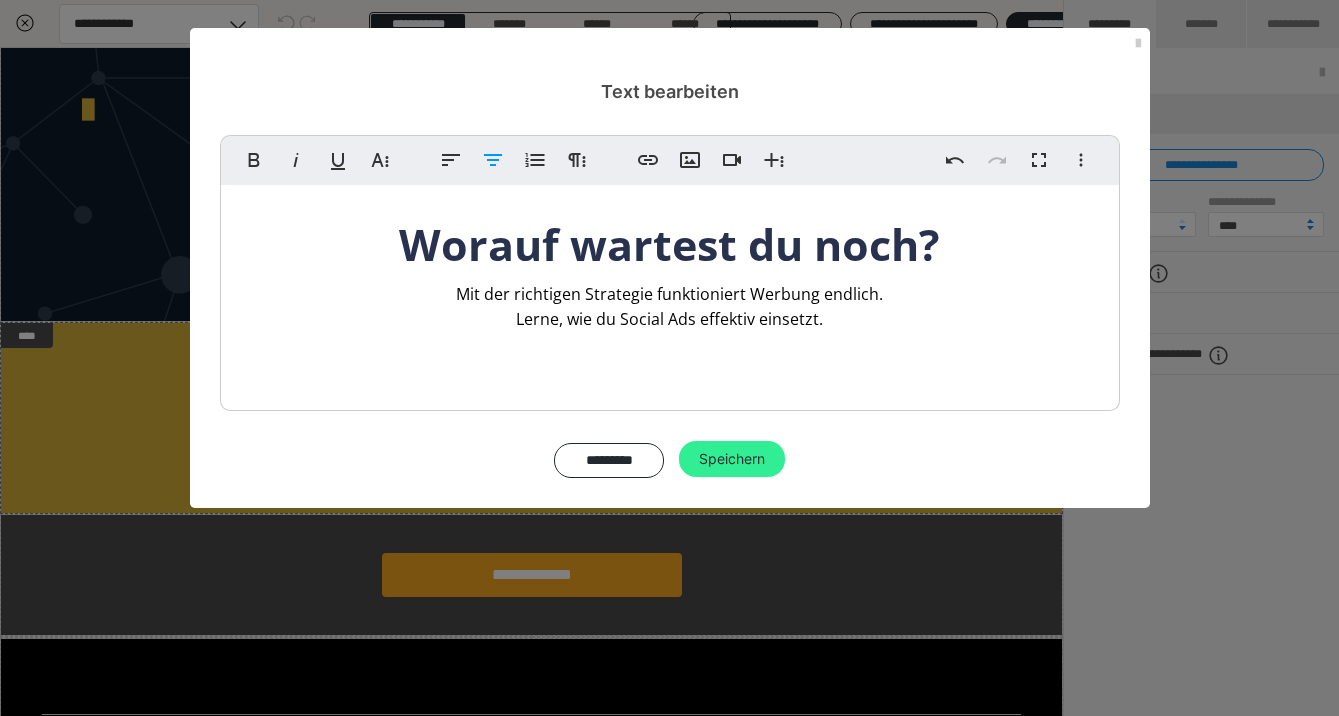 click on "Speichern" at bounding box center (732, 459) 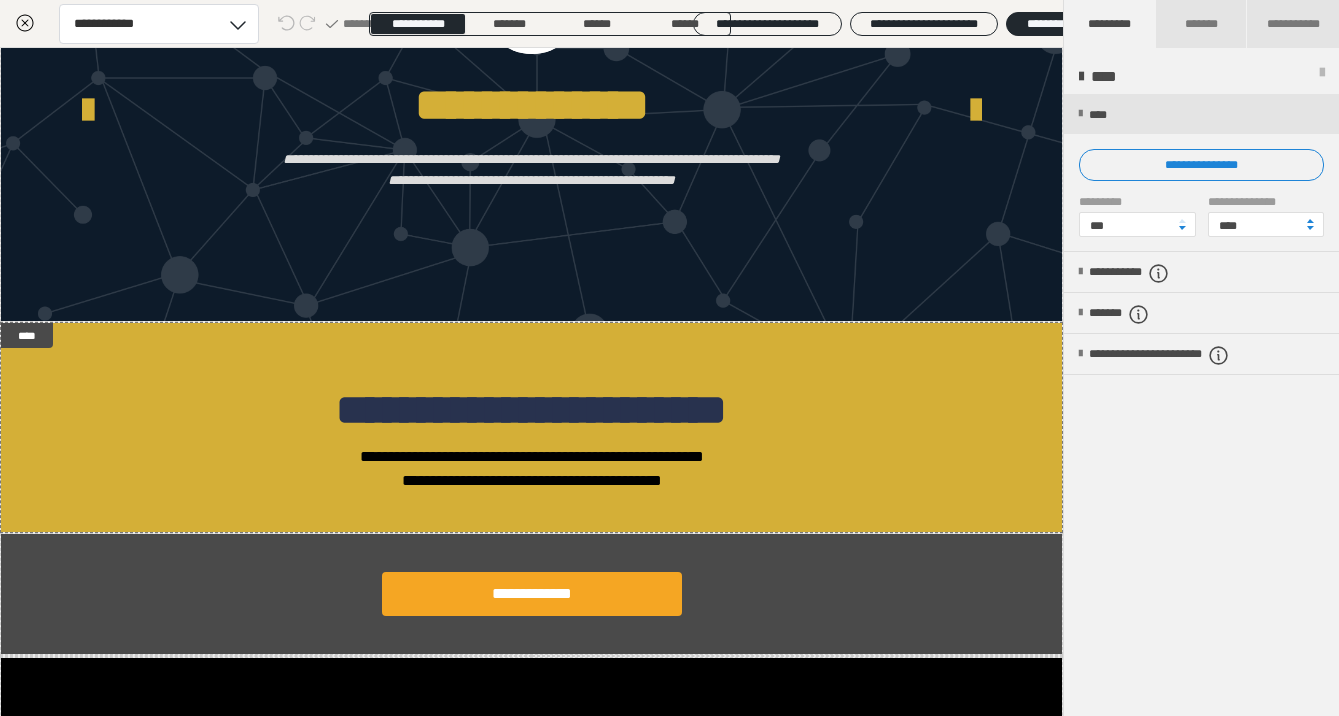 click on "**********" at bounding box center (1201, 406) 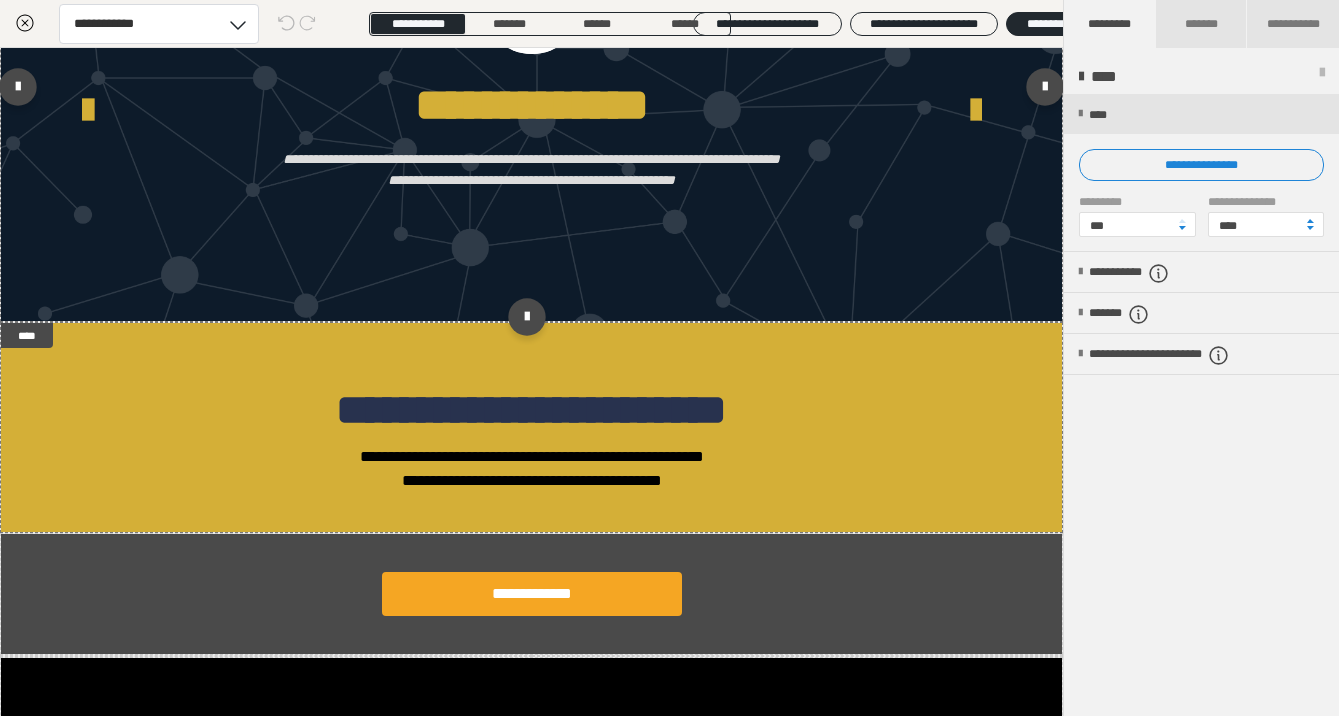 click on "**********" at bounding box center [1162, 181] 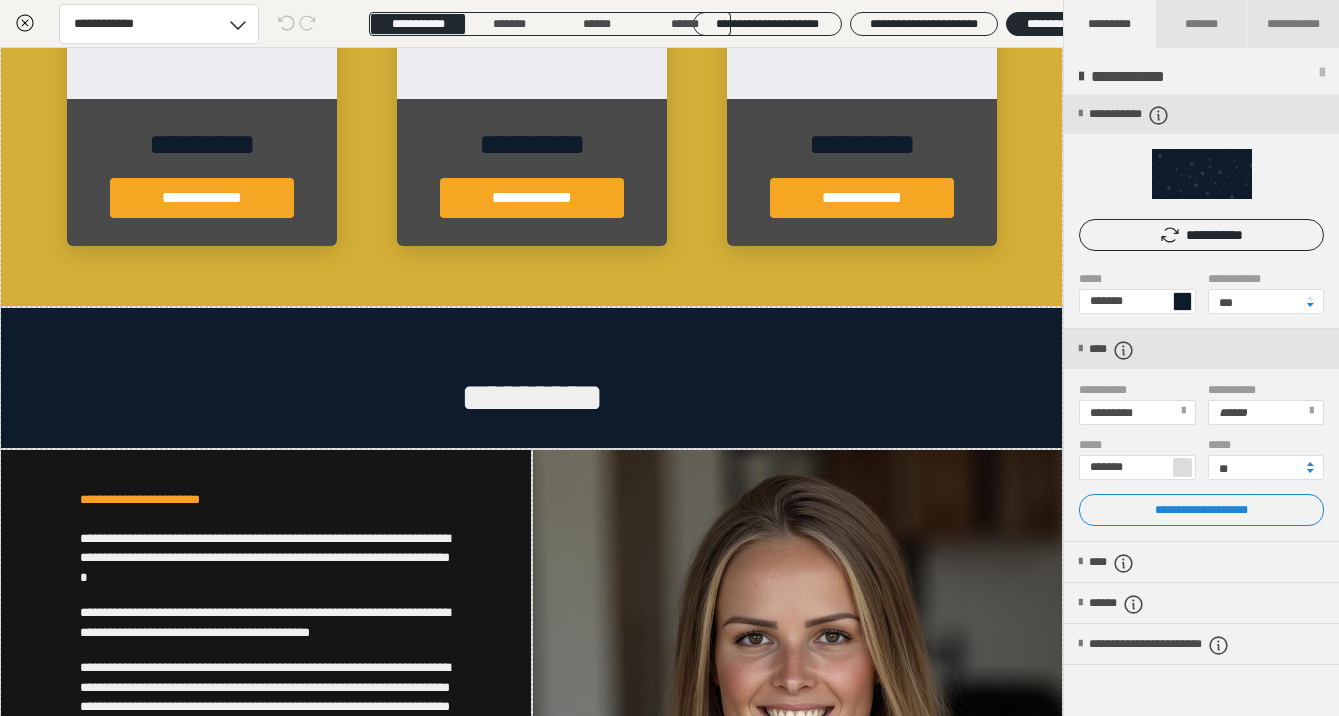 scroll, scrollTop: 1866, scrollLeft: 0, axis: vertical 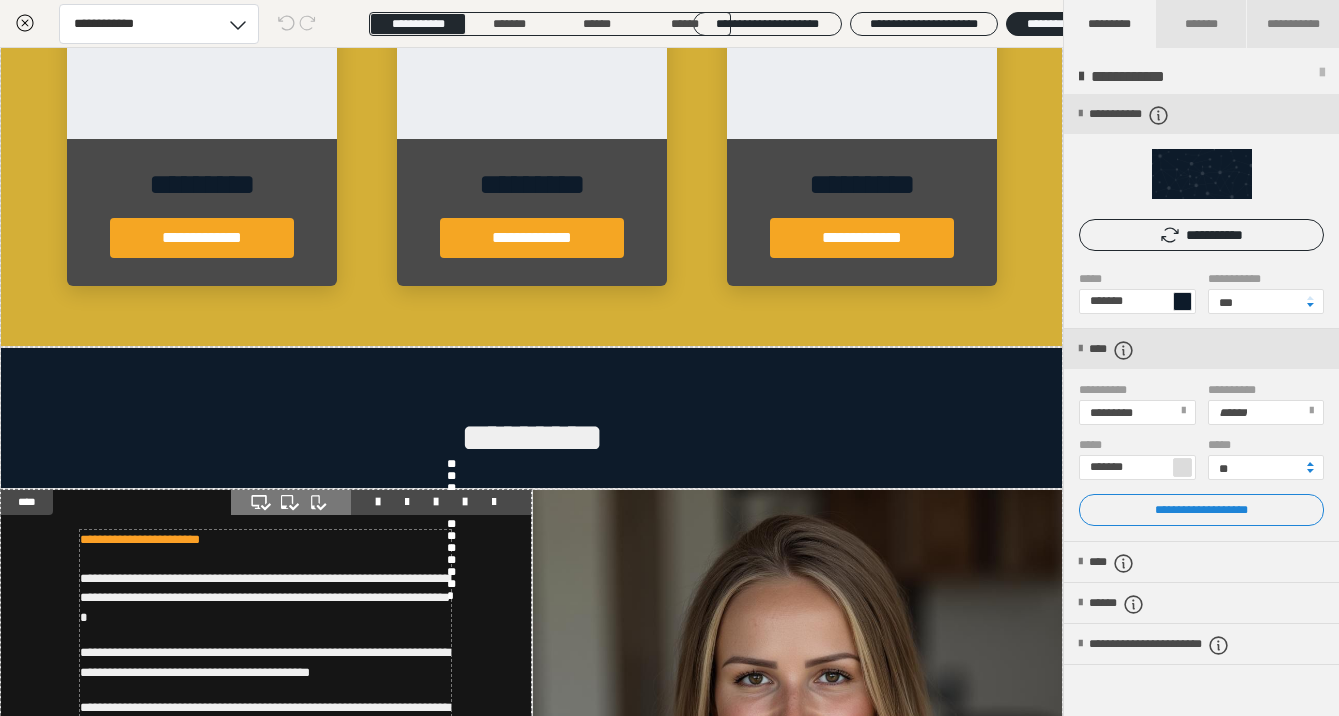 click on "**********" at bounding box center (140, 539) 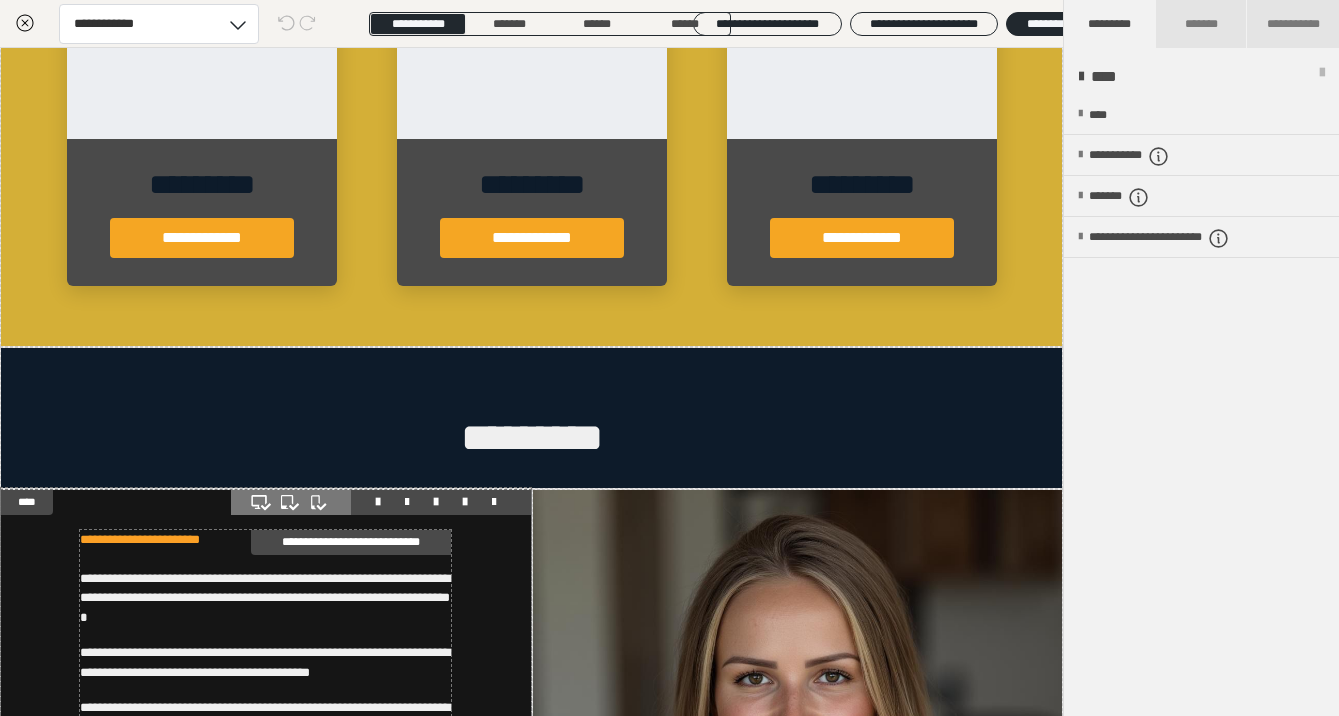 click on "**********" at bounding box center [140, 539] 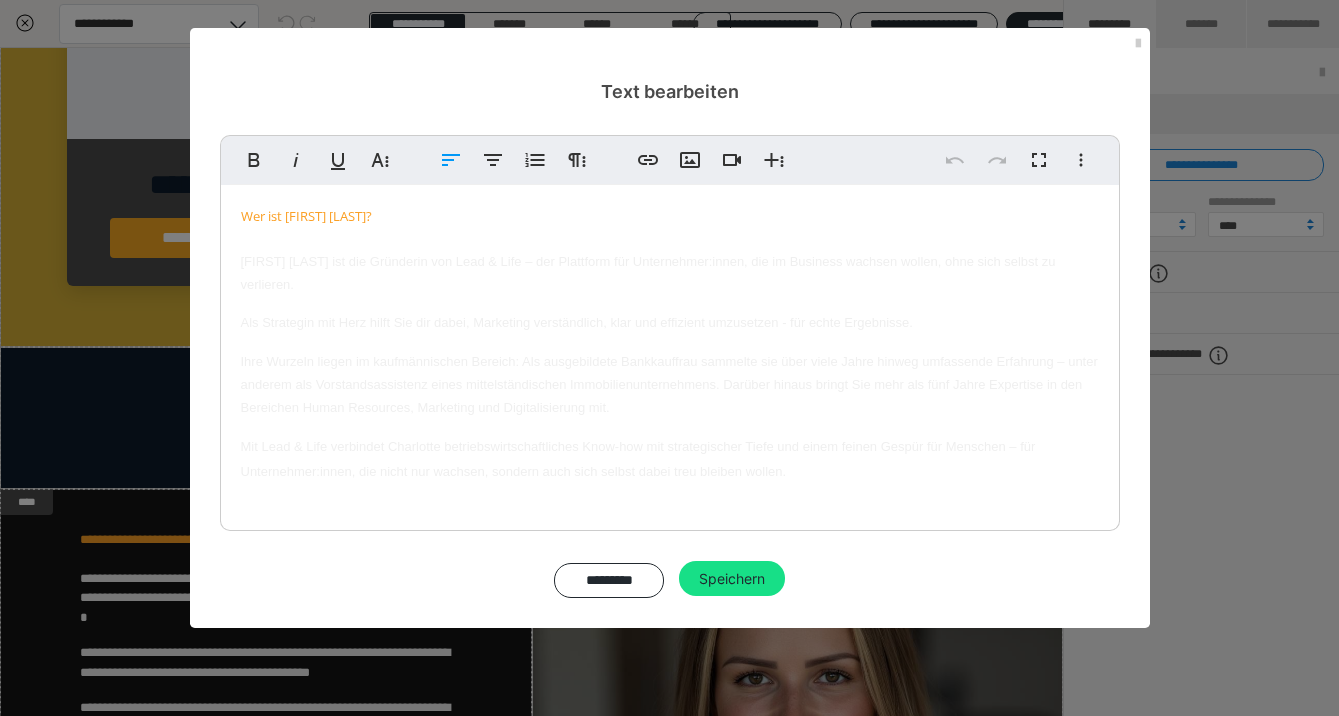 drag, startPoint x: 420, startPoint y: 215, endPoint x: 194, endPoint y: 213, distance: 226.00885 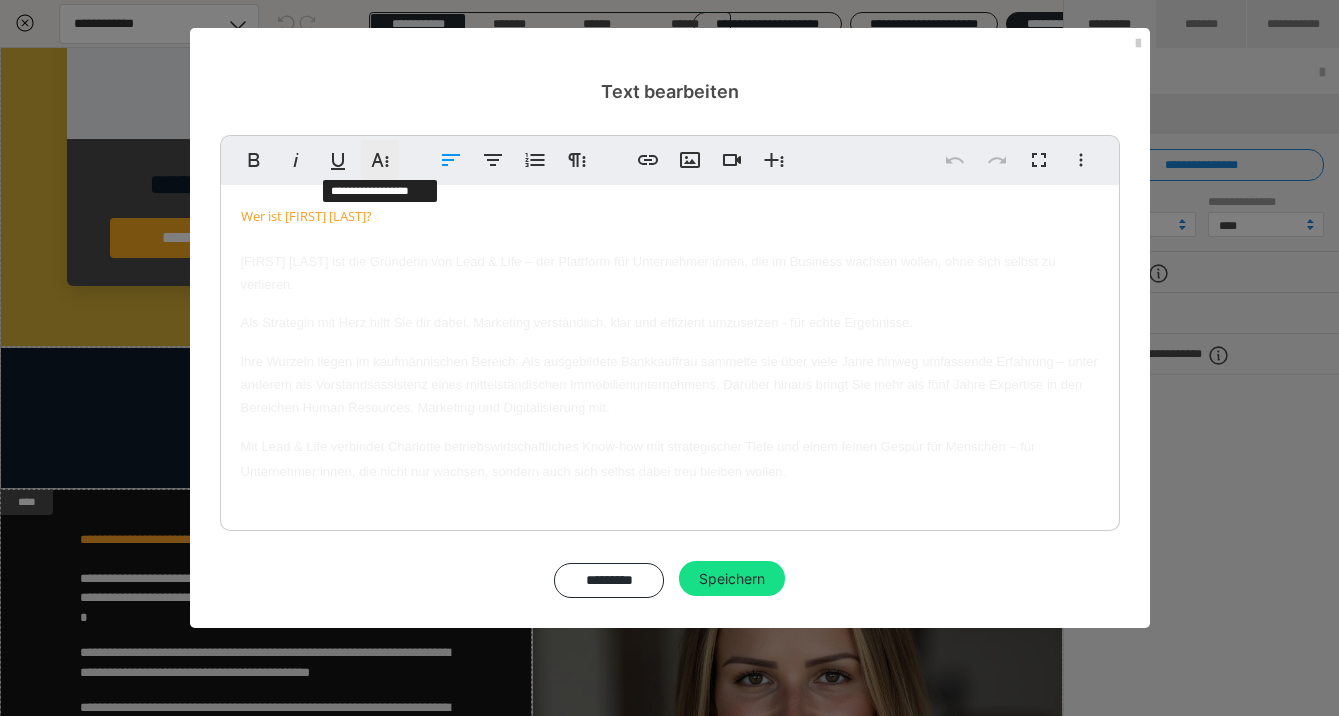 click 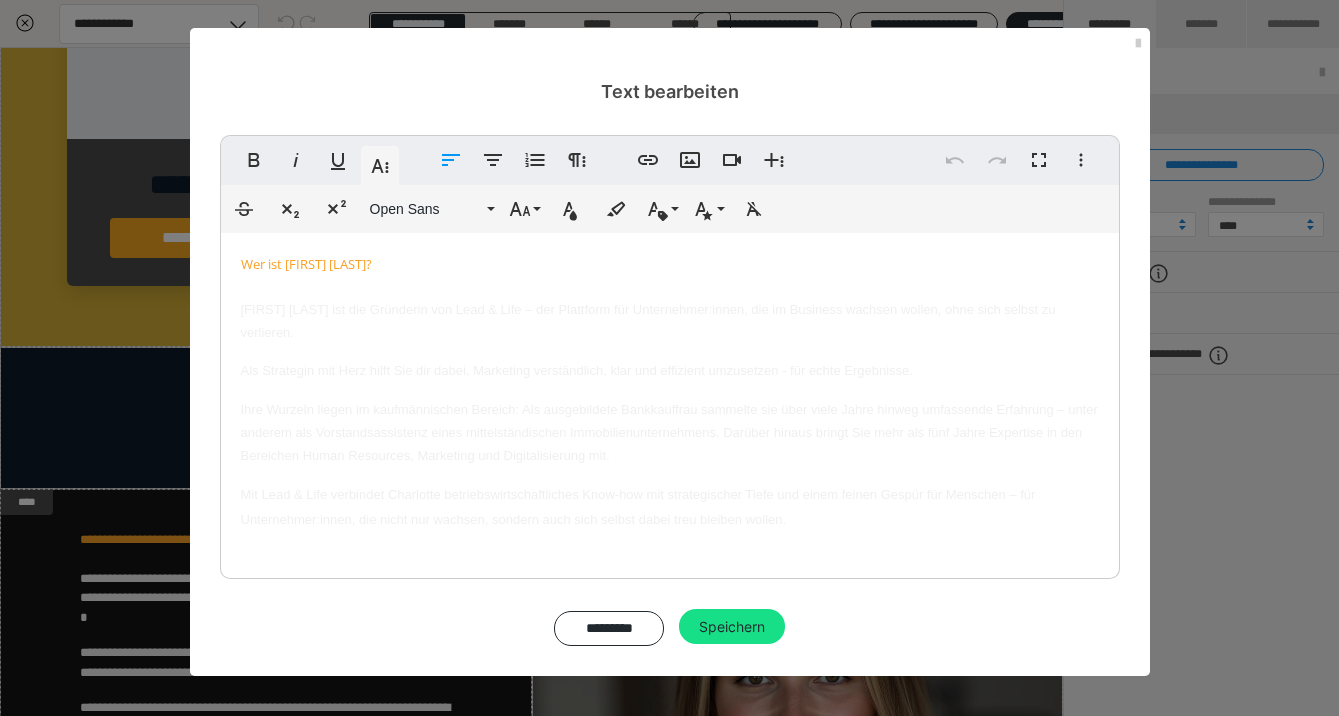 click on "Durchgestrichen Tiefgestellt Hochgestellt Open Sans ABeeZee Abhaya Libre Abril FatFace Alegreya Alice Amaranth Amatic SC Anonymous Pro Anton Arapey Archivo Black Archivo Light Archivo Medium Archivo Arimo Arvo B612 Barlow Bebas Neue Belleza Big Shoulders Stencil Display BioRhyme Blinker Cairo Cardo Catamaran Caveat Caveat Brush Comfortaa Concert One Cormorant Cormorant Garamond Courier Prime Crimson Text Dancing Script Eczar Exo Exo 2 Figtree Fira Sans Fjalla One Forum Frank Ruhl Libre Fraunces Grandstander IBM Plex Serif Inconsolata Inder Indie Flower Inter Josefin Sans Jost Karla Lato Lexend Deca Libre Baskerville Libre Franklin Lilita One Lobster Lobster Two Lora Merienda Merriweather Montserrat Montserrat Black Montserrat Extra Bold Montserrat Light Montserrat Med Mulish MuseoModerno Nixie One Noto Sans Noto Serif Nunito Nunito Sans Old Standard TT Open Sans Oswald Oxygen Pacifico Patrick Hand Playball Playfair Display Poppins PT Sans PT Sans Narrow PT Serif Public Sans Quicksand Rakkas Raleway Righteous" at bounding box center [670, 209] 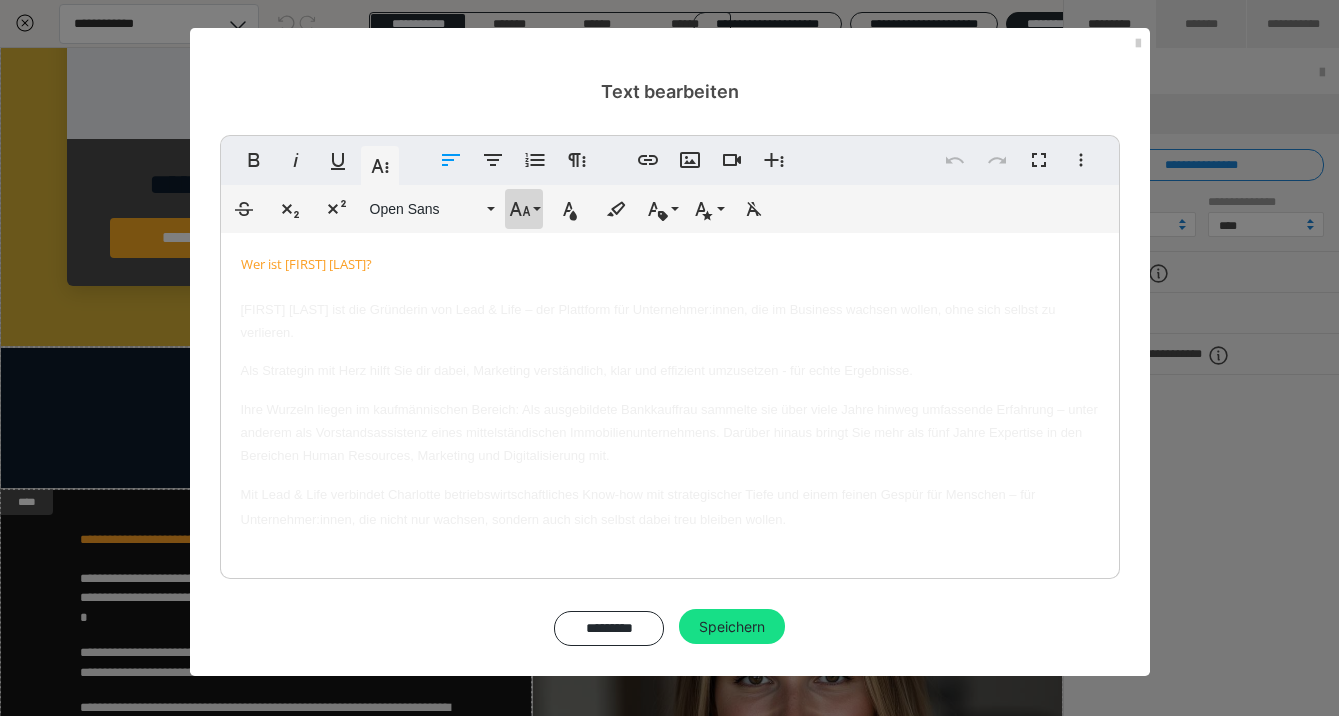 click on "Schriftgröße" at bounding box center (524, 209) 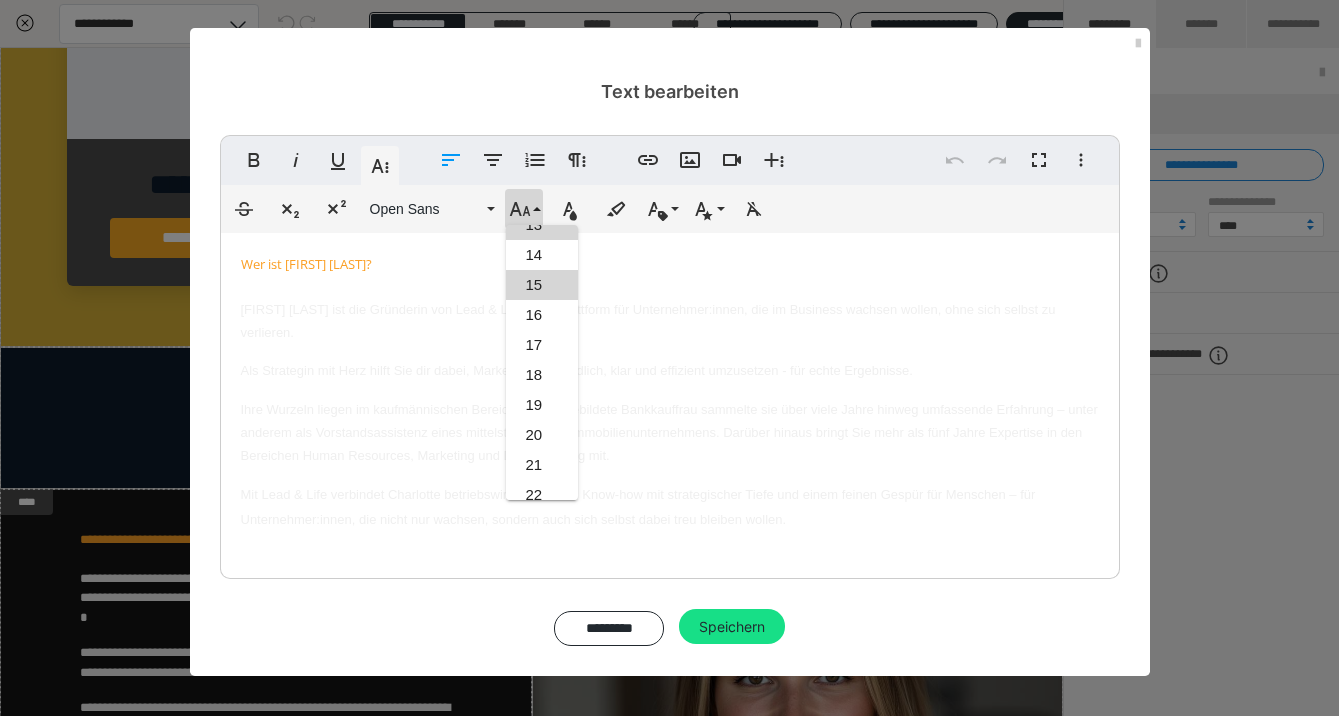 click on "15" at bounding box center [542, 285] 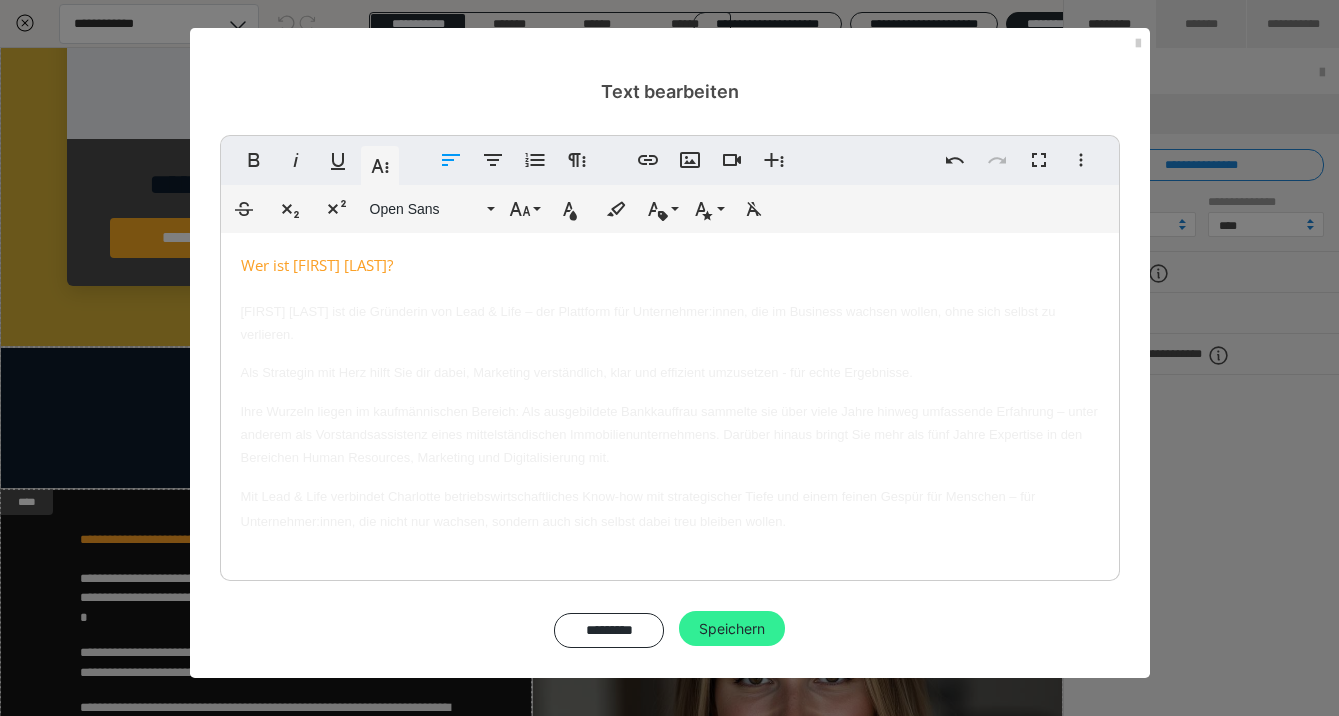 click on "Speichern" at bounding box center (732, 629) 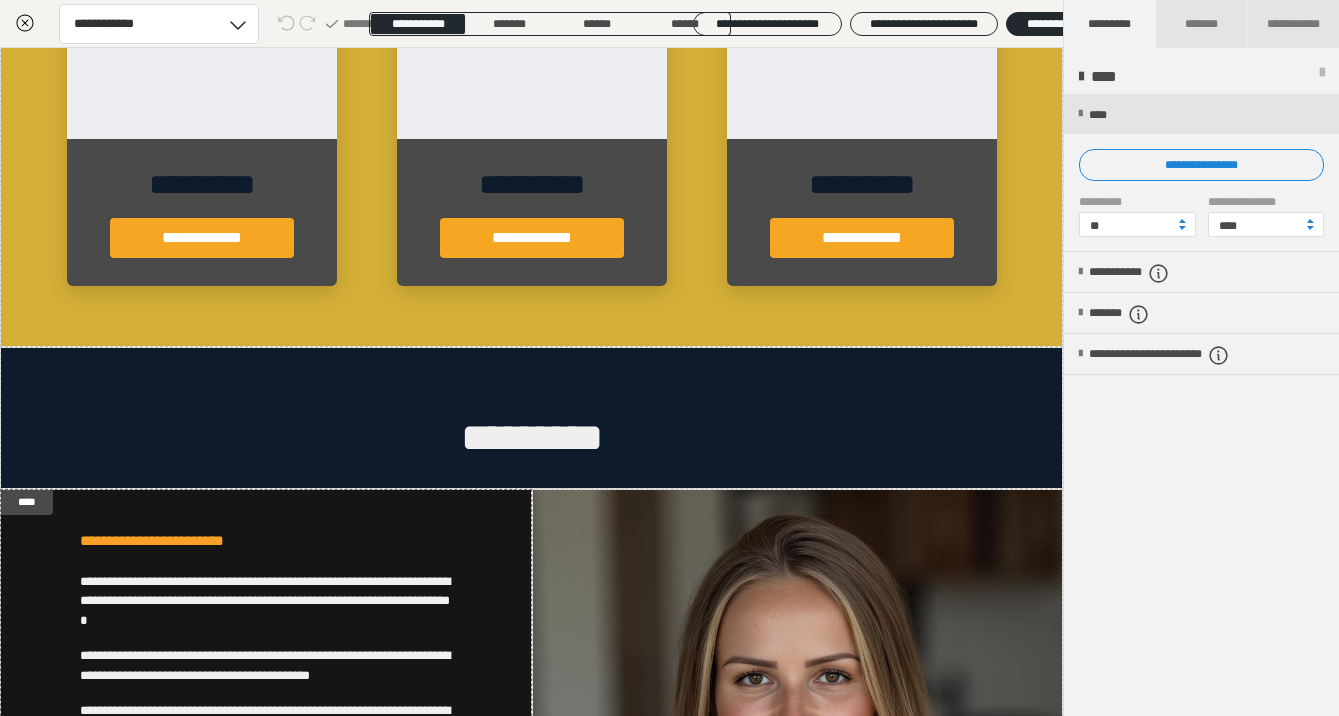 click on "**********" at bounding box center (1201, 406) 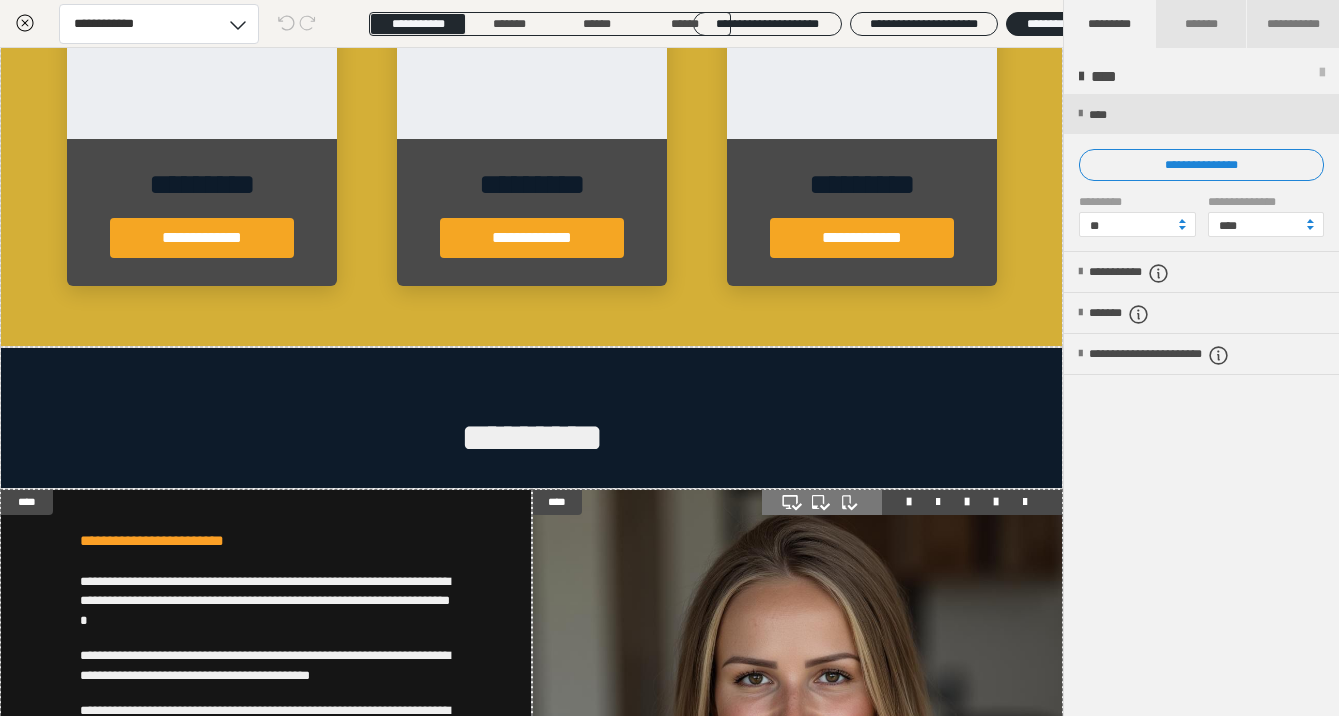click at bounding box center (912, 502) 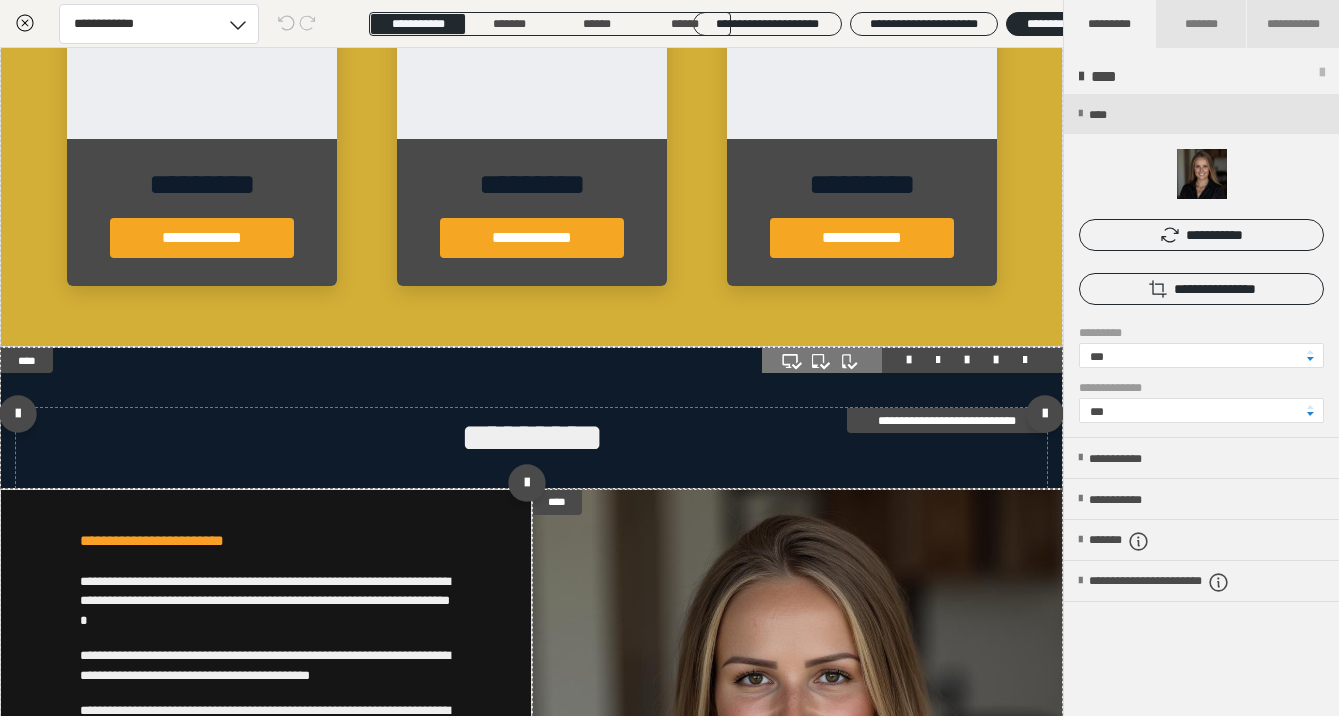 click on "*********" at bounding box center [531, 438] 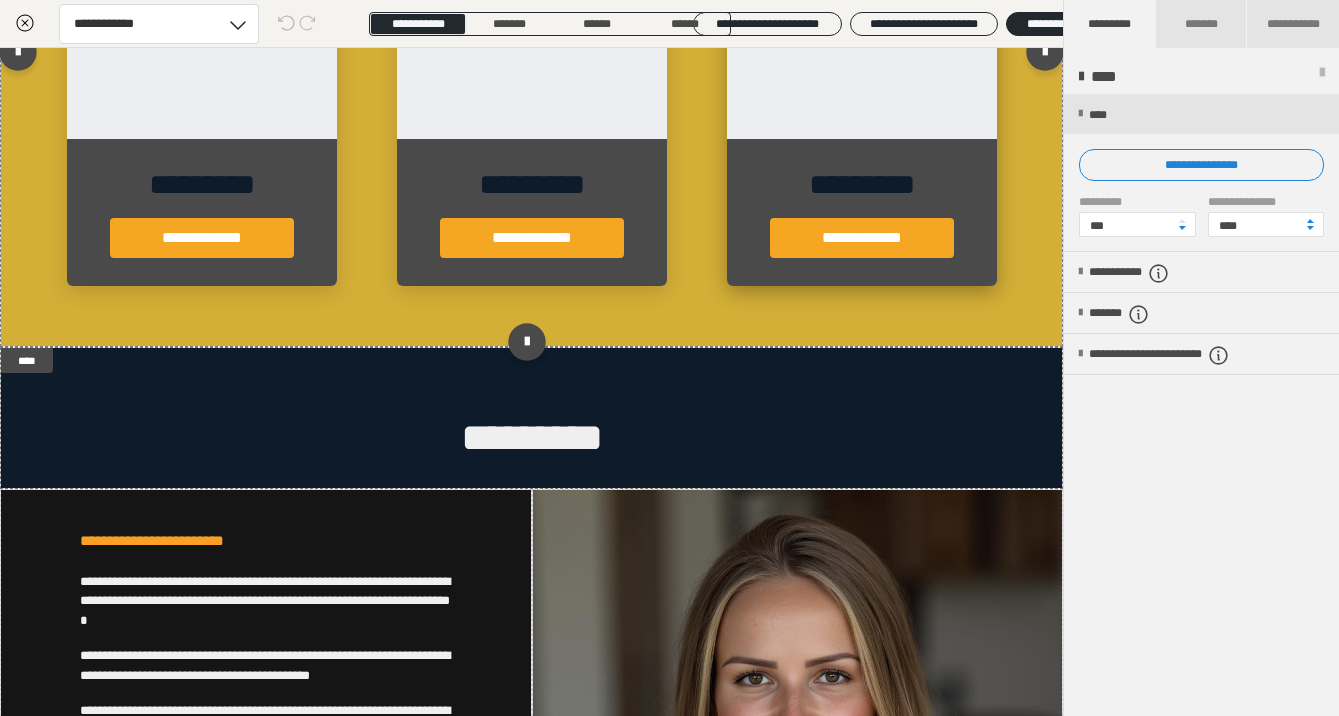 click on "**********" at bounding box center [862, 212] 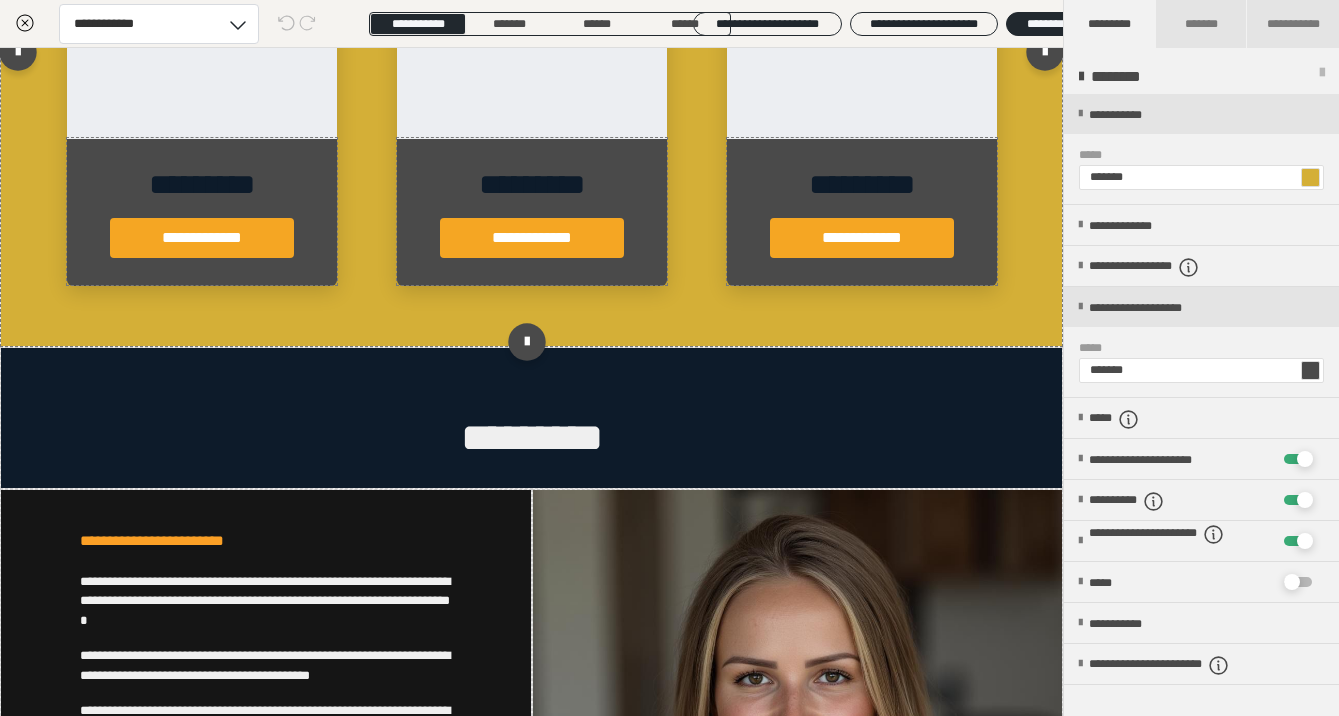 click on "**********" at bounding box center (531, 92) 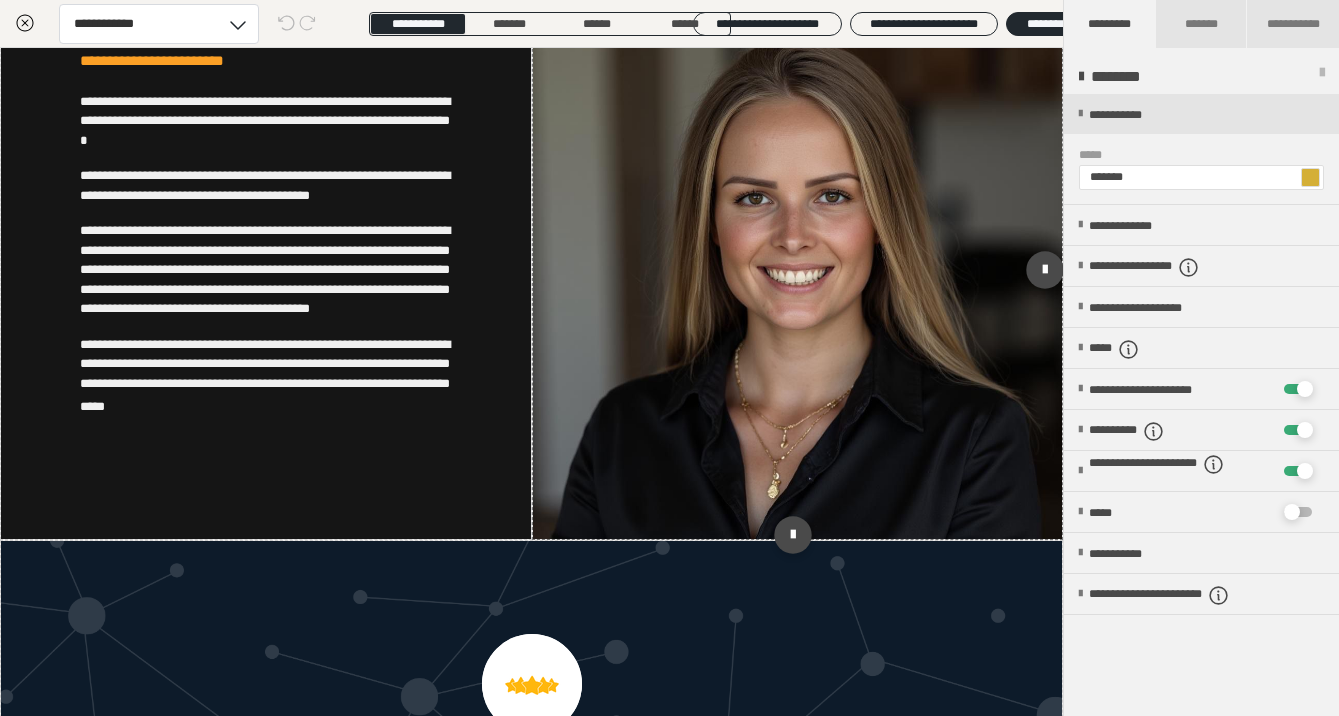 scroll, scrollTop: 2266, scrollLeft: 0, axis: vertical 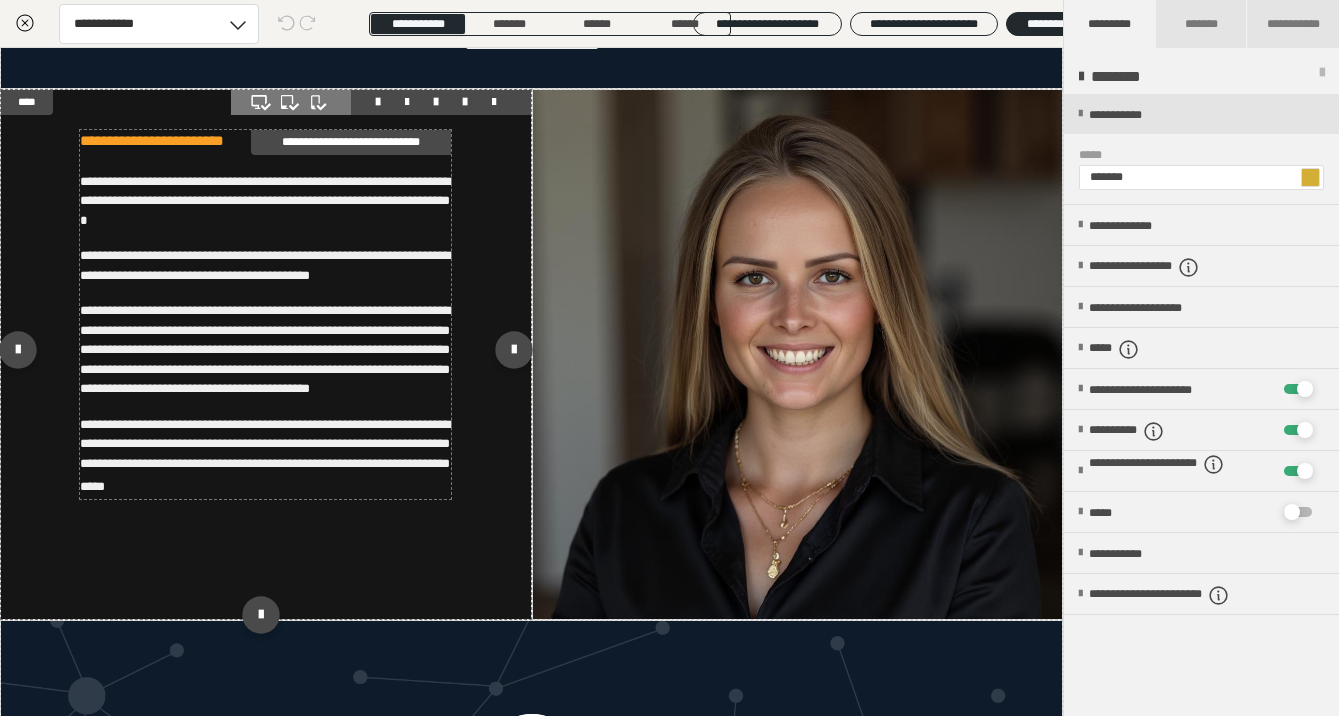 click on "**********" at bounding box center [265, 151] 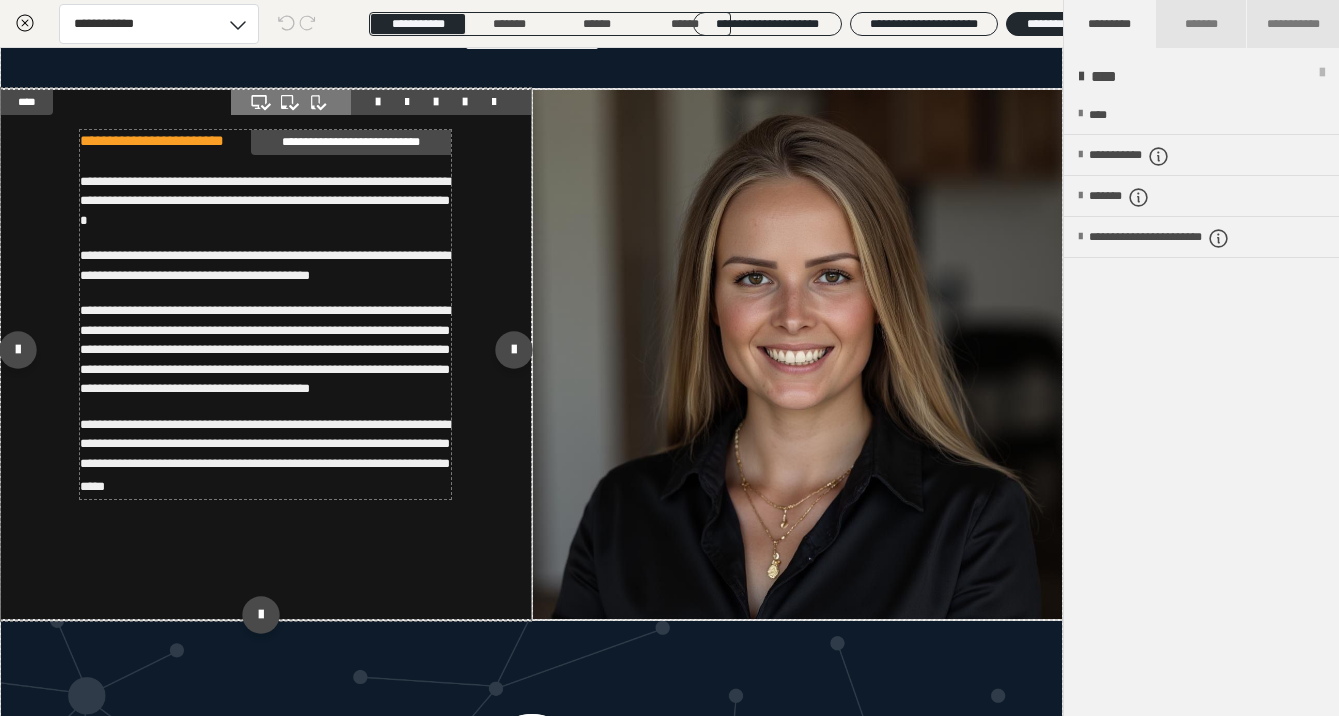 click on "**********" at bounding box center [265, 151] 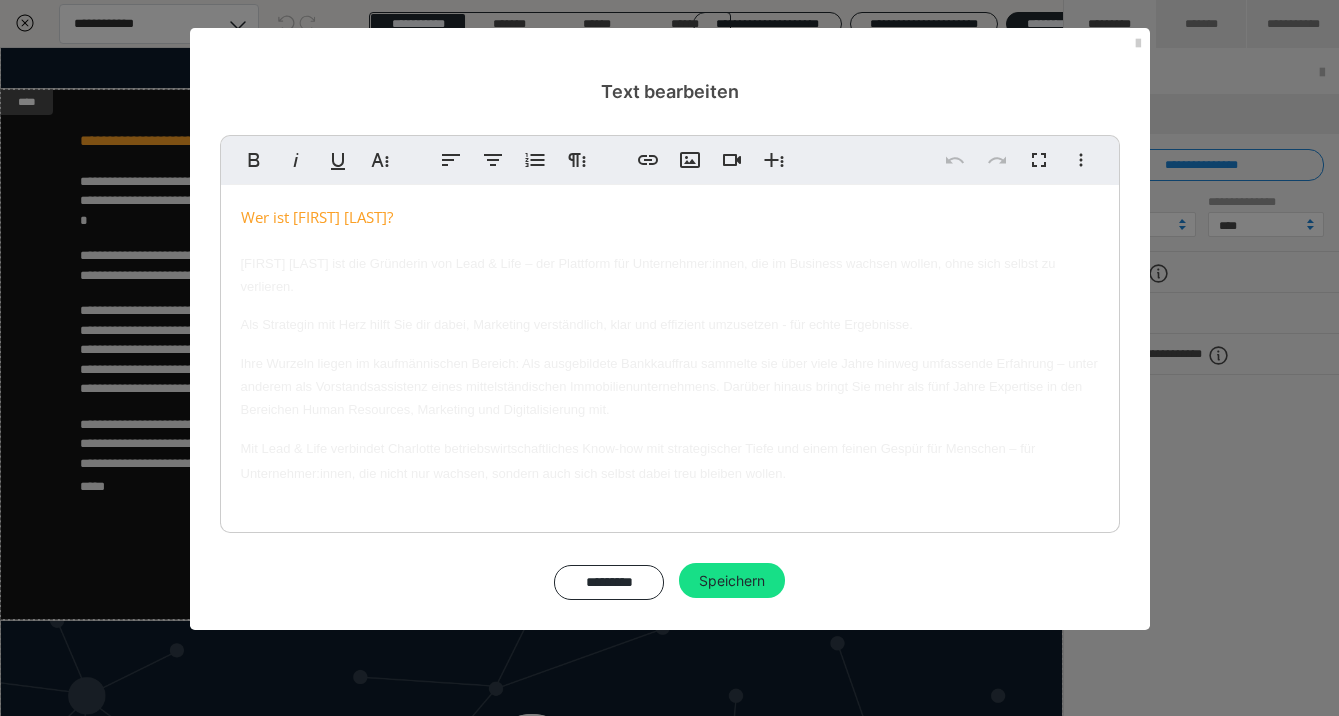 click on "Wer ist Charlotte Ernst?" at bounding box center (317, 217) 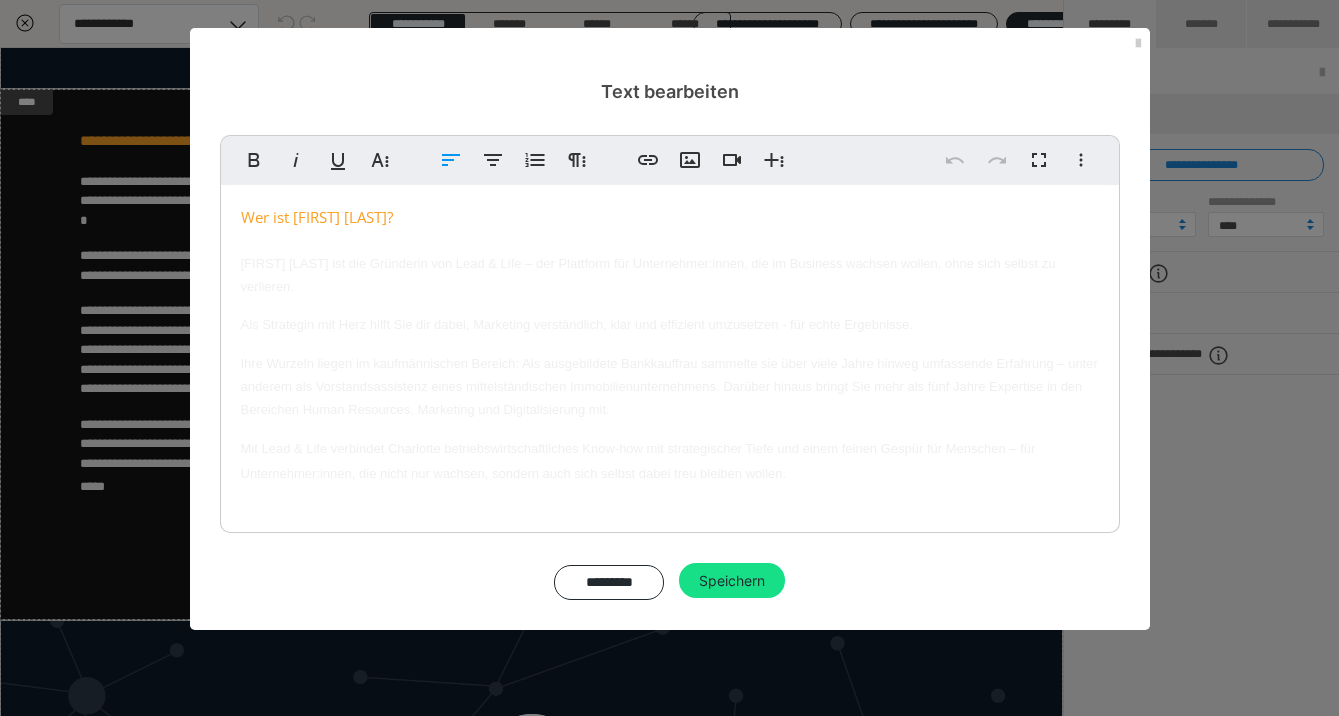 drag, startPoint x: 434, startPoint y: 221, endPoint x: 248, endPoint y: 206, distance: 186.60385 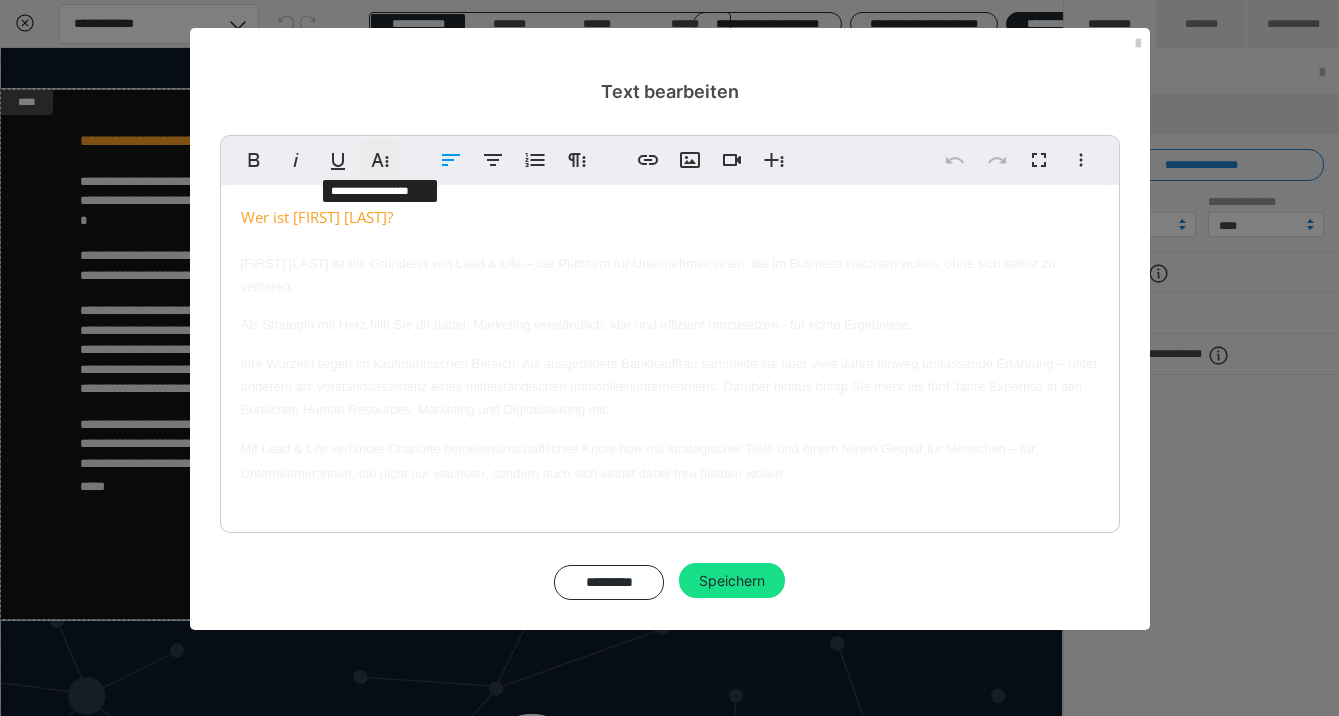 click 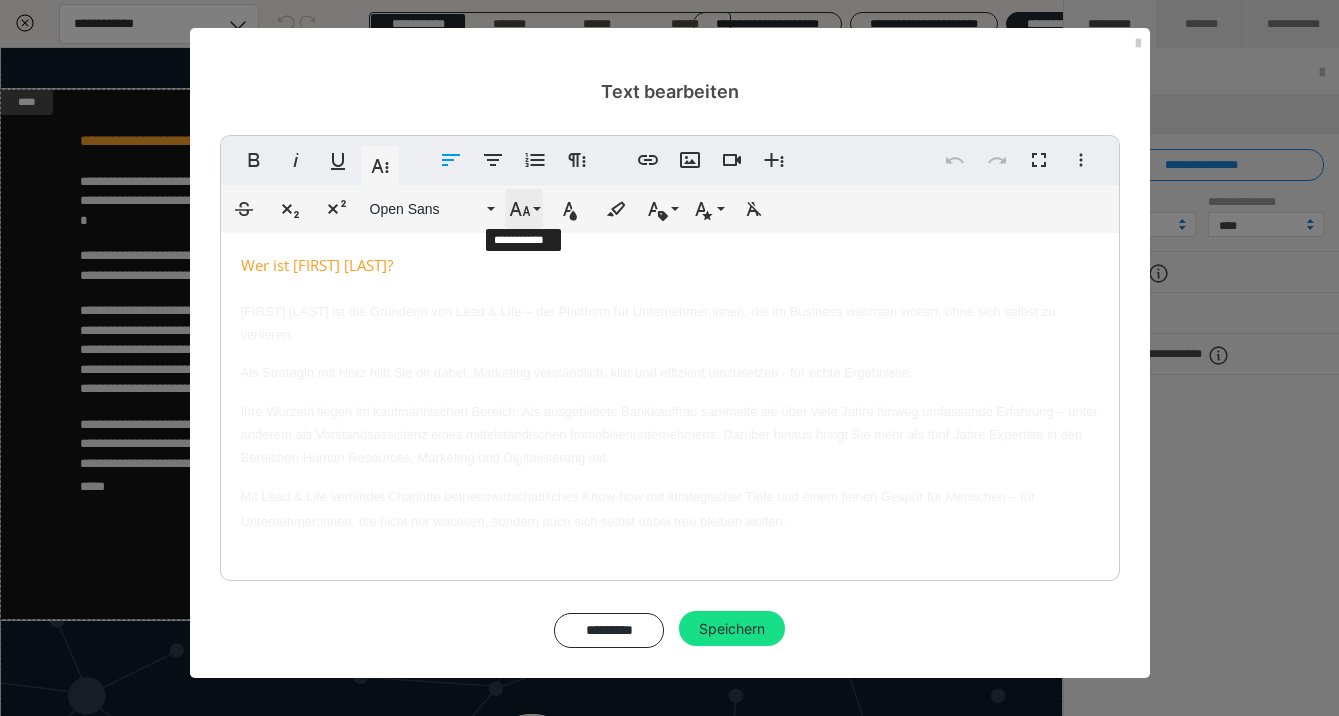 click 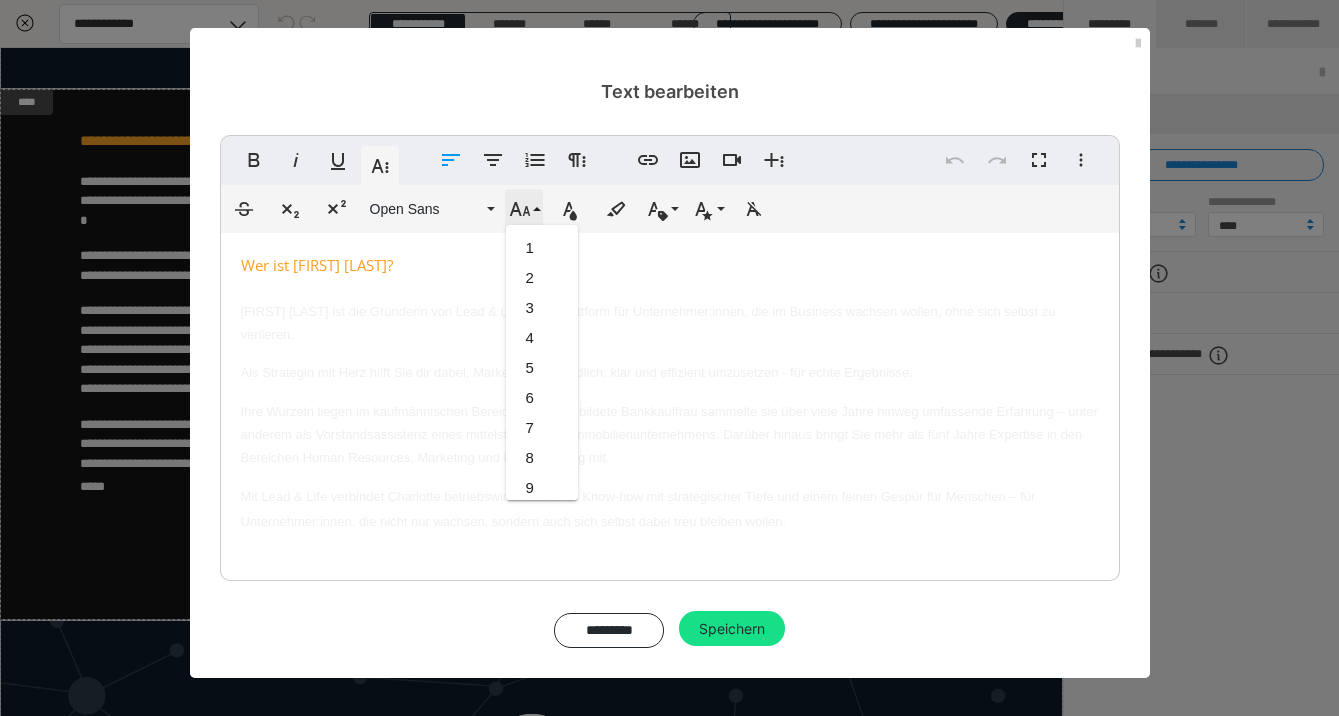 scroll, scrollTop: 443, scrollLeft: 0, axis: vertical 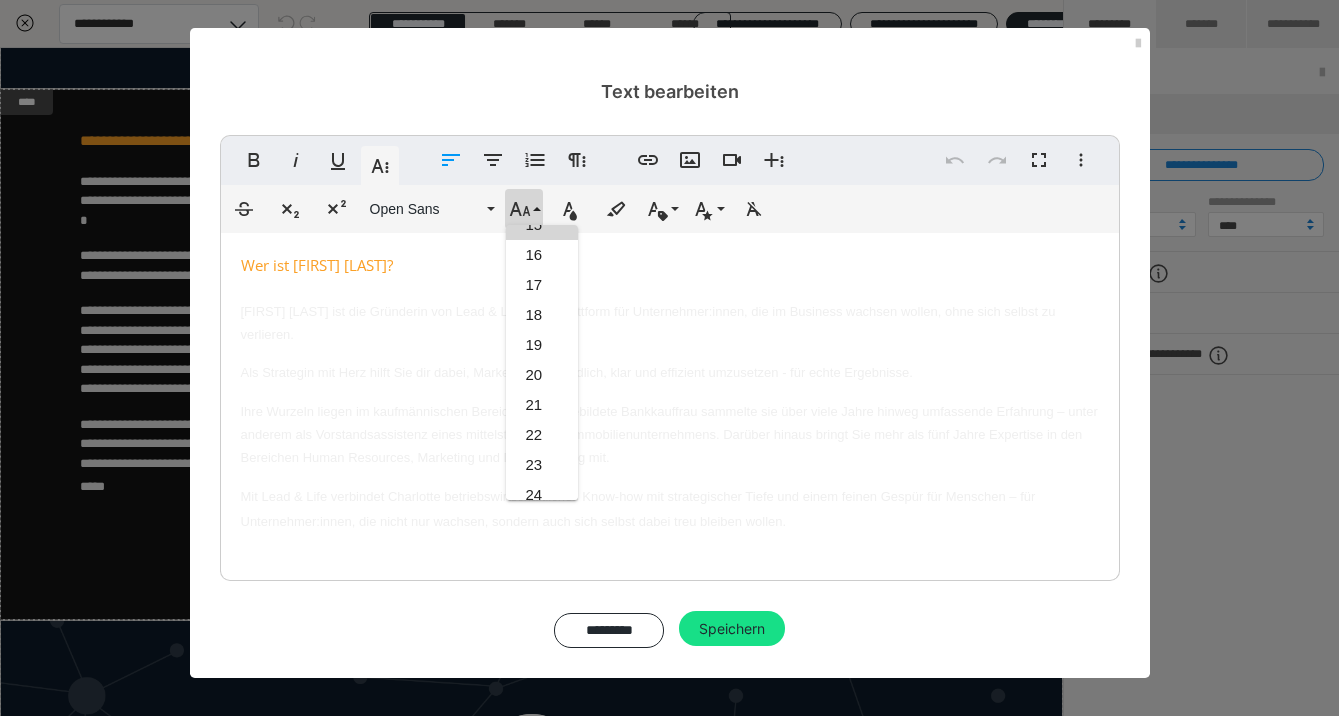 click on "Charlotte Ernst ist die Gründerin von Lead & Life – der Plattform für Unternehmer:innen, die im Business wachsen wollen, ohne sich selbst zu verlieren." at bounding box center (670, 323) 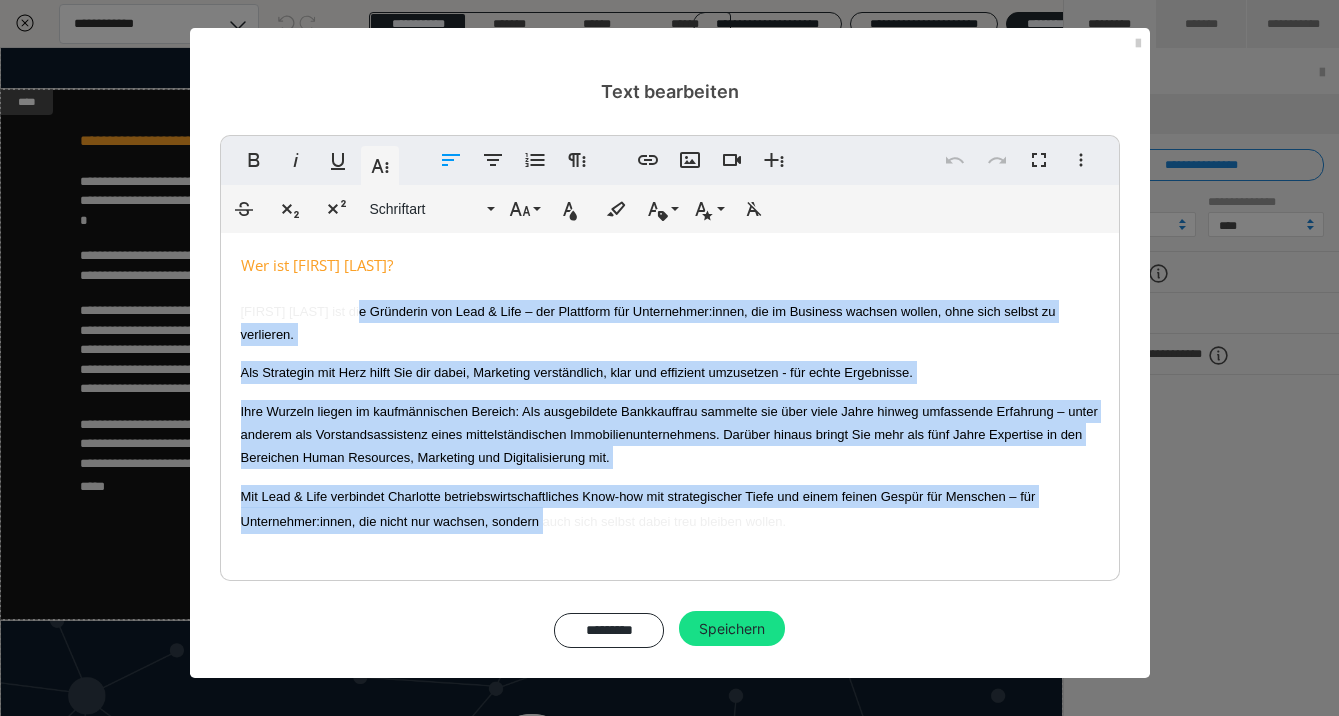 drag, startPoint x: 352, startPoint y: 308, endPoint x: 541, endPoint y: 522, distance: 285.5118 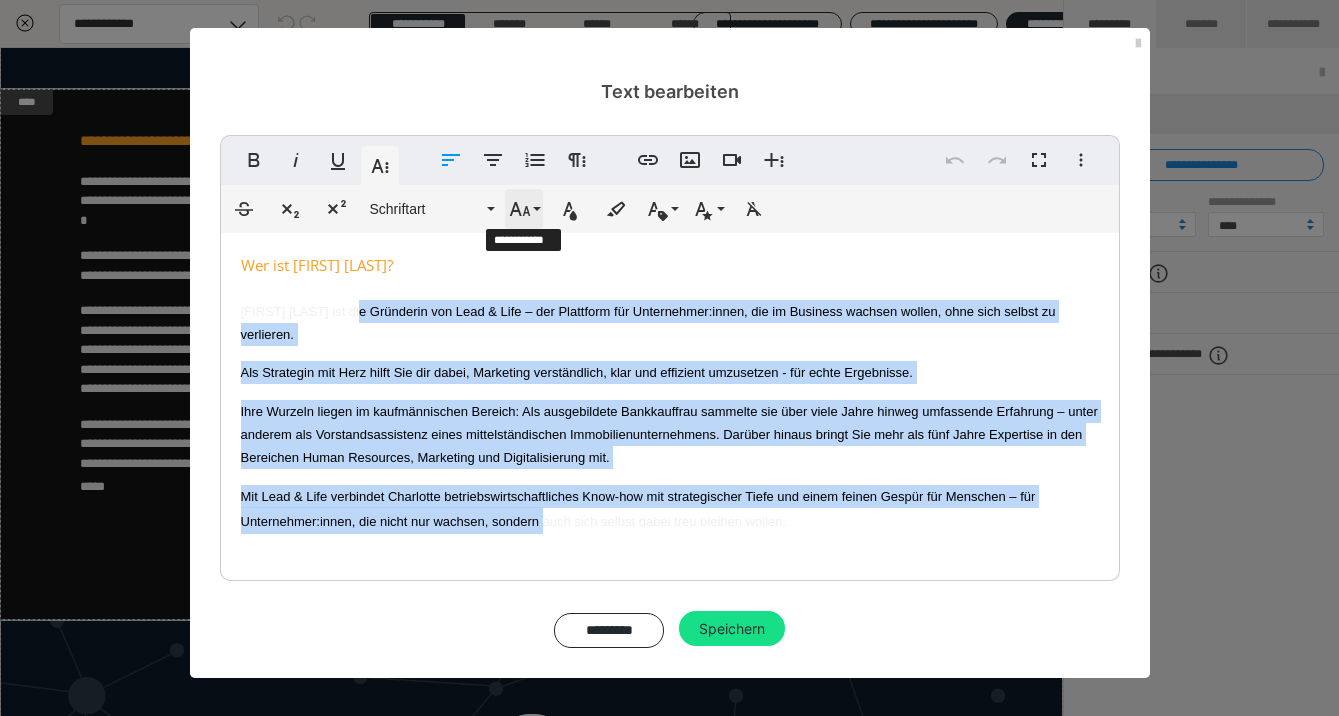 click 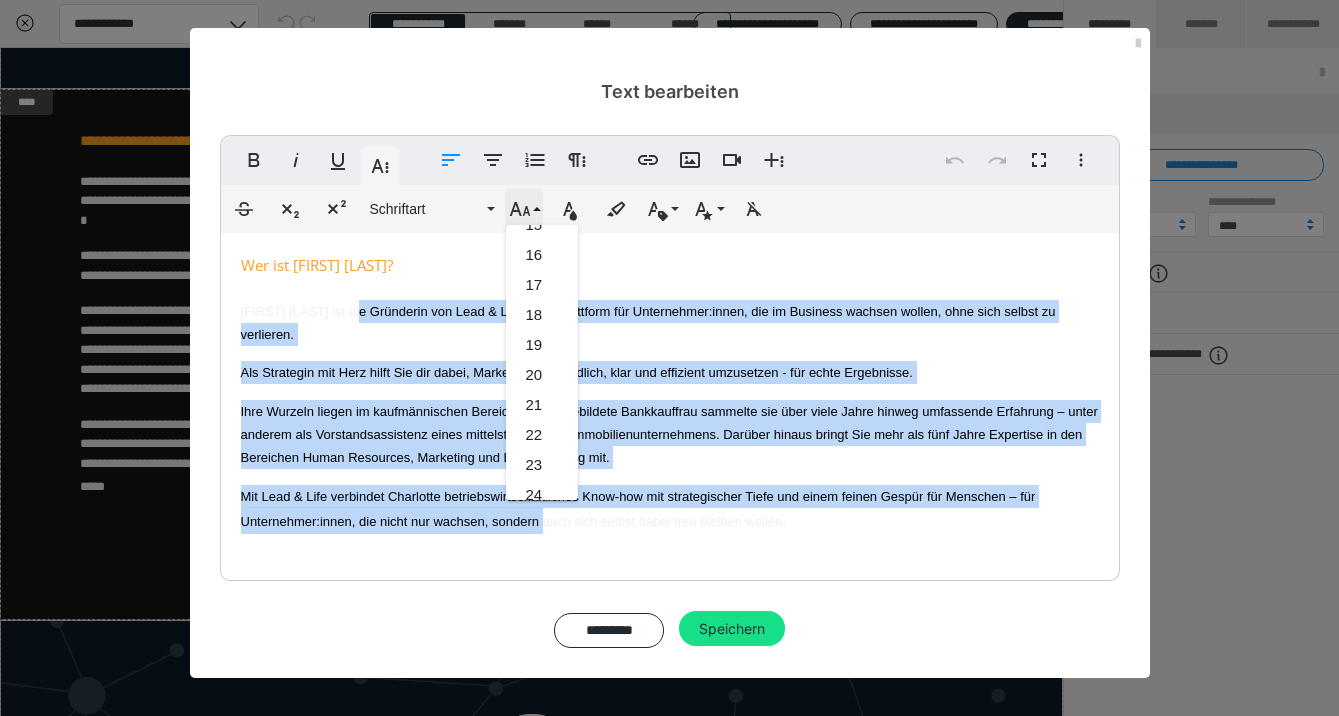 scroll, scrollTop: 383, scrollLeft: 0, axis: vertical 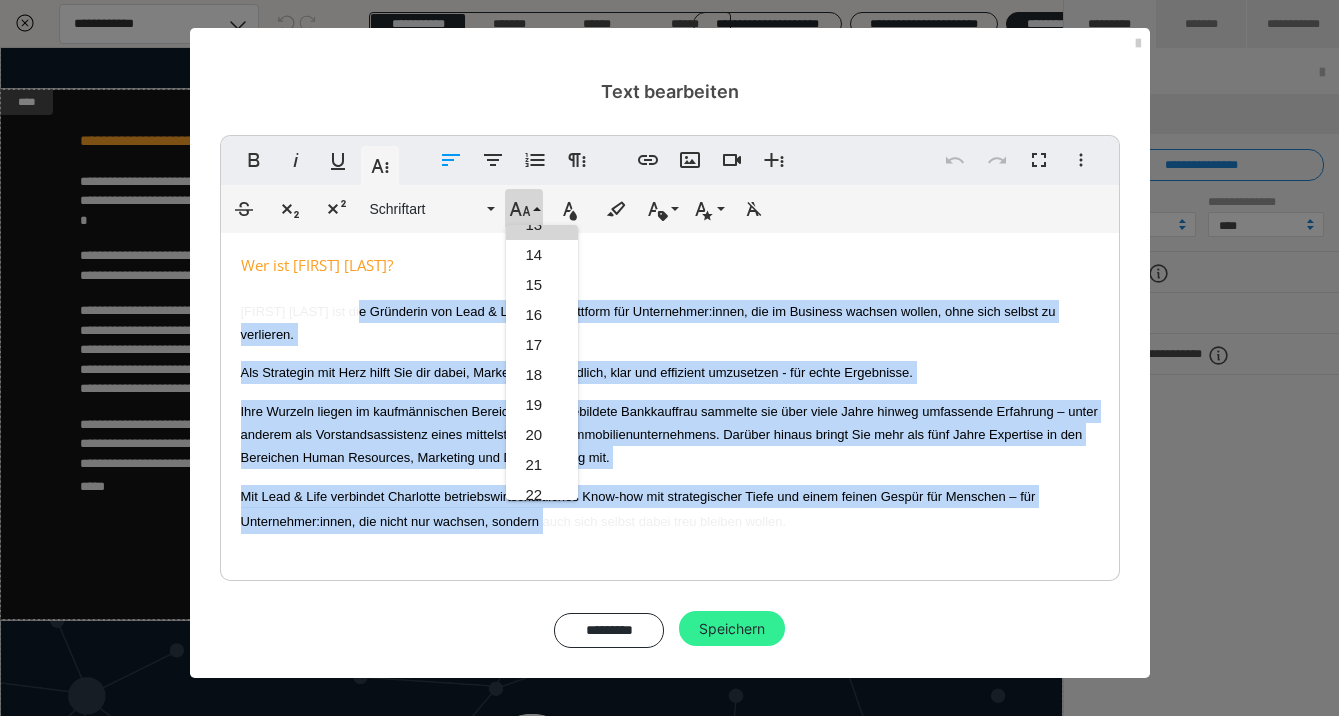 click on "Speichern" at bounding box center (732, 629) 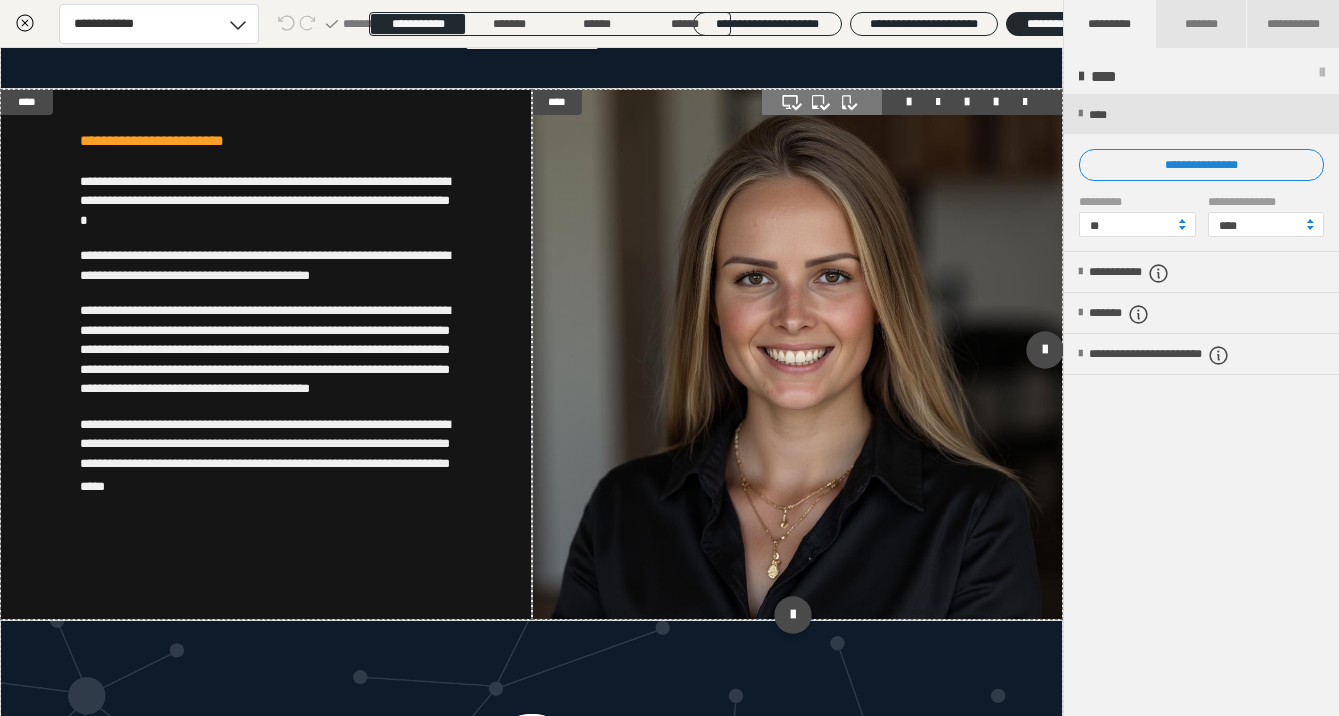 click at bounding box center (798, 355) 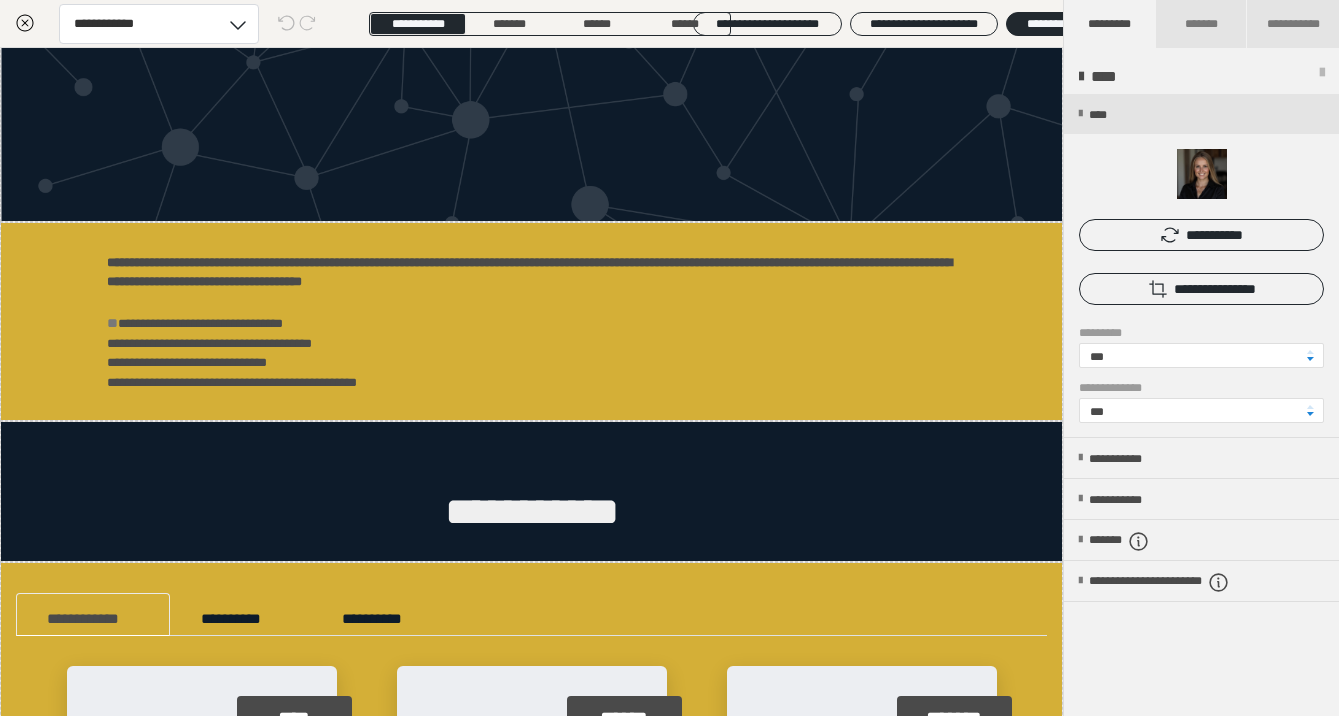 scroll, scrollTop: 1026, scrollLeft: 0, axis: vertical 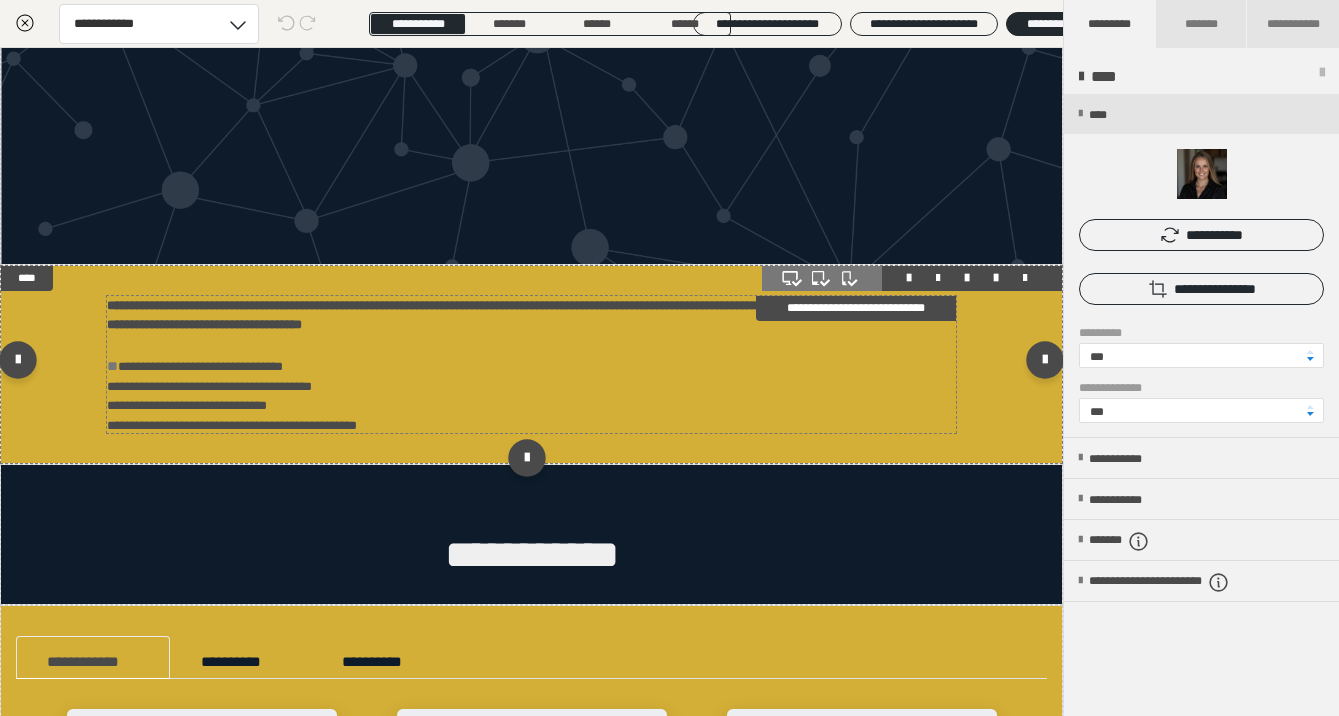 click on "**********" at bounding box center [531, 364] 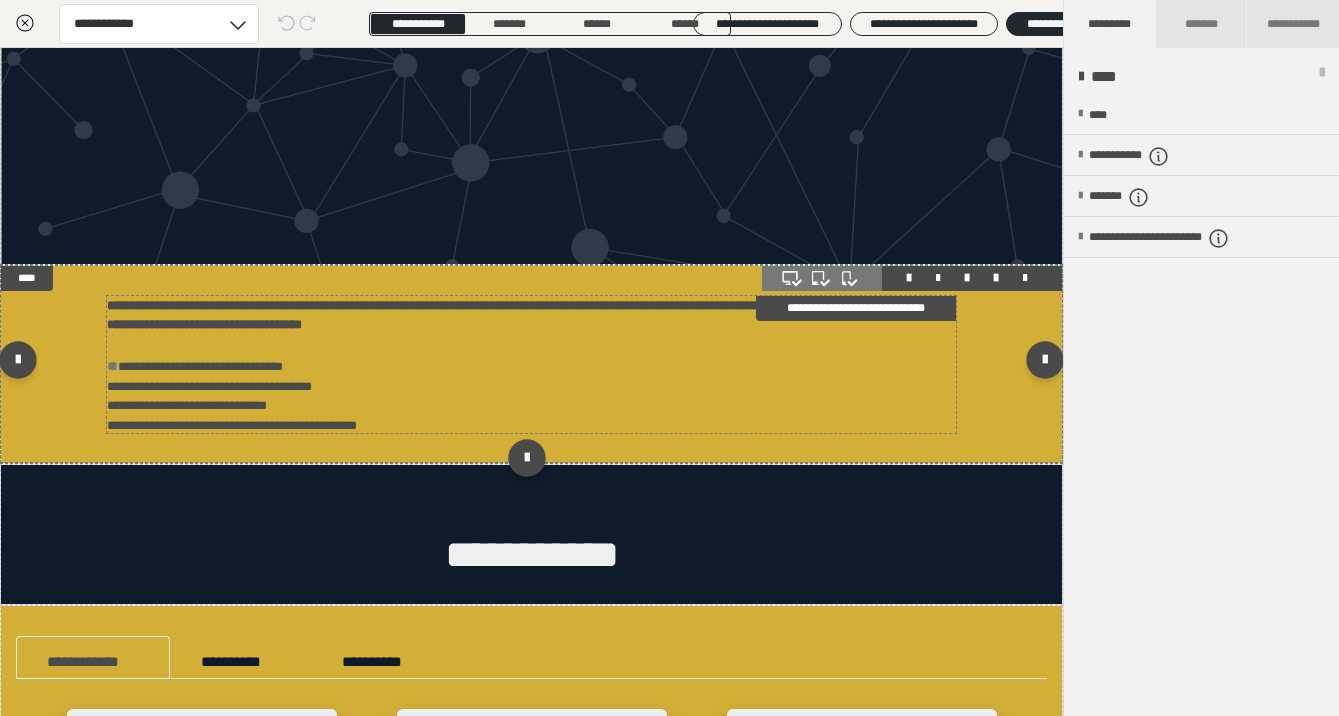 click on "**********" at bounding box center [531, 364] 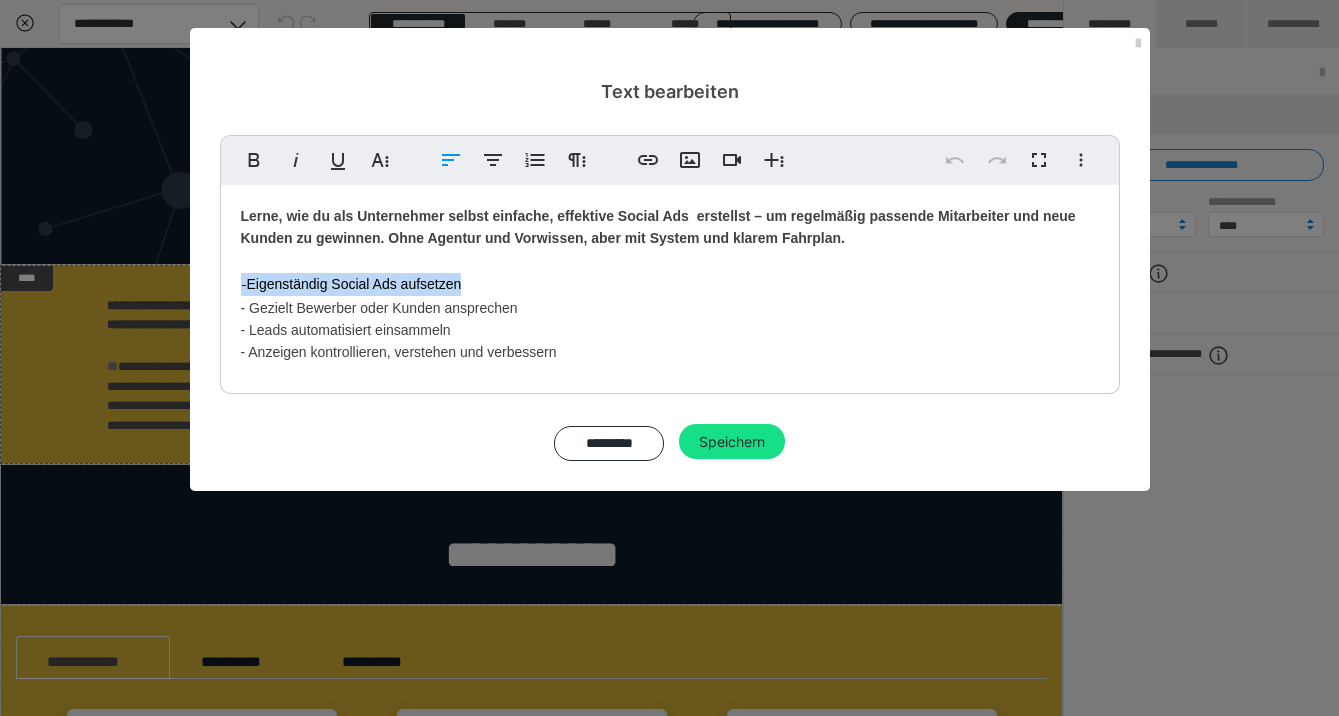 drag, startPoint x: 470, startPoint y: 286, endPoint x: 195, endPoint y: 277, distance: 275.14725 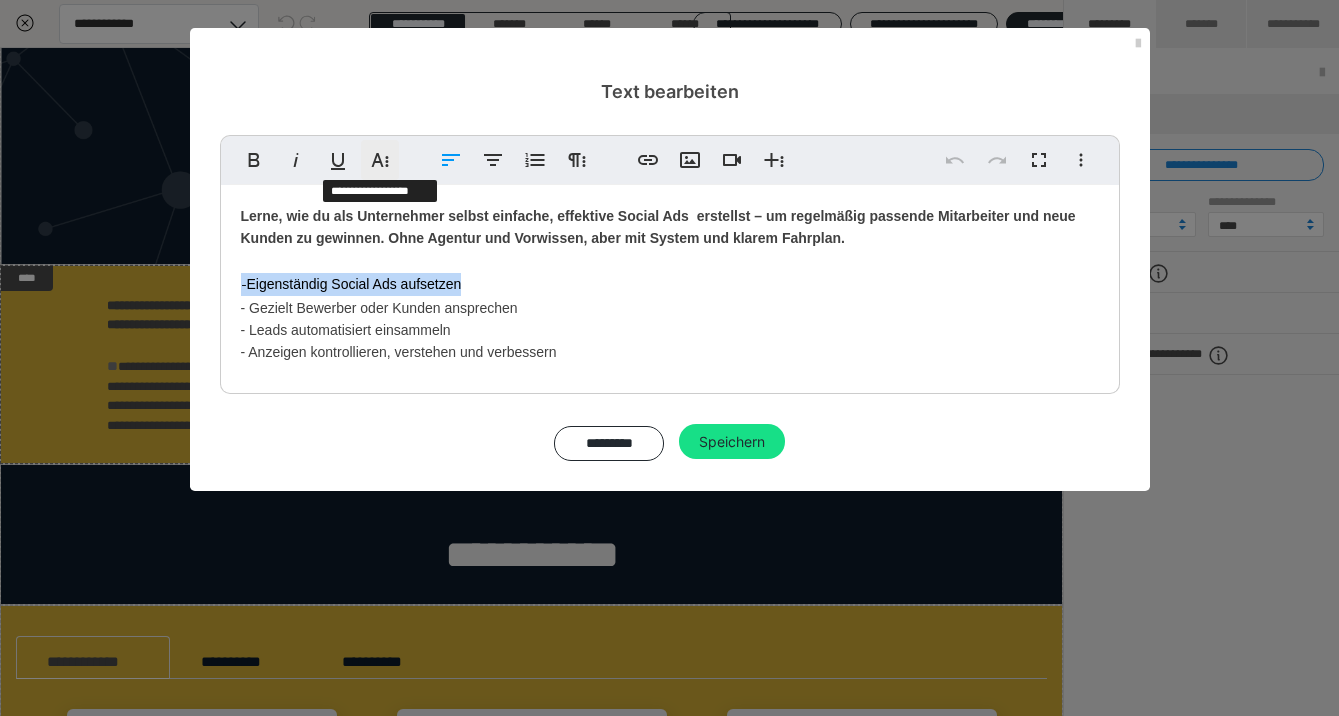 click 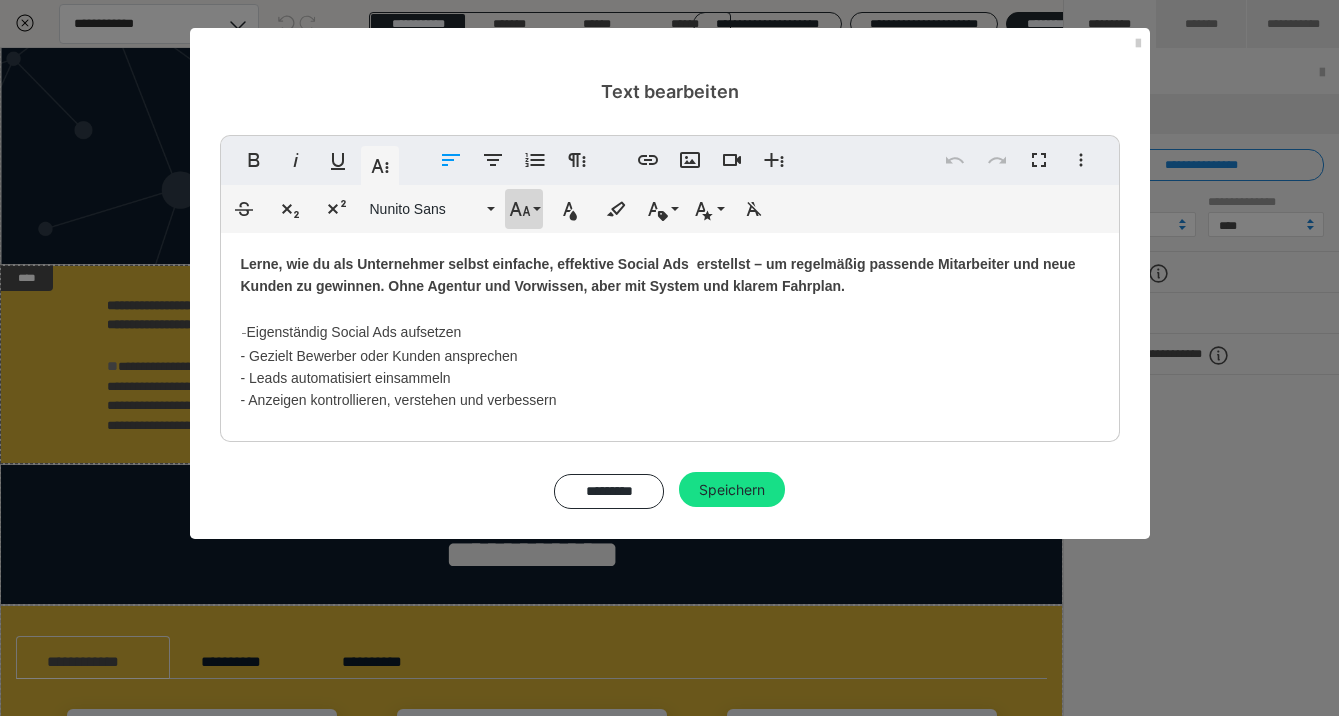 click 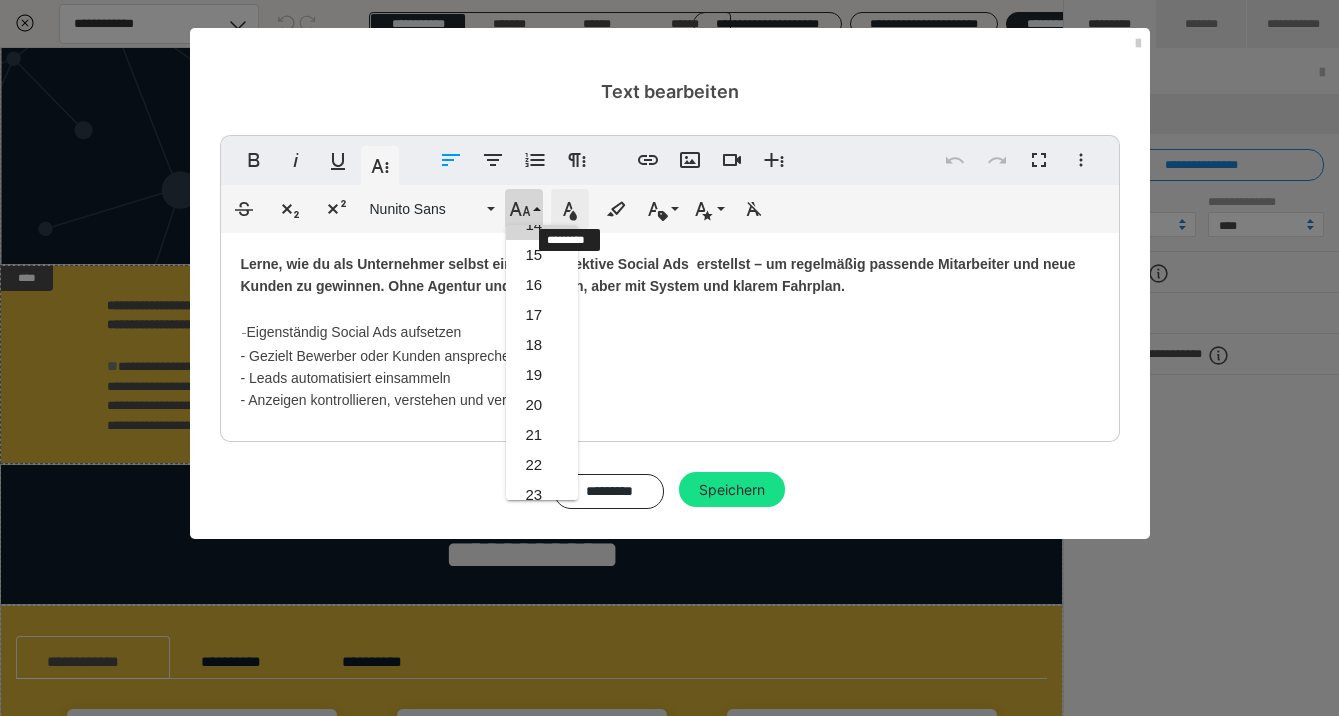 click 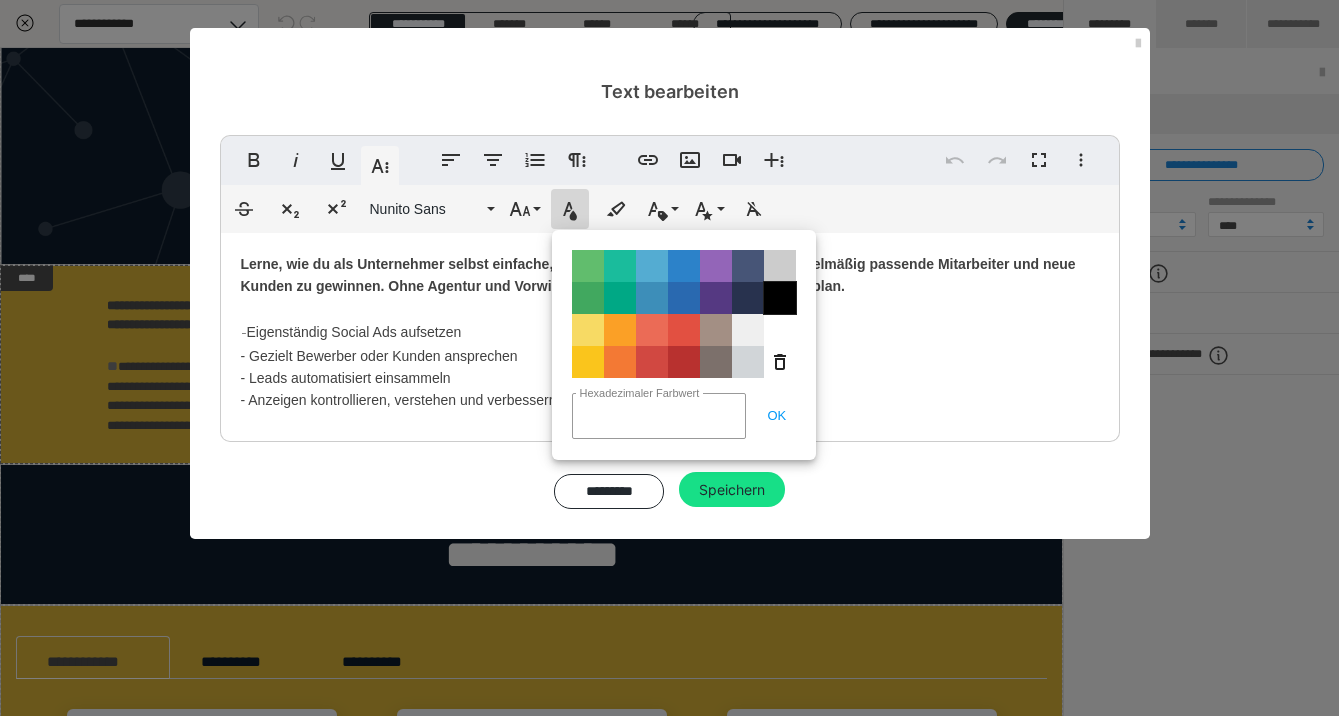 click on "Color#000000" at bounding box center (780, 298) 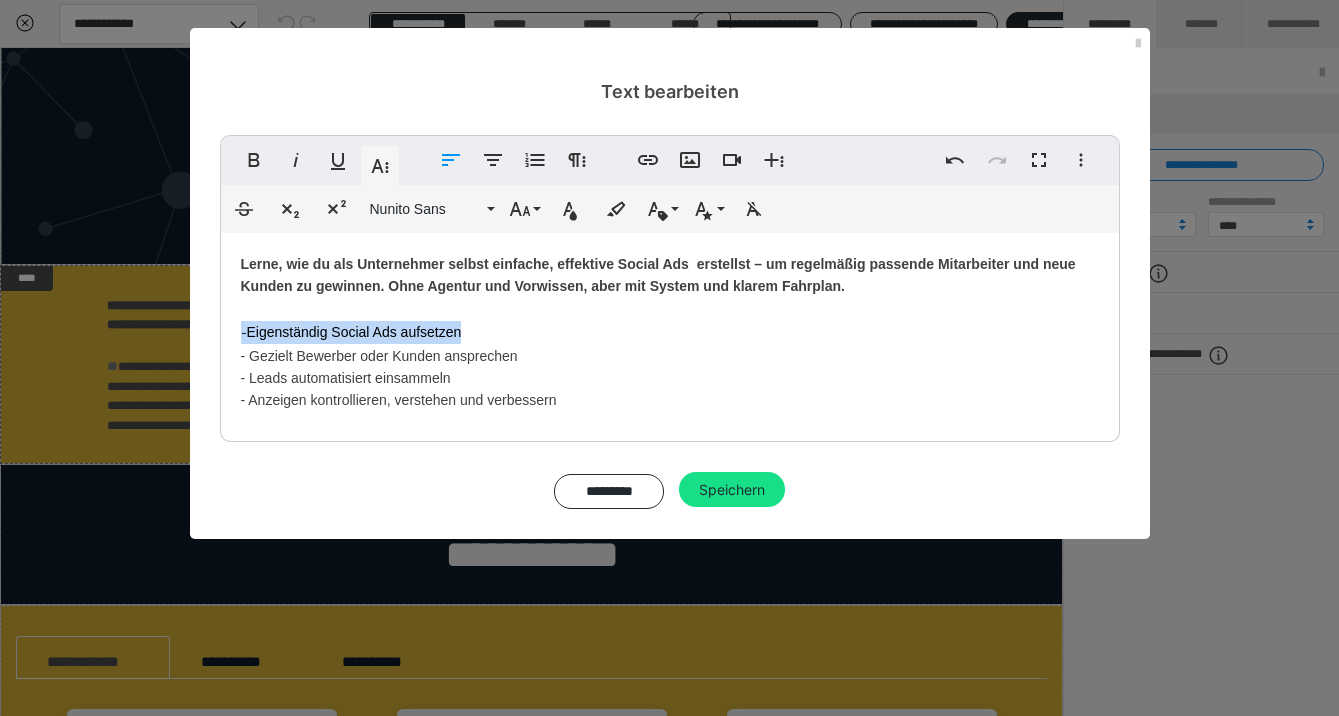 click on "-  Eigenständig Social Ads aufsetzen" at bounding box center [670, 321] 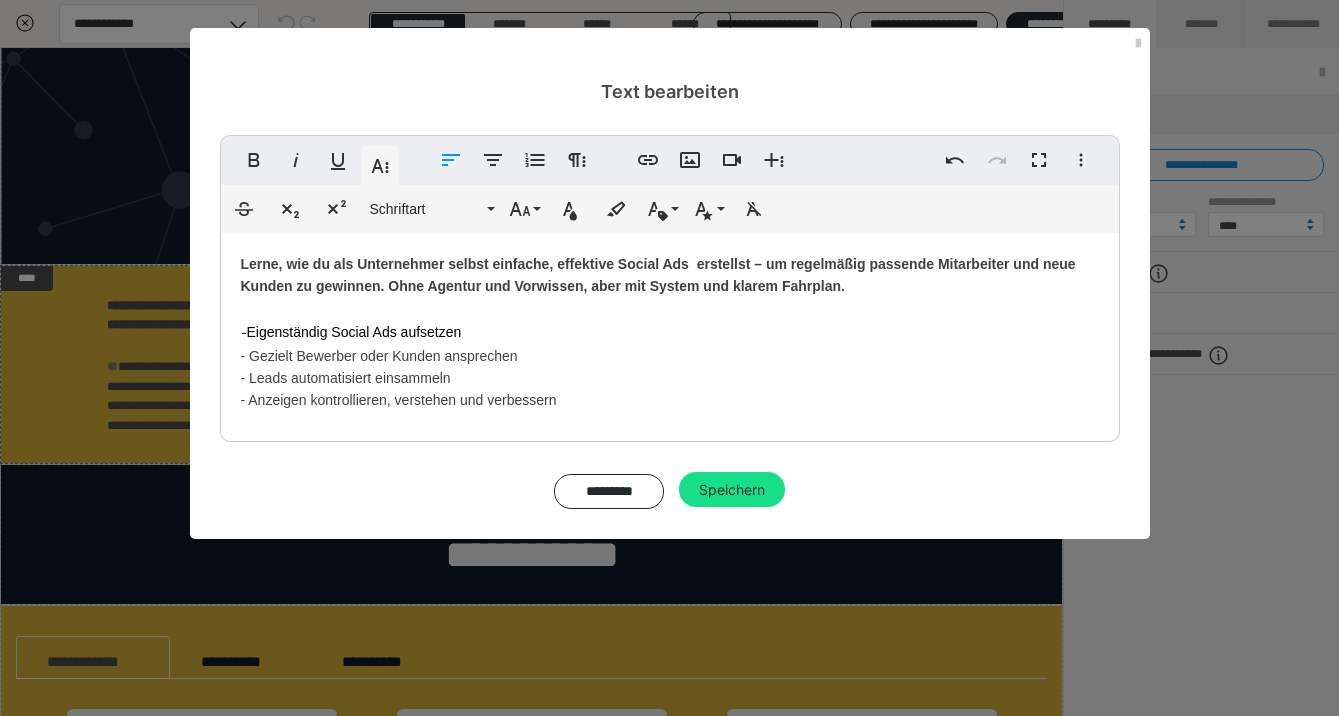 click on "-" at bounding box center [244, 332] 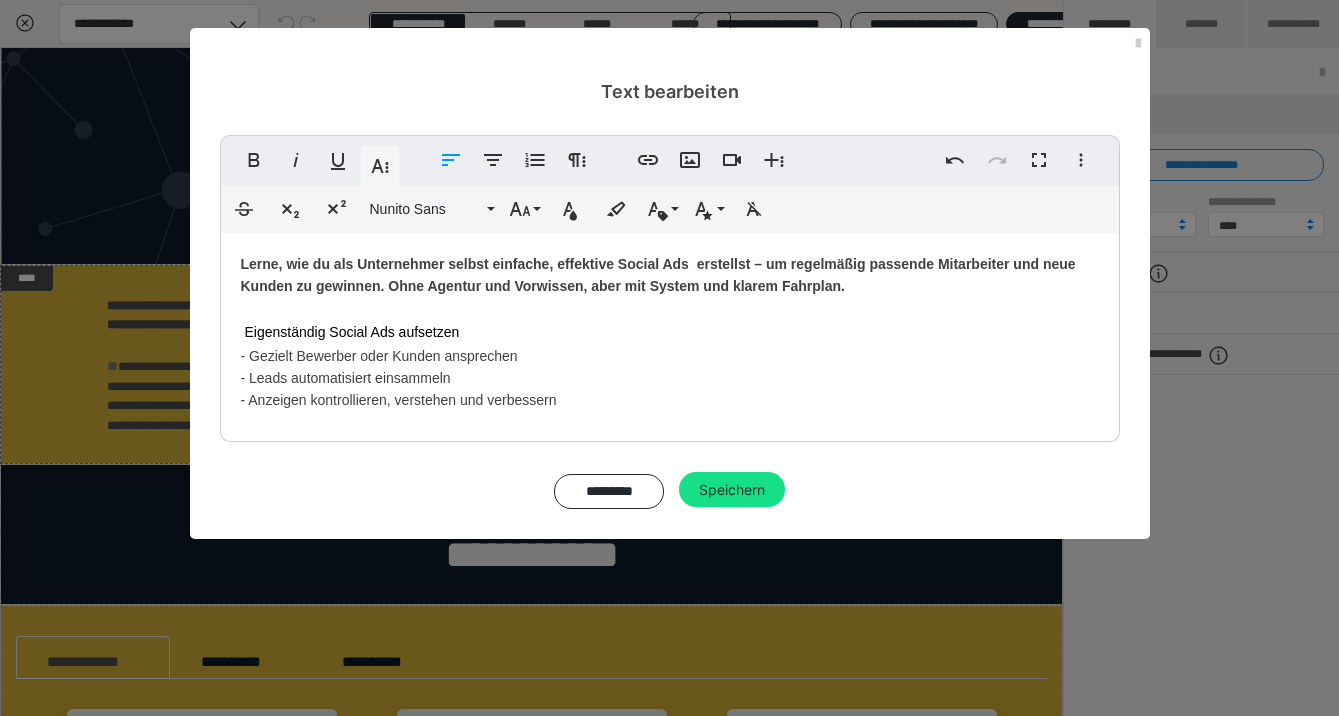 type 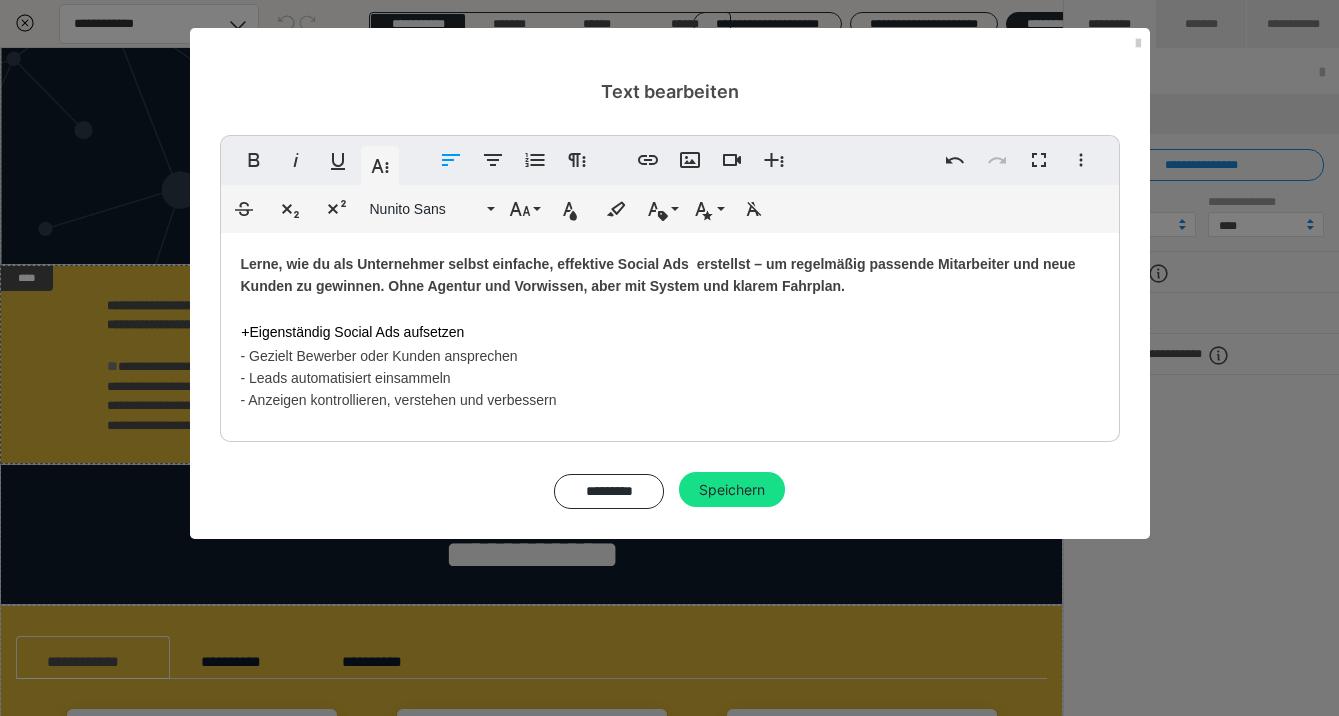click on "Lerne, wie du als Unternehmer selbst einfache, effektive Social Ads  erstellst – um regelmäßig passende Mitarbeiter und neue Kunden zu gewinnen. Ohne Agentur und Vorwissen, aber mit System und klarem Fahrplan. +  Eigenständig Social Ads aufsetzen - Gezielt Bewerber oder Kunden ansprechen - Leads automatisiert einsammeln - Anzeigen kontrollieren, verstehen und verbessern" at bounding box center [670, 332] 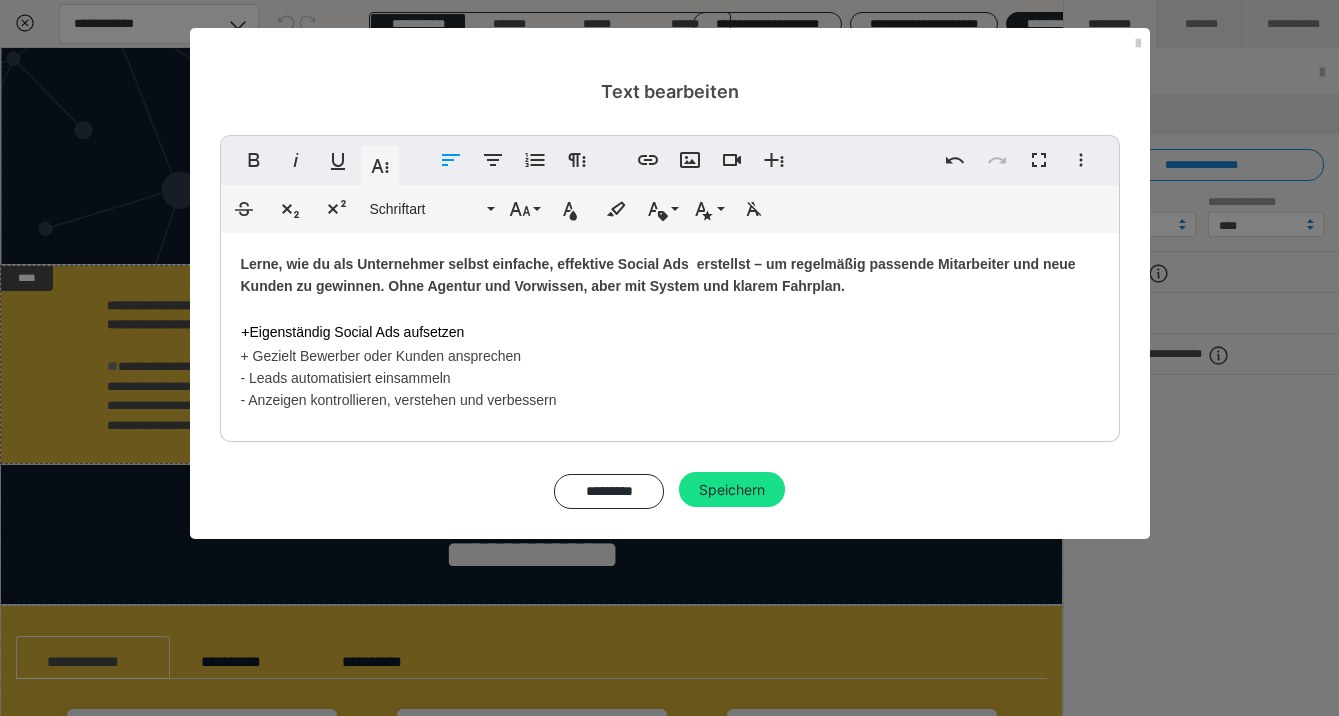 click on "Lerne, wie du als Unternehmer selbst einfache, effektive Social Ads  erstellst – um regelmäßig passende Mitarbeiter und neue Kunden zu gewinnen. Ohne Agentur und Vorwissen, aber mit System und klarem Fahrplan. +  Eigenständig Social Ads aufsetzen + Gezielt Bewerber oder Kunden ansprechen - Leads automatisiert einsammeln - Anzeigen kontrollieren, verstehen und verbessern" at bounding box center [670, 332] 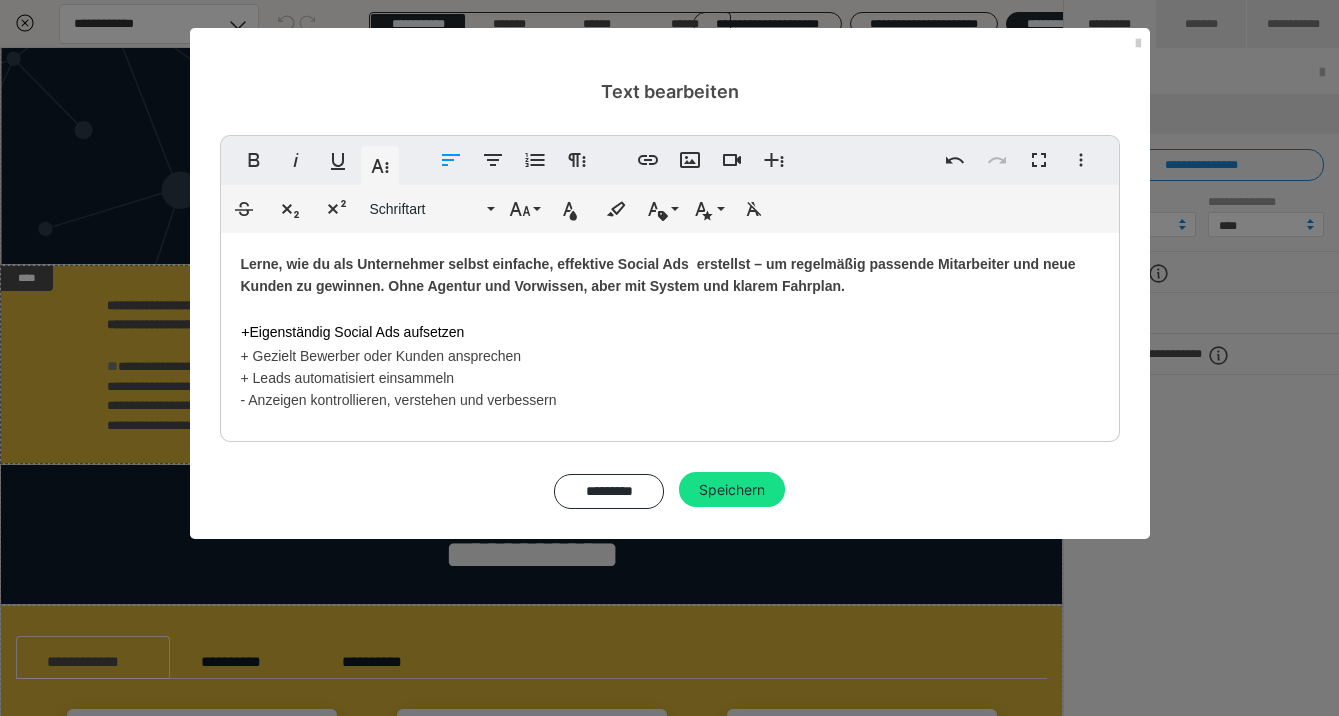 click on "Lerne, wie du als Unternehmer selbst einfache, effektive Social Ads  erstellst – um regelmäßig passende Mitarbeiter und neue Kunden zu gewinnen. Ohne Agentur und Vorwissen, aber mit System und klarem Fahrplan. +  Eigenständig Social Ads aufsetzen + Gezielt Bewerber oder Kunden ansprechen + Leads automatisiert einsammeln - Anzeigen kontrollieren, verstehen und verbessern" at bounding box center [670, 332] 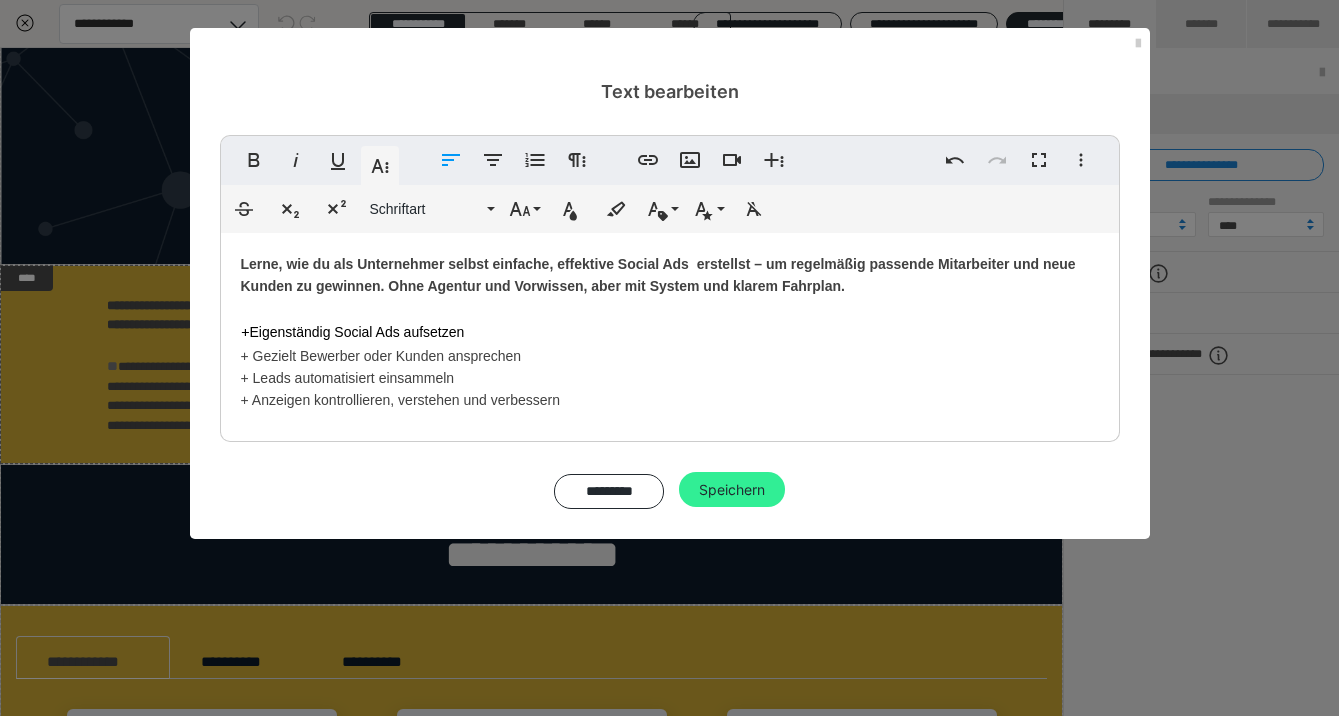 click on "Speichern" at bounding box center (732, 490) 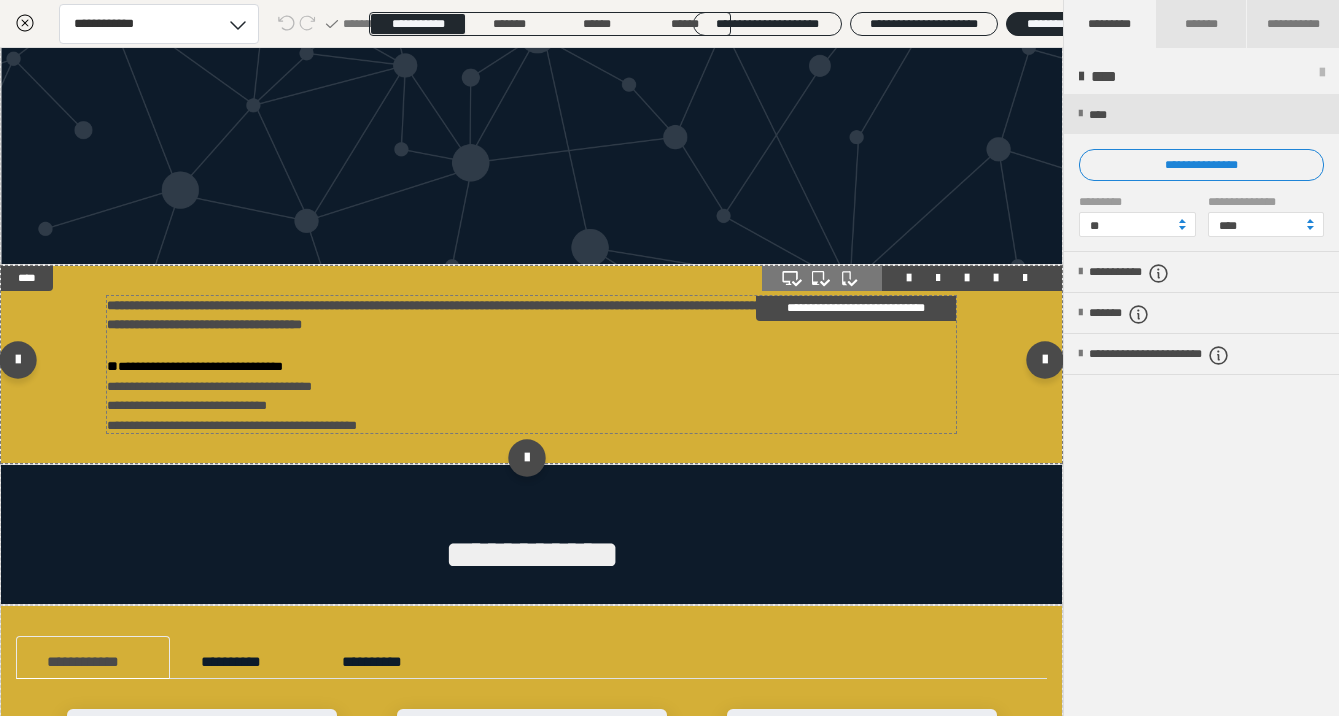 click on "**********" at bounding box center [531, 364] 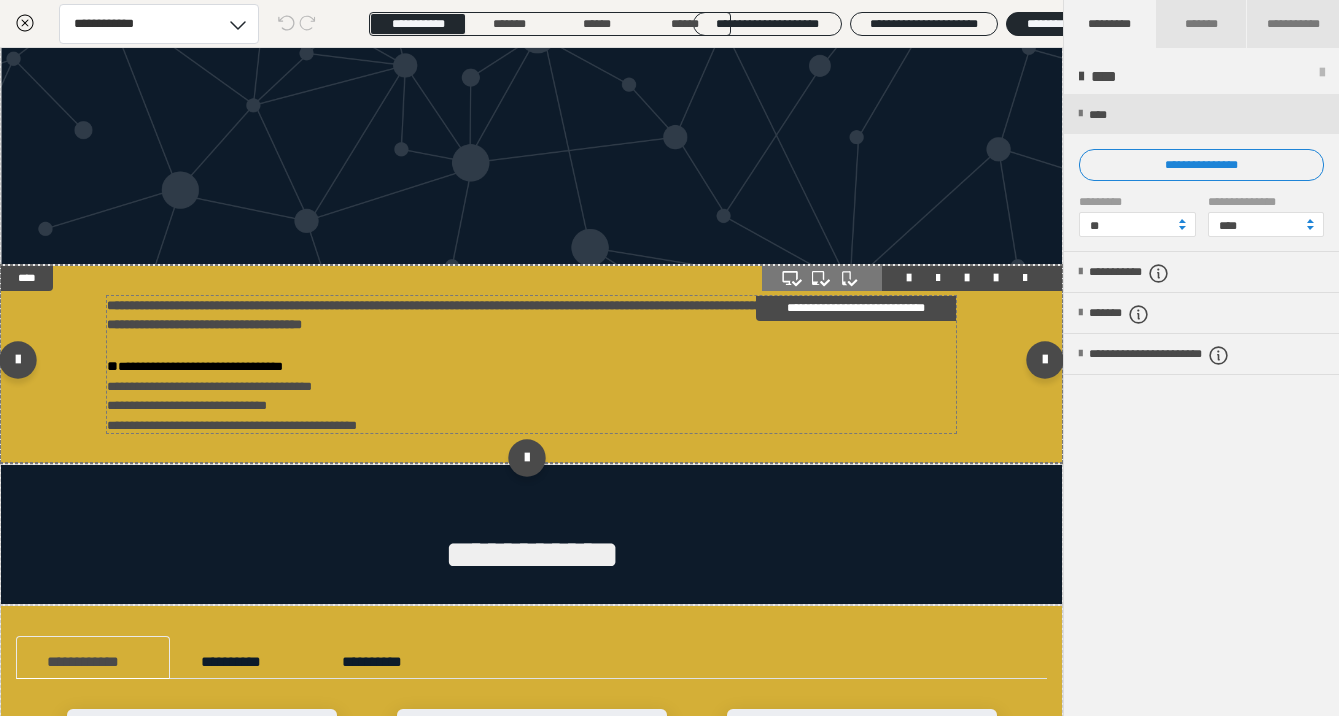 click on "**********" at bounding box center [531, 364] 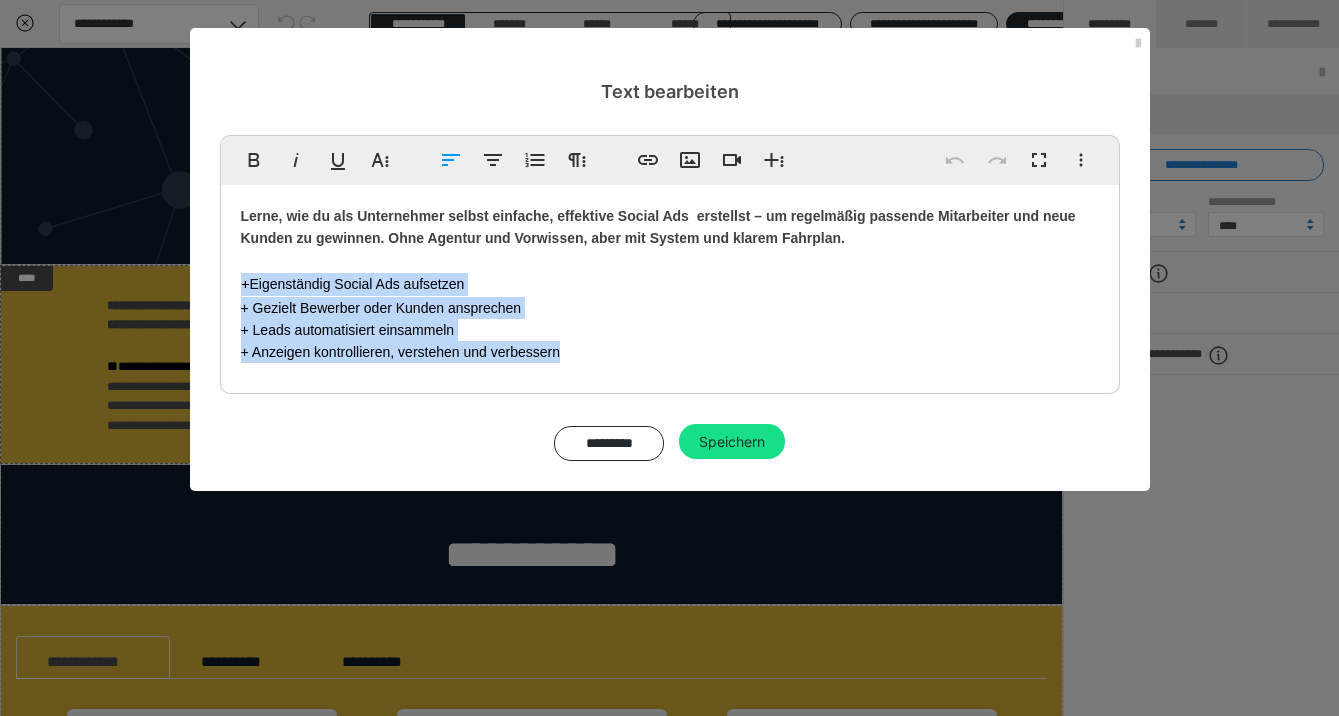 drag, startPoint x: 581, startPoint y: 359, endPoint x: 227, endPoint y: 284, distance: 361.8577 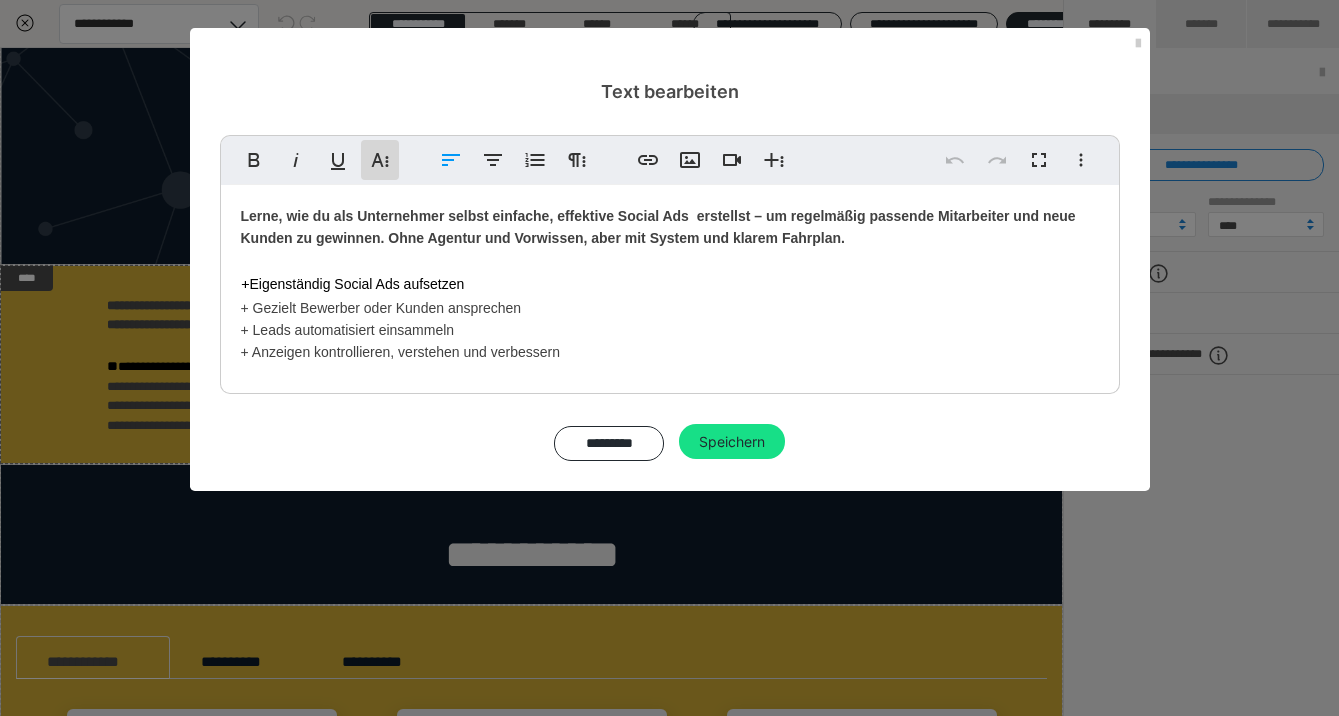 click 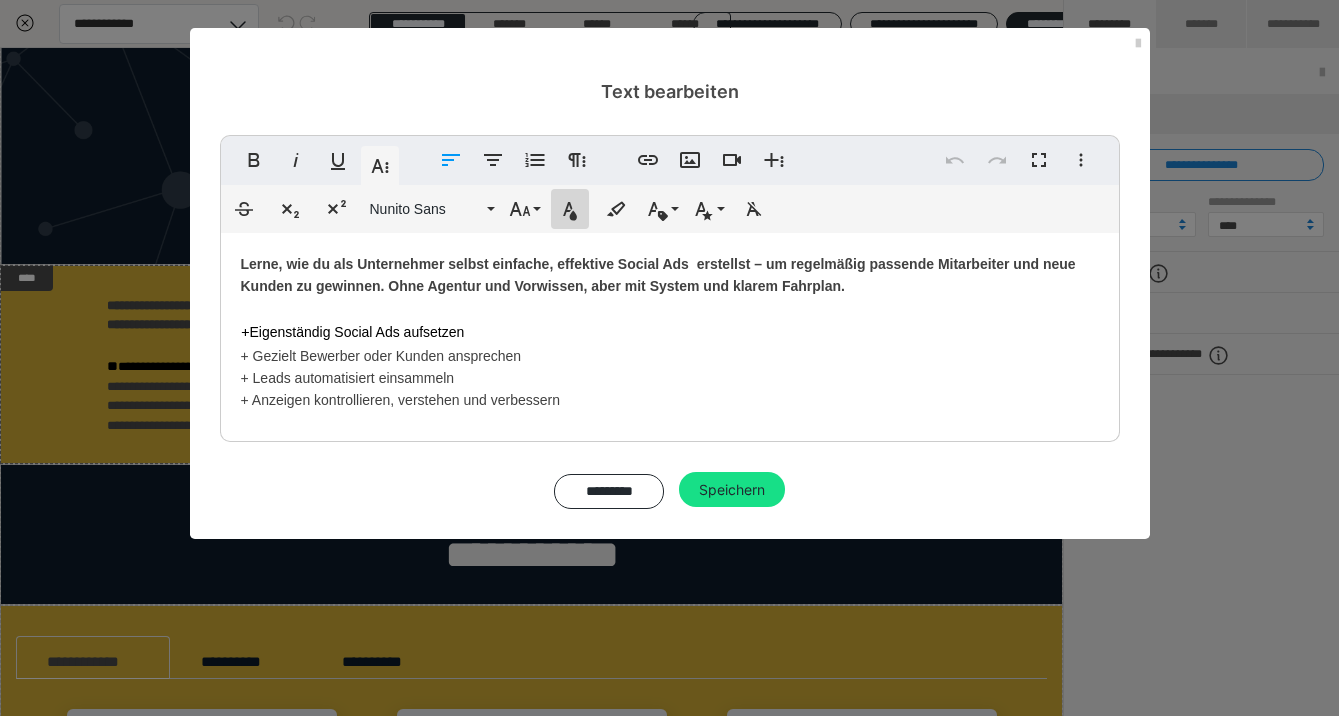 click 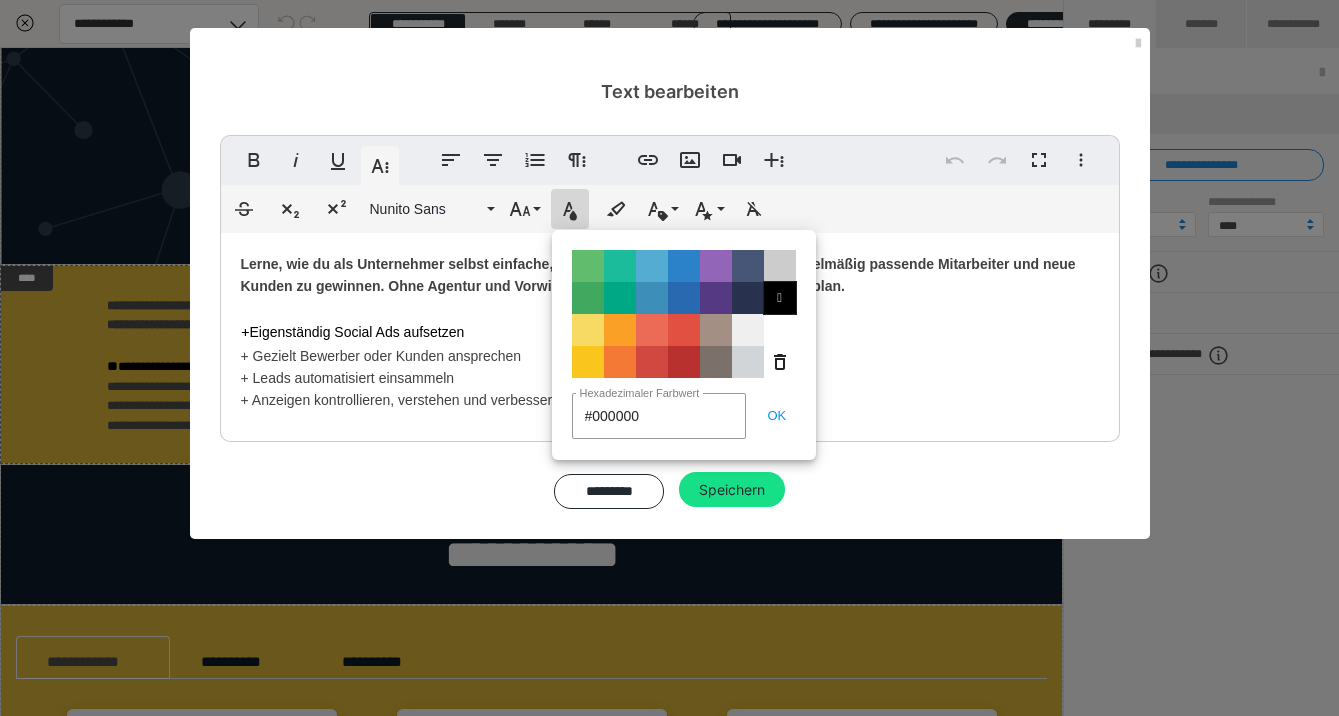 click on "" at bounding box center [780, 298] 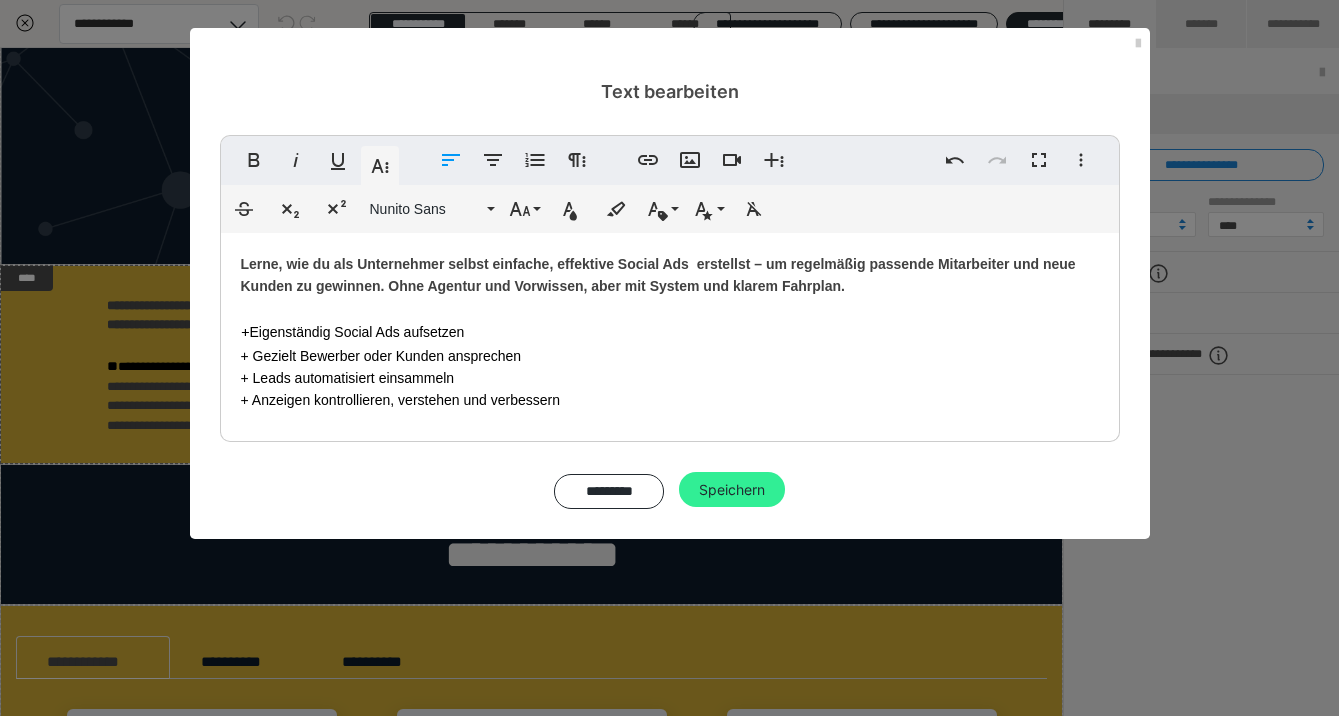 click on "Speichern" at bounding box center (732, 490) 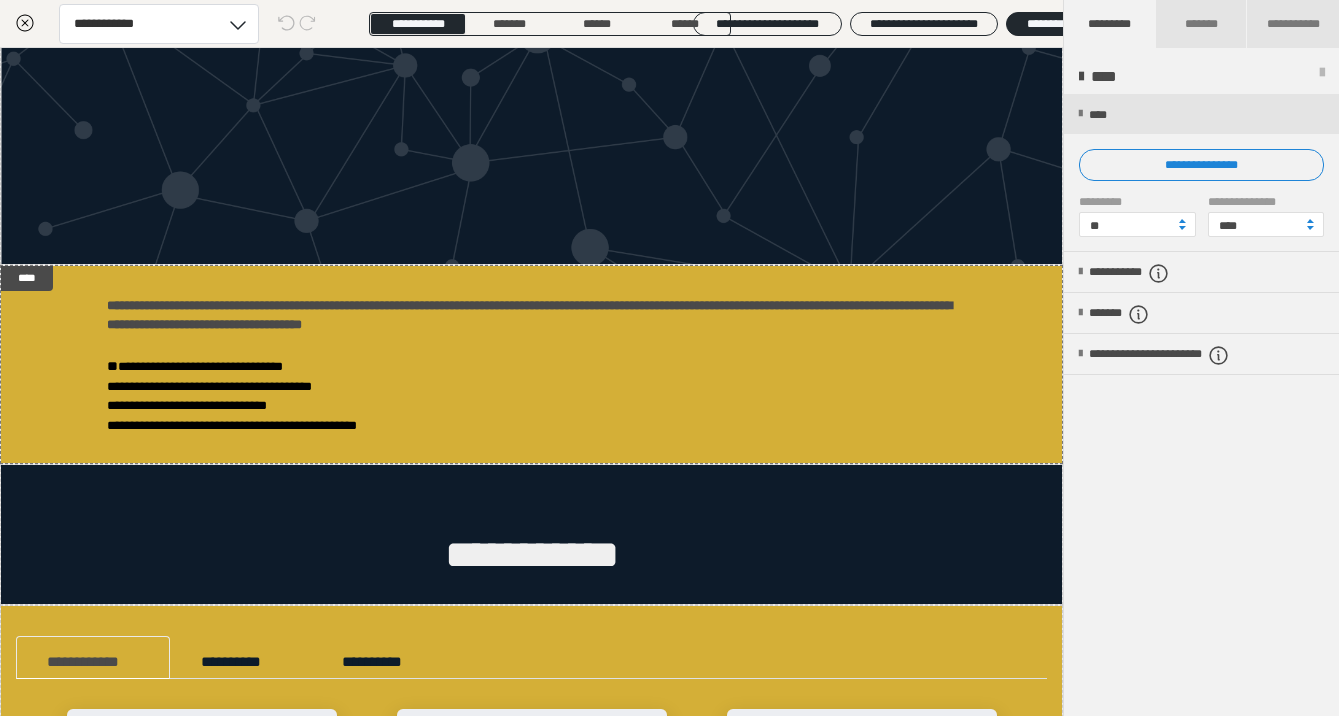 click on "**********" at bounding box center [1201, 406] 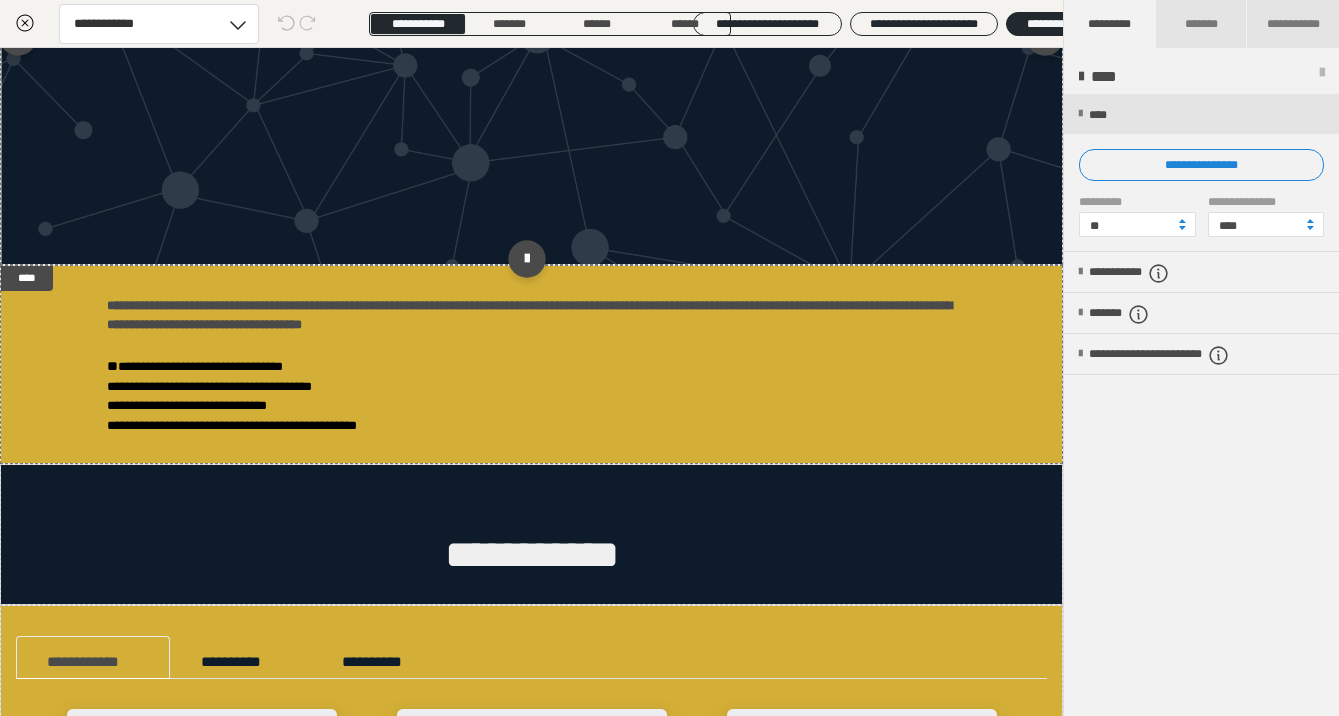 click at bounding box center [531, 42] 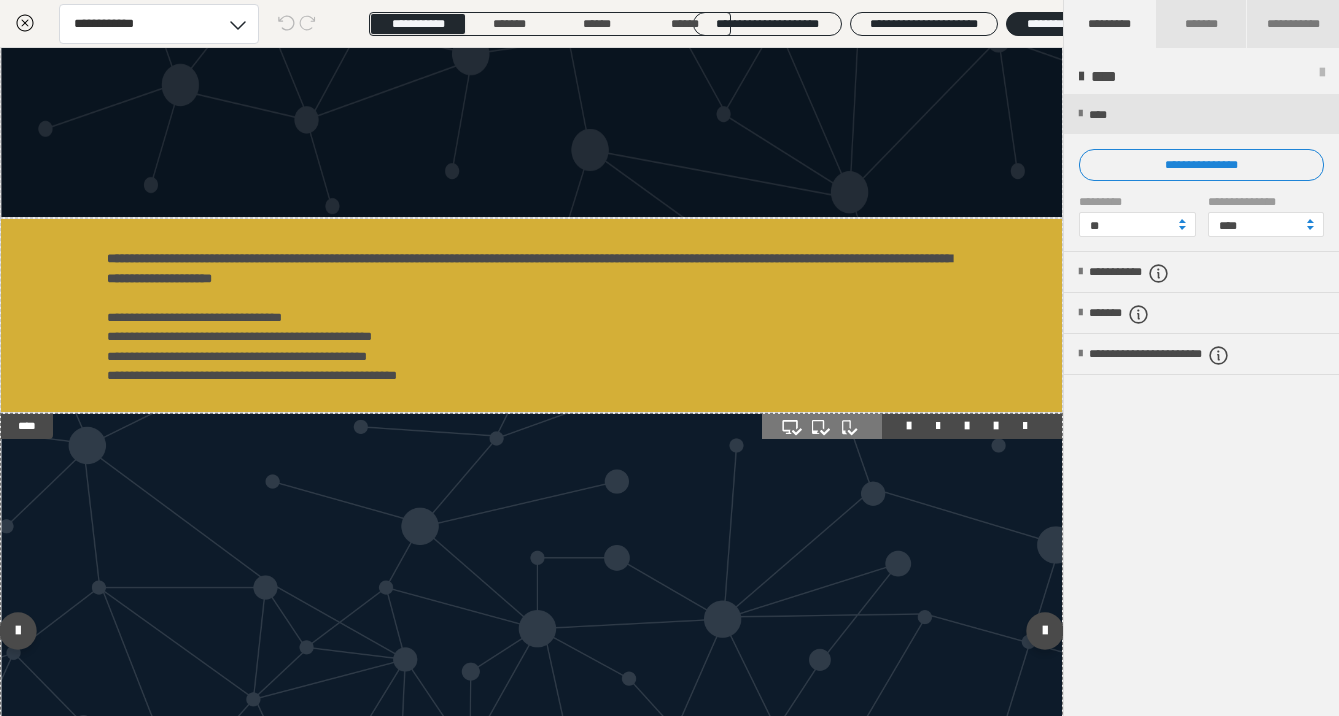 scroll, scrollTop: 426, scrollLeft: 0, axis: vertical 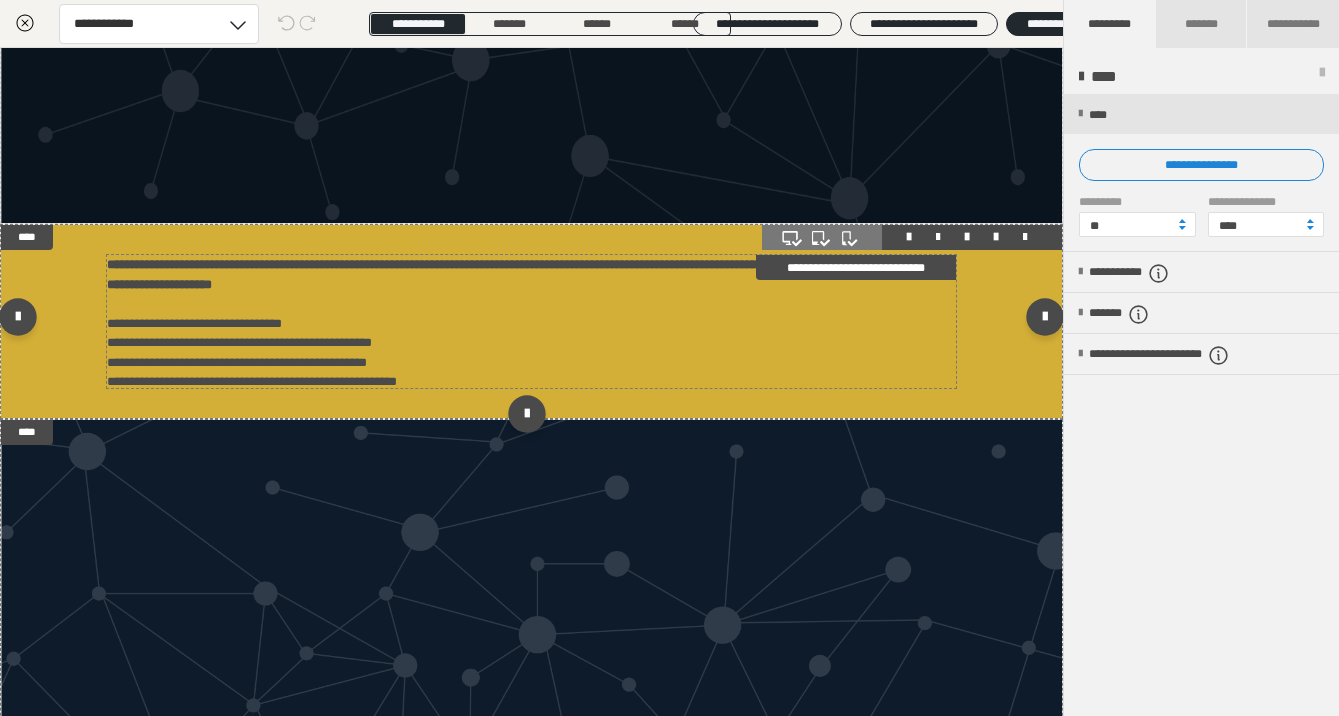 click on "**********" at bounding box center (531, 321) 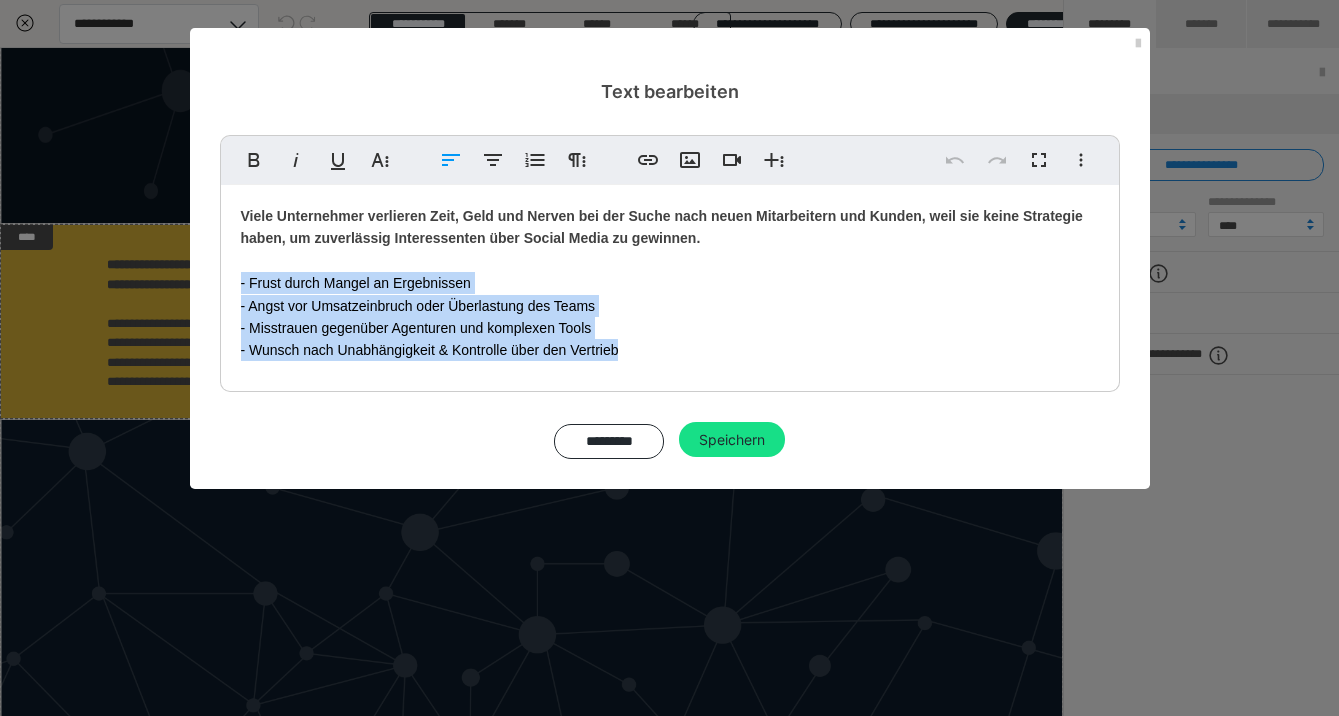 drag, startPoint x: 652, startPoint y: 348, endPoint x: 212, endPoint y: 280, distance: 445.22354 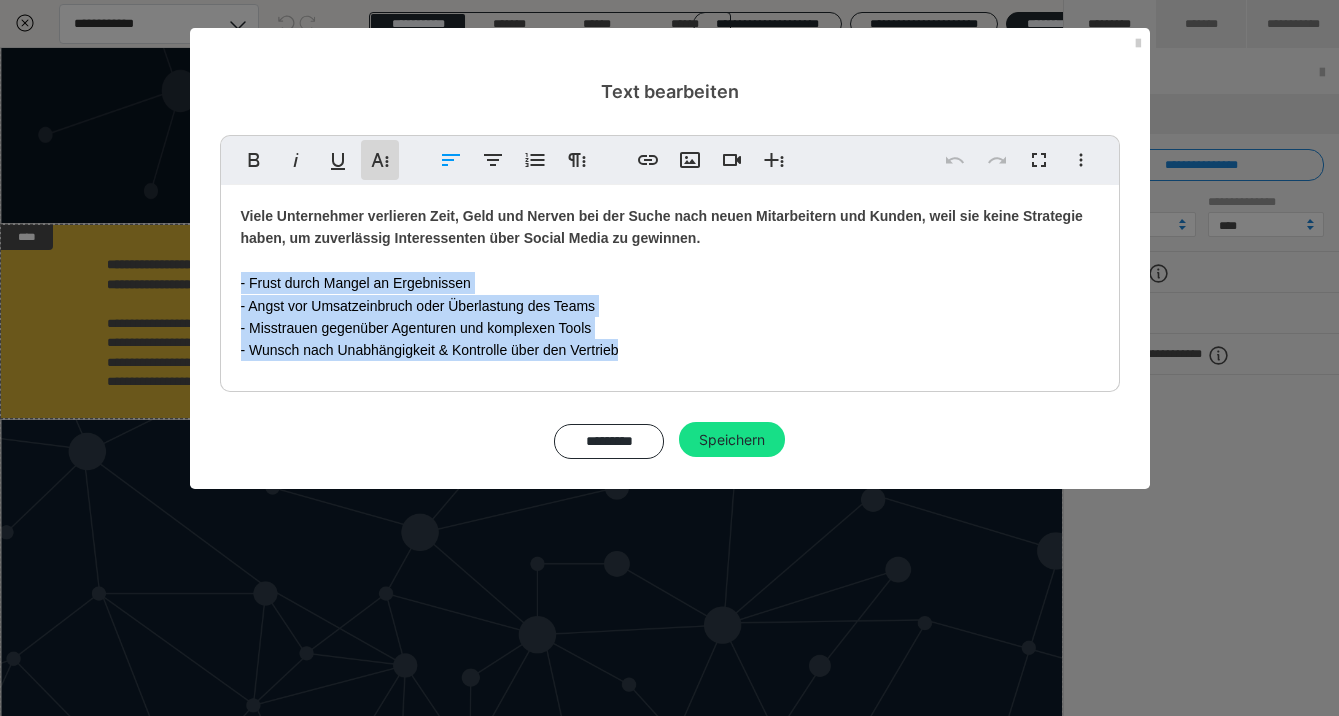 click 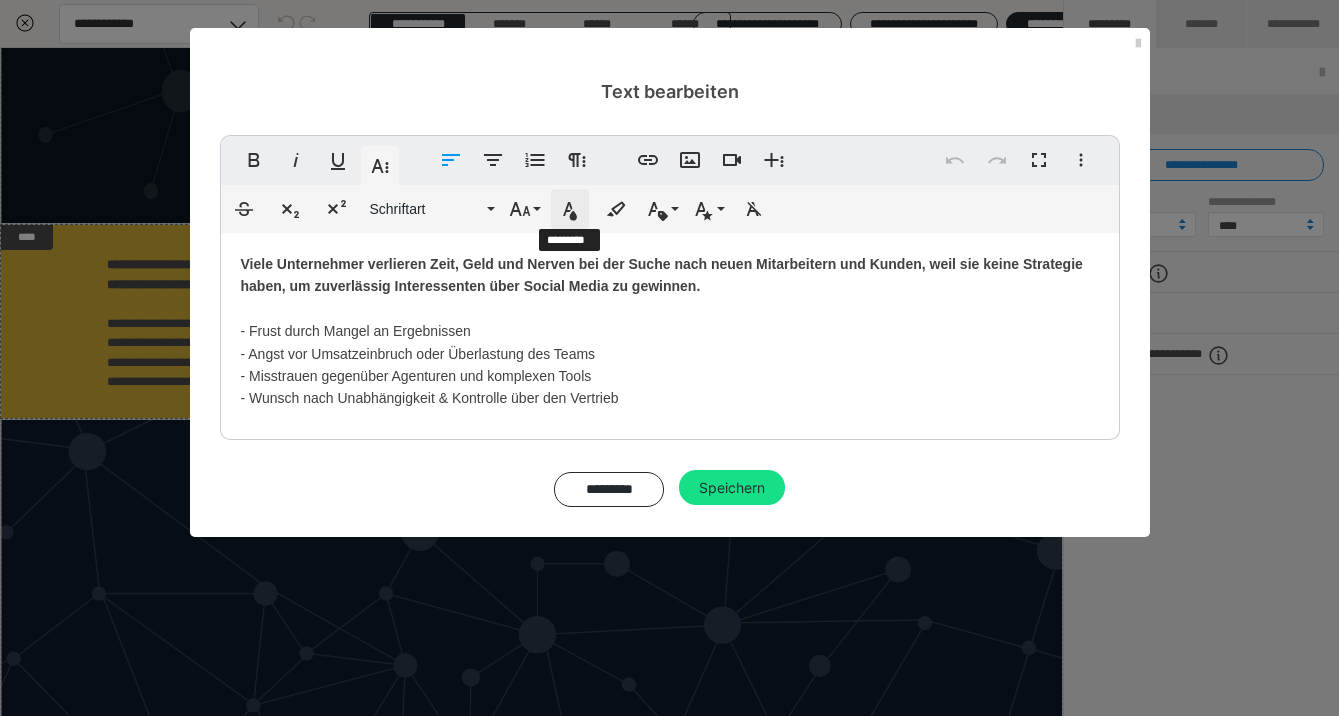 click 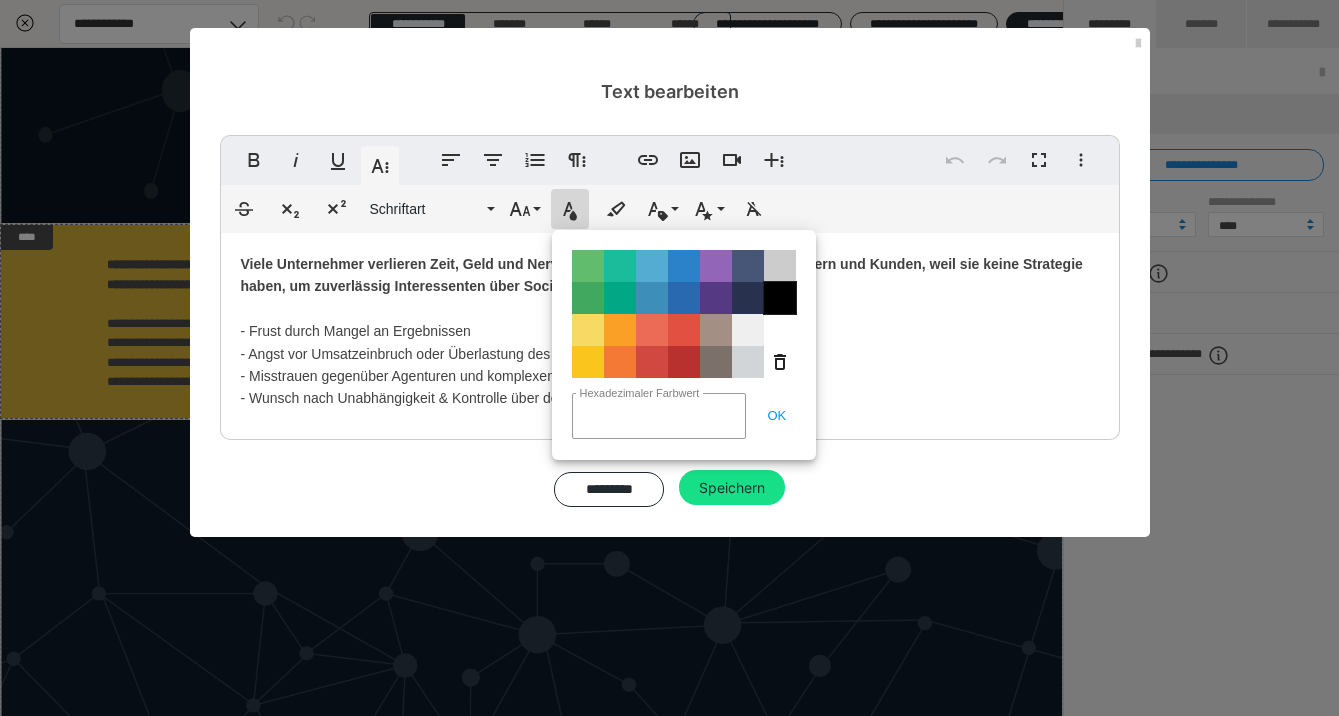 click on "Color#000000" at bounding box center (780, 298) 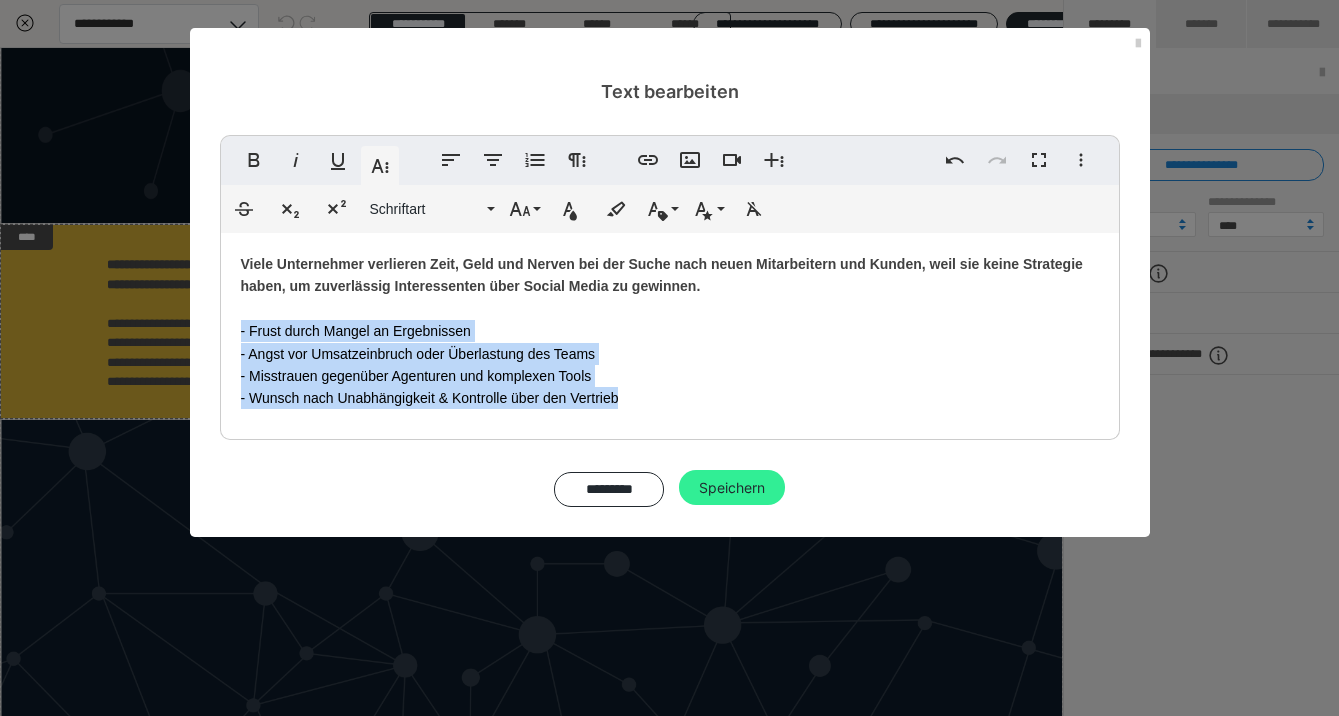 click on "Speichern" at bounding box center (732, 488) 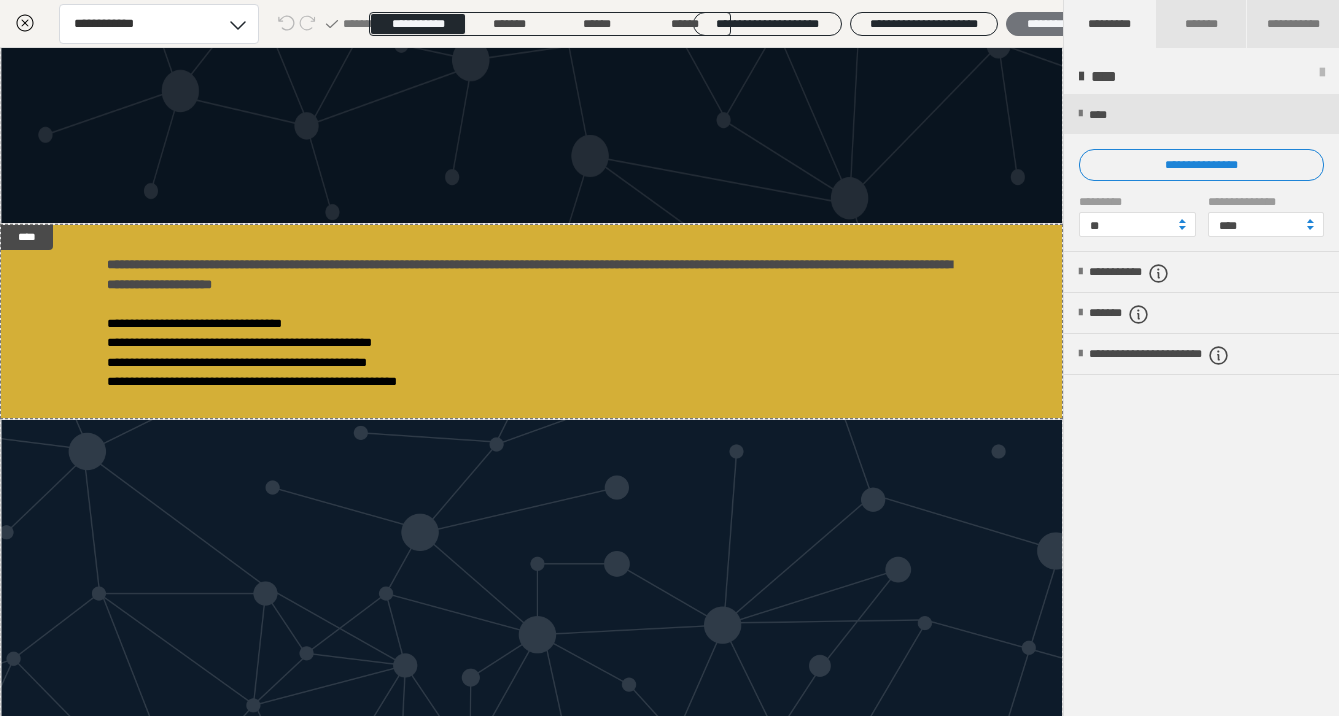 click on "********" at bounding box center [1045, 24] 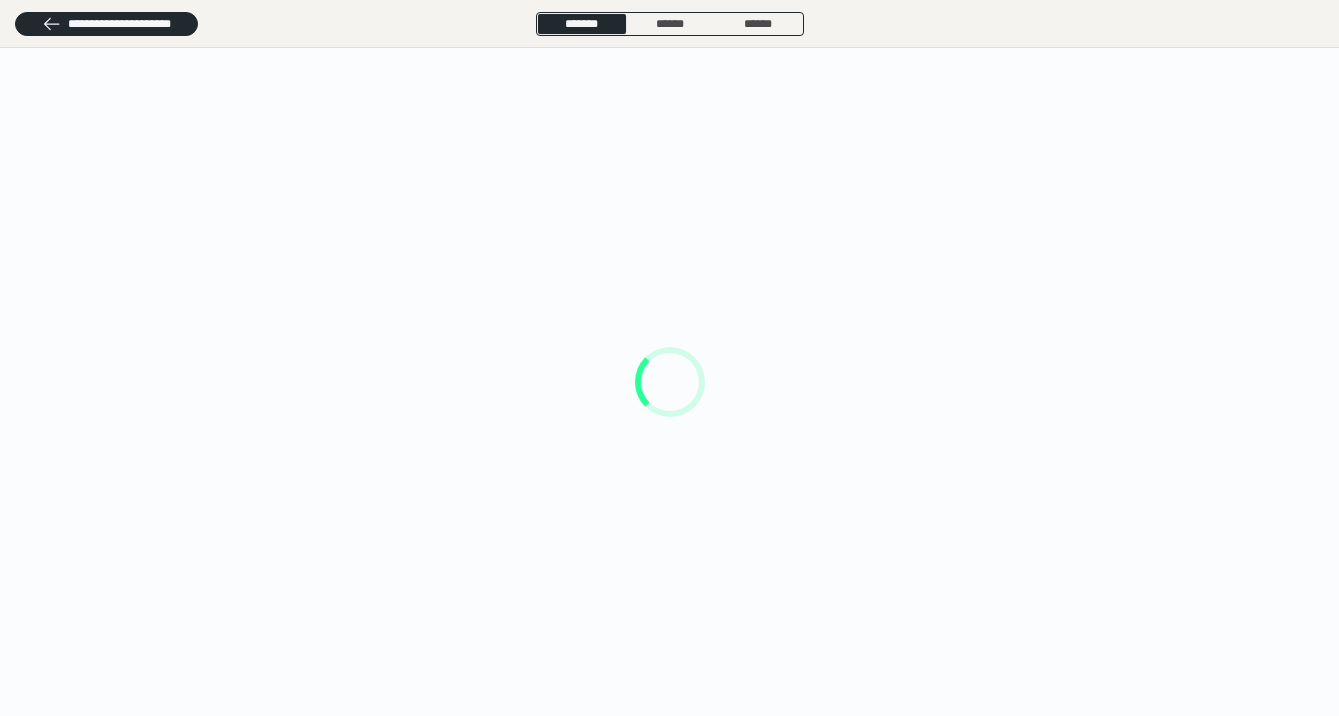 scroll, scrollTop: 0, scrollLeft: 0, axis: both 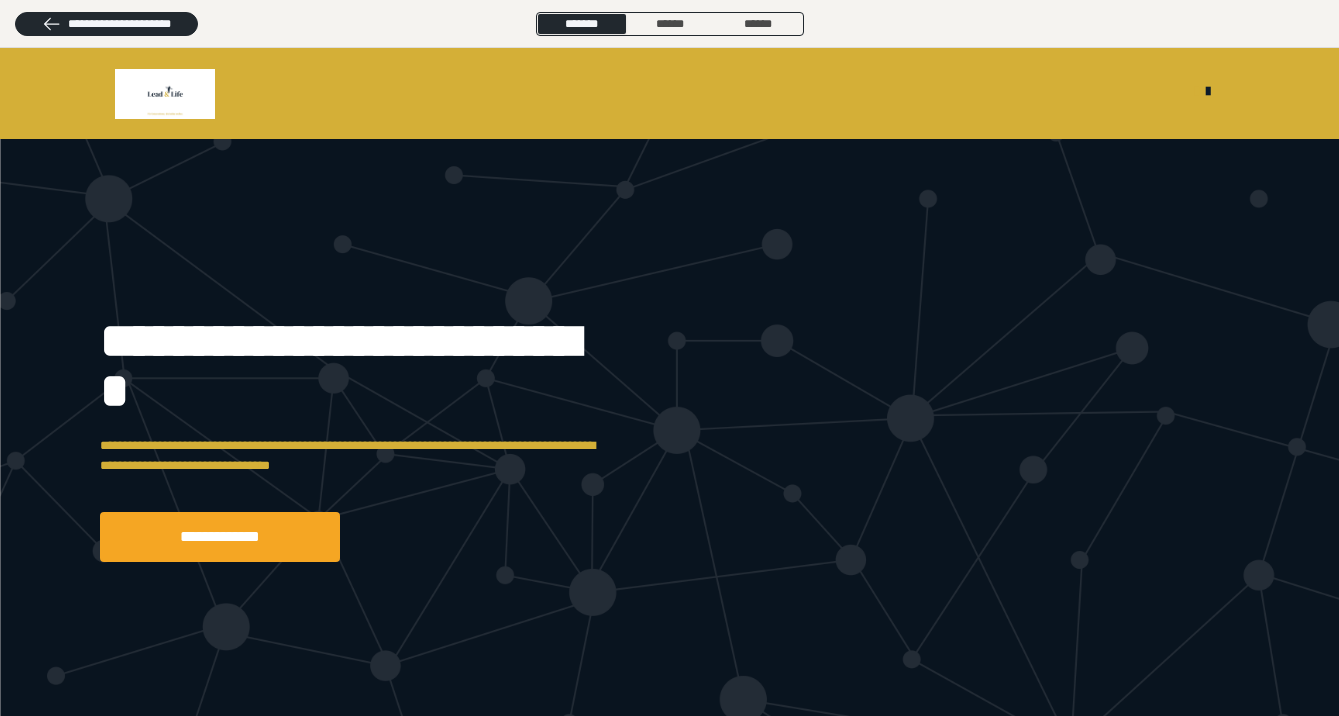 click on "**********" at bounding box center (670, 439) 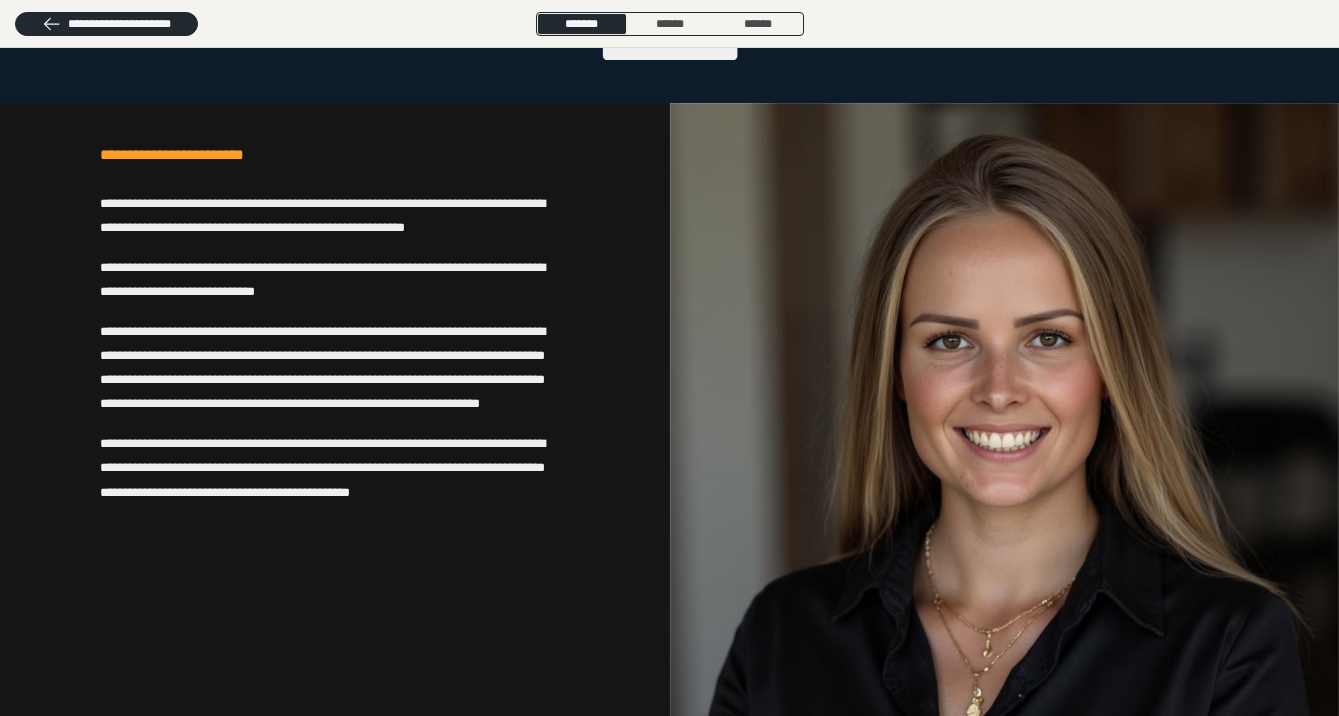 scroll, scrollTop: 2480, scrollLeft: 0, axis: vertical 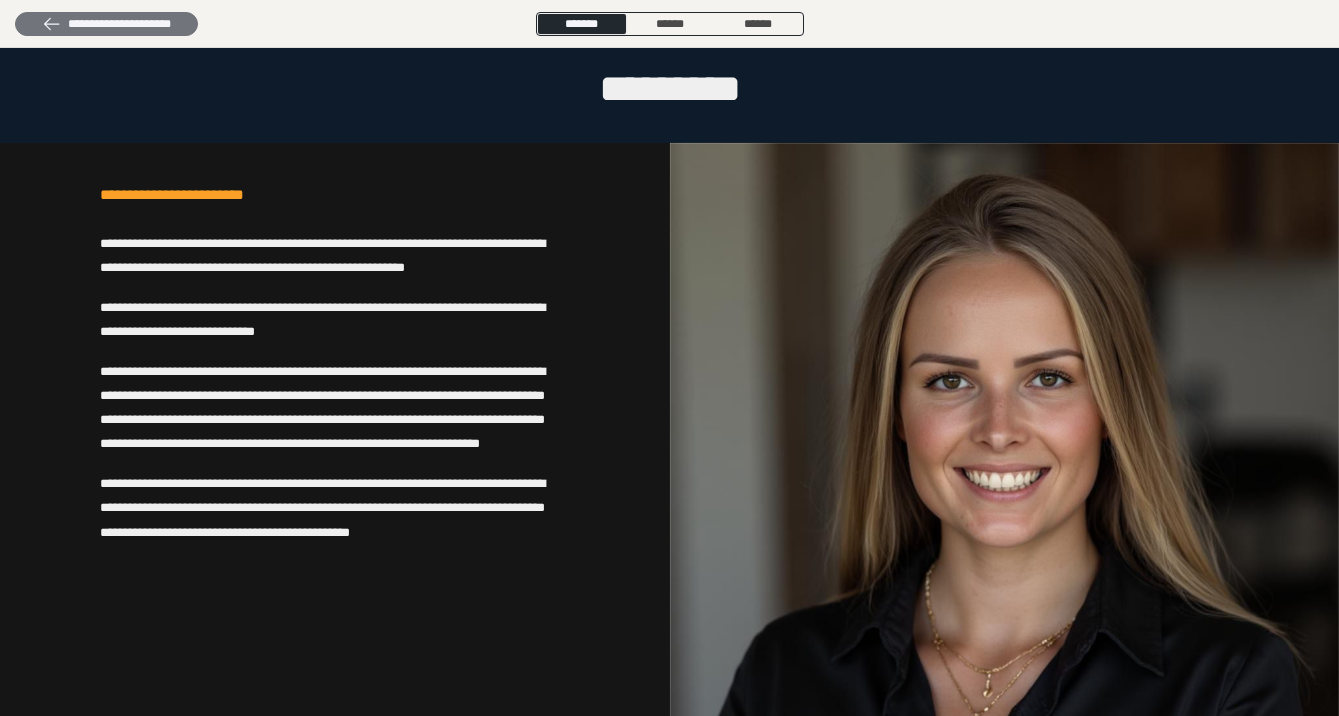 click on "**********" at bounding box center (106, 24) 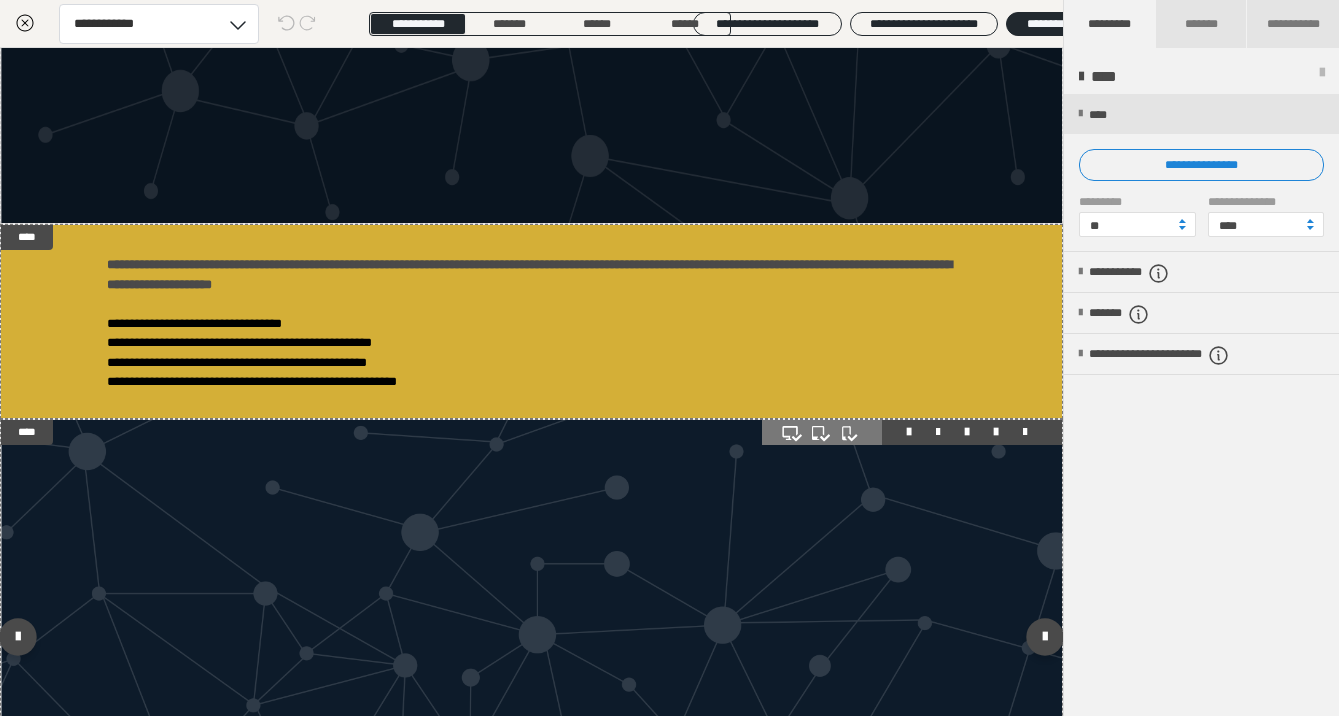 click at bounding box center (531, 642) 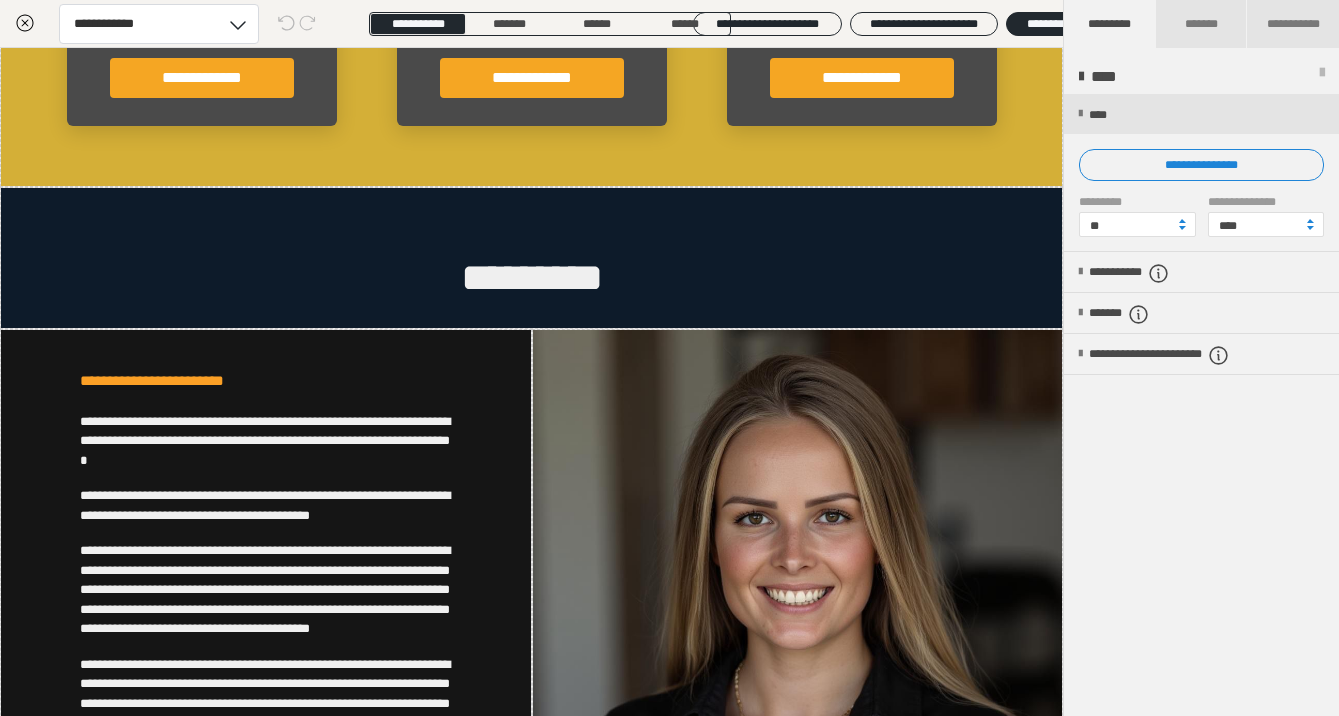 scroll, scrollTop: 2146, scrollLeft: 0, axis: vertical 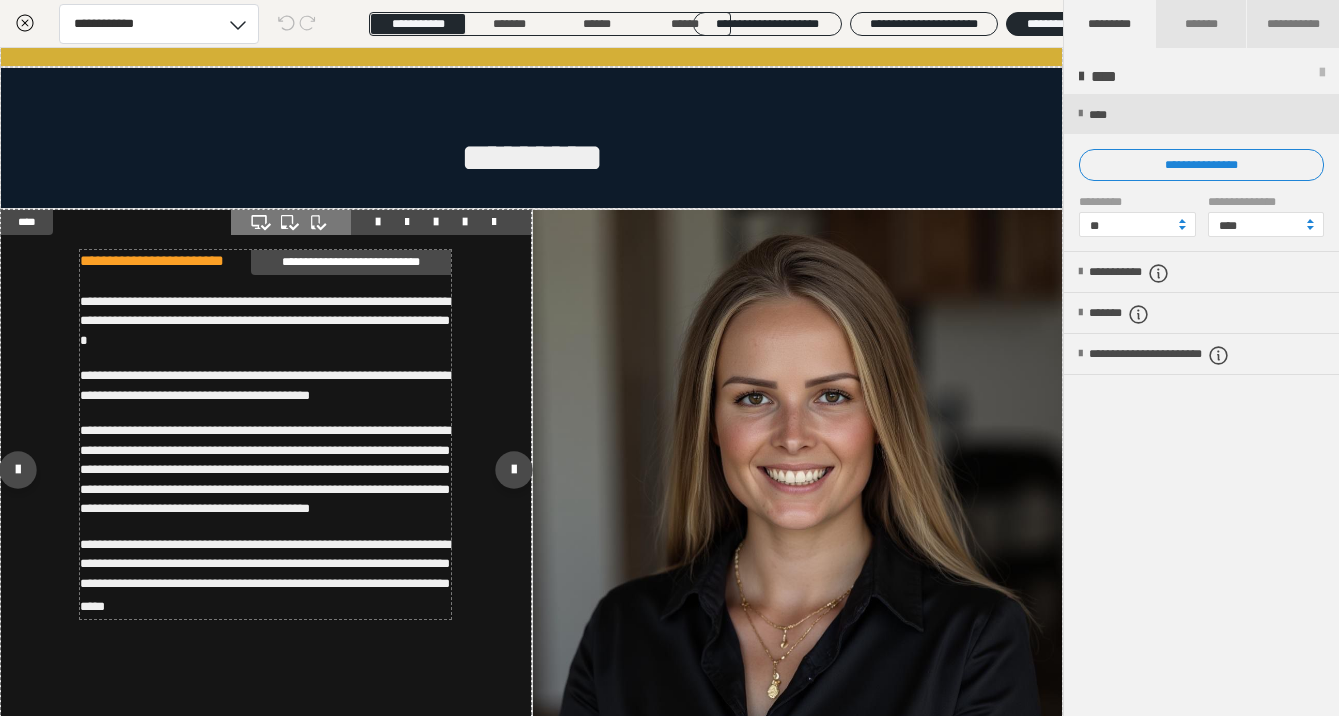 click on "**********" at bounding box center [265, 469] 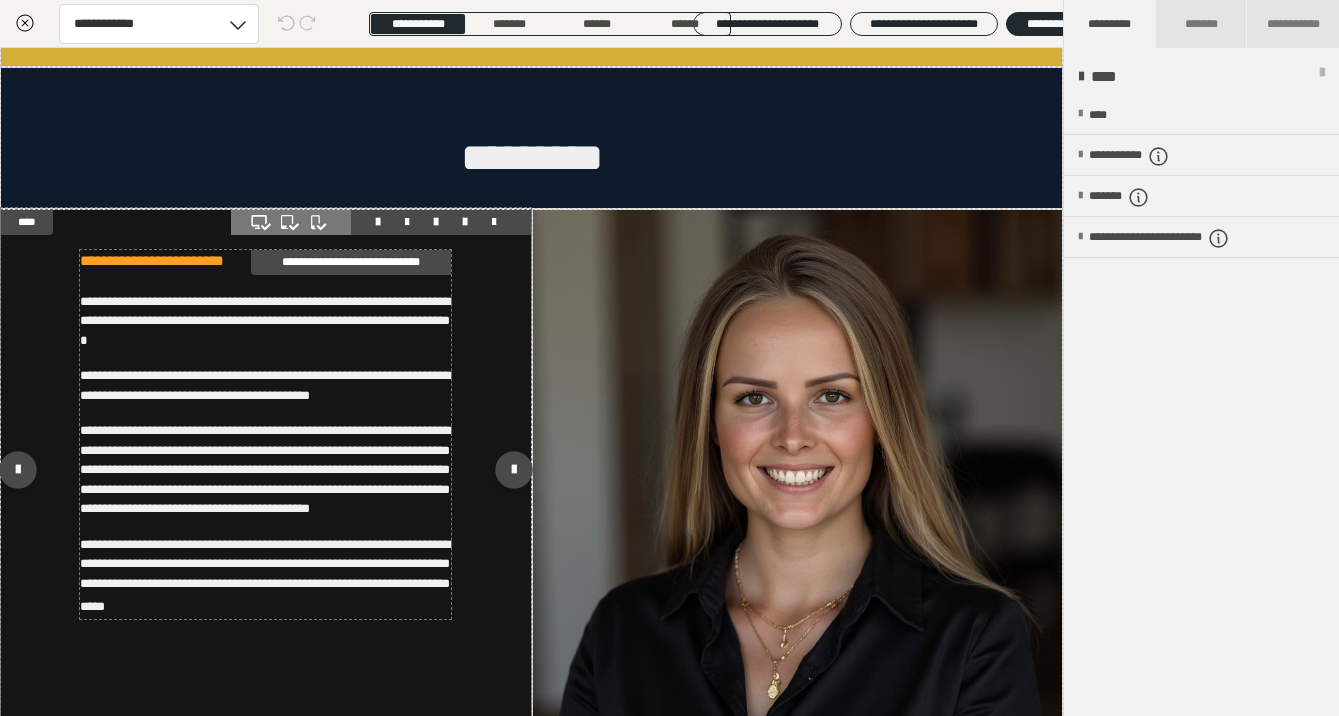 click on "**********" at bounding box center (265, 469) 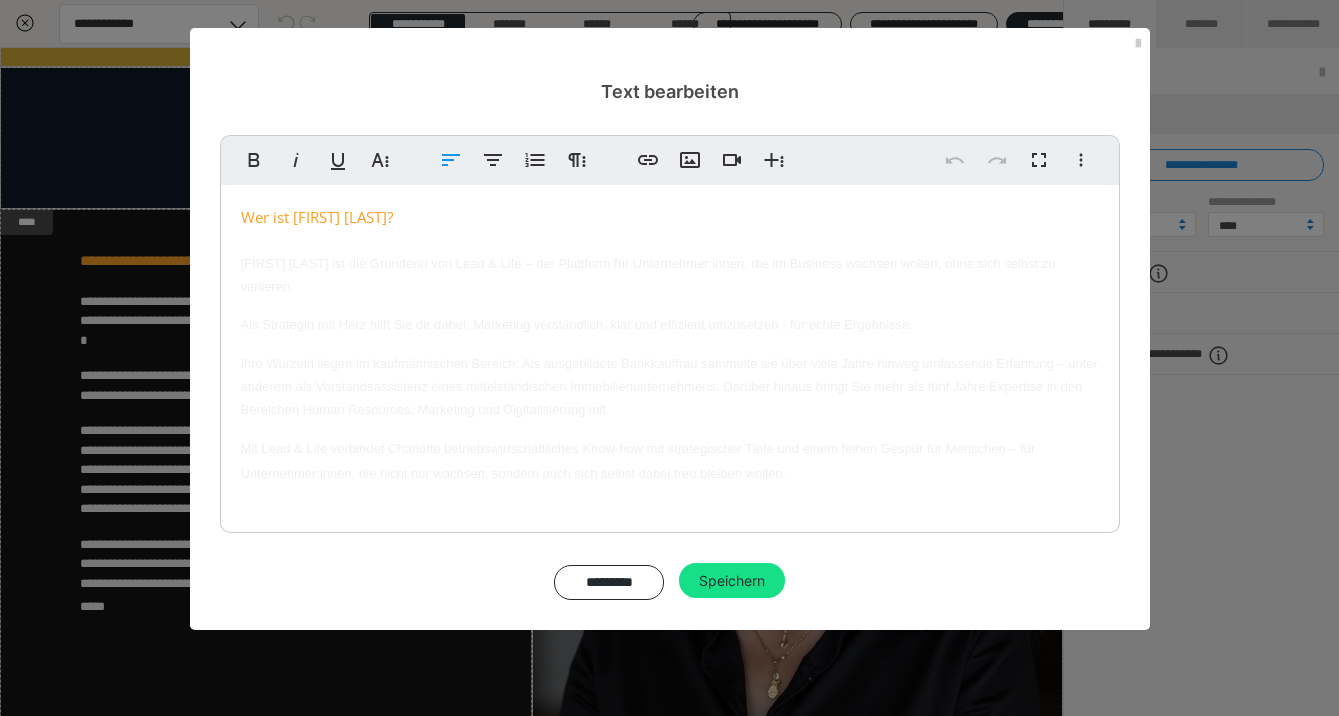 drag, startPoint x: 420, startPoint y: 225, endPoint x: 193, endPoint y: 215, distance: 227.22015 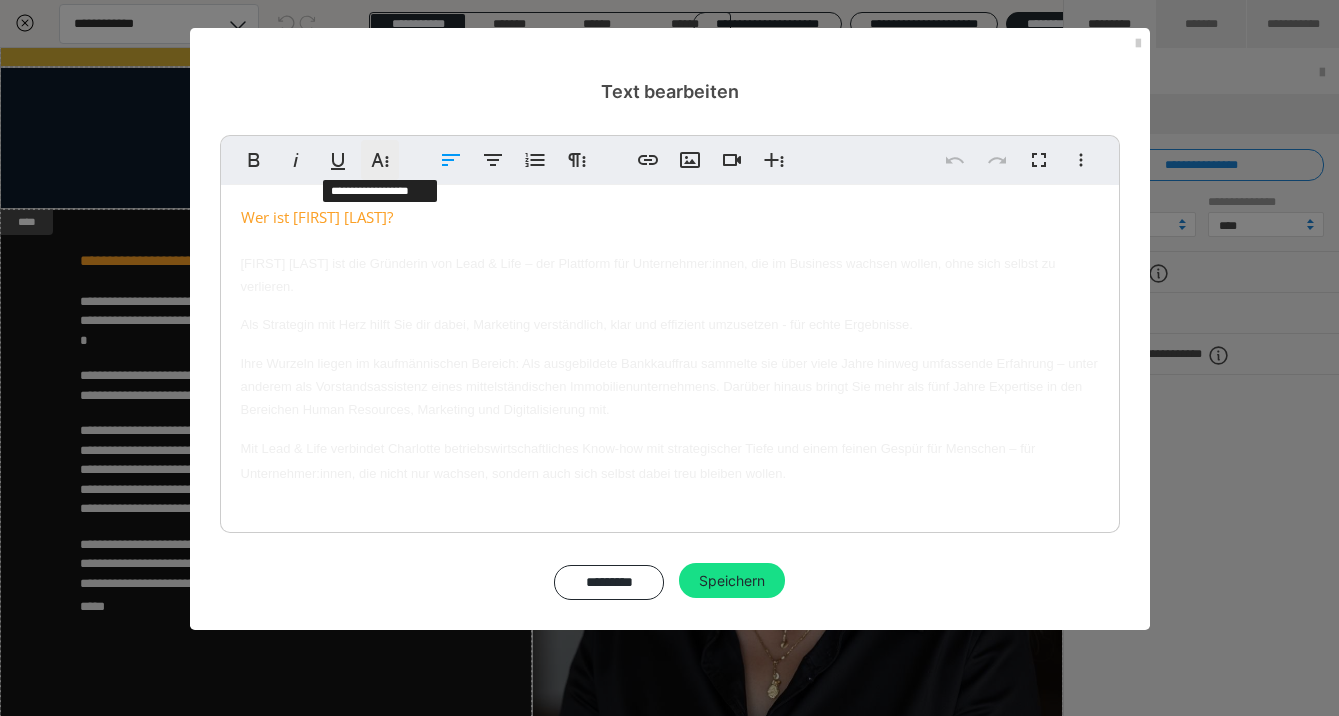 click 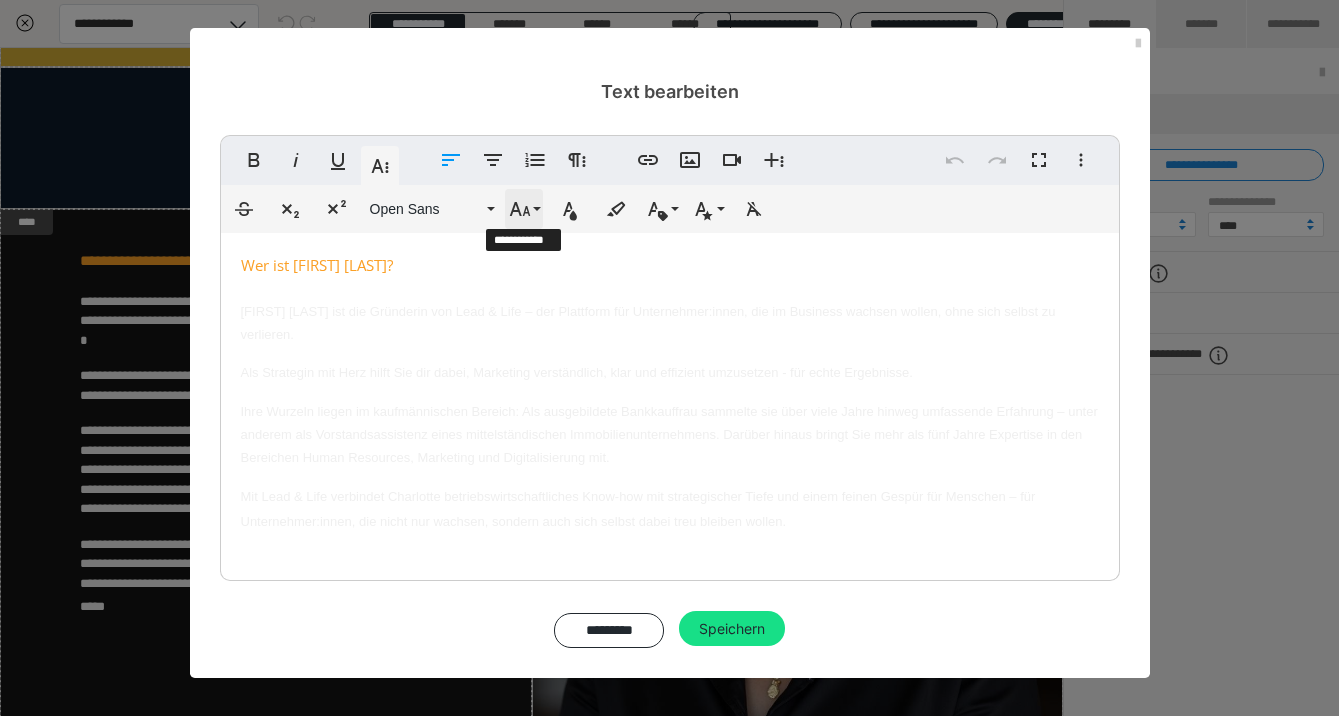 click 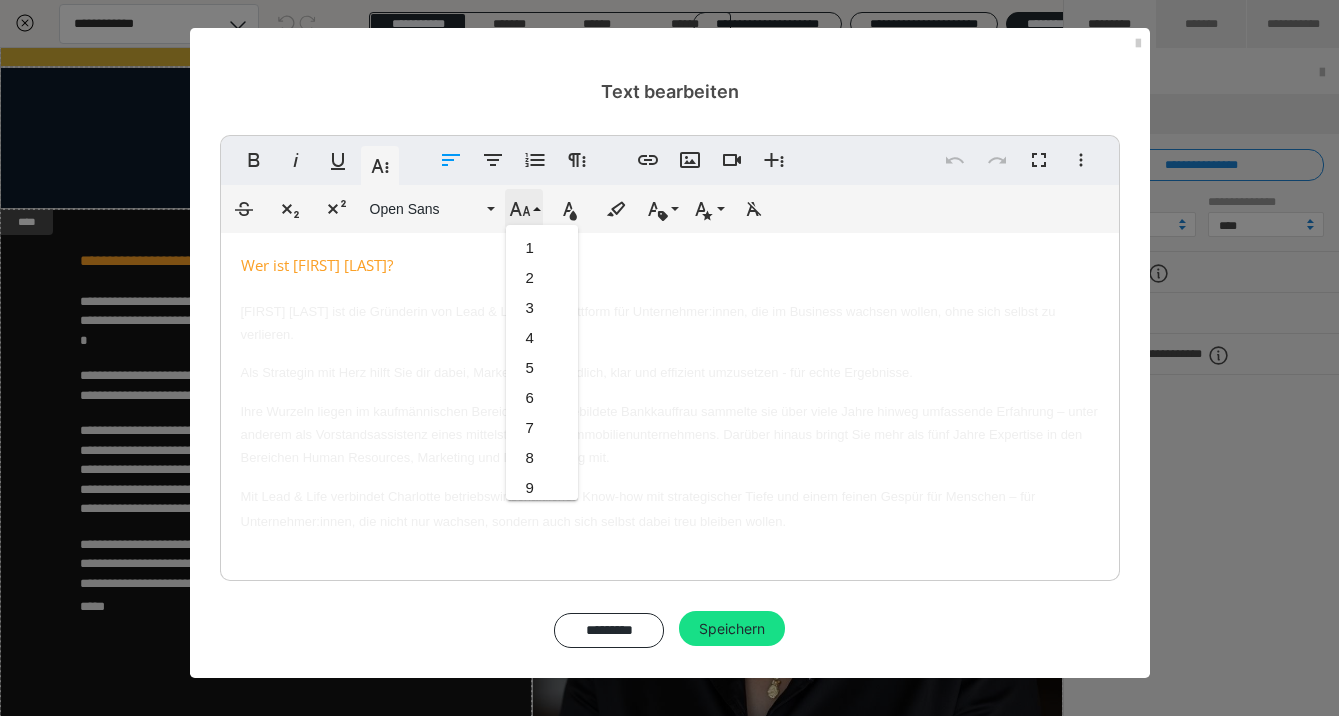 scroll, scrollTop: 443, scrollLeft: 0, axis: vertical 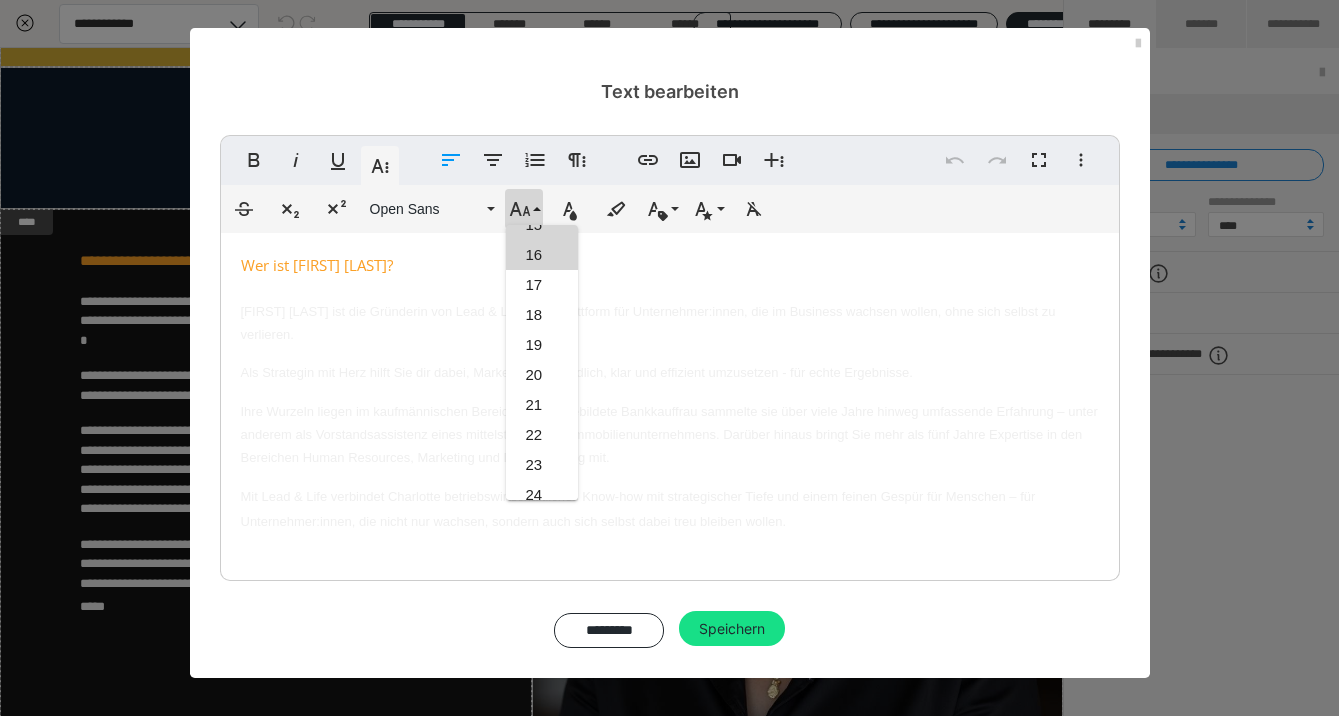 click on "16" at bounding box center [542, 255] 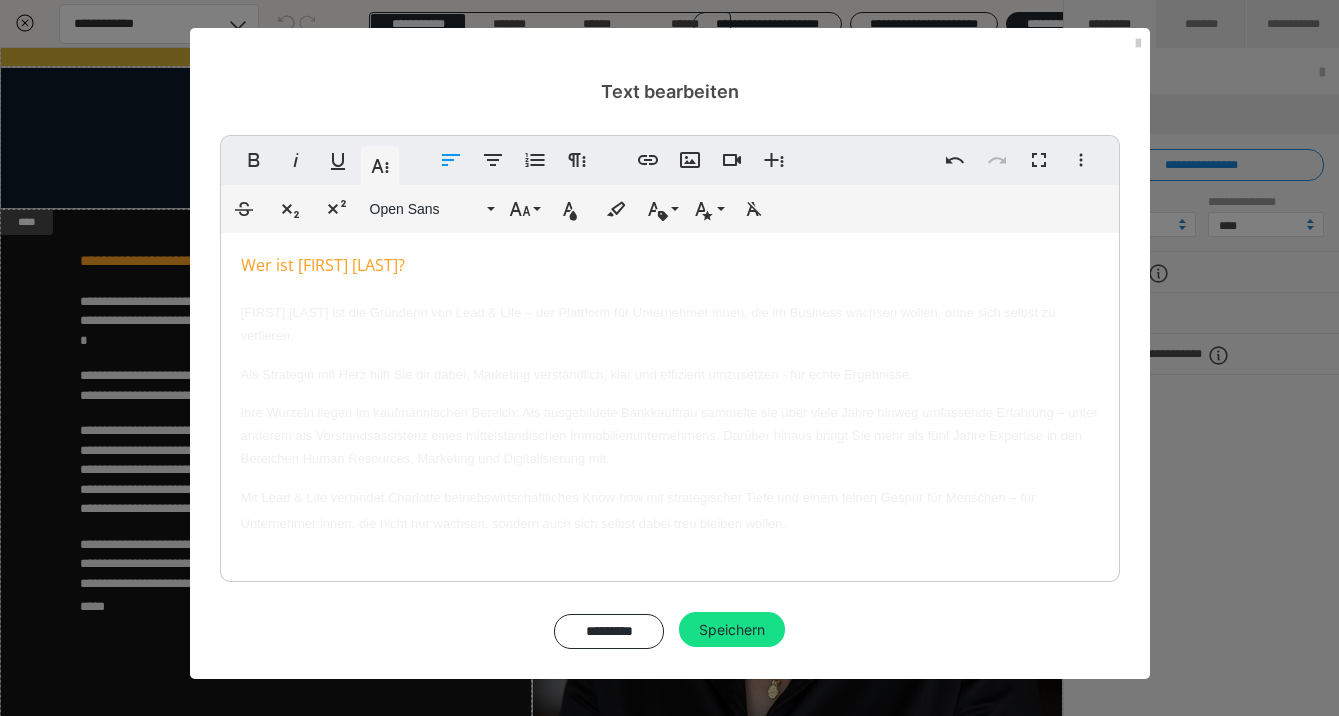 click on "Charlotte Ernst ist die Gründerin von Lead & Life – der Plattform für Unternehmer:innen, die im Business wachsen wollen, ohne sich selbst zu verlieren." at bounding box center [670, 324] 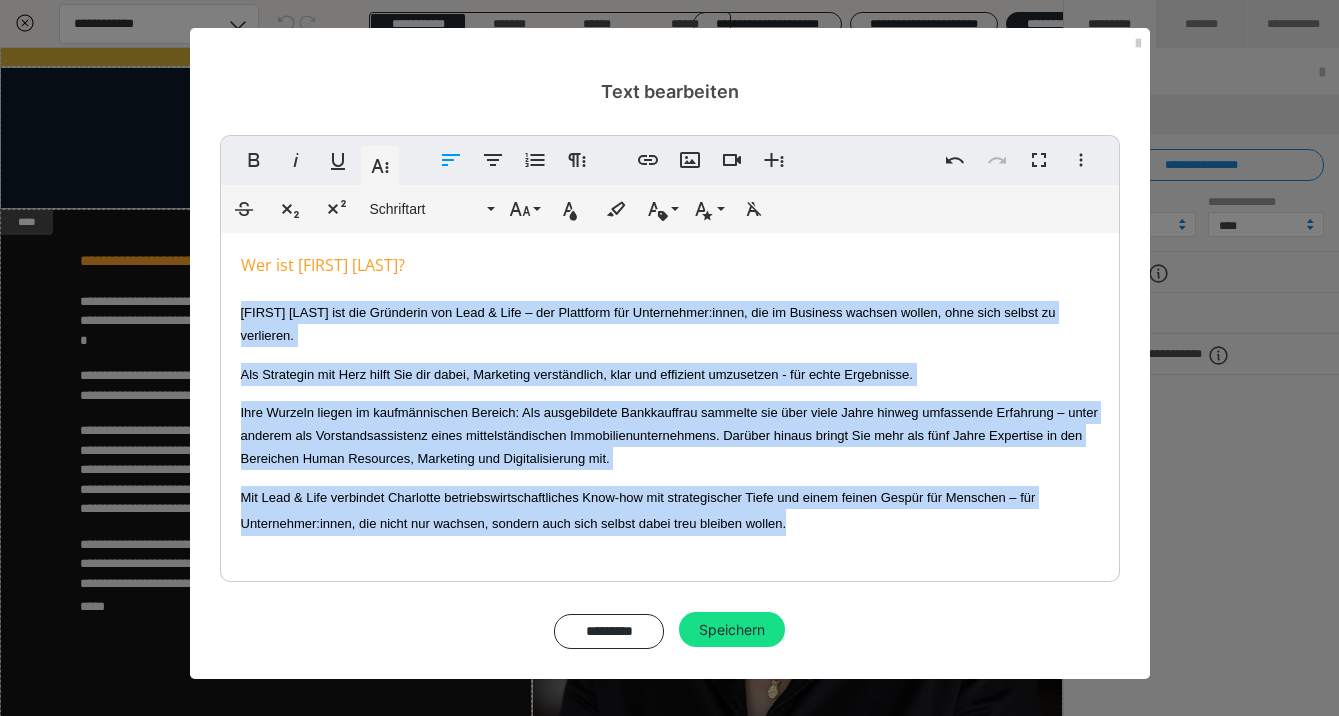 drag, startPoint x: 232, startPoint y: 312, endPoint x: 887, endPoint y: 641, distance: 732.9843 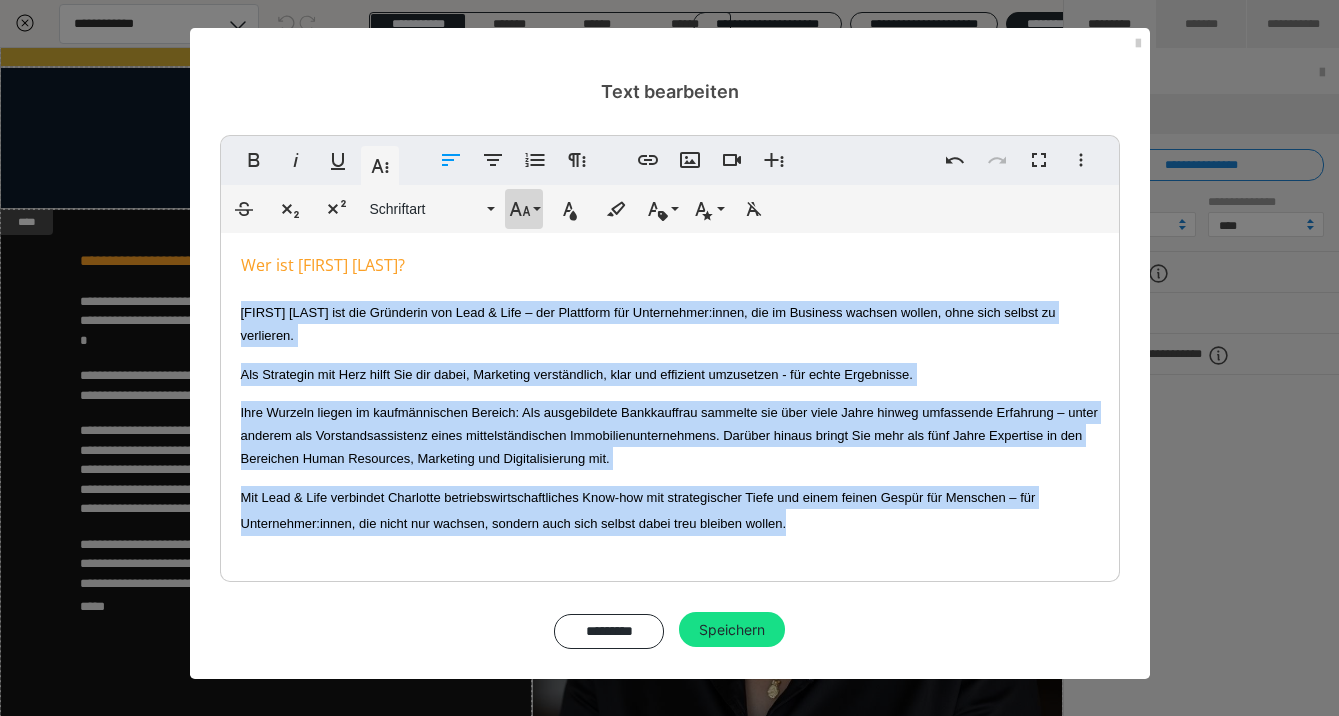 click 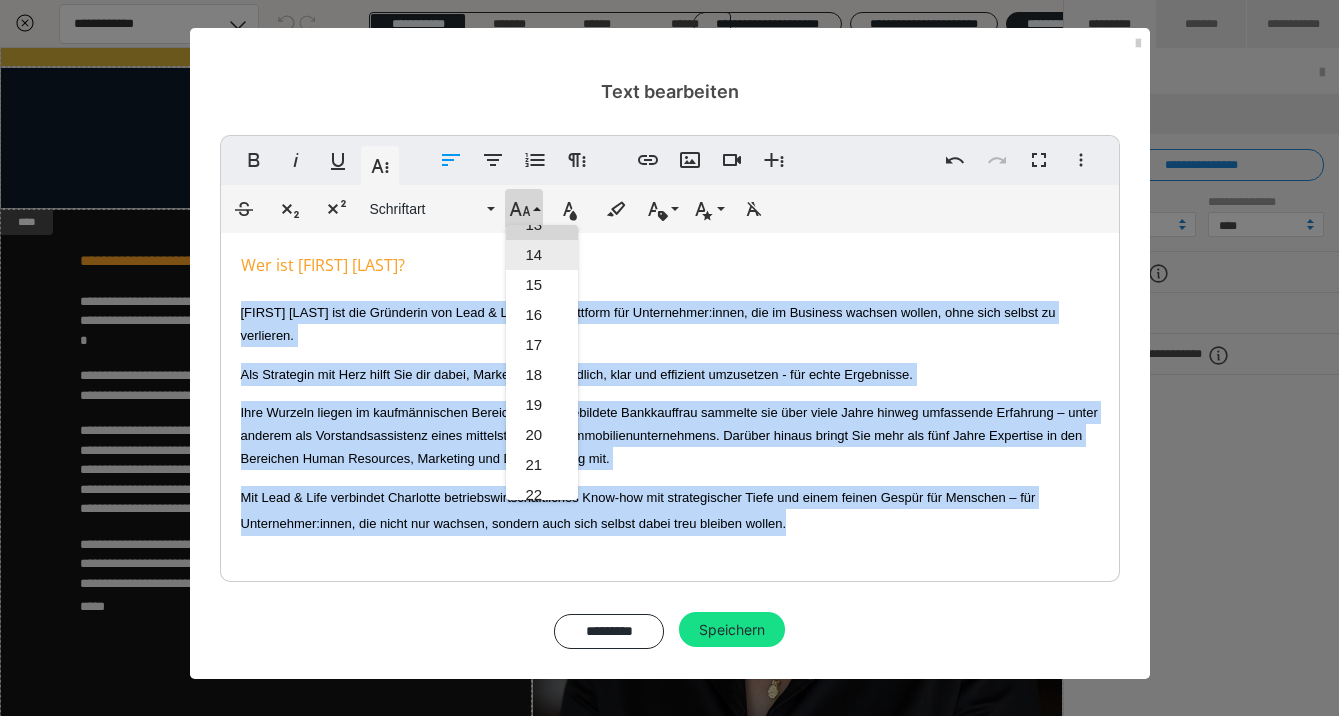 click on "14" at bounding box center [542, 255] 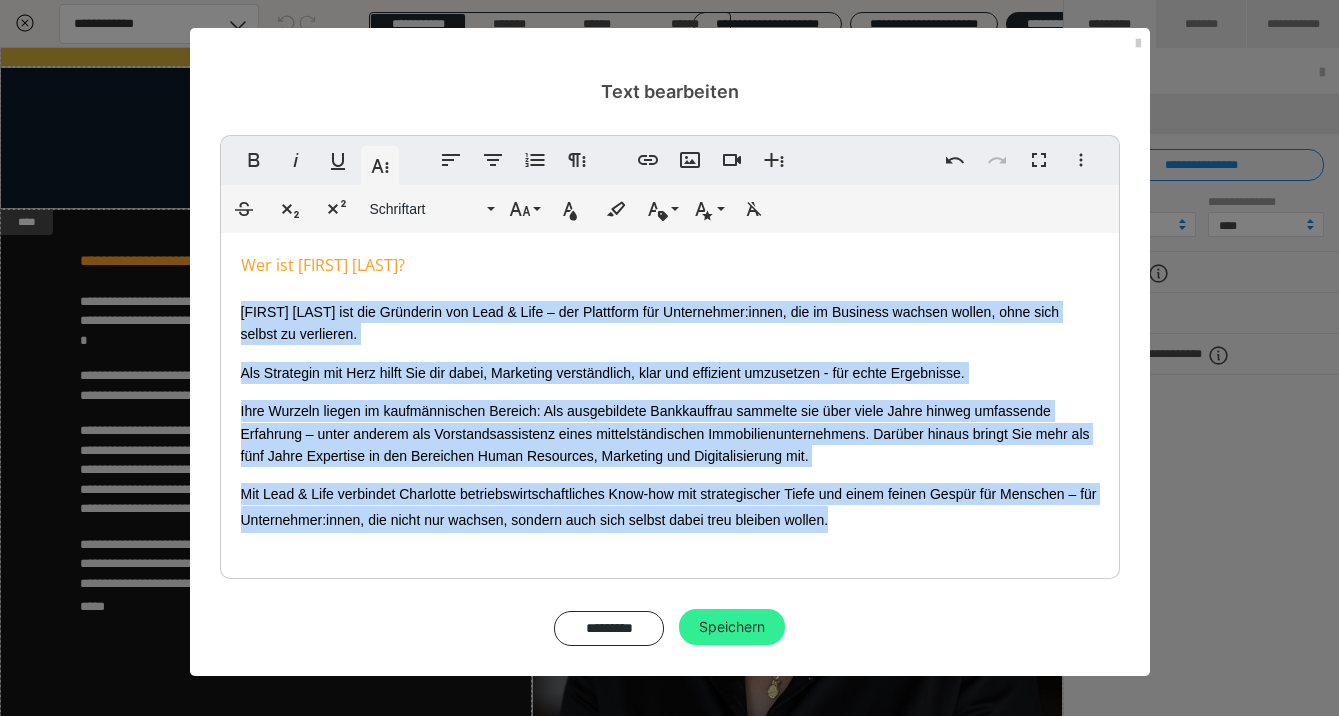 click on "Speichern" at bounding box center [732, 627] 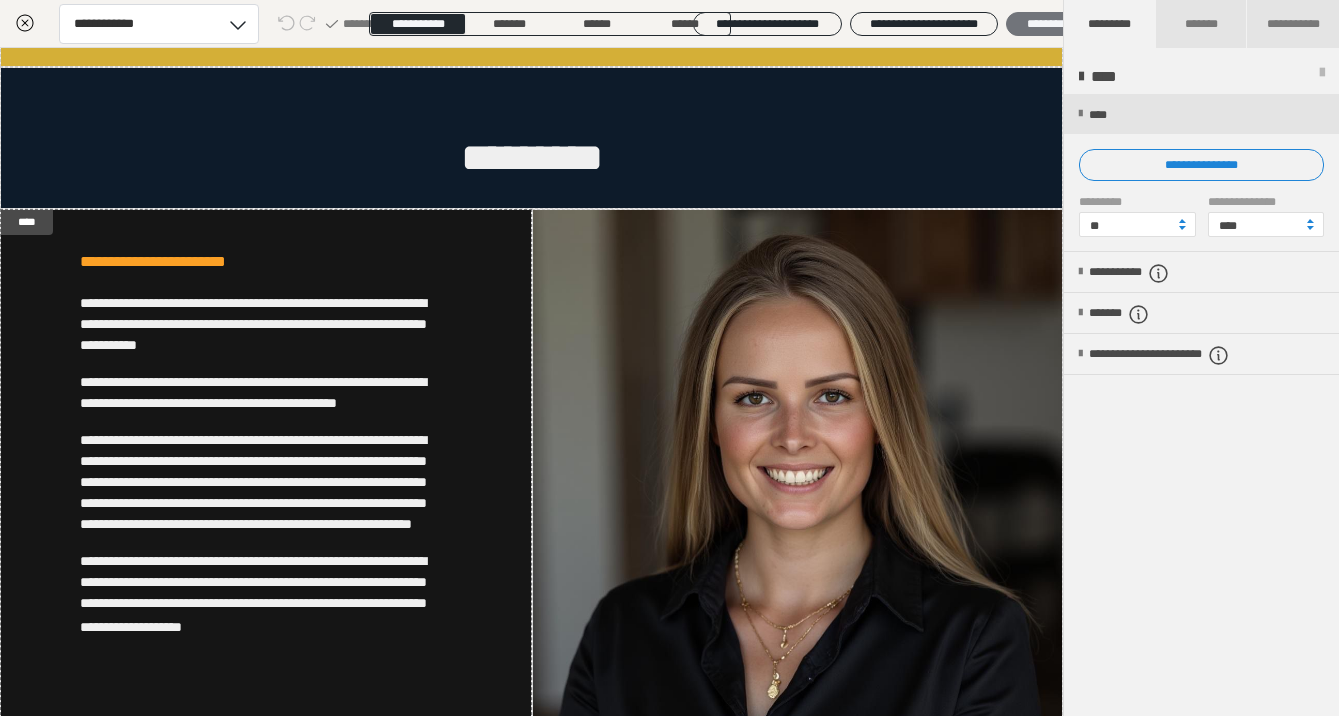 click on "********" at bounding box center (1045, 24) 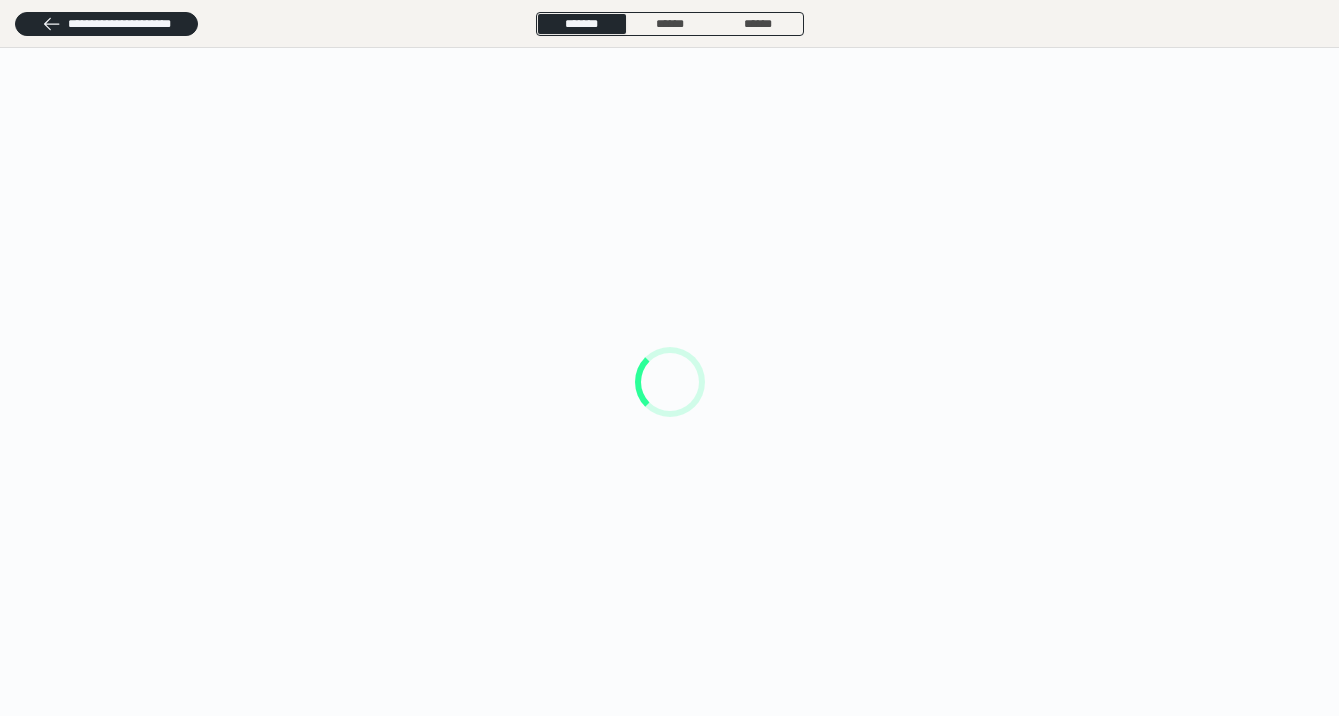 scroll, scrollTop: 0, scrollLeft: 0, axis: both 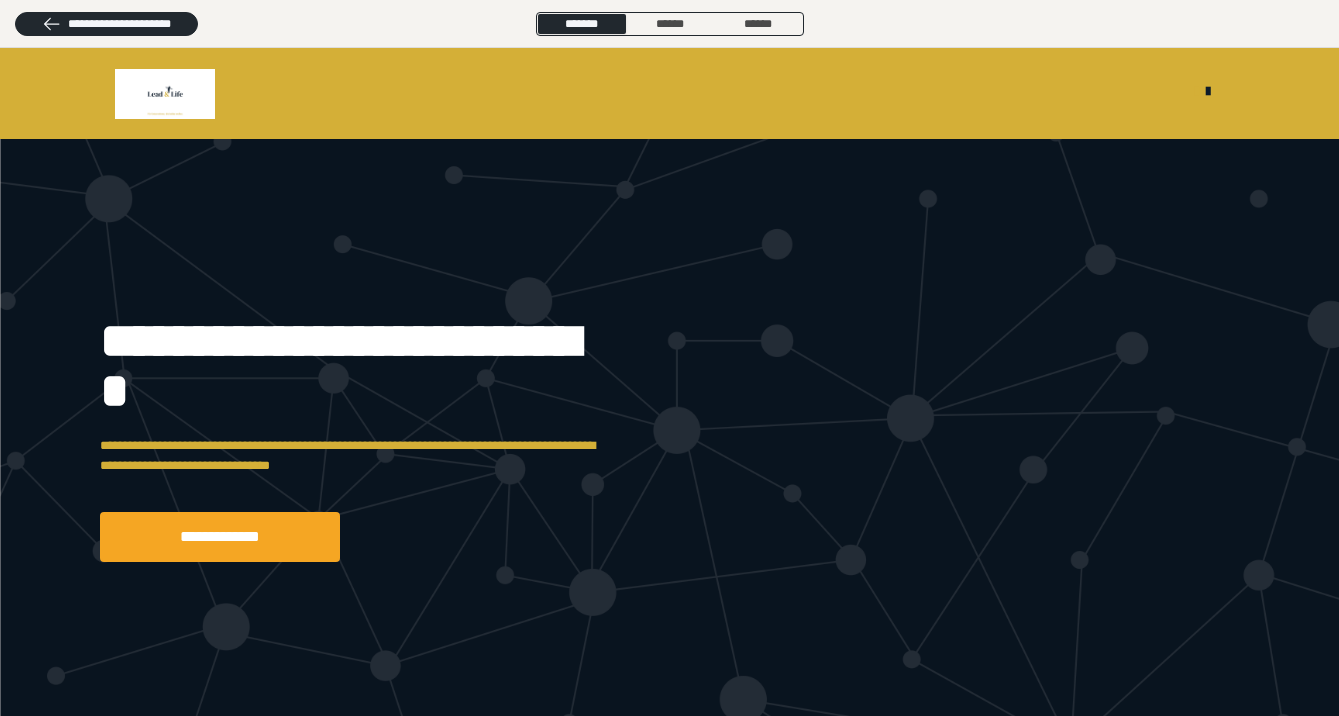 click on "**********" at bounding box center (670, 439) 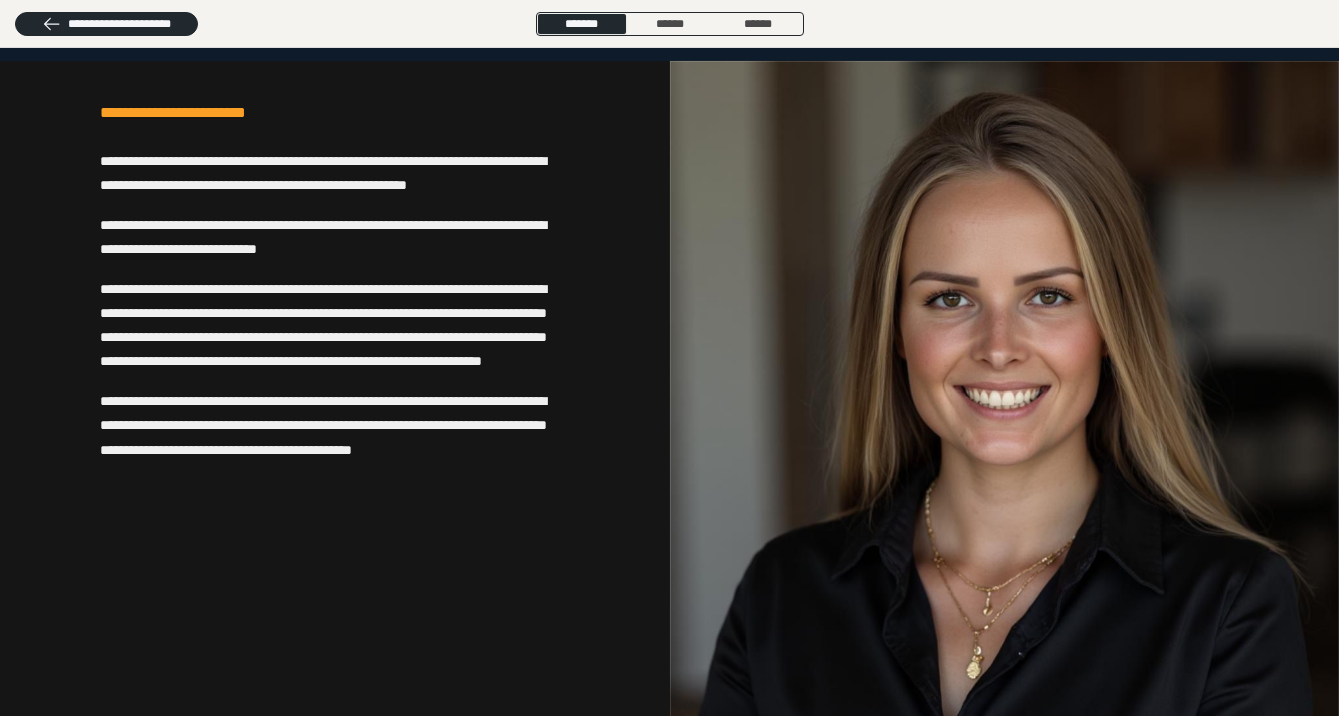 scroll, scrollTop: 2522, scrollLeft: 0, axis: vertical 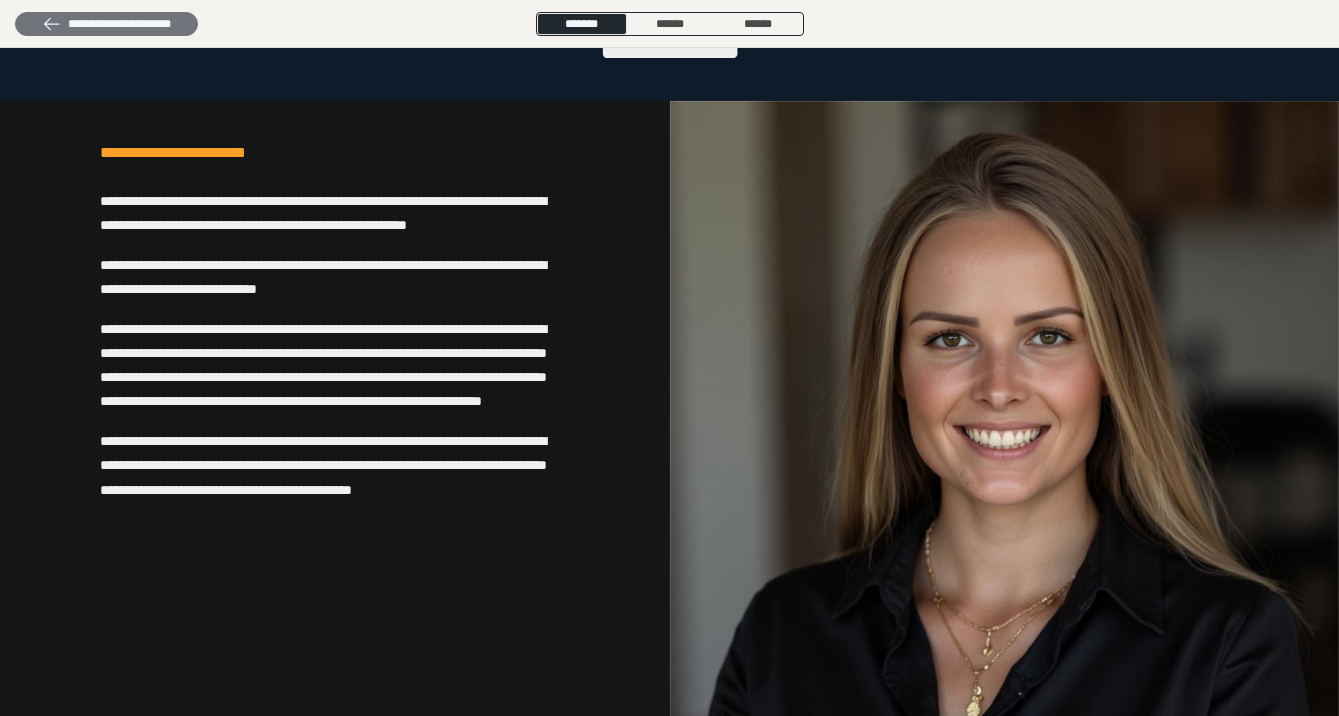 click on "**********" at bounding box center (106, 24) 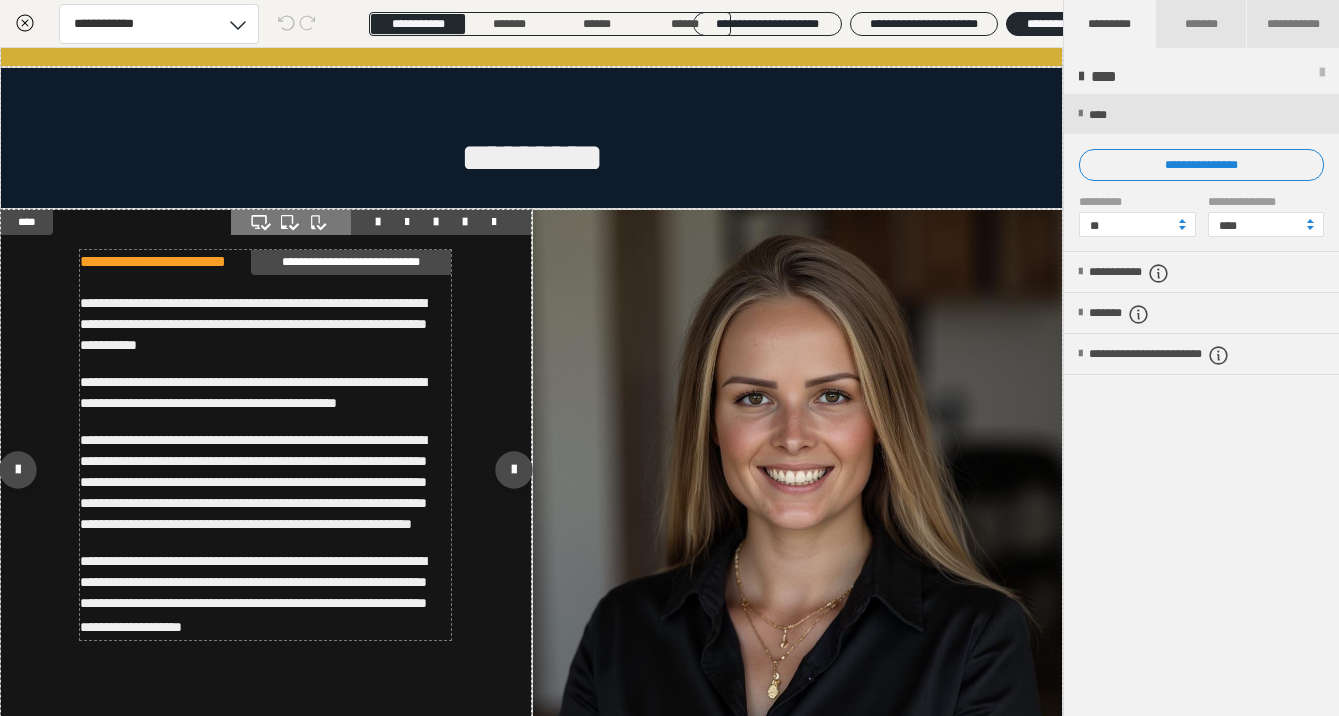 click on "**********" at bounding box center (253, 324) 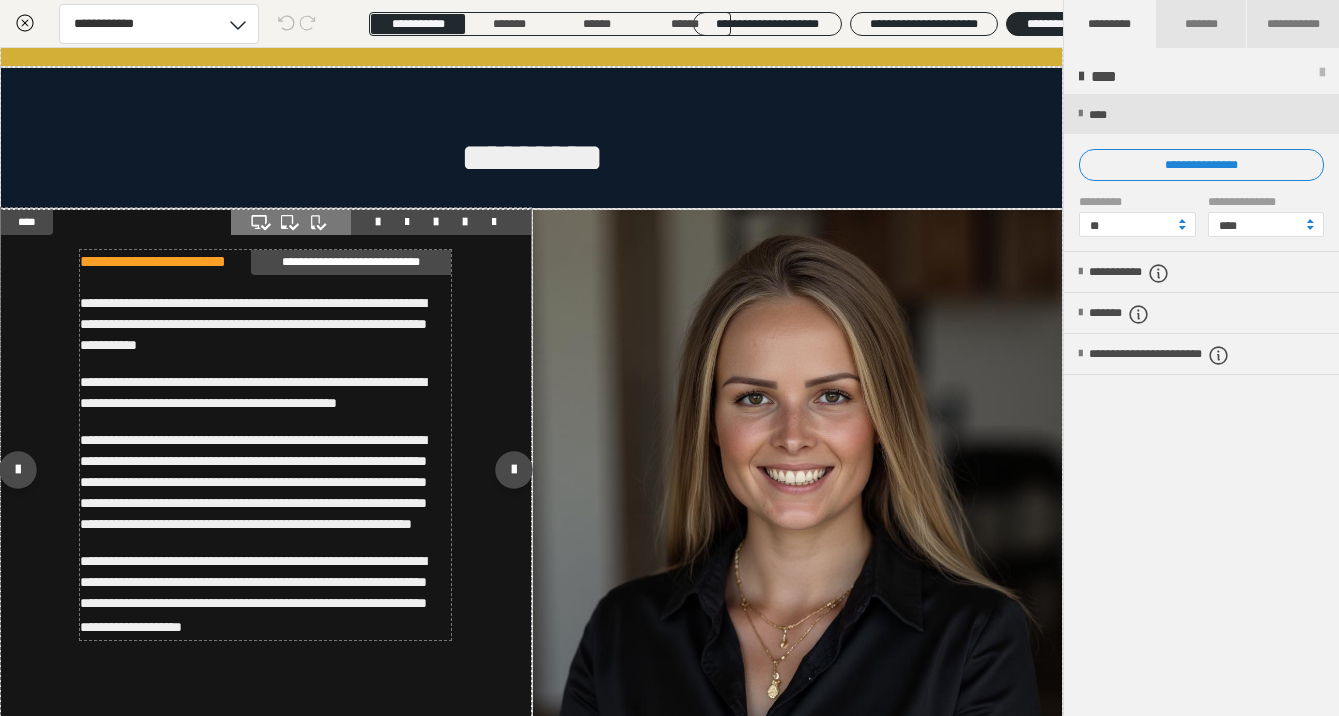 click on "**********" at bounding box center (253, 324) 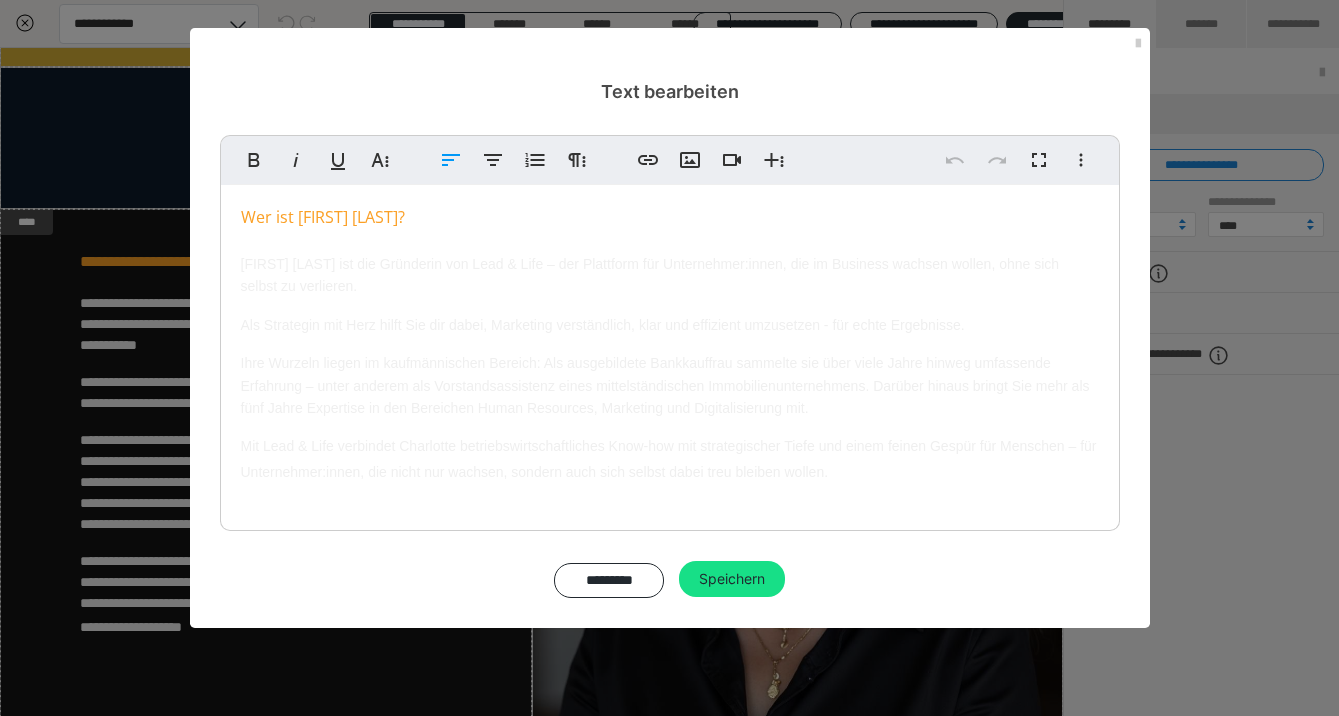 drag, startPoint x: 432, startPoint y: 224, endPoint x: 198, endPoint y: 210, distance: 234.41843 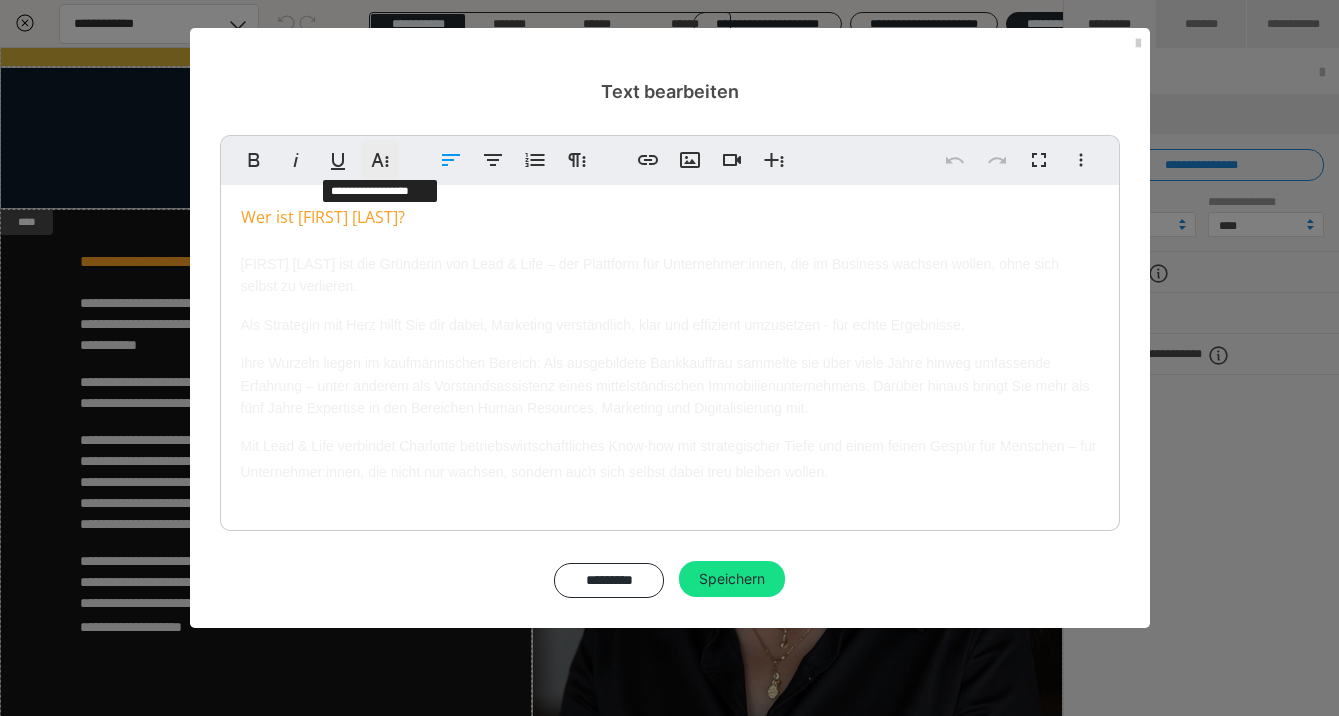 click 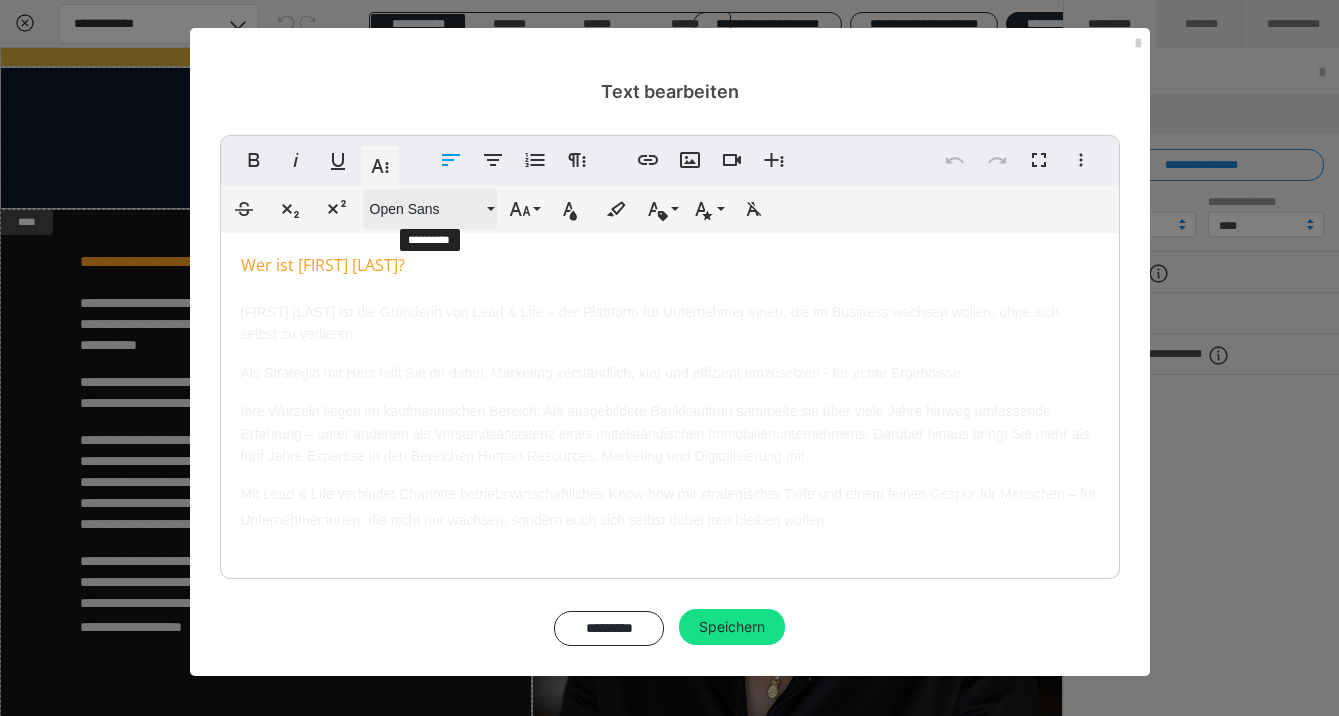 click on "Open Sans" at bounding box center [426, 209] 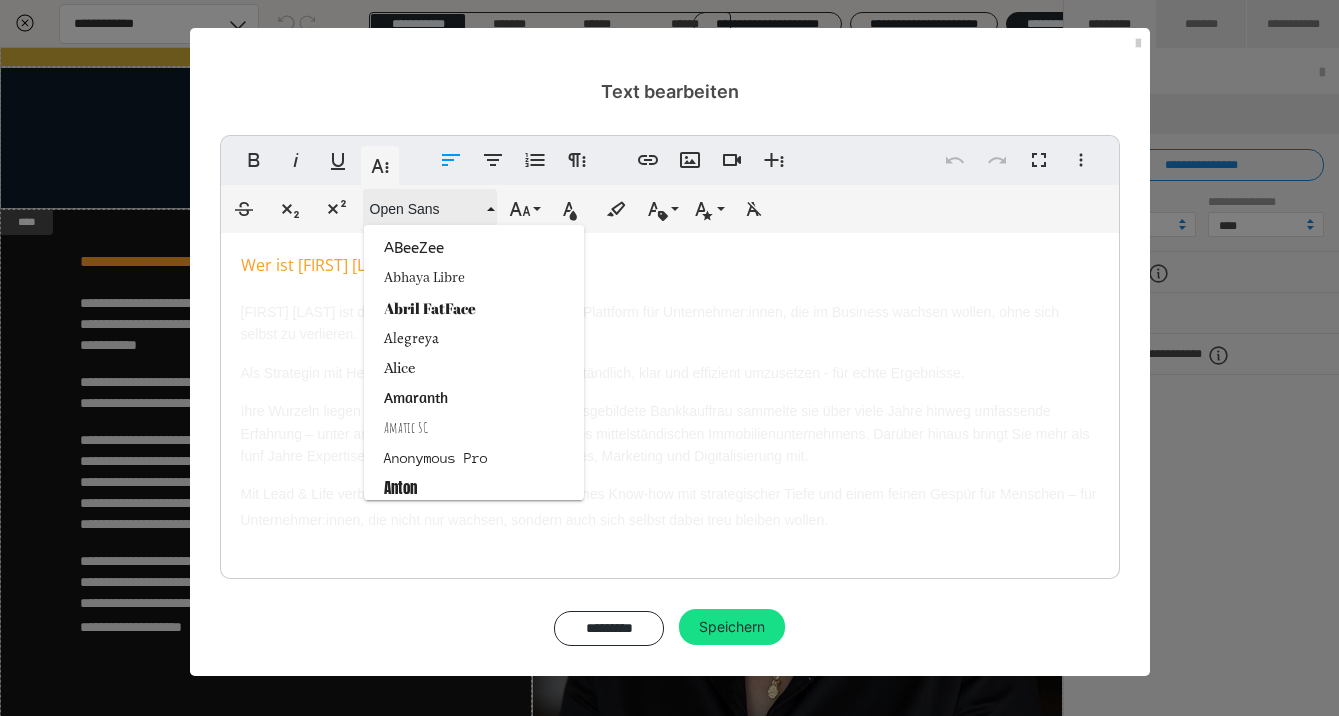 scroll, scrollTop: 2303, scrollLeft: 0, axis: vertical 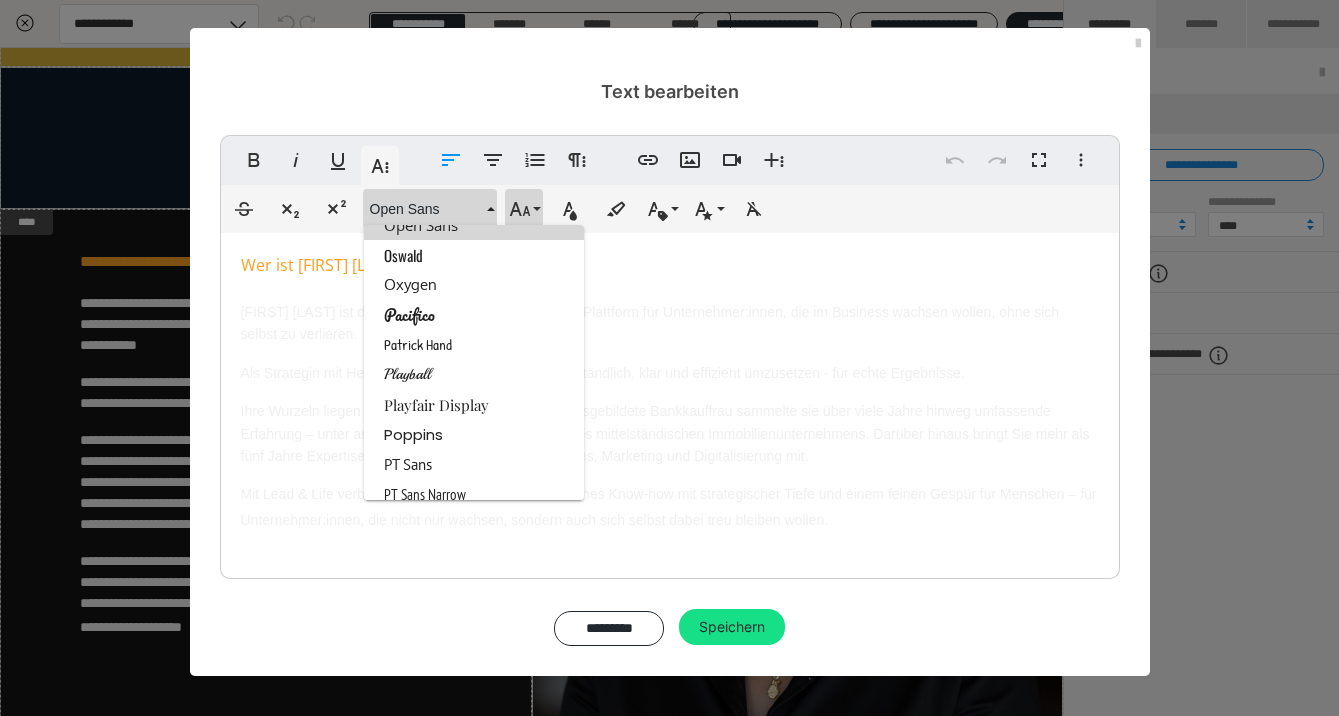 click 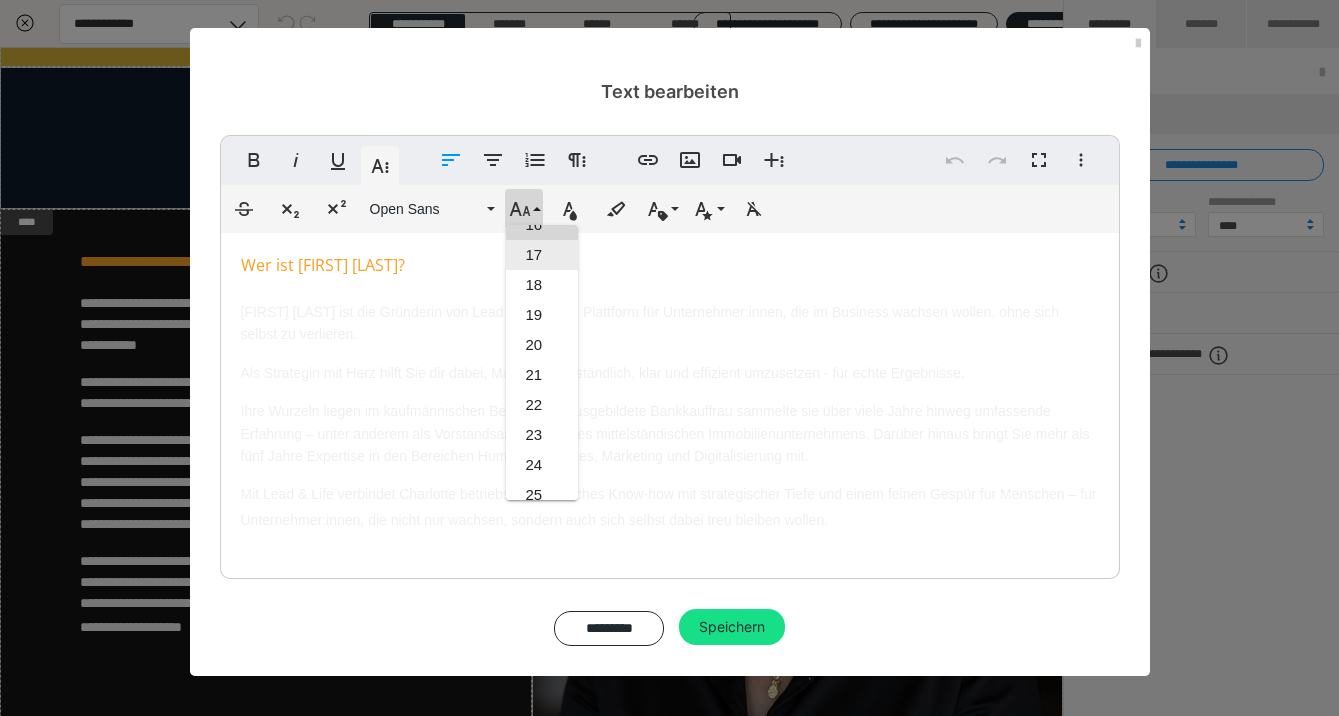click on "17" at bounding box center [542, 255] 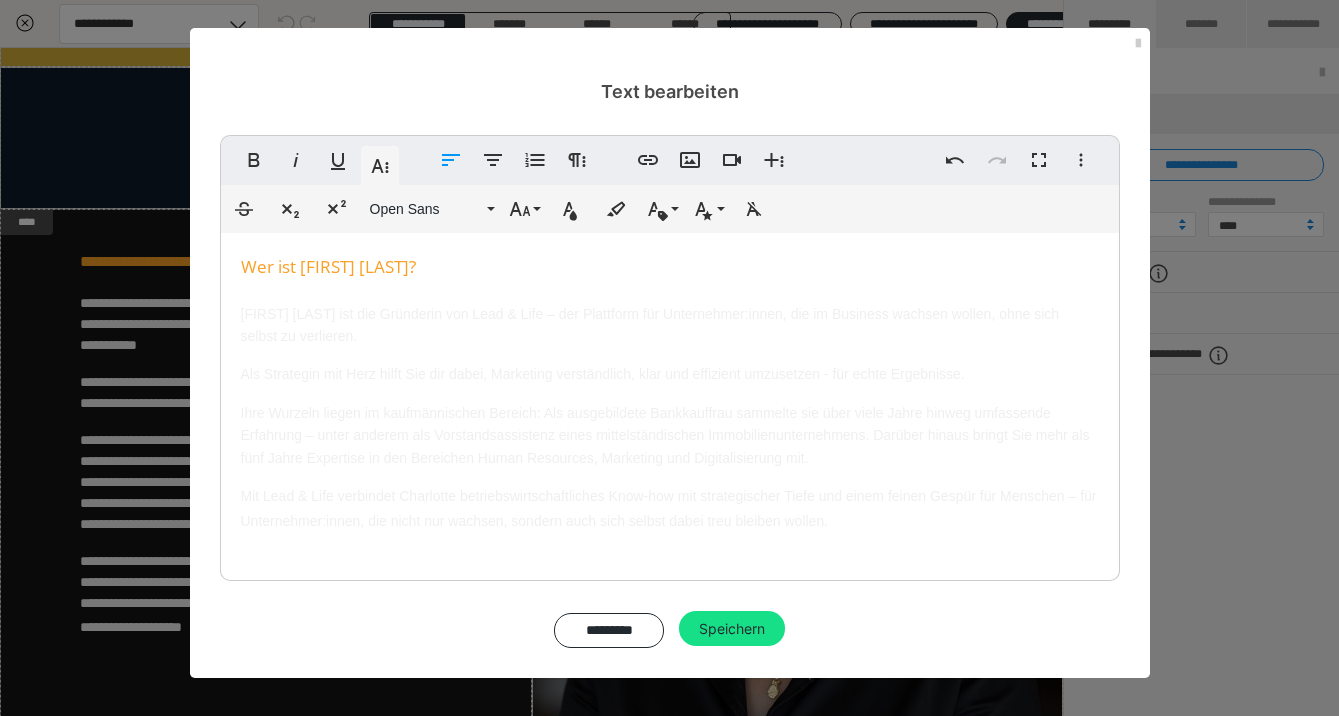 click on "Wer ist Charlotte Ernst? Charlotte Ernst ist die Gründerin von Lead & Life – der Plattform für Unternehmer:innen, die im Business wachsen wollen, ohne sich selbst zu verlieren. Als Strategin mit Herz hilft Sie dir dabei, Marketing verständlich, klar und effizient umzusetzen - für echte Ergebnisse. Ihre Wurzeln liegen im kaufmännischen Bereich: Als ausgebildete Bankkauffrau sammelte sie über viele Jahre hinweg umfassende Erfahrung – unter anderem als Vorstandsassistenz eines mittelständischen Immobilienunternehmens. Darüber hinaus bringt Sie mehr als fünf Jahre Expertise in den Bereichen Human Resources, Marketing und Digitalisierung mit. Mit Lead & Life verbindet Charlotte betriebswirtschaftliches Know-how mit strategischer Tiefe und einem feinen Gespür für Menschen – für Unternehmer:innen, die nicht nur wachsen, sondern auch sich selbst dabei treu bleiben wollen." at bounding box center [670, 402] 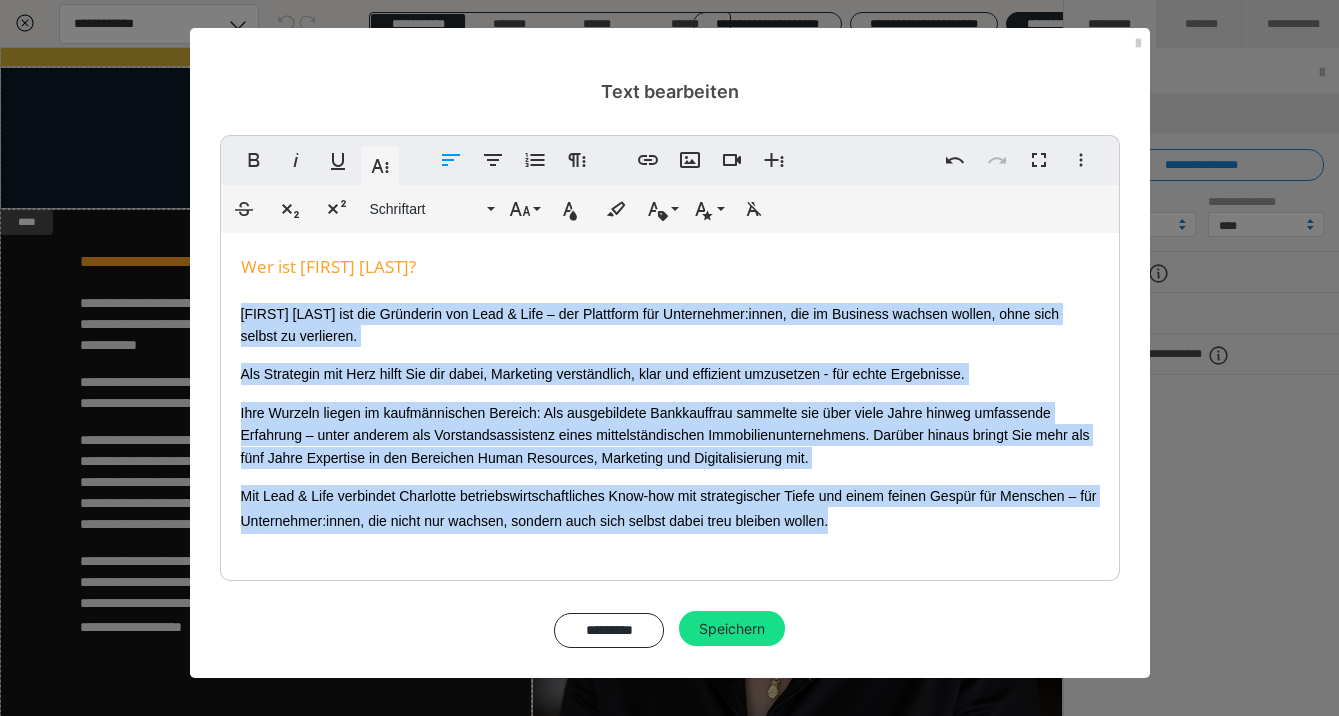 drag, startPoint x: 239, startPoint y: 311, endPoint x: 1056, endPoint y: 619, distance: 873.1283 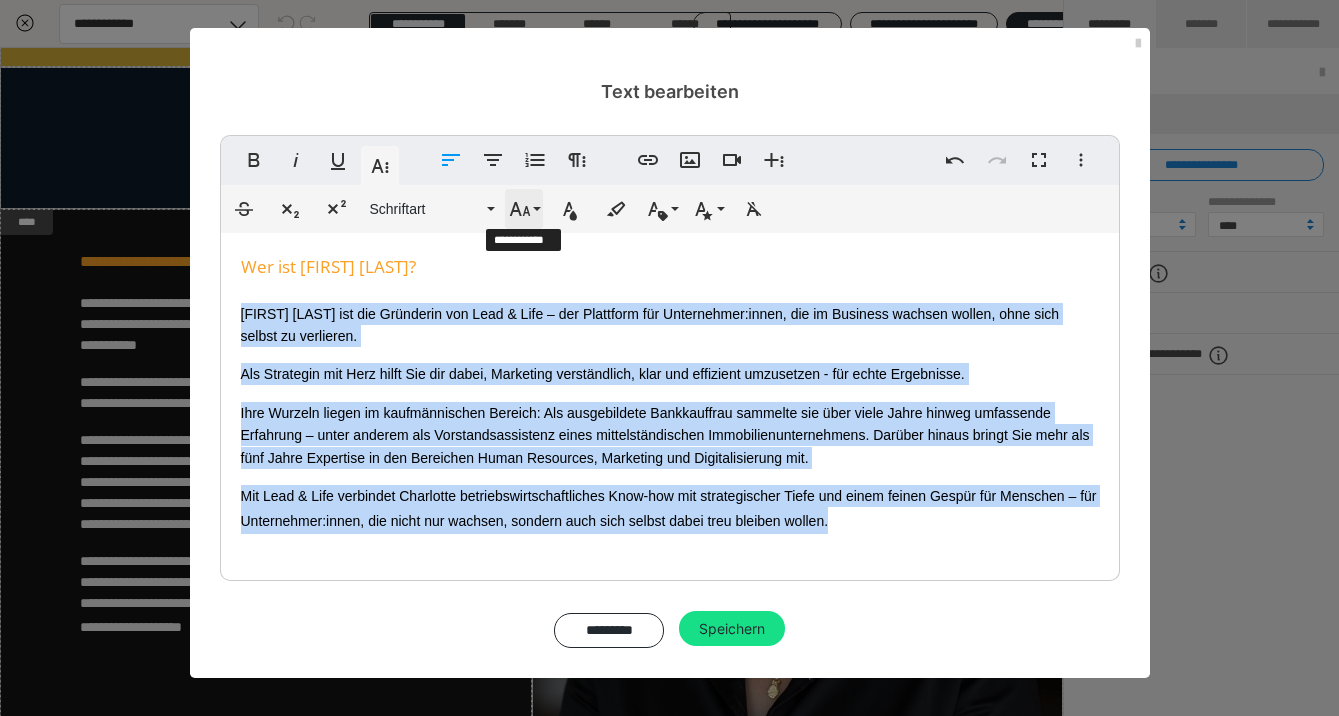 click 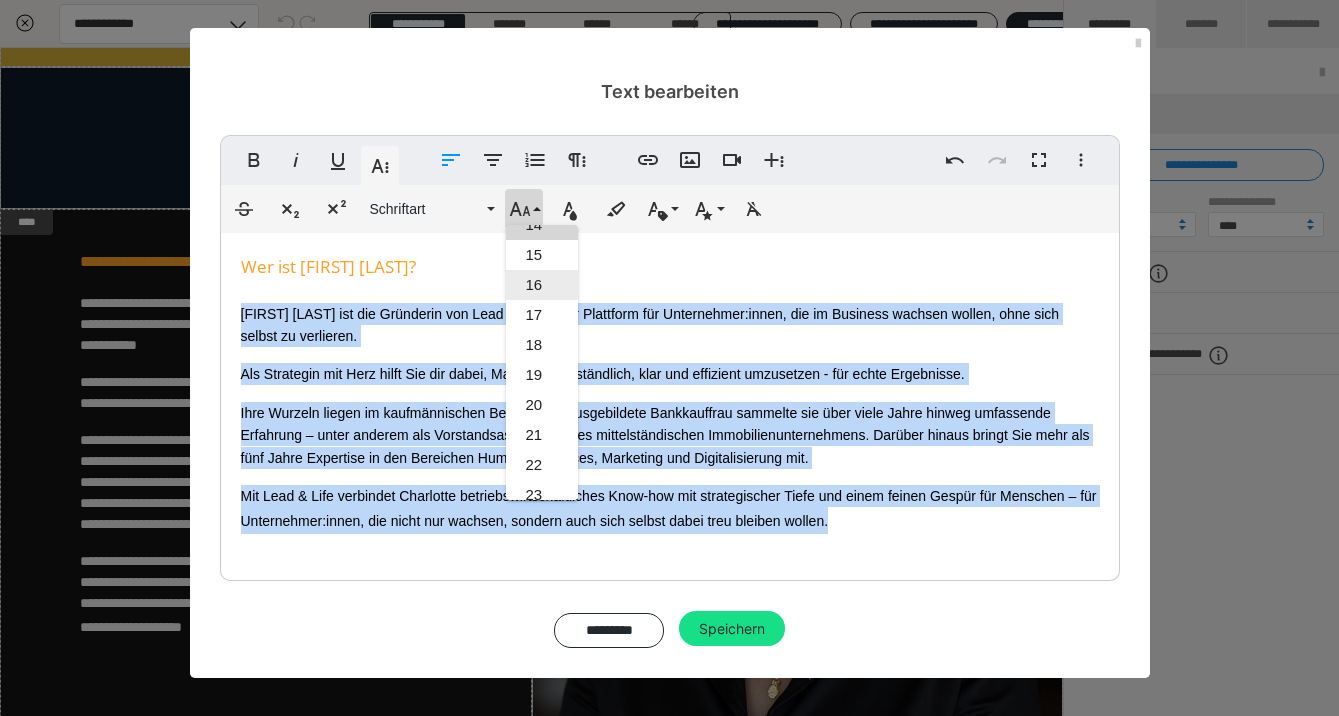 click on "16" at bounding box center (542, 285) 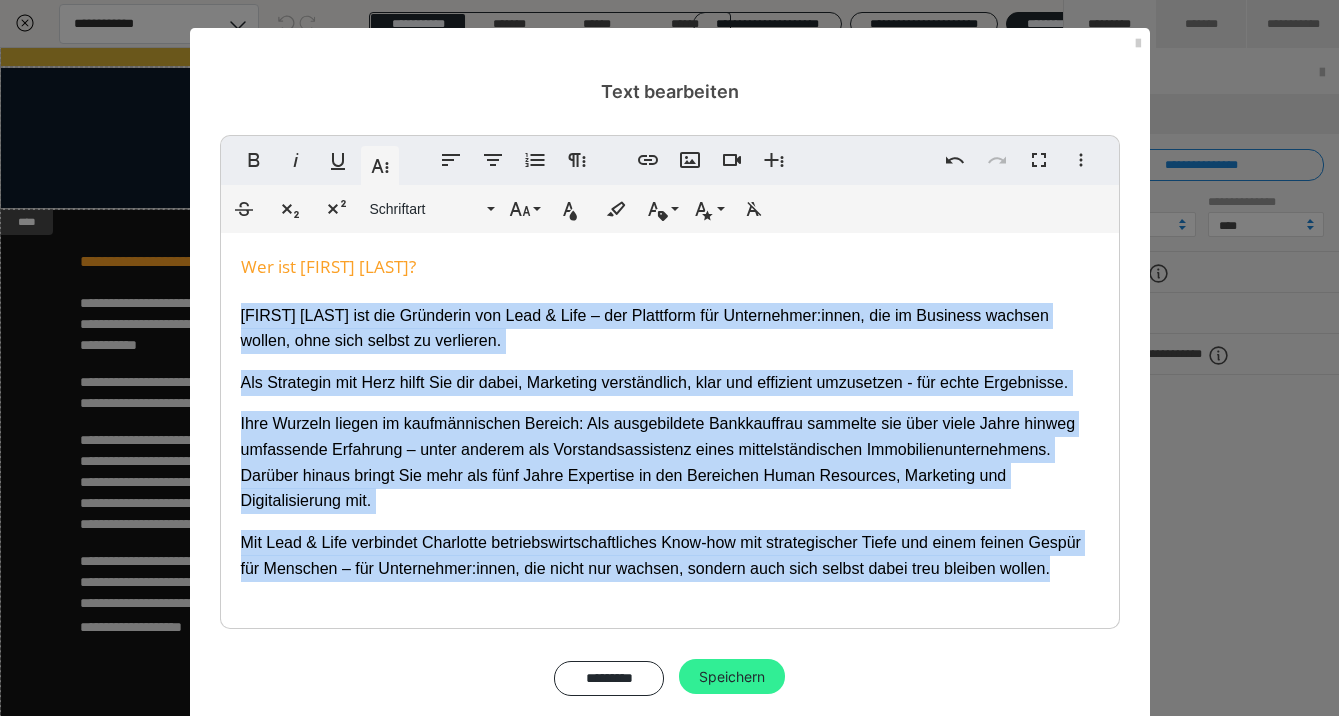click on "Speichern" at bounding box center [732, 677] 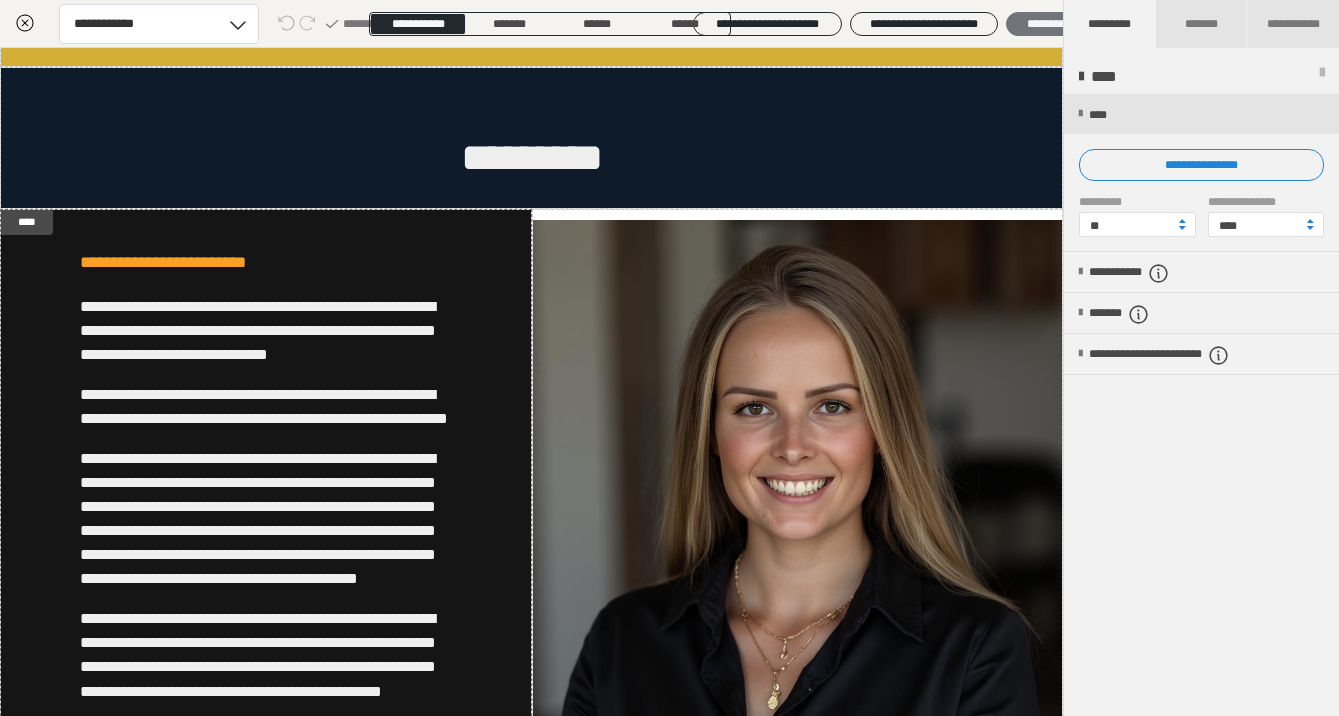 click on "********" at bounding box center (1045, 24) 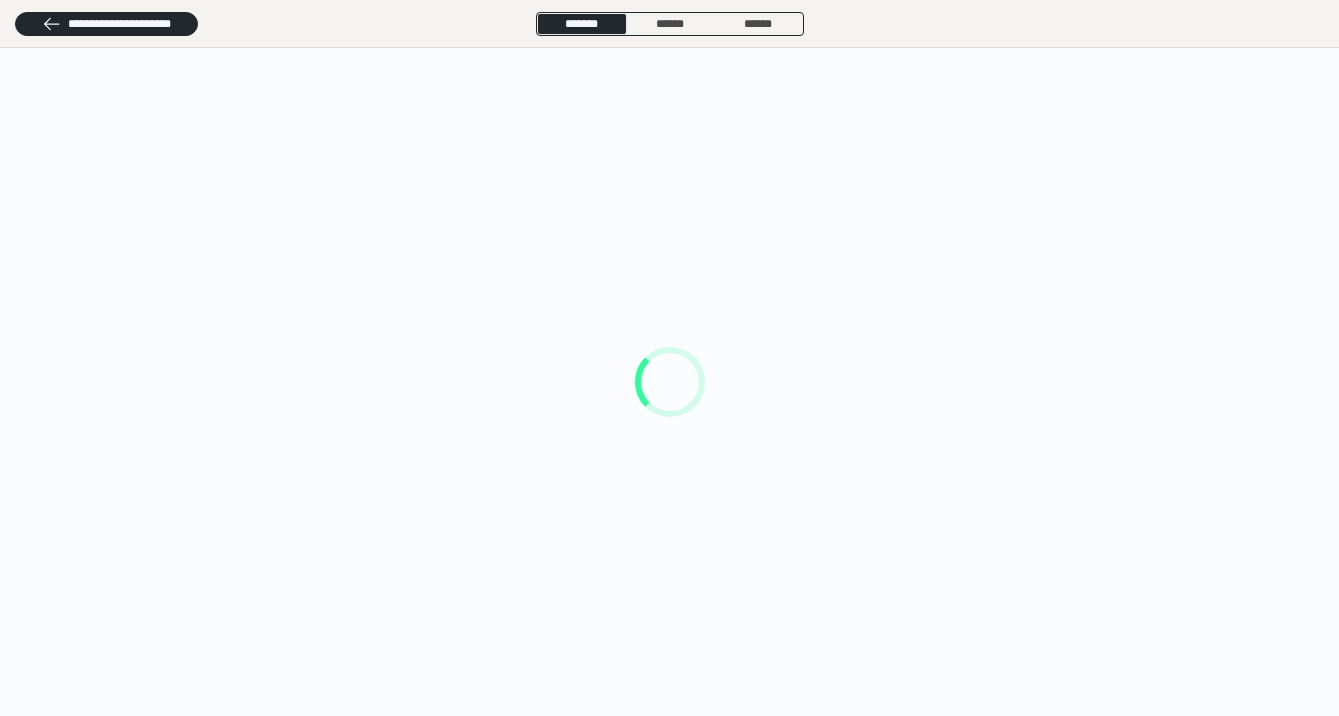 scroll, scrollTop: 0, scrollLeft: 0, axis: both 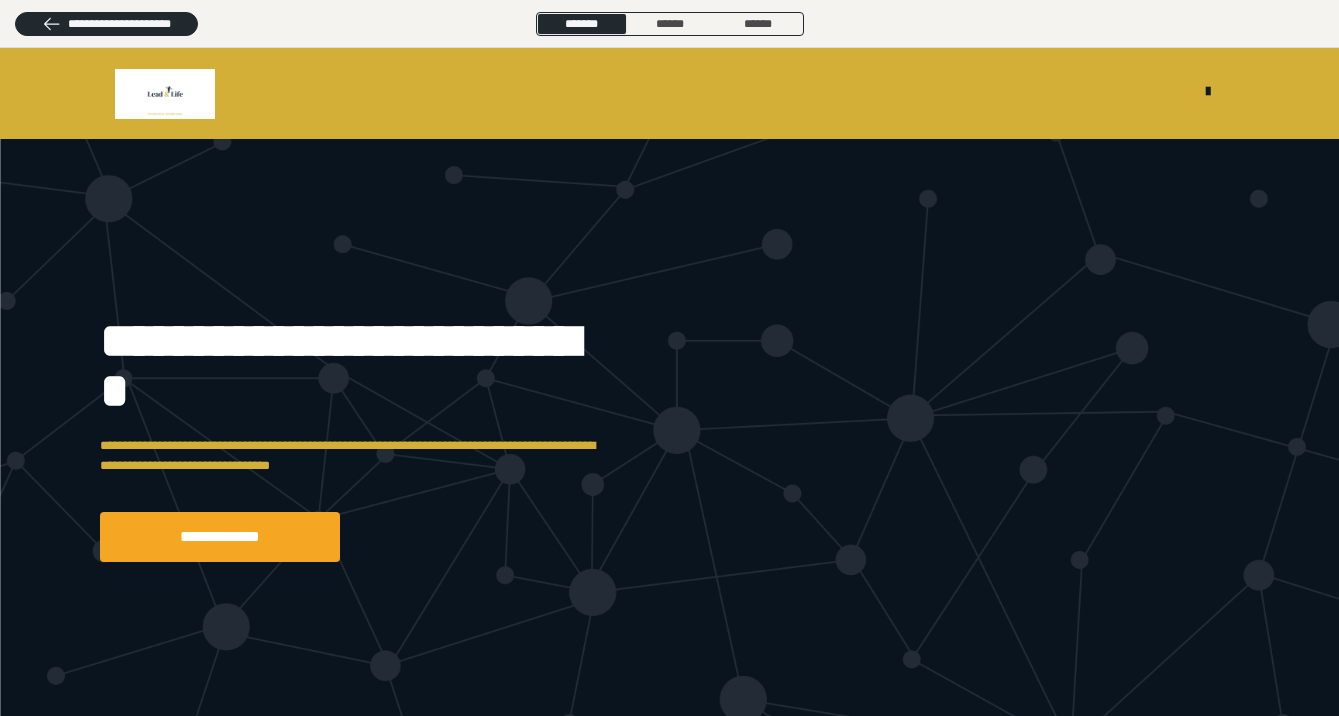 click on "**********" at bounding box center (350, 366) 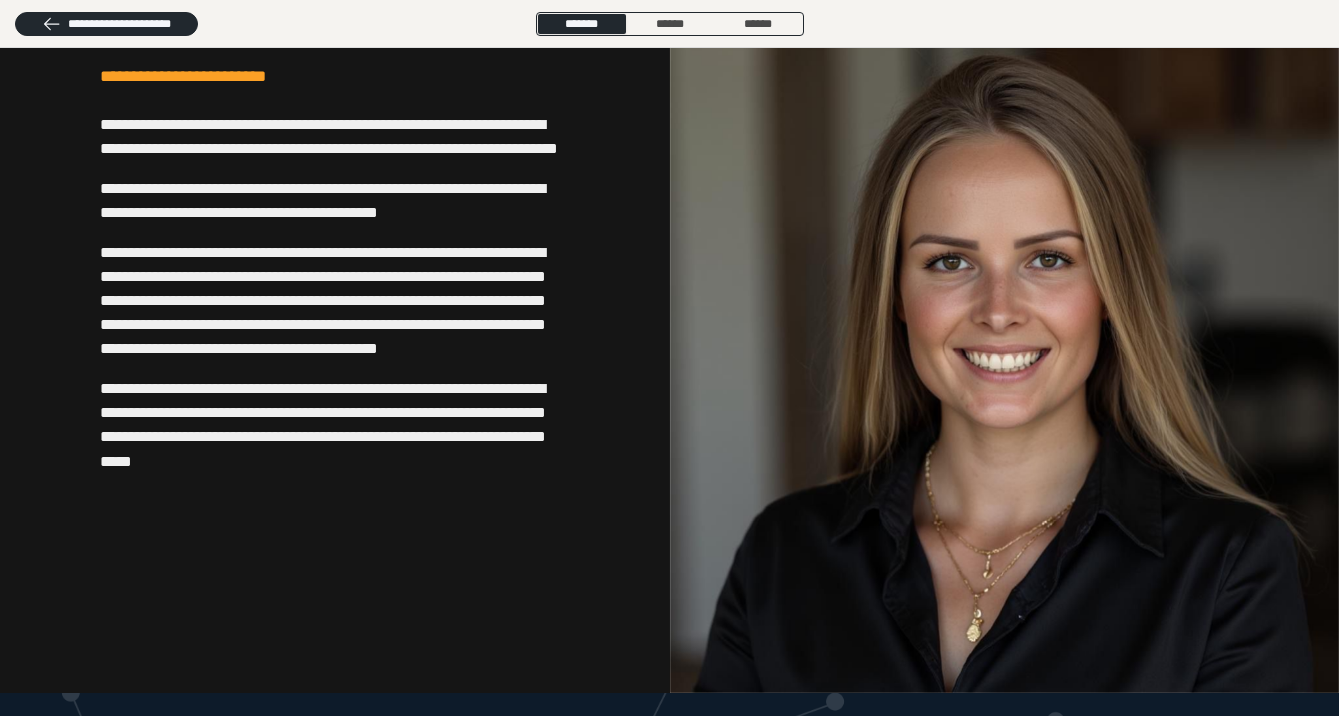 scroll, scrollTop: 2559, scrollLeft: 0, axis: vertical 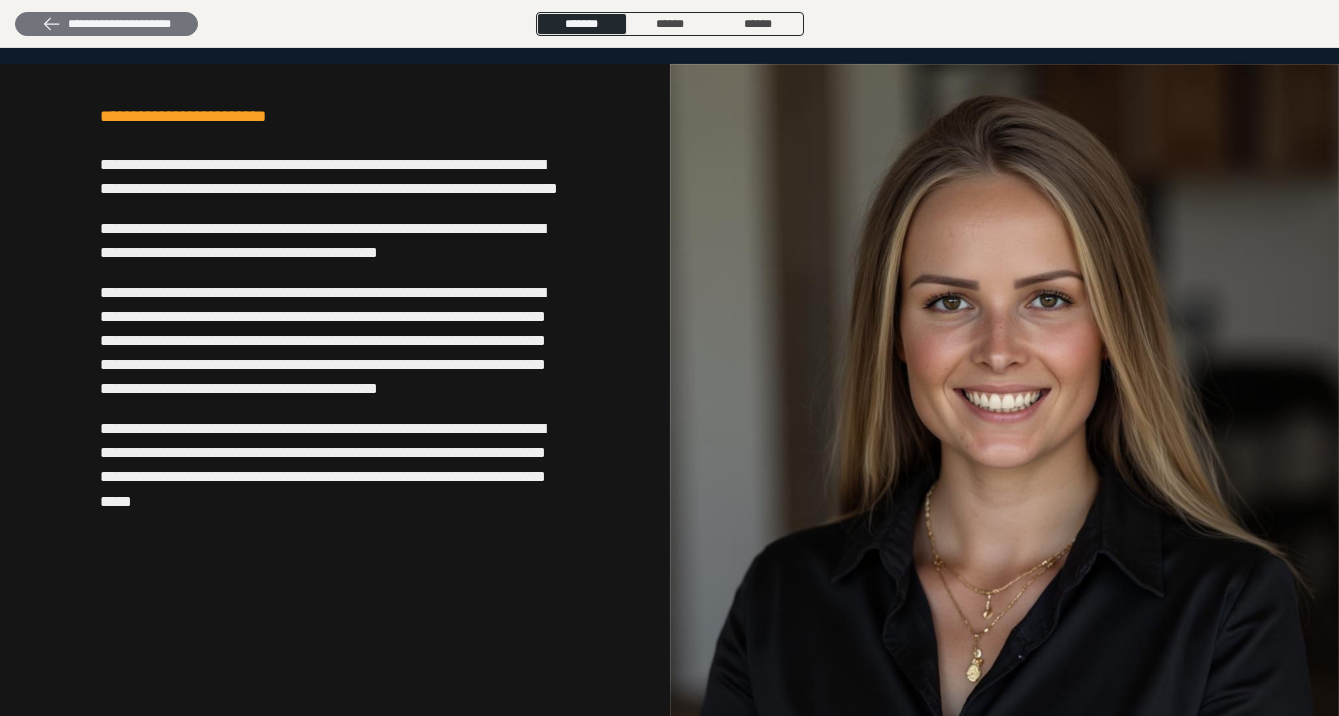 click on "**********" at bounding box center (106, 24) 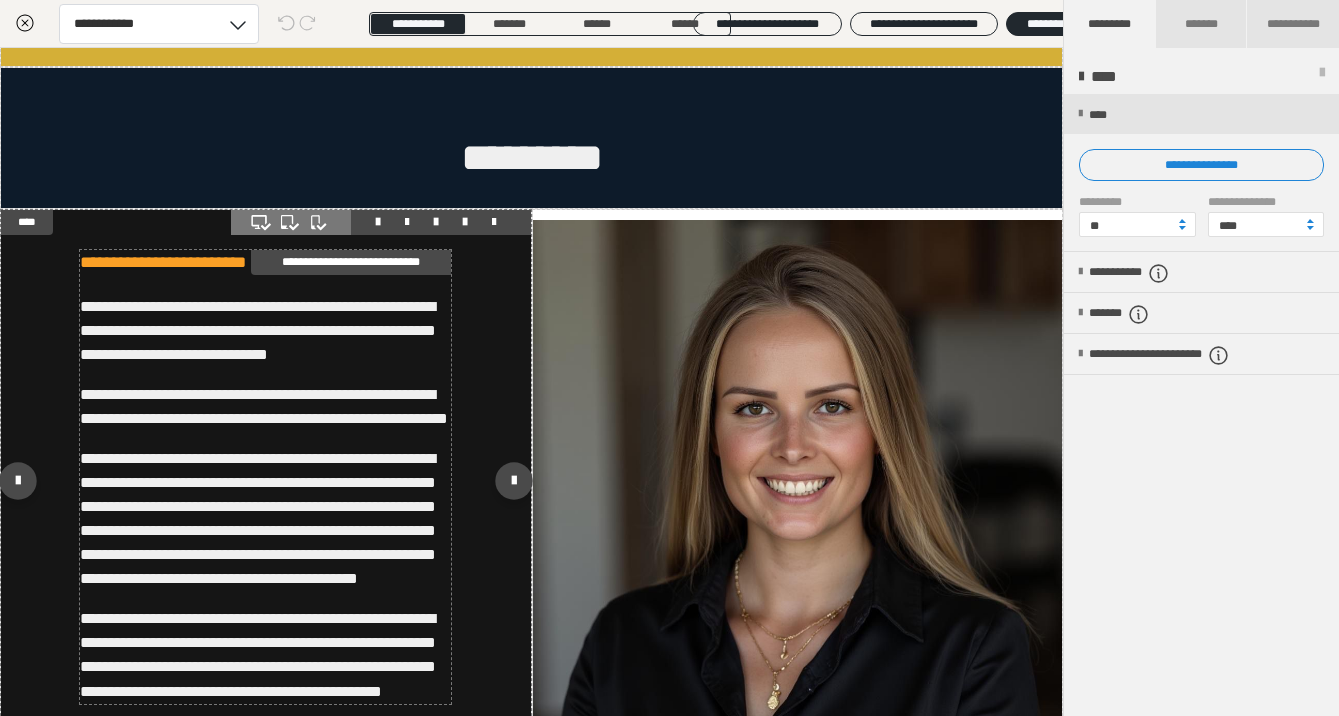 click on "**********" at bounding box center (163, 262) 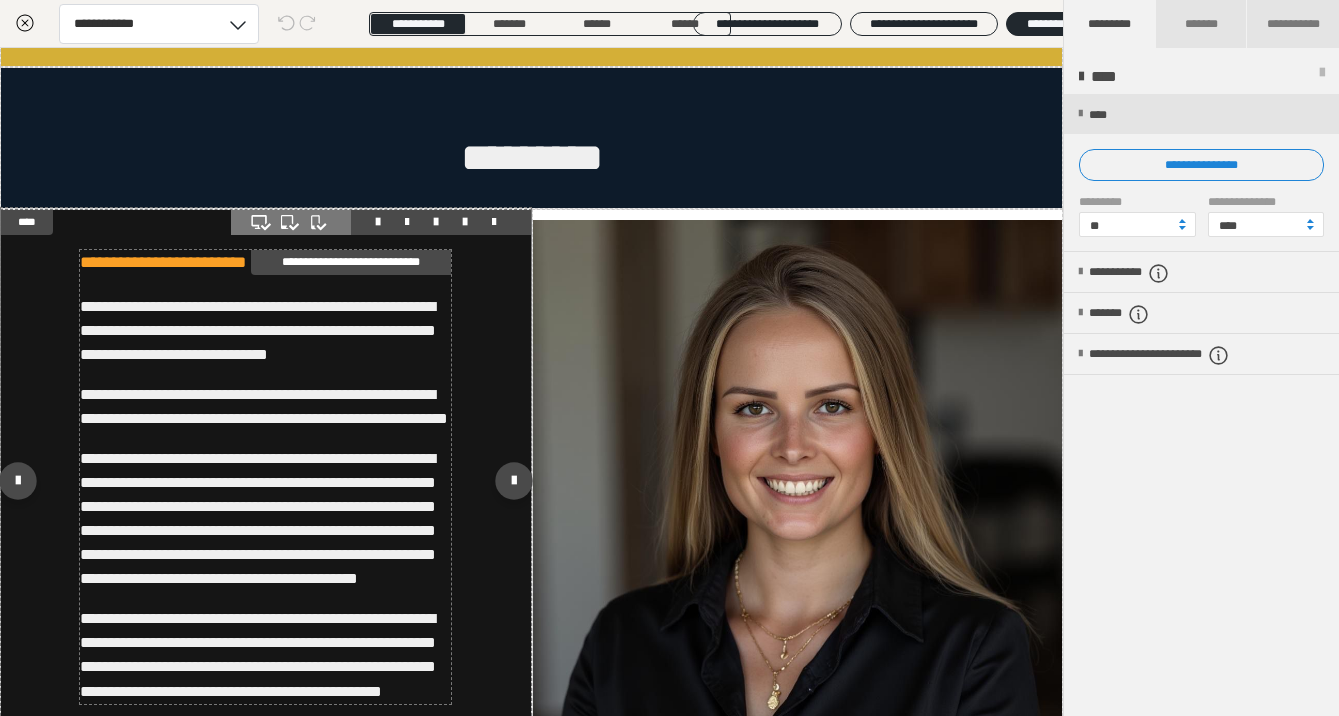 click on "**********" at bounding box center [163, 262] 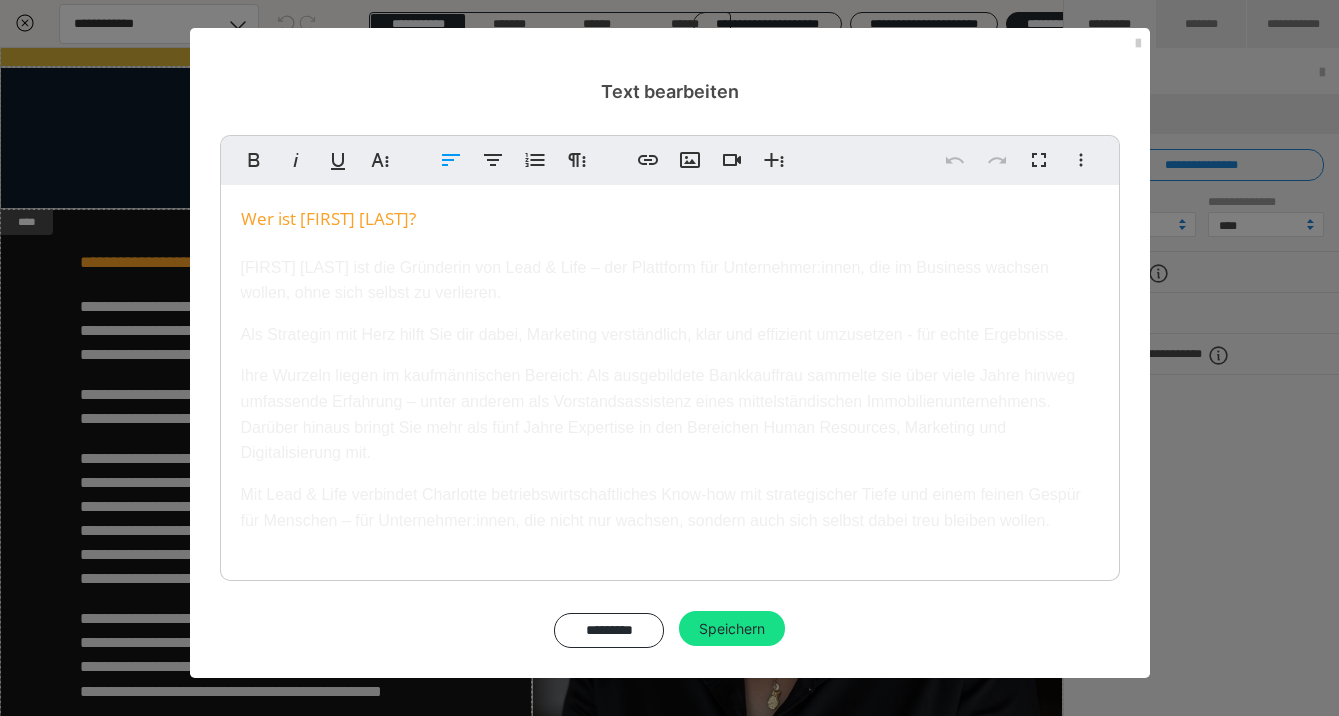 drag, startPoint x: 469, startPoint y: 217, endPoint x: 209, endPoint y: 210, distance: 260.0942 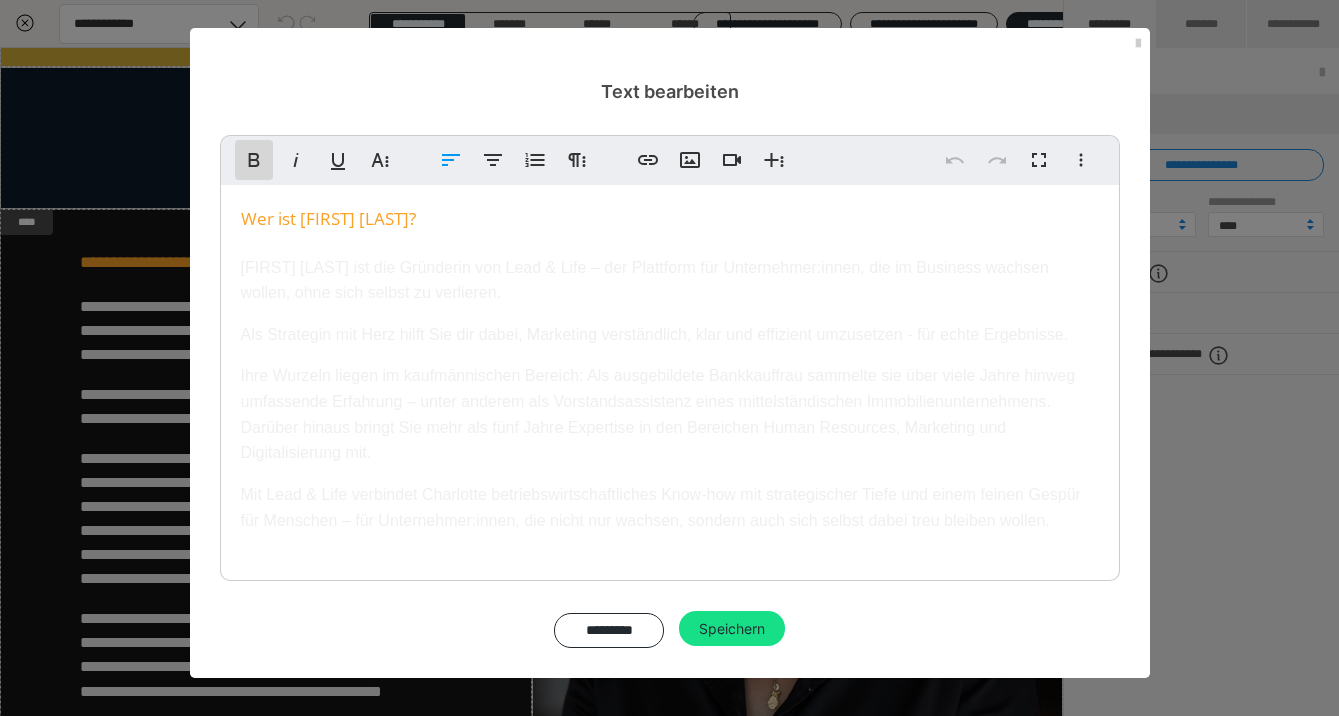 click 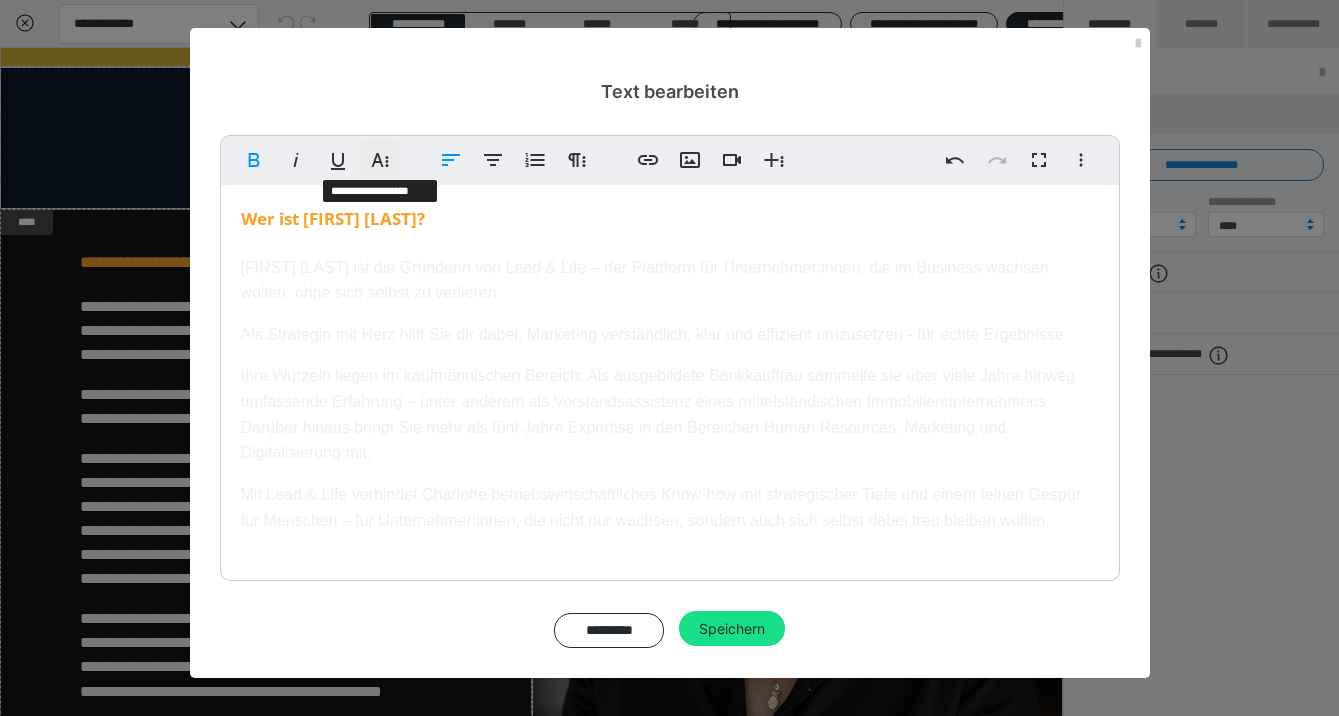 click 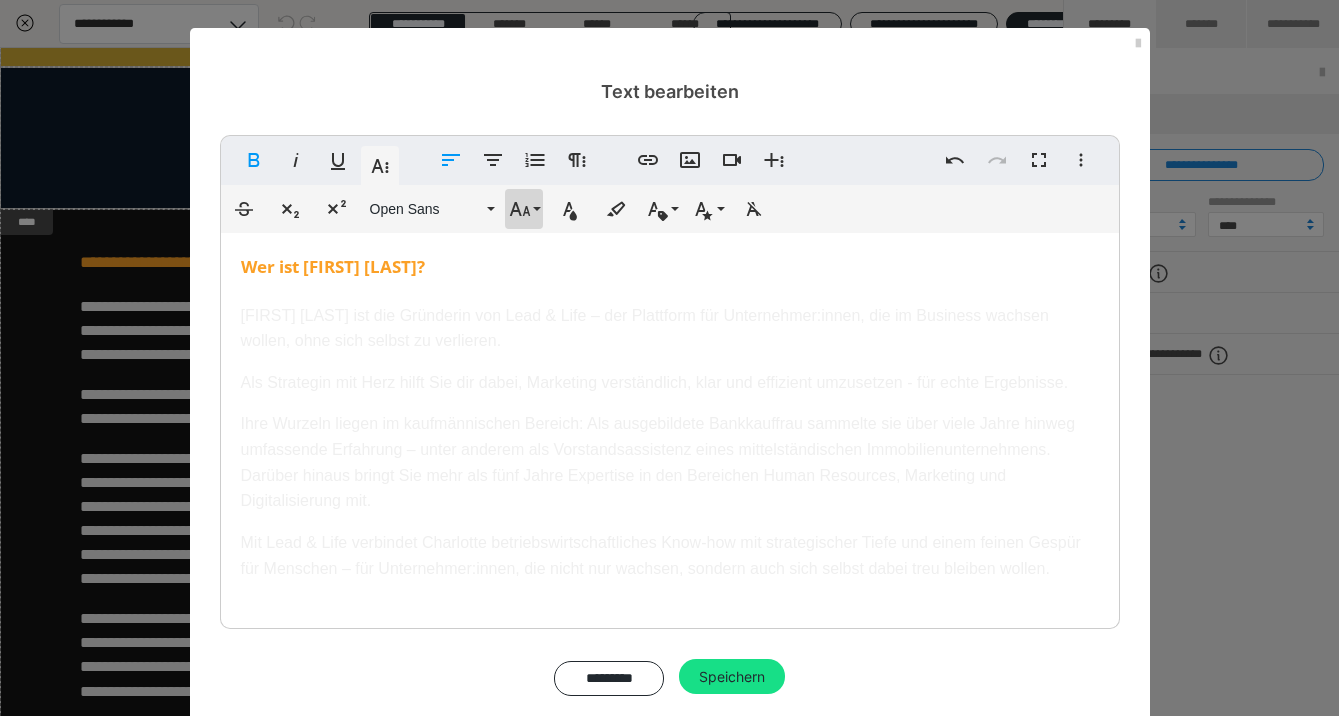 click 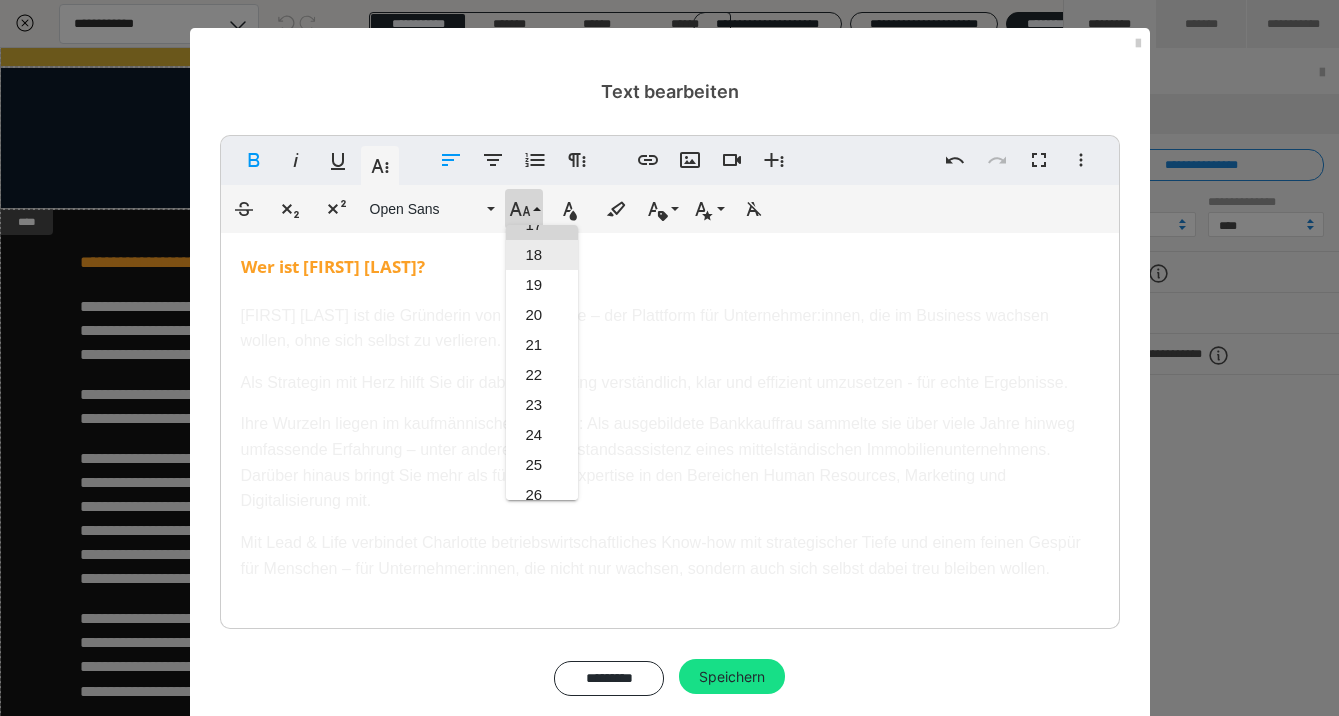 click on "18" at bounding box center [542, 255] 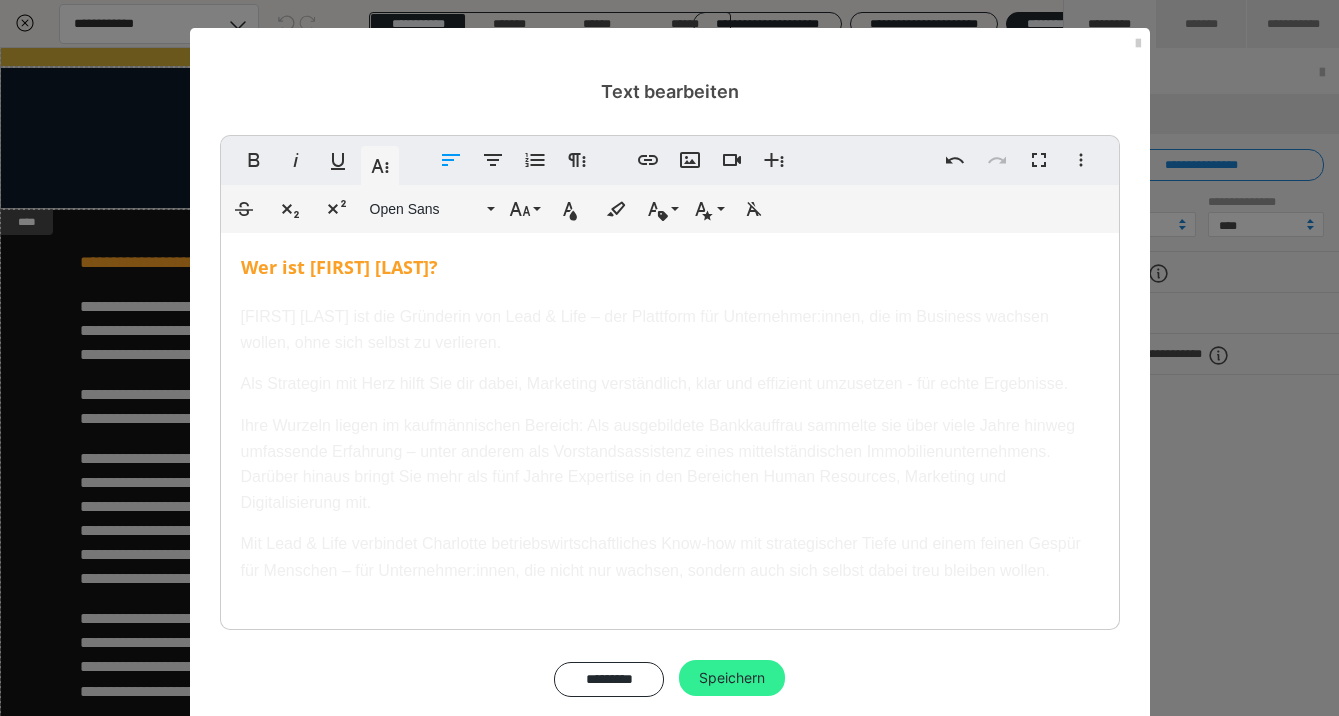 click on "Speichern" at bounding box center (732, 678) 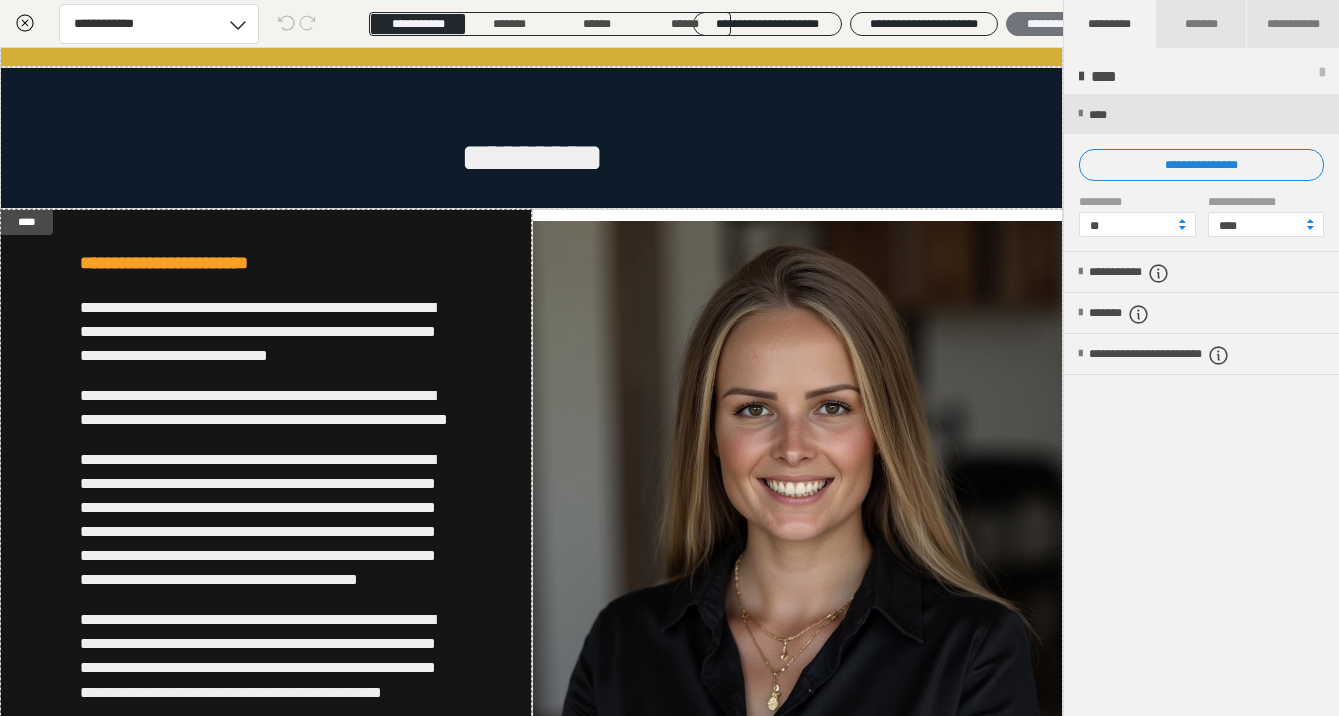 click on "********" at bounding box center [1045, 24] 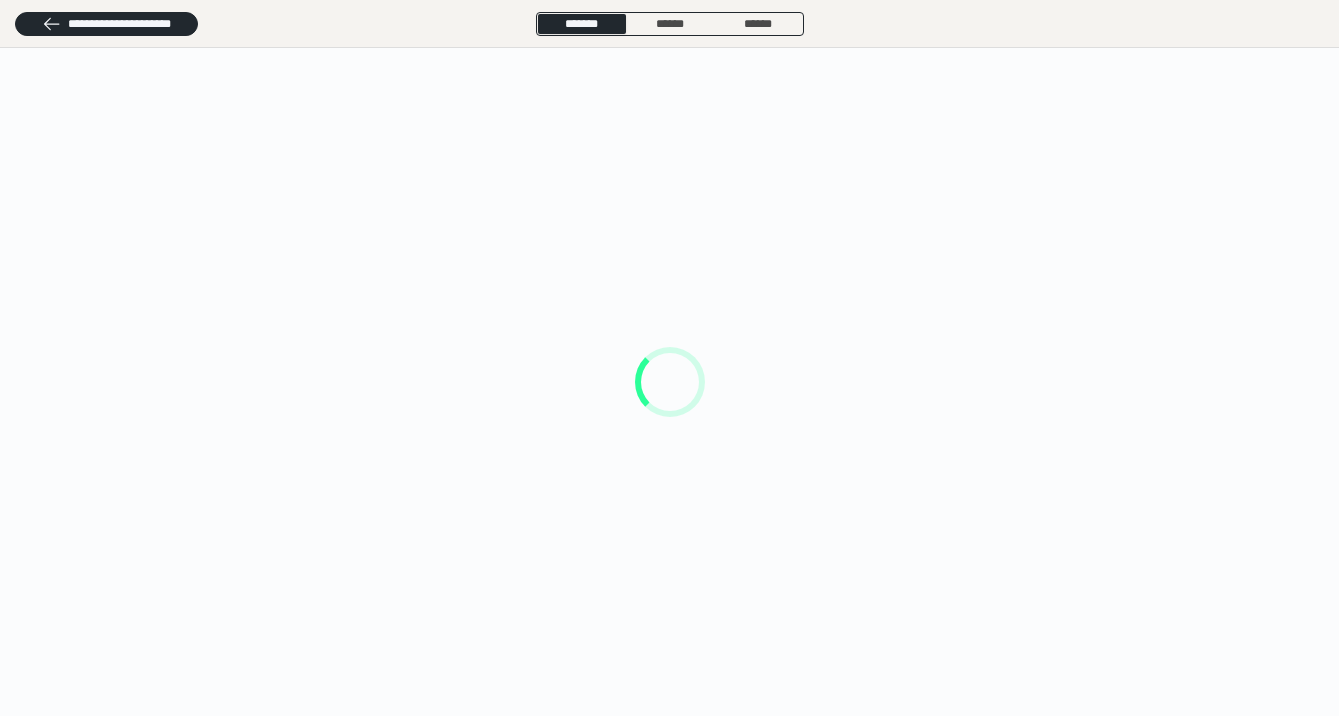 scroll, scrollTop: 0, scrollLeft: 0, axis: both 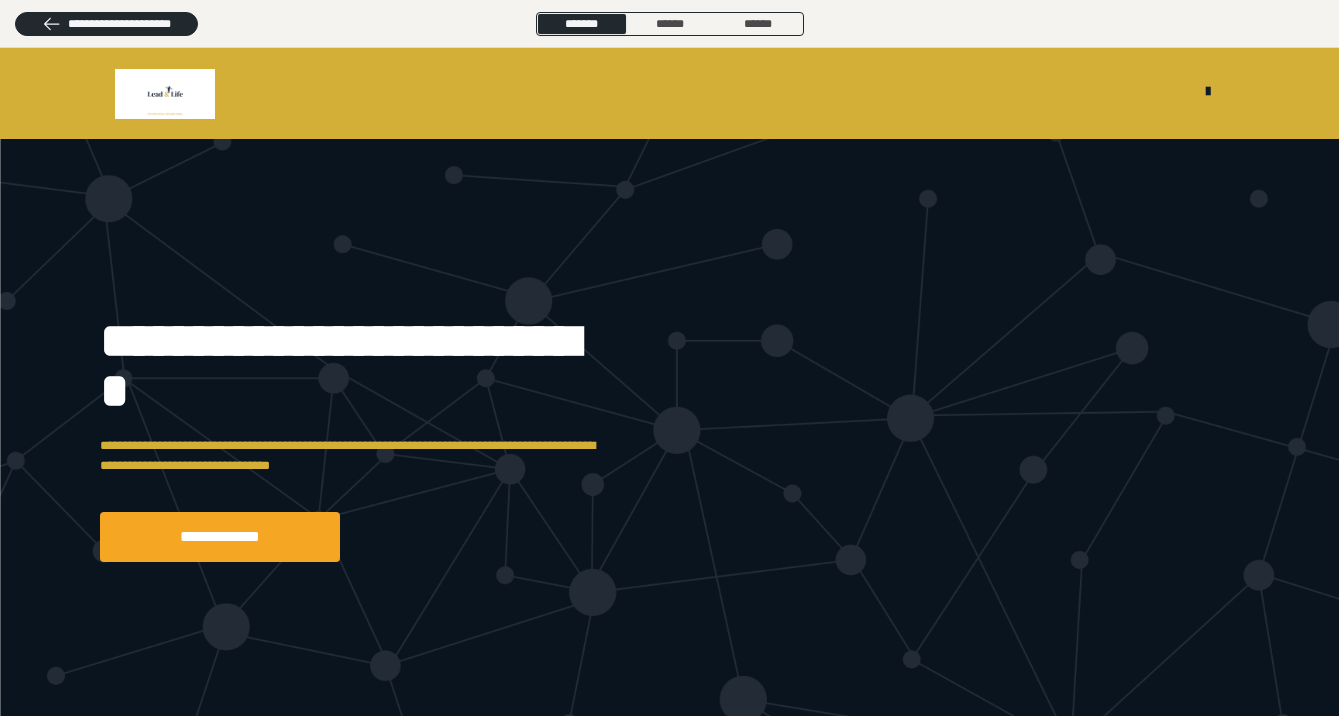drag, startPoint x: 1033, startPoint y: 51, endPoint x: 696, endPoint y: 491, distance: 554.2283 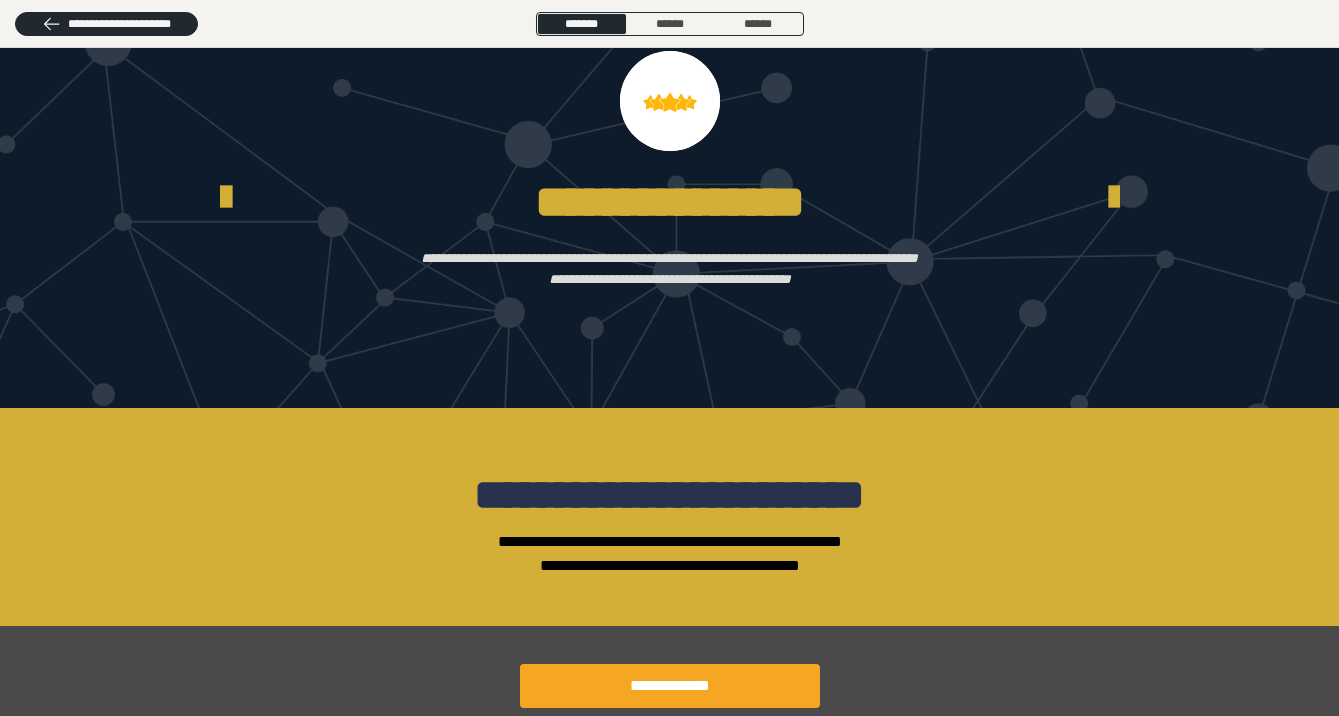 scroll, scrollTop: 3347, scrollLeft: 0, axis: vertical 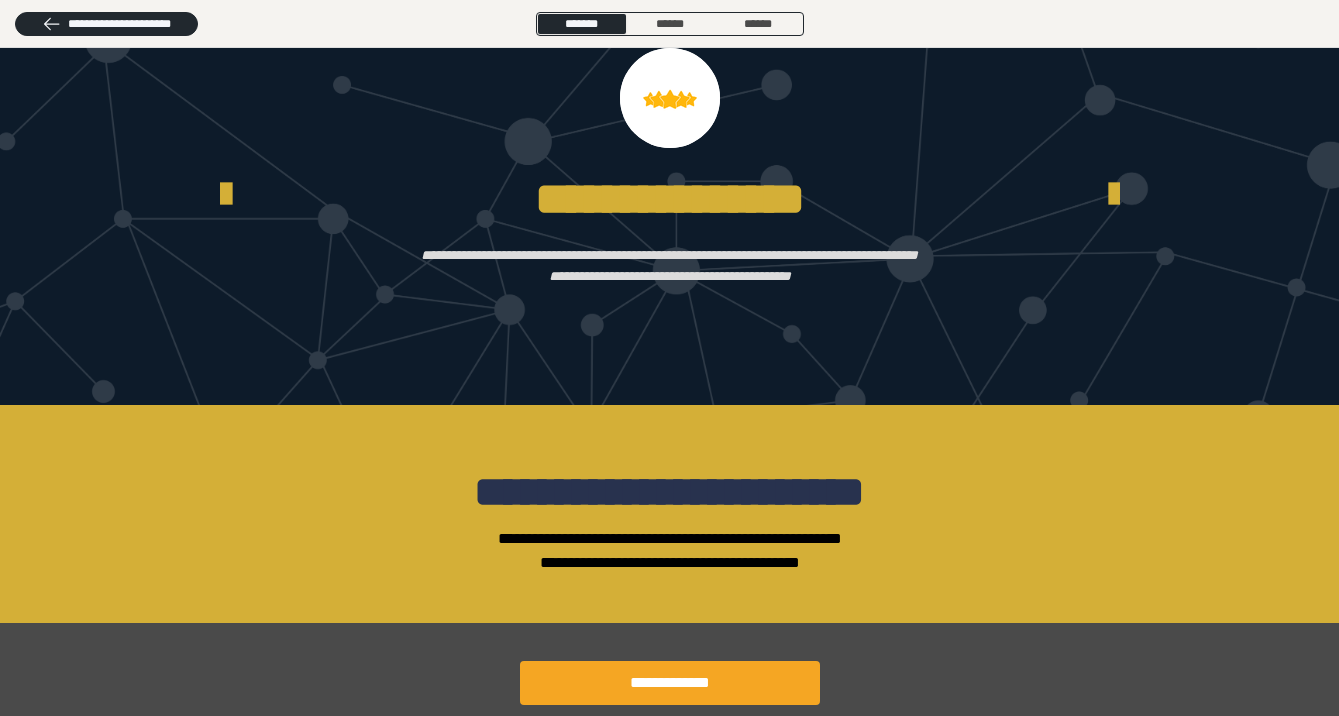 click on "**********" at bounding box center (1300, 188) 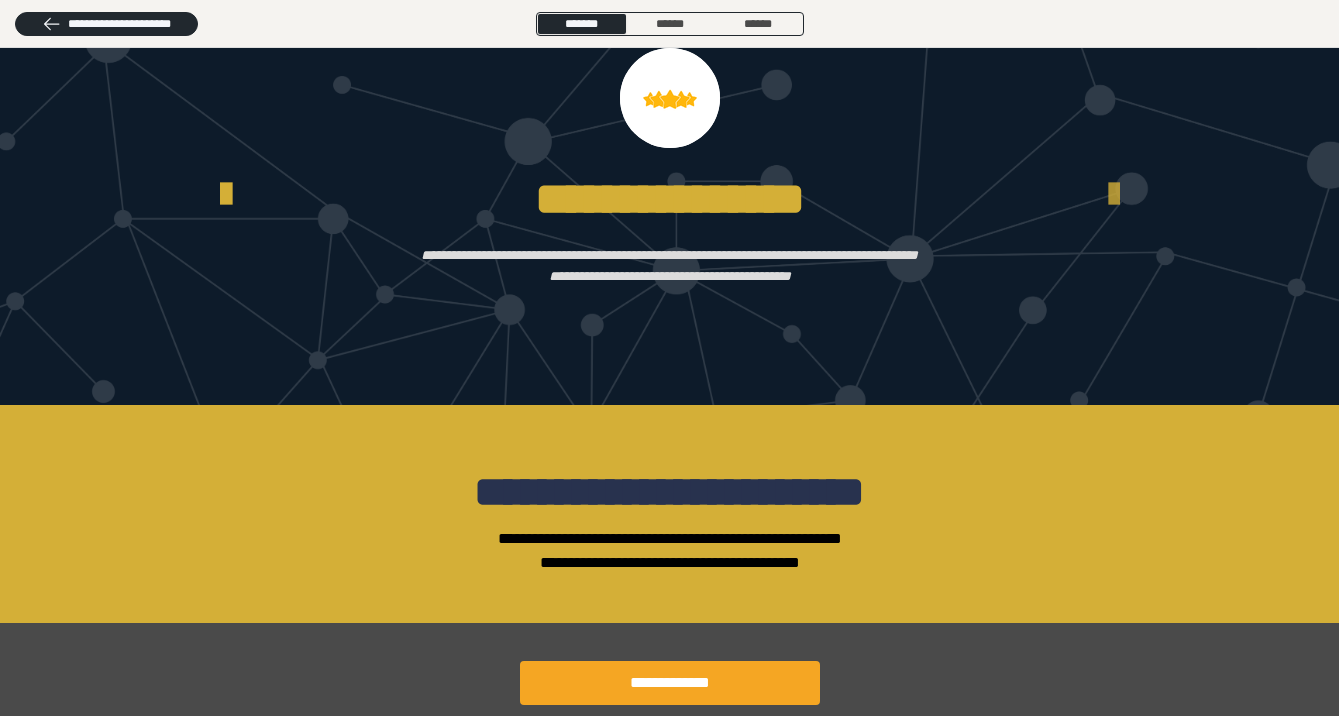 click at bounding box center (1114, 195) 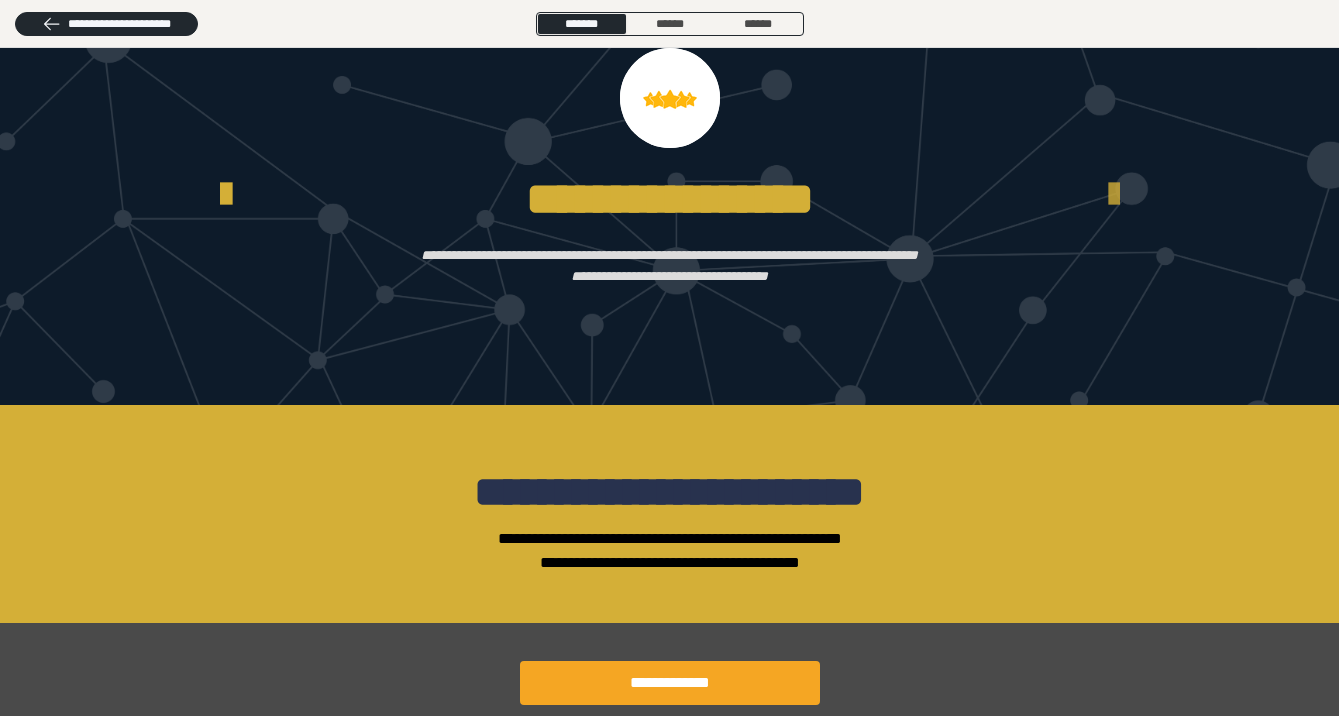 click at bounding box center (1114, 195) 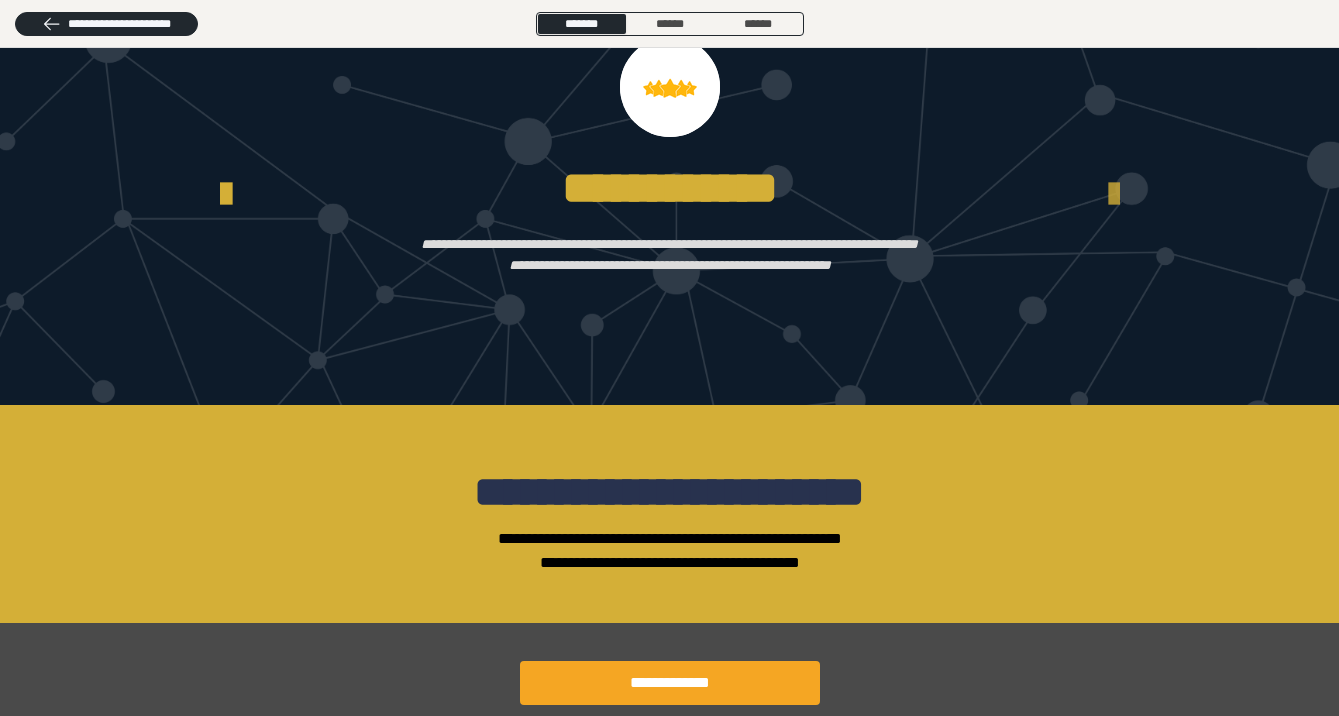 click at bounding box center [1114, 195] 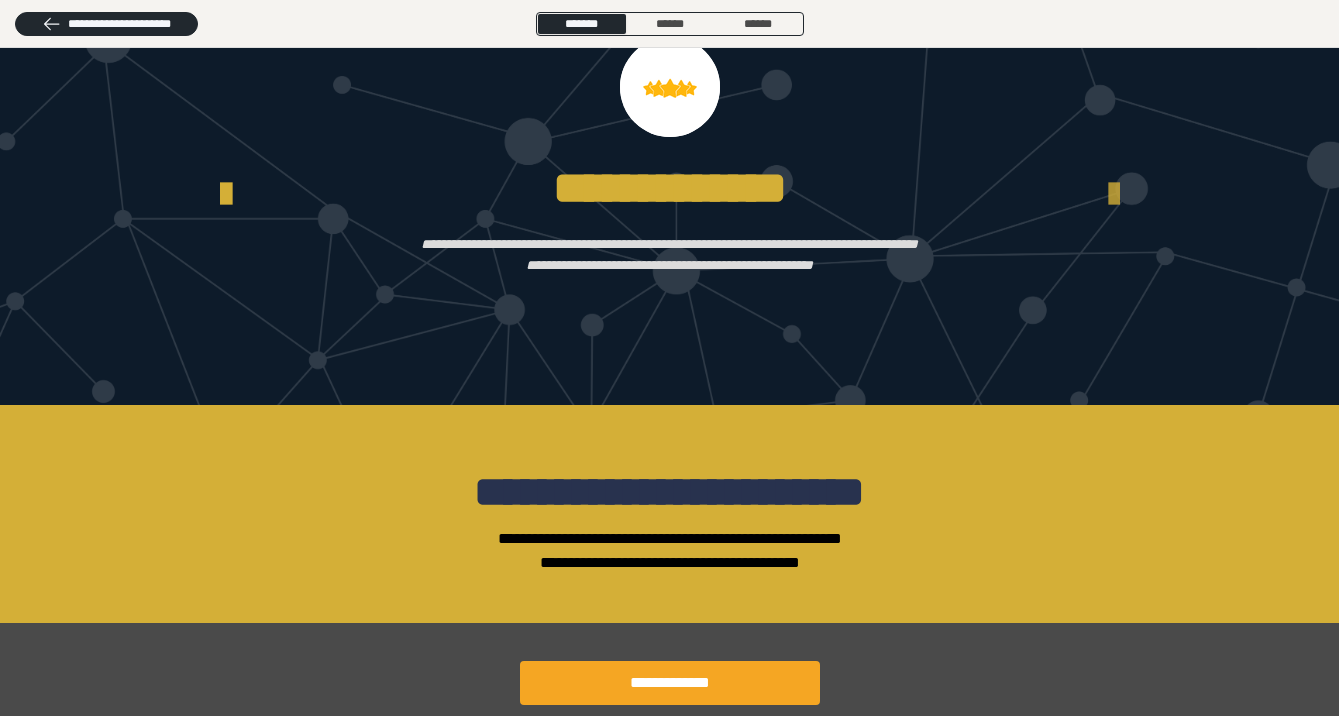 click at bounding box center [1114, 195] 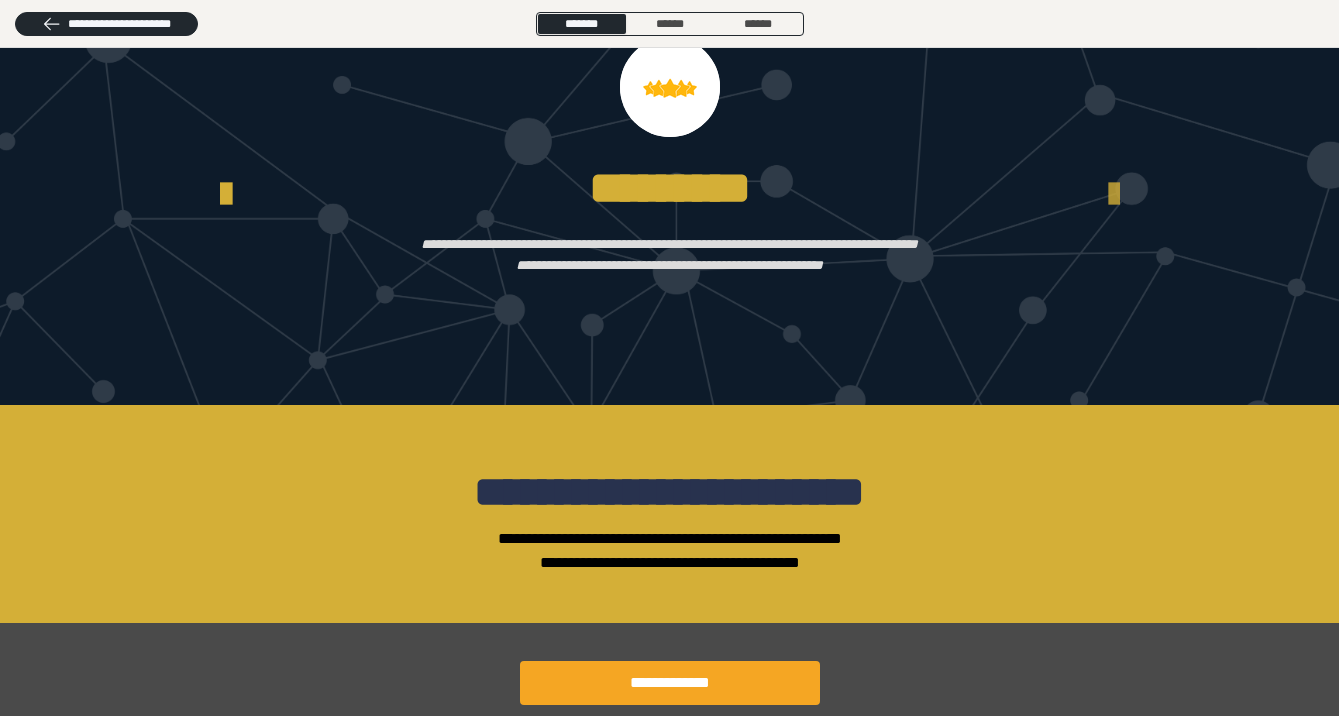 click at bounding box center [1114, 195] 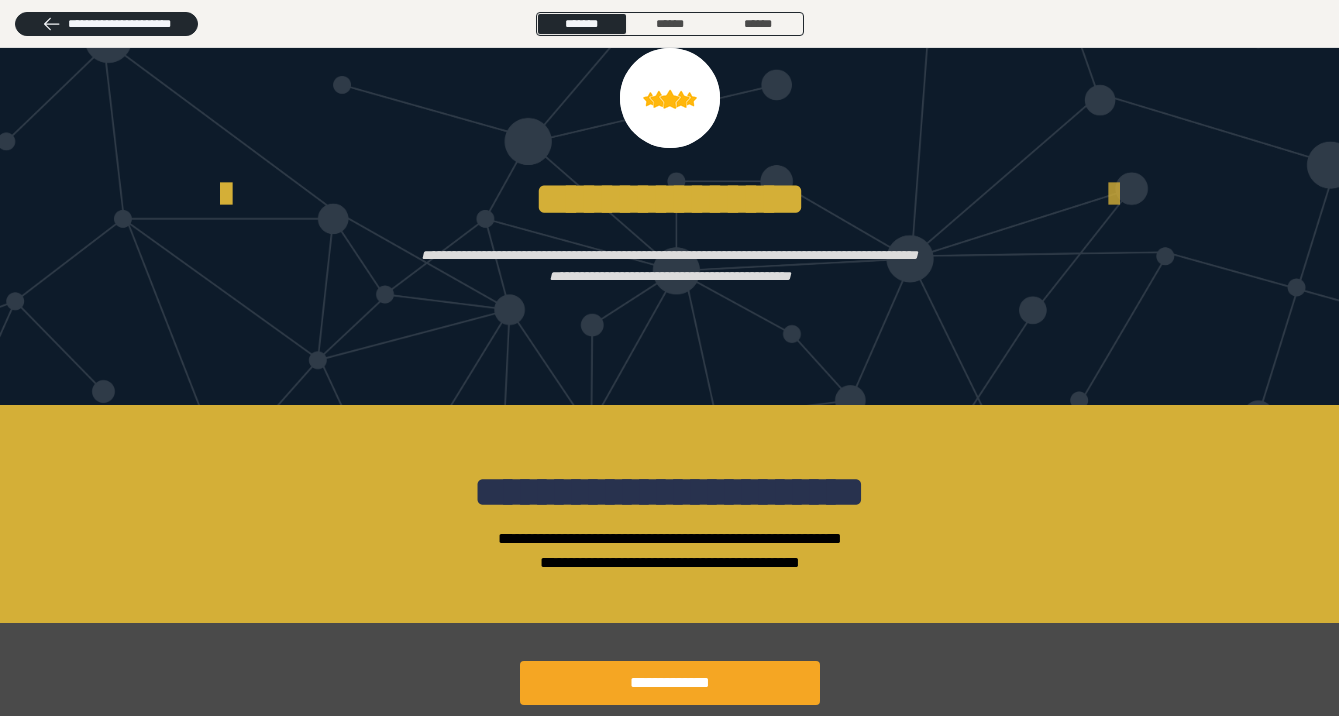 click at bounding box center [1114, 195] 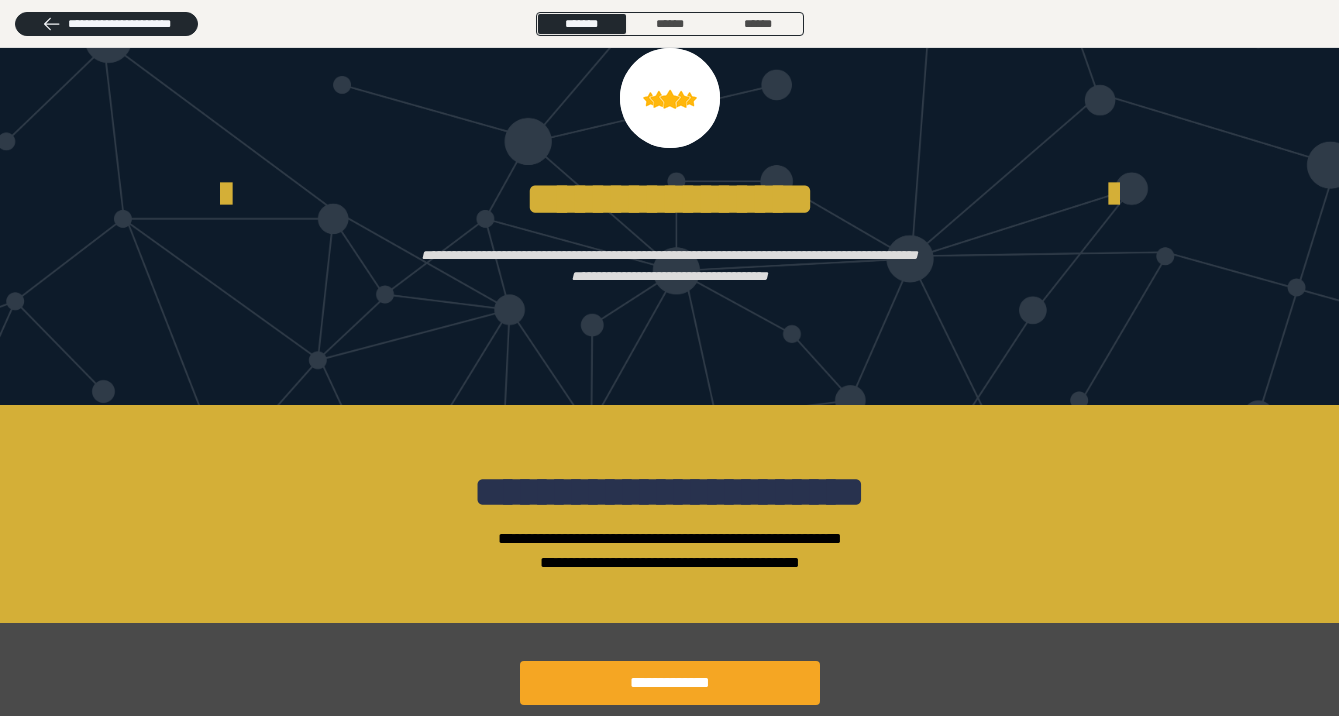 click at bounding box center [669, 175] 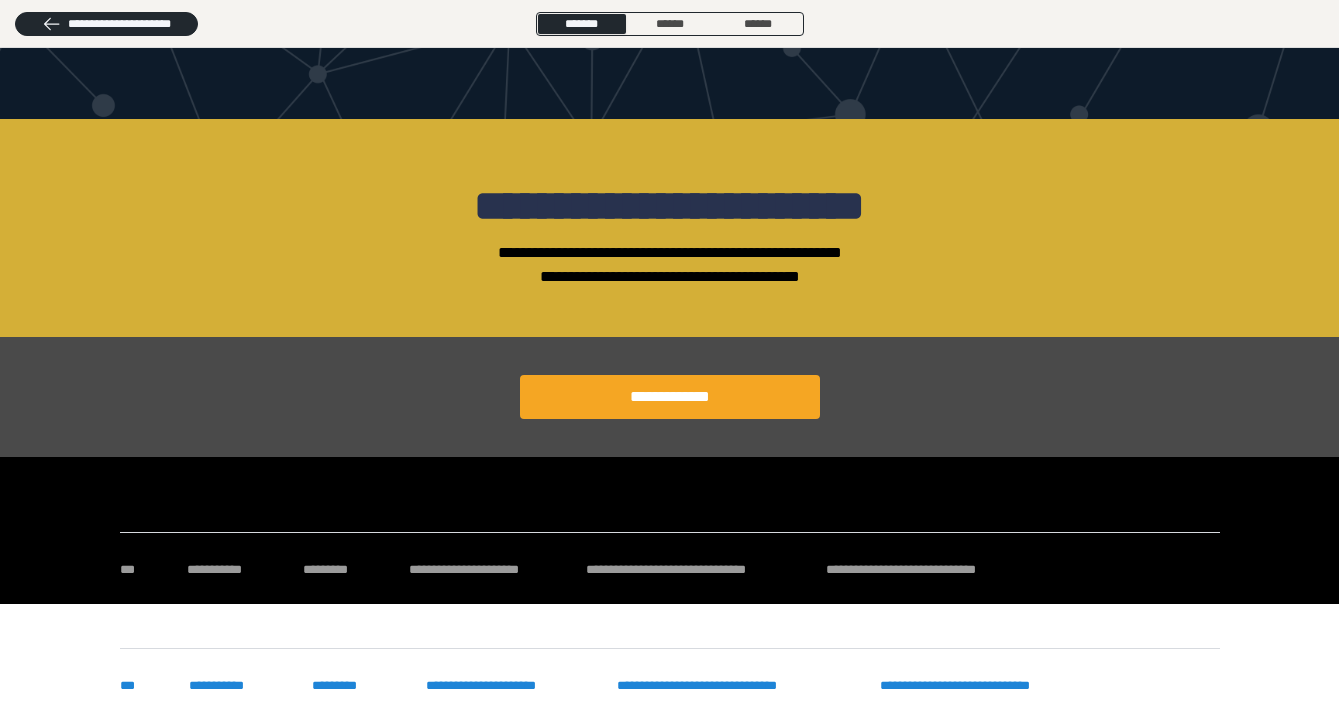 scroll, scrollTop: 3639, scrollLeft: 0, axis: vertical 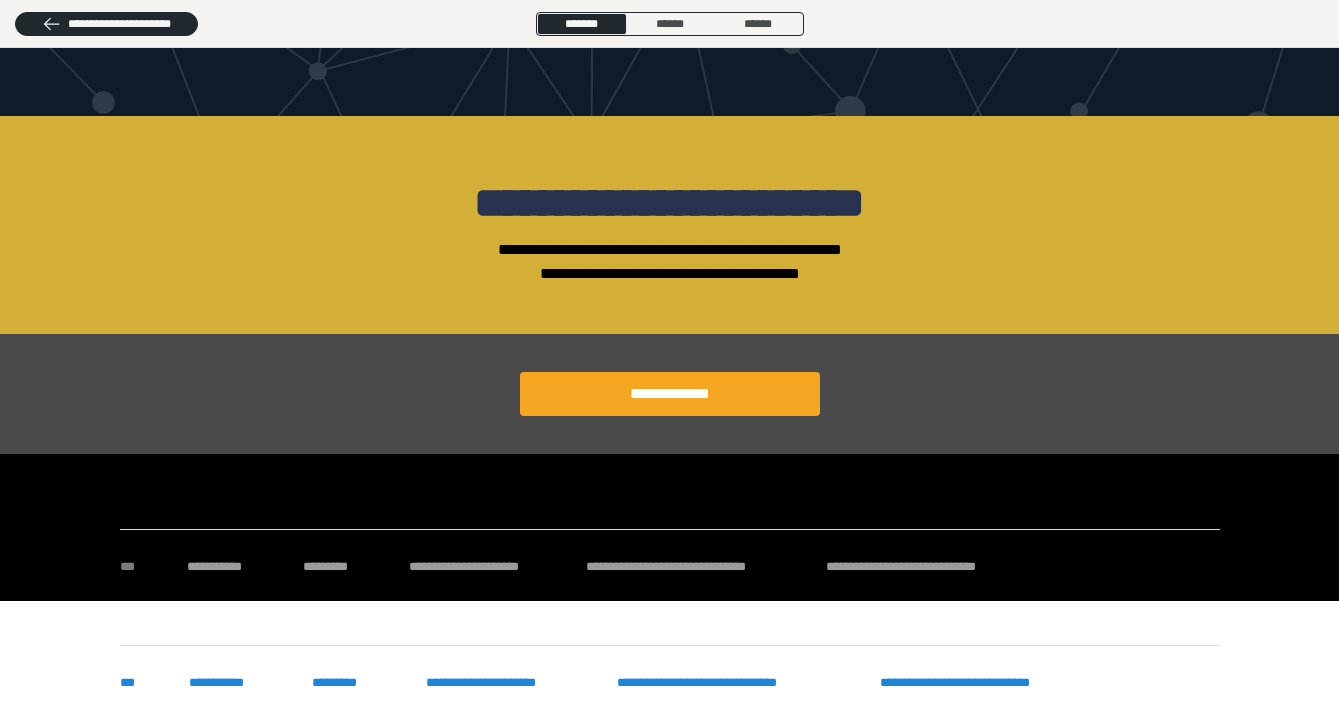 click on "***" at bounding box center [134, 567] 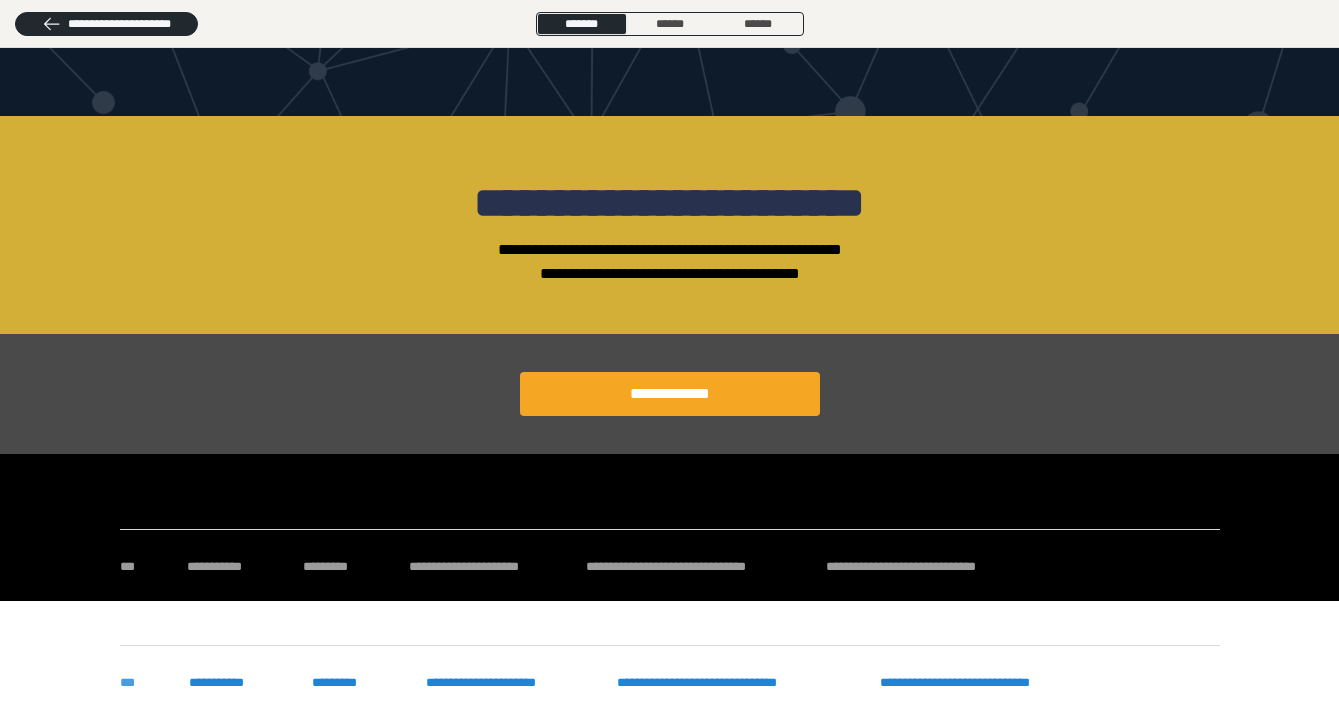 click on "***" at bounding box center (134, 683) 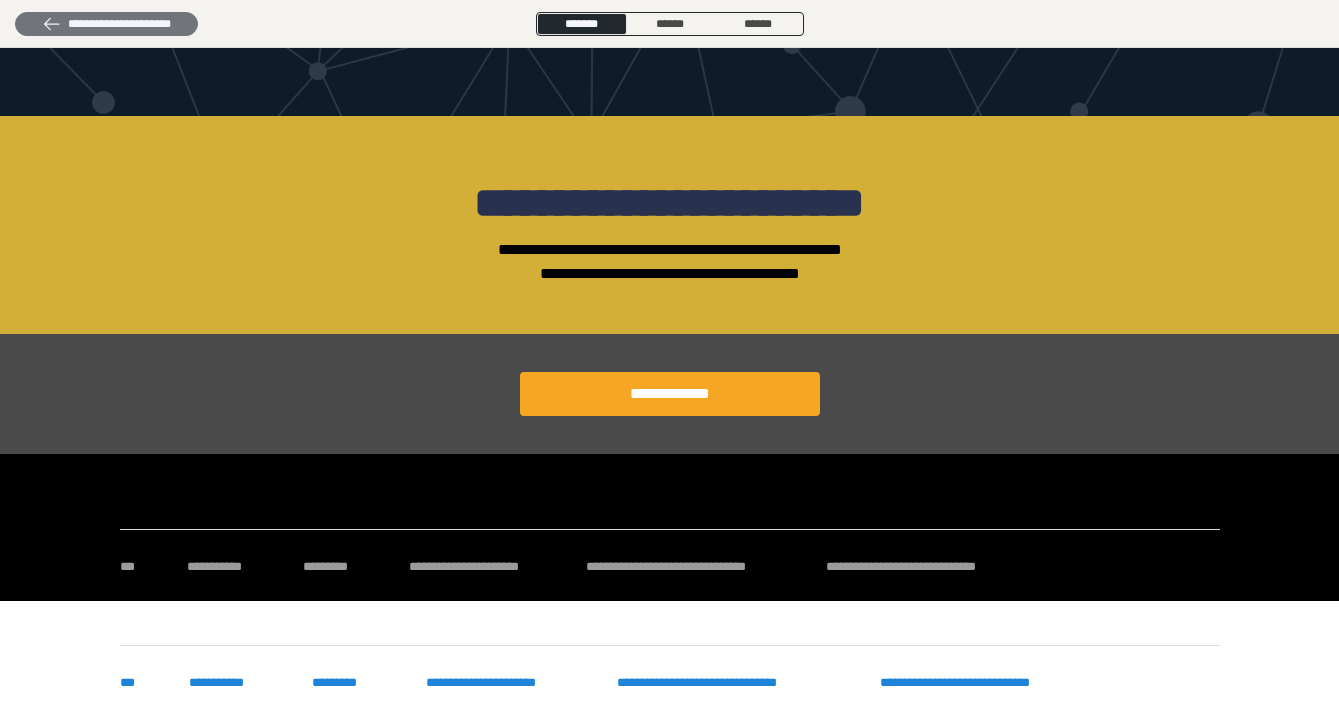 click on "**********" at bounding box center (106, 24) 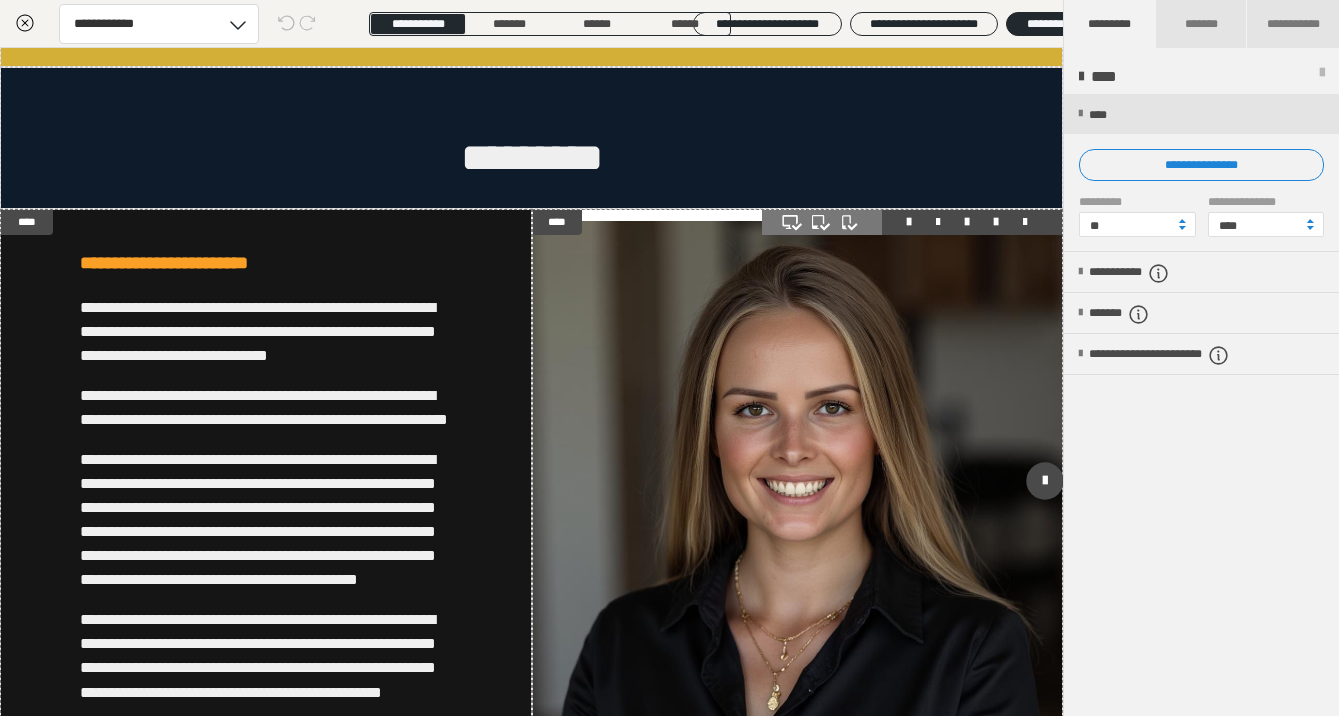 click at bounding box center [798, 486] 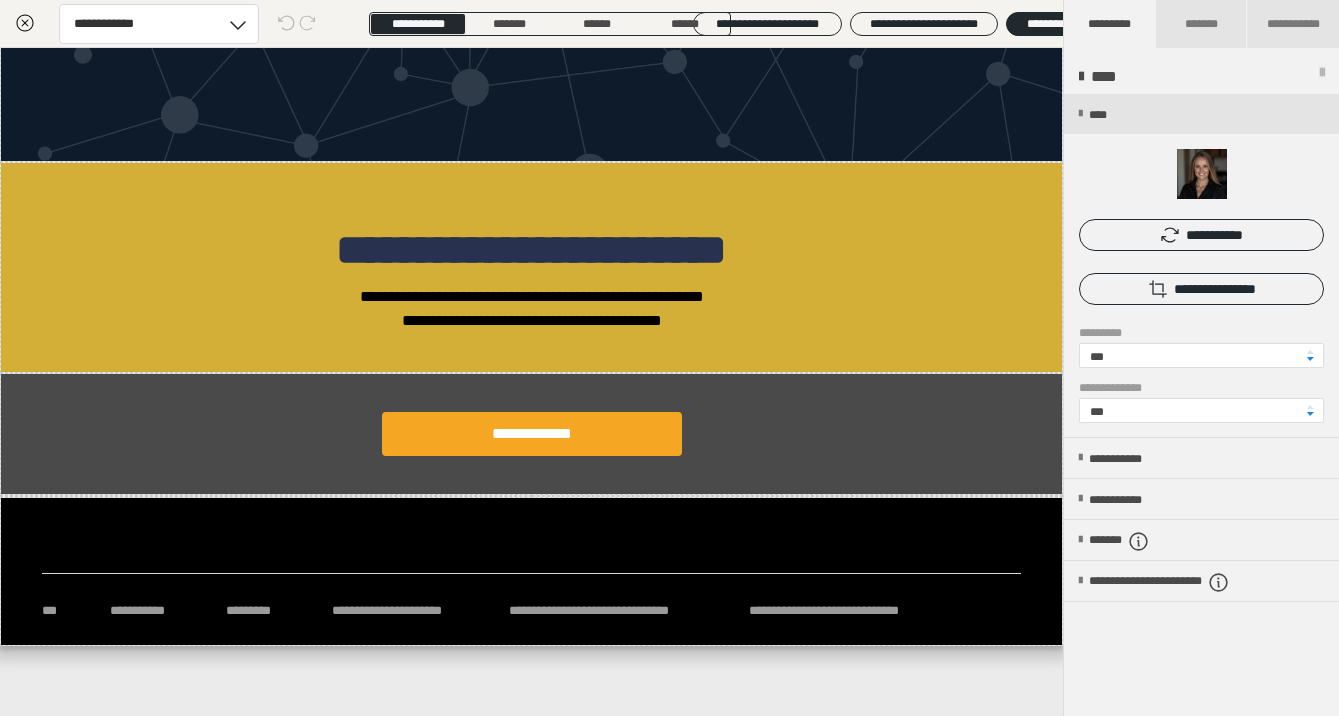 scroll, scrollTop: 3373, scrollLeft: 0, axis: vertical 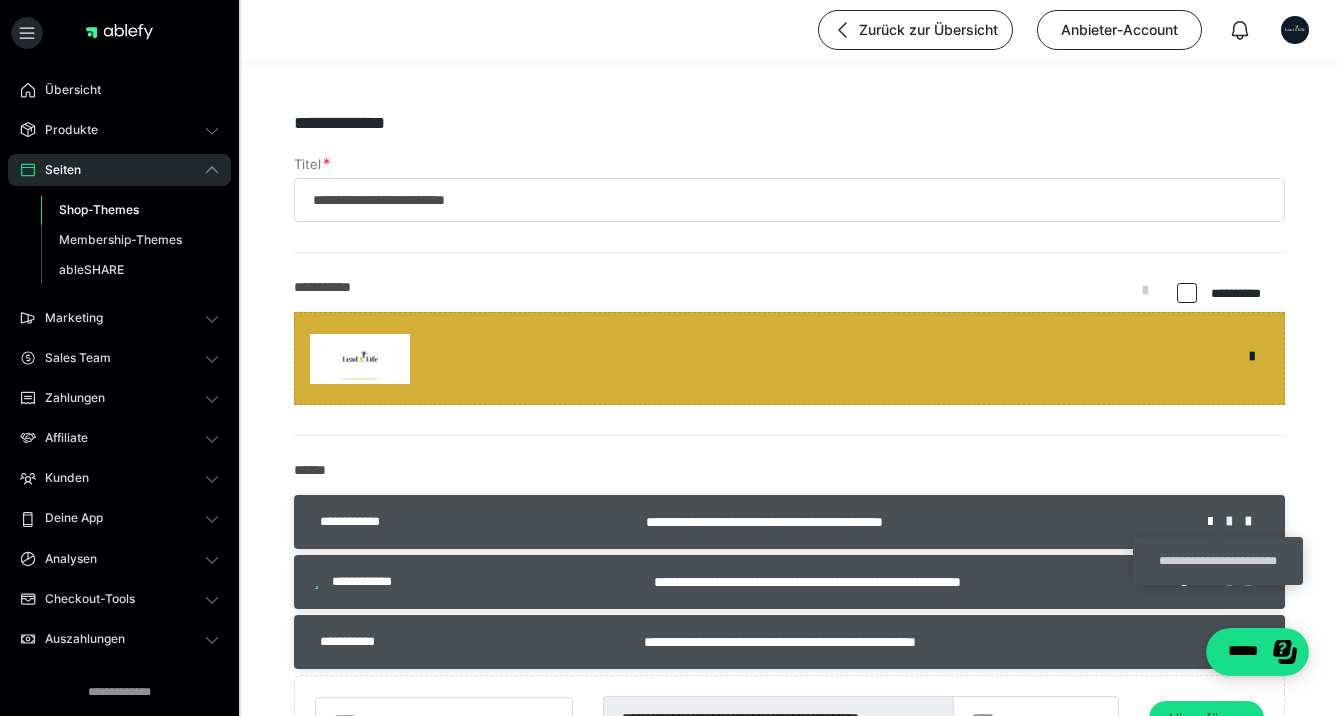 click at bounding box center [1236, 522] 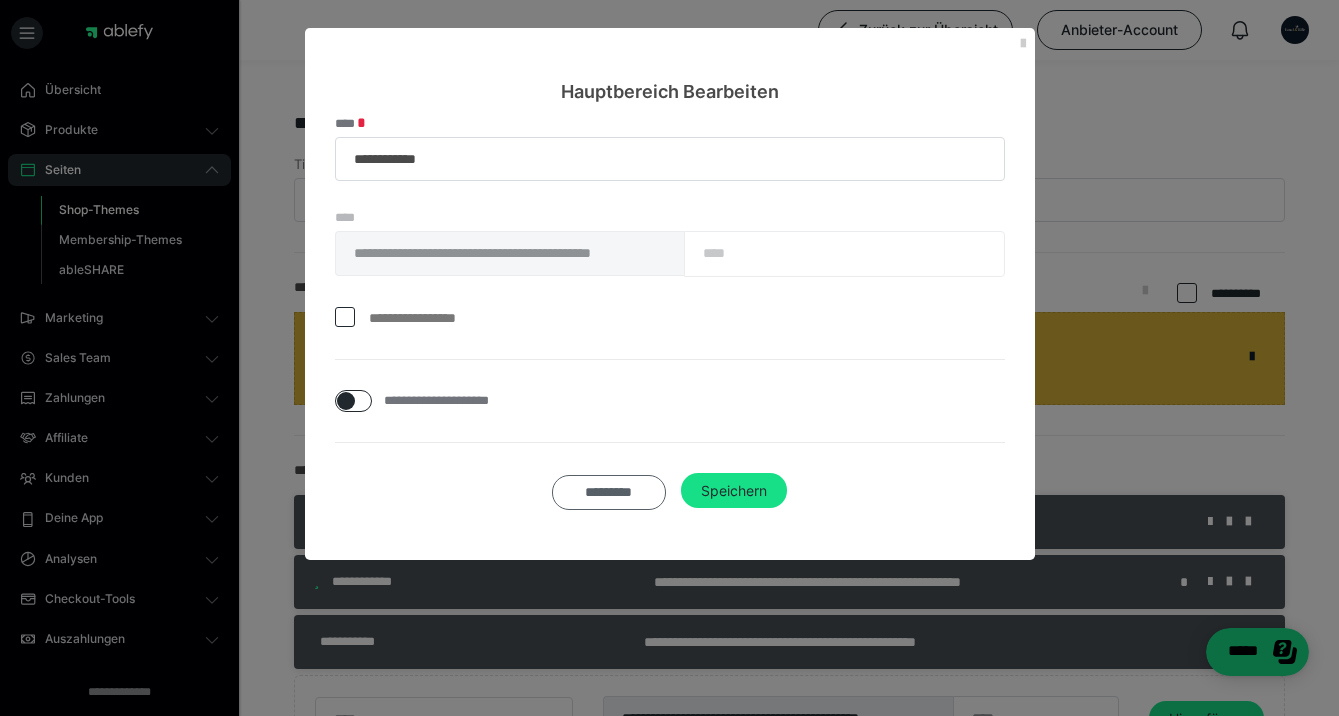 click on "*********" at bounding box center (609, 492) 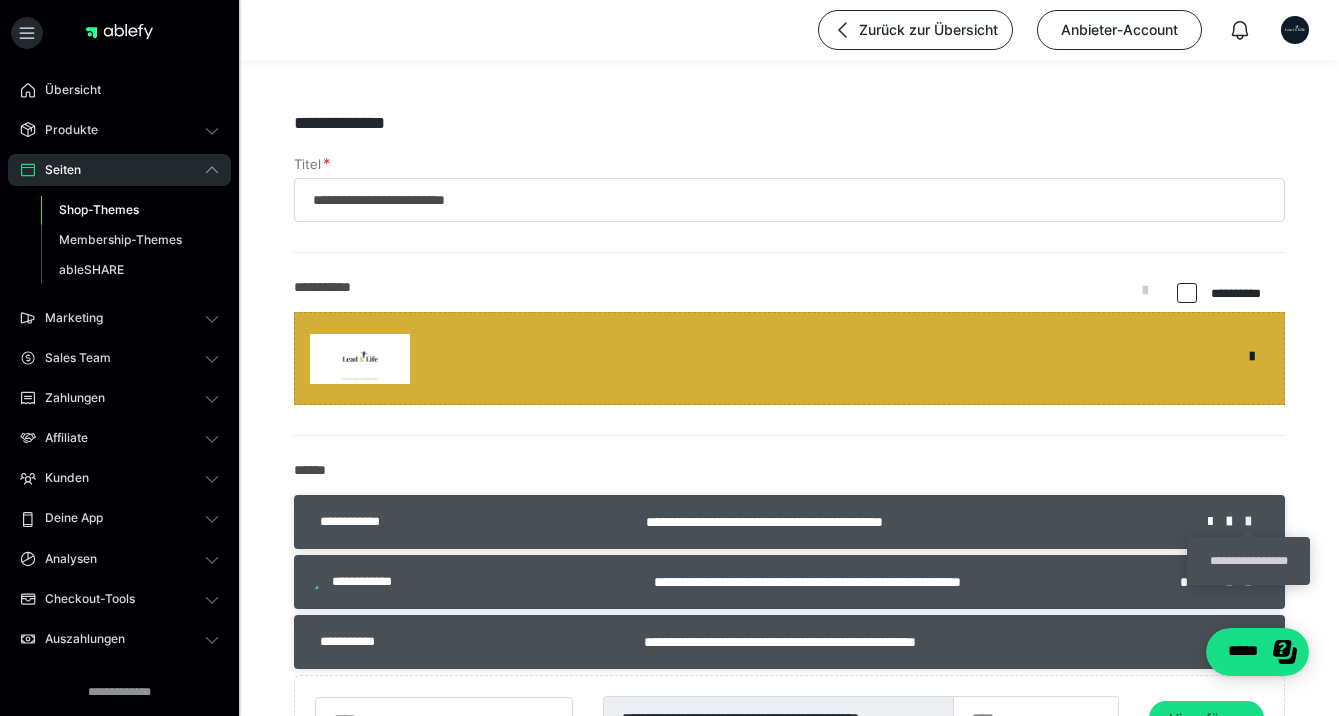 click at bounding box center [1255, 522] 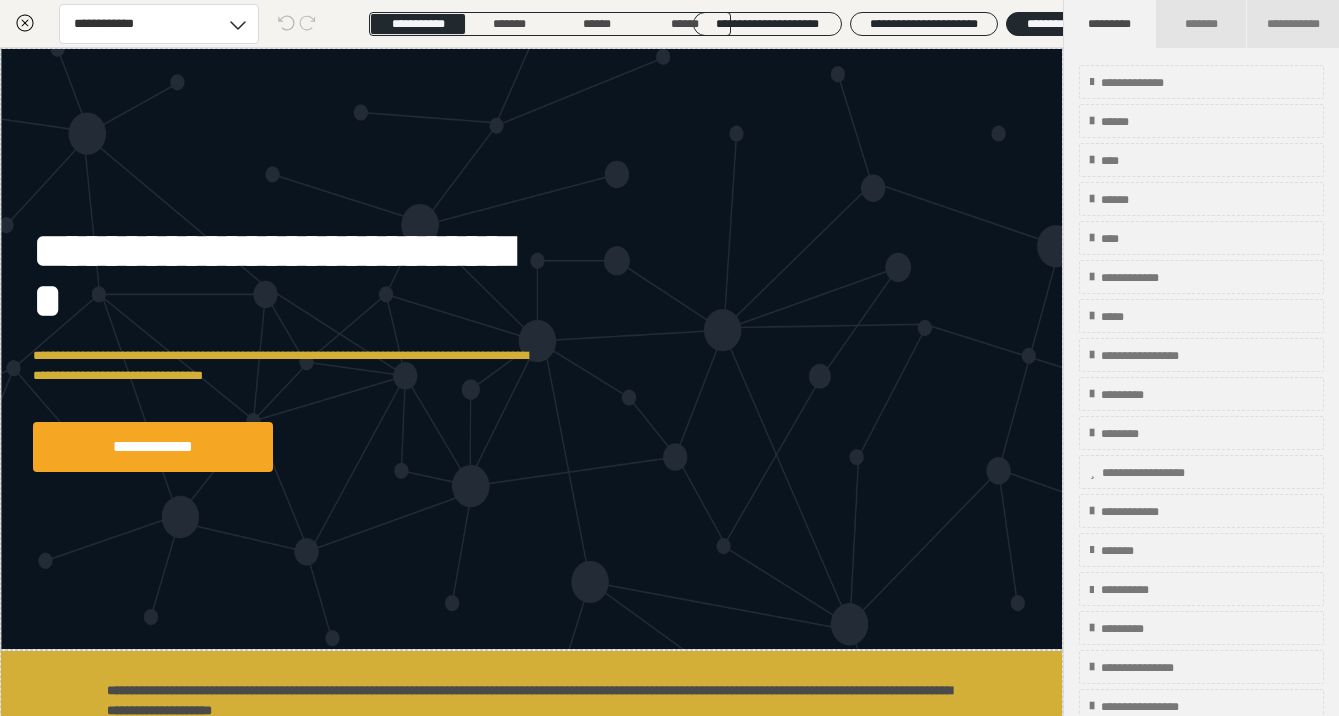 click 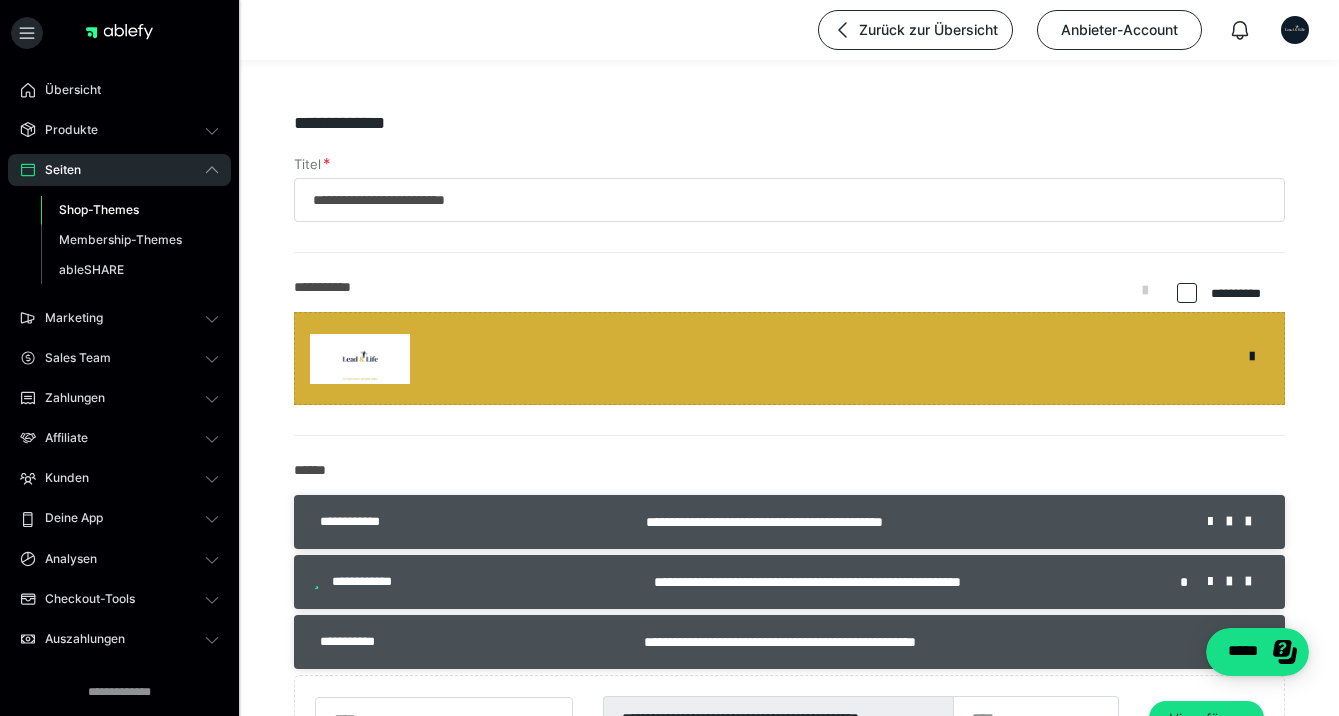 click on "**********" at bounding box center (789, 1151) 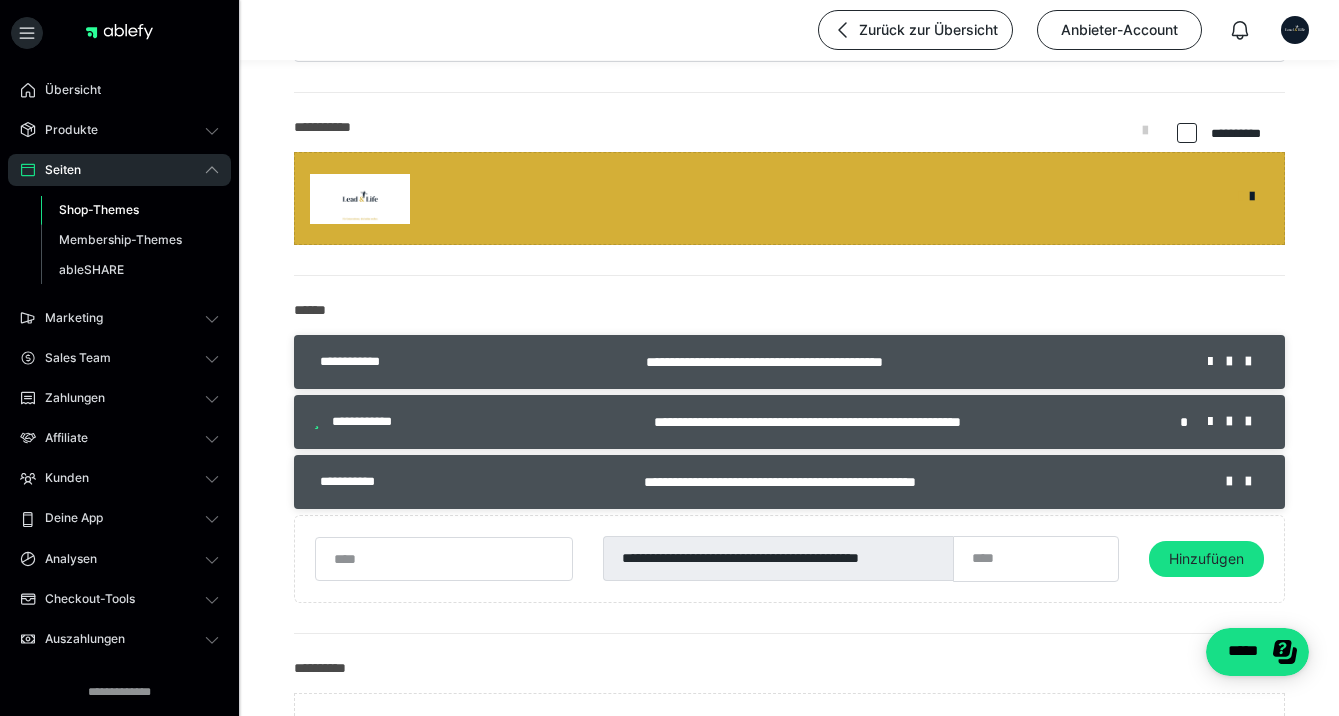 scroll, scrollTop: 200, scrollLeft: 0, axis: vertical 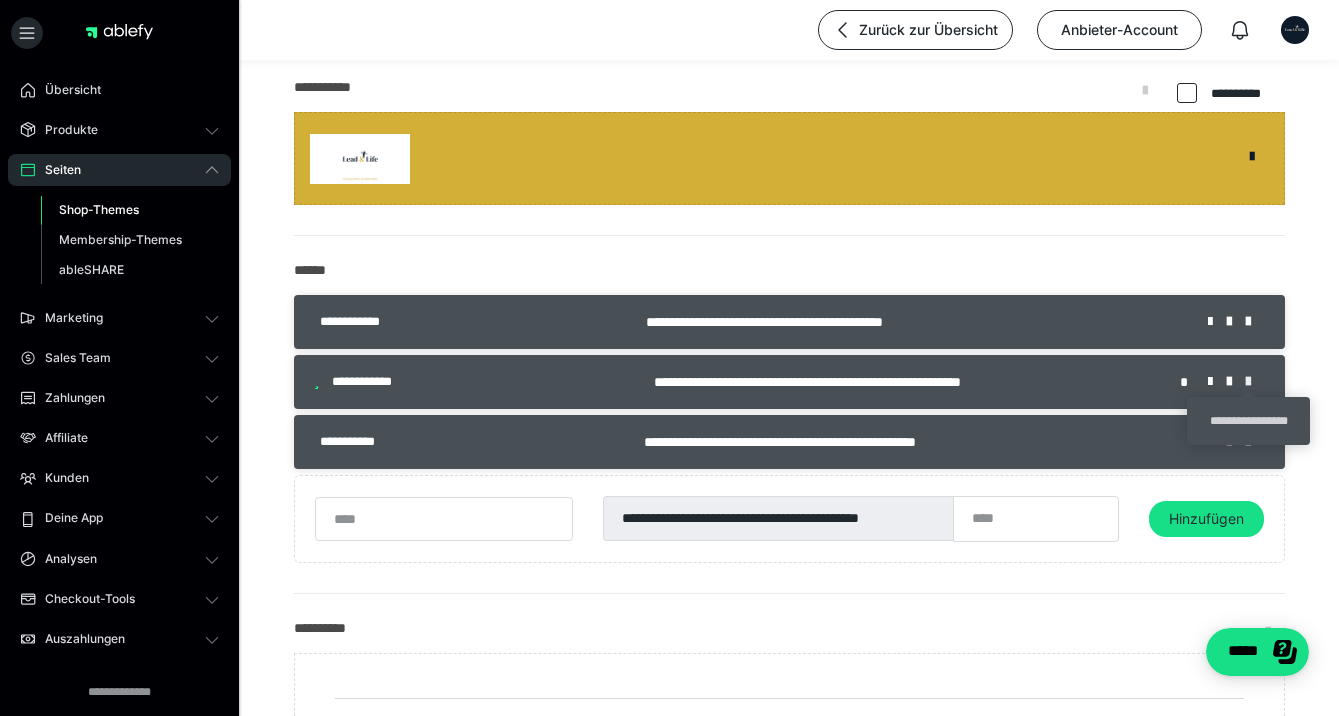 click at bounding box center [1255, 382] 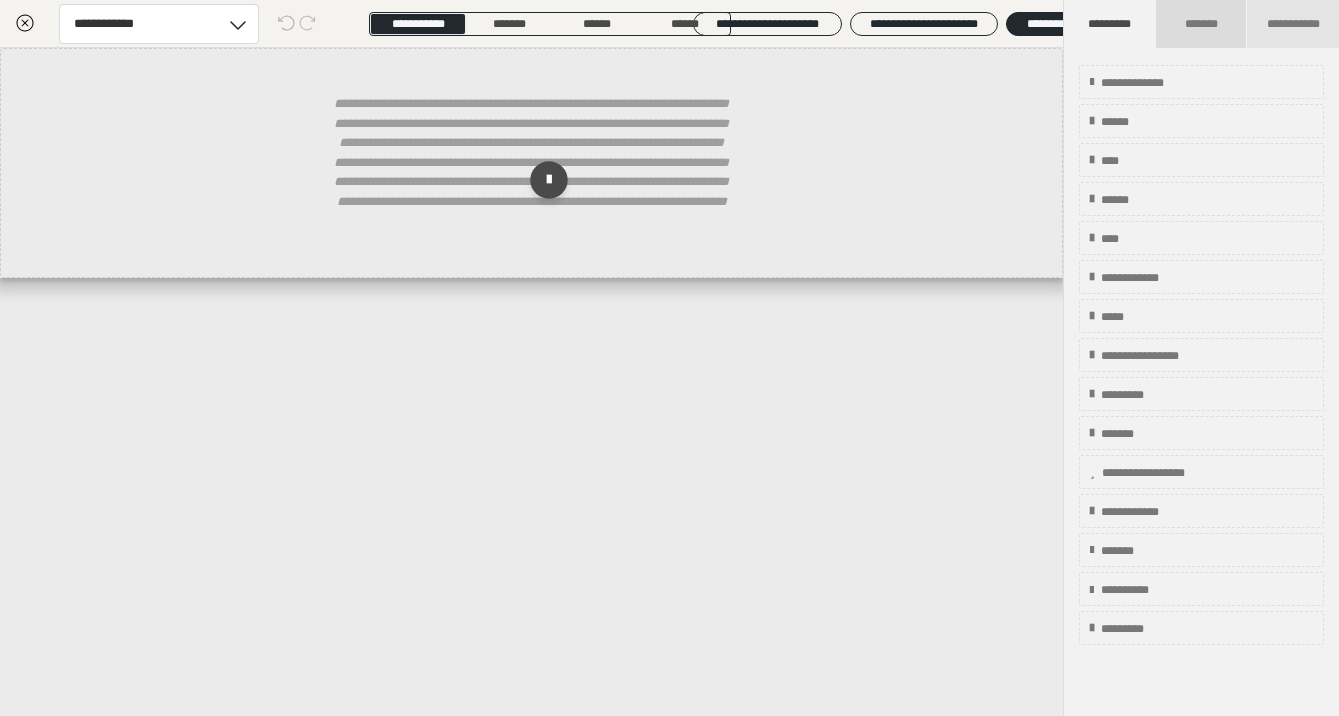 click on "*******" at bounding box center [1200, 24] 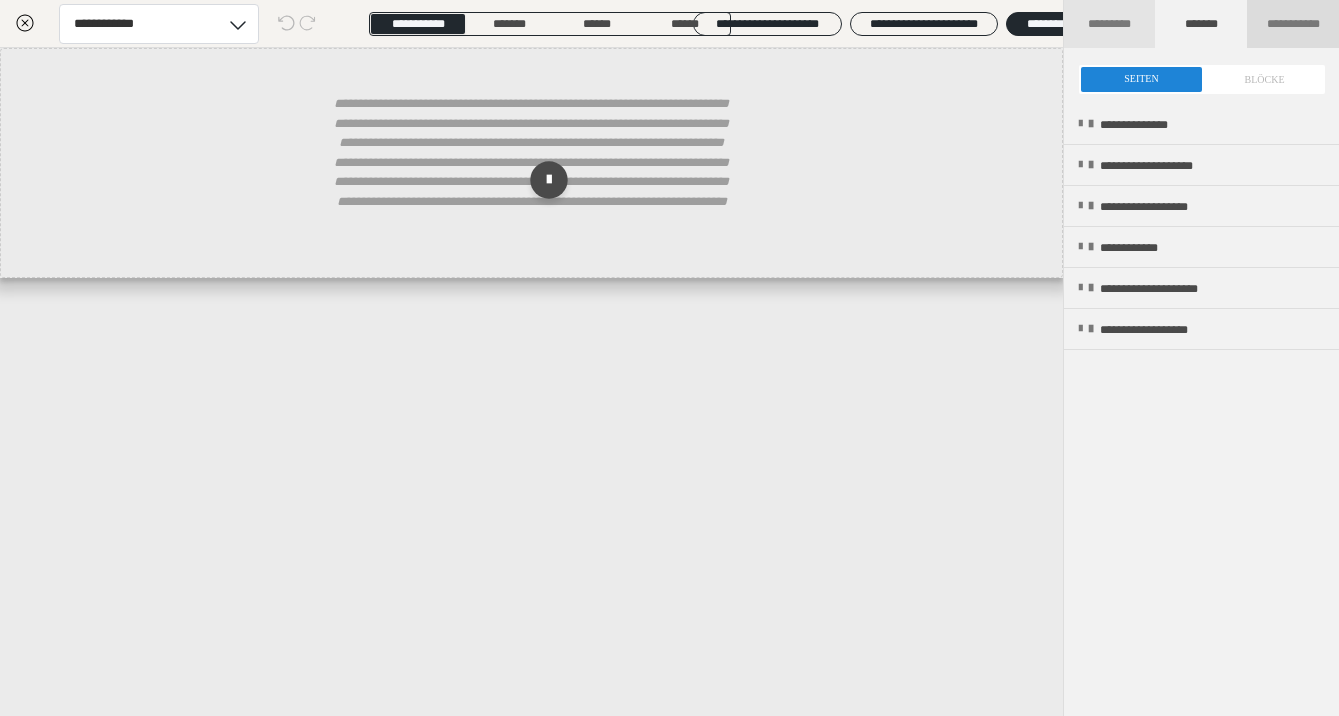 click on "**********" at bounding box center [1293, 24] 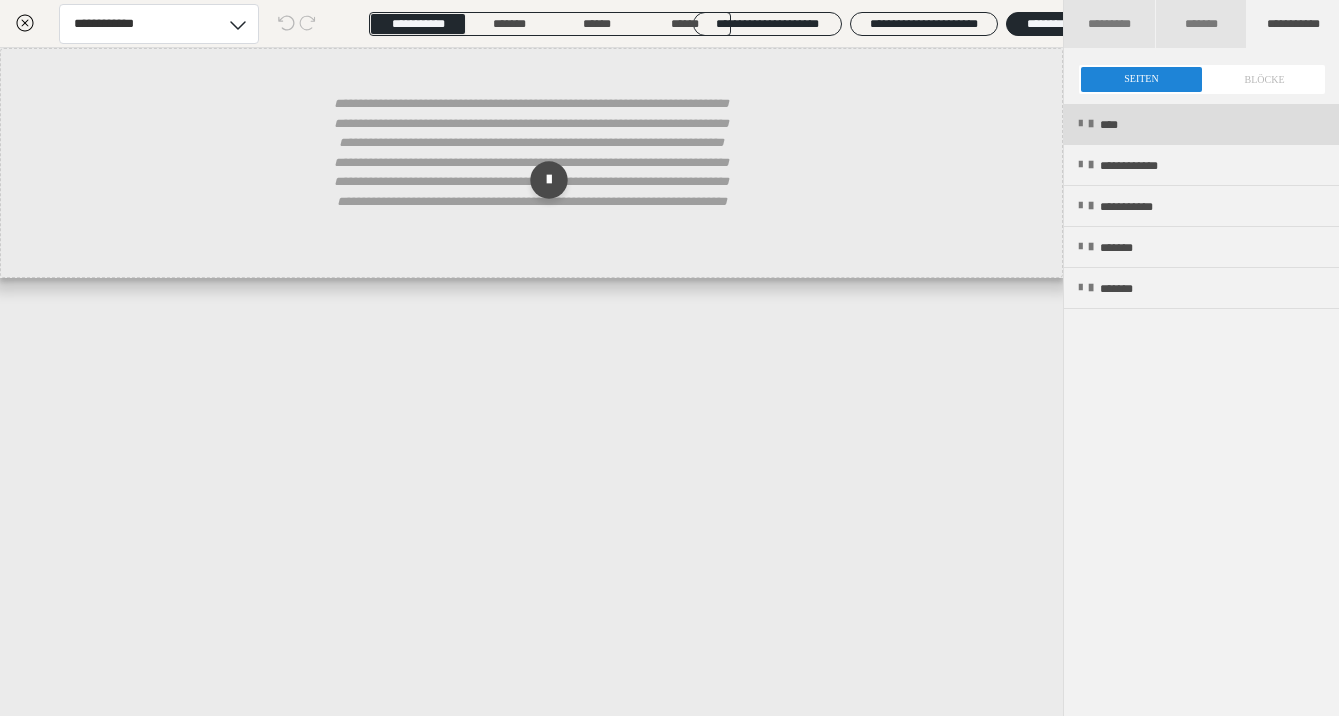 click on "****" at bounding box center [1201, 124] 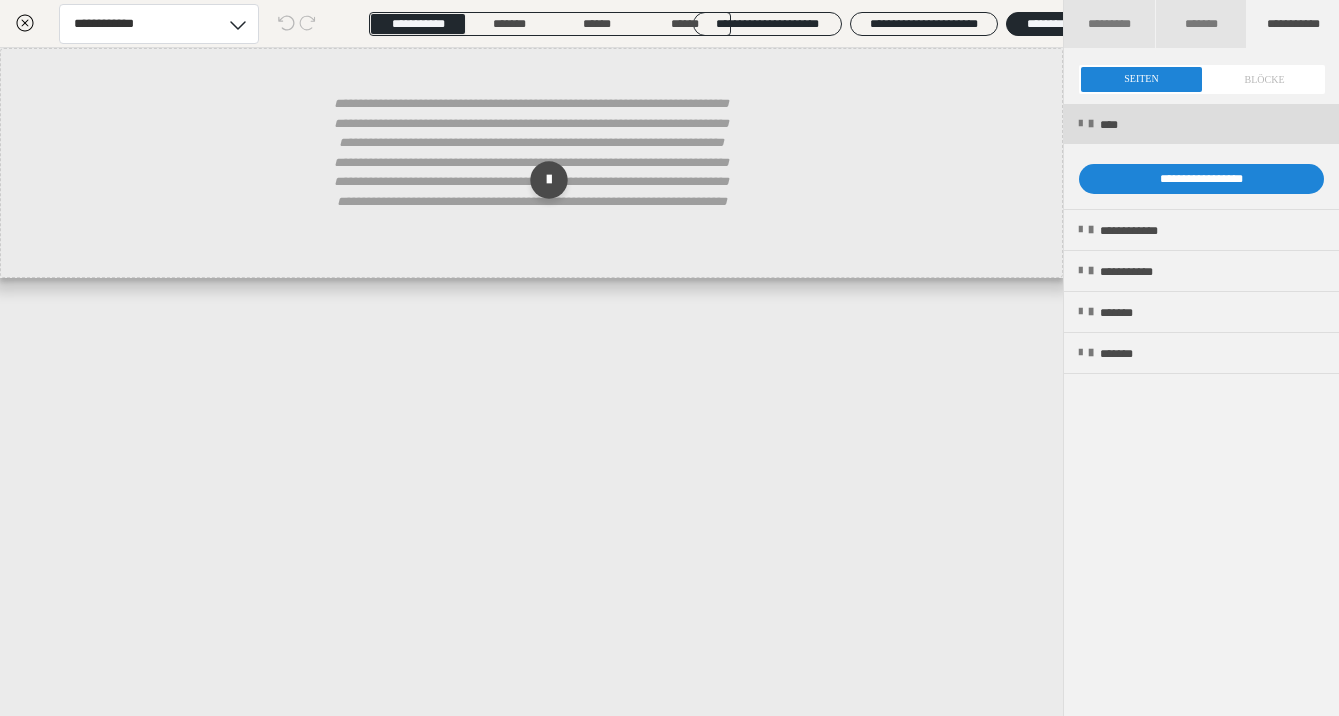 click on "****" at bounding box center [1201, 124] 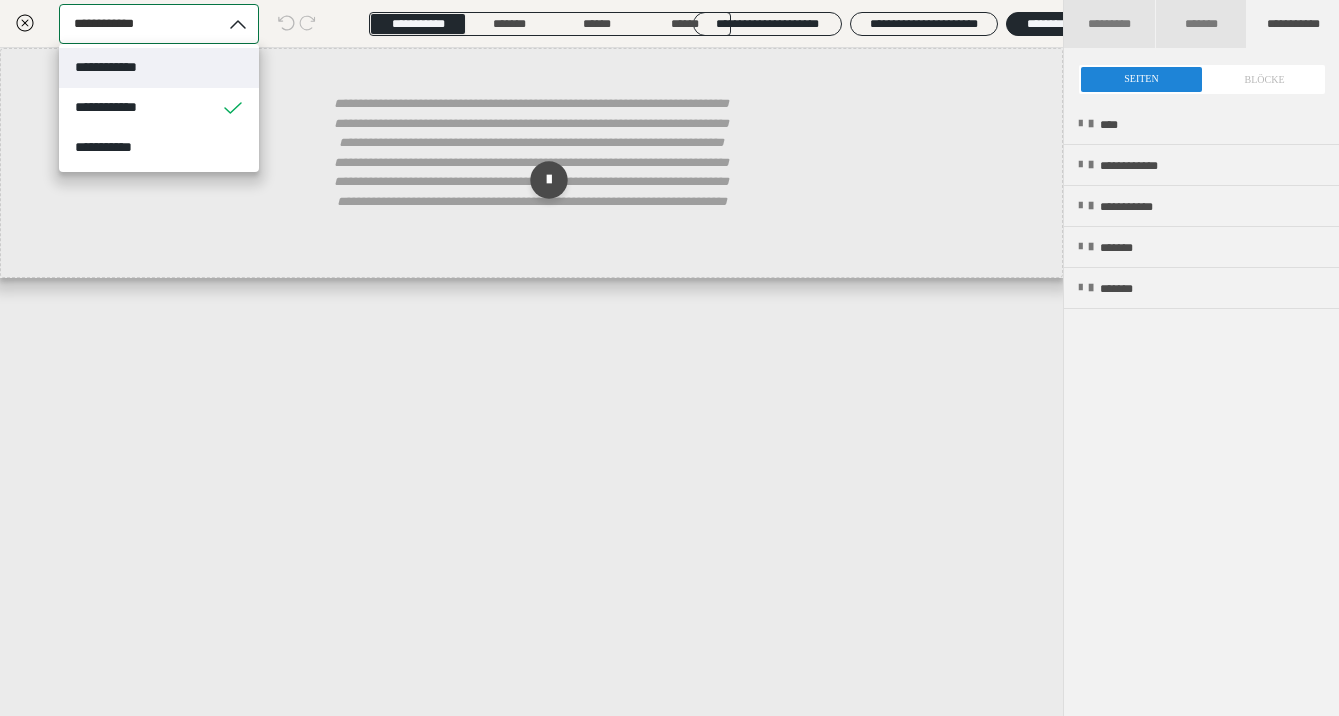 click on "**********" at bounding box center (140, 24) 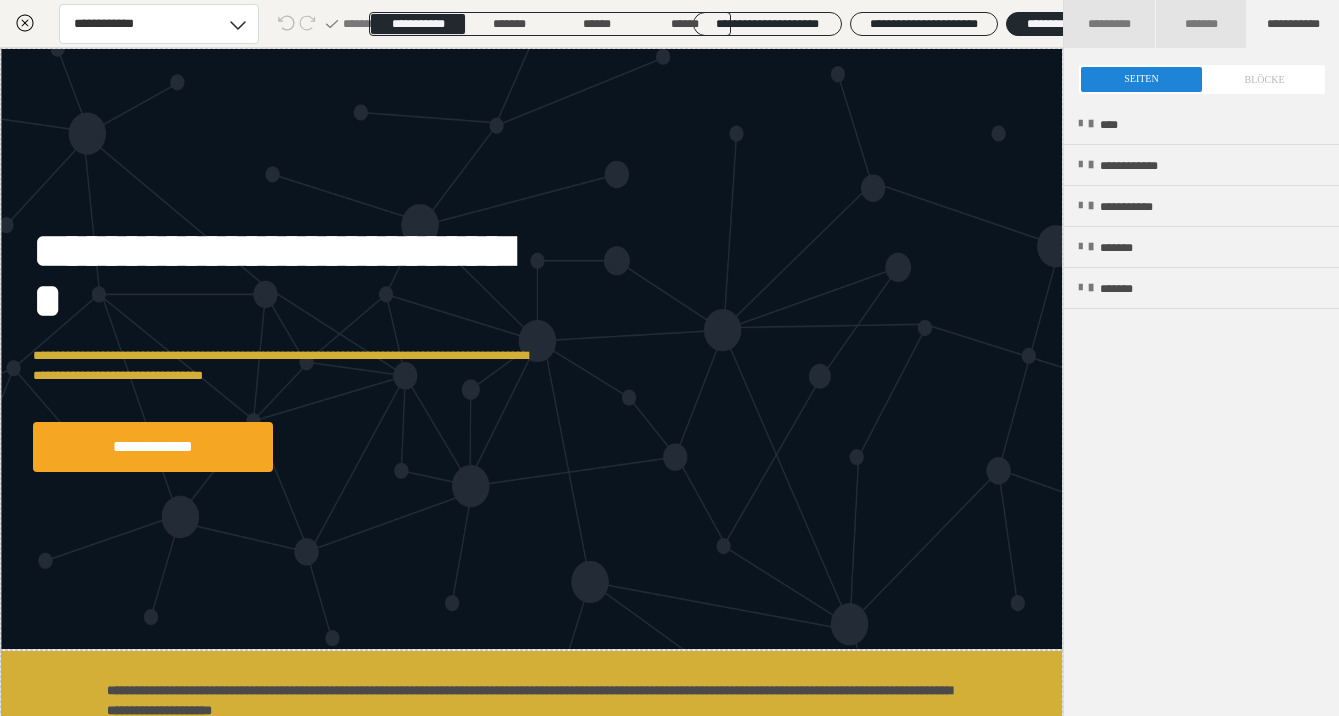 click on "**********" at bounding box center (1293, 24) 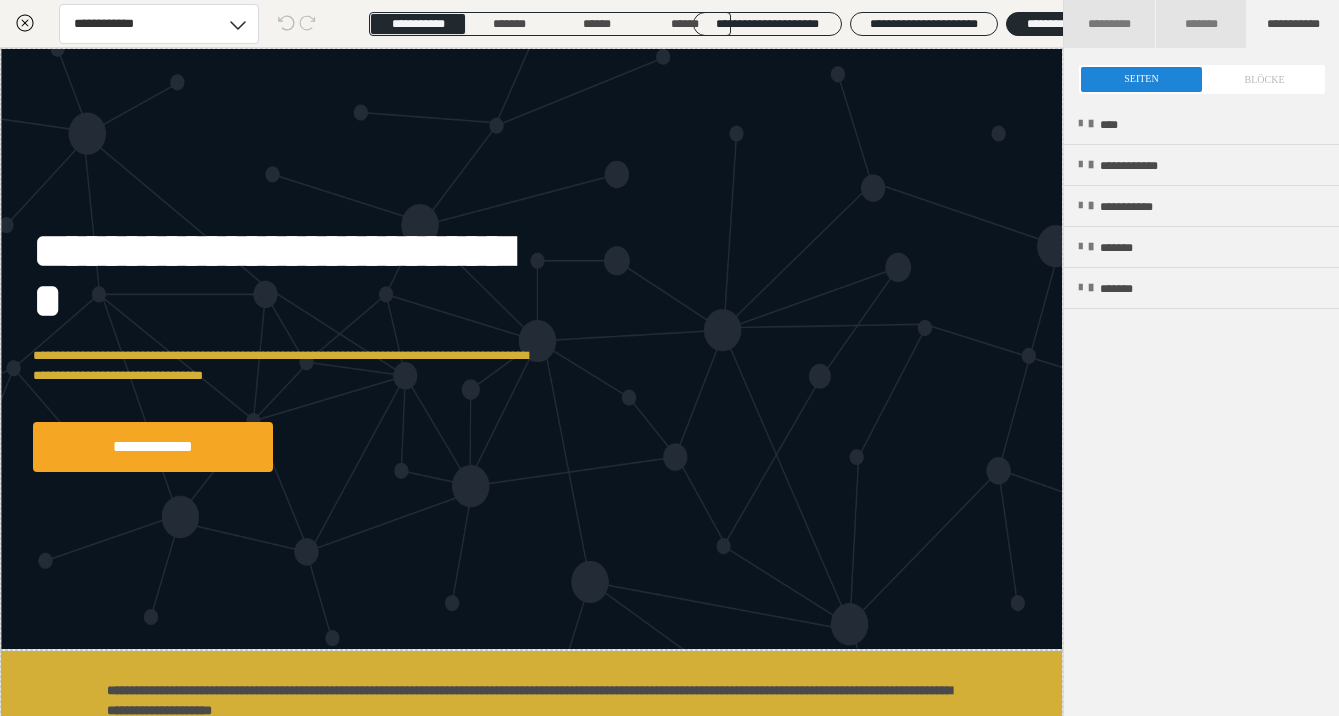 click at bounding box center (1202, 79) 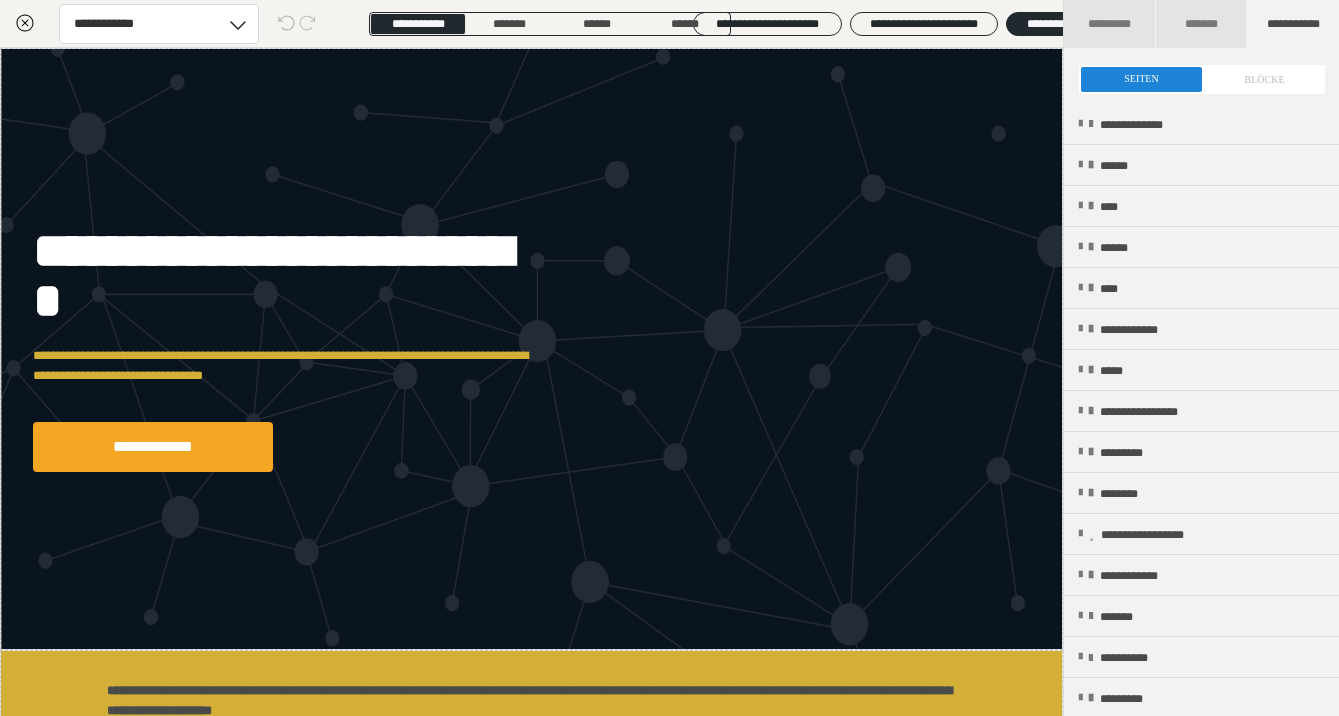 click at bounding box center [1202, 79] 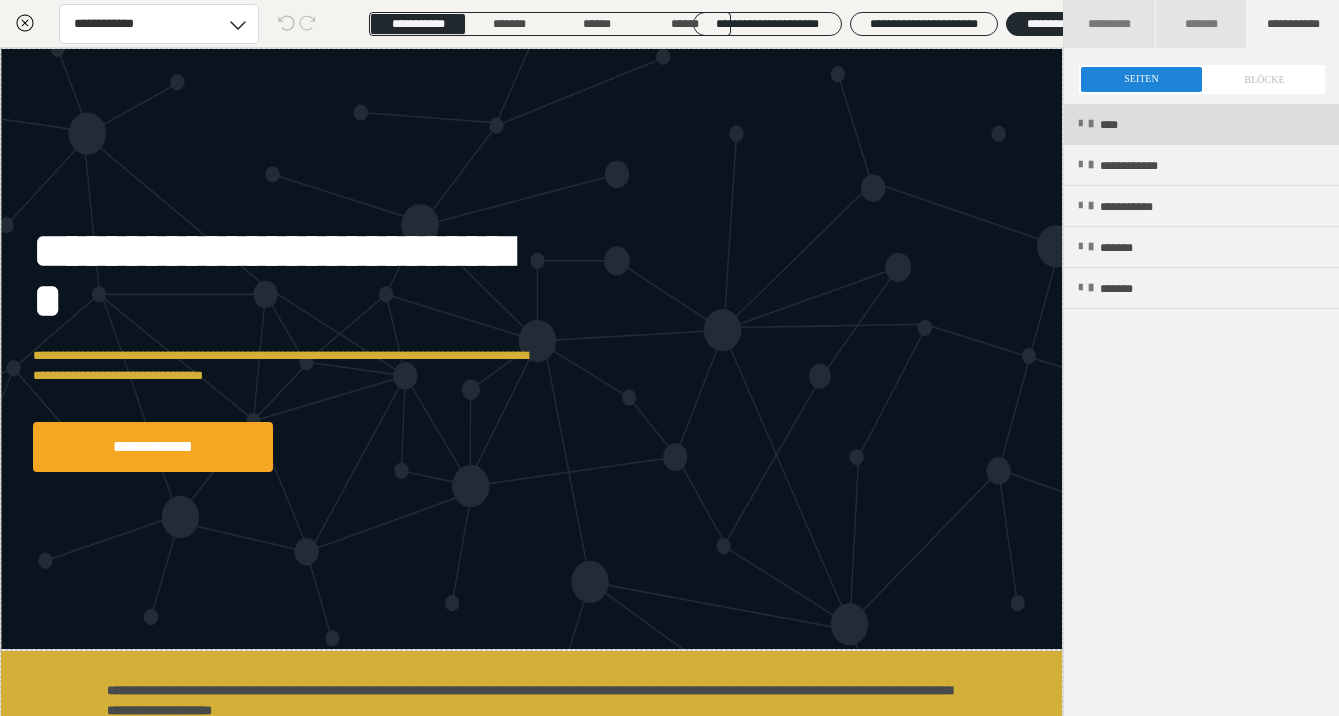 click on "****" at bounding box center [1118, 125] 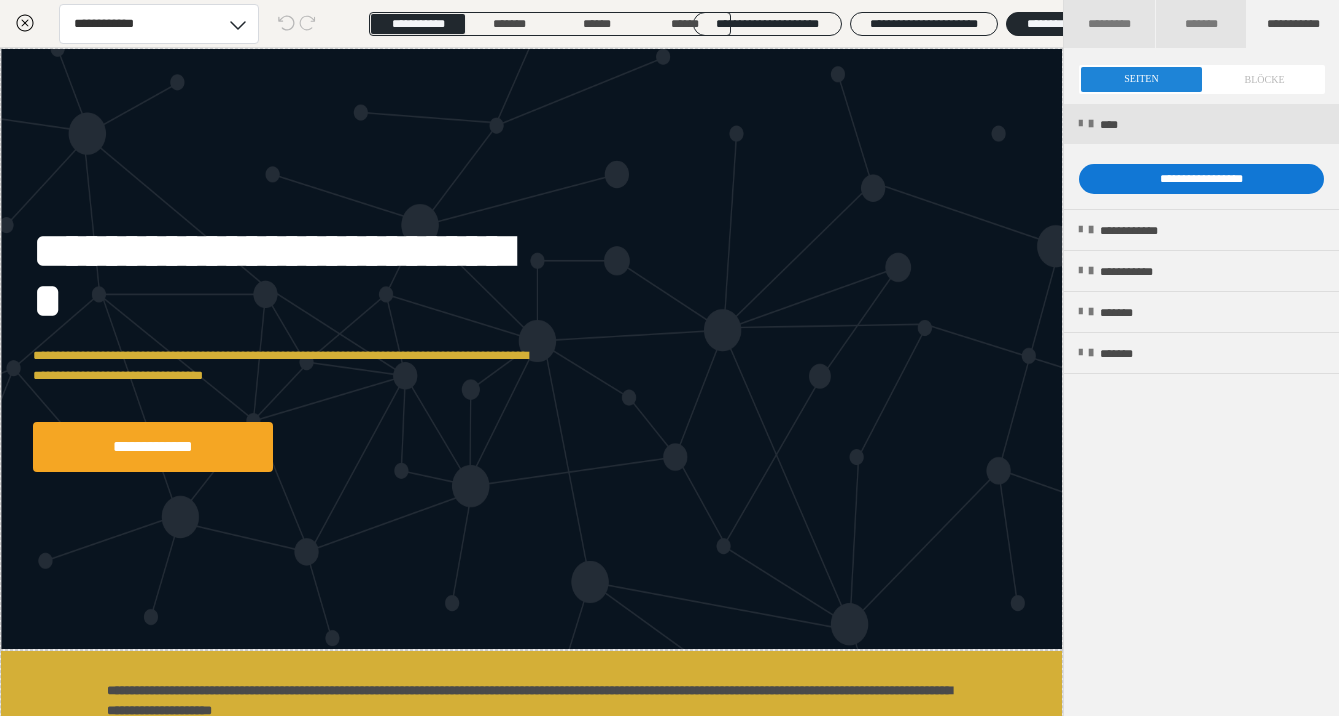 click on "**********" at bounding box center (1201, 179) 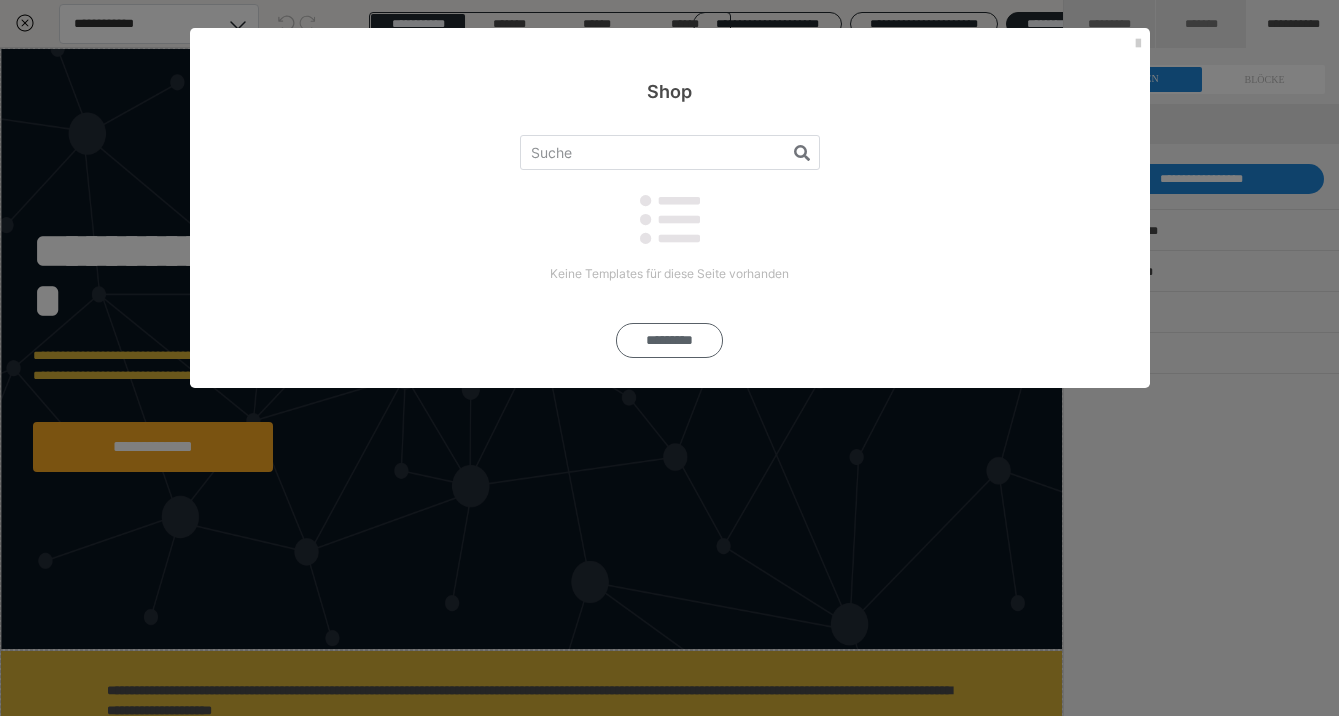 click on "*********" at bounding box center (669, 340) 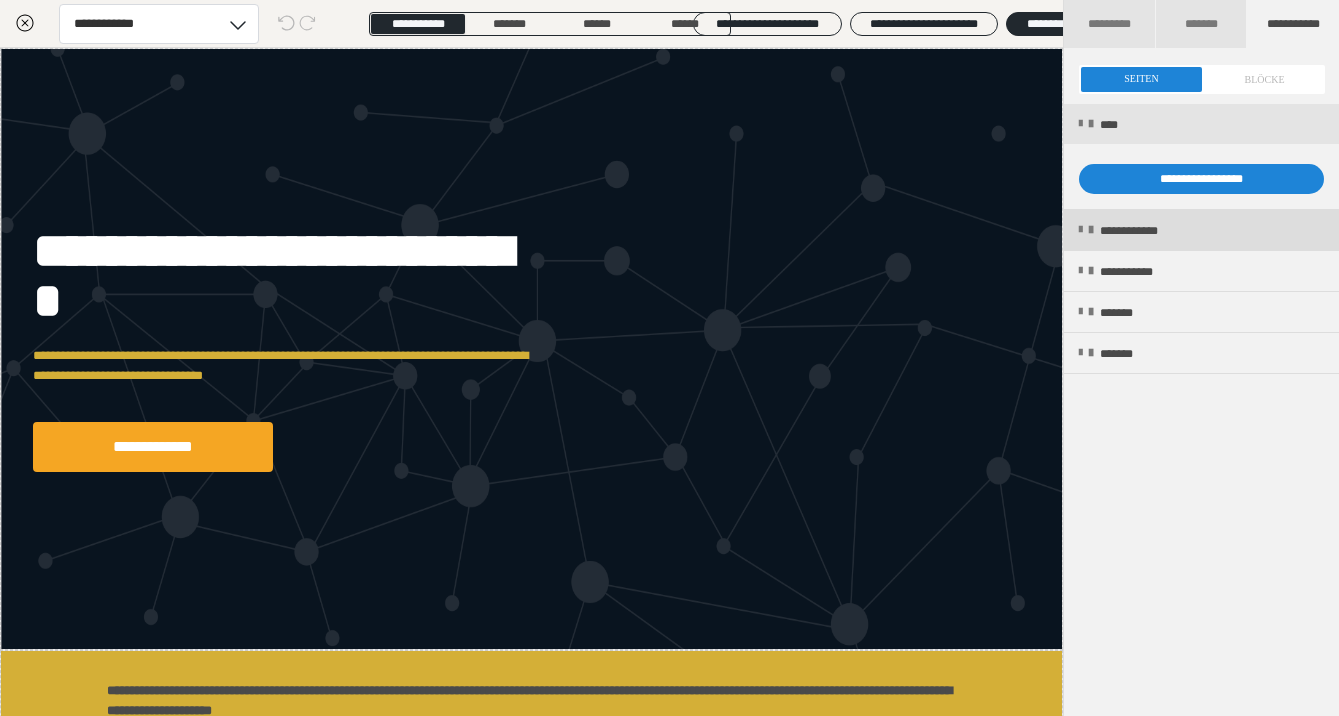 click on "**********" at bounding box center [1201, 230] 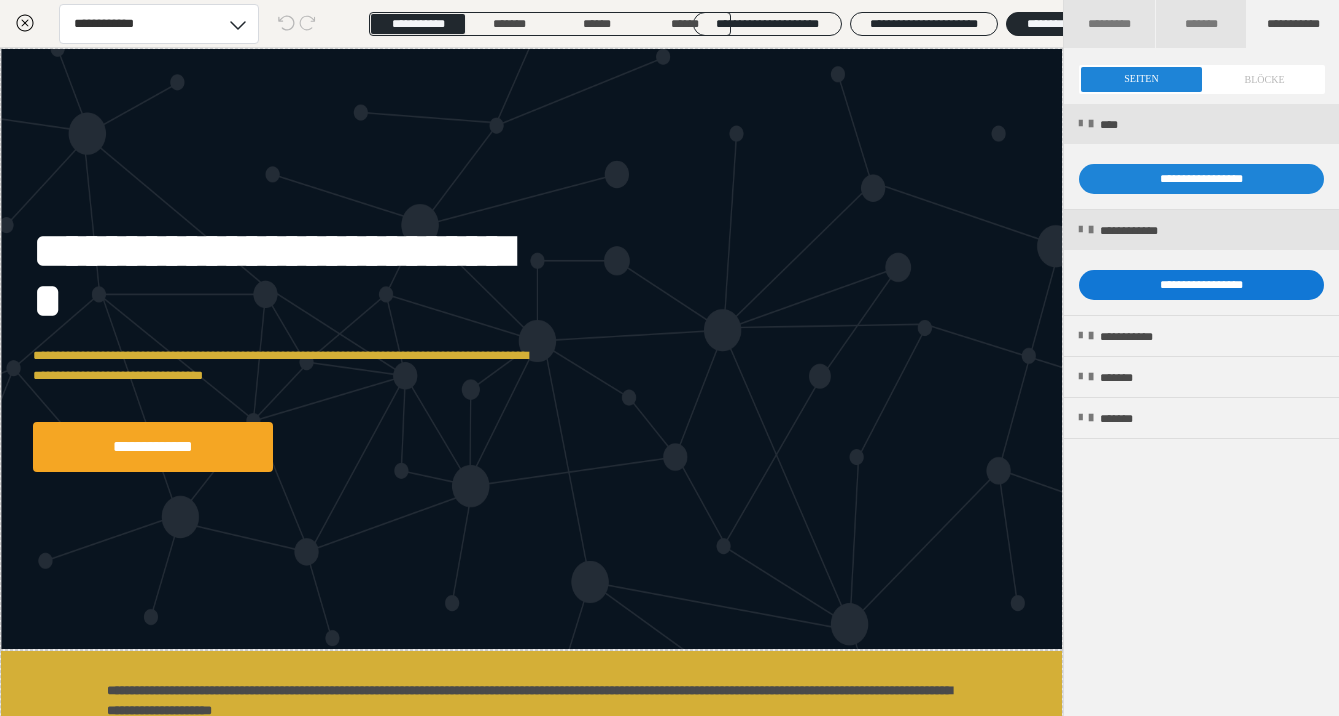 click on "**********" at bounding box center [1201, 285] 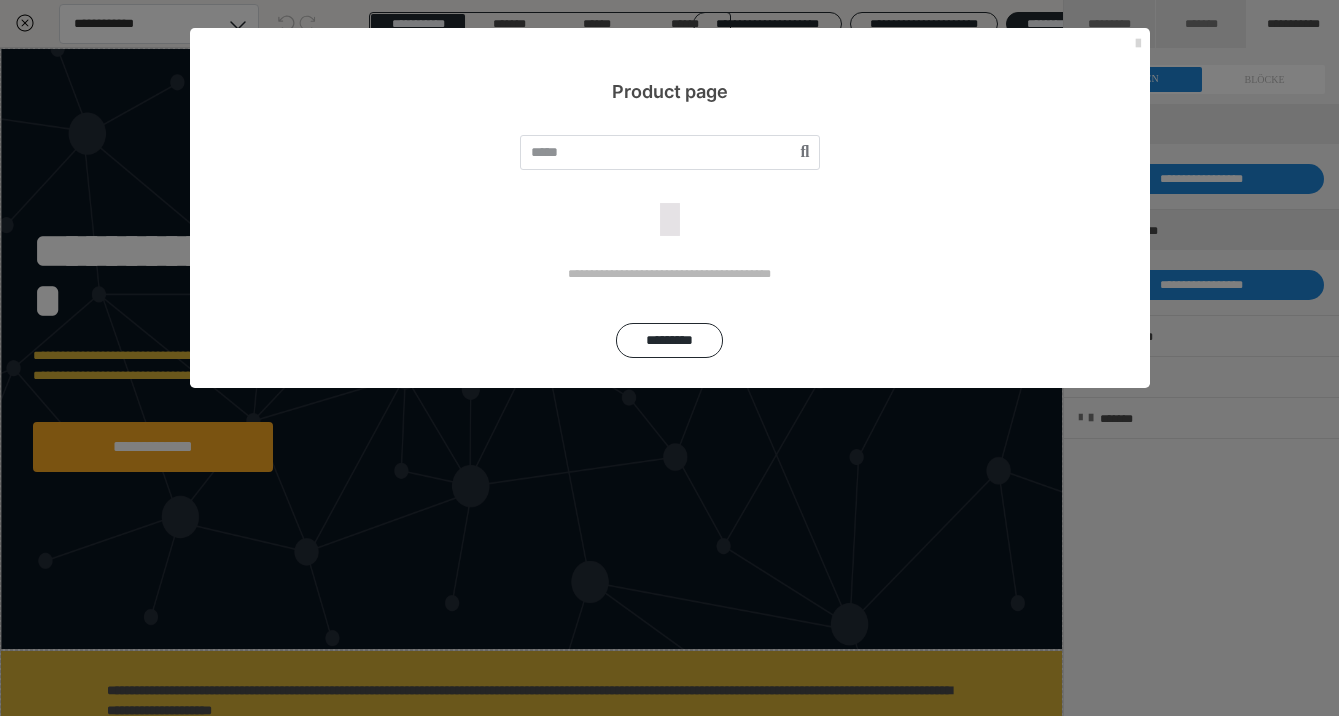 click at bounding box center [1138, 44] 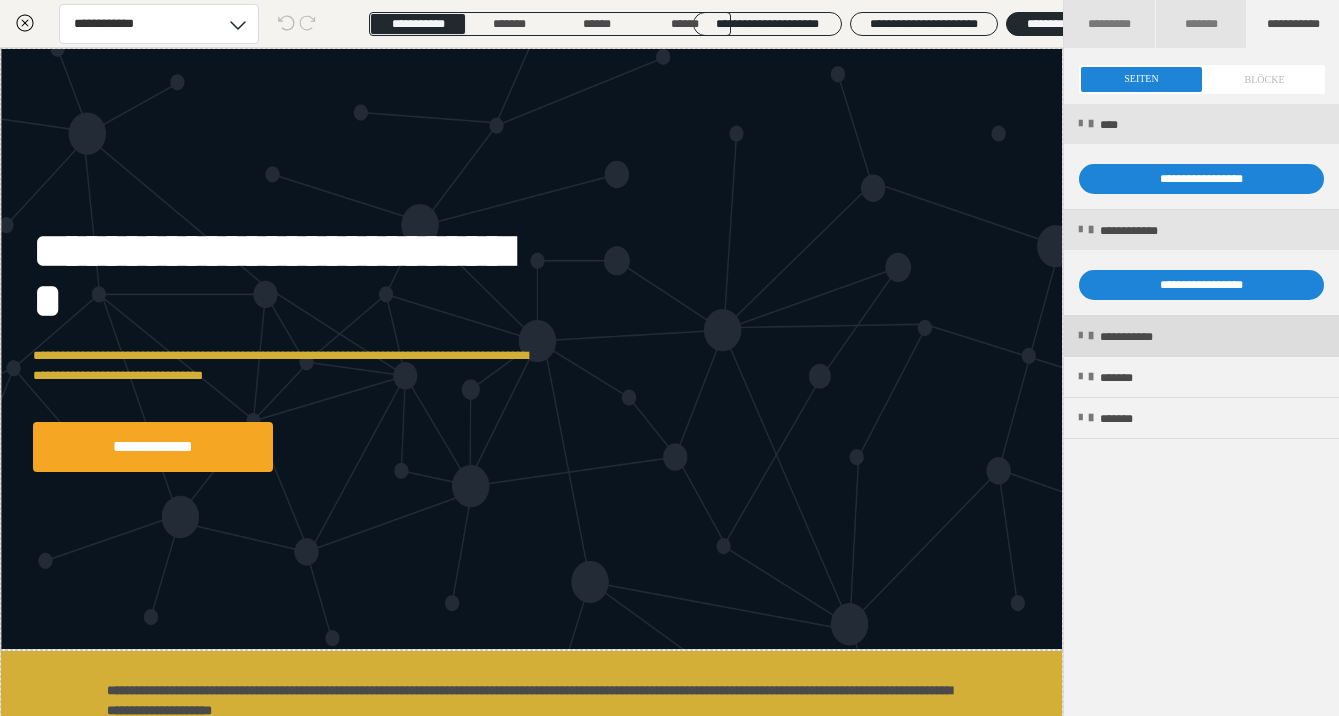 click on "**********" at bounding box center (1147, 337) 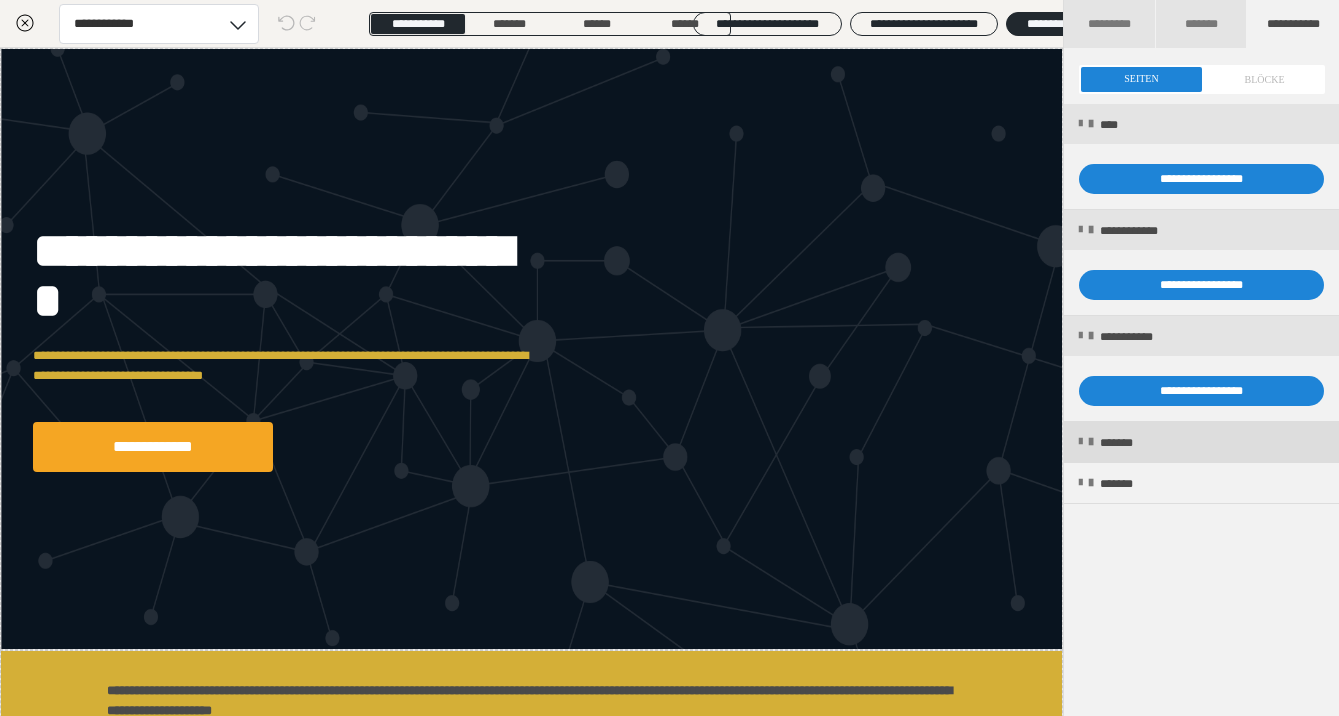click on "*******" at bounding box center [1201, 442] 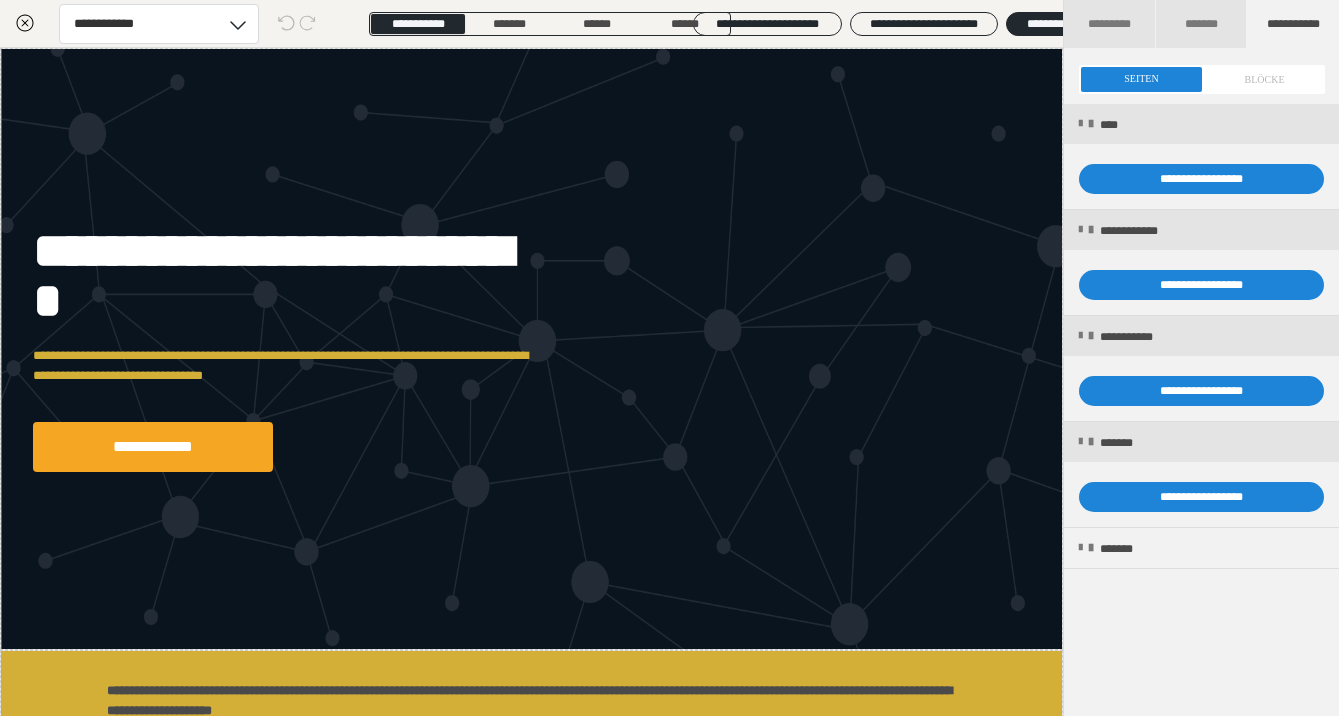 click on "**********" at bounding box center [1201, 475] 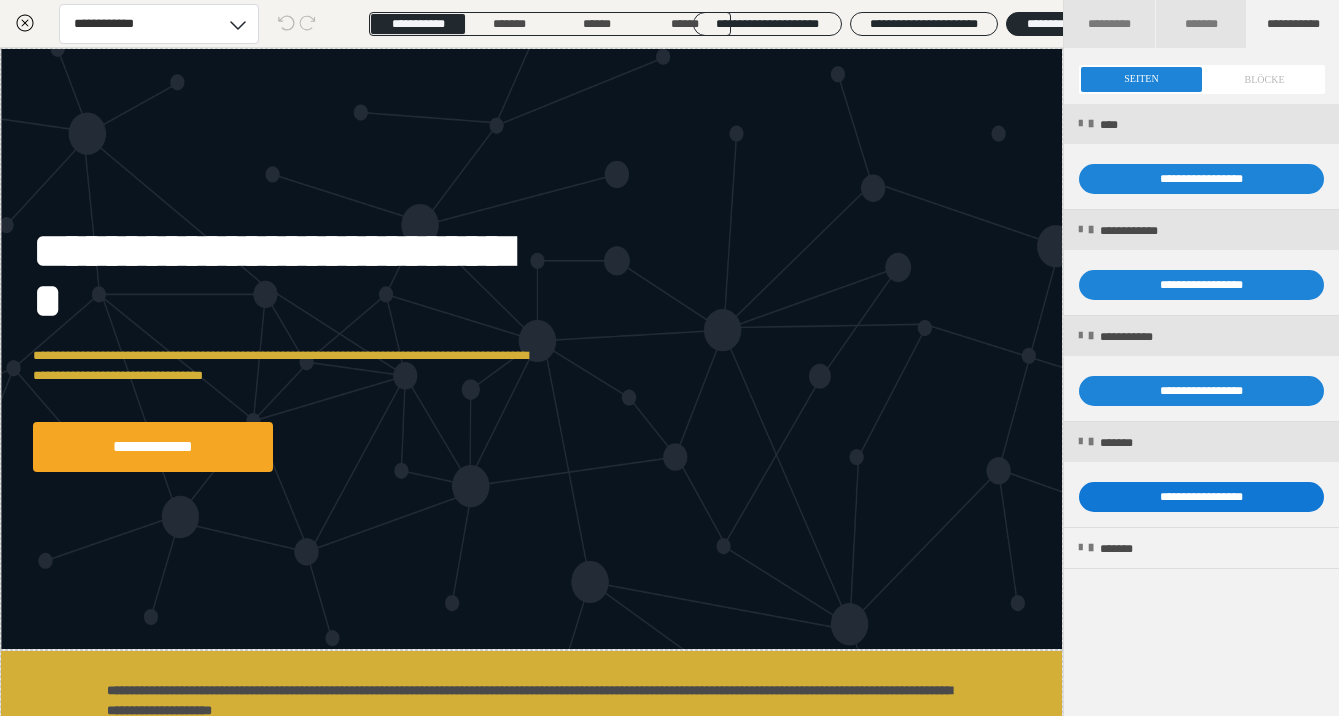 click on "**********" at bounding box center [1201, 497] 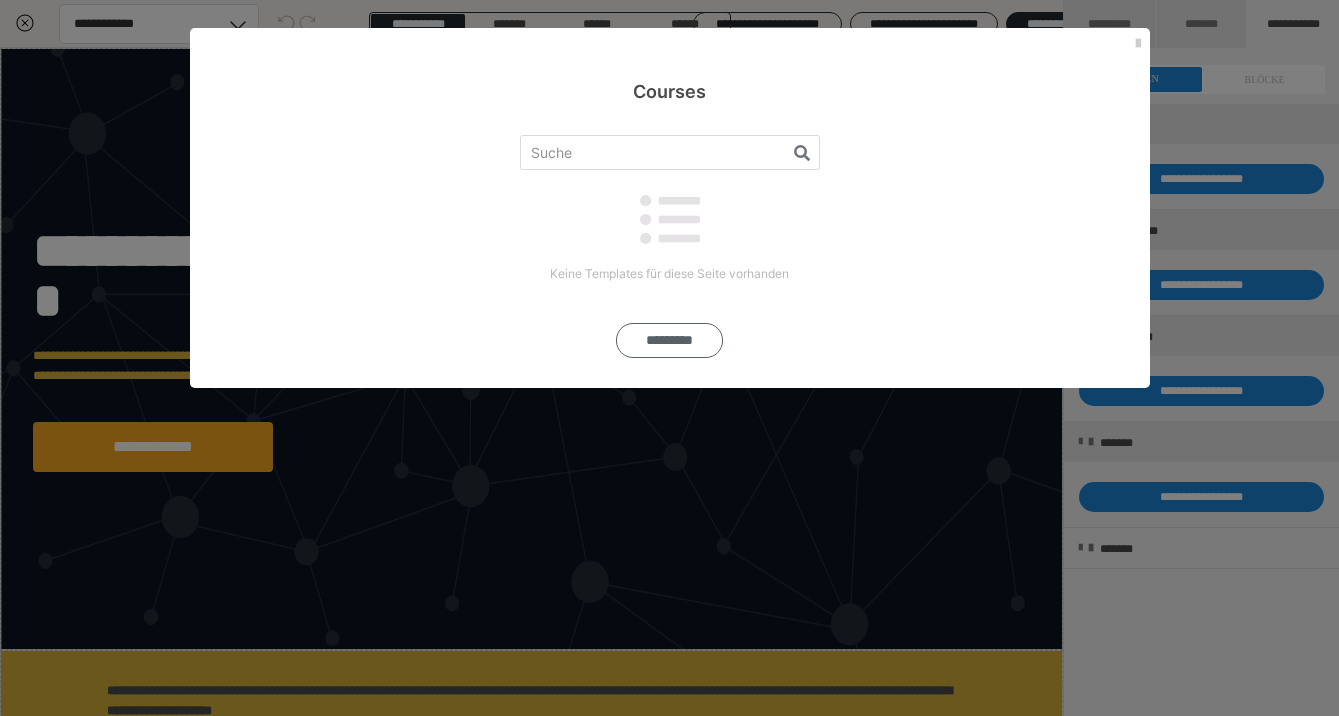 click on "*********" at bounding box center [669, 340] 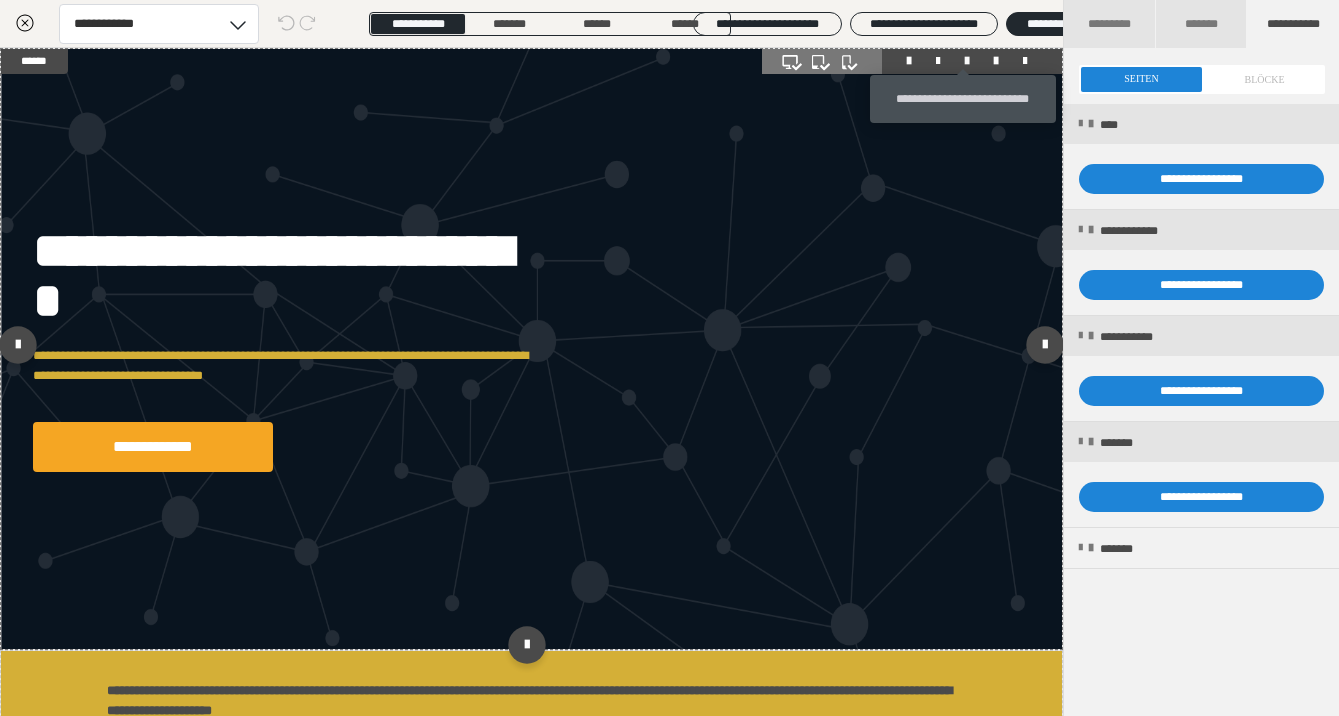 click at bounding box center (967, 61) 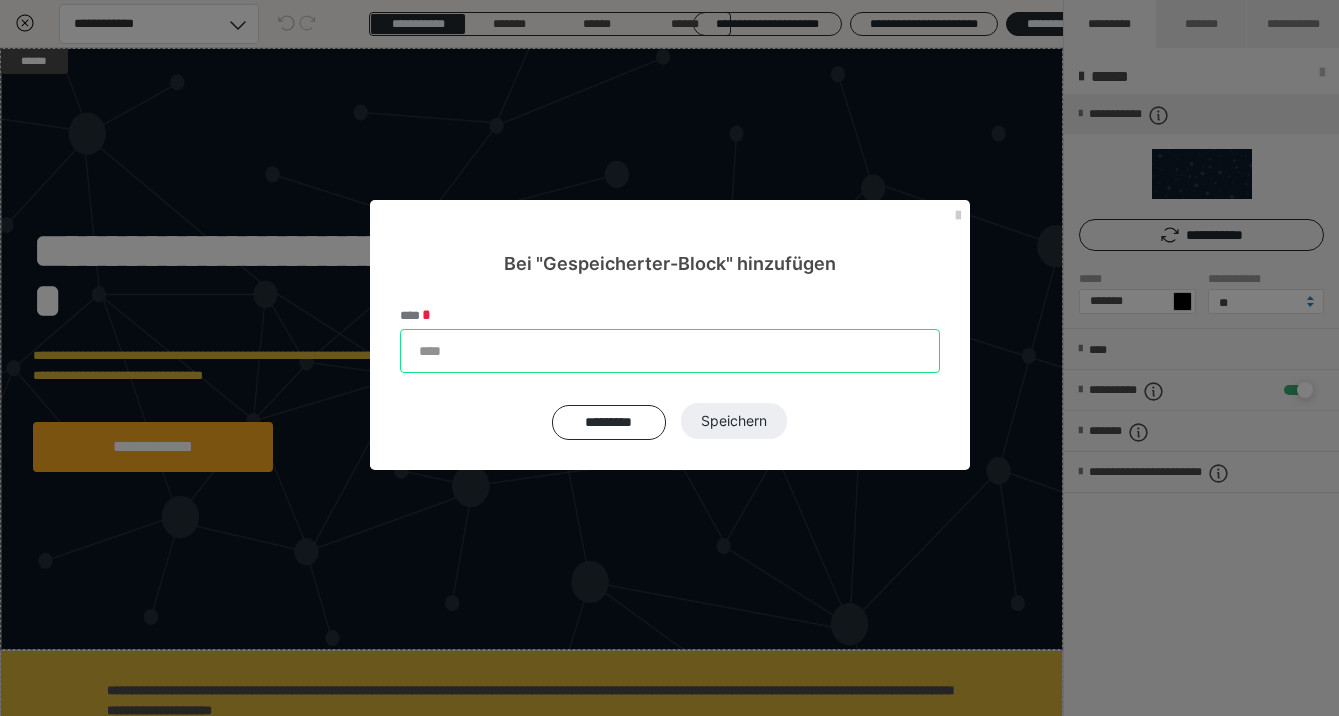 click on "****" at bounding box center [670, 351] 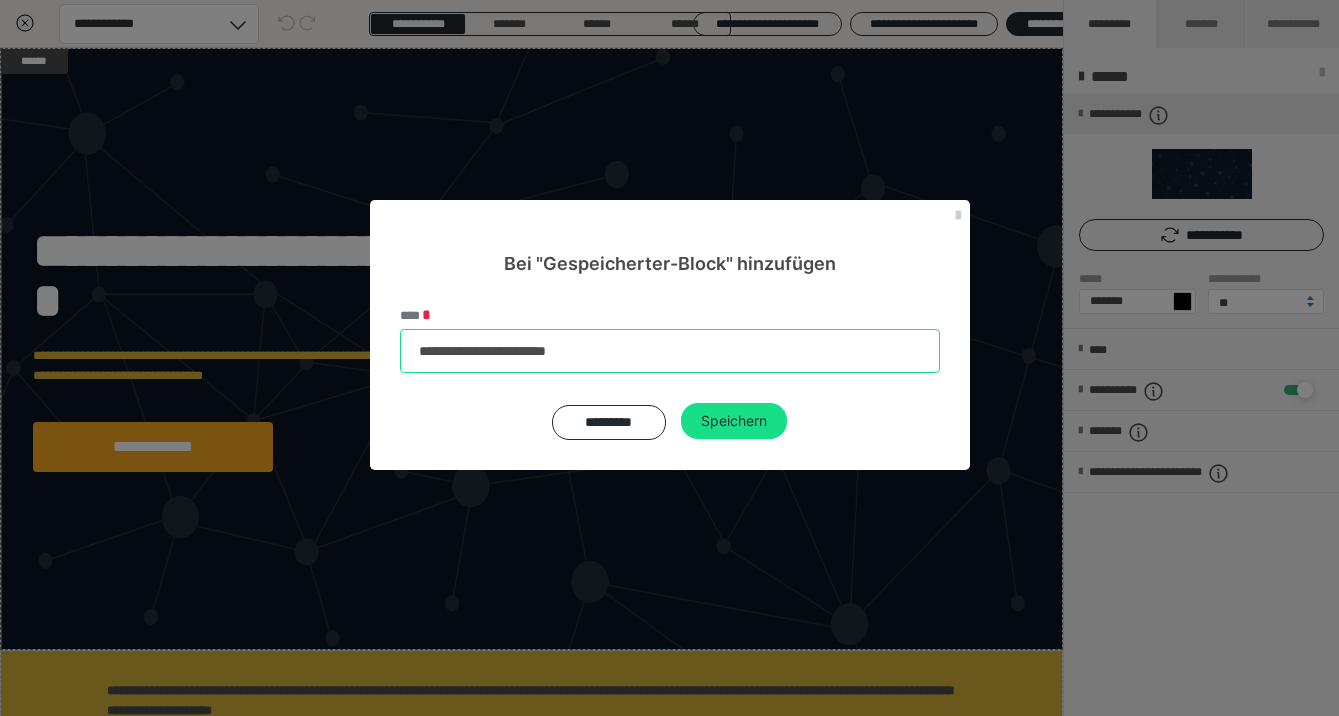 type on "**********" 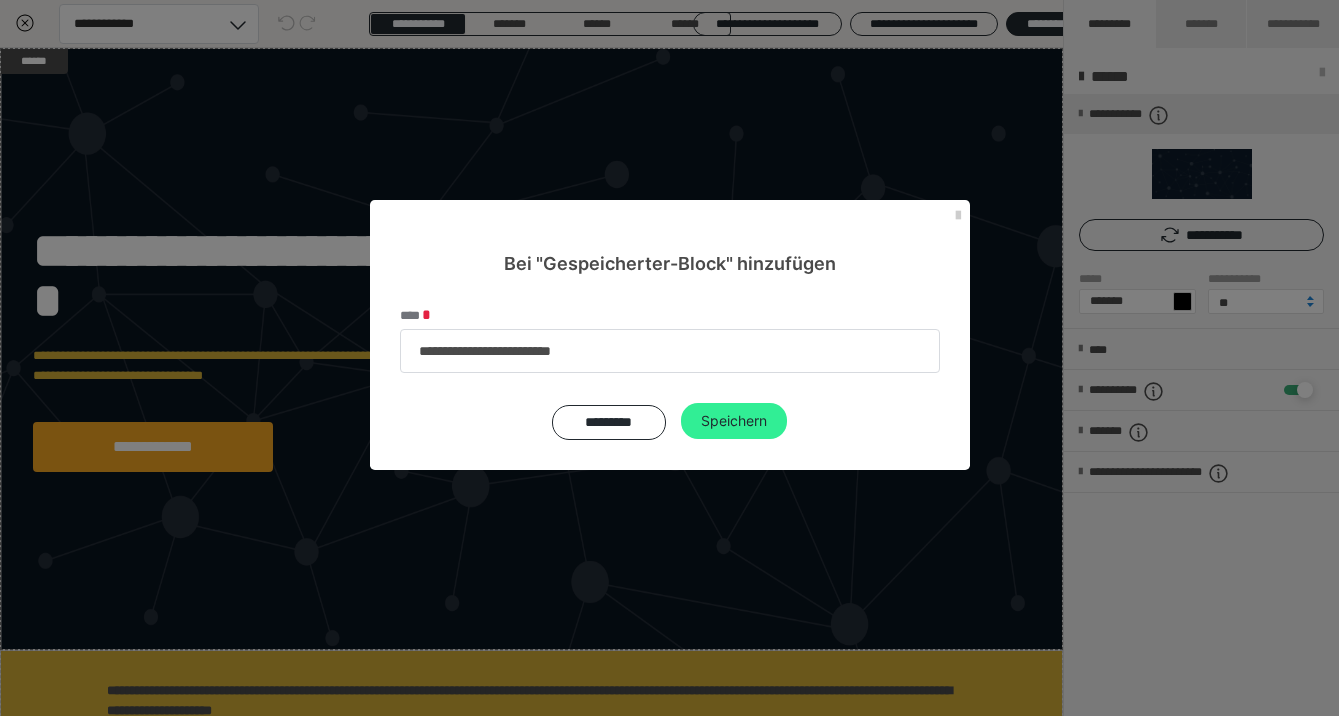 click on "Speichern" at bounding box center [734, 421] 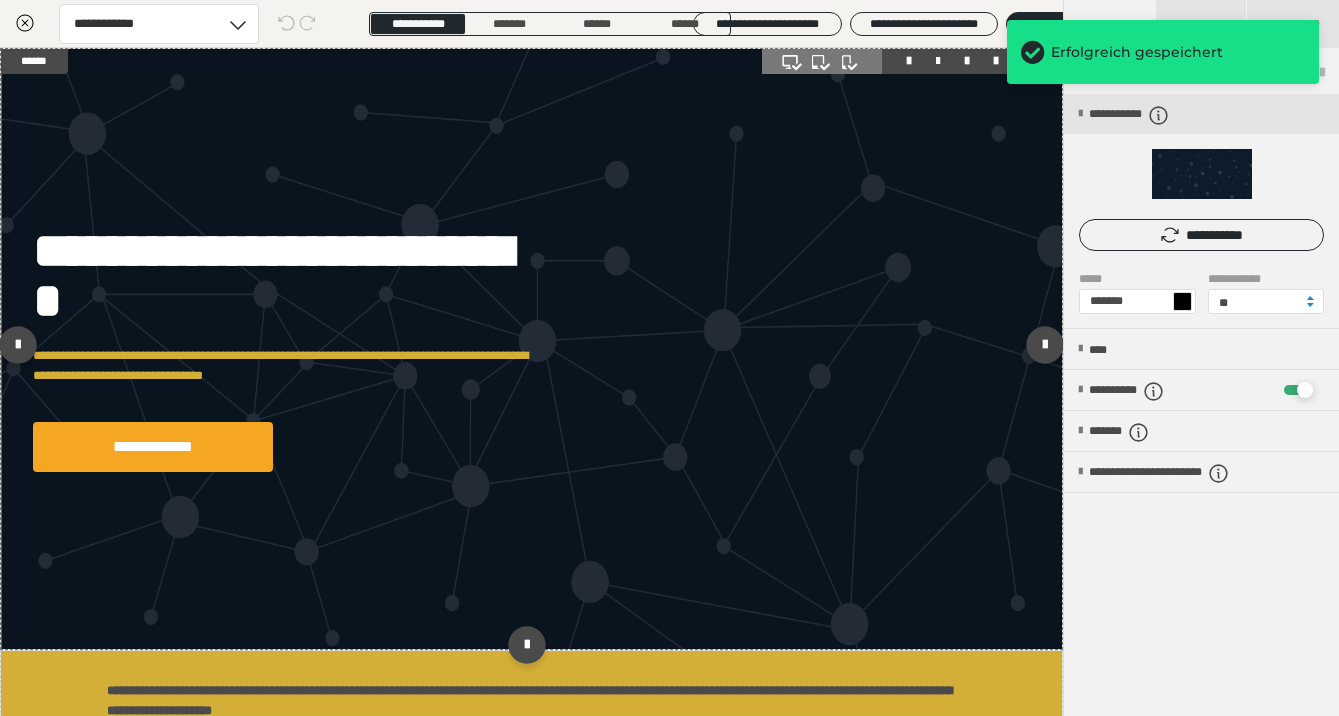 click on "**********" at bounding box center [531, 349] 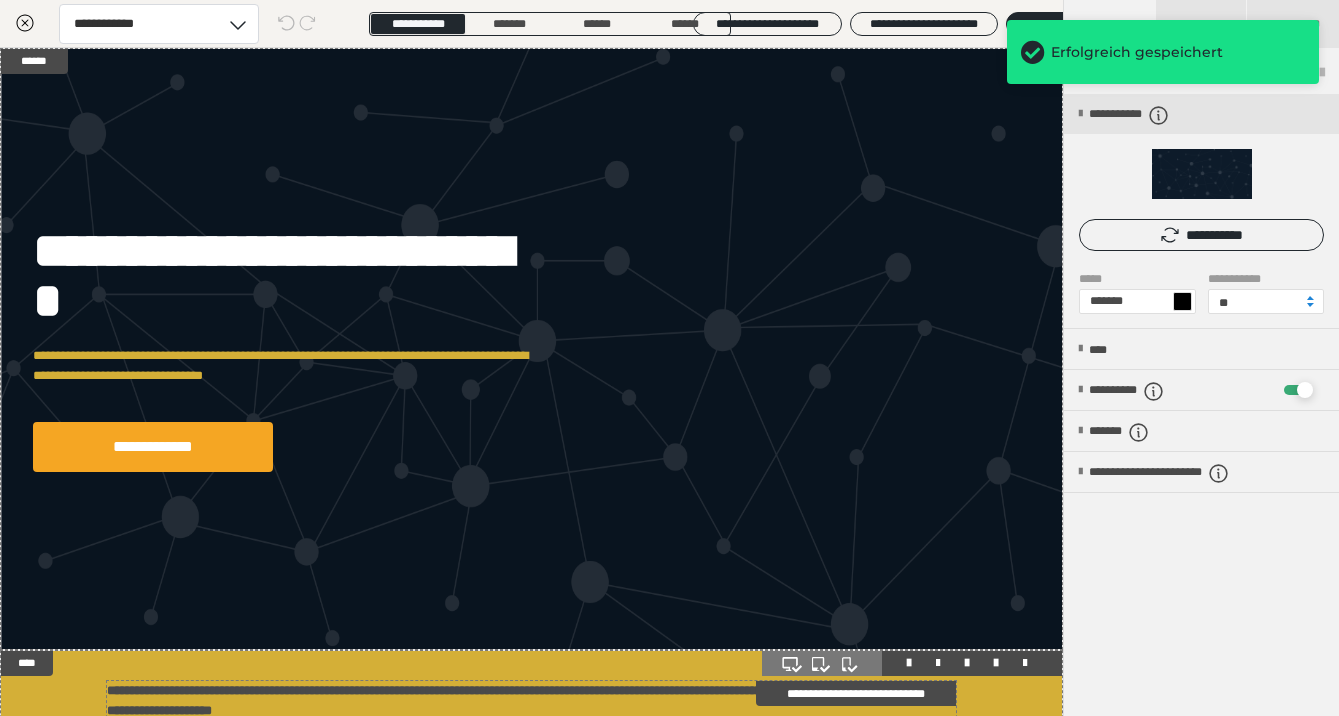 click on "**********" at bounding box center [529, 700] 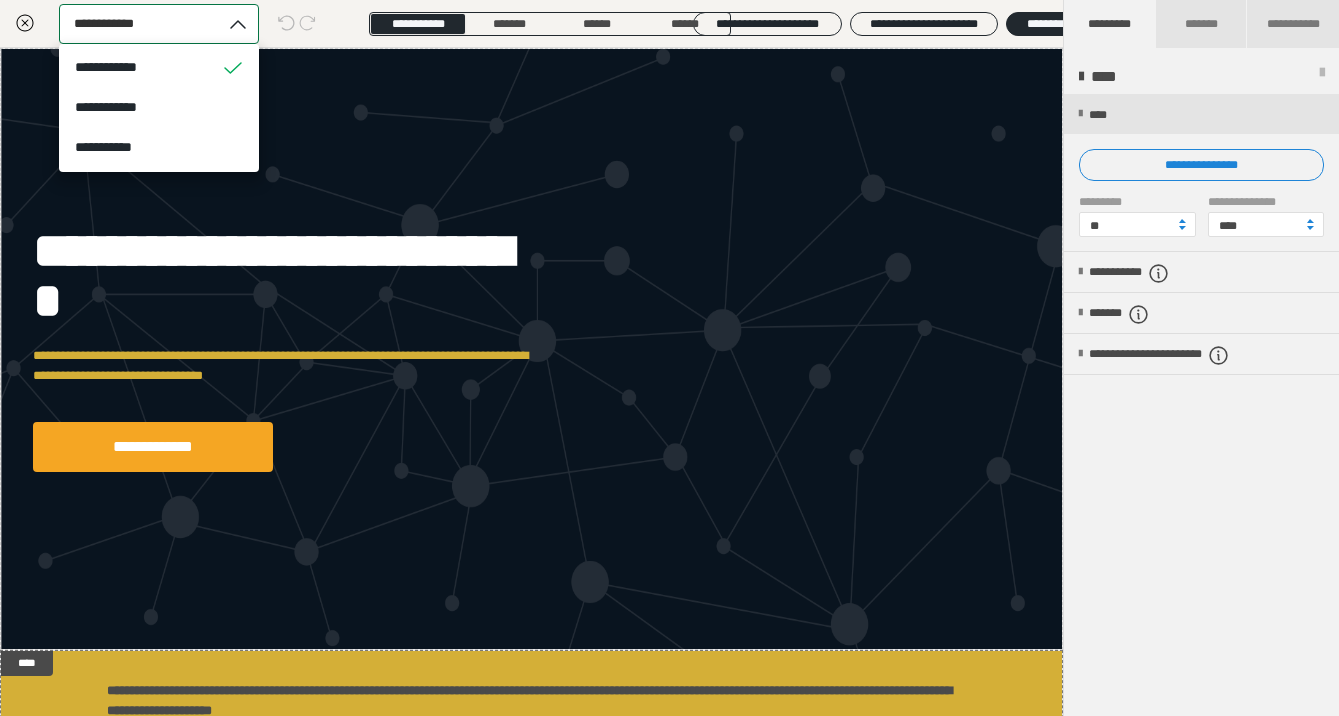 click on "**********" at bounding box center [115, 23] 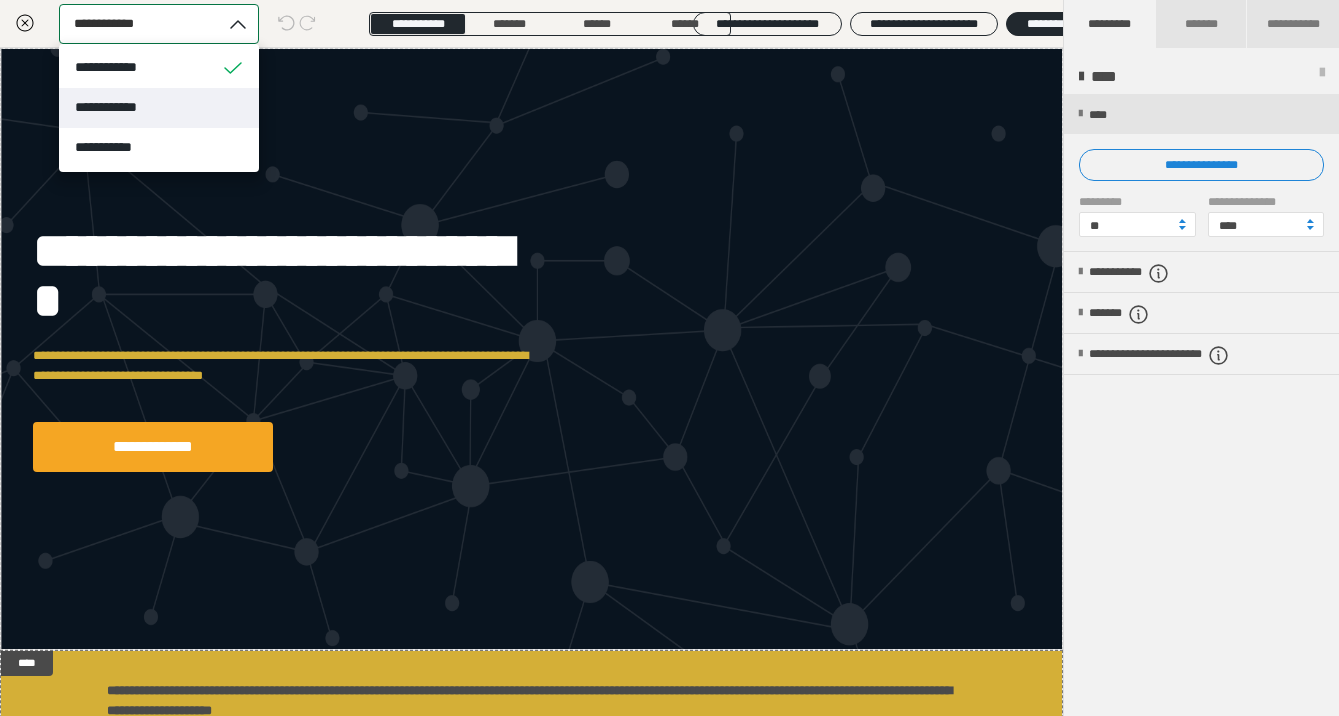 click on "**********" at bounding box center [117, 107] 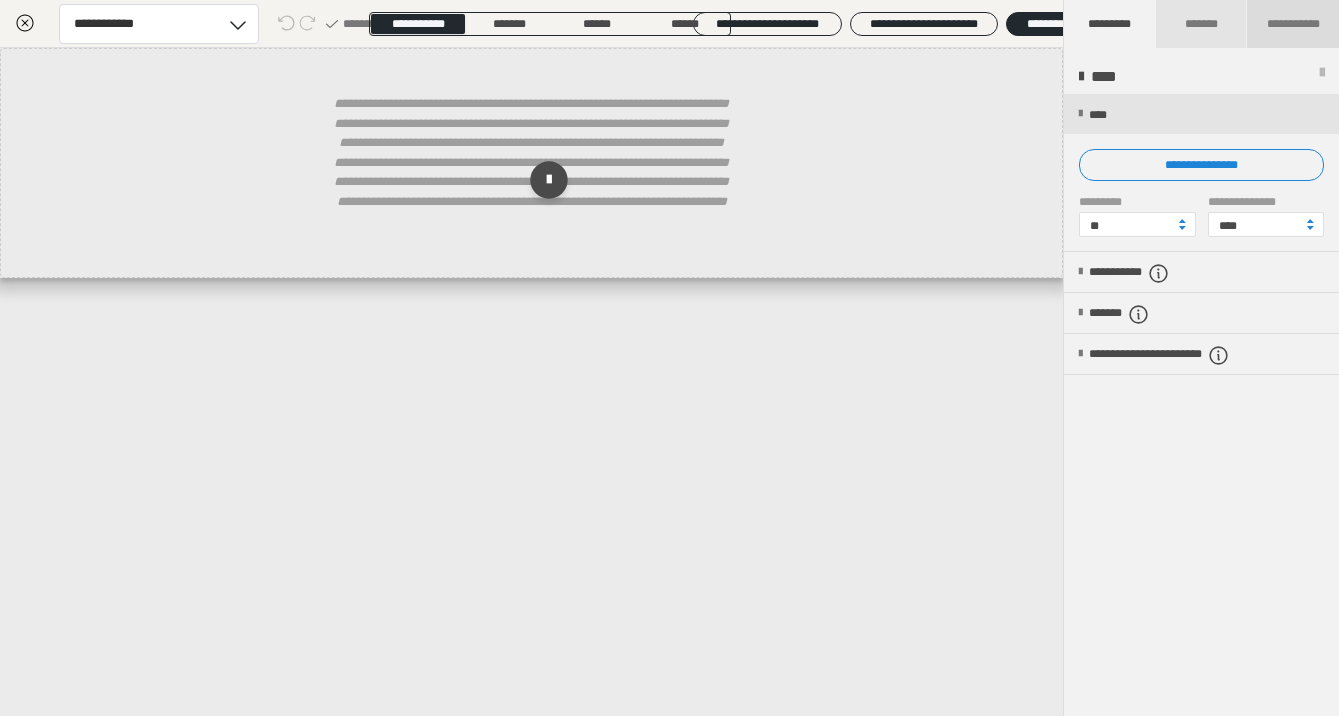 click on "**********" at bounding box center (1293, 24) 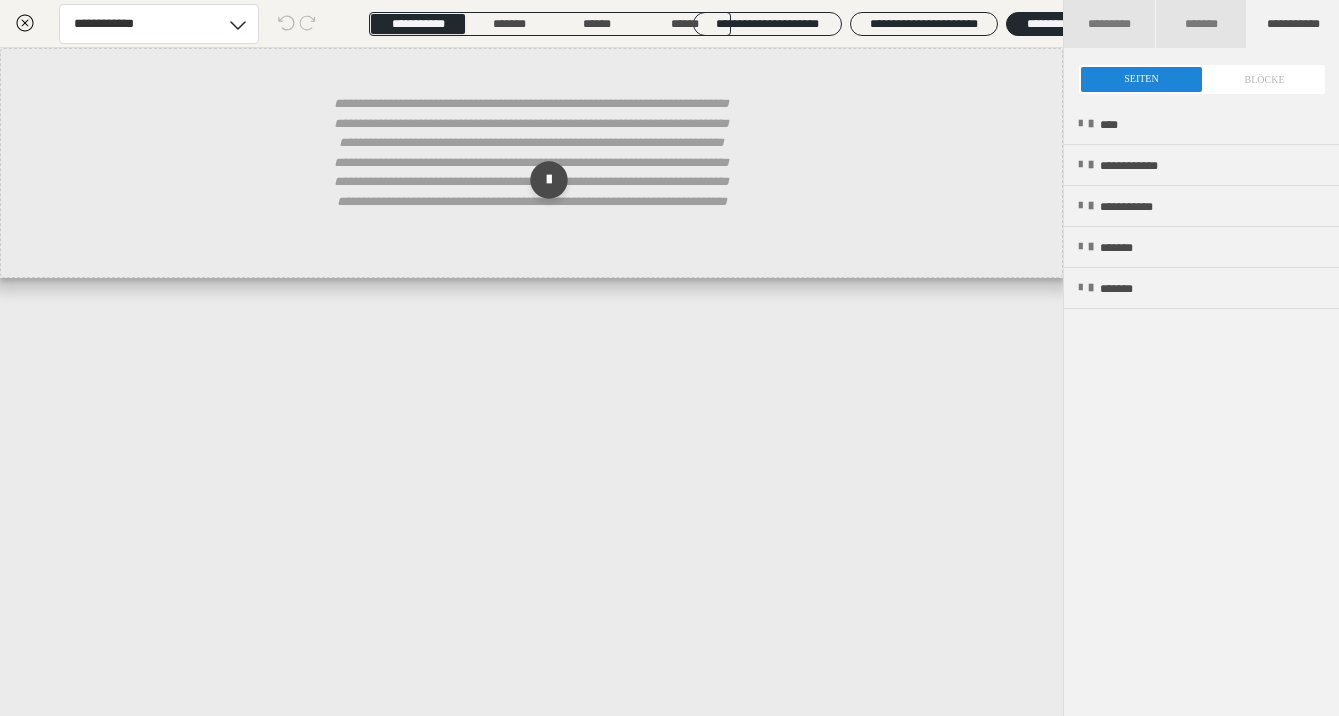 click at bounding box center [1202, 79] 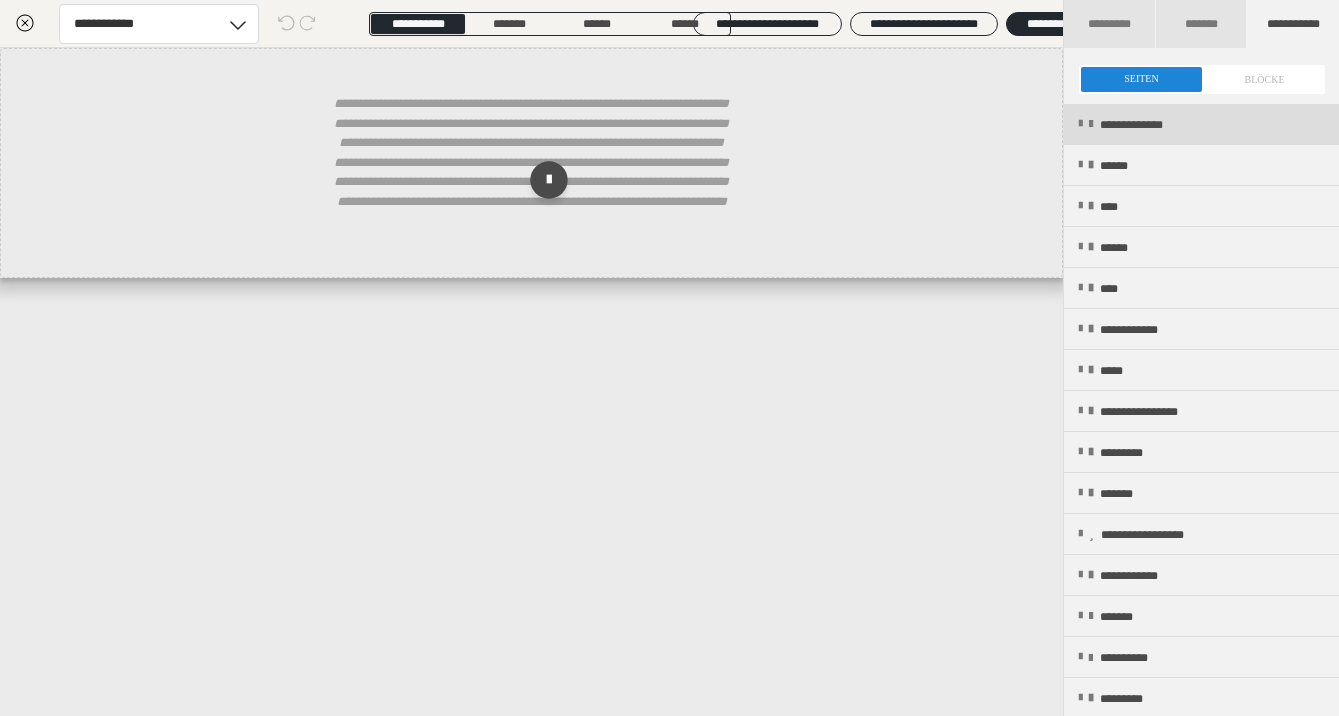 click on "**********" at bounding box center [1153, 125] 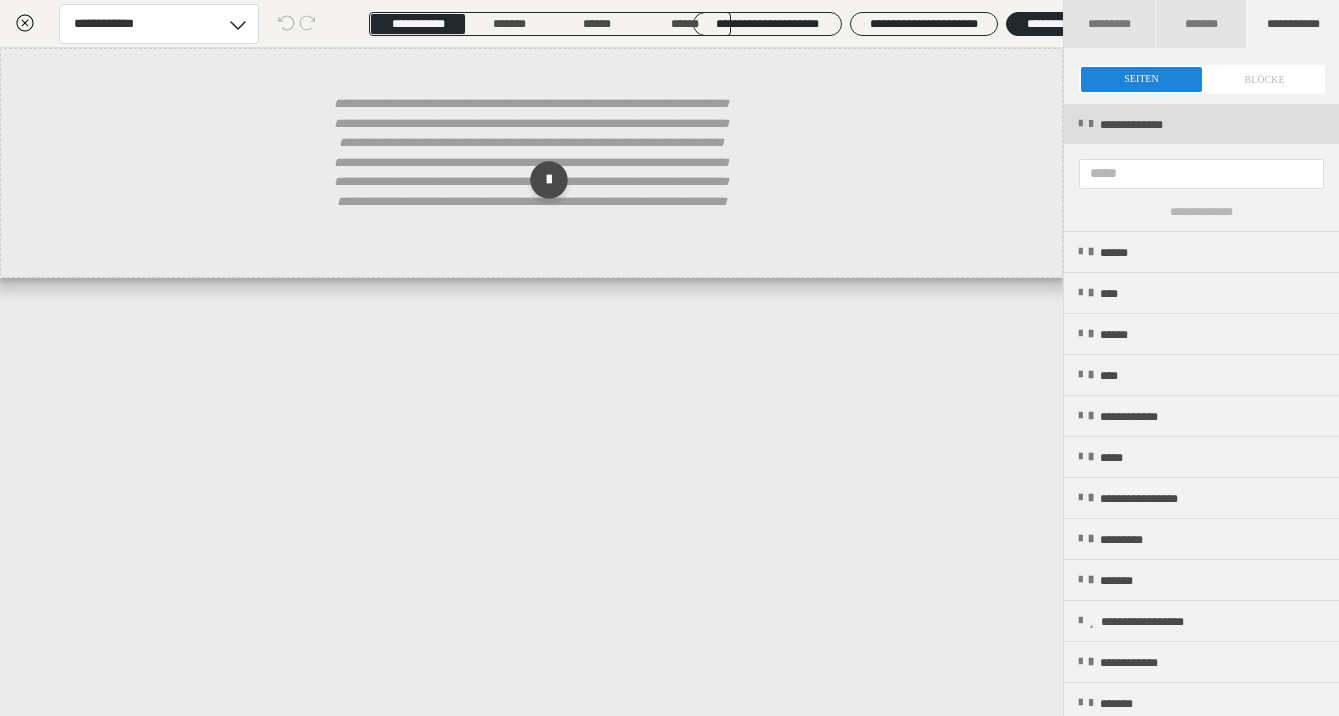 click on "**********" at bounding box center [1153, 125] 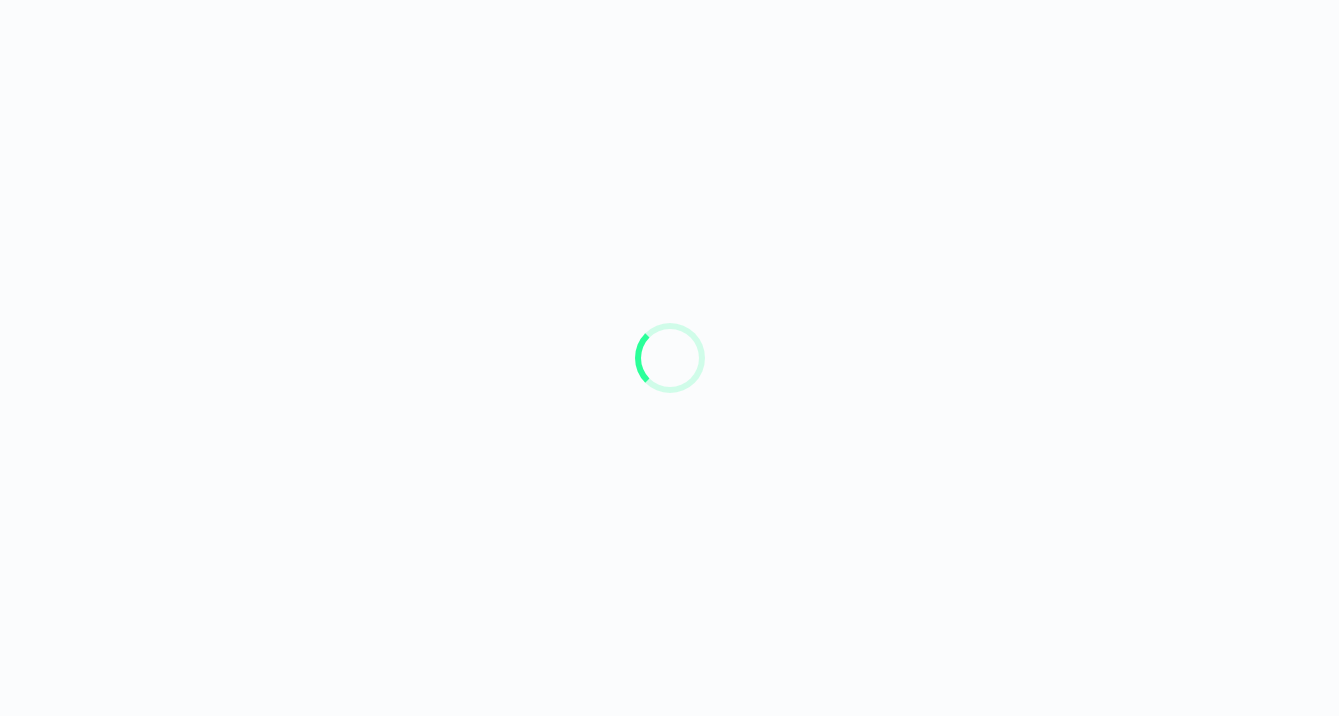 scroll, scrollTop: 0, scrollLeft: 0, axis: both 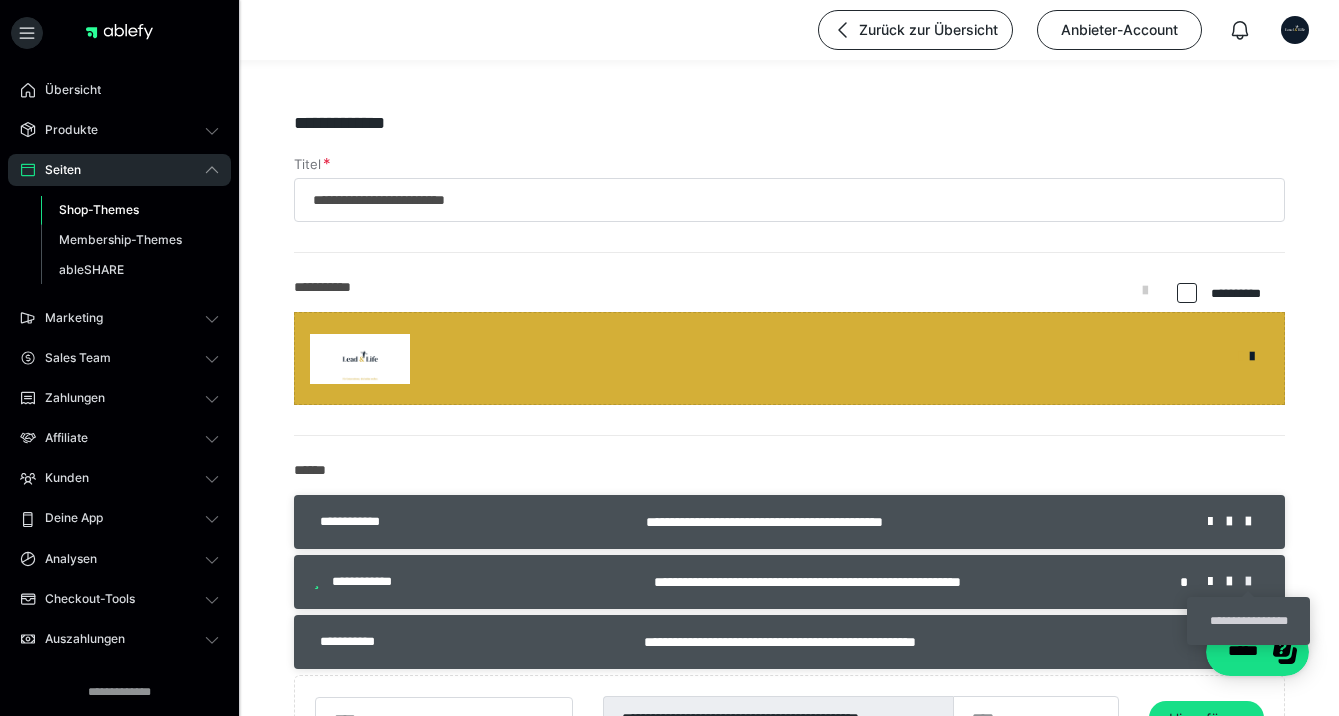click at bounding box center [1255, 582] 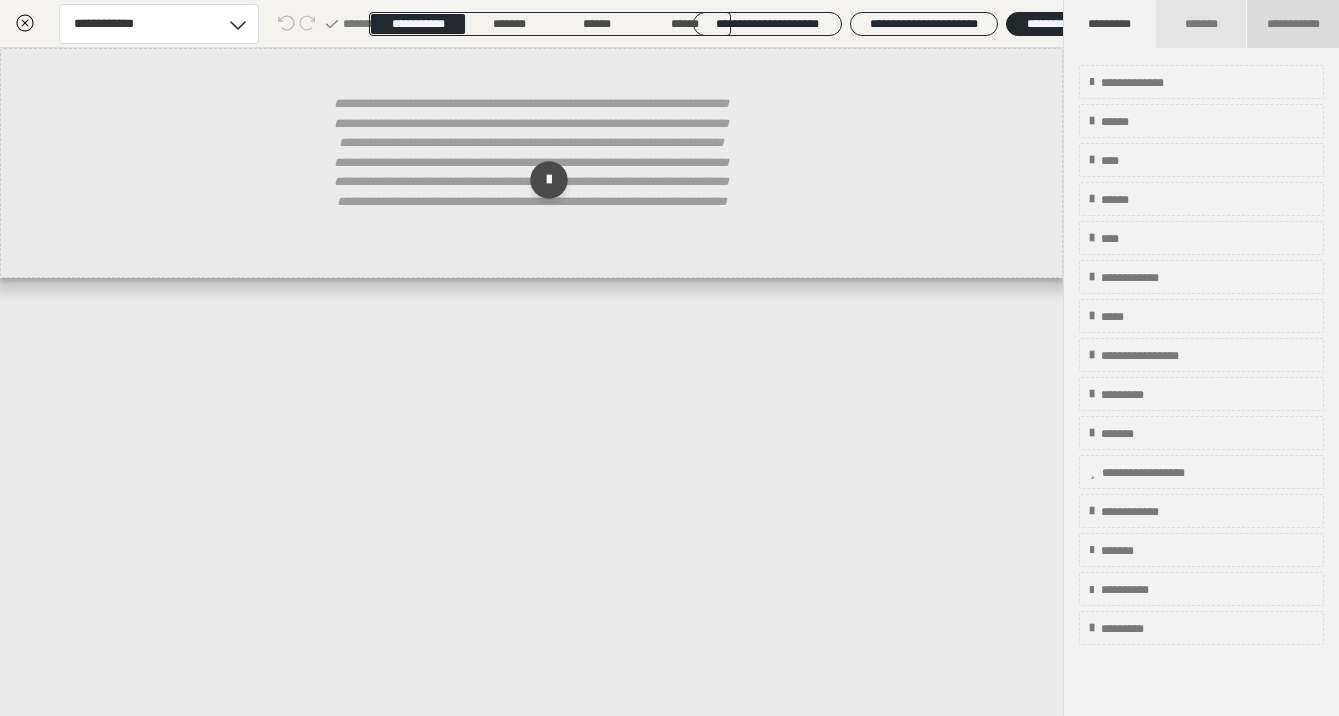 click on "**********" at bounding box center [1293, 24] 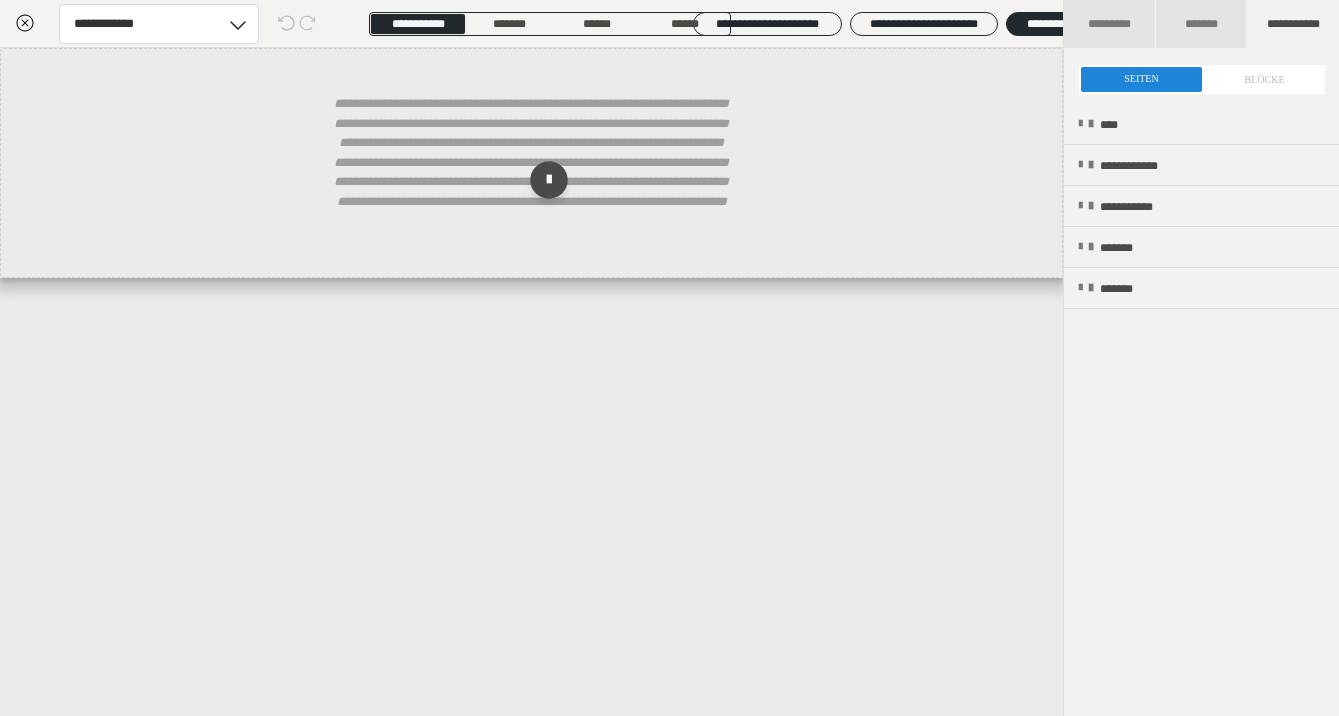 click at bounding box center (1202, 79) 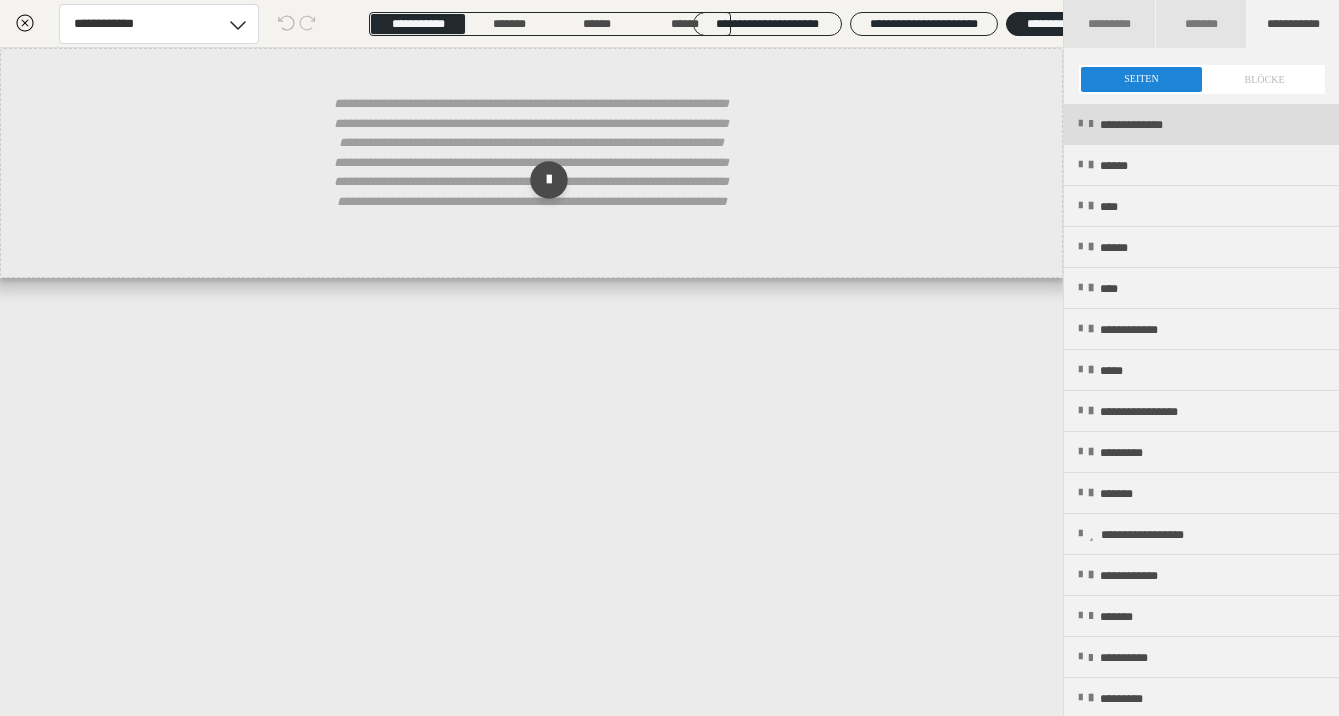click on "**********" at bounding box center (1201, 124) 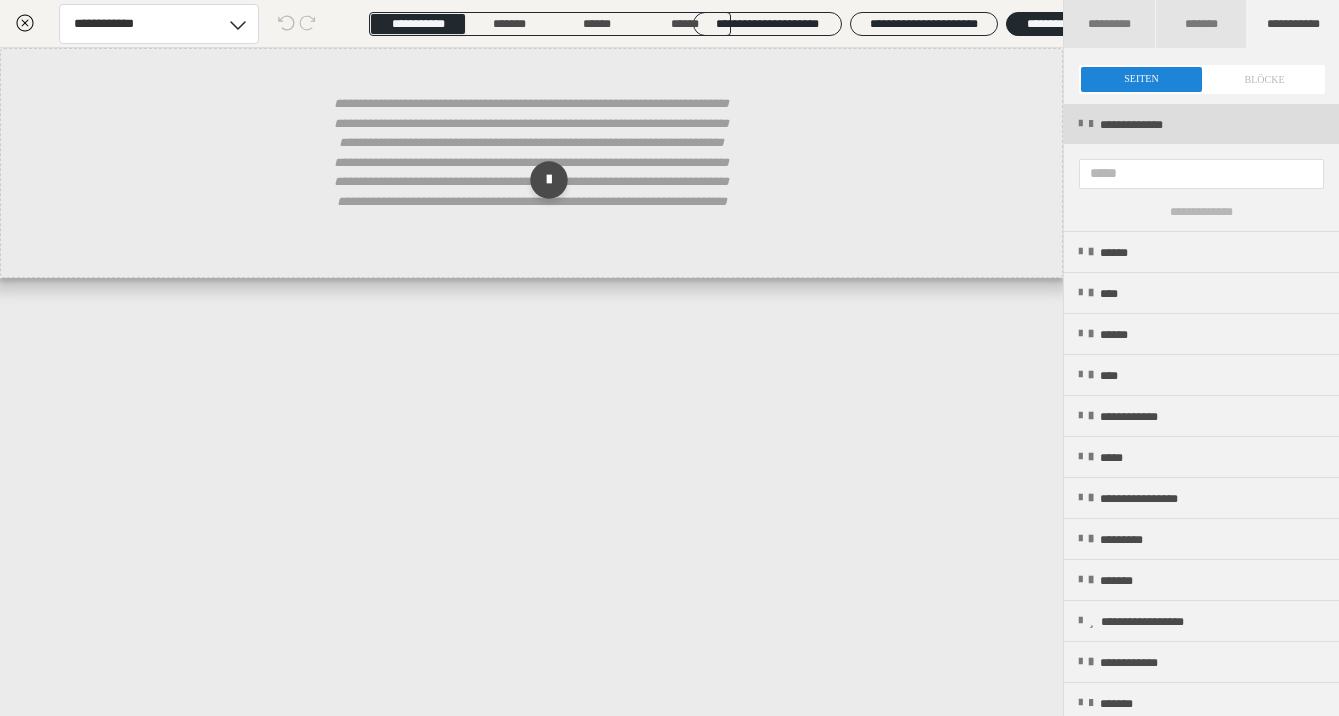 click at bounding box center [1080, 124] 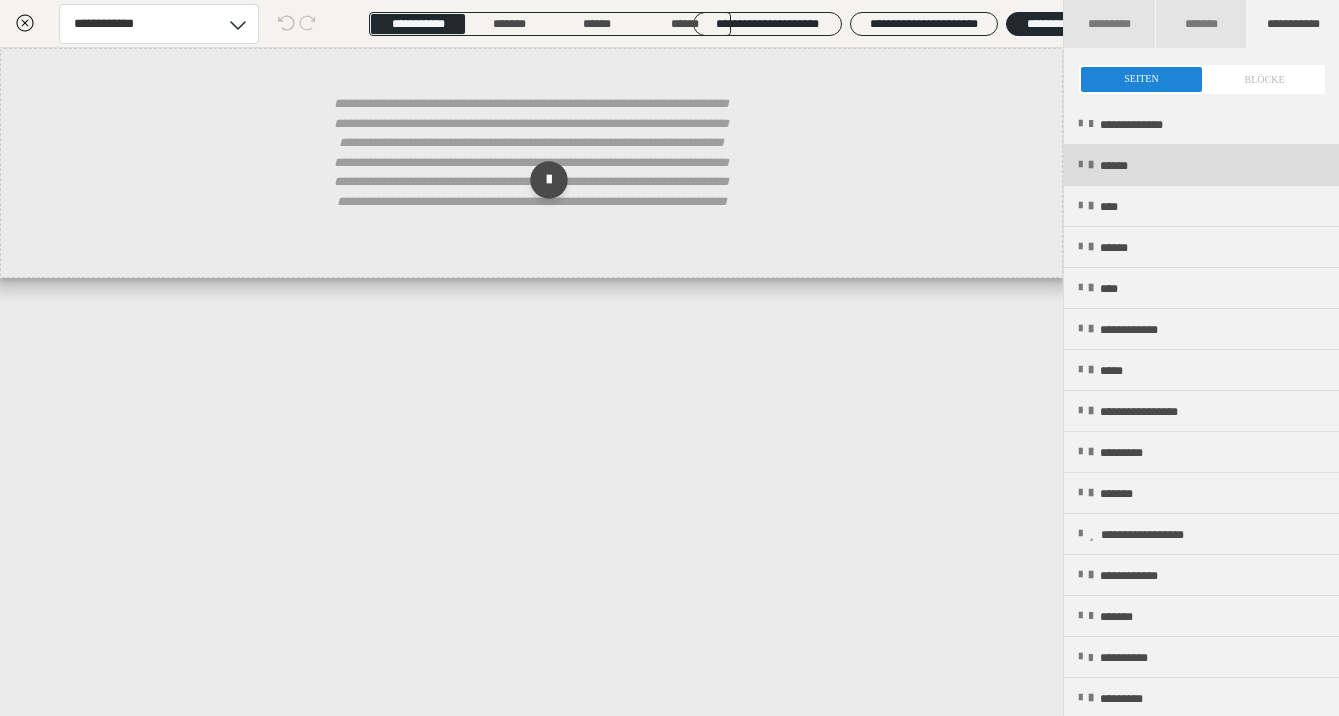 click at bounding box center (1080, 165) 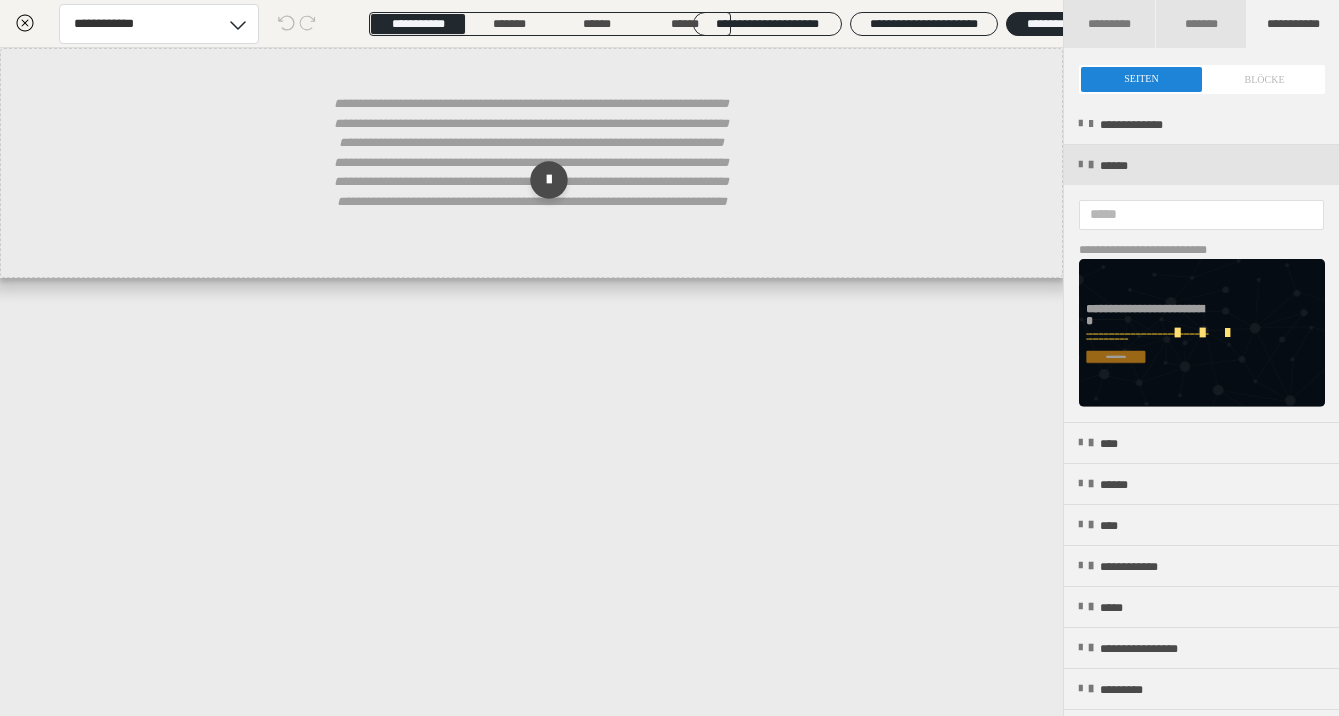 click at bounding box center [1202, 333] 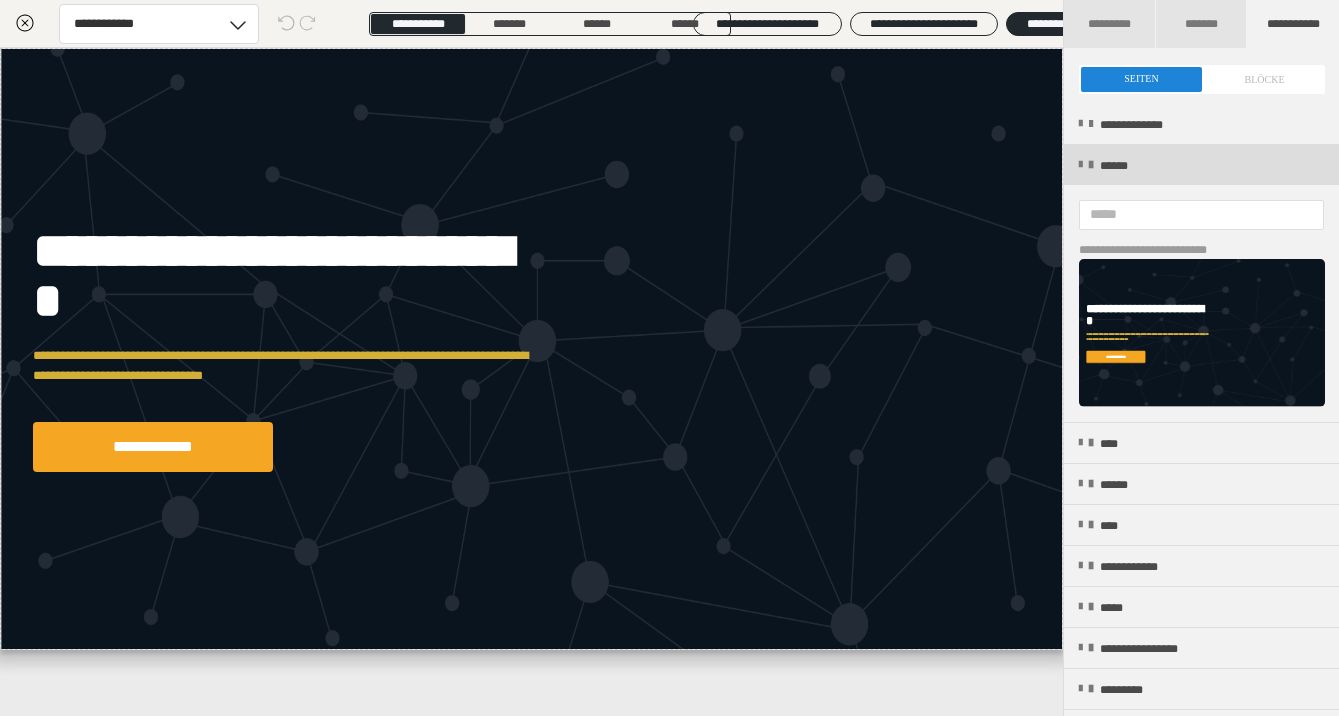 click at bounding box center [1080, 165] 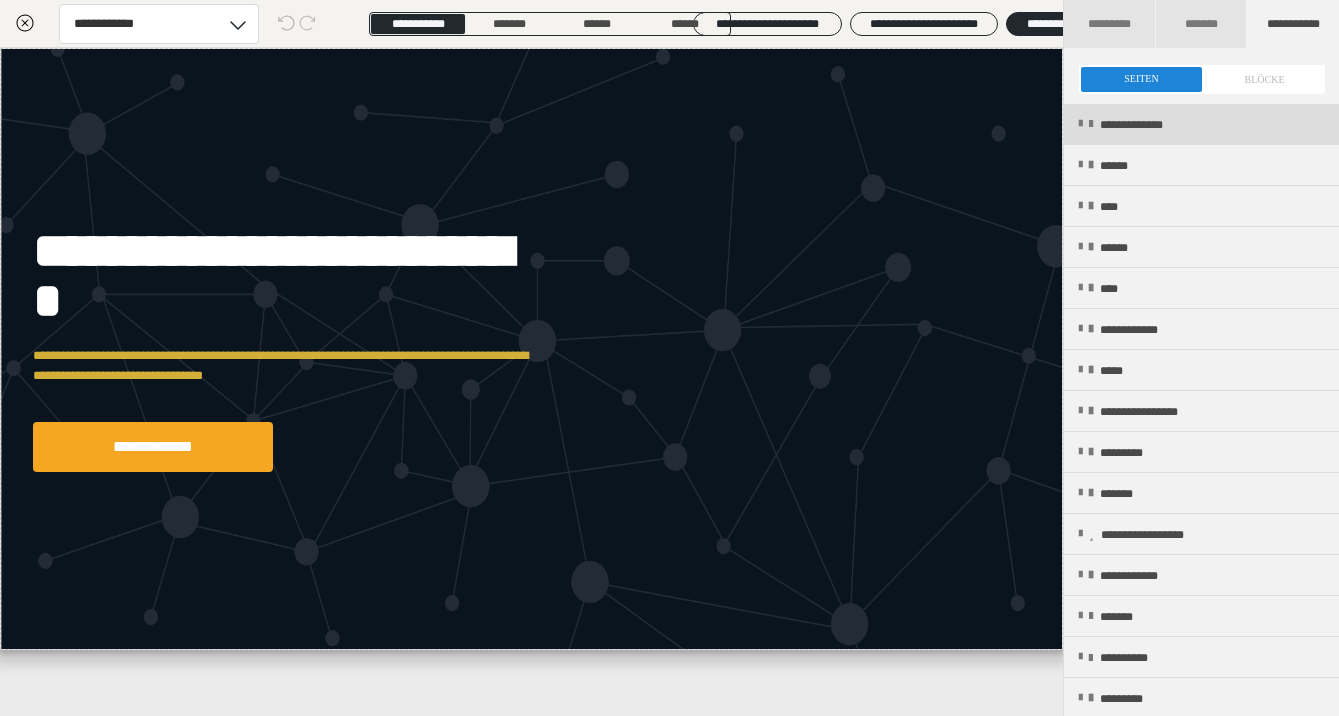 click at bounding box center (1080, 124) 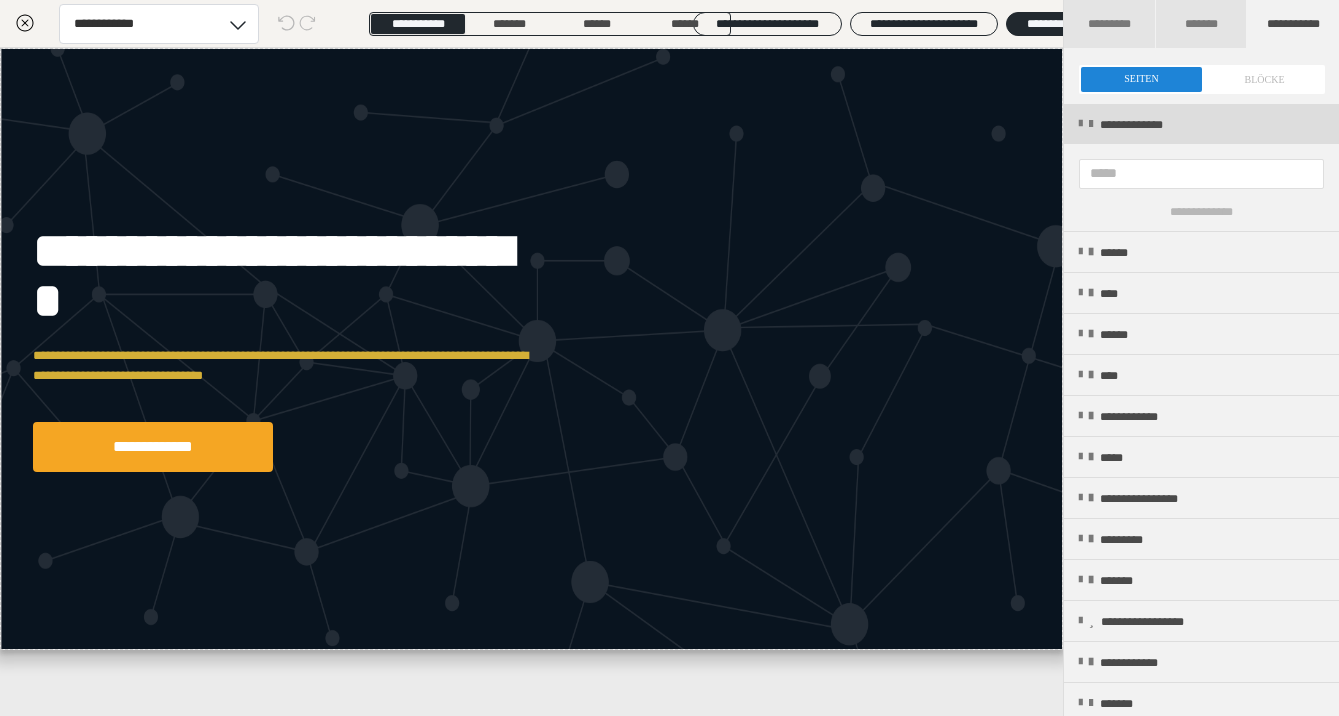 click at bounding box center [1080, 124] 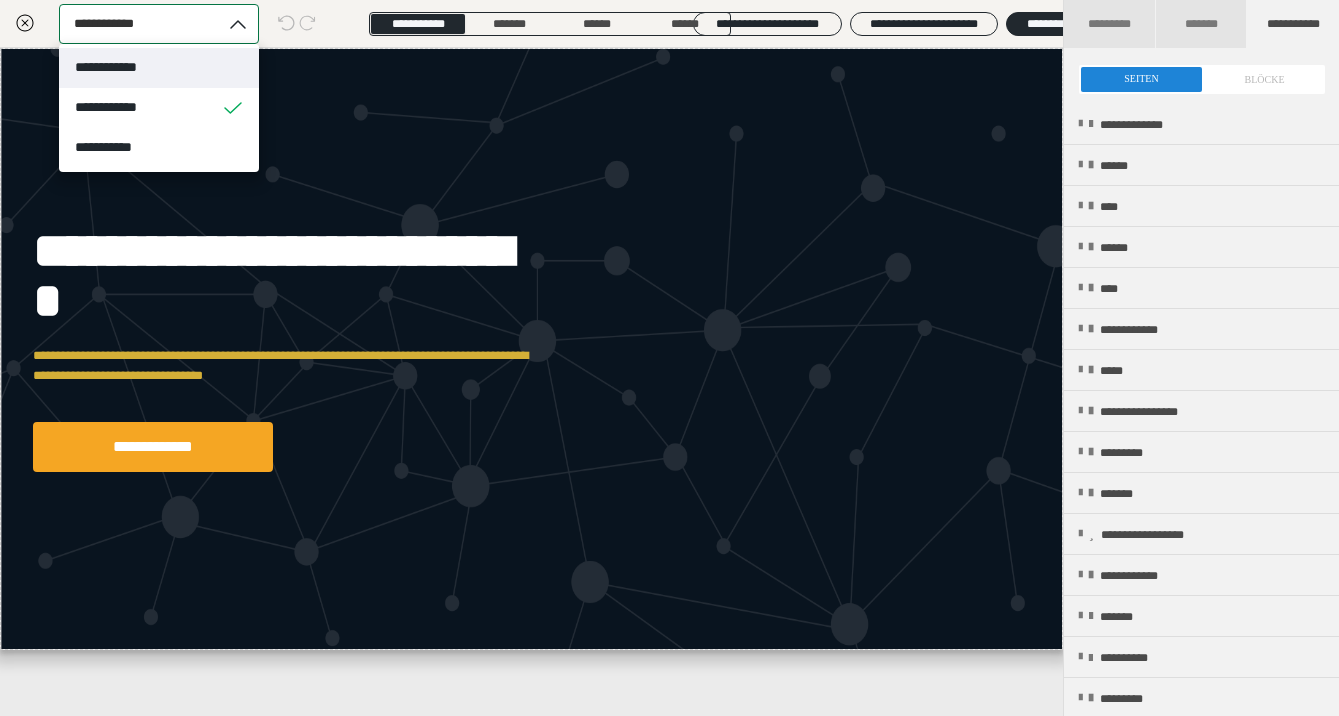 click on "**********" at bounding box center [140, 24] 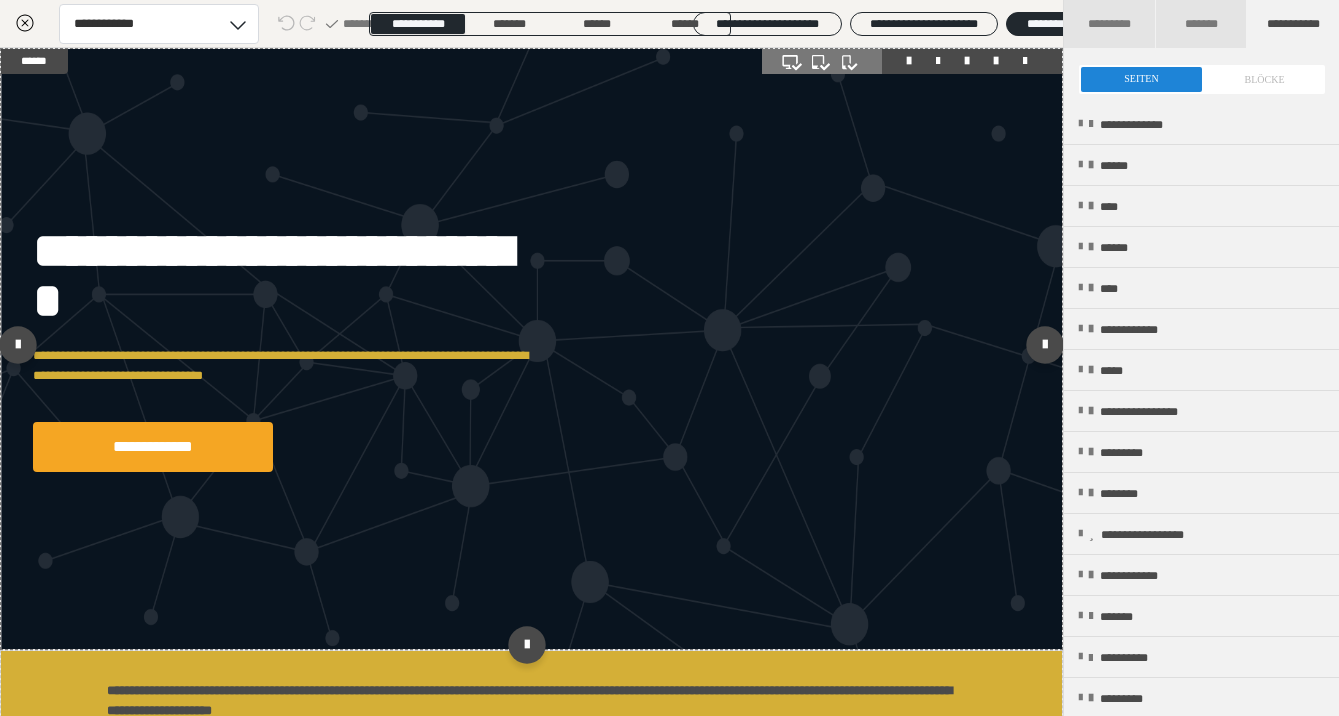 click on "**********" at bounding box center [531, 349] 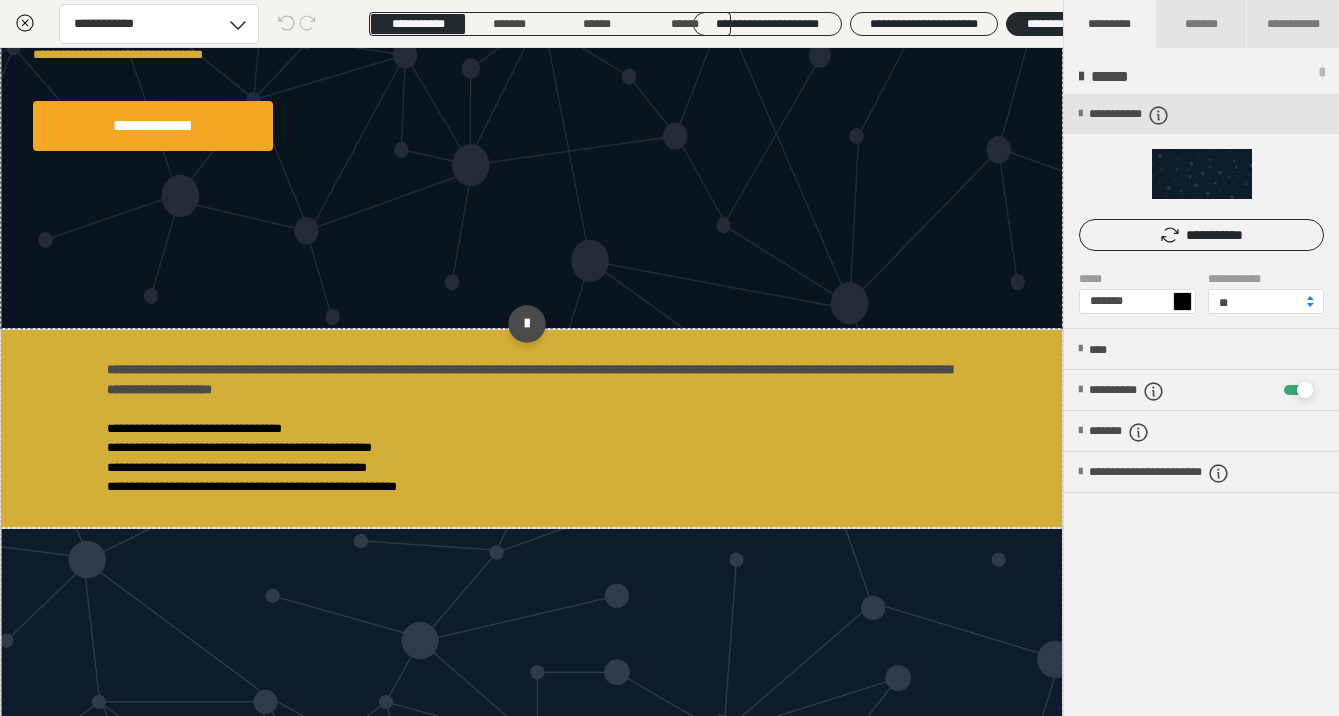 scroll, scrollTop: 360, scrollLeft: 0, axis: vertical 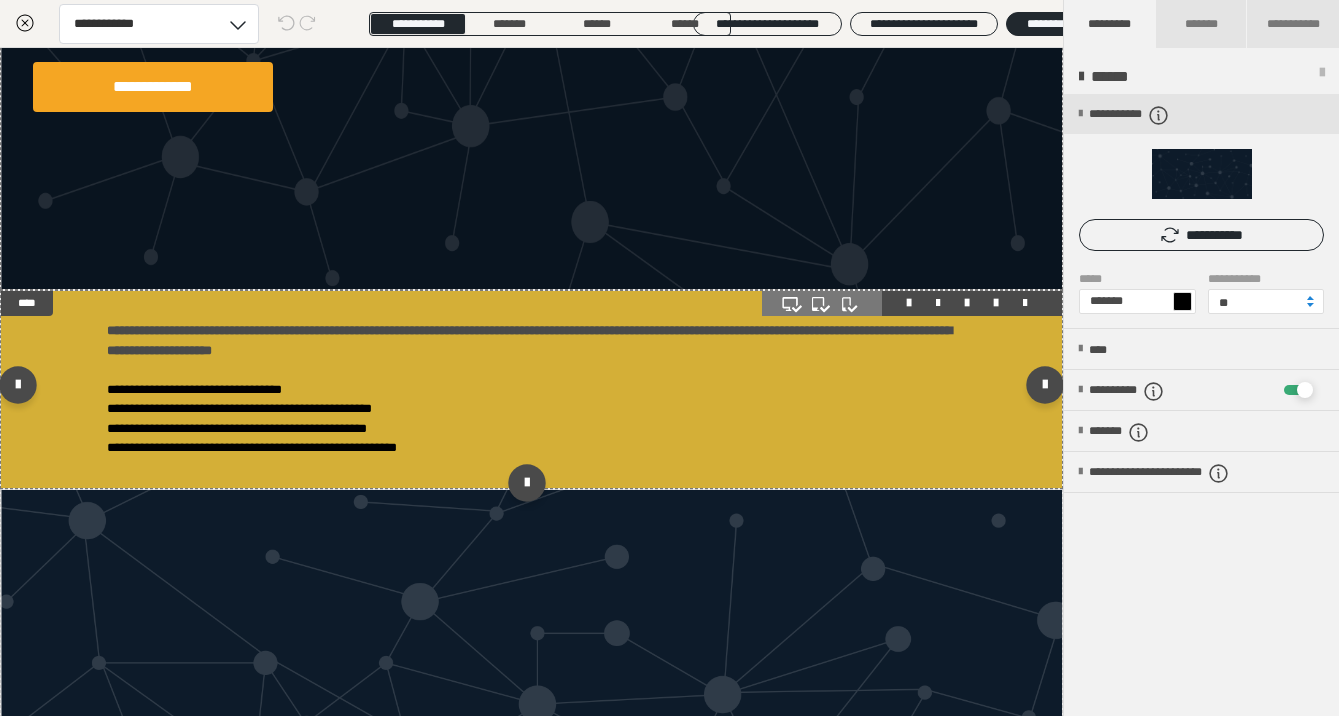 click at bounding box center [531, 389] 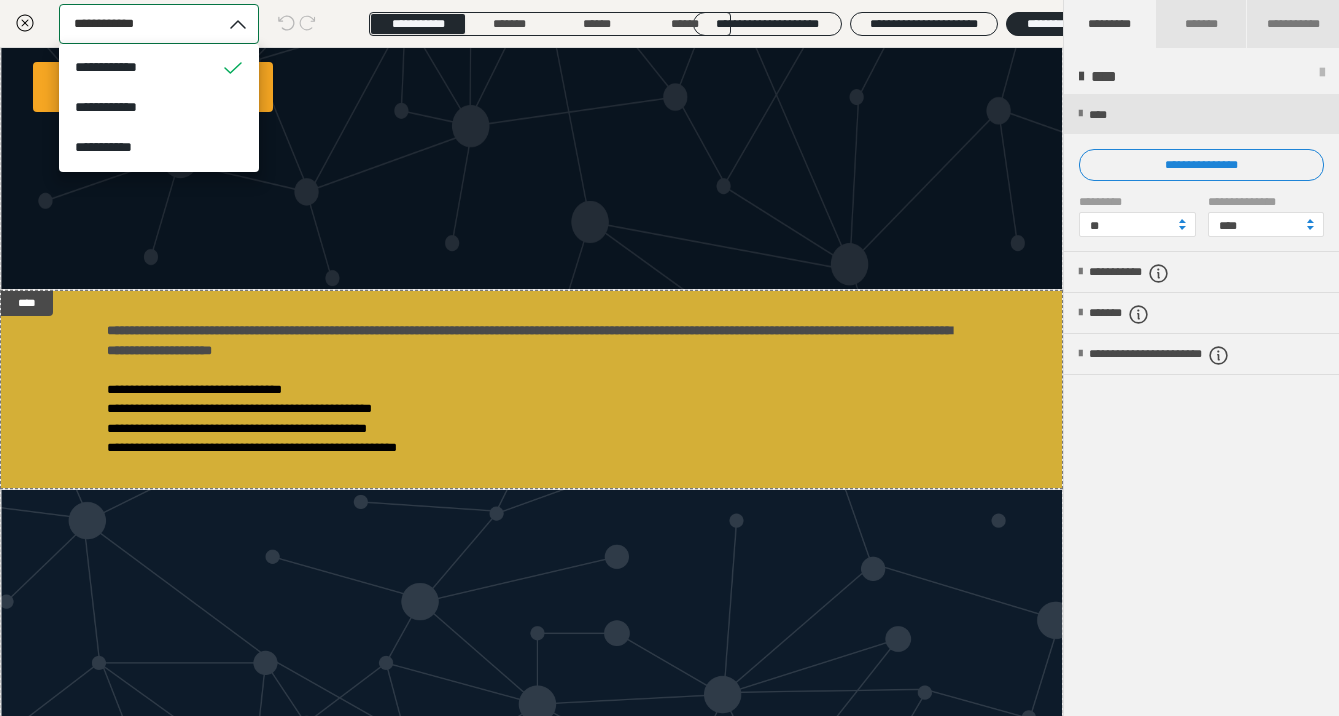 click on "**********" at bounding box center (115, 23) 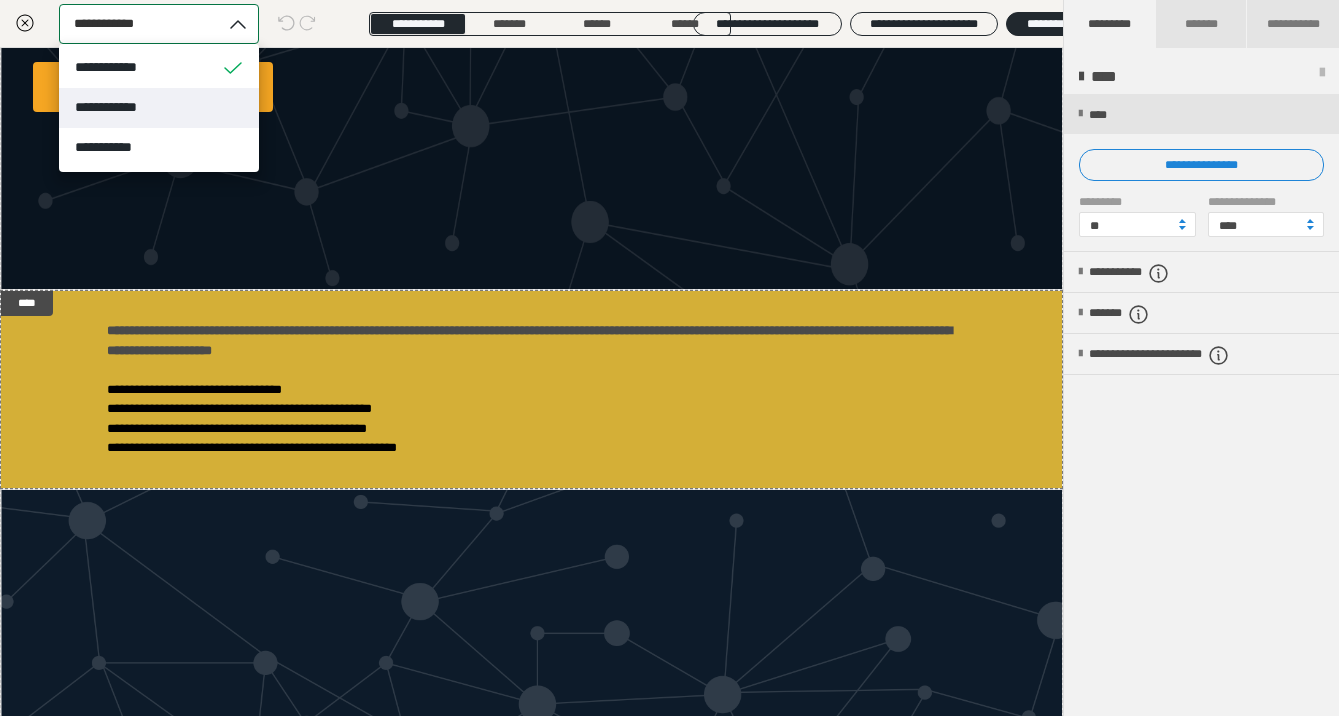 click on "**********" at bounding box center (159, 108) 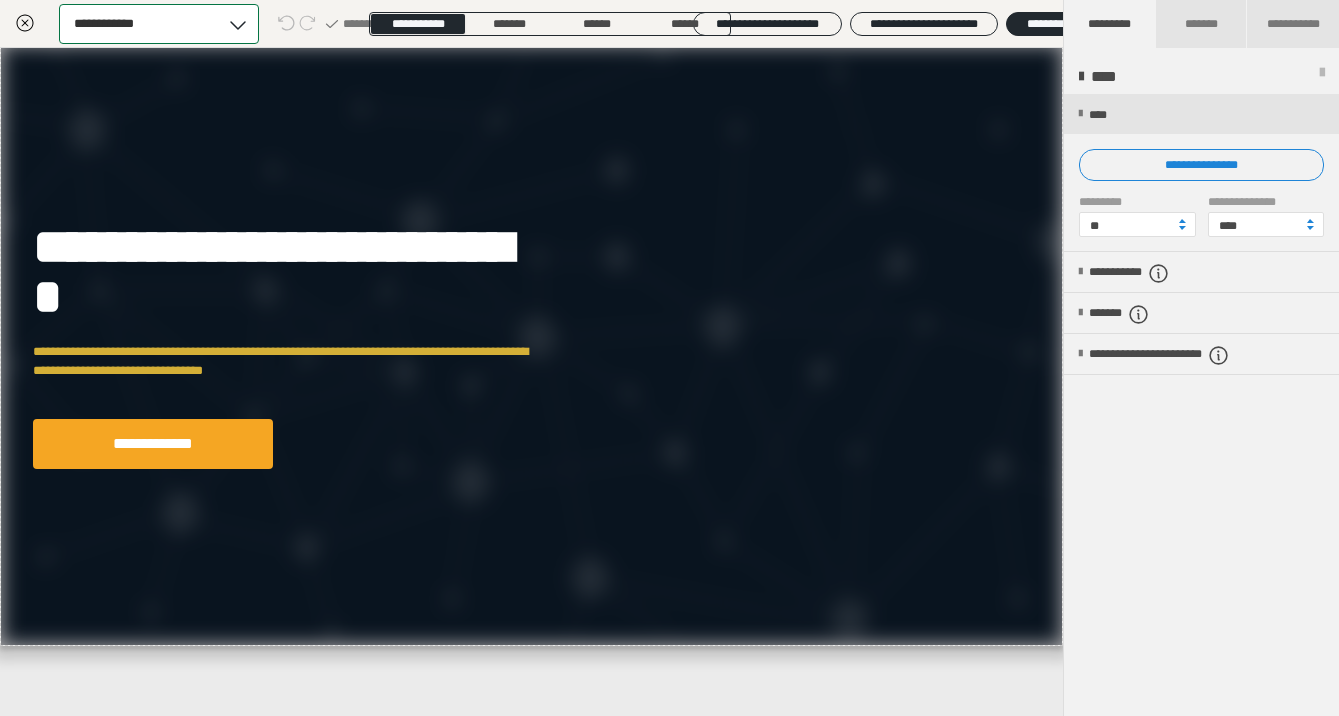 scroll, scrollTop: 0, scrollLeft: 0, axis: both 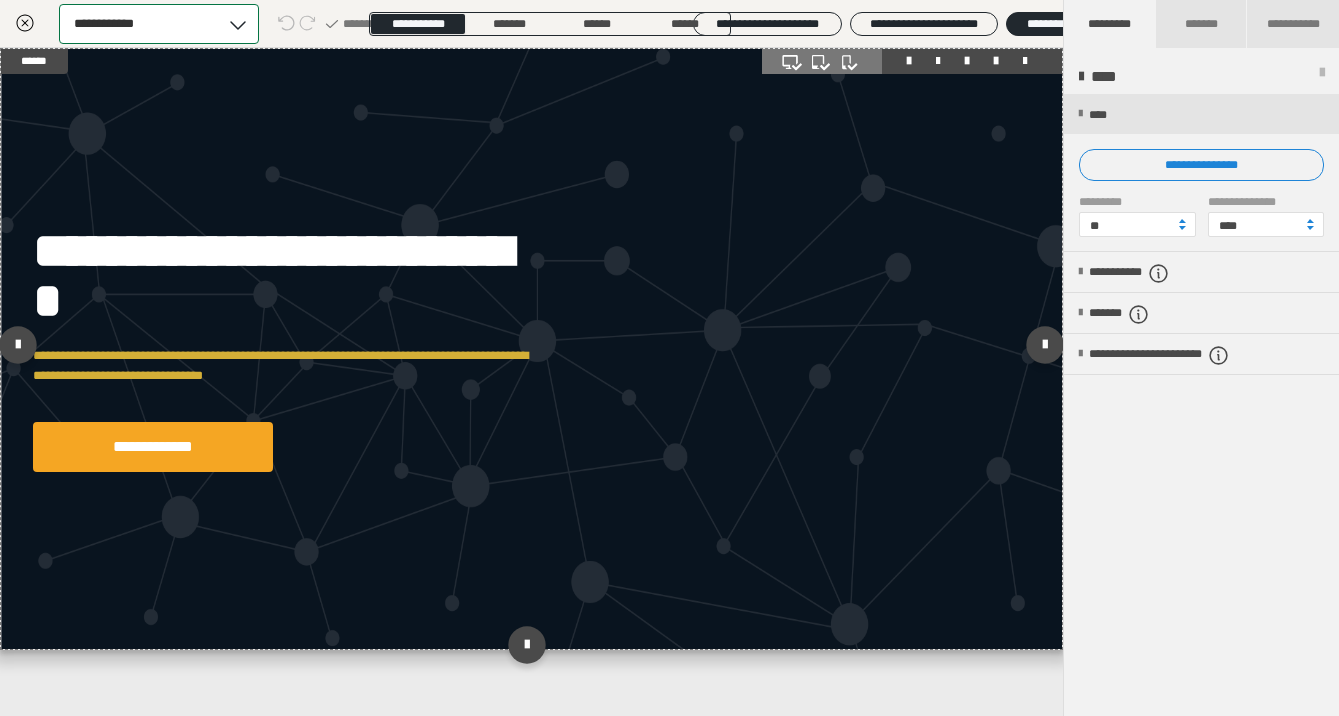 click on "**********" at bounding box center [531, 349] 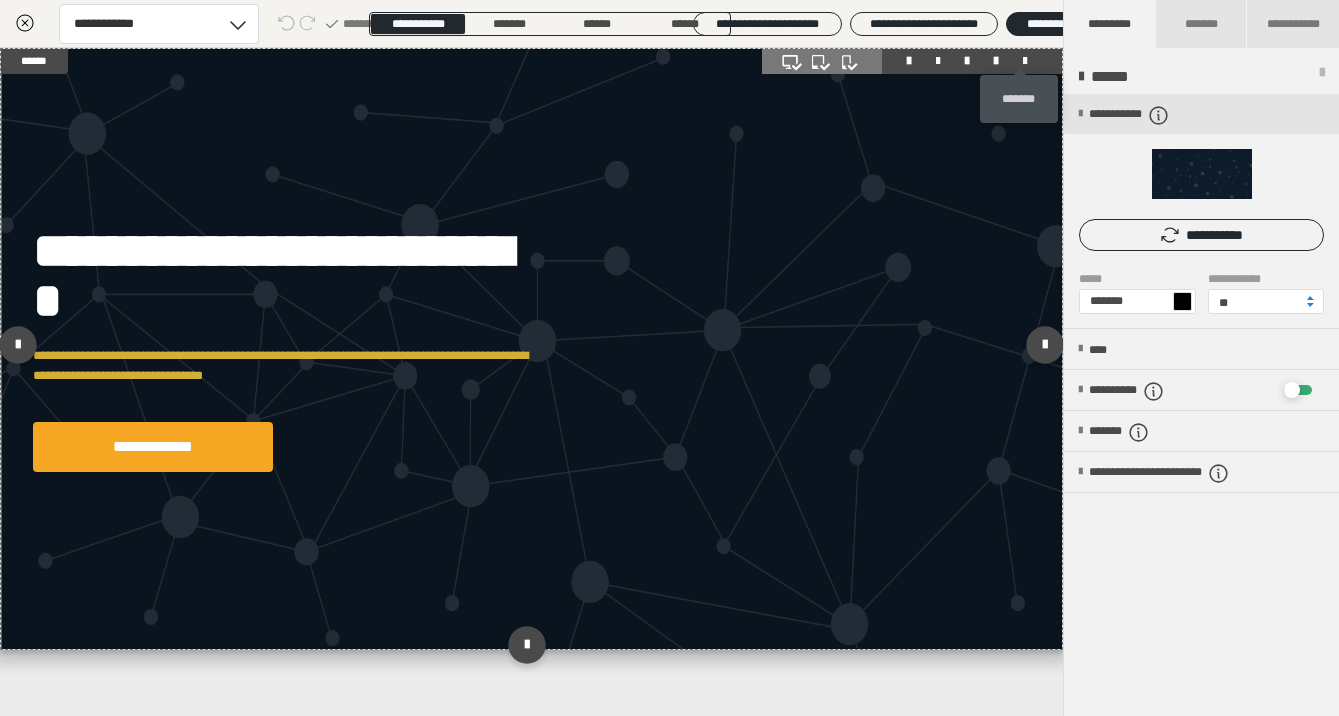 click at bounding box center [1025, 61] 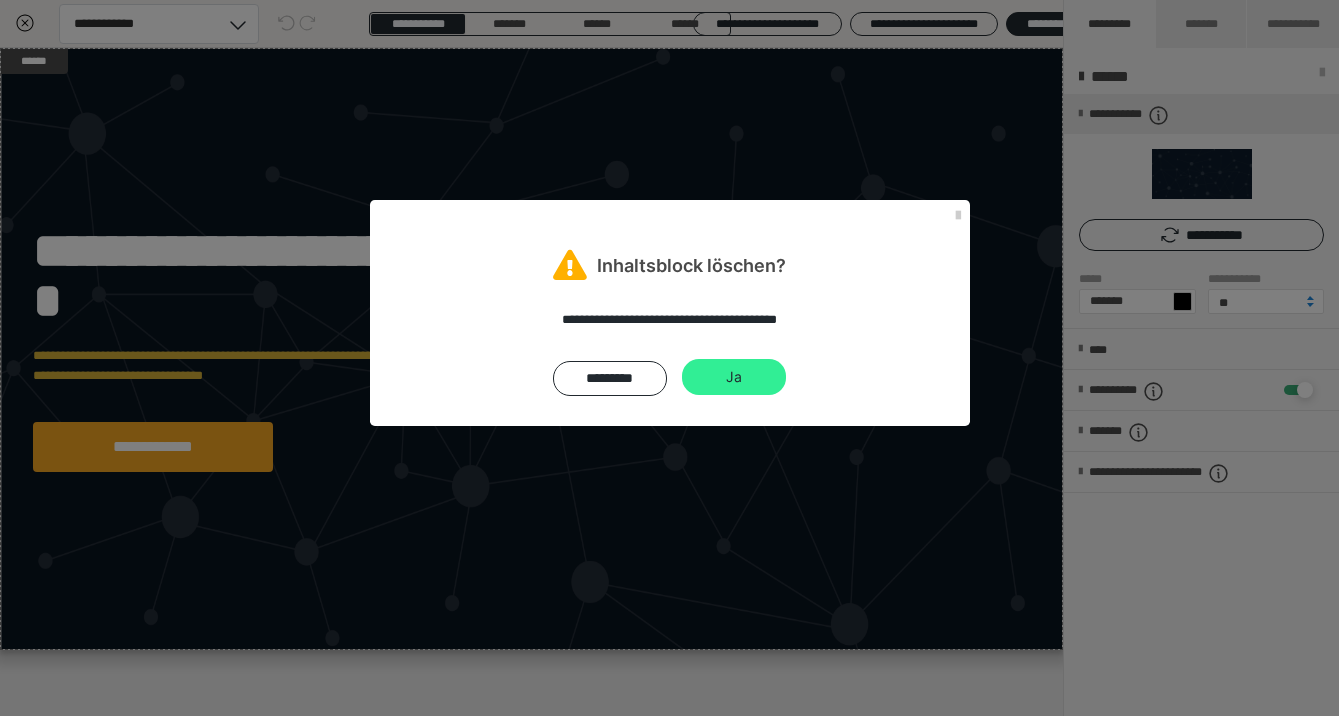 click on "Ja" at bounding box center (734, 377) 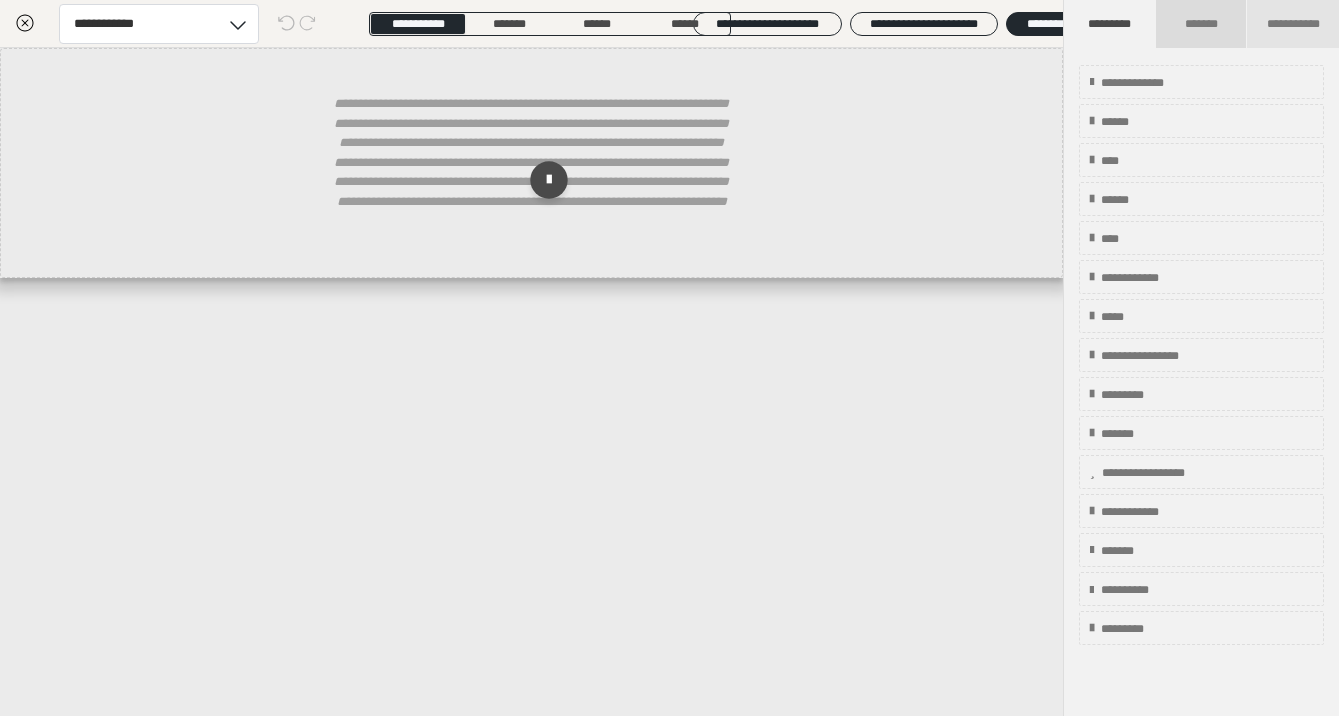 click on "*******" at bounding box center (1202, 24) 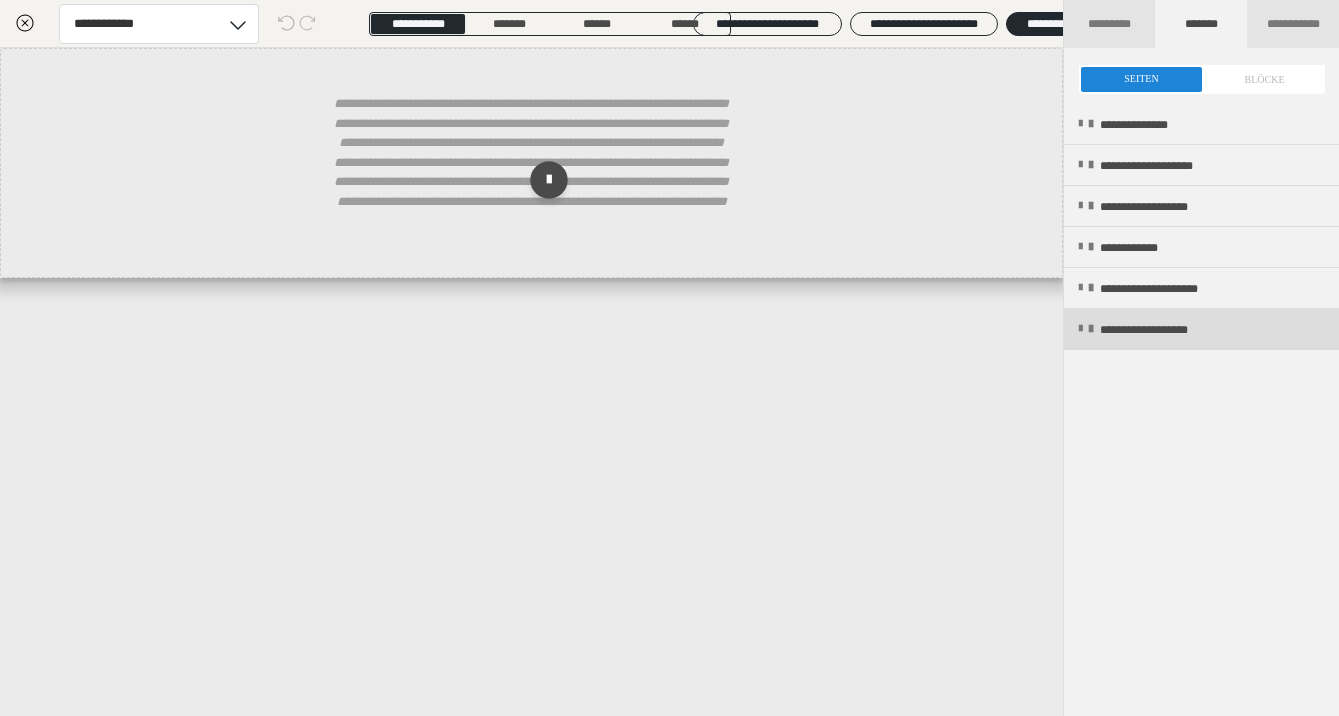click on "**********" at bounding box center [1169, 330] 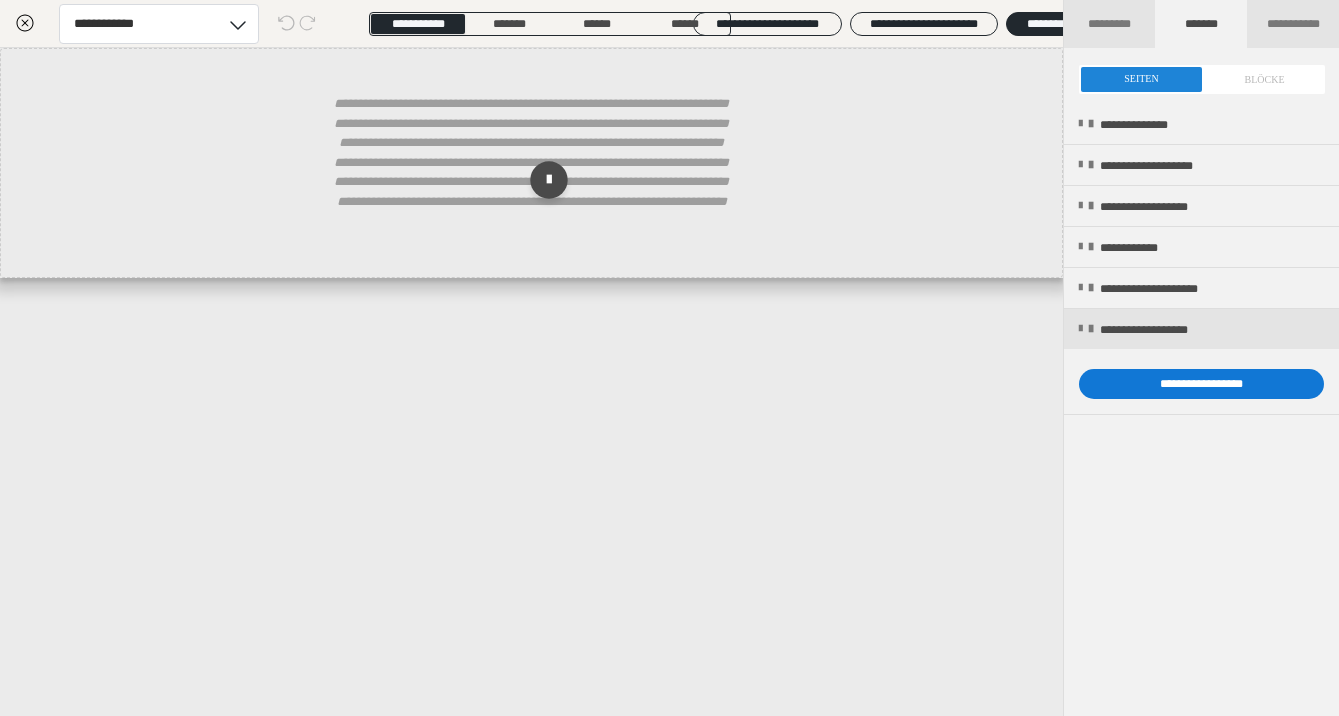 click on "**********" at bounding box center (1201, 384) 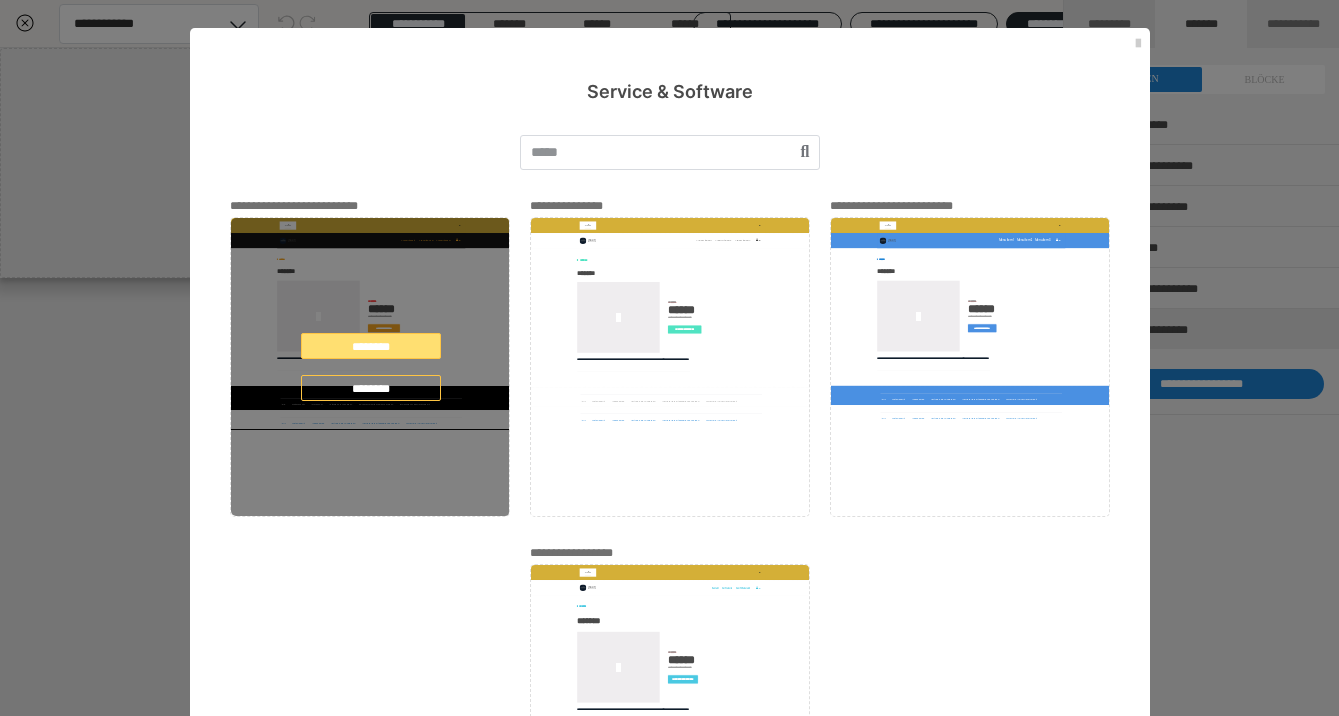 click on "********" at bounding box center (371, 346) 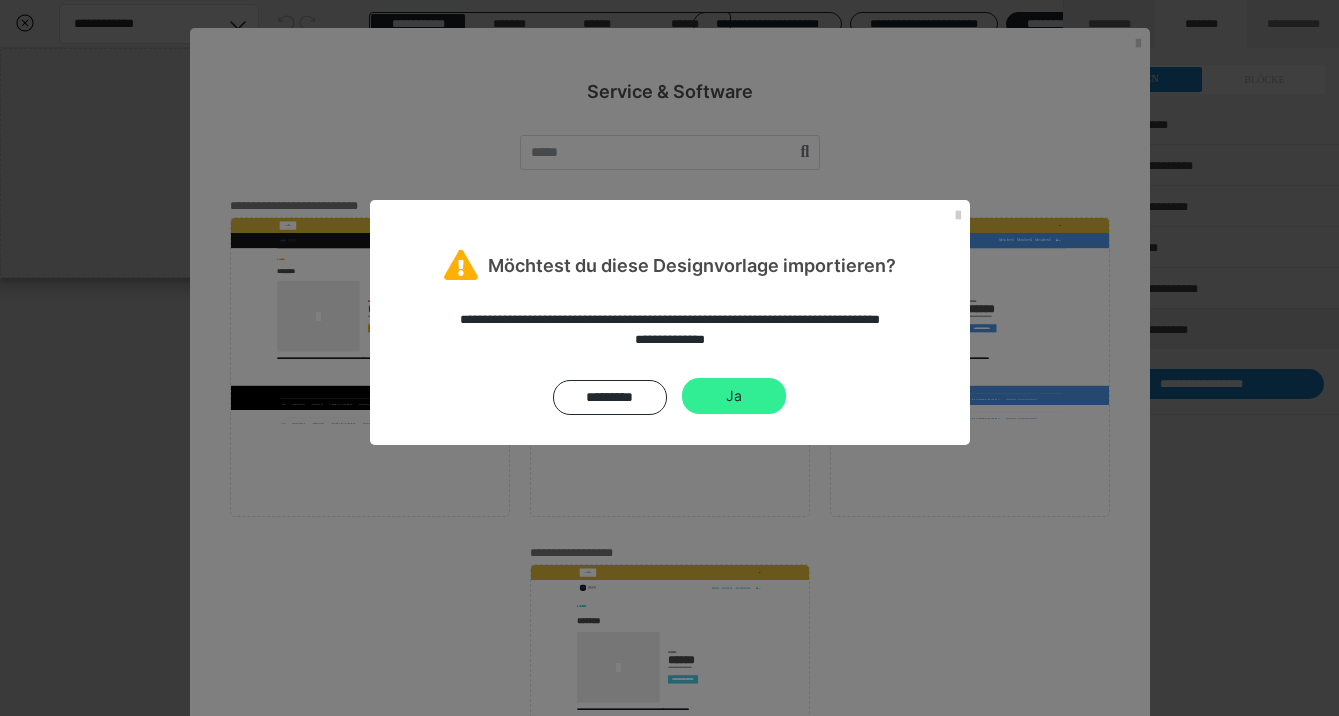 click on "Ja" at bounding box center [734, 396] 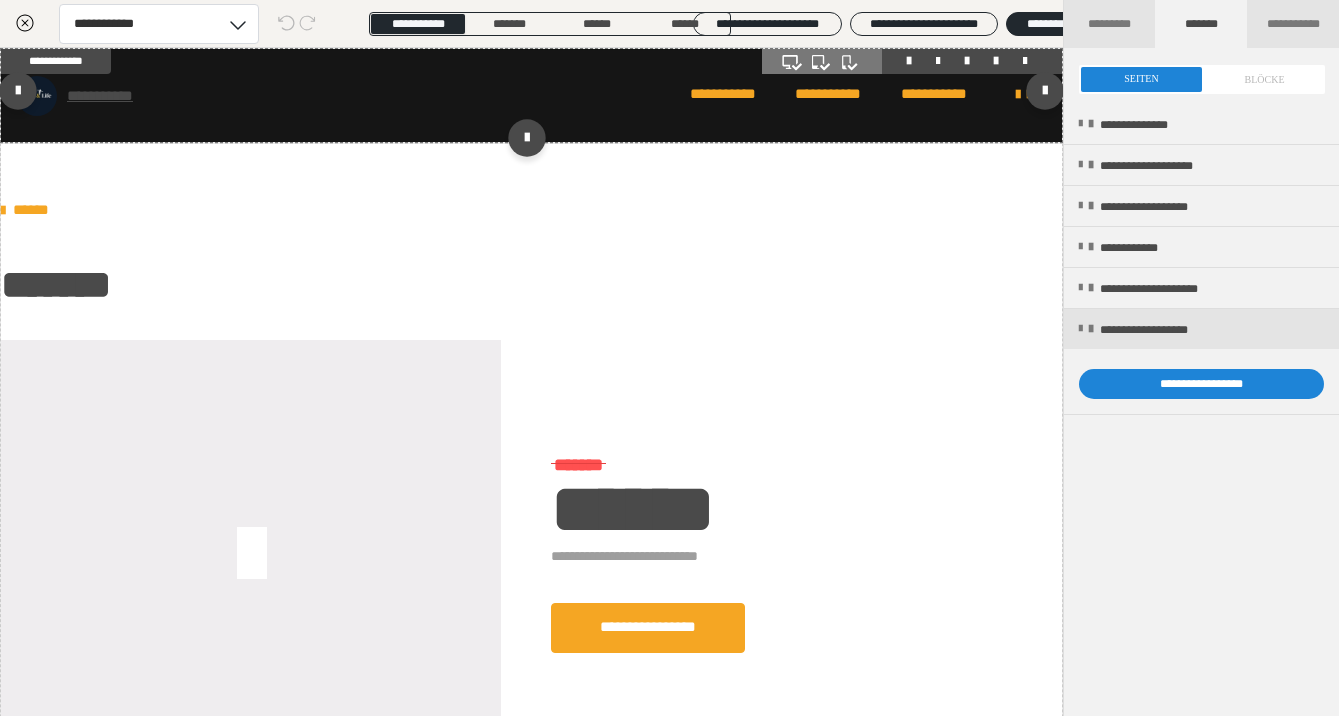 click on "**********" at bounding box center [531, 95] 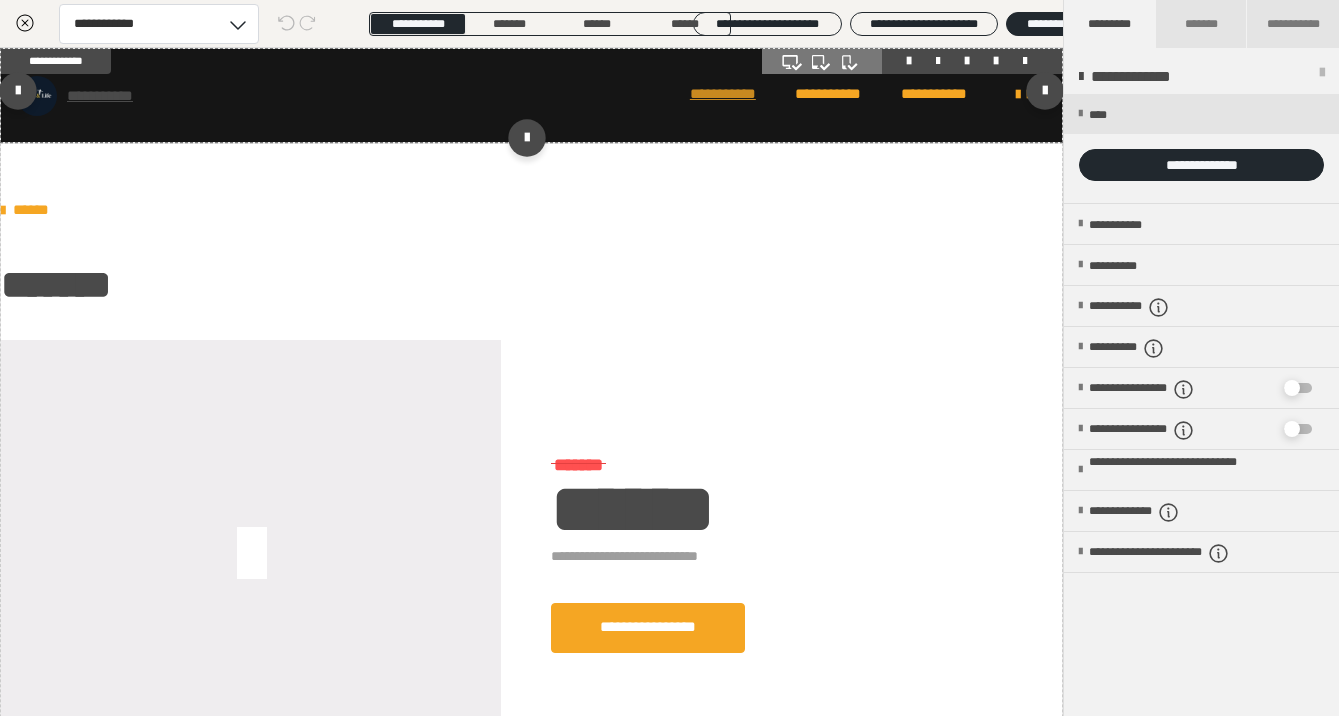 click on "**********" at bounding box center (732, 95) 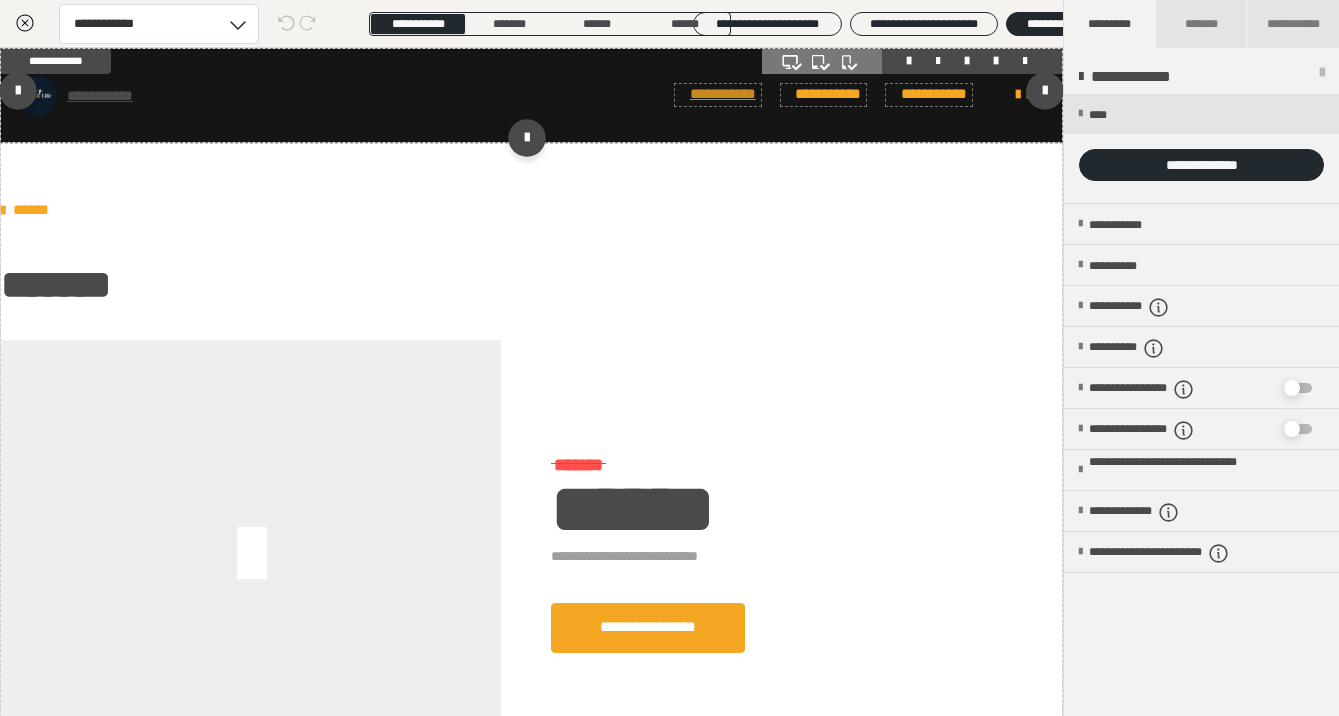 click on "**********" at bounding box center (732, 95) 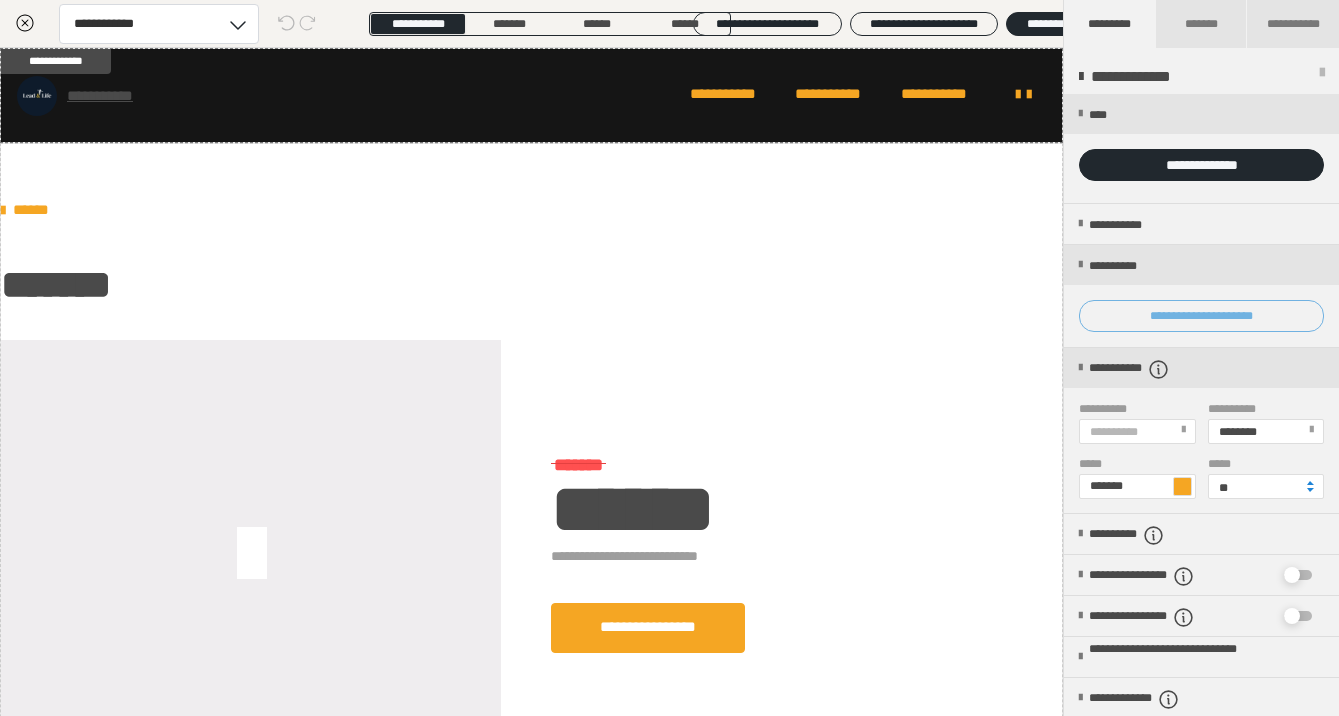 click on "**********" at bounding box center (1201, 316) 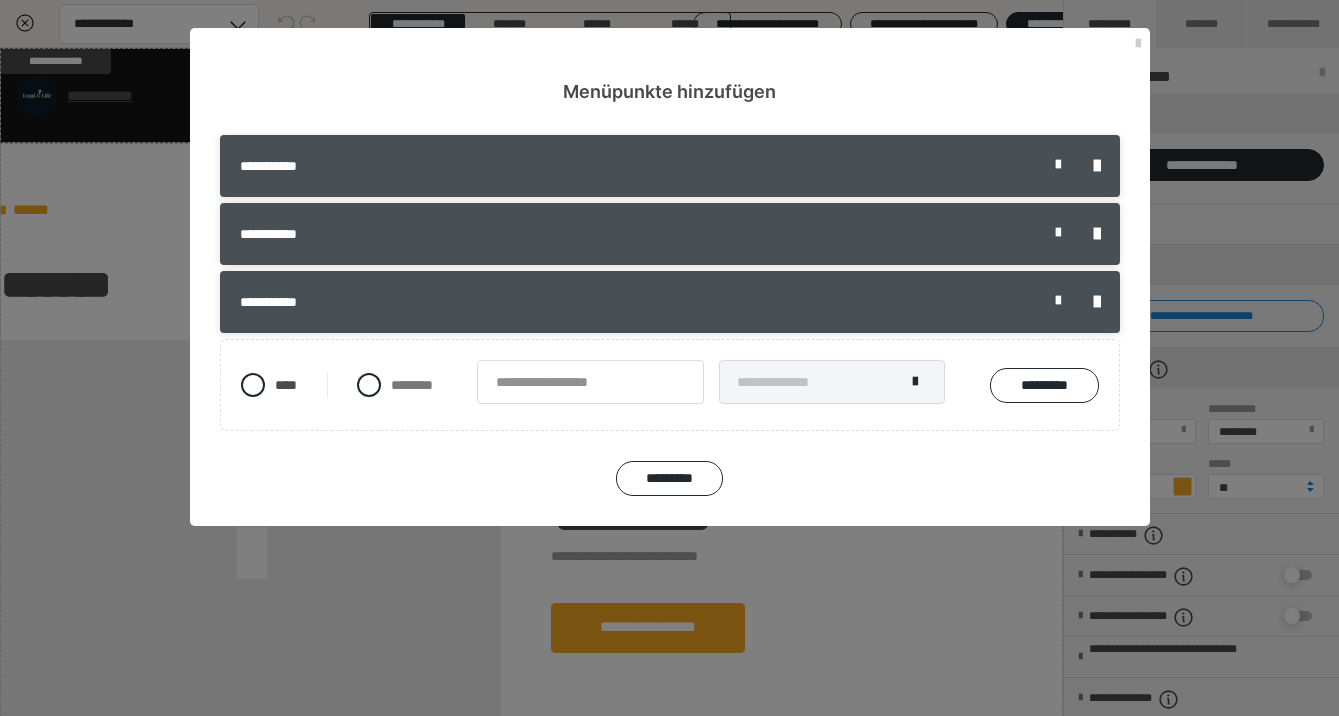 click on "**********" at bounding box center (659, 166) 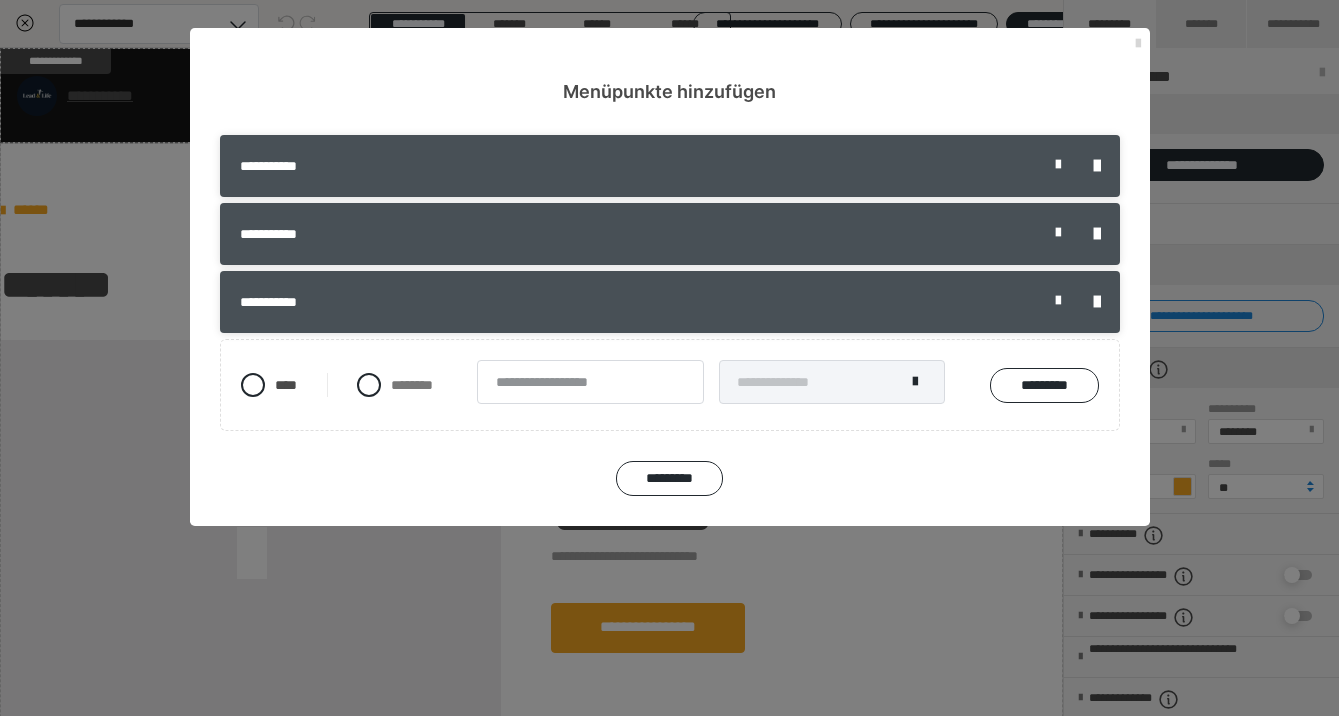 click at bounding box center [1138, 44] 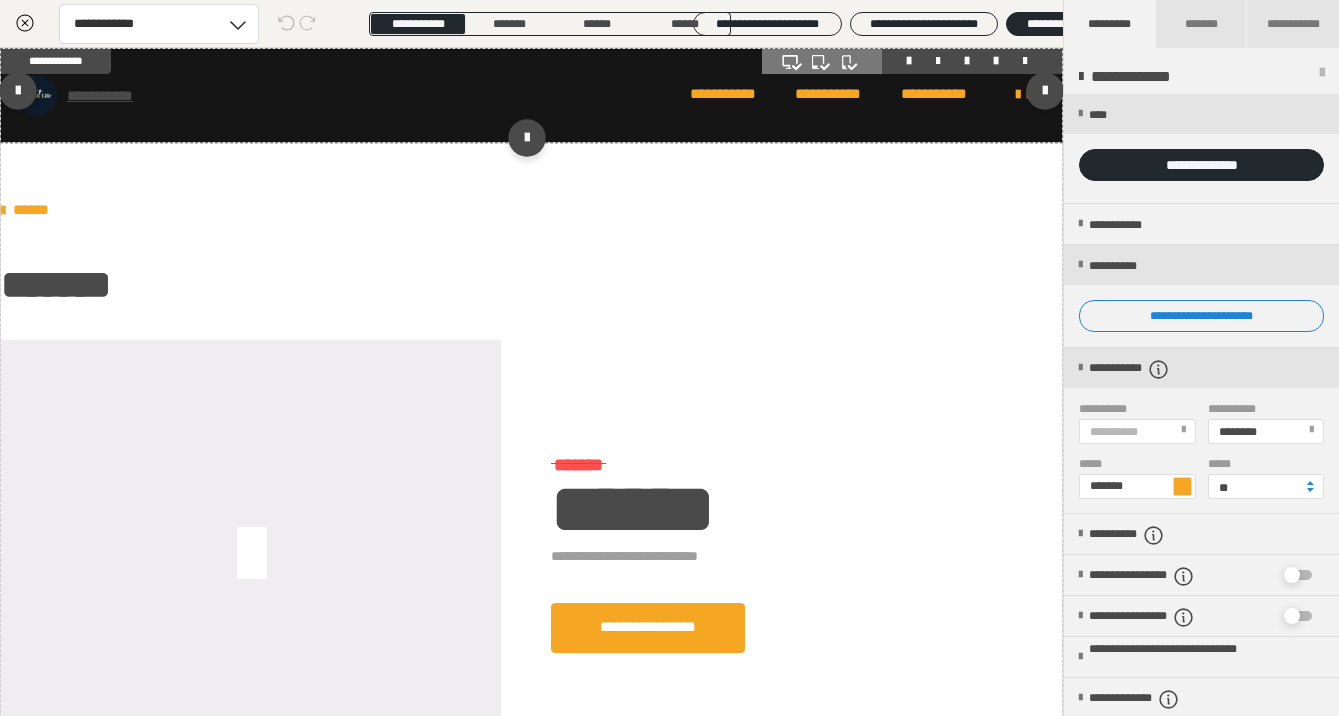 click on "**********" at bounding box center (531, 95) 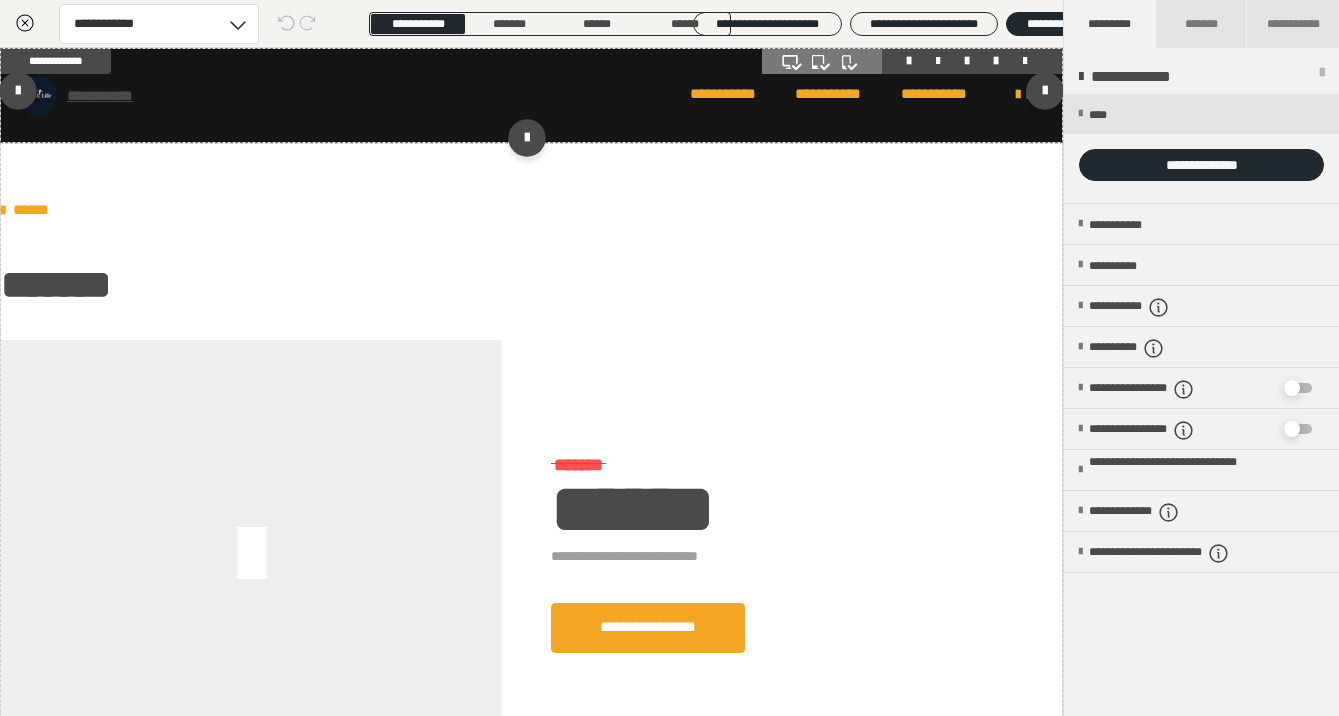 click on "**********" at bounding box center (531, 95) 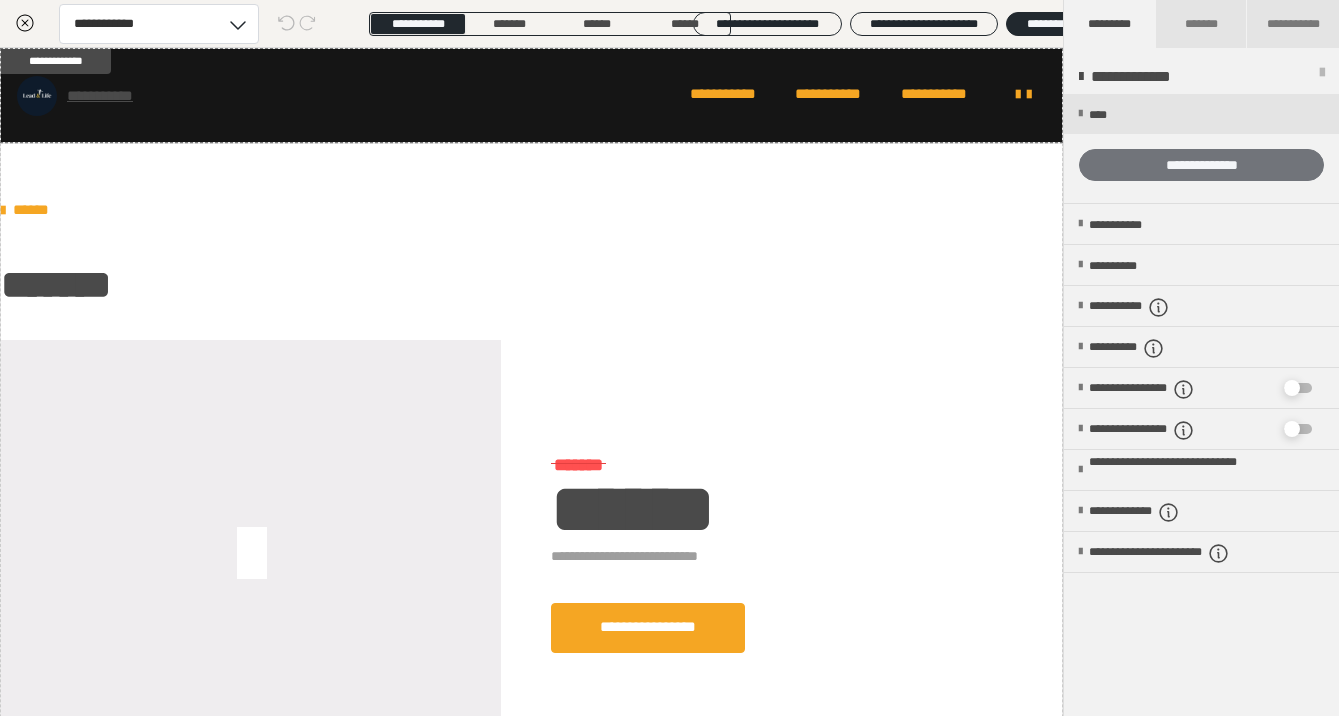 click on "**********" at bounding box center [1201, 165] 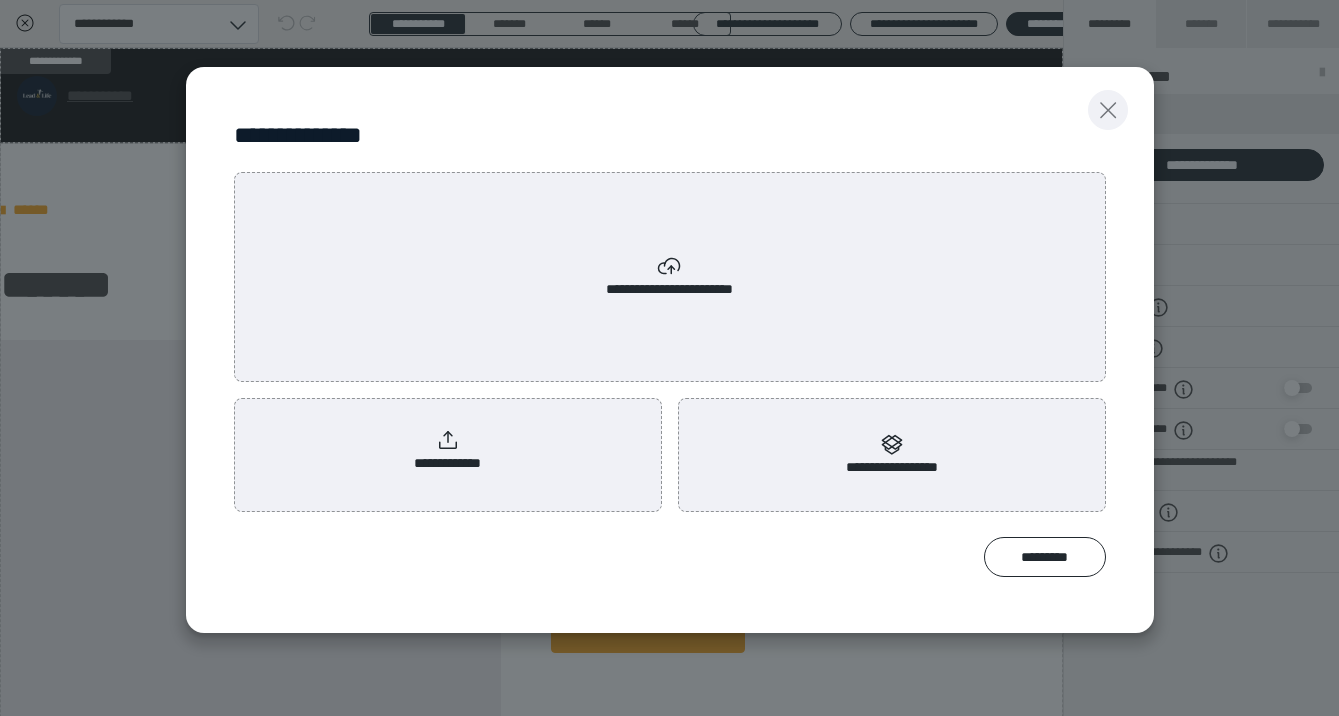 click 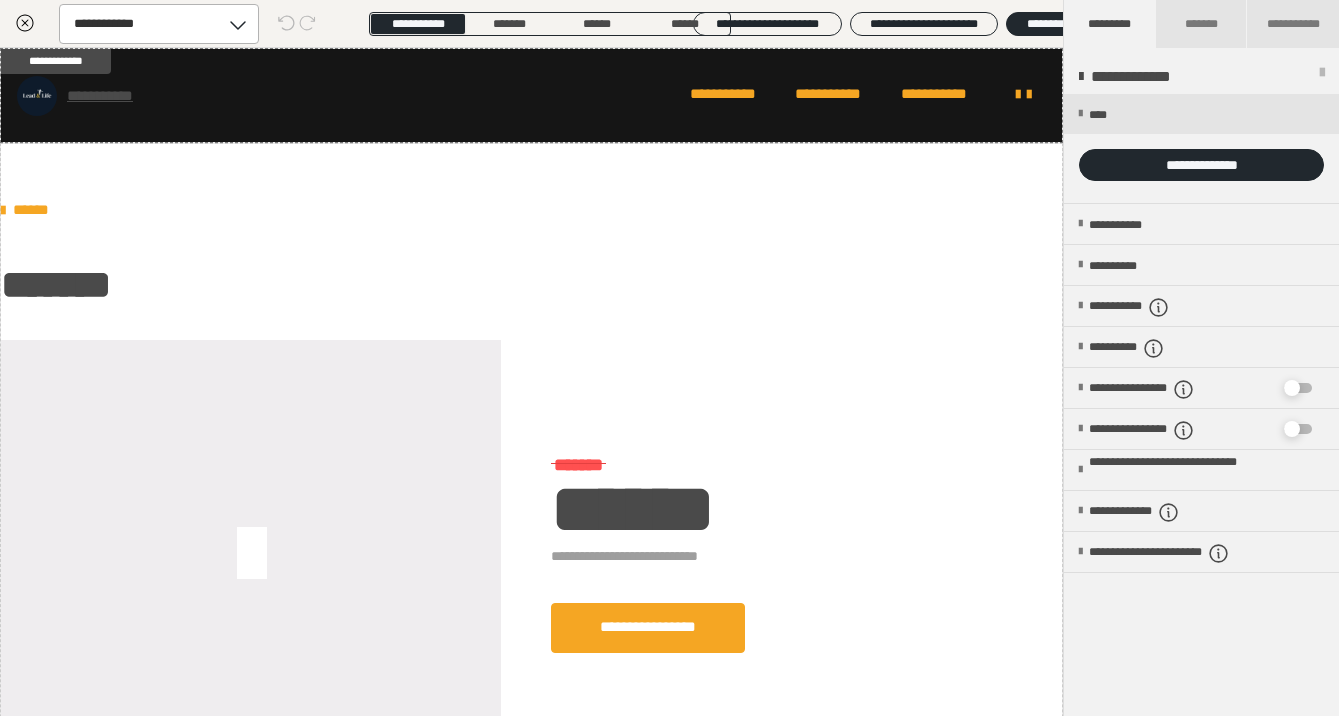 click on "**********" at bounding box center (140, 24) 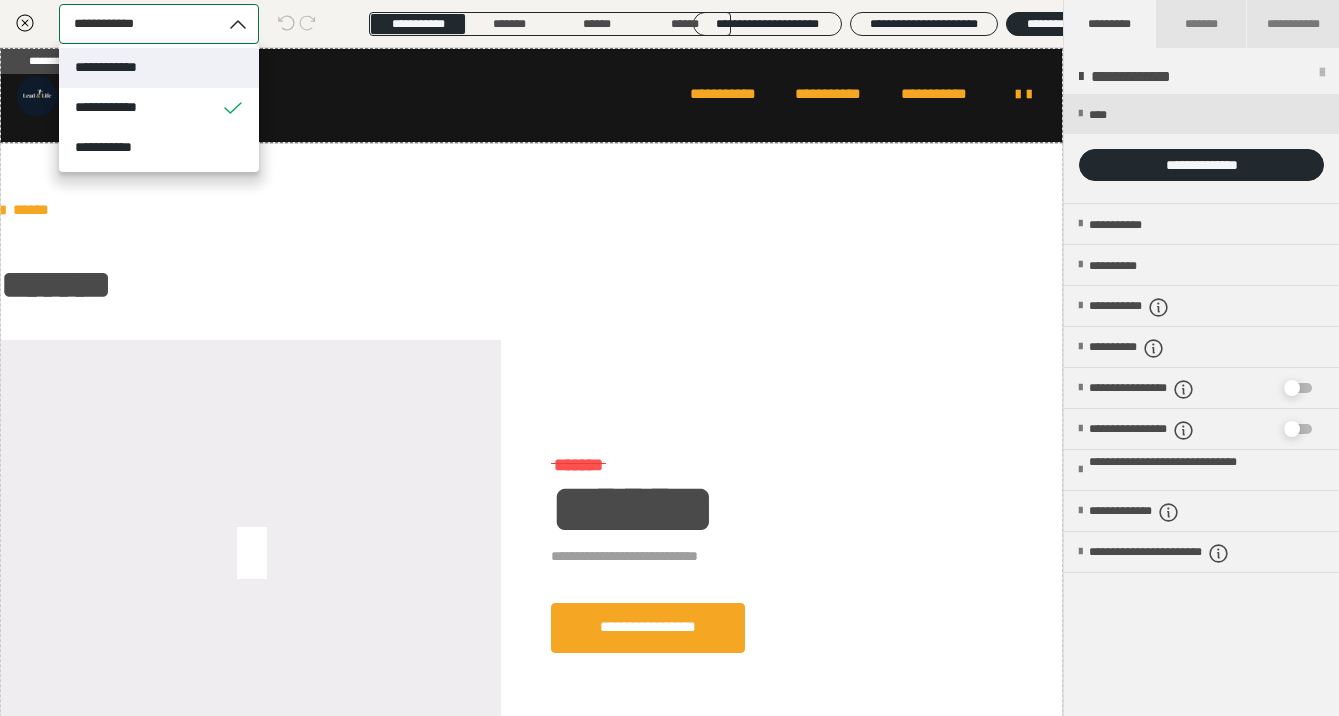 click on "**********" at bounding box center (120, 67) 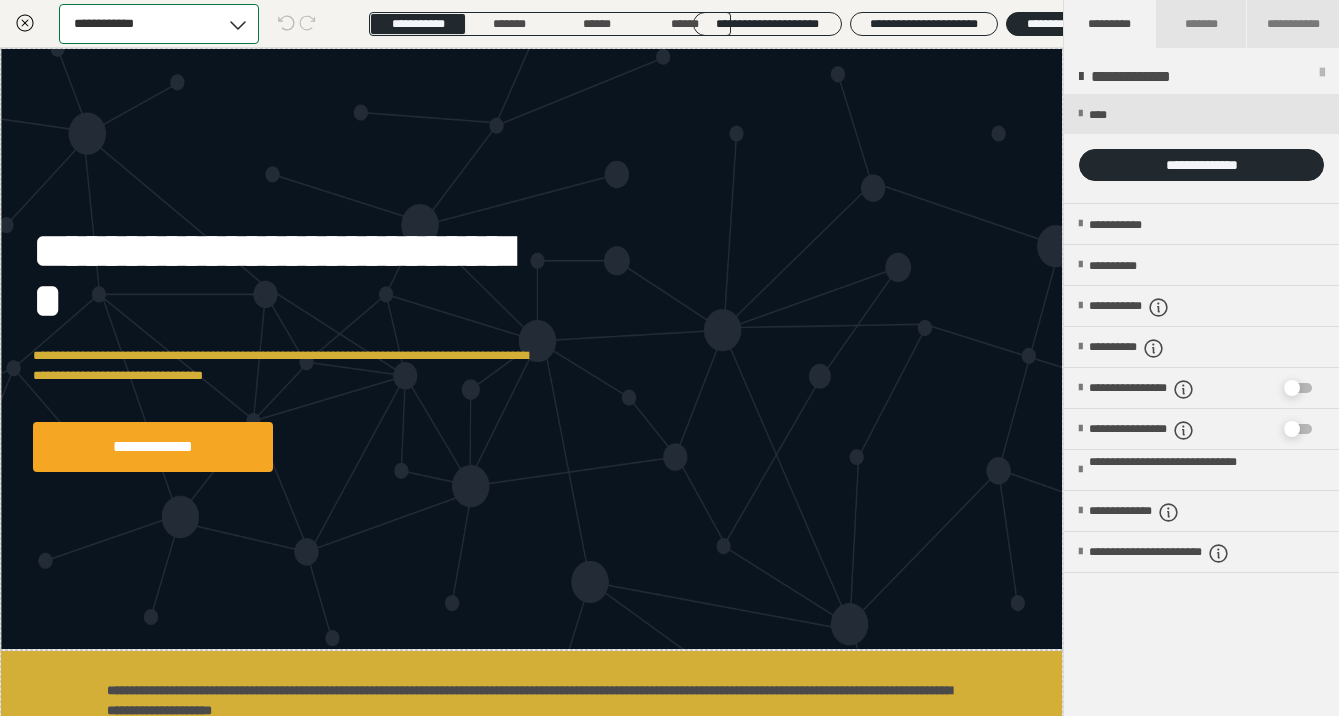 click on "**********" at bounding box center (115, 23) 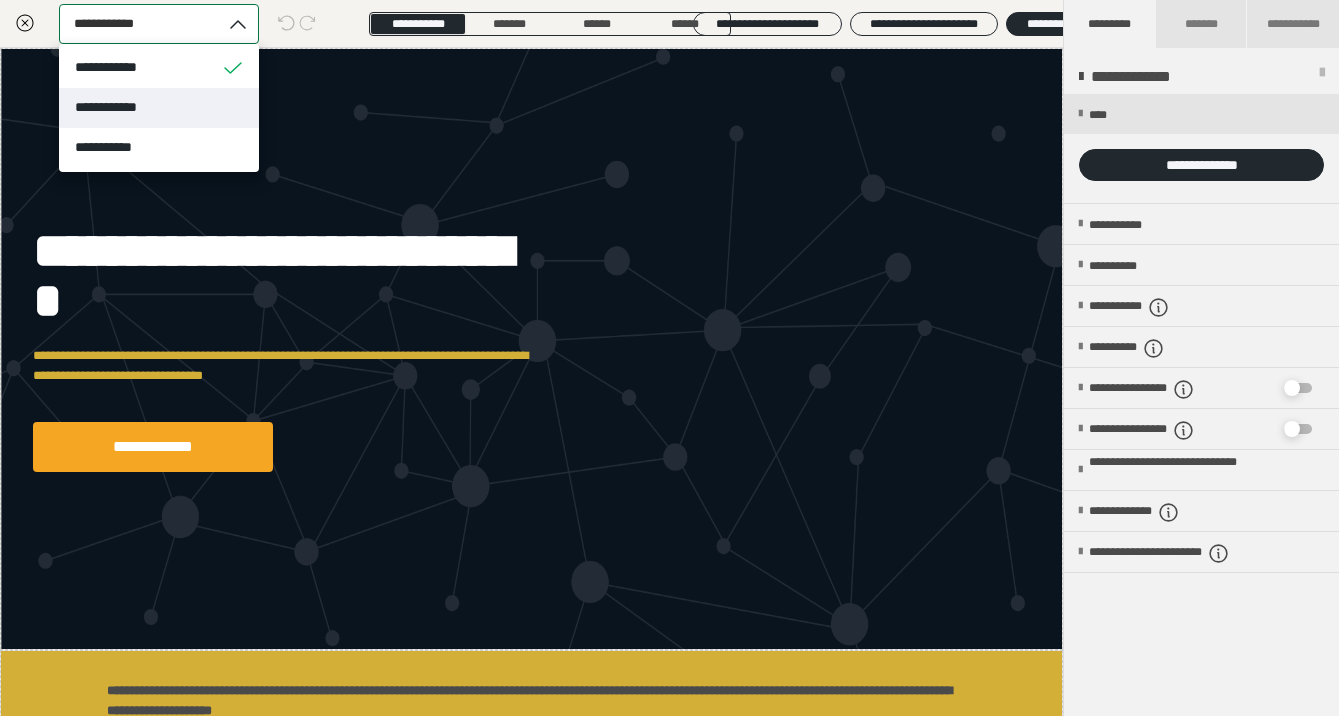 click on "**********" at bounding box center [159, 108] 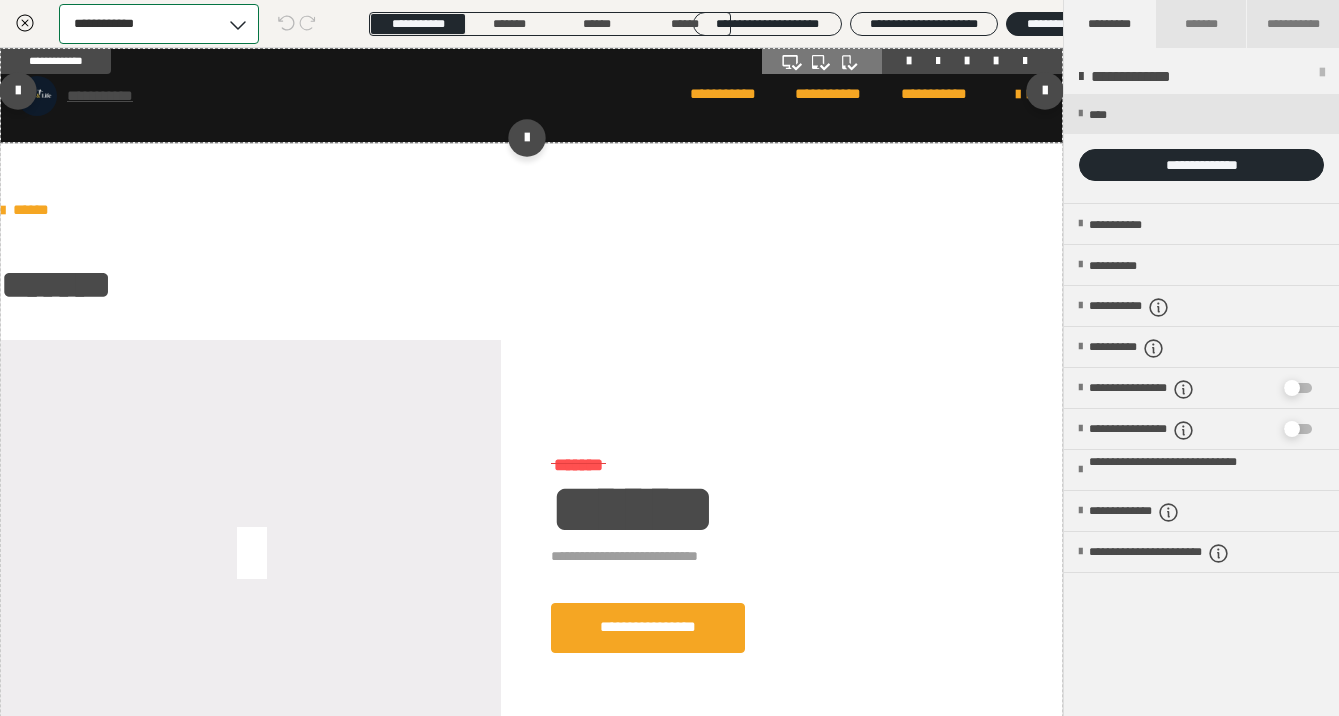 click on "**********" at bounding box center (531, 95) 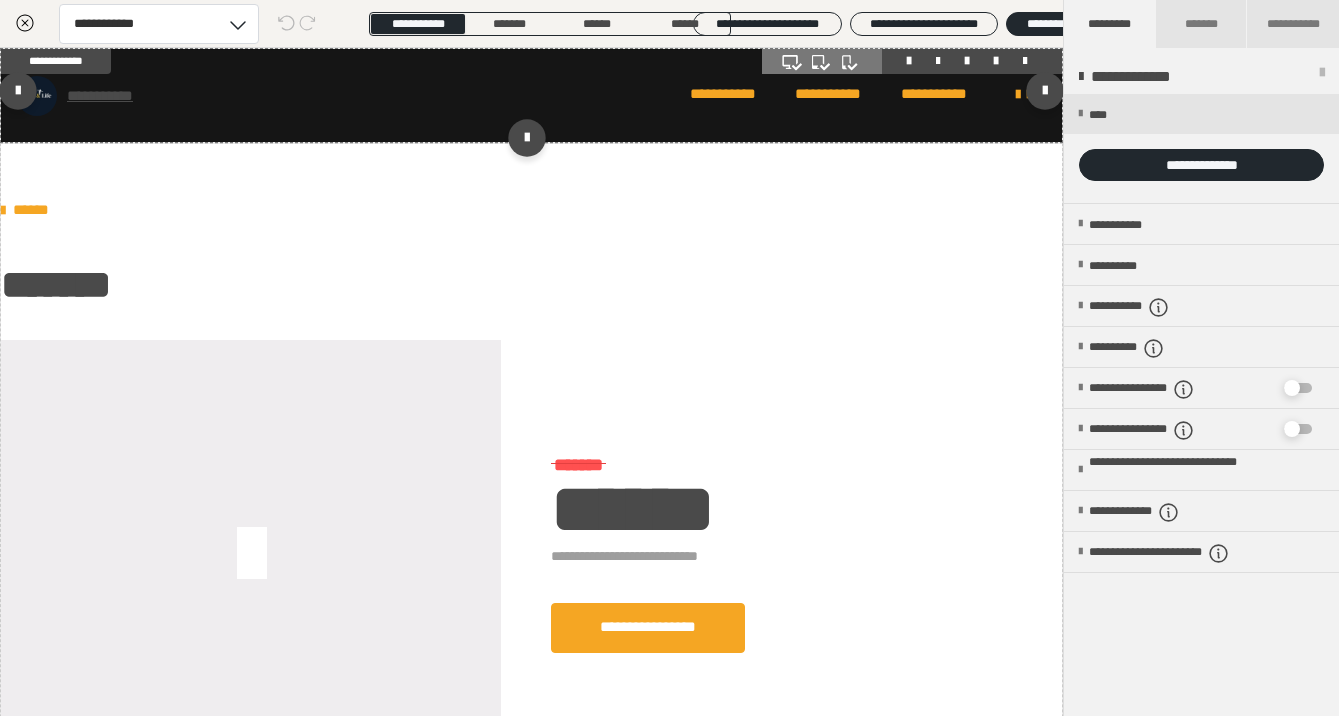 click on "**********" at bounding box center [531, 95] 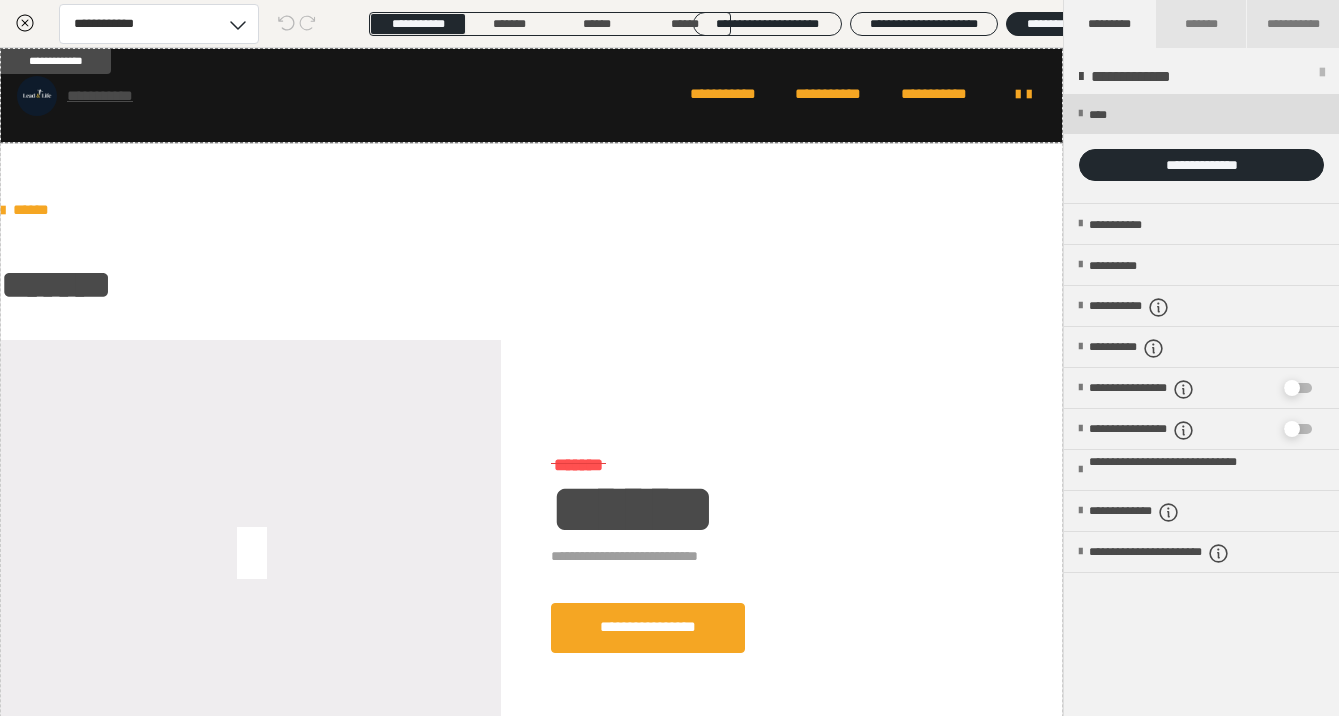 click at bounding box center (1080, 114) 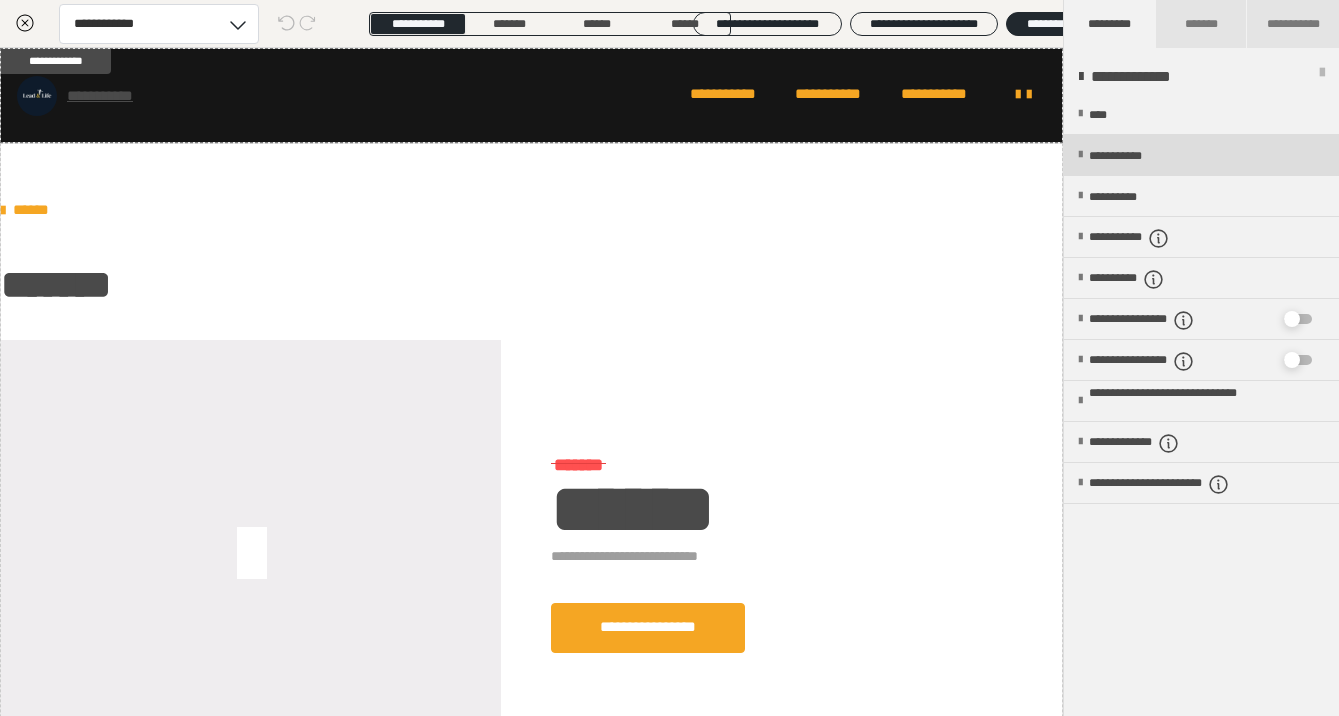 click at bounding box center [1080, 155] 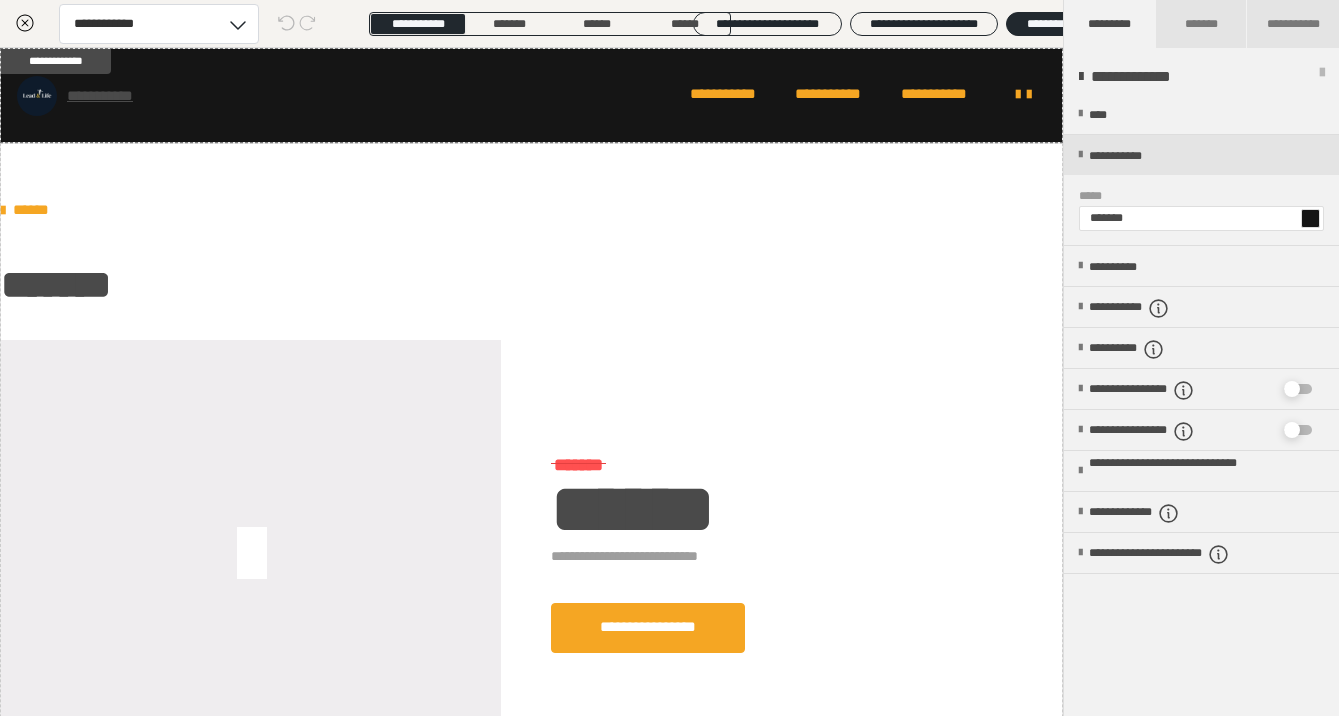 click at bounding box center [1310, 218] 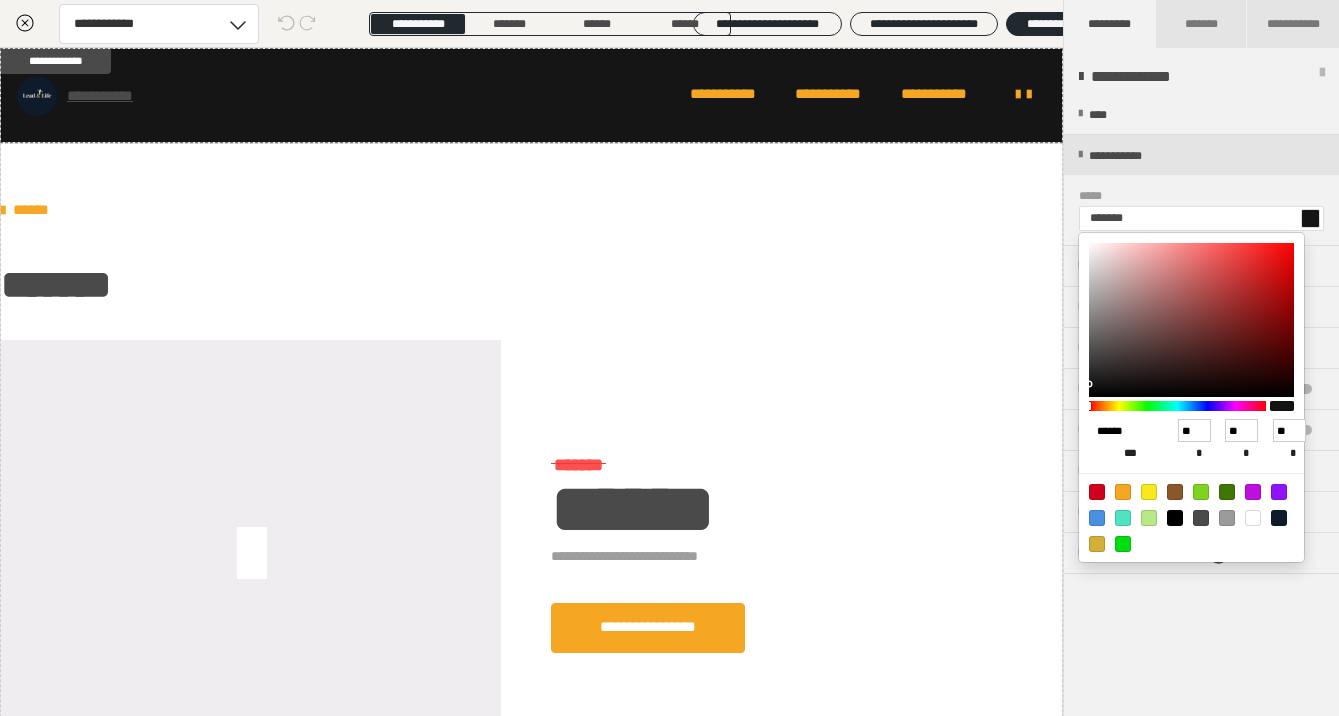 click on "******" at bounding box center [1122, 431] 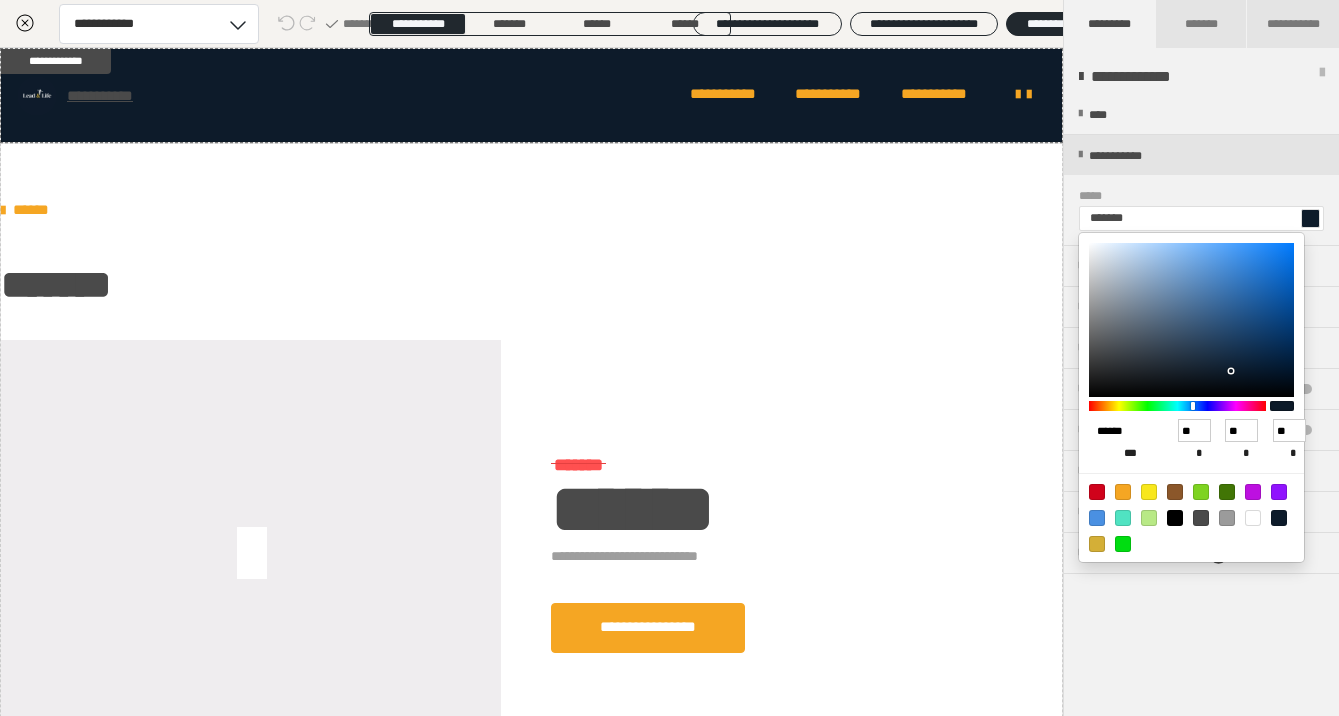 type on "******" 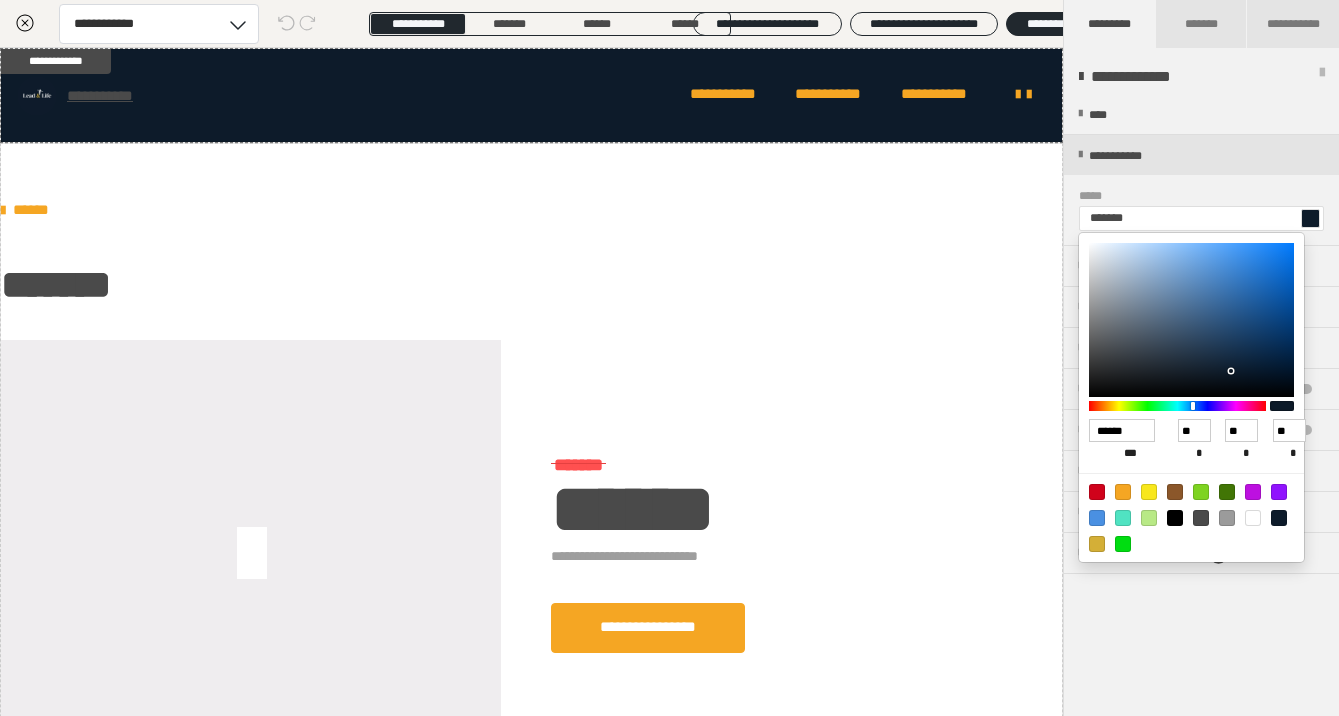 click at bounding box center (669, 358) 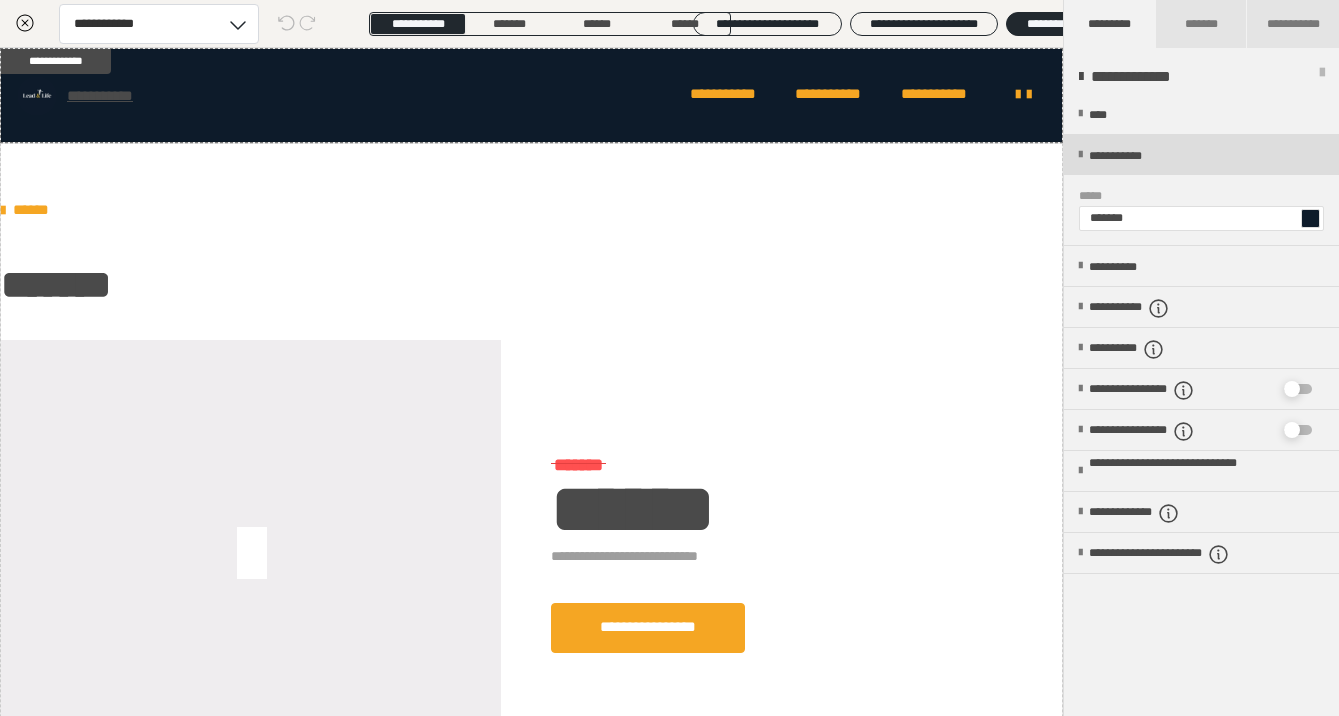 click at bounding box center (1080, 155) 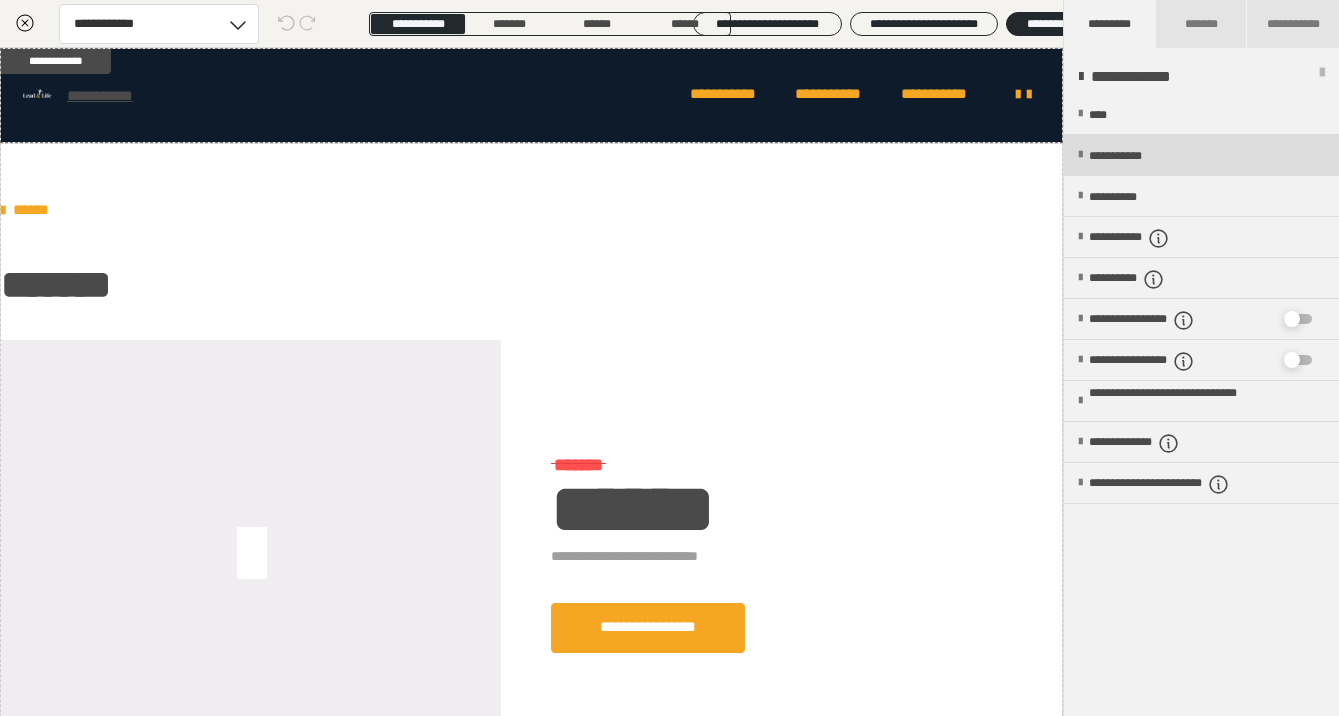 click at bounding box center (1080, 155) 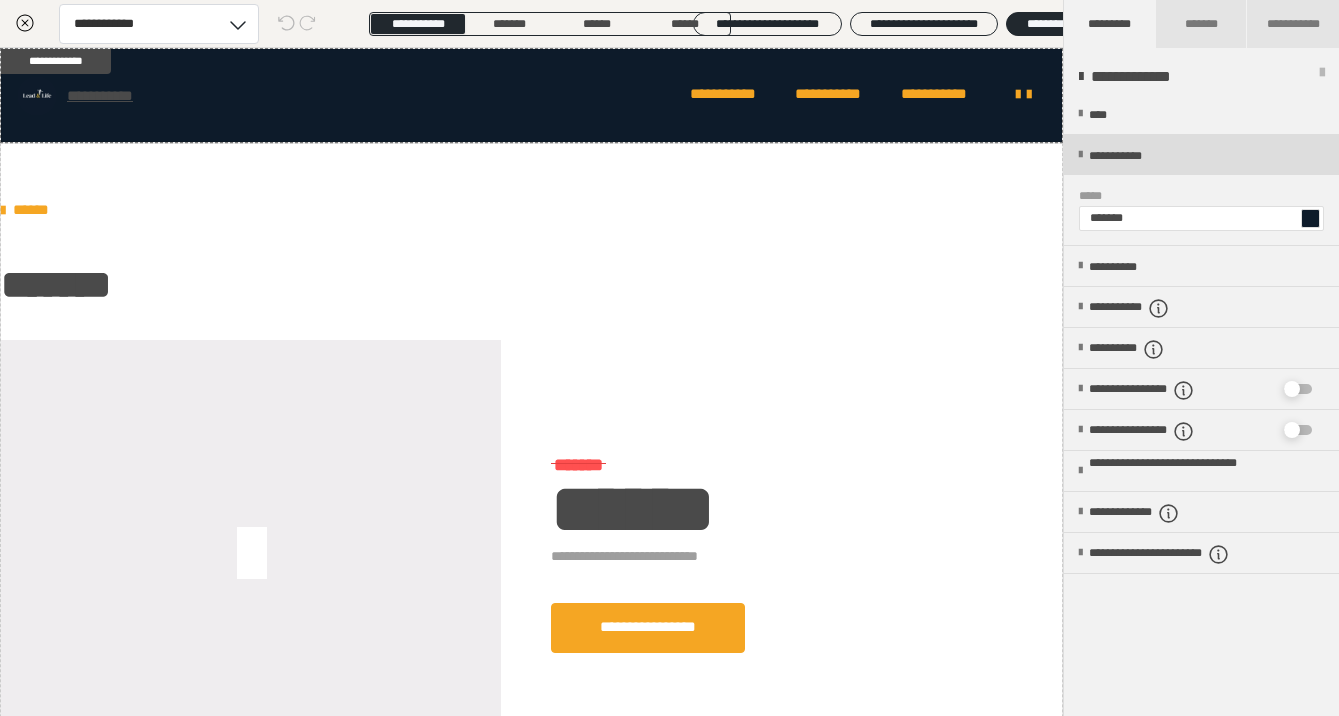 click at bounding box center (1080, 155) 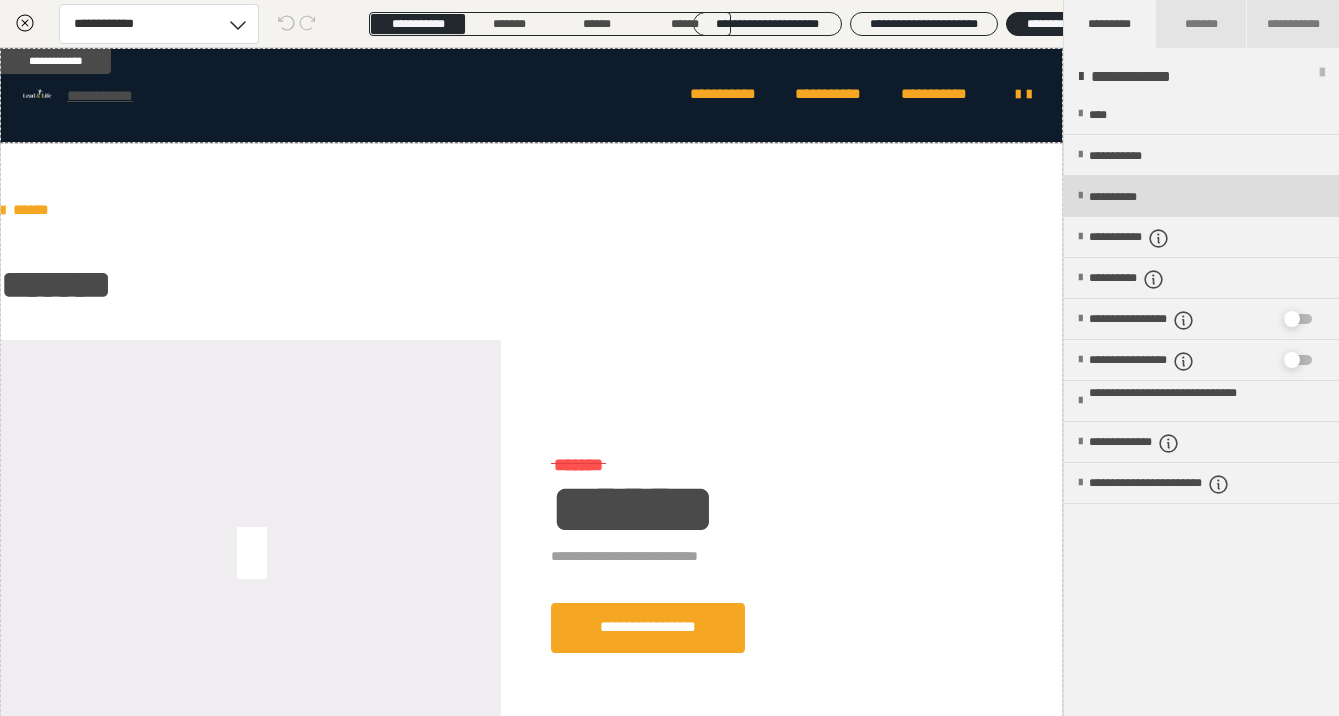 click at bounding box center [1080, 196] 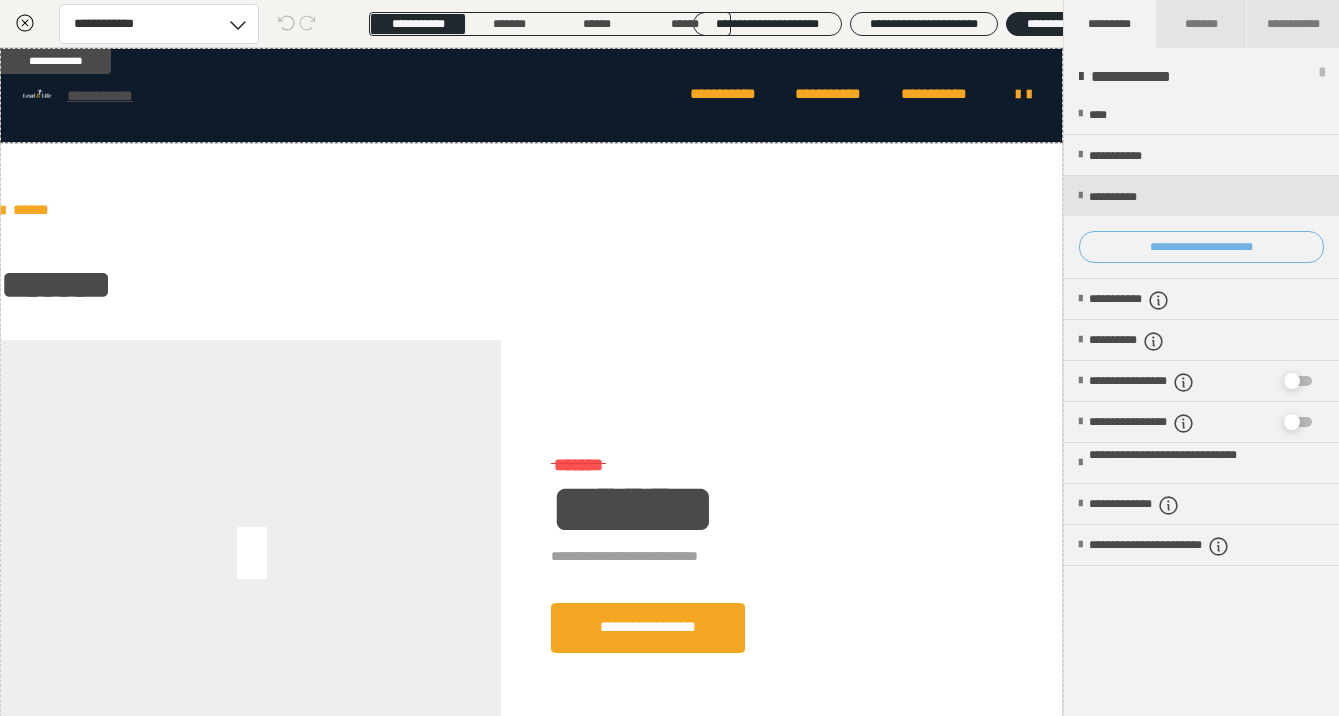 click on "**********" at bounding box center (1201, 247) 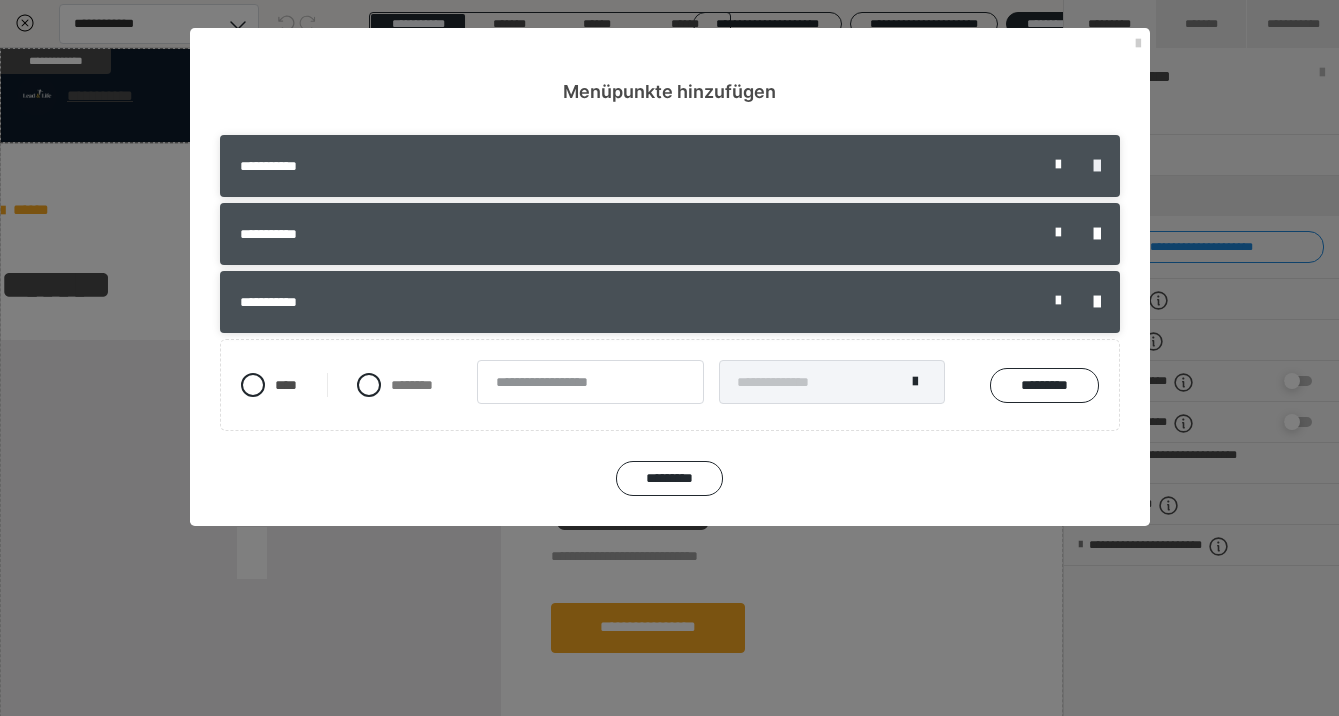 click at bounding box center (1097, 166) 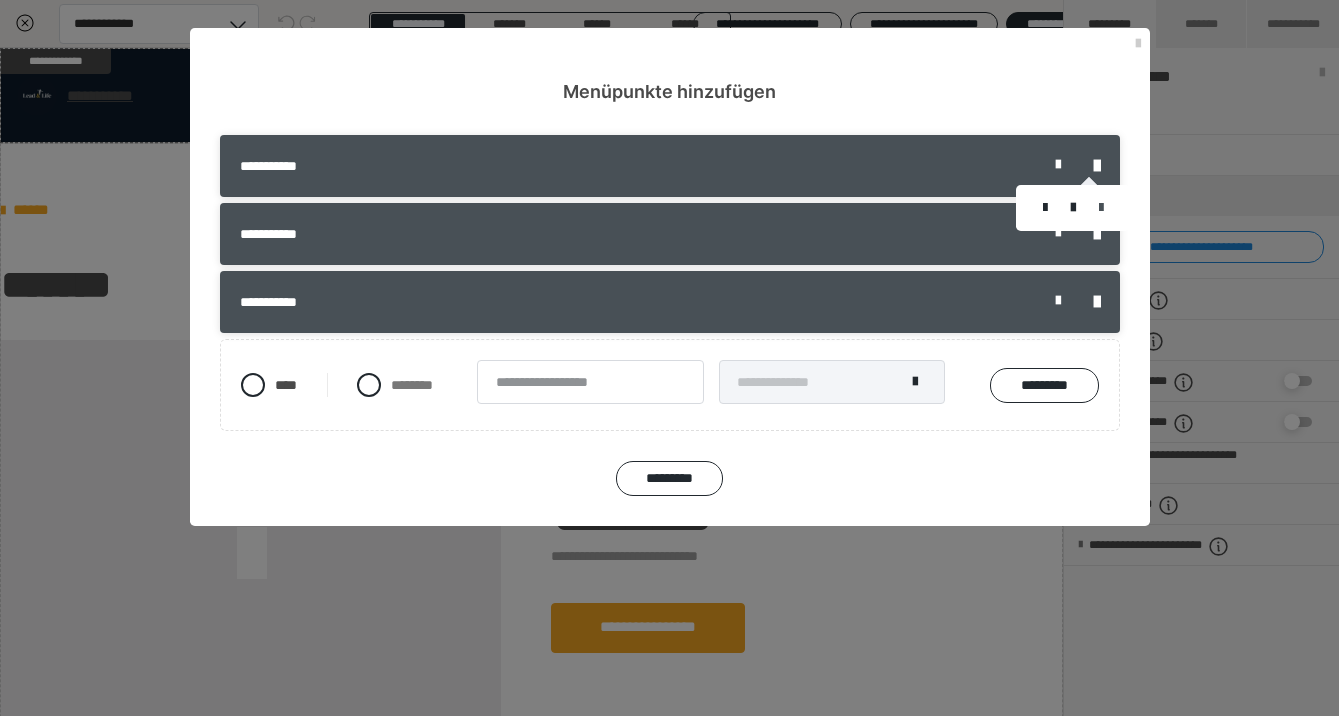 click at bounding box center [1101, 208] 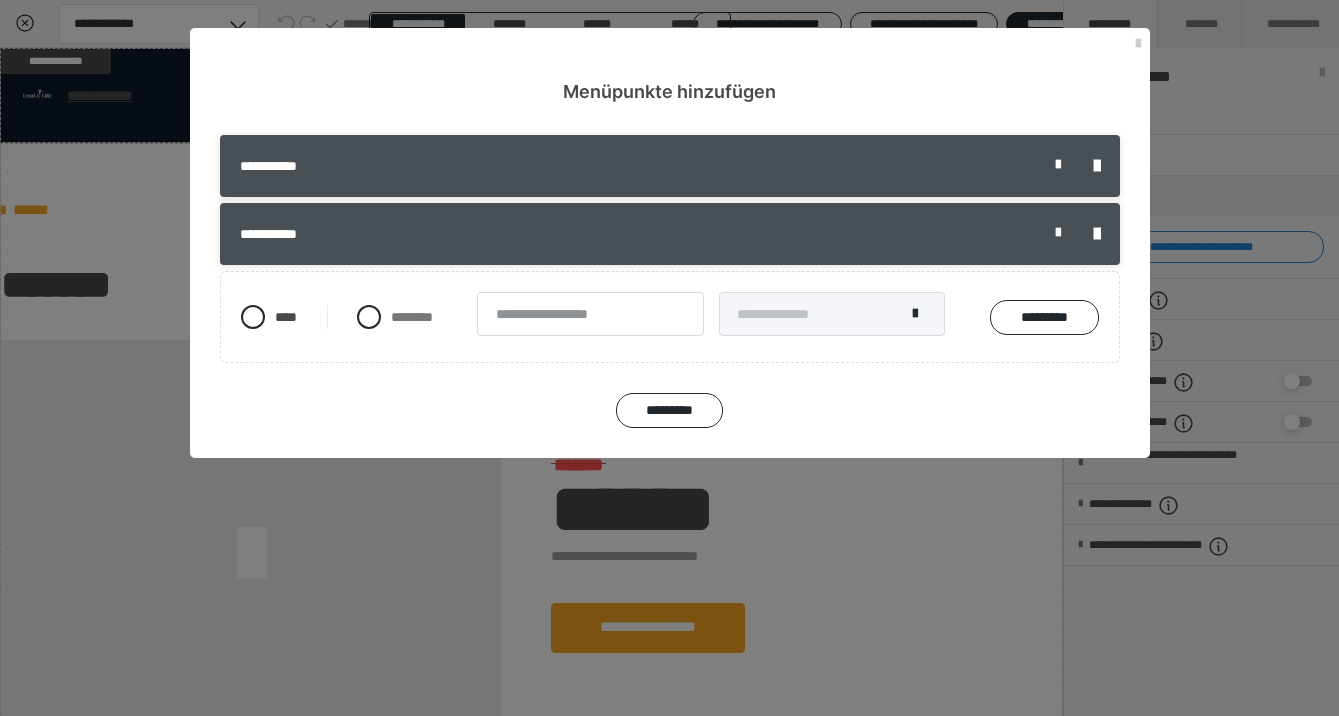 click on "**********" at bounding box center [670, 234] 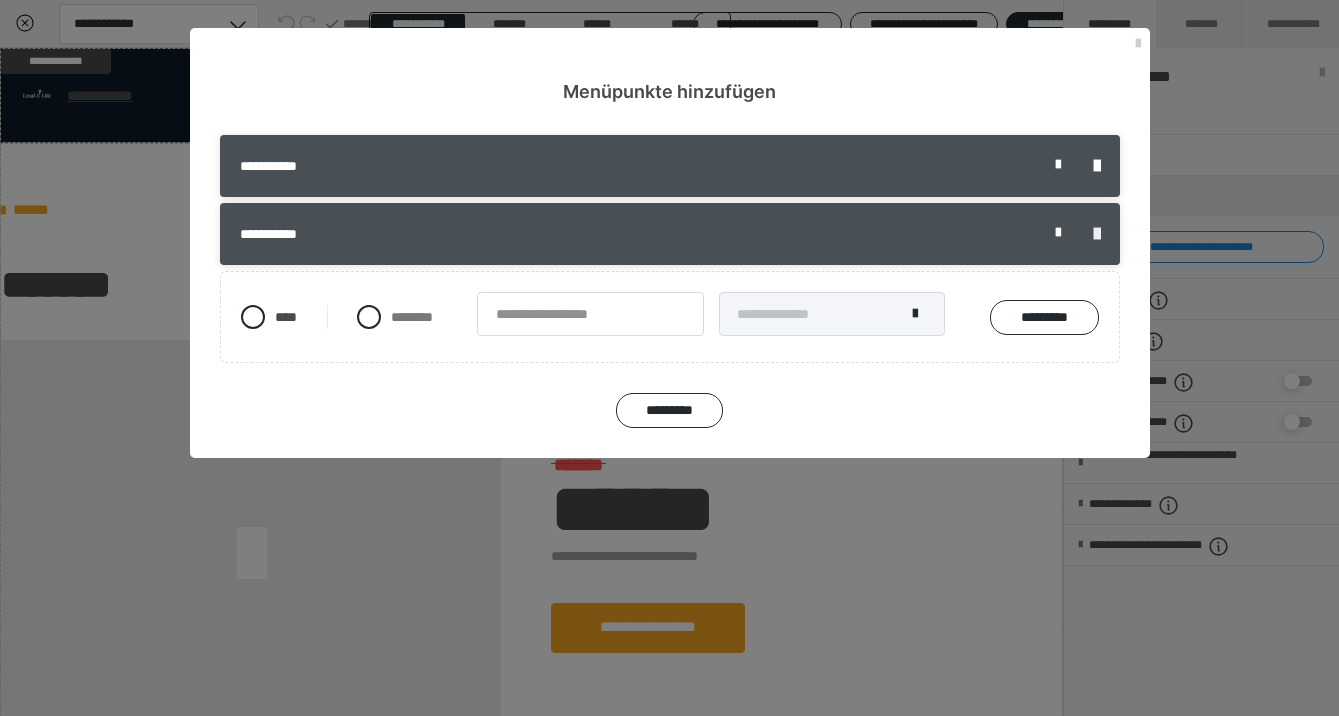 click at bounding box center [1097, 234] 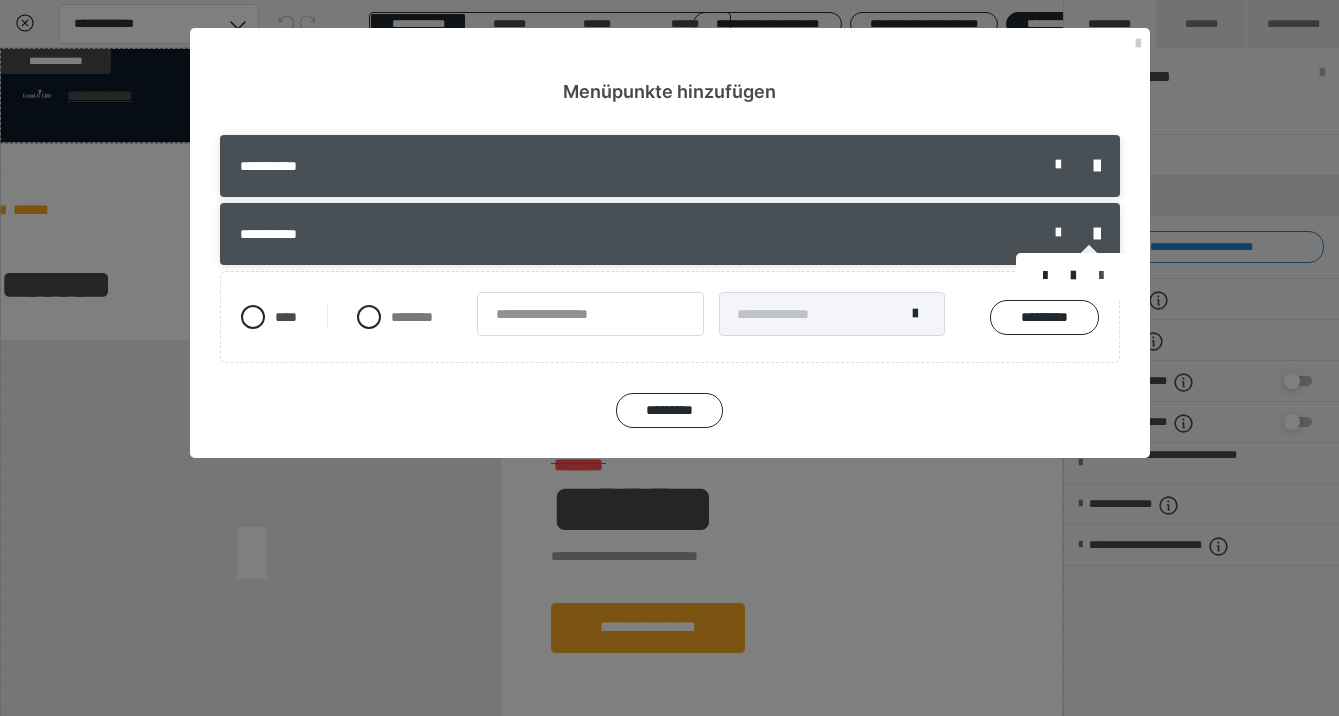click at bounding box center (1101, 276) 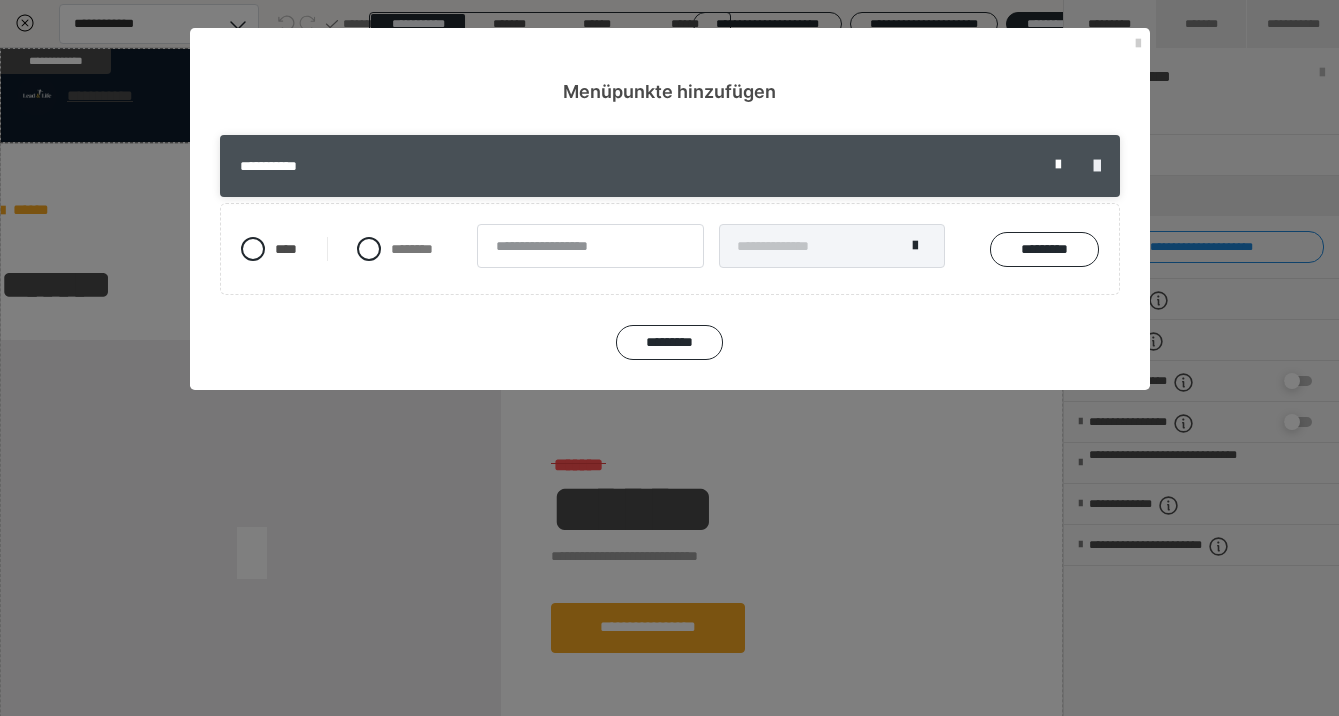 click at bounding box center (1097, 166) 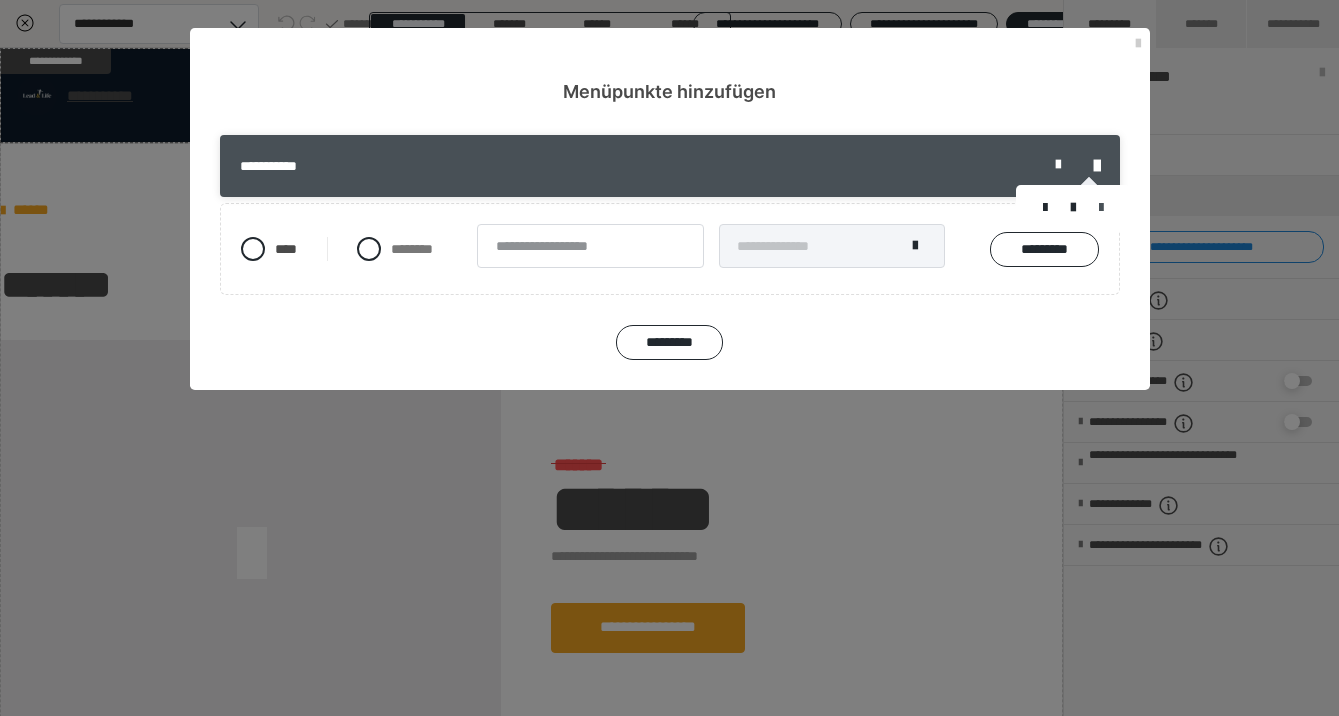click at bounding box center (1101, 208) 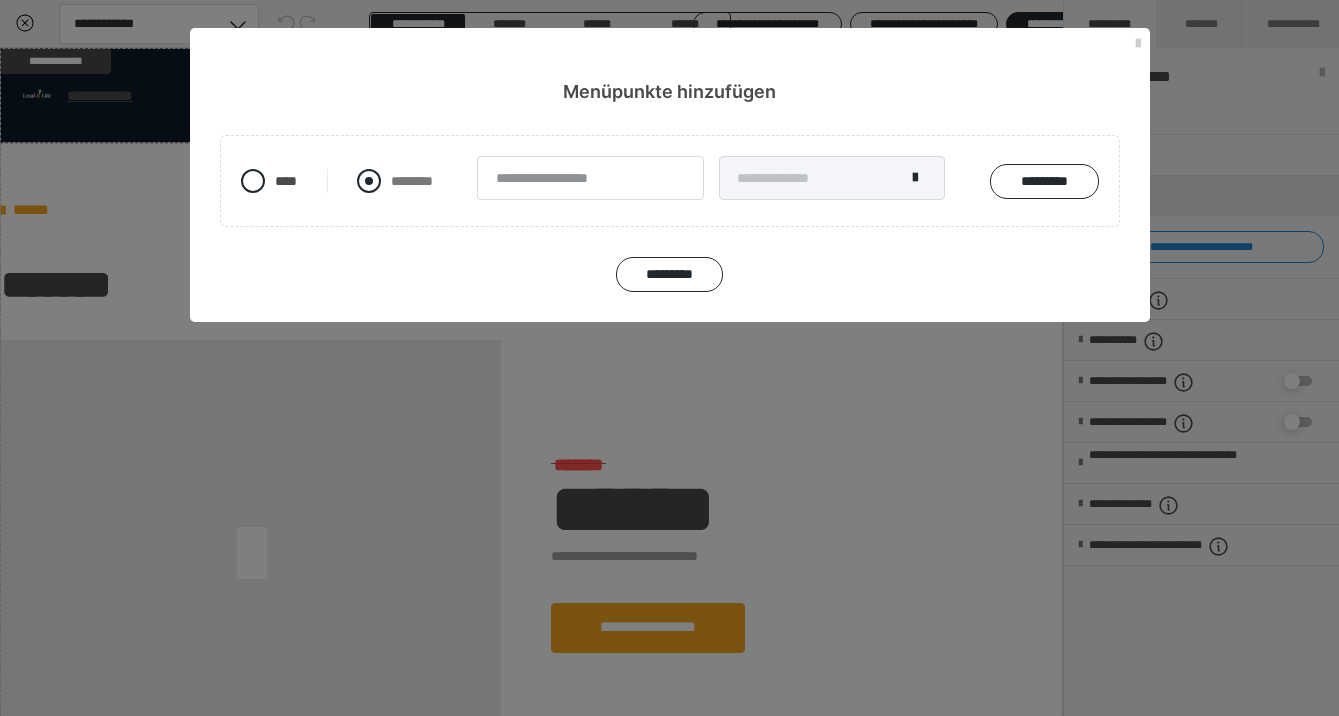 click at bounding box center [369, 181] 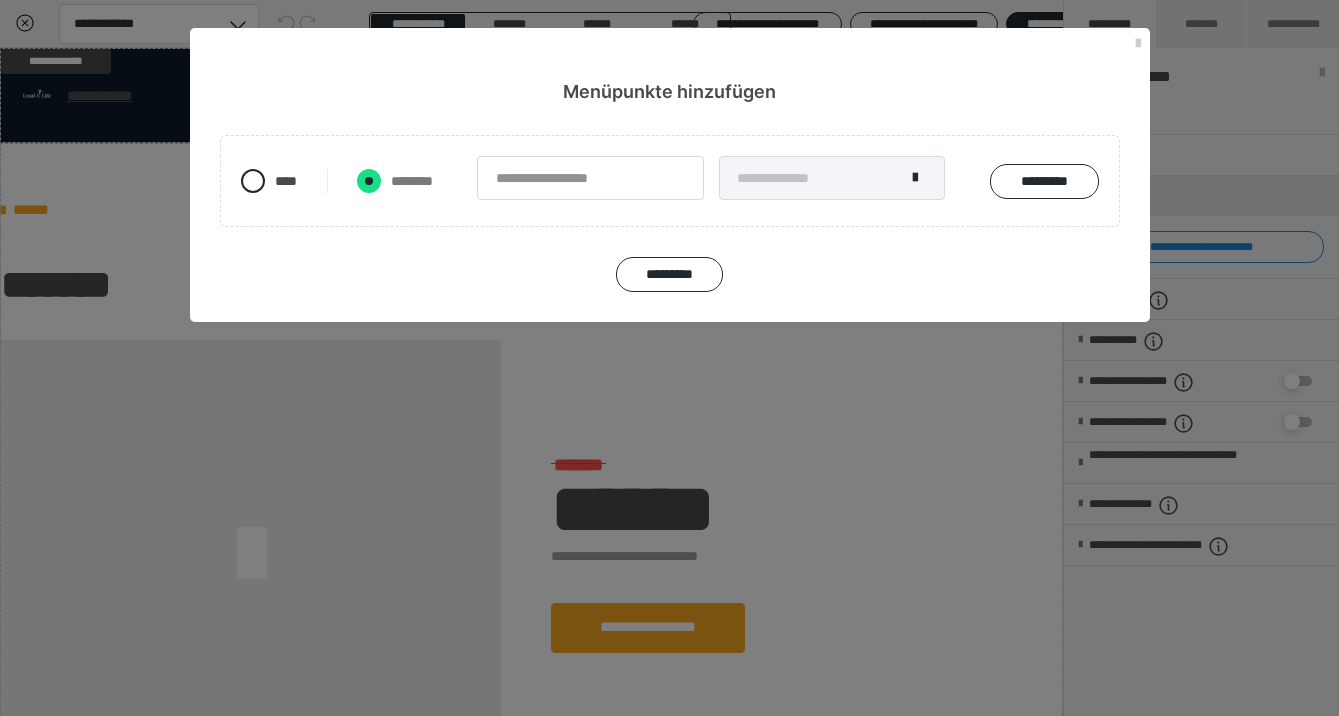 radio on "****" 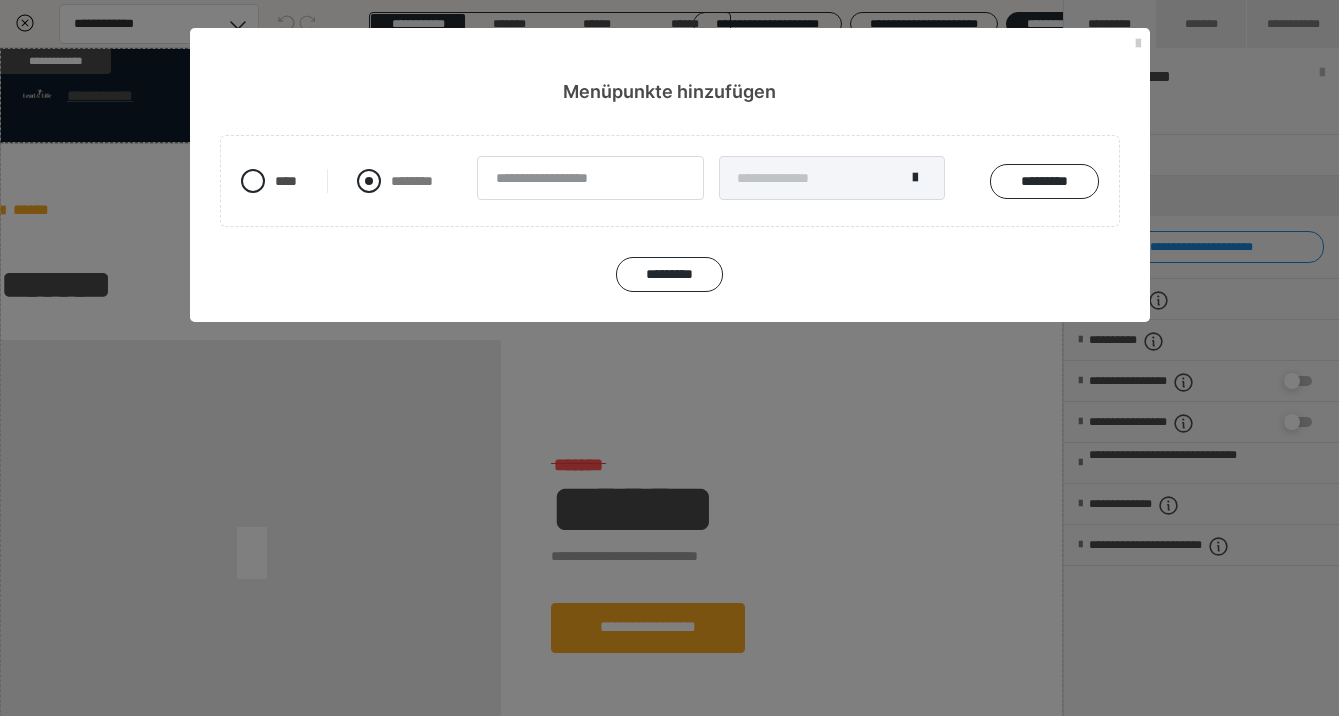 radio on "*****" 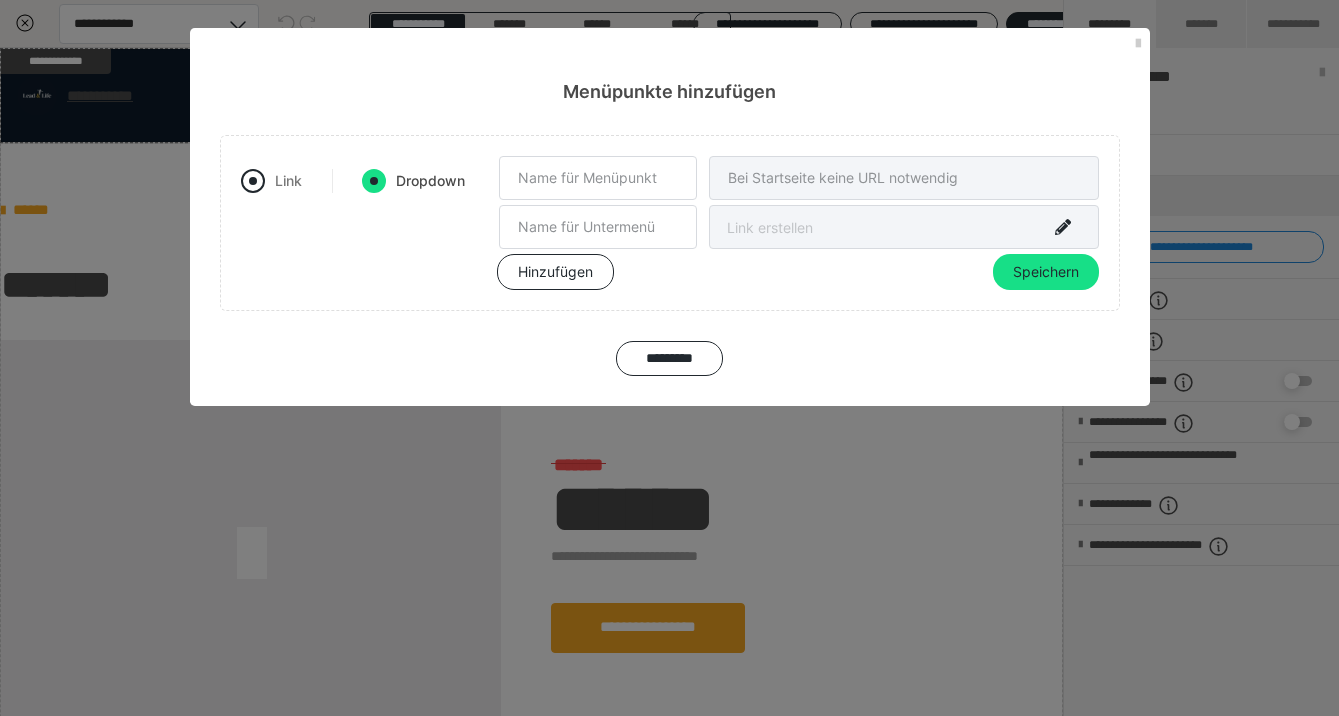 click at bounding box center [253, 181] 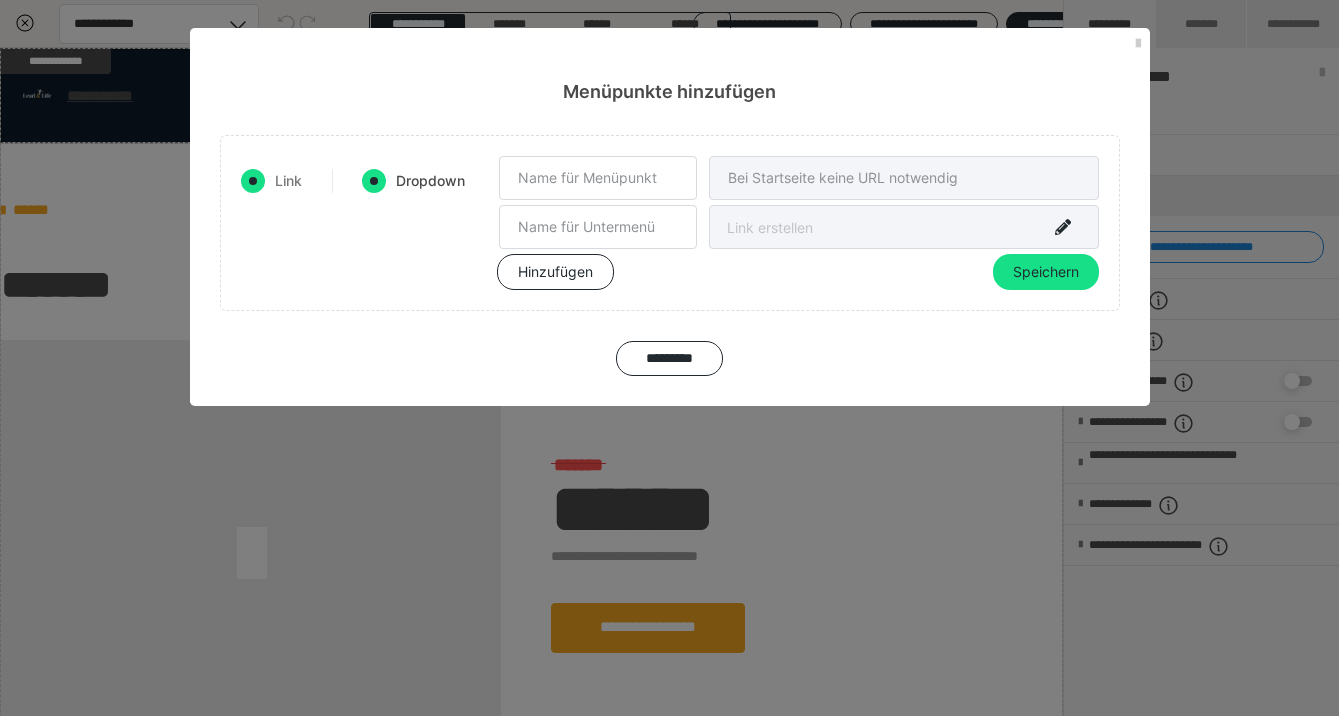 radio on "false" 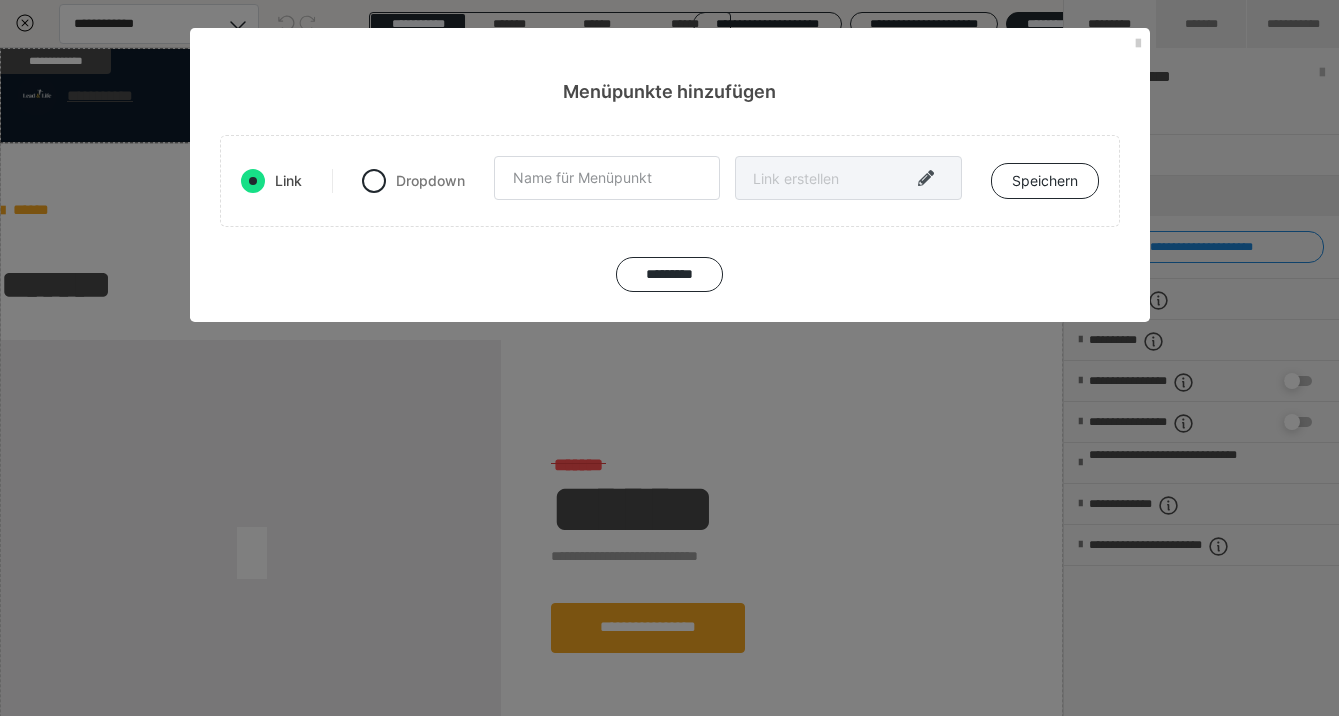 click at bounding box center (926, 178) 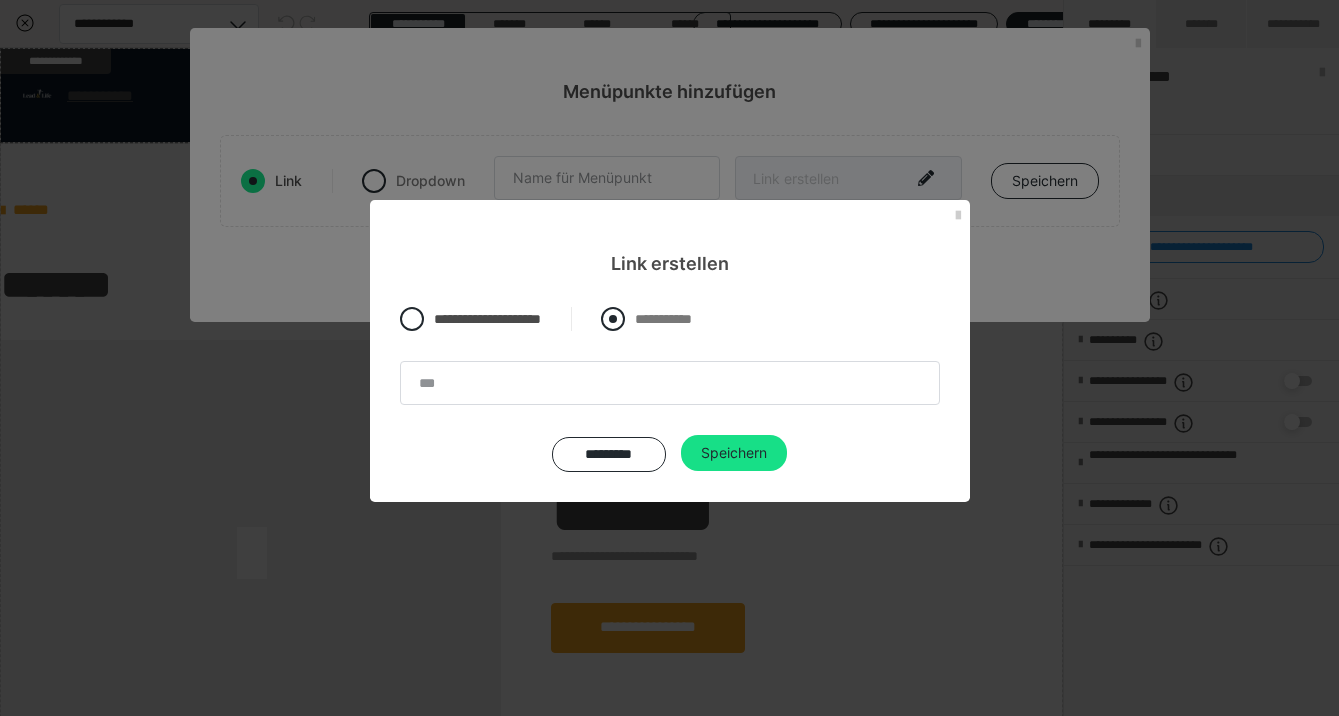 click at bounding box center (613, 319) 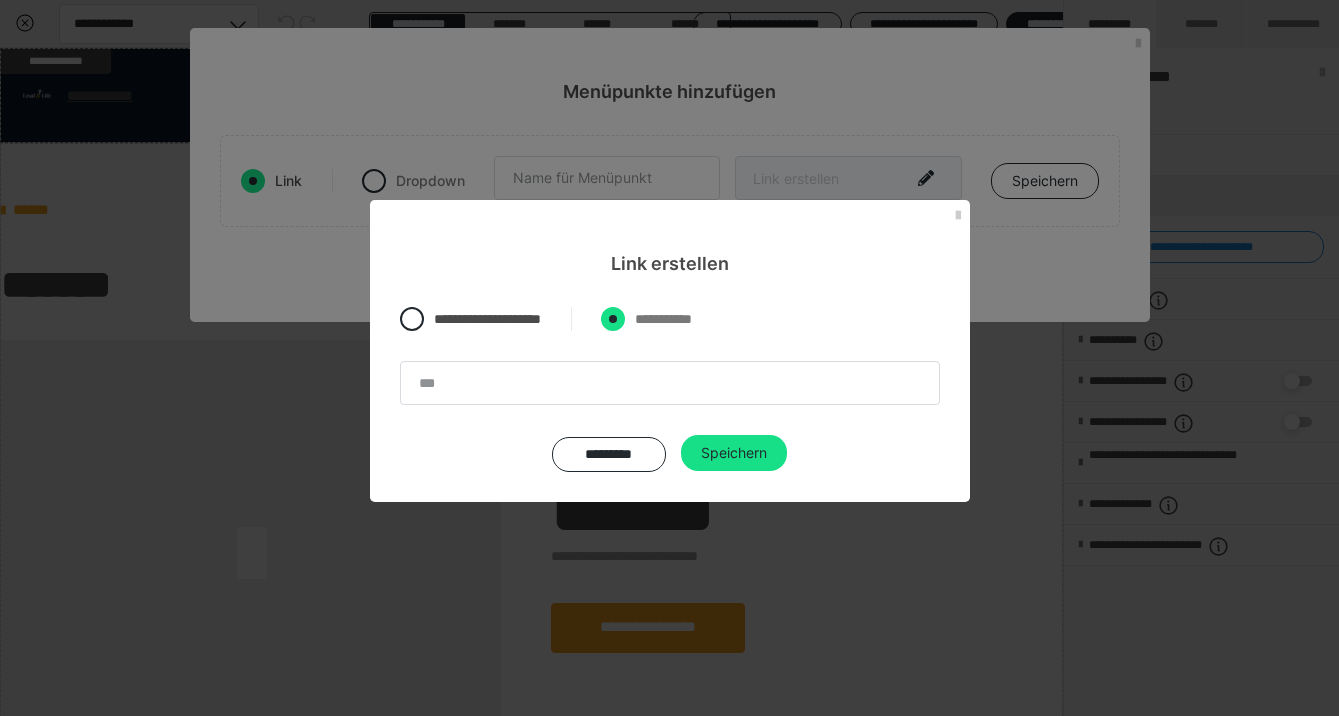 radio on "****" 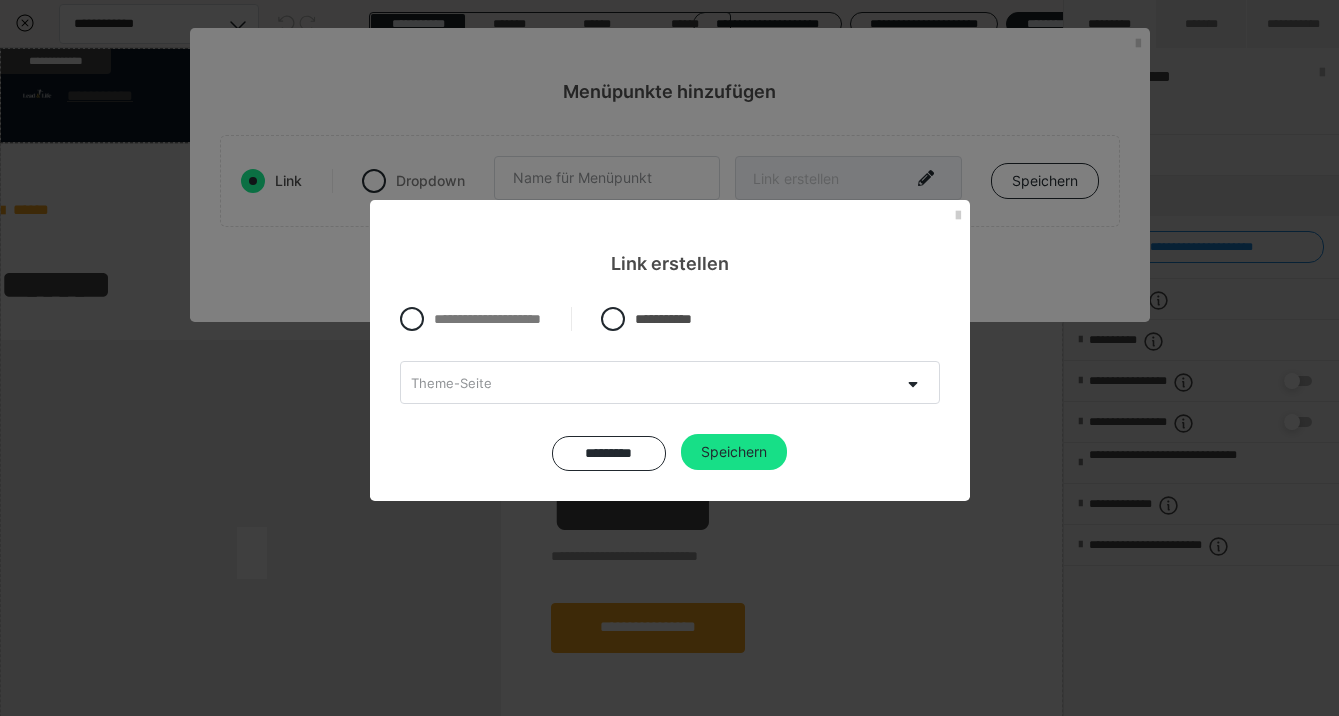 click on "Theme-Seite" at bounding box center (650, 382) 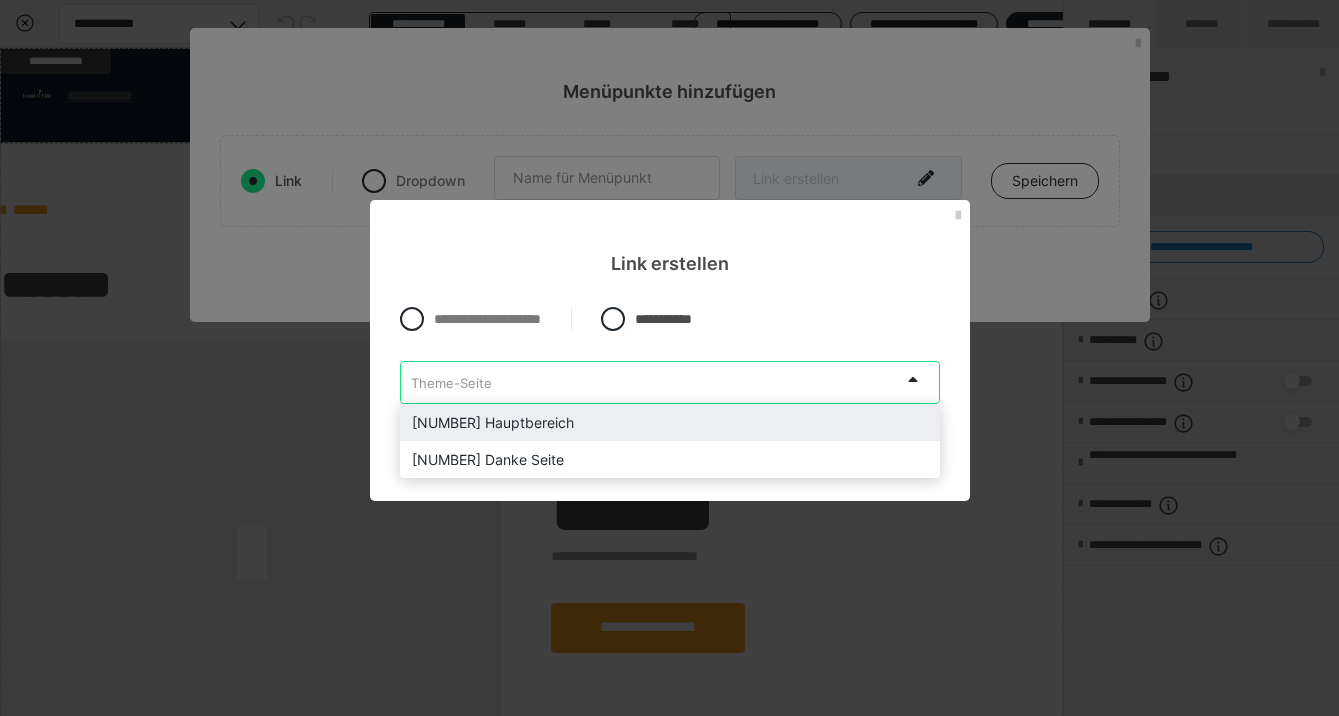 click on "[NUMBER] Hauptbereich" at bounding box center [670, 422] 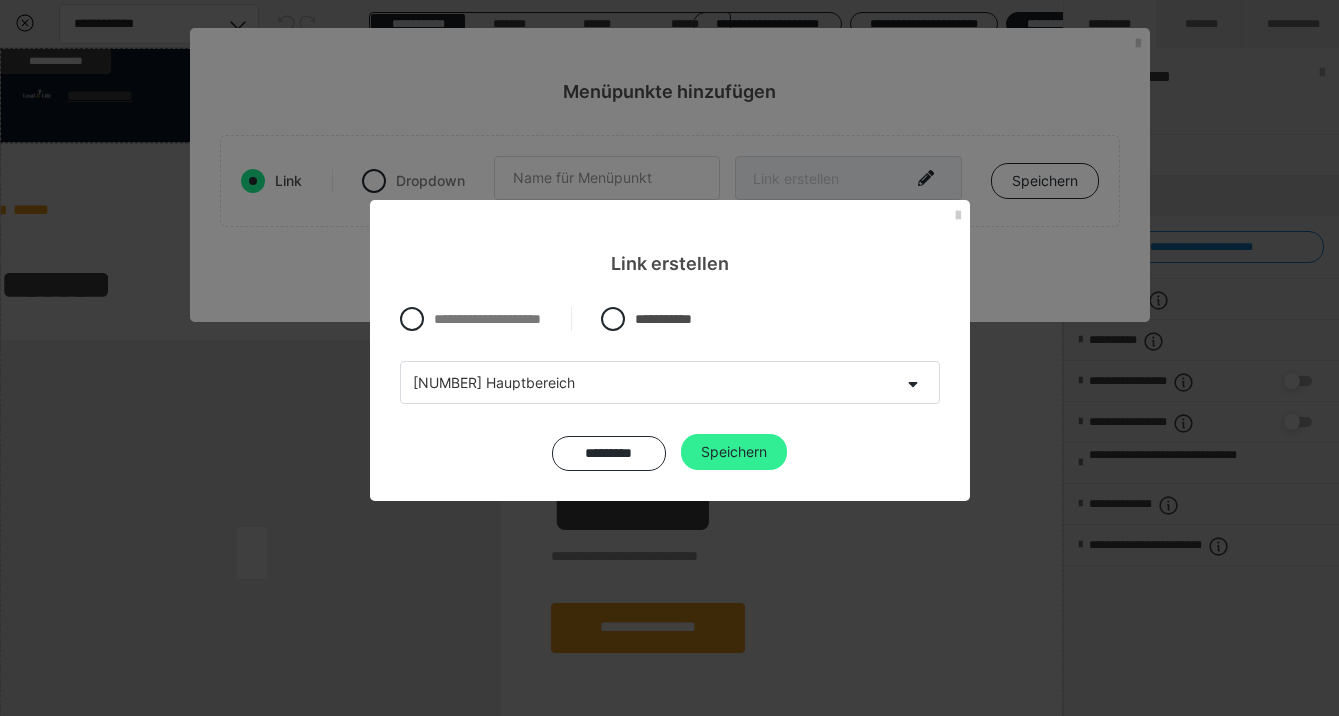click on "Speichern" at bounding box center [734, 452] 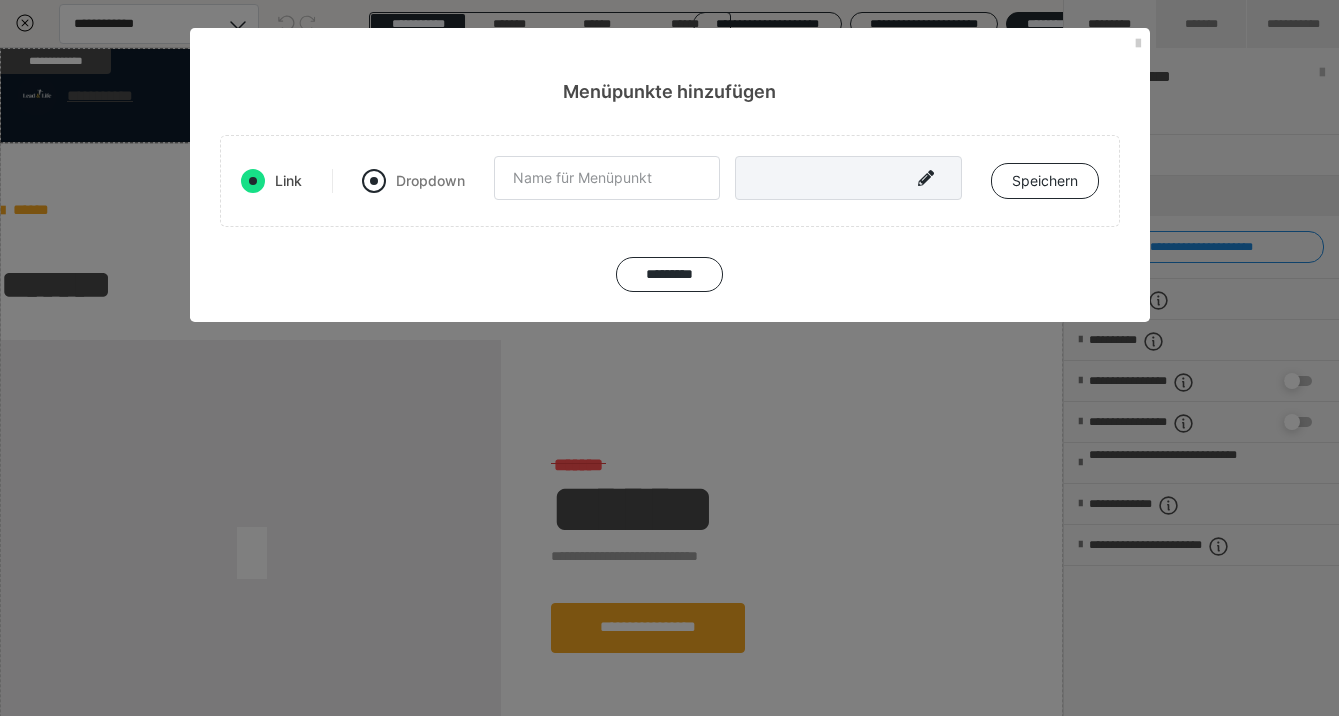 click at bounding box center (374, 181) 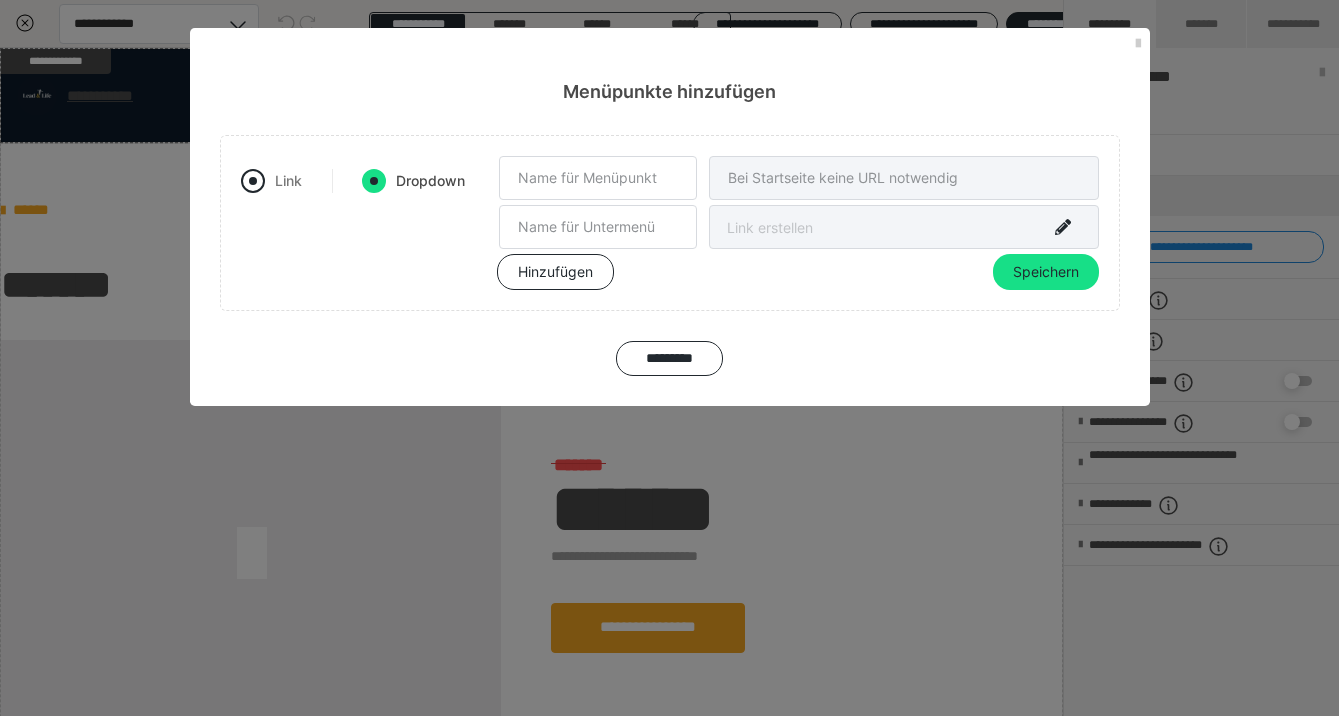 click at bounding box center (253, 181) 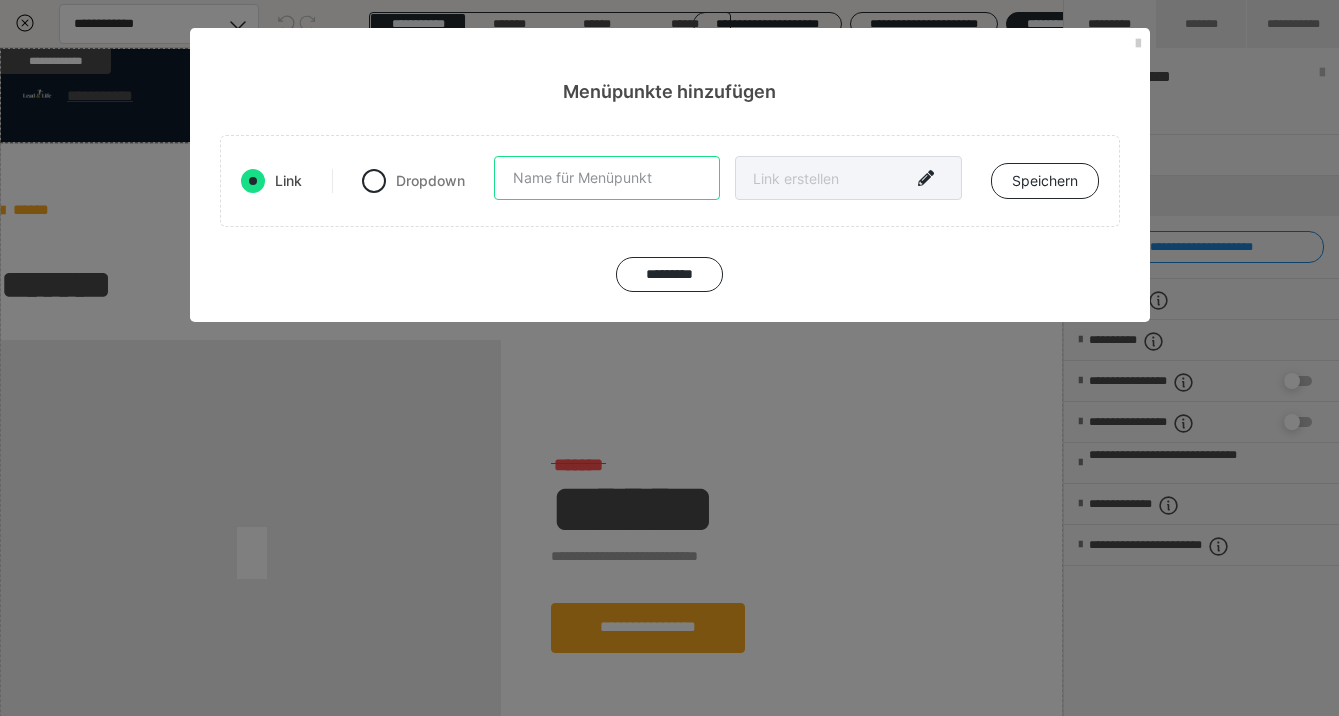 click at bounding box center (607, 178) 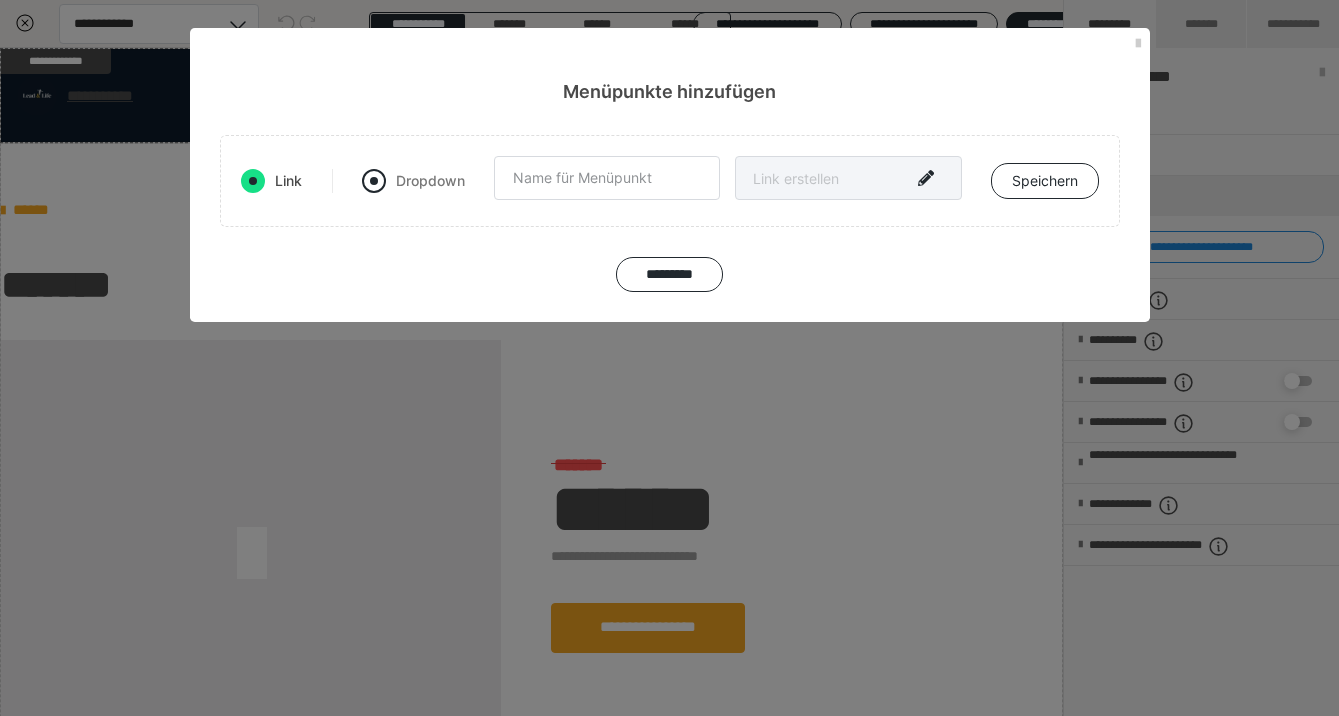 click at bounding box center (374, 181) 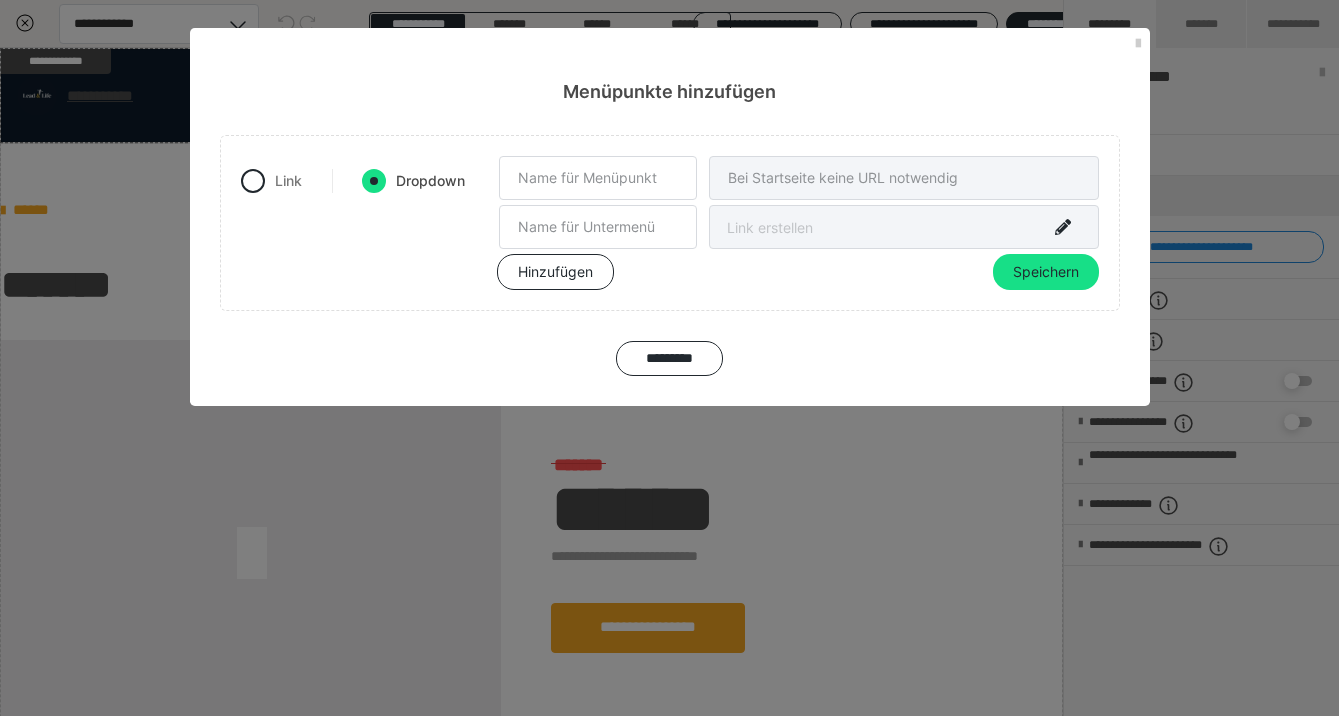 click on "Link Dropdown Hinzufügen  Speichern" at bounding box center (670, 223) 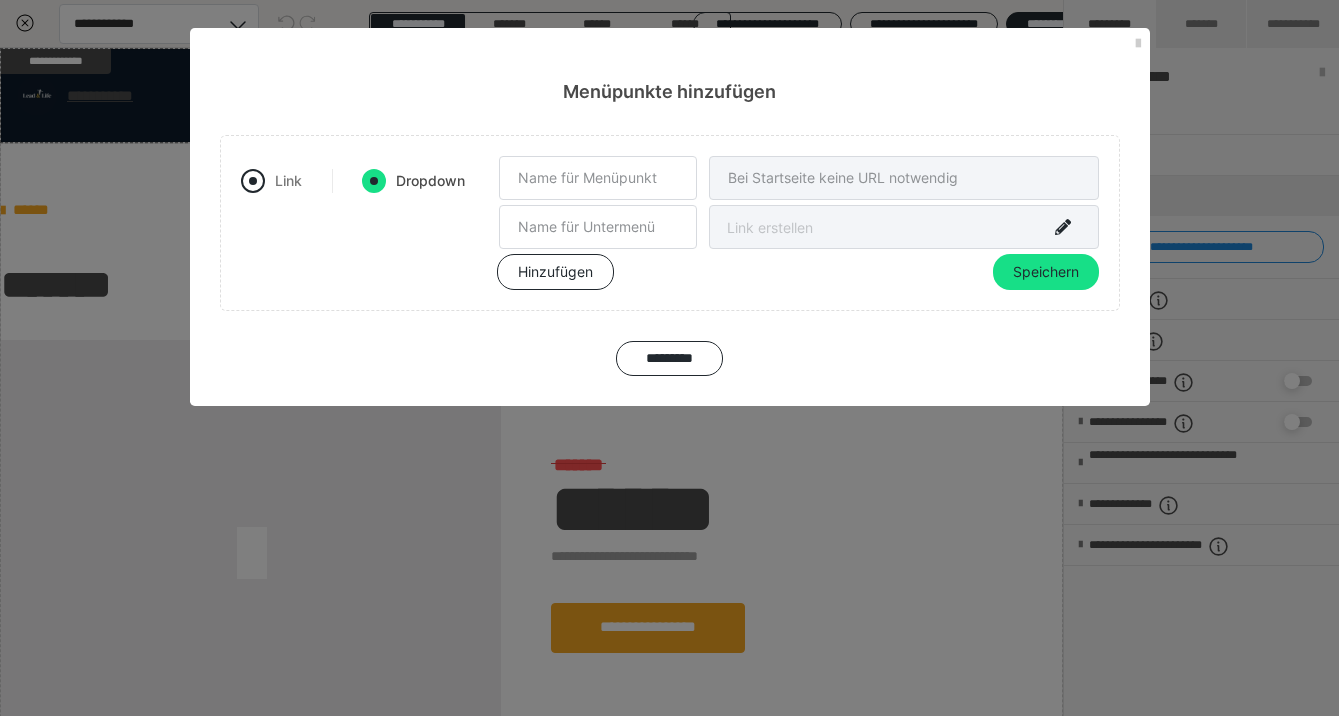 click at bounding box center [253, 181] 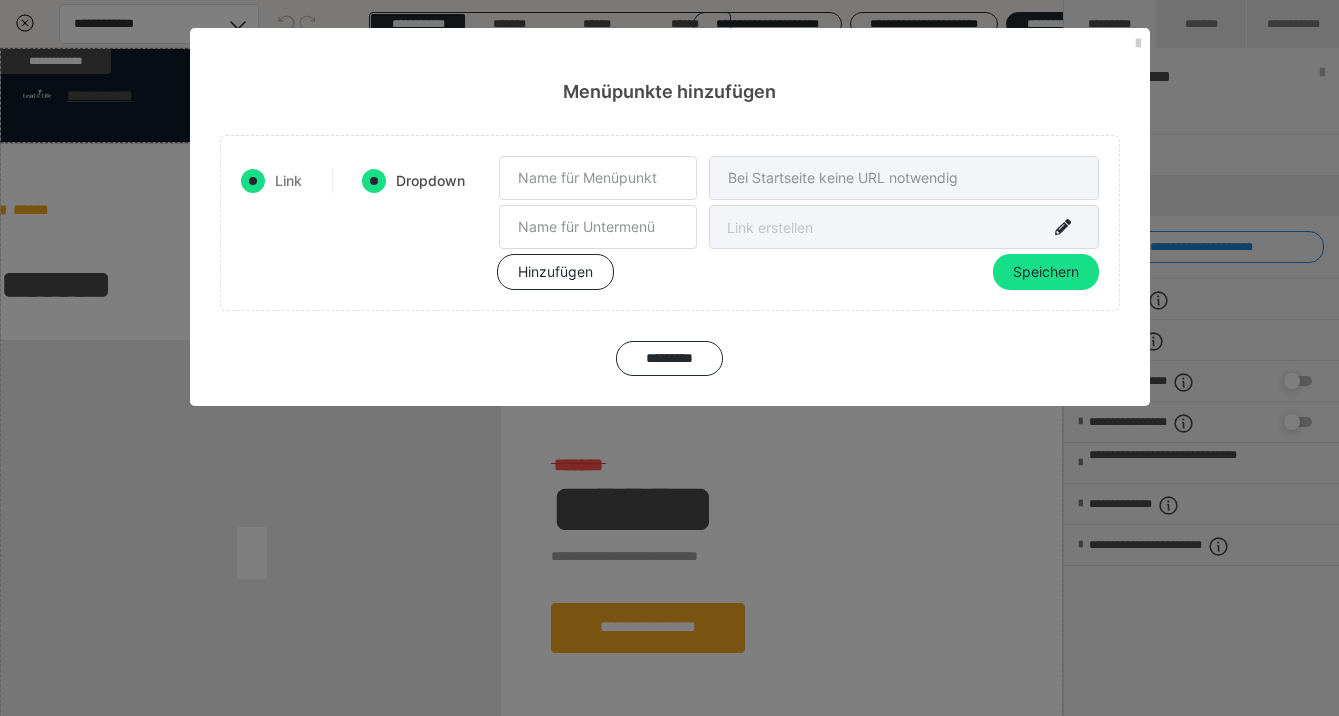 radio on "false" 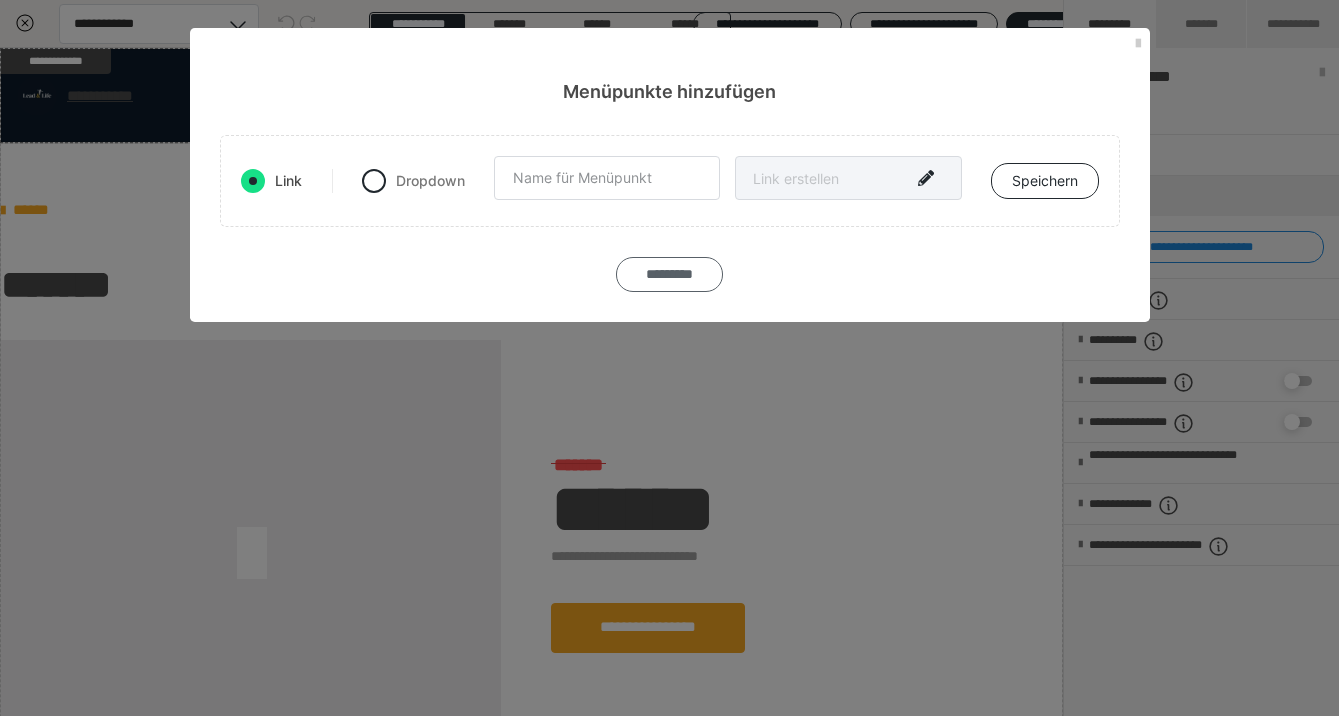click on "*********" at bounding box center [669, 274] 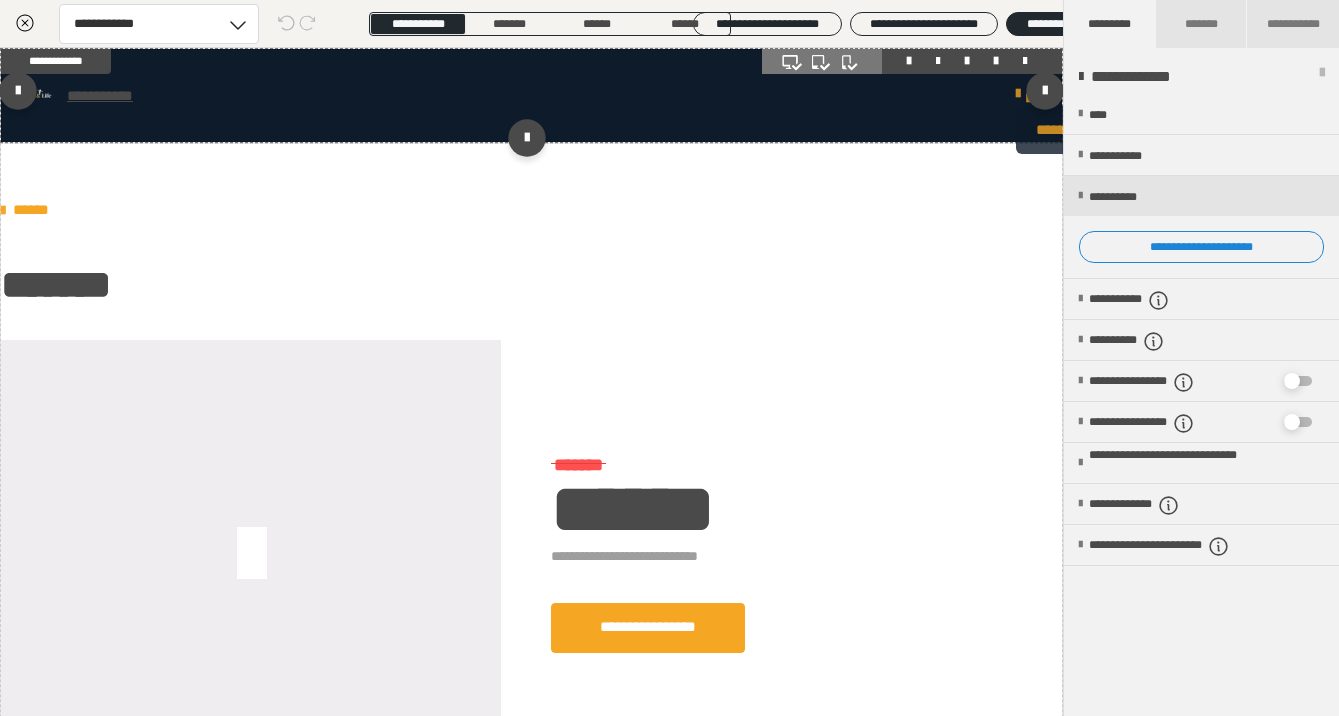 click on "**********" at bounding box center [1023, 95] 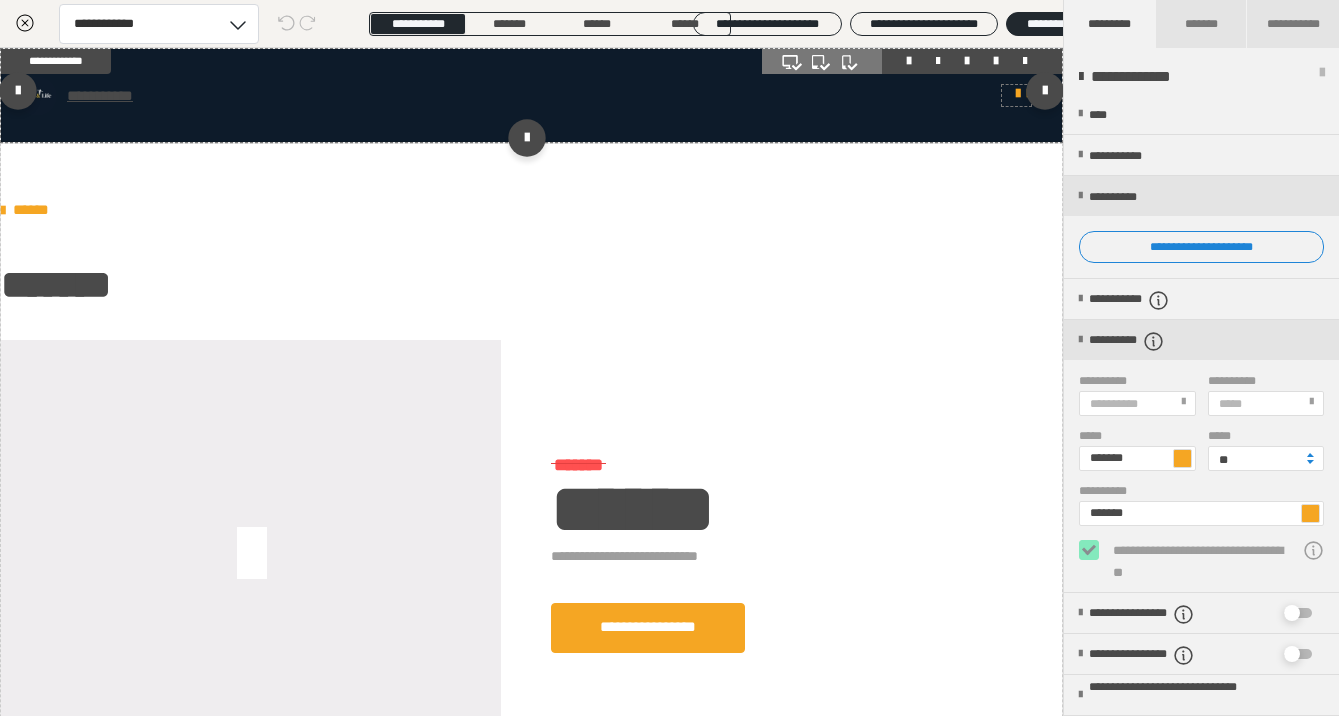 click on "[TEXT]" at bounding box center [531, 95] 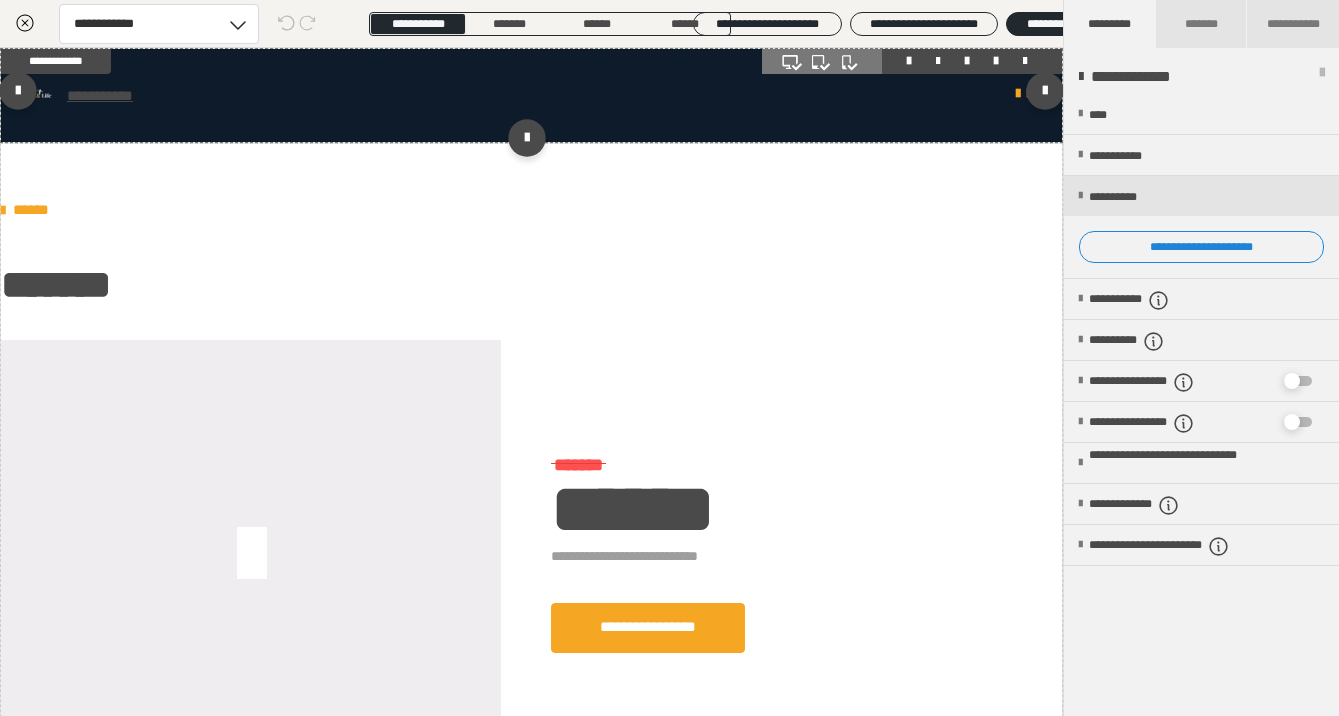 click on "[TEXT]" at bounding box center (531, 95) 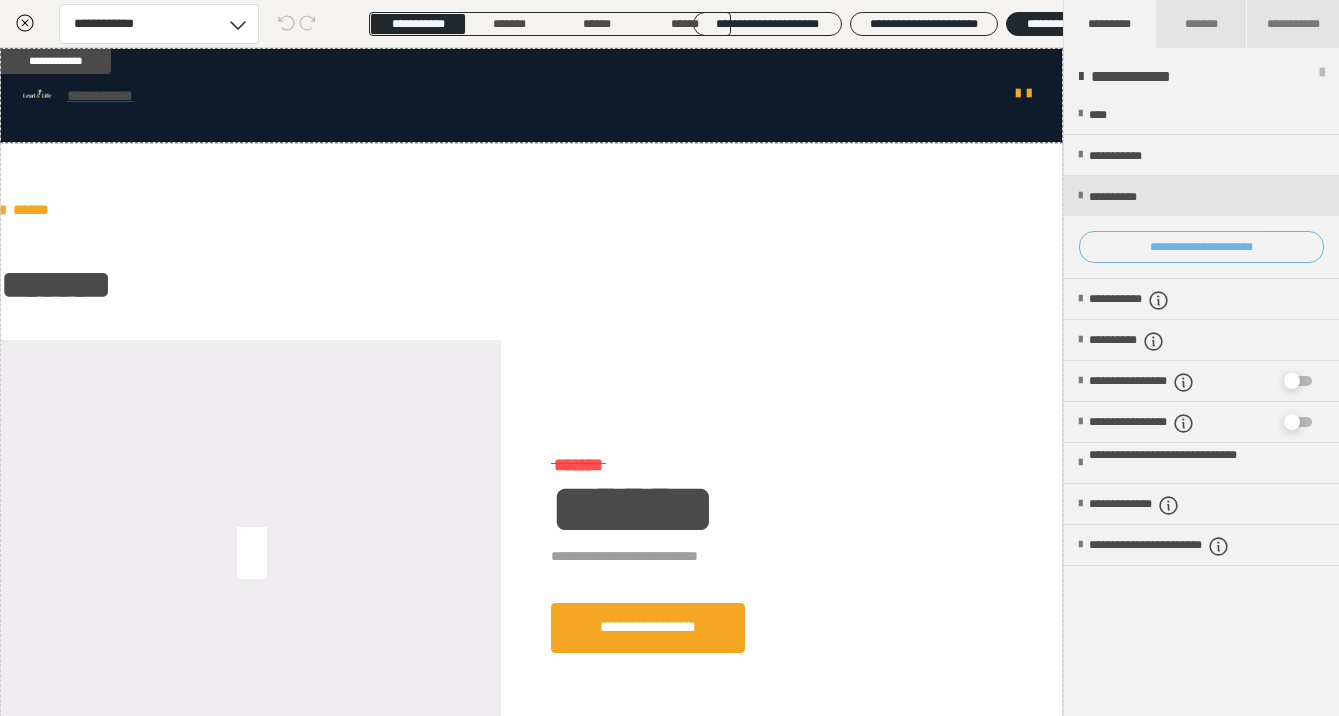 click on "**********" at bounding box center [1201, 247] 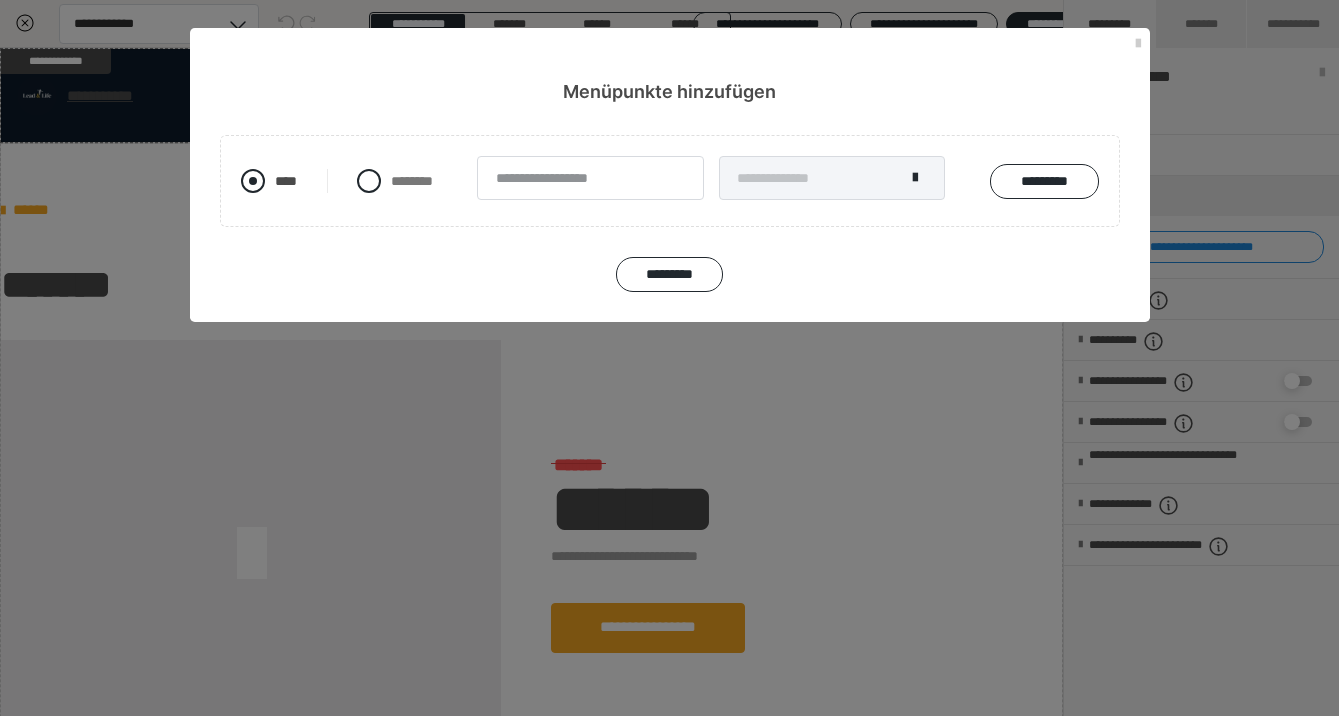 click on "****" at bounding box center (269, 181) 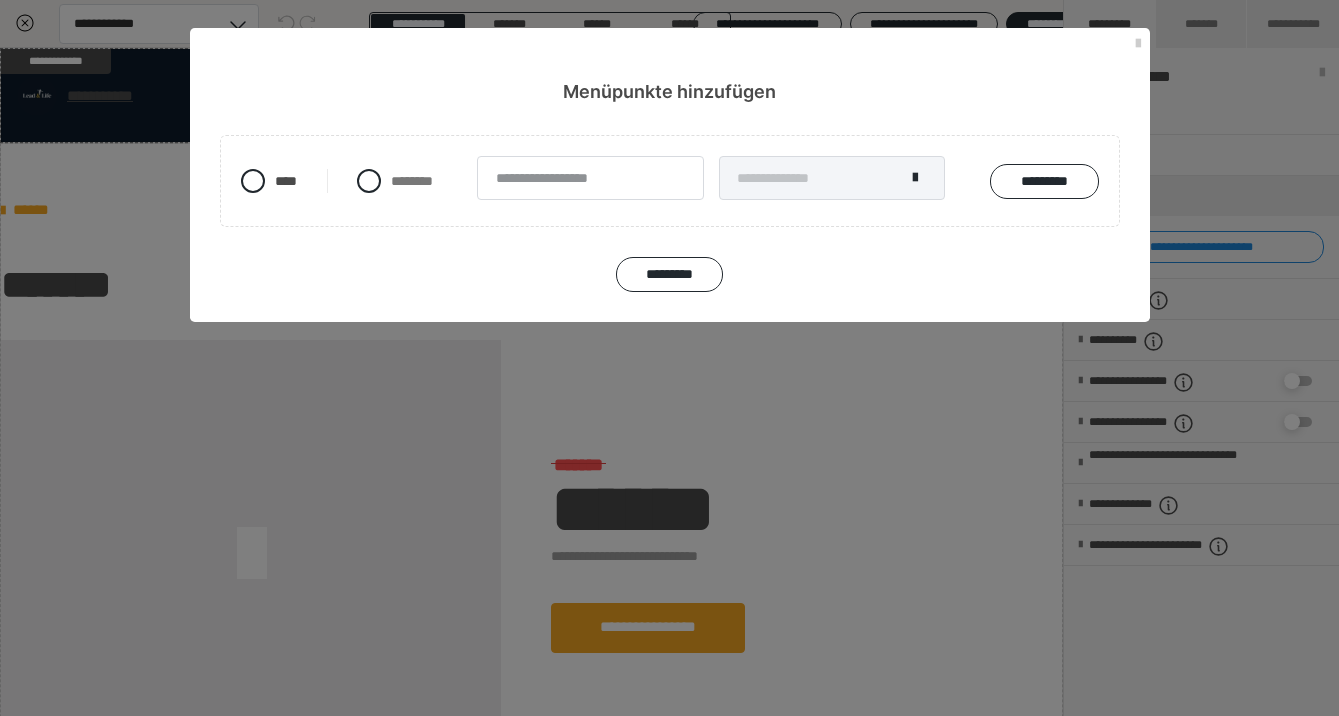 click on "[TEXT]" at bounding box center (670, 181) 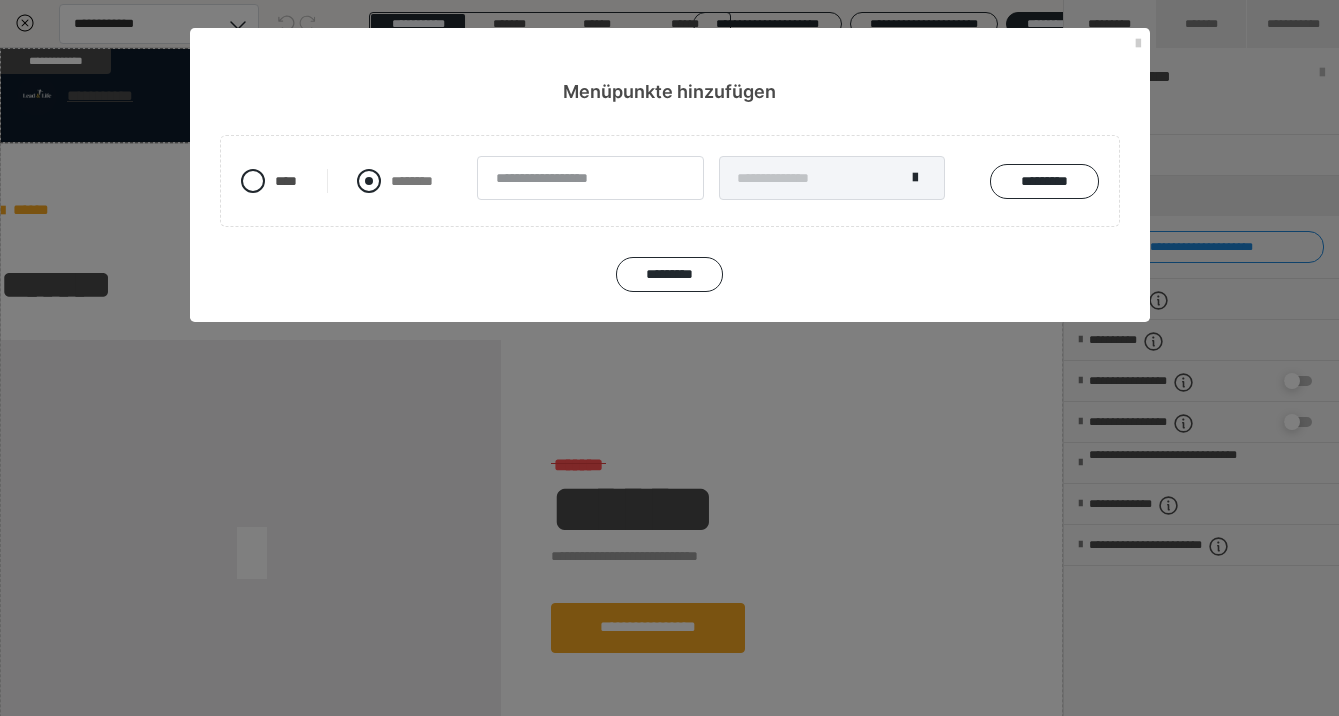 click on "********" at bounding box center (397, 175) 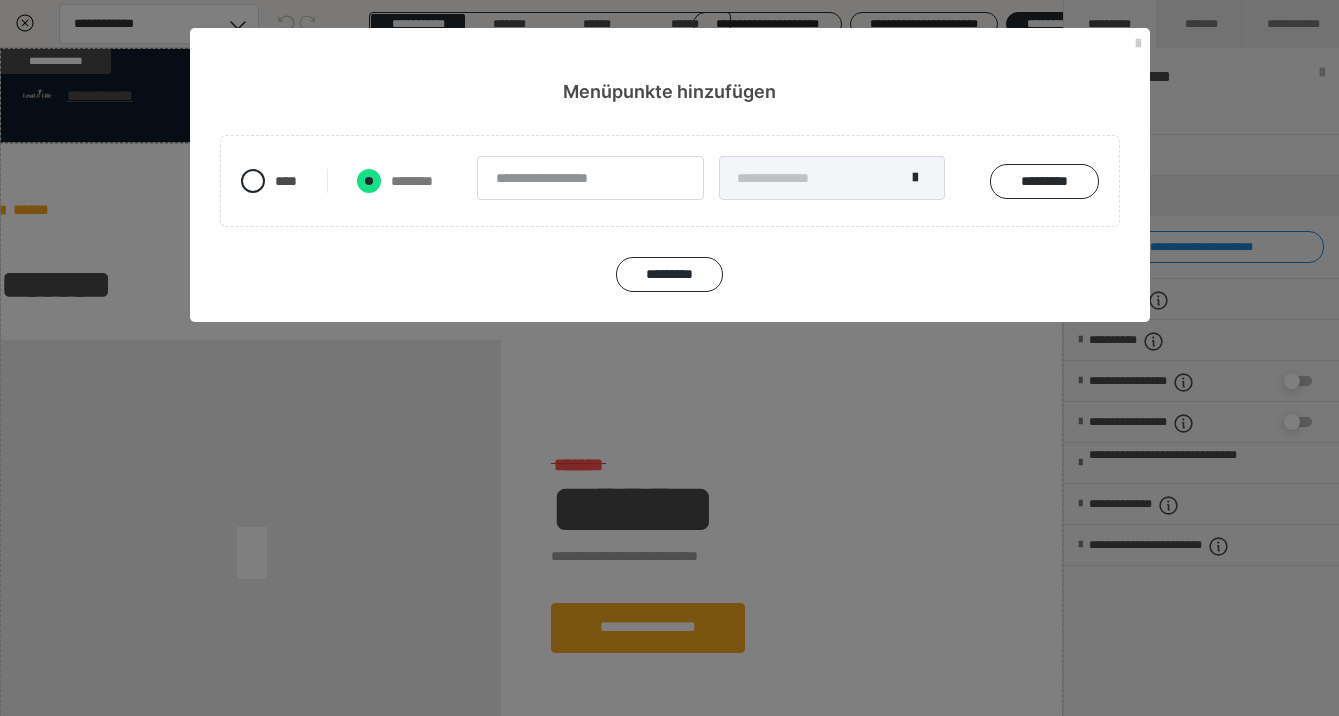radio on "****" 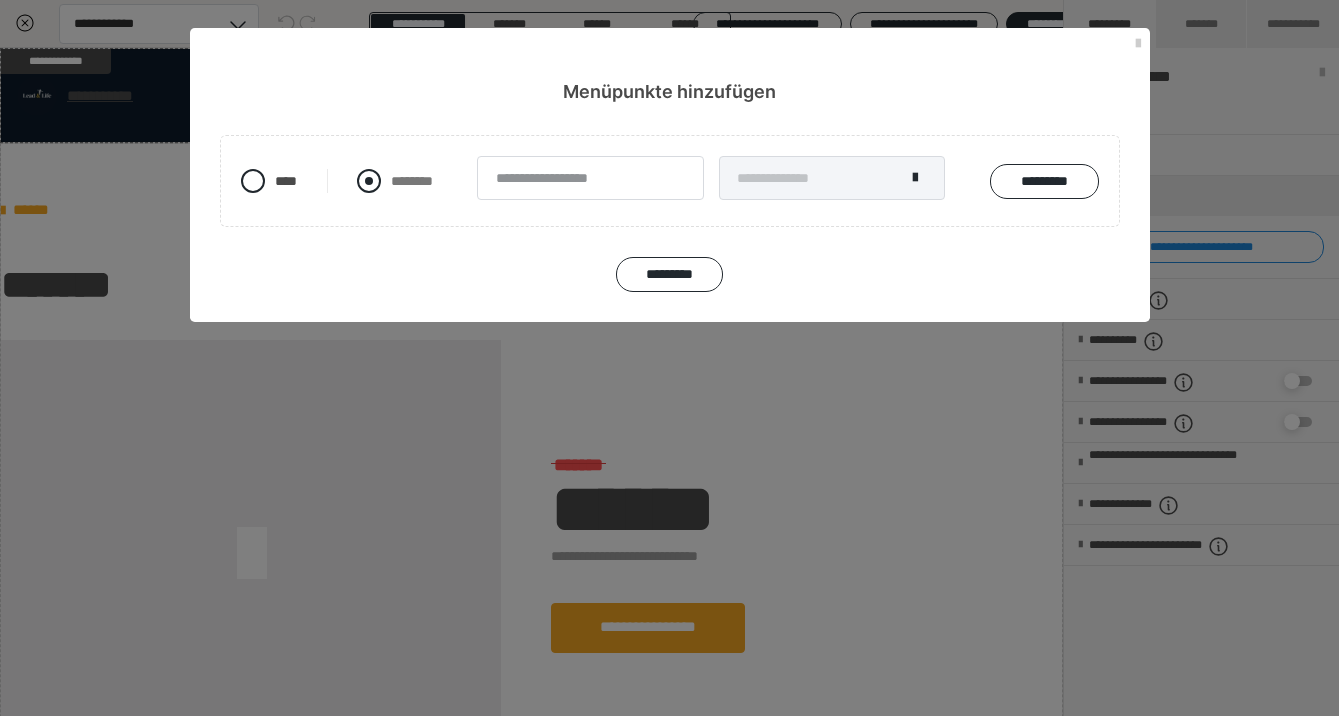 radio on "*****" 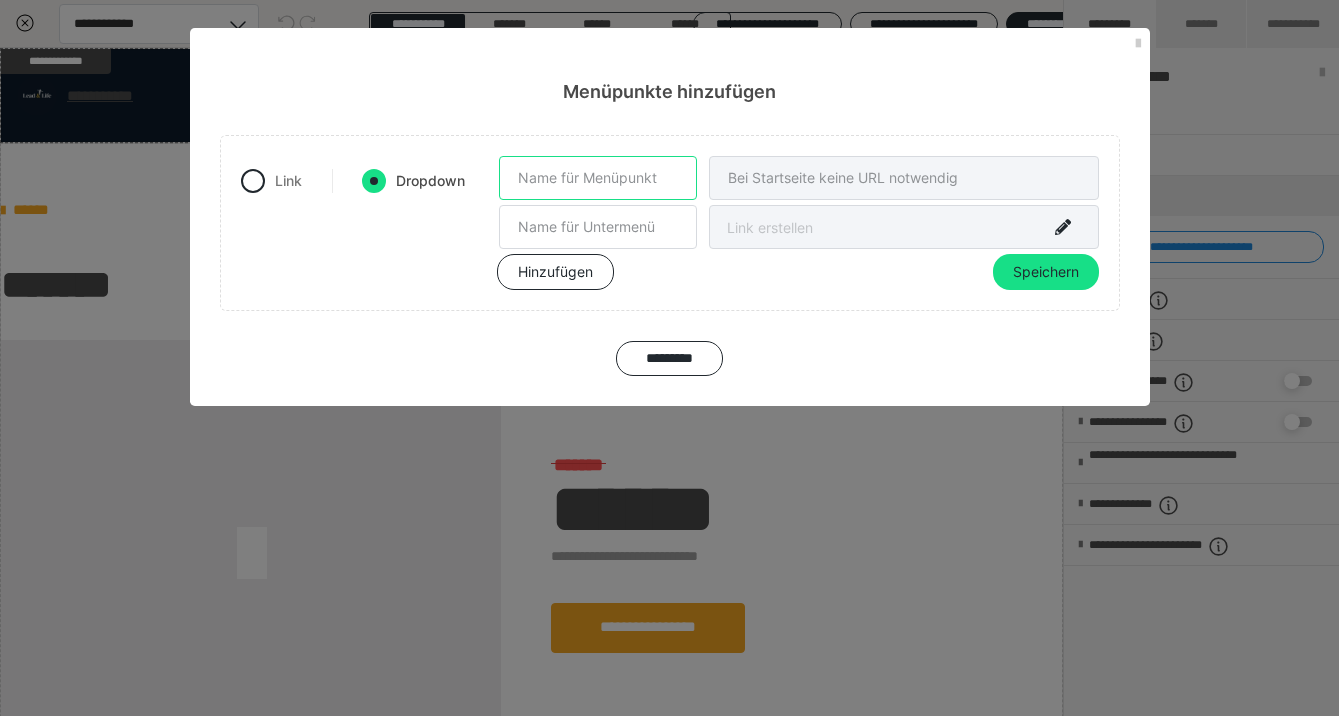 click at bounding box center [598, 178] 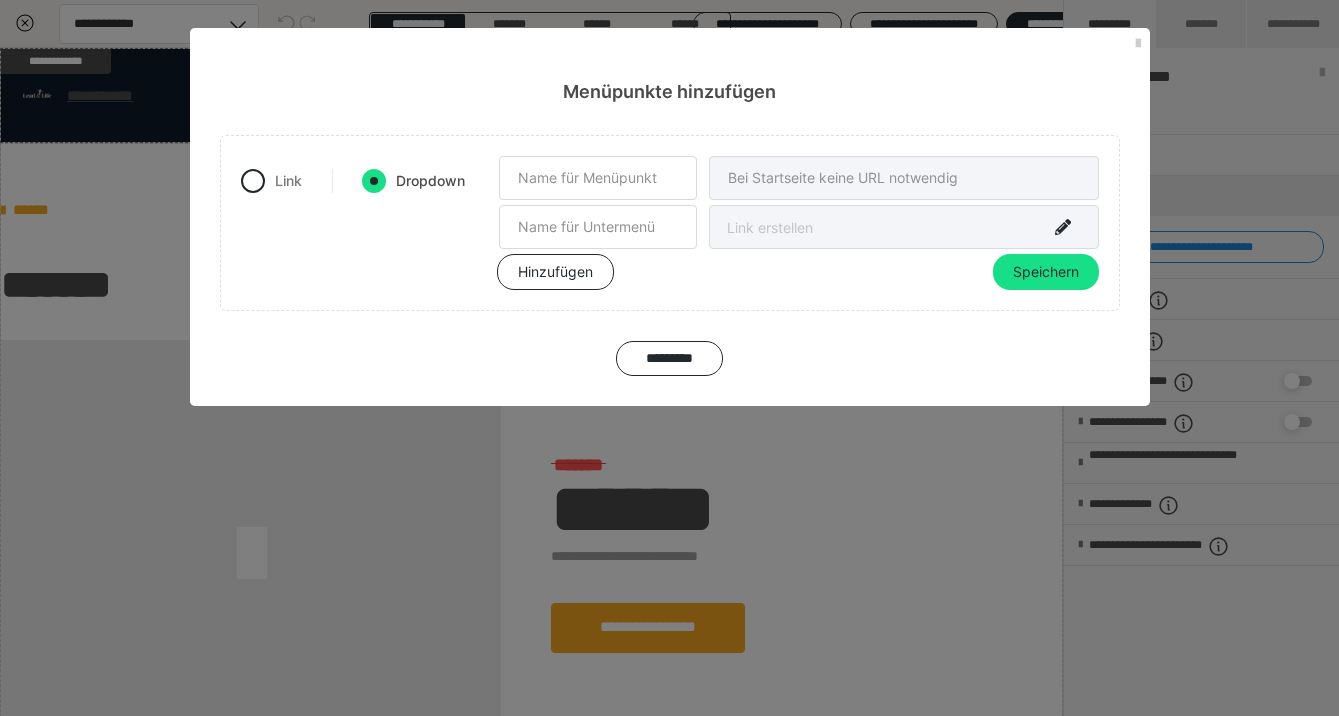click at bounding box center (799, 180) 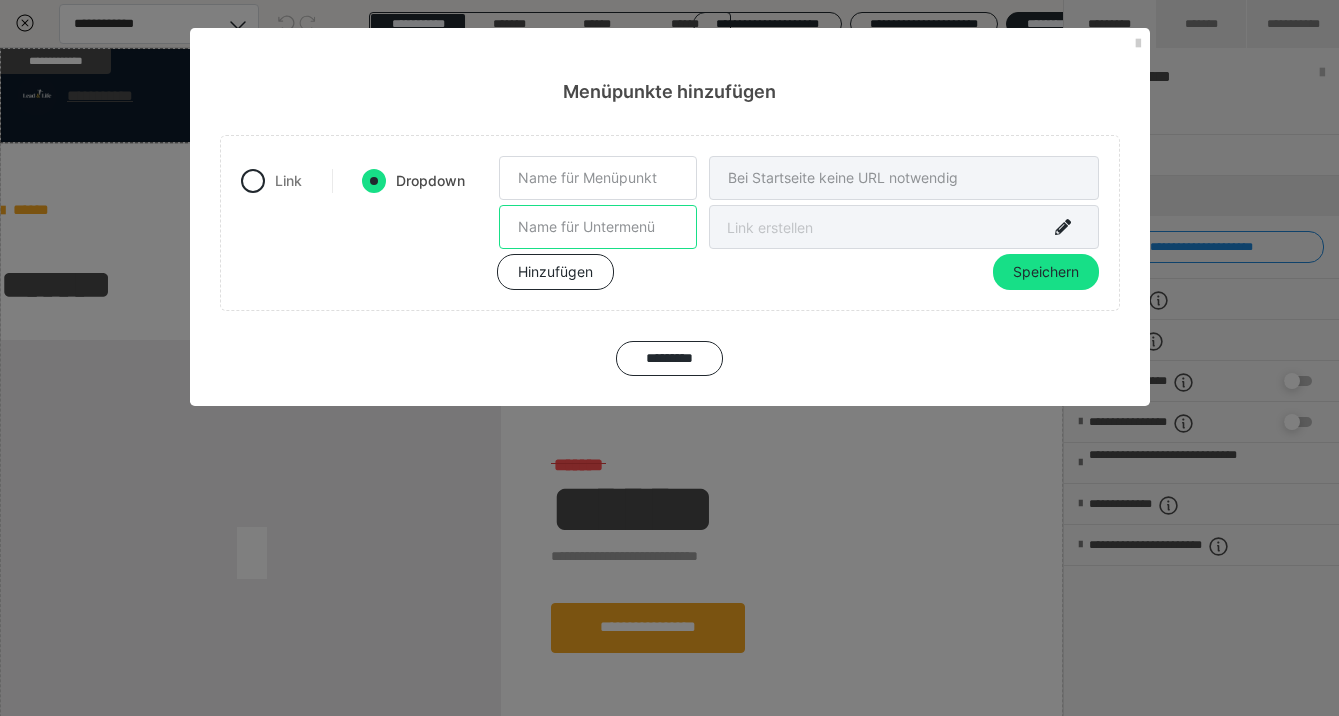 click at bounding box center (598, 227) 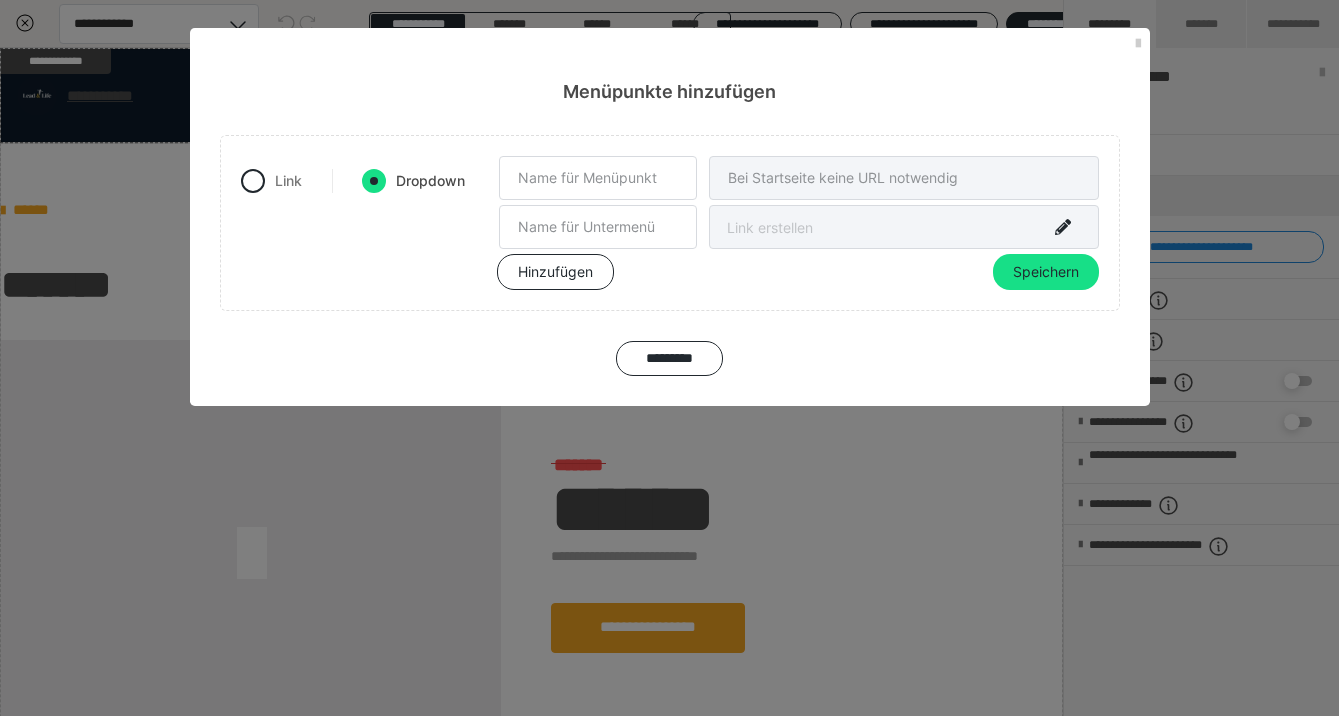 click at bounding box center (904, 227) 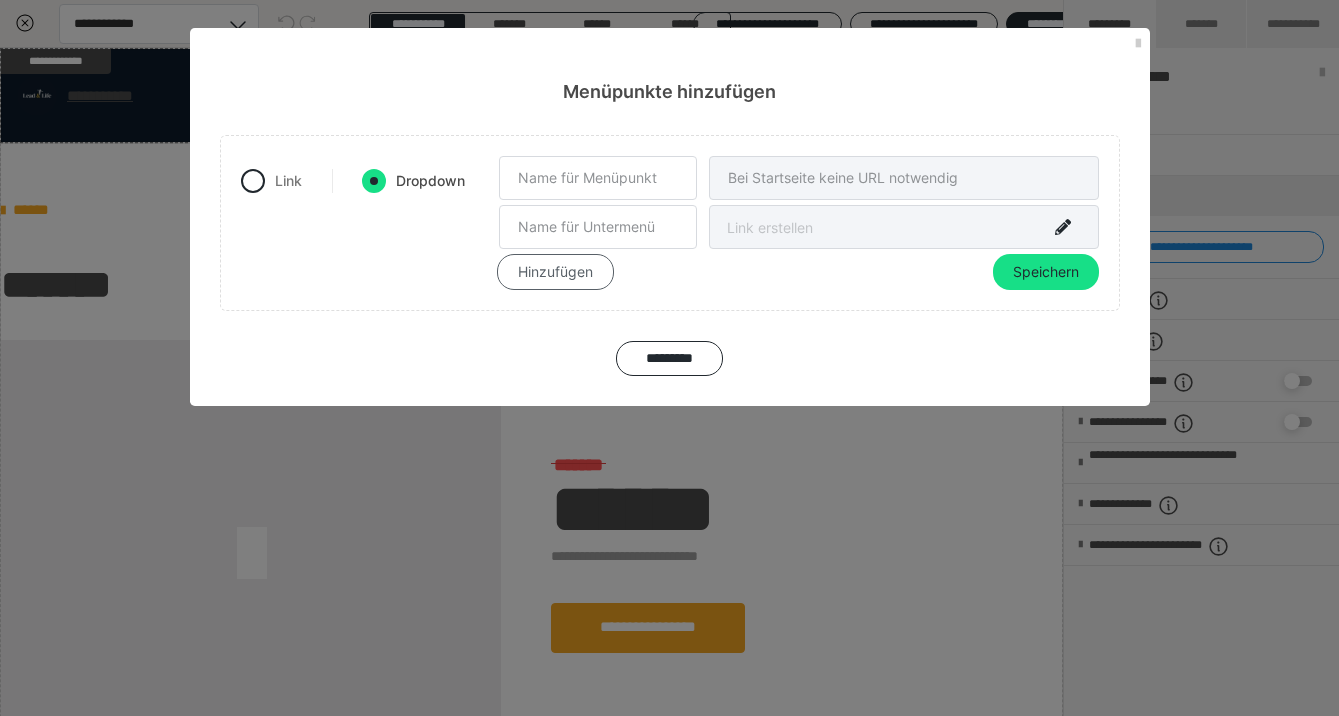 click on "Hinzufügen" at bounding box center [555, 272] 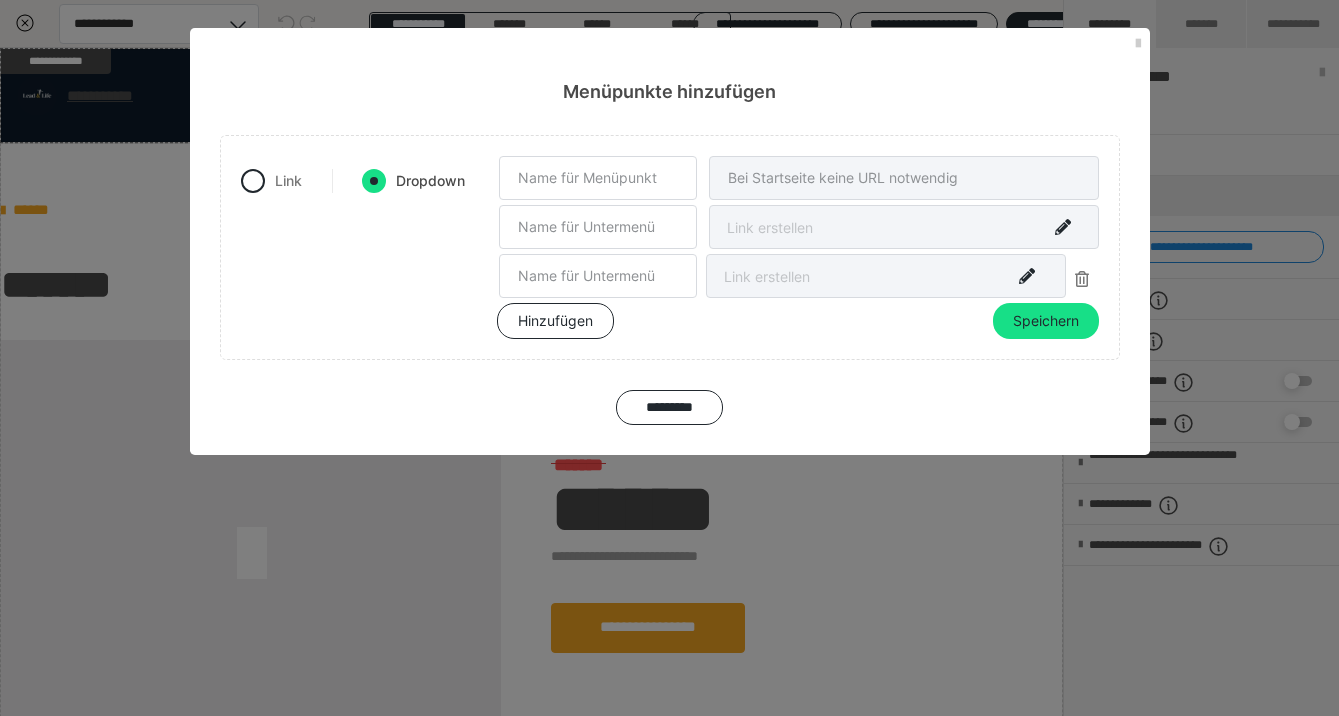 click at bounding box center (1082, 279) 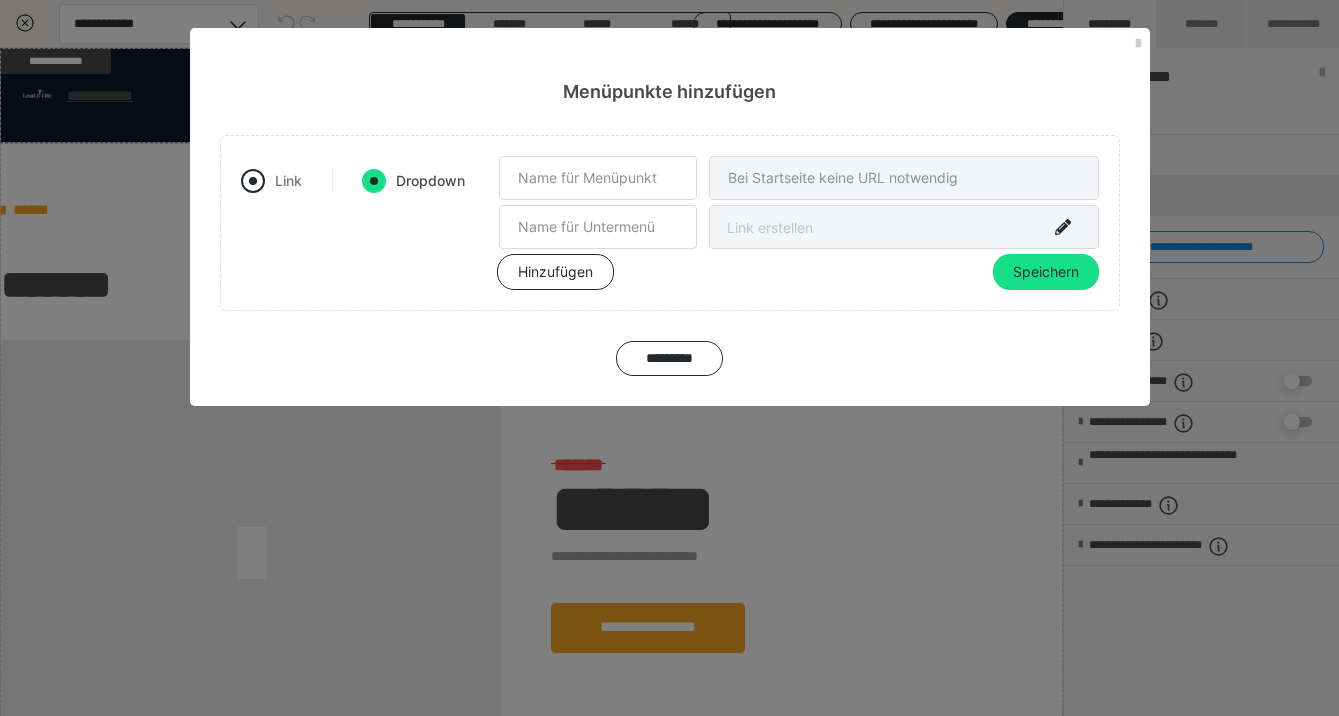 click at bounding box center (253, 181) 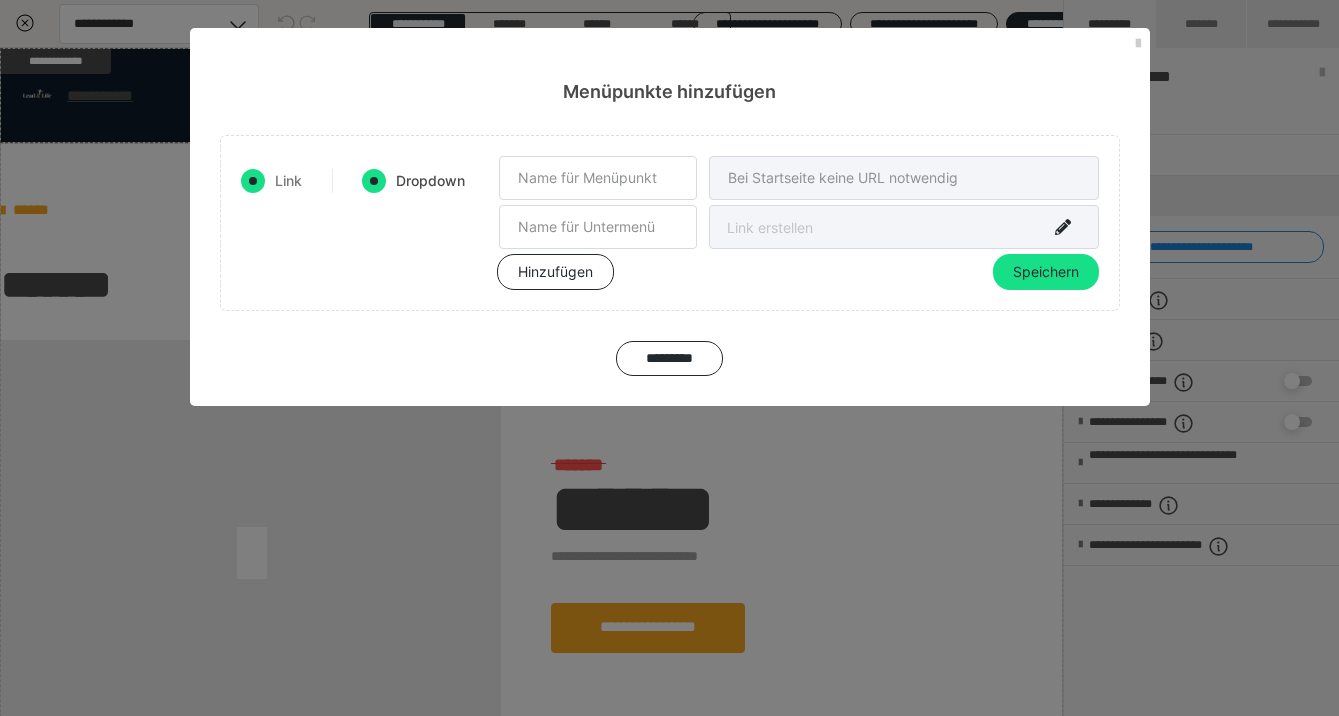 radio on "false" 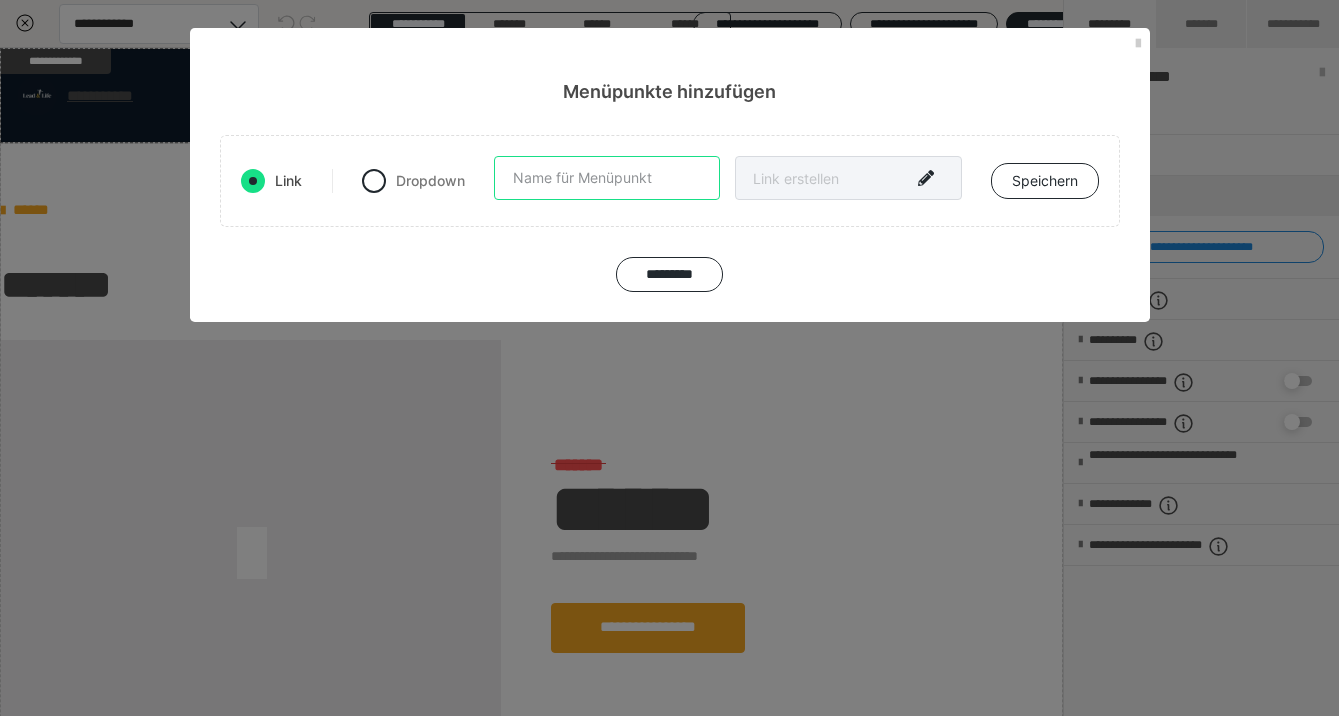 click at bounding box center [607, 178] 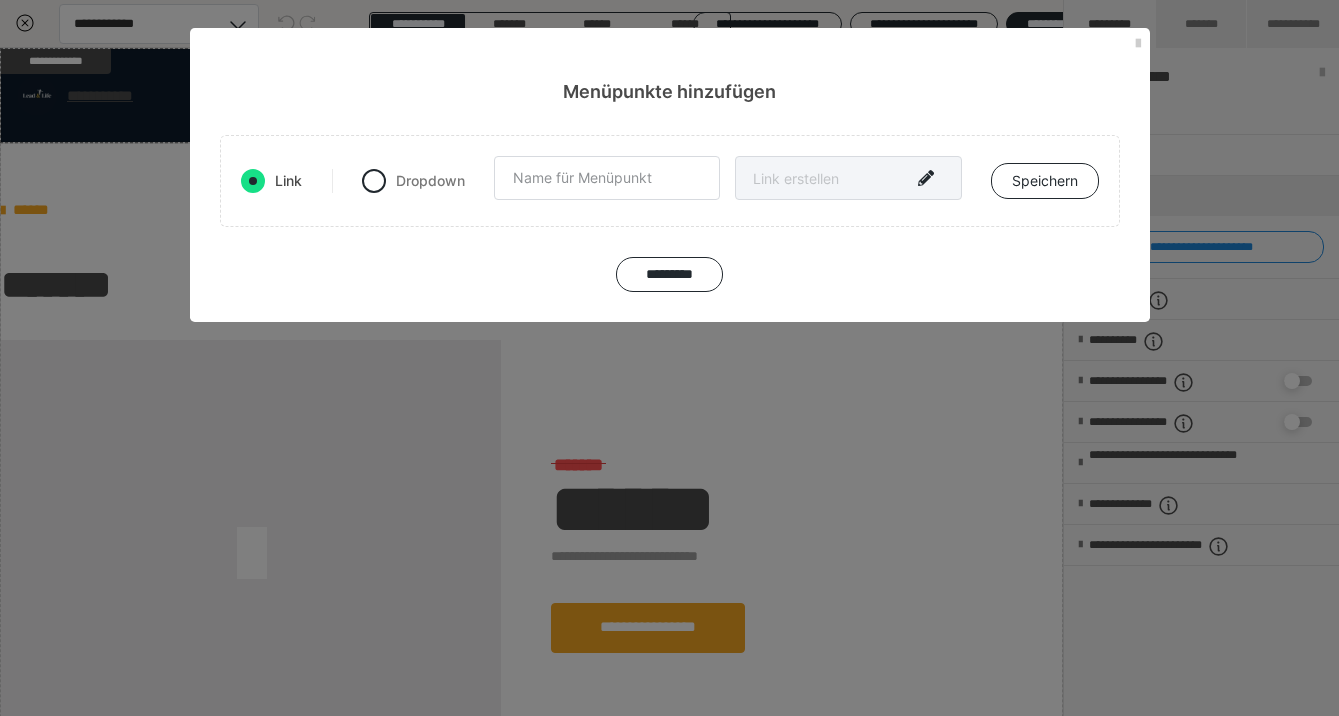 click at bounding box center [848, 178] 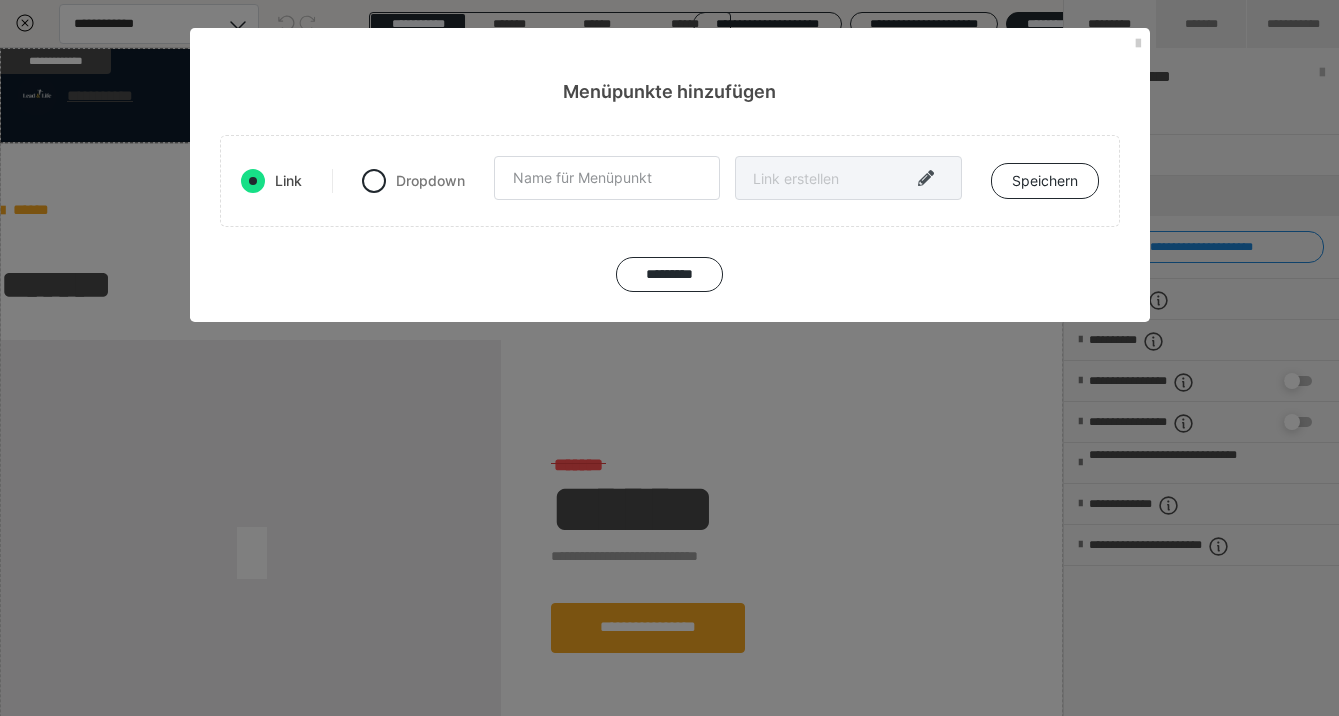 click at bounding box center [926, 178] 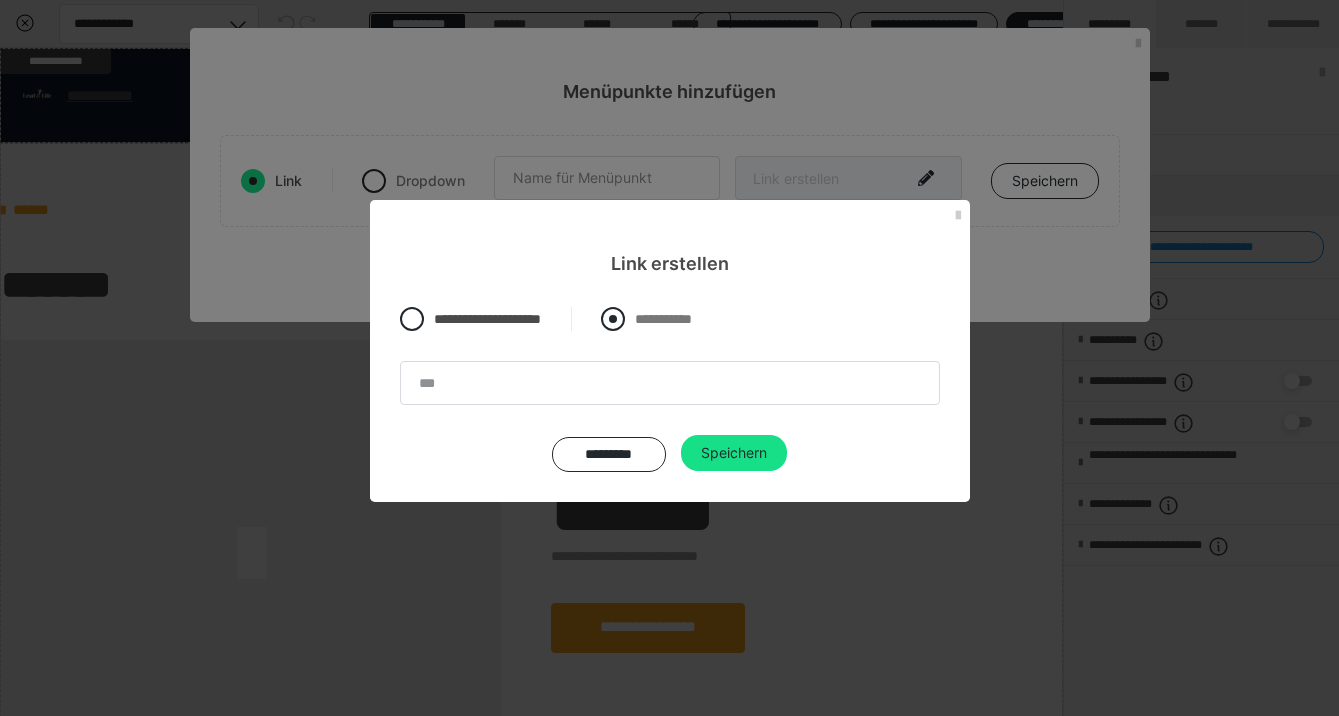 click on "**********" at bounding box center [646, 334] 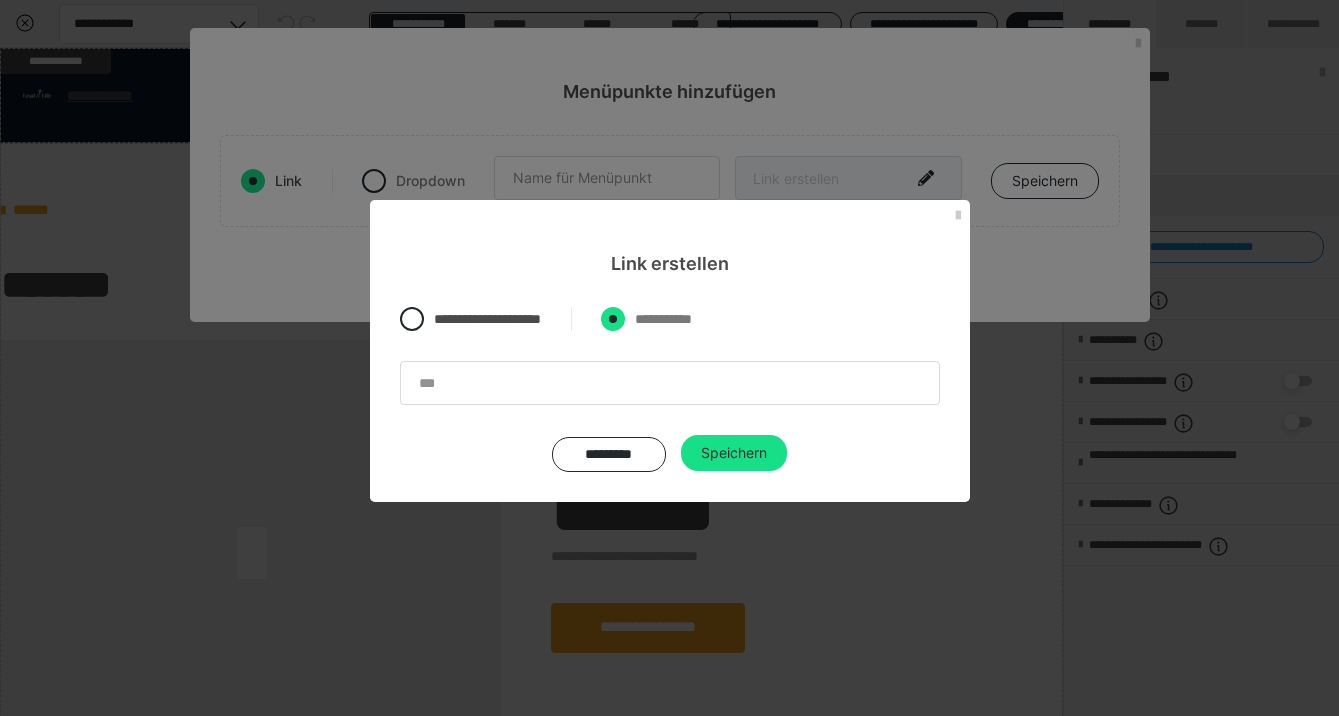 radio on "****" 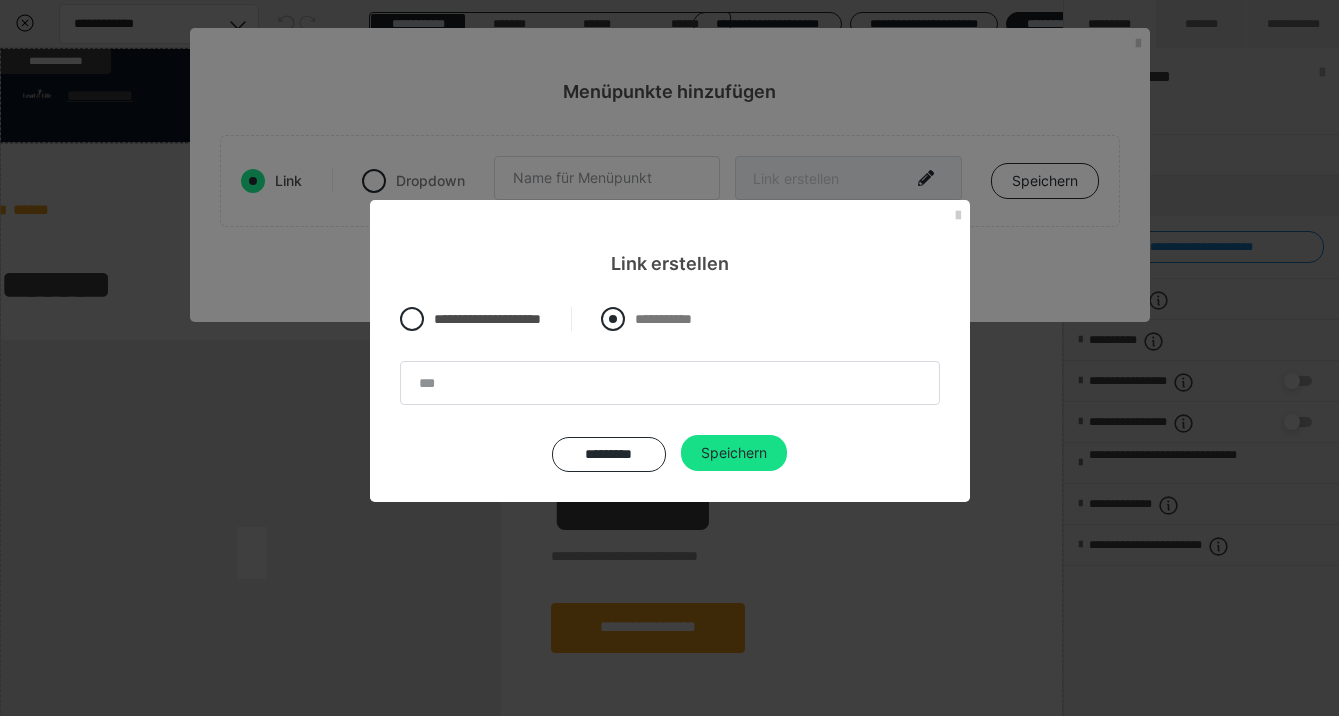 radio on "*****" 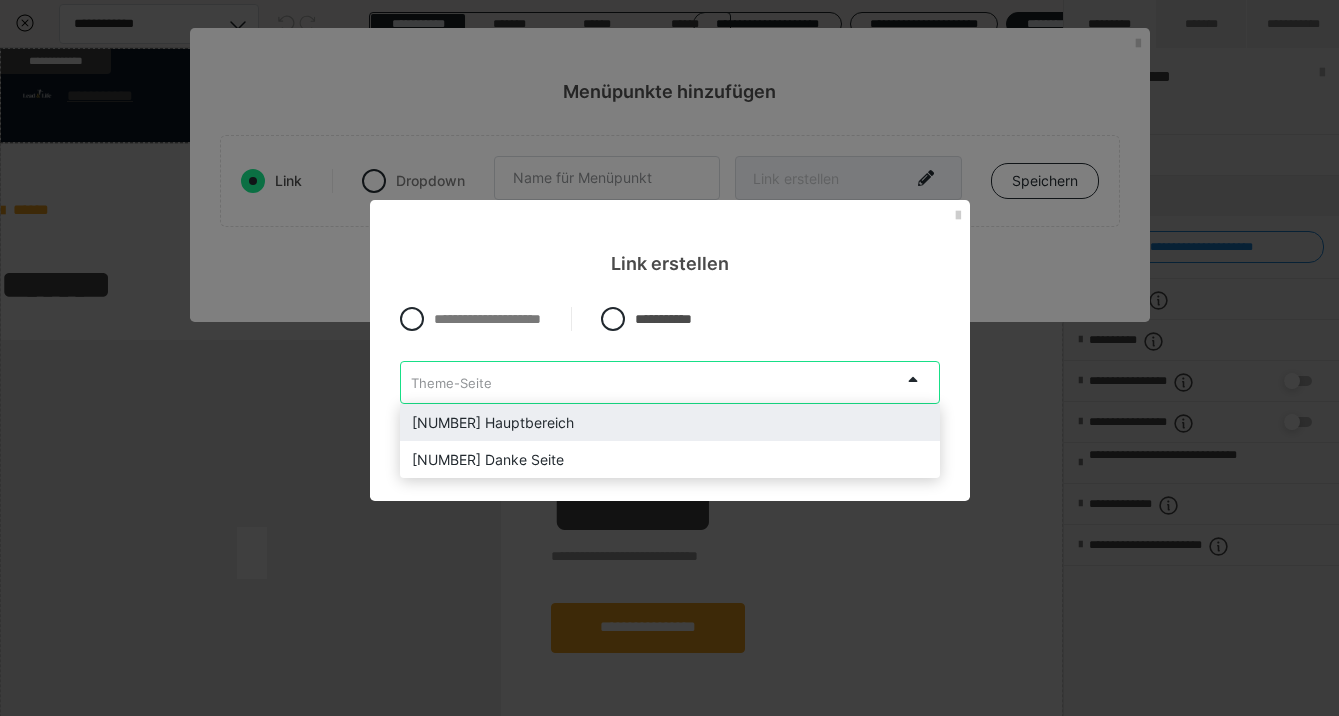 click on "Theme-Seite" at bounding box center [650, 382] 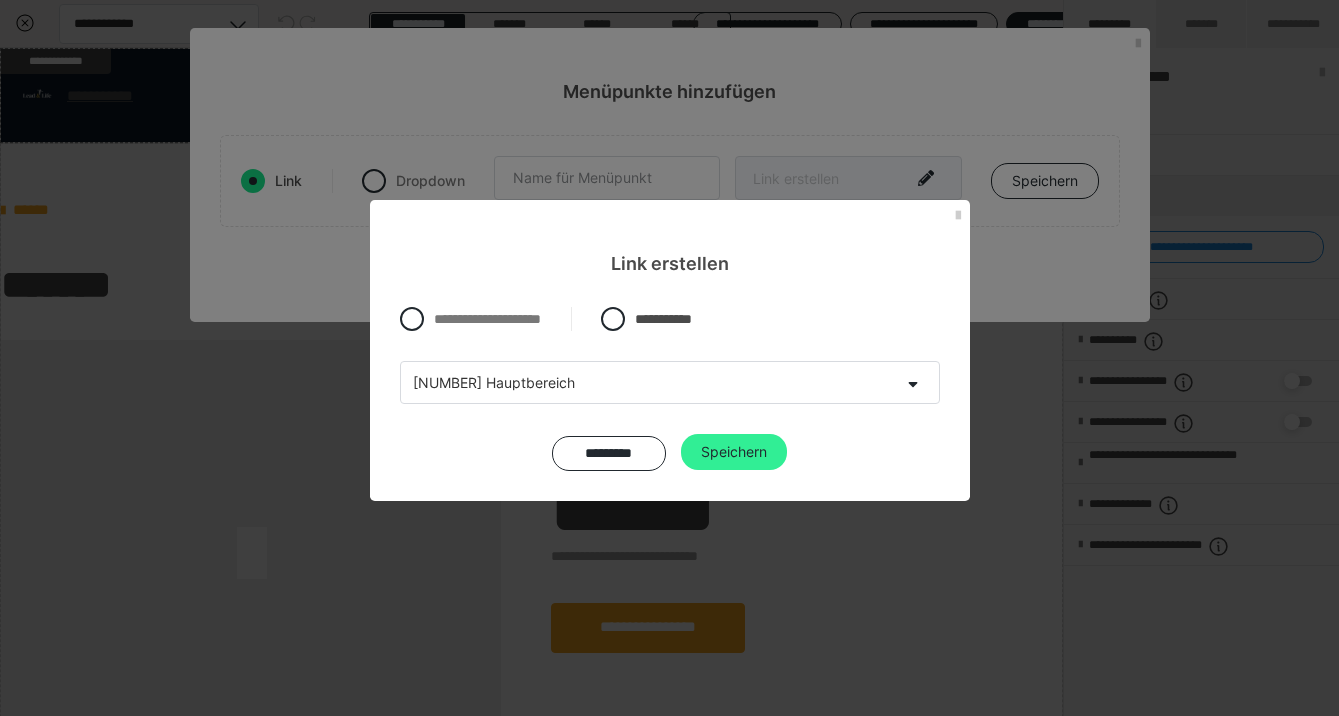 click on "Speichern" at bounding box center (734, 452) 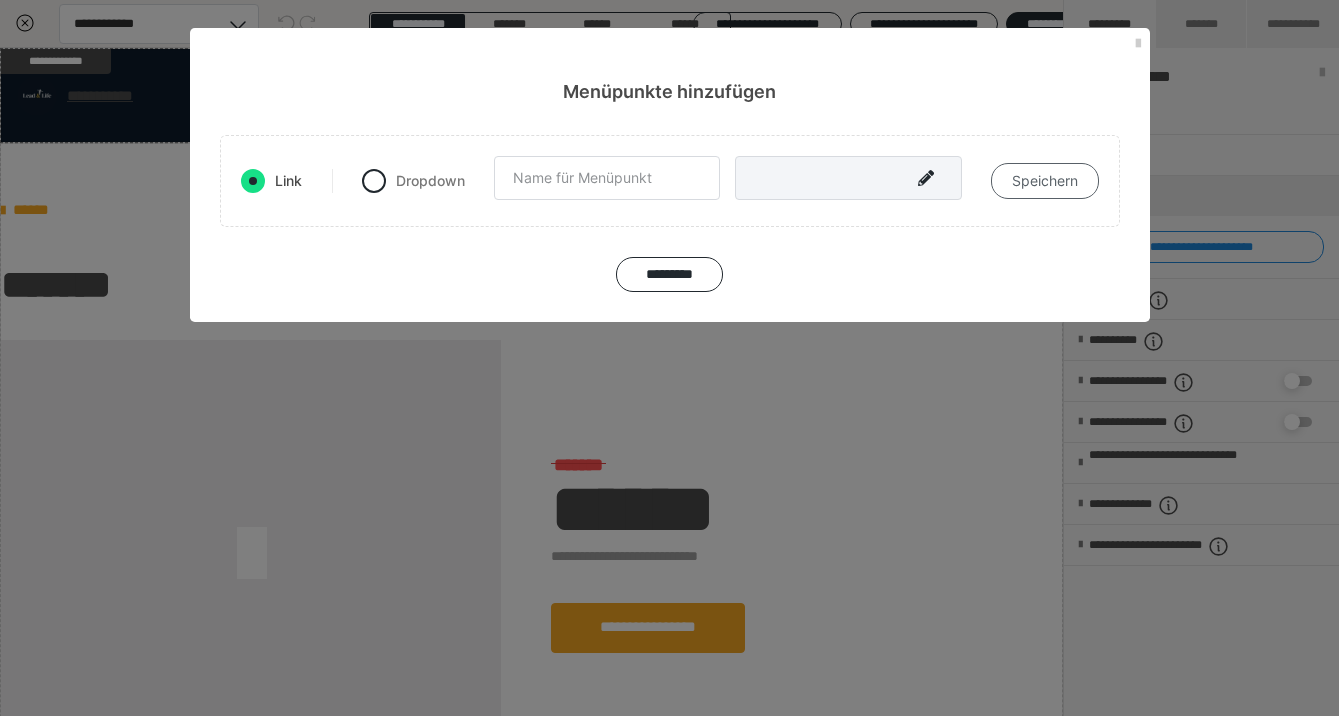 click on "Speichern" at bounding box center [1045, 181] 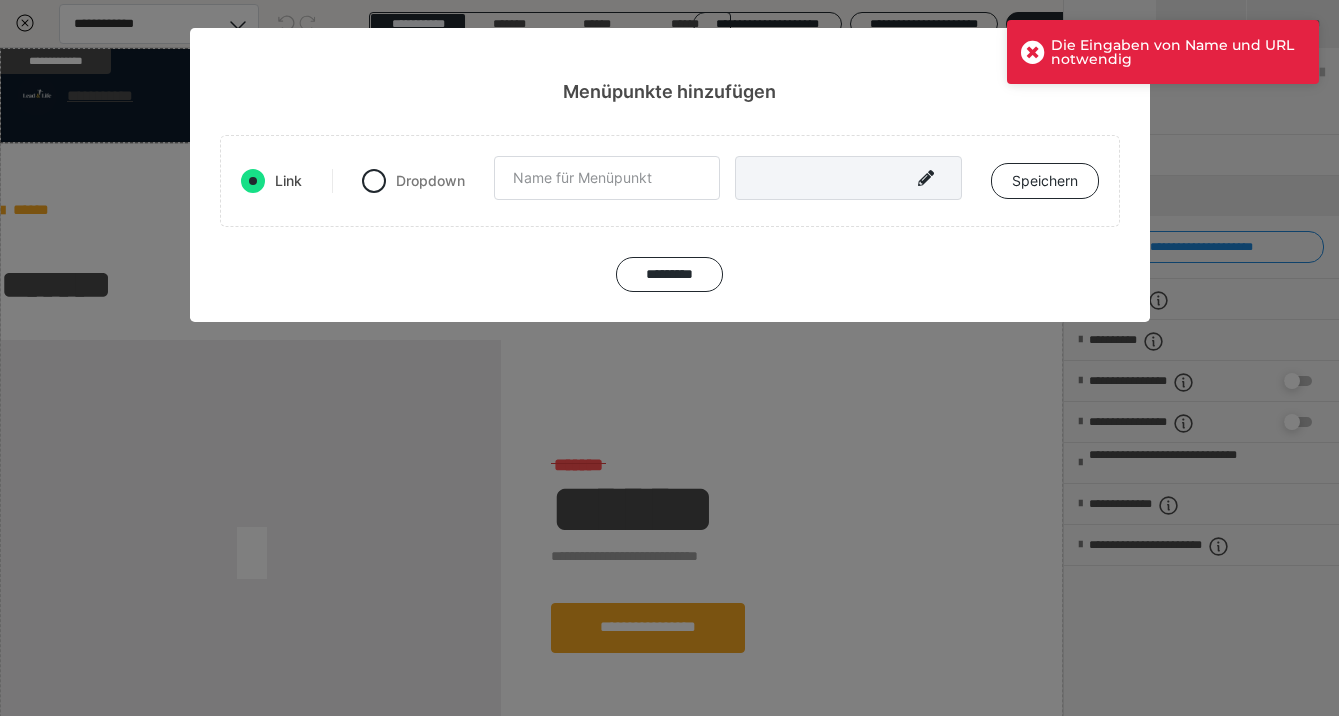 click at bounding box center [848, 178] 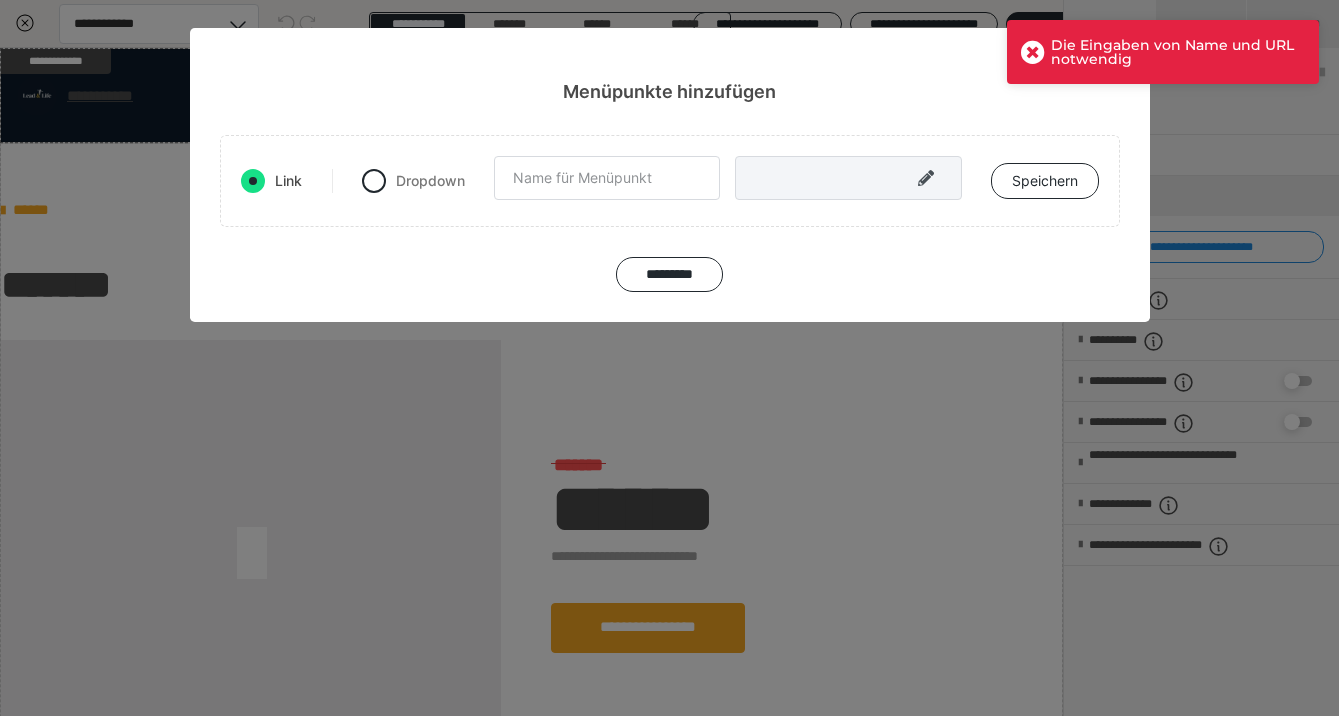 click at bounding box center [926, 178] 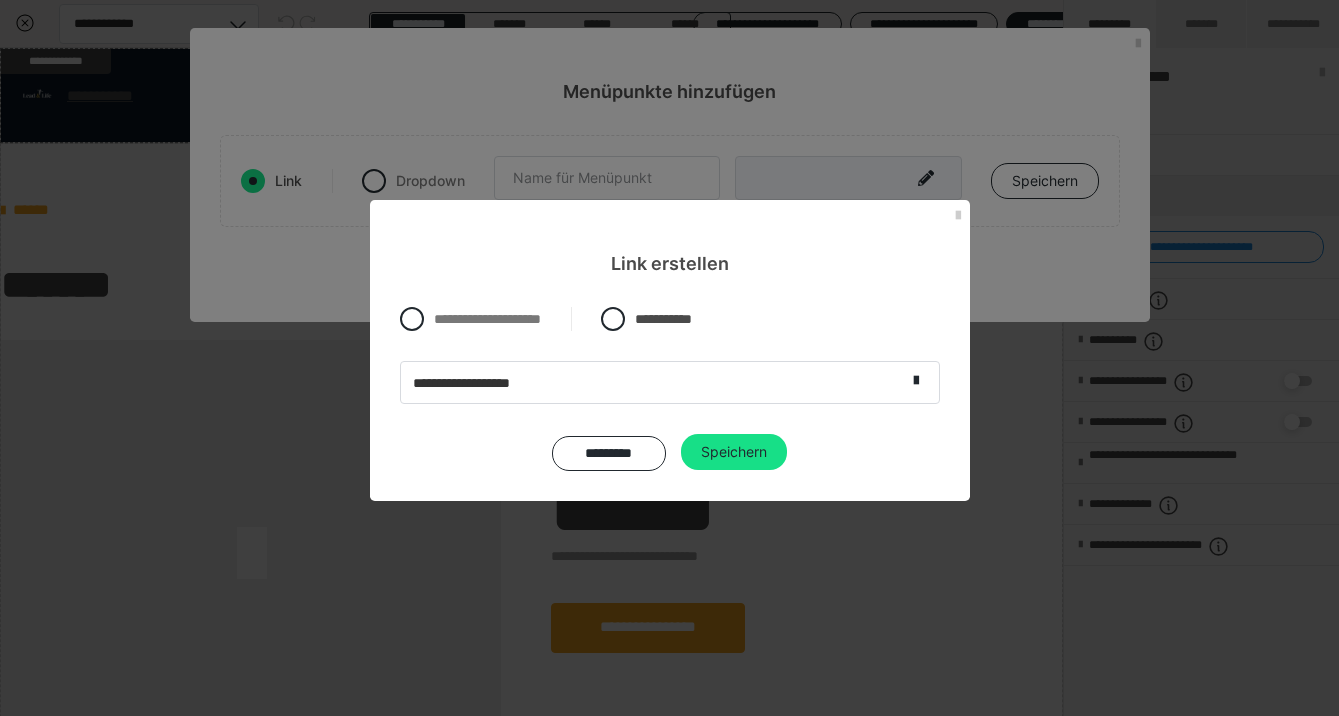 click on "**********" at bounding box center (653, 382) 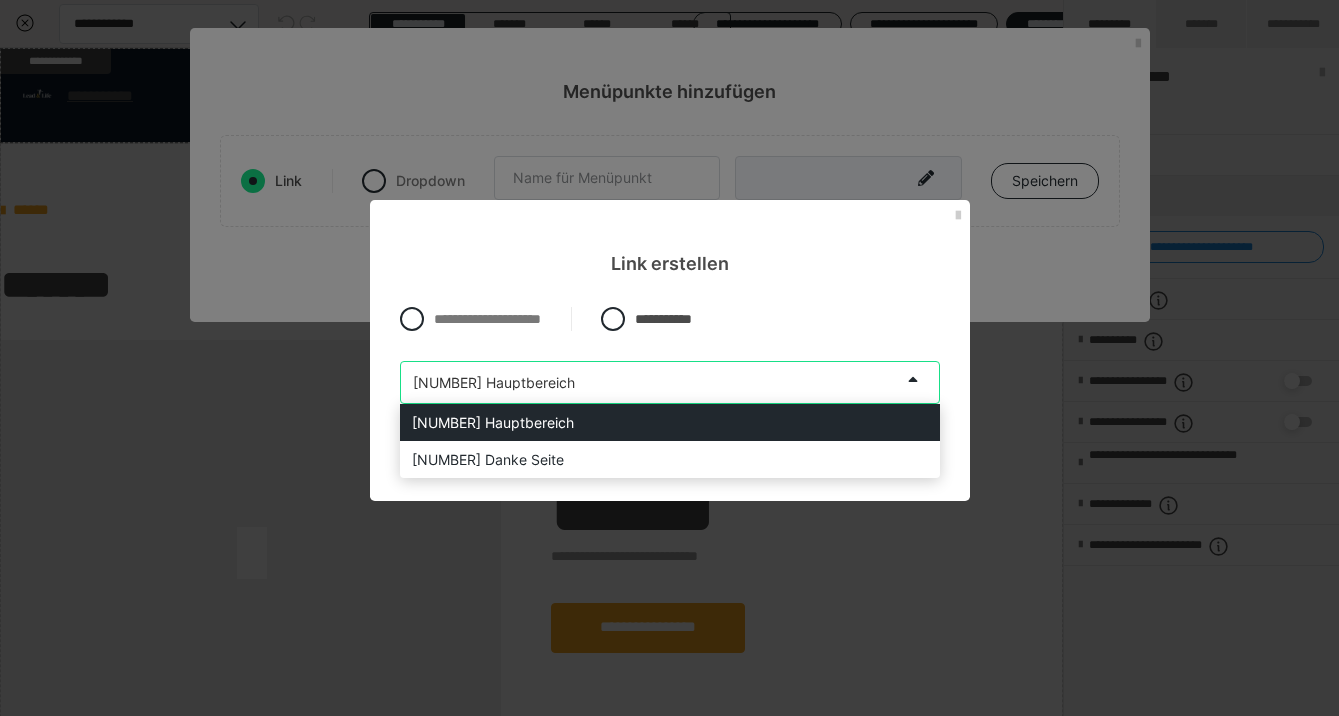 click on "[NUMBER] Hauptbereich" at bounding box center [670, 422] 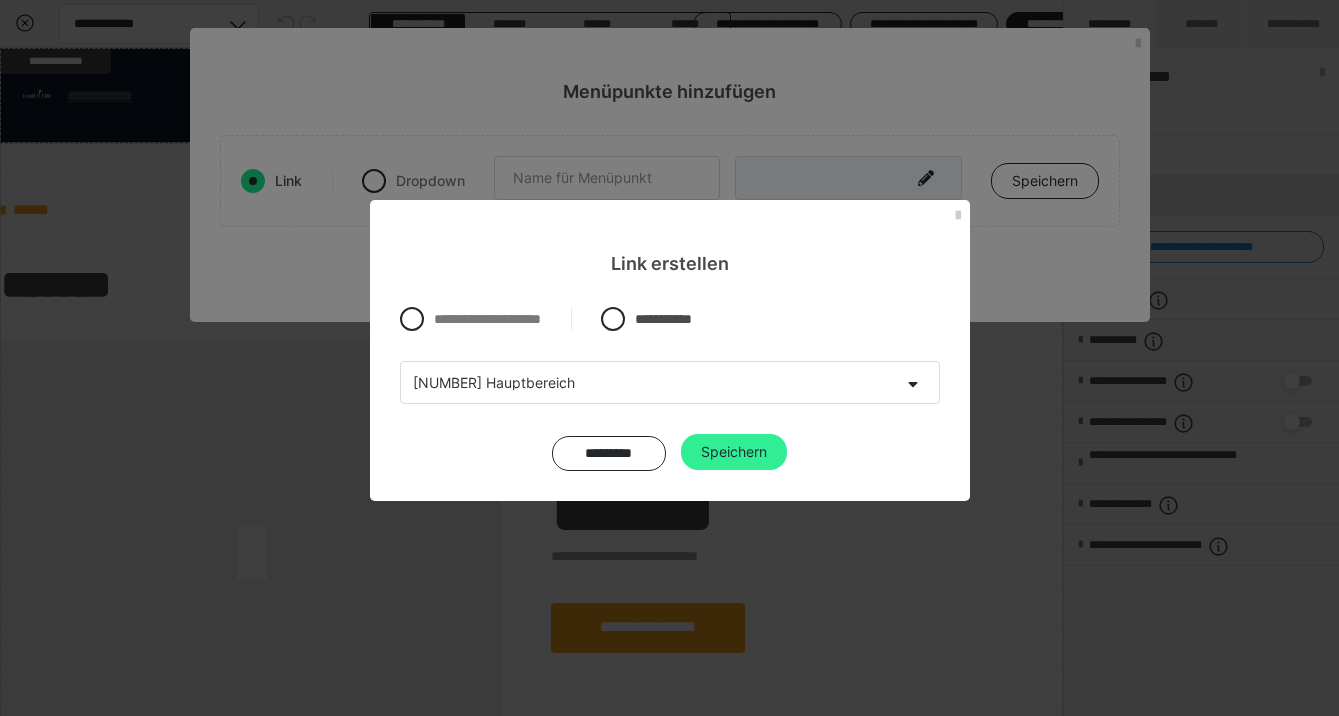 click on "Speichern" at bounding box center [734, 452] 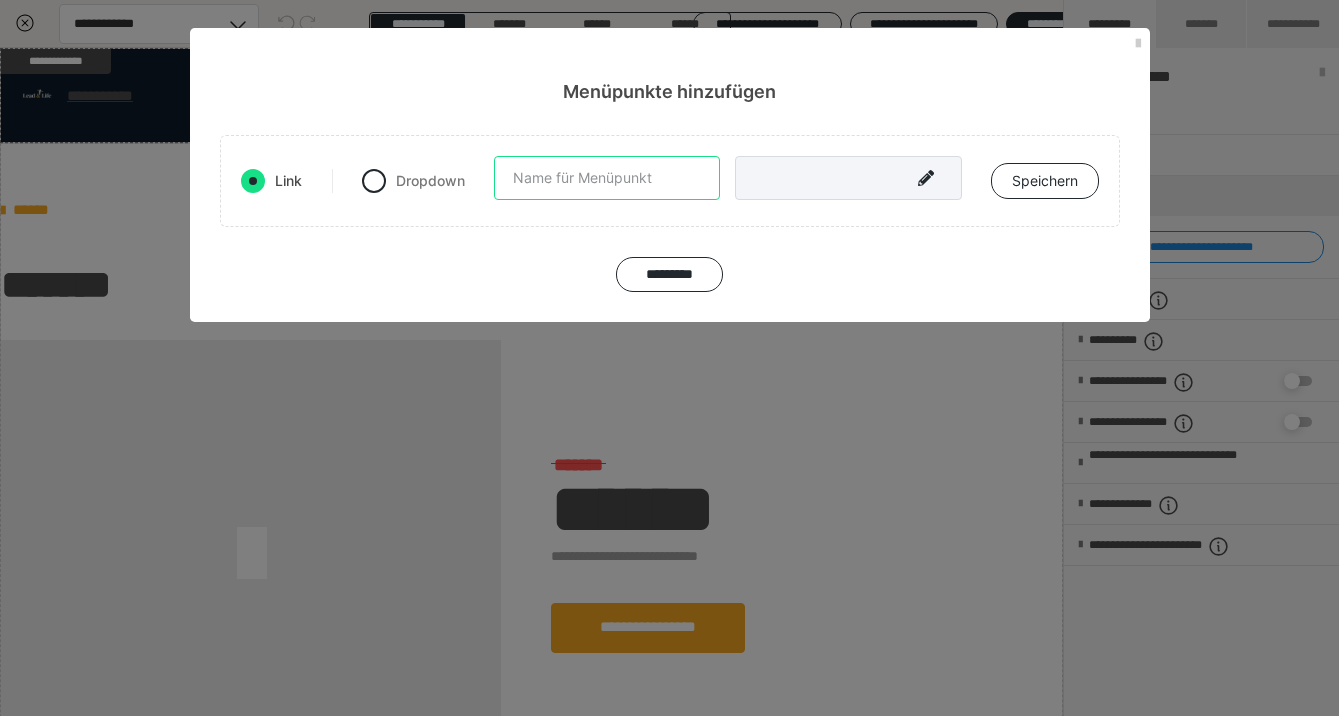 click at bounding box center (607, 178) 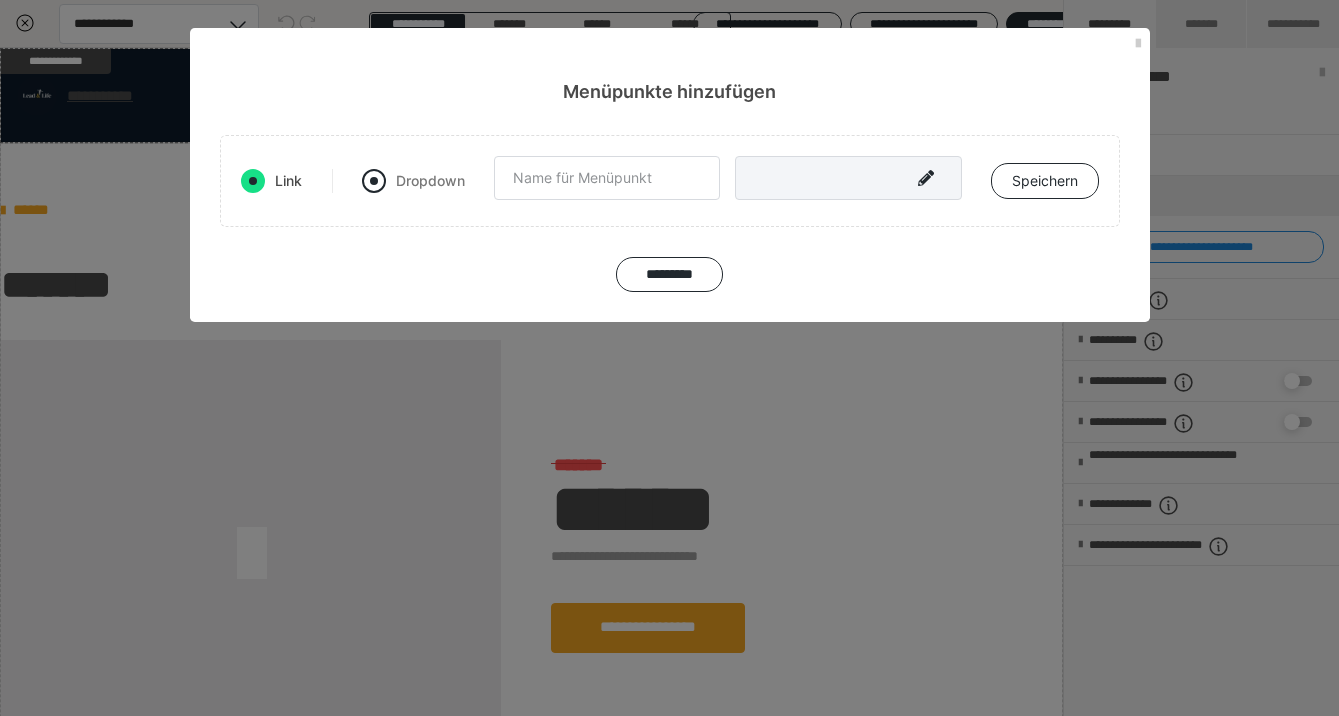 click on "Dropdown" at bounding box center (413, 181) 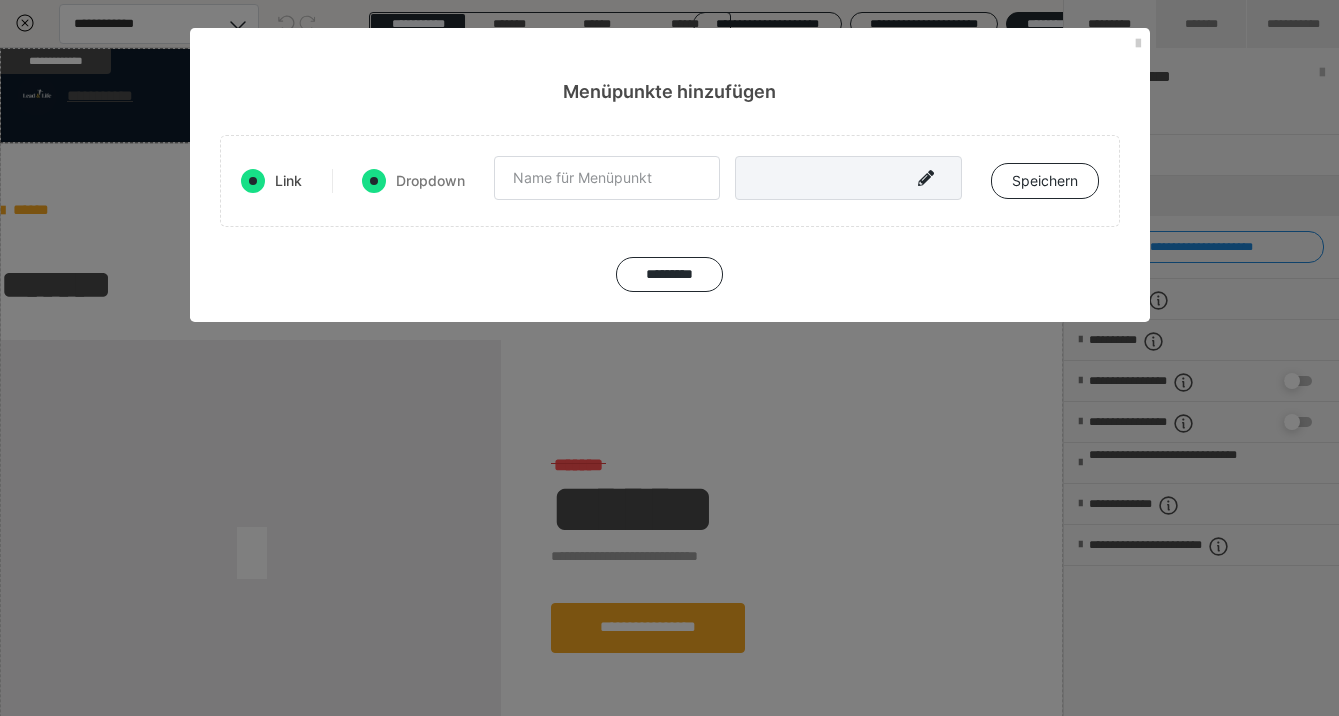radio on "false" 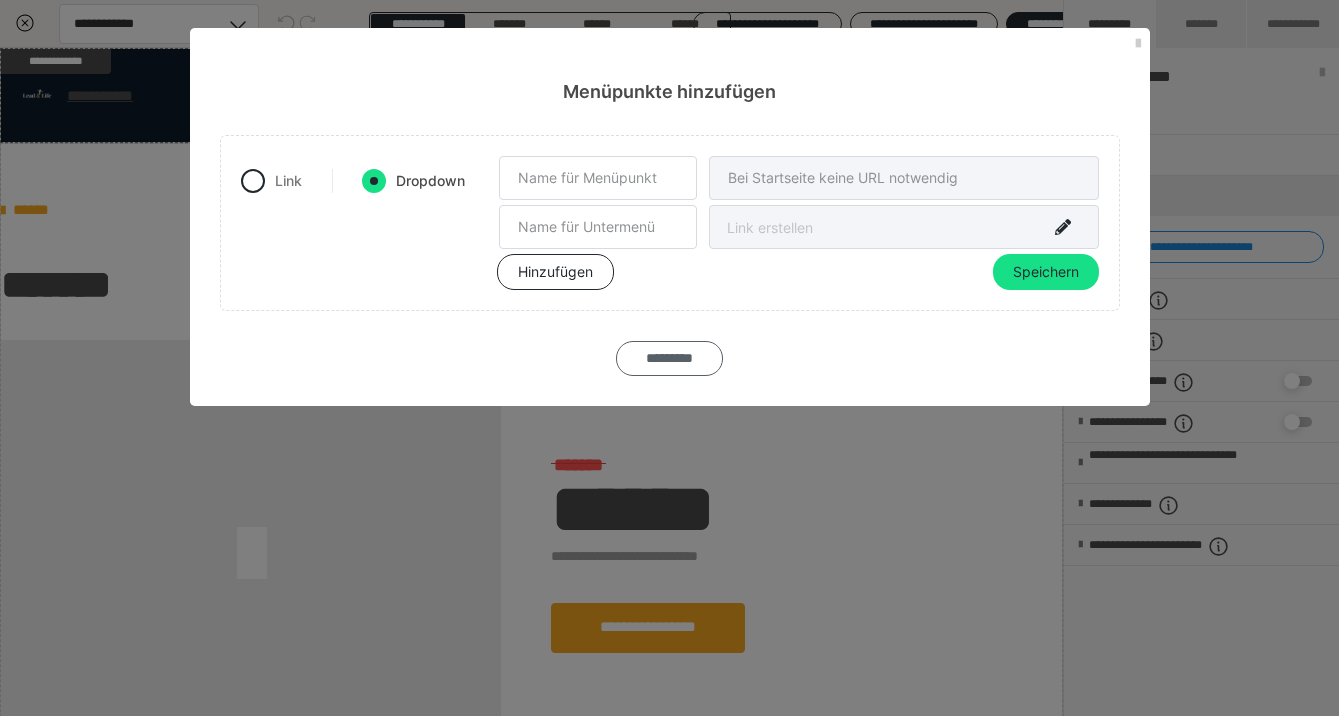 click on "*********" at bounding box center [669, 358] 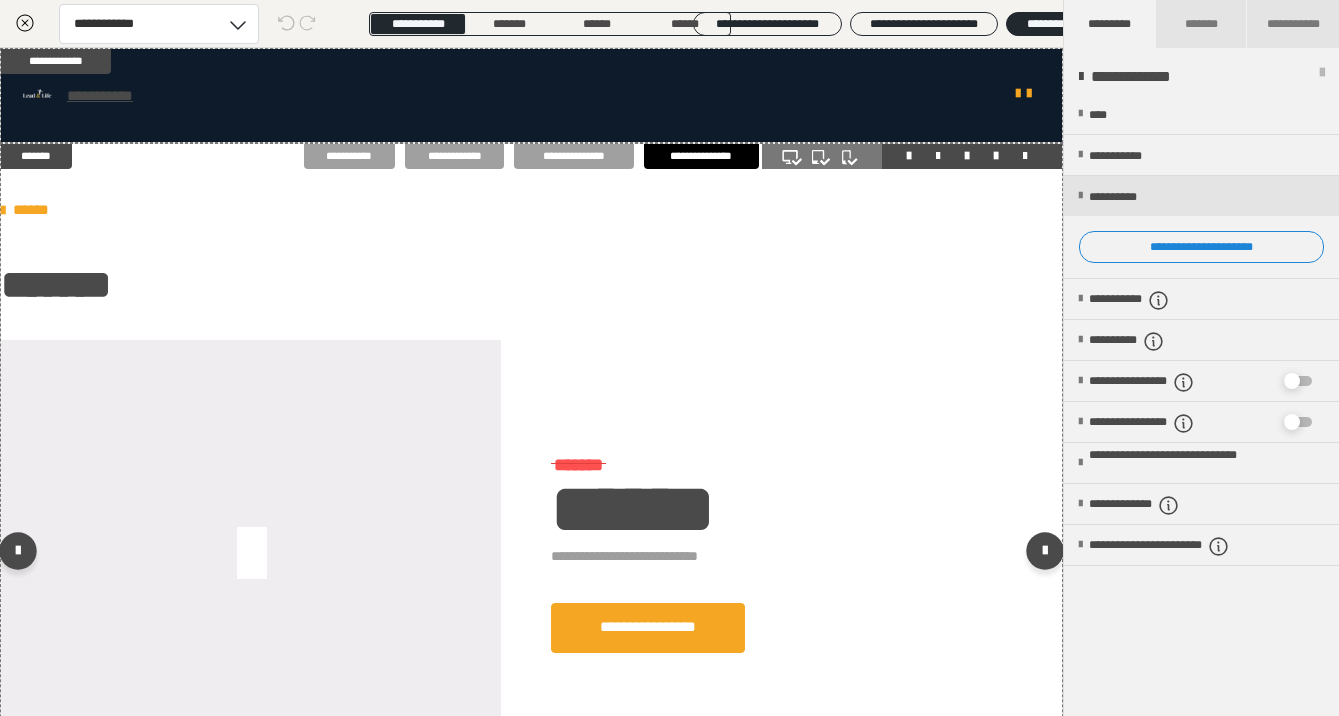 click on "*******" at bounding box center (531, 285) 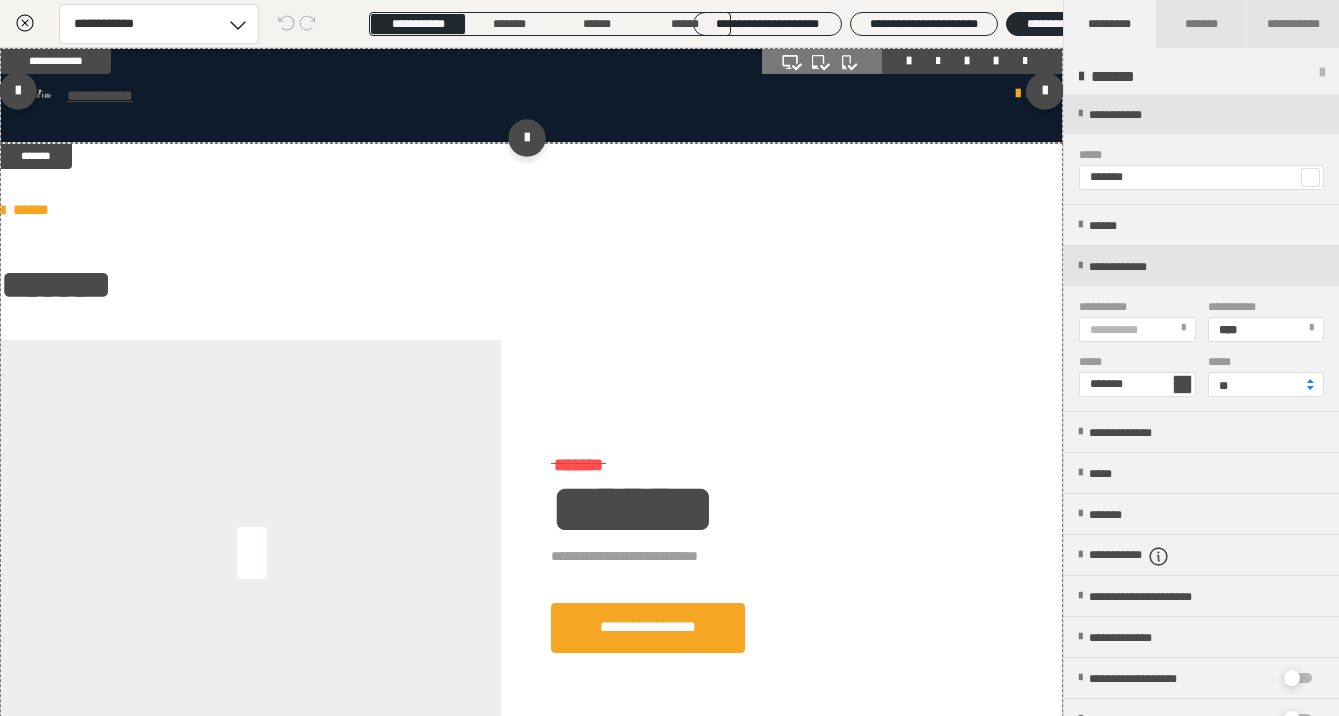 click on "[TEXT]" at bounding box center [531, 95] 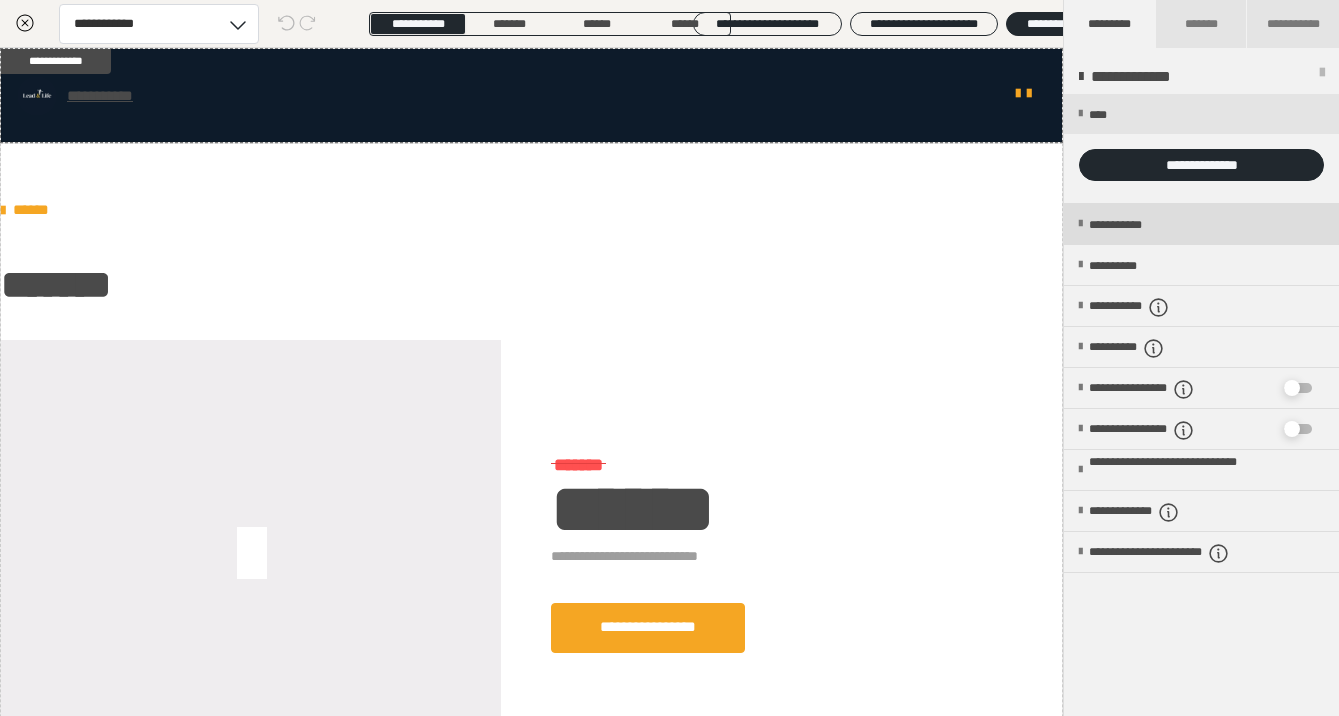 click on "**********" at bounding box center [1201, 224] 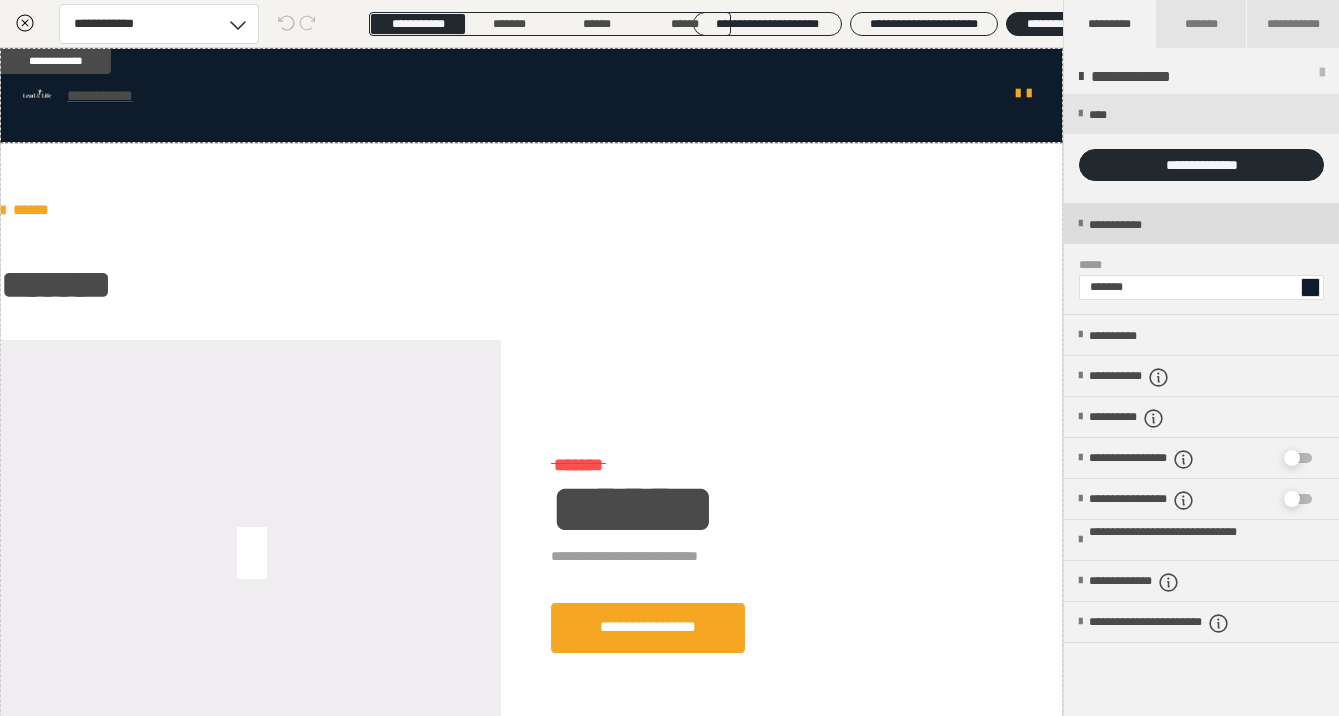 click on "**********" at bounding box center (1201, 224) 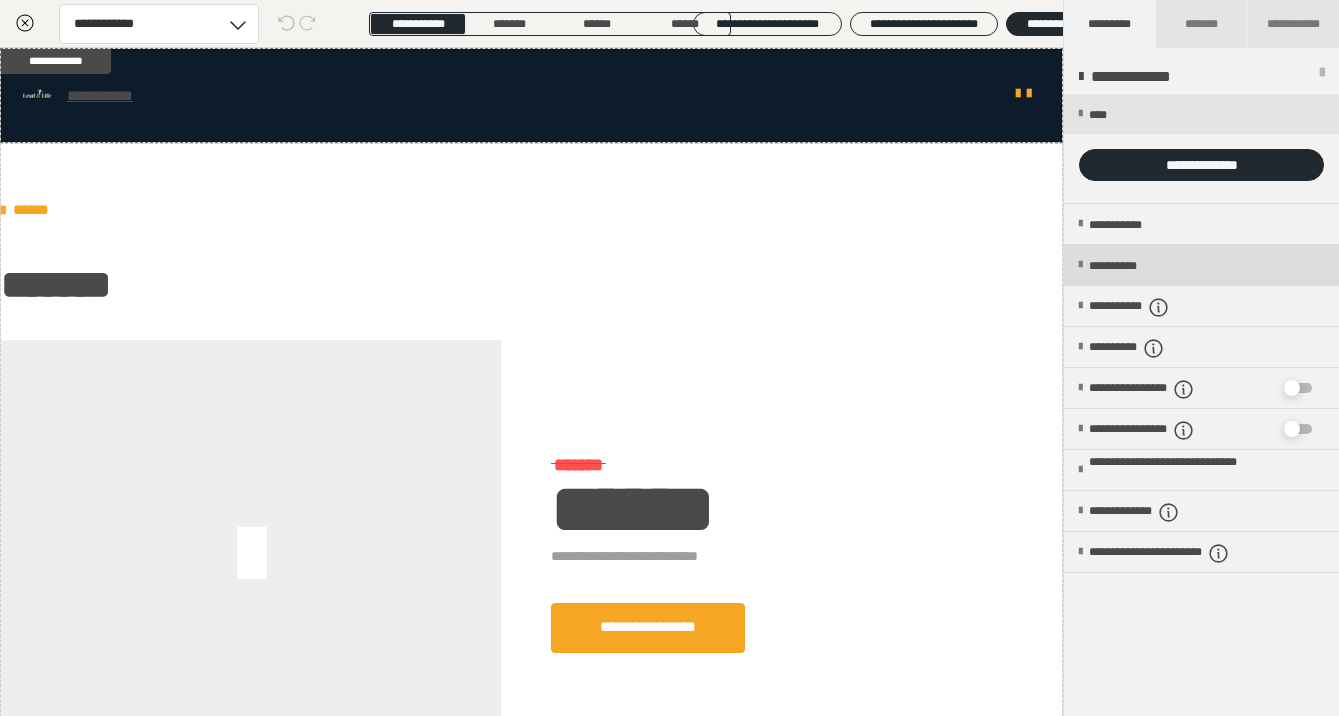 click at bounding box center (1080, 265) 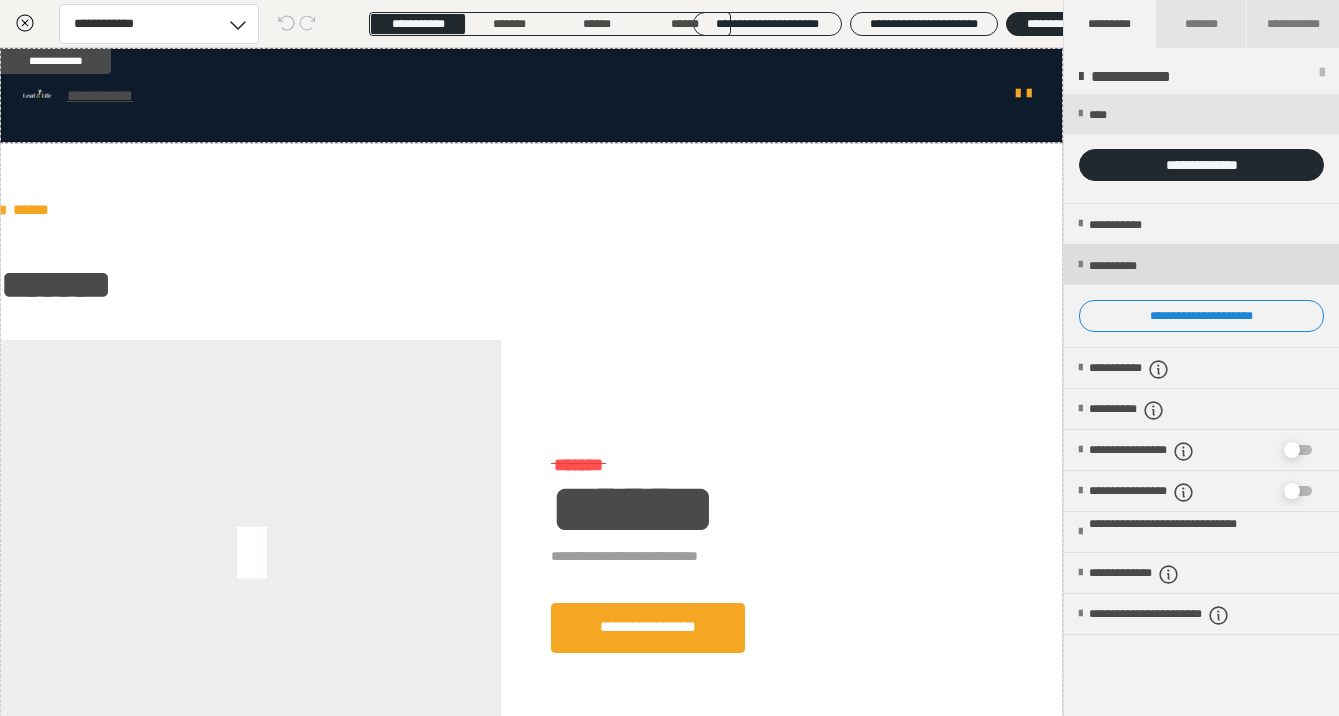 click at bounding box center [1080, 265] 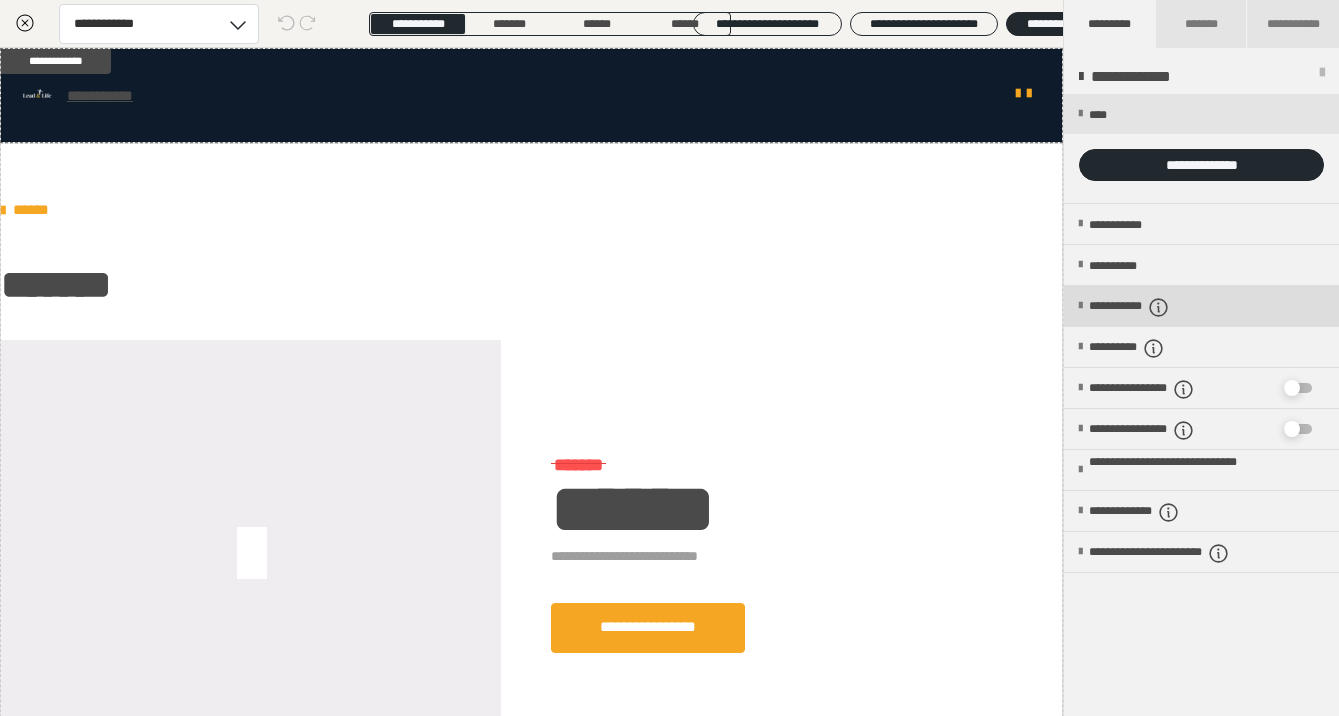click at bounding box center [1080, 306] 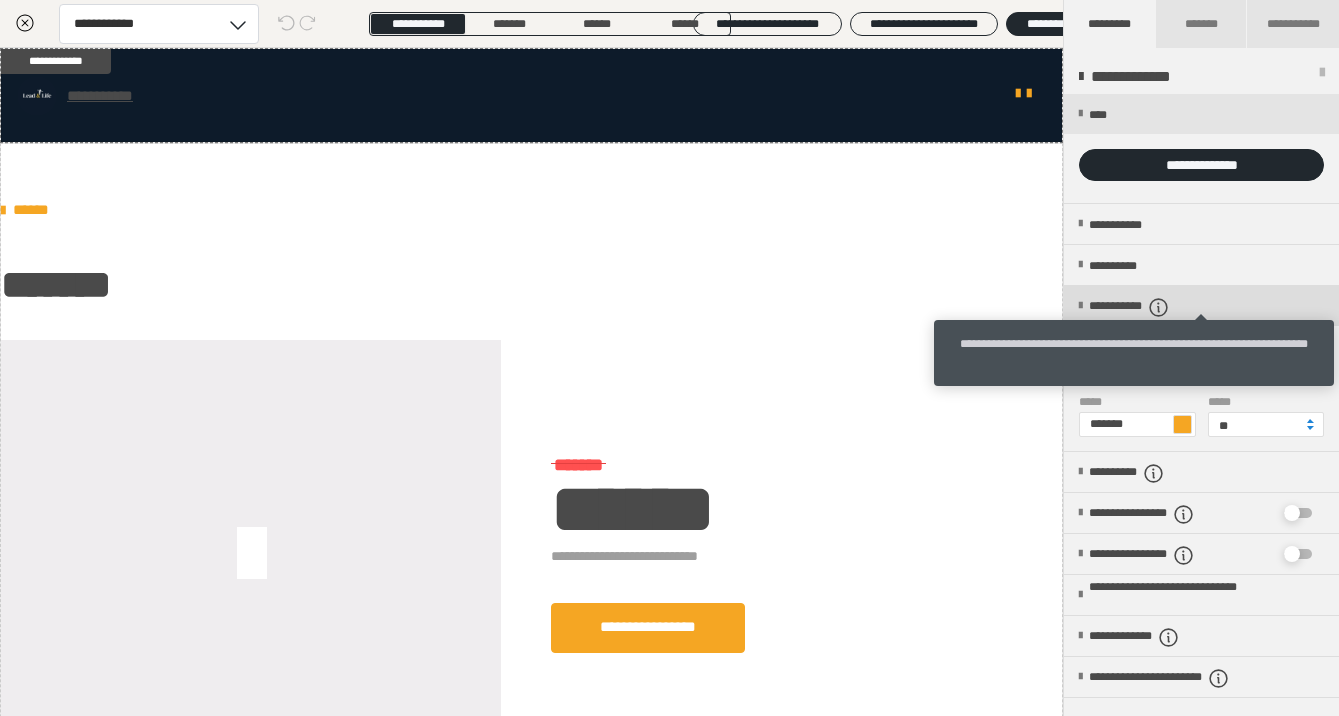 click 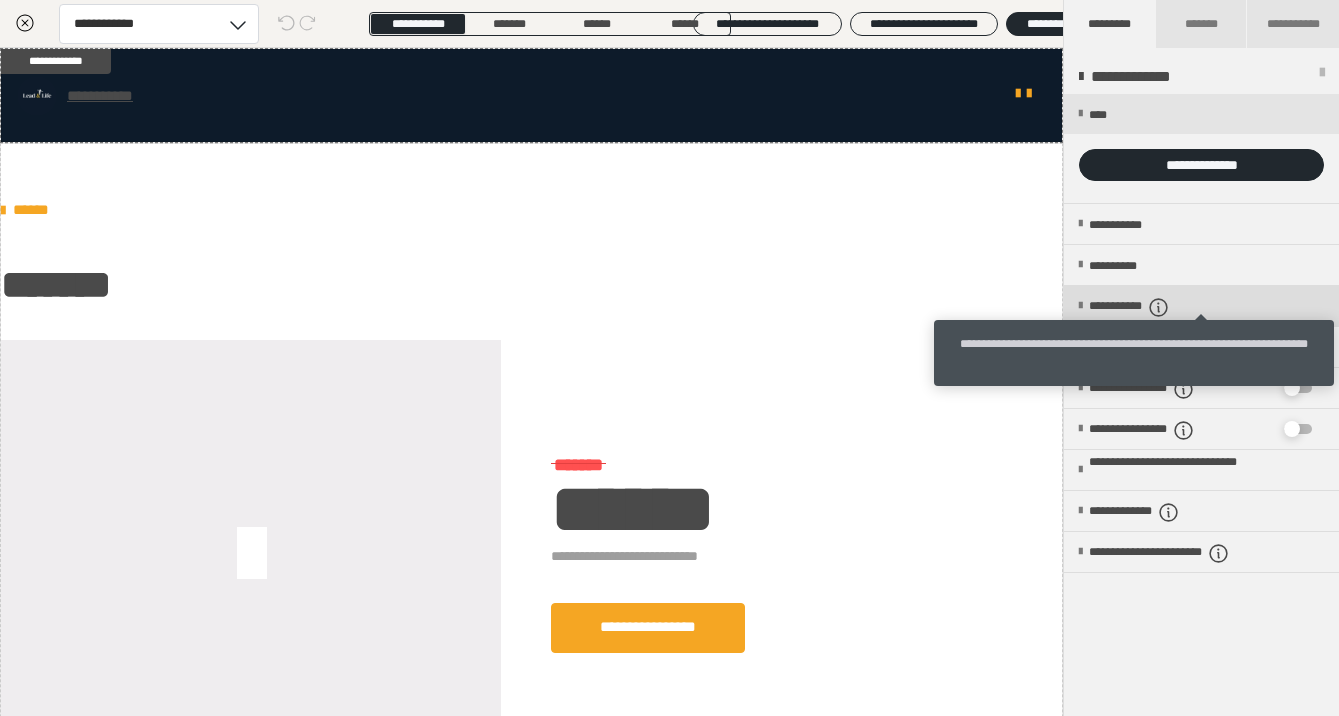 click 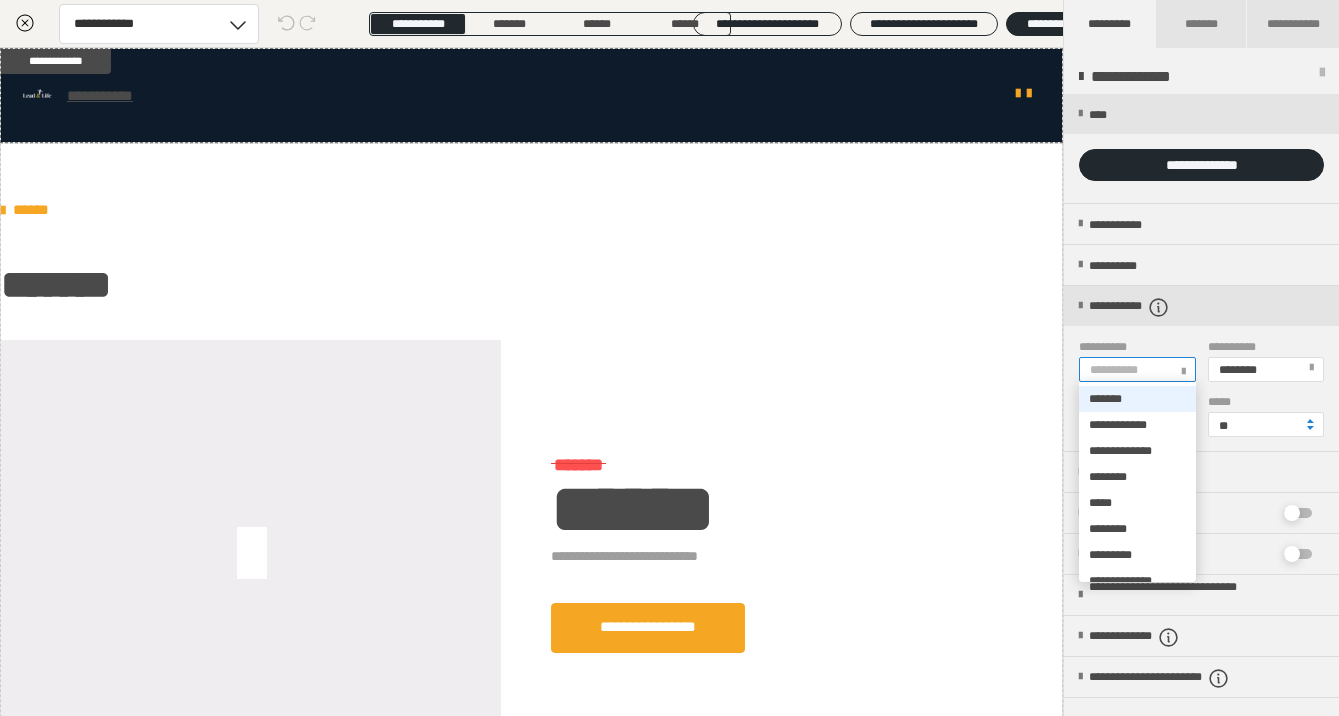 click on "**********" at bounding box center [1118, 370] 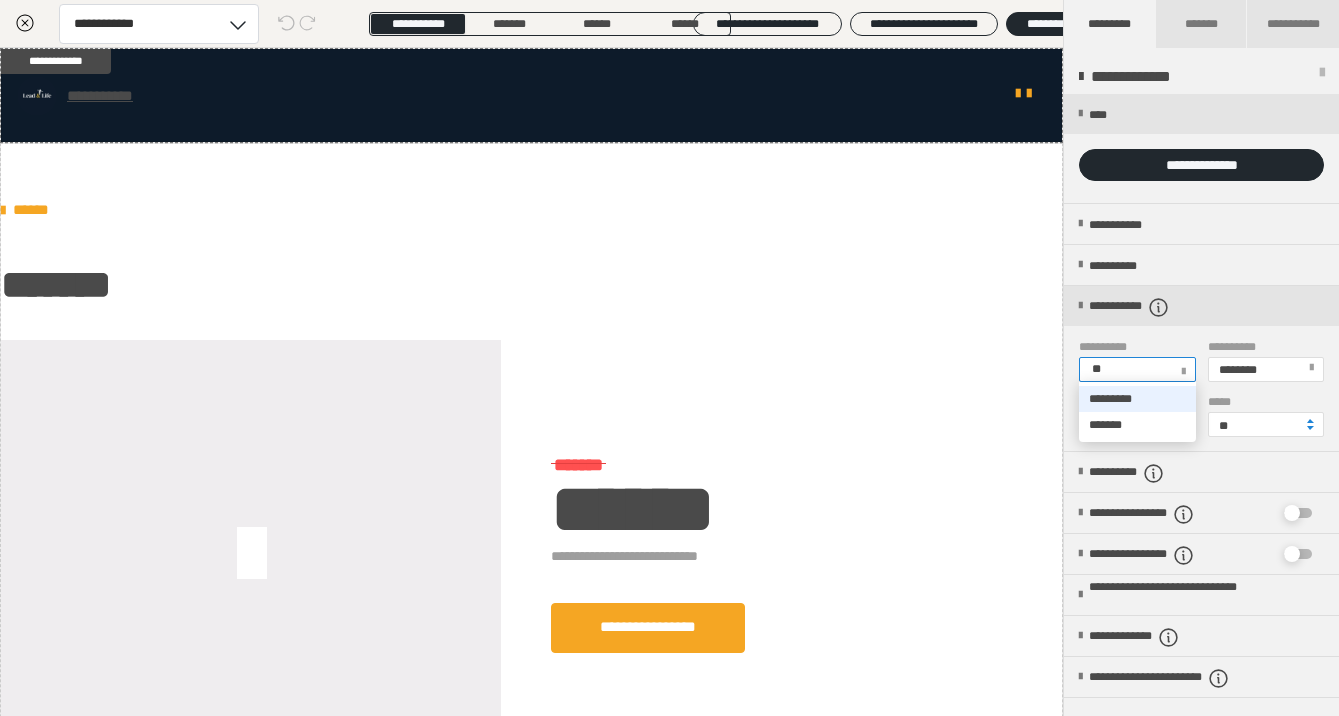 type on "***" 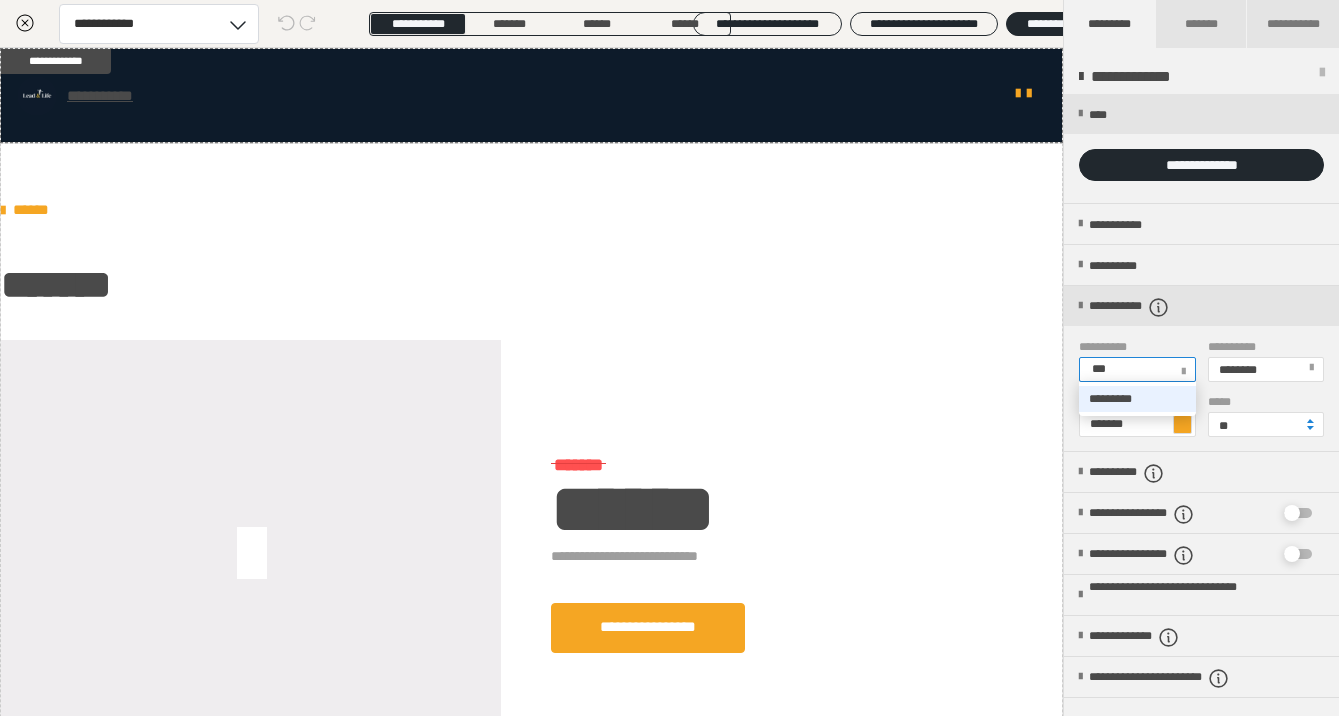 click on "*********" at bounding box center (1110, 399) 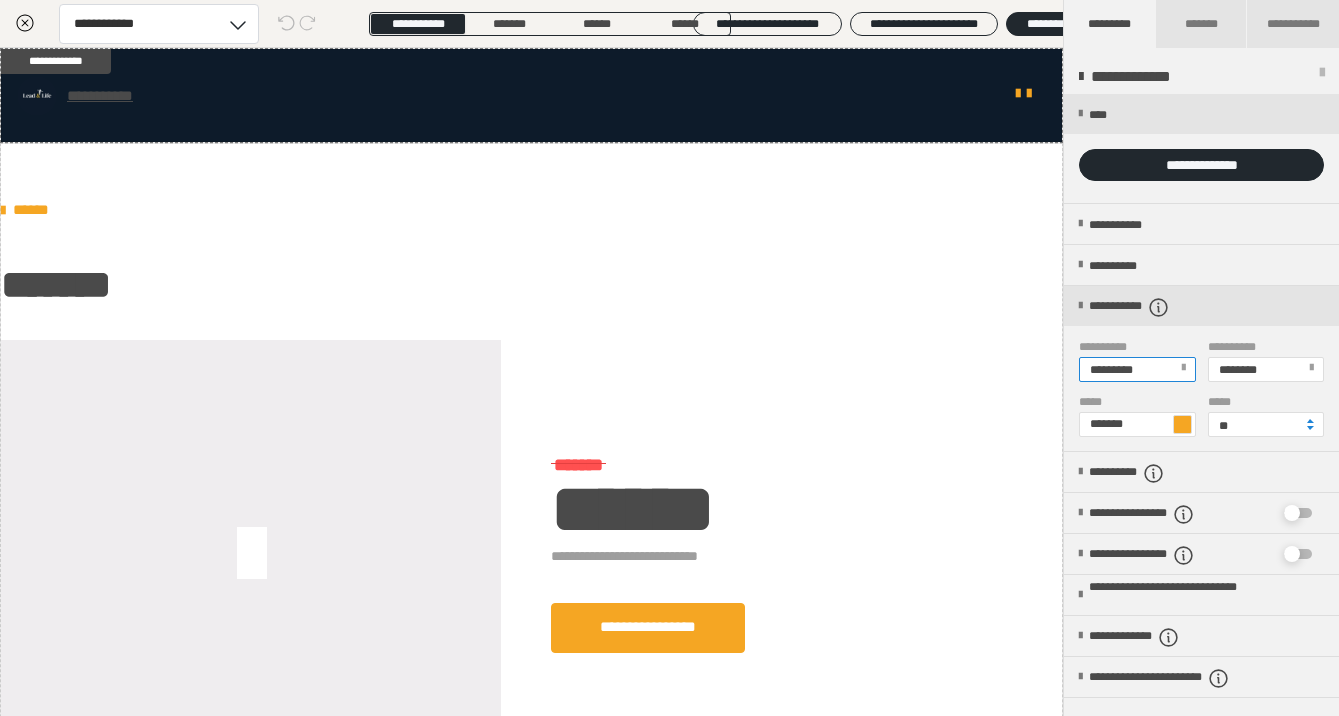 click at bounding box center (1182, 424) 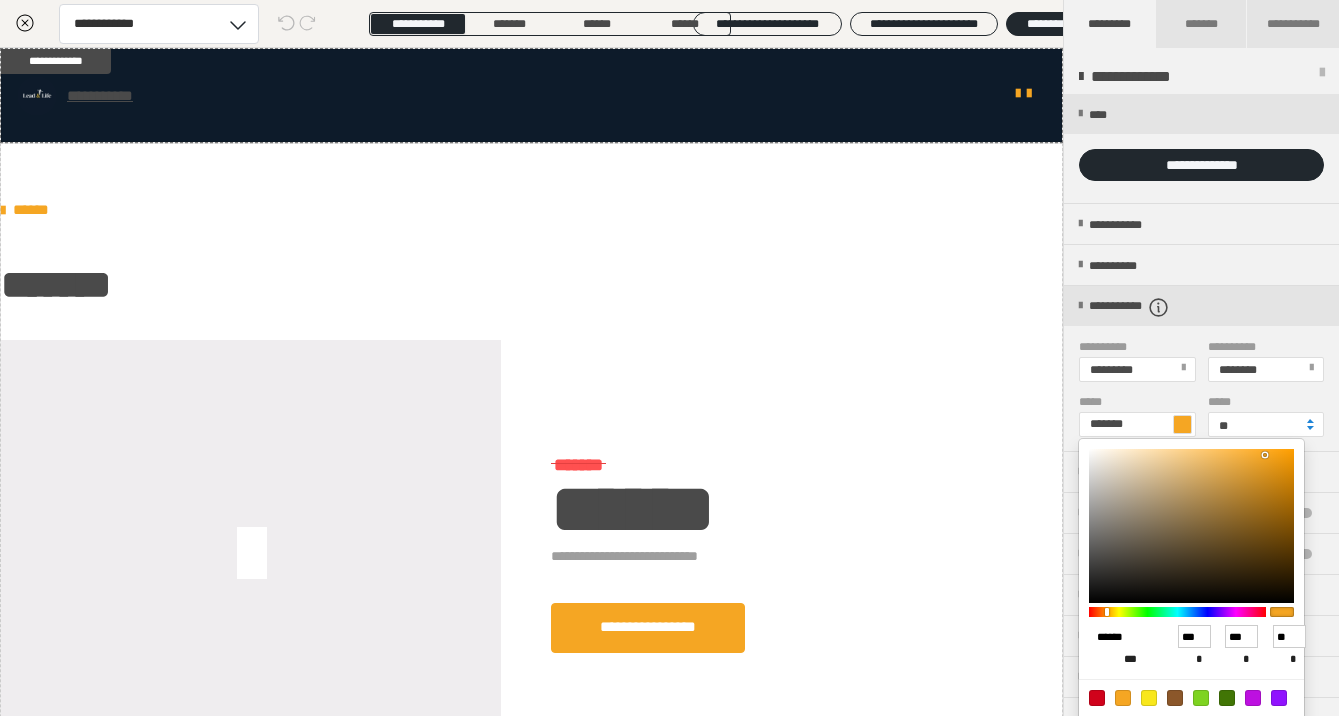 click on "******" at bounding box center (1122, 637) 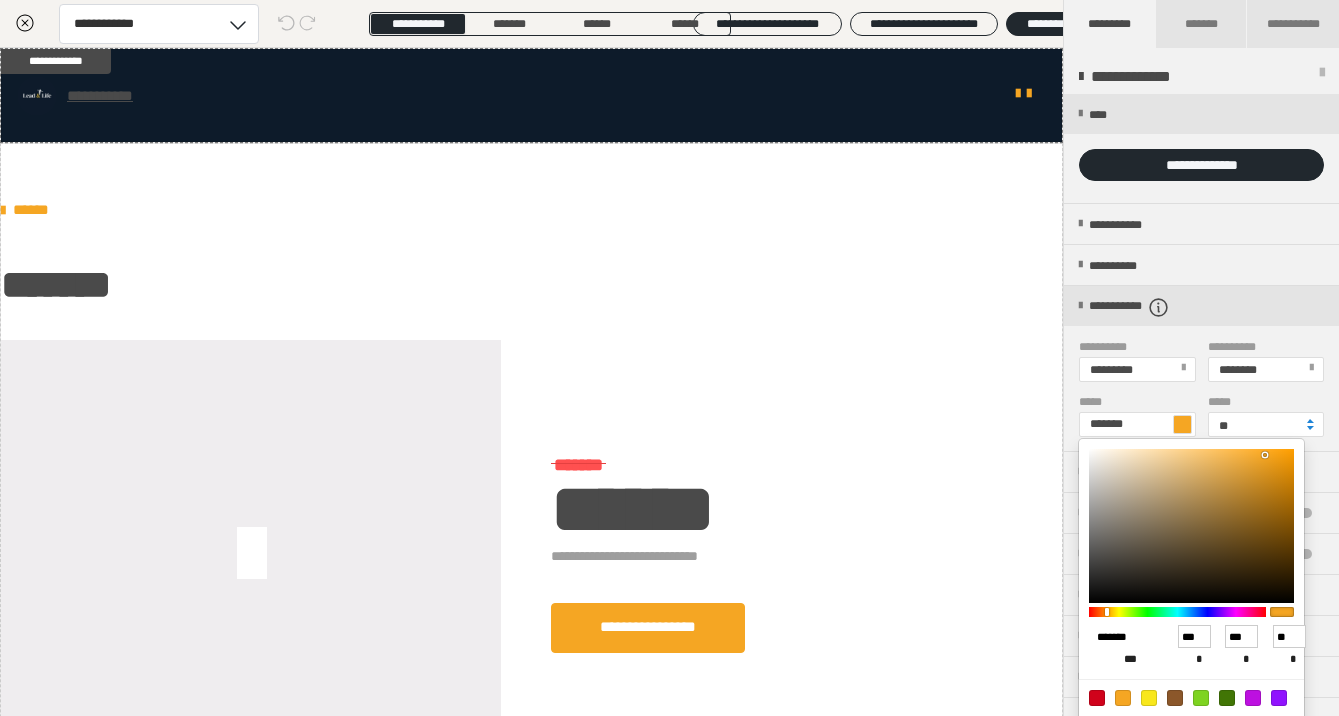 type on "*******" 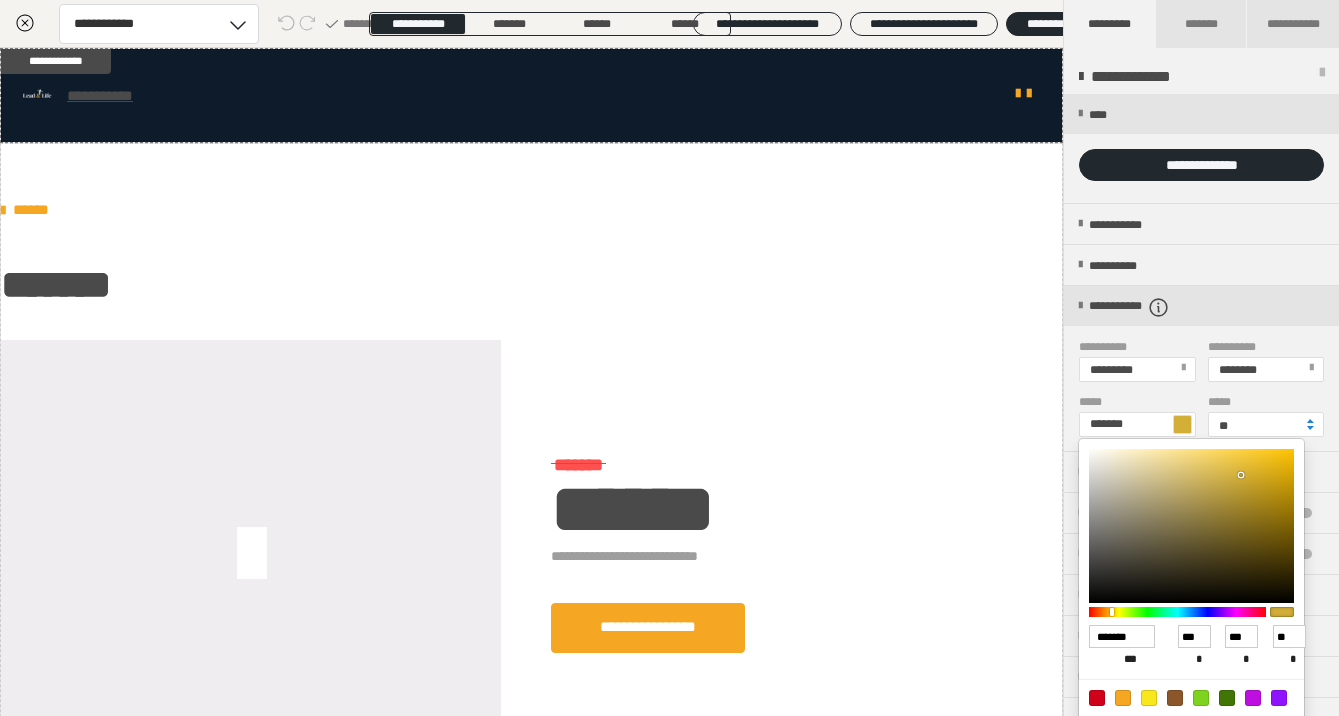 type on "******" 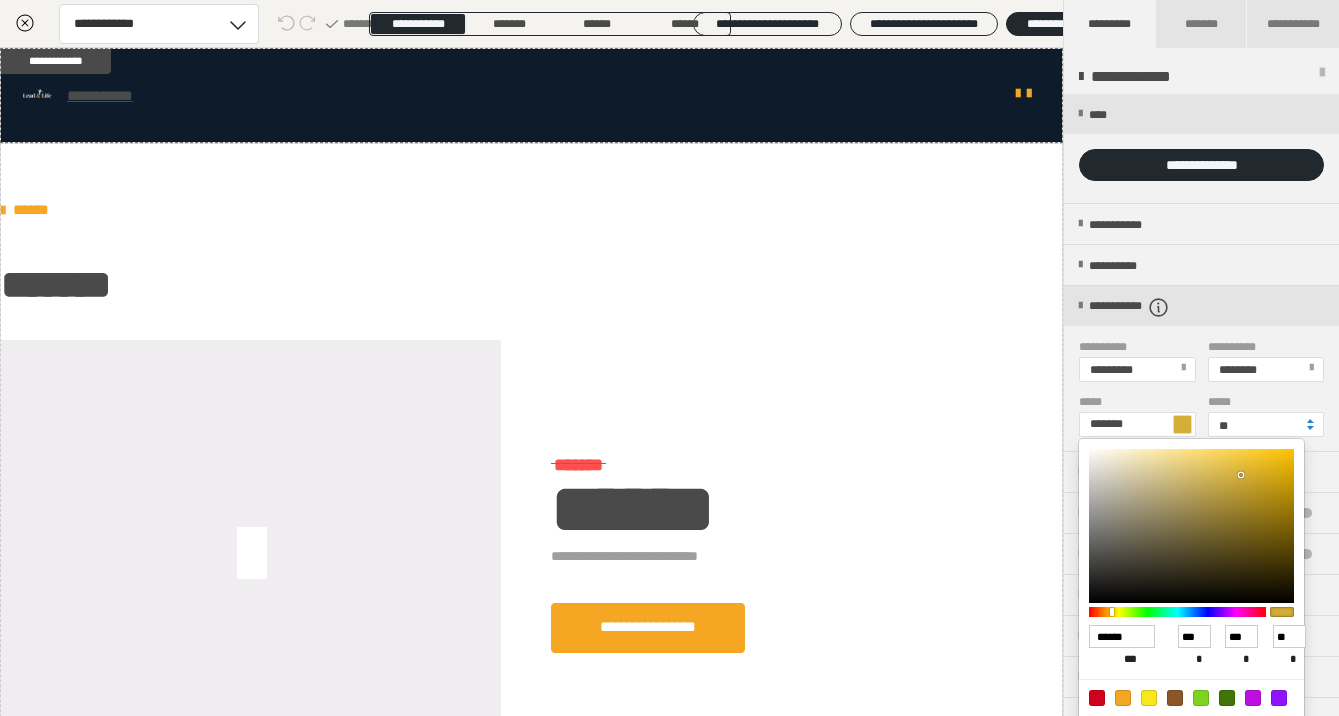 click on "****** *** *** * *** * ** * *** *" at bounding box center [1191, 603] 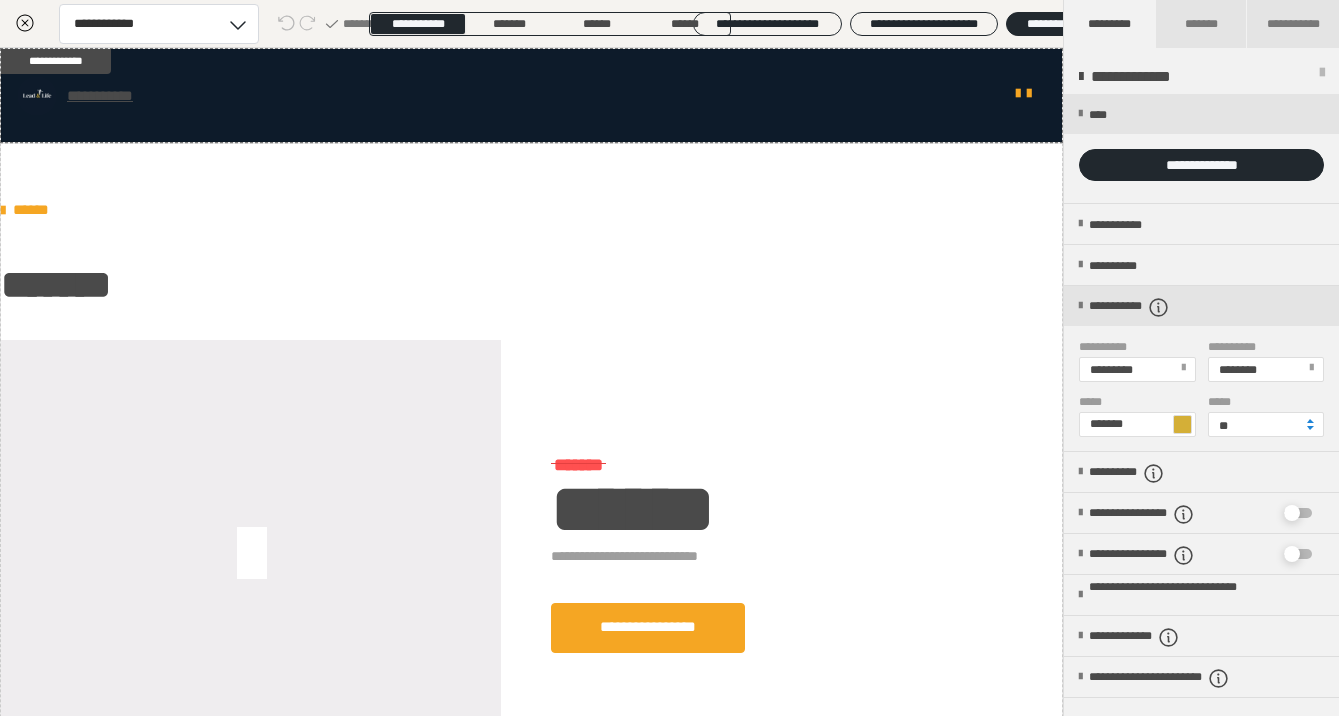 click at bounding box center (1182, 424) 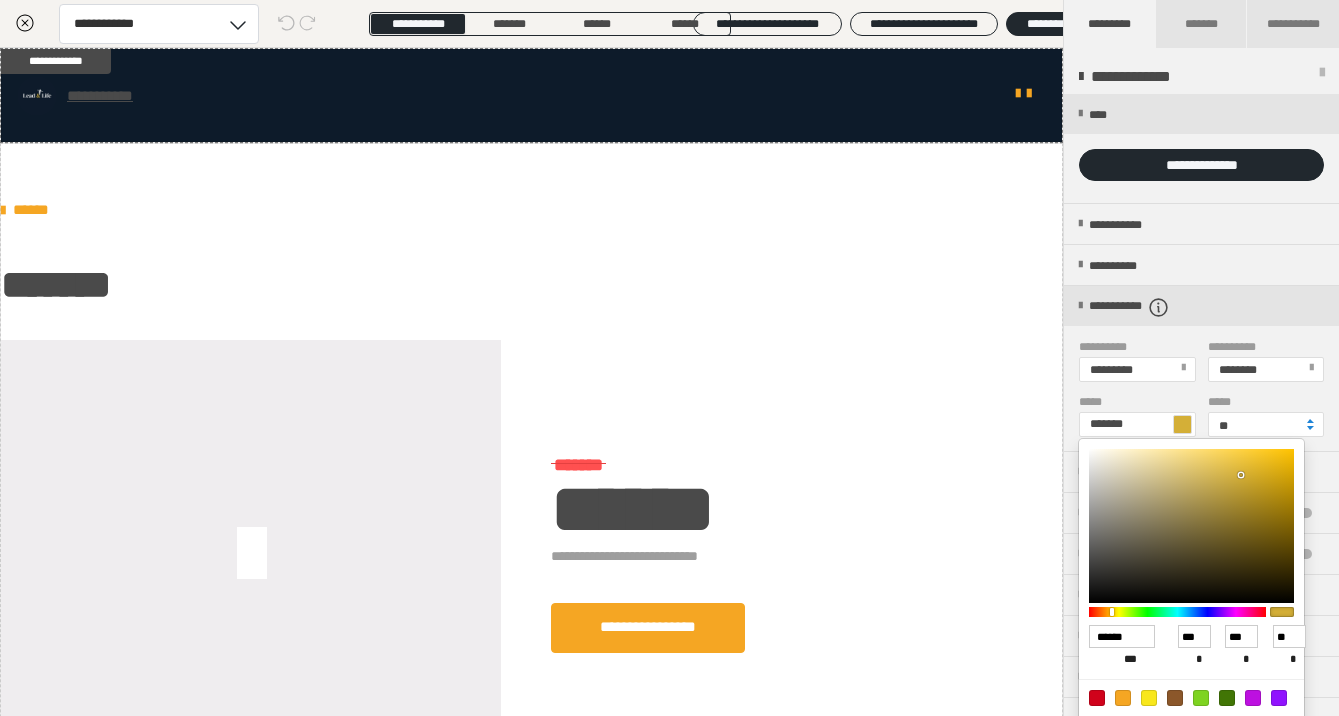 click at bounding box center [669, 358] 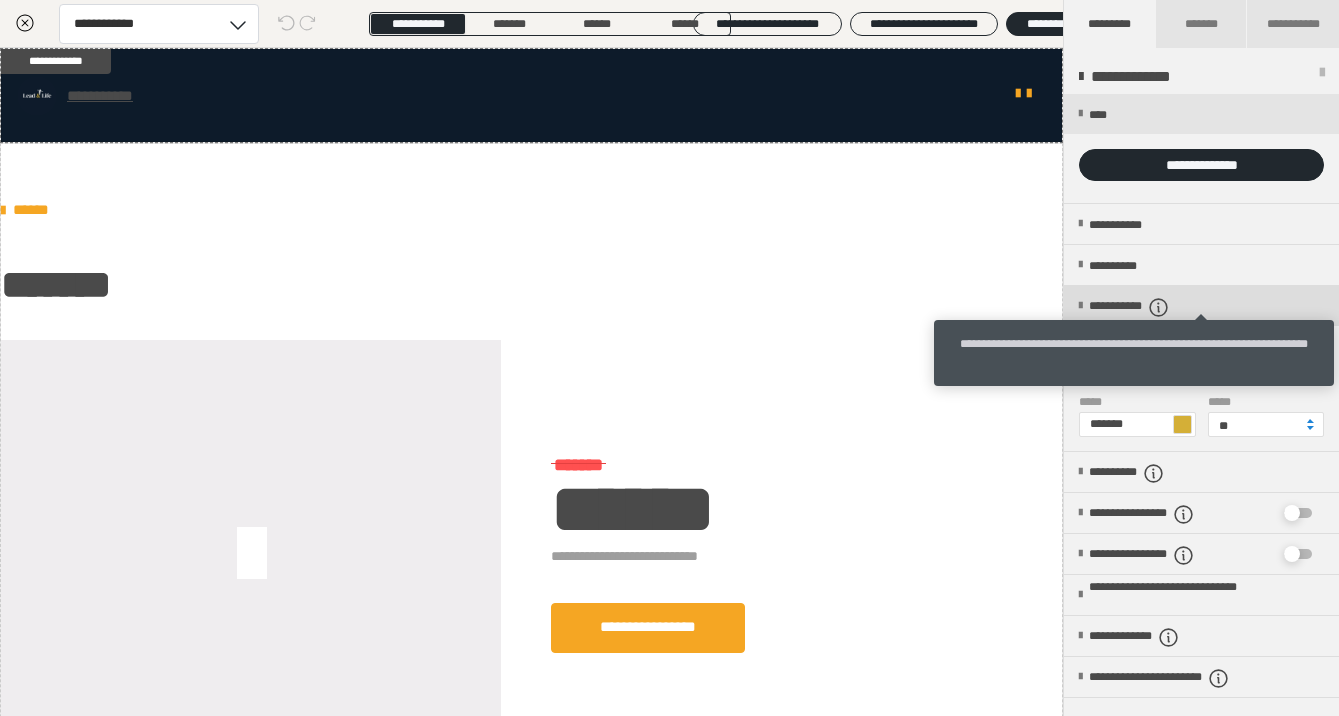 click 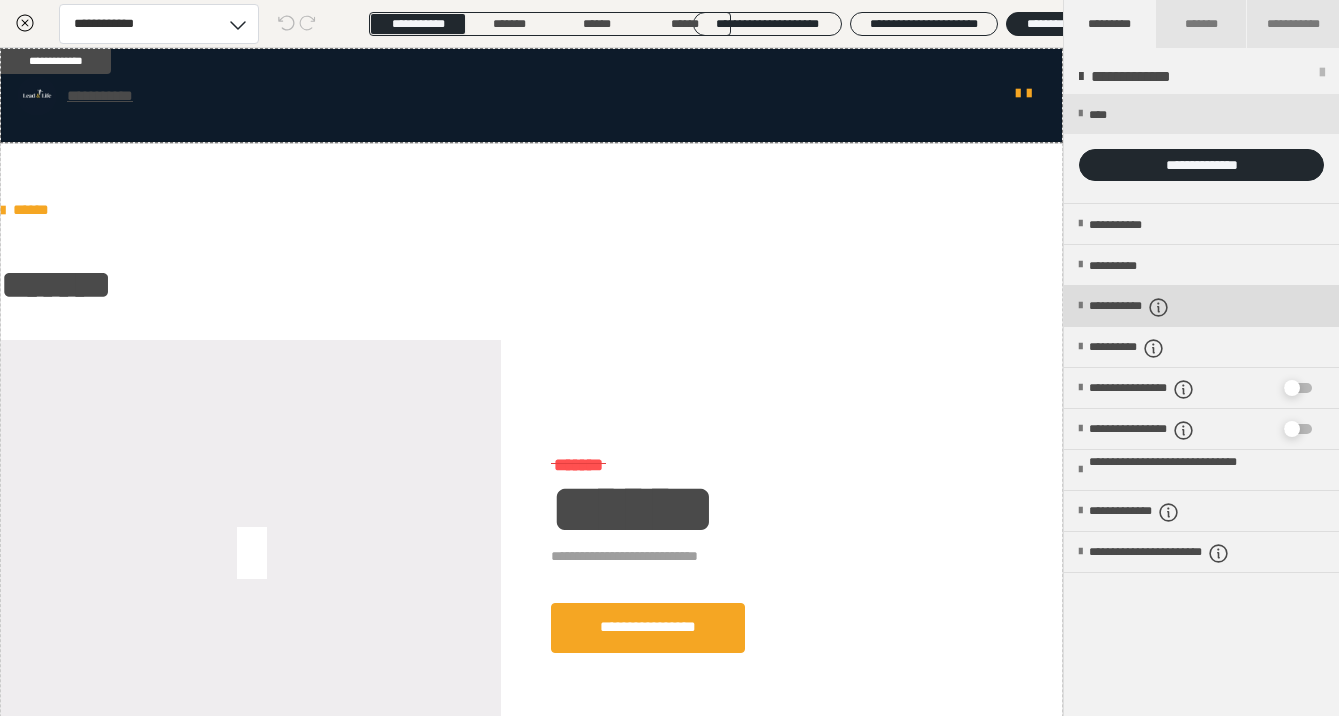 click at bounding box center [1080, 306] 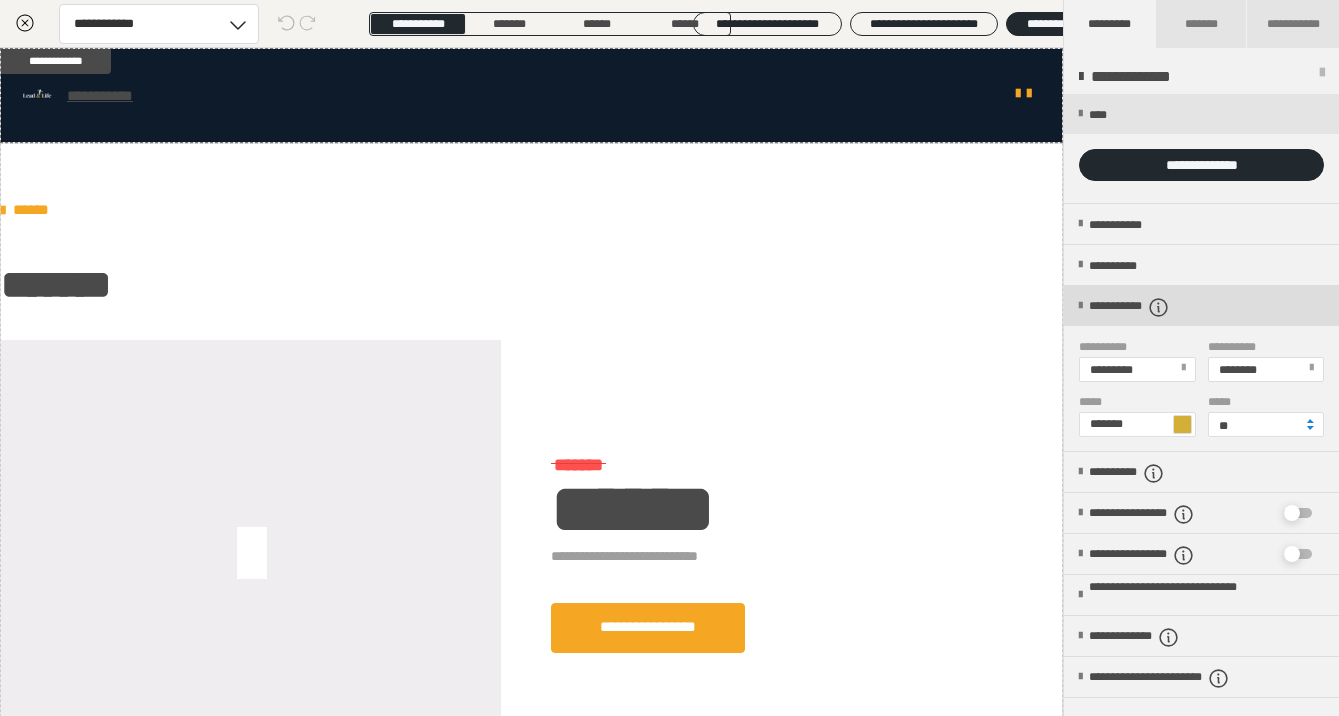 click at bounding box center [1080, 306] 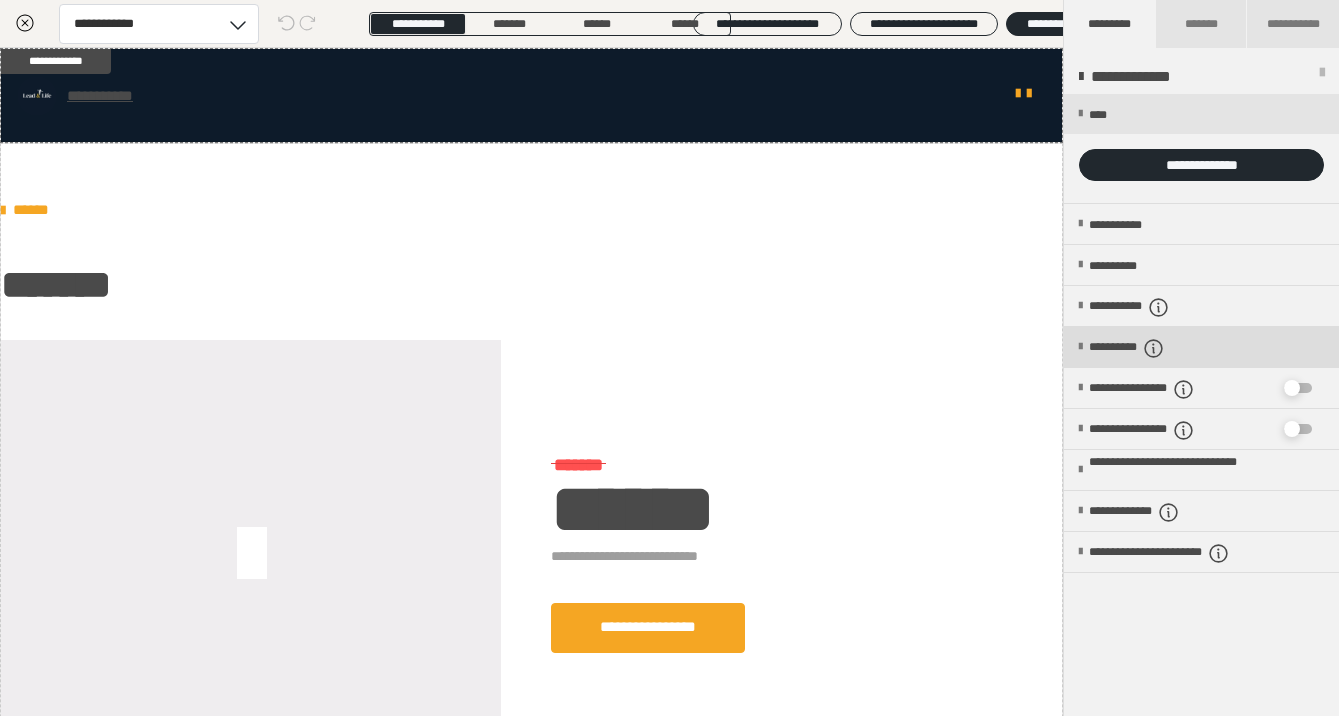 click at bounding box center [1080, 347] 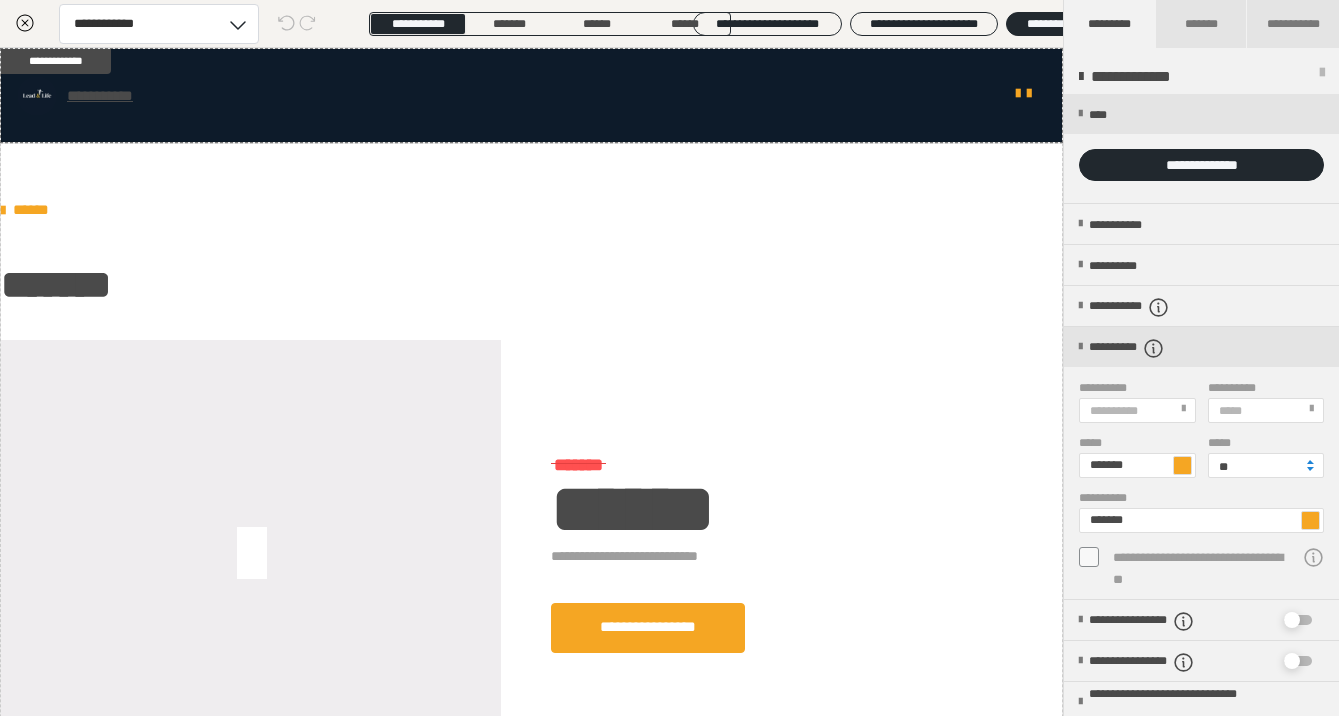click on "**********" at bounding box center [1118, 411] 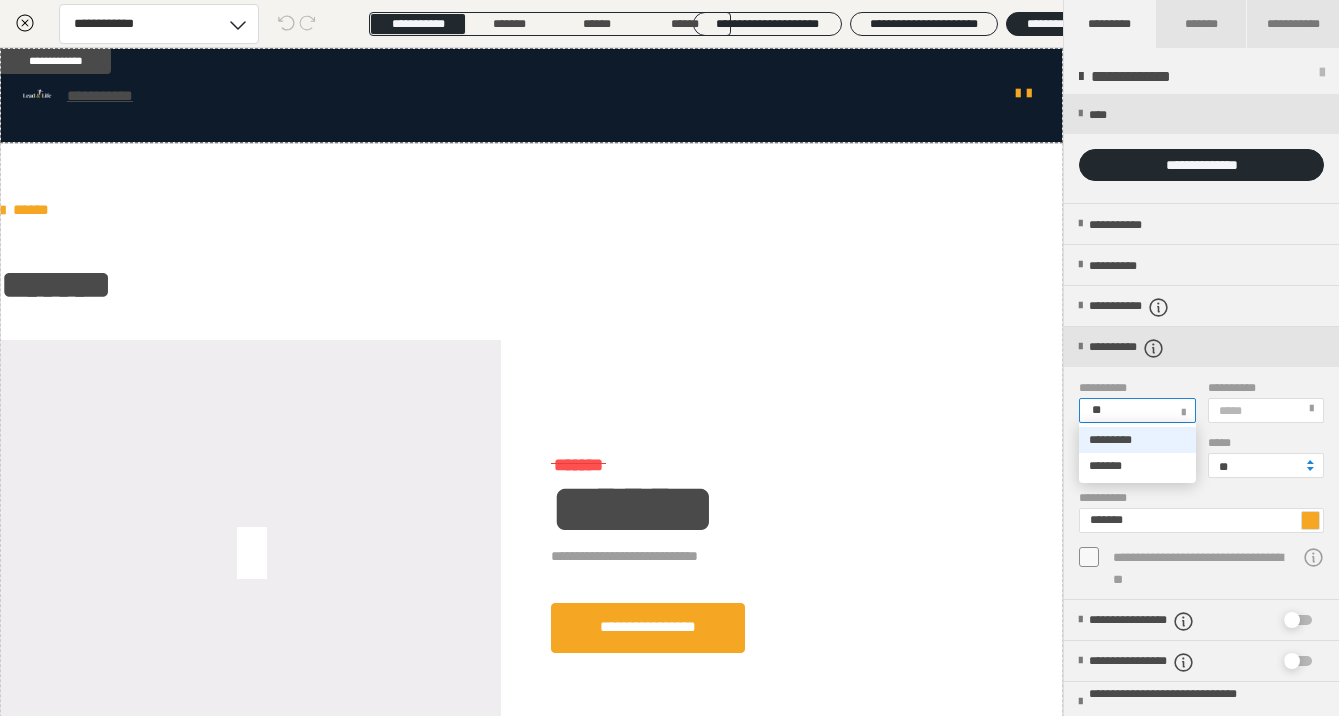 type on "***" 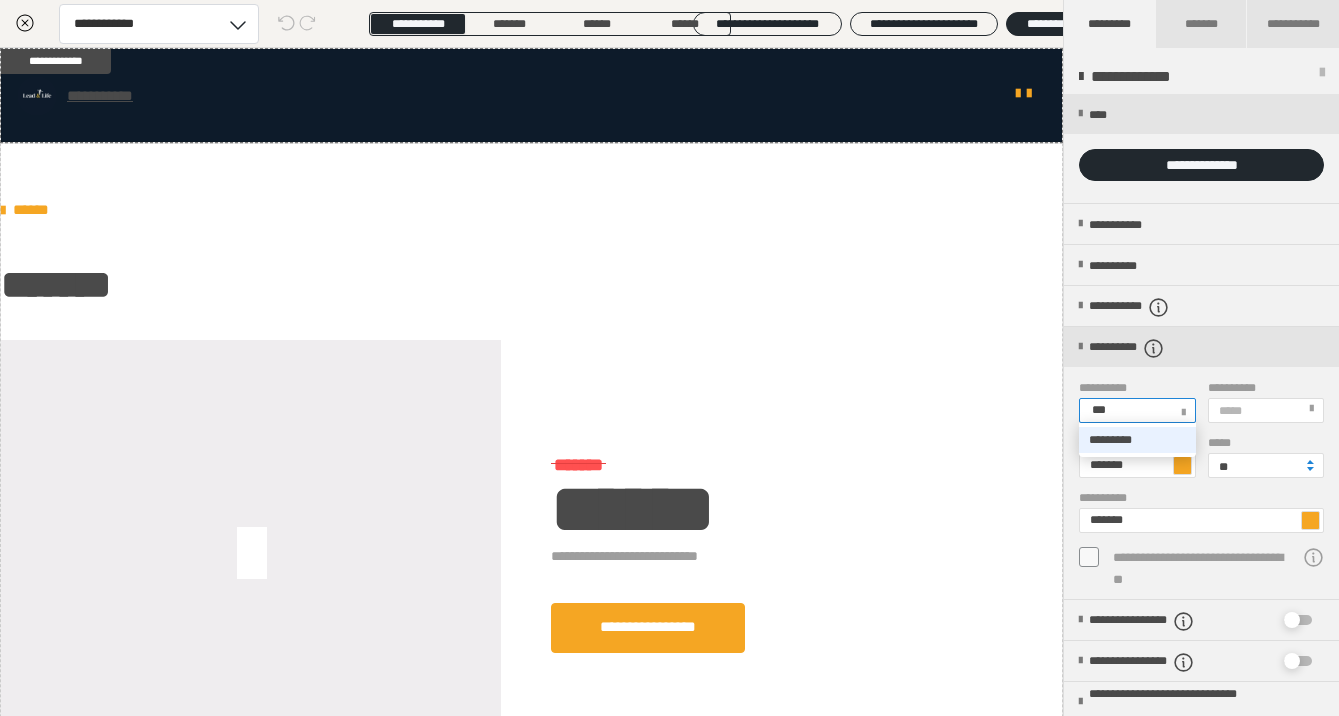 click on "*********" at bounding box center (1110, 440) 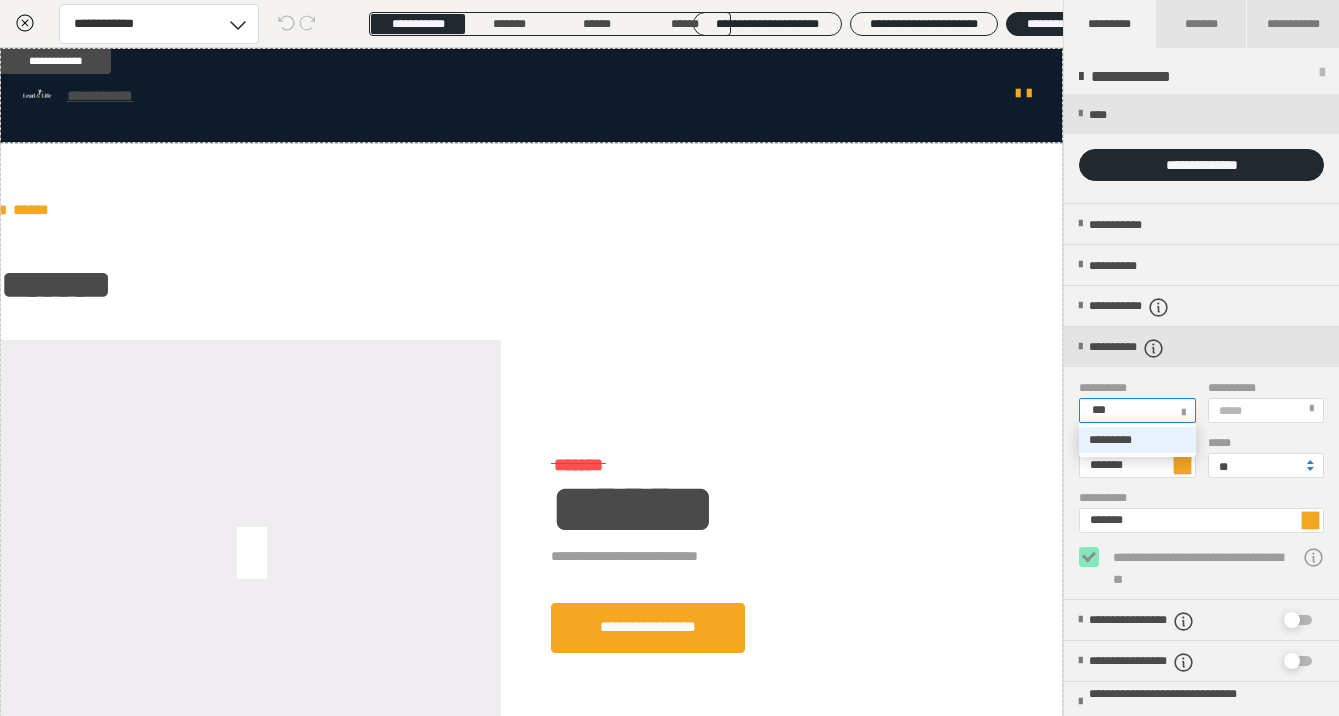 type 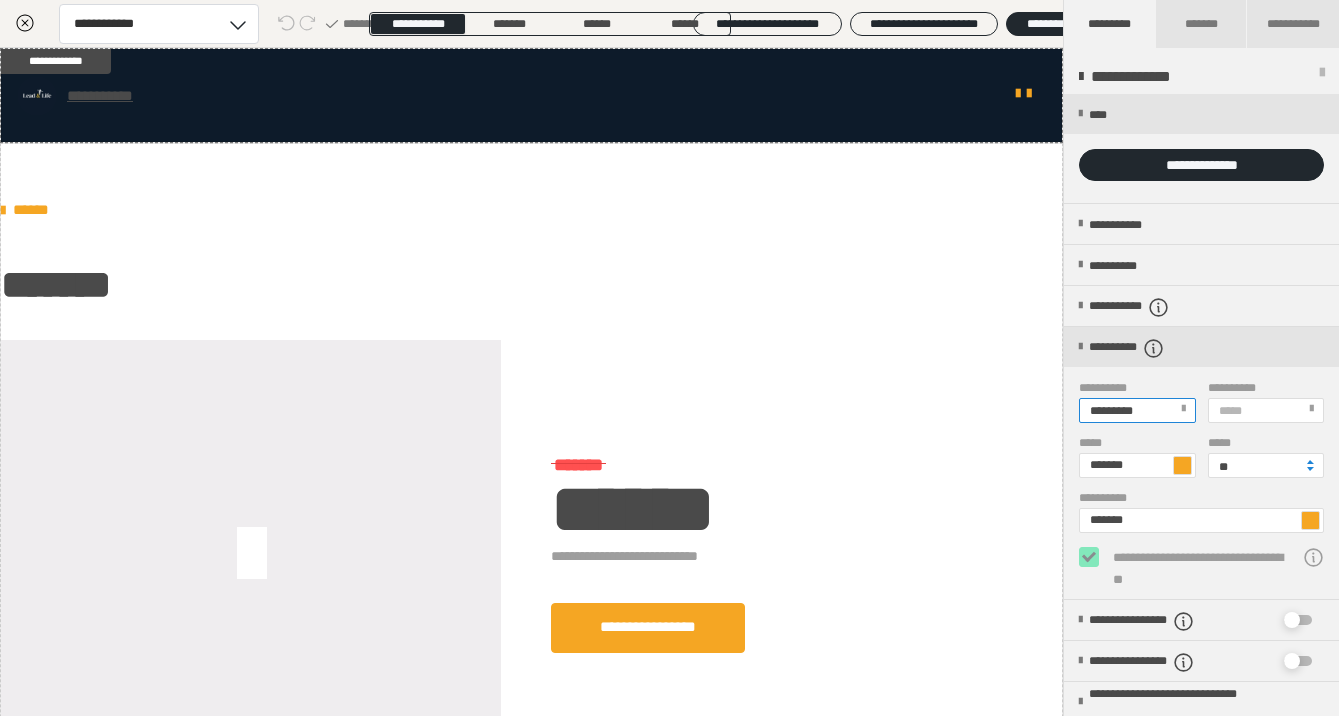 click at bounding box center (1182, 465) 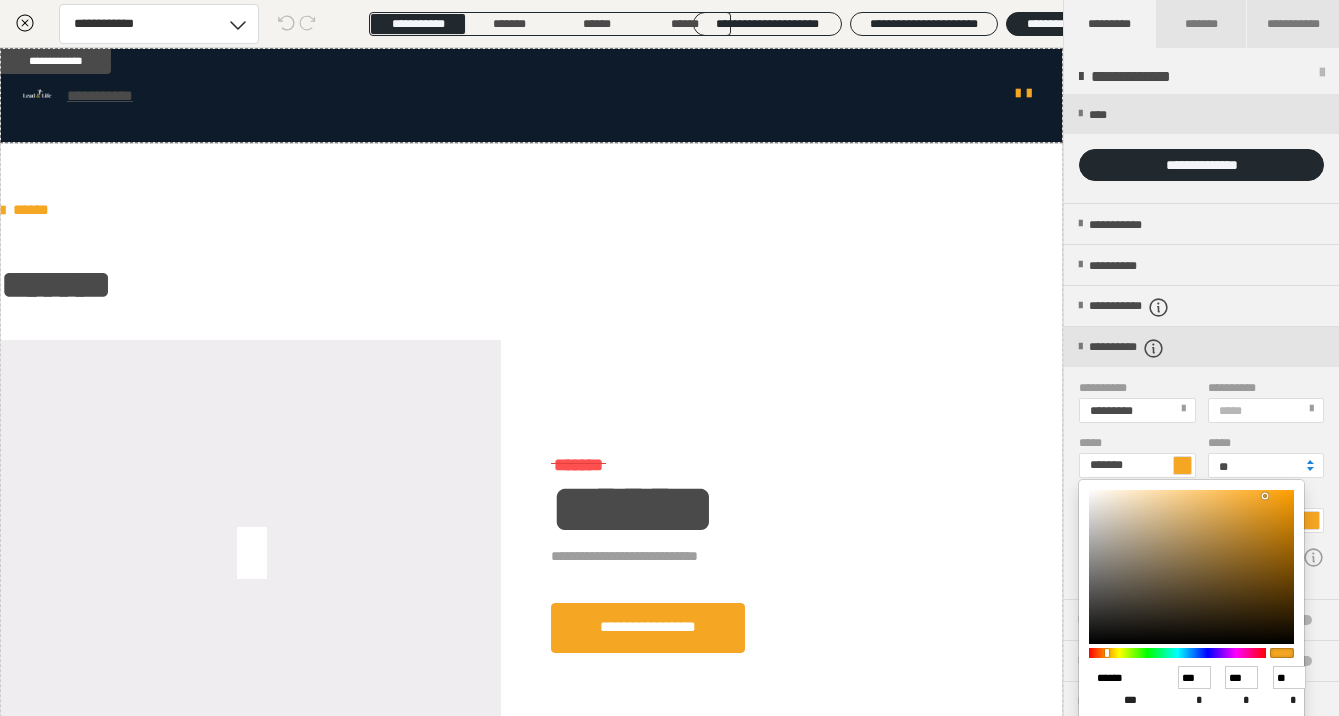 click on "******" at bounding box center (1122, 678) 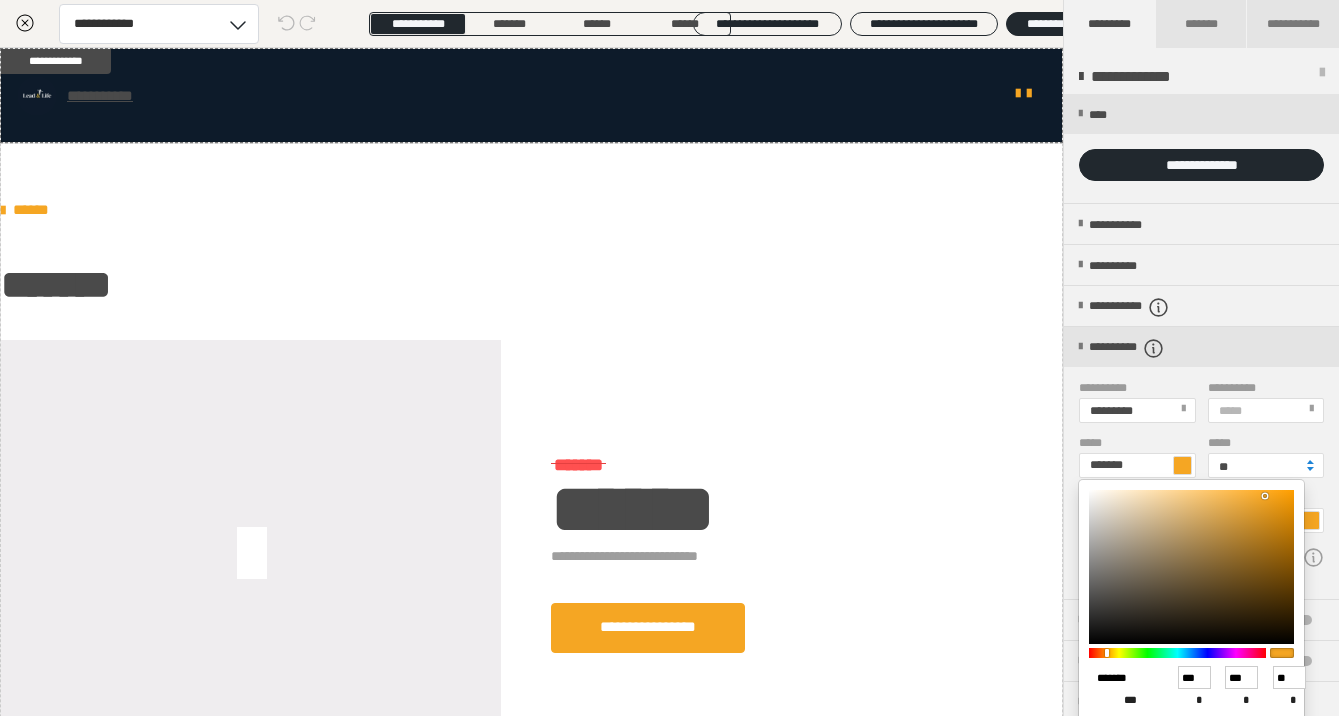 type on "*******" 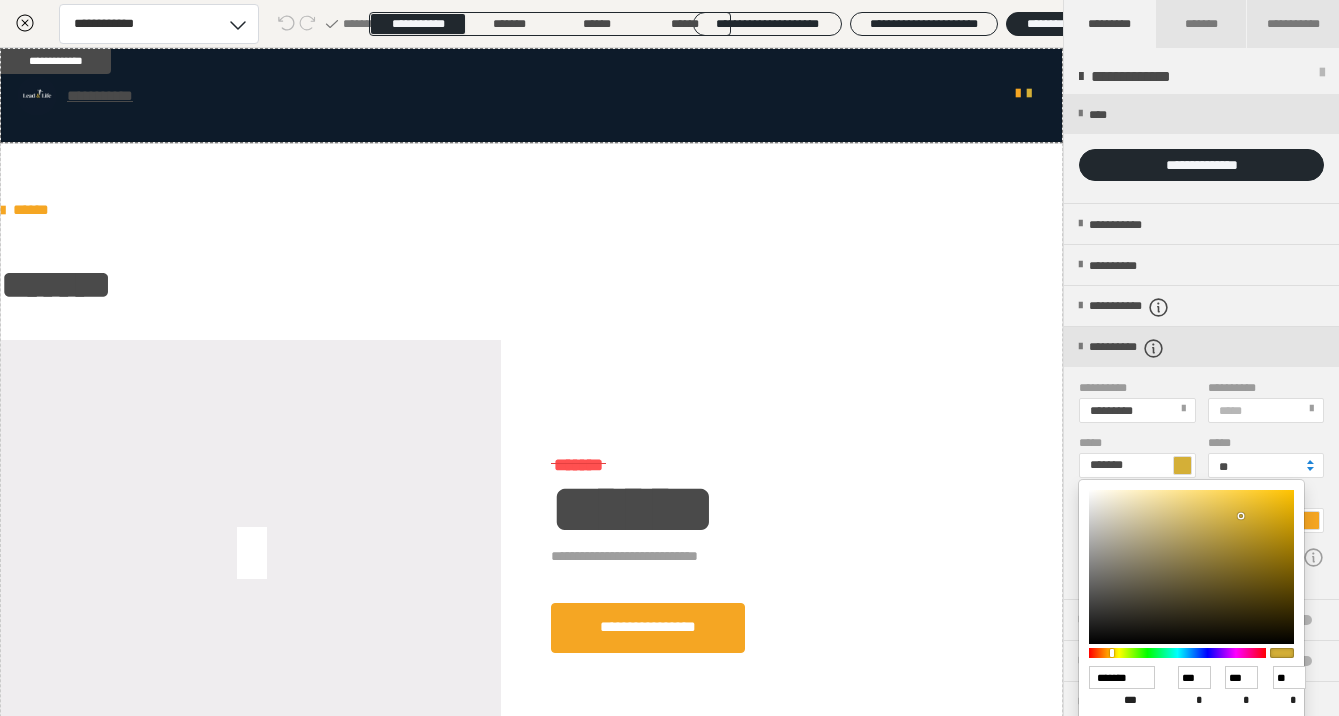 type on "******" 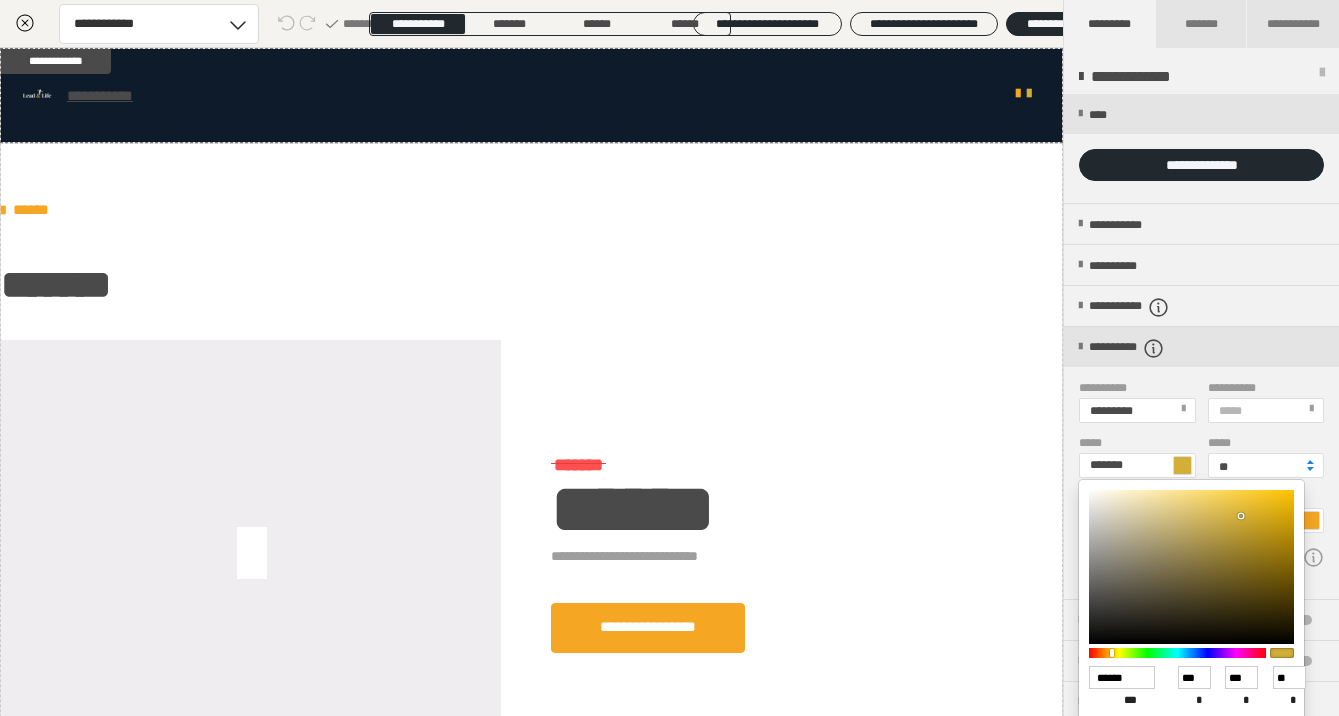 click at bounding box center [669, 358] 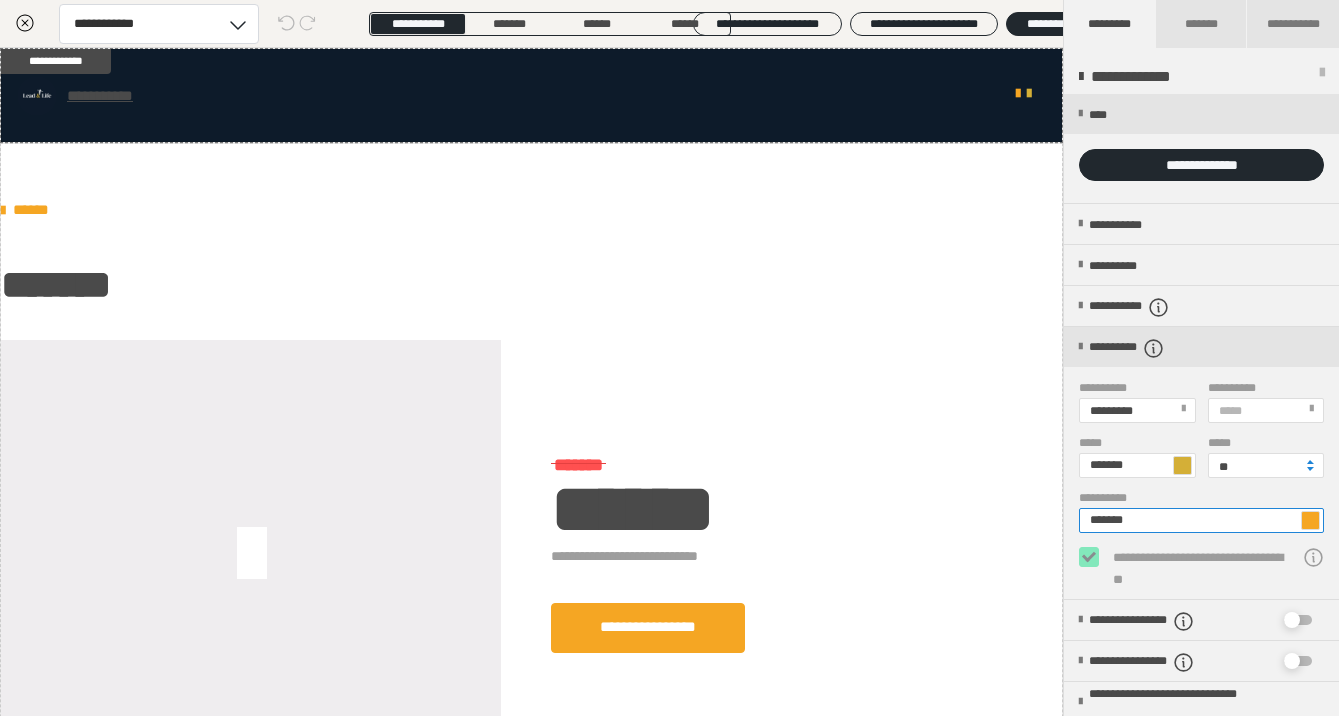 click on "*******" at bounding box center (1201, 520) 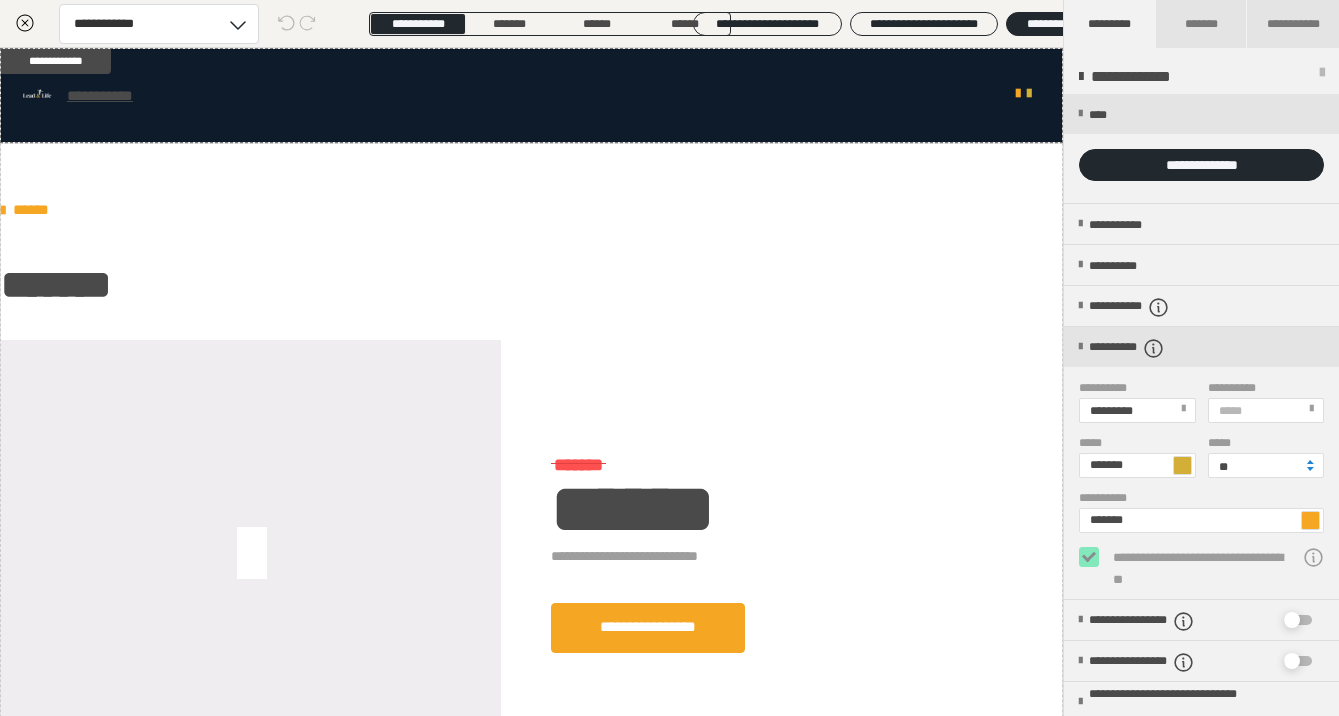 click at bounding box center [1310, 520] 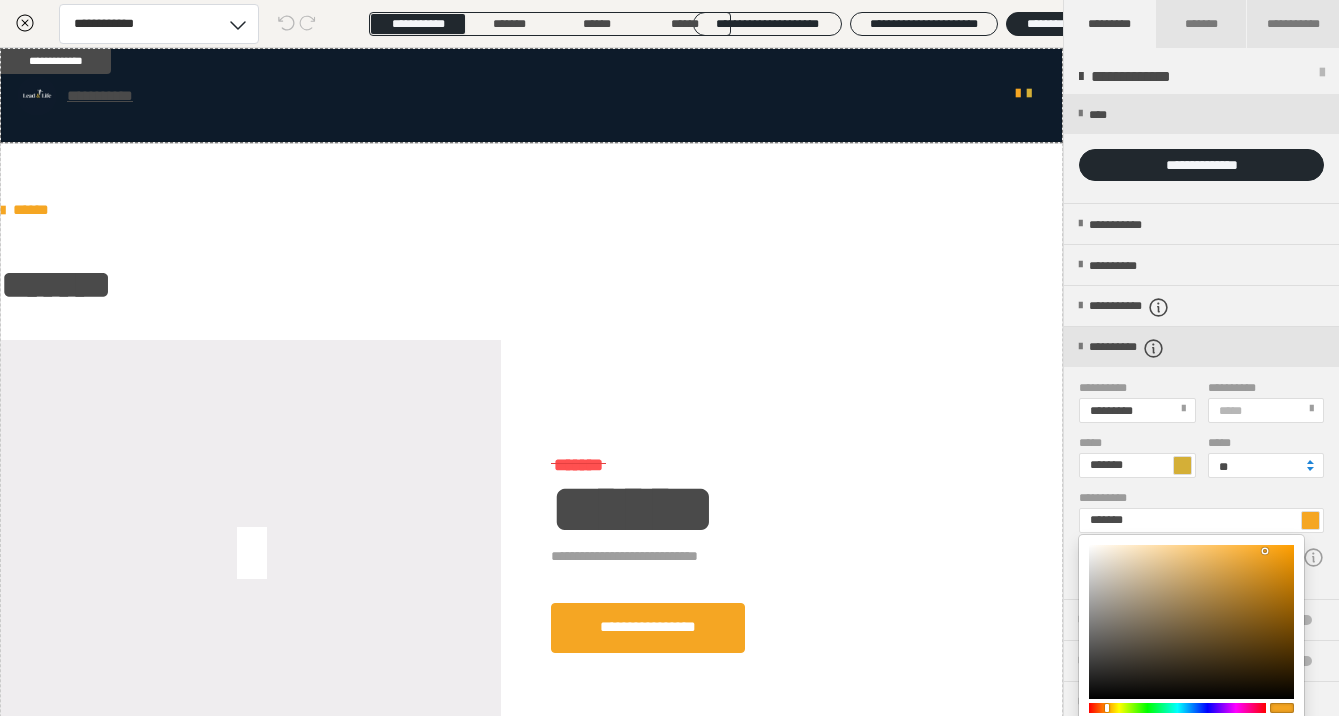 click at bounding box center [669, 358] 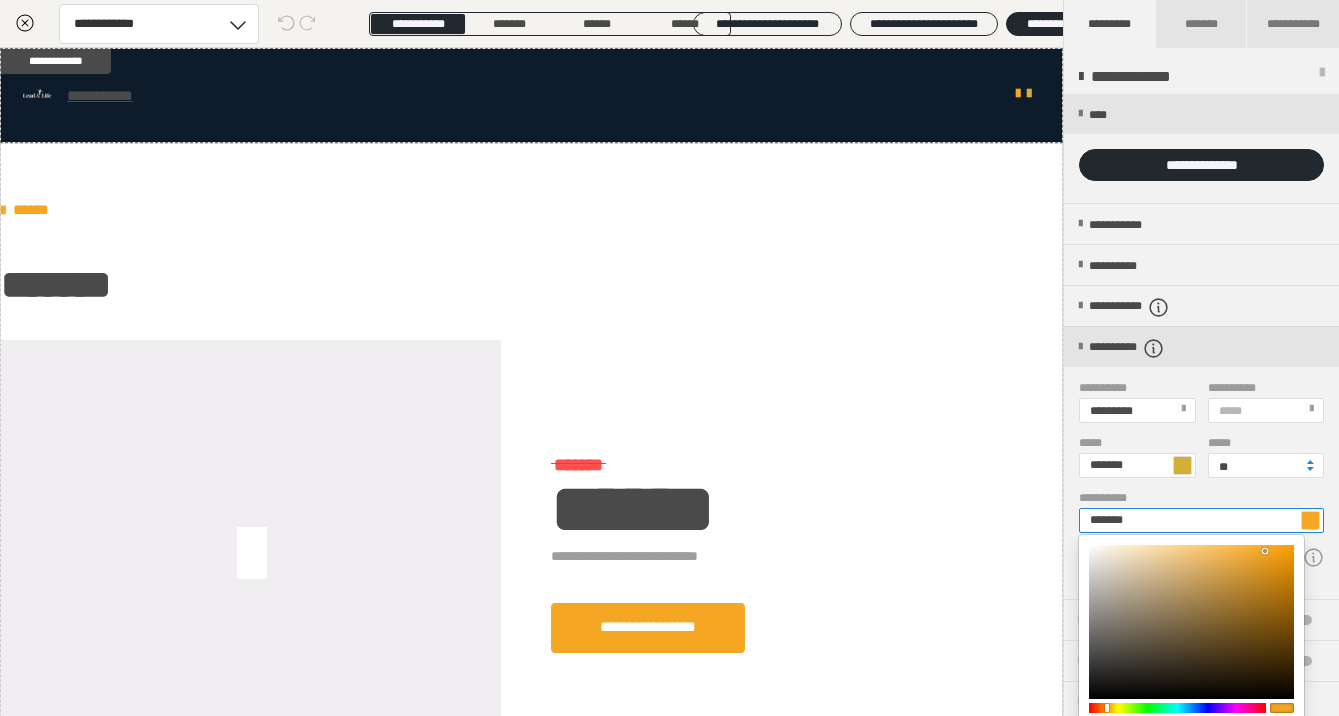 click on "*******" at bounding box center (1201, 520) 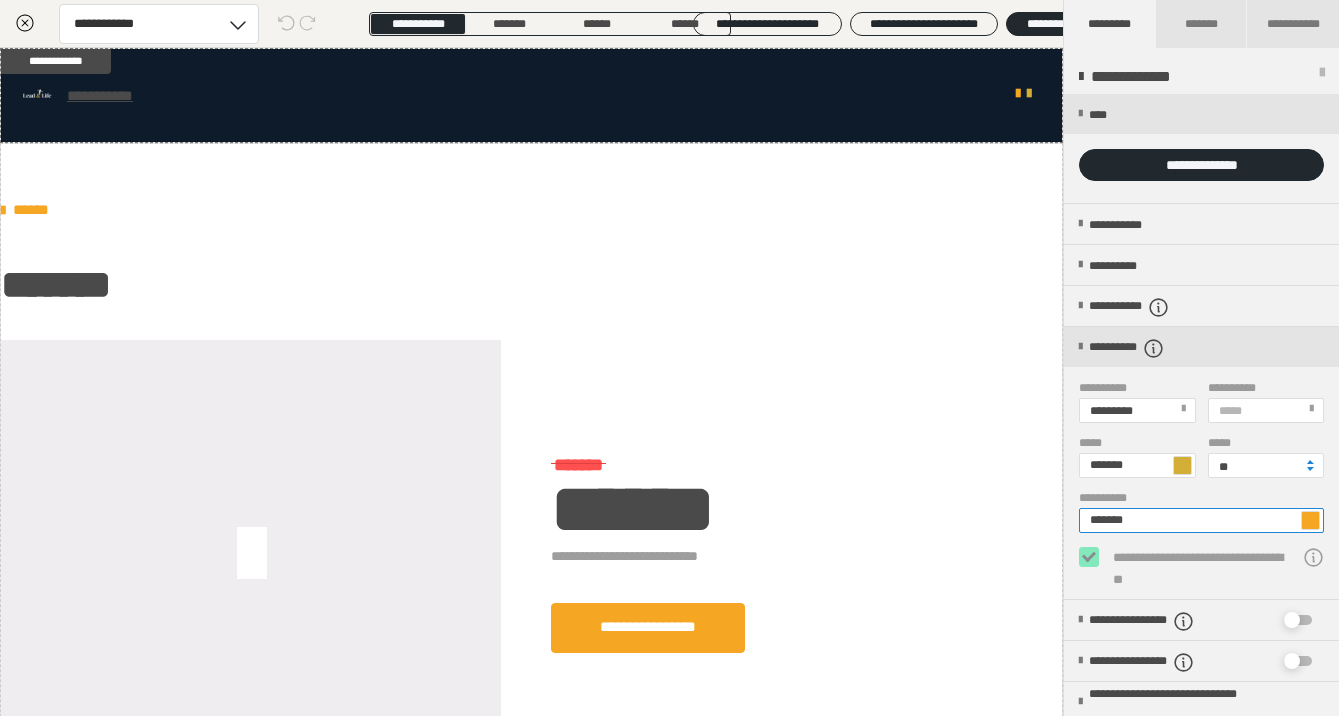 paste 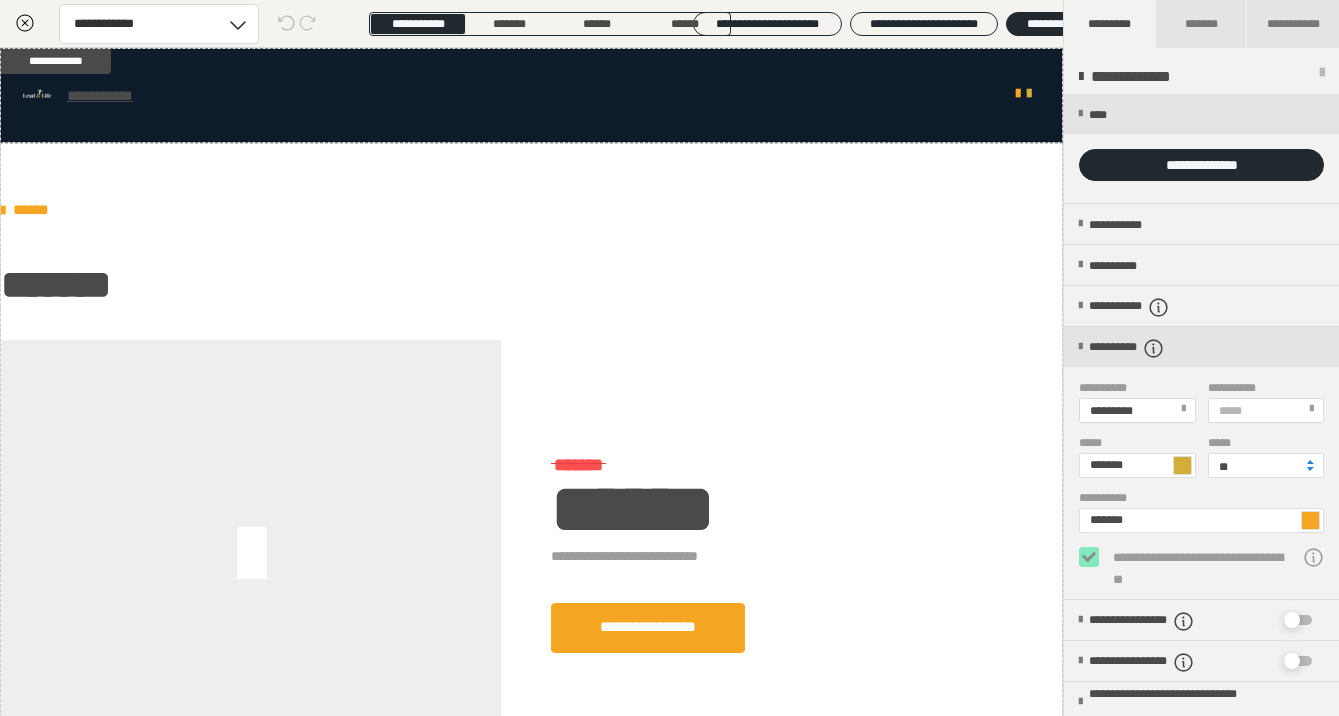 click at bounding box center [1310, 520] 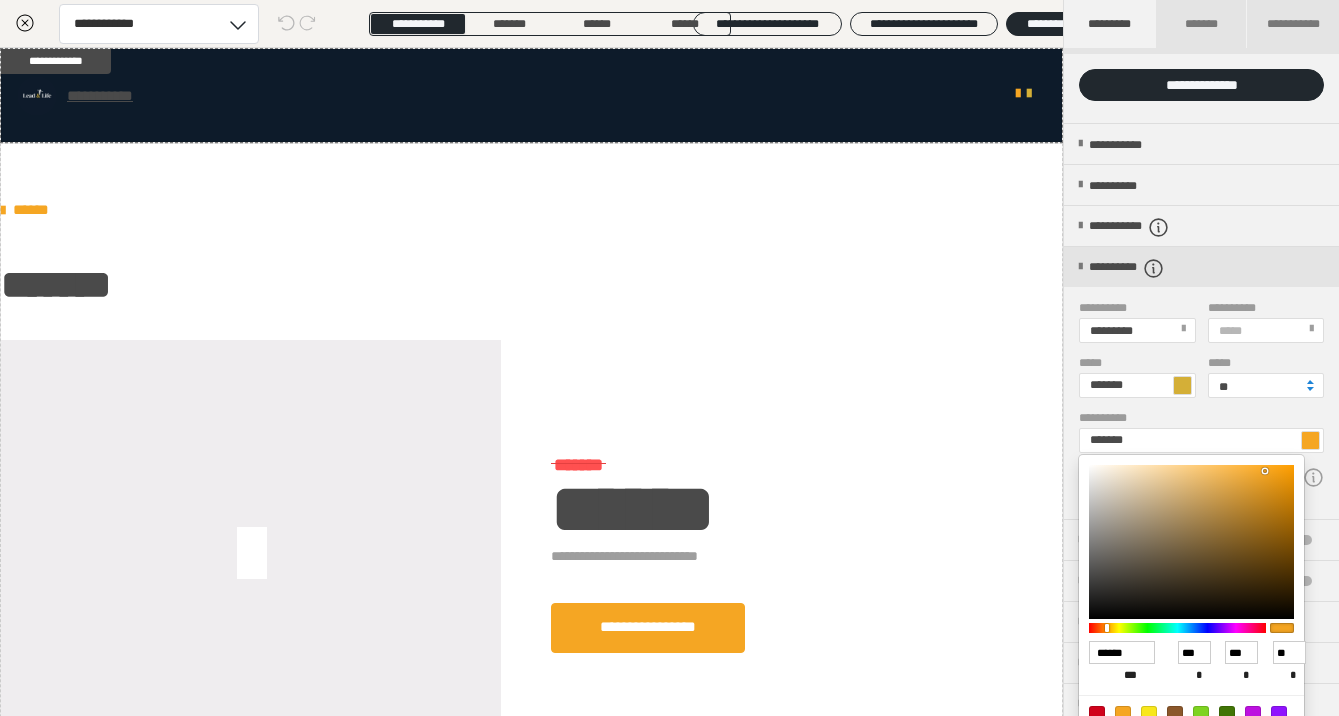 scroll, scrollTop: 120, scrollLeft: 0, axis: vertical 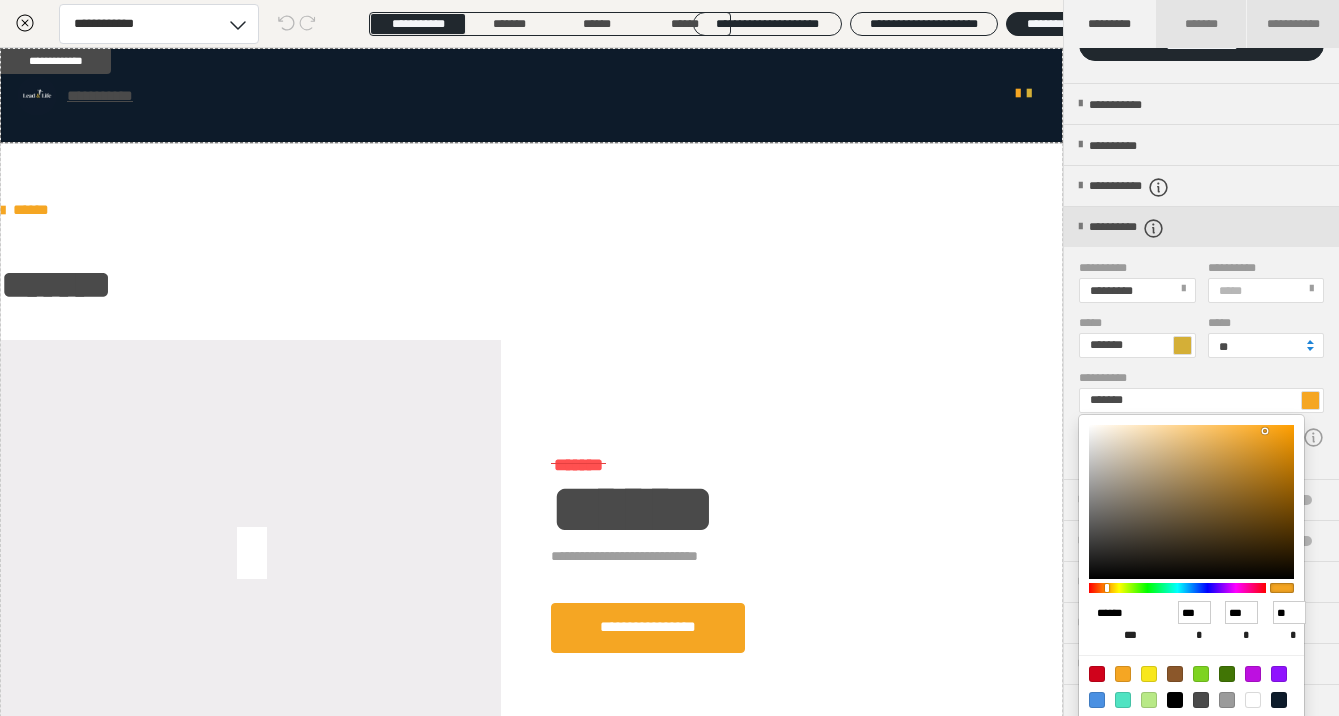 click on "******" at bounding box center [1122, 613] 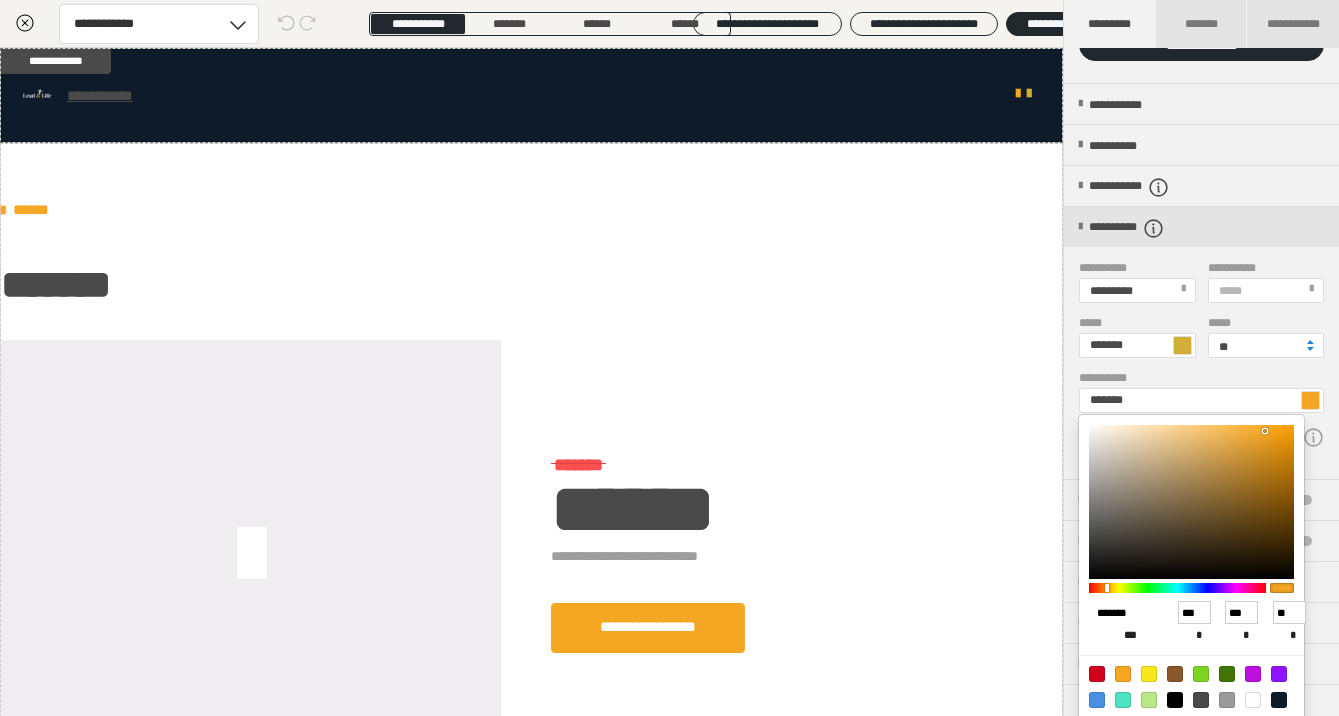 type on "*******" 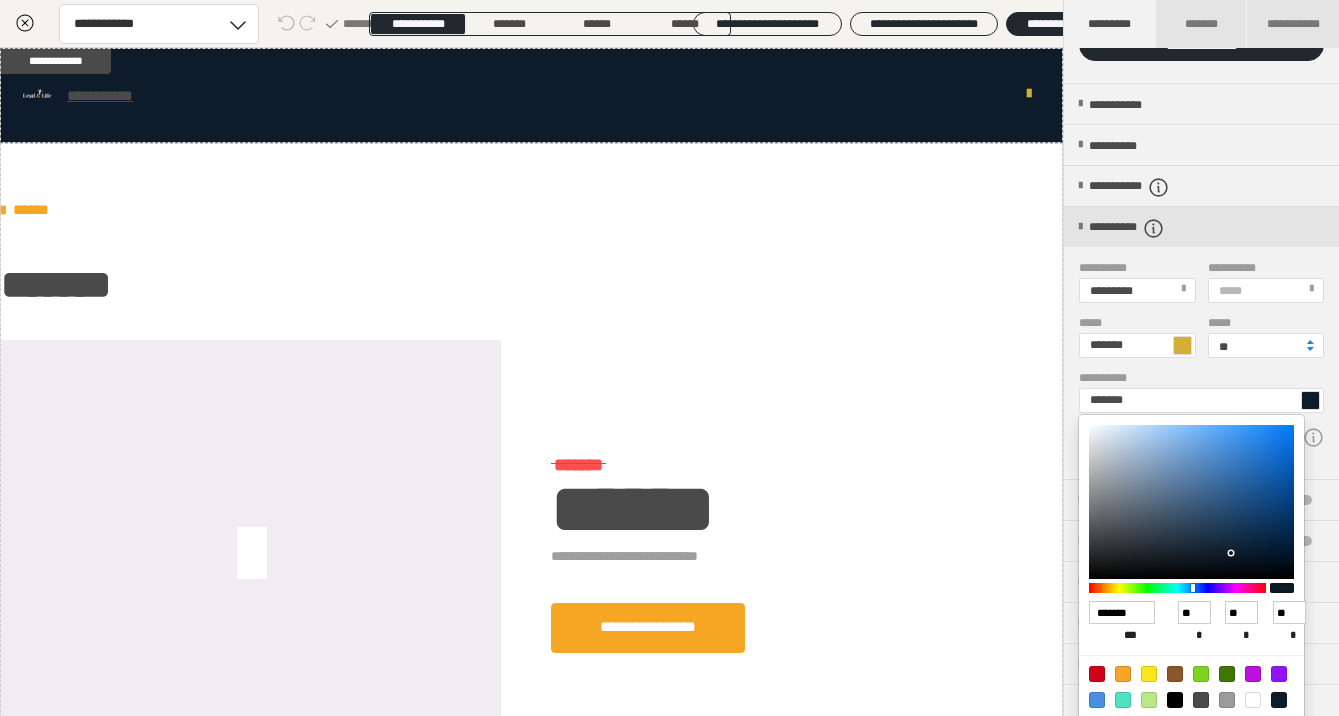 type on "******" 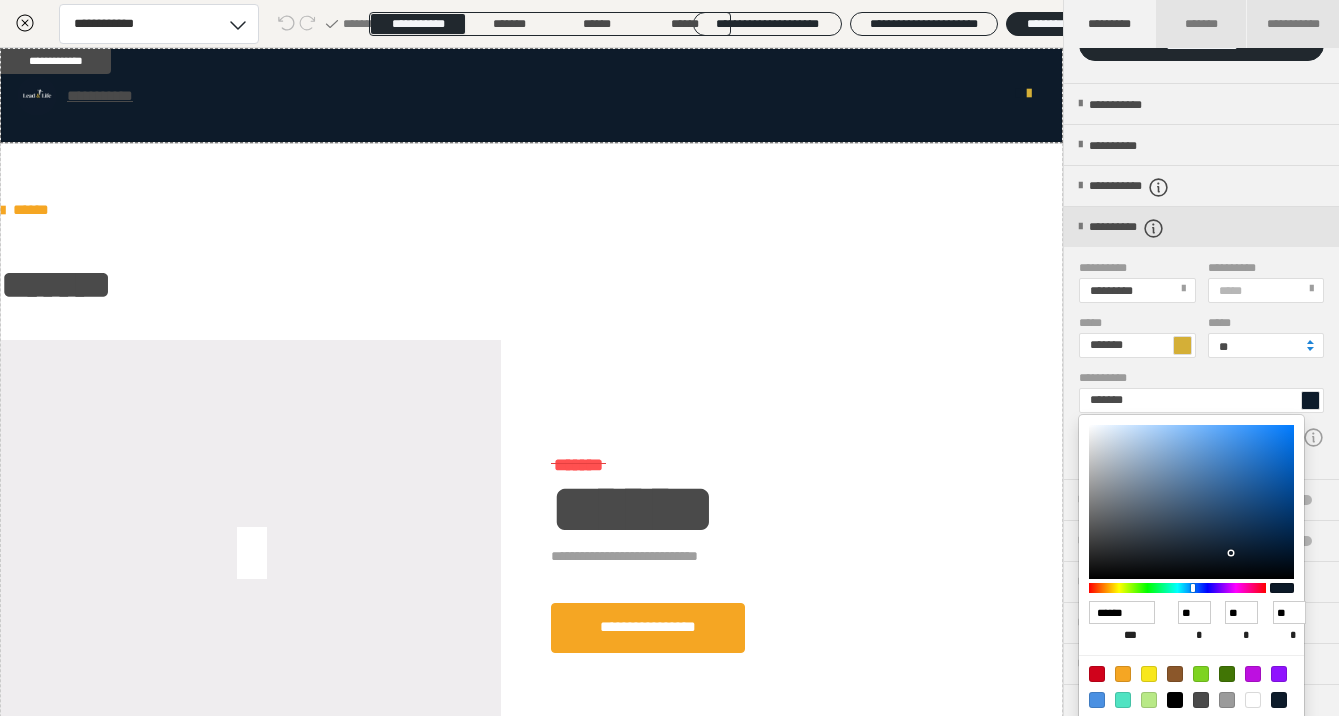click at bounding box center (669, 358) 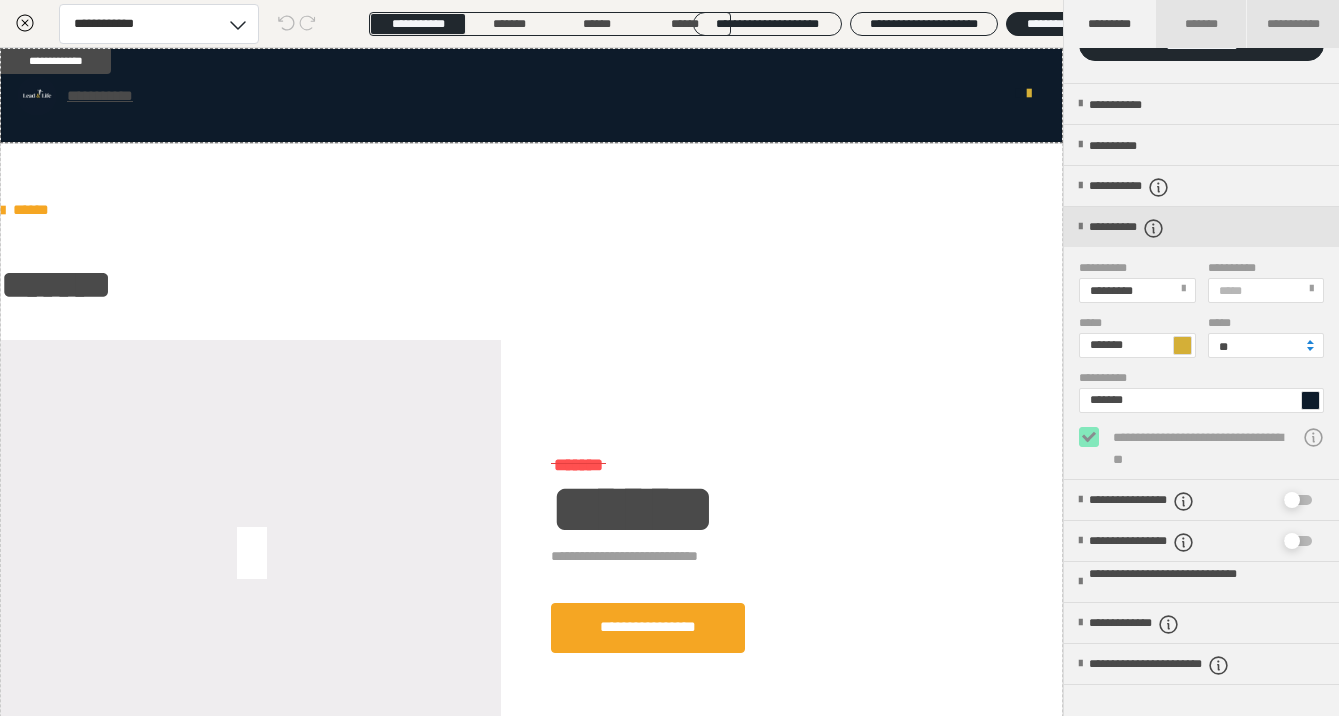 click on "**********" at bounding box center [1201, 378] 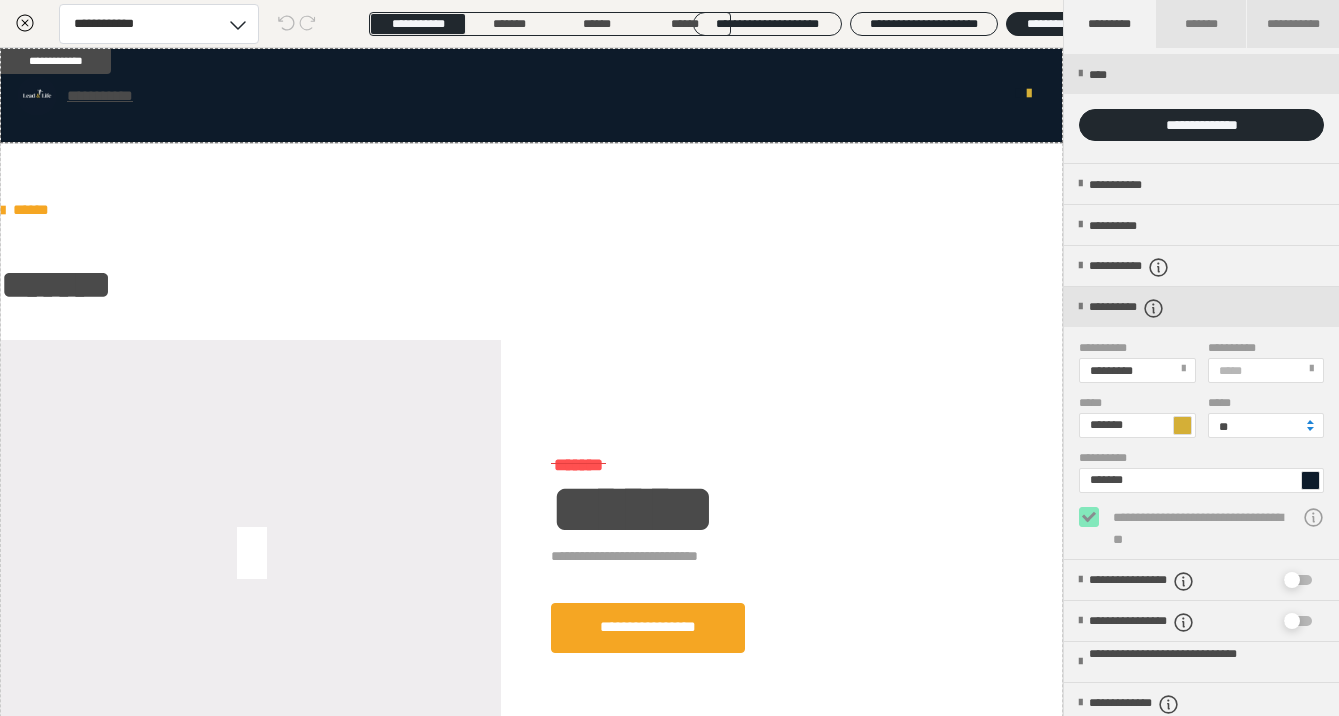 scroll, scrollTop: 0, scrollLeft: 0, axis: both 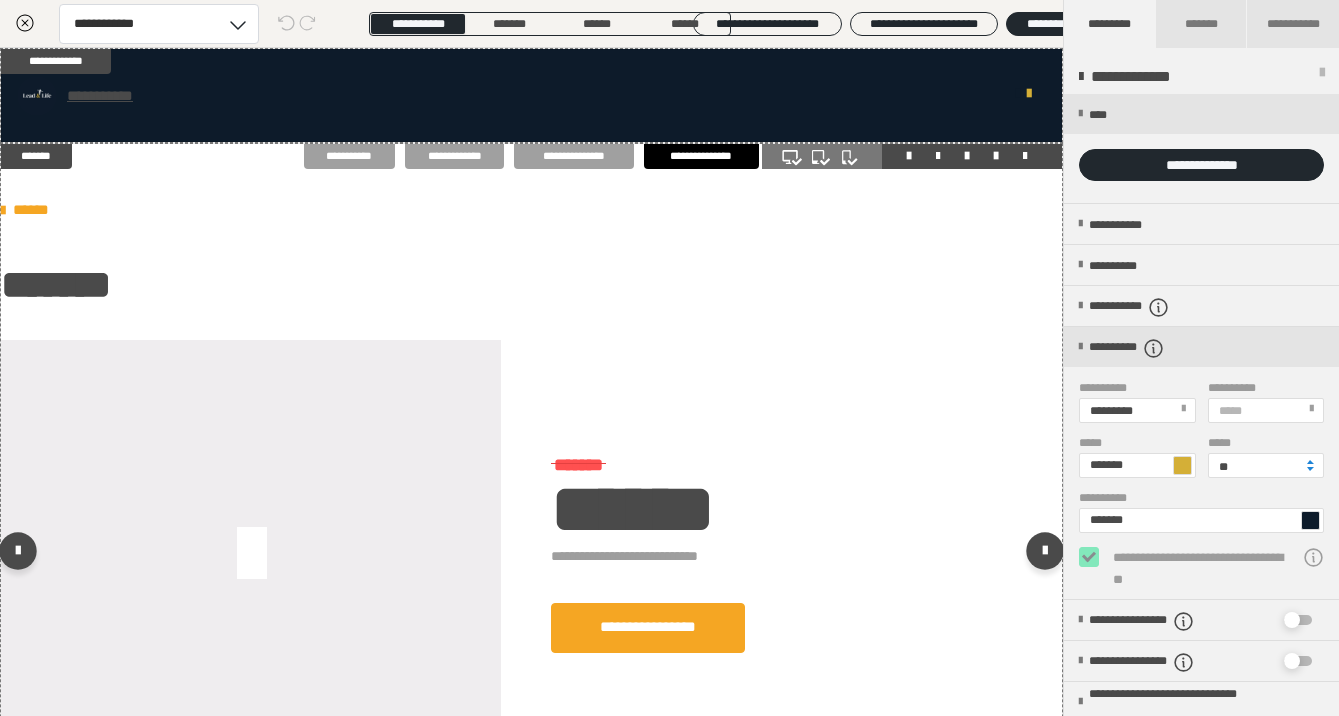 click on "**********" at bounding box center (531, 554) 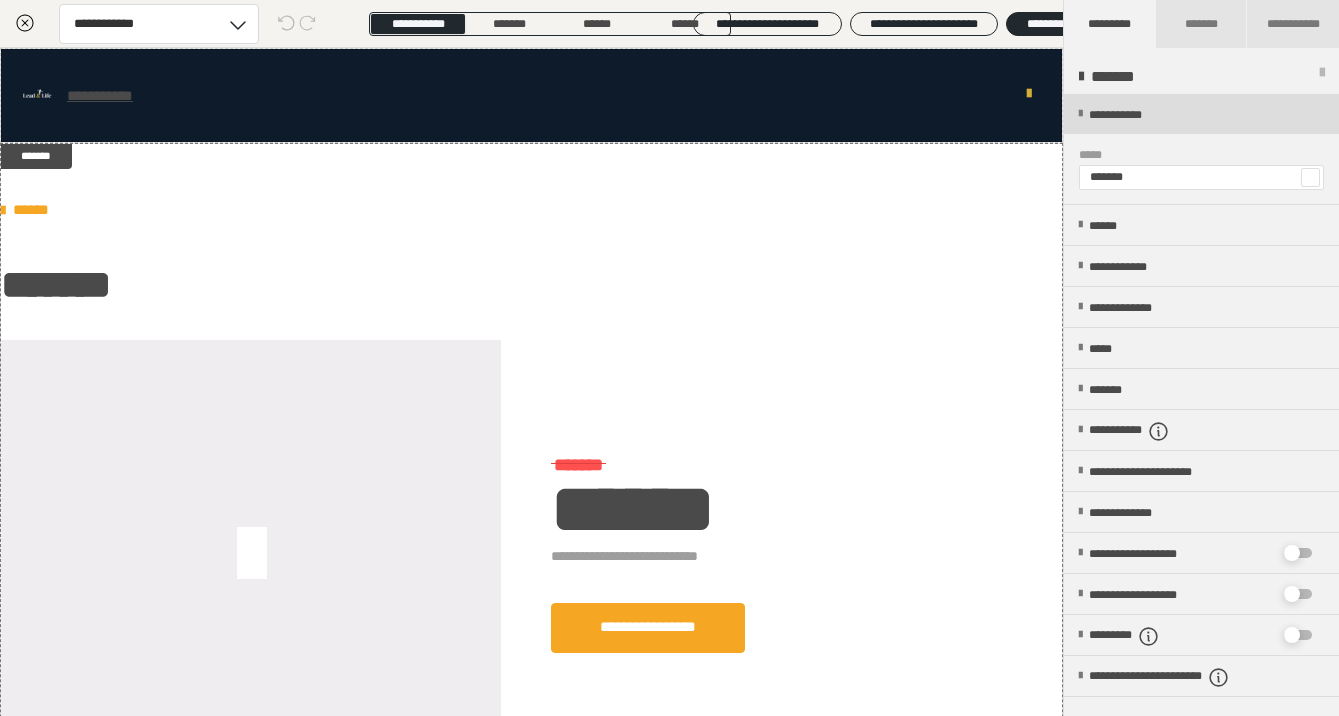click at bounding box center [1080, 114] 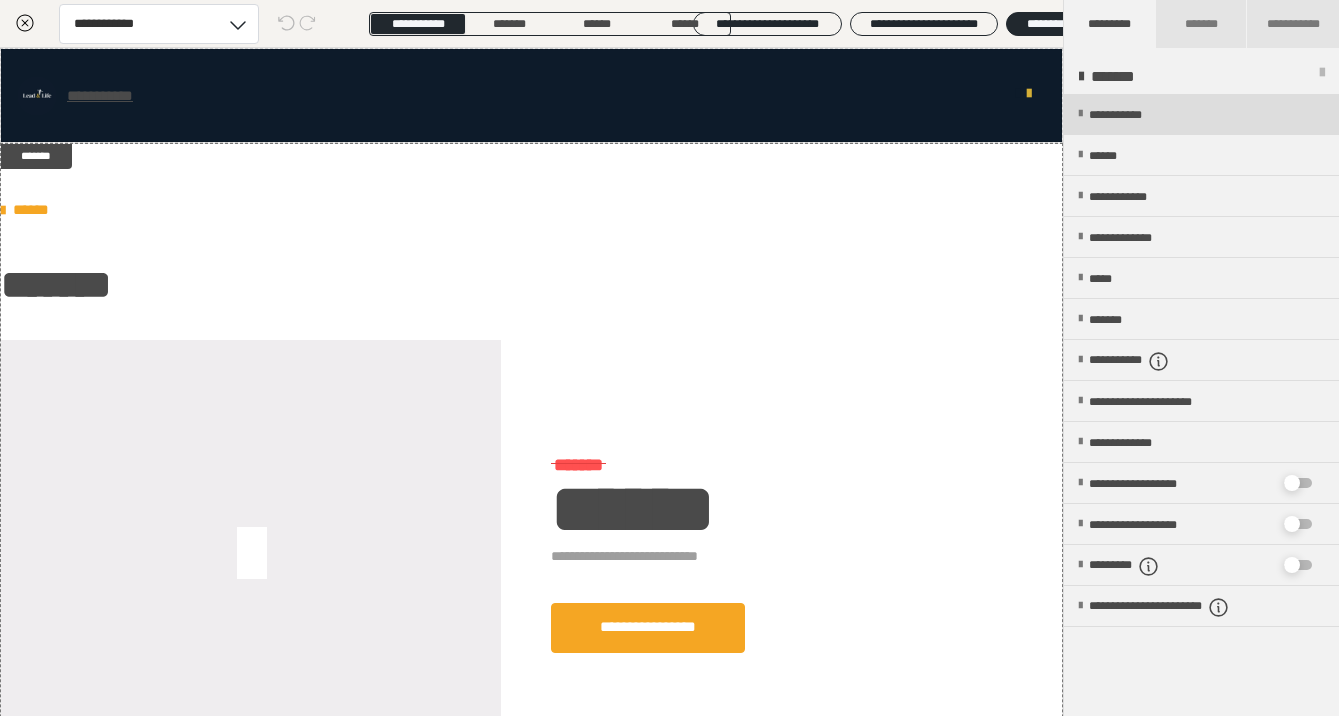 click on "**********" at bounding box center [1201, 114] 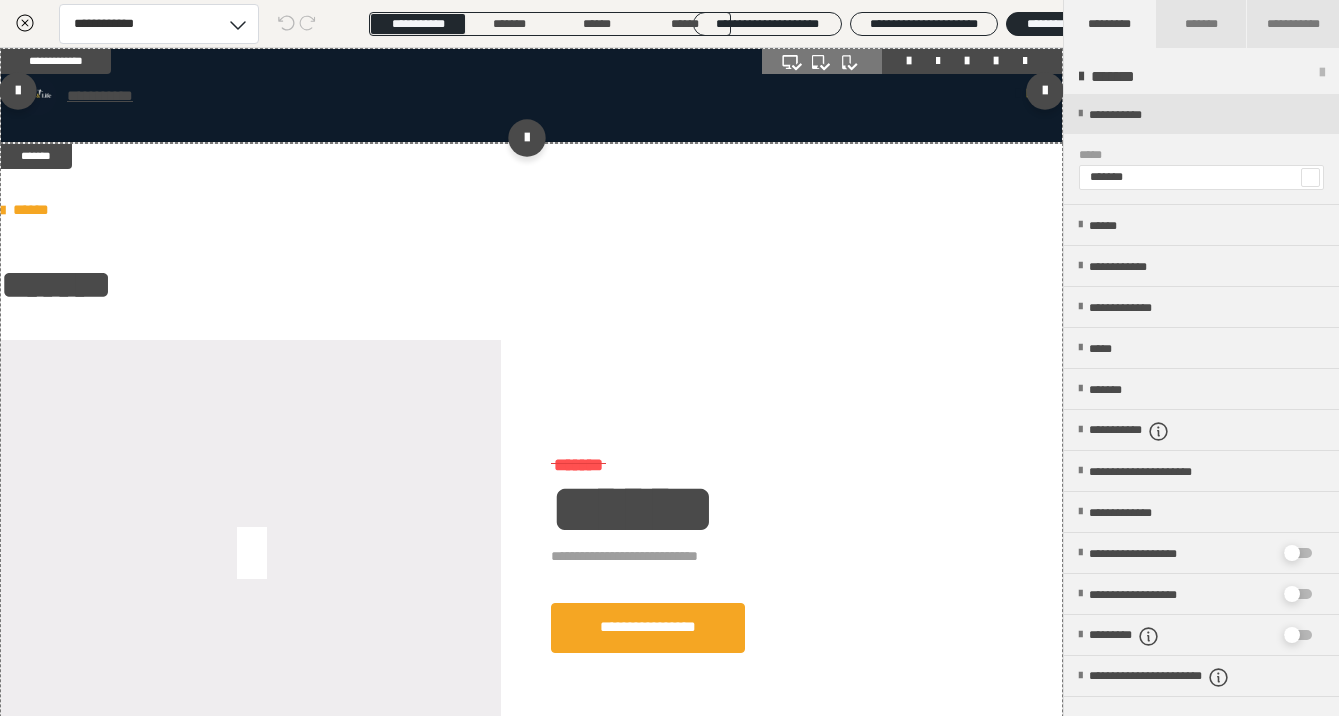 click on "[TEXT]" at bounding box center [531, 95] 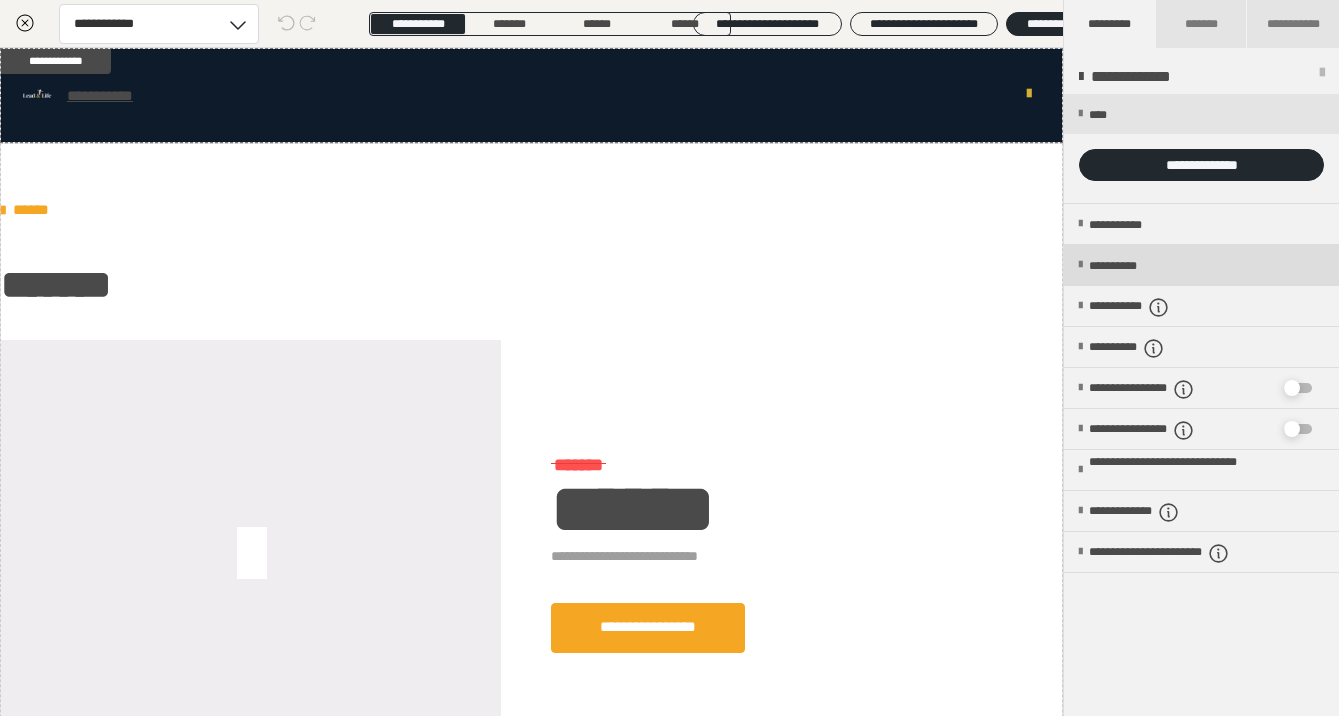 click on "**********" at bounding box center (1134, 266) 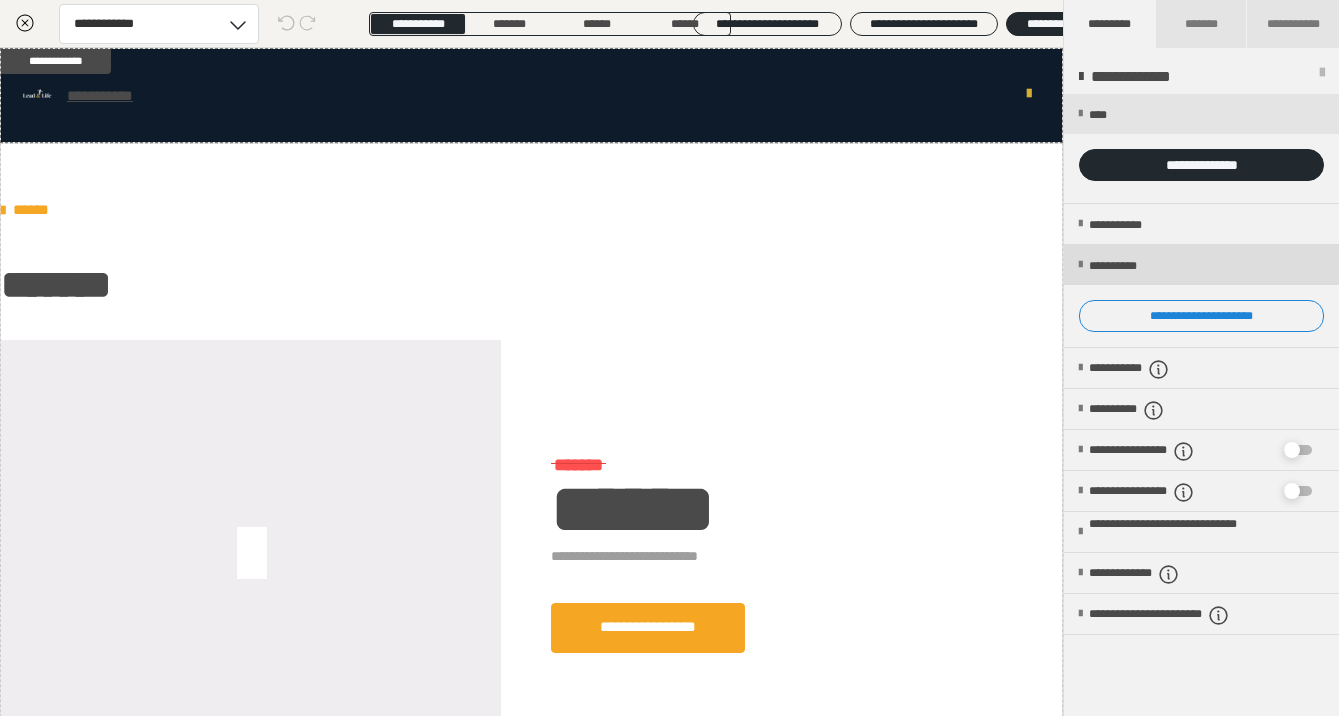 click at bounding box center (1080, 265) 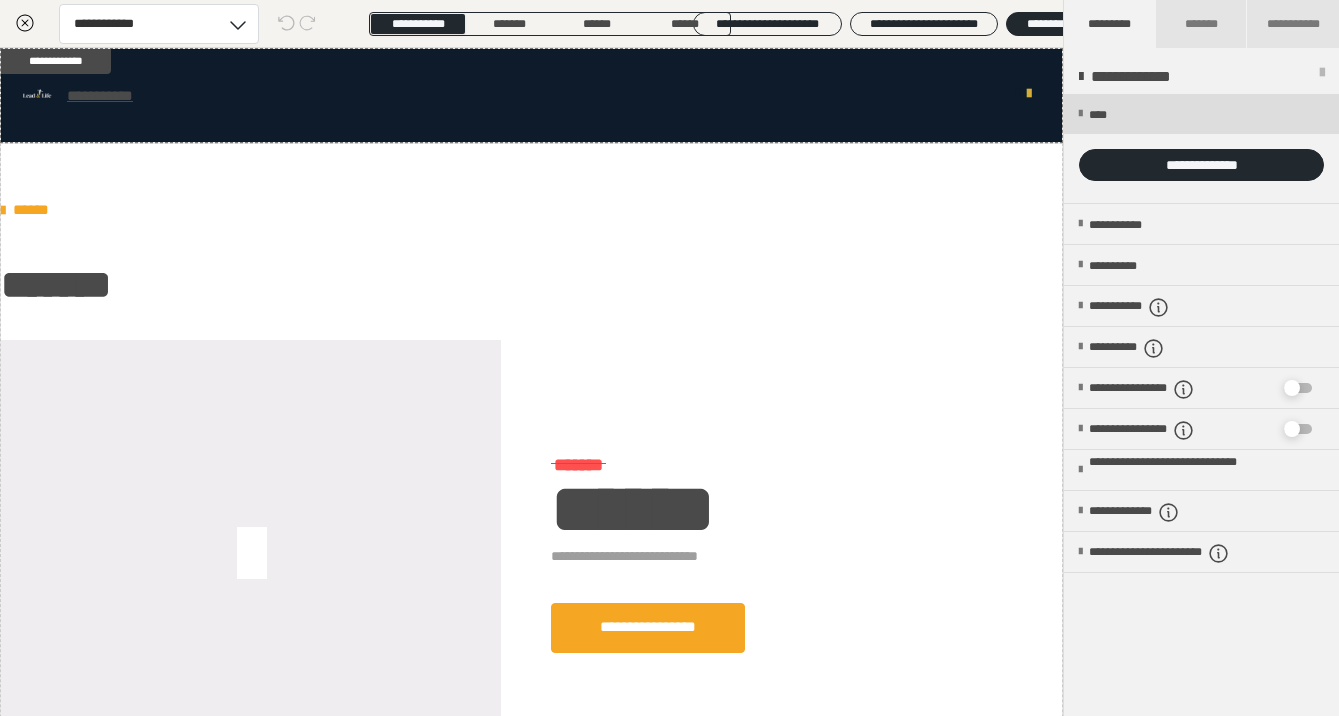 click at bounding box center [1080, 114] 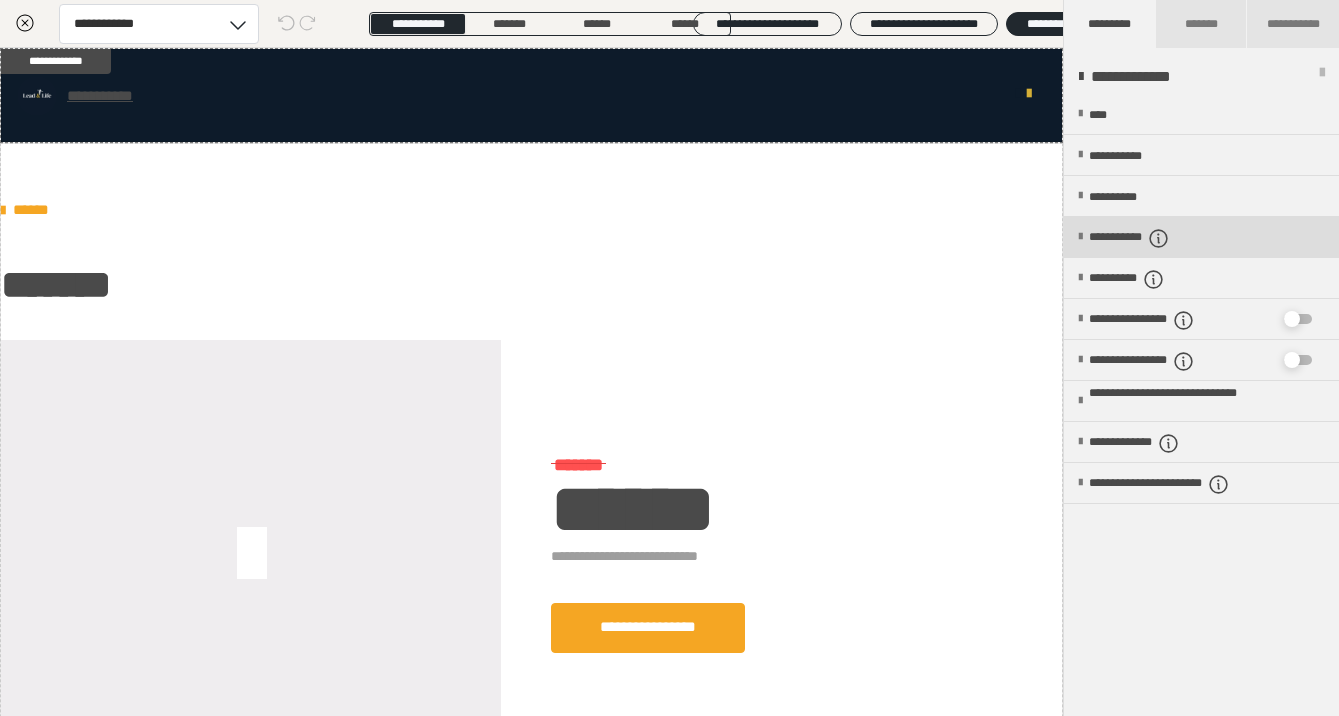 click at bounding box center (1080, 237) 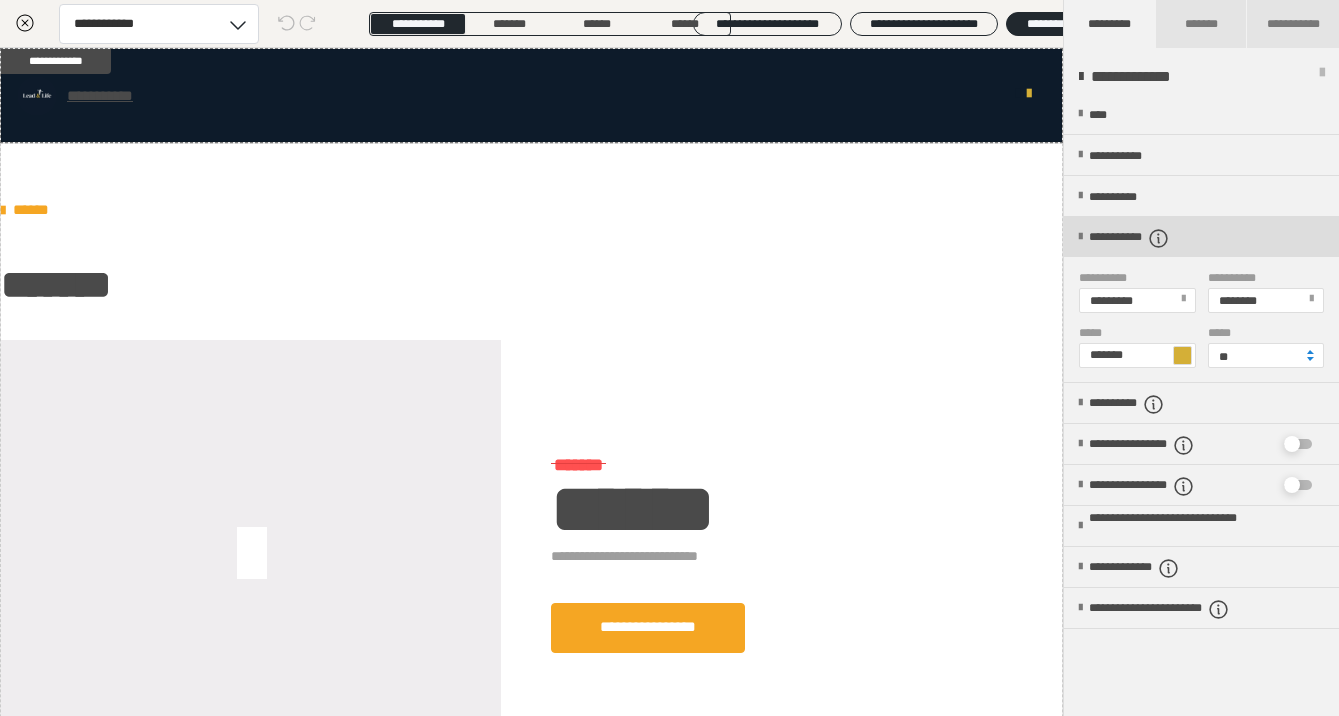 click on "**********" at bounding box center (1201, 237) 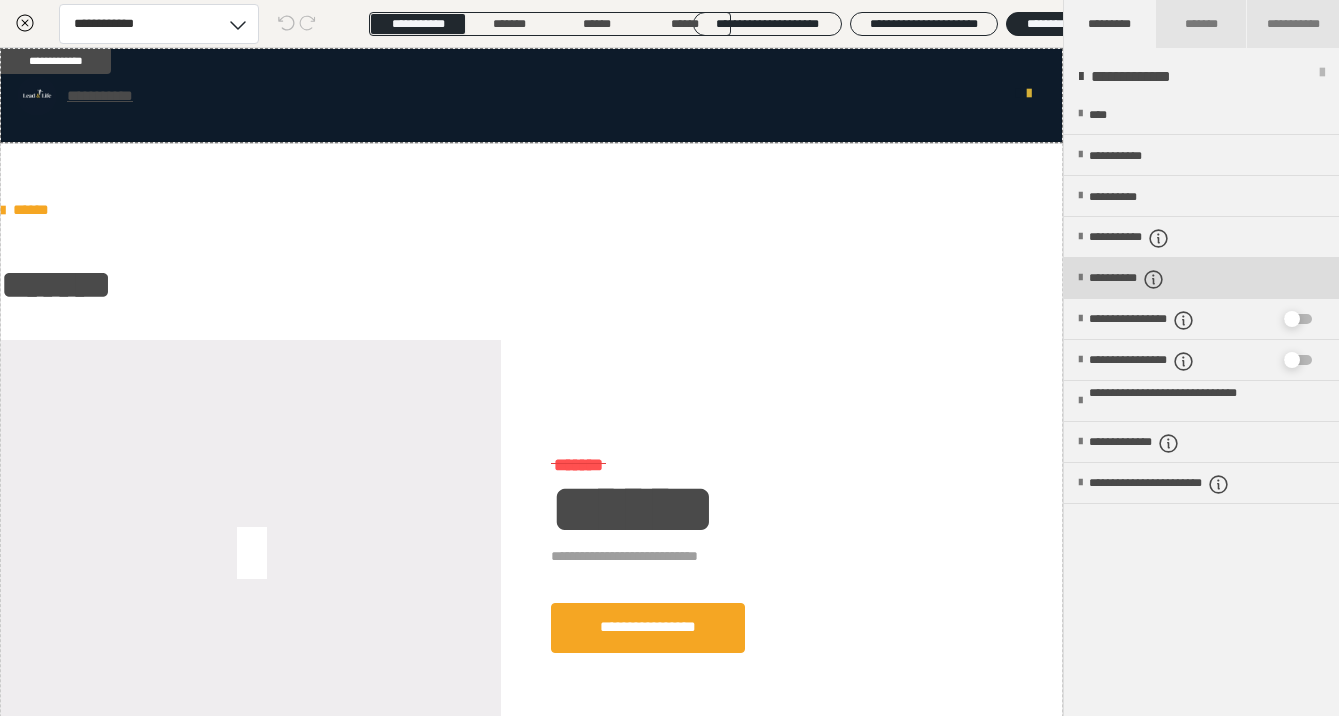 click on "**********" at bounding box center (1201, 278) 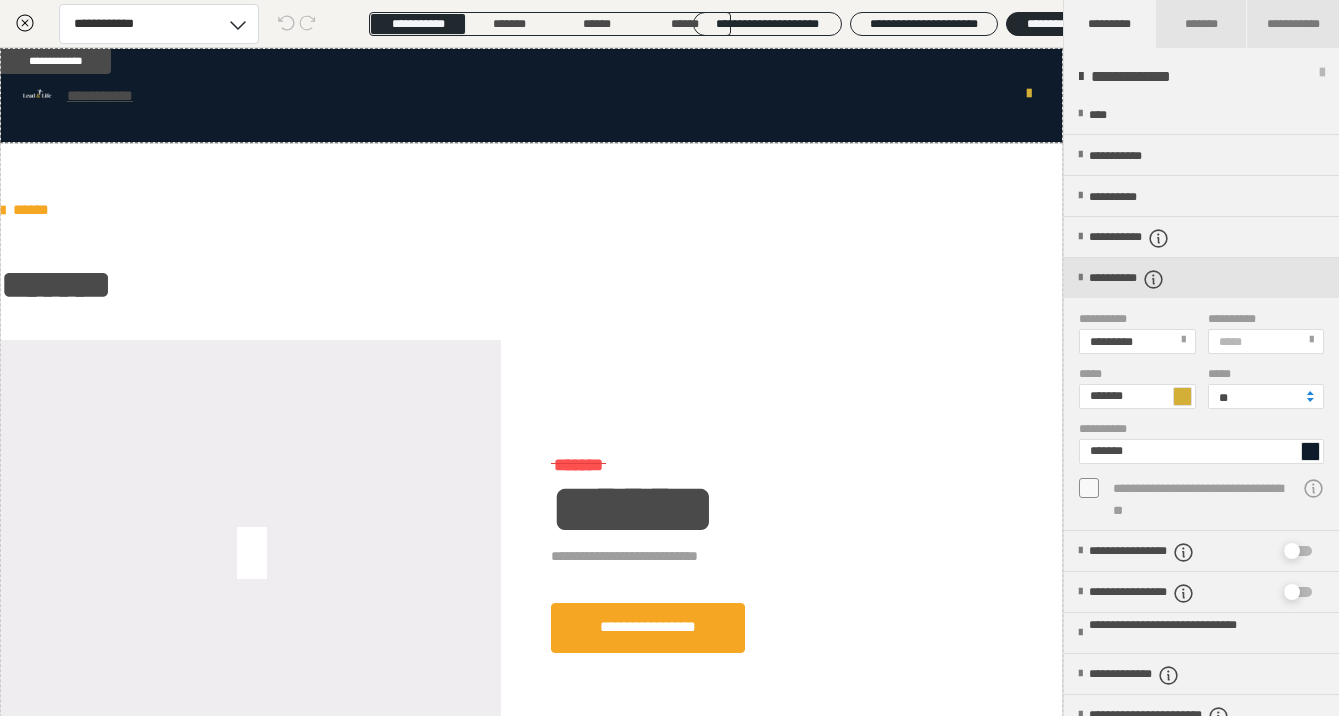 click at bounding box center [1310, 451] 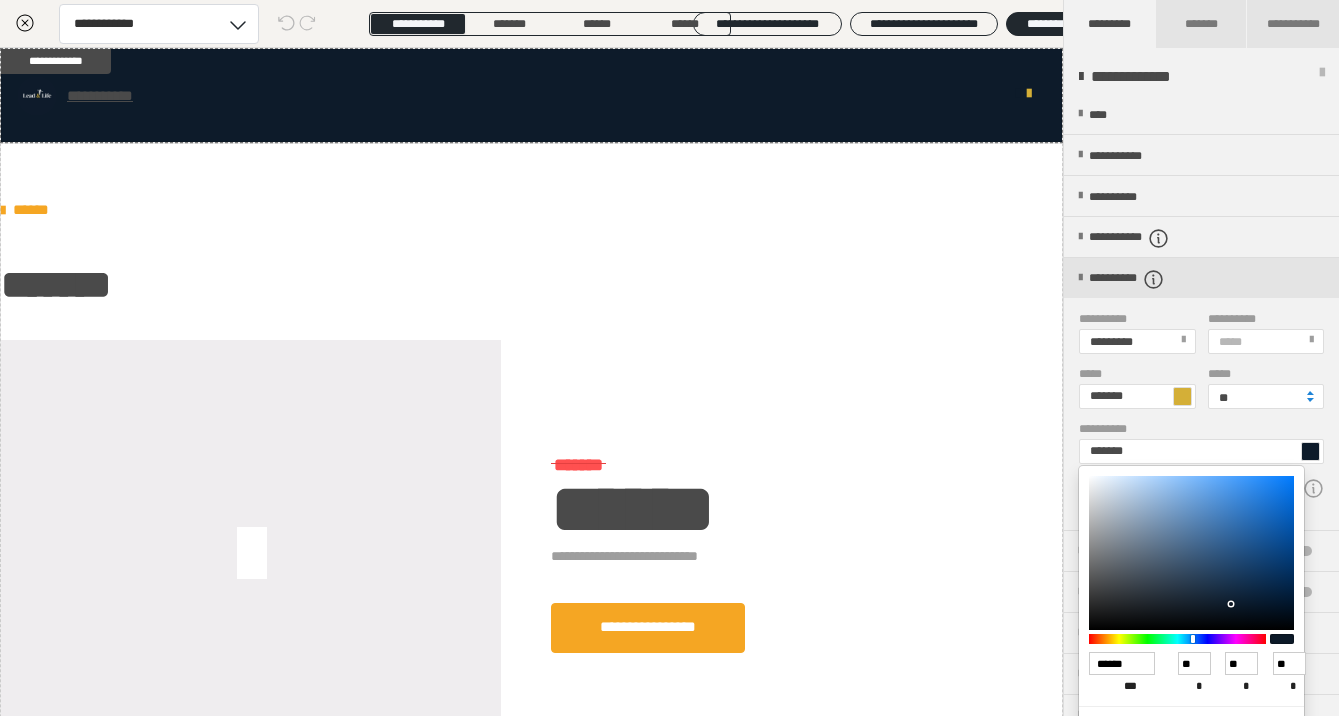 click at bounding box center [1191, 553] 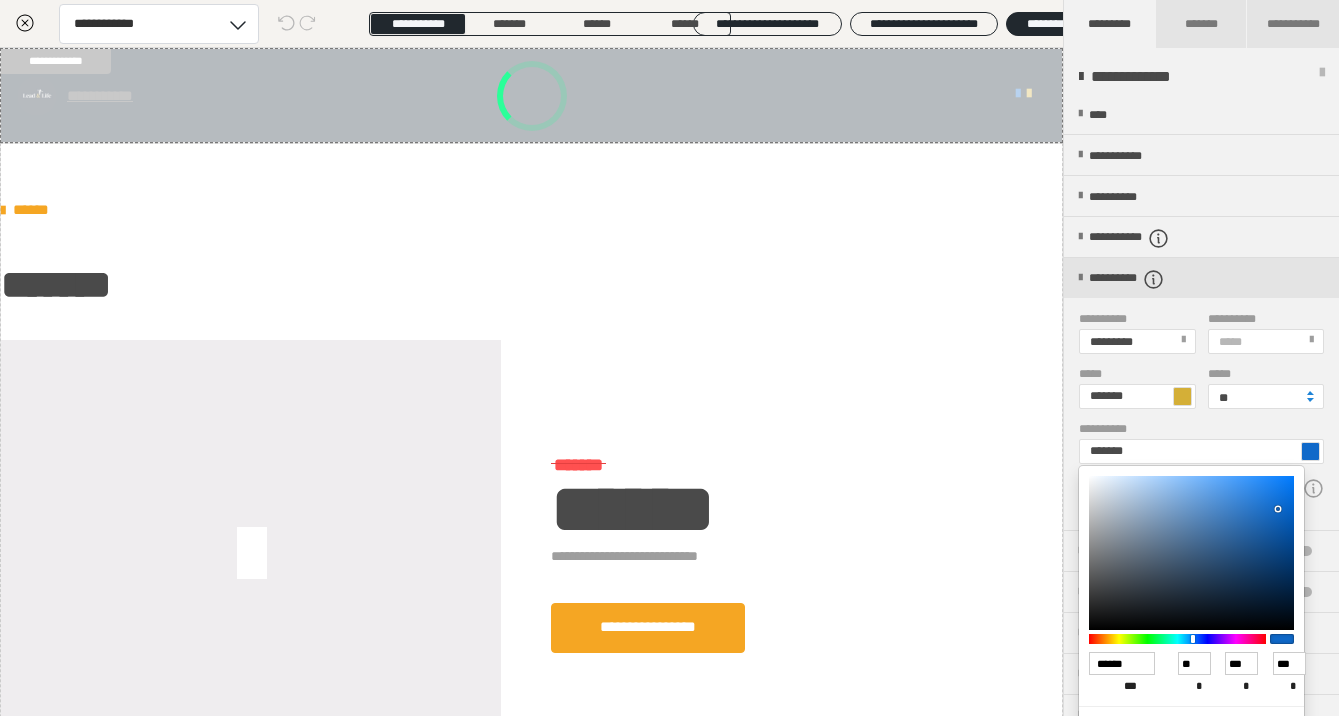 type on "*******" 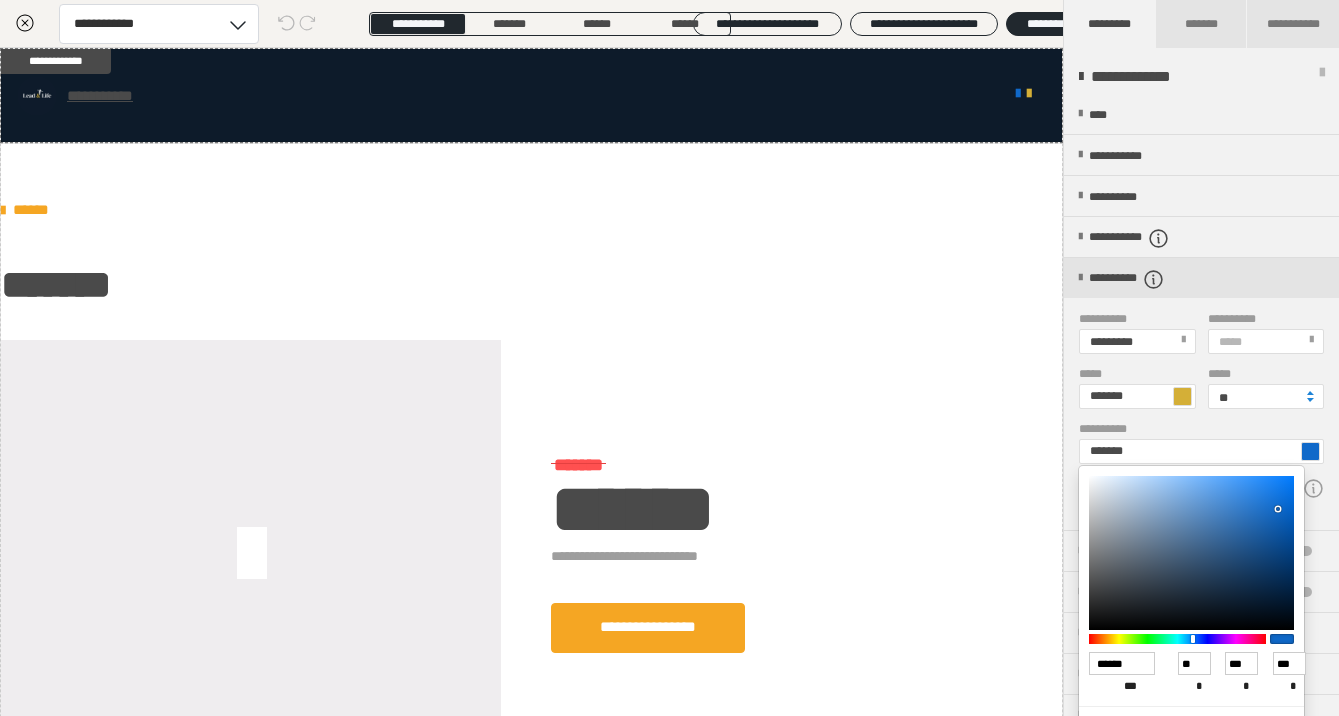 click at bounding box center (669, 358) 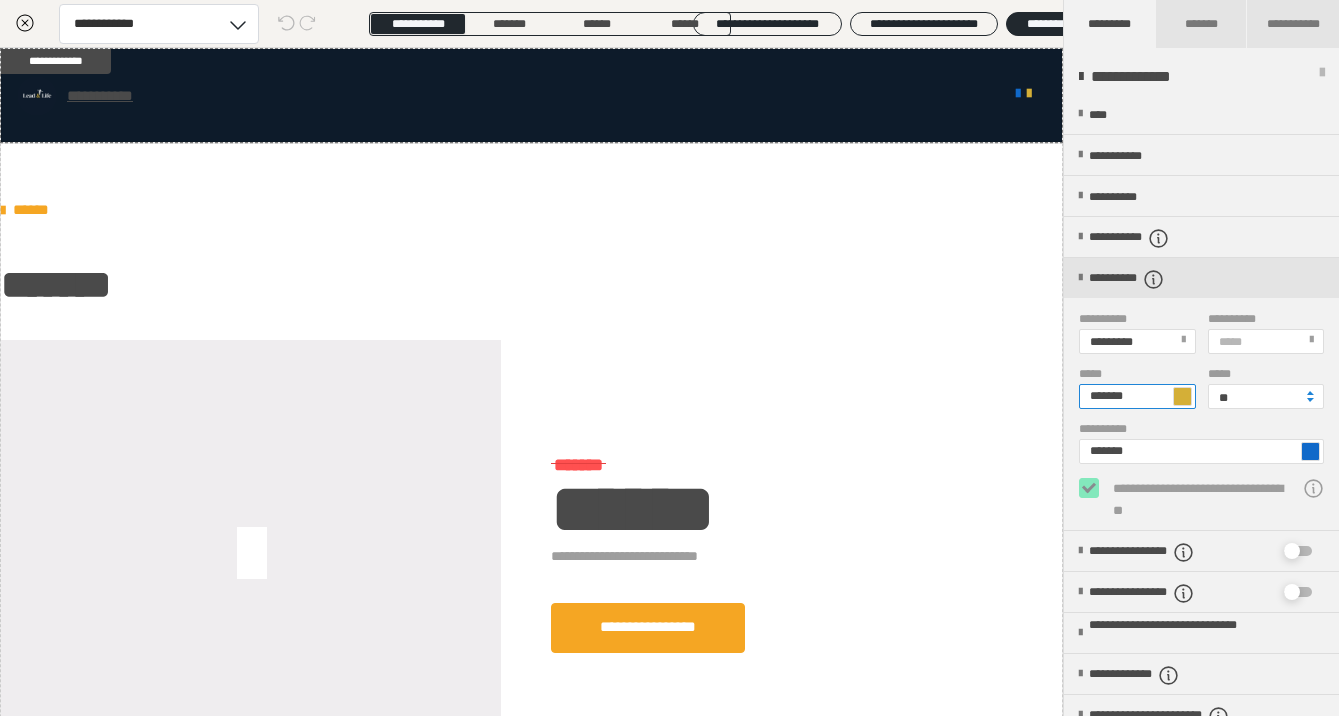 click on "*******" at bounding box center (1137, 396) 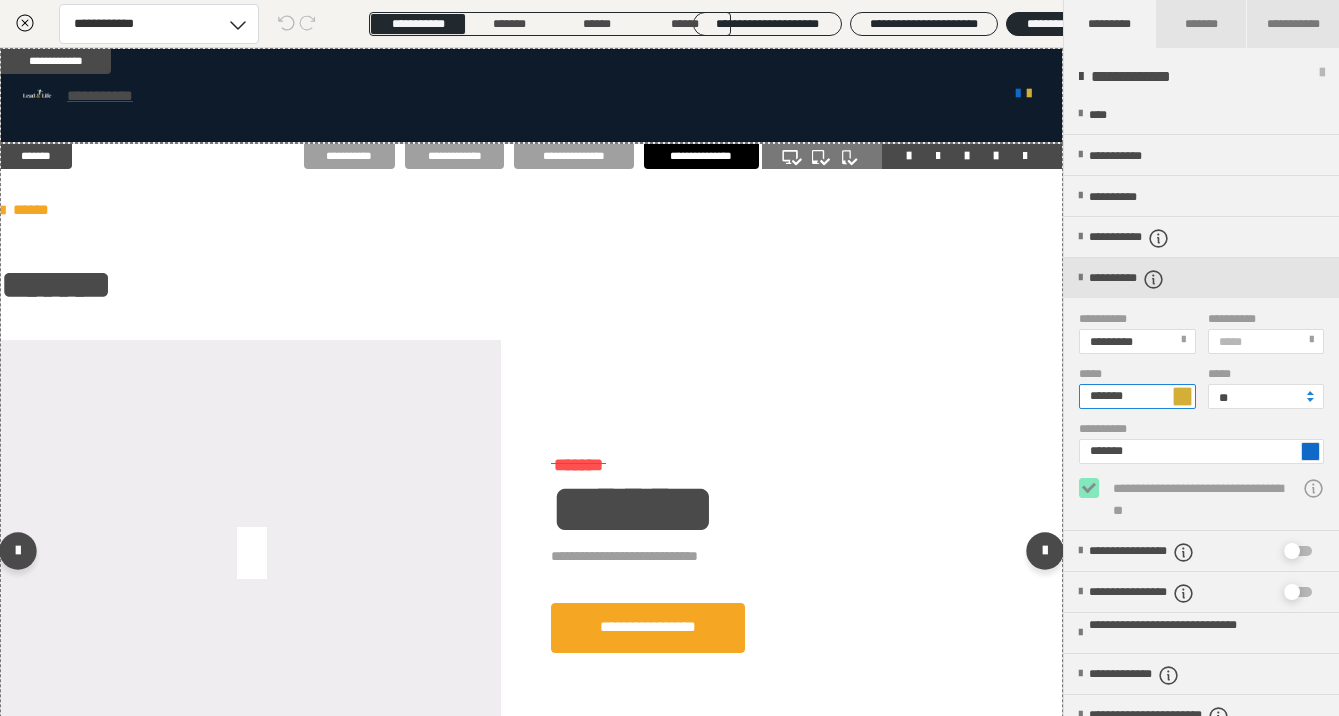 drag, startPoint x: 1161, startPoint y: 395, endPoint x: 1054, endPoint y: 379, distance: 108.18965 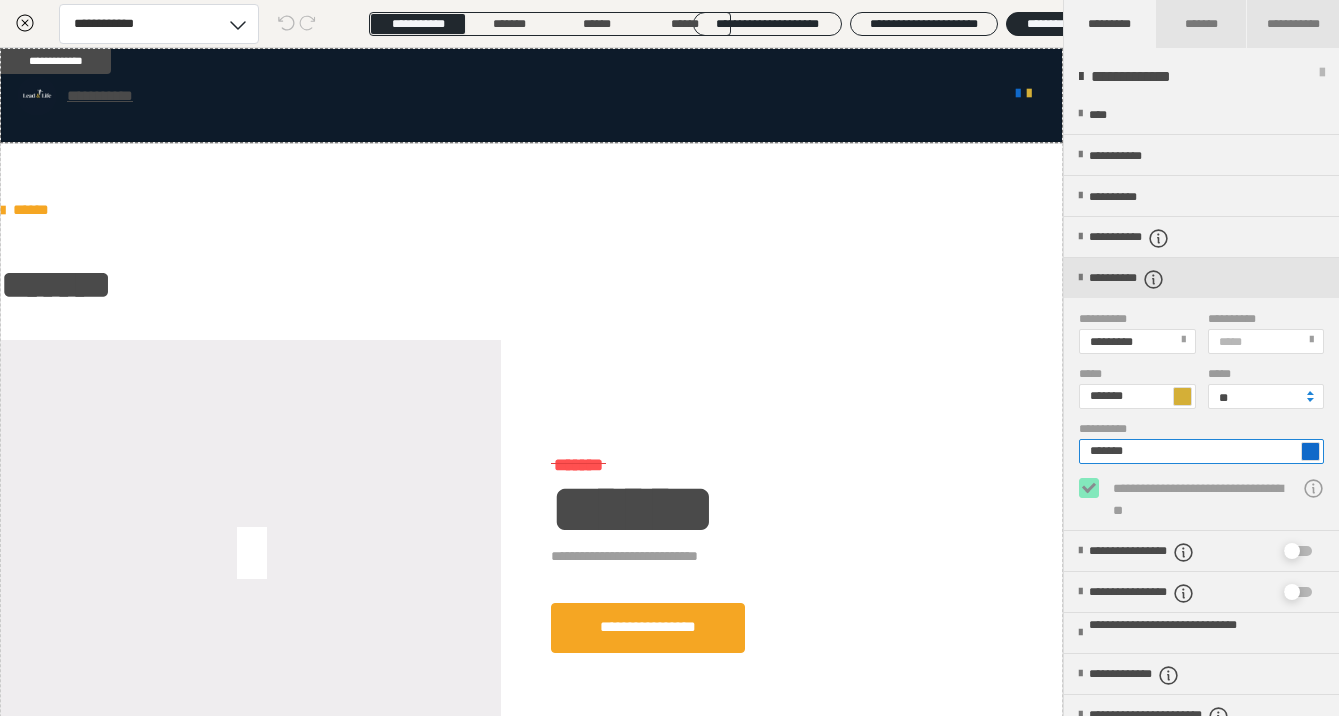 click on "*******" at bounding box center (1201, 451) 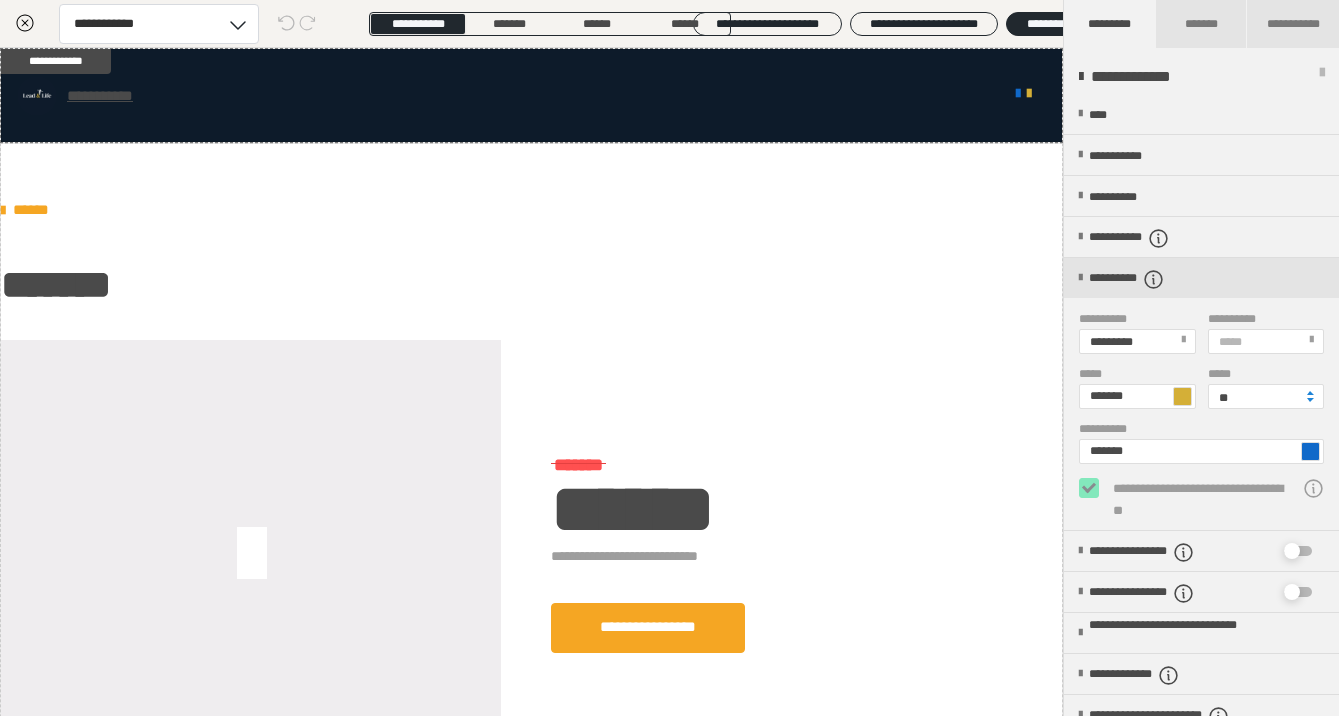 click at bounding box center [1310, 451] 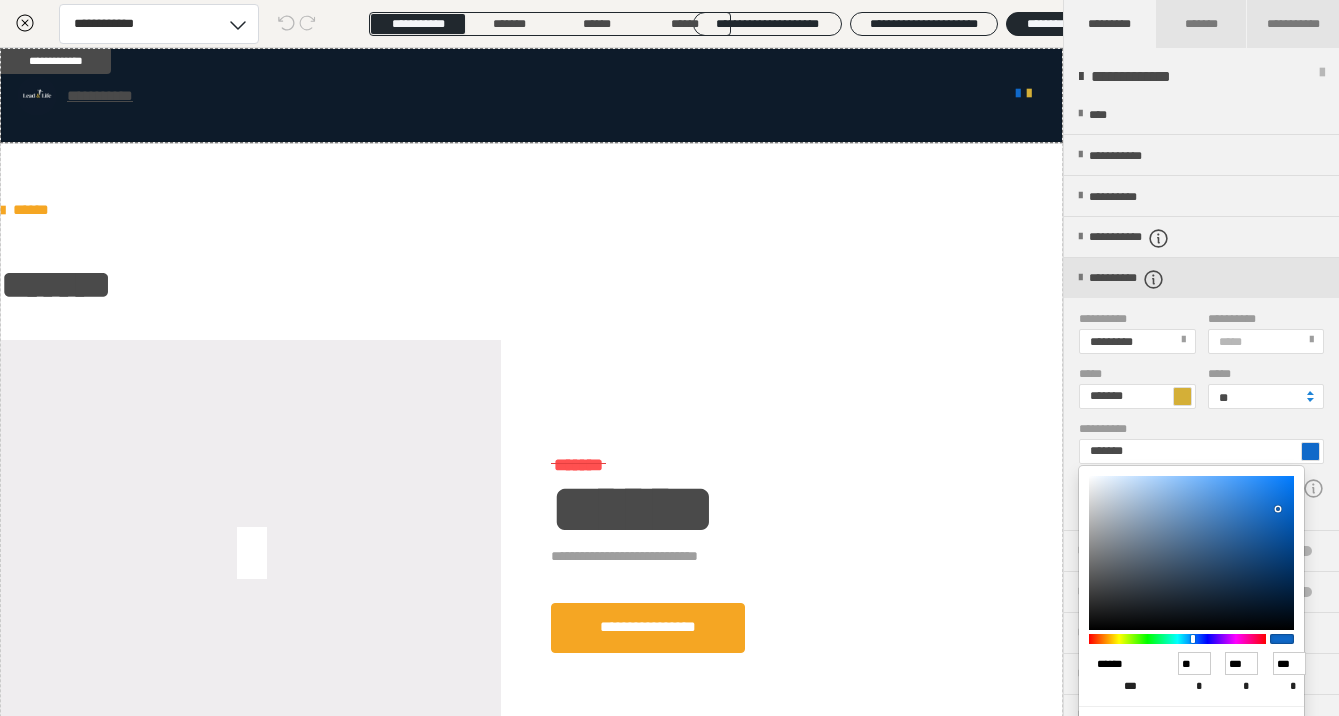 click on "******" at bounding box center (1122, 664) 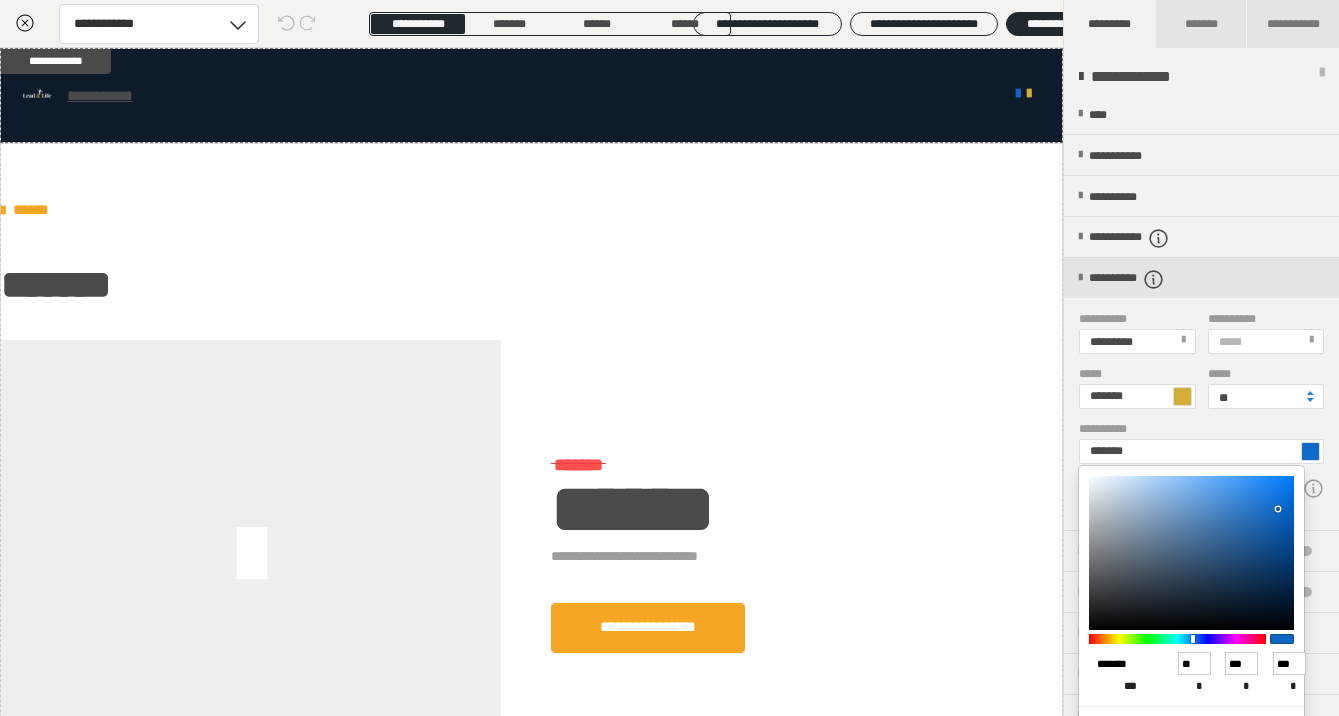 type on "*******" 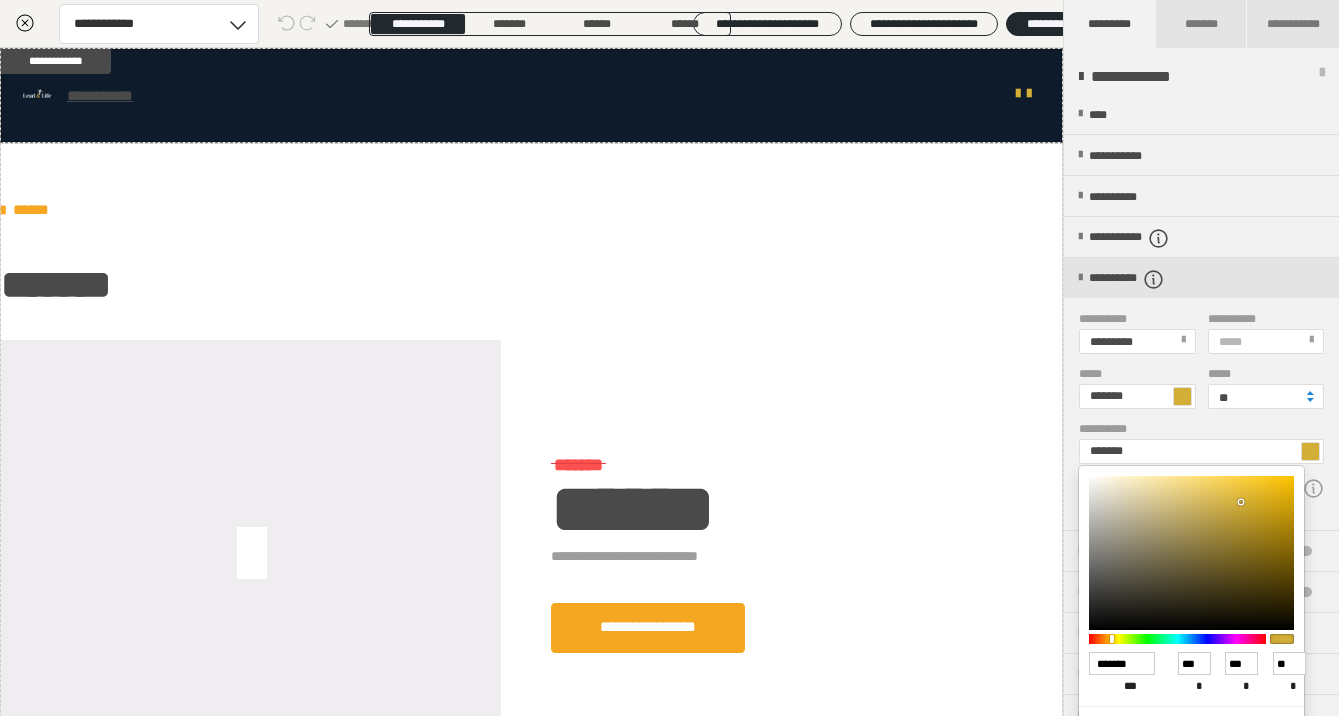 type on "******" 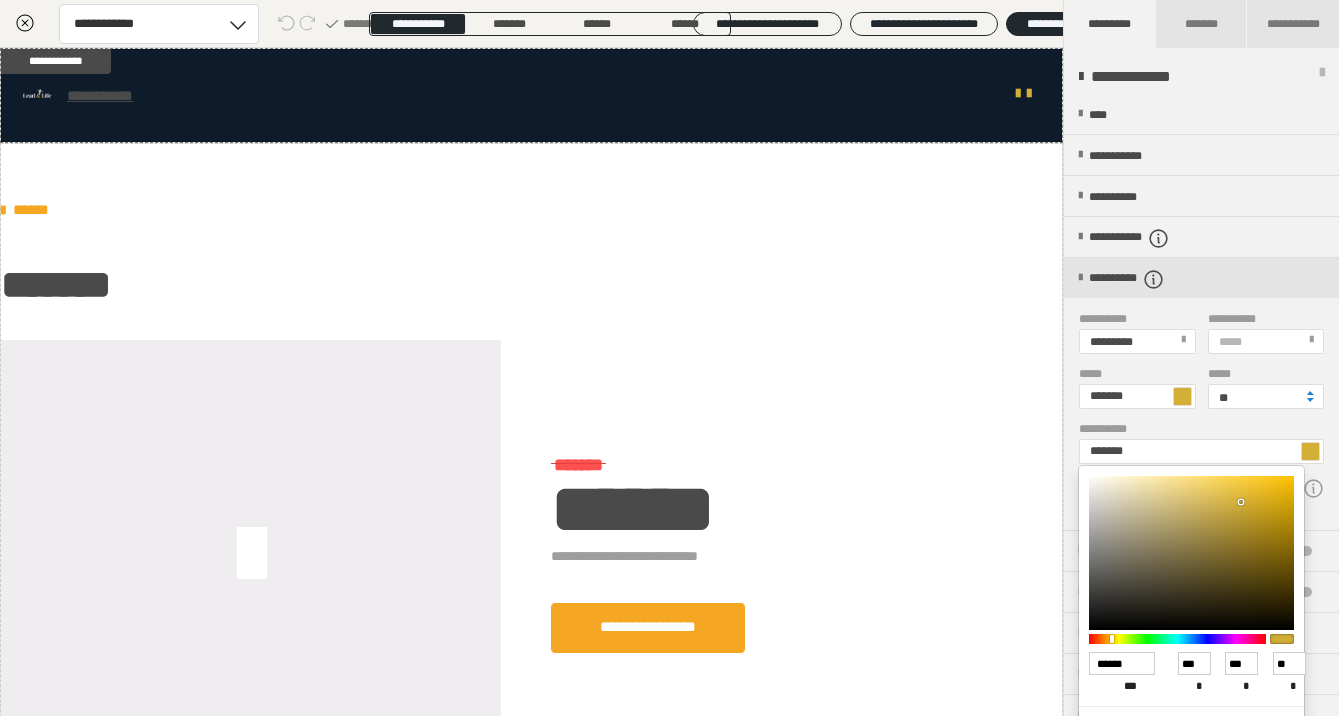 click at bounding box center (669, 358) 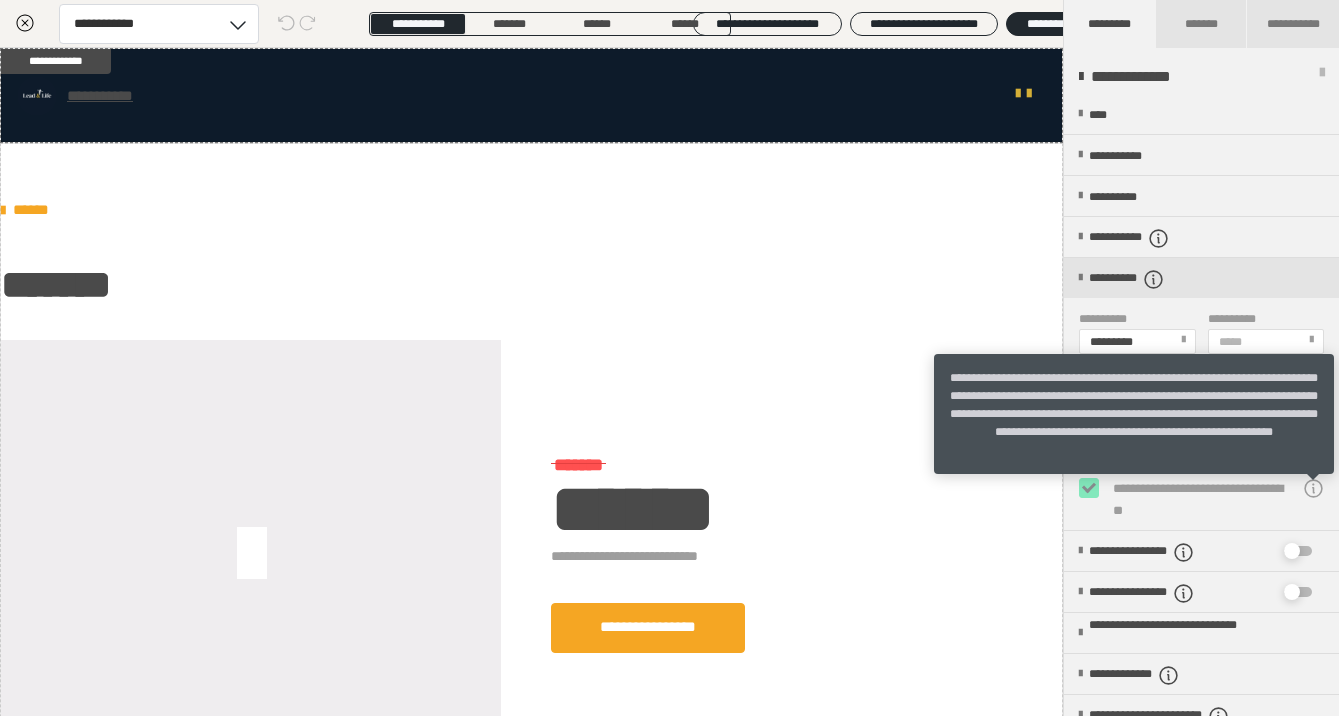 click 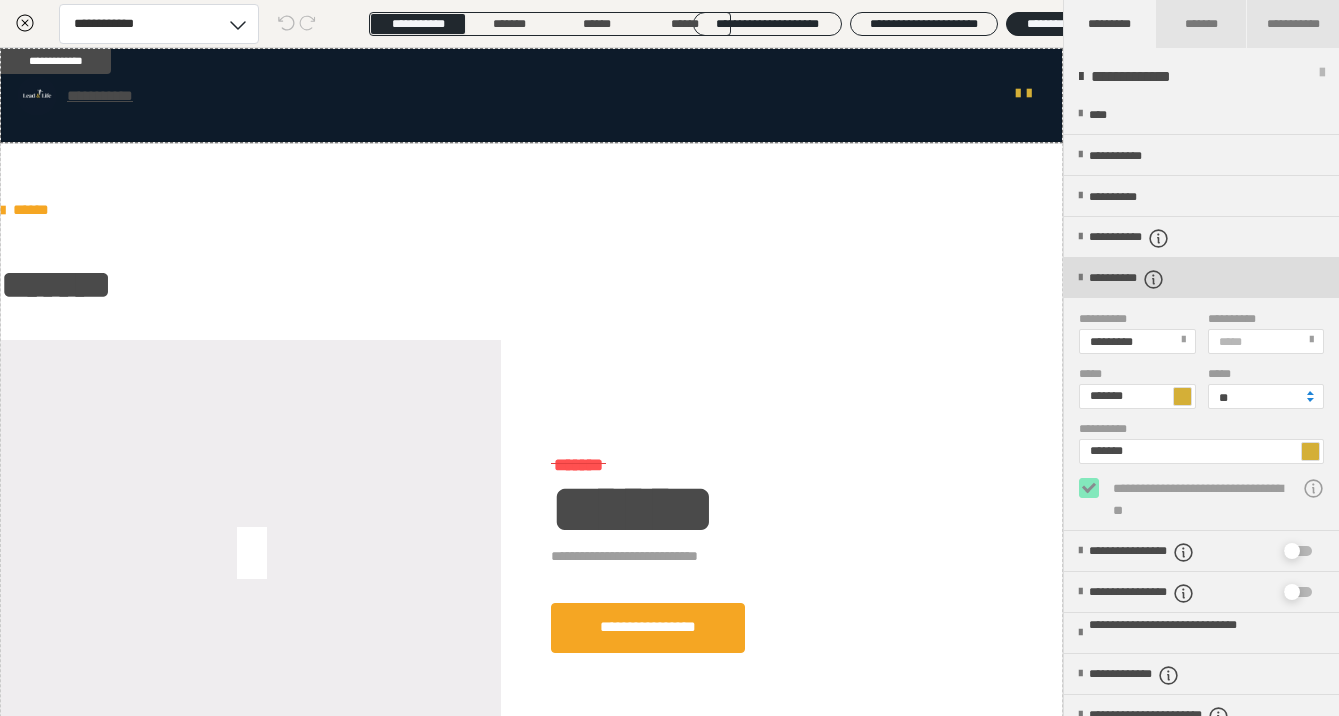 click at bounding box center (1080, 278) 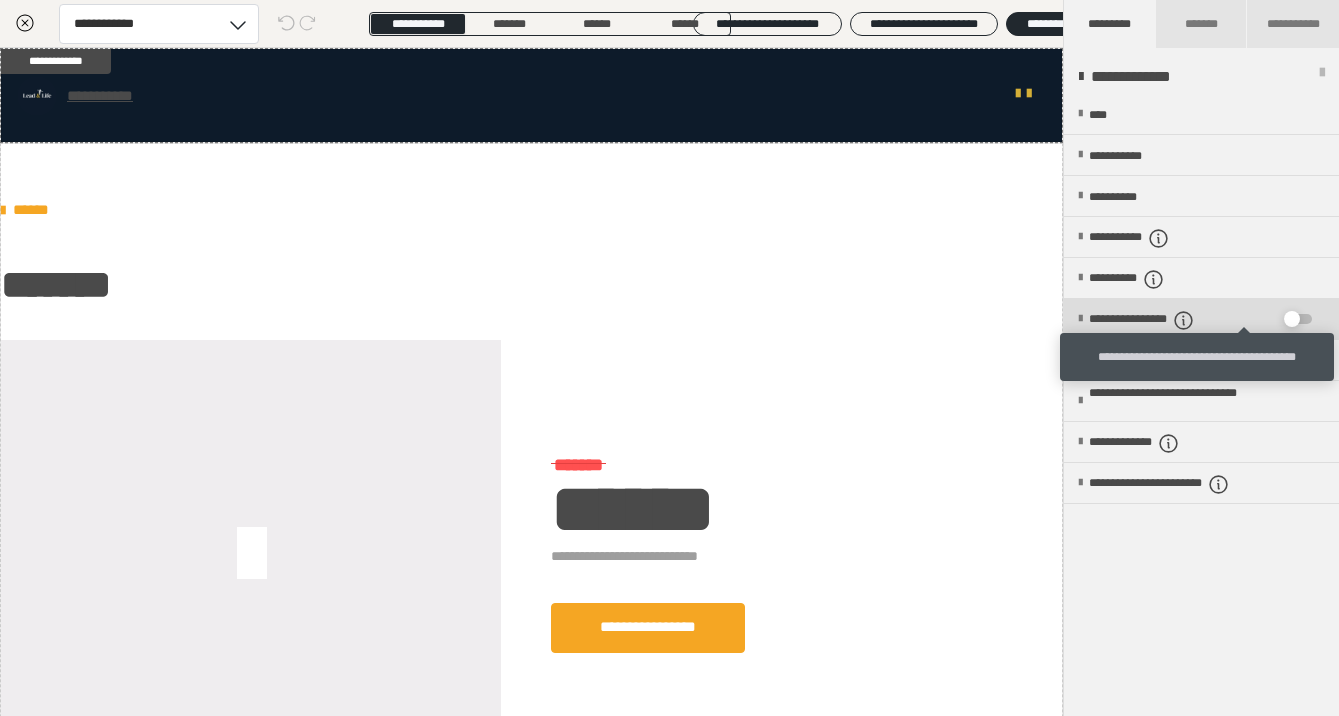 click 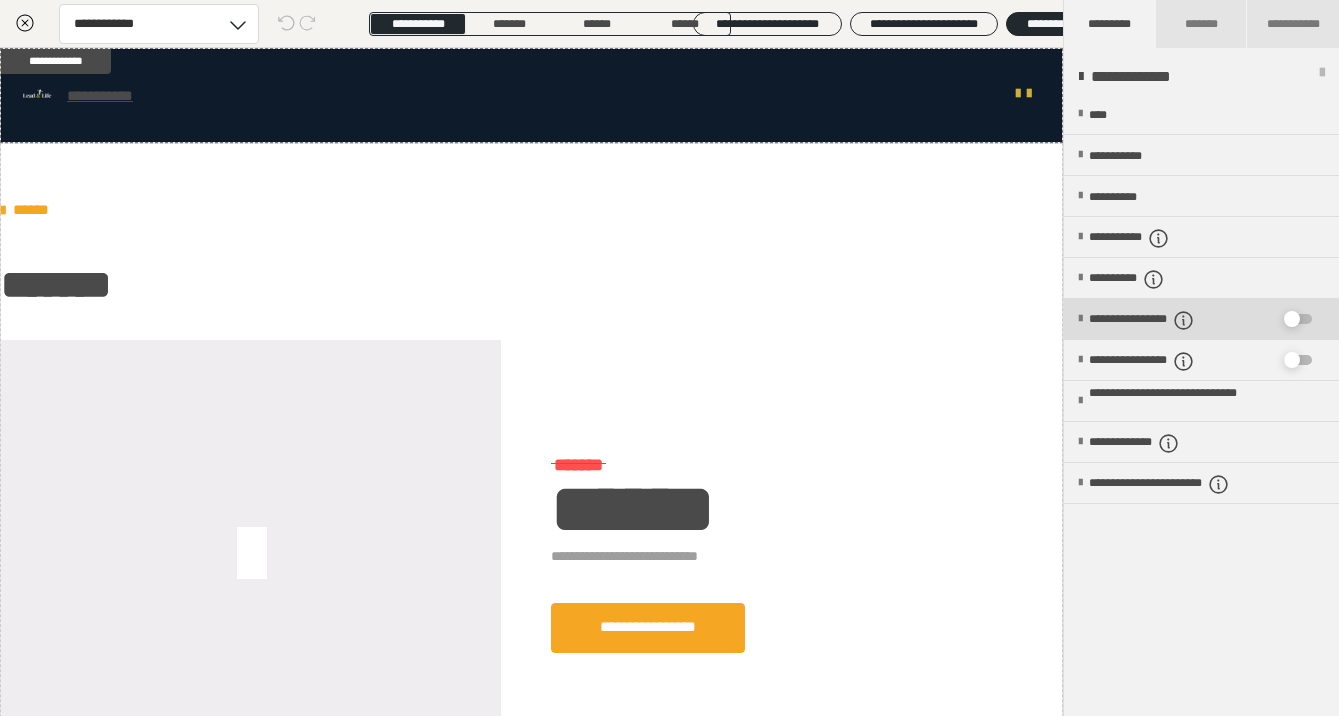 click at bounding box center (1292, 319) 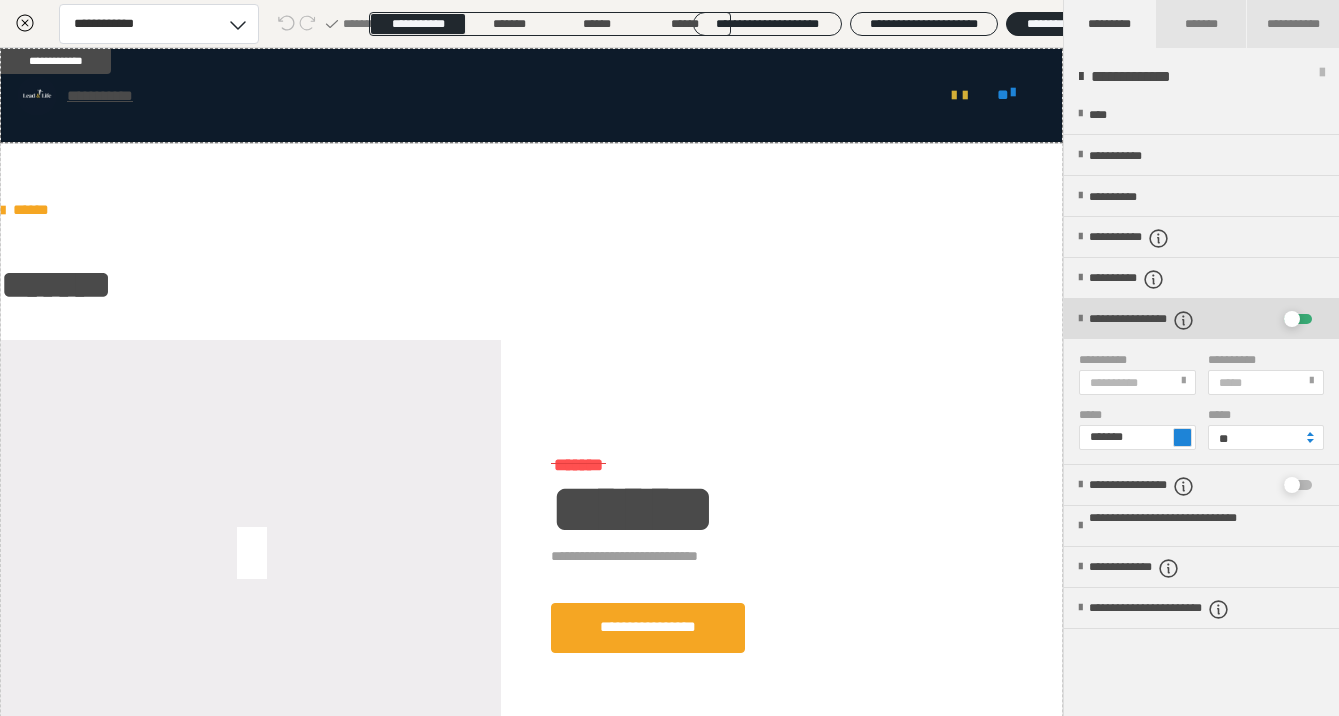 click at bounding box center [1292, 319] 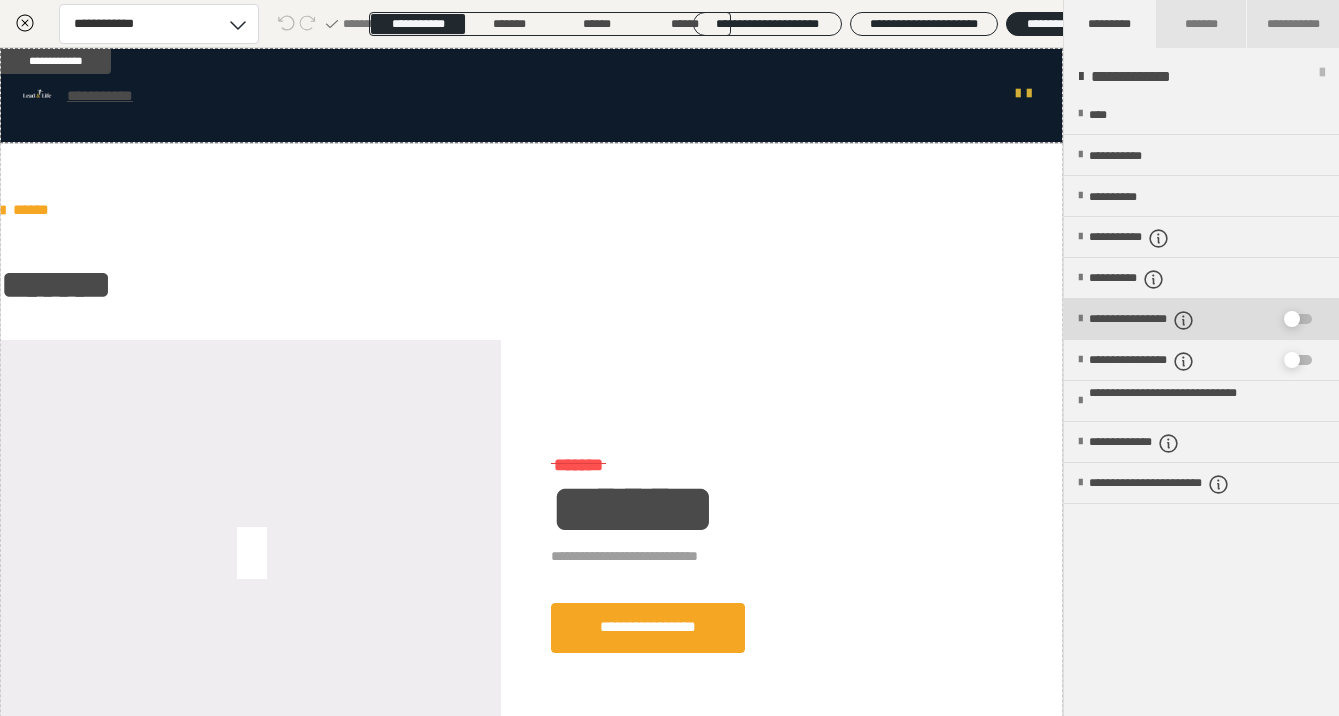 click at bounding box center [1292, 319] 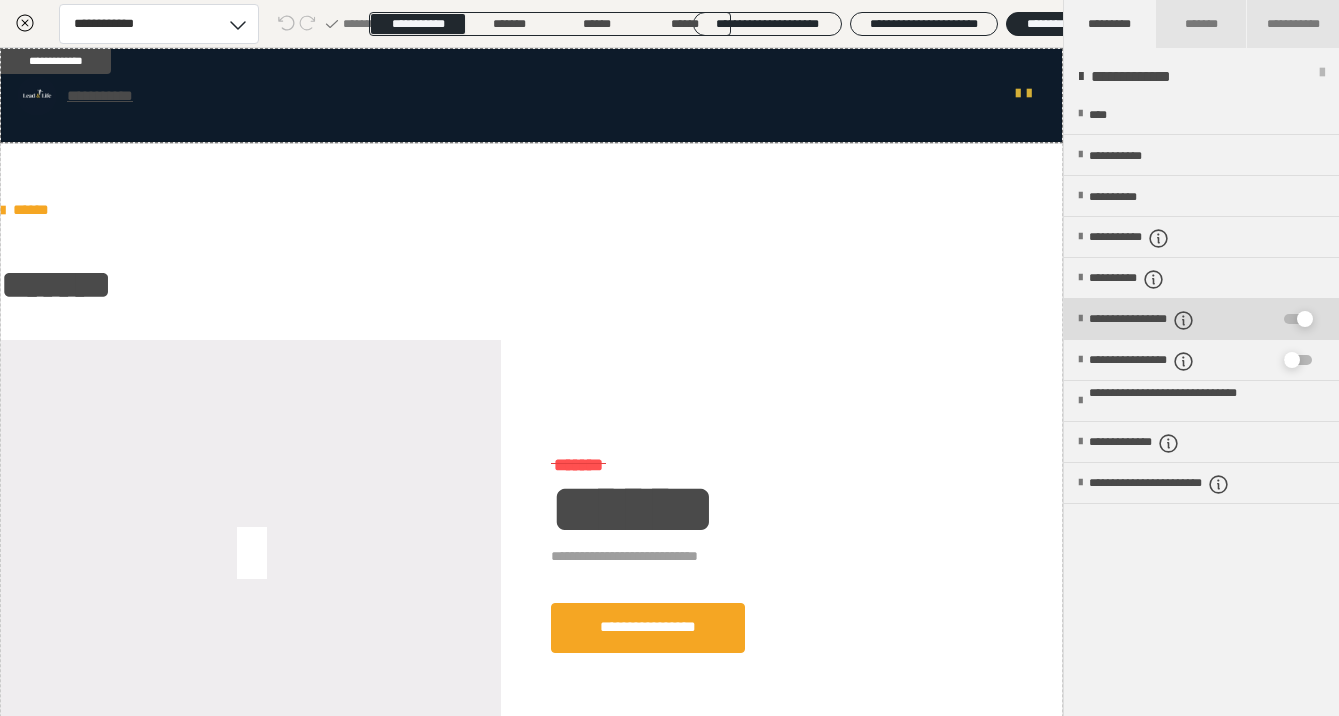 checkbox on "****" 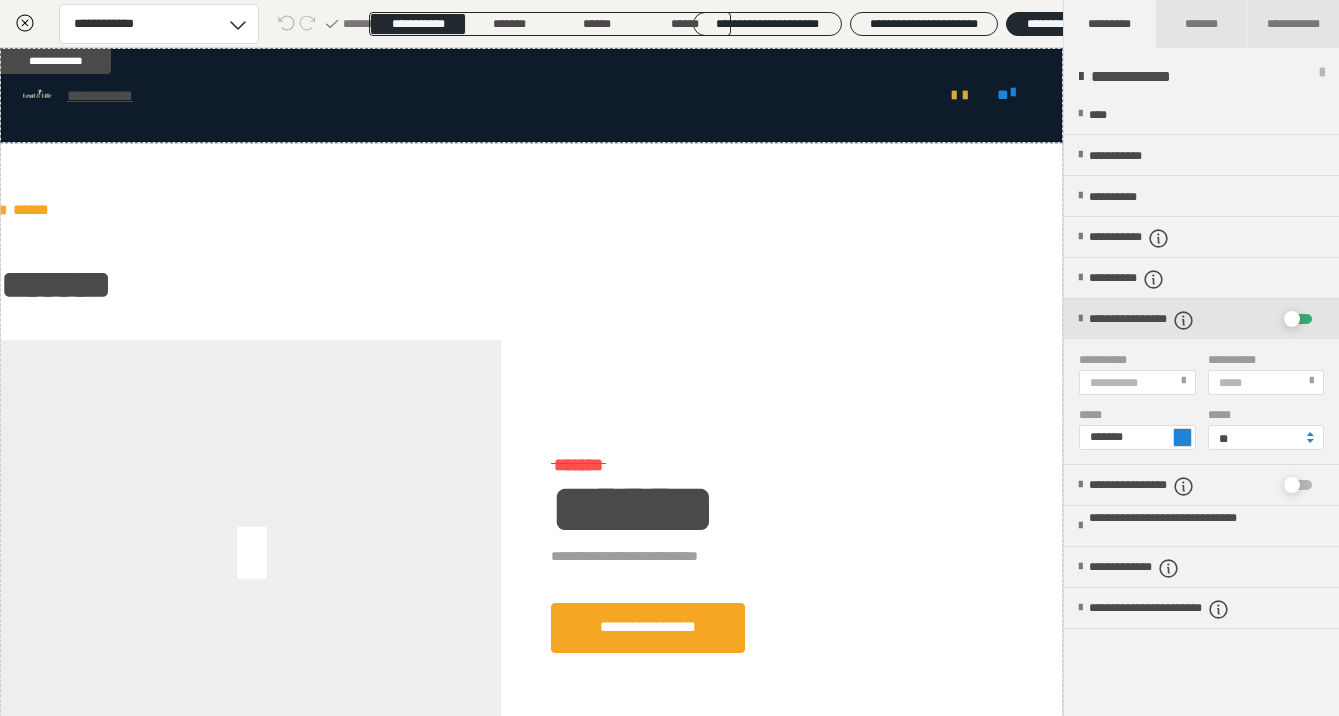 click at bounding box center [1182, 437] 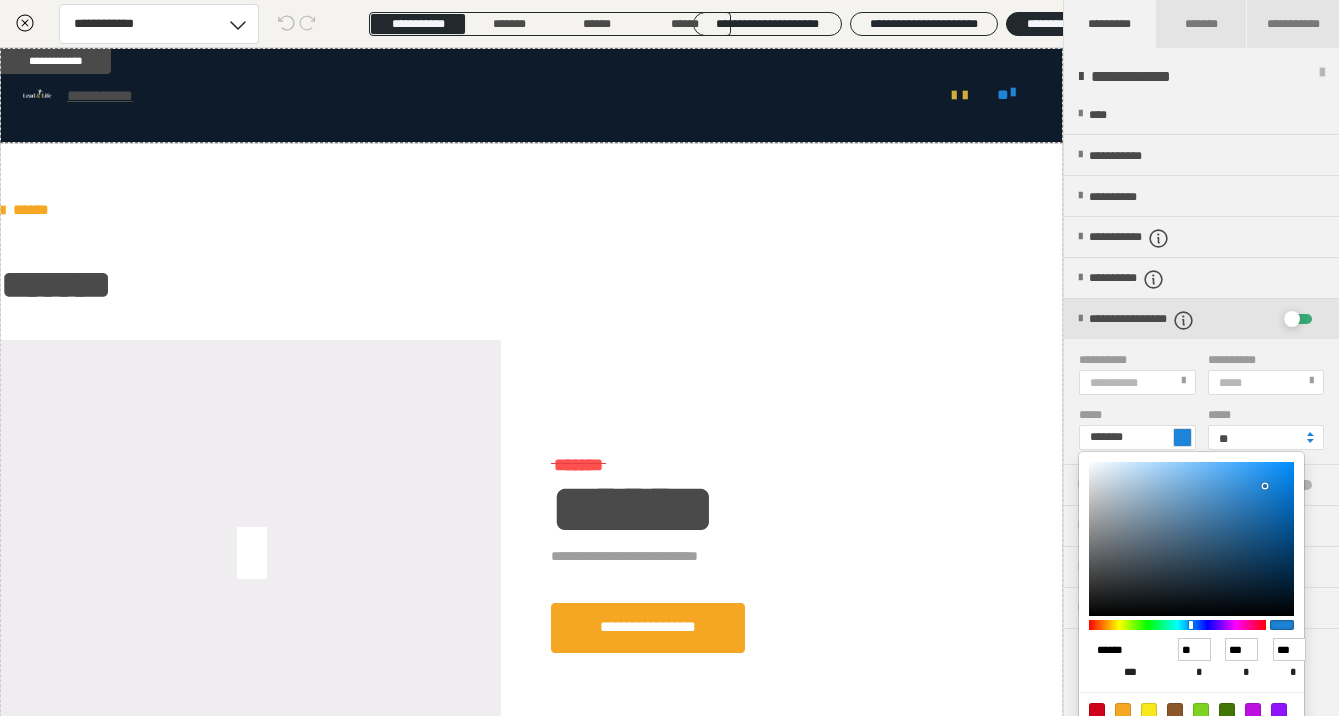 click on "******" at bounding box center [1122, 650] 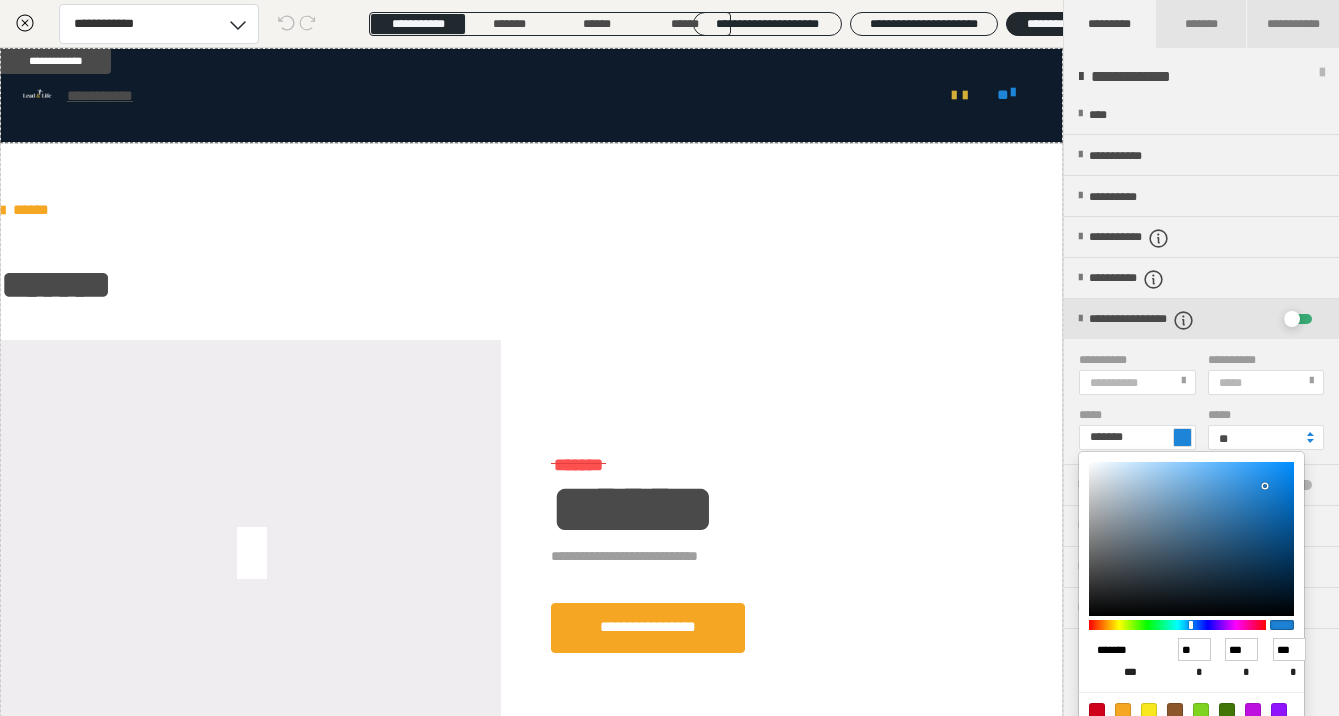type on "*******" 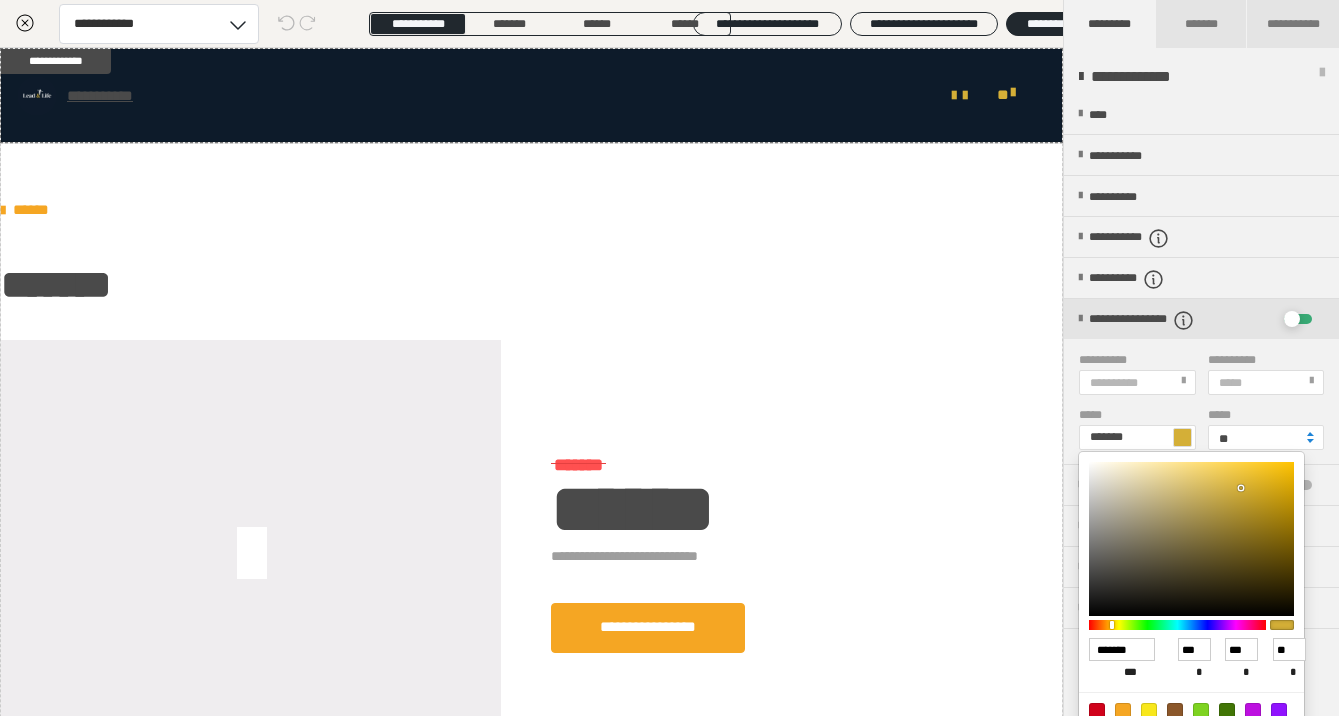 type on "******" 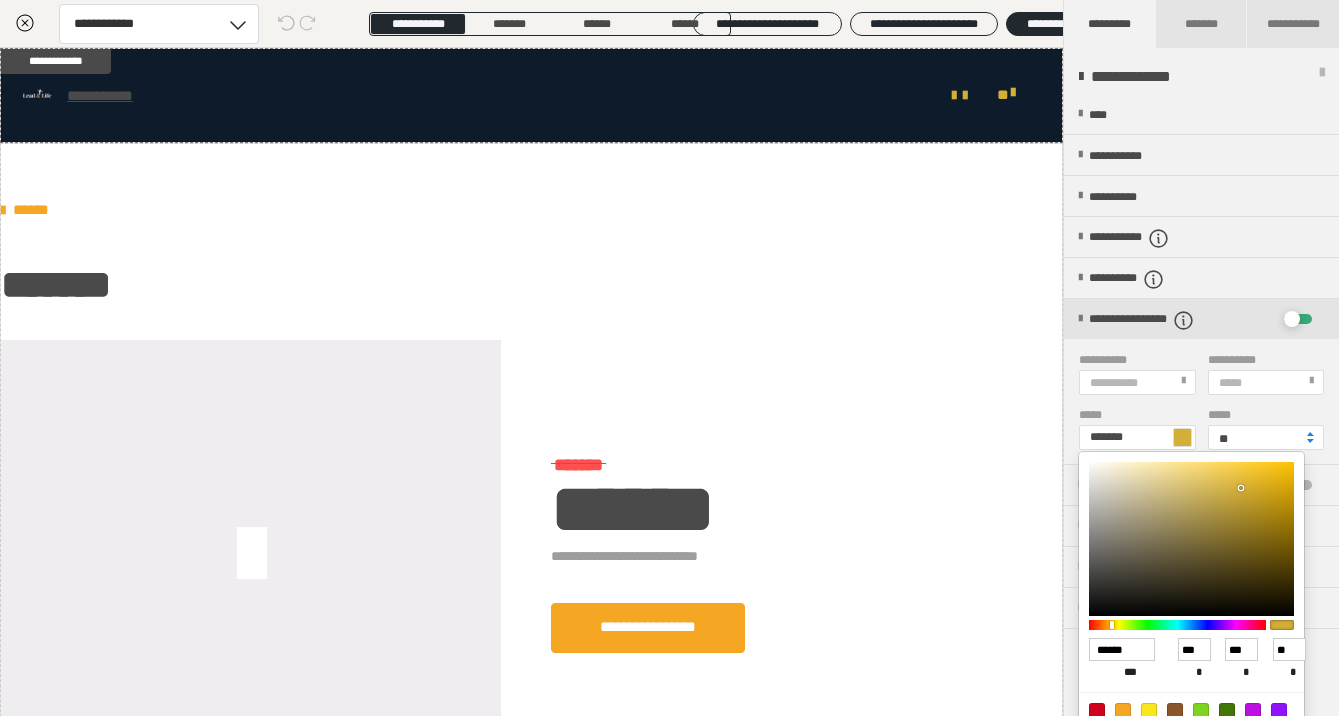 click at bounding box center [669, 358] 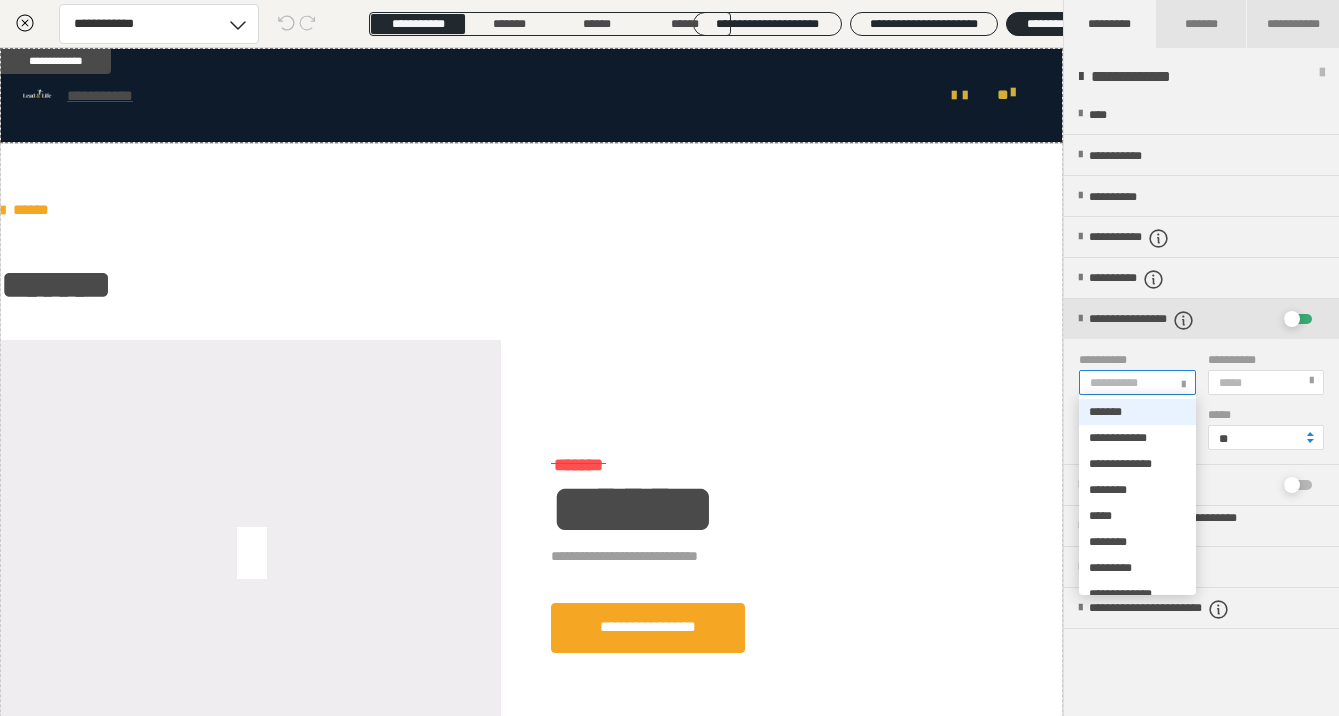 click on "**********" at bounding box center (1136, 382) 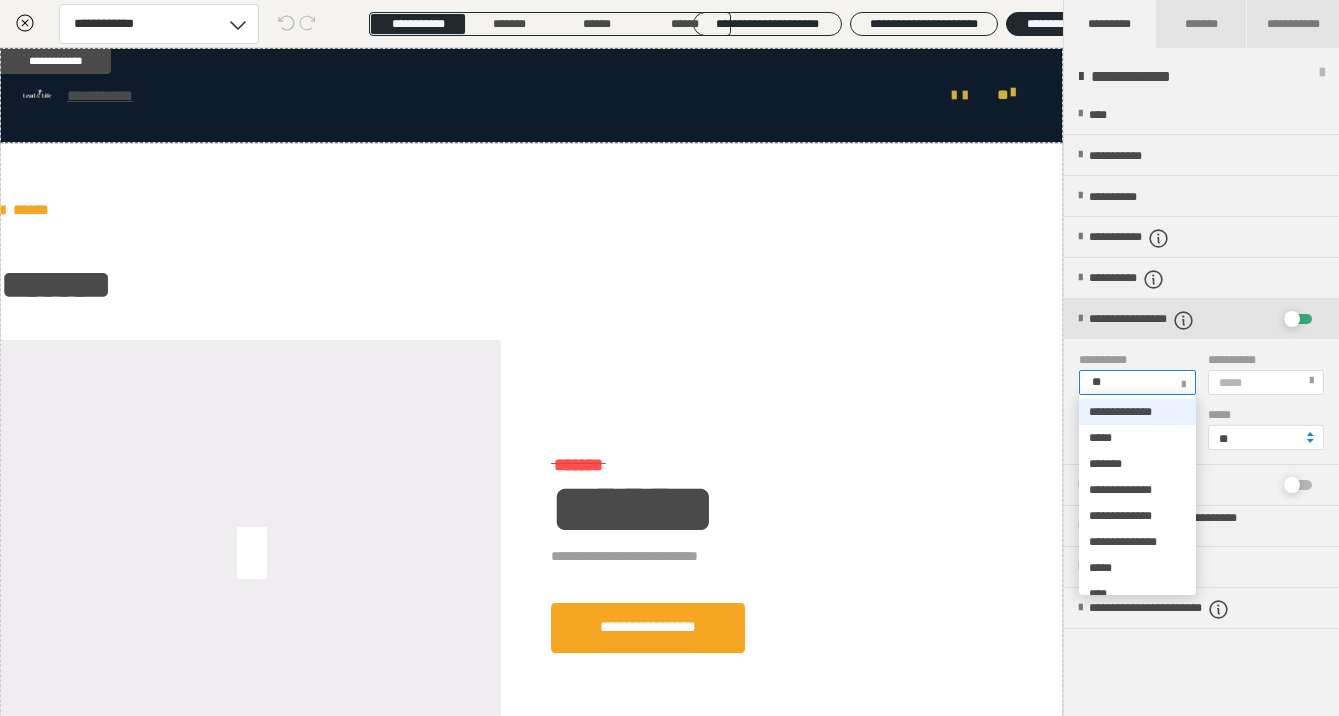type on "***" 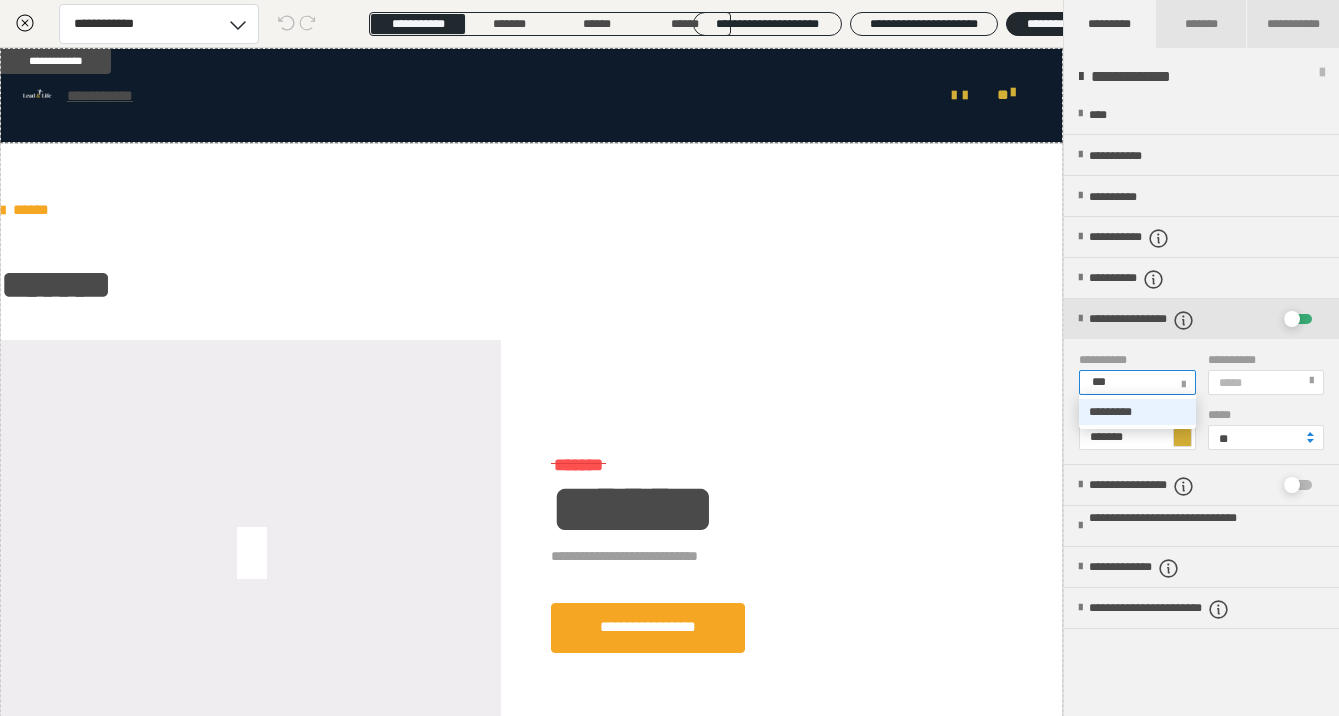click on "*********" at bounding box center [1110, 412] 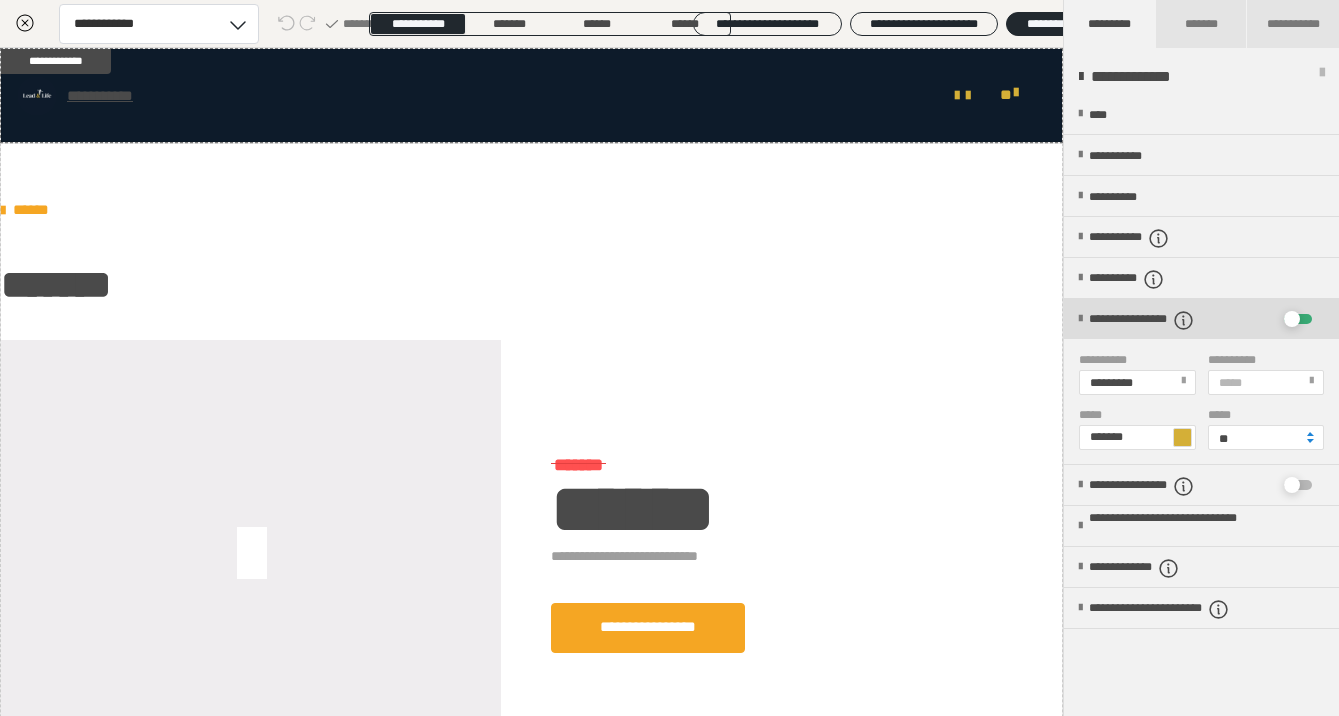 click on "**********" at bounding box center (1181, 319) 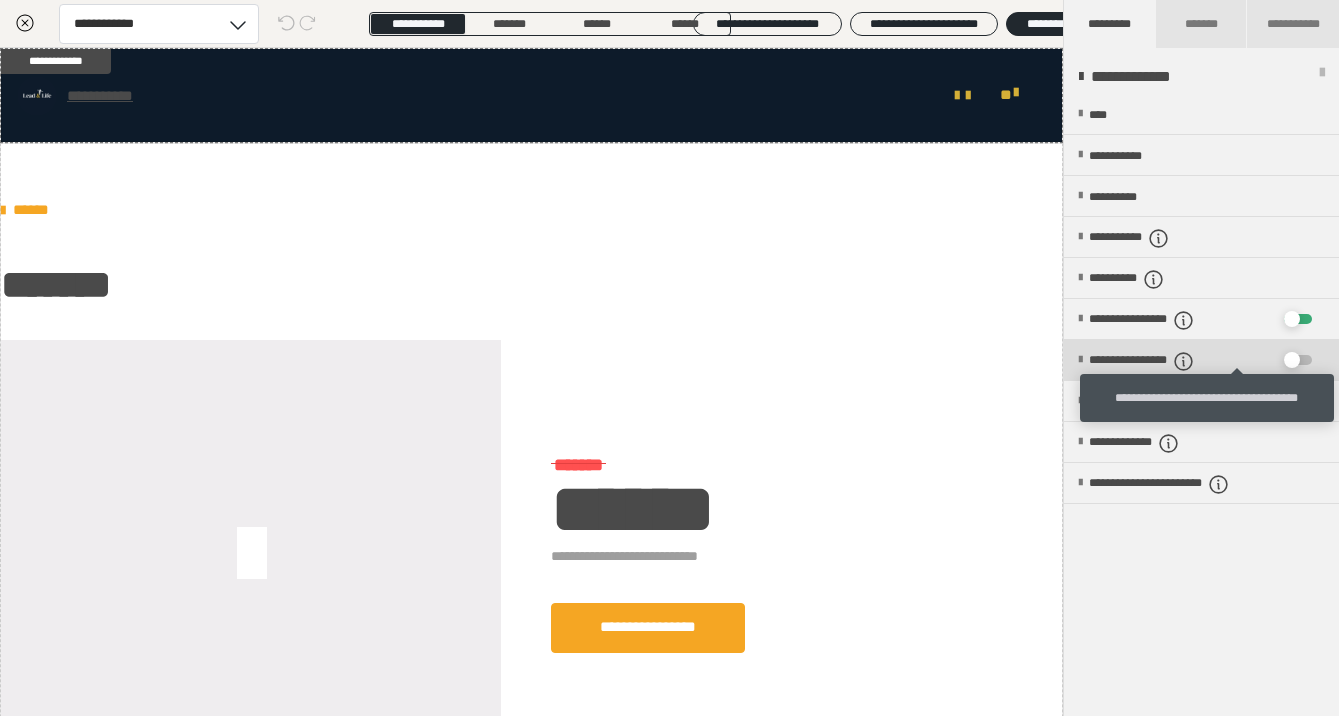 click 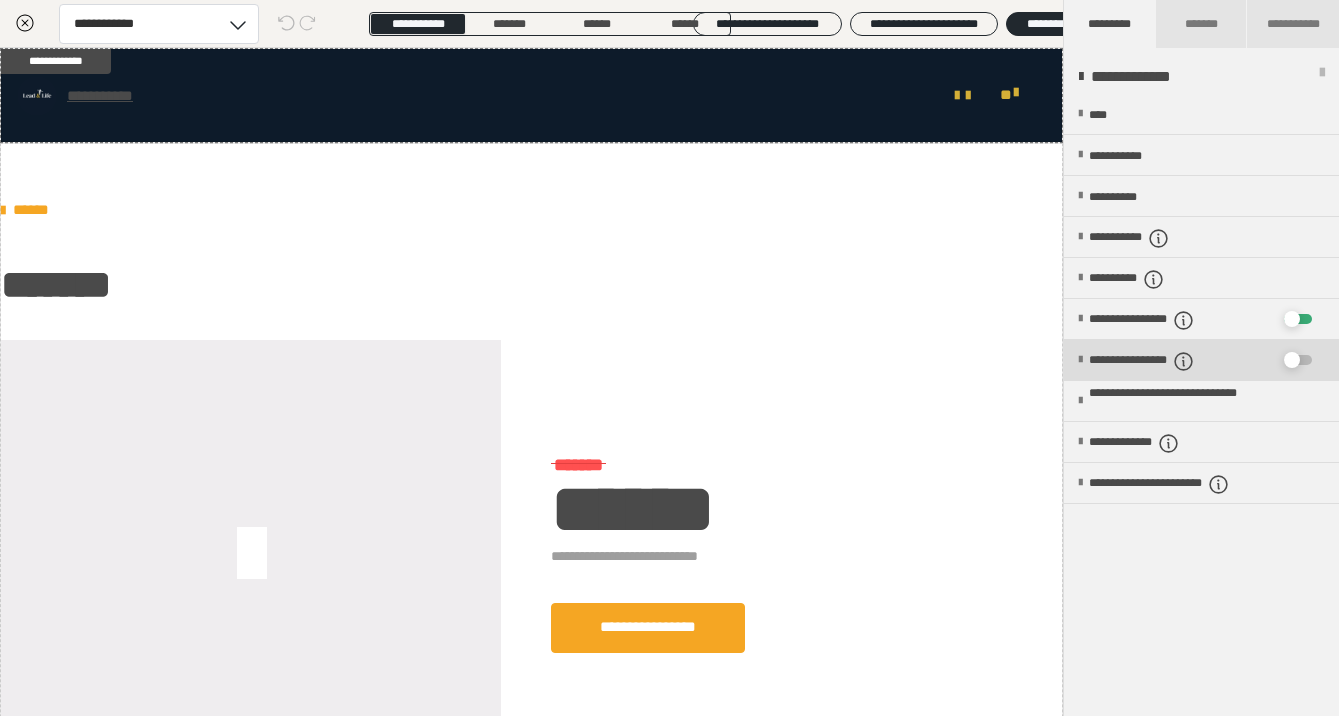 click at bounding box center [1292, 360] 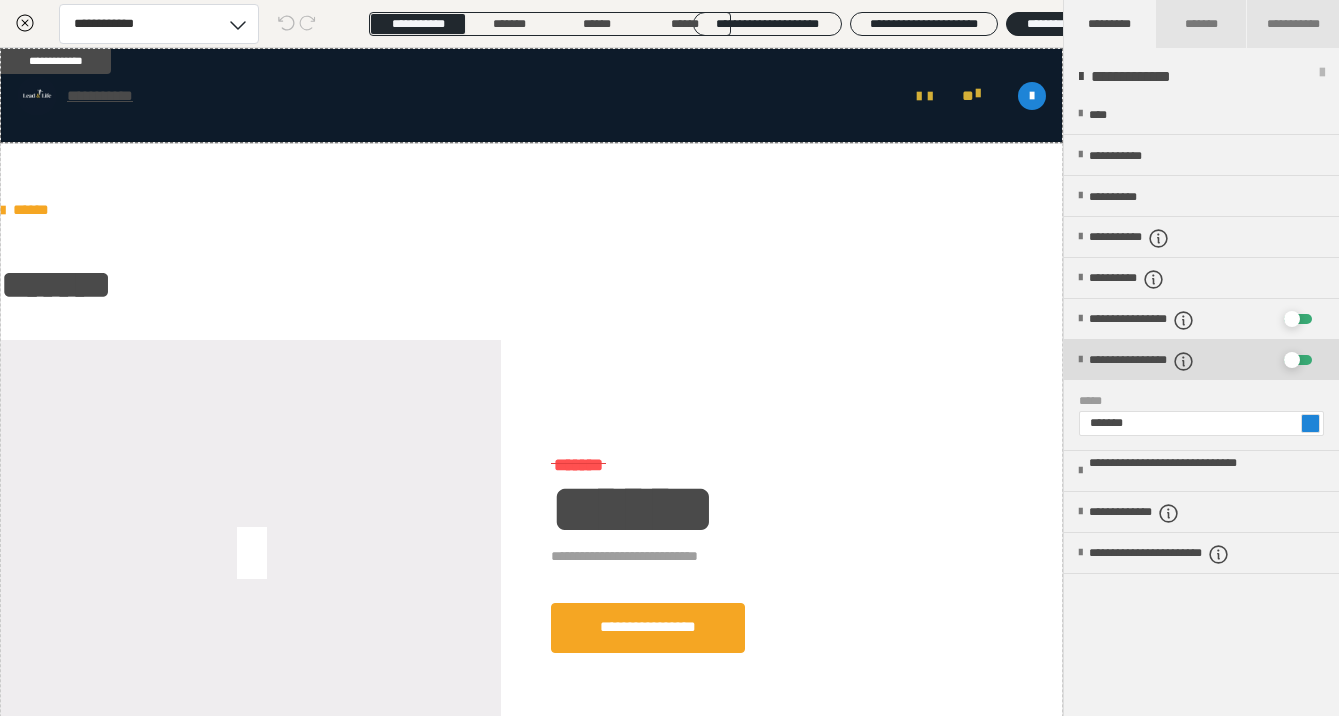 click at bounding box center (1080, 360) 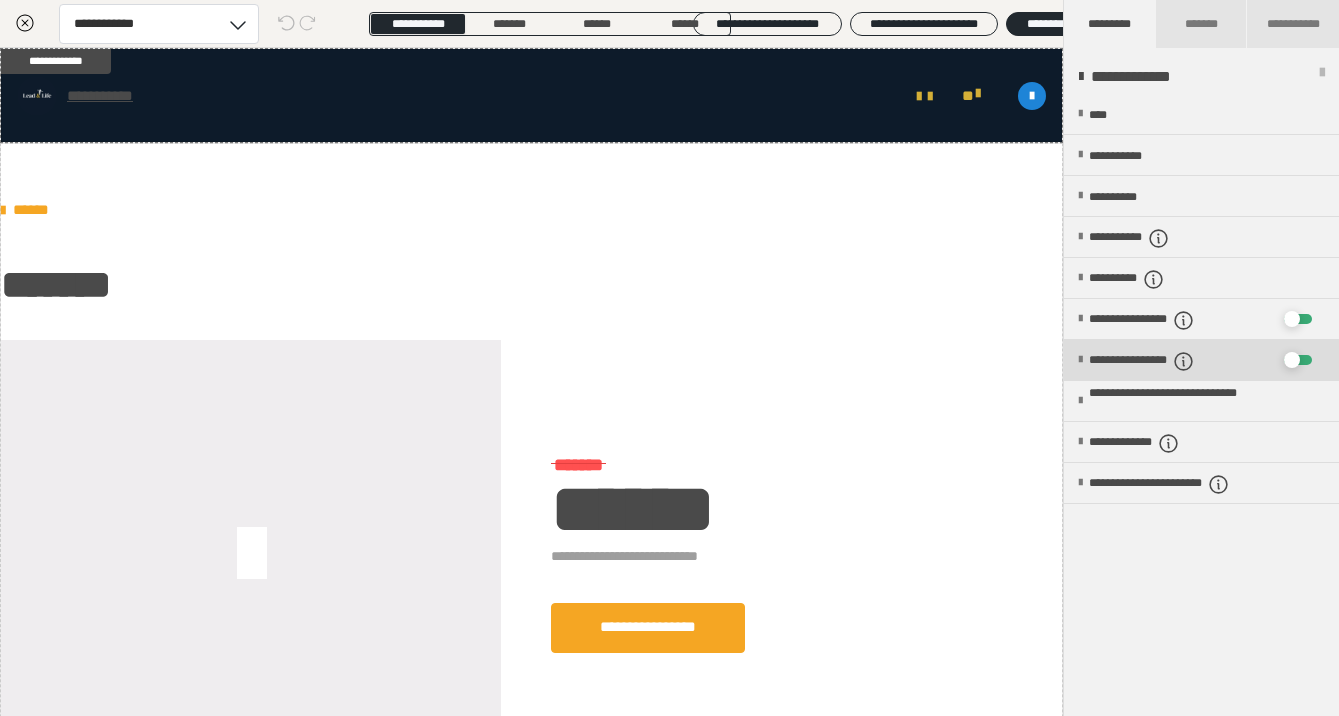 click on "**********" at bounding box center (1181, 360) 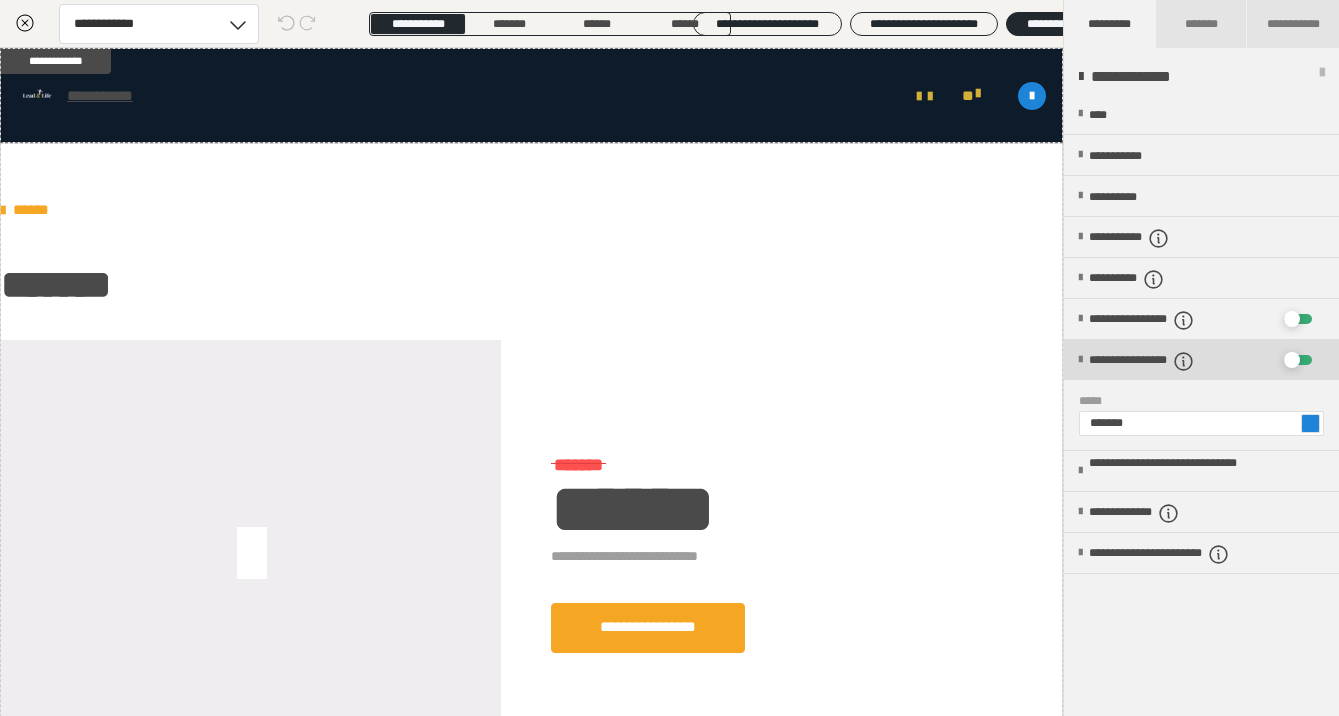 click at bounding box center (1292, 360) 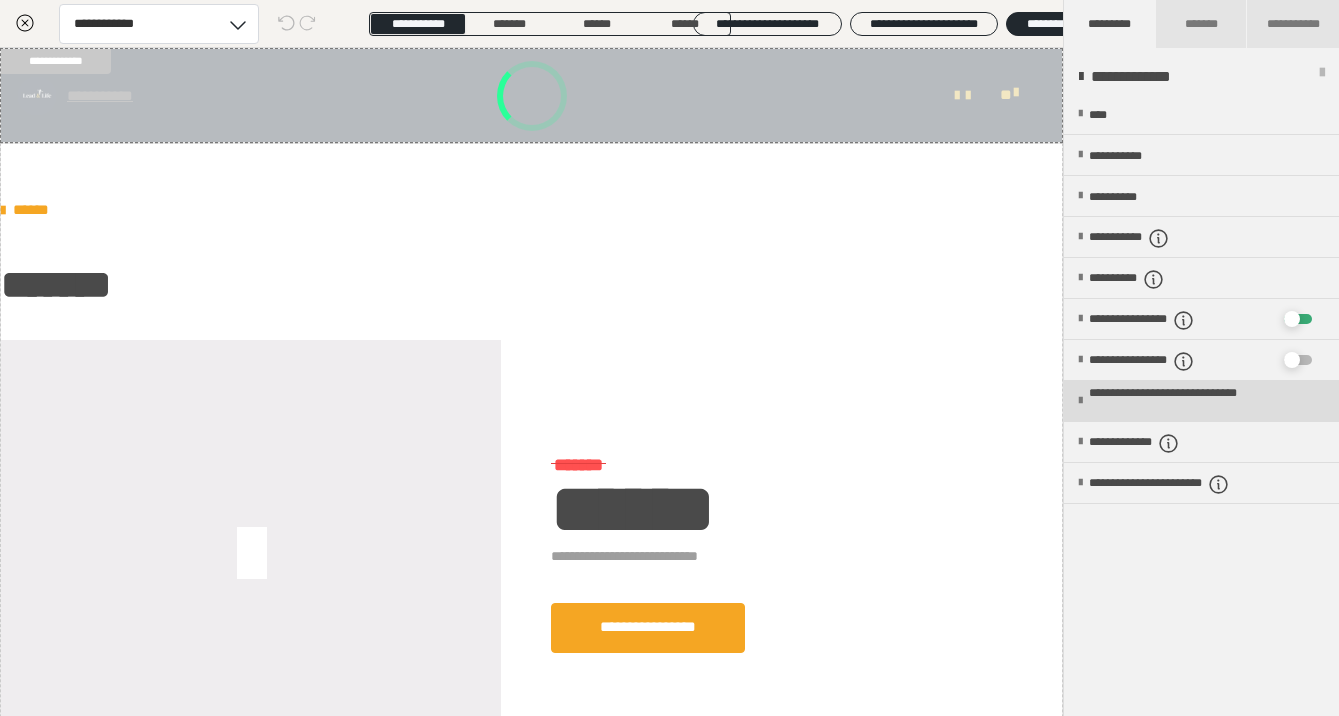 click at bounding box center [1080, 401] 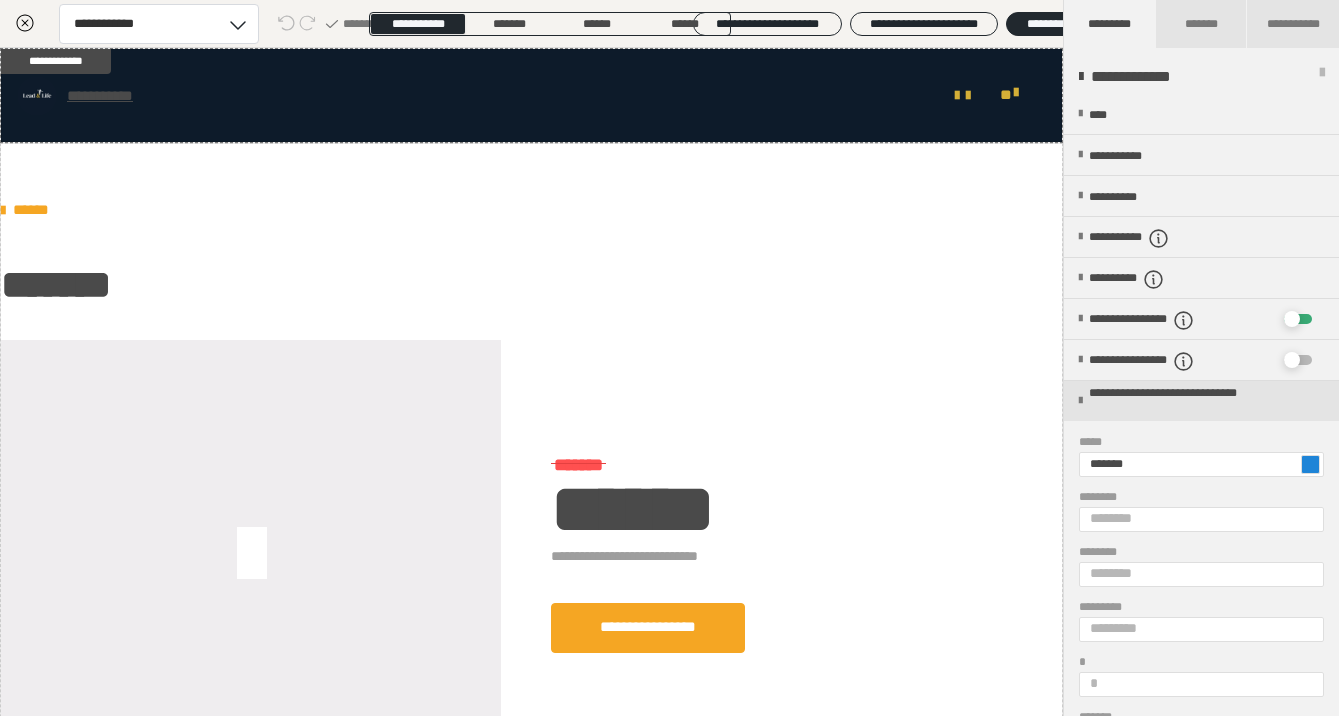 click at bounding box center (1310, 464) 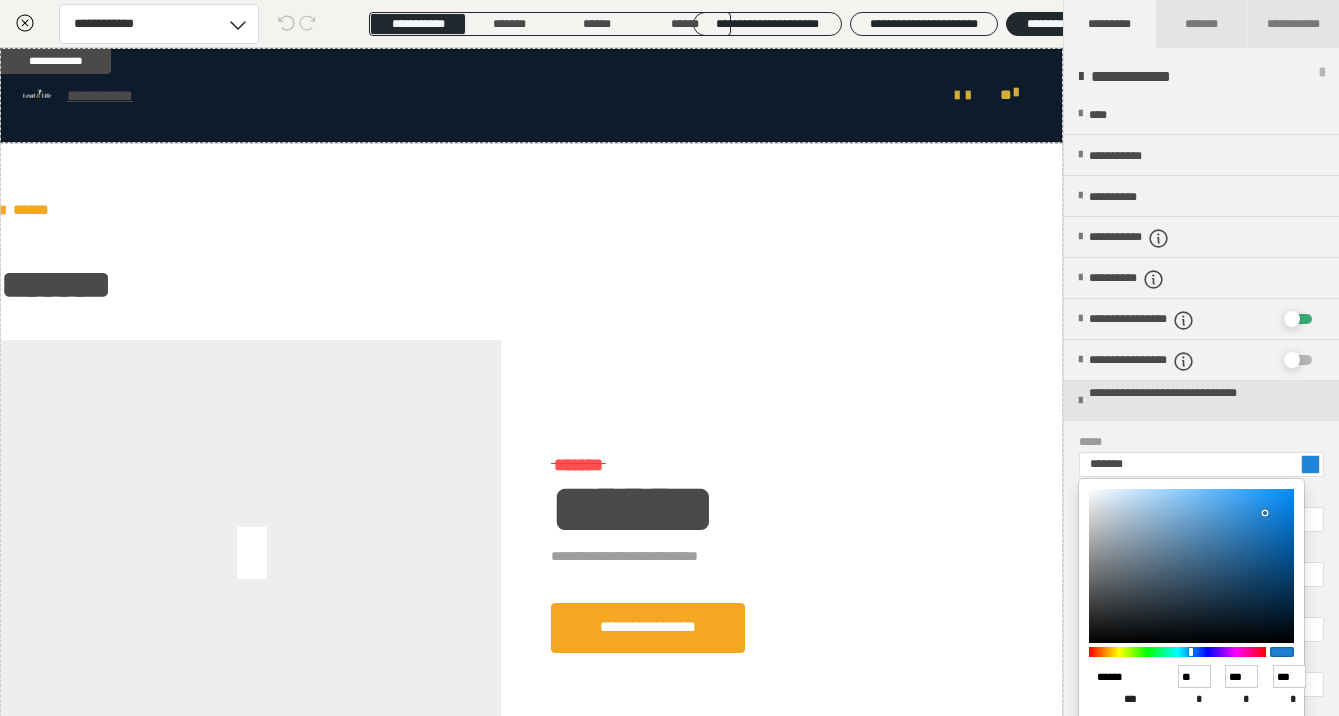 click on "******" at bounding box center [1122, 677] 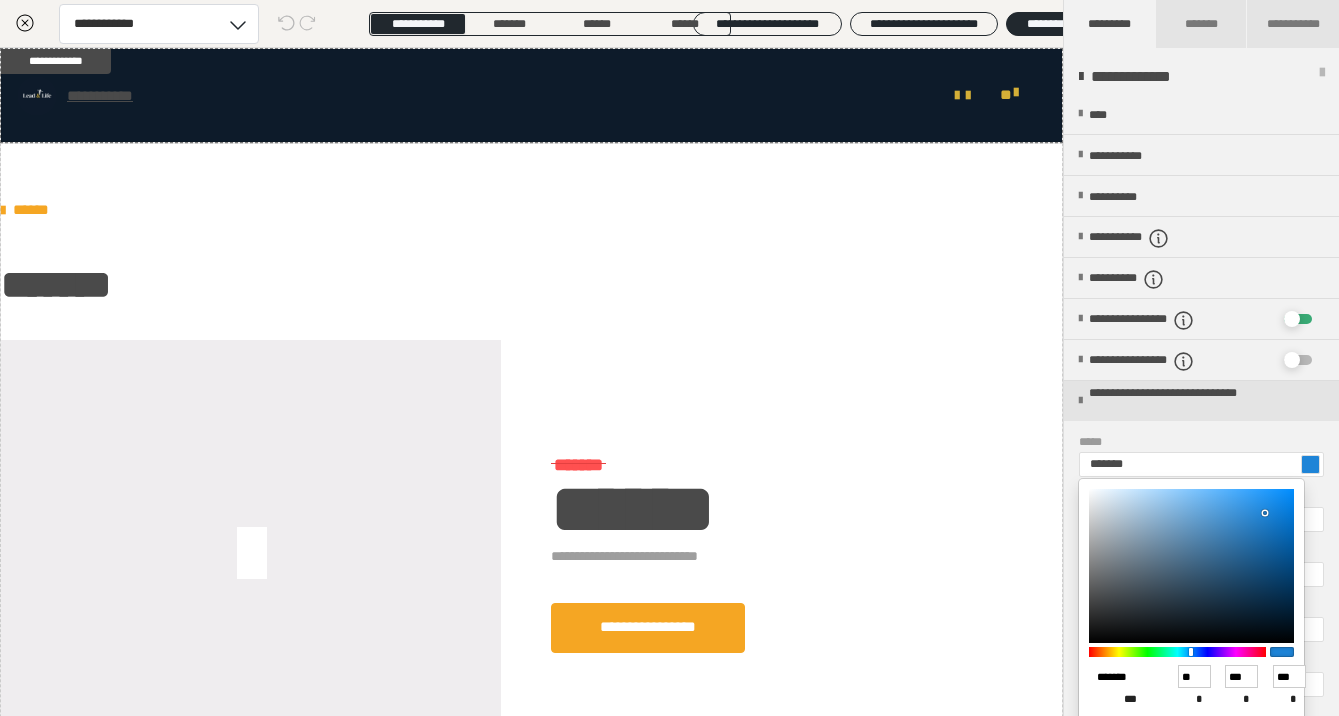 type on "*******" 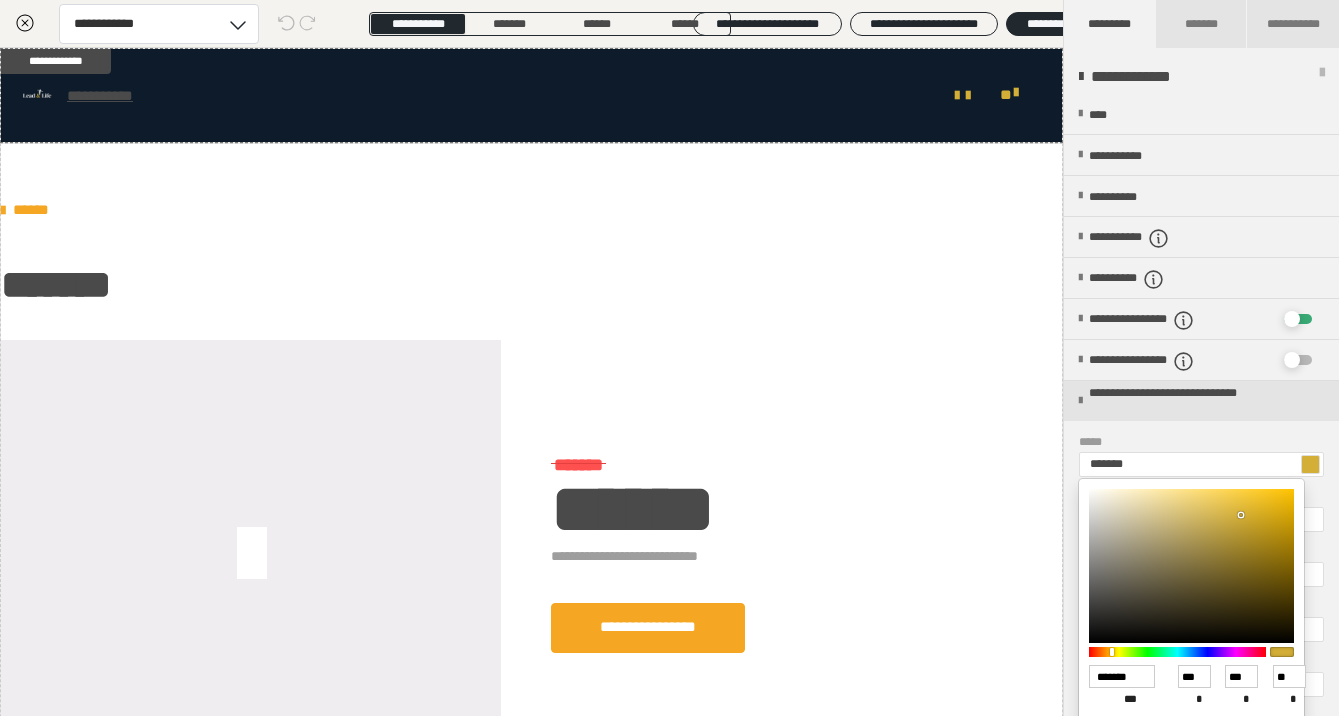 type on "******" 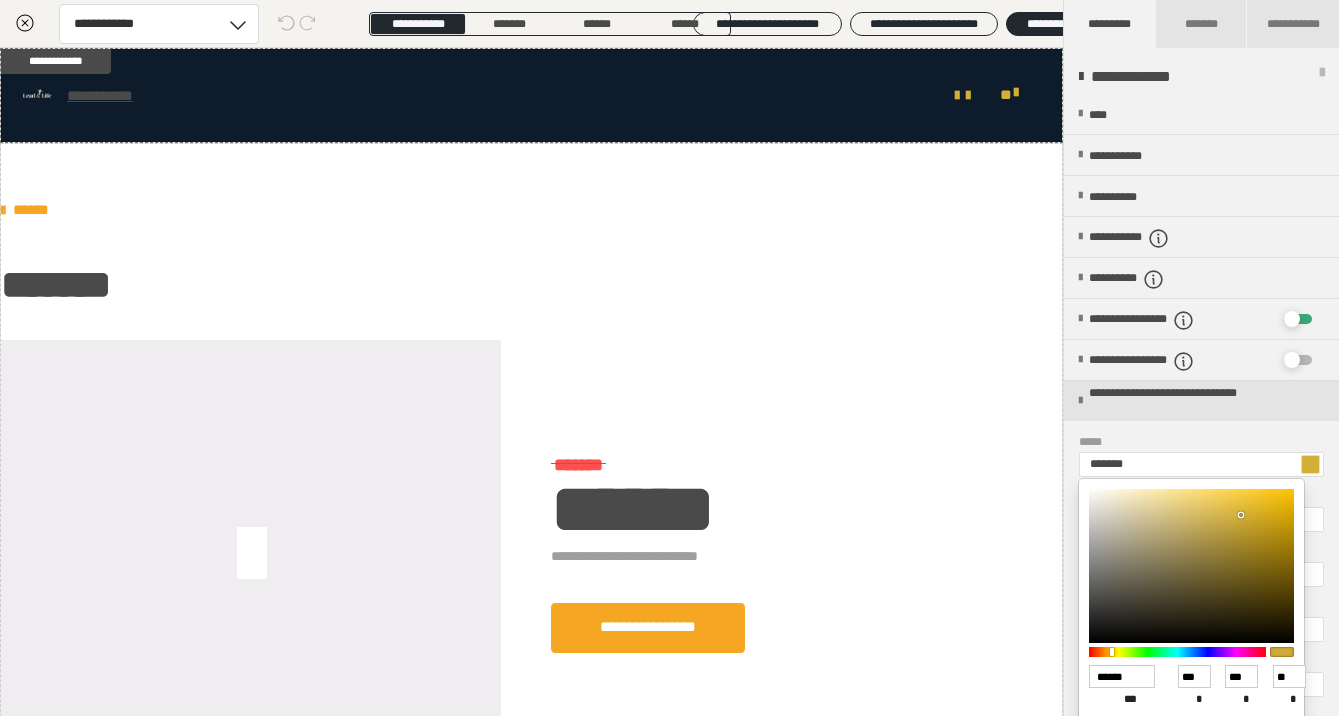 click at bounding box center (669, 358) 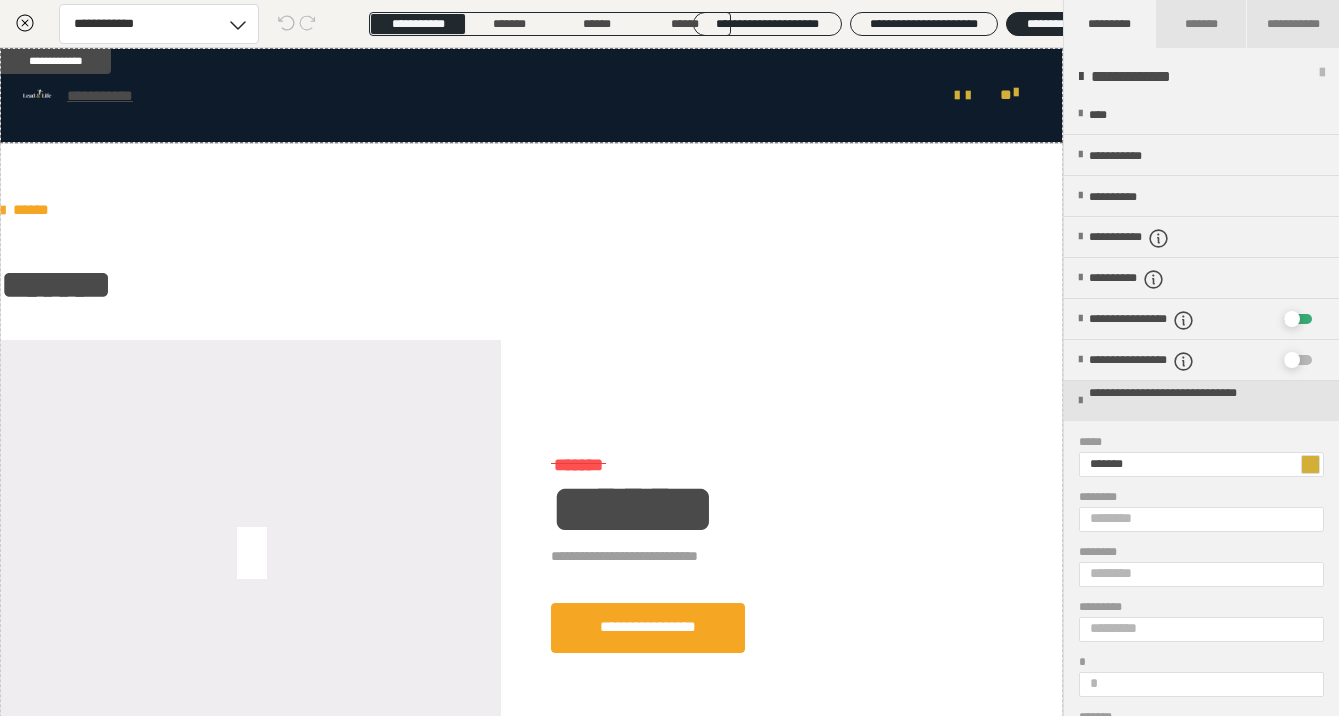 click on "[TEXT]" at bounding box center (1201, 711) 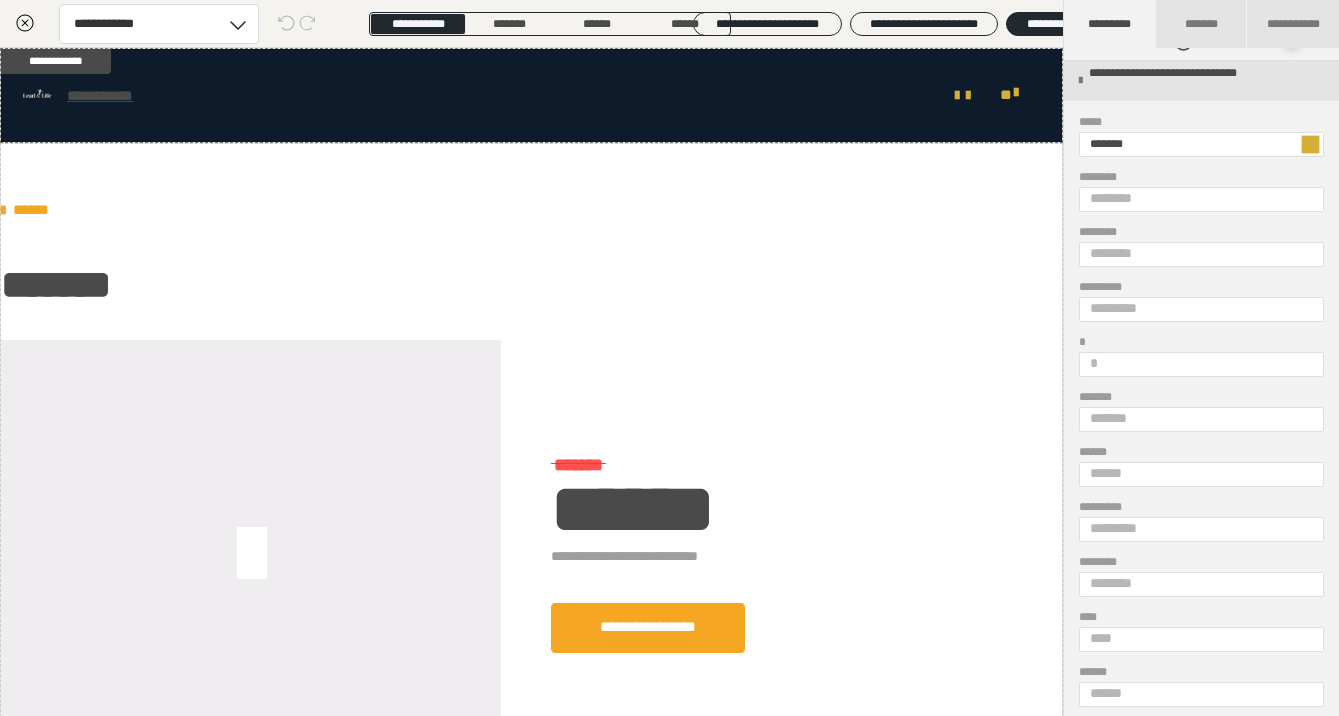 scroll, scrollTop: 280, scrollLeft: 0, axis: vertical 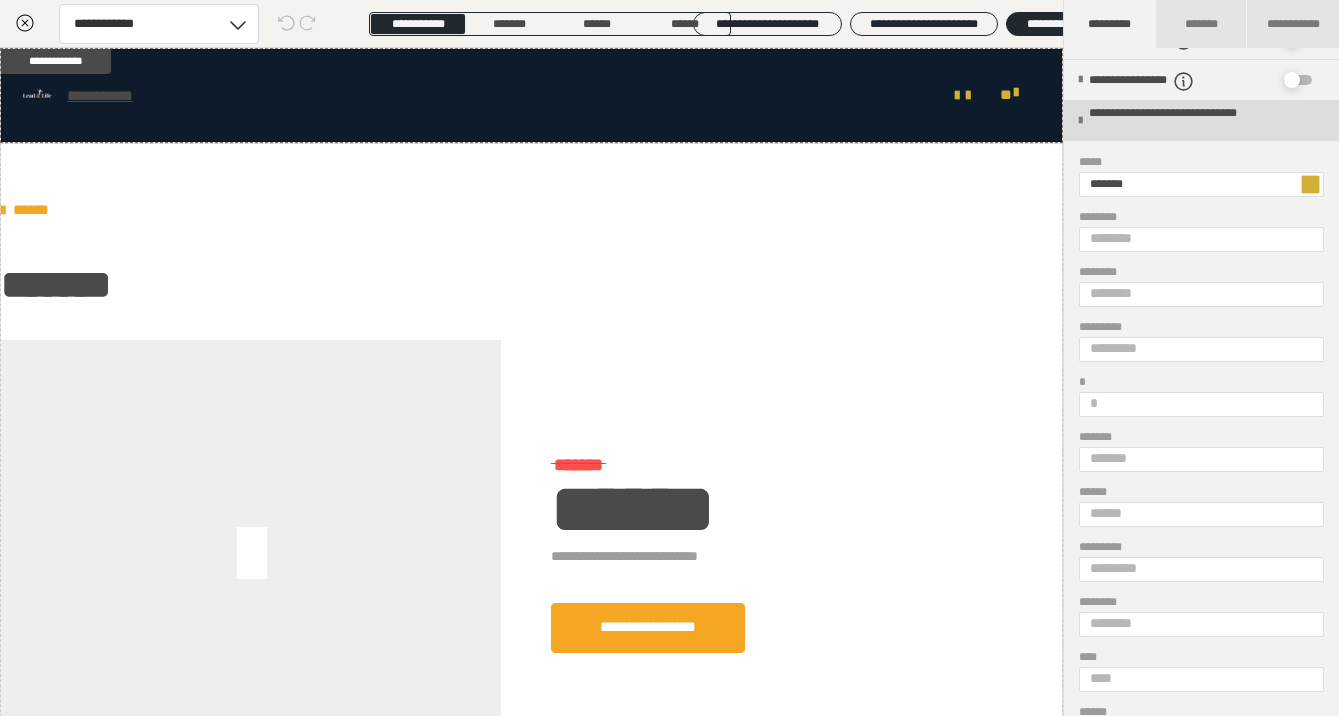 click on "**********" at bounding box center [1201, 121] 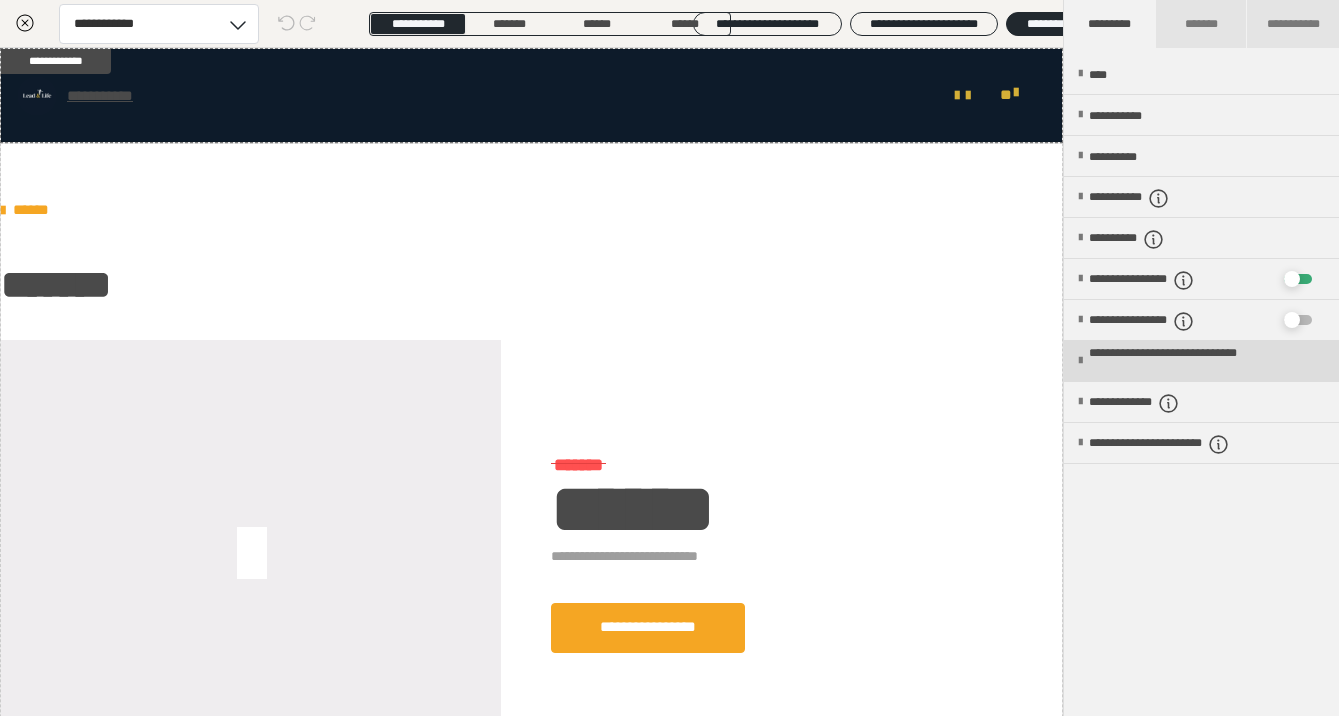 scroll, scrollTop: 40, scrollLeft: 0, axis: vertical 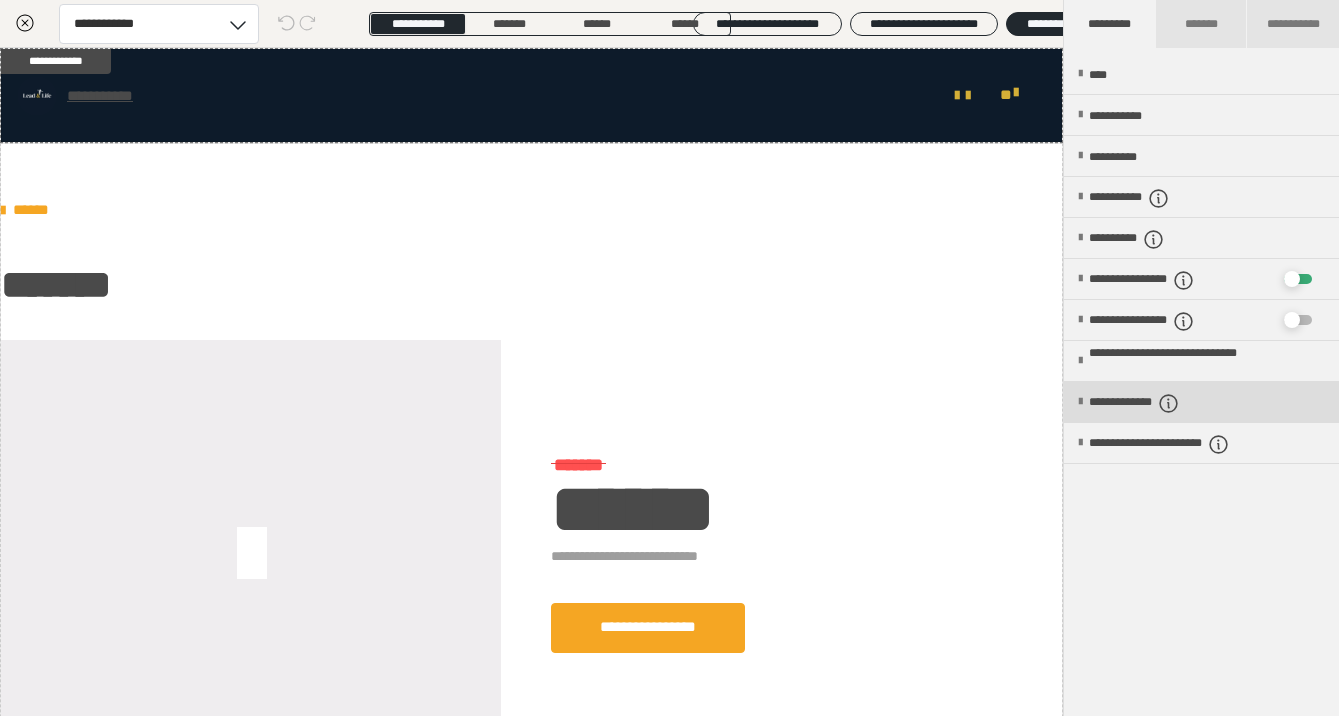 click at bounding box center [1080, 402] 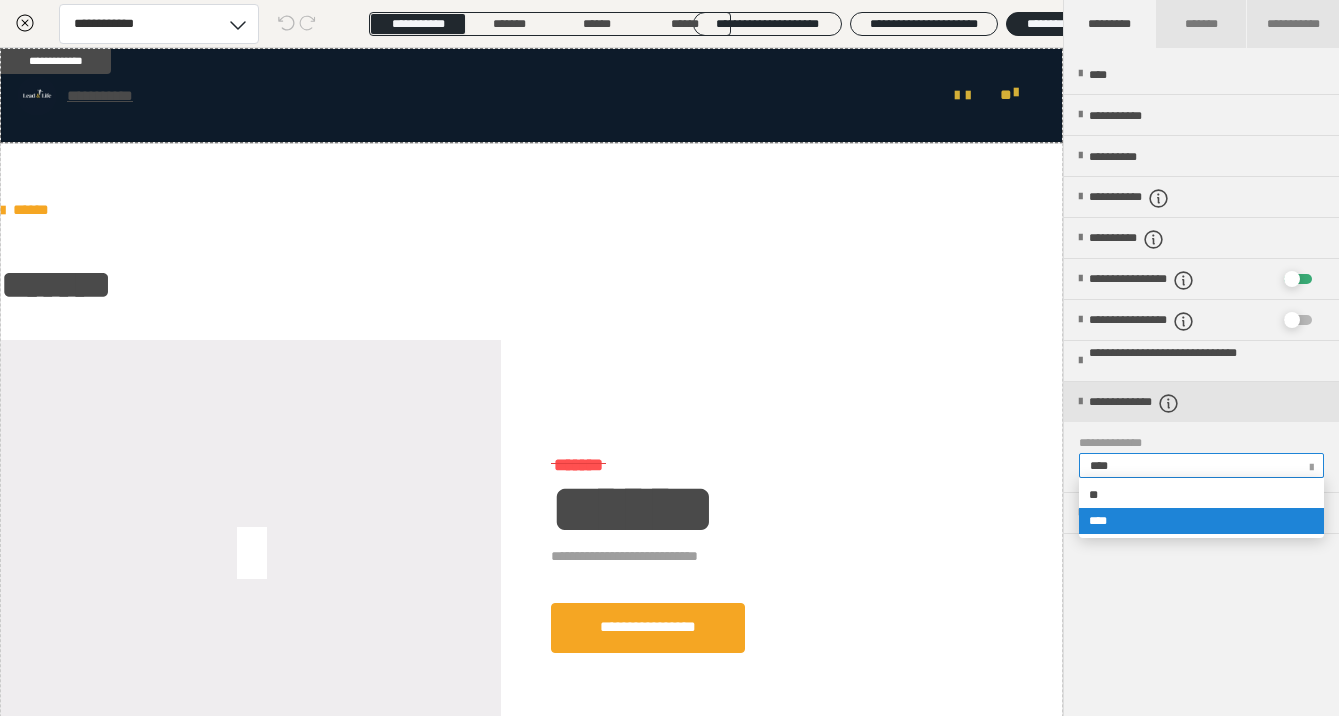 click on "****" at bounding box center [1104, 466] 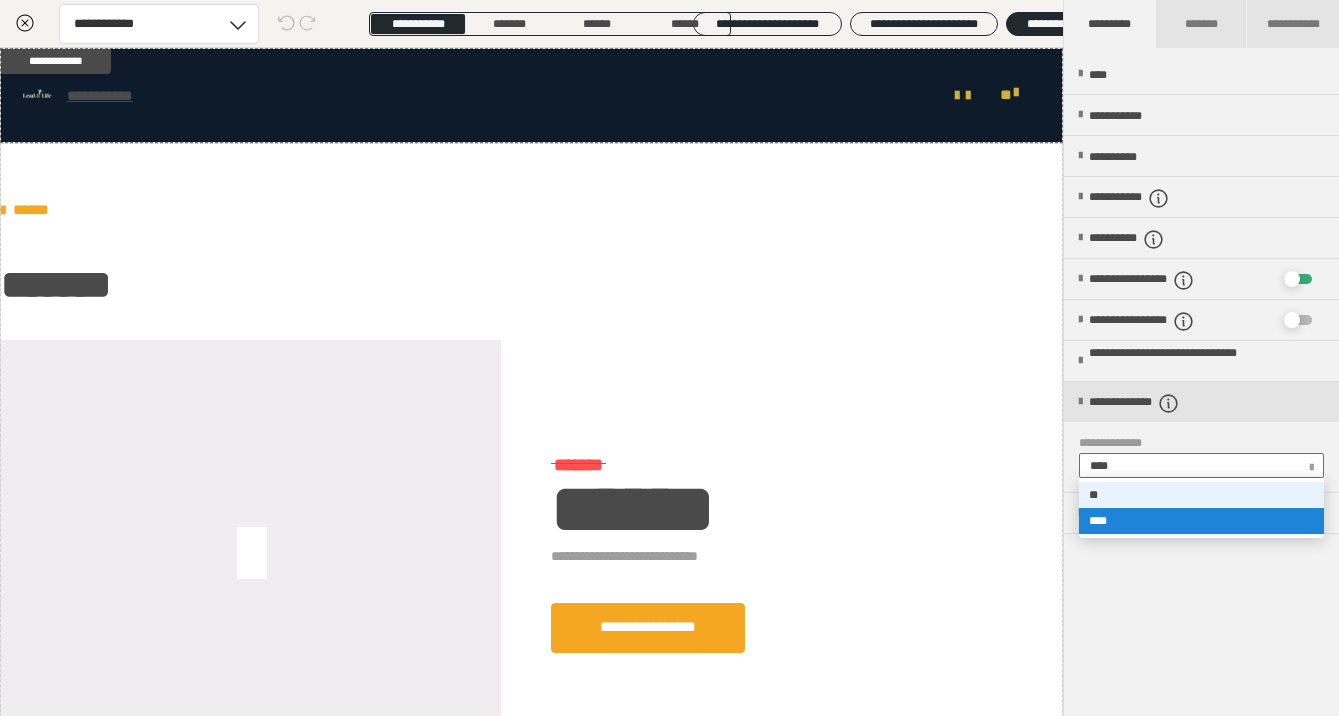 click on "**" at bounding box center (1201, 495) 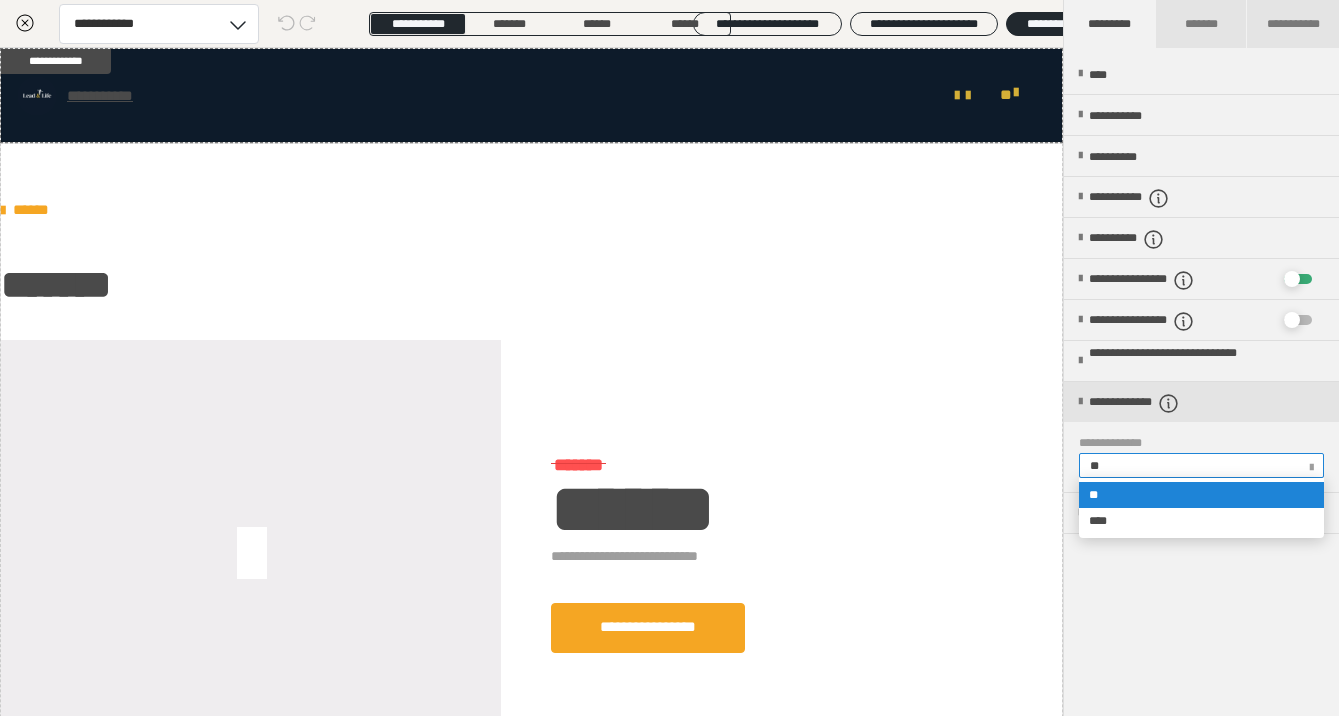 click on "**" at bounding box center (1200, 465) 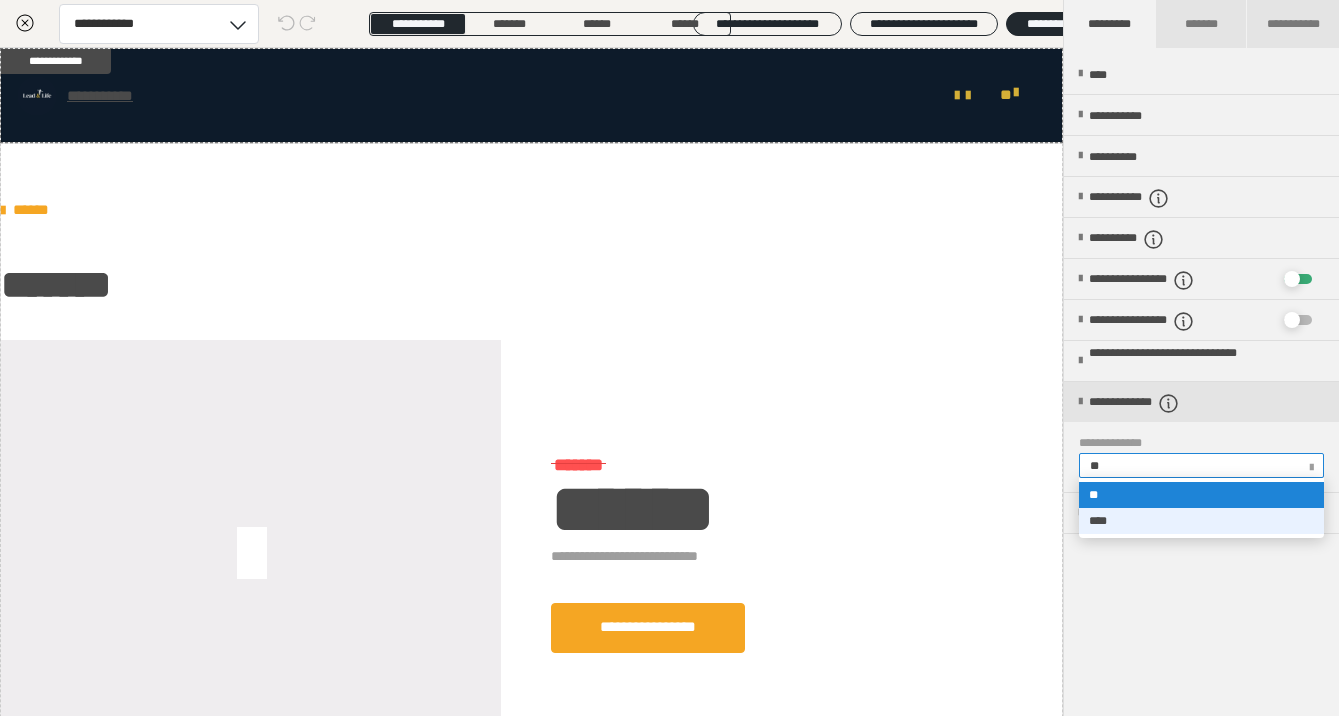 click on "****" at bounding box center (1201, 521) 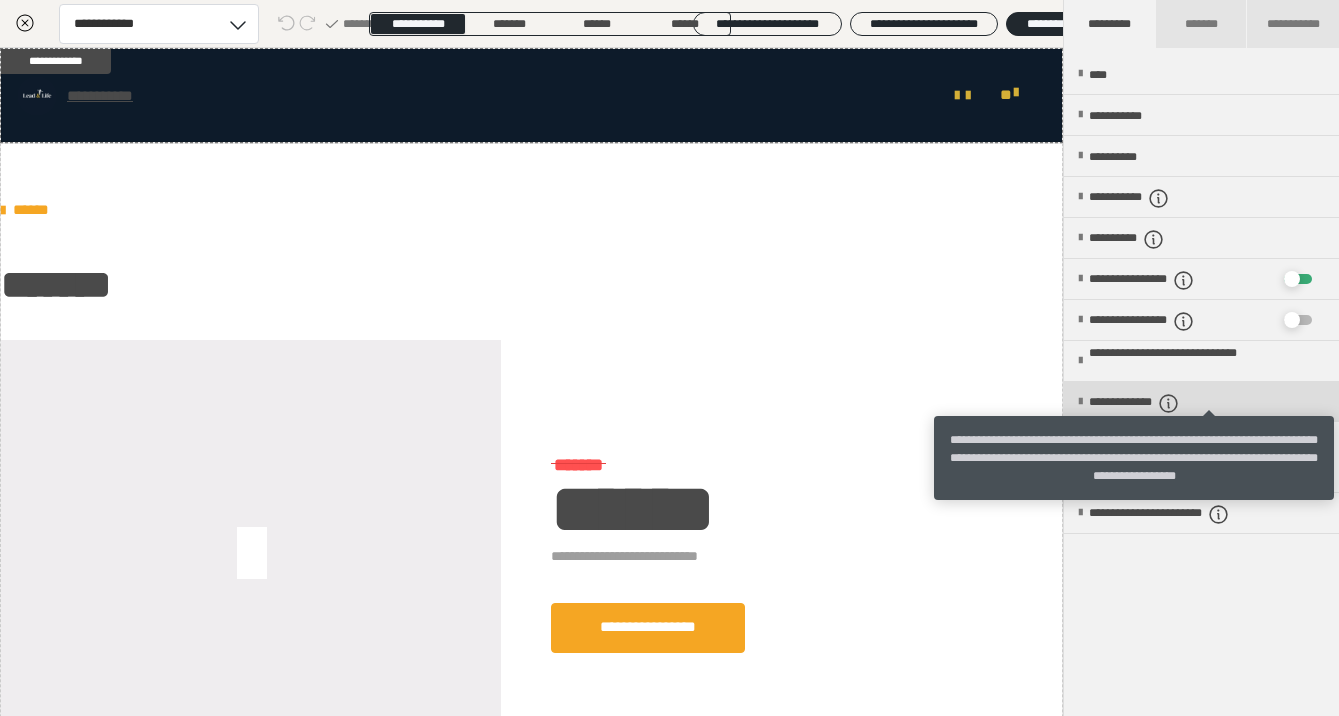 click 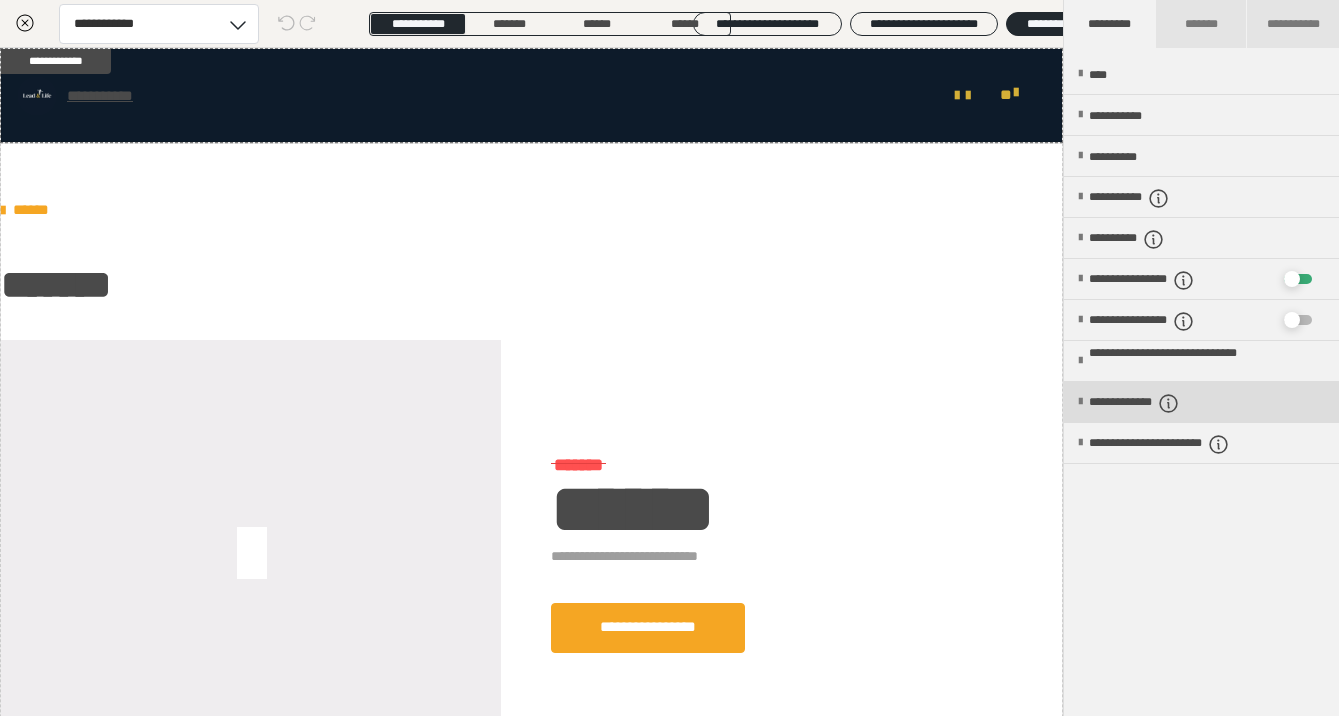 click on "**********" at bounding box center (1201, 402) 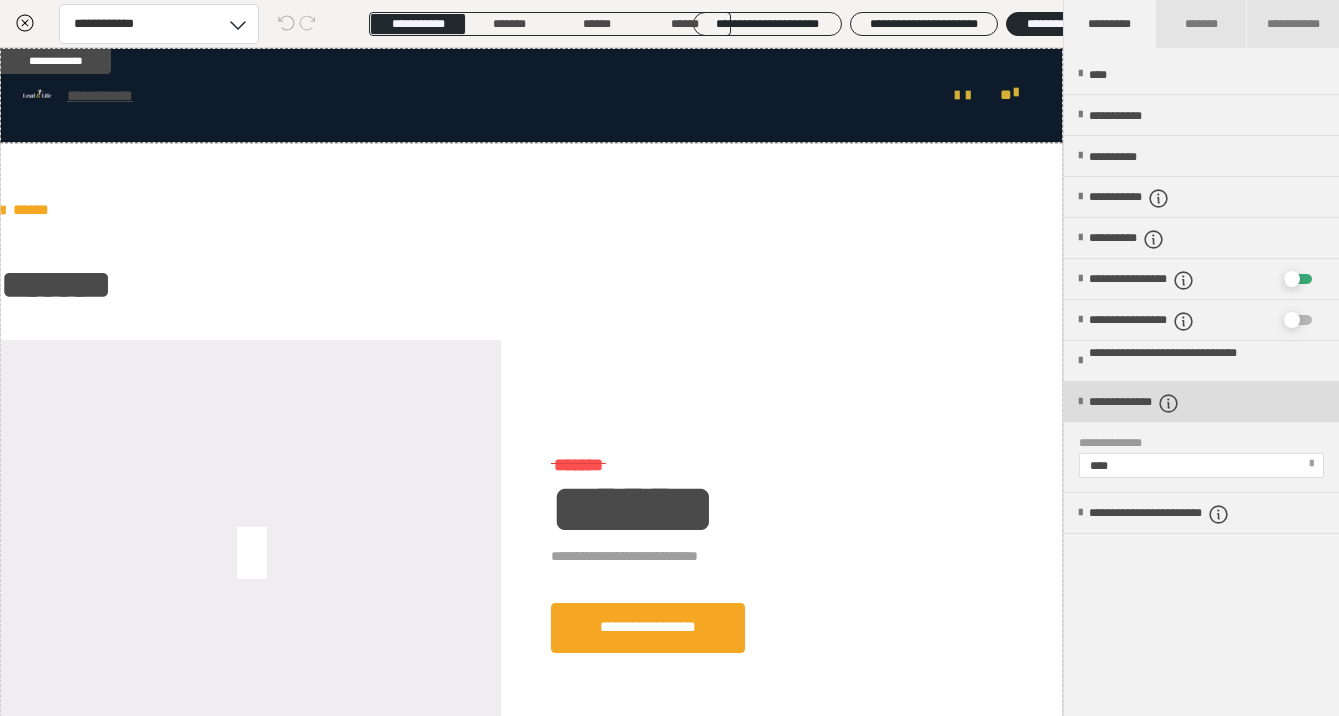 click on "**********" at bounding box center (1201, 402) 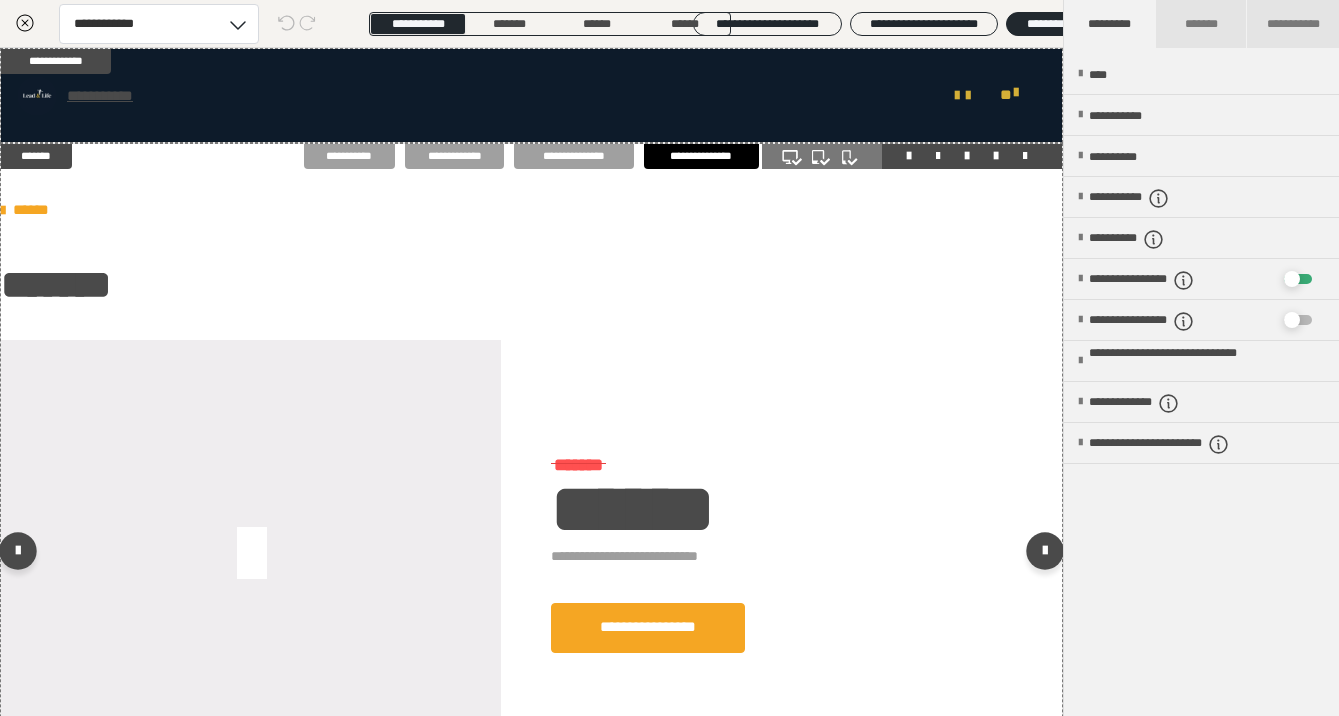 click on "*******" at bounding box center [531, 285] 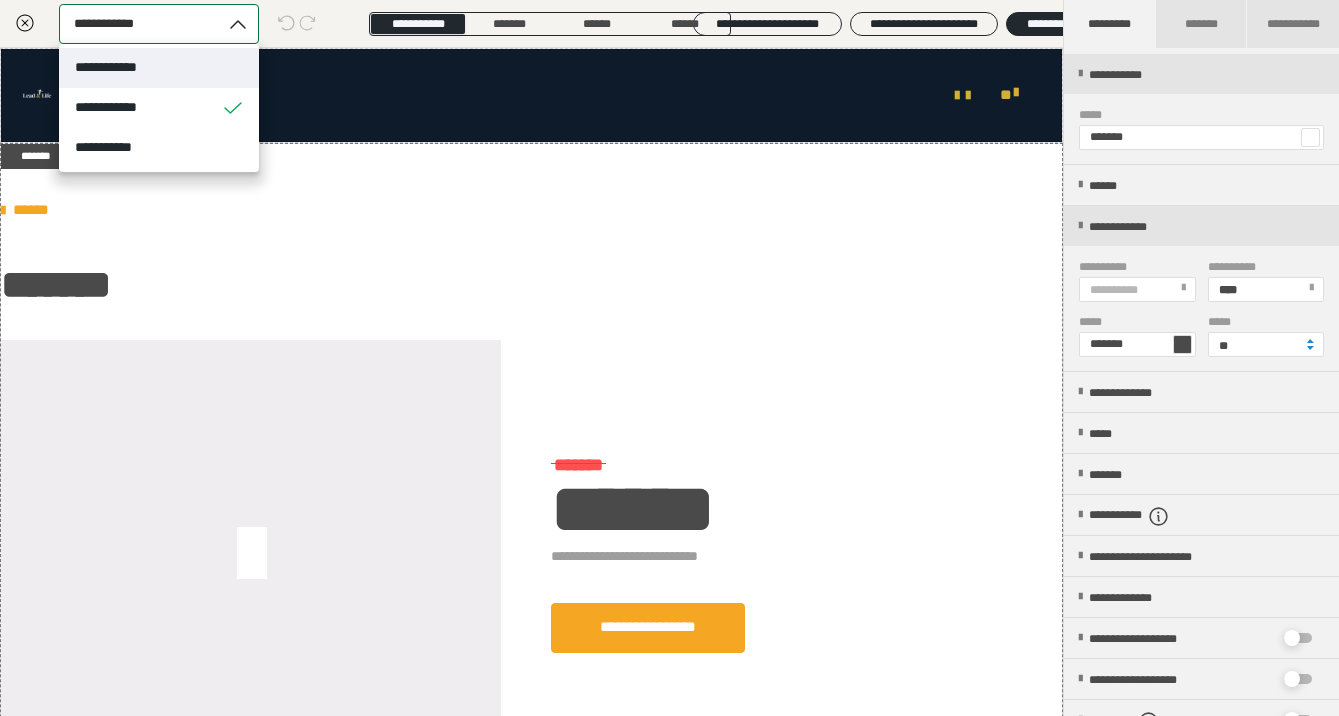 click on "**********" at bounding box center (159, 68) 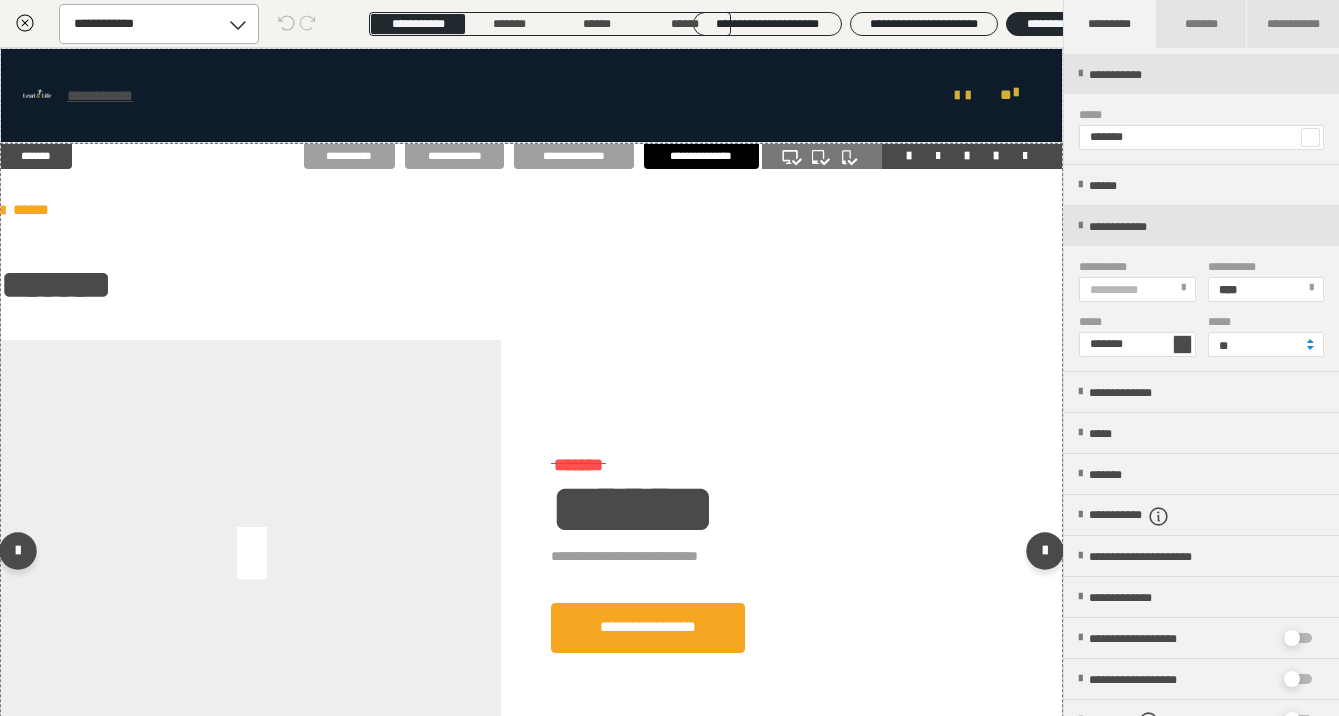 click on "*******" at bounding box center [531, 285] 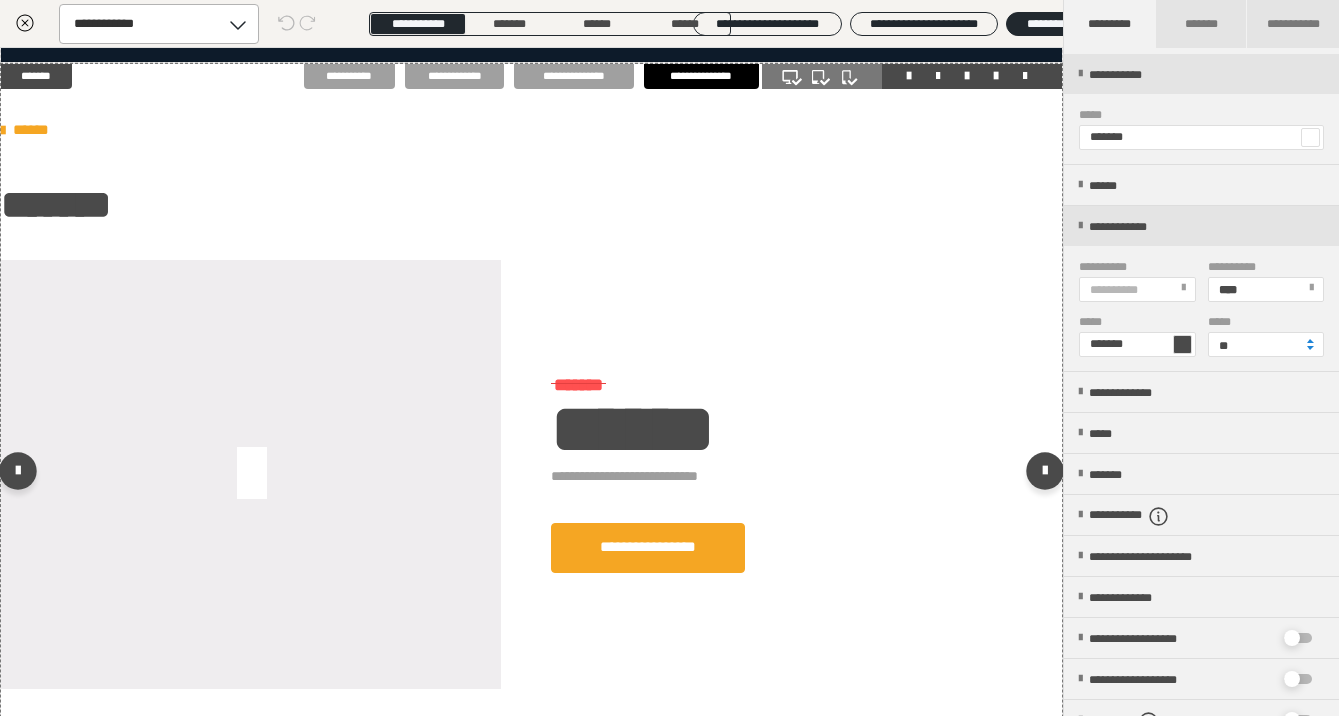 scroll, scrollTop: 0, scrollLeft: 0, axis: both 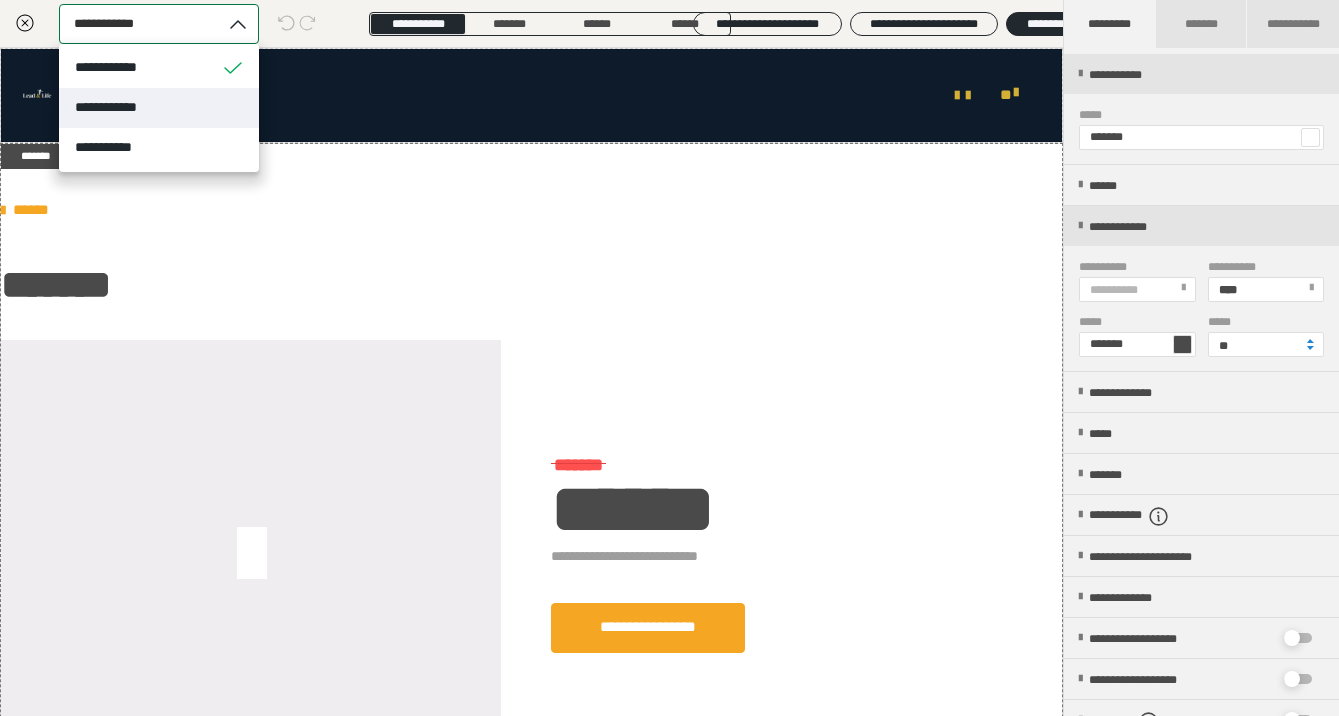 click on "**********" at bounding box center (159, 108) 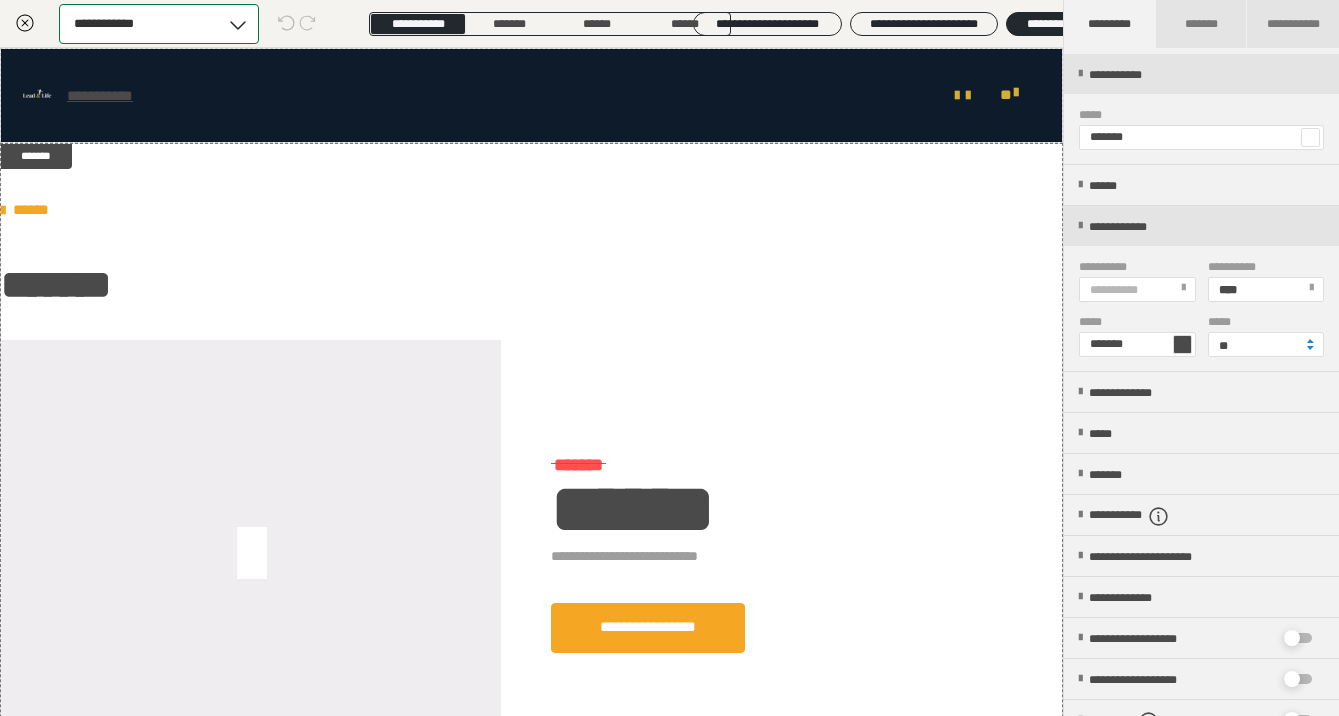 click on "**********" at bounding box center (140, 24) 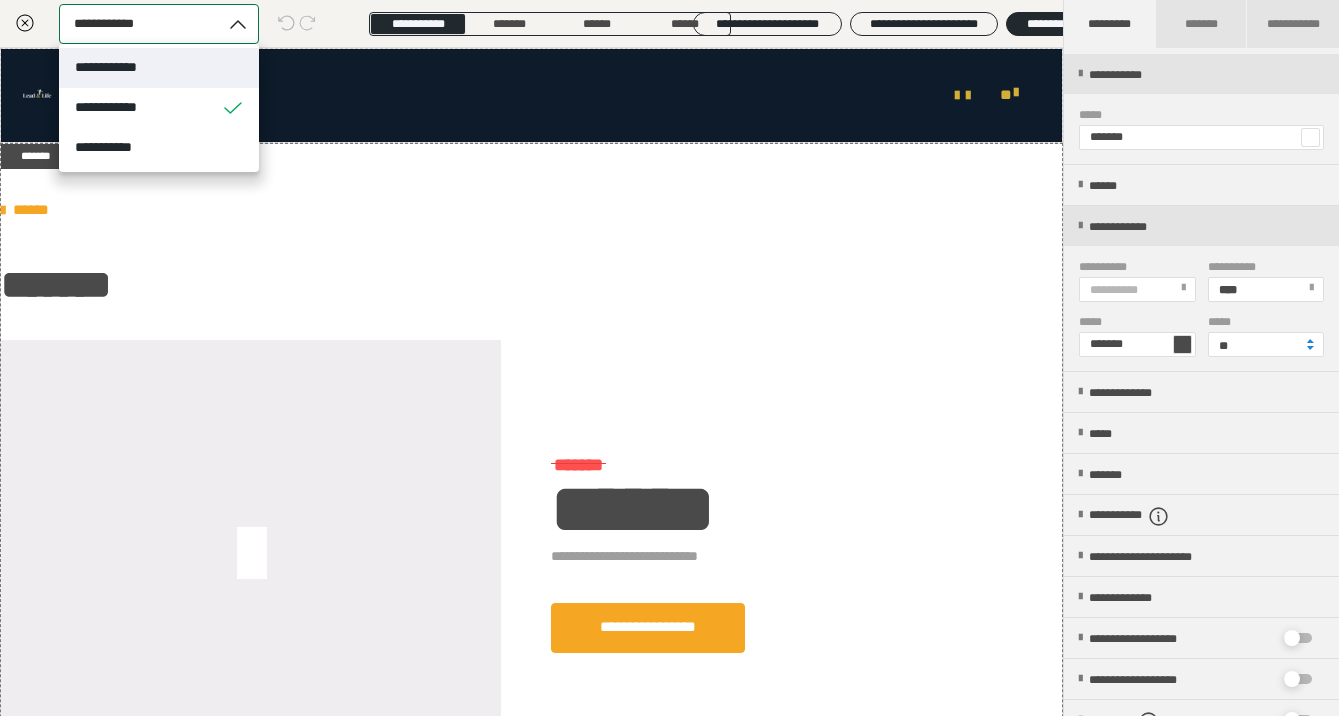 click on "**********" at bounding box center (120, 67) 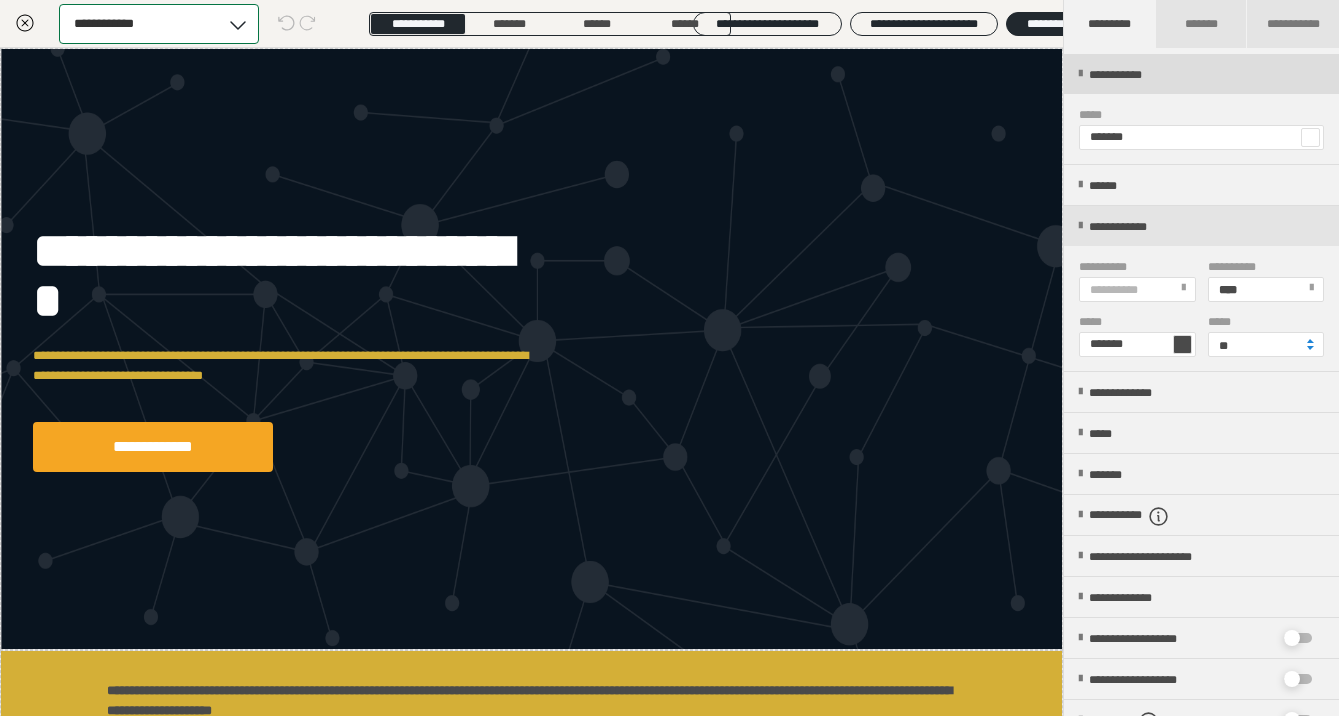 click on "**********" at bounding box center [1201, 74] 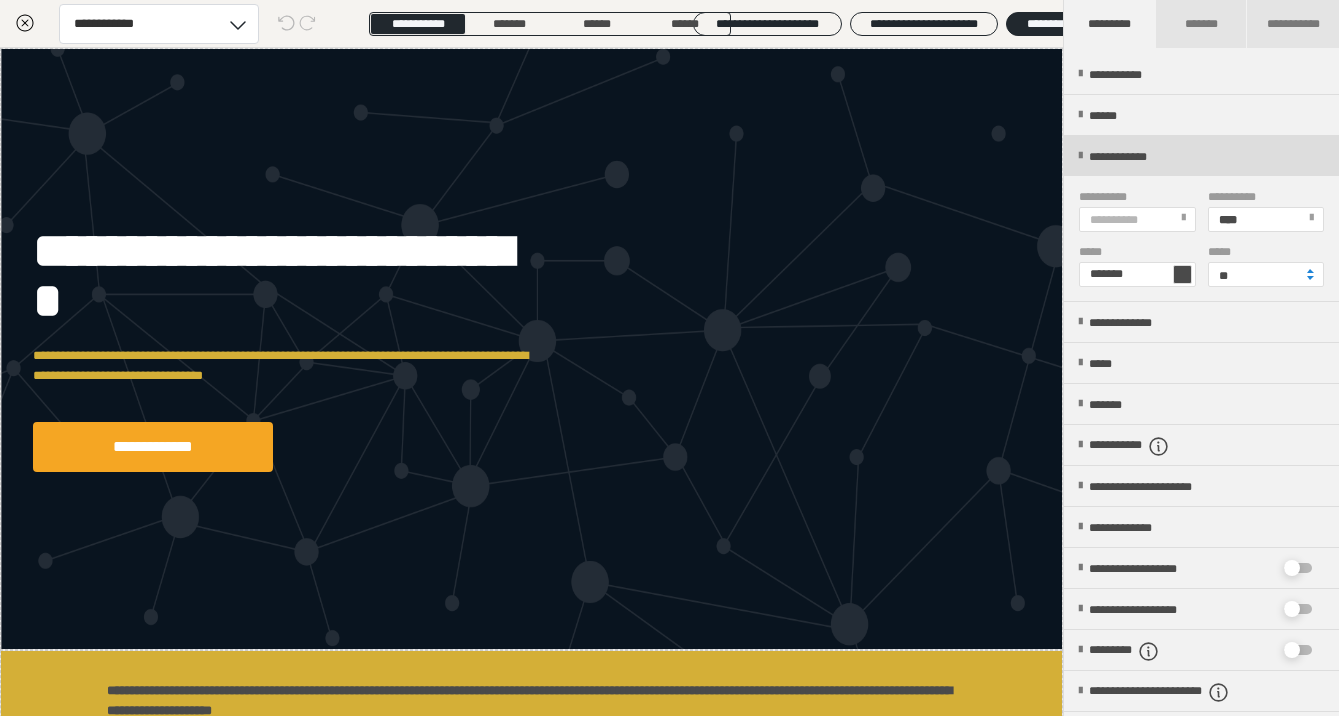 click on "**********" at bounding box center (1201, 156) 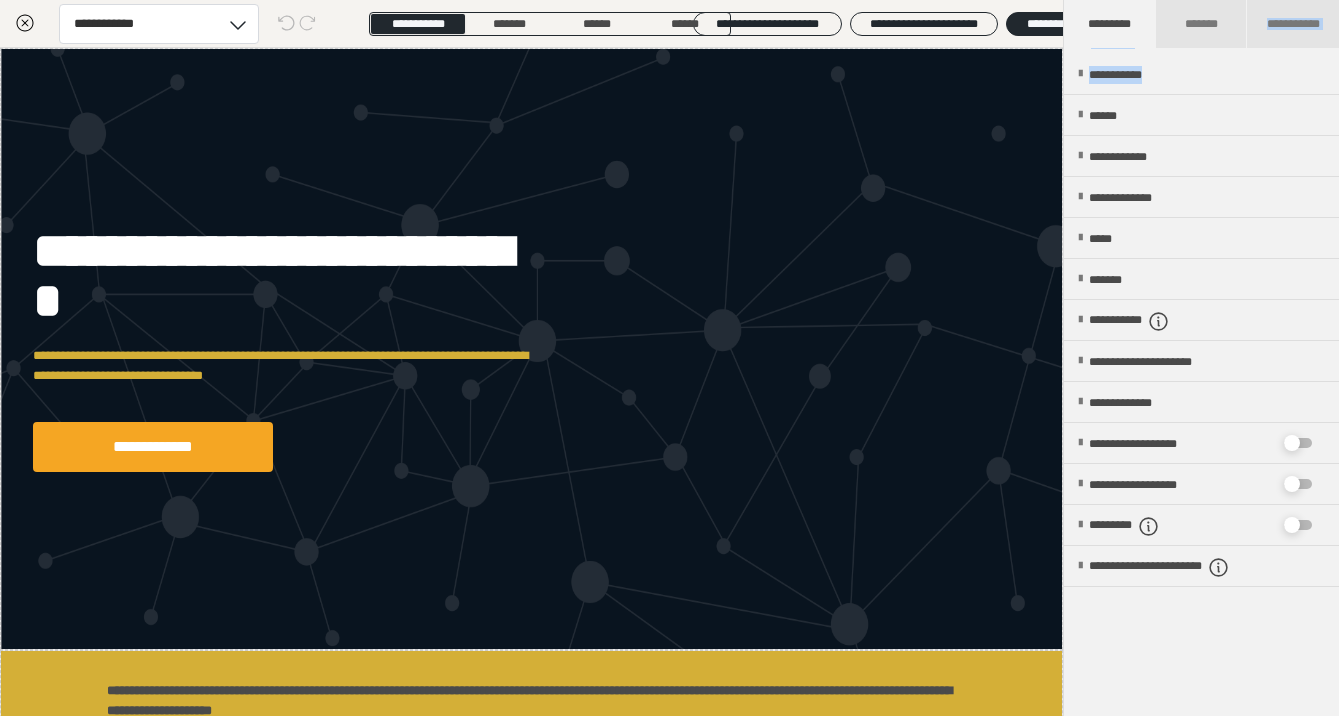 scroll, scrollTop: 0, scrollLeft: 0, axis: both 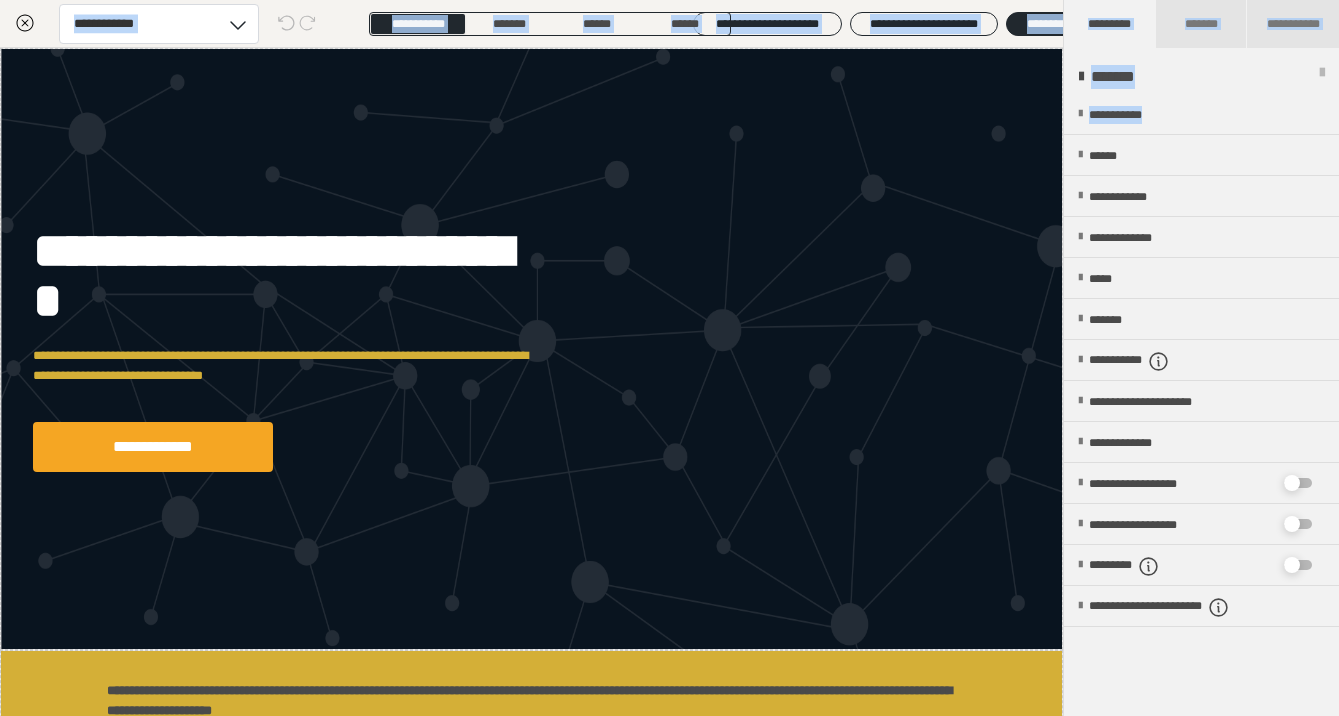 drag, startPoint x: 1237, startPoint y: 67, endPoint x: 1237, endPoint y: -13, distance: 80 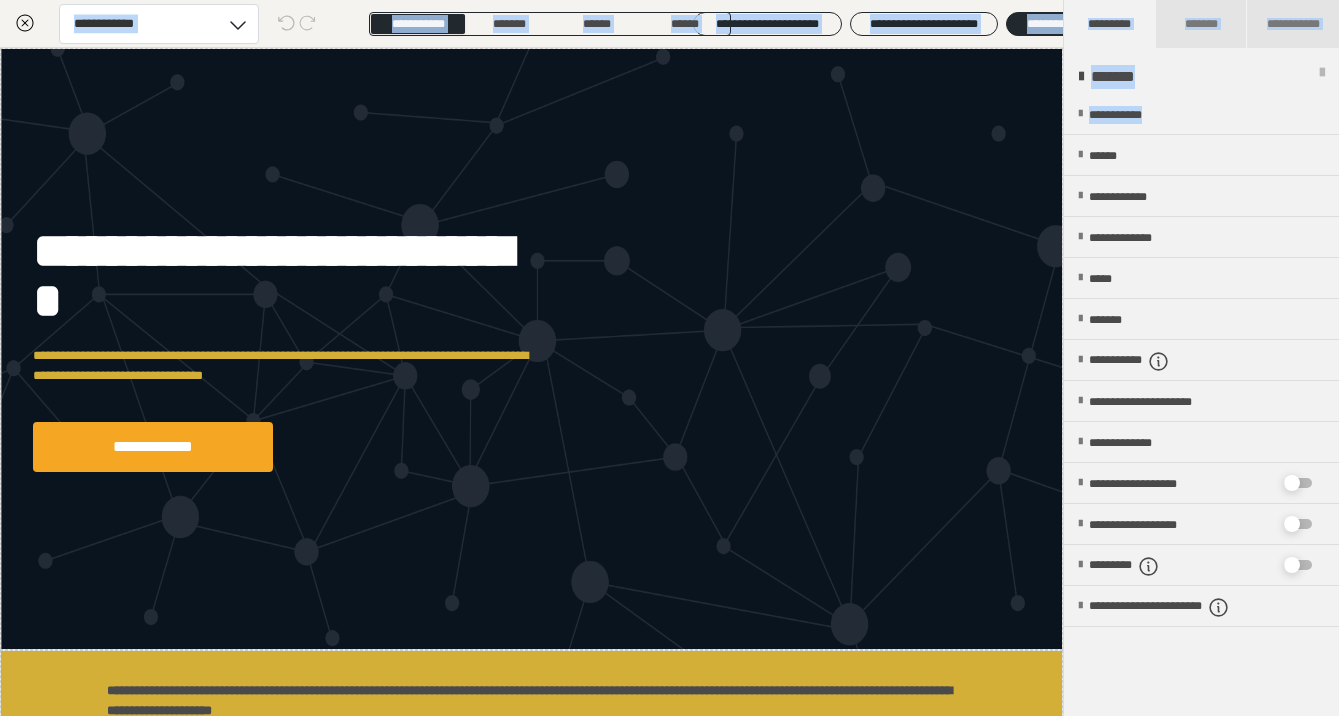 click on "*******" at bounding box center [1201, 77] 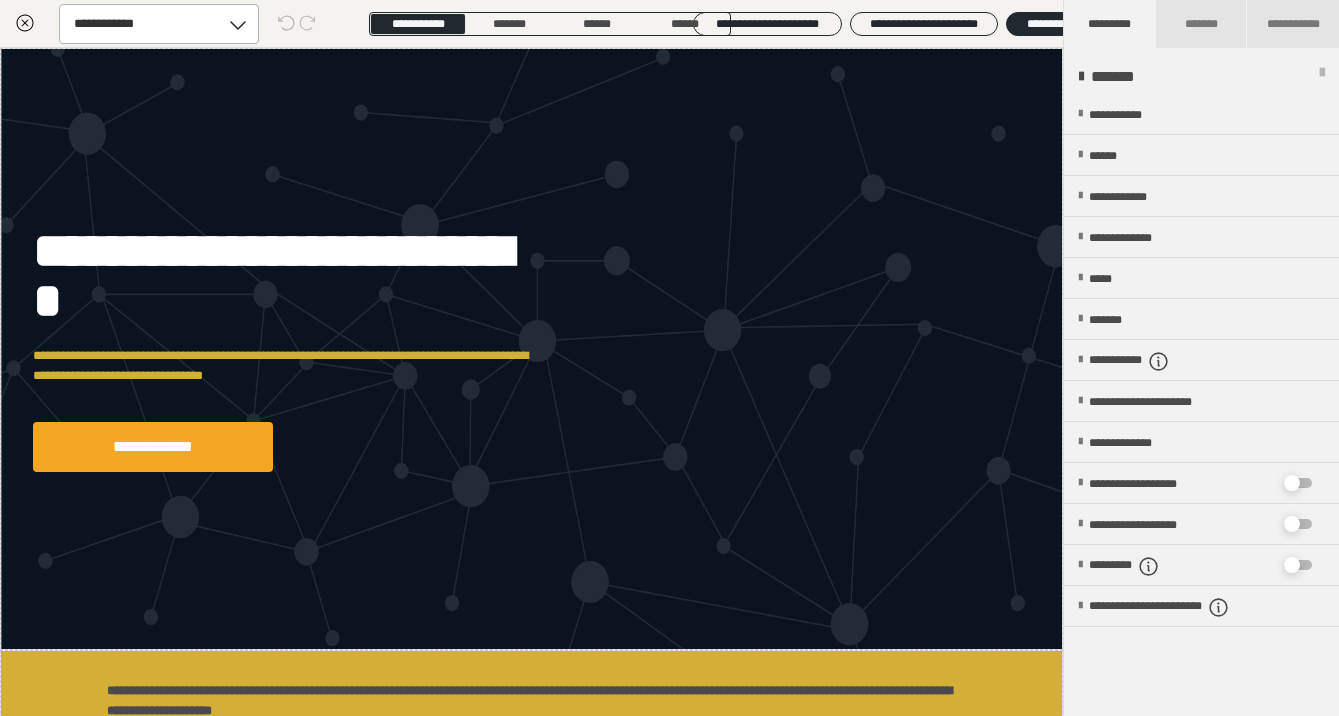 click on "**********" at bounding box center [115, 23] 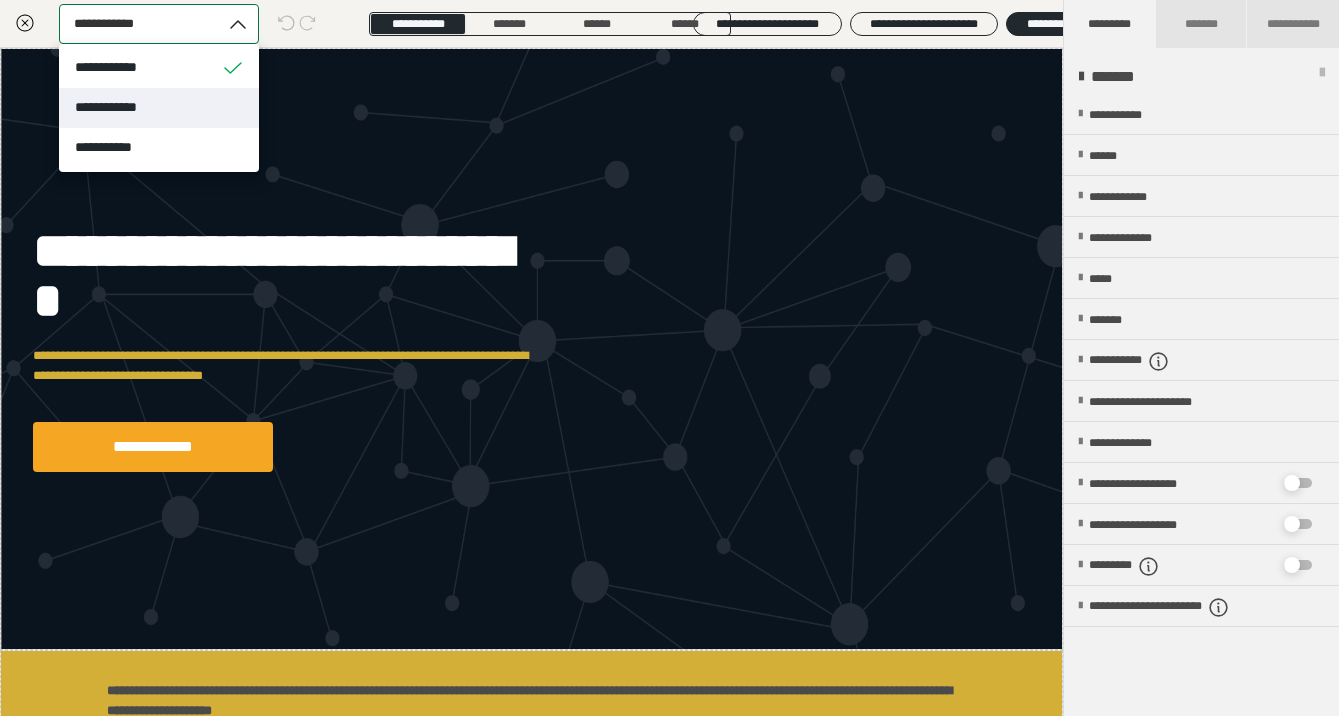 click on "**********" at bounding box center [117, 107] 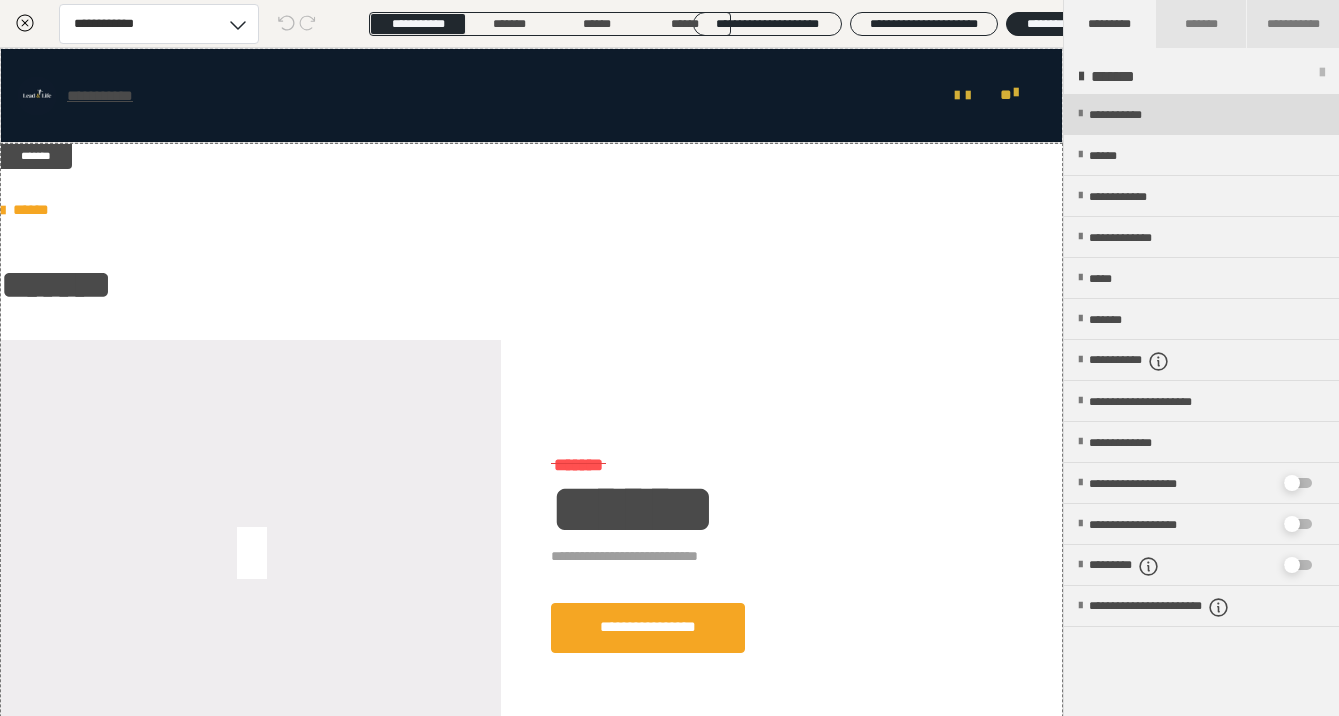 click on "**********" at bounding box center (1201, 114) 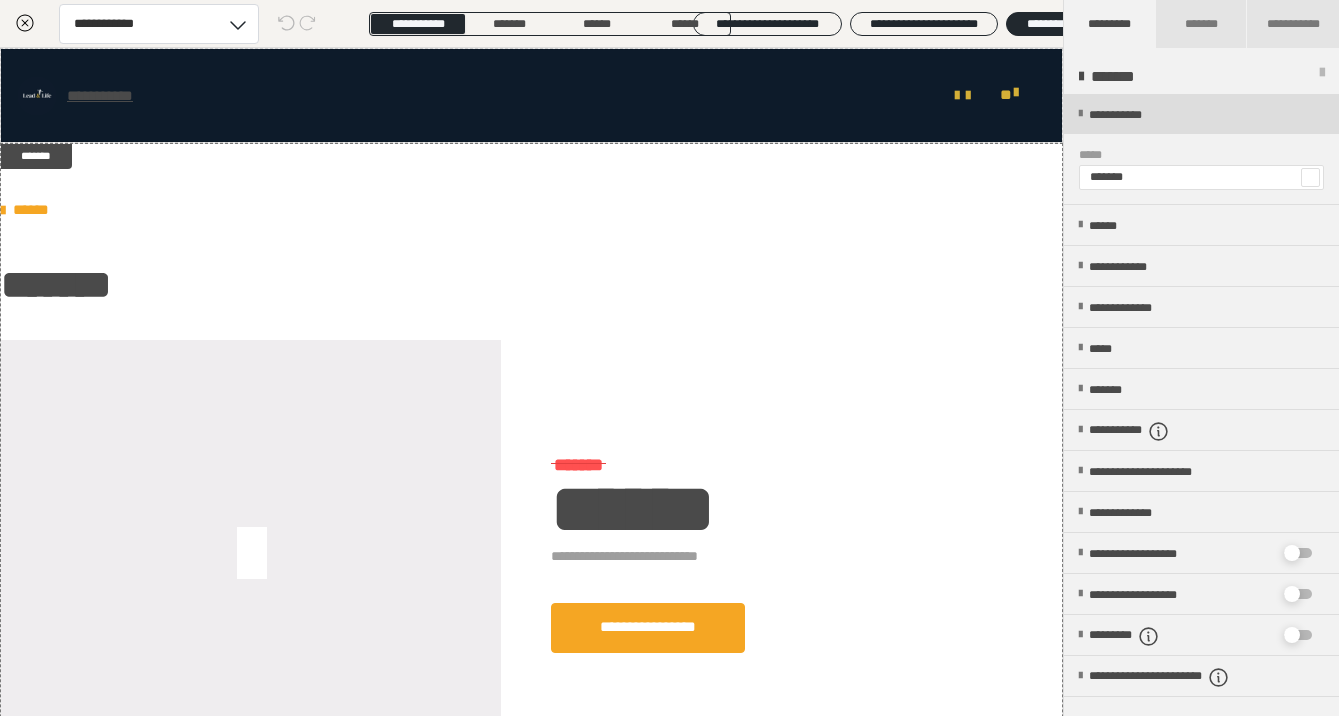 click at bounding box center (1080, 114) 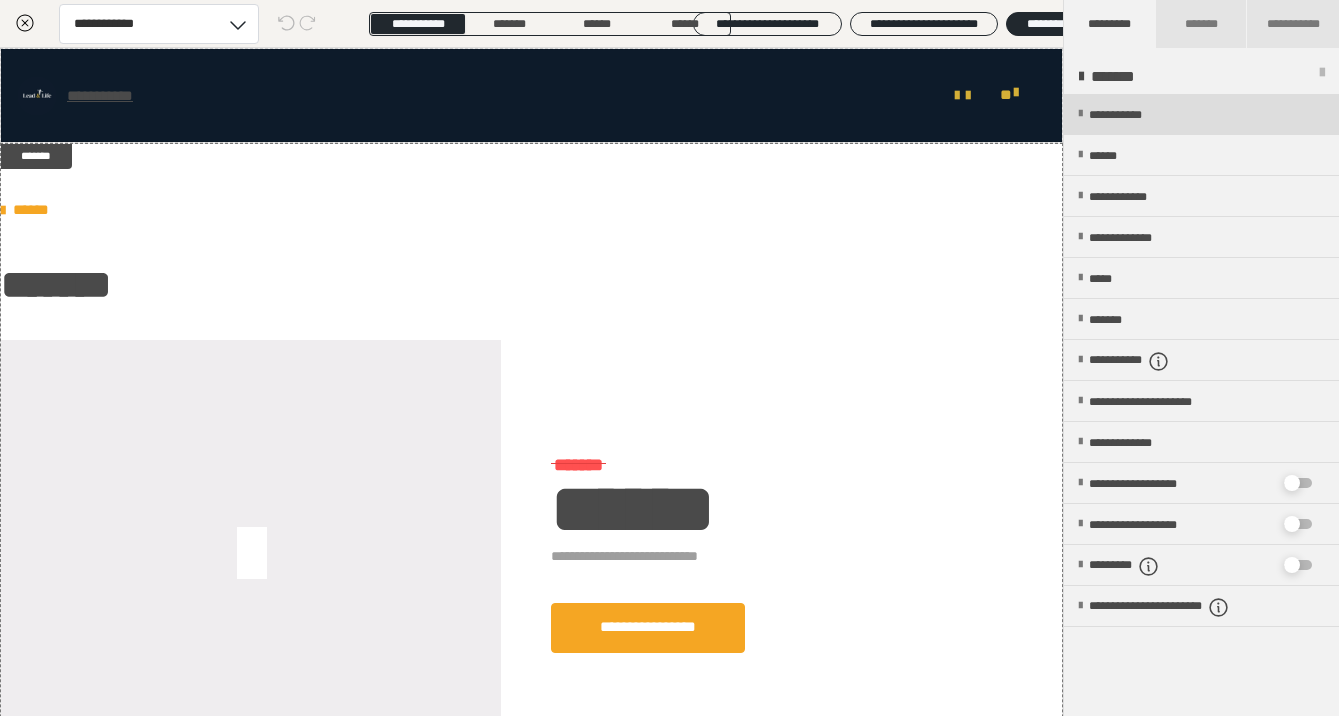 click on "**********" at bounding box center [1201, 114] 